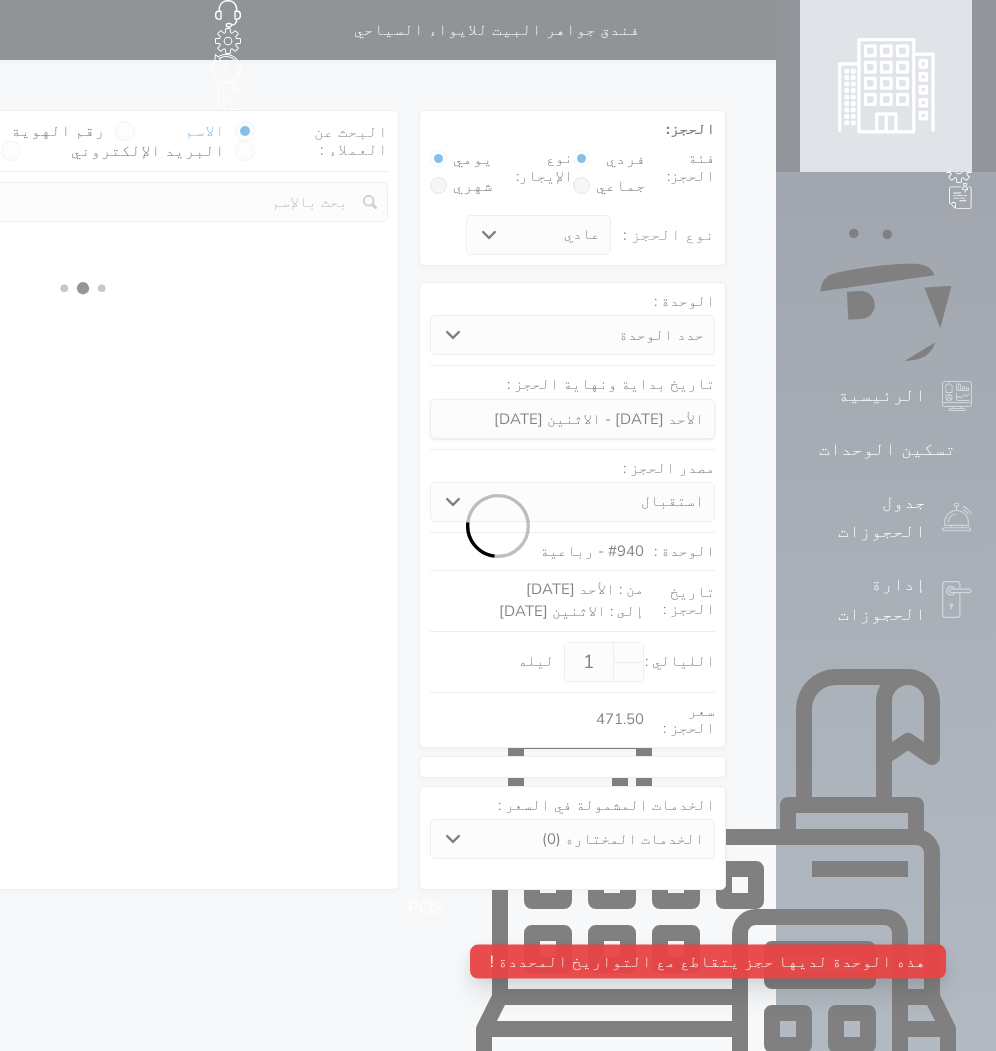 scroll, scrollTop: 0, scrollLeft: 0, axis: both 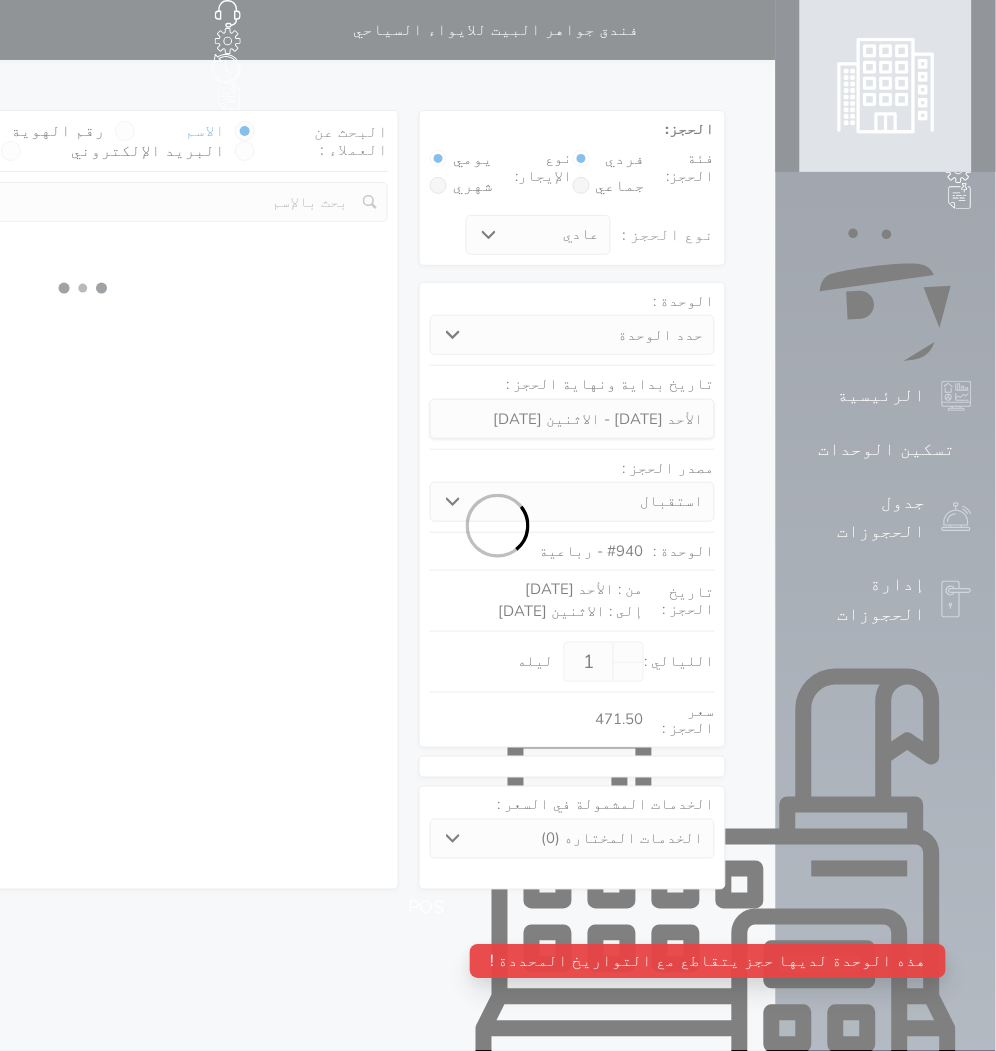 select 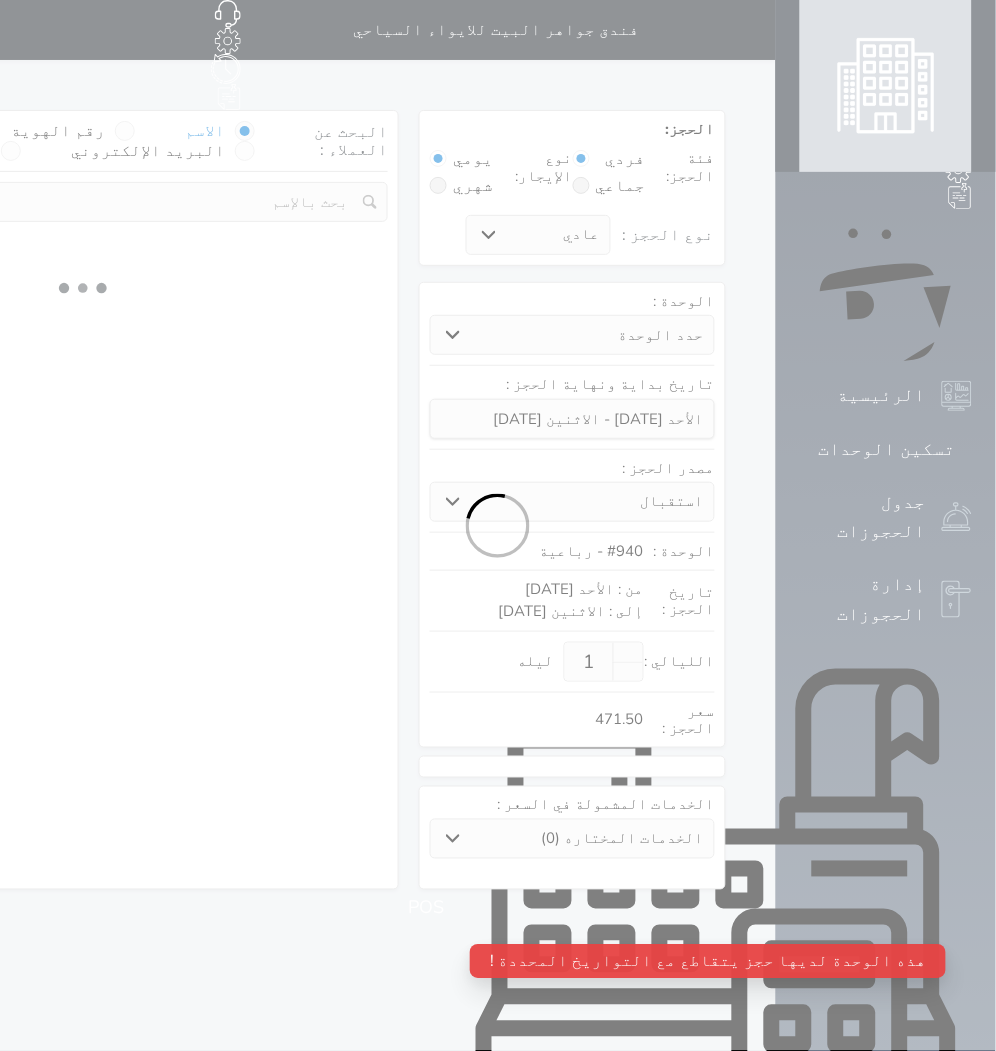select on "113" 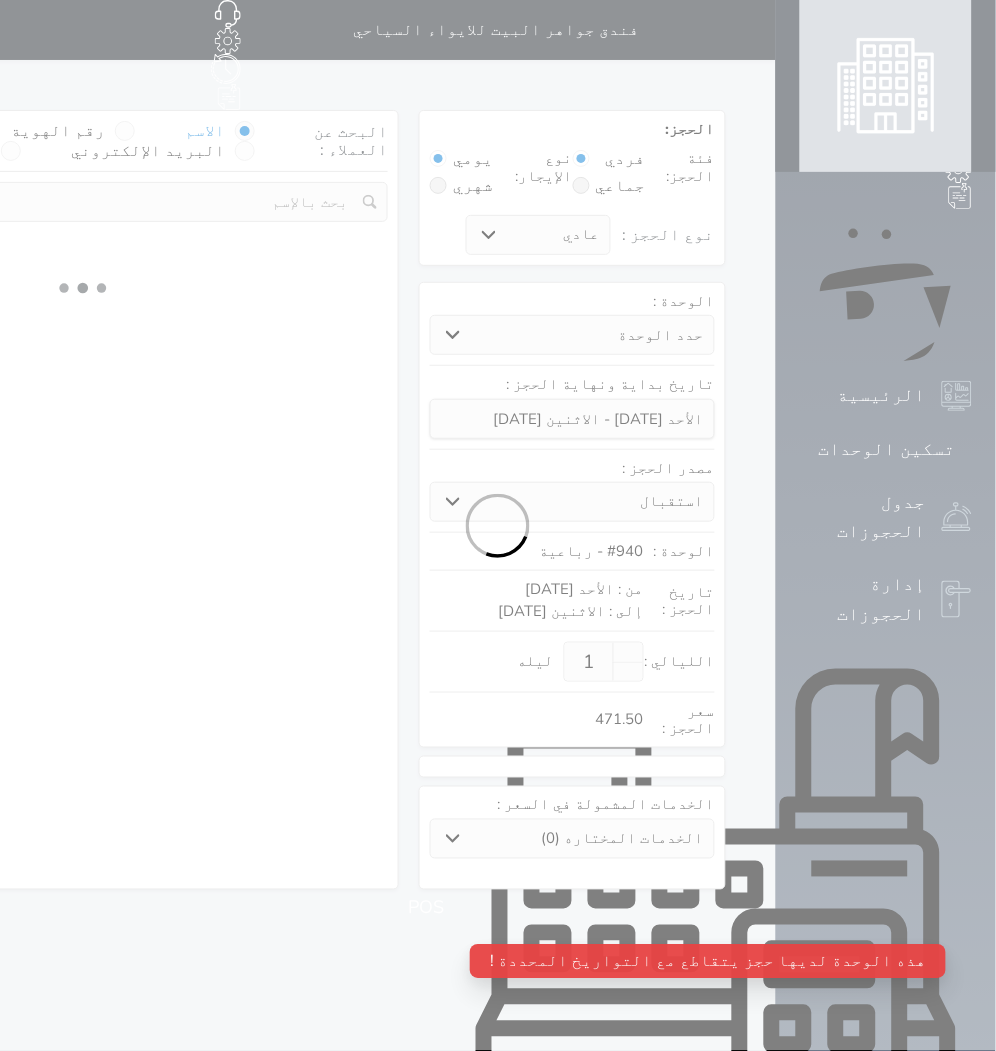 select on "1" 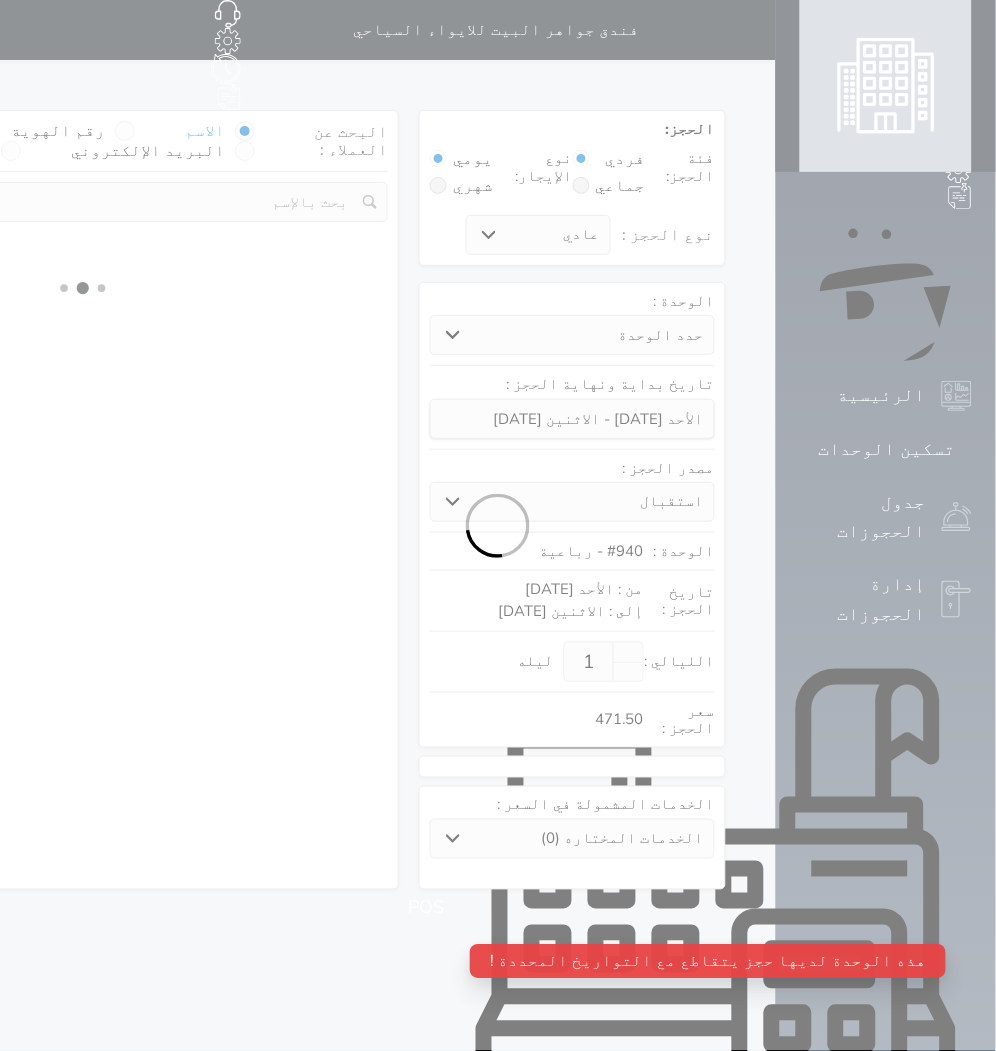 select 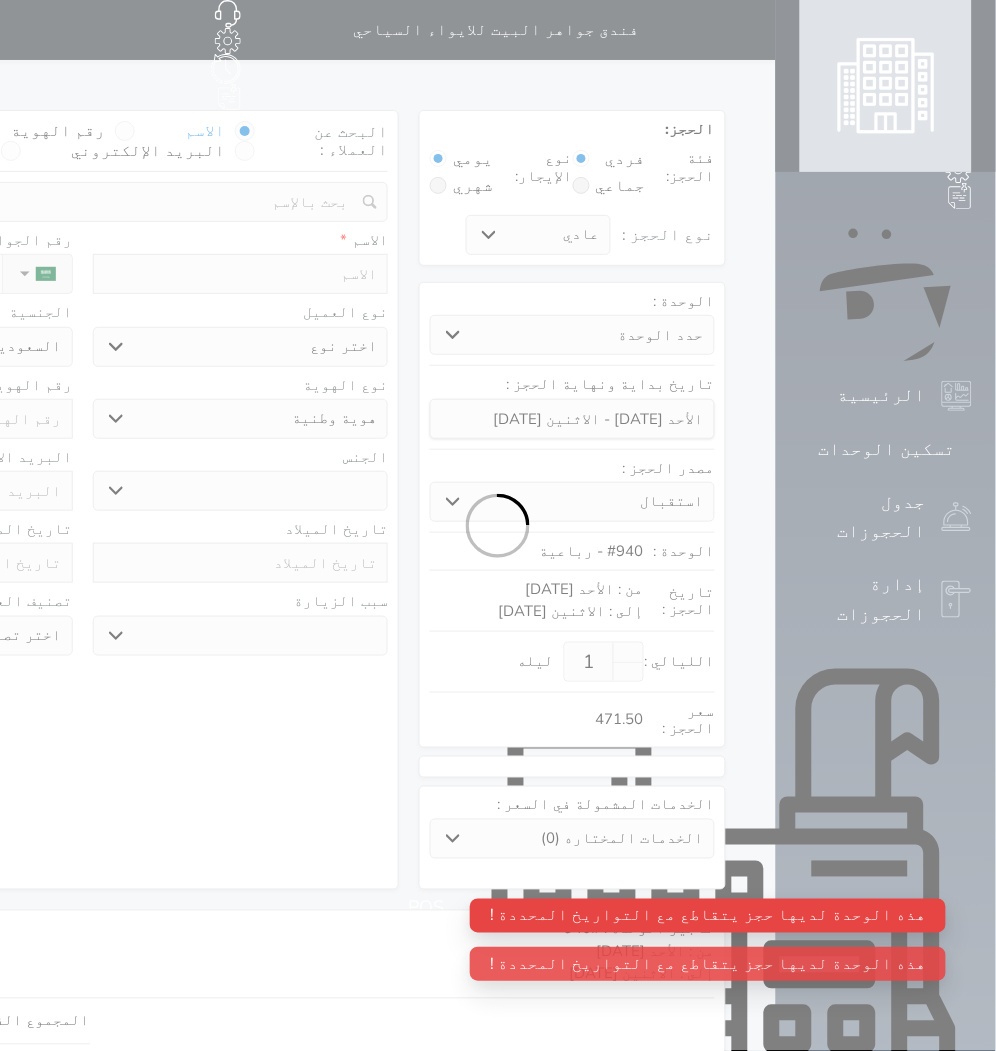 select 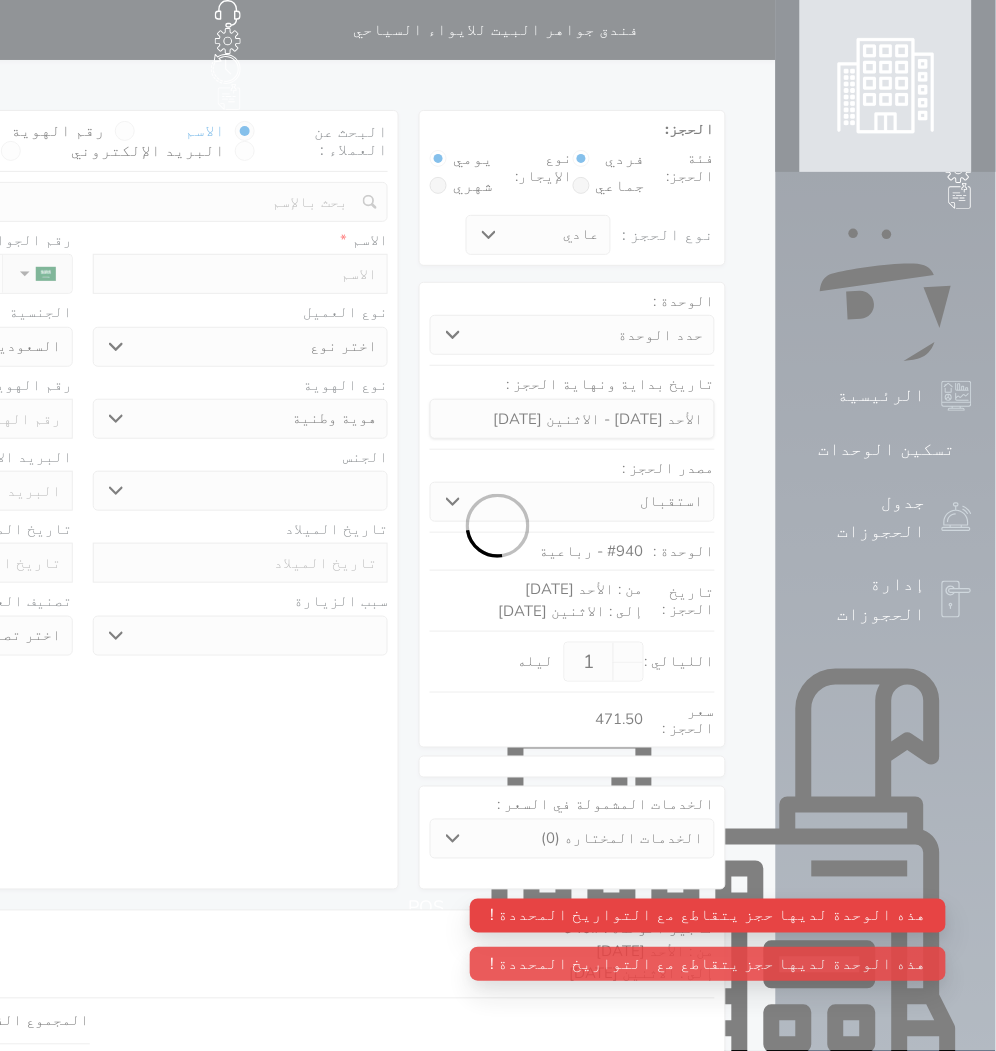 select 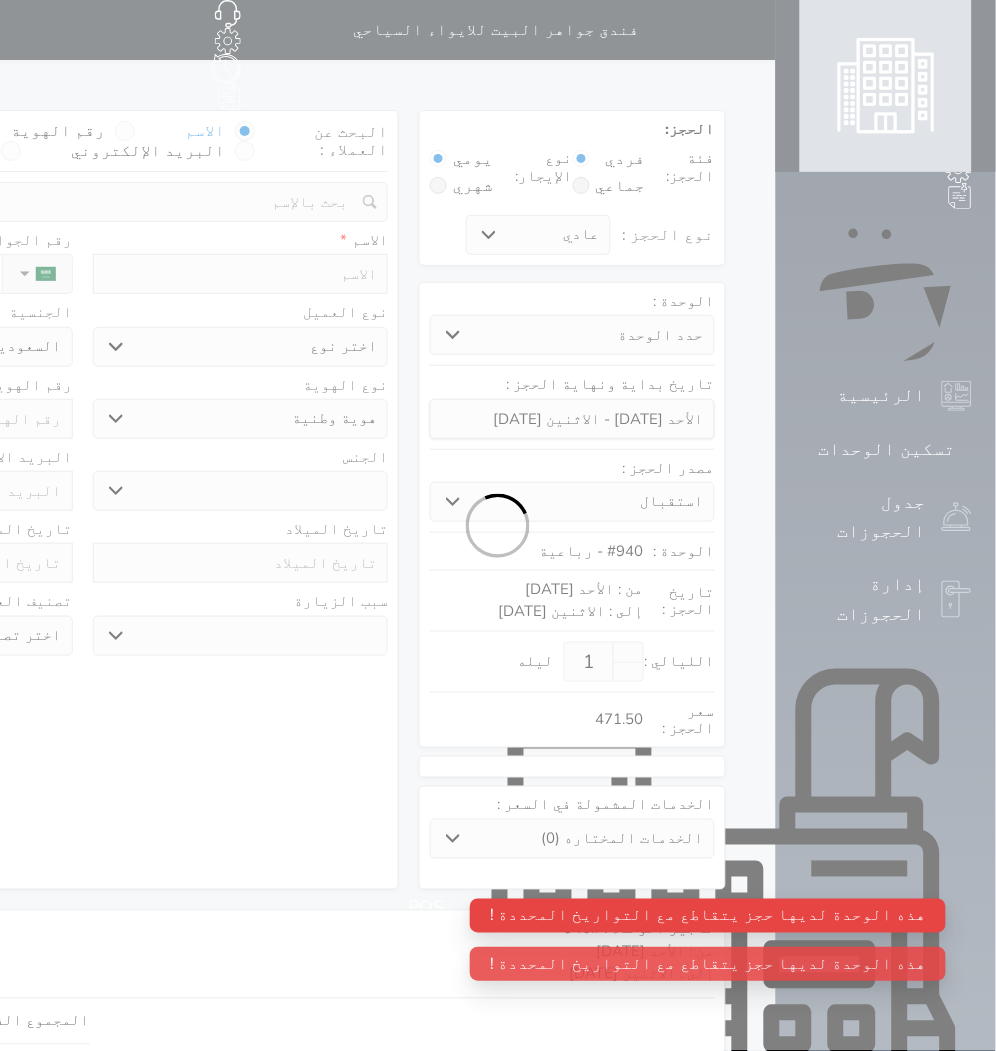 select 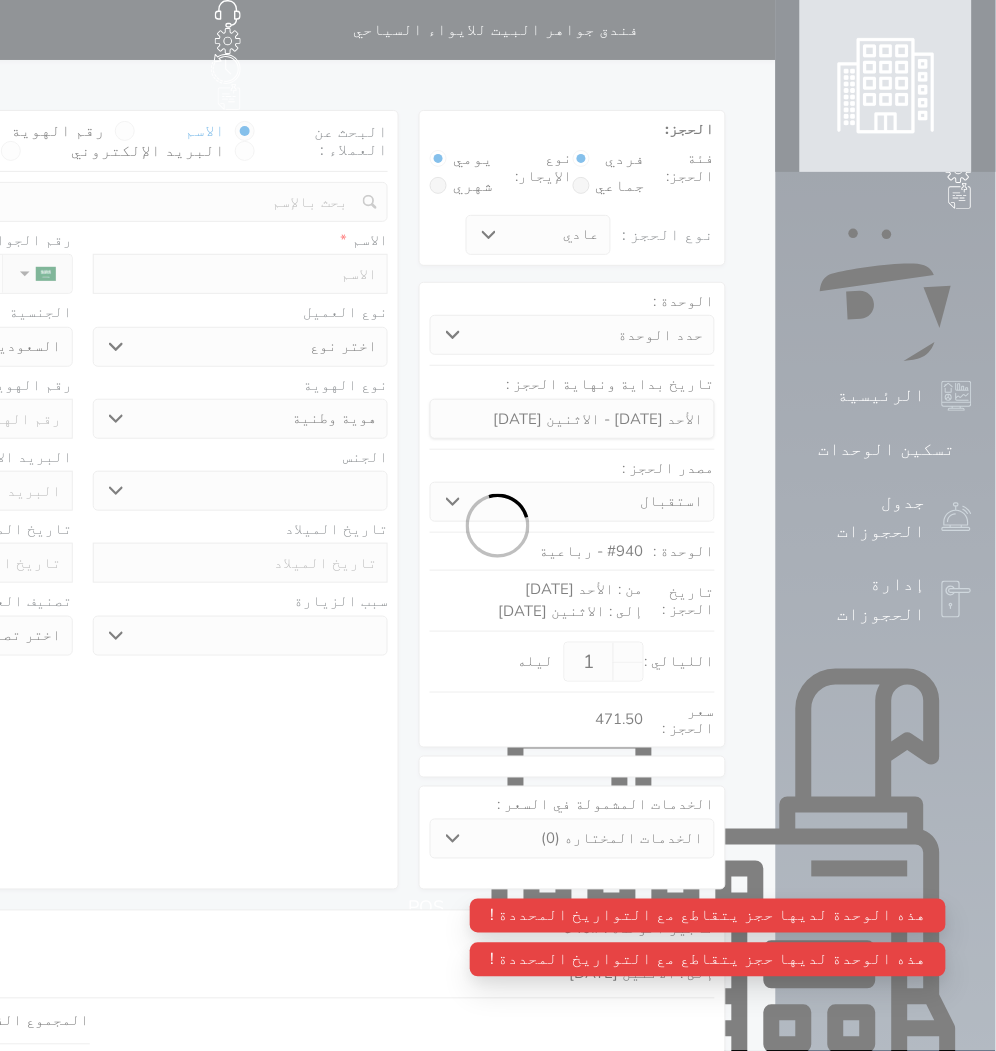 select 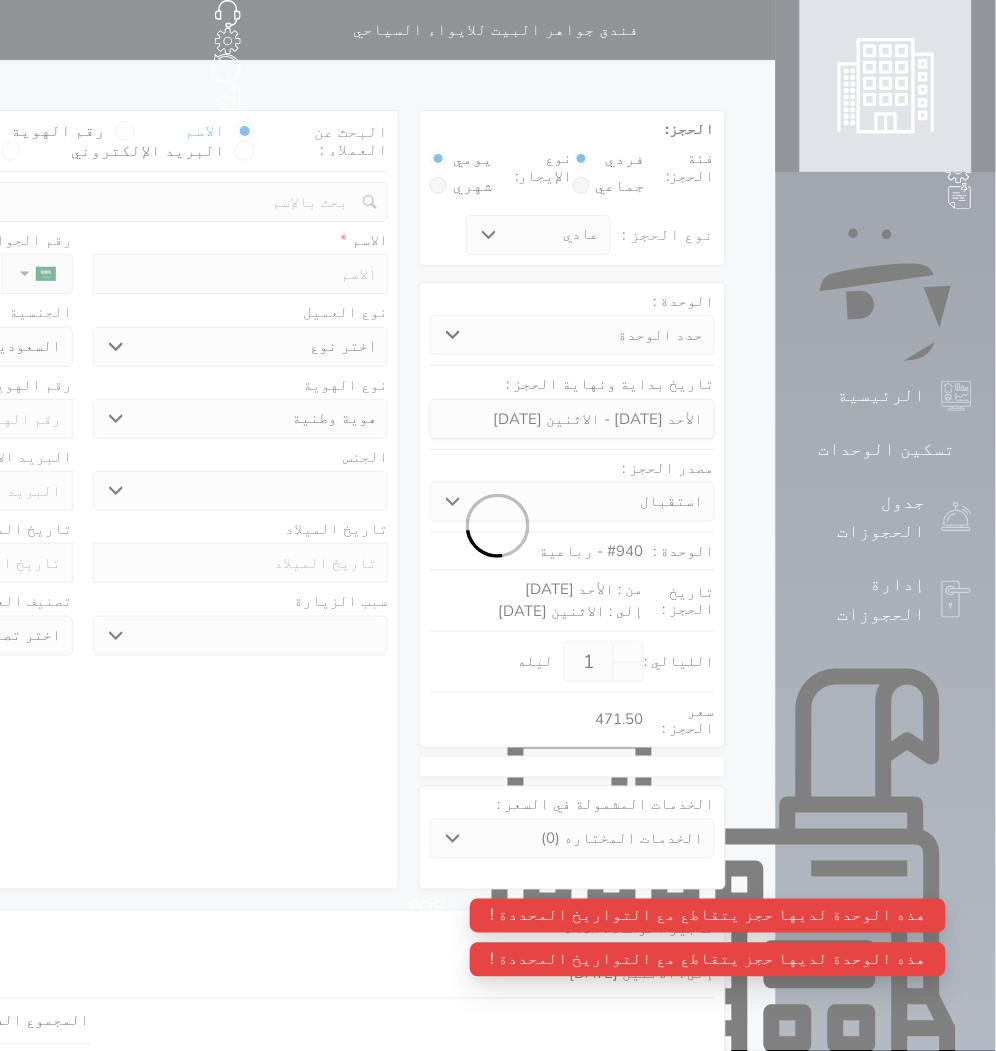 select 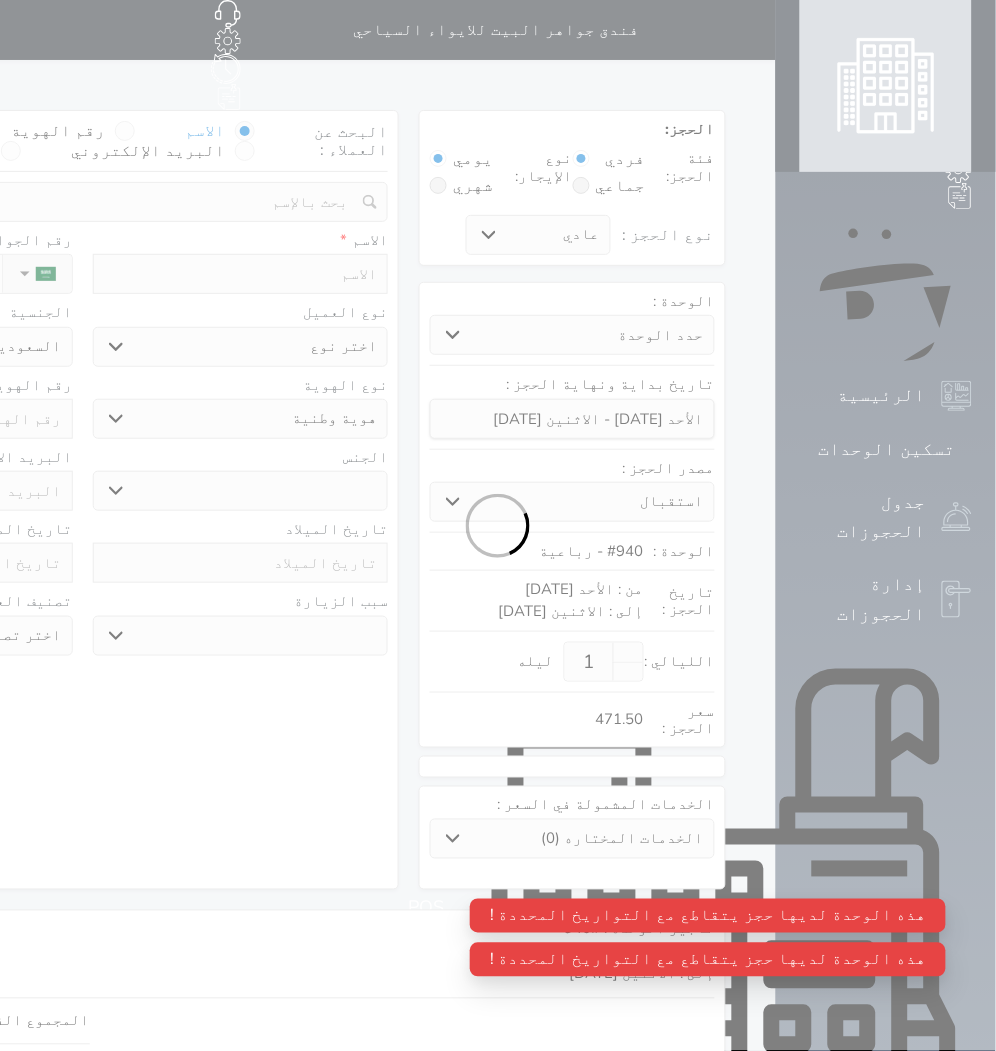 select 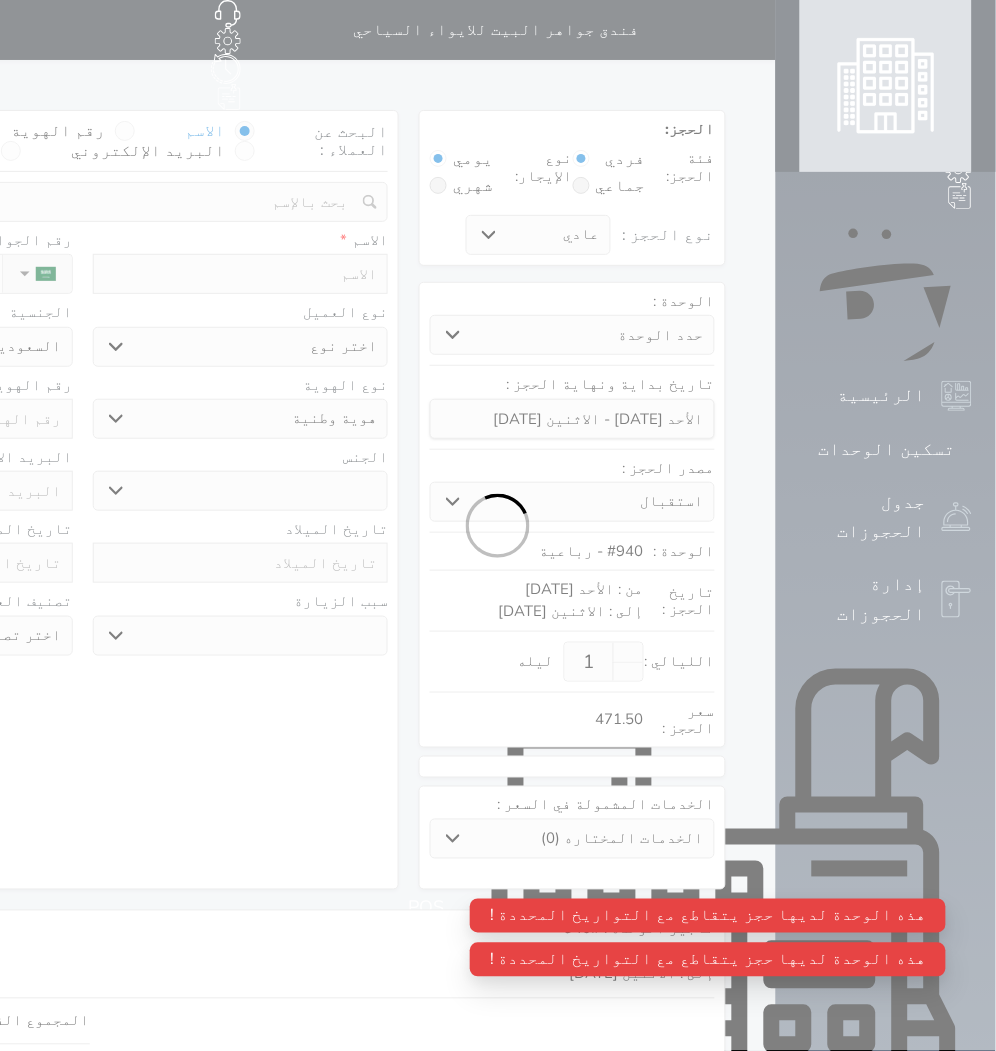 select 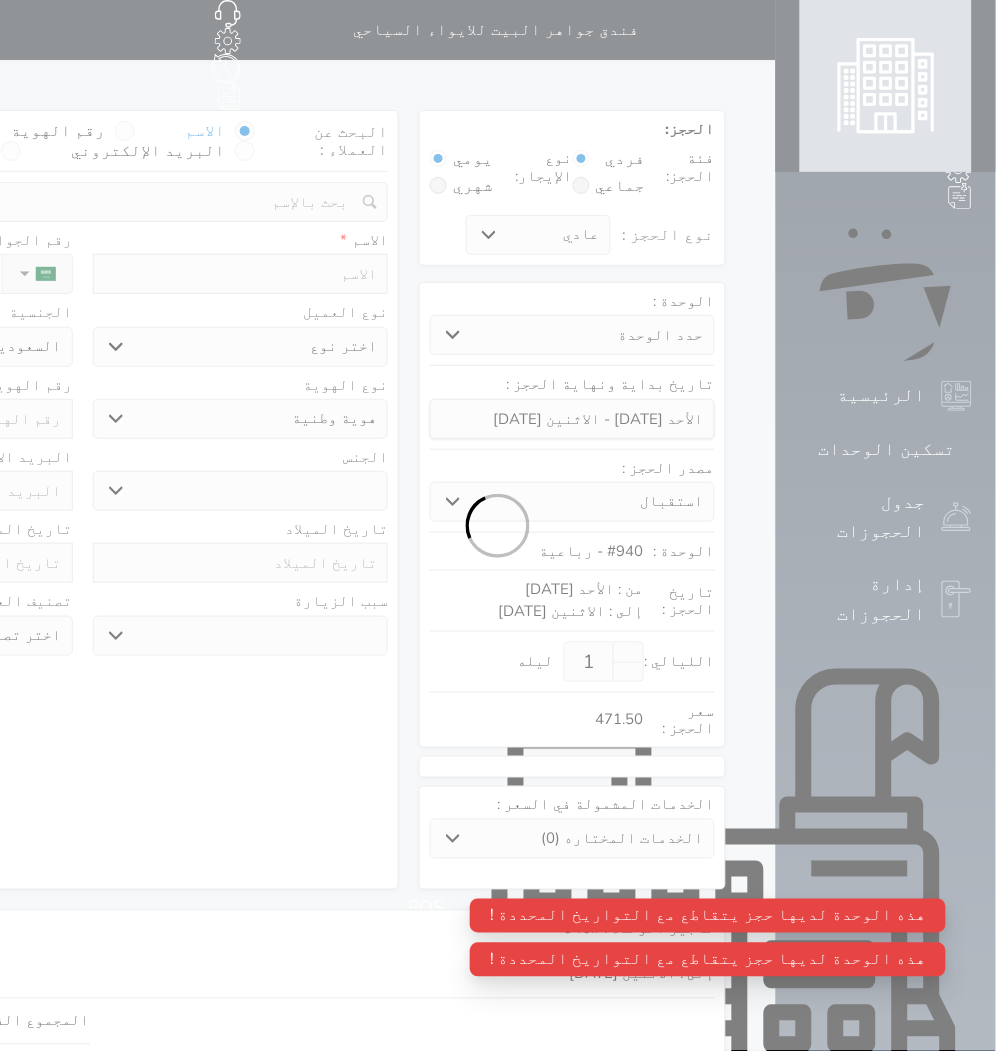 select 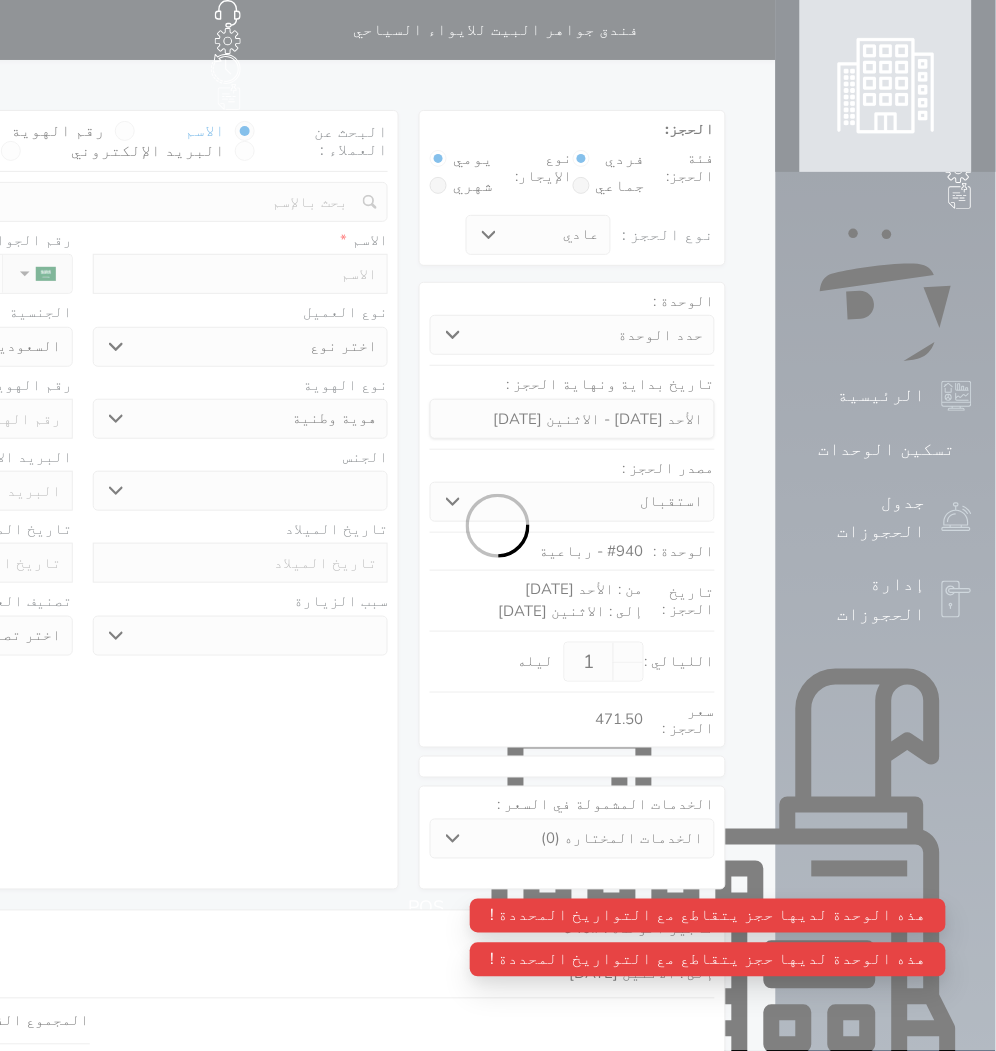 select on "1" 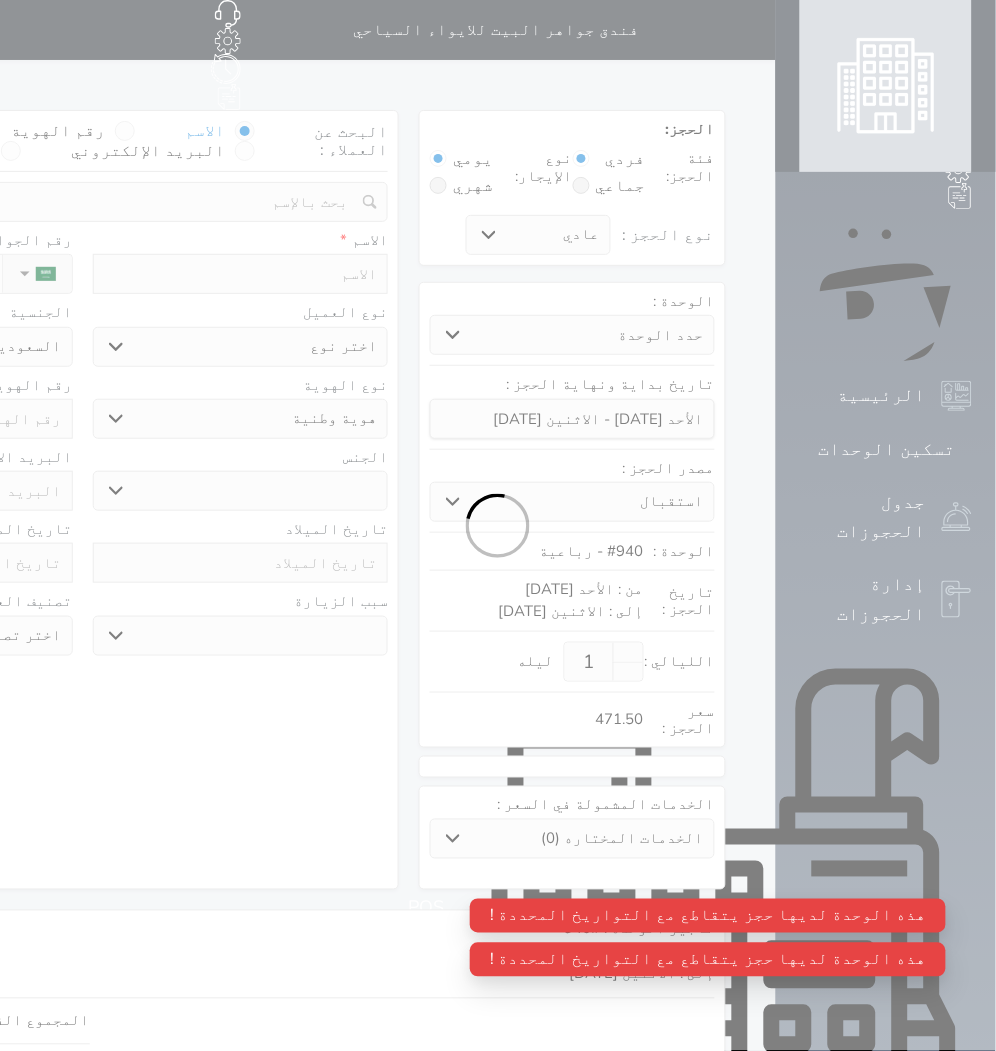 select on "7" 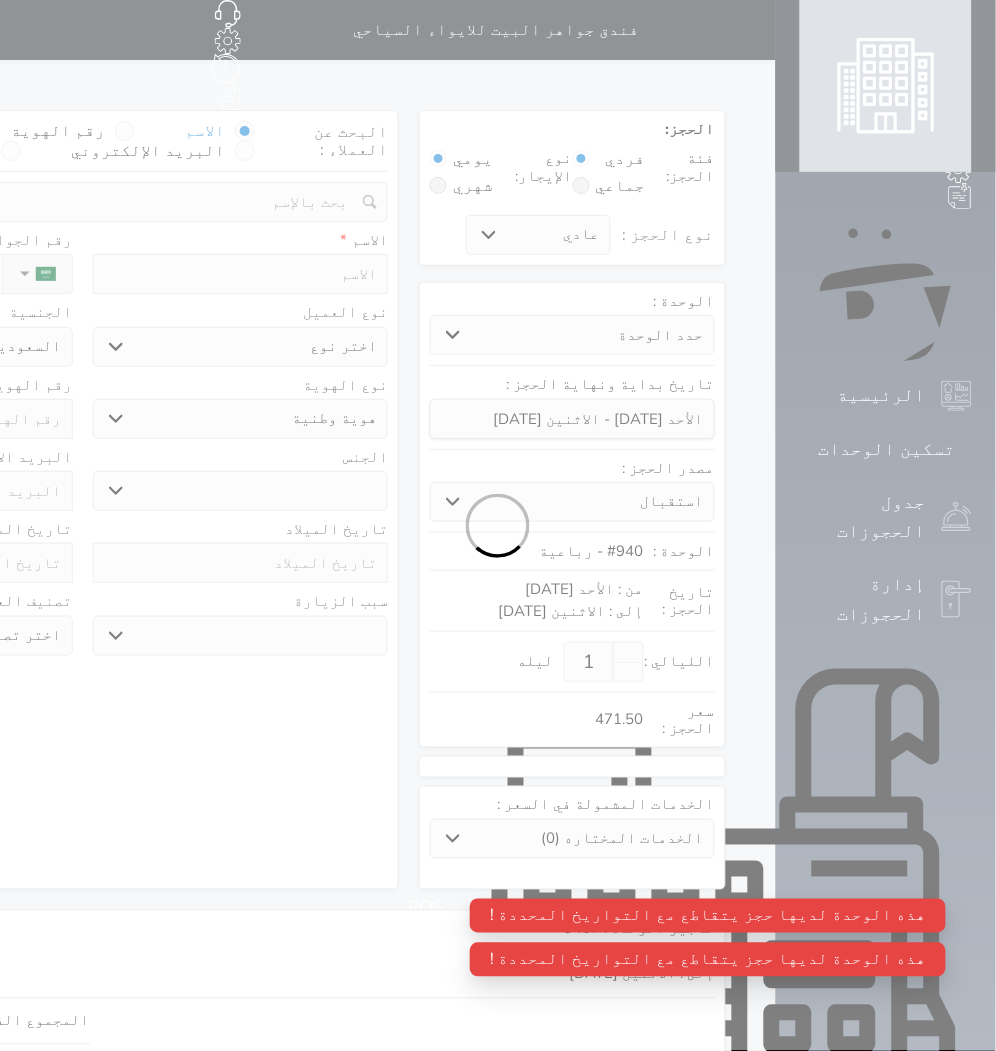 select 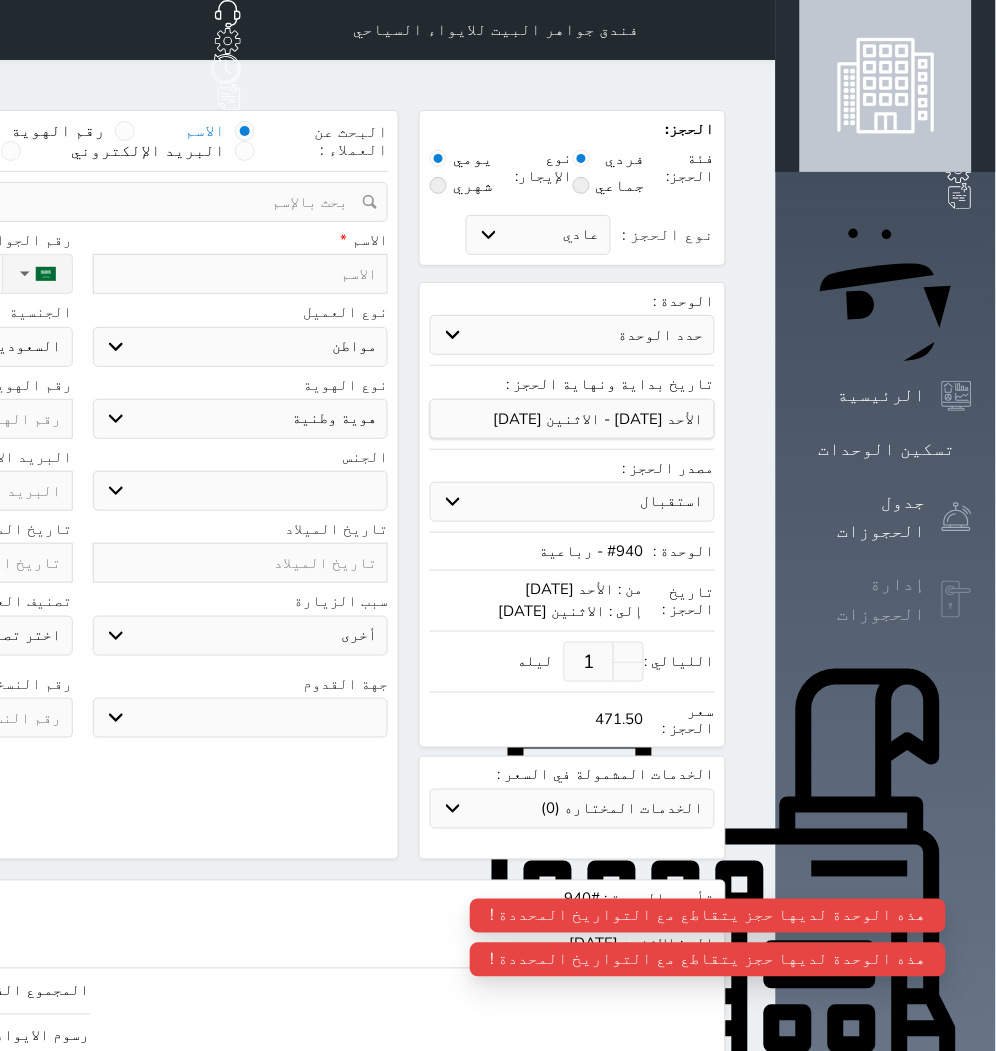 click 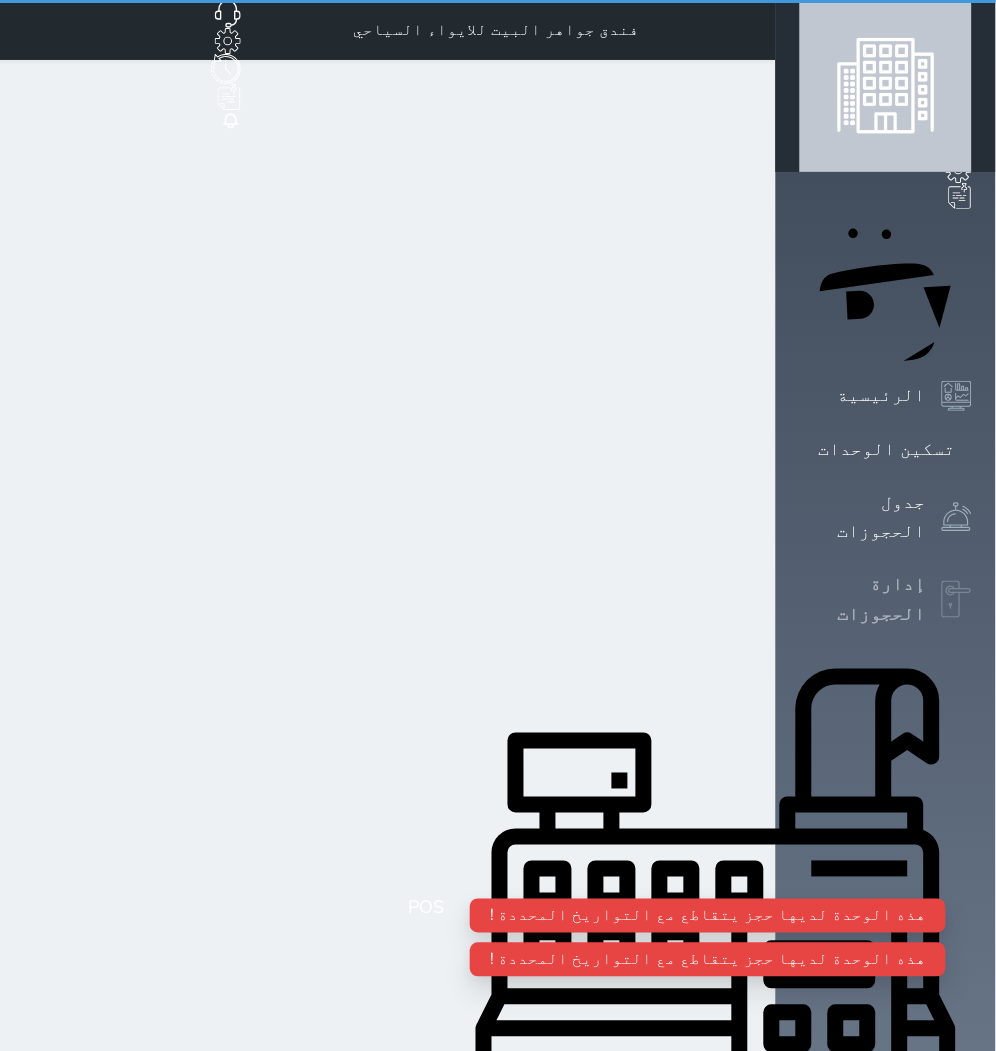 select on "open_all" 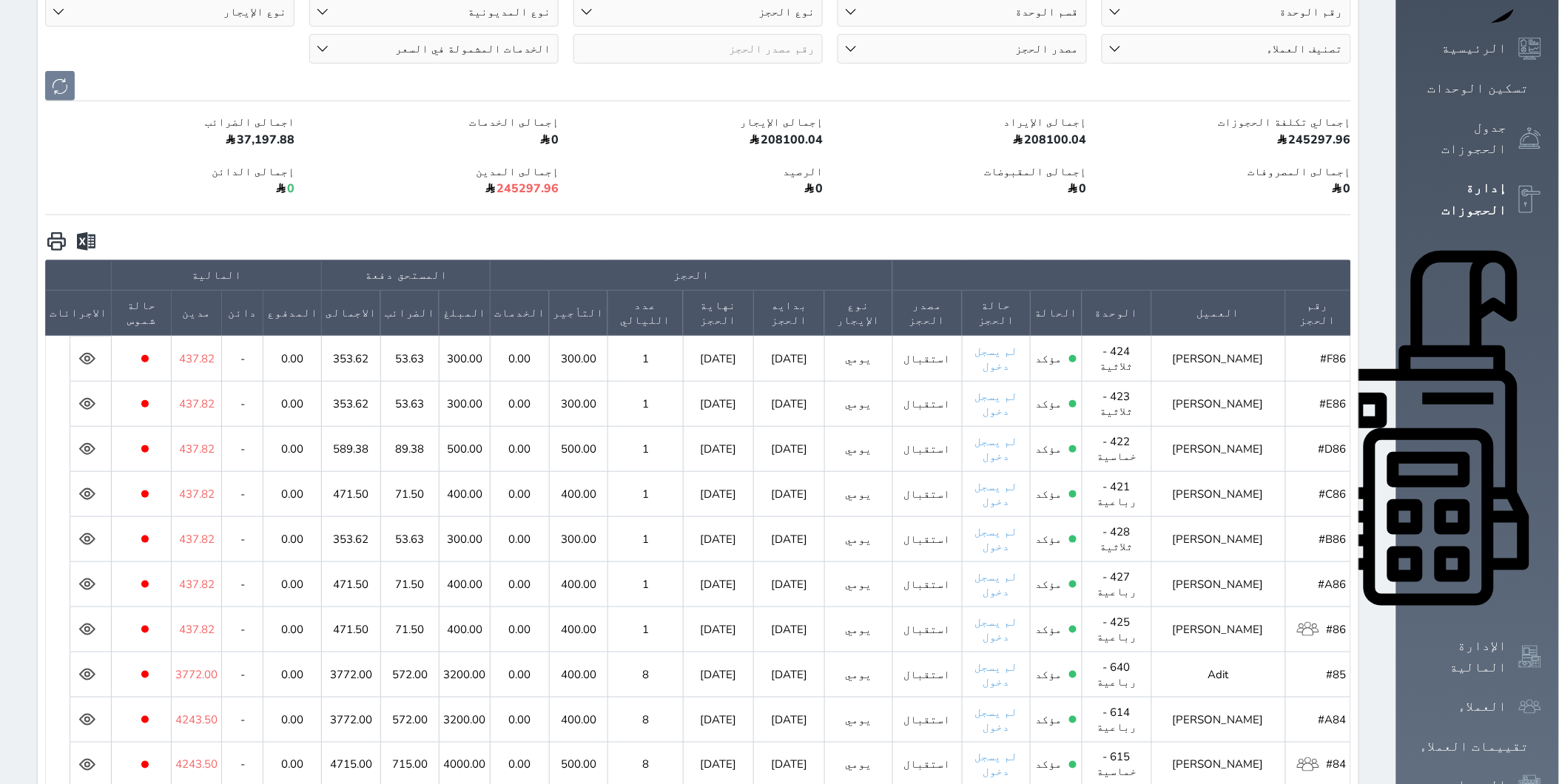 scroll, scrollTop: 149, scrollLeft: 0, axis: vertical 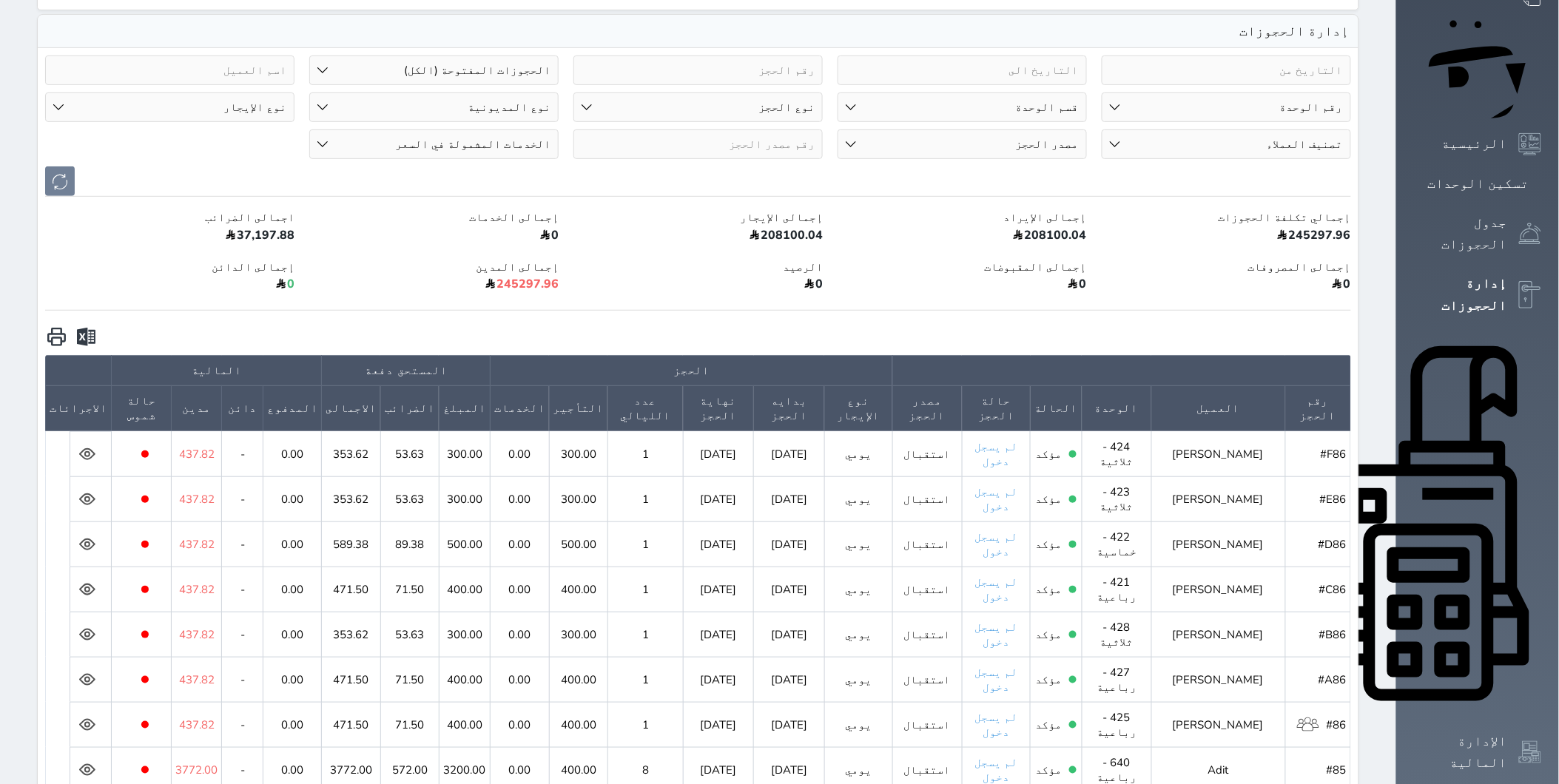 click at bounding box center (1530, 961) 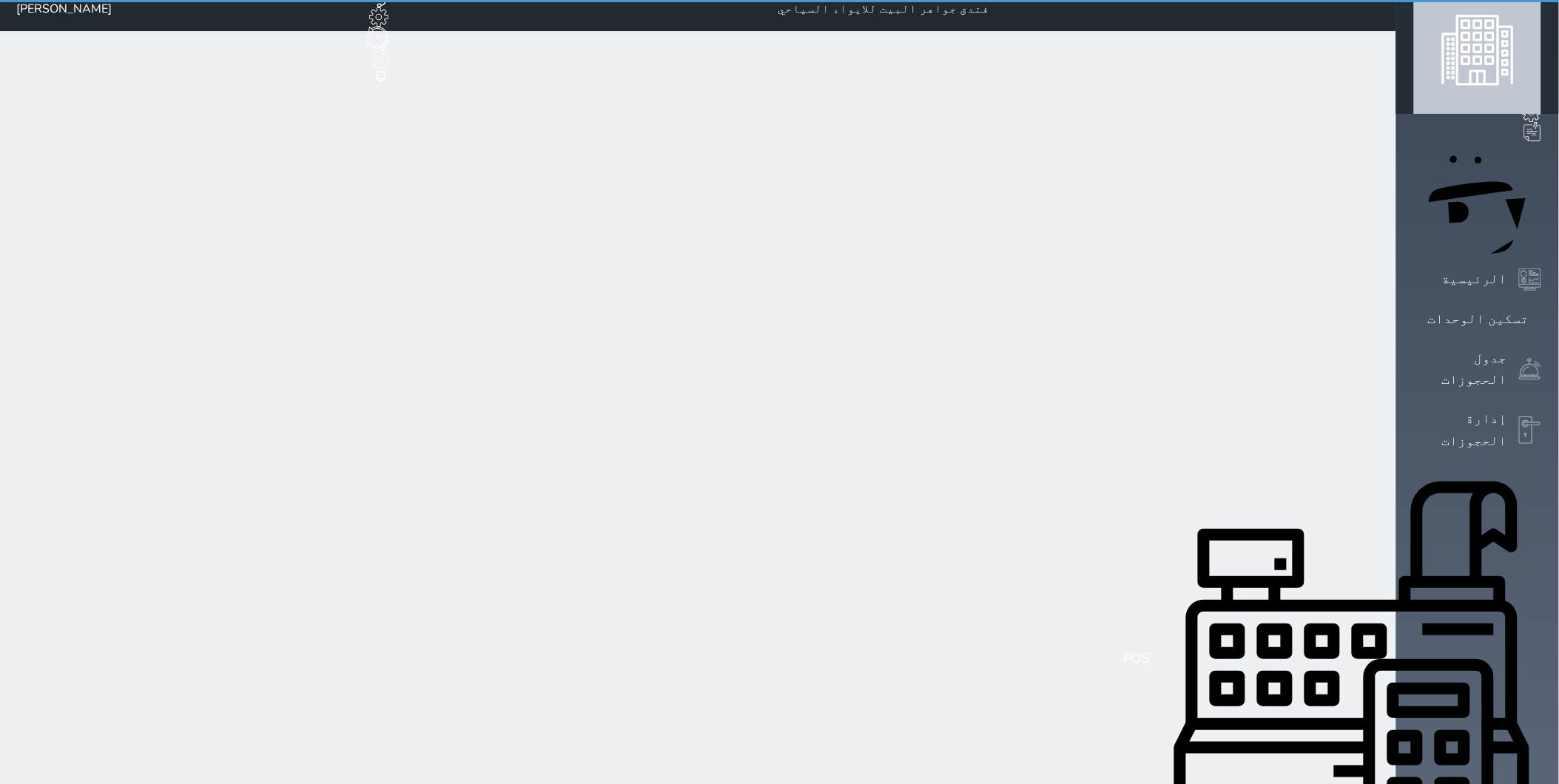 scroll, scrollTop: 0, scrollLeft: 0, axis: both 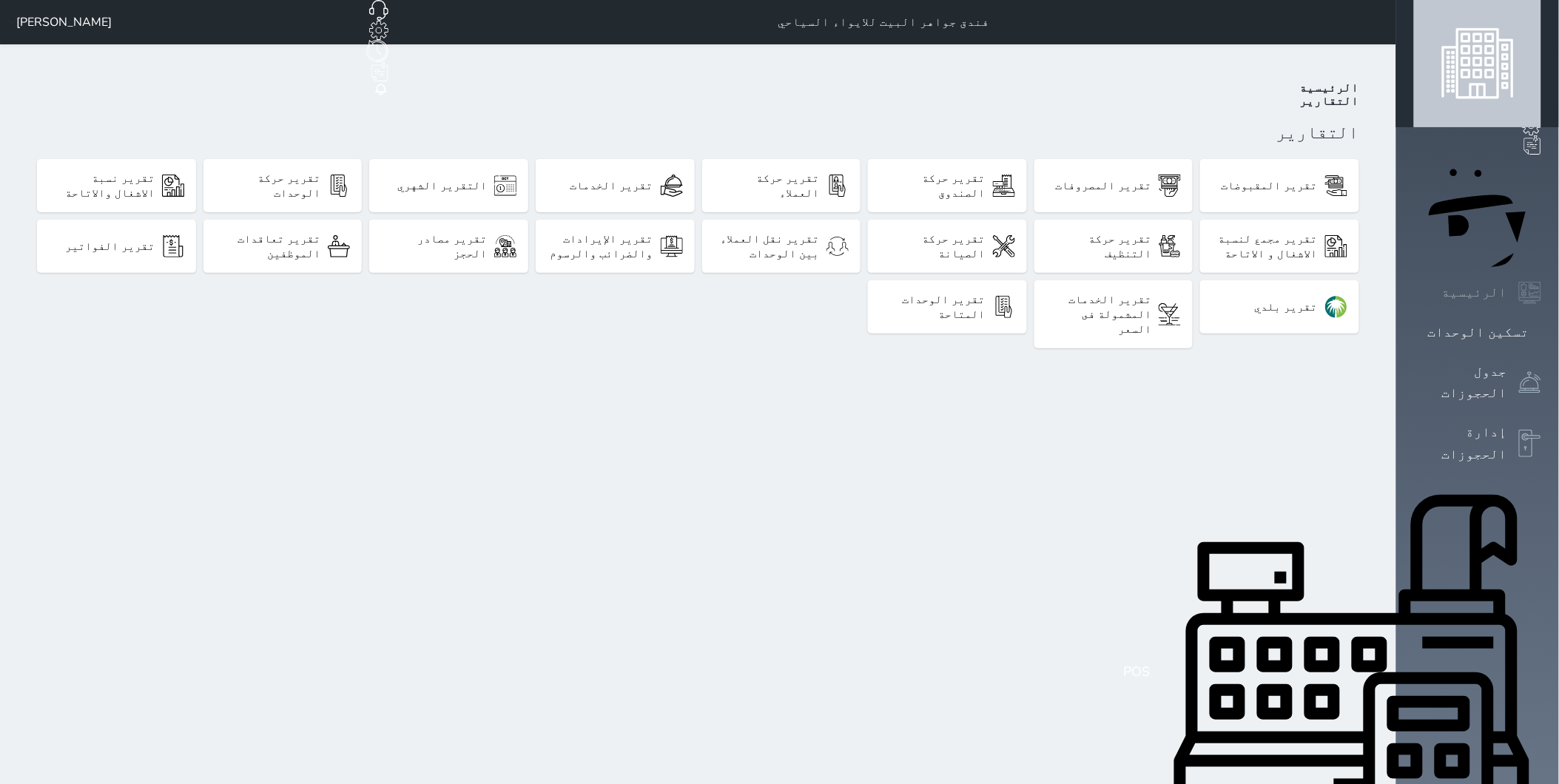 click on "الرئيسية" at bounding box center (1478, 293) 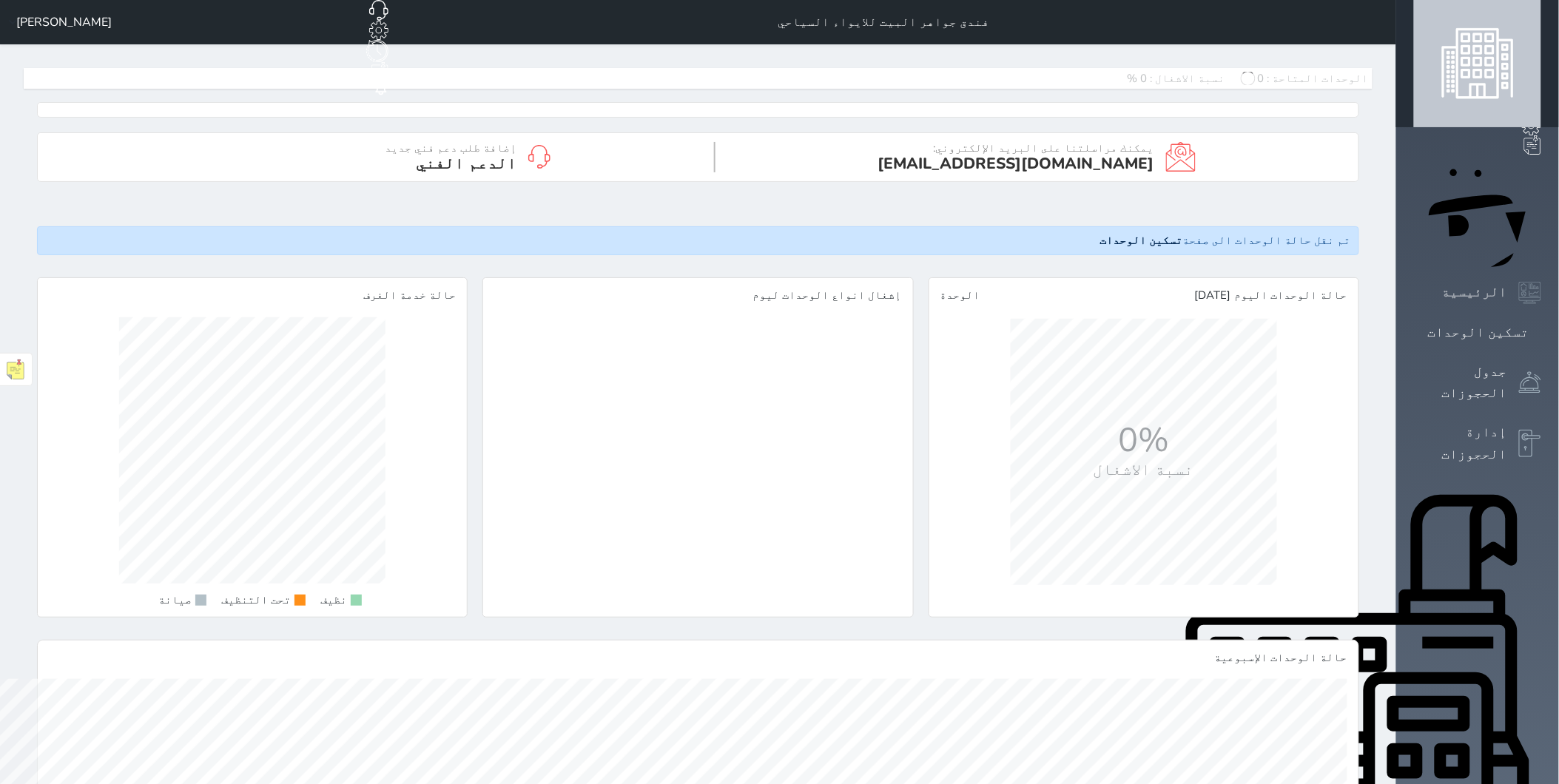 scroll, scrollTop: 739356, scrollLeft: 739489, axis: both 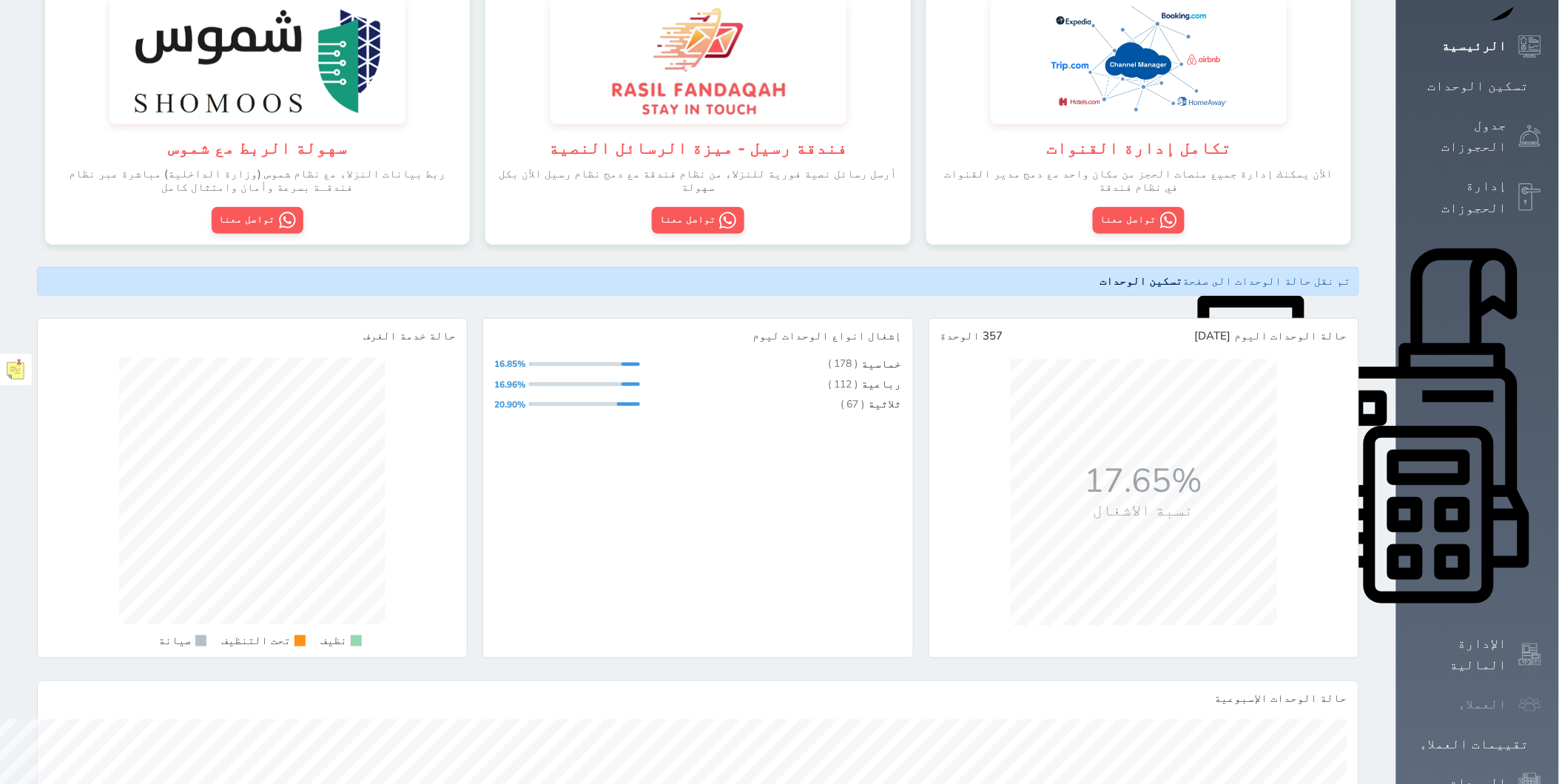 click 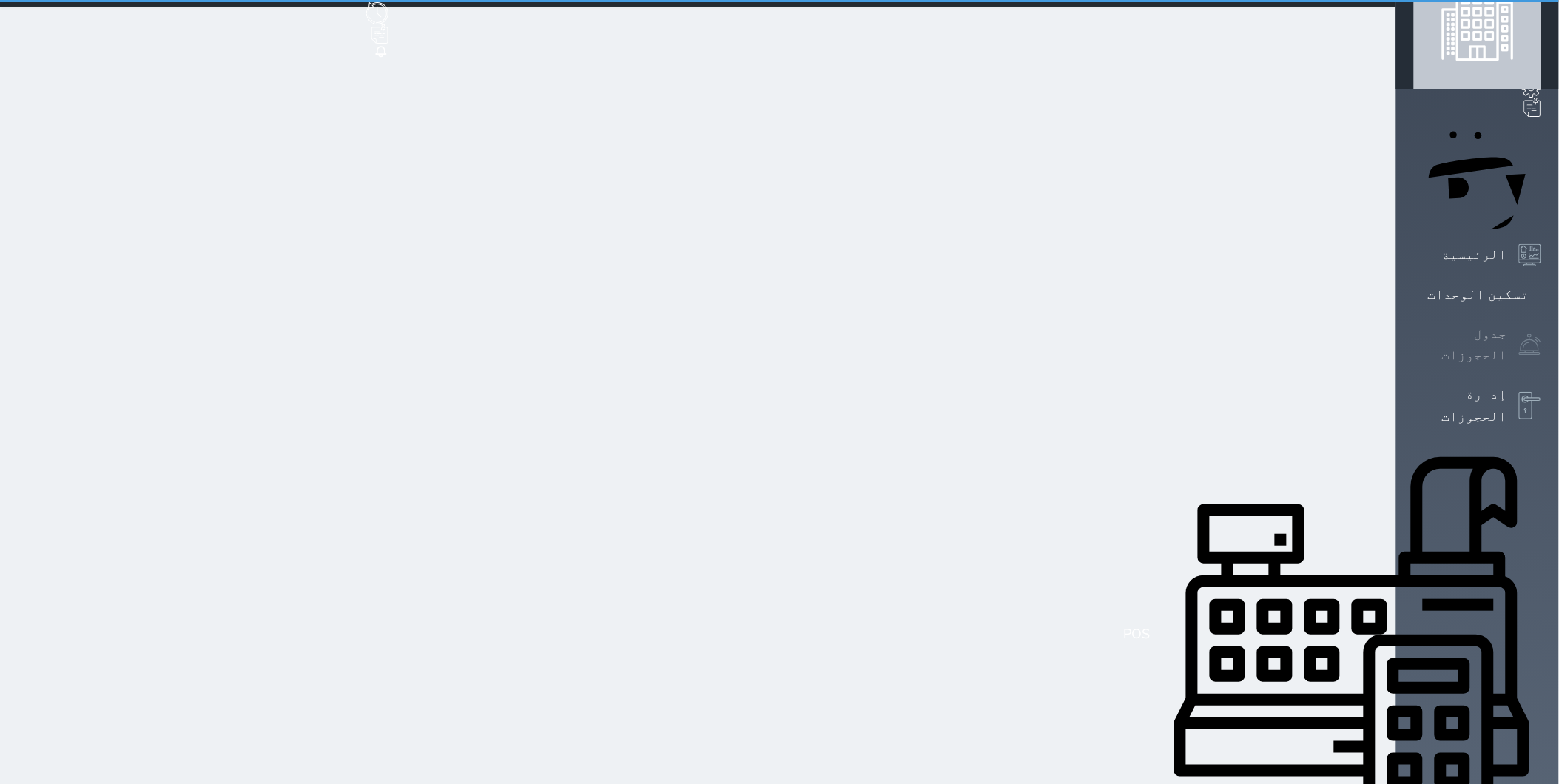 scroll, scrollTop: 0, scrollLeft: 0, axis: both 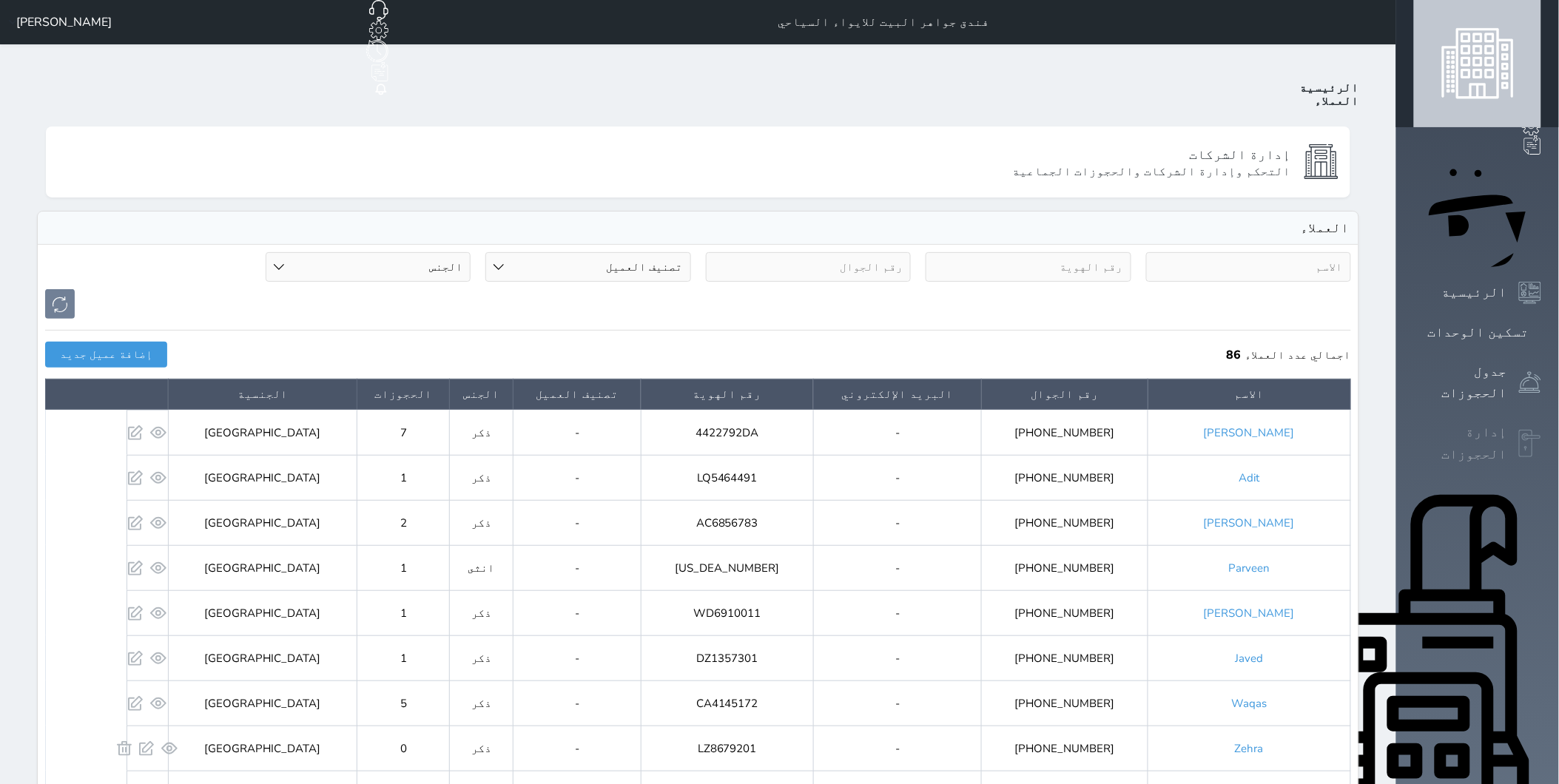 click at bounding box center [1530, 444] 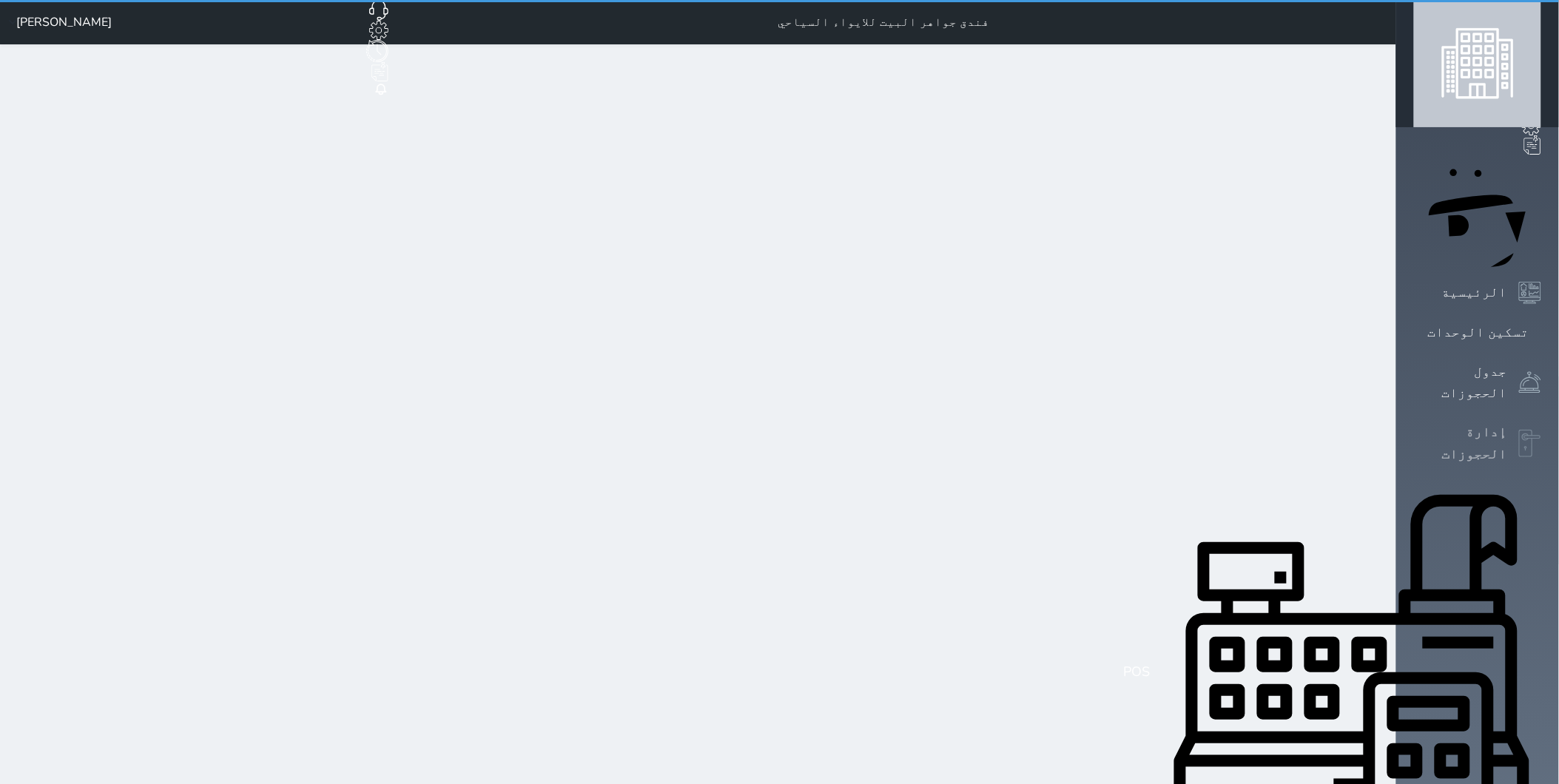 select on "open_all" 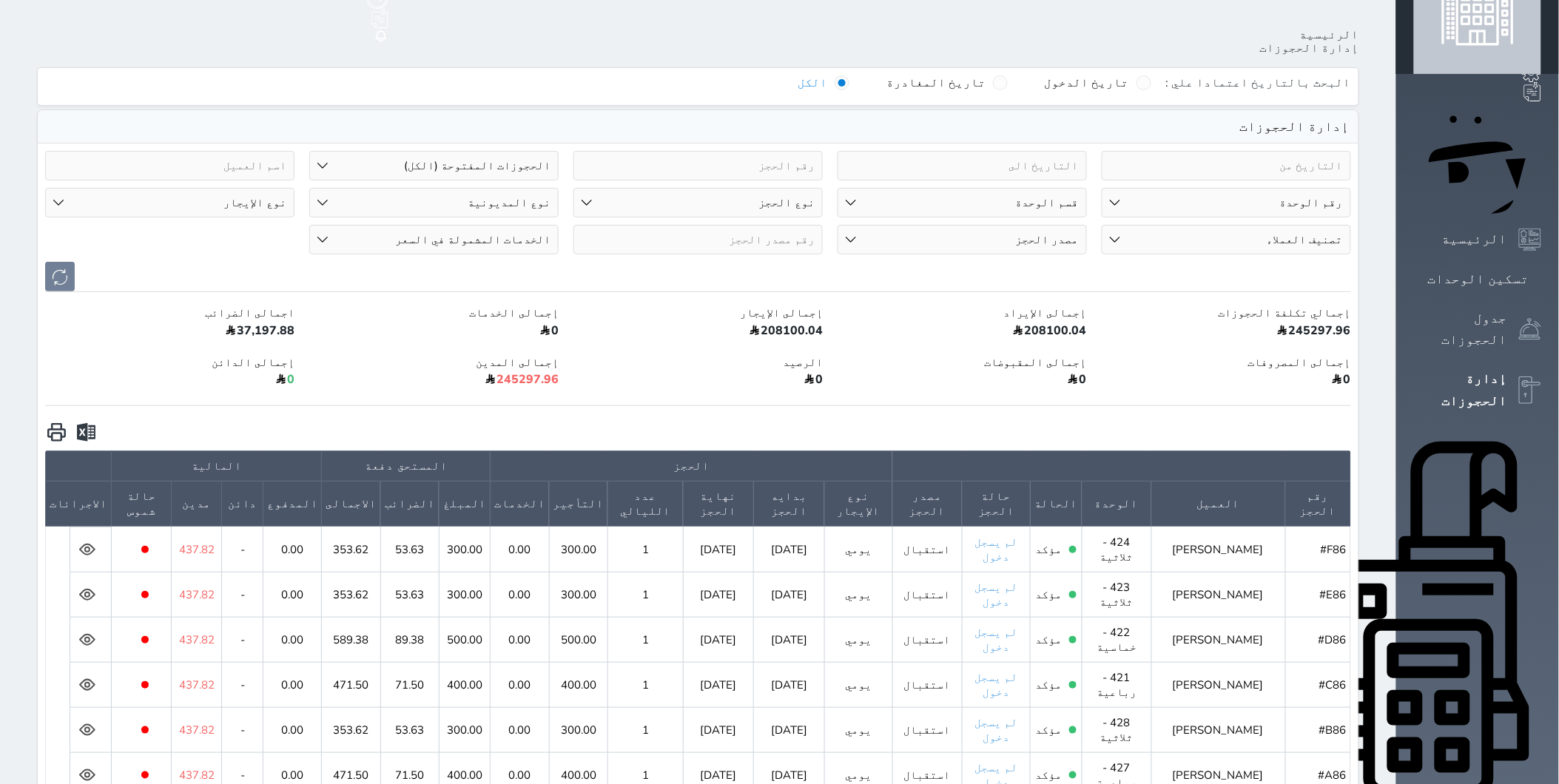 scroll, scrollTop: 82, scrollLeft: 0, axis: vertical 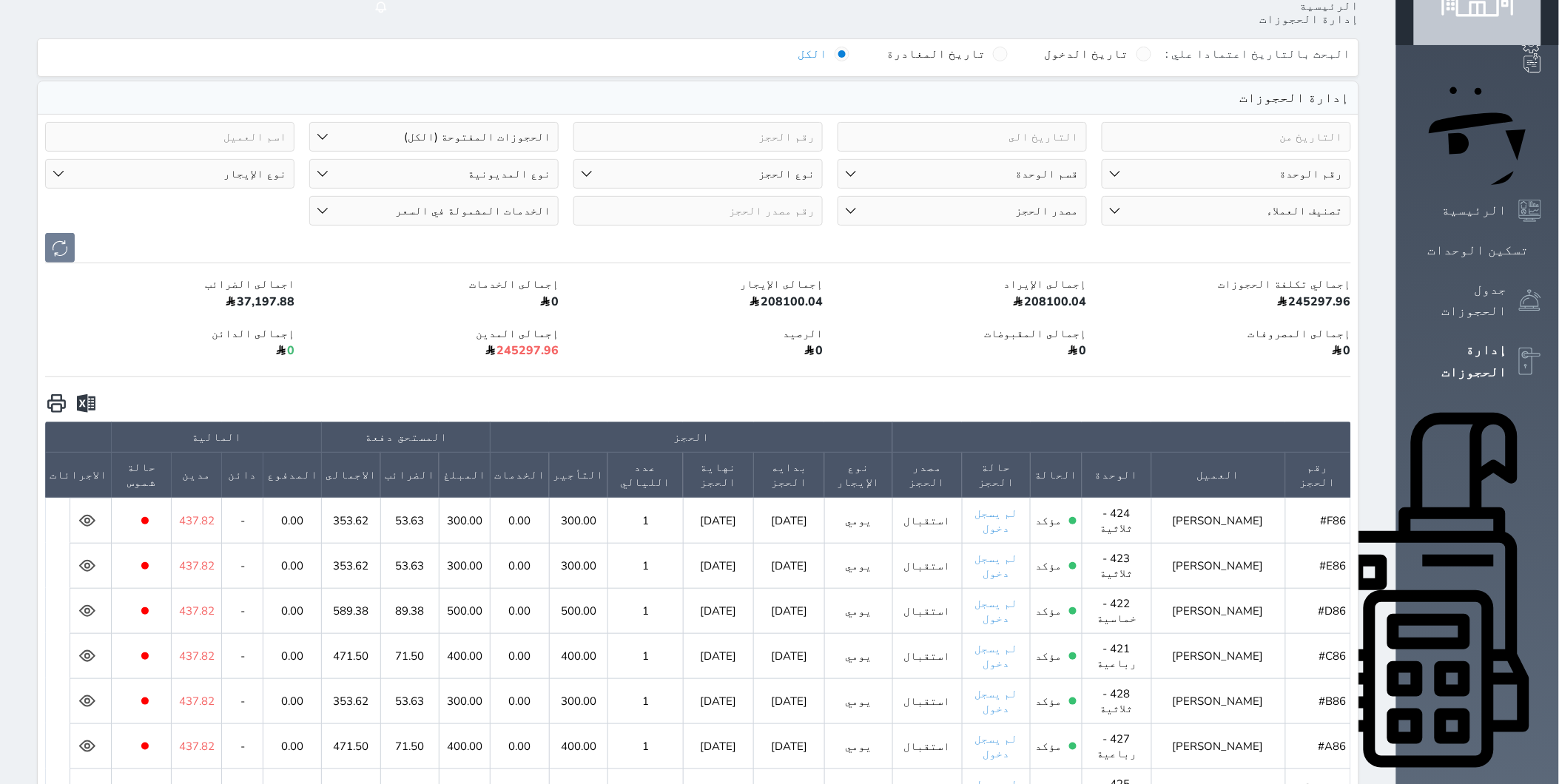 click on "نوع المديونية
دائن   مدين" at bounding box center (434, 174) 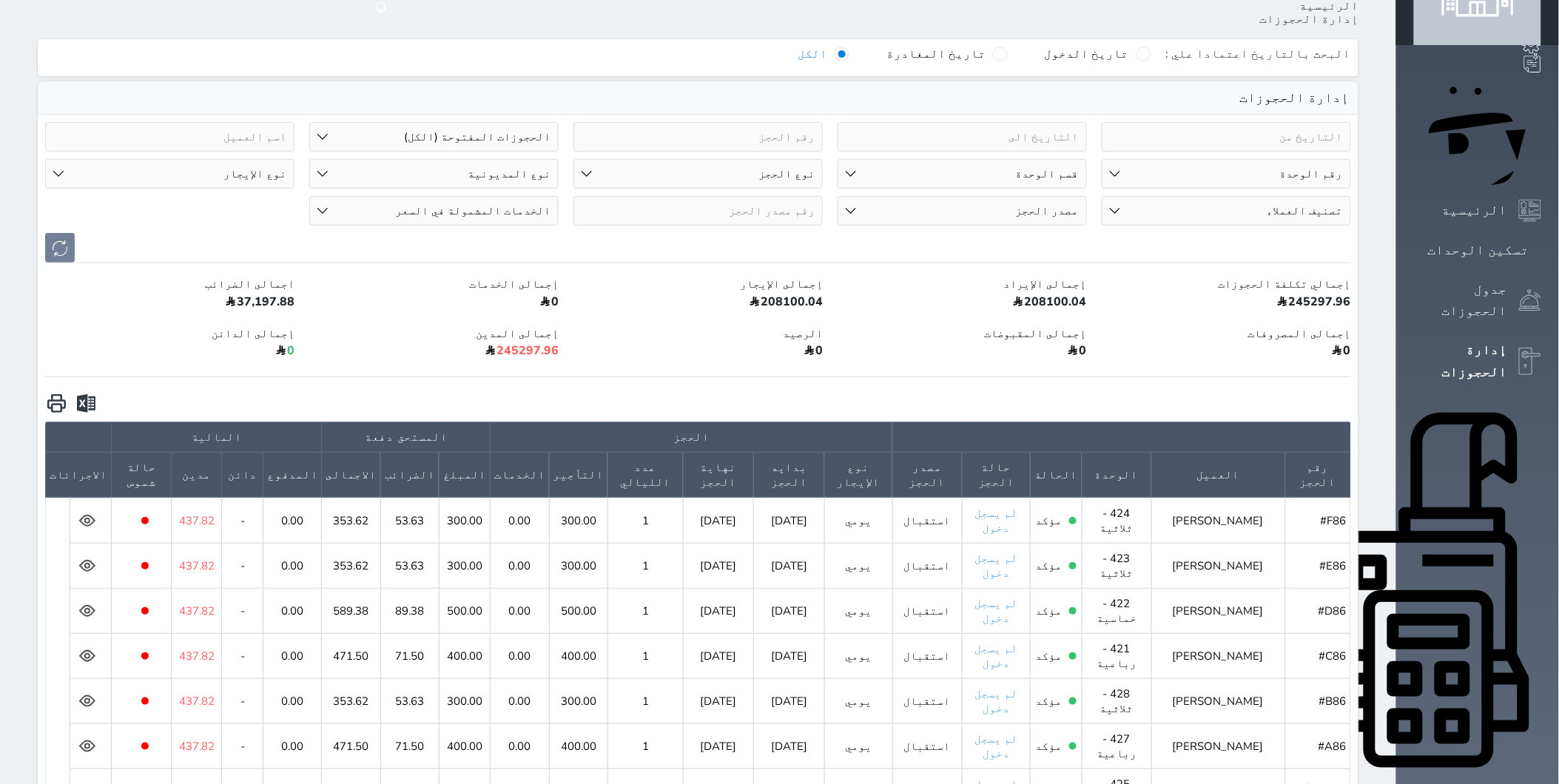 click on "نوع المديونية
دائن   مدين" at bounding box center (434, 174) 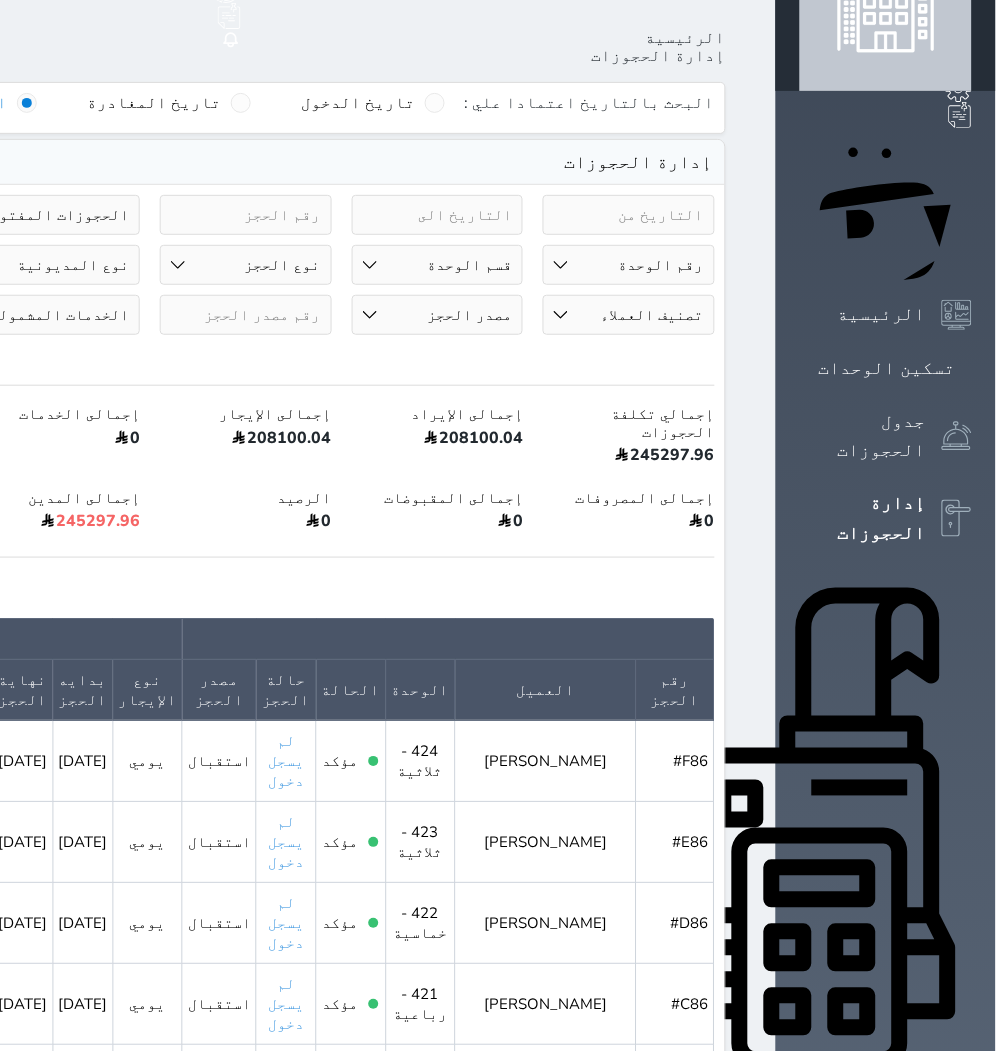 scroll, scrollTop: 0, scrollLeft: 0, axis: both 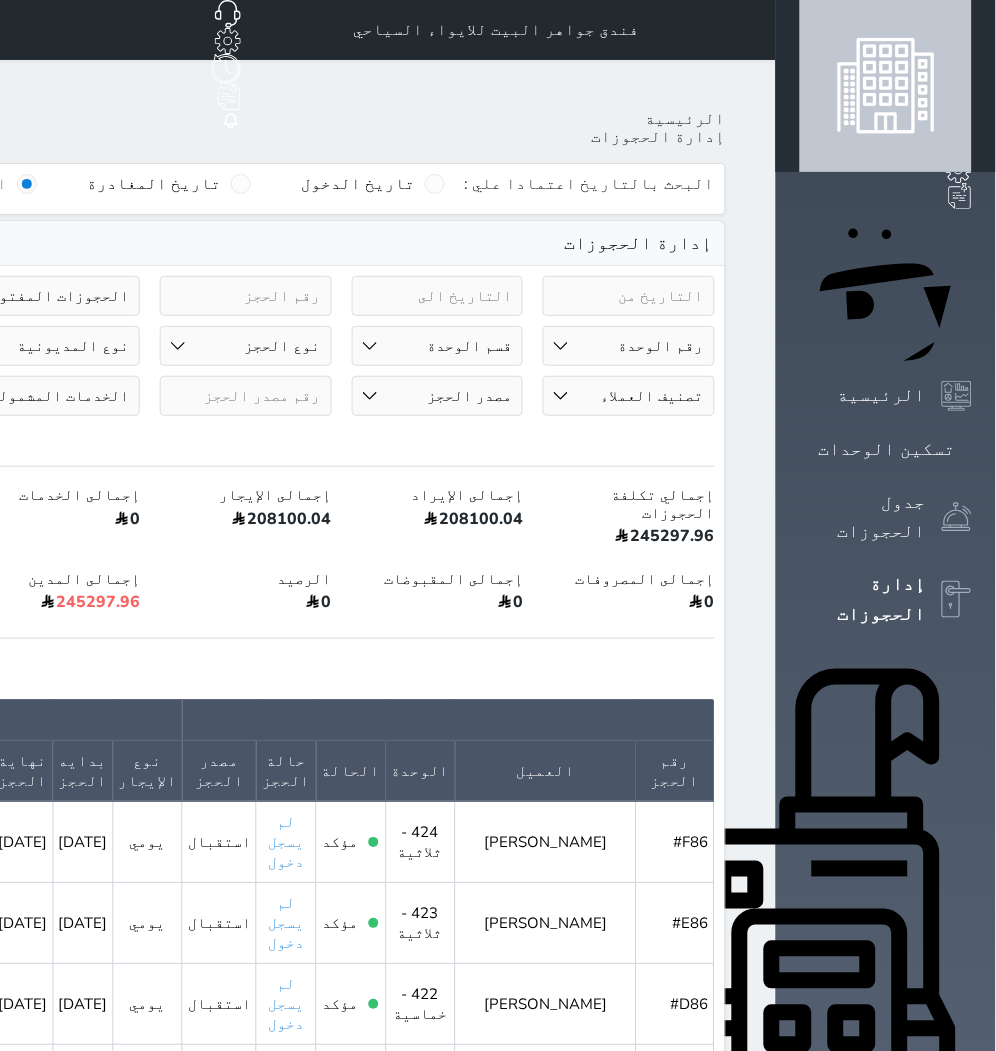 click on "علي الغامدي" at bounding box center [-207, 30] 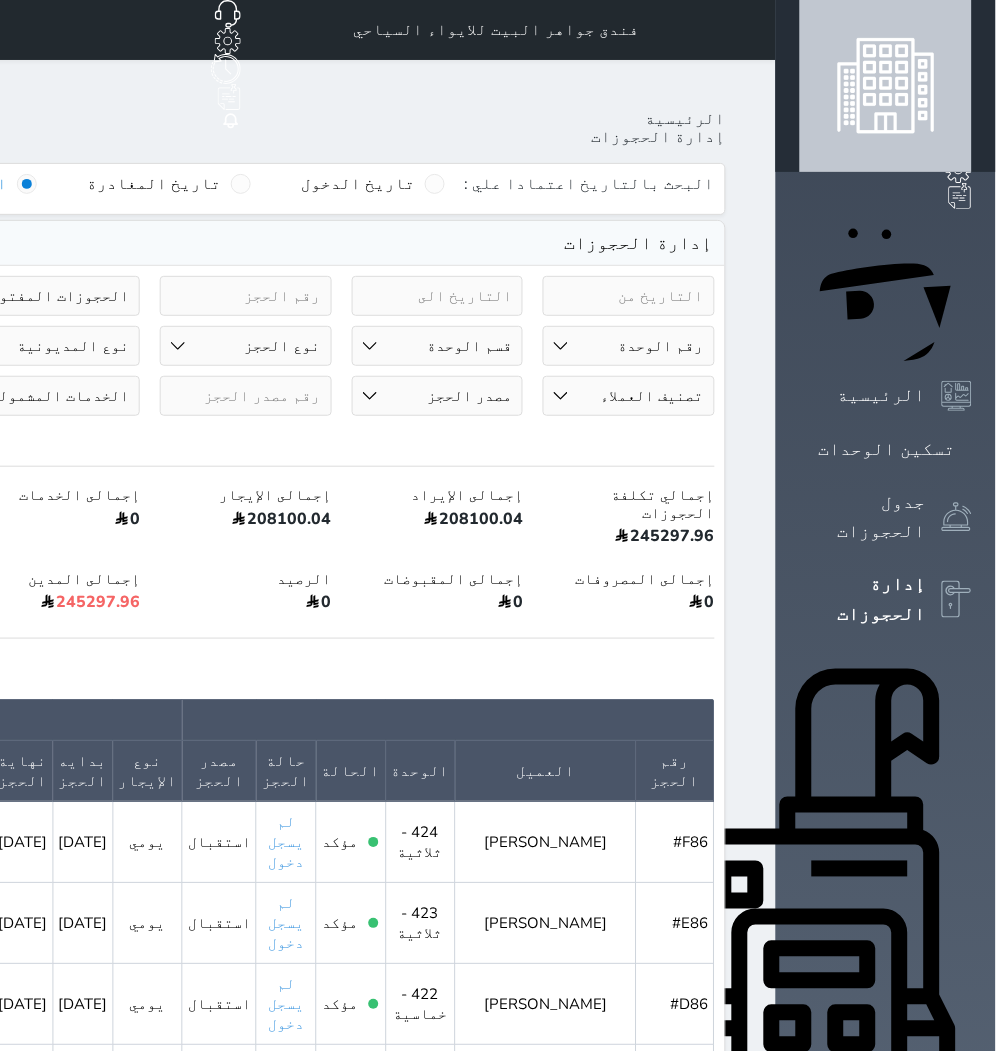 click on "الخروج" at bounding box center (-164, 211) 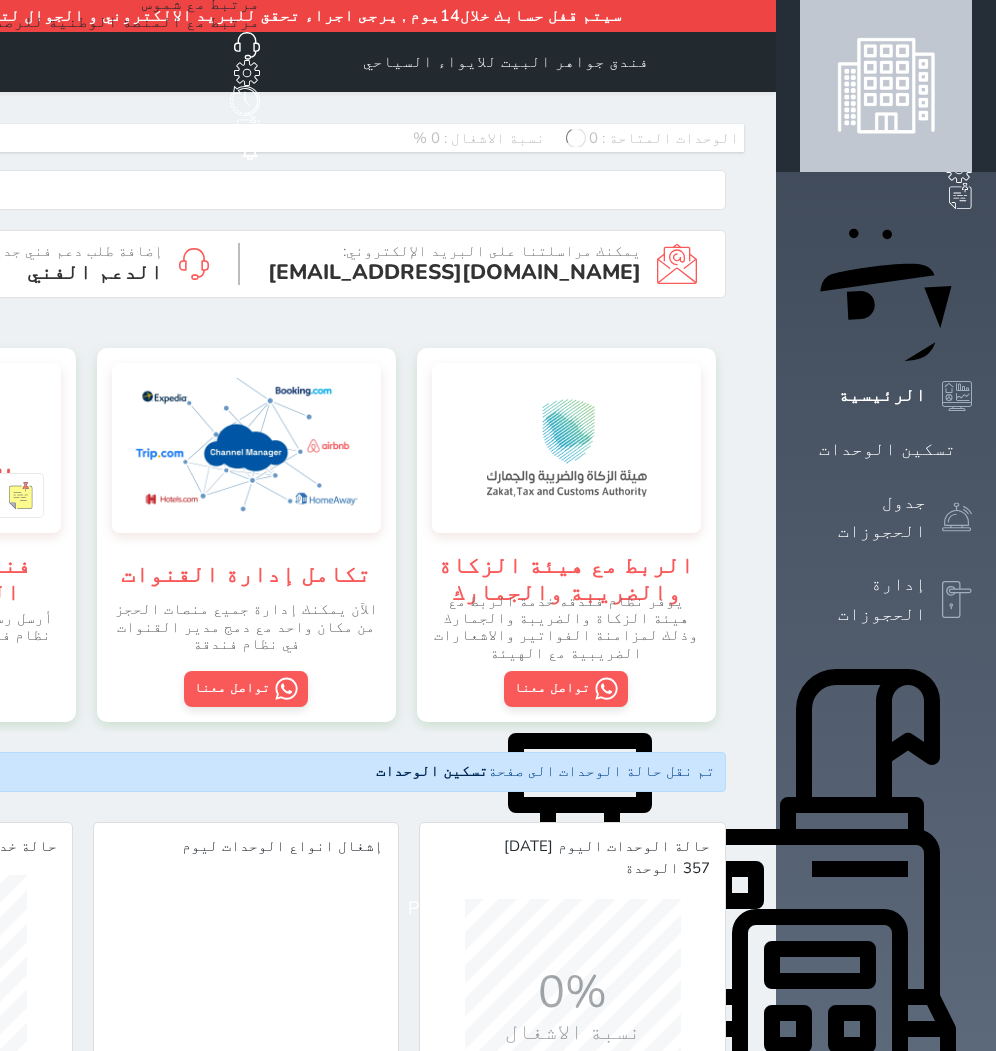 scroll, scrollTop: 0, scrollLeft: 0, axis: both 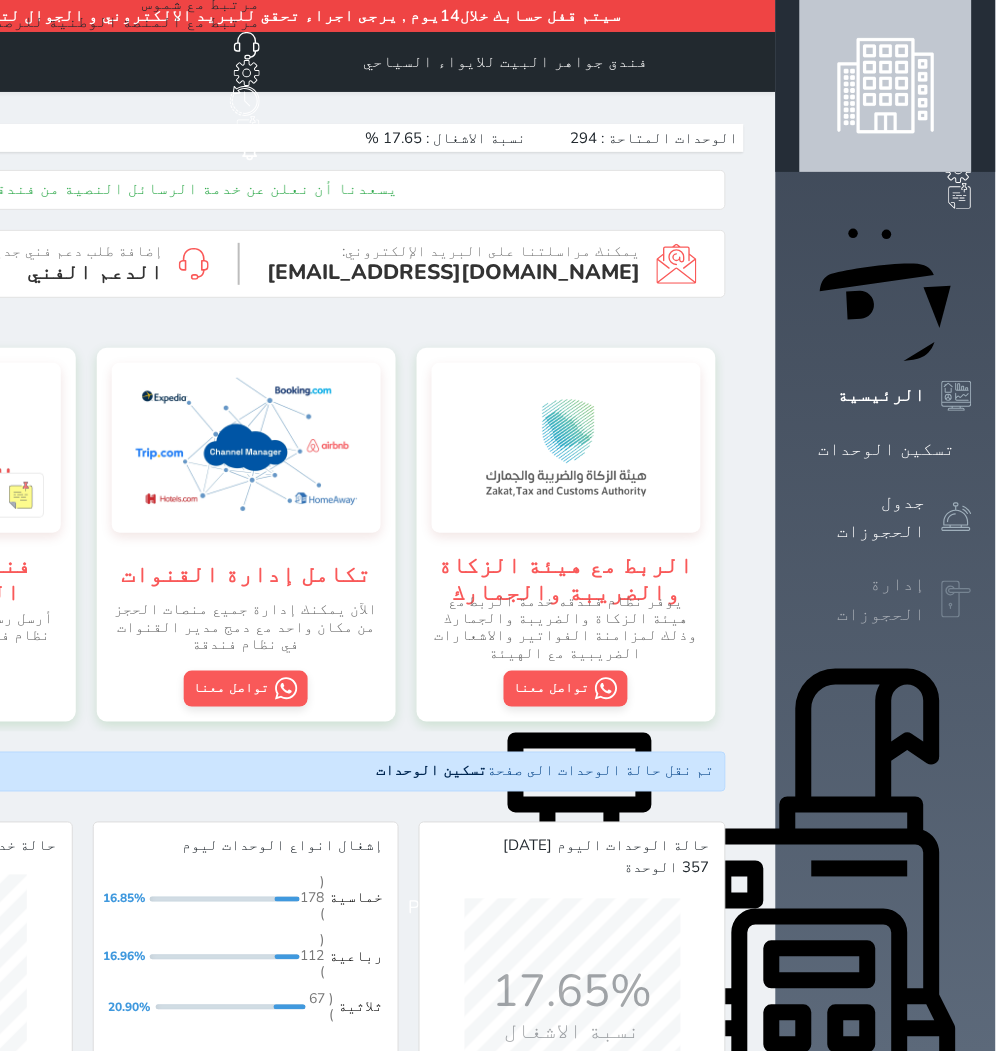 click on "إدارة الحجوزات" at bounding box center (886, 599) 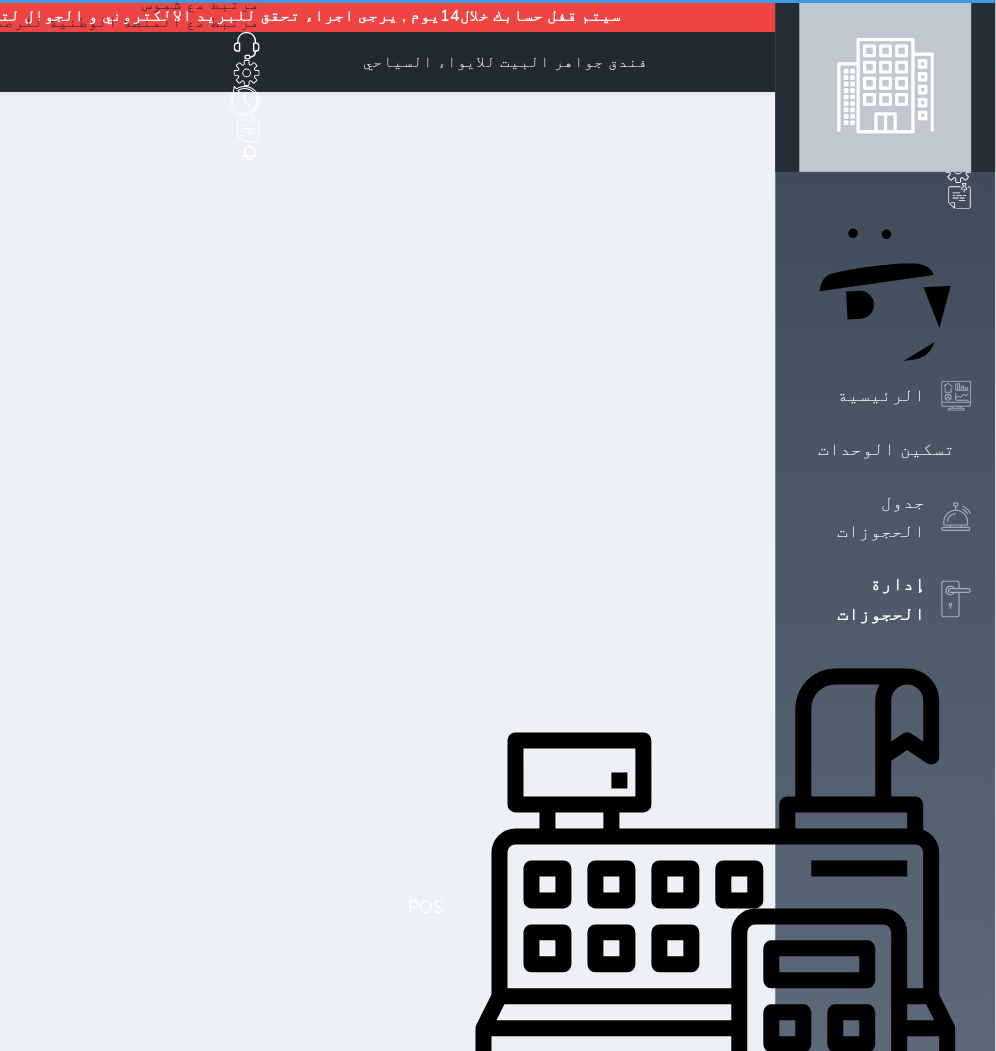 select on "open_all" 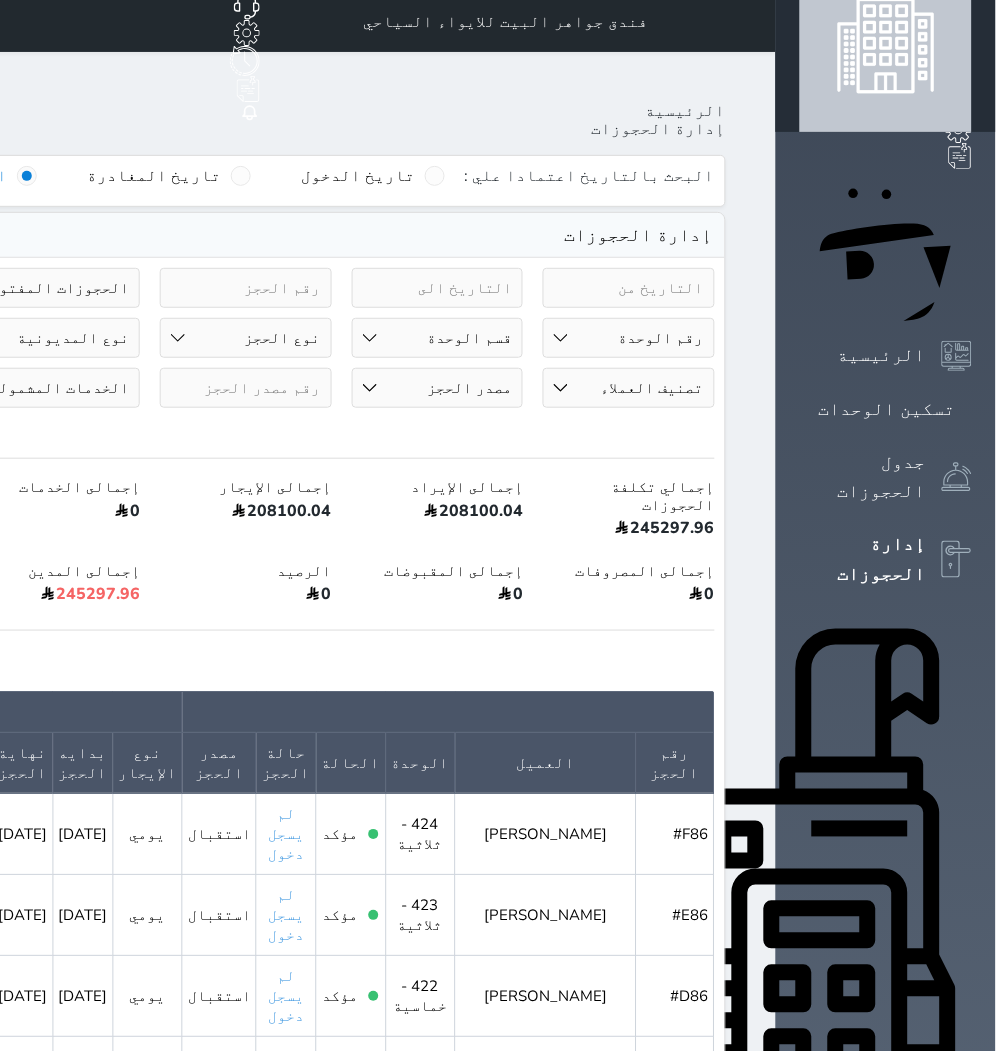 scroll, scrollTop: 0, scrollLeft: 0, axis: both 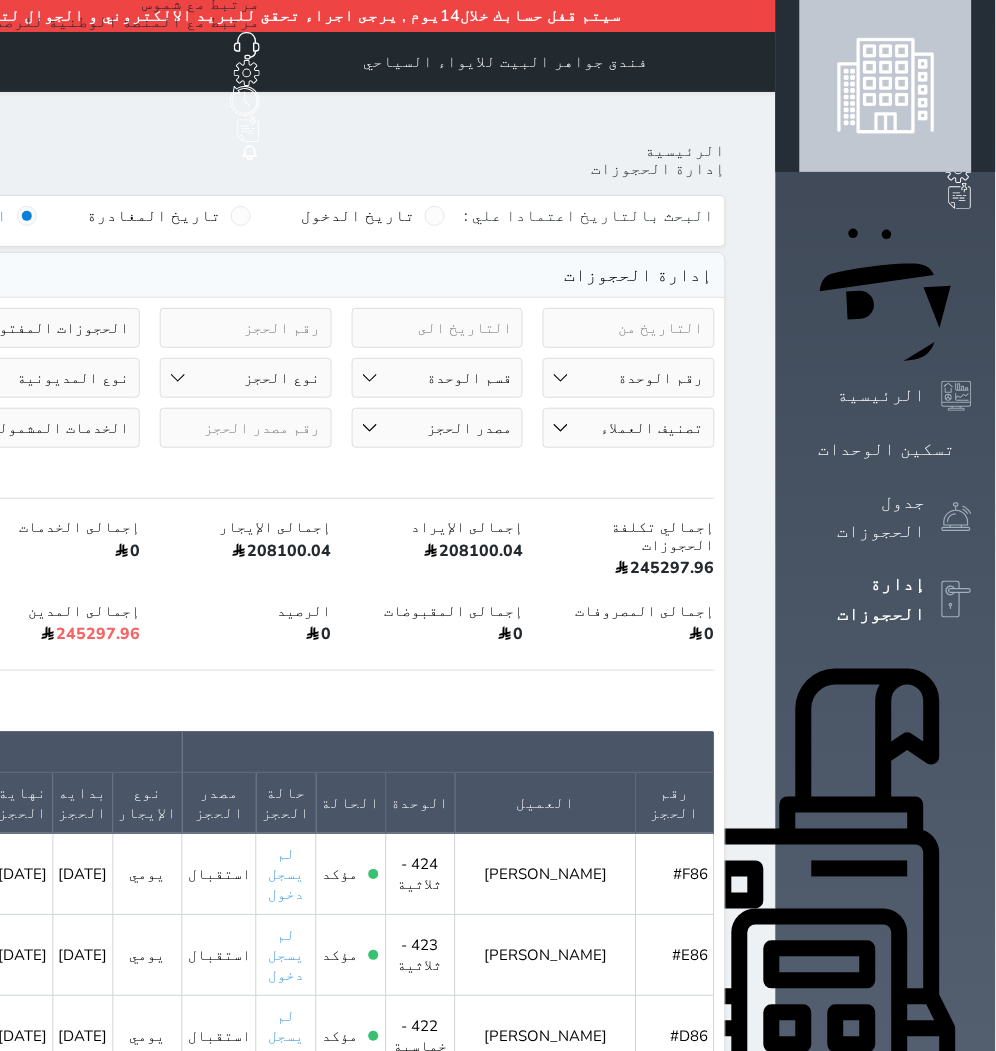 drag, startPoint x: 624, startPoint y: 1027, endPoint x: 613, endPoint y: 1027, distance: 11 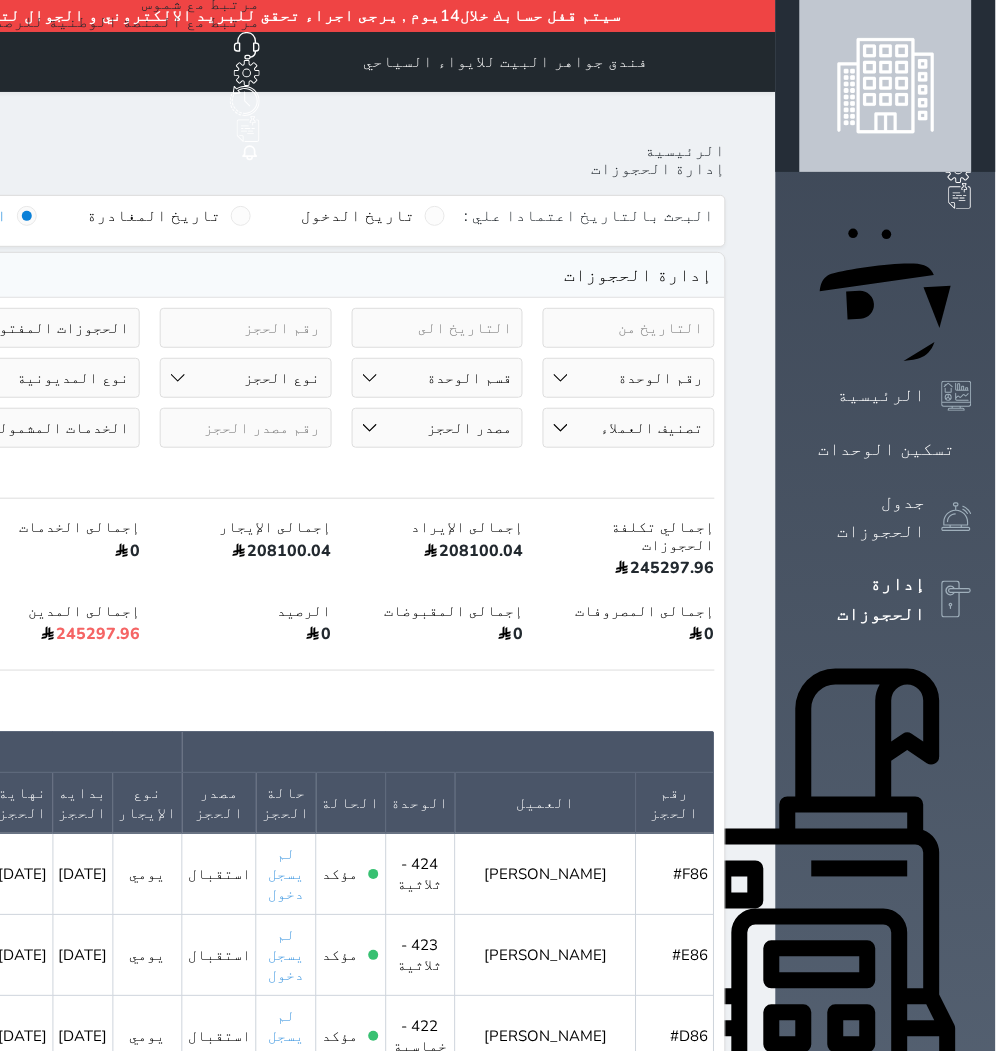drag, startPoint x: 613, startPoint y: 1027, endPoint x: 61, endPoint y: 214, distance: 982.68665 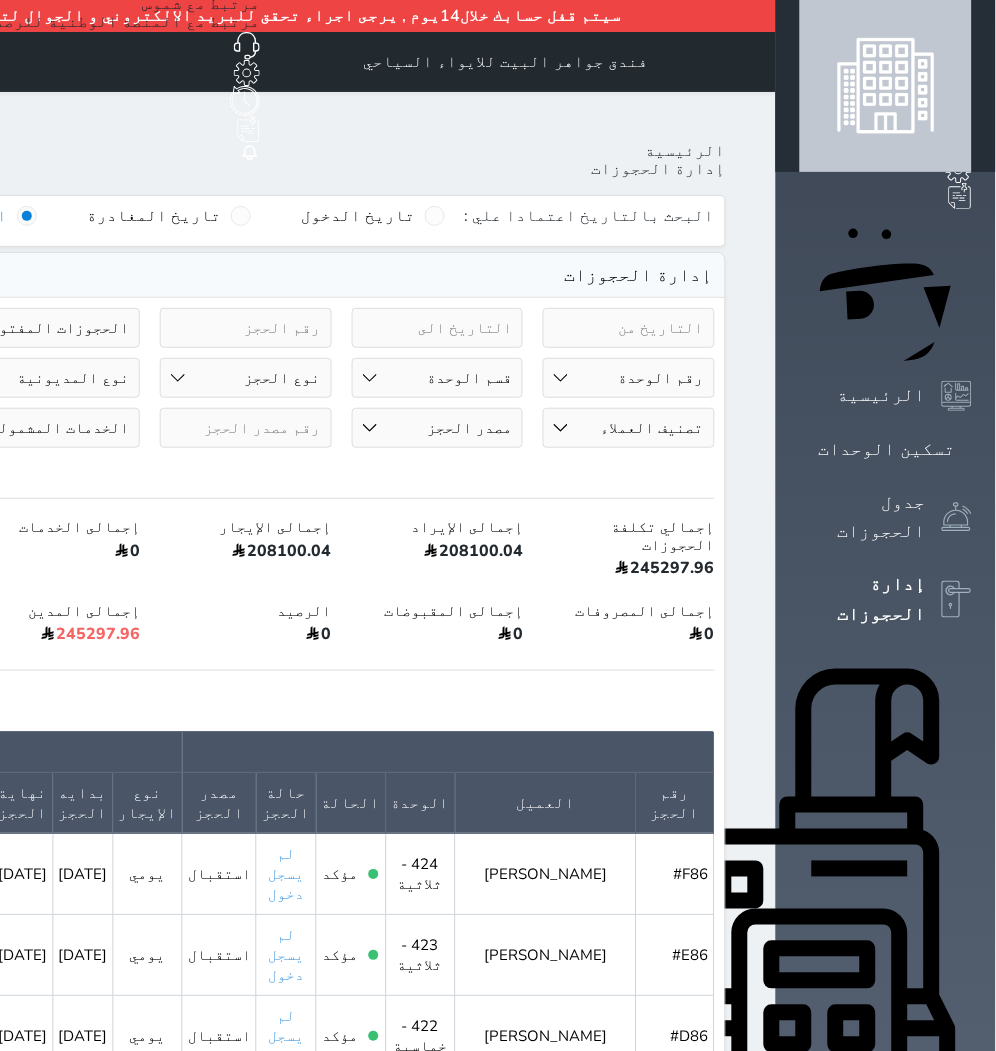 click on "إدارة الحجوزات" at bounding box center [246, 276] 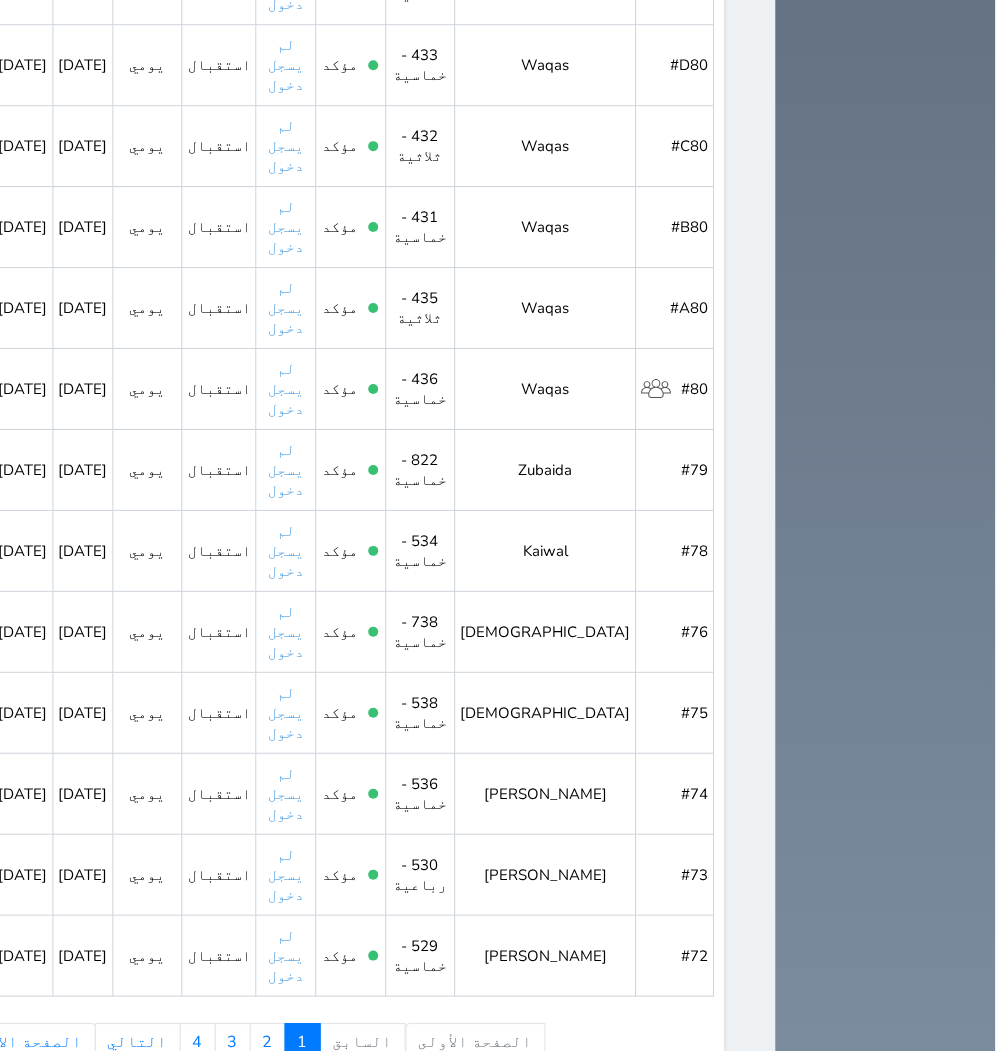 scroll, scrollTop: 1892, scrollLeft: 0, axis: vertical 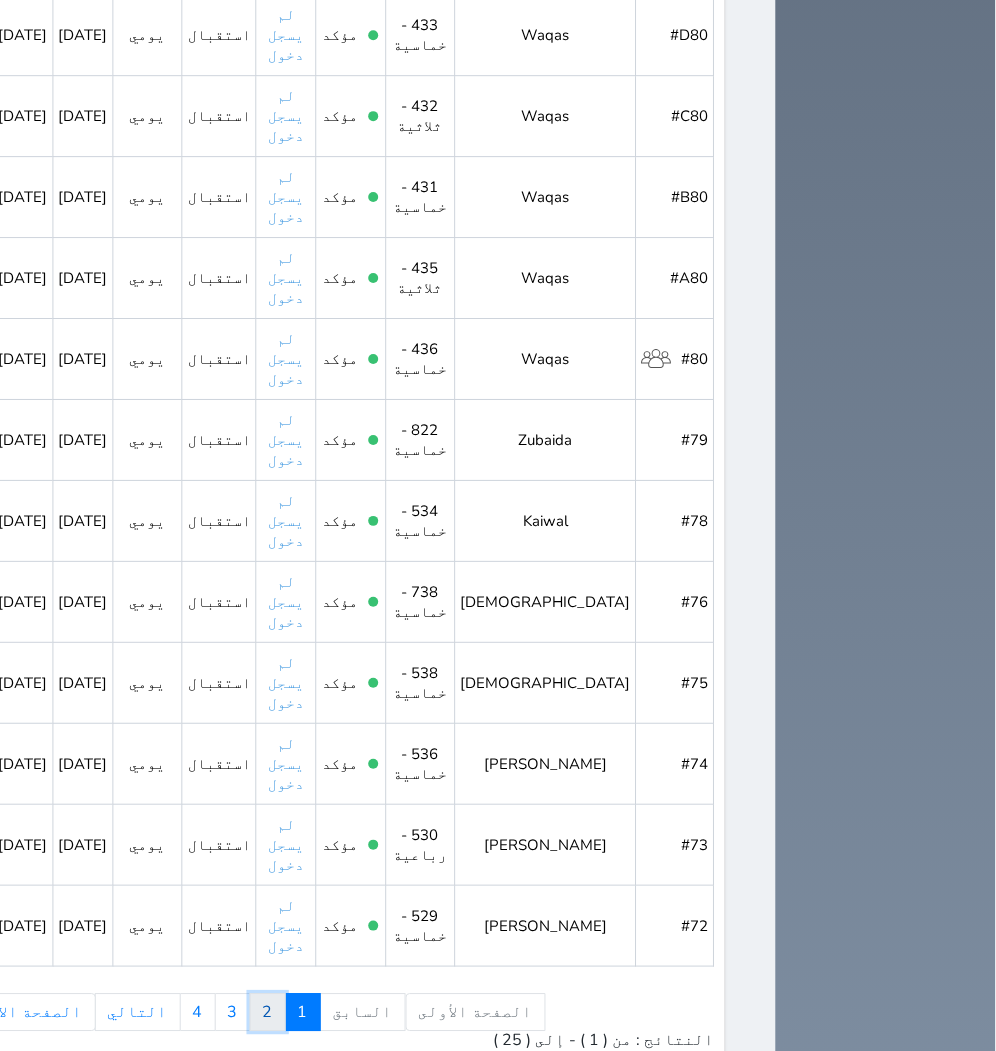 click on "2" at bounding box center (268, 1013) 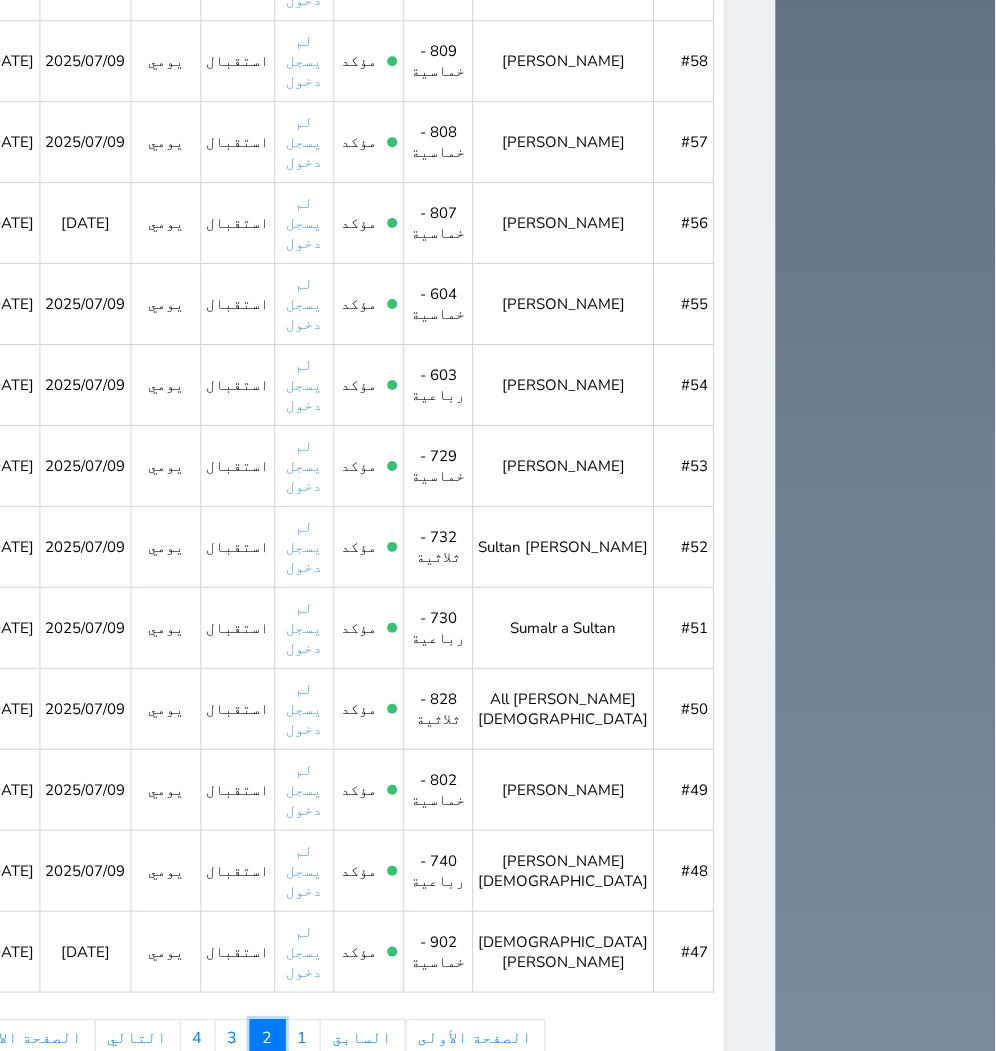 scroll, scrollTop: 2012, scrollLeft: 0, axis: vertical 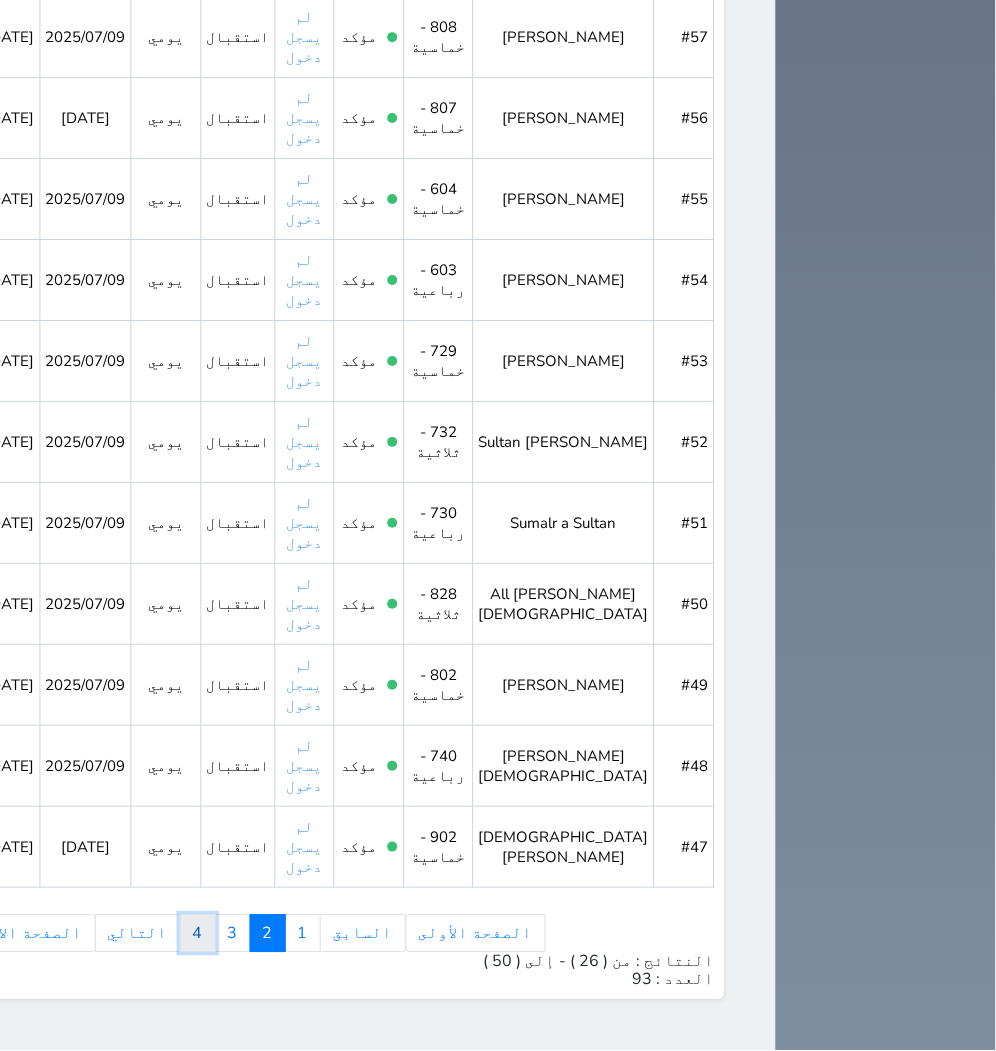 click on "4" at bounding box center [198, 934] 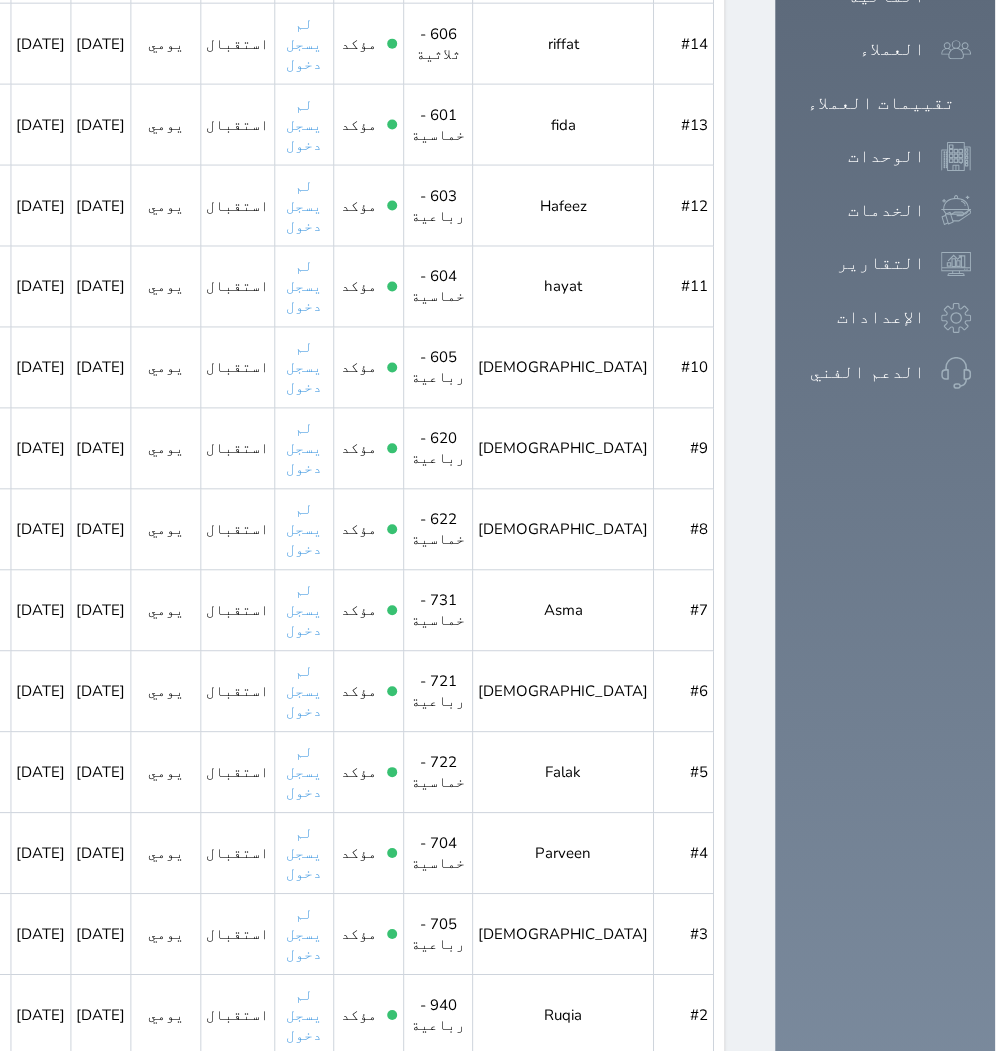 scroll, scrollTop: 1324, scrollLeft: 0, axis: vertical 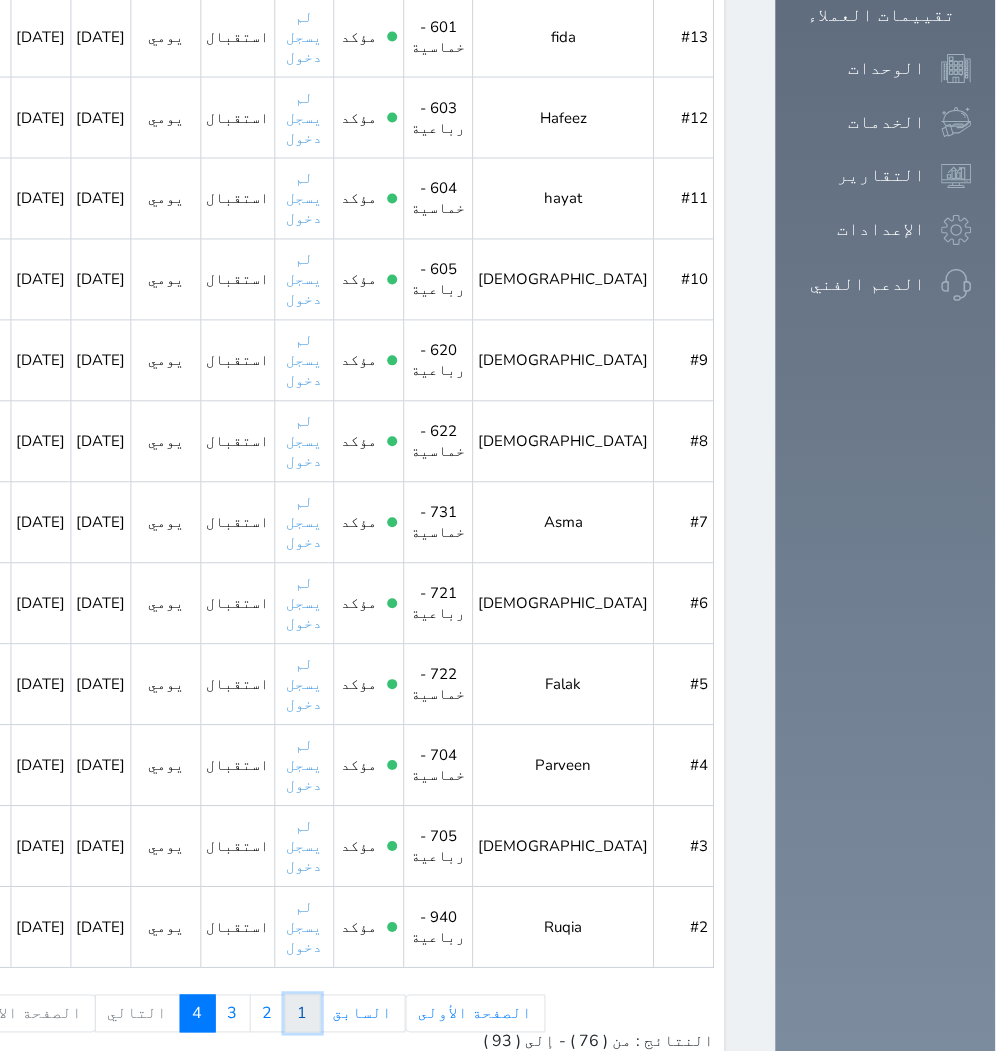 click on "1" at bounding box center (303, 1014) 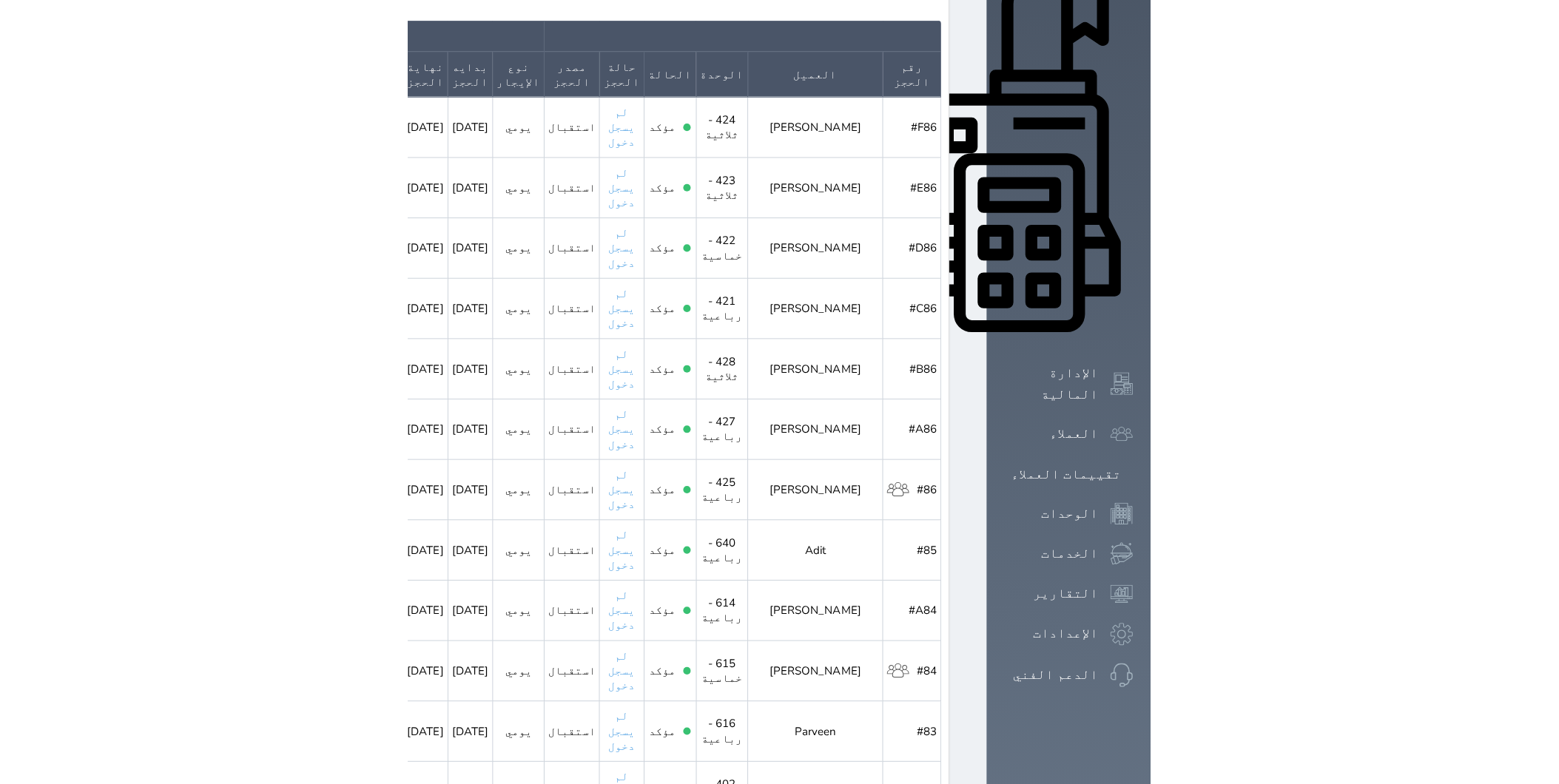 scroll, scrollTop: 657, scrollLeft: 0, axis: vertical 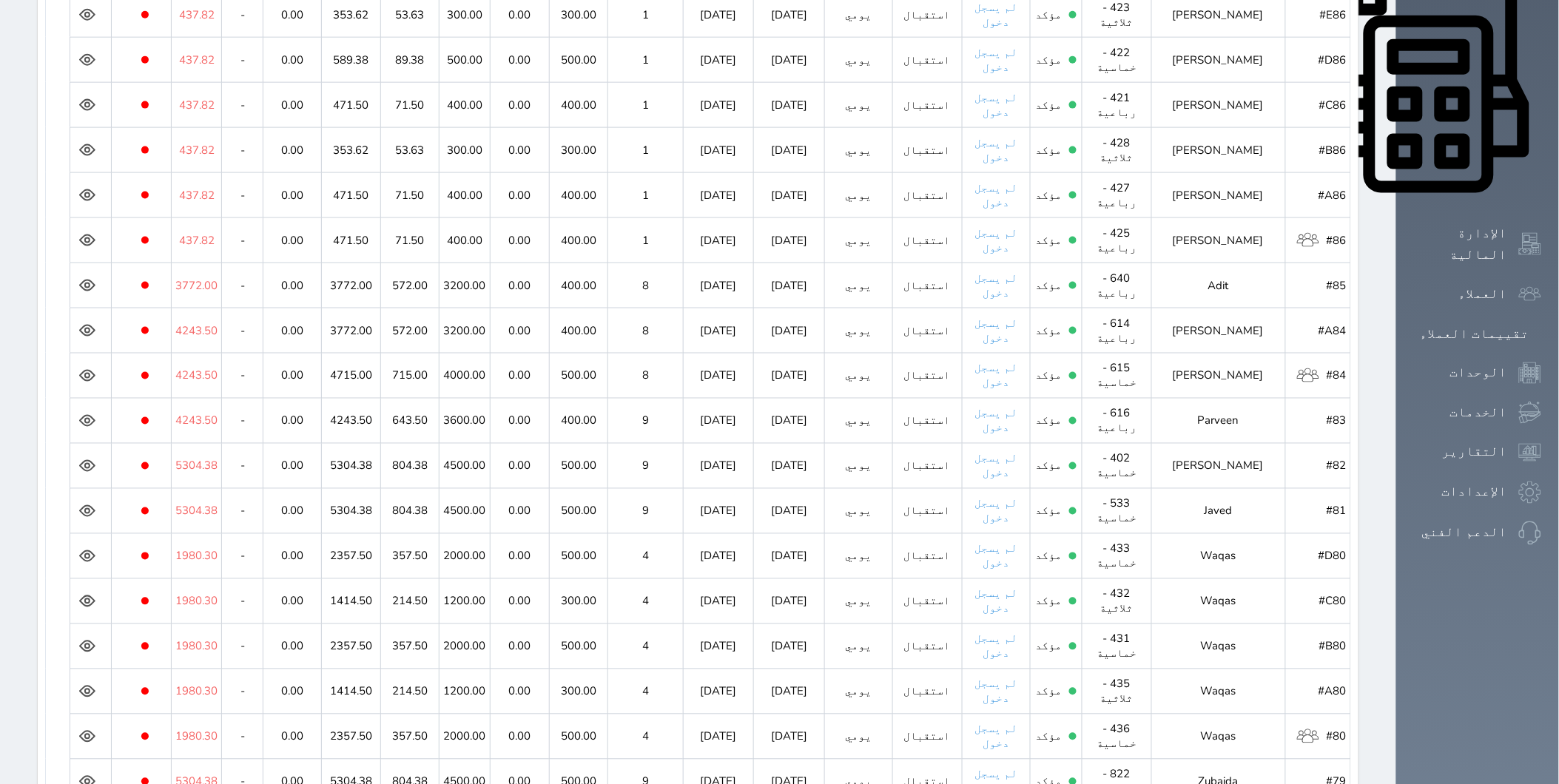click at bounding box center [90, 240] 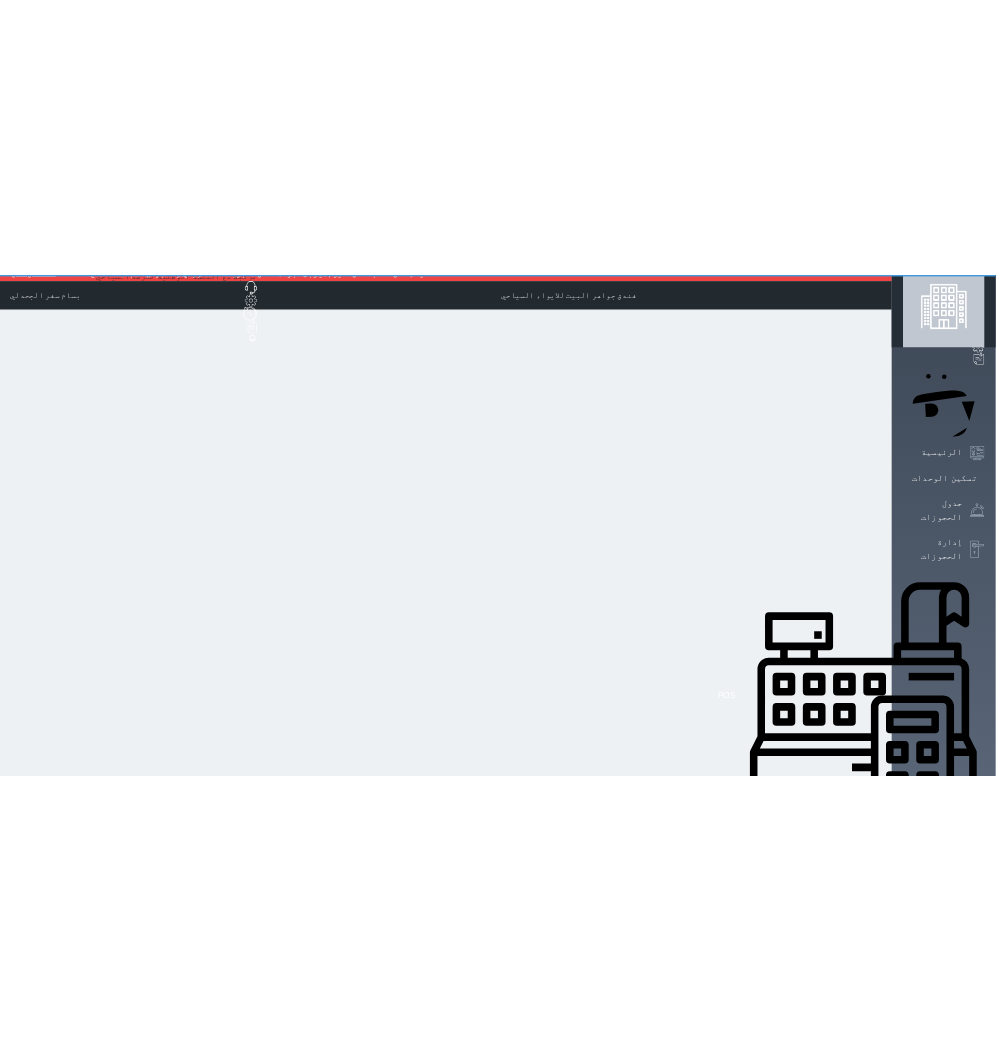scroll, scrollTop: 0, scrollLeft: 0, axis: both 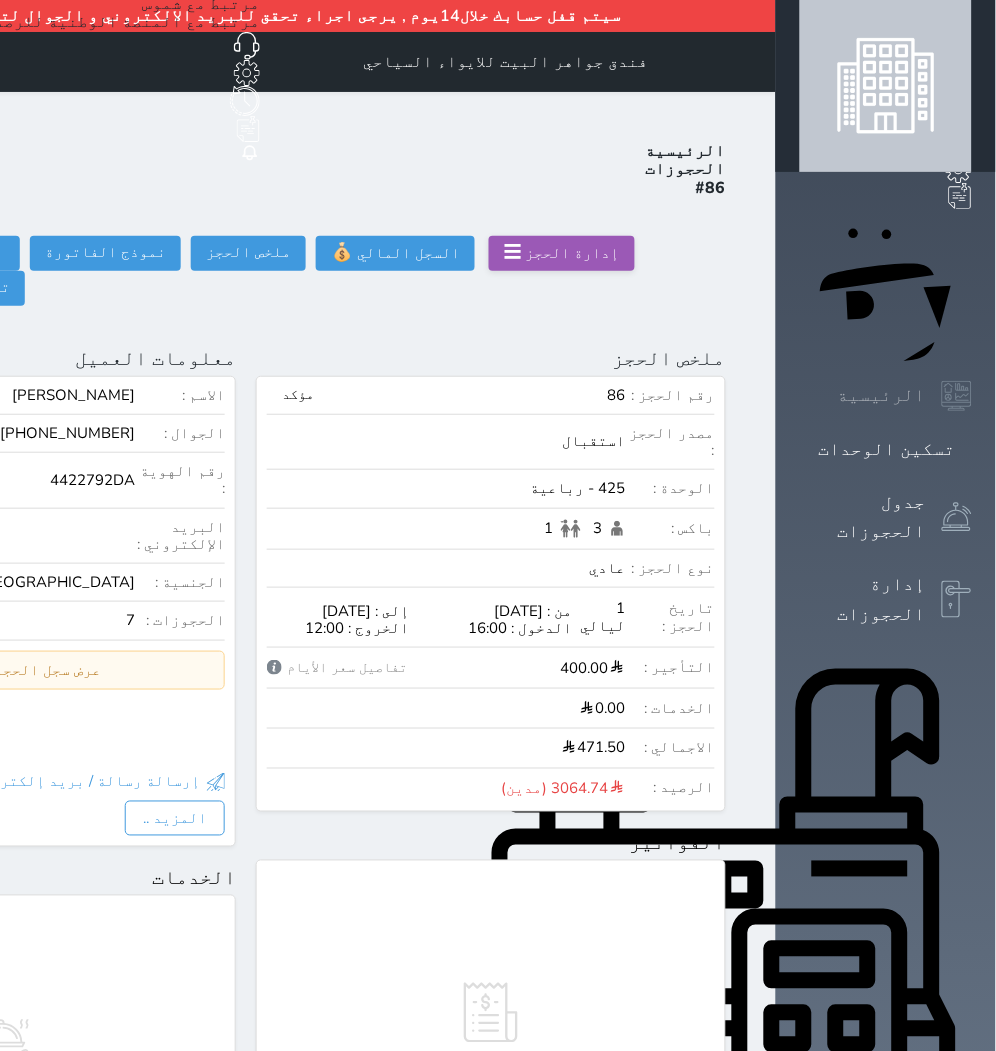 click on "الرئيسية" at bounding box center (882, 395) 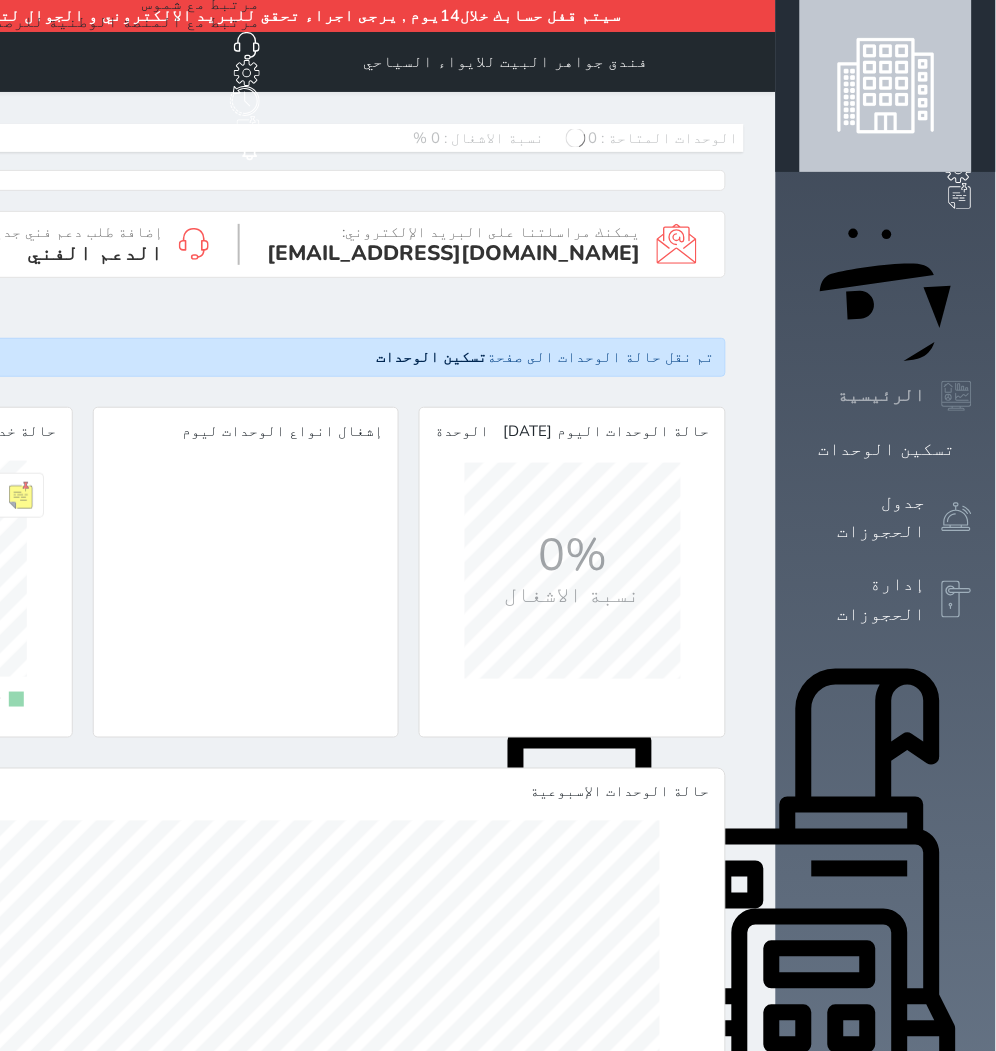 scroll, scrollTop: 999784, scrollLeft: 999758, axis: both 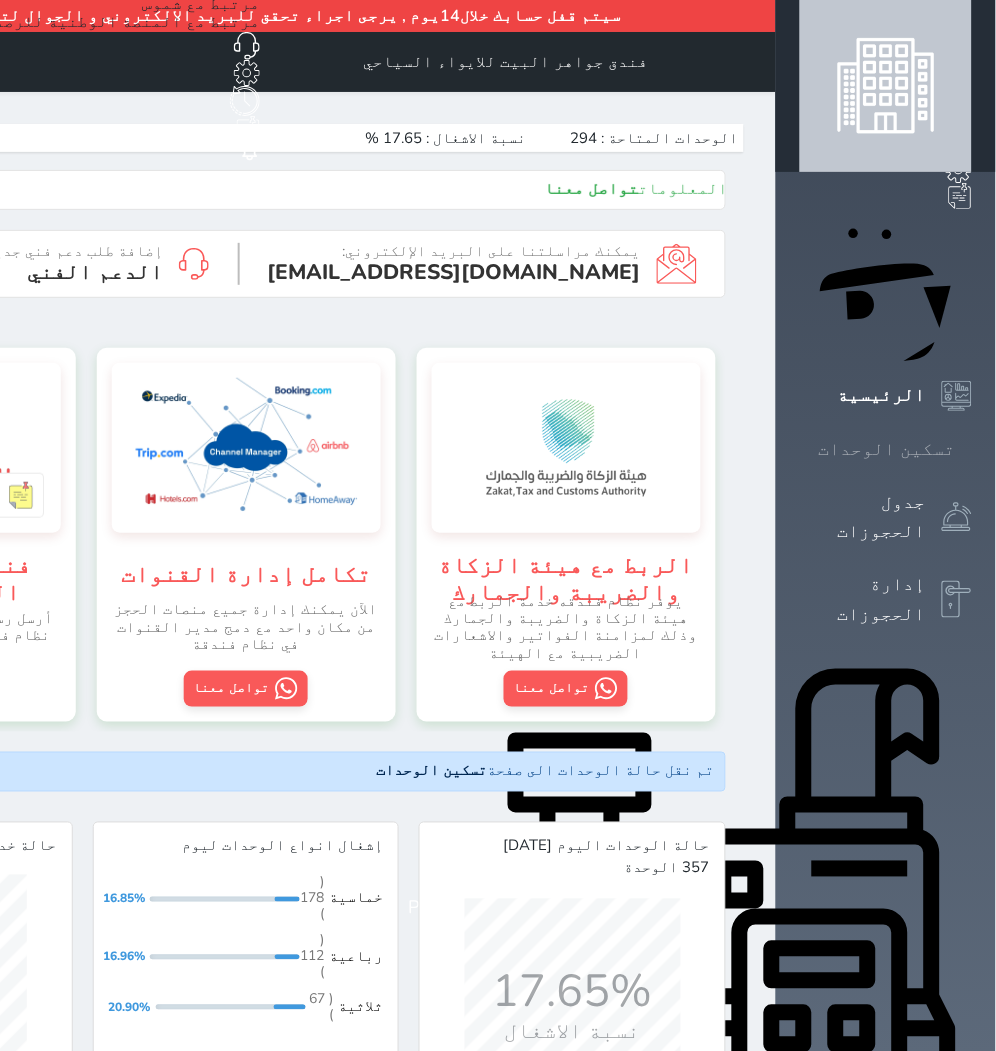 click 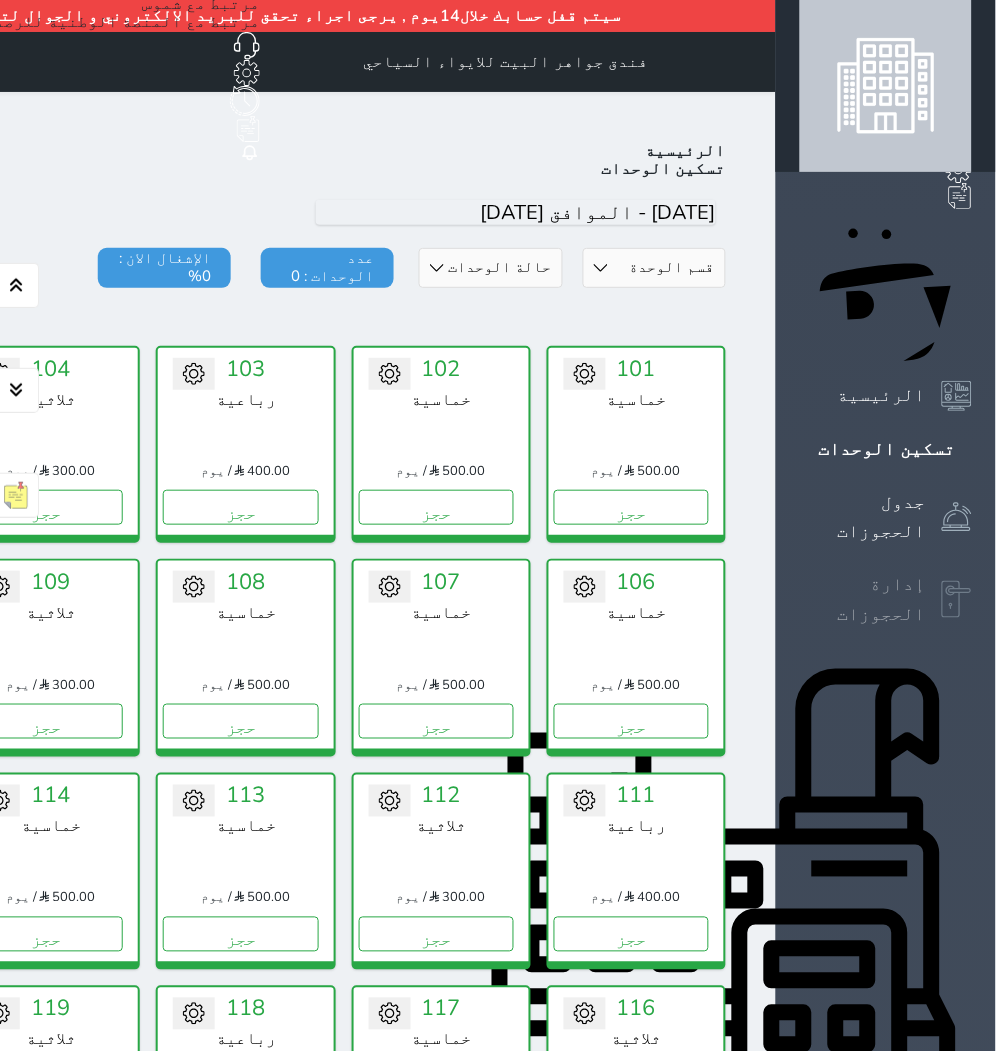 click at bounding box center [957, 600] 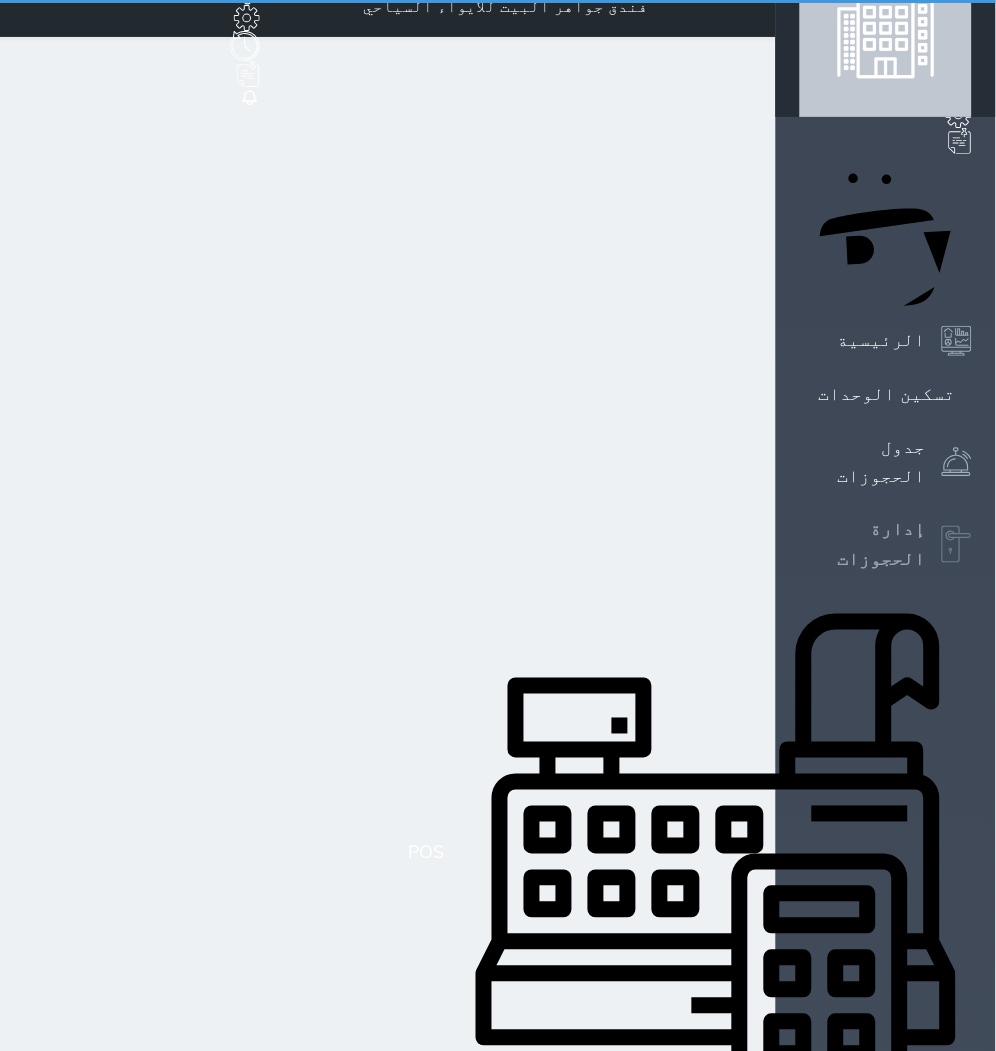 scroll, scrollTop: 0, scrollLeft: 0, axis: both 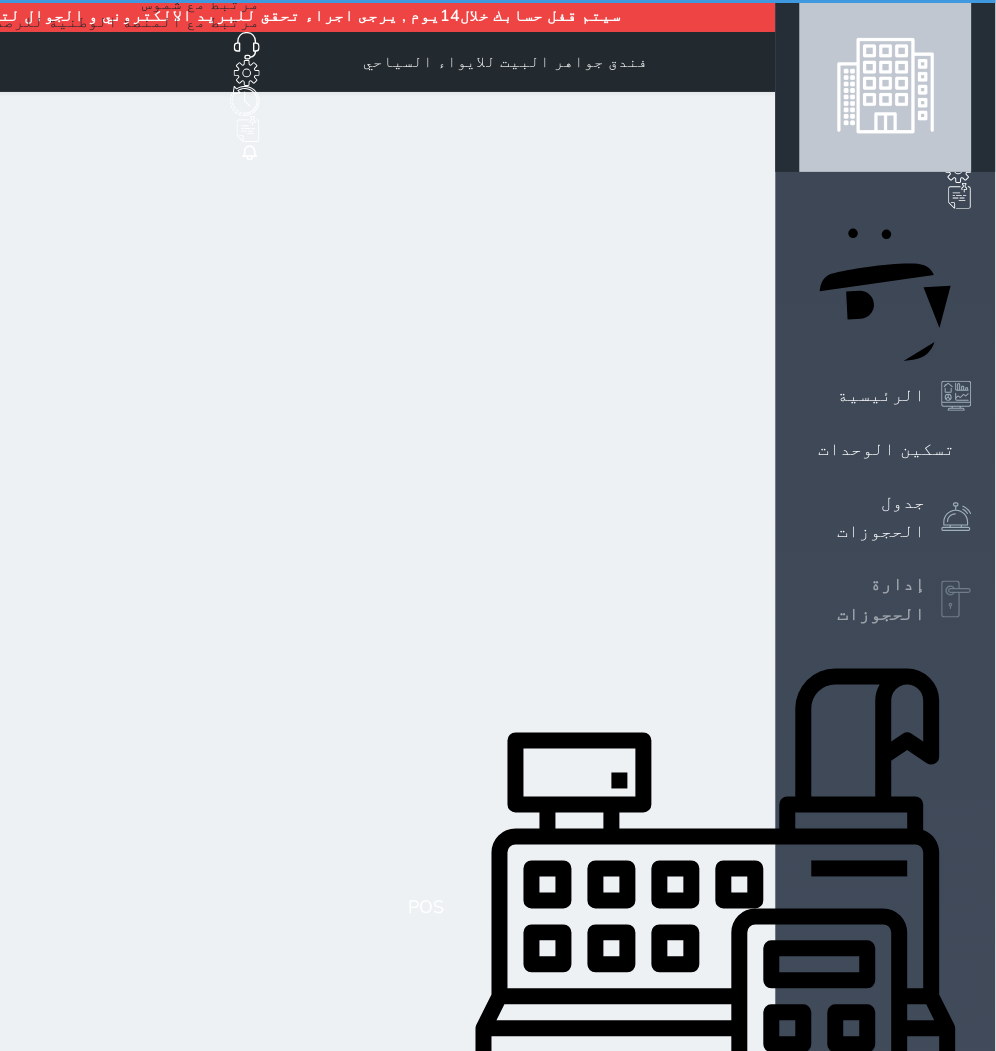 select on "open_all" 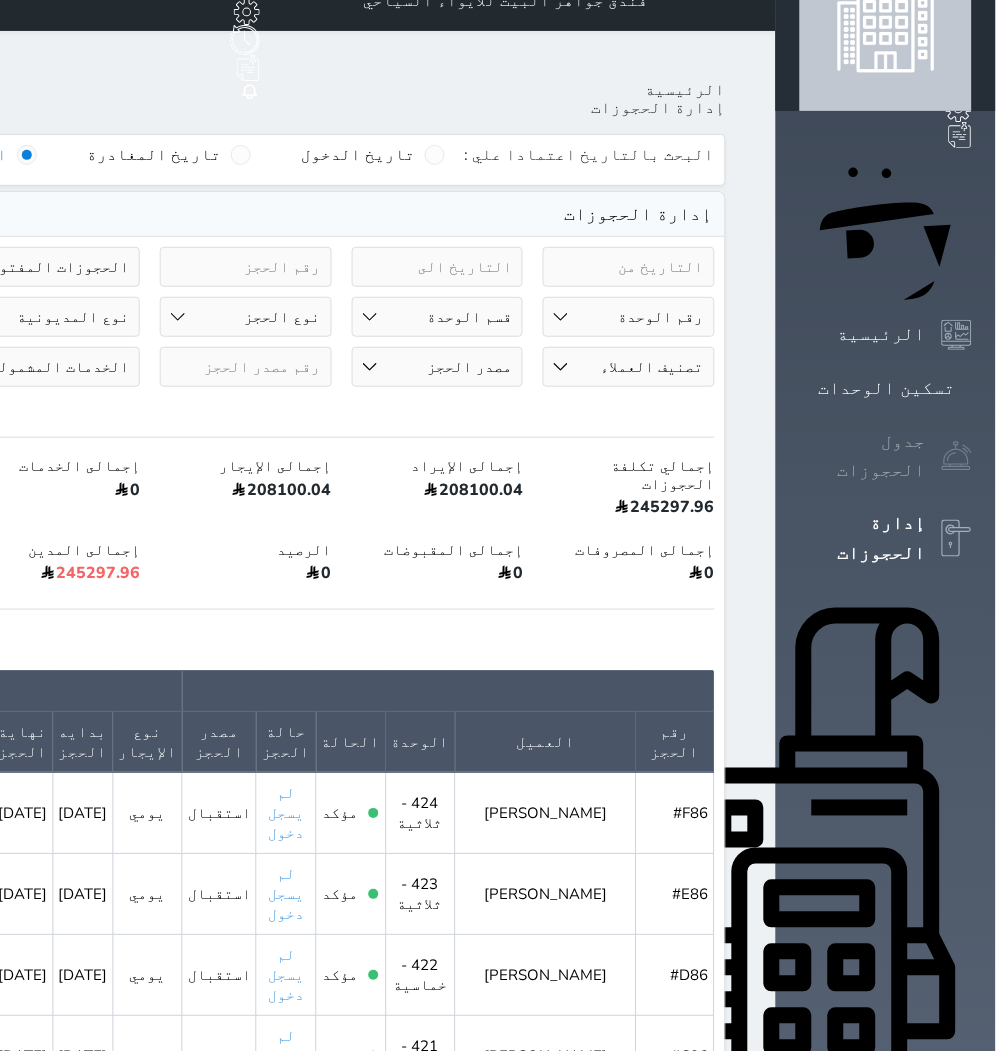scroll, scrollTop: 111, scrollLeft: 0, axis: vertical 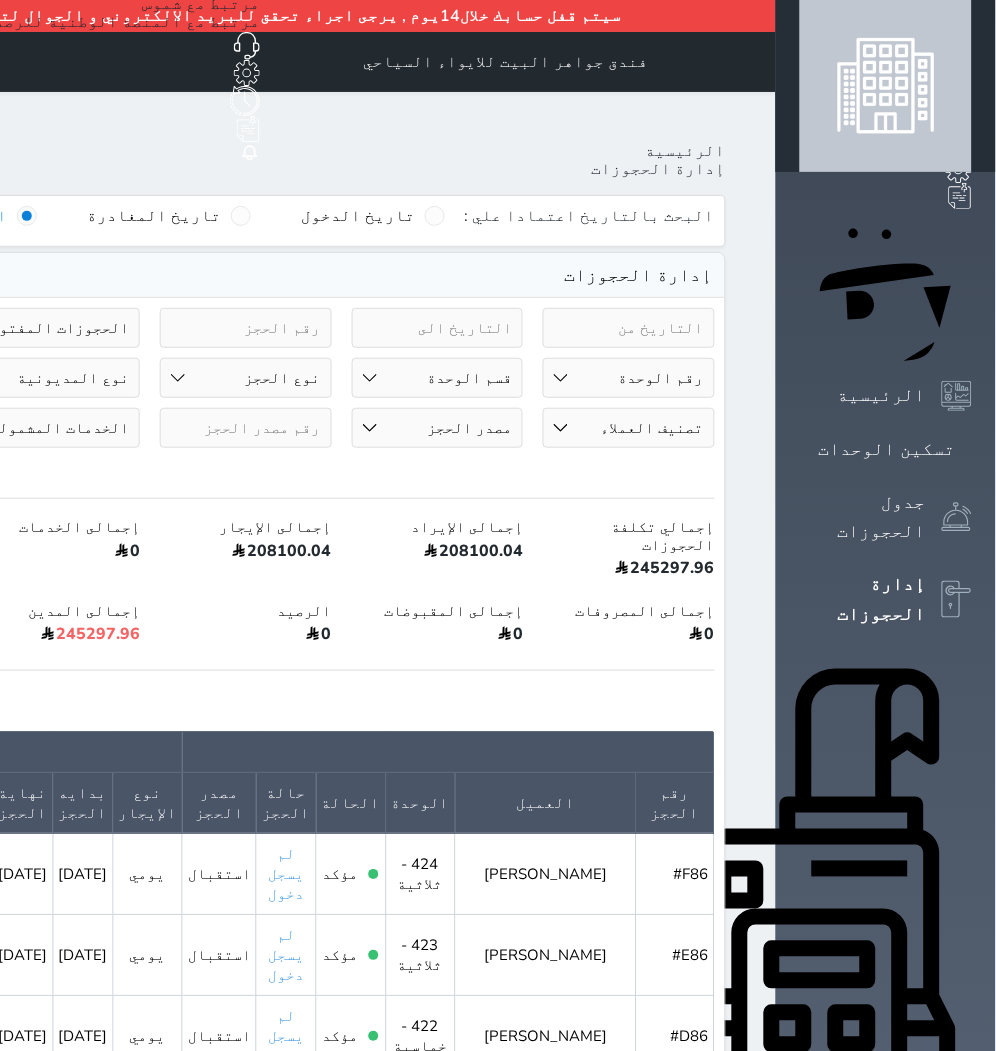 click on "الرئيسية إدارة الحجوزات   البحث بالتاريخ اعتمادا علي :        تاريخ الدخول       تاريخ المغادرة       الكل   إدارة الحجوزات
حالة الحجز
الحجوزات المفتوحة (الكل)
الحجوزات المغلقة (الكل)
الحجوزات المفتوحة (مسجل دخول)
الحجوزات المغلقة (تسجيل مغادرة)
الحجوزات لم تسجل دخول
الحجوزات المؤكدة (الكل)
الحجوزات الملغية
الحجوزات المنتهية مهلة دفعها
حجوزات بانتظار الدفع
رقم الوحدة
101 - خماسية
فردي   جماعي" at bounding box center [246, 1557] 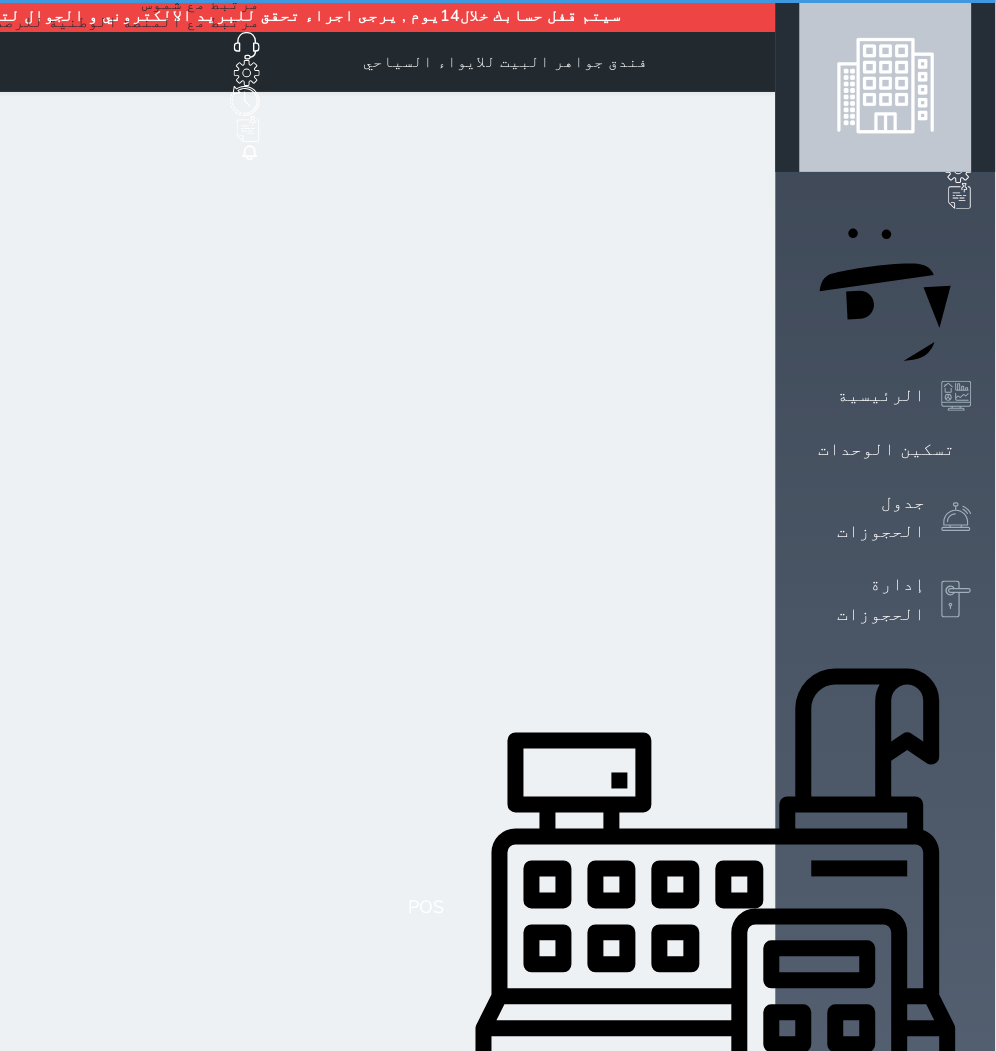 select on "1" 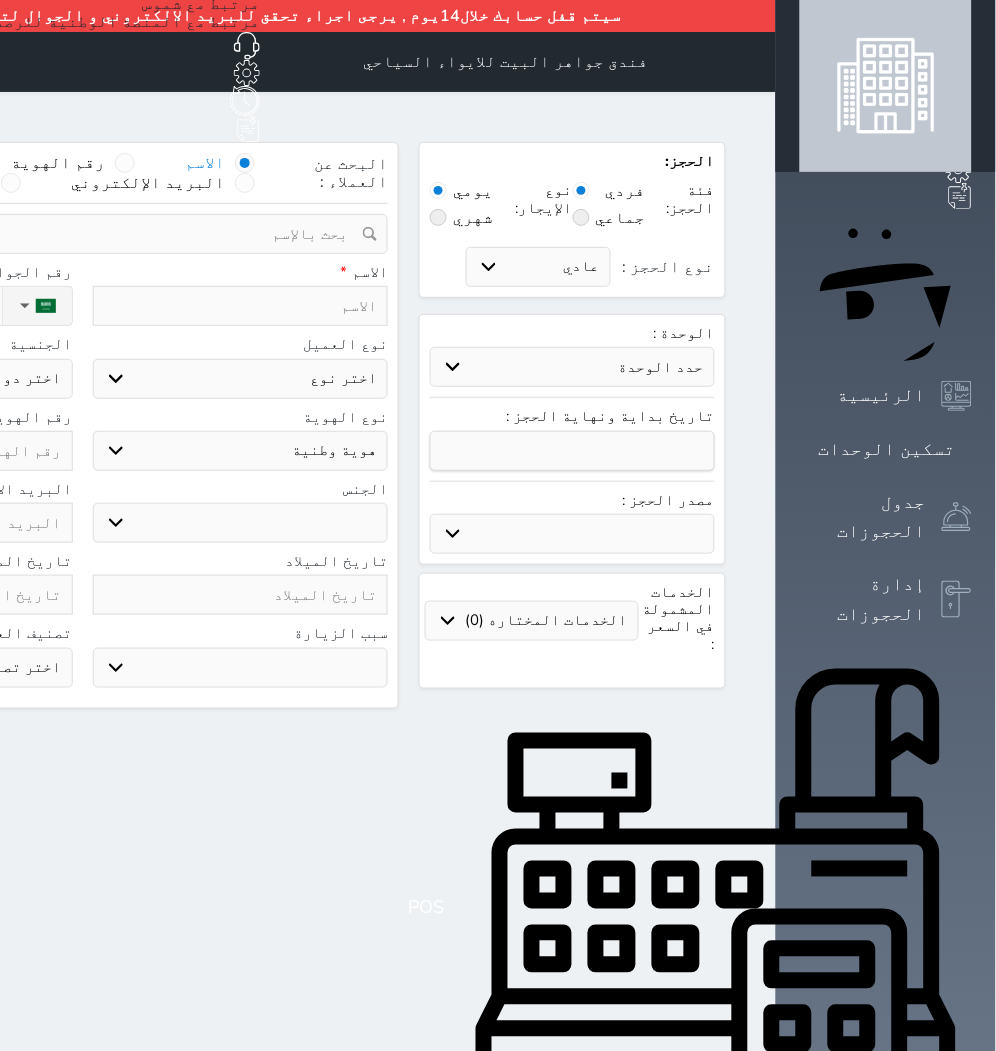 select 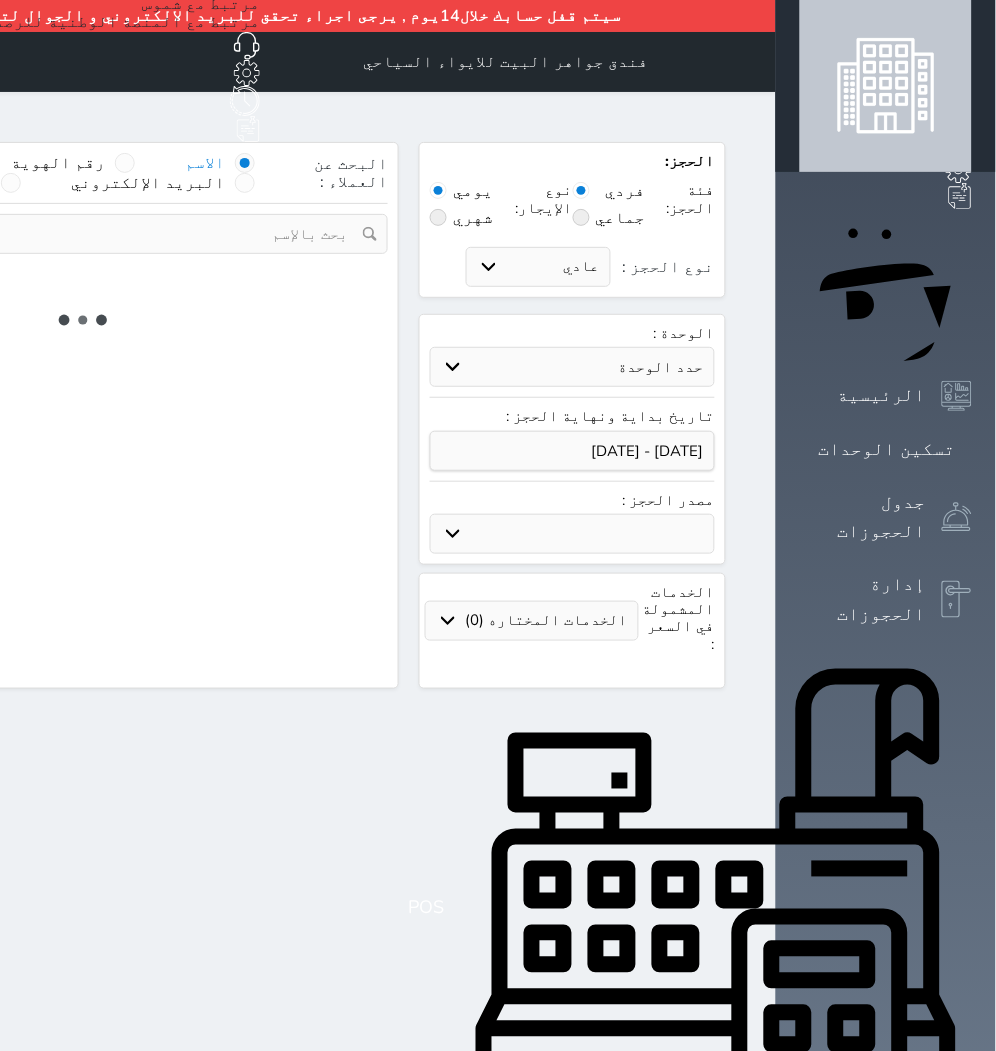 select 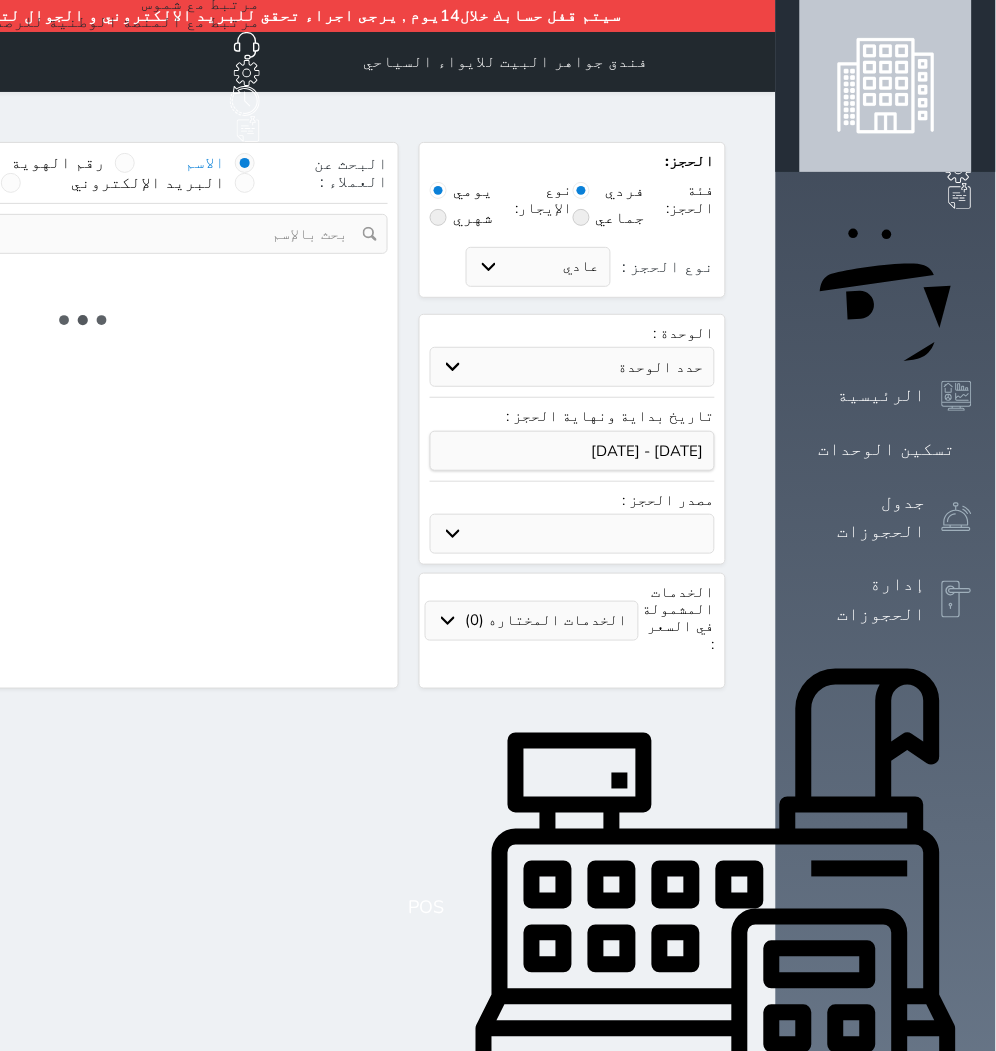 select on "1" 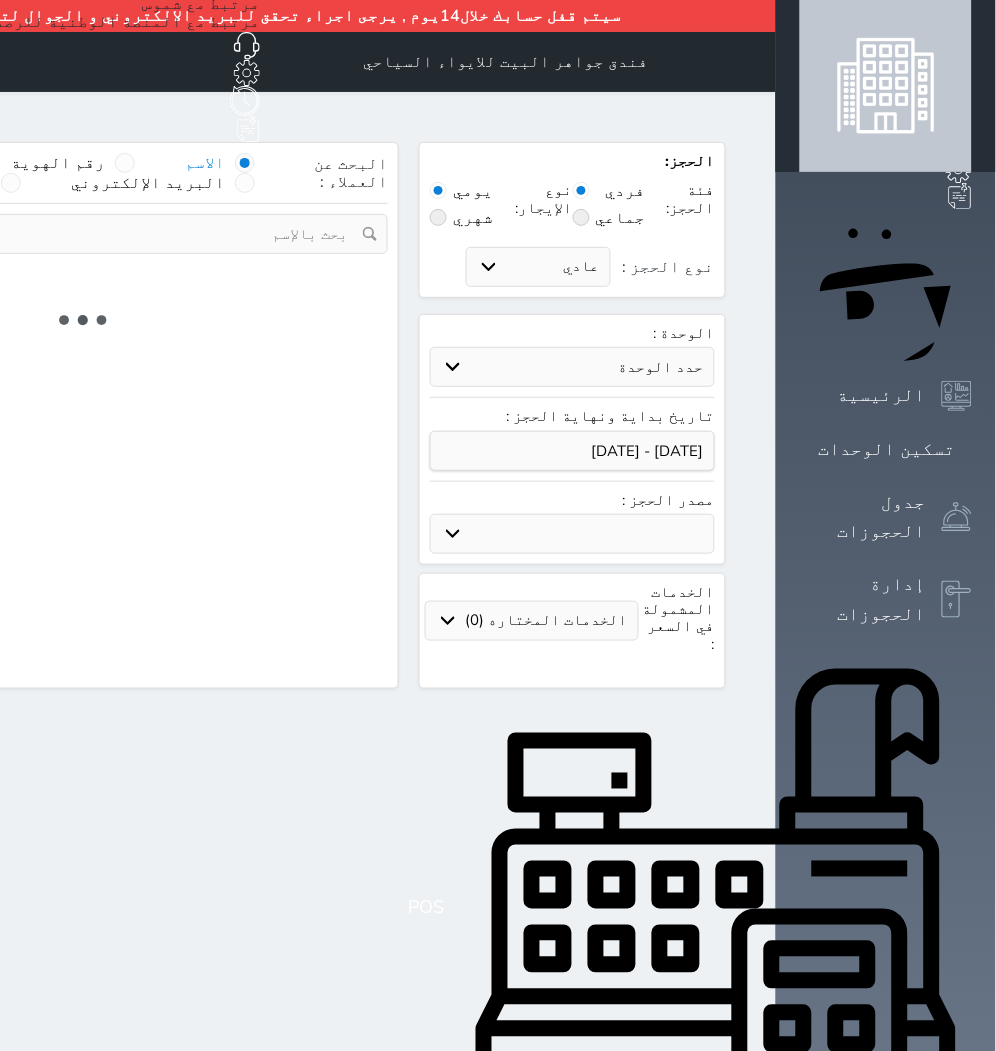 select on "113" 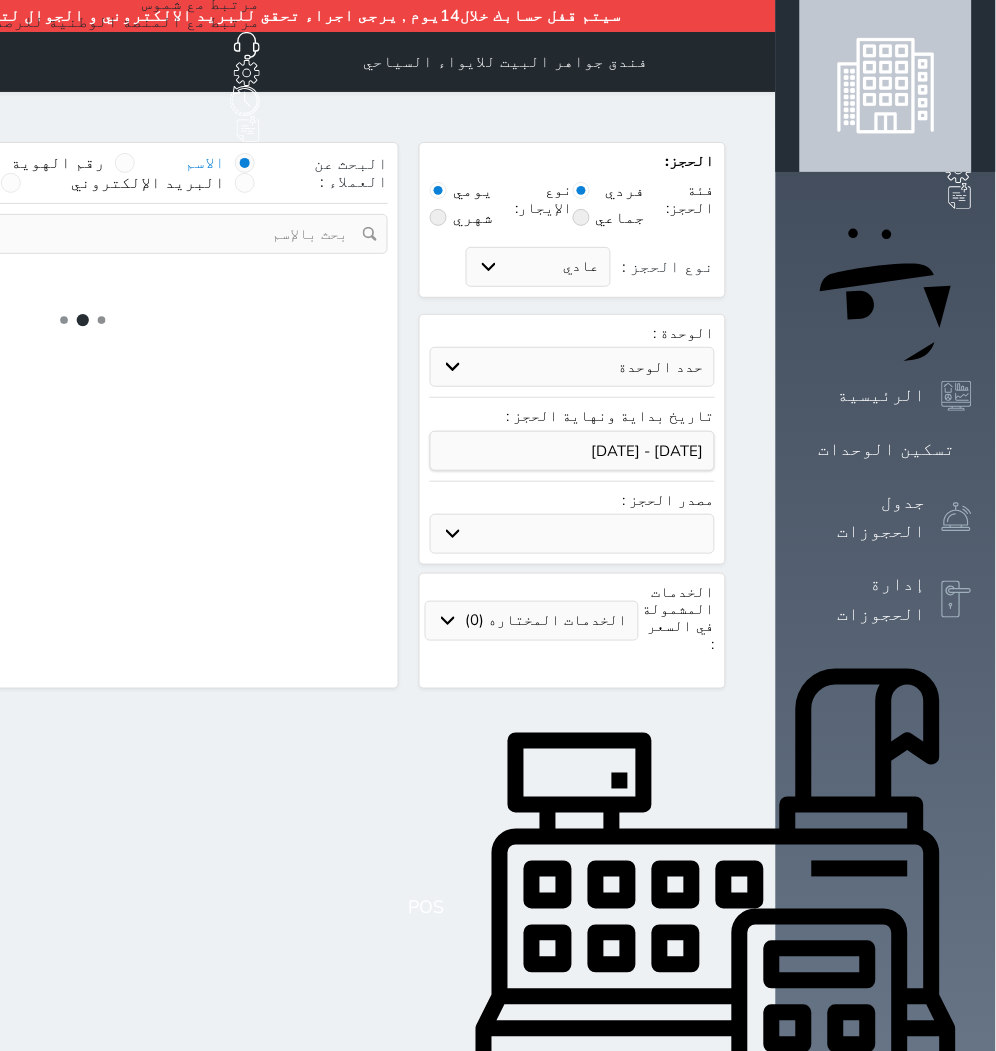 select on "1" 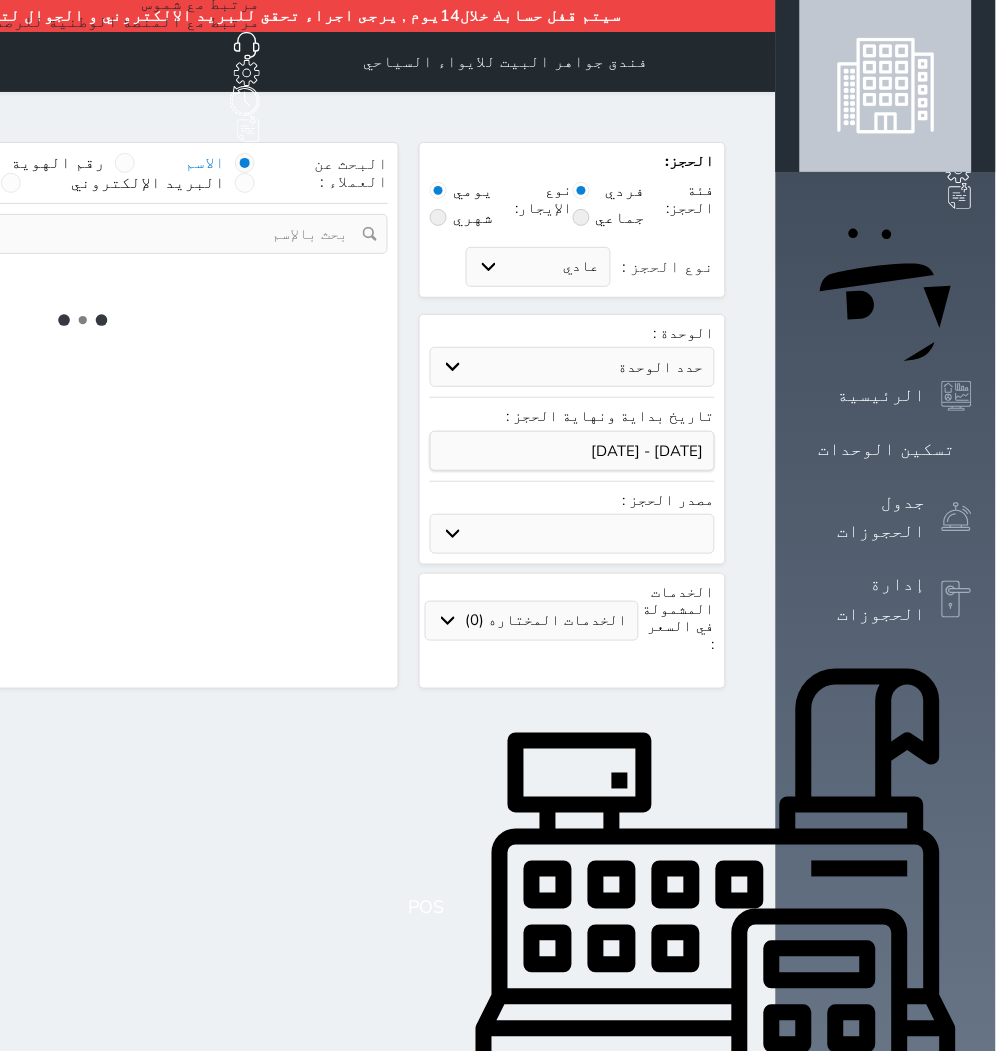 select 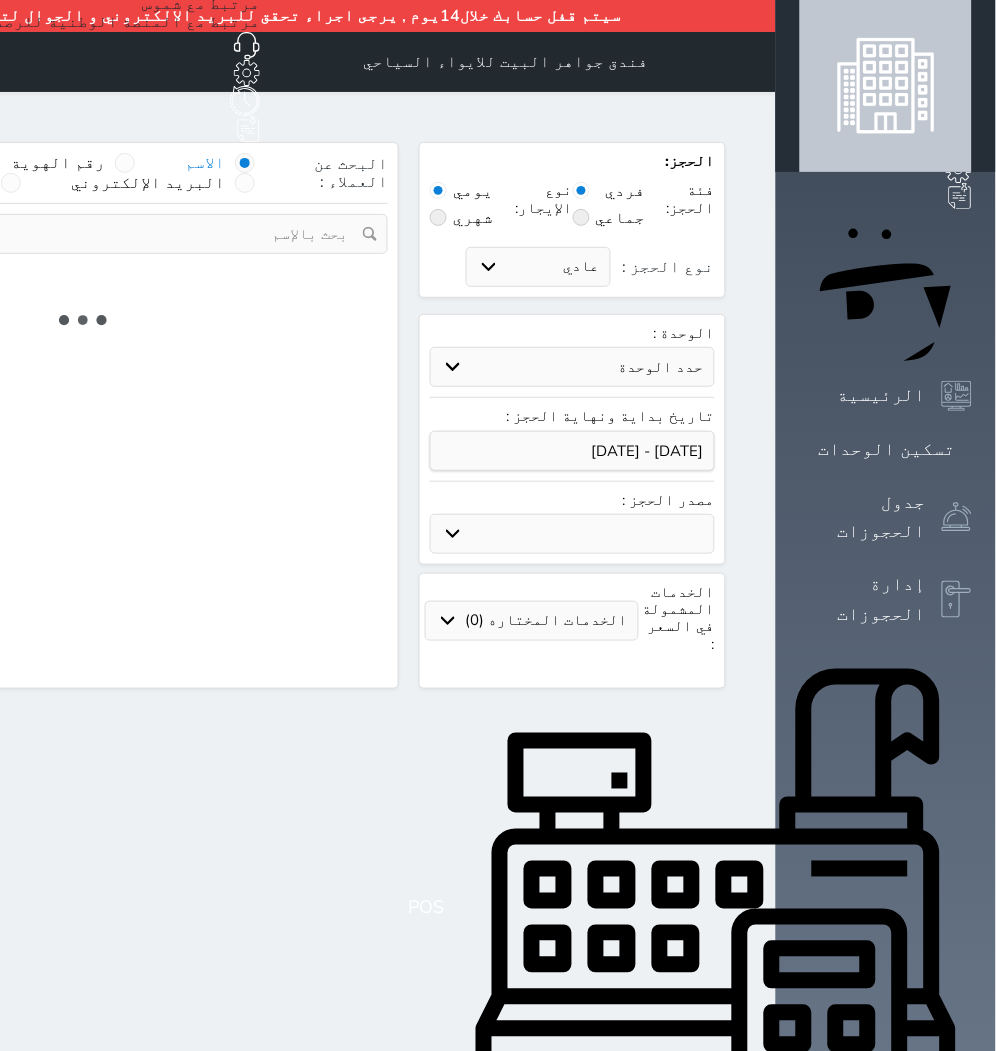 select on "7" 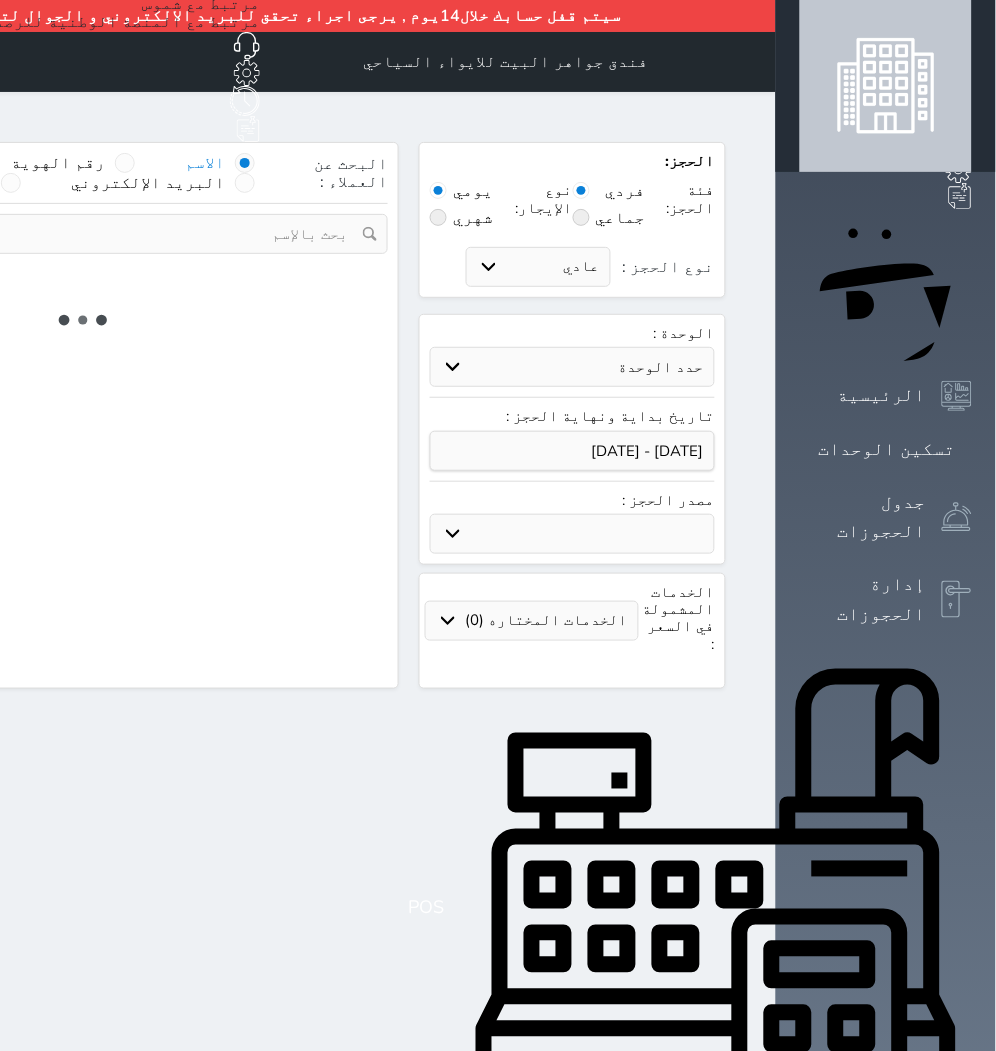 select 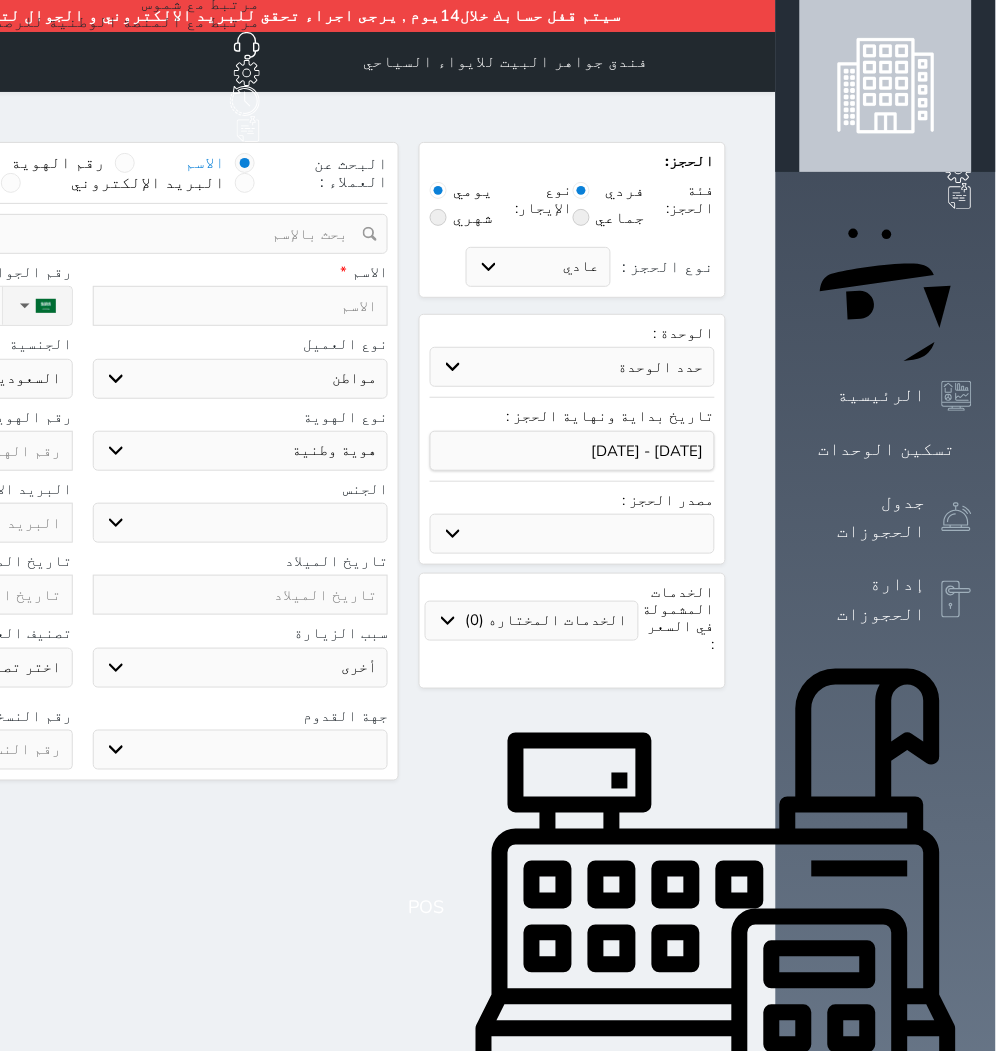 click on "حدد الوحدة
#939 - ثلاثية
#938 - خماسية
#934 - خماسية
#932 - ثلاثية
#931 - خماسية
#930 - رباعية
#928 - ثلاثية
#927 - رباعية
#926 - خماسية
#925 - رباعية
#924 - ثلاثية
#923 - ثلاثية
#922 - خماسية
#921 - رباعية
#920 - رباعية
#919 - خماسية
#918 - ثلاثية
#917 - خماسية
#916 - رباعية
#915 - خماسية" at bounding box center (572, 367) 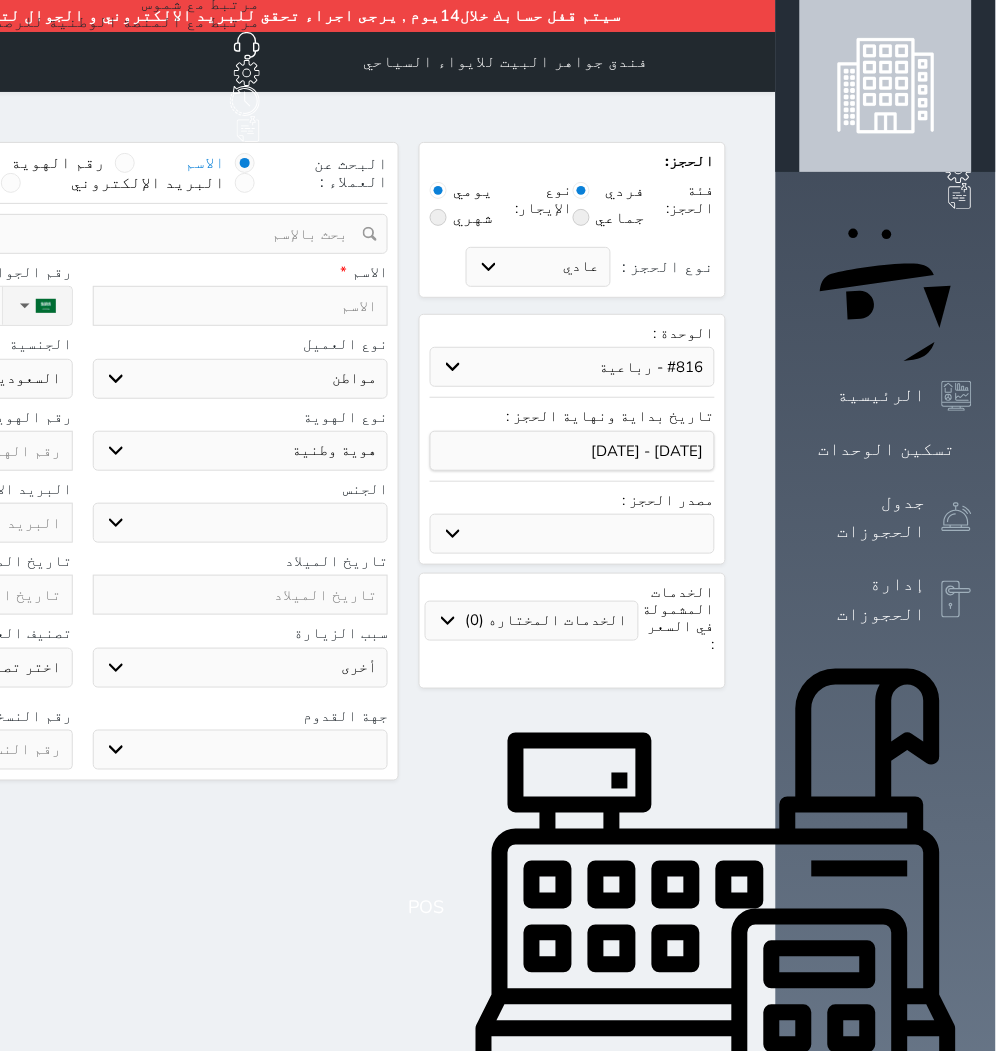 click on "حدد الوحدة
#939 - ثلاثية
#938 - خماسية
#934 - خماسية
#932 - ثلاثية
#931 - خماسية
#930 - رباعية
#928 - ثلاثية
#927 - رباعية
#926 - خماسية
#925 - رباعية
#924 - ثلاثية
#923 - ثلاثية
#922 - خماسية
#921 - رباعية
#920 - رباعية
#919 - خماسية
#918 - ثلاثية
#917 - خماسية
#916 - رباعية
#915 - خماسية" at bounding box center (572, 367) 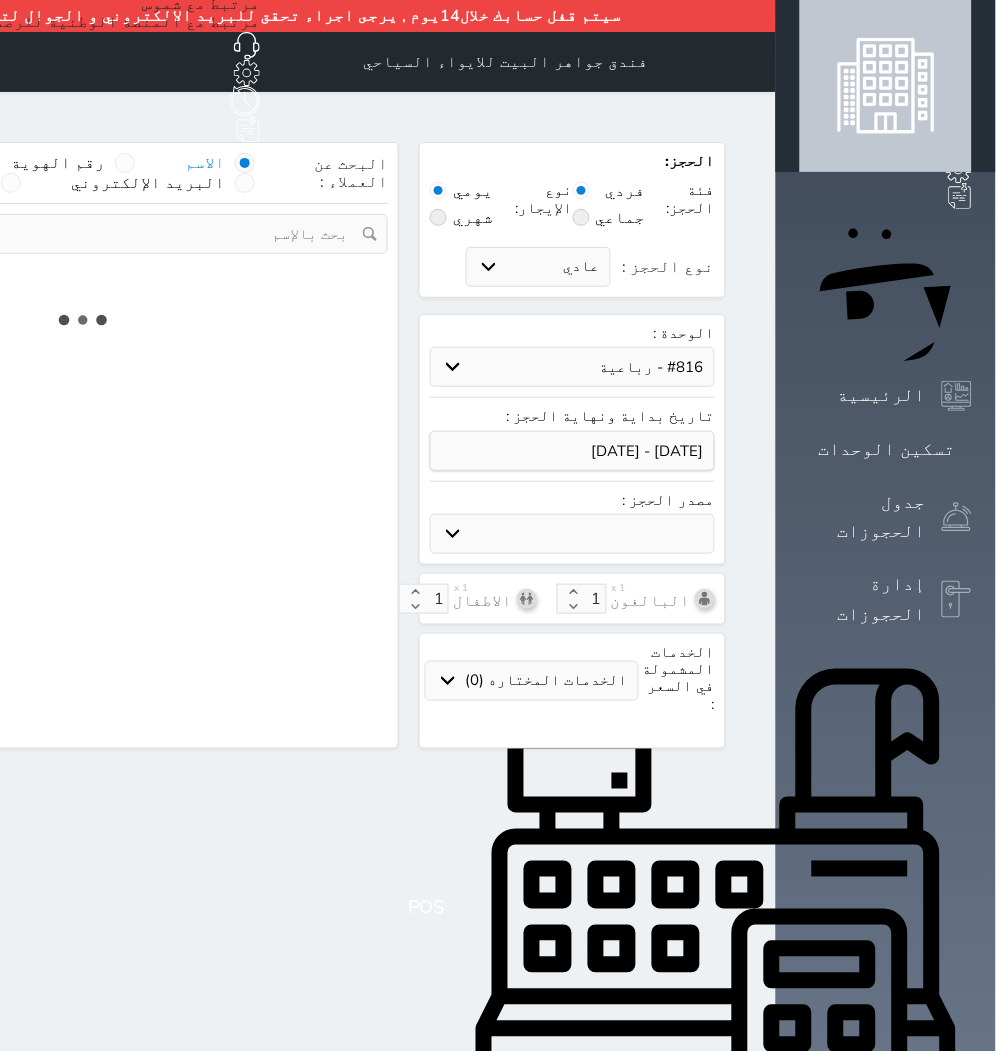 select on "1" 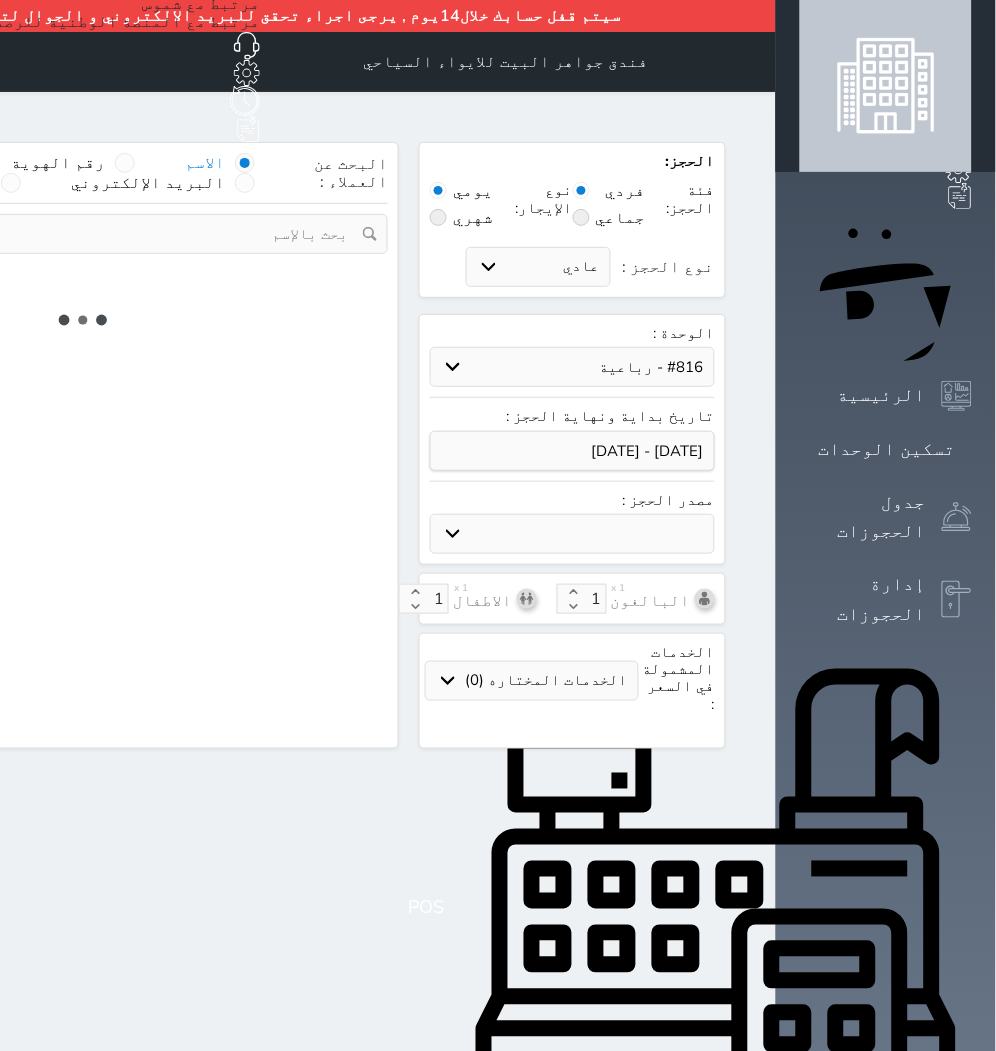 select on "113" 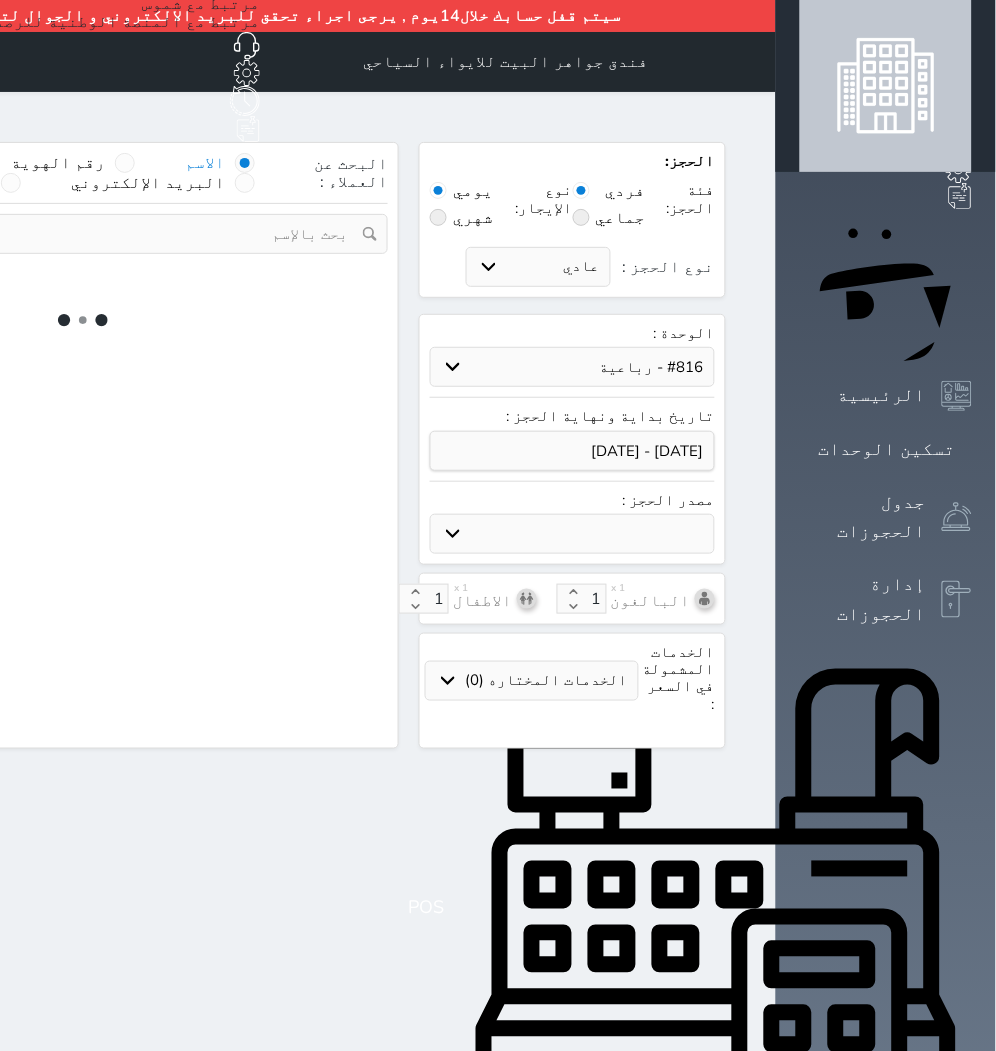 select on "1" 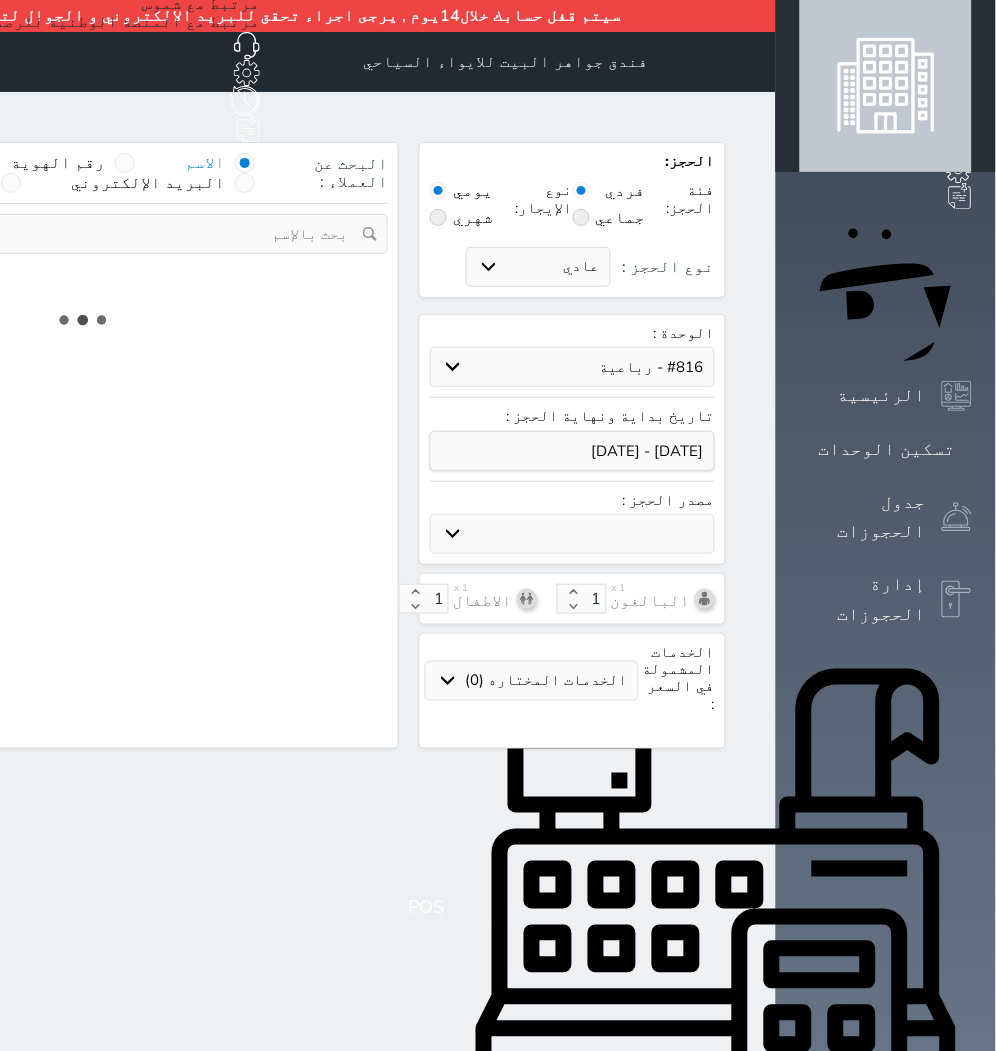 select 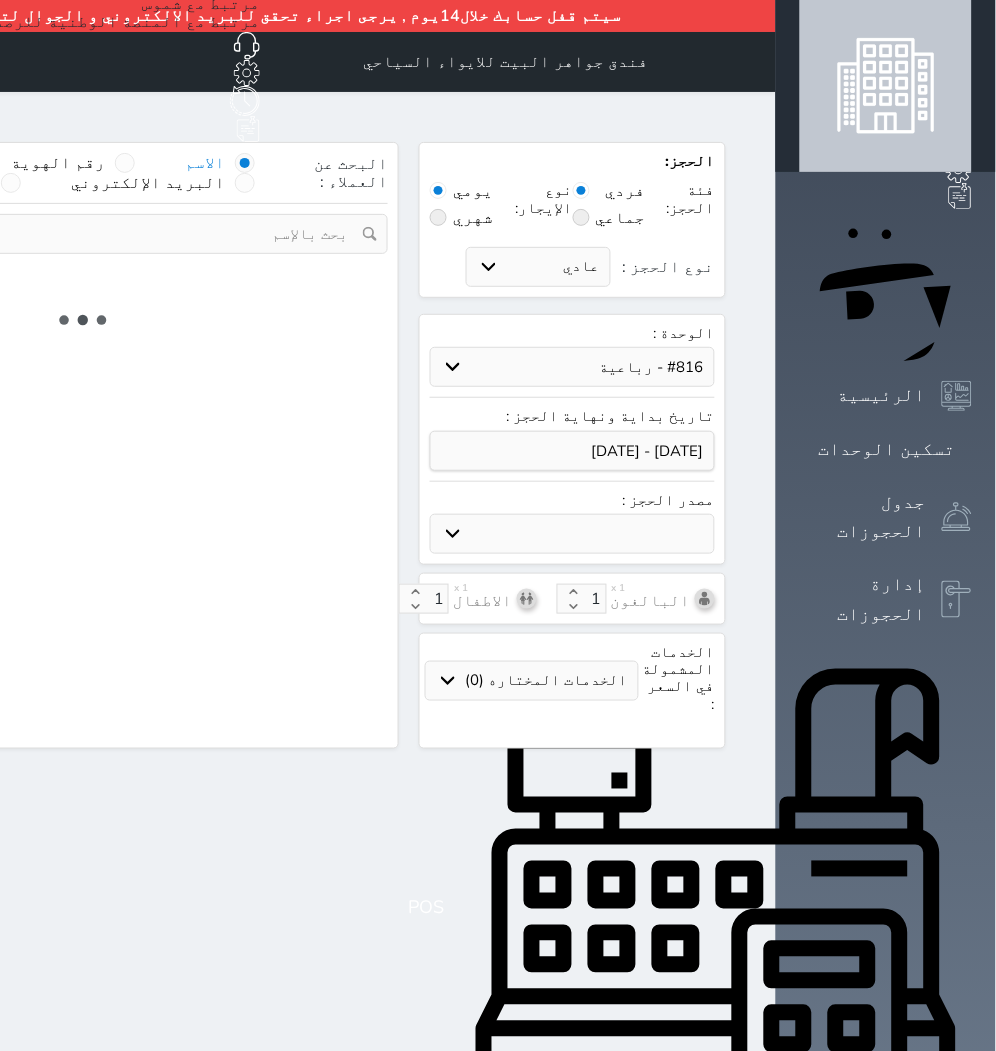 select on "7" 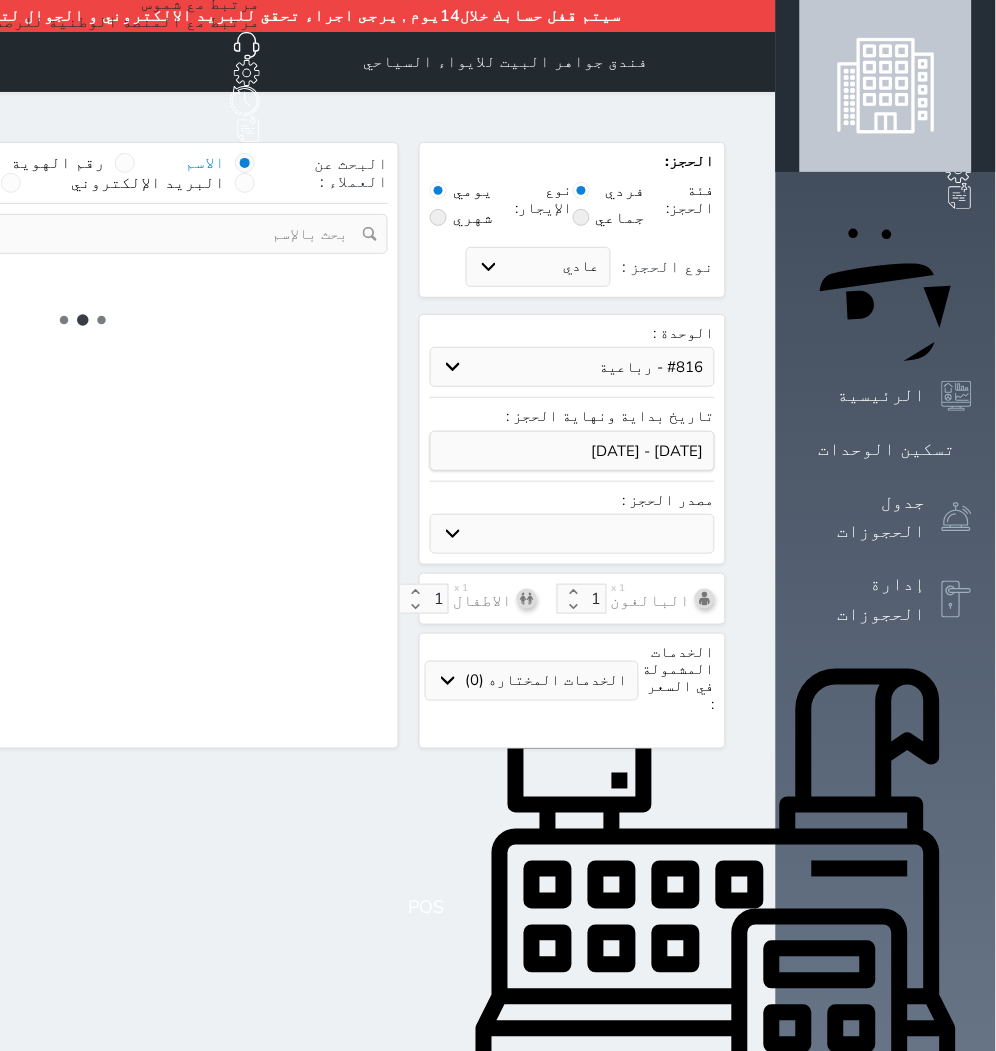 select 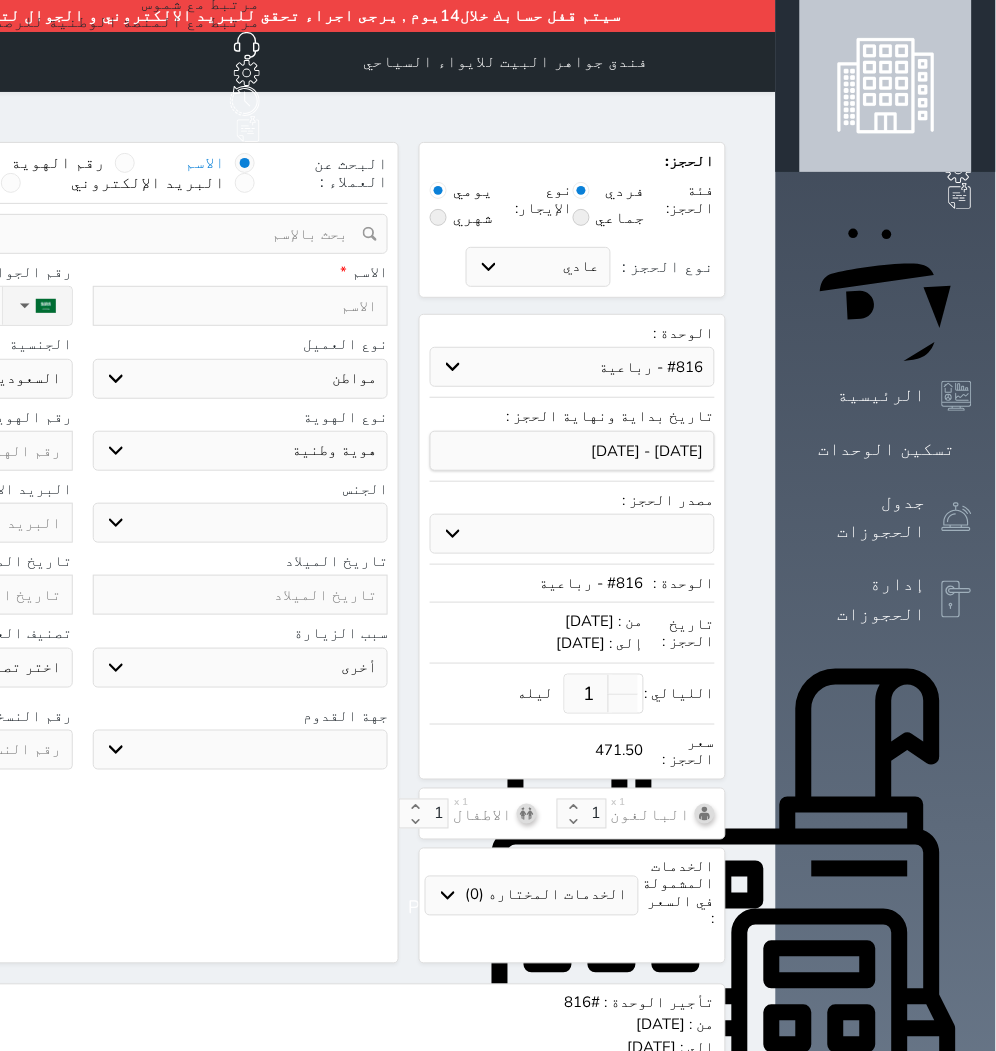 click at bounding box center (241, 306) 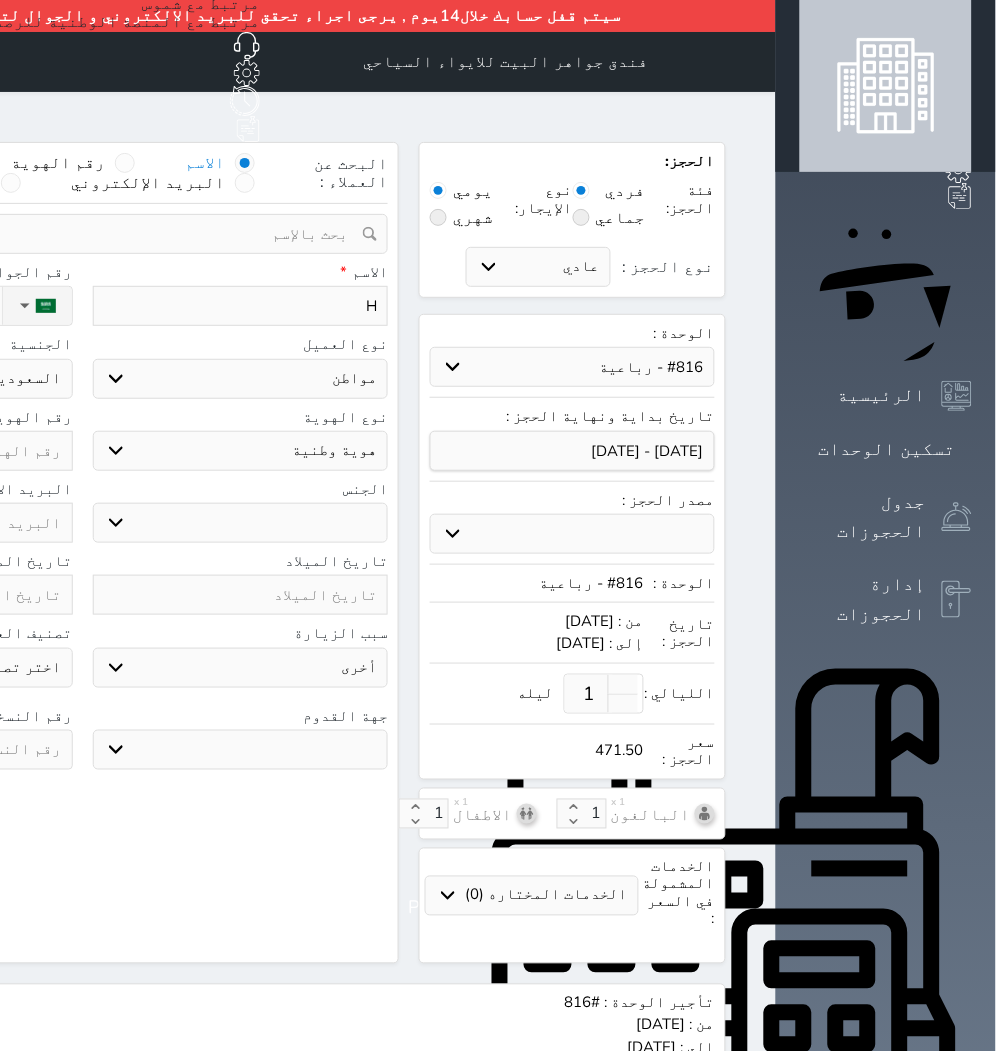 type on "Ha" 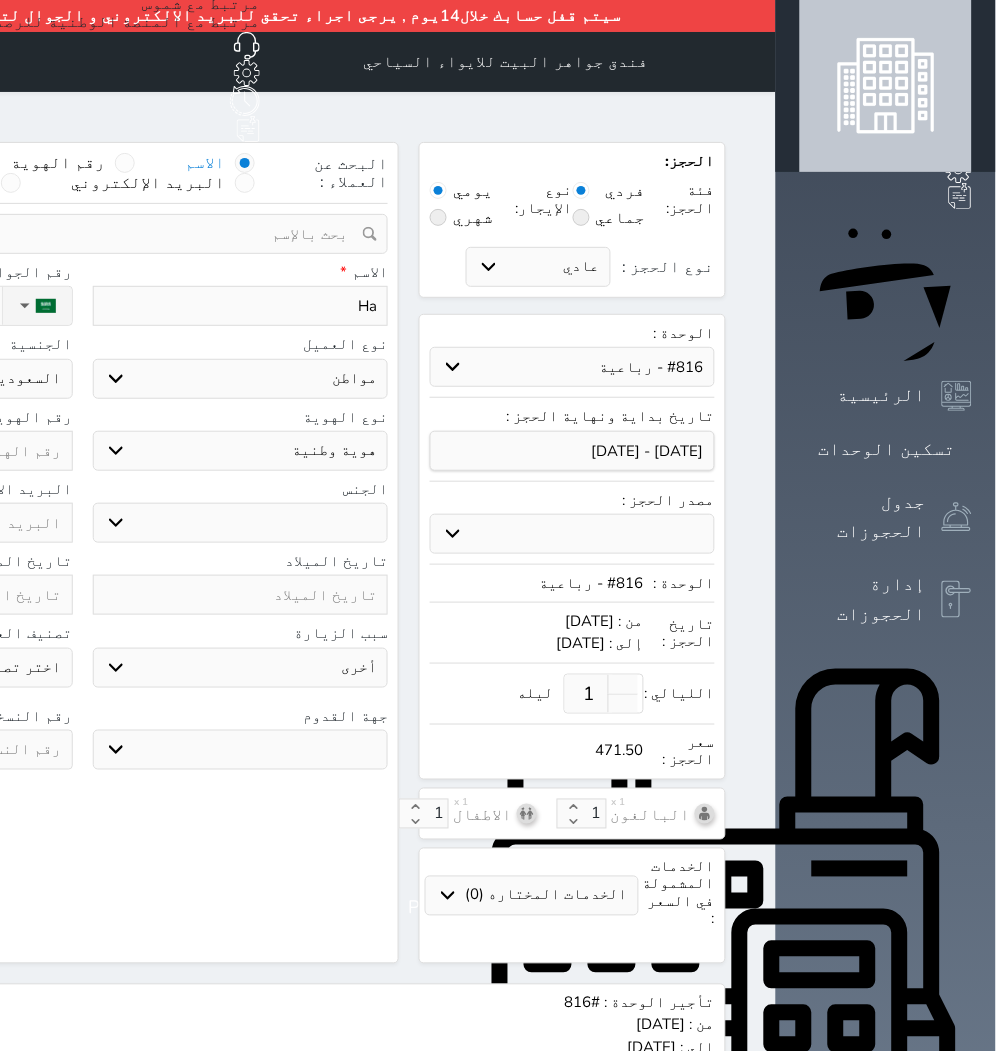 type on "Haf" 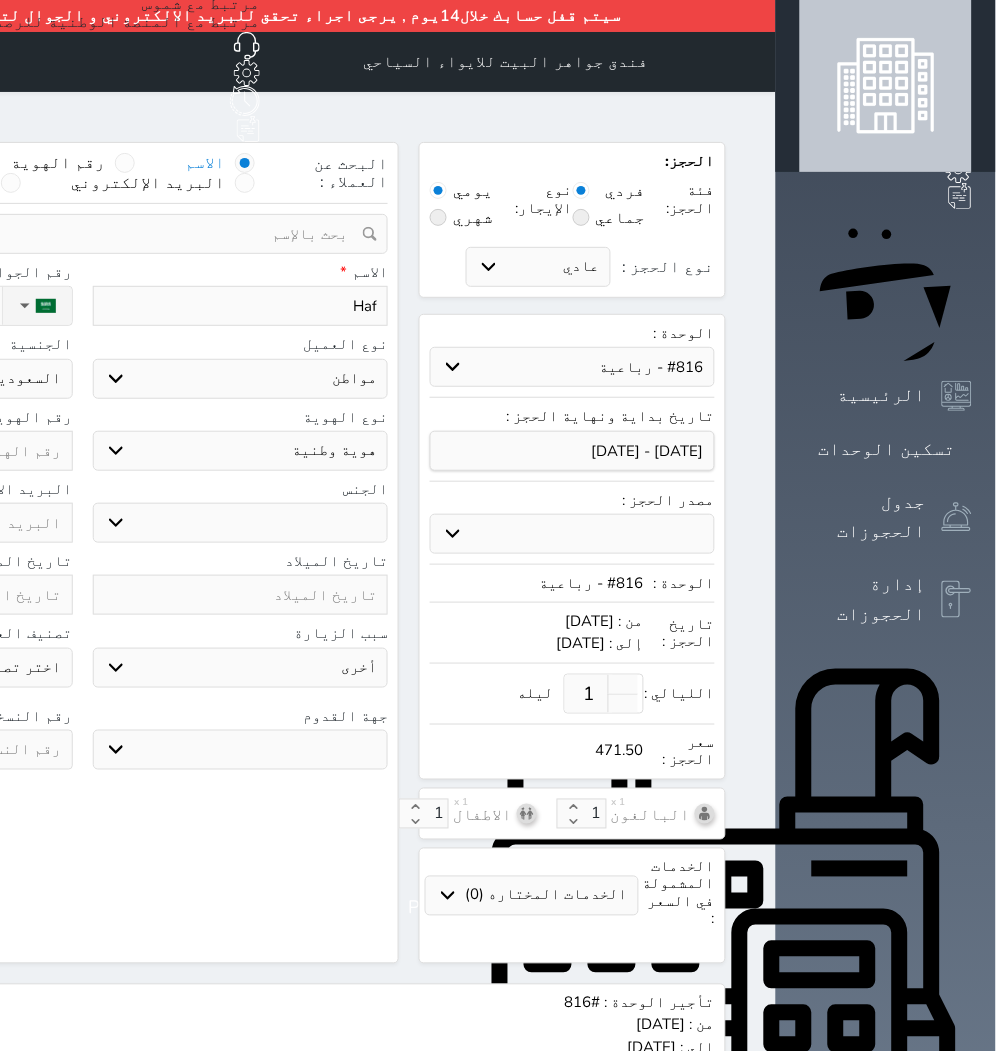 type on "Hafi" 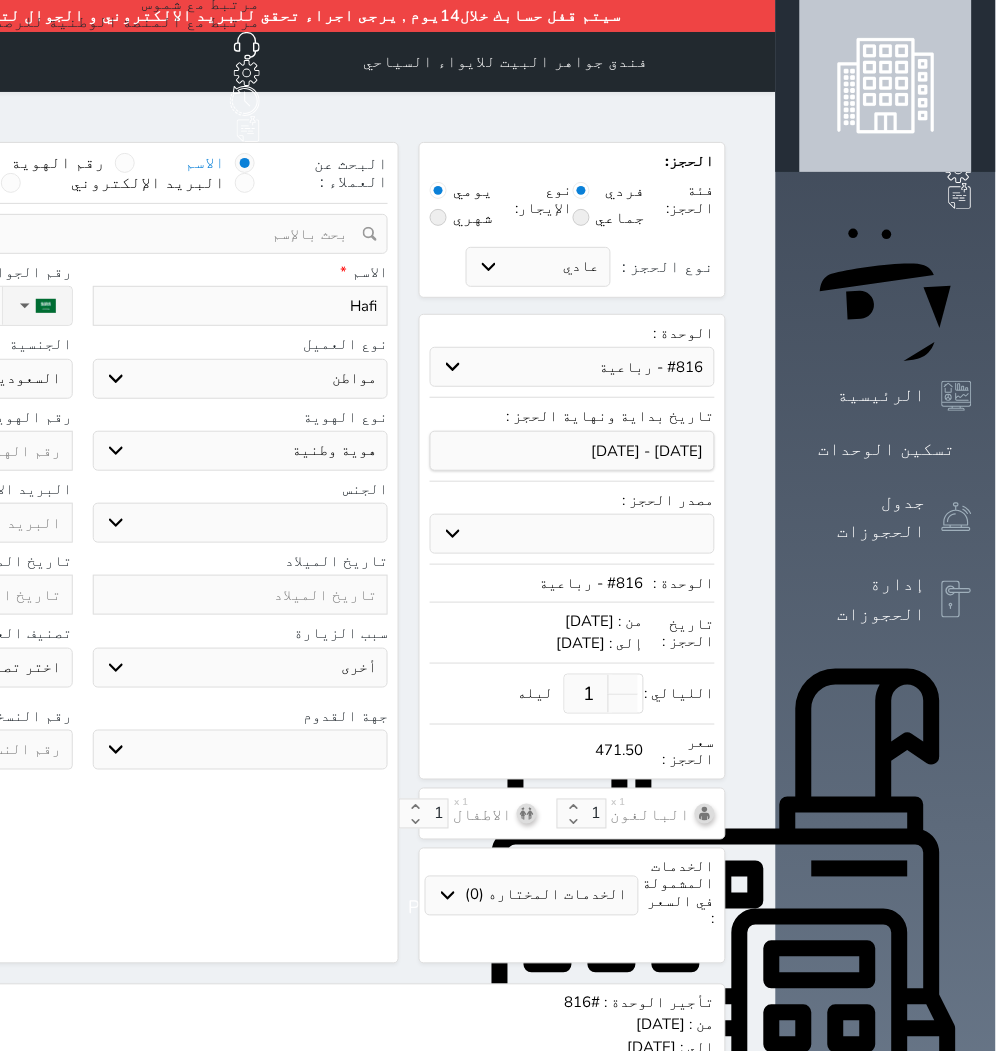 type on "Hafiz" 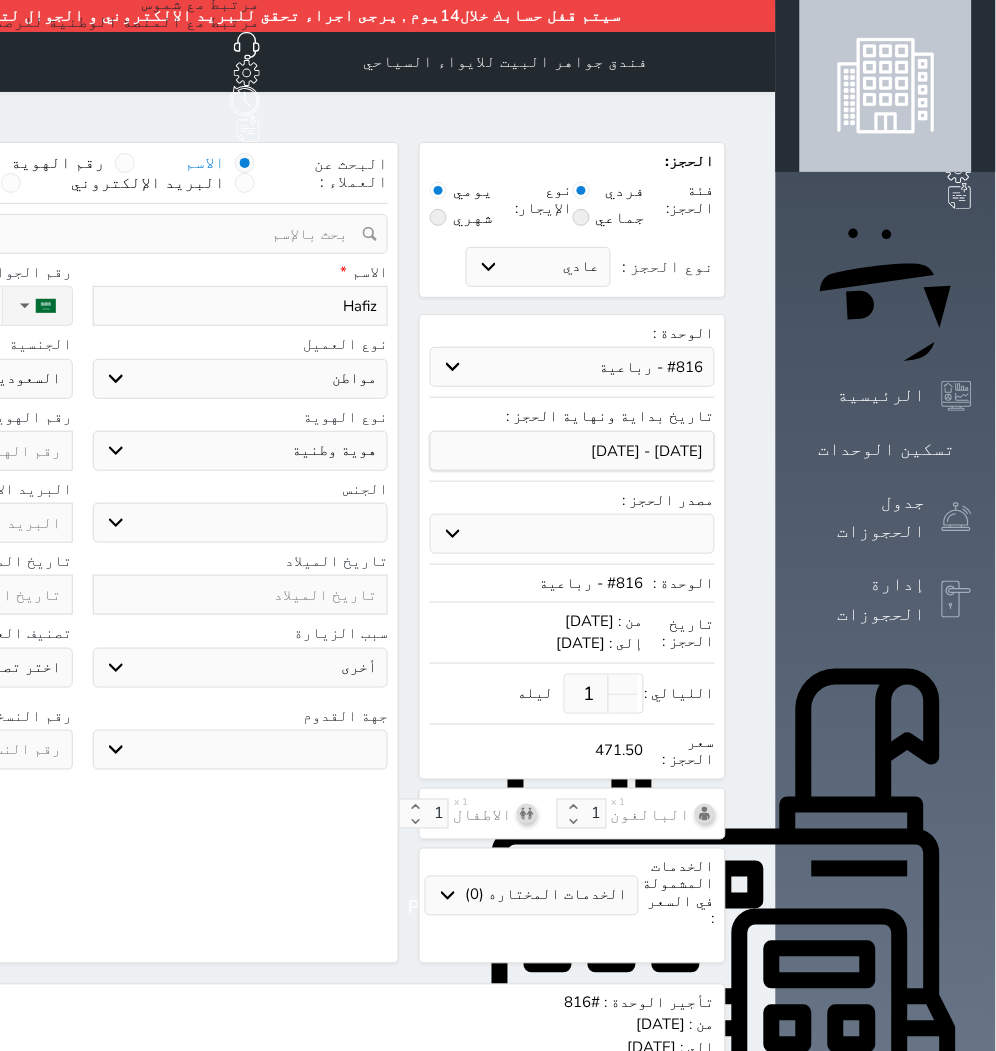 type on "Hafiz" 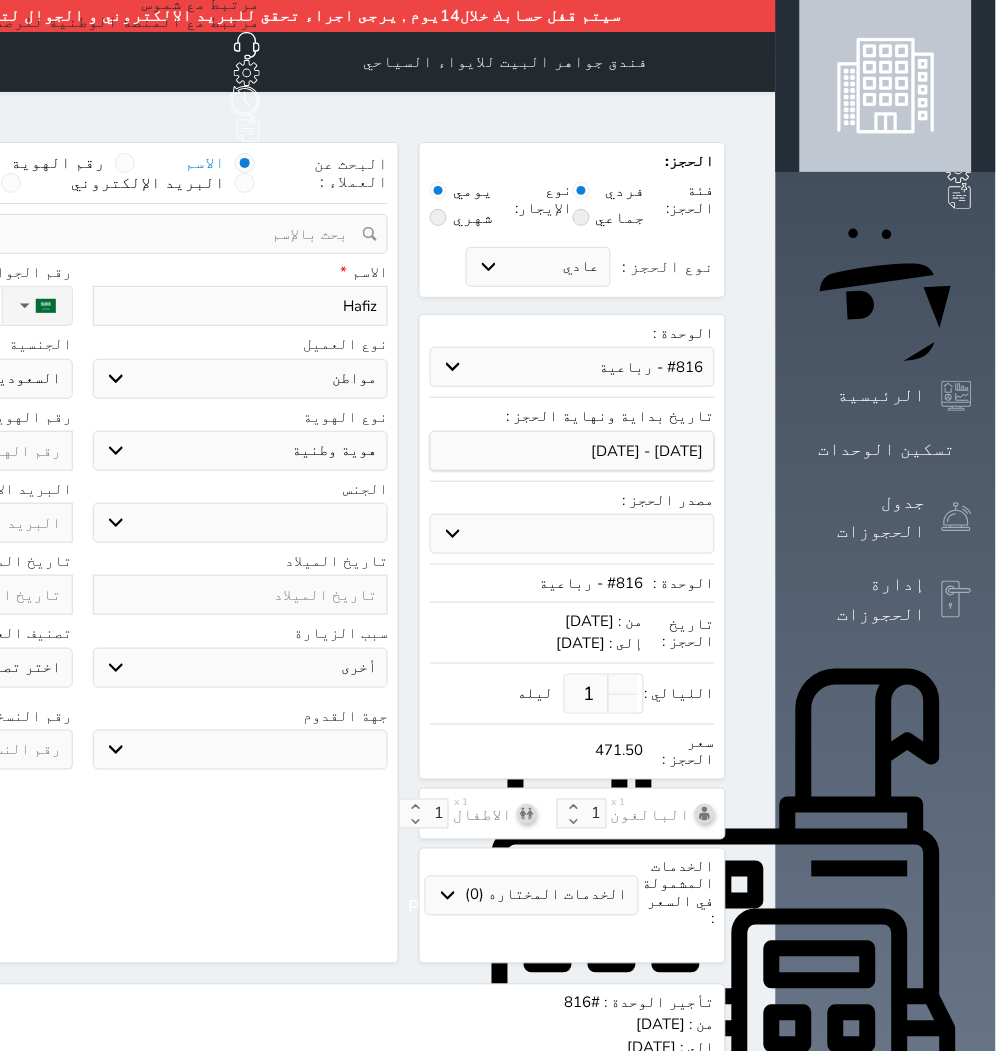 select 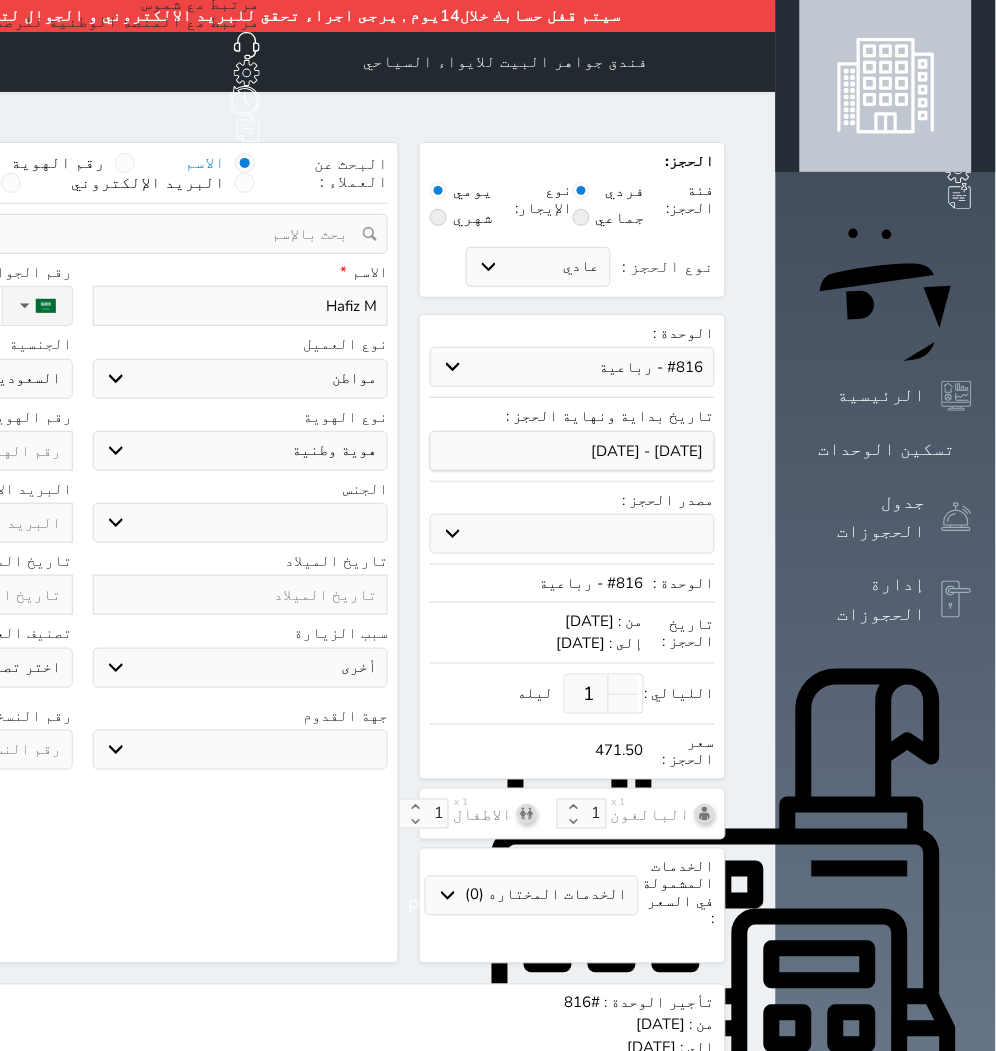 type on "Hafiz Mu" 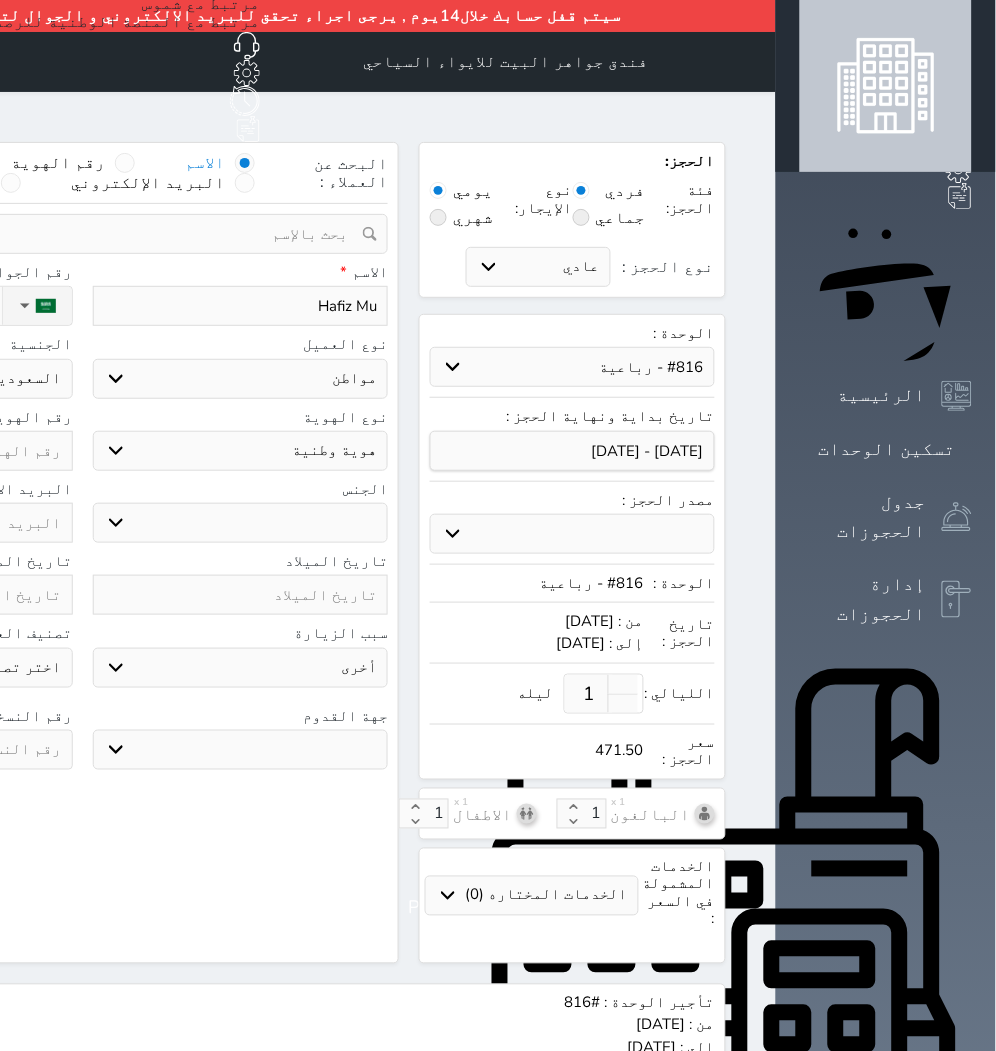 type on "Hafiz Muh" 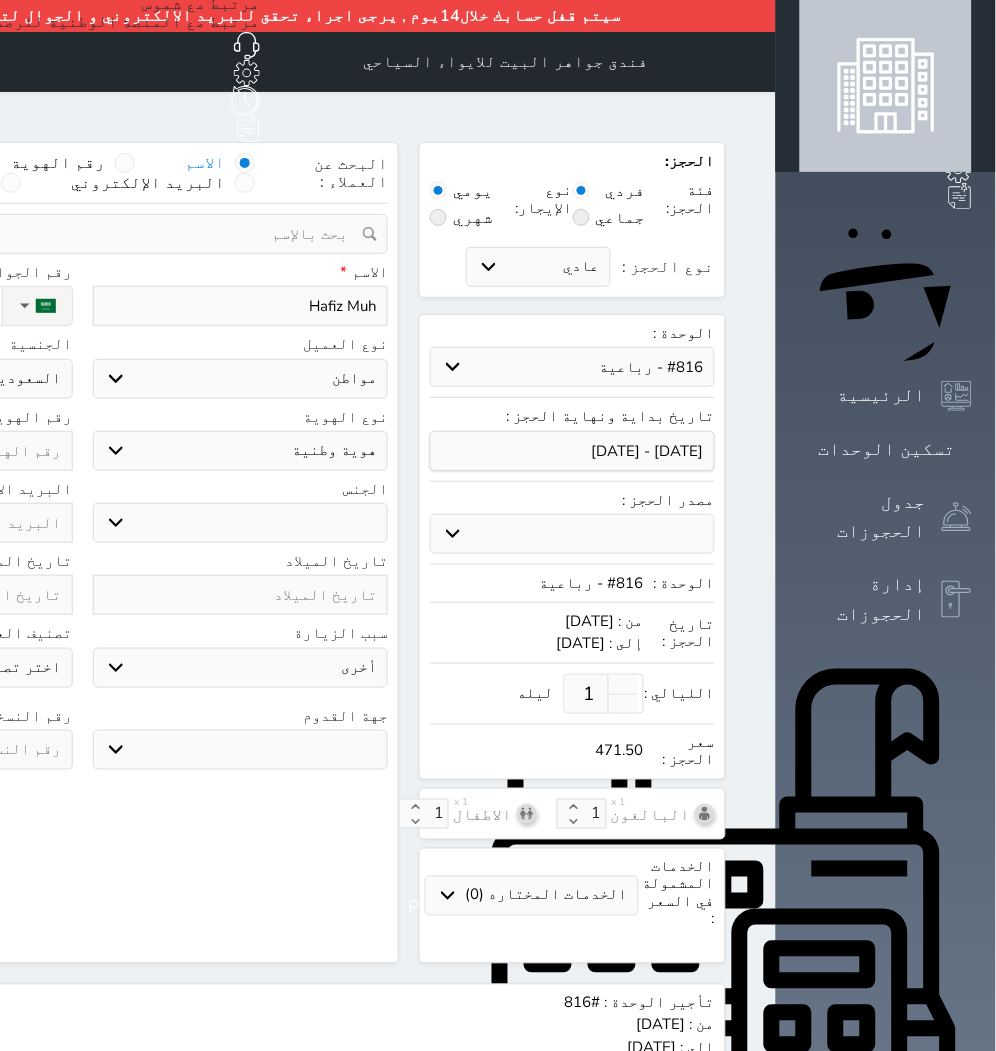 type on "Hafiz Muha" 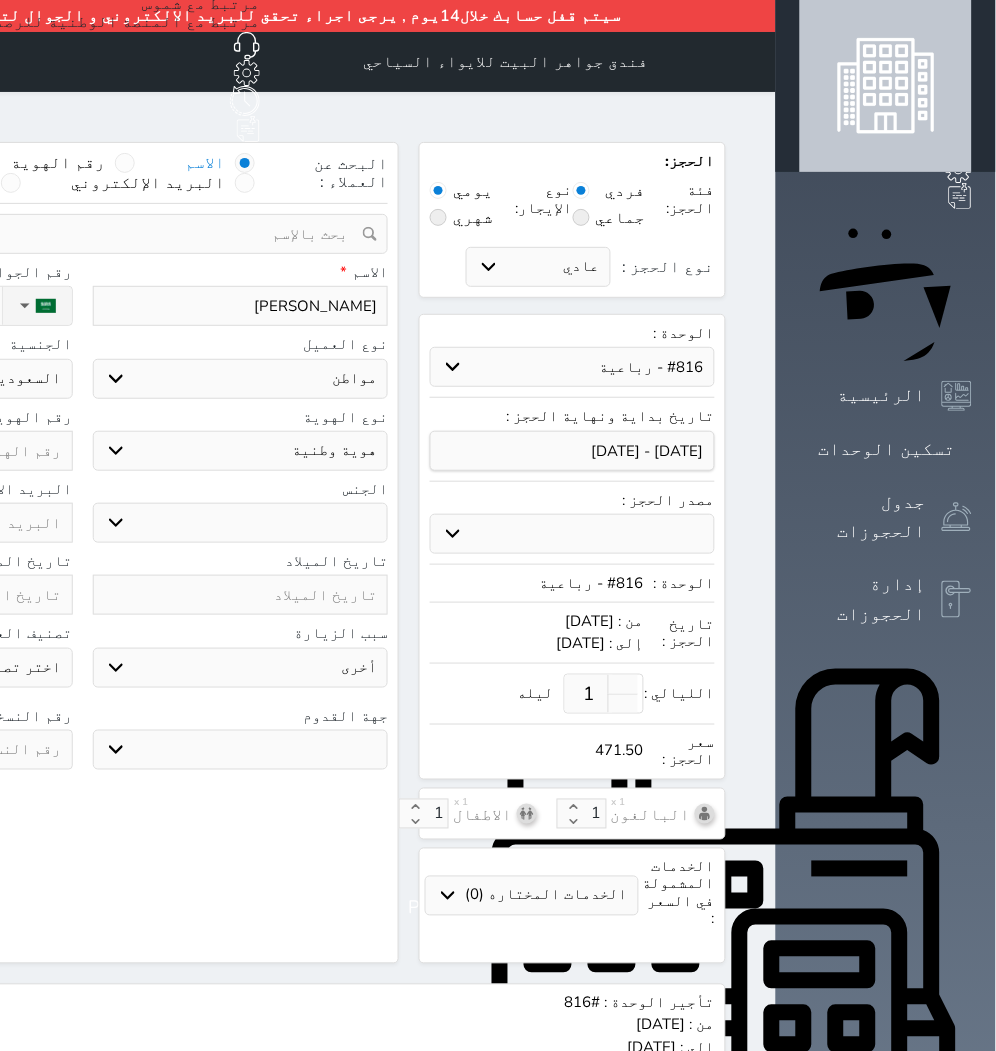 type on "Hafiz Muham" 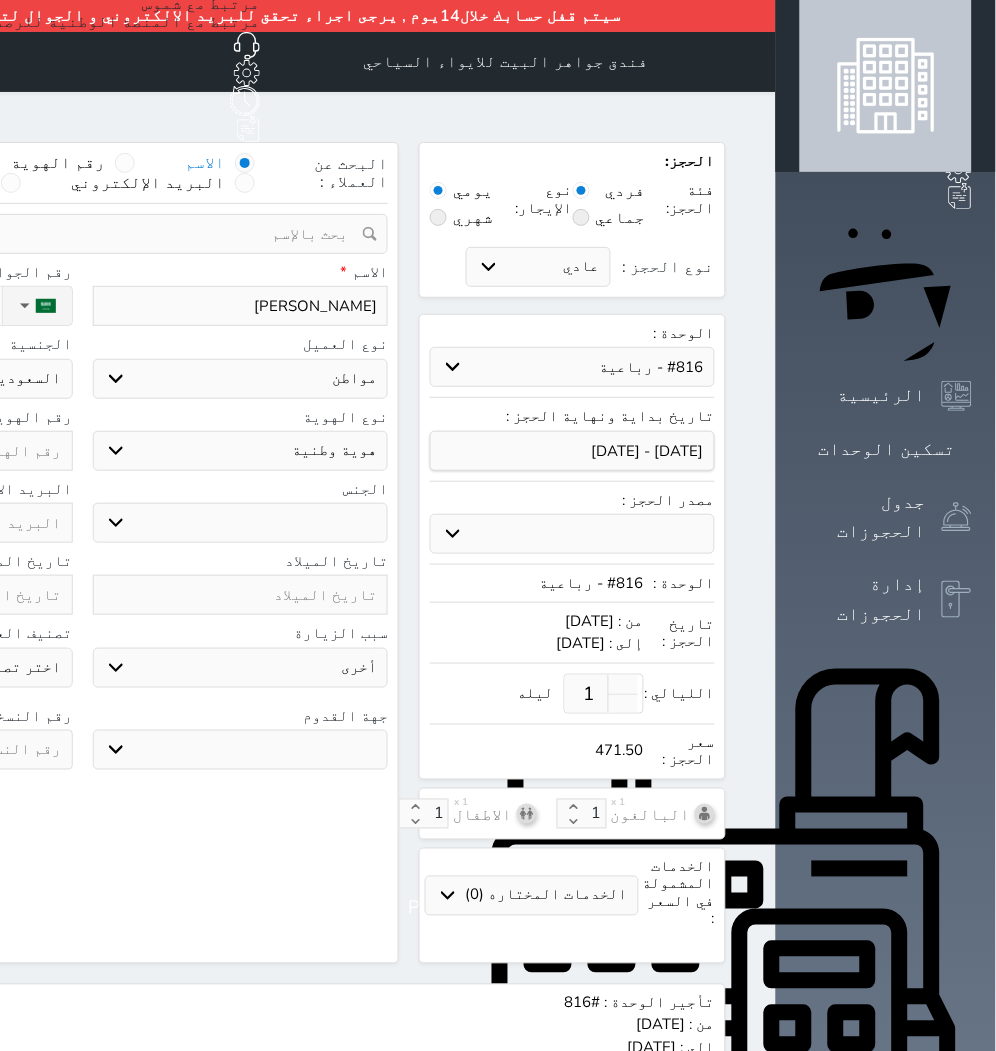 type on "Hafiz Muhamm" 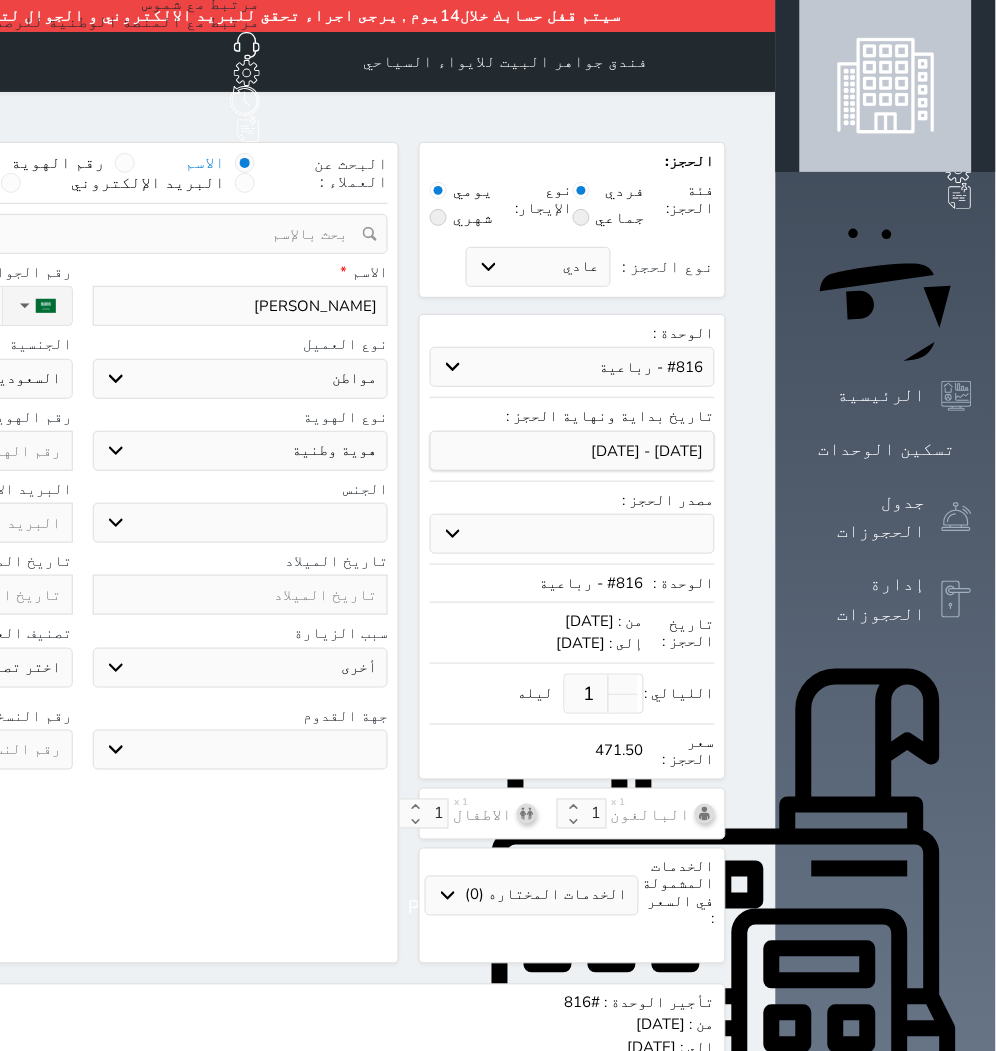 select 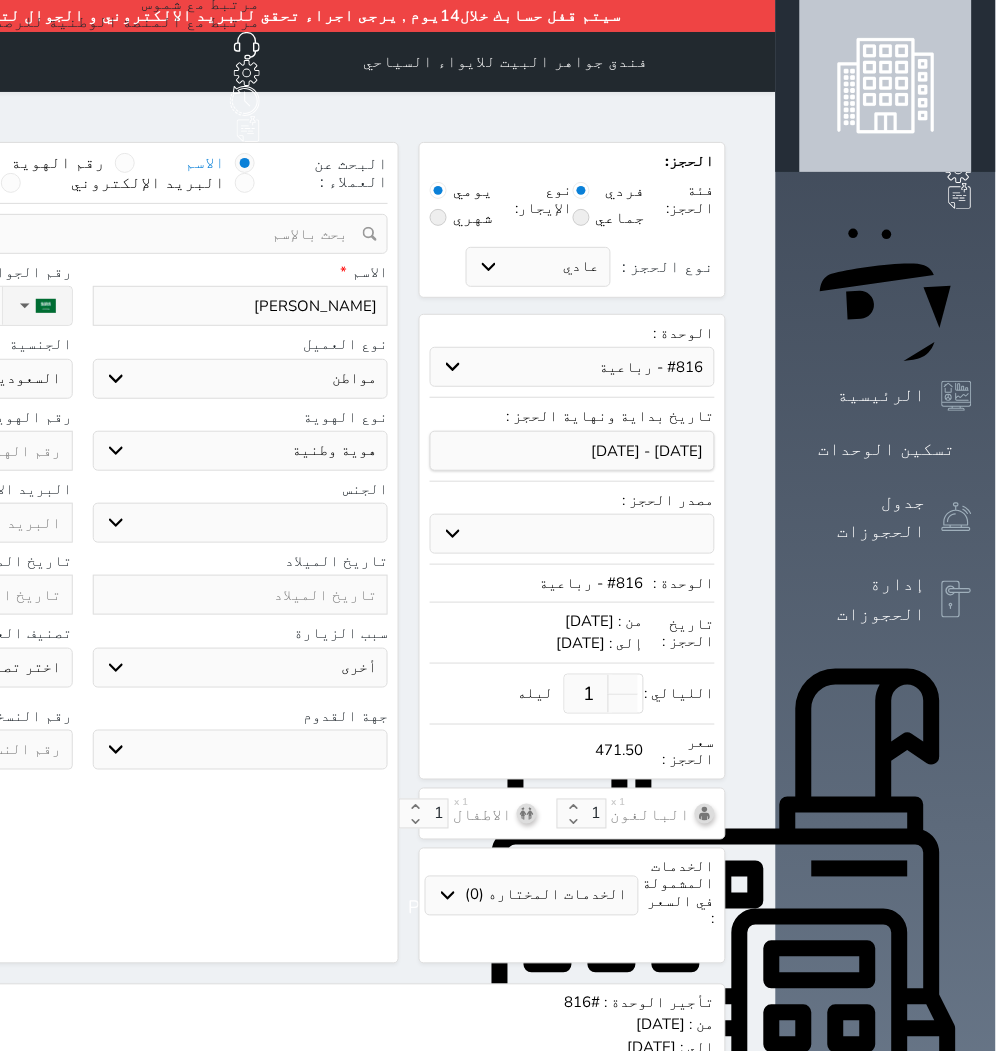 type on "Hafiz Muhamma" 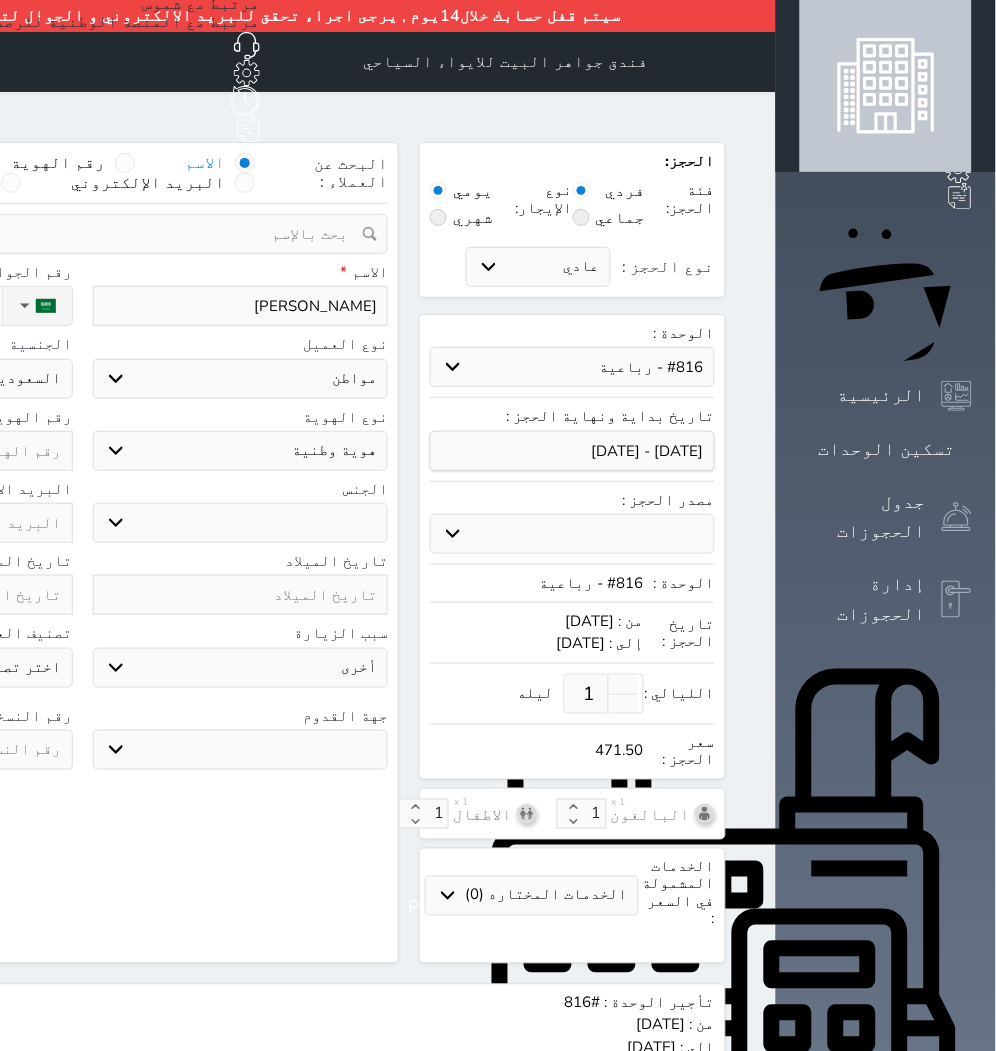 select 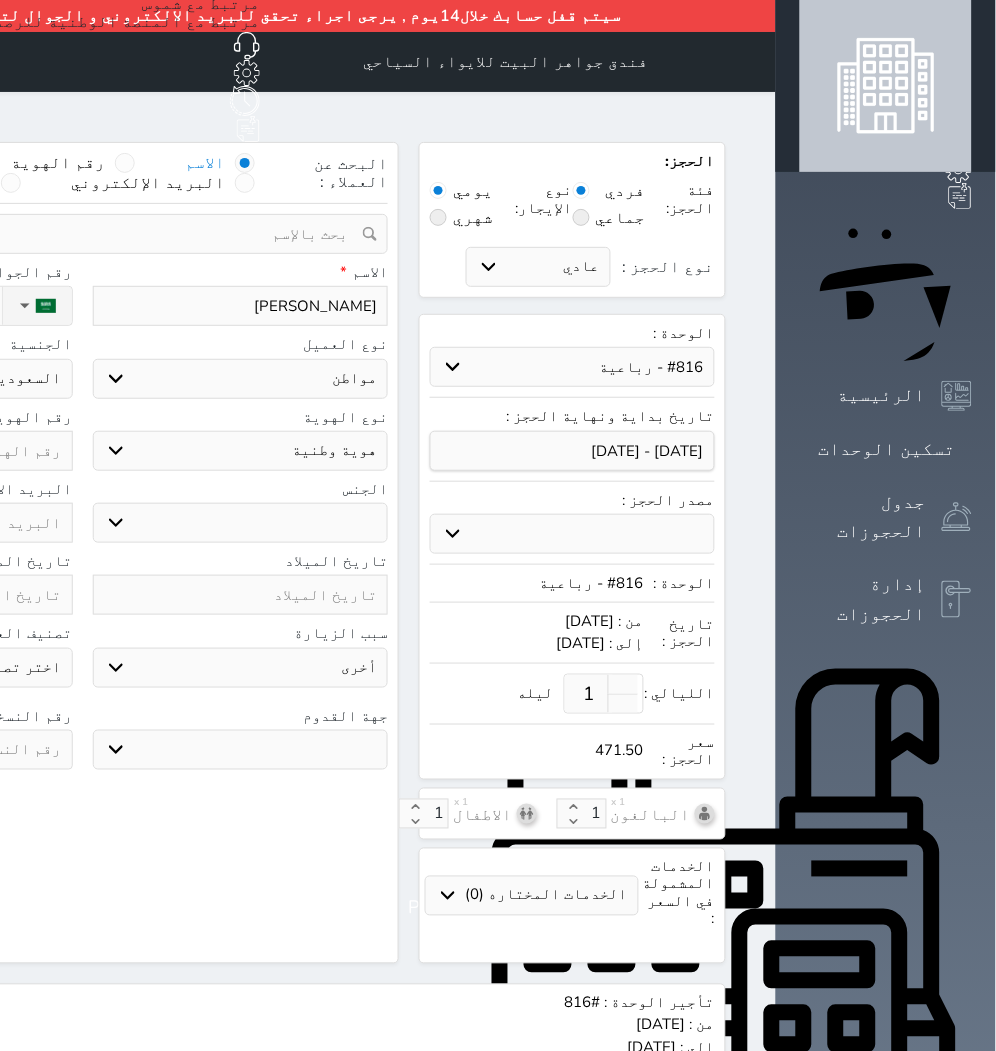 type on "Hafiz Muhammad" 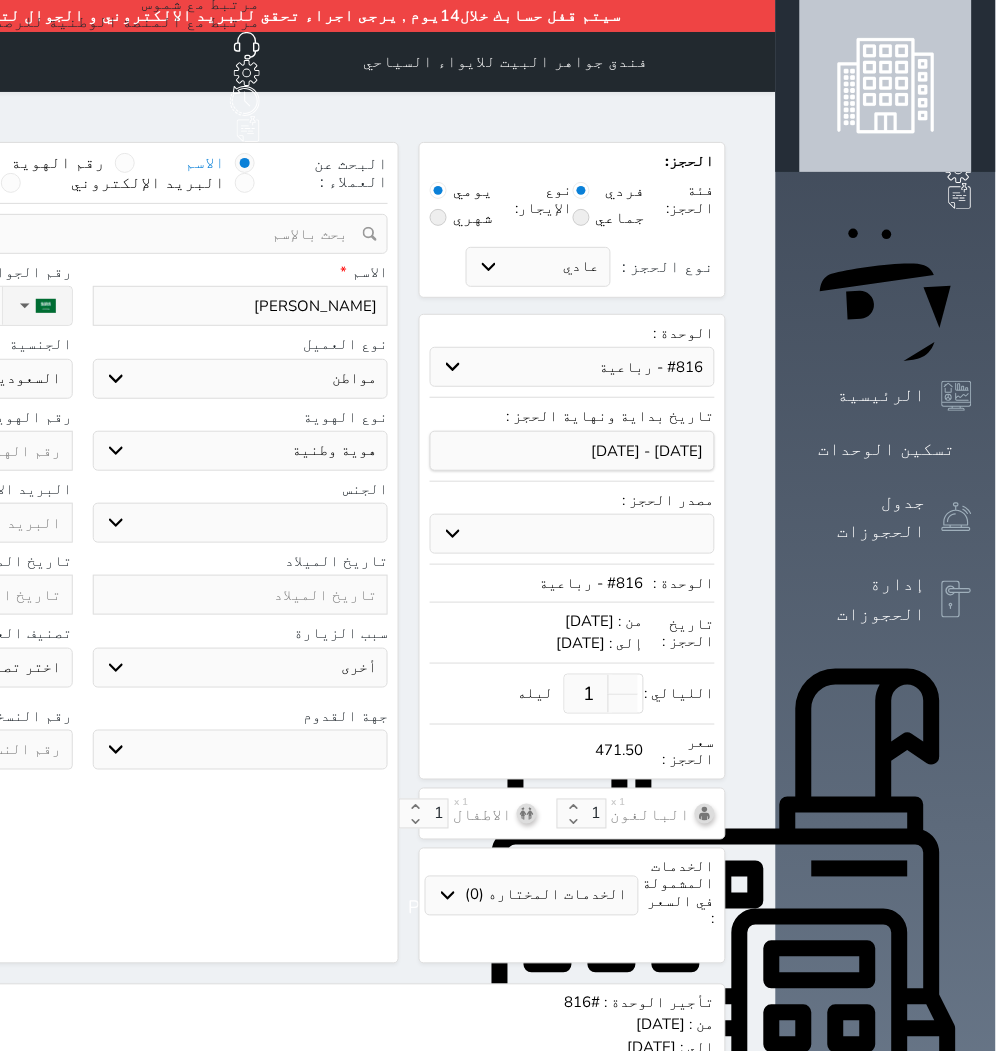 select 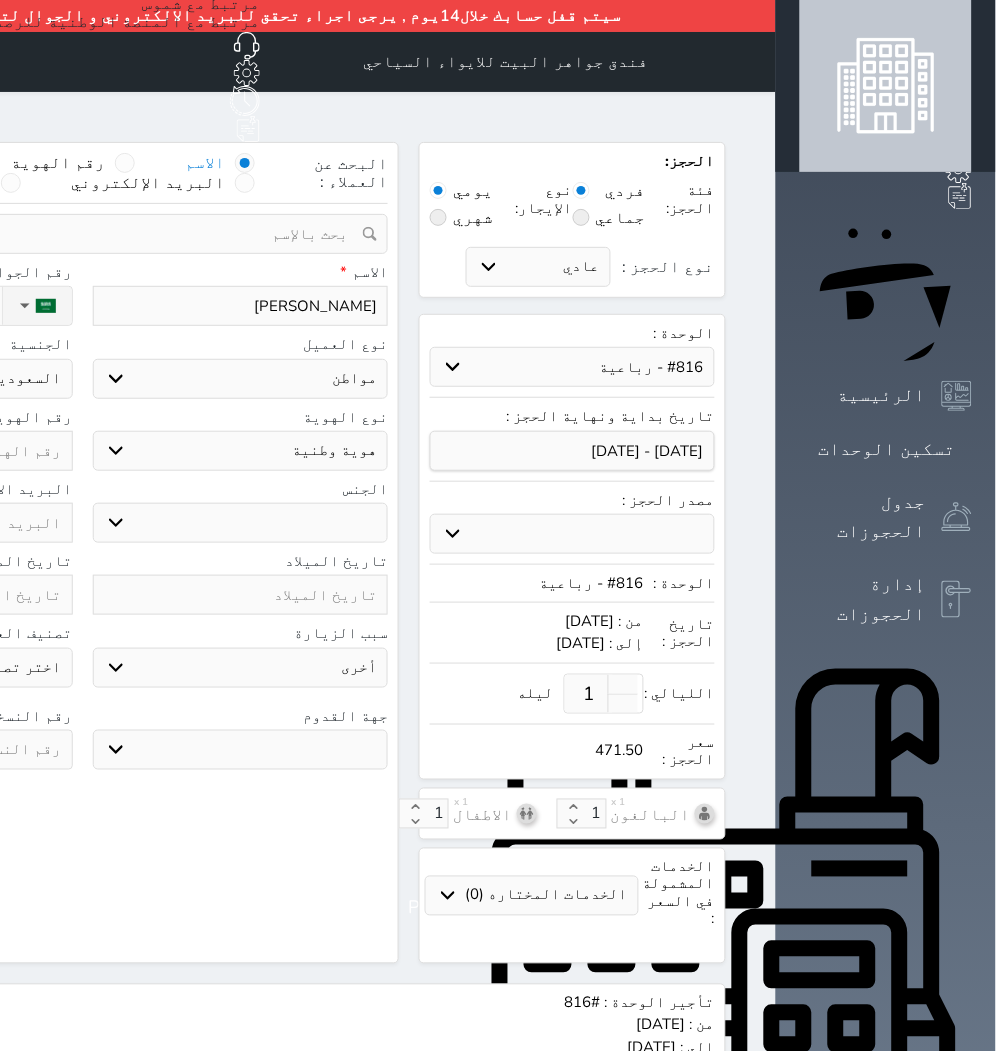 type on "Hafiz Muhammad A" 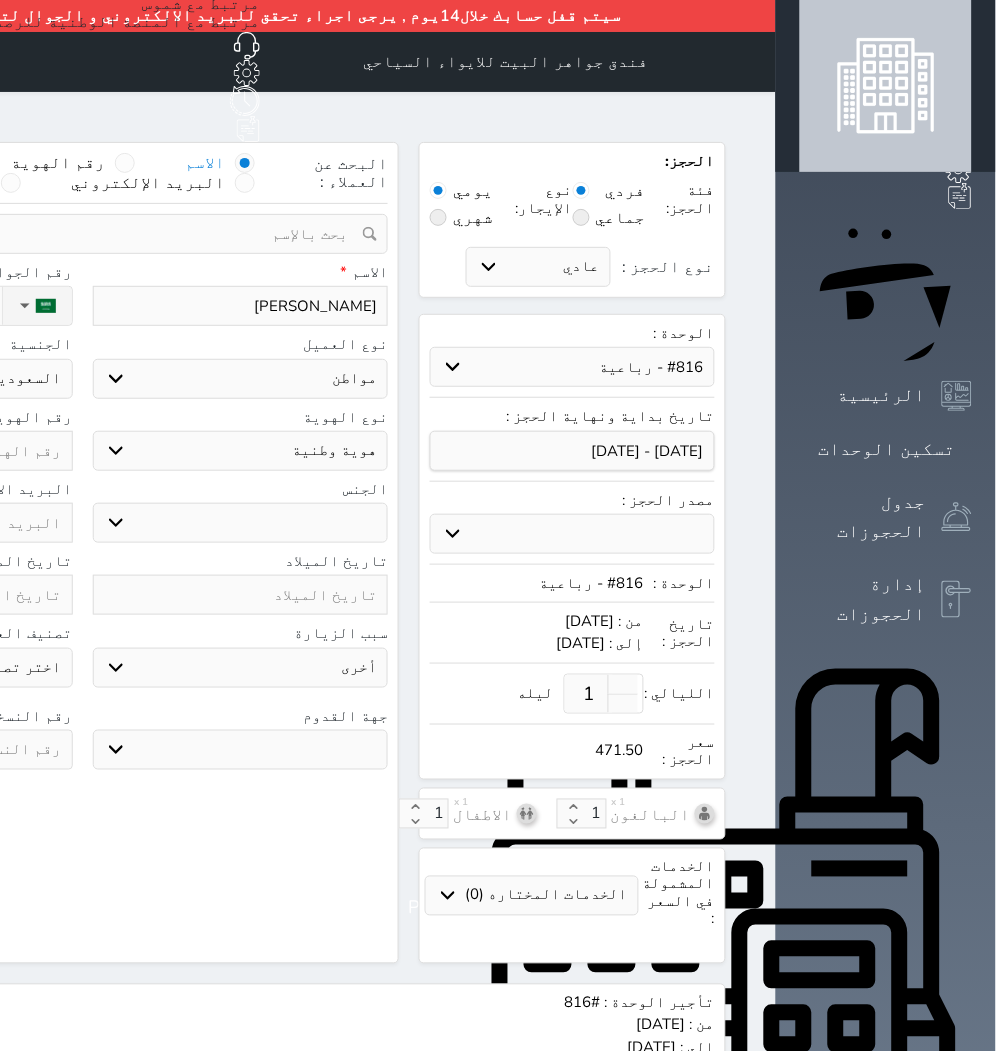 select 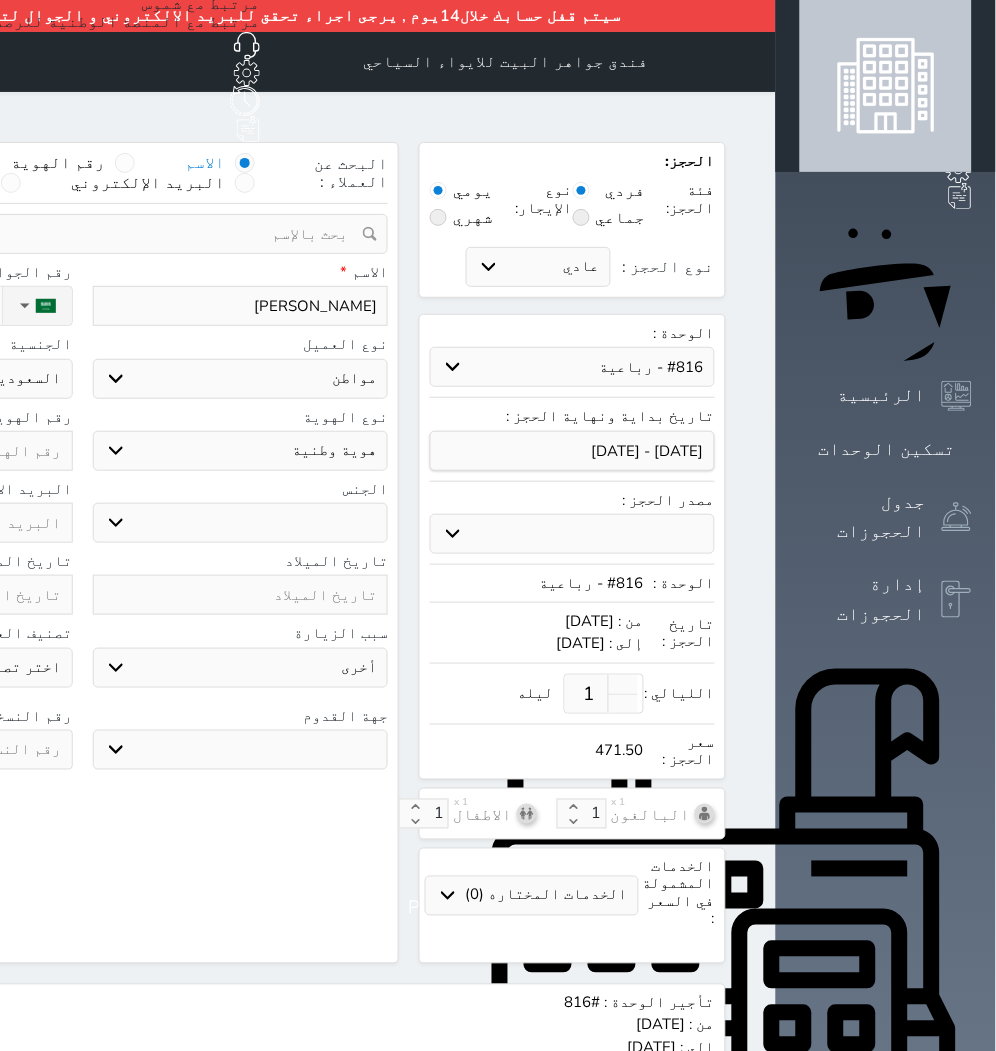 type on "Hafiz Muhammad Ay" 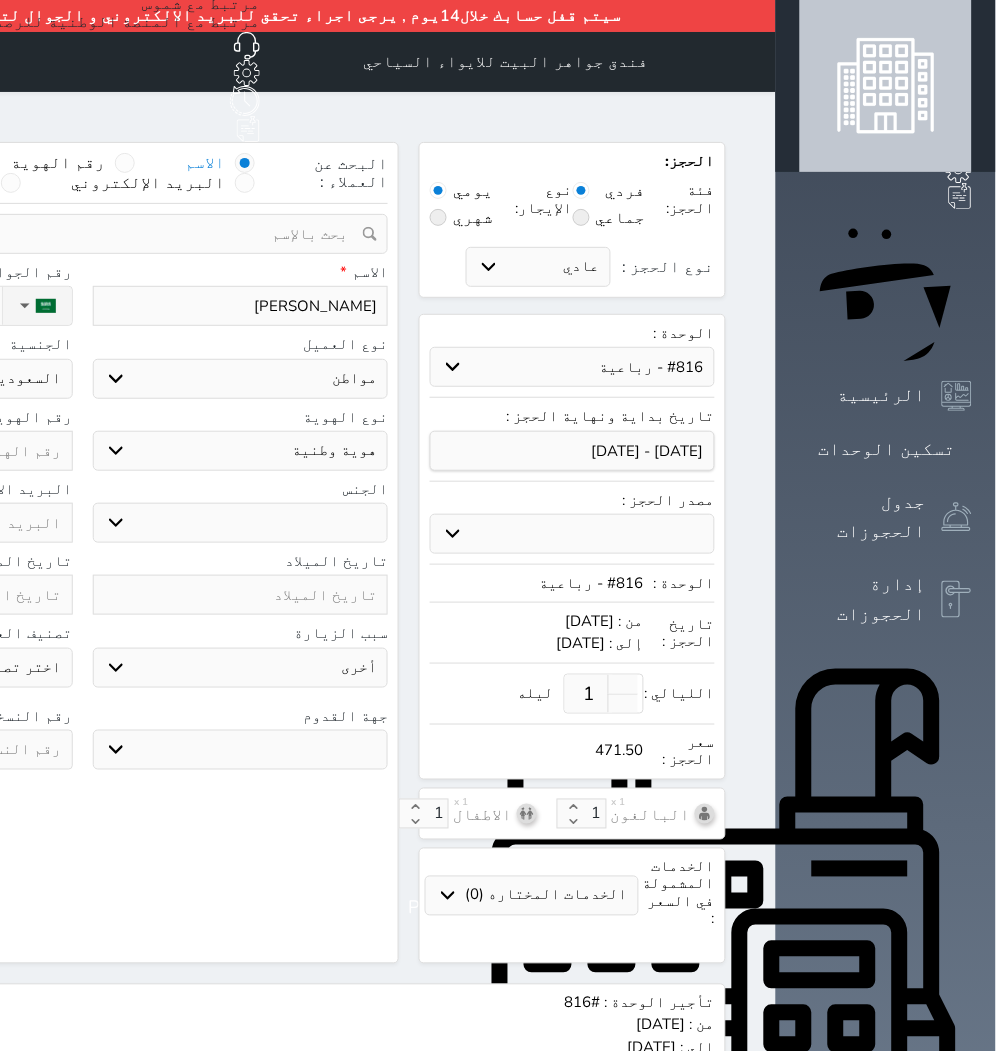 select 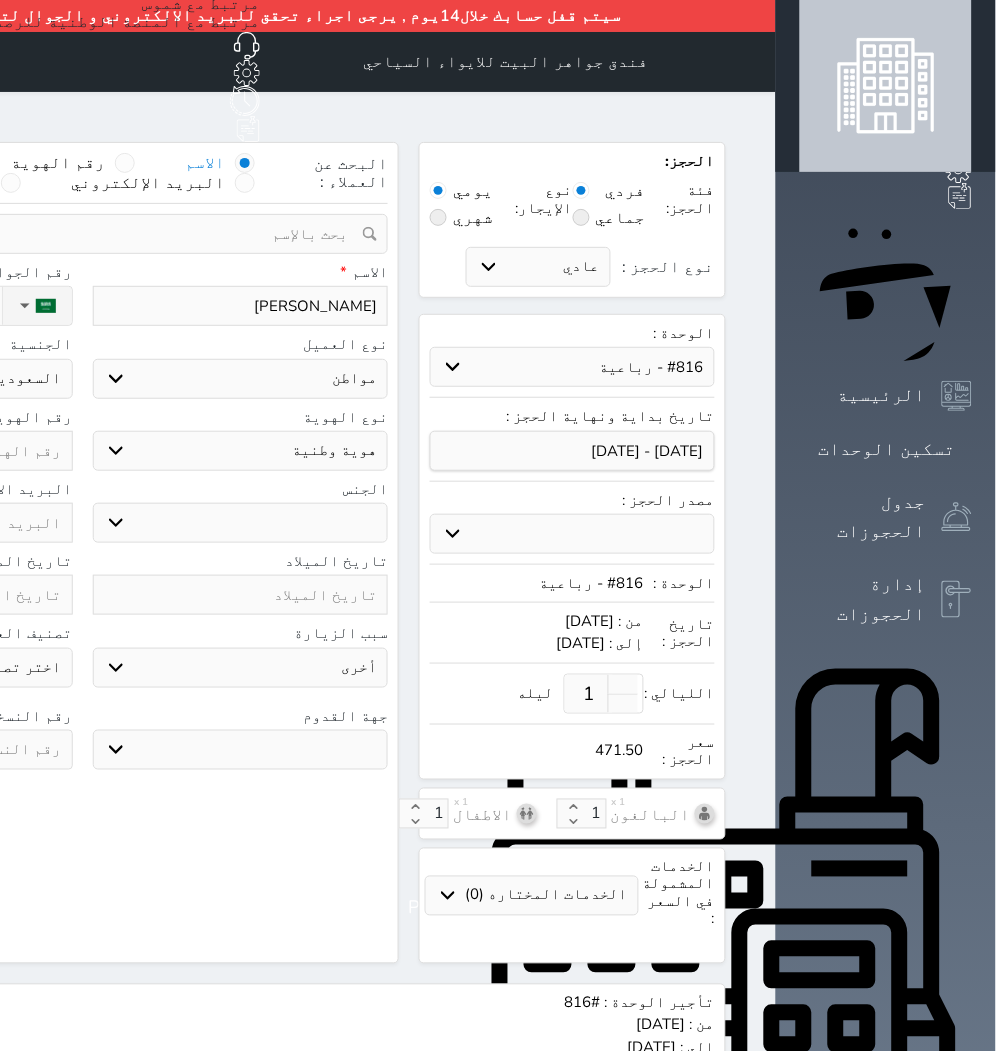 type on "[PERSON_NAME]" 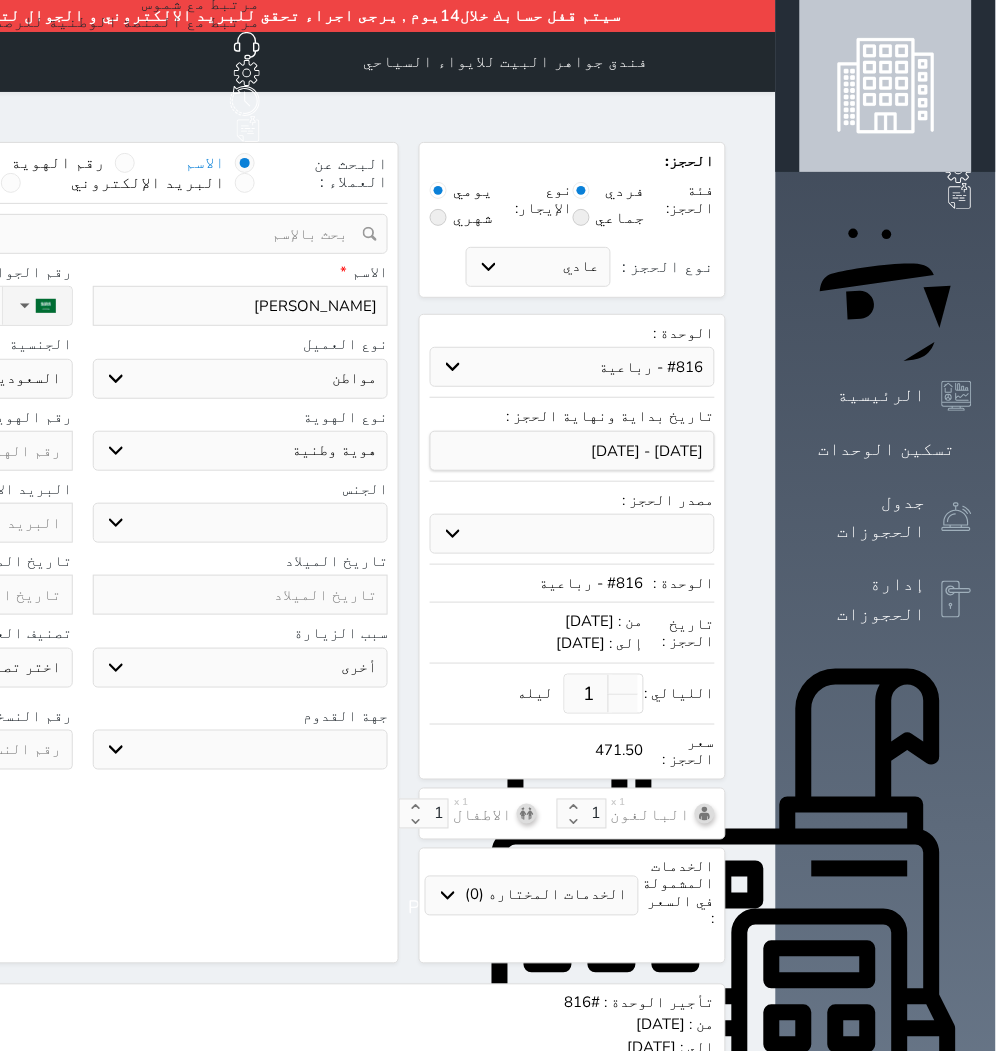 select 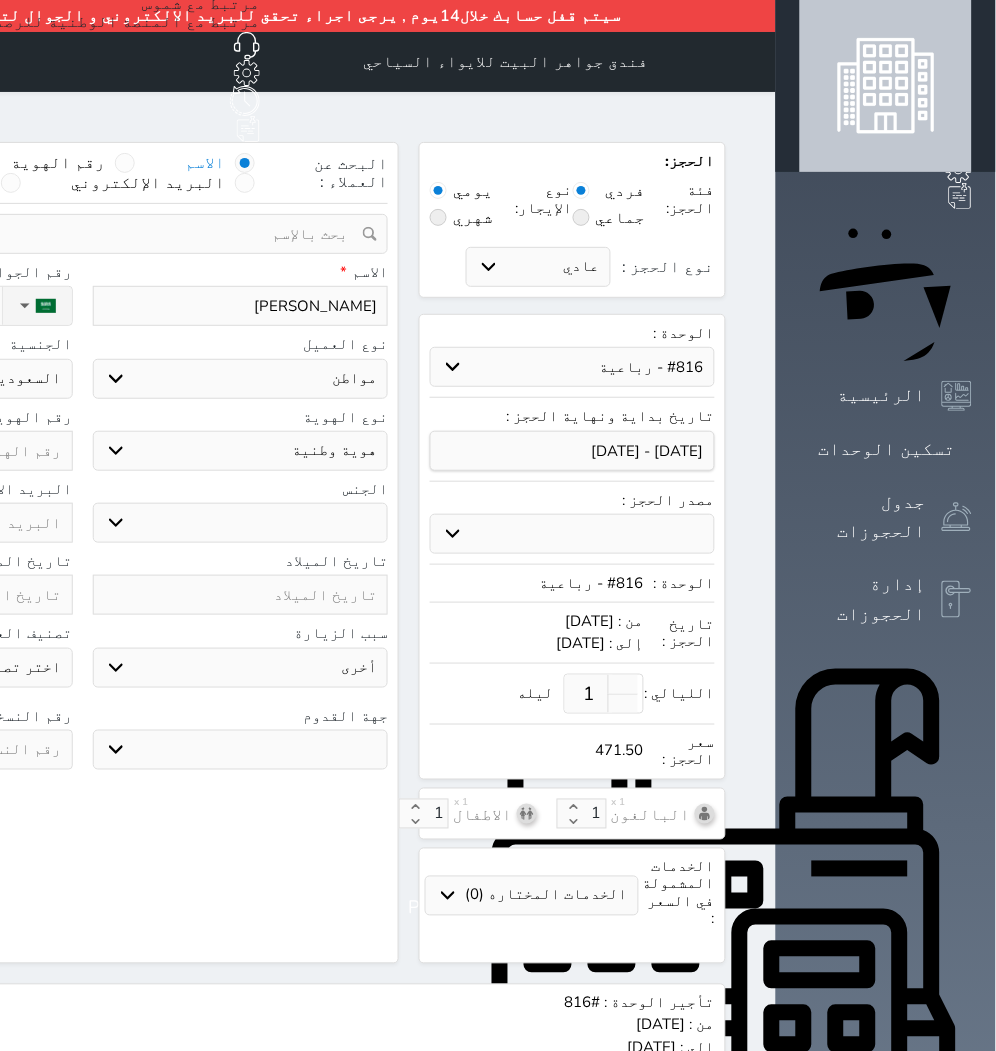 type on "[PERSON_NAME]" 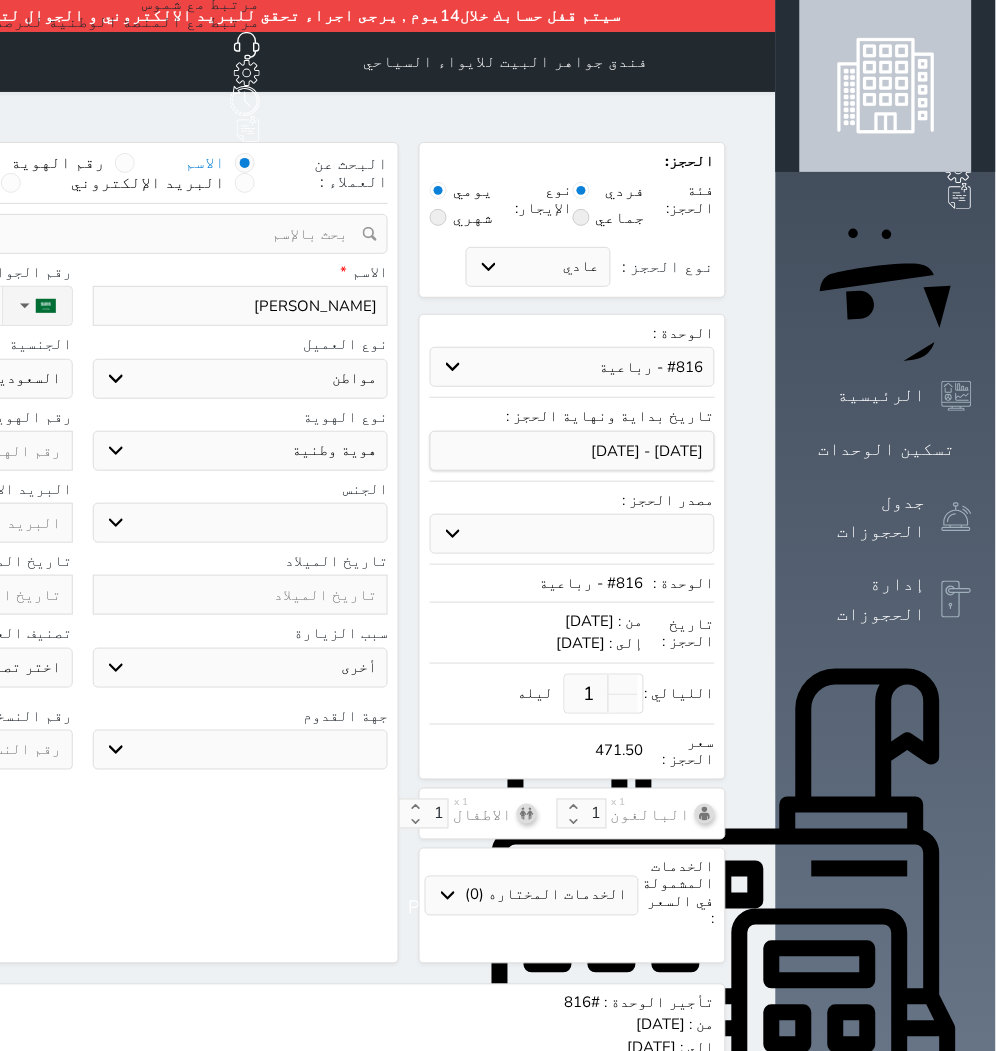select 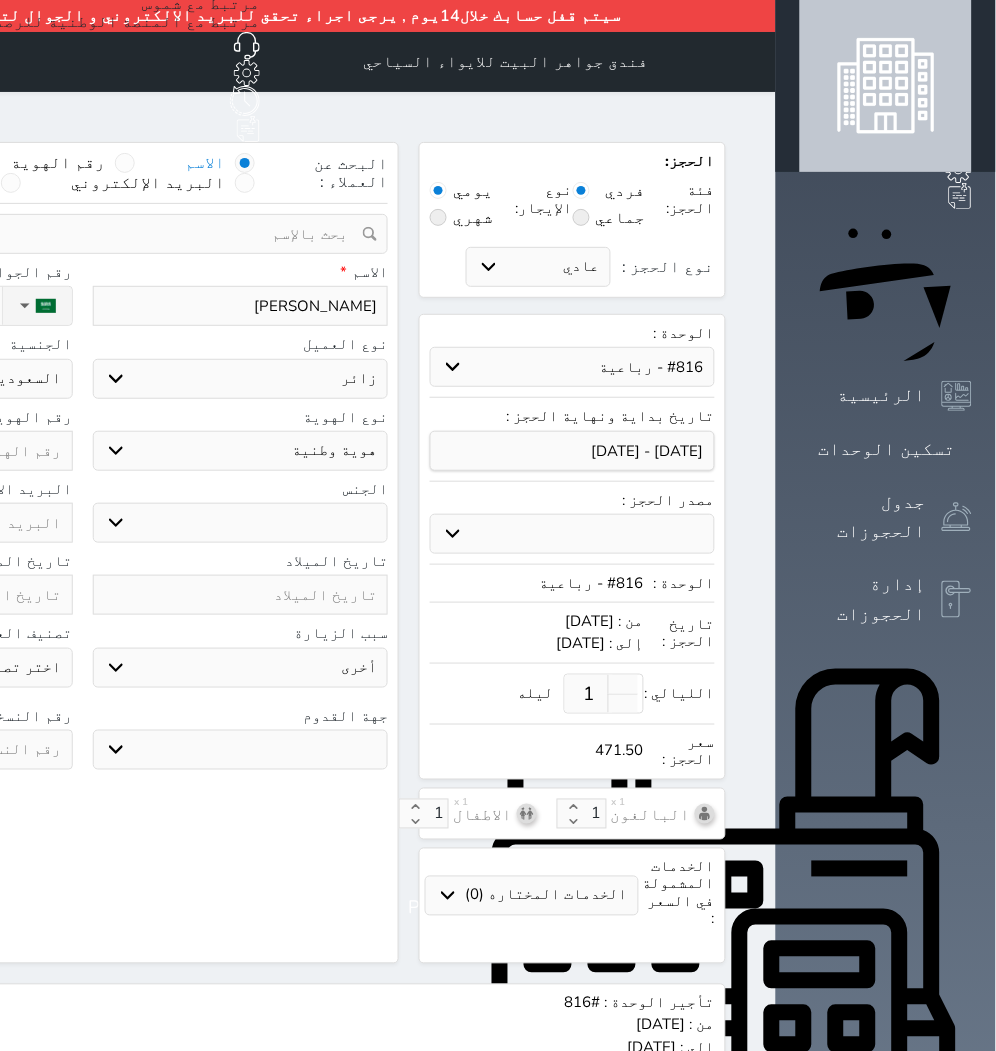 click on "اختر نوع   مواطن مواطن خليجي زائر مقيم" at bounding box center [241, 379] 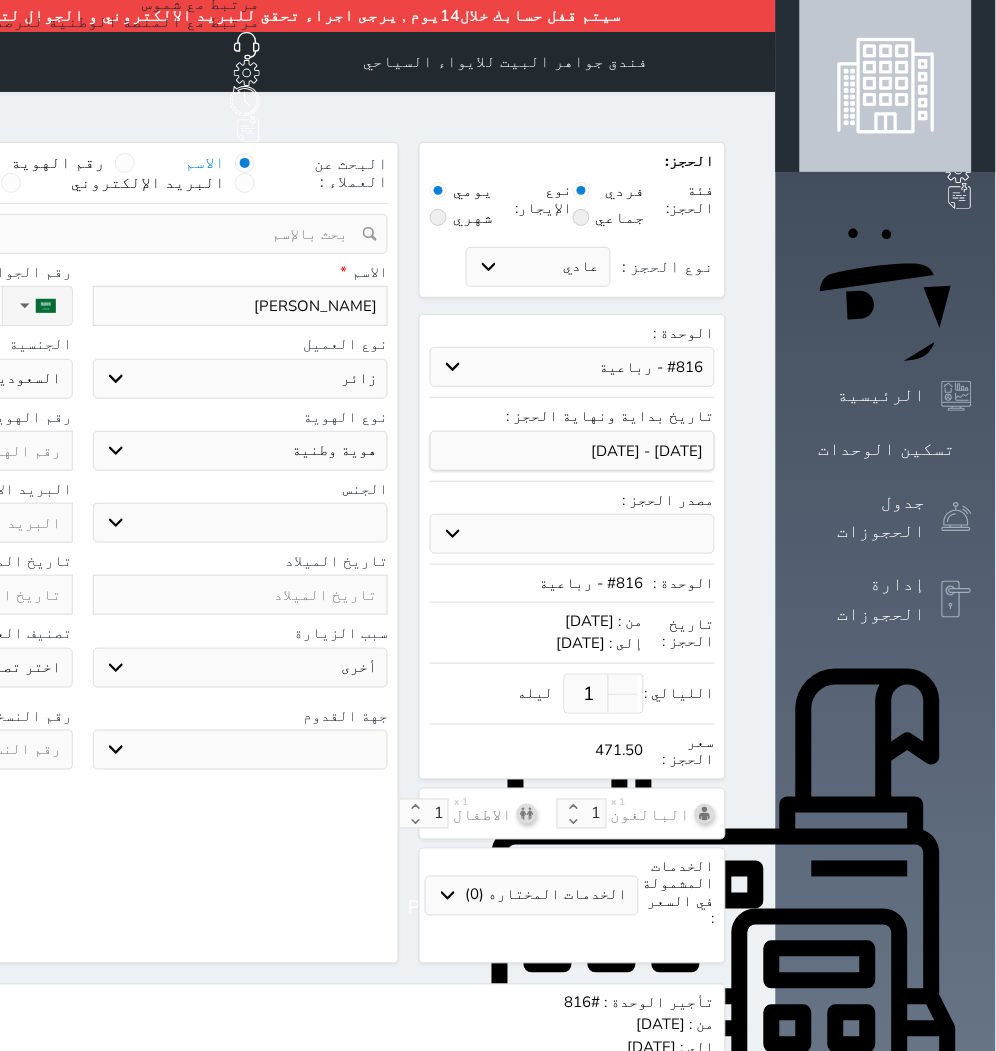 select 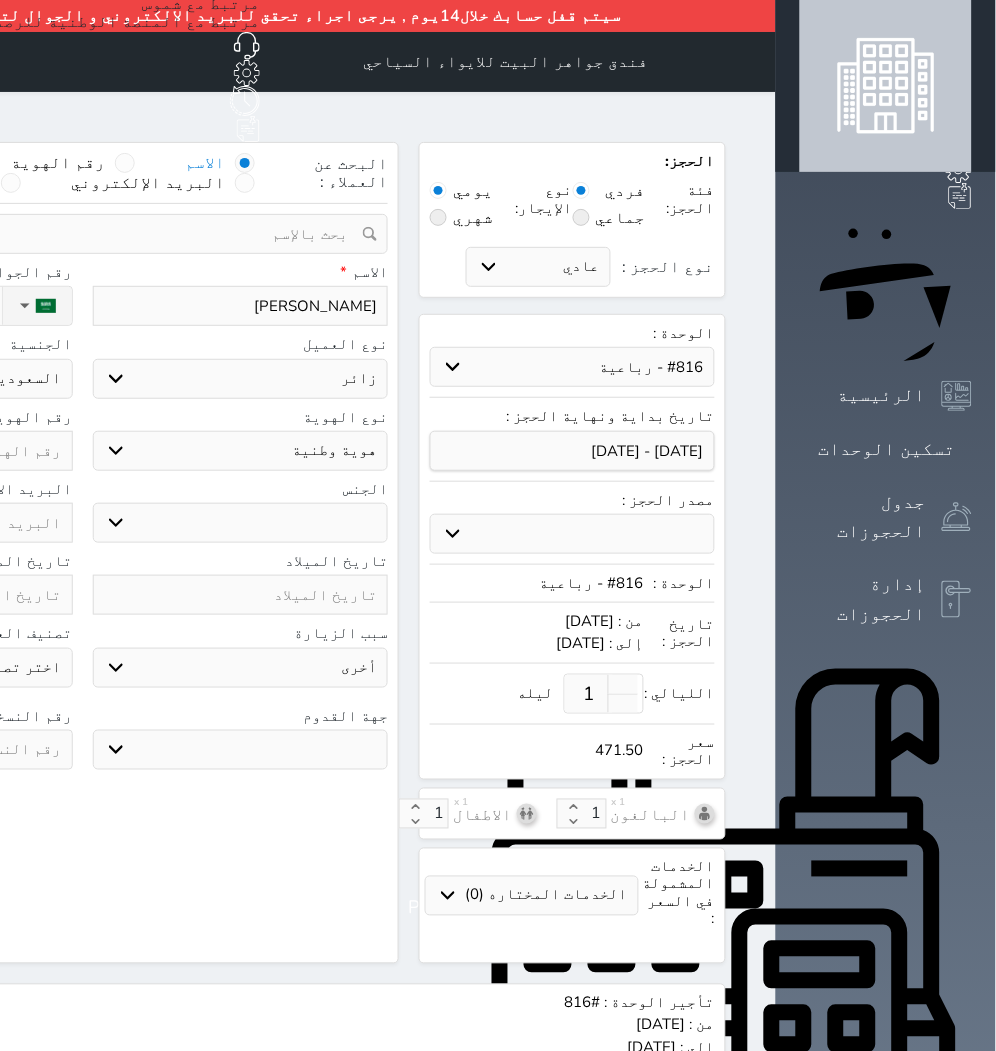 select 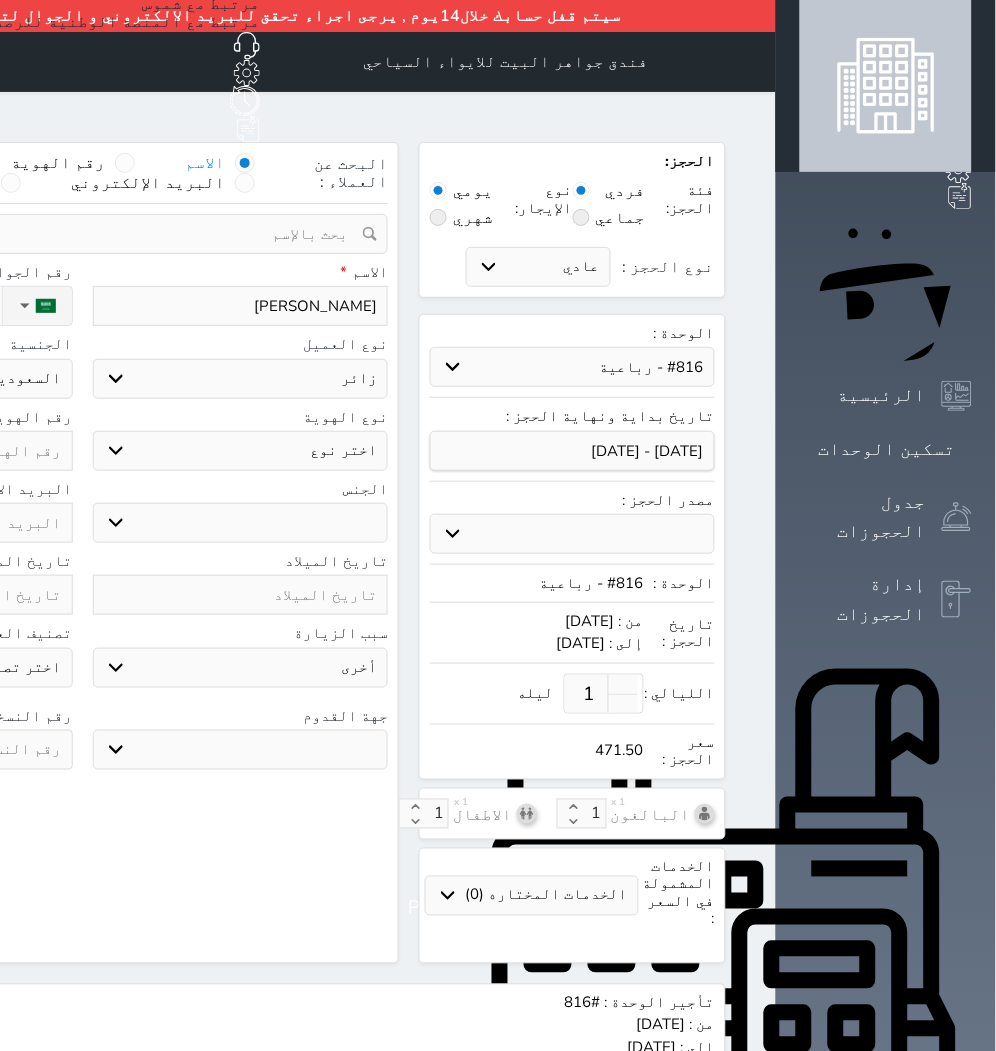 select 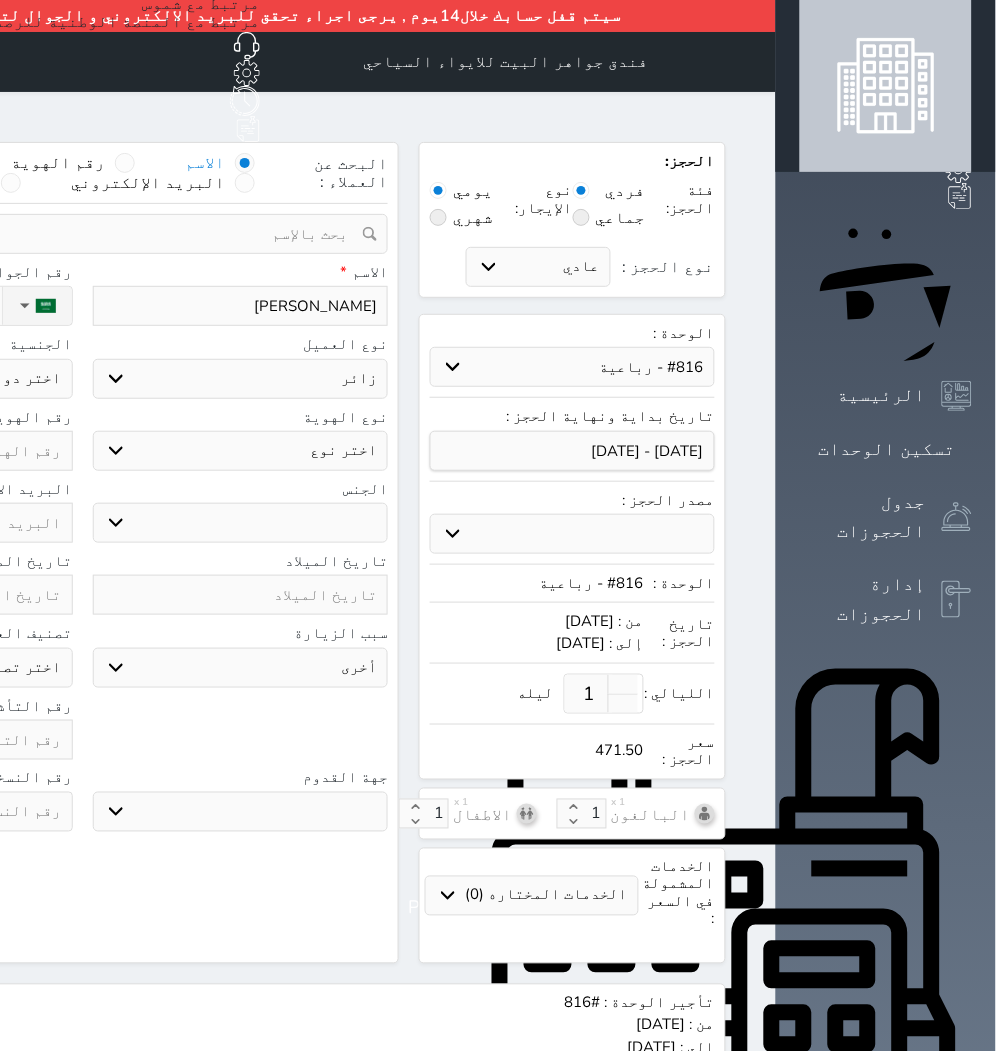 click on "اختر نوع   جواز السفر هوية زائر" at bounding box center [241, 451] 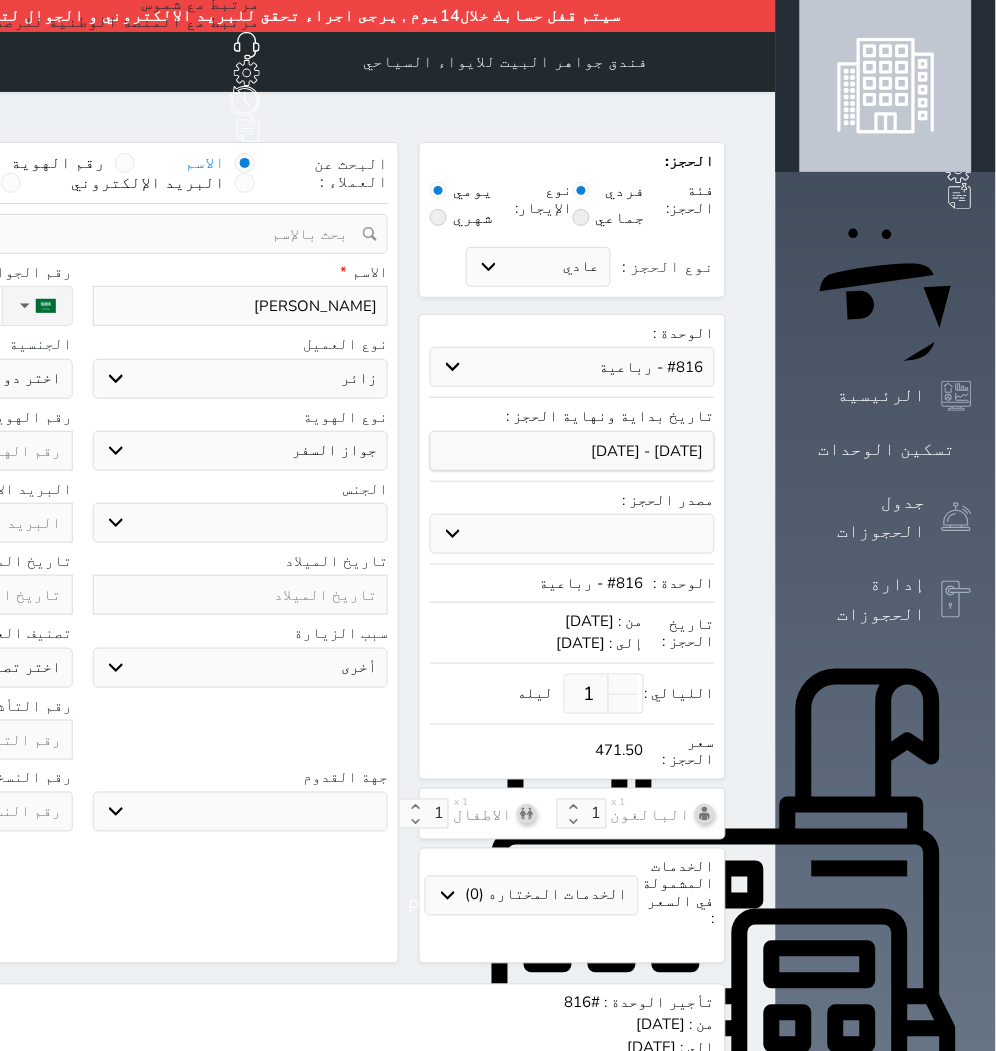click on "اختر نوع   جواز السفر هوية زائر" at bounding box center (241, 451) 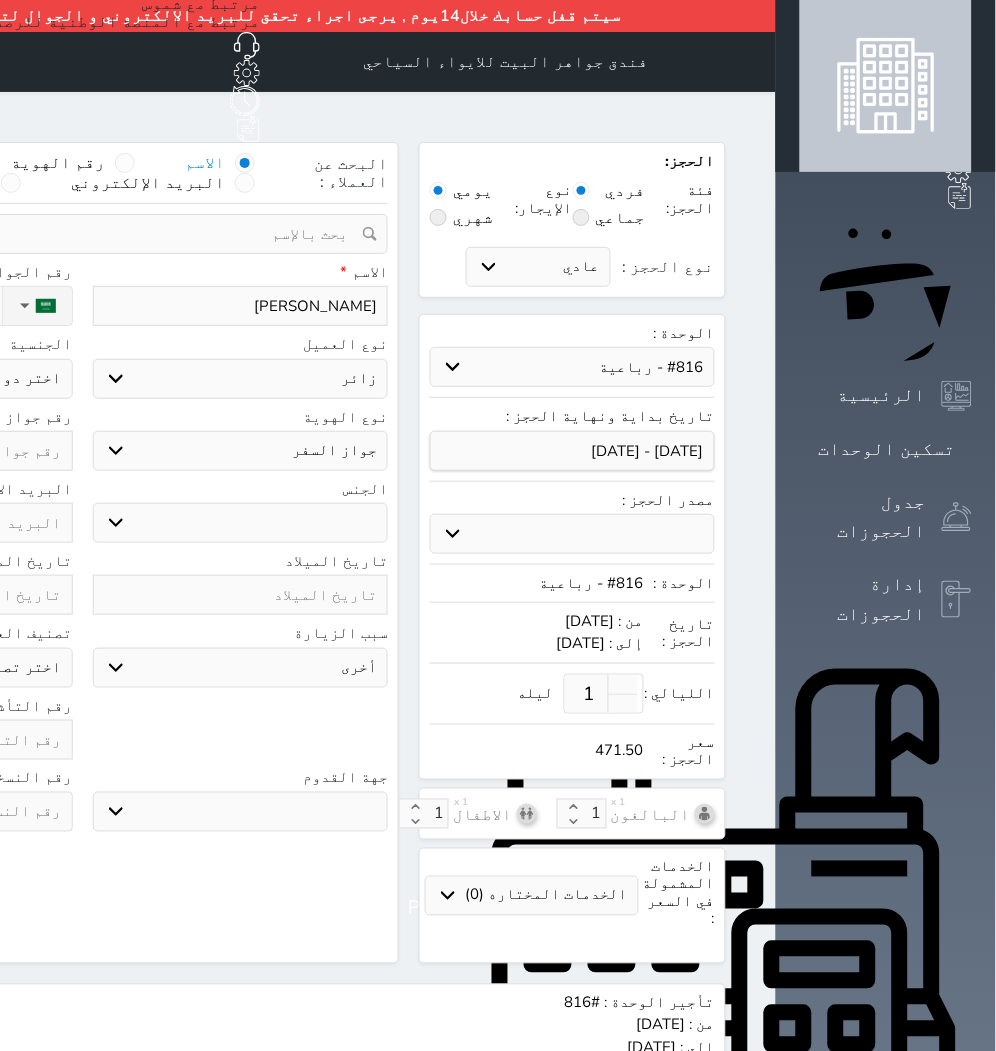 click on "ذكر   انثى" at bounding box center (241, 523) 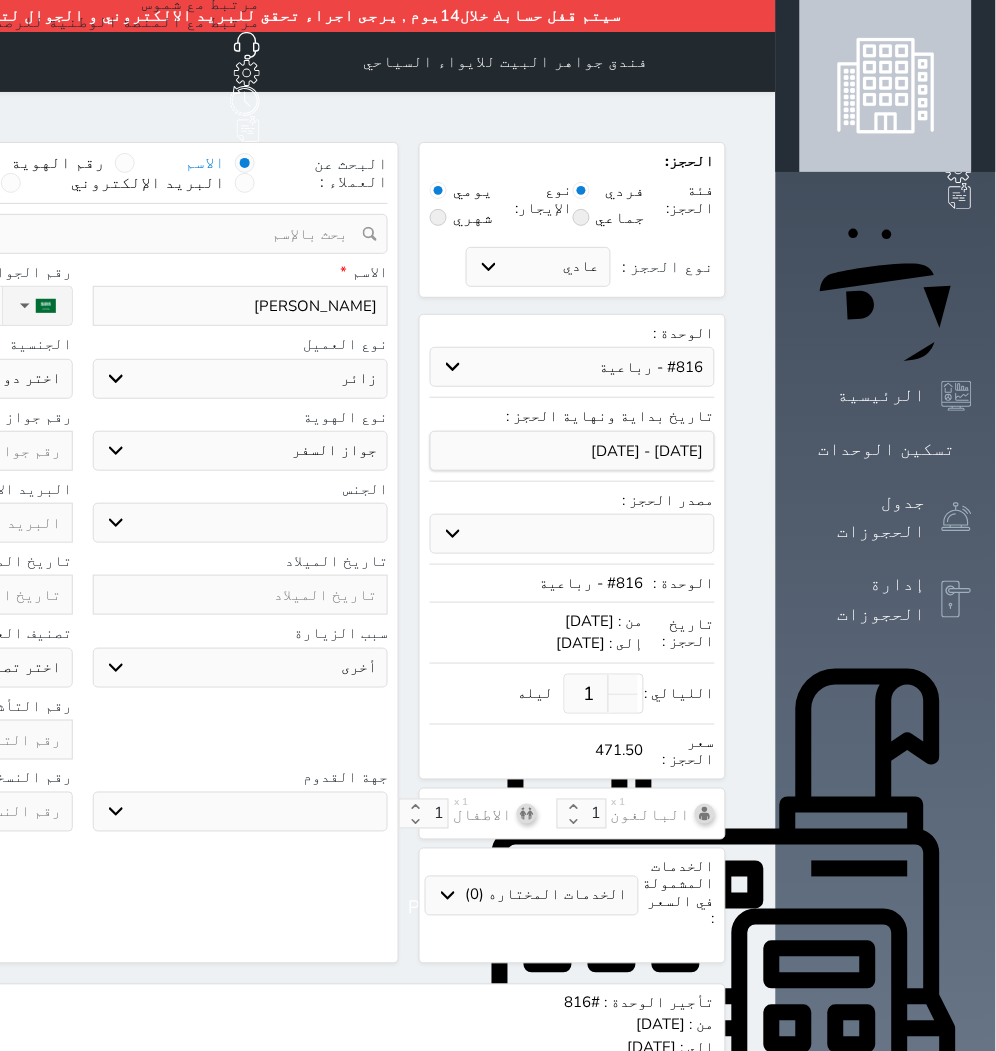 select on "[DEMOGRAPHIC_DATA]" 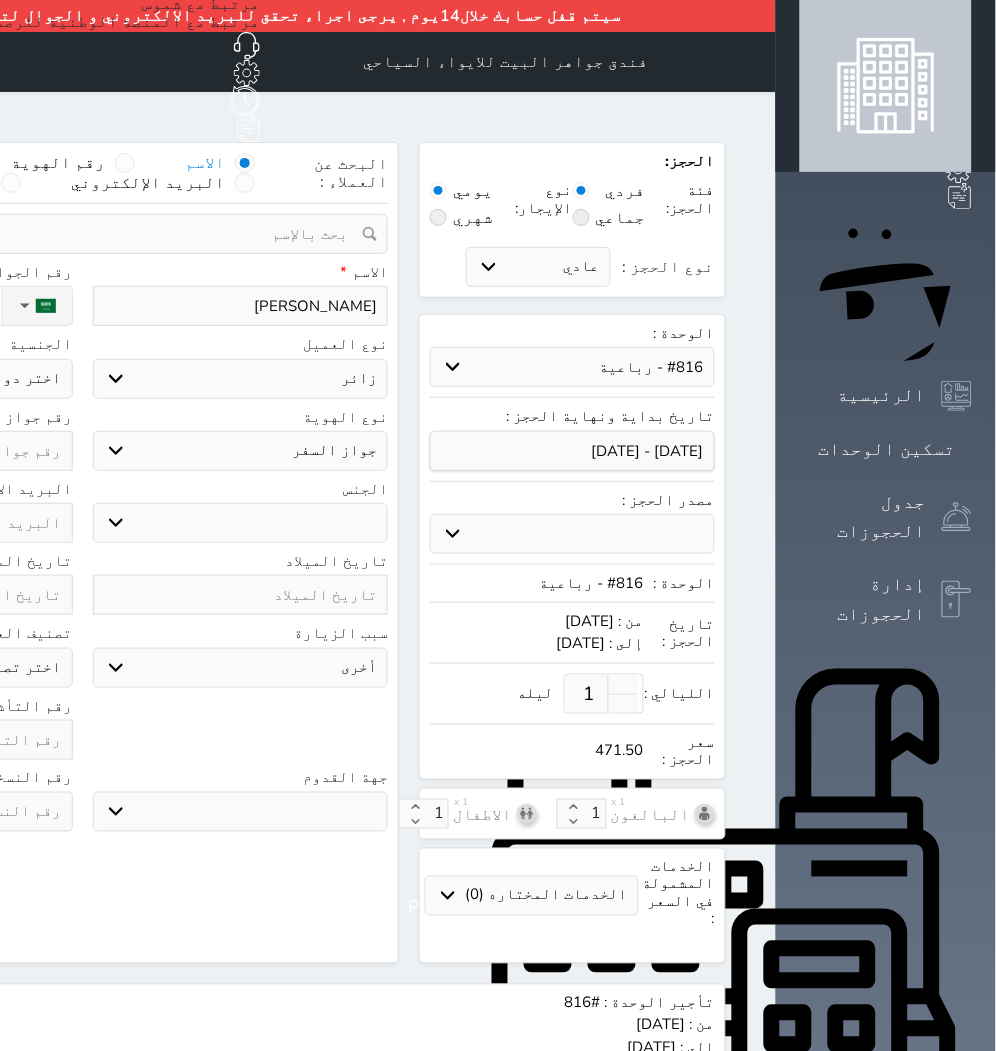click on "ذكر   انثى" at bounding box center (241, 523) 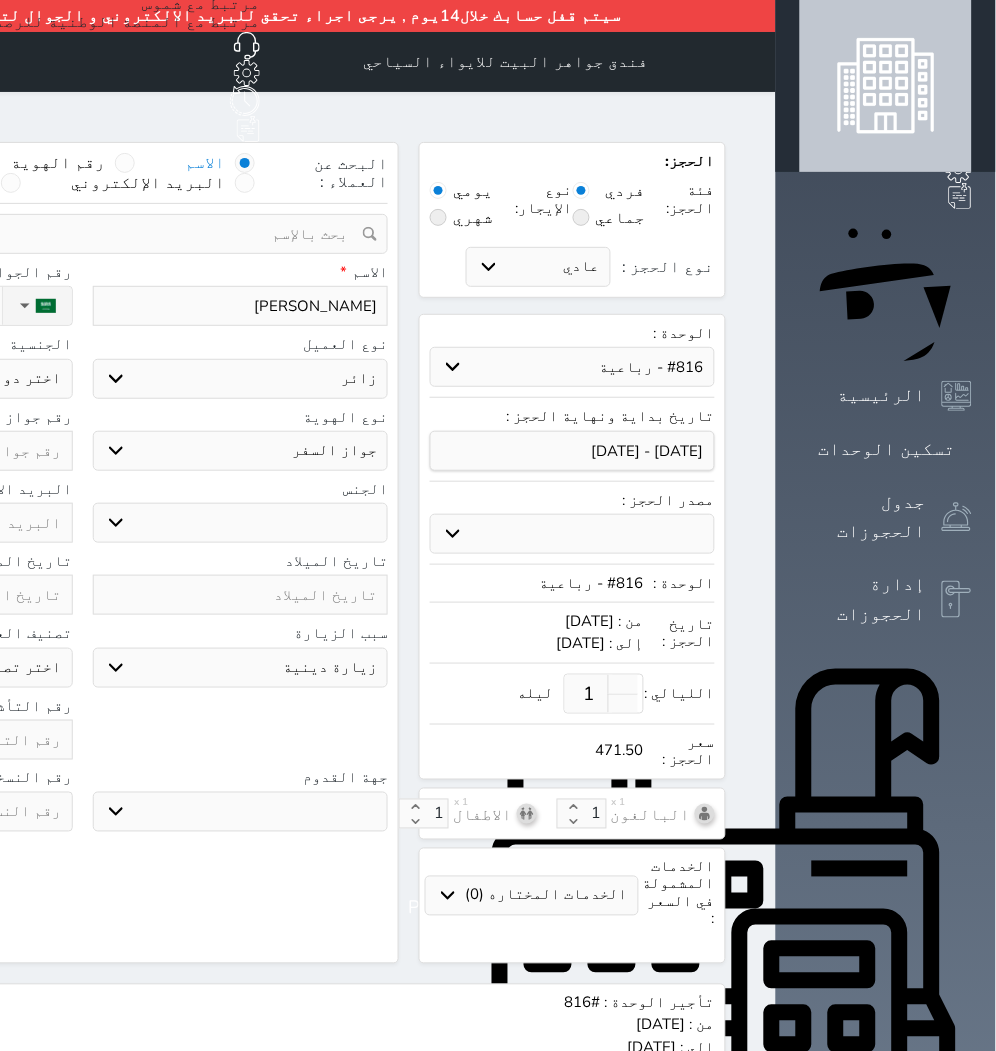 click on "سياحة زيارة الاهل والاصدقاء زيارة دينية زيارة عمل زيارة رياضية زيارة ترفيهية أخرى موظف ديوان عمل نزيل حجر موظف وزارة الصحة" at bounding box center [241, 668] 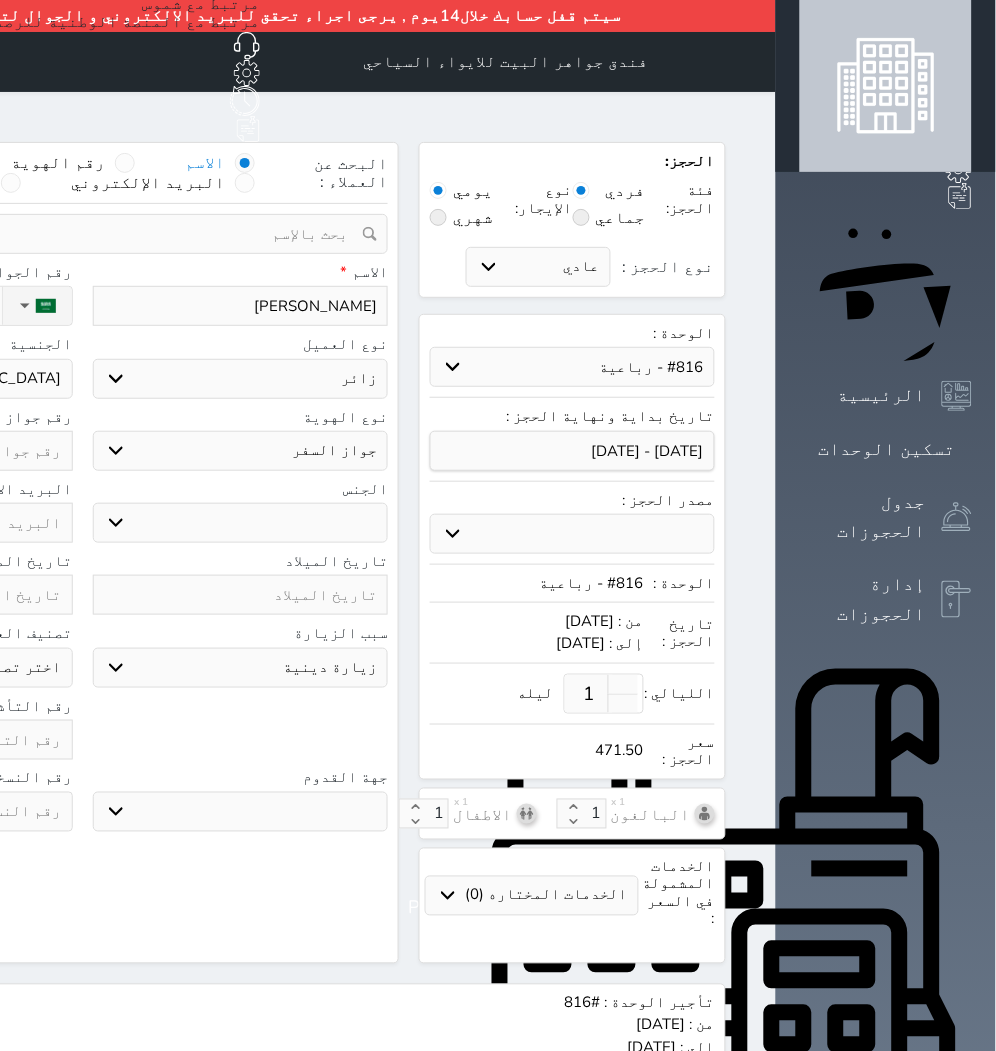 click on "اختر دولة
اثيوبيا
اجنبي بجواز [DEMOGRAPHIC_DATA]
اخرى
[GEOGRAPHIC_DATA]
[GEOGRAPHIC_DATA]
[GEOGRAPHIC_DATA]
[GEOGRAPHIC_DATA]
[GEOGRAPHIC_DATA]
[GEOGRAPHIC_DATA]
[GEOGRAPHIC_DATA]" at bounding box center (-75, 379) 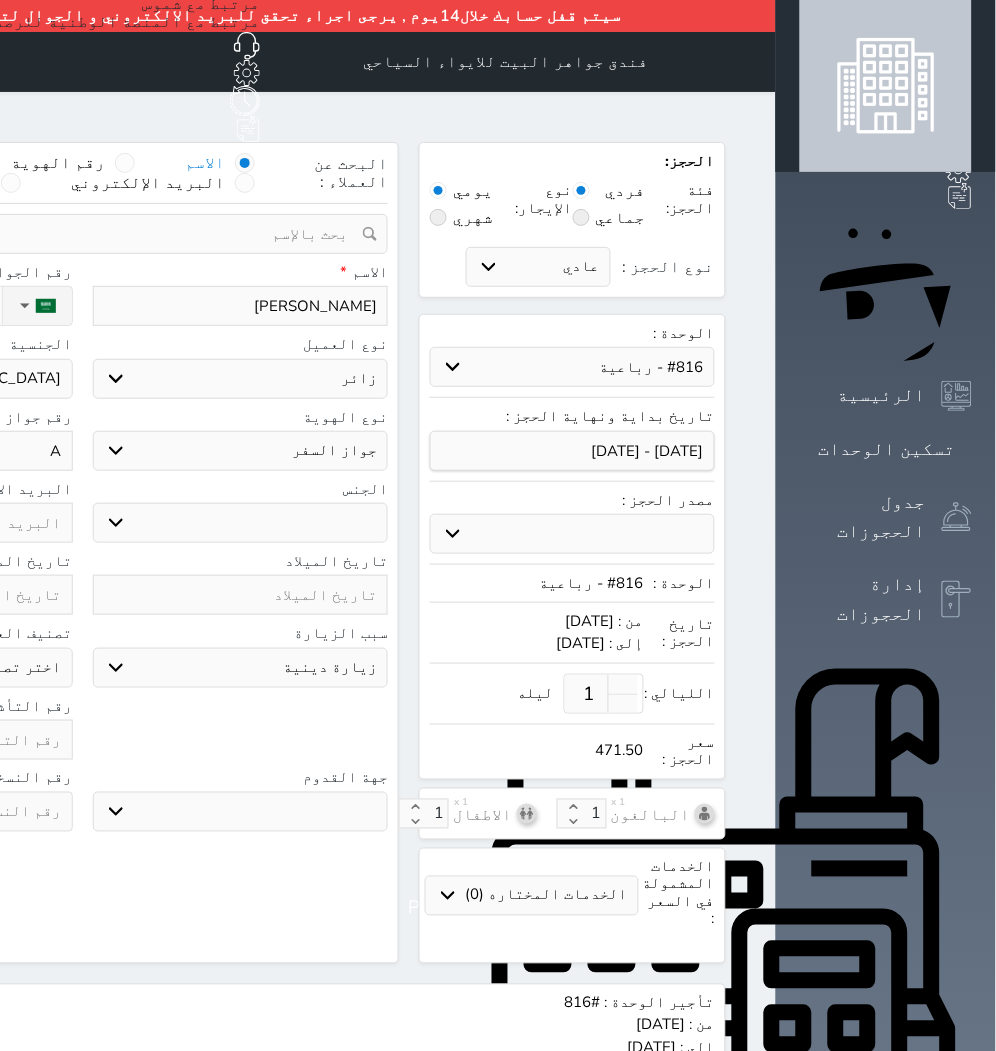 type on "AH" 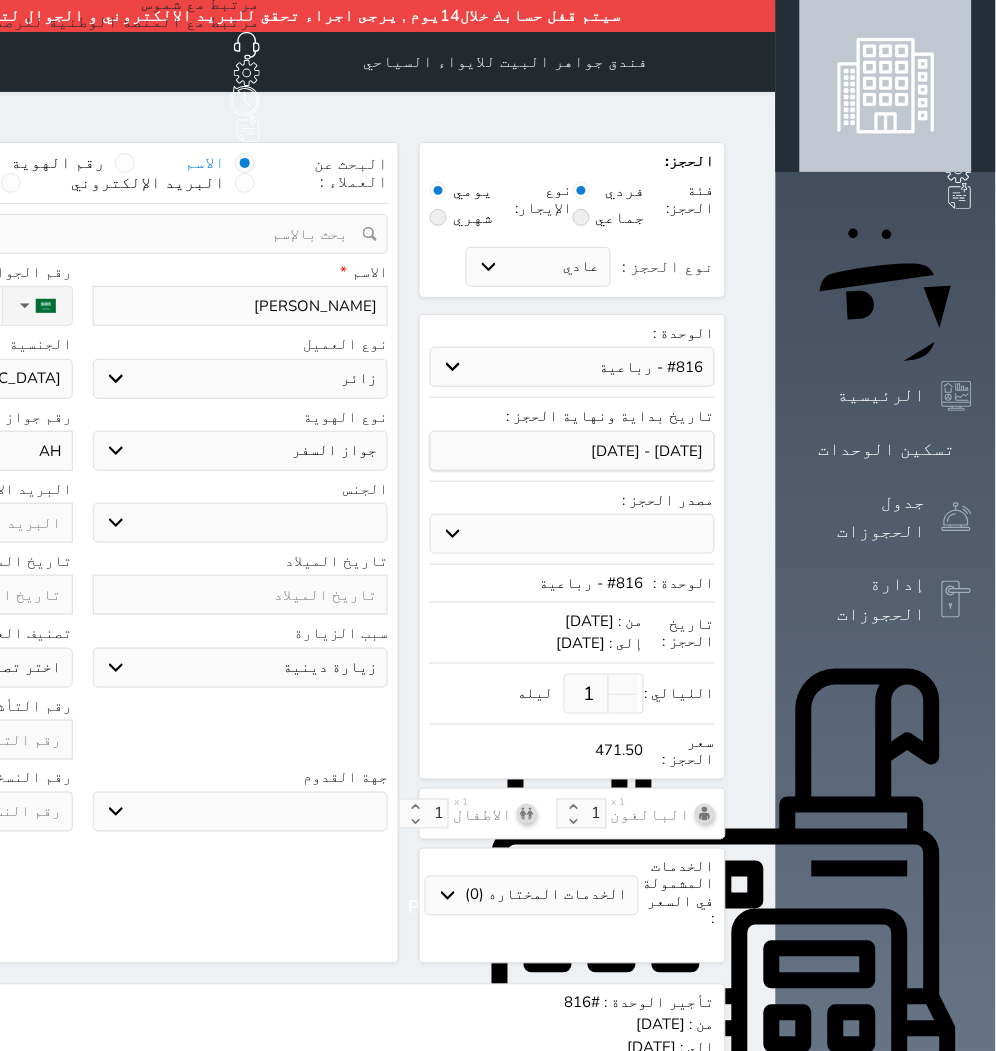 type on "AH1" 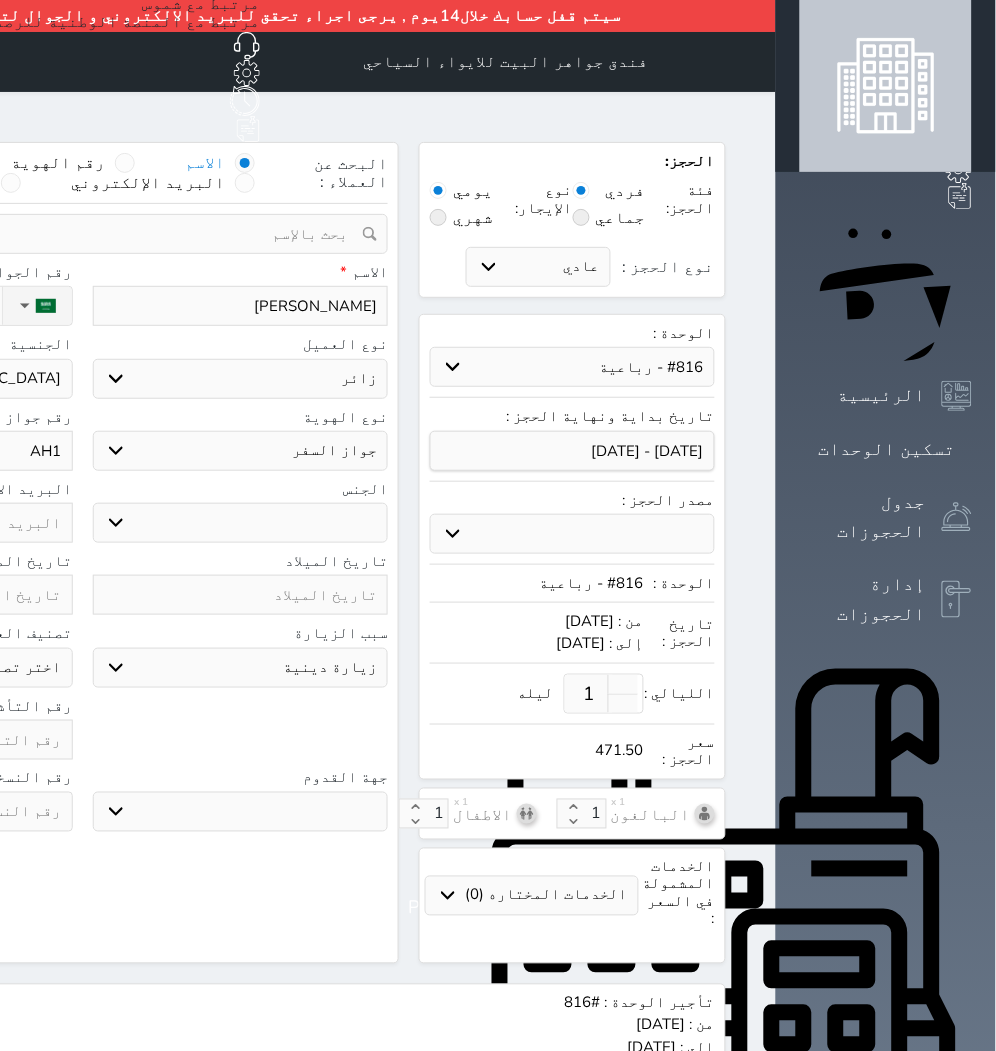 type on "AH11" 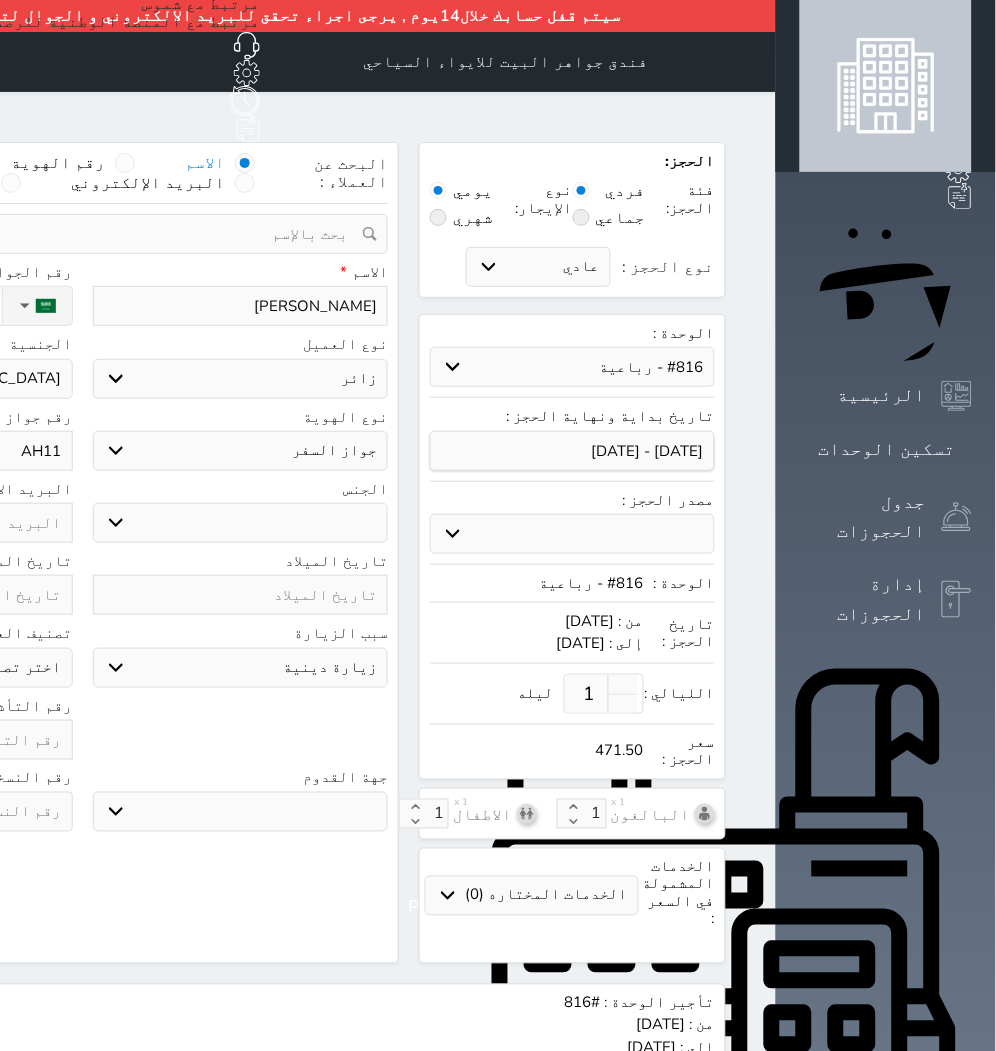 type on "AH113" 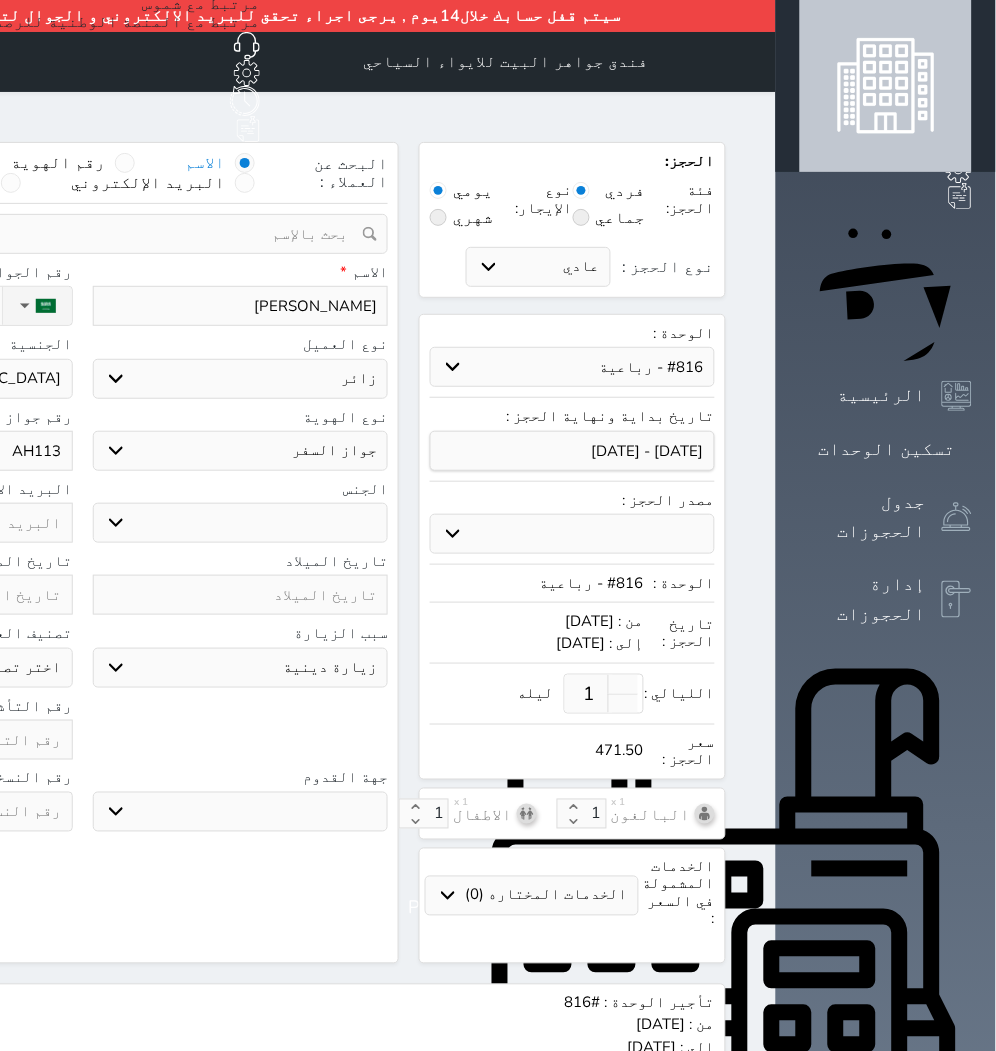 type on "AH1133" 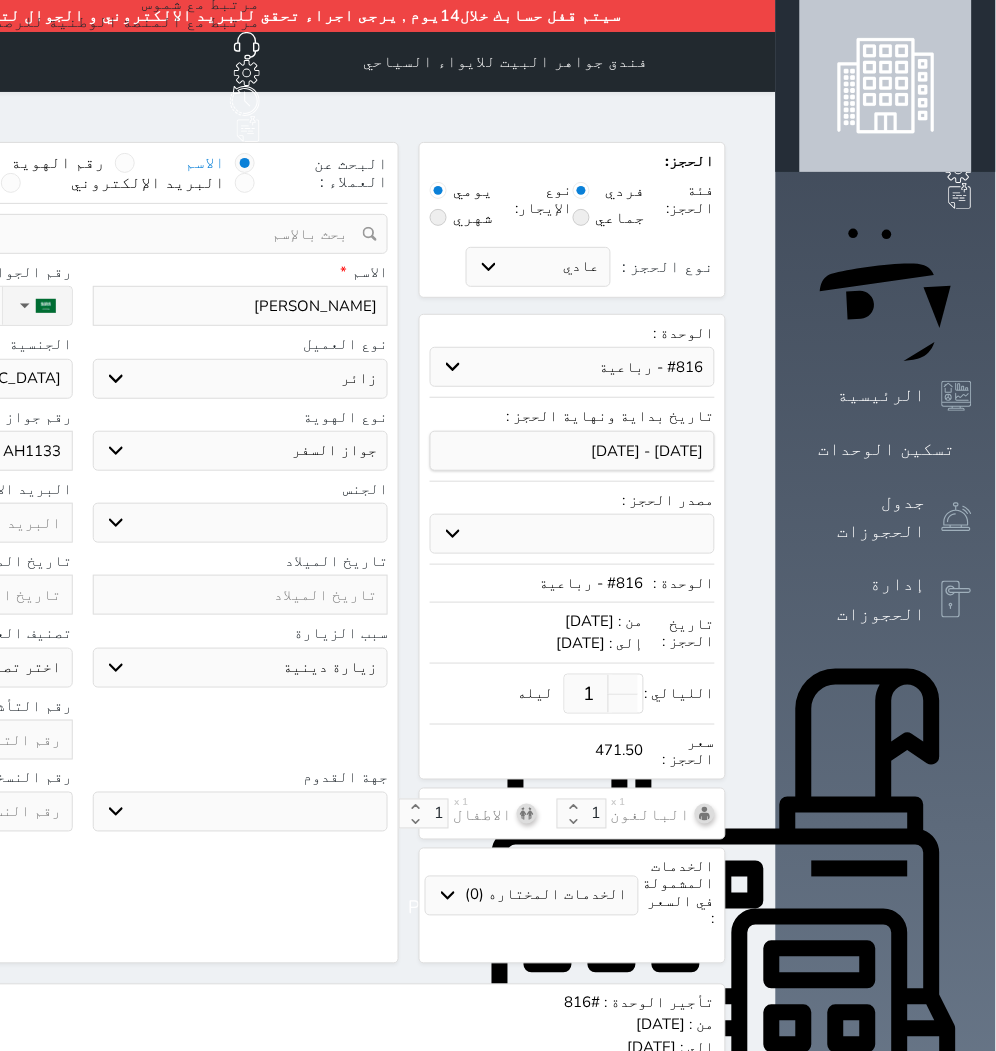 type on "AH11337" 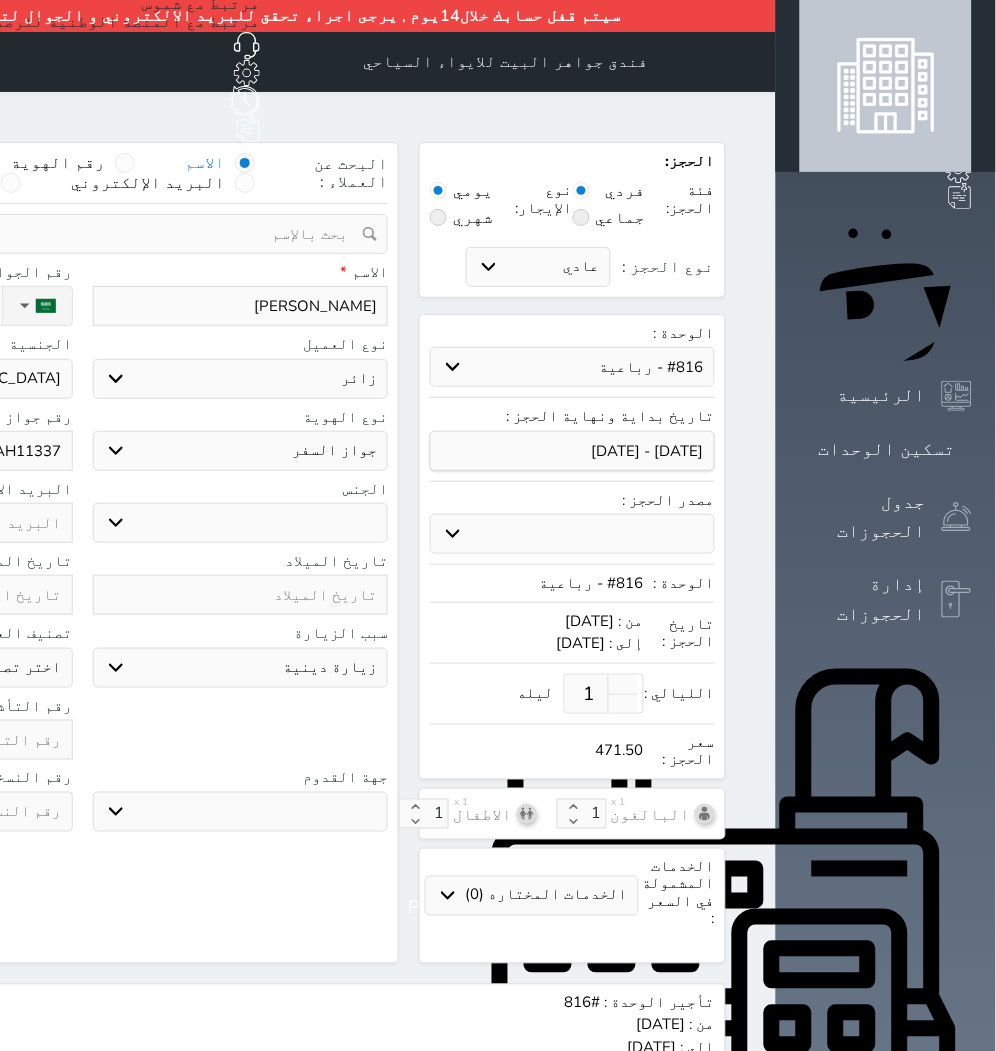 type on "AH113372" 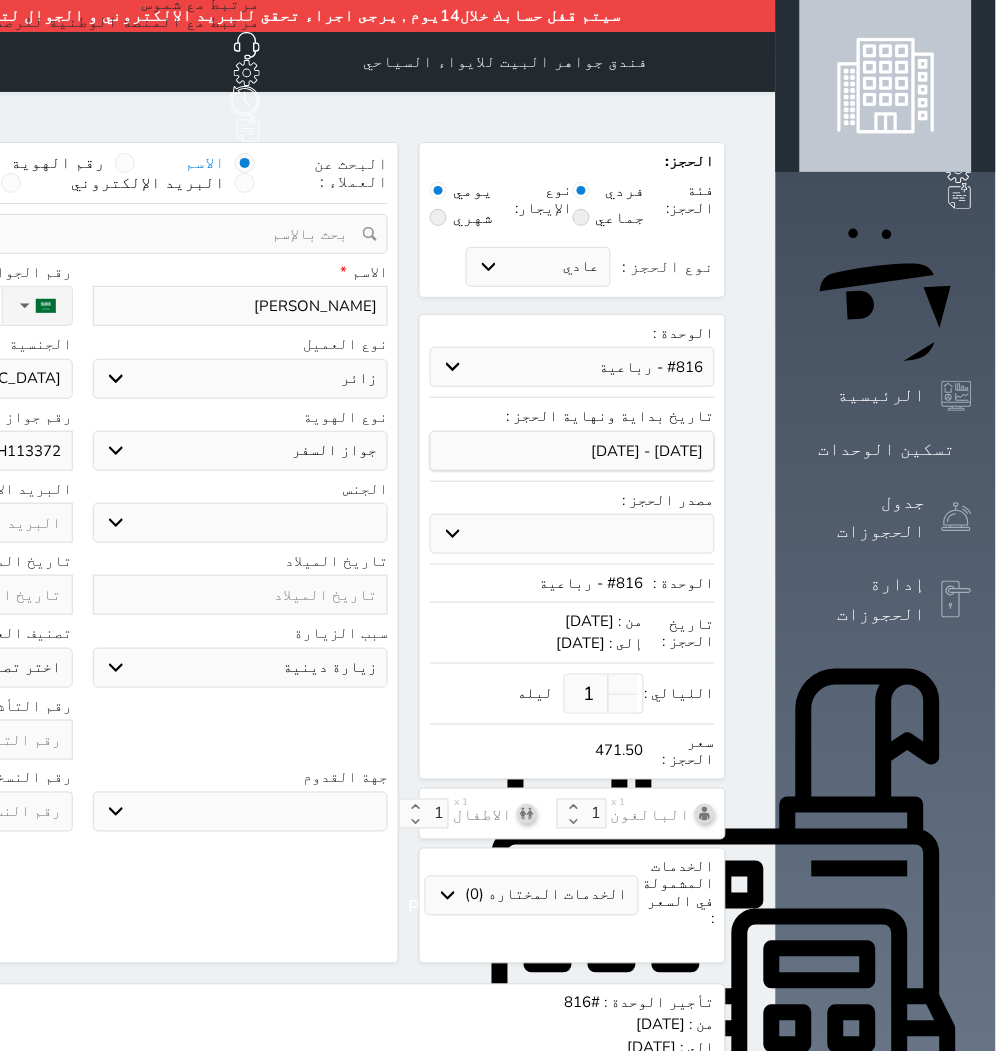 type on "AH1133722" 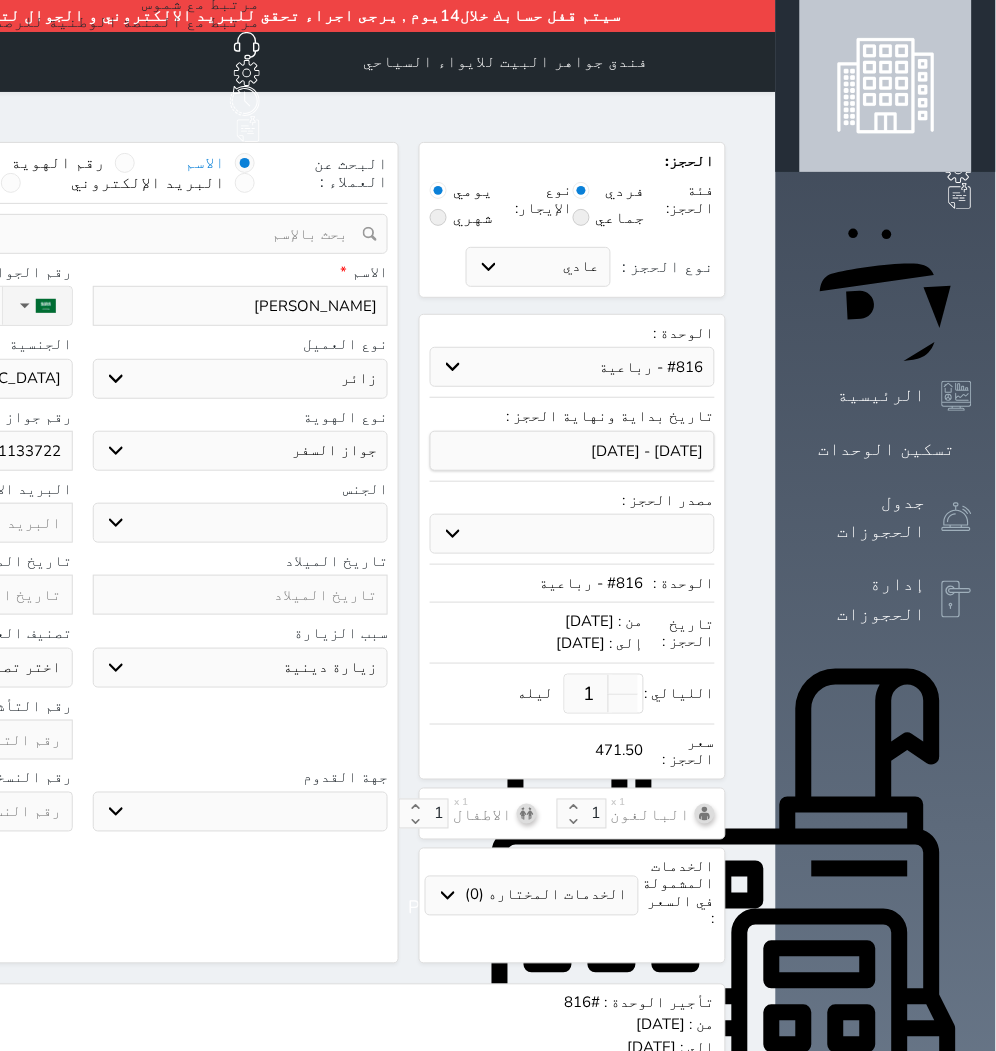 type on "AH1133722" 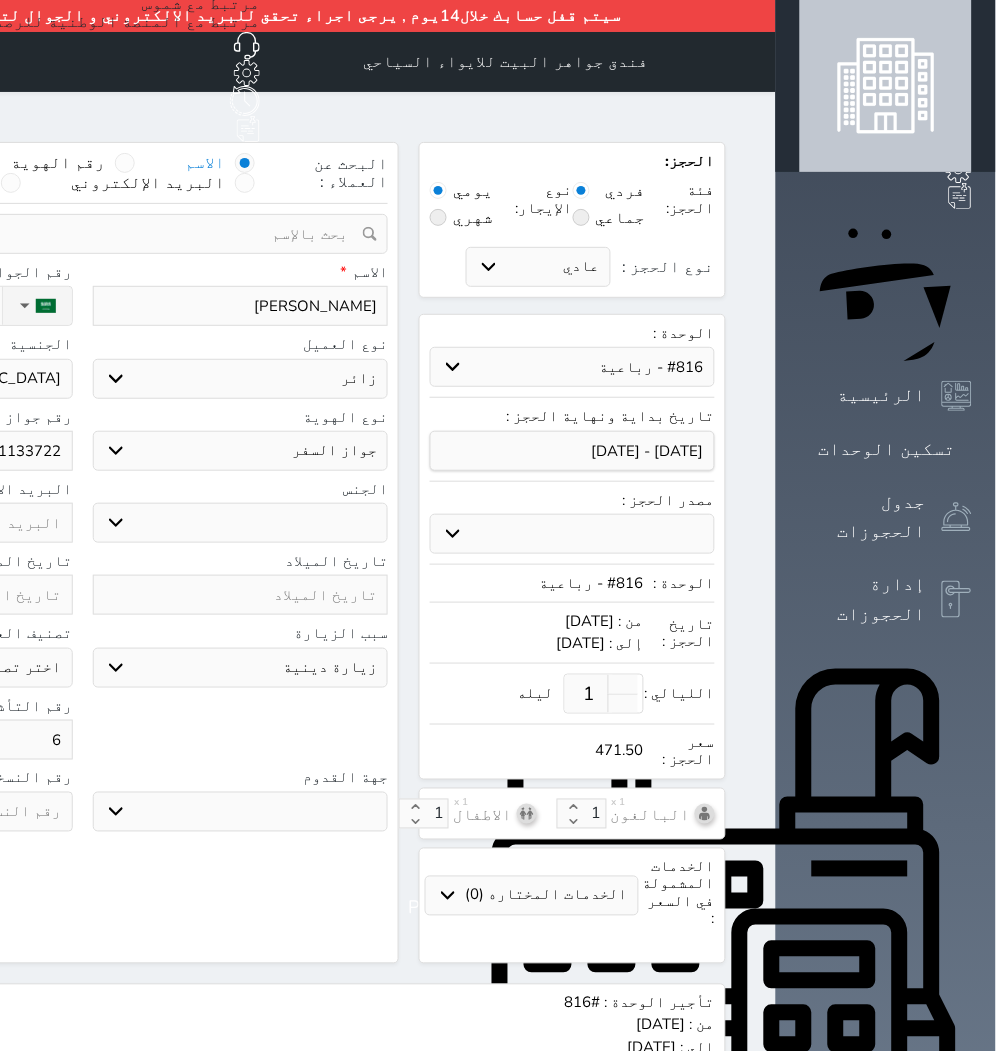 select 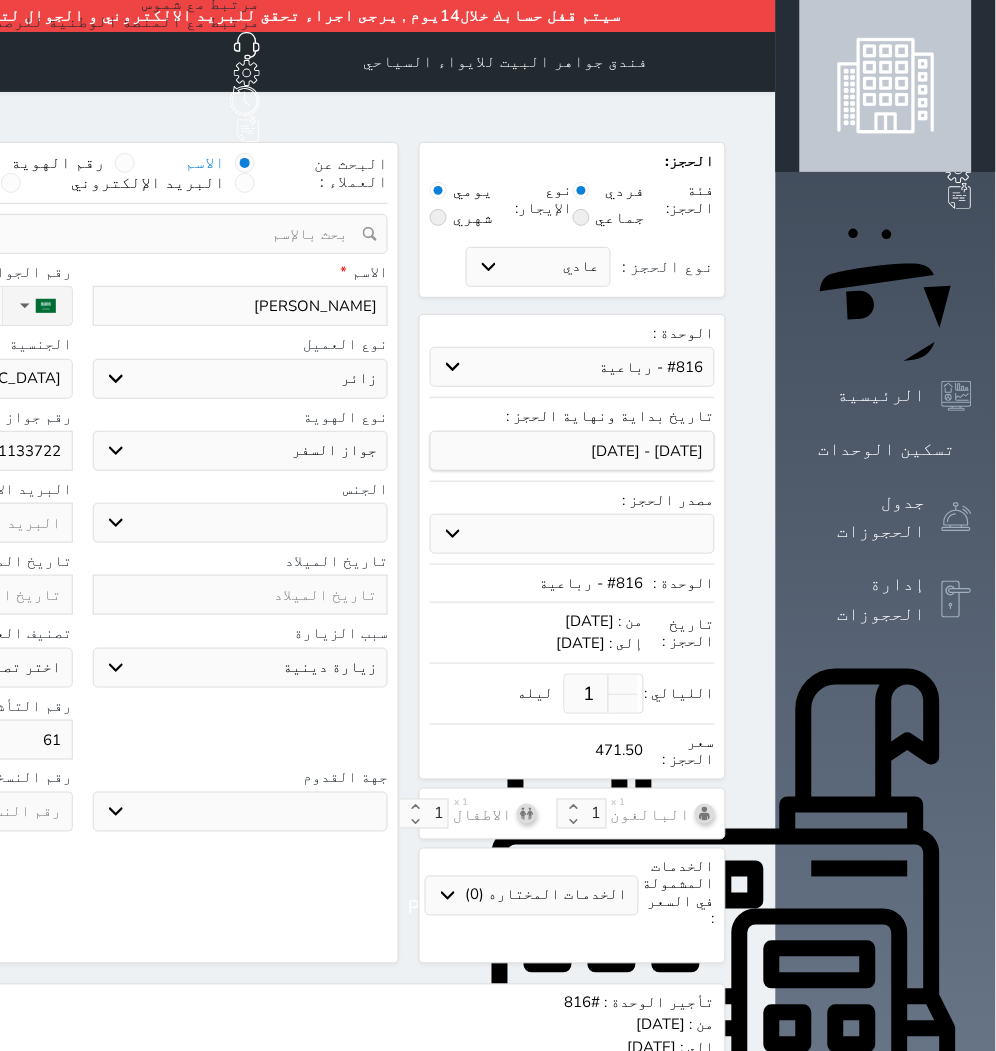 select 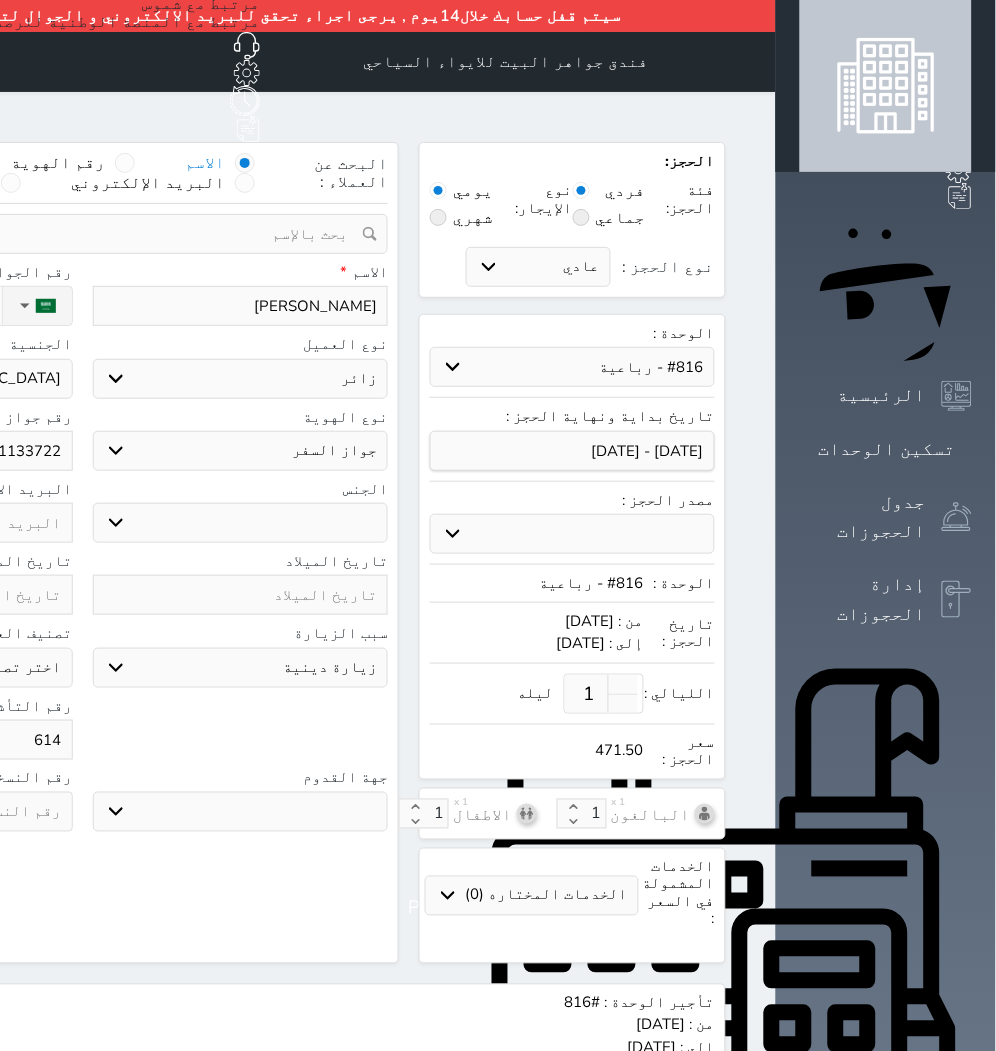 select 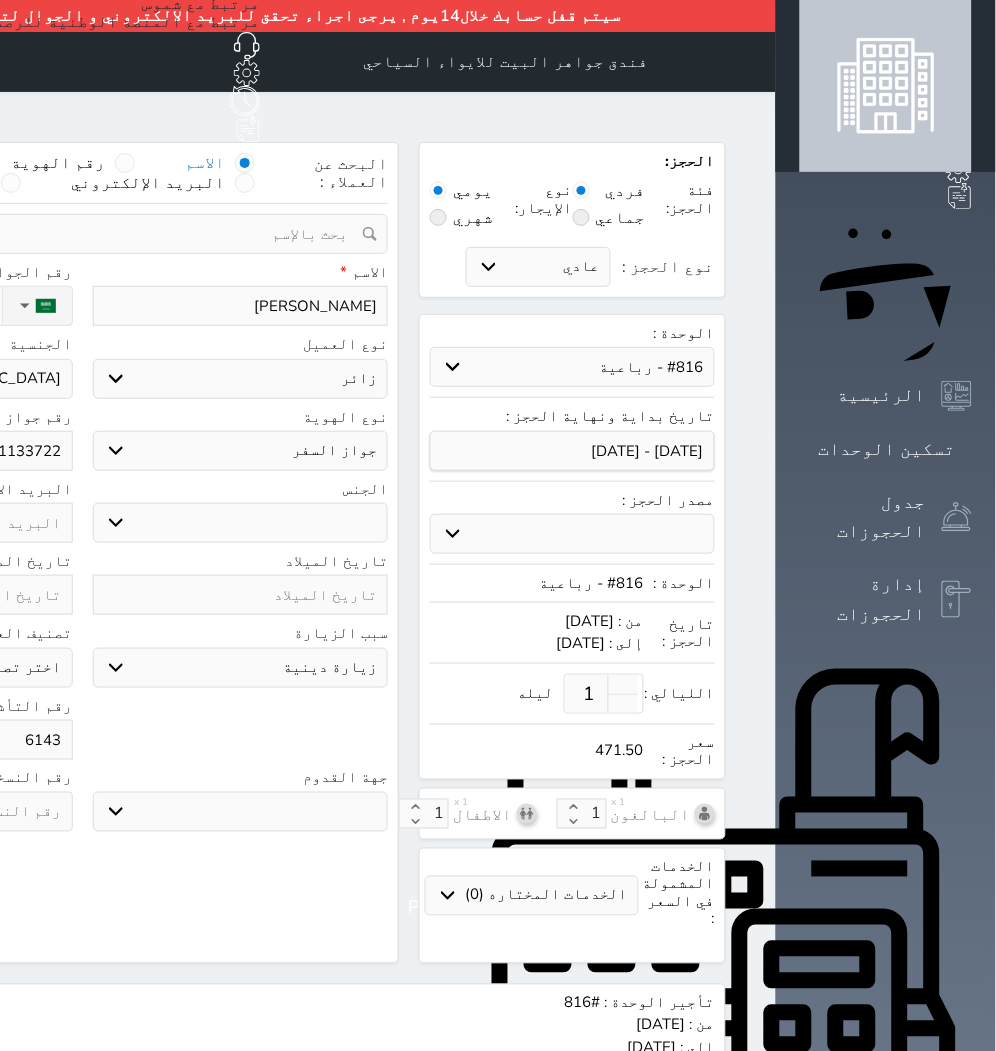 select 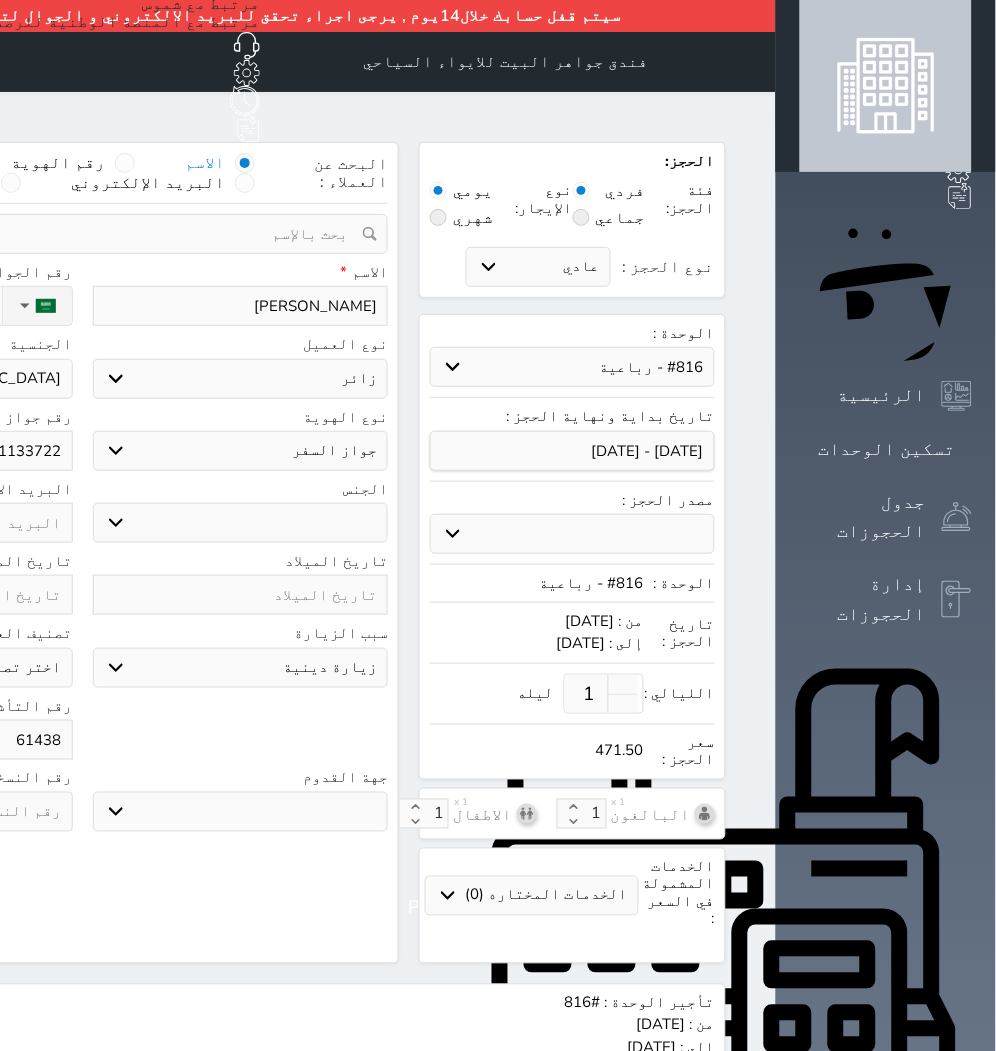 select 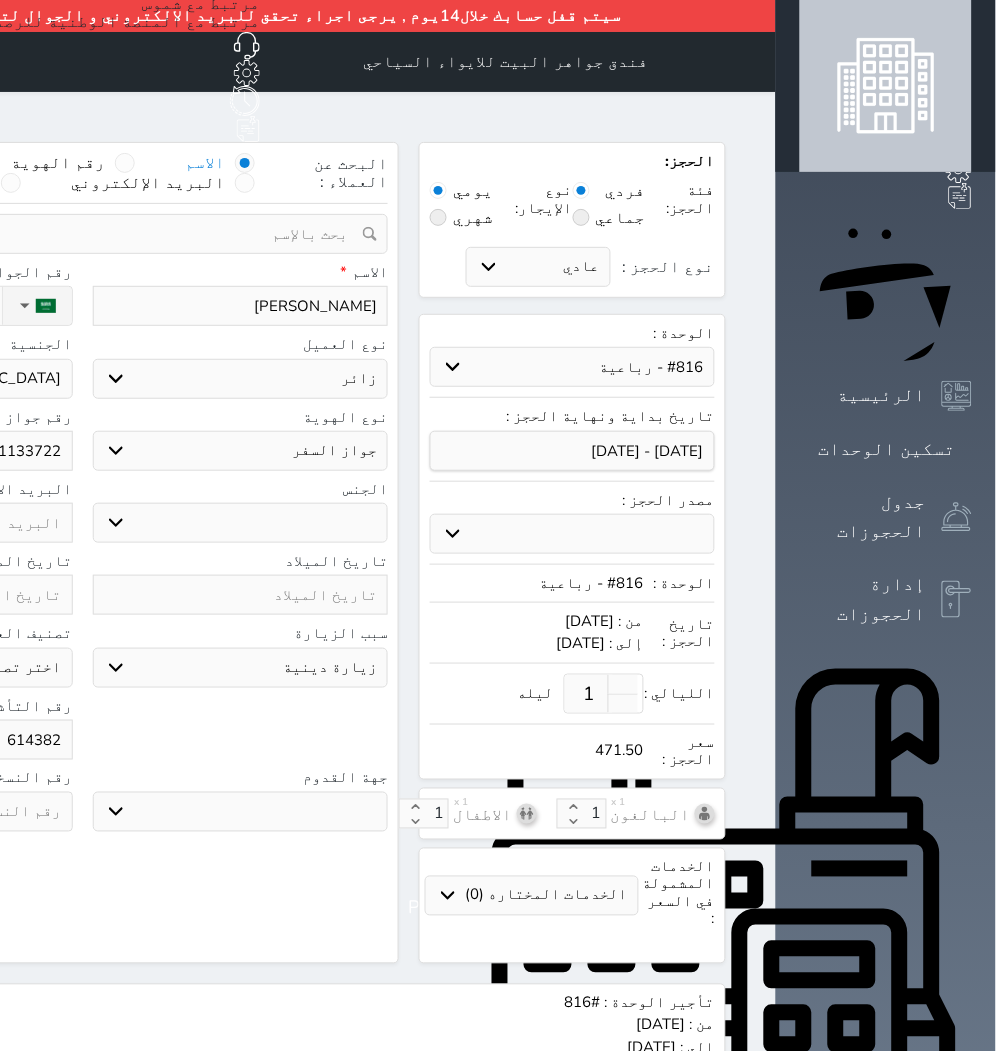 select 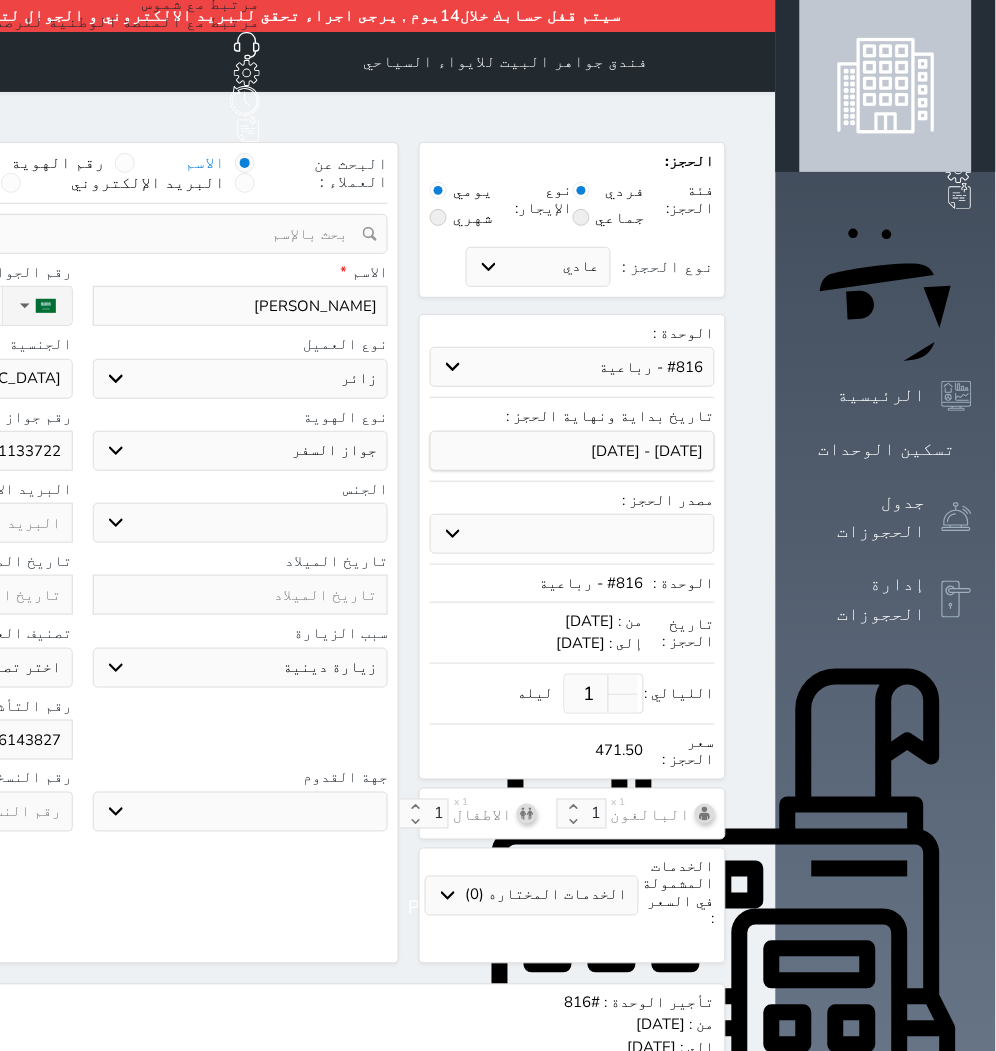 select 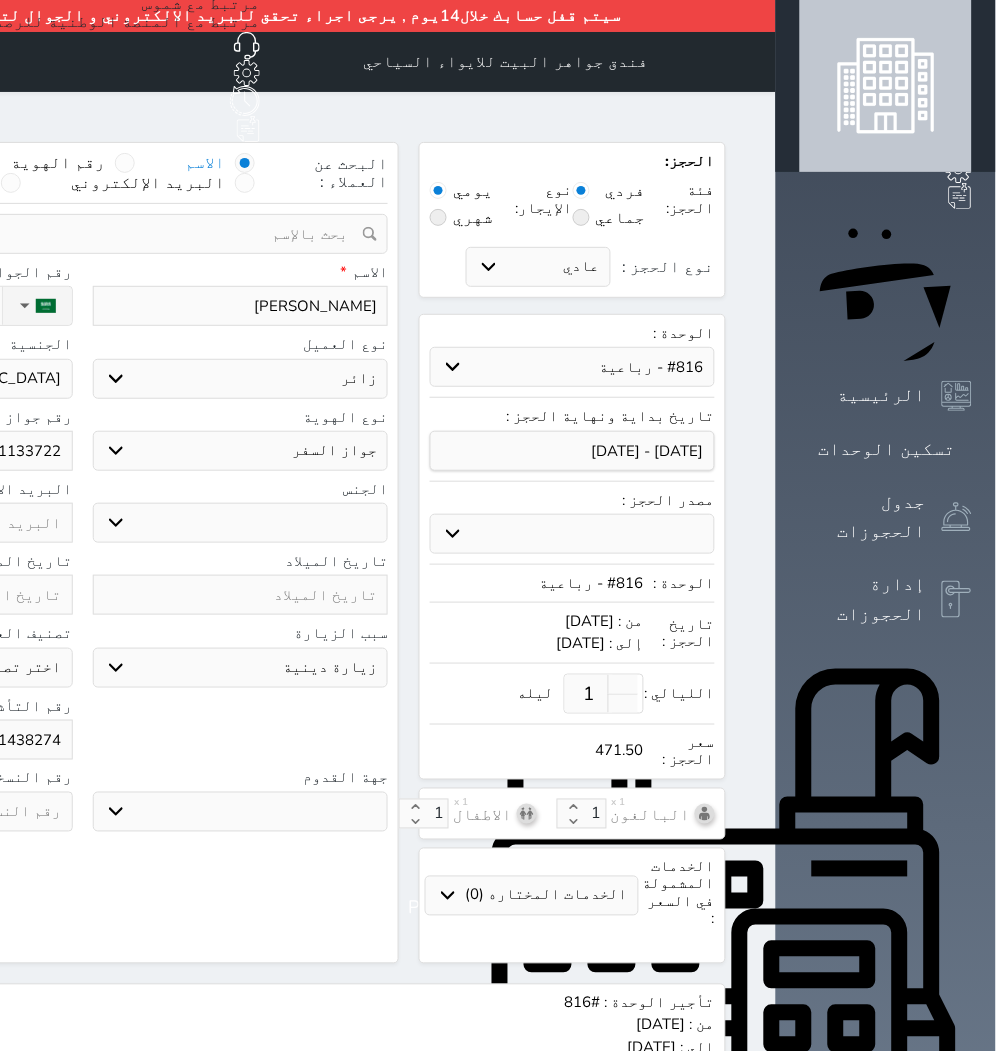 select 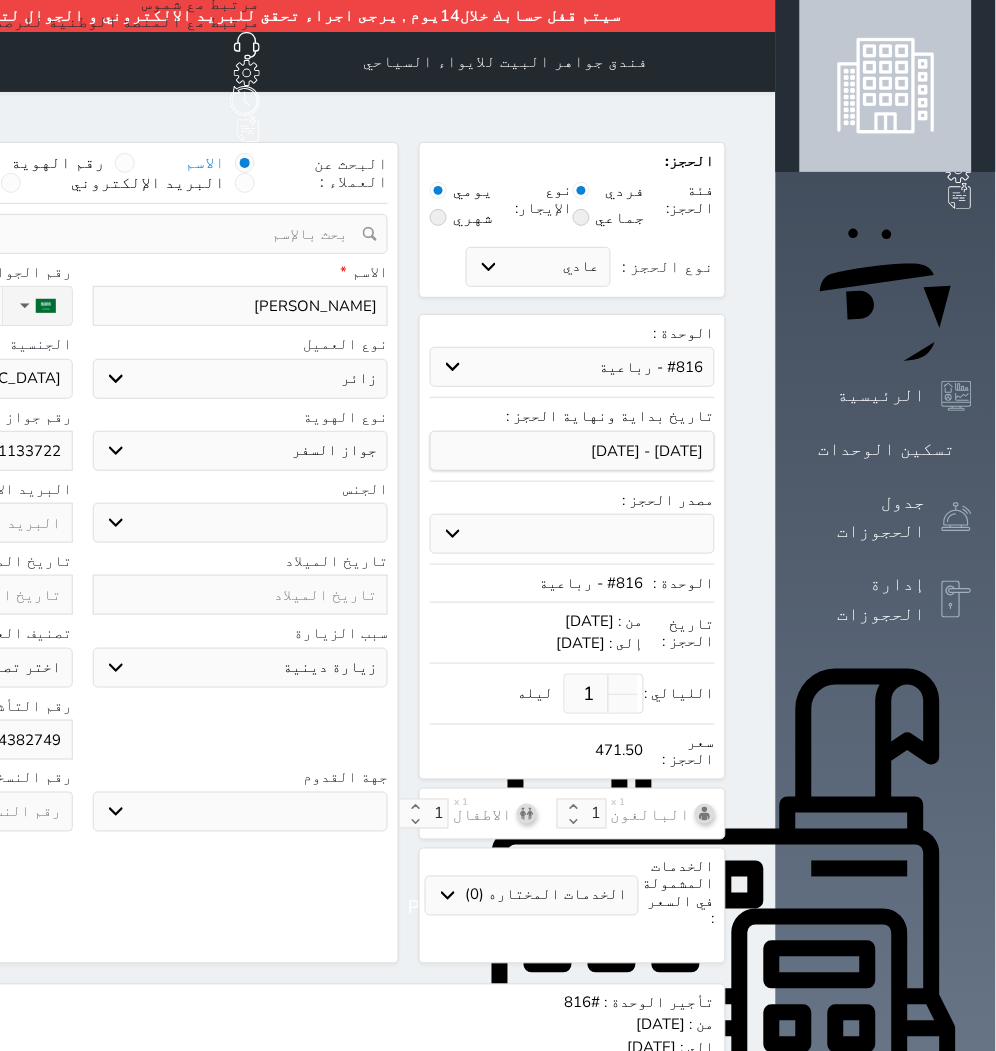 select 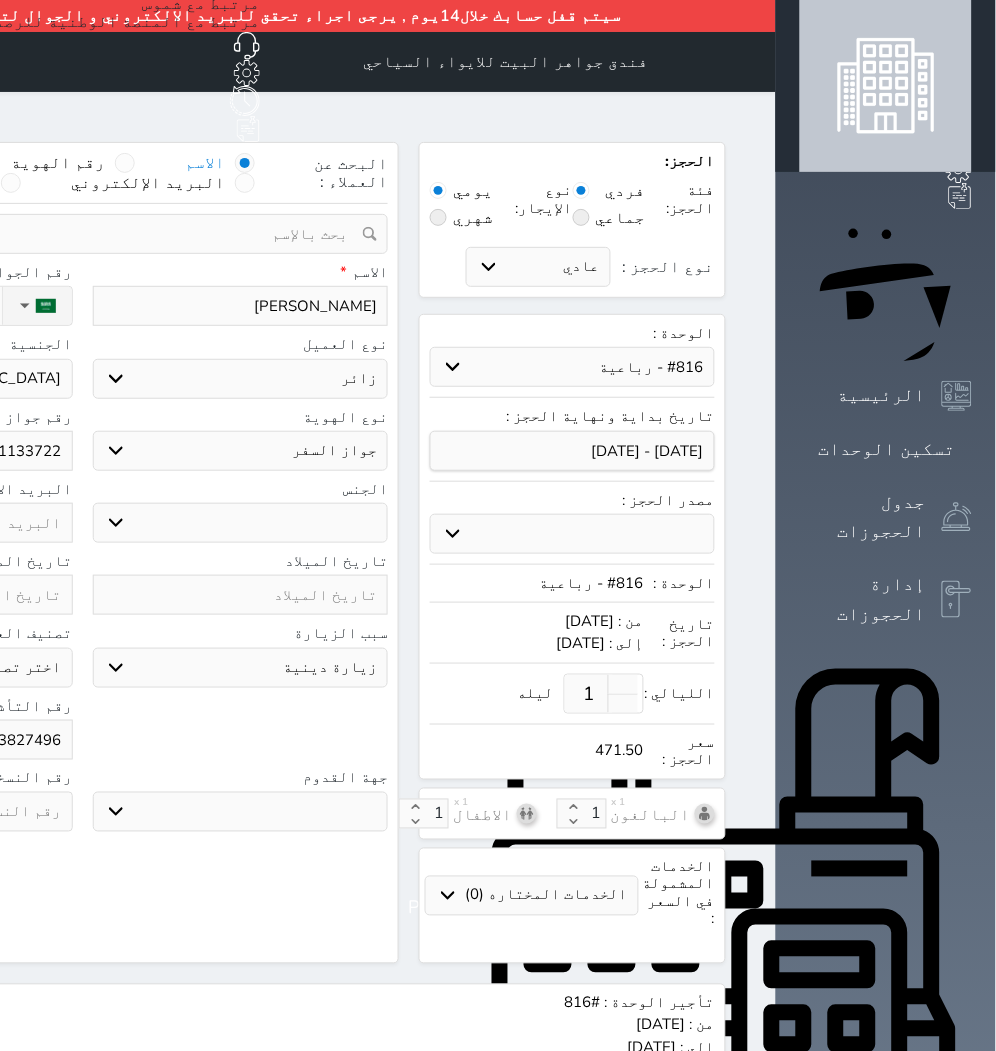 type on "6143827496" 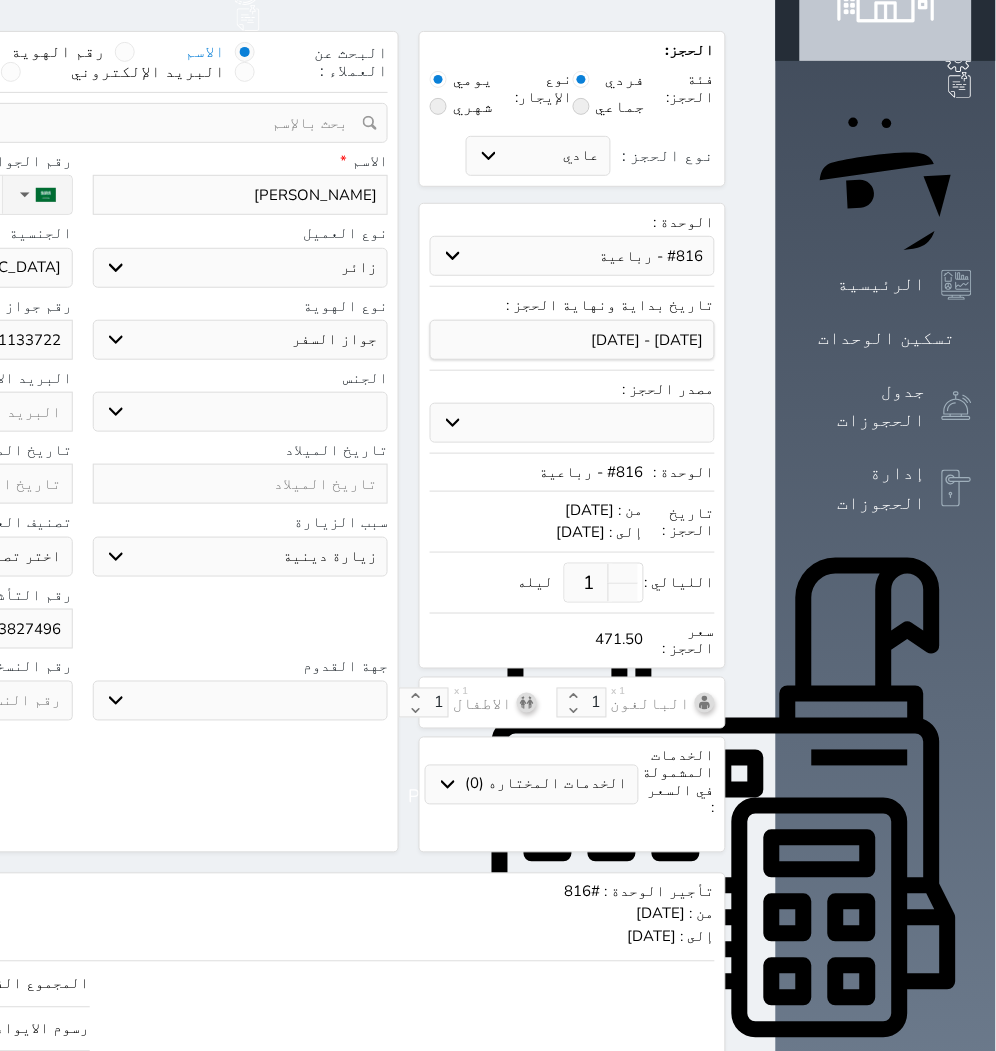 scroll, scrollTop: 227, scrollLeft: 0, axis: vertical 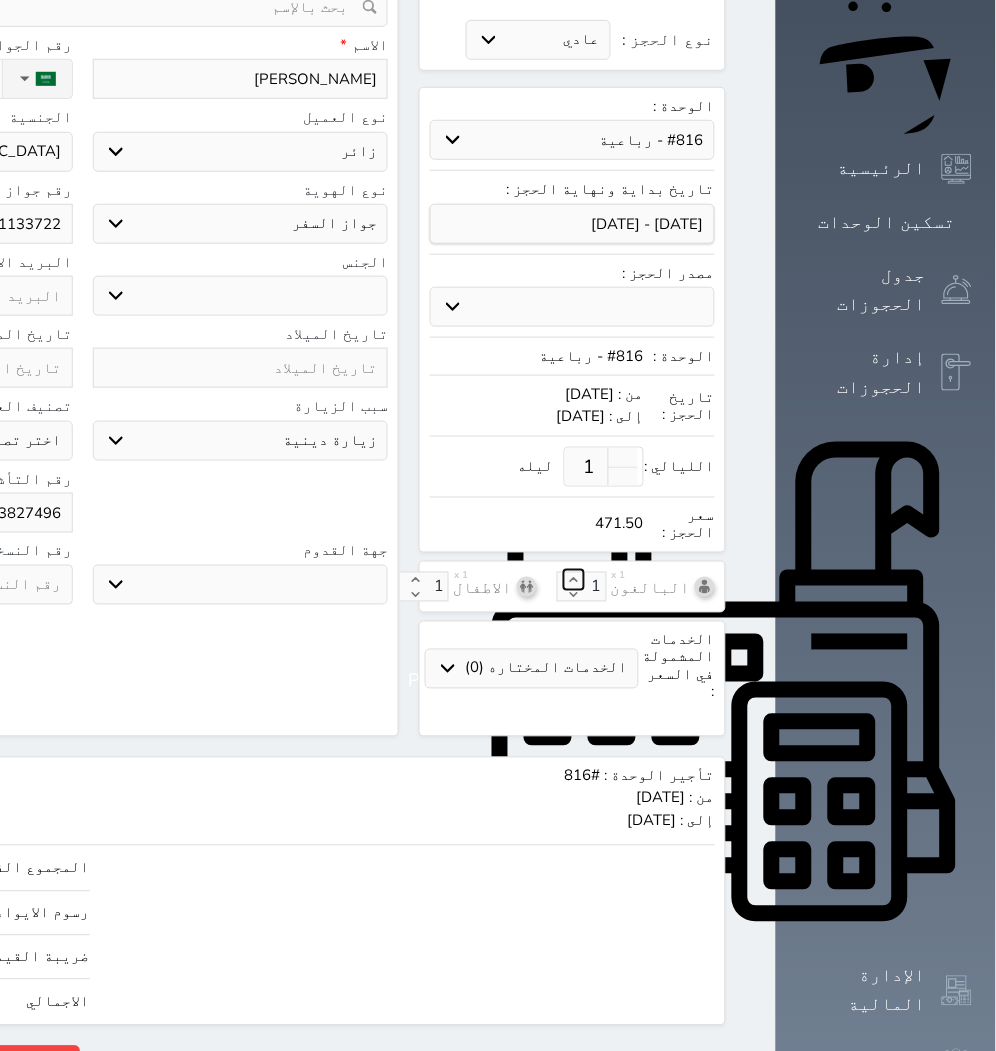 click 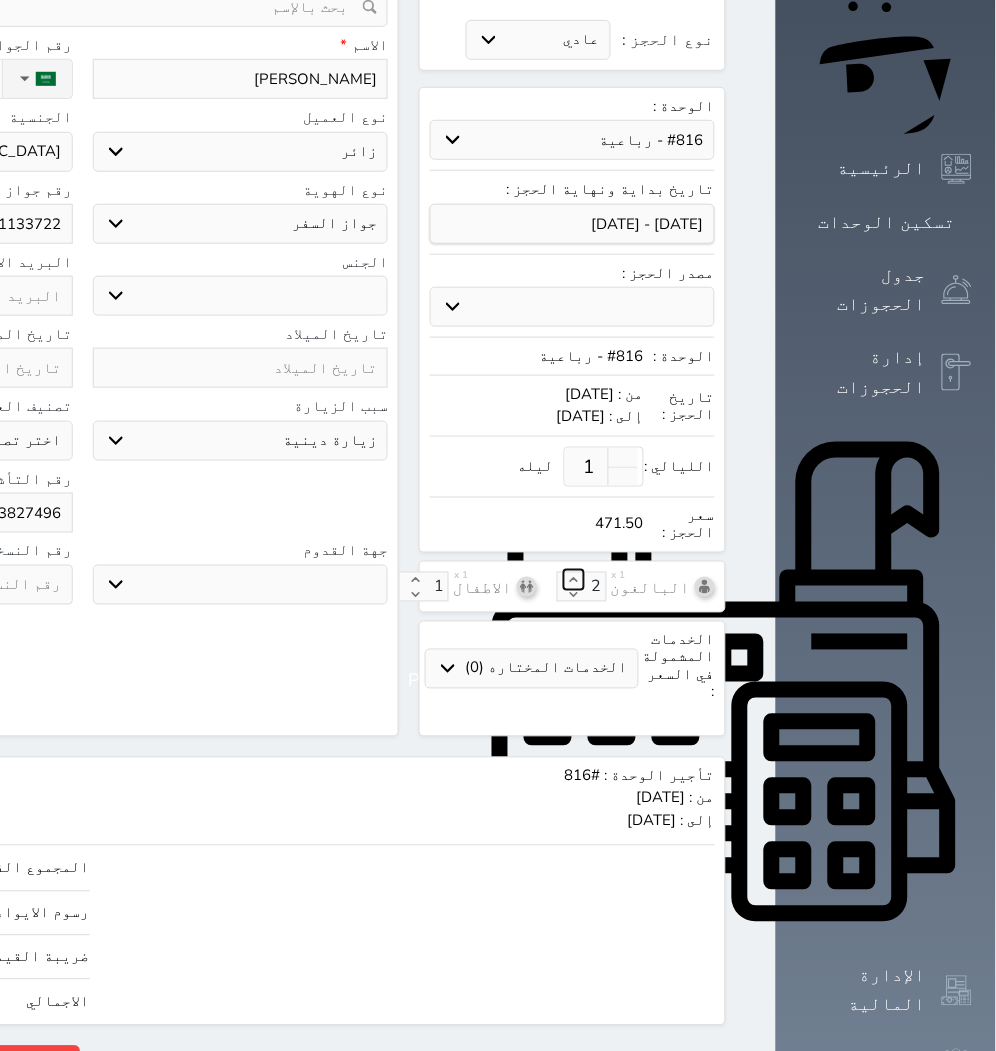 click 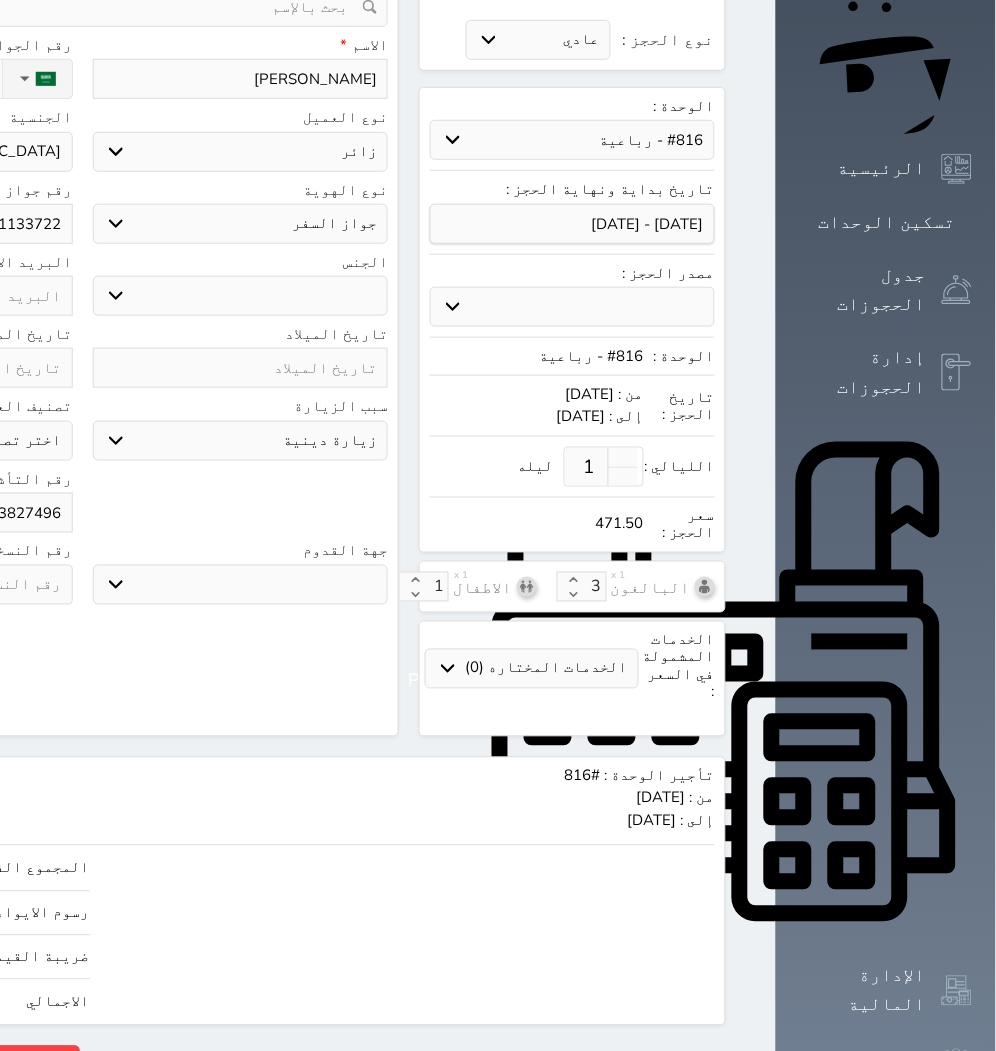 click on "المجموع الفرعي   400.00   رسوم الايواء (2.5%)    10.00    ضريبة القيمة المضافة (15%)    61.50      الاجمالي   471.50" at bounding box center [246, 930] 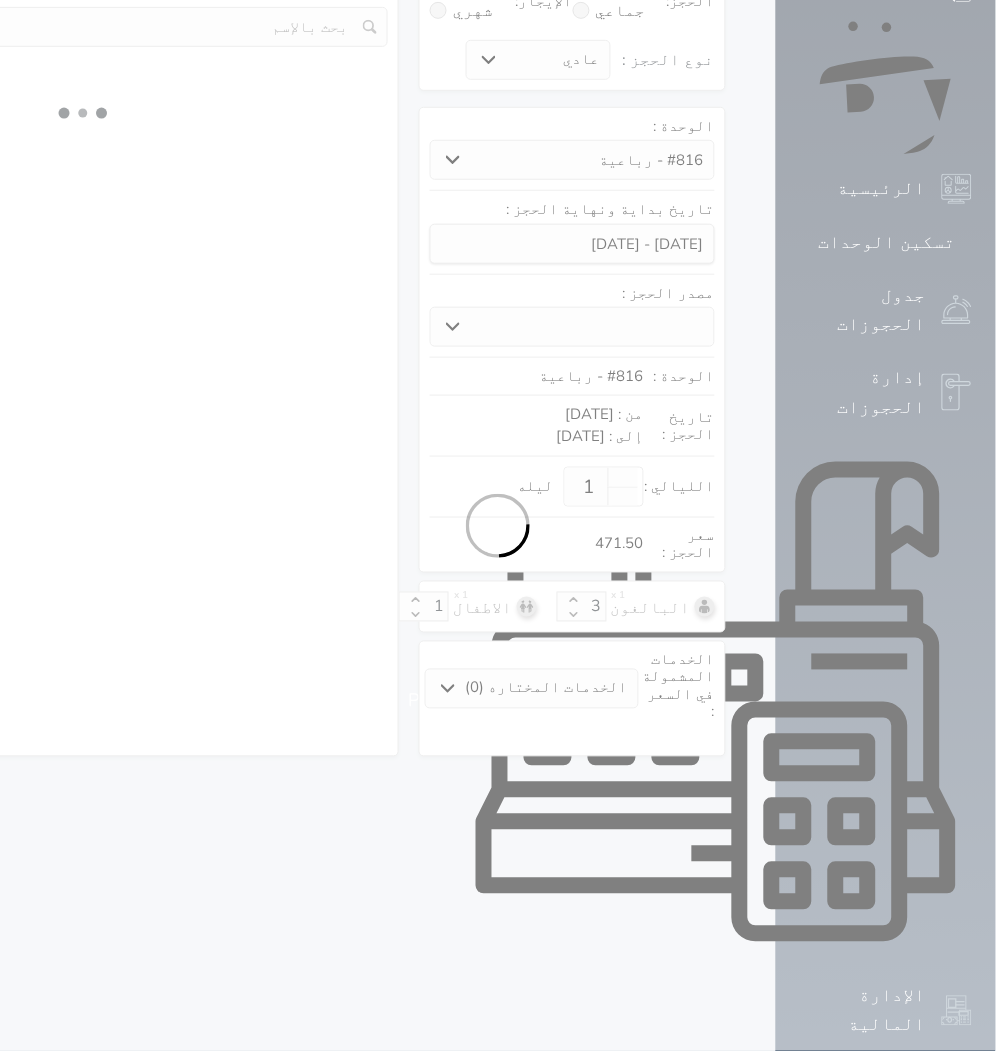 select on "3" 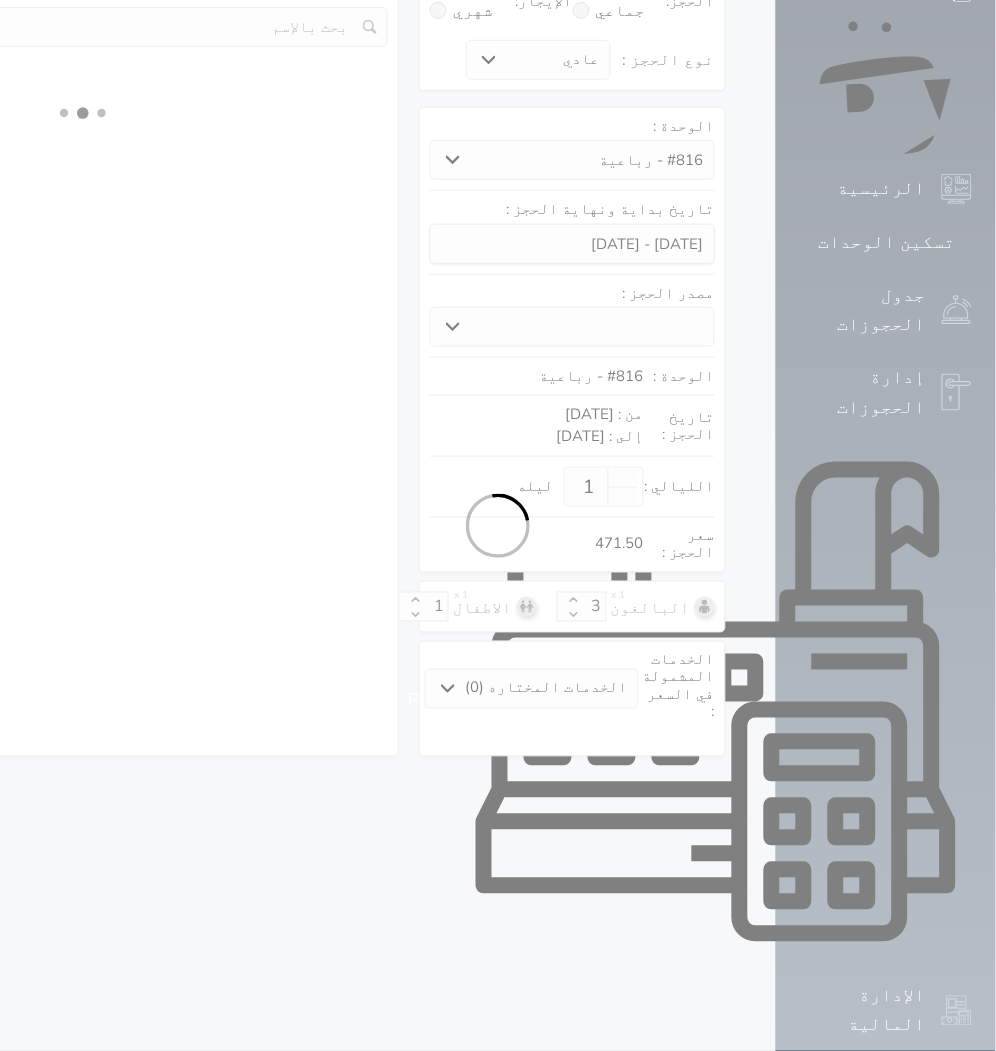 select on "304" 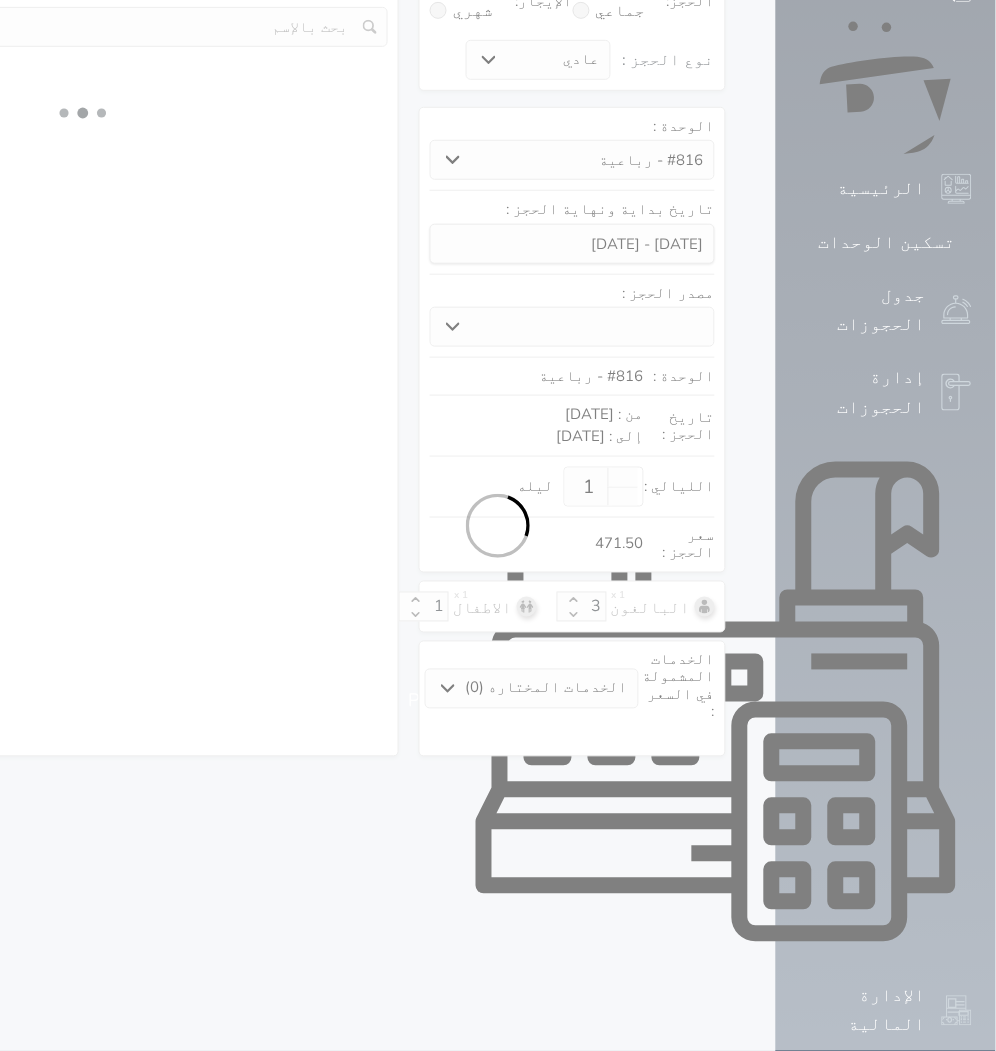 select on "5" 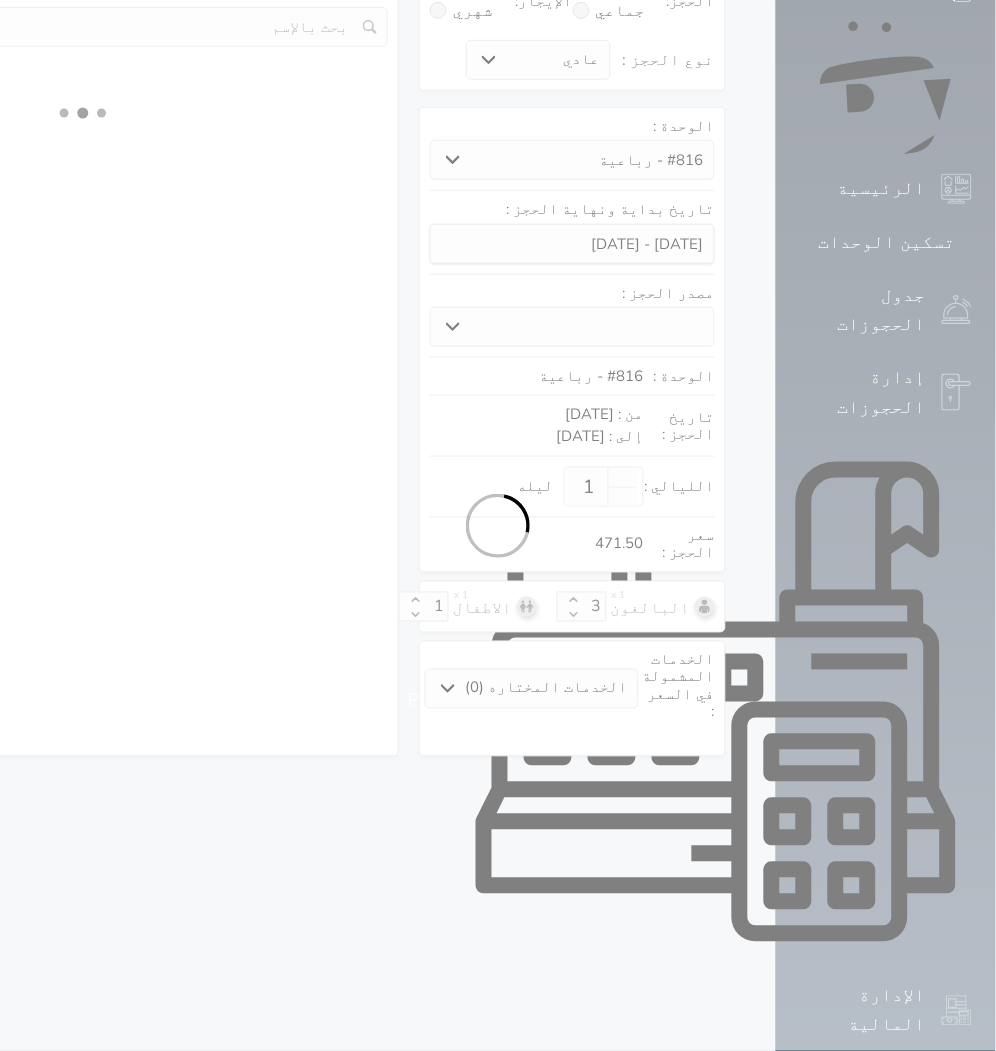 select on "3" 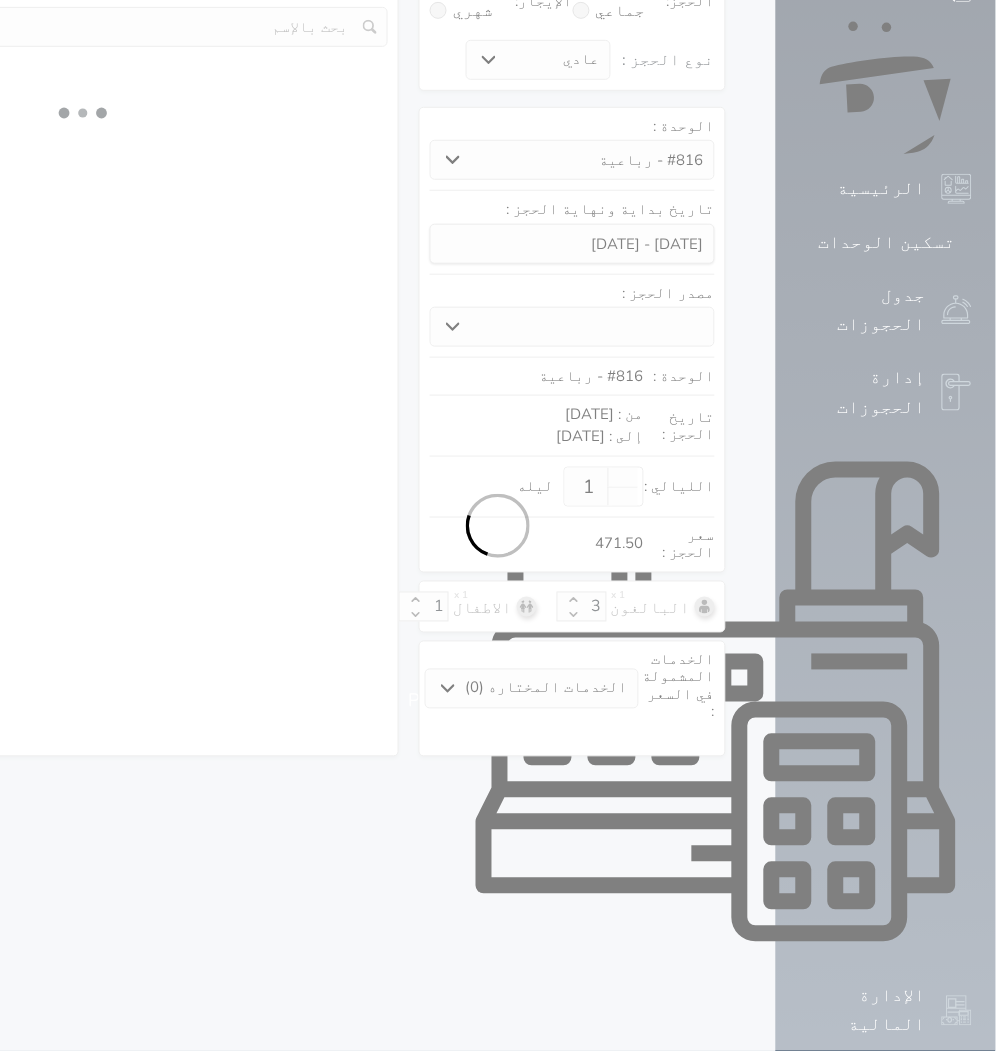select 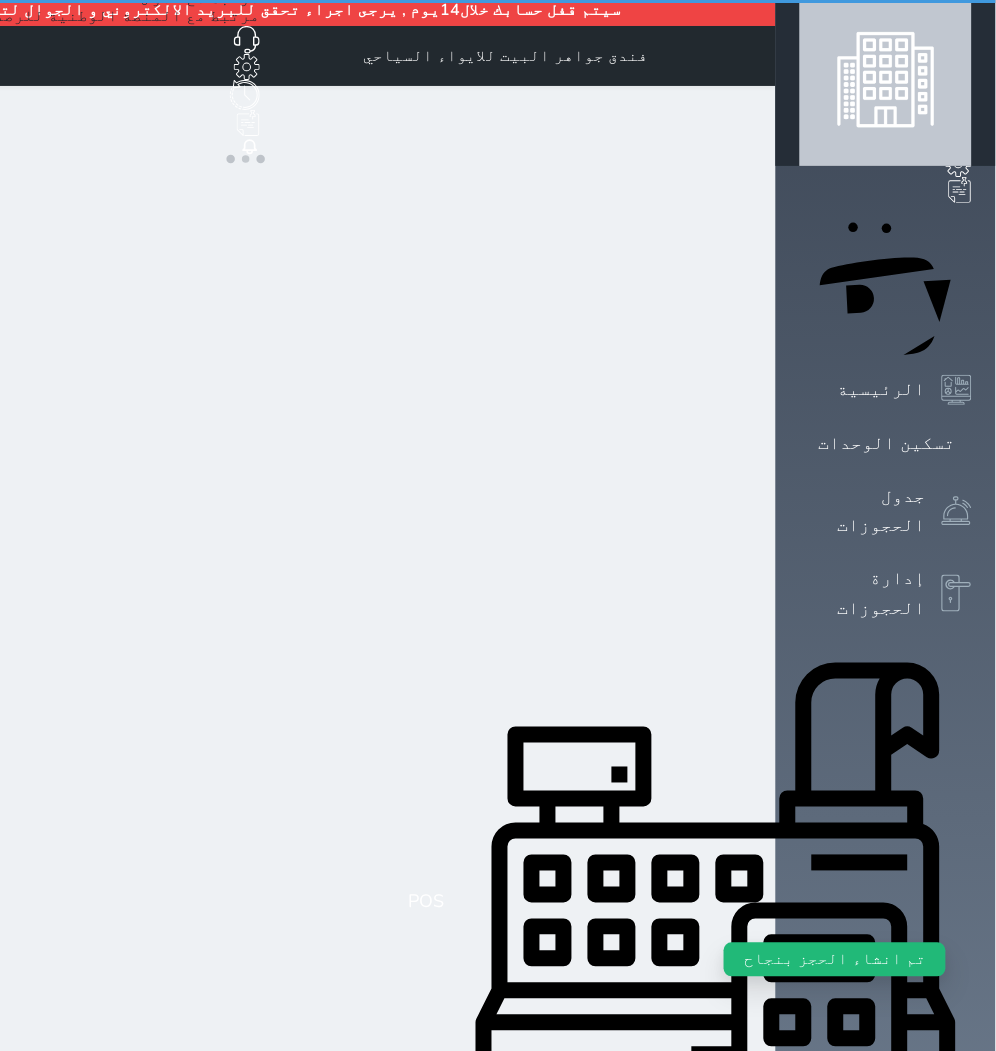 scroll, scrollTop: 0, scrollLeft: 0, axis: both 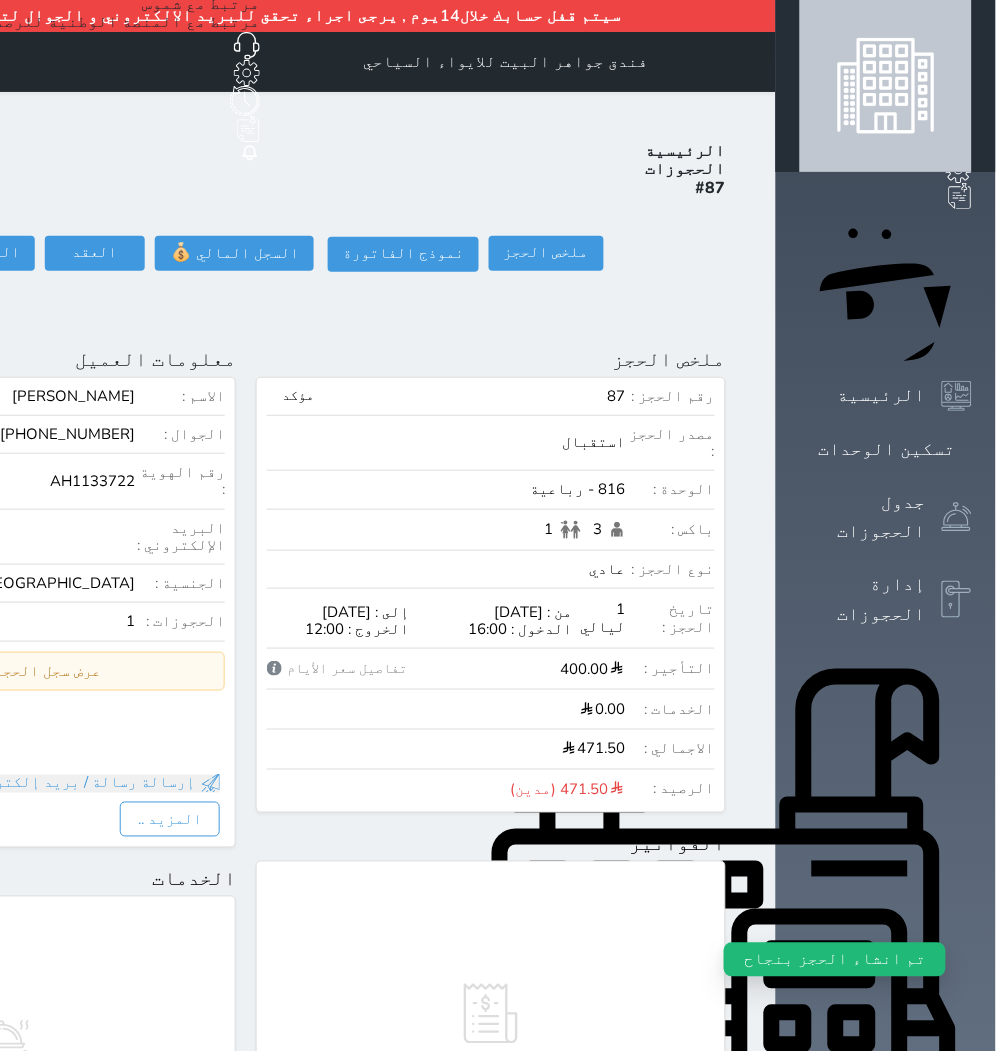 click on "حجز جديد" at bounding box center [91, -33] 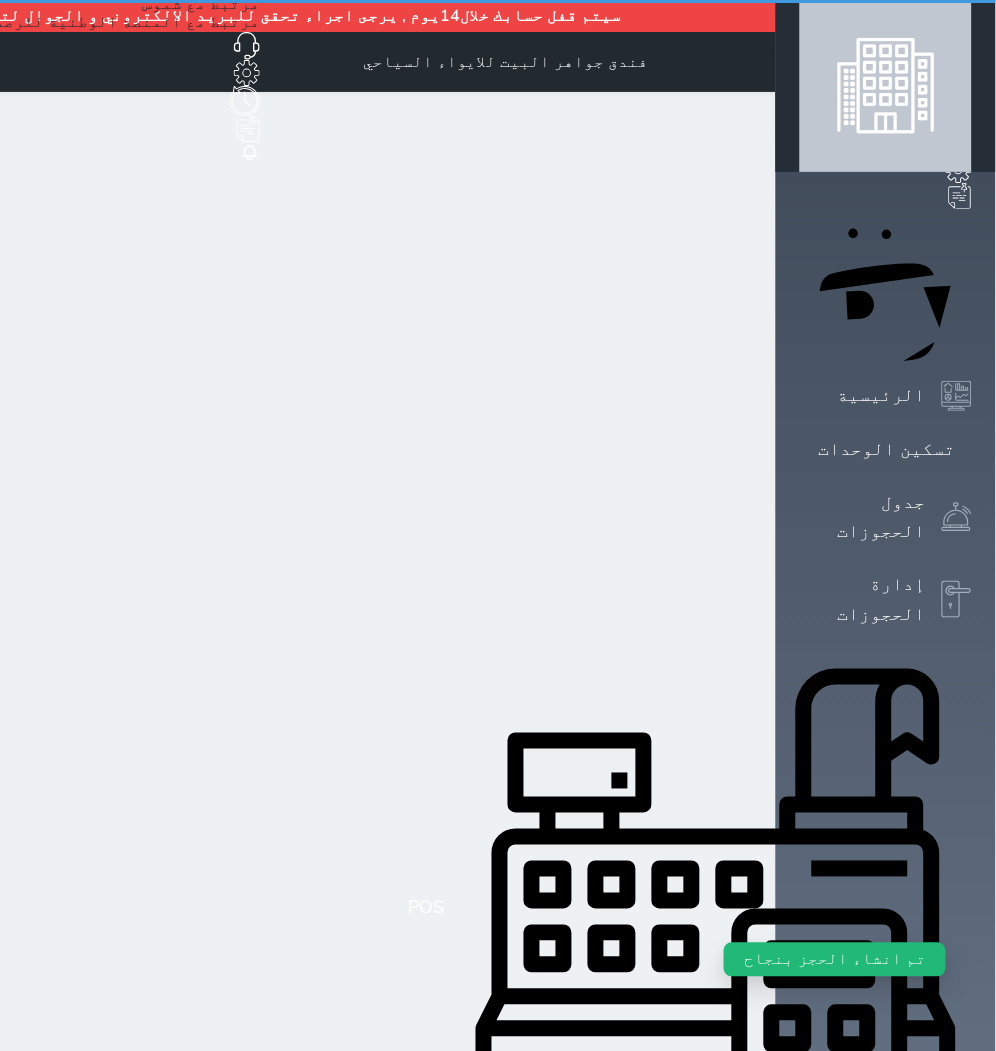select on "1" 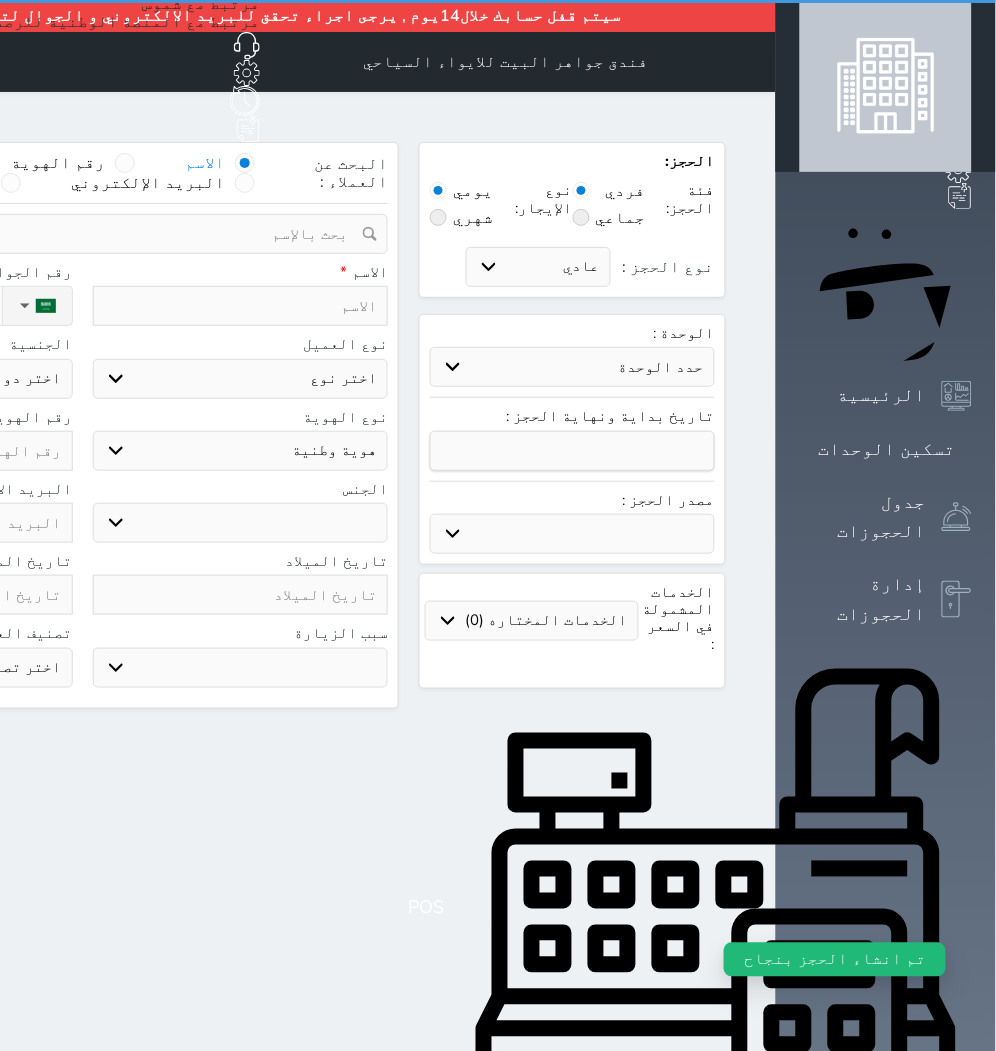 select 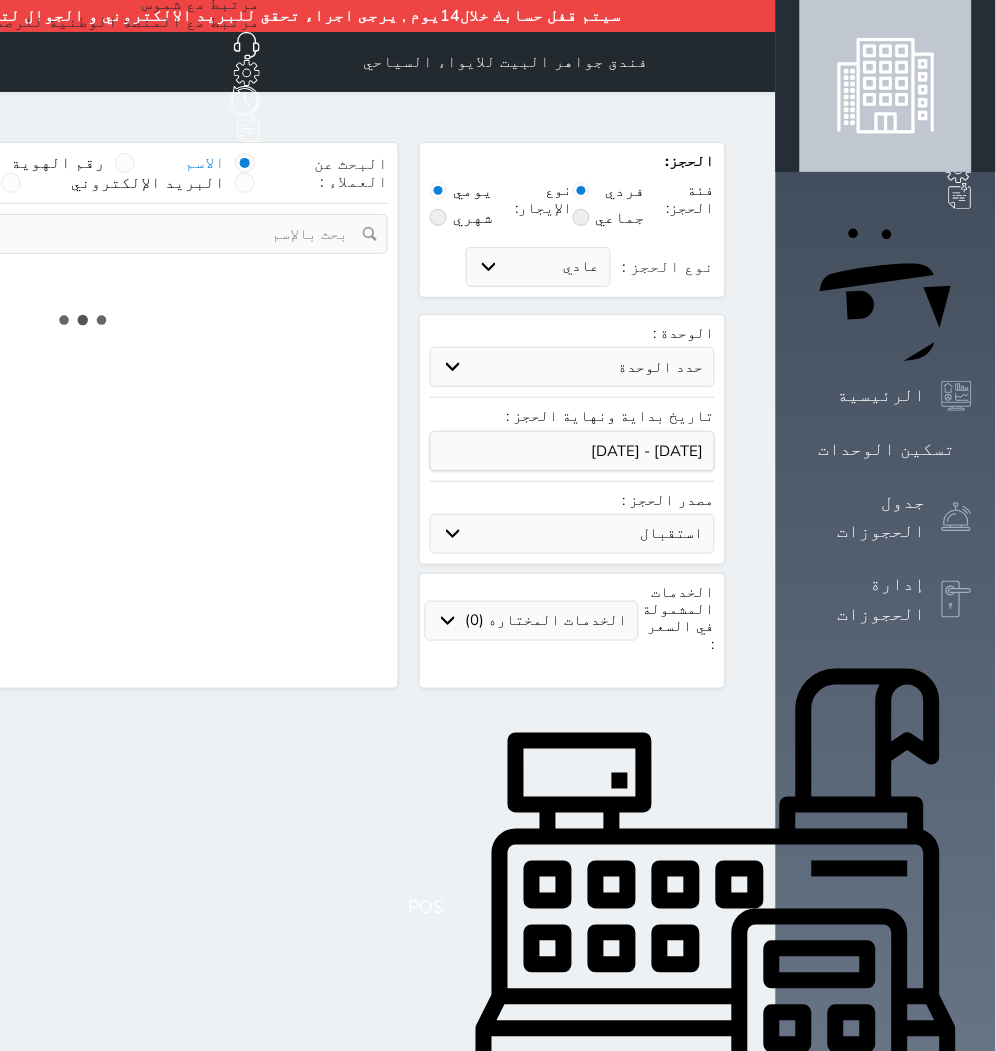select 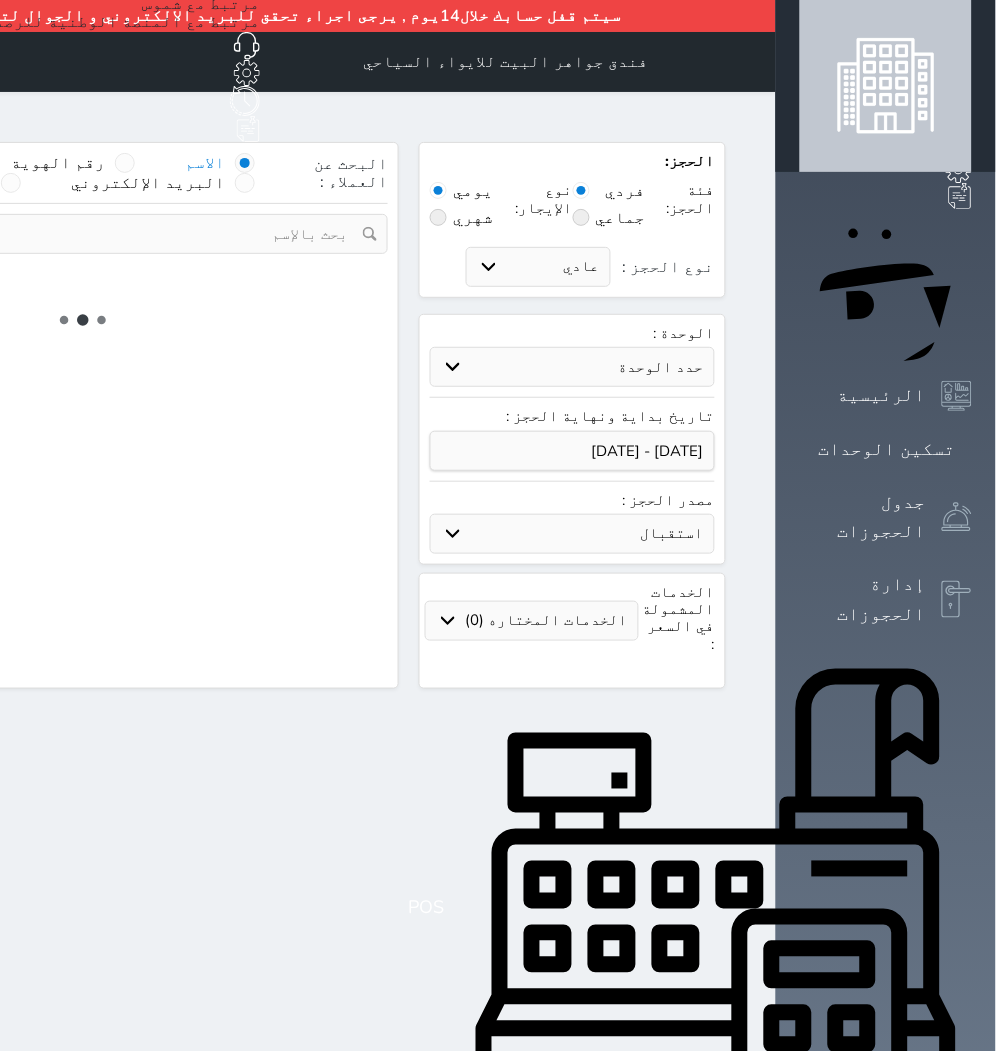 select on "1" 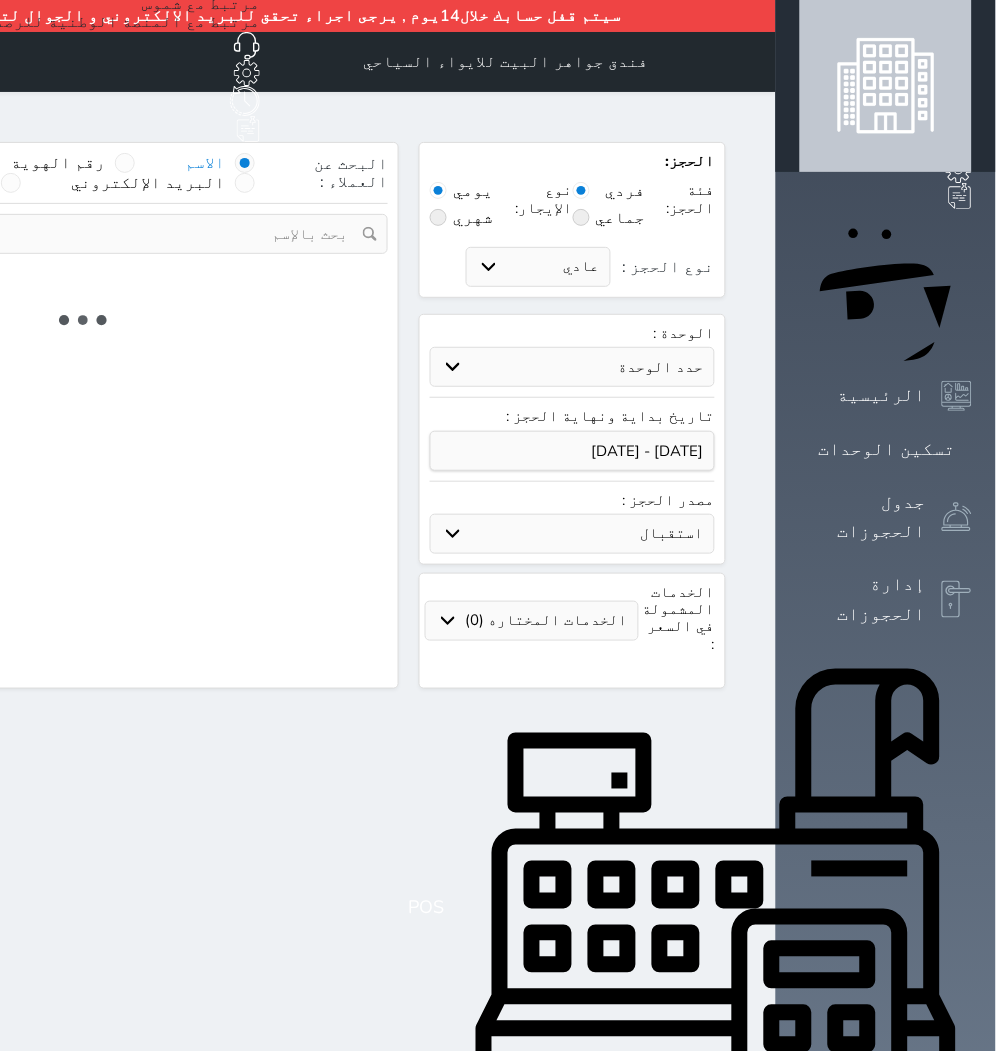 select on "113" 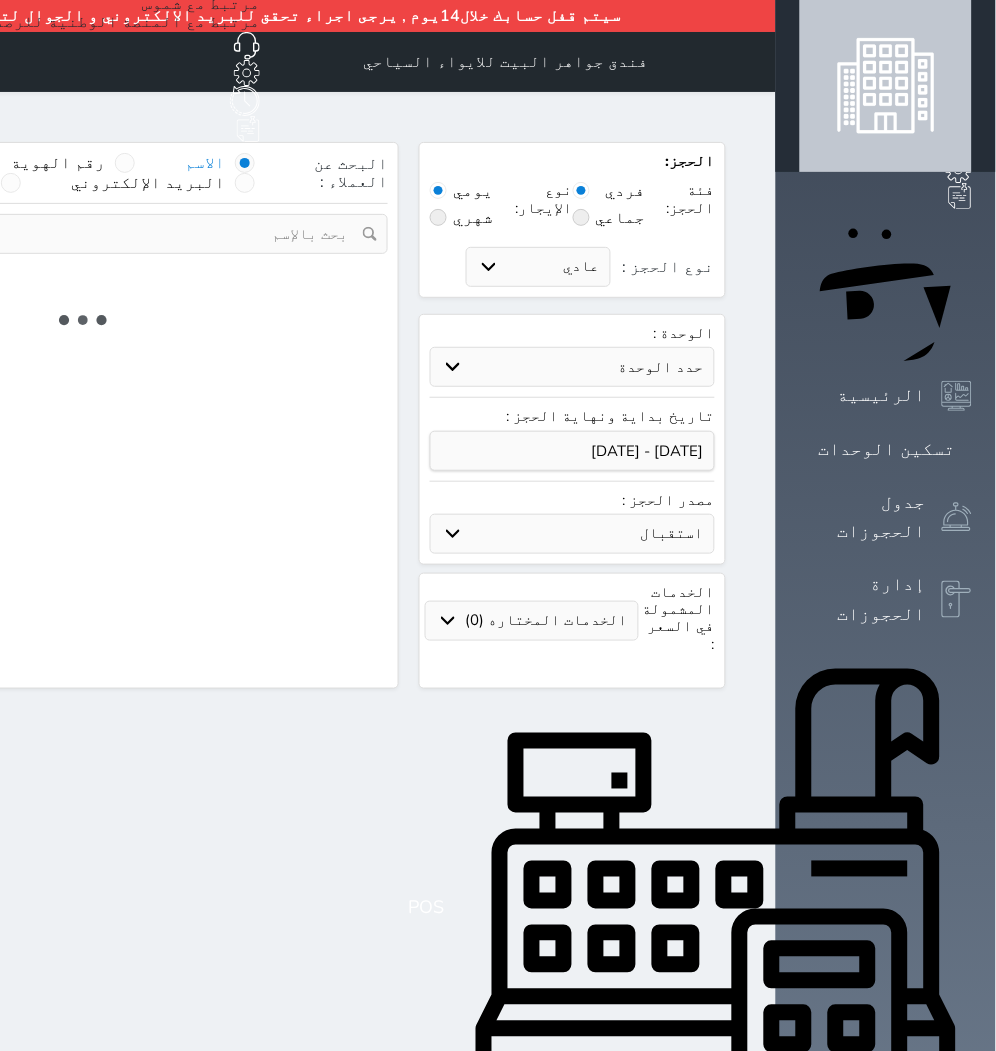 select on "1" 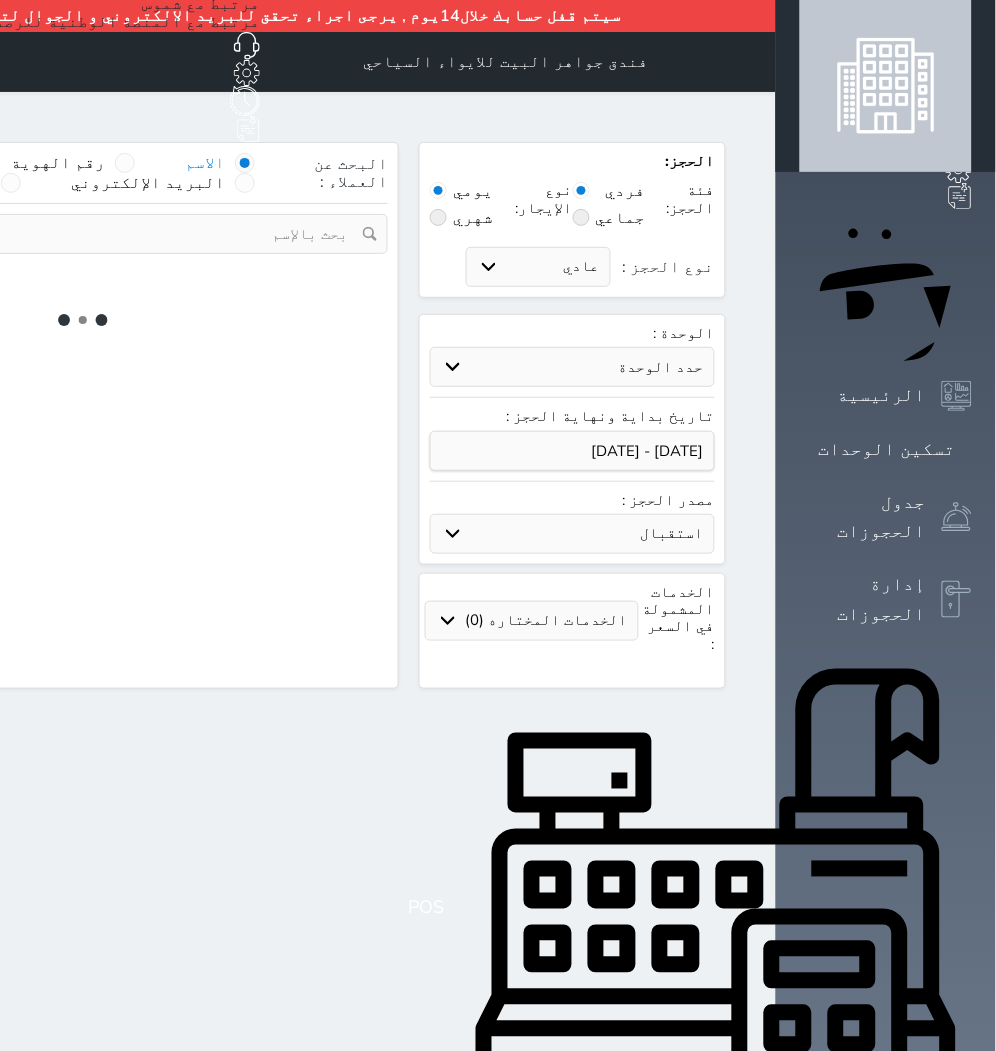 select 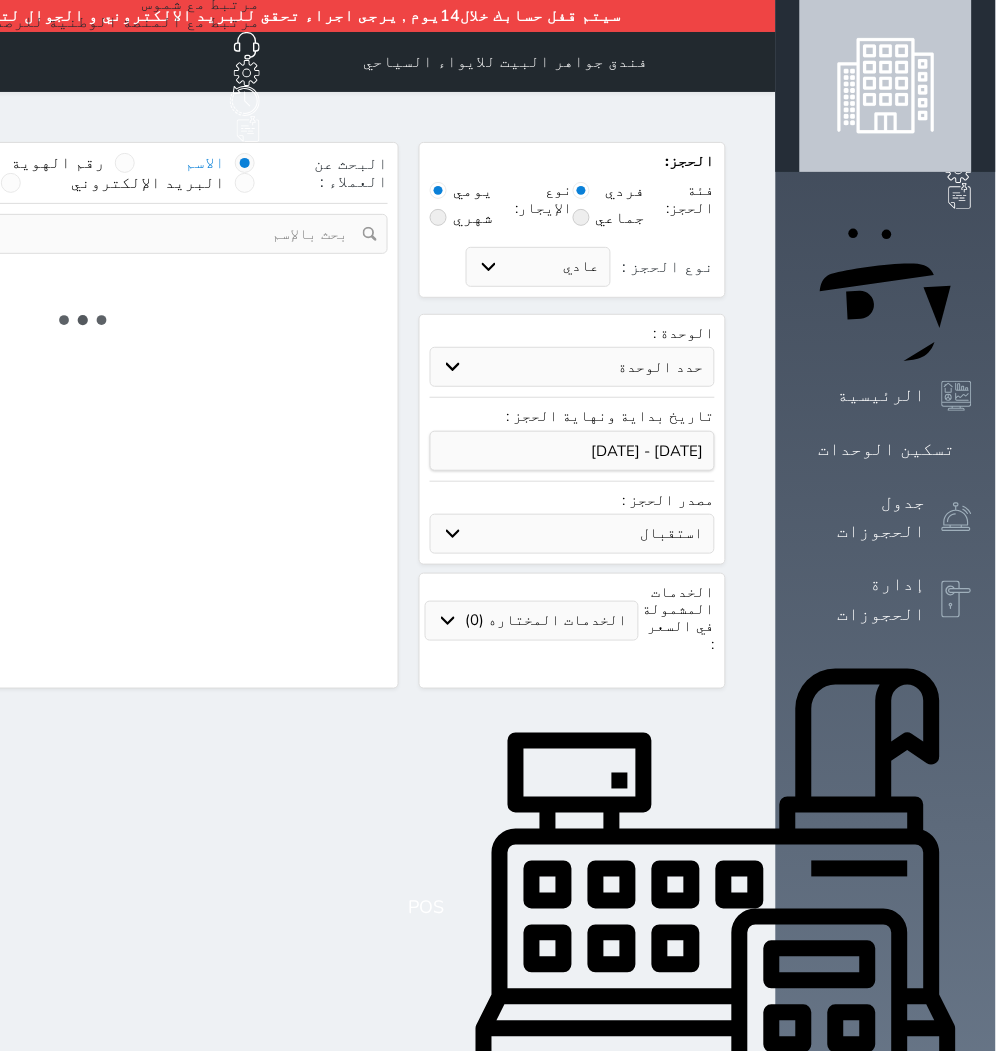 select on "7" 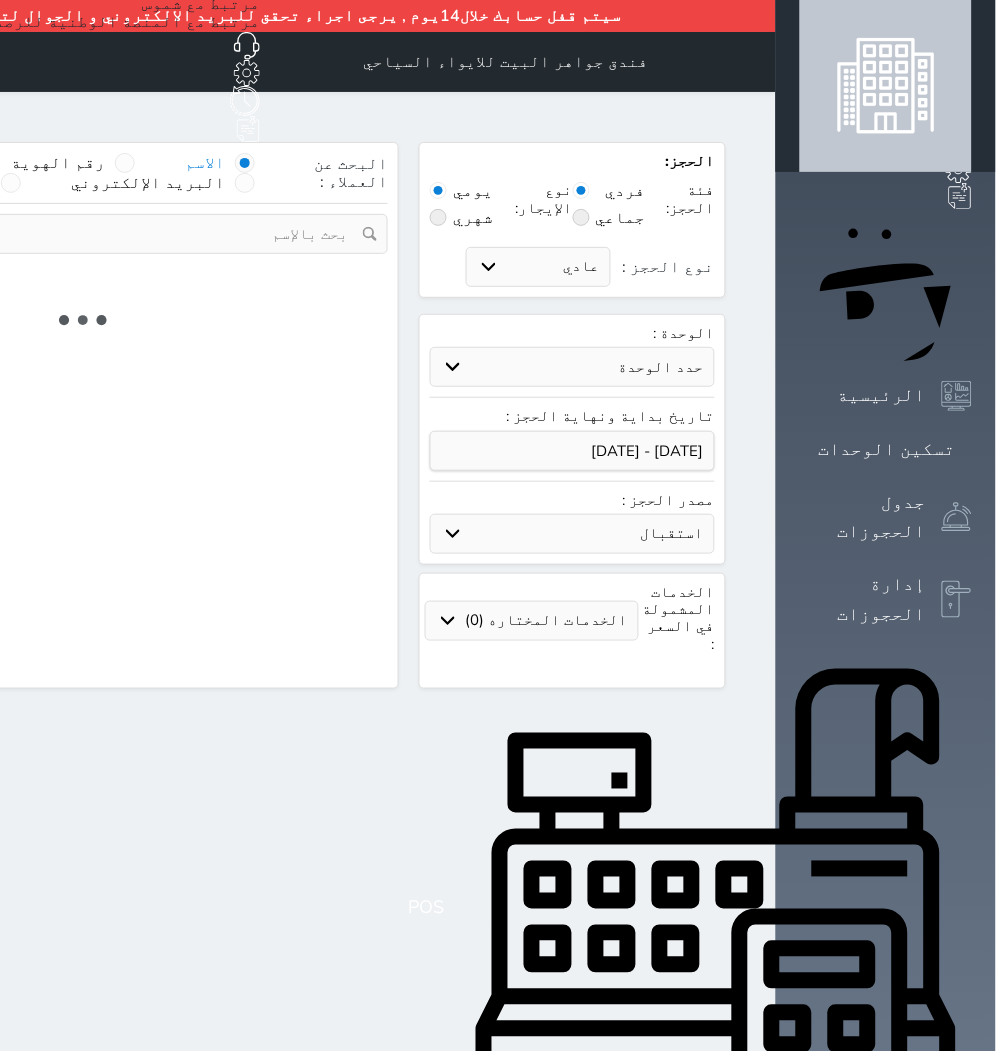 select 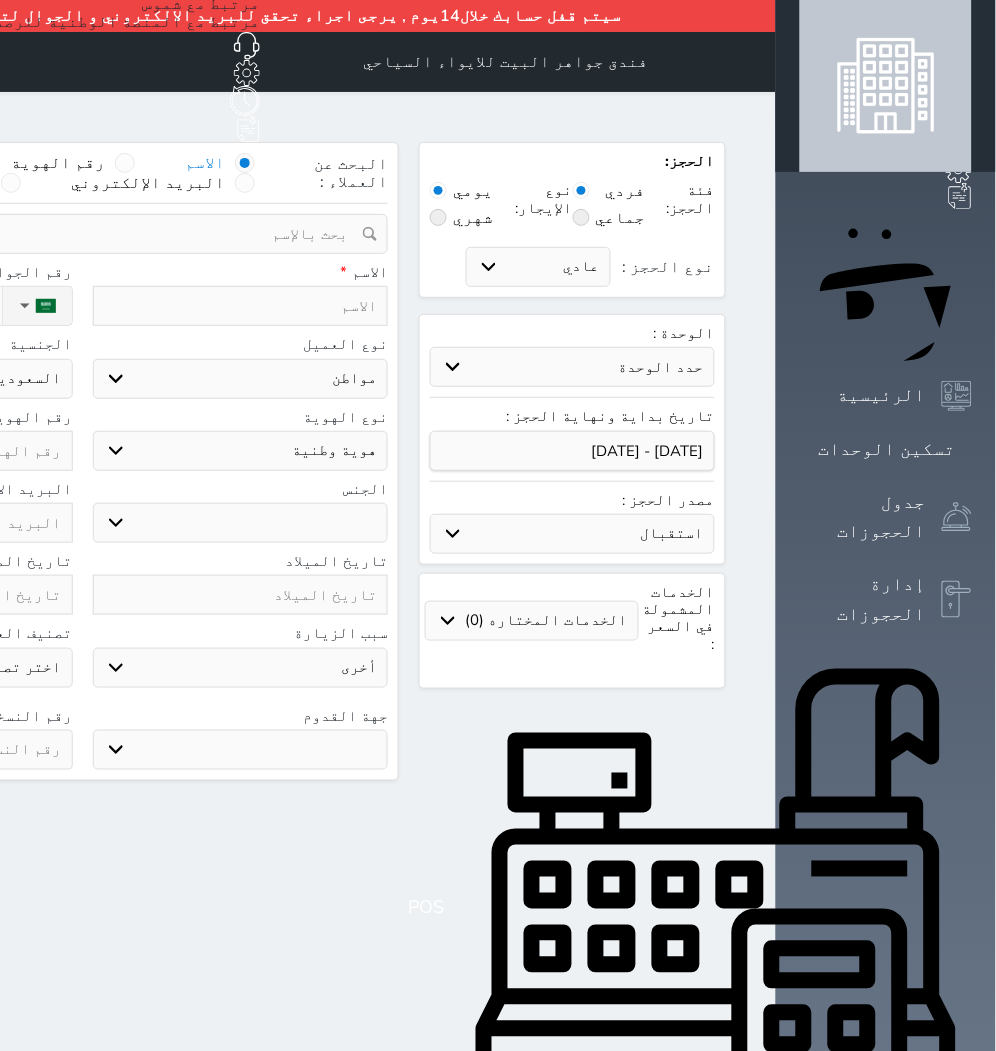 click at bounding box center [241, 306] 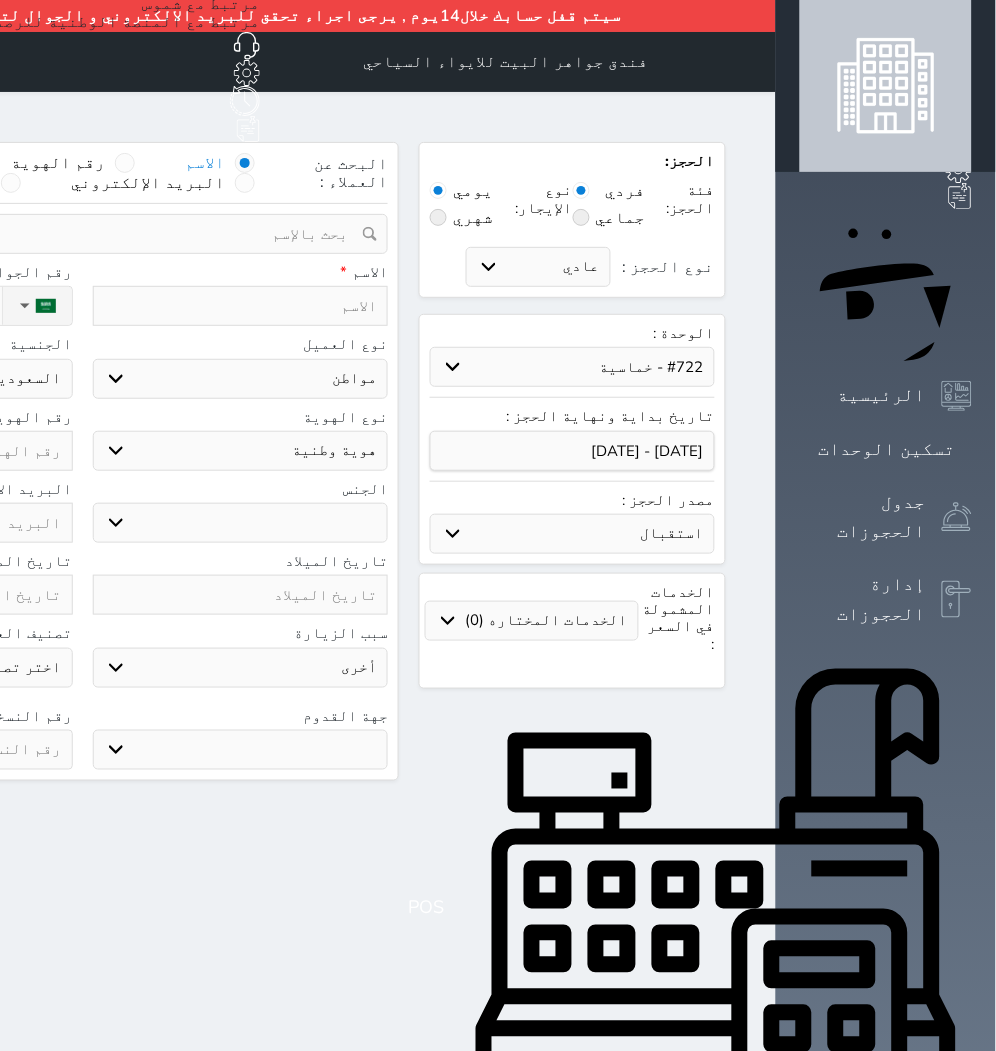 click on "حدد الوحدة
#939 - ثلاثية
#938 - خماسية
#934 - خماسية
#932 - ثلاثية
#931 - خماسية
#930 - رباعية
#928 - ثلاثية
#927 - رباعية
#926 - خماسية
#925 - رباعية
#924 - ثلاثية
#923 - ثلاثية
#922 - خماسية
#921 - رباعية
#920 - رباعية
#919 - خماسية
#918 - ثلاثية
#917 - خماسية
#916 - رباعية
#915 - خماسية" at bounding box center [572, 367] 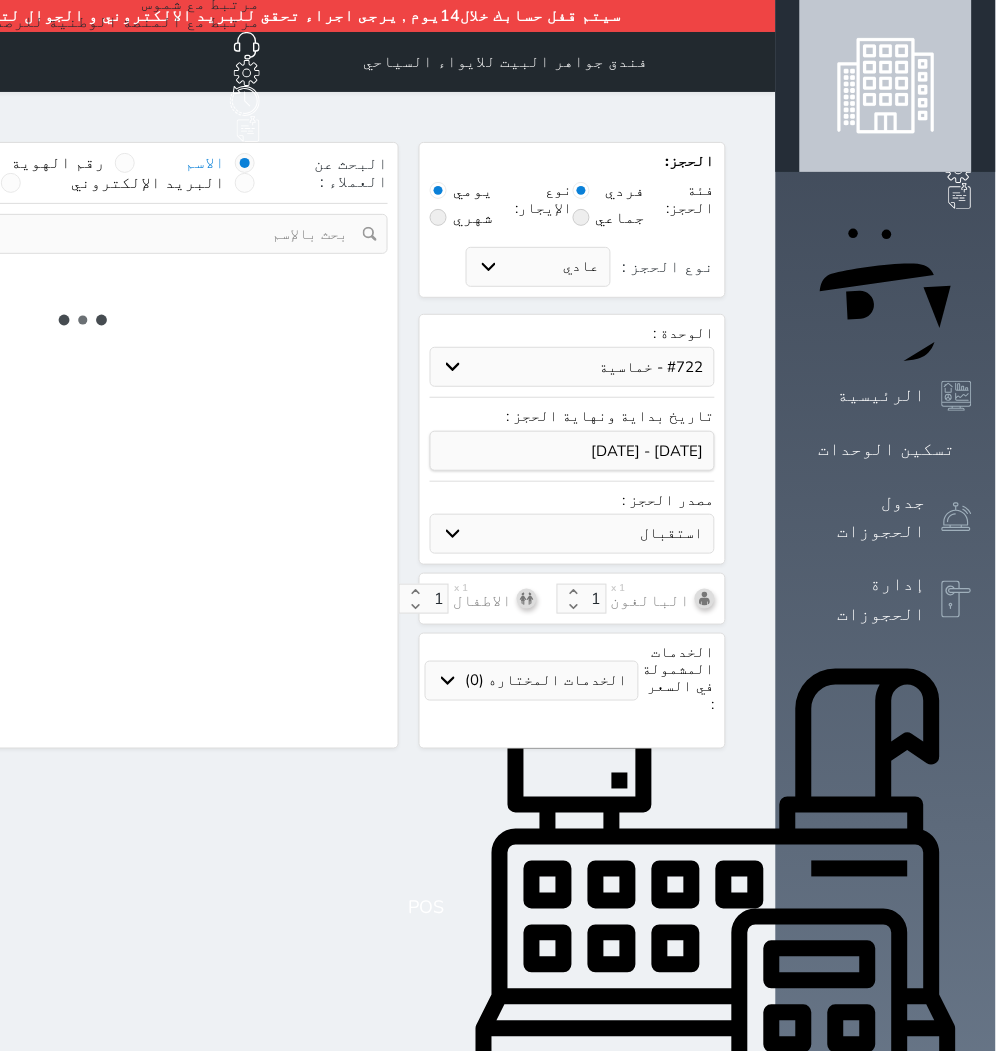 select on "1" 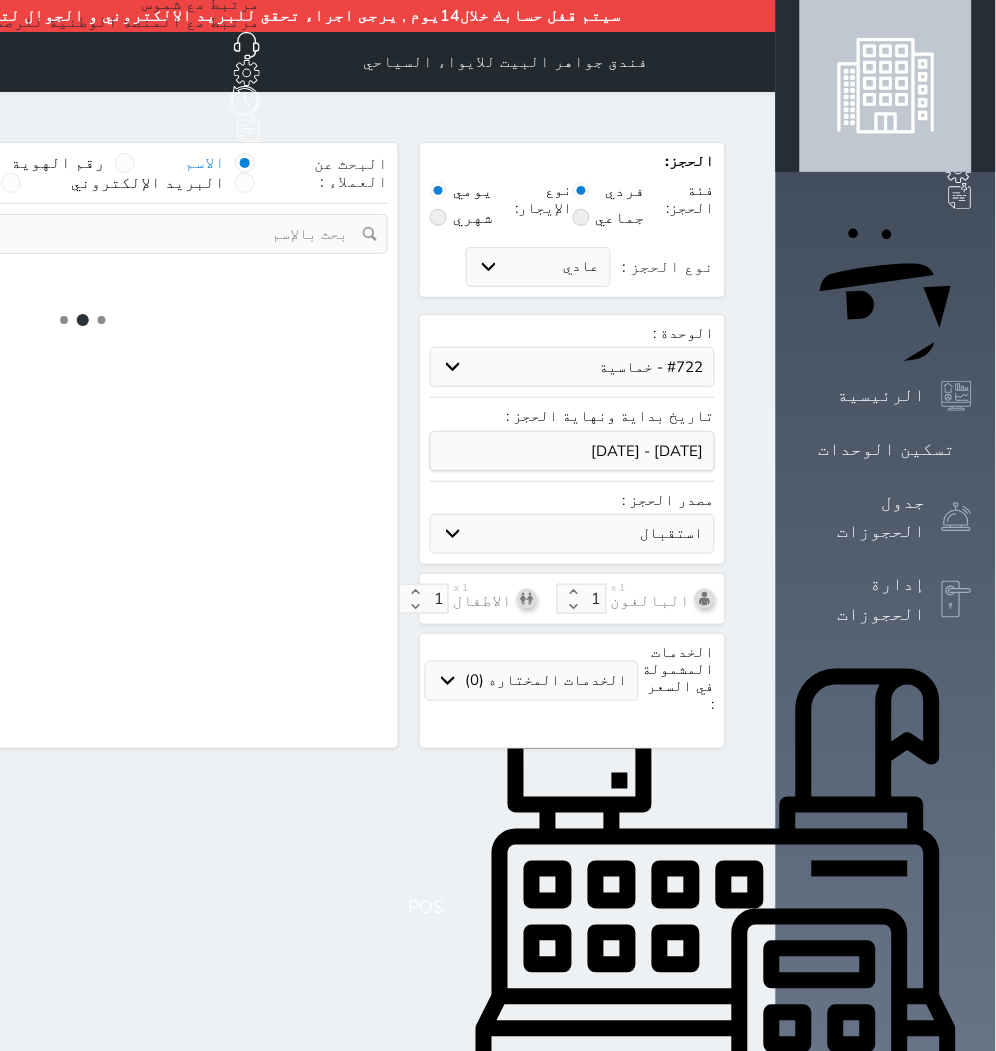 select on "113" 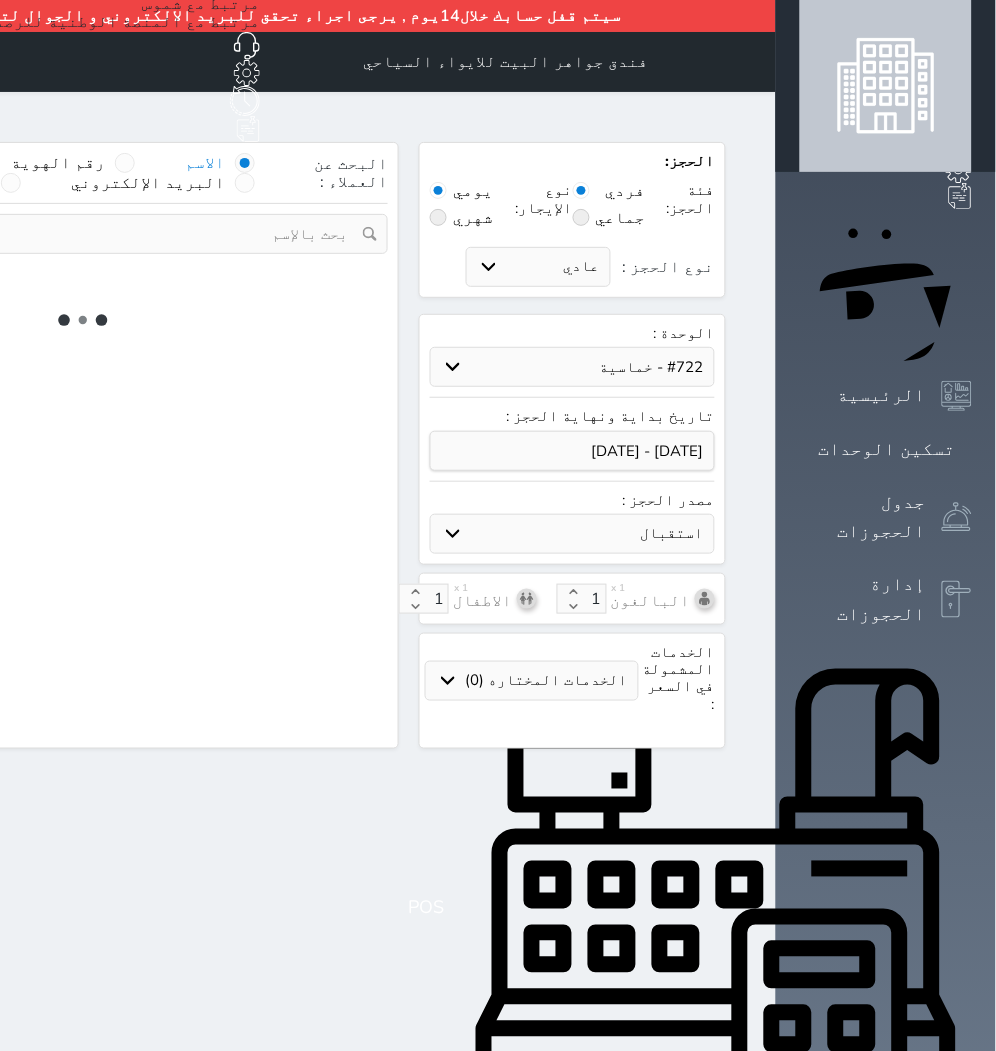 select on "1" 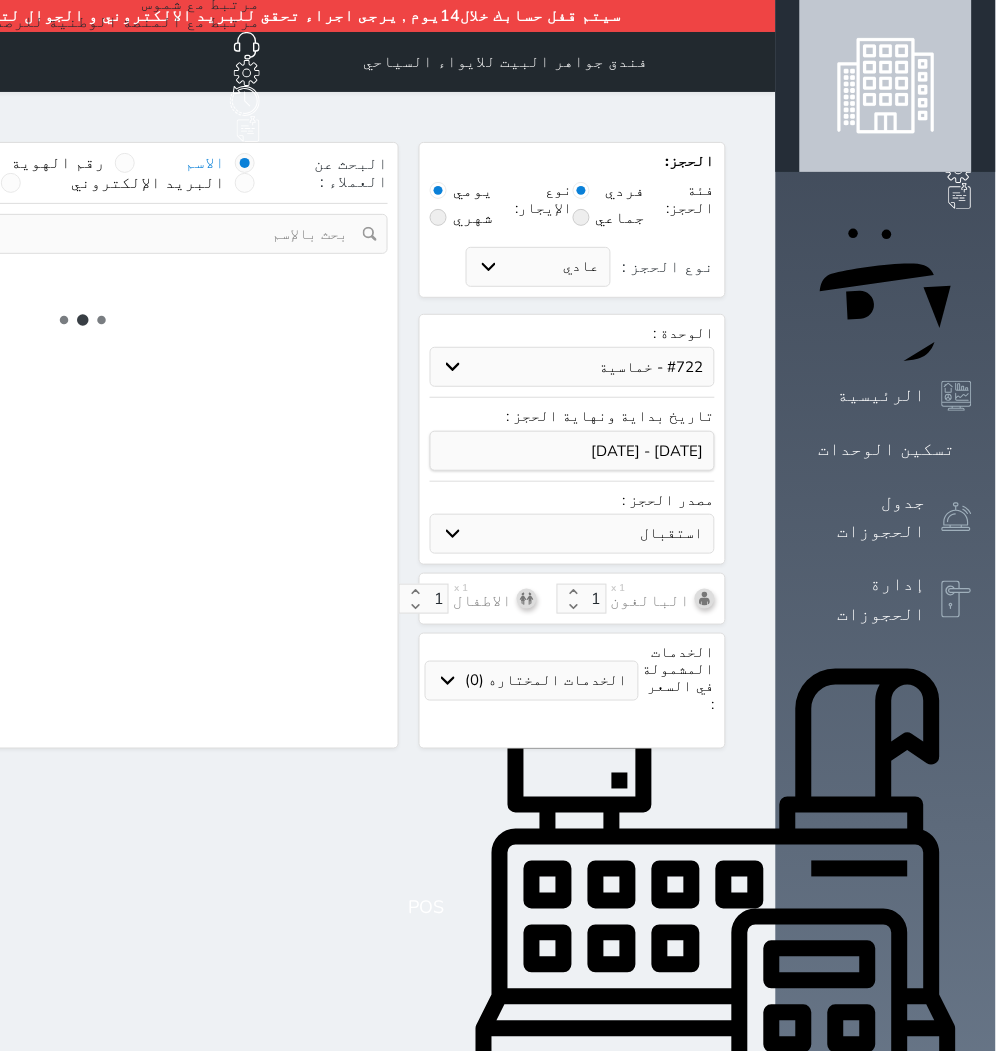 select 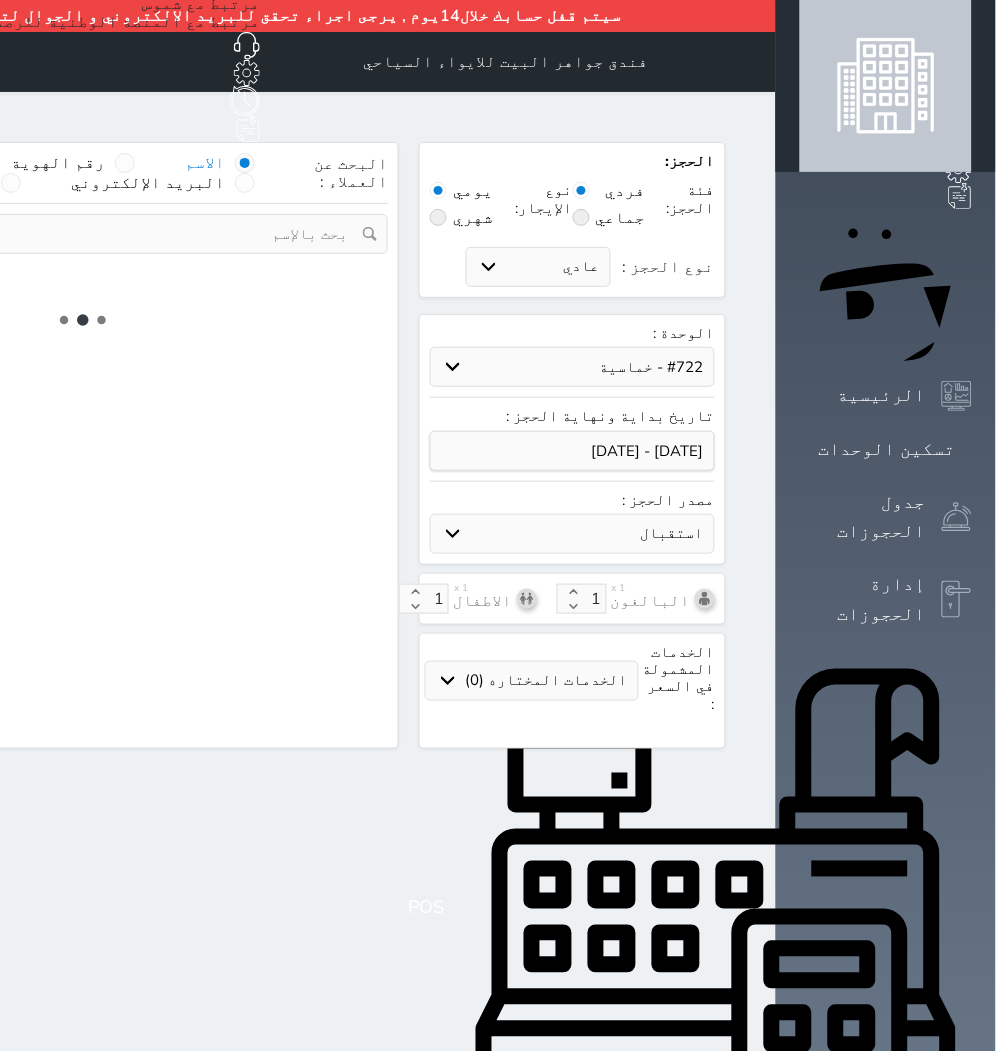 select on "7" 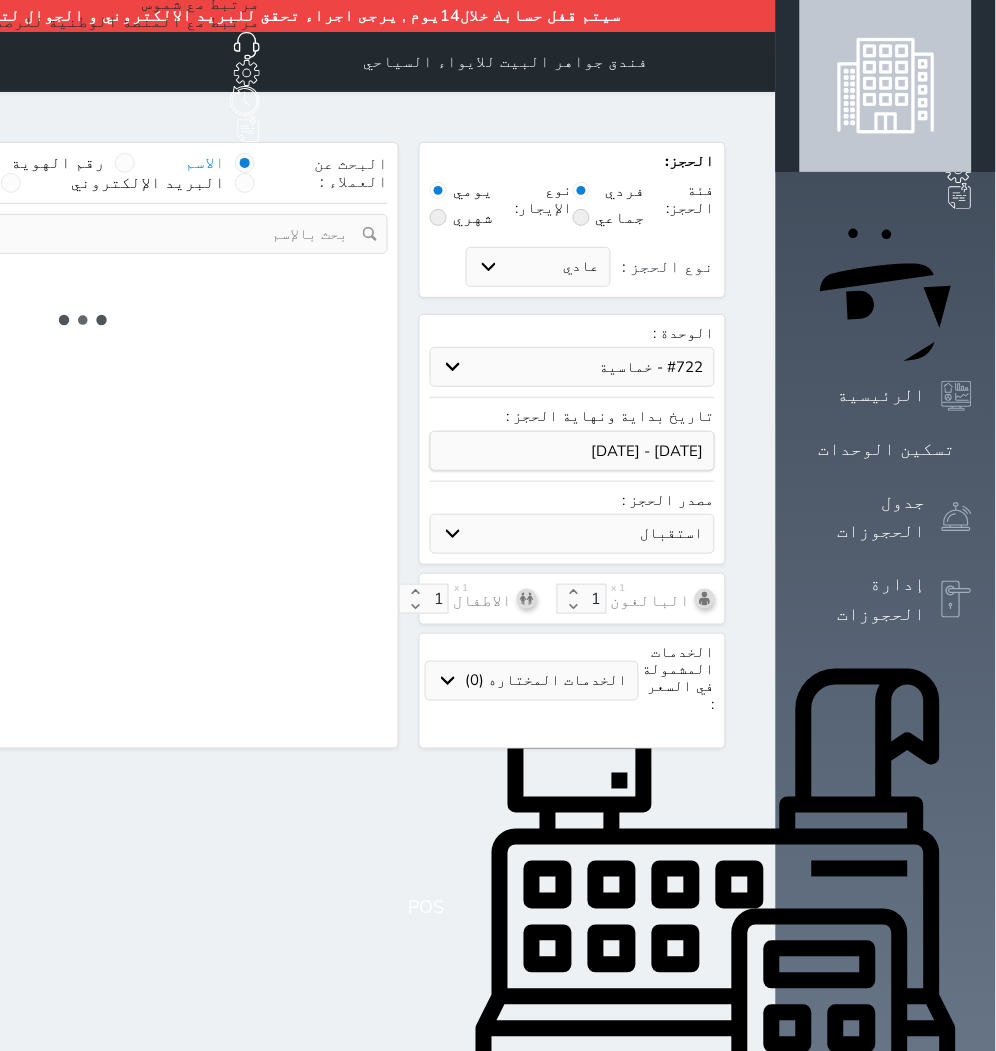 select 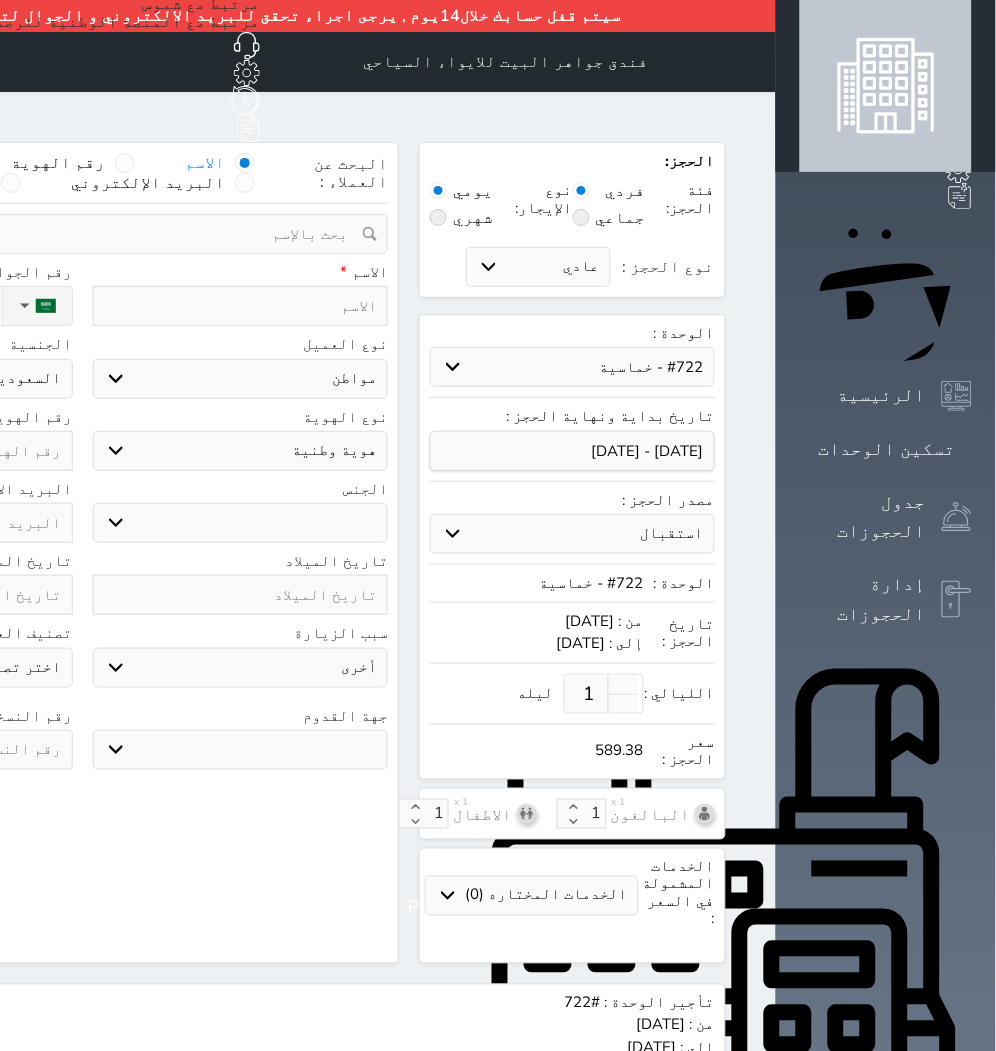 click at bounding box center [241, 306] 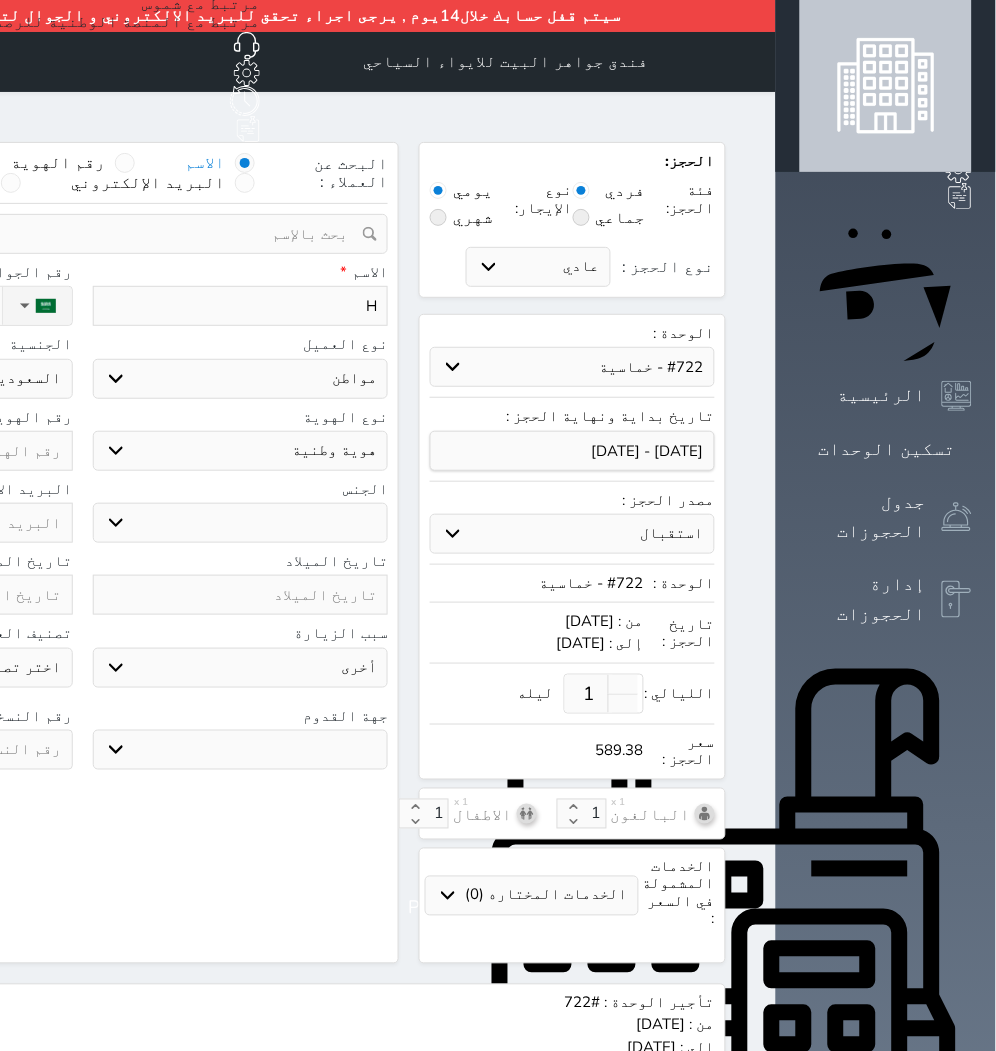 type on "Ha" 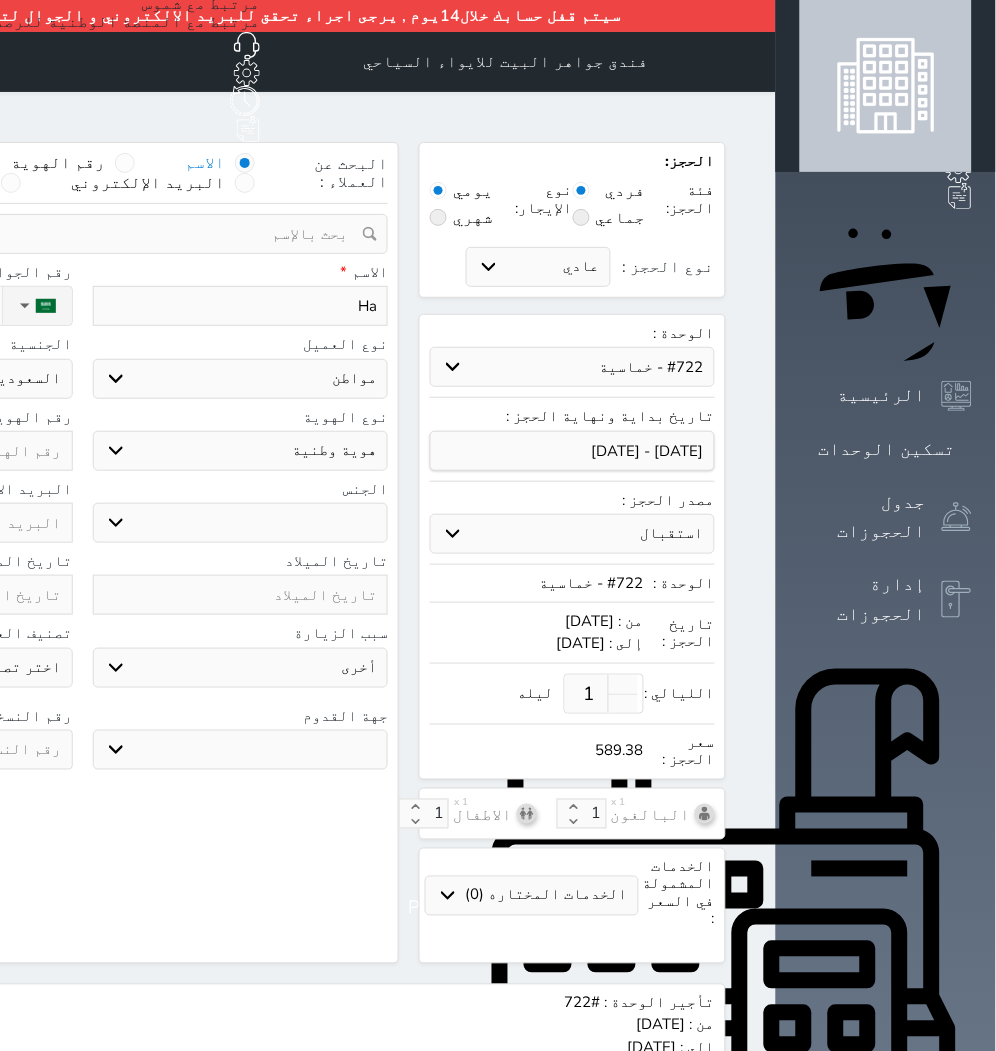 type on "Has" 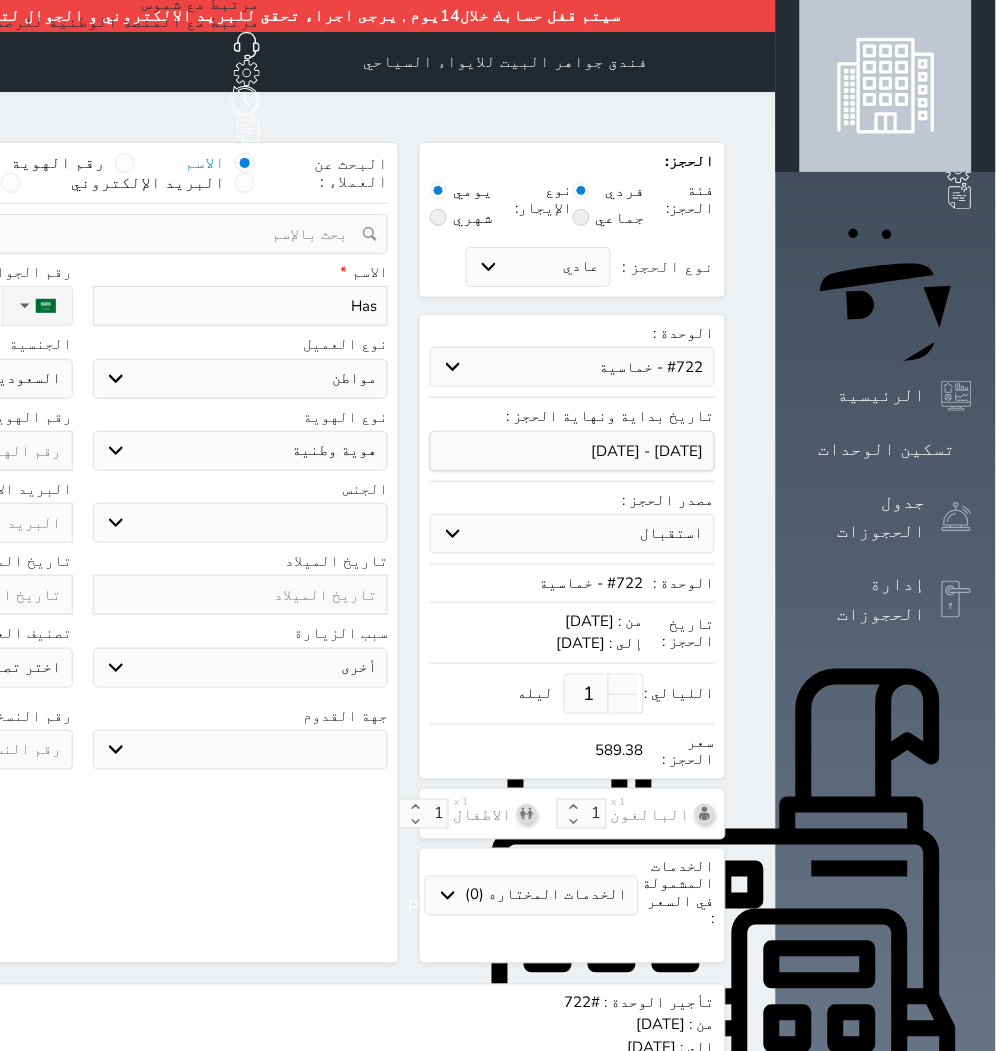 type on "Hase" 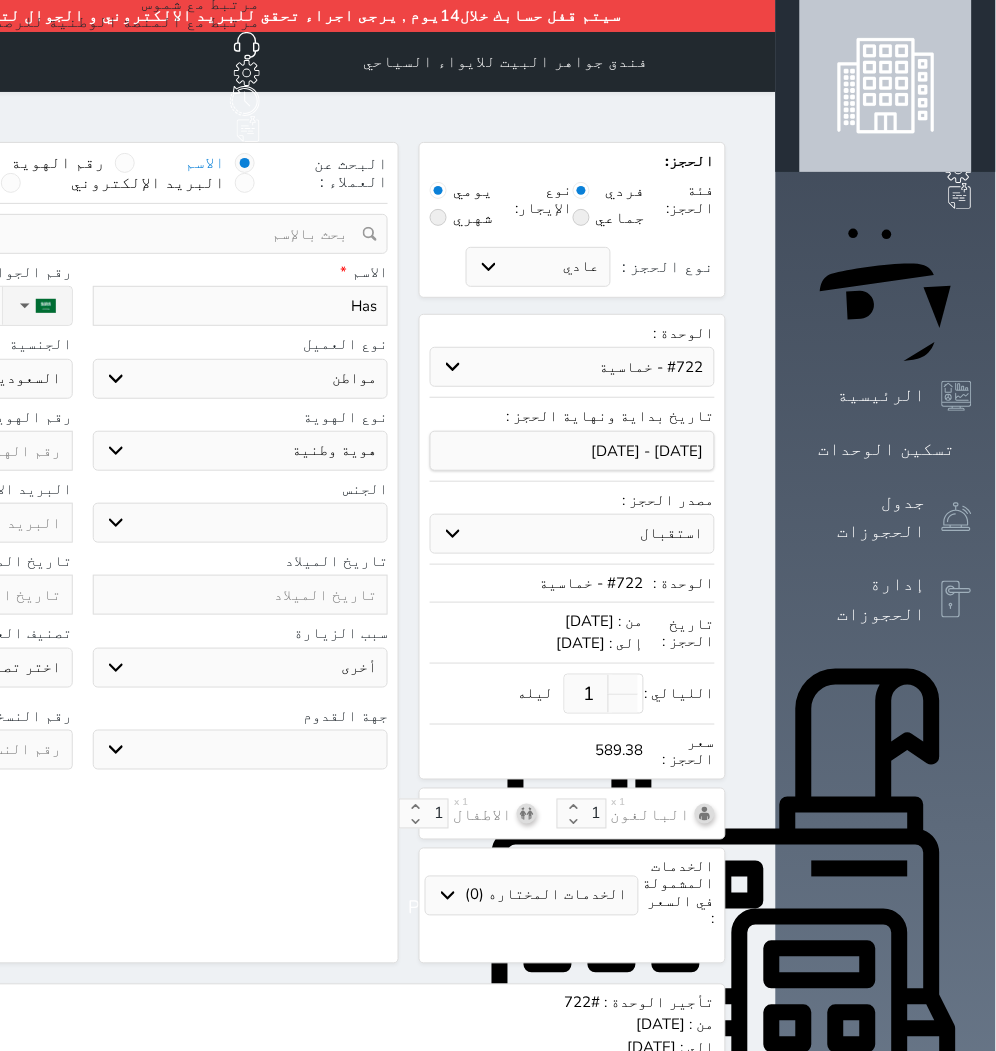 select 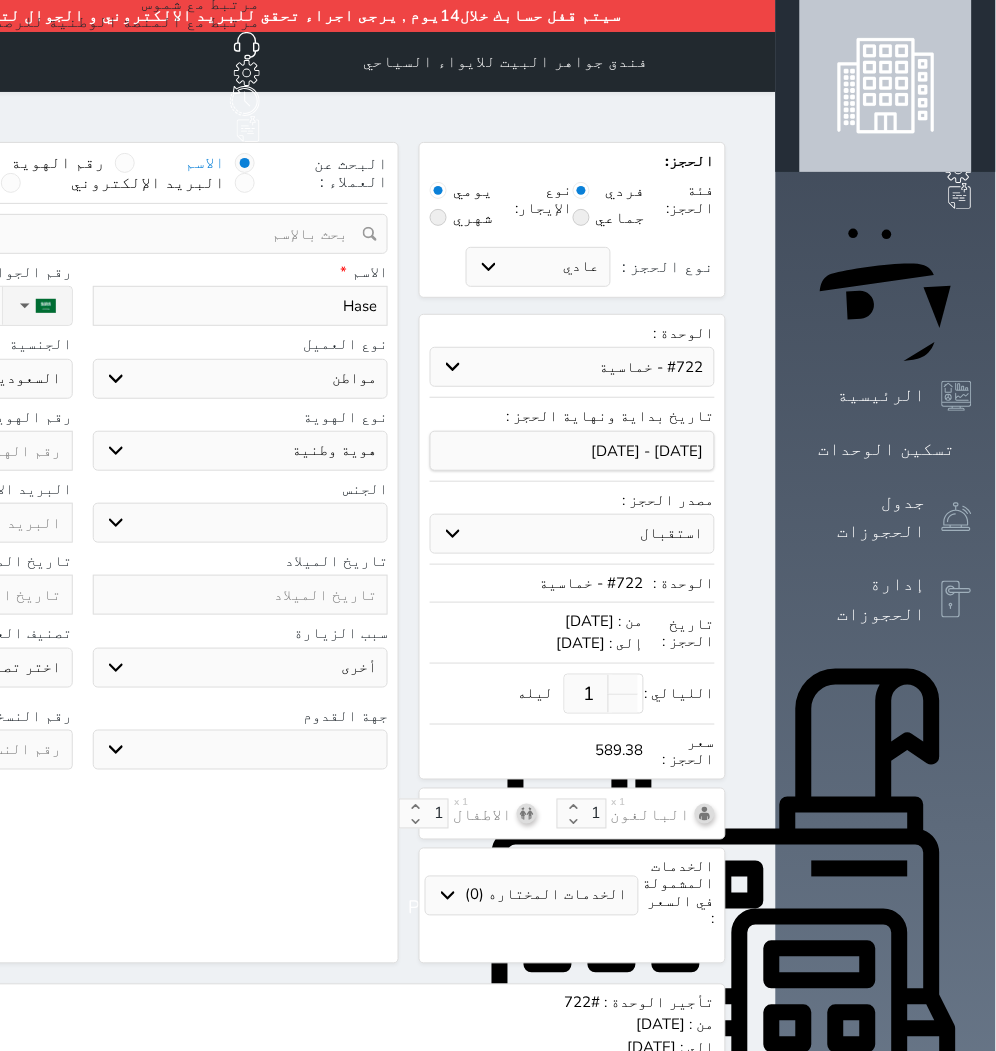 type on "Hasee" 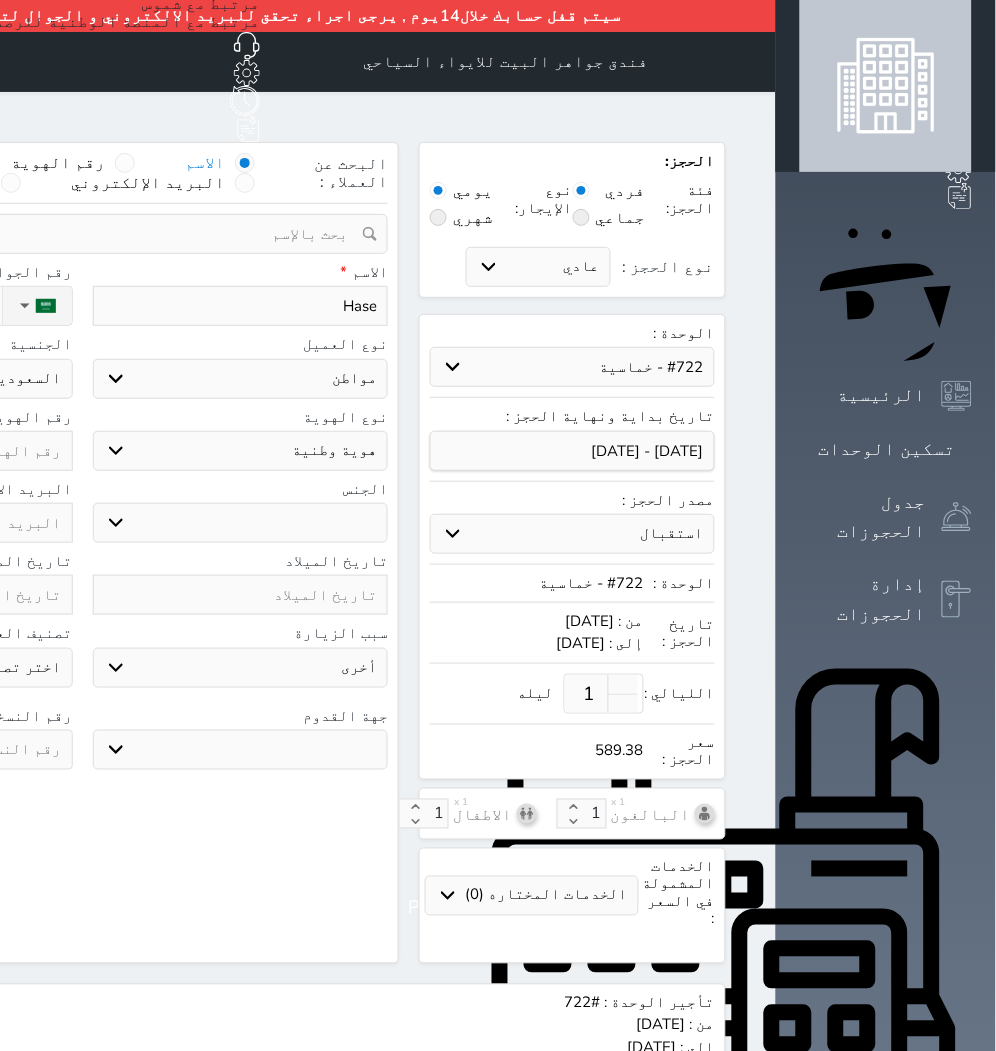 select 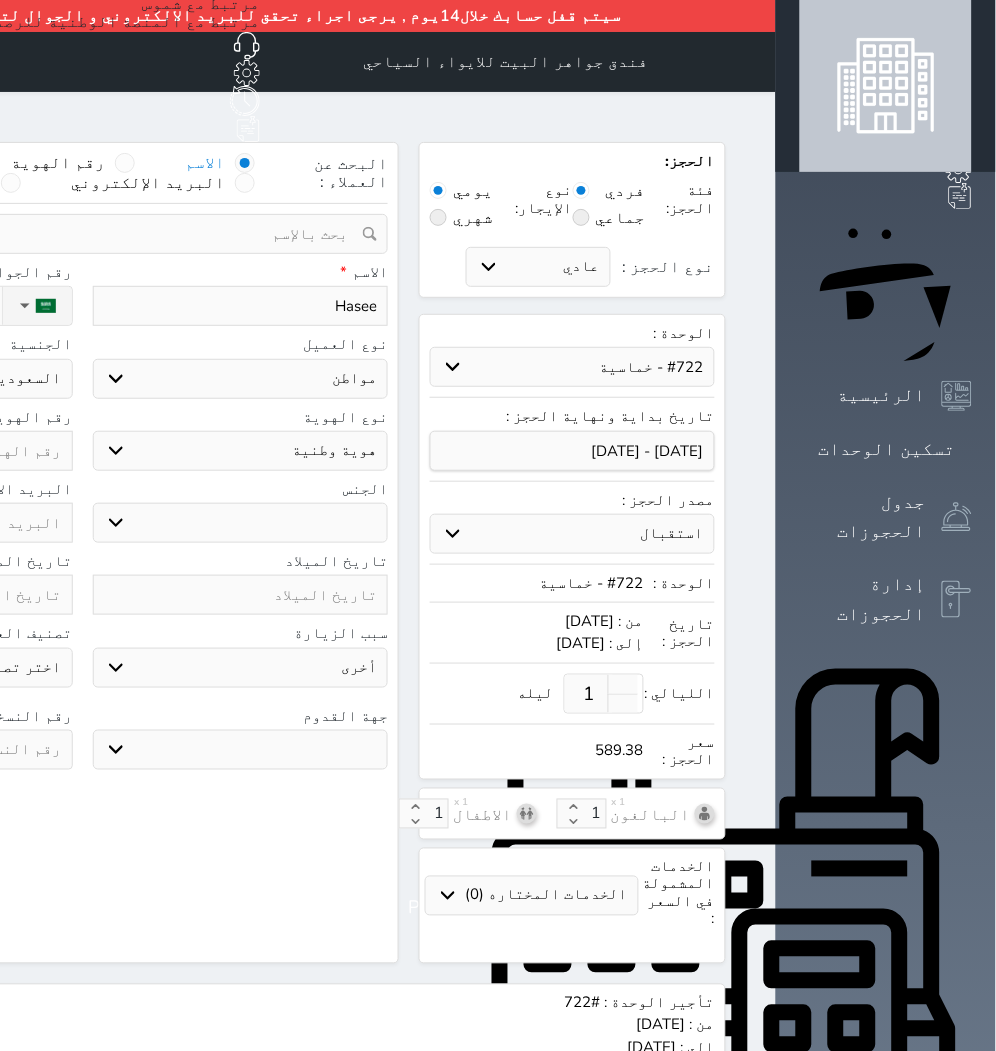 type on "Haseeb" 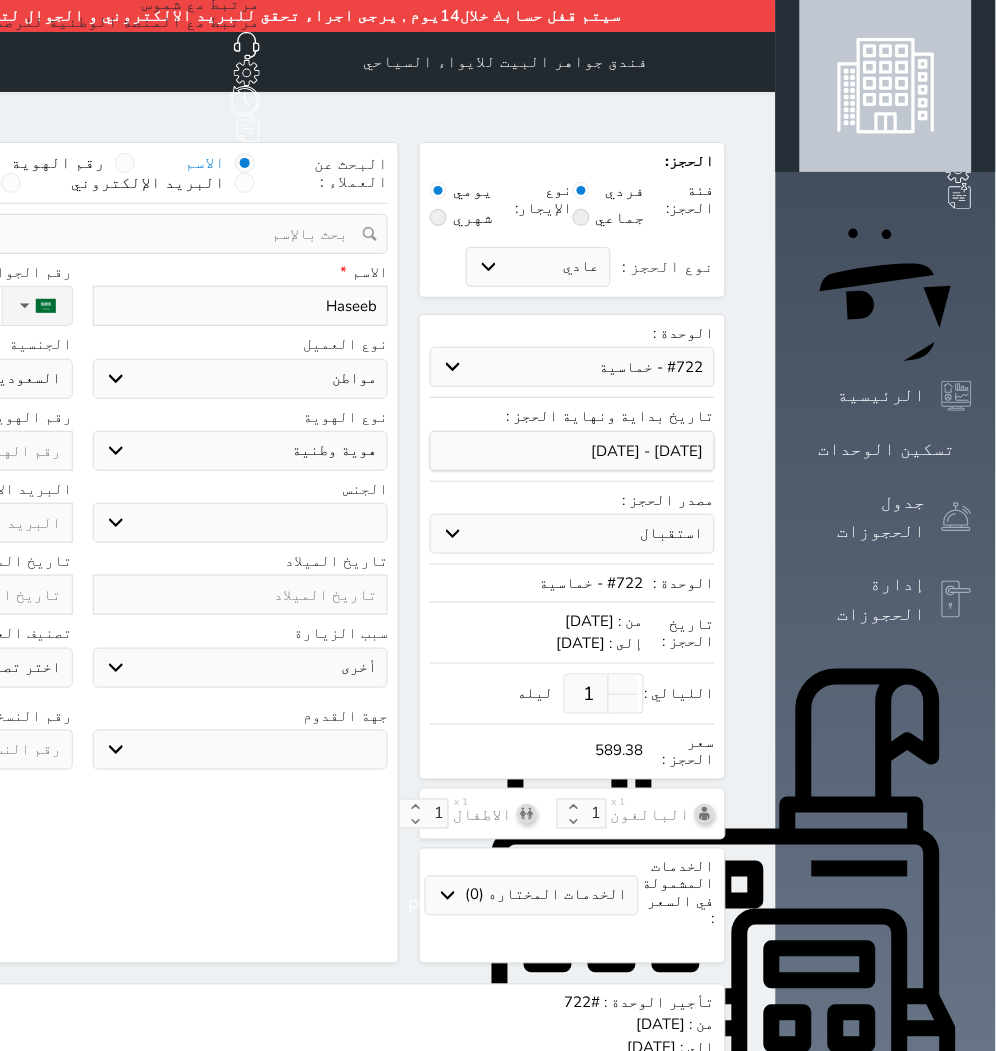 type on "Haseeb" 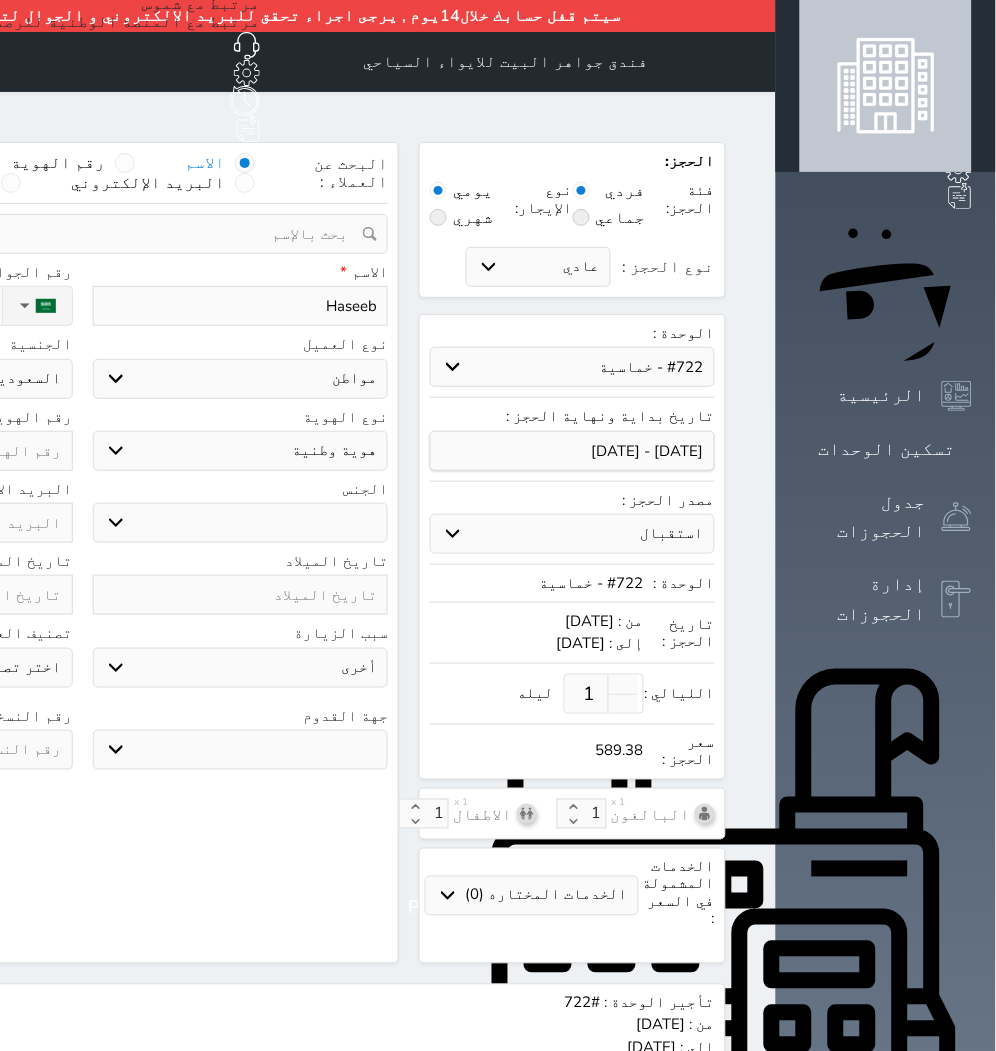 type on "Haseeb S" 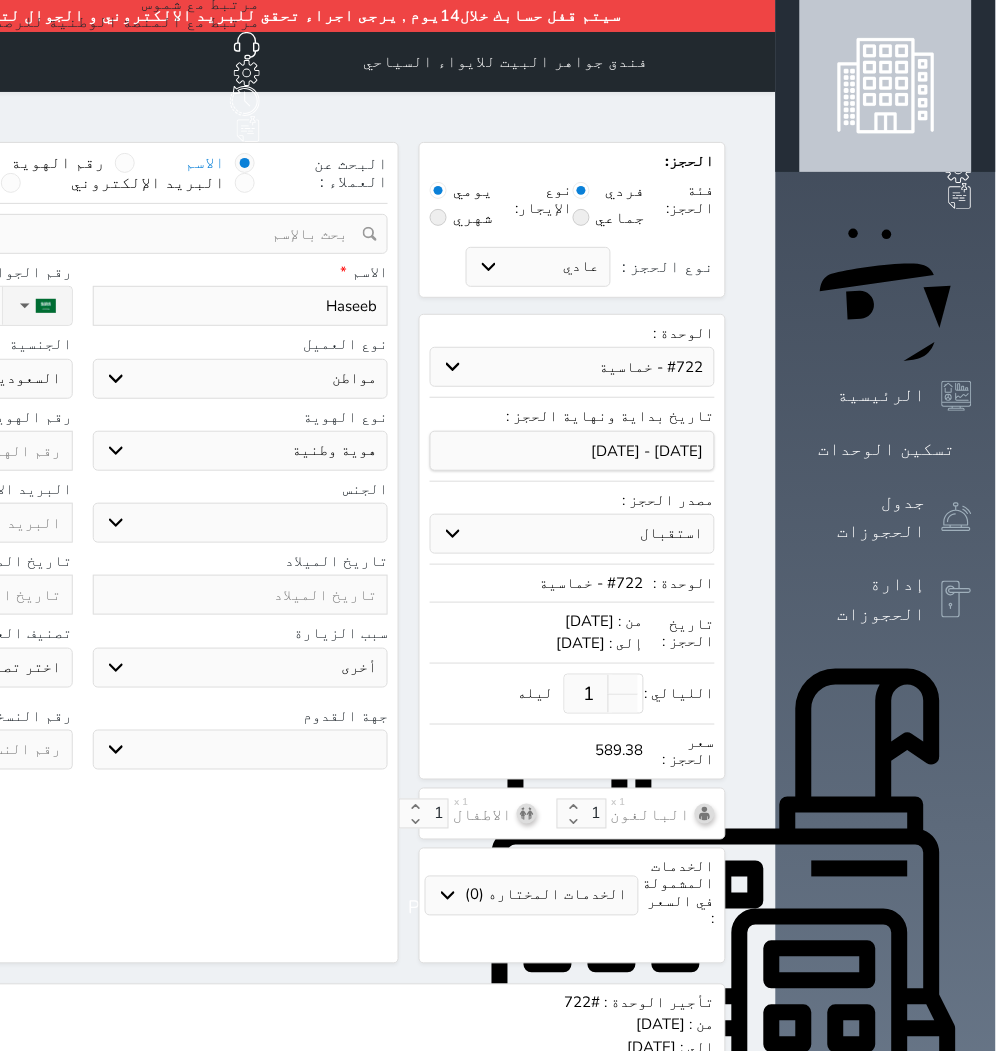 select 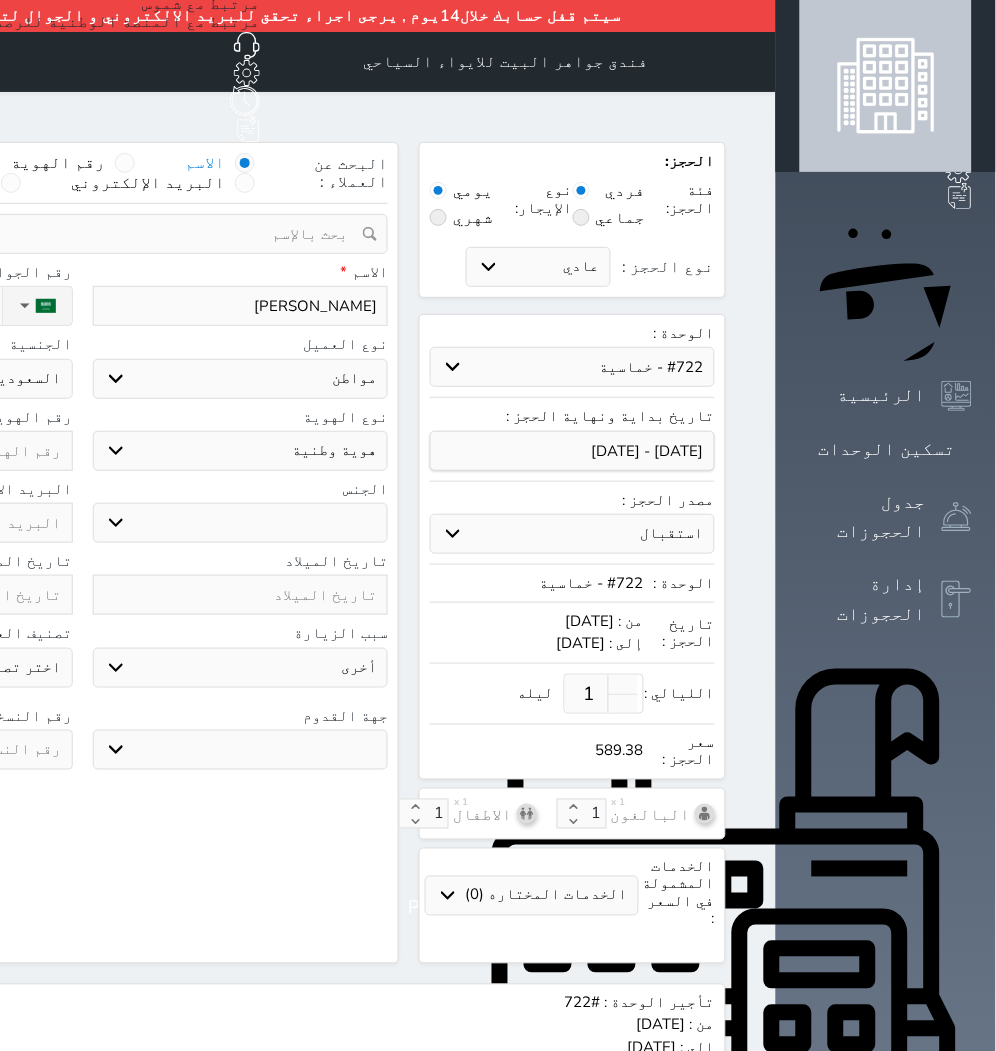 click on "اختر نوع   مواطن مواطن خليجي زائر مقيم" at bounding box center (241, 379) 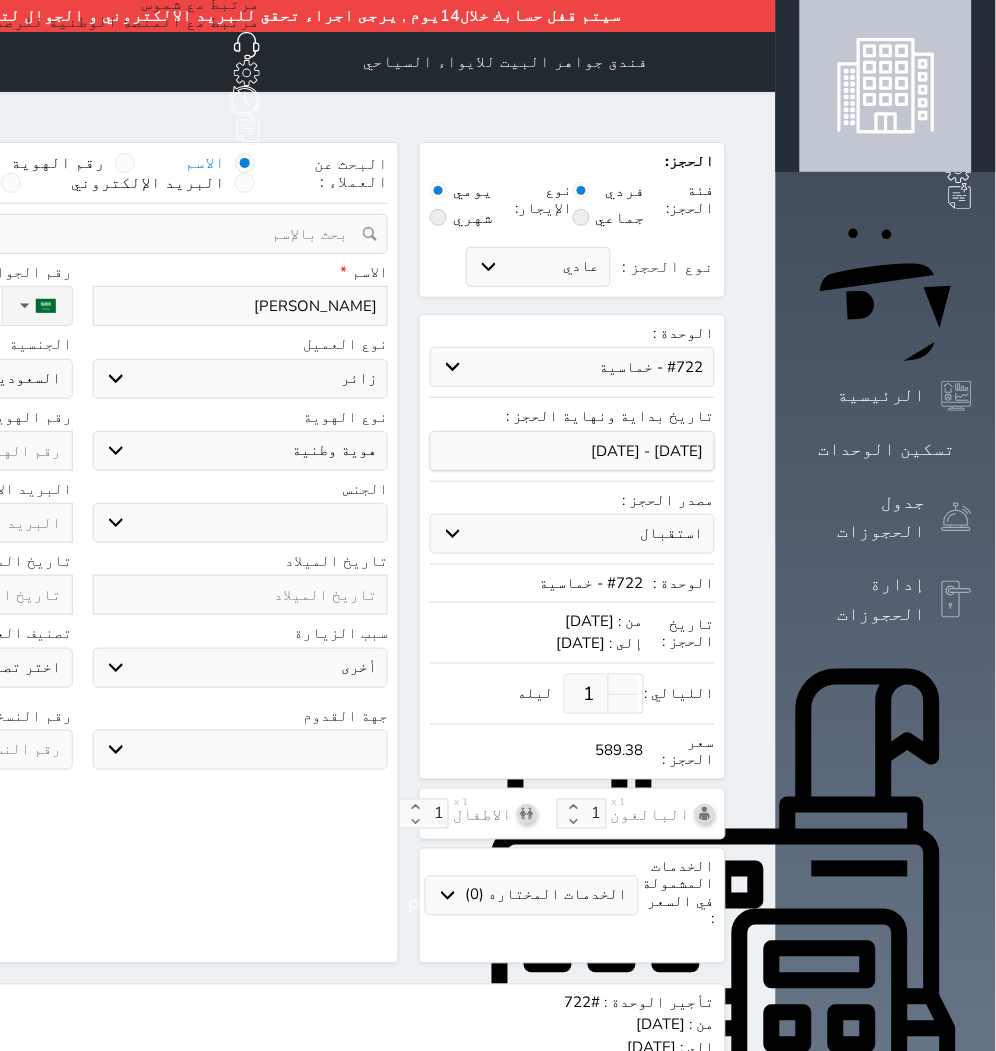 click on "اختر نوع   مواطن مواطن خليجي زائر مقيم" at bounding box center (241, 379) 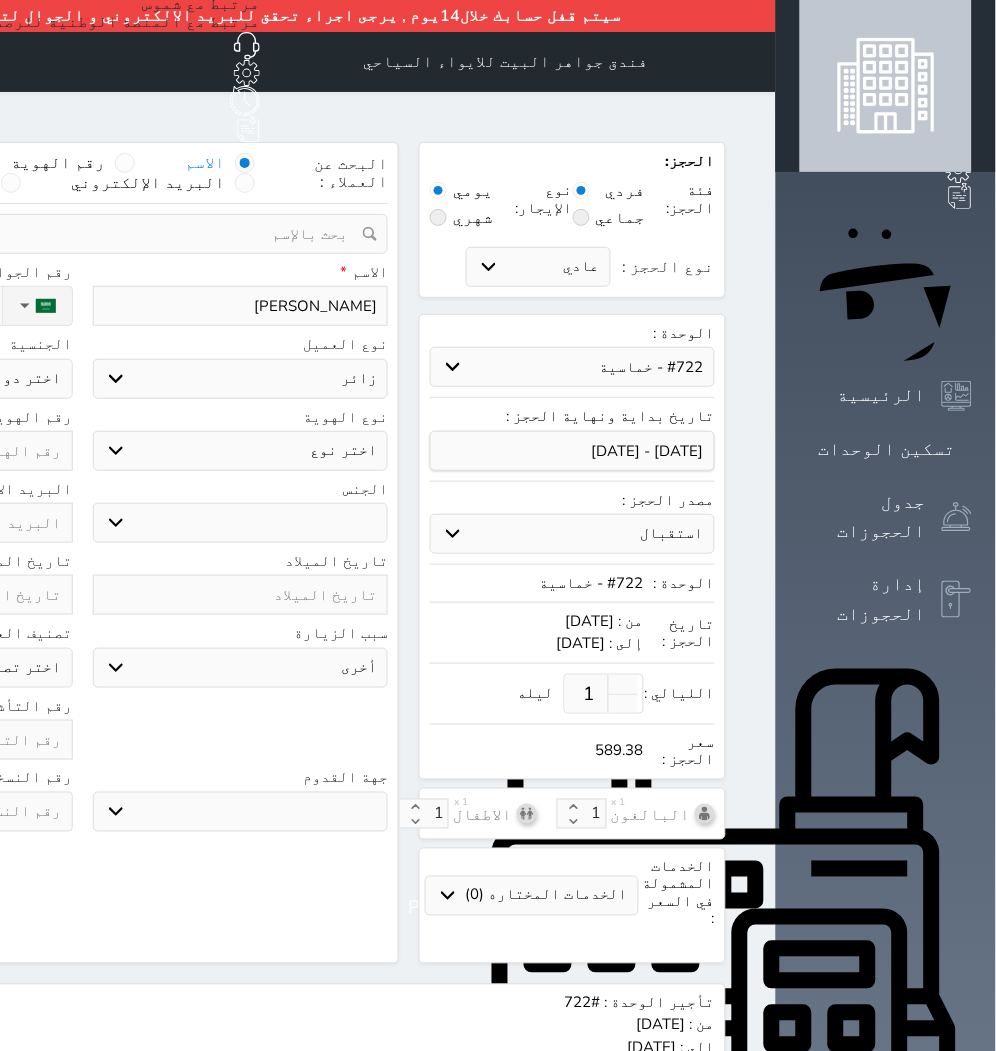 click on "اختر نوع   جواز السفر هوية زائر" at bounding box center (241, 451) 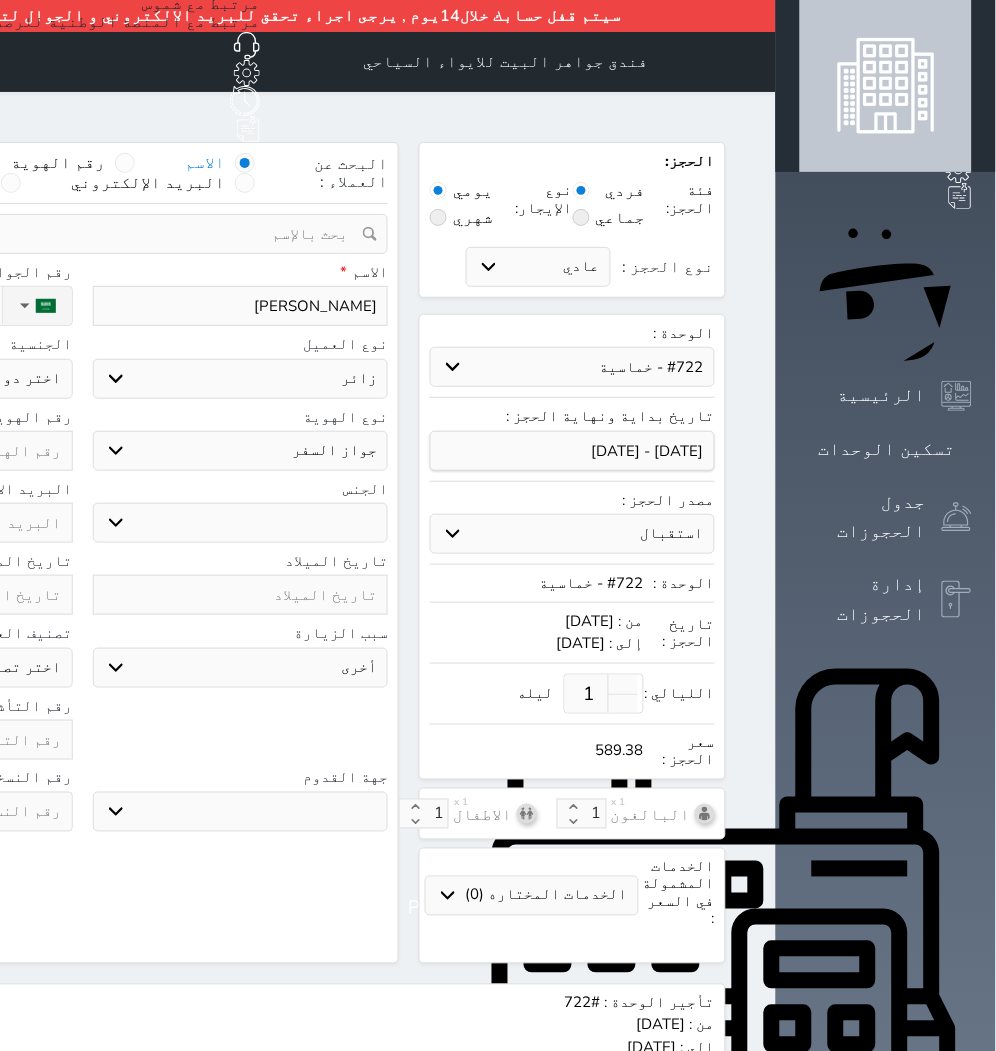 click on "اختر نوع   جواز السفر هوية زائر" at bounding box center [241, 451] 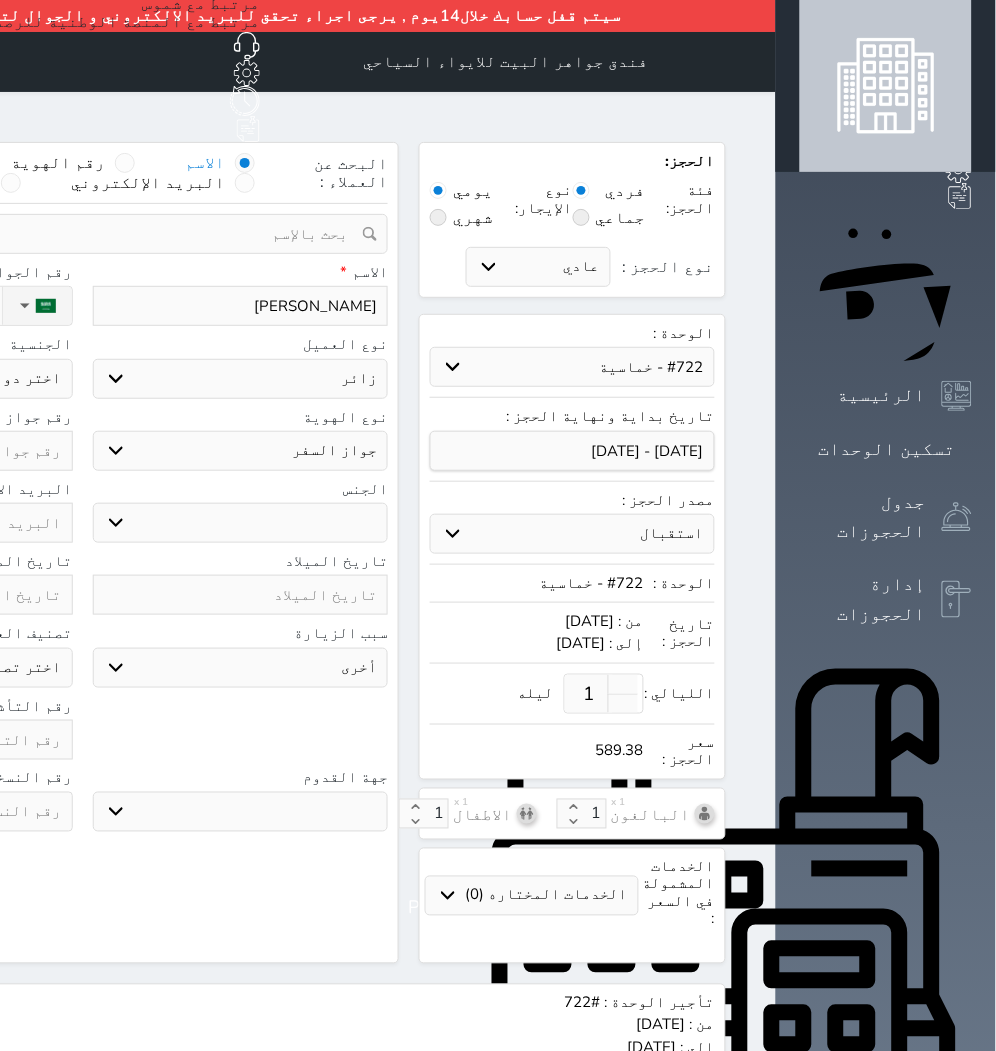 click on "ذكر   انثى" at bounding box center (241, 523) 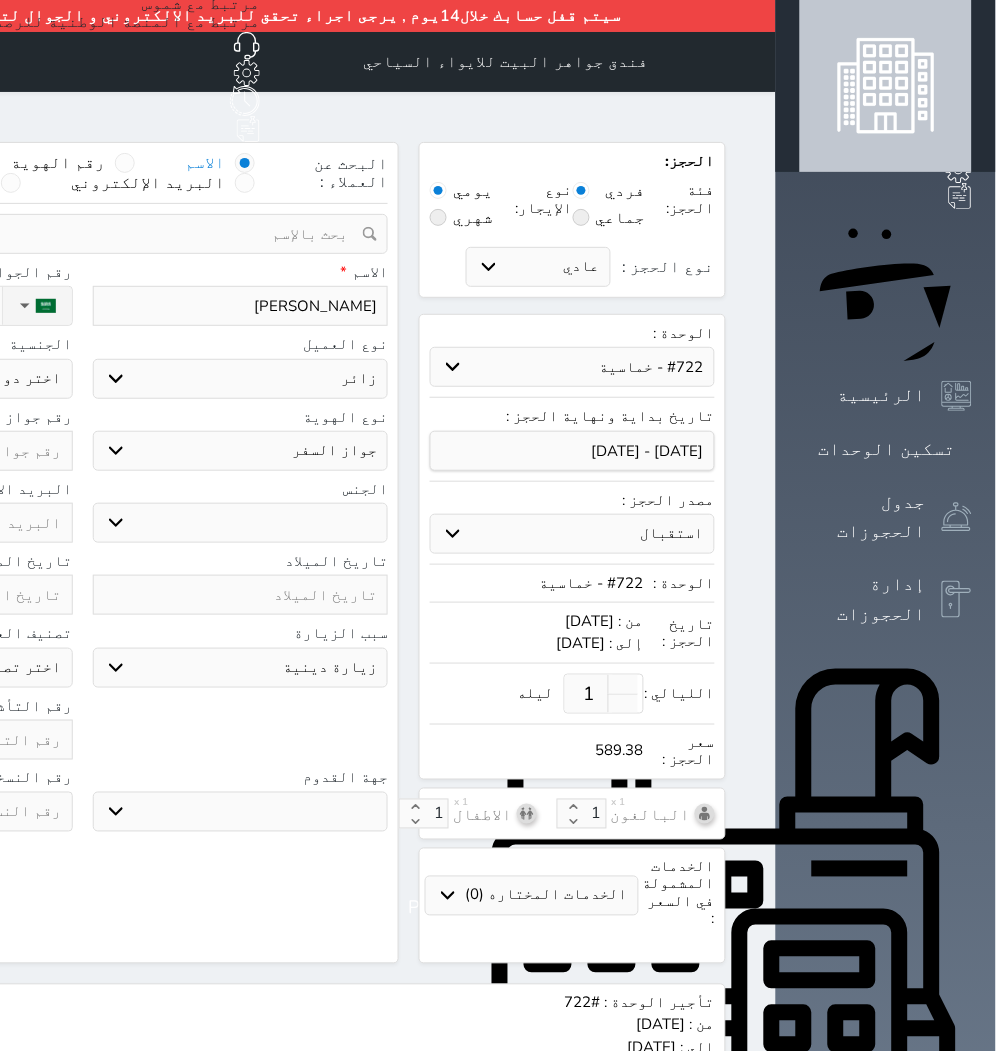 click on "سياحة زيارة الاهل والاصدقاء زيارة دينية زيارة عمل زيارة رياضية زيارة ترفيهية أخرى موظف ديوان عمل نزيل حجر موظف وزارة الصحة" at bounding box center (241, 668) 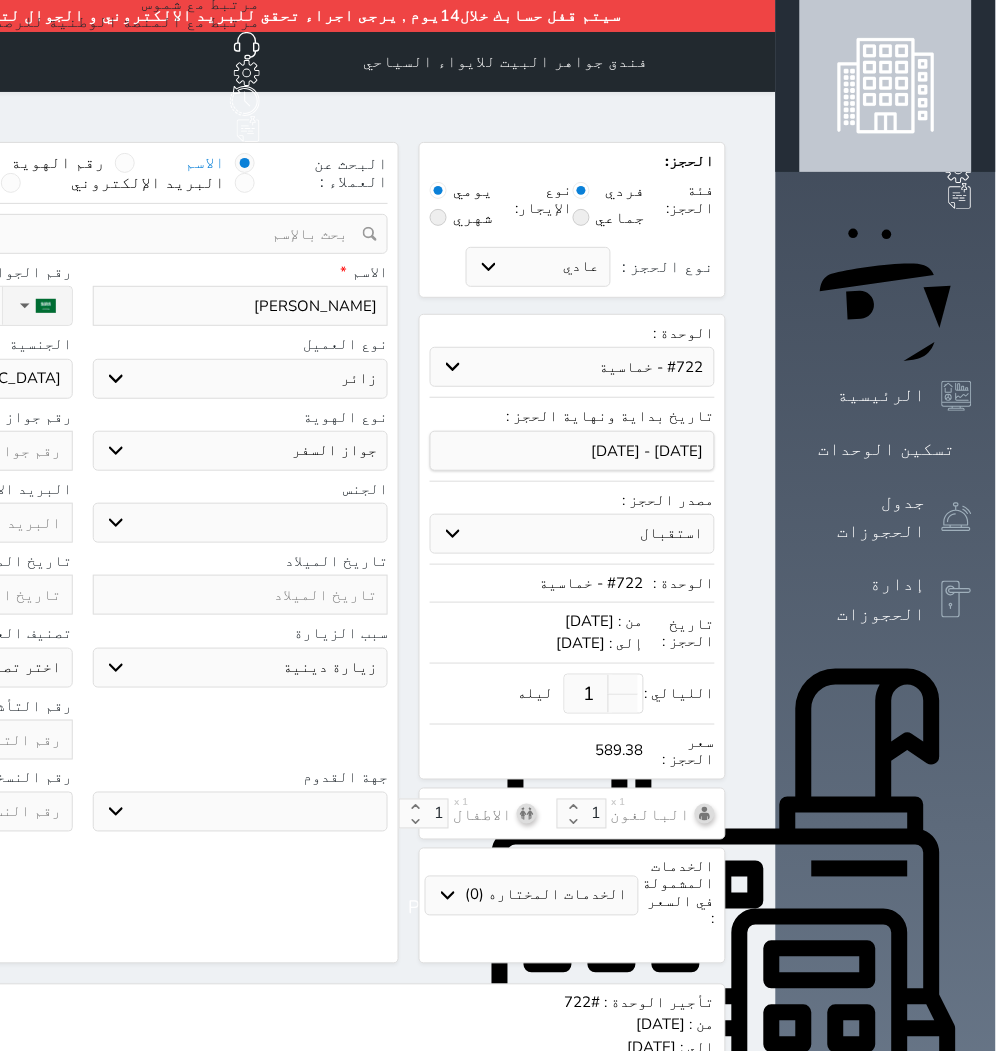 click on "اختر دولة
اثيوبيا
اجنبي بجواز [DEMOGRAPHIC_DATA]
اخرى
[GEOGRAPHIC_DATA]
[GEOGRAPHIC_DATA]
[GEOGRAPHIC_DATA]
[GEOGRAPHIC_DATA]
[GEOGRAPHIC_DATA]
[GEOGRAPHIC_DATA]
[GEOGRAPHIC_DATA]" at bounding box center (-75, 379) 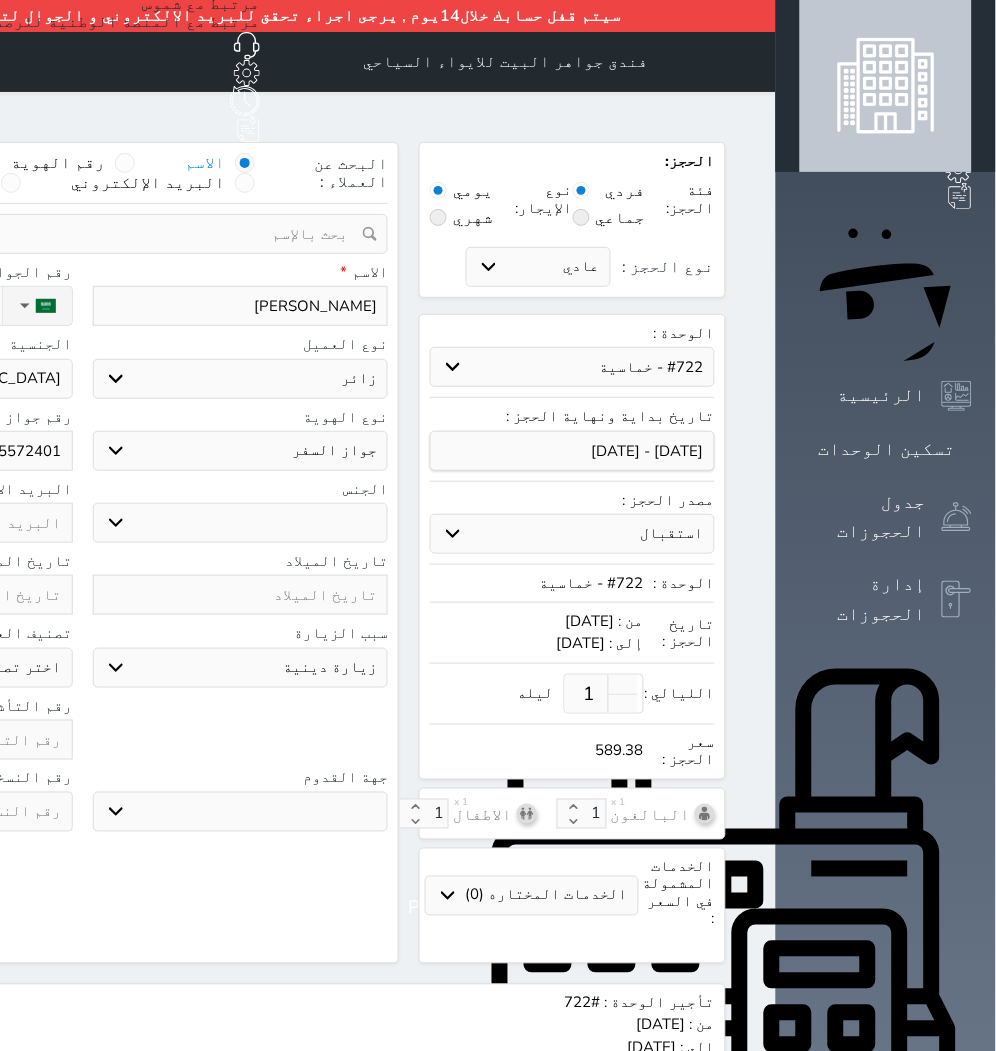 click at bounding box center [-75, 740] 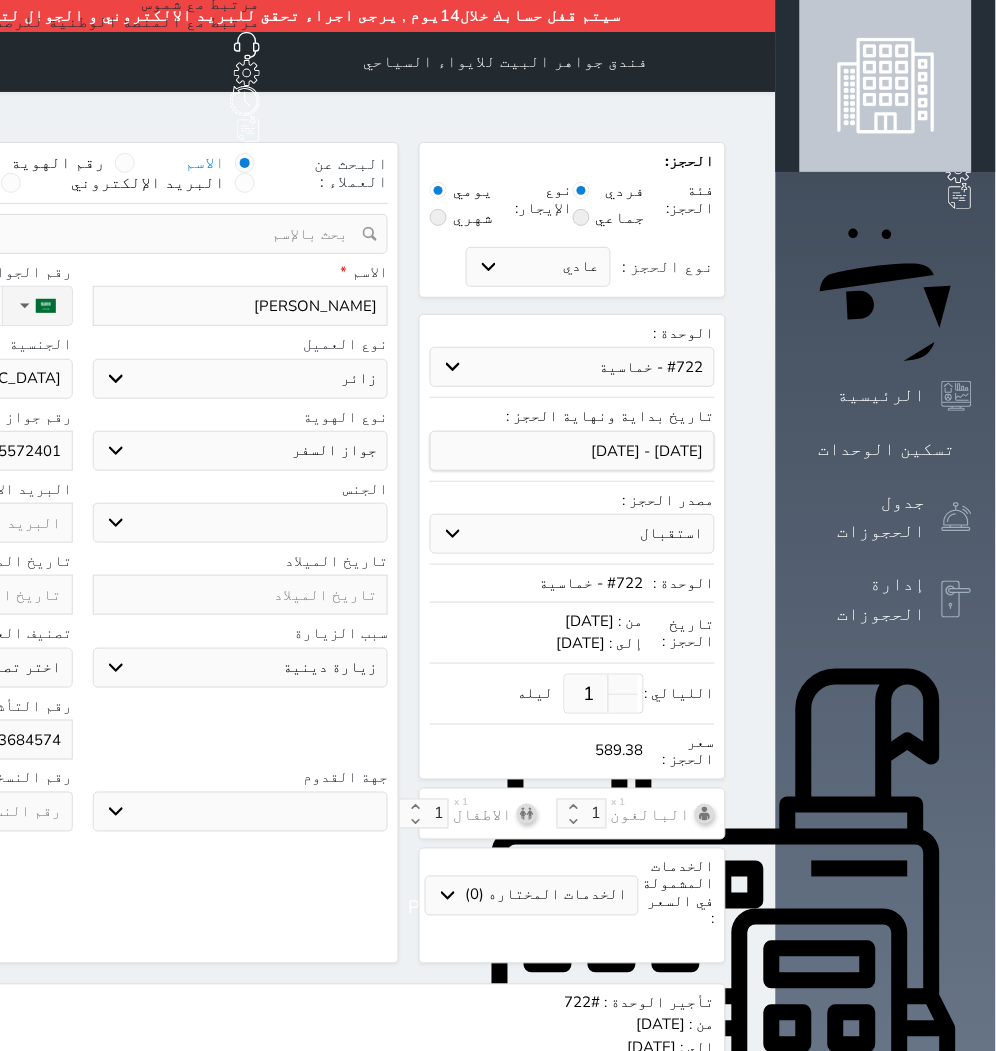 click on "البحث عن العملاء :        الاسم       رقم الهوية       البريد الإلكتروني       الجوال           تغيير العميل                      ملاحظات                           سجل حجوزات العميل Haseeb Sajid                   إجمالى رصيد العميل : 0 ريال     رقم الحجز   الوحدة   من   إلى   نوع الحجز   الرصيد   الاجرائات         النتائج  : من (  ) - إلى  (  )   العدد  :              سجل الكمبيالات الغير محصلة على العميل Haseeb Sajid                 رقم الحجز   المبلغ الكلى    المبلغ المحصل    المبلغ المتبقى    تاريخ الإستحقاق         النتائج  : من (  ) - إلى  (  )   العدد  :      الاسم *   Haseeb Sajid   رقم الجوال *       ▼     Afghanistan (‫افغانستان‬‎)   +93   Albania (Shqipëri)   +355   Algeria (‫الجزائر‬‎)" at bounding box center [82, 553] 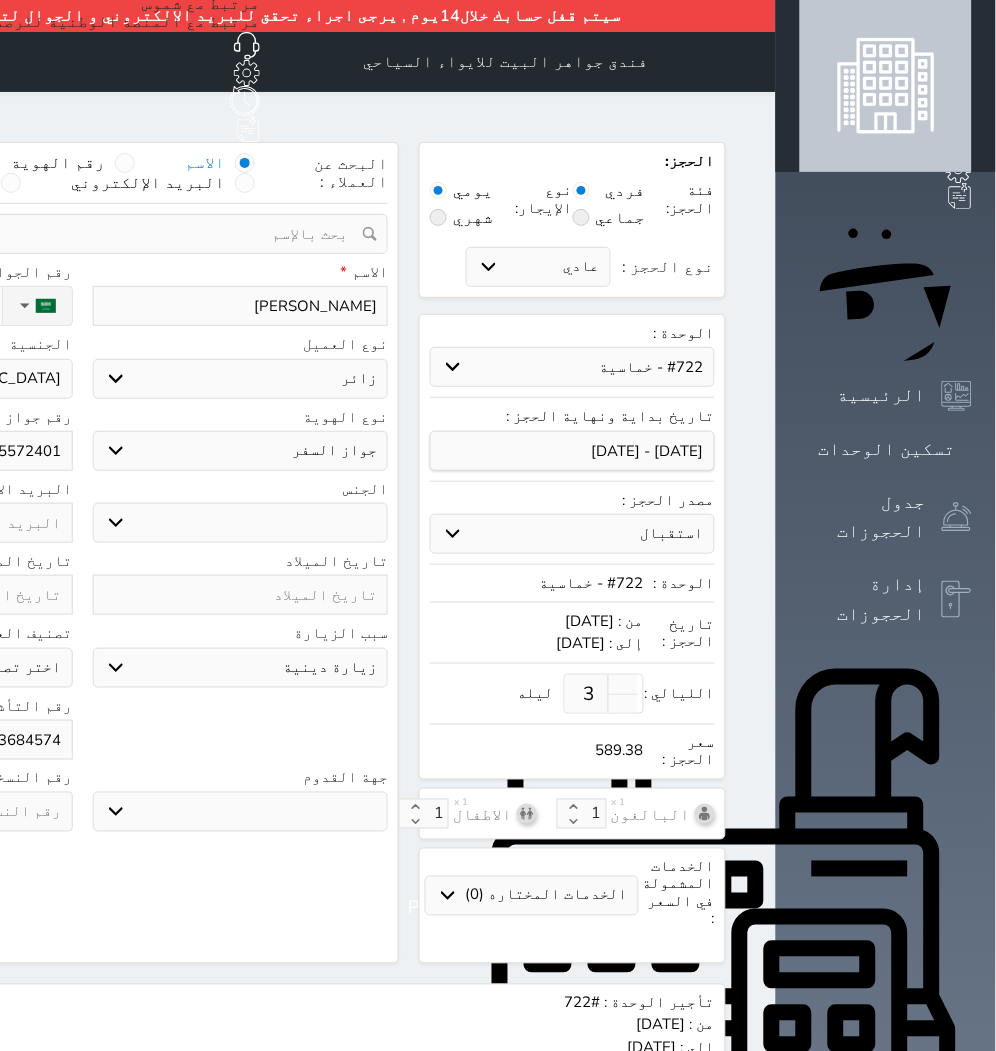 click on "سعر الحجز :   589.38" at bounding box center [572, 747] 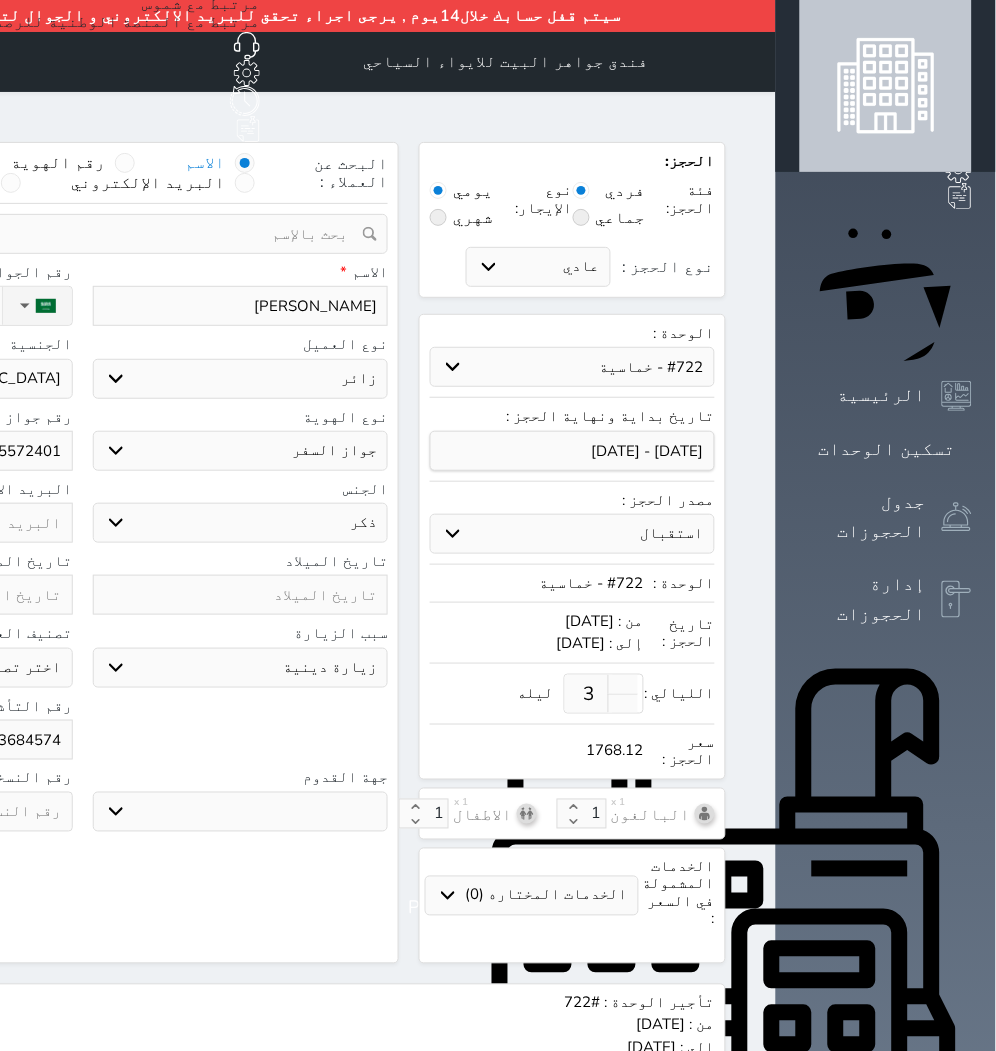 click on "3" at bounding box center [589, 694] 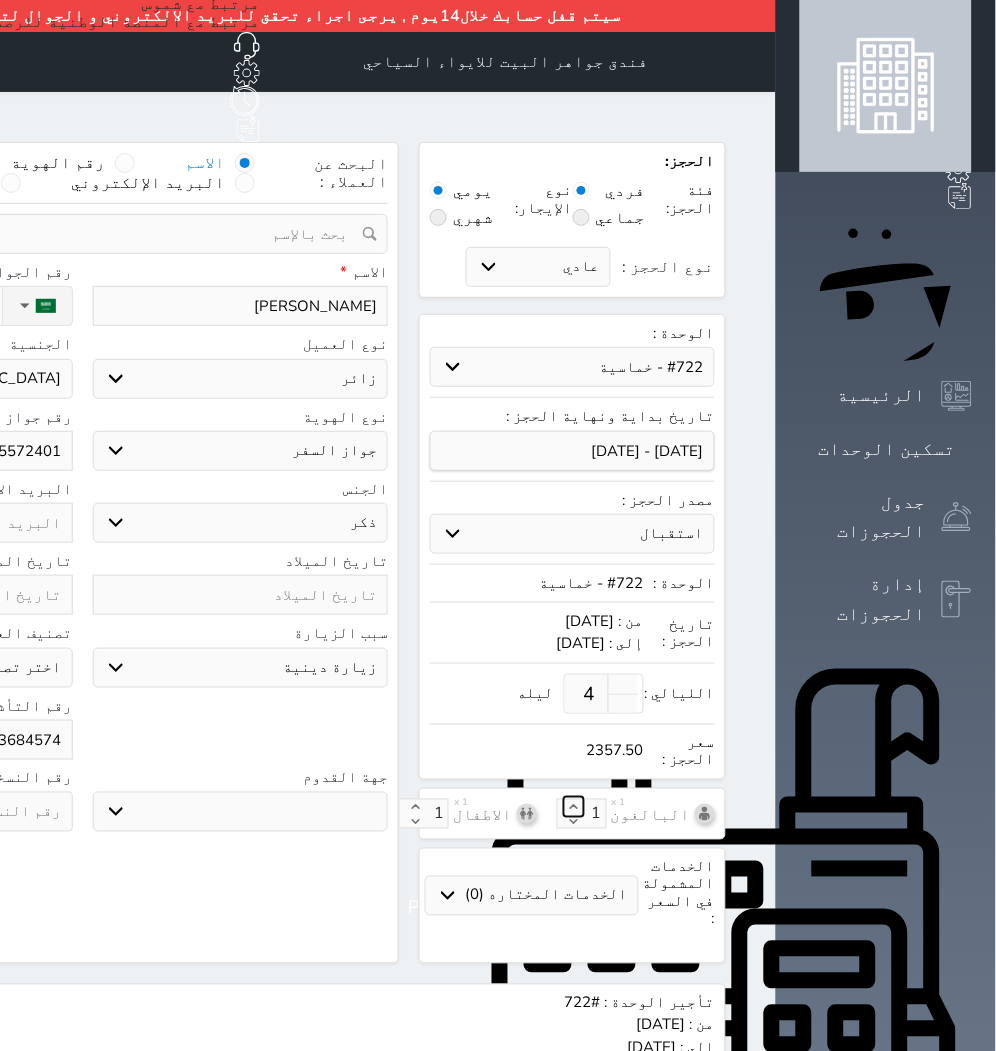 click 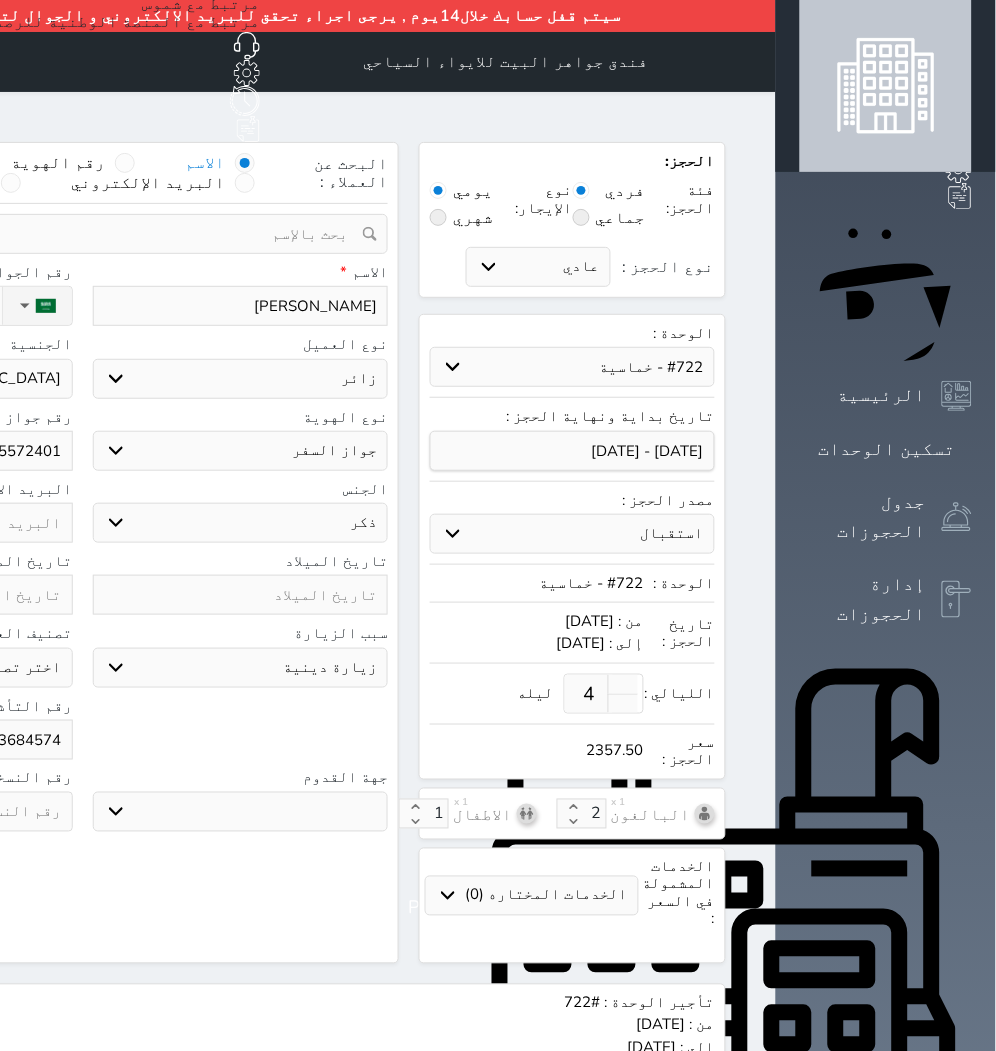 click on "البحث عن العملاء :        الاسم       رقم الهوية       البريد الإلكتروني       الجوال           تغيير العميل                      ملاحظات                           سجل حجوزات العميل Haseeb Sajid                   إجمالى رصيد العميل : 0 ريال     رقم الحجز   الوحدة   من   إلى   نوع الحجز   الرصيد   الاجرائات         النتائج  : من (  ) - إلى  (  )   العدد  :              سجل الكمبيالات الغير محصلة على العميل Haseeb Sajid                 رقم الحجز   المبلغ الكلى    المبلغ المحصل    المبلغ المتبقى    تاريخ الإستحقاق         النتائج  : من (  ) - إلى  (  )   العدد  :      الاسم *   Haseeb Sajid   رقم الجوال *       ▼     Afghanistan (‫افغانستان‬‎)   +93   Albania (Shqipëri)   +355   Algeria (‫الجزائر‬‎)" at bounding box center [82, 553] 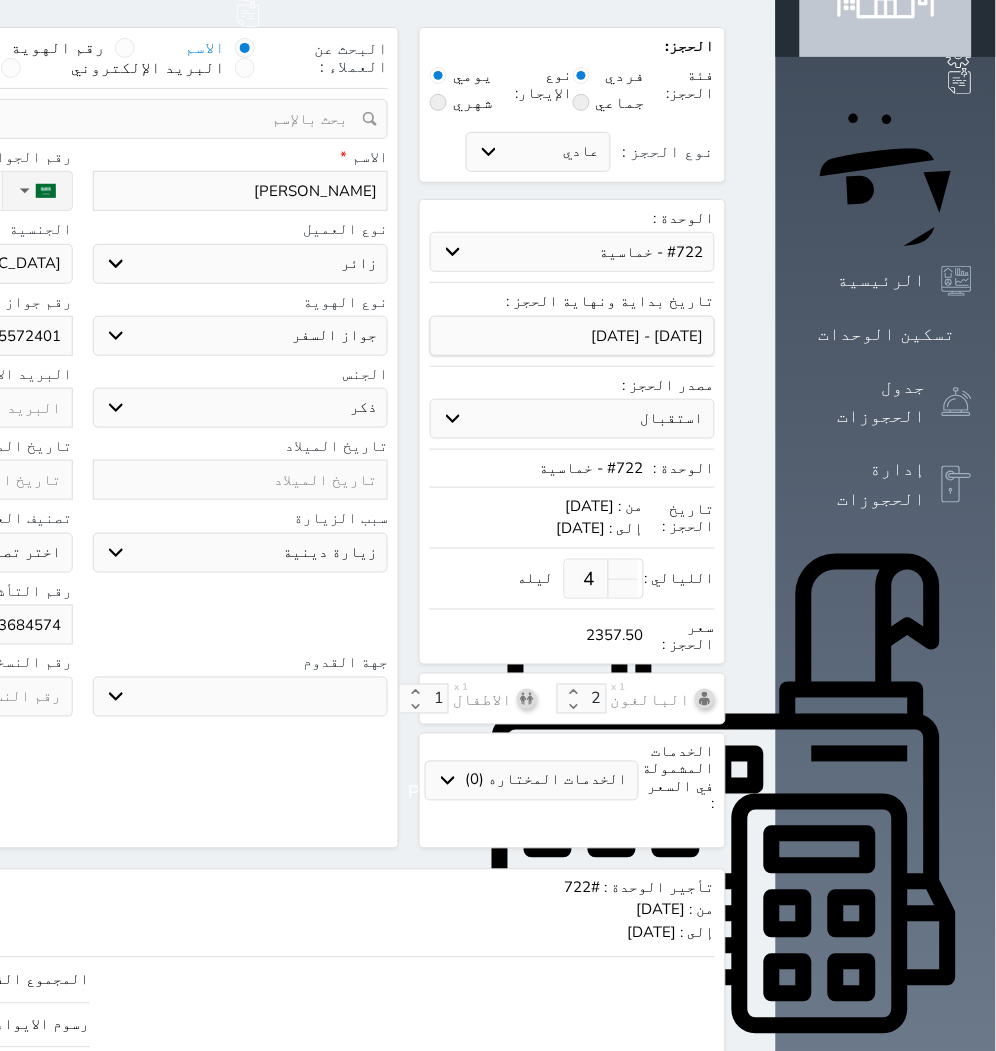 scroll, scrollTop: 227, scrollLeft: 0, axis: vertical 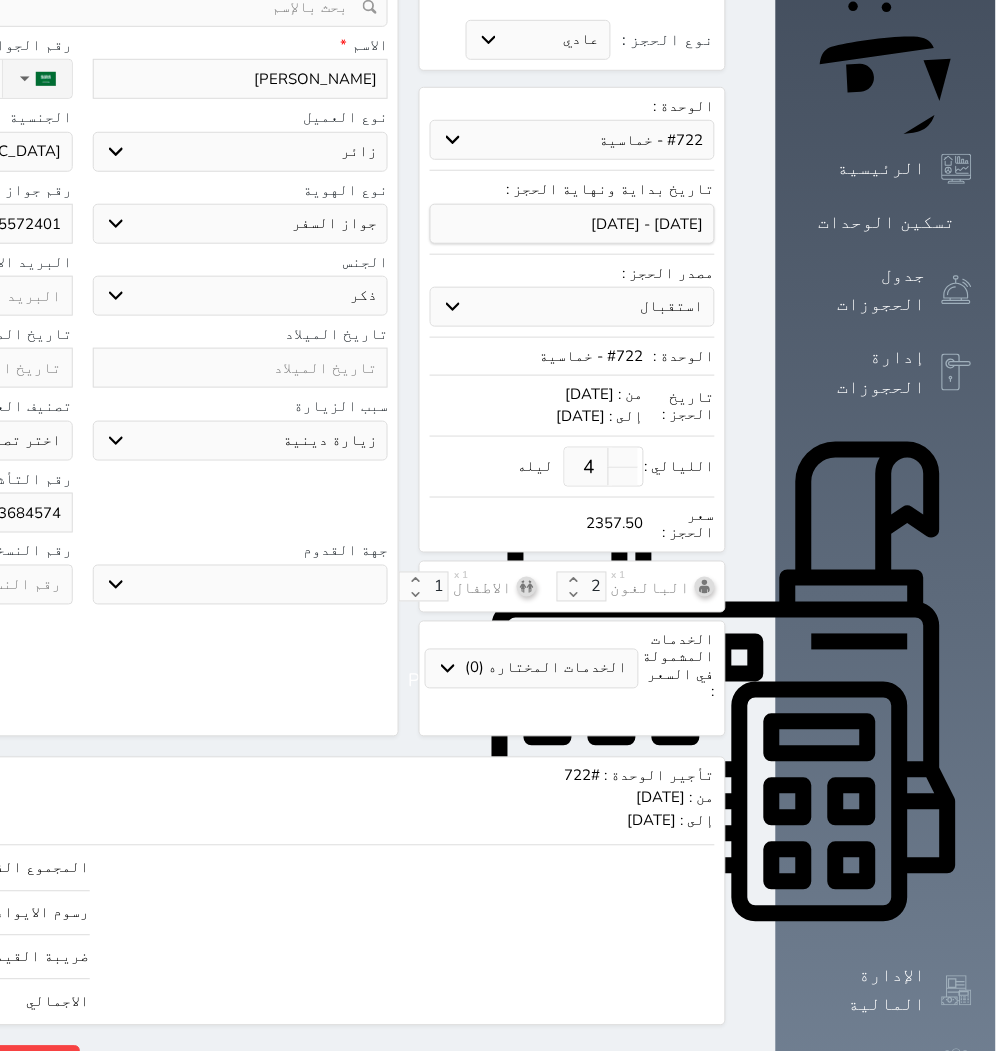 drag, startPoint x: 65, startPoint y: 1018, endPoint x: 55, endPoint y: 1014, distance: 10.770329 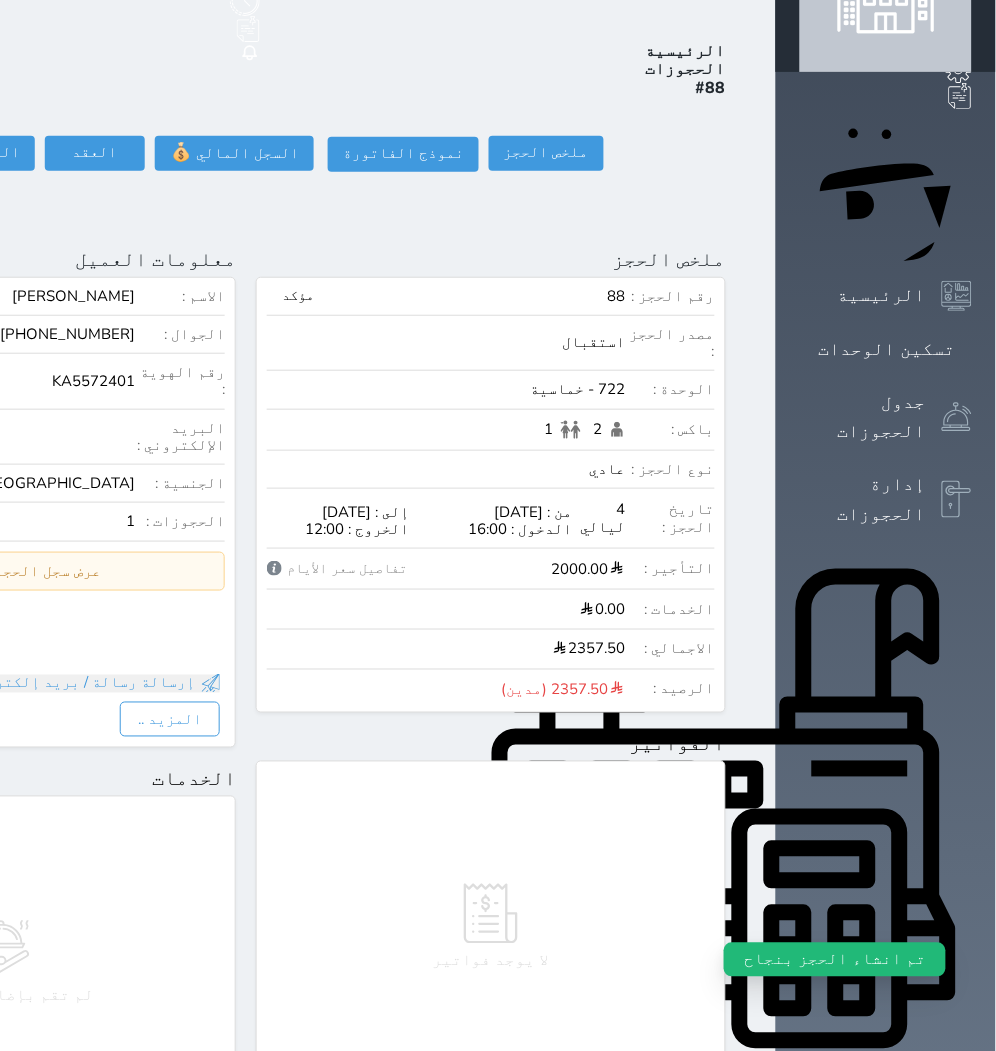 scroll, scrollTop: 0, scrollLeft: 0, axis: both 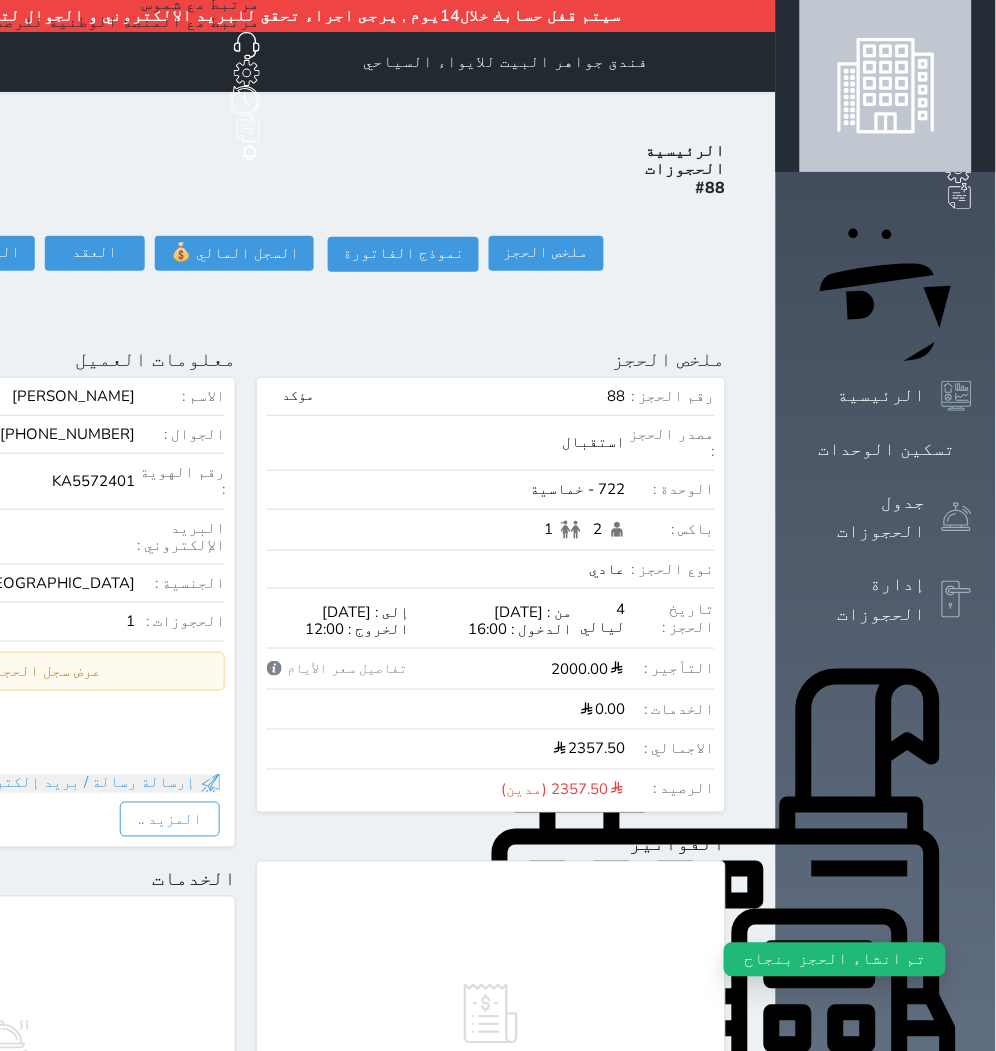 click on "حجز جديد" at bounding box center [91, -33] 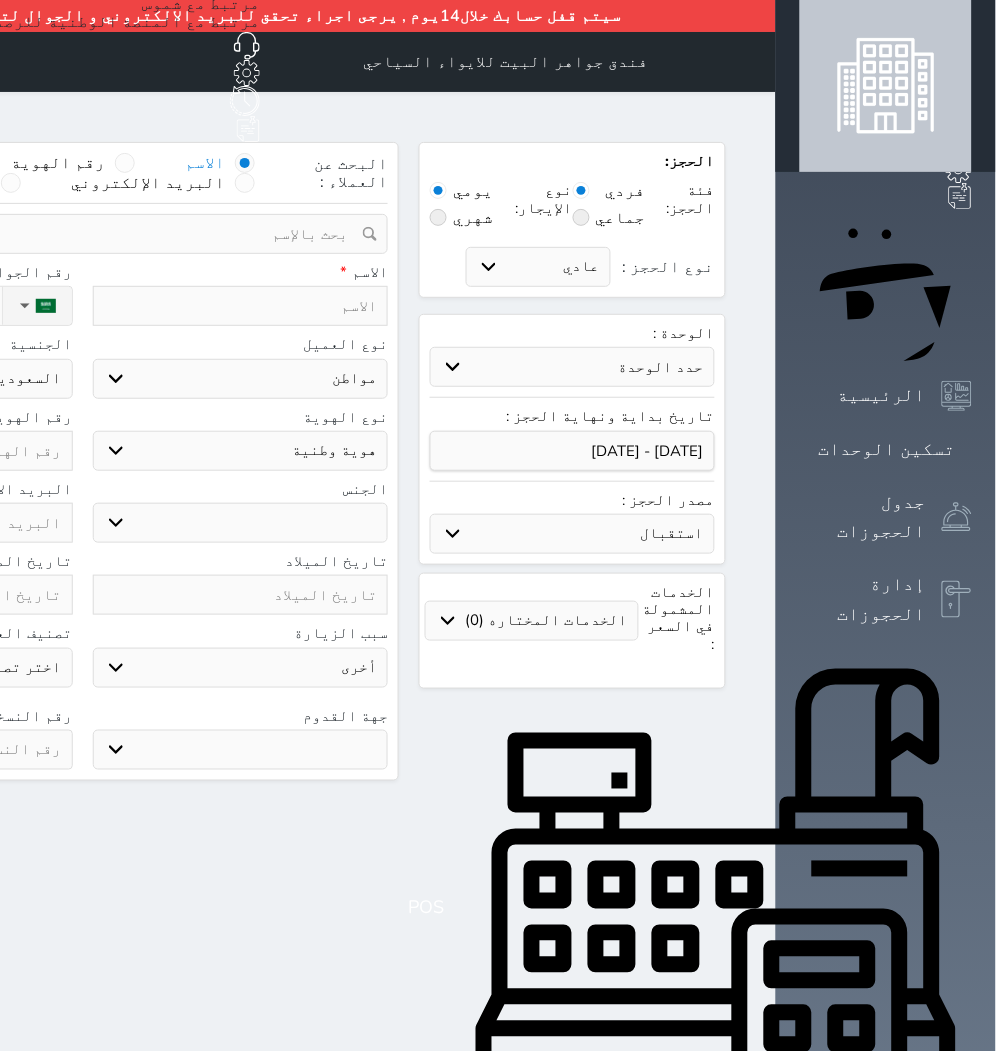 click on "الاسم *     رقم الجوال *       ▼     Afghanistan (‫افغانستان‬‎)   +93   Albania (Shqipëri)   +355   Algeria (‫الجزائر‬‎)   +213   American Samoa   +1684   Andorra   +376   Angola   +244   Anguilla   +1264   Antigua and Barbuda   +1268   Argentina   +54   Armenia (Հայաստան)   +374   Aruba   +297   Australia   +61   Austria (Österreich)   +43   Azerbaijan (Azərbaycan)   +994   Bahamas   +1242   Bahrain (‫البحرين‬‎)   +973   Bangladesh (বাংলাদেশ)   +880   Barbados   +1246   Belarus (Беларусь)   +375   Belgium (België)   +32   Belize   +501   Benin (Bénin)   +229   Bermuda   +1441   Bhutan (འབྲུག)   +975   Bolivia   +591   Bosnia and Herzegovina (Босна и Херцеговина)   +387   Botswana   +267   Brazil (Brasil)   +55   British Indian Ocean Territory   +246   British Virgin Islands   +1284   Brunei   +673   Bulgaria (България)   +359   Burkina Faso   +226   Burundi (Uburundi)   +257" at bounding box center (82, 300) 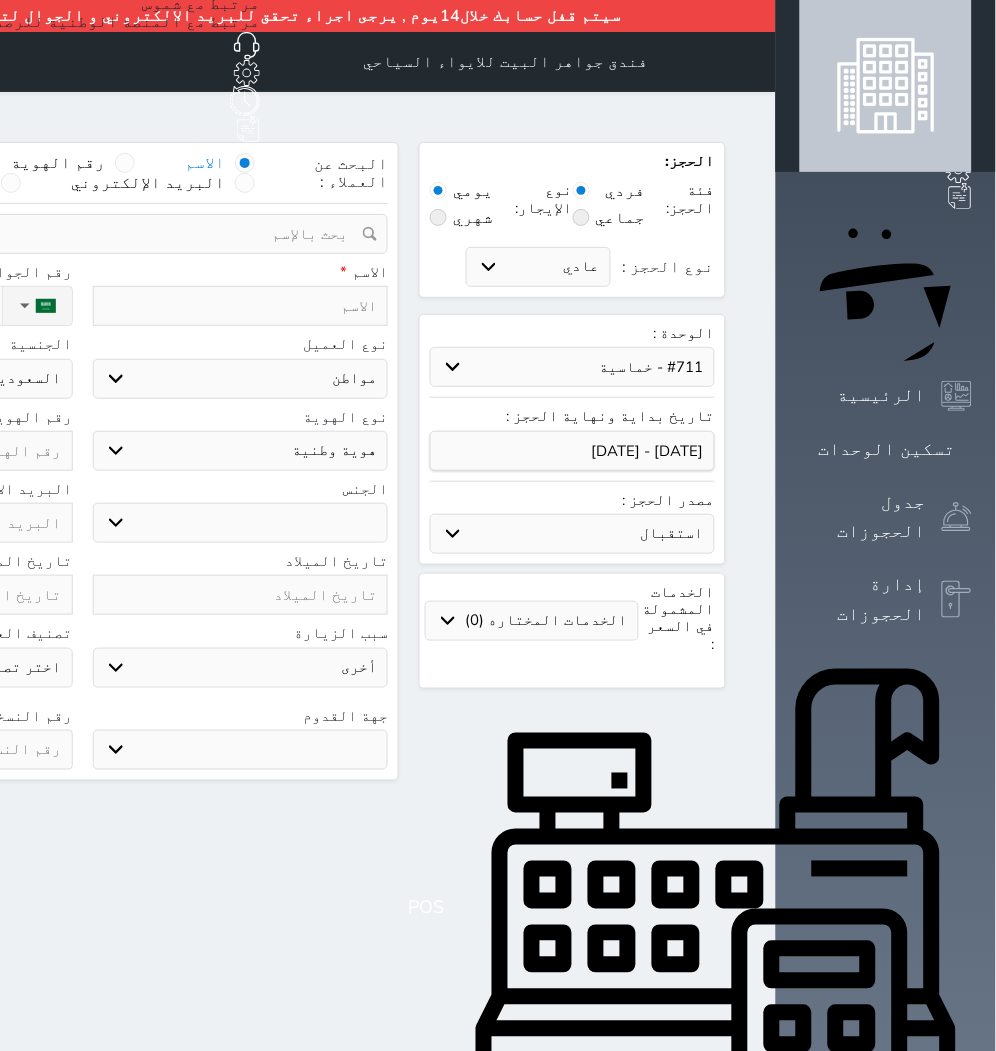 click on "حدد الوحدة
#939 - ثلاثية
#938 - خماسية
#934 - خماسية
#932 - ثلاثية
#931 - خماسية
#930 - رباعية
#928 - ثلاثية
#927 - رباعية
#926 - خماسية
#925 - رباعية
#924 - ثلاثية
#923 - ثلاثية
#922 - خماسية
#921 - رباعية
#920 - رباعية
#919 - خماسية
#918 - ثلاثية
#917 - خماسية
#916 - رباعية
#915 - خماسية" at bounding box center (572, 367) 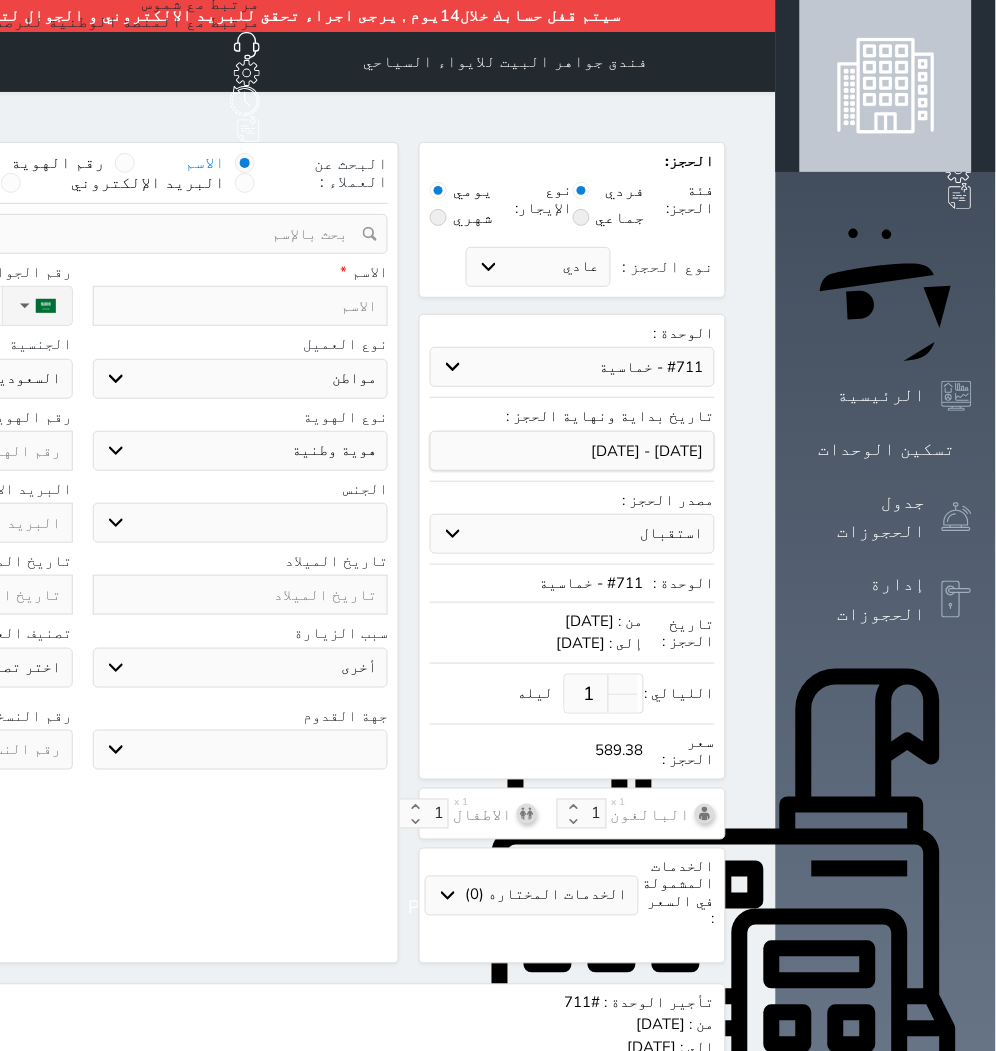 click at bounding box center (241, 306) 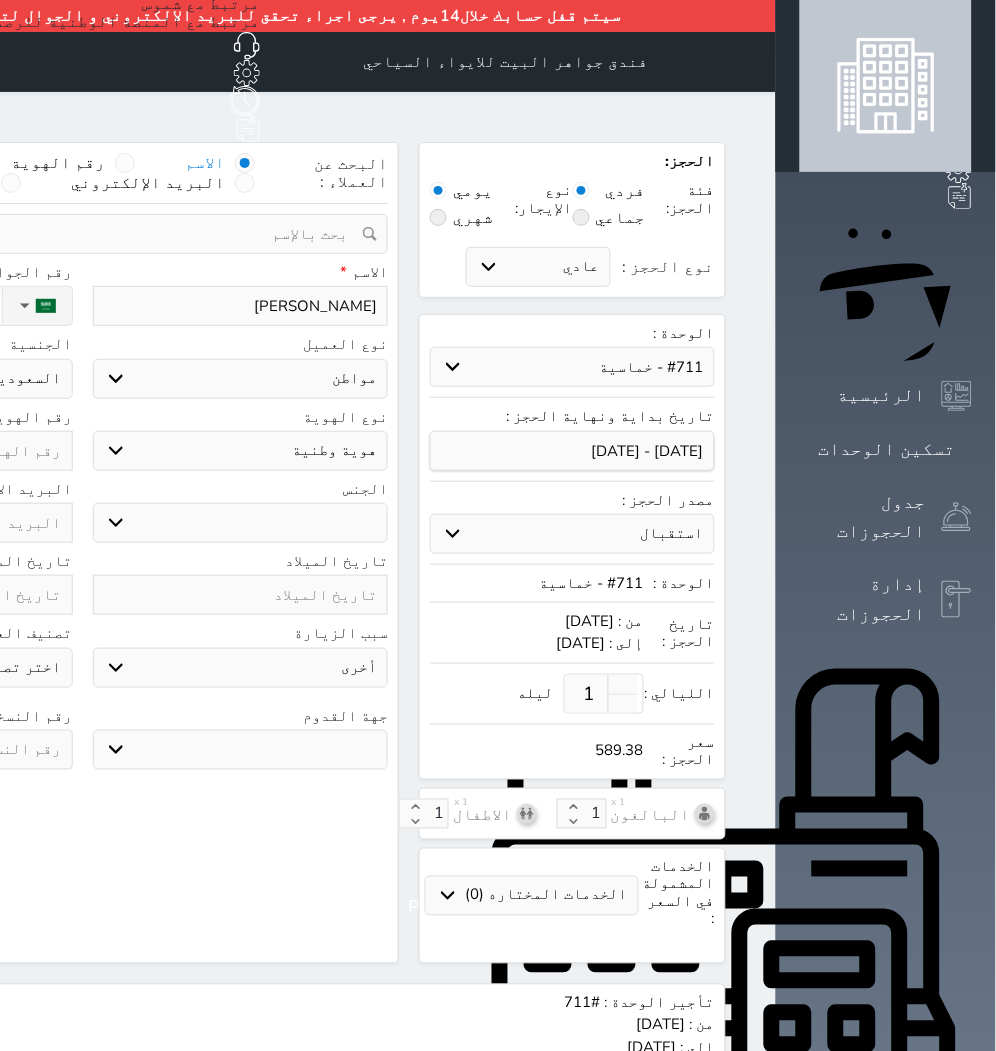 click on "اختر نوع   مواطن مواطن خليجي زائر مقيم" at bounding box center (241, 379) 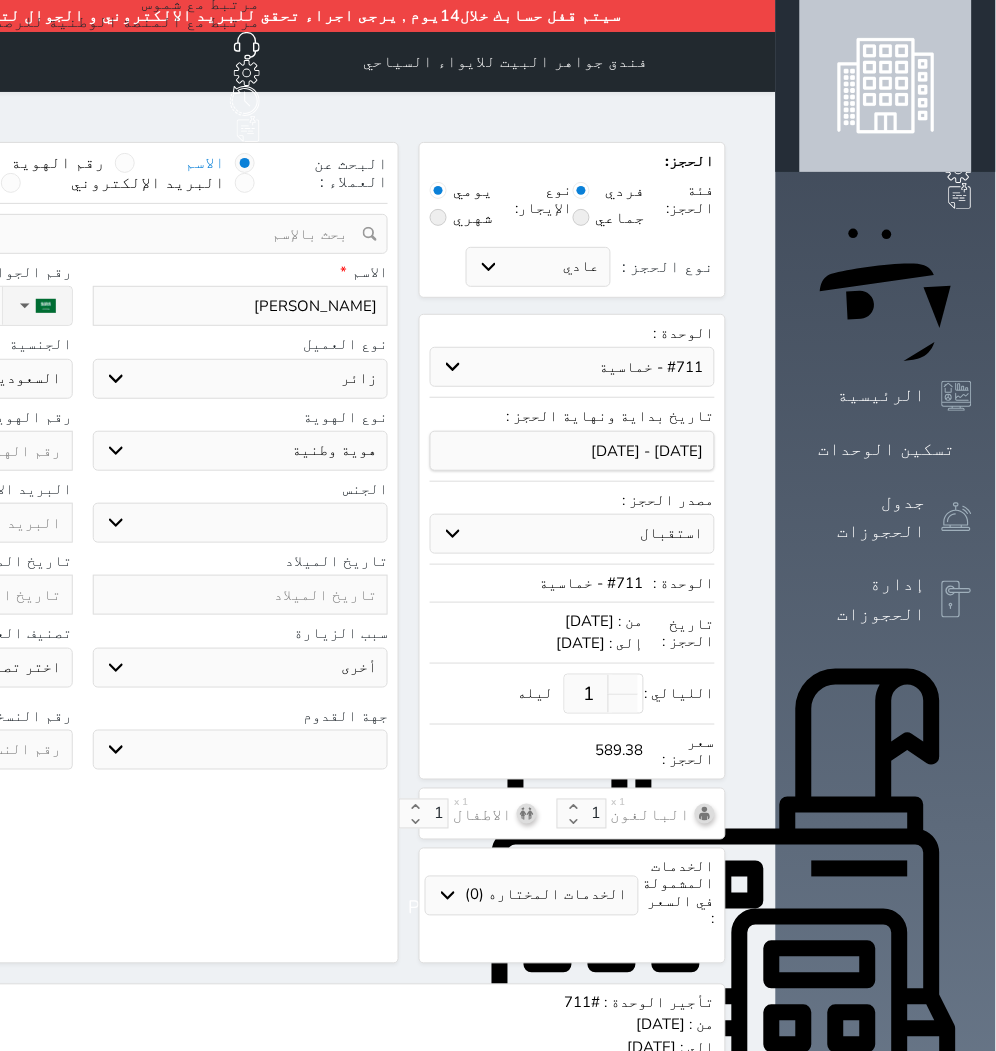 click on "اختر نوع   مواطن مواطن خليجي زائر مقيم" at bounding box center [241, 379] 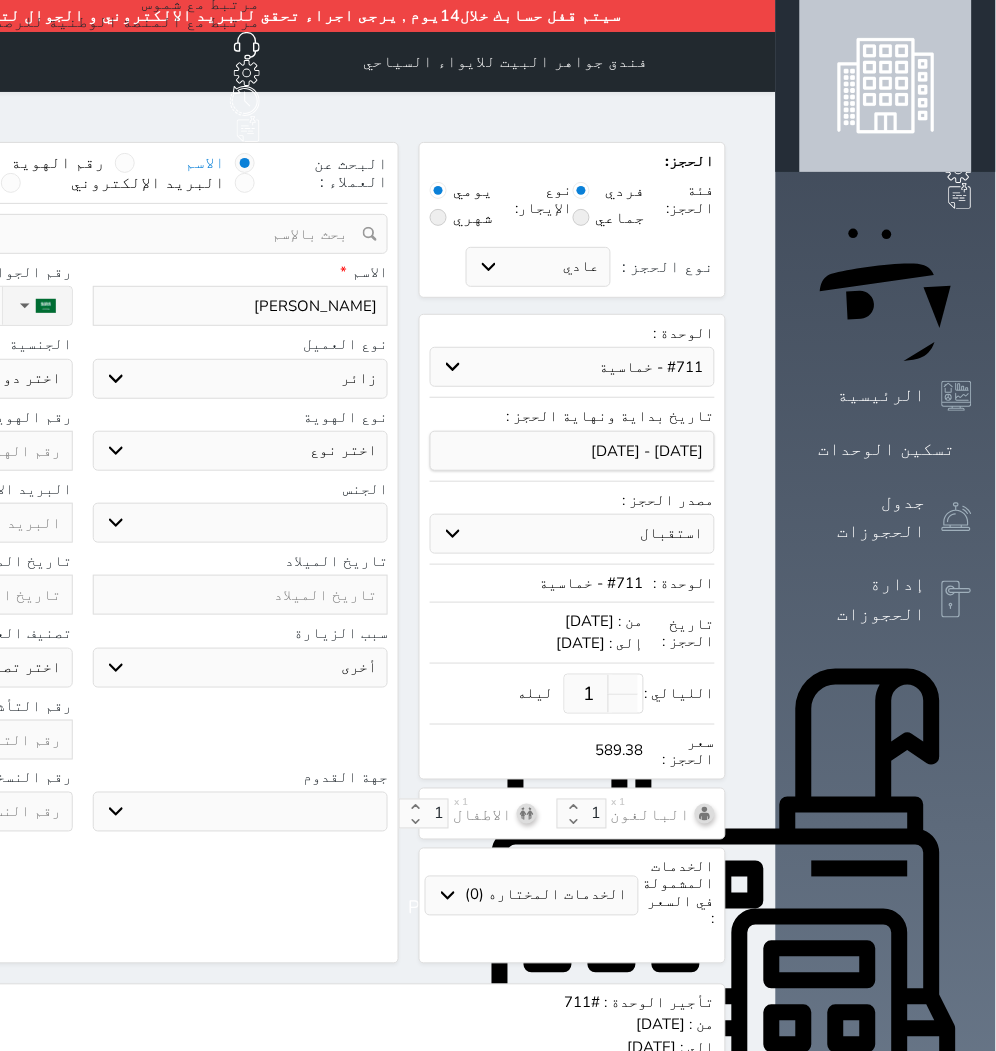 click on "اختر نوع   جواز السفر هوية زائر" at bounding box center [241, 451] 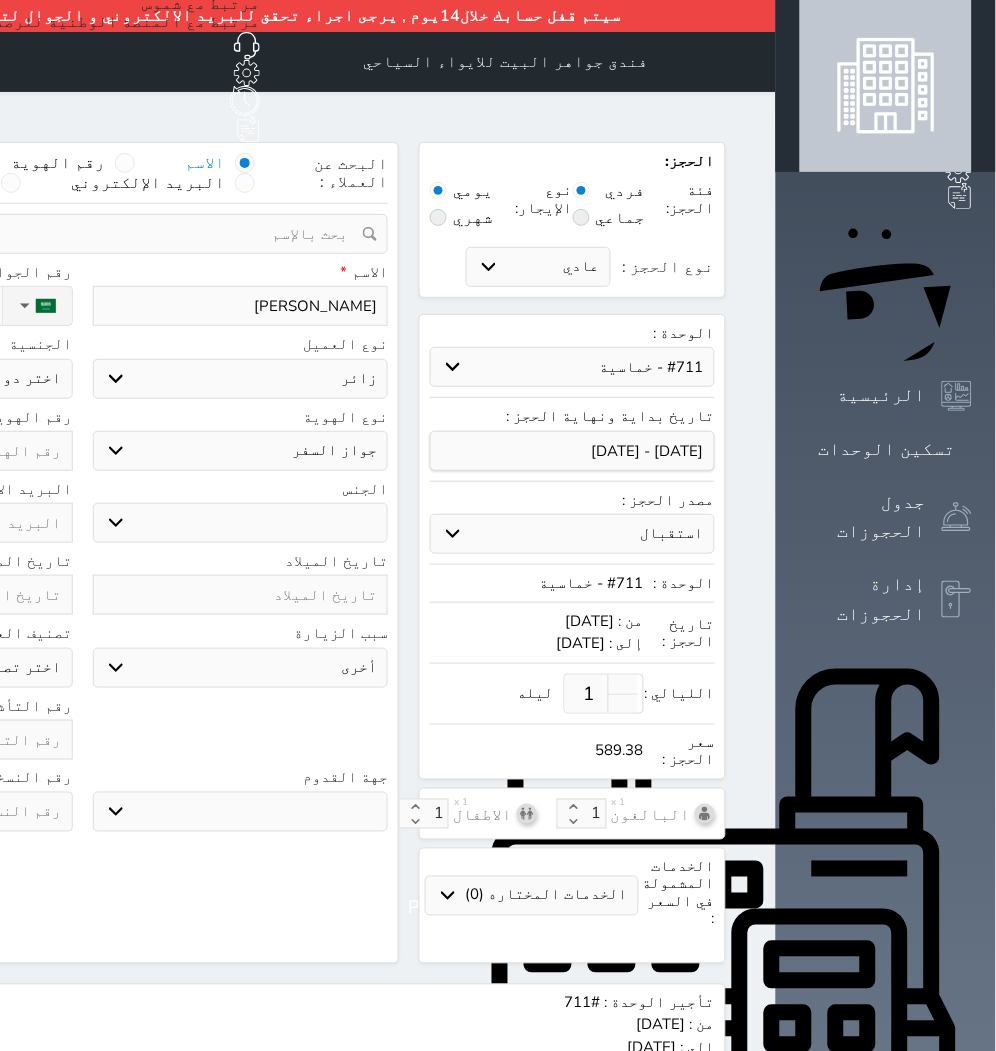 click on "اختر نوع   جواز السفر هوية زائر" at bounding box center [241, 451] 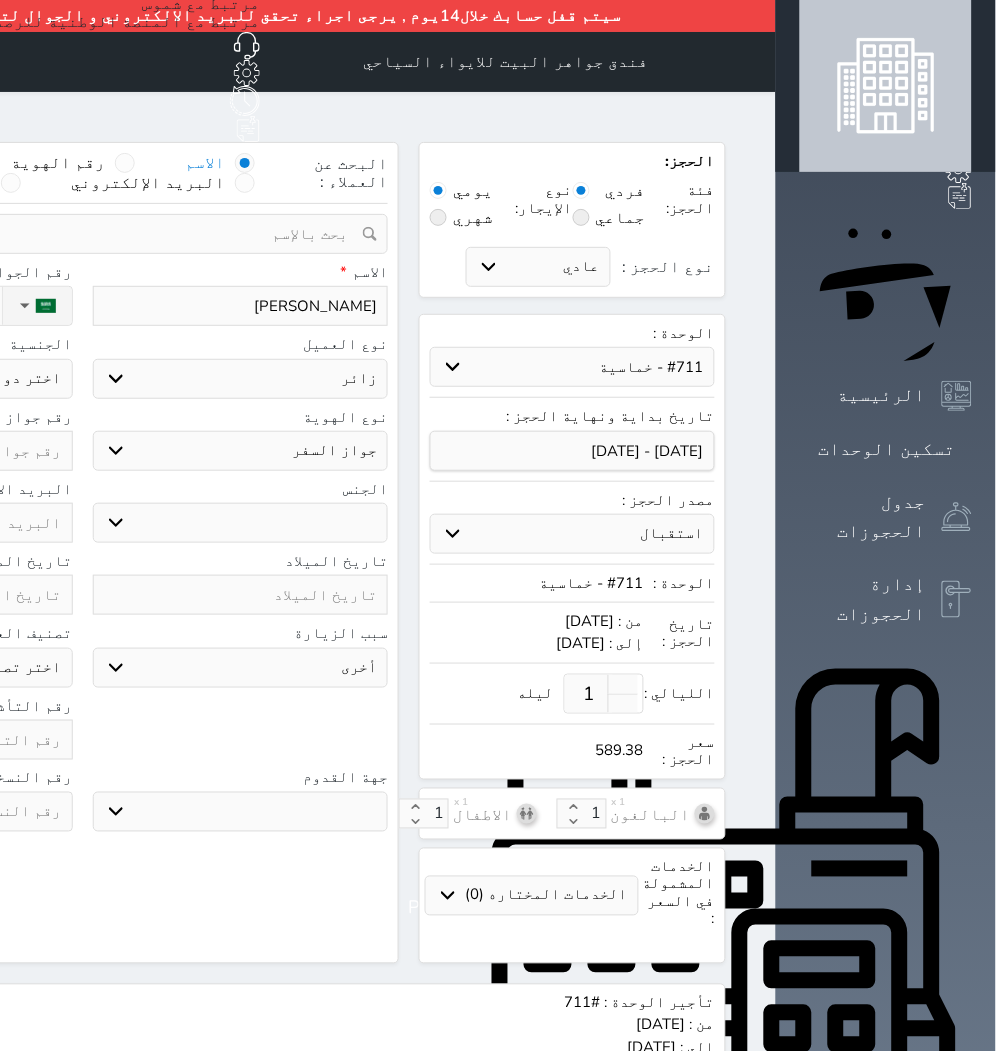 click on "ذكر   انثى" at bounding box center (241, 523) 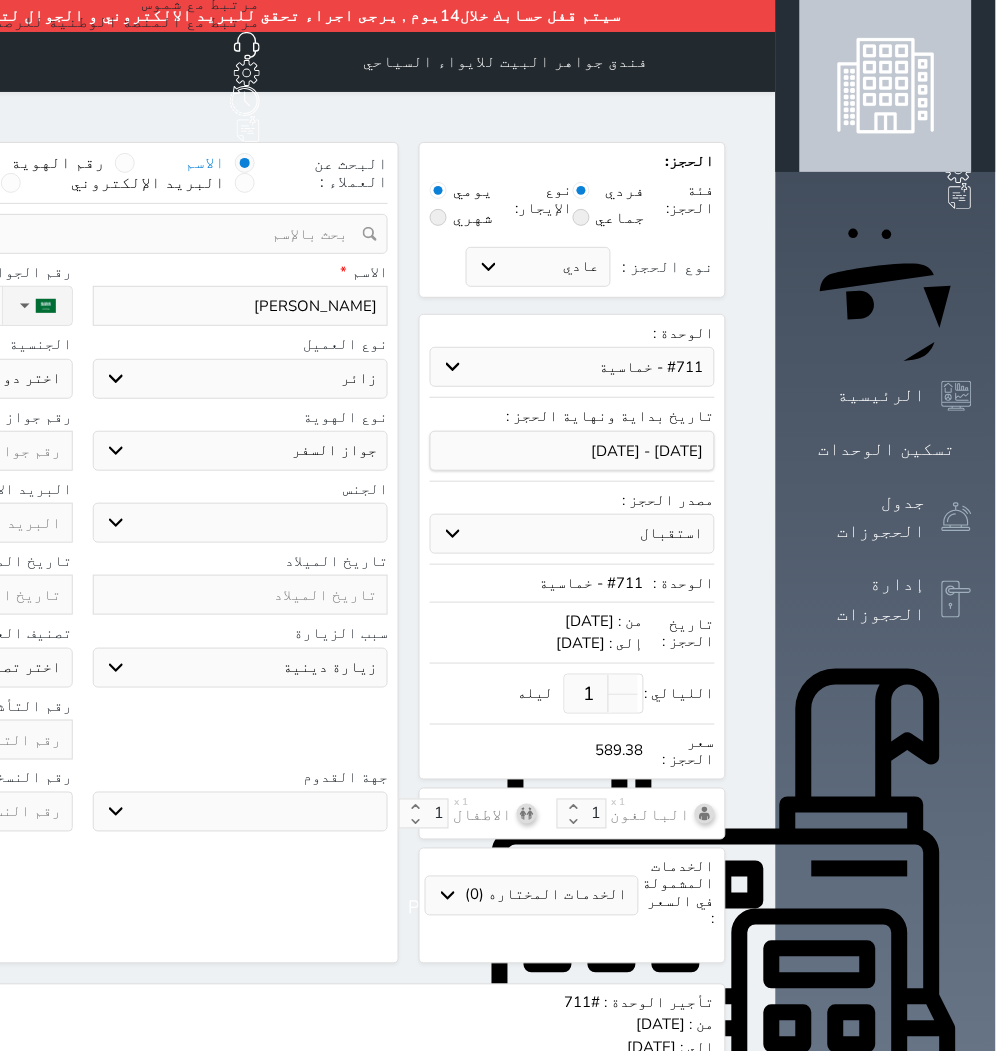 click on "سياحة زيارة الاهل والاصدقاء زيارة دينية زيارة عمل زيارة رياضية زيارة ترفيهية أخرى موظف ديوان عمل نزيل حجر موظف وزارة الصحة" at bounding box center [241, 668] 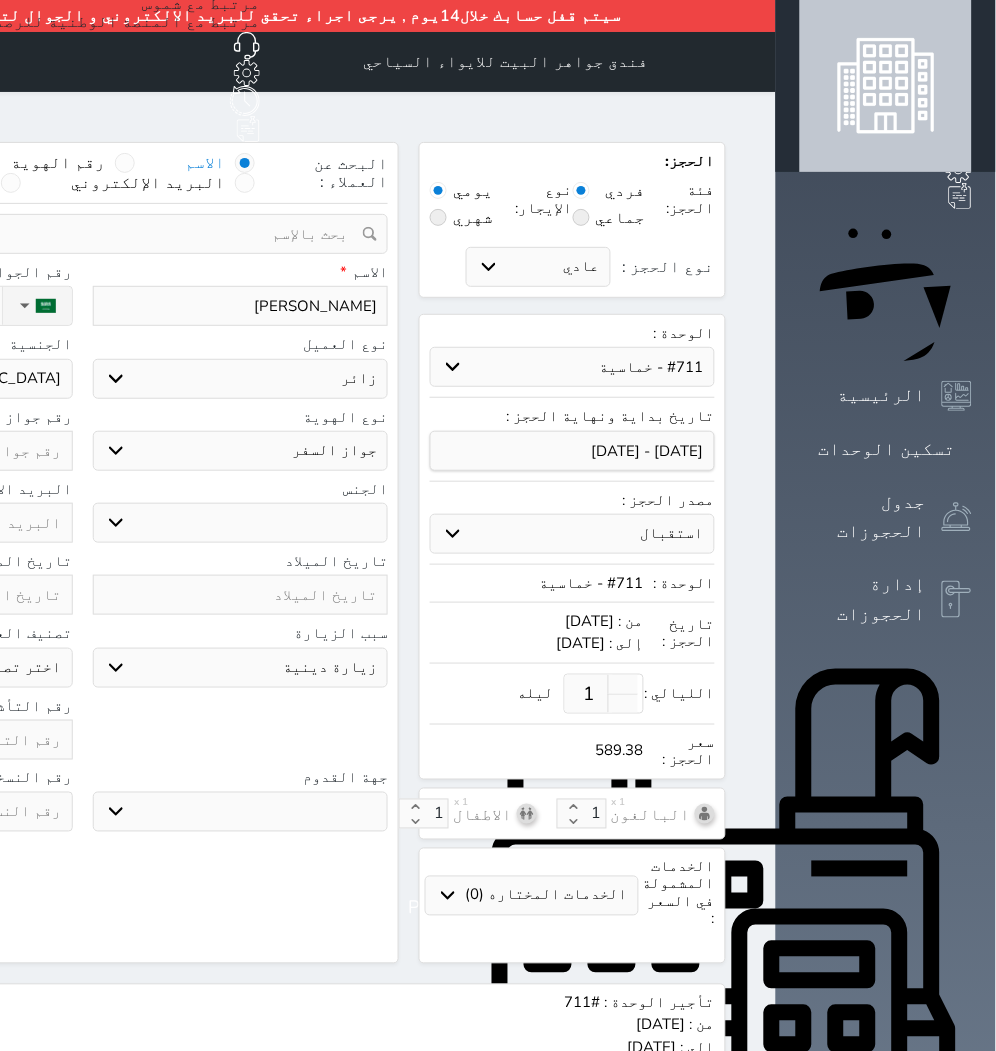 click on "اختر دولة
اثيوبيا
اجنبي بجواز [DEMOGRAPHIC_DATA]
اخرى
[GEOGRAPHIC_DATA]
[GEOGRAPHIC_DATA]
[GEOGRAPHIC_DATA]
[GEOGRAPHIC_DATA]
[GEOGRAPHIC_DATA]
[GEOGRAPHIC_DATA]
[GEOGRAPHIC_DATA]" at bounding box center (-75, 379) 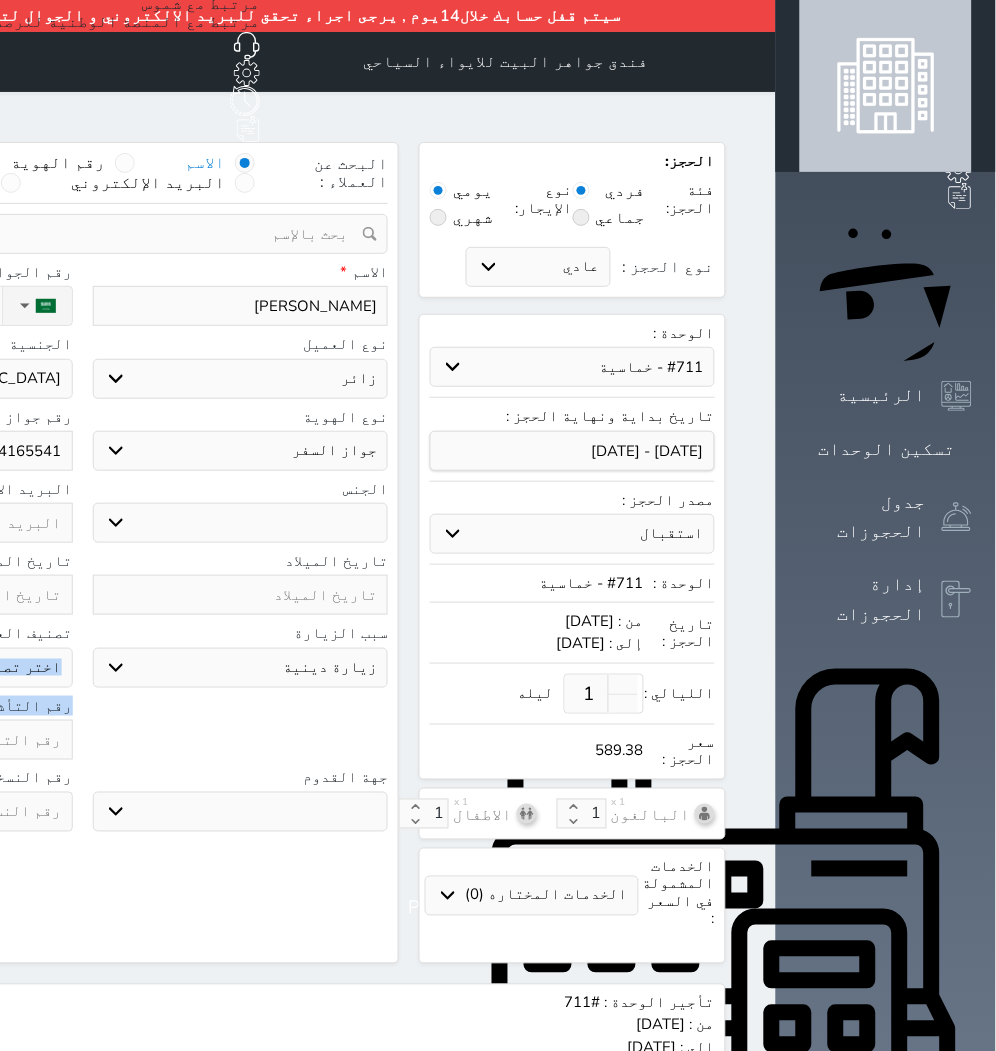 drag, startPoint x: 203, startPoint y: 663, endPoint x: 215, endPoint y: 692, distance: 31.38471 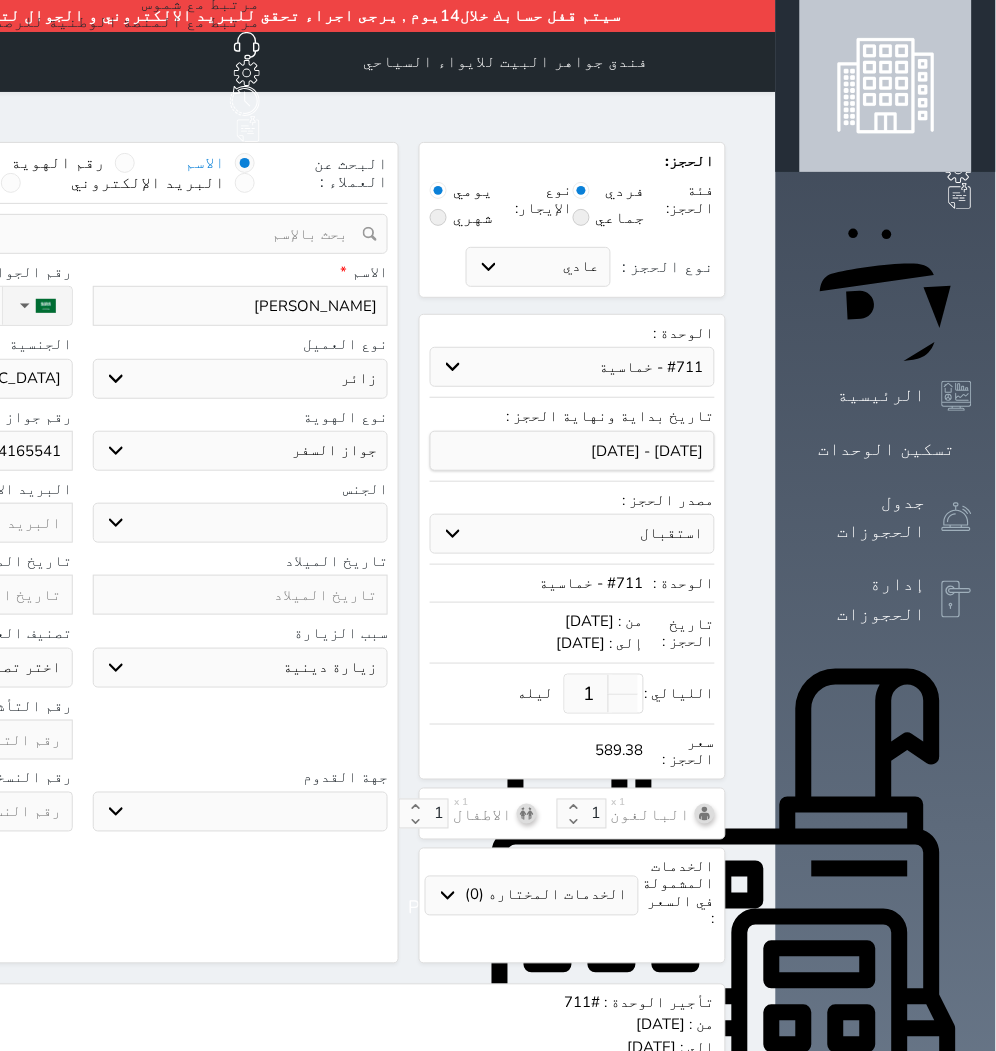 click at bounding box center (-75, 740) 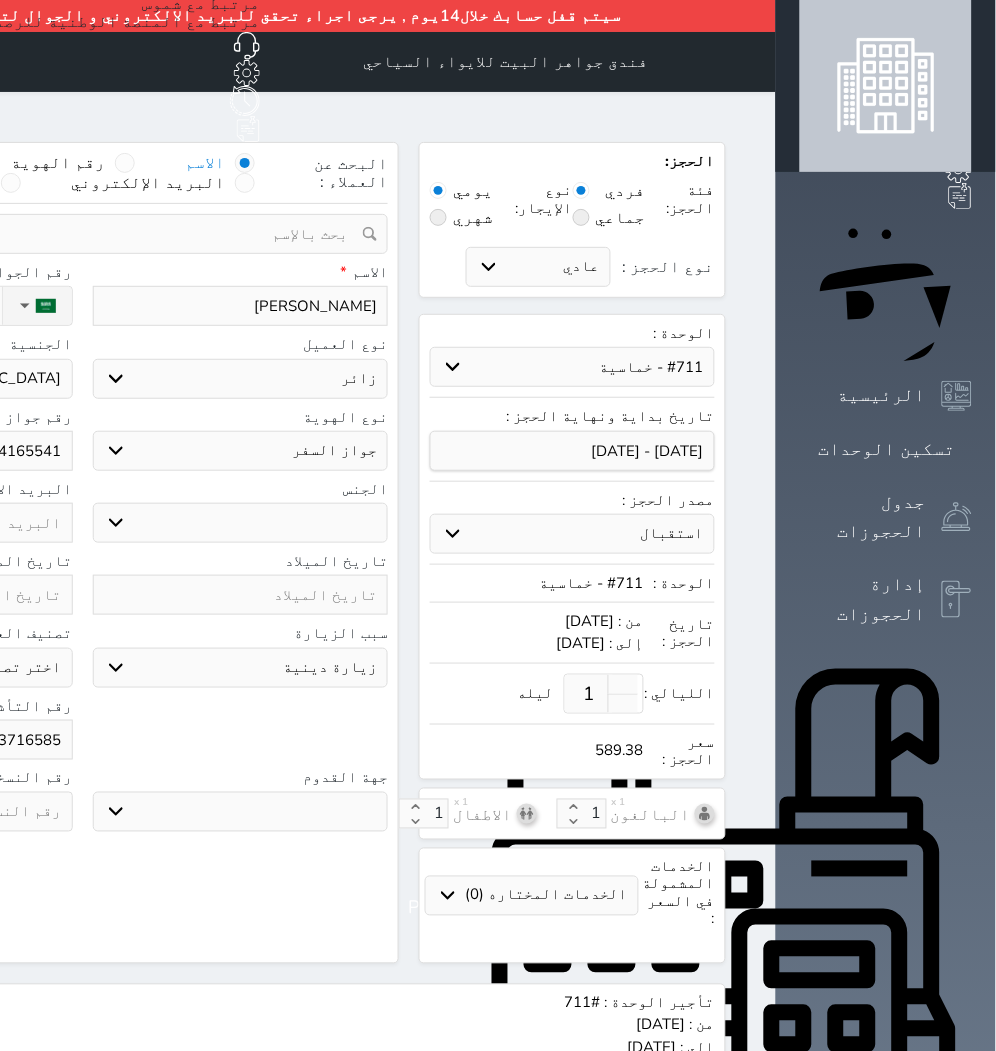 click on "البحث عن العملاء :        الاسم       رقم الهوية       البريد الإلكتروني       الجوال           تغيير العميل                      ملاحظات                           سجل حجوزات العميل Zublda Khanam                   إجمالى رصيد العميل : 0 ريال     رقم الحجز   الوحدة   من   إلى   نوع الحجز   الرصيد   الاجرائات         النتائج  : من (  ) - إلى  (  )   العدد  :              سجل الكمبيالات الغير محصلة على العميل Zublda Khanam                 رقم الحجز   المبلغ الكلى    المبلغ المحصل    المبلغ المتبقى    تاريخ الإستحقاق         النتائج  : من (  ) - إلى  (  )   العدد  :      الاسم *   Zublda Khanam   رقم الجوال *       ▼     Afghanistan (‫افغانستان‬‎)   +93   Albania (Shqipëri)   +355   Algeria (‫الجزائر‬‎)" at bounding box center (82, 553) 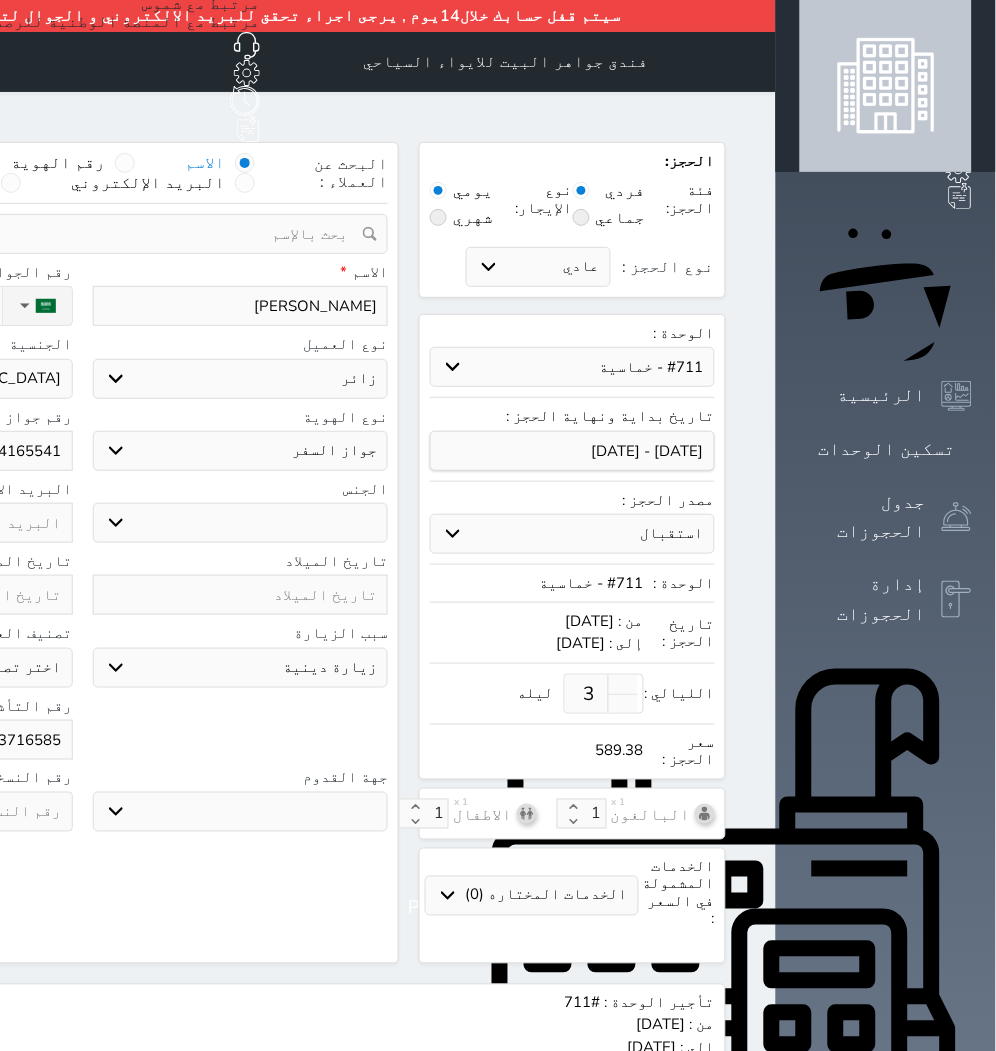 click on "البحث عن العملاء :        الاسم       رقم الهوية       البريد الإلكتروني       الجوال           تغيير العميل                      ملاحظات                           سجل حجوزات العميل Zublda Khanam                   إجمالى رصيد العميل : 0 ريال     رقم الحجز   الوحدة   من   إلى   نوع الحجز   الرصيد   الاجرائات         النتائج  : من (  ) - إلى  (  )   العدد  :              سجل الكمبيالات الغير محصلة على العميل Zublda Khanam                 رقم الحجز   المبلغ الكلى    المبلغ المحصل    المبلغ المتبقى    تاريخ الإستحقاق         النتائج  : من (  ) - إلى  (  )   العدد  :      الاسم *   Zublda Khanam   رقم الجوال *       ▼     Afghanistan (‫افغانستان‬‎)   +93   Albania (Shqipëri)   +355   Algeria (‫الجزائر‬‎)" at bounding box center [82, 553] 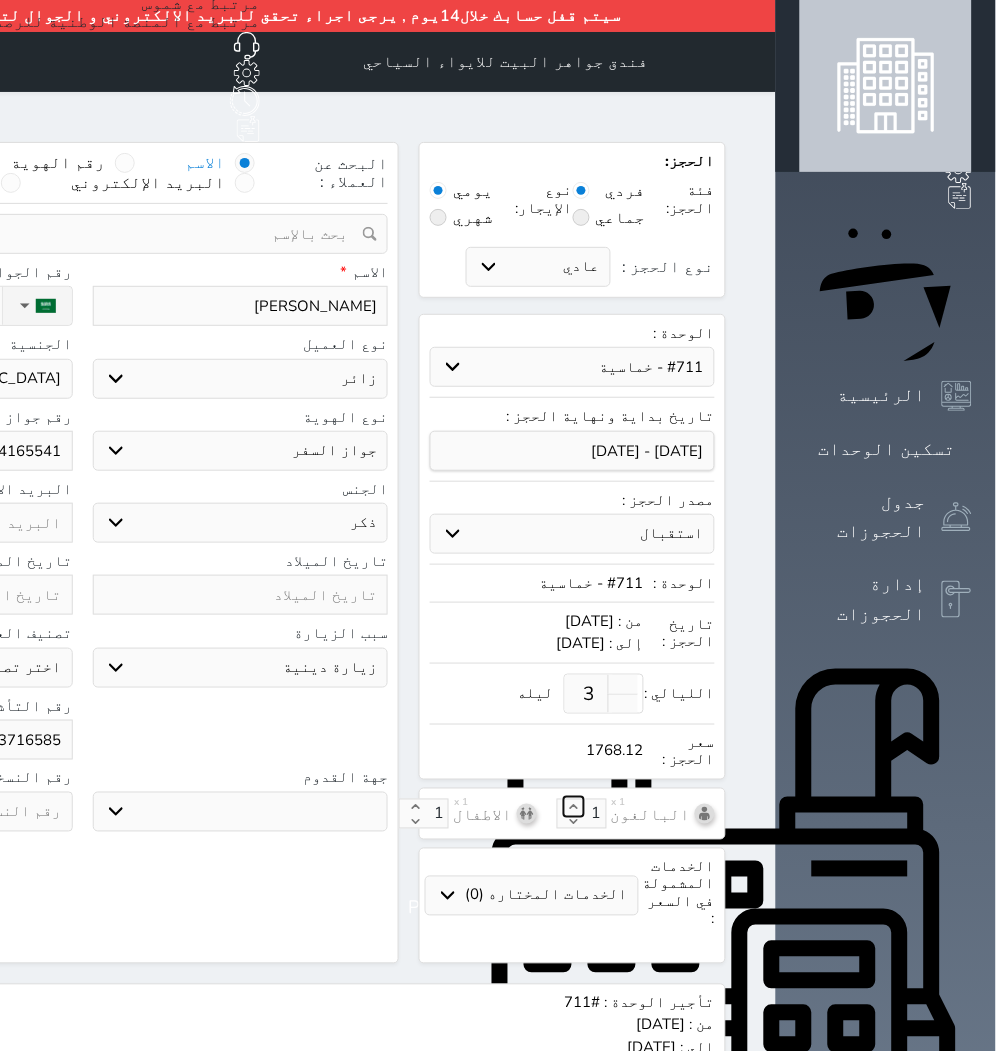 click 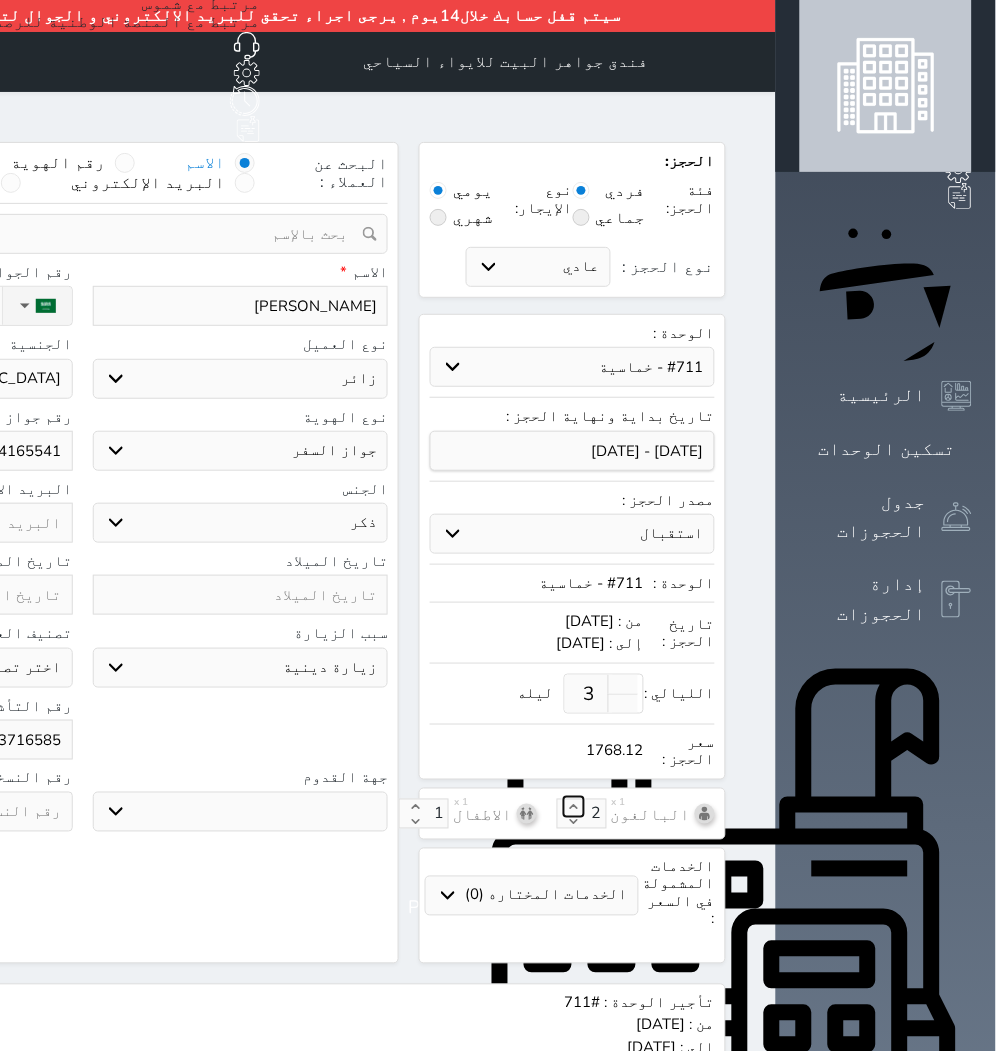 click 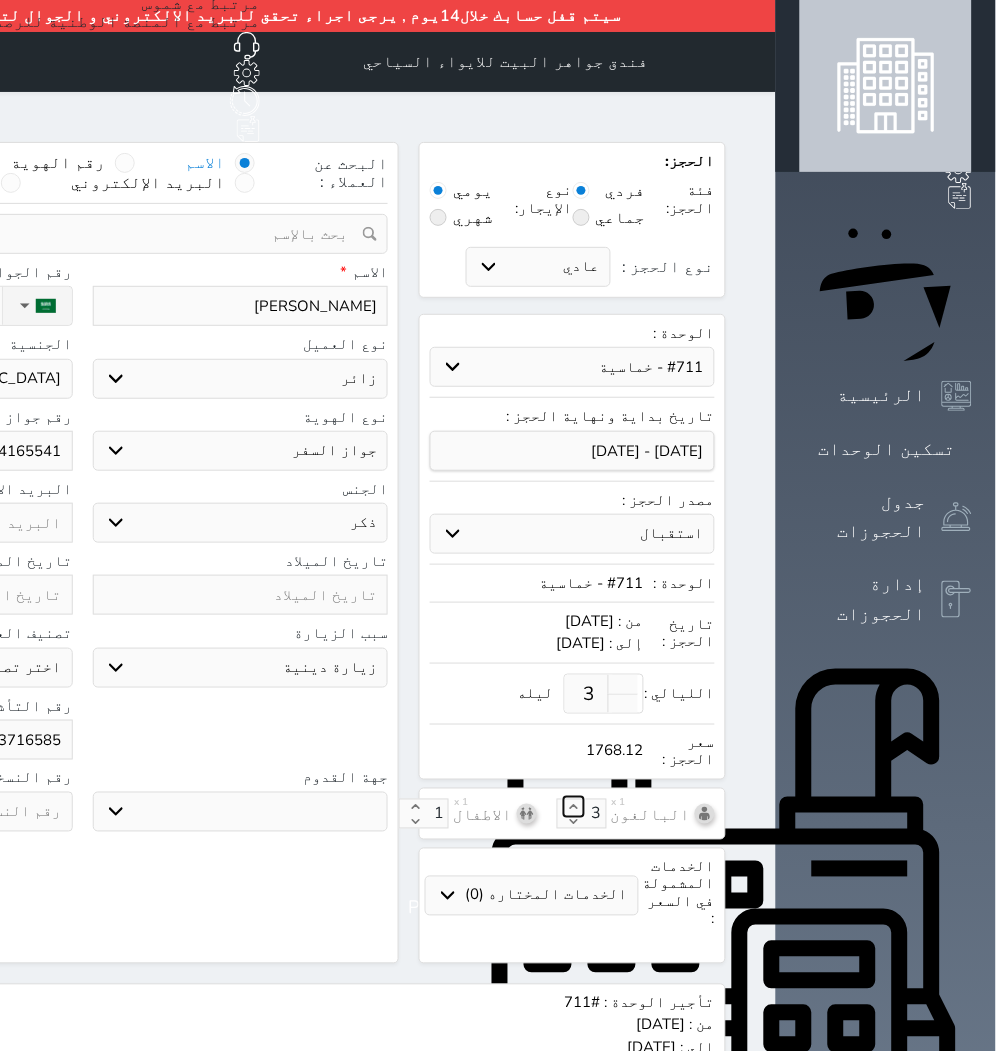 click 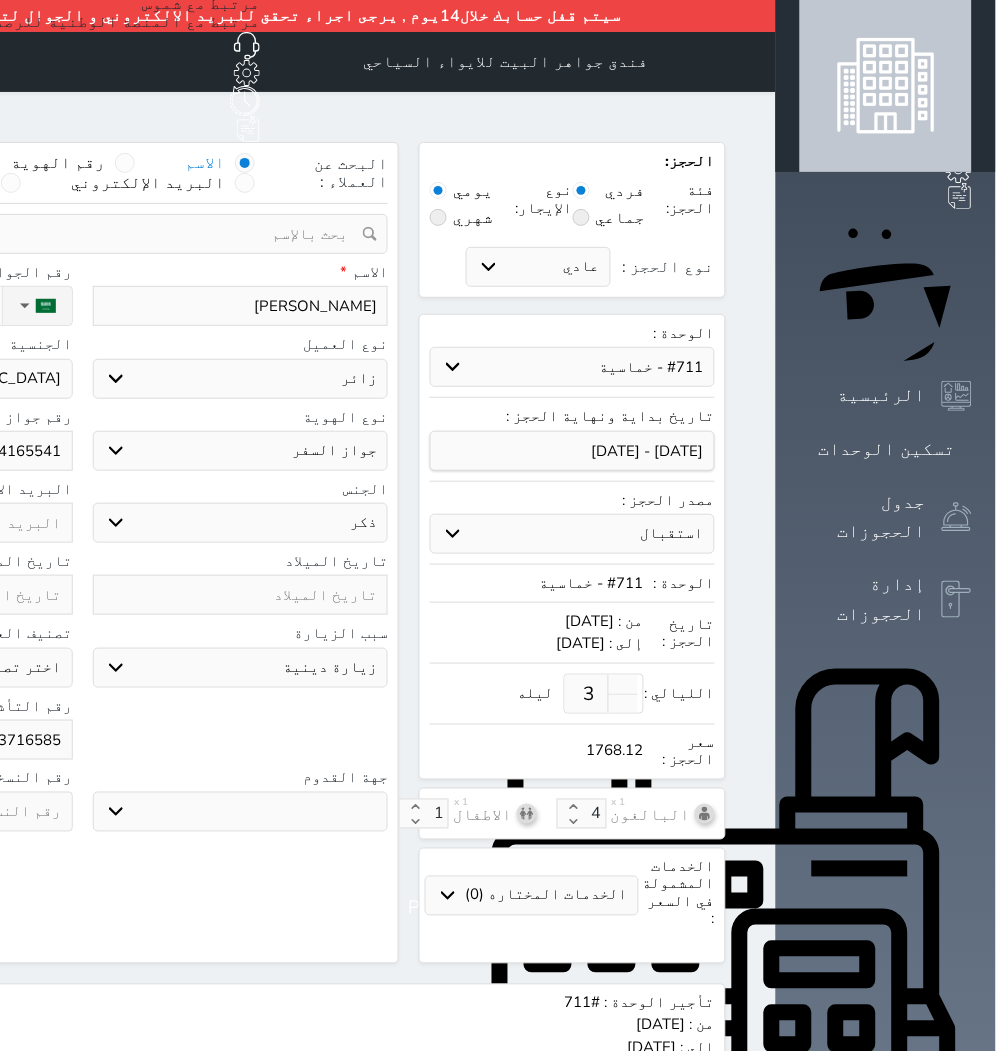 click on "البحث عن العملاء :        الاسم       رقم الهوية       البريد الإلكتروني       الجوال           تغيير العميل                      ملاحظات                           سجل حجوزات العميل Zublda Khanam                   إجمالى رصيد العميل : 0 ريال     رقم الحجز   الوحدة   من   إلى   نوع الحجز   الرصيد   الاجرائات         النتائج  : من (  ) - إلى  (  )   العدد  :              سجل الكمبيالات الغير محصلة على العميل Zublda Khanam                 رقم الحجز   المبلغ الكلى    المبلغ المحصل    المبلغ المتبقى    تاريخ الإستحقاق         النتائج  : من (  ) - إلى  (  )   العدد  :      الاسم *   Zublda Khanam   رقم الجوال *       ▼     Afghanistan (‫افغانستان‬‎)   +93   Albania (Shqipëri)   +355   Algeria (‫الجزائر‬‎)" at bounding box center [82, 553] 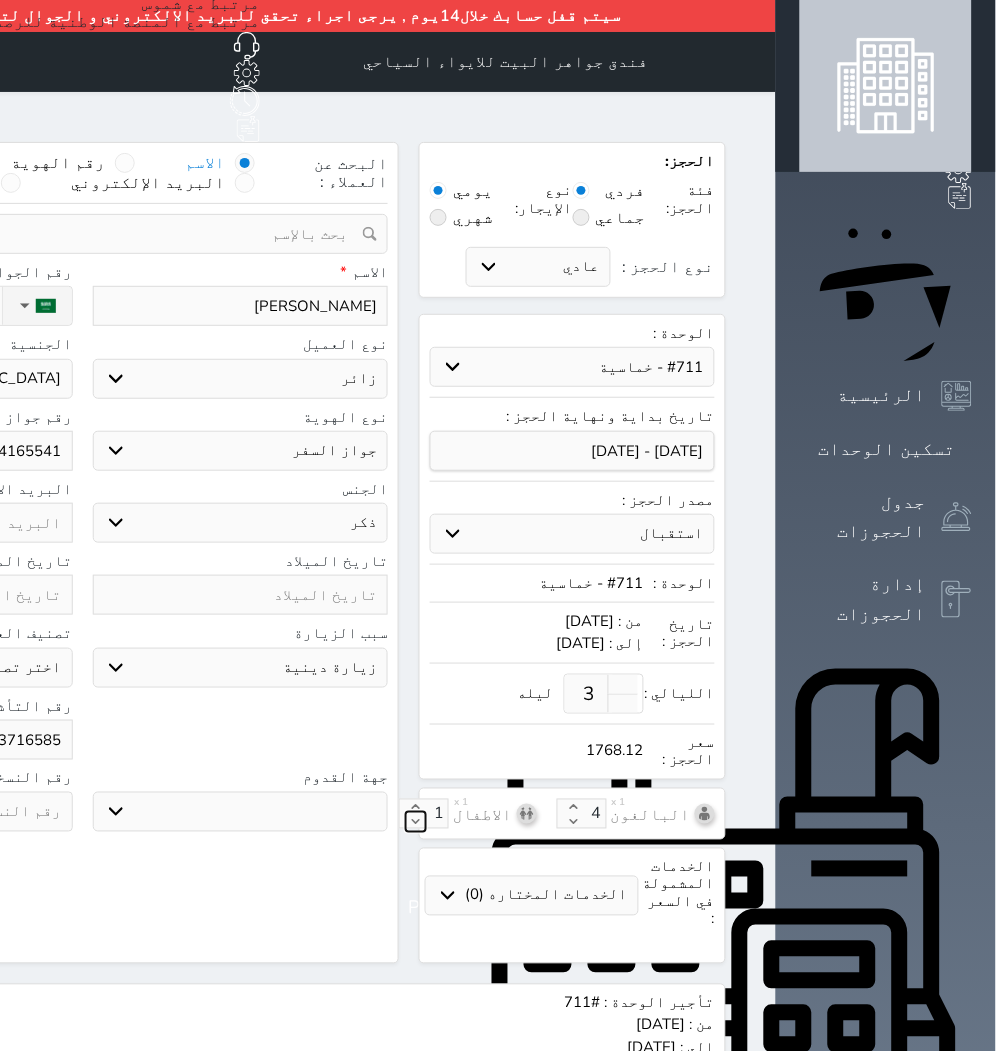 click 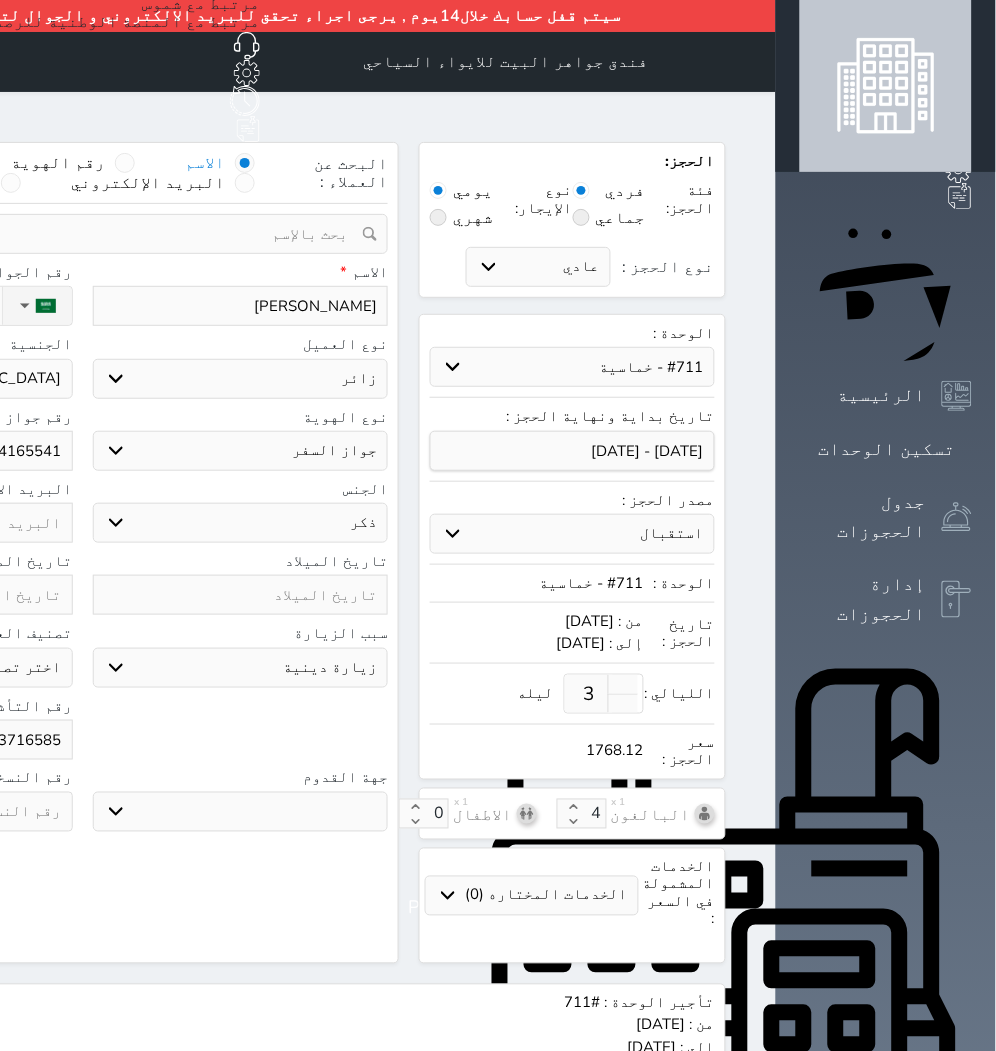 drag, startPoint x: 572, startPoint y: 843, endPoint x: 560, endPoint y: 831, distance: 16.970562 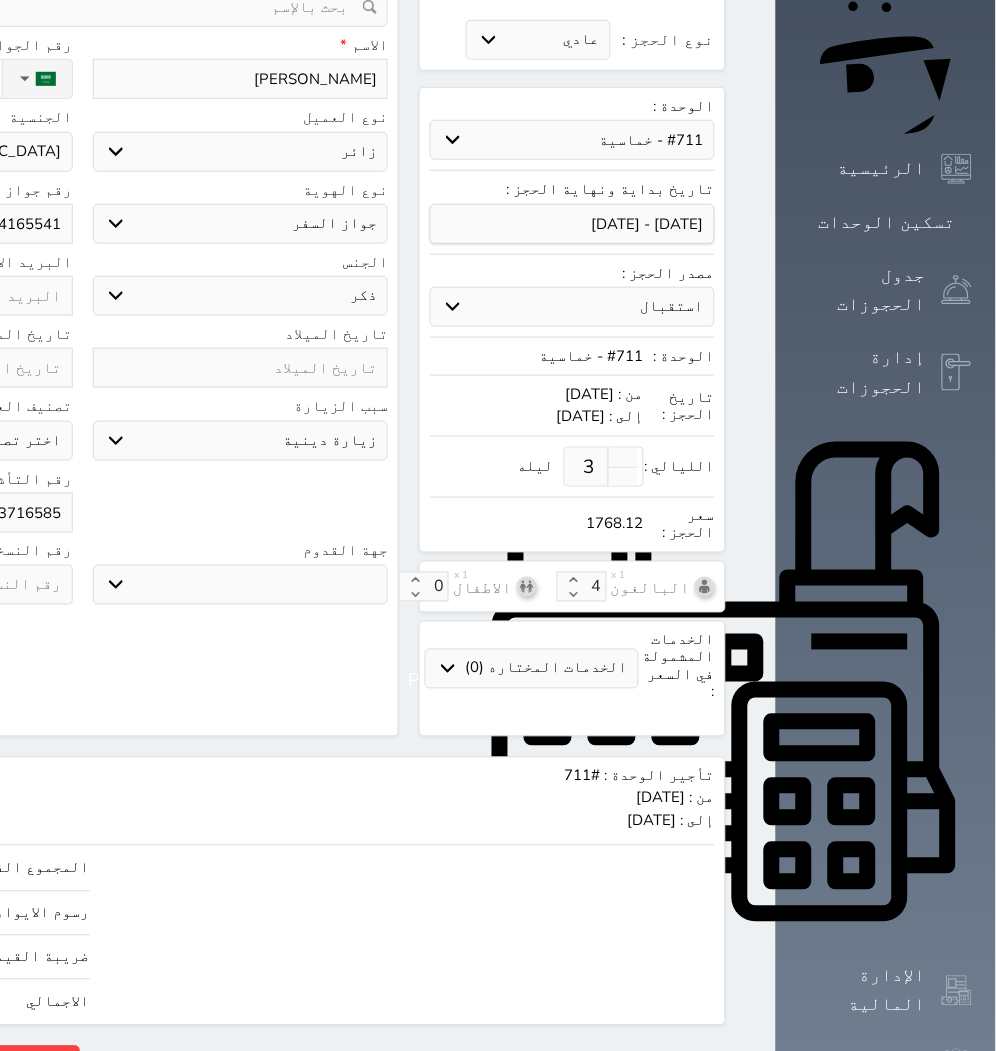 click on "حجز" at bounding box center [-141, 1063] 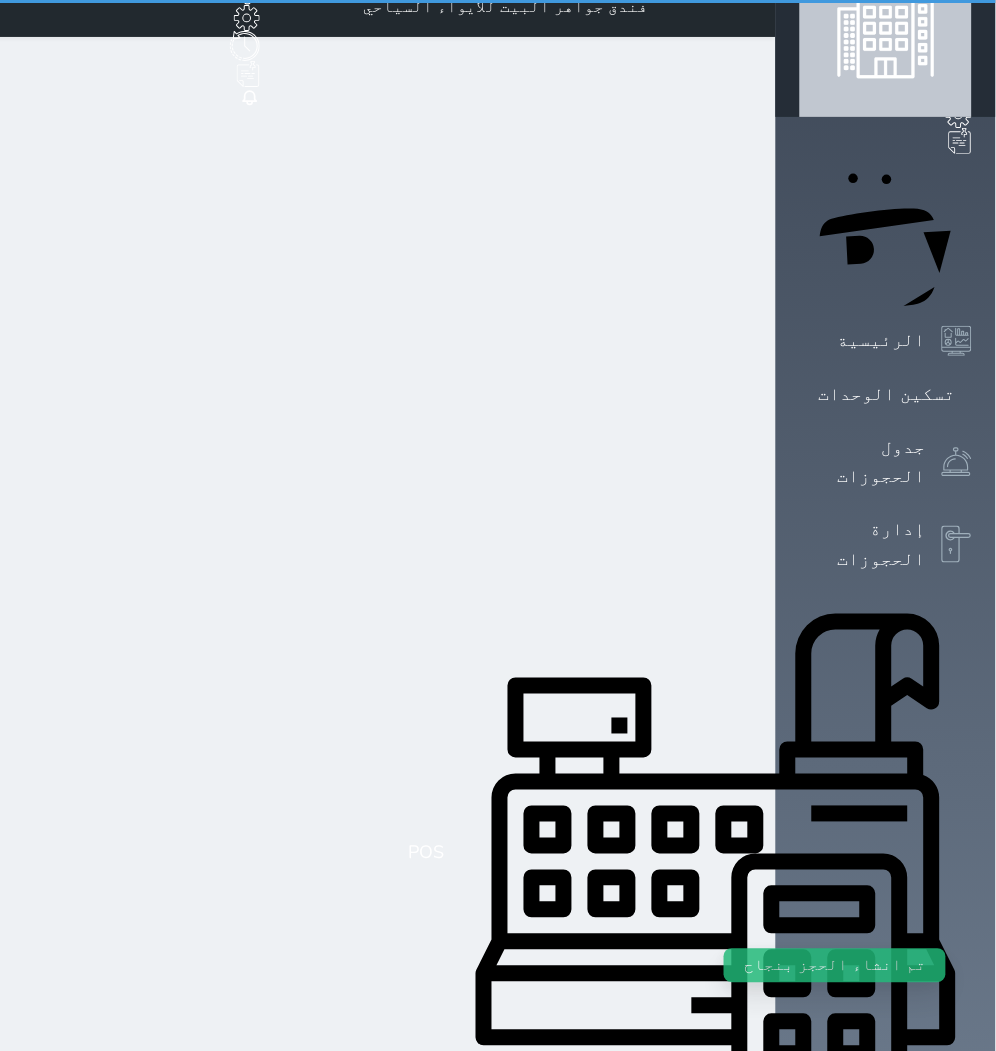 scroll, scrollTop: 0, scrollLeft: 0, axis: both 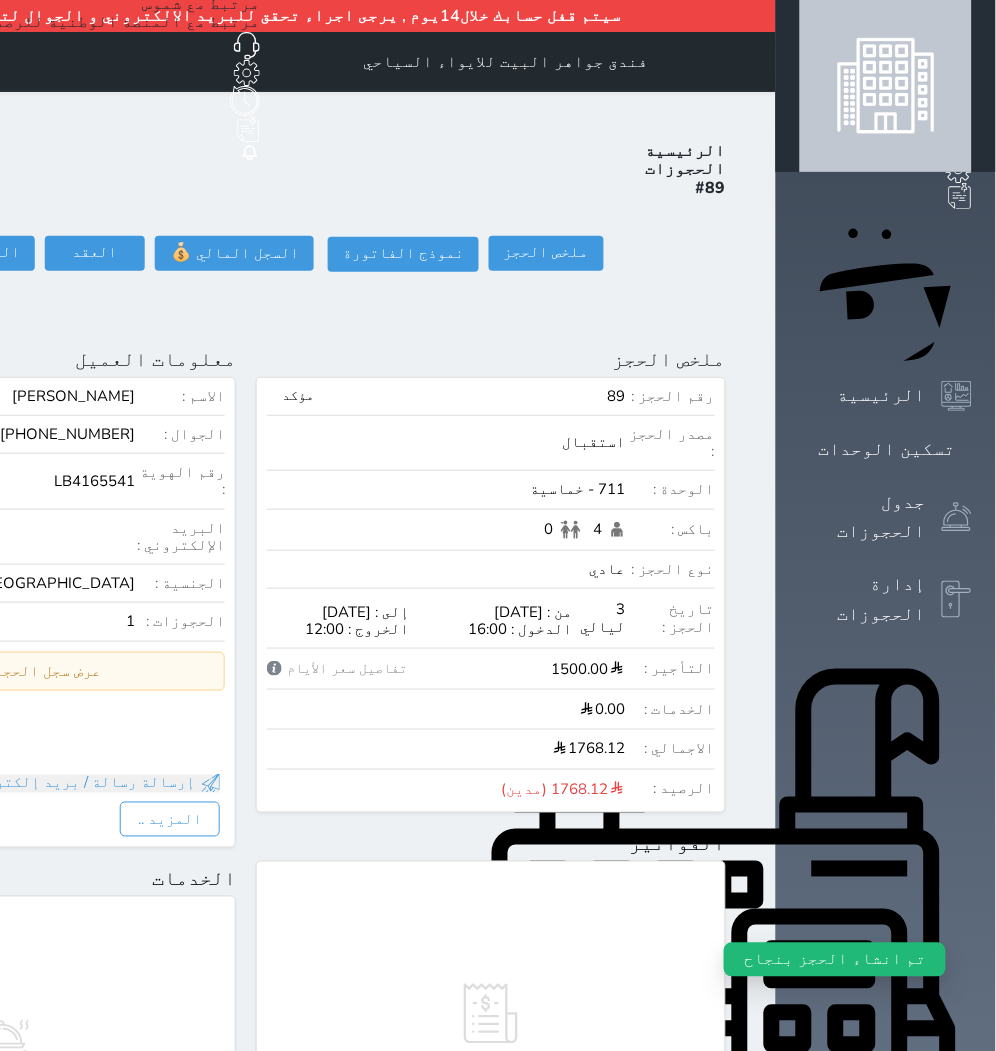 click on "حجز جديد" at bounding box center [91, -33] 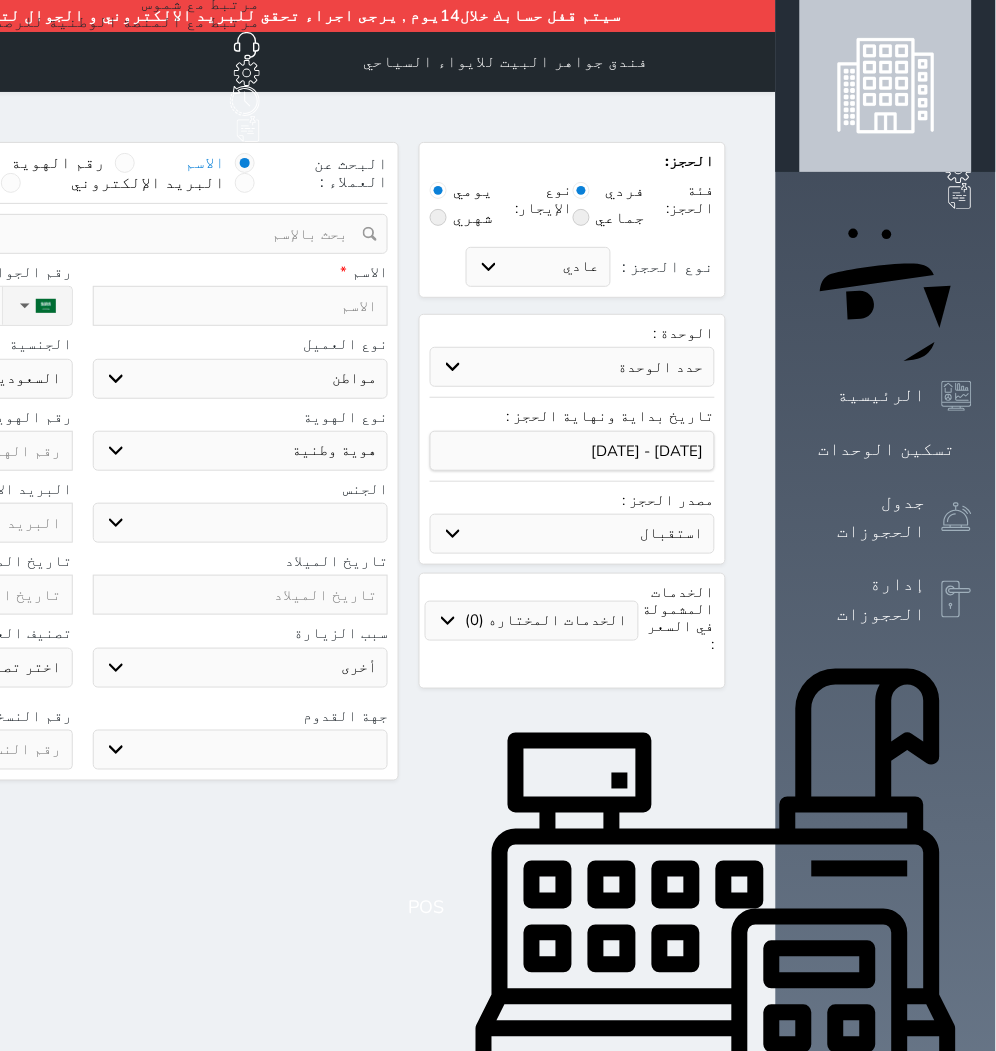 click at bounding box center (241, 306) 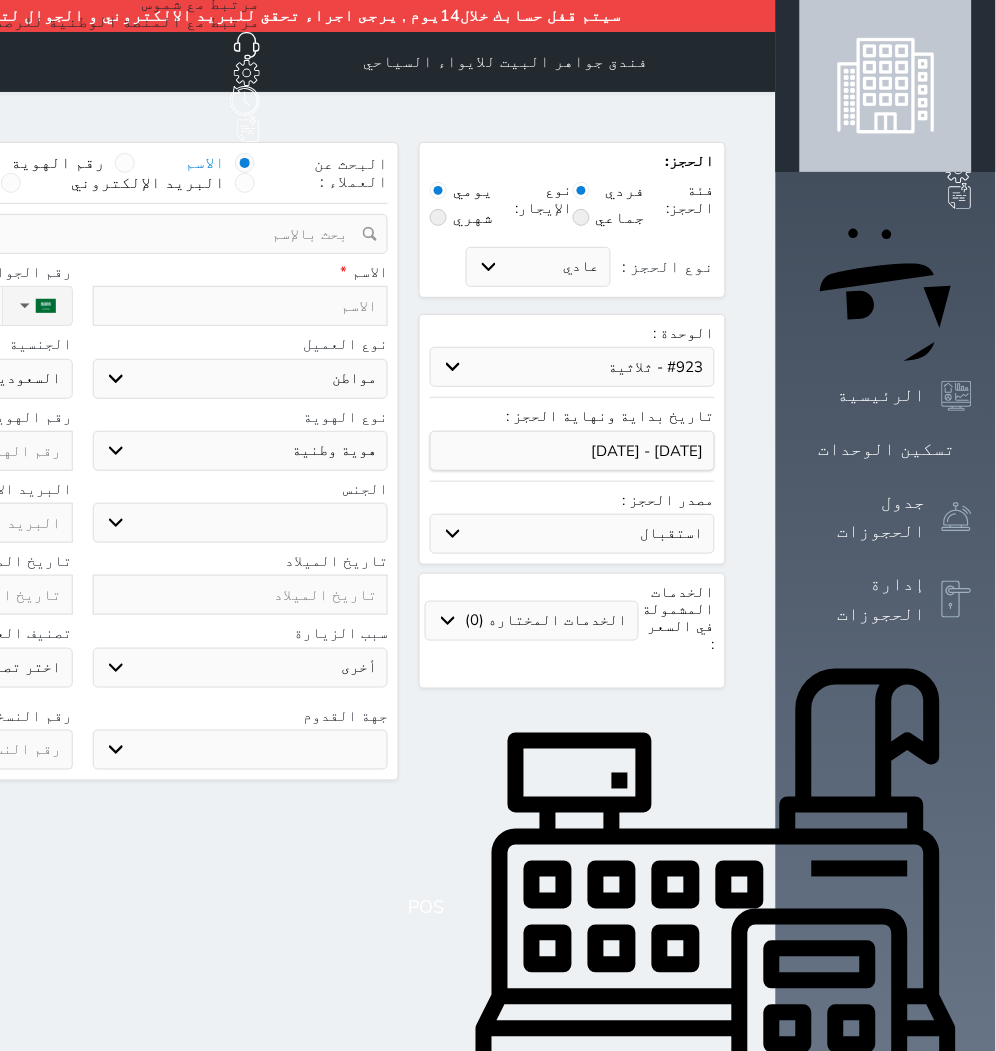 click on "حدد الوحدة
#939 - ثلاثية
#938 - خماسية
#934 - خماسية
#932 - ثلاثية
#931 - خماسية
#930 - رباعية
#928 - ثلاثية
#927 - رباعية
#926 - خماسية
#925 - رباعية
#924 - ثلاثية
#923 - ثلاثية
#922 - خماسية
#921 - رباعية
#920 - رباعية
#919 - خماسية
#918 - ثلاثية
#917 - خماسية
#916 - رباعية
#915 - خماسية" 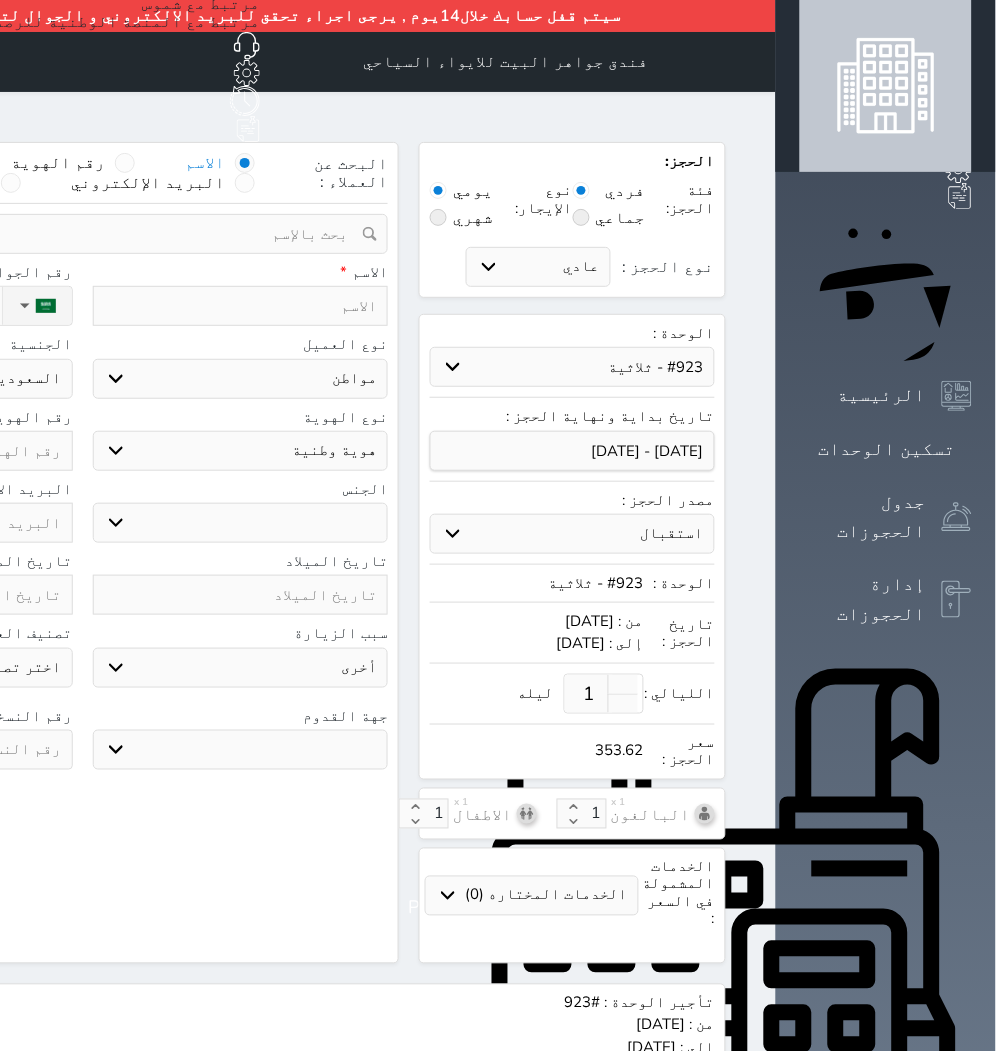click 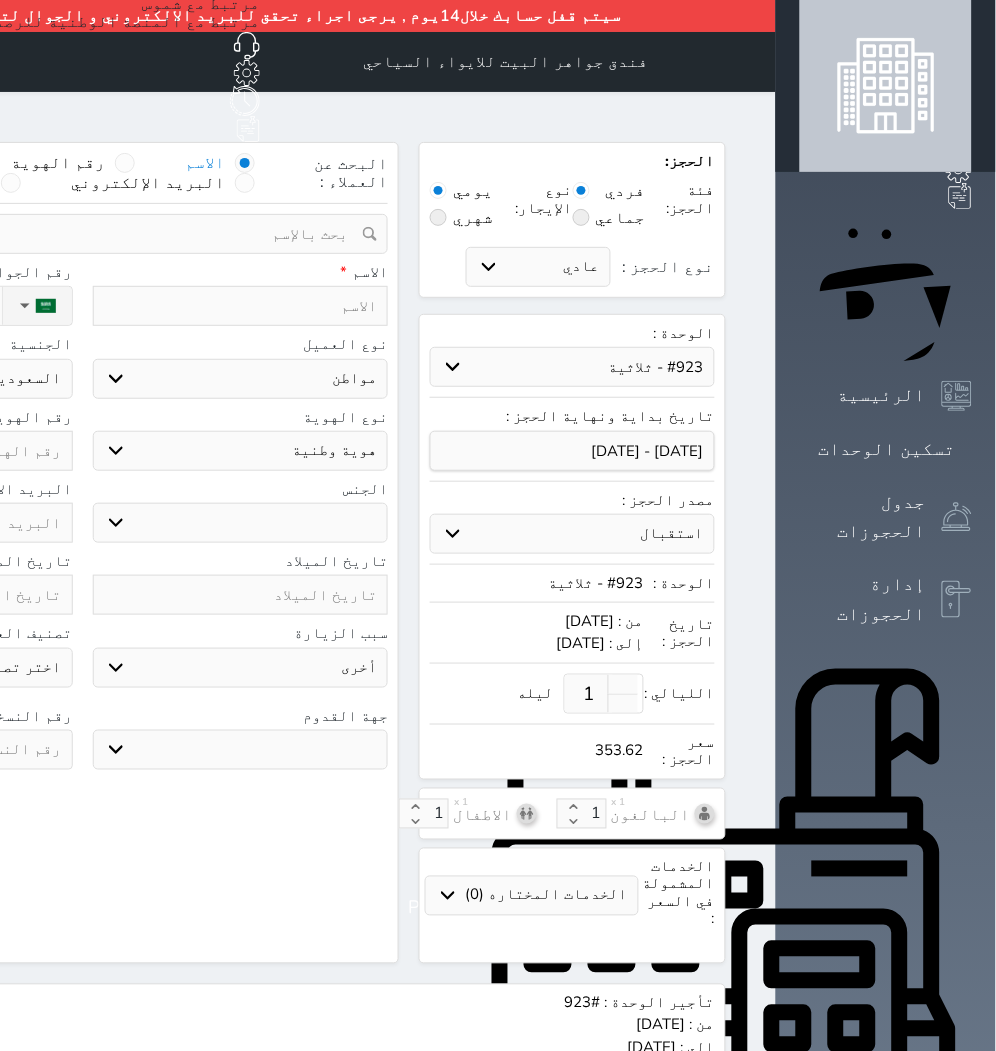 click 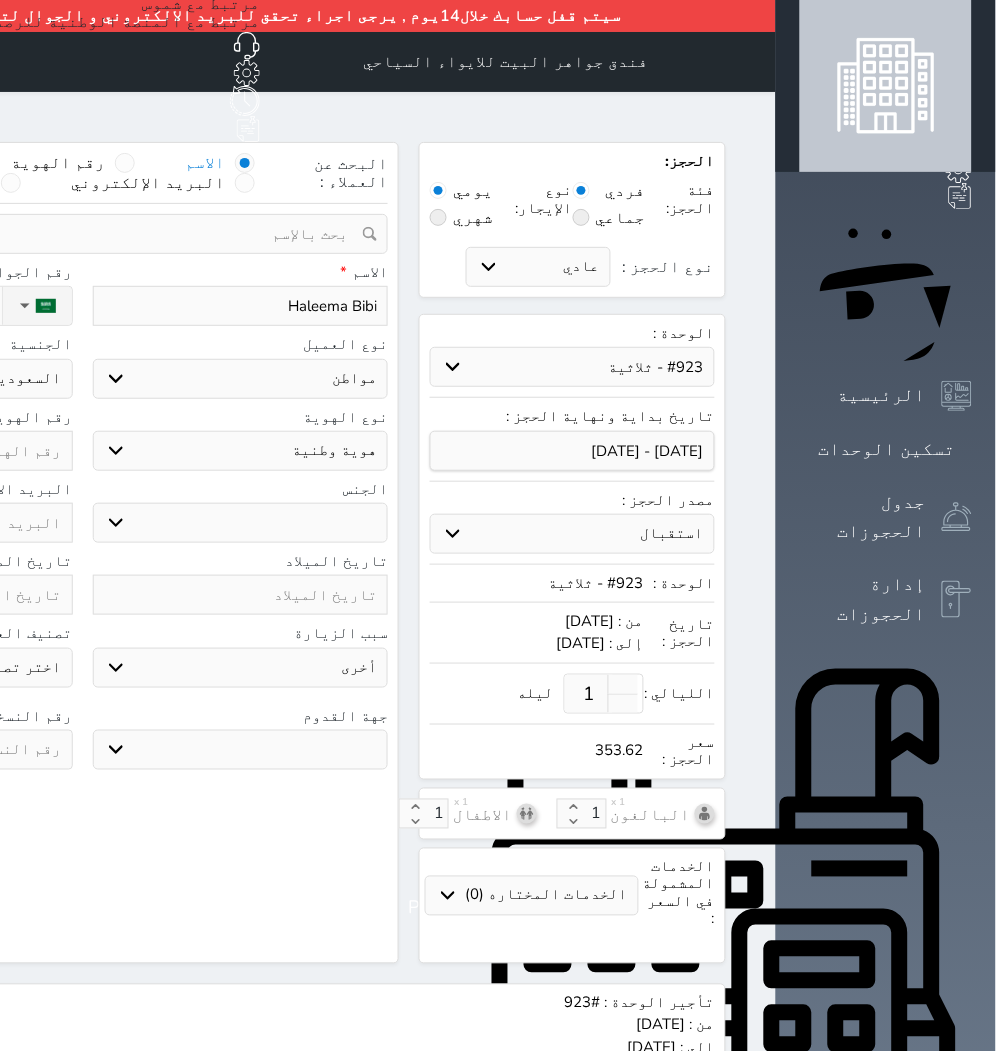 click on "اختر نوع   مواطن مواطن خليجي زائر مقيم" 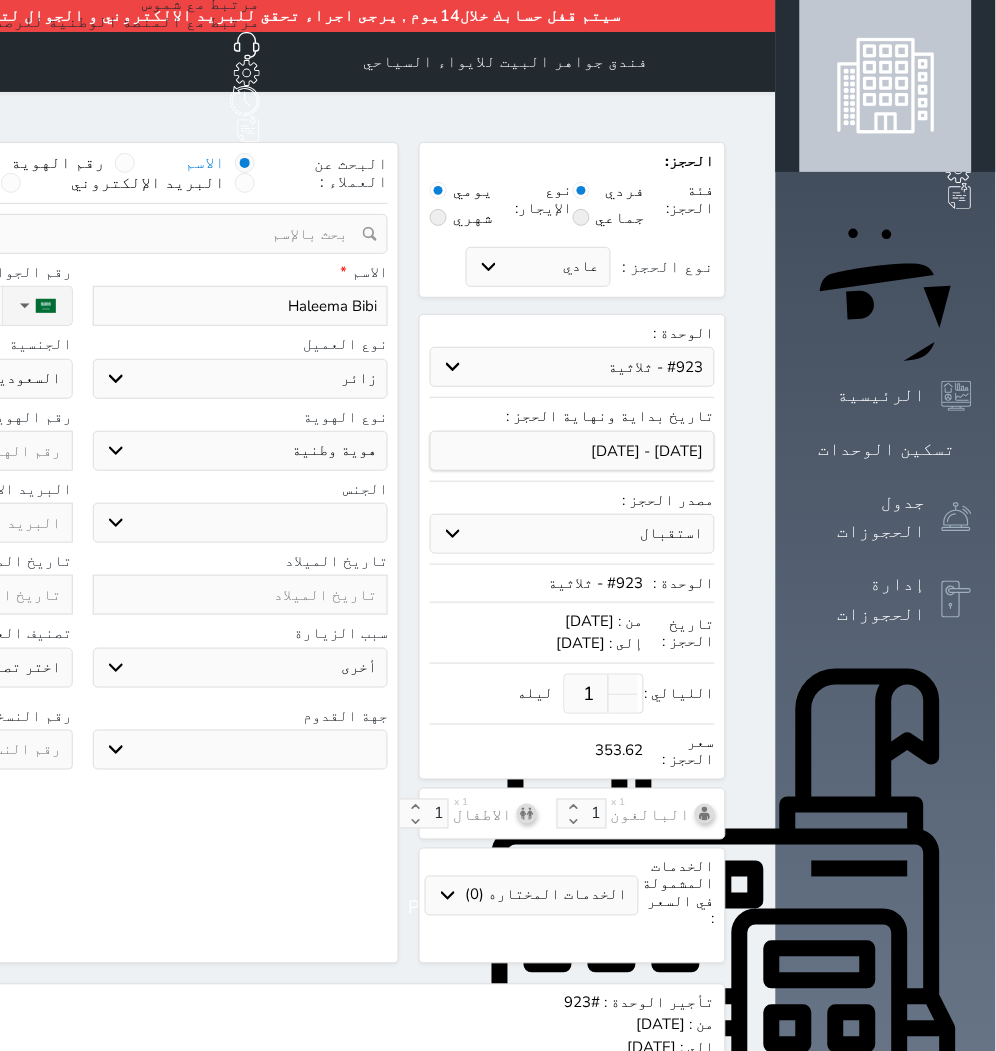 click on "اختر نوع   مواطن مواطن خليجي زائر مقيم" 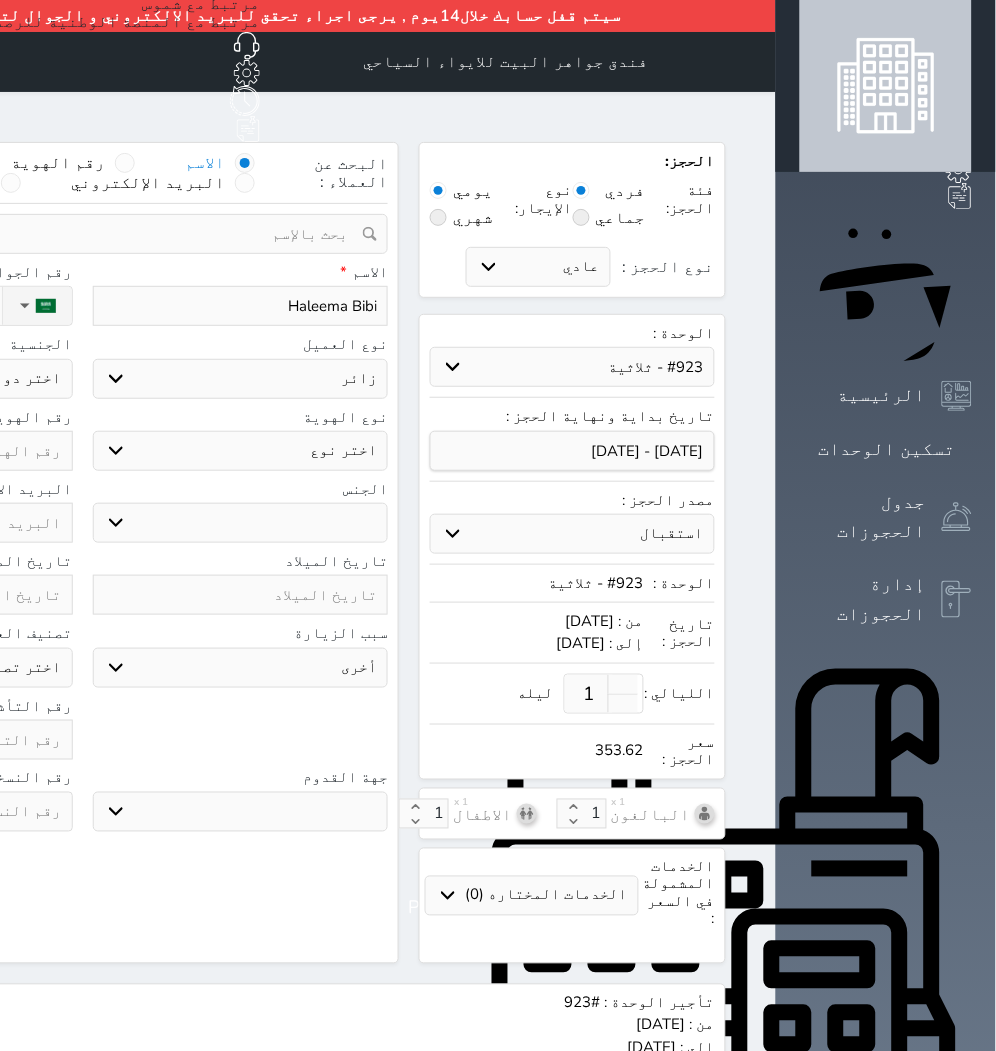 click on "اختر نوع   جواز السفر هوية زائر" 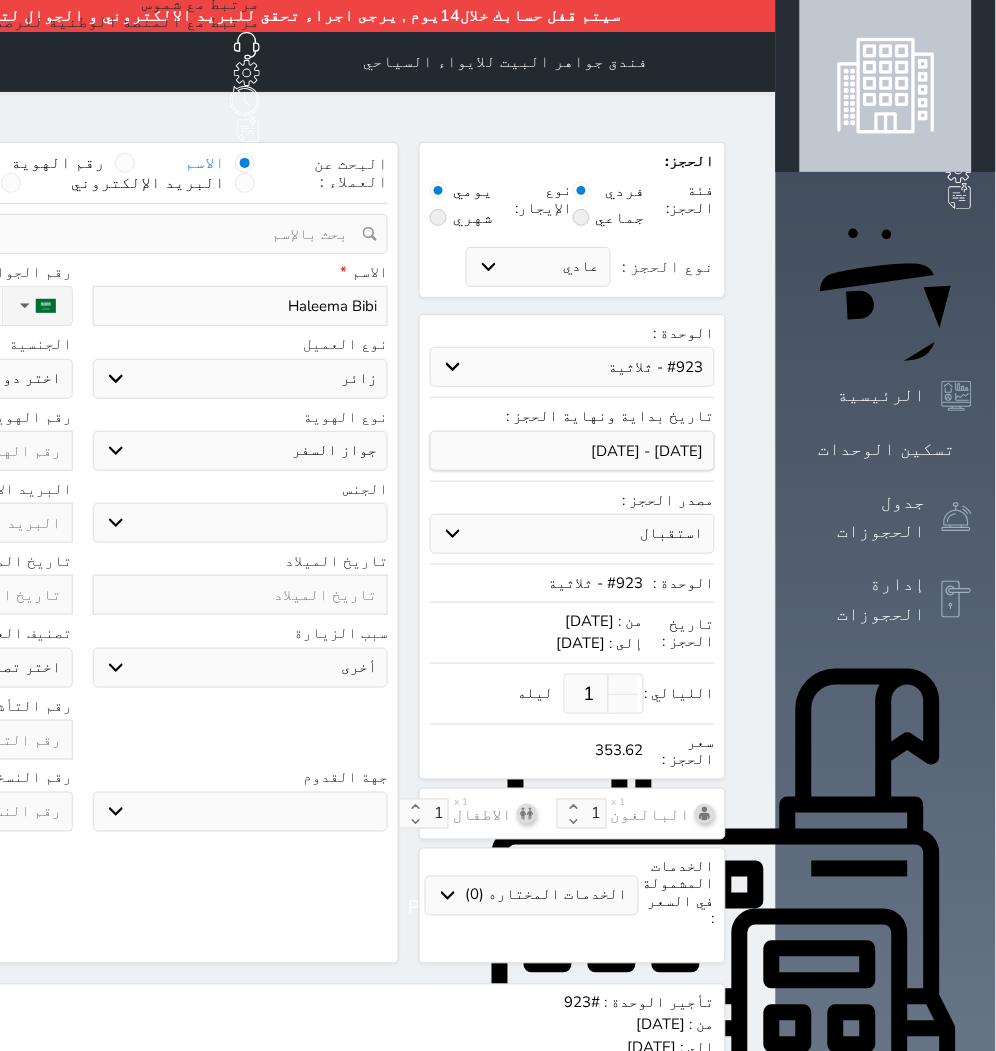 click on "اختر نوع   جواز السفر هوية زائر" 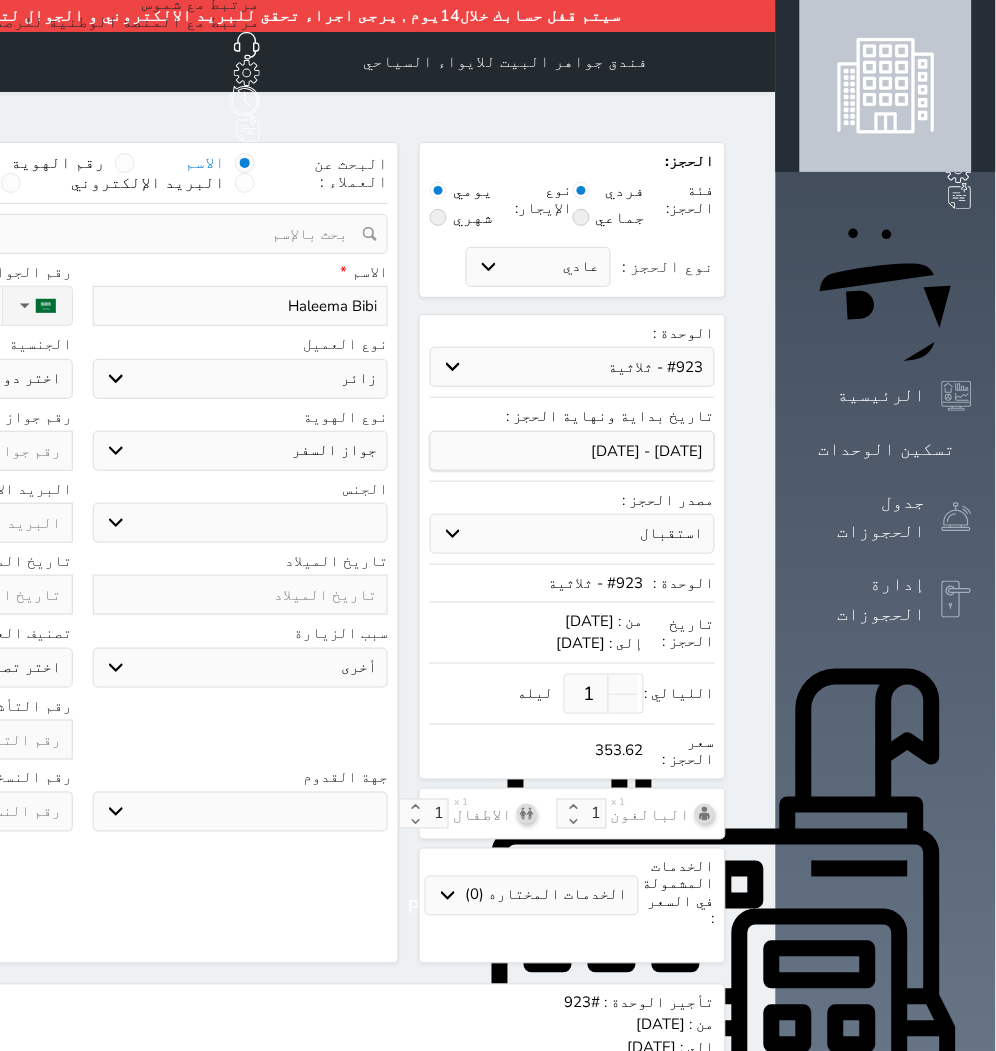 click on "ذكر   انثى" 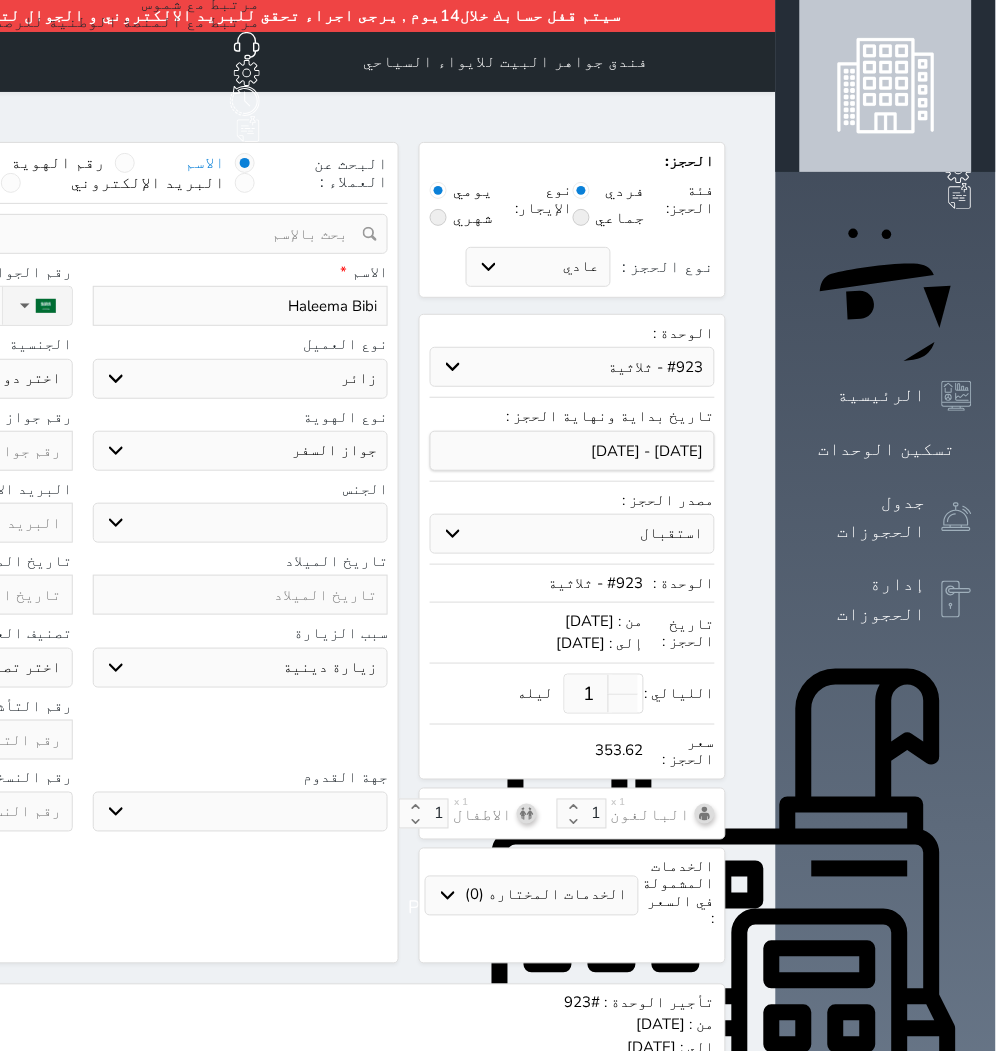 click on "سياحة زيارة الاهل والاصدقاء زيارة دينية زيارة عمل زيارة رياضية زيارة ترفيهية أخرى موظف ديوان عمل نزيل حجر موظف وزارة الصحة" 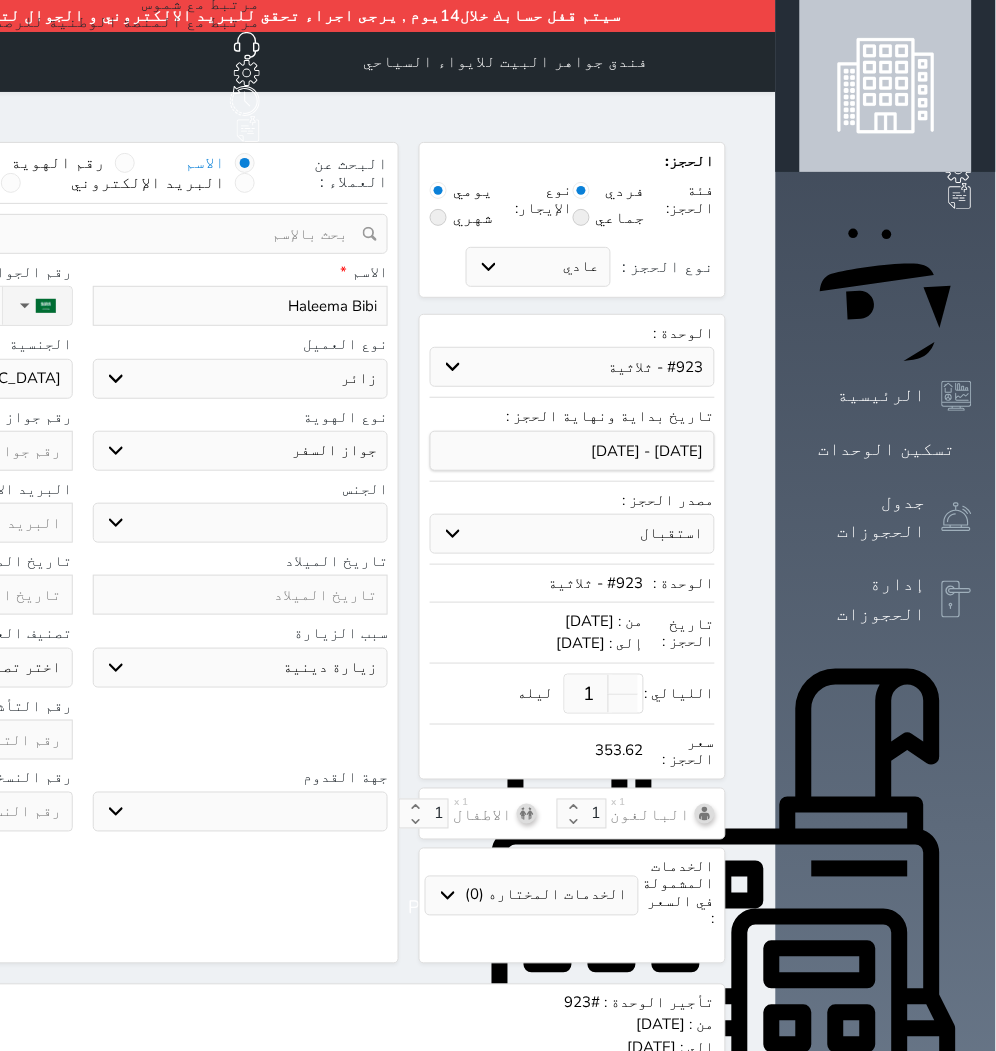 click on "اختر دولة
اثيوبيا
اجنبي بجواز [DEMOGRAPHIC_DATA]
اخرى
[GEOGRAPHIC_DATA]
[GEOGRAPHIC_DATA]
[GEOGRAPHIC_DATA]
[GEOGRAPHIC_DATA]
[GEOGRAPHIC_DATA]
[GEOGRAPHIC_DATA]
[GEOGRAPHIC_DATA]" 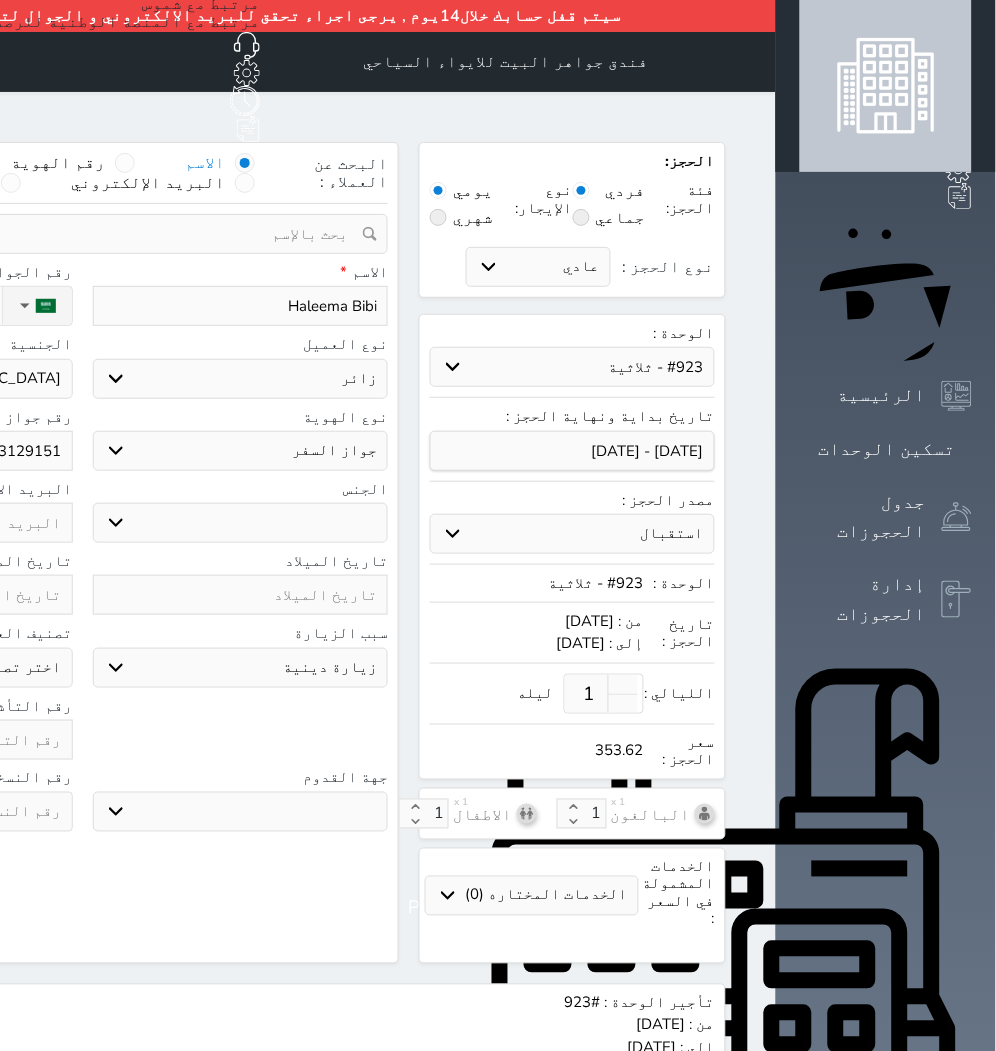click 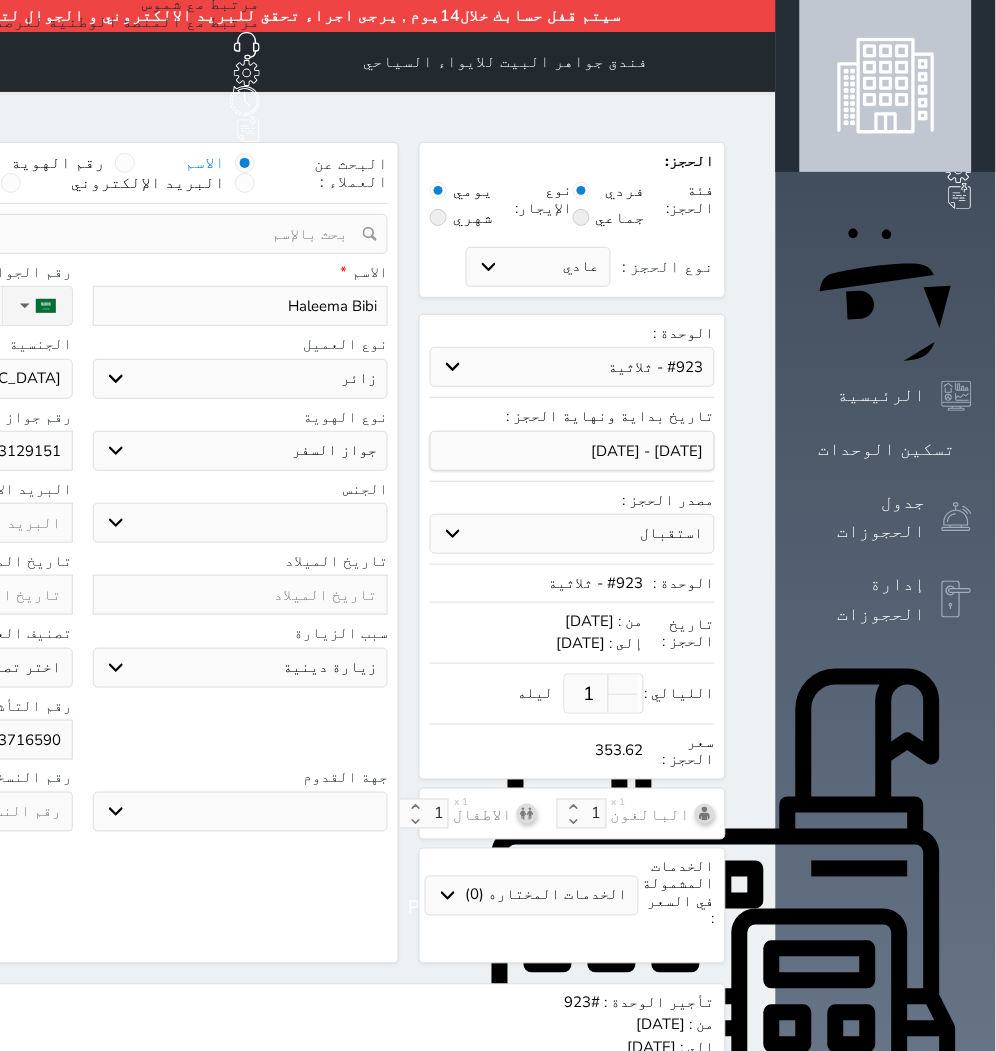 click on "البحث عن العملاء :        الاسم       رقم الهوية       البريد الإلكتروني       الجوال           تغيير العميل                      ملاحظات                           سجل حجوزات العميل Haleema Bibi                   إجمالى رصيد العميل : 0 ريال     رقم الحجز   الوحدة   من   إلى   نوع الحجز   الرصيد   الاجرائات         النتائج  : من (  ) - إلى  (  )   العدد  :              سجل الكمبيالات الغير محصلة على العميل Haleema Bibi                 رقم الحجز   المبلغ الكلى    المبلغ المحصل    المبلغ المتبقى    تاريخ الإستحقاق         النتائج  : من (  ) - إلى  (  )   العدد  :      الاسم *   Haleema Bibi   رقم الجوال *       ▼     Afghanistan (‫افغانستان‬‎)   +93   Albania (Shqipëri)   +355   Algeria (‫الجزائر‬‎)" 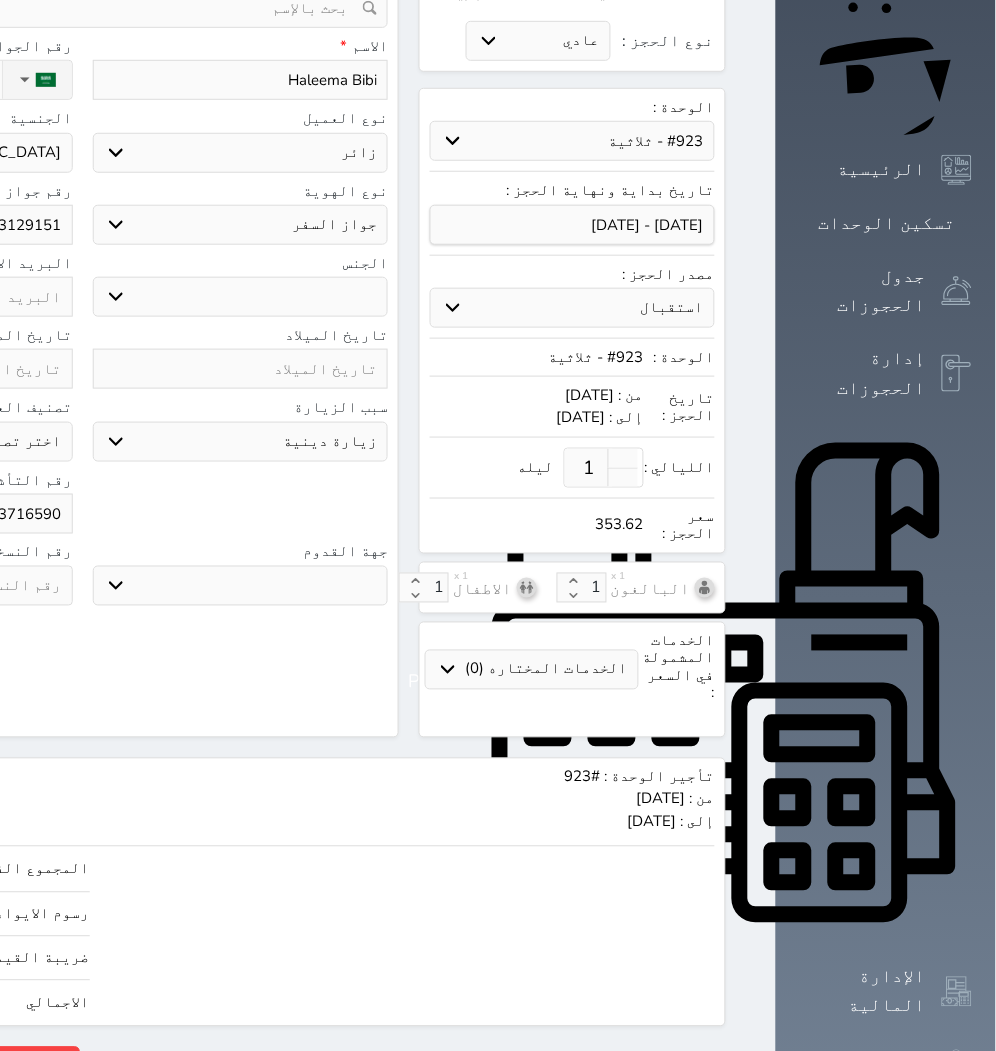 scroll, scrollTop: 227, scrollLeft: 0, axis: vertical 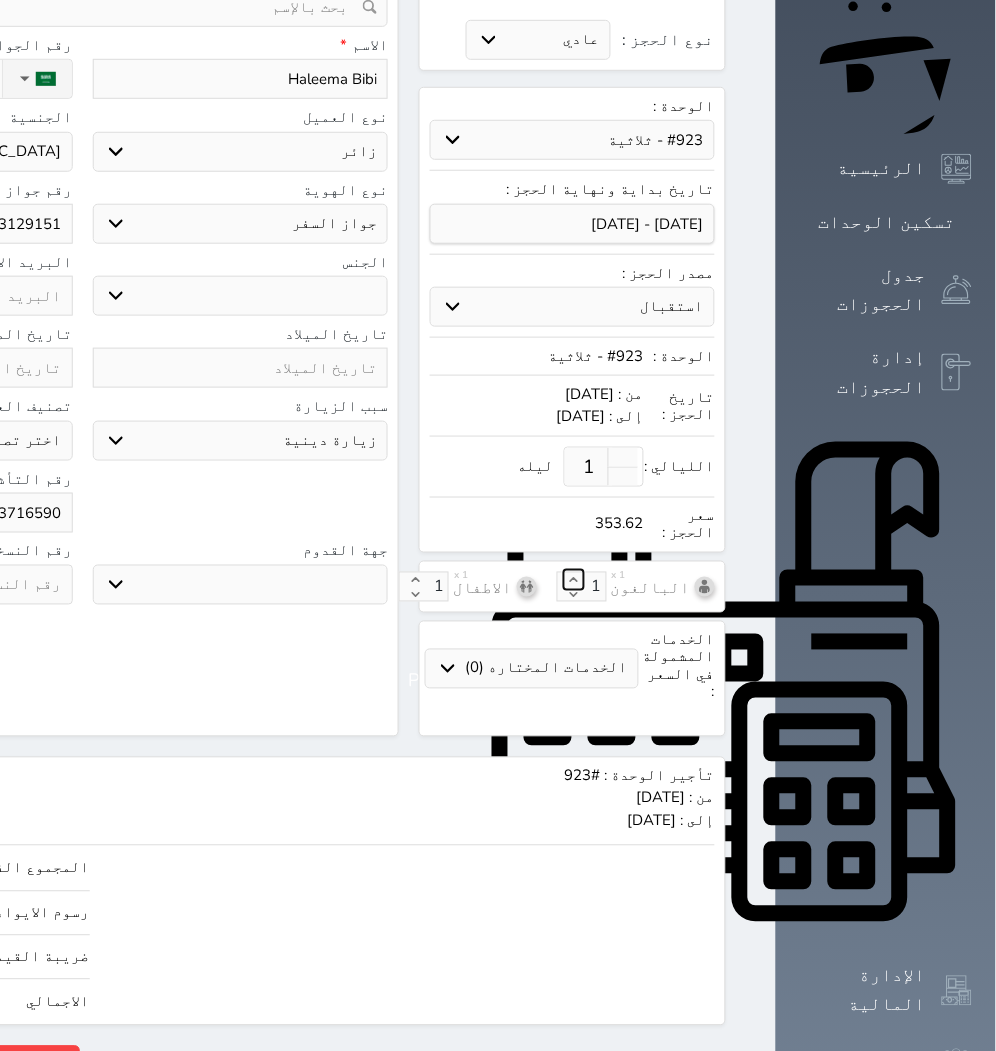 click 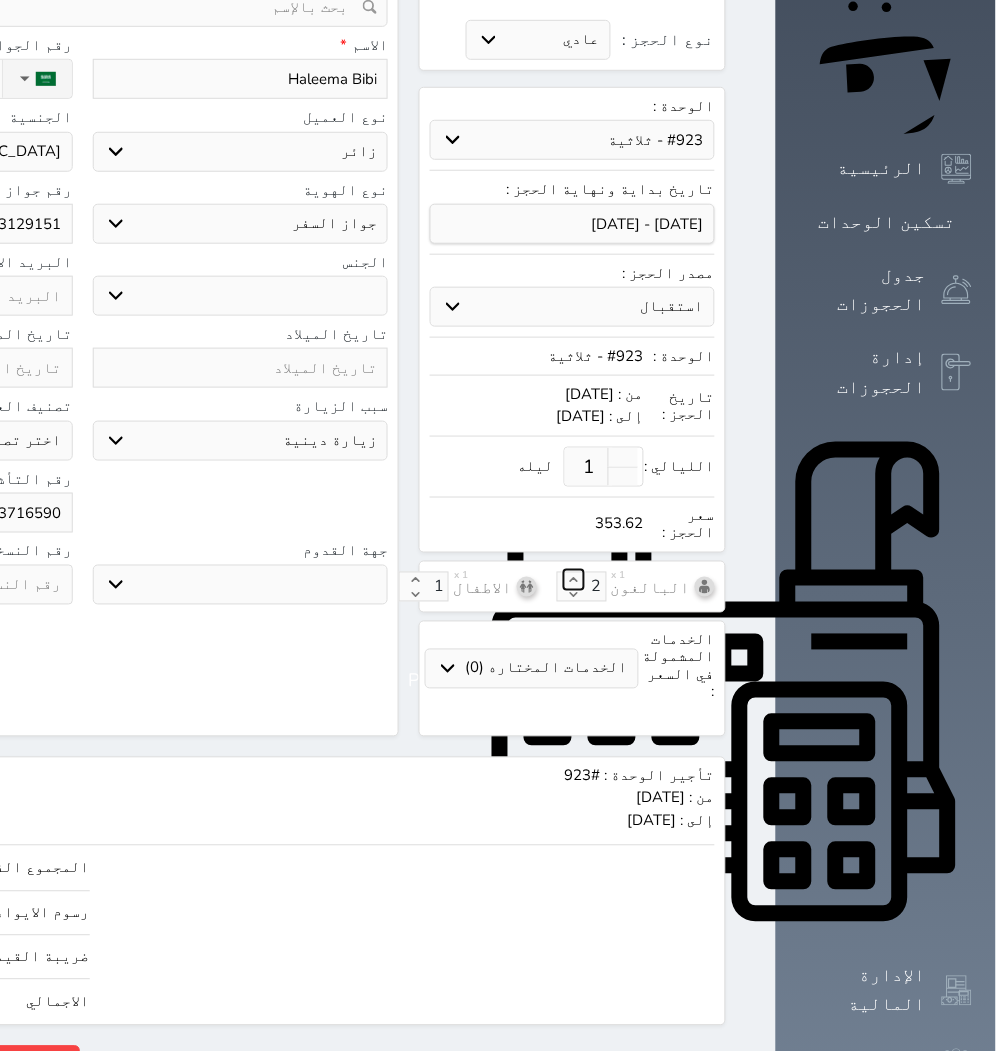 click 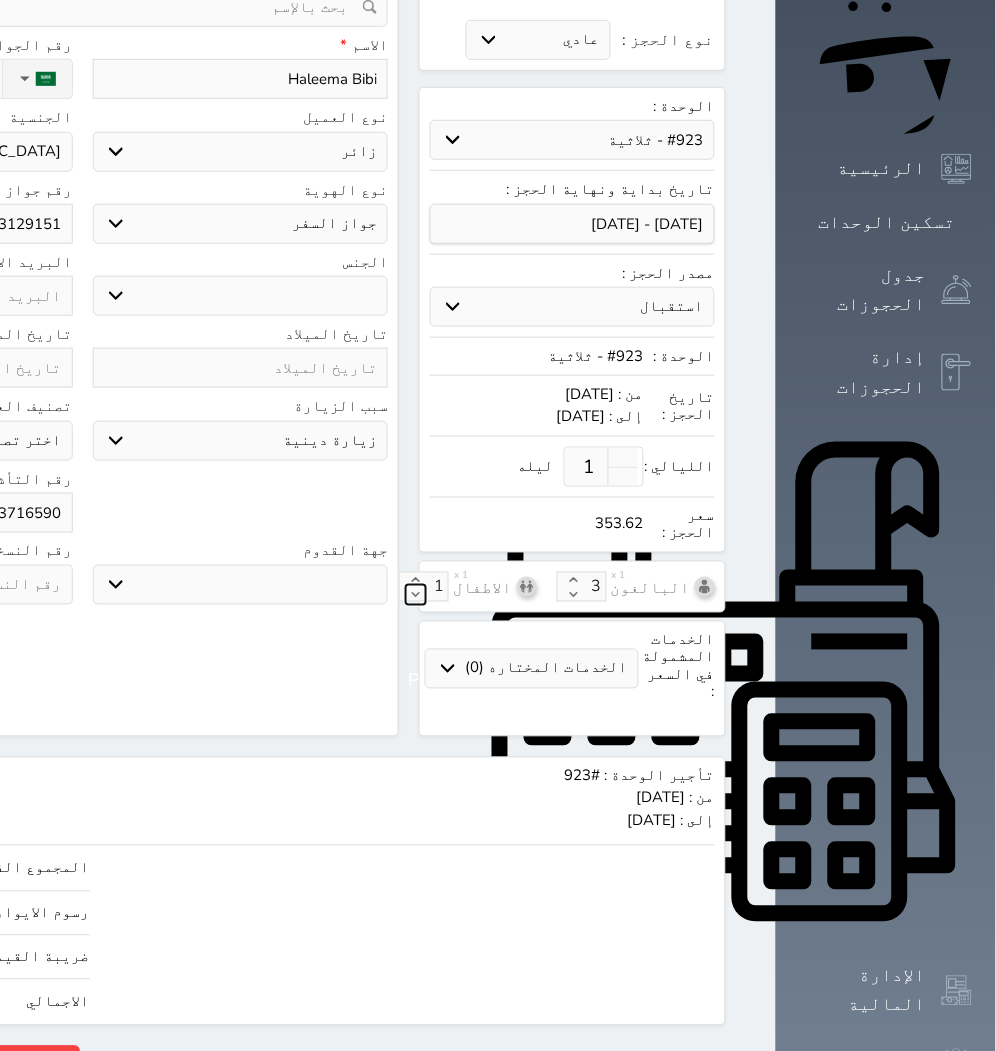 click 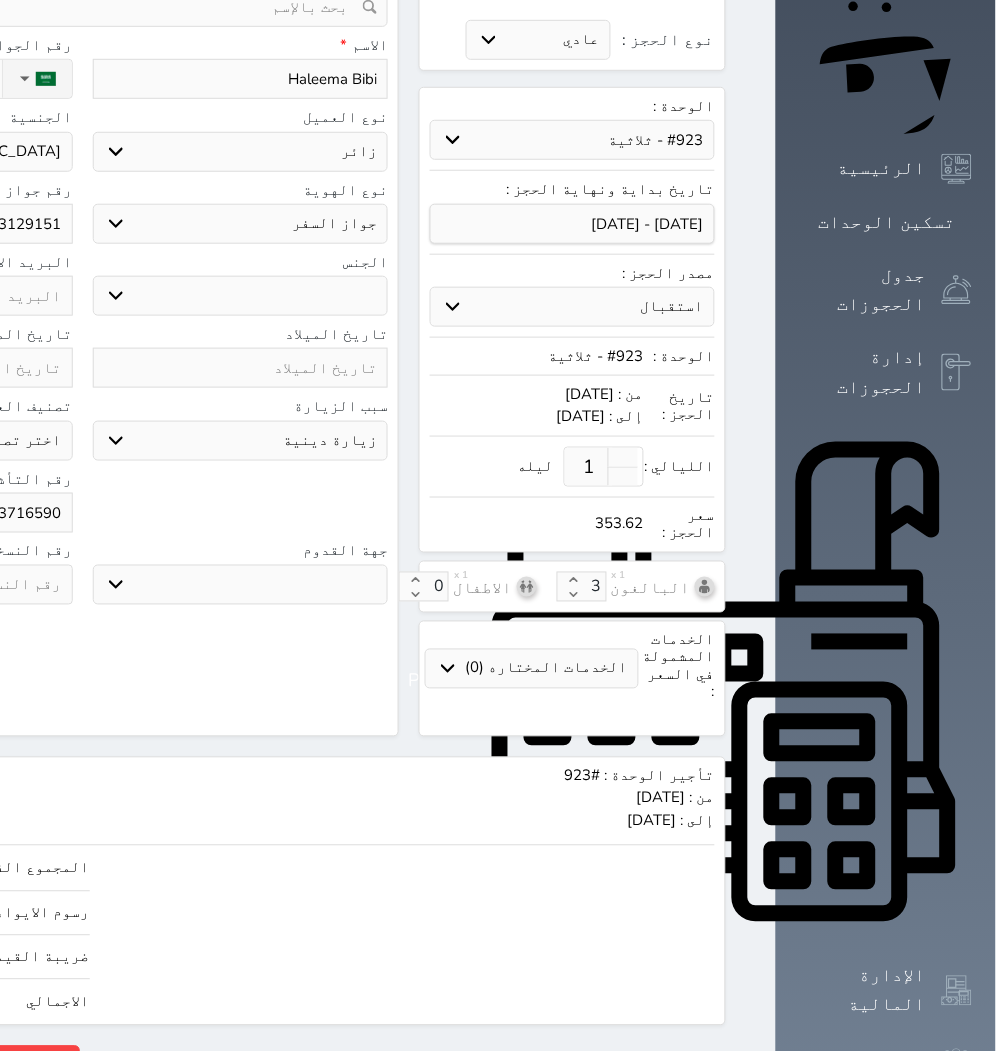 click on "1" 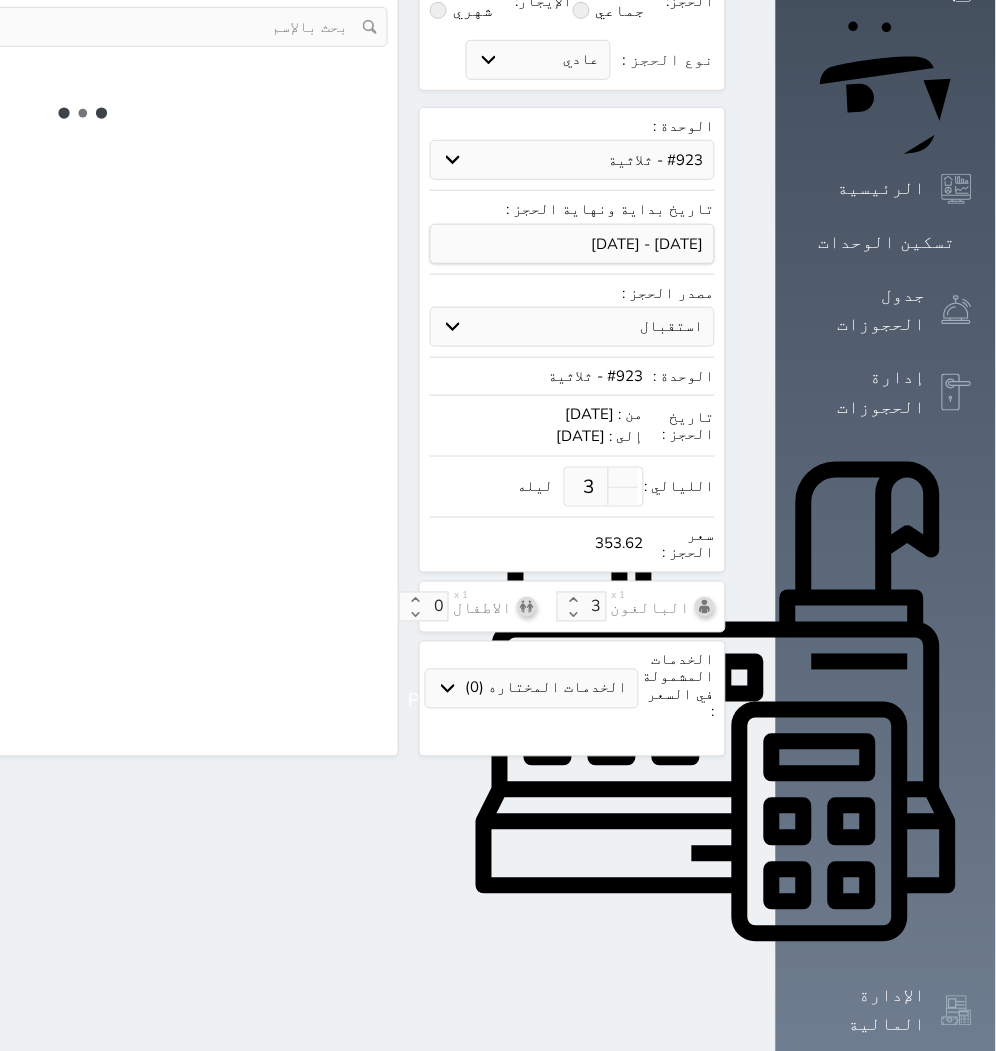 click on "البحث عن العملاء :        الاسم       رقم الهوية       البريد الإلكتروني       الجوال           تغيير العميل" 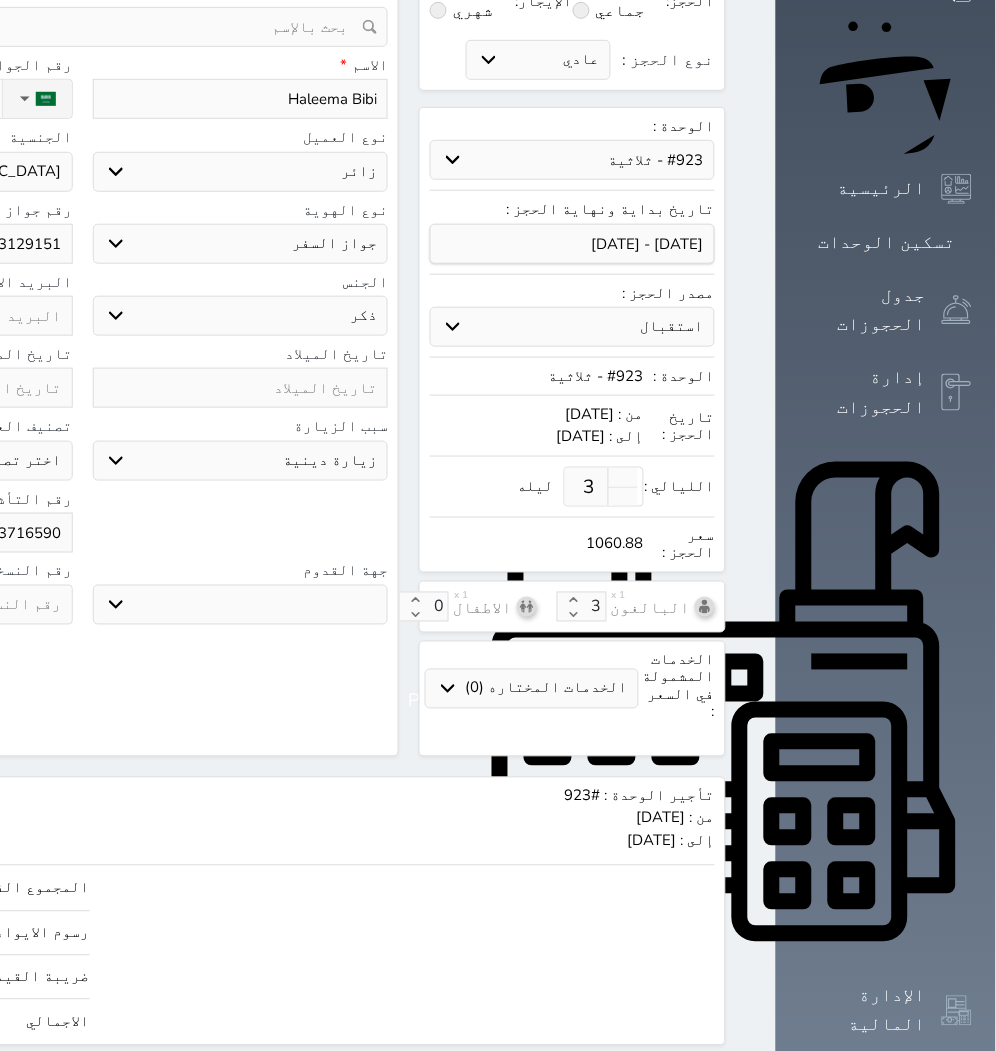 scroll, scrollTop: 227, scrollLeft: 0, axis: vertical 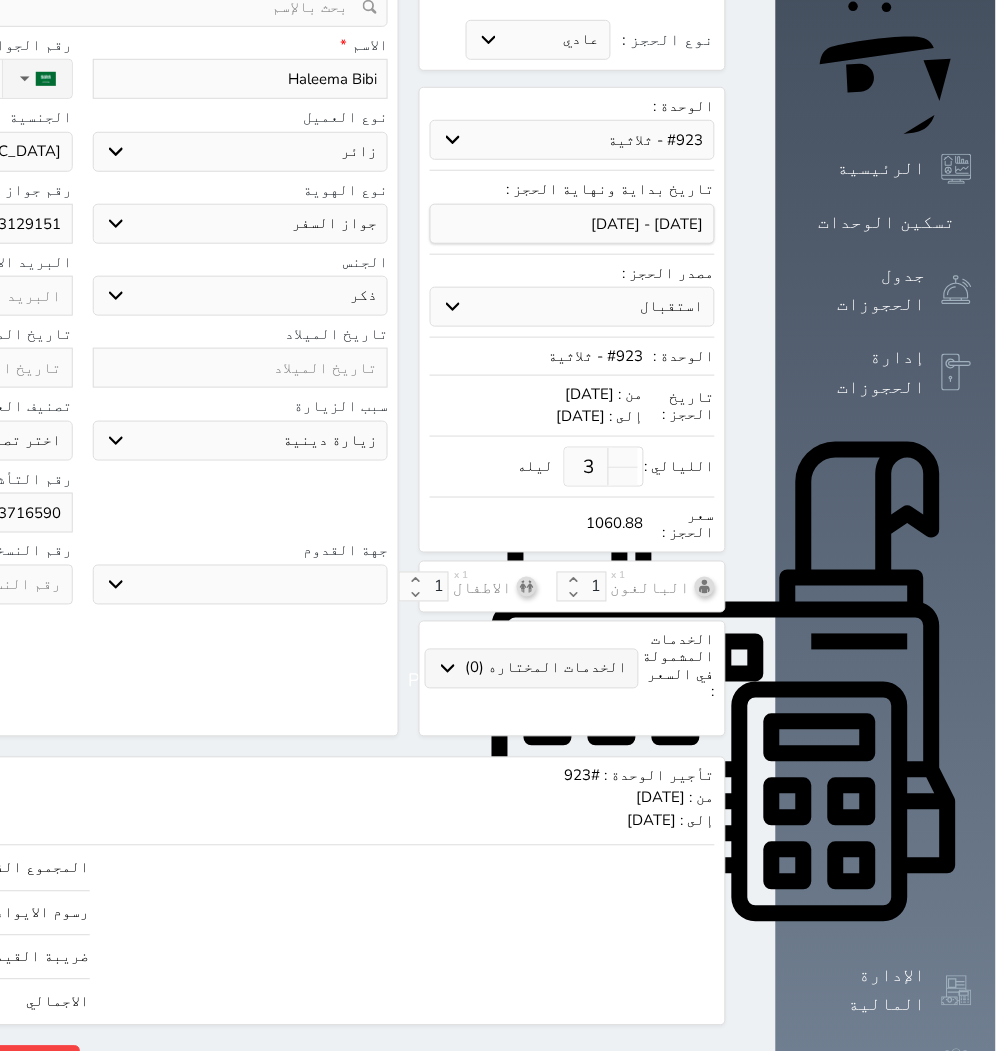 click on "الخدمات المختاره (0)" 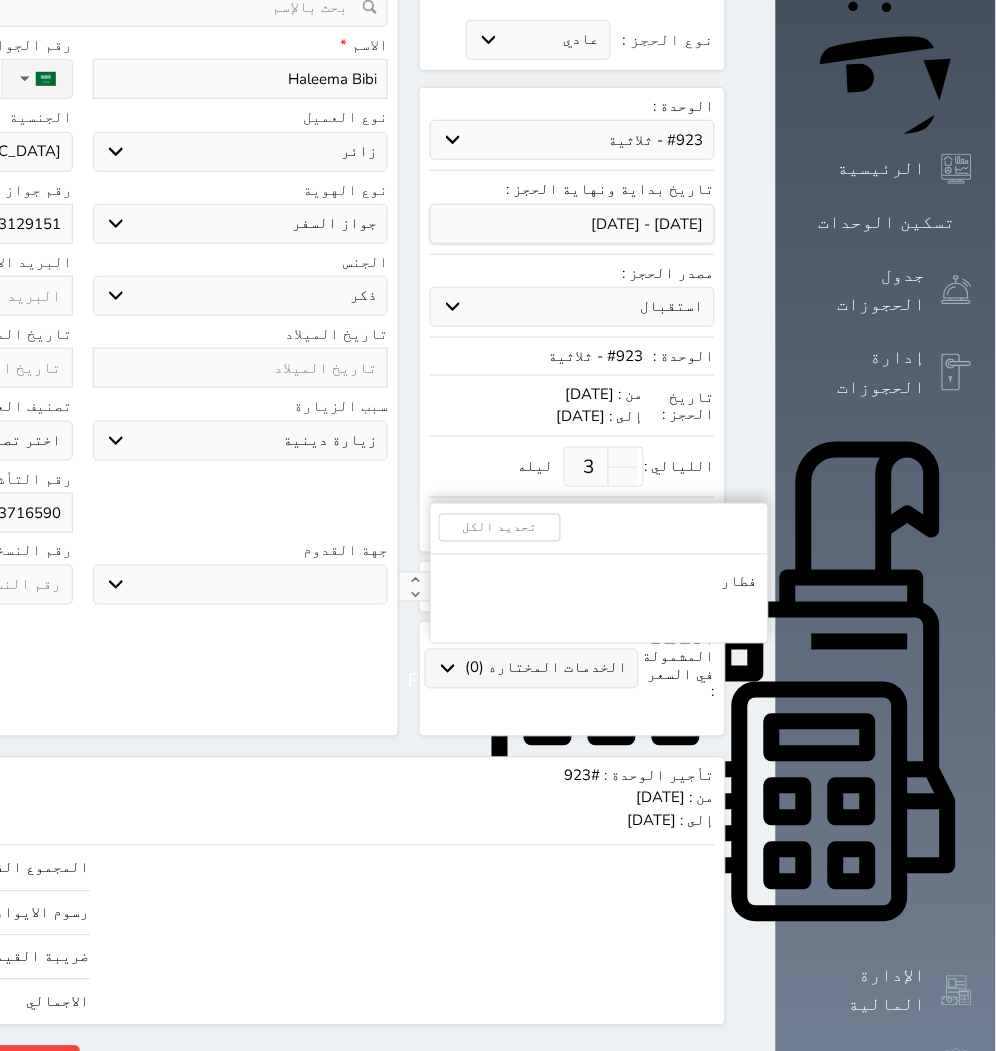 click on "الخدمات المختاره (0)" 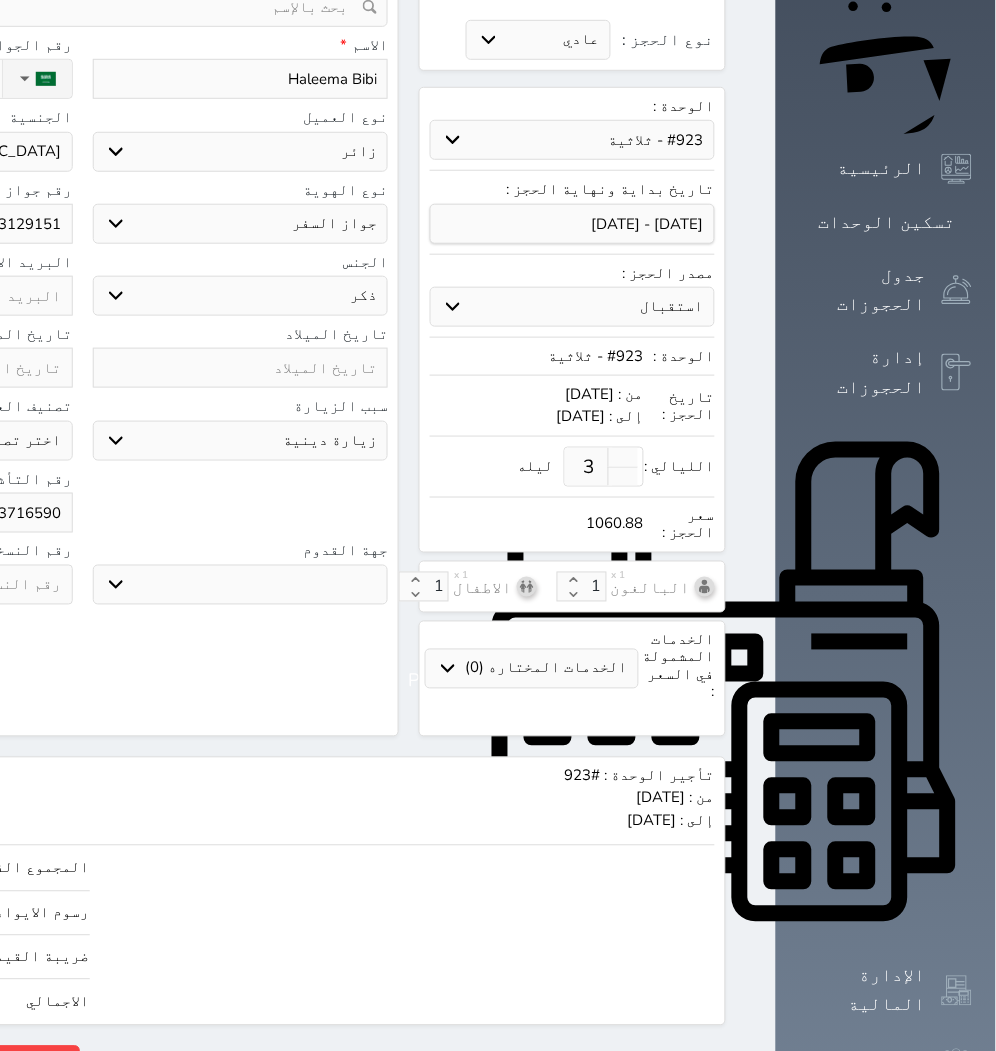 click on "حجز" 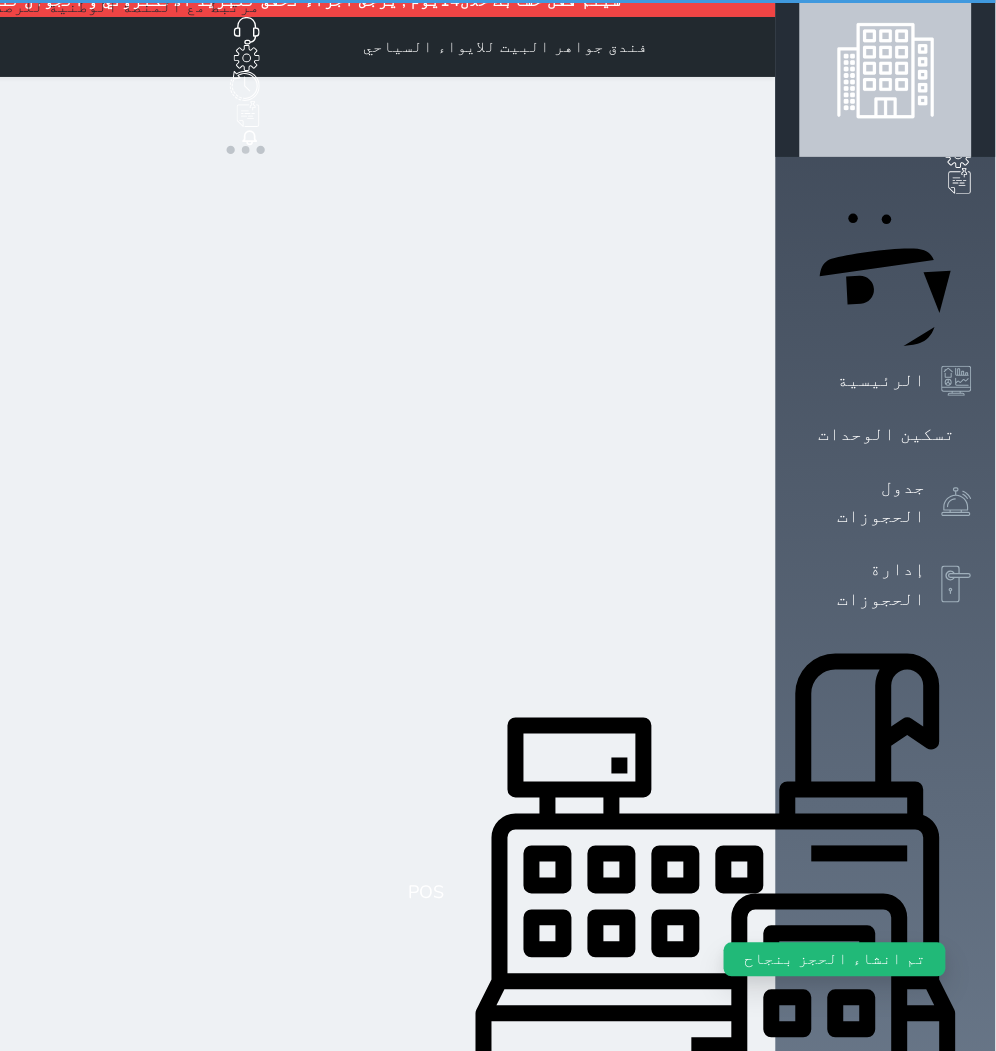 scroll, scrollTop: 0, scrollLeft: 0, axis: both 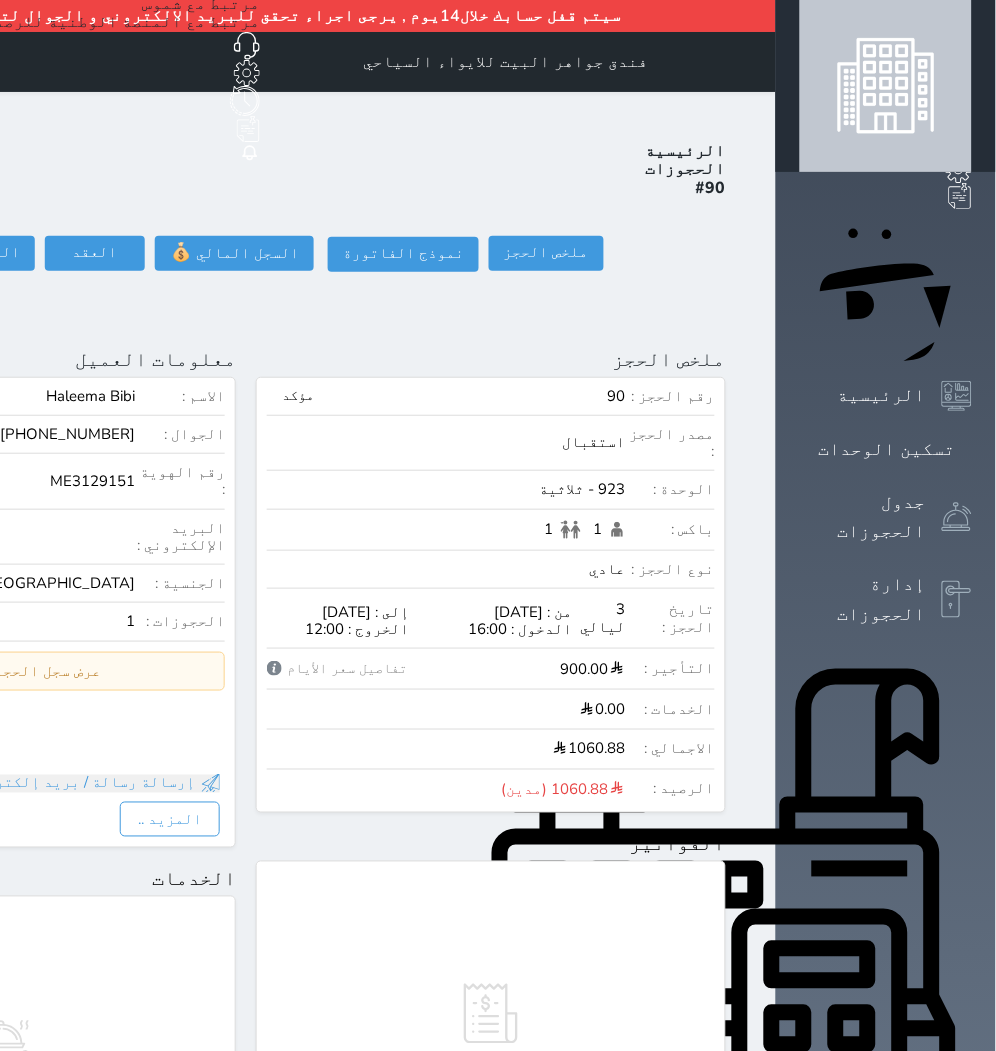 click on "التحقق الان" 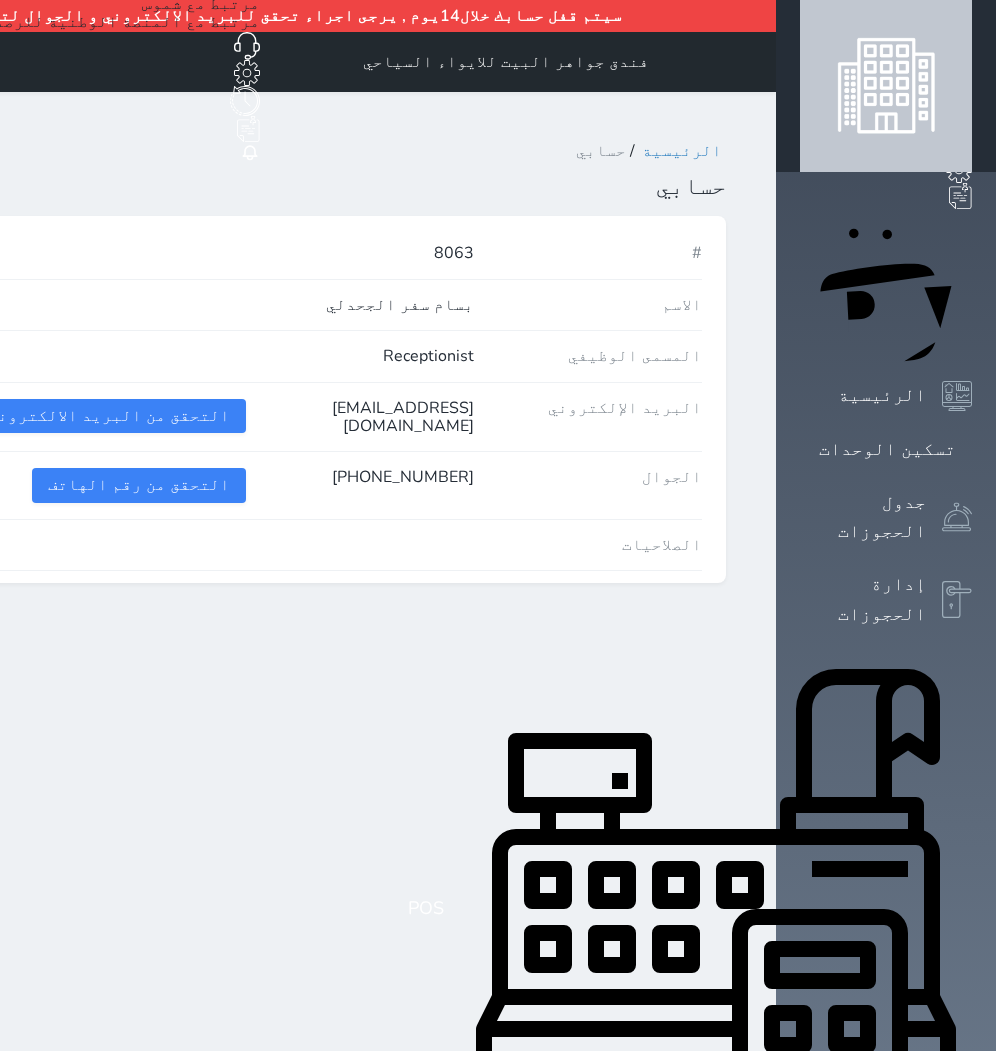 scroll, scrollTop: 0, scrollLeft: 0, axis: both 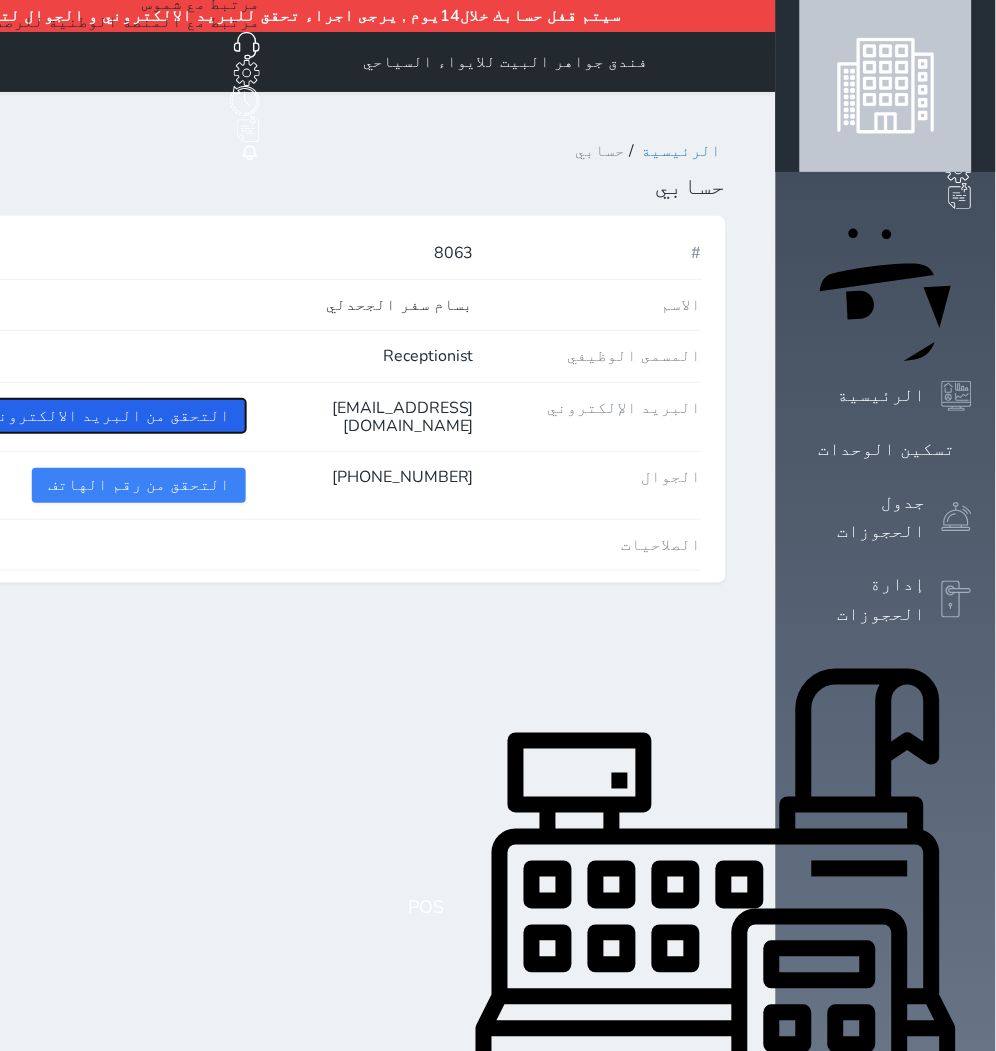 click on "التحقق من البريد الالكتروني" at bounding box center (109, 416) 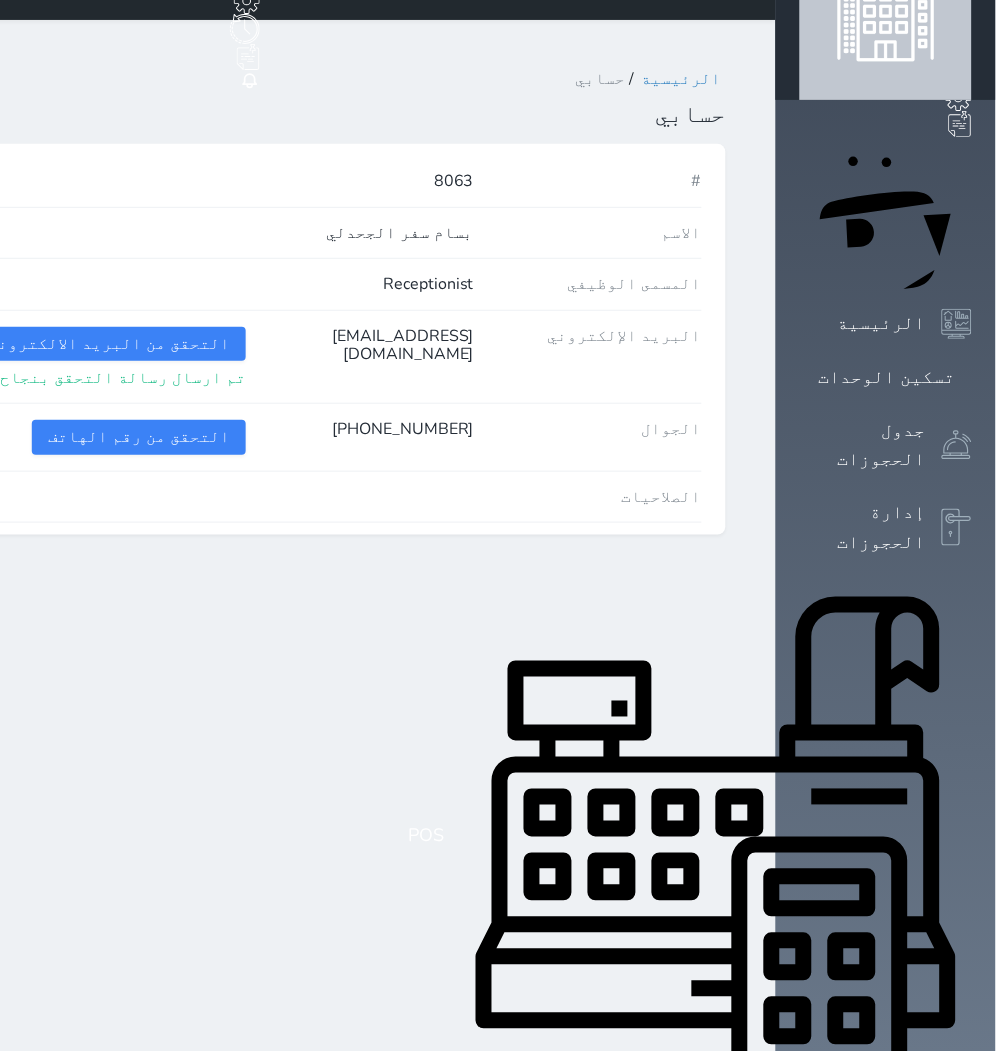 scroll, scrollTop: 111, scrollLeft: 0, axis: vertical 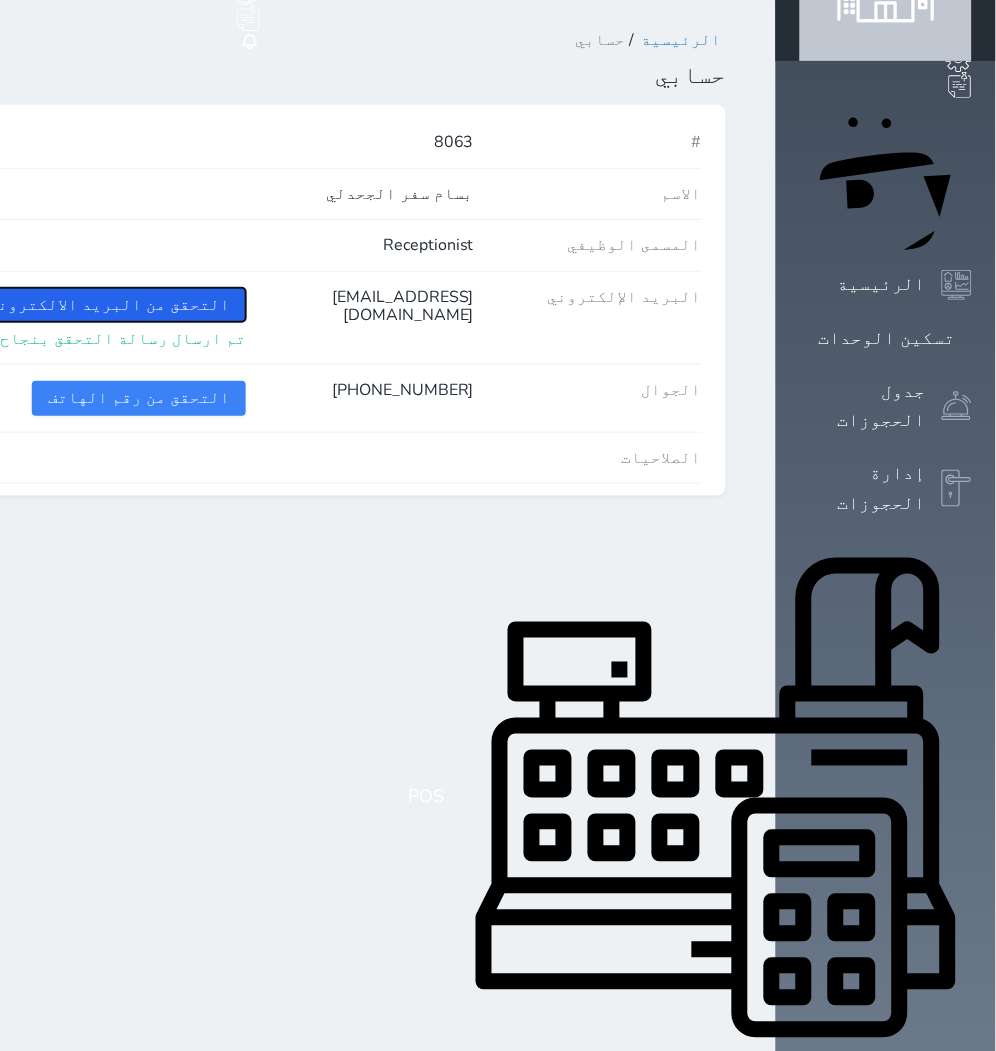 click on "التحقق من البريد الالكتروني" at bounding box center (109, 305) 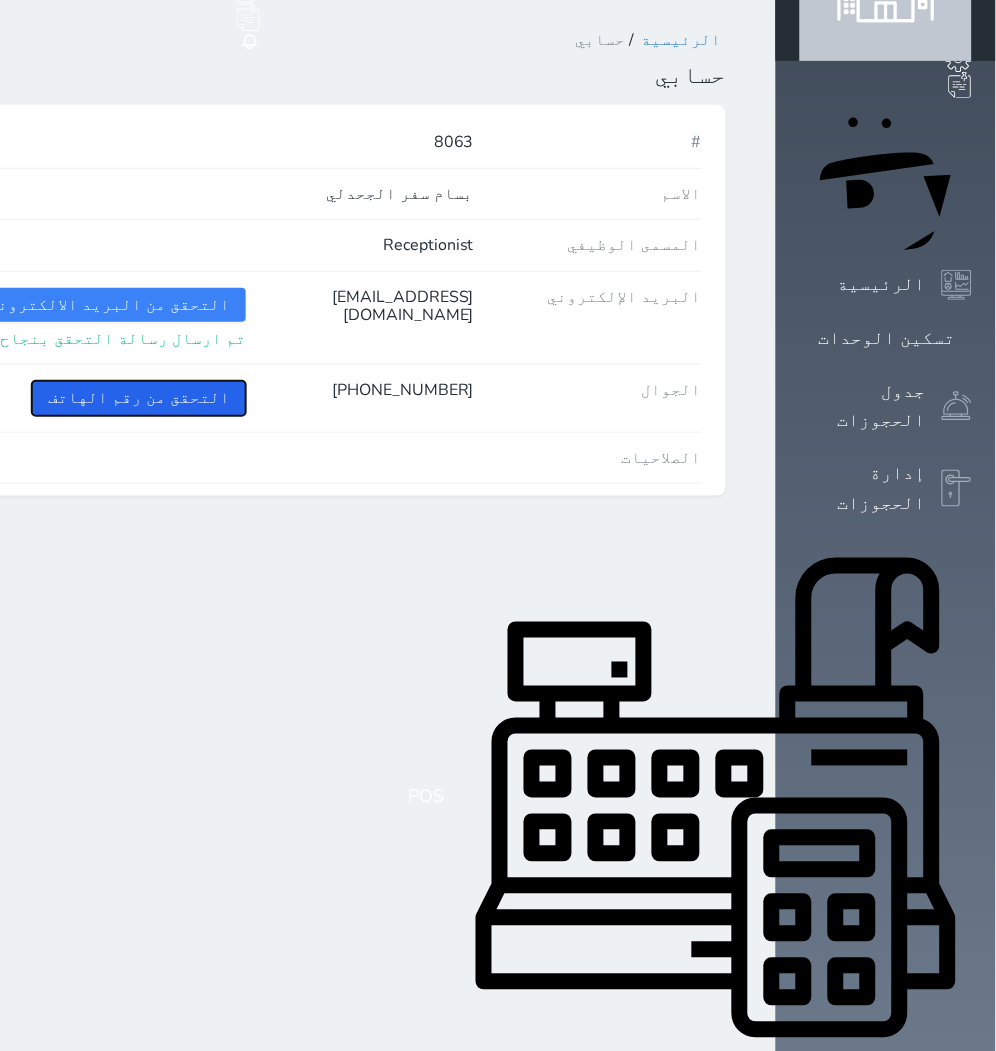 click on "التحقق من رقم الهاتف" at bounding box center [139, 398] 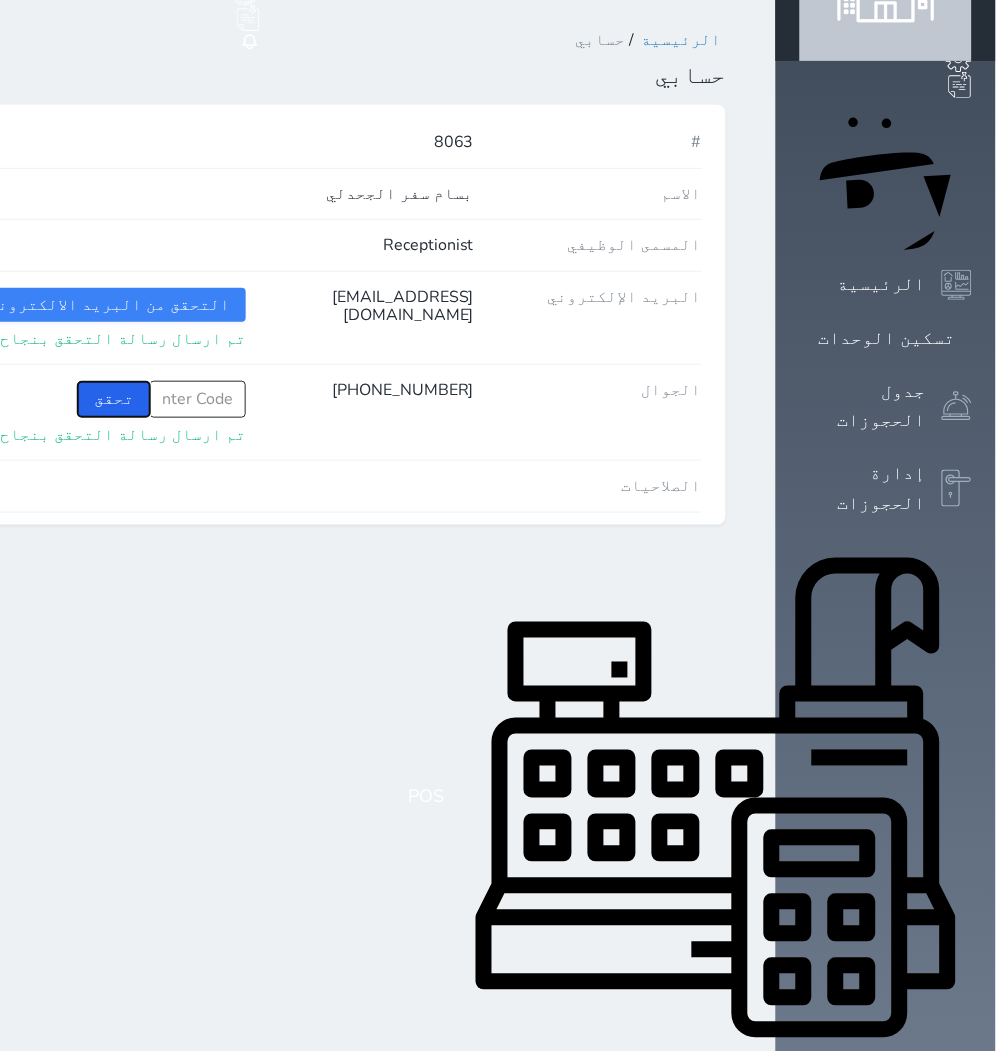 click on "تحقق" at bounding box center [114, 399] 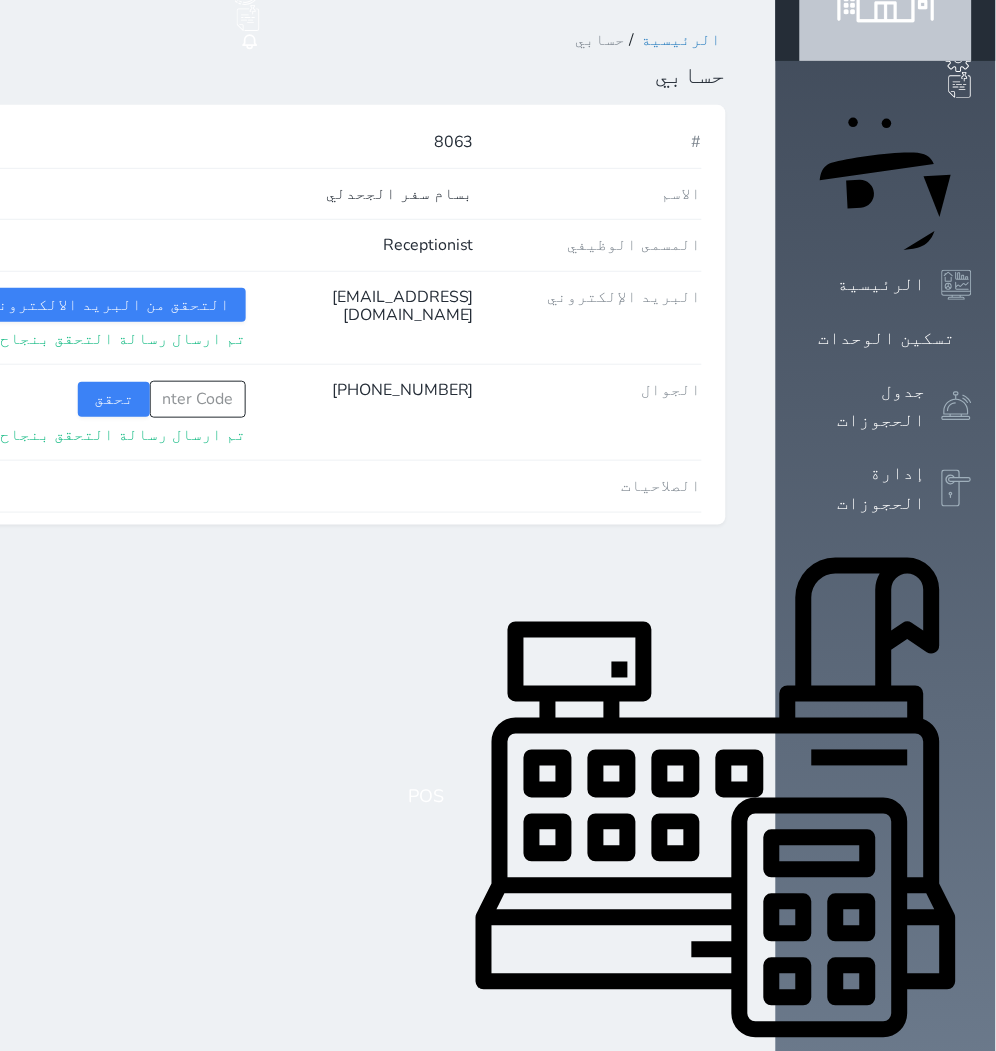 click on "+966567768276" at bounding box center (360, 412) 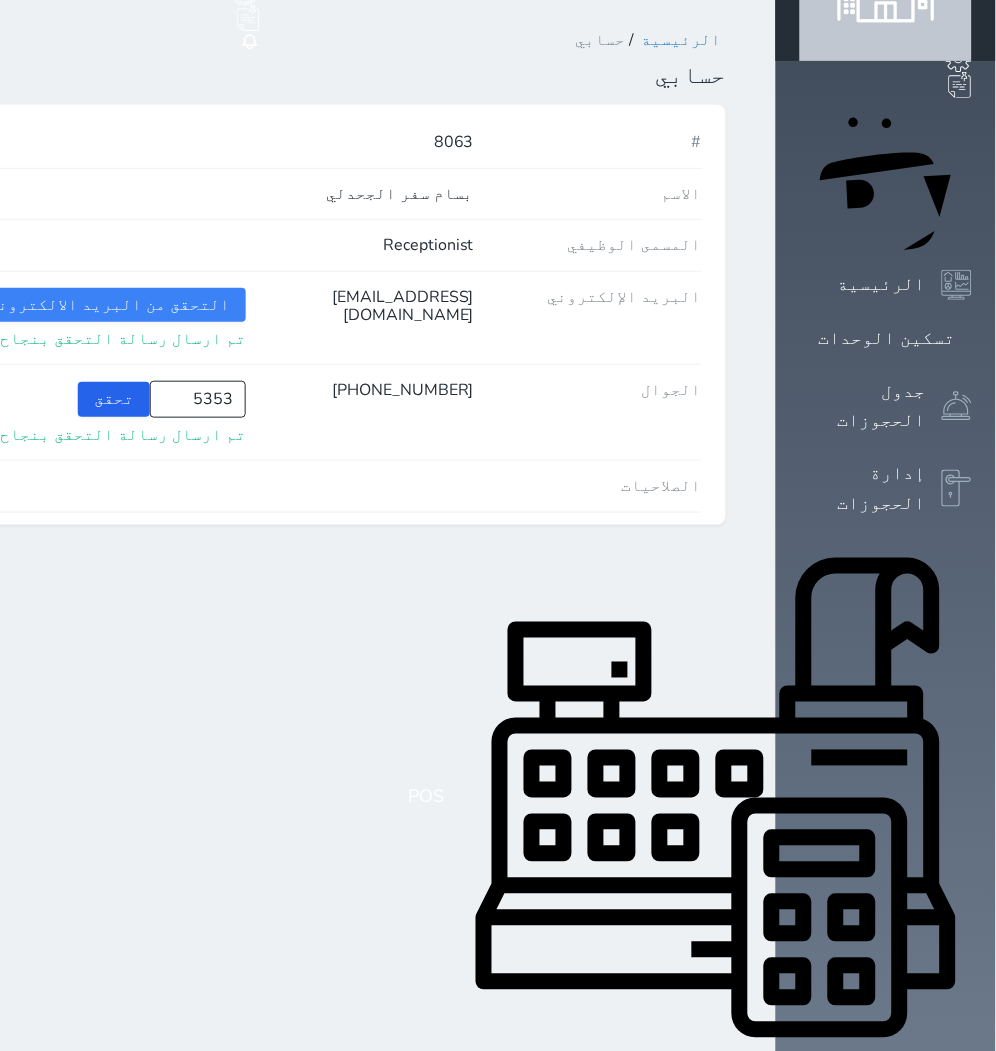 type on "5353" 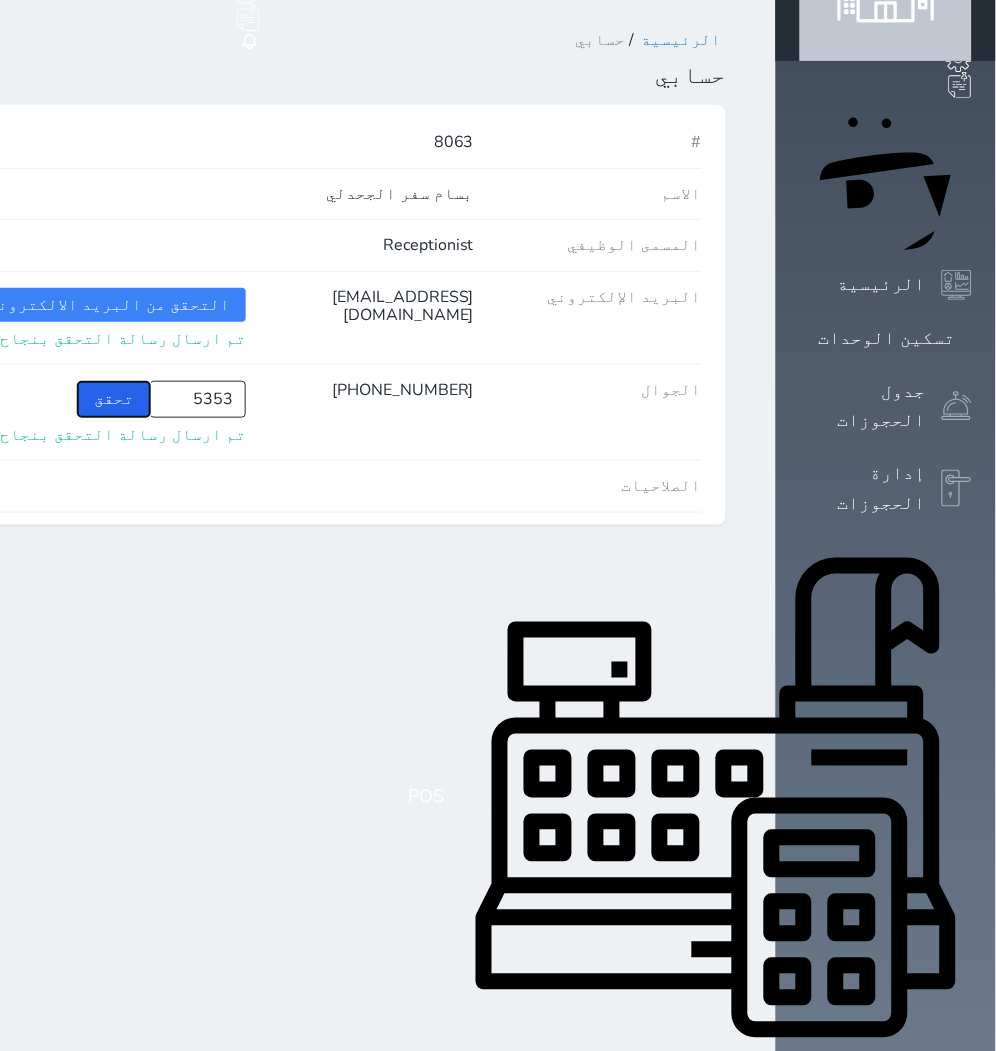 click on "تحقق" at bounding box center (114, 399) 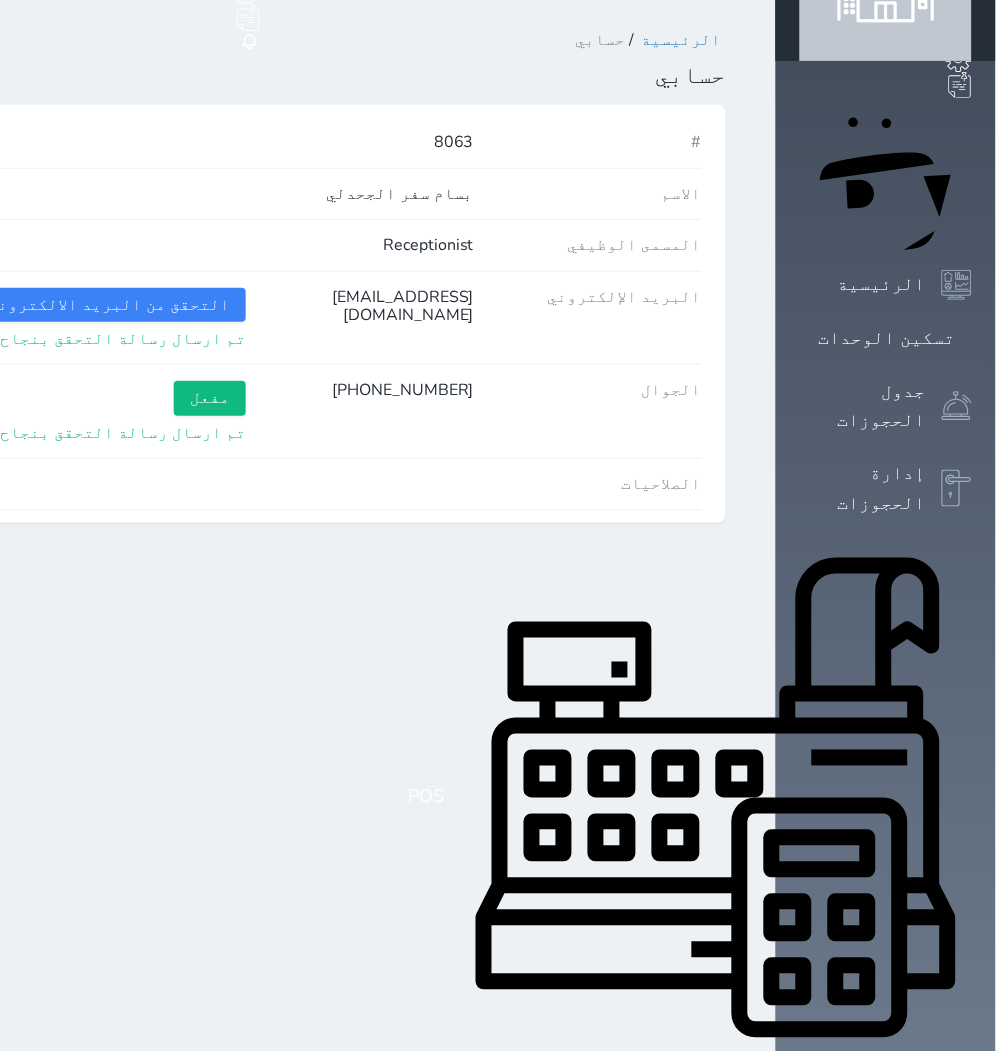 click at bounding box center [132, 484] 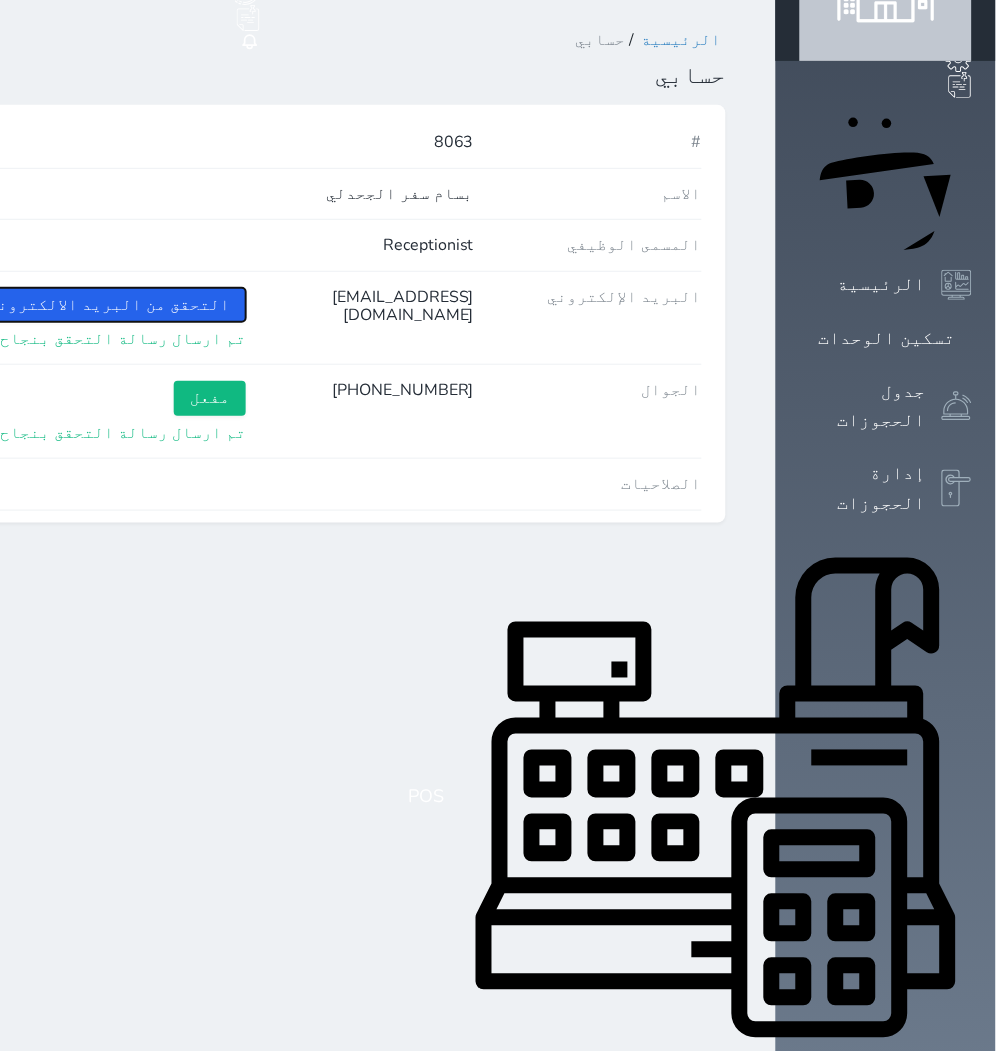 click on "التحقق من البريد الالكتروني" at bounding box center [109, 305] 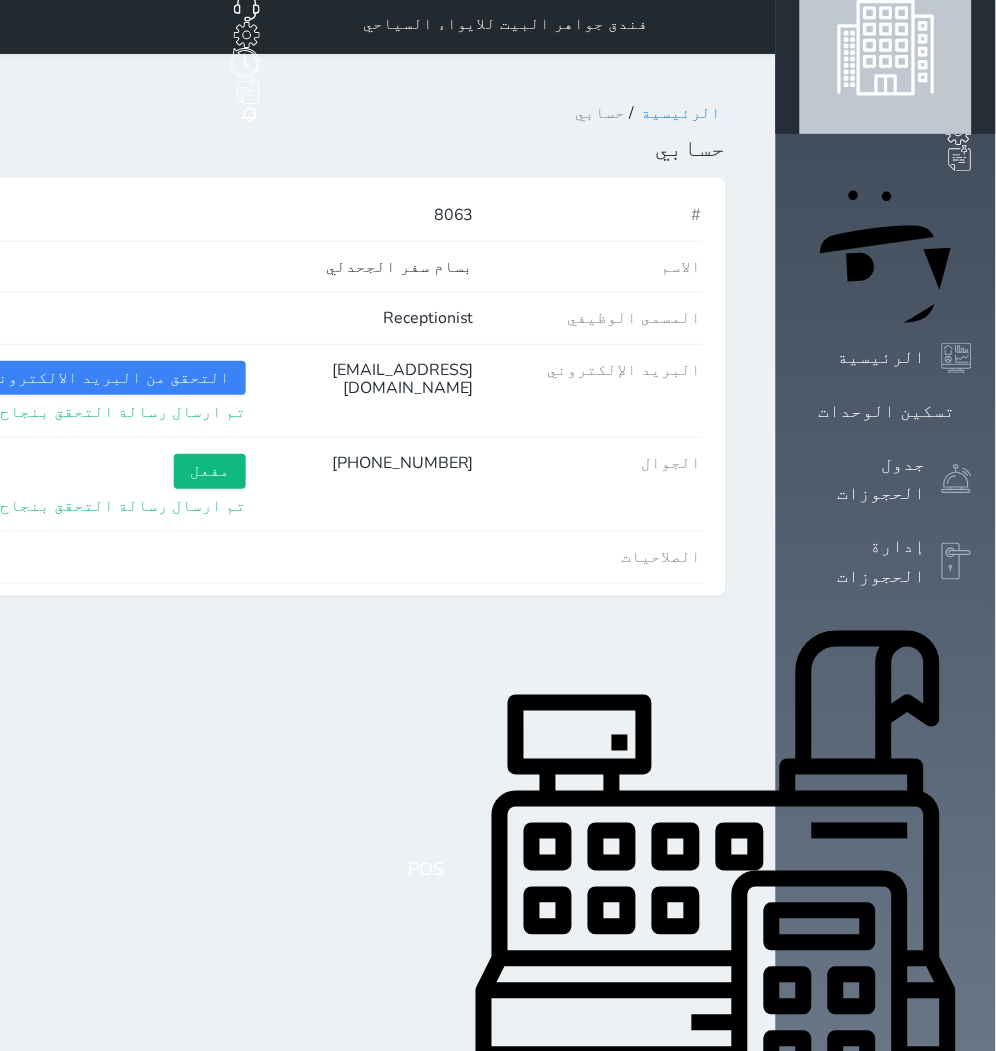 scroll, scrollTop: 0, scrollLeft: 0, axis: both 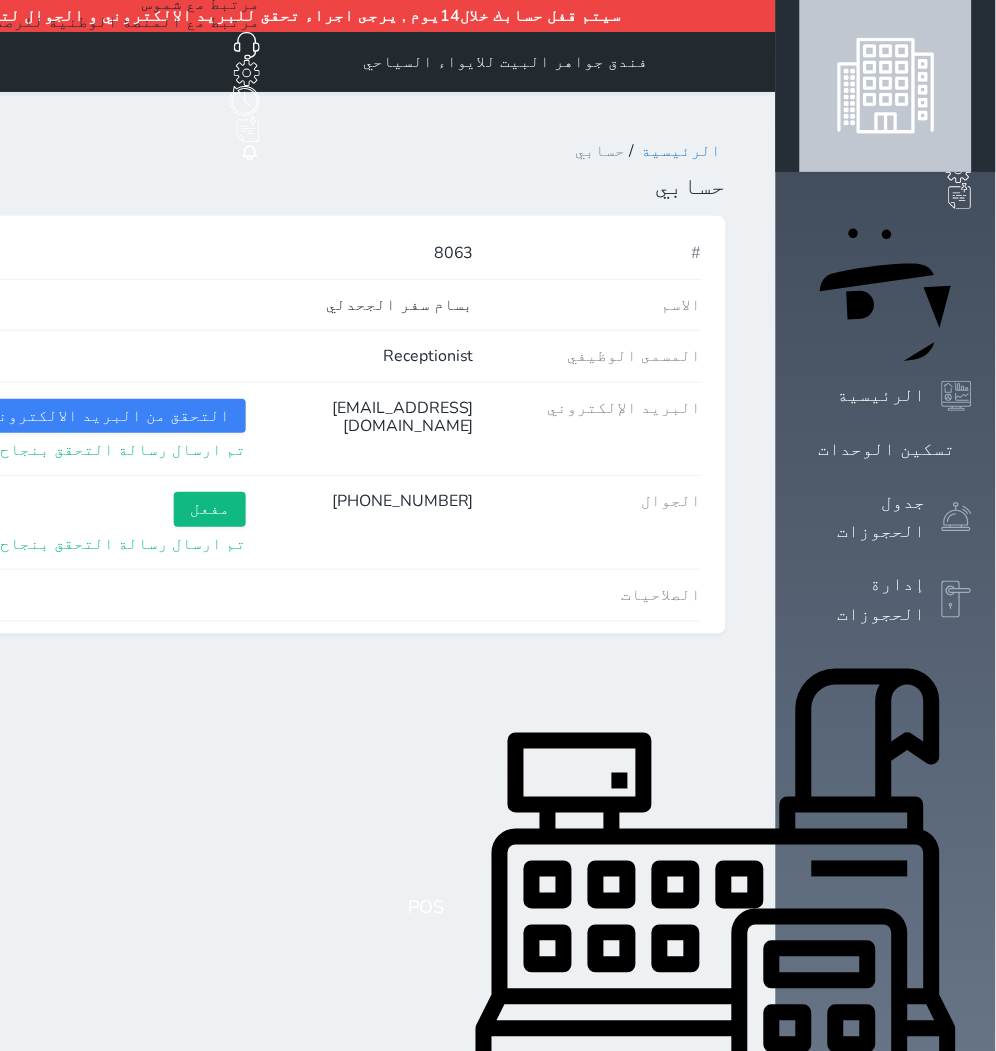 click on "التحقق الان" at bounding box center [-213, 16] 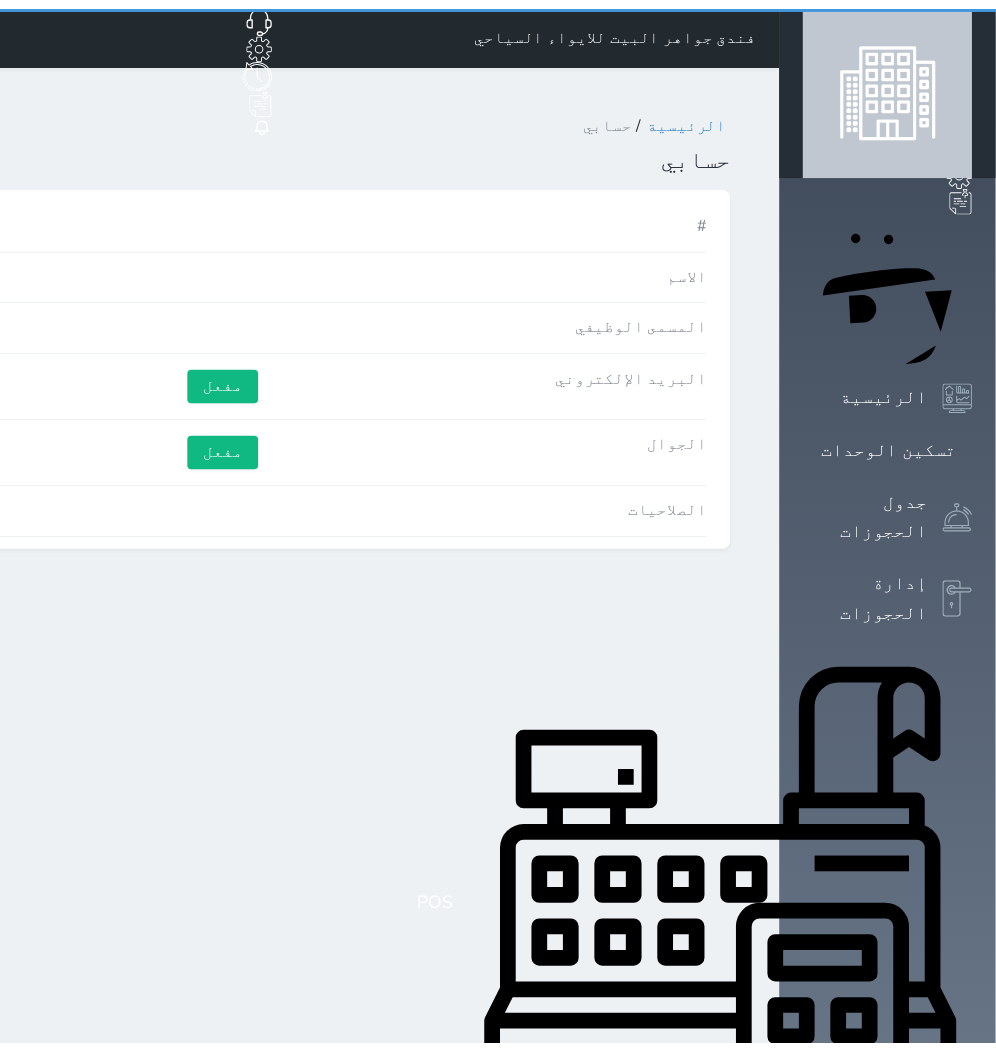 scroll, scrollTop: 0, scrollLeft: 0, axis: both 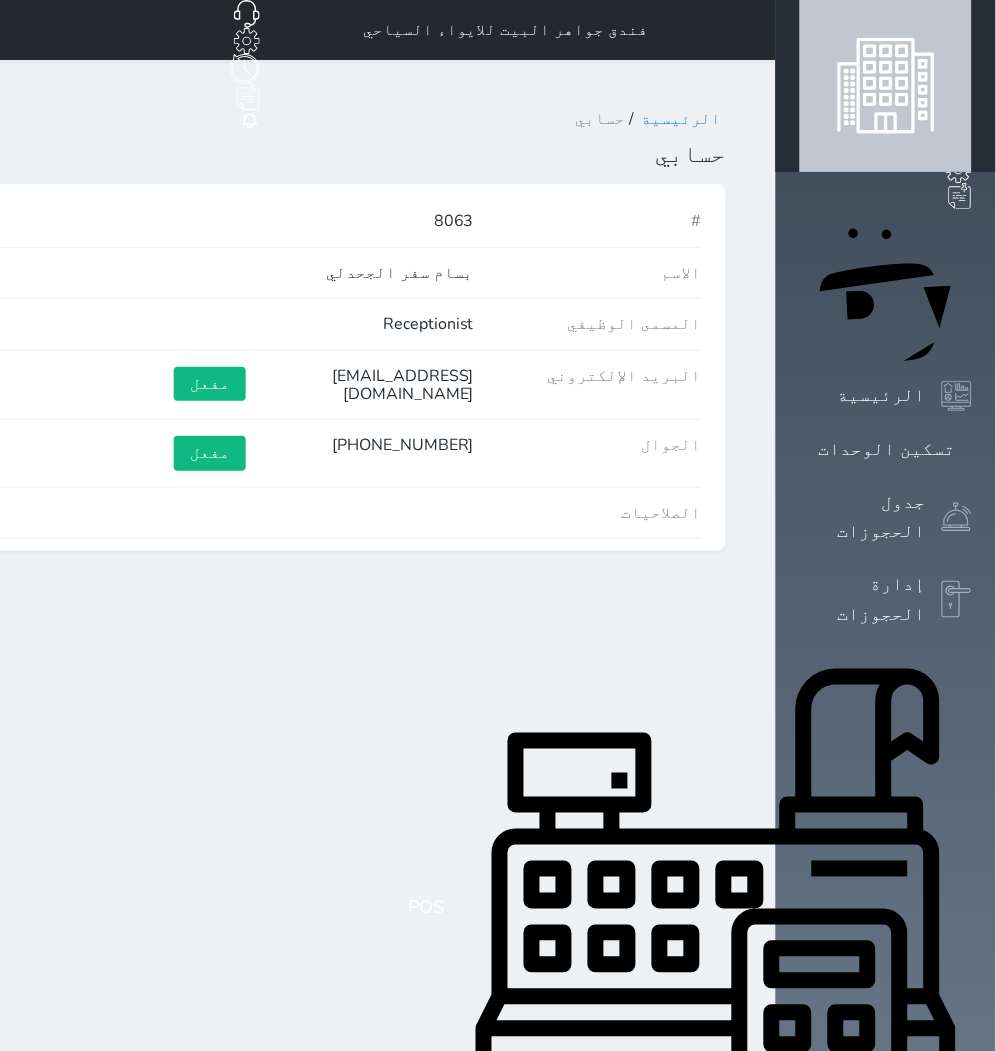 click on "الصلاحيات" at bounding box center (588, 513) 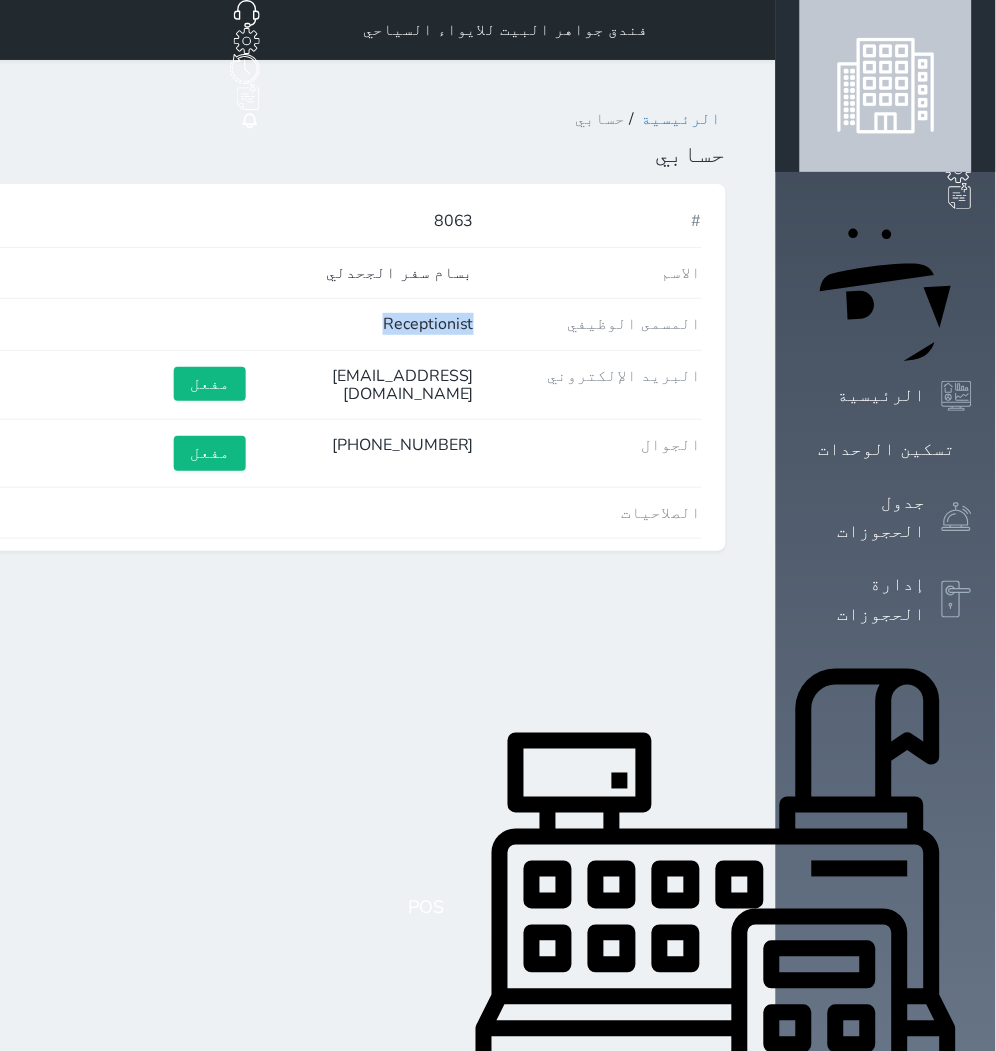 drag, startPoint x: 562, startPoint y: 294, endPoint x: 656, endPoint y: 296, distance: 94.02127 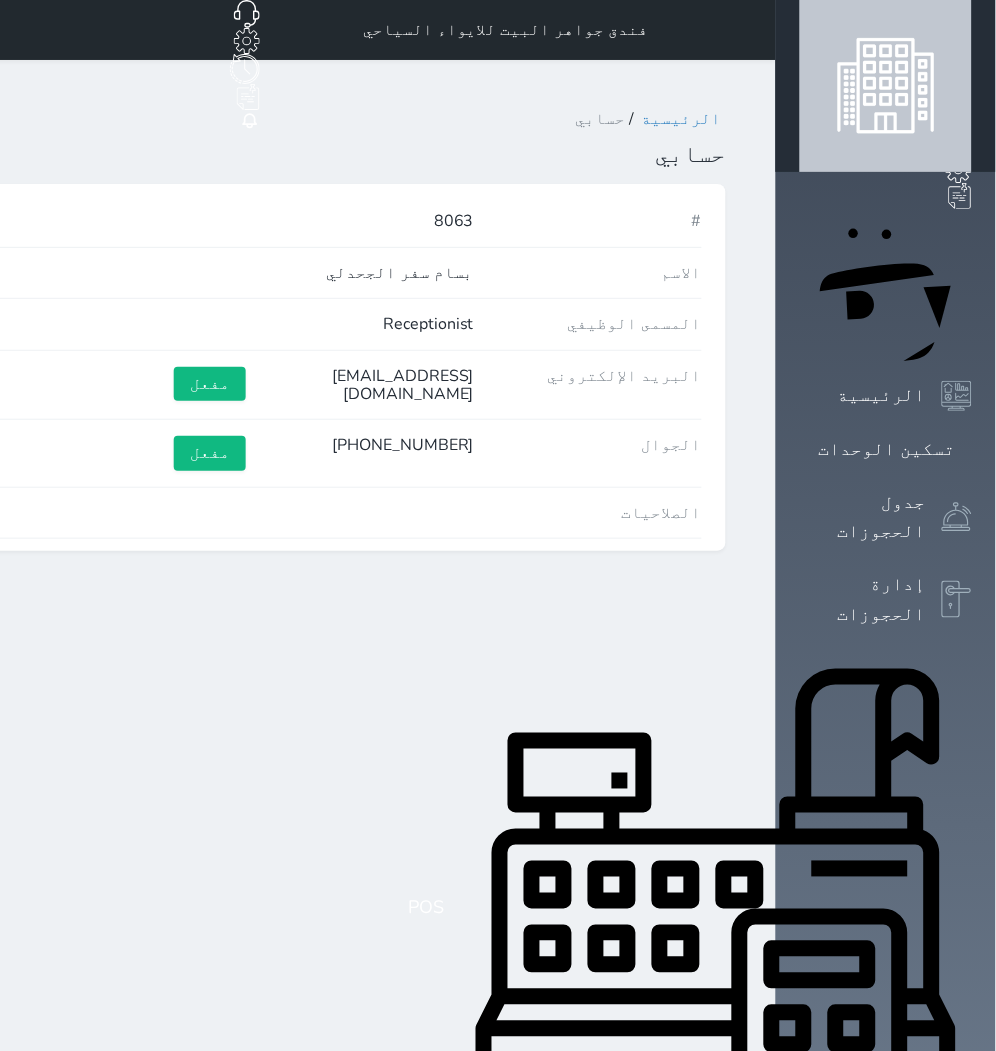 drag, startPoint x: 656, startPoint y: 296, endPoint x: 675, endPoint y: 471, distance: 176.02841 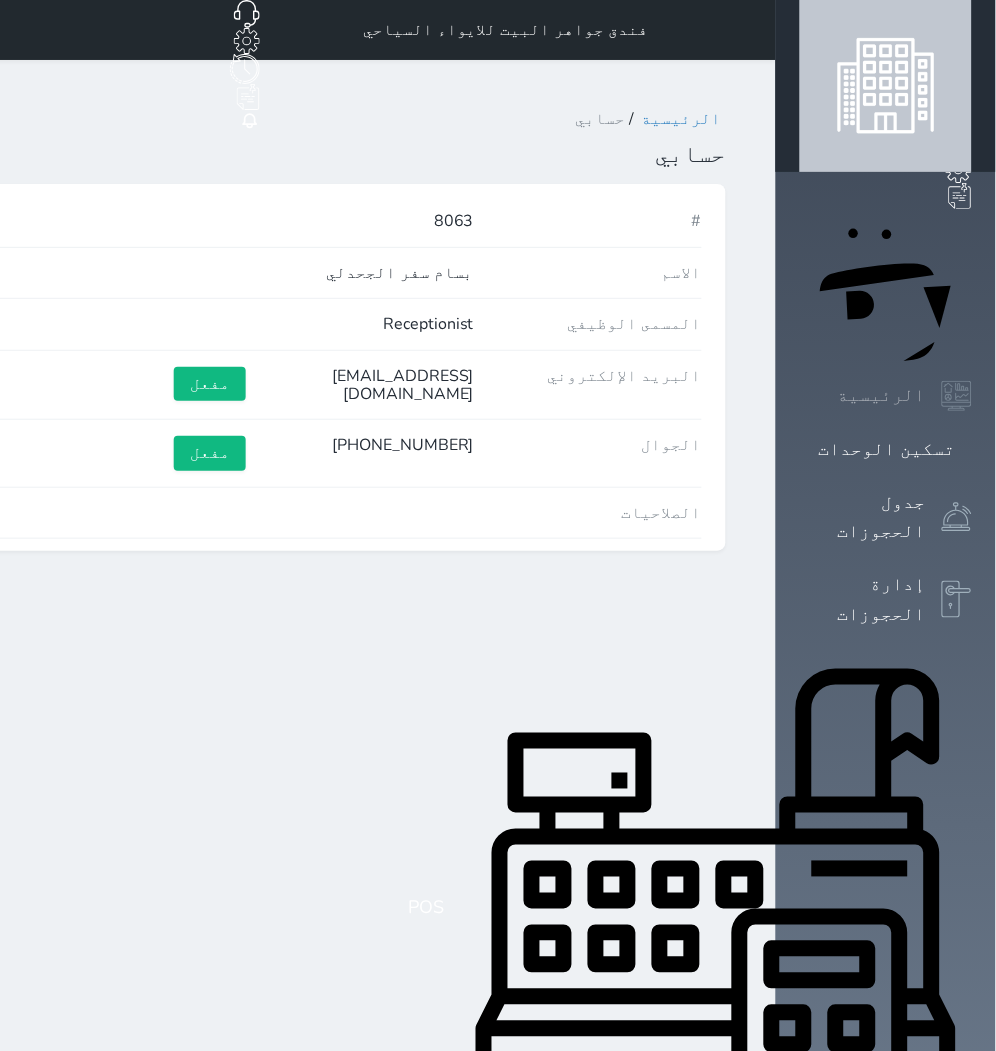 click 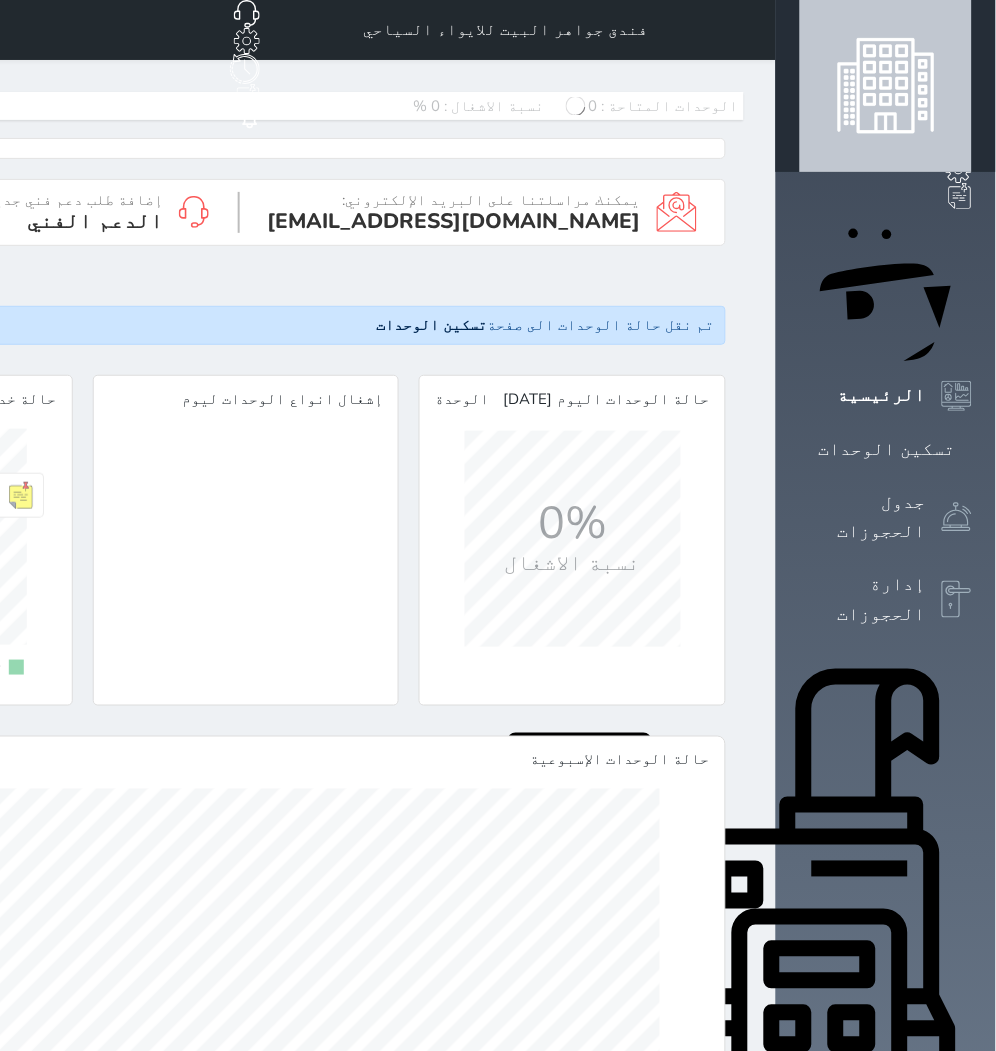 scroll, scrollTop: 999784, scrollLeft: 999758, axis: both 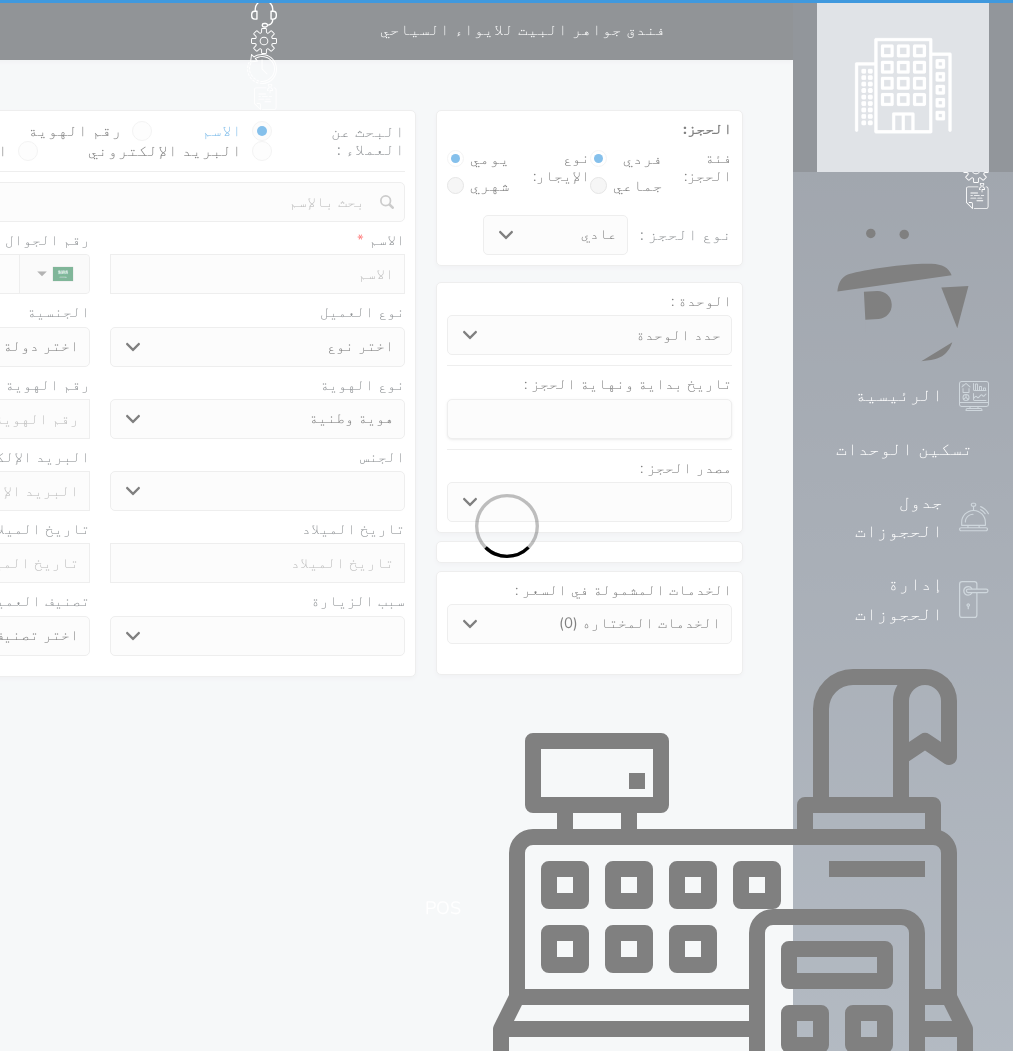 select on "1" 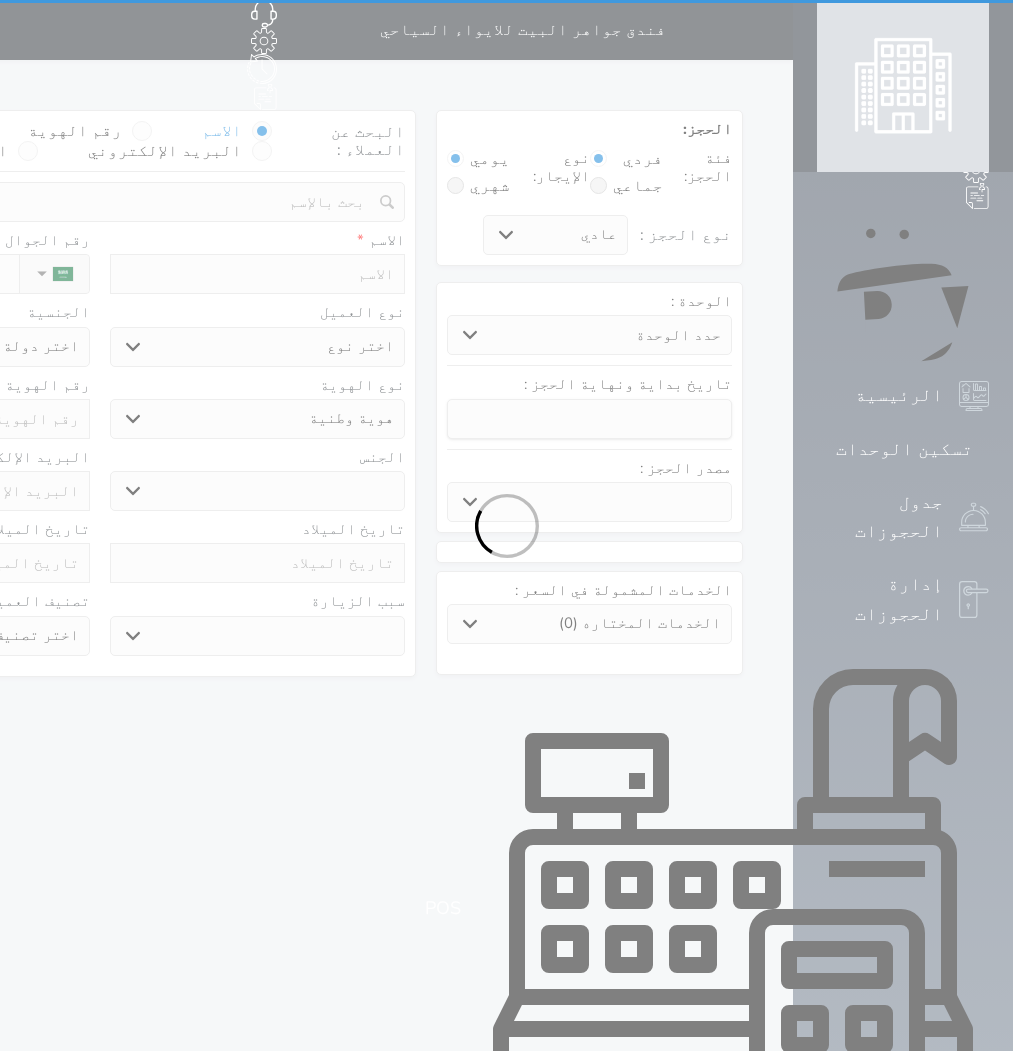 select 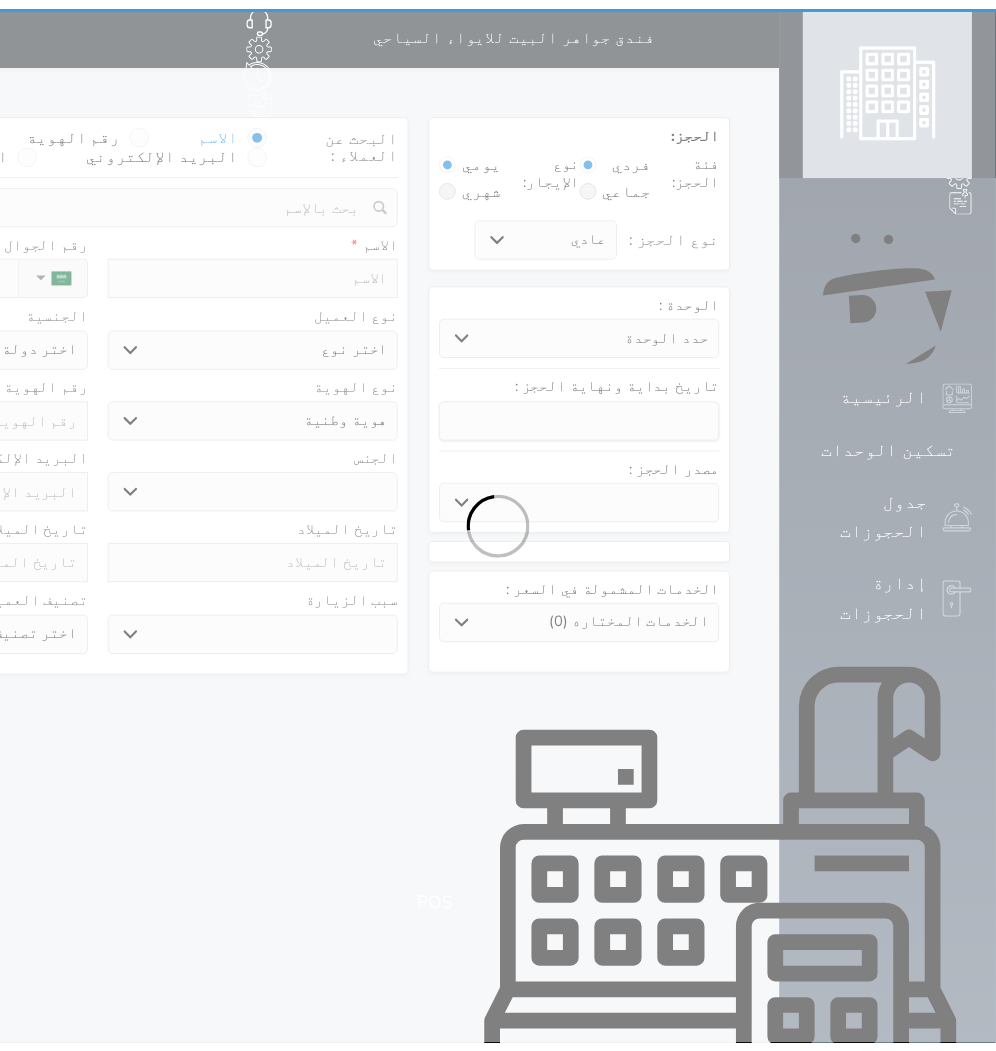 scroll, scrollTop: 0, scrollLeft: 0, axis: both 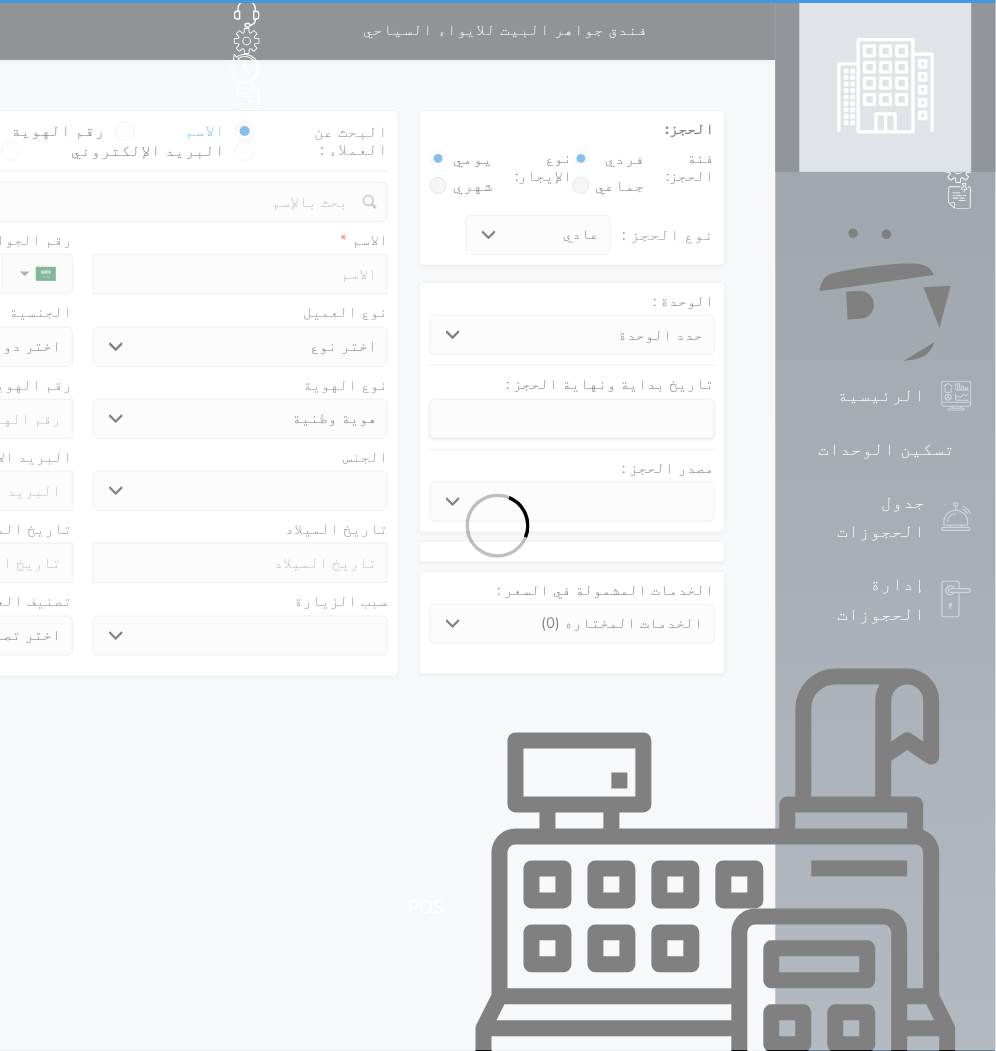 select 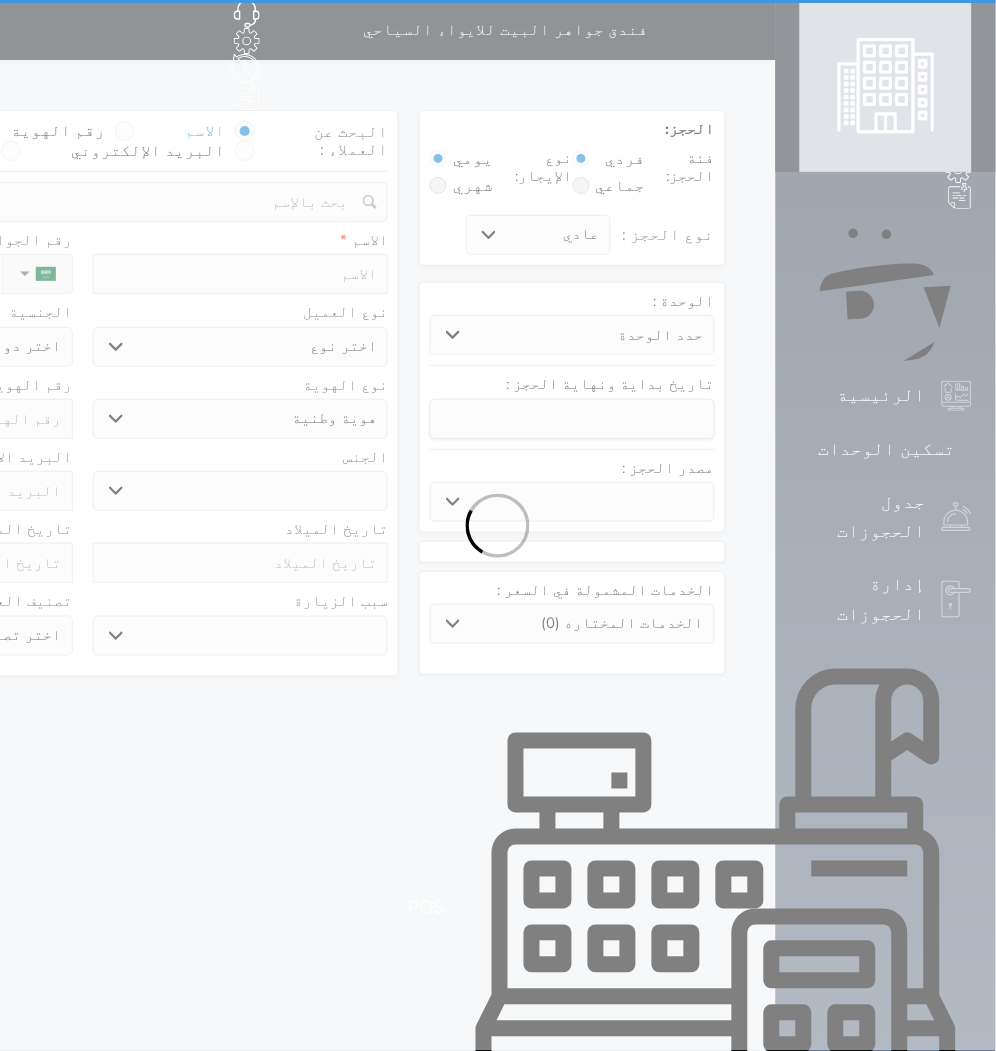 select 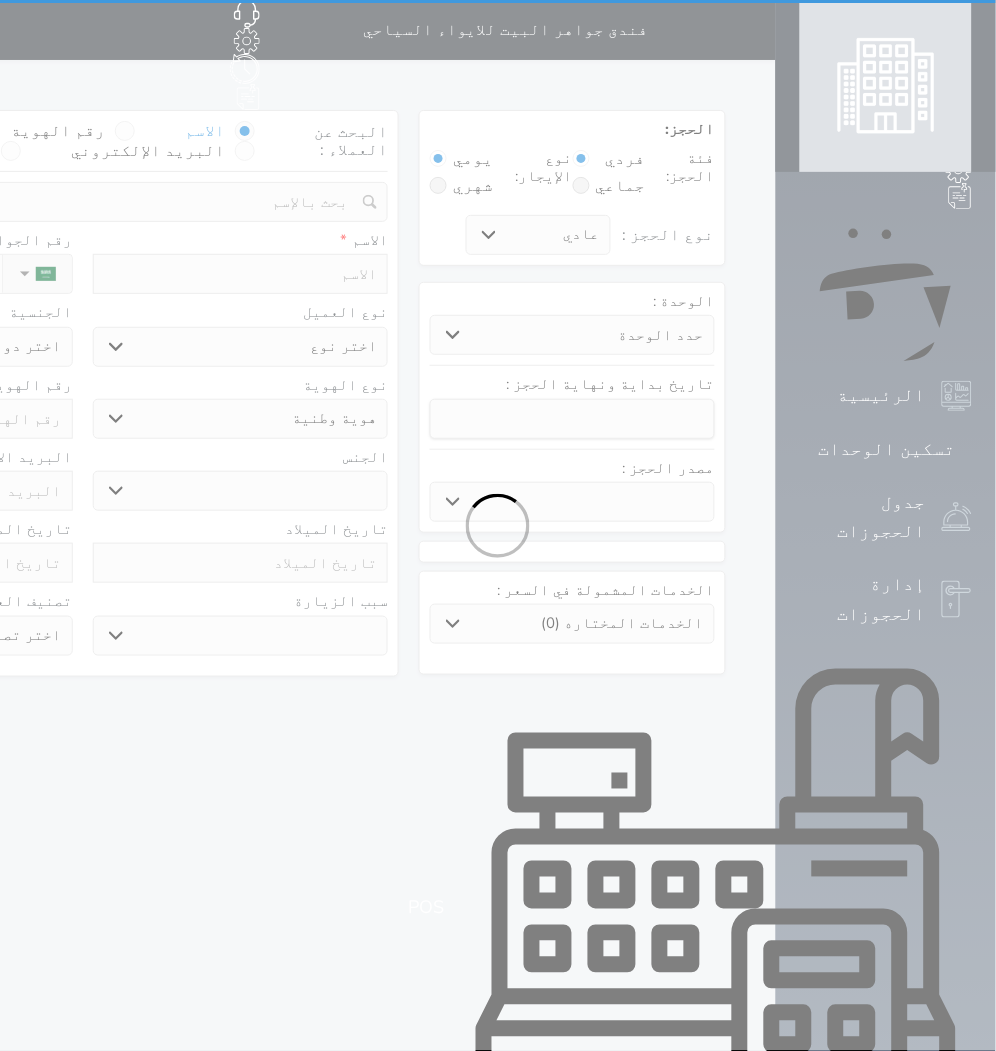 select 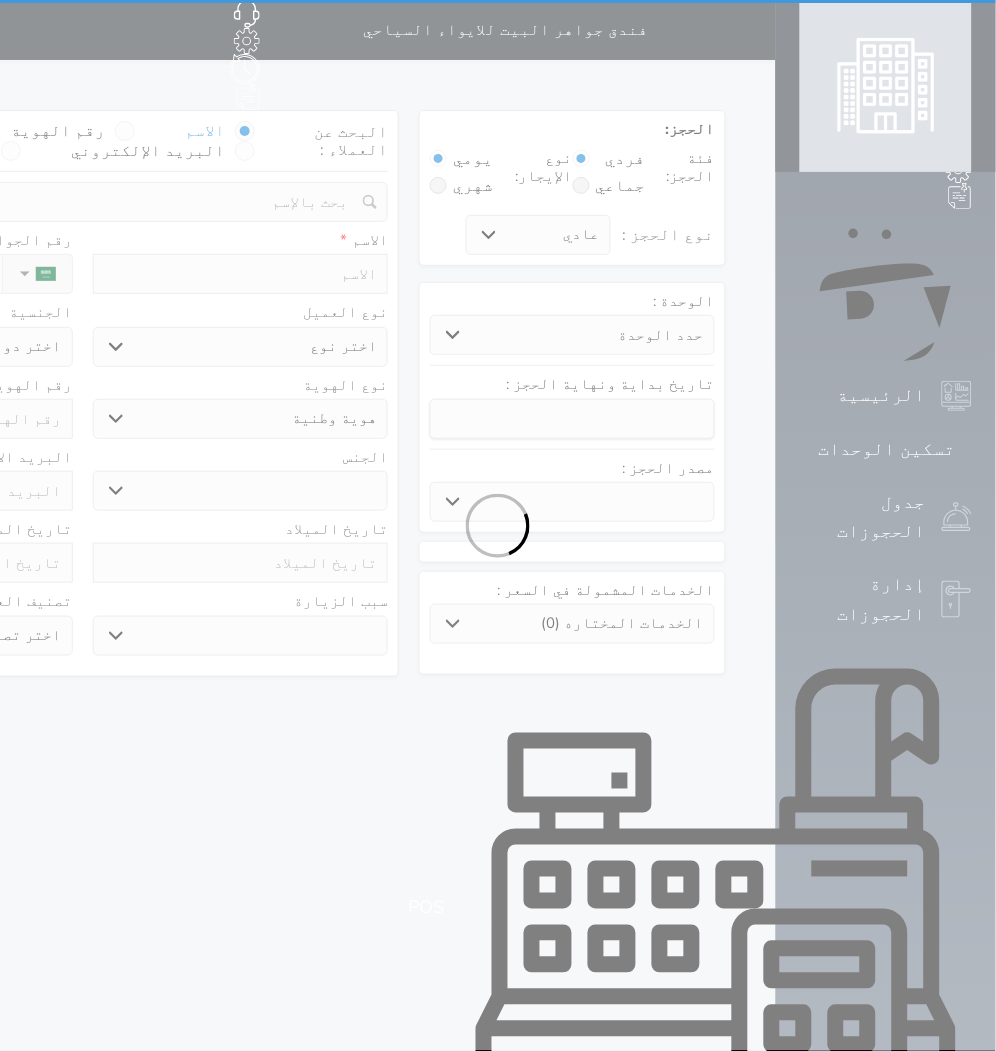 select 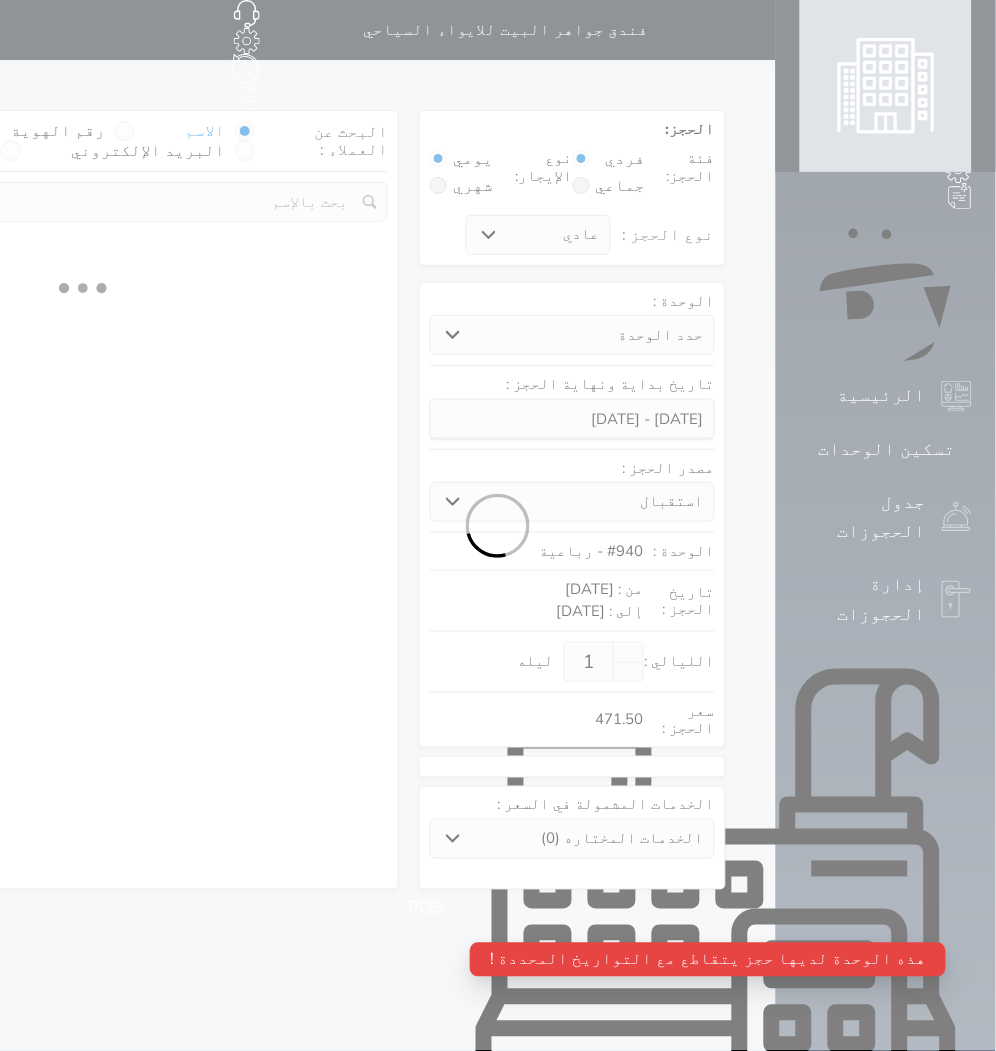 select 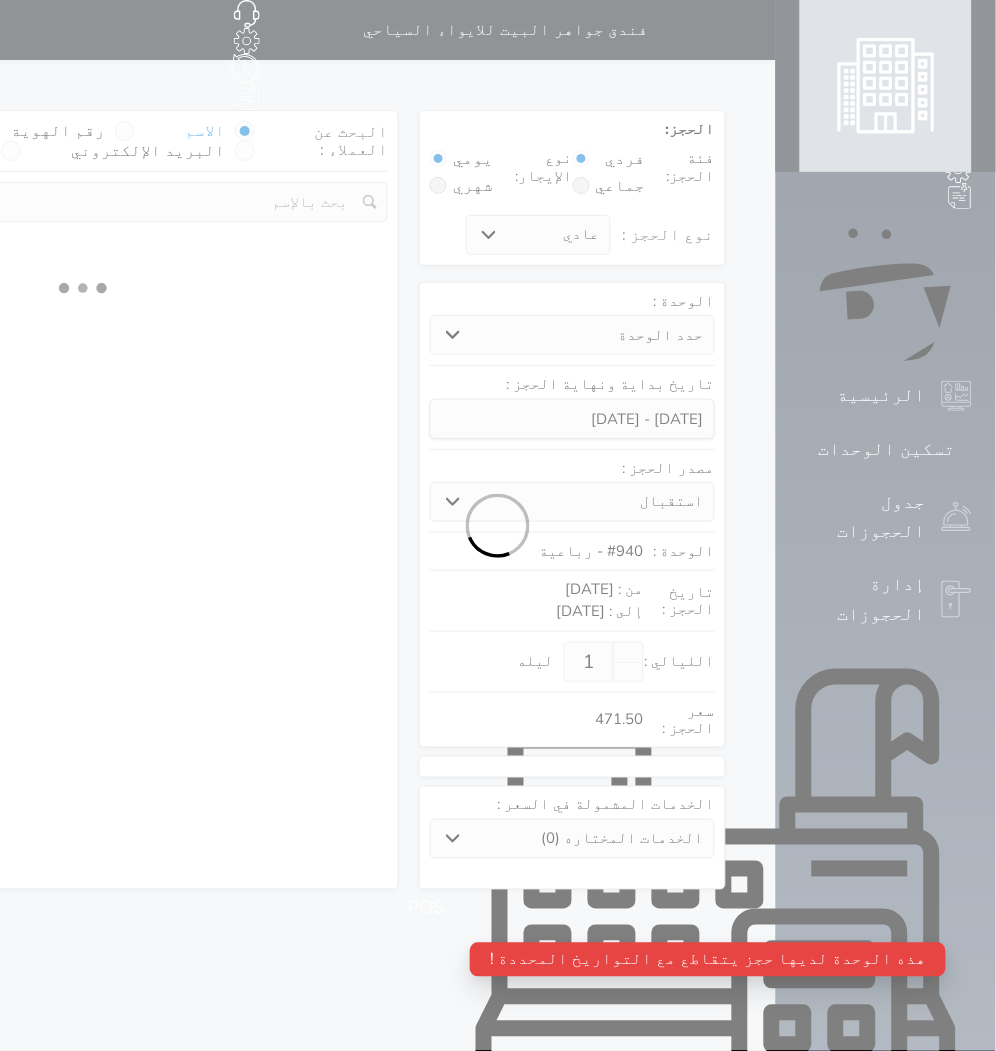 select on "113" 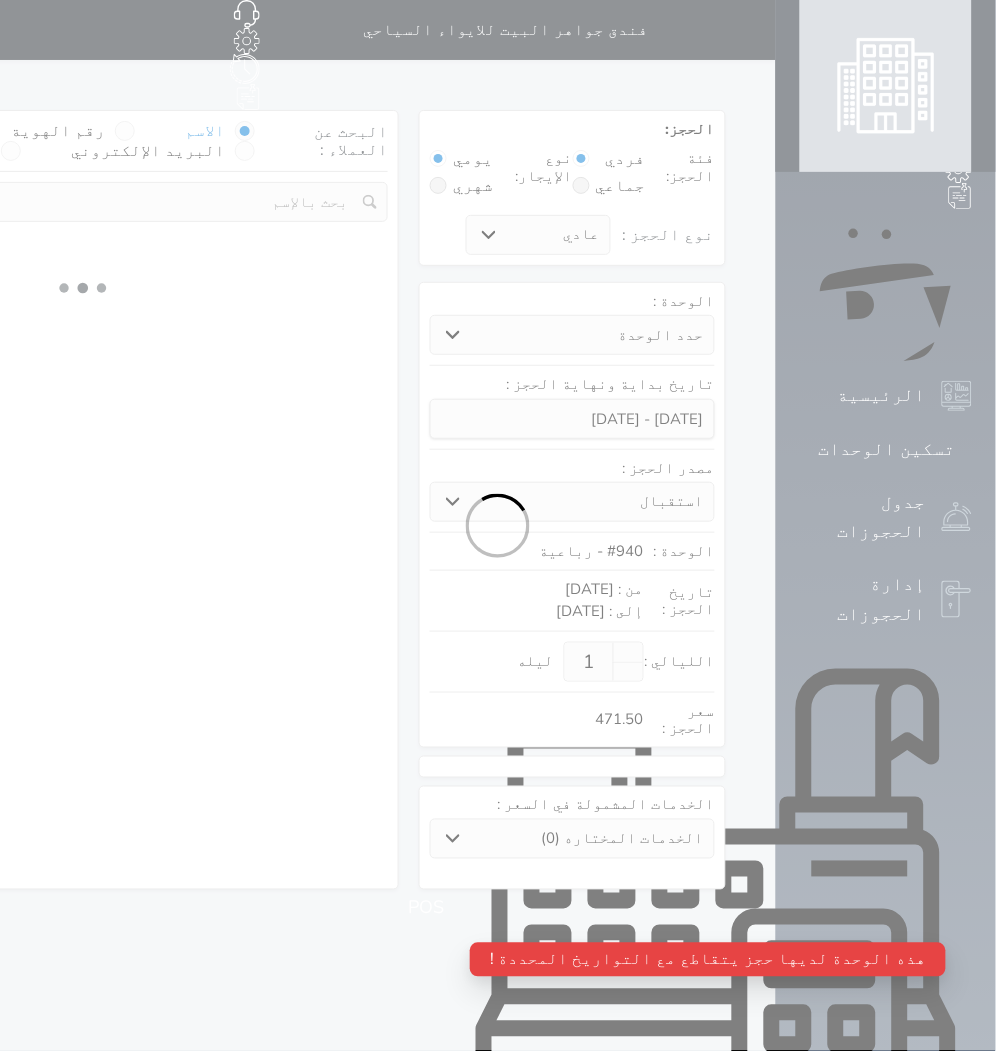 select on "1" 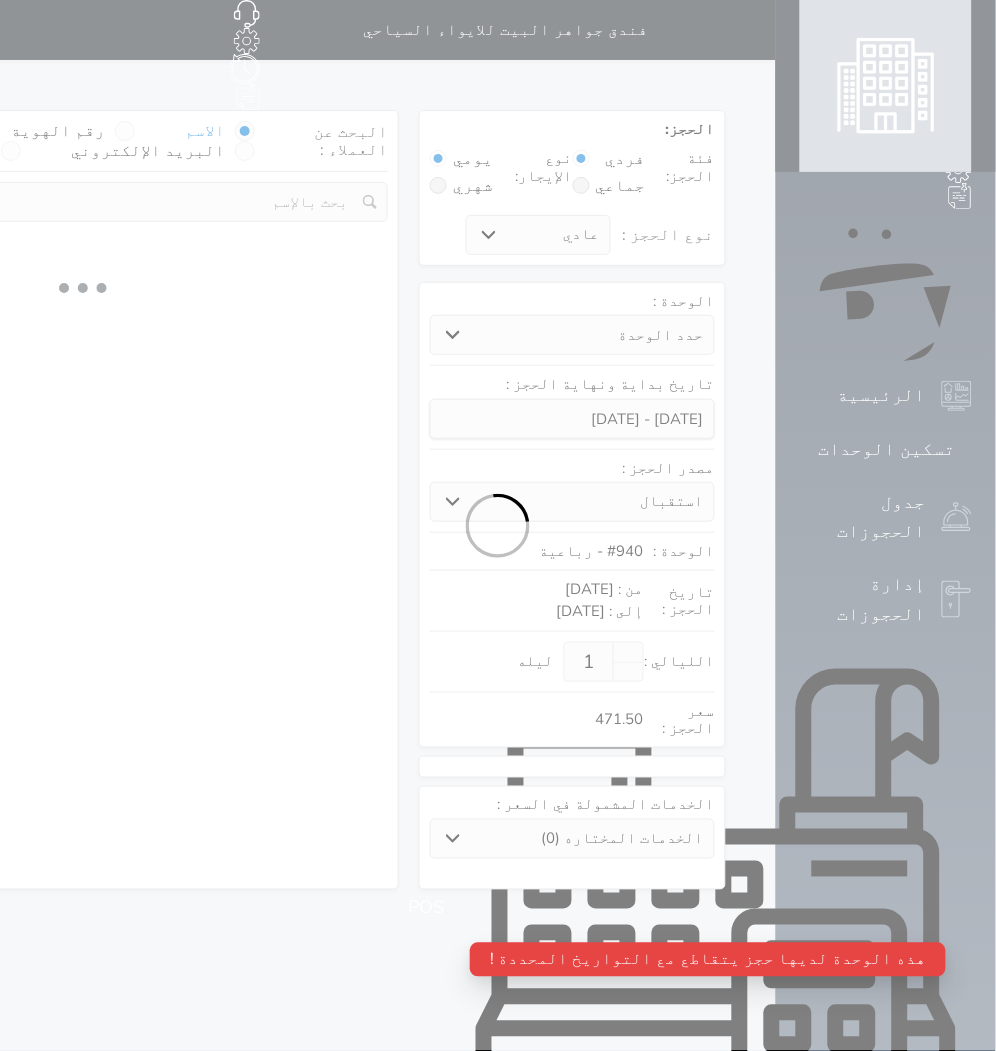 select 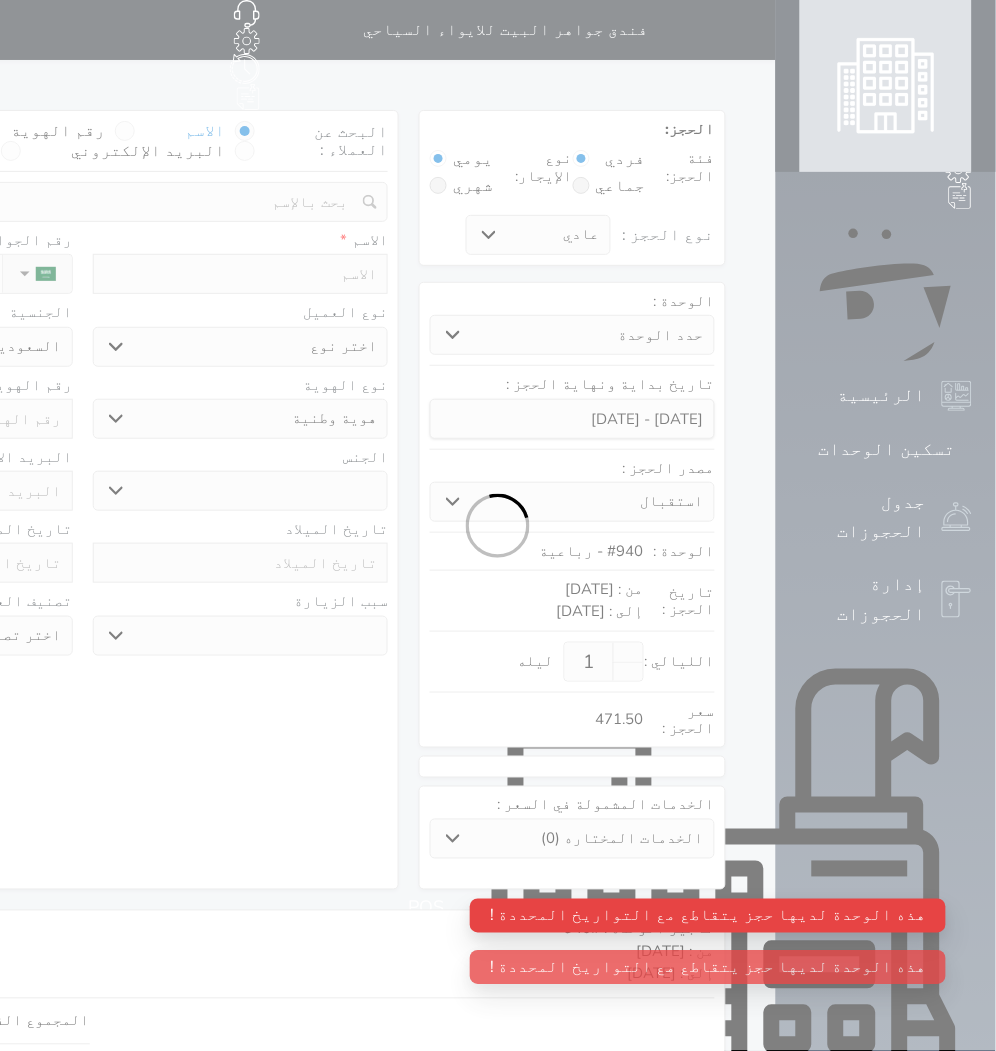 select 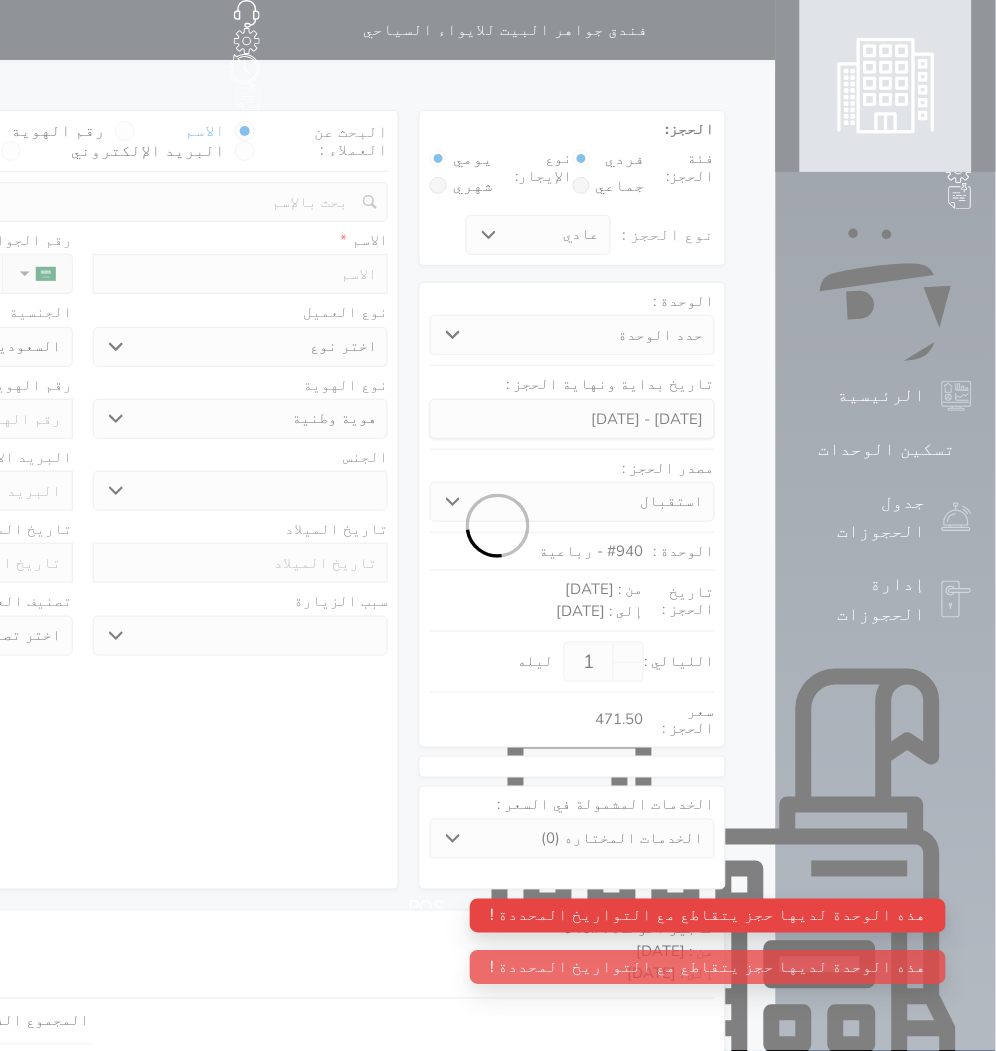 select 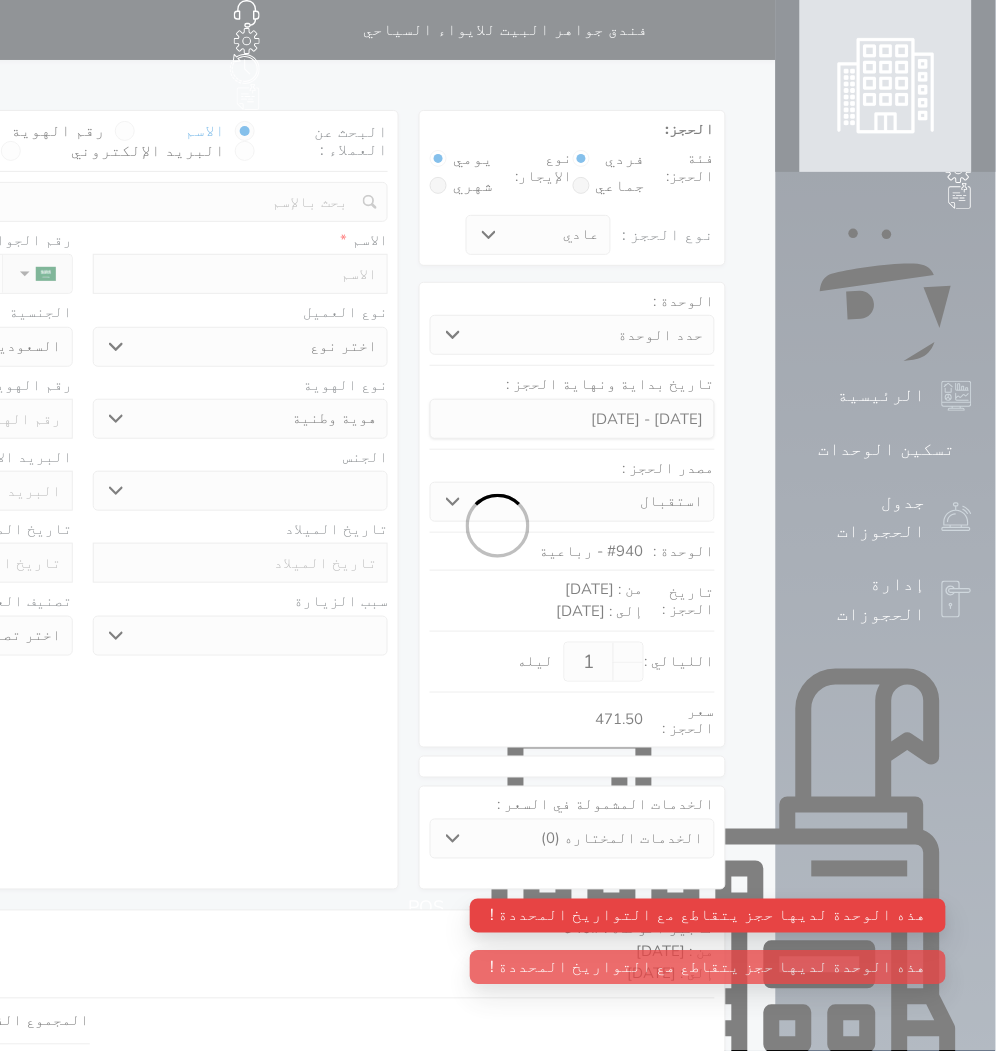 select 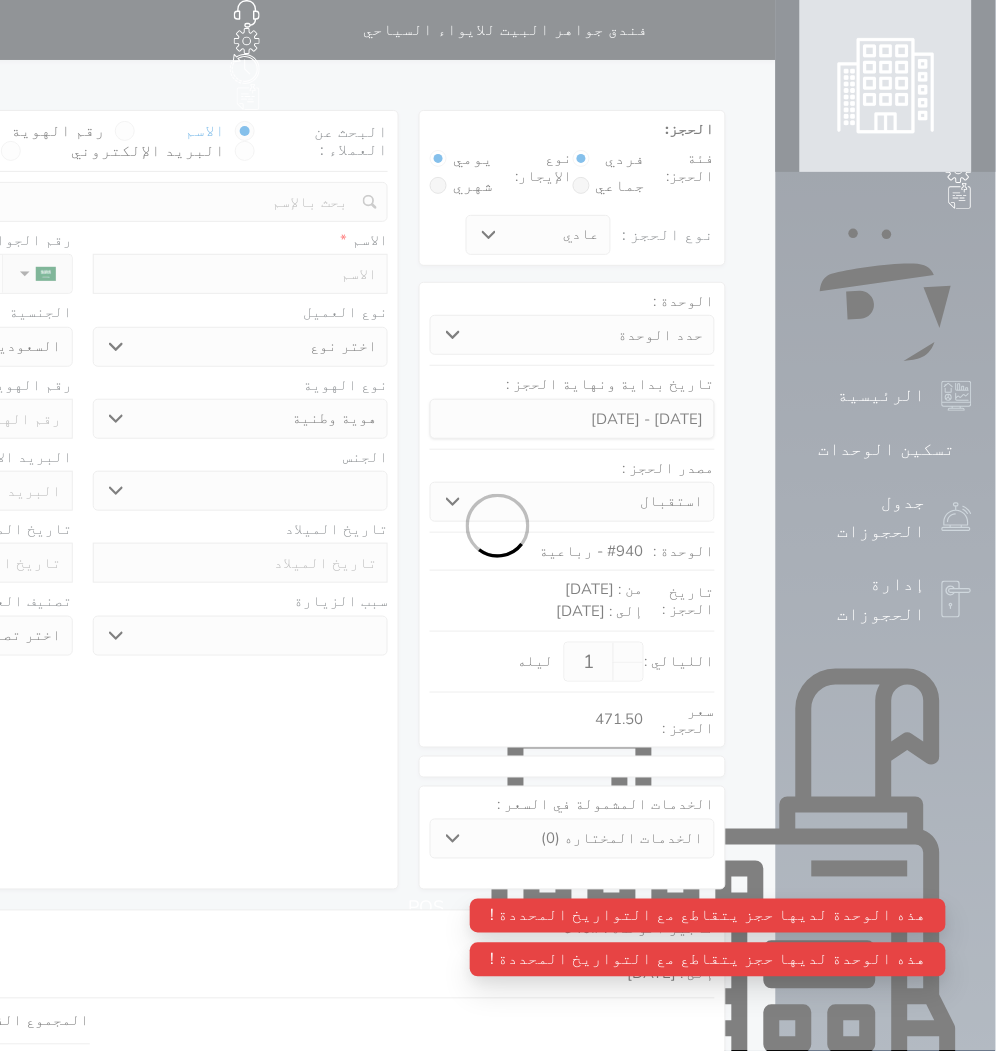 select 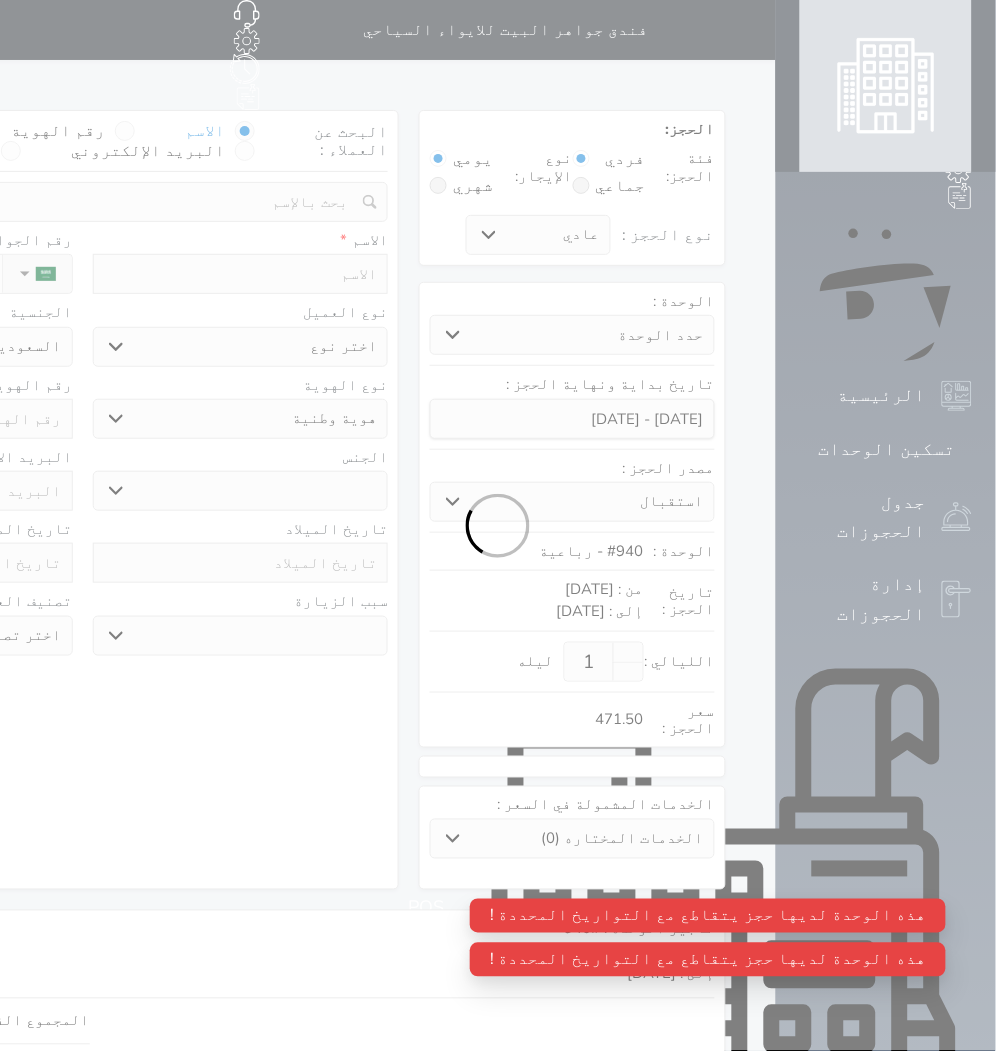 select 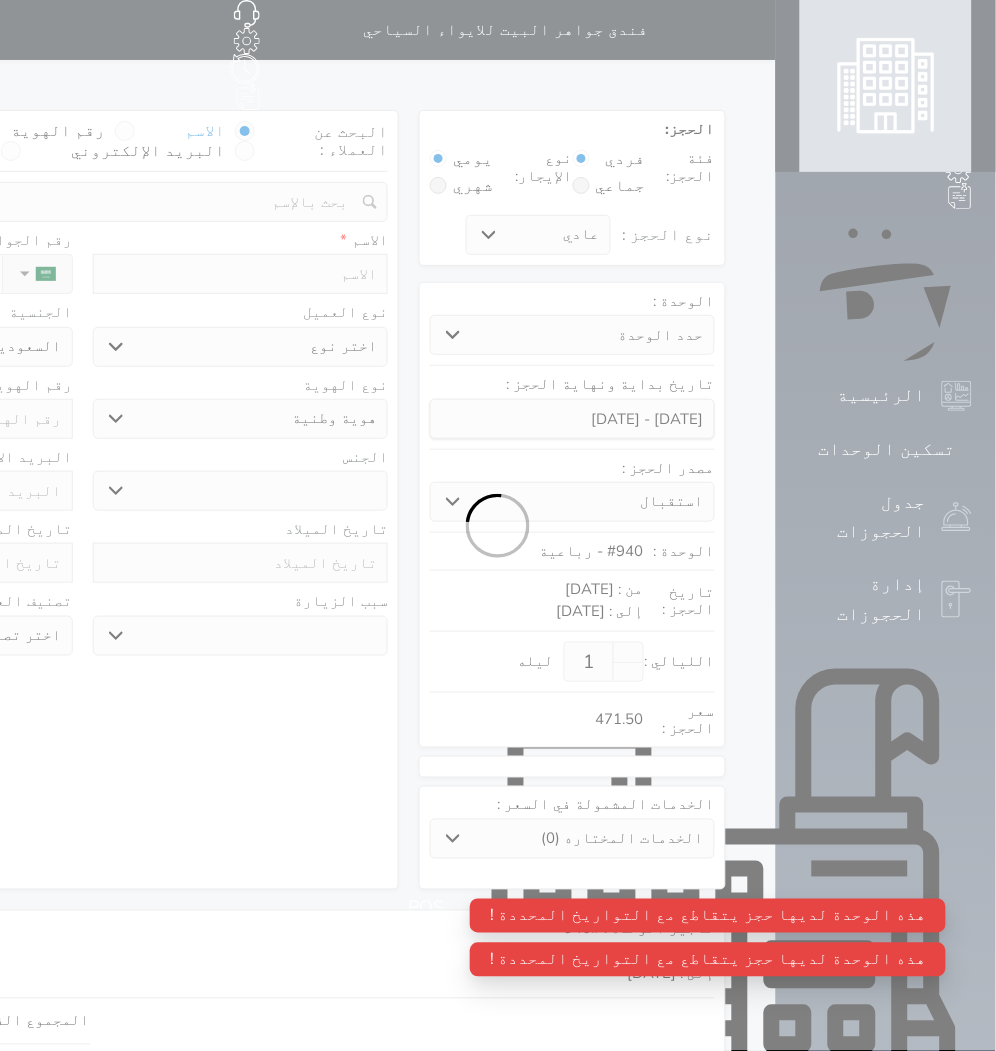 select 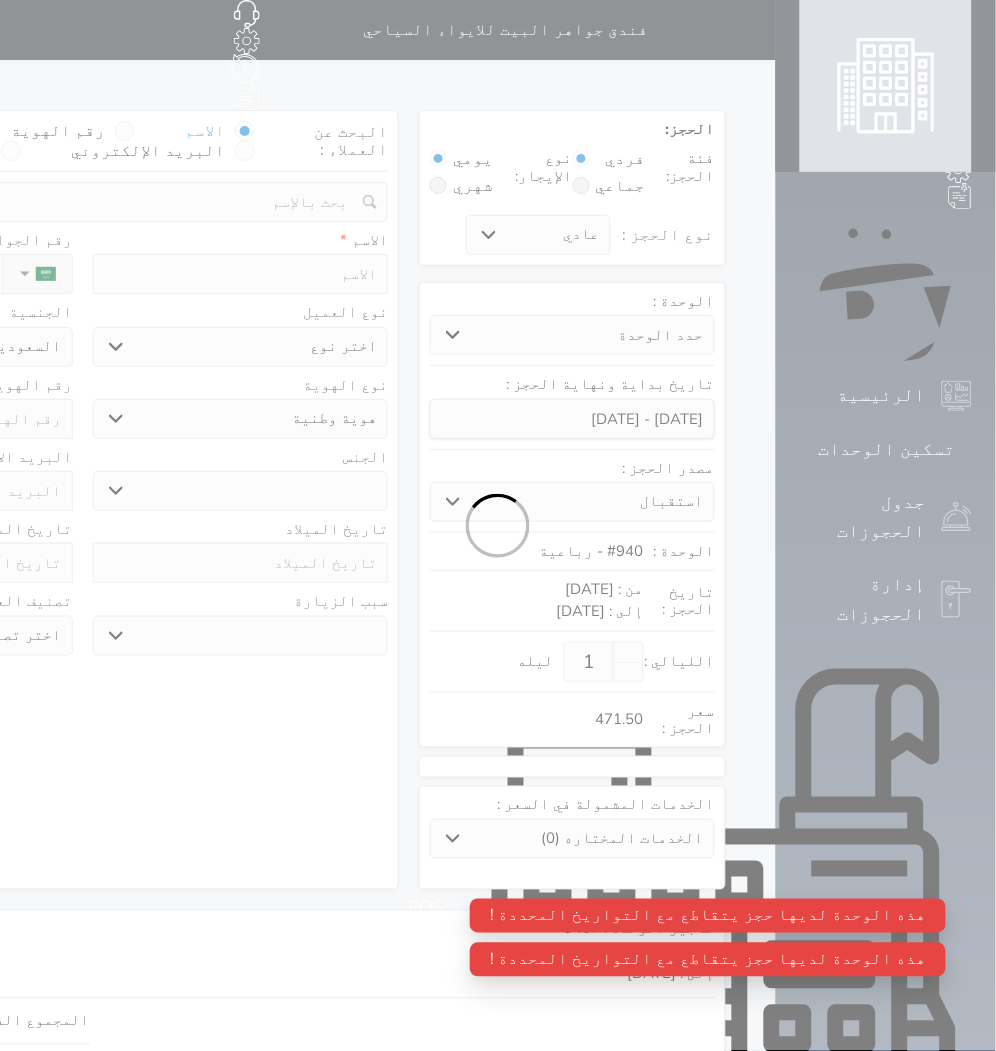 click at bounding box center (498, 525) 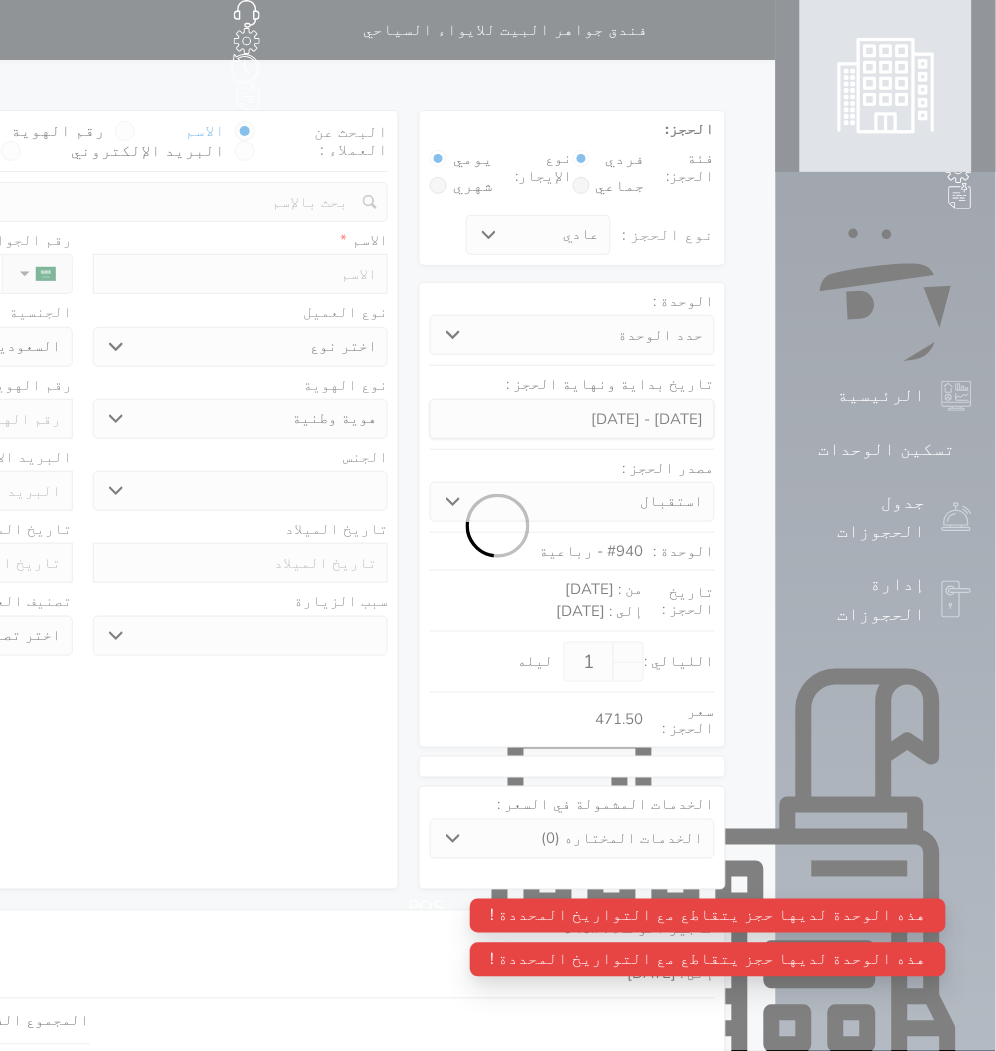 select 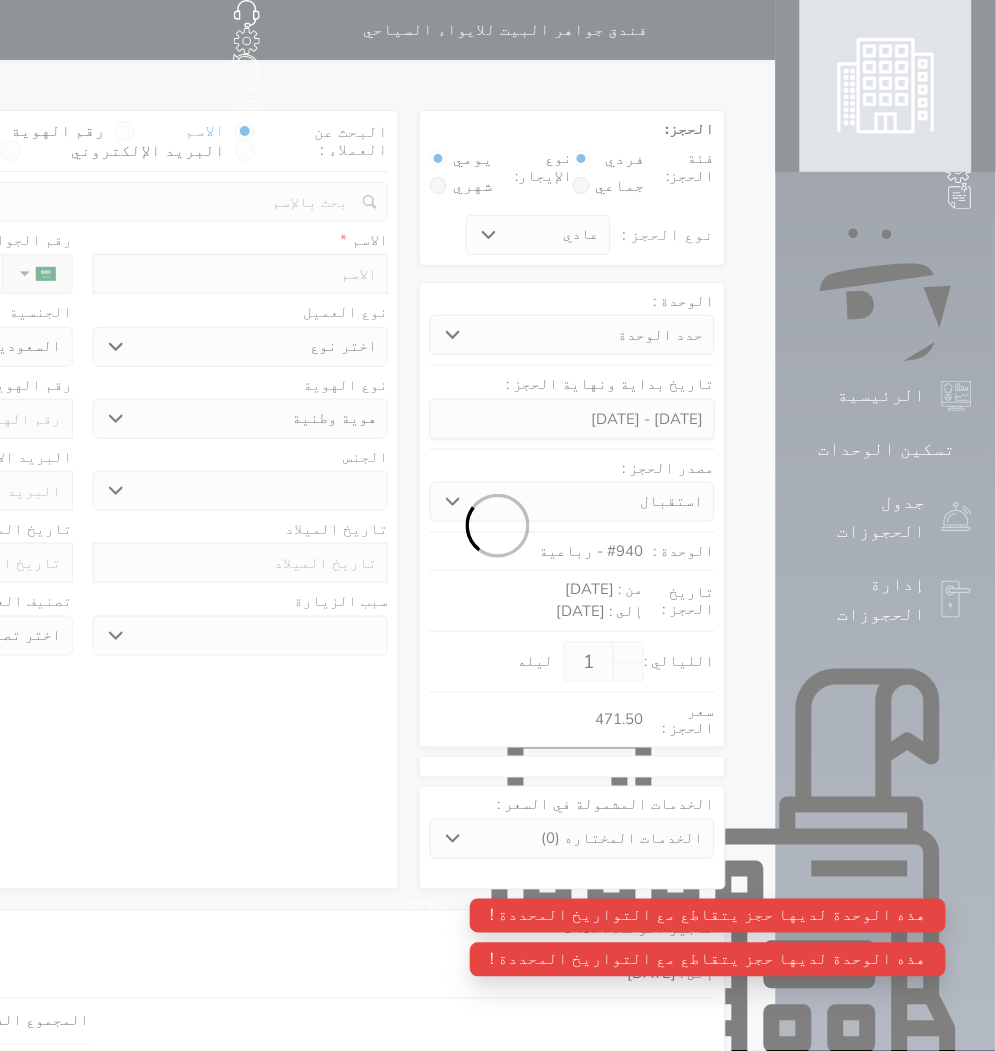 select 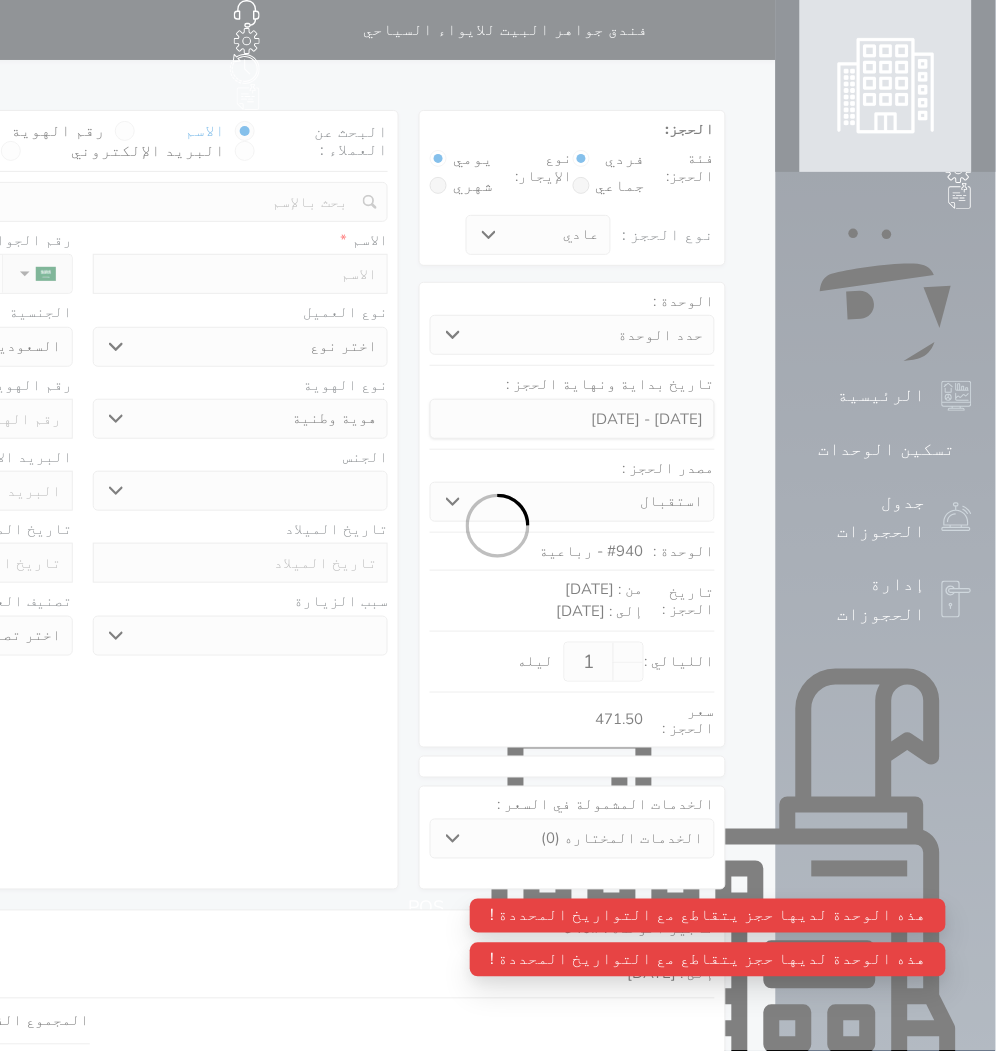 select on "1" 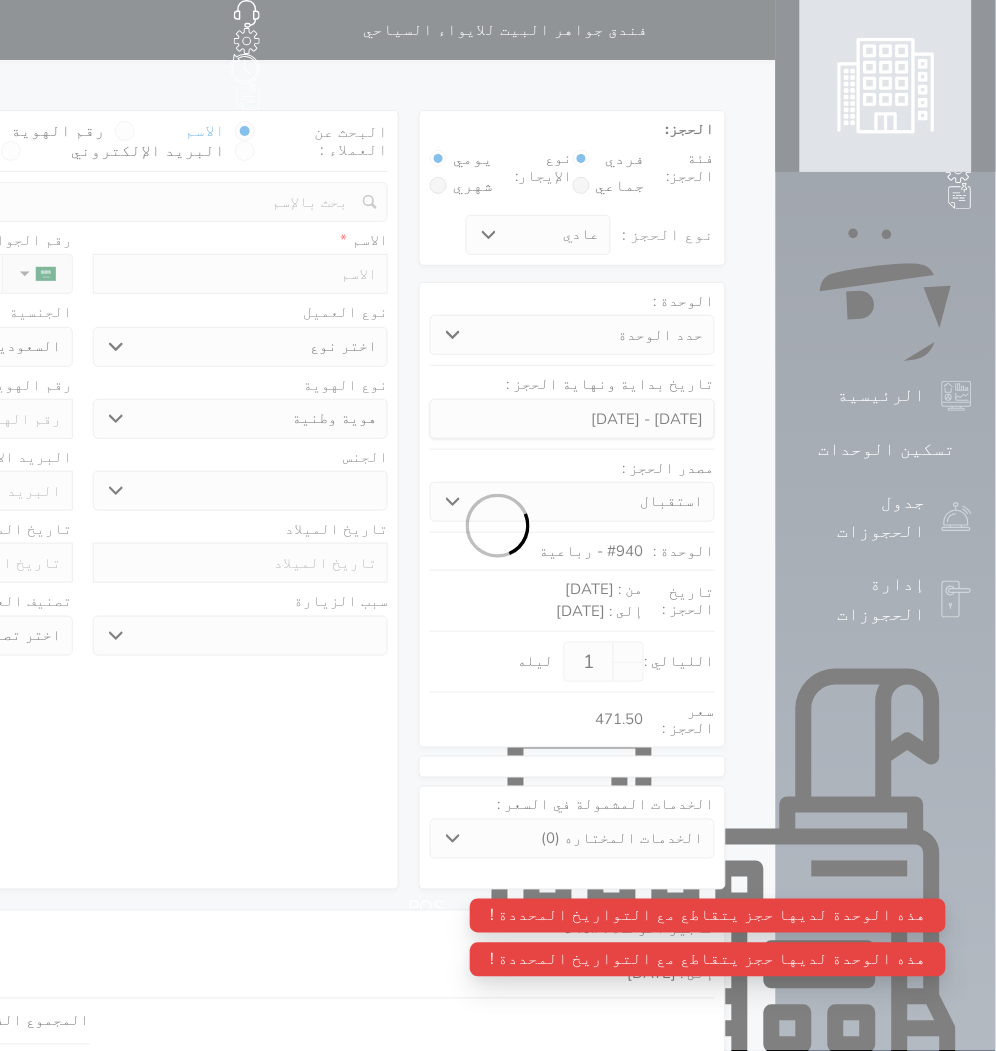 select on "7" 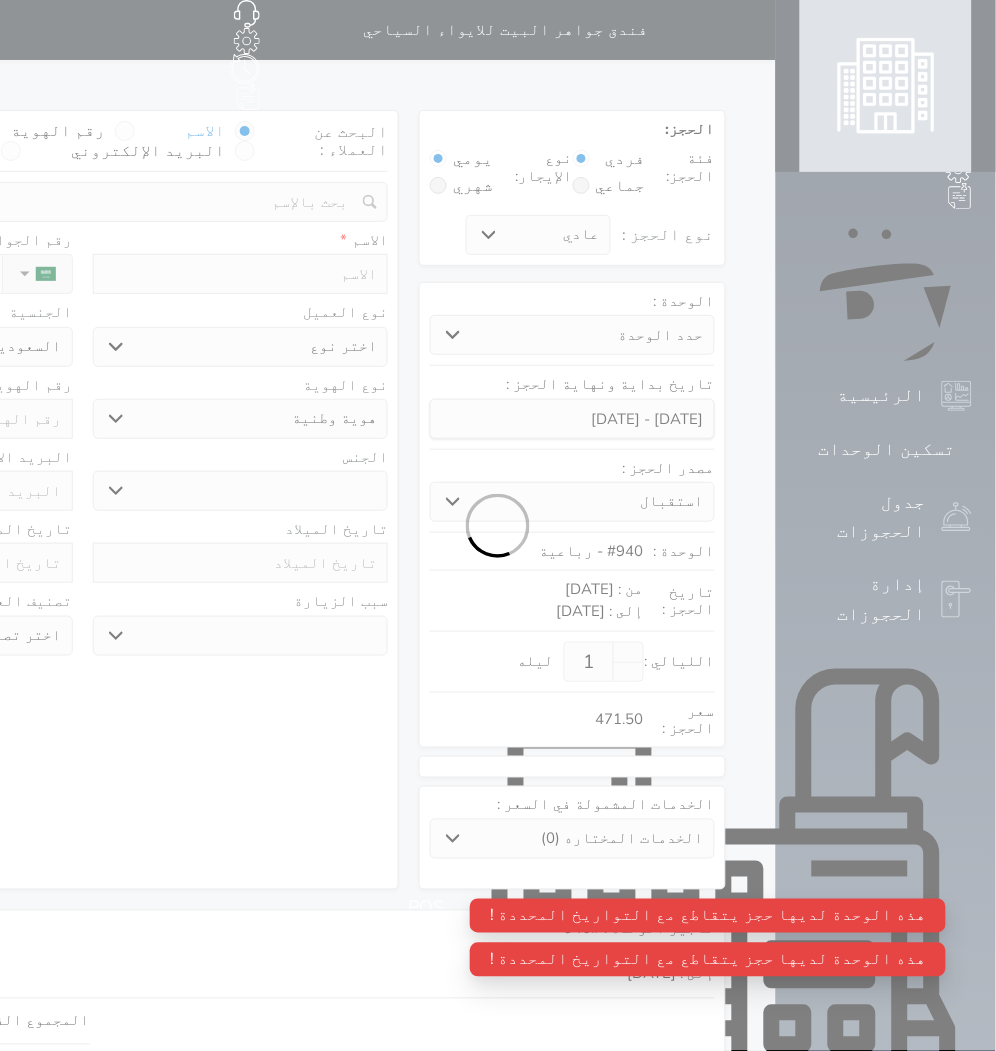 select 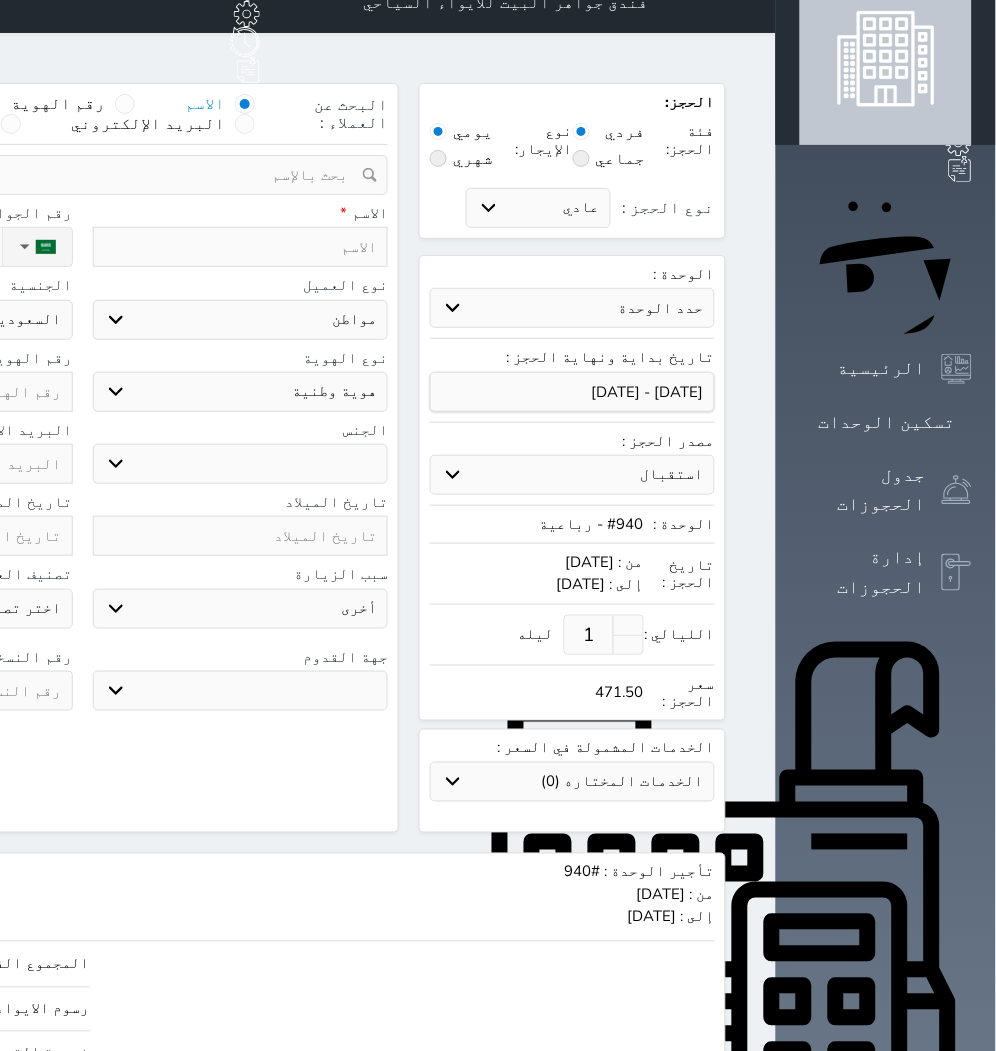 scroll, scrollTop: 111, scrollLeft: 0, axis: vertical 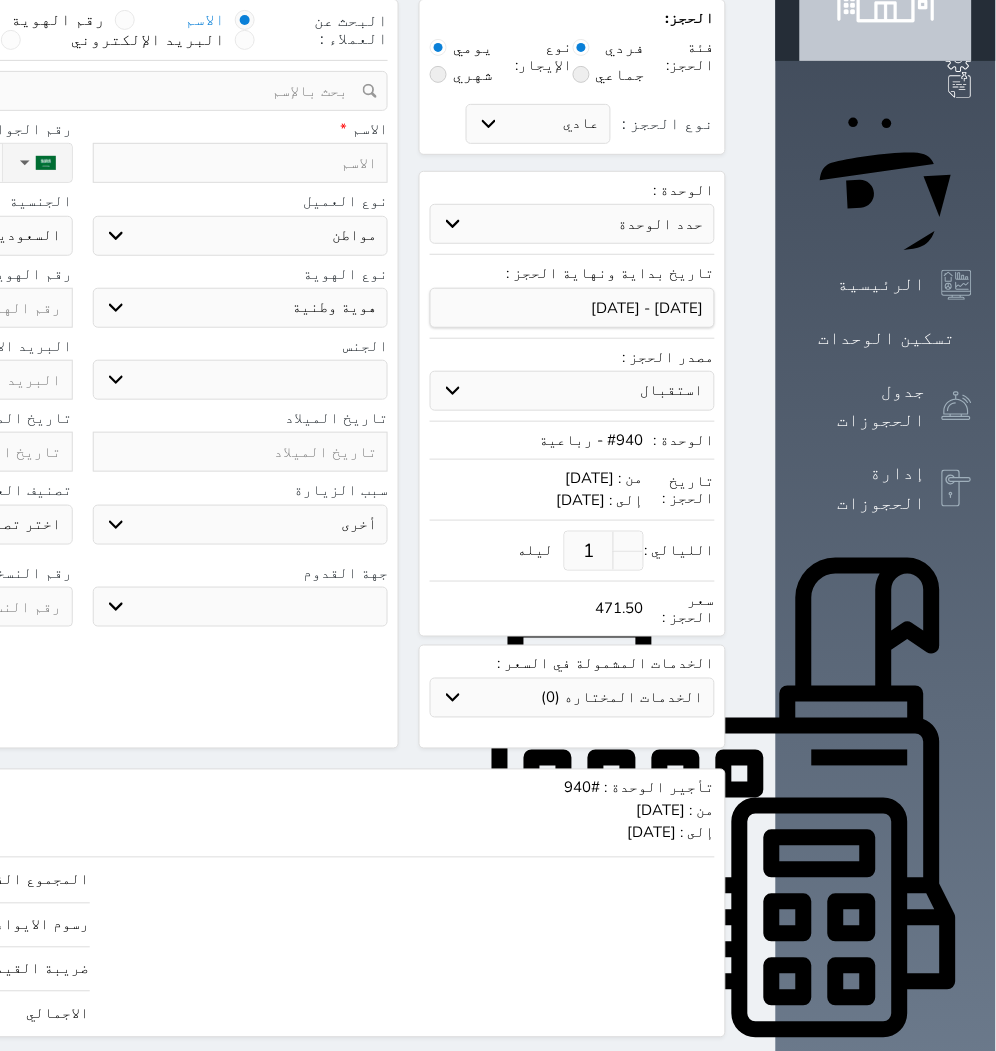click on "حدد الوحدة
#939 - ثلاثية
#938 - خماسية
#937 - رباعية
#936 - خماسية
#935 - ثلاثية
#934 - خماسية
#933 - خماسية
#932 - ثلاثية
#931 - خماسية
#930 - رباعية
#929 - خماسية
#928 - ثلاثية
#927 - رباعية
#926 - خماسية
#925 - رباعية
#924 - ثلاثية
#923 - ثلاثية
#922 - خماسية
#921 - رباعية
#920 - رباعية" at bounding box center (572, 224) 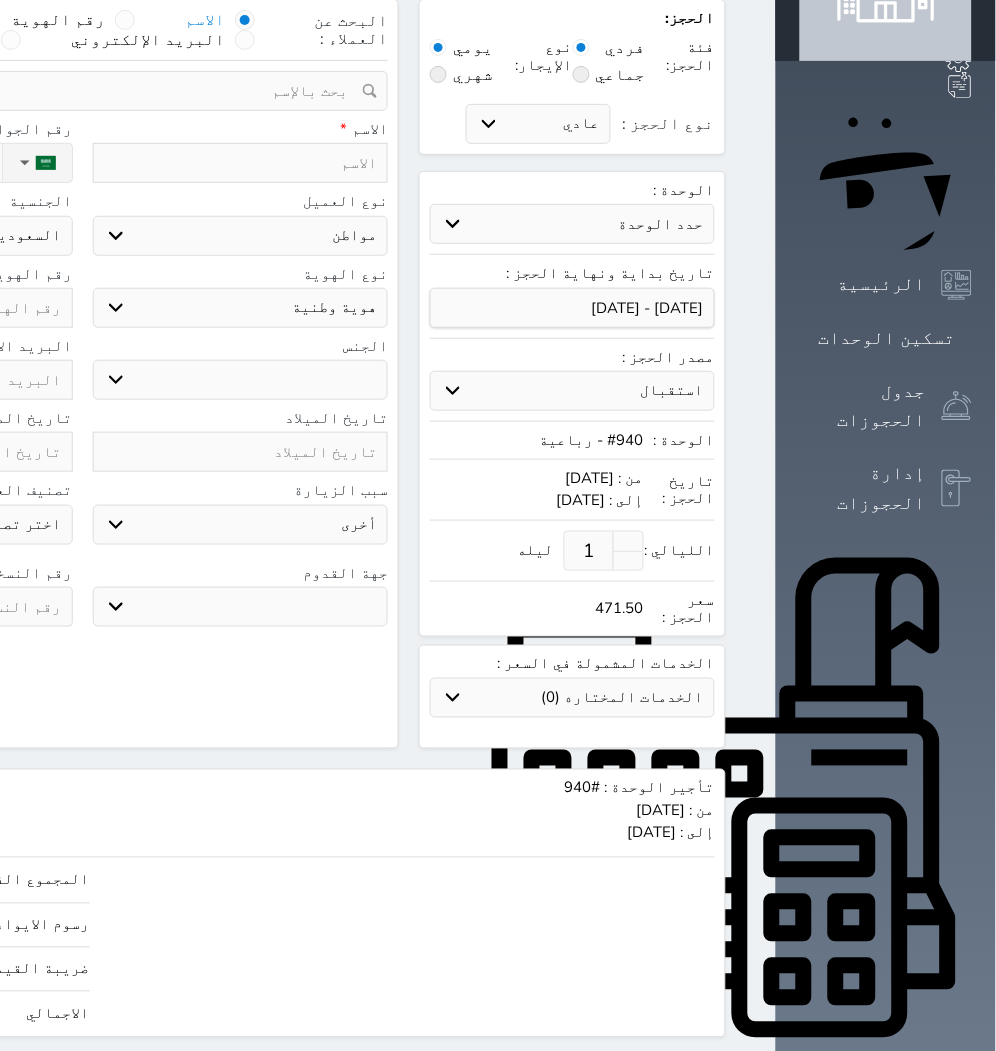 select on "83832" 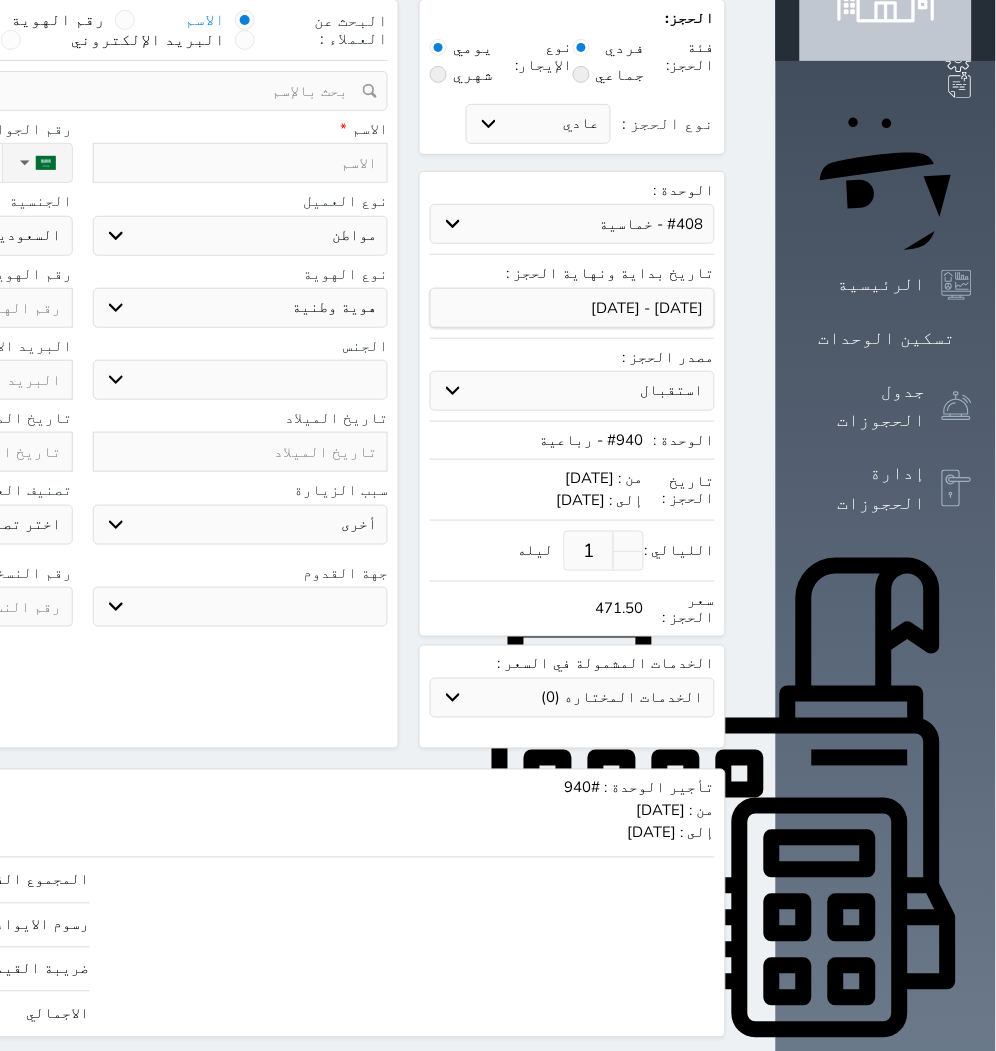 click on "حدد الوحدة
#939 - ثلاثية
#938 - خماسية
#937 - رباعية
#936 - خماسية
#935 - ثلاثية
#934 - خماسية
#933 - خماسية
#932 - ثلاثية
#931 - خماسية
#930 - رباعية
#929 - خماسية
#928 - ثلاثية
#927 - رباعية
#926 - خماسية
#925 - رباعية
#924 - ثلاثية
#923 - ثلاثية
#922 - خماسية
#921 - رباعية
#920 - رباعية" at bounding box center (572, 224) 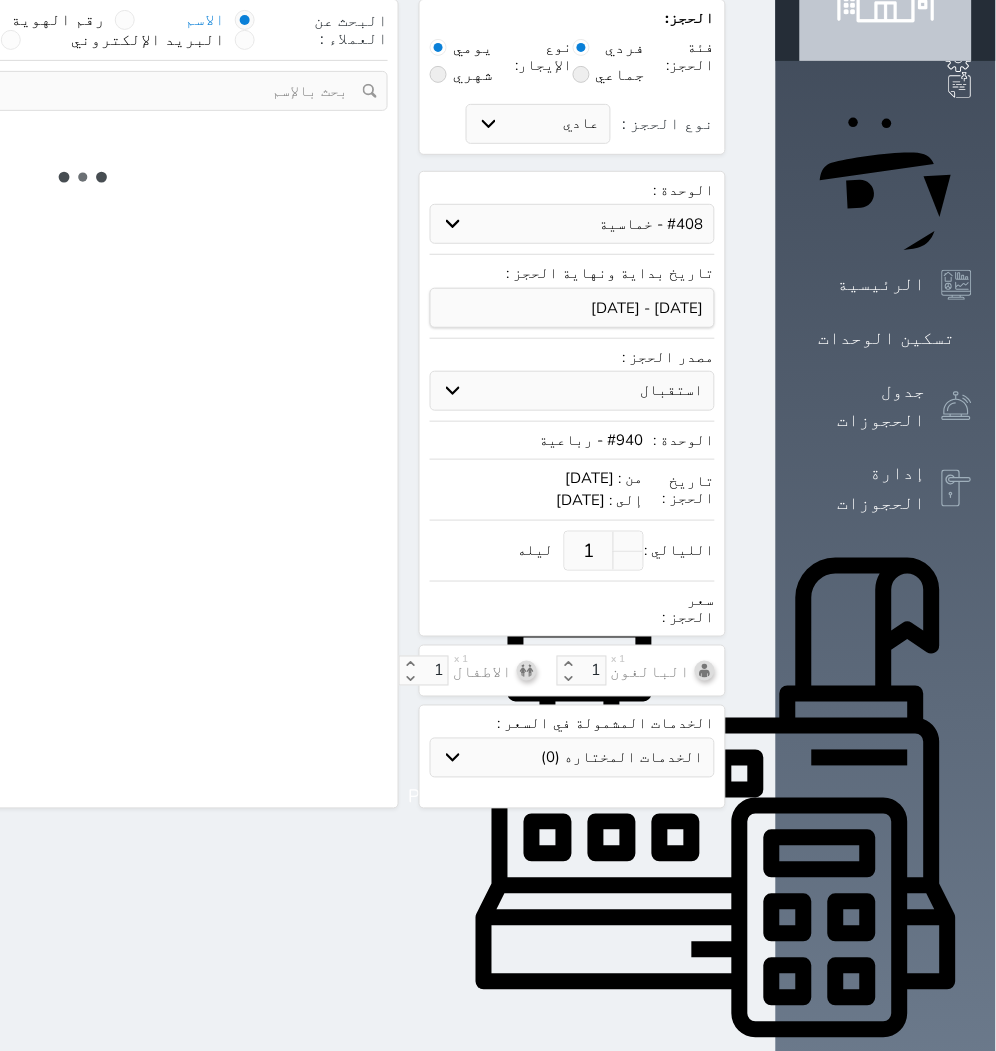 select on "1" 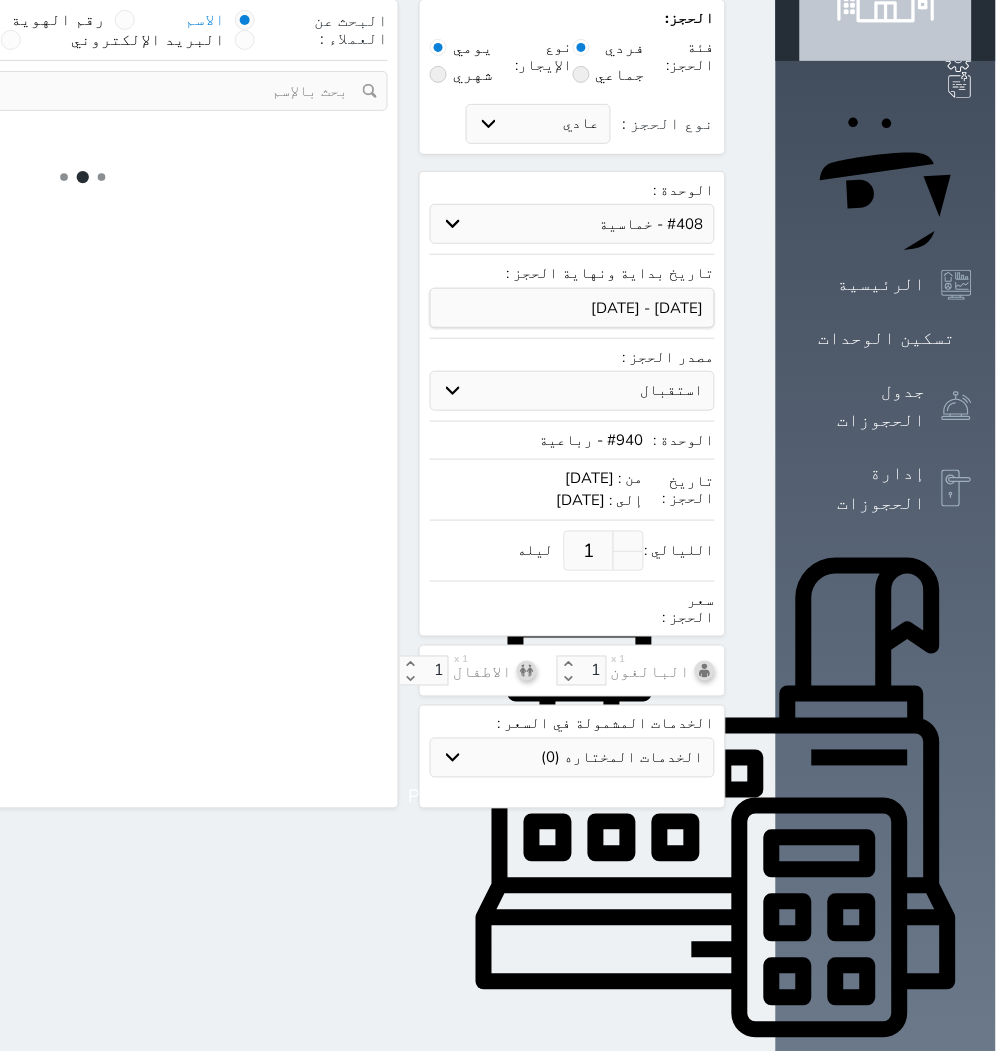select on "113" 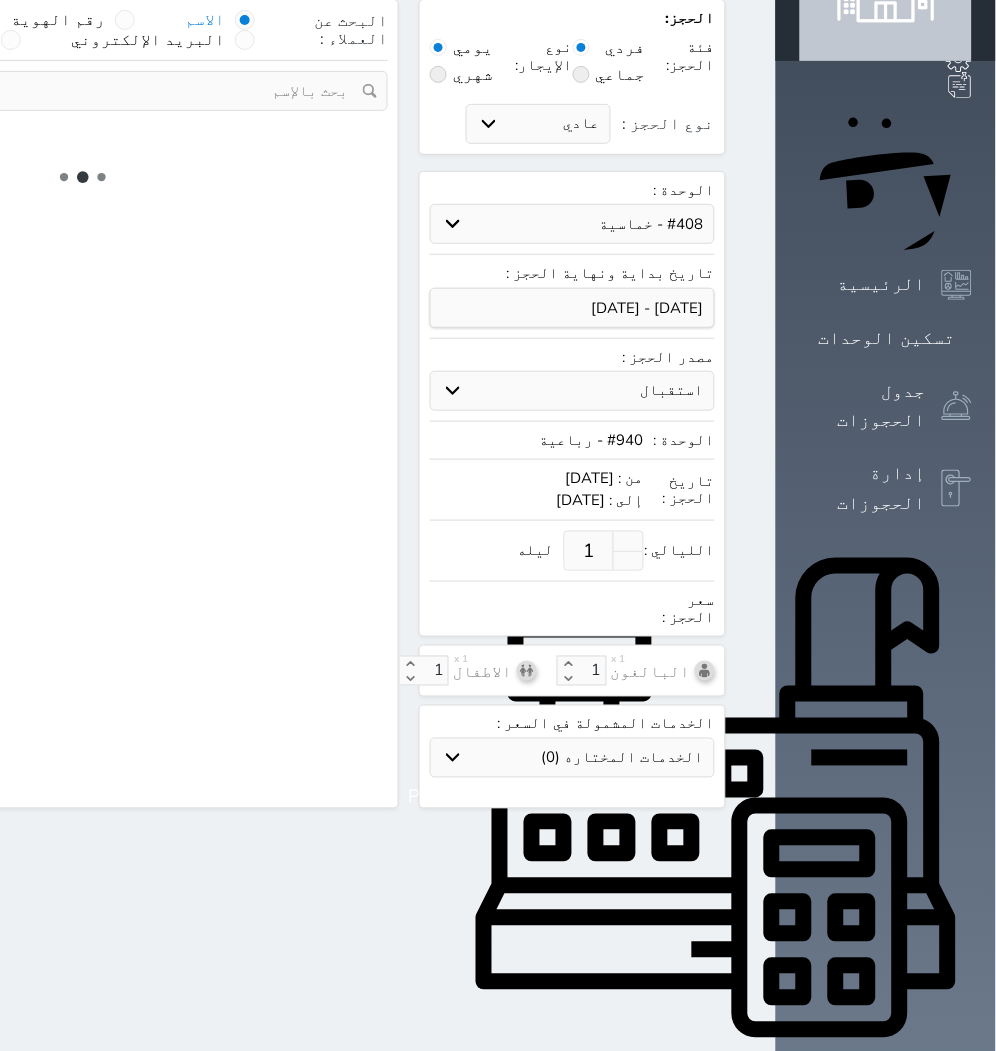 select on "1" 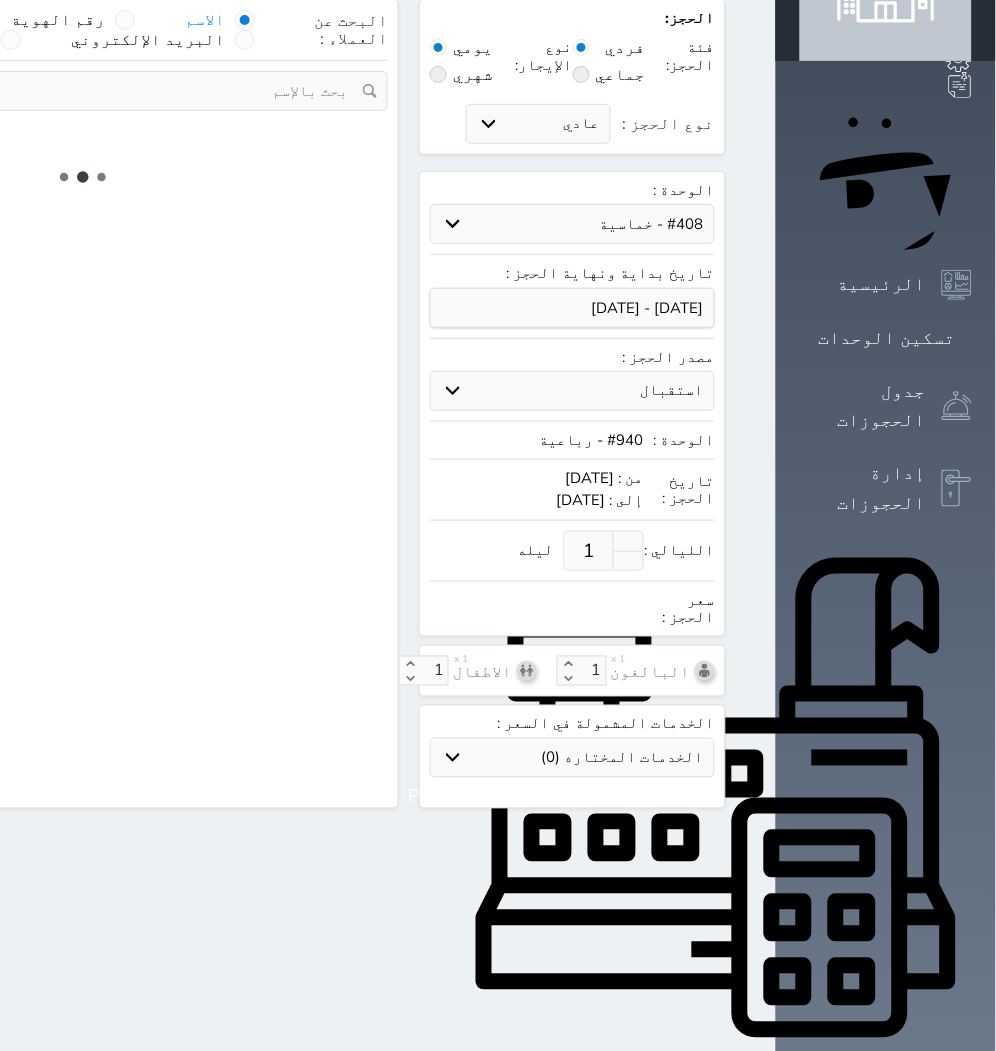 select 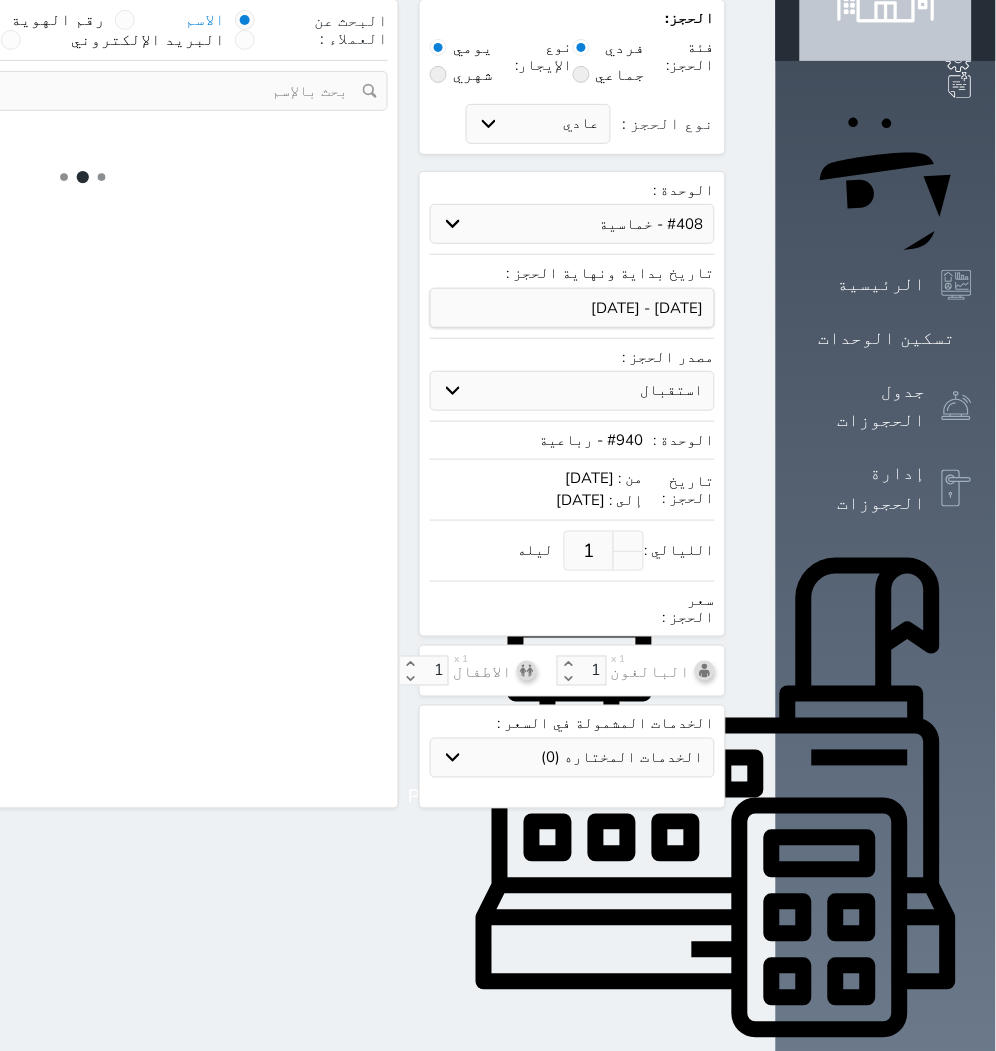 select on "7" 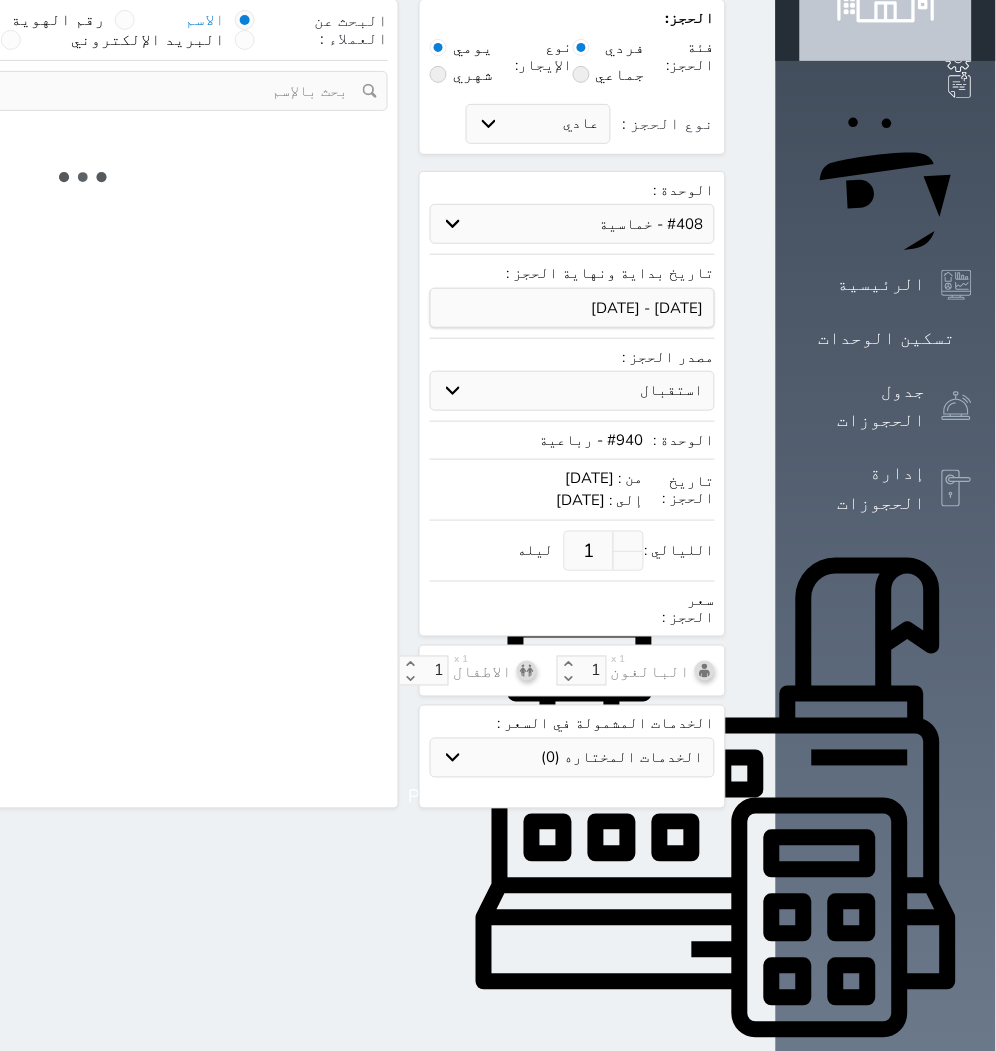 select 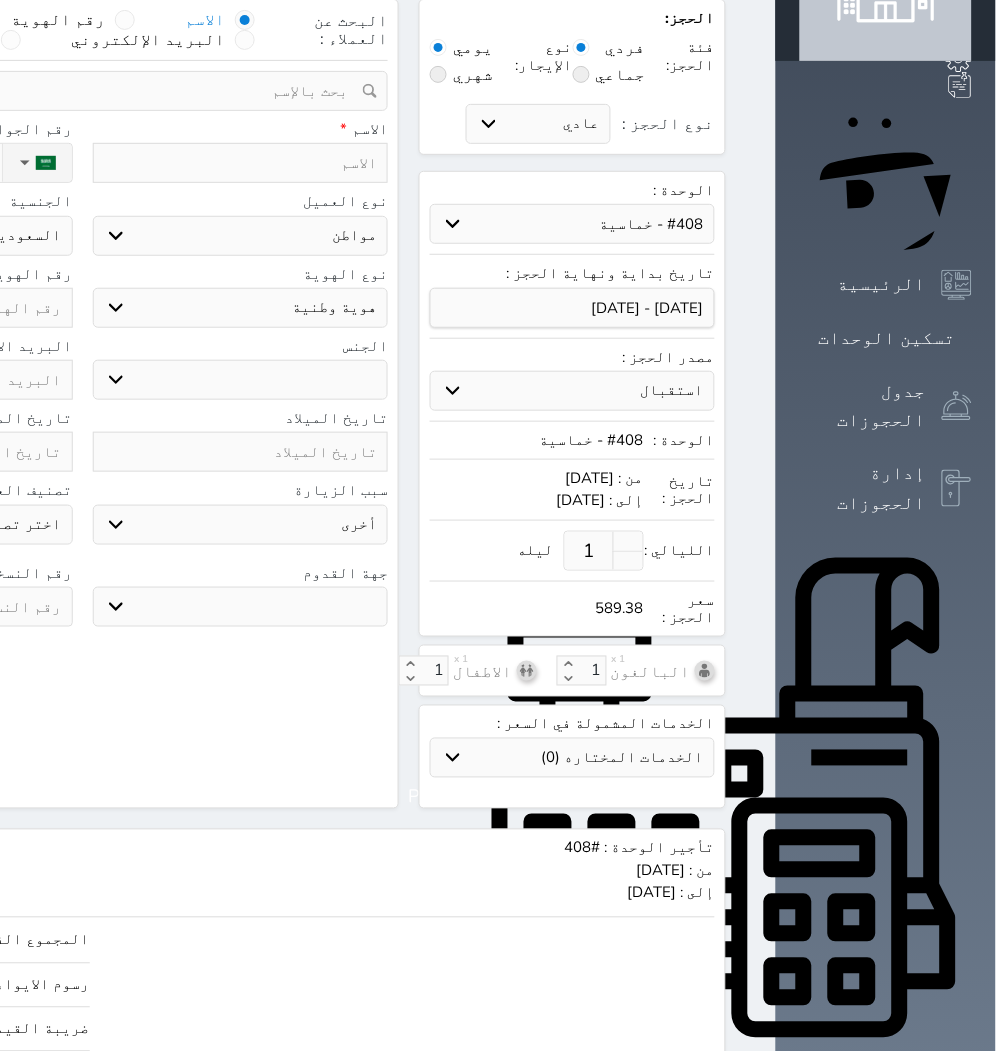 select 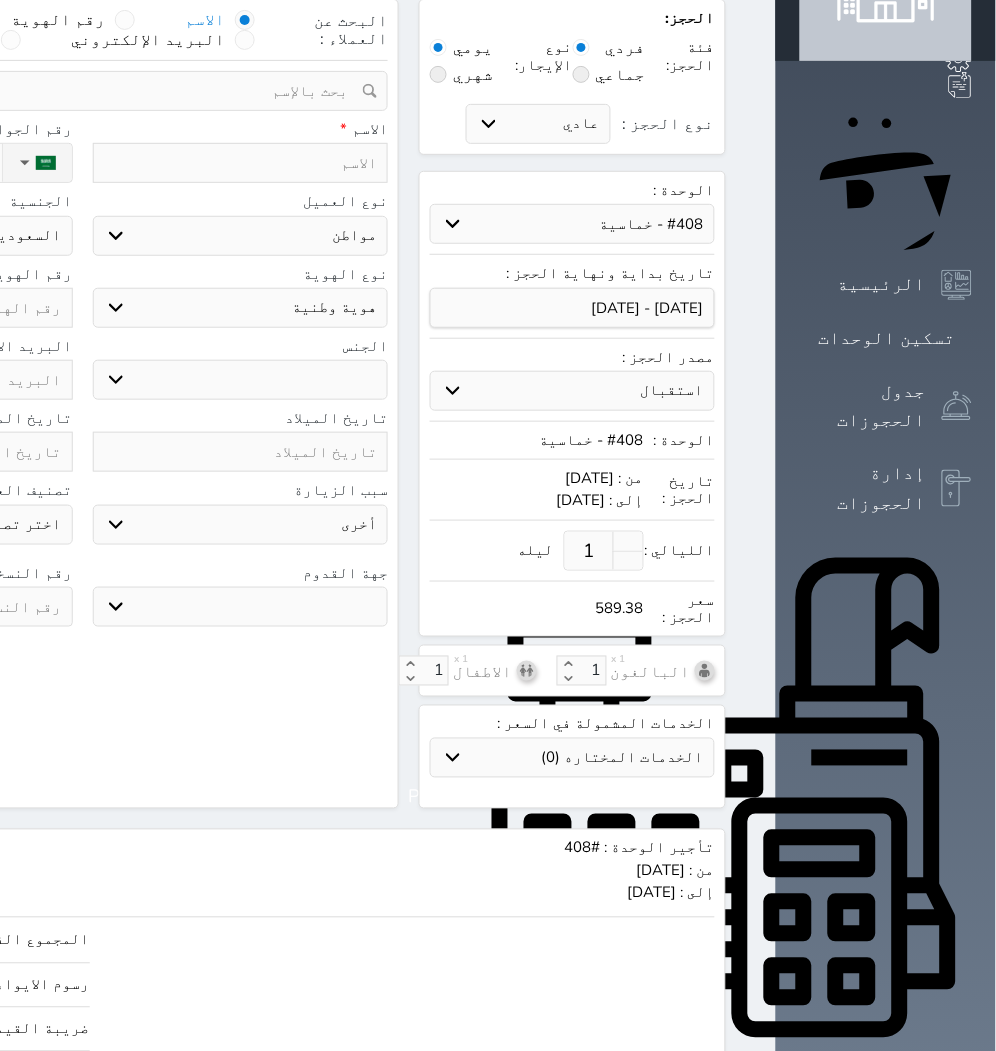 select 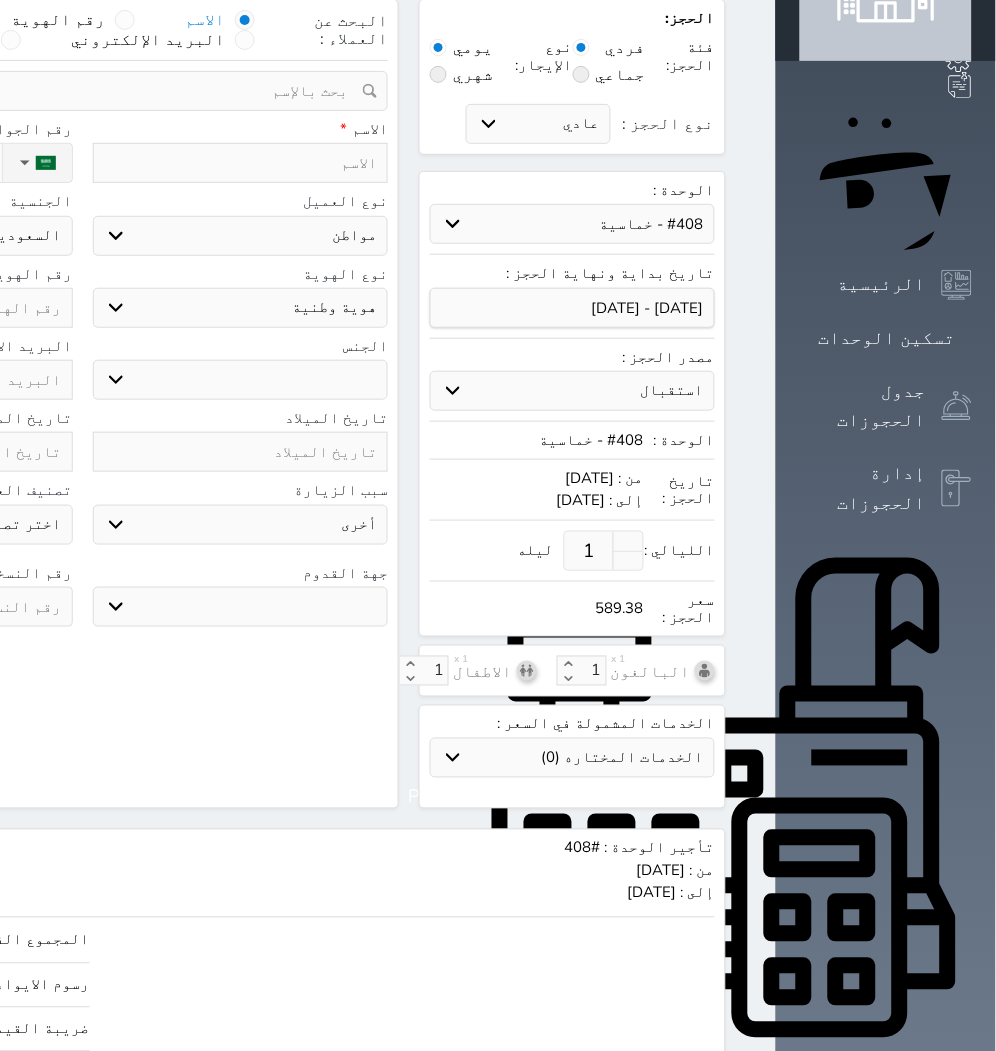 click at bounding box center (241, 163) 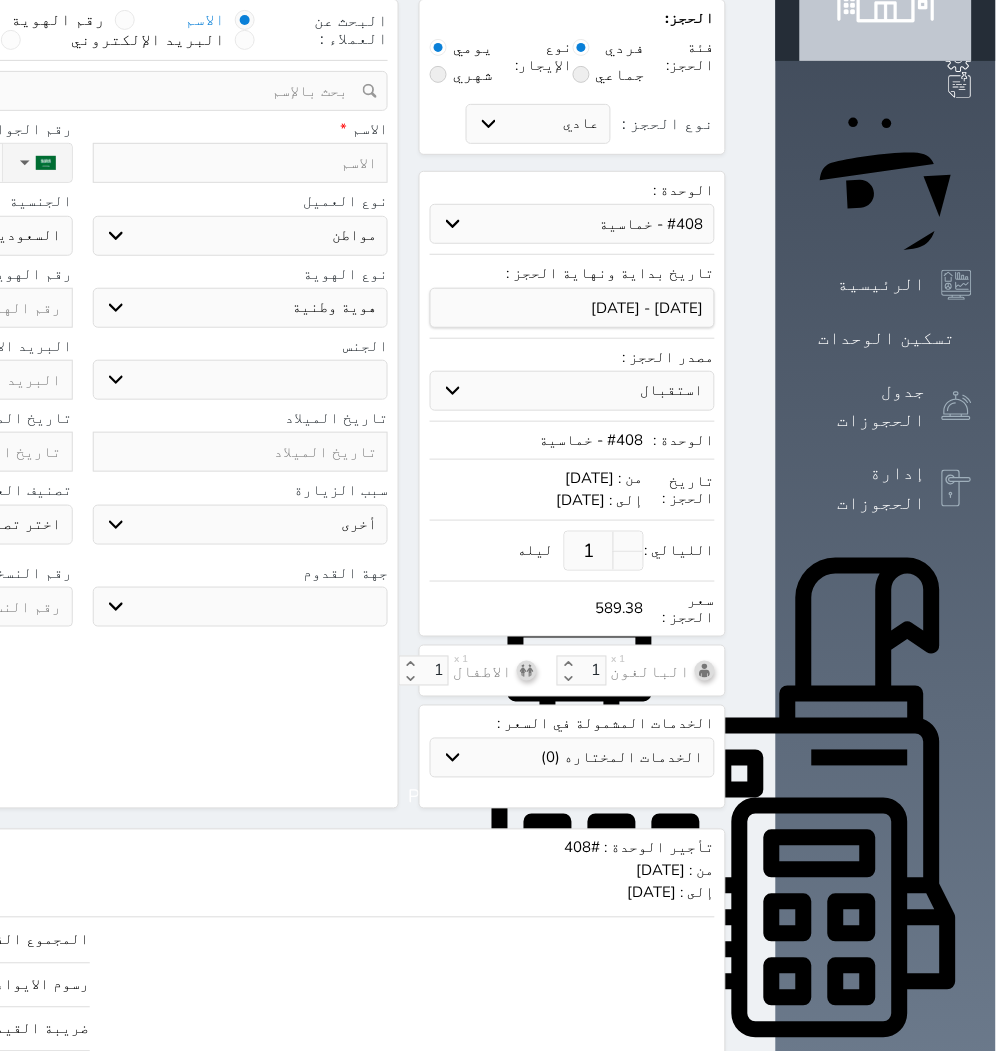 type on "K" 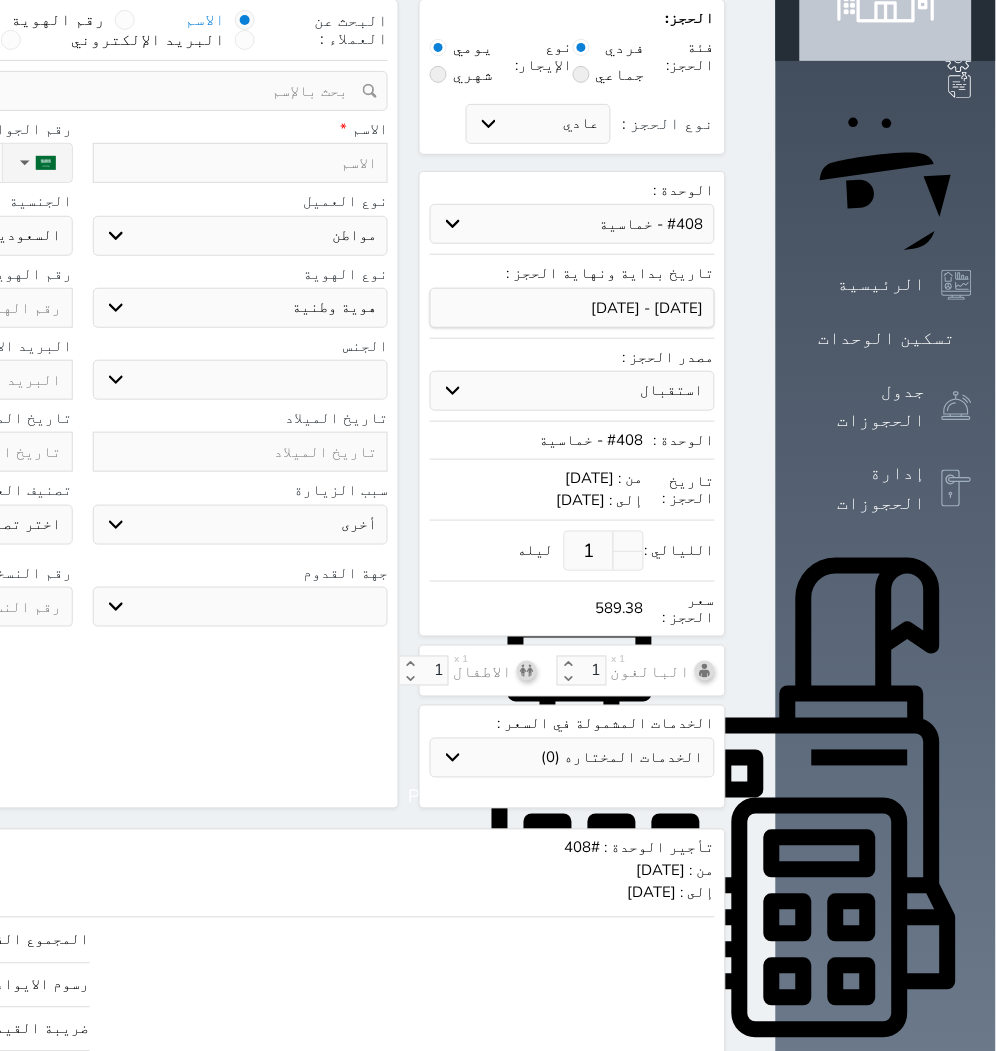 select 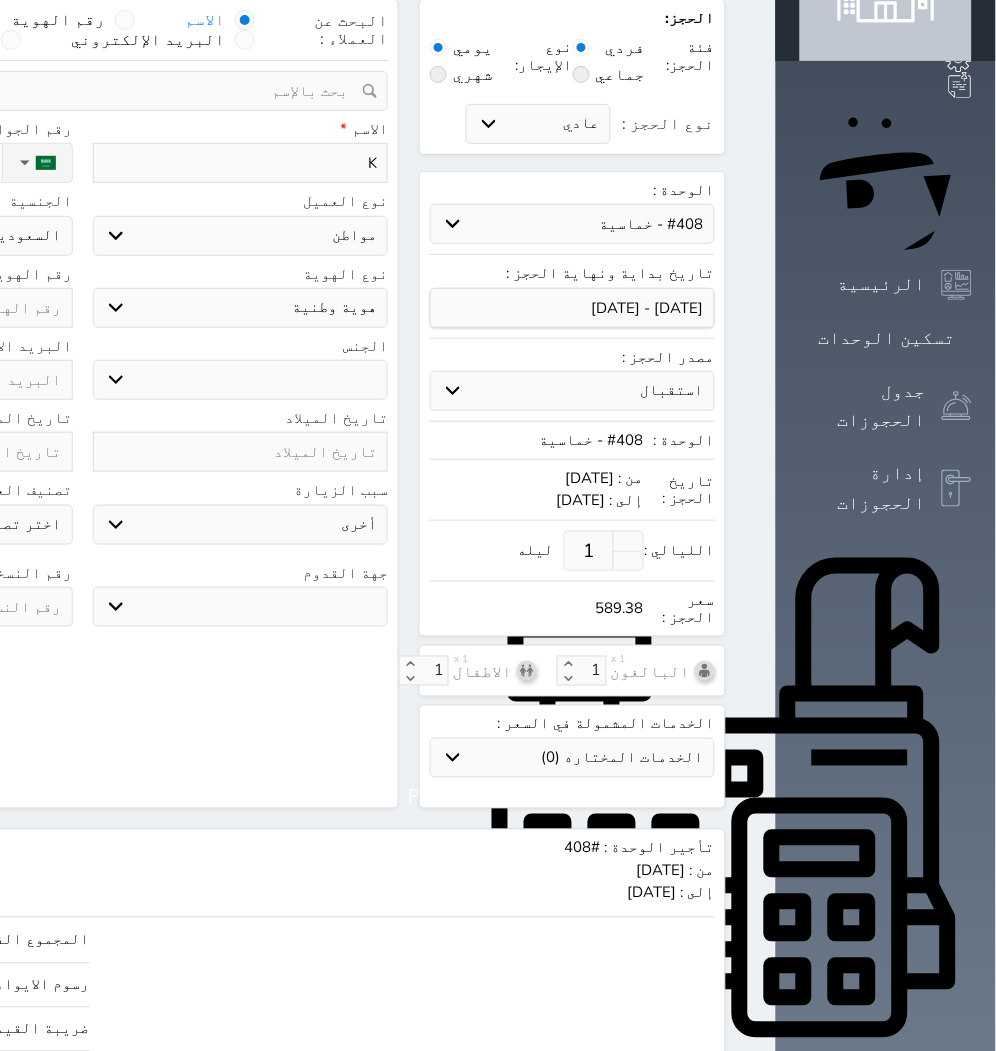 type on "Kh" 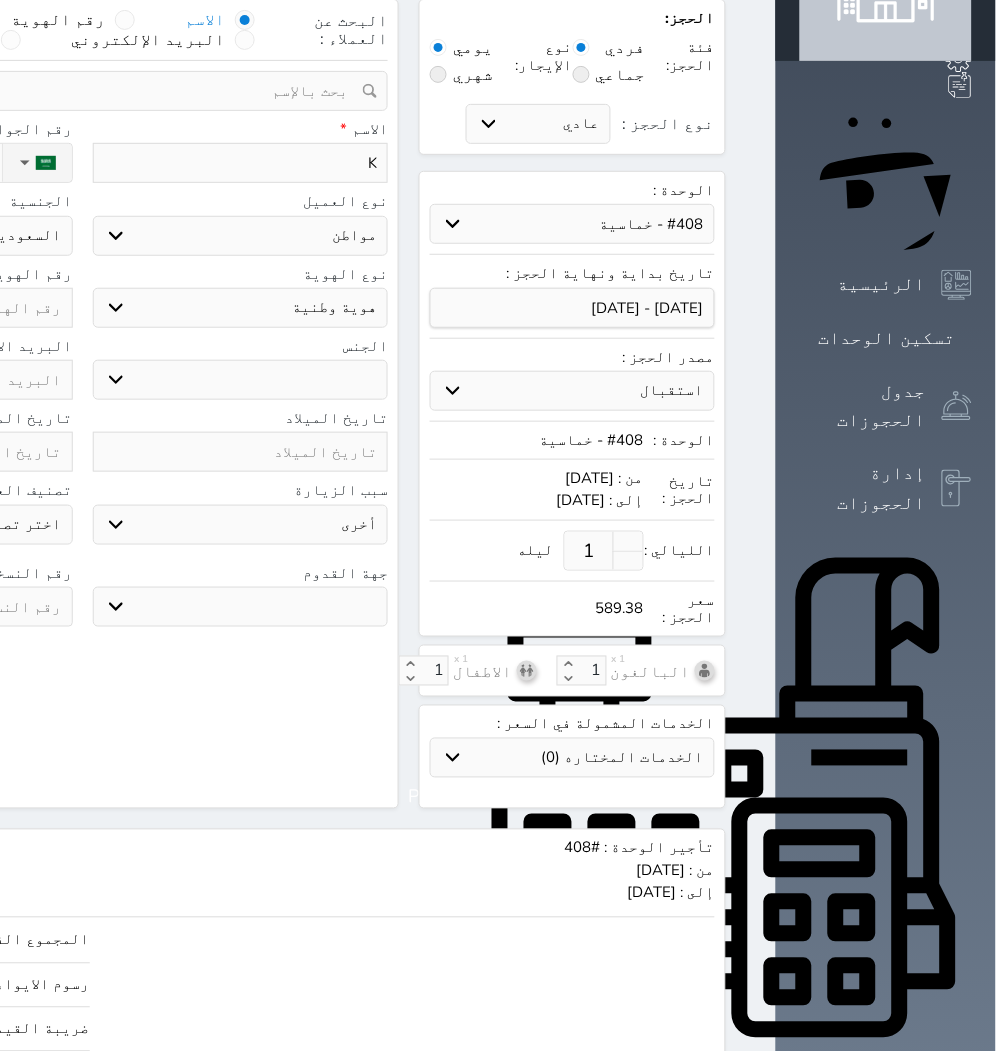 select 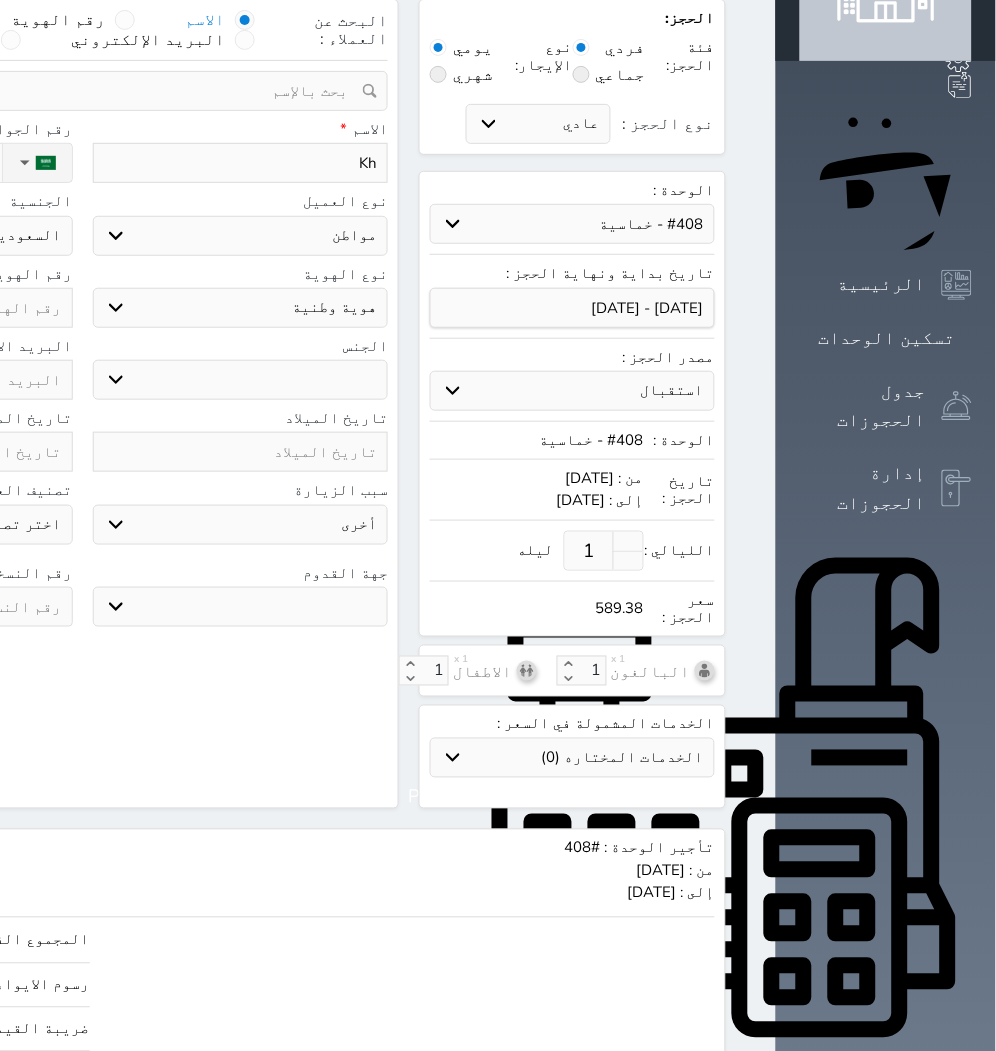 type on "Khu" 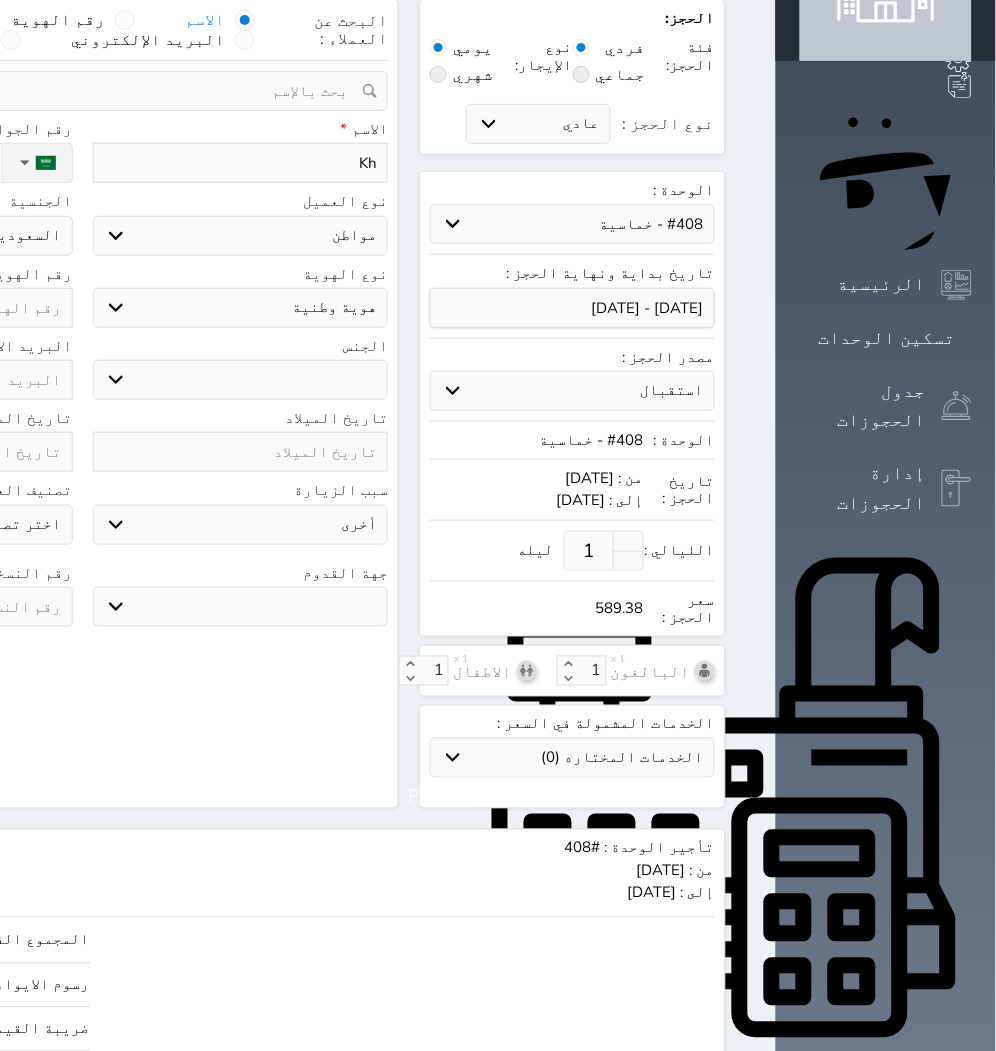 select 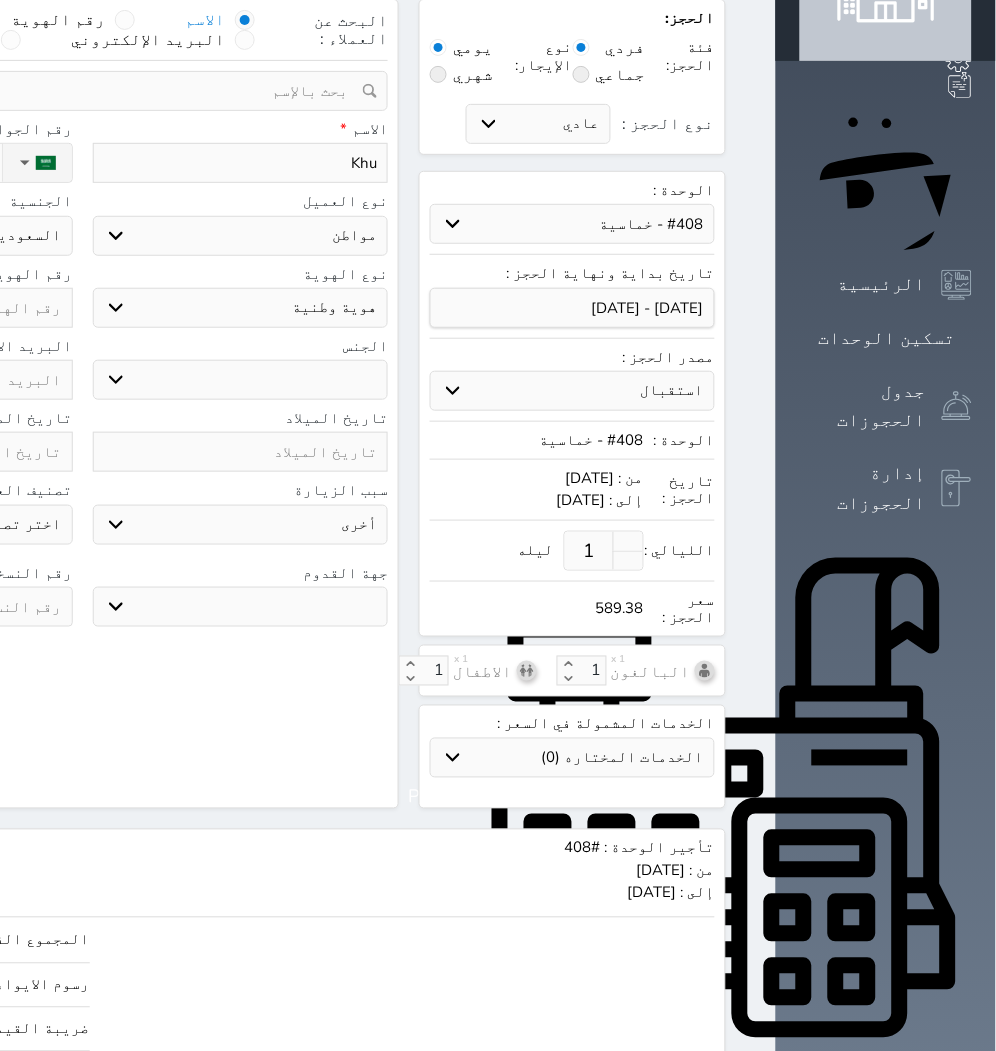 type on "Khur" 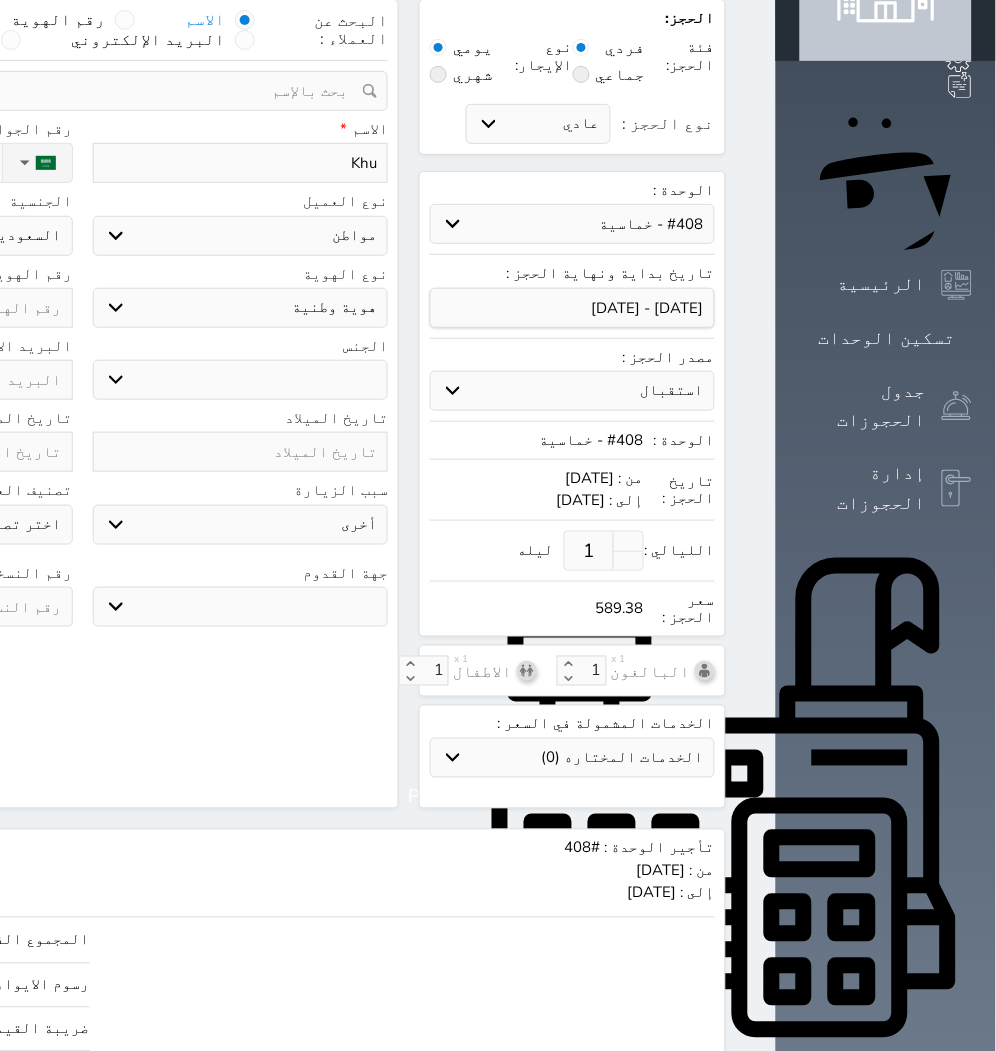select 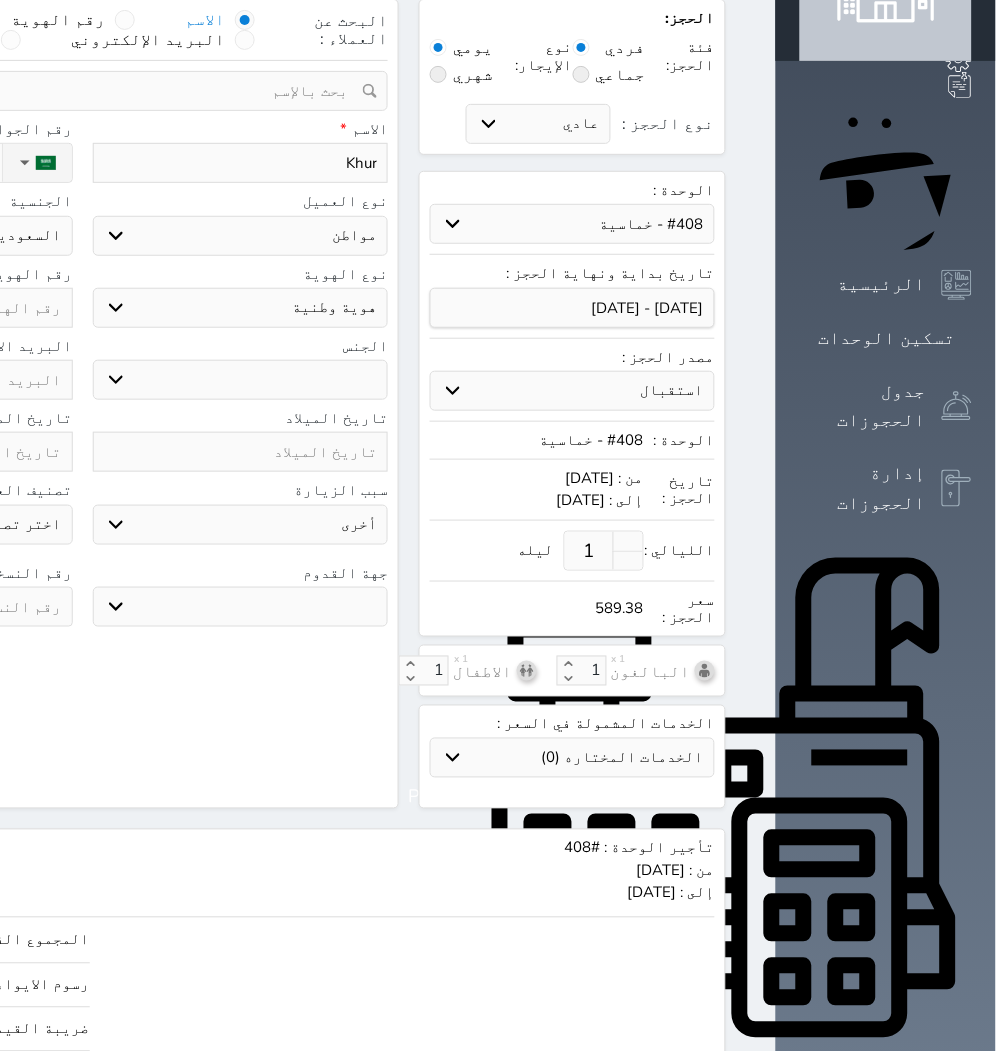 type on "Khurs" 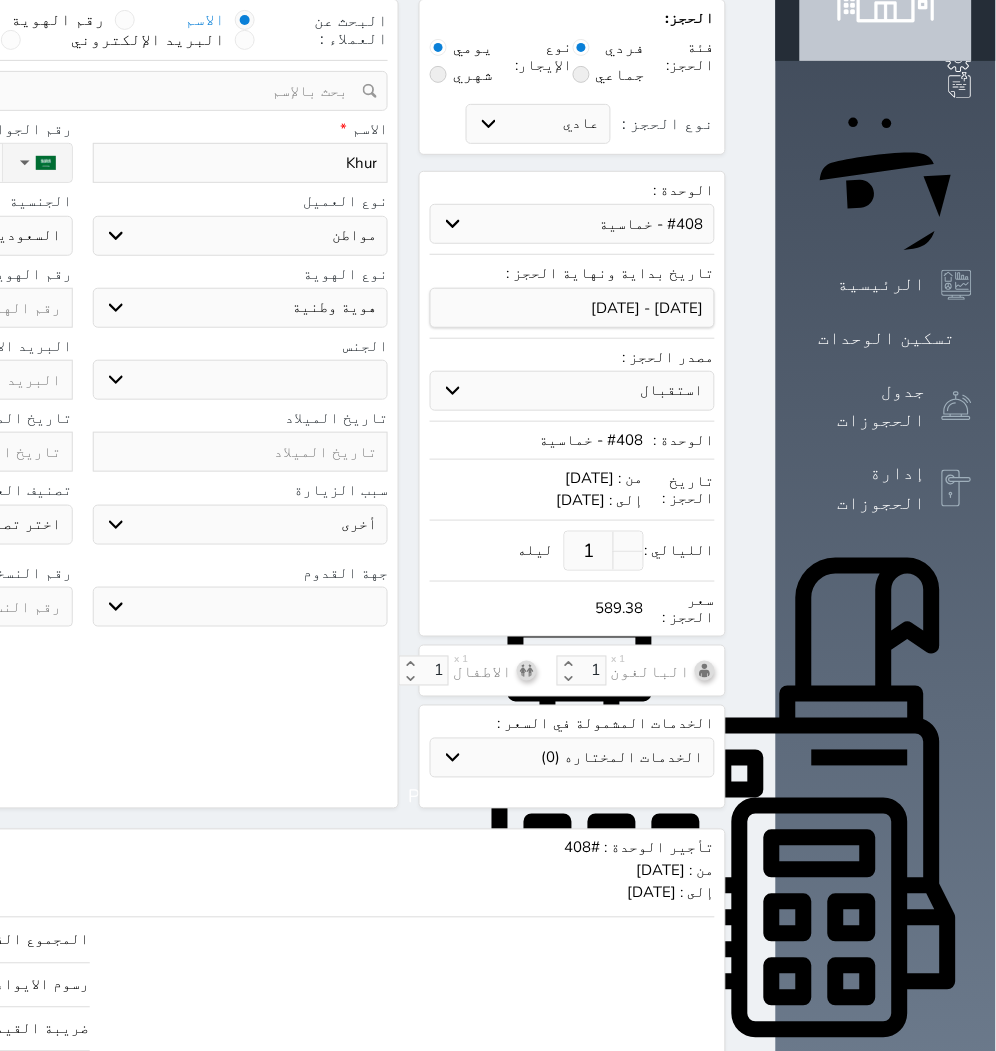 select 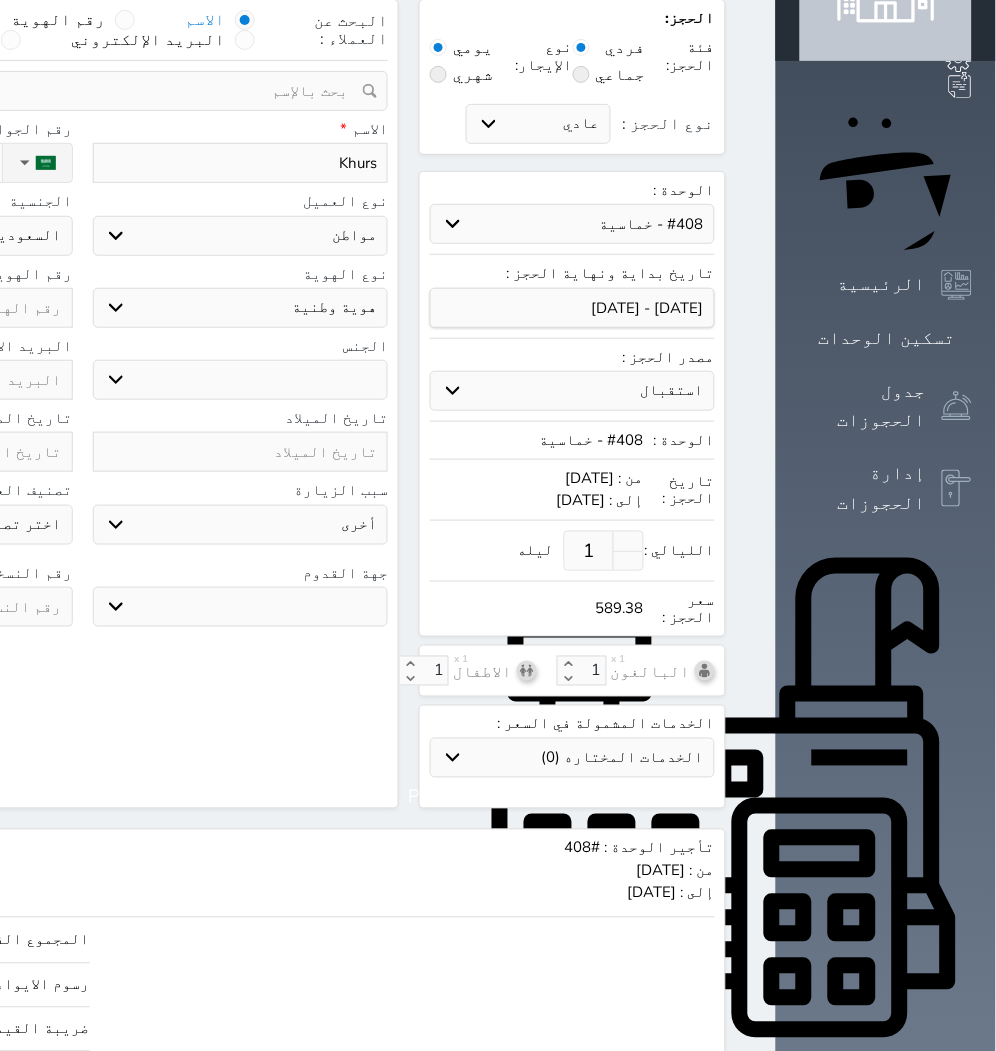type on "Khursh" 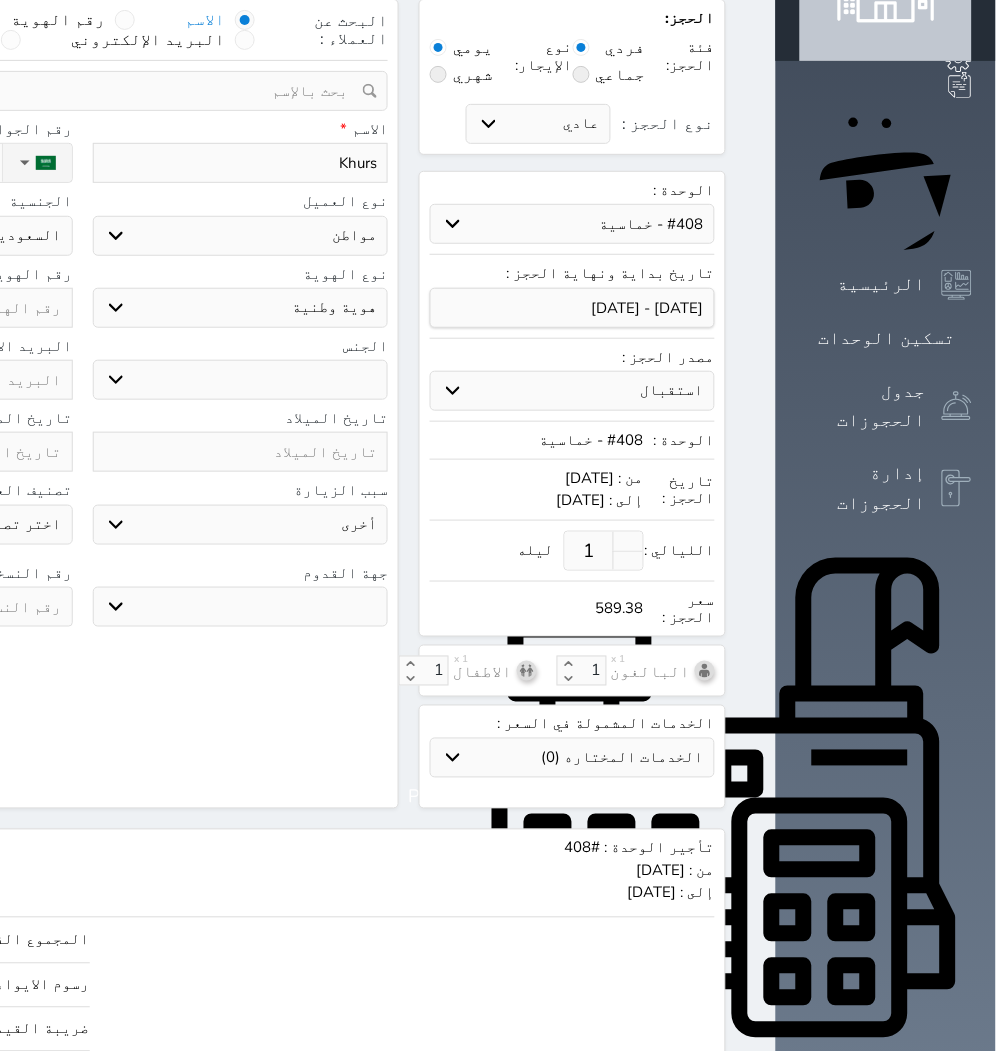 select 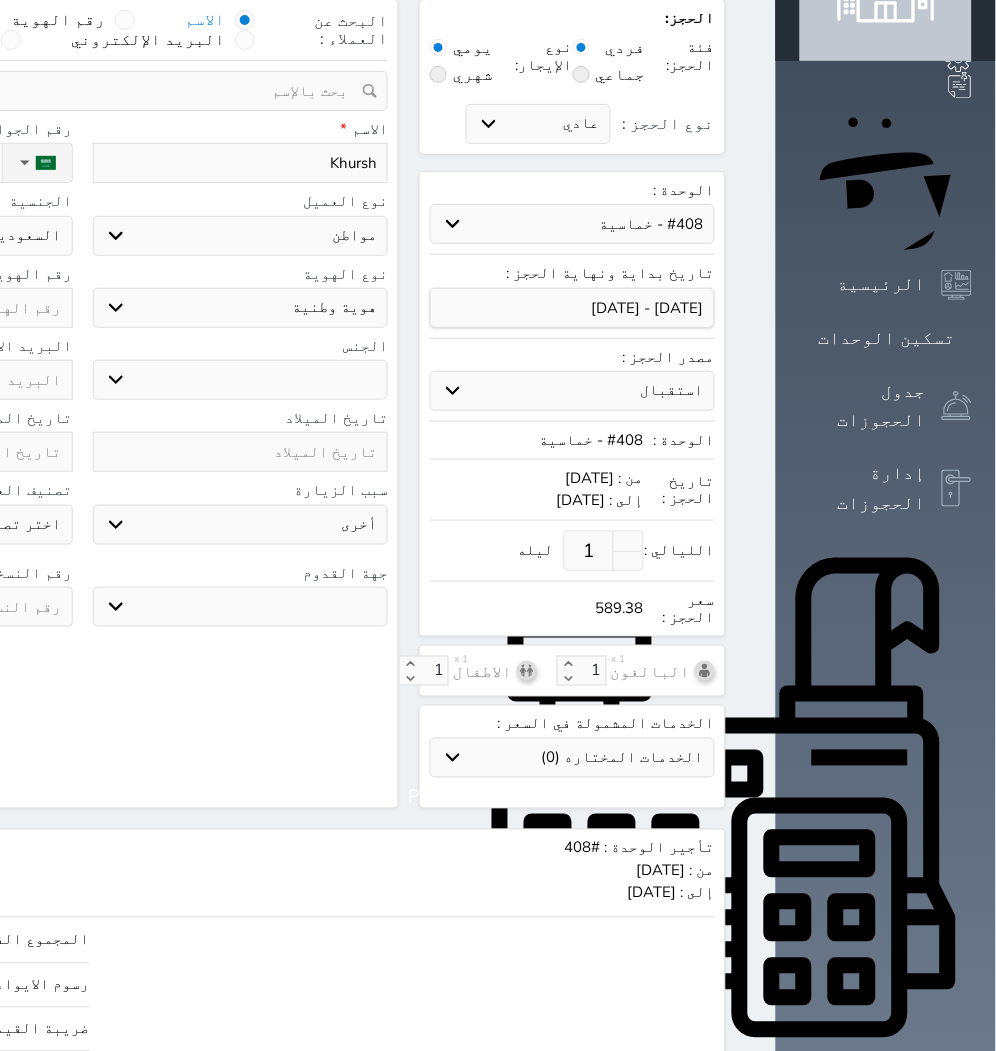 type on "Khurshe" 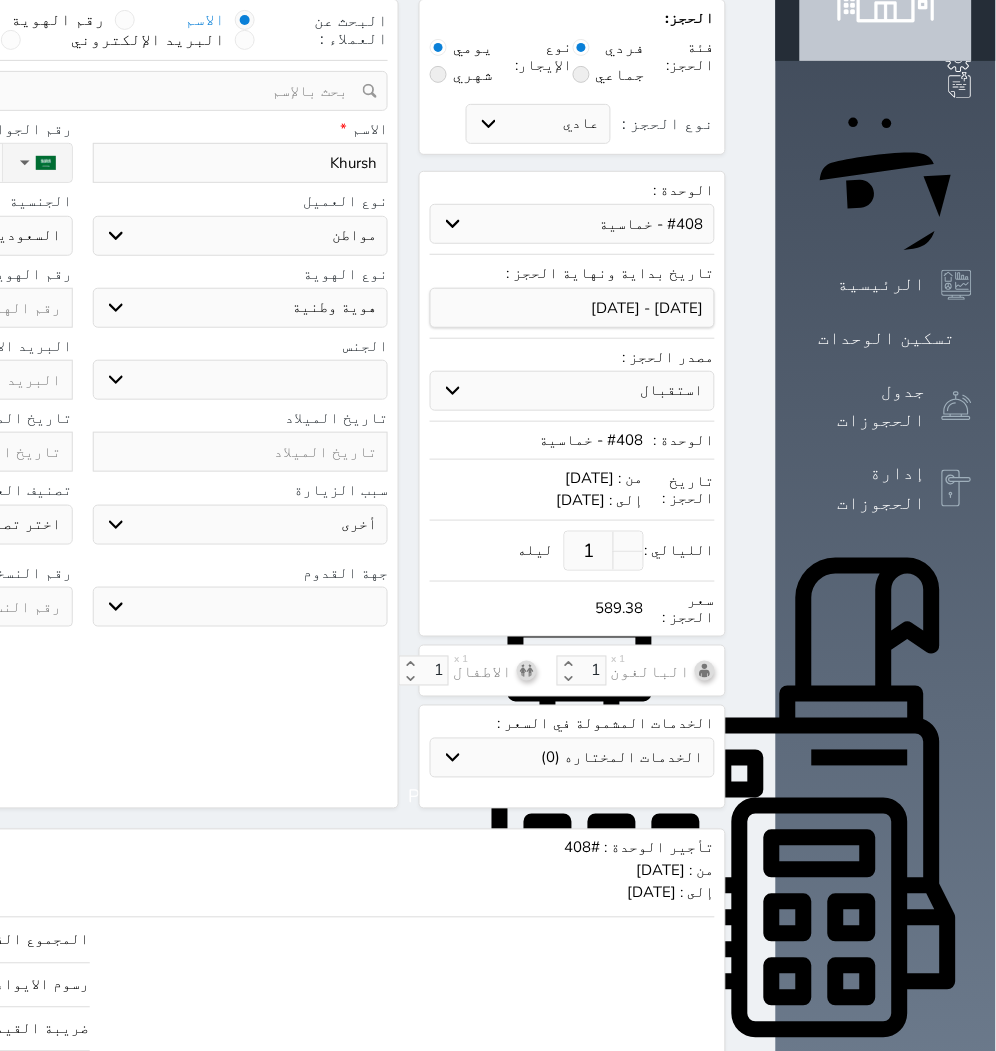 select 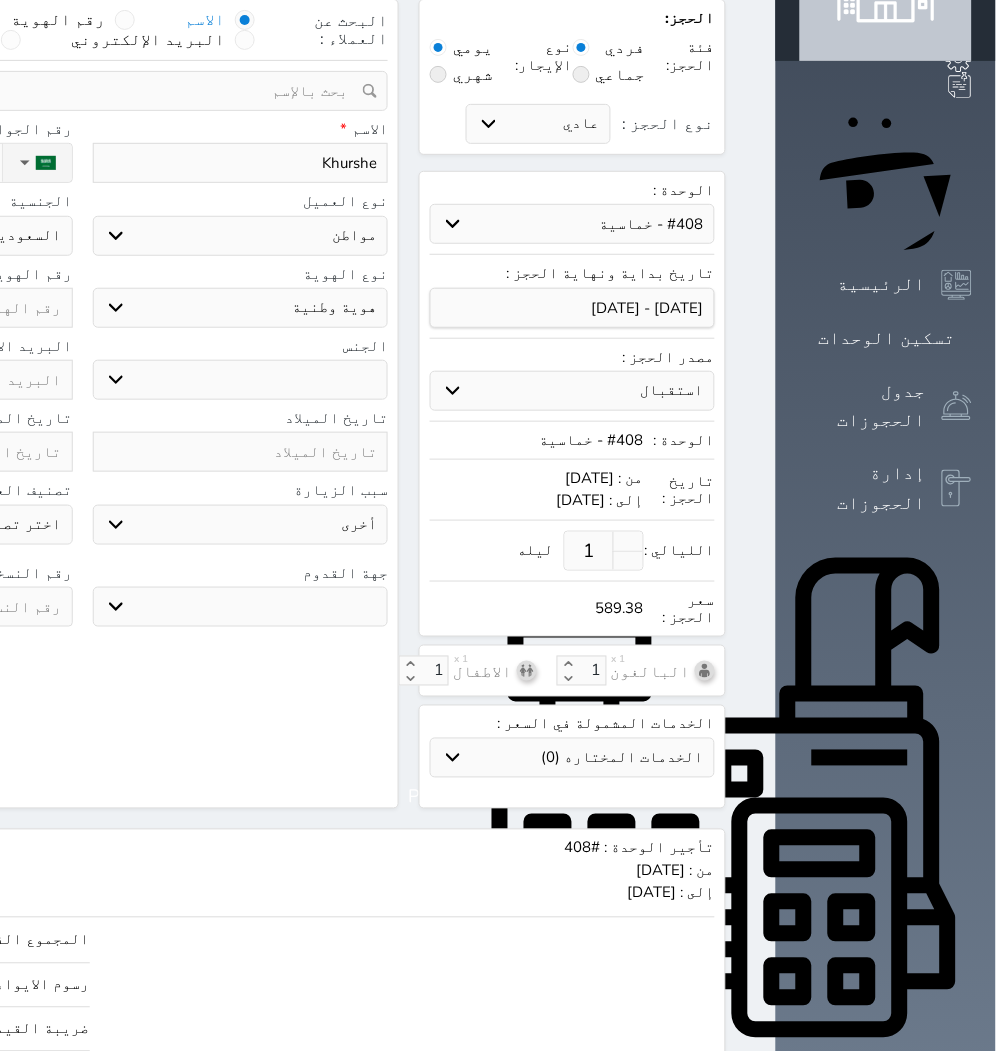 type on "Khurshee" 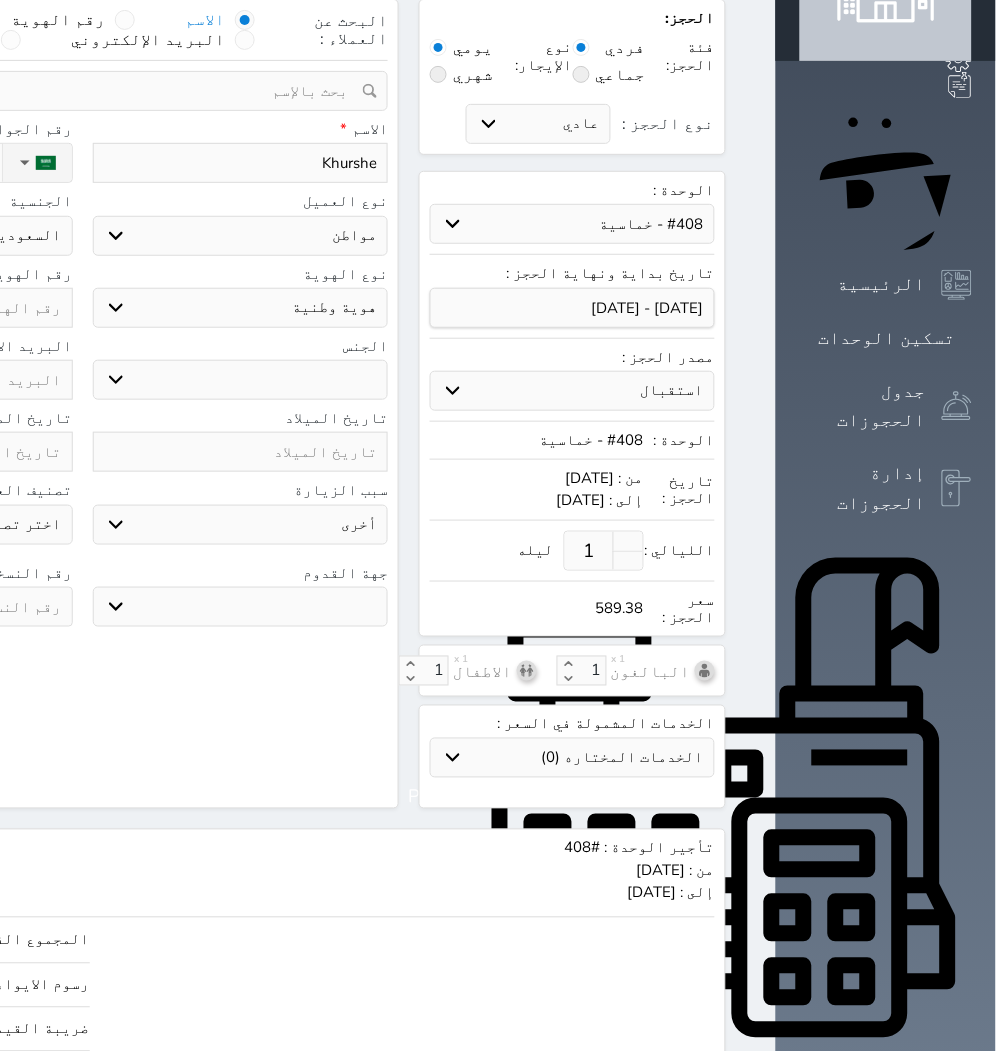 select 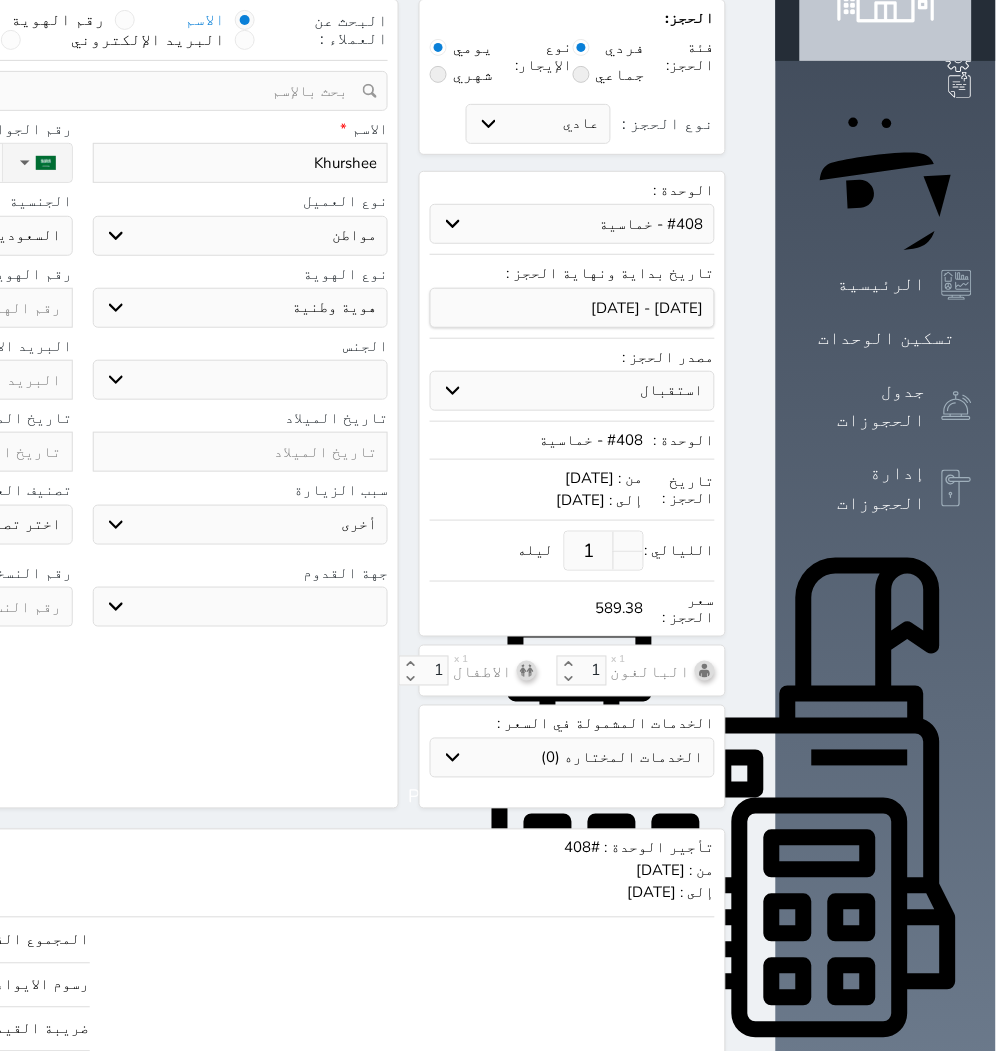 type on "Khursheed" 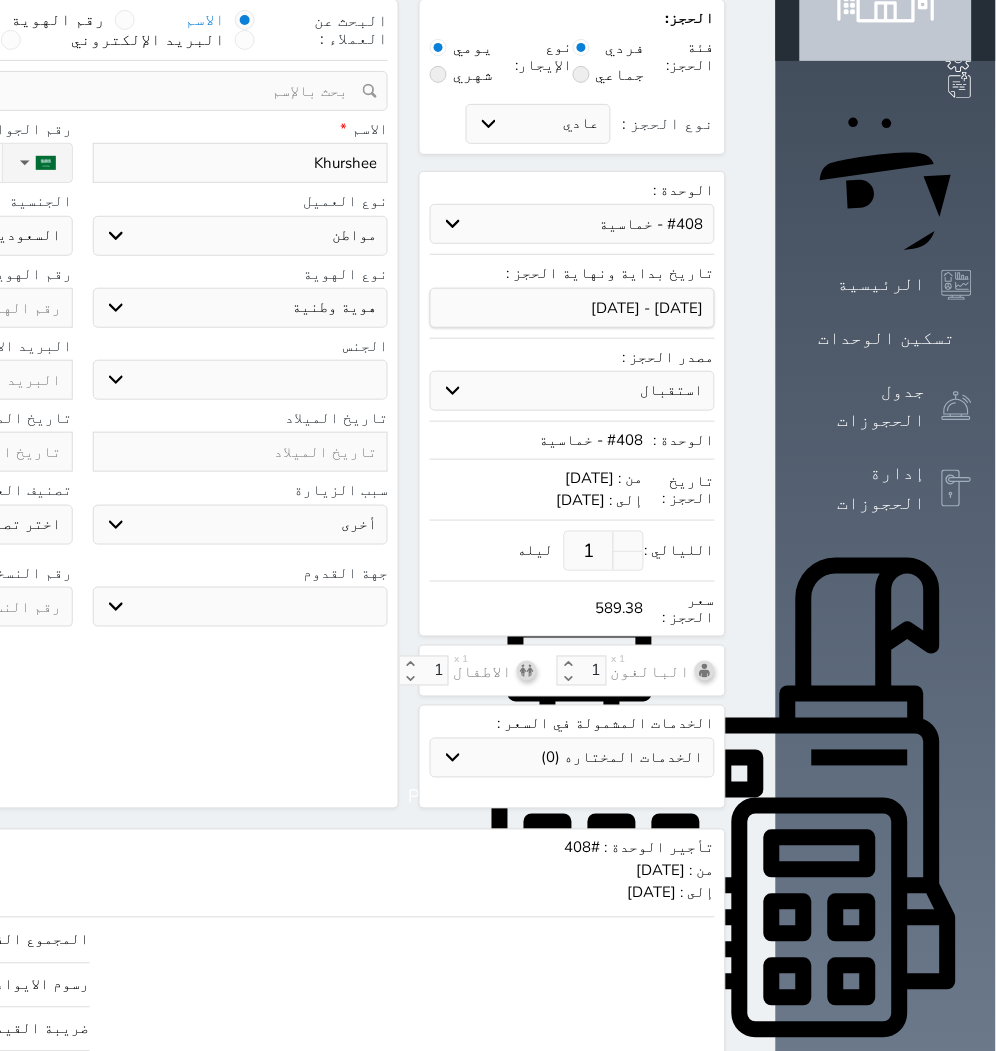 select 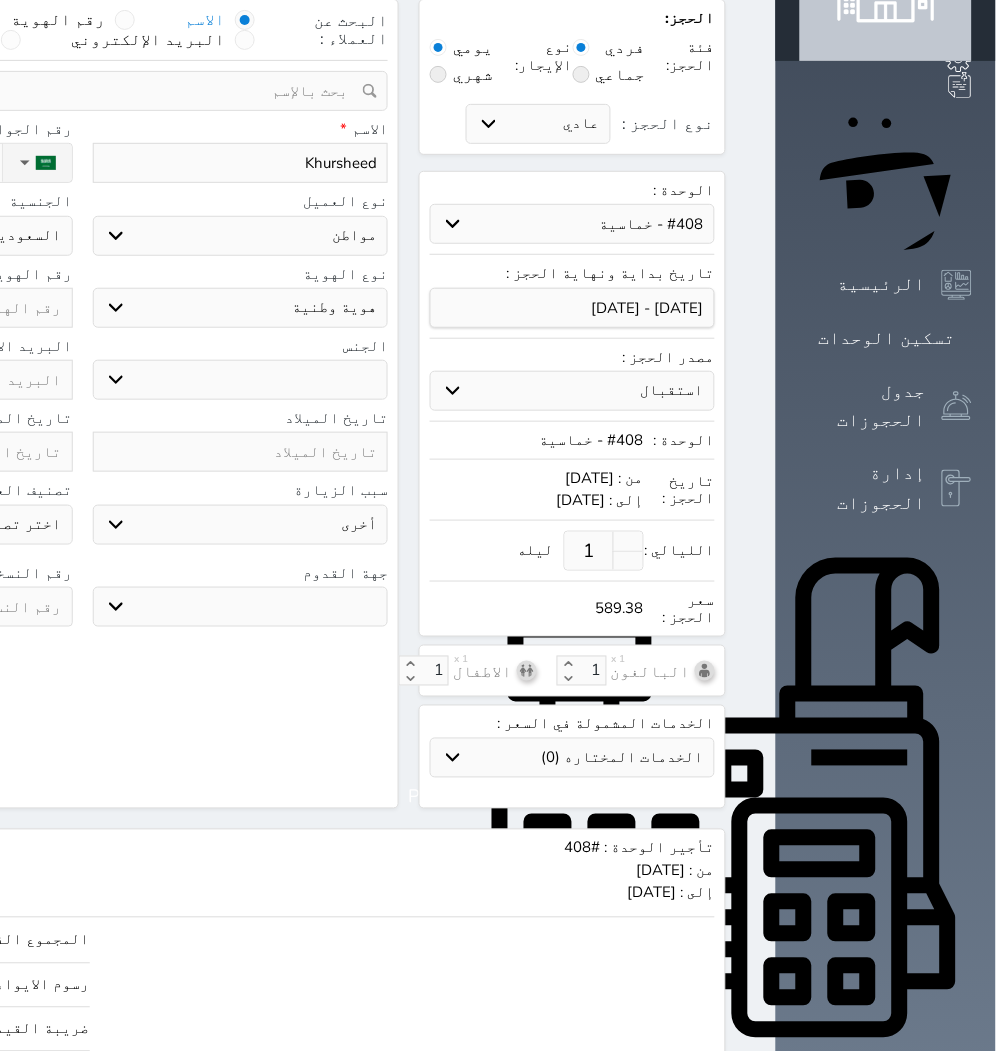 type on "Khursheed" 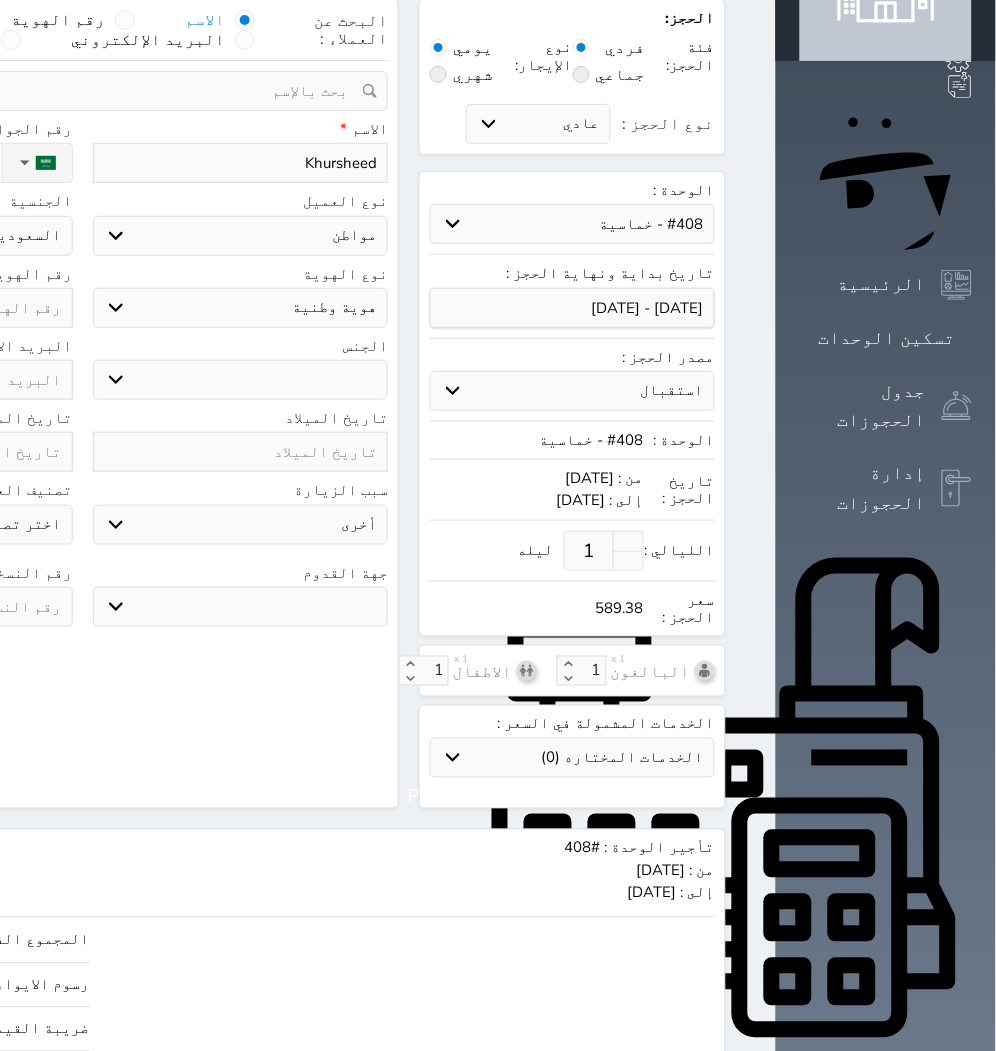 select 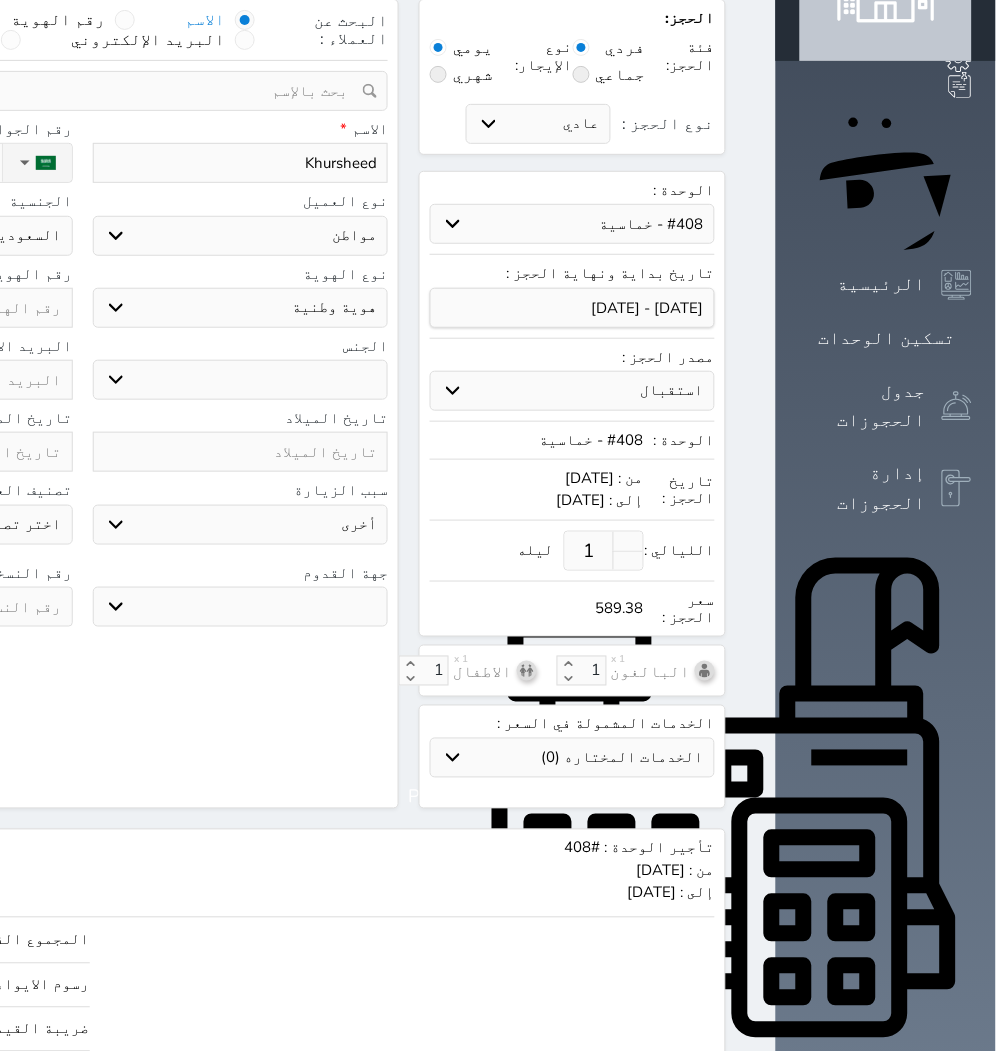 type on "Khursheed B" 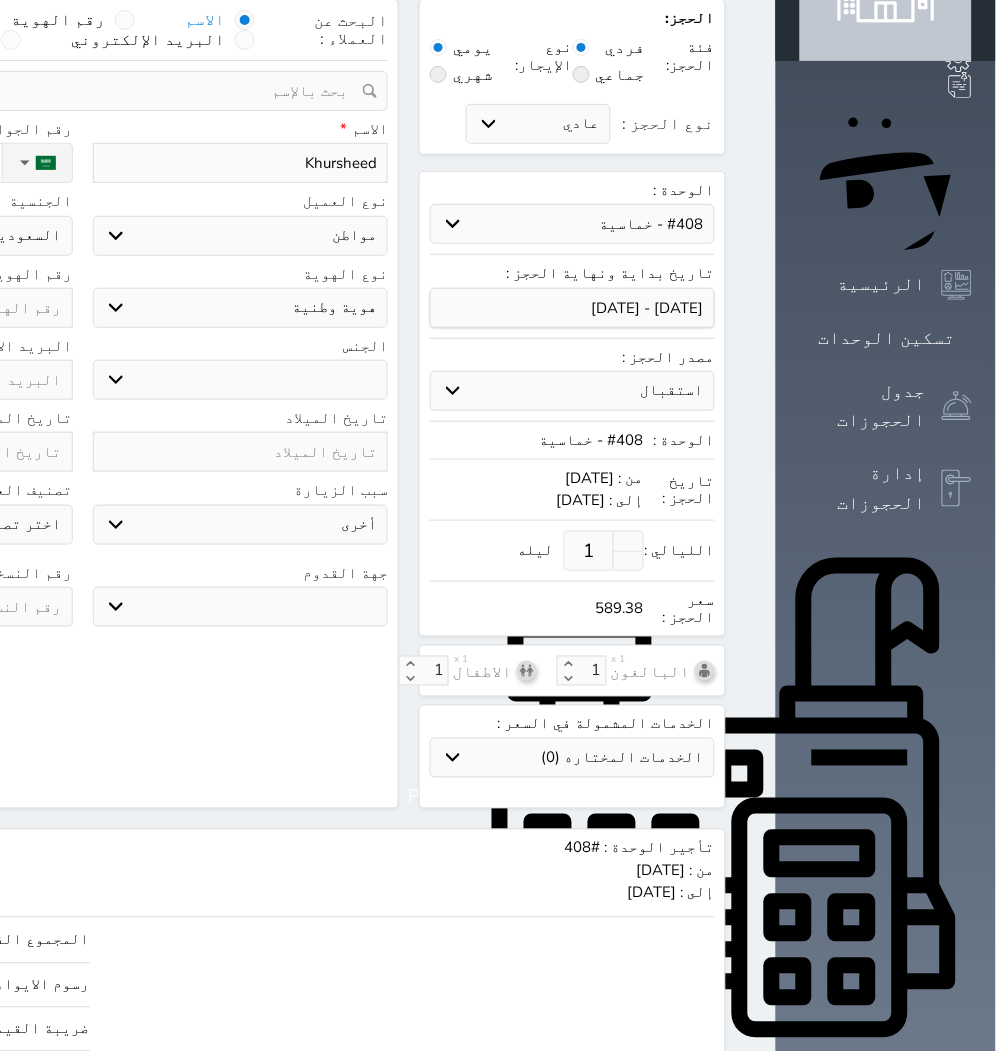 select 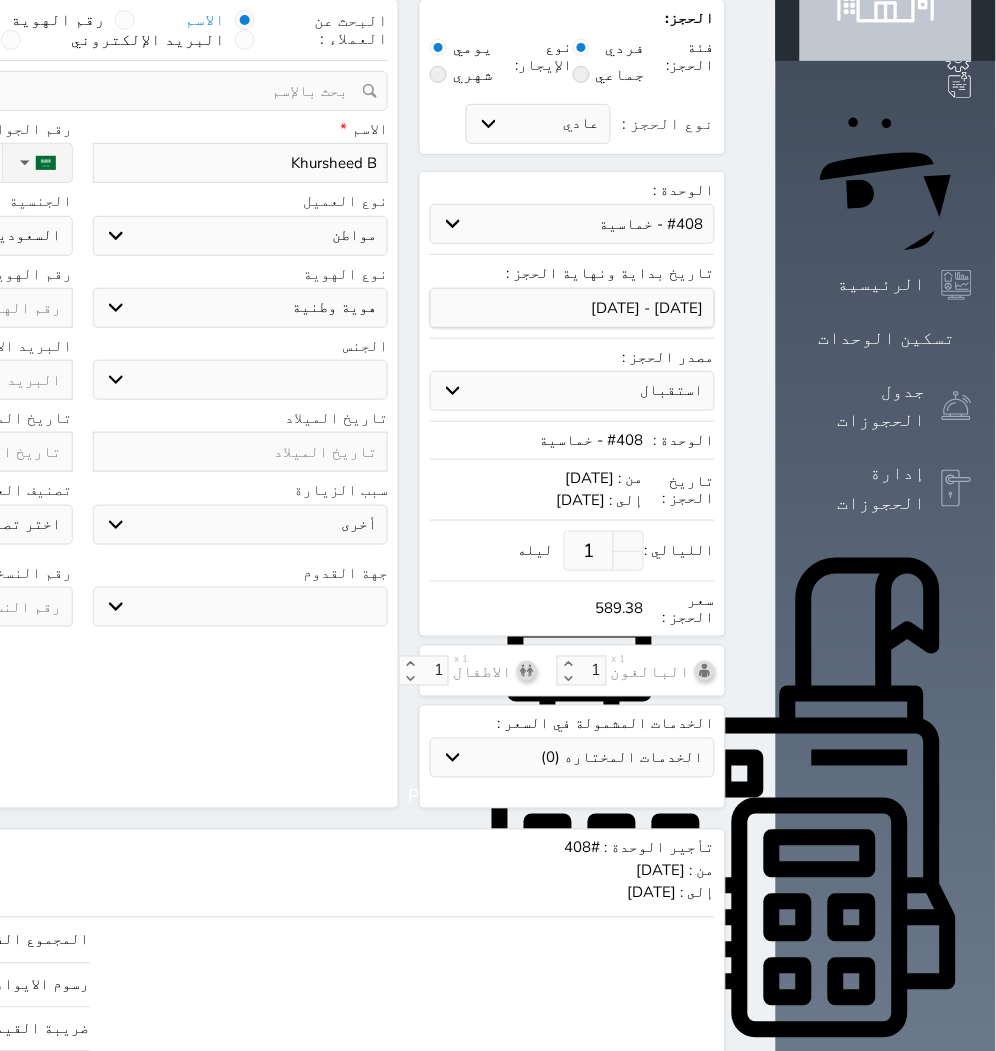 type on "Khursheed Be" 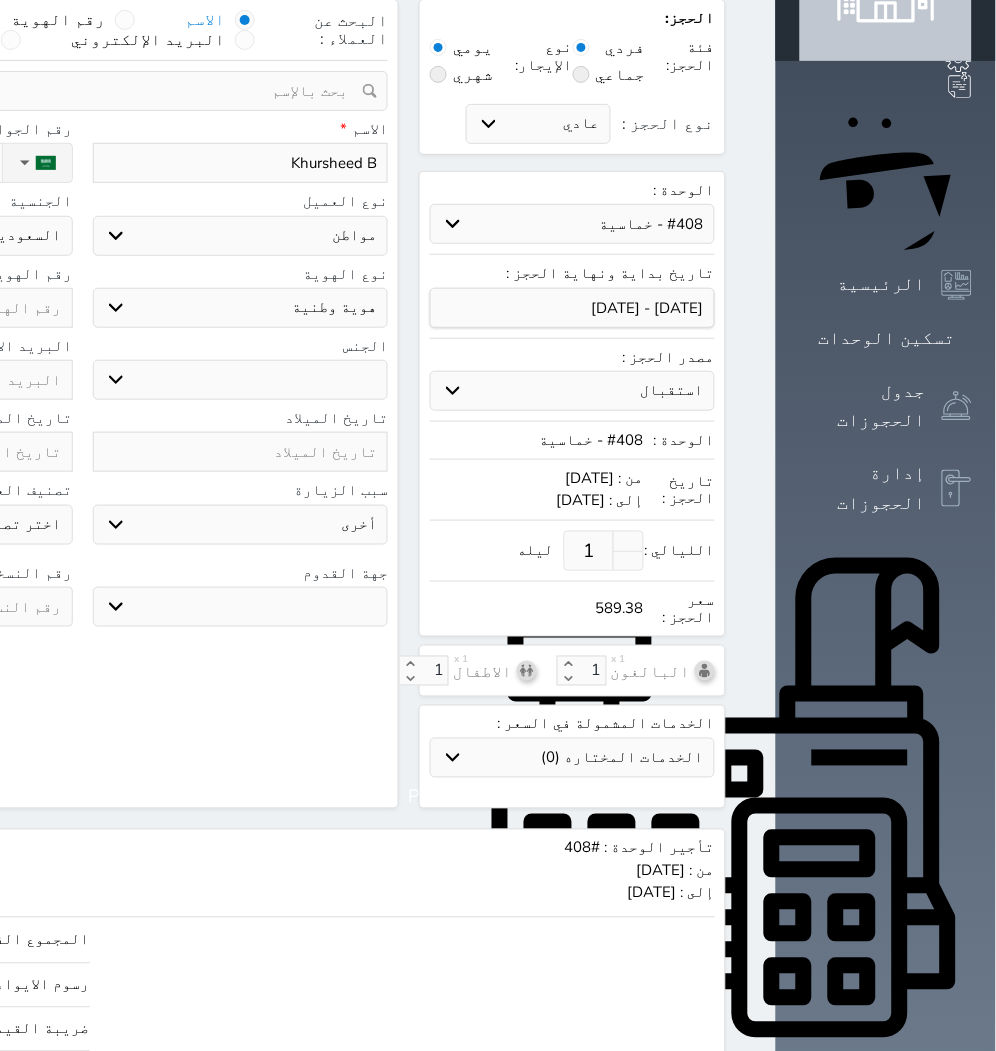 select 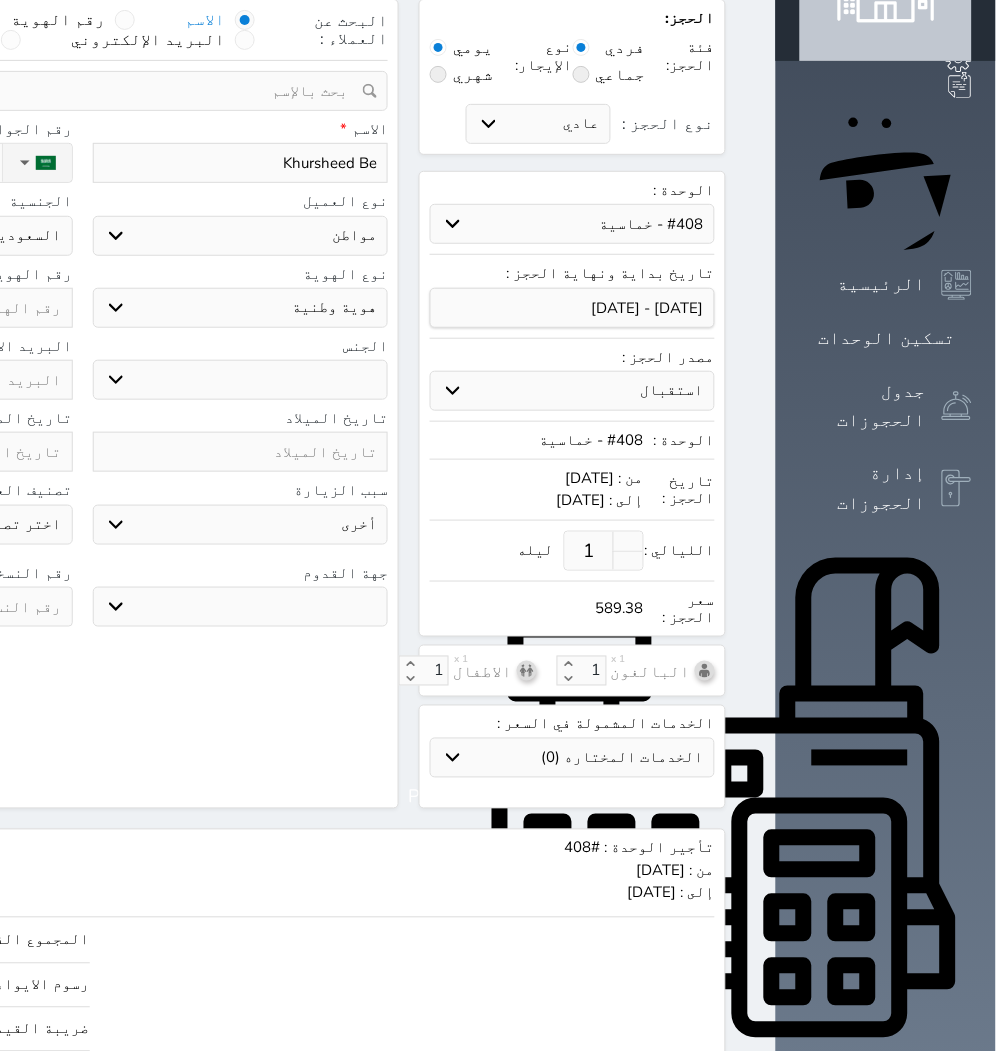 type on "Khursheed Beg" 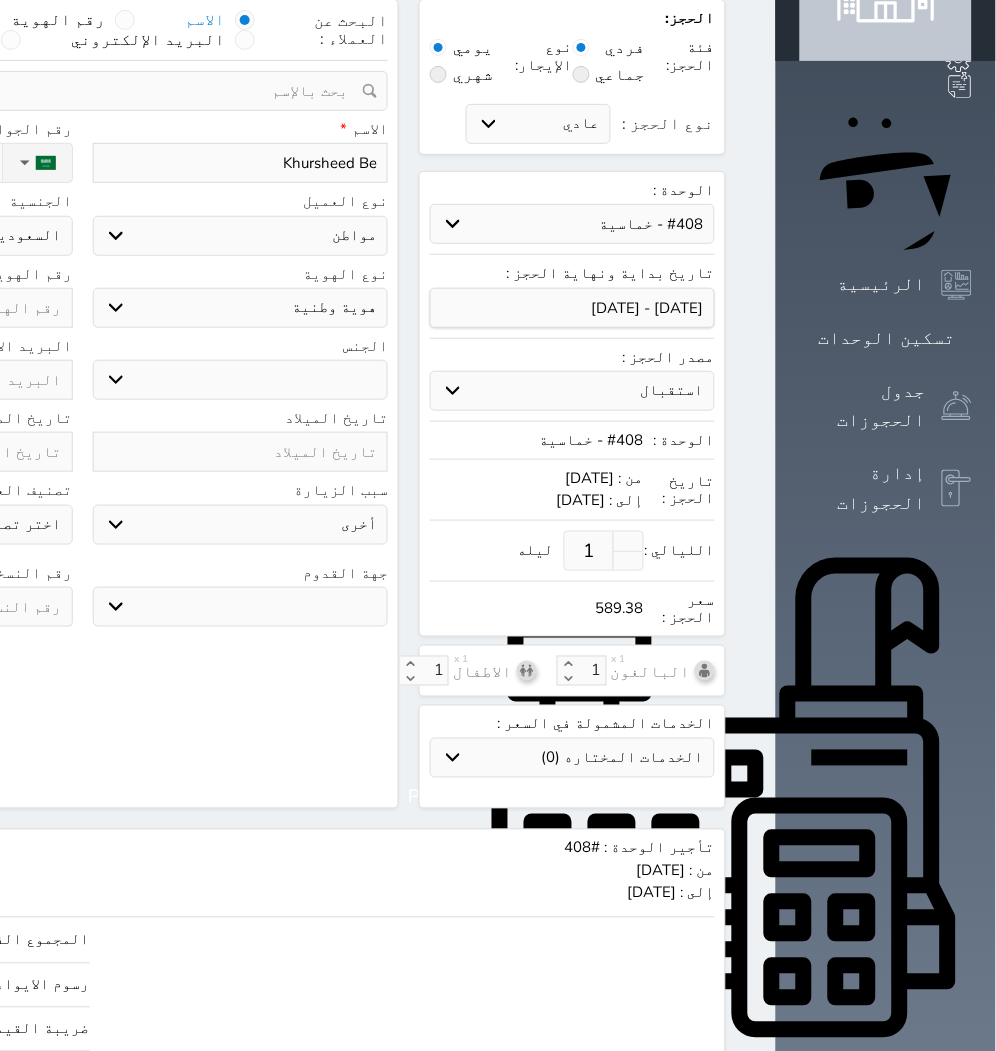 select 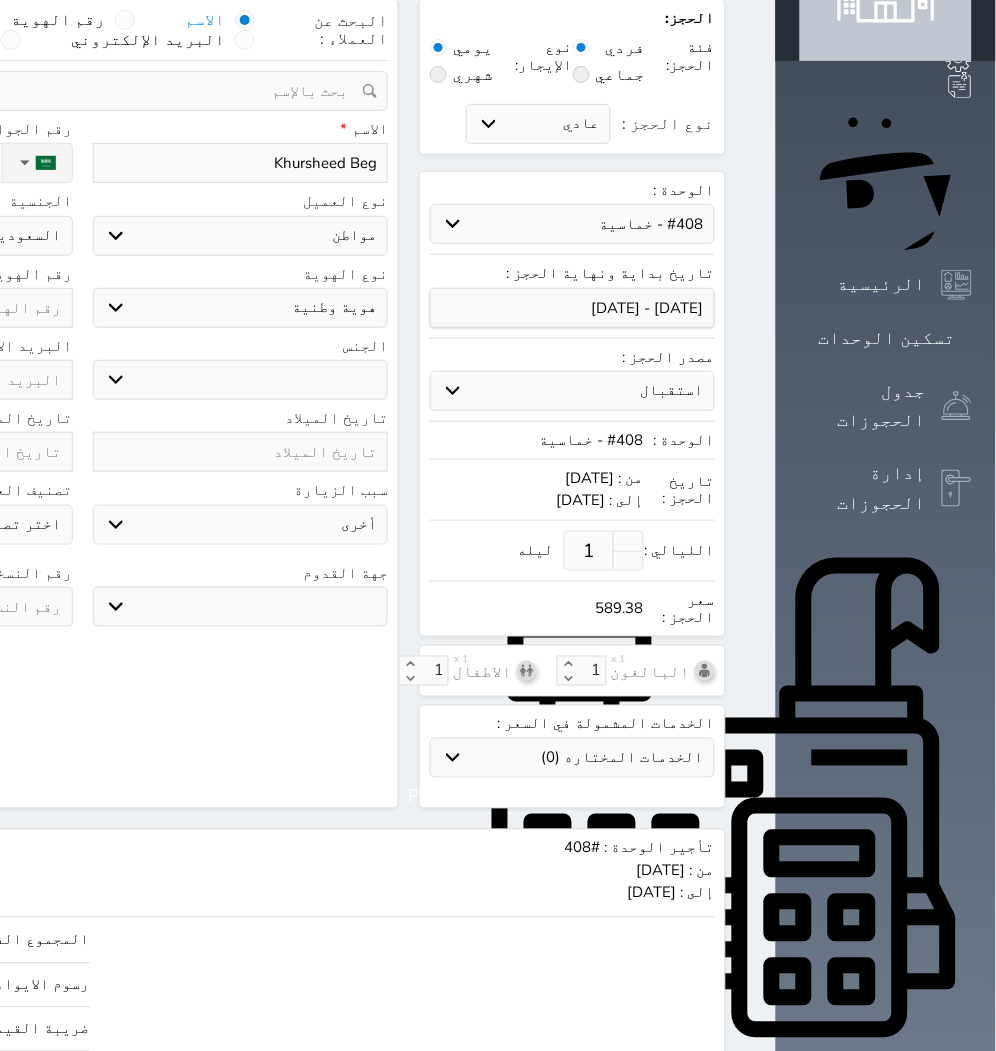 type on "Khursheed Begu" 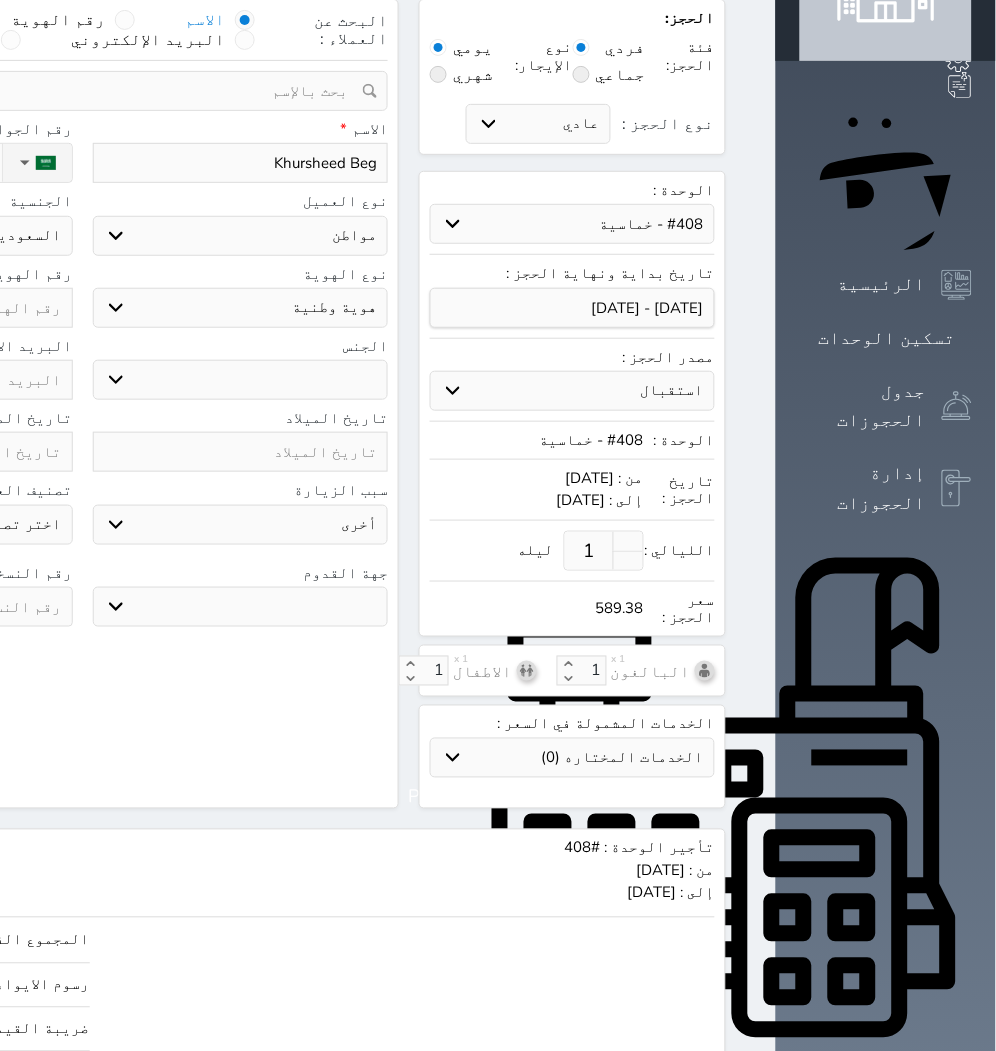 select 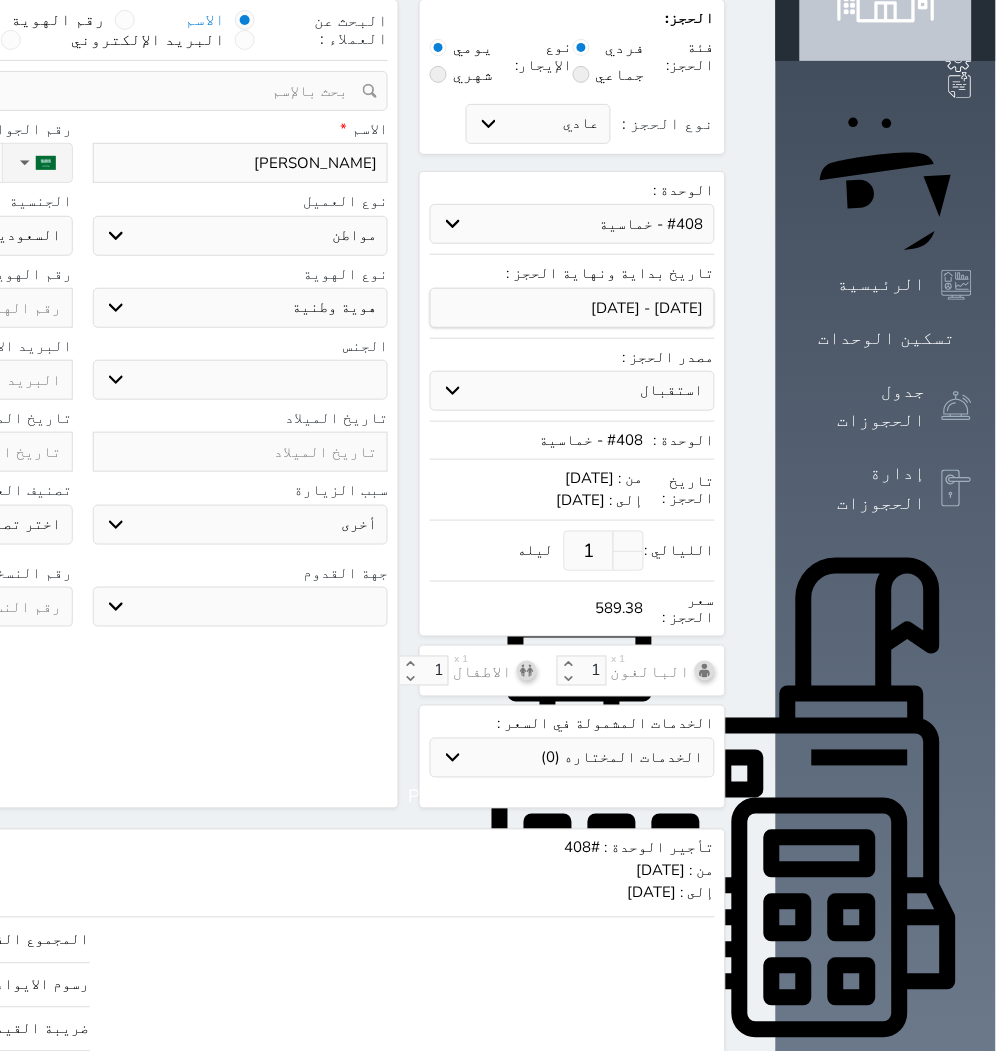 type on "[PERSON_NAME]" 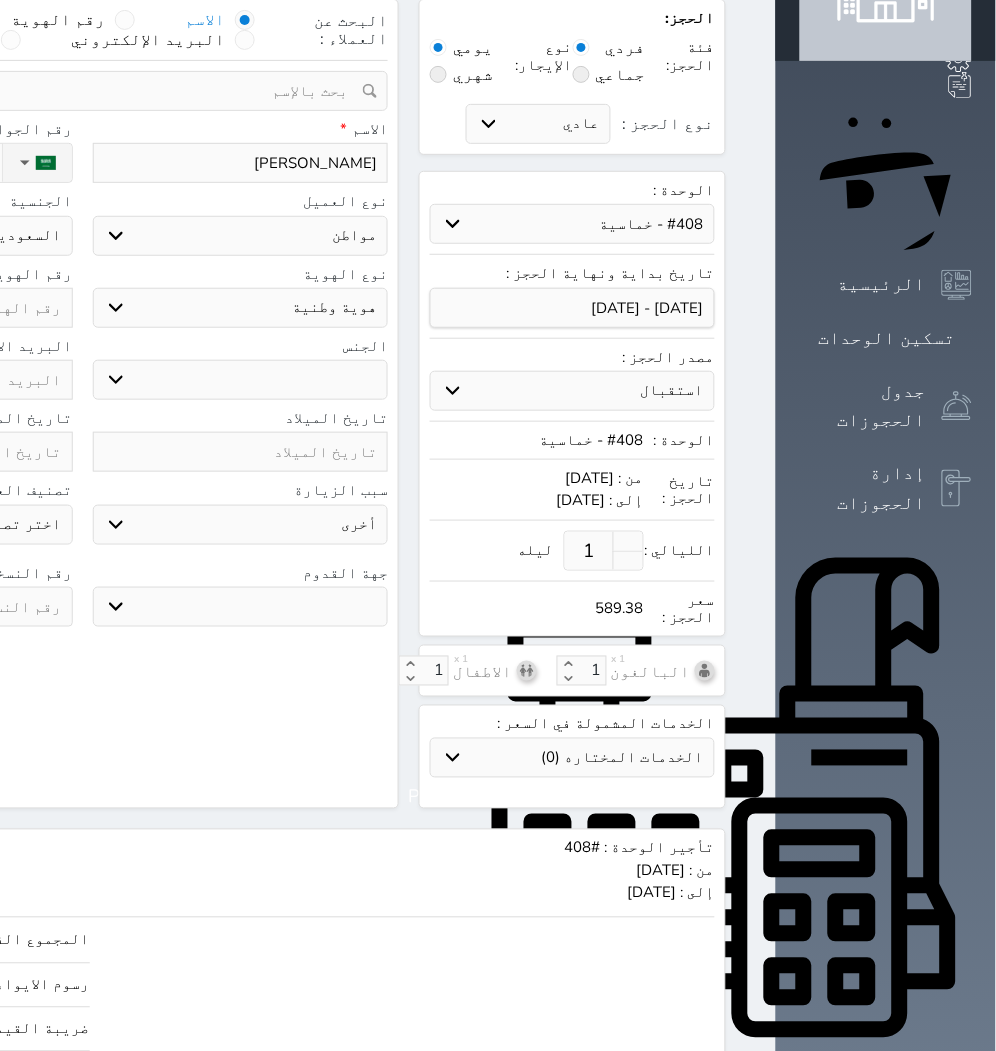 select 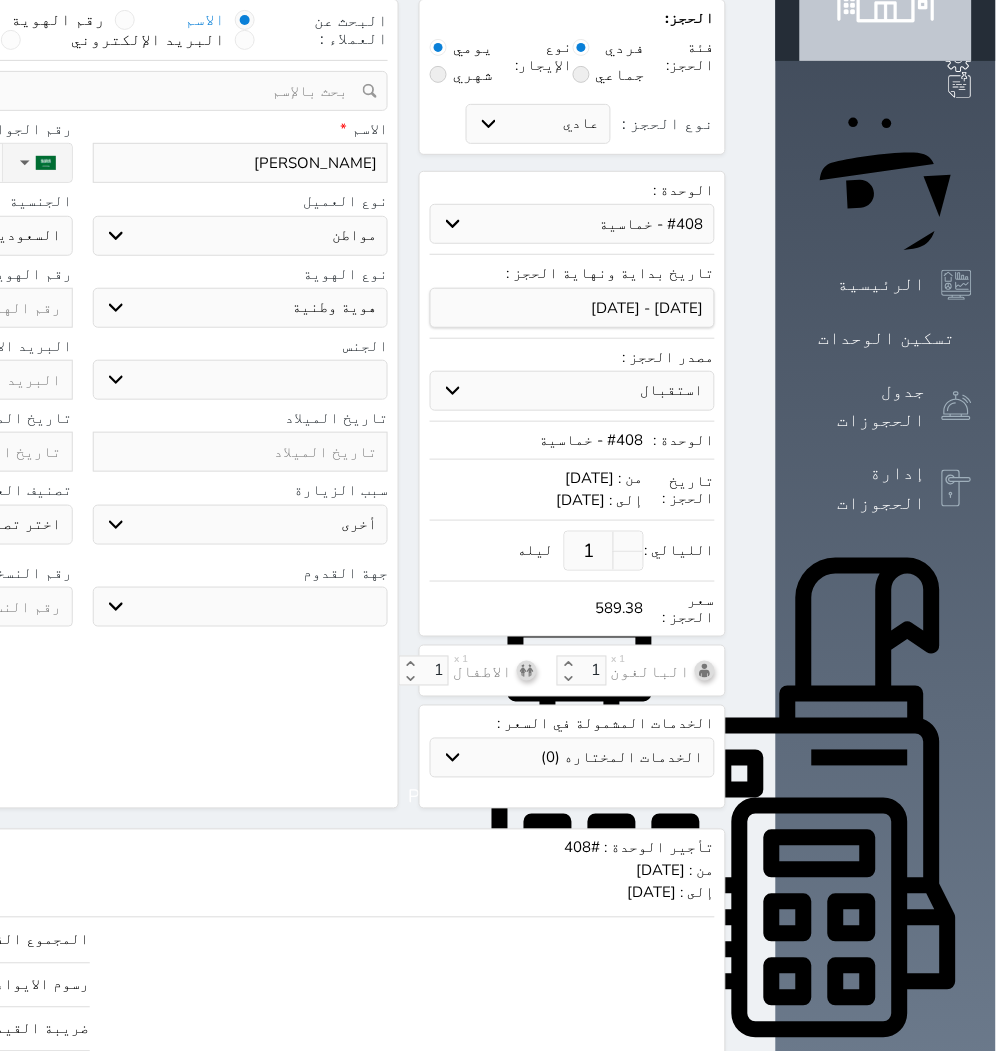 click on "اختر نوع   مواطن مواطن خليجي زائر مقيم" at bounding box center [241, 236] 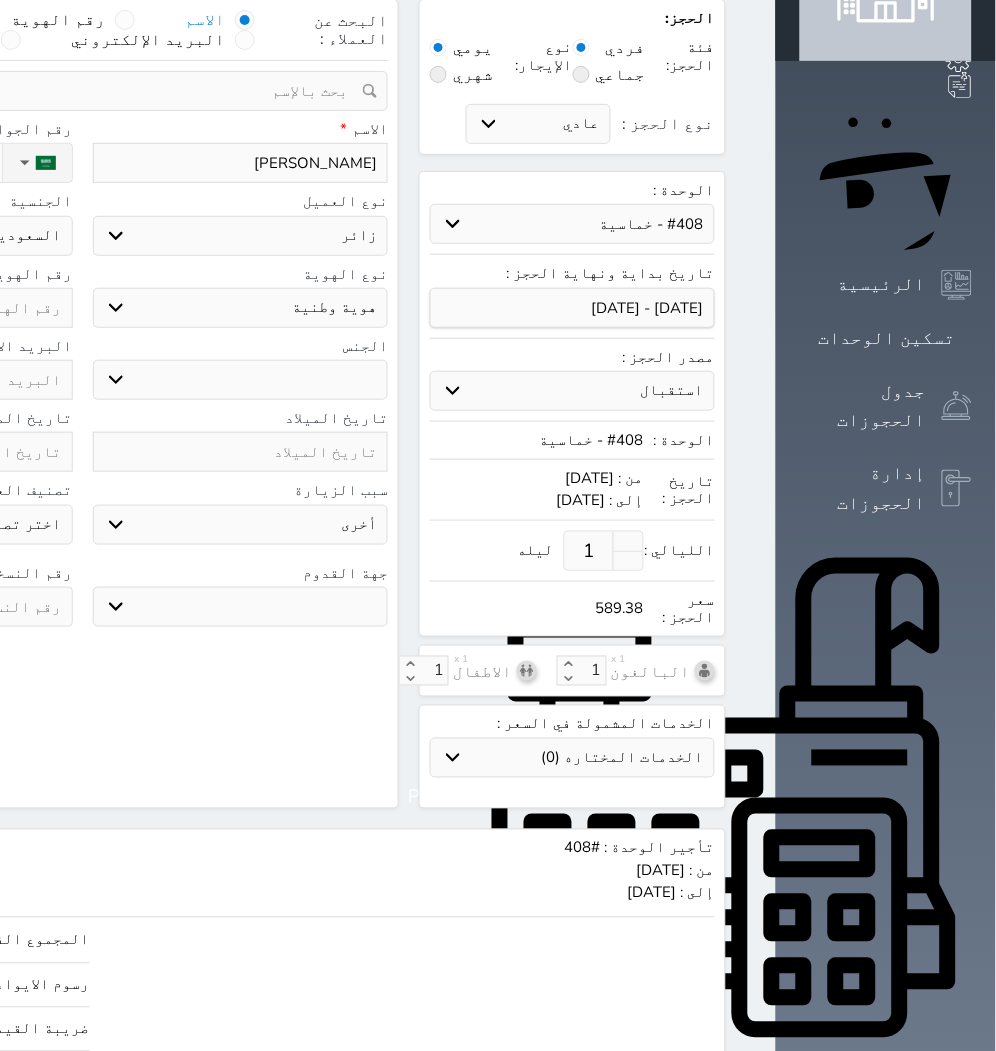 click on "اختر نوع   مواطن مواطن خليجي زائر مقيم" at bounding box center (241, 236) 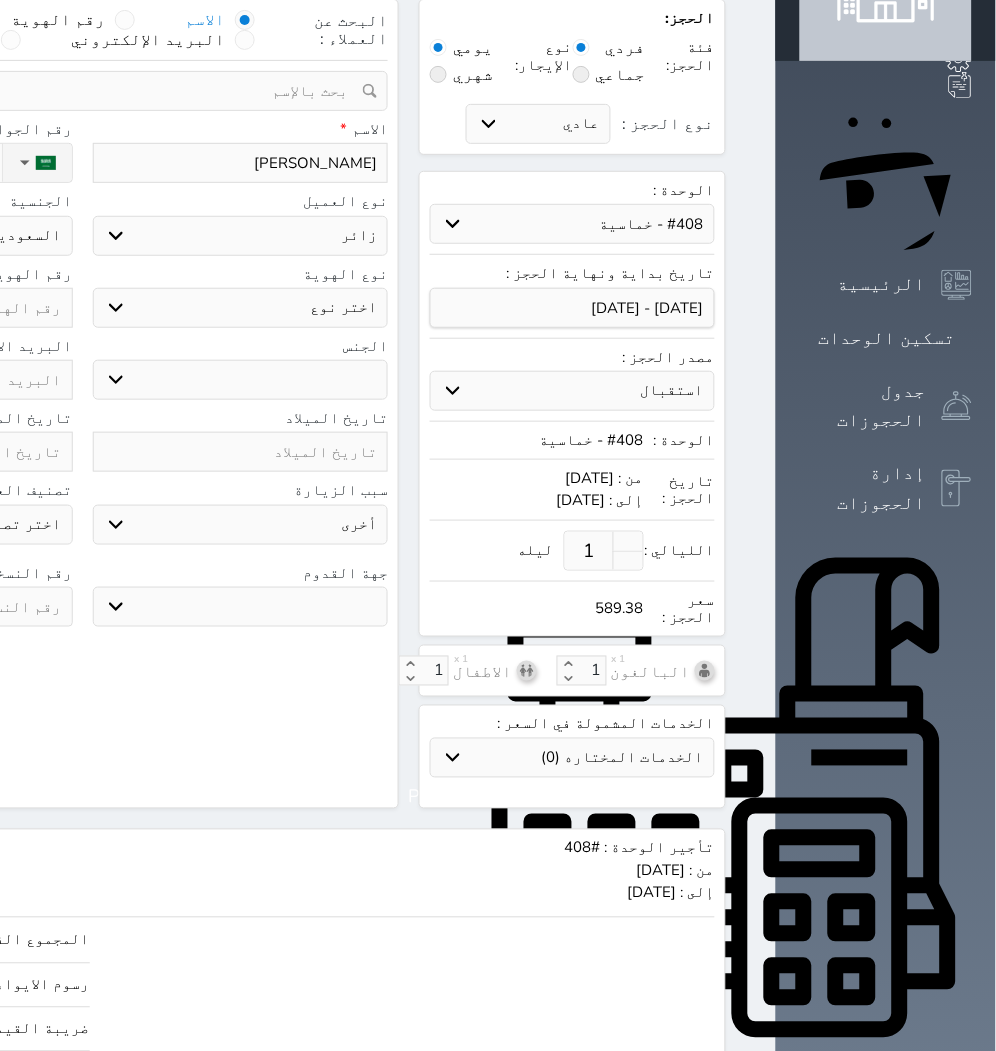 select 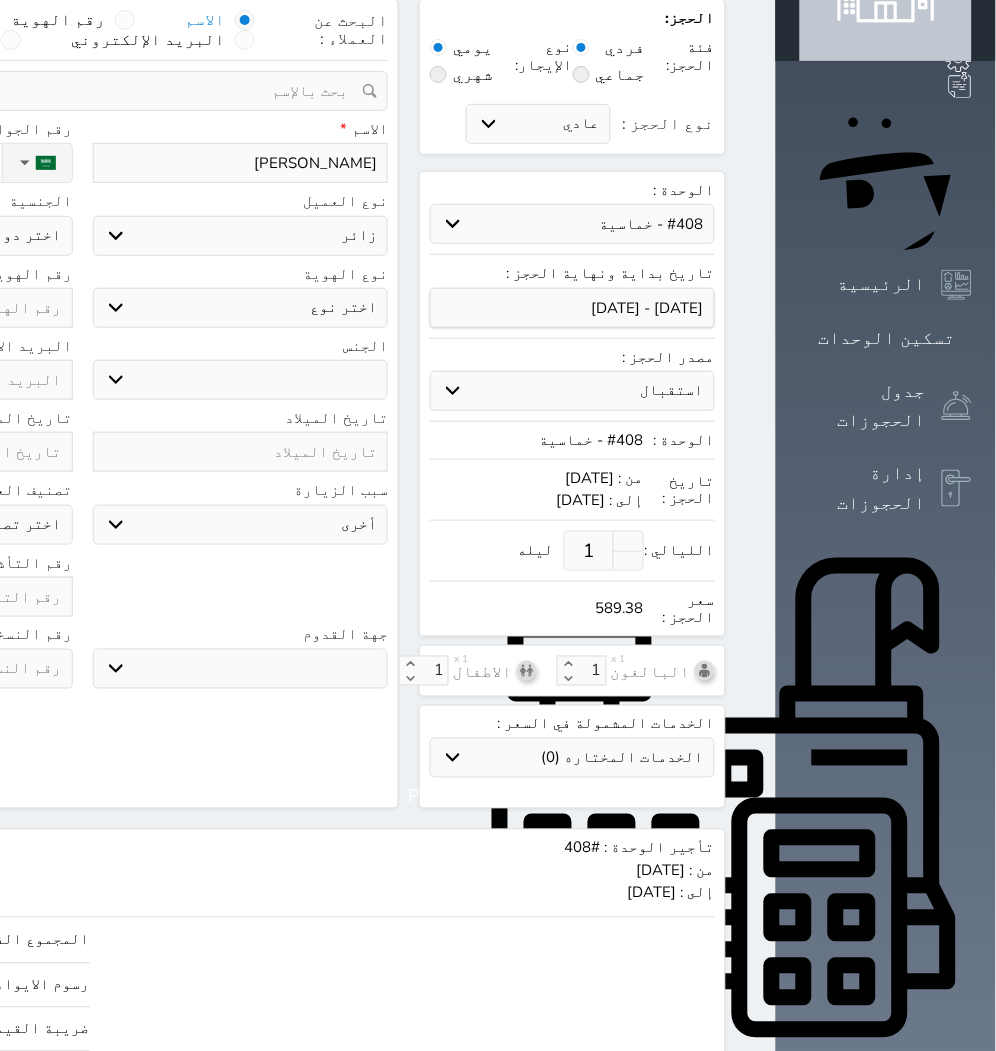 click on "اختر نوع   جواز السفر هوية زائر" at bounding box center [241, 308] 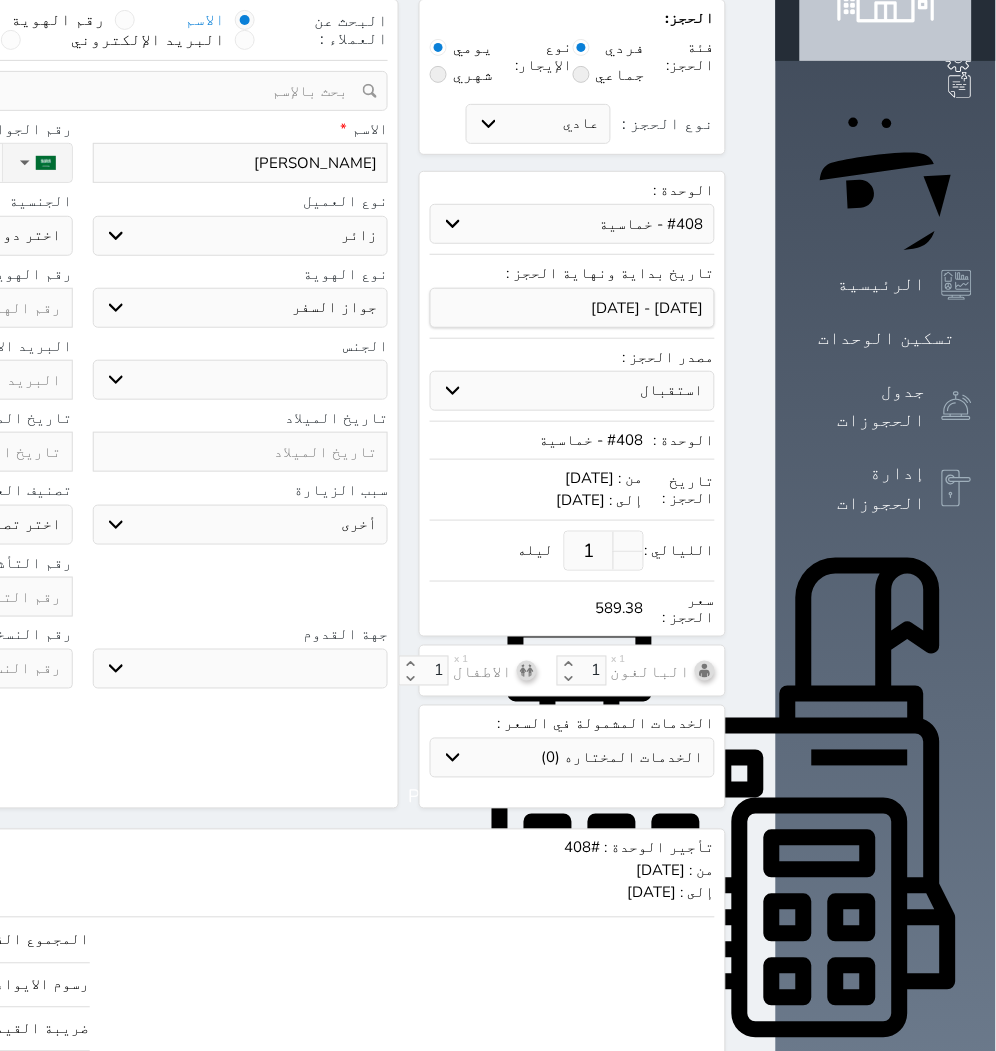 click on "اختر نوع   جواز السفر هوية زائر" at bounding box center [241, 308] 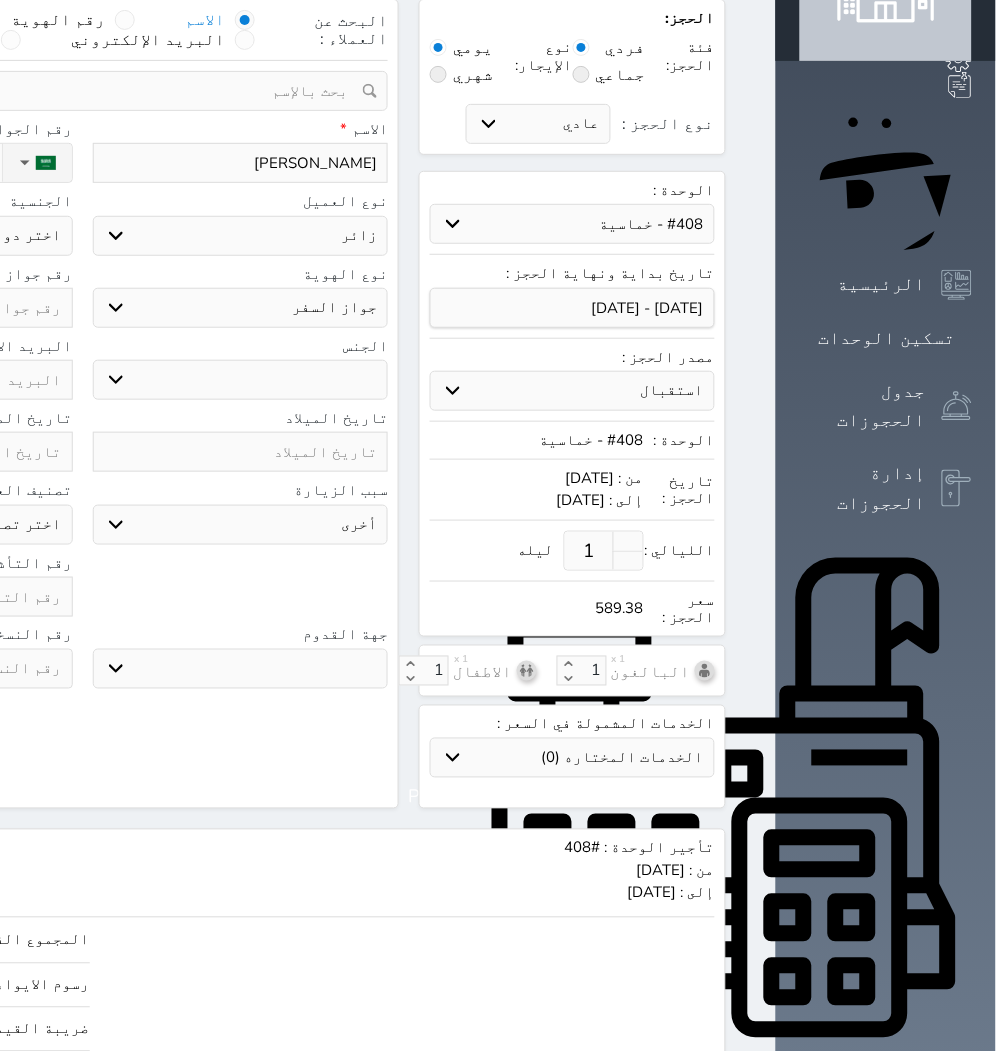 click on "ذكر   انثى" at bounding box center [241, 380] 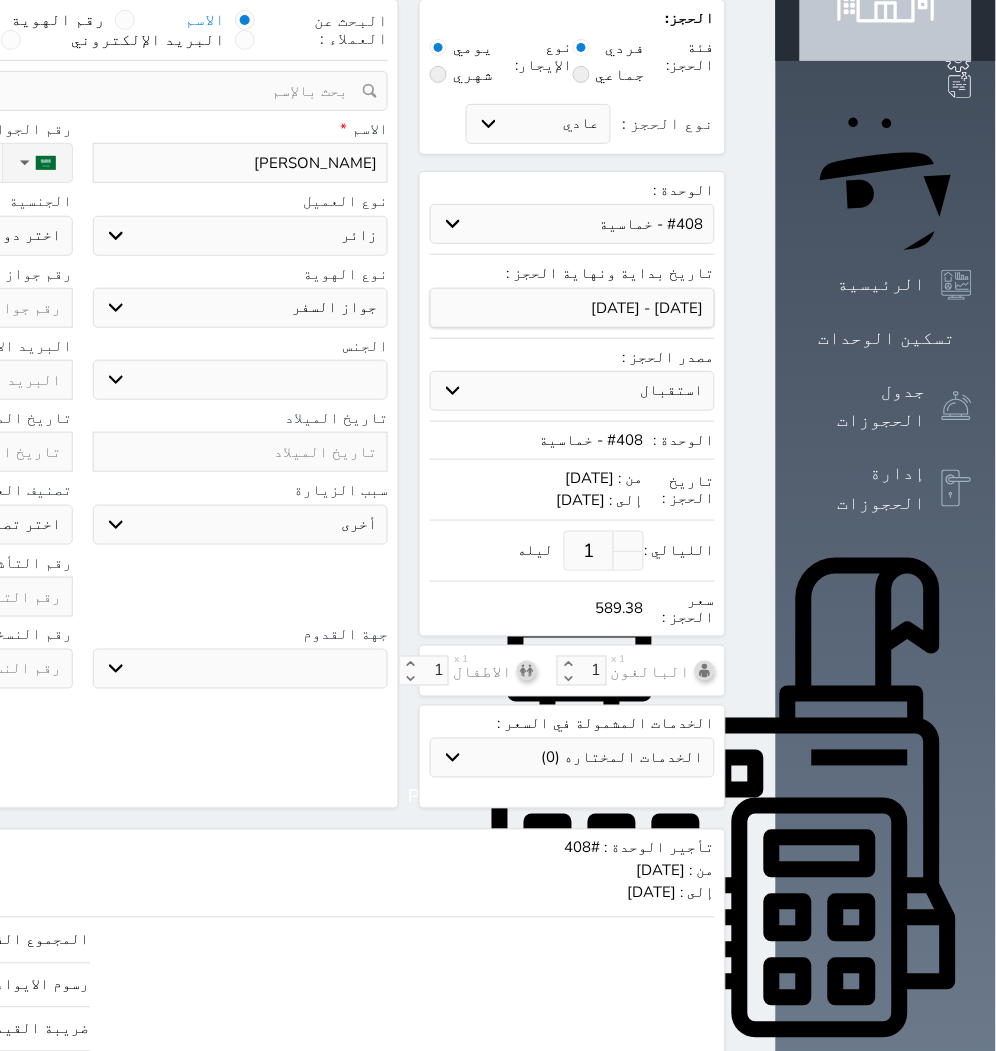 click on "ذكر   انثى" at bounding box center (241, 380) 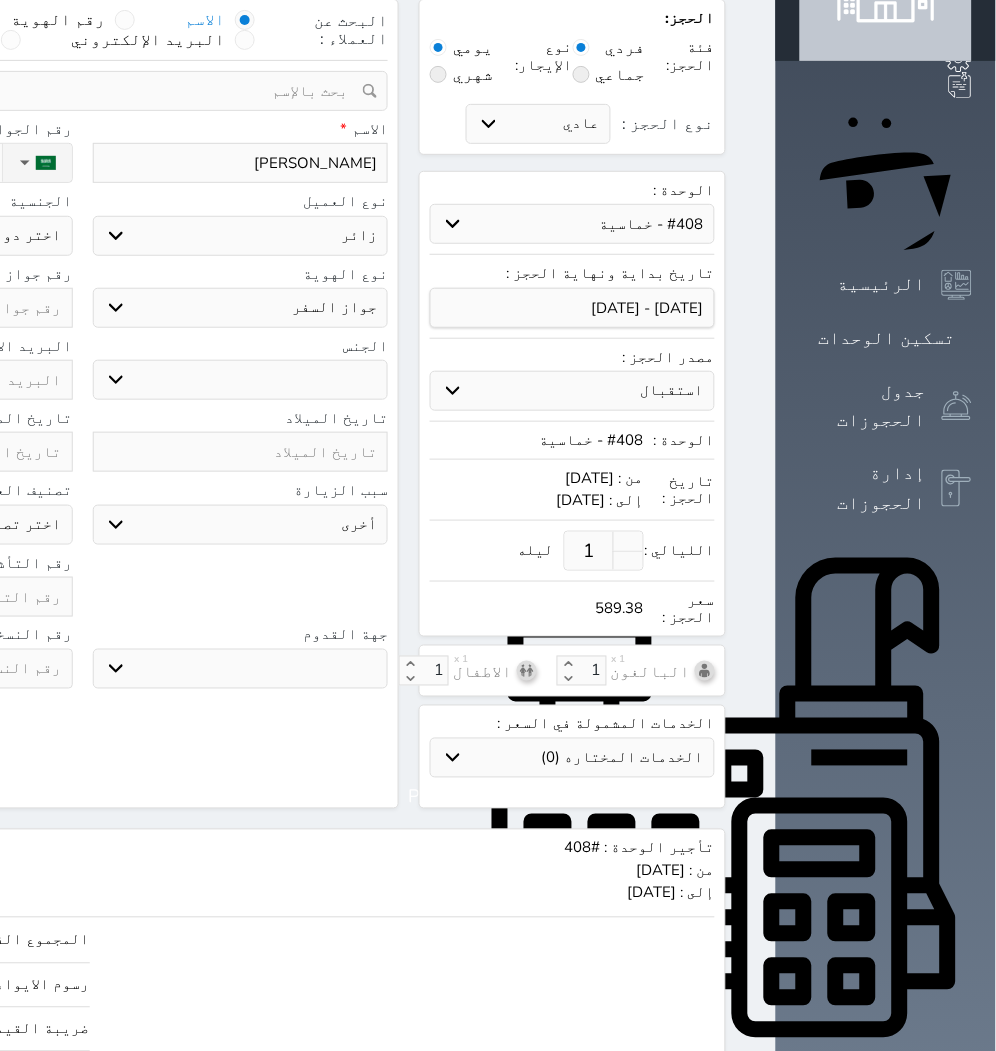 select on "[DEMOGRAPHIC_DATA]" 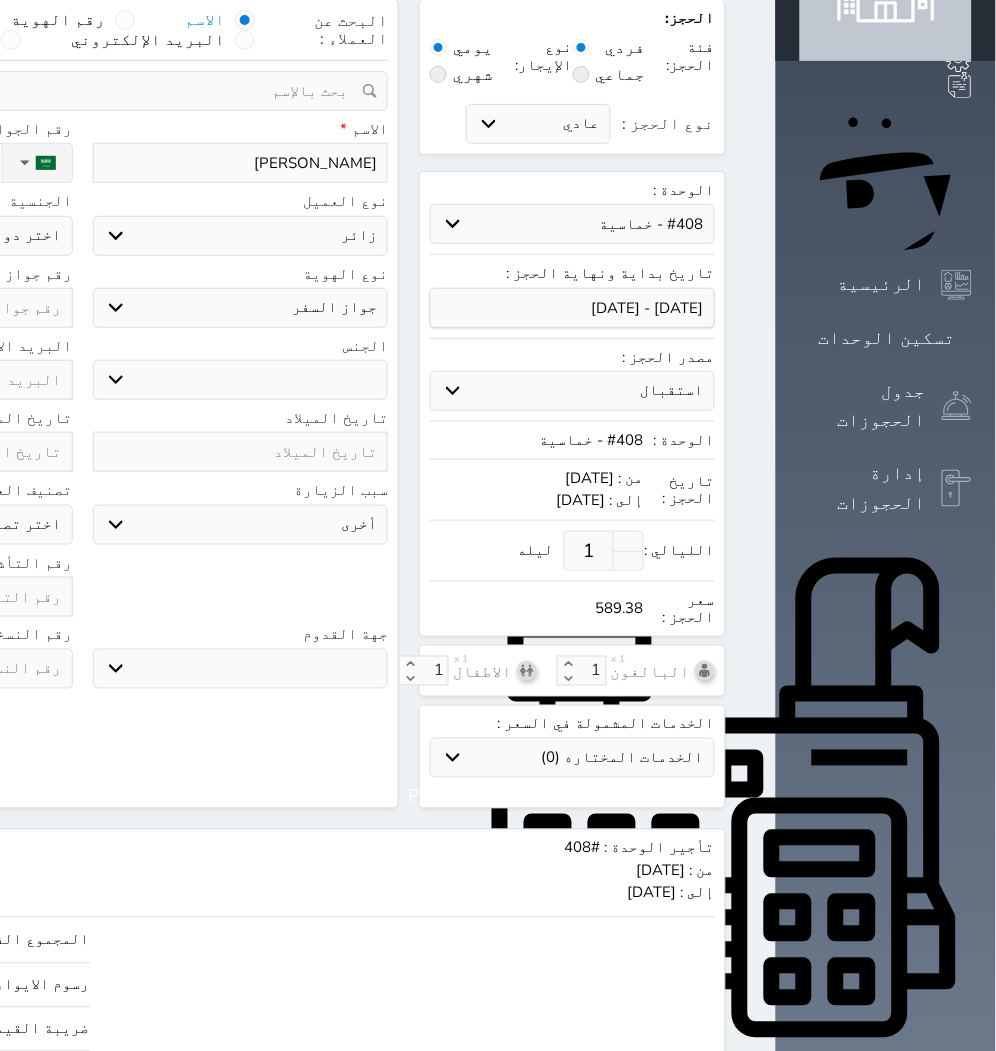 click on "ذكر   انثى" at bounding box center [241, 380] 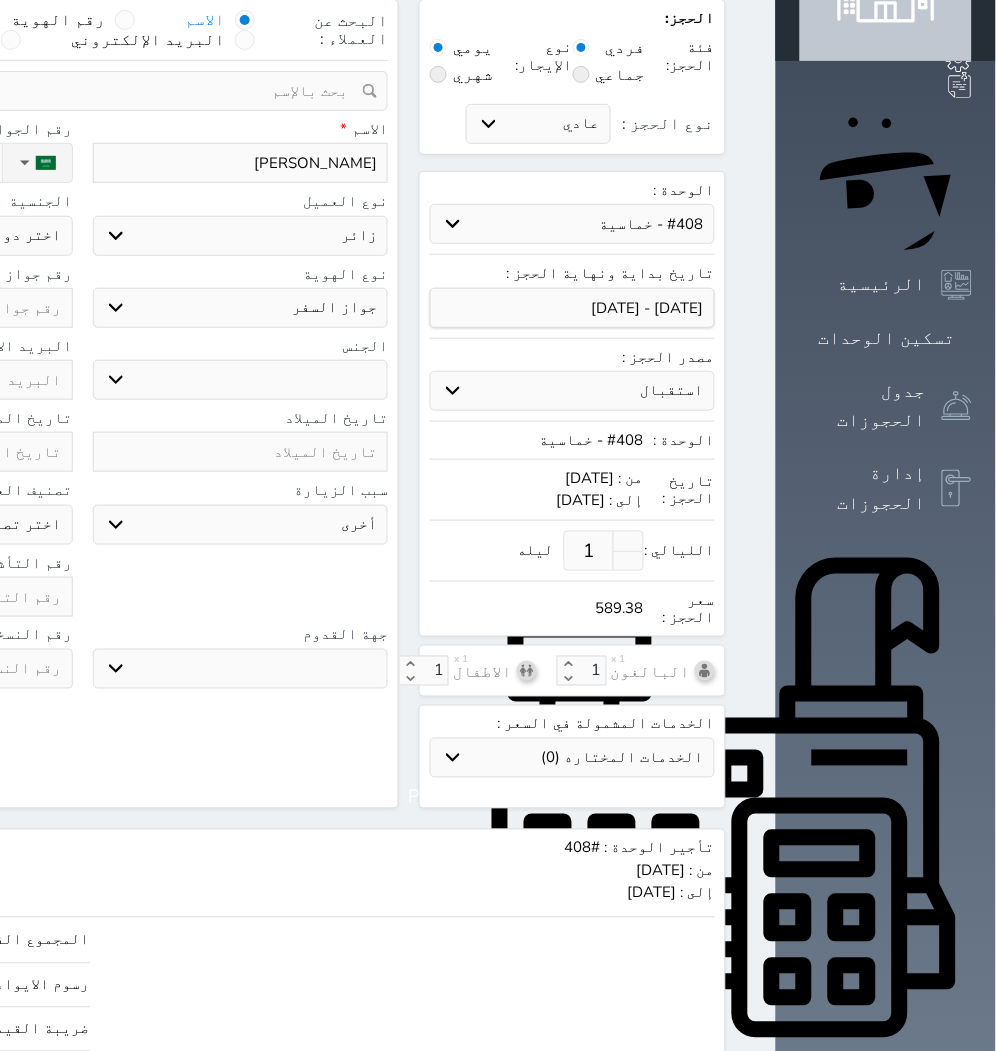 click at bounding box center (241, 452) 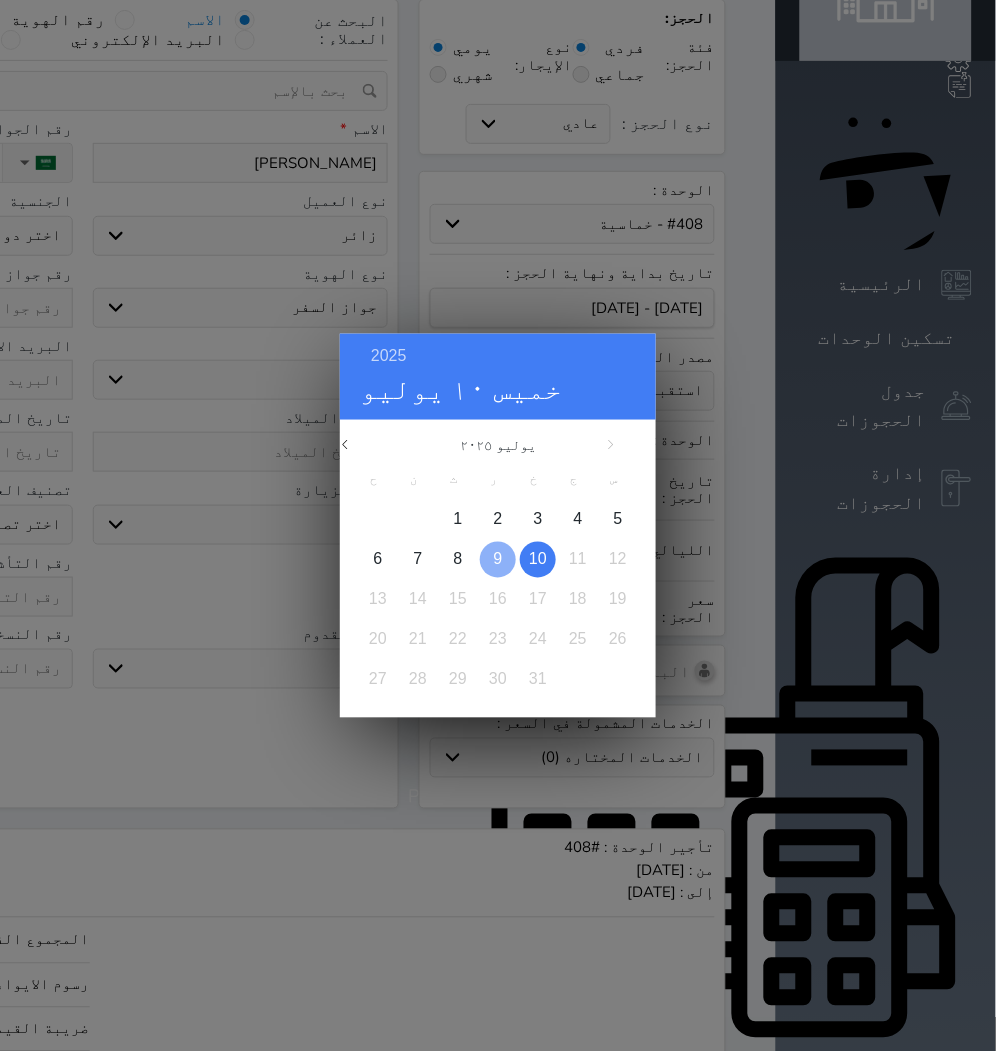 click on "9" at bounding box center (498, 559) 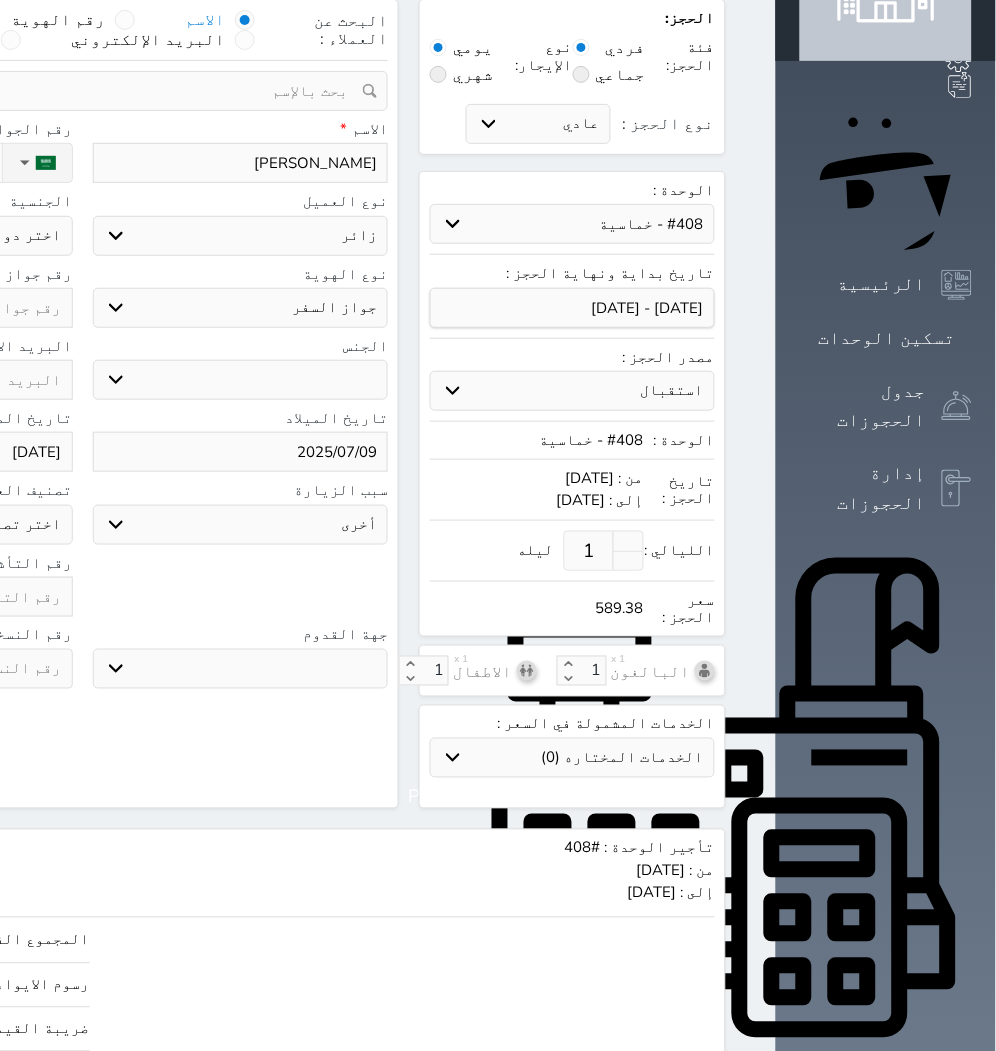 click on "2025/07/09" at bounding box center (241, 452) 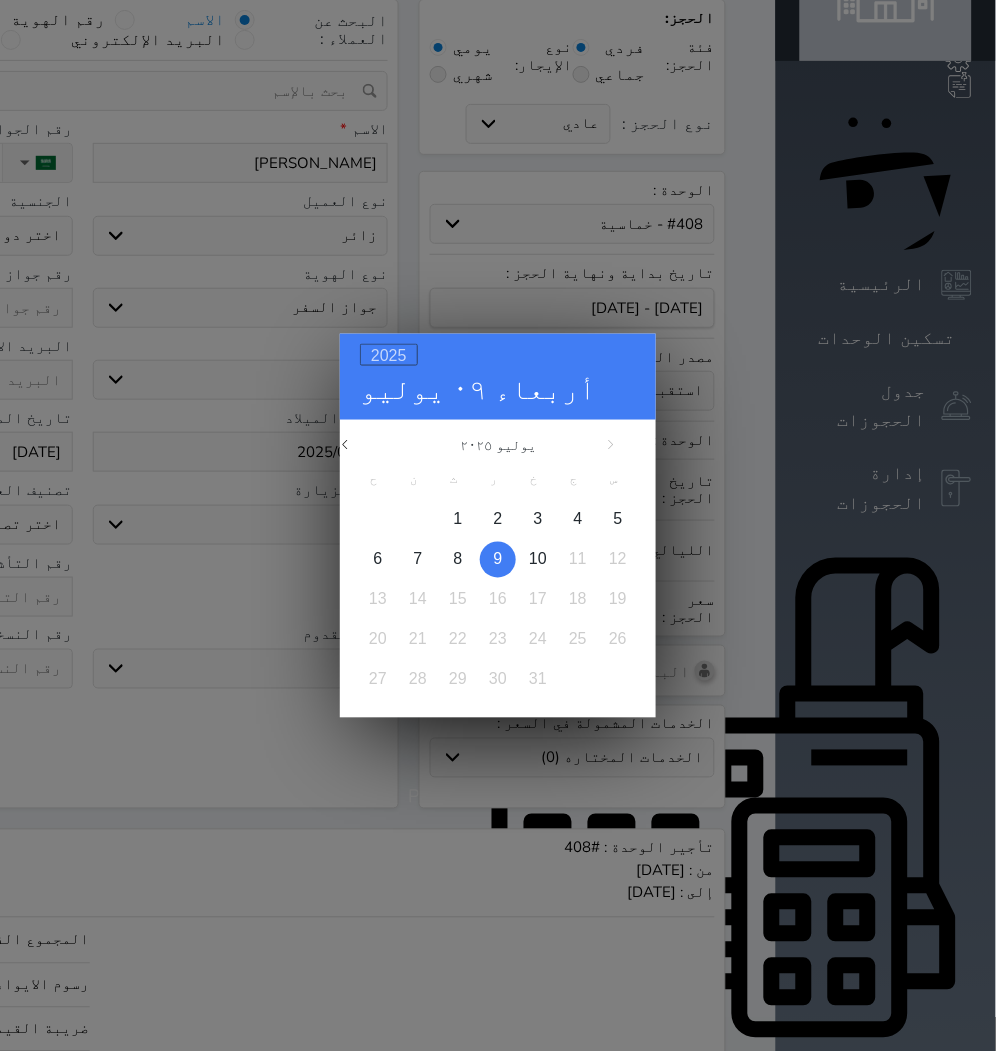 click on "2025" at bounding box center (389, 354) 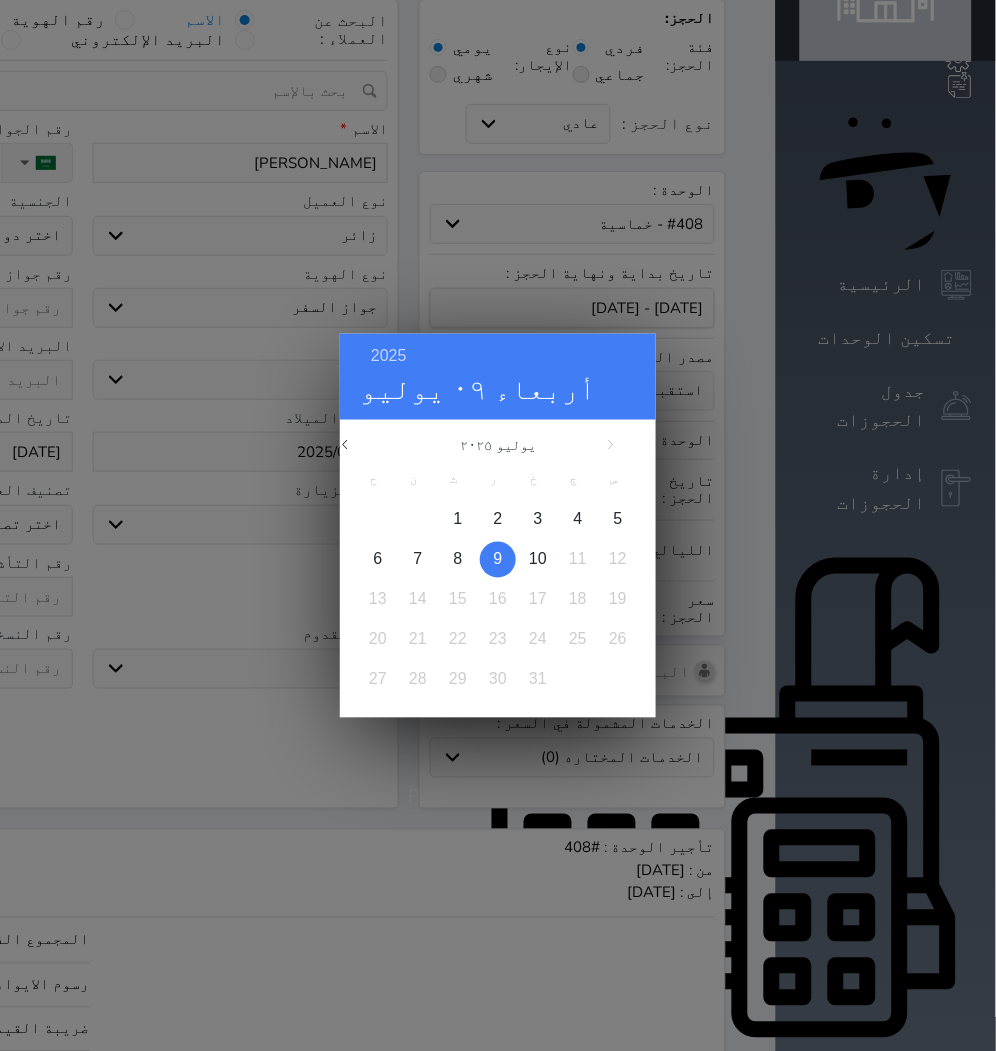 scroll, scrollTop: 0, scrollLeft: 0, axis: both 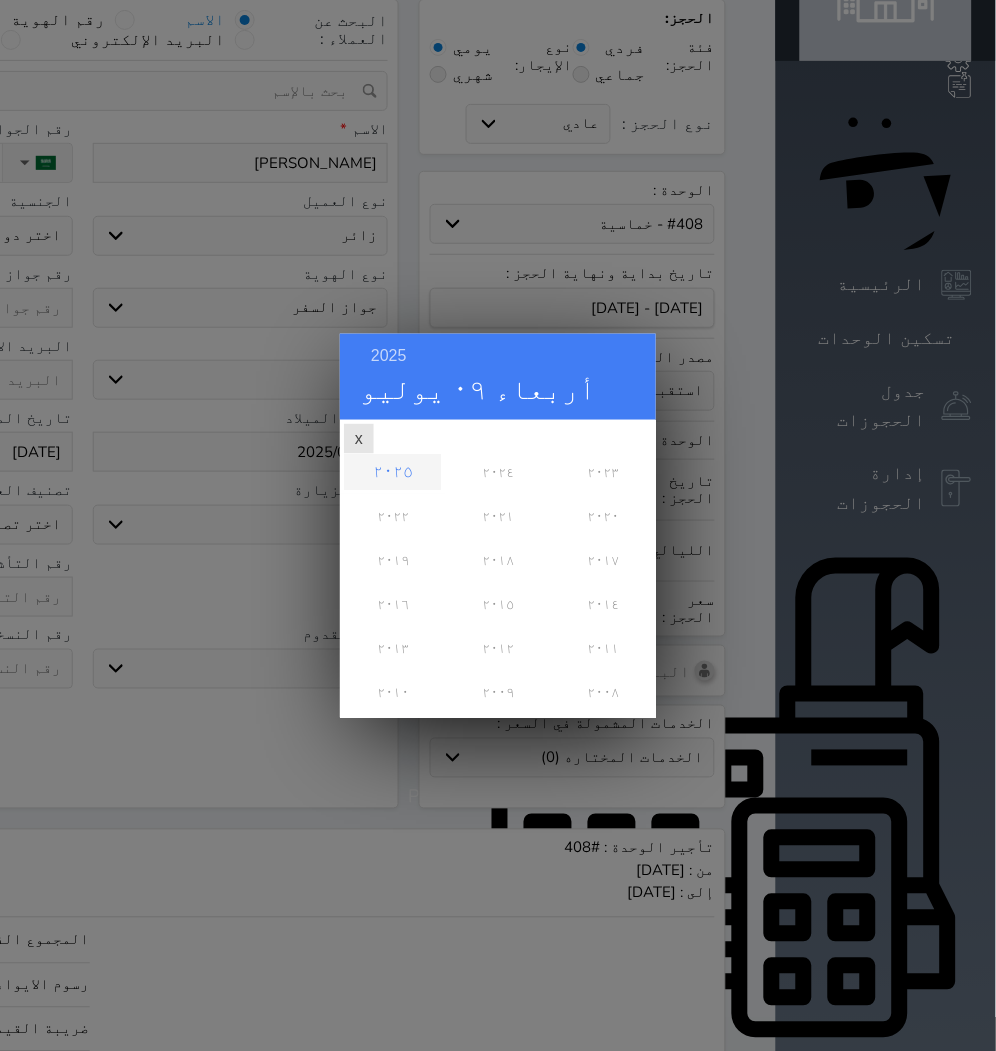 click on "2025   أربعاء ٠٩ يوليو         يوليو ٢٠٢٥
ح
ن
ث
ر
خ
ج
س
1   2   3   4   5   6   7   8   9   10   11   12   13   14   15   16   17   18   19   20   21   22   23   24   25   26   27   28   29   30   31
٢٠٢٥
٢٠٢٤
٢٠٢٣
٢٠٢٢
٢٠٢١
٢٠٢٠
٢٠١٩
٢٠١٨
٢٠١٧
٢٠١٦
x" at bounding box center (498, 525) 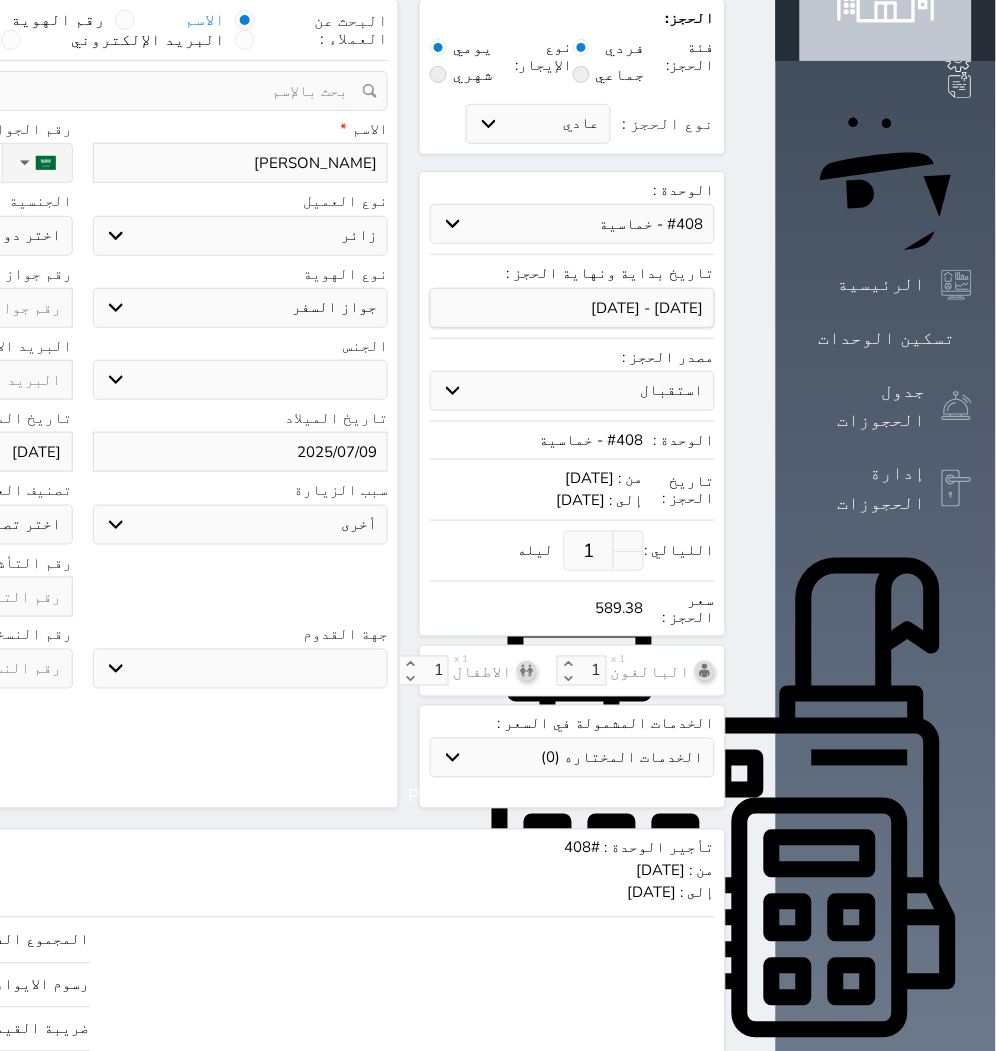 click on "2025/07/09" at bounding box center [241, 452] 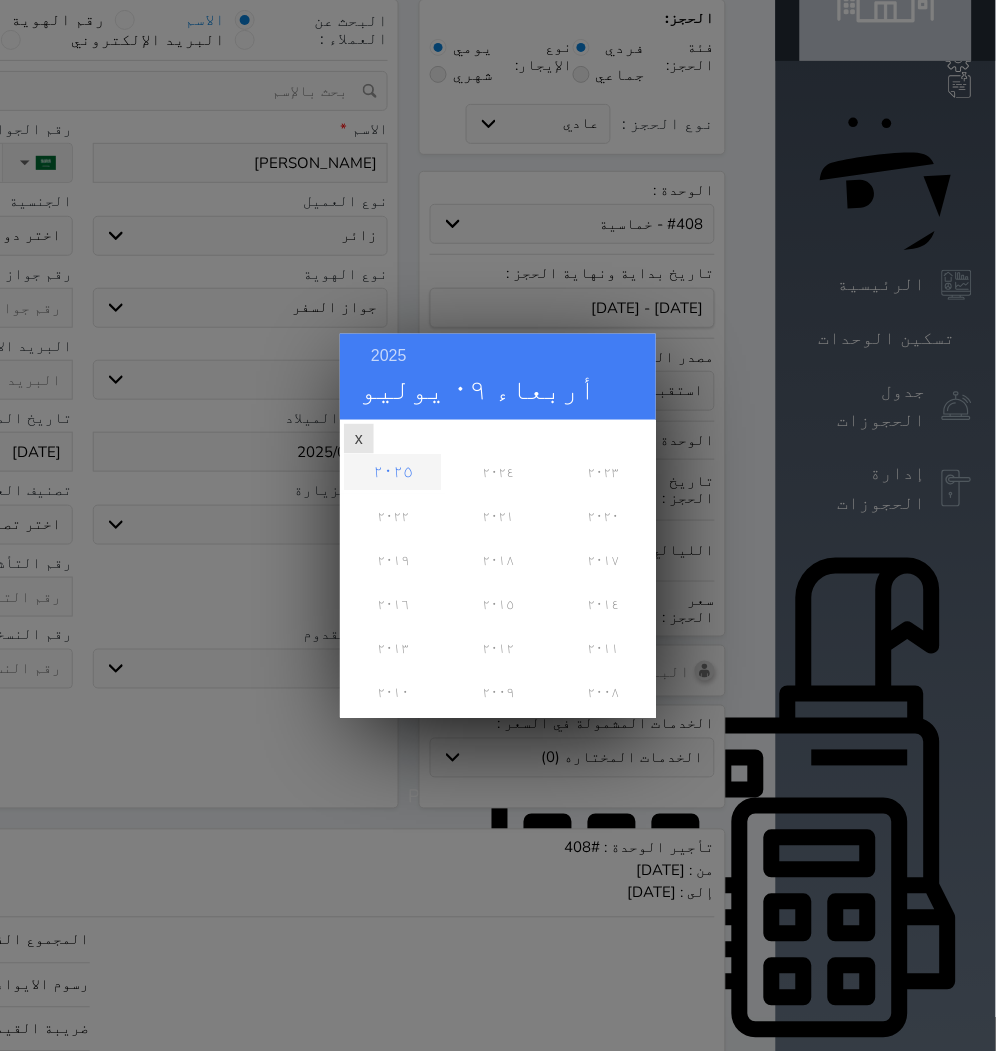 click on "x" at bounding box center (359, 438) 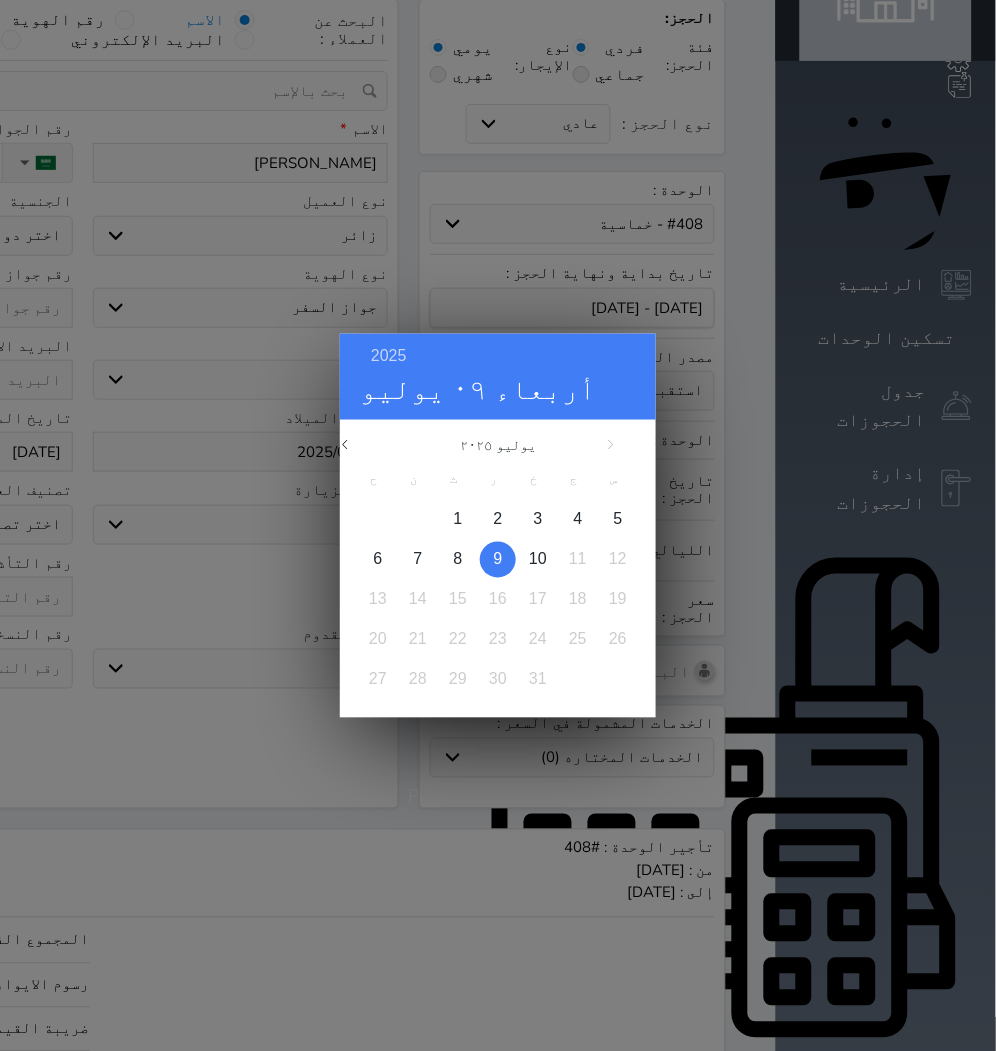 click on "30" at bounding box center [498, 679] 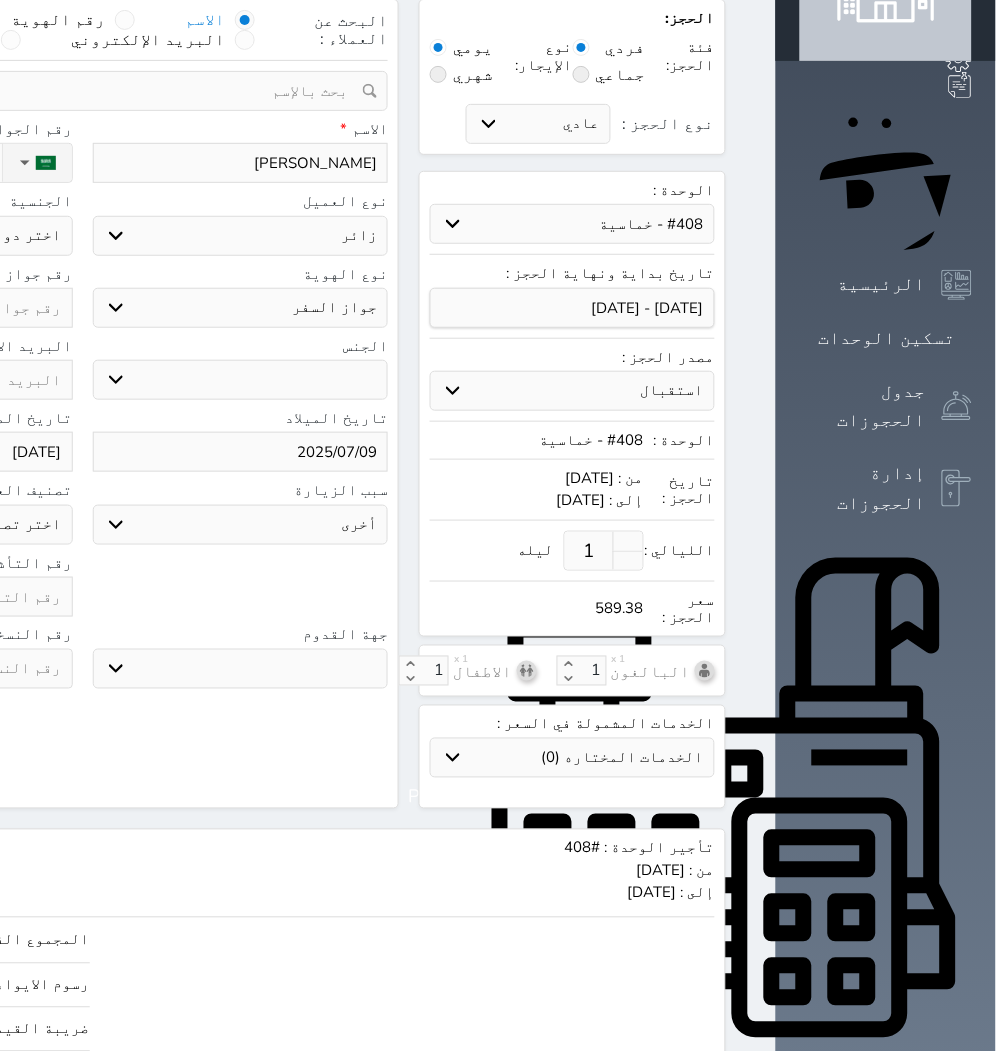 click on "2025/07/09" at bounding box center [241, 452] 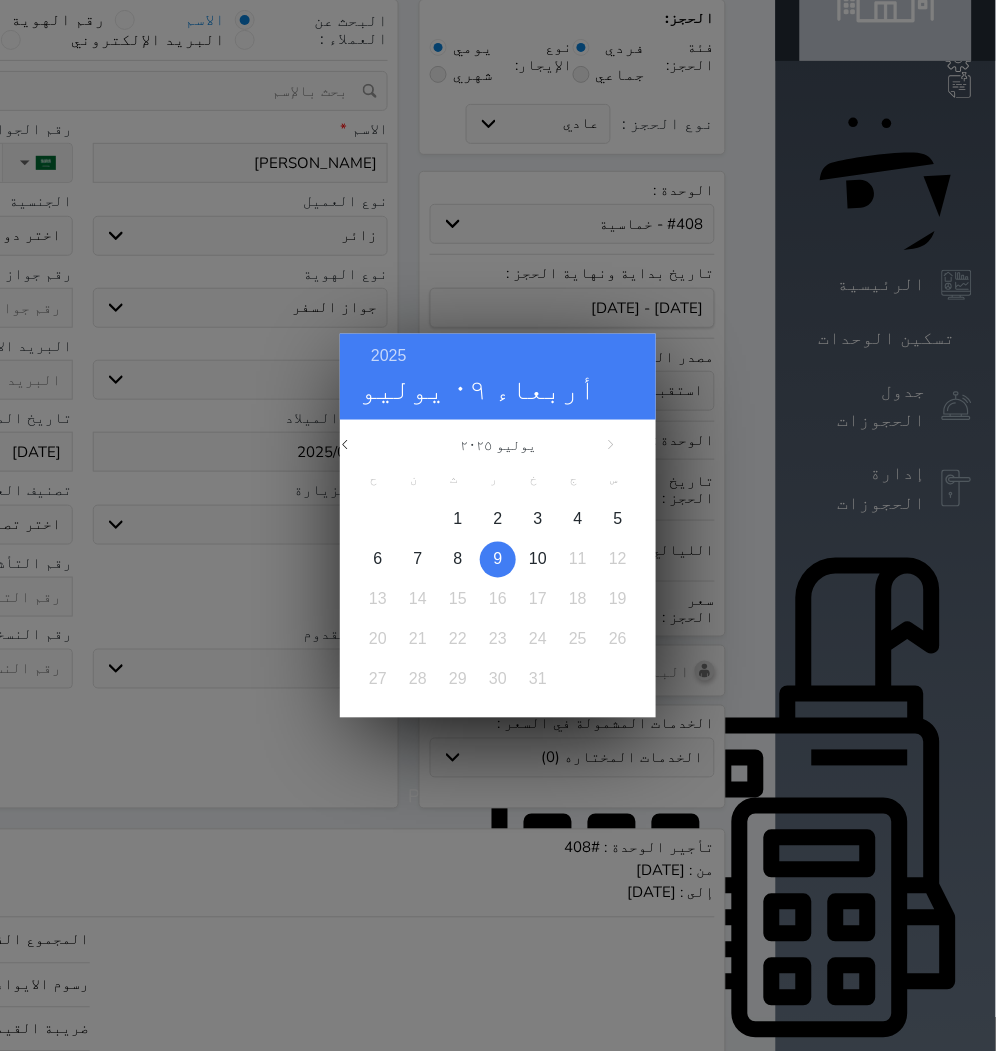 click on "2025   أربعاء ٠٩ يوليو         يوليو ٢٠٢٥
ح
ن
ث
ر
خ
ج
س
1   2   3   4   5   6   7   8   9   10   11   12   13   14   15   16   17   18   19   20   21   22   23   24   25   26   27   28   29   30   31
يناير
فبراير
مارس
أبريل
مايو
يونيو
يوليو
أغسطس
سبتمبر" at bounding box center (498, 525) 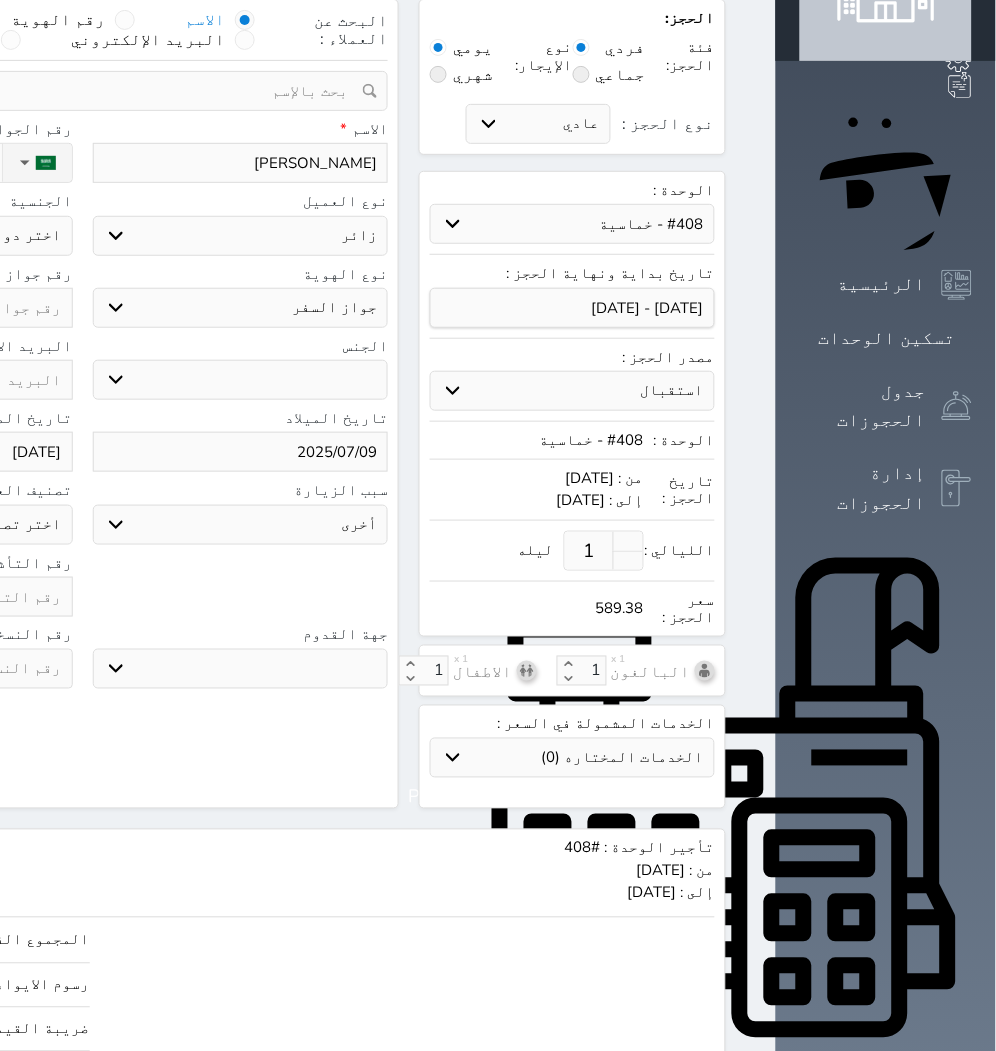 click on "2025/07/09" at bounding box center (241, 452) 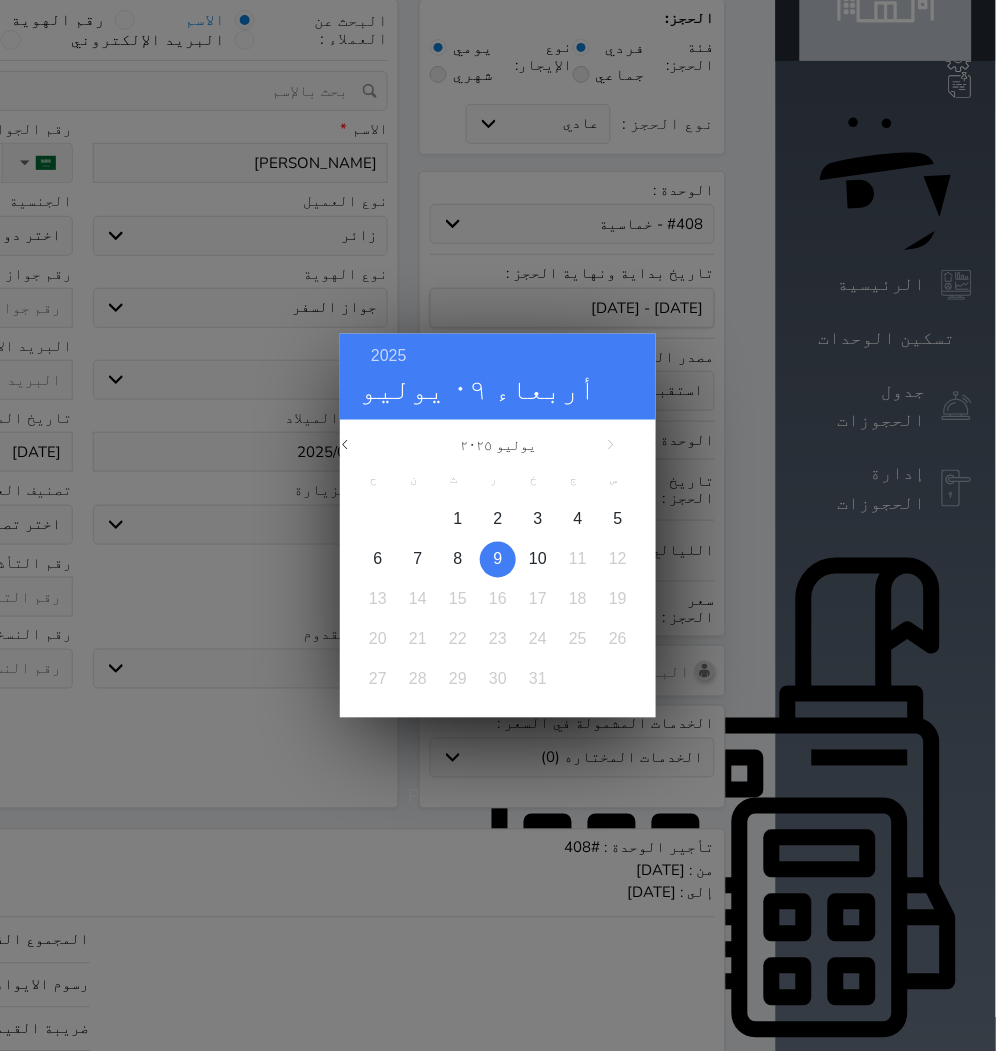 click on "2025   أربعاء ٠٩ يوليو         يوليو ٢٠٢٥
ح
ن
ث
ر
خ
ج
س
1   2   3   4   5   6   7   8   9   10   11   12   13   14   15   16   17   18   19   20   21   22   23   24   25   26   27   28   29   30   31
يناير
فبراير
مارس
أبريل
مايو
يونيو
يوليو
أغسطس
سبتمبر" at bounding box center [498, 525] 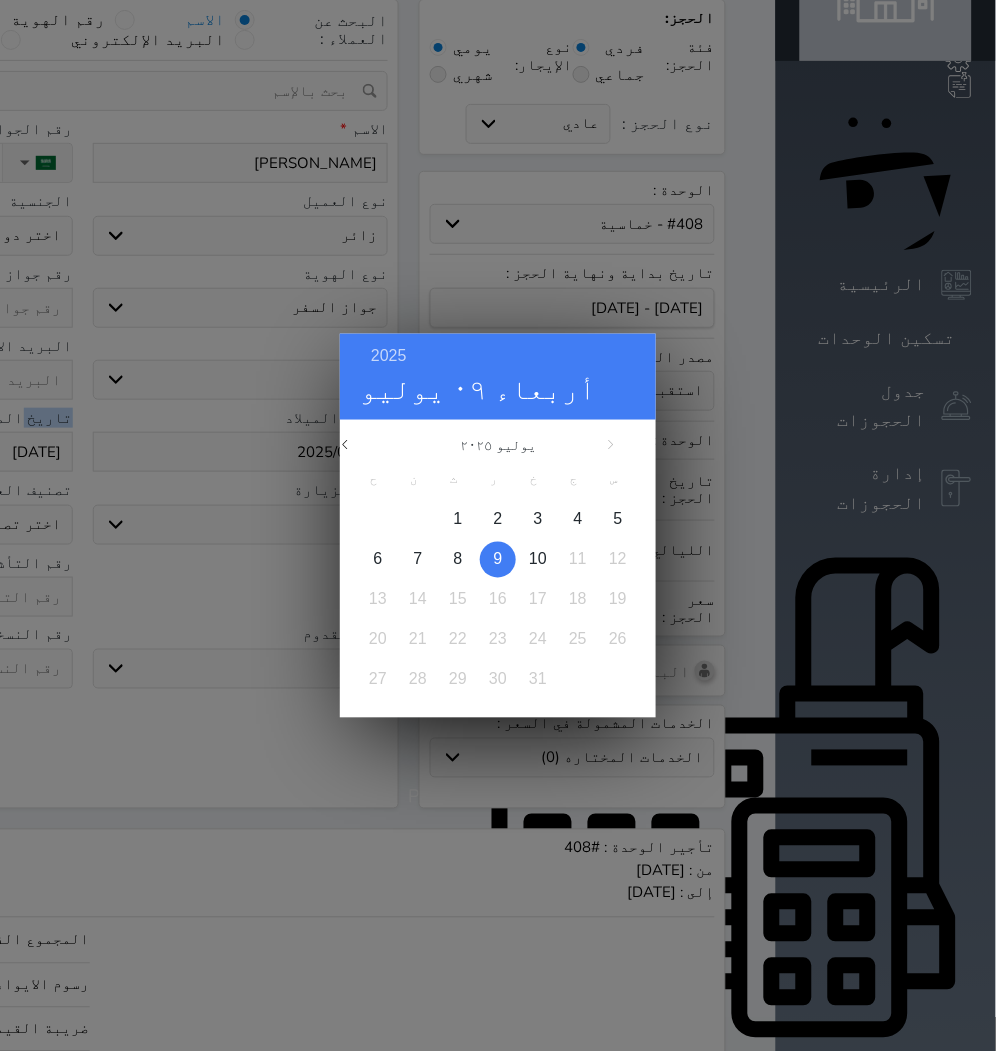 click on "2025   أربعاء ٠٩ يوليو         يوليو ٢٠٢٥
ح
ن
ث
ر
خ
ج
س
1   2   3   4   5   6   7   8   9   10   11   12   13   14   15   16   17   18   19   20   21   22   23   24   25   26   27   28   29   30   31
يناير
فبراير
مارس
أبريل
مايو
يونيو
يوليو
أغسطس
سبتمبر" at bounding box center [498, 525] 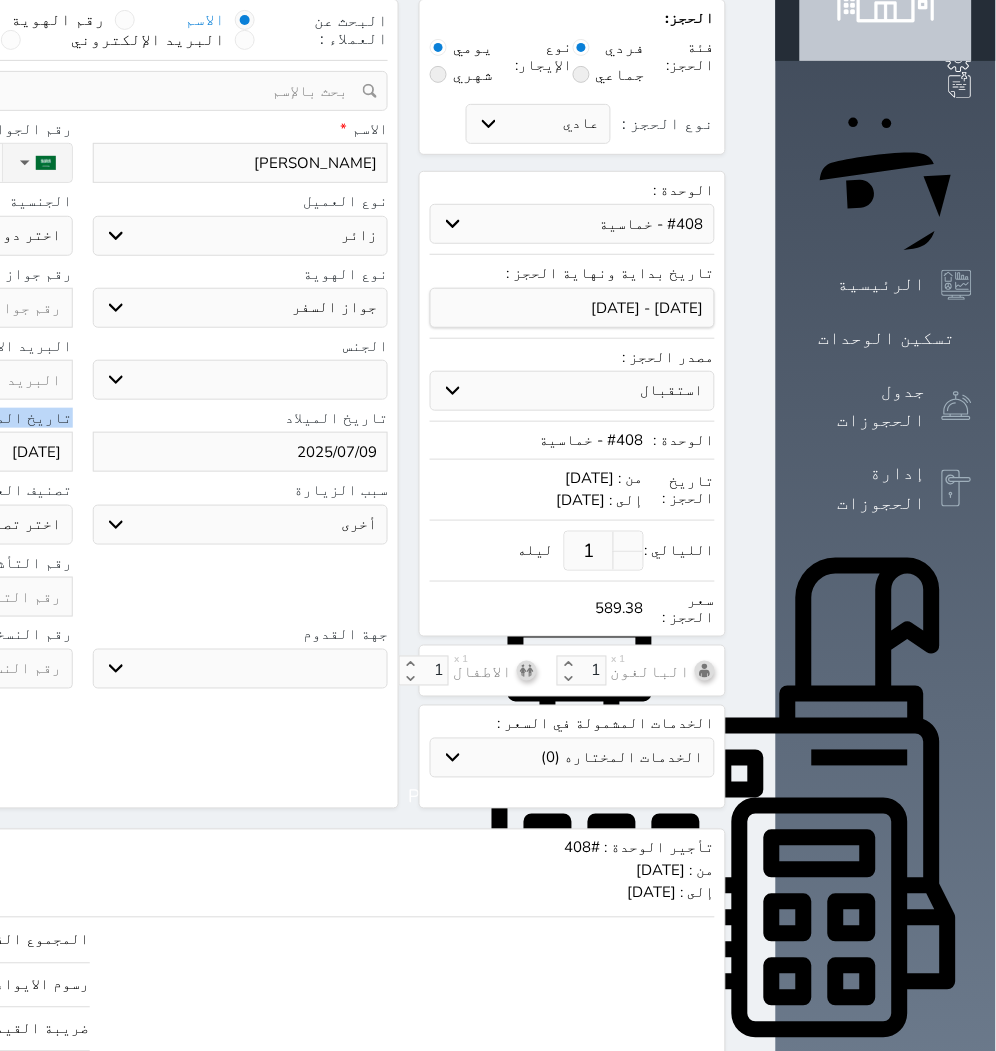 click on "2025   أربعاء ٠٩ يوليو         يوليو ٢٠٢٥
ح
ن
ث
ر
خ
ج
س
1   2   3   4   5   6   7   8   9   10   11   12   13   14   15   16   17   18   19   20   21   22   23   24   25   26   27   28   29   30   31
يناير
فبراير
مارس
أبريل
مايو
يونيو
يوليو
أغسطس
سبتمبر" at bounding box center (498, 525) 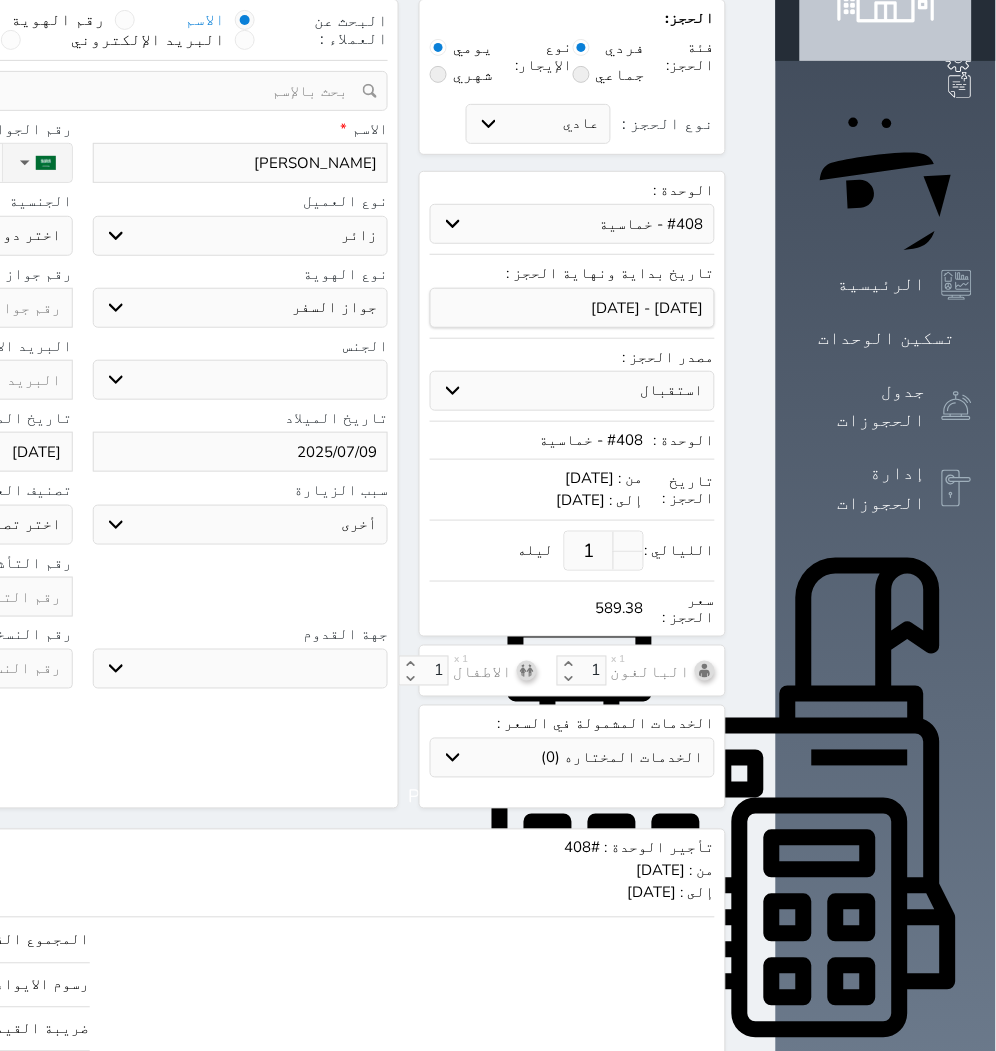 drag, startPoint x: 456, startPoint y: 133, endPoint x: 441, endPoint y: 132, distance: 15.033297 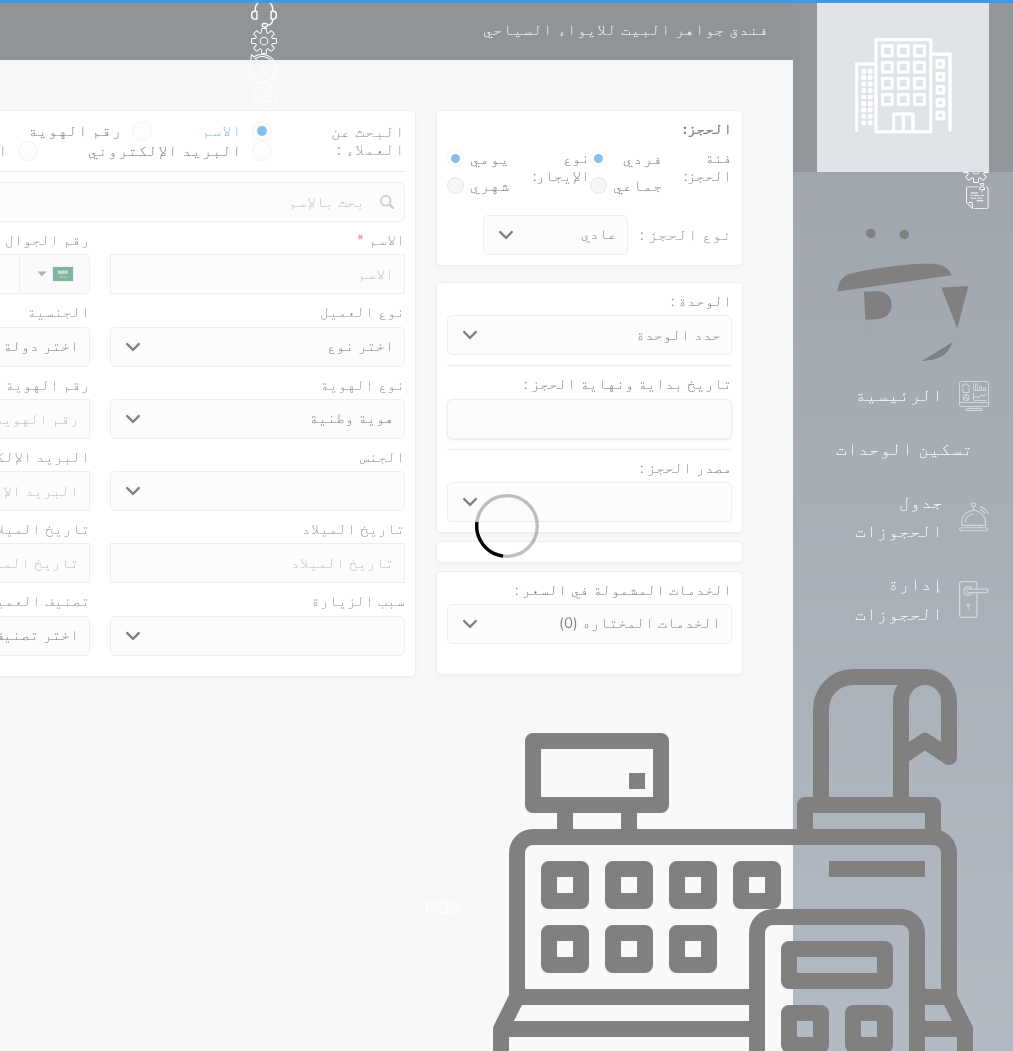 select on "1" 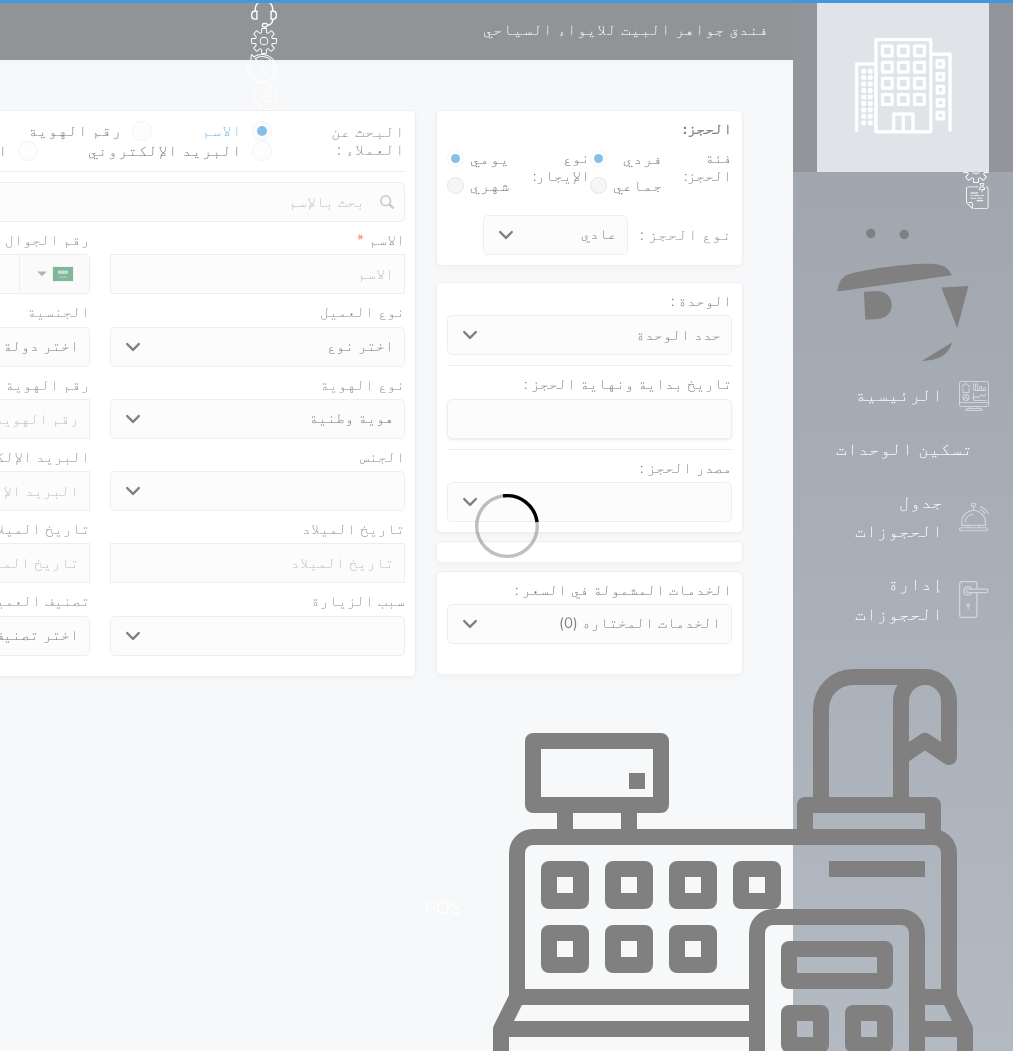 select 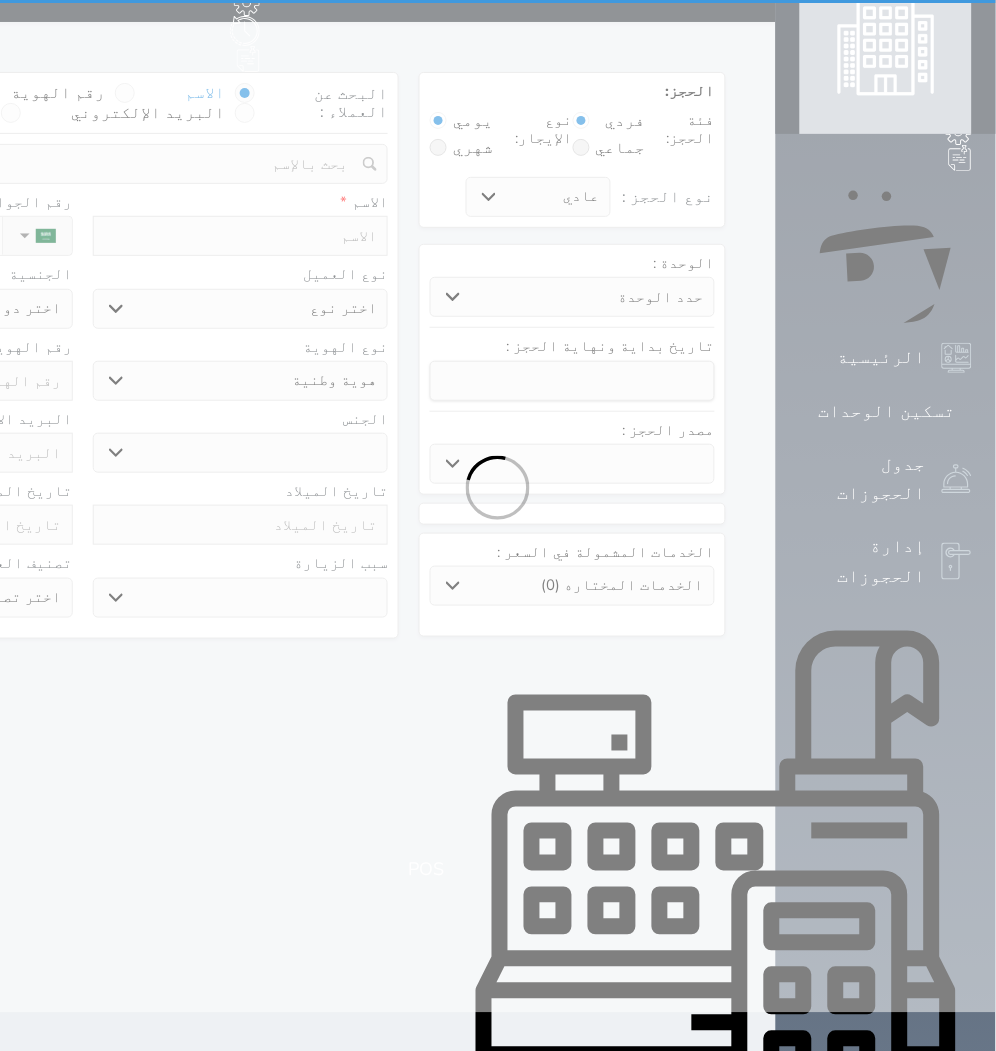 select 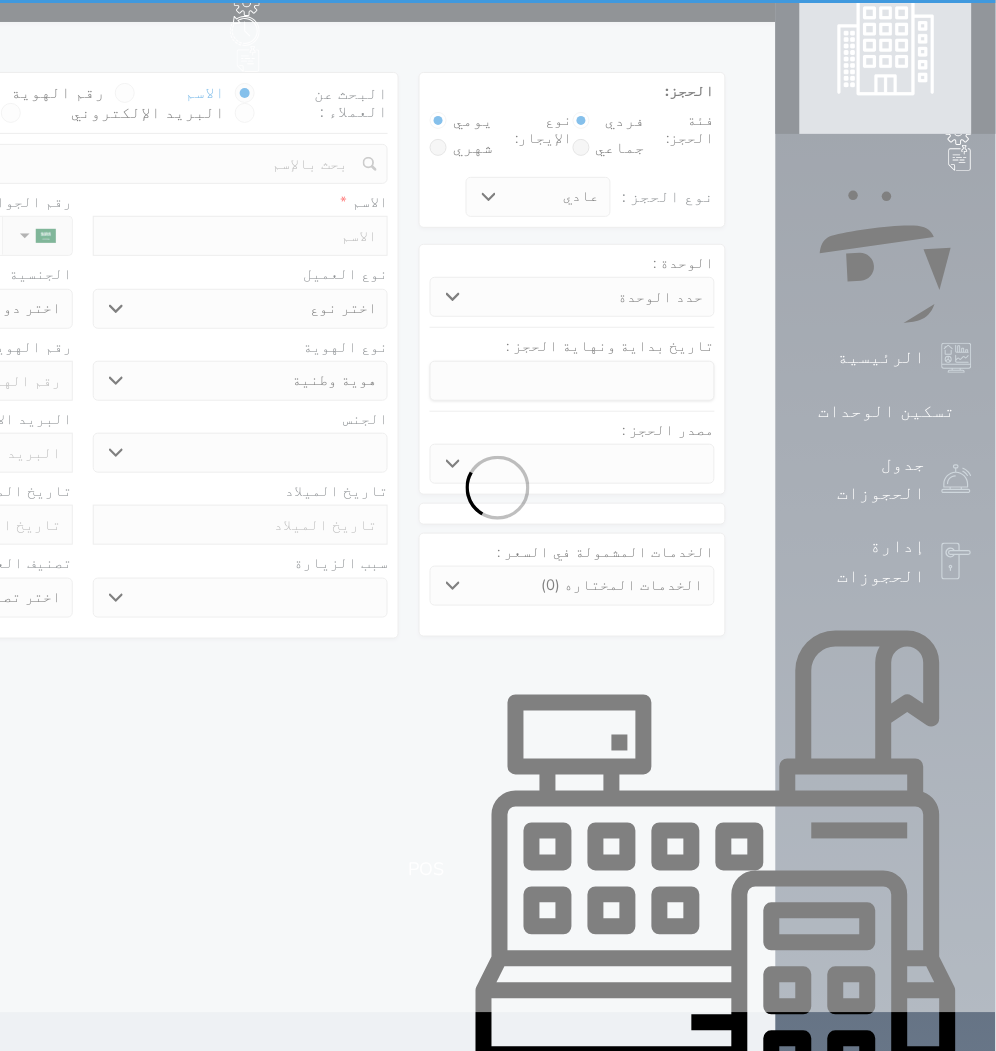 select 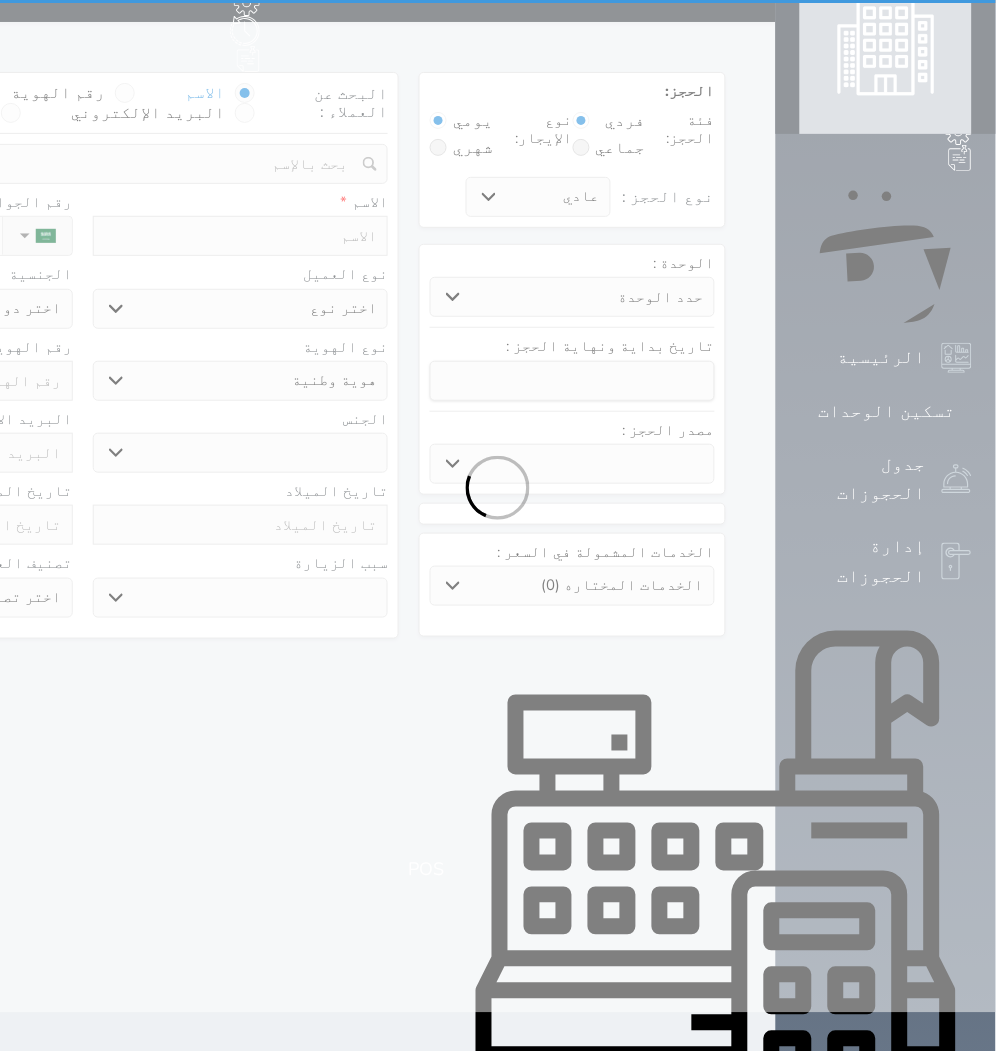 select 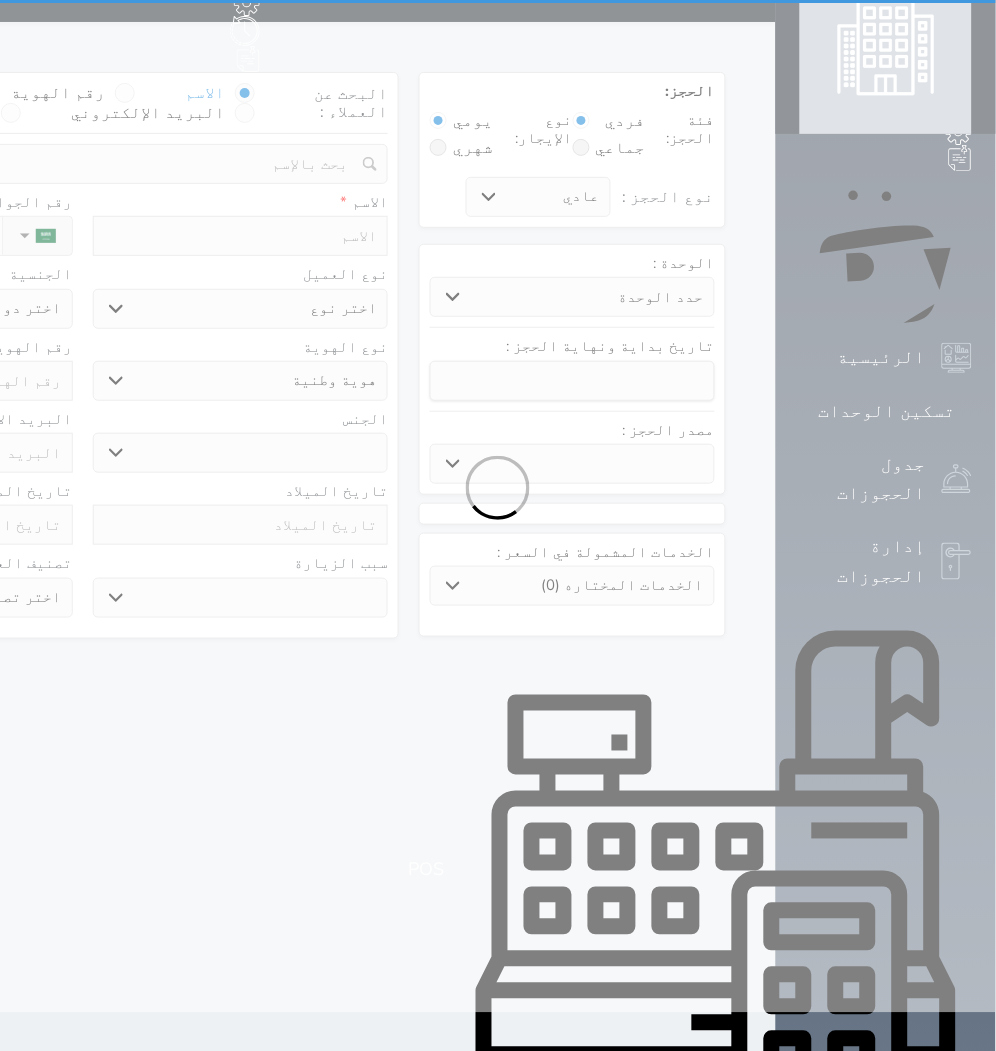 select 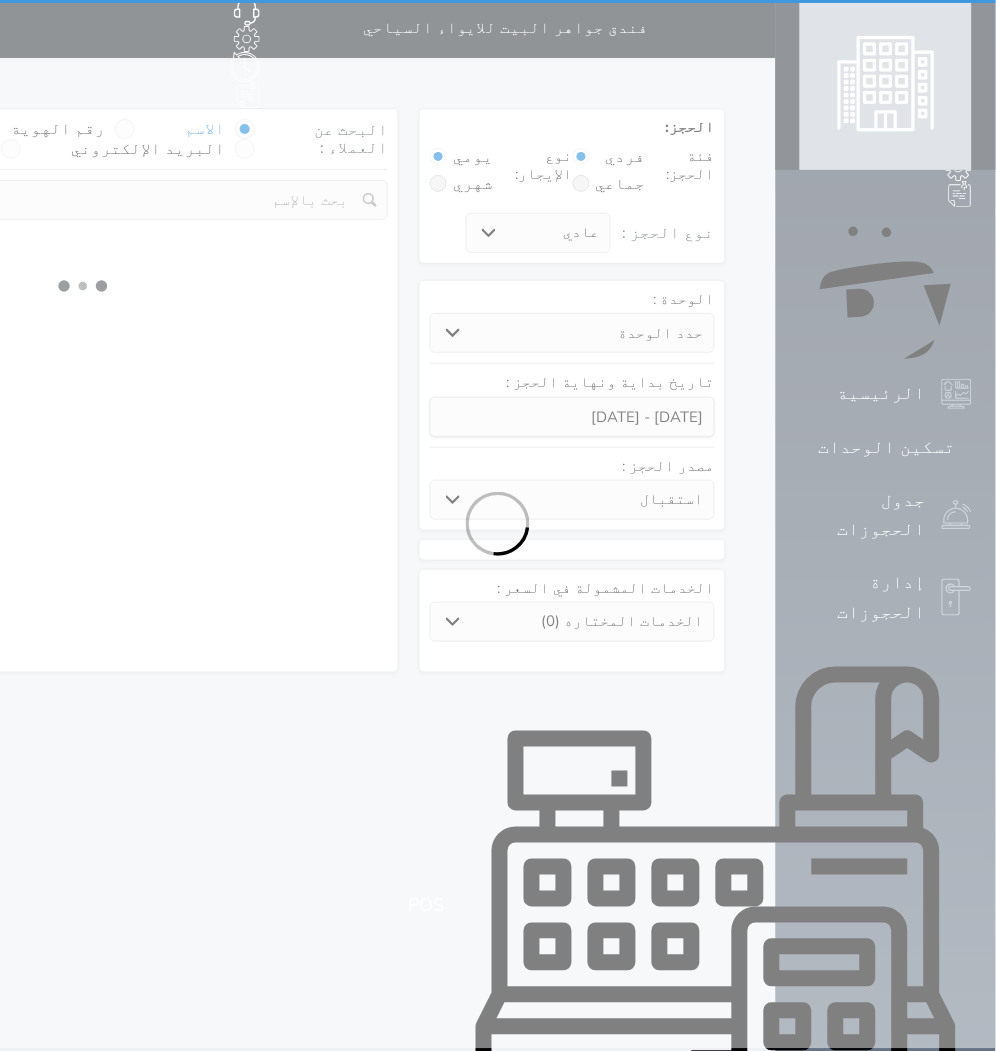 scroll, scrollTop: 0, scrollLeft: 0, axis: both 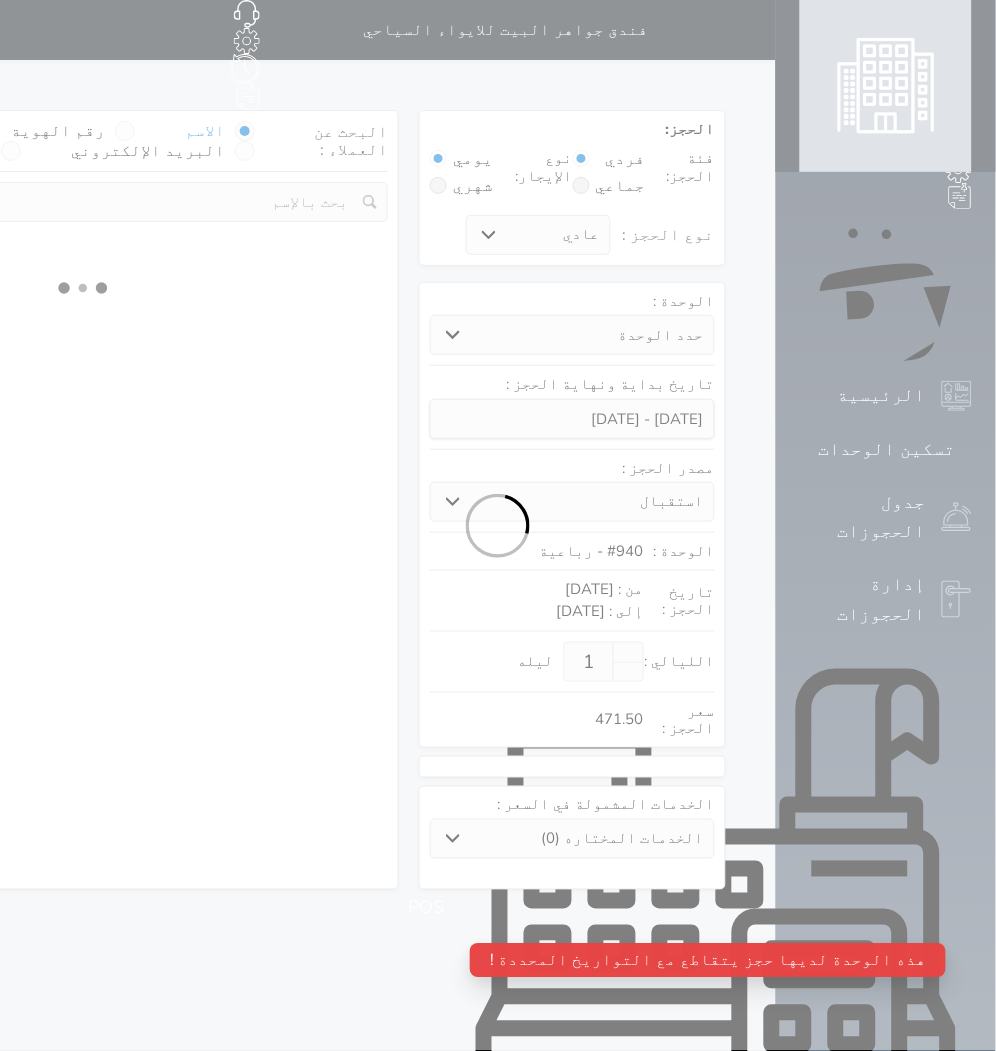 drag, startPoint x: 576, startPoint y: 986, endPoint x: 546, endPoint y: 892, distance: 98.67117 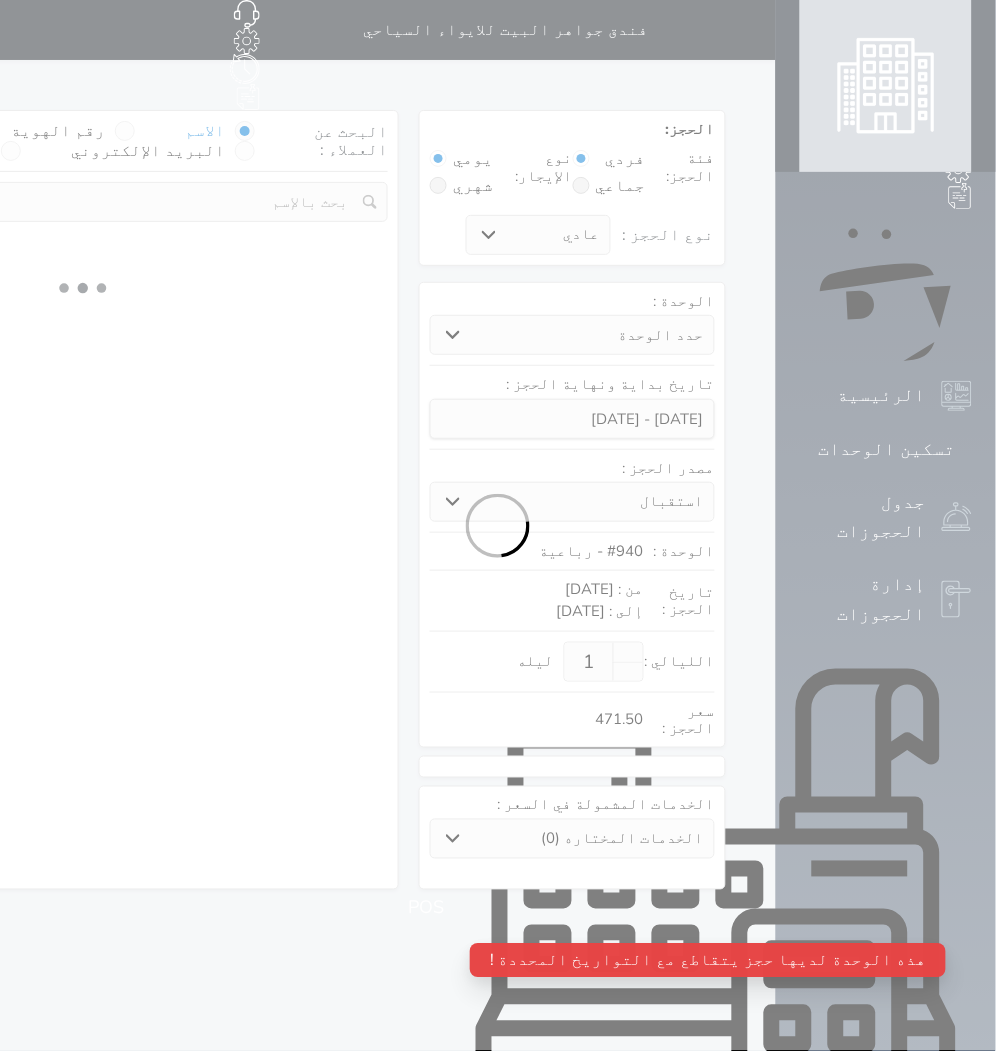 click at bounding box center [498, 525] 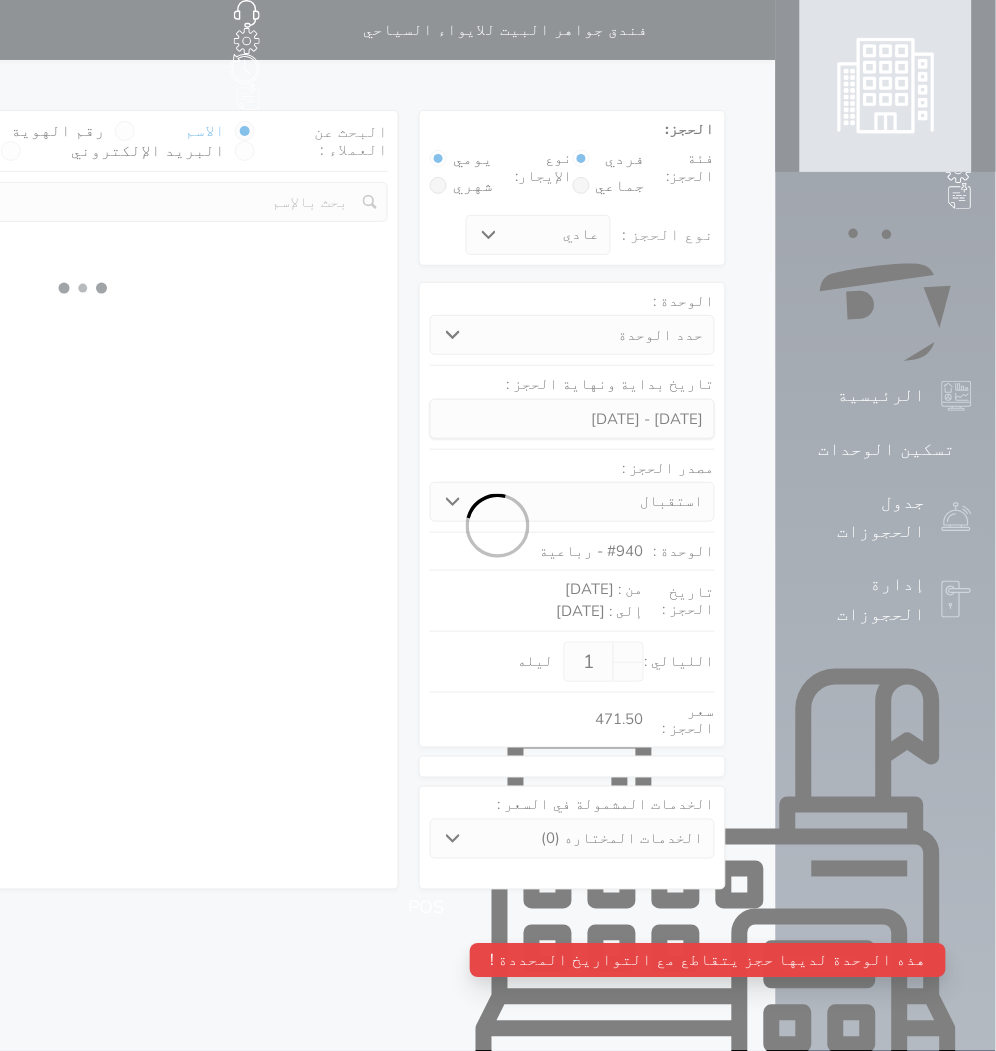 select 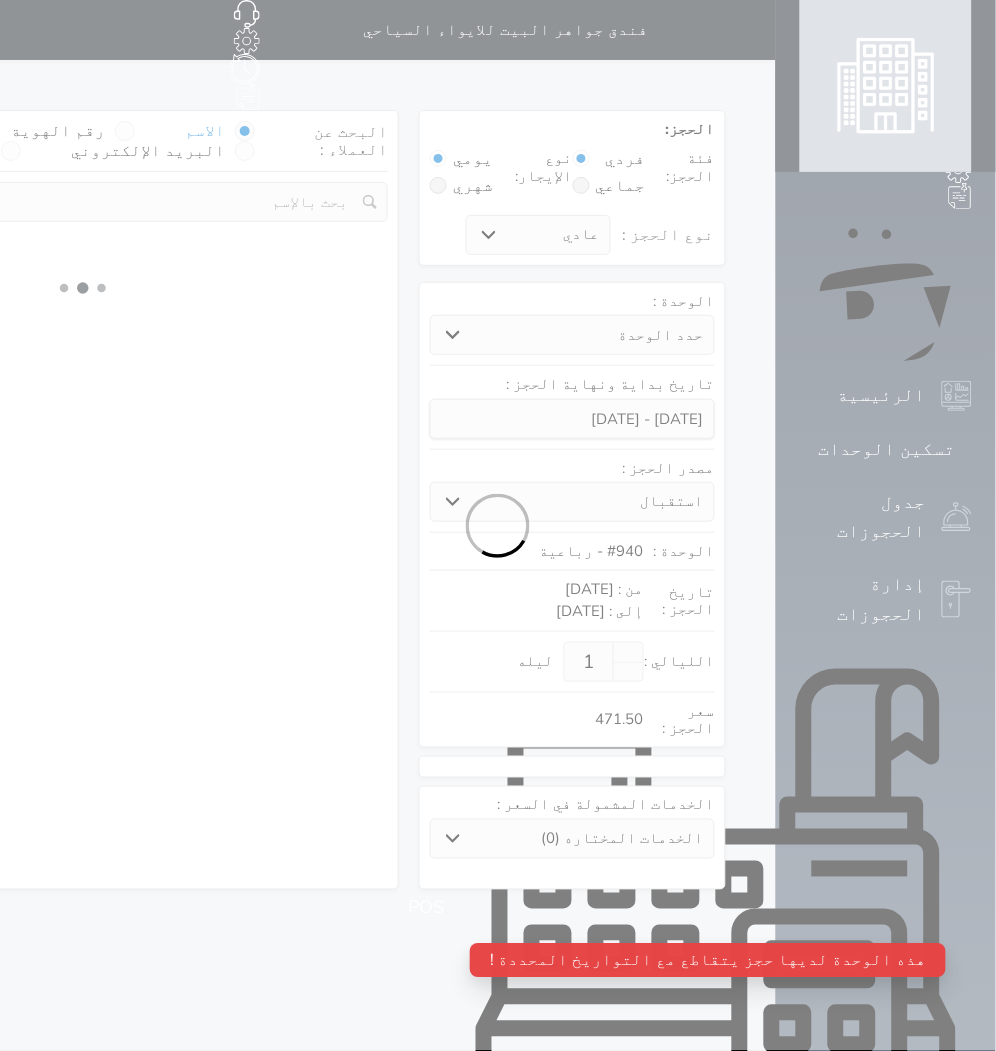 select on "113" 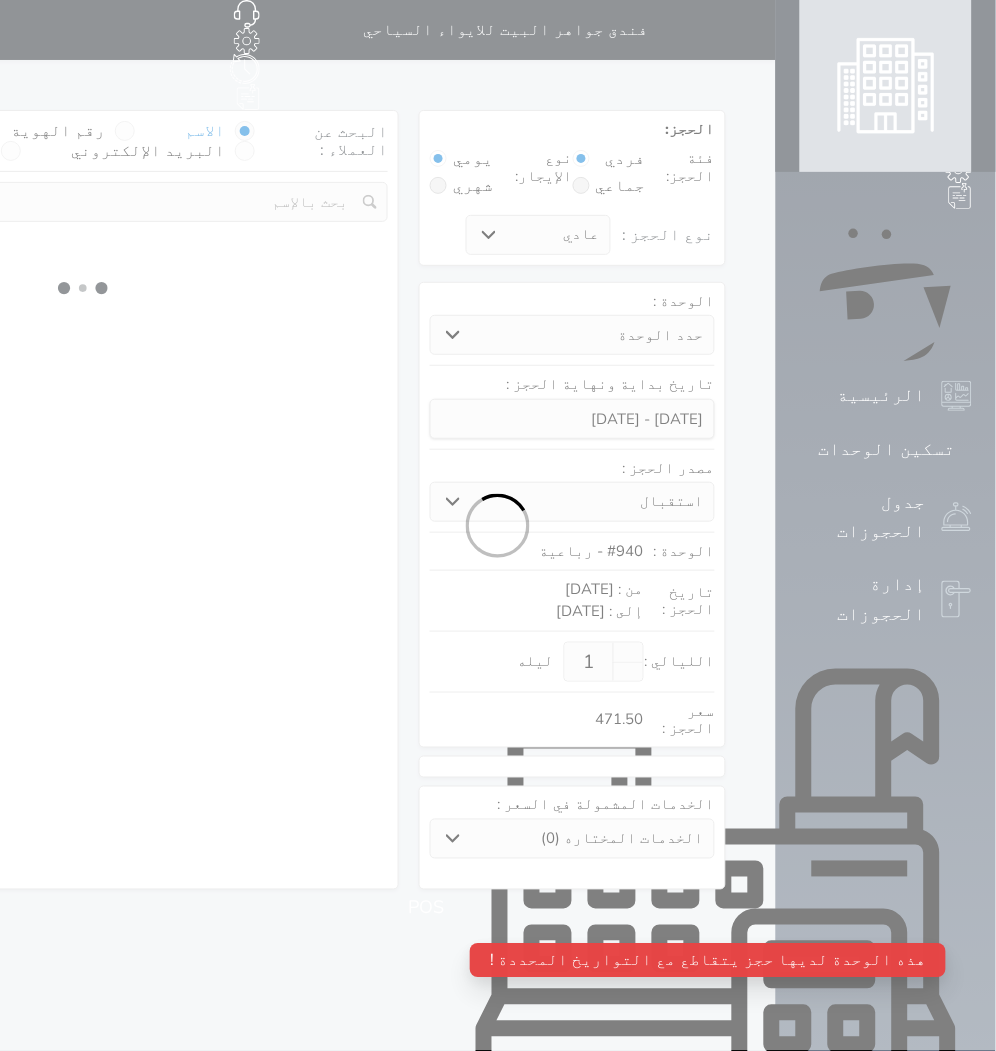 select on "1" 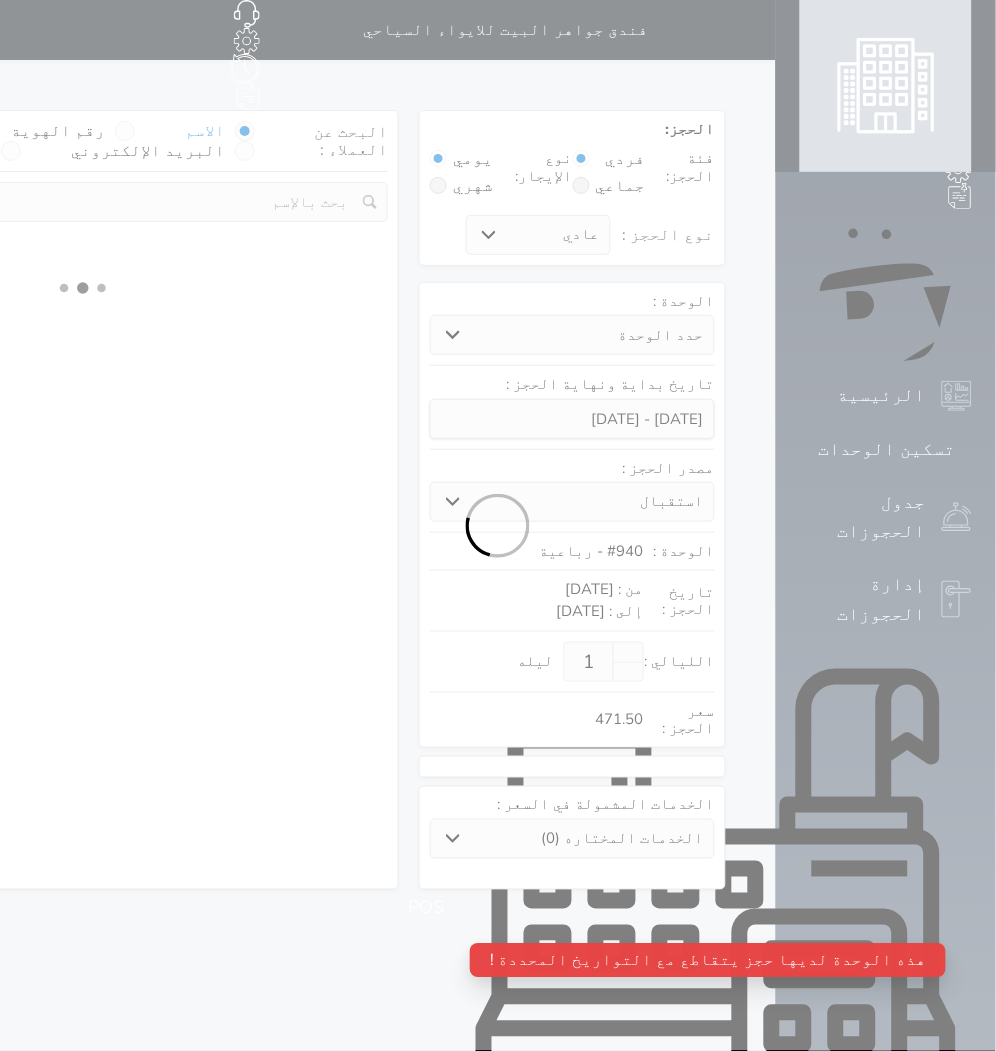 select 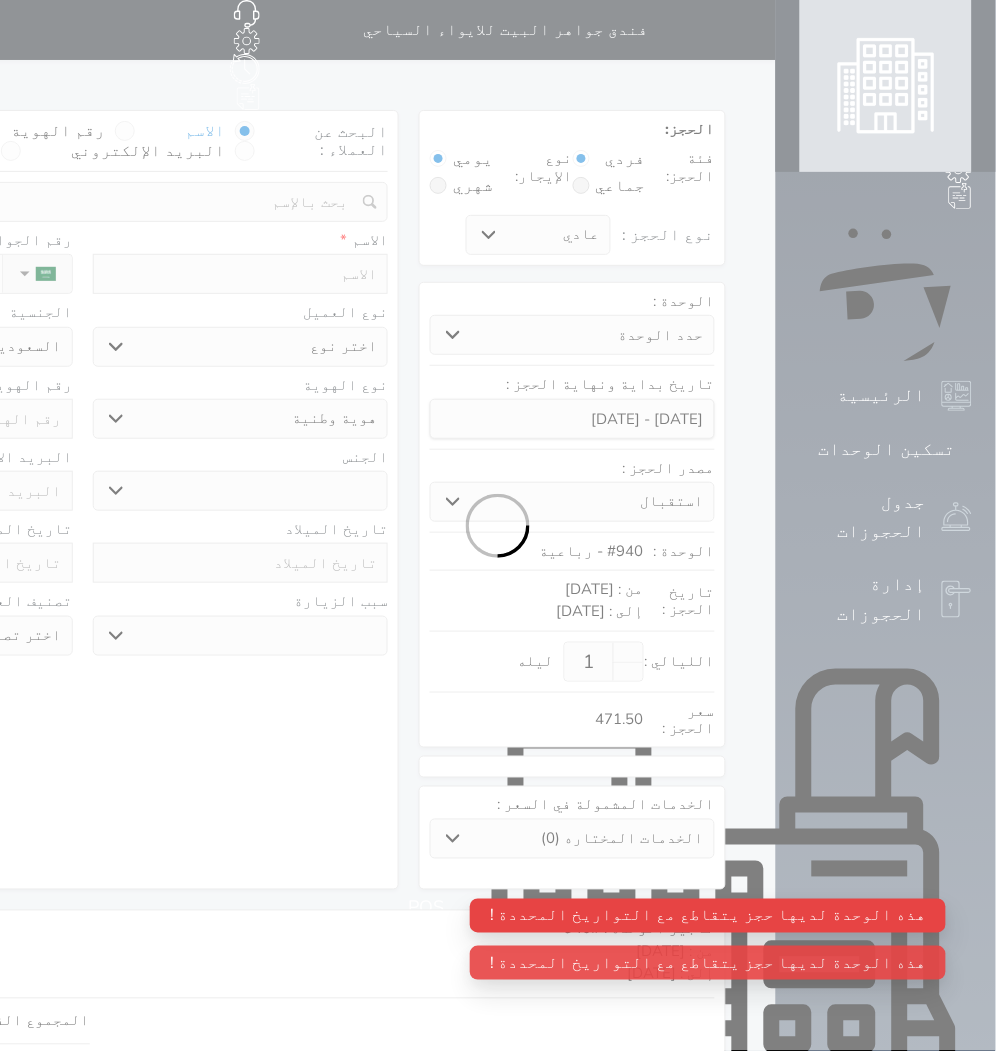 select 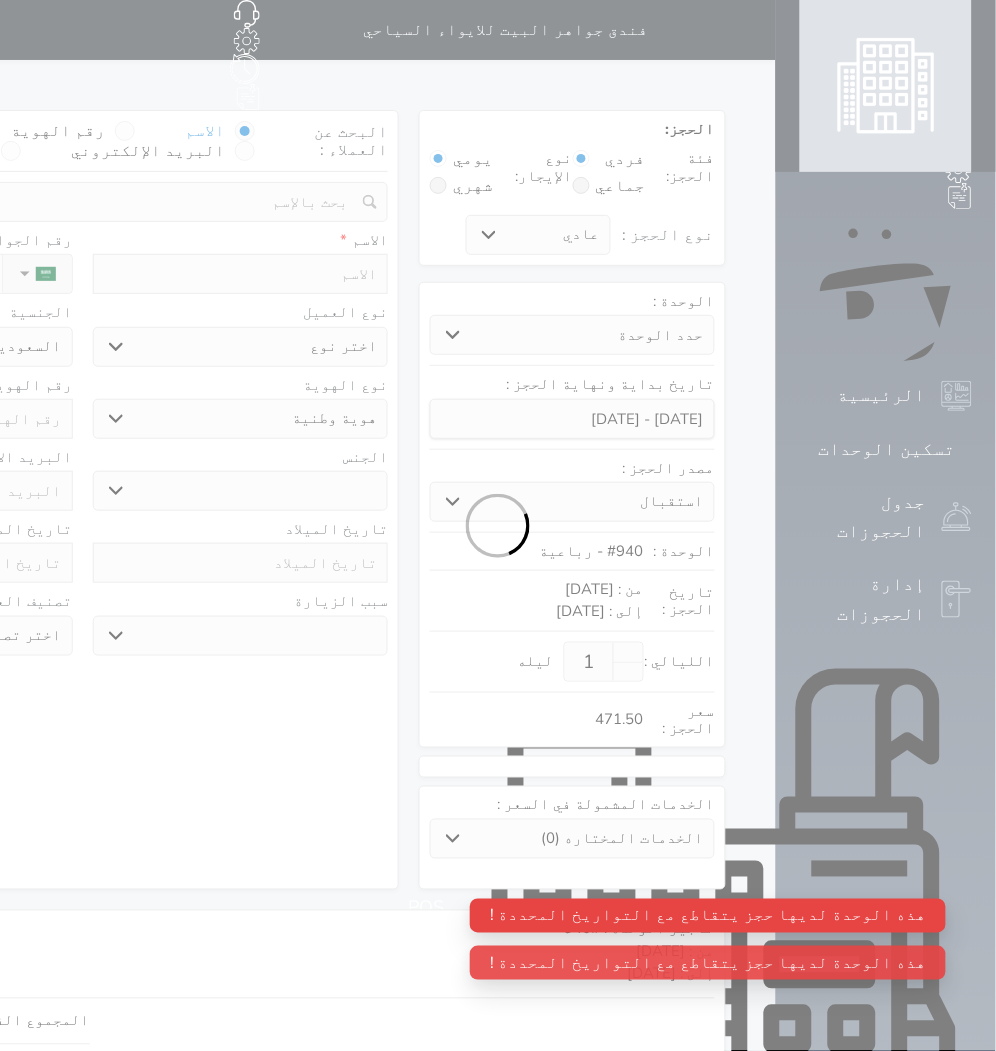 select 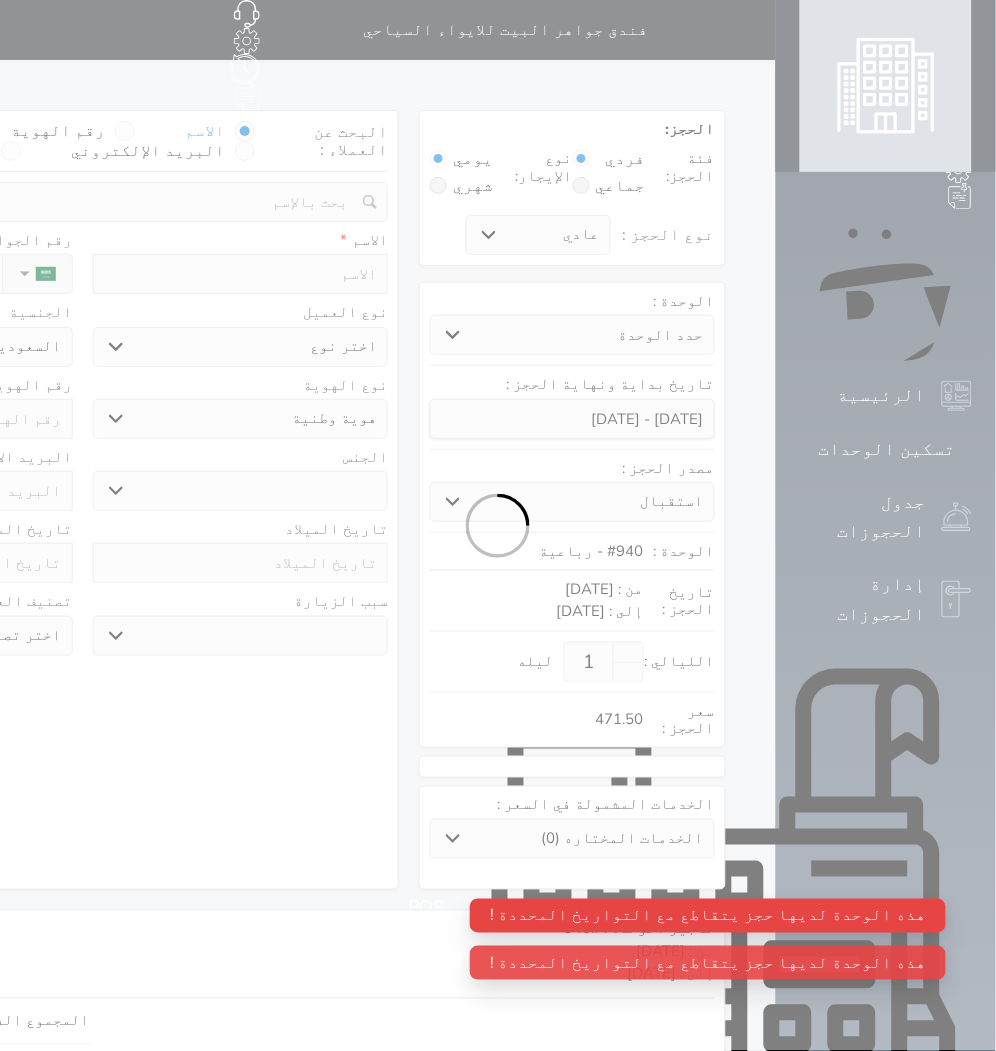 select 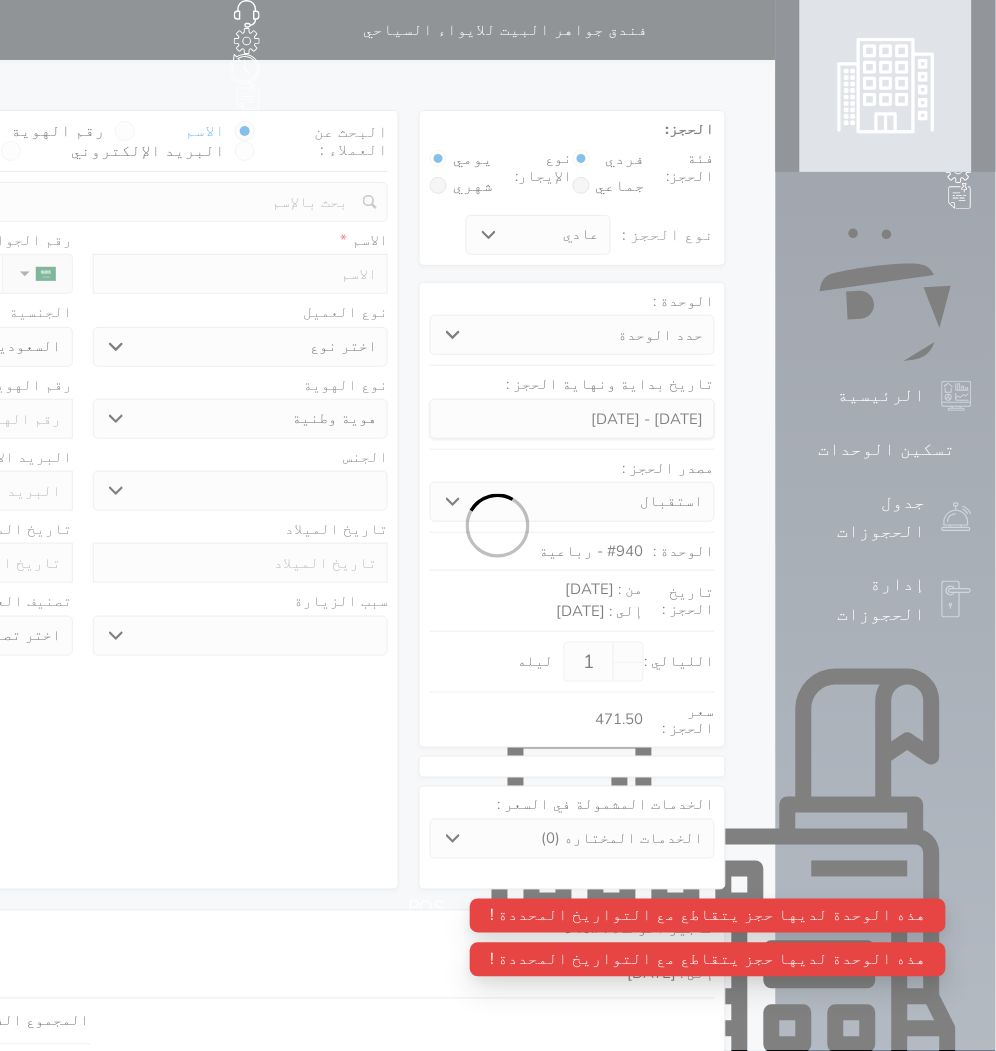 select 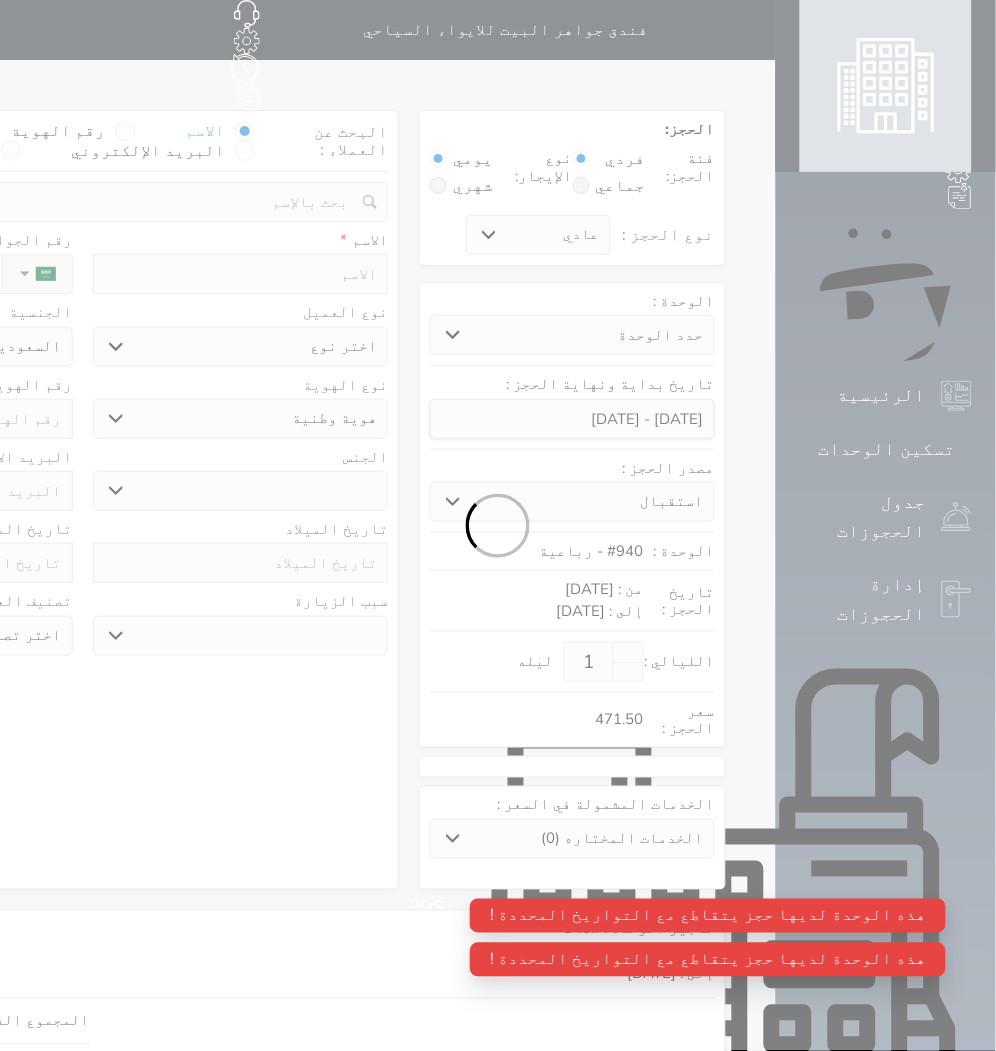 select 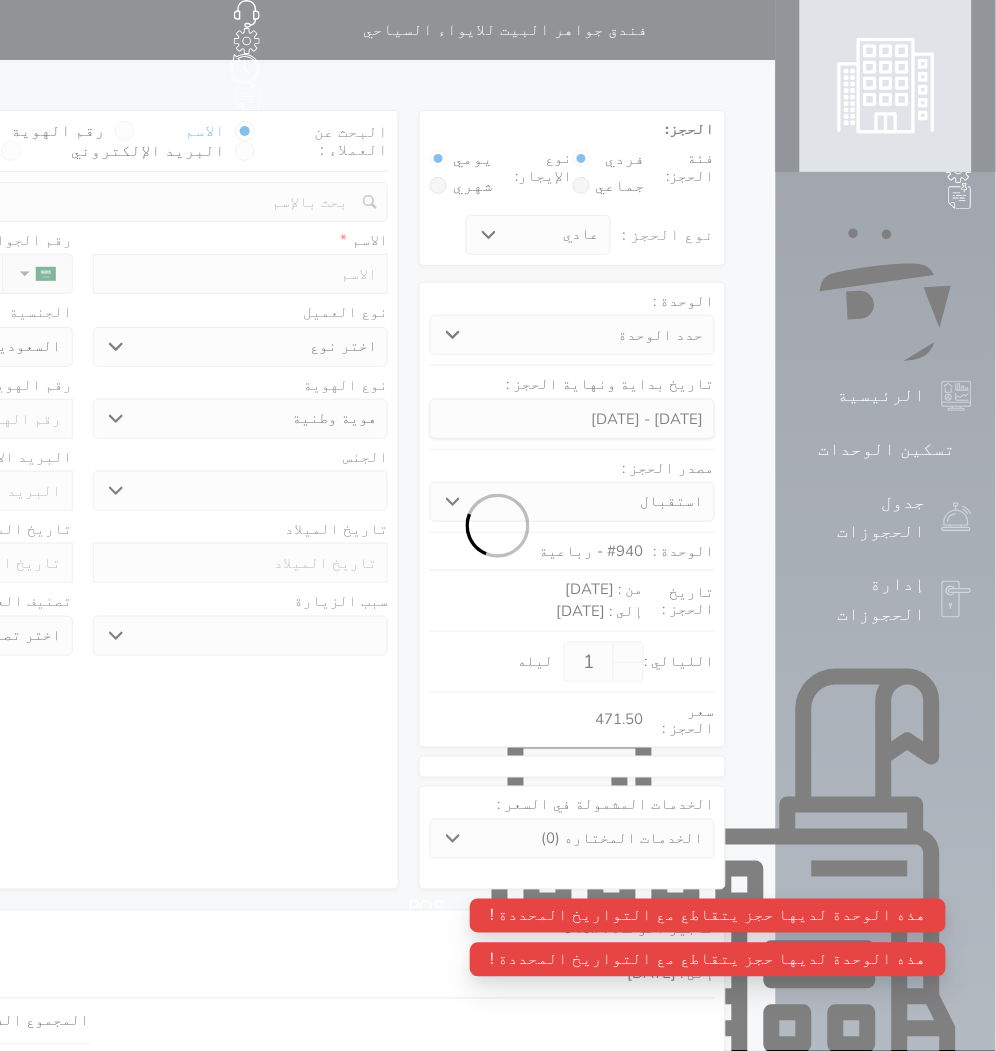 select 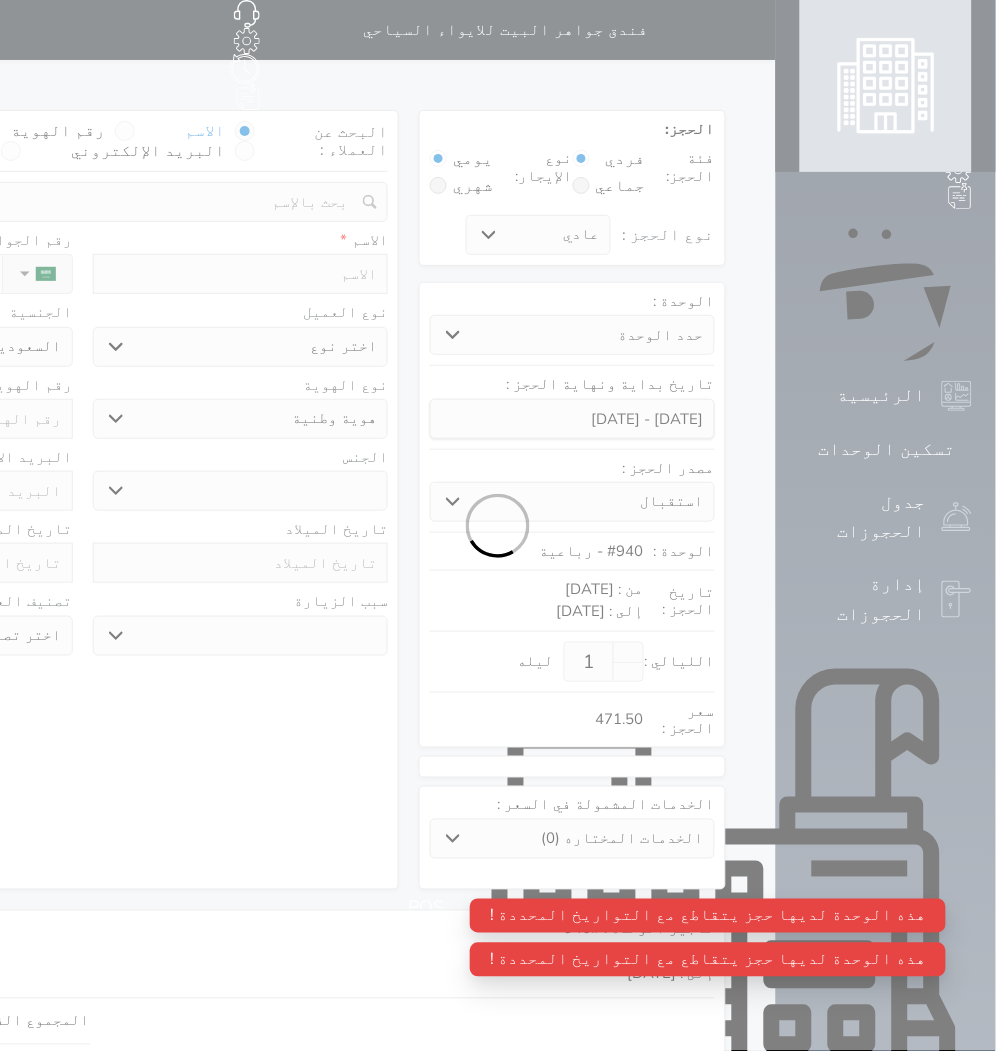 select 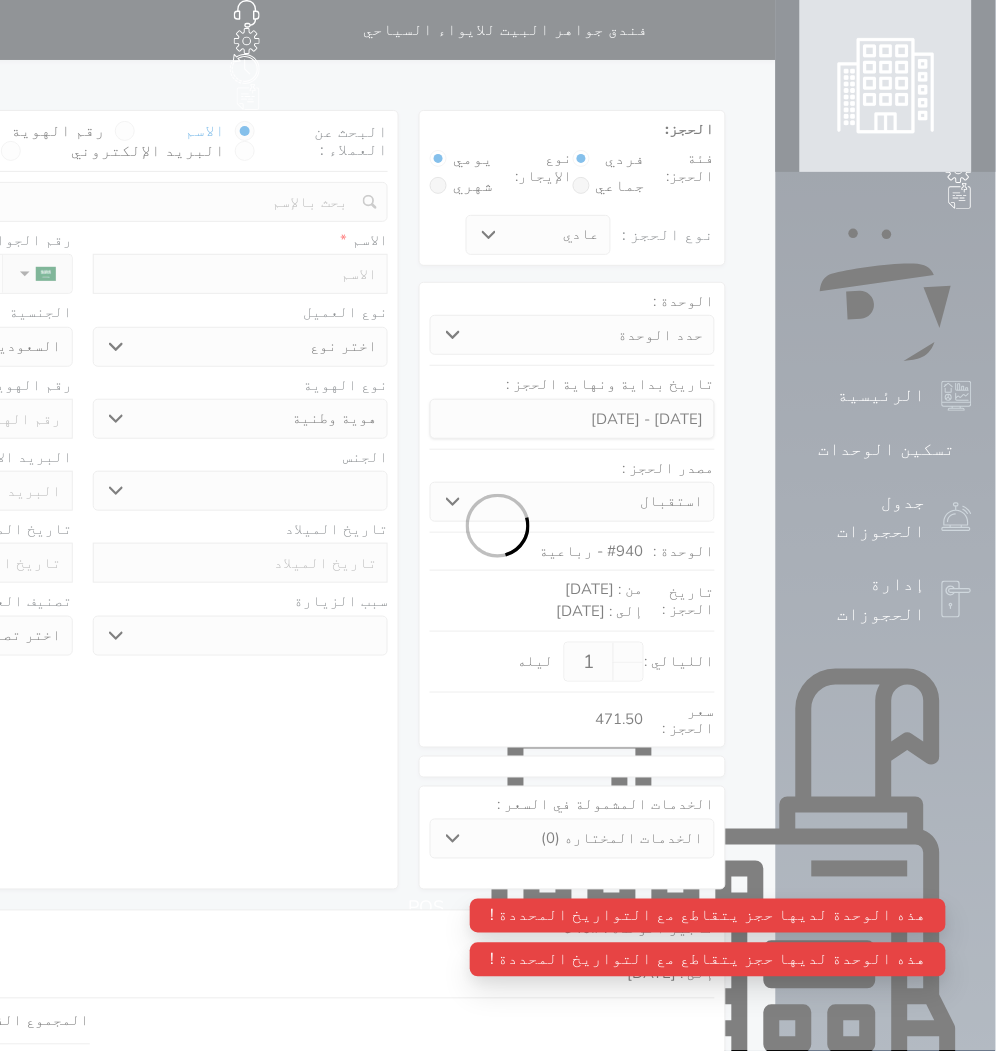 select 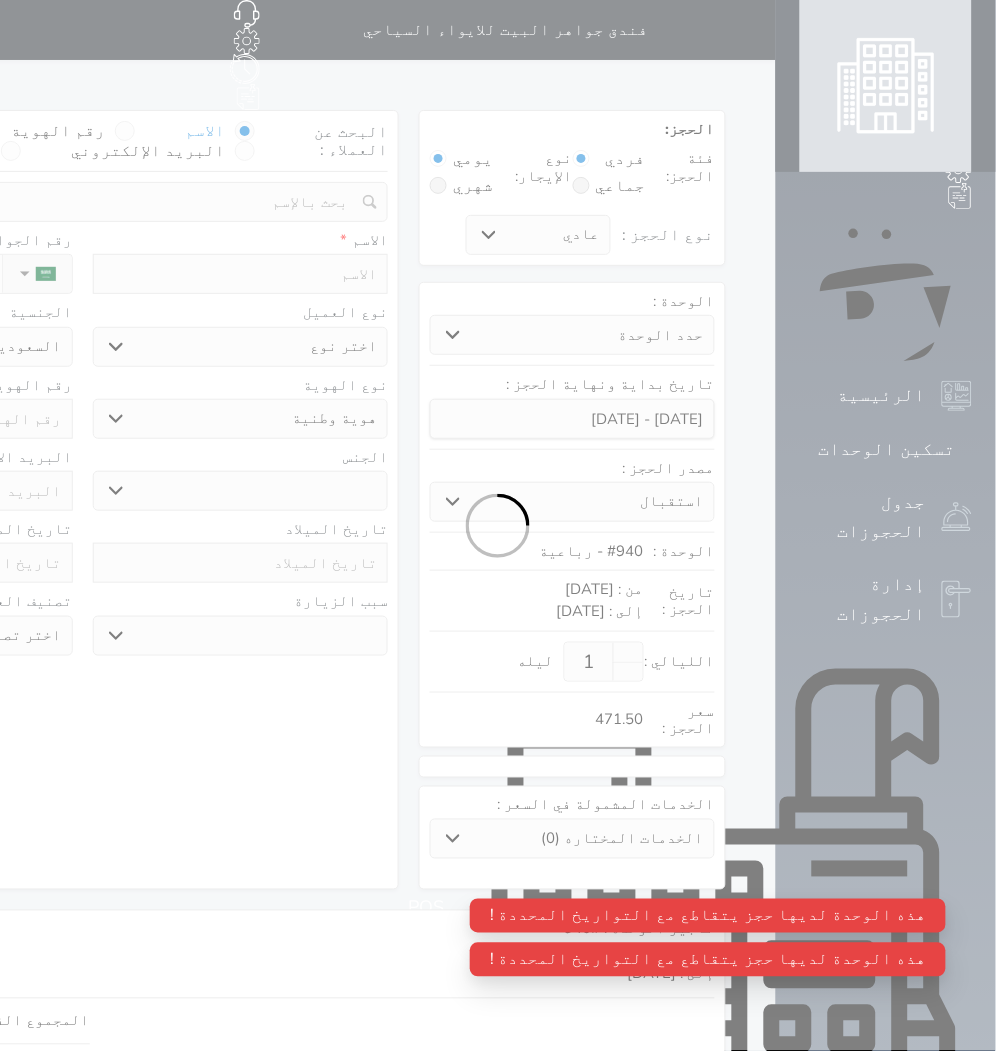 select on "1" 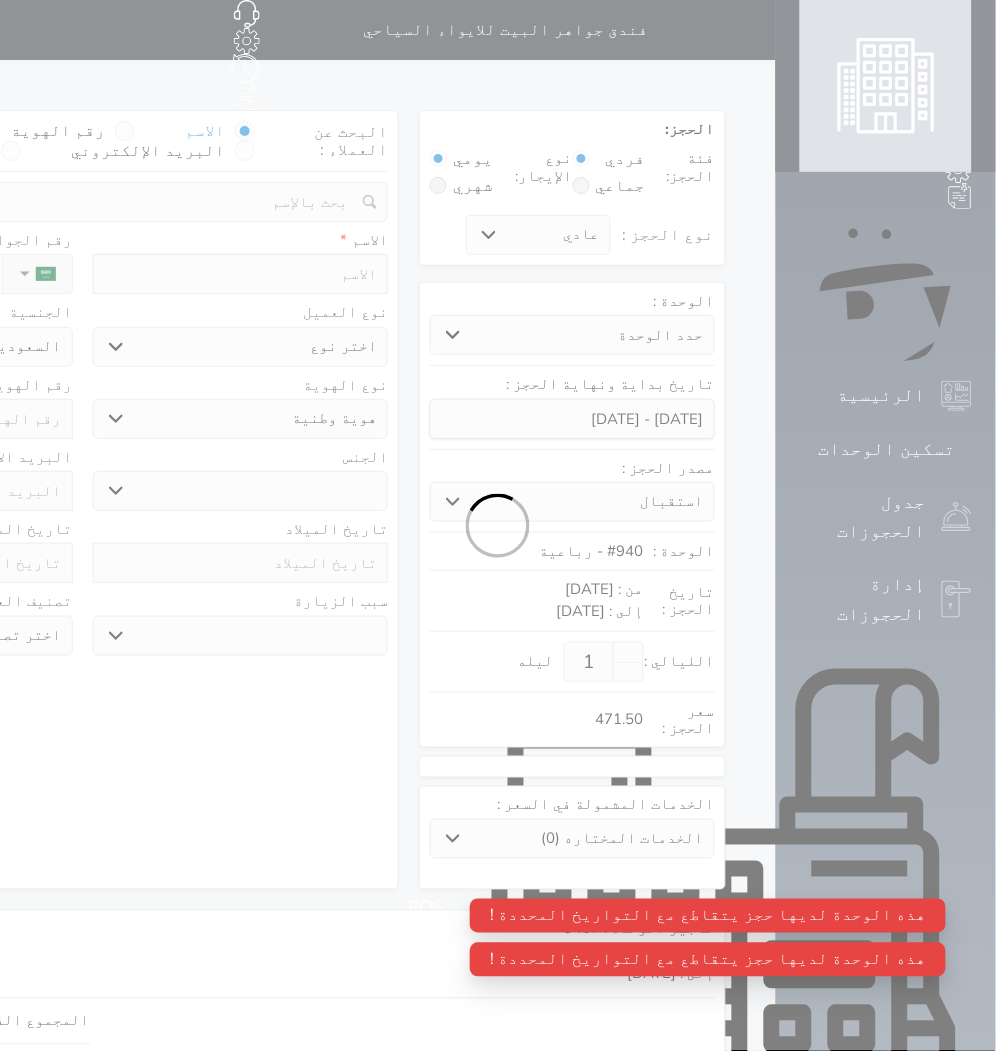select on "7" 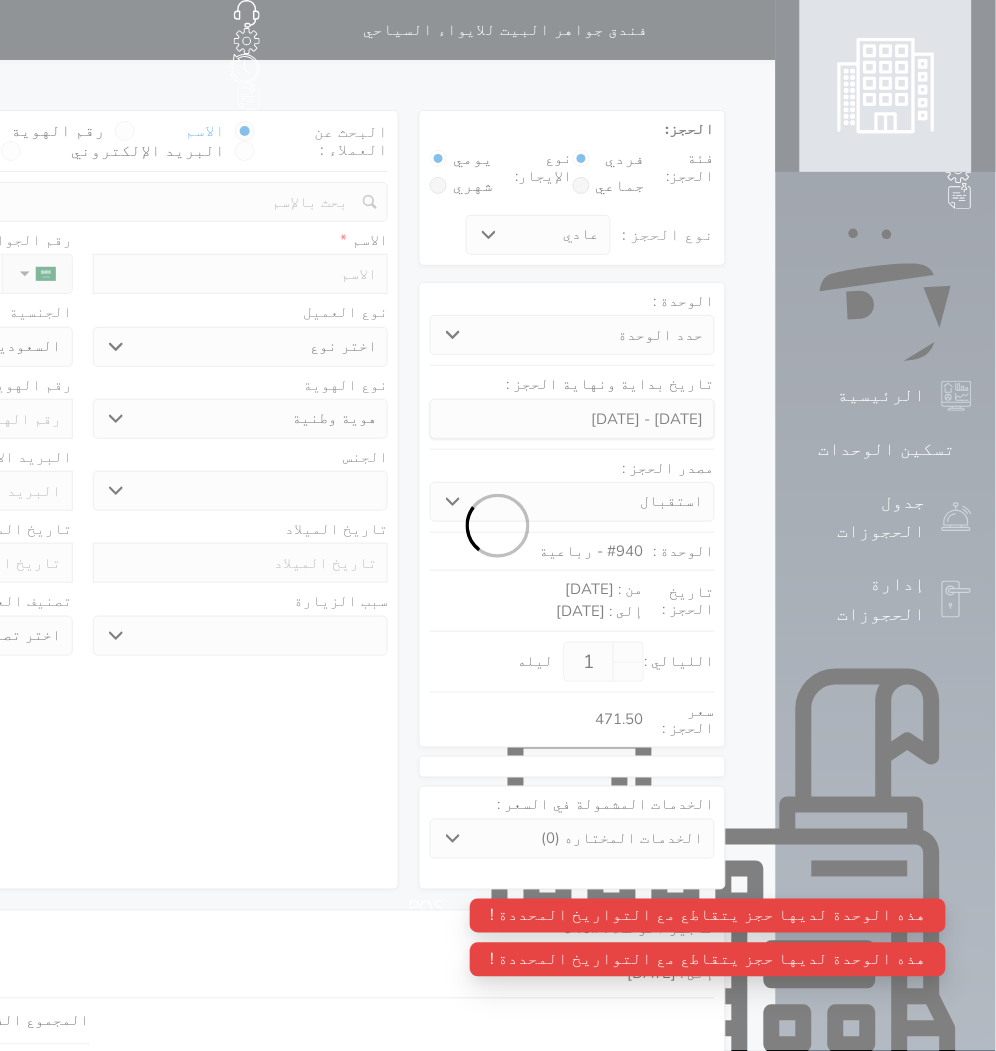select 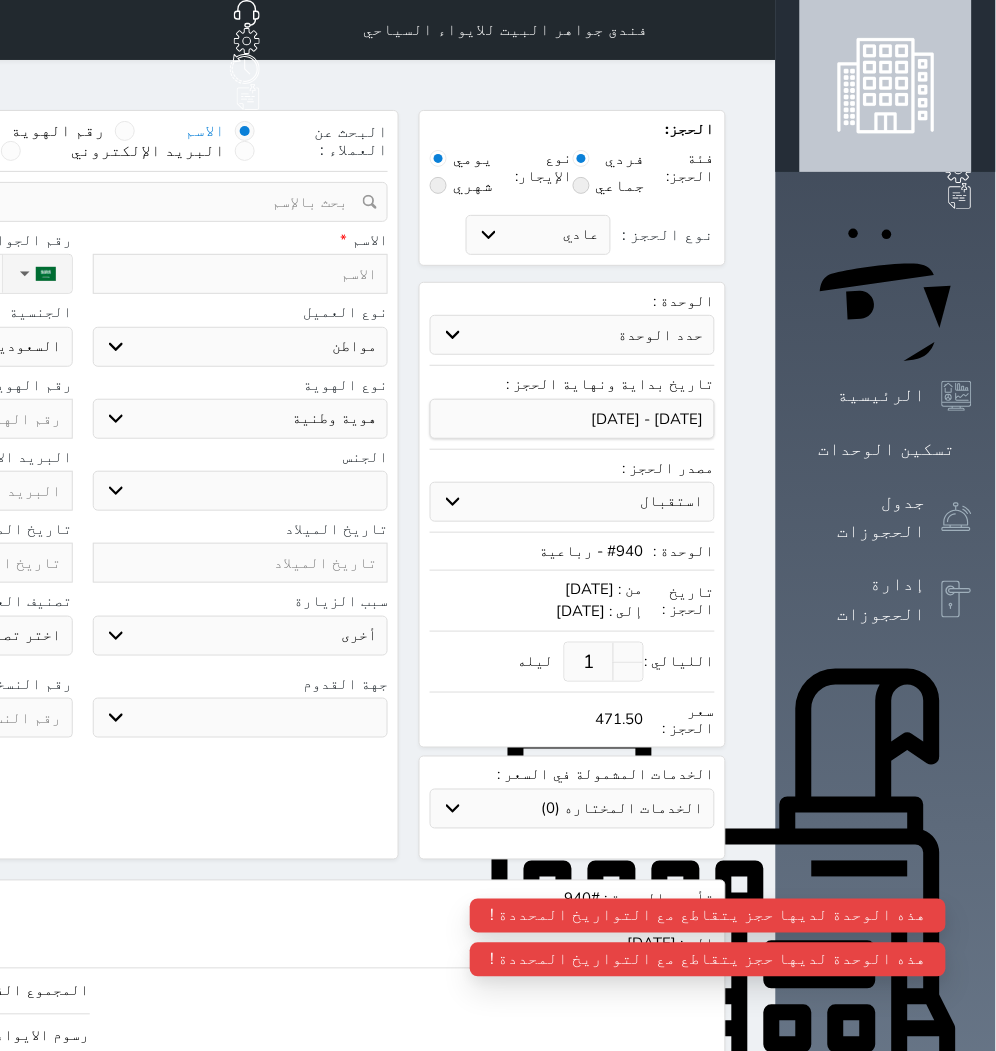 click at bounding box center (241, 274) 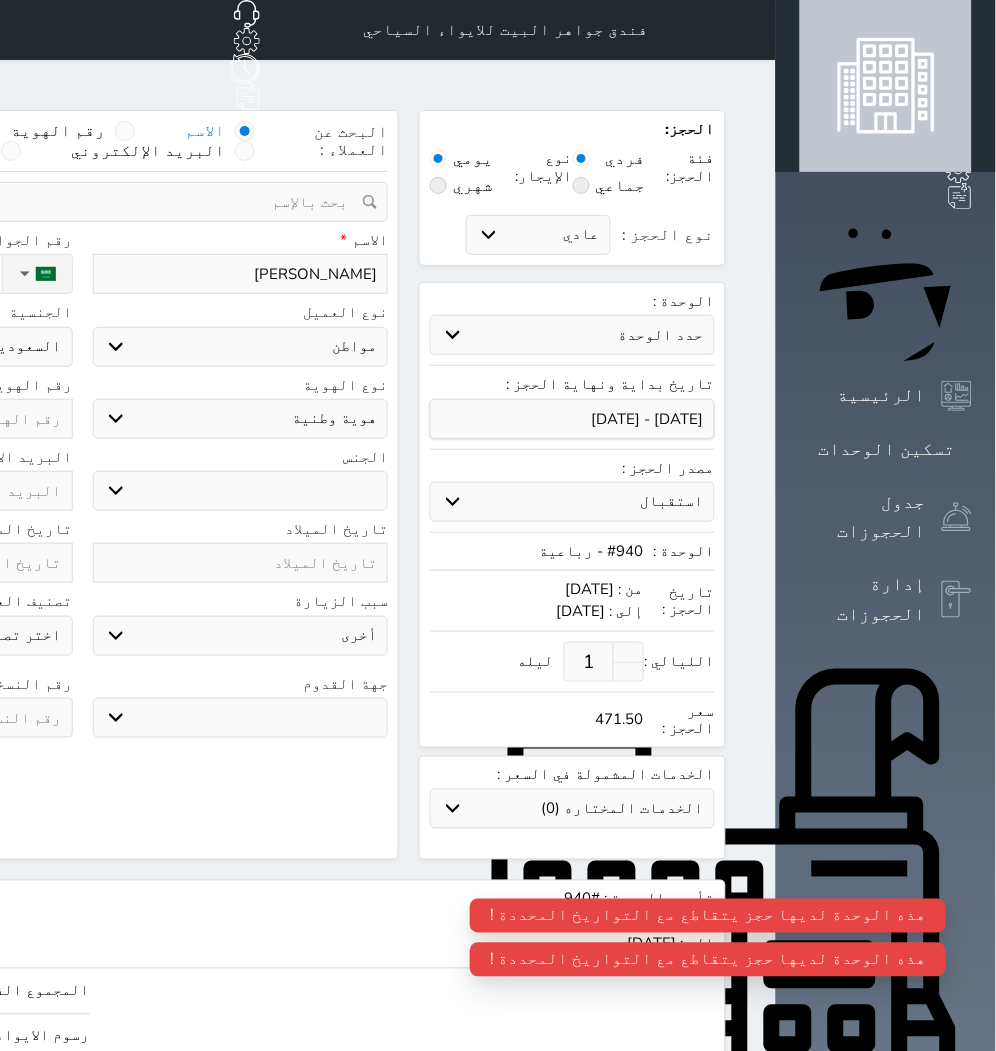type on "[PERSON_NAME]" 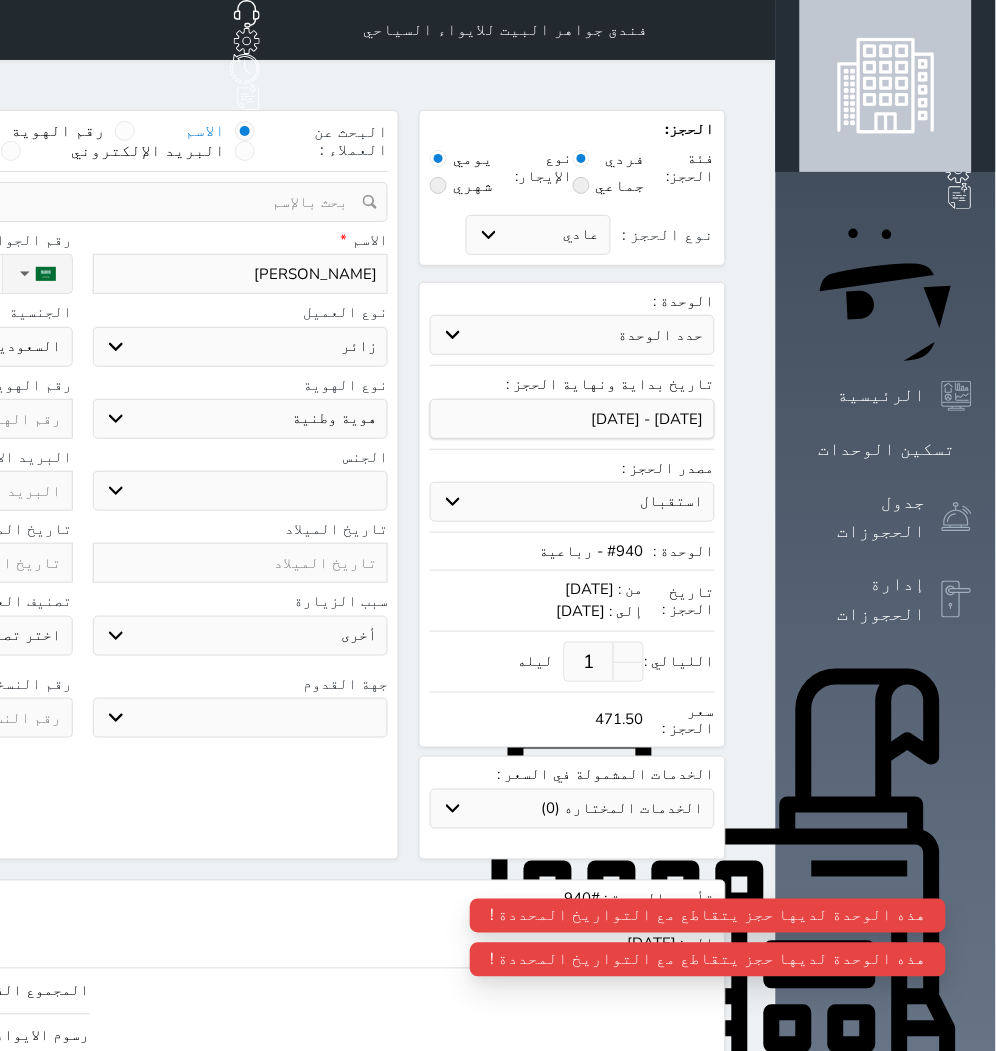 click on "اختر نوع   مواطن مواطن خليجي زائر مقيم" at bounding box center [241, 347] 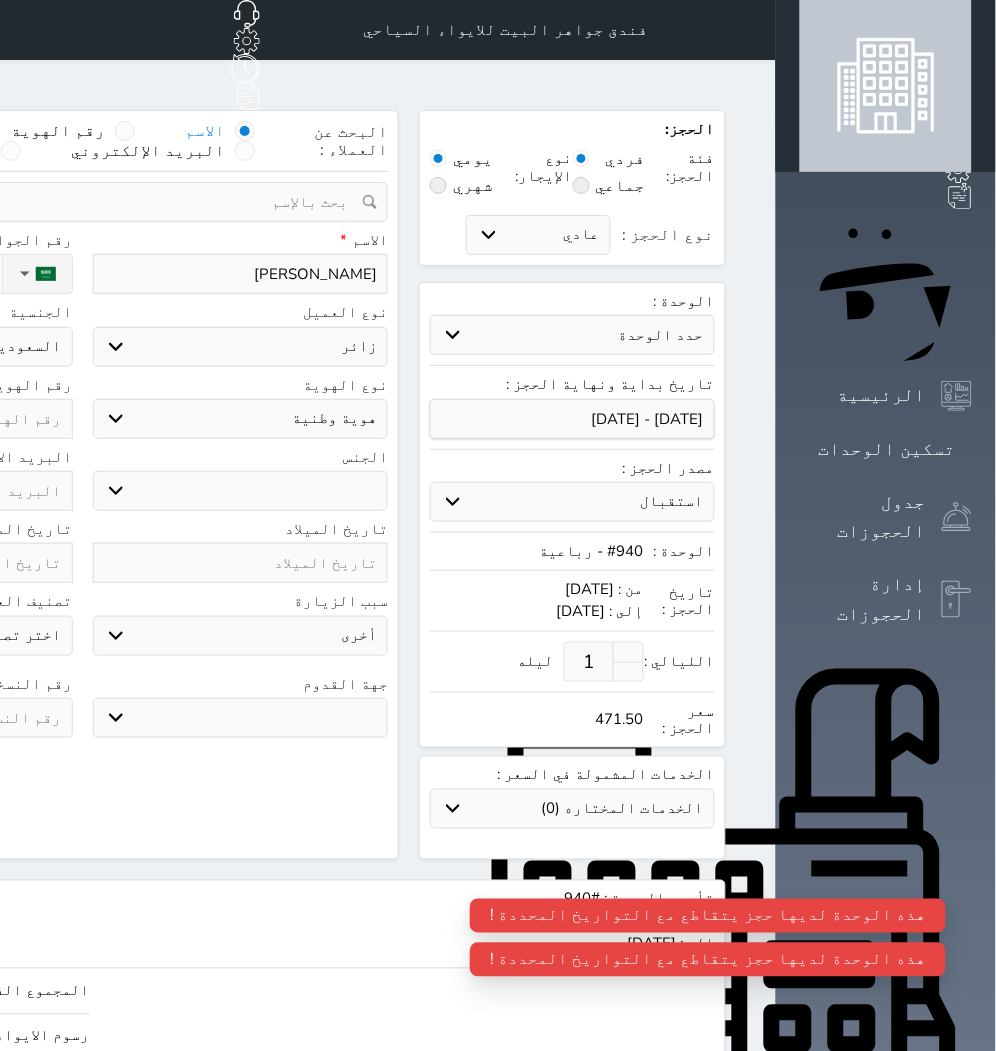 select 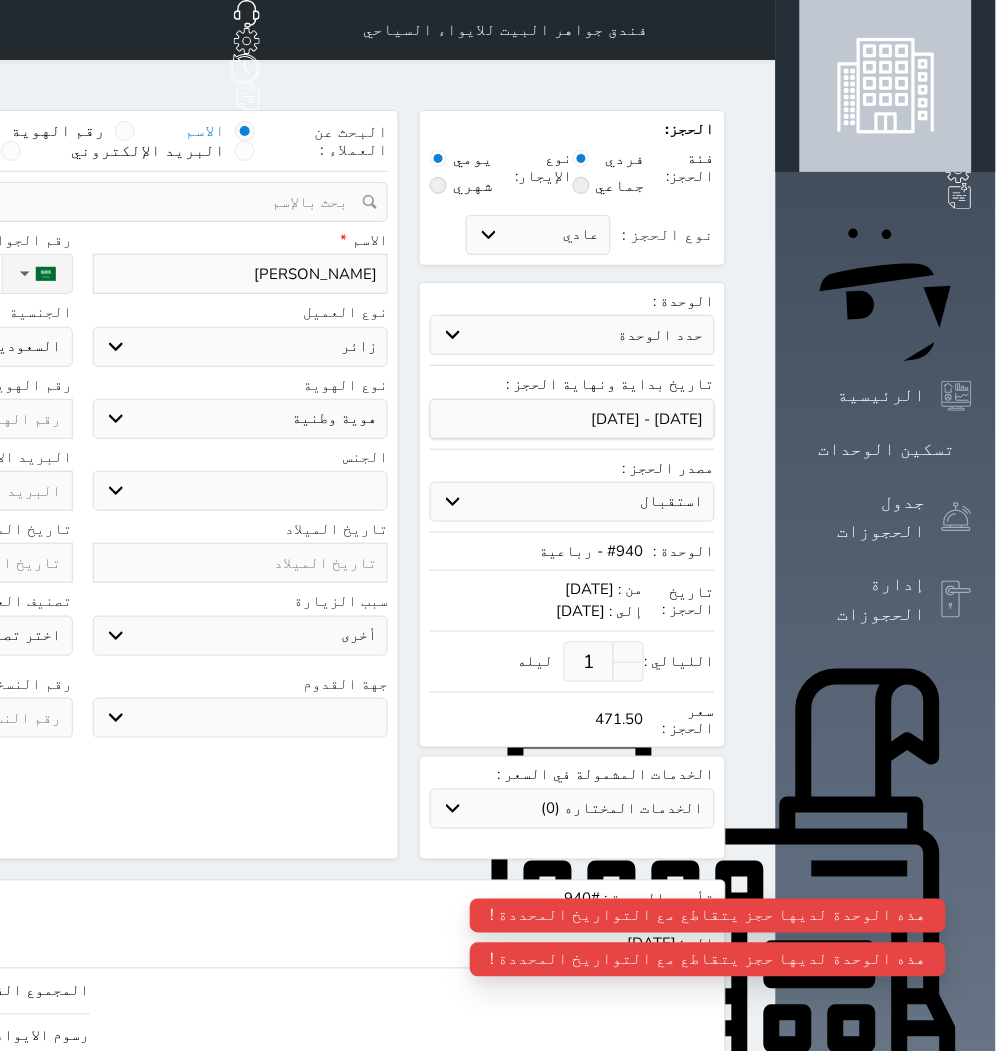 select 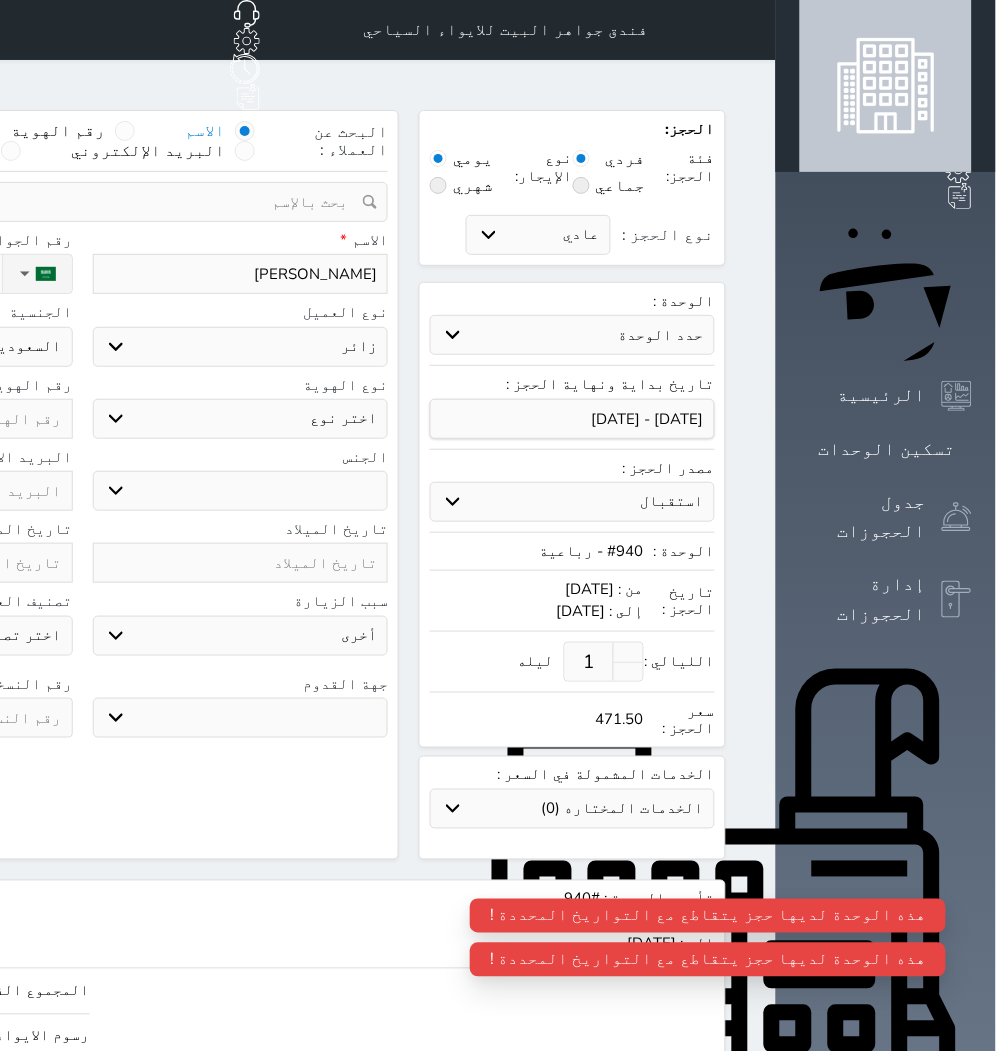 select 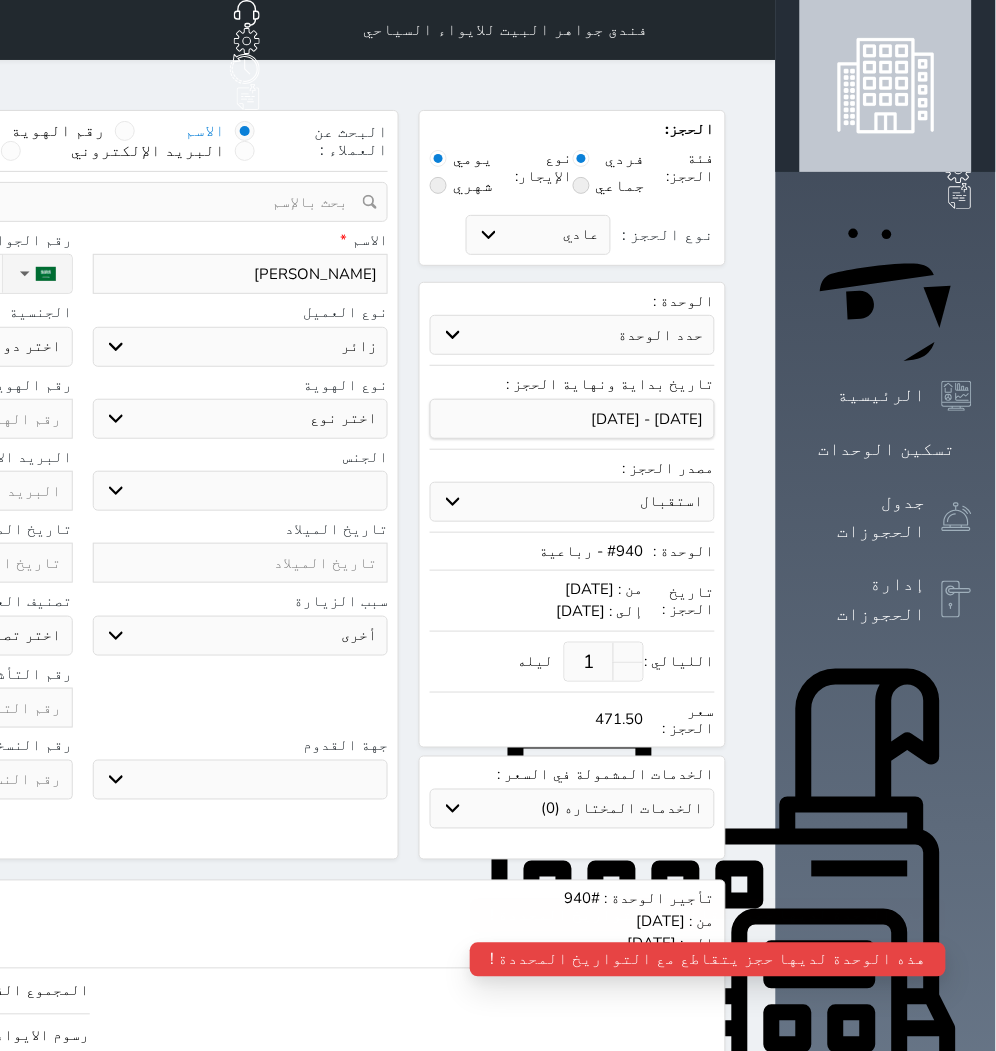 click on "ذكر   انثى" at bounding box center [241, 491] 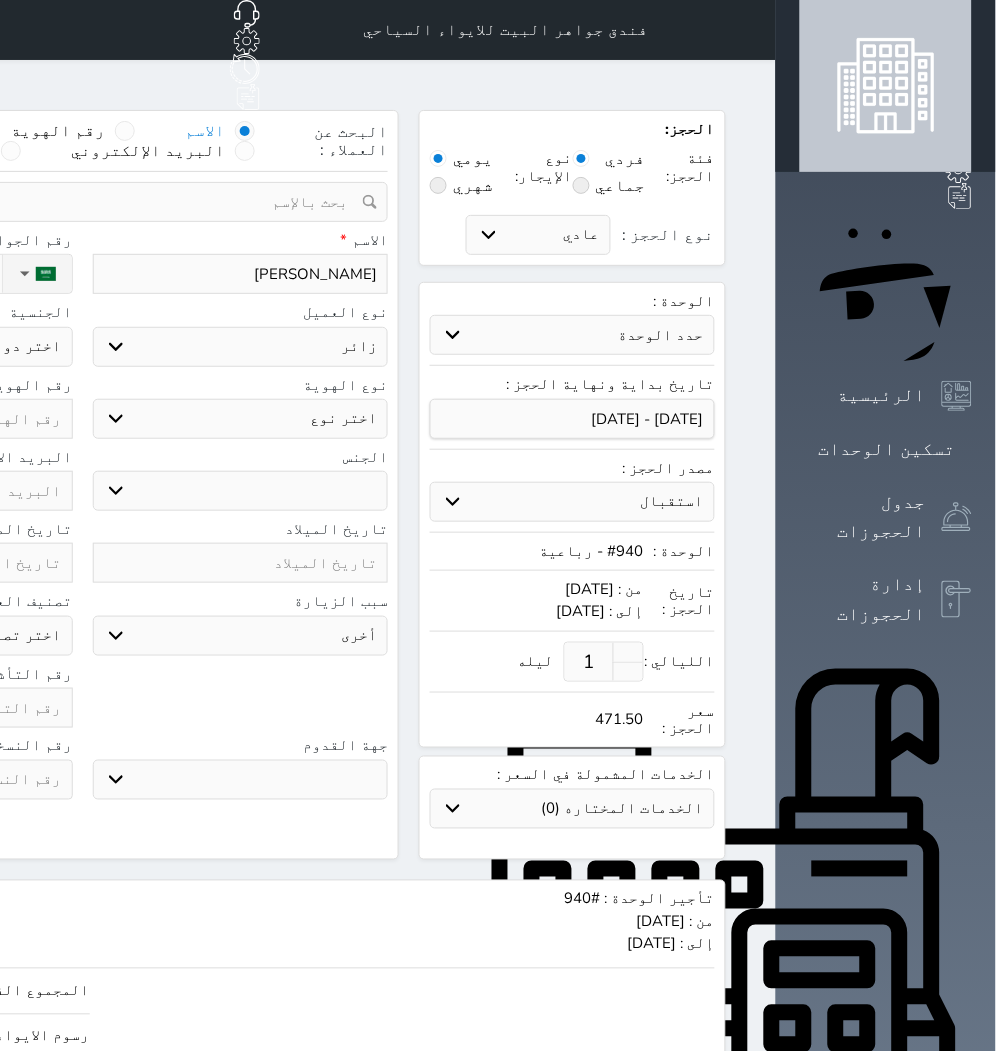 select on "[DEMOGRAPHIC_DATA]" 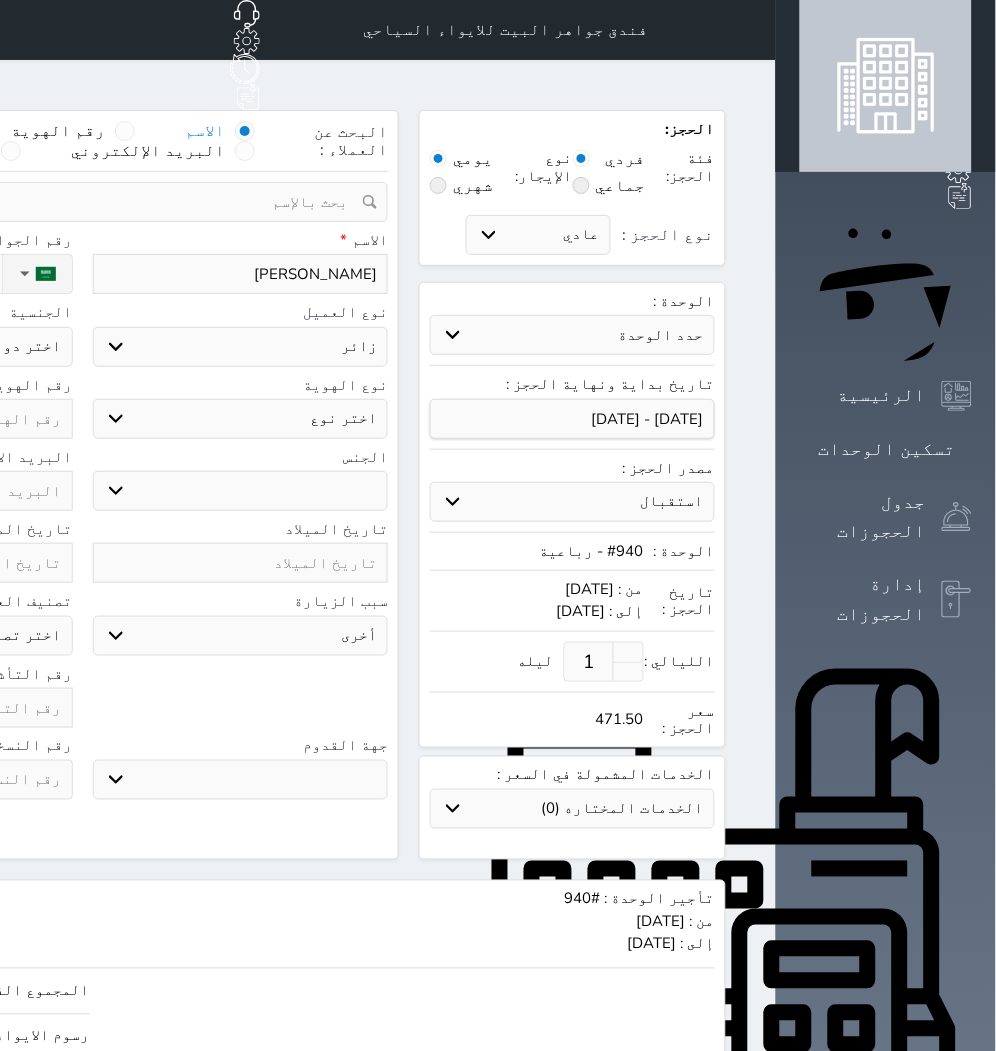 click on "ذكر   انثى" at bounding box center [241, 491] 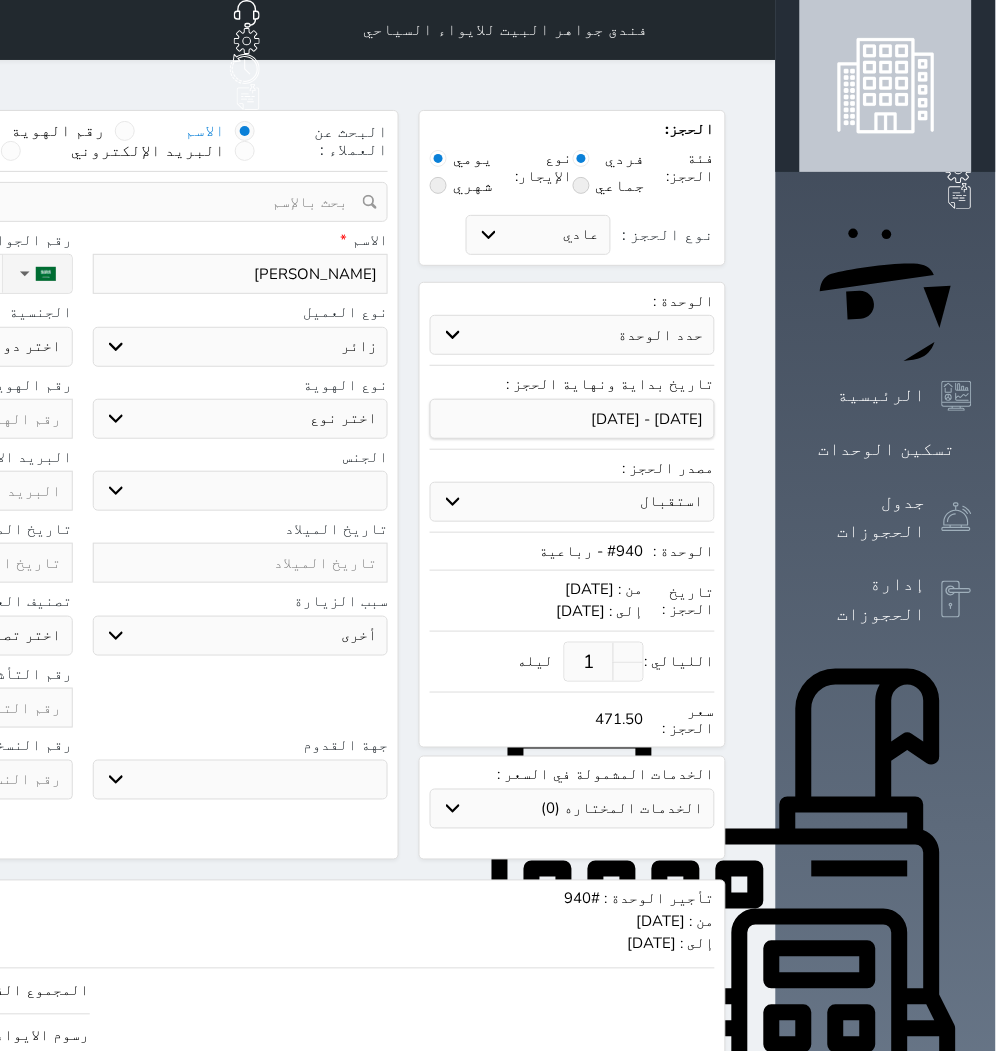 click on "ذكر   انثى" at bounding box center (241, 491) 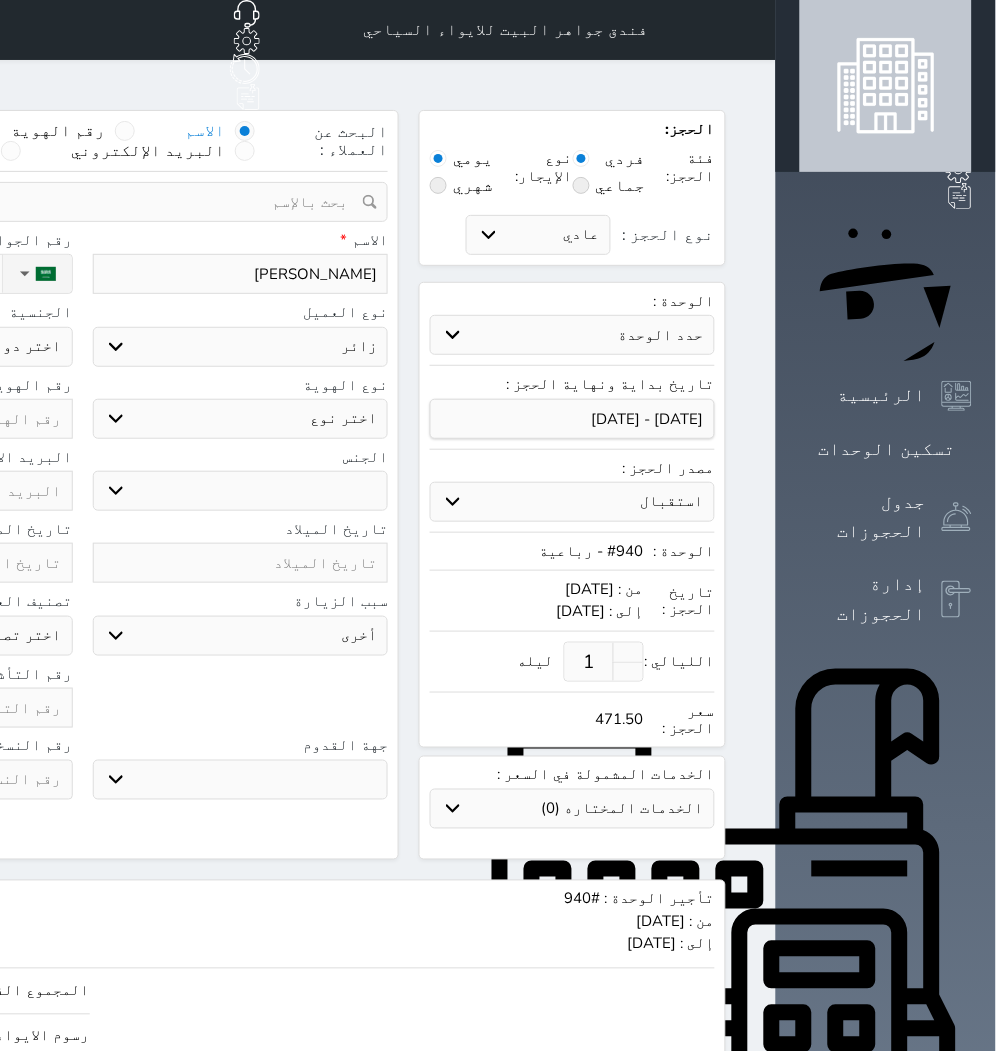 click on "ذكر   انثى" at bounding box center [241, 491] 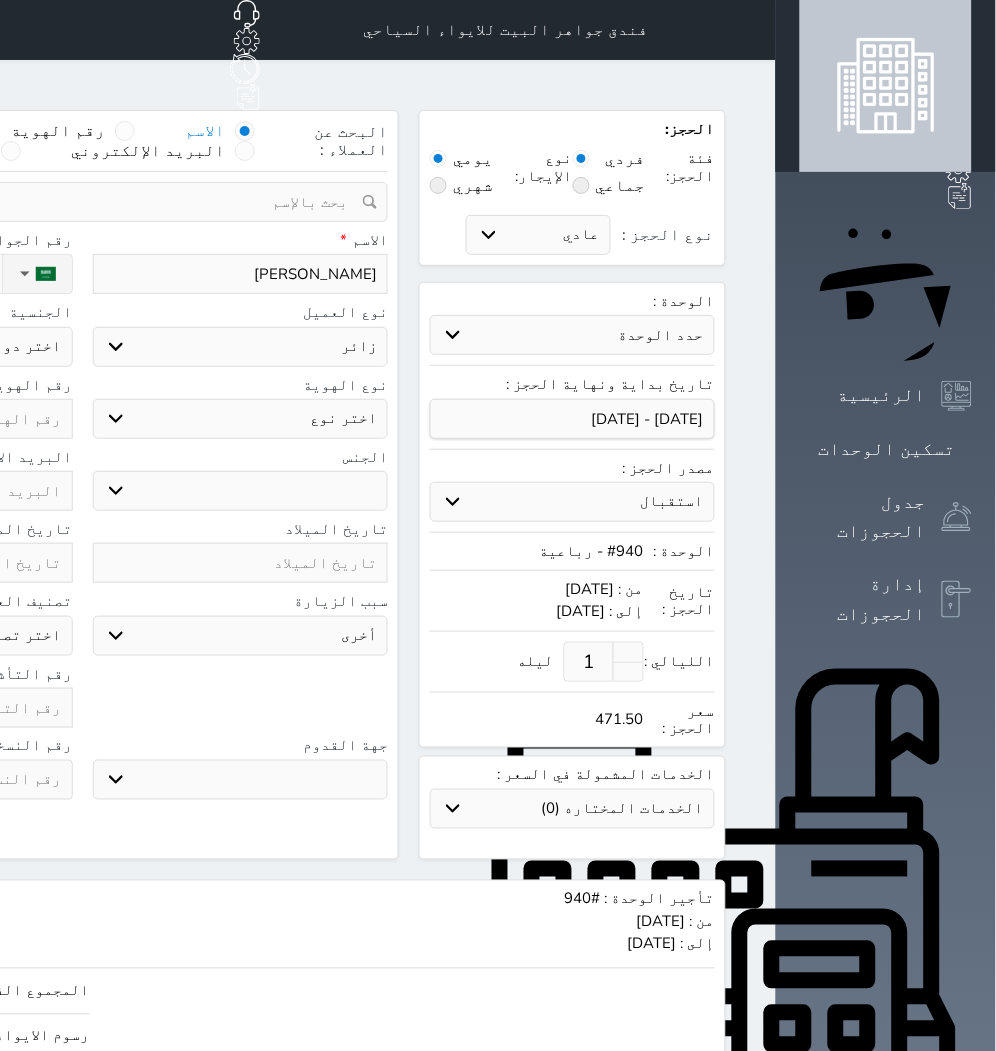 click on "اختر نوع   جواز السفر هوية زائر" at bounding box center (241, 419) 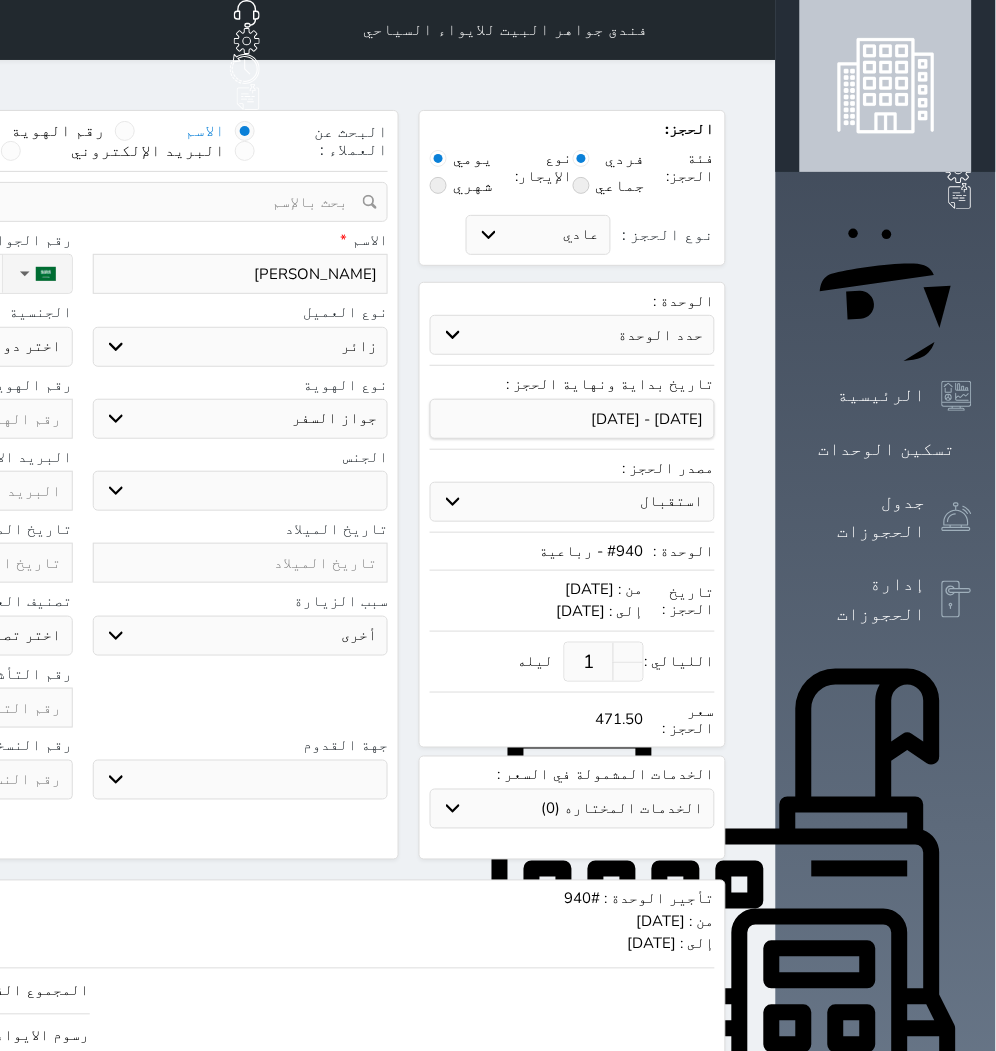 click on "اختر نوع   جواز السفر هوية زائر" at bounding box center [241, 419] 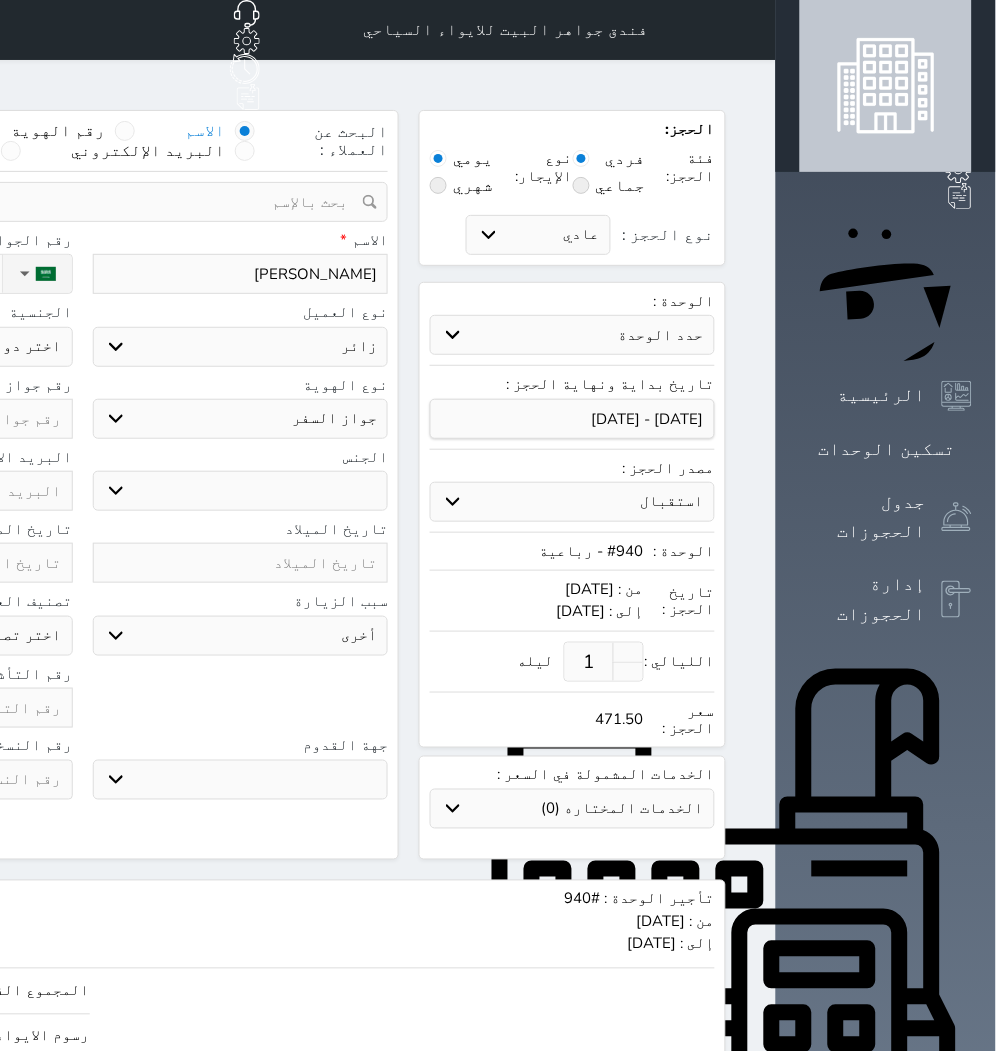 click on "سياحة زيارة الاهل والاصدقاء زيارة دينية زيارة عمل زيارة رياضية زيارة ترفيهية أخرى موظف ديوان عمل نزيل حجر موظف وزارة الصحة" at bounding box center (241, 636) 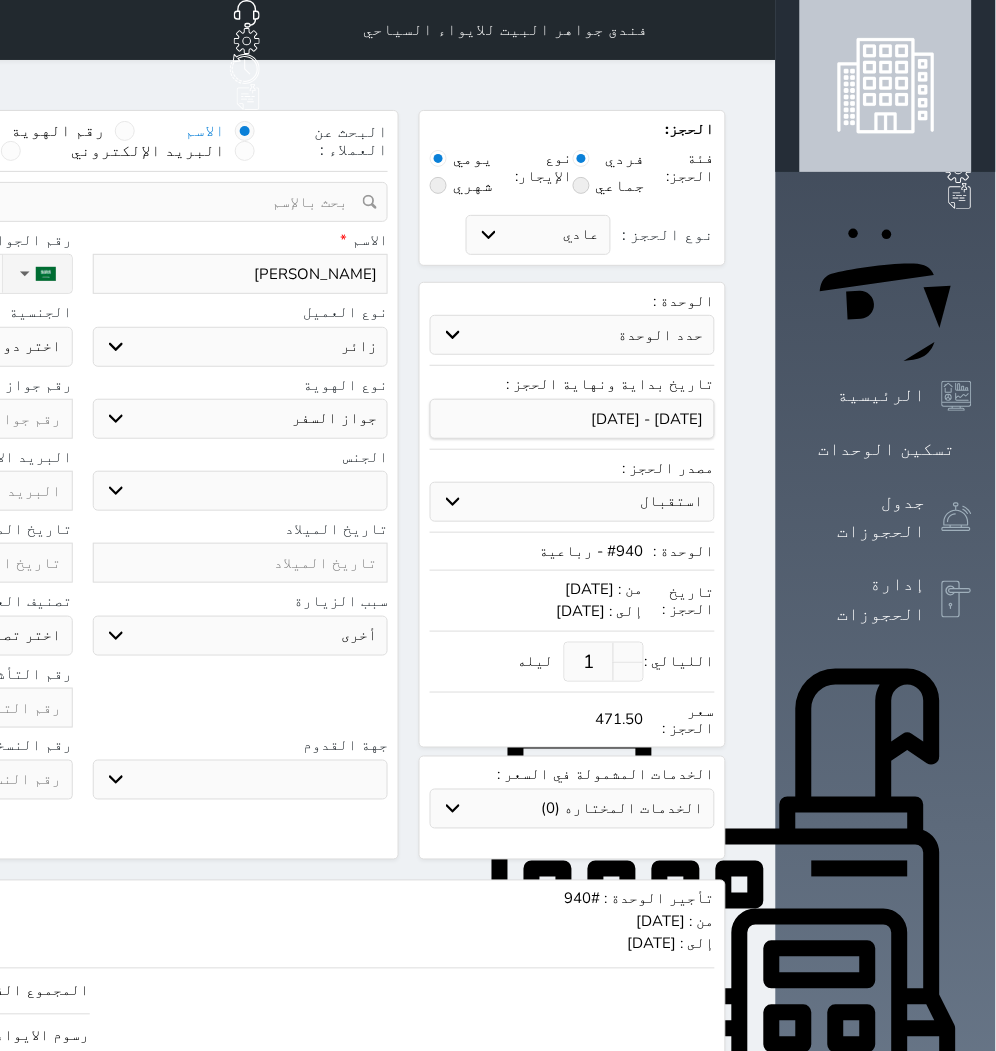 select on "3" 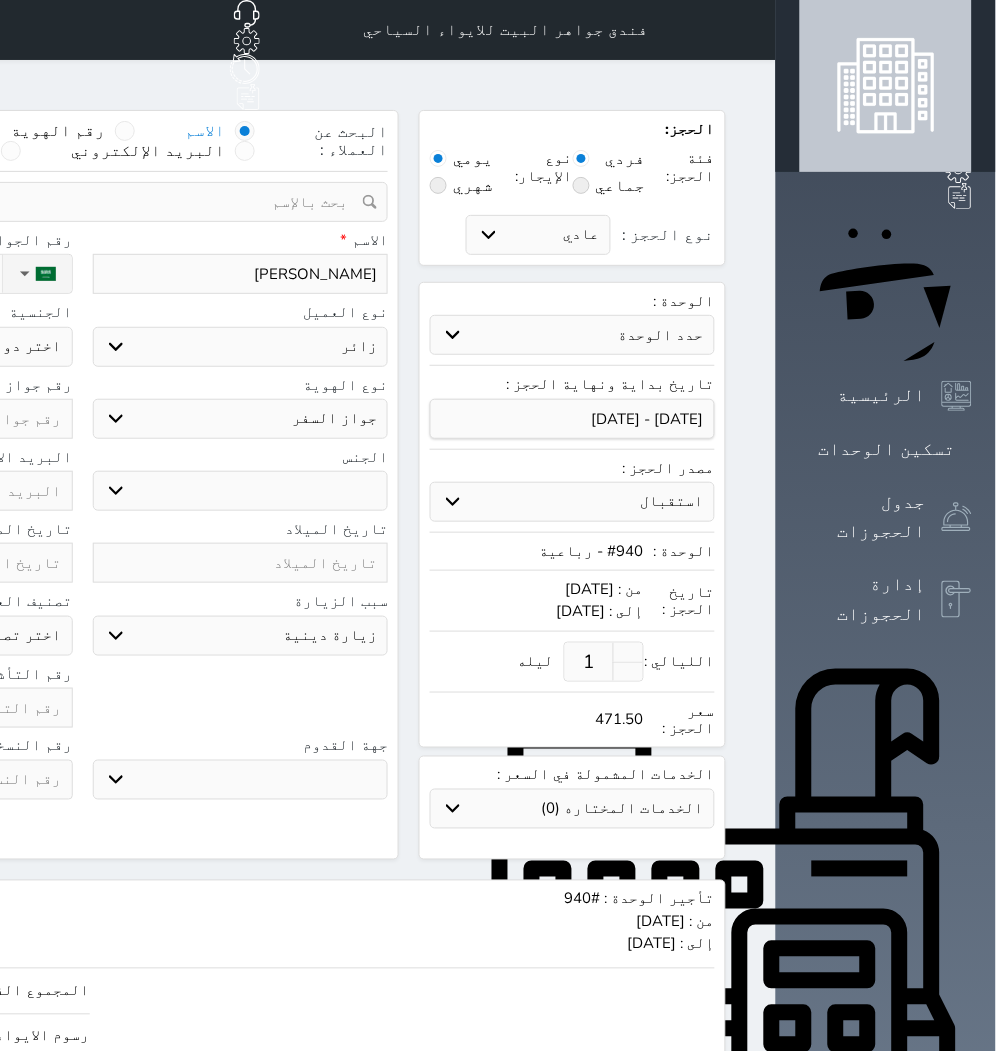 click on "سياحة زيارة الاهل والاصدقاء زيارة دينية زيارة عمل زيارة رياضية زيارة ترفيهية أخرى موظف ديوان عمل نزيل حجر موظف وزارة الصحة" at bounding box center [241, 636] 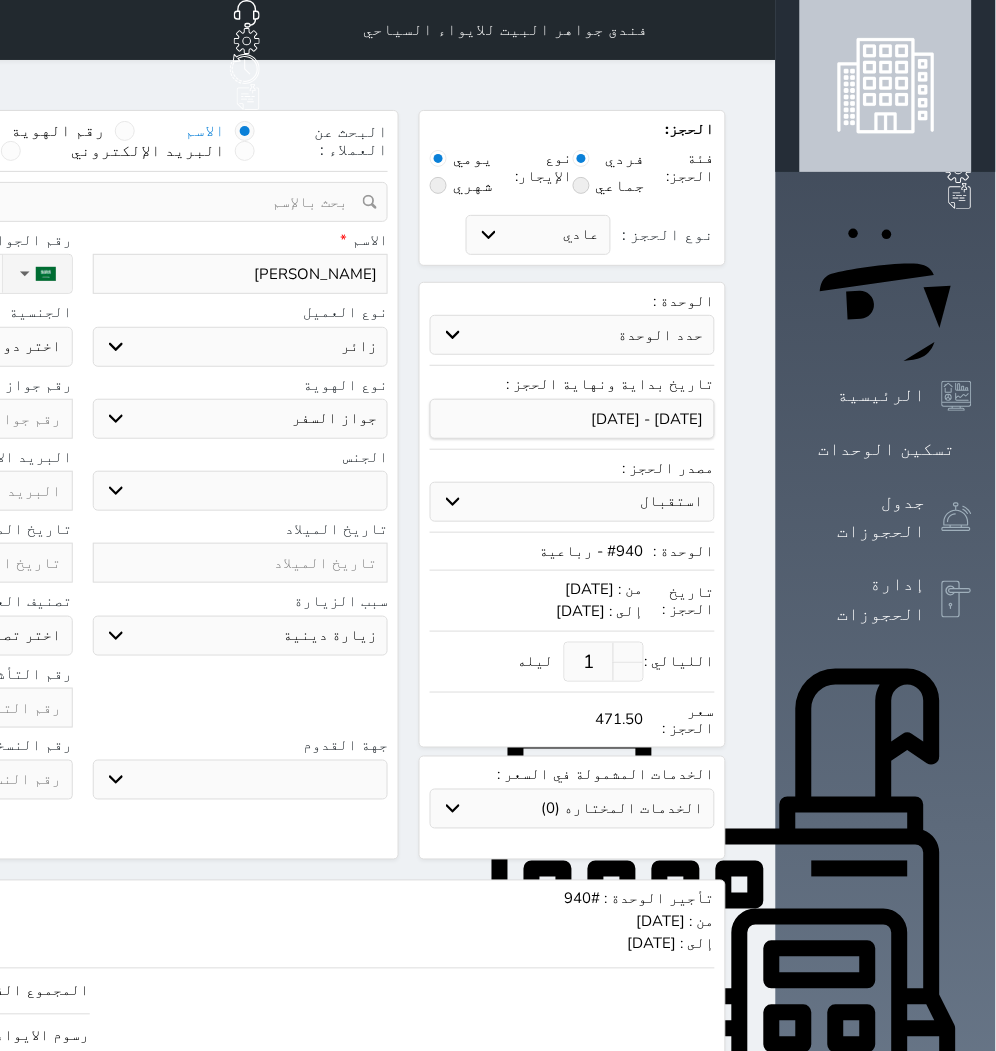click on "اختر دولة
اثيوبيا
اجنبي بجواز سعودي
اخرى
[GEOGRAPHIC_DATA]
[GEOGRAPHIC_DATA]
[GEOGRAPHIC_DATA]
[GEOGRAPHIC_DATA]
[GEOGRAPHIC_DATA]
[GEOGRAPHIC_DATA]
[GEOGRAPHIC_DATA]" at bounding box center [-75, 347] 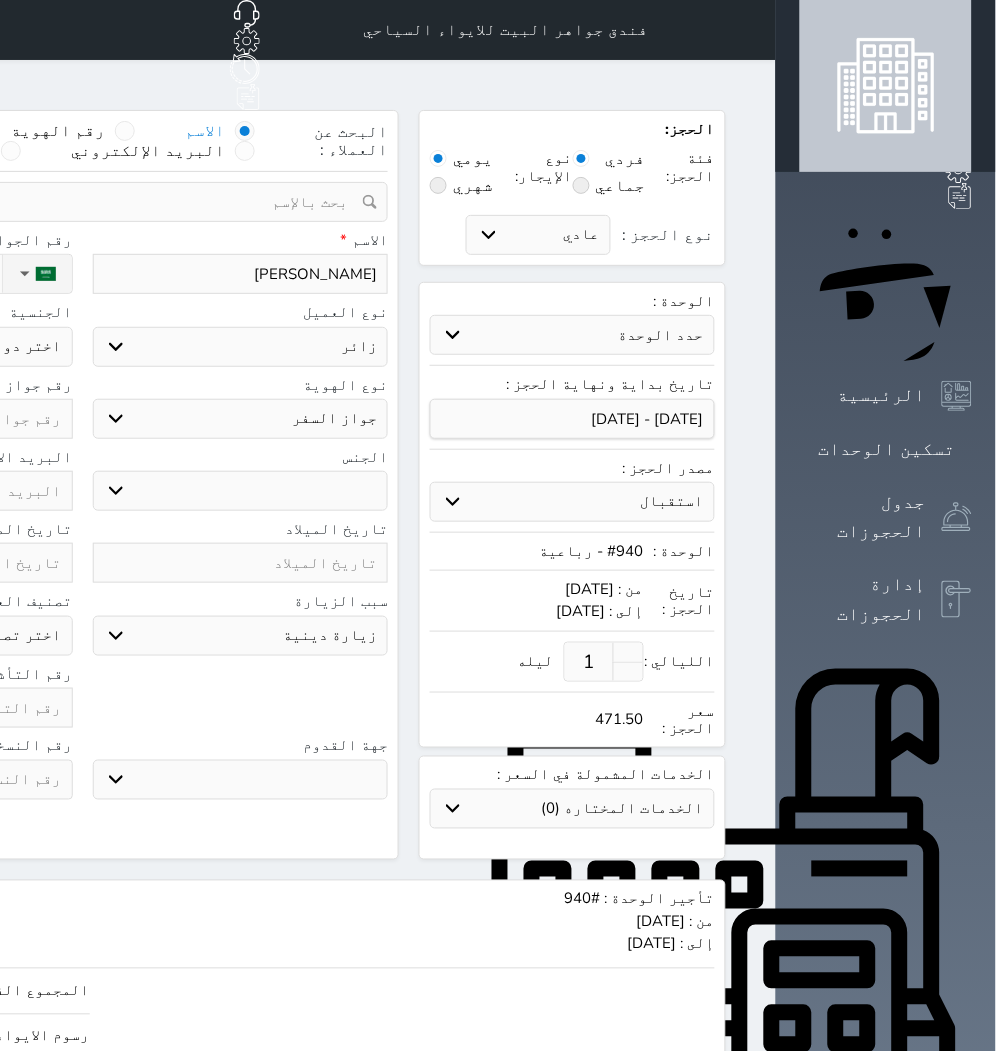 select on "304" 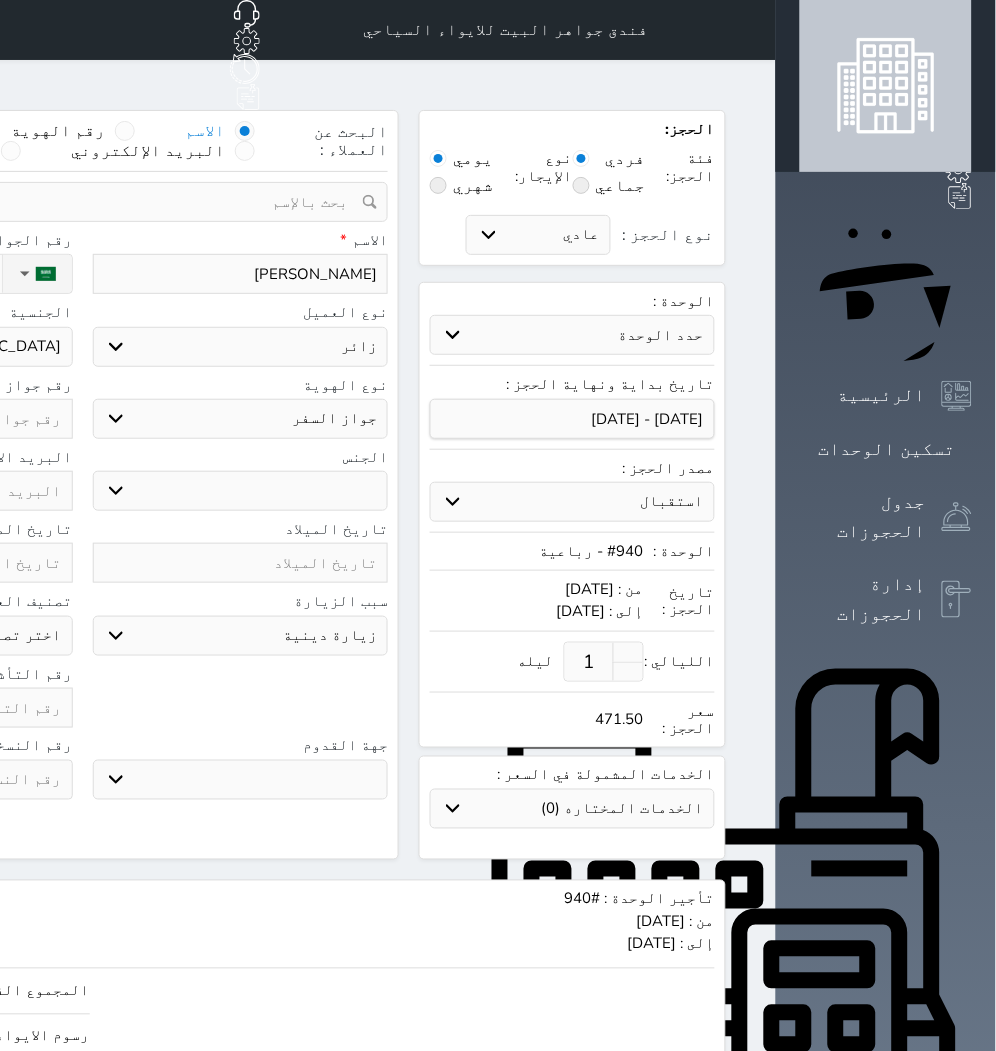 click on "اختر دولة
اثيوبيا
اجنبي بجواز سعودي
اخرى
[GEOGRAPHIC_DATA]
[GEOGRAPHIC_DATA]
[GEOGRAPHIC_DATA]
[GEOGRAPHIC_DATA]
[GEOGRAPHIC_DATA]
[GEOGRAPHIC_DATA]
[GEOGRAPHIC_DATA]" at bounding box center (-75, 347) 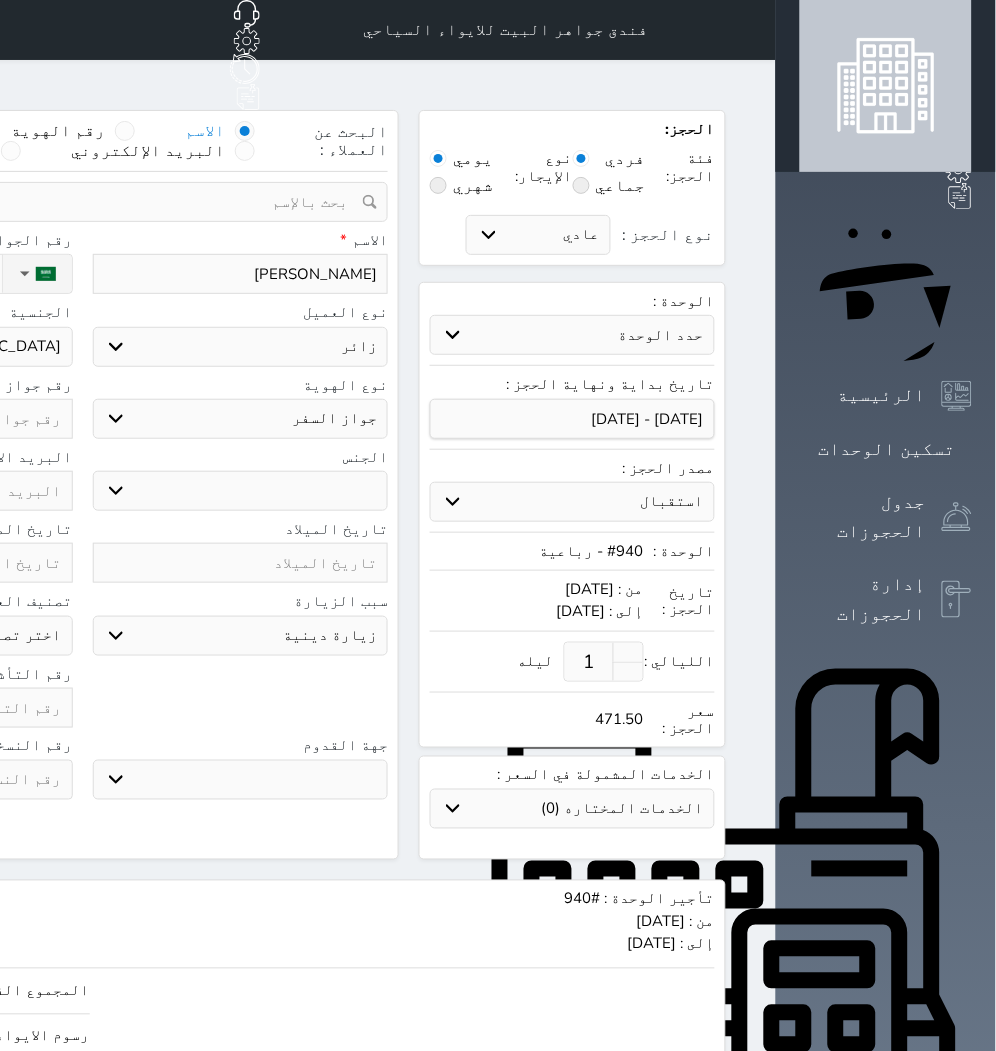 click at bounding box center [-75, 419] 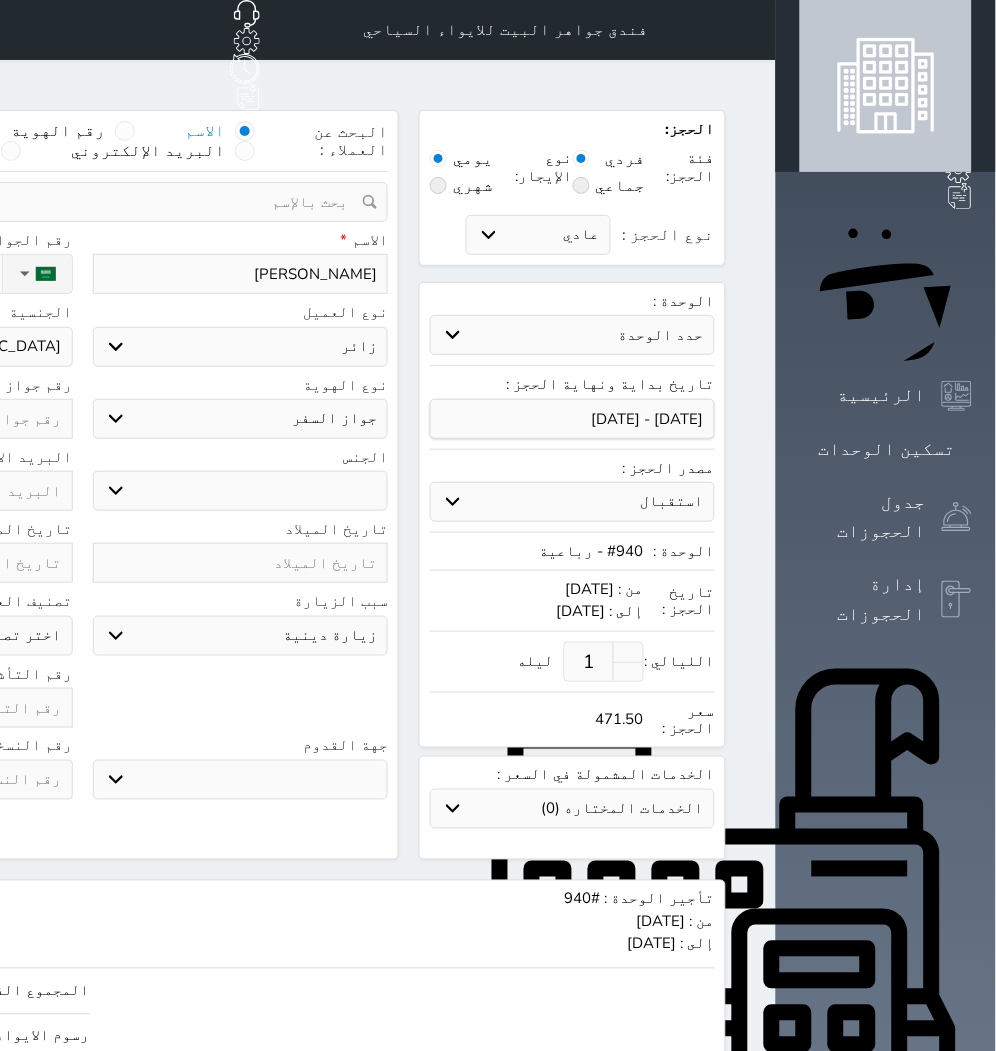 type on "W" 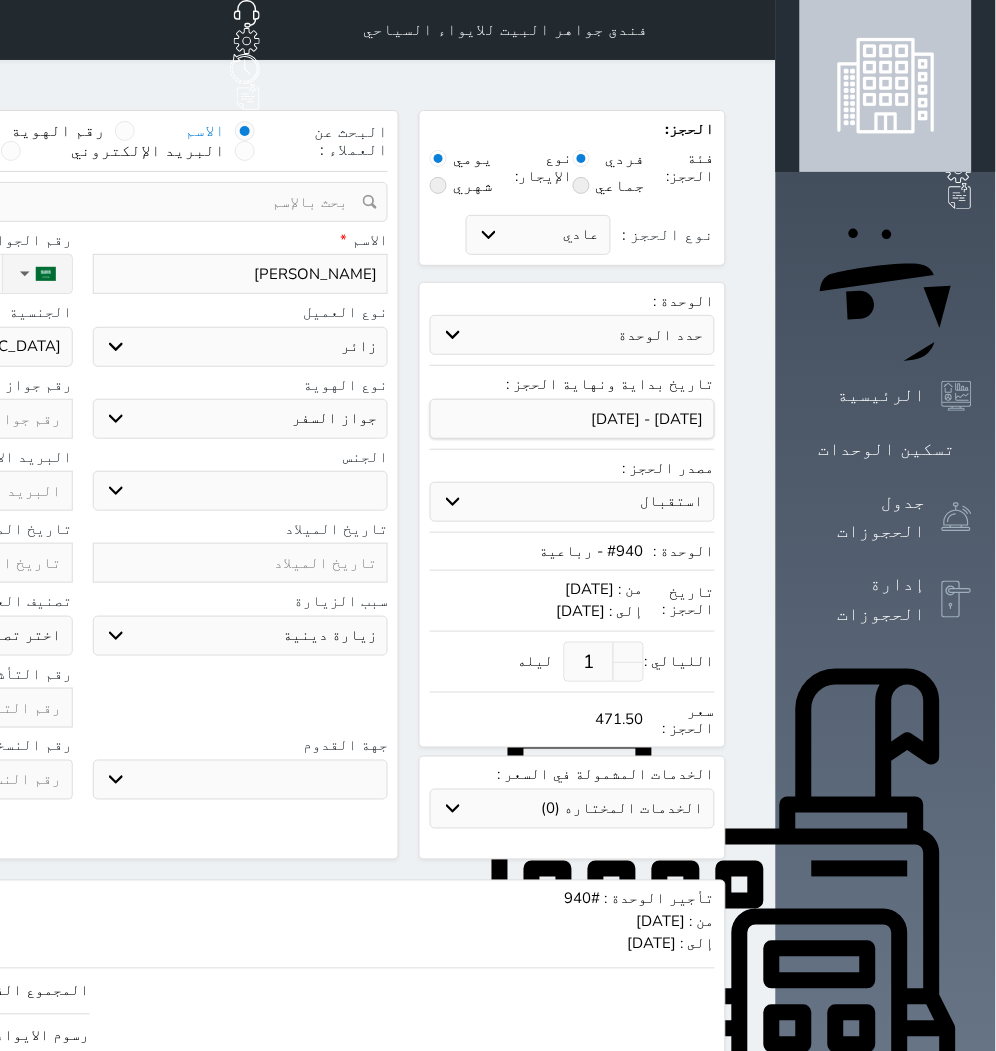 select 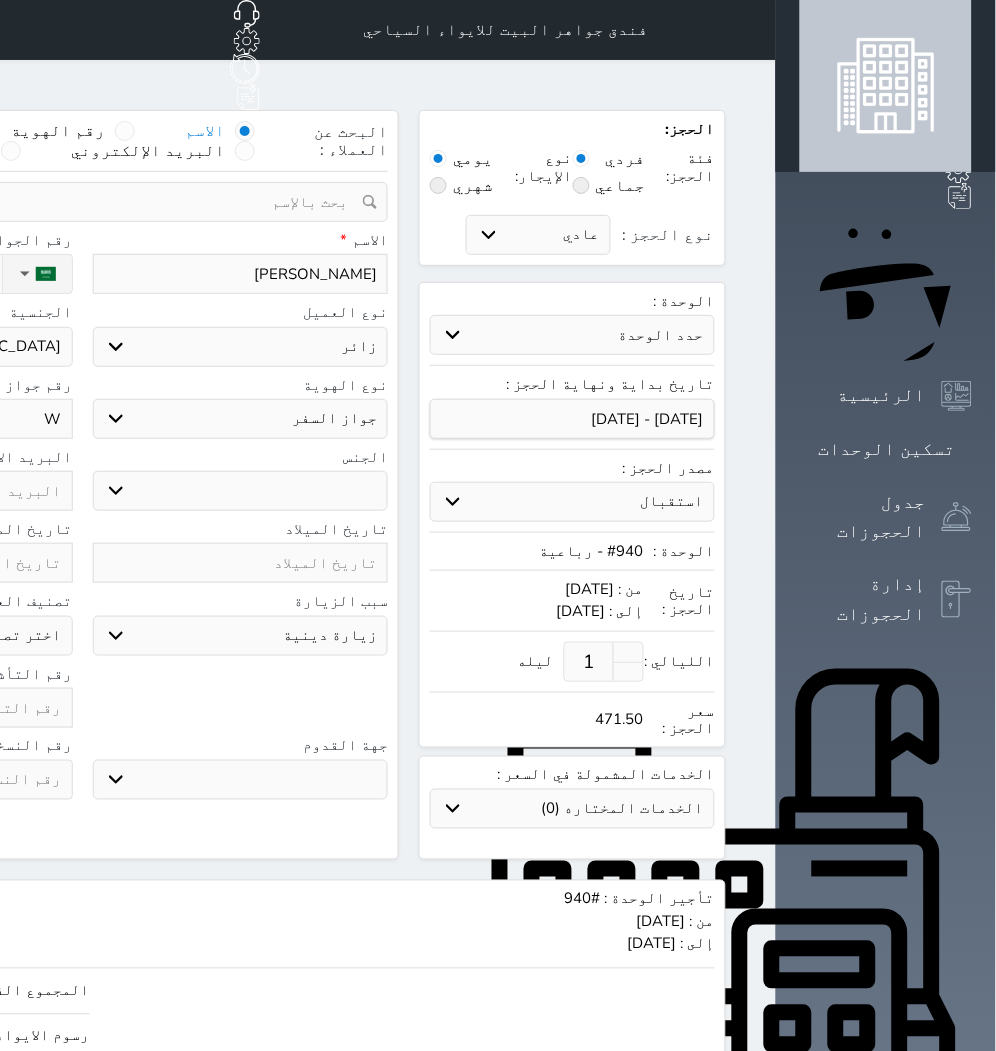 type on "WS" 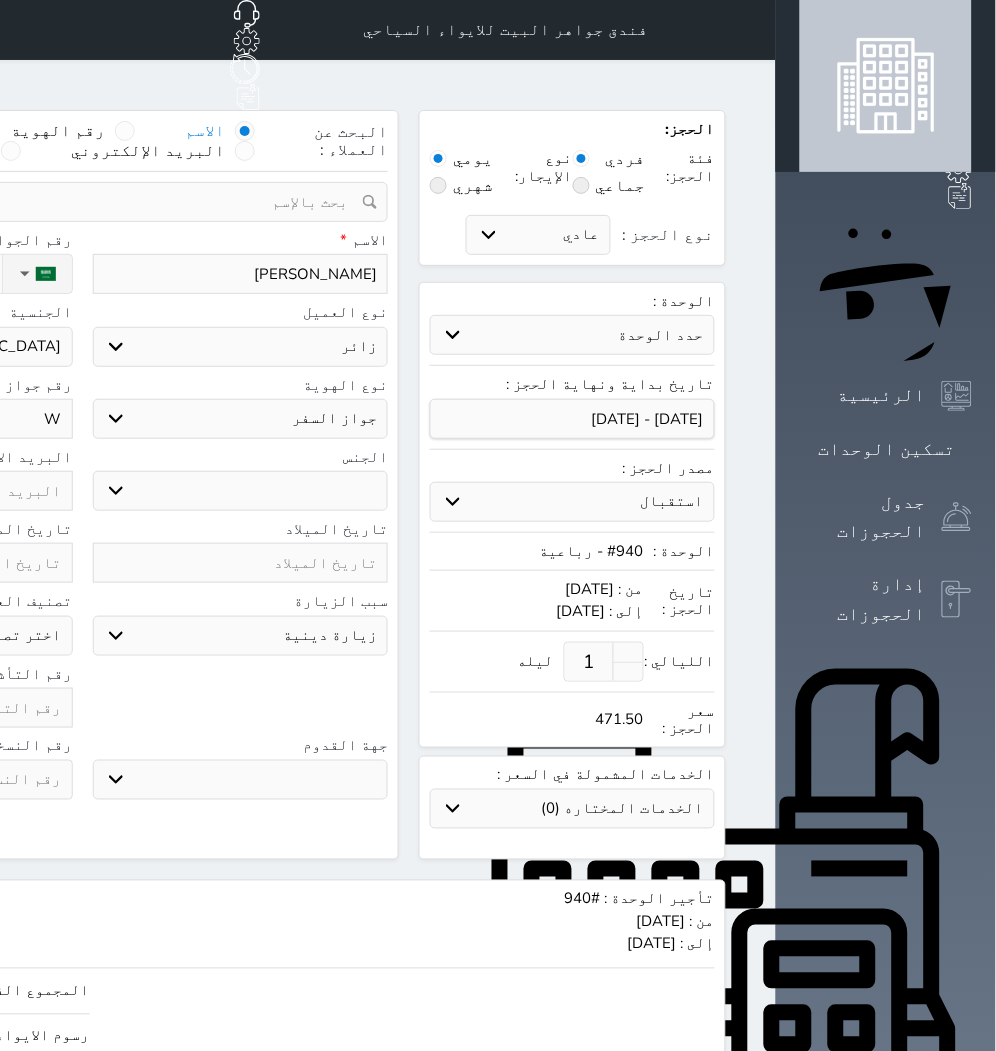 select 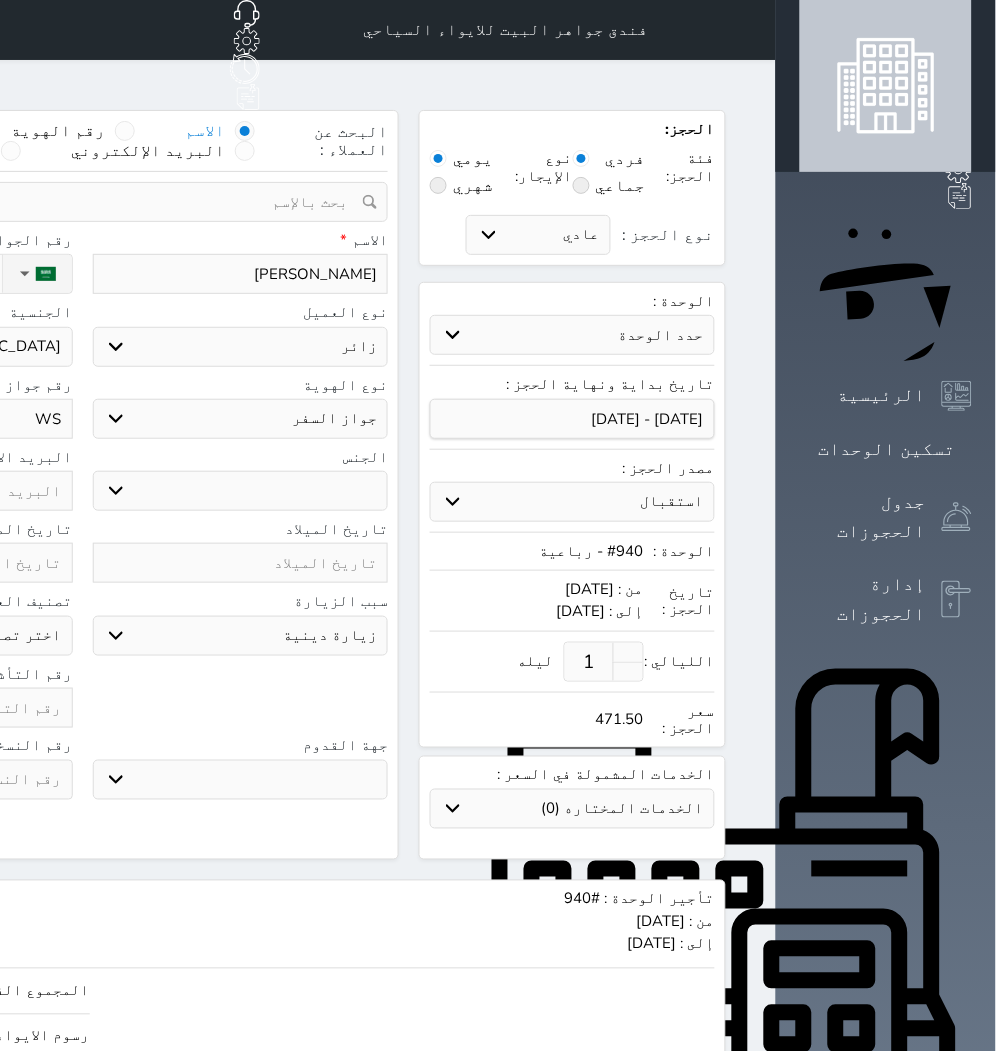 type on "WS3" 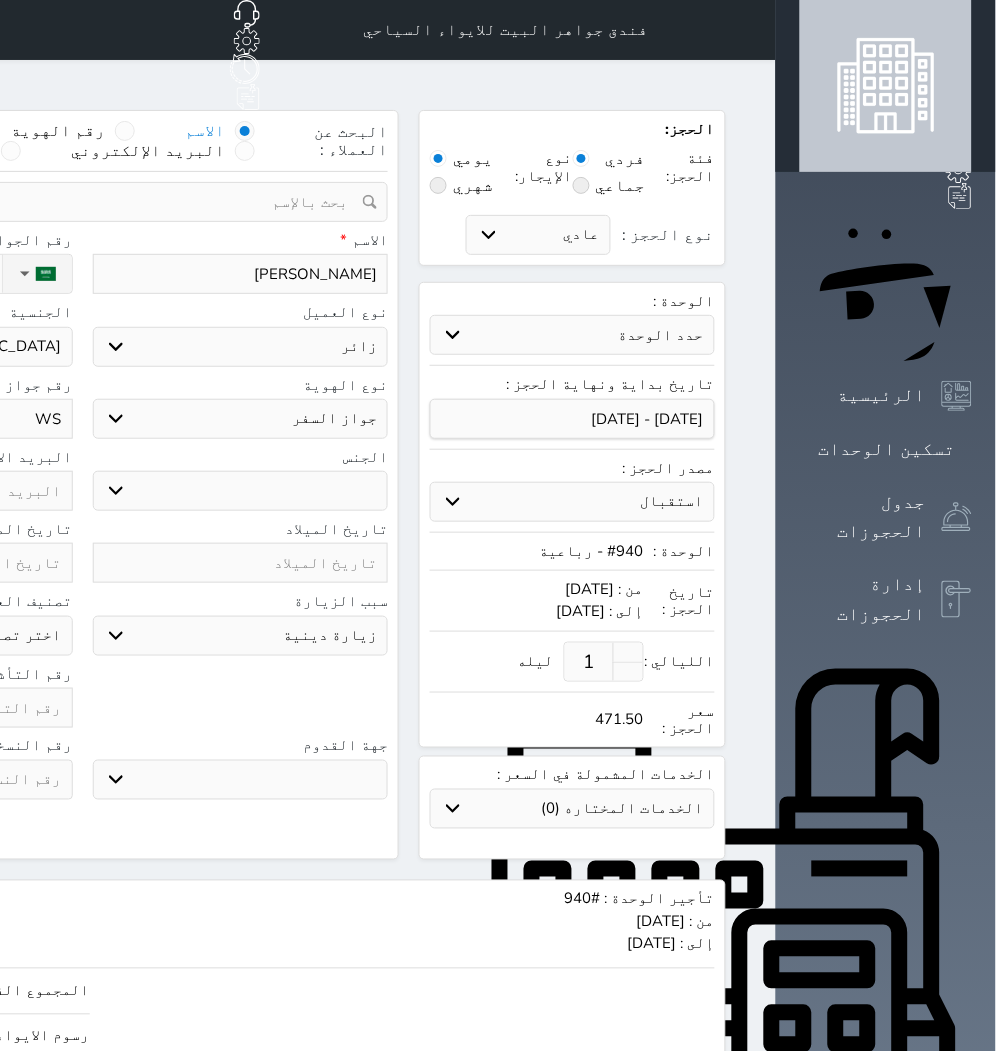 select 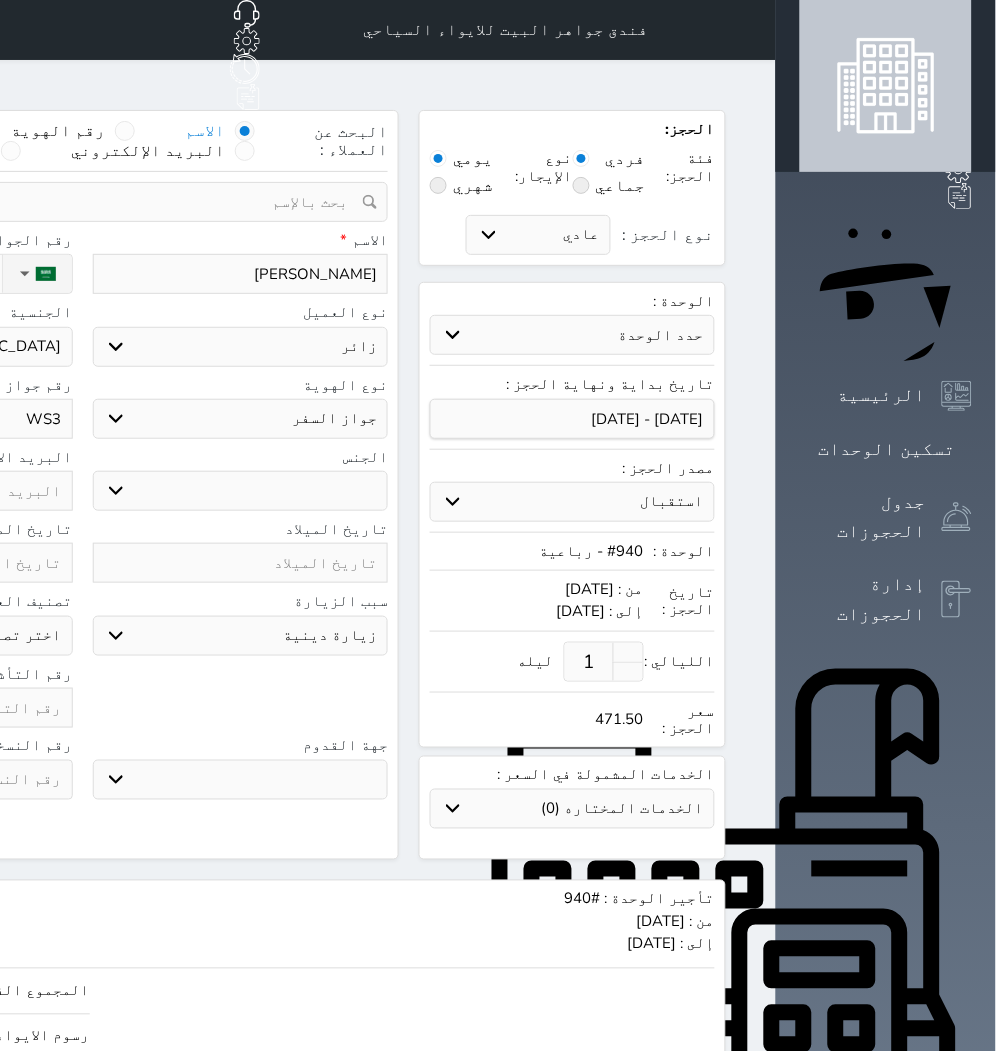 type on "WS39" 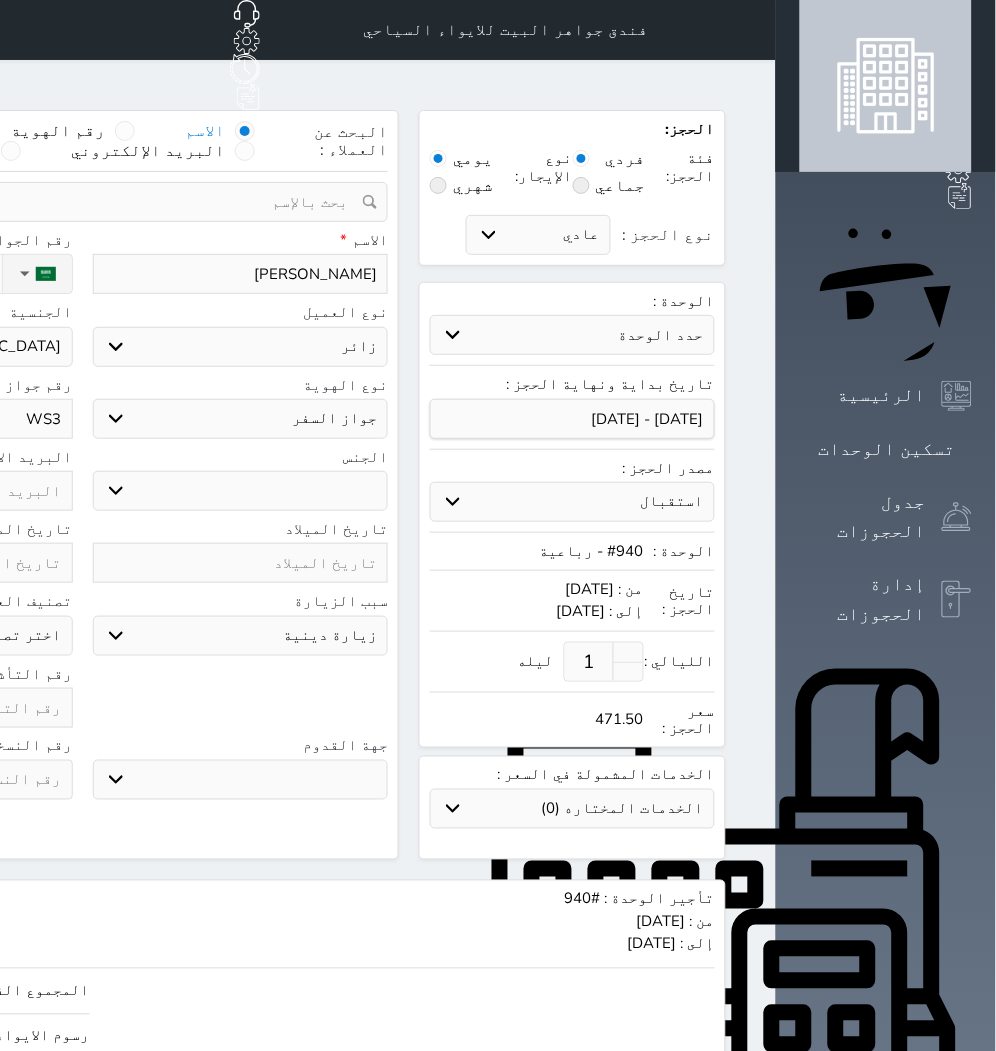 select 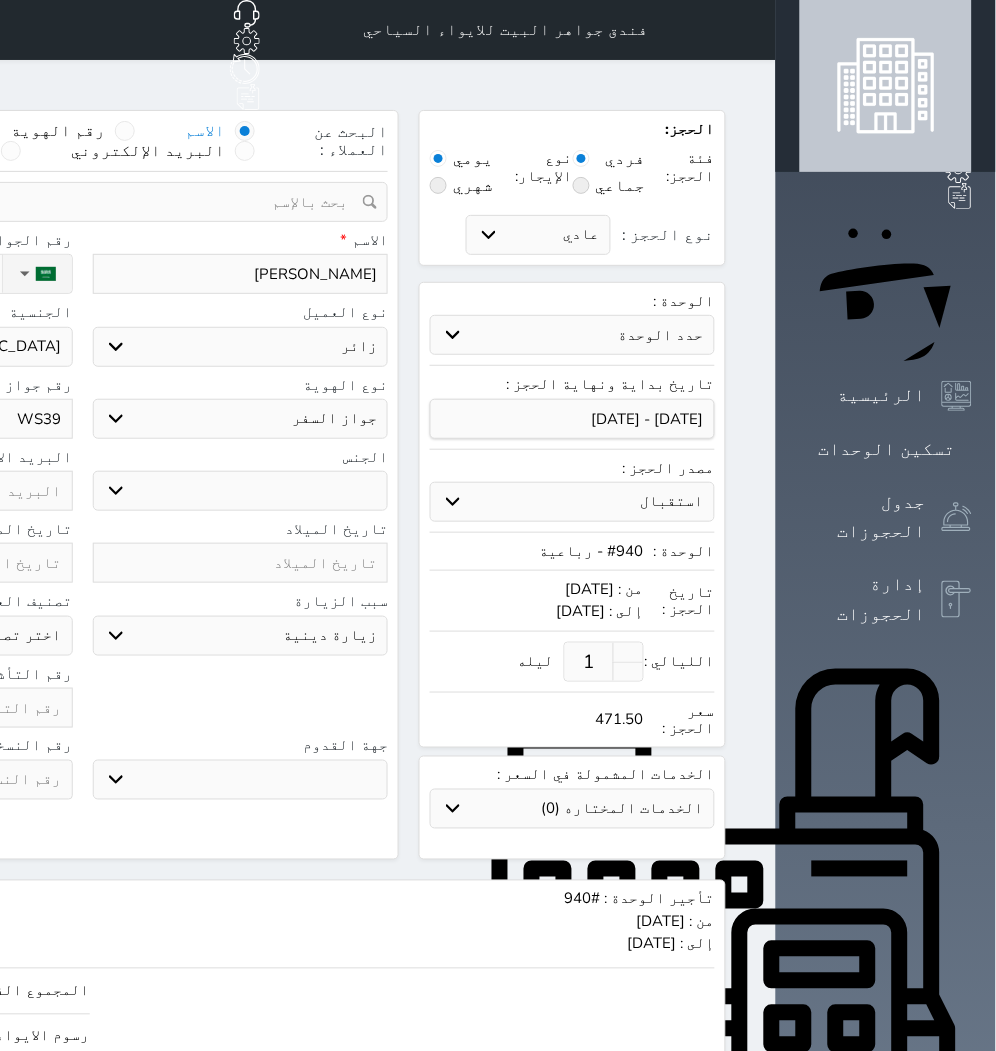 type on "WS395" 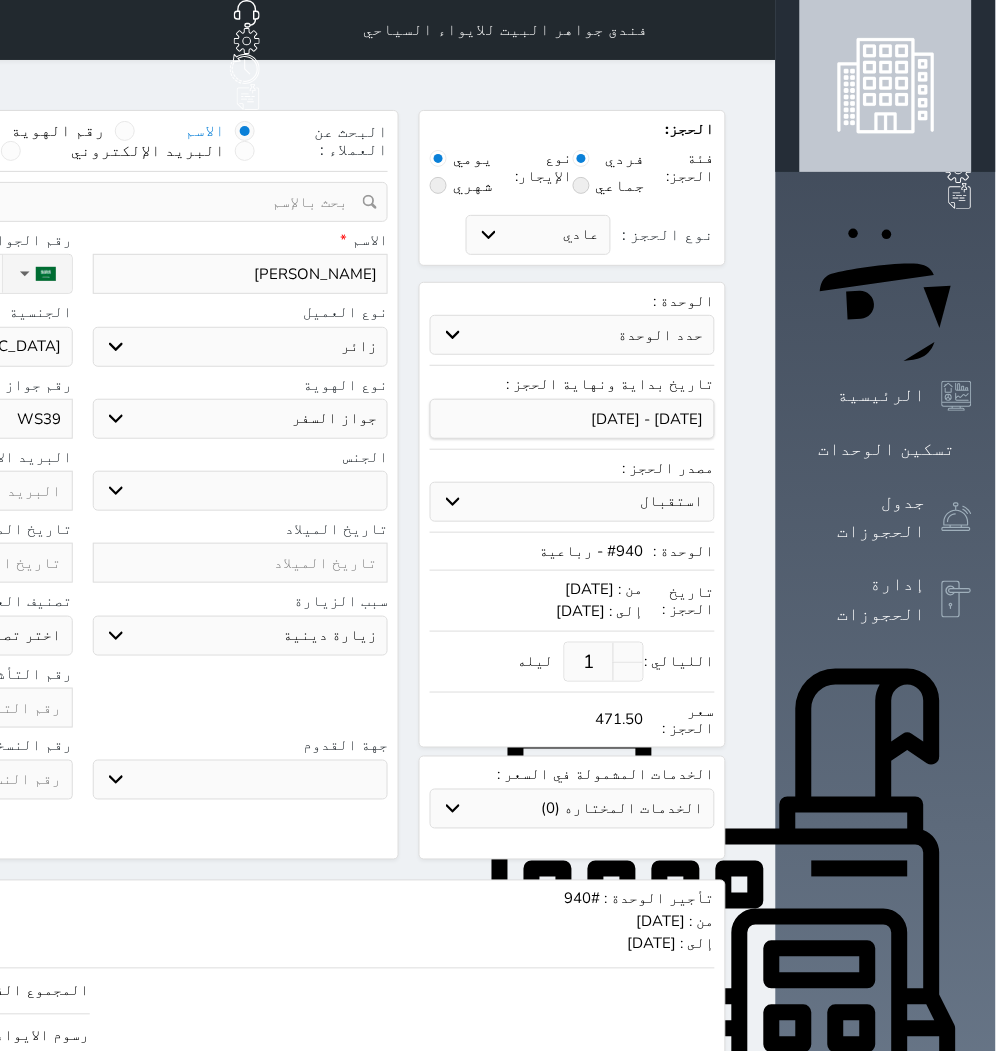 select 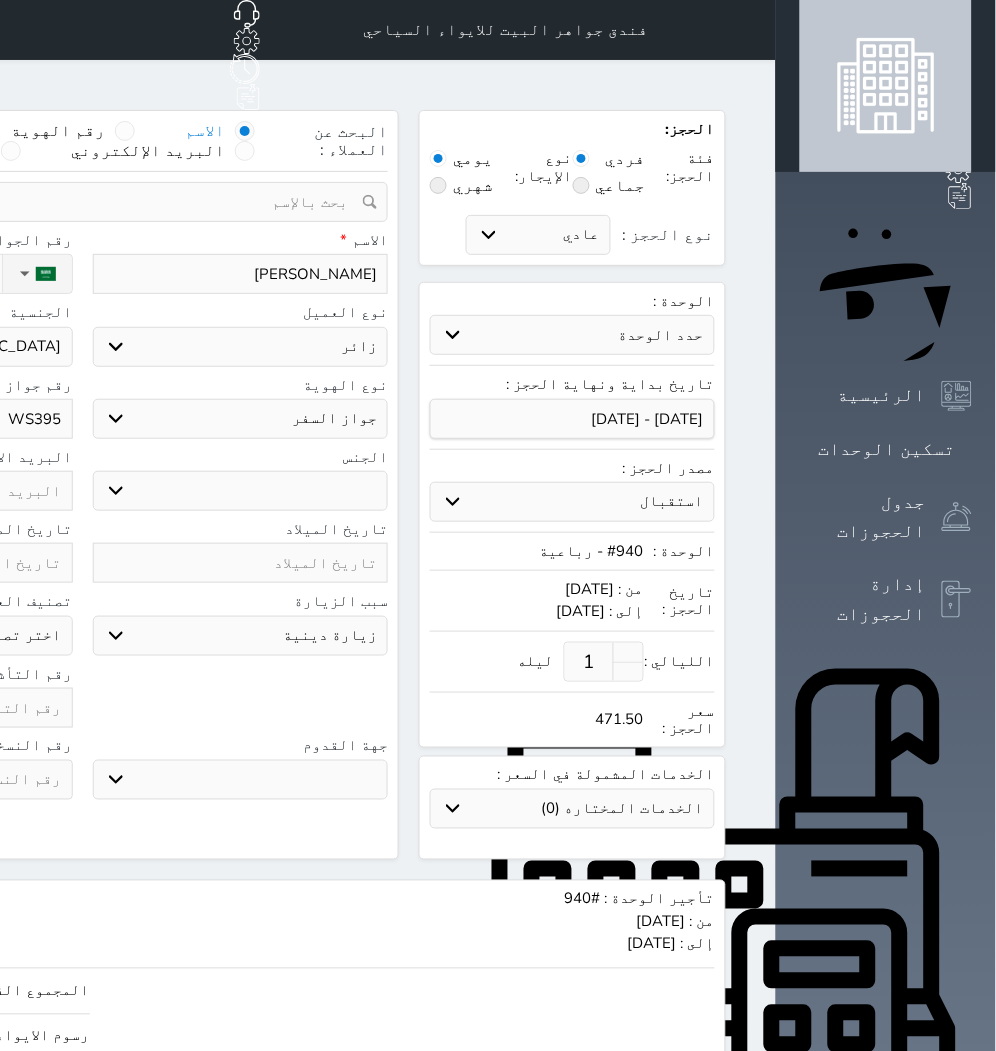 type on "WS3954" 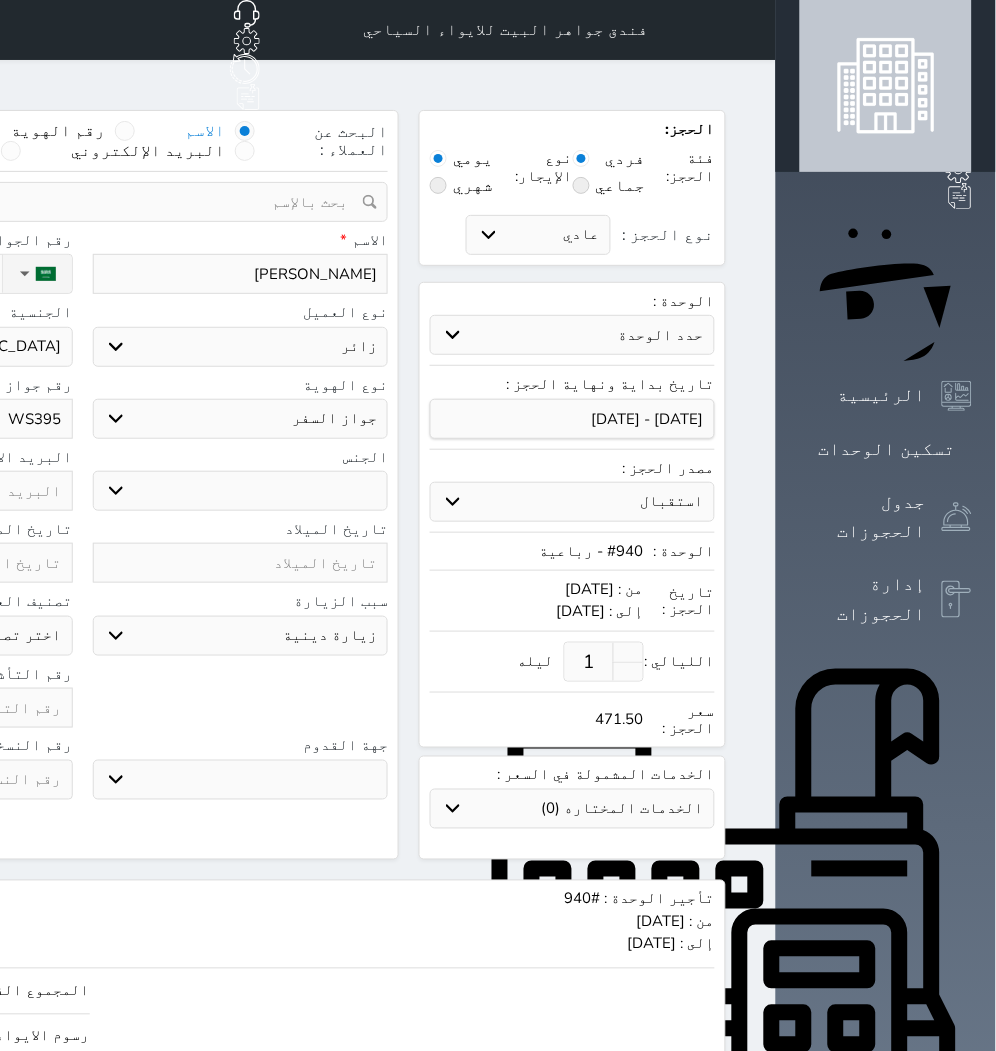 select 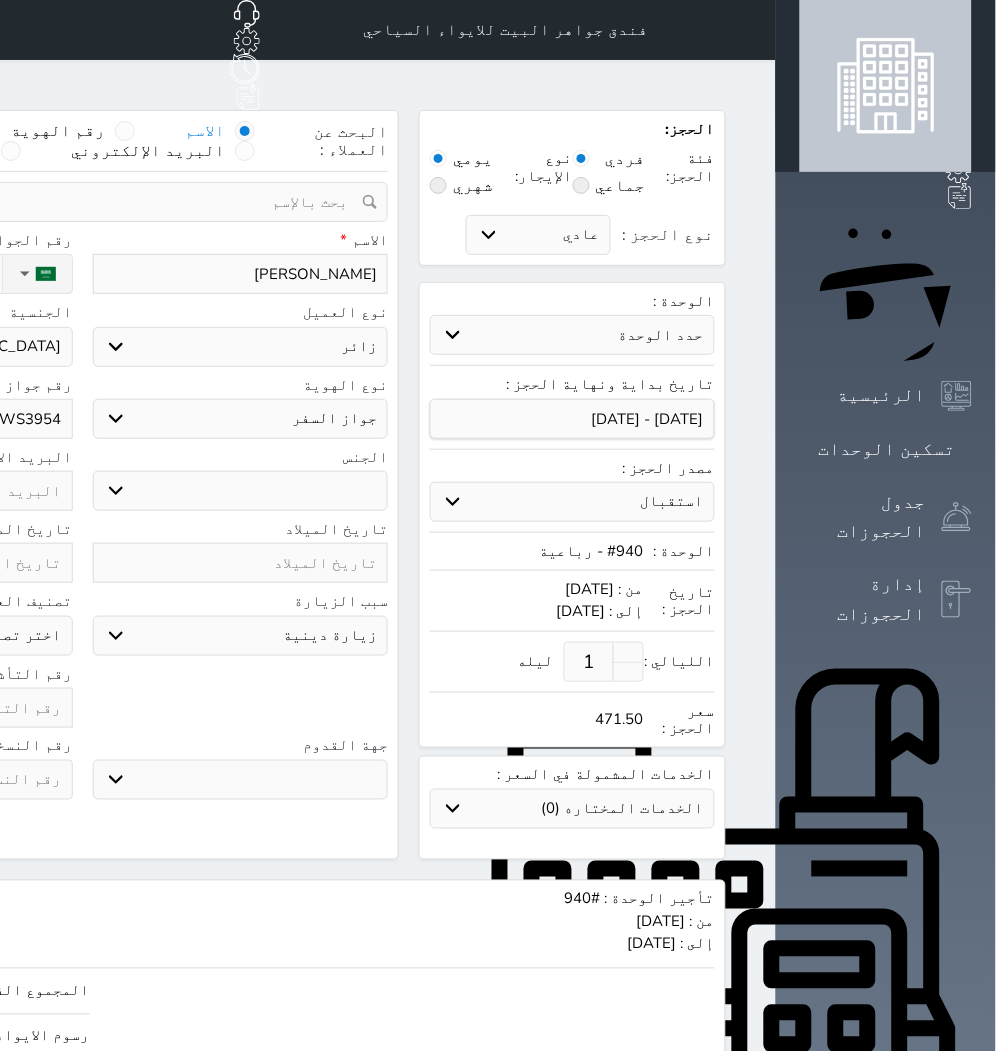 type on "WS39546" 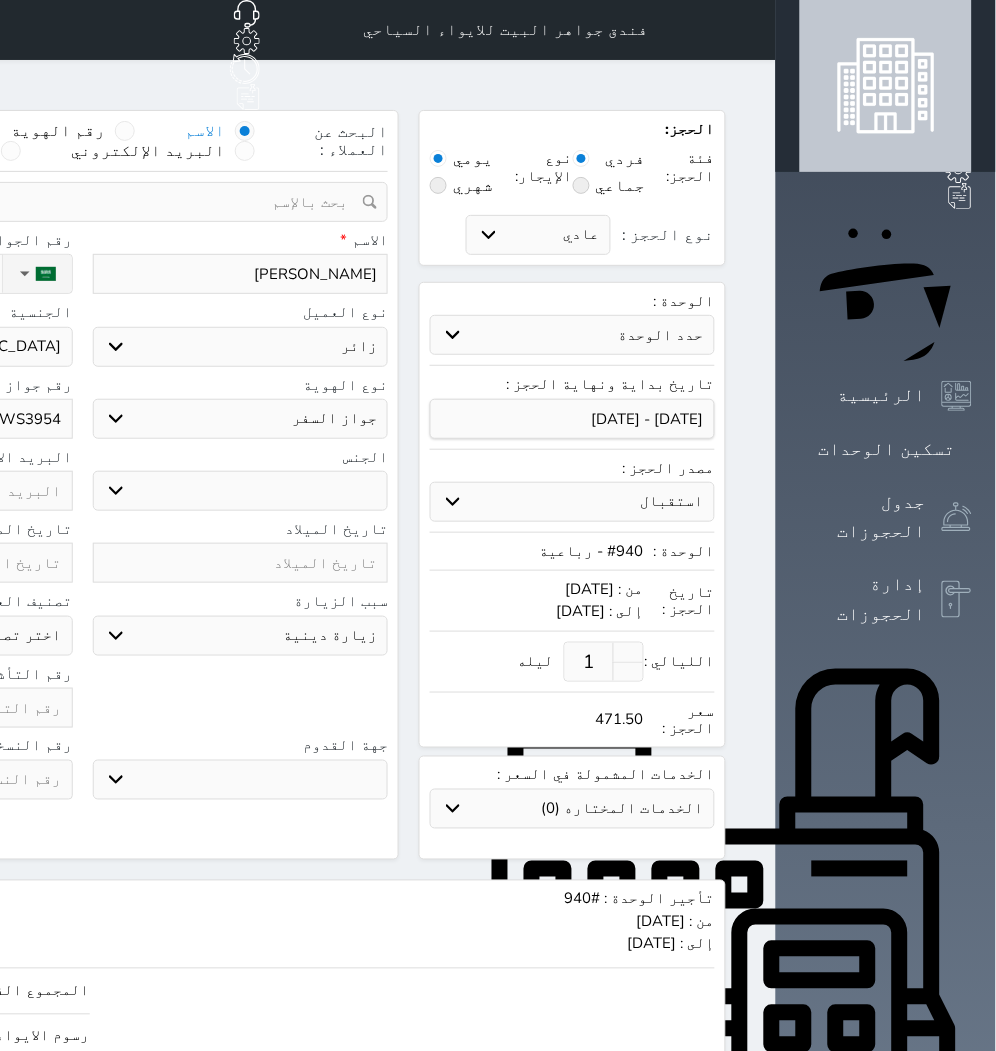select 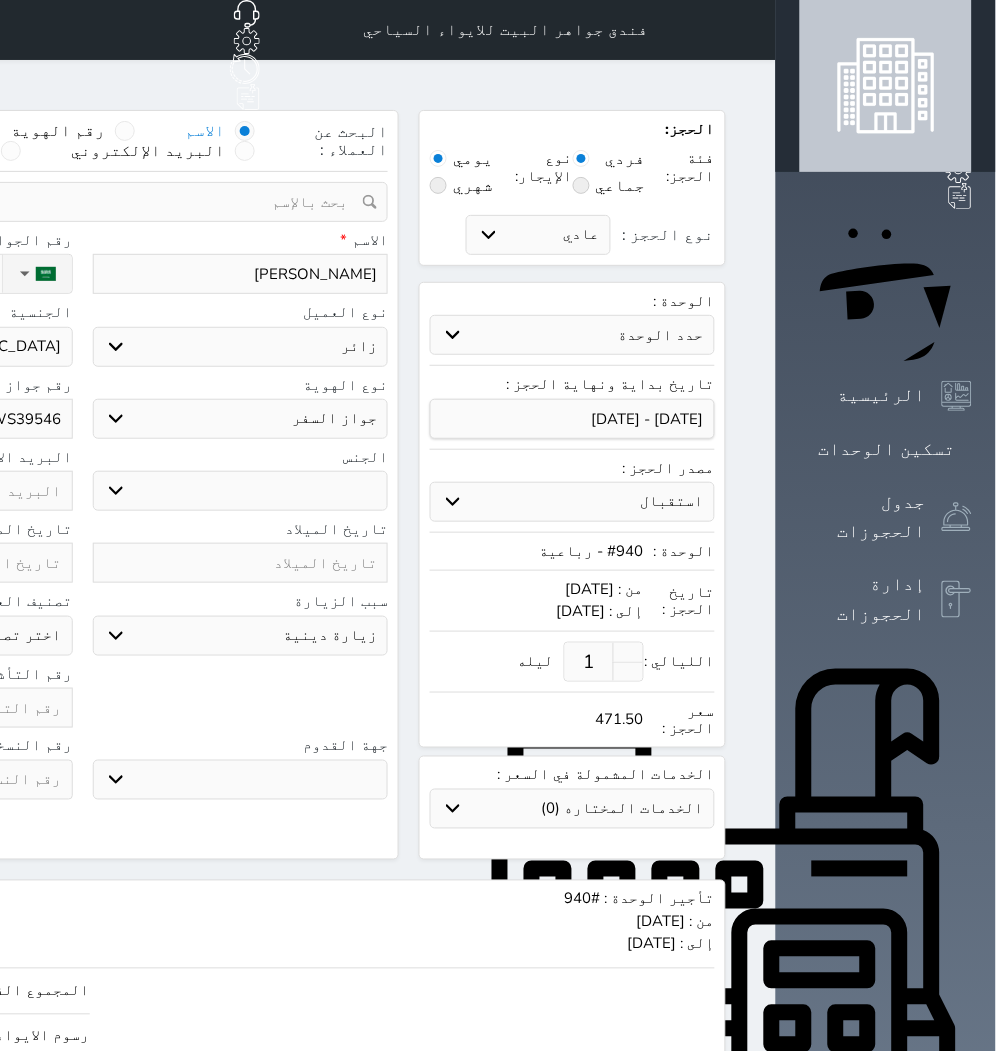 type on "WS395465" 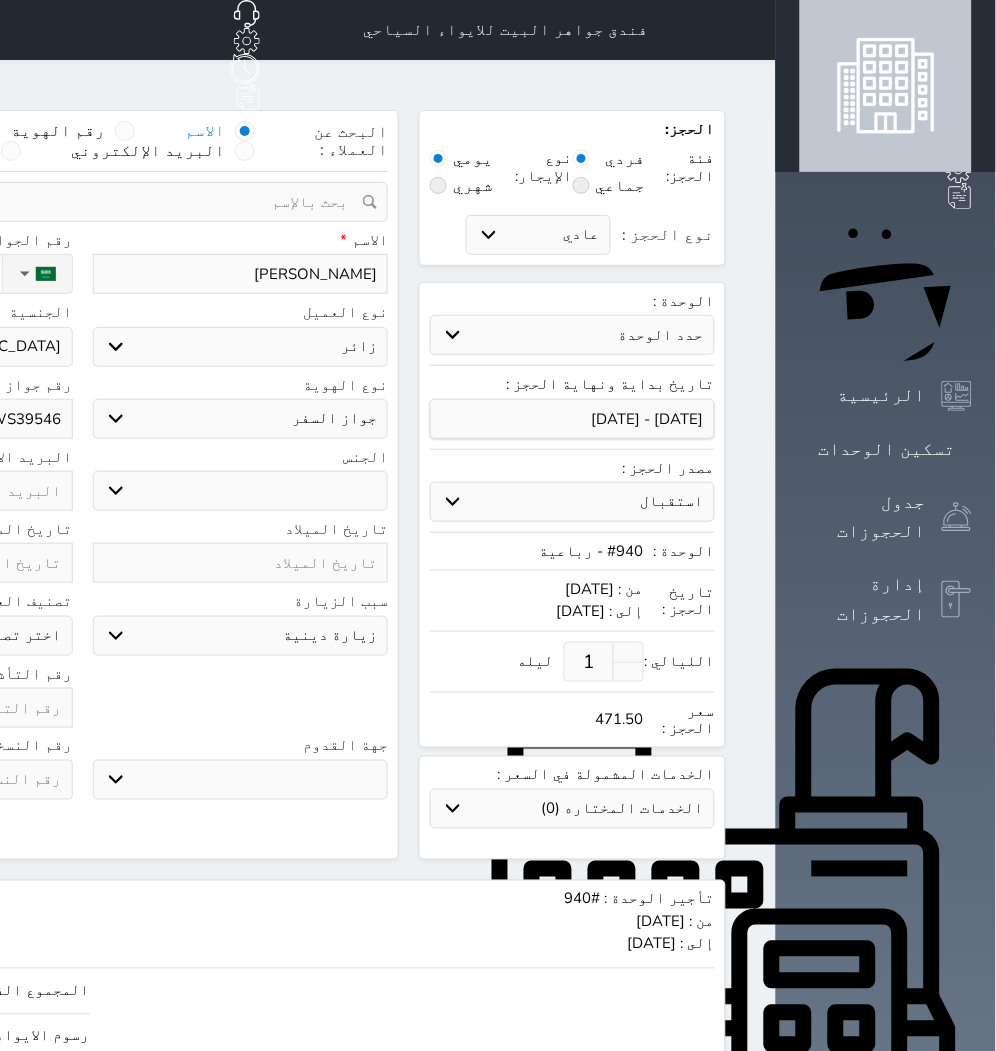 select 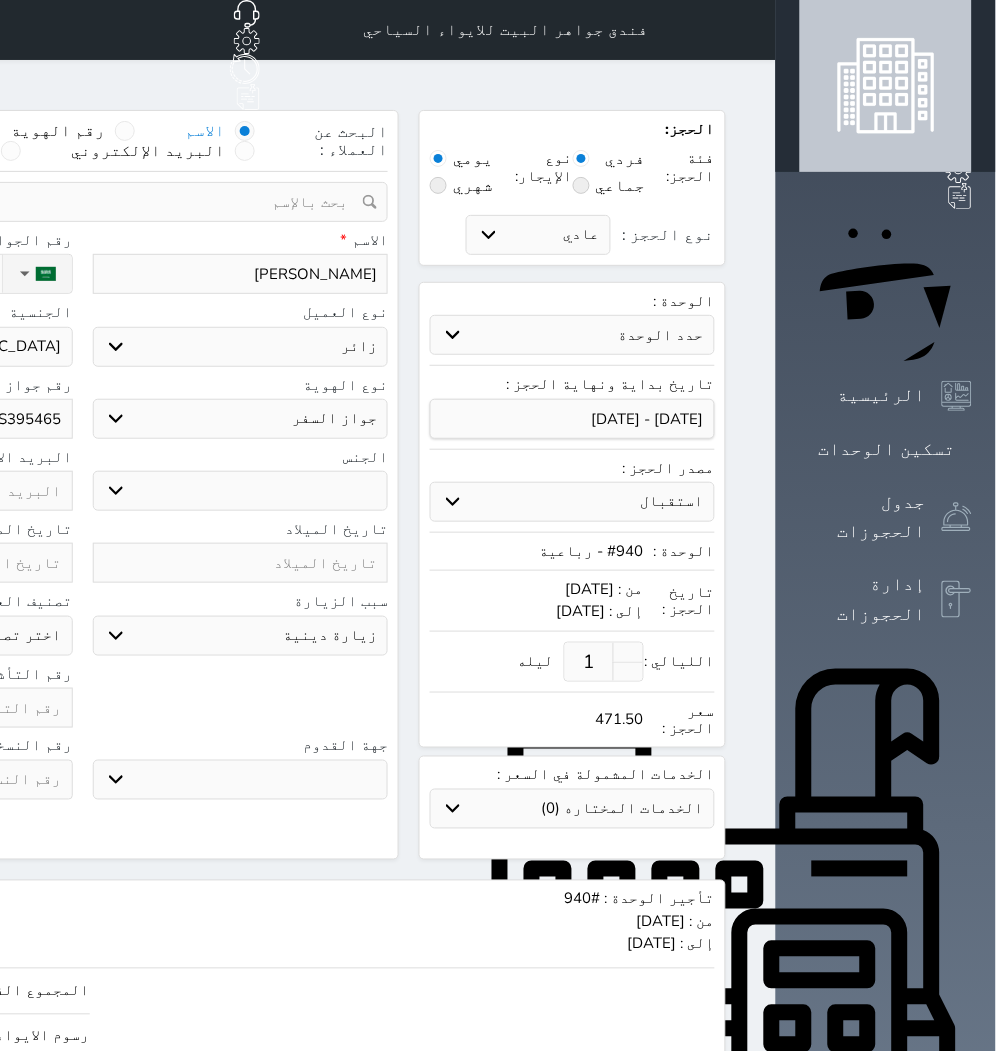 type on "WS3954652" 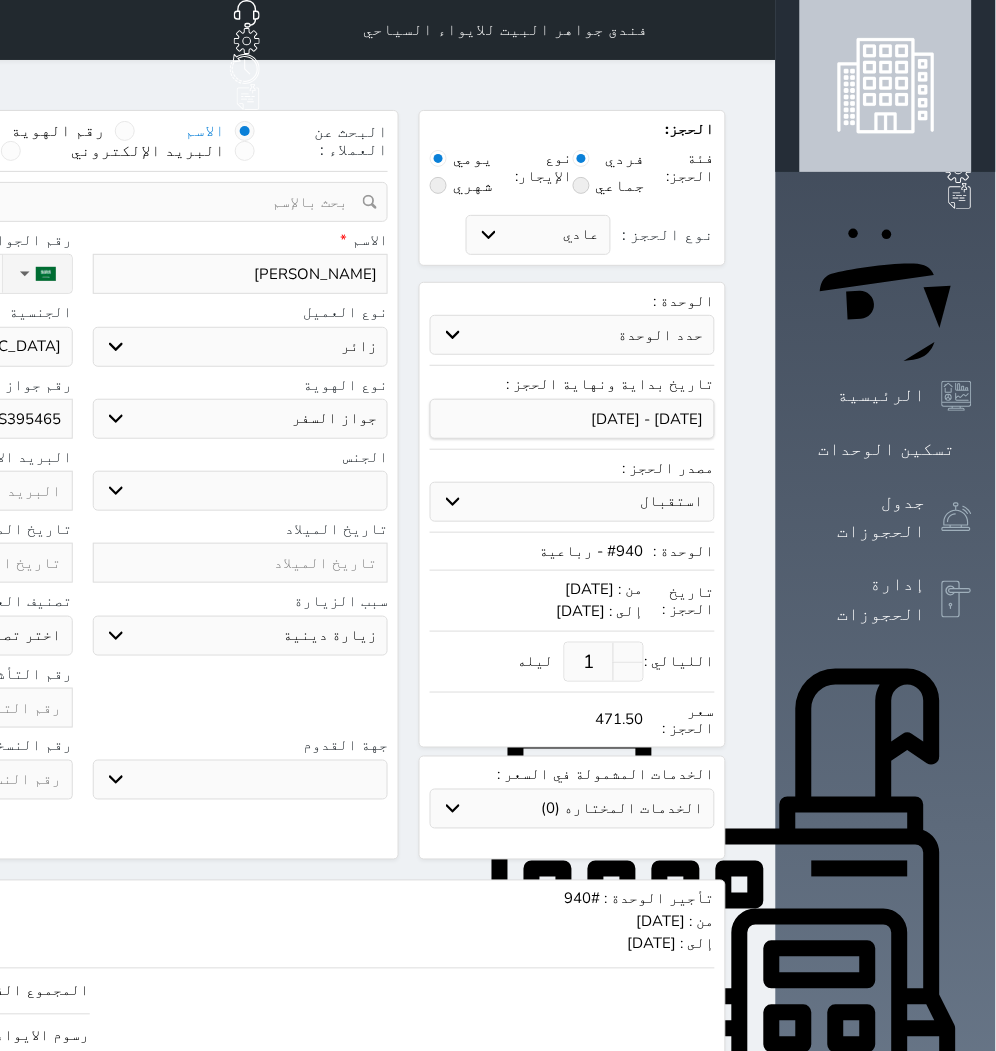 select 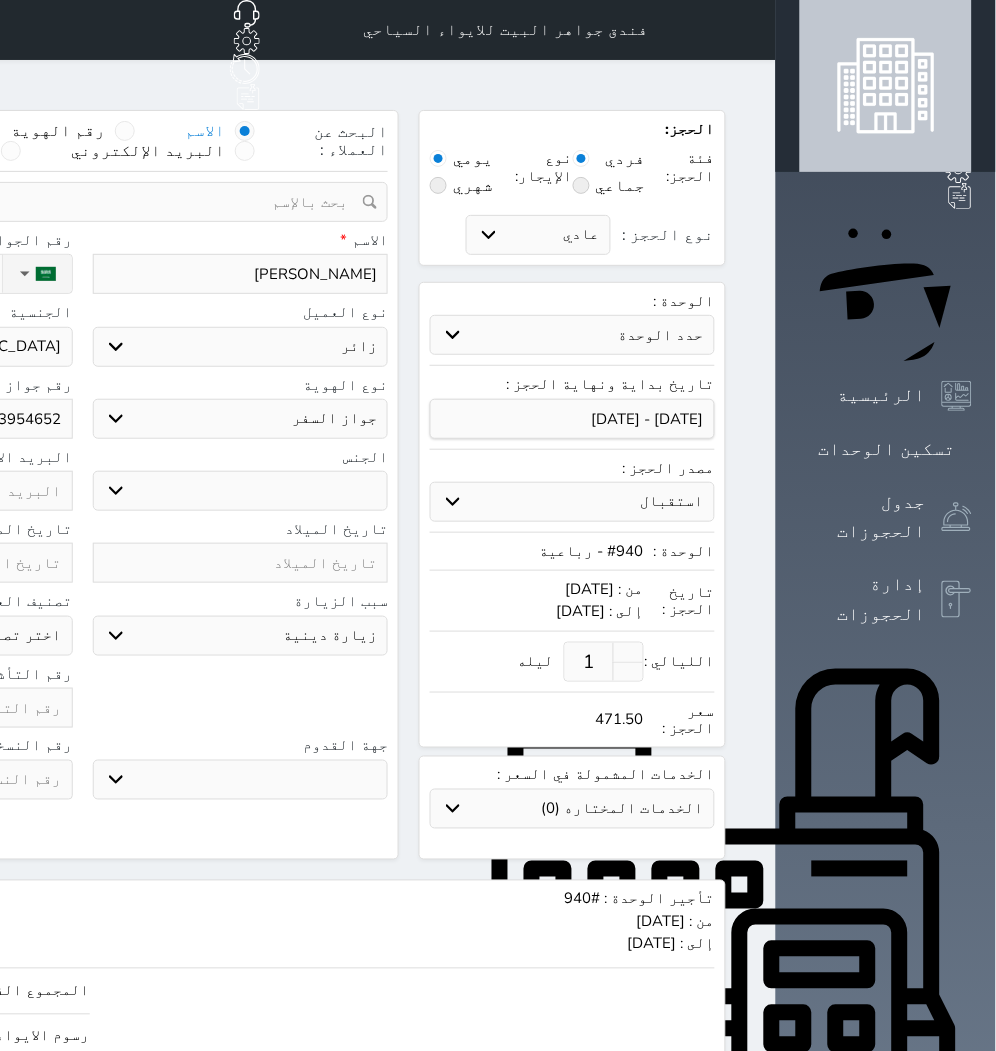 type on "WS3954652" 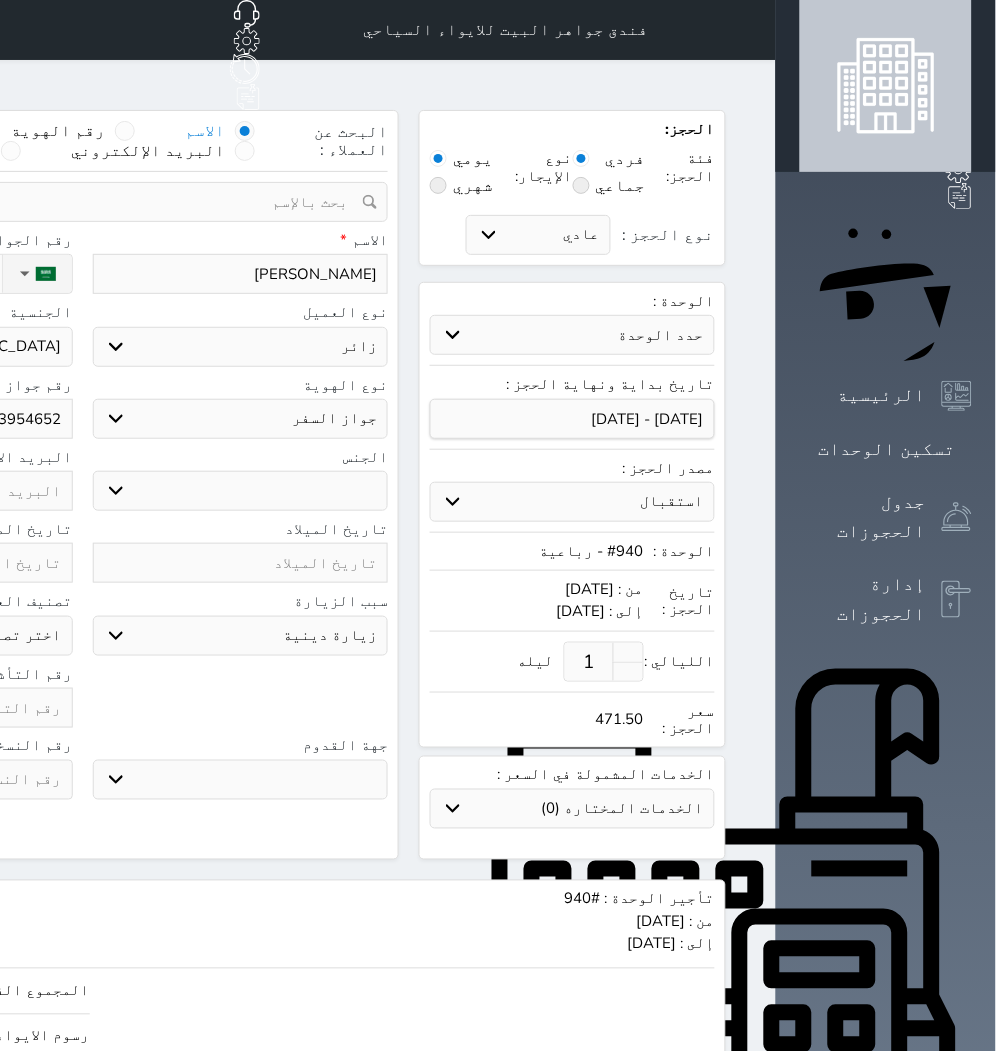 select 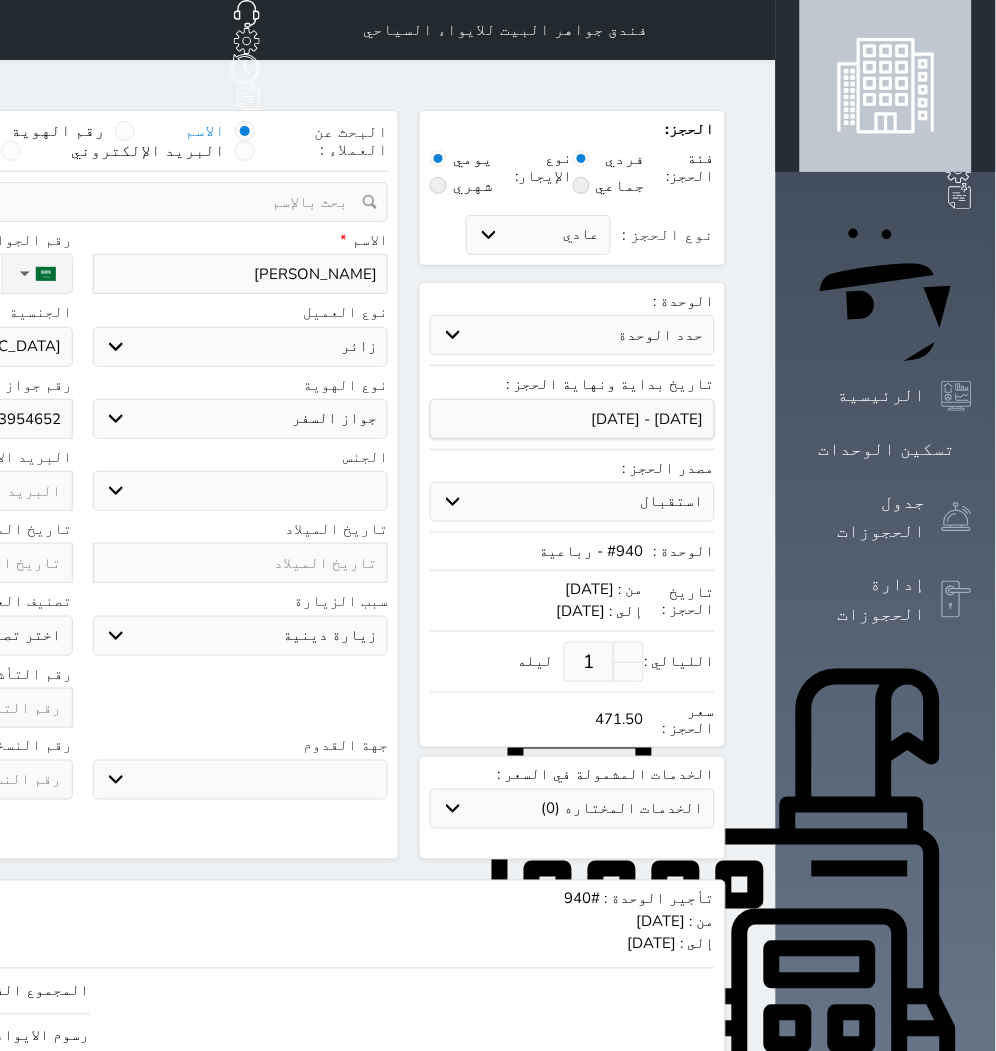 type on "6" 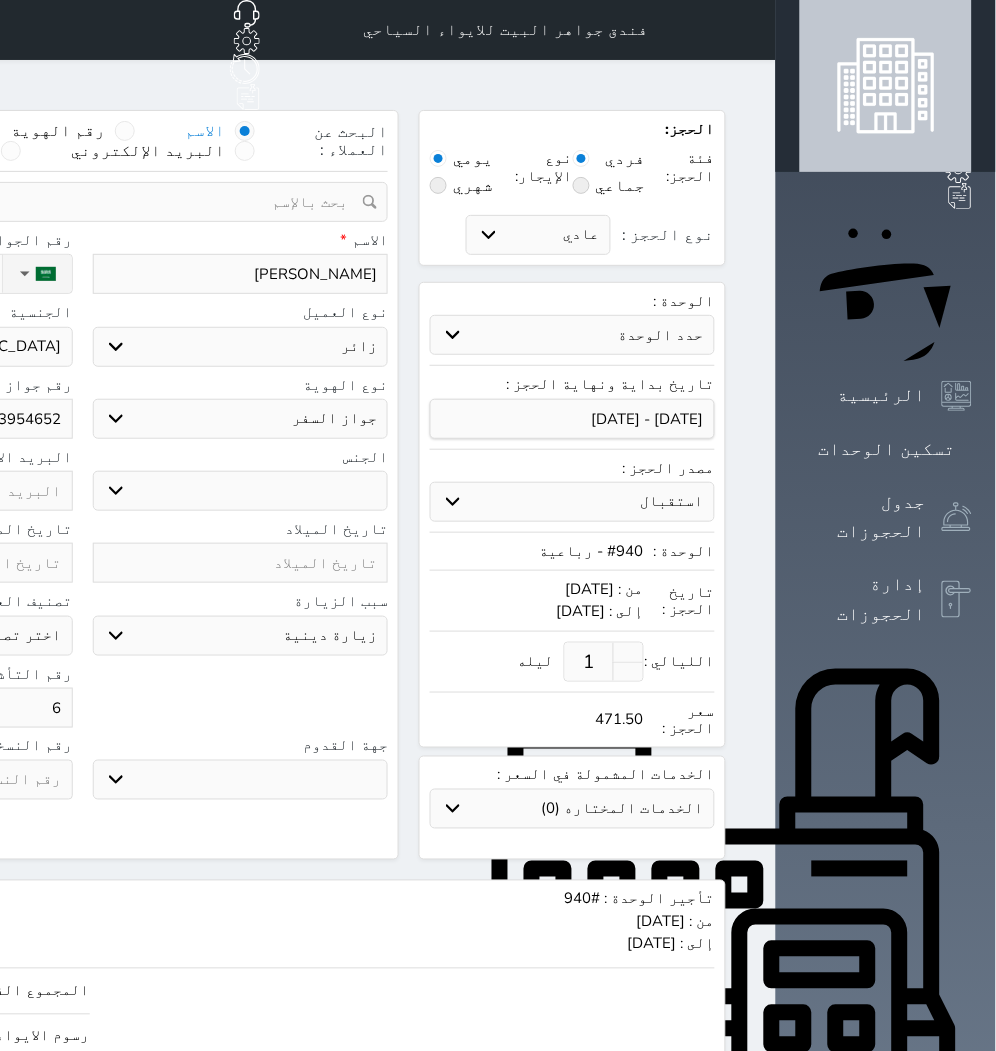 select 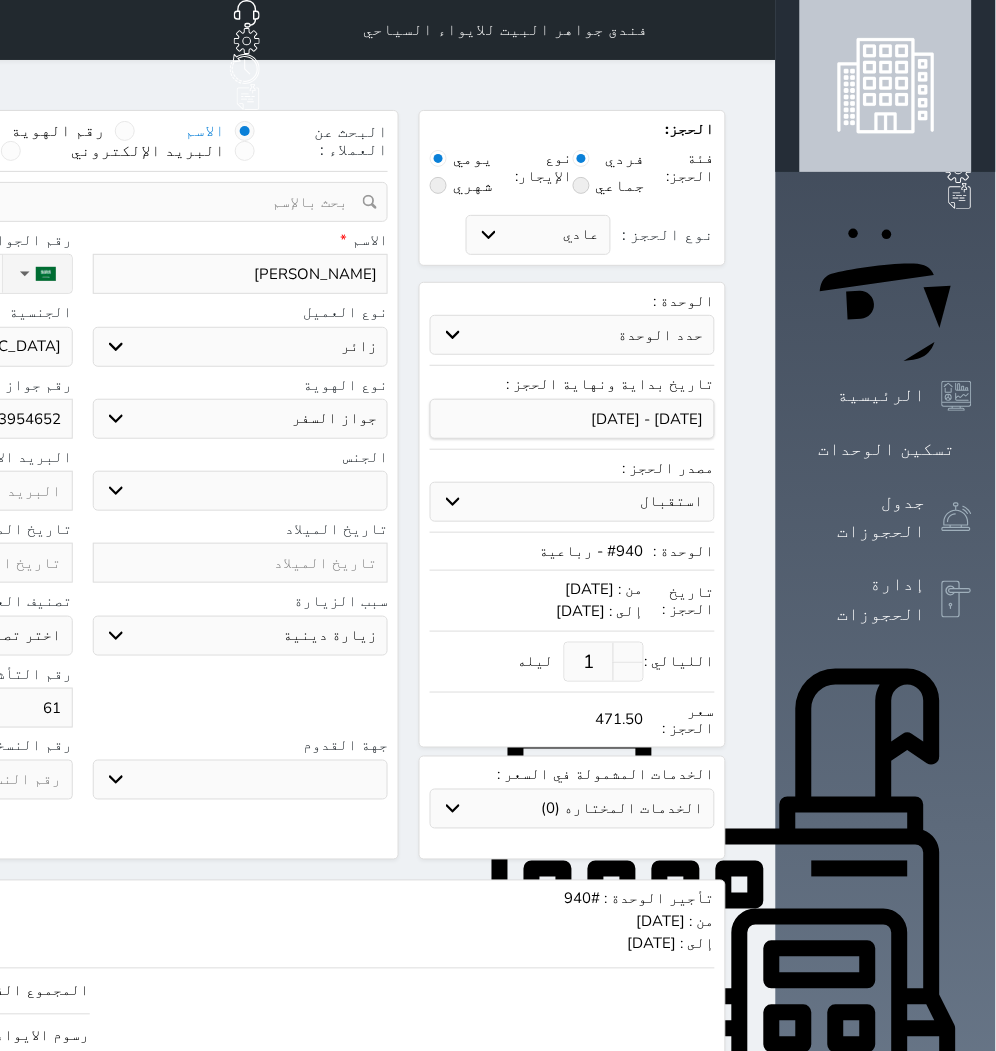 select 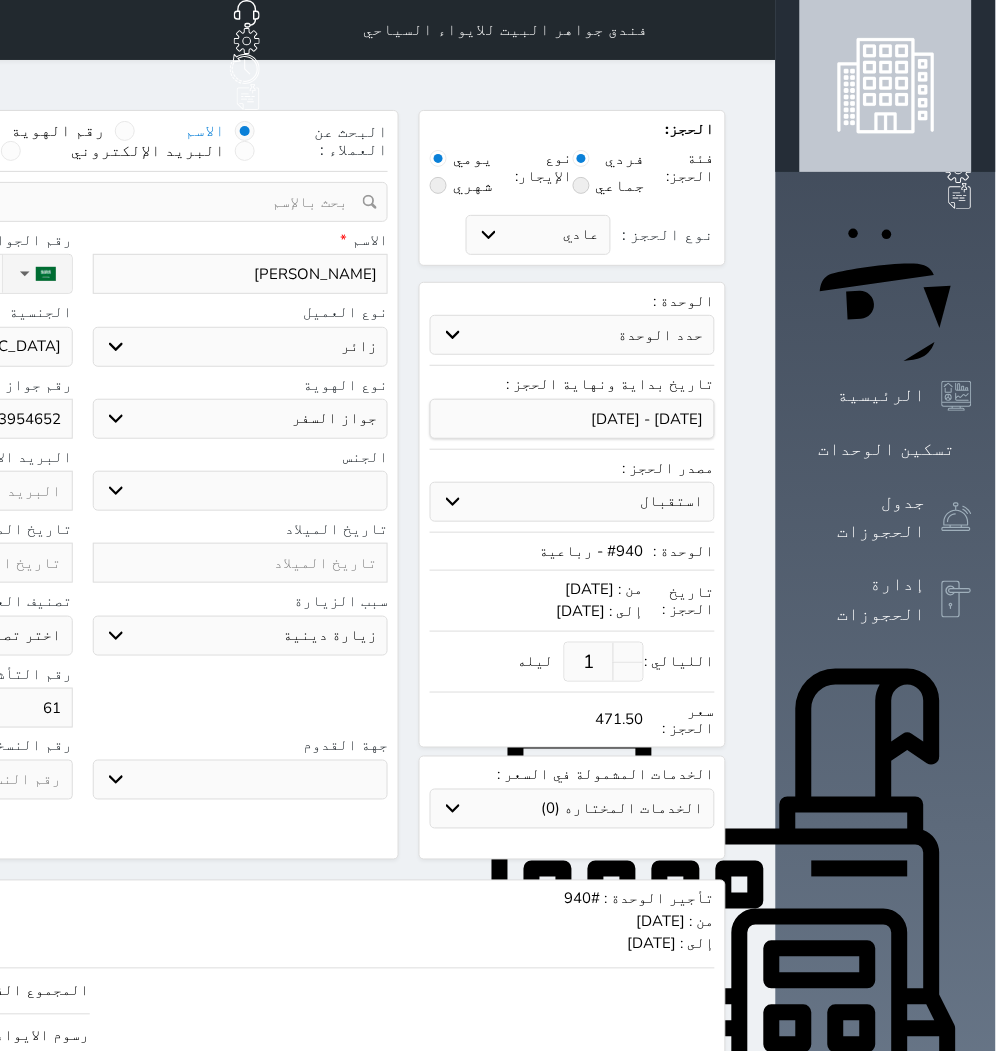 type on "614" 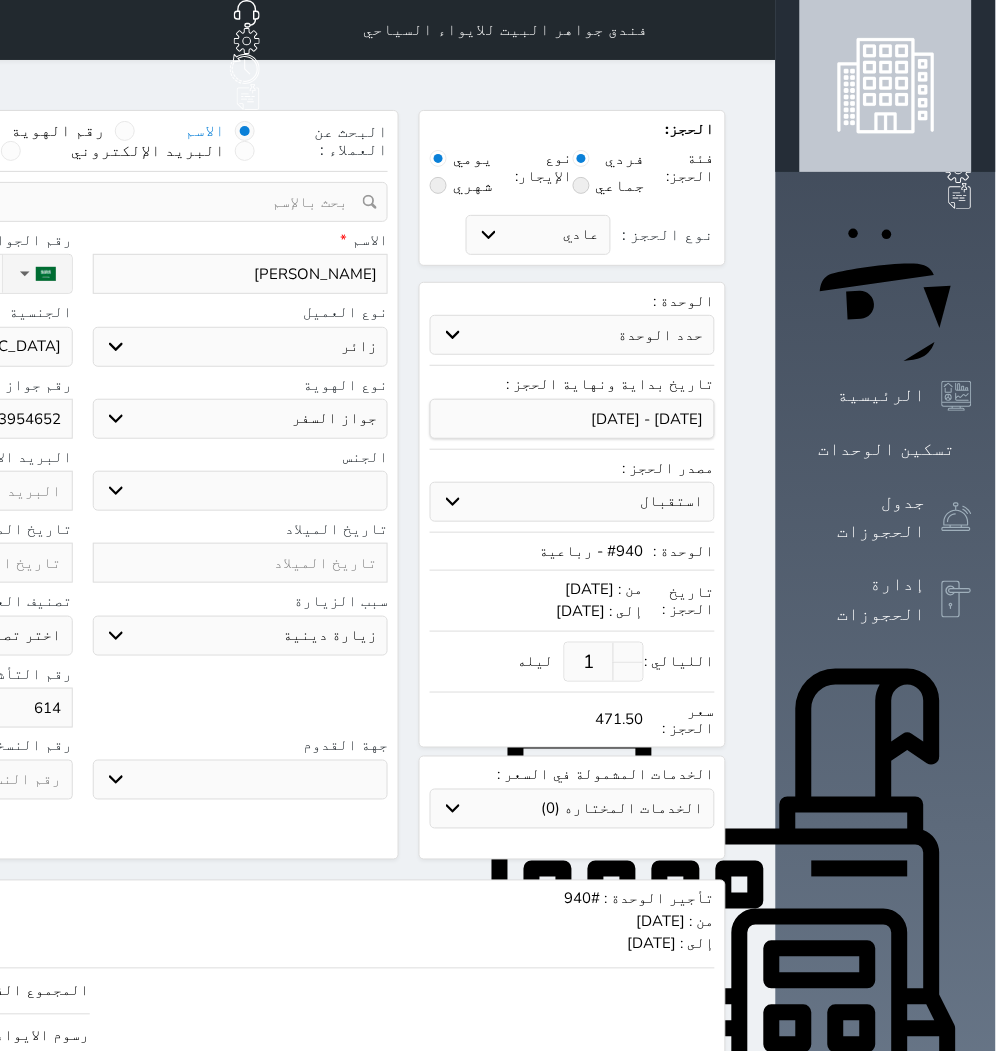 select 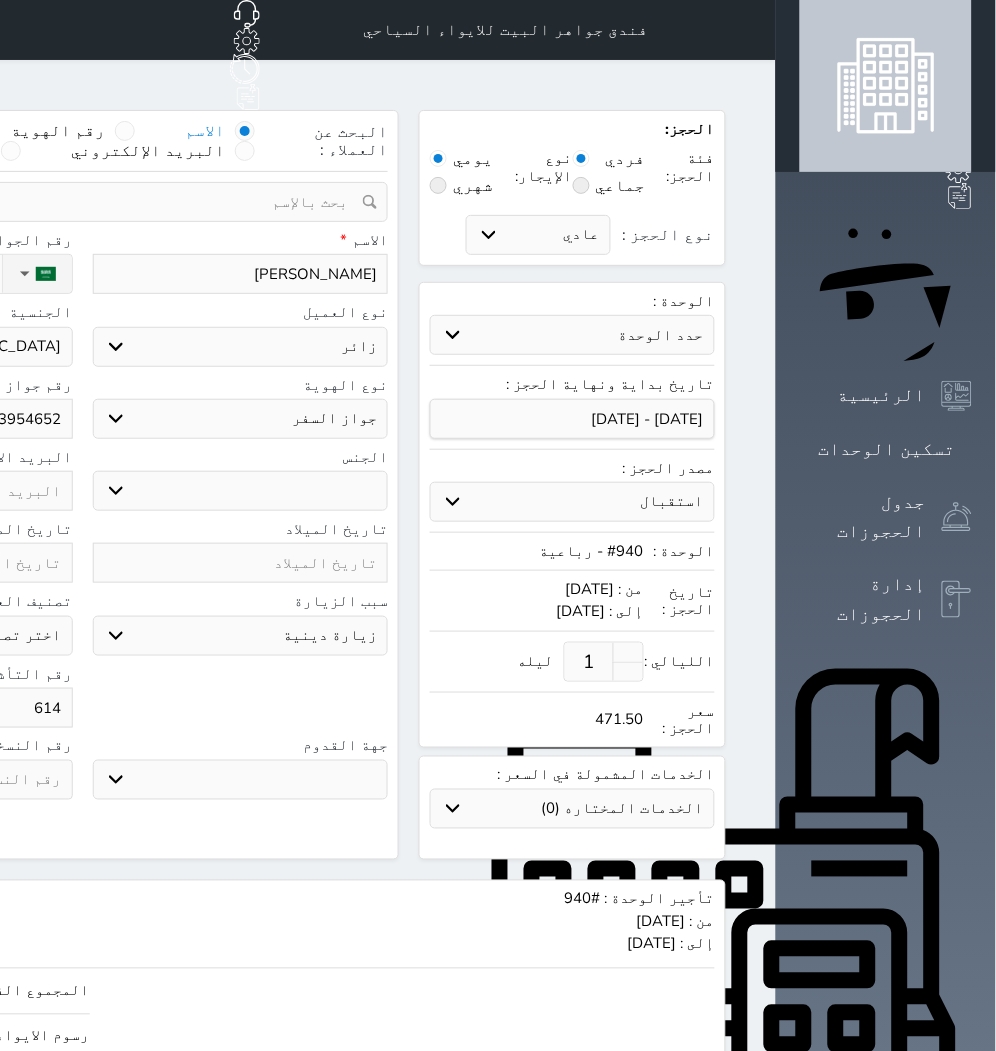 type on "6144" 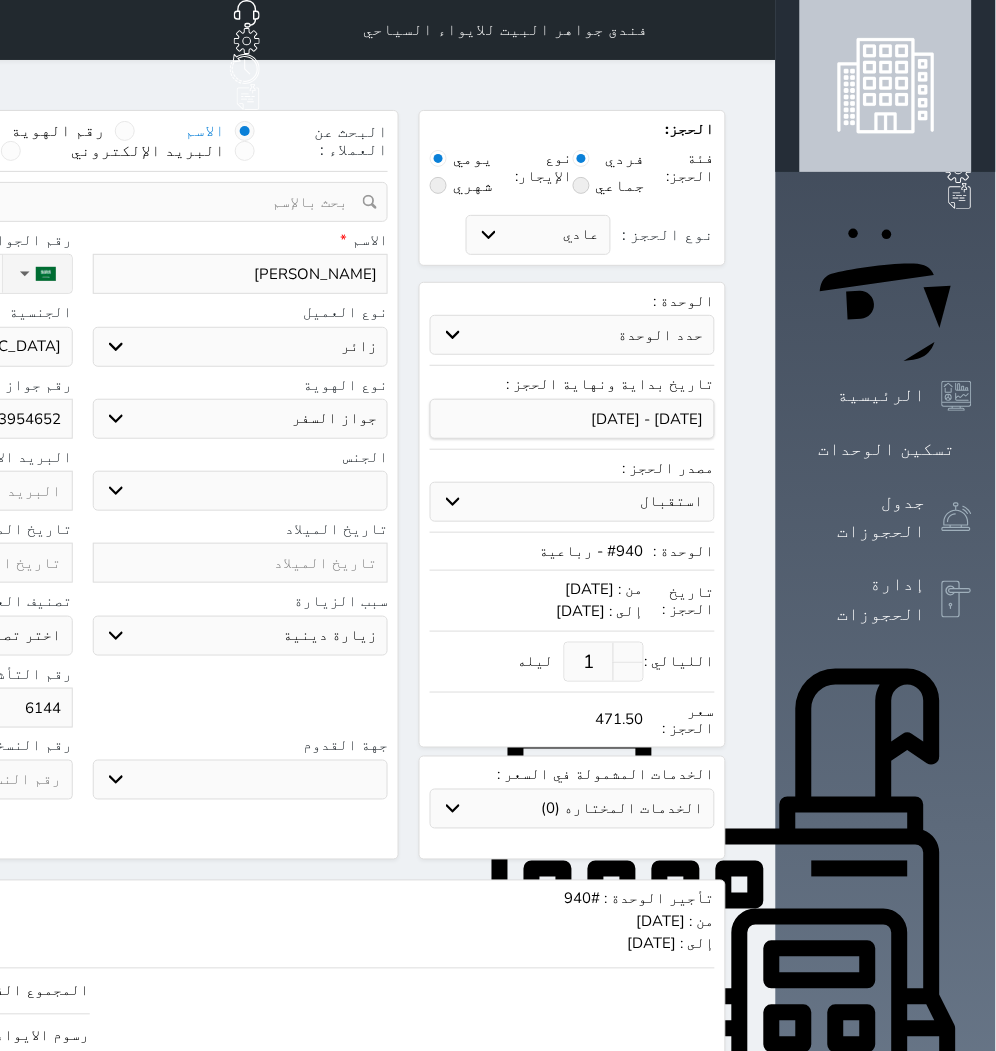 select 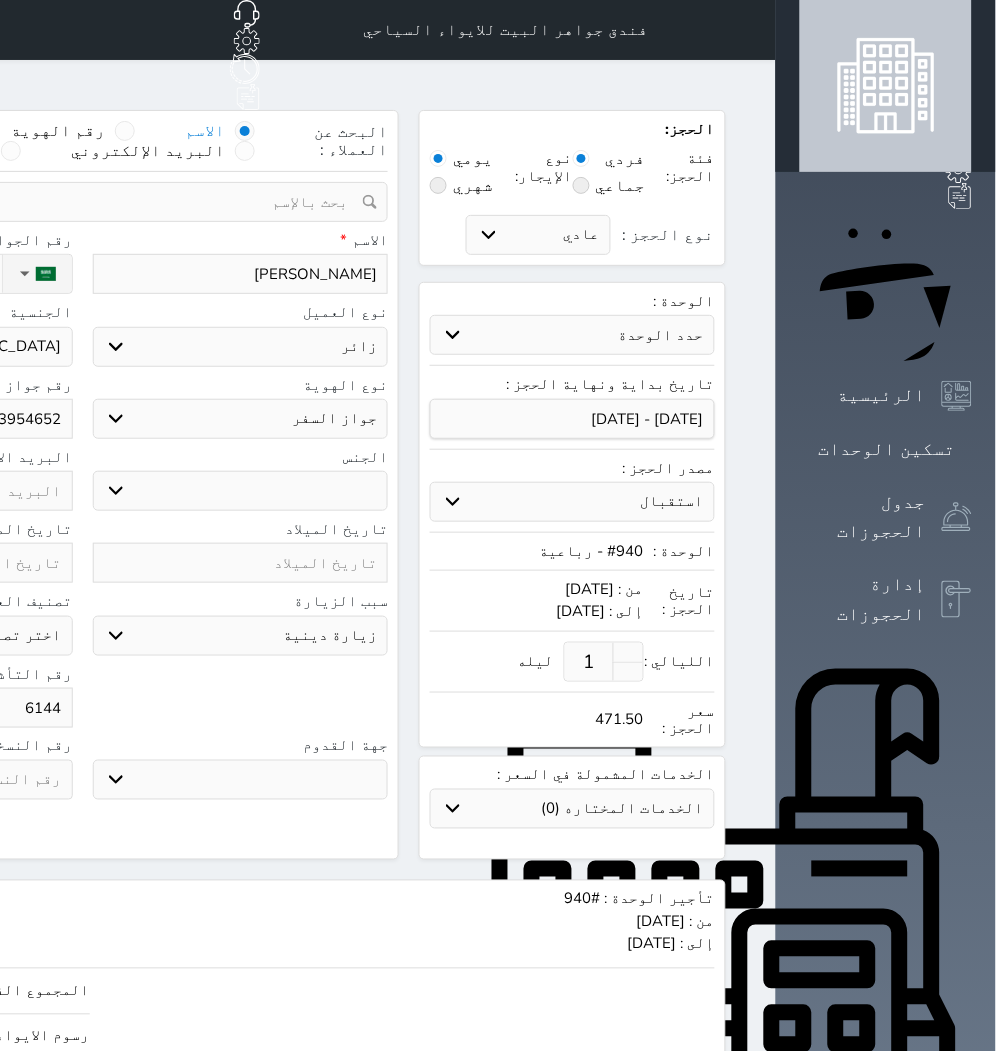 type on "61447" 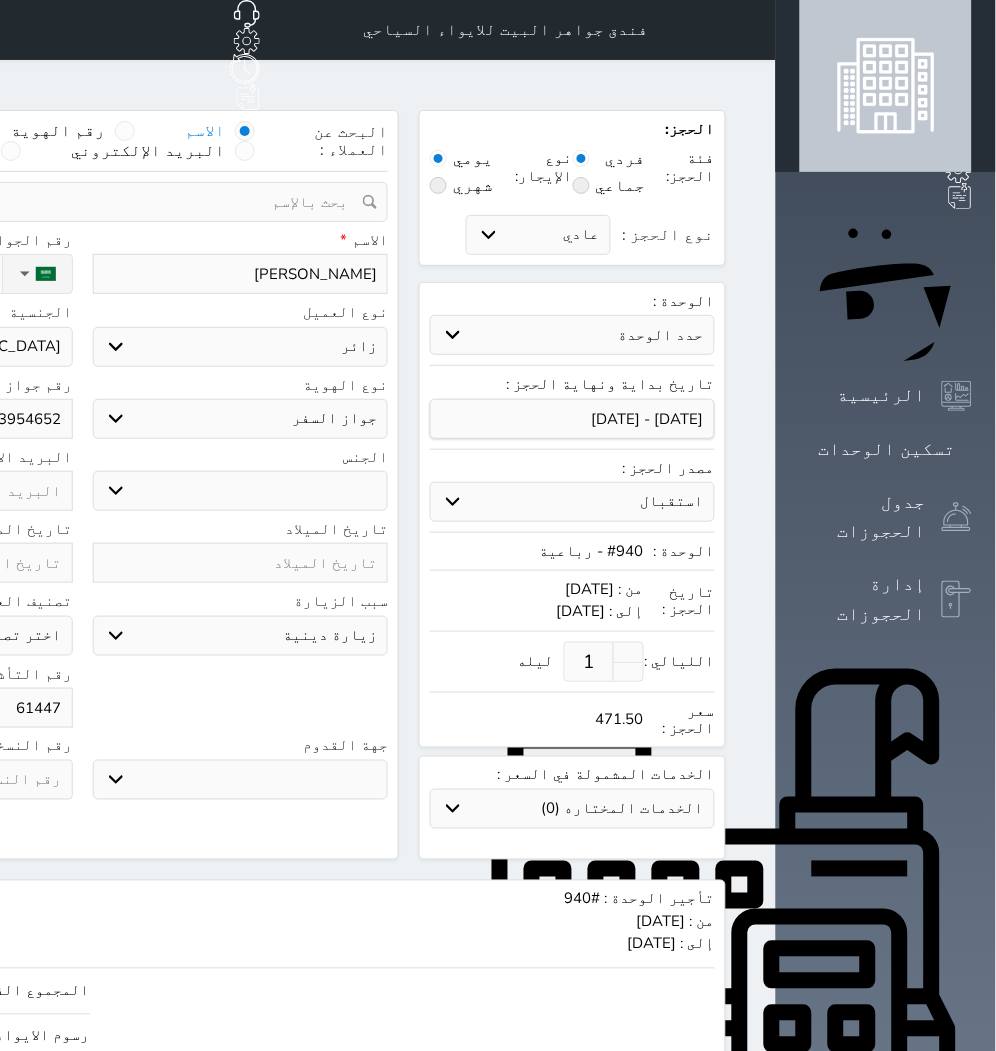 select 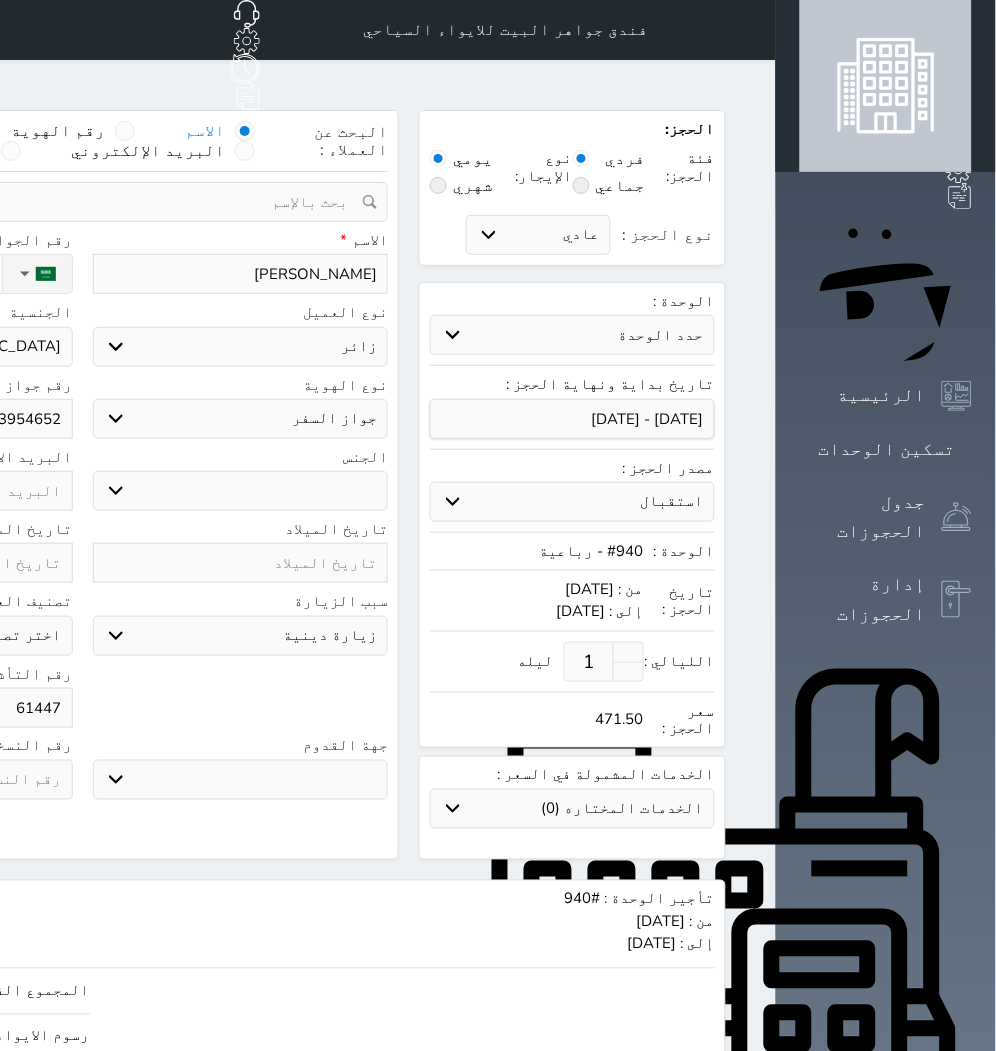 type on "614479" 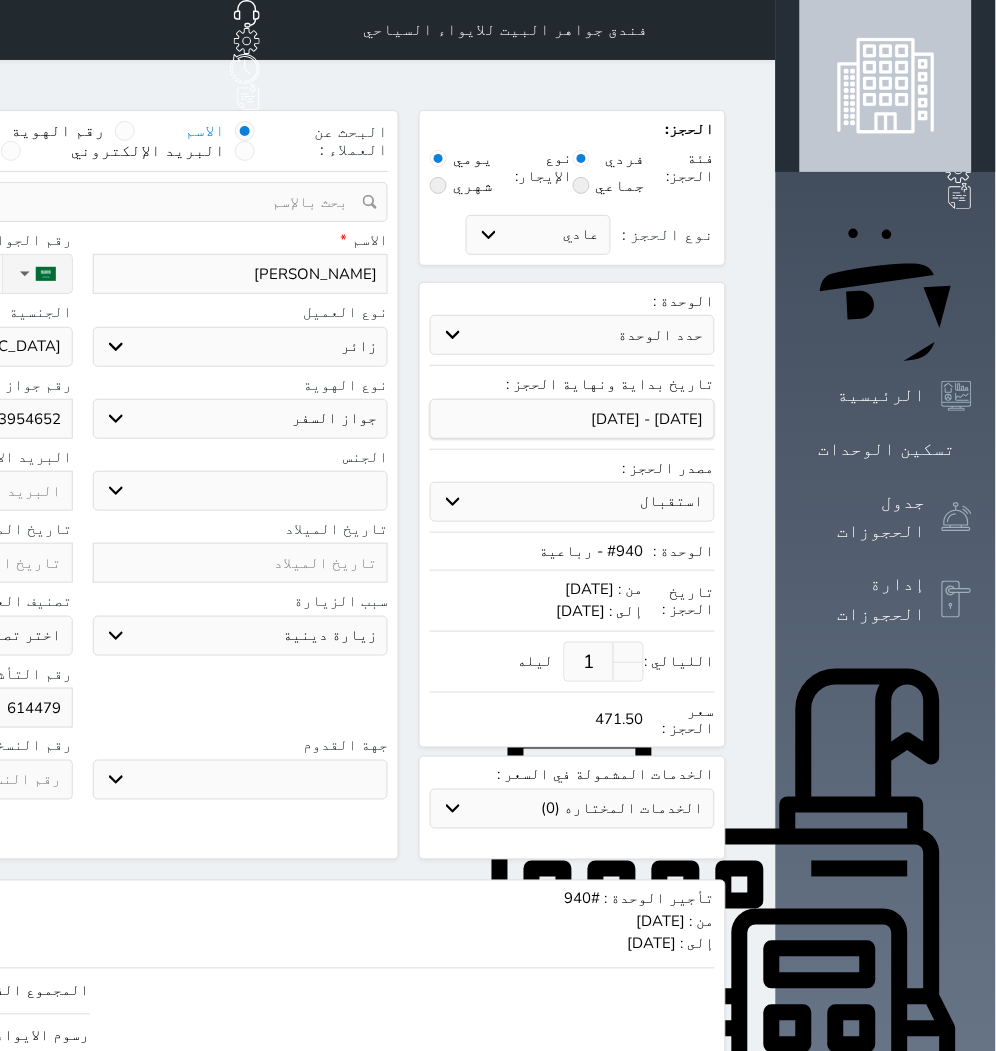 select 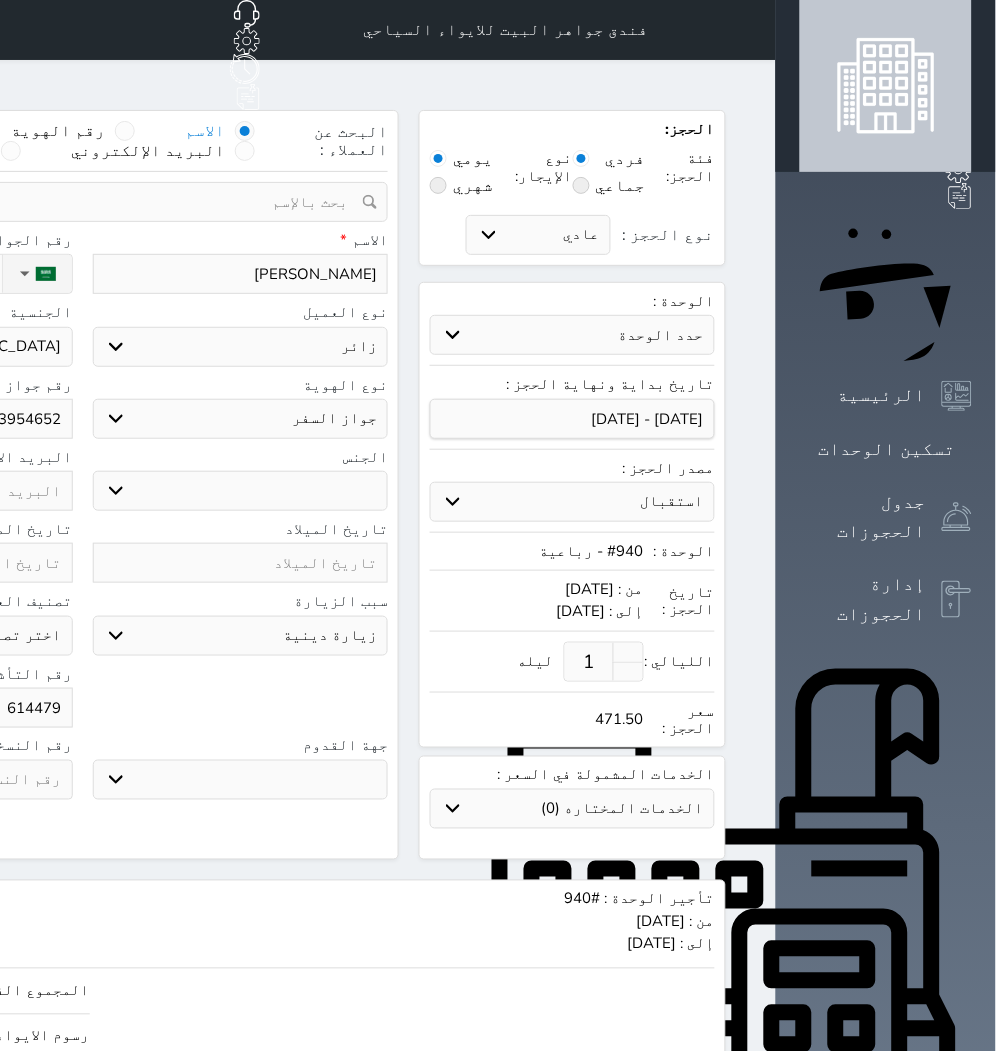 type on "6144798" 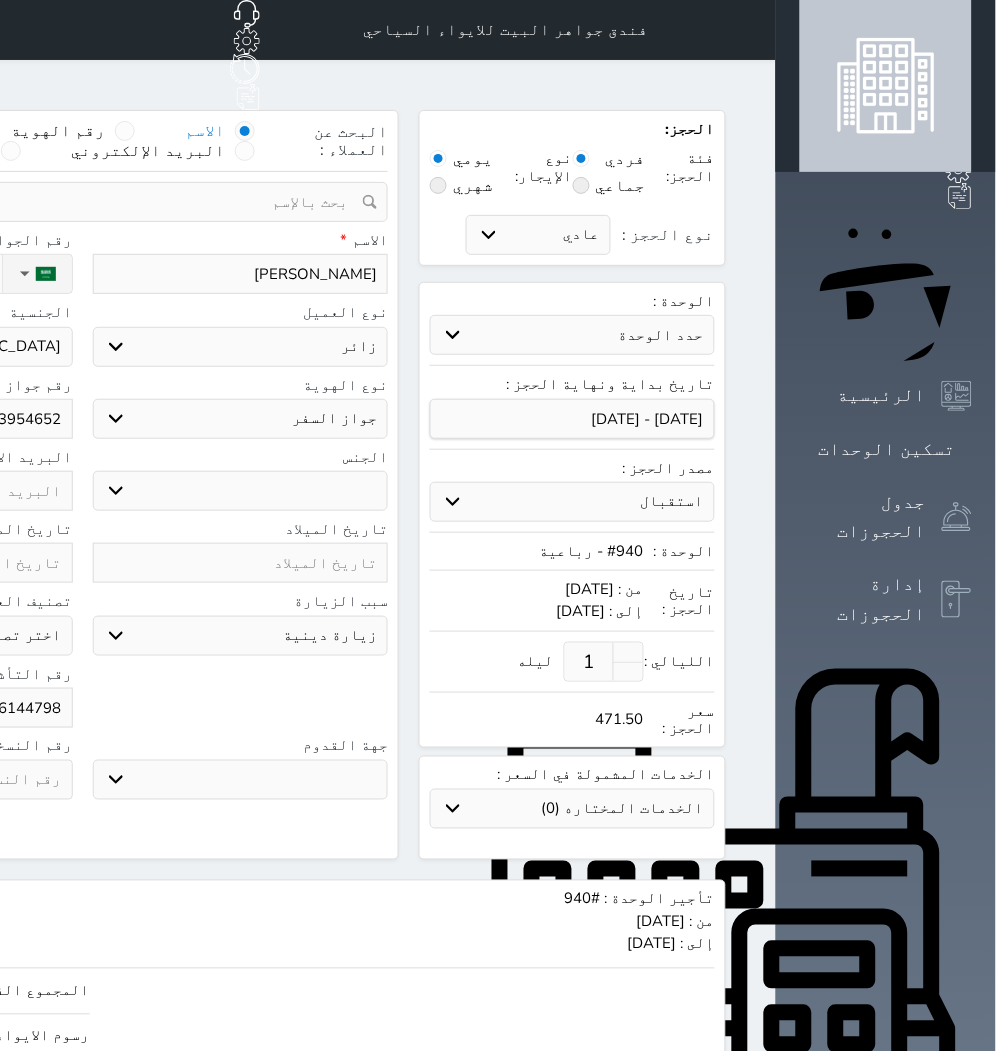 select 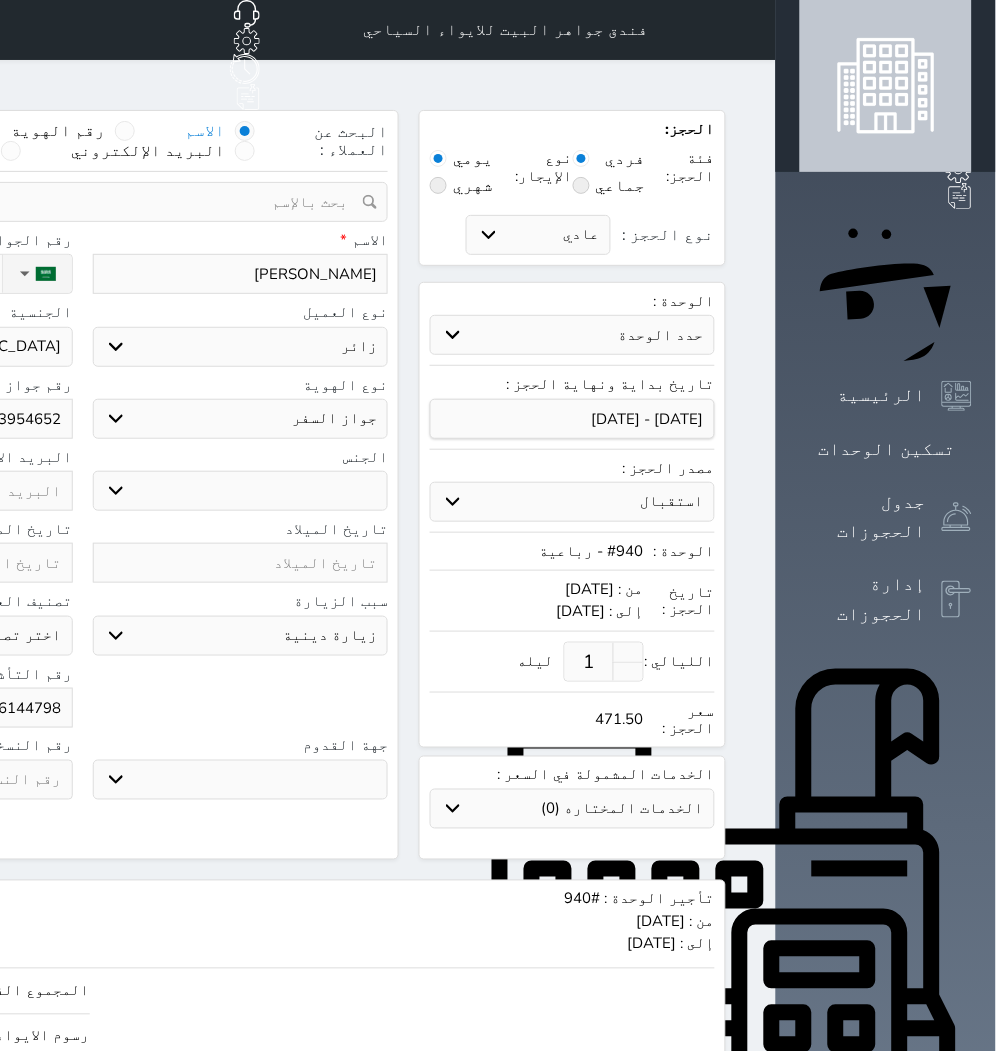 type on "61447987" 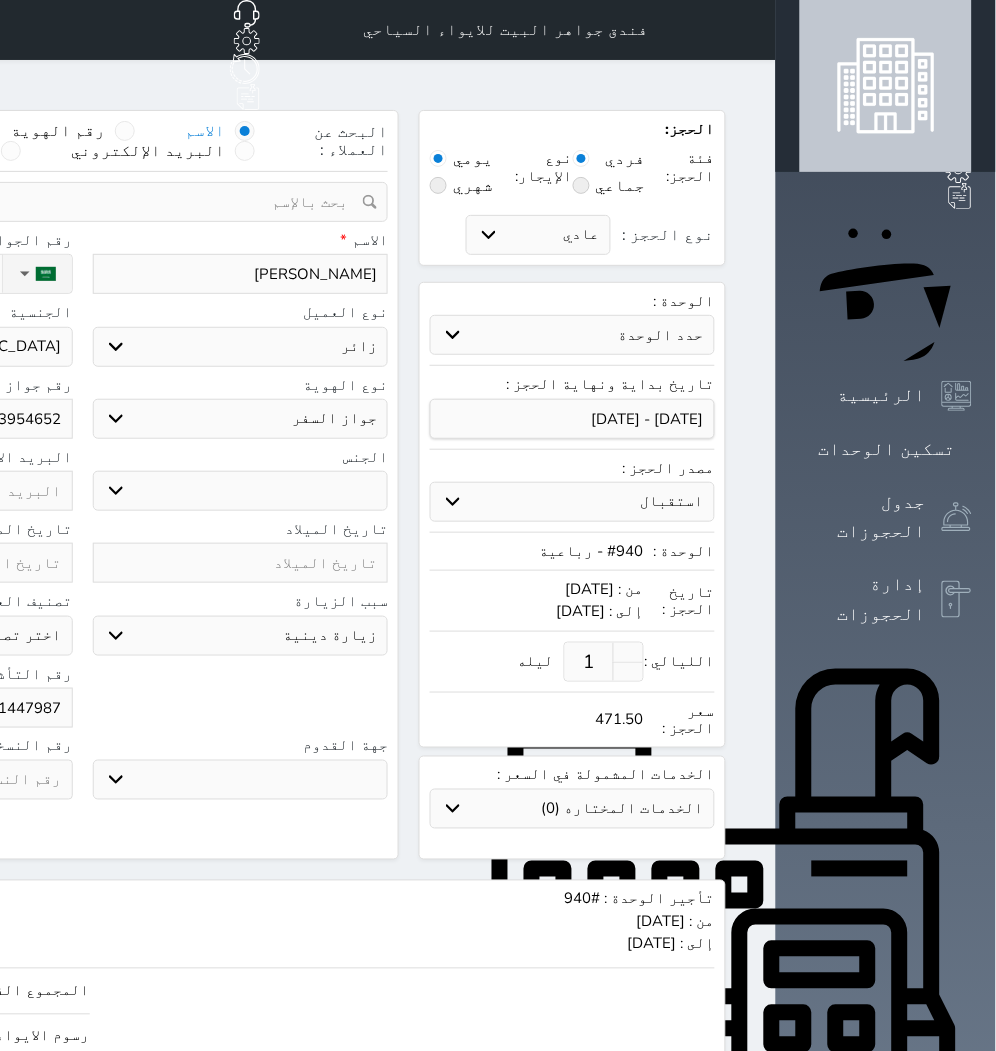 select 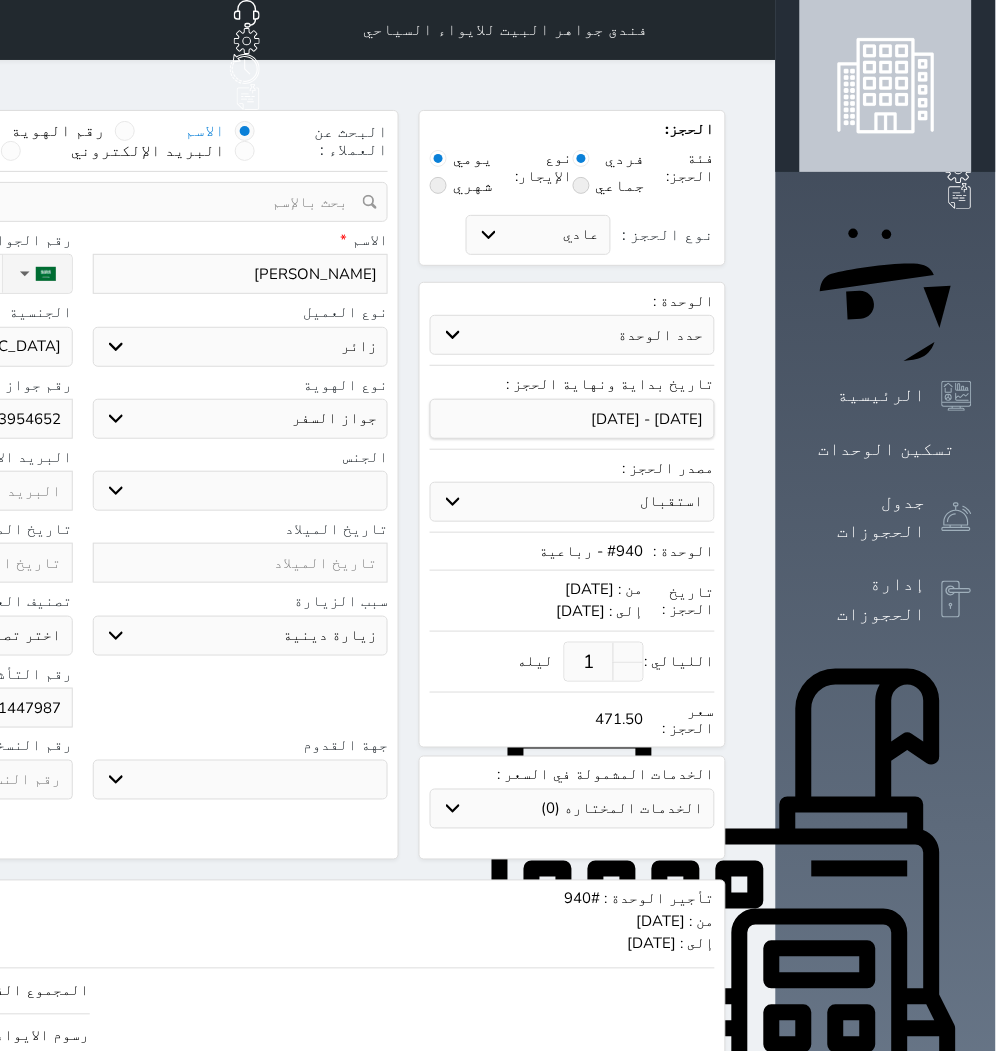 type on "614479878" 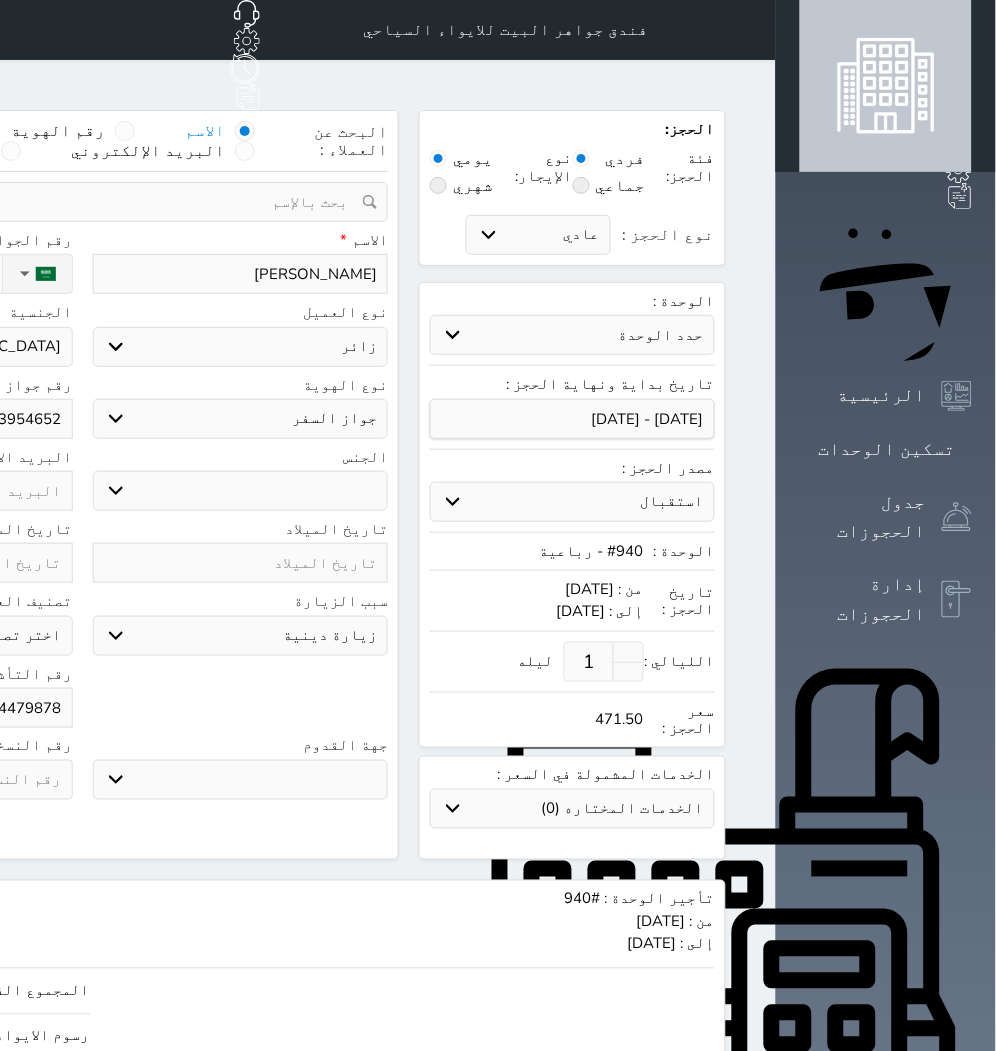 select 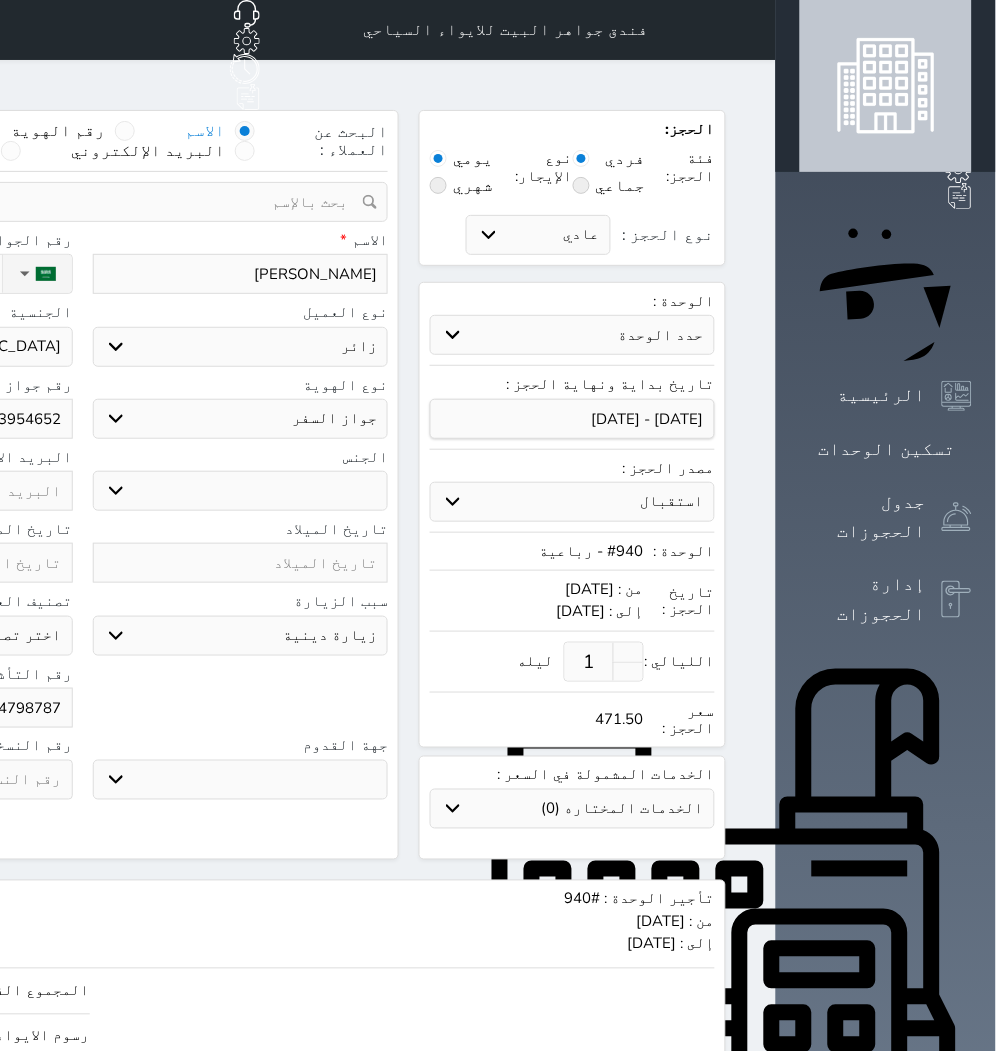 type on "6144798787" 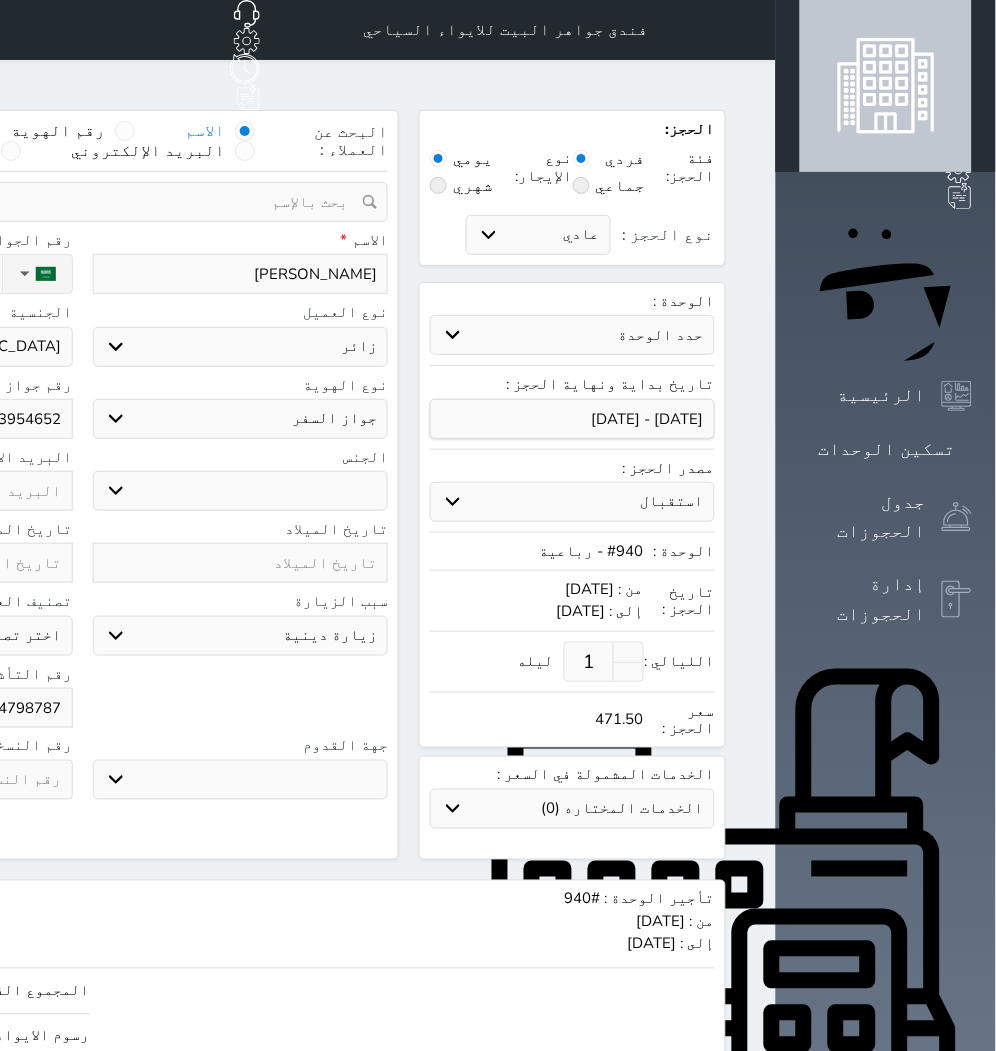 click on "1" at bounding box center (589, 662) 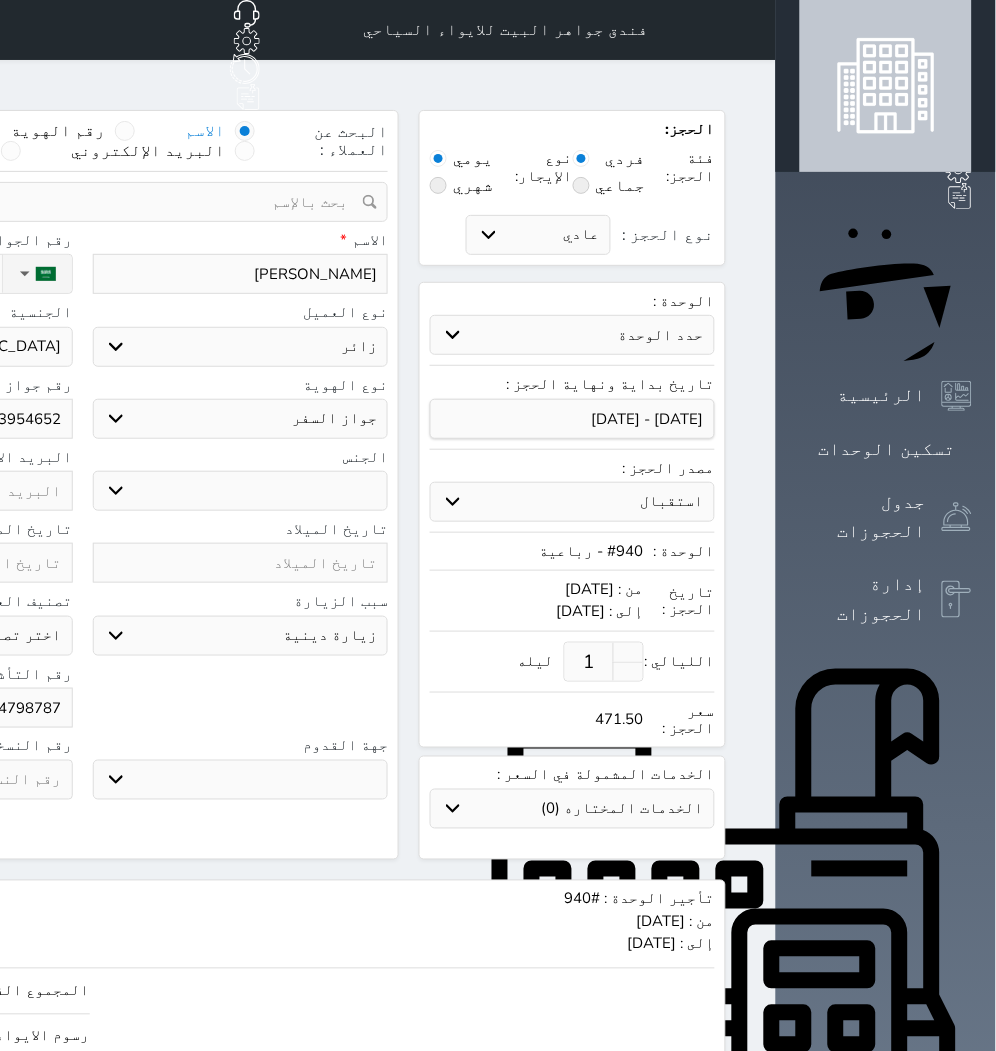 select 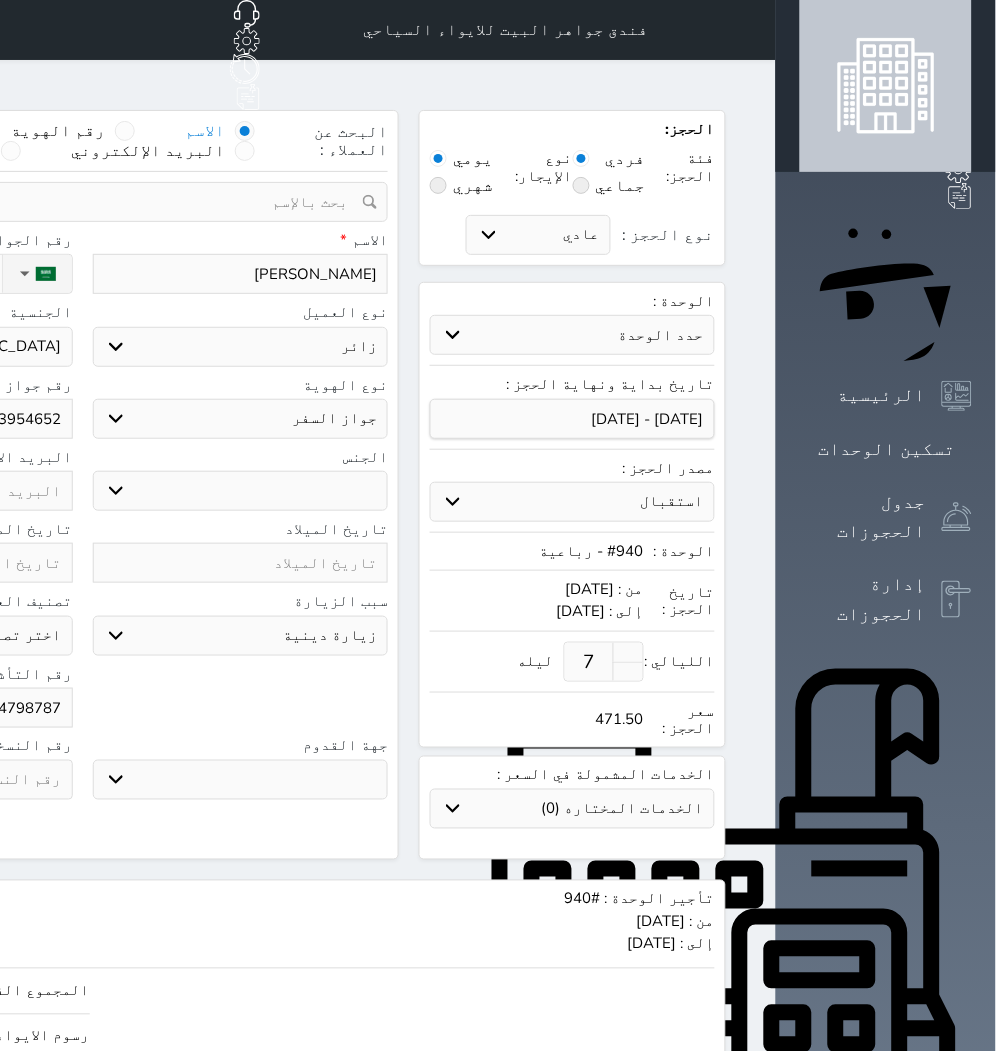 type on "7" 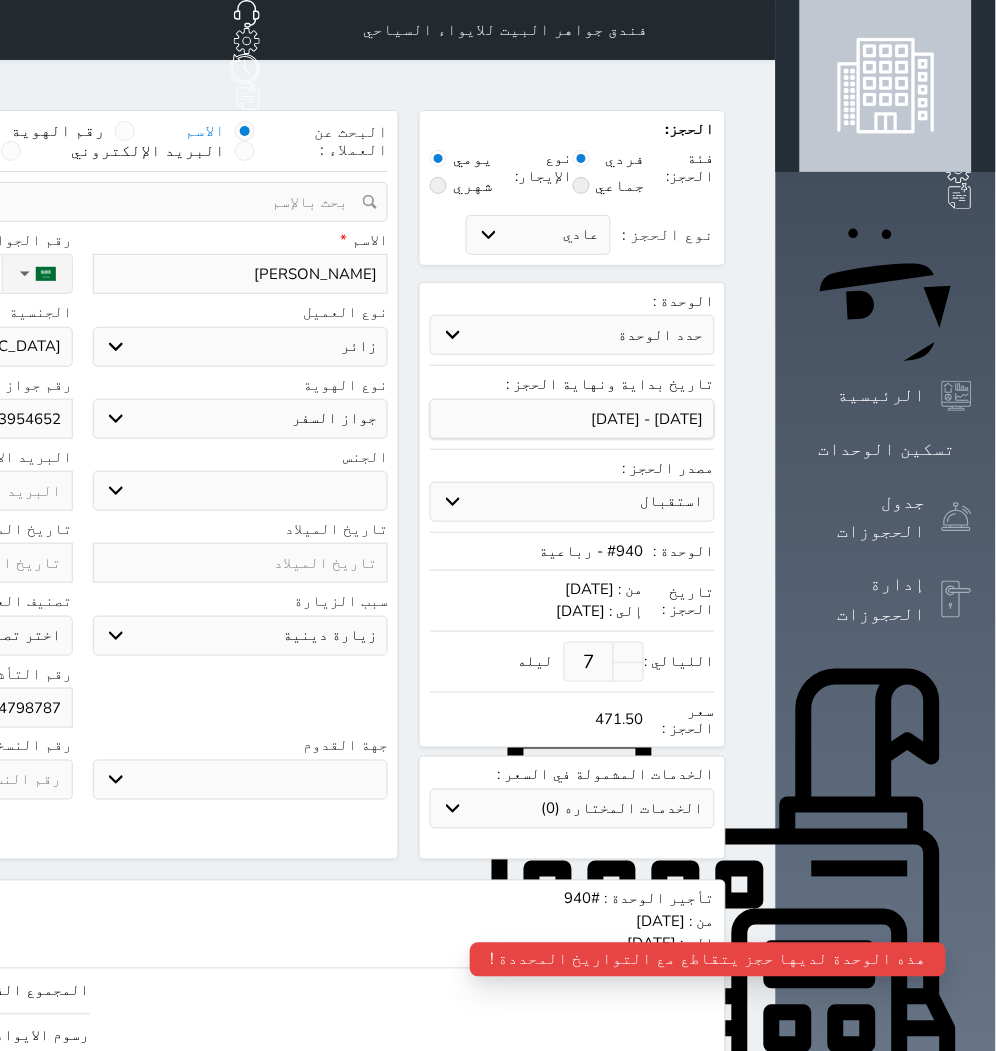 click on "حدد الوحدة
#939 - ثلاثية
#938 - خماسية
#937 - رباعية
#936 - خماسية
#935 - ثلاثية
#934 - خماسية
#933 - خماسية
#932 - ثلاثية
#931 - خماسية
#930 - رباعية
#929 - خماسية
#928 - ثلاثية
#927 - رباعية
#926 - خماسية
#925 - رباعية
#924 - ثلاثية
#923 - ثلاثية
#922 - خماسية
#921 - رباعية
#920 - رباعية" at bounding box center [572, 335] 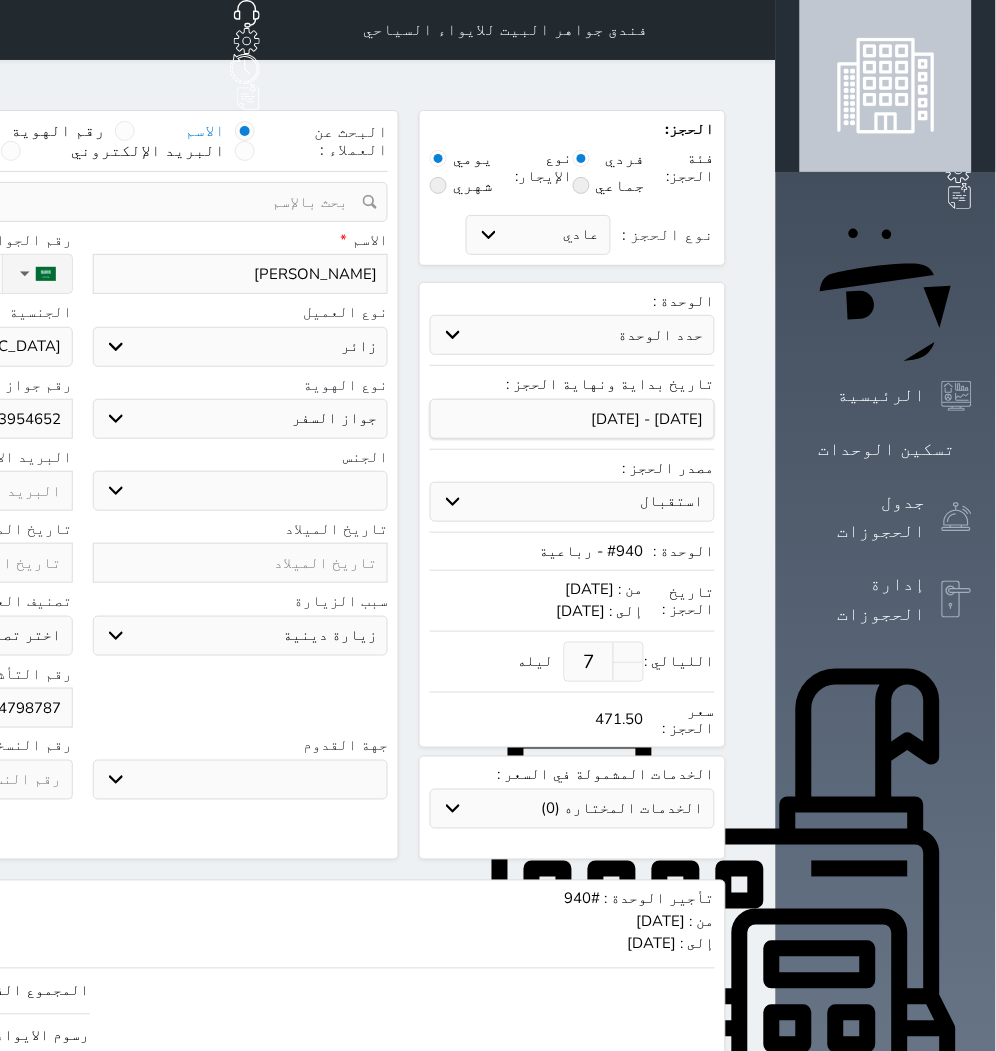 select on "83832" 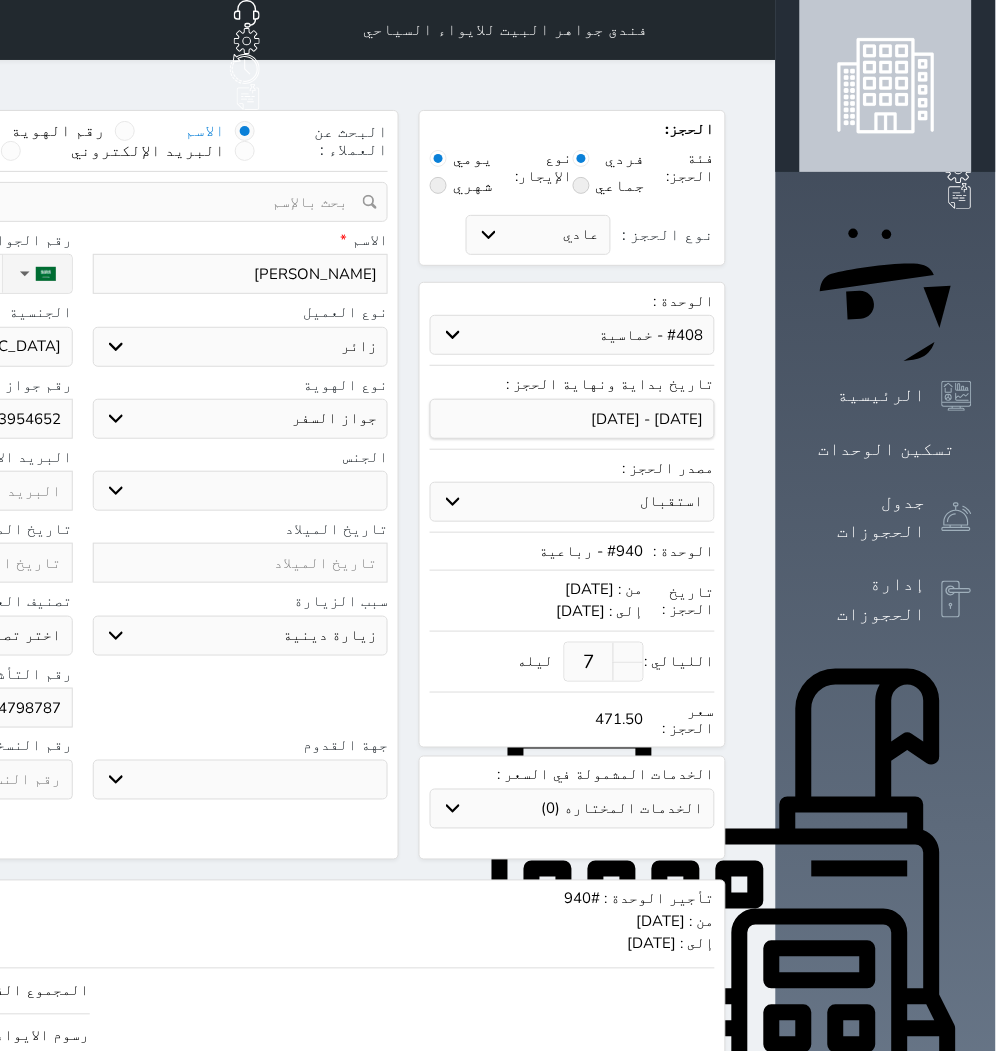 click on "حدد الوحدة
#939 - ثلاثية
#938 - خماسية
#937 - رباعية
#936 - خماسية
#935 - ثلاثية
#934 - خماسية
#933 - خماسية
#932 - ثلاثية
#931 - خماسية
#930 - رباعية
#929 - خماسية
#928 - ثلاثية
#927 - رباعية
#926 - خماسية
#925 - رباعية
#924 - ثلاثية
#923 - ثلاثية
#922 - خماسية
#921 - رباعية
#920 - رباعية" at bounding box center [572, 335] 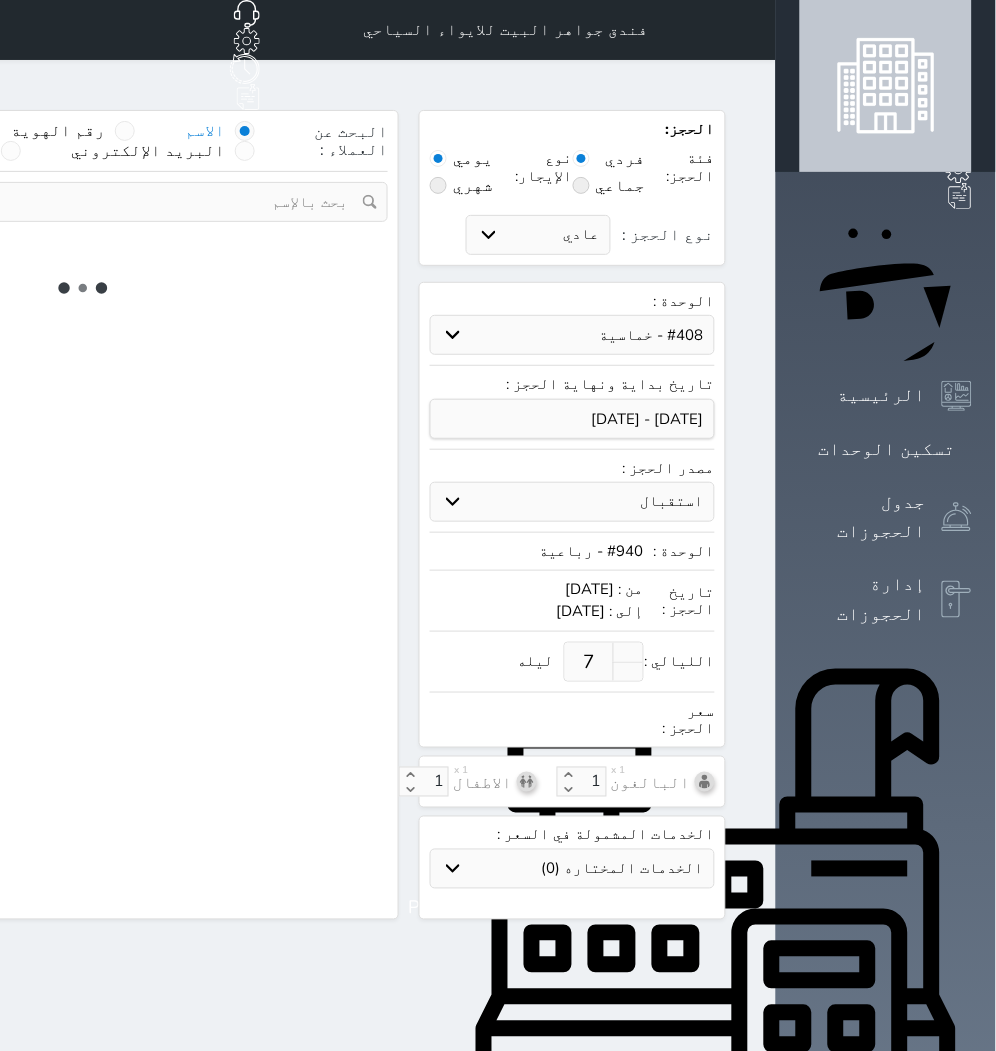 type on "1" 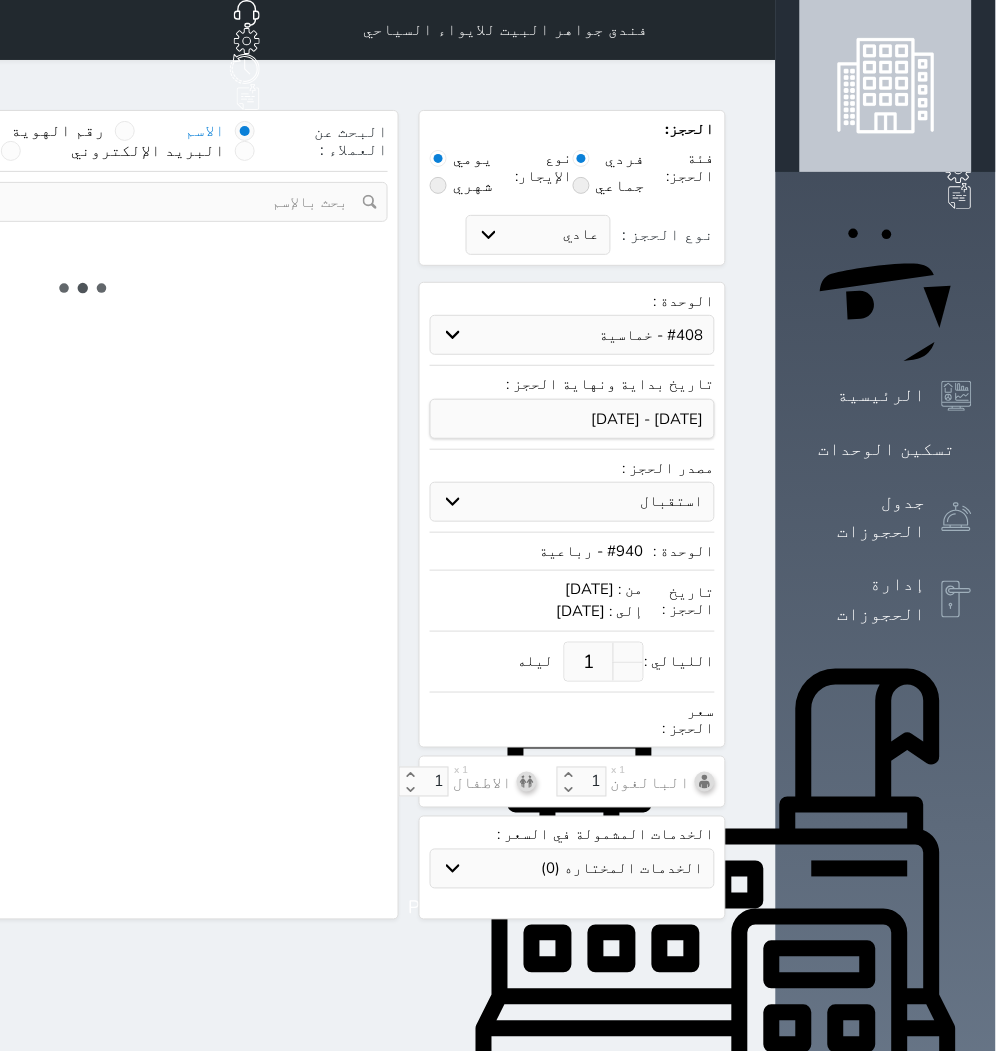 select on "3" 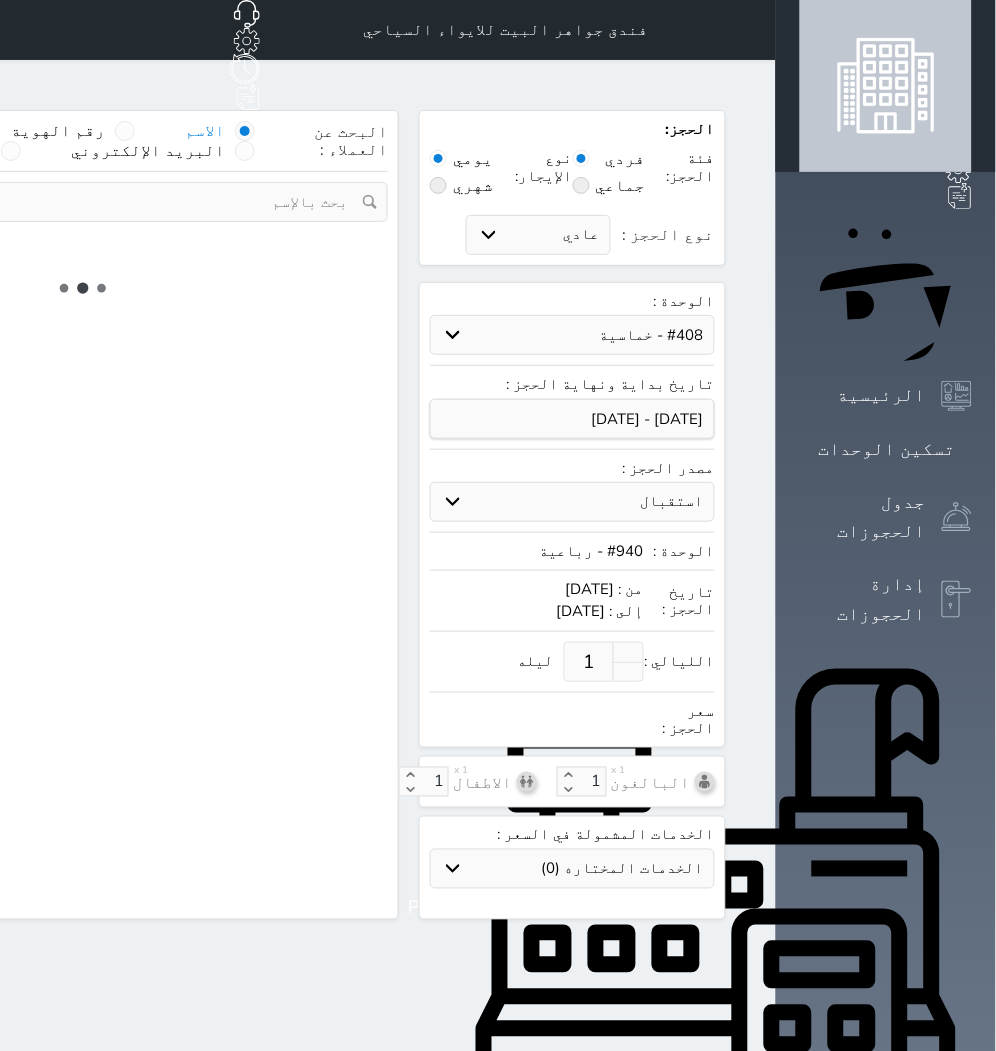 select on "304" 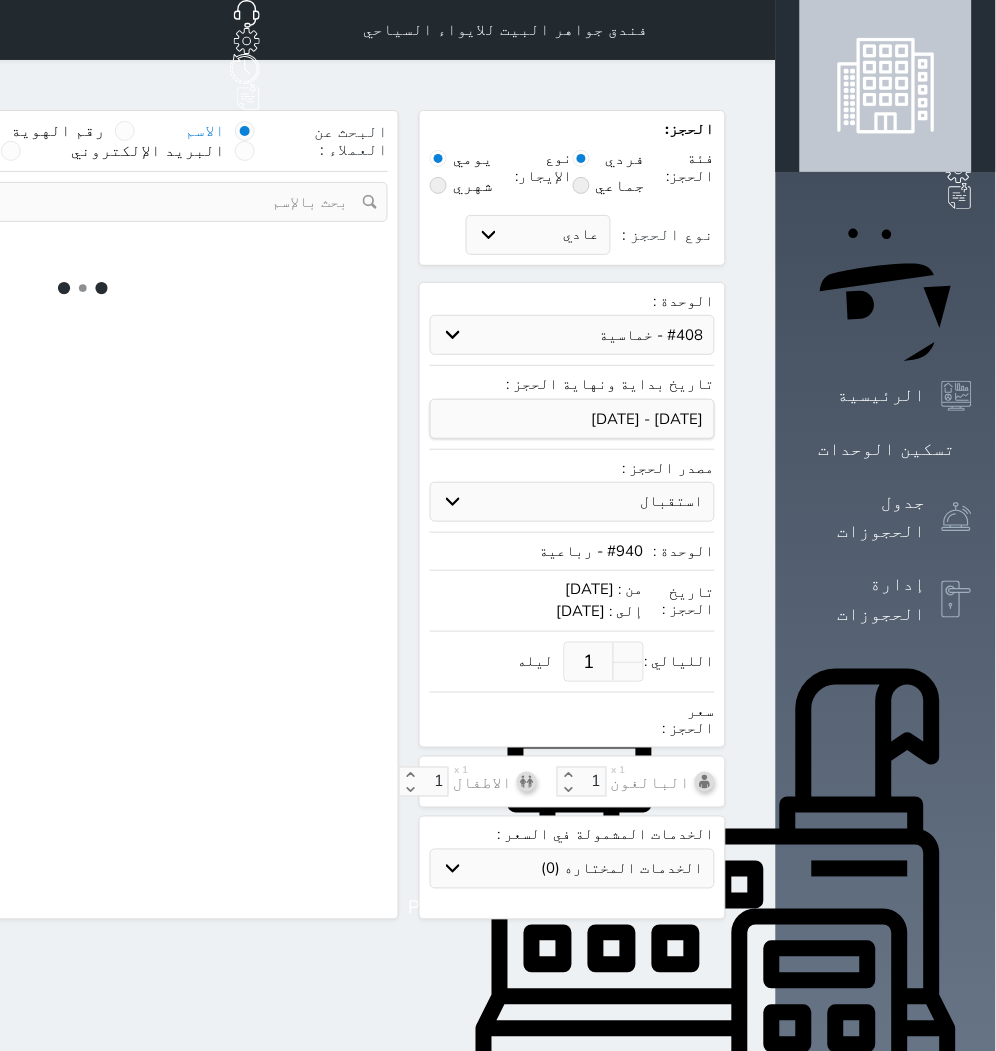 select on "5" 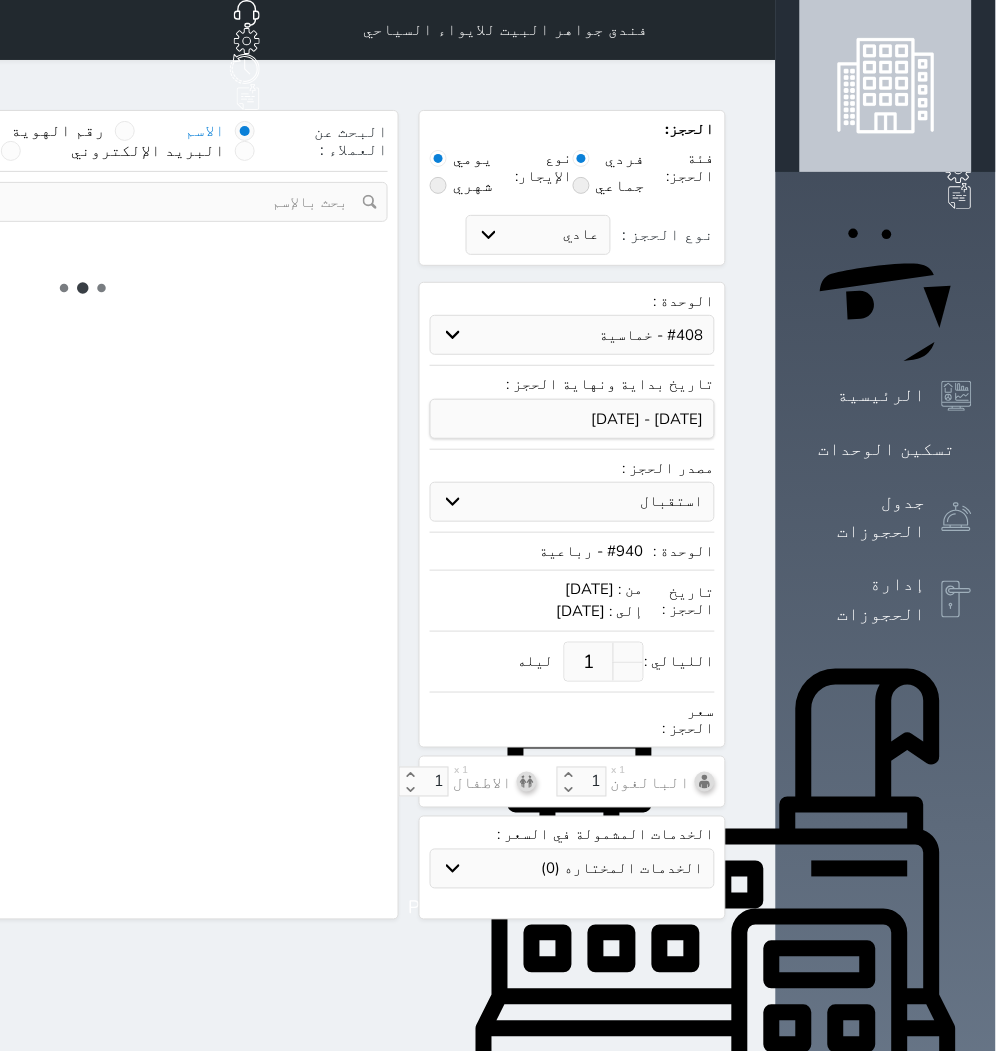 select on "[DEMOGRAPHIC_DATA]" 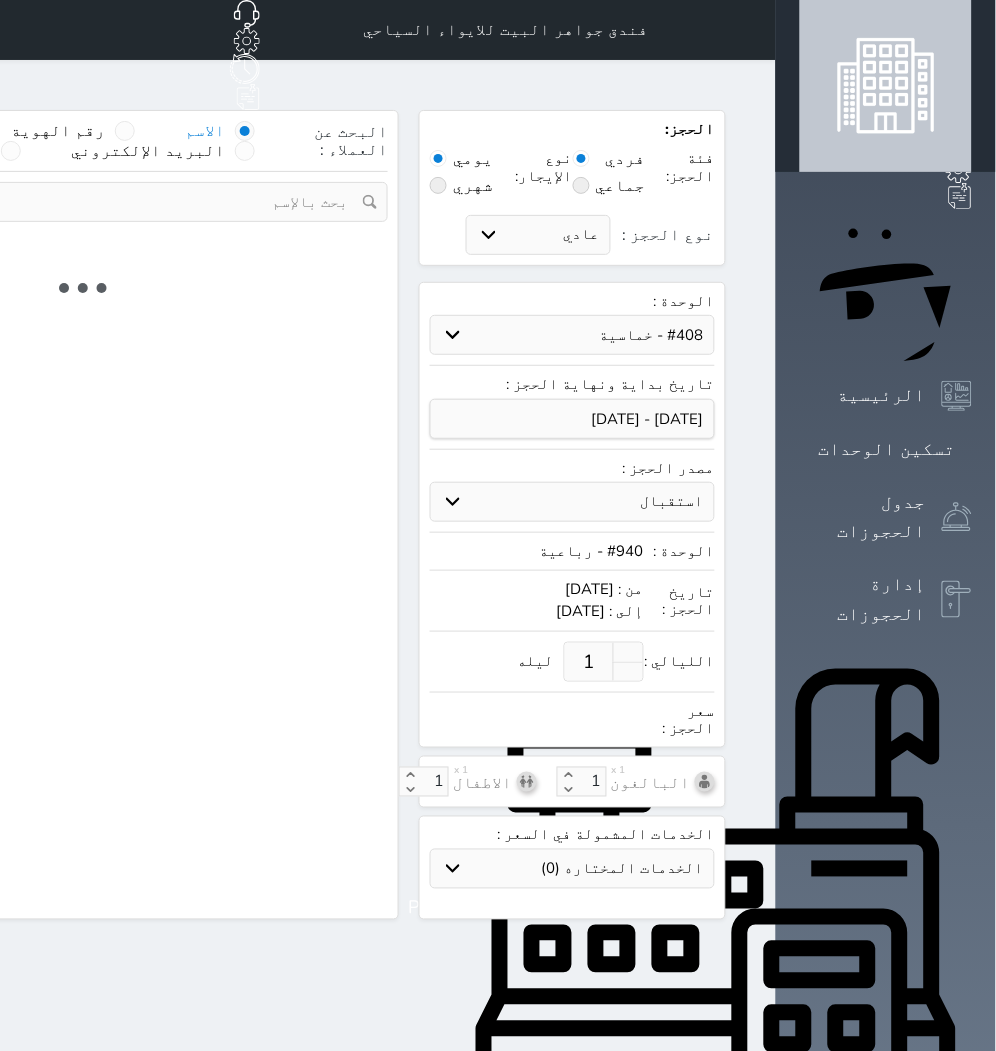select on "3" 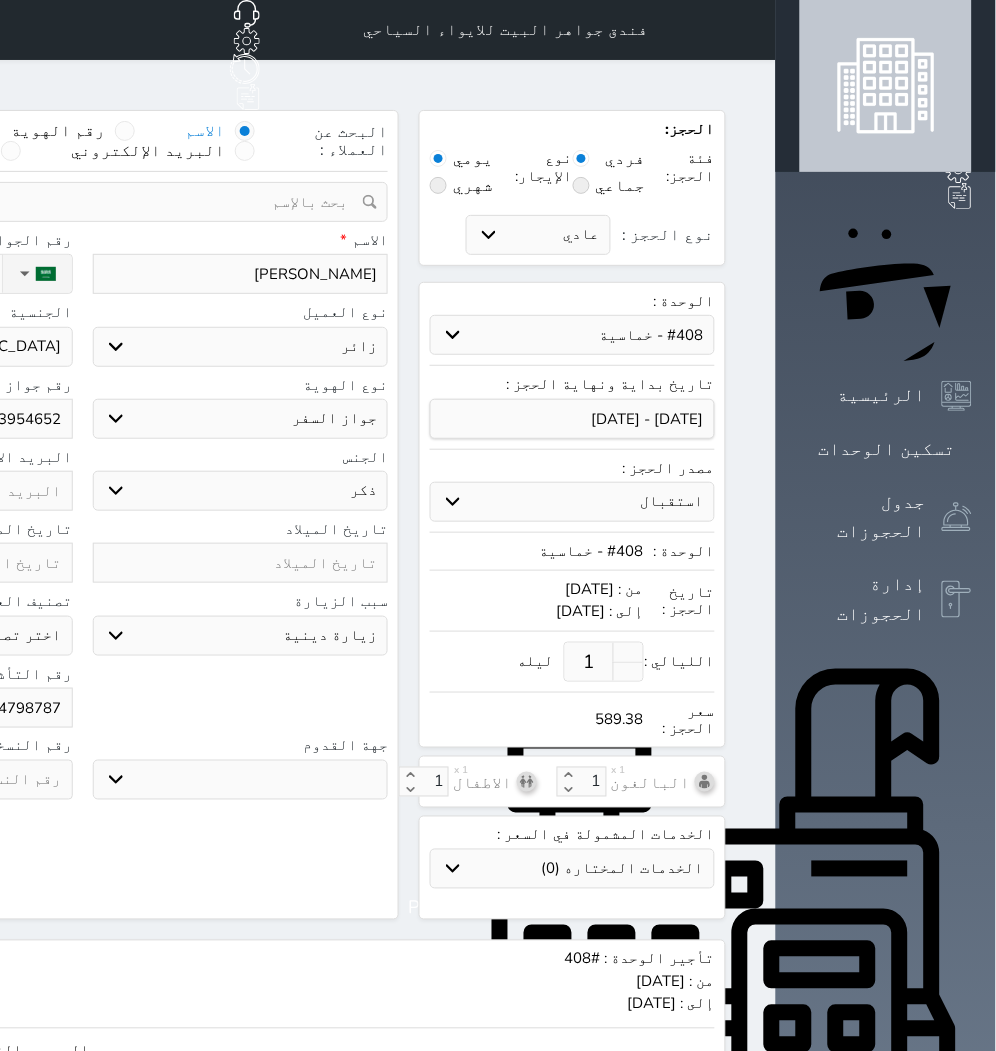 select 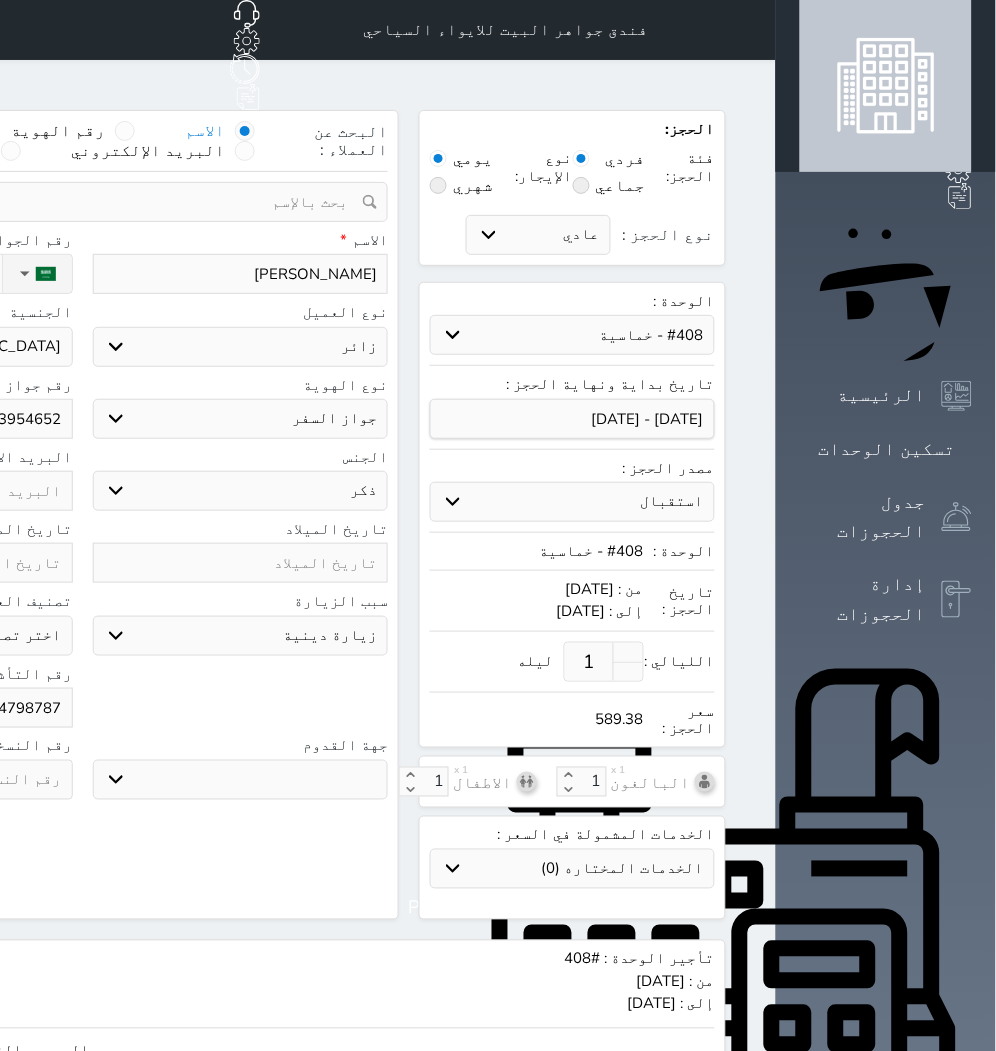 click on "1" at bounding box center [589, 662] 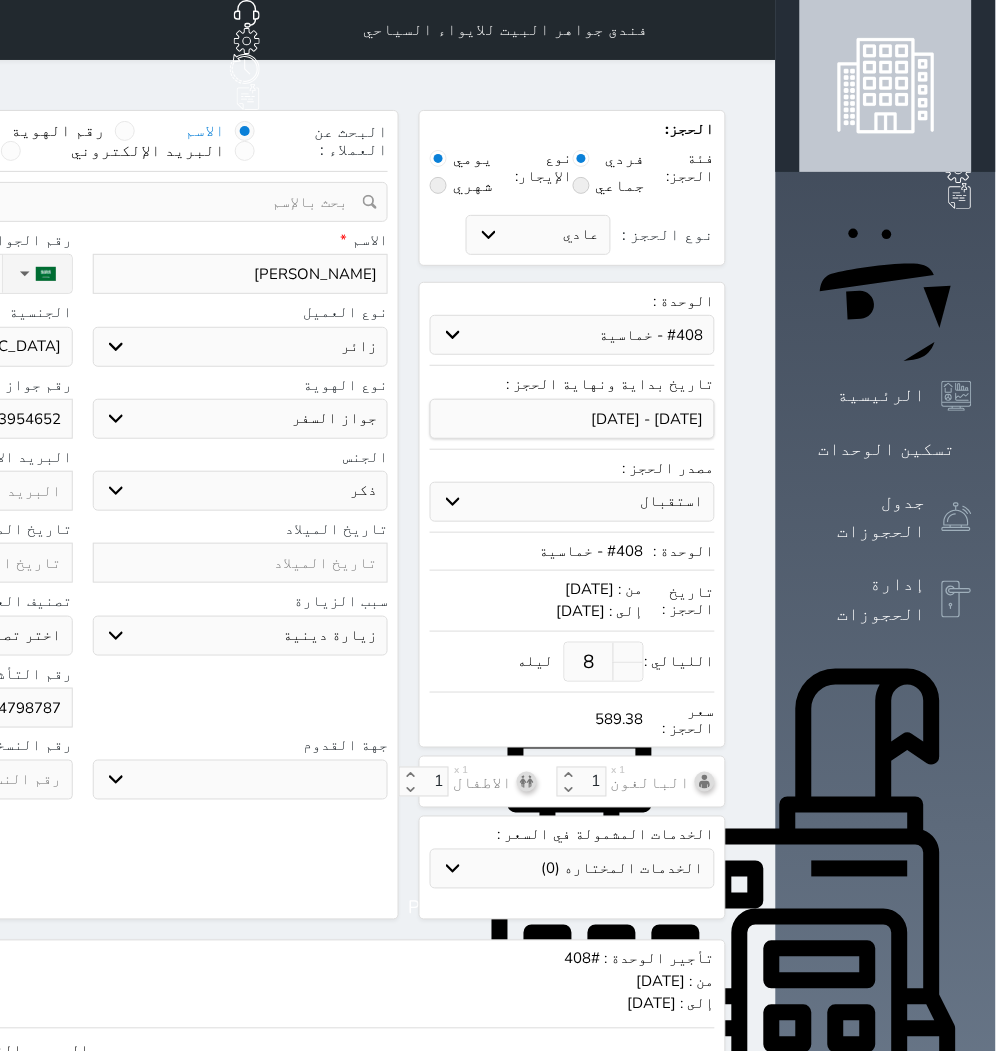 type on "8" 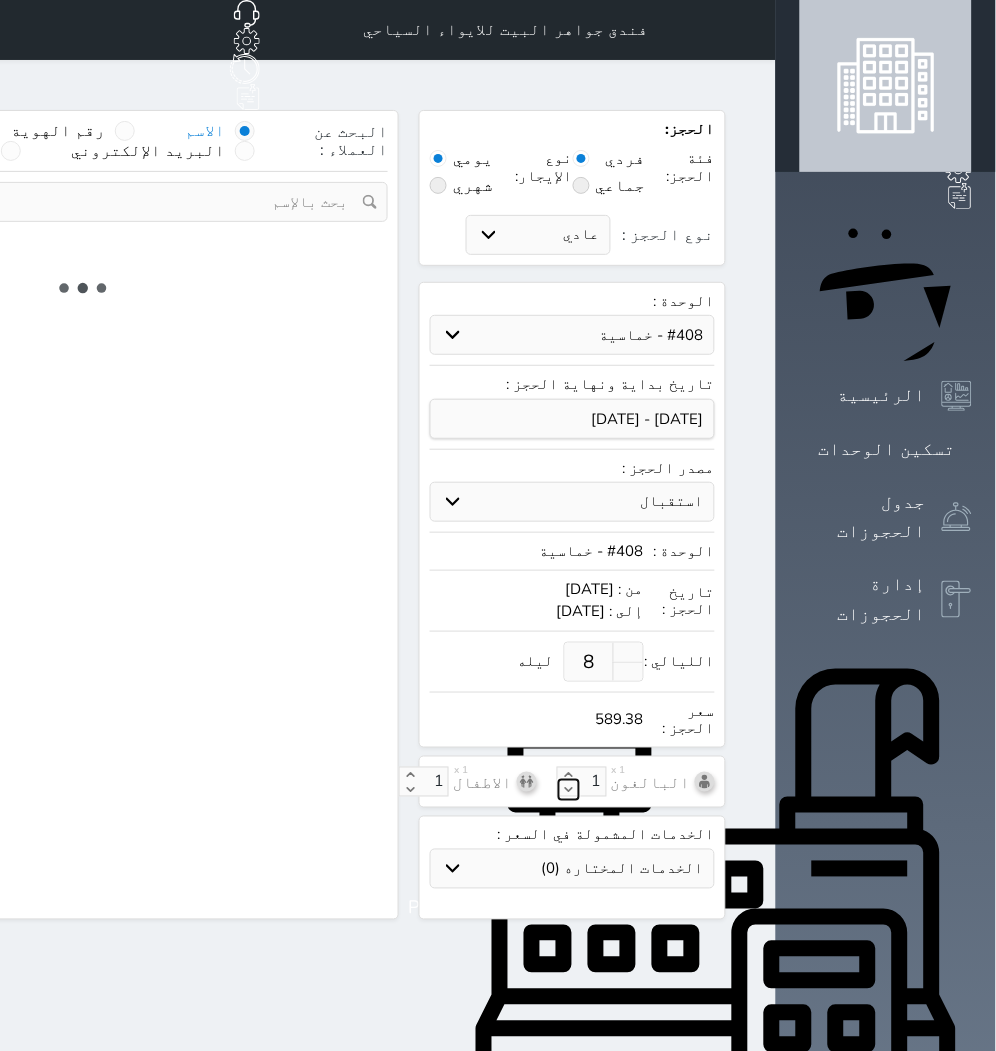 click 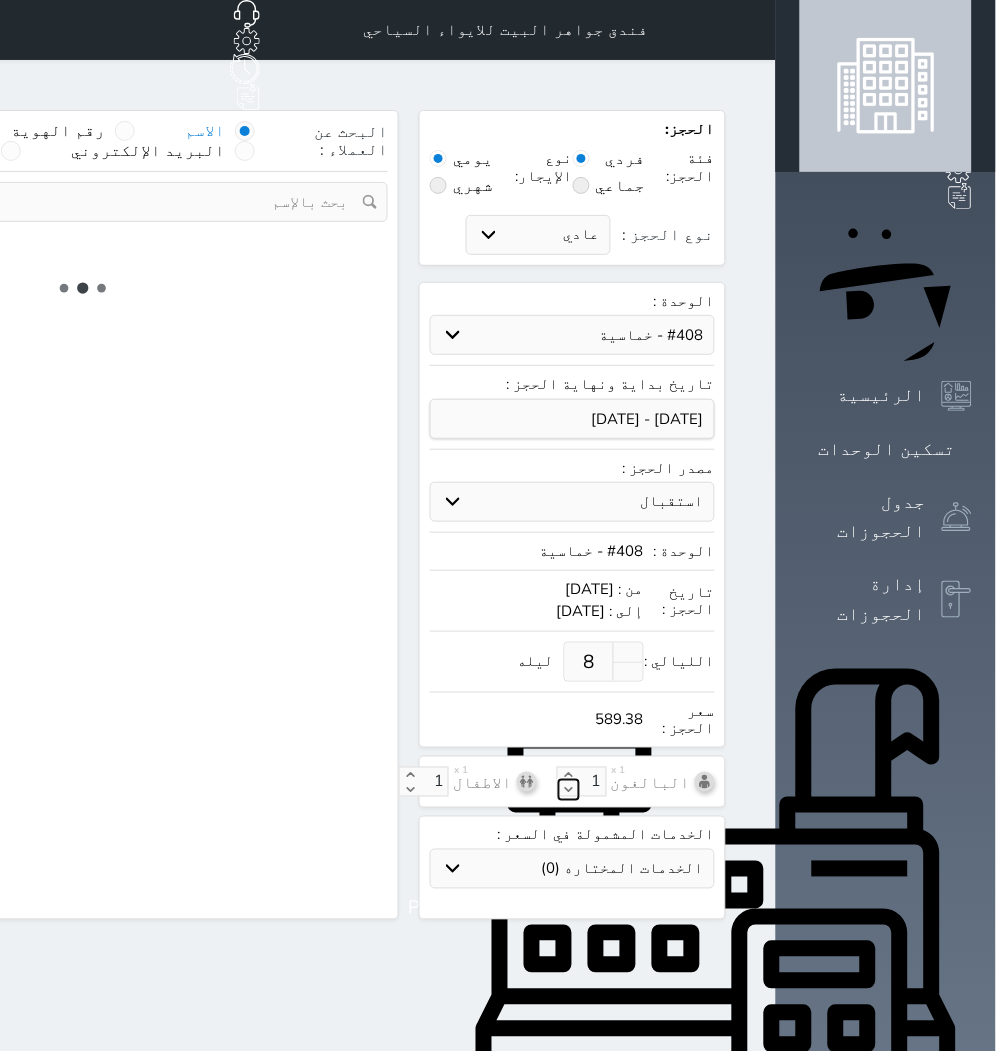 select on "3" 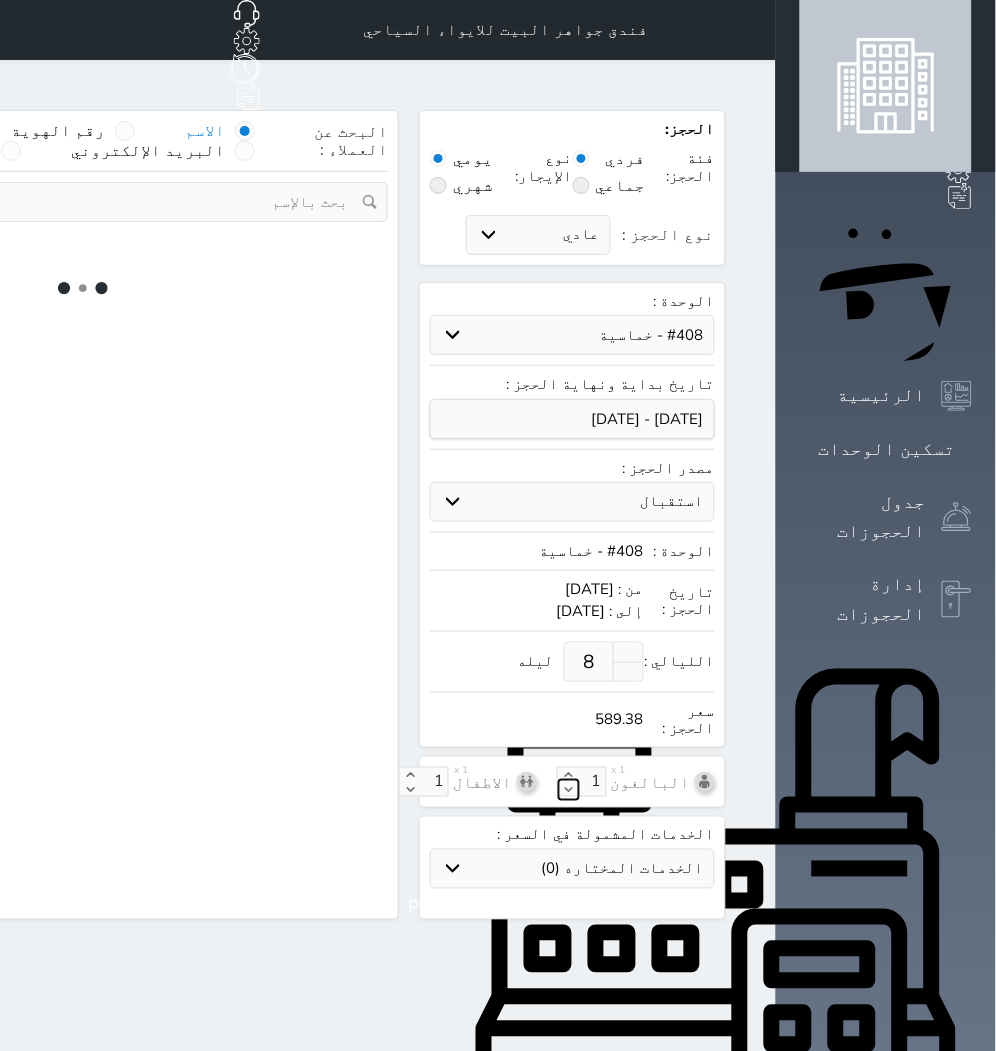 select on "304" 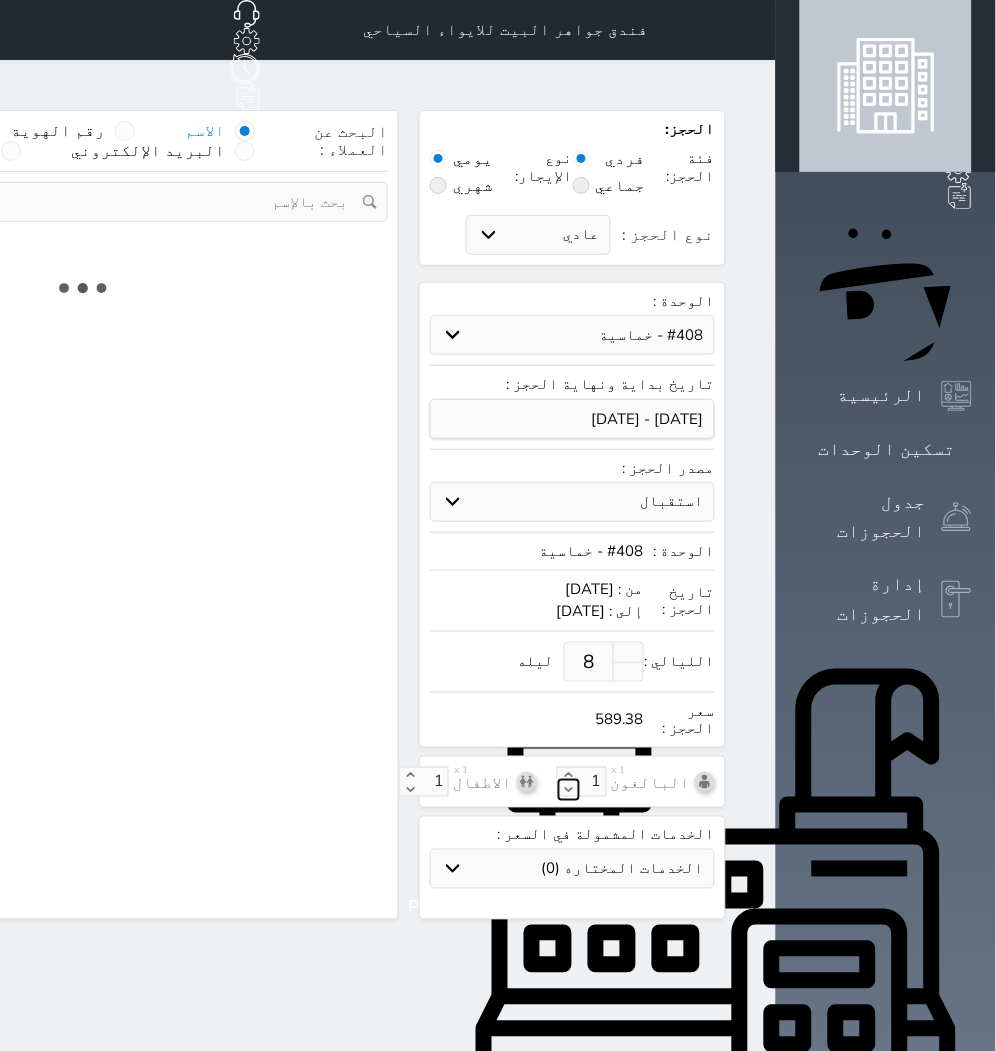 select on "5" 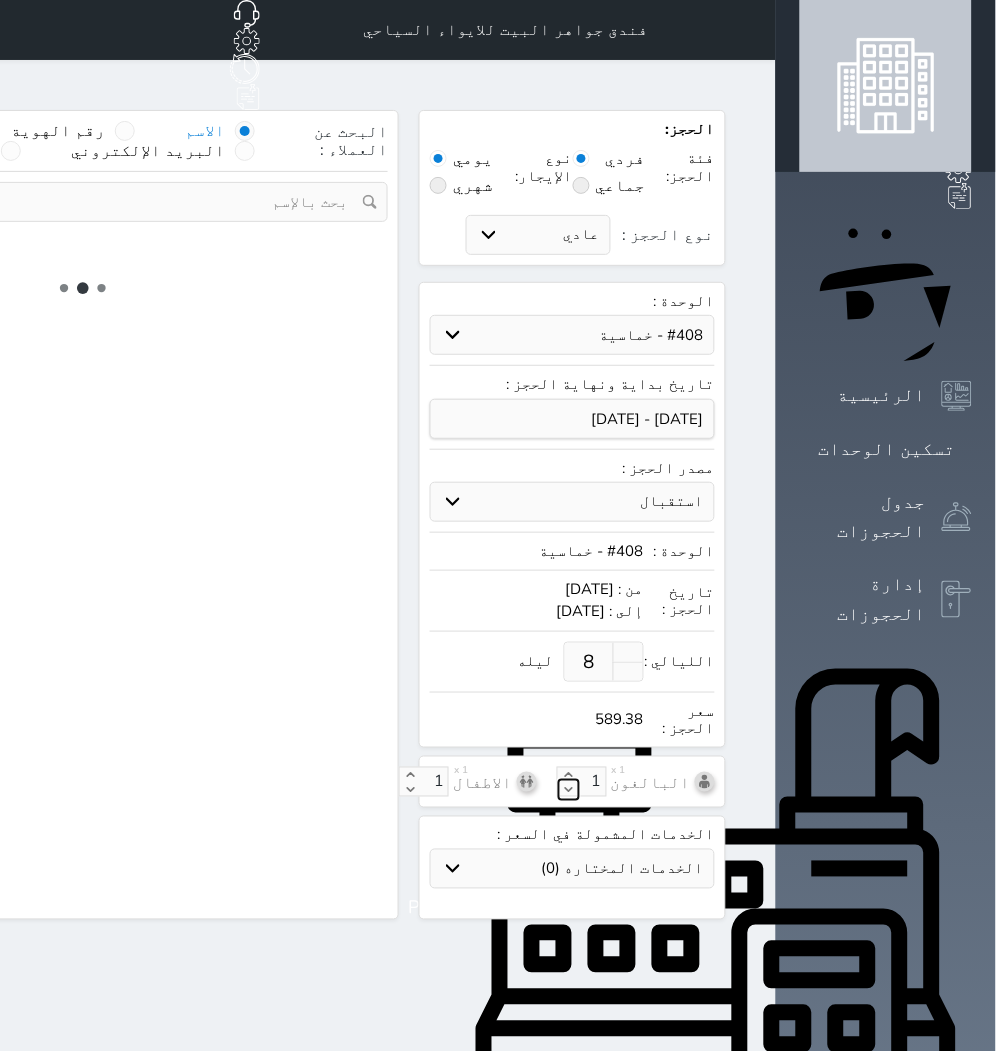 select on "[DEMOGRAPHIC_DATA]" 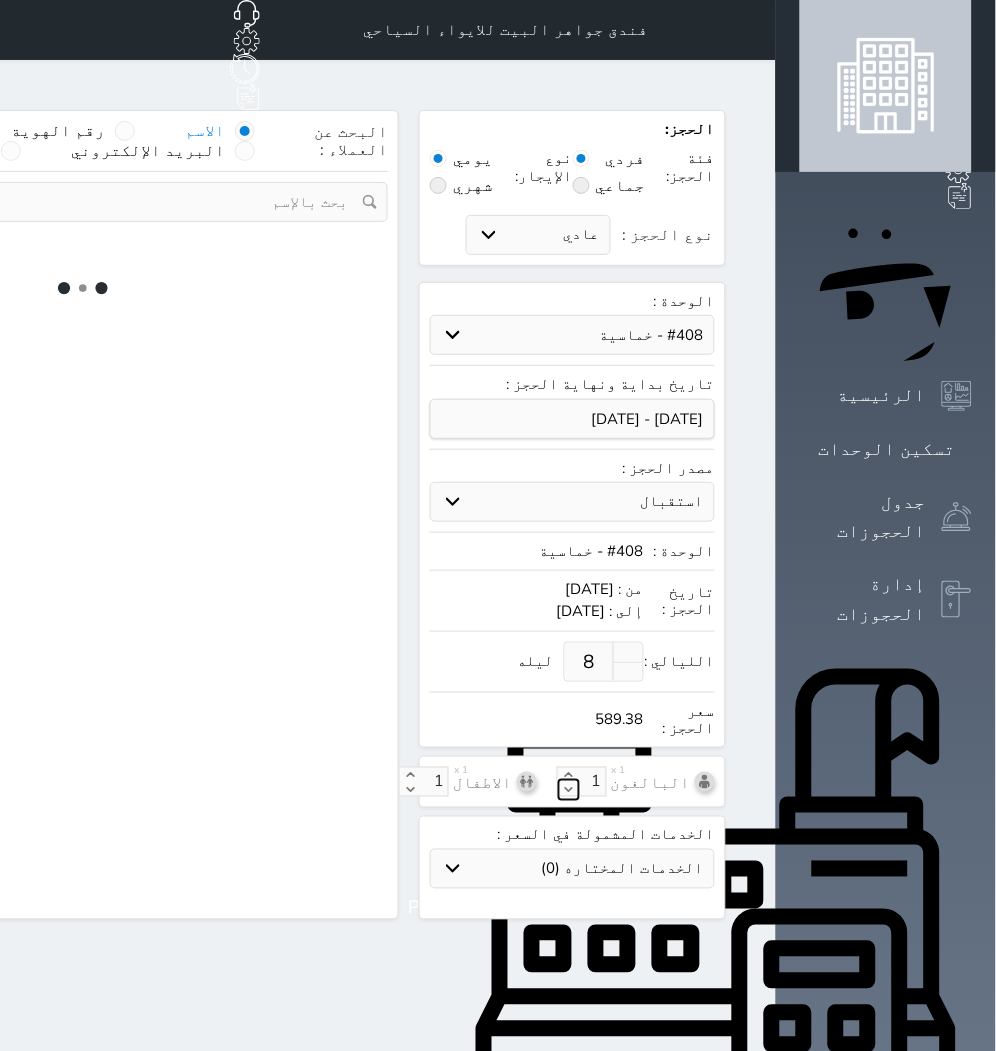 select on "3" 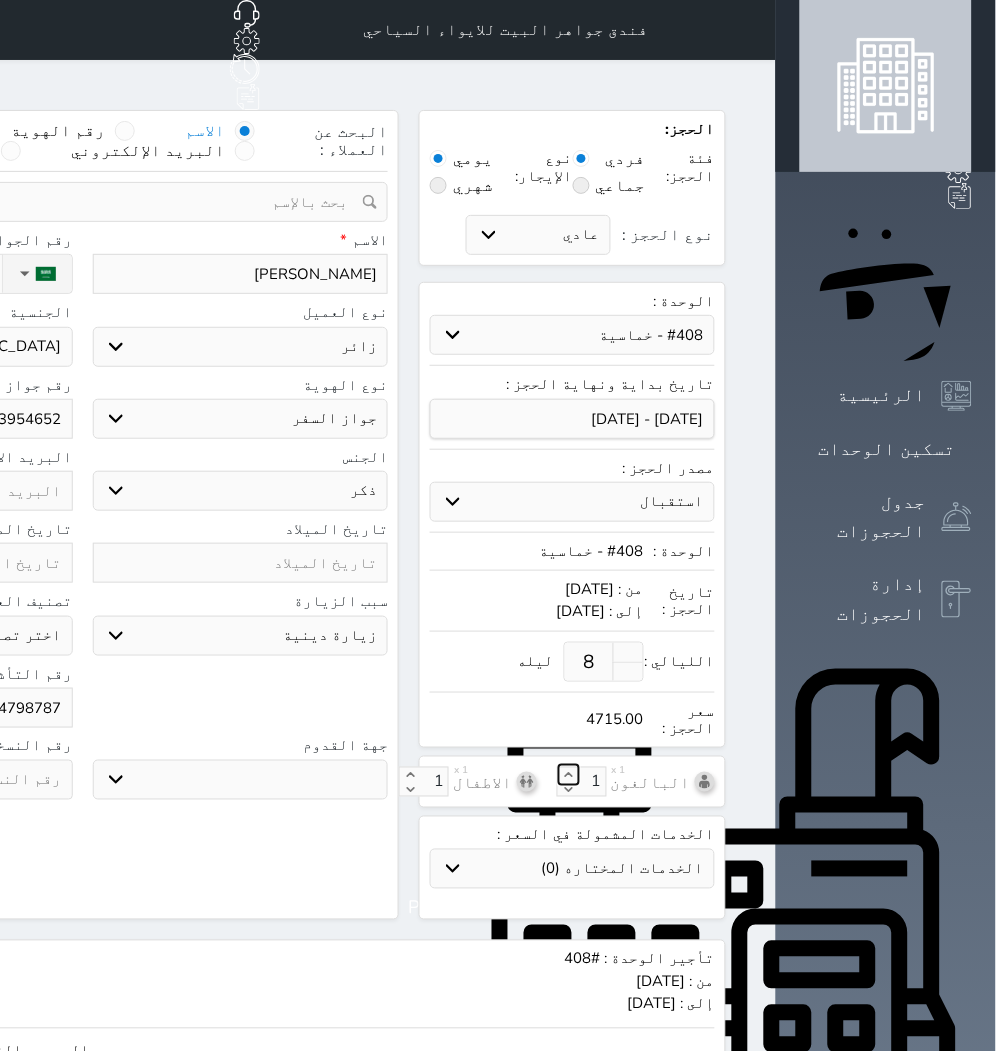 select 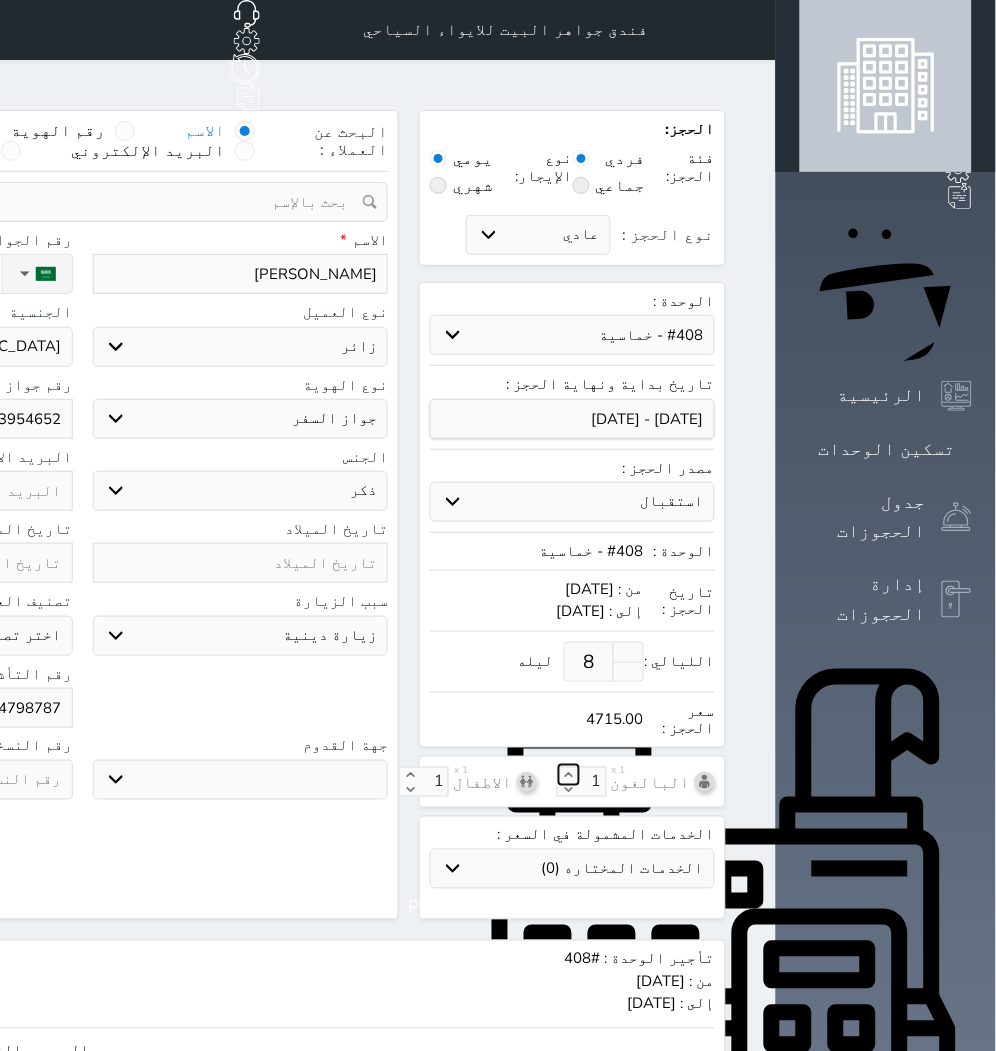 click 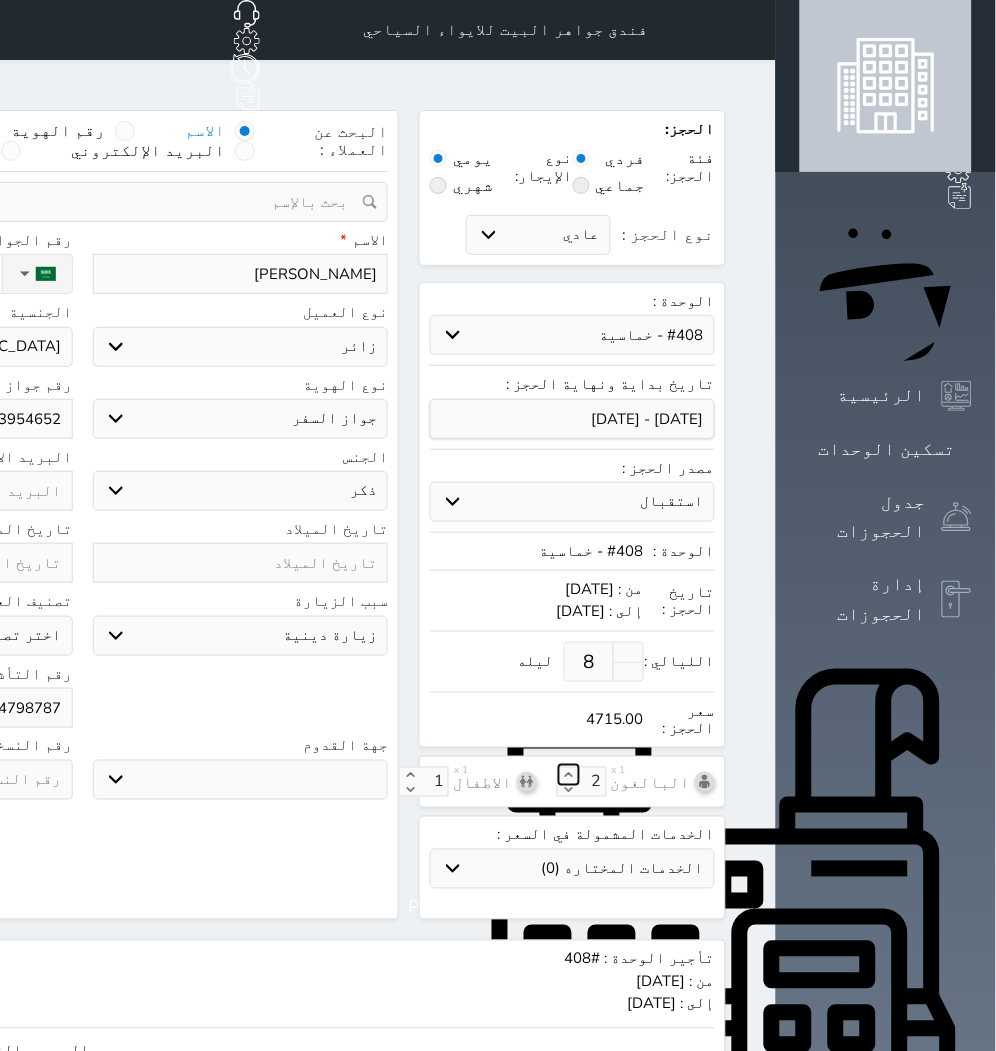 select 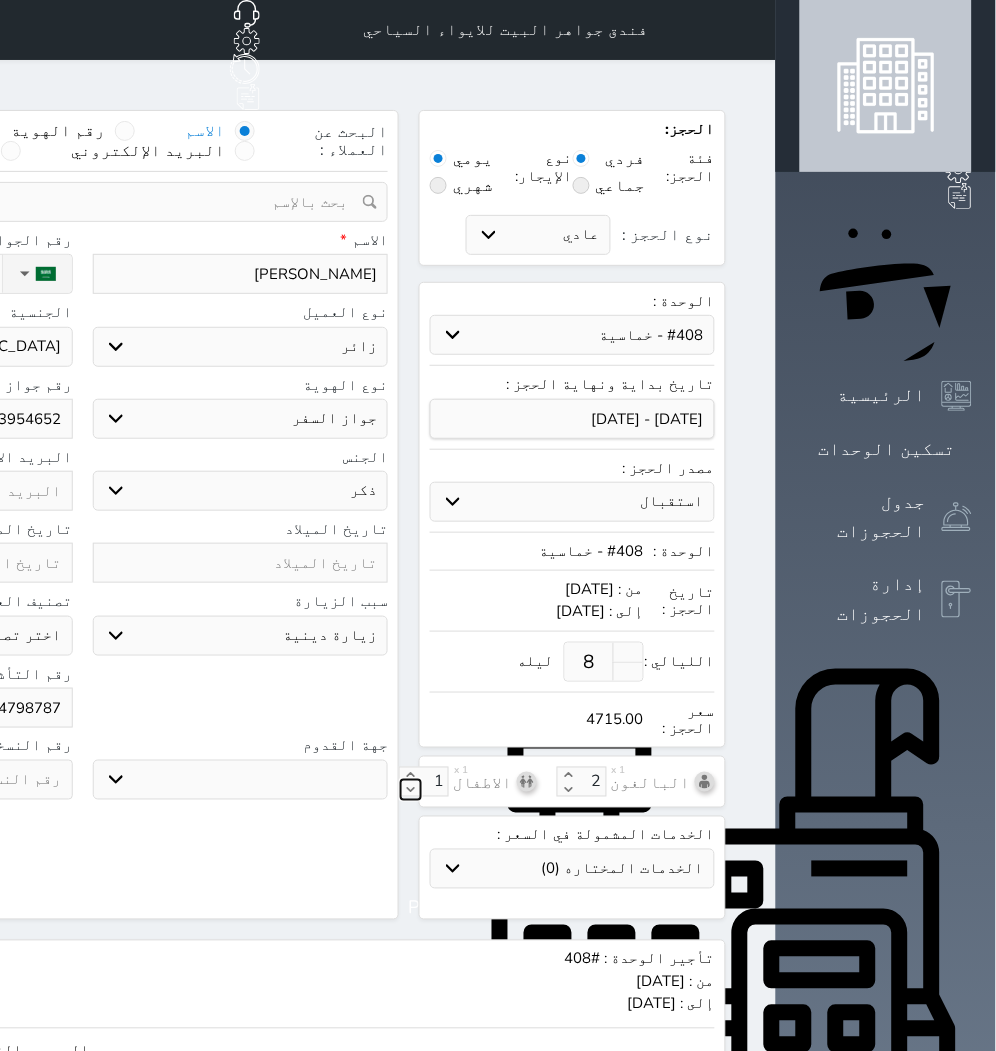 click 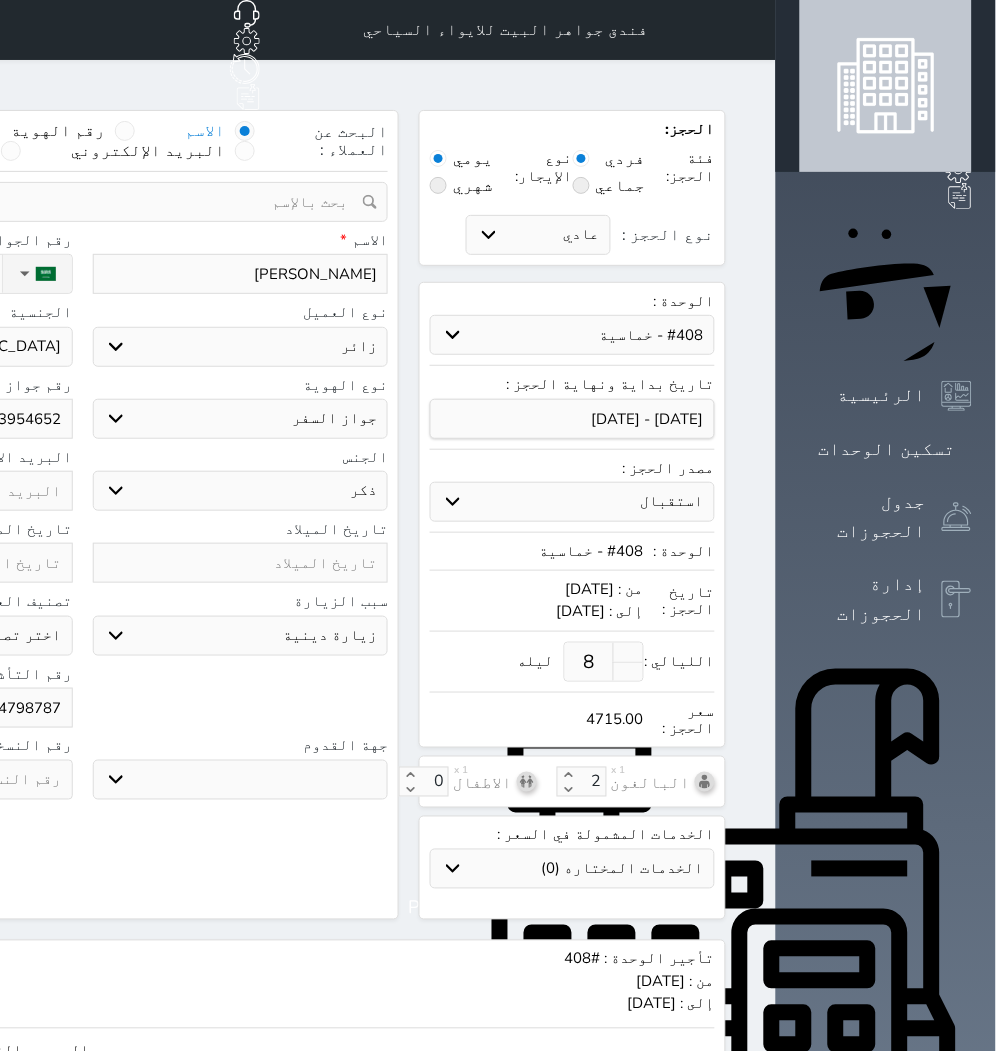 click on "البحث عن العملاء :        الاسم       رقم الهوية       البريد الإلكتروني       الجوال           تغيير العميل                      ملاحظات                           سجل حجوزات العميل [PERSON_NAME]                   إجمالى رصيد العميل : 0 ريال     رقم الحجز   الوحدة   من   إلى   نوع الحجز   الرصيد   الاجرائات         النتائج  : من (  ) - إلى  (  )   العدد  :              سجل الكمبيالات الغير محصلة على العميل [PERSON_NAME]                 رقم الحجز   المبلغ الكلى    المبلغ المحصل    المبلغ المتبقى    تاريخ الإستحقاق         النتائج  : من (  ) - إلى  (  )   العدد  :      الاسم *   [PERSON_NAME]   رقم الجوال *       ▼     [GEOGRAPHIC_DATA] ([GEOGRAPHIC_DATA])   +93   [GEOGRAPHIC_DATA] ([GEOGRAPHIC_DATA])   +355     +213   [US_STATE]" at bounding box center (82, 515) 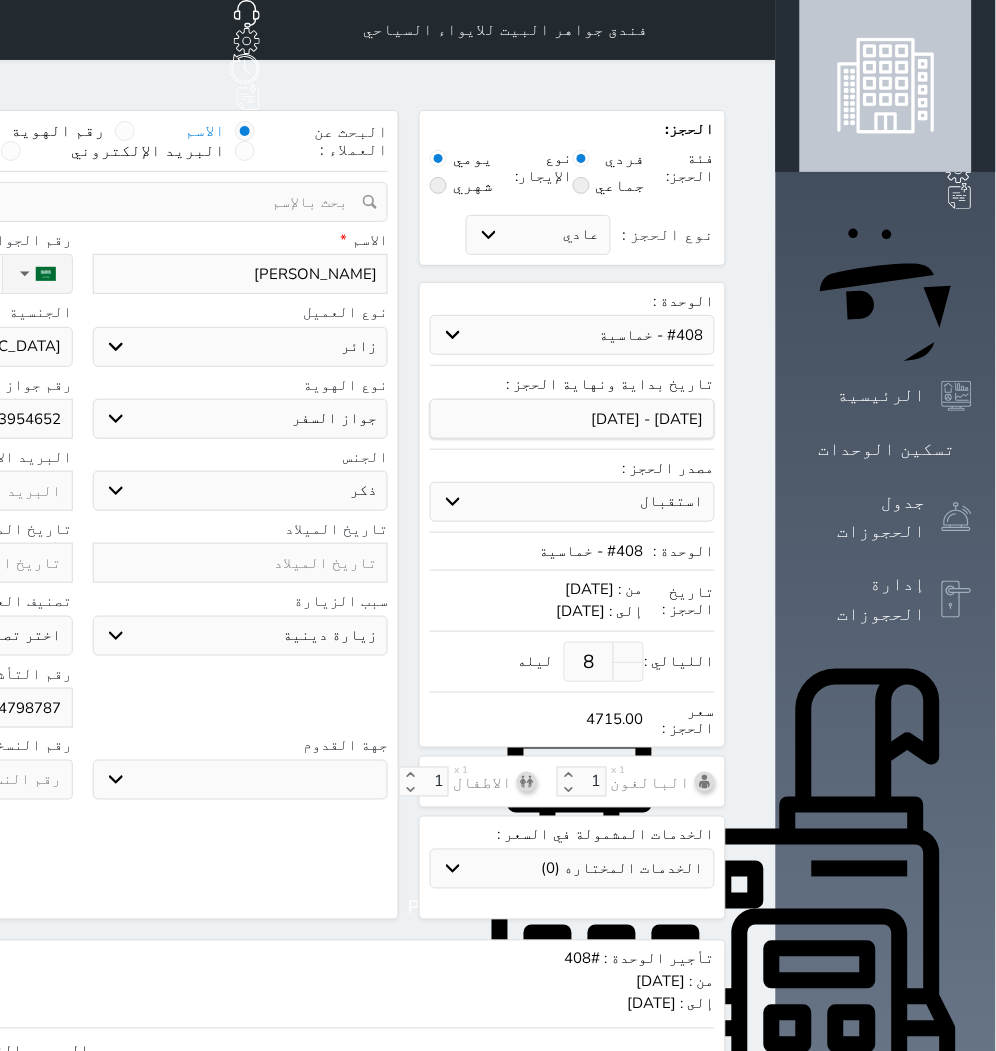 select 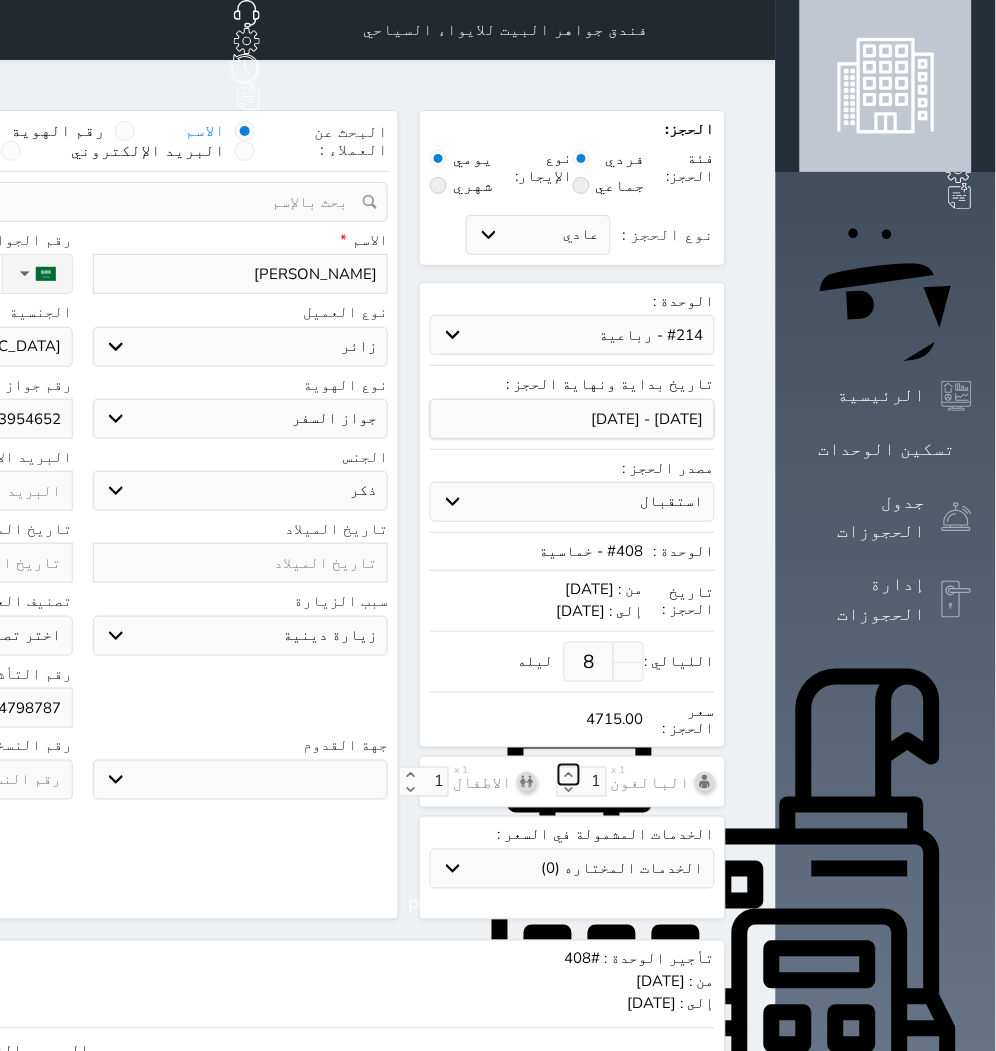 drag, startPoint x: 740, startPoint y: 746, endPoint x: 673, endPoint y: 763, distance: 69.12308 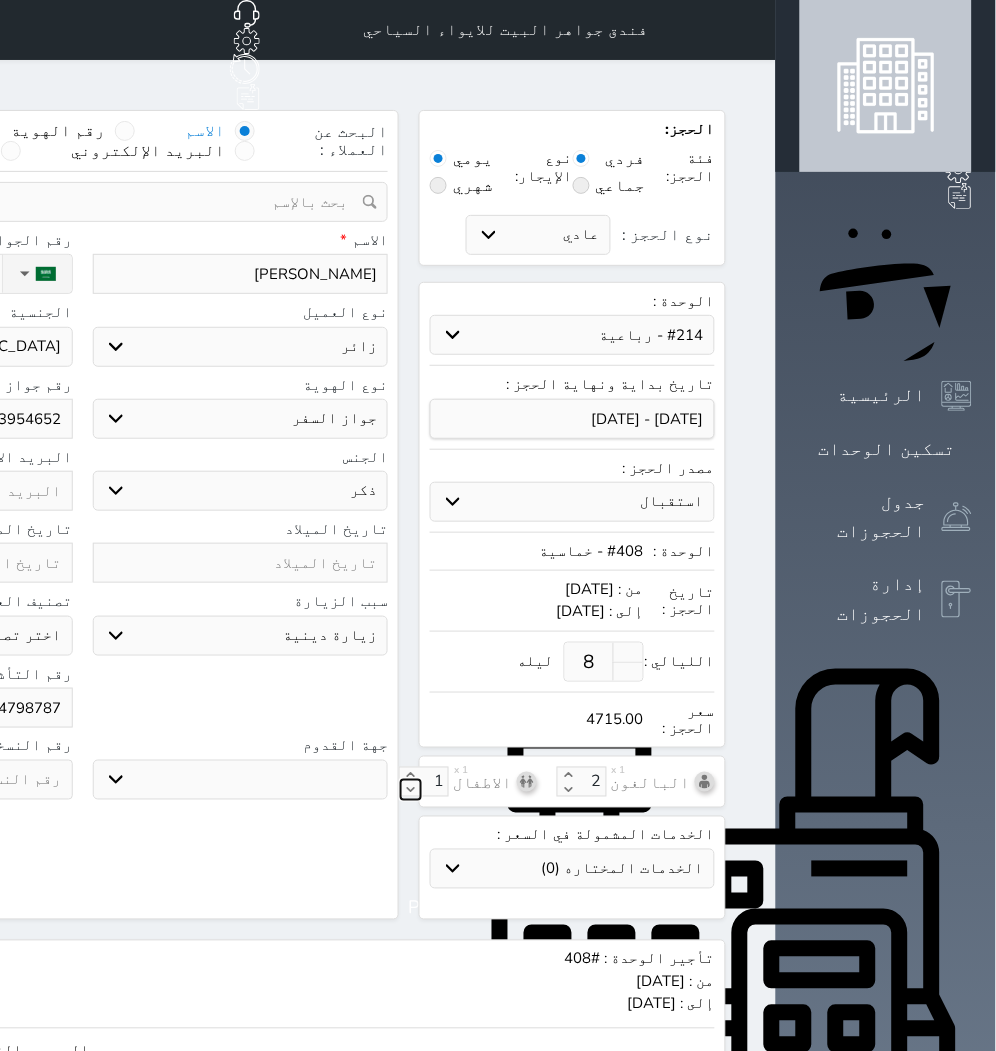 click 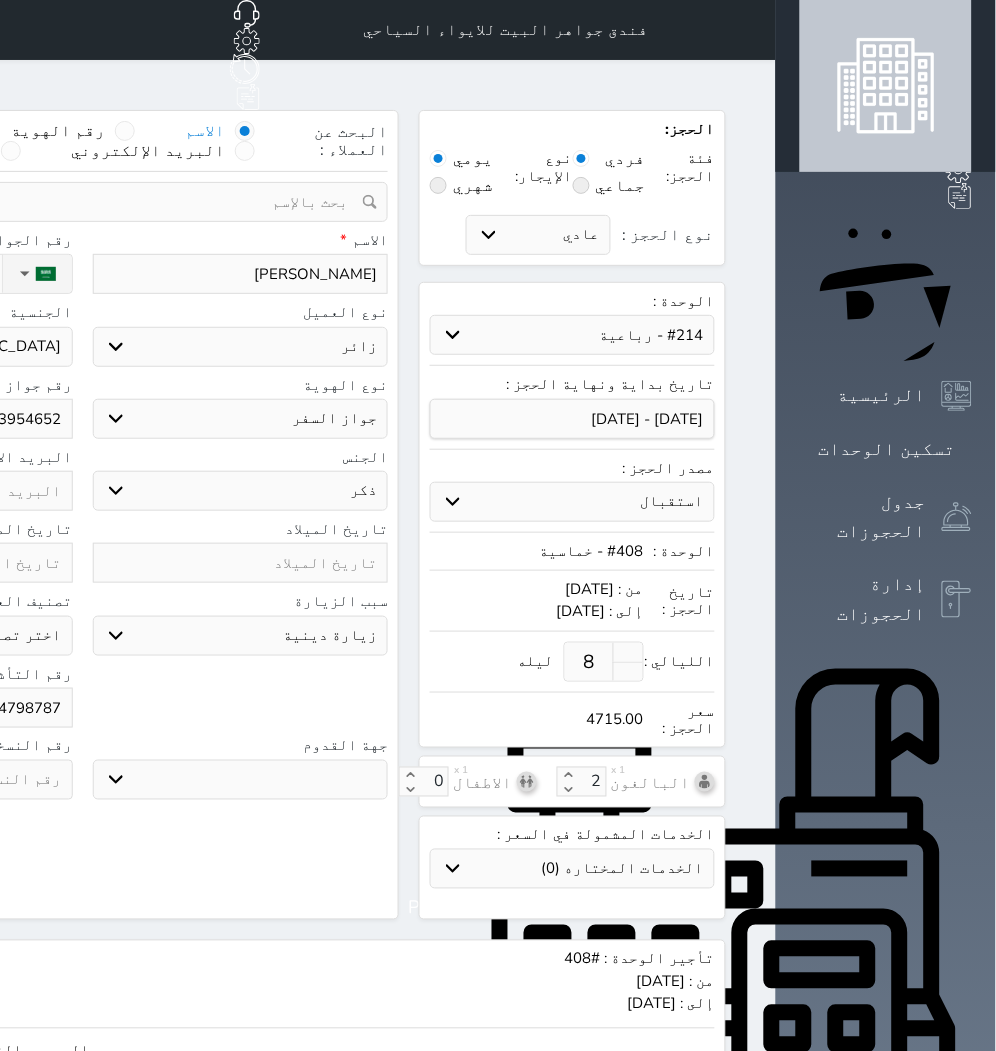 click on "البحث عن العملاء :        الاسم       رقم الهوية       البريد الإلكتروني       الجوال           تغيير العميل                      ملاحظات                           سجل حجوزات العميل [PERSON_NAME]                   إجمالى رصيد العميل : 0 ريال     رقم الحجز   الوحدة   من   إلى   نوع الحجز   الرصيد   الاجرائات         النتائج  : من (  ) - إلى  (  )   العدد  :              سجل الكمبيالات الغير محصلة على العميل [PERSON_NAME]                 رقم الحجز   المبلغ الكلى    المبلغ المحصل    المبلغ المتبقى    تاريخ الإستحقاق         النتائج  : من (  ) - إلى  (  )   العدد  :      الاسم *   [PERSON_NAME]   رقم الجوال *       ▼     [GEOGRAPHIC_DATA] ([GEOGRAPHIC_DATA])   +93   [GEOGRAPHIC_DATA] ([GEOGRAPHIC_DATA])   +355     +213   [US_STATE]" at bounding box center [82, 515] 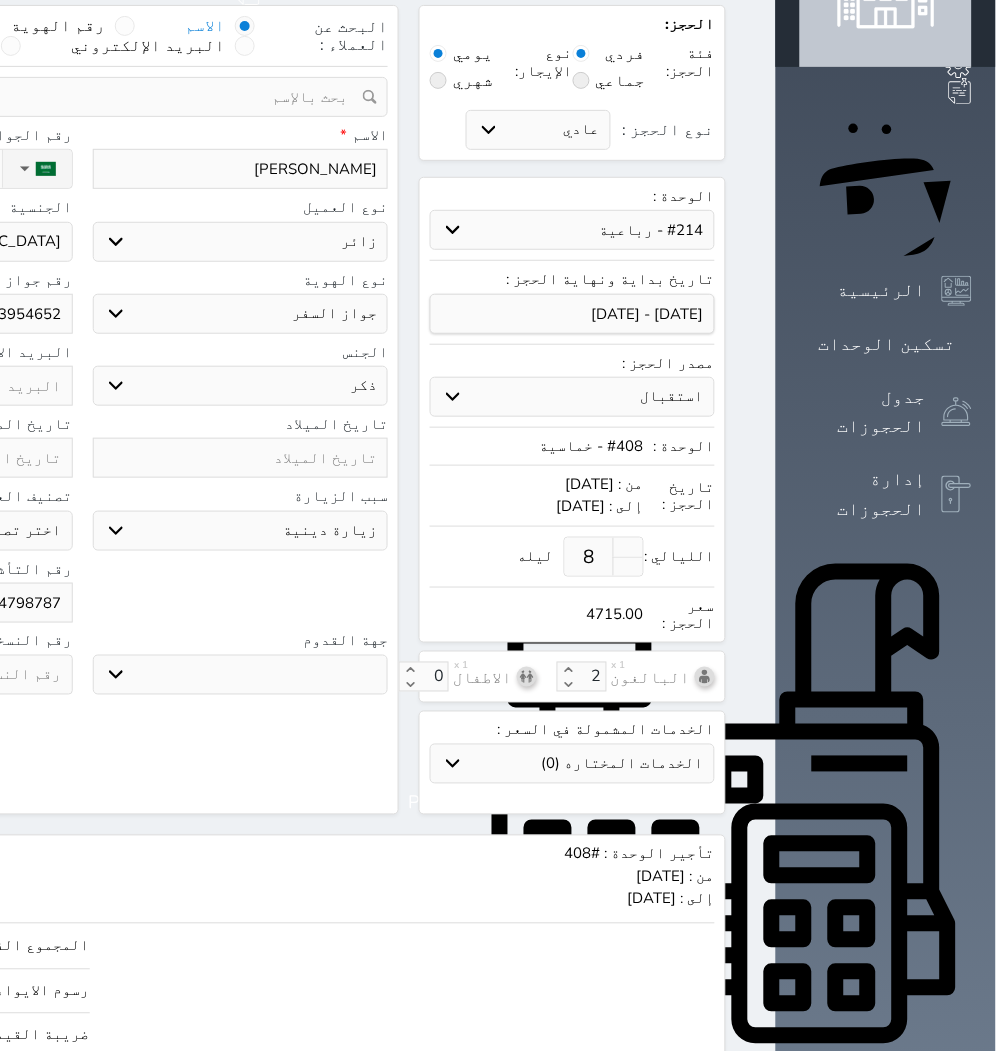 scroll, scrollTop: 207, scrollLeft: 0, axis: vertical 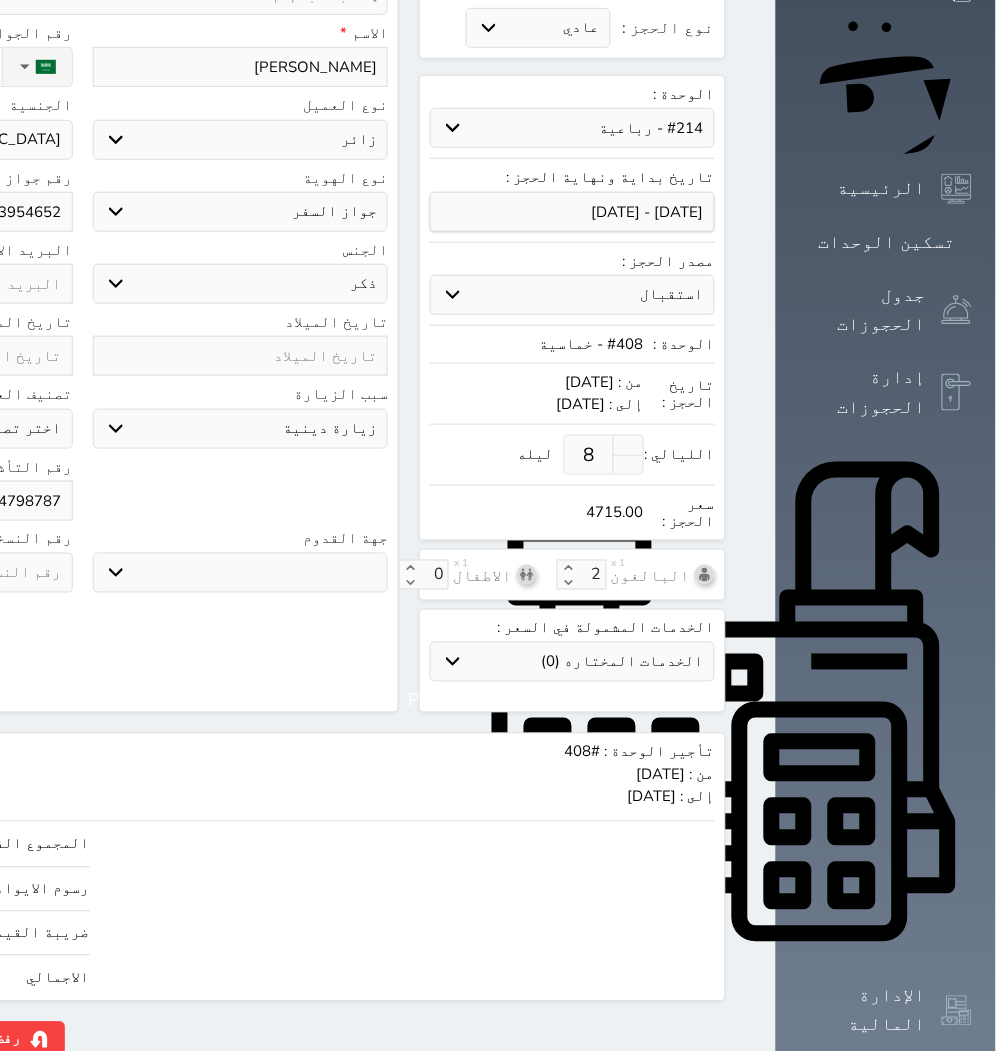 click on "حجز" at bounding box center [-146, 1039] 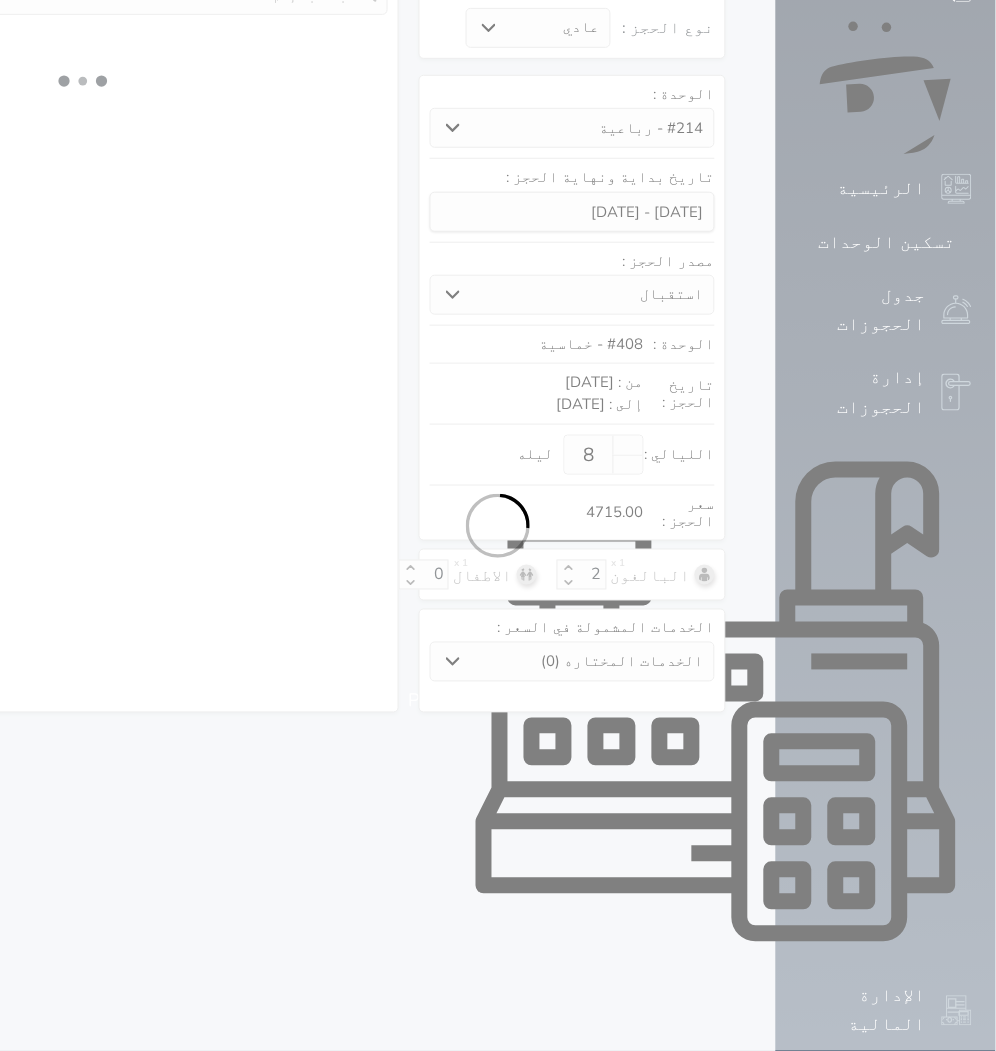 select on "3" 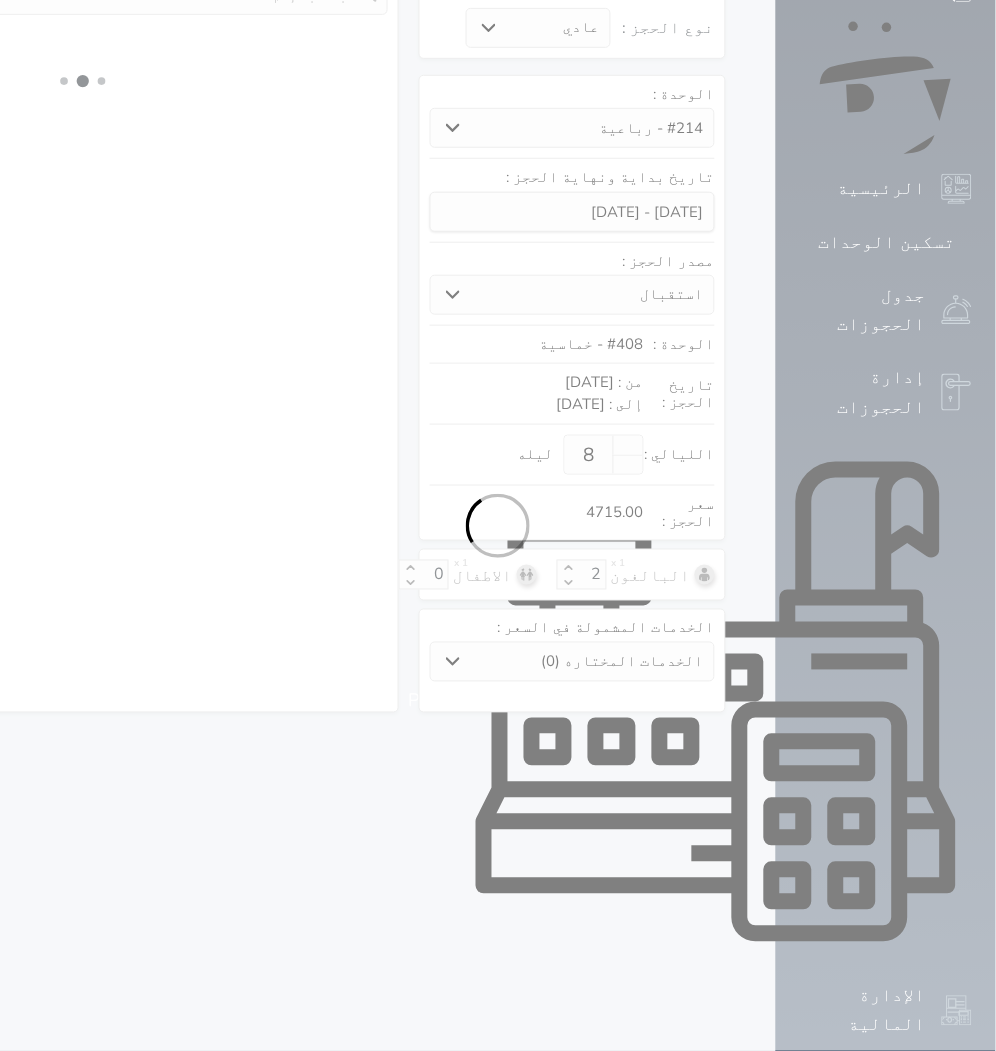 select on "304" 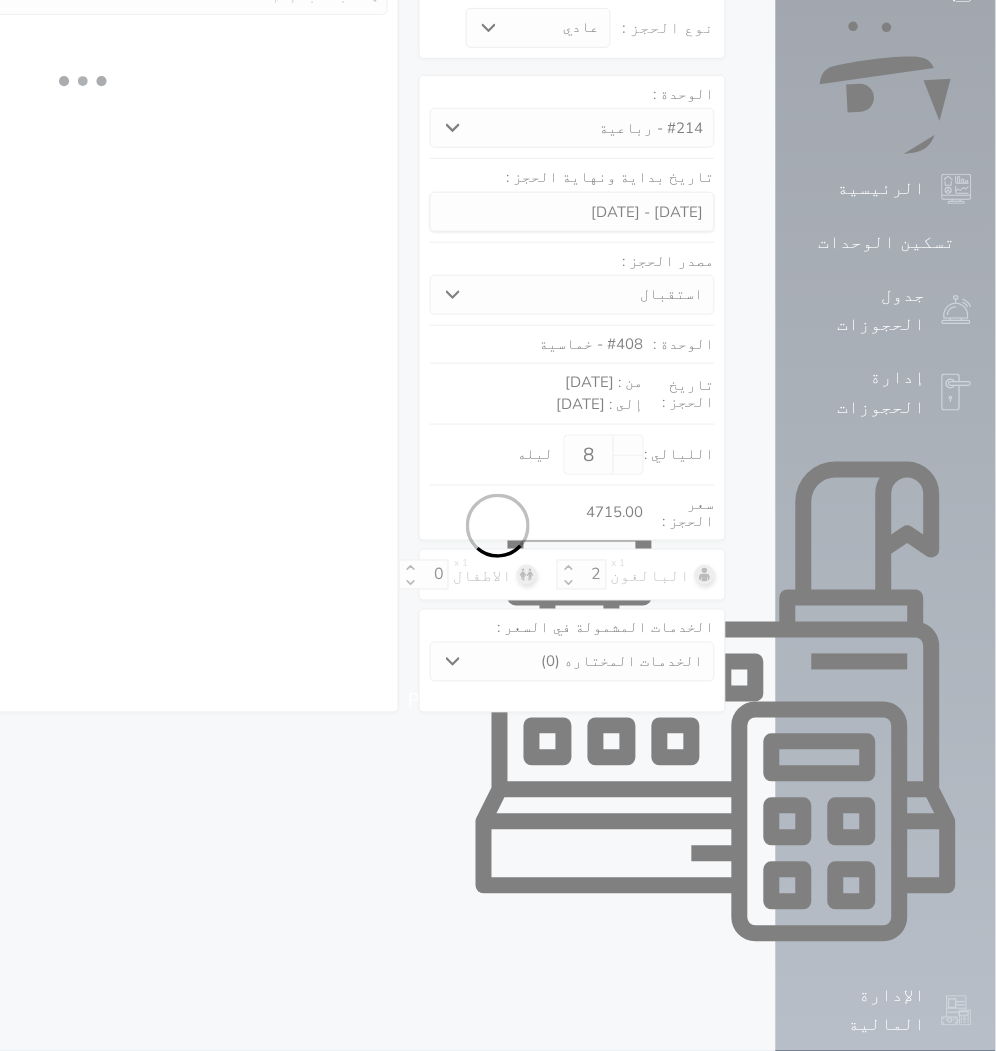select on "5" 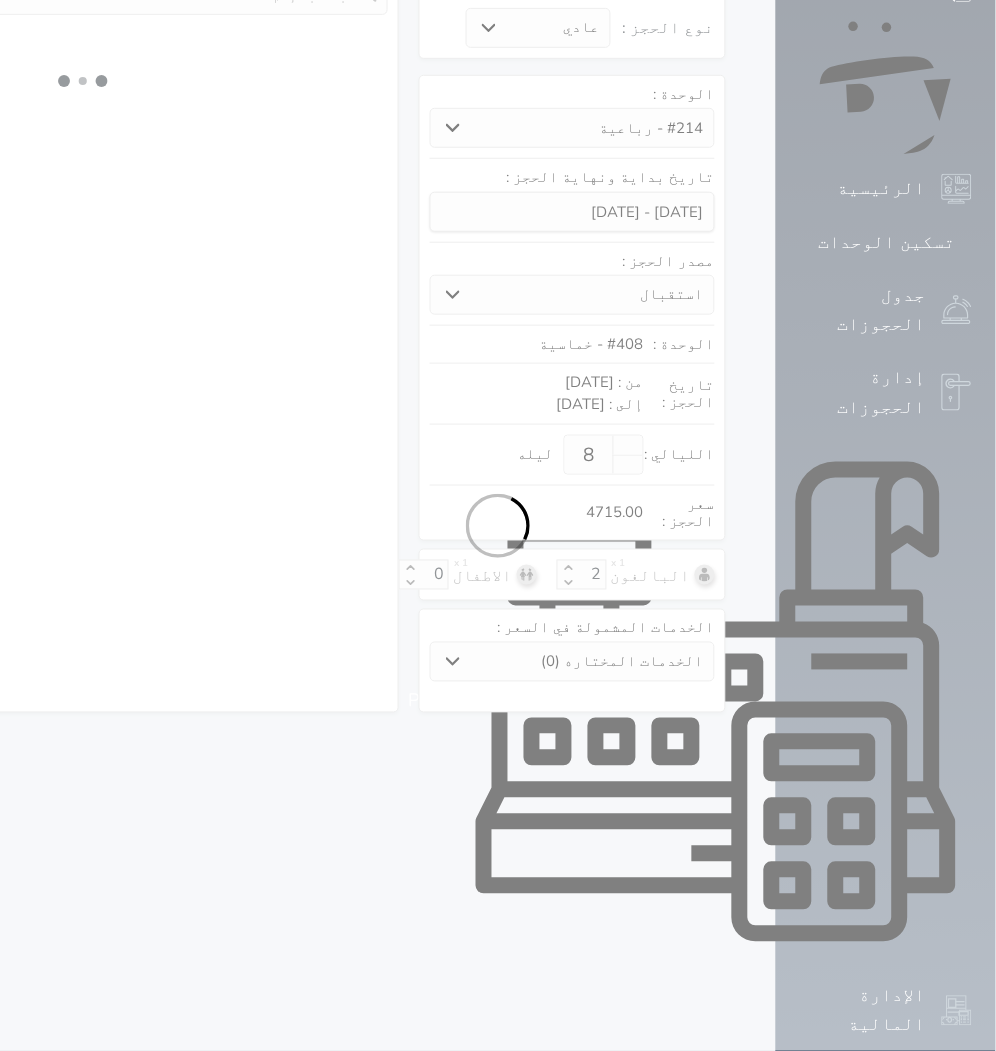 select on "[DEMOGRAPHIC_DATA]" 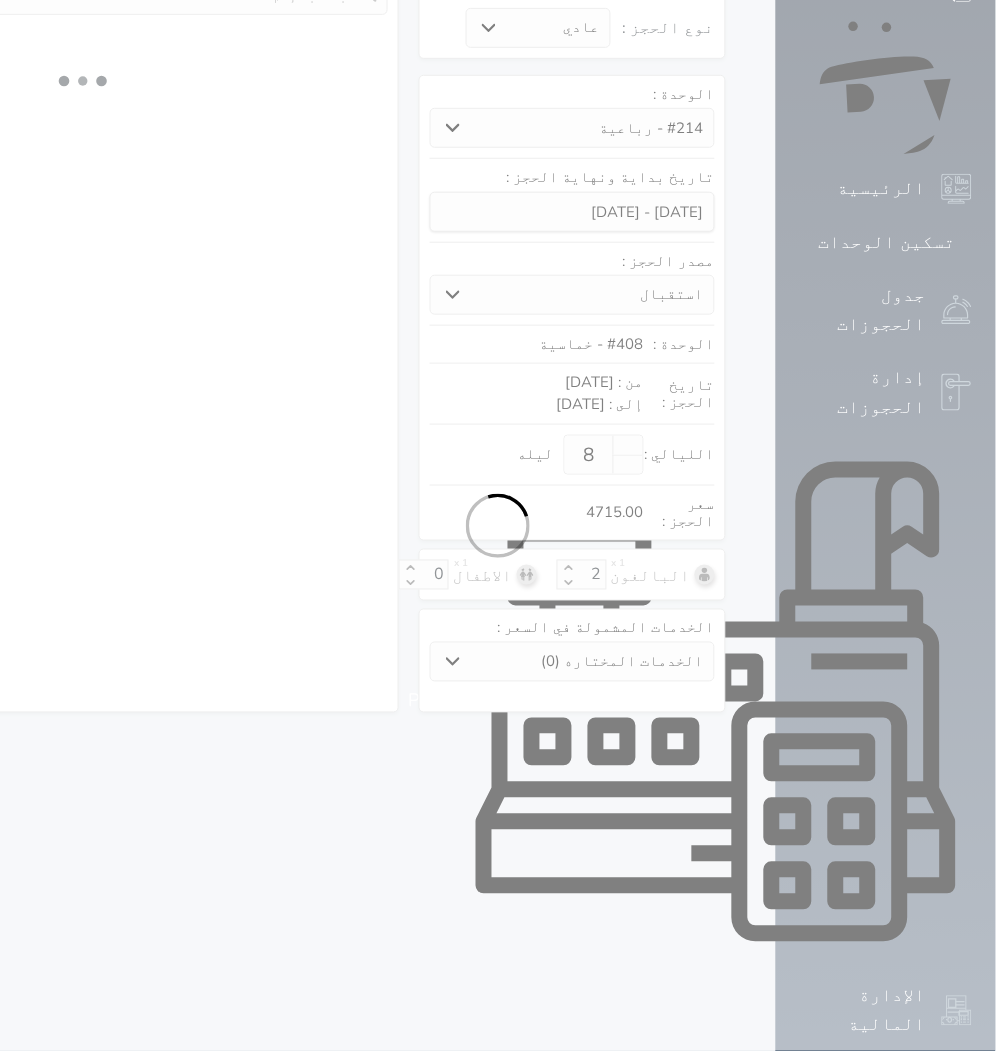 select on "3" 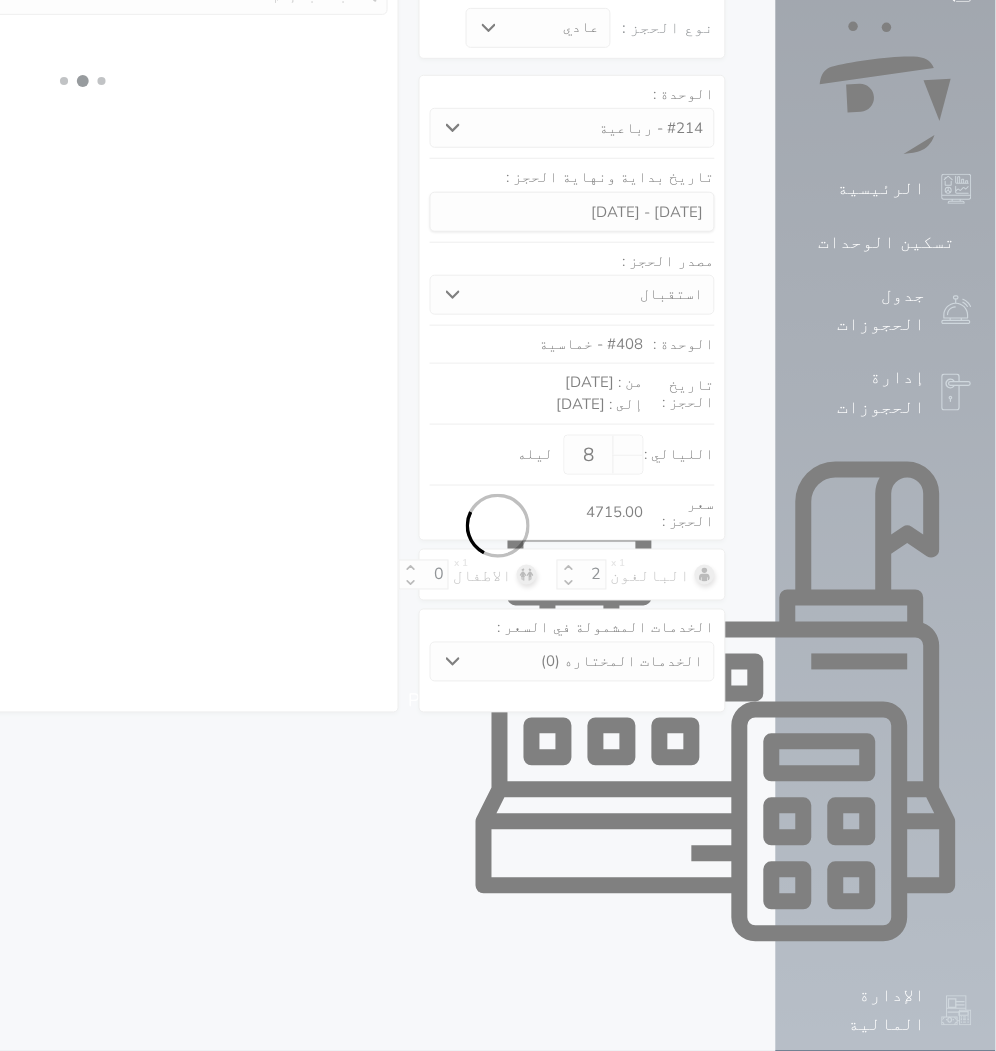 select 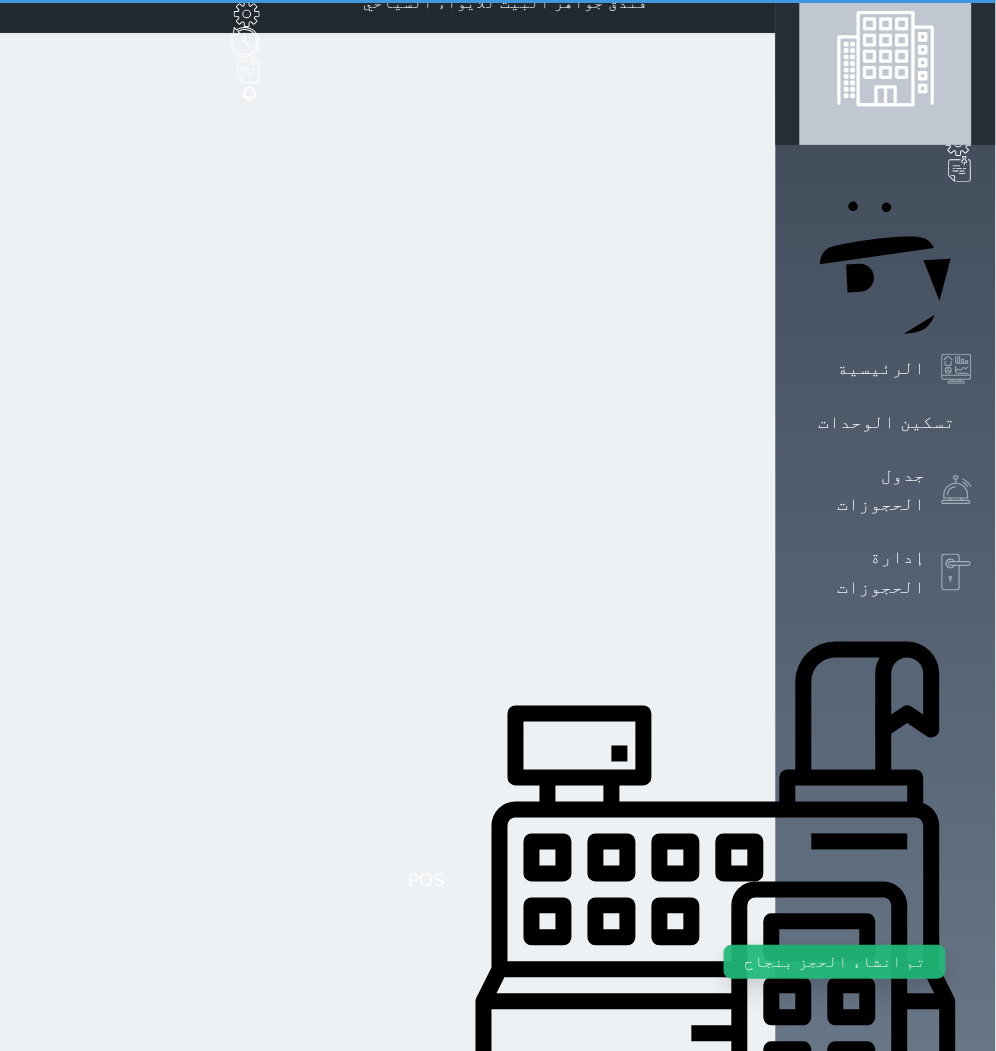 scroll, scrollTop: 0, scrollLeft: 0, axis: both 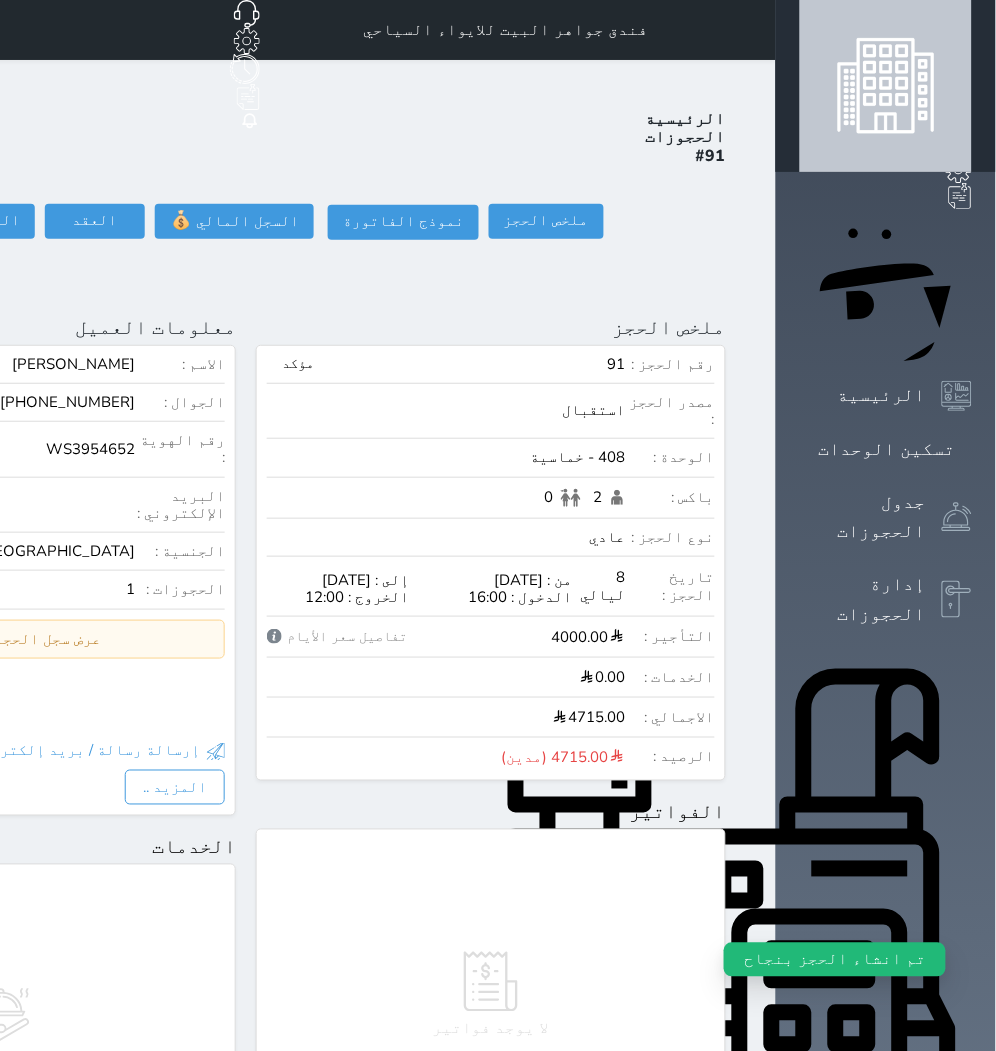 click on "حجز جديد" at bounding box center (91, -65) 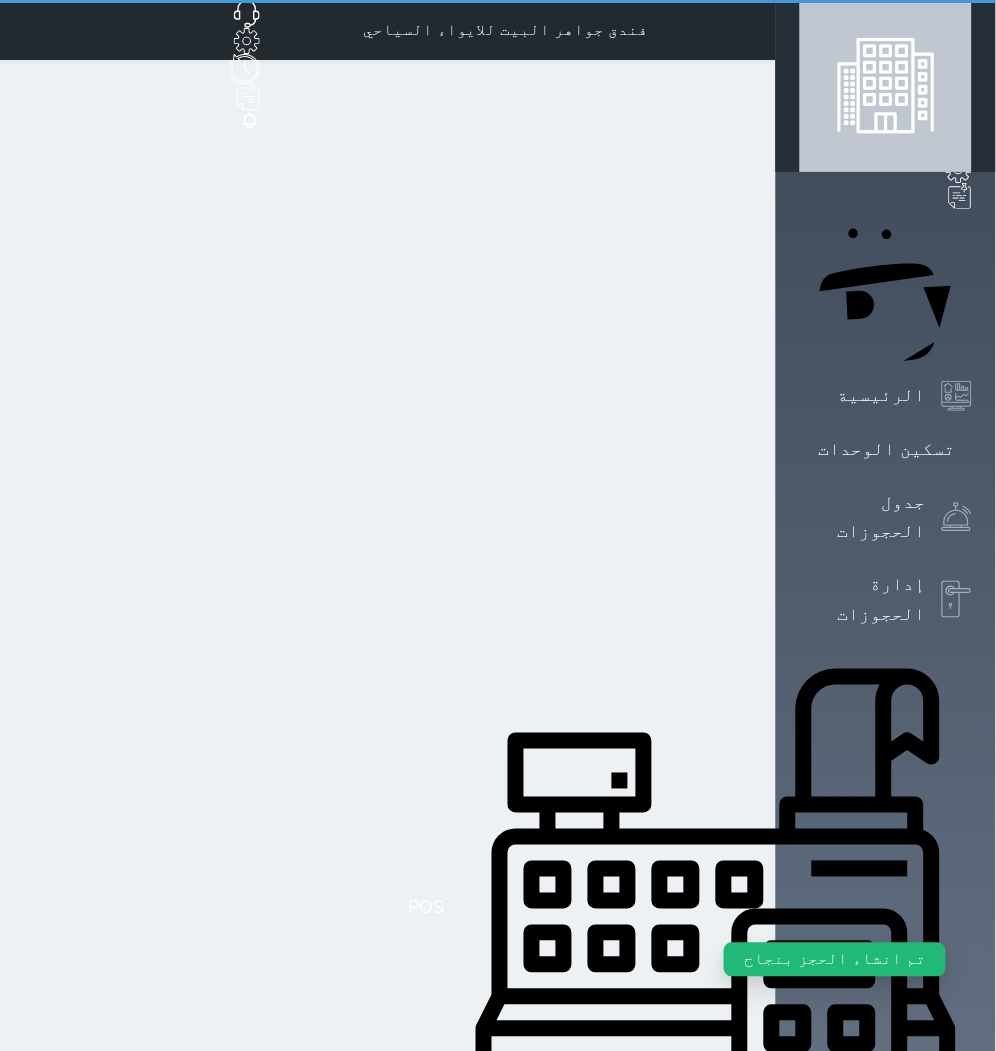 select on "1" 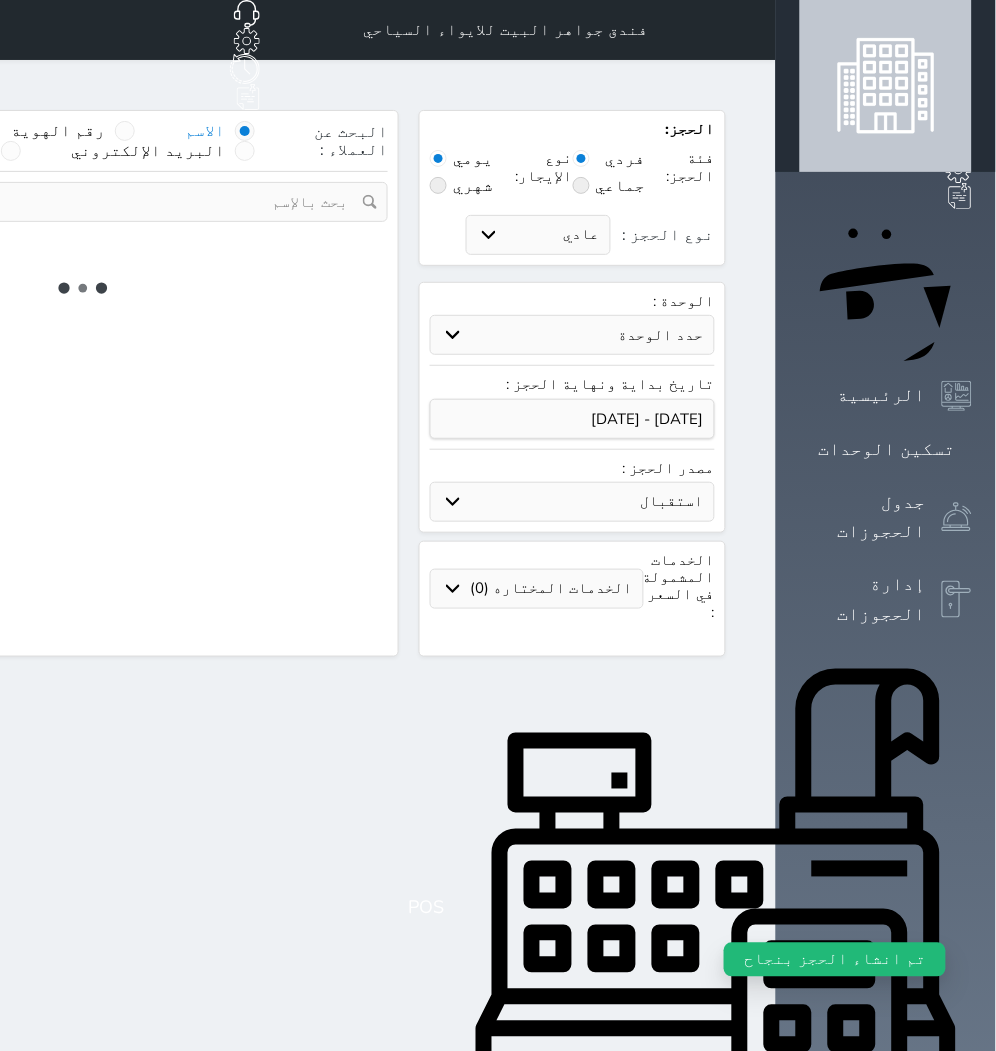 select 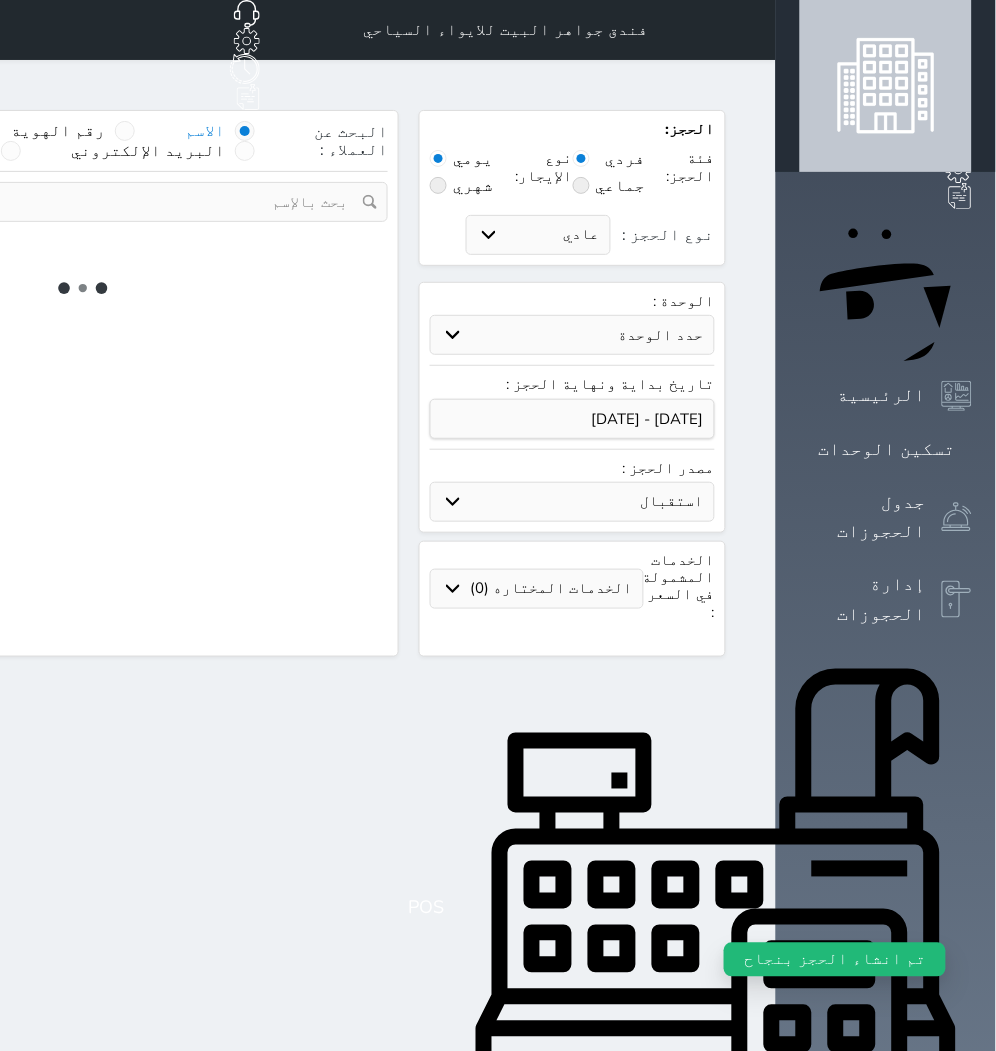 select on "1" 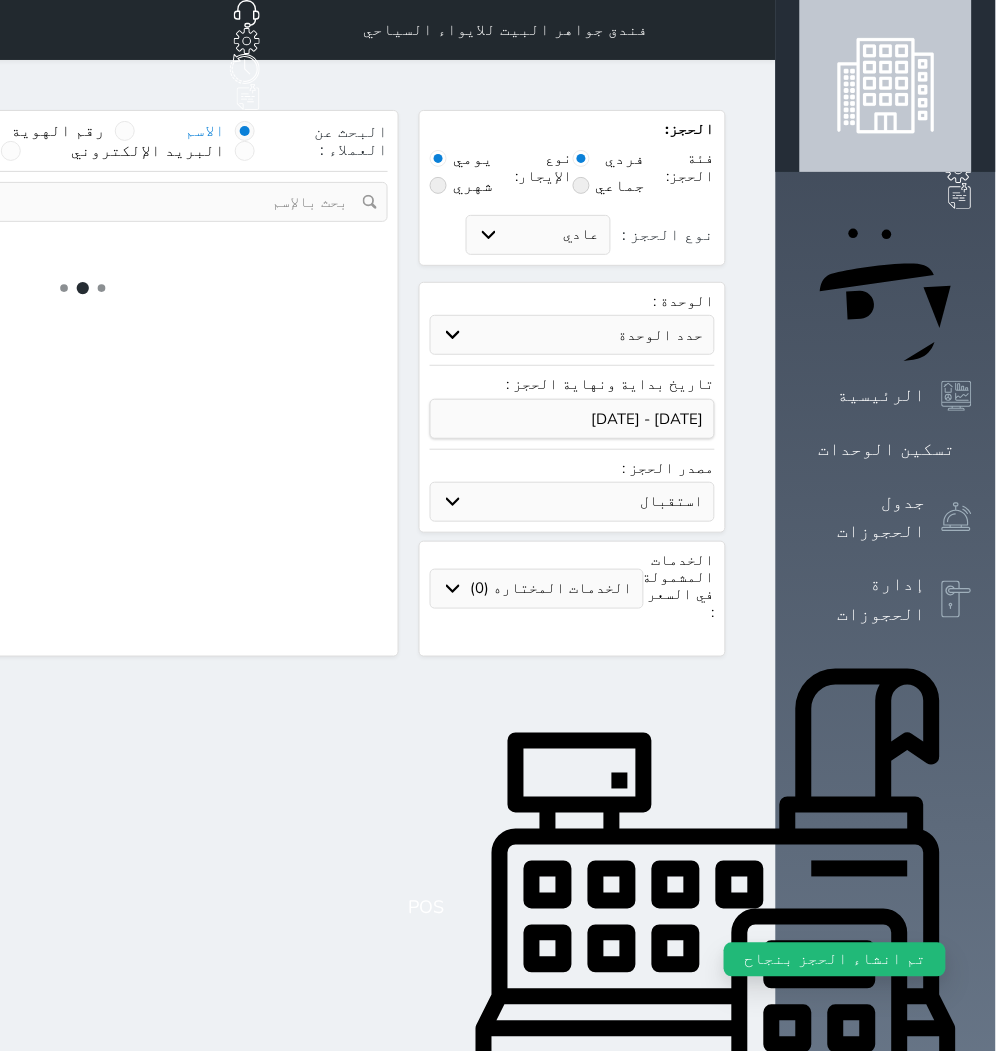 select on "113" 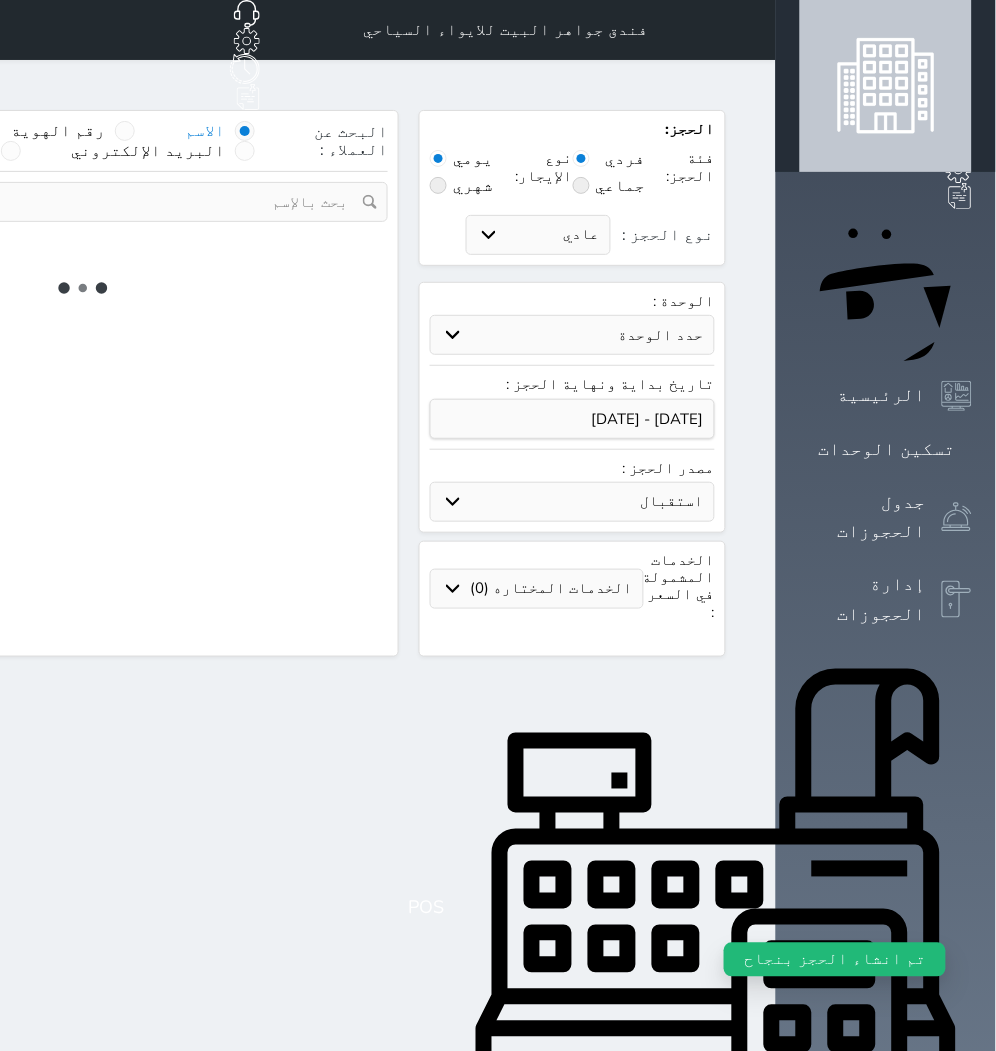 select on "1" 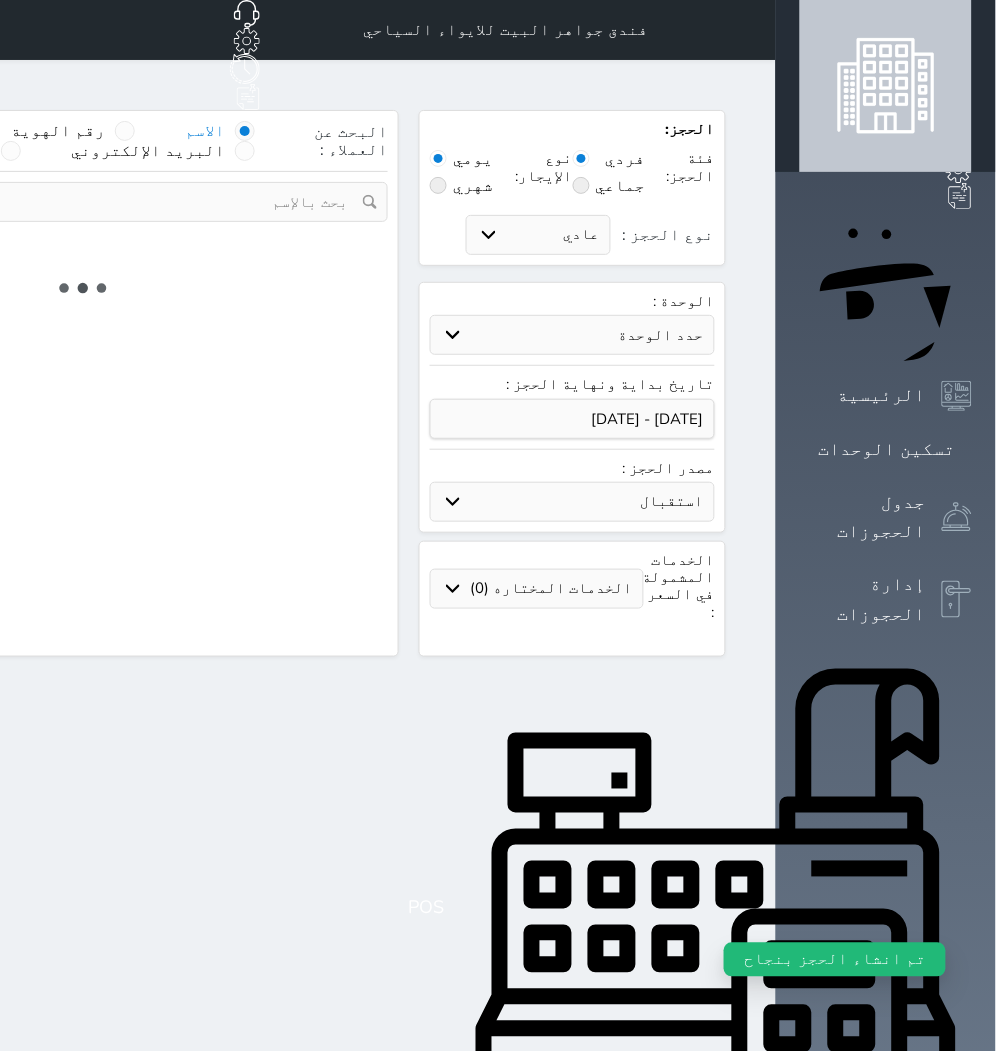 select 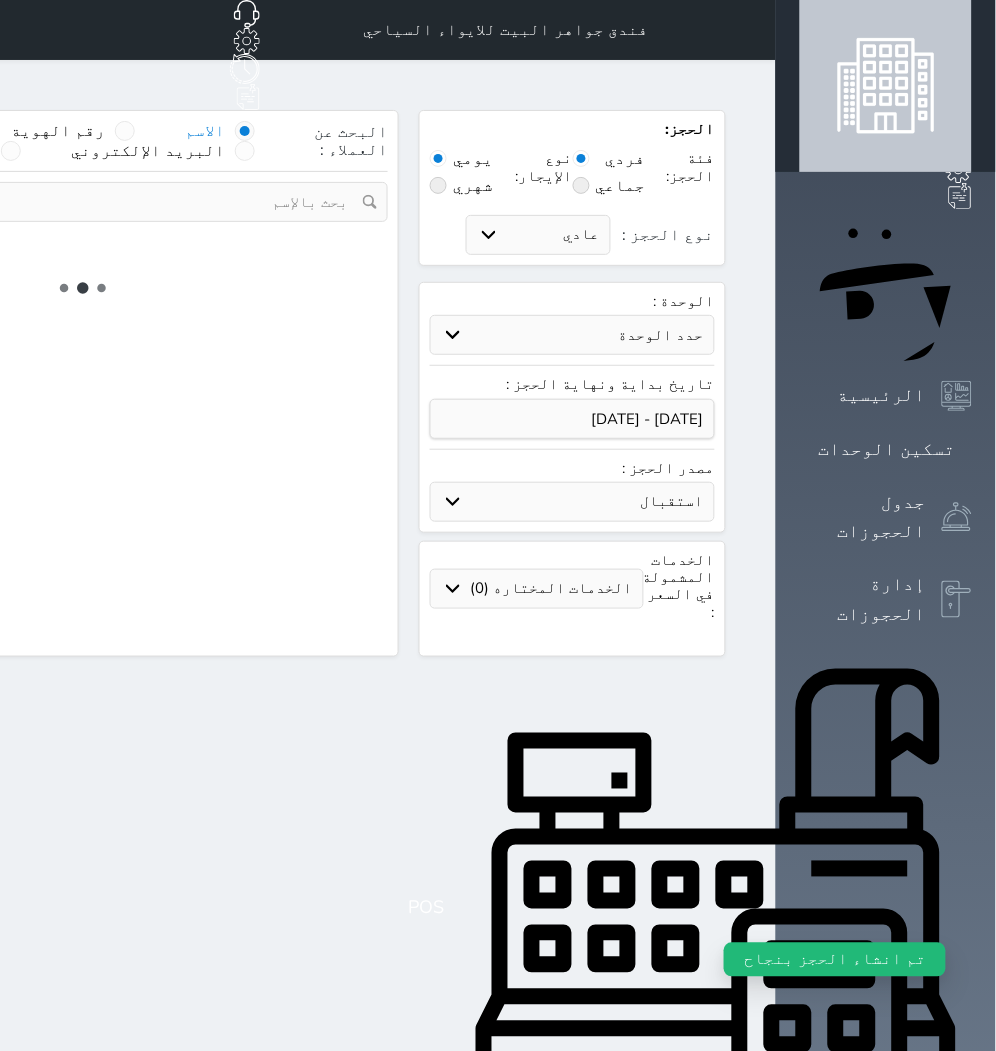 select on "7" 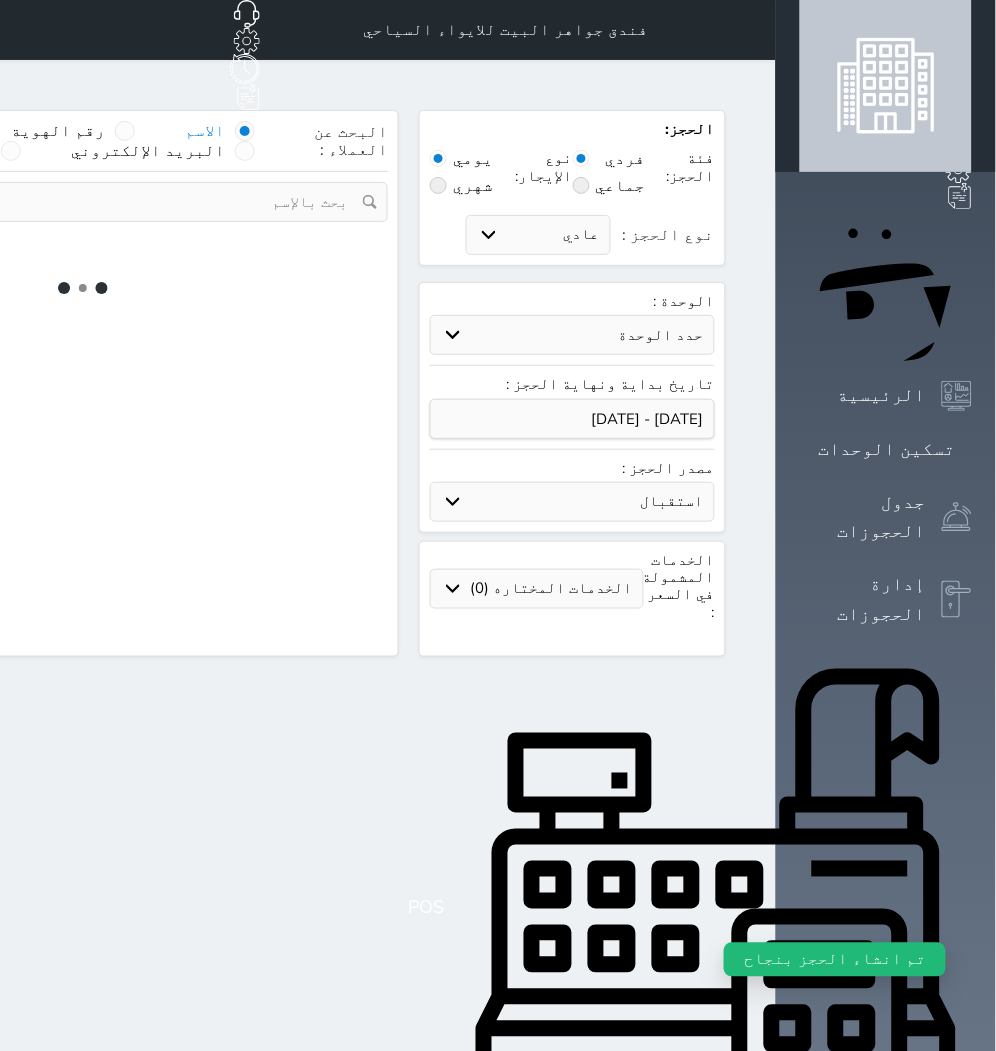 select 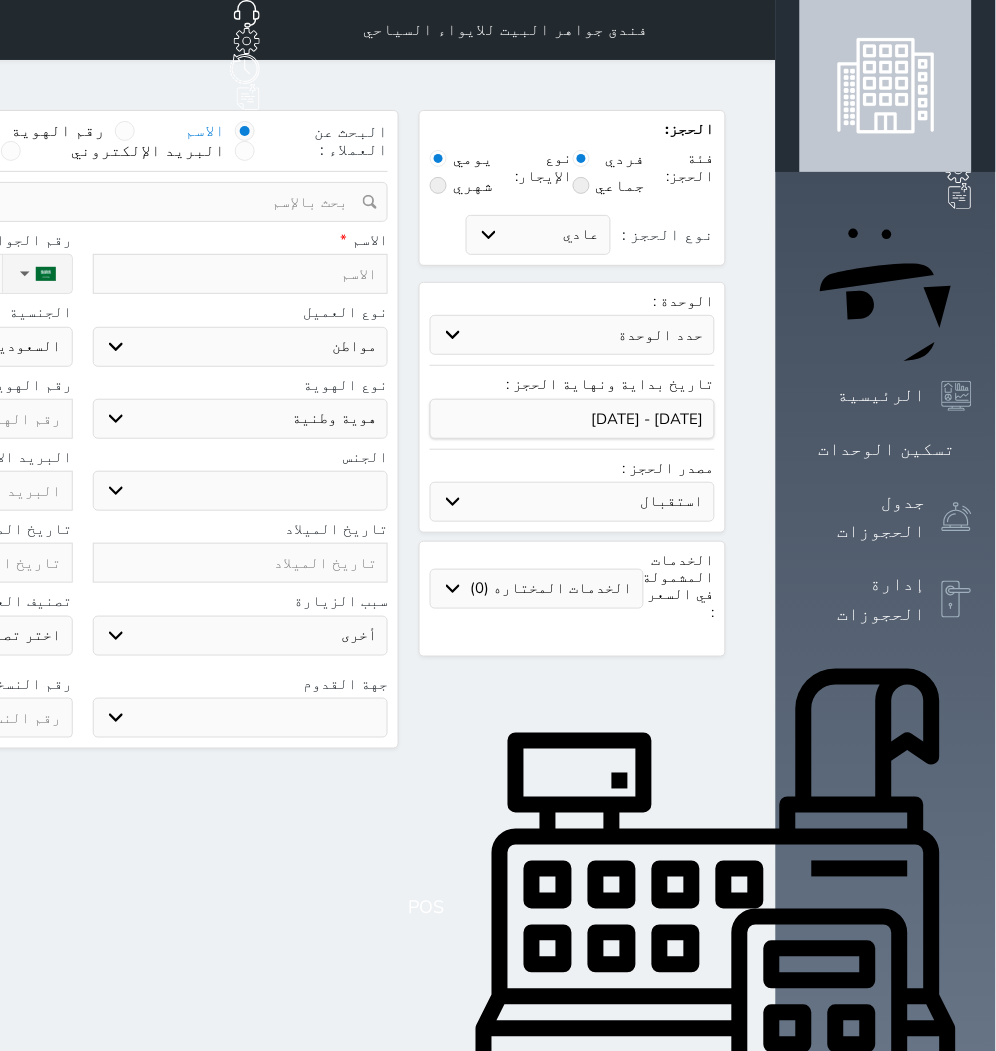 click on "حدد الوحدة
#939 - ثلاثية
#938 - خماسية
#934 - خماسية
#932 - ثلاثية
#931 - خماسية
#930 - رباعية
#928 - ثلاثية
#927 - رباعية
#926 - خماسية
#925 - رباعية
#924 - ثلاثية
#922 - خماسية
#921 - رباعية
#920 - رباعية
#919 - خماسية
#918 - ثلاثية
#917 - خماسية
#916 - رباعية
#915 - خماسية
#914 - رباعية" at bounding box center [572, 335] 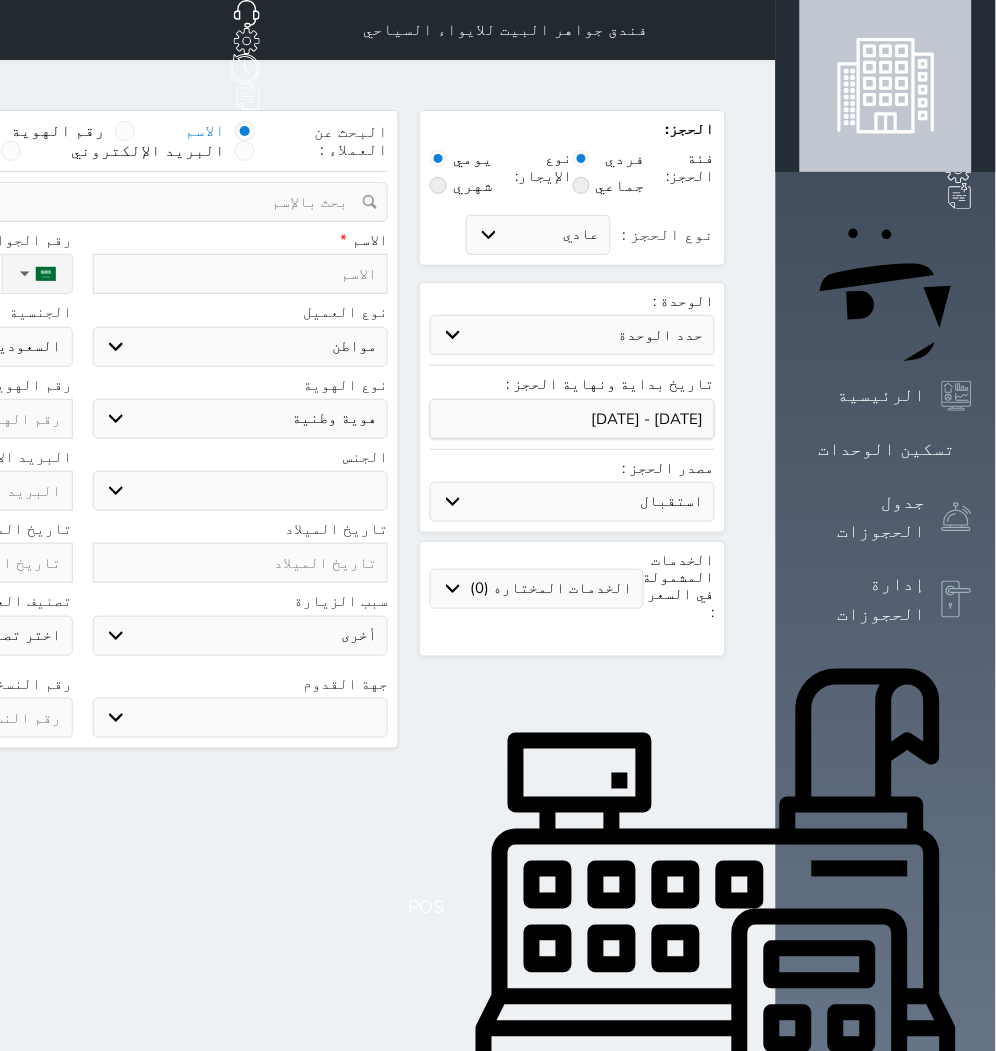 select on "83841" 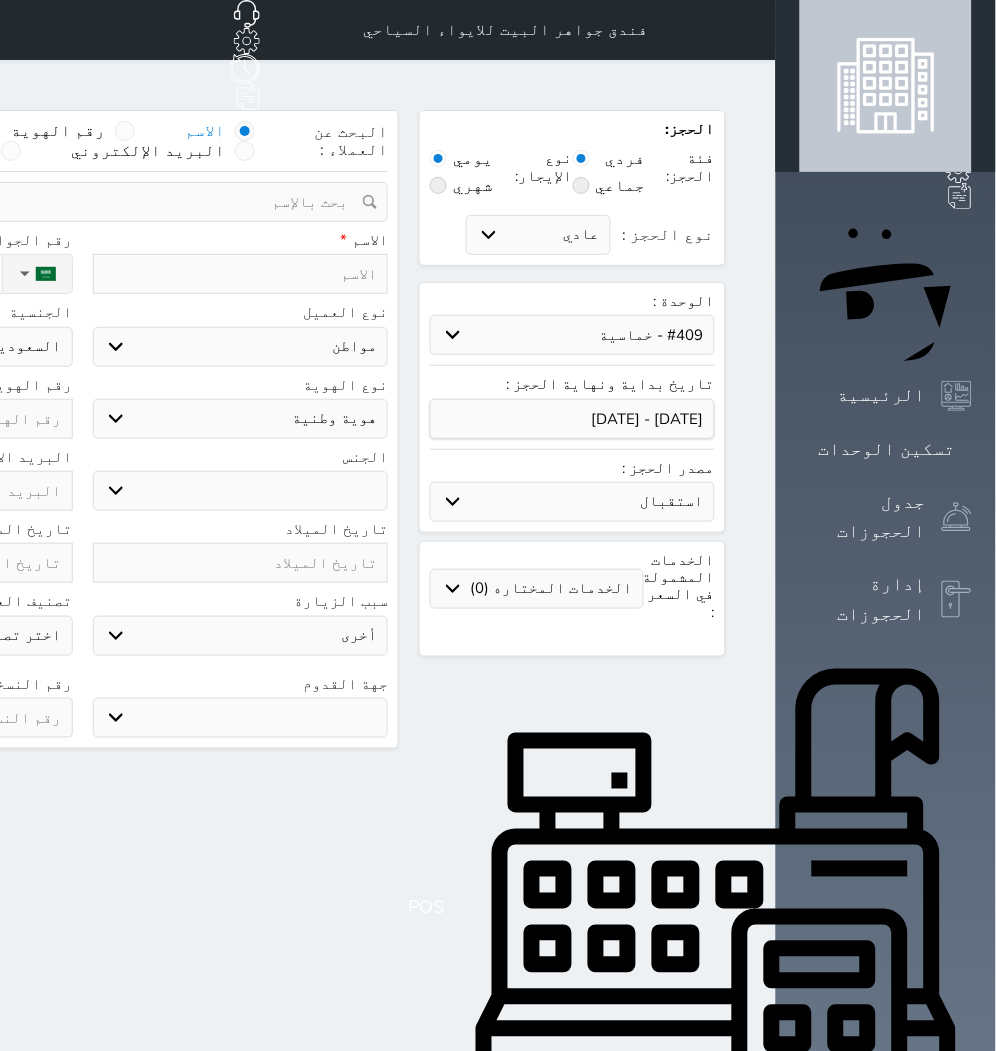 click on "حدد الوحدة
#939 - ثلاثية
#938 - خماسية
#934 - خماسية
#932 - ثلاثية
#931 - خماسية
#930 - رباعية
#928 - ثلاثية
#927 - رباعية
#926 - خماسية
#925 - رباعية
#924 - ثلاثية
#922 - خماسية
#921 - رباعية
#920 - رباعية
#919 - خماسية
#918 - ثلاثية
#917 - خماسية
#916 - رباعية
#915 - خماسية
#914 - رباعية" at bounding box center [572, 335] 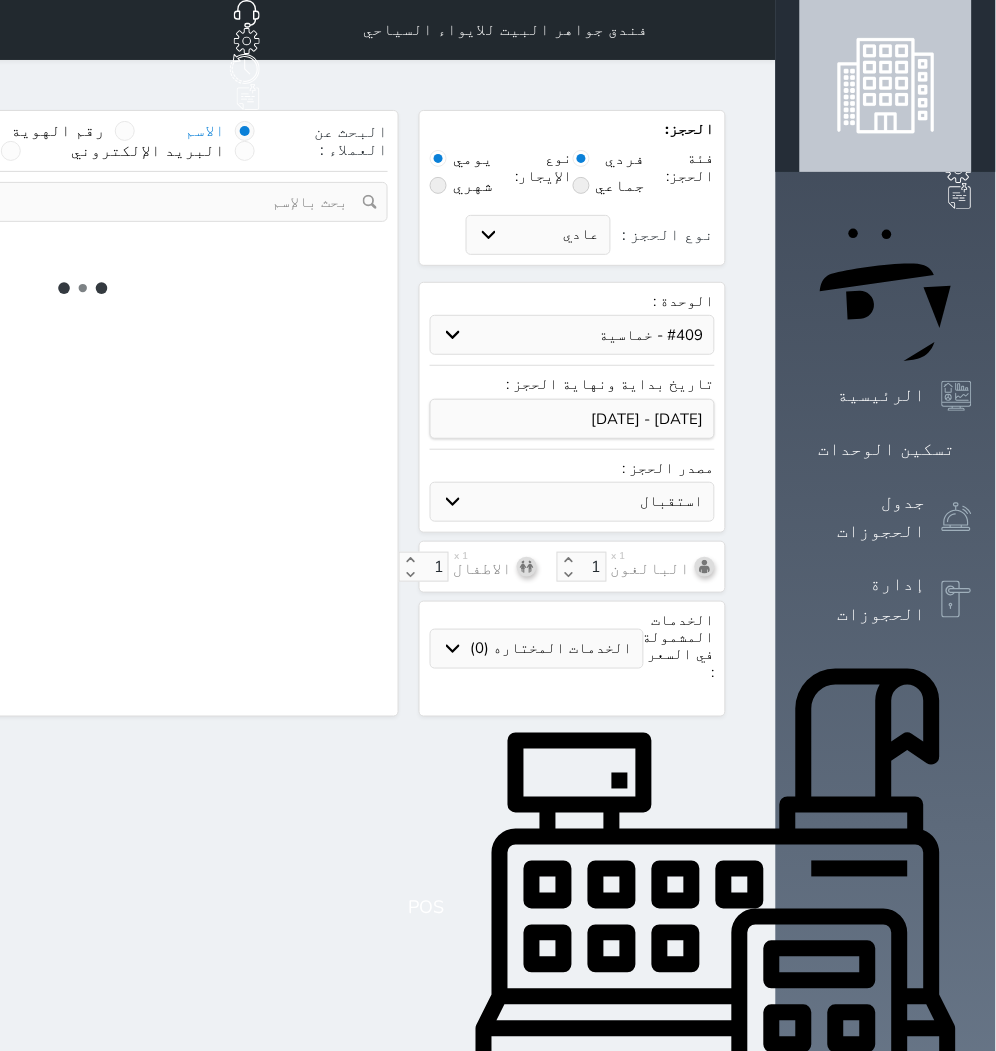 select on "1" 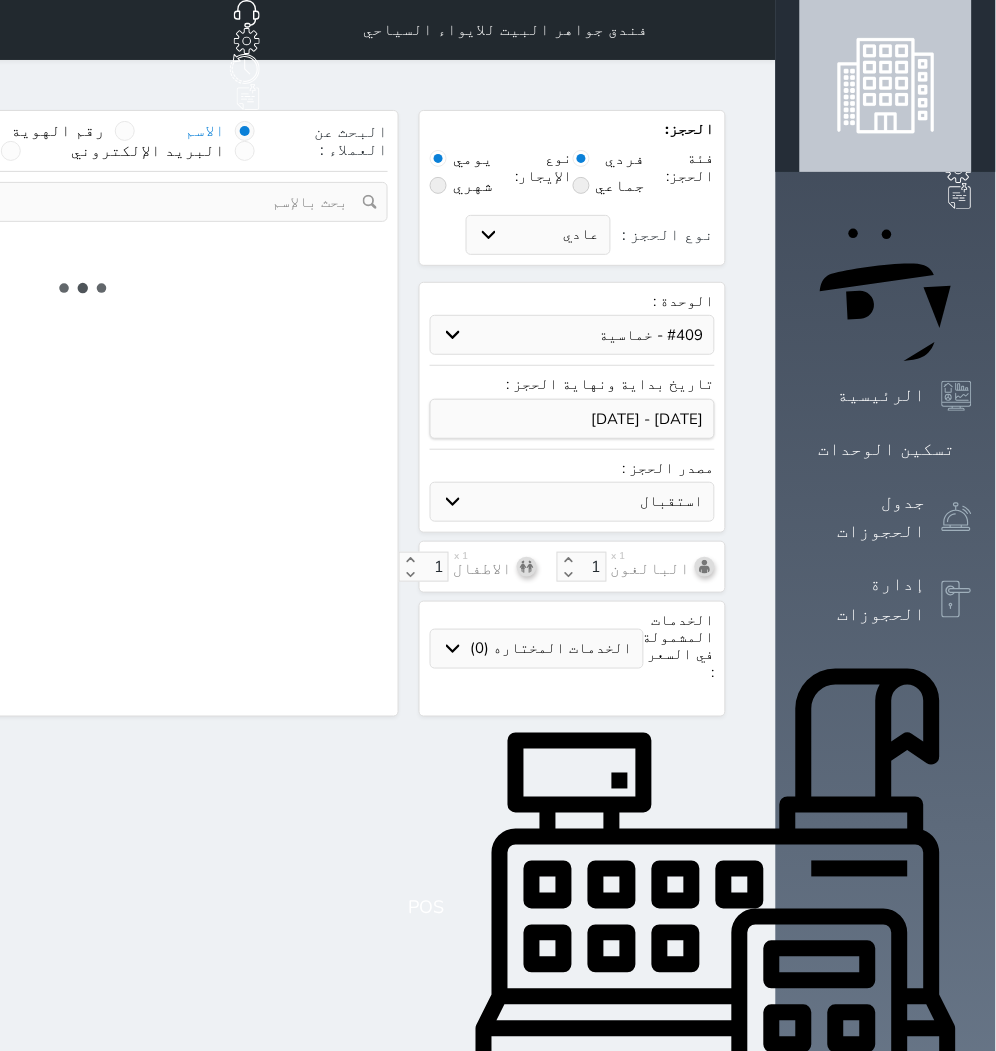 select on "113" 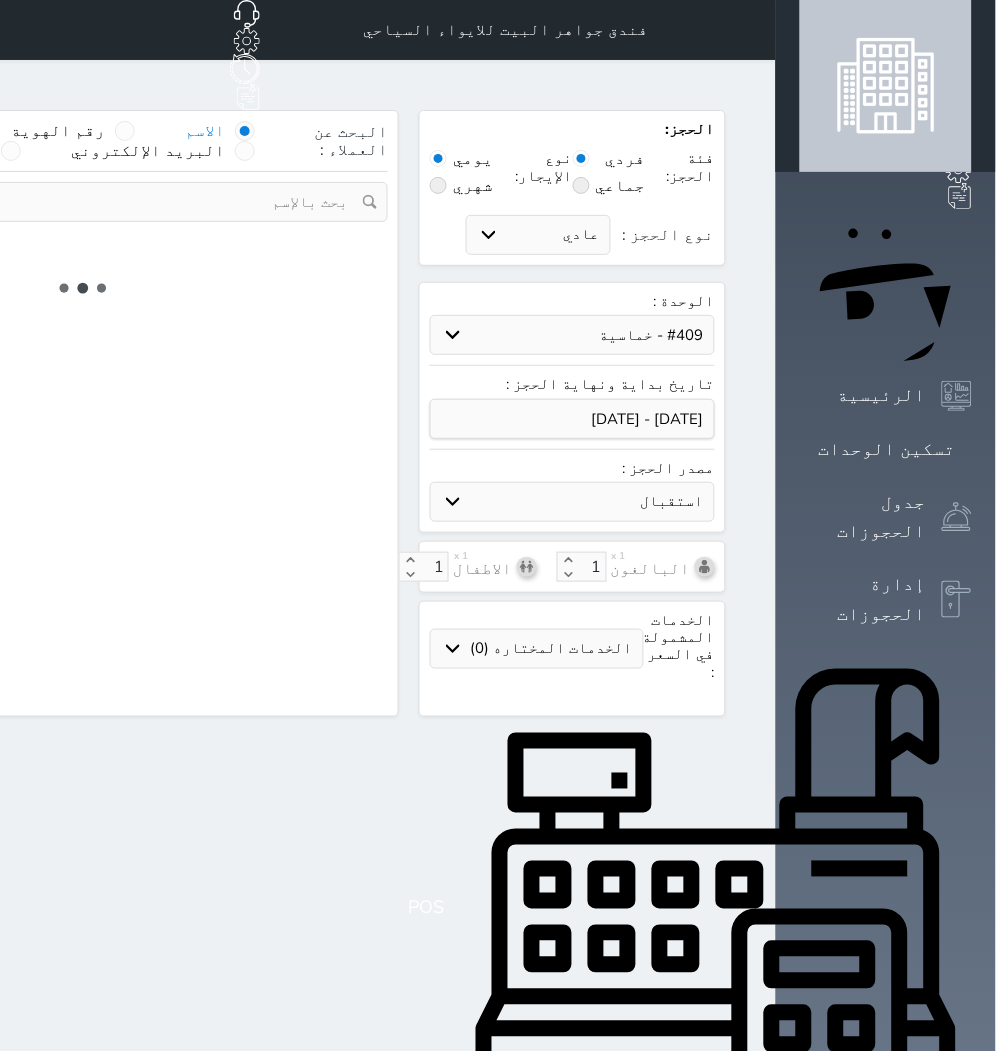 select on "1" 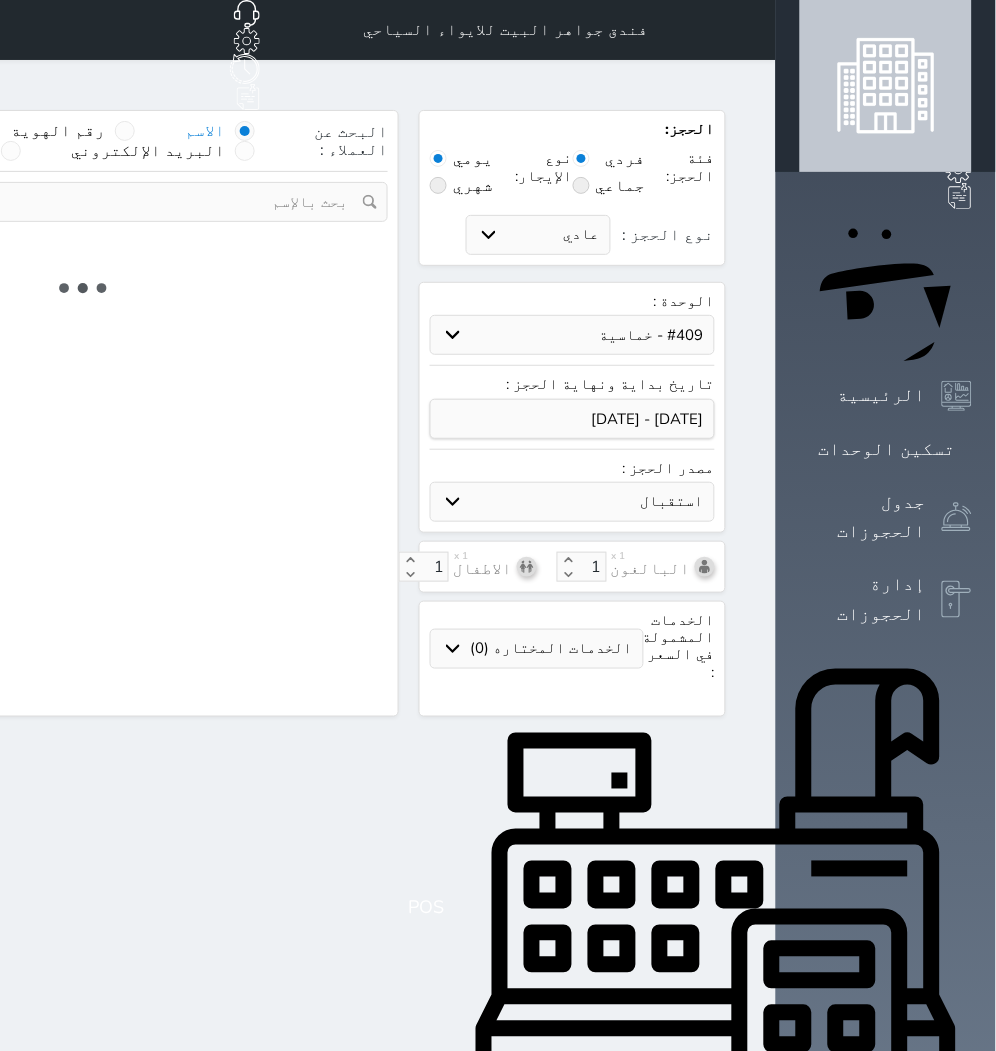 select 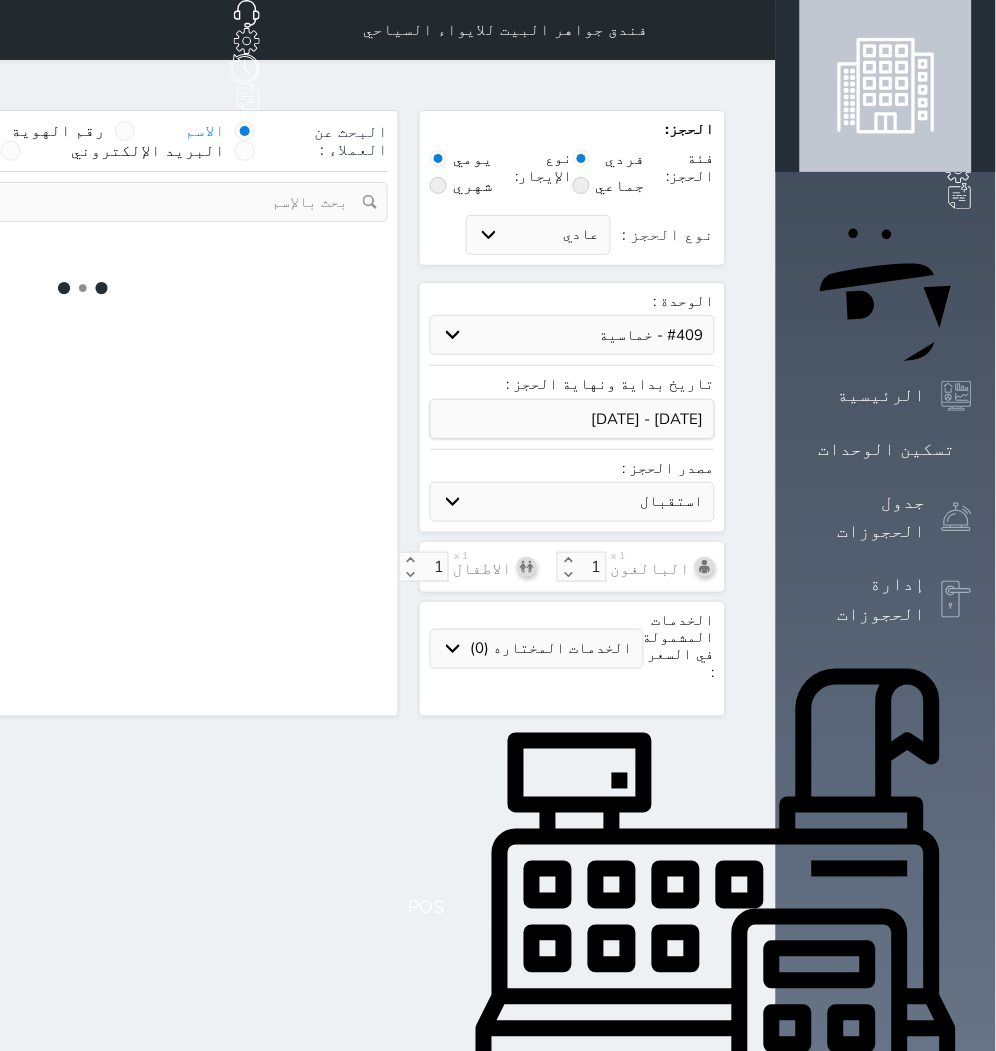 select on "7" 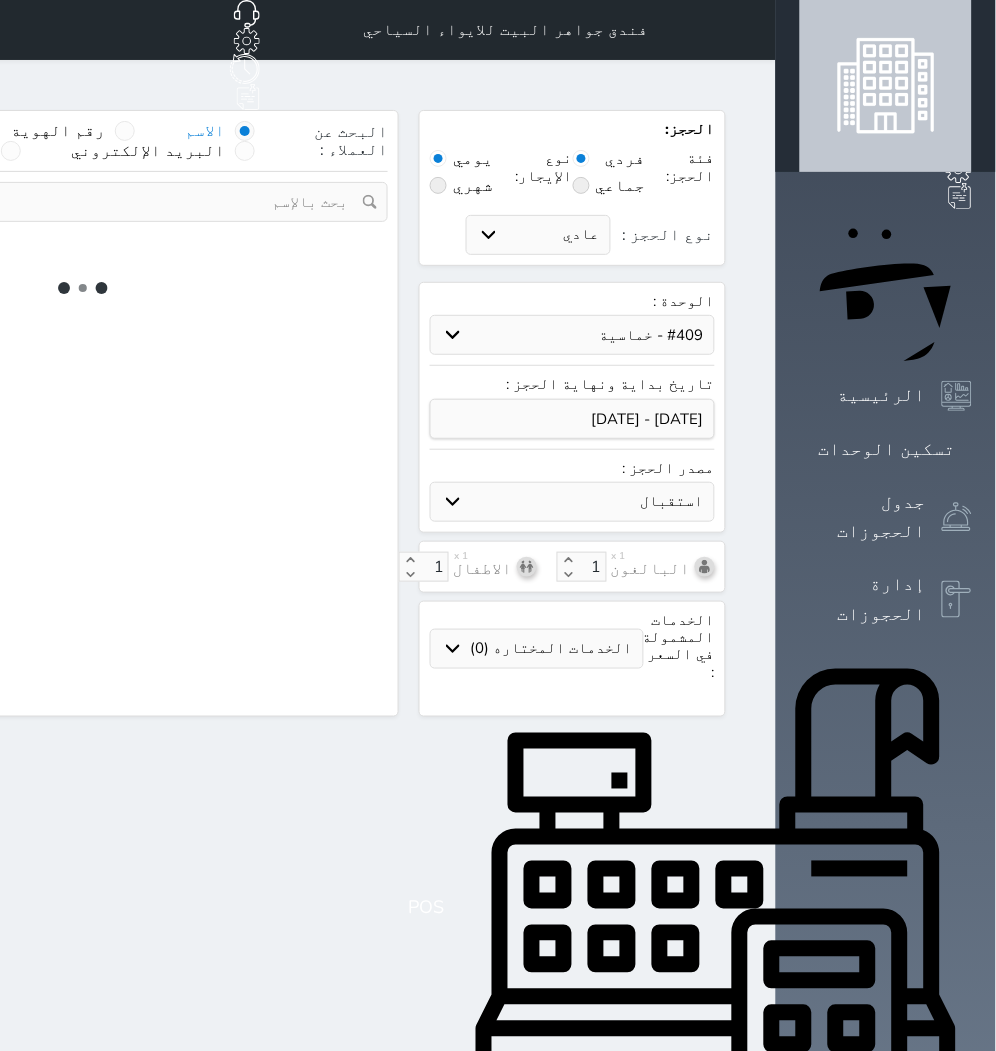 select 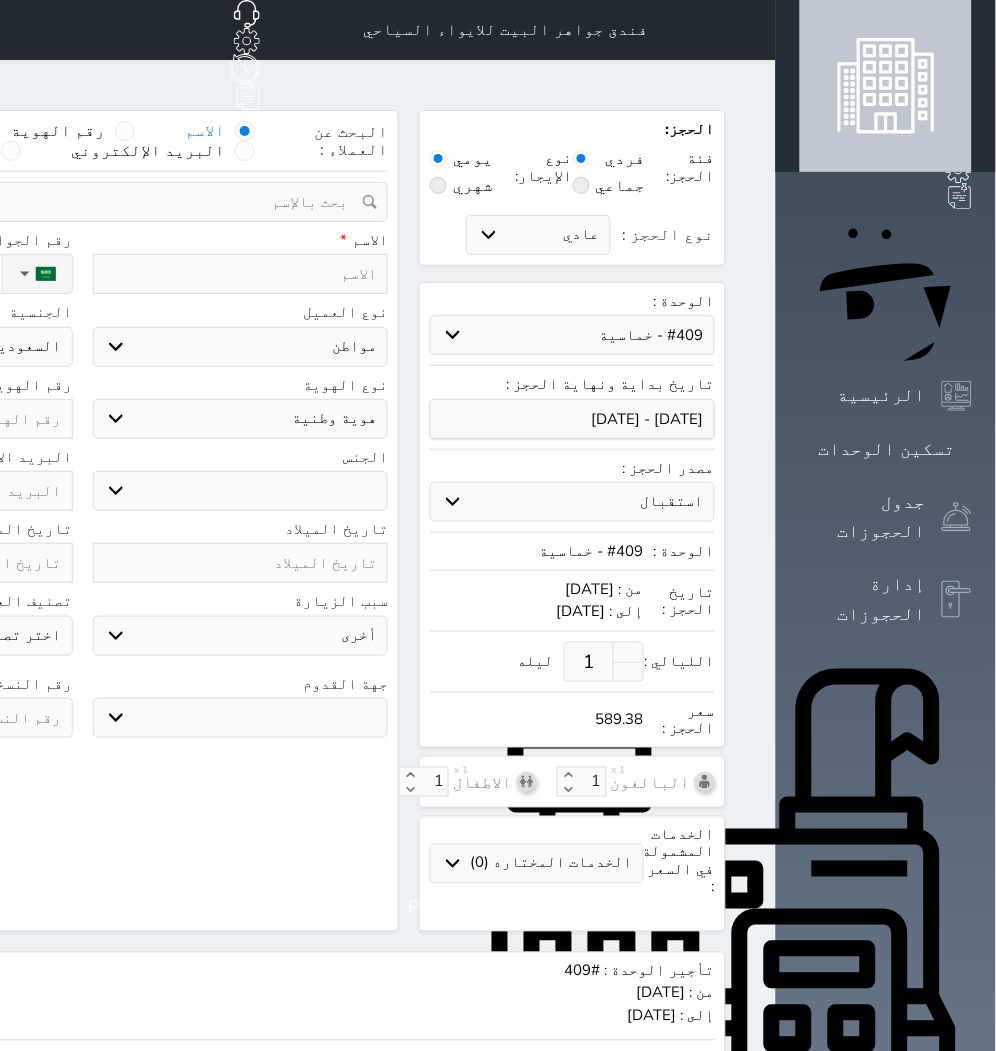 select 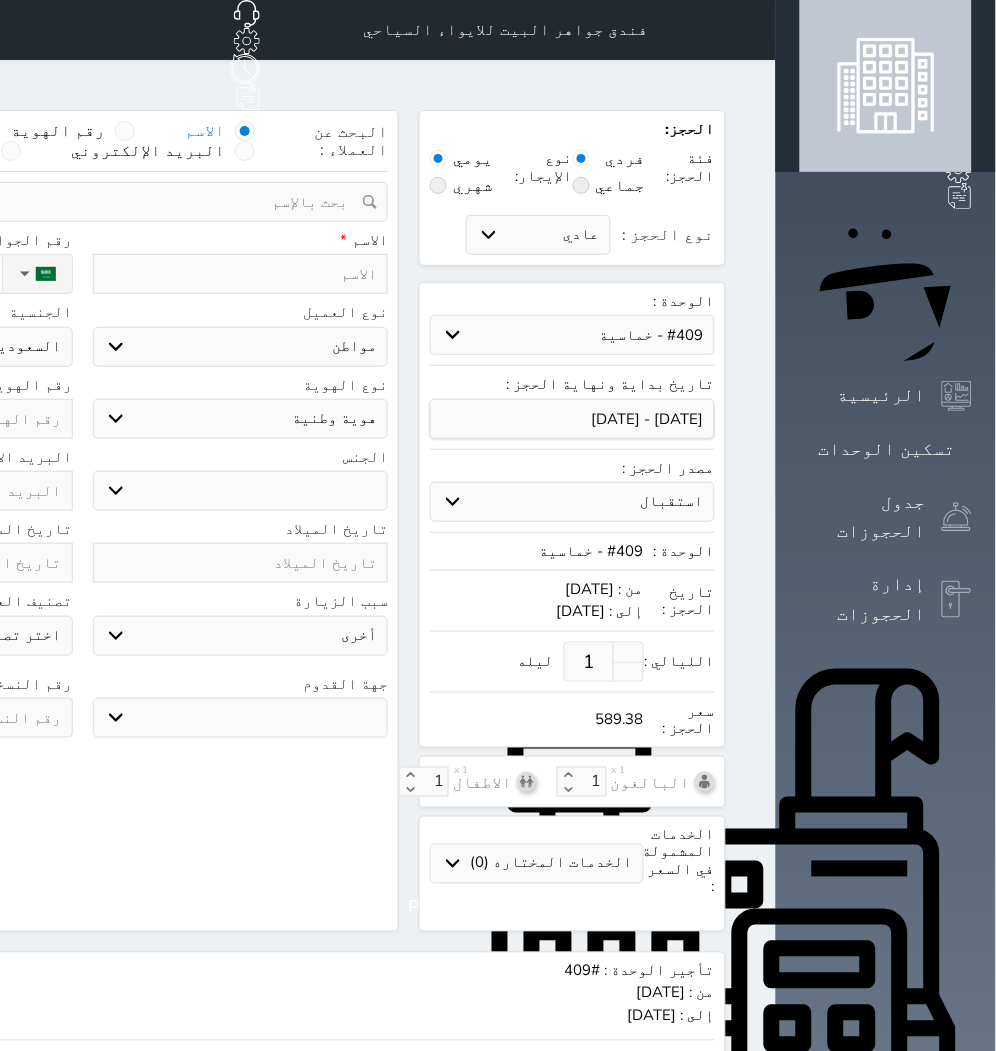 select 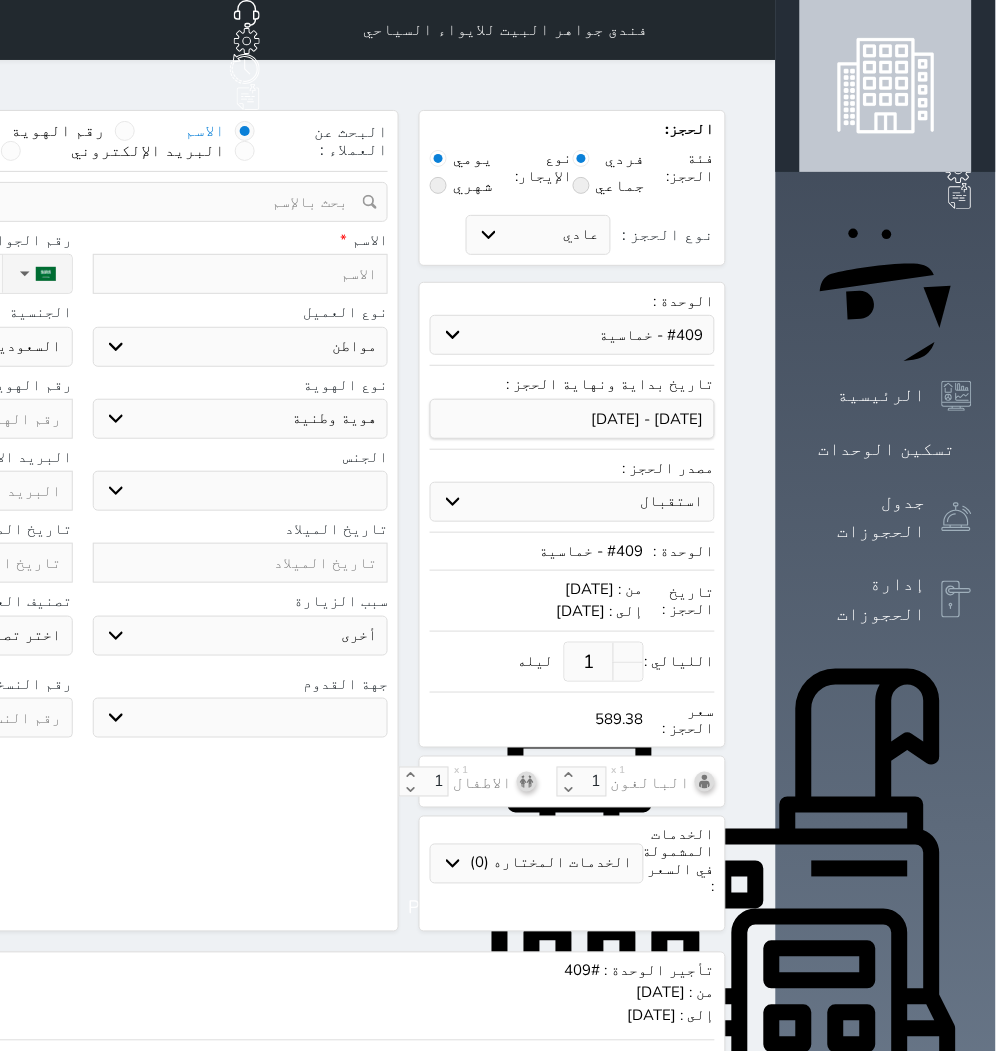 click on "1" at bounding box center [589, 662] 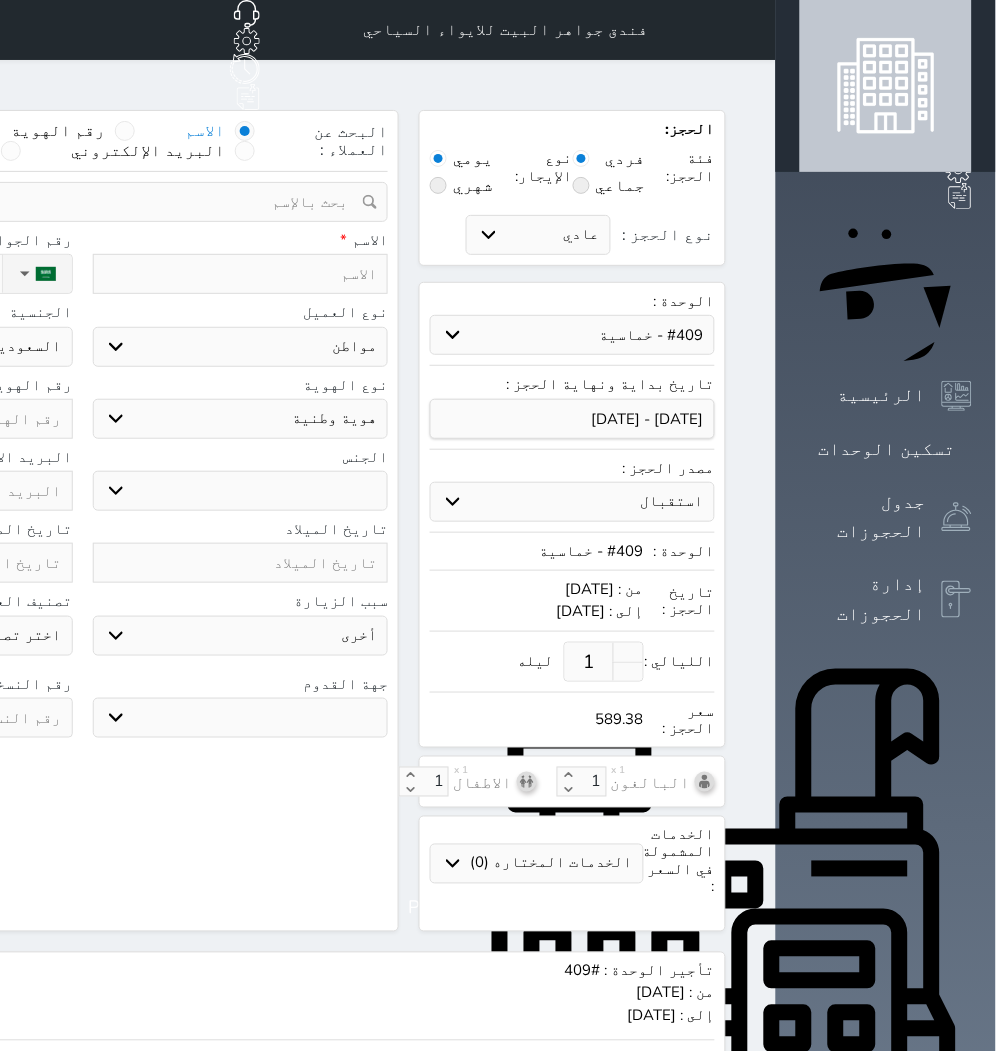 click on "1" at bounding box center [589, 662] 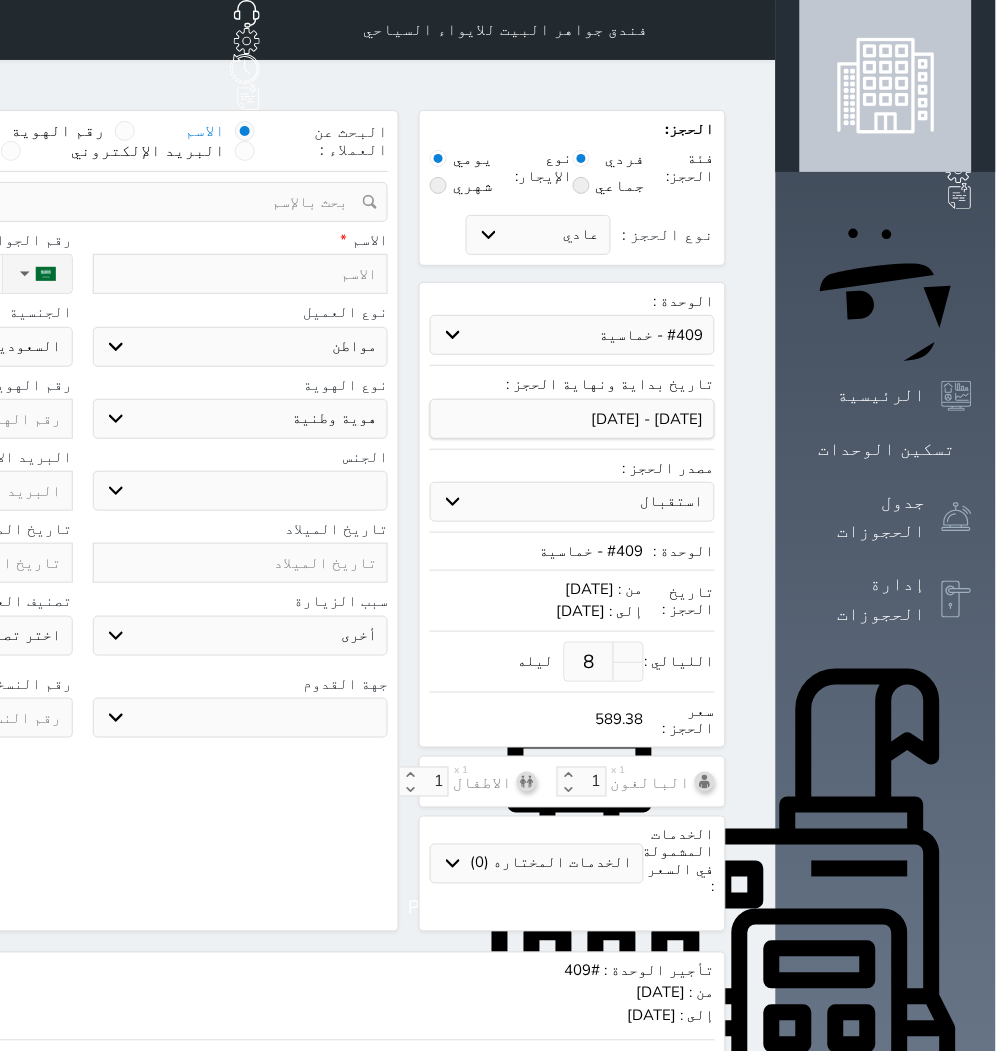 type on "8" 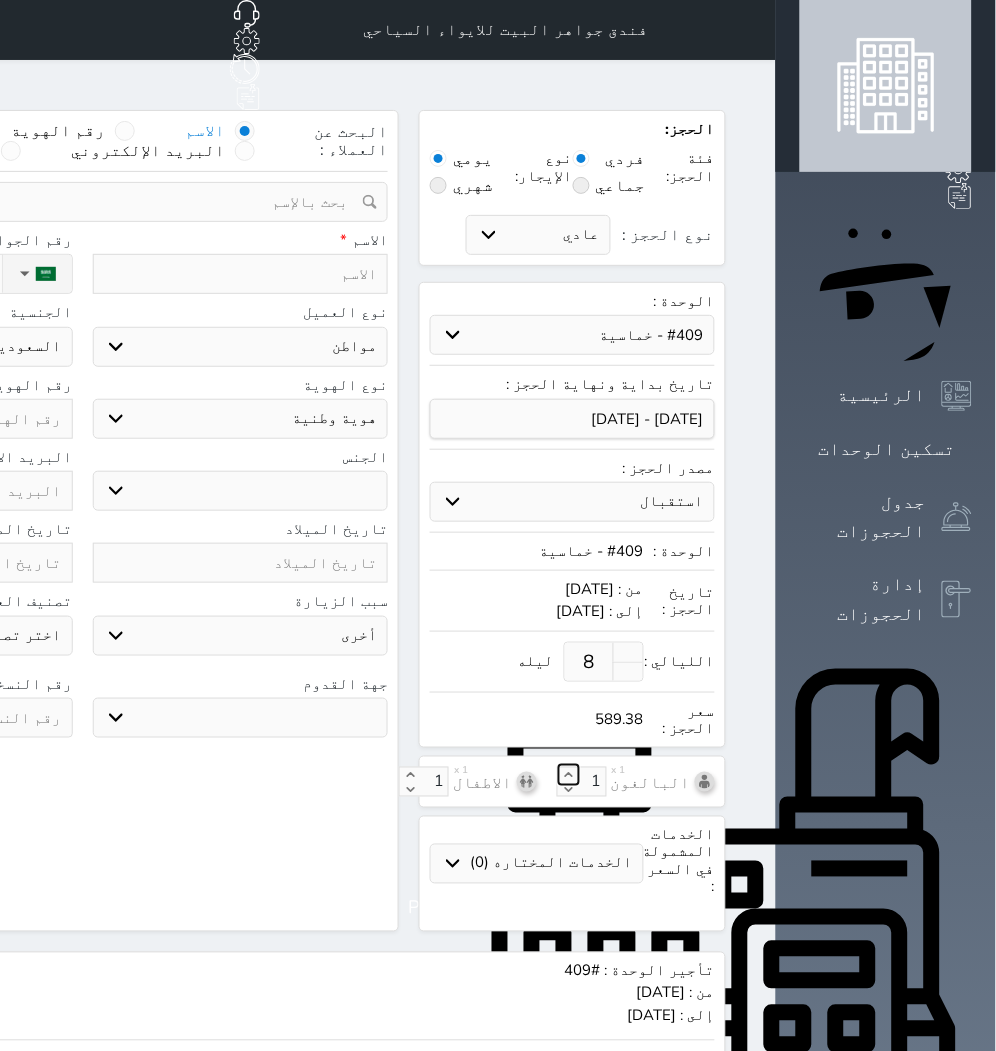 click 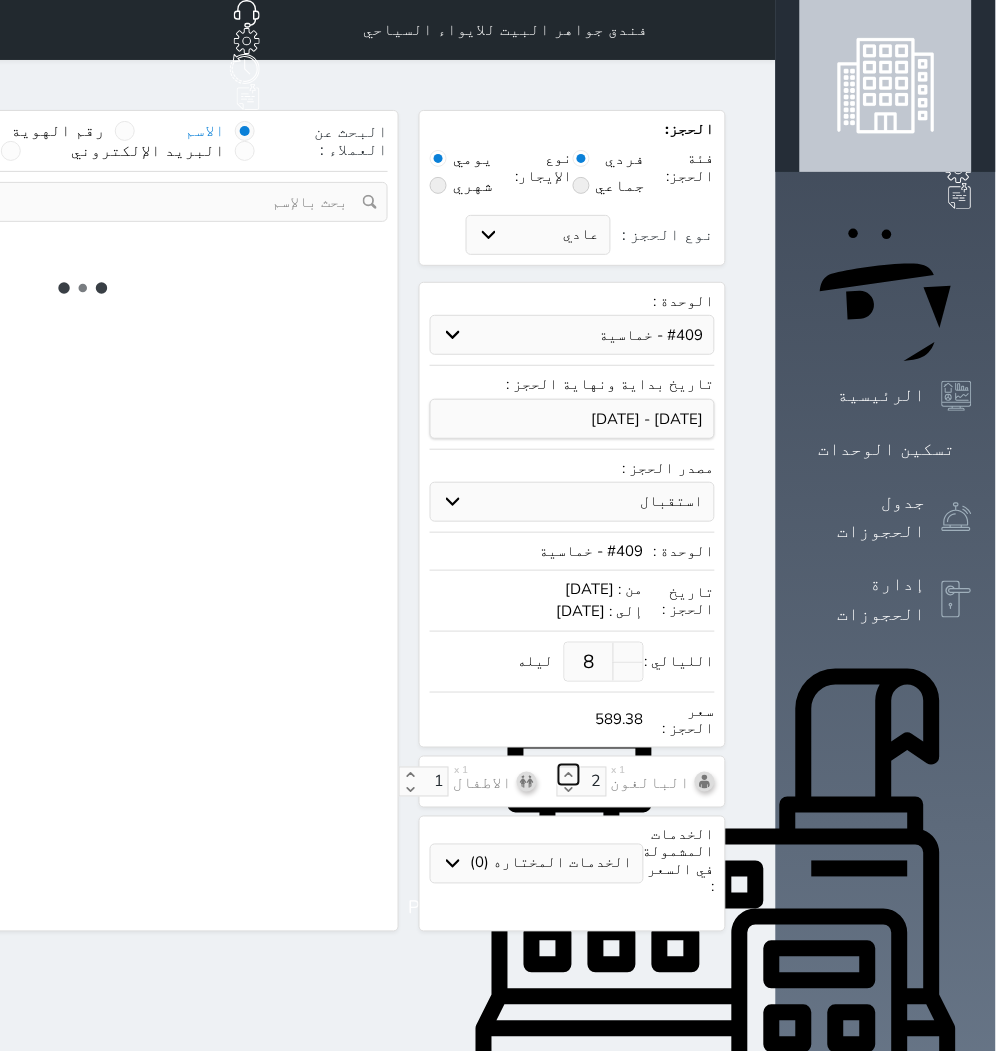 select on "1" 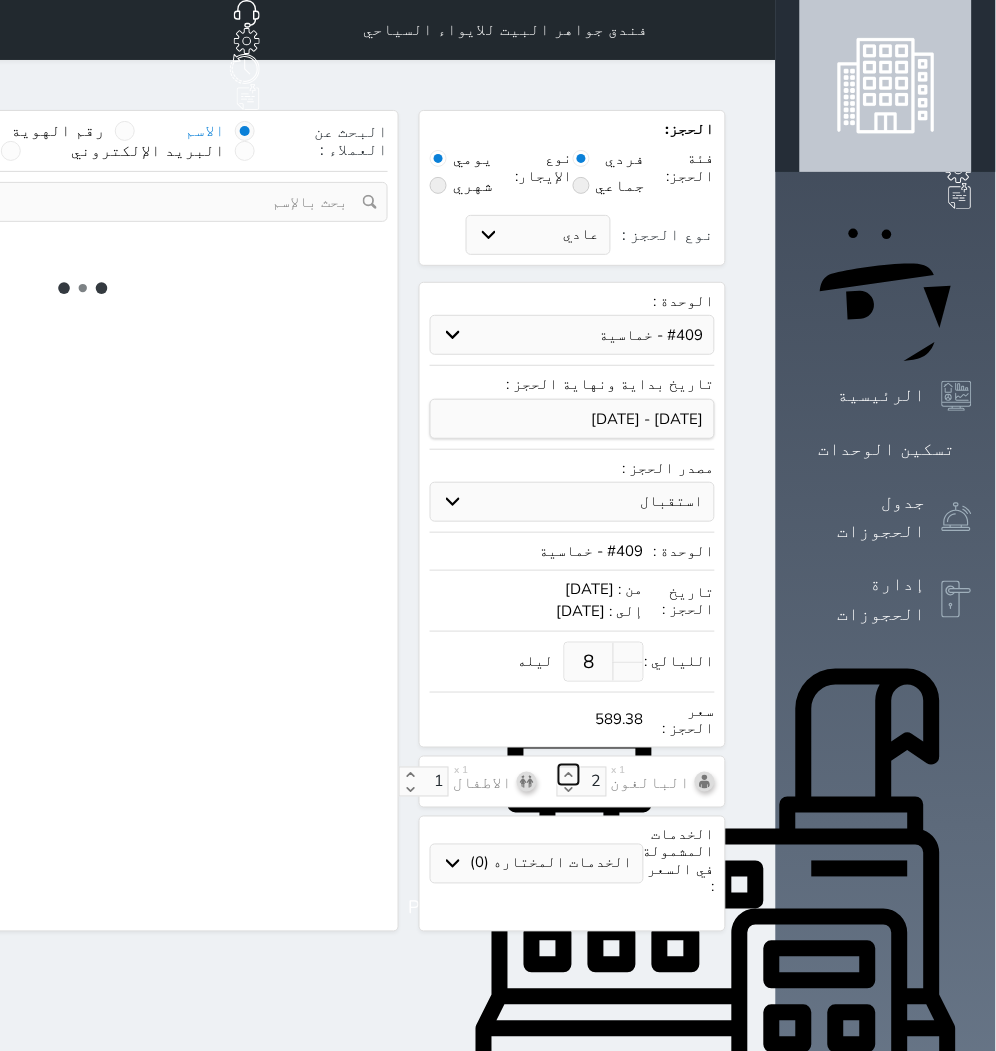 select on "113" 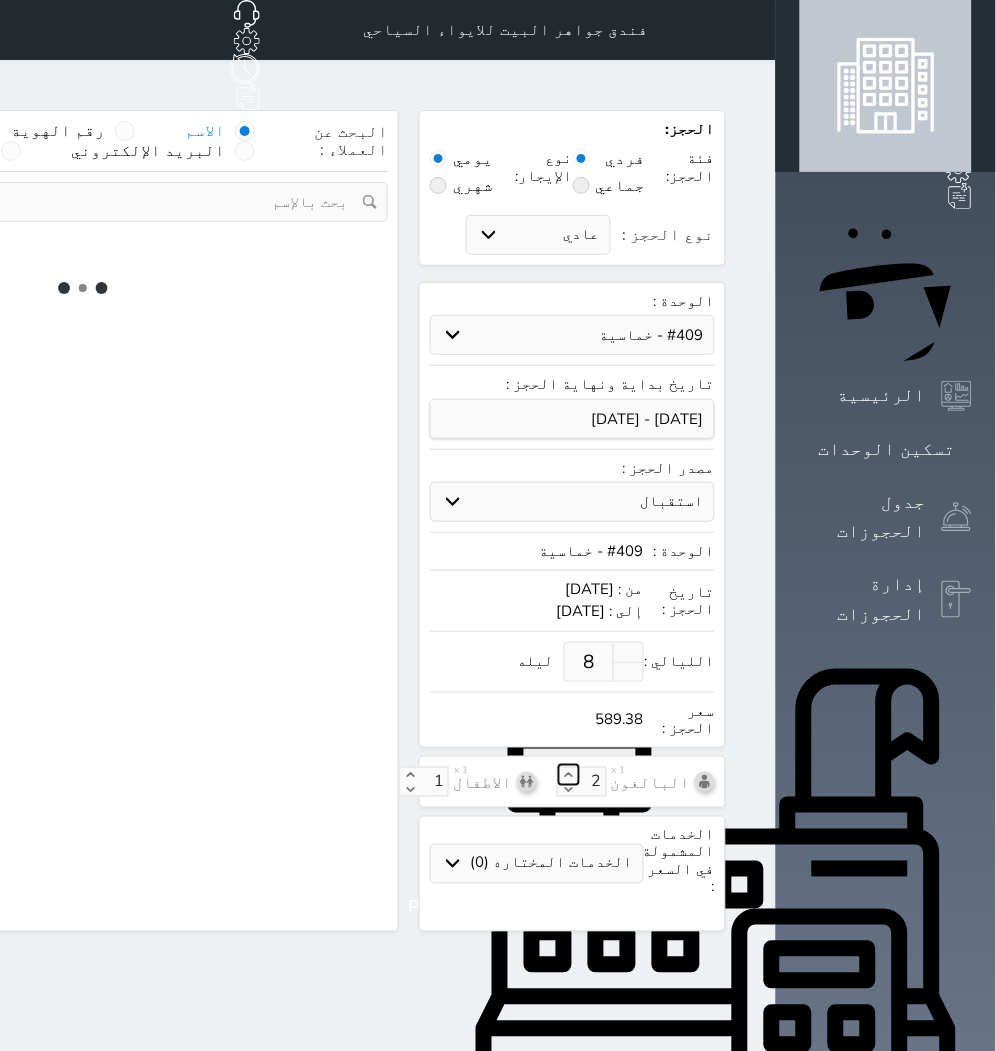 select on "1" 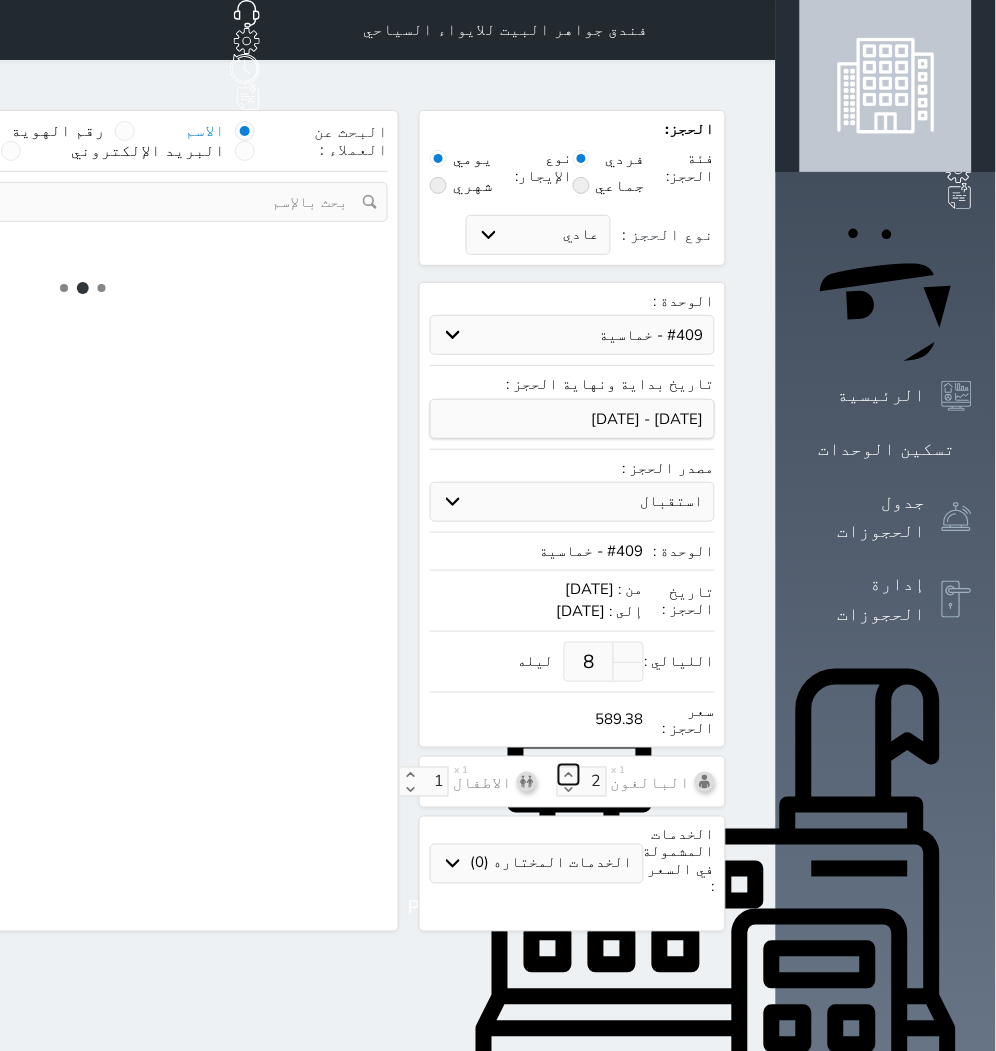 select 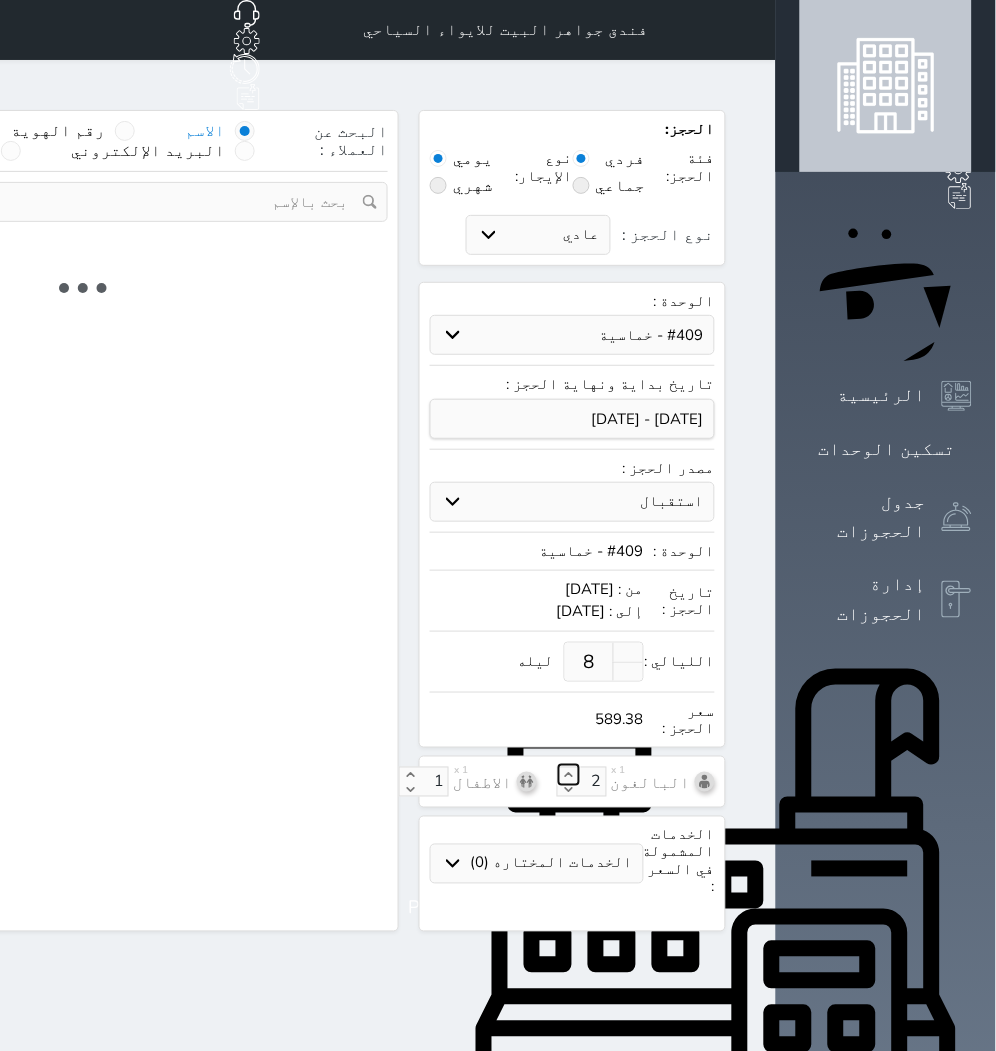 select on "7" 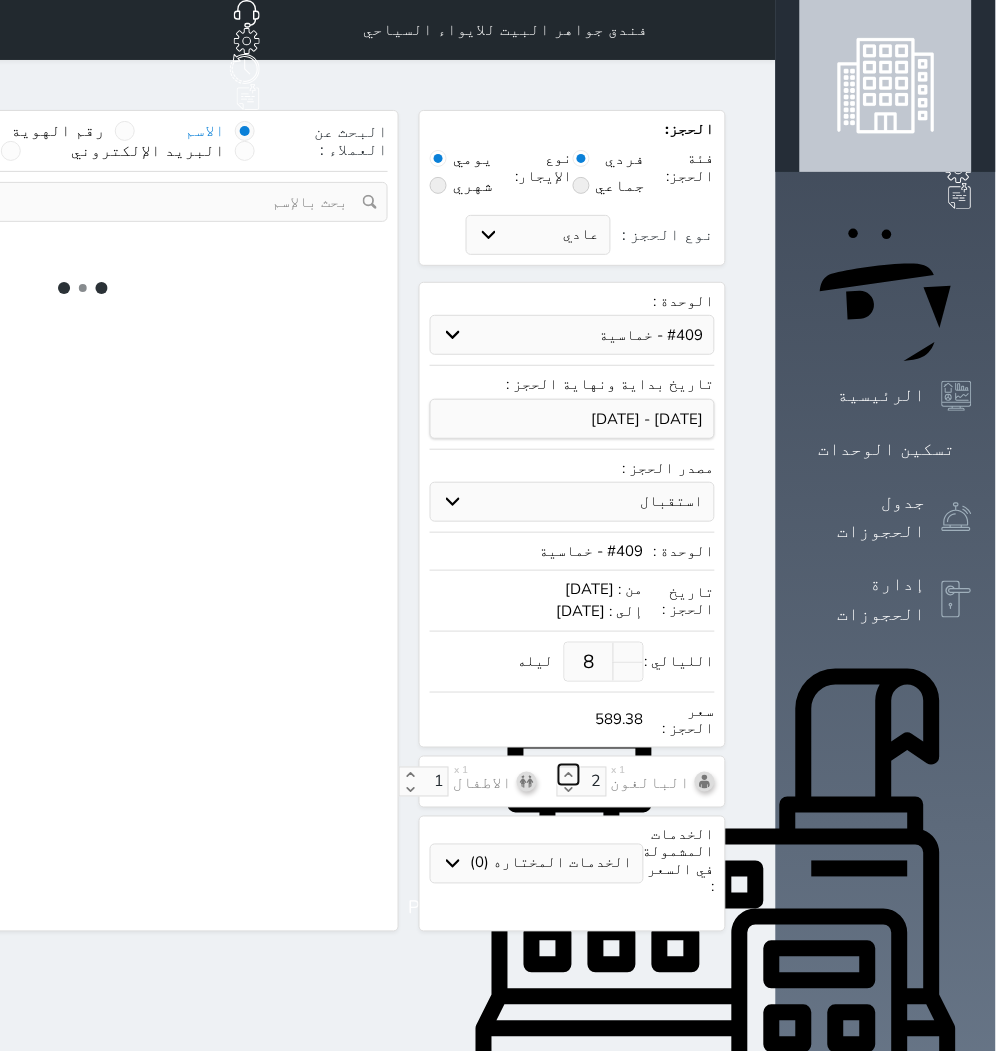 select 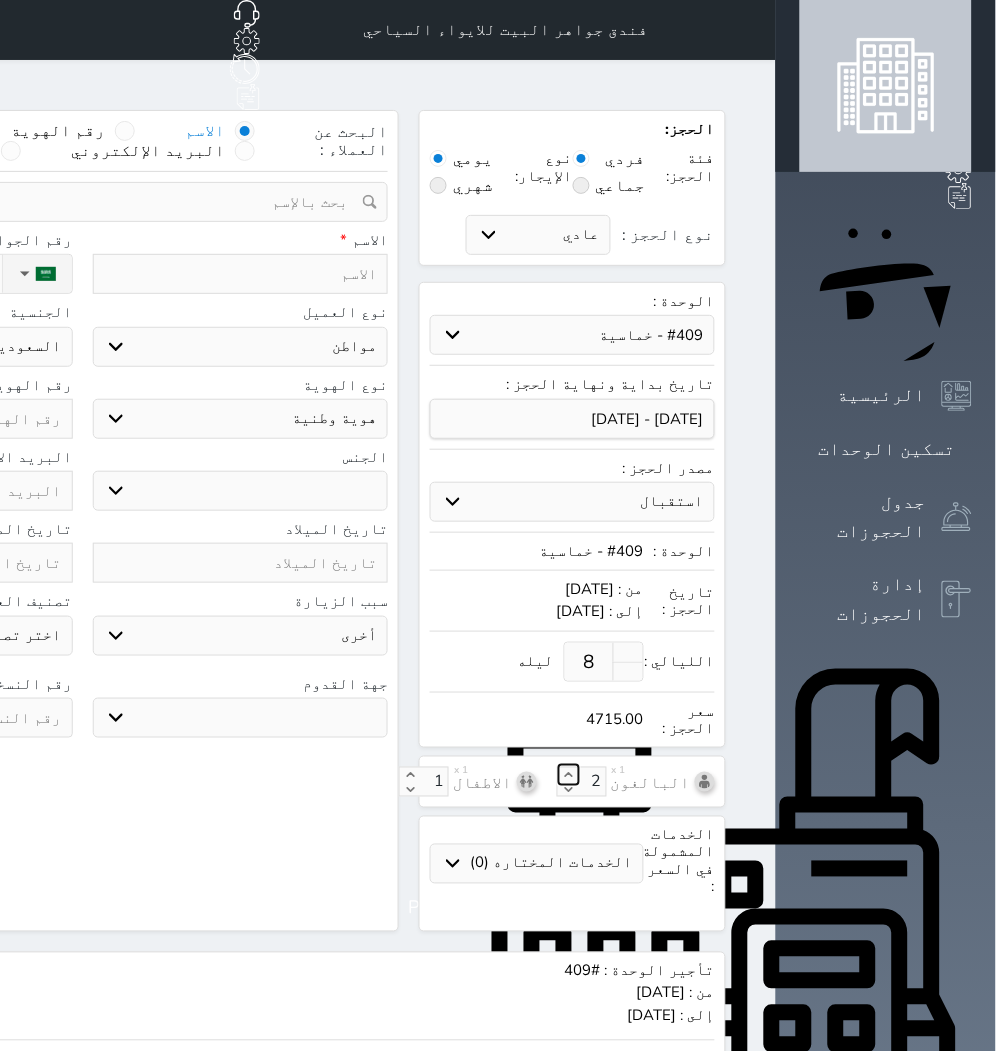 select 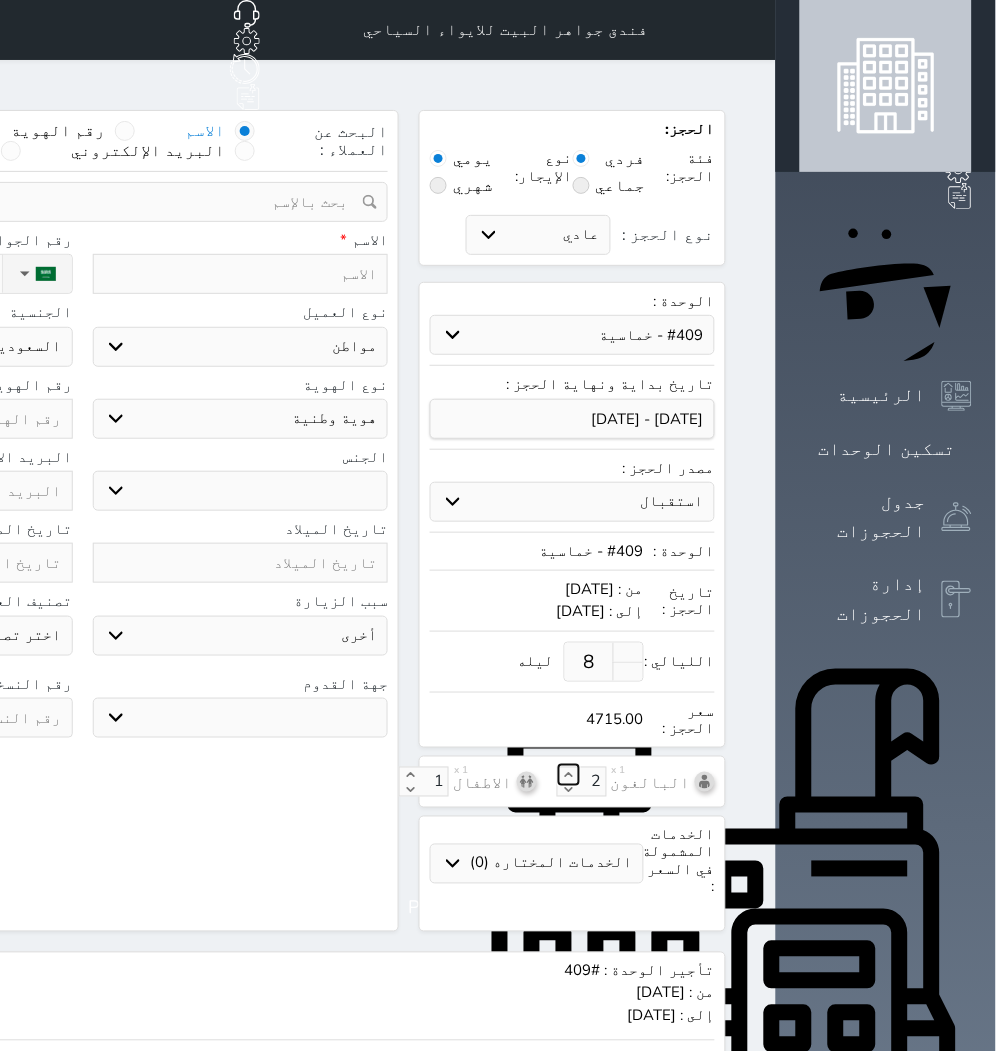 select 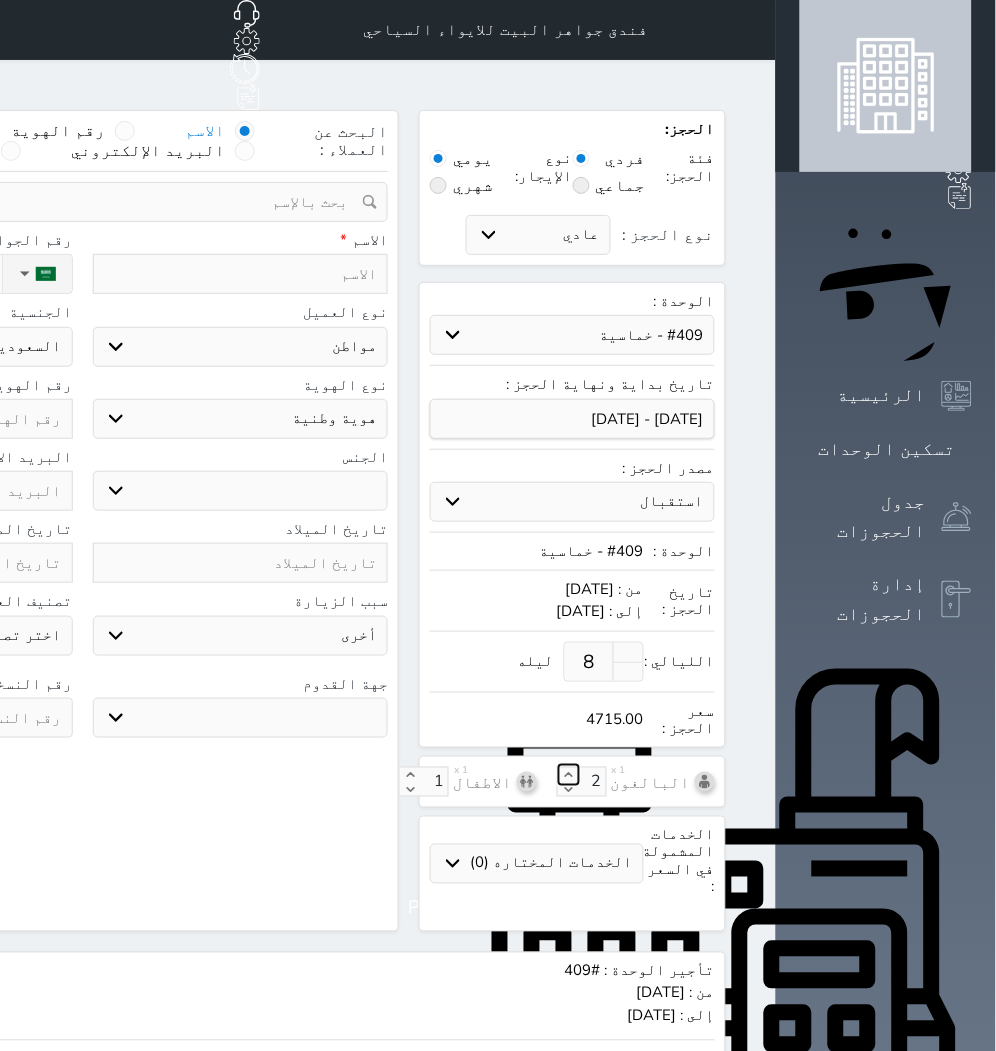 select 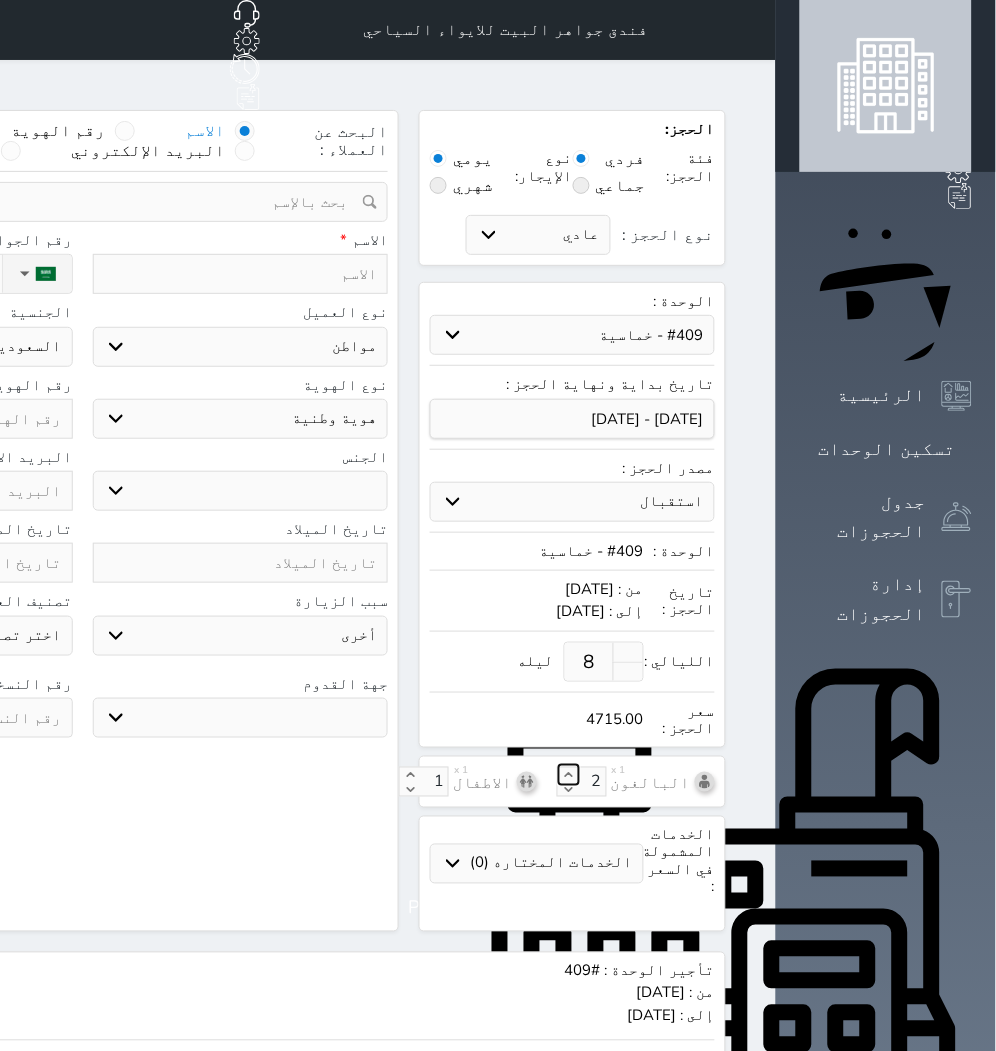 select 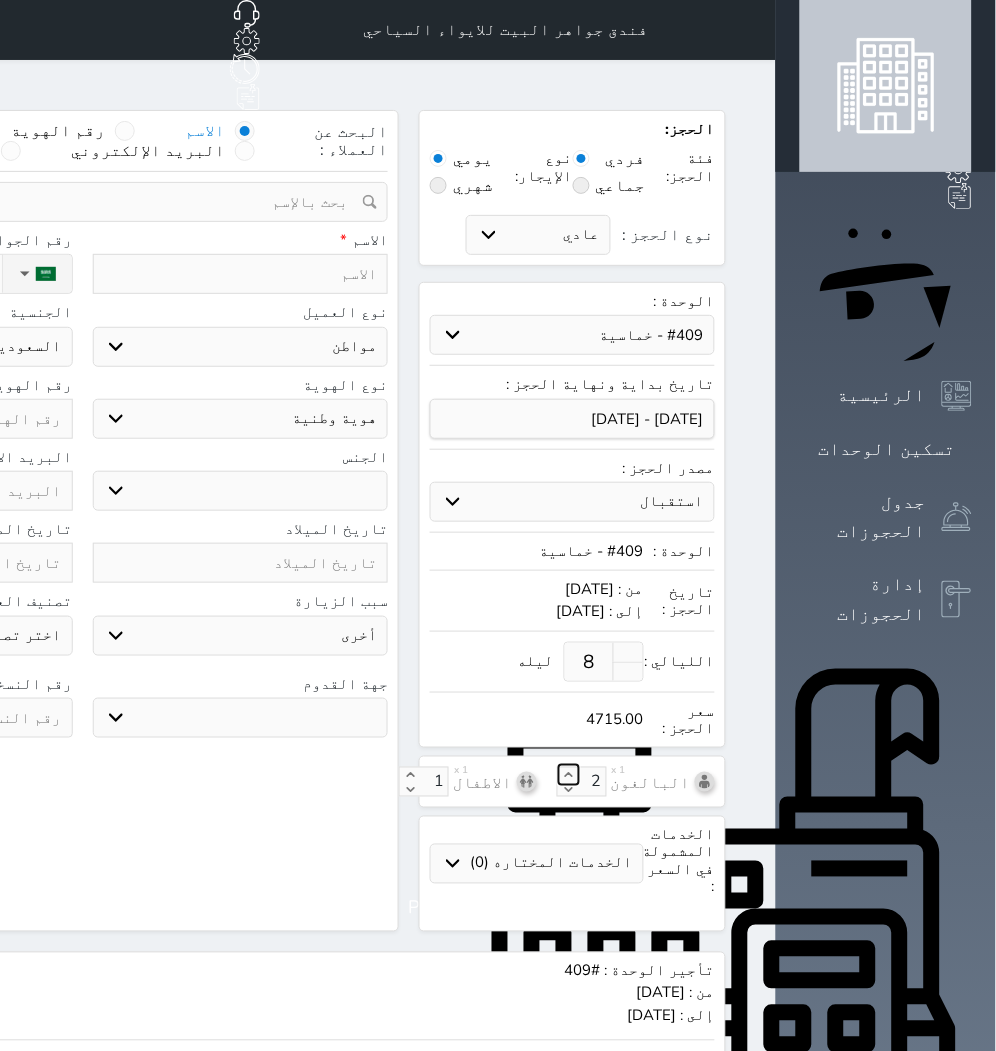 select 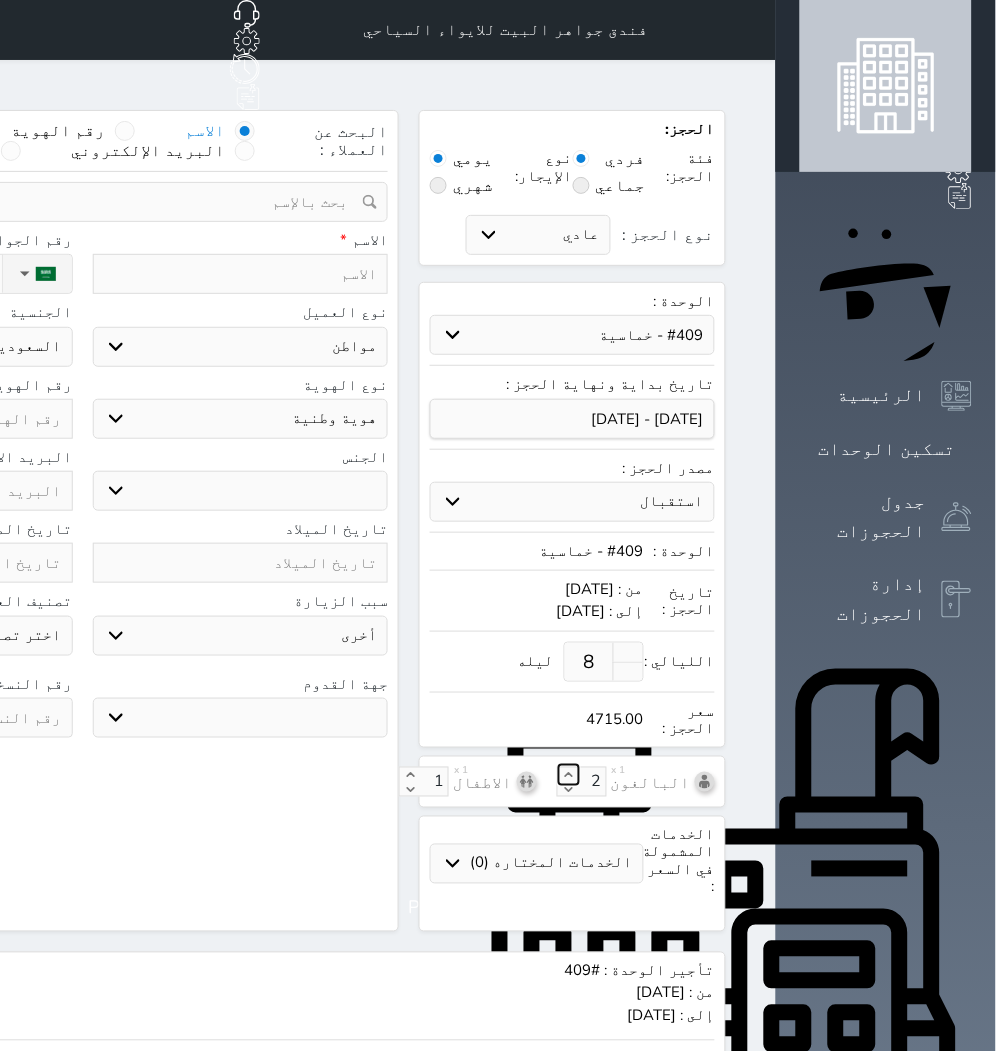 select 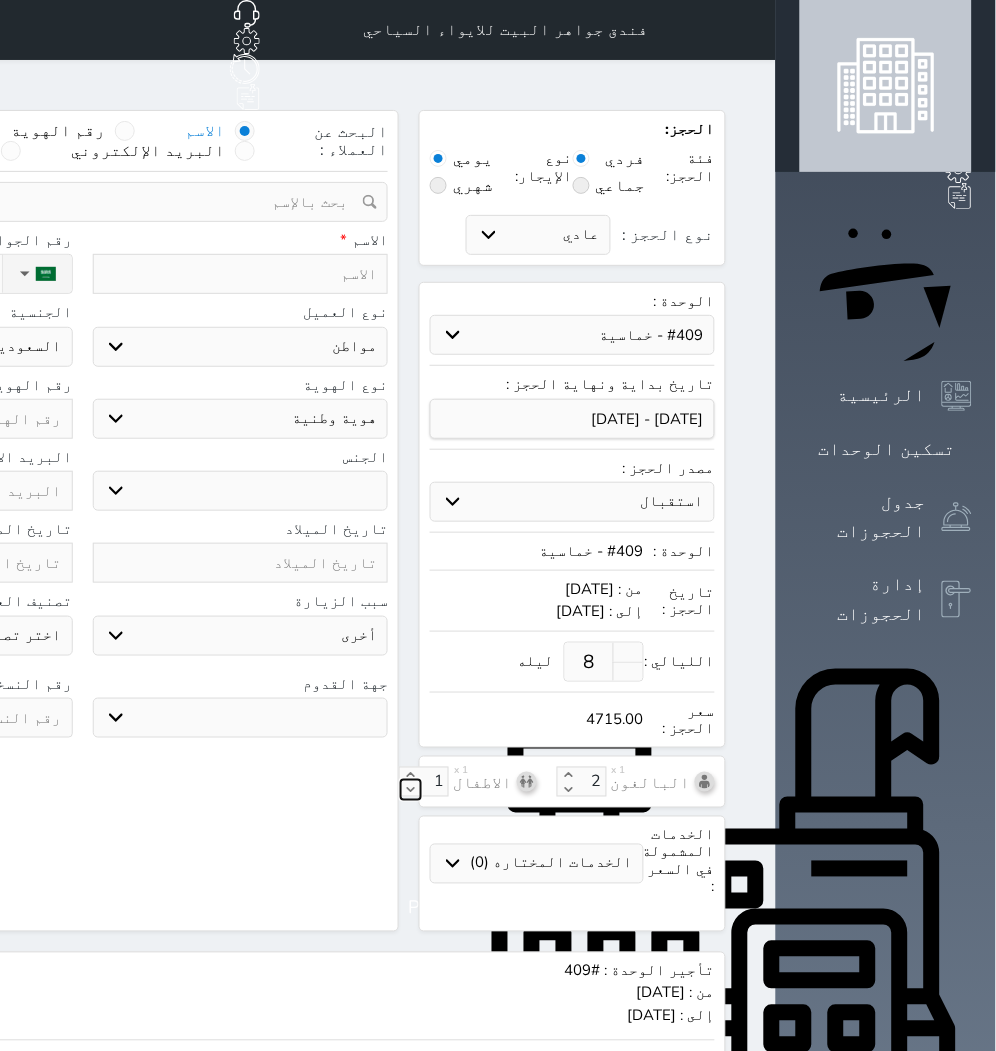 click 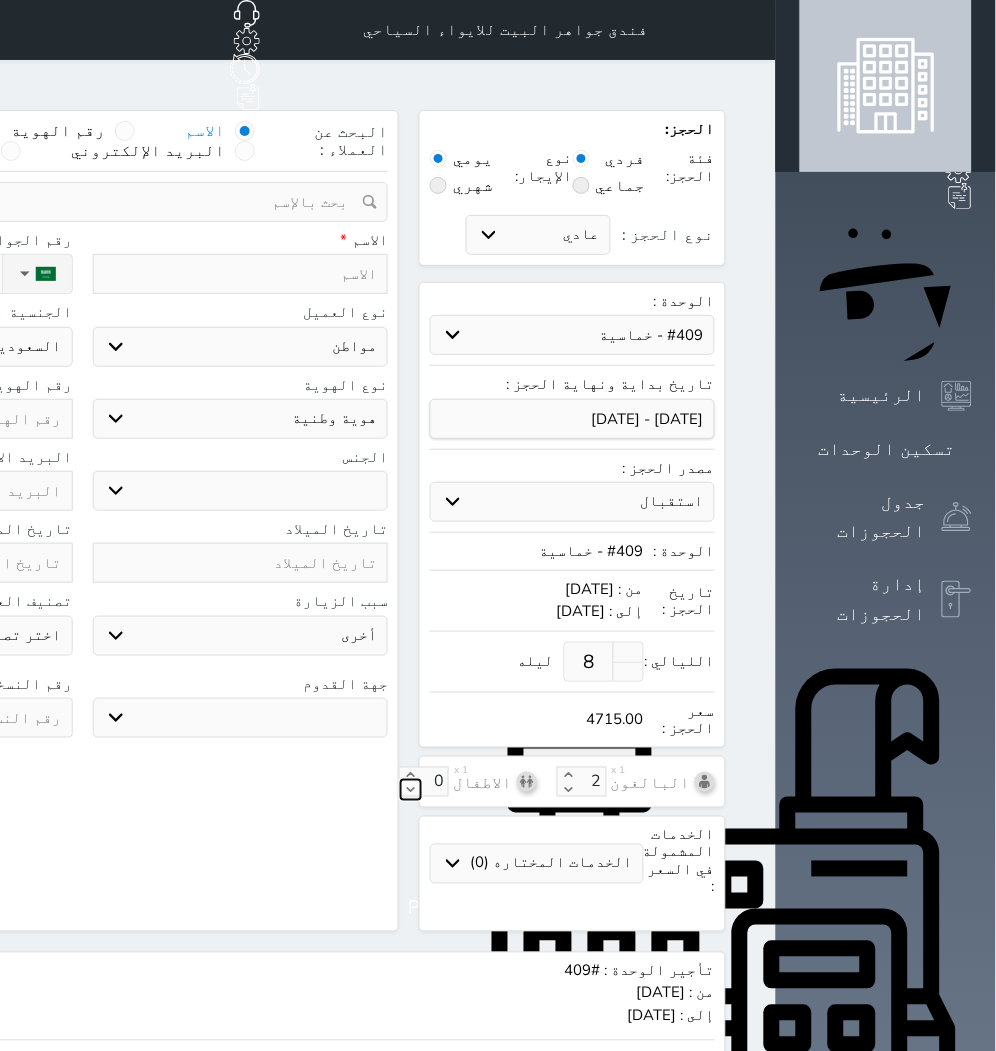 type on "1" 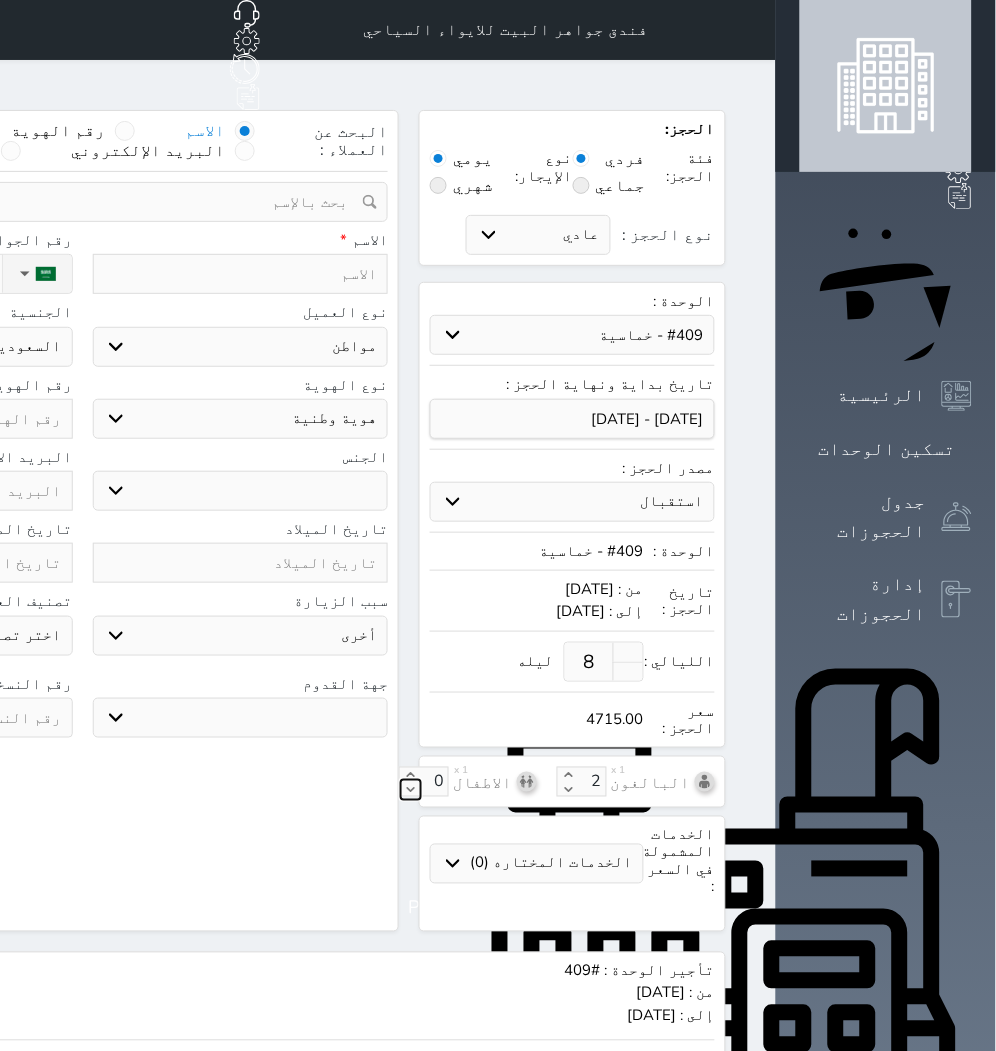 type on "1" 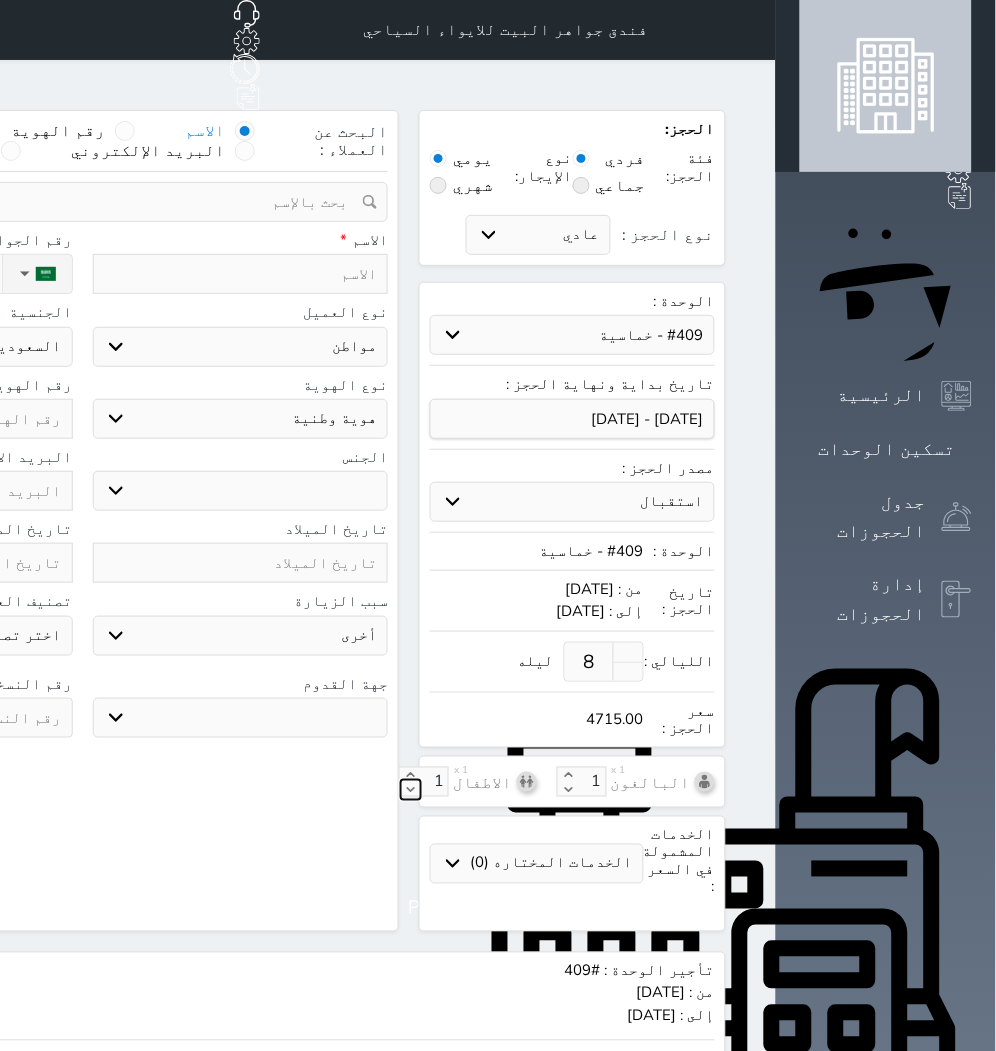 select 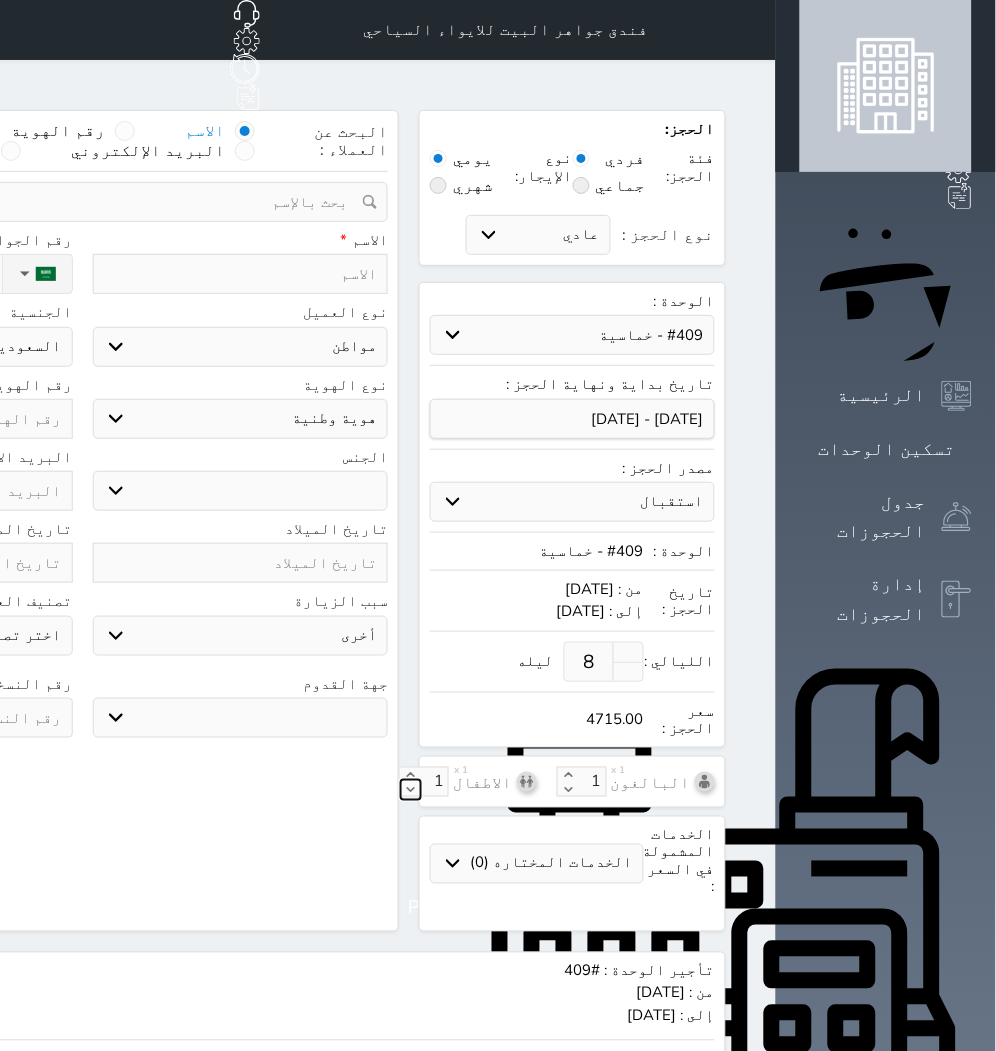 select 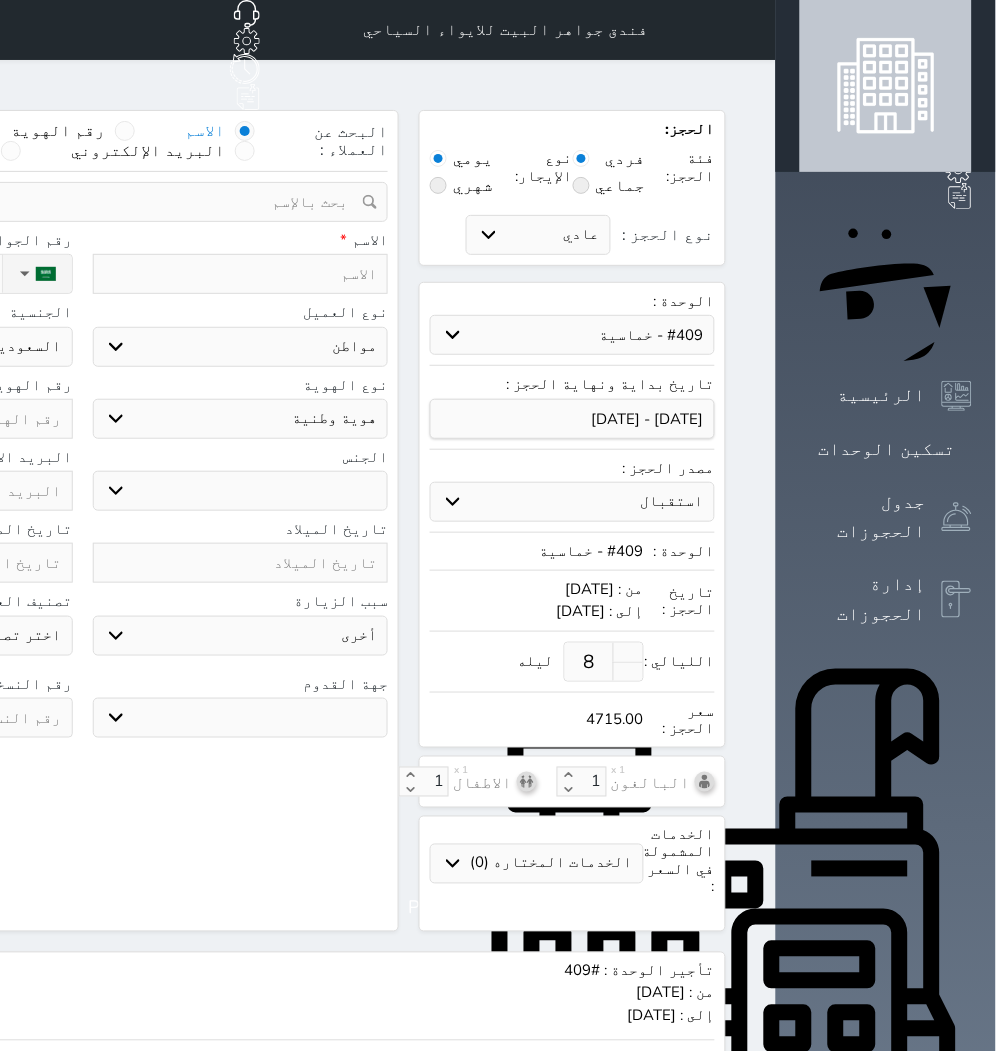 click at bounding box center [241, 274] 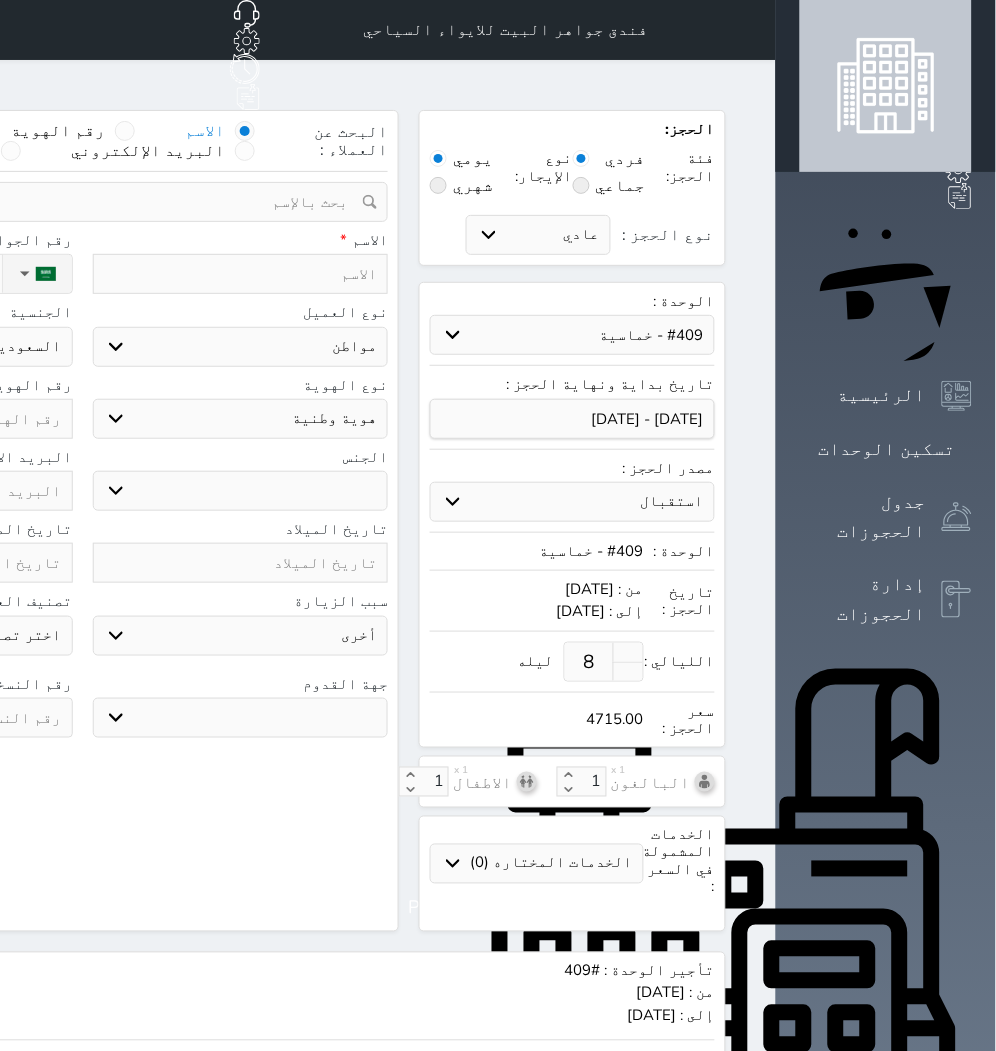 click on "الاسم *     رقم الجوال *       ▼     Afghanistan (‫افغانستان‬‎)   +93   Albania (Shqipëri)   +355   Algeria (‫الجزائر‬‎)   +213   American Samoa   +1684   Andorra   +376   Angola   +244   Anguilla   +1264   Antigua and Barbuda   +1268   Argentina   +54   Armenia (Հայաստան)   +374   Aruba   +297   Australia   +61   Austria (Österreich)   +43   Azerbaijan (Azərbaycan)   +994   Bahamas   +1242   Bahrain (‫البحرين‬‎)   +973   Bangladesh (বাংলাদেশ)   +880   Barbados   +1246   Belarus (Беларусь)   +375   Belgium (België)   +32   Belize   +501   Benin (Bénin)   +229   Bermuda   +1441   Bhutan (འབྲུག)   +975   Bolivia   +591   Bosnia and Herzegovina (Босна и Херцеговина)   +387   Botswana   +267   Brazil (Brasil)   +55   British Indian Ocean Territory   +246   British Virgin Islands   +1284   Brunei   +673   Bulgaria (България)   +359   Burkina Faso   +226   Burundi (Uburundi)   +257" at bounding box center (82, 268) 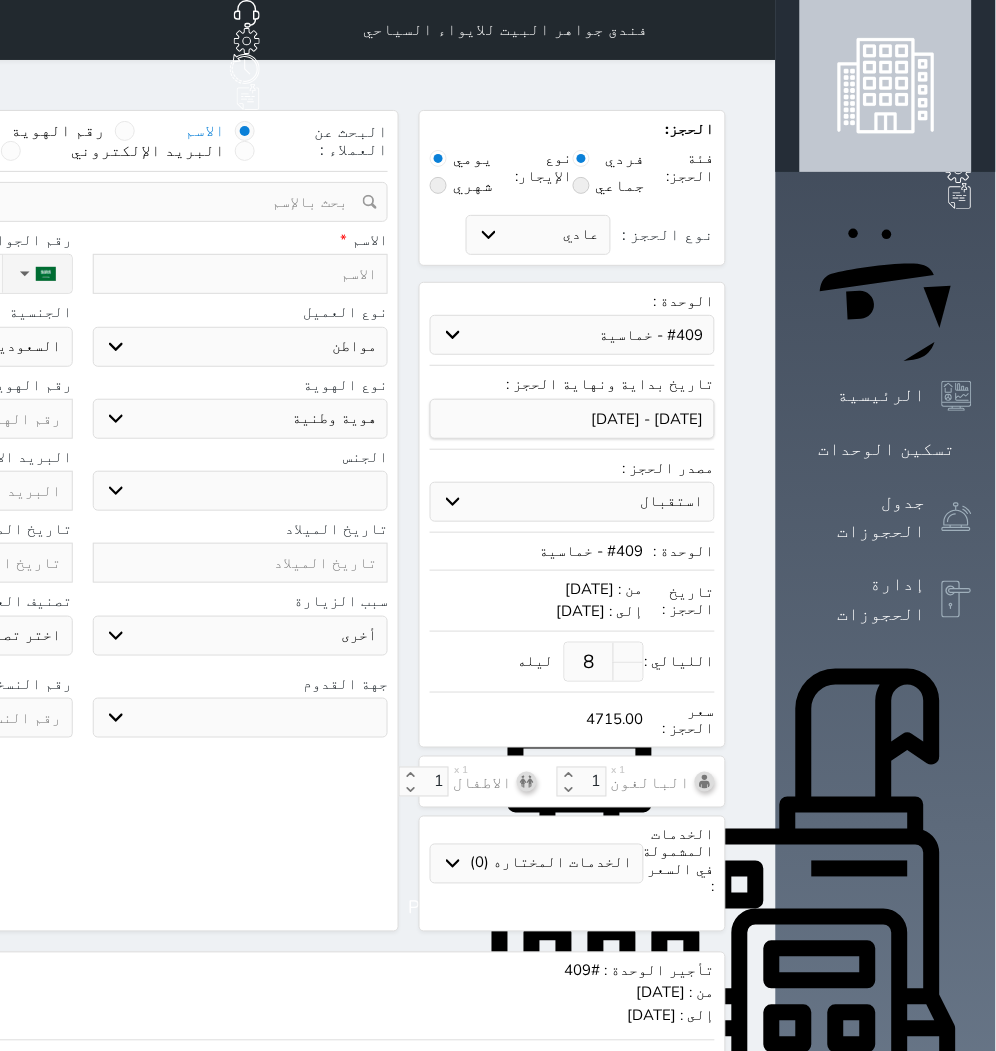 click on "الاسم *     رقم الجوال *       ▼     Afghanistan (‫افغانستان‬‎)   +93   Albania (Shqipëri)   +355   Algeria (‫الجزائر‬‎)   +213   American Samoa   +1684   Andorra   +376   Angola   +244   Anguilla   +1264   Antigua and Barbuda   +1268   Argentina   +54   Armenia (Հայաստան)   +374   Aruba   +297   Australia   +61   Austria (Österreich)   +43   Azerbaijan (Azərbaycan)   +994   Bahamas   +1242   Bahrain (‫البحرين‬‎)   +973   Bangladesh (বাংলাদেশ)   +880   Barbados   +1246   Belarus (Беларусь)   +375   Belgium (België)   +32   Belize   +501   Benin (Bénin)   +229   Bermuda   +1441   Bhutan (འབྲུག)   +975   Bolivia   +591   Bosnia and Herzegovina (Босна и Херцеговина)   +387   Botswana   +267   Brazil (Brasil)   +55   British Indian Ocean Territory   +246   British Virgin Islands   +1284   Brunei   +673   Bulgaria (България)   +359   Burkina Faso   +226   Burundi (Uburundi)   +257" at bounding box center (82, 268) 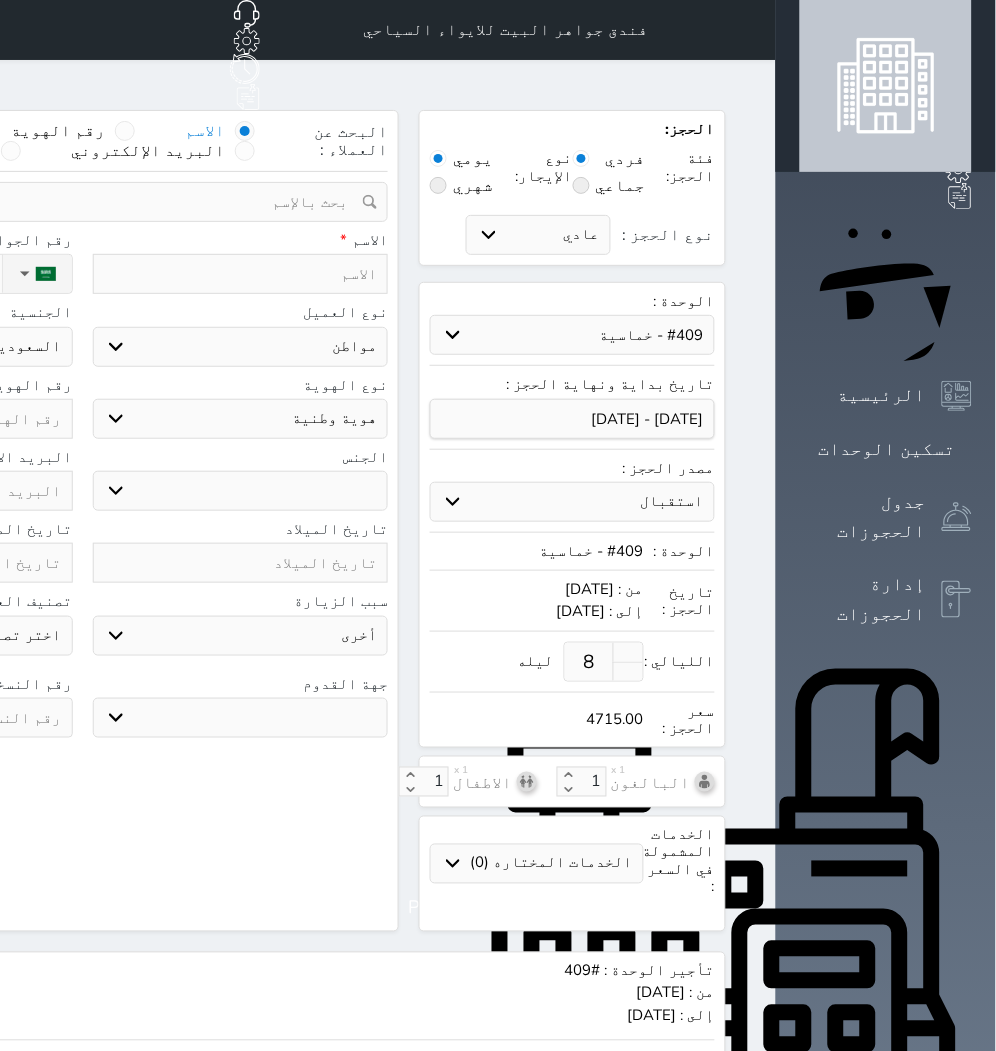 type on "Z" 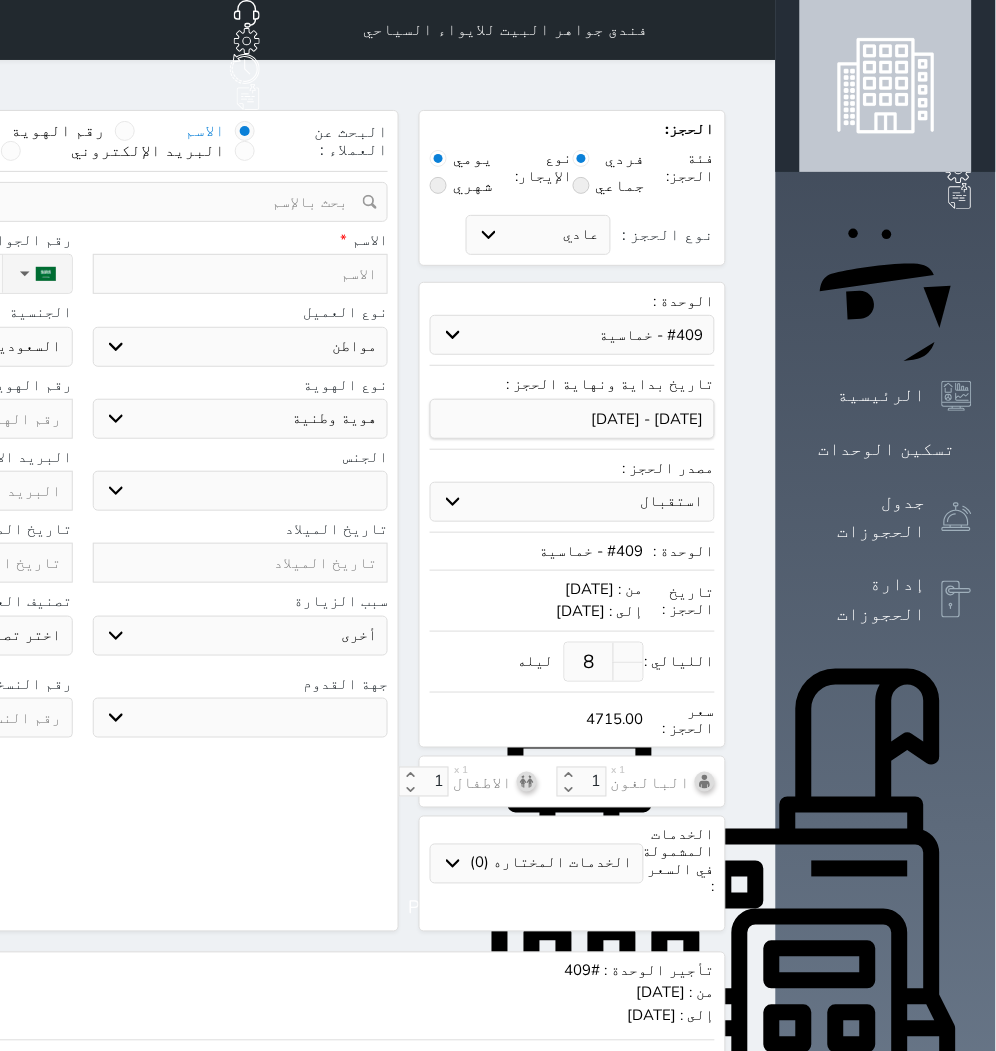 select 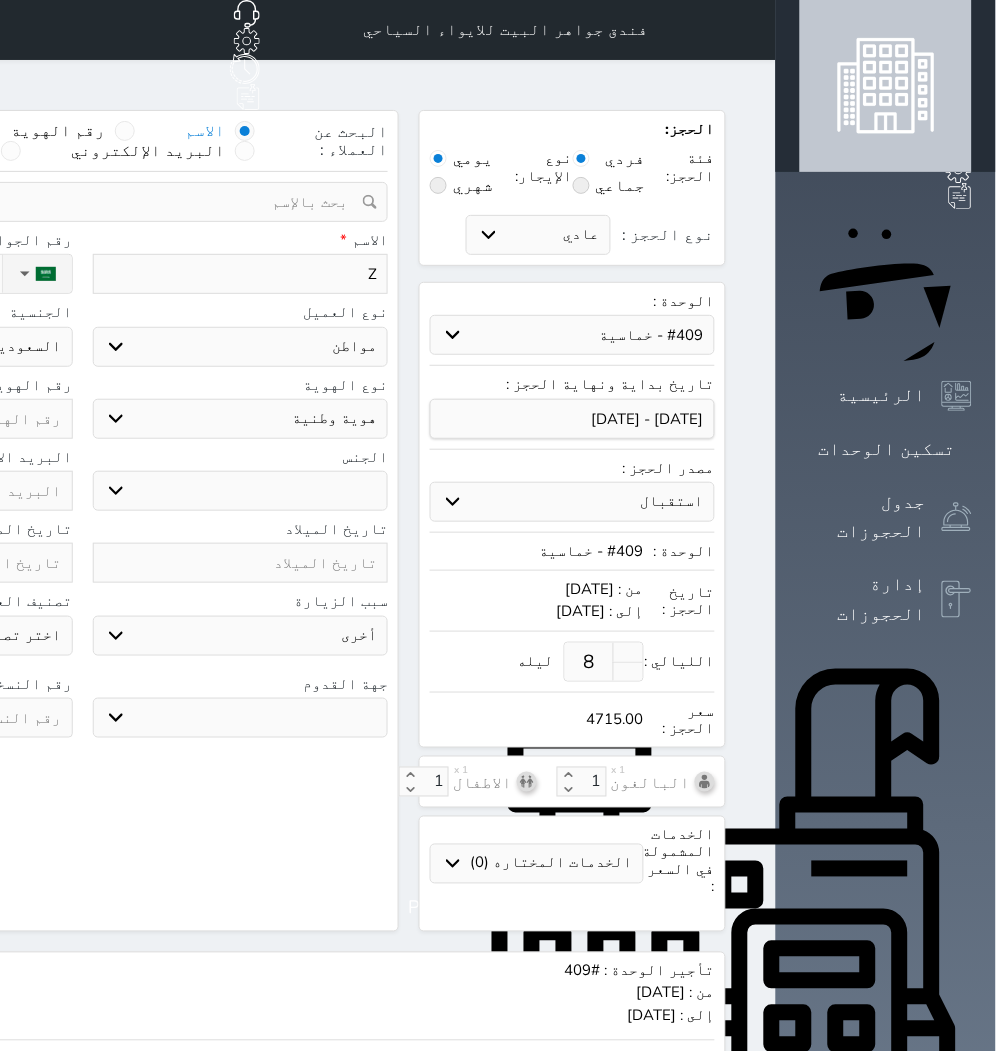 type on "Za" 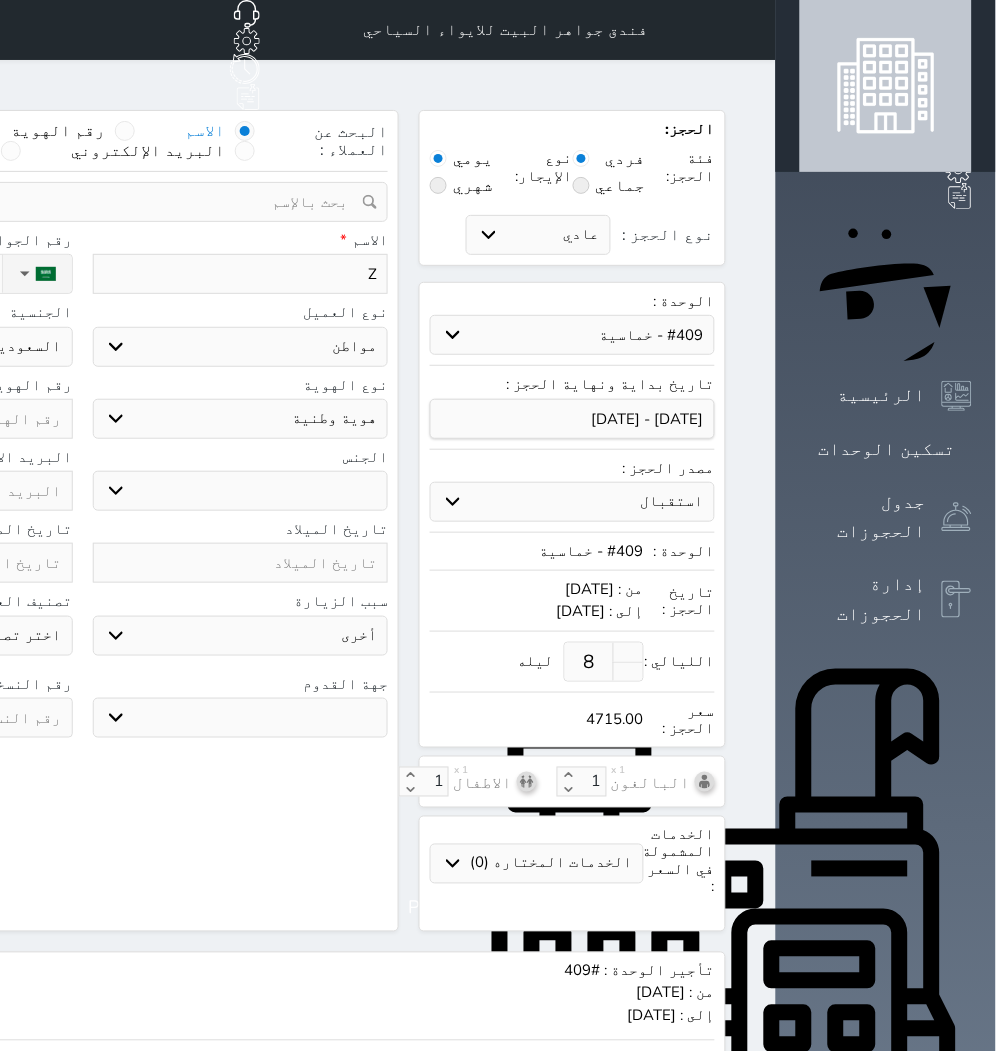 select 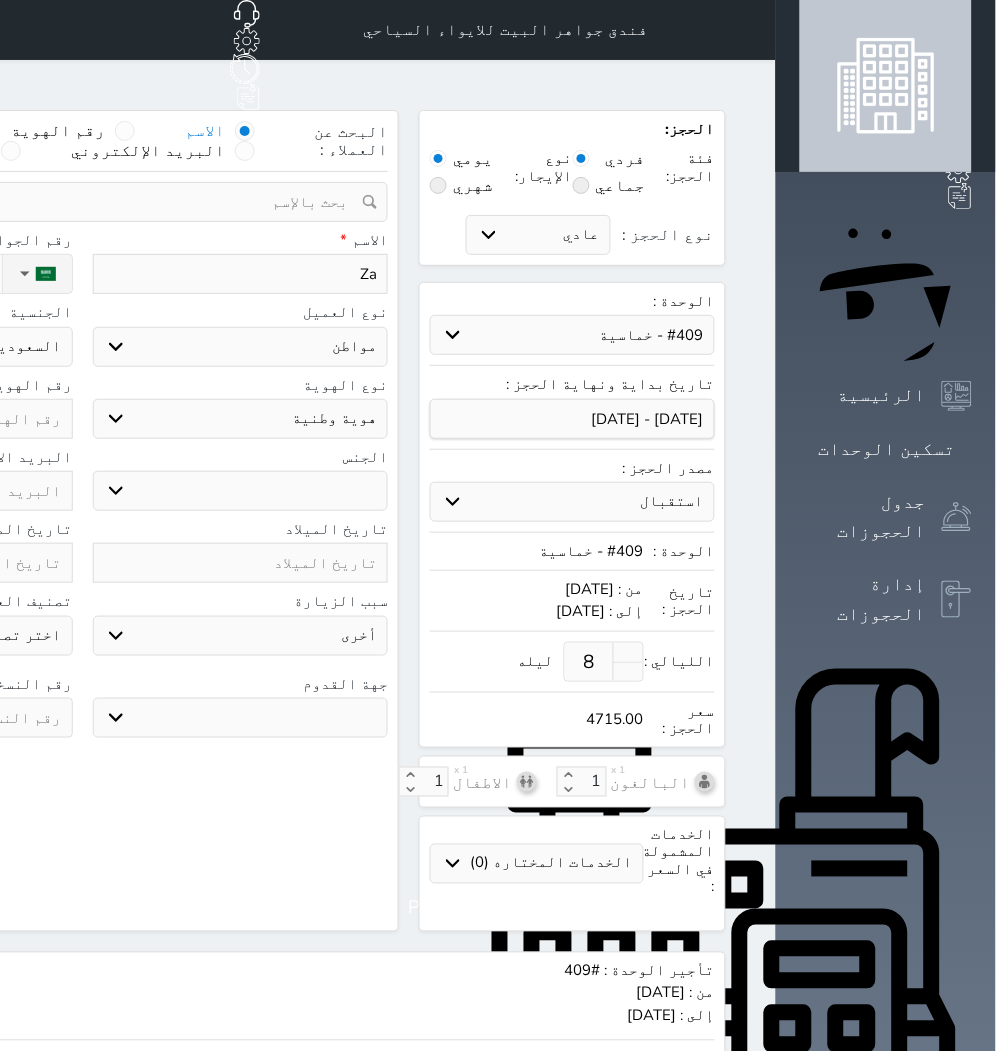 type on "Zah" 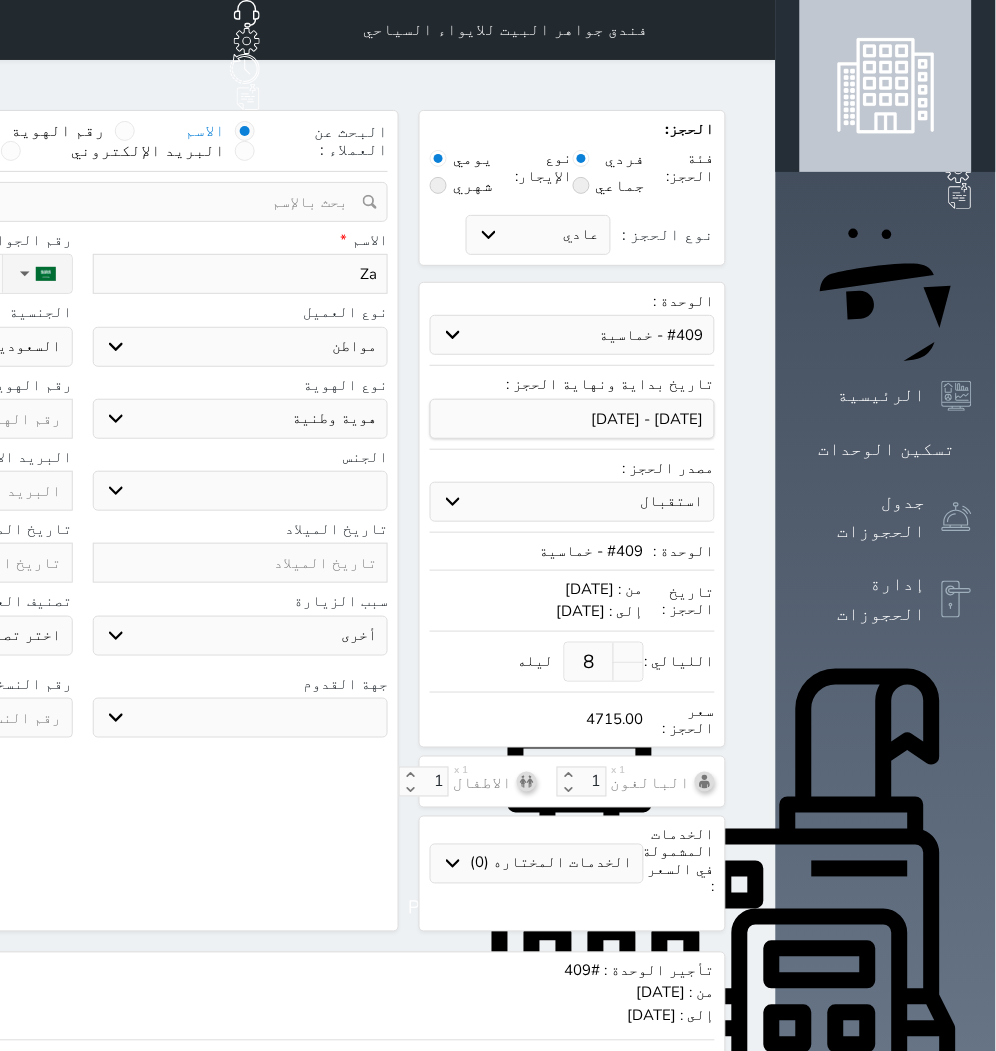 select 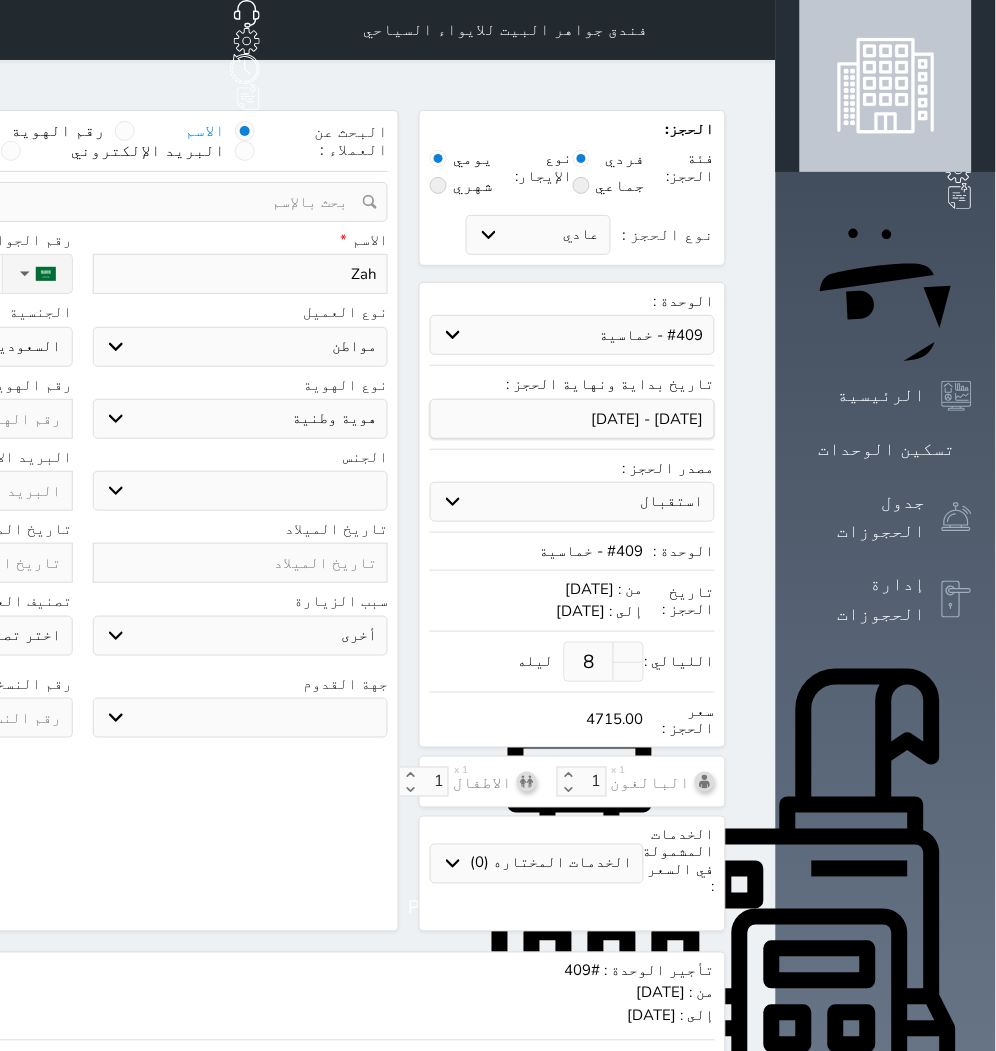 type on "Zaho" 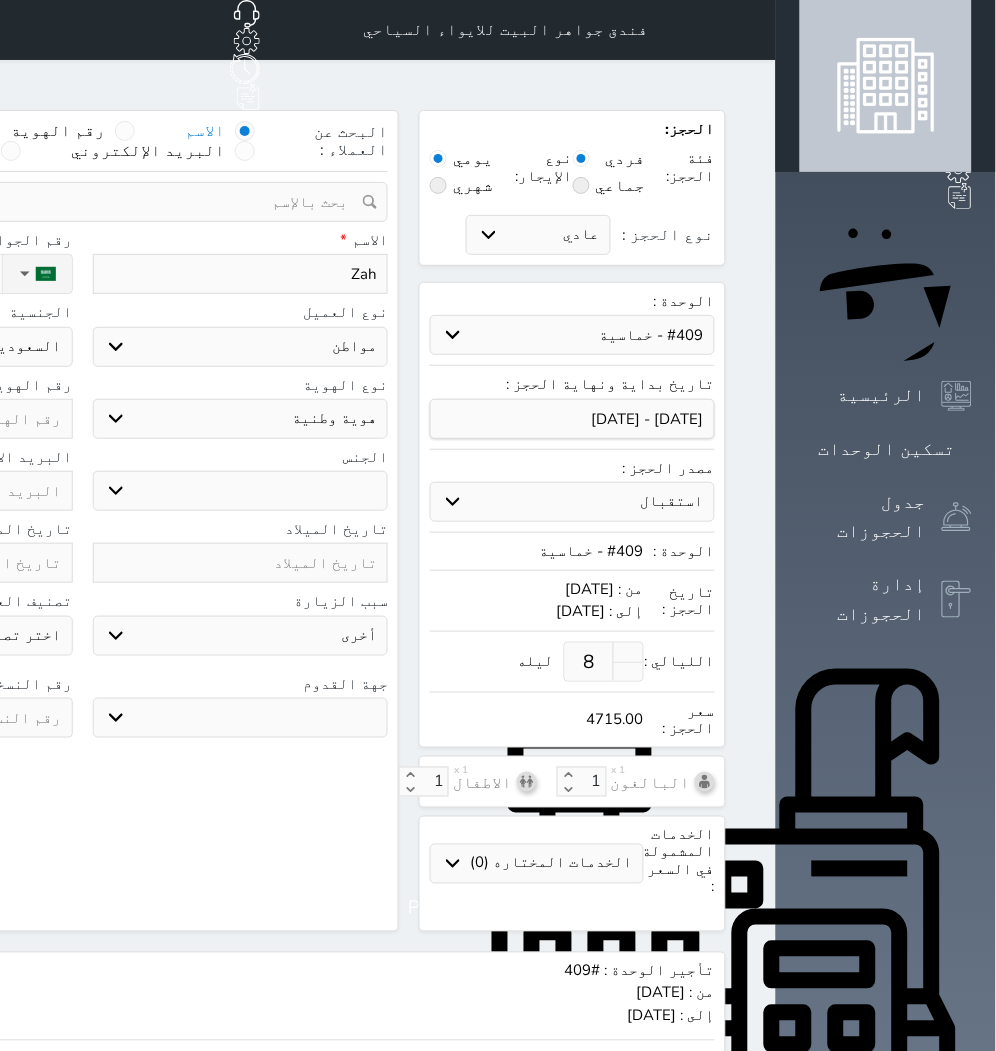 select 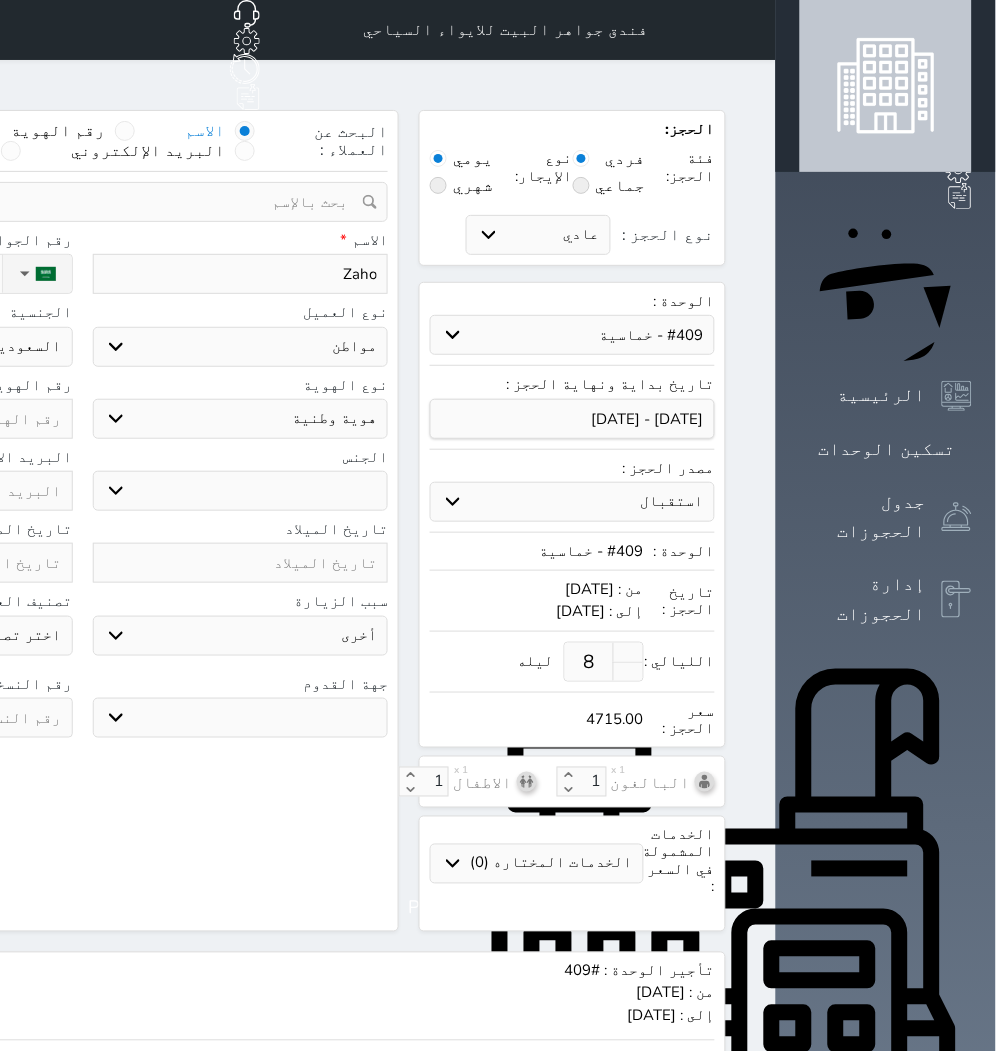 type on "Zahoo" 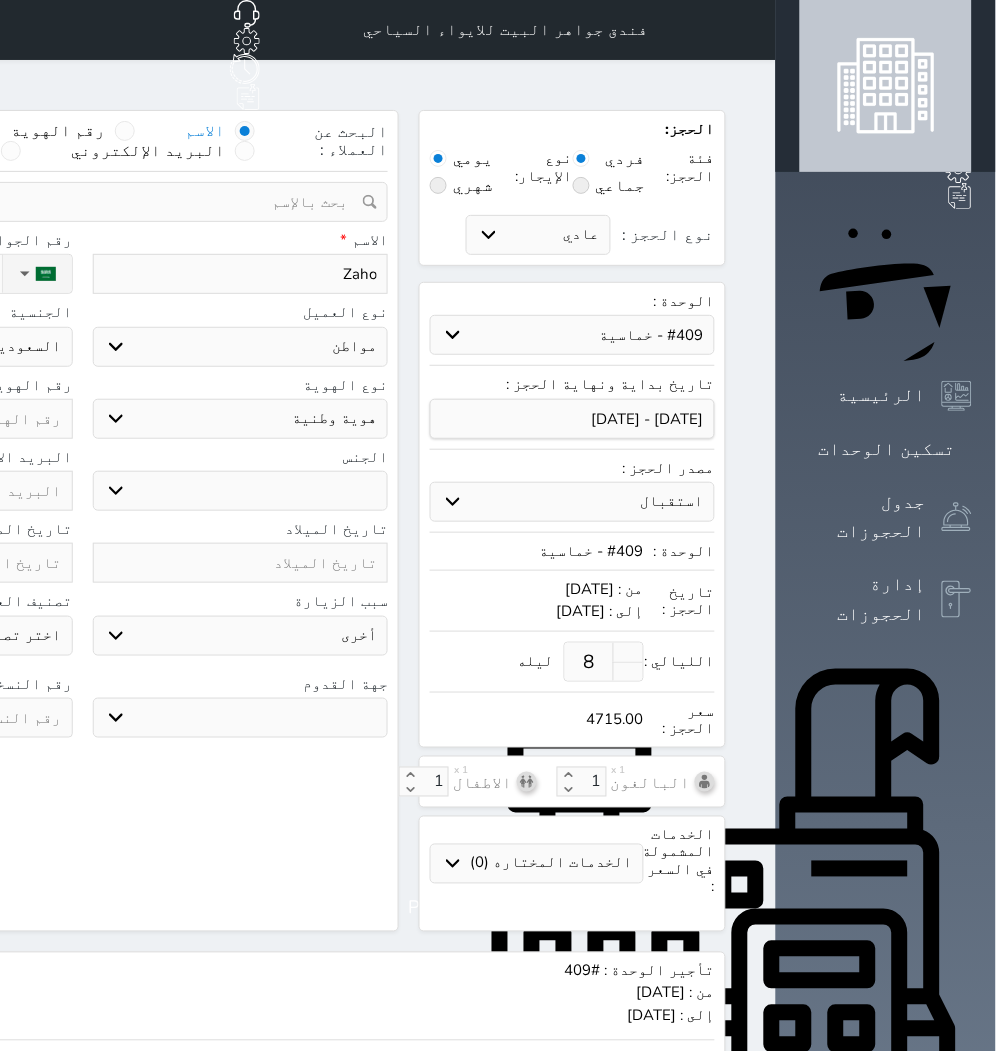 select 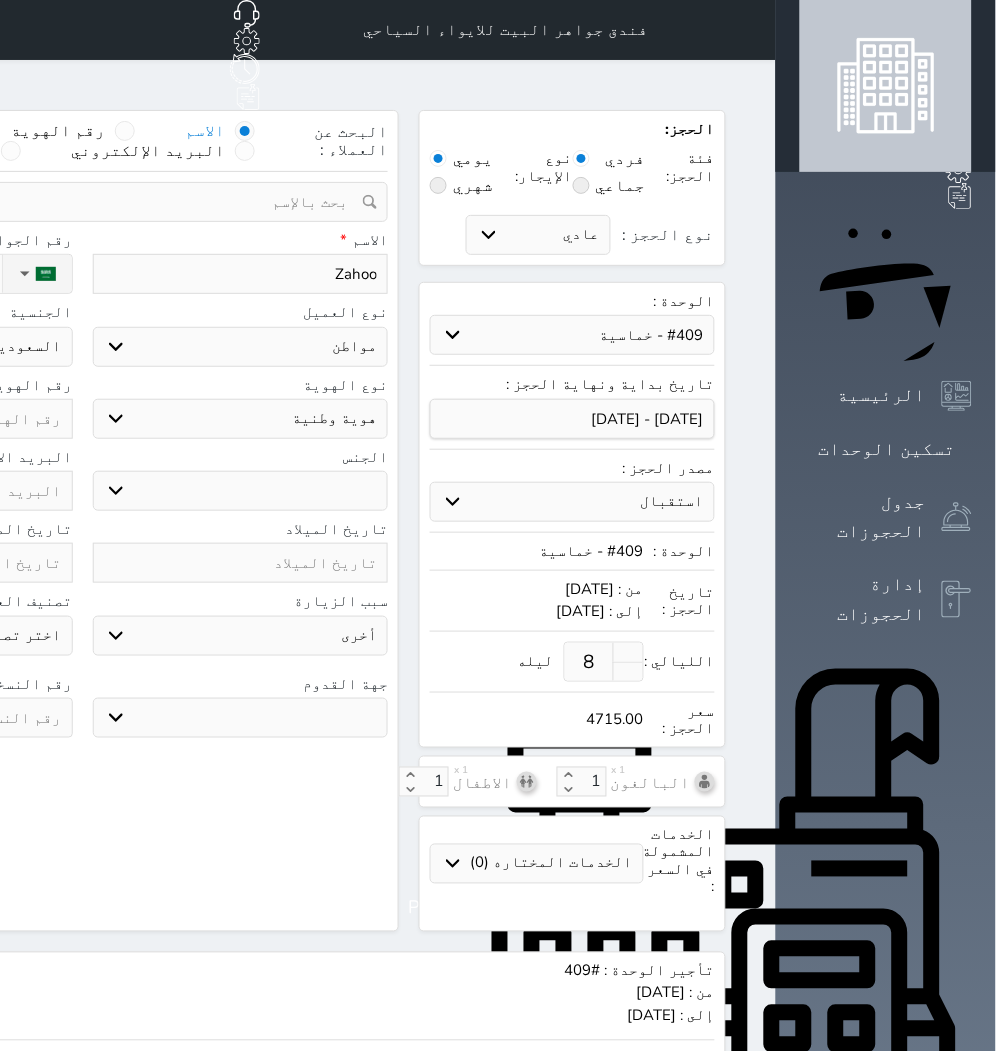 type on "Zahoor" 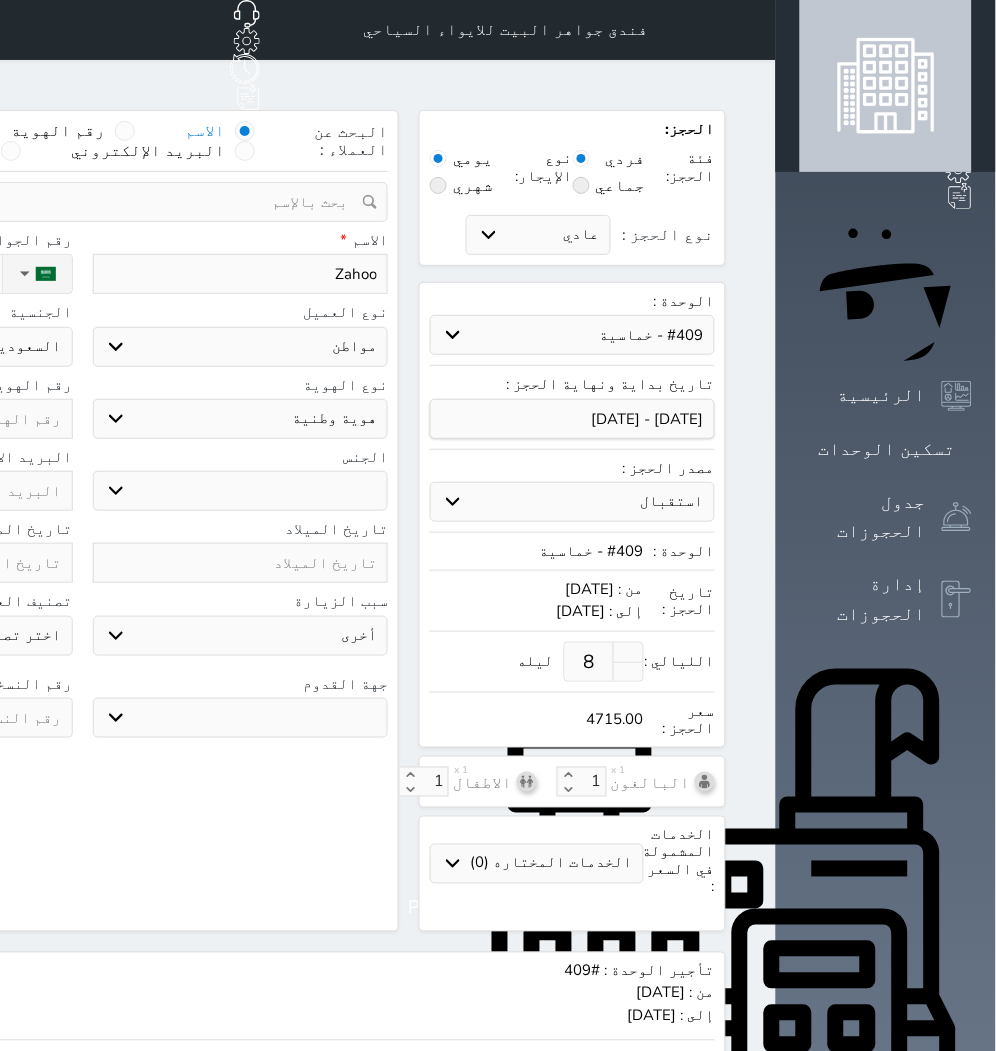 select 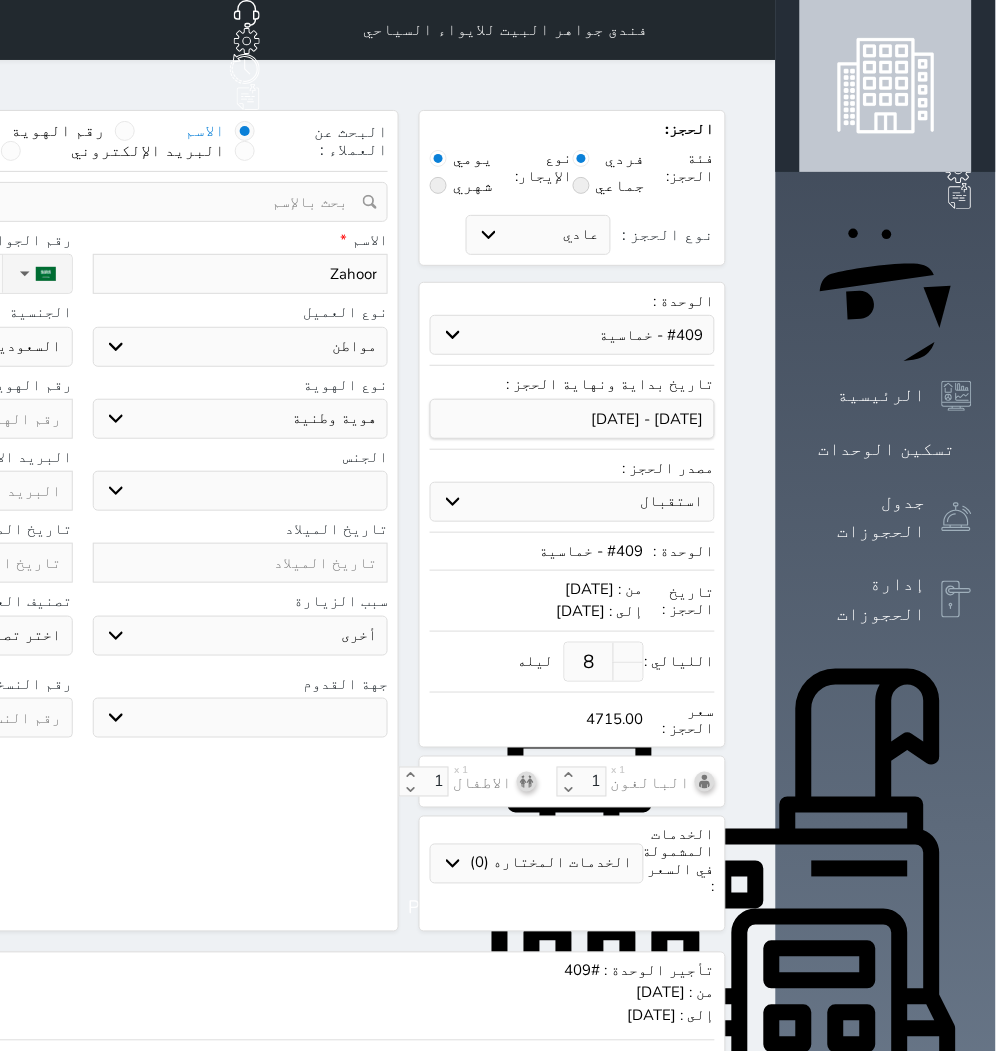 type on "Zahoor" 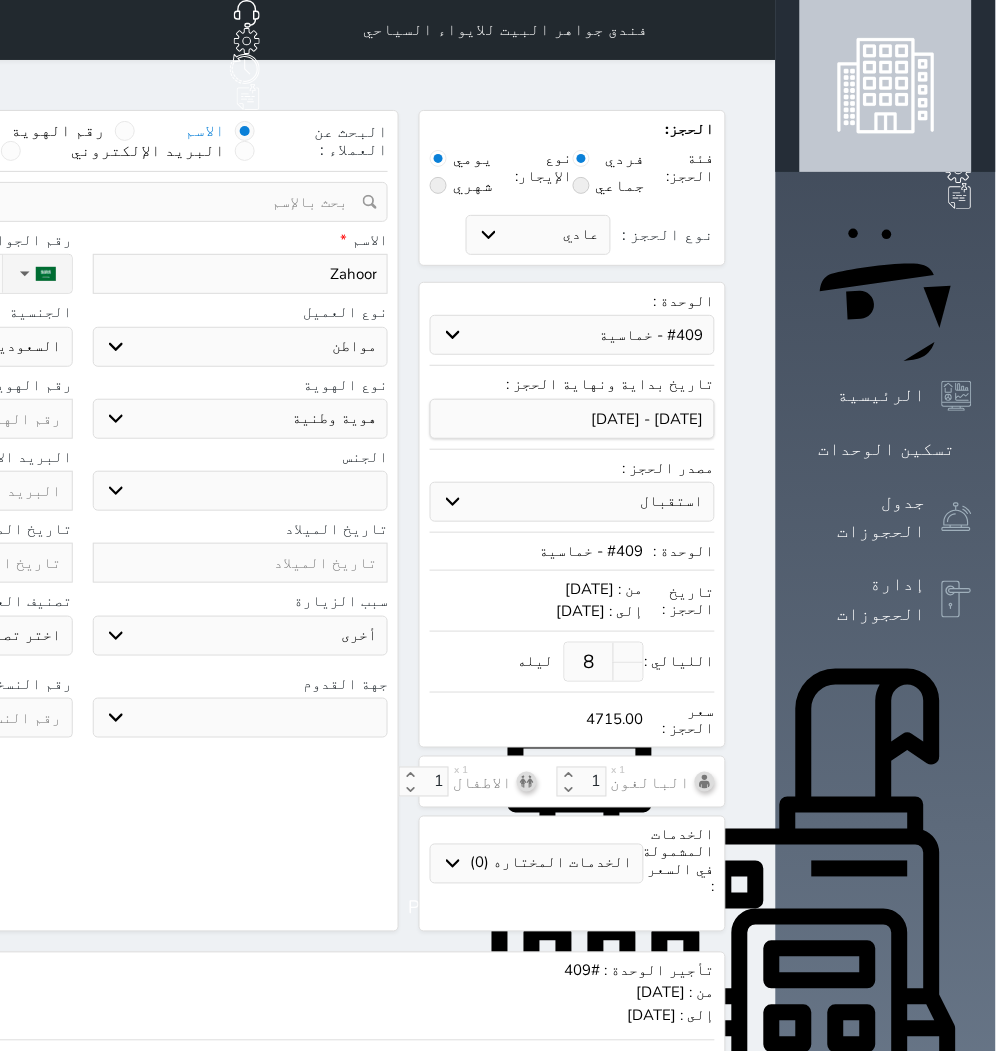 select 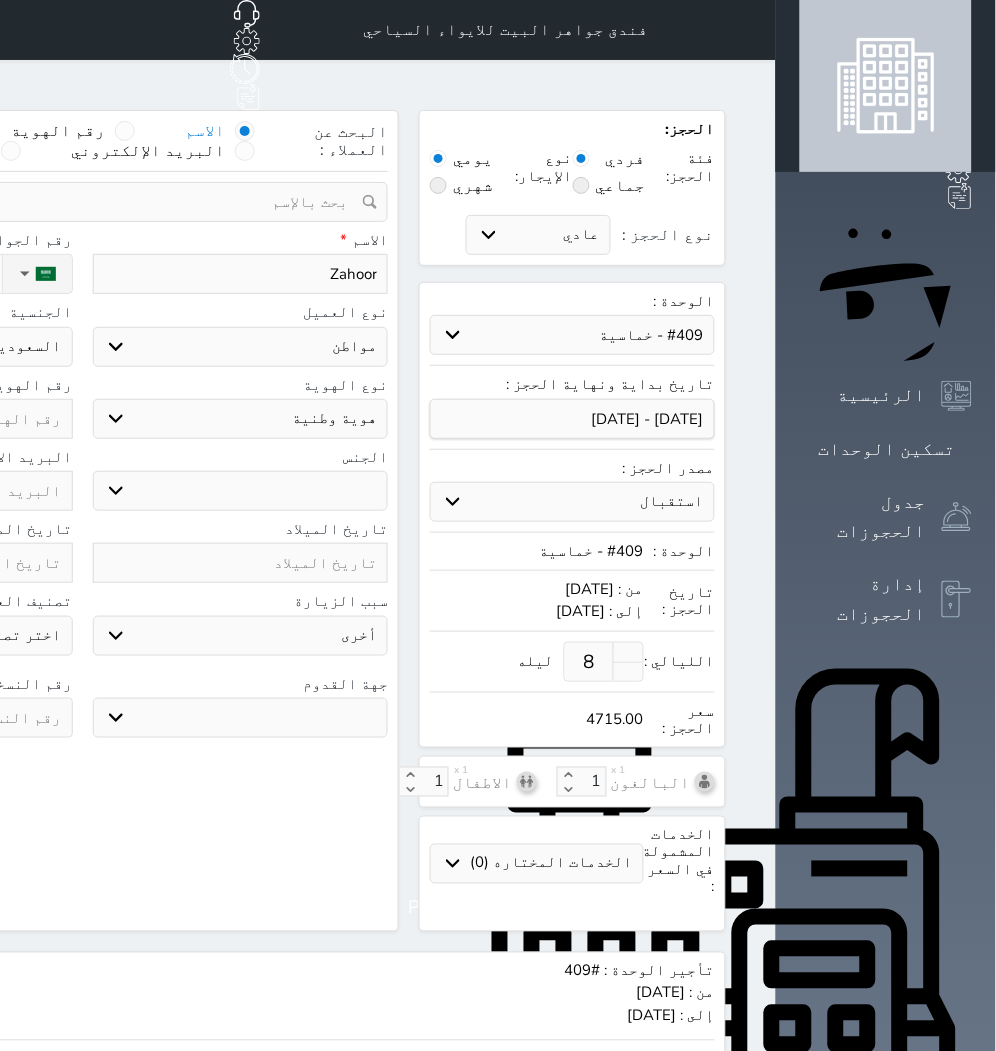 type on "Zahoor A" 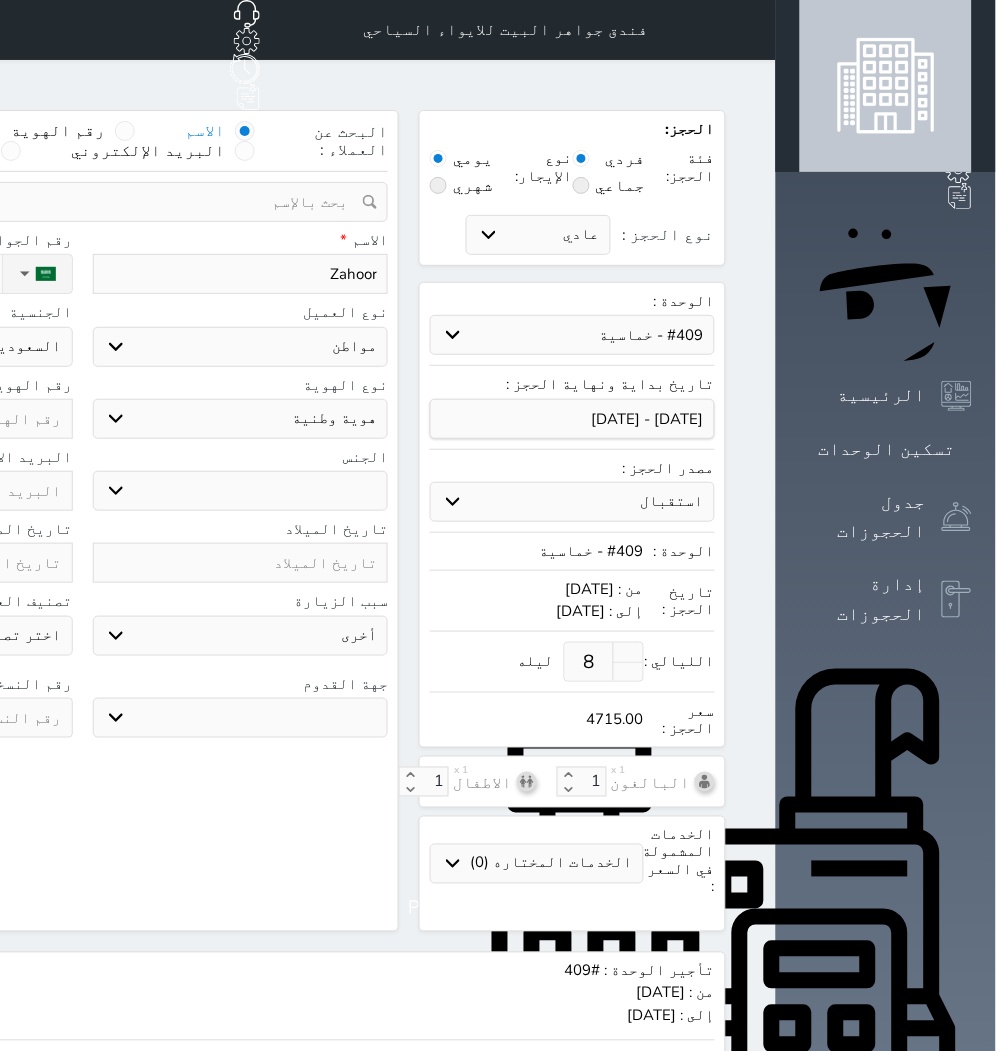 select 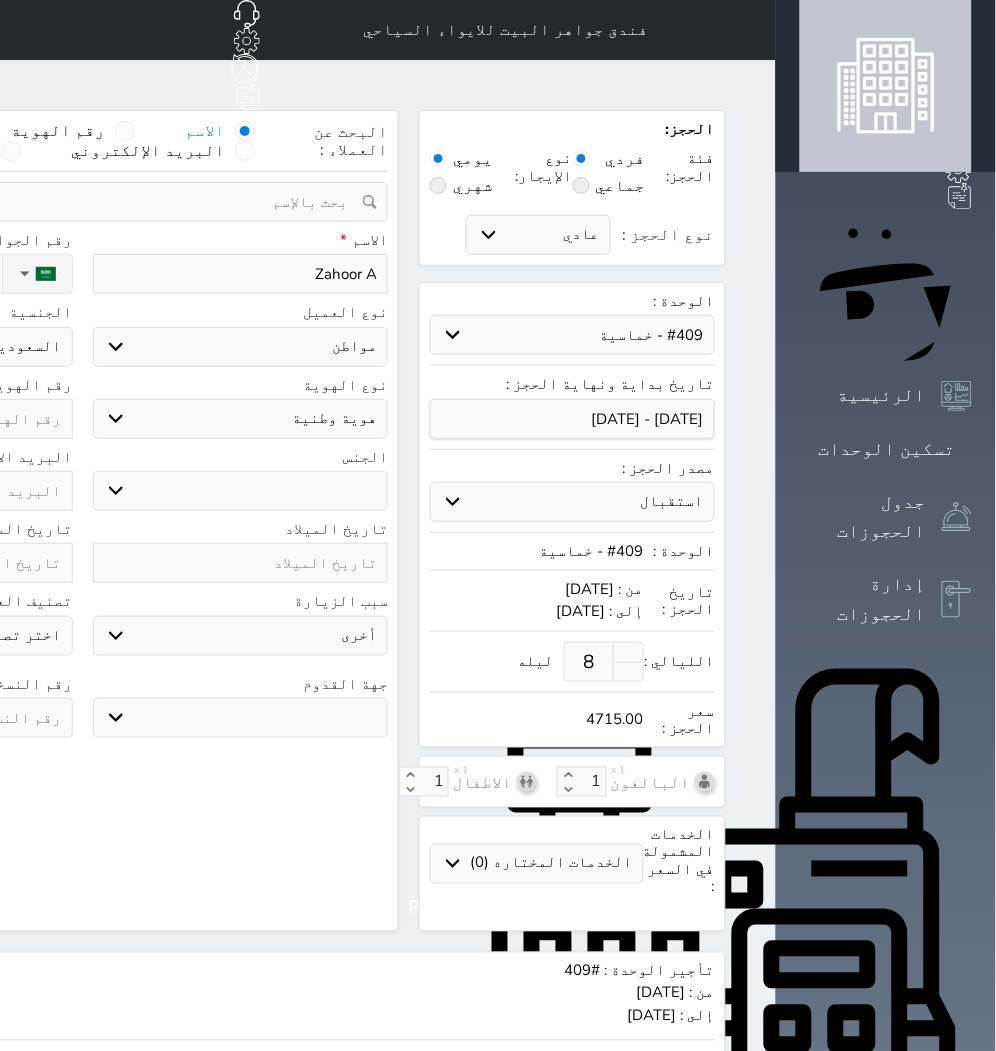 type on "Zahoor Ah" 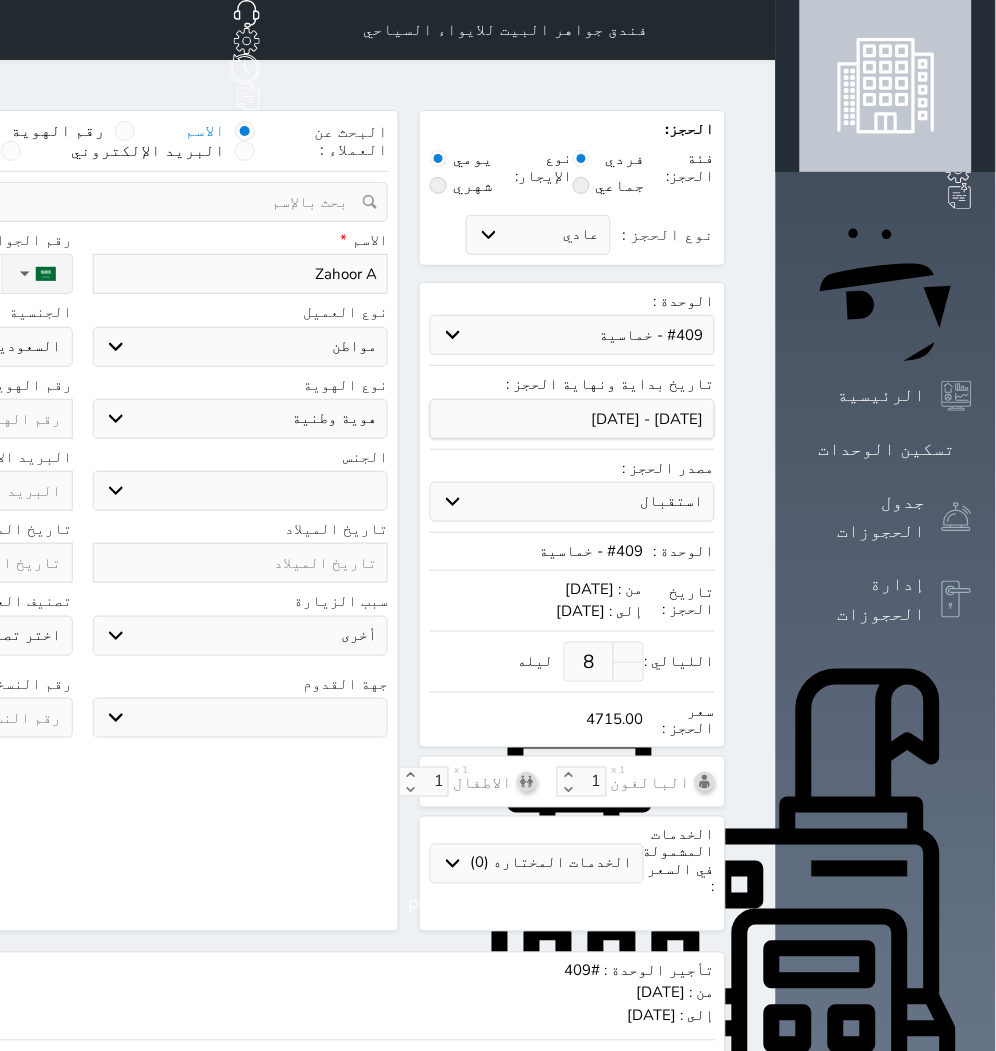 select 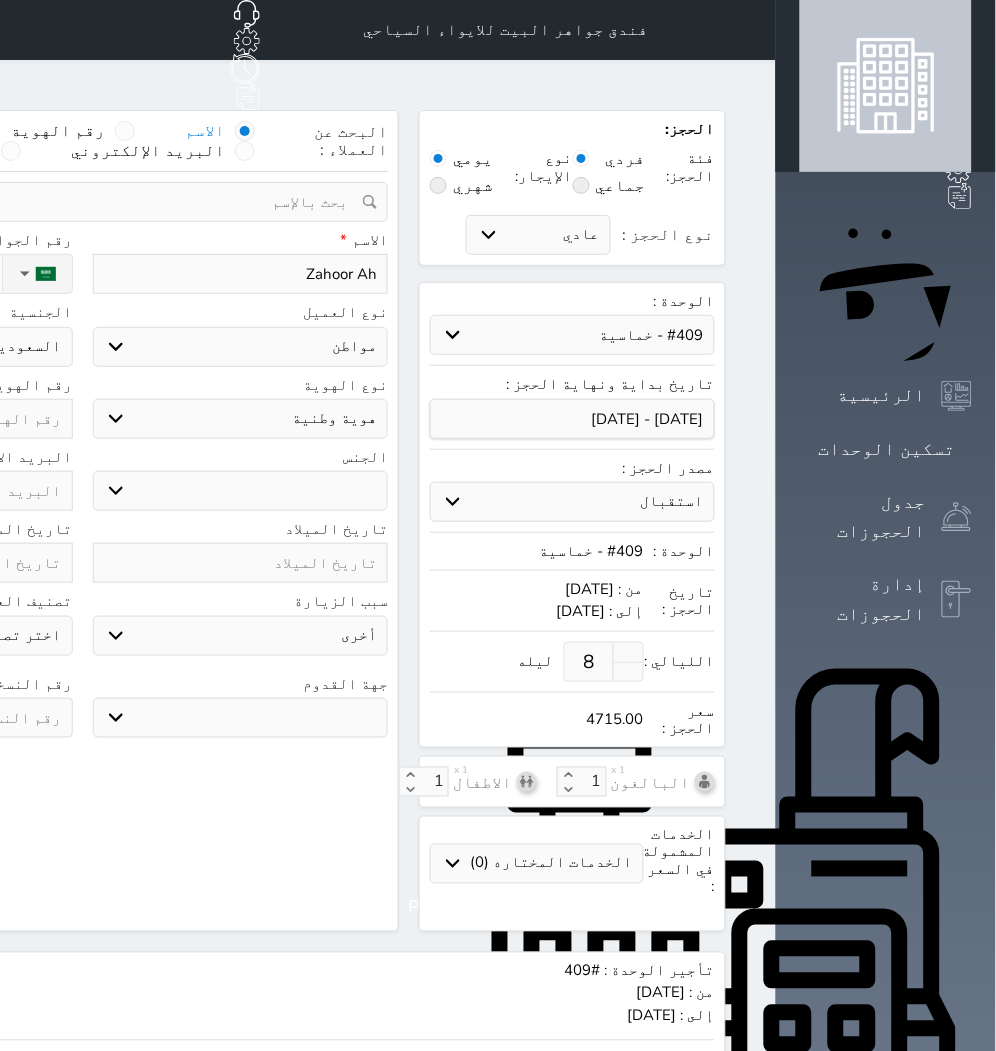 type on "Zahoor Ahm" 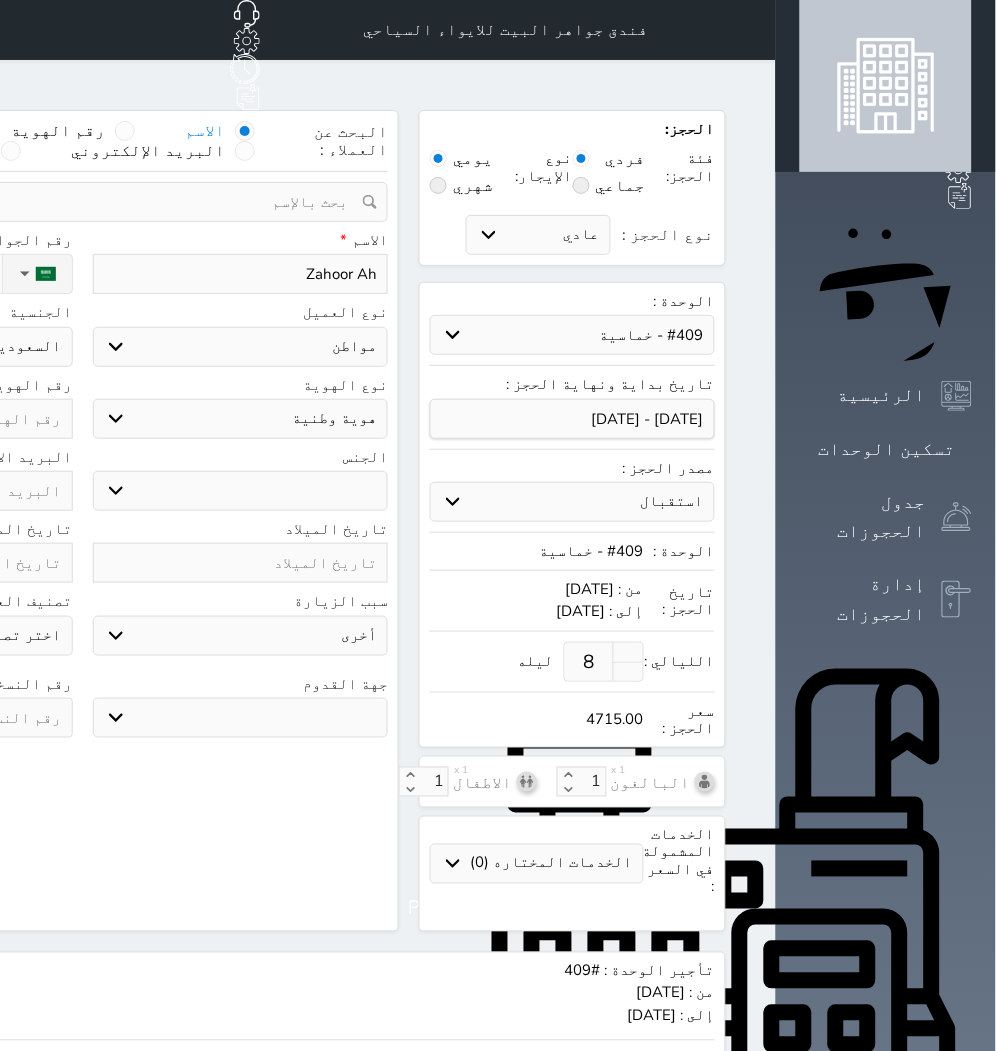 select 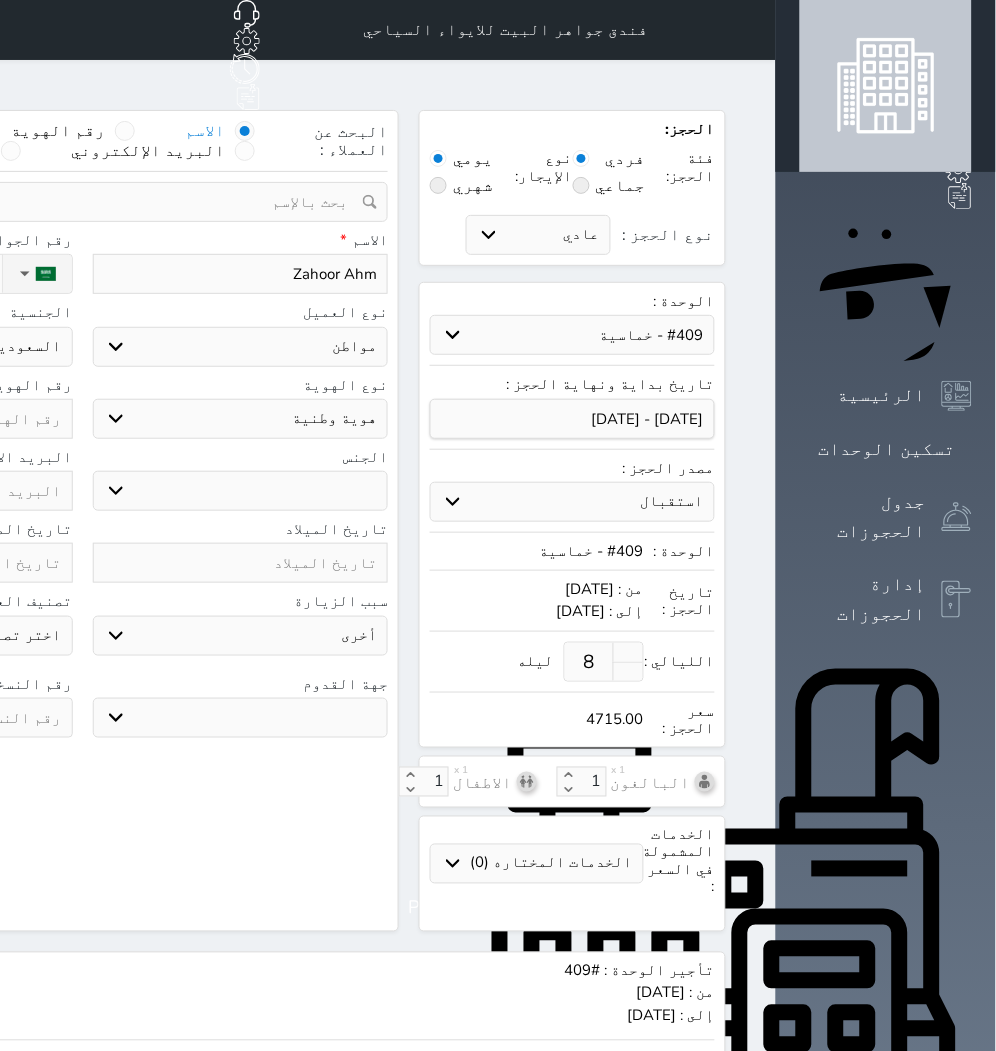 type on "Zahoor Ahma" 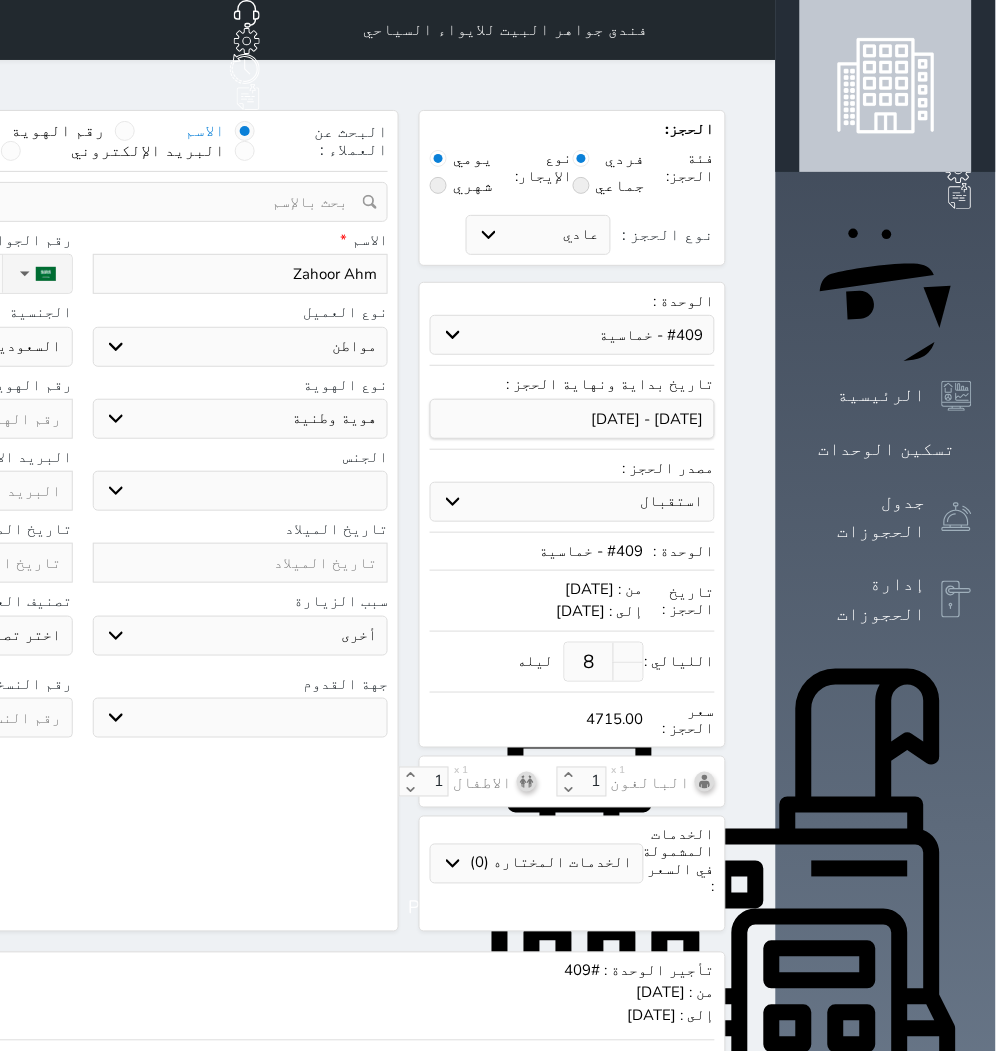 select 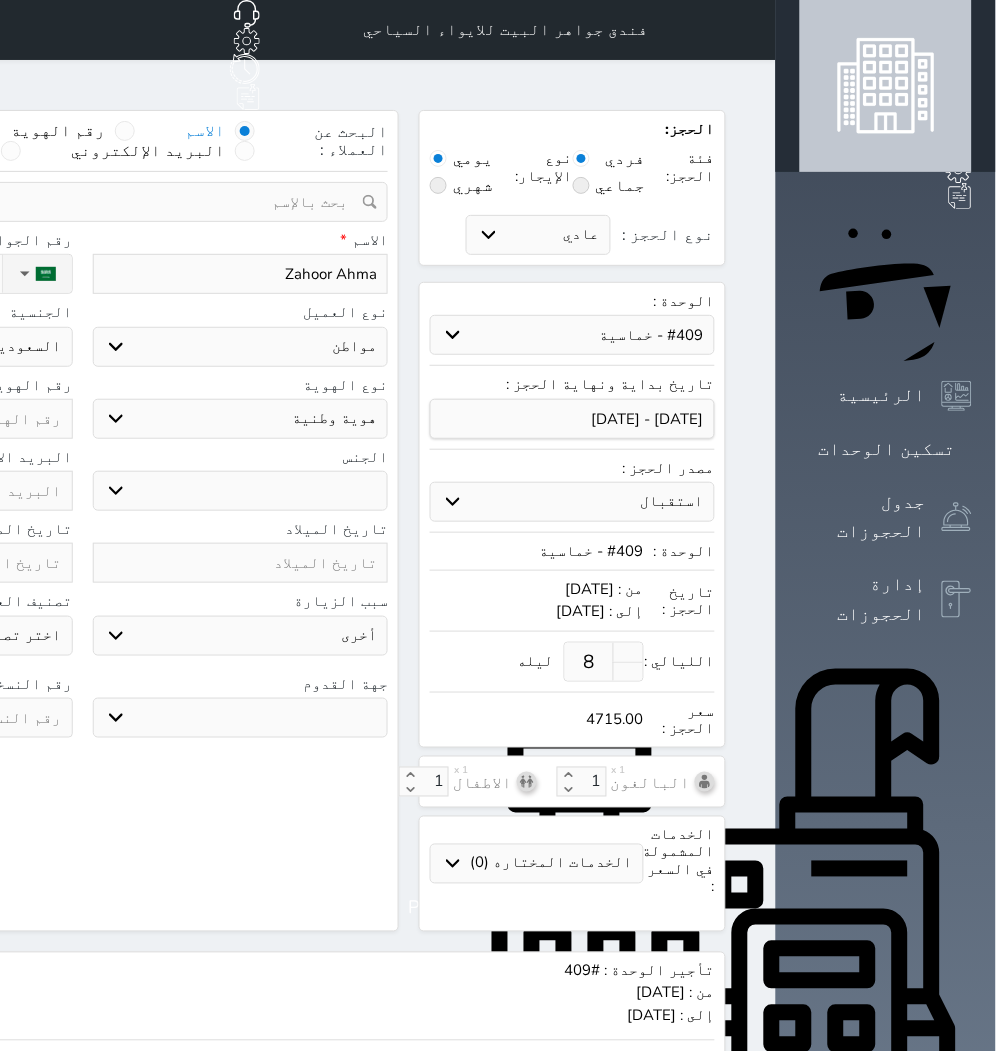 type on "Zahoor Ahmad" 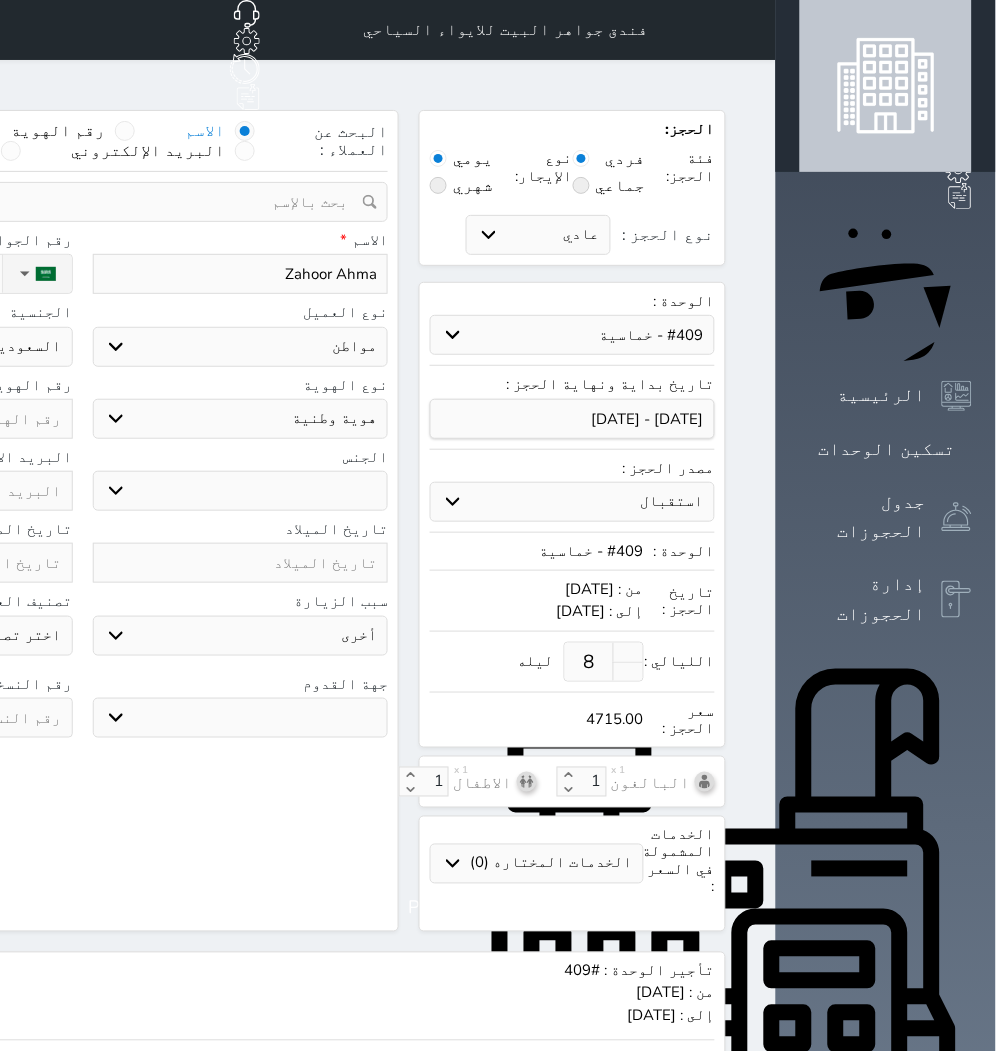 select 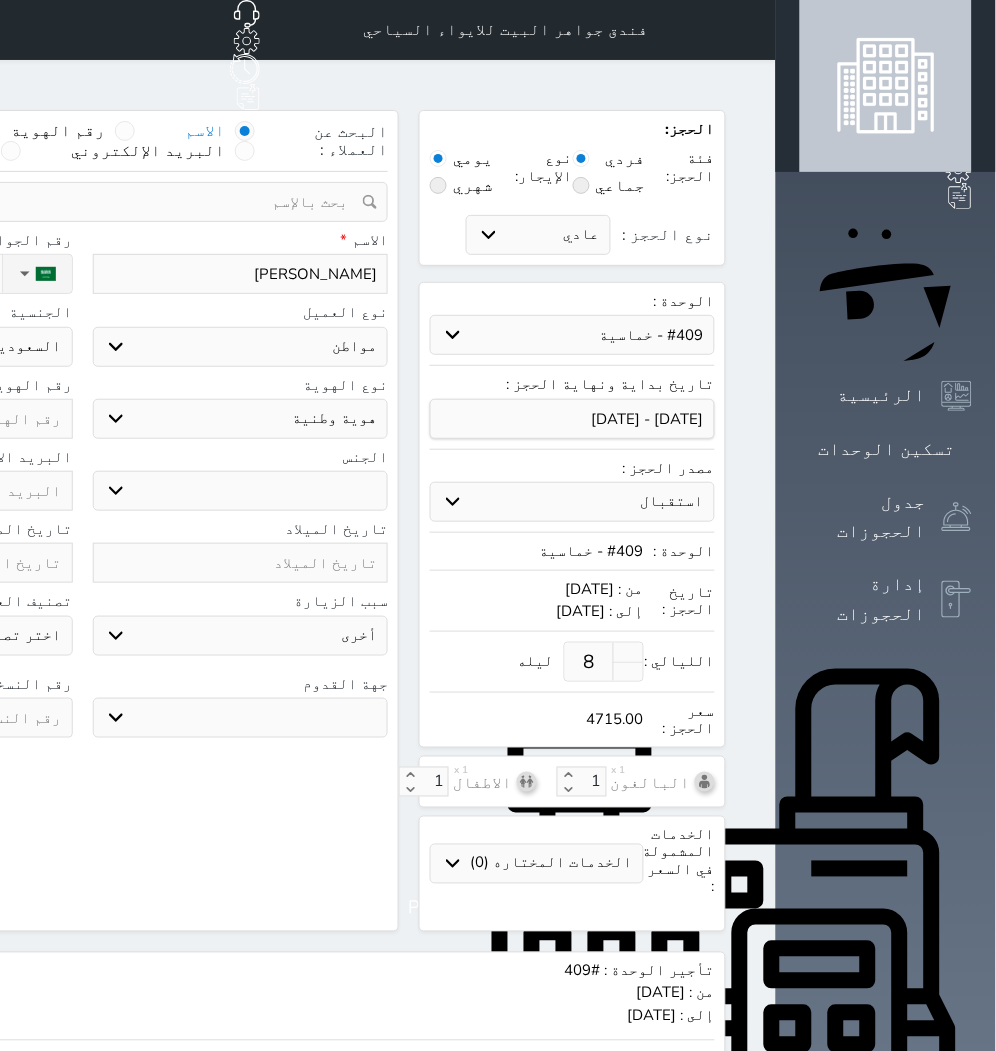 type 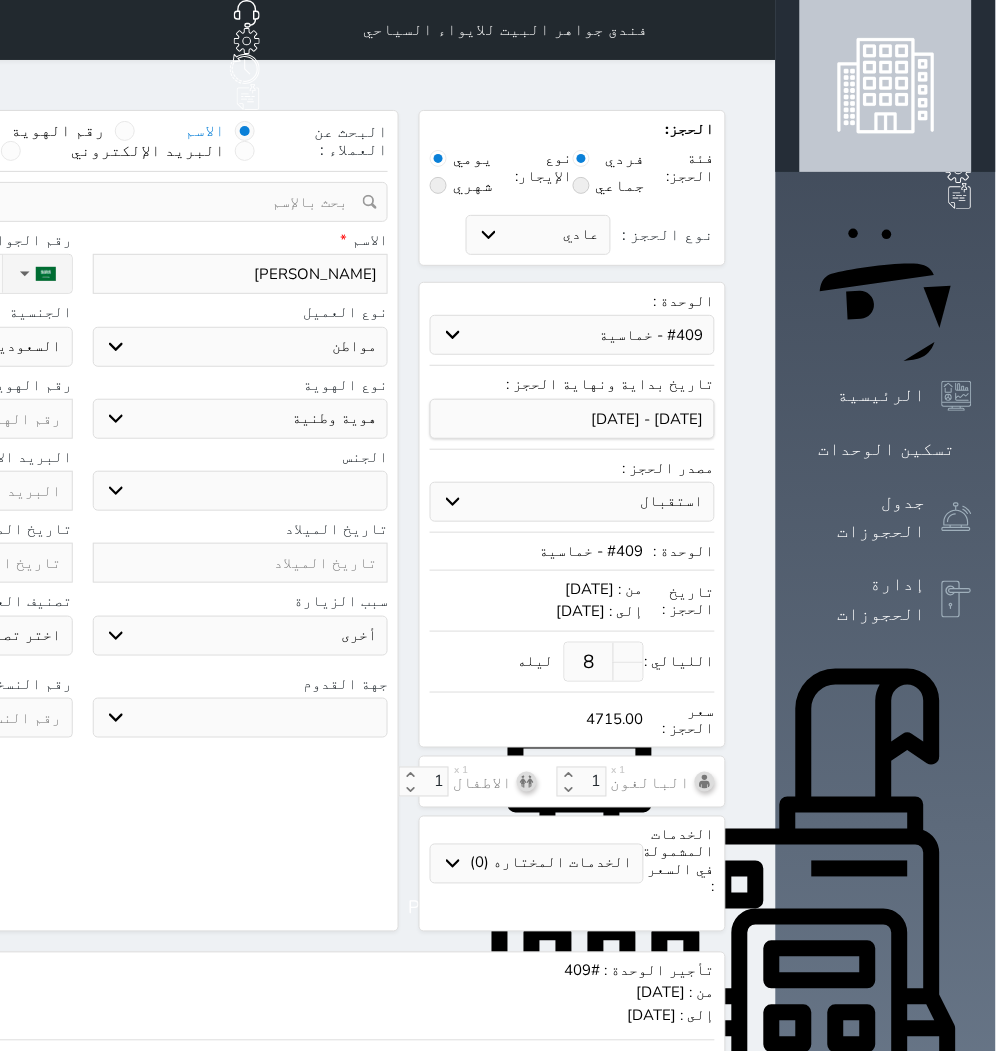 click on "اختر نوع   هوية وطنية هوية عائلية جواز السفر" at bounding box center [241, 419] 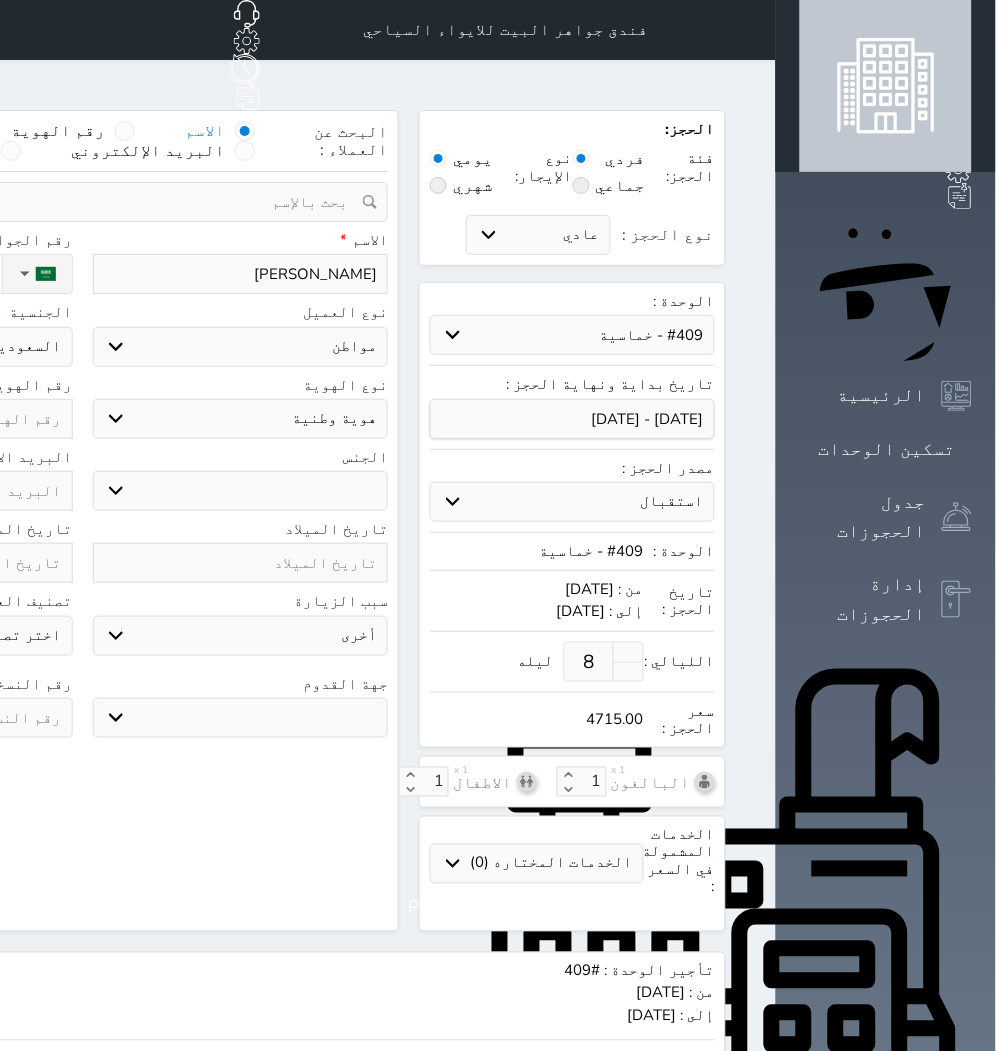 click on "اختر نوع   مواطن مواطن خليجي زائر مقيم" at bounding box center (241, 347) 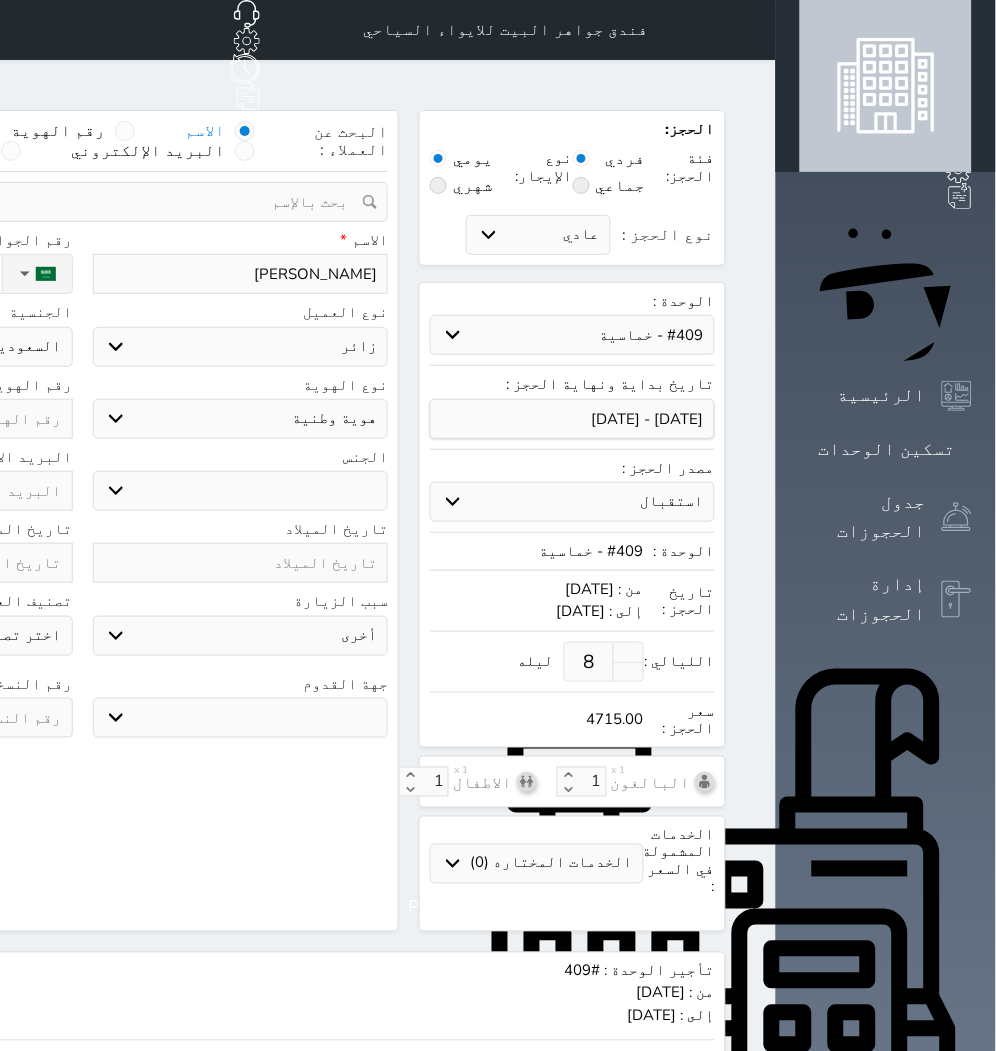 click on "اختر نوع   مواطن مواطن خليجي زائر مقيم" at bounding box center (241, 347) 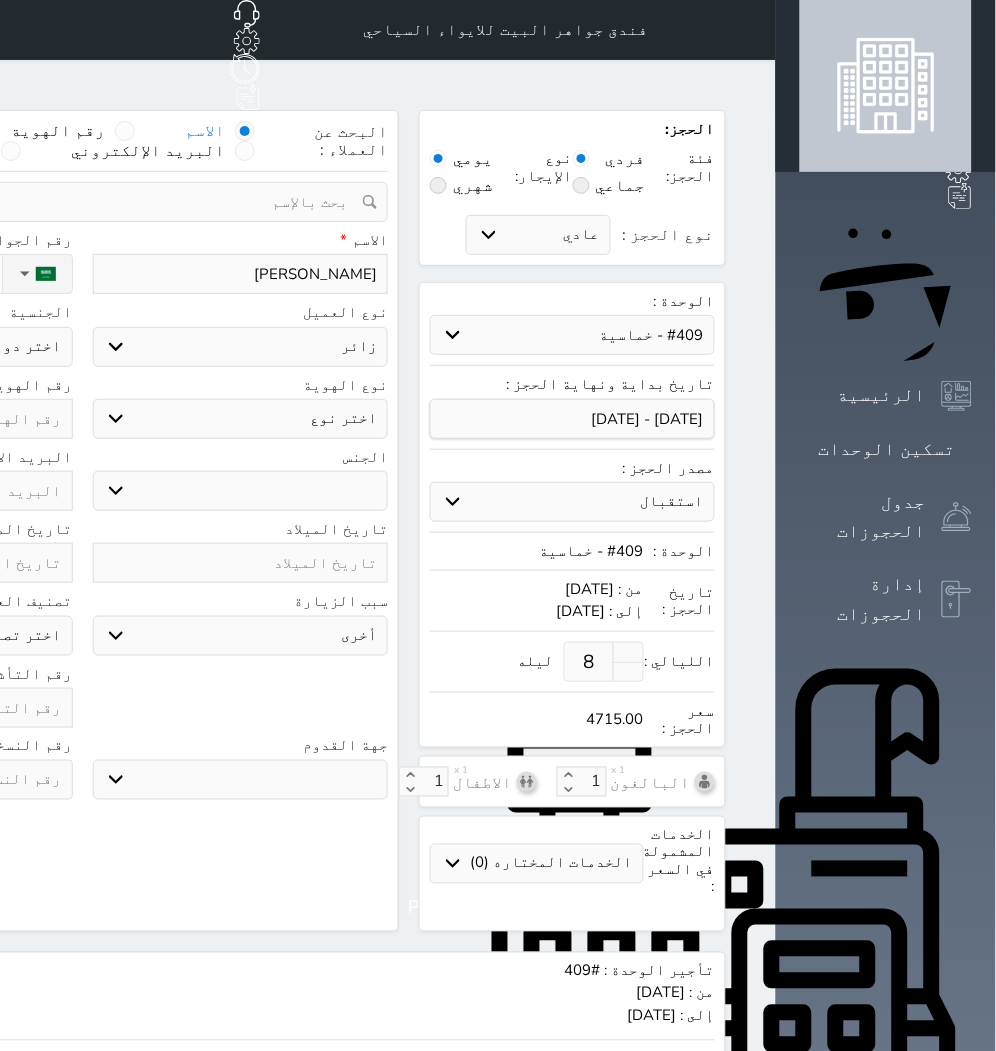 click on "اختر نوع   جواز السفر هوية زائر" at bounding box center (241, 419) 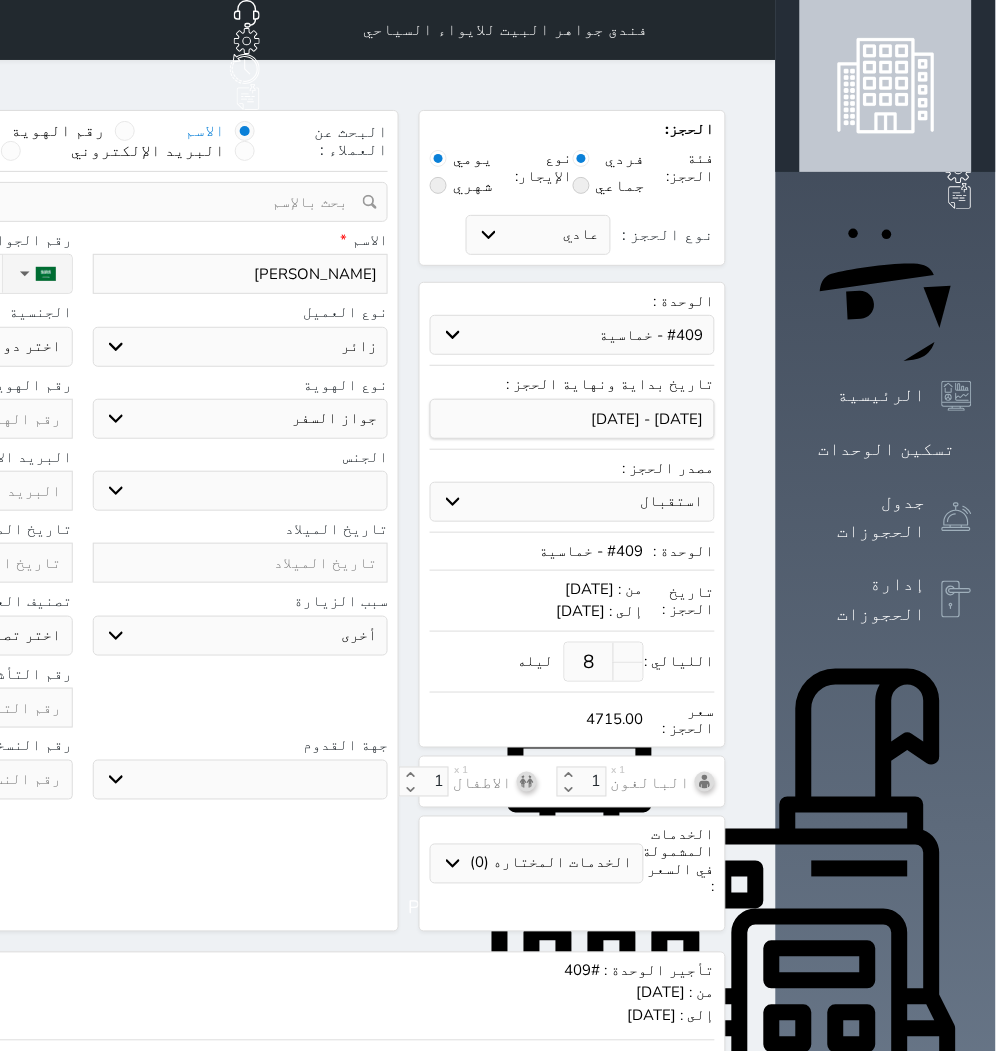 click on "اختر نوع   جواز السفر هوية زائر" at bounding box center (241, 419) 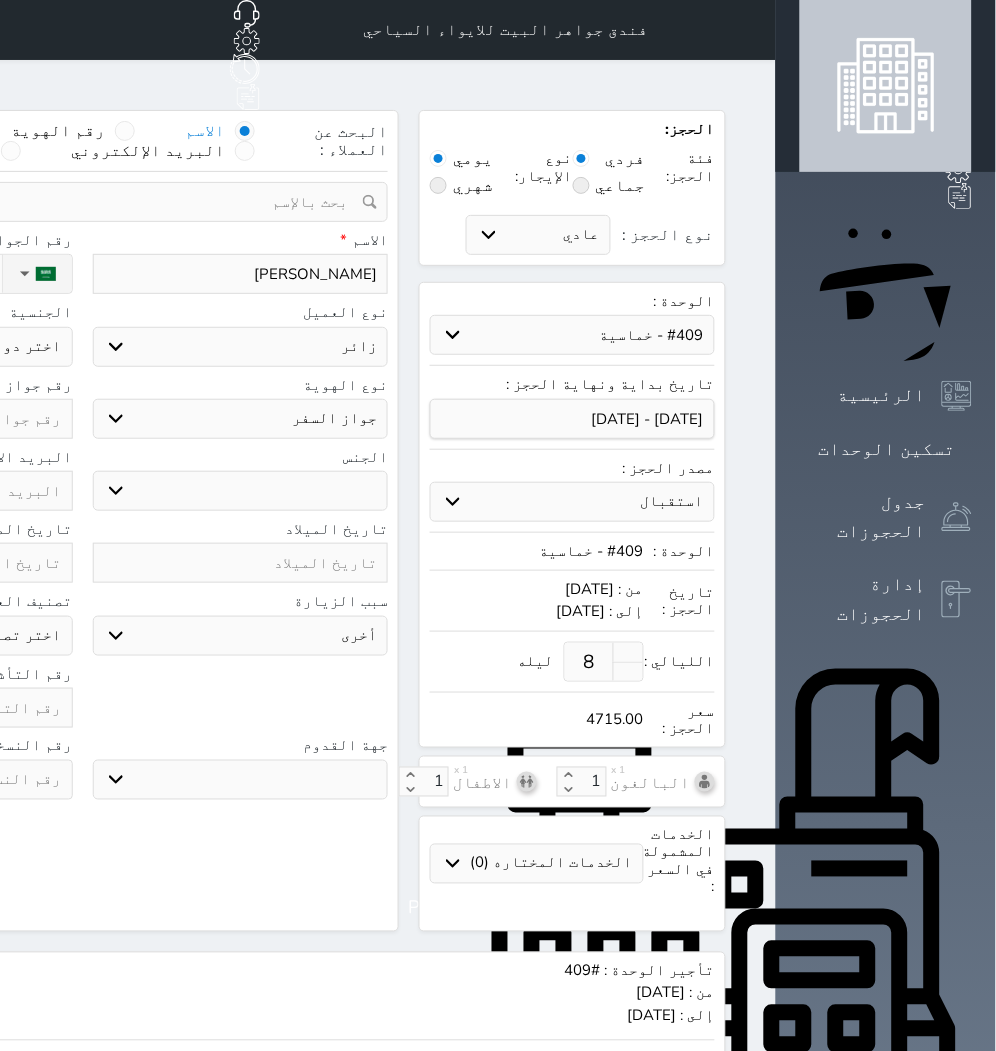 click on "ذكر   انثى" at bounding box center [241, 491] 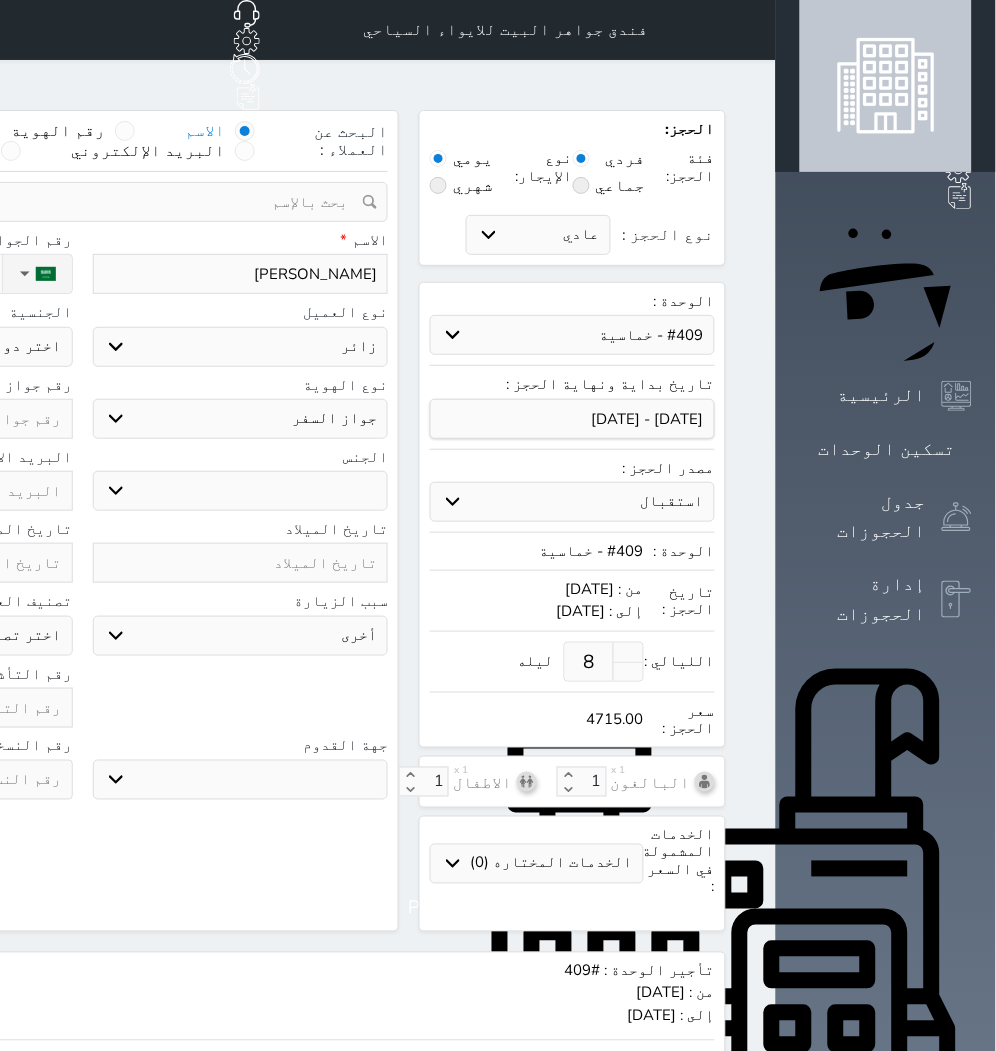 click on "ذكر   انثى" at bounding box center [241, 491] 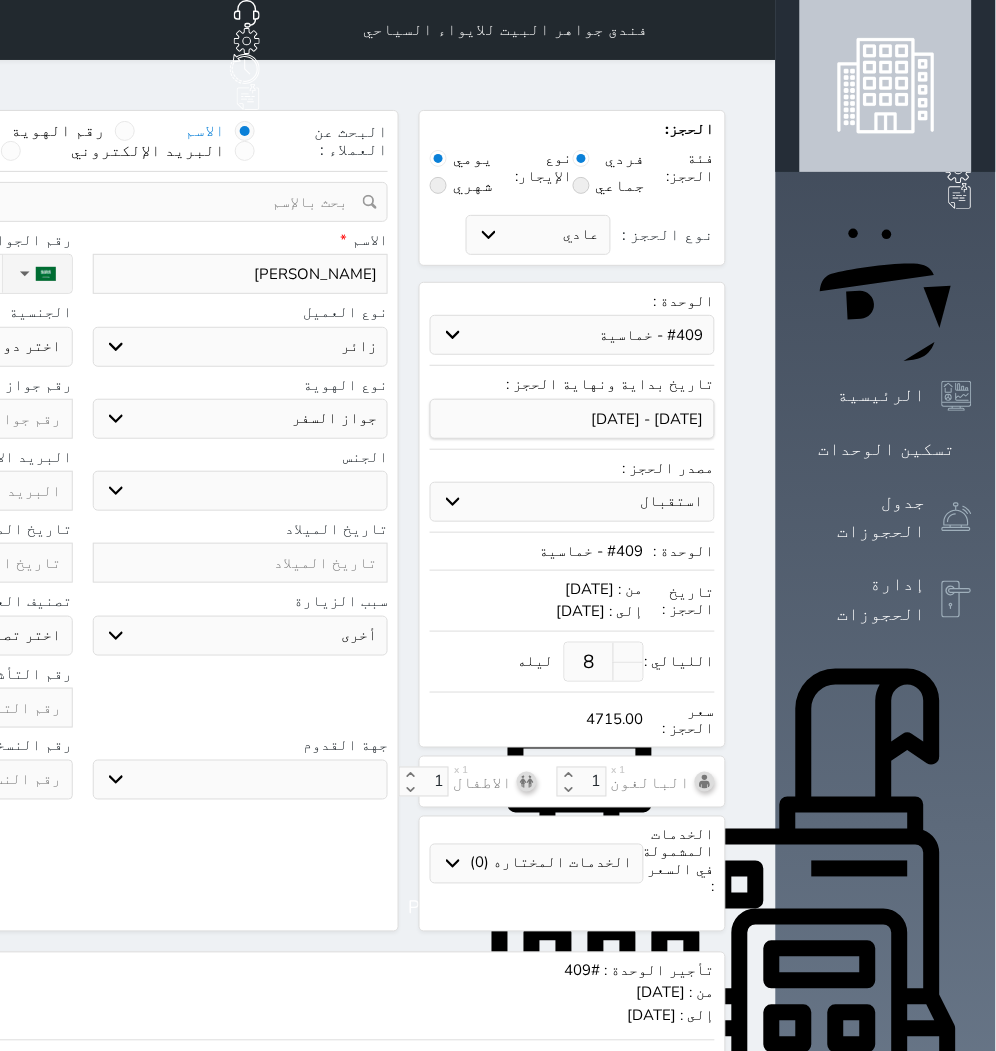 click on "سياحة زيارة الاهل والاصدقاء زيارة دينية زيارة عمل زيارة رياضية زيارة ترفيهية أخرى موظف ديوان عمل نزيل حجر موظف وزارة الصحة" at bounding box center [241, 636] 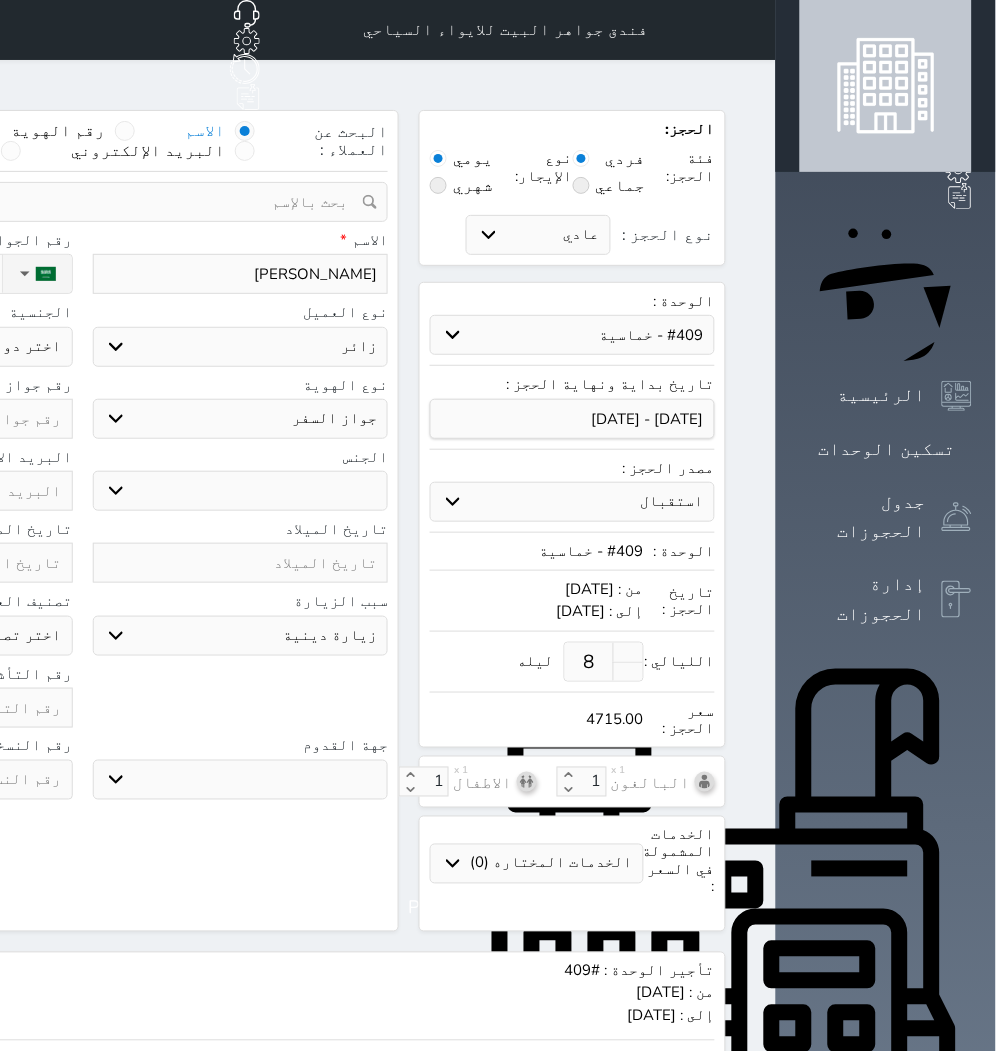 click on "سياحة زيارة الاهل والاصدقاء زيارة دينية زيارة عمل زيارة رياضية زيارة ترفيهية أخرى موظف ديوان عمل نزيل حجر موظف وزارة الصحة" at bounding box center (241, 636) 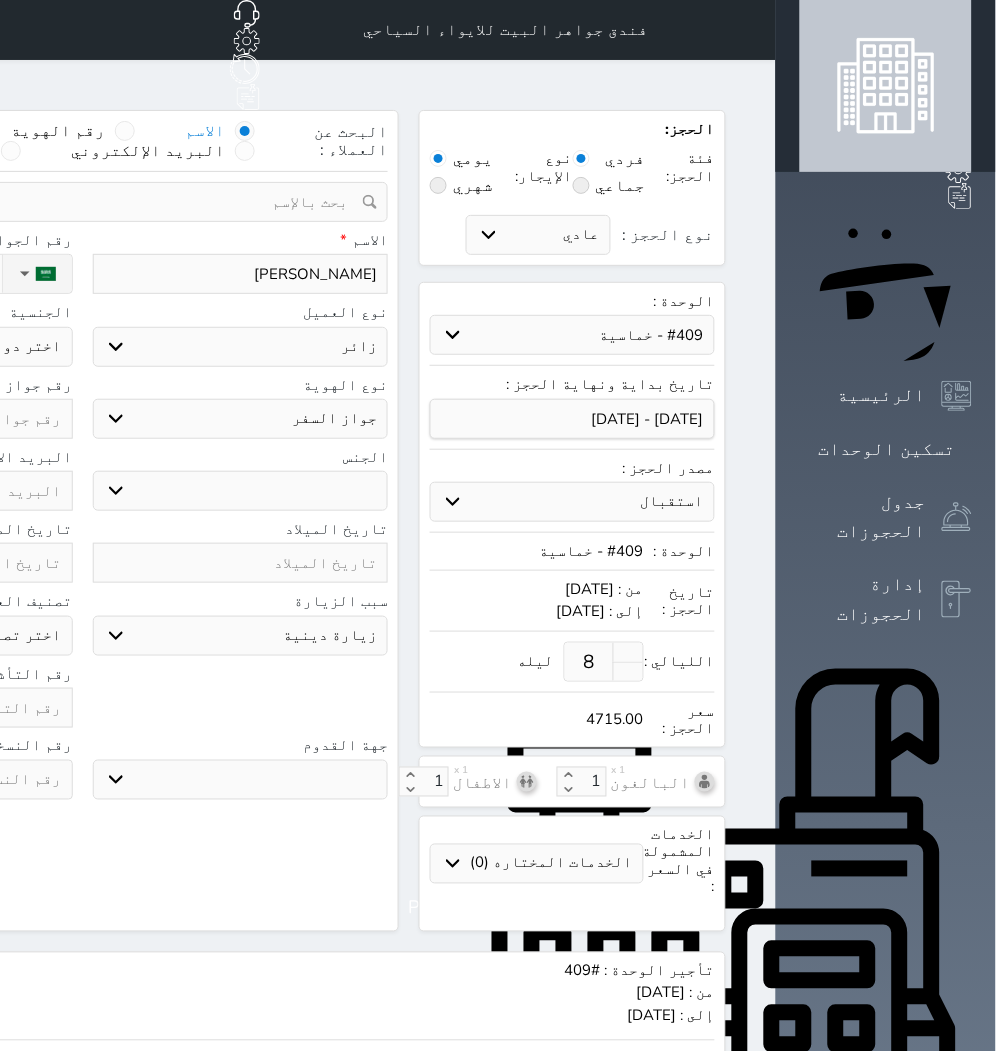 click on "نوع الحجز :" at bounding box center (-111, 274) 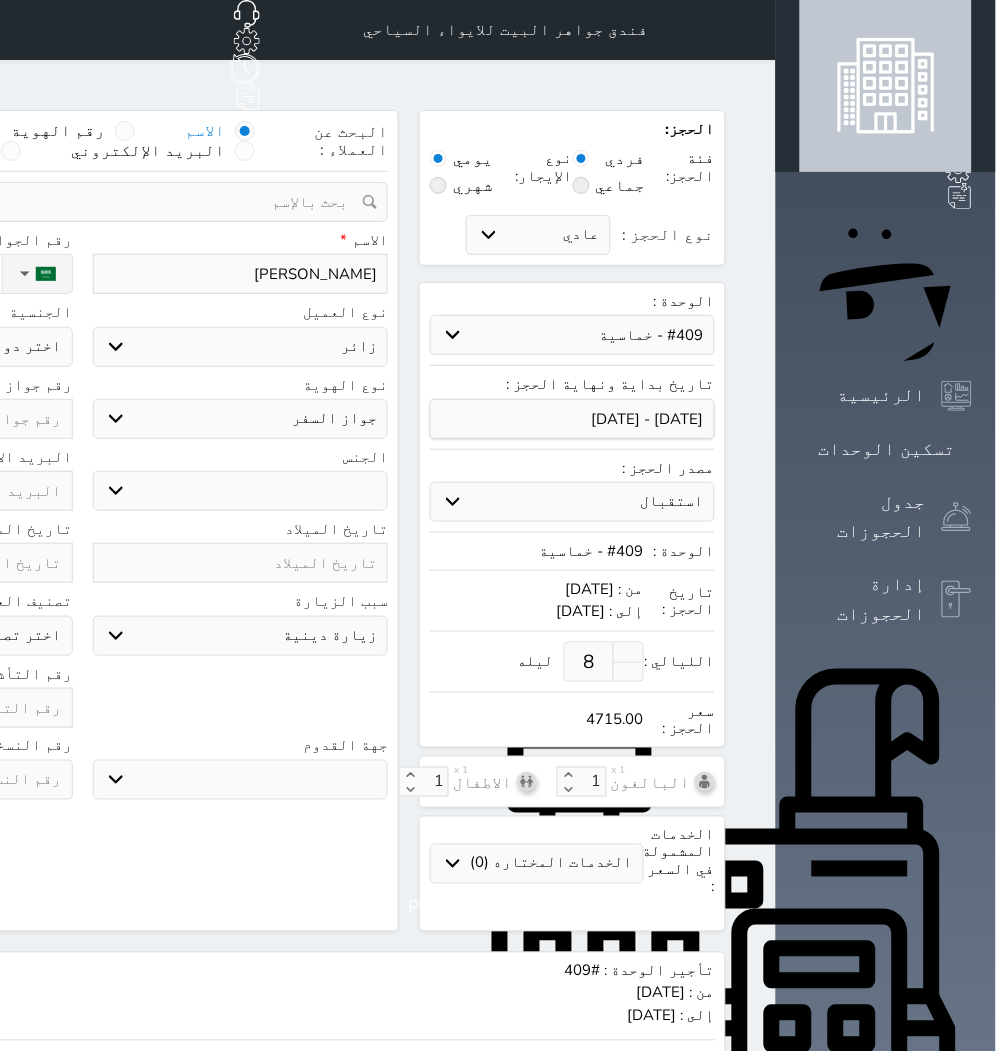click on "اختر دولة
اثيوبيا
اجنبي بجواز [DEMOGRAPHIC_DATA]
اخرى
[GEOGRAPHIC_DATA]
[GEOGRAPHIC_DATA]
[GEOGRAPHIC_DATA]
[GEOGRAPHIC_DATA]
[GEOGRAPHIC_DATA]
[GEOGRAPHIC_DATA]
[GEOGRAPHIC_DATA]" at bounding box center (-75, 347) 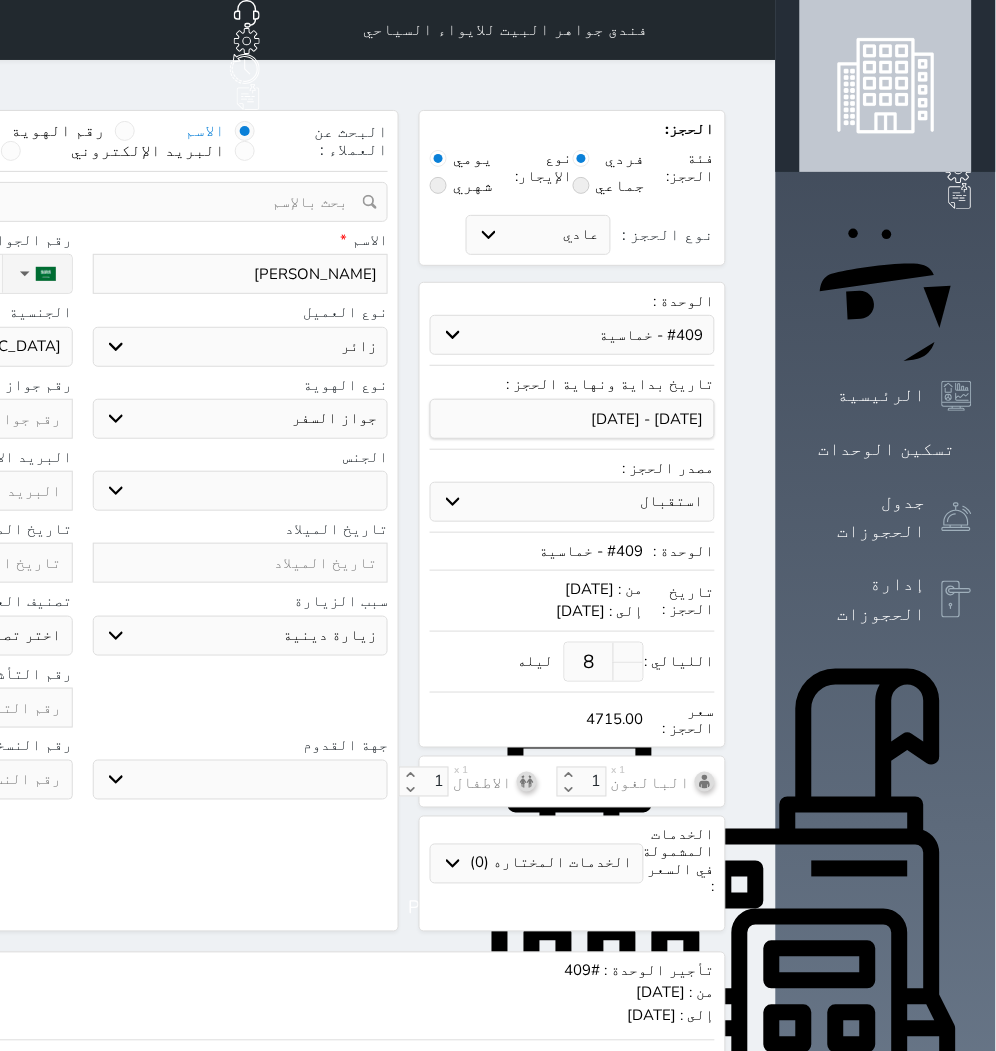 click on "اختر دولة
اثيوبيا
اجنبي بجواز [DEMOGRAPHIC_DATA]
اخرى
[GEOGRAPHIC_DATA]
[GEOGRAPHIC_DATA]
[GEOGRAPHIC_DATA]
[GEOGRAPHIC_DATA]
[GEOGRAPHIC_DATA]
[GEOGRAPHIC_DATA]
[GEOGRAPHIC_DATA]" at bounding box center (-75, 347) 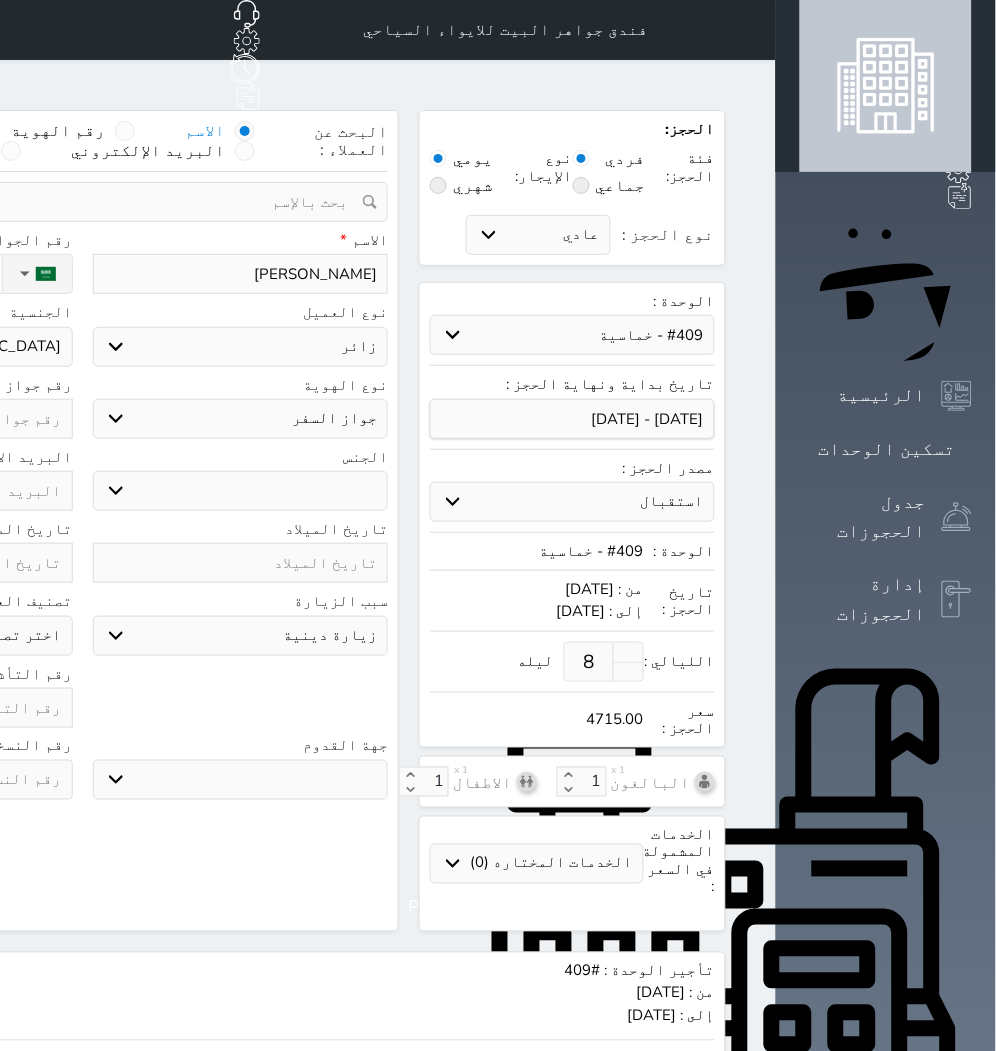 click at bounding box center (-75, 419) 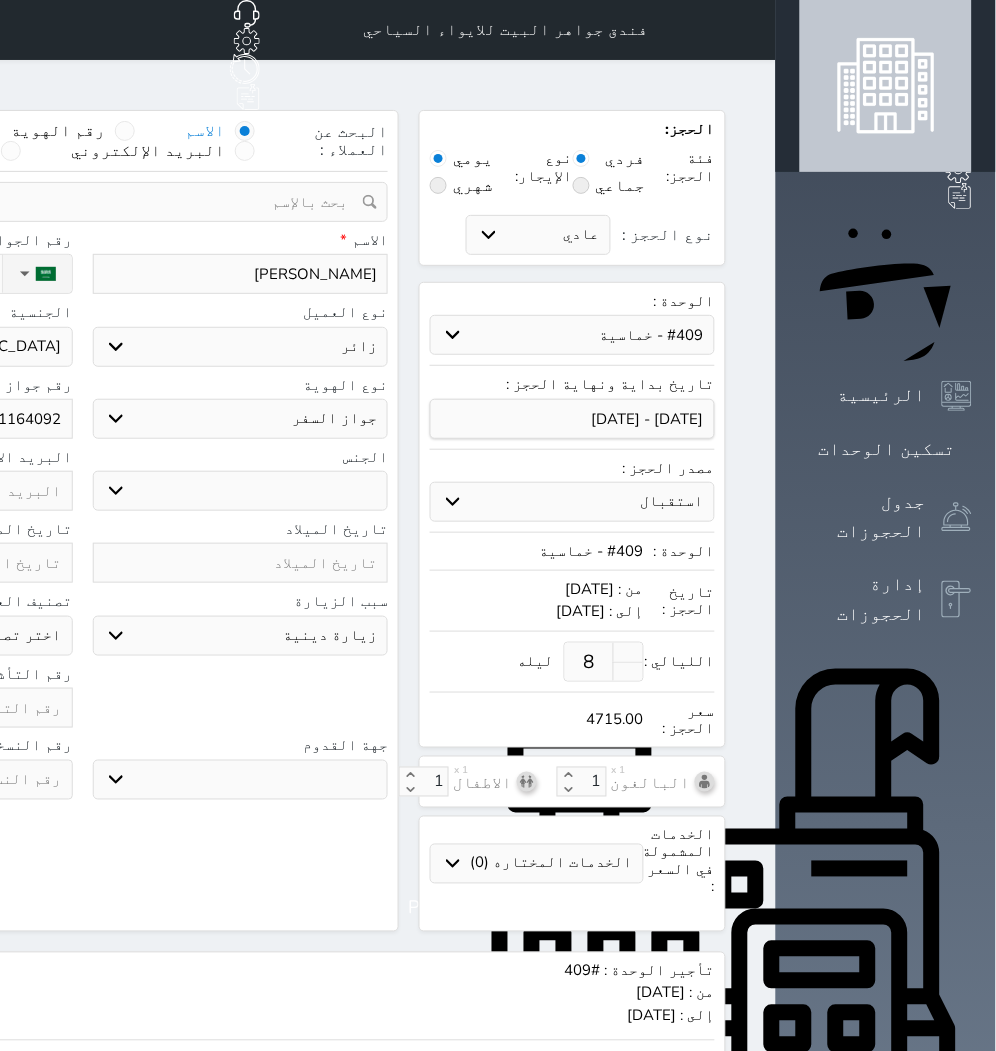 click at bounding box center [-75, 708] 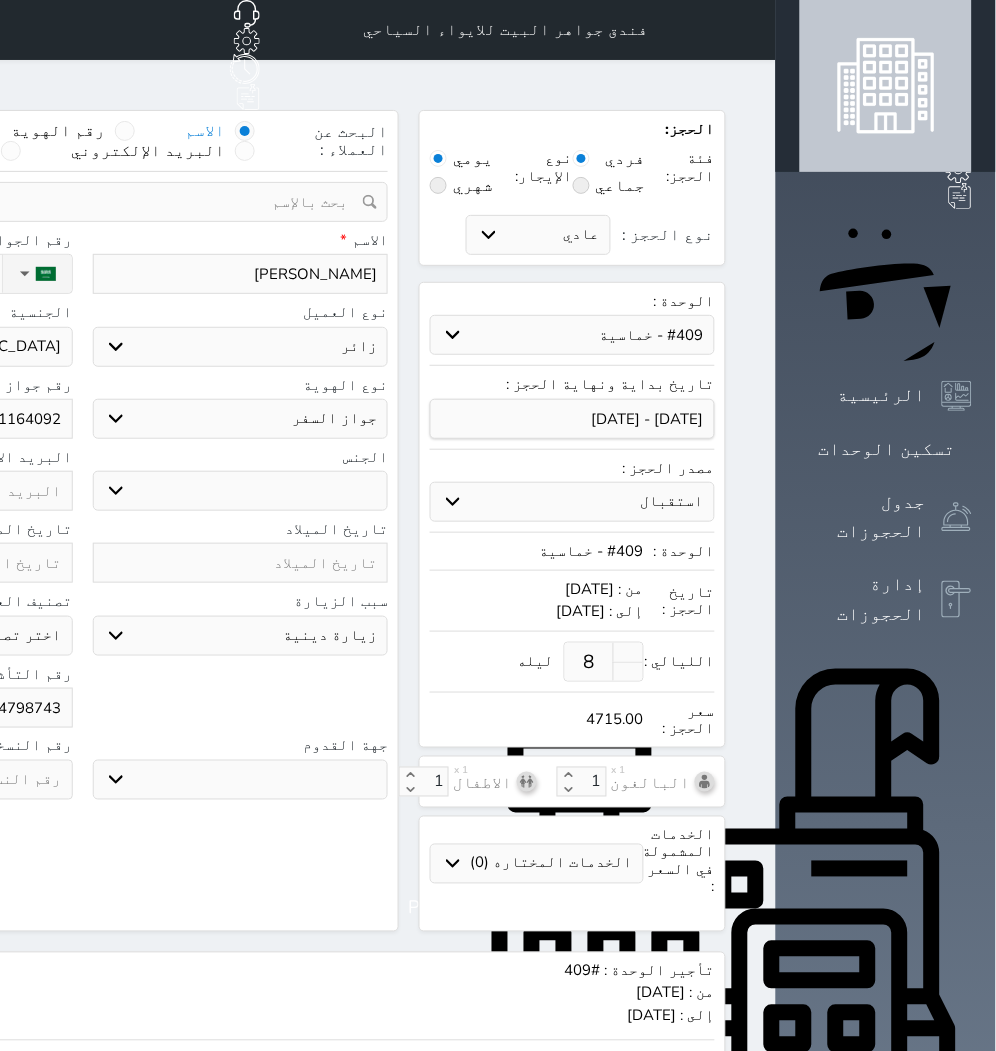 click on "جهة القدوم   جو بحر ارض   رقم النسخة" at bounding box center (82, 774) 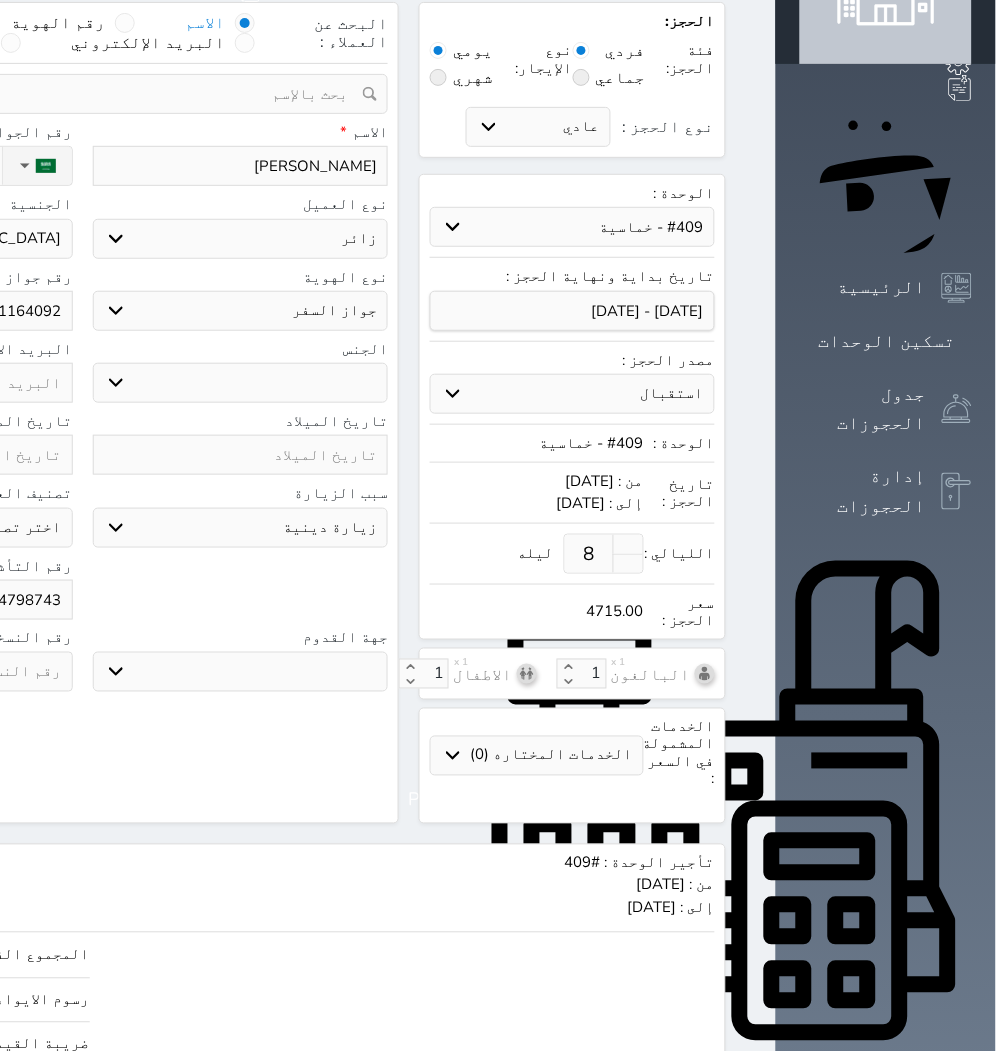 scroll, scrollTop: 207, scrollLeft: 0, axis: vertical 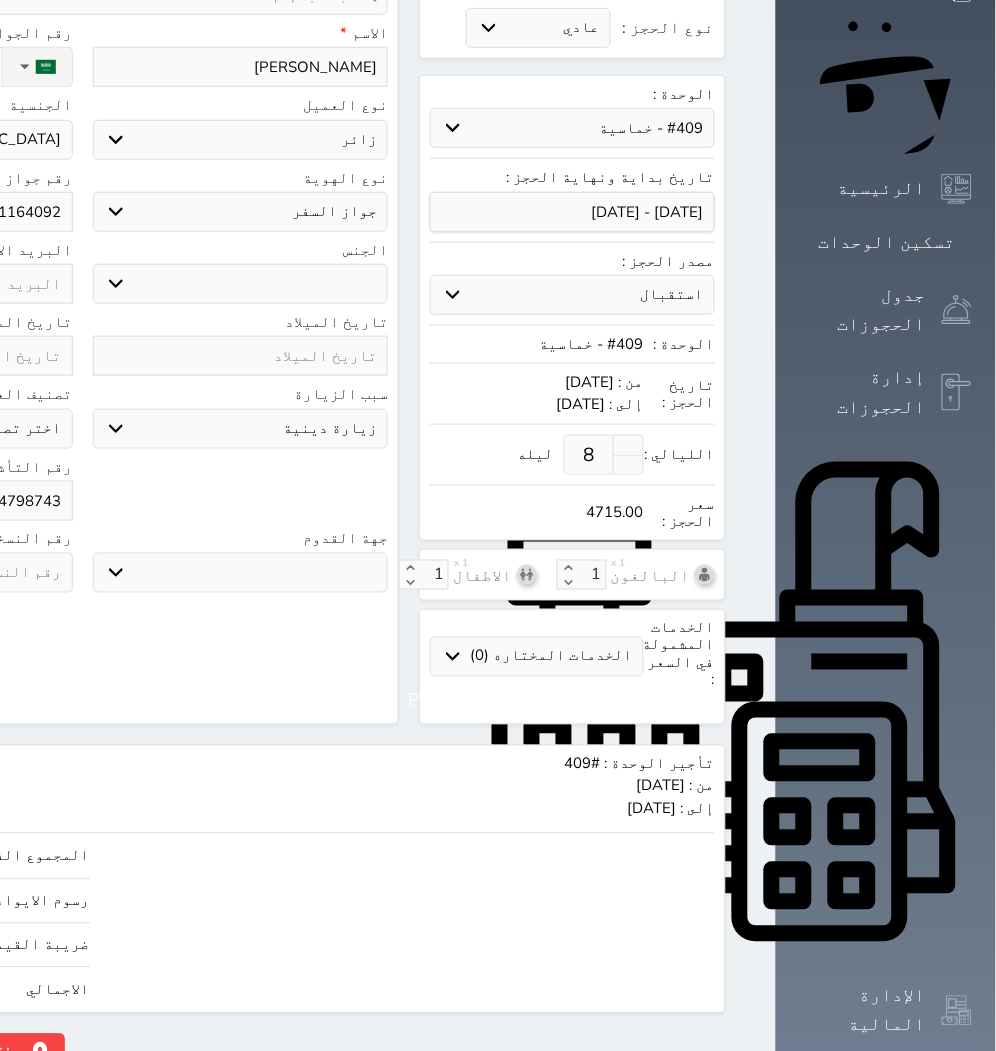 click on "حجز" at bounding box center (-146, 1051) 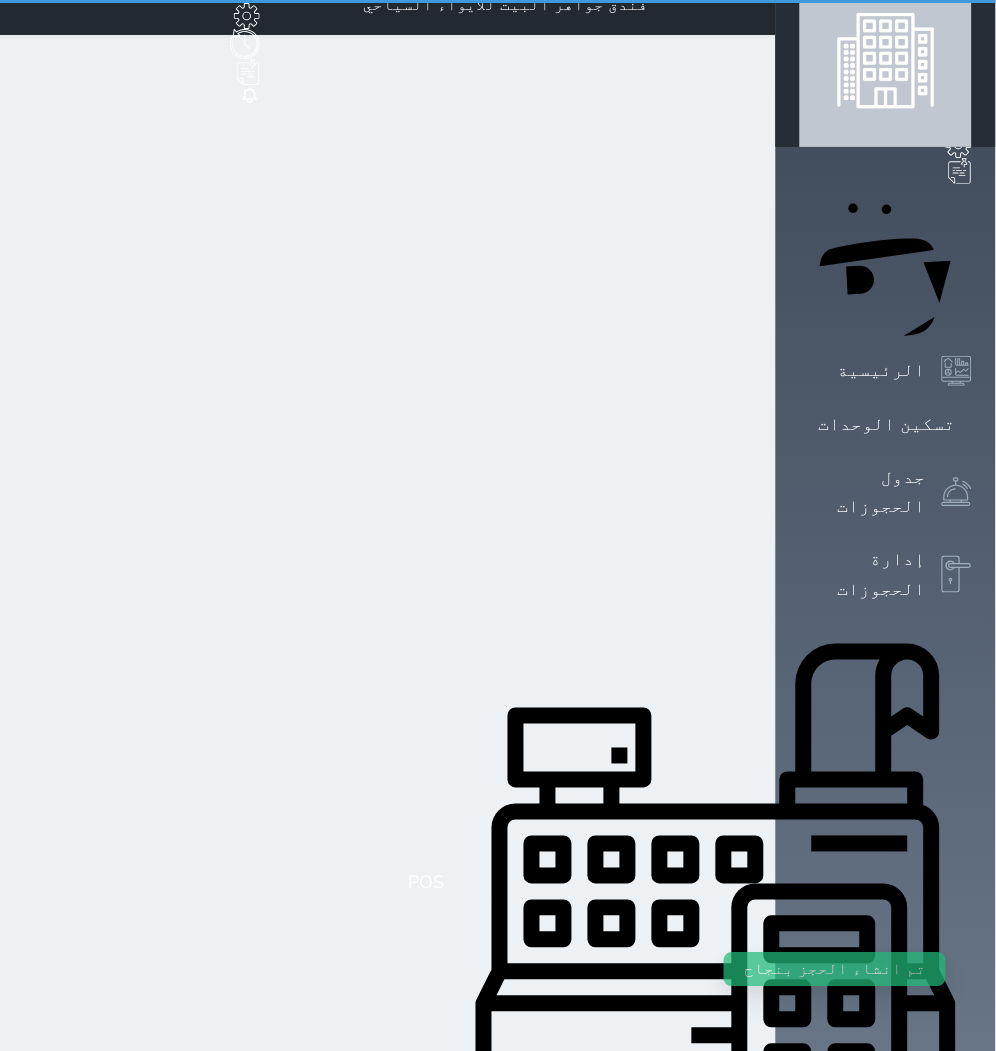 scroll, scrollTop: 0, scrollLeft: 0, axis: both 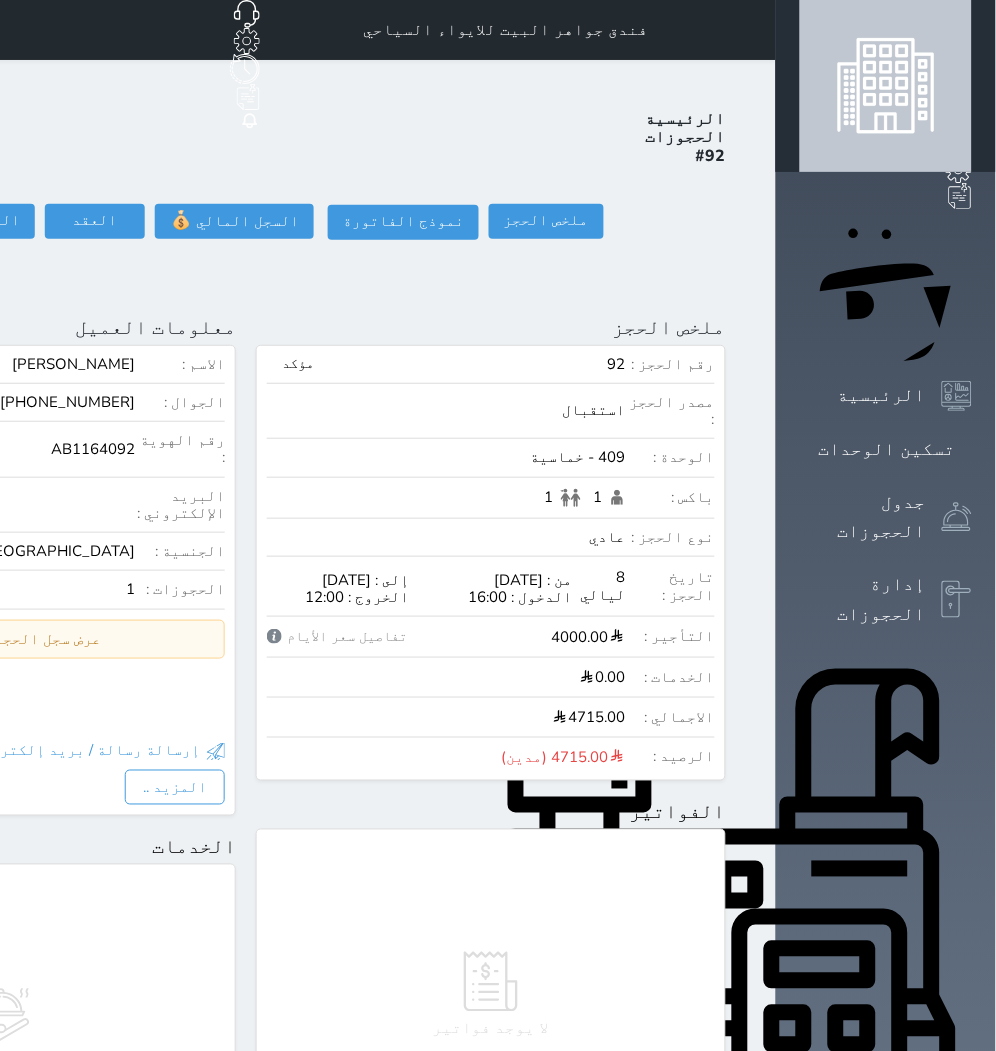 click on "حجز جماعي جديد   حجز جديد   غير مرتبط مع منصة زاتكا المرحلة الثانية   مرتبط مع شموس   مرتبط مع المنصة الوطنية للرصد السياحي             إشعار   الغرفة   النزيل   المصدر" at bounding box center (83, 30) 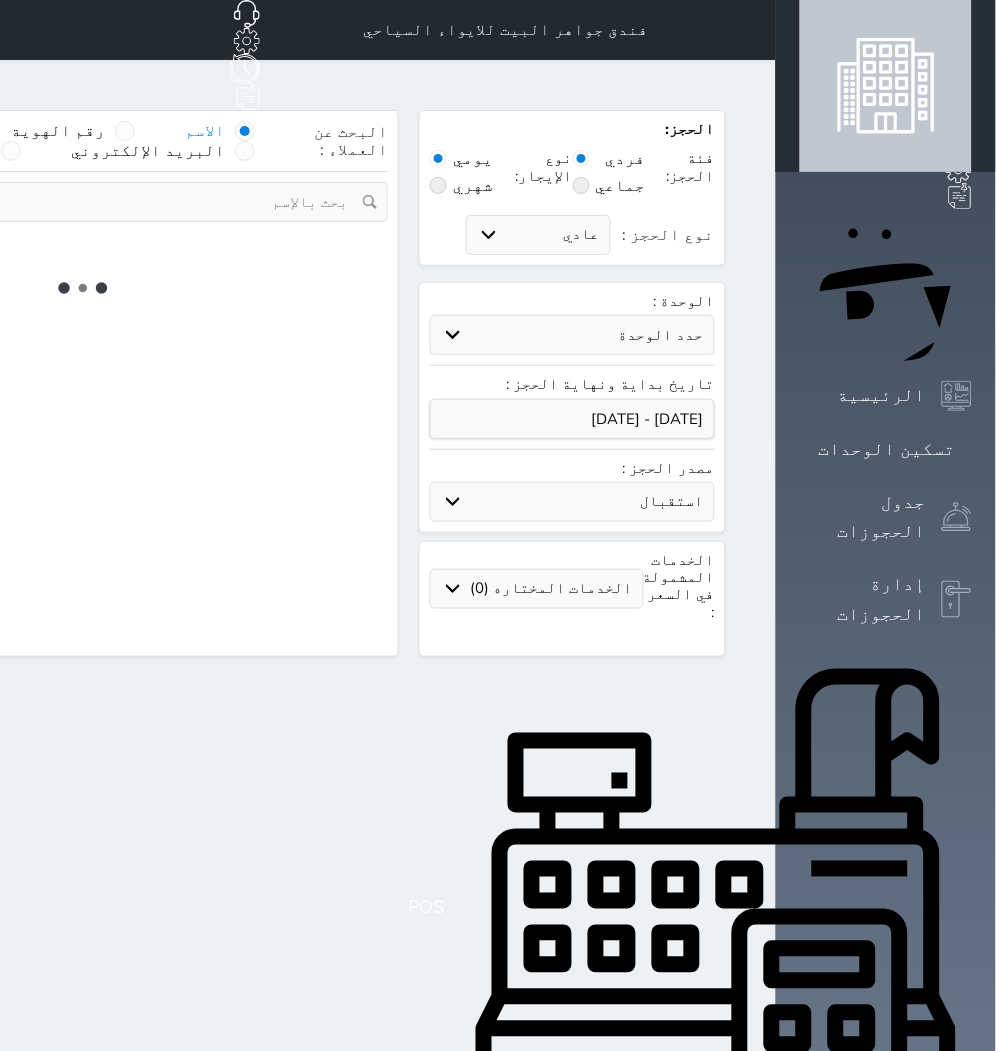 click on "حدد الوحدة" at bounding box center (572, 335) 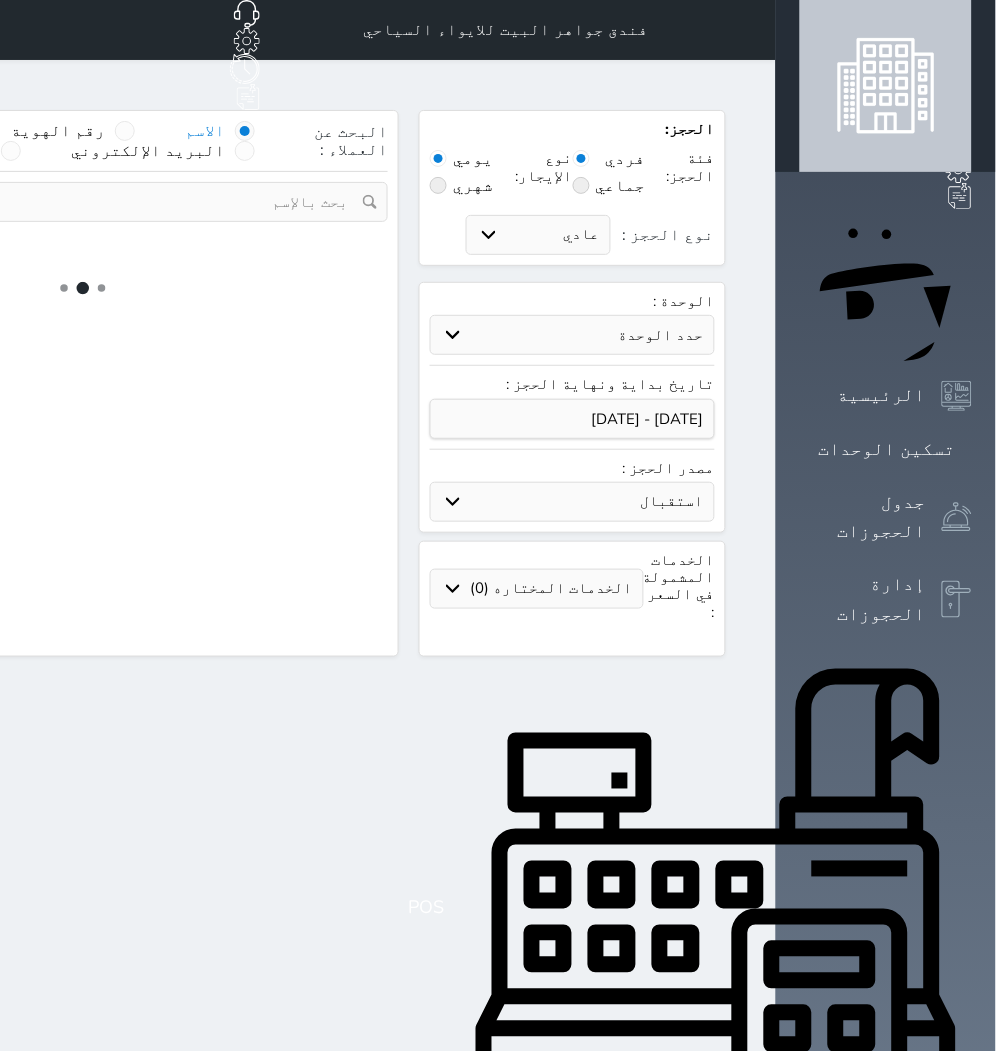 click on "حدد الوحدة" at bounding box center (572, 335) 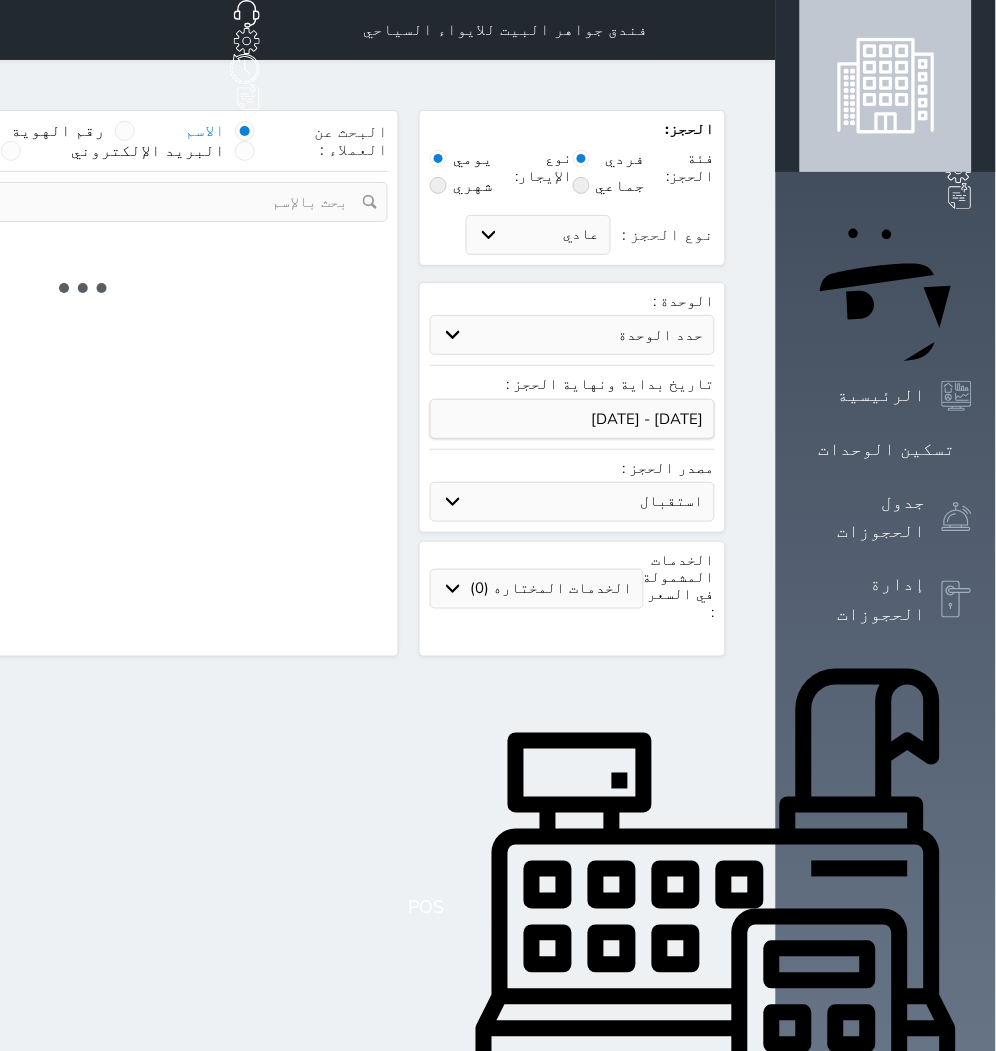 click on "حدد الوحدة" at bounding box center [572, 335] 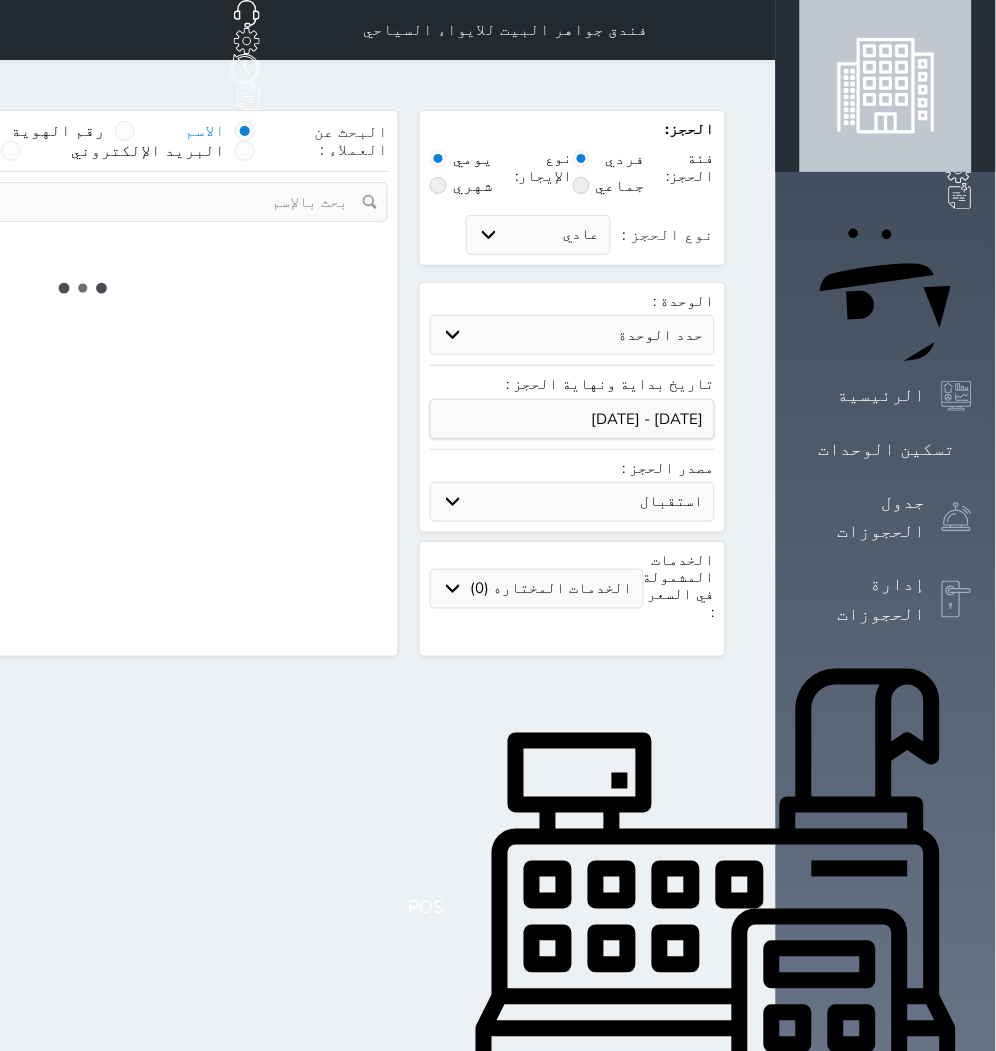 click on "حدد الوحدة" at bounding box center (572, 335) 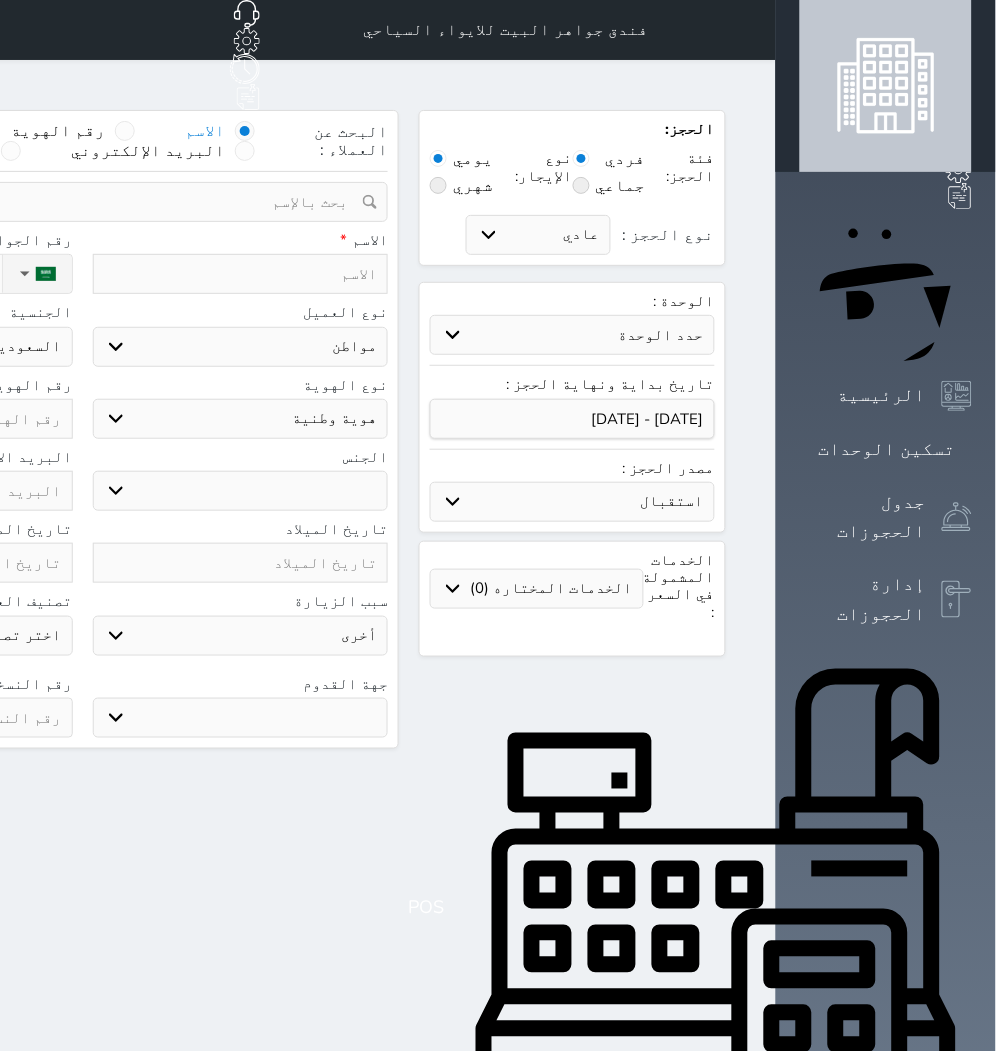 click on "حدد الوحدة
#939 - ثلاثية
#938 - خماسية
#934 - خماسية
#932 - ثلاثية
#931 - خماسية
#930 - رباعية
#928 - ثلاثية
#927 - رباعية
#926 - خماسية
#925 - رباعية
#924 - ثلاثية
#922 - خماسية
#921 - رباعية
#920 - رباعية
#919 - خماسية
#918 - ثلاثية
#917 - خماسية
#916 - رباعية
#915 - خماسية
#914 - رباعية" at bounding box center (572, 335) 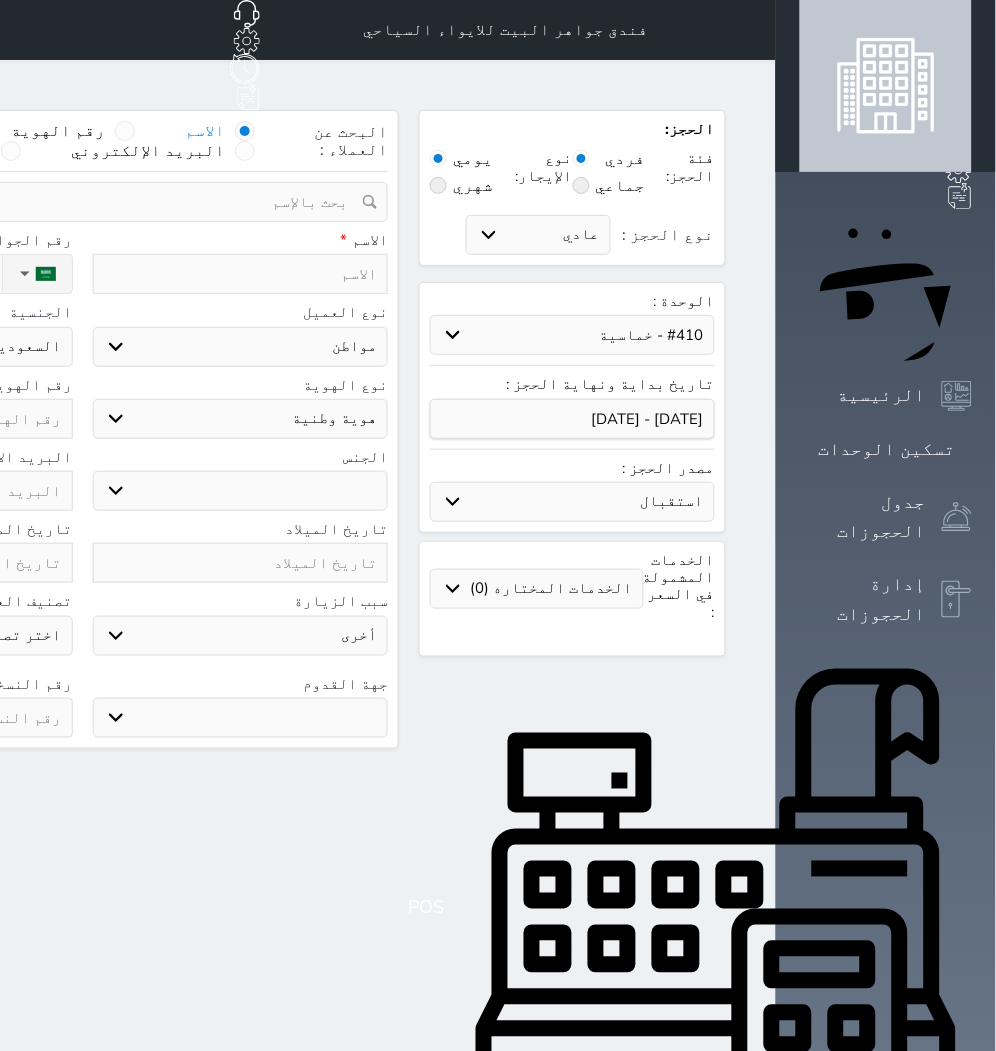 click on "حدد الوحدة
#939 - ثلاثية
#938 - خماسية
#934 - خماسية
#932 - ثلاثية
#931 - خماسية
#930 - رباعية
#928 - ثلاثية
#927 - رباعية
#926 - خماسية
#925 - رباعية
#924 - ثلاثية
#922 - خماسية
#921 - رباعية
#920 - رباعية
#919 - خماسية
#918 - ثلاثية
#917 - خماسية
#916 - رباعية
#915 - خماسية
#914 - رباعية" at bounding box center [572, 335] 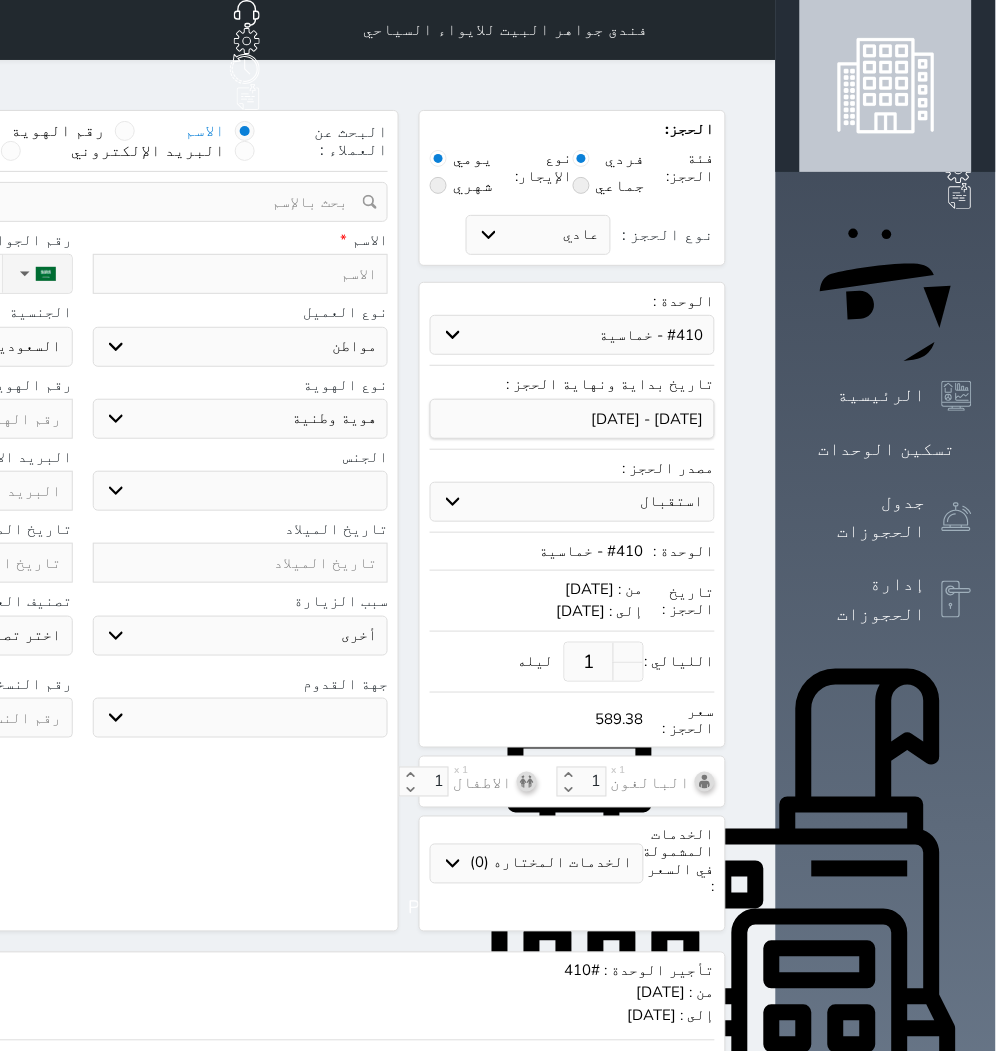 click on "1" at bounding box center [589, 662] 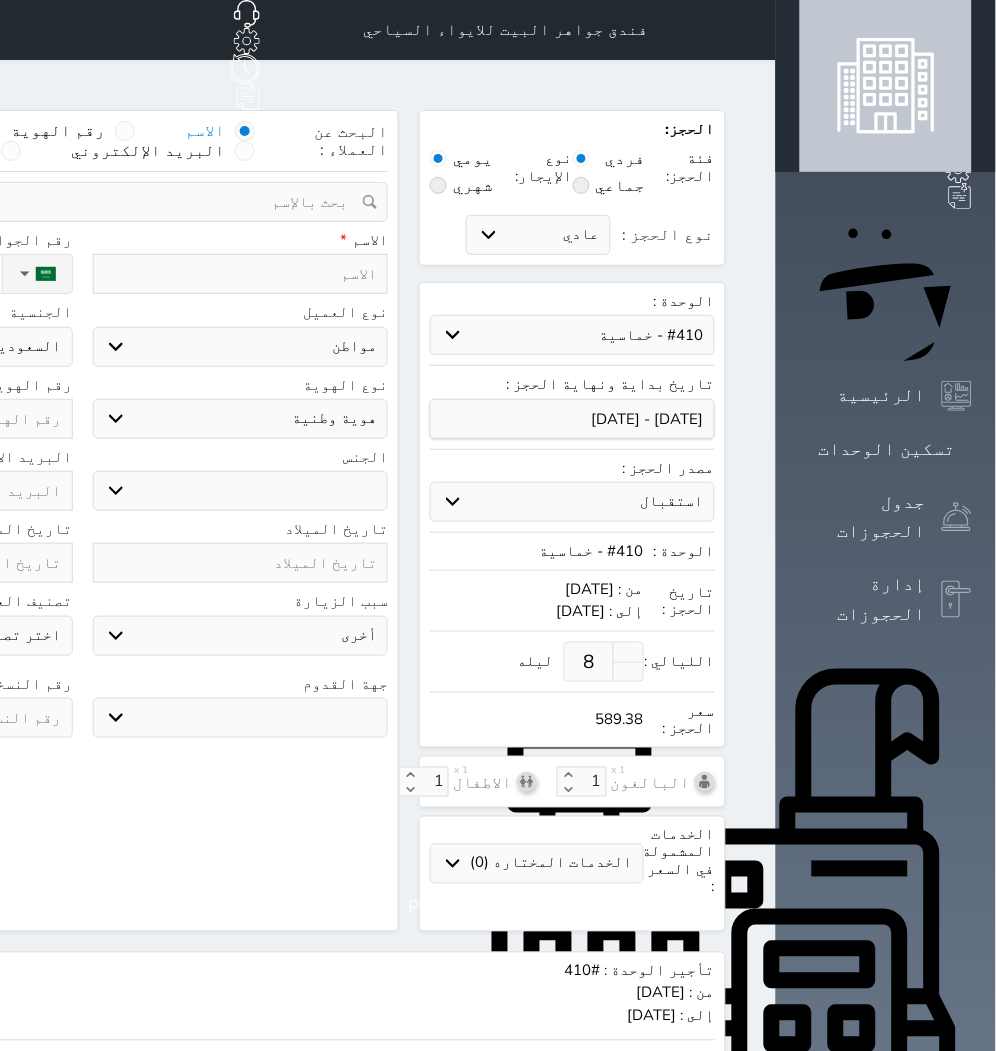 click on "البحث عن العملاء :        الاسم       رقم الهوية       البريد الإلكتروني       الجوال           تغيير العميل                      ملاحظات                           سجل حجوزات العميل undefined                   إجمالى رصيد العميل : 0 ريال     رقم الحجز   الوحدة   من   إلى   نوع الحجز   الرصيد   الاجرائات         النتائج  : من (  ) - إلى  (  )   العدد  :              سجل الكمبيالات الغير محصلة على العميل undefined                 رقم الحجز   المبلغ الكلى    المبلغ المحصل    المبلغ المتبقى    تاريخ الإستحقاق         النتائج  : من (  ) - إلى  (  )   العدد  :      الاسم *     رقم الجوال *       ▼     Afghanistan (‫افغانستان‬‎)   +93   Albania (Shqipëri)   +355   Algeria (‫الجزائر‬‎)   +213   American Samoa" at bounding box center [82, 521] 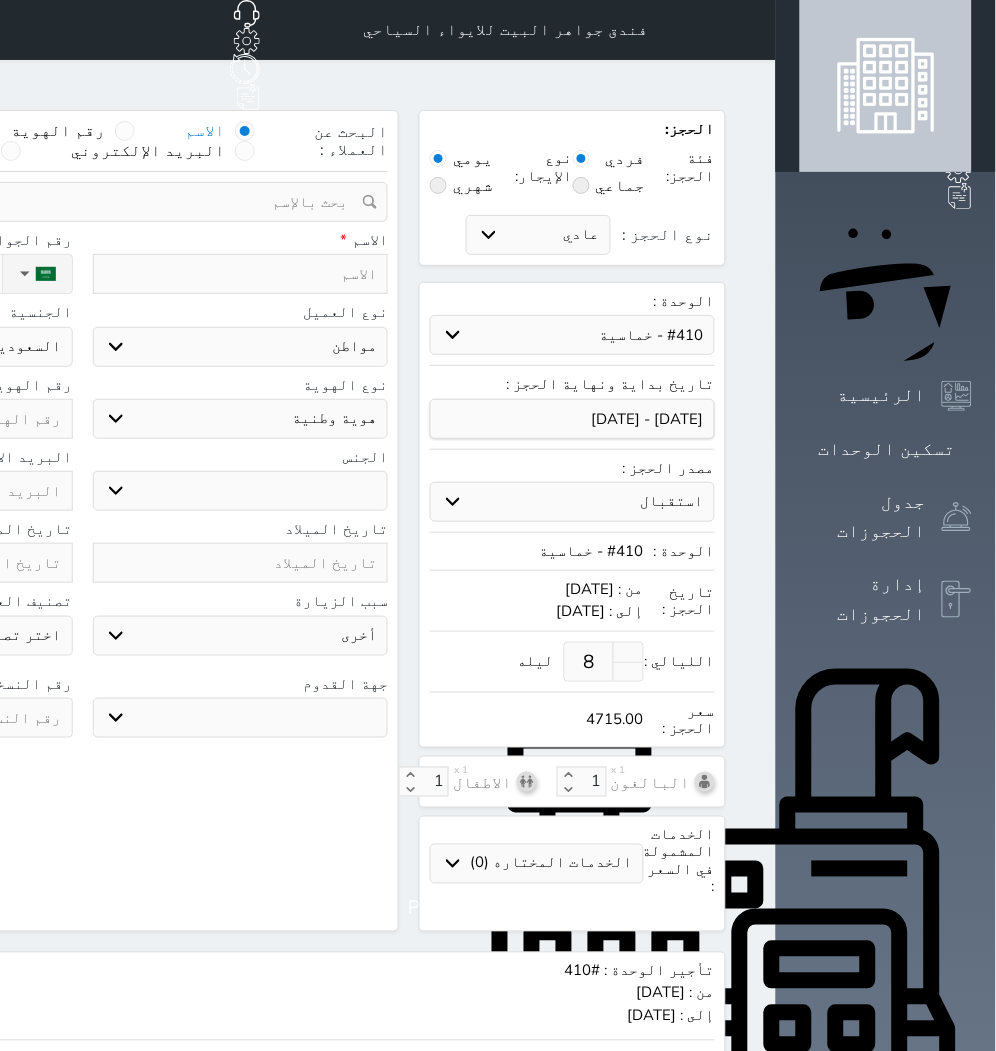 drag, startPoint x: 424, startPoint y: 261, endPoint x: 420, endPoint y: 246, distance: 15.524175 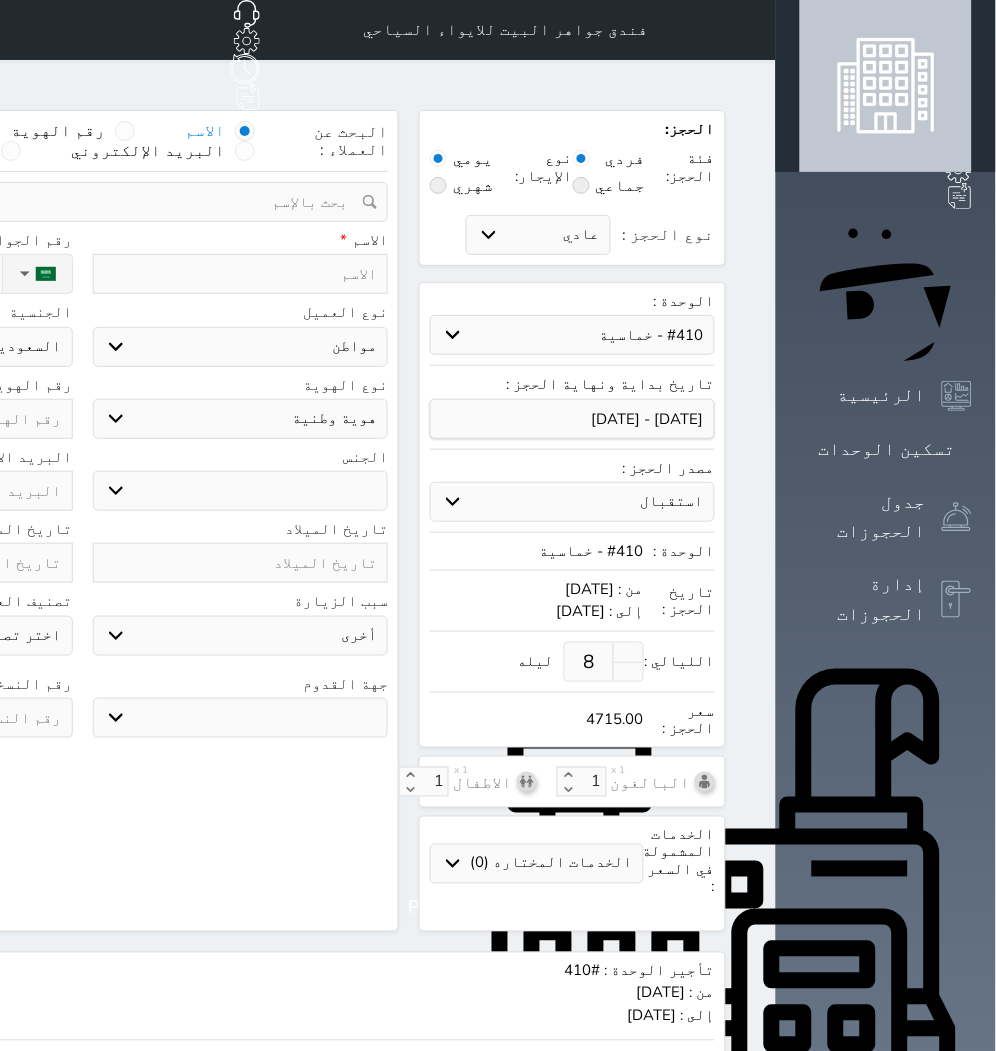 click at bounding box center [241, 274] 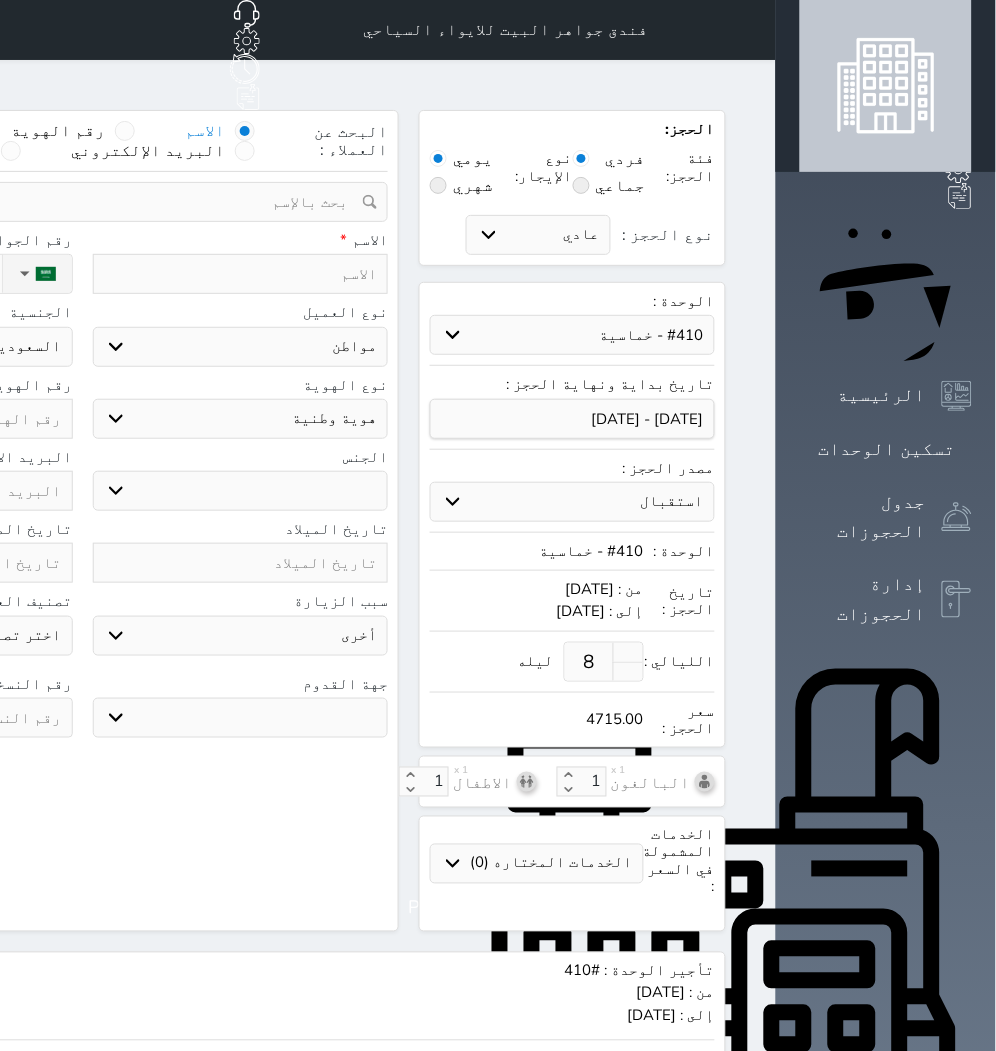 click at bounding box center [241, 274] 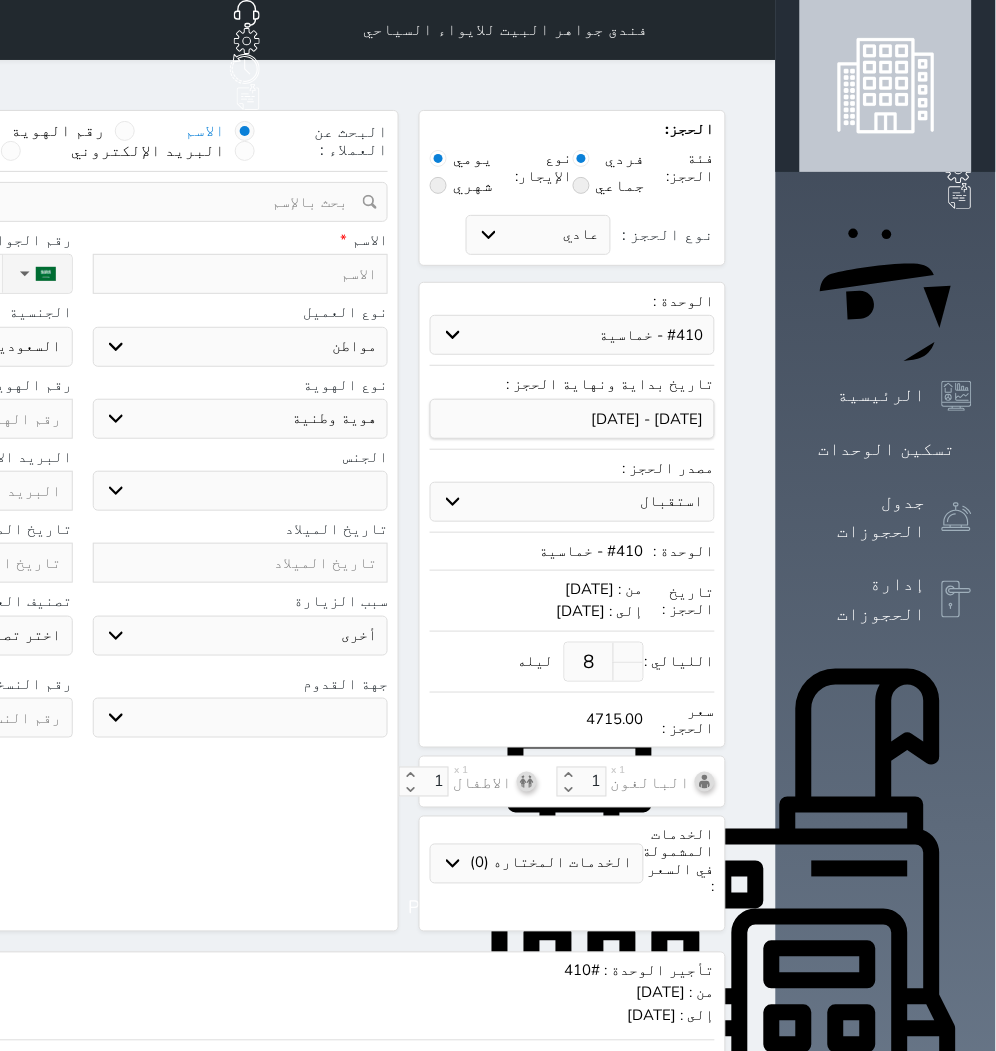 drag, startPoint x: 441, startPoint y: 267, endPoint x: 434, endPoint y: 254, distance: 14.764823 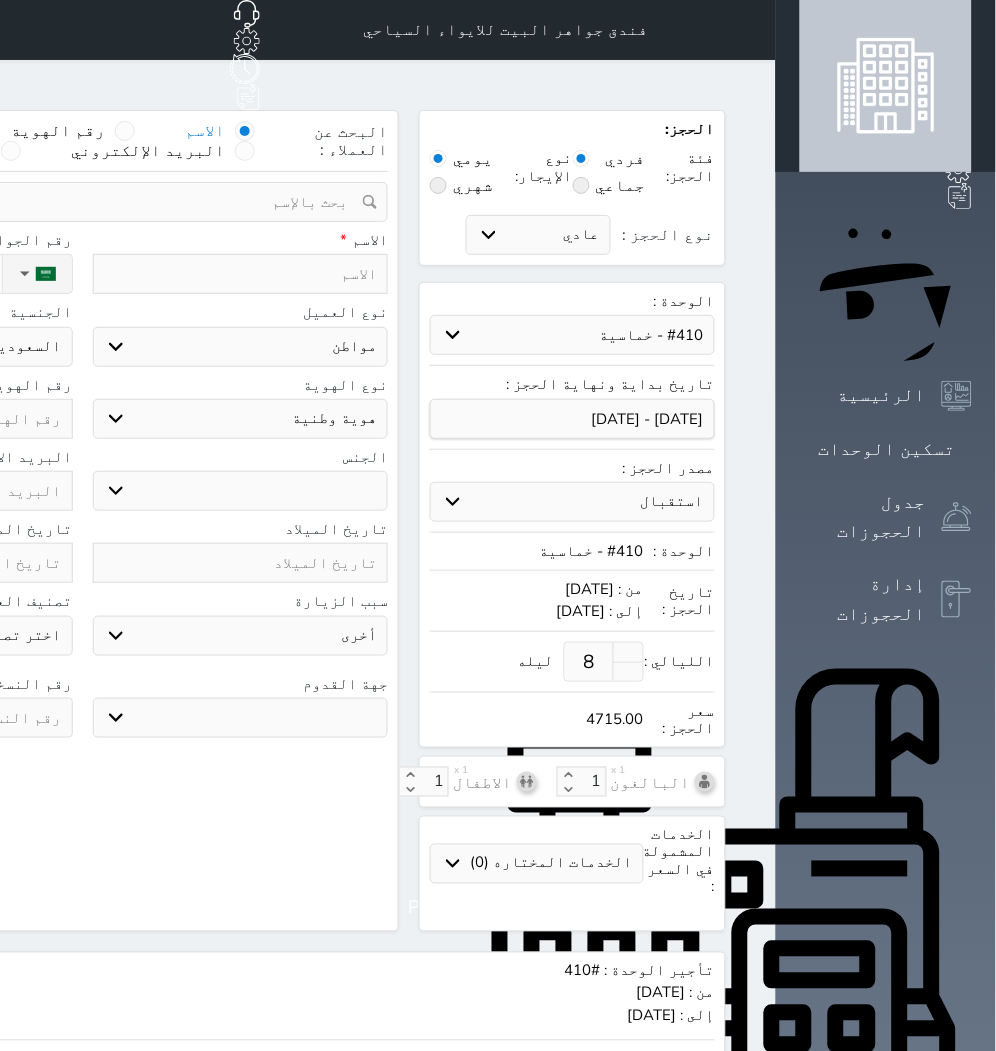 click on "الاسم *     رقم الجوال *       ▼     Afghanistan (‫افغانستان‬‎)   +93   Albania (Shqipëri)   +355   Algeria (‫الجزائر‬‎)   +213   American Samoa   +1684   Andorra   +376   Angola   +244   Anguilla   +1264   Antigua and Barbuda   +1268   Argentina   +54   Armenia (Հայաստան)   +374   Aruba   +297   Australia   +61   Austria (Österreich)   +43   Azerbaijan (Azərbaycan)   +994   Bahamas   +1242   Bahrain (‫البحرين‬‎)   +973   Bangladesh (বাংলাদেশ)   +880   Barbados   +1246   Belarus (Беларусь)   +375   Belgium (België)   +32   Belize   +501   Benin (Bénin)   +229   Bermuda   +1441   Bhutan (འབྲུག)   +975   Bolivia   +591   Bosnia and Herzegovina (Босна и Херцеговина)   +387   Botswana   +267   Brazil (Brasil)   +55   British Indian Ocean Territory   +246   British Virgin Islands   +1284   Brunei   +673   Bulgaria (България)   +359   Burkina Faso   +226   Burundi (Uburundi)   +257" at bounding box center [82, 268] 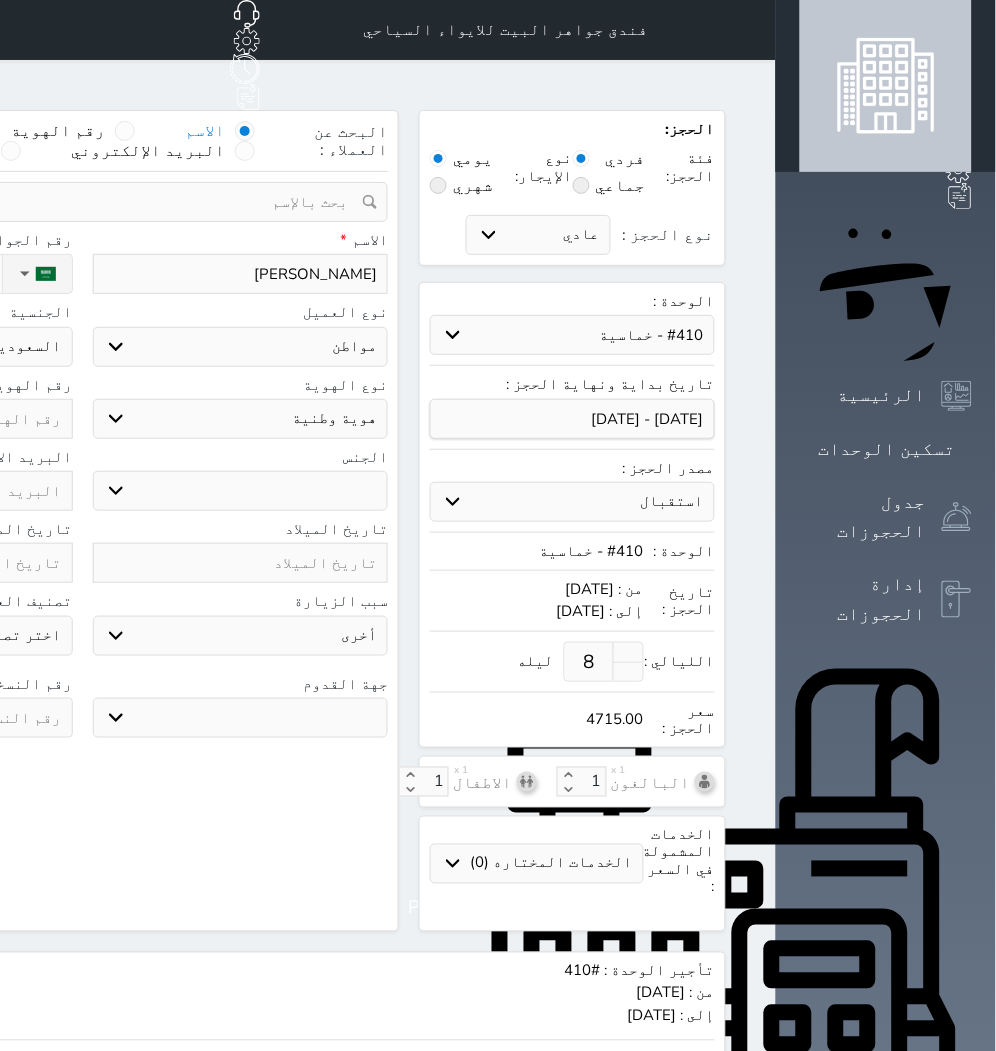click on "اختر نوع   مواطن مواطن خليجي زائر مقيم" at bounding box center (241, 347) 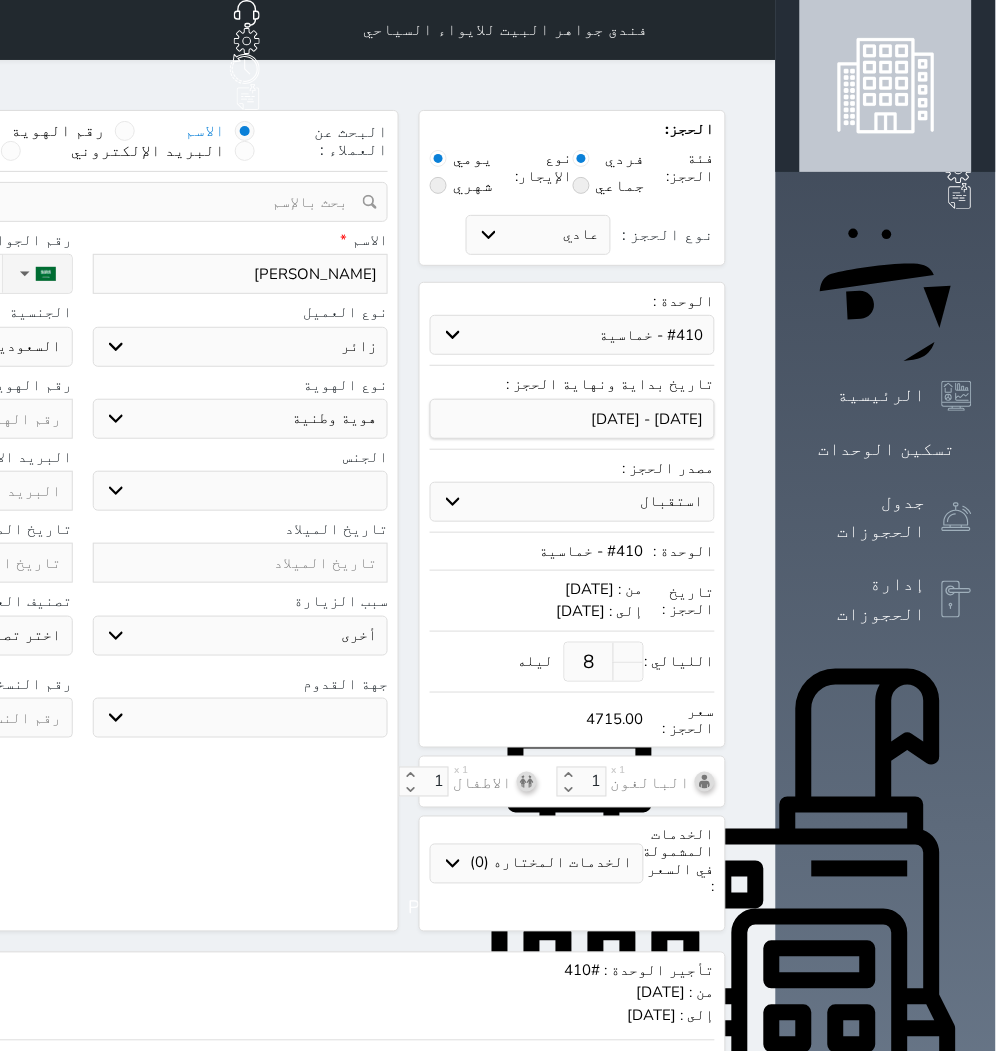 click on "اختر نوع   مواطن مواطن خليجي زائر مقيم" at bounding box center [241, 347] 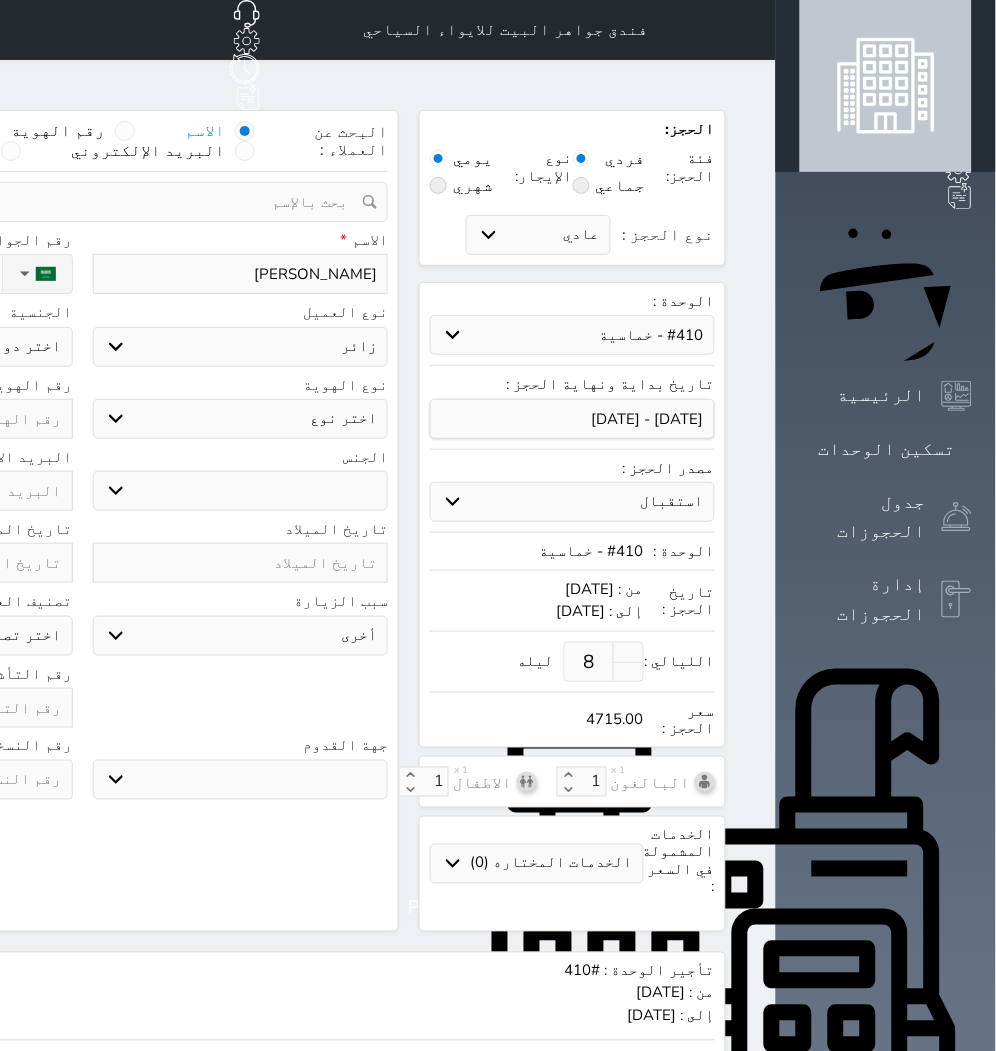 click on "اختر نوع   جواز السفر هوية زائر" at bounding box center [241, 419] 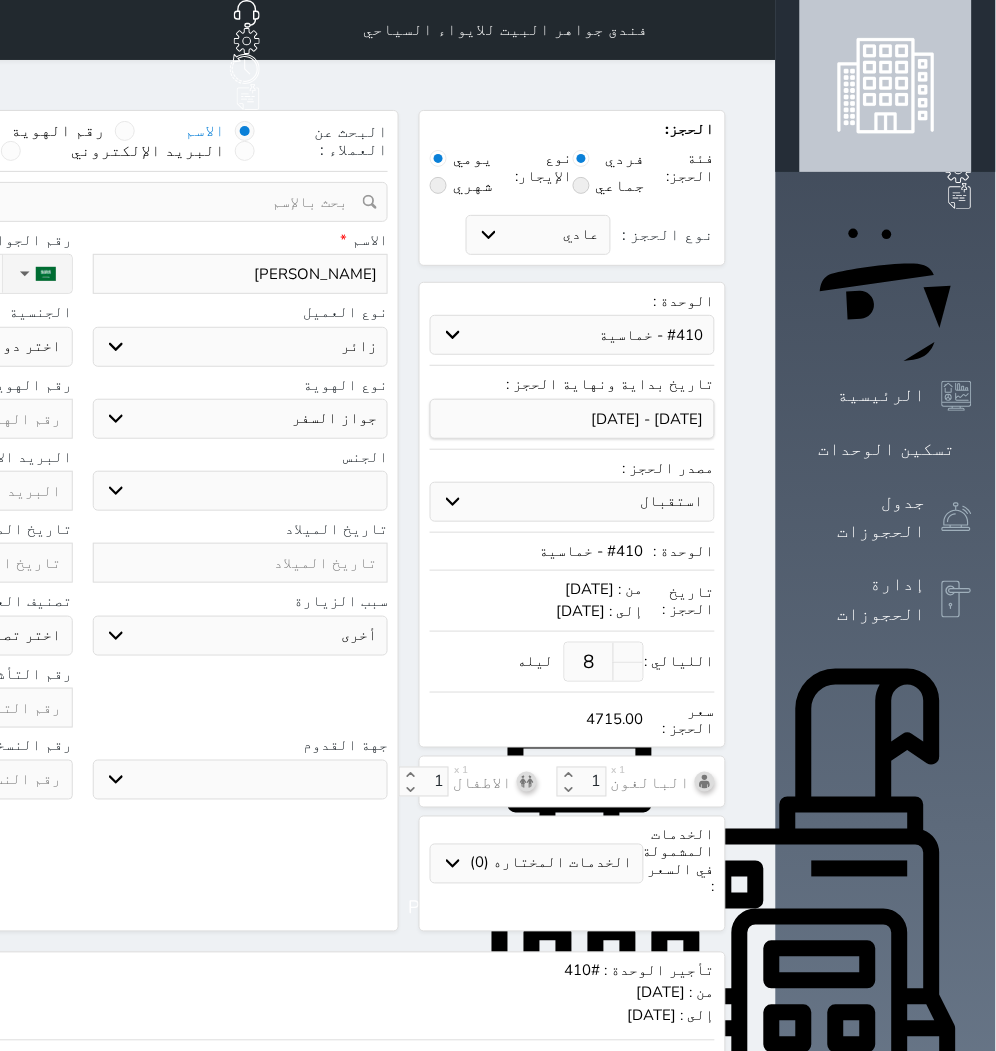 click on "اختر نوع   جواز السفر هوية زائر" at bounding box center (241, 419) 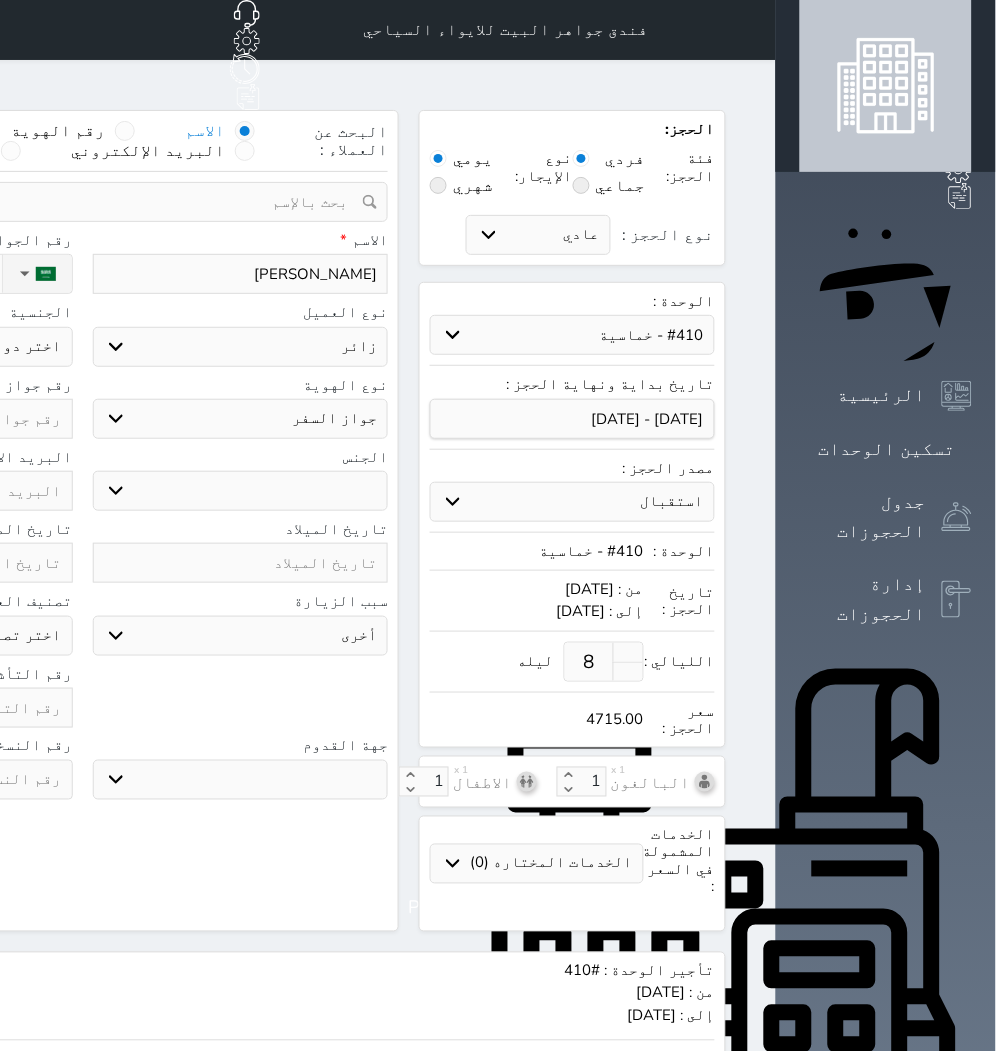 click on "ذكر   انثى" at bounding box center (241, 491) 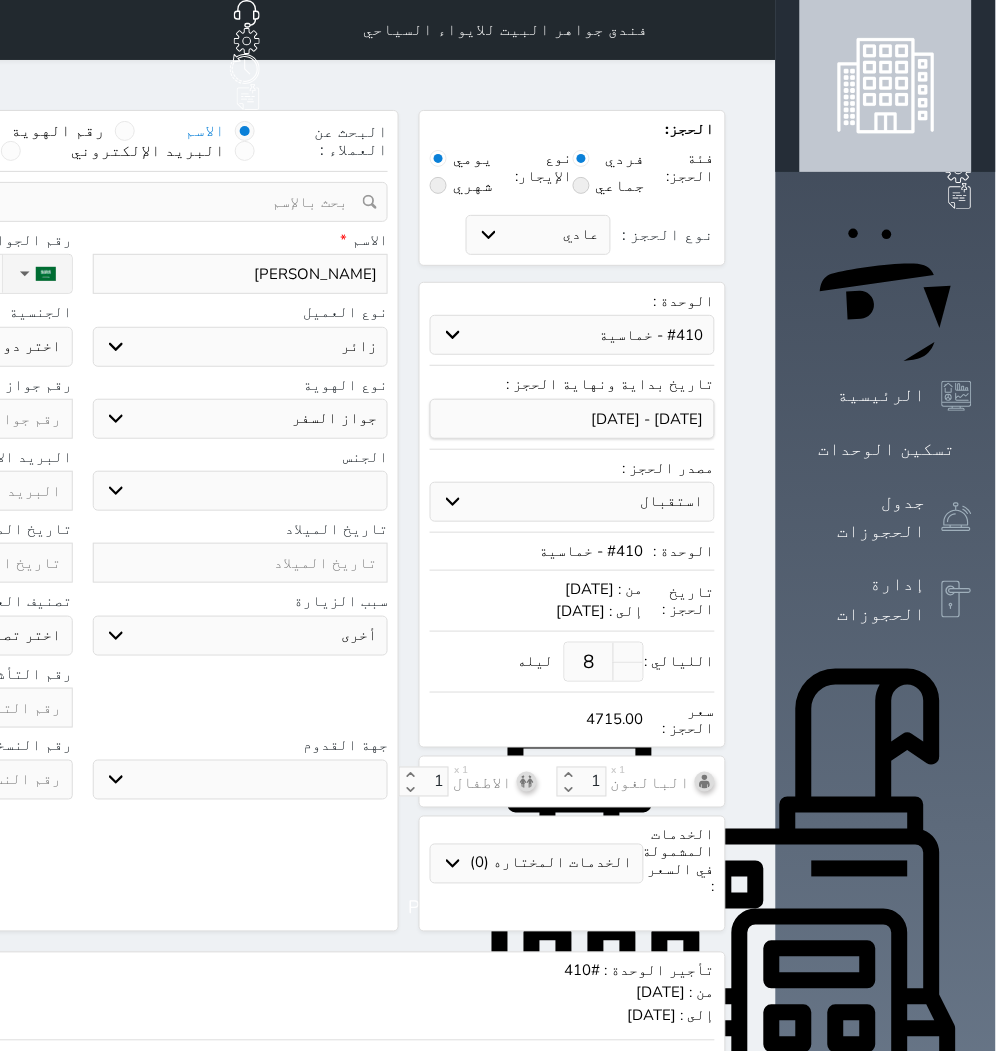 click on "ذكر   انثى" at bounding box center [241, 491] 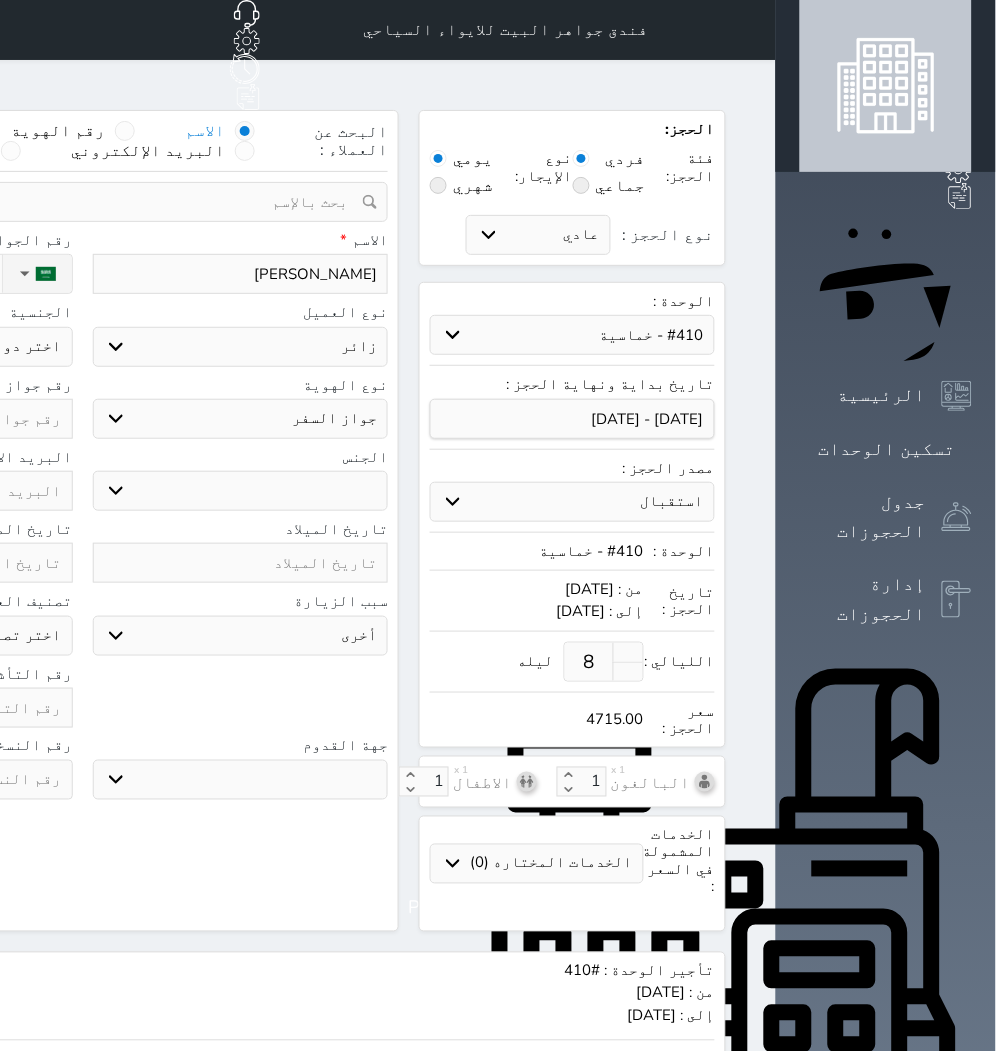 click on "سياحة زيارة الاهل والاصدقاء زيارة دينية زيارة عمل زيارة رياضية زيارة ترفيهية أخرى موظف ديوان عمل نزيل حجر موظف وزارة الصحة" at bounding box center (241, 636) 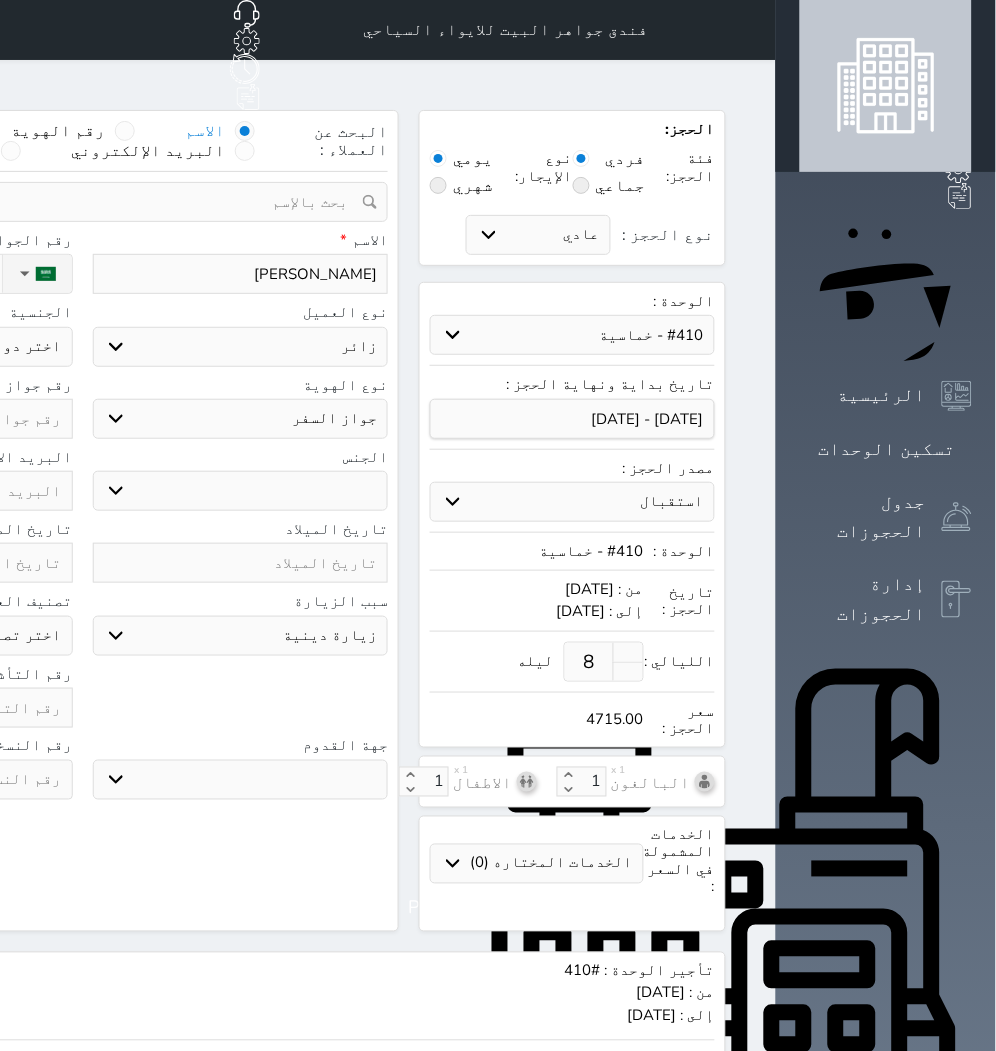 click on "سياحة زيارة الاهل والاصدقاء زيارة دينية زيارة عمل زيارة رياضية زيارة ترفيهية أخرى موظف ديوان عمل نزيل حجر موظف وزارة الصحة" at bounding box center [241, 636] 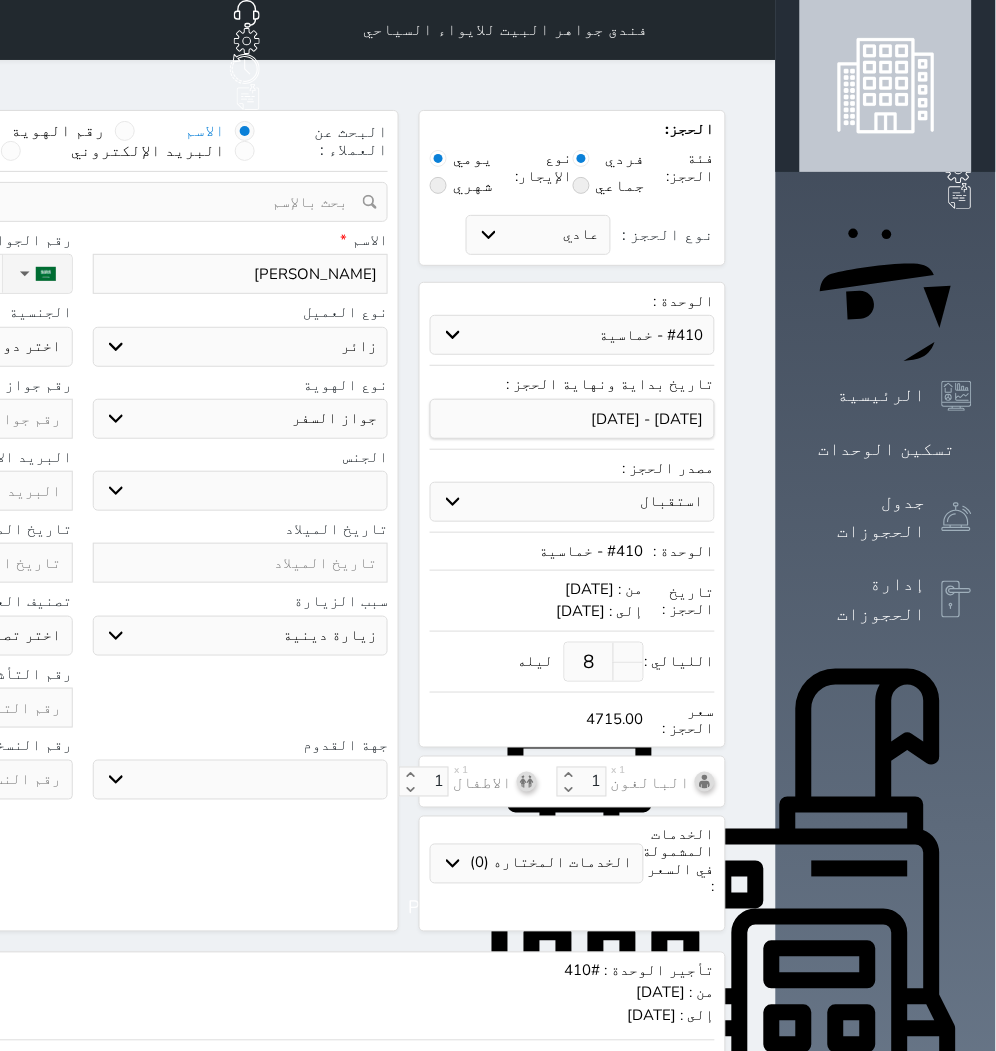 click on "نوع الحجز :" at bounding box center (-111, 274) 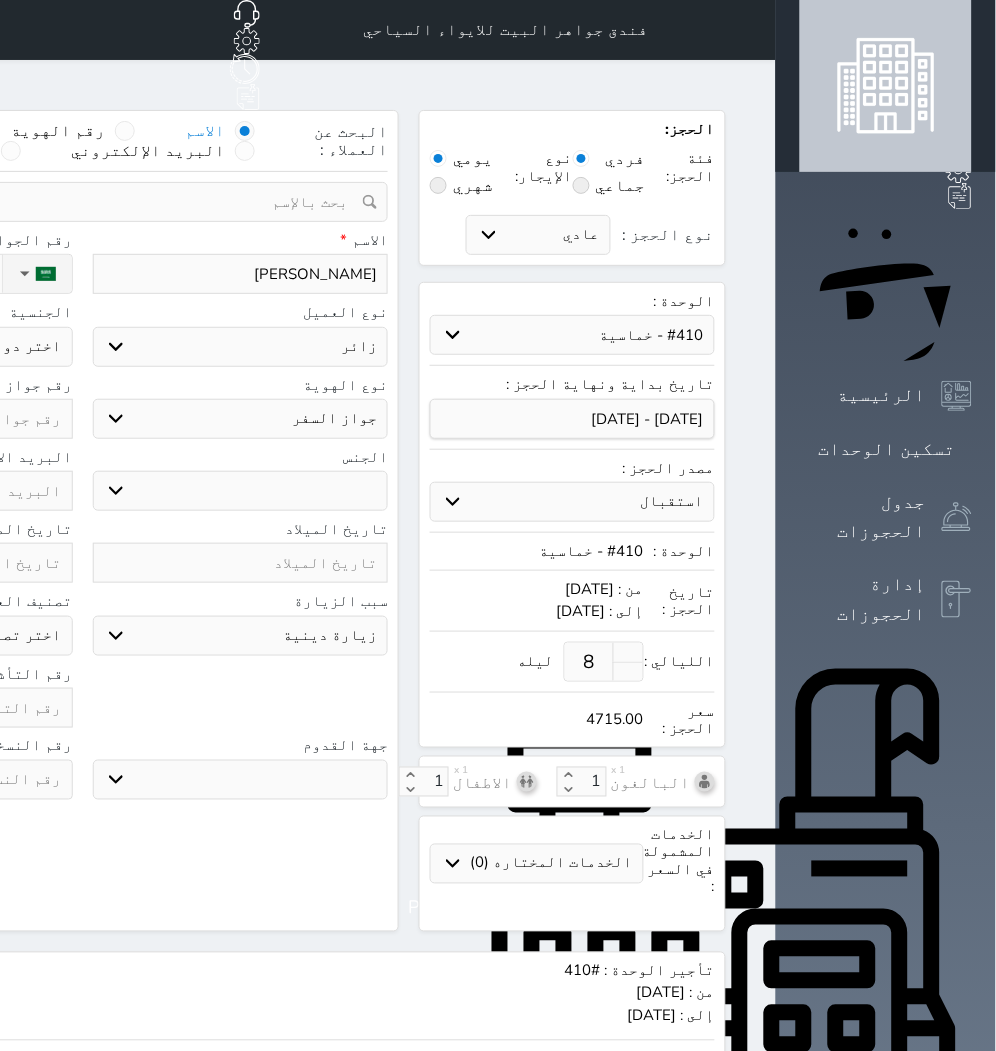 click on "اختر دولة
اثيوبيا
اجنبي بجواز سعودي
اخرى
[GEOGRAPHIC_DATA]
[GEOGRAPHIC_DATA]
[GEOGRAPHIC_DATA]
[GEOGRAPHIC_DATA]
[GEOGRAPHIC_DATA]
[GEOGRAPHIC_DATA]
[GEOGRAPHIC_DATA]" at bounding box center (-75, 347) 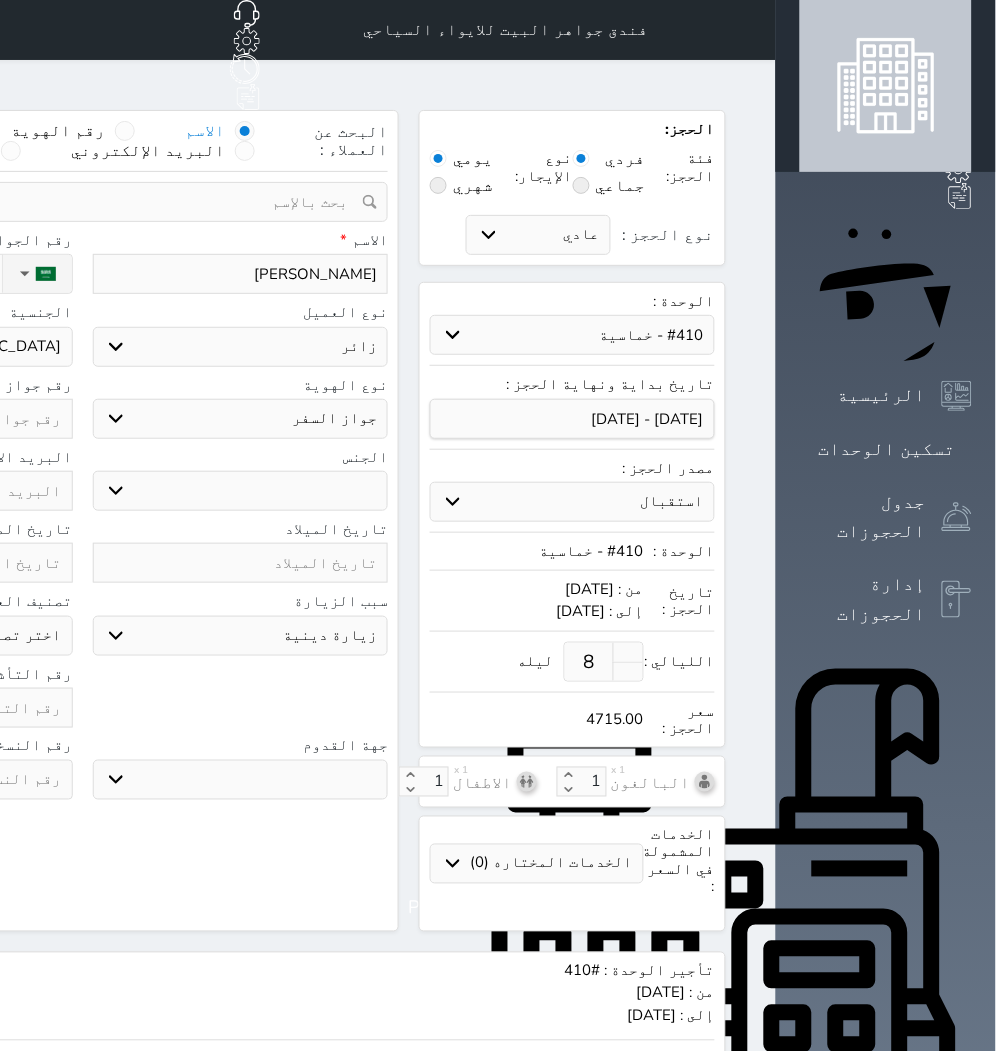 click on "اختر دولة
اثيوبيا
اجنبي بجواز سعودي
اخرى
[GEOGRAPHIC_DATA]
[GEOGRAPHIC_DATA]
[GEOGRAPHIC_DATA]
[GEOGRAPHIC_DATA]
[GEOGRAPHIC_DATA]
[GEOGRAPHIC_DATA]
[GEOGRAPHIC_DATA]" at bounding box center [-75, 347] 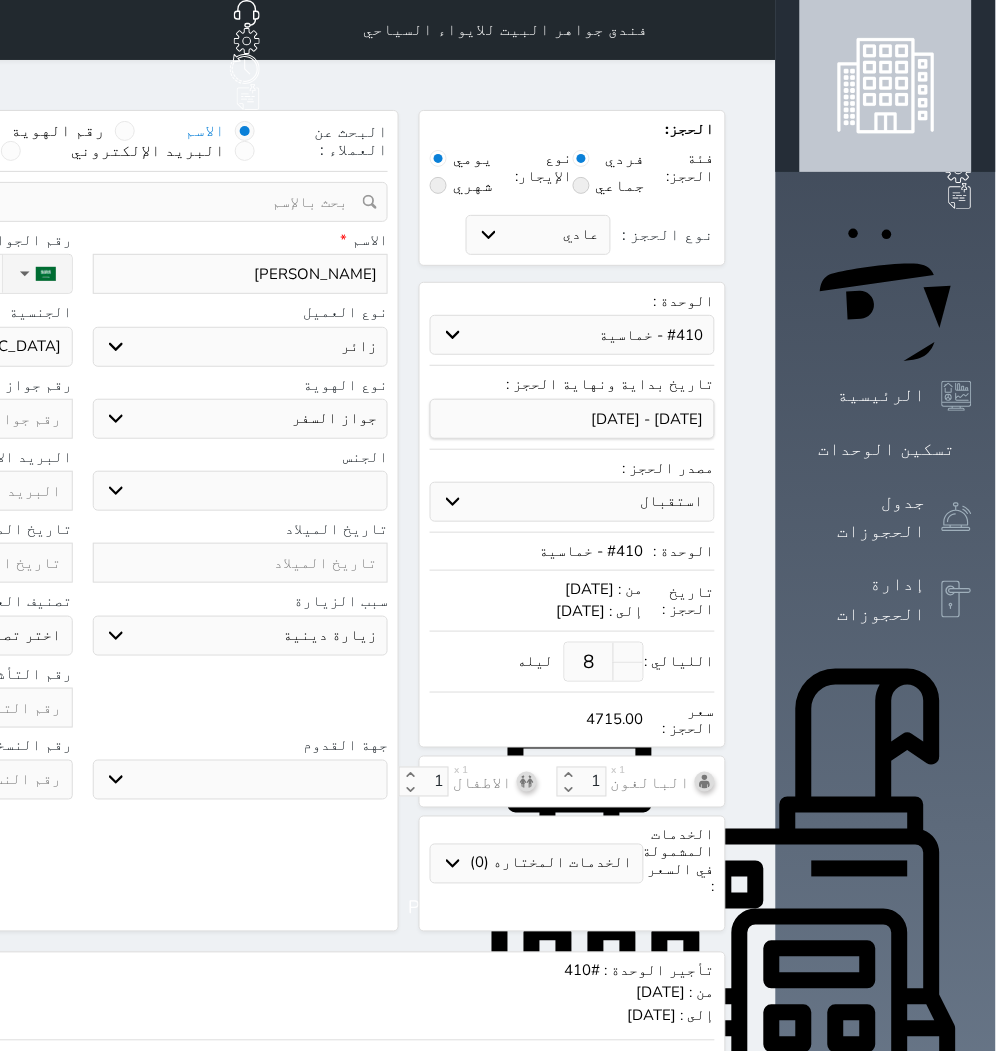 click at bounding box center [-75, 419] 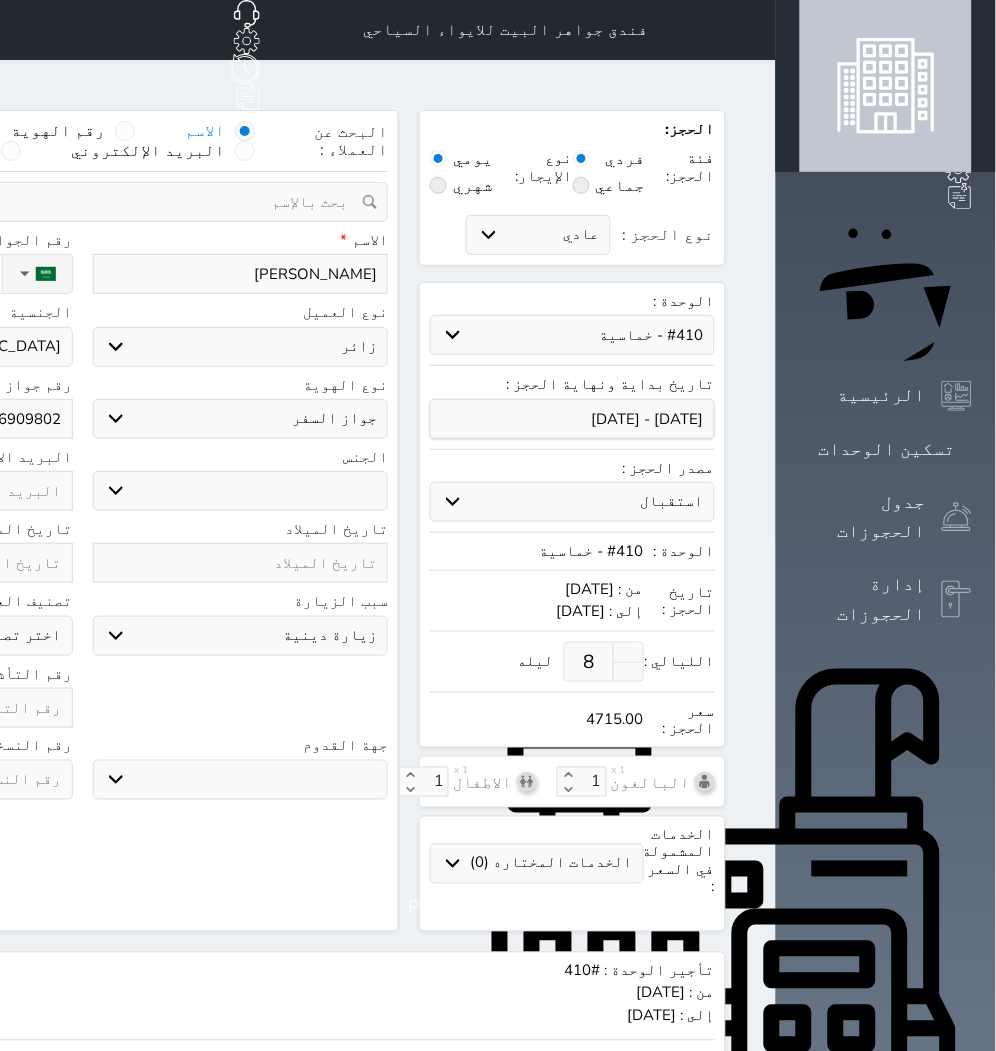 click at bounding box center (-75, 708) 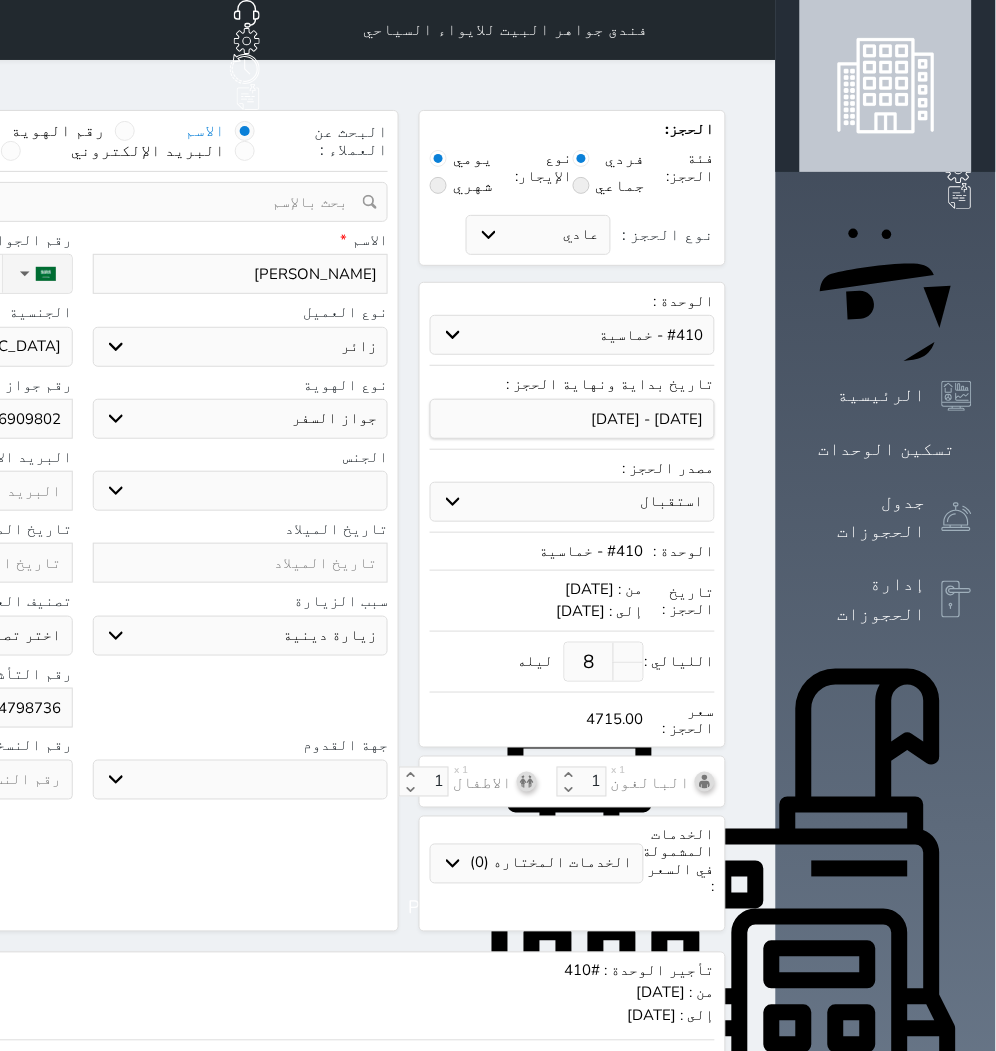 click on "البحث عن العملاء :        الاسم       رقم الهوية       البريد الإلكتروني       الجوال           تغيير العميل                      ملاحظات                           سجل حجوزات العميل Mulazim Hussain                   إجمالى رصيد العميل : 0 ريال     رقم الحجز   الوحدة   من   إلى   نوع الحجز   الرصيد   الاجرائات         النتائج  : من (  ) - إلى  (  )   العدد  :              سجل الكمبيالات الغير محصلة على العميل Mulazim Hussain                 رقم الحجز   المبلغ الكلى    المبلغ المحصل    المبلغ المتبقى    تاريخ الإستحقاق         النتائج  : من (  ) - إلى  (  )   العدد  :      الاسم *   Mulazim Hussain   رقم الجوال *       ▼     Afghanistan (‫افغانستان‬‎)   +93   Albania (Shqipëri)   +355     +213   American Samoa" at bounding box center (82, 521) 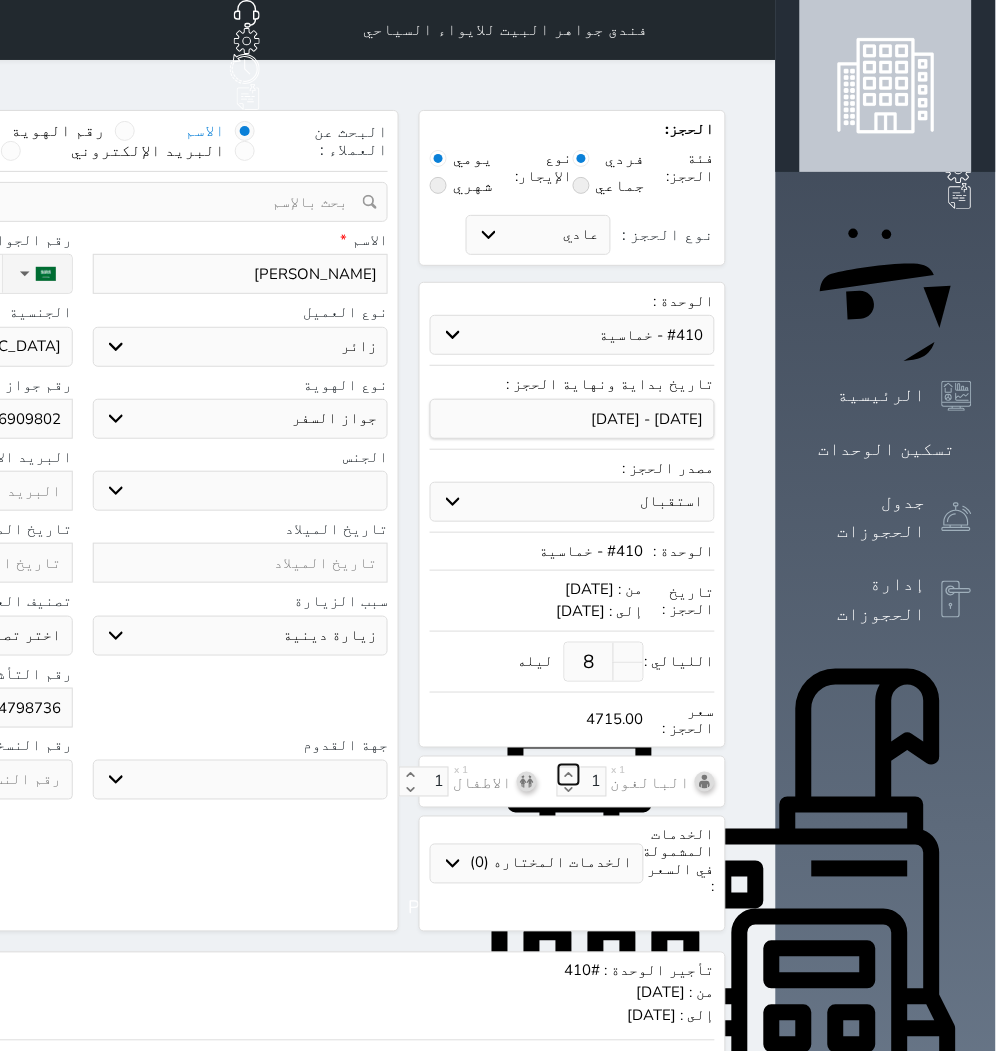 click 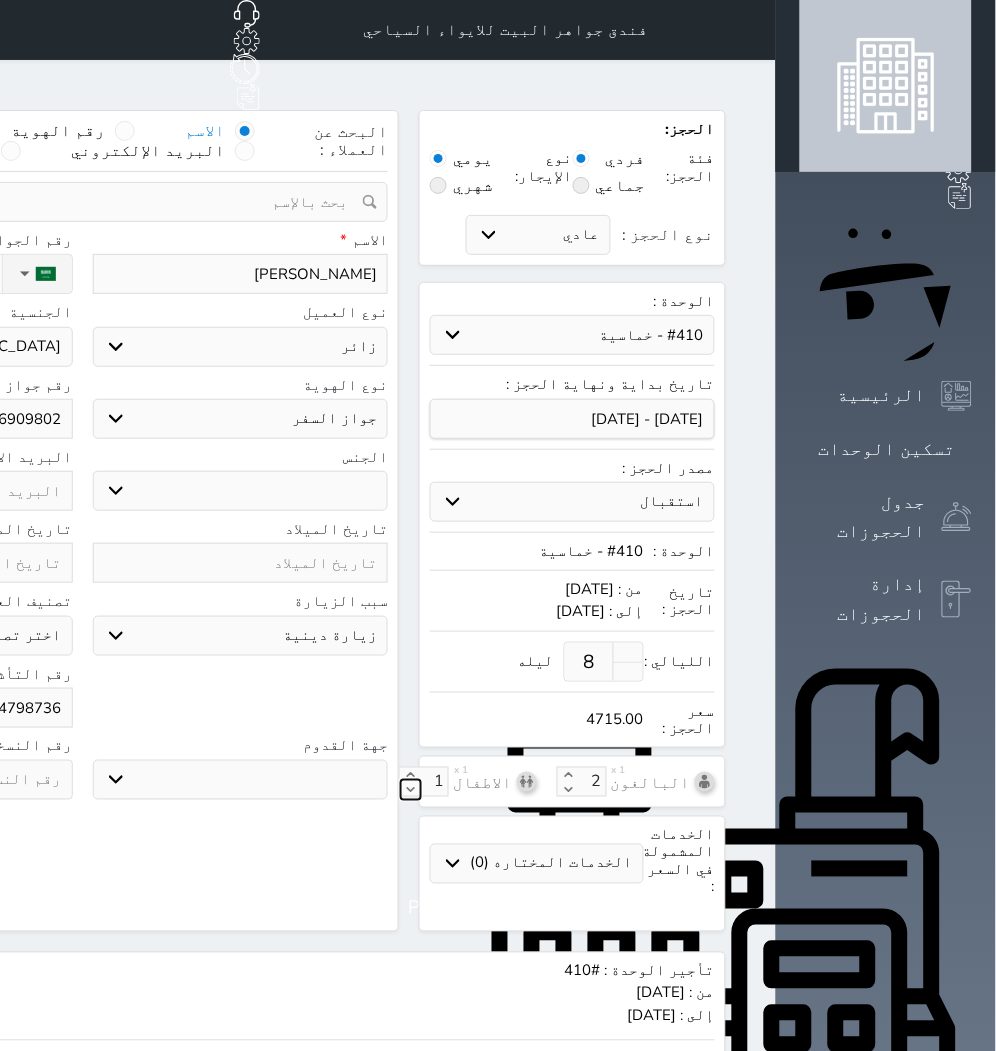 click 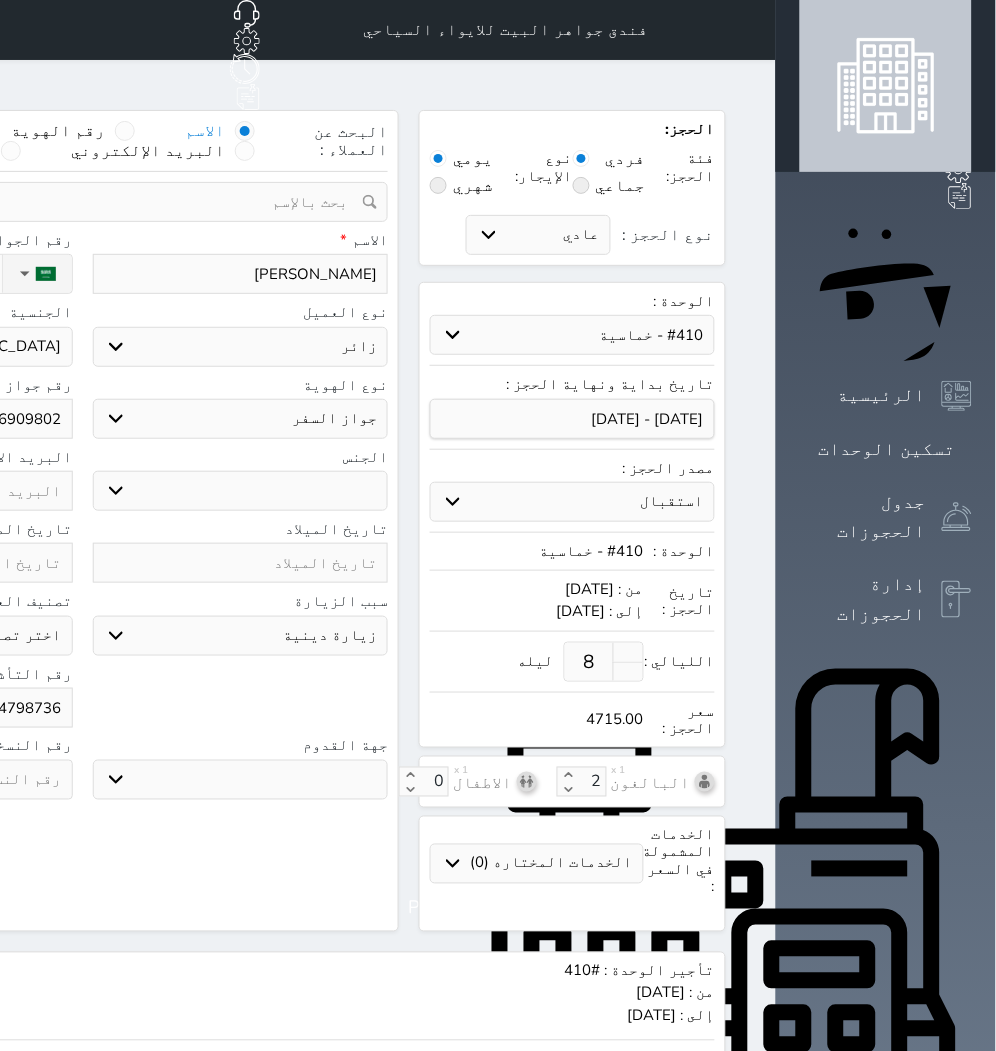 scroll, scrollTop: 207, scrollLeft: 0, axis: vertical 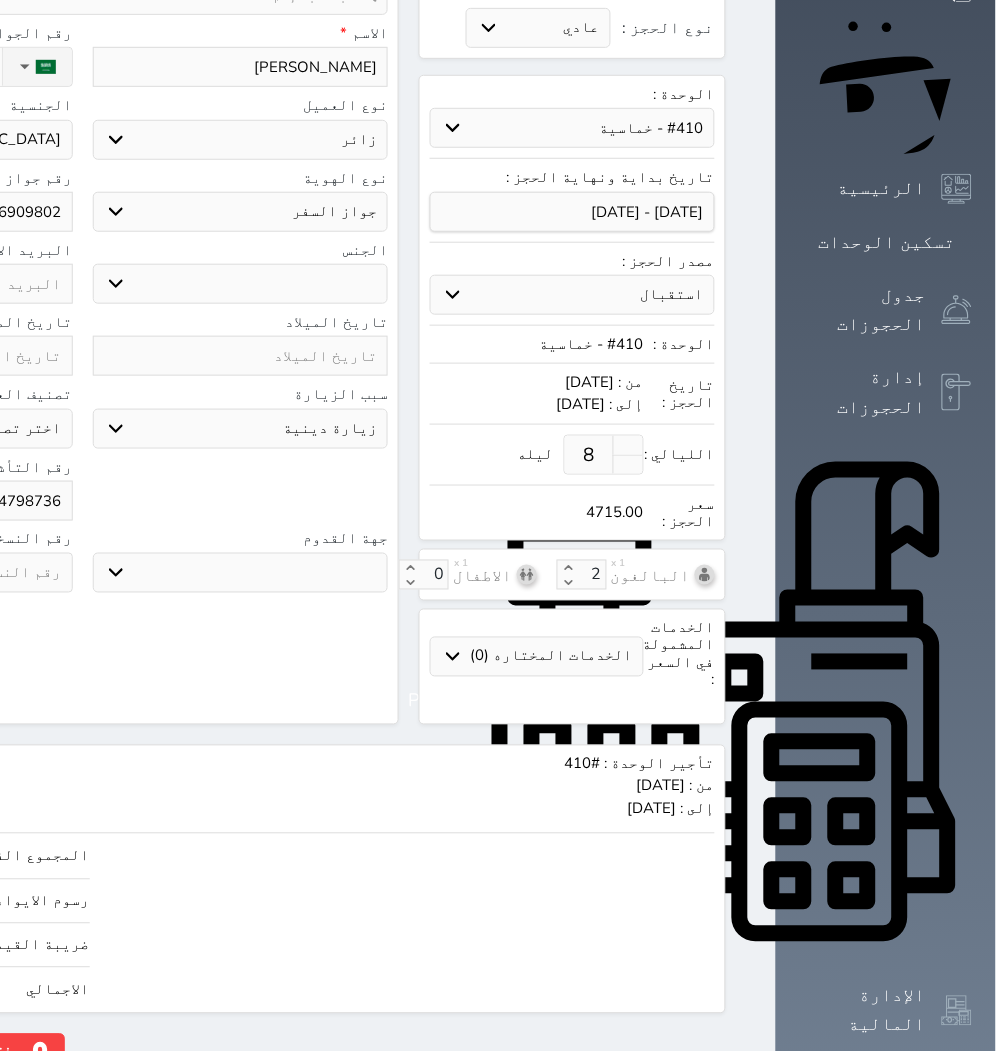click on "حجز" at bounding box center (-146, 1051) 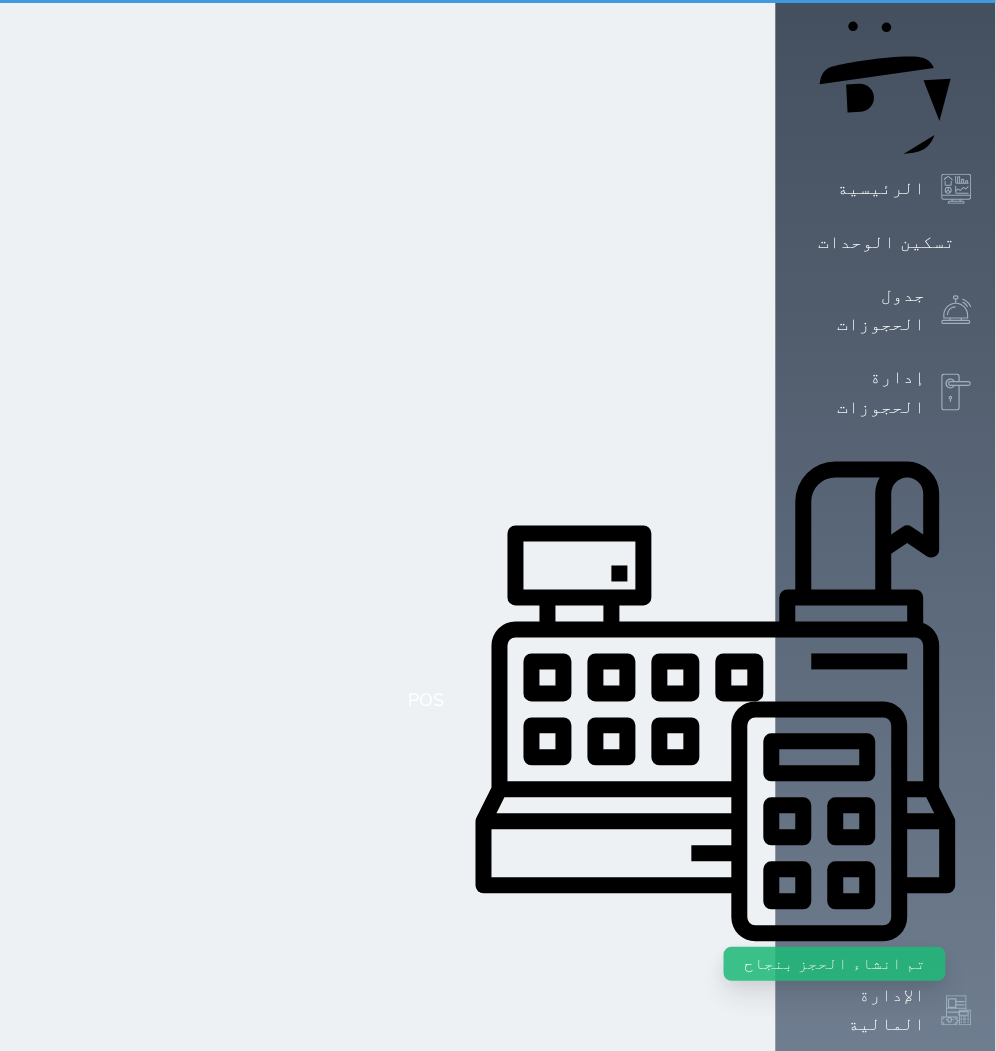 scroll, scrollTop: 0, scrollLeft: 0, axis: both 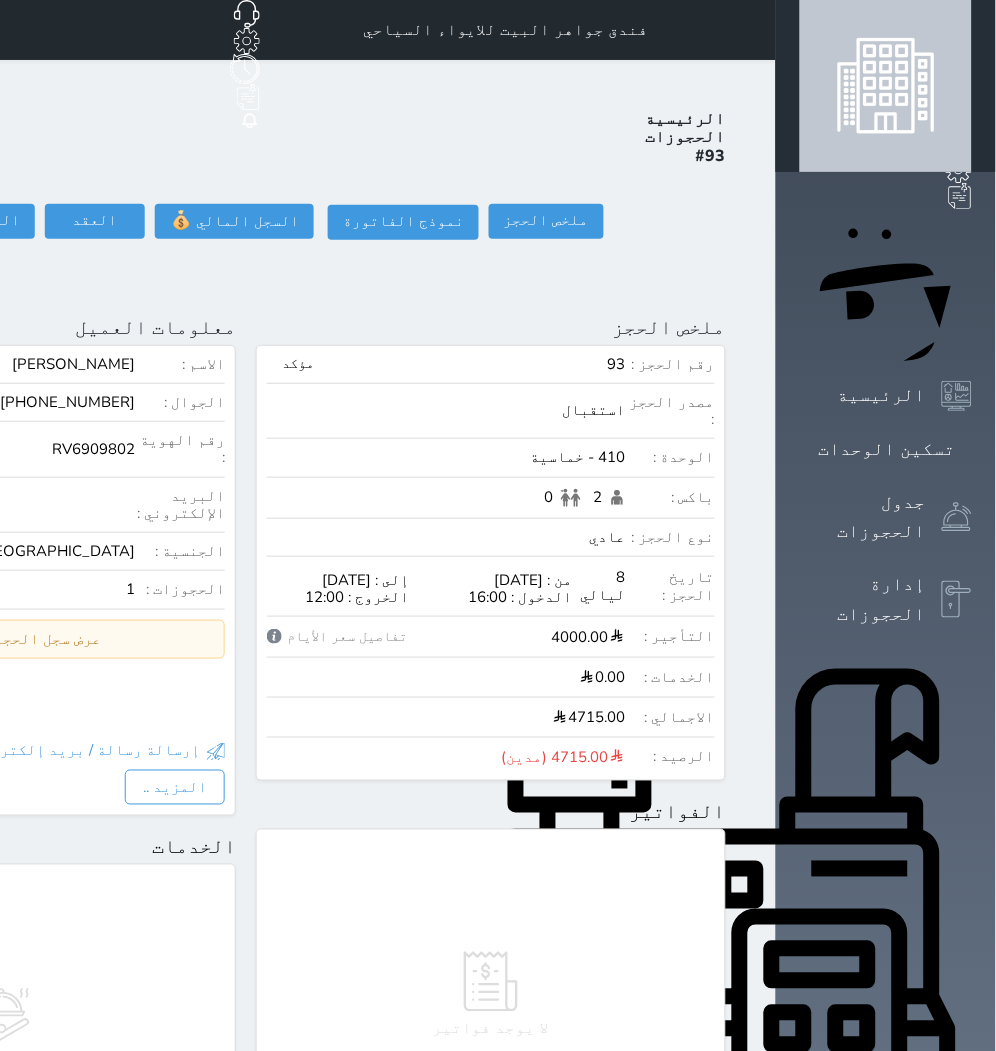 click on "حجز جديد" at bounding box center (91, -65) 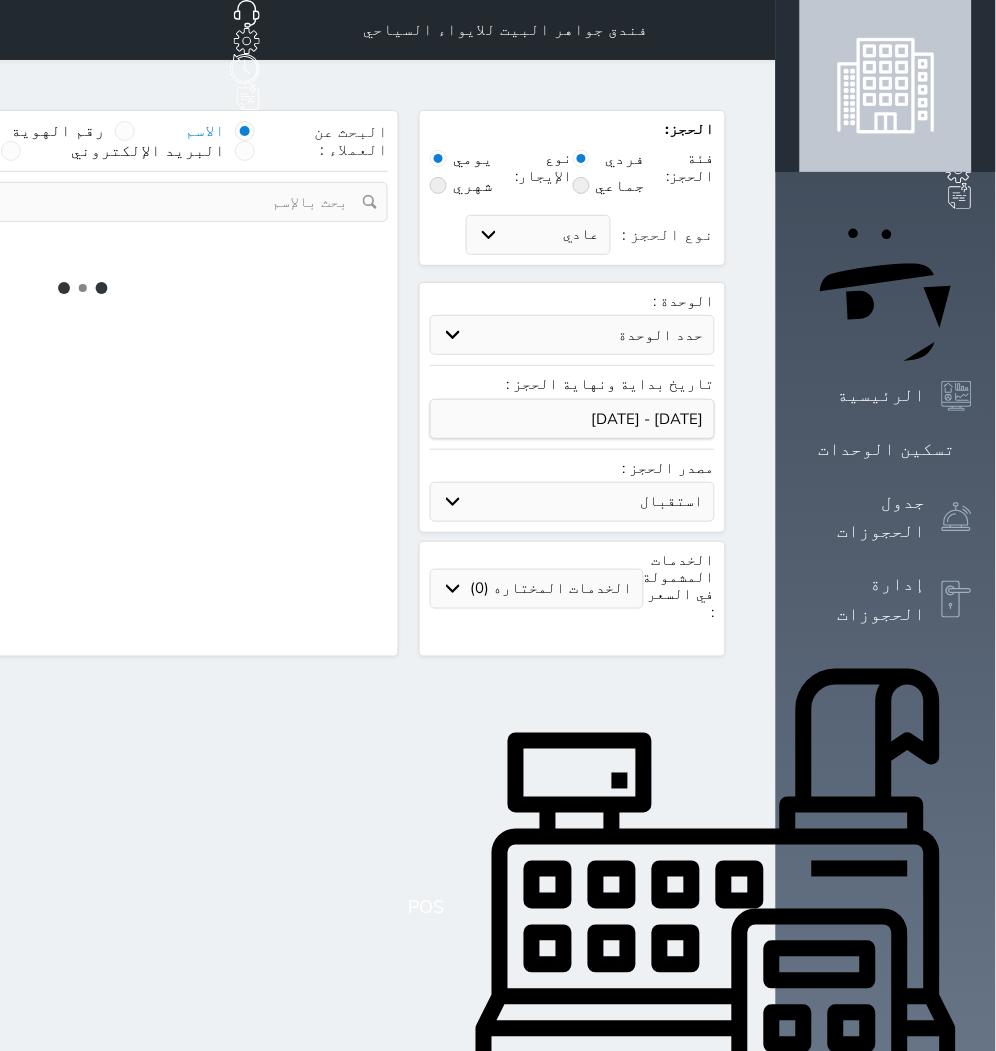 click on "حدد الوحدة" at bounding box center [572, 335] 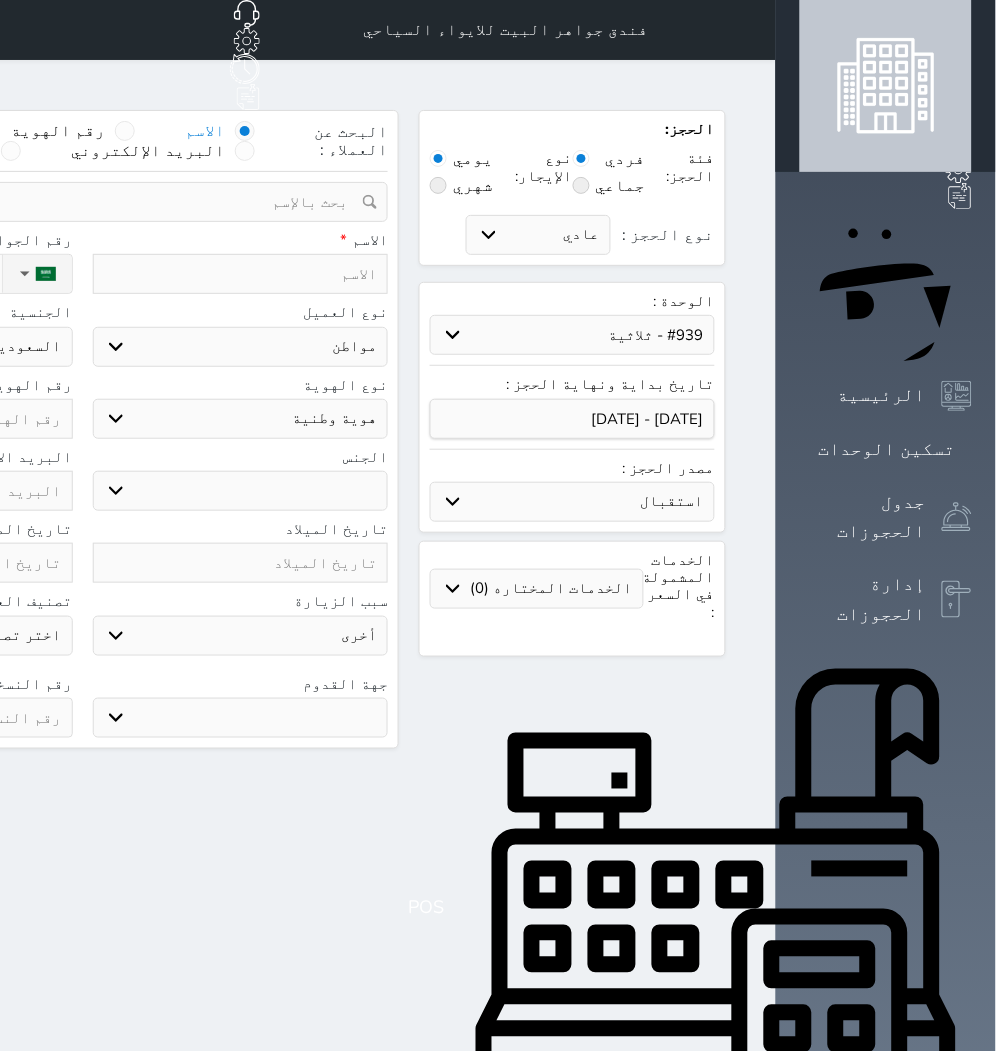 click on "حدد الوحدة
#939 - ثلاثية
#938 - خماسية
#934 - خماسية
#932 - ثلاثية
#931 - خماسية
#930 - رباعية
#928 - ثلاثية
#927 - رباعية
#926 - خماسية
#925 - رباعية
#924 - ثلاثية
#922 - خماسية
#921 - رباعية
#920 - رباعية
#919 - خماسية
#918 - ثلاثية
#917 - خماسية
#916 - رباعية
#915 - خماسية
#914 - رباعية" at bounding box center [572, 335] 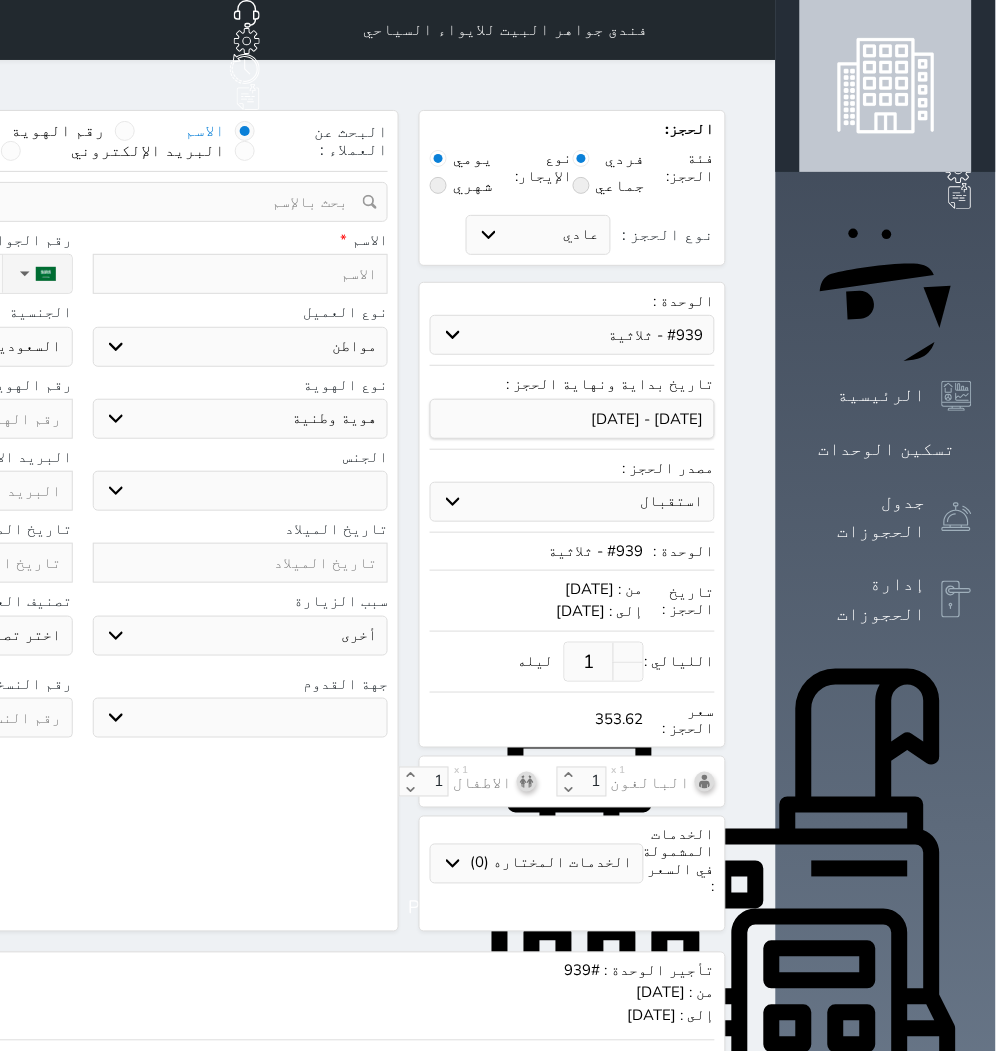 drag, startPoint x: 555, startPoint y: 238, endPoint x: 544, endPoint y: 231, distance: 13.038404 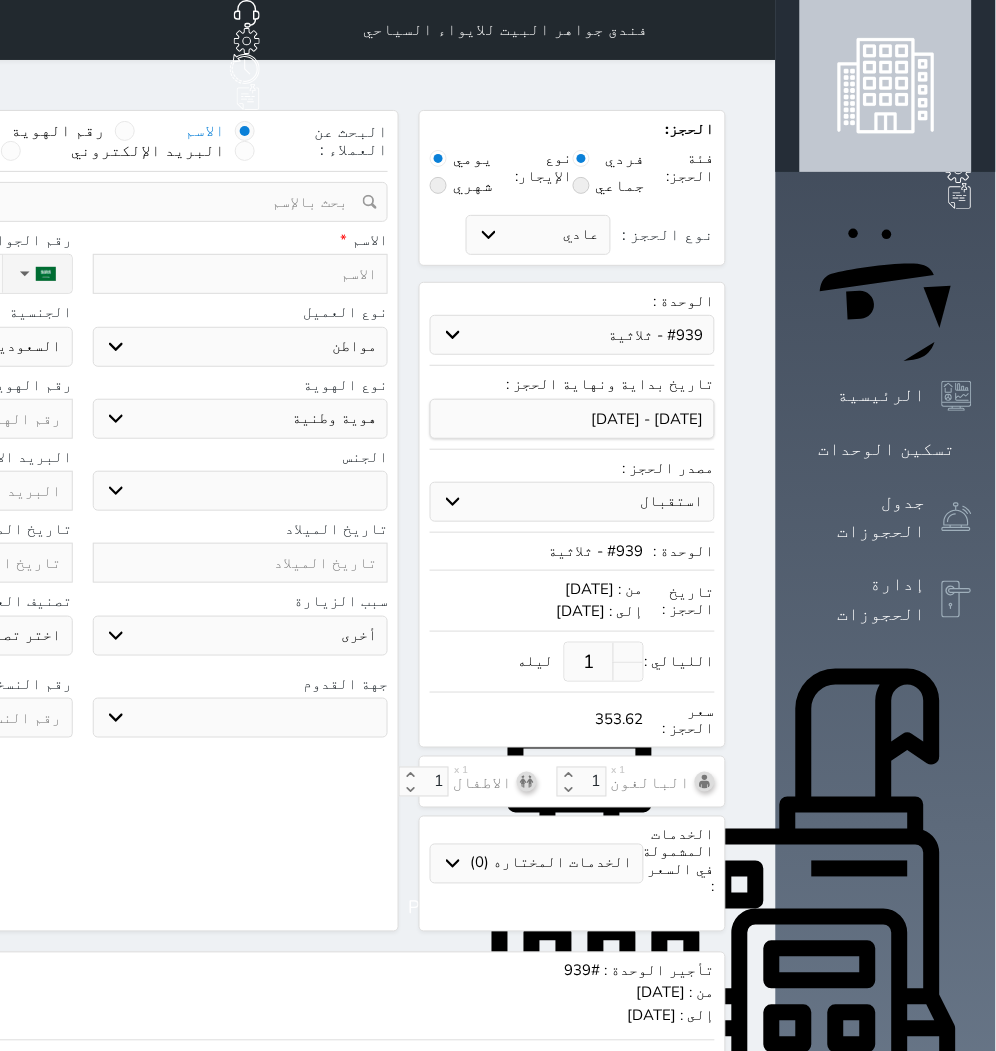 click at bounding box center (241, 274) 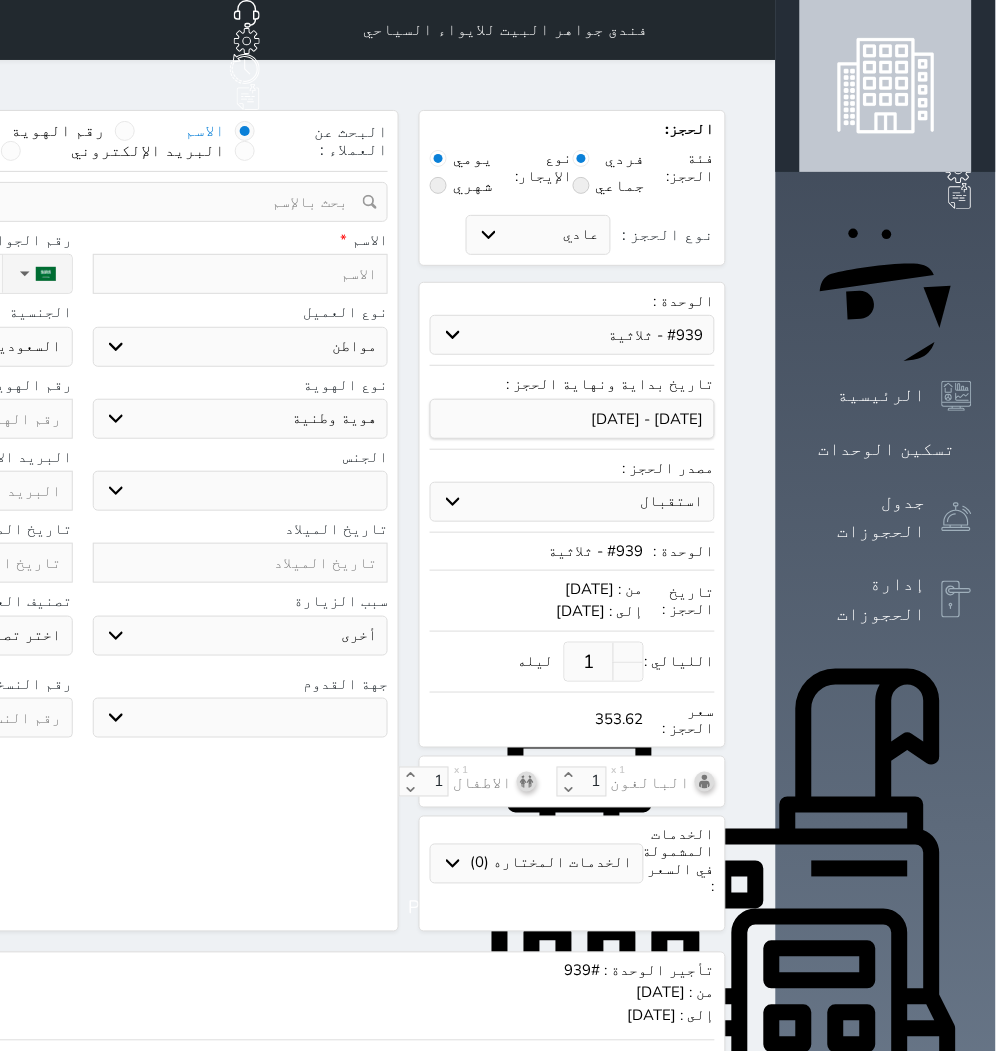 click on "الاسم *     رقم الجوال *       ▼     Afghanistan (‫افغانستان‬‎)   +93   Albania (Shqipëri)   +355   Algeria (‫الجزائر‬‎)   +213   American Samoa   +1684   Andorra   +376   Angola   +244   Anguilla   +1264   Antigua and Barbuda   +1268   Argentina   +54   Armenia (Հայաստան)   +374   Aruba   +297   Australia   +61   Austria (Österreich)   +43   Azerbaijan (Azərbaycan)   +994   Bahamas   +1242   Bahrain (‫البحرين‬‎)   +973   Bangladesh (বাংলাদেশ)   +880   Barbados   +1246   Belarus (Беларусь)   +375   Belgium (België)   +32   Belize   +501   Benin (Bénin)   +229   Bermuda   +1441   Bhutan (འབྲུག)   +975   Bolivia   +591   Bosnia and Herzegovina (Босна и Херцеговина)   +387   Botswana   +267   Brazil (Brasil)   +55   British Indian Ocean Territory   +246   British Virgin Islands   +1284   Brunei   +673   Bulgaria (България)   +359   Burkina Faso   +226   Burundi (Uburundi)   +257" at bounding box center (82, 268) 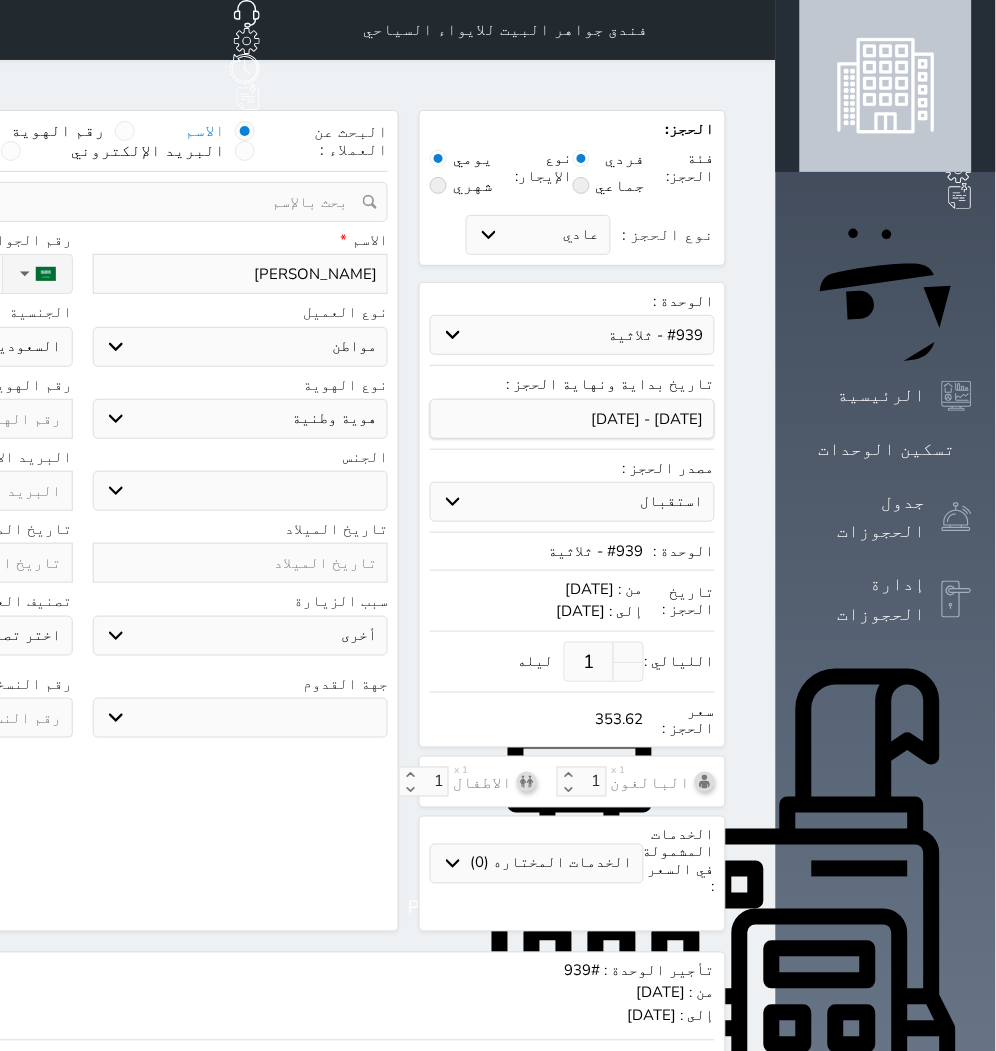 click on "اختر نوع   مواطن مواطن خليجي زائر مقيم" at bounding box center [241, 347] 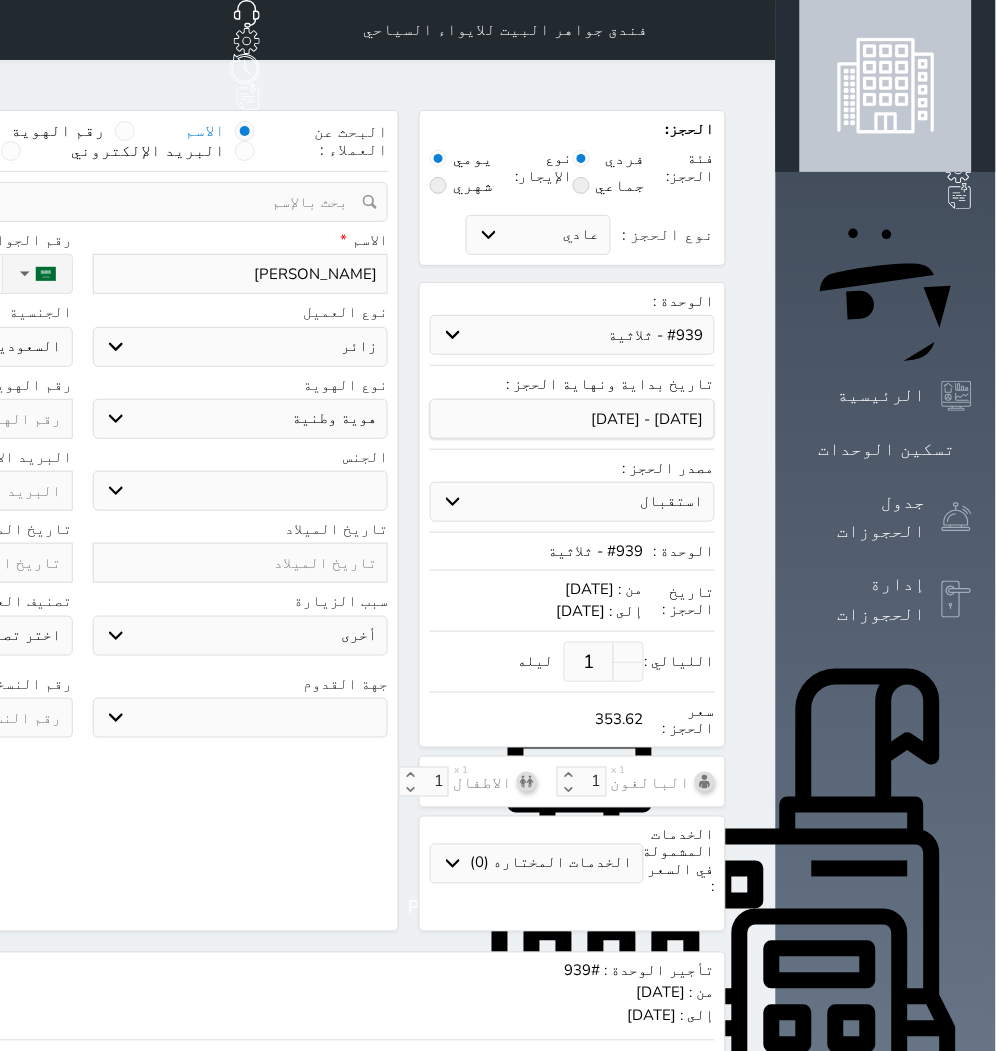 click on "اختر نوع   مواطن مواطن خليجي زائر مقيم" at bounding box center [241, 347] 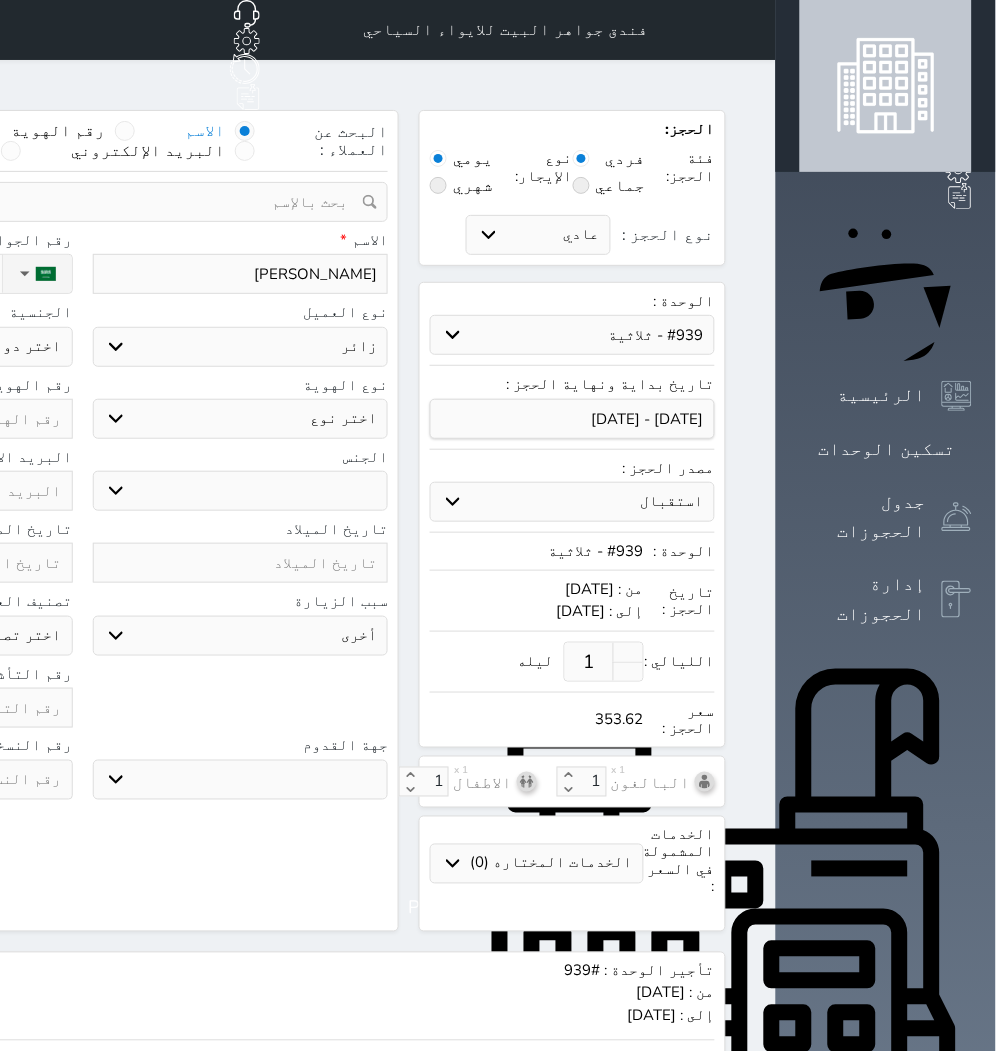 click on "اختر نوع   جواز السفر هوية زائر" at bounding box center [241, 419] 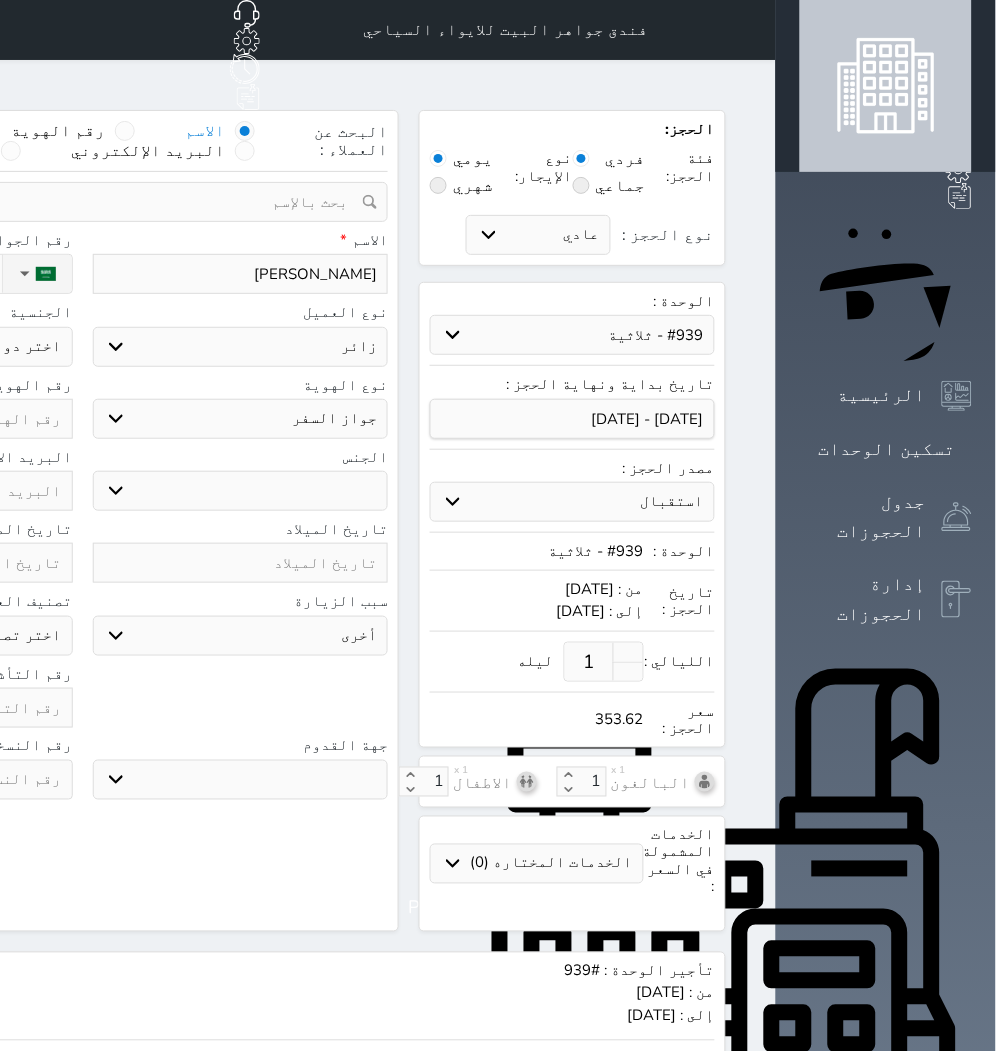 click on "اختر نوع   جواز السفر هوية زائر" at bounding box center (241, 419) 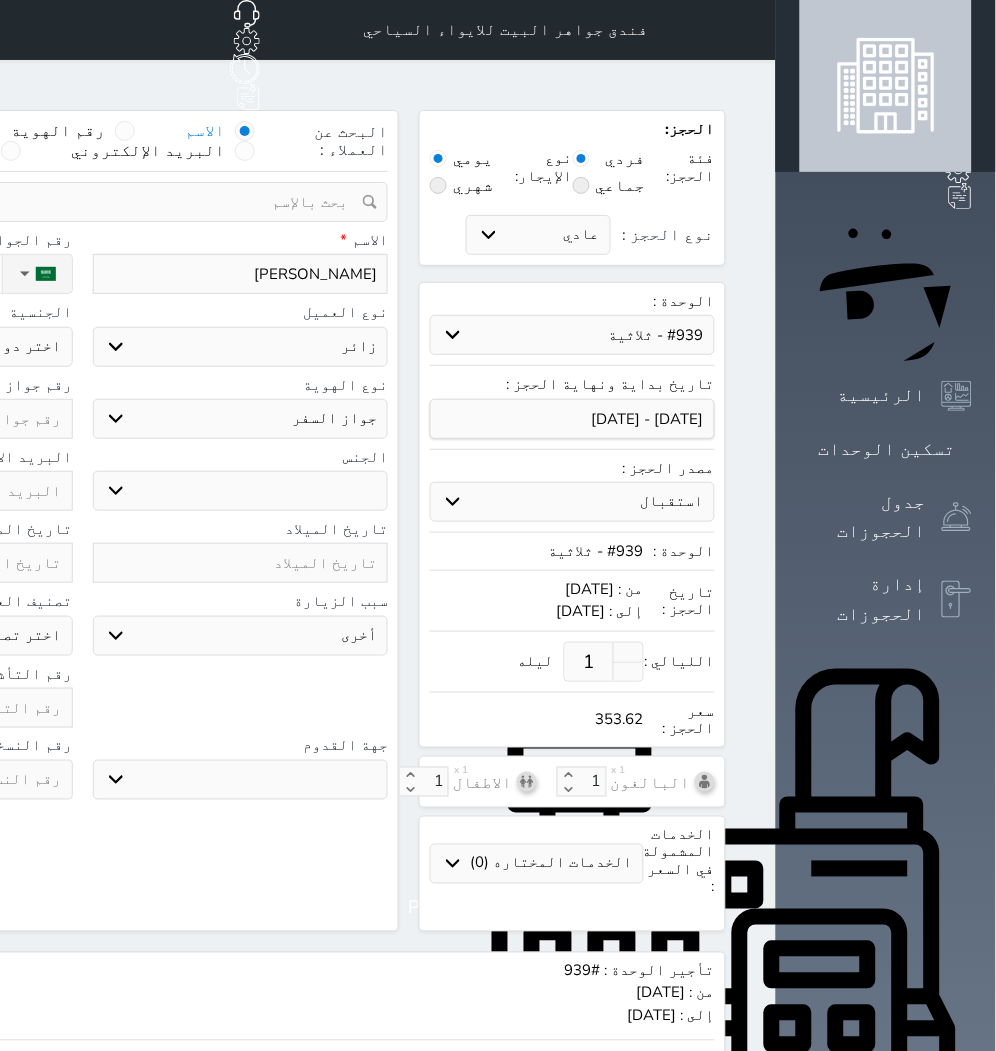 click on "ذكر   انثى" at bounding box center [241, 491] 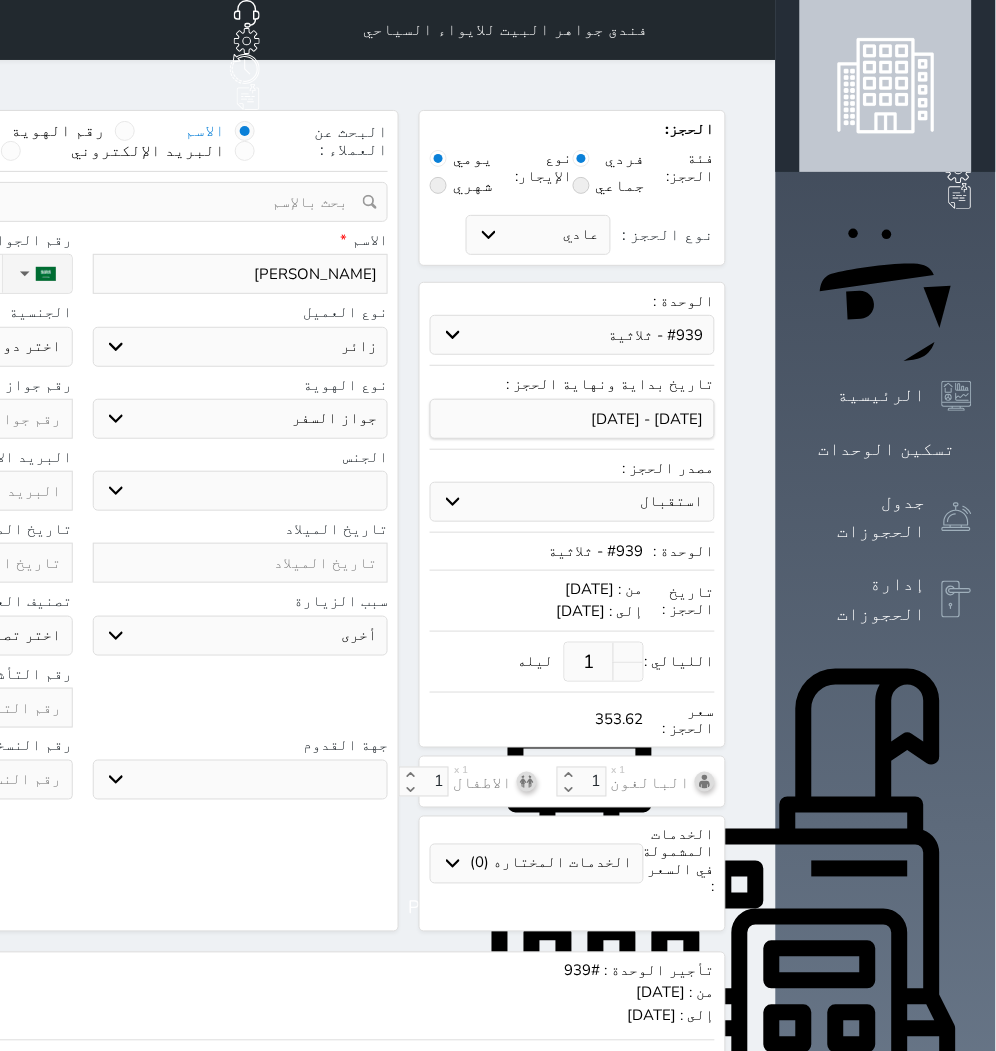 click on "سياحة زيارة الاهل والاصدقاء زيارة دينية زيارة عمل زيارة رياضية زيارة ترفيهية أخرى موظف ديوان عمل نزيل حجر موظف وزارة الصحة" at bounding box center (241, 636) 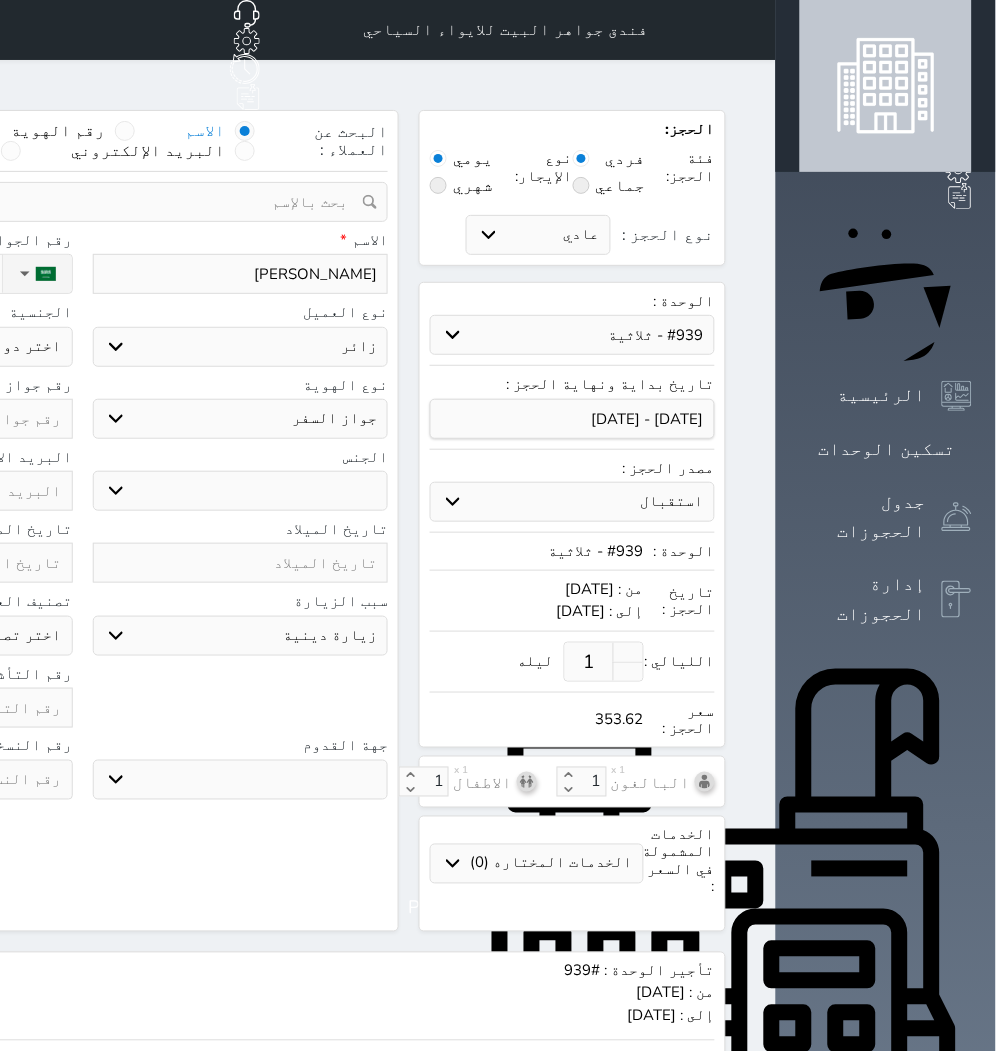click on "سياحة زيارة الاهل والاصدقاء زيارة دينية زيارة عمل زيارة رياضية زيارة ترفيهية أخرى موظف ديوان عمل نزيل حجر موظف وزارة الصحة" at bounding box center (241, 636) 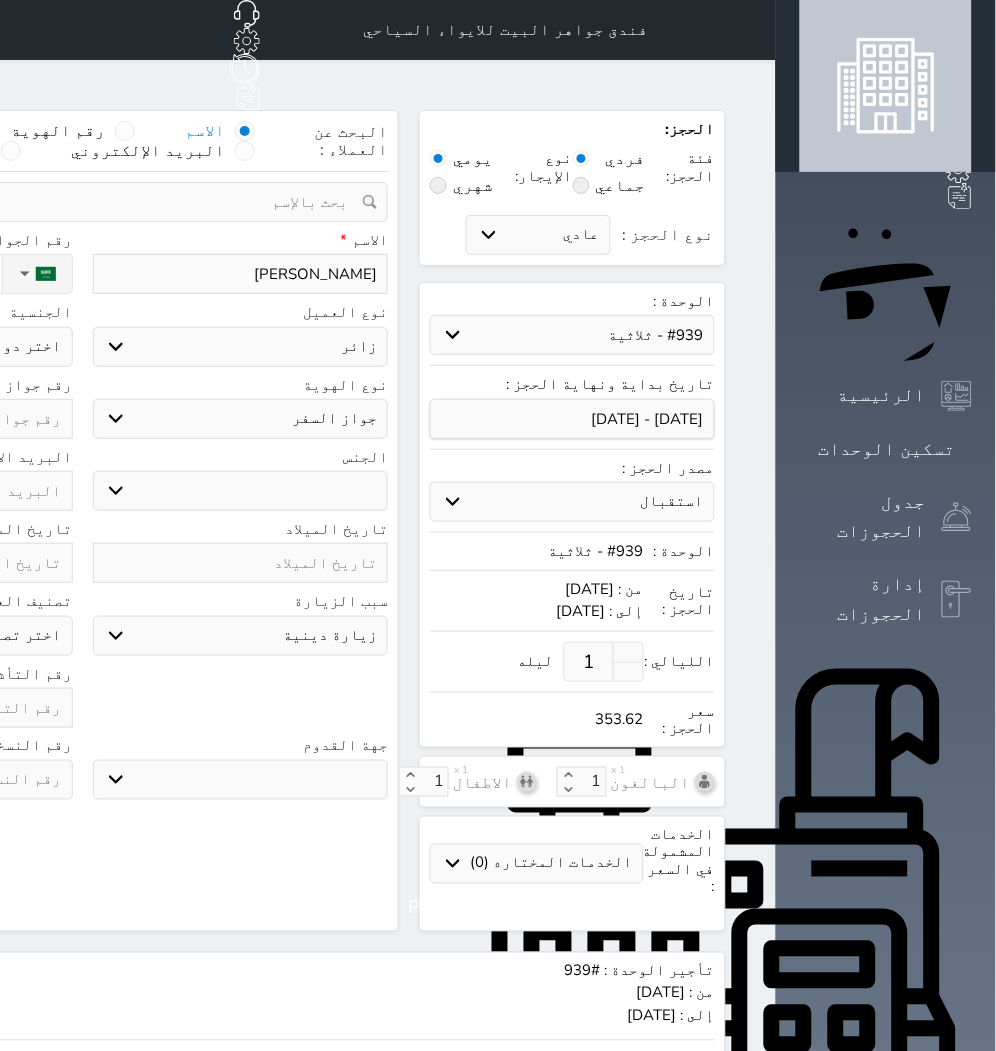 click on "نوع الحجز :" at bounding box center [-111, 274] 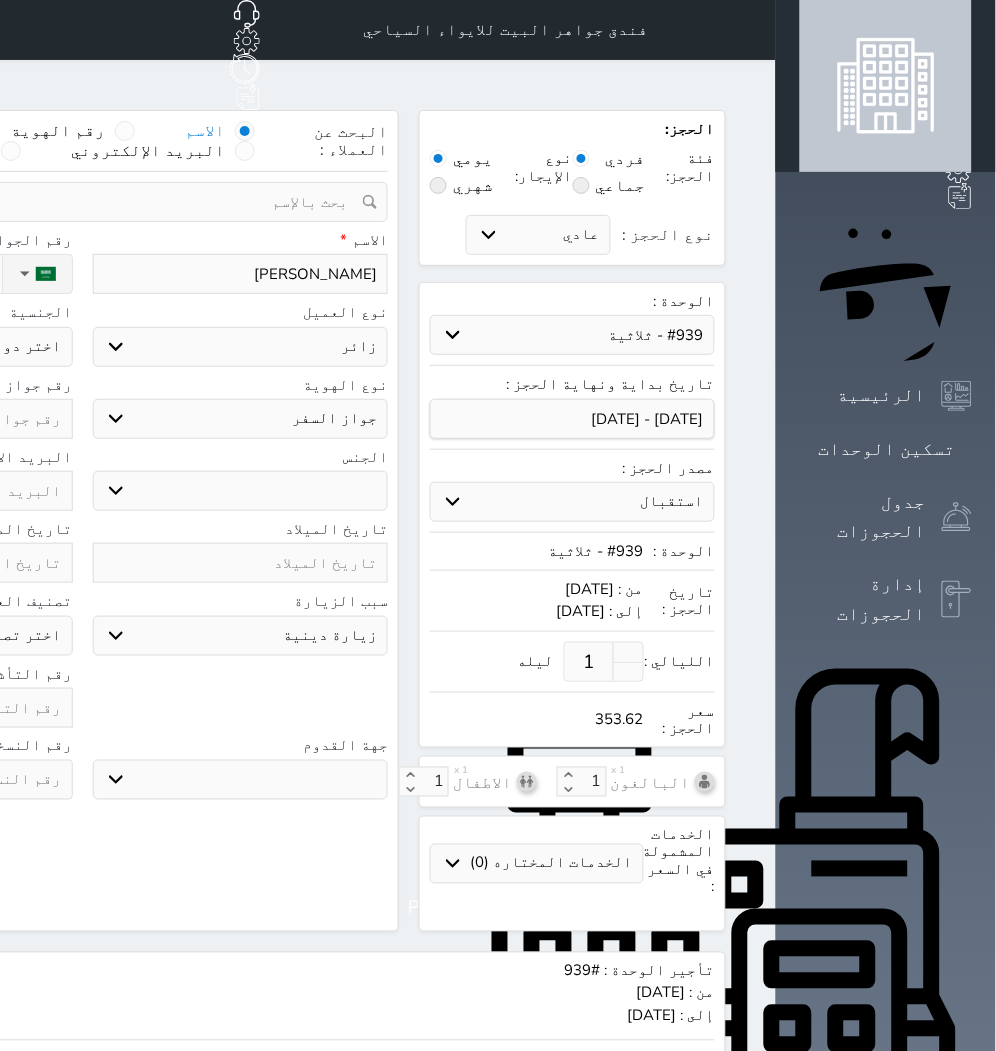 click at bounding box center (-75, 419) 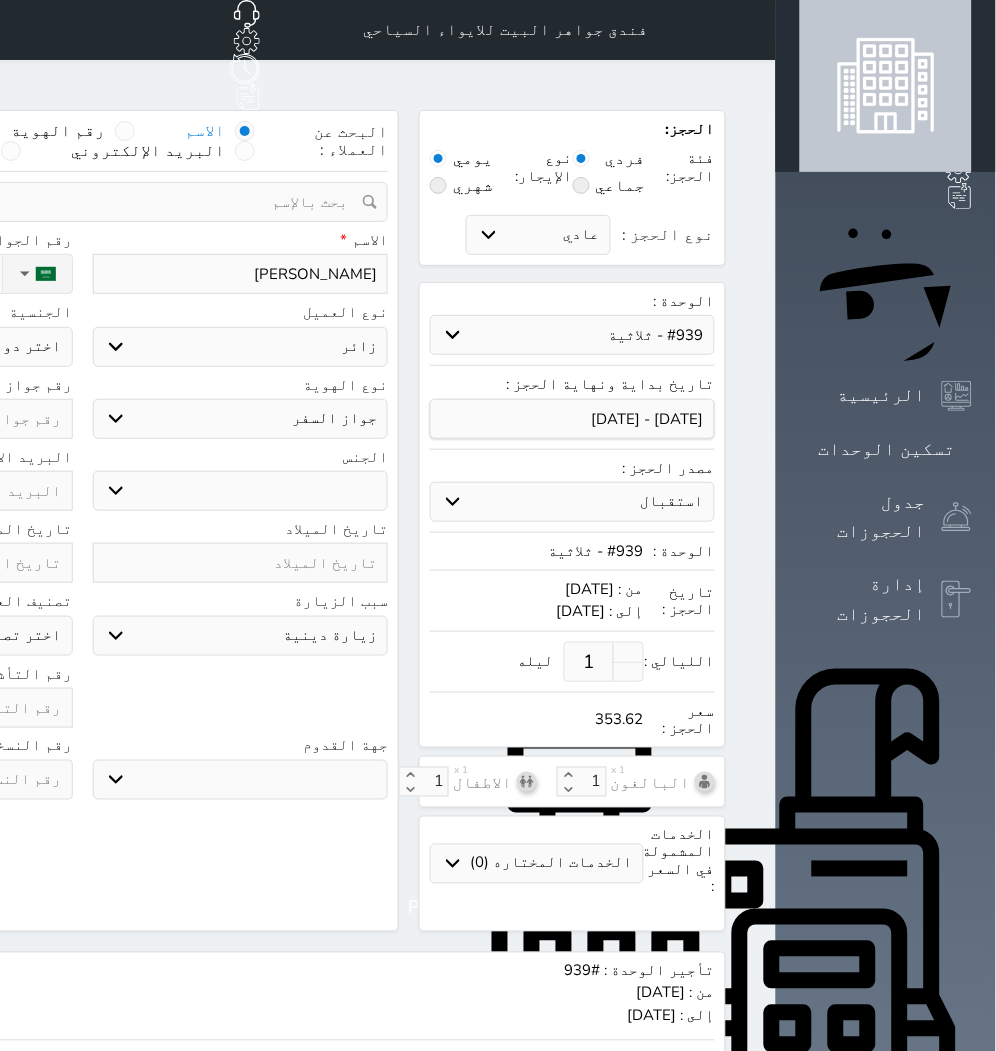 click on "اختر دولة
اثيوبيا
اجنبي بجواز سعودي
اخرى
[GEOGRAPHIC_DATA]
[GEOGRAPHIC_DATA]
[GEOGRAPHIC_DATA]
[GEOGRAPHIC_DATA]
[GEOGRAPHIC_DATA]
[GEOGRAPHIC_DATA]
[GEOGRAPHIC_DATA]" at bounding box center [-75, 347] 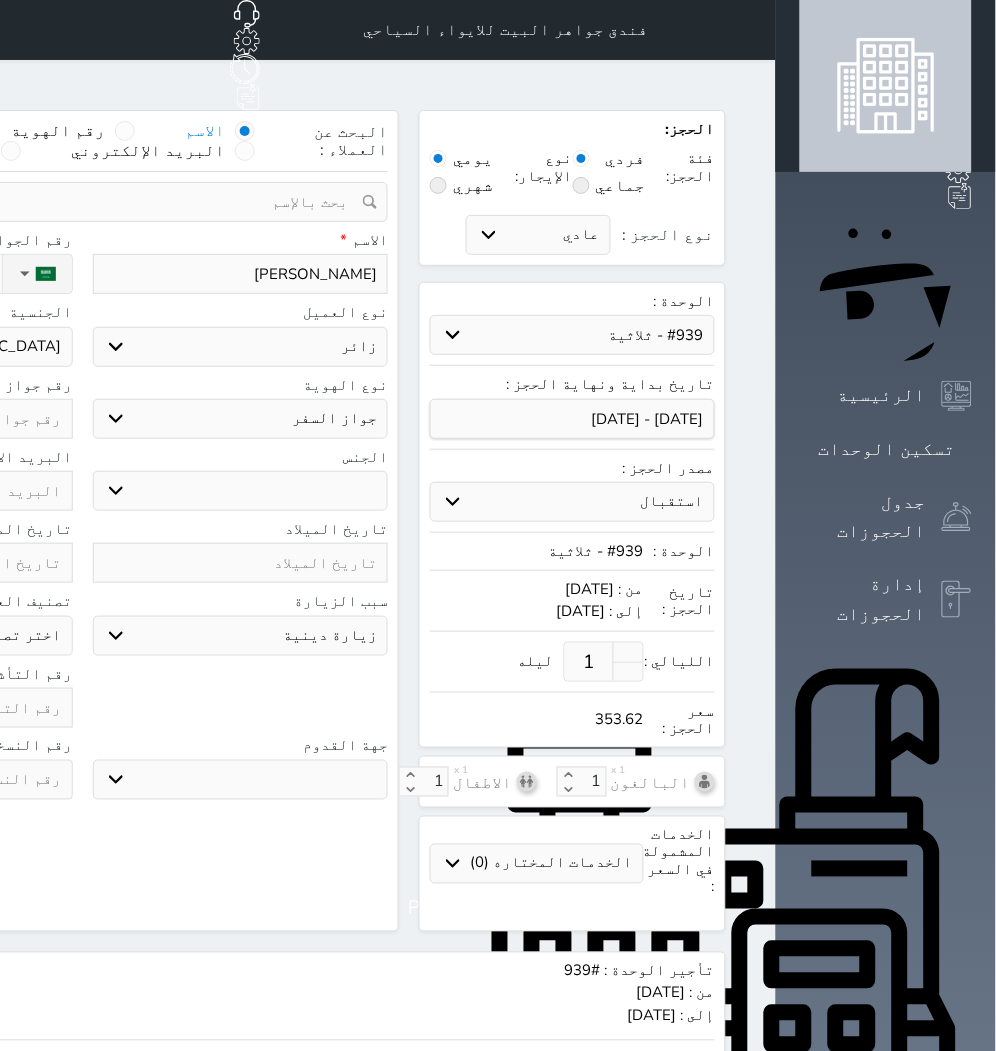 click on "اختر دولة
اثيوبيا
اجنبي بجواز سعودي
اخرى
[GEOGRAPHIC_DATA]
[GEOGRAPHIC_DATA]
[GEOGRAPHIC_DATA]
[GEOGRAPHIC_DATA]
[GEOGRAPHIC_DATA]
[GEOGRAPHIC_DATA]
[GEOGRAPHIC_DATA]" at bounding box center [-75, 347] 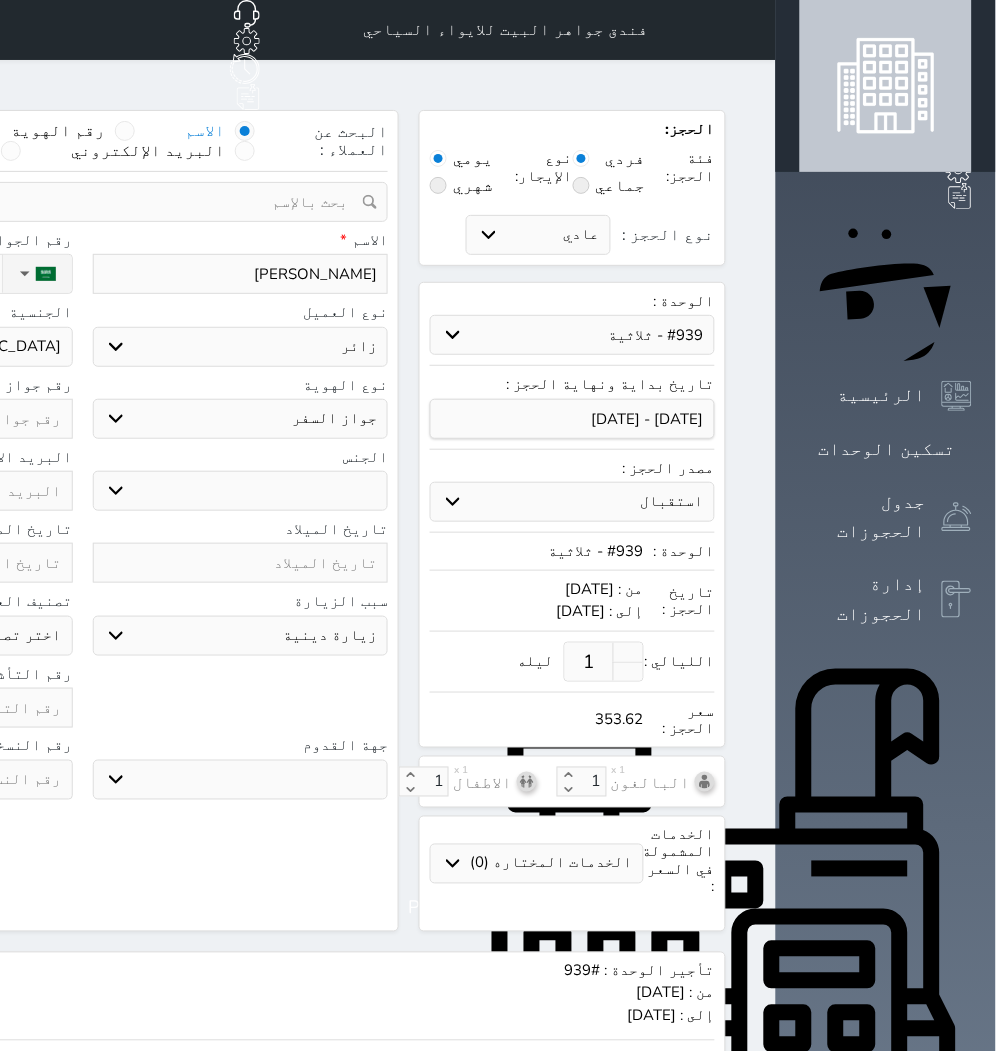 click at bounding box center (-75, 419) 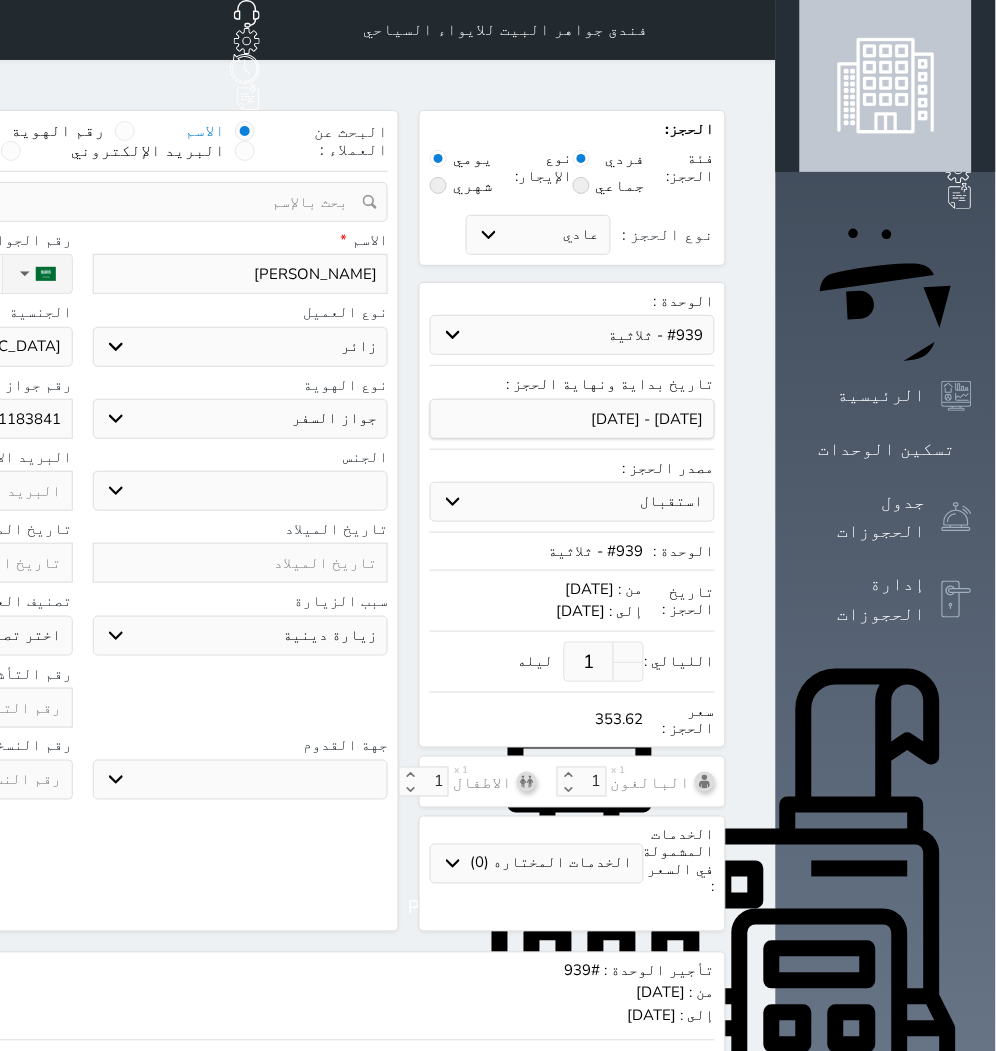 click on "البريد الإلكتروني" at bounding box center (-75, 480) 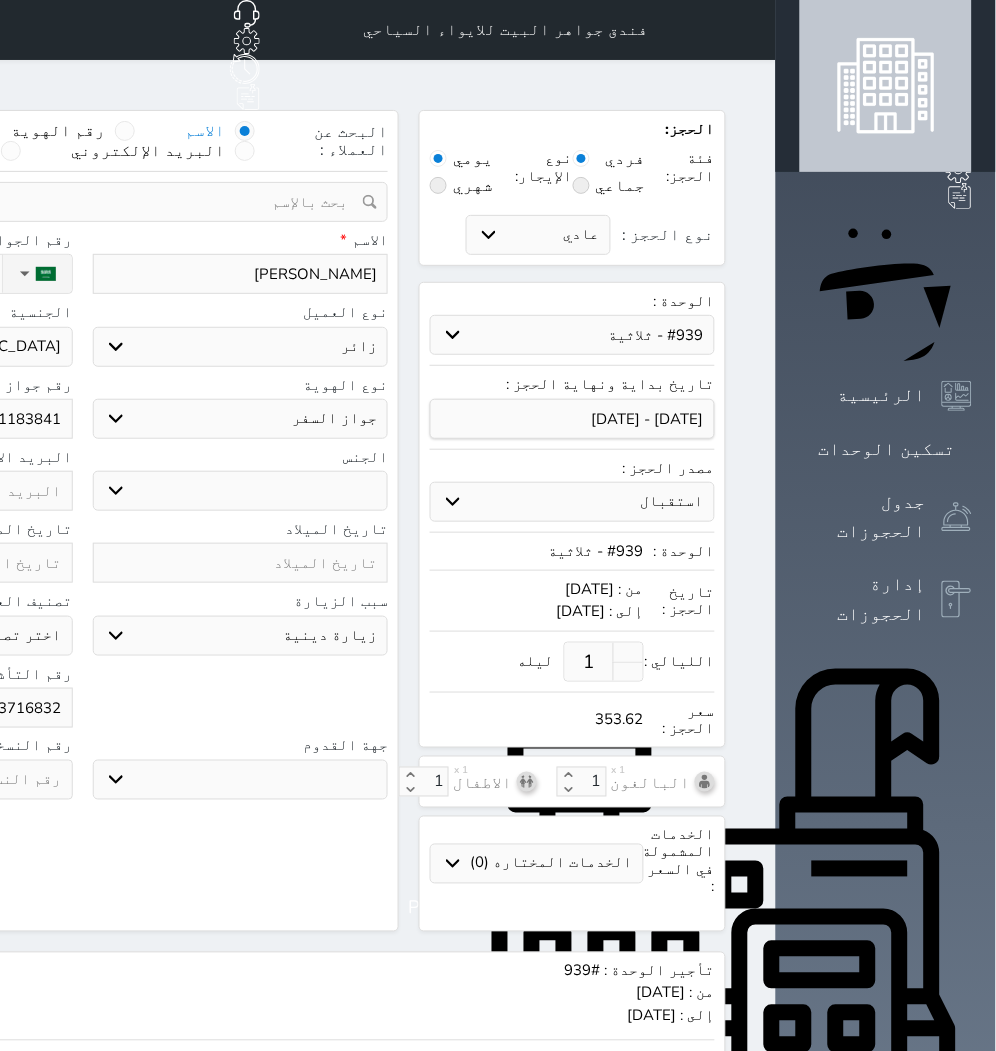 click on "البحث عن العملاء :        الاسم       رقم الهوية       البريد الإلكتروني       الجوال           تغيير العميل                      ملاحظات                           سجل حجوزات العميل Waqas Ahmed                   إجمالى رصيد العميل : 0 ريال     رقم الحجز   الوحدة   من   إلى   نوع الحجز   الرصيد   الاجرائات         النتائج  : من (  ) - إلى  (  )   العدد  :              سجل الكمبيالات الغير محصلة على العميل Waqas Ahmed                 رقم الحجز   المبلغ الكلى    المبلغ المحصل    المبلغ المتبقى    تاريخ الإستحقاق         النتائج  : من (  ) - إلى  (  )   العدد  :      الاسم *   Waqas Ahmed   رقم الجوال *       ▼     Afghanistan (‫افغانستان‬‎)   +93   Albania (Shqipëri)   +355   Algeria (‫الجزائر‬‎)   +213" at bounding box center [82, 521] 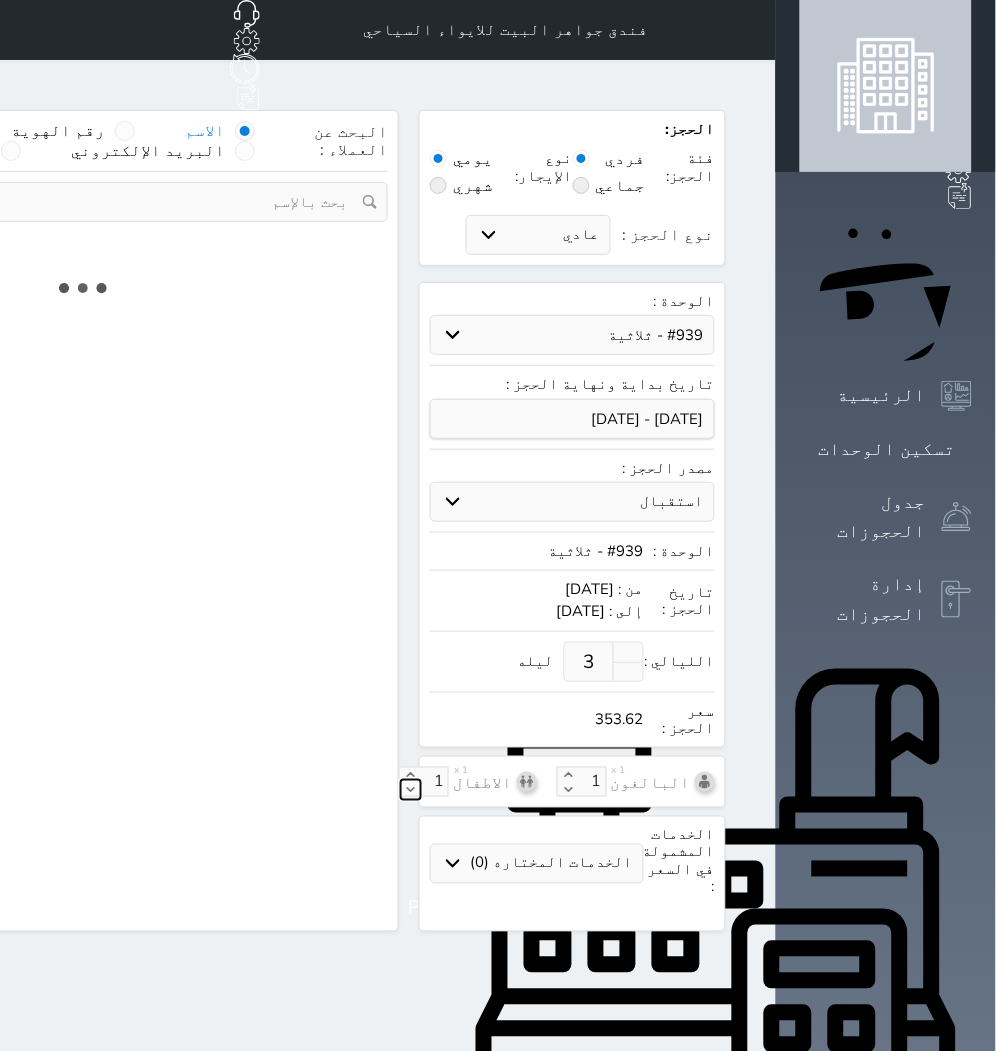 click 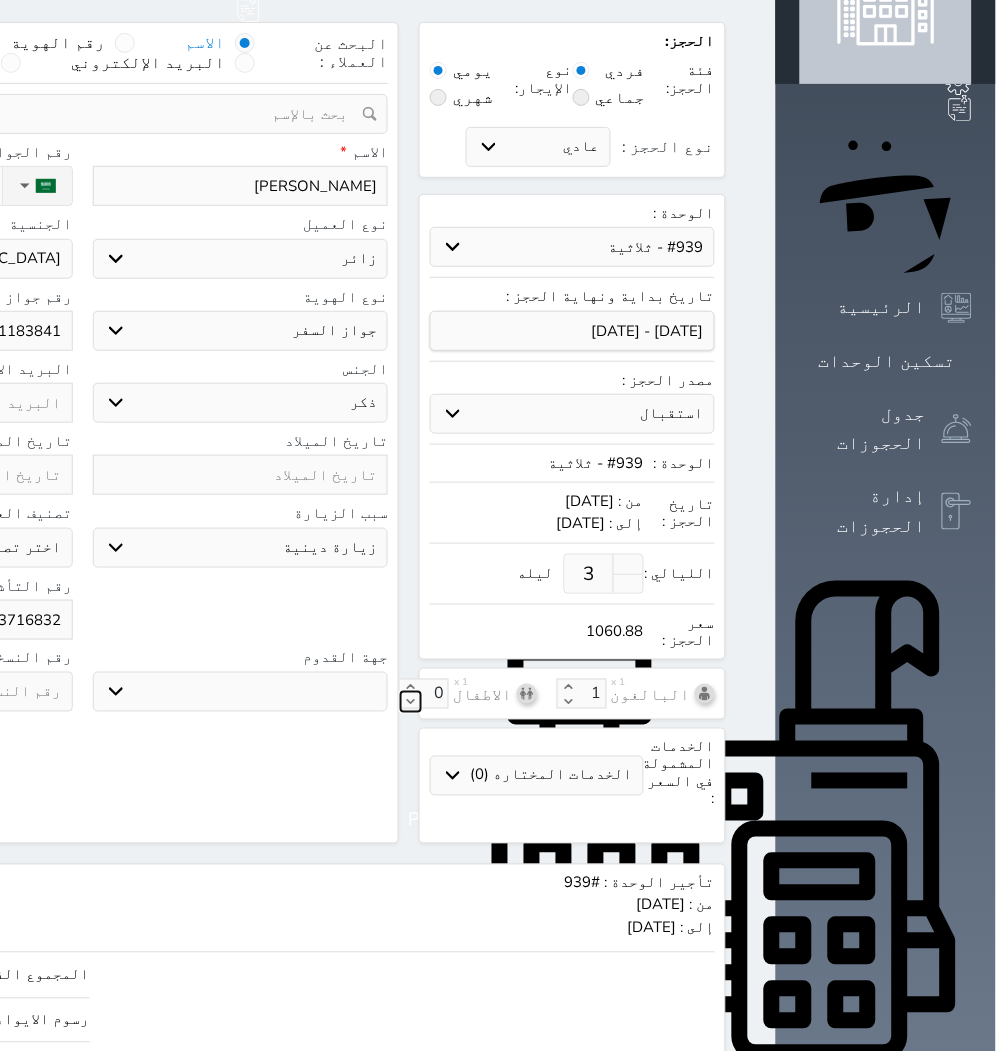 scroll, scrollTop: 207, scrollLeft: 0, axis: vertical 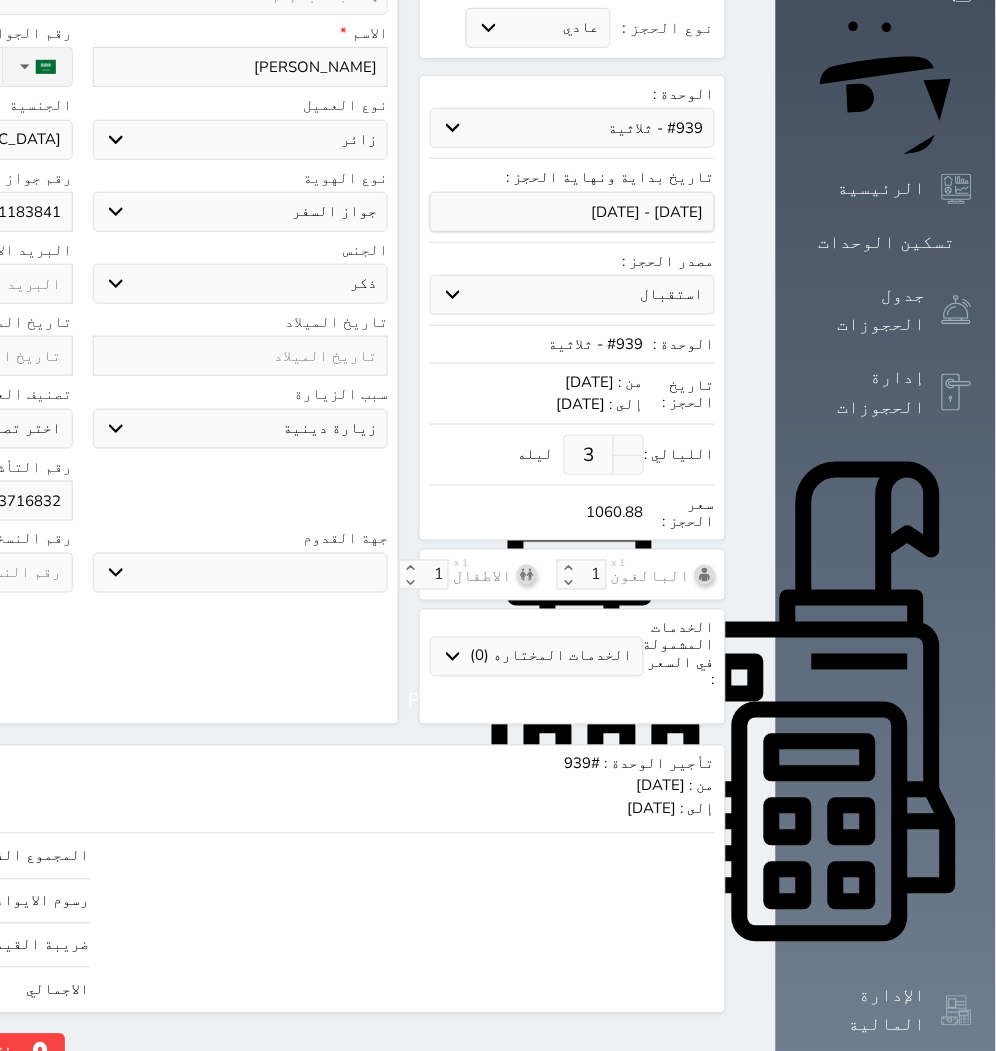 click on "حجز" at bounding box center [-146, 1051] 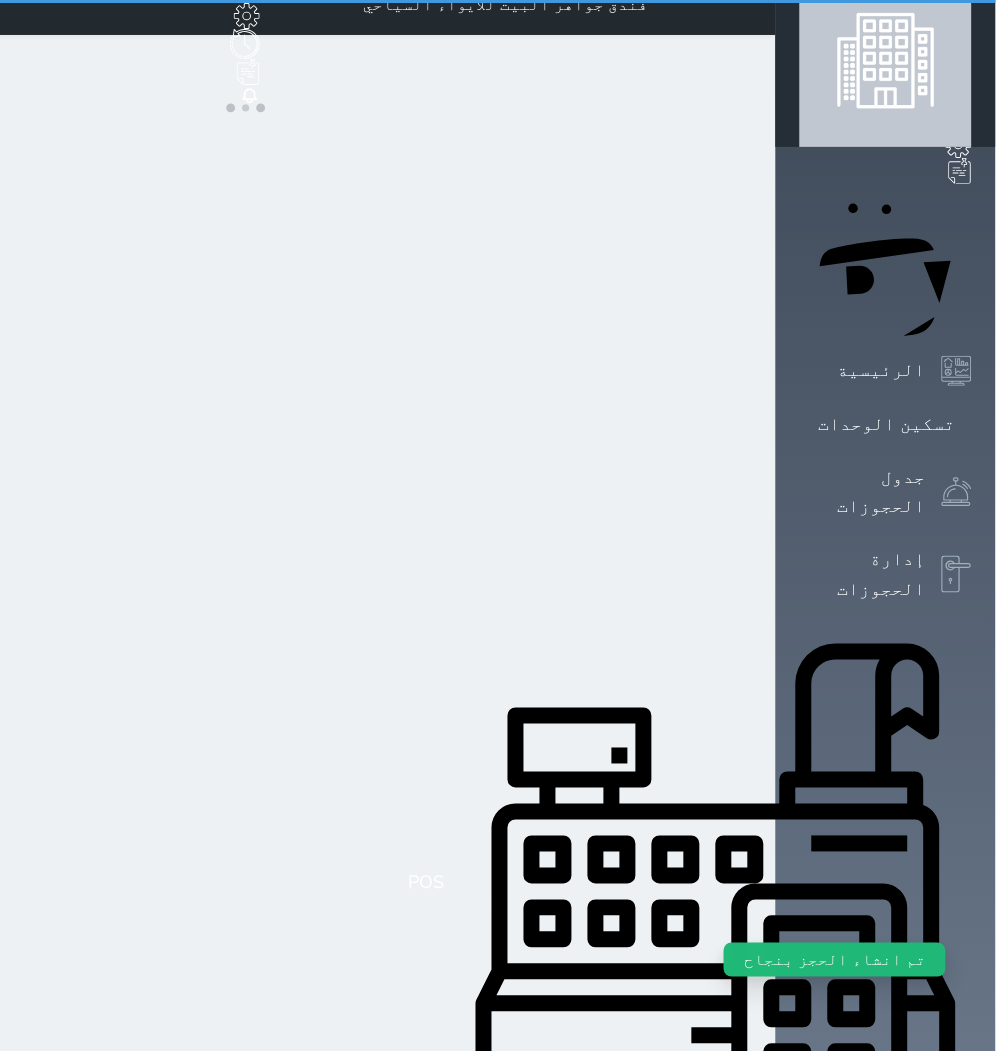 scroll, scrollTop: 0, scrollLeft: 0, axis: both 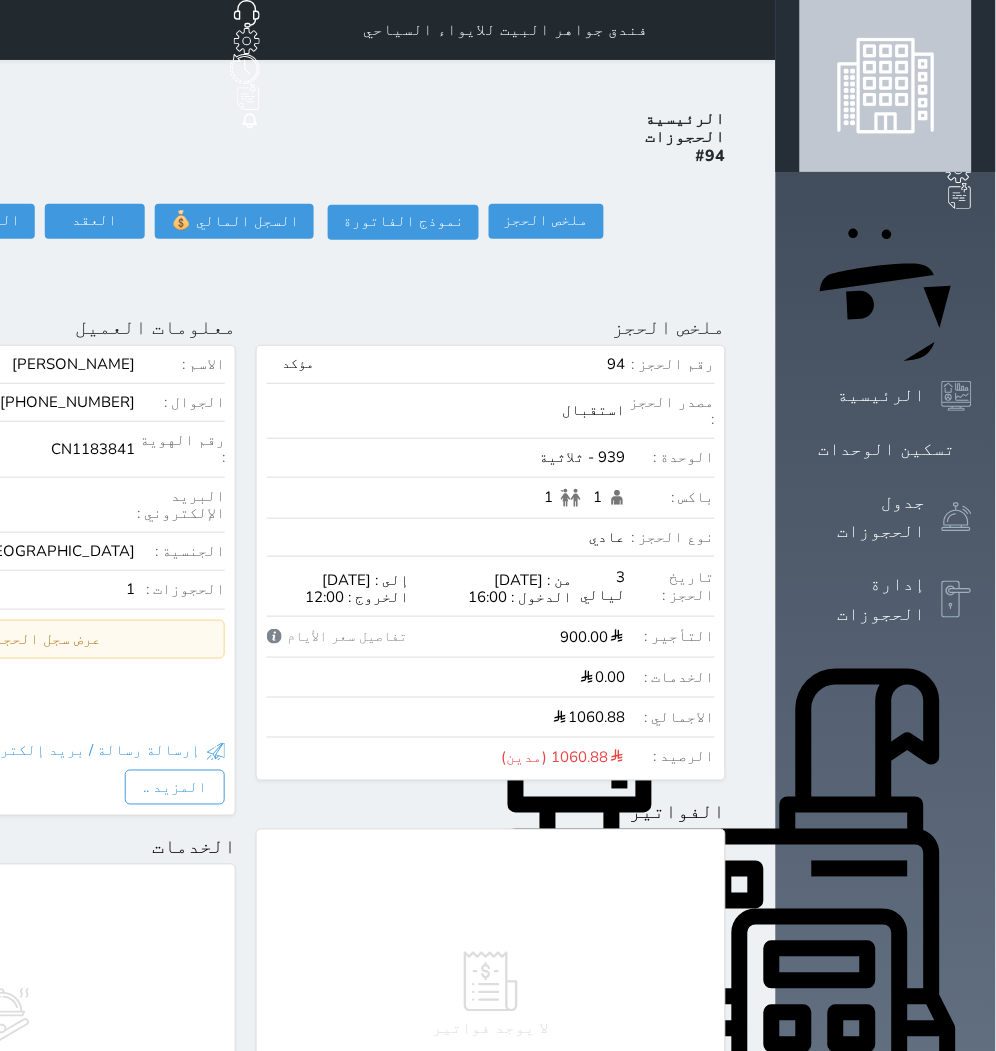 click on "حجز جديد" at bounding box center (91, -65) 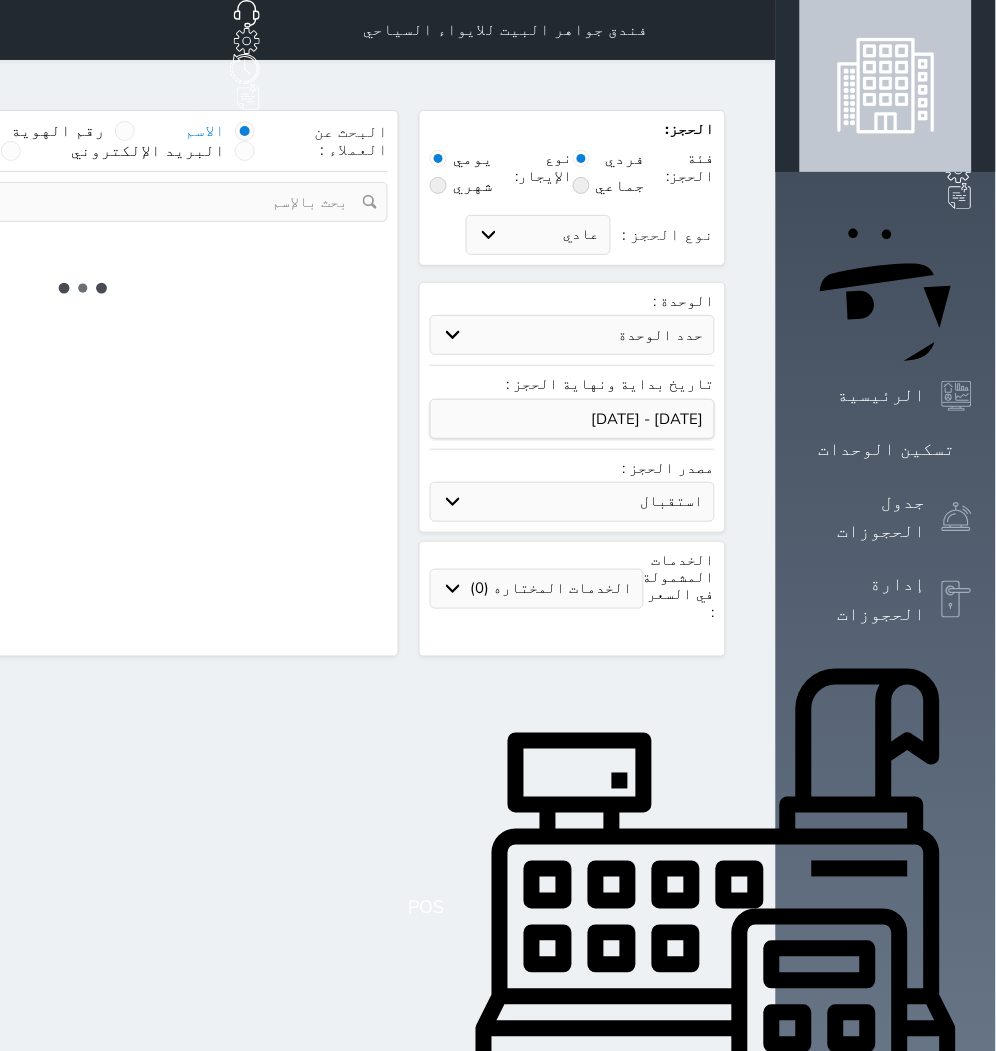 click on "الوحدة :   حدد الوحدة" at bounding box center (572, 329) 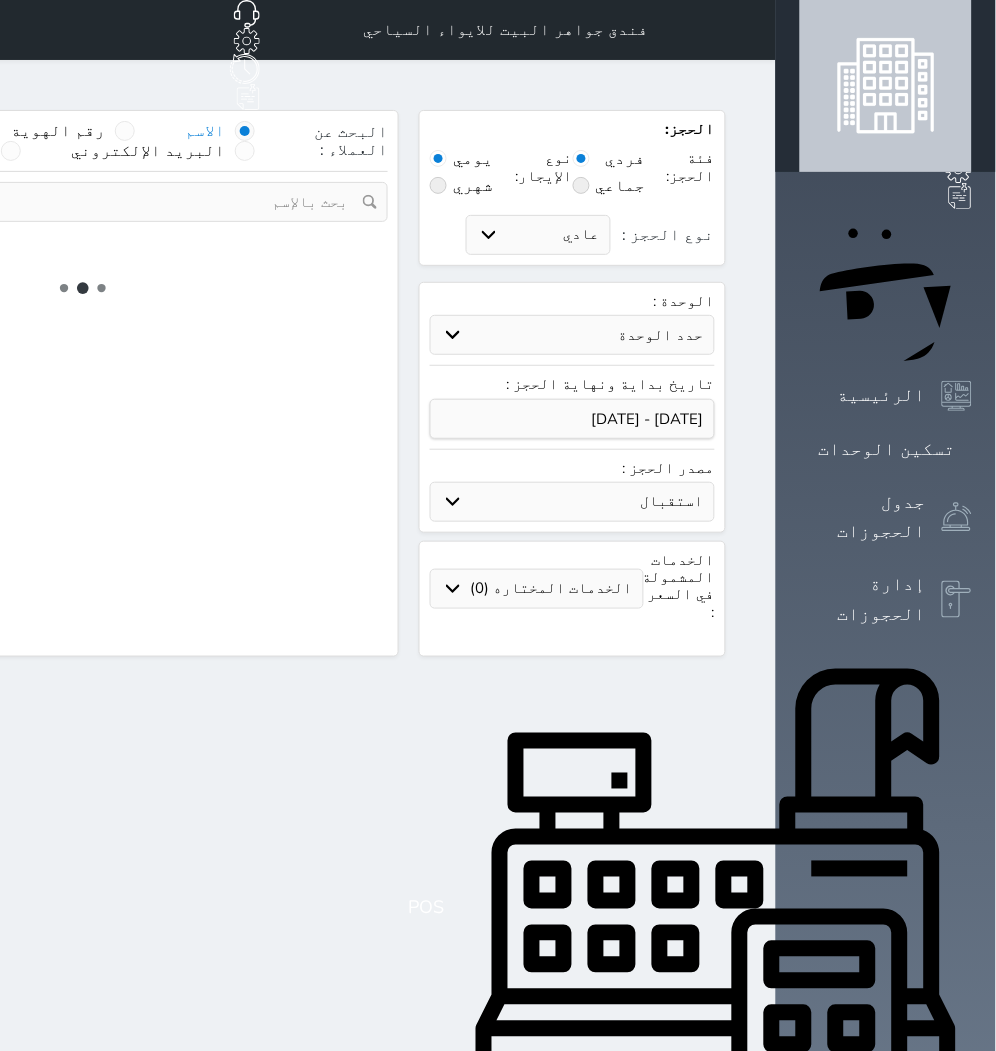 click on "حدد الوحدة" at bounding box center (572, 335) 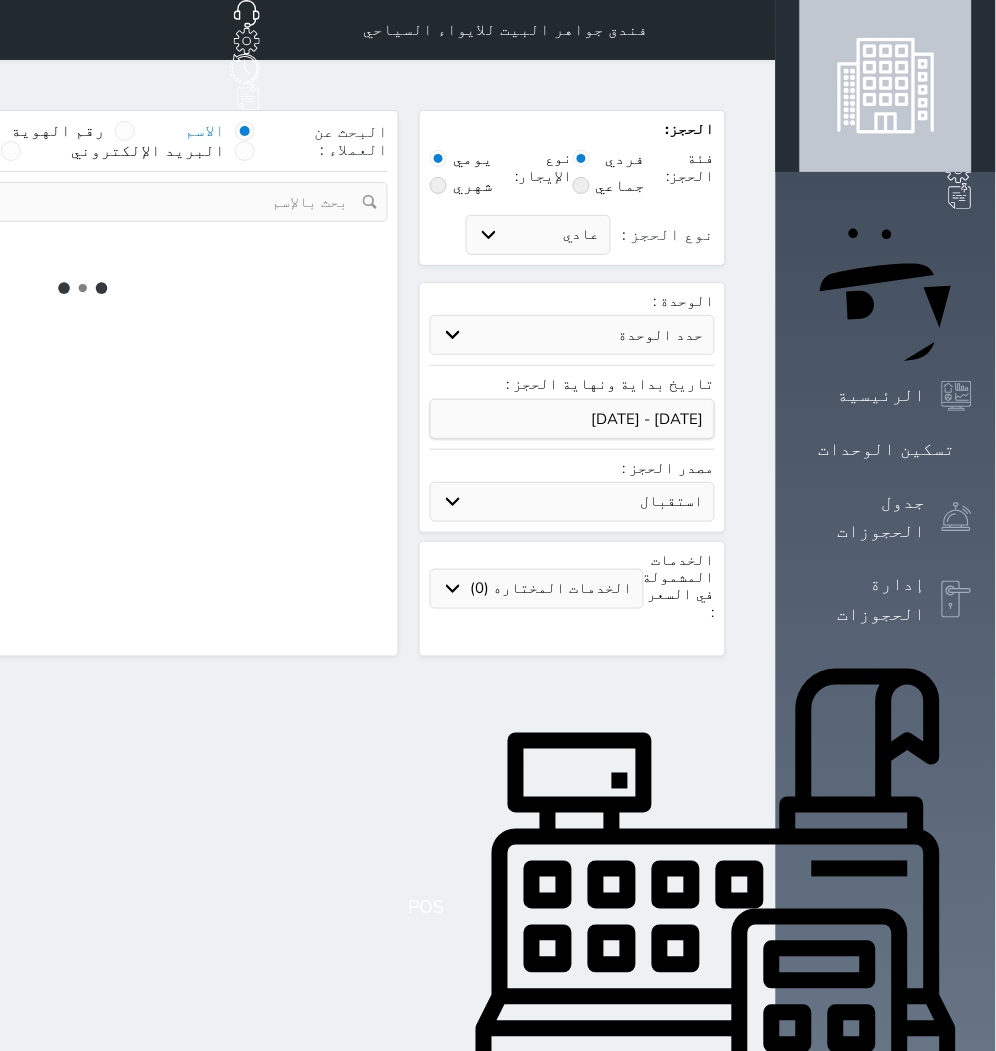 click on "حدد الوحدة" at bounding box center [572, 335] 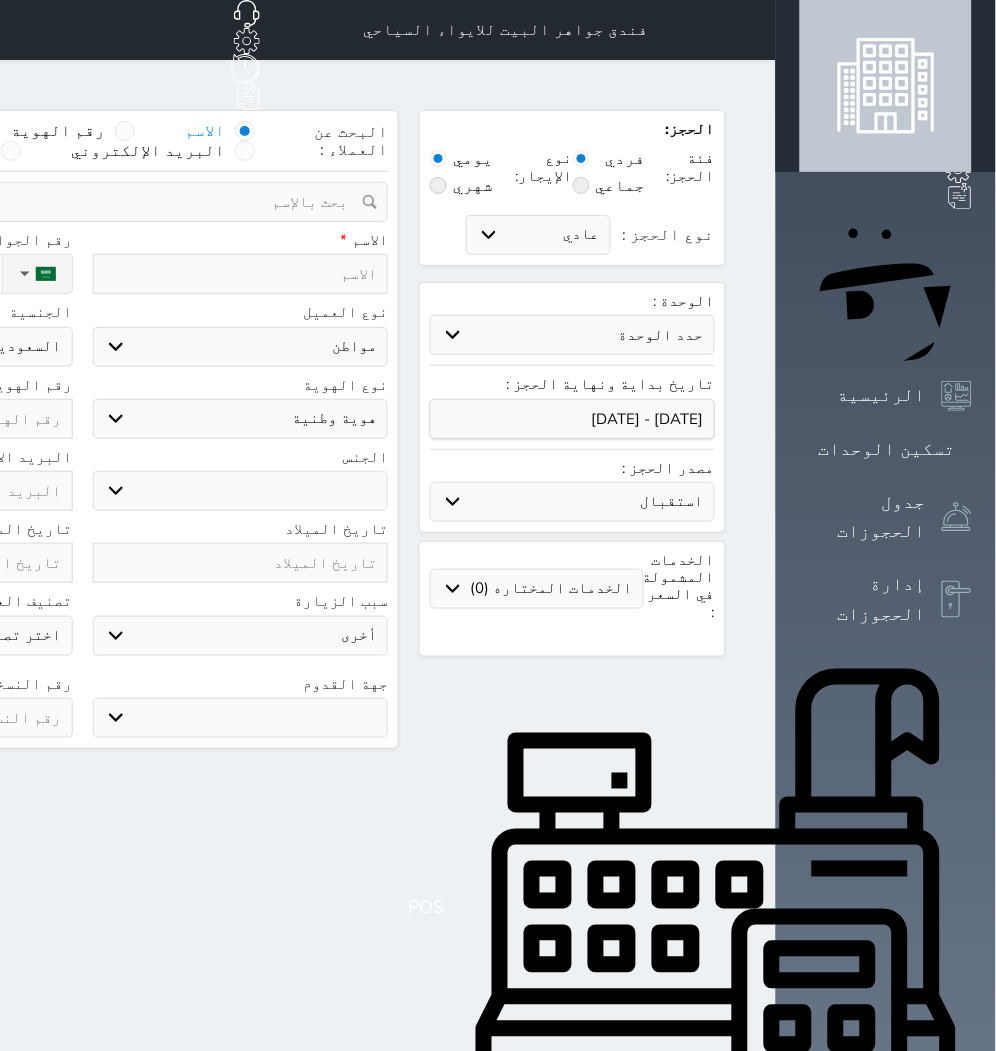 click on "حدد الوحدة
#938 - خماسية
#934 - خماسية
#932 - ثلاثية
#931 - خماسية
#930 - رباعية
#928 - ثلاثية
#927 - رباعية
#926 - خماسية
#925 - رباعية
#924 - ثلاثية
#922 - خماسية
#921 - رباعية
#920 - رباعية
#919 - خماسية
#918 - ثلاثية
#917 - خماسية
#916 - رباعية
#915 - خماسية
#914 - رباعية
#913 - خماسية" at bounding box center (572, 335) 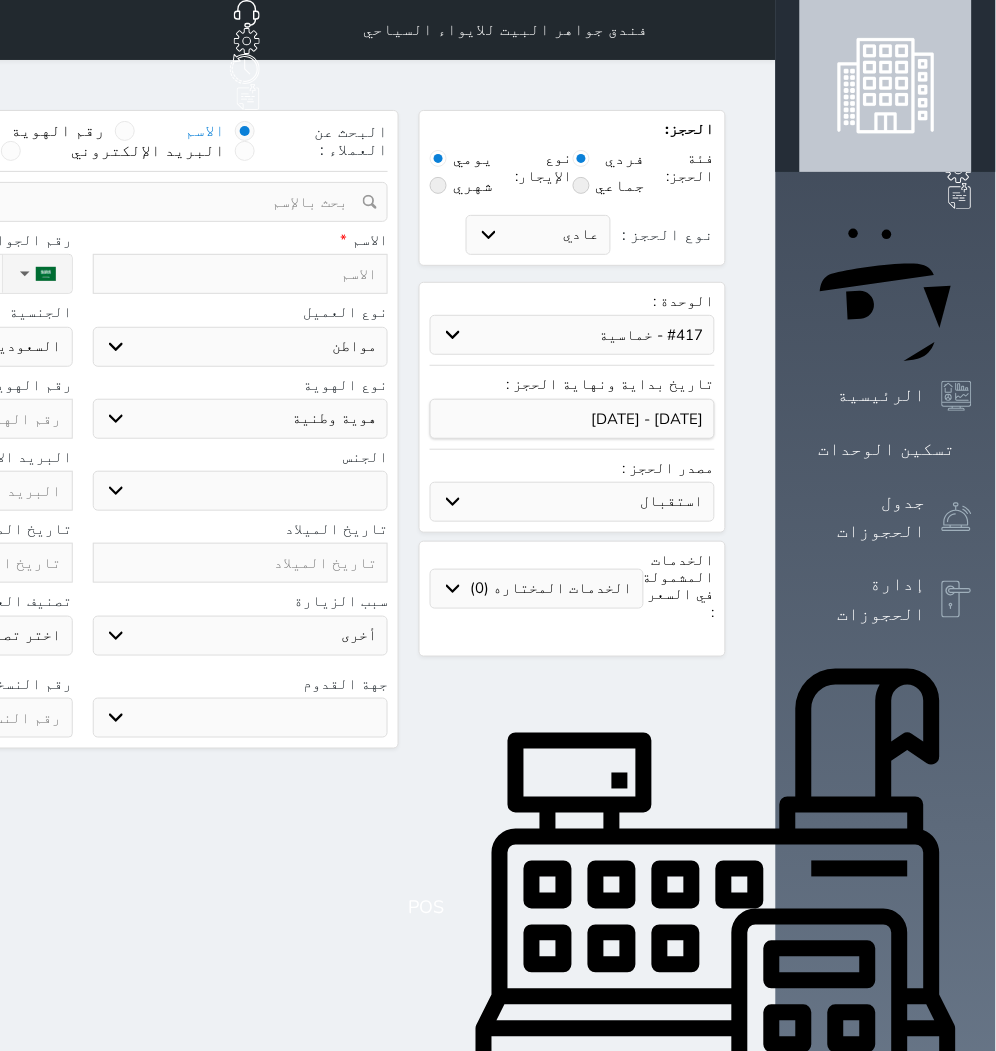 click on "حدد الوحدة
#938 - خماسية
#934 - خماسية
#932 - ثلاثية
#931 - خماسية
#930 - رباعية
#928 - ثلاثية
#927 - رباعية
#926 - خماسية
#925 - رباعية
#924 - ثلاثية
#922 - خماسية
#921 - رباعية
#920 - رباعية
#919 - خماسية
#918 - ثلاثية
#917 - خماسية
#916 - رباعية
#915 - خماسية
#914 - رباعية
#913 - خماسية" at bounding box center [572, 335] 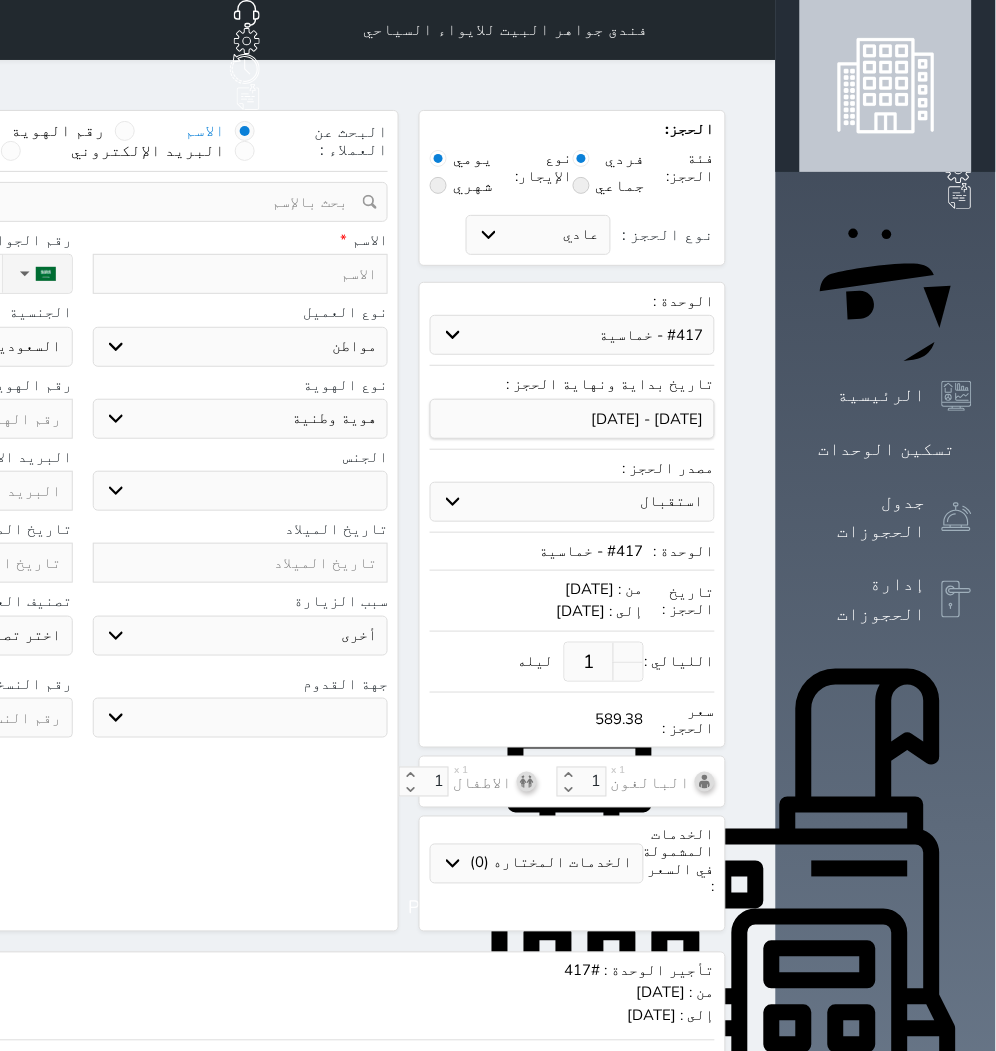 click on "1" at bounding box center (589, 662) 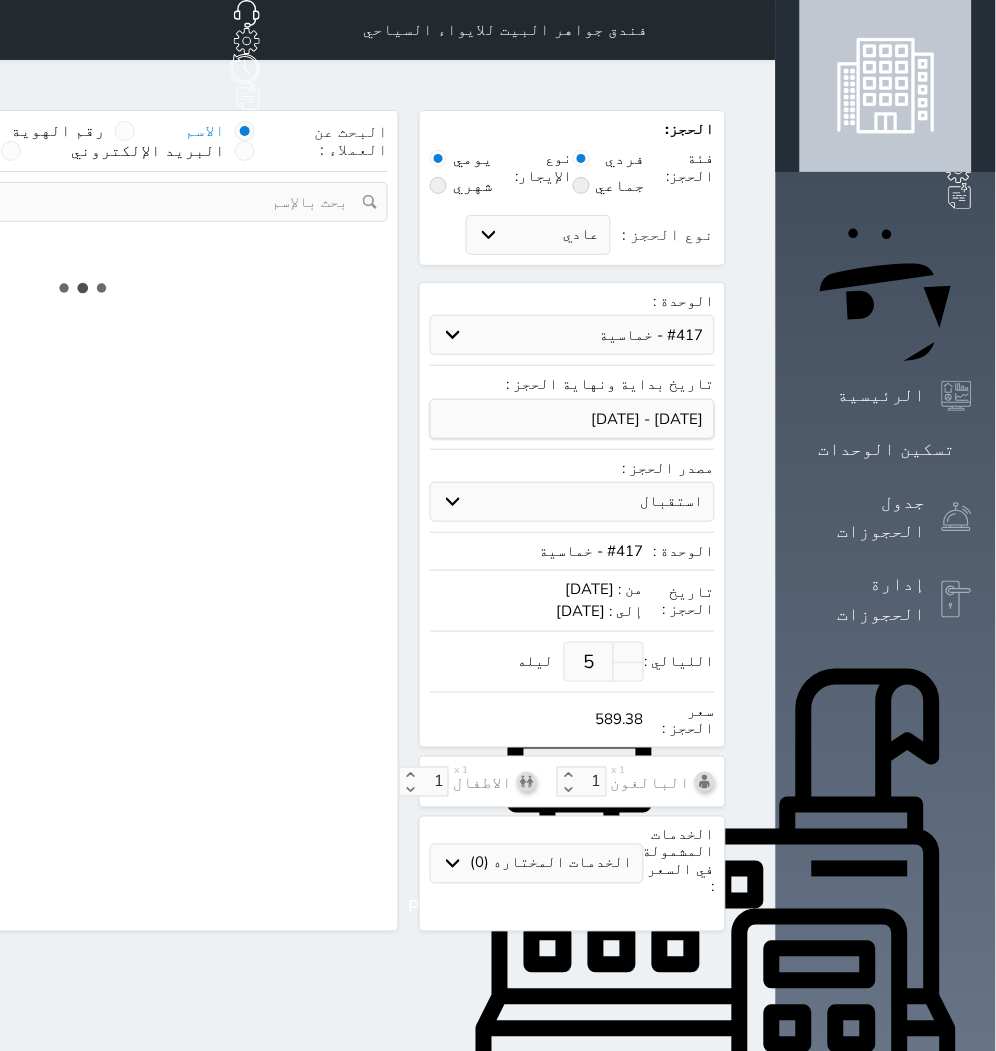 click on "البحث عن العملاء :        الاسم       رقم الهوية       البريد الإلكتروني       الجوال           تغيير العميل" at bounding box center (82, 521) 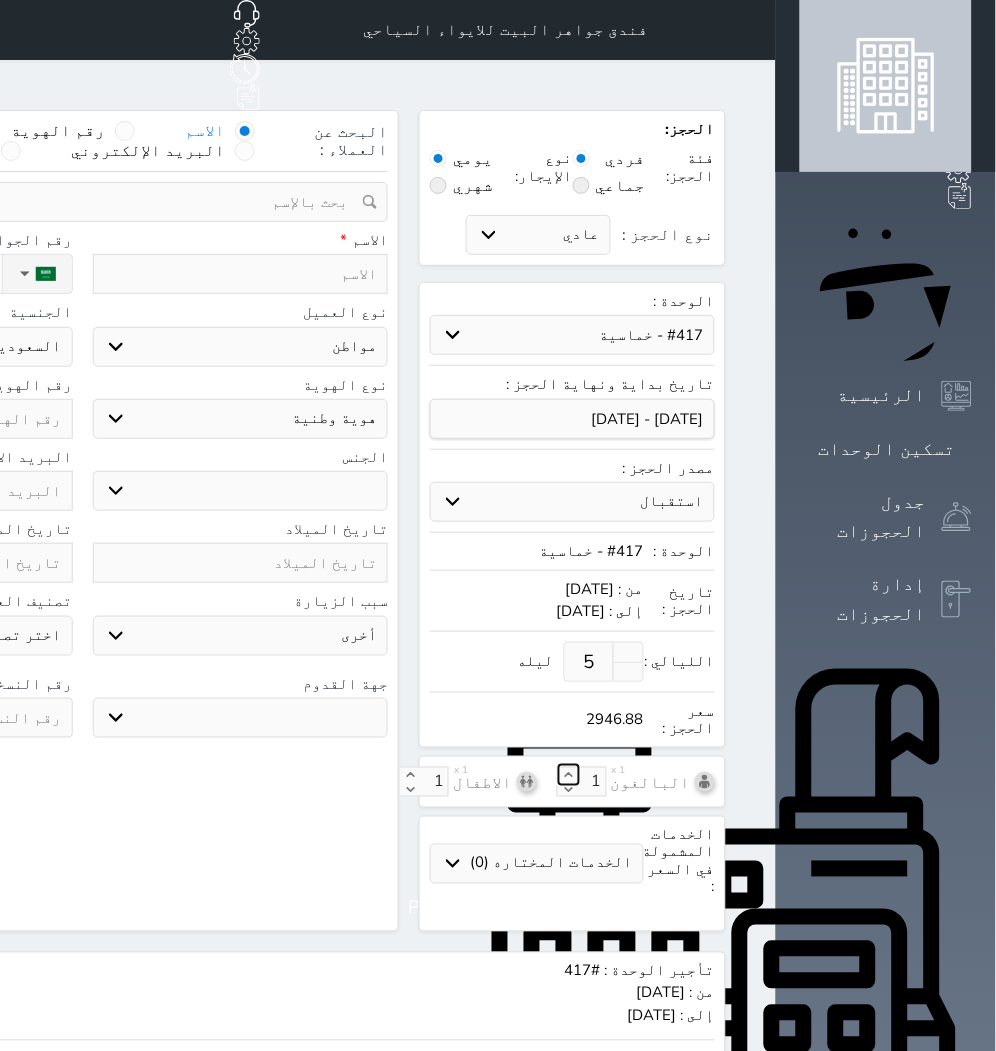 click 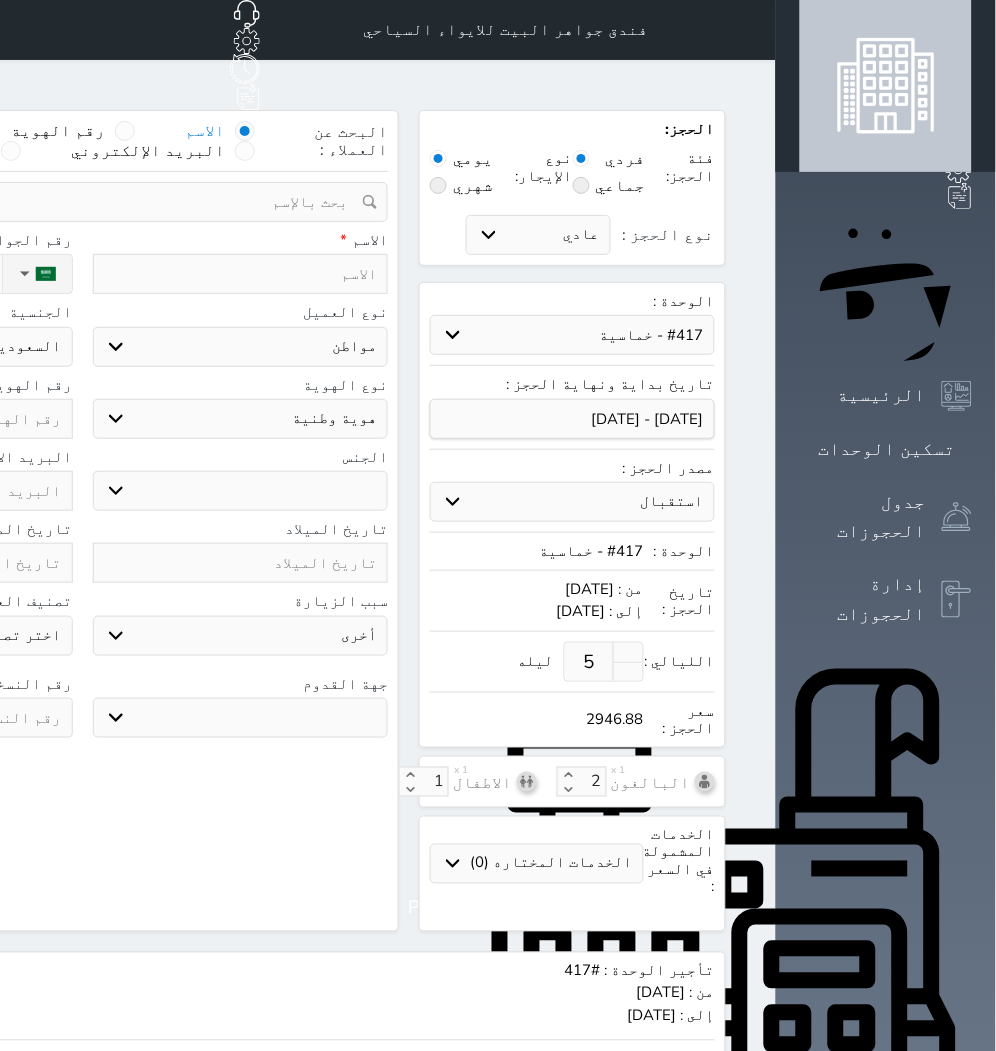 click at bounding box center (241, 274) 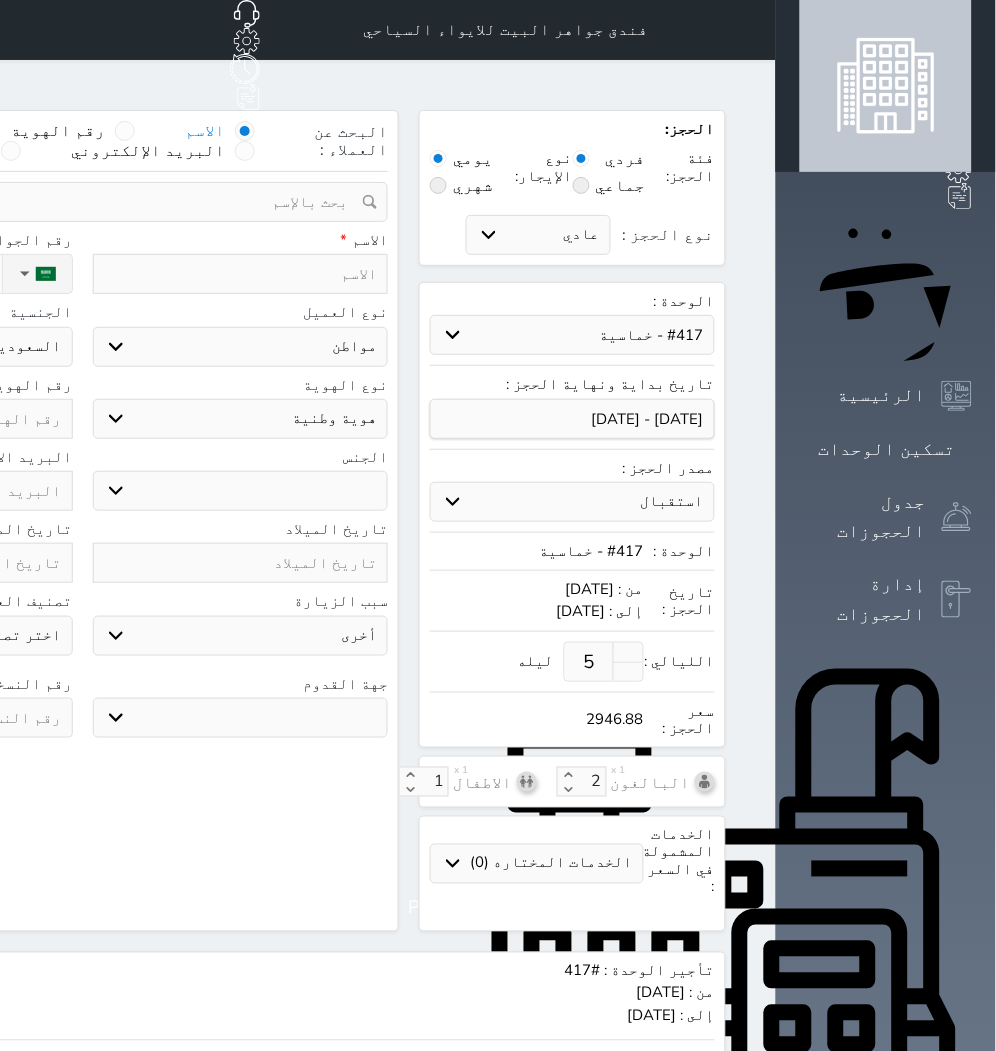 click at bounding box center [241, 274] 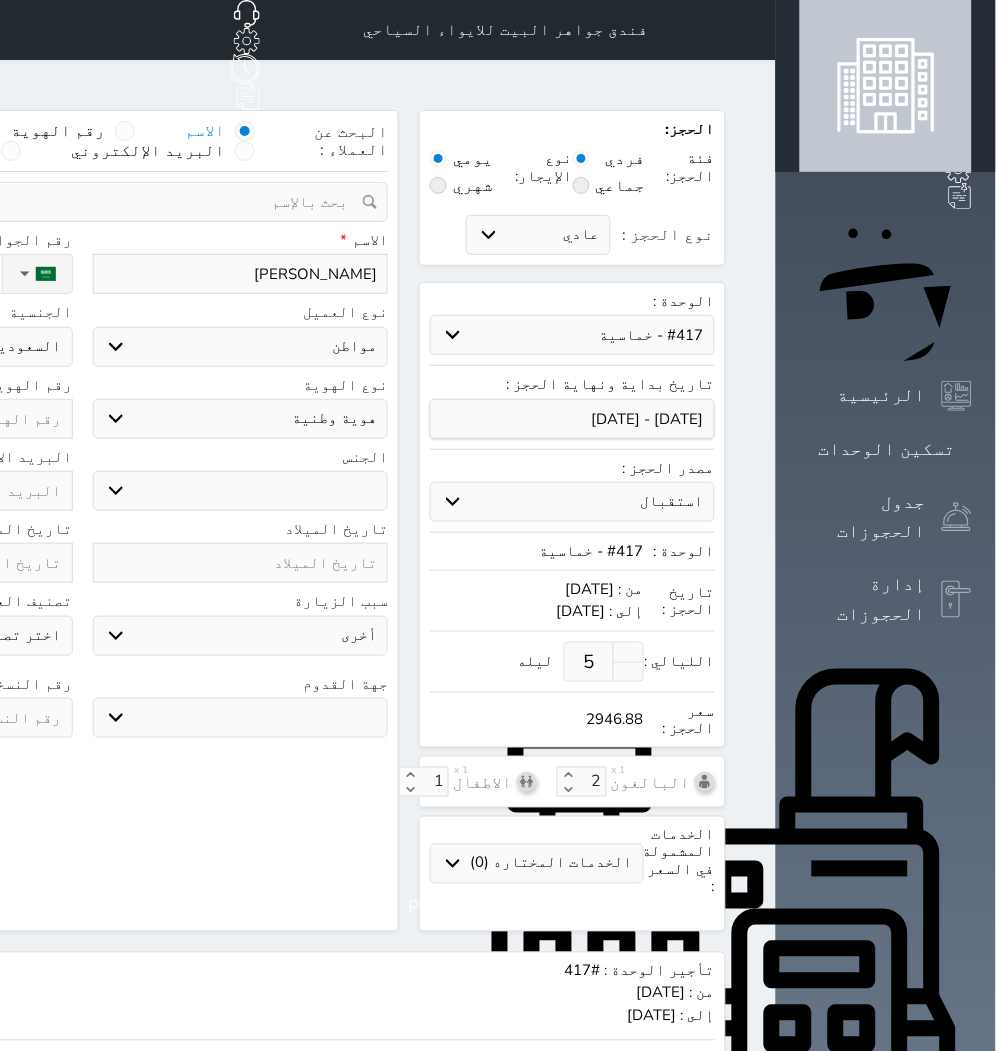 click on "اختر نوع   مواطن مواطن خليجي زائر مقيم" at bounding box center (241, 347) 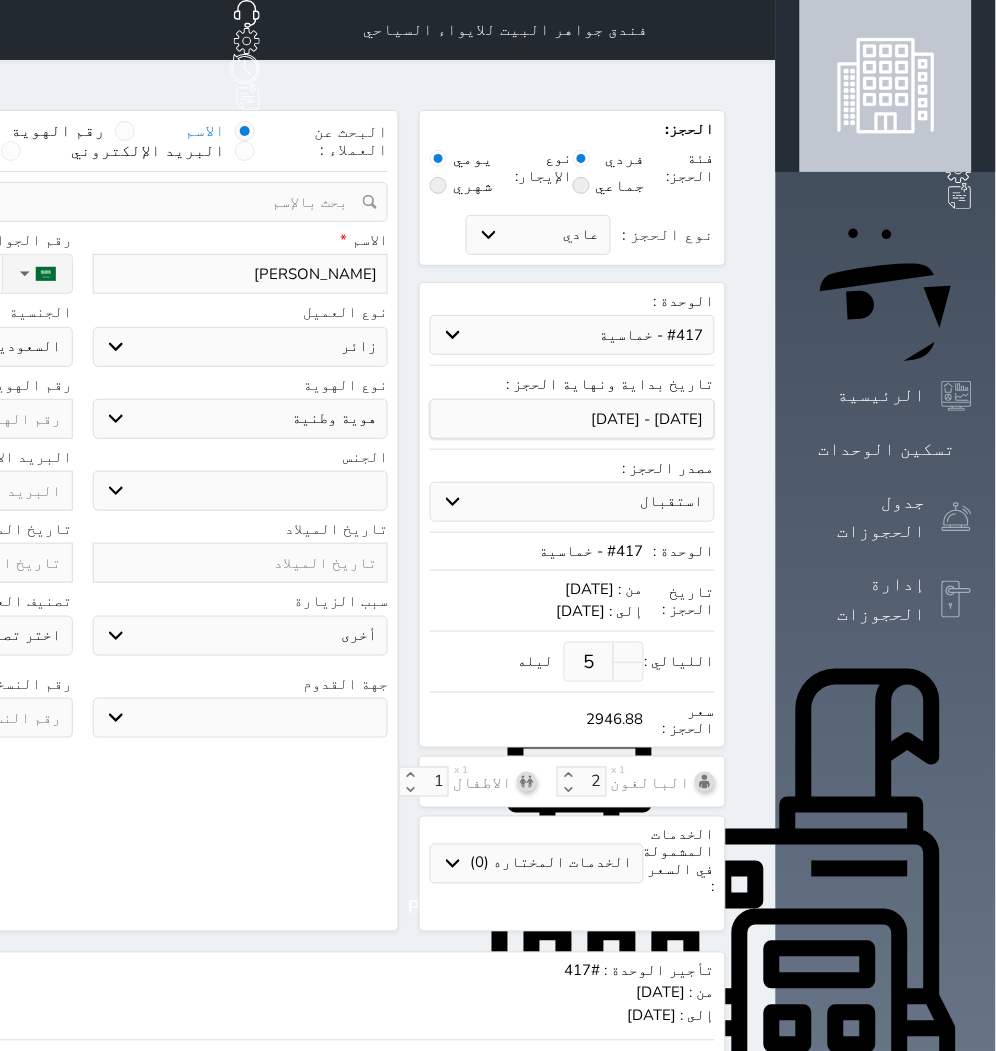 click on "اختر نوع   مواطن مواطن خليجي زائر مقيم" at bounding box center [241, 347] 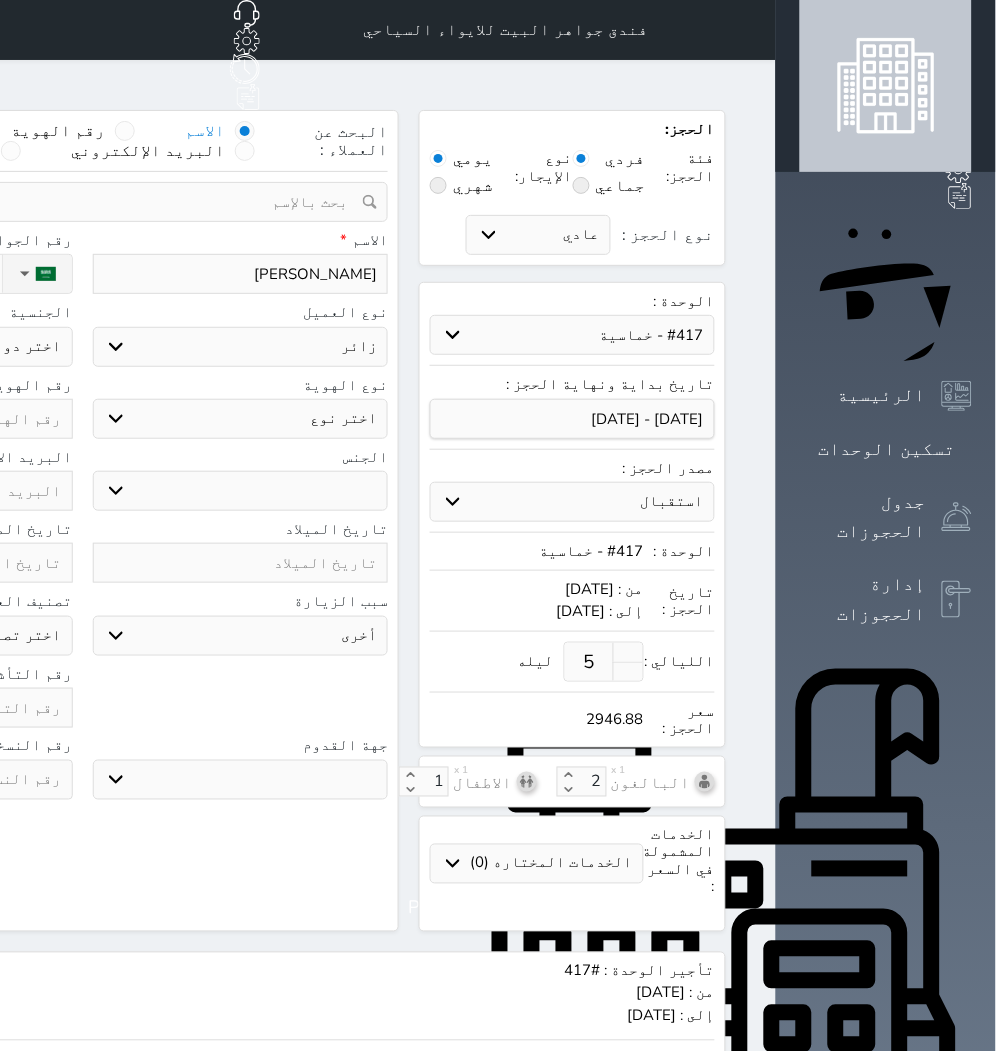 click on "اختر نوع   جواز السفر هوية زائر" at bounding box center [241, 419] 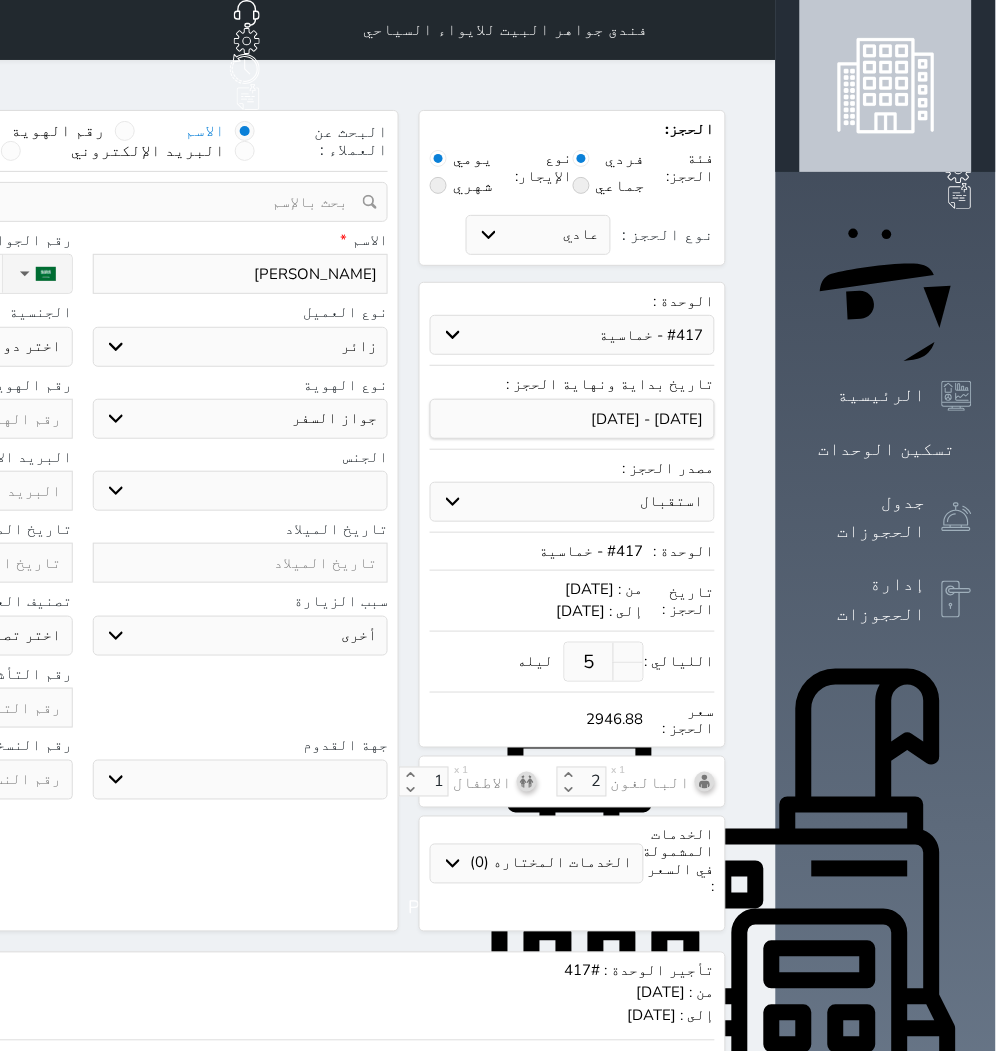 click on "اختر نوع   جواز السفر هوية زائر" at bounding box center [241, 419] 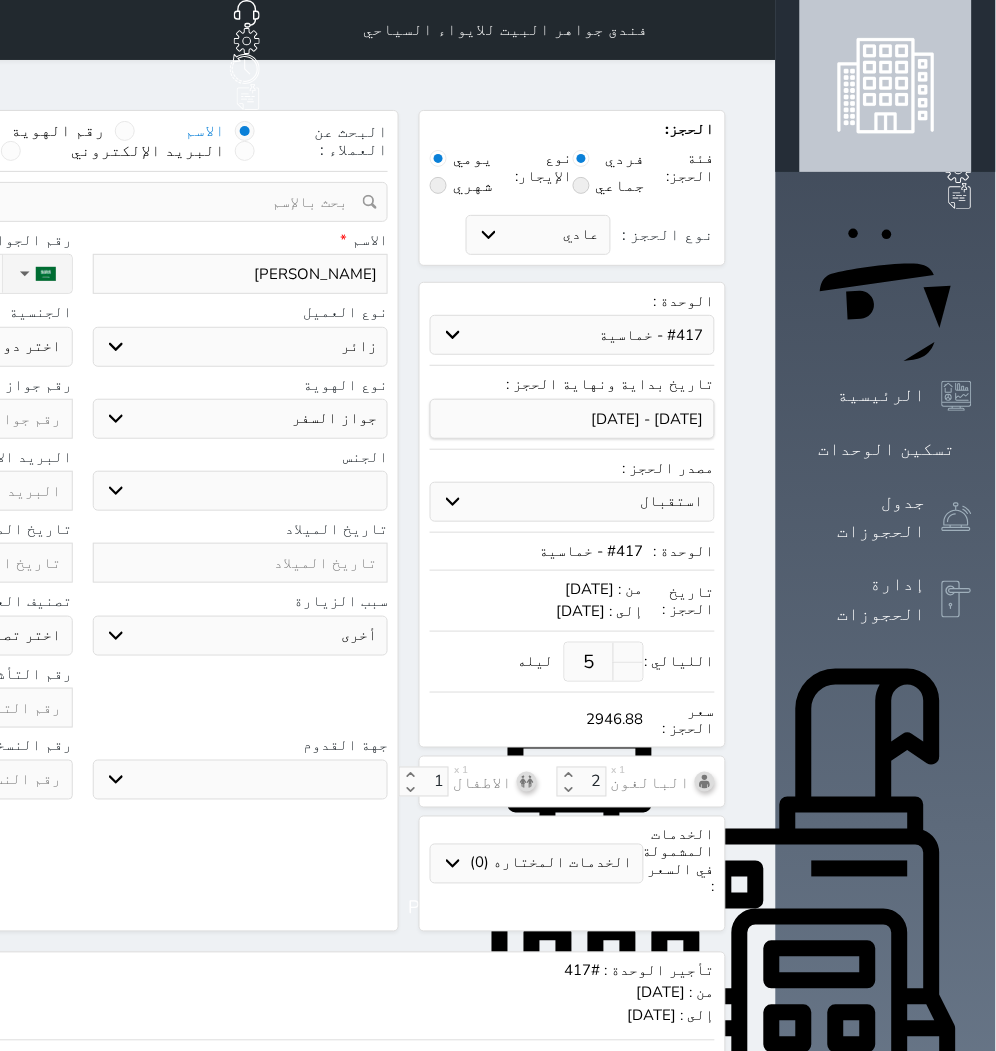 click on "ذكر   انثى" at bounding box center (241, 491) 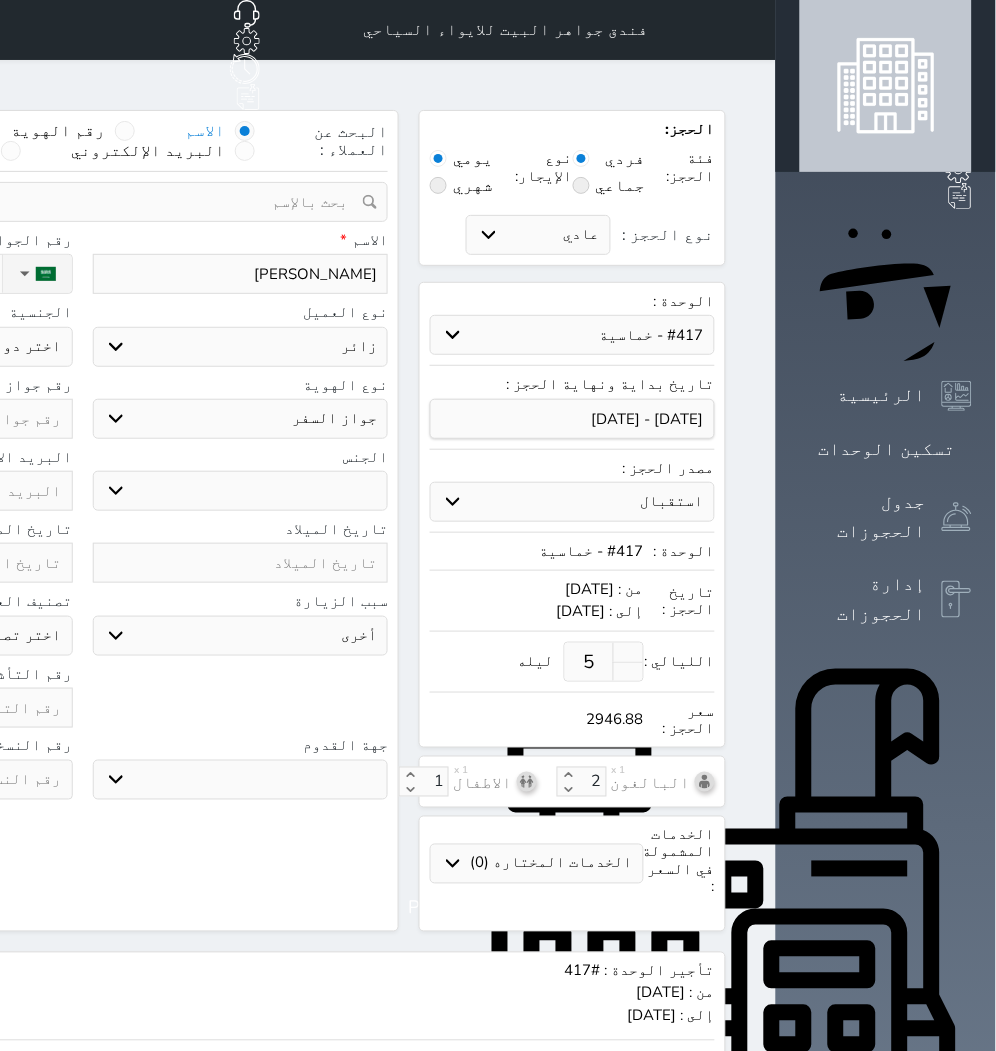 click on "ذكر   انثى" at bounding box center [241, 491] 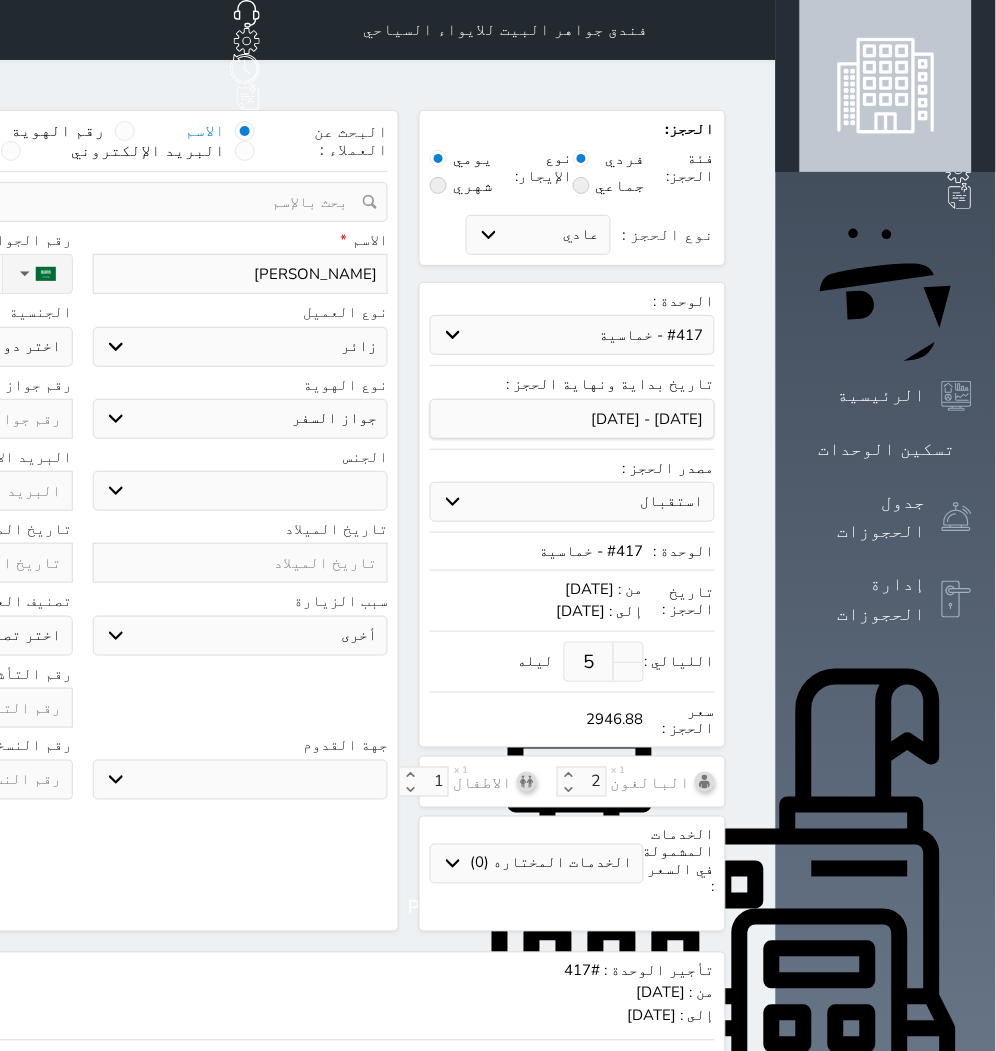 drag, startPoint x: 515, startPoint y: 624, endPoint x: 506, endPoint y: 612, distance: 15 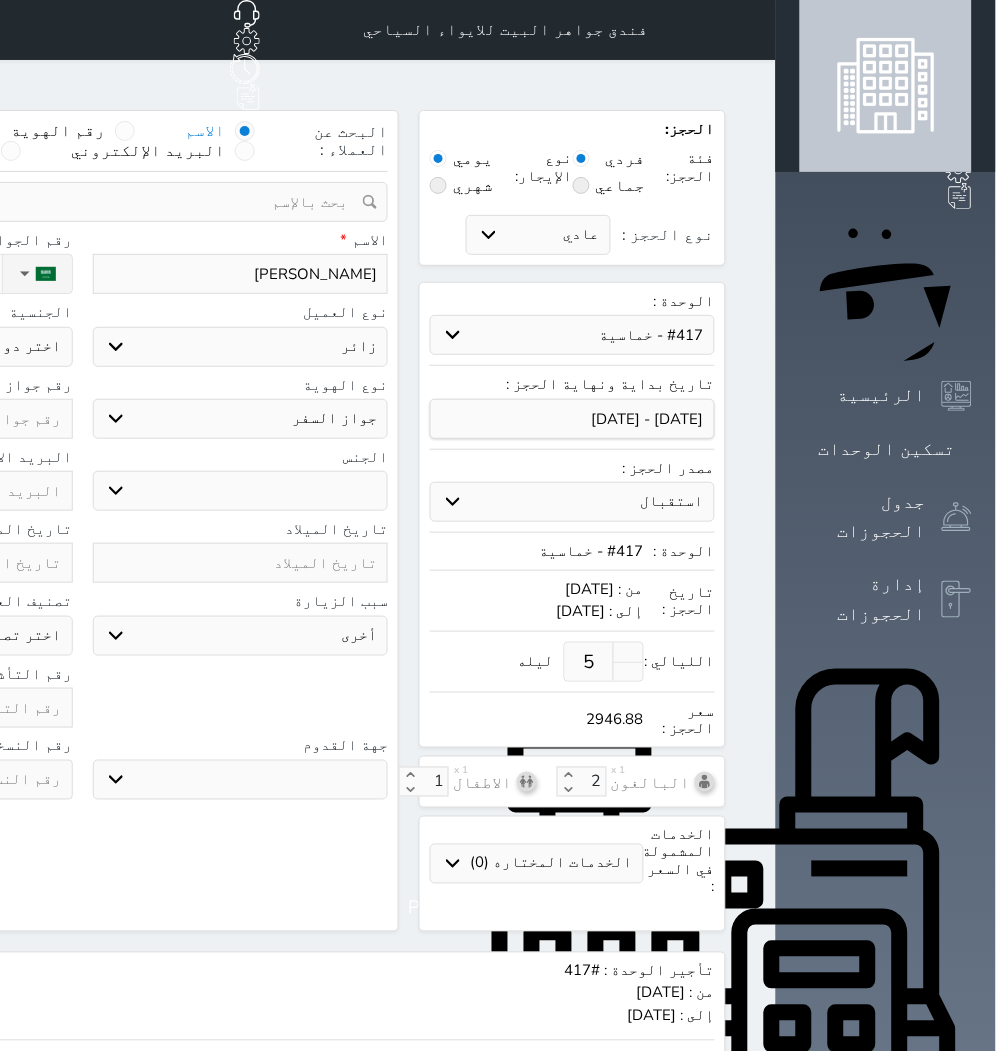 click on "سبب الزيارة   سياحة زيارة الاهل والاصدقاء زيارة دينية زيارة عمل زيارة رياضية زيارة ترفيهية أخرى موظف ديوان عمل نزيل حجر موظف وزارة الصحة   تصنيف  العميل   اختر تصنيف
مميز
خاص
غير مرغوب فيه" at bounding box center [82, 629] 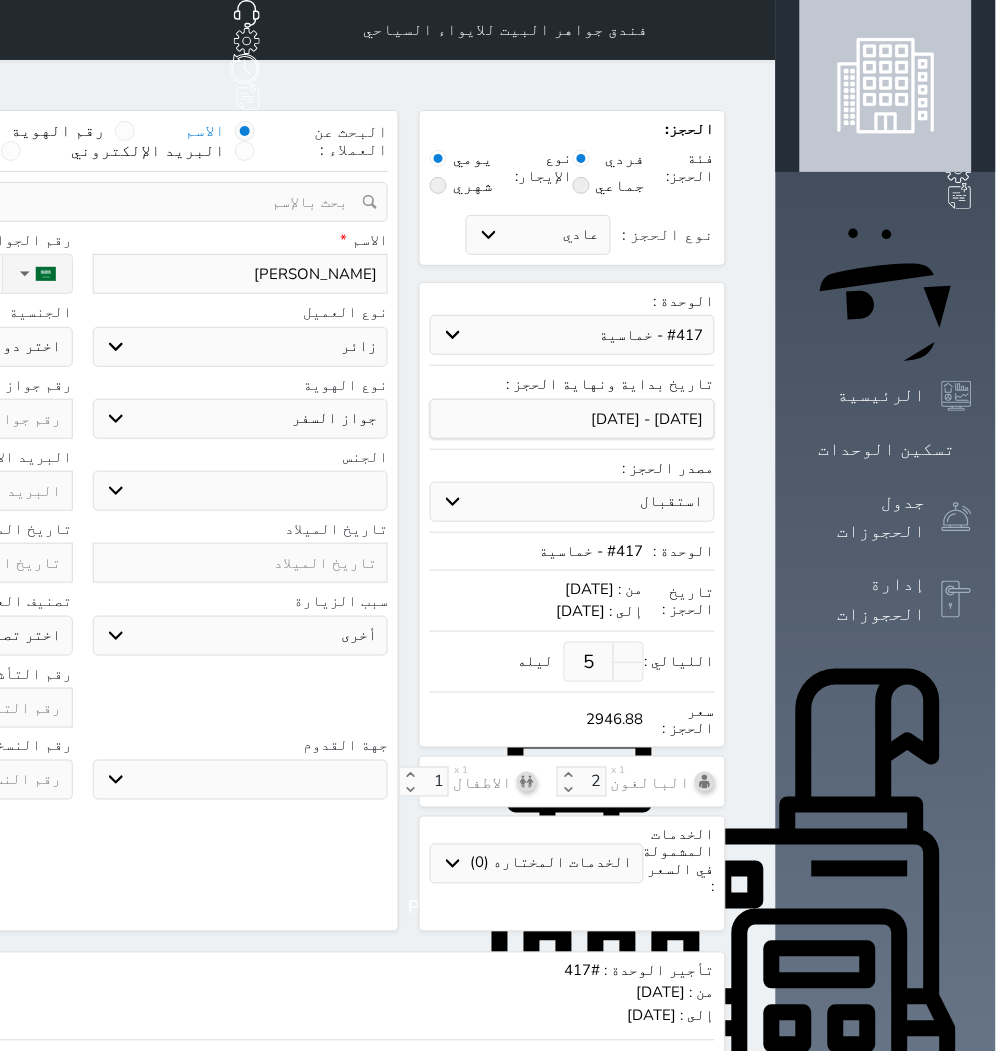 click on "سياحة زيارة الاهل والاصدقاء زيارة دينية زيارة عمل زيارة رياضية زيارة ترفيهية أخرى موظف ديوان عمل نزيل حجر موظف وزارة الصحة" at bounding box center [241, 636] 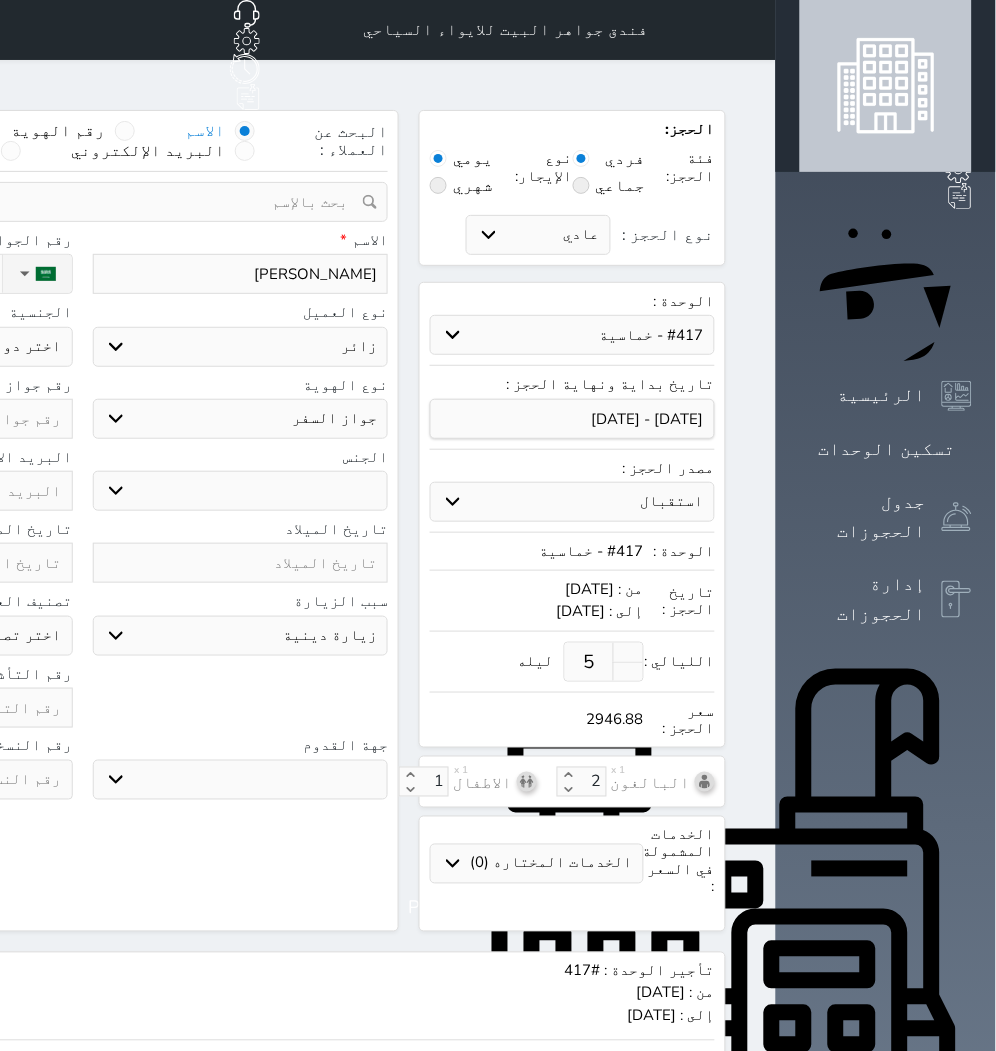 click on "سياحة زيارة الاهل والاصدقاء زيارة دينية زيارة عمل زيارة رياضية زيارة ترفيهية أخرى موظف ديوان عمل نزيل حجر موظف وزارة الصحة" at bounding box center (241, 636) 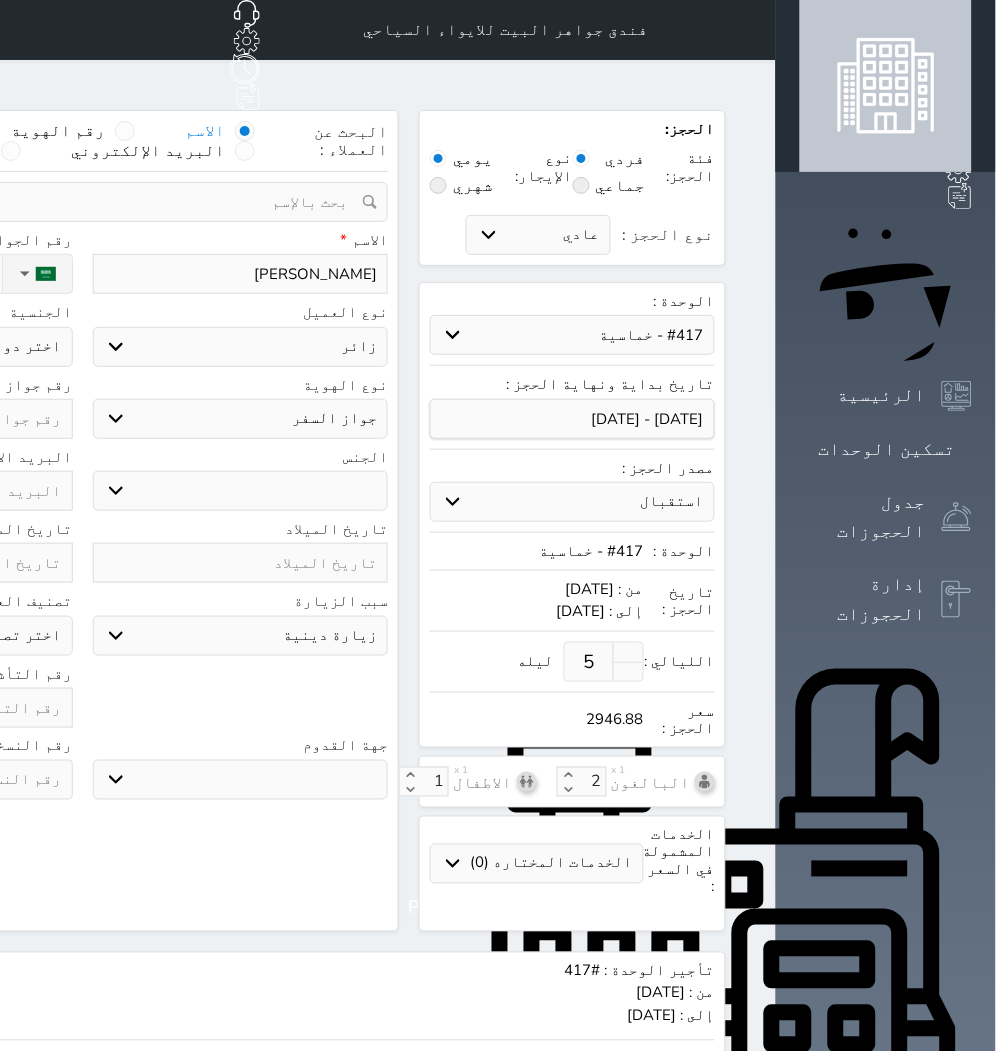 click on "نوع الحجز :" at bounding box center (-111, 274) 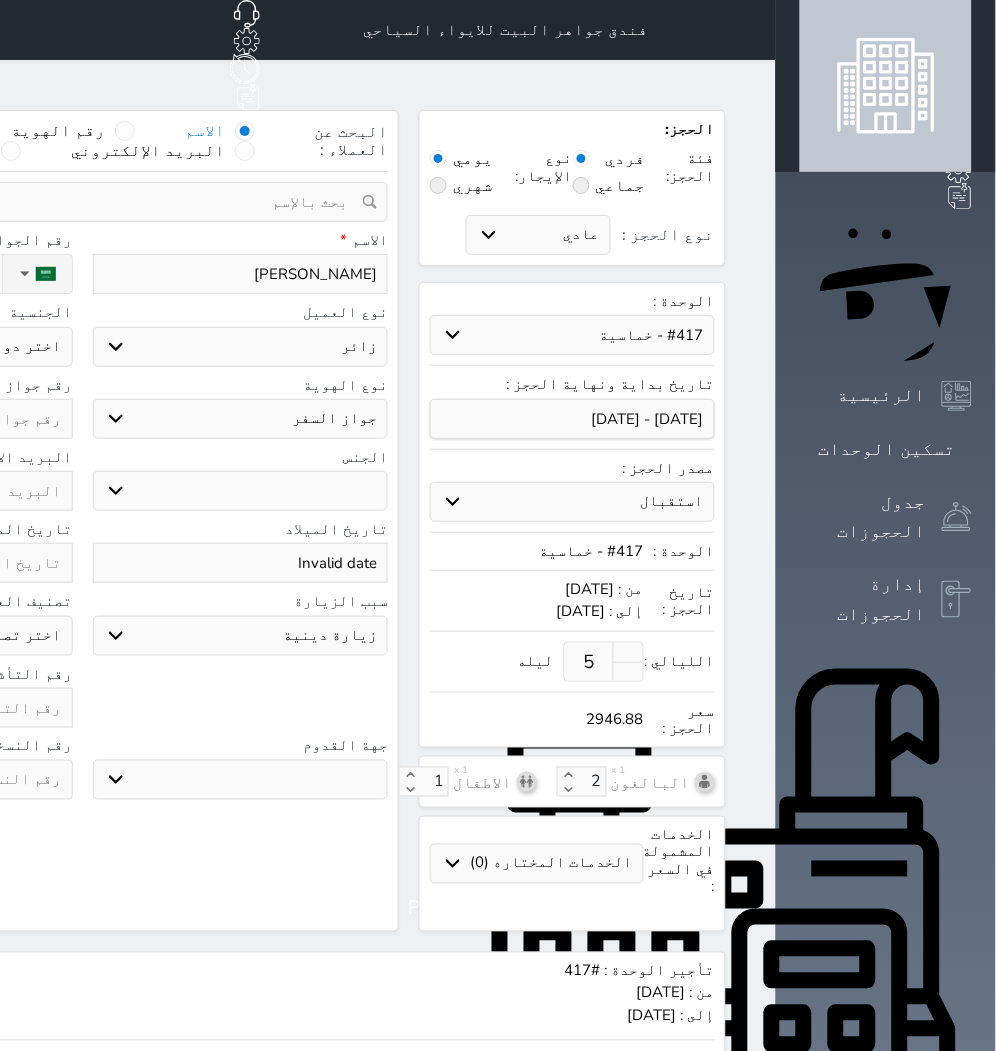 click on "اختر دولة
اثيوبيا
اجنبي بجواز [DEMOGRAPHIC_DATA]
اخرى
[GEOGRAPHIC_DATA]
[GEOGRAPHIC_DATA]
[GEOGRAPHIC_DATA]
[GEOGRAPHIC_DATA]
[GEOGRAPHIC_DATA]
[GEOGRAPHIC_DATA]
[GEOGRAPHIC_DATA]" at bounding box center [-75, 347] 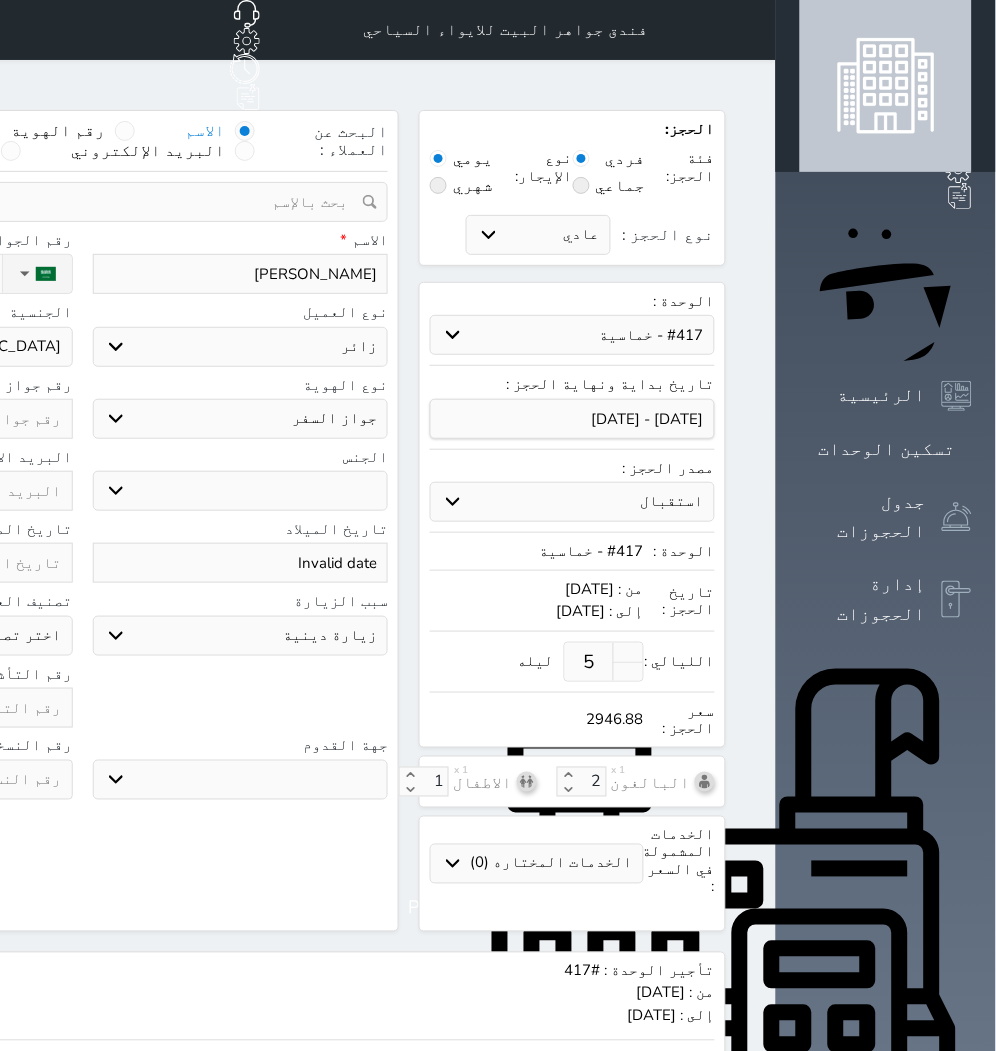 click on "اختر دولة
اثيوبيا
اجنبي بجواز [DEMOGRAPHIC_DATA]
اخرى
[GEOGRAPHIC_DATA]
[GEOGRAPHIC_DATA]
[GEOGRAPHIC_DATA]
[GEOGRAPHIC_DATA]
[GEOGRAPHIC_DATA]
[GEOGRAPHIC_DATA]
[GEOGRAPHIC_DATA]" at bounding box center (-75, 347) 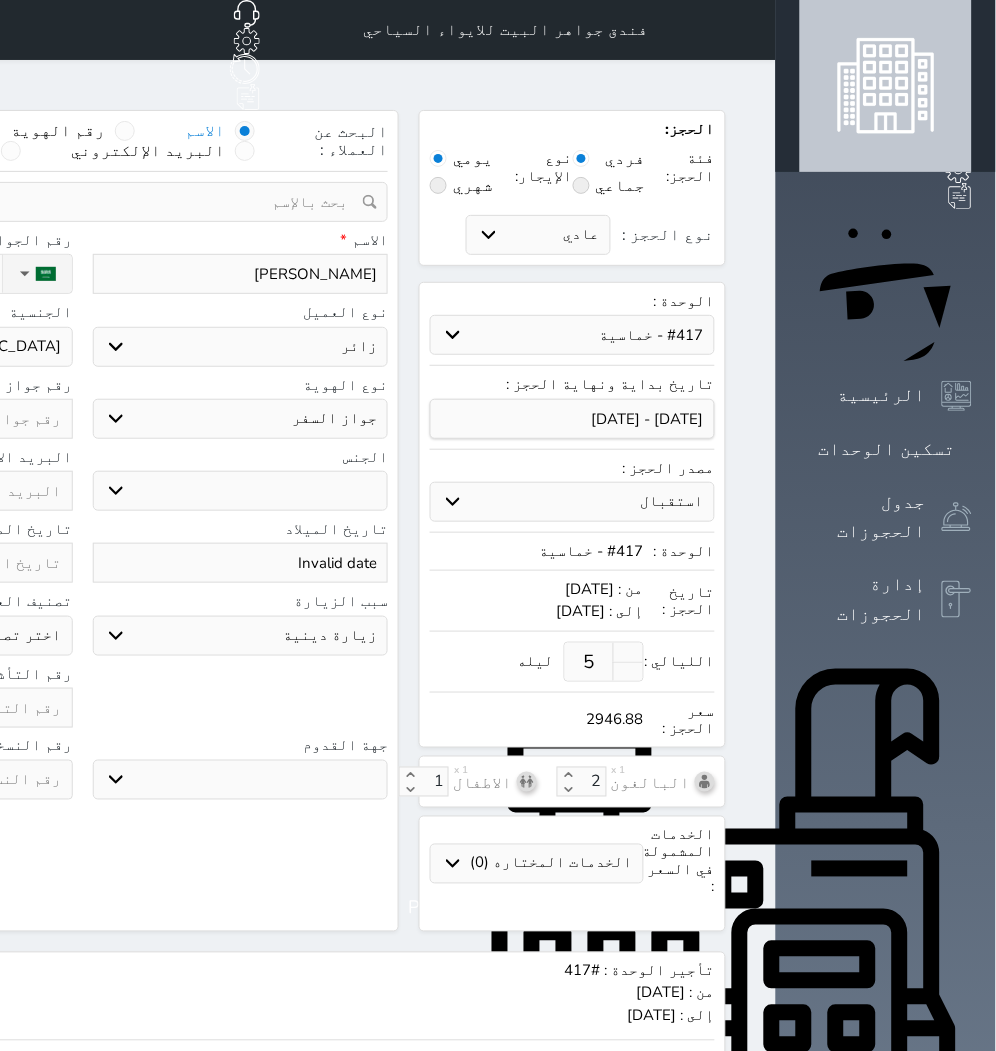 click at bounding box center (-75, 419) 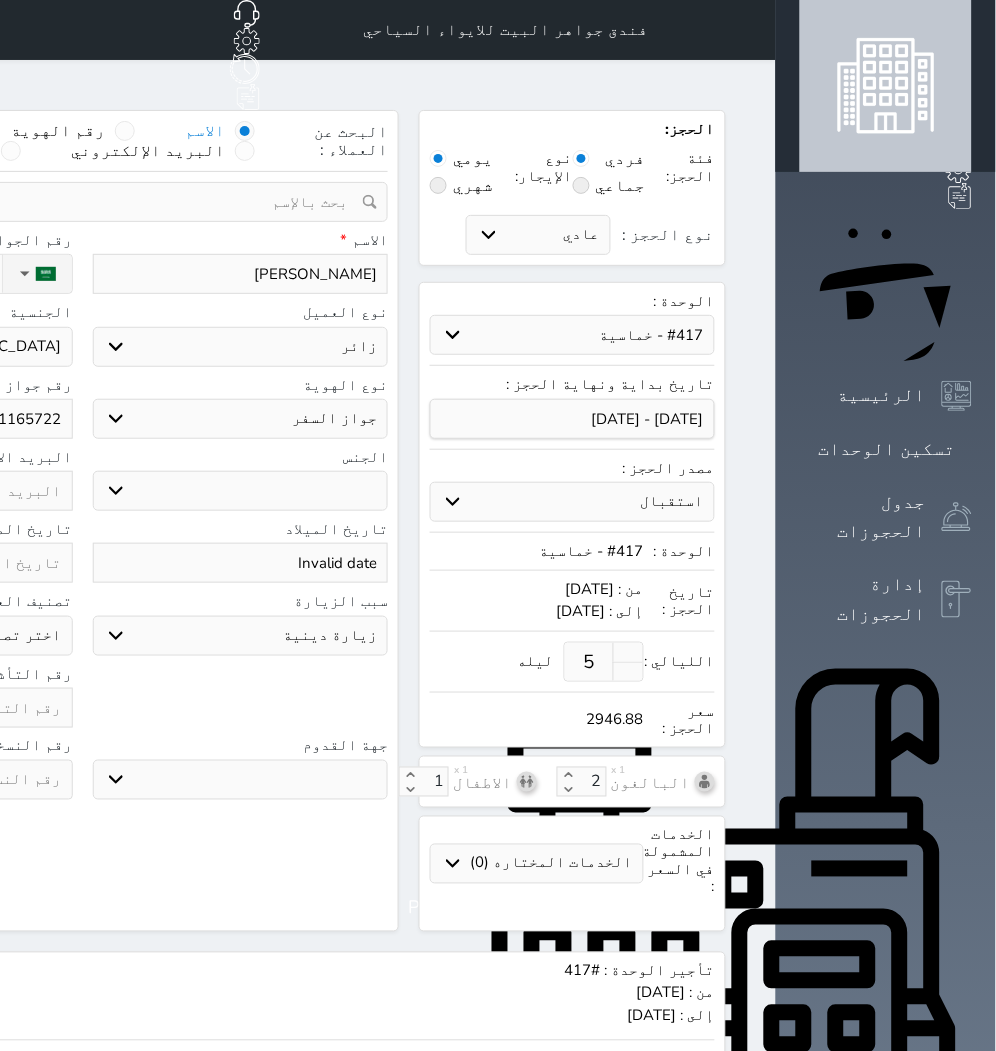 click at bounding box center (-75, 708) 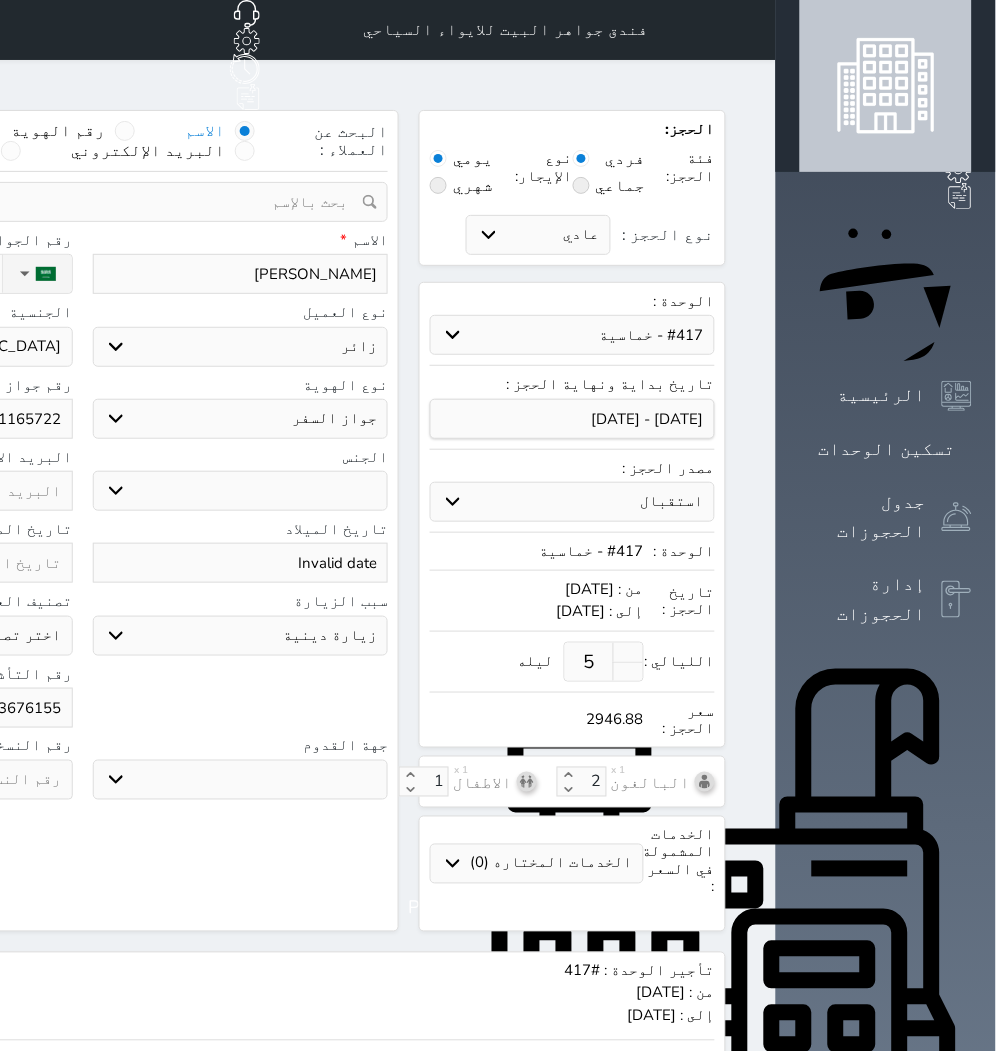 click on "البحث عن العملاء :        الاسم       رقم الهوية       البريد الإلكتروني       الجوال           تغيير العميل                      ملاحظات                           سجل حجوزات العميل Syed Faheem Ahmed                   إجمالى رصيد العميل : 0 ريال     رقم الحجز   الوحدة   من   إلى   نوع الحجز   الرصيد   الاجرائات         النتائج  : من (  ) - إلى  (  )   العدد  :              سجل الكمبيالات الغير محصلة على العميل Syed Faheem Ahmed                 رقم الحجز   المبلغ الكلى    المبلغ المحصل    المبلغ المتبقى    تاريخ الإستحقاق         النتائج  : من (  ) - إلى  (  )   العدد  :      الاسم *   Syed Faheem Ahmed   رقم الجوال *       ▼     Afghanistan (‫افغانستان‬‎)   +93   Albania (Shqipëri)   +355     +213   American Samoa" at bounding box center [82, 521] 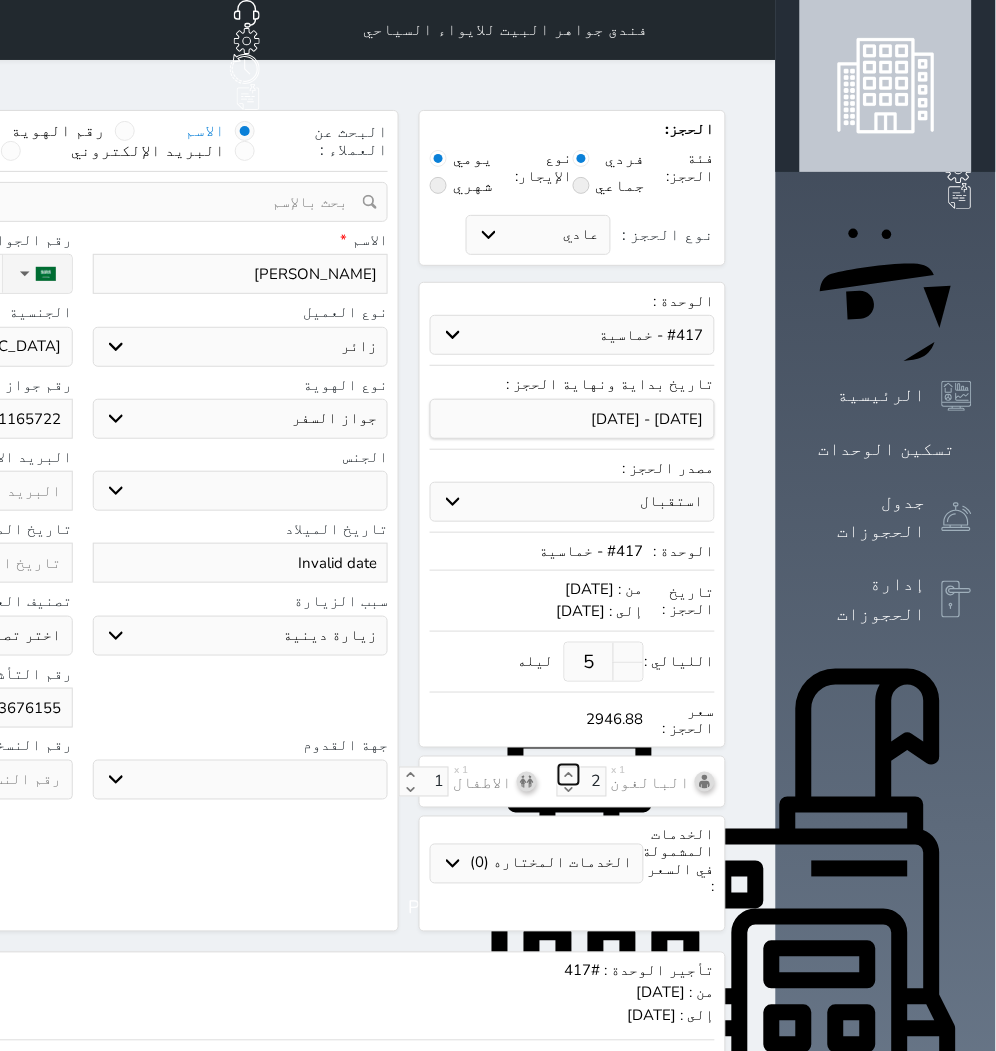 click 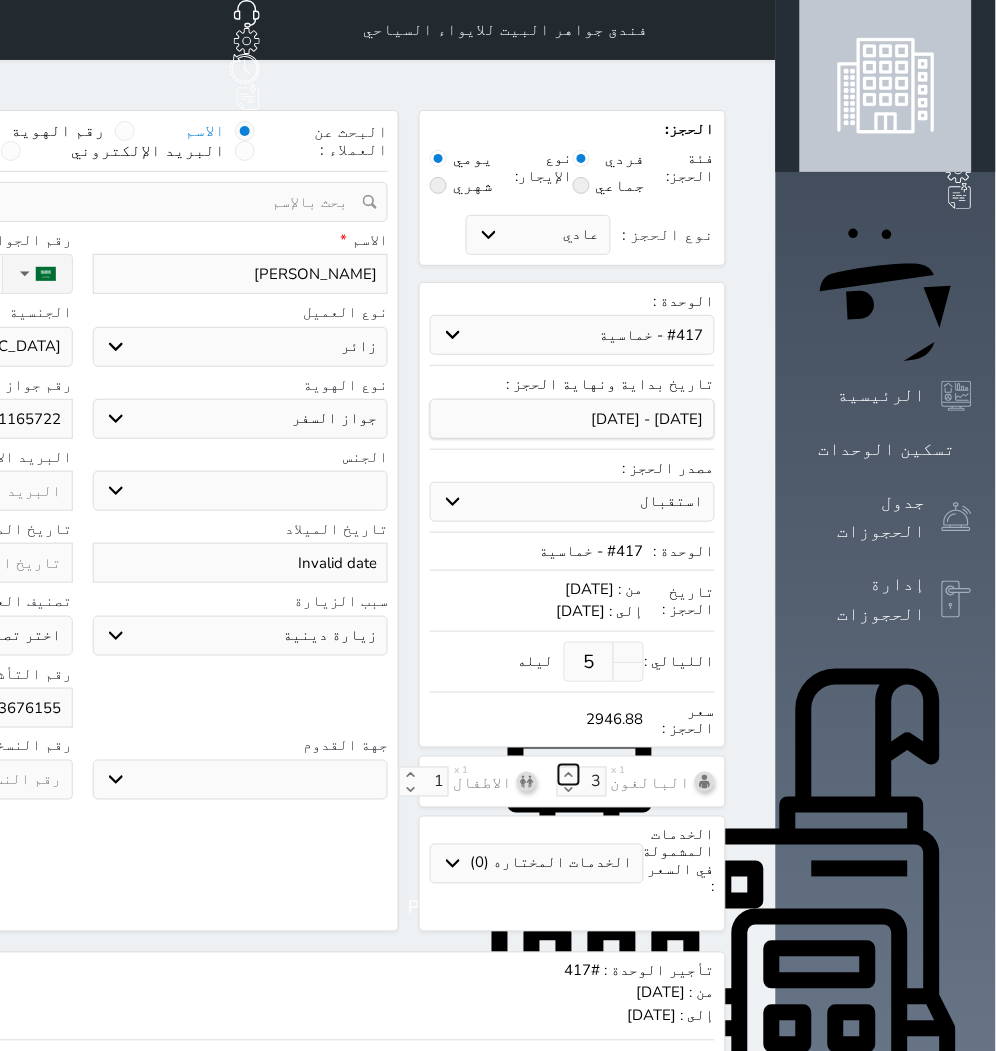 click 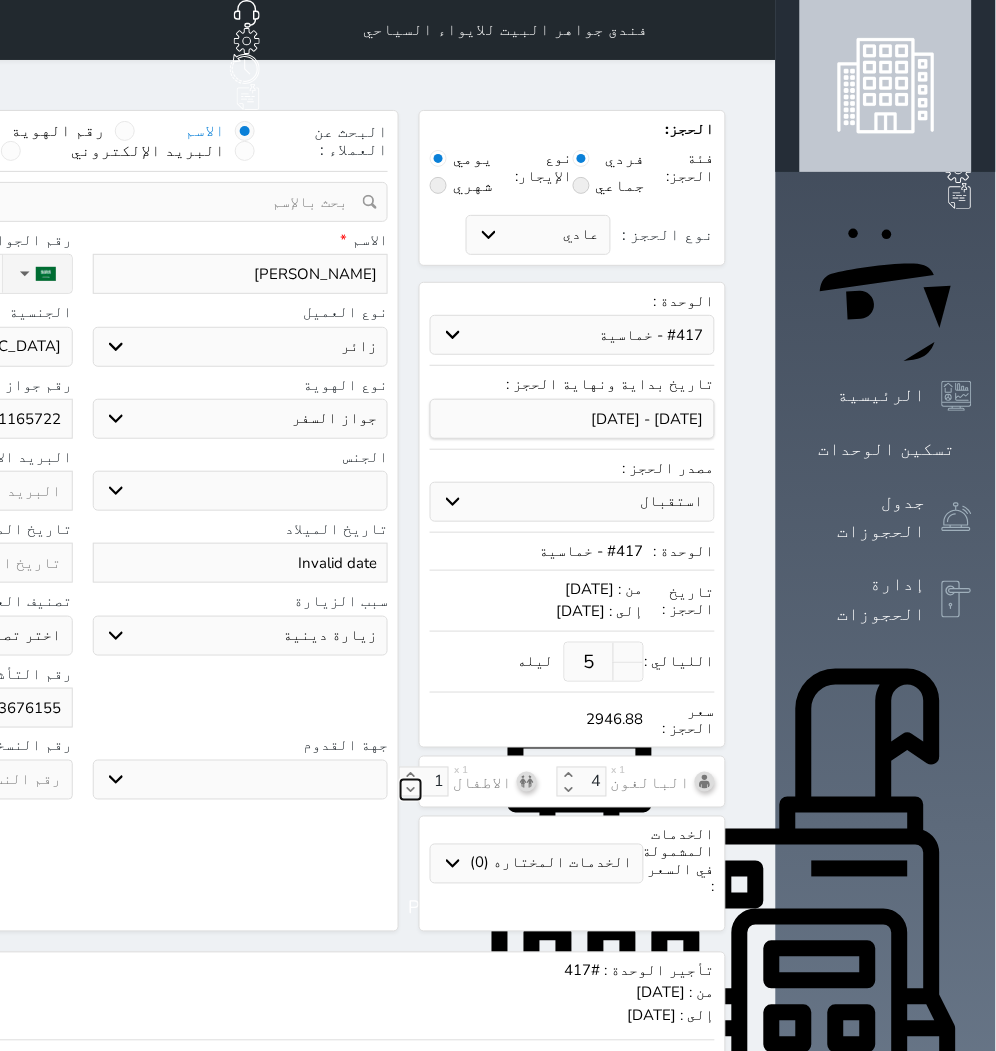 click 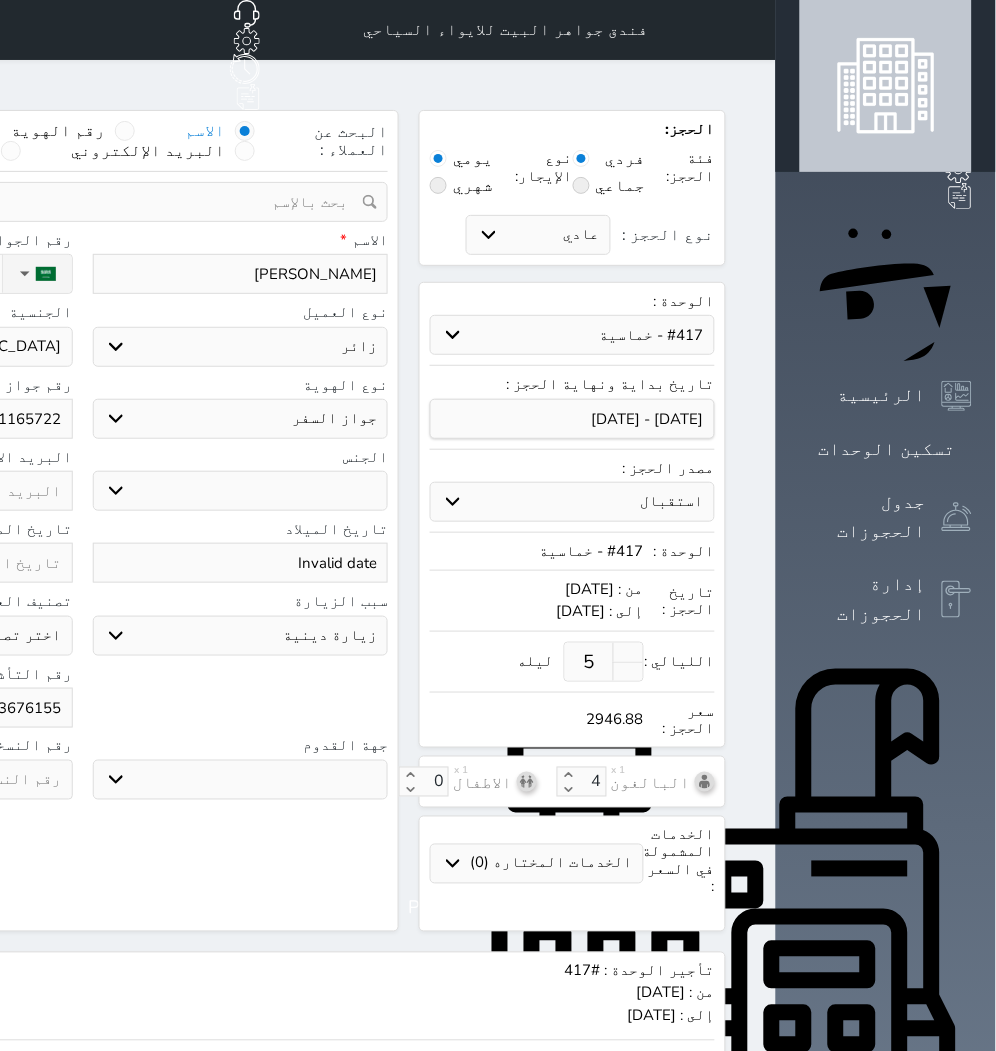 click on "البحث عن العملاء :        الاسم       رقم الهوية       البريد الإلكتروني       الجوال           تغيير العميل                      ملاحظات                           سجل حجوزات العميل Syed Faheem Ahmed                   إجمالى رصيد العميل : 0 ريال     رقم الحجز   الوحدة   من   إلى   نوع الحجز   الرصيد   الاجرائات         النتائج  : من (  ) - إلى  (  )   العدد  :              سجل الكمبيالات الغير محصلة على العميل Syed Faheem Ahmed                 رقم الحجز   المبلغ الكلى    المبلغ المحصل    المبلغ المتبقى    تاريخ الإستحقاق         النتائج  : من (  ) - إلى  (  )   العدد  :      الاسم *   Syed Faheem Ahmed   رقم الجوال *       ▼     Afghanistan (‫افغانستان‬‎)   +93   Albania (Shqipëri)   +355     +213   American Samoa" at bounding box center (82, 521) 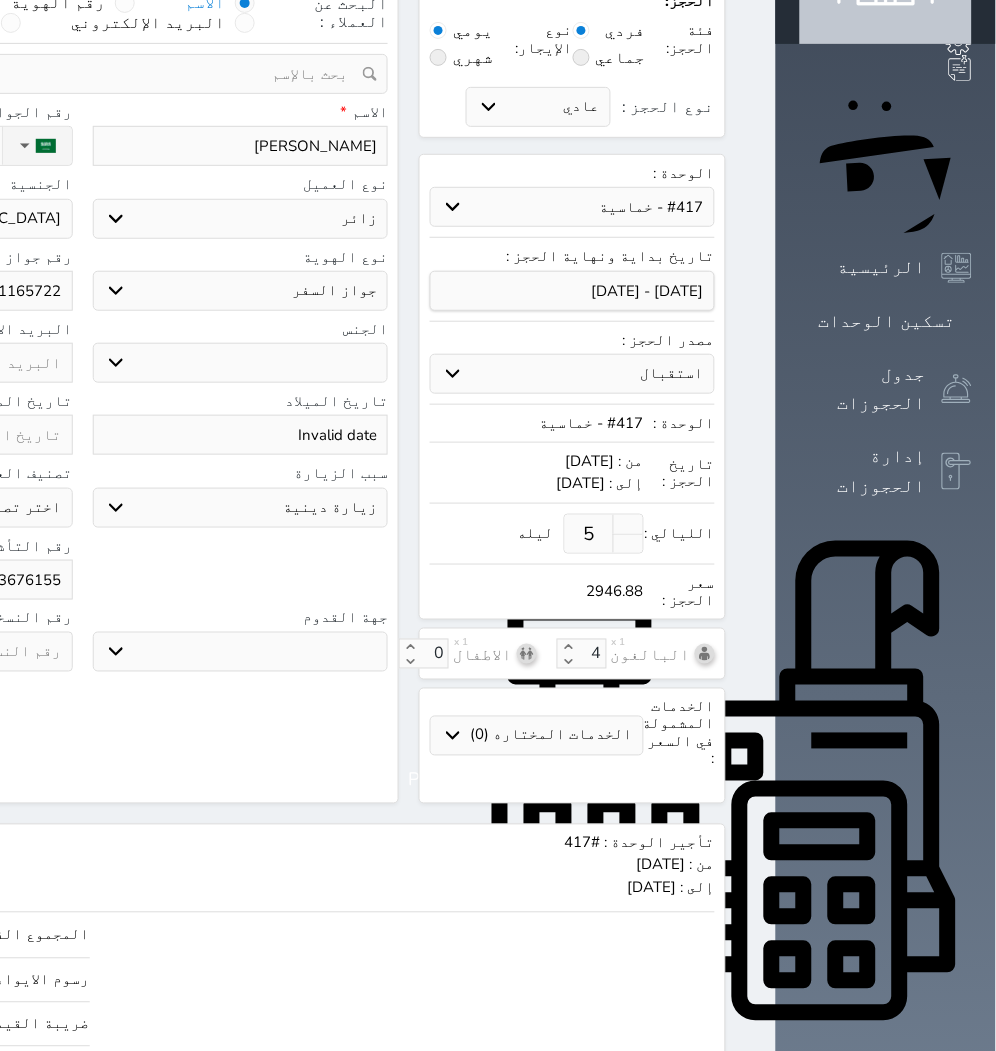 scroll, scrollTop: 207, scrollLeft: 0, axis: vertical 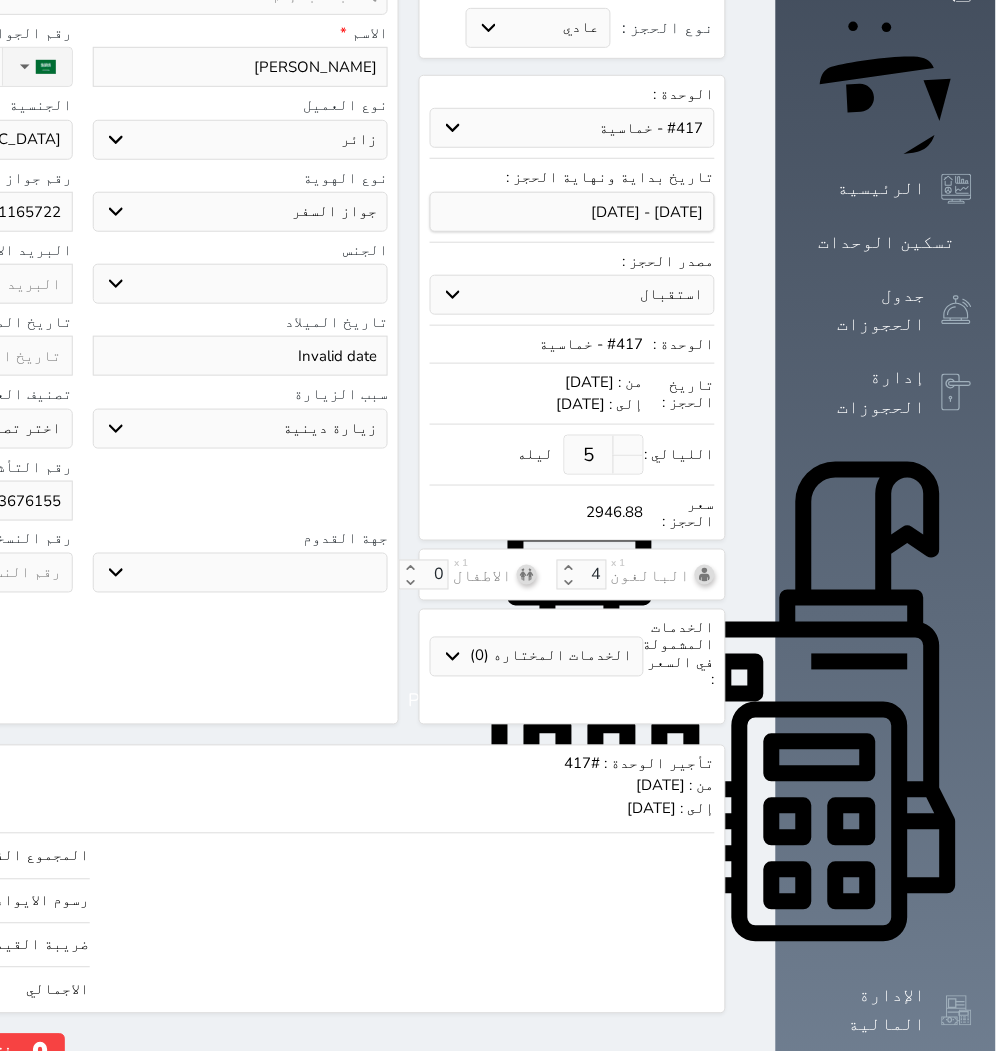 click on "حجز" at bounding box center (-146, 1051) 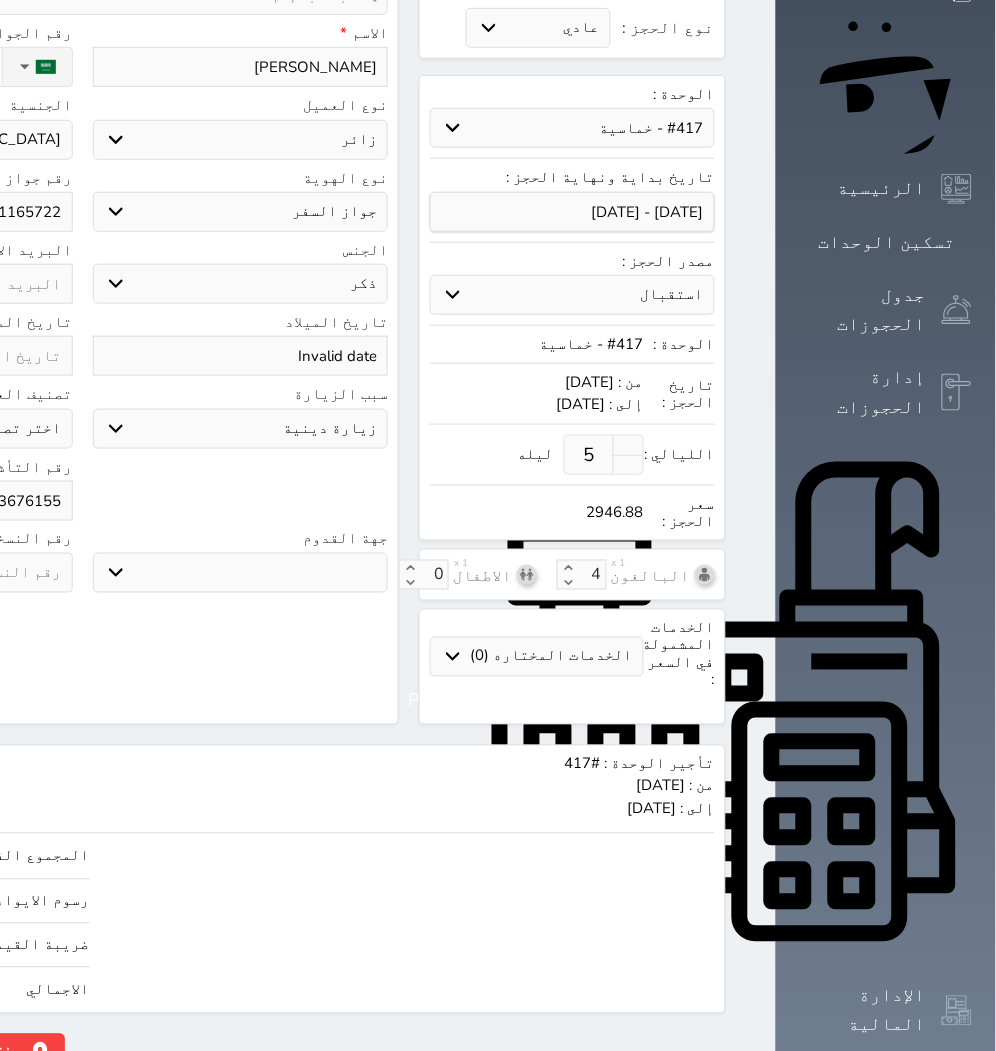 scroll, scrollTop: 96, scrollLeft: 0, axis: vertical 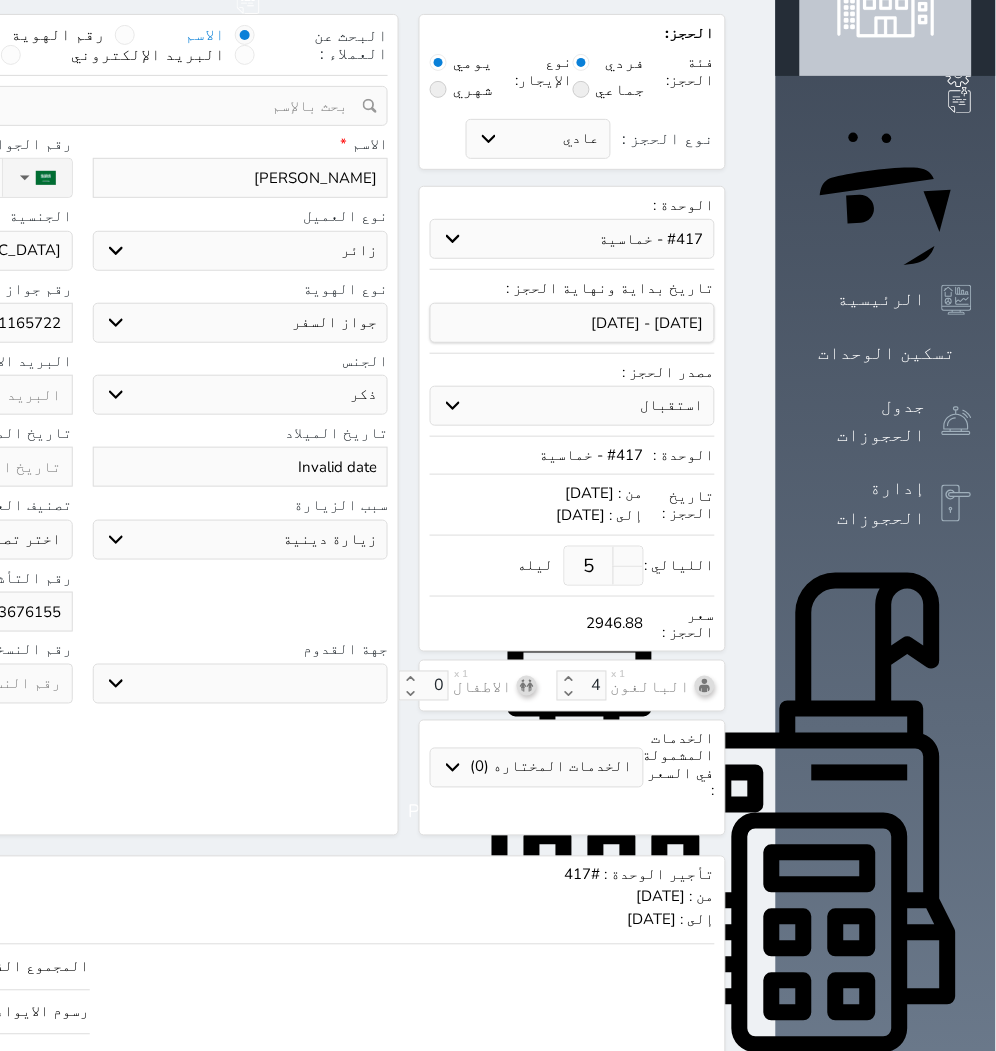 click on "ذكر   انثى" at bounding box center [241, 395] 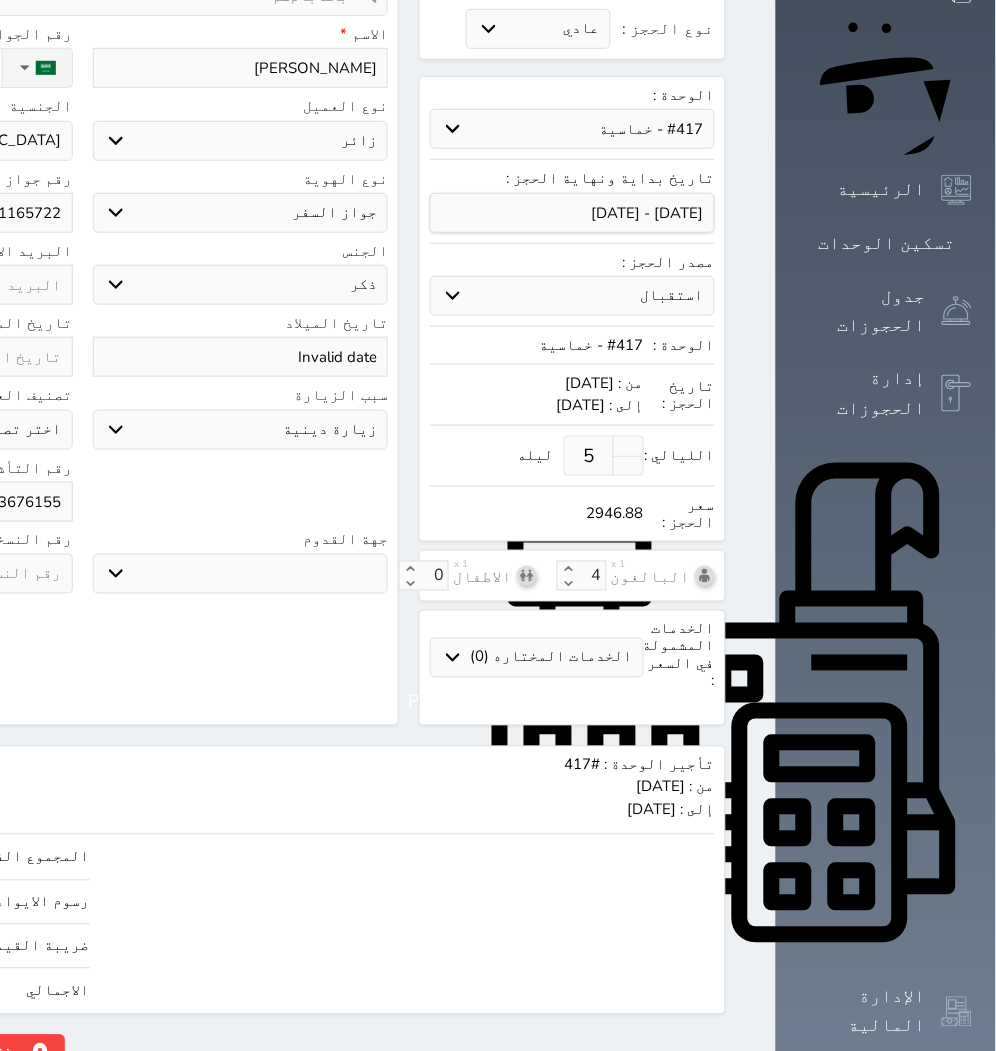 scroll, scrollTop: 207, scrollLeft: 0, axis: vertical 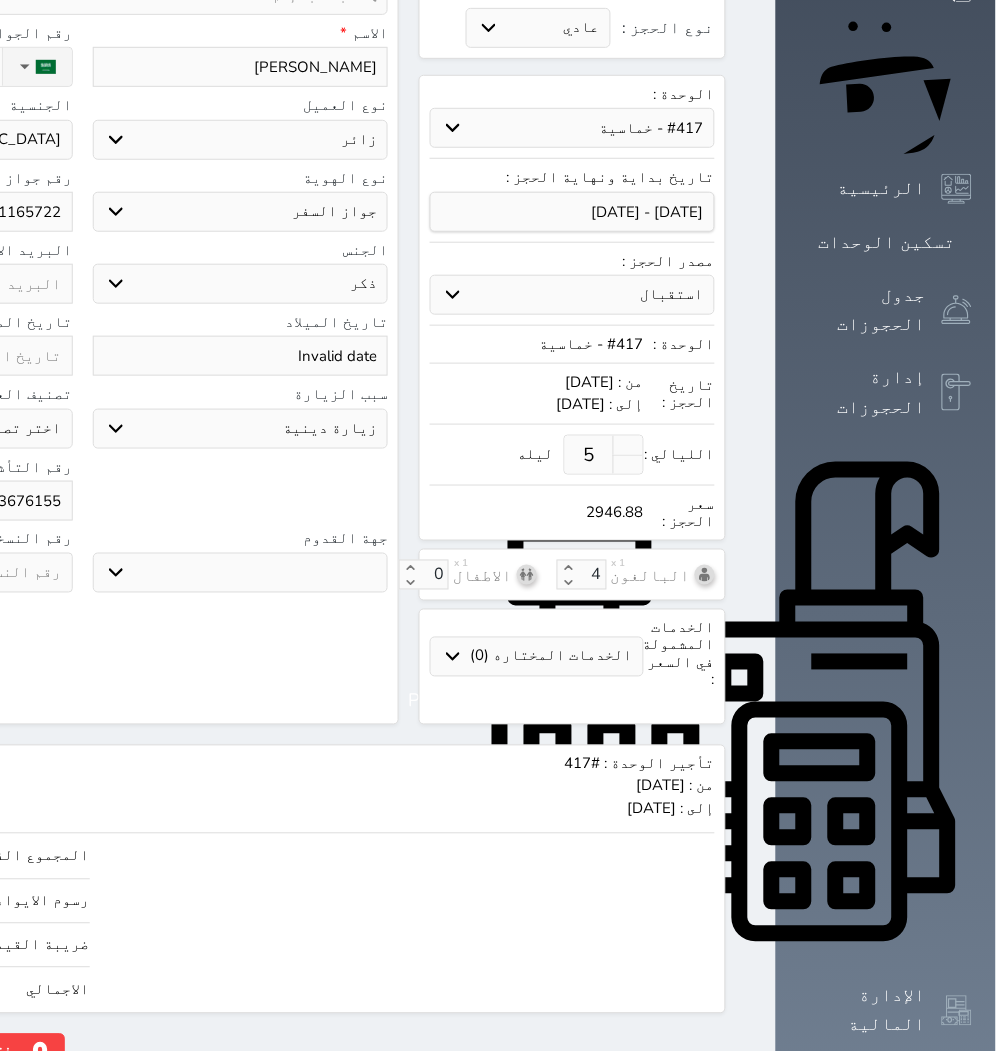 click on "حجز" at bounding box center [-146, 1051] 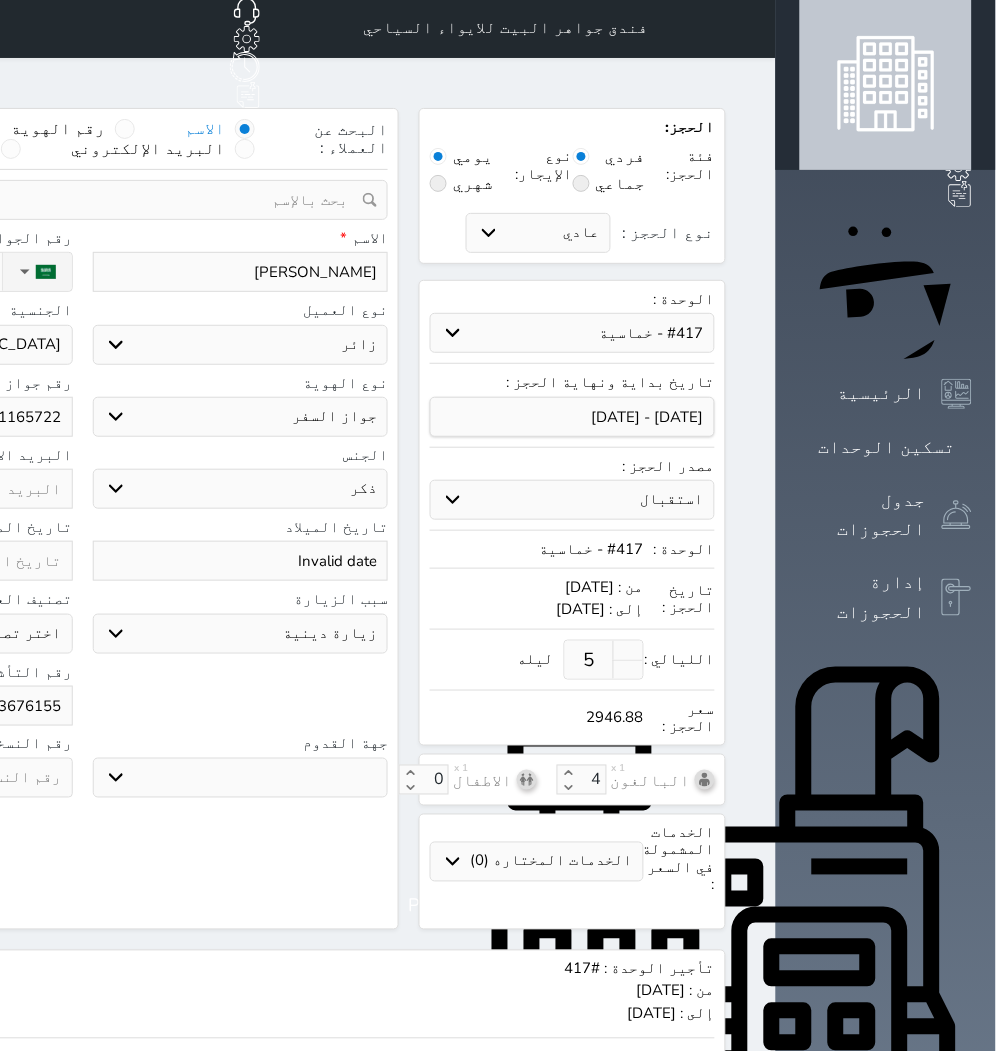 scroll, scrollTop: 0, scrollLeft: 0, axis: both 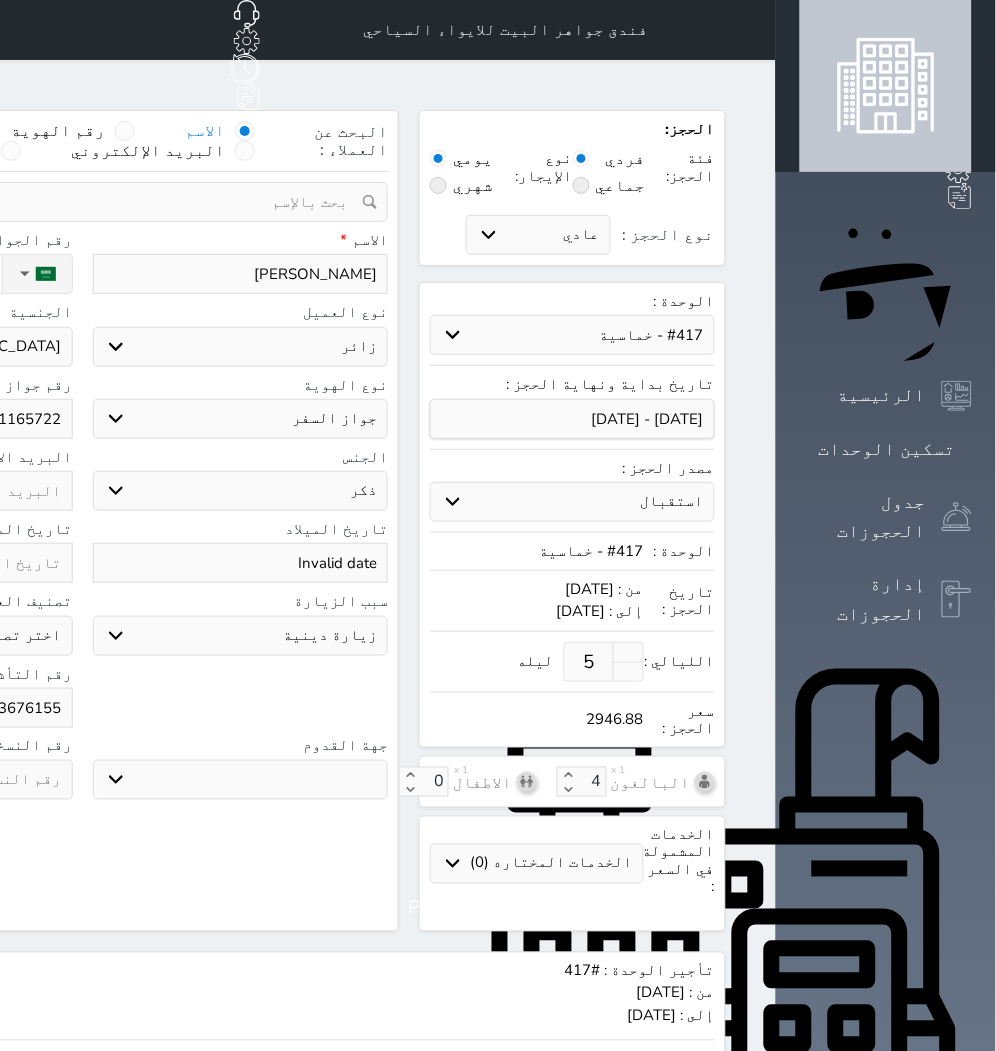 click on "Syed Faheem Ahmed" at bounding box center (241, 274) 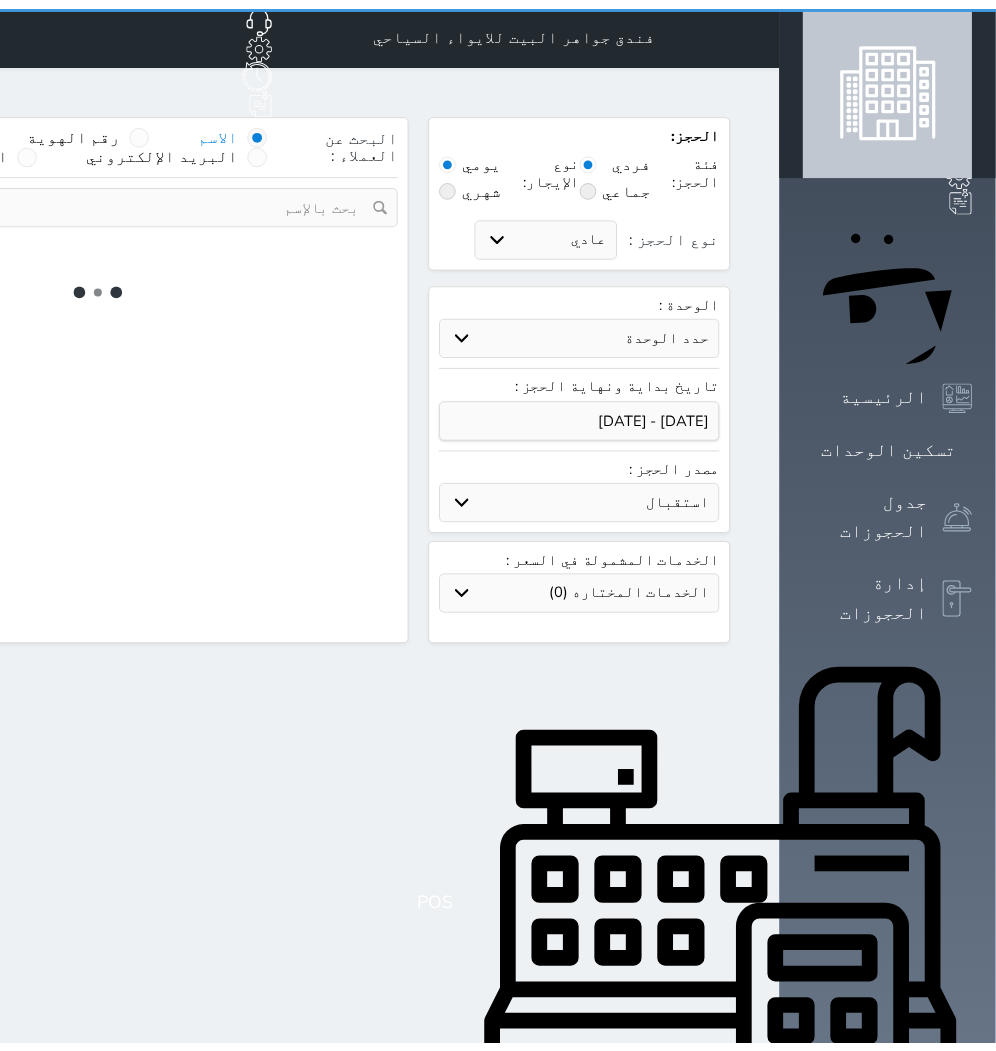 scroll, scrollTop: 0, scrollLeft: 0, axis: both 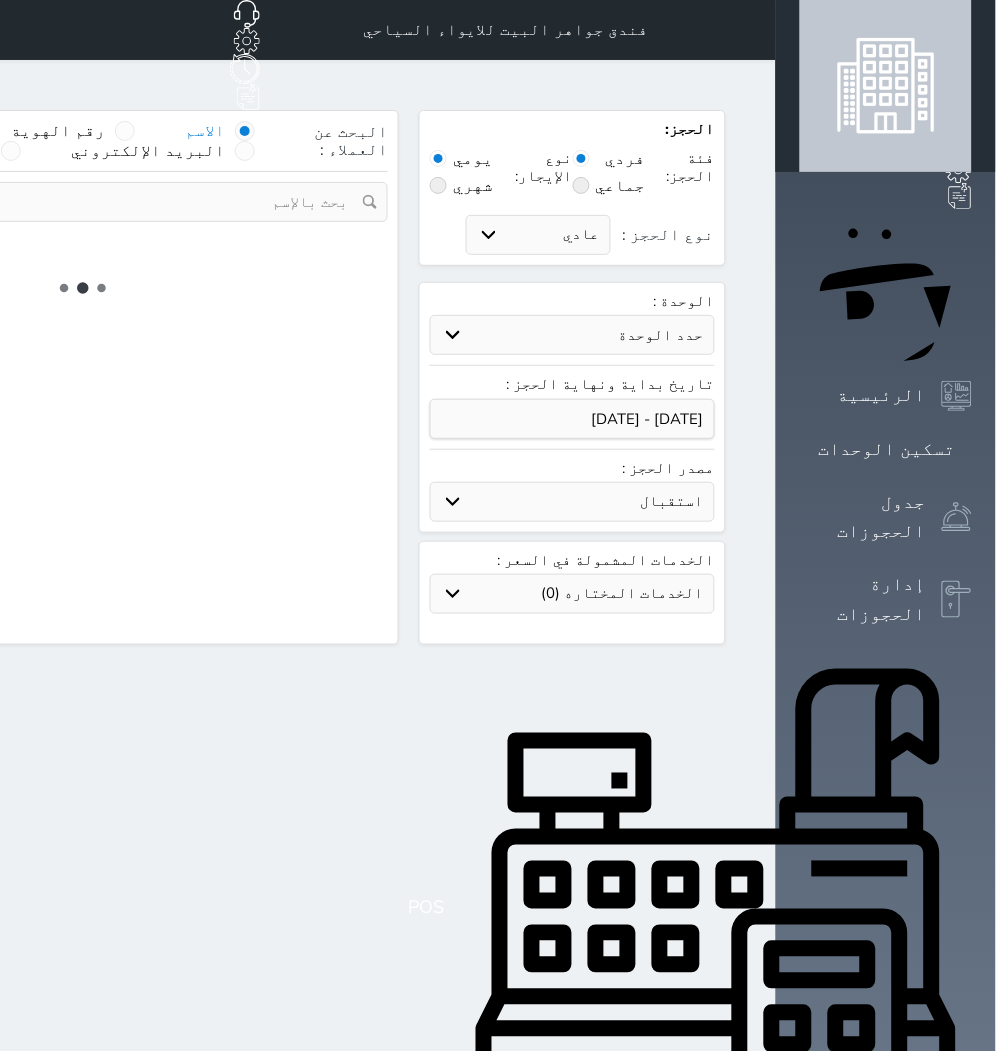 select 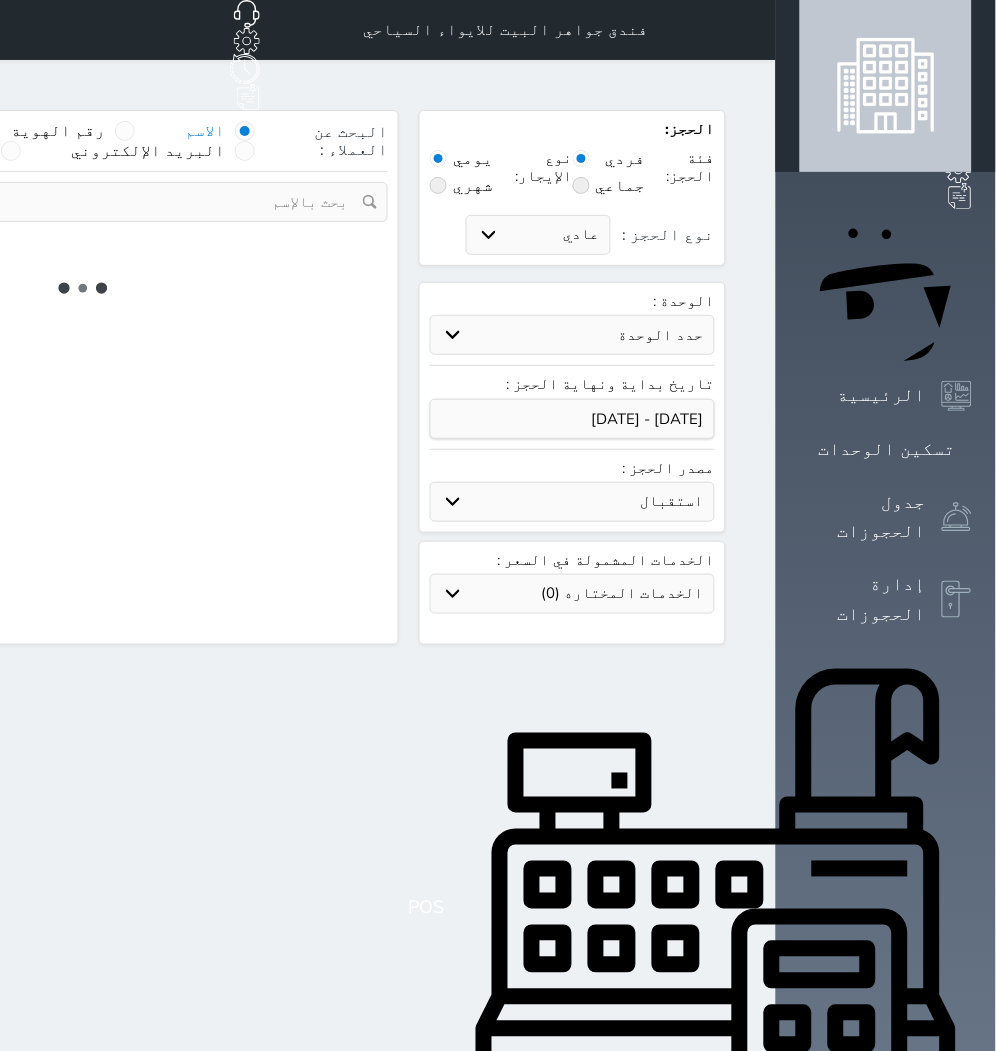 select on "1" 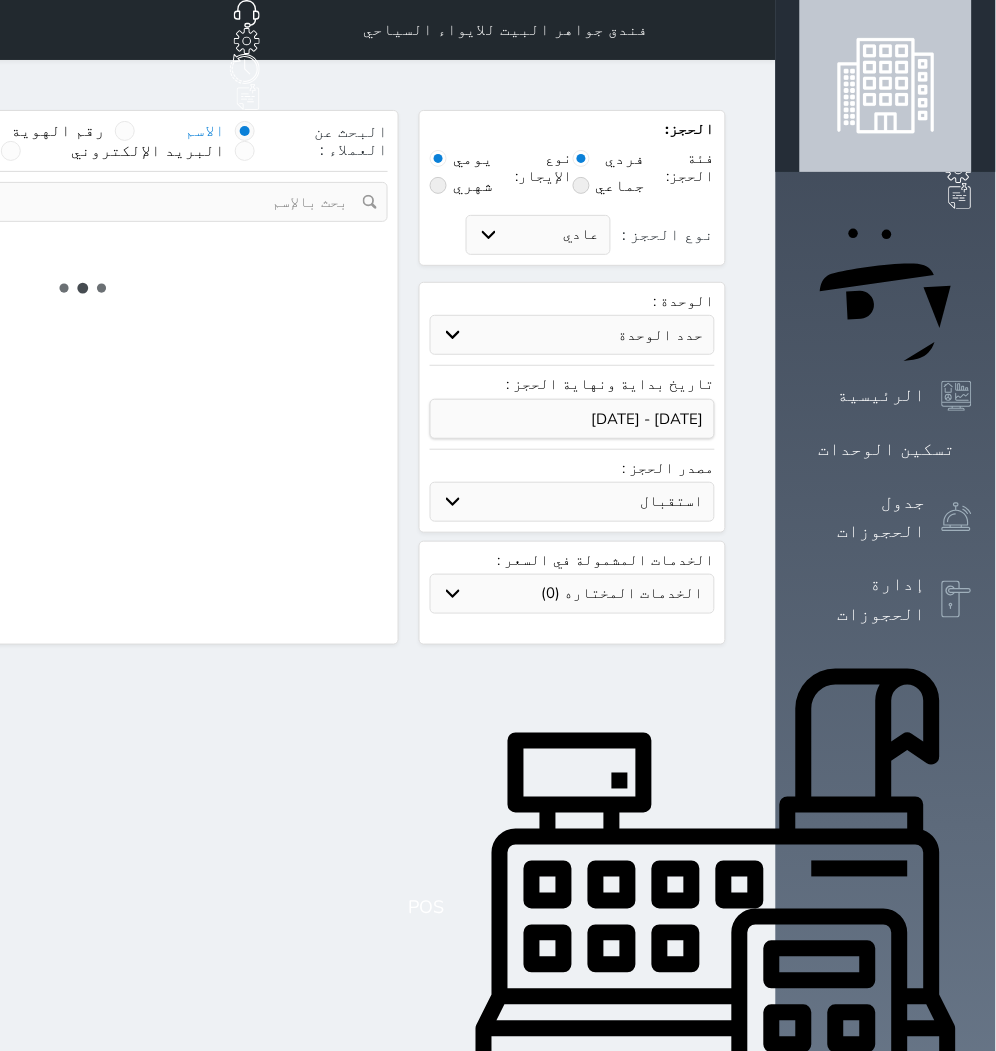 select on "113" 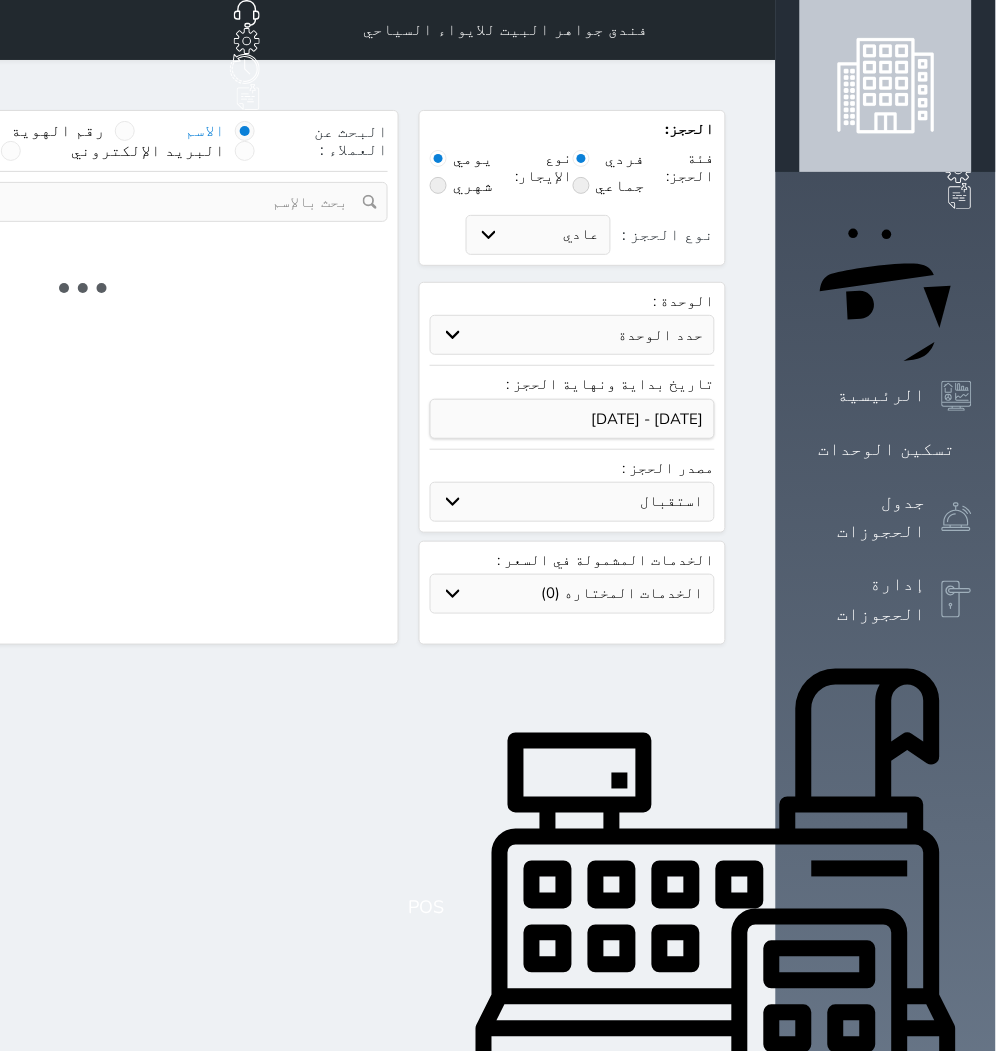 select on "1" 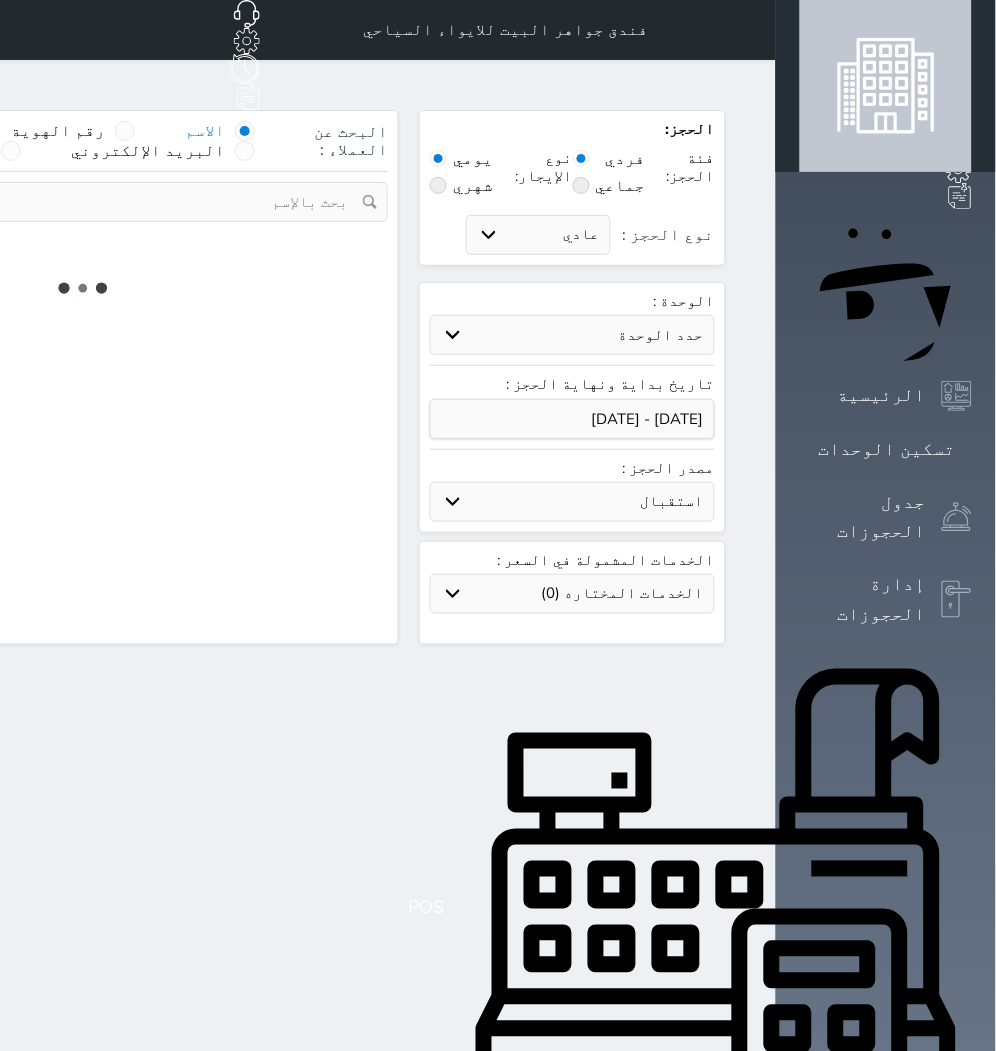 select 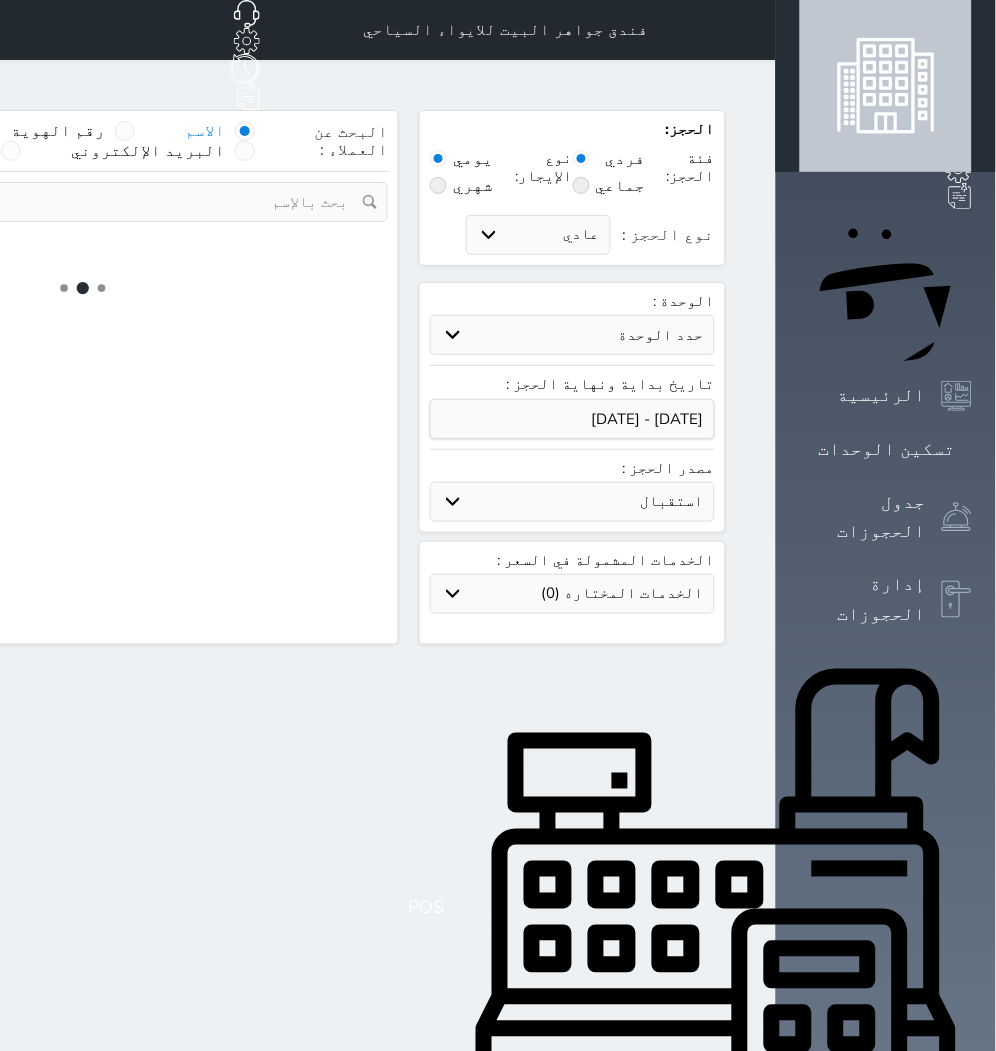 select on "7" 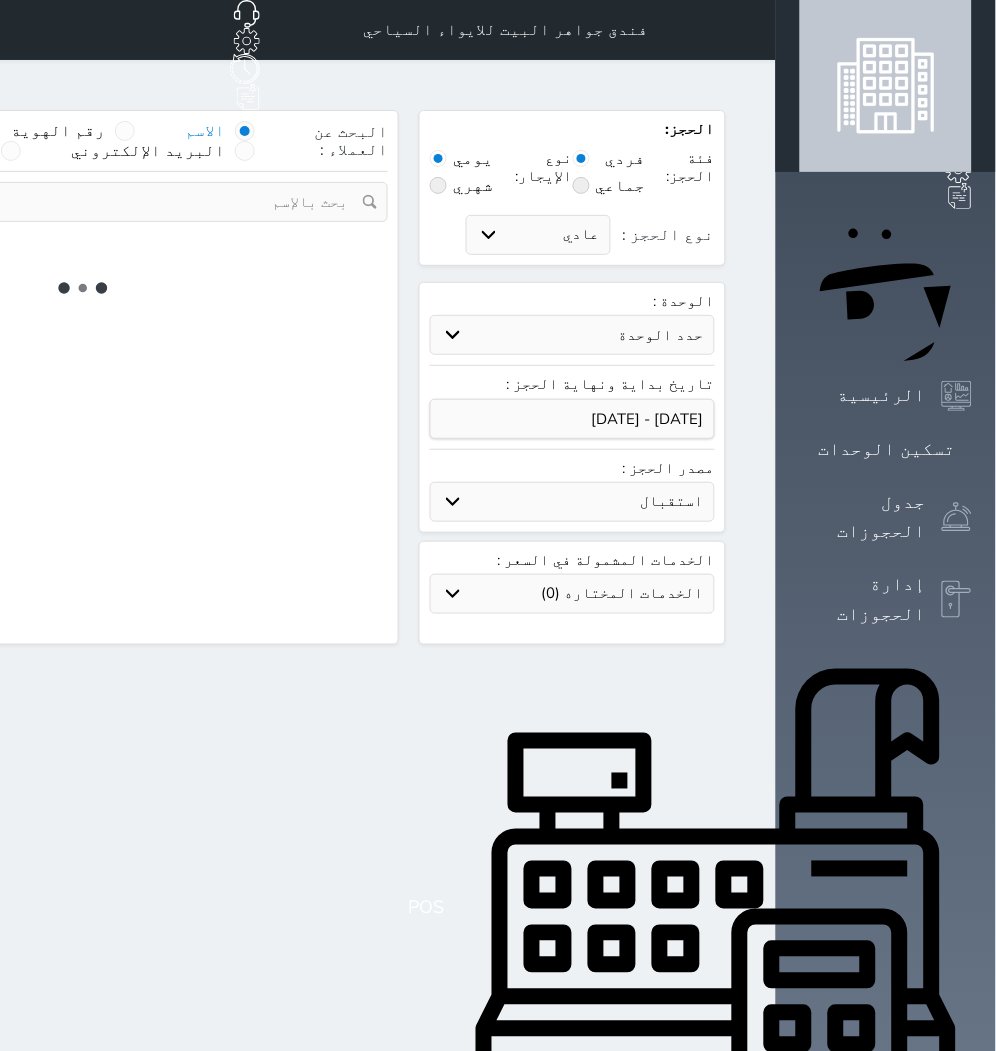 select 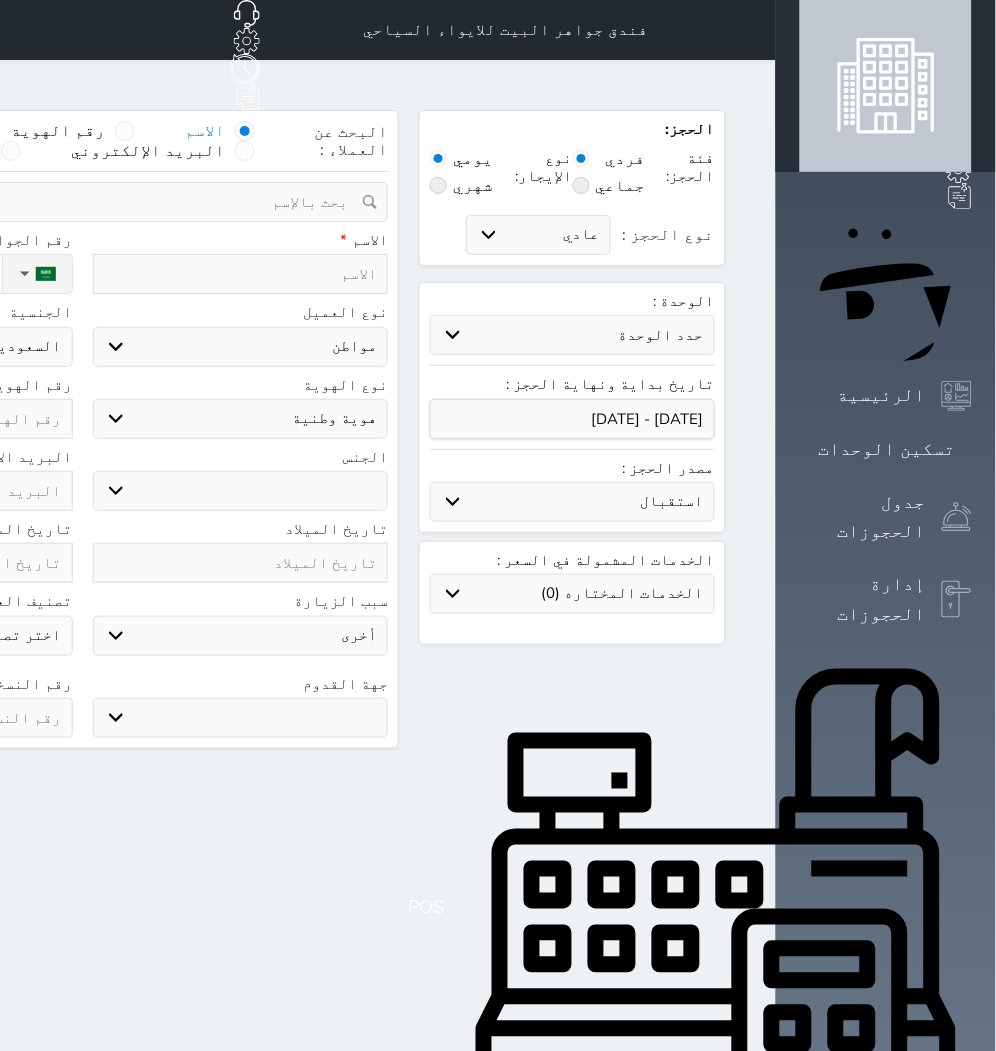 click on "حدد الوحدة
#938 - خماسية
#934 - خماسية
#932 - ثلاثية
#931 - خماسية
#930 - رباعية
#928 - ثلاثية
#927 - رباعية
#926 - خماسية
#925 - رباعية
#924 - ثلاثية
#922 - خماسية
#921 - رباعية
#920 - رباعية
#919 - خماسية
#918 - ثلاثية
#917 - خماسية
#916 - رباعية
#915 - خماسية
#914 - رباعية
#913 - خماسية" at bounding box center (572, 335) 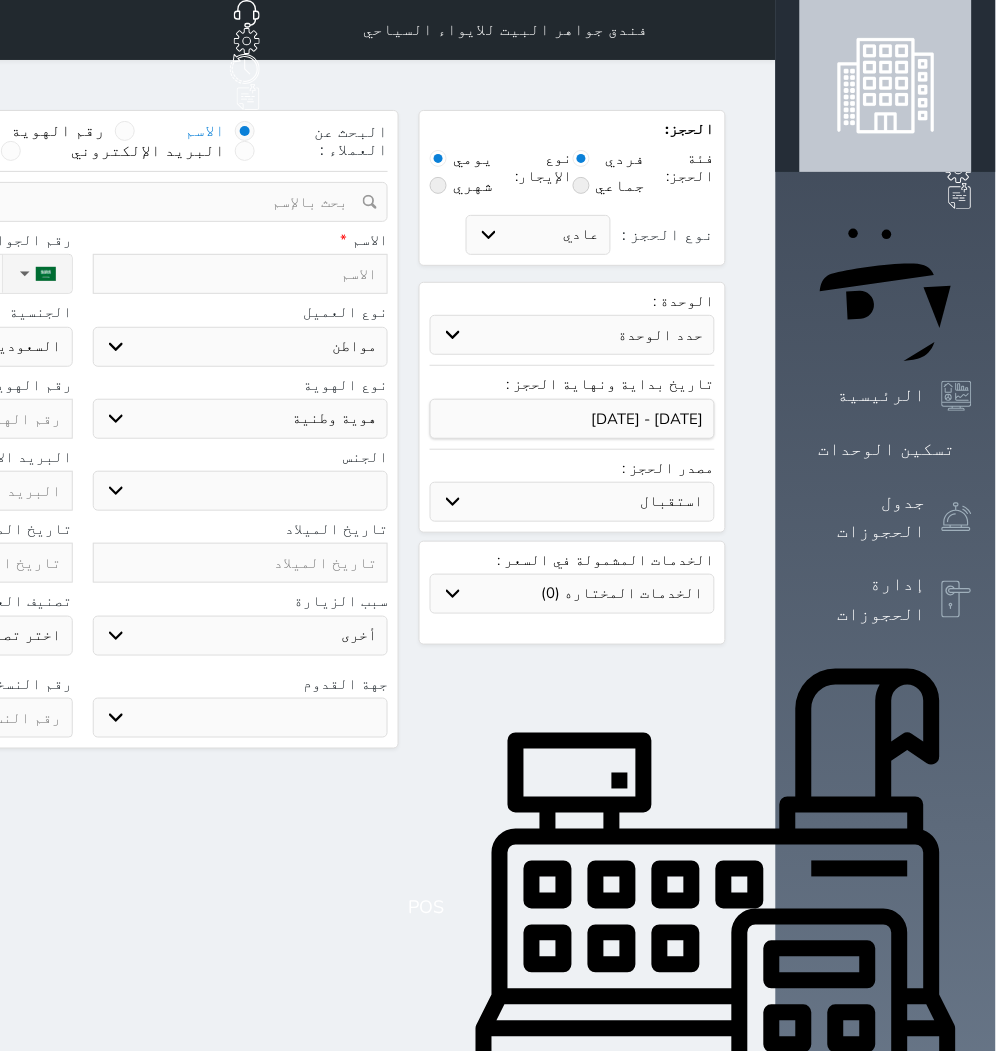 select on "83915" 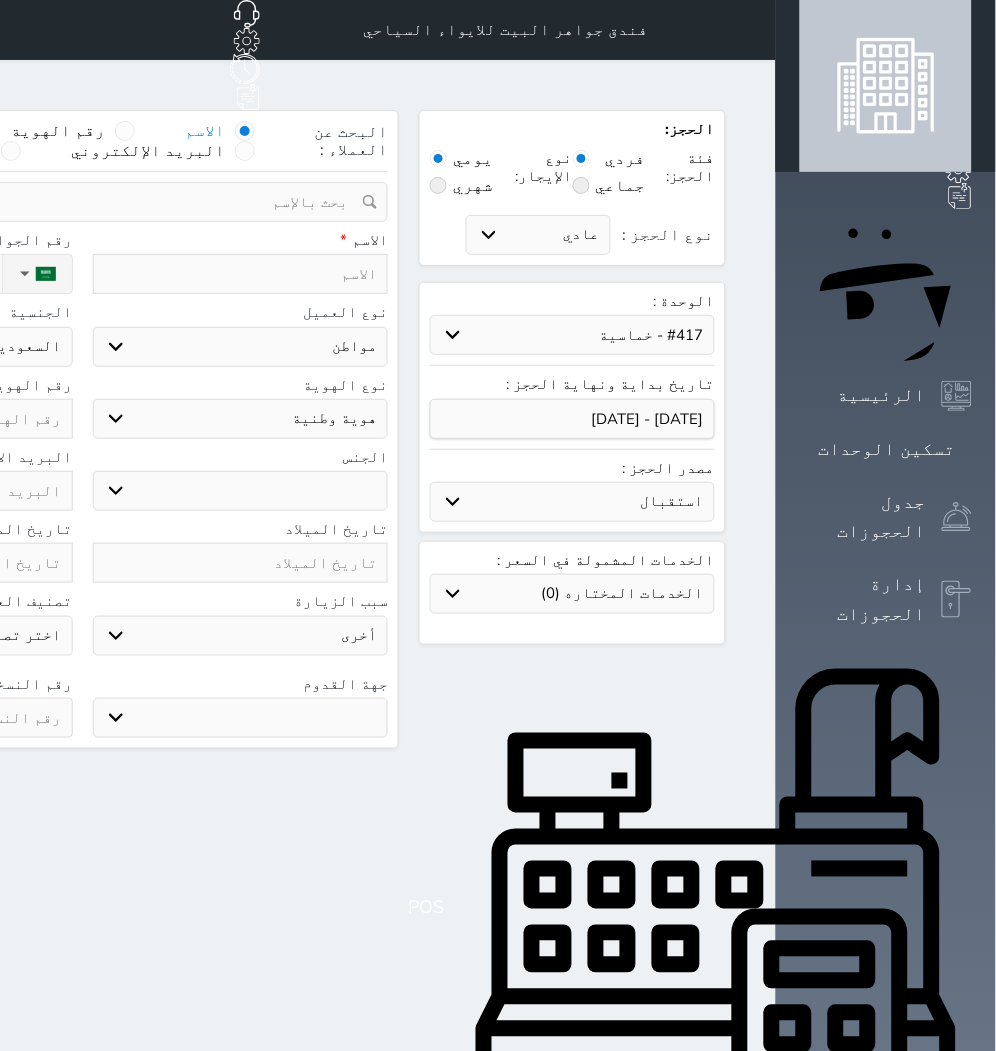 click on "حدد الوحدة
#938 - خماسية
#934 - خماسية
#932 - ثلاثية
#931 - خماسية
#930 - رباعية
#928 - ثلاثية
#927 - رباعية
#926 - خماسية
#925 - رباعية
#924 - ثلاثية
#922 - خماسية
#921 - رباعية
#920 - رباعية
#919 - خماسية
#918 - ثلاثية
#917 - خماسية
#916 - رباعية
#915 - خماسية
#914 - رباعية
#913 - خماسية" at bounding box center (572, 335) 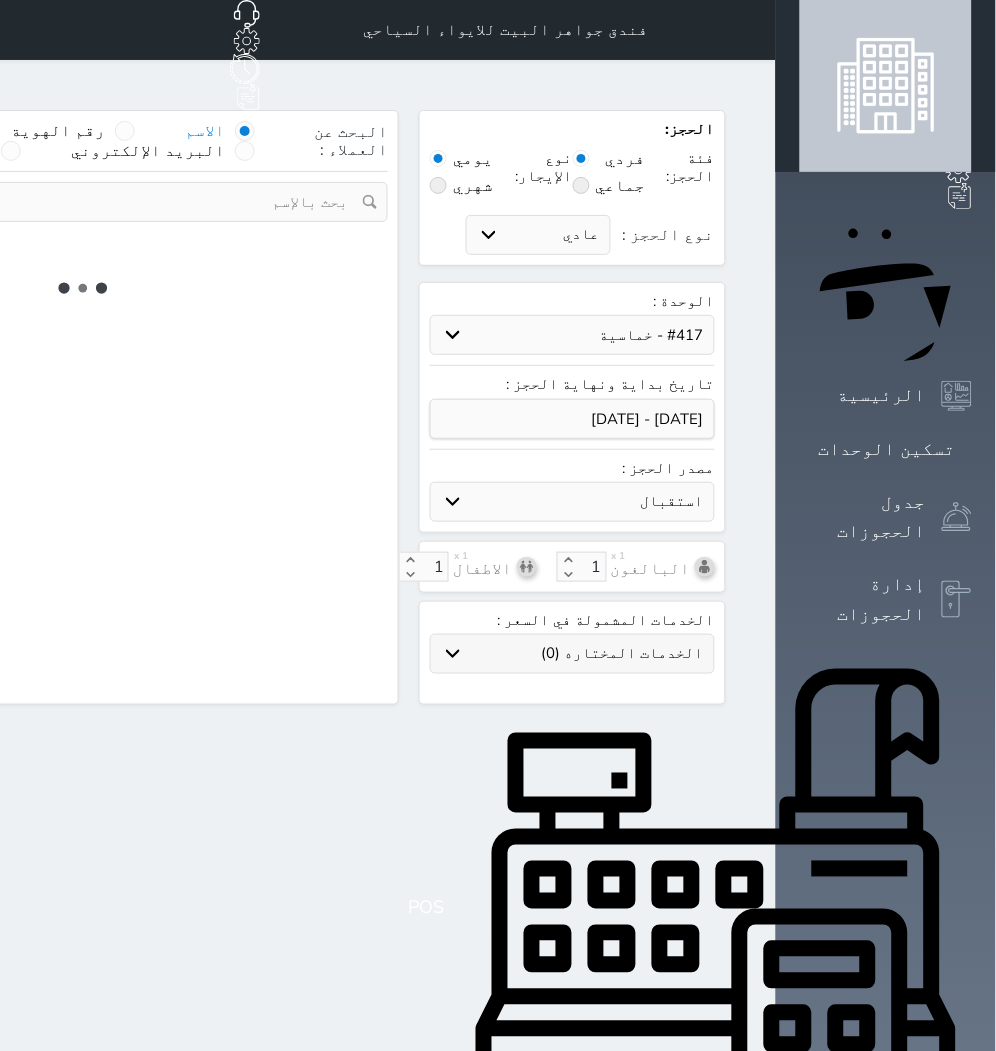 select on "1" 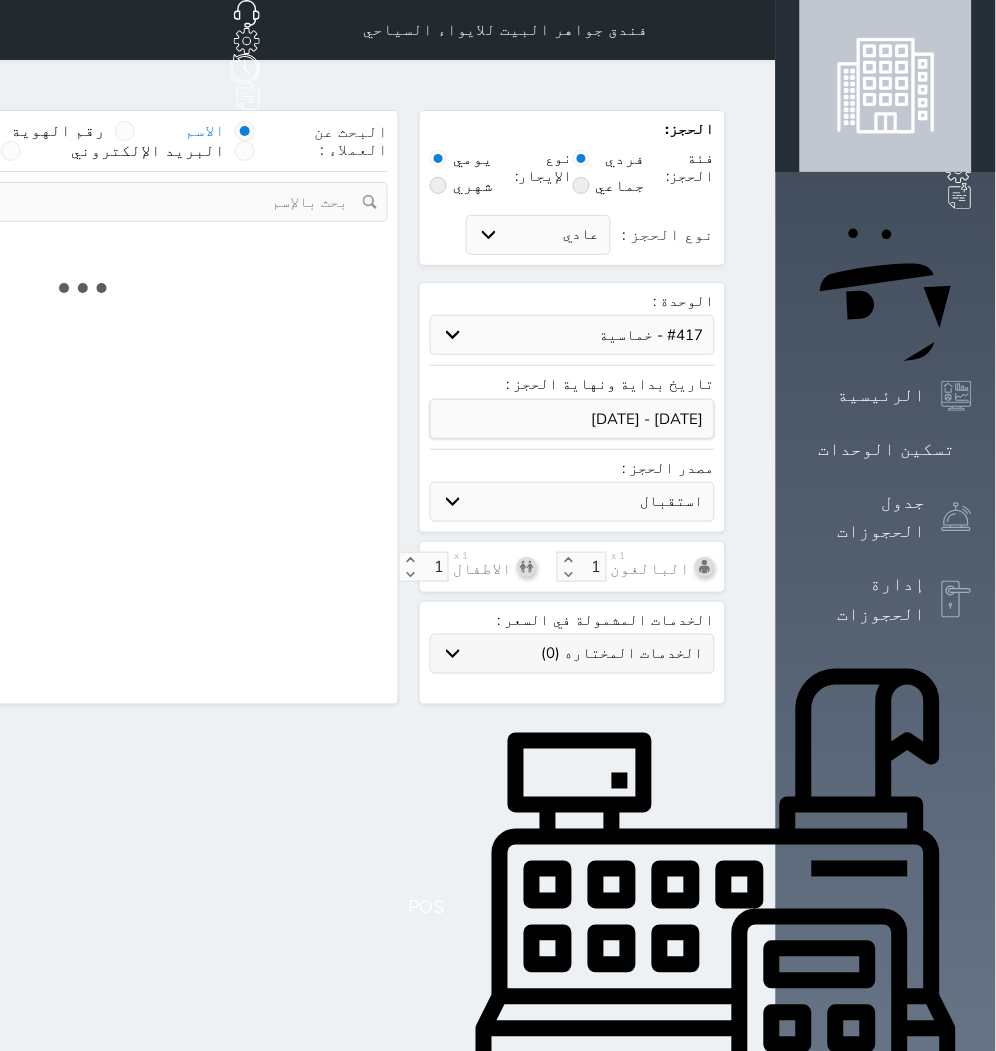 select on "113" 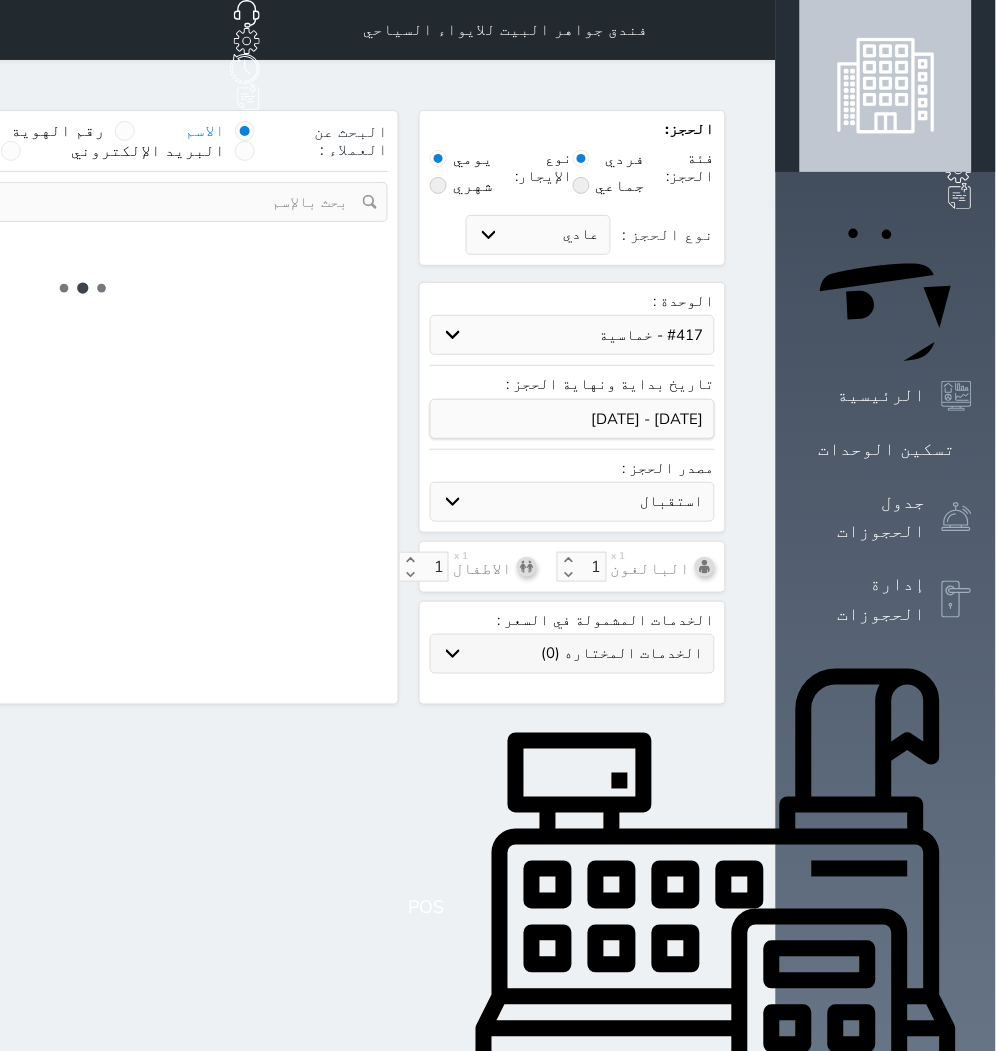 select on "1" 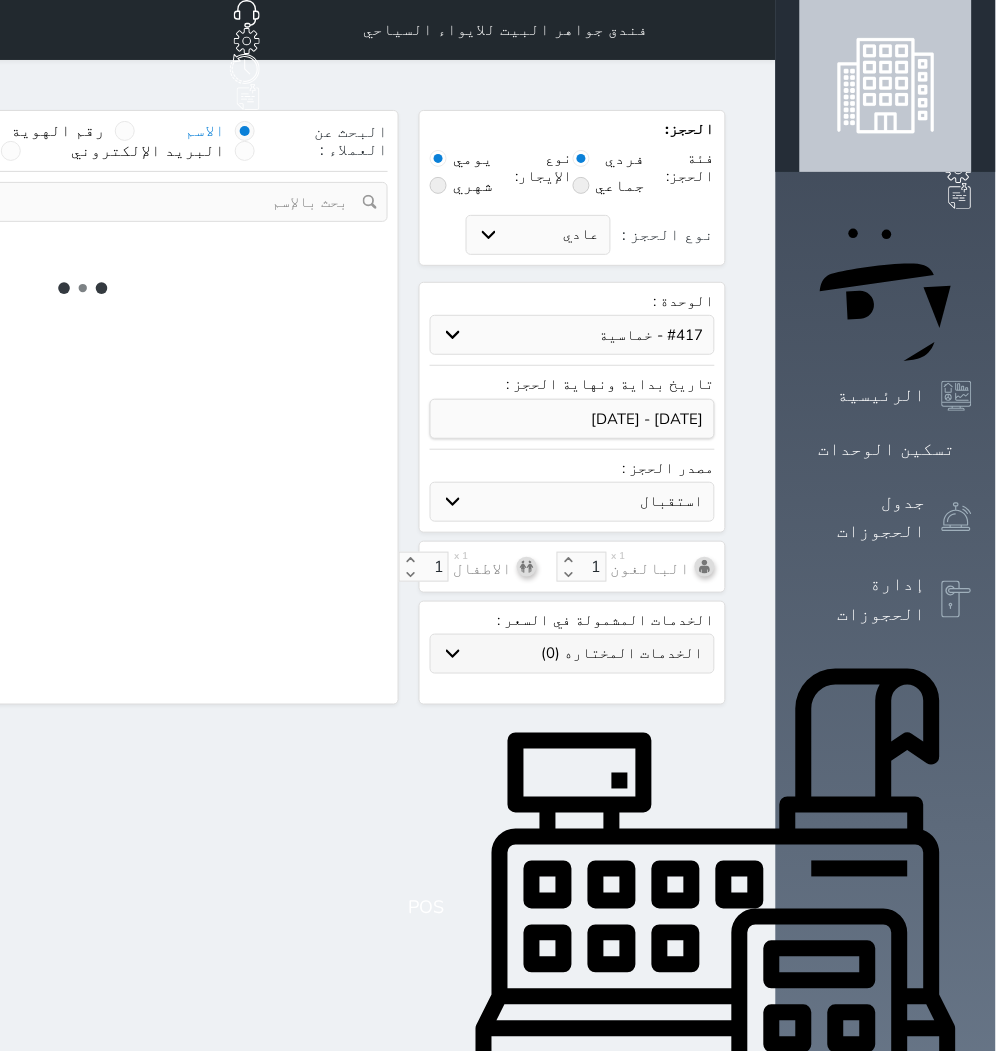 select 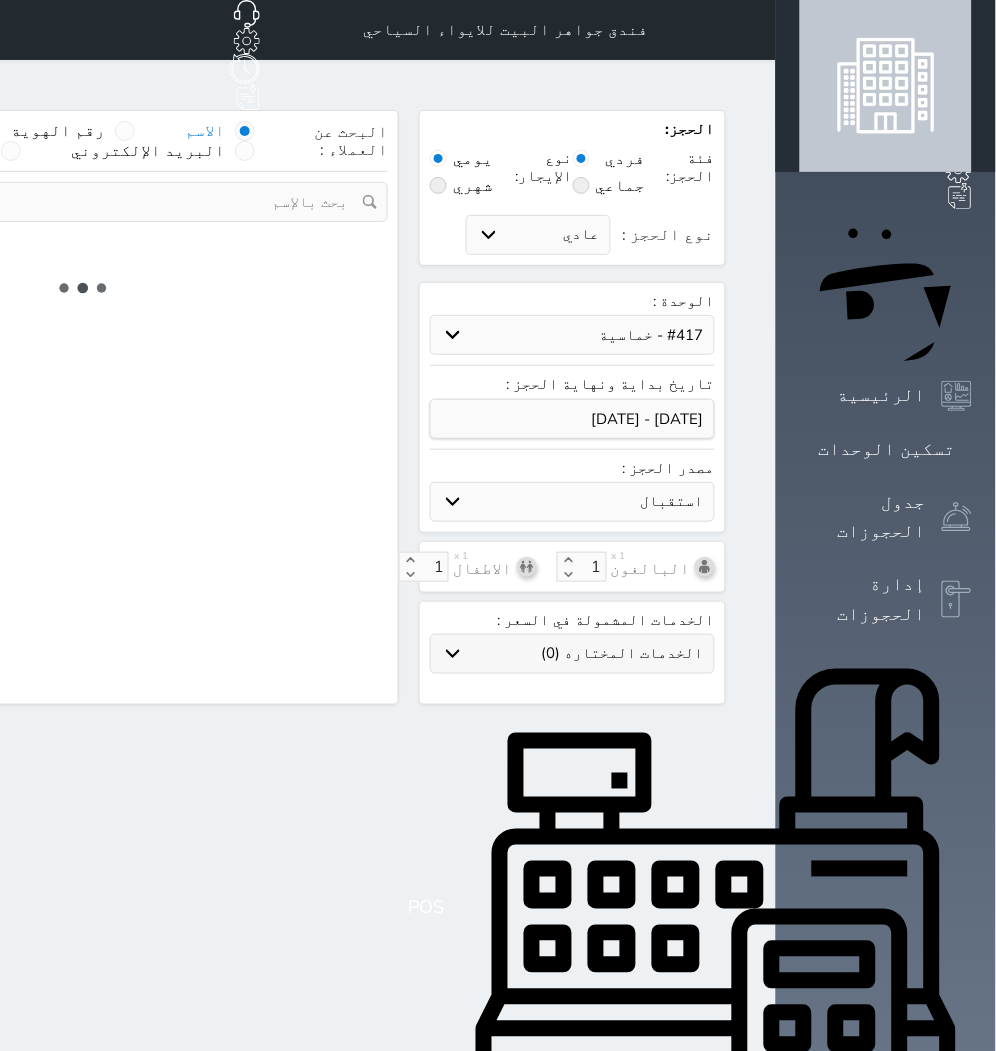 select on "7" 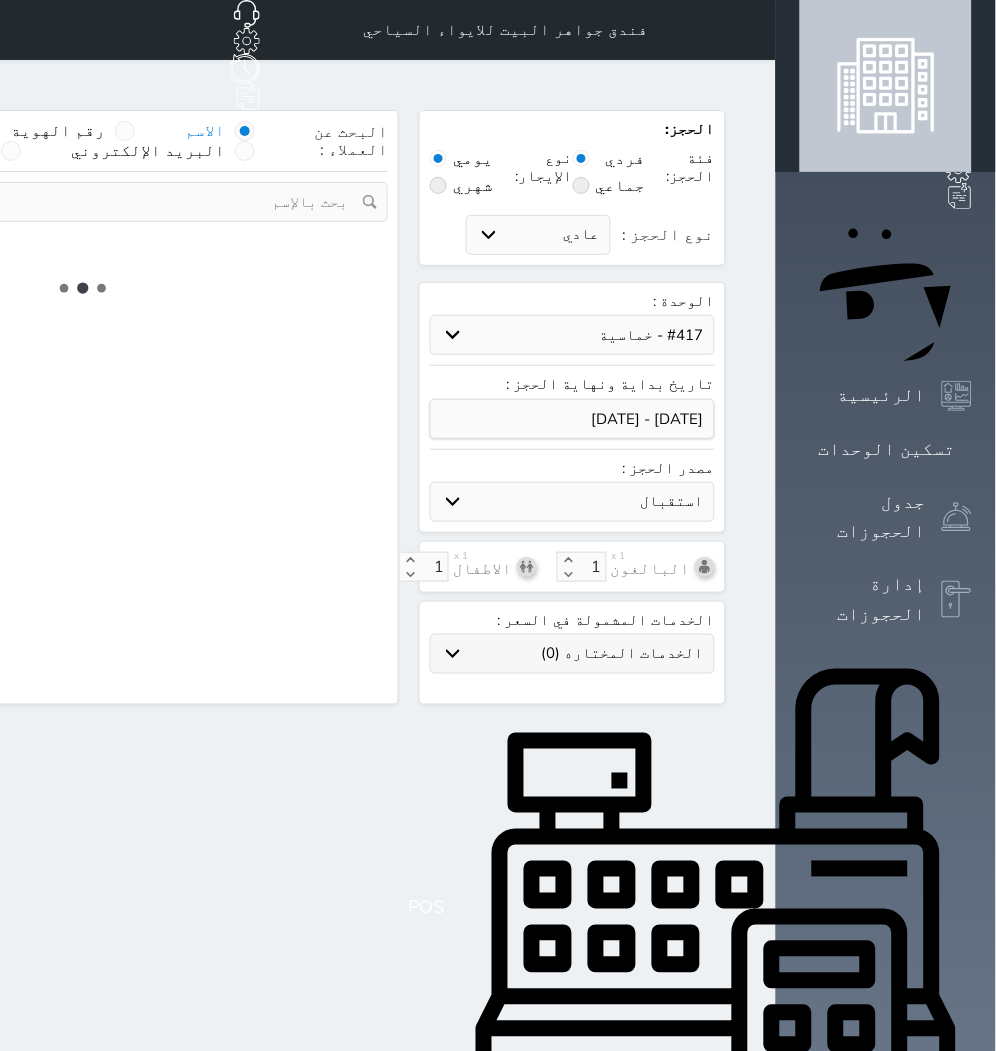 select 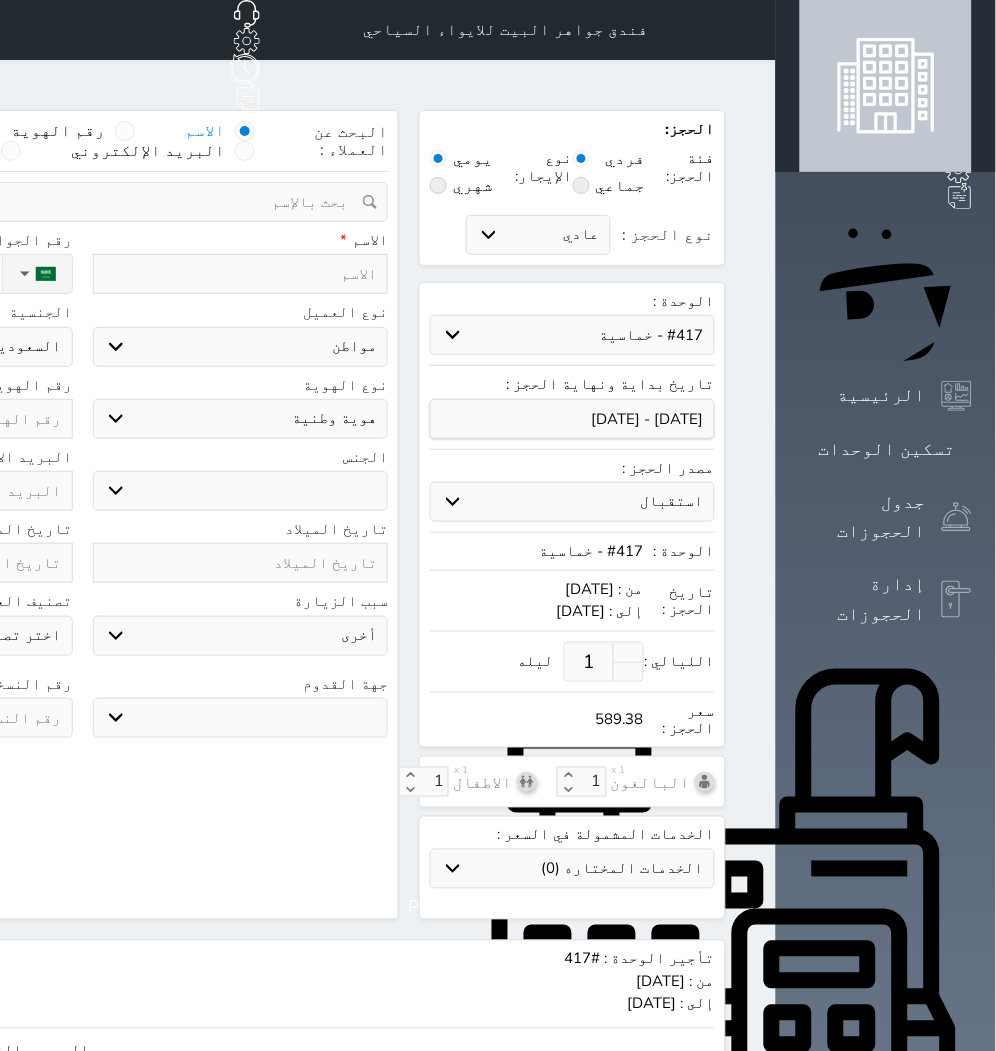 select 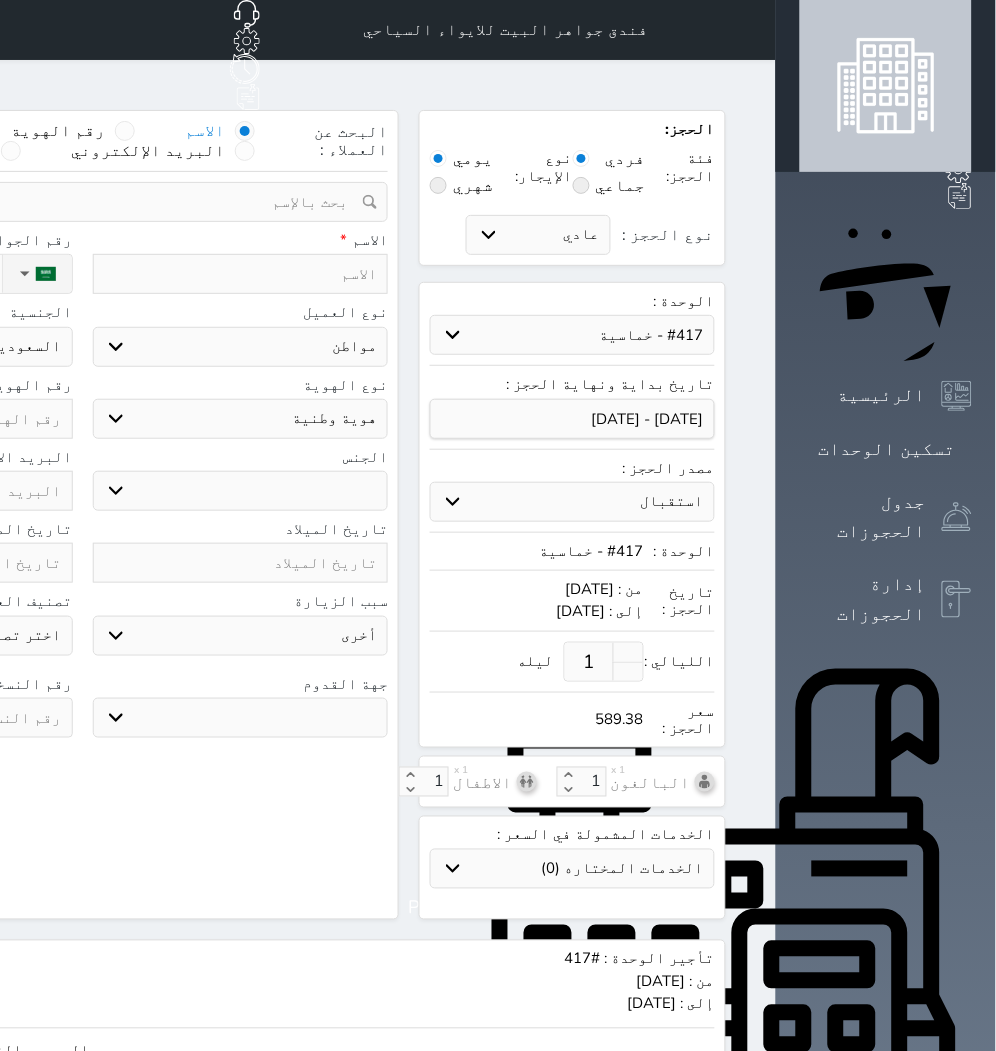 select 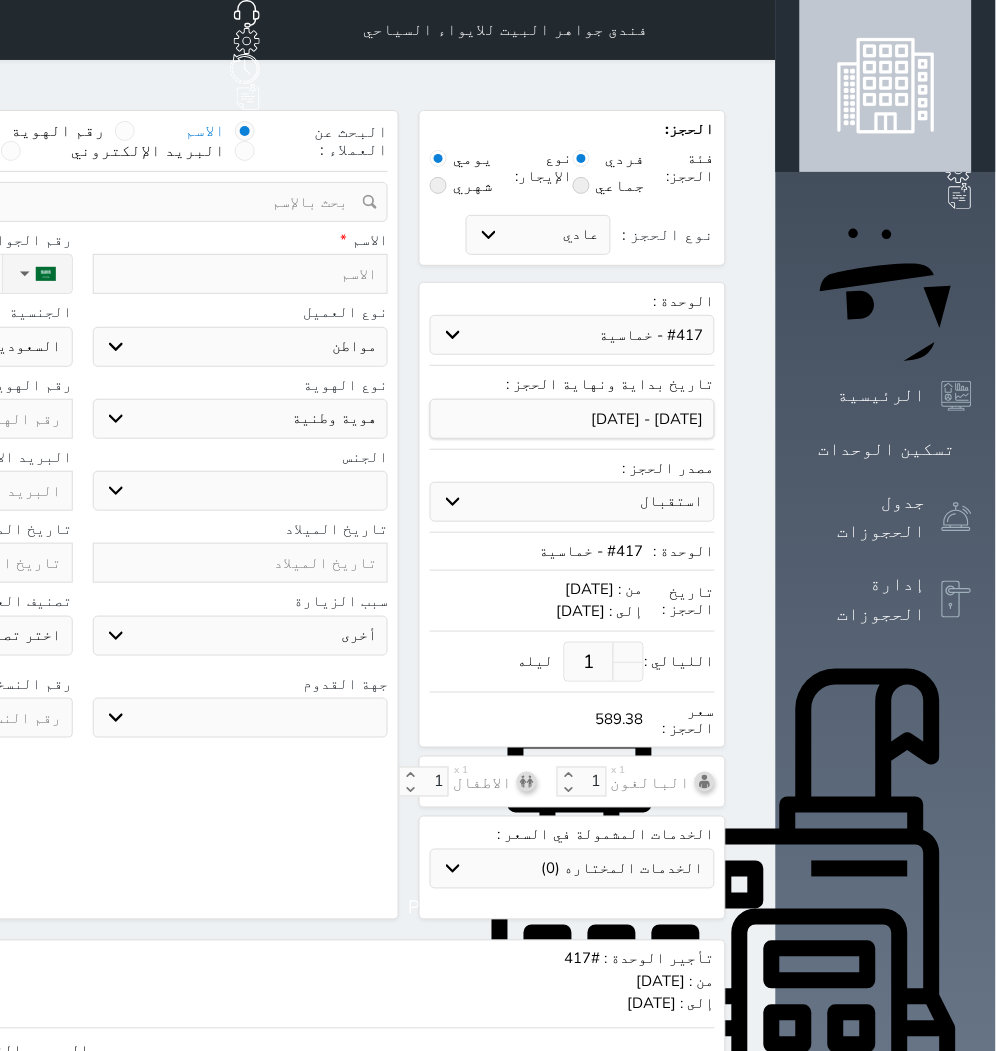 click at bounding box center [241, 274] 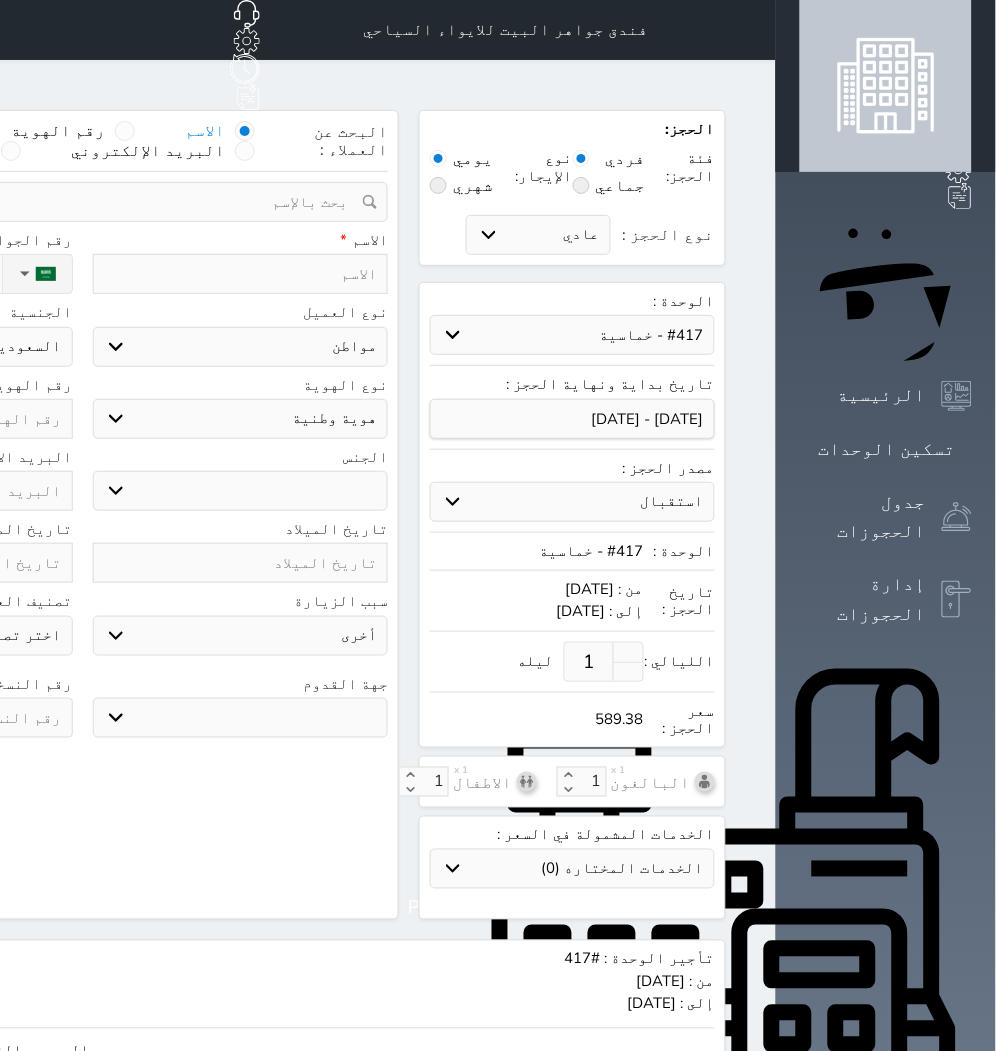 paste on "[PERSON_NAME]" 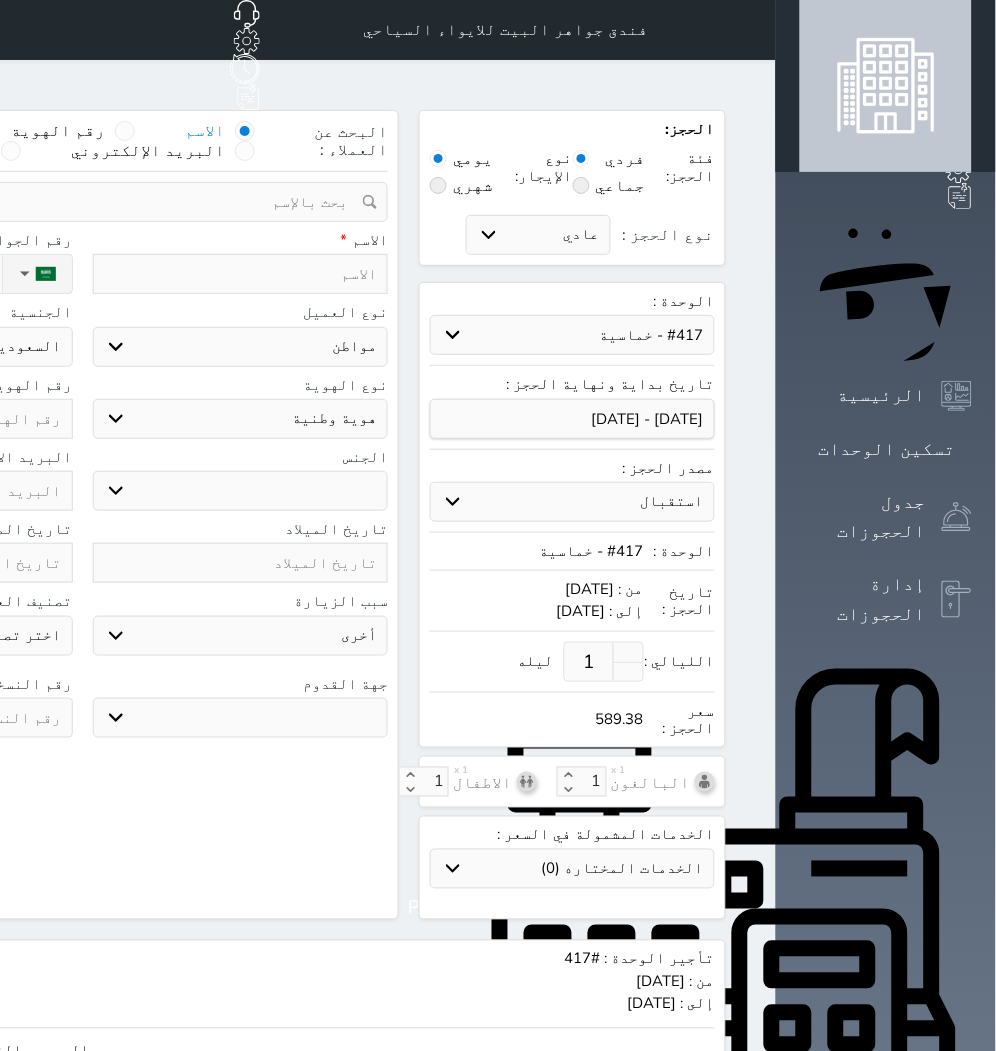 type on "[PERSON_NAME]" 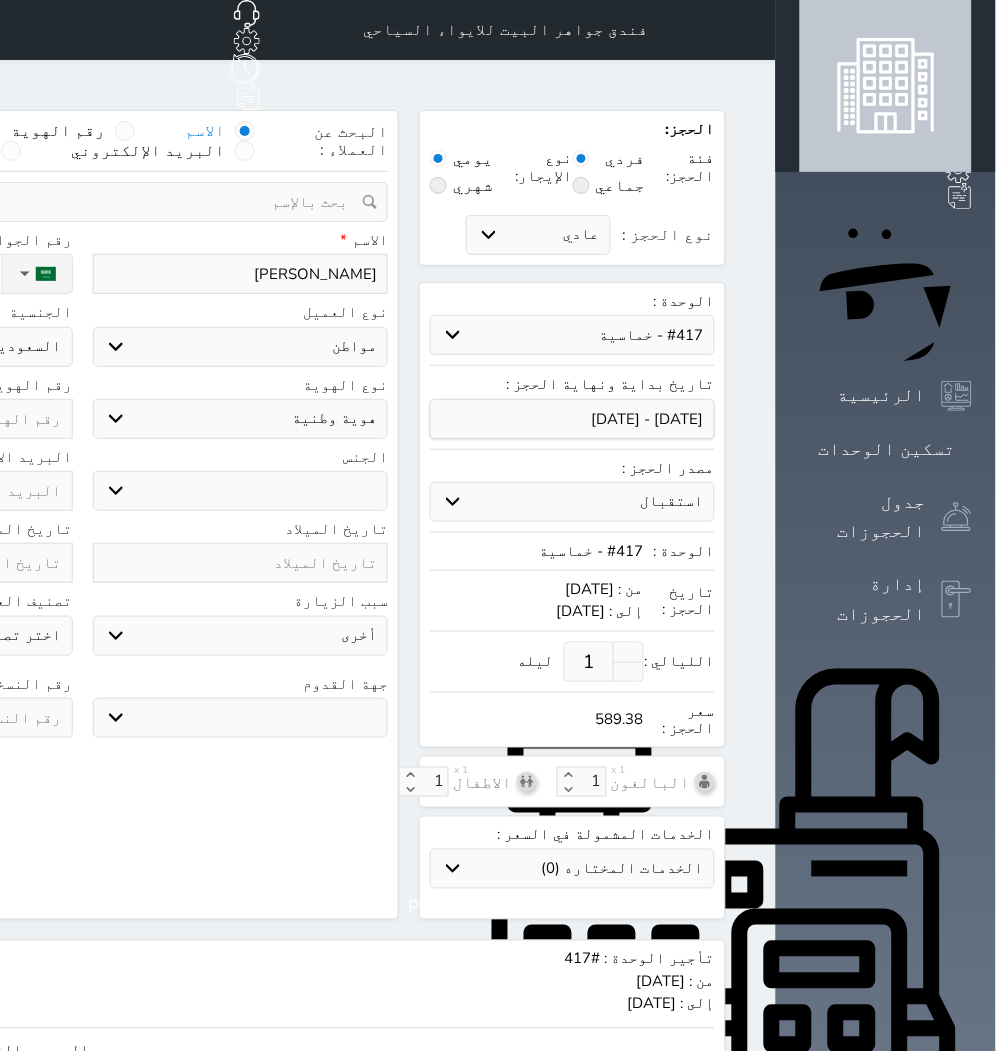 type on "[PERSON_NAME]" 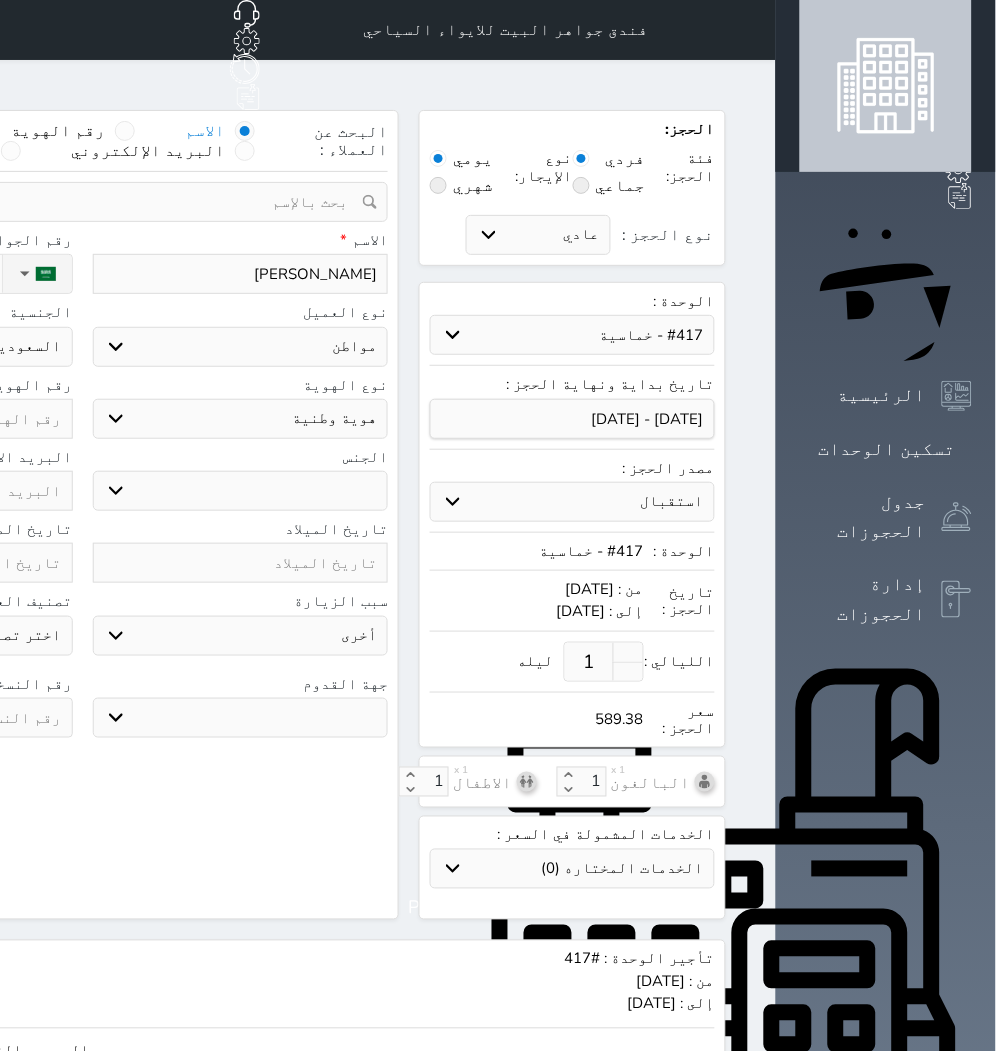 click on "اختر نوع   مواطن مواطن خليجي زائر مقيم" at bounding box center [241, 347] 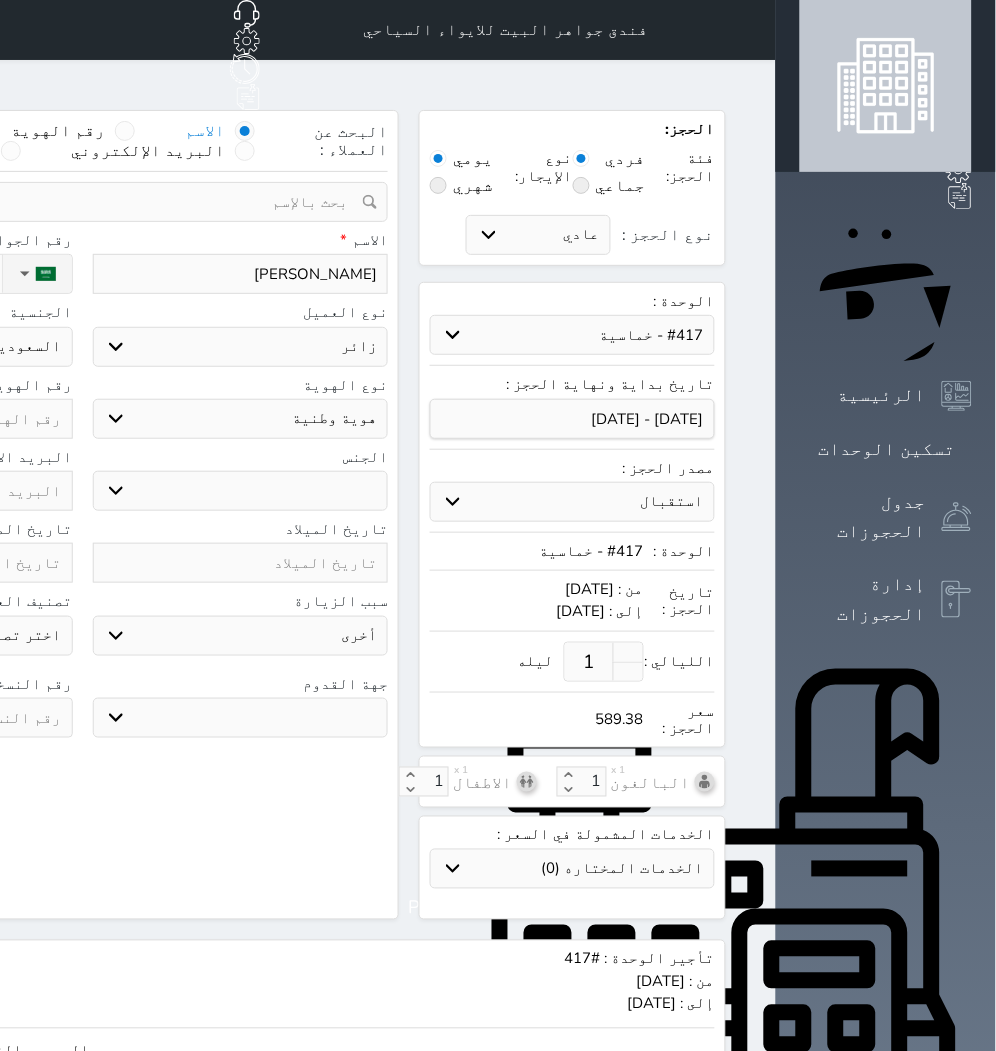 click on "اختر نوع   مواطن مواطن خليجي زائر مقيم" at bounding box center (241, 347) 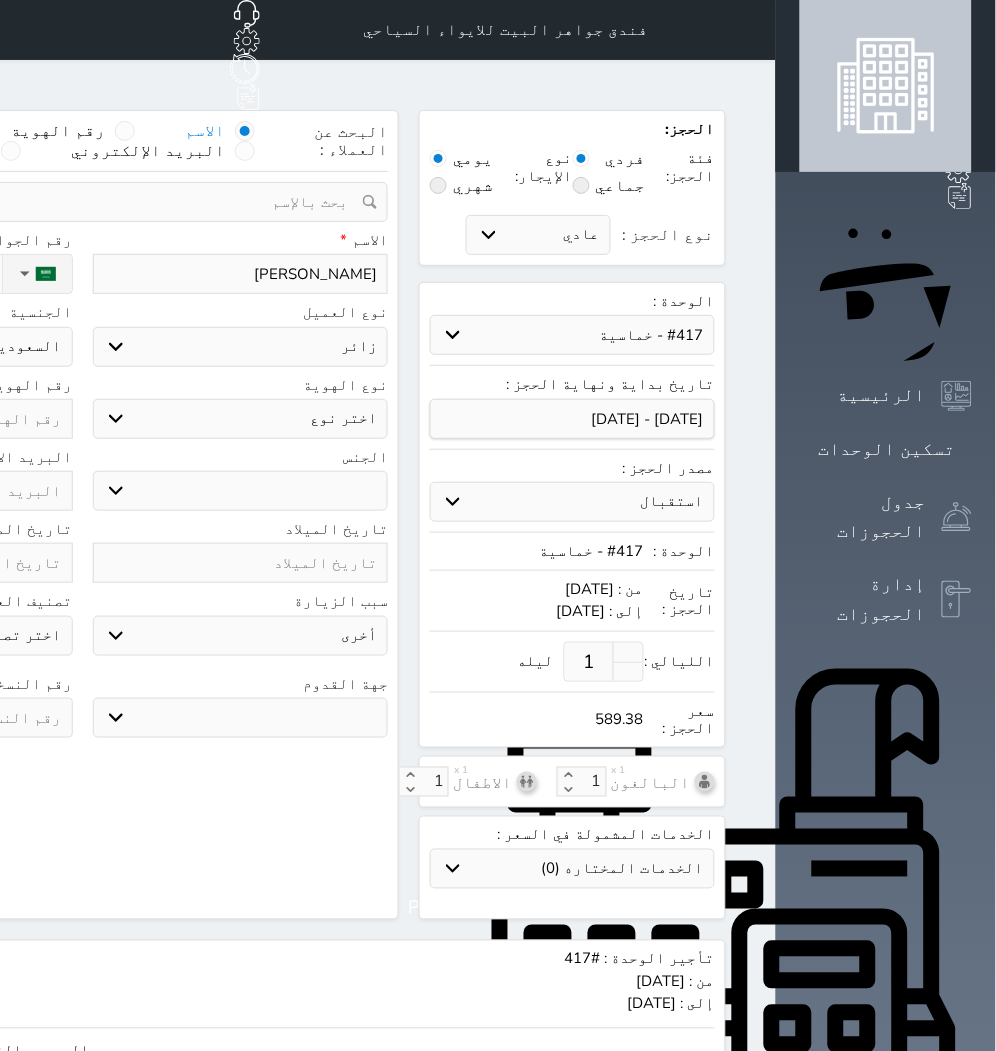 select 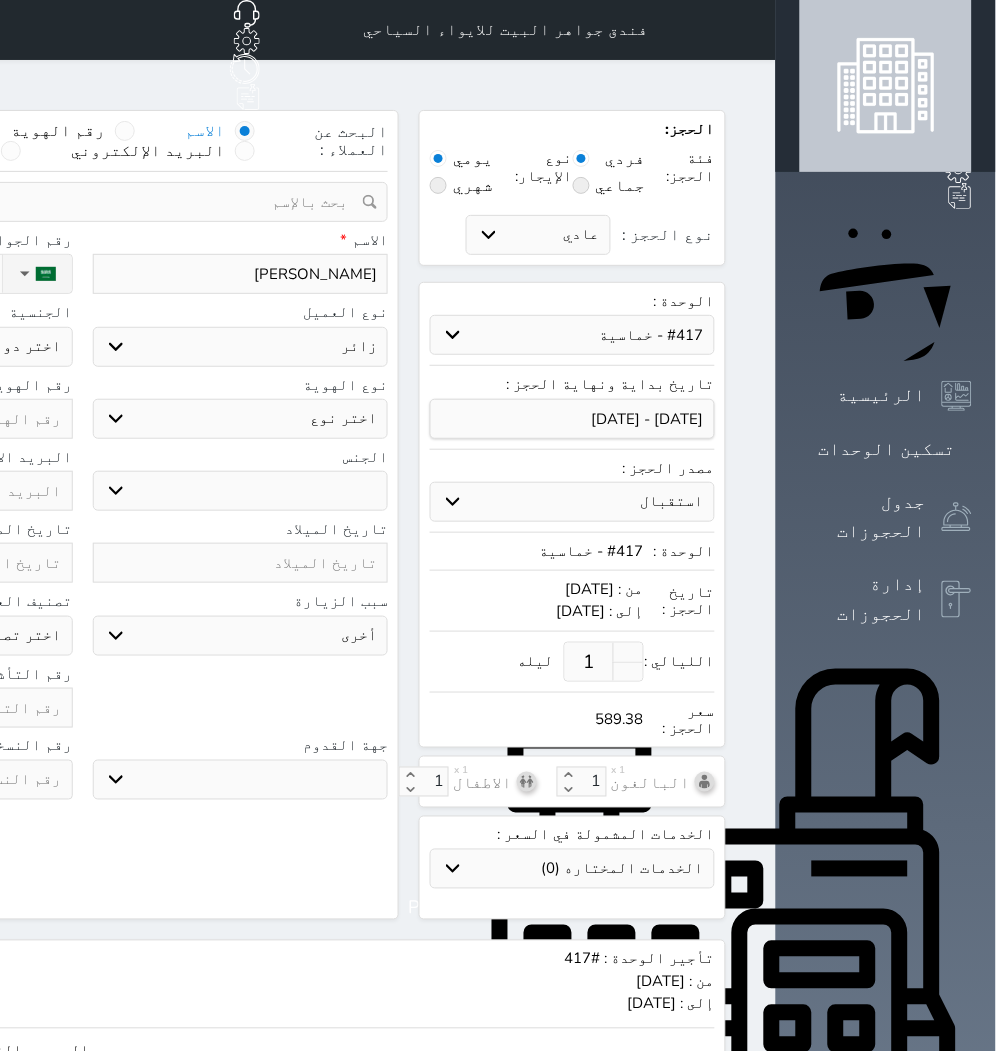 click on "اختر نوع   جواز السفر هوية زائر" at bounding box center [241, 419] 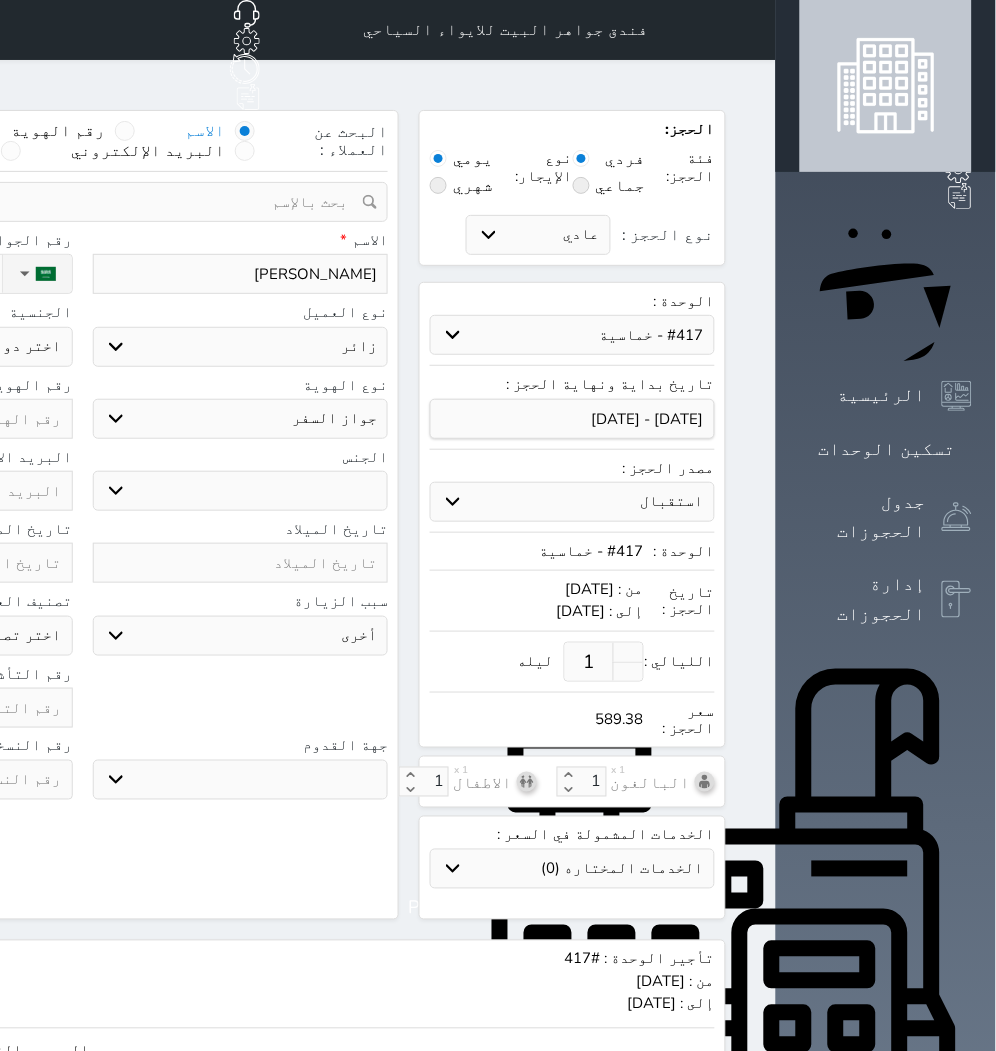 click on "اختر نوع   جواز السفر هوية زائر" at bounding box center [241, 419] 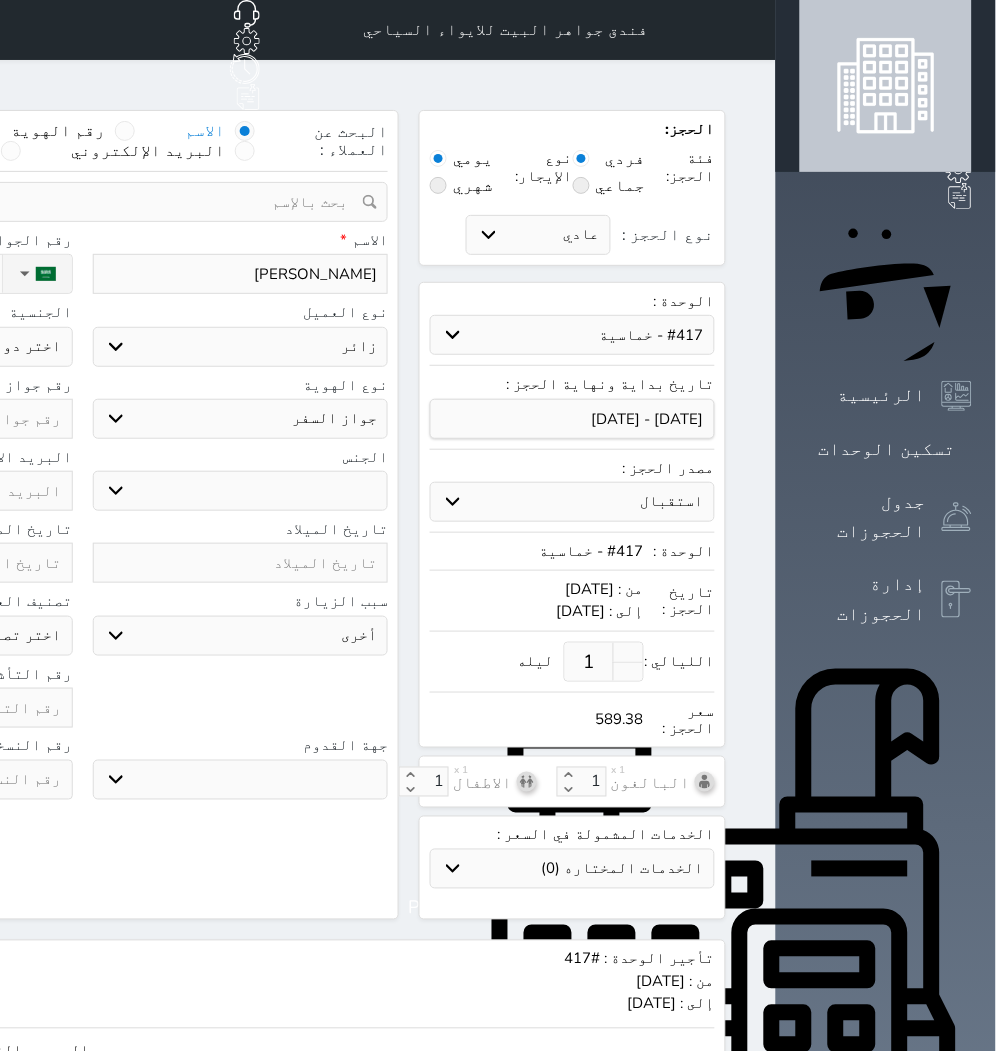click on "ذكر   انثى" at bounding box center (241, 491) 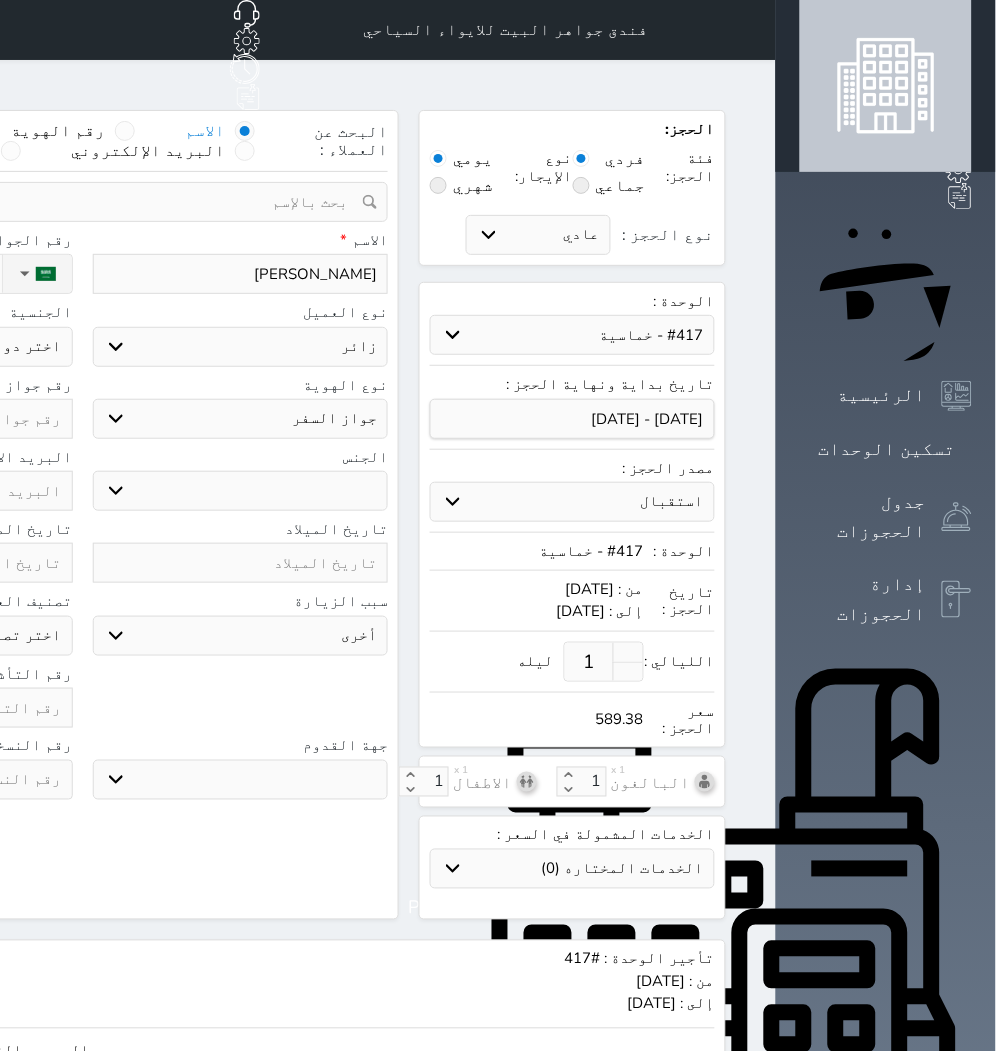 select on "[DEMOGRAPHIC_DATA]" 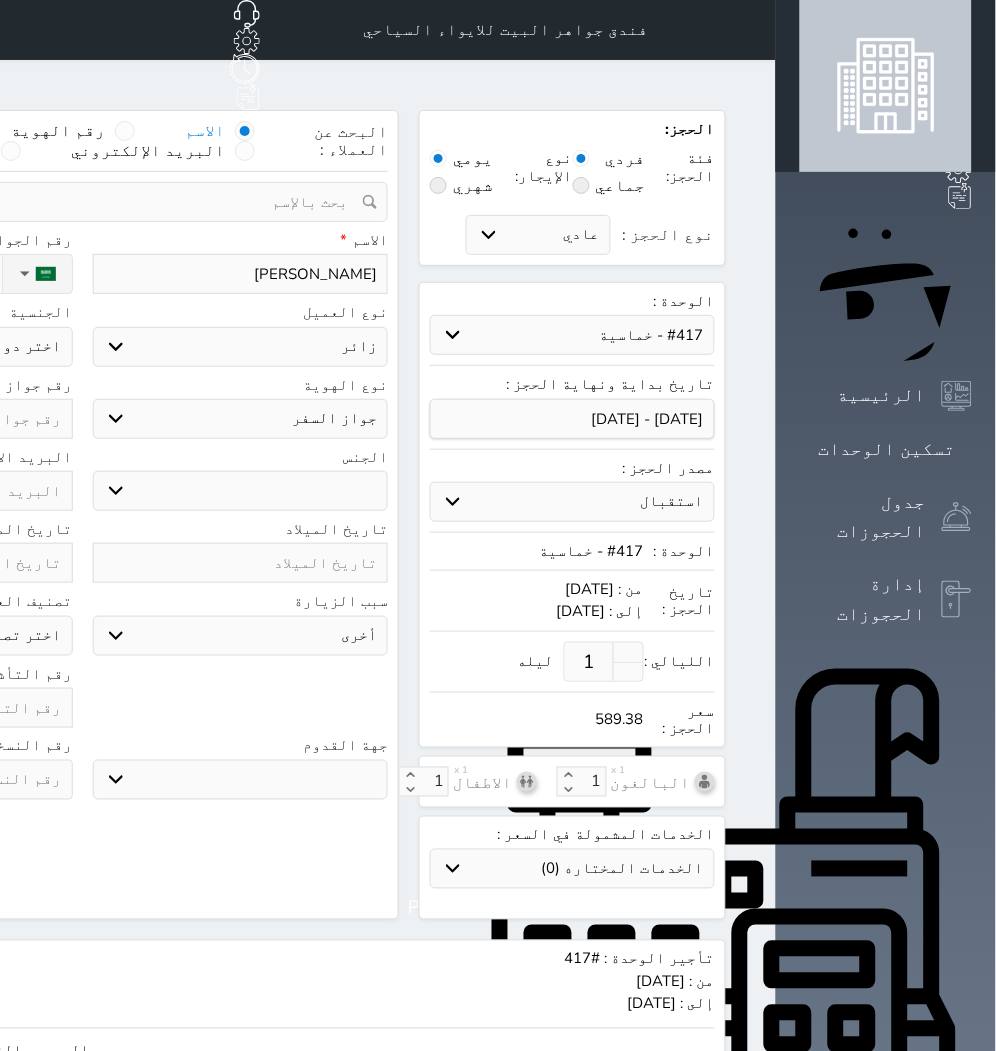 click on "ذكر   انثى" at bounding box center (241, 491) 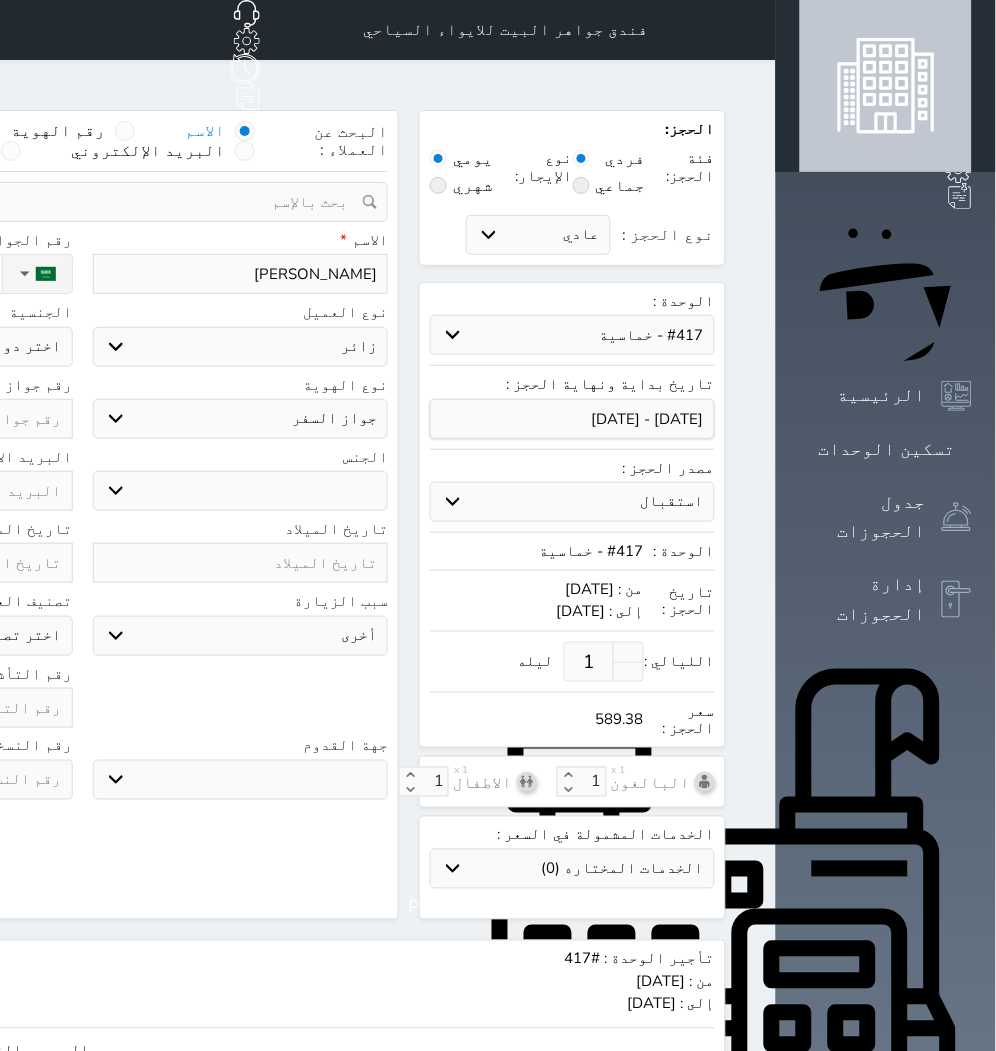 click on "نوع الحجز :" at bounding box center [-111, 274] 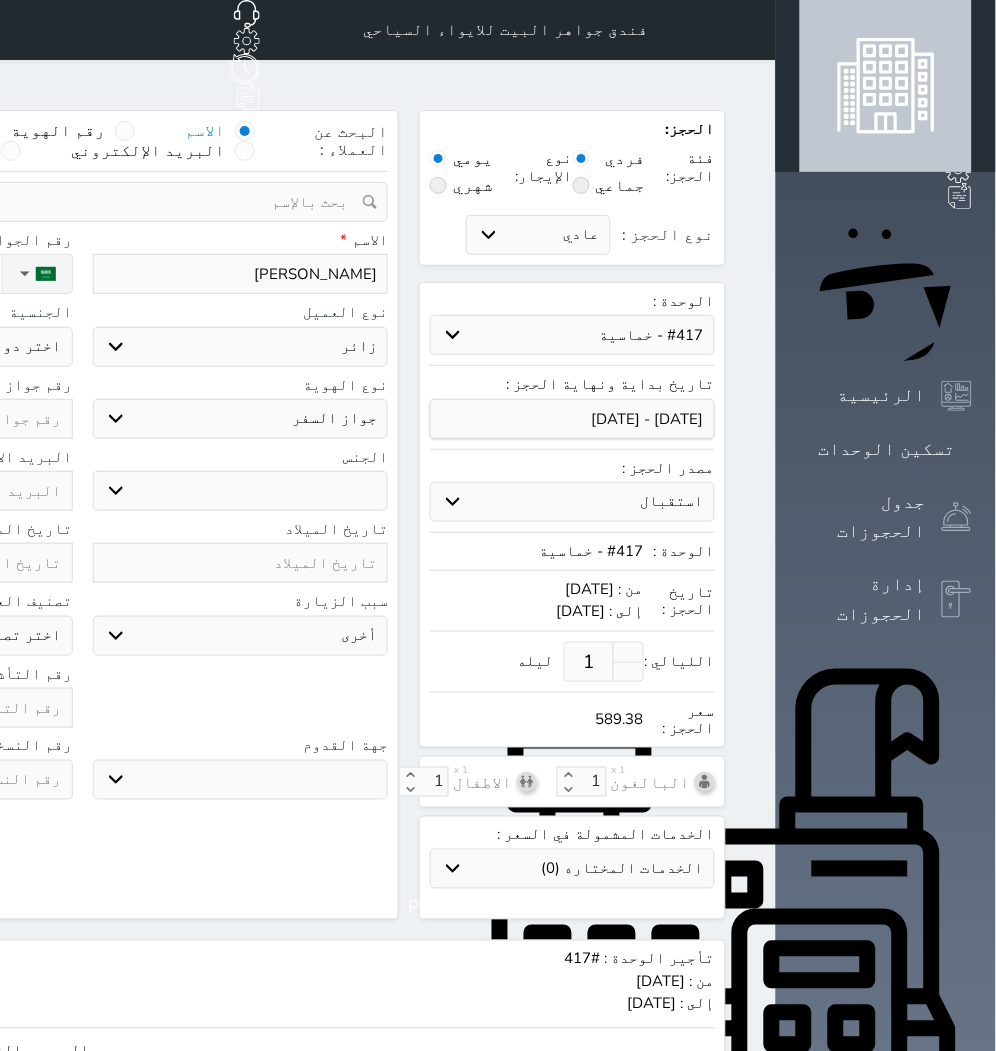type on "[PHONE_NUMBER]" 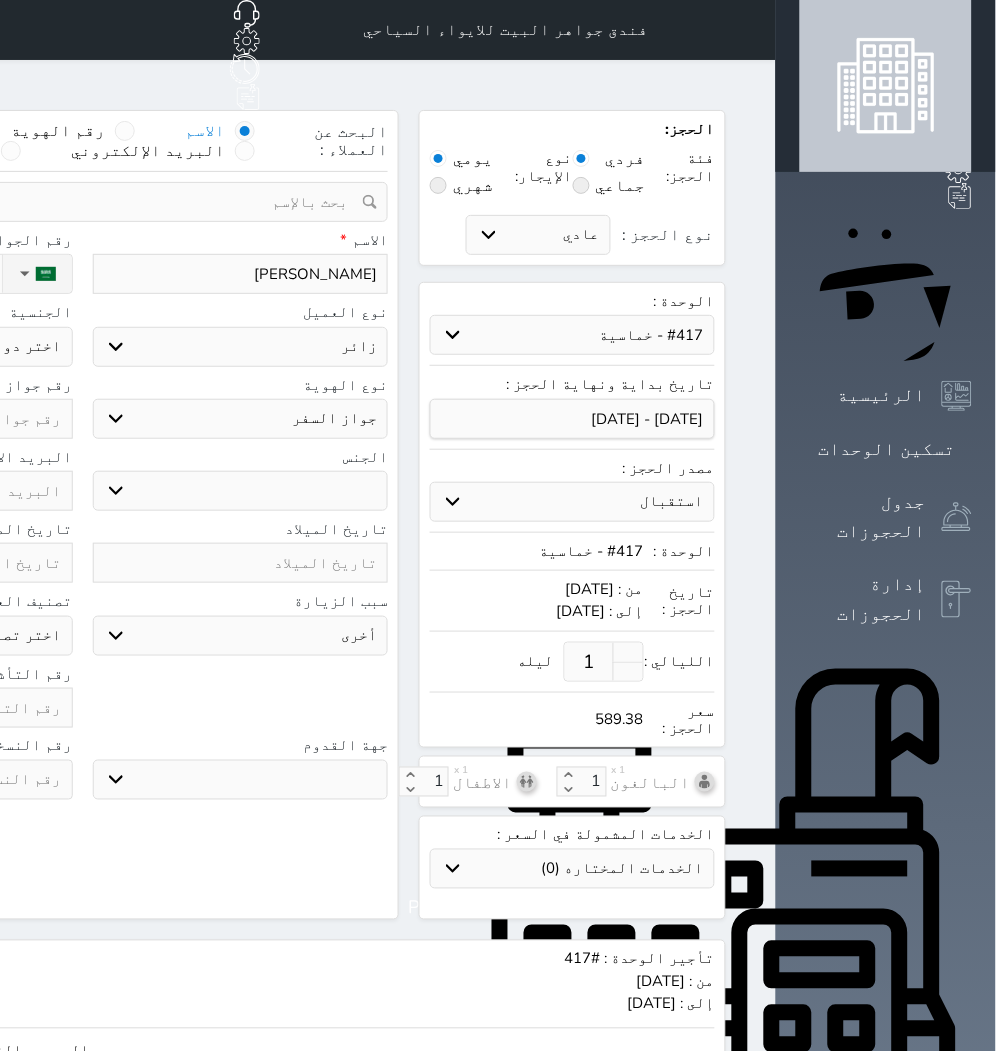 select 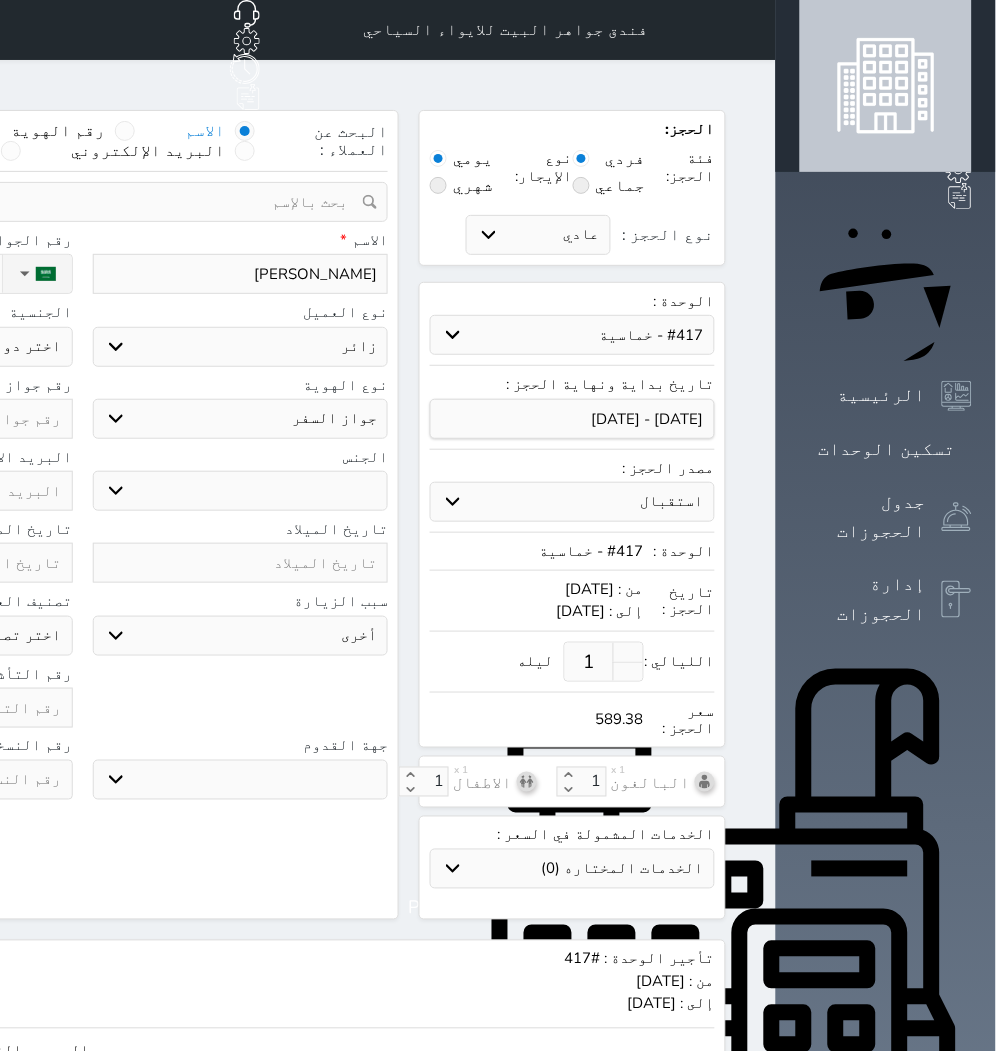 type on "Invalid date" 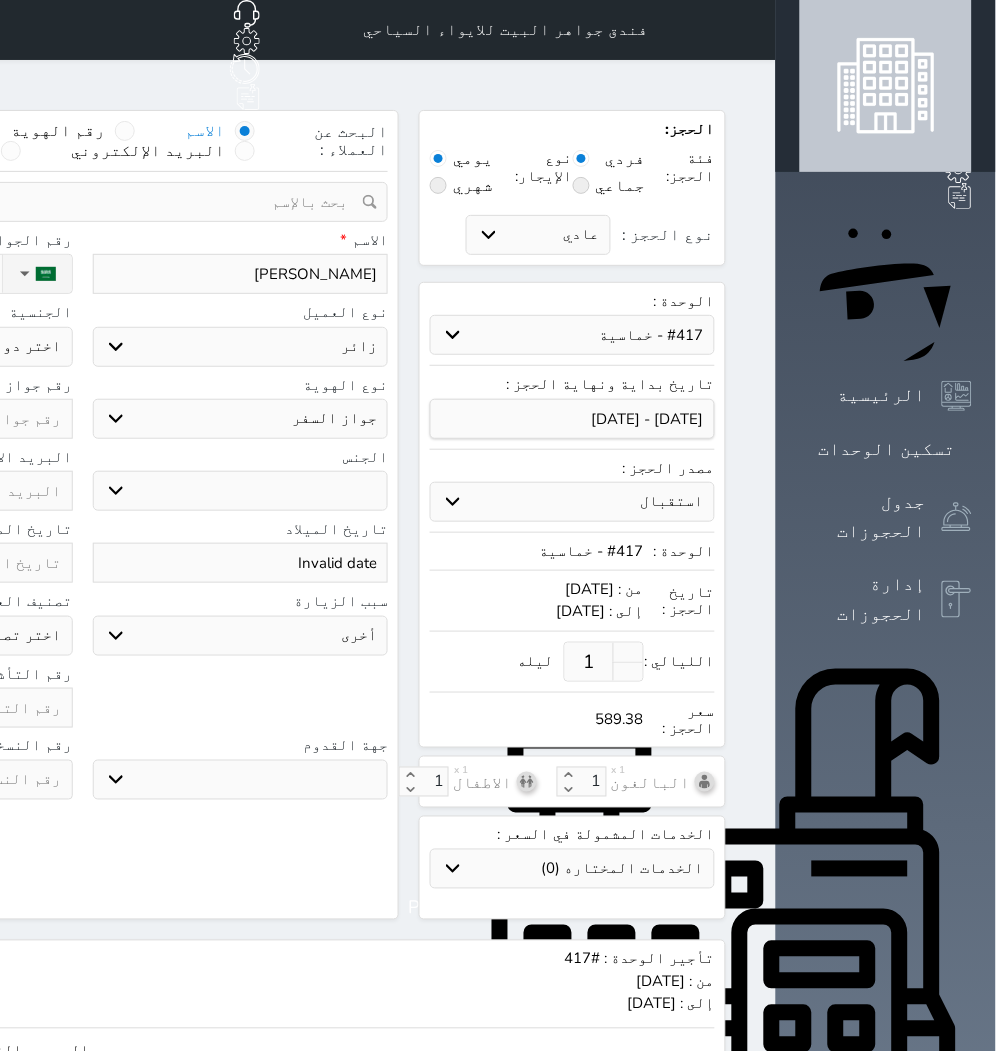select 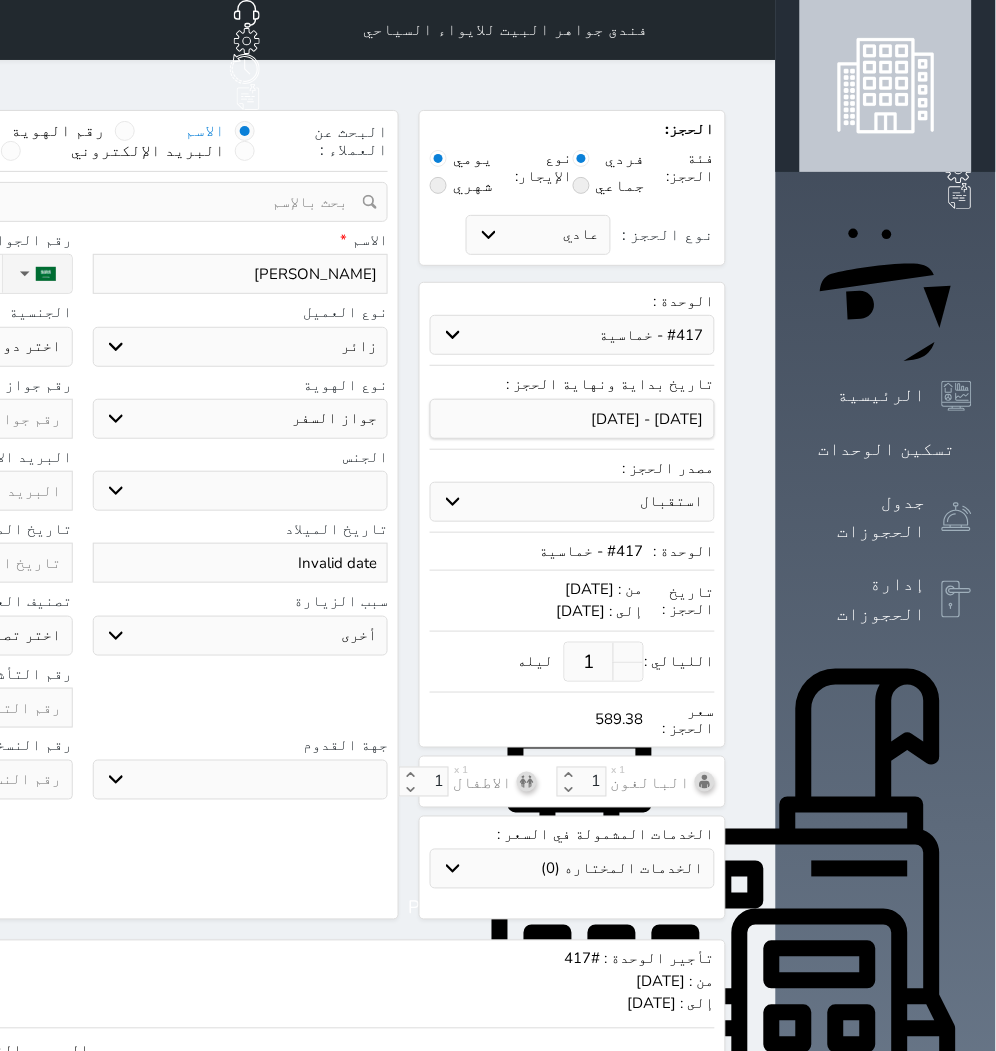 drag, startPoint x: 446, startPoint y: 558, endPoint x: 444, endPoint y: 541, distance: 17.117243 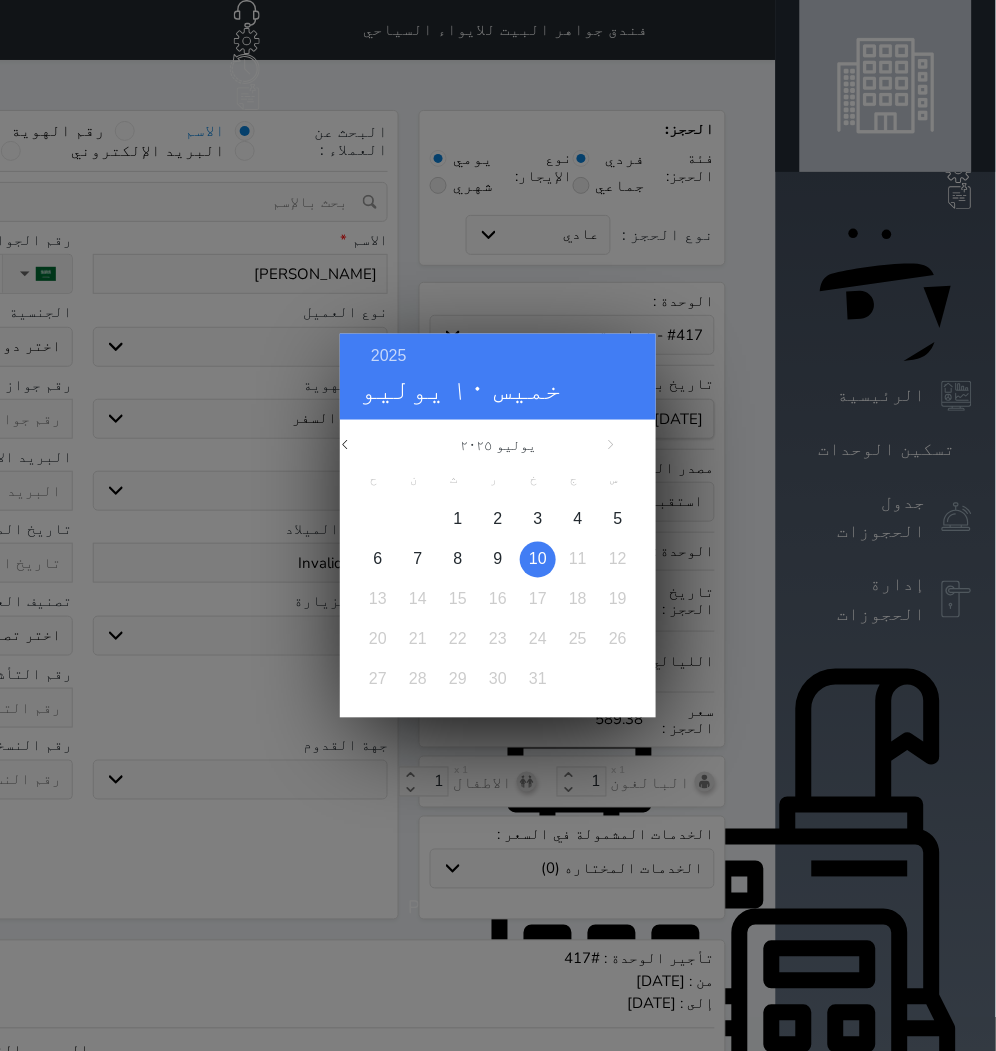 click on "2025   خميس ١٠ يوليو         يوليو ٢٠٢٥
ح
ن
ث
ر
خ
ج
س
1   2   3   4   5   6   7   8   9   10   11   12   13   14   15   16   17   18   19   20   21   22   23   24   25   26   27   28   29   30   31
يناير
فبراير
مارس
أبريل
مايو
يونيو
يوليو
أغسطس
سبتمبر" at bounding box center (498, 525) 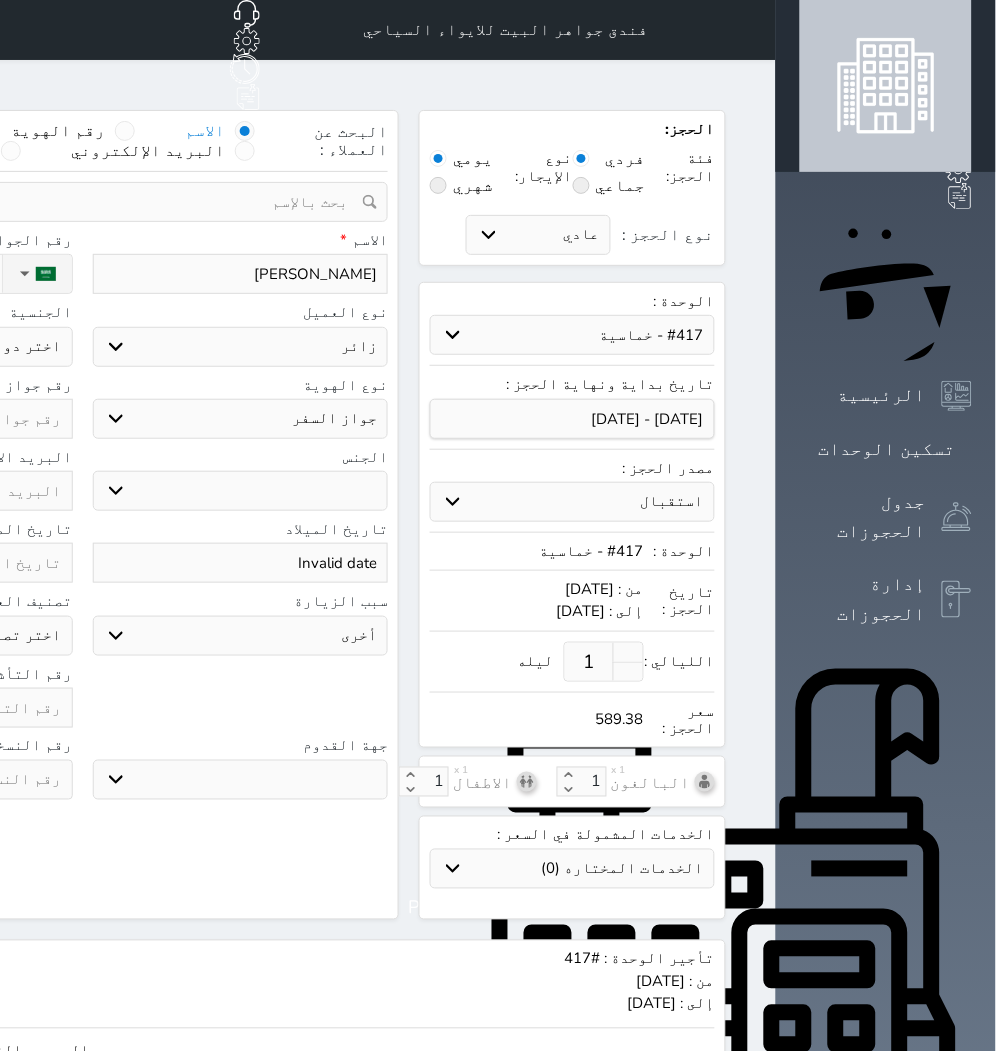 click on "2025   خميس ١٠ يوليو         يوليو ٢٠٢٥
ح
ن
ث
ر
خ
ج
س
1   2   3   4   5   6   7   8   9   10   11   12   13   14   15   16   17   18   19   20   21   22   23   24   25   26   27   28   29   30   31
يناير
فبراير
مارس
أبريل
مايو
يونيو
يوليو
أغسطس
سبتمبر" at bounding box center (498, 525) 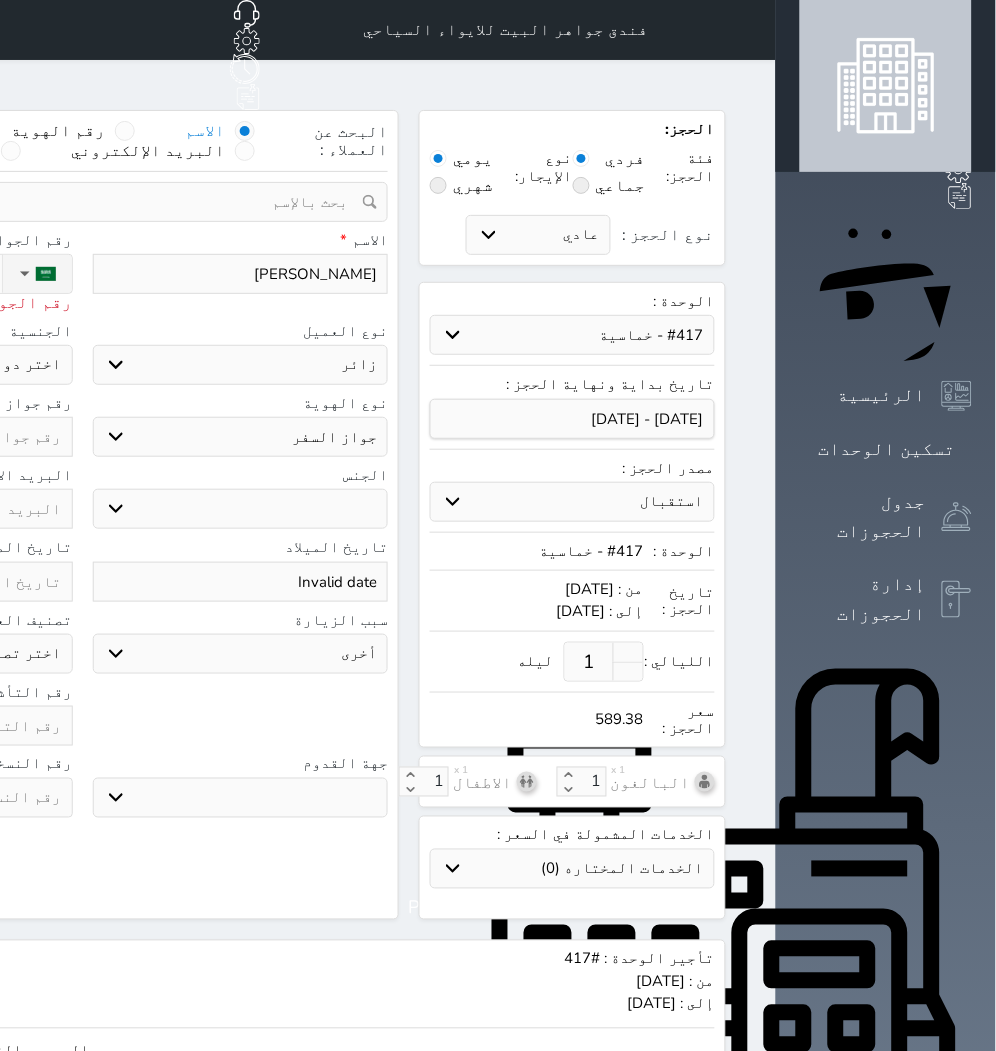 type 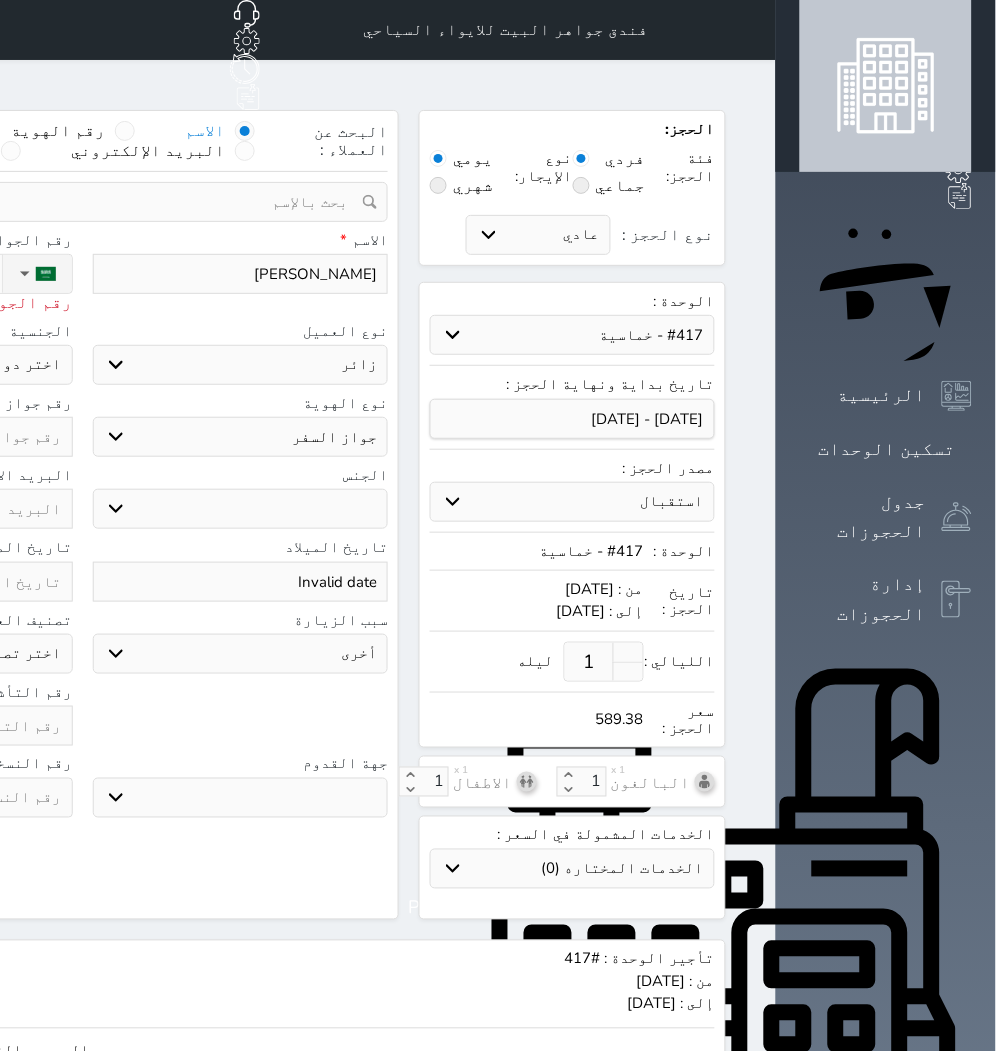 click on "Invalid date" at bounding box center (241, 582) 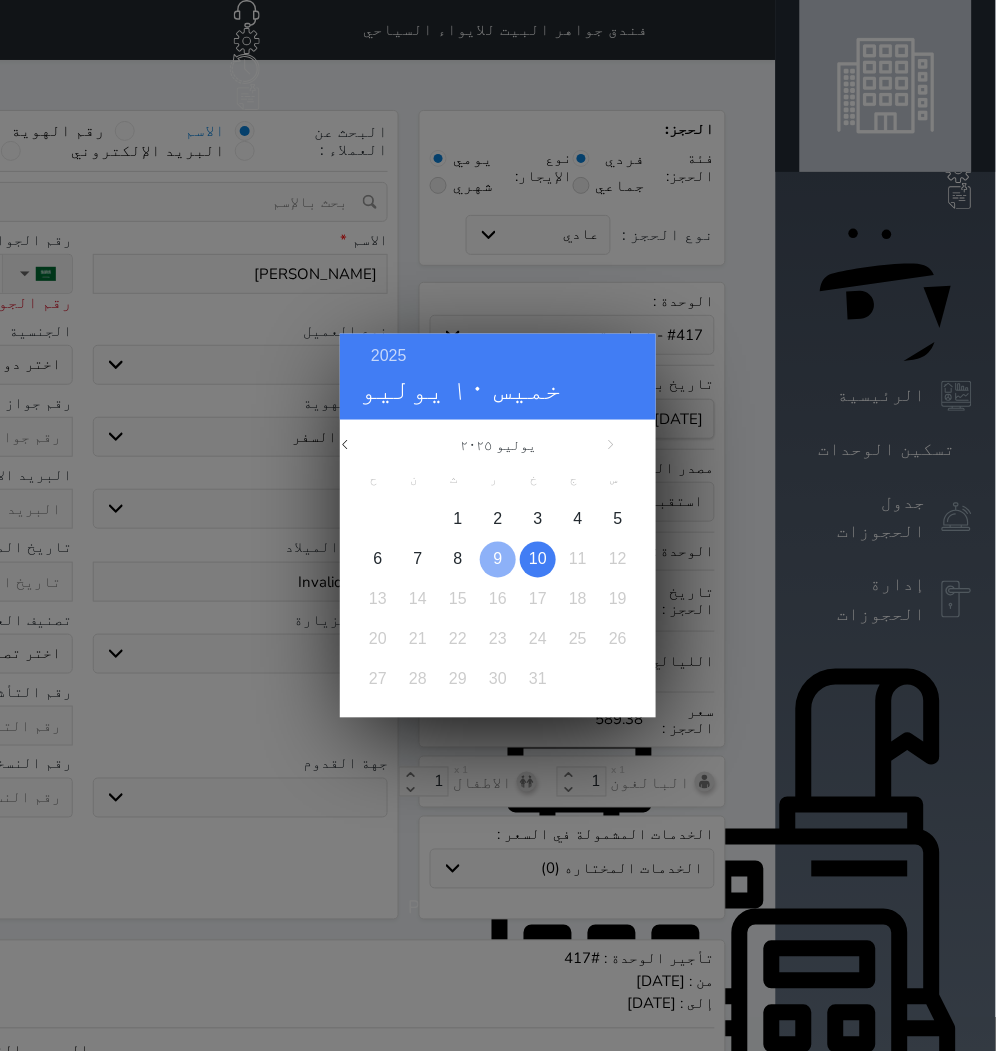 click on "6   7   8   9   10   11   12" at bounding box center [498, 559] 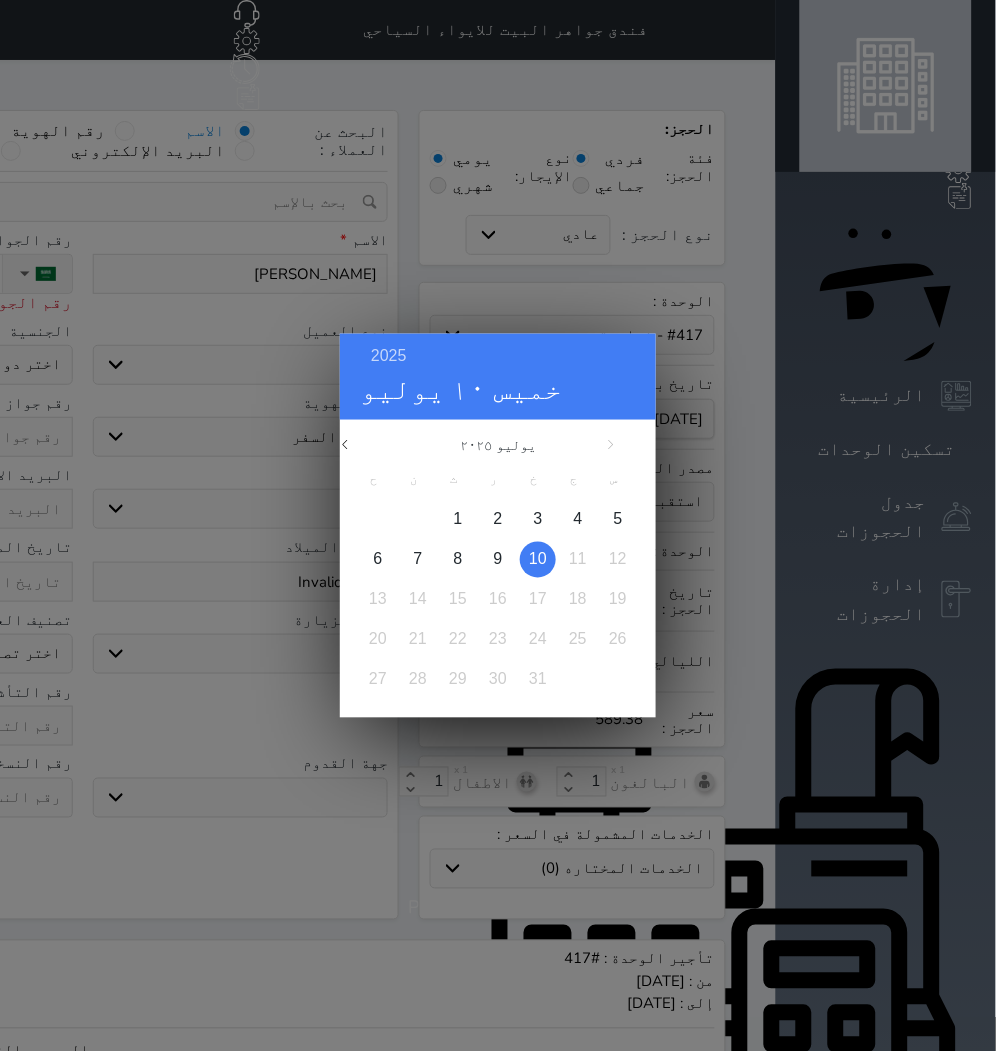 drag, startPoint x: 583, startPoint y: 820, endPoint x: 582, endPoint y: 800, distance: 20.024984 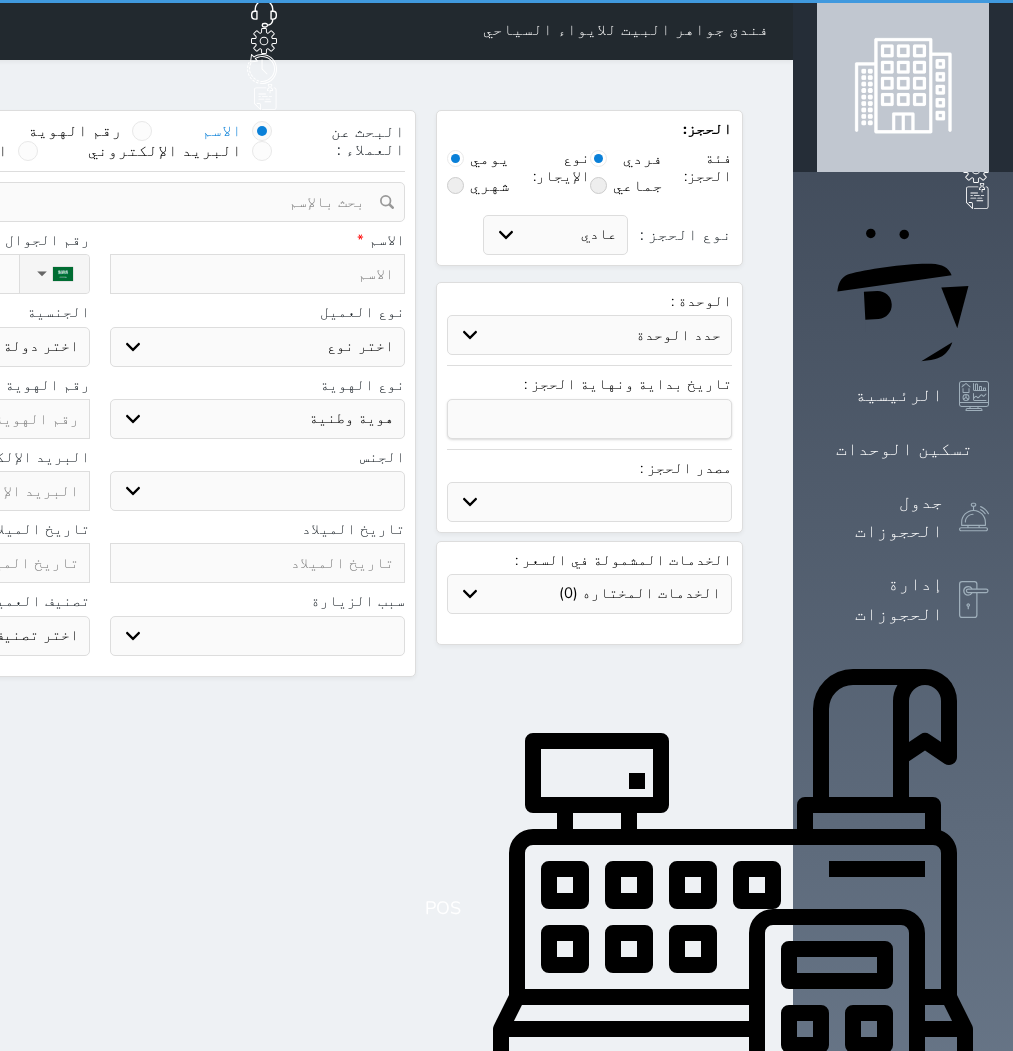 select on "1" 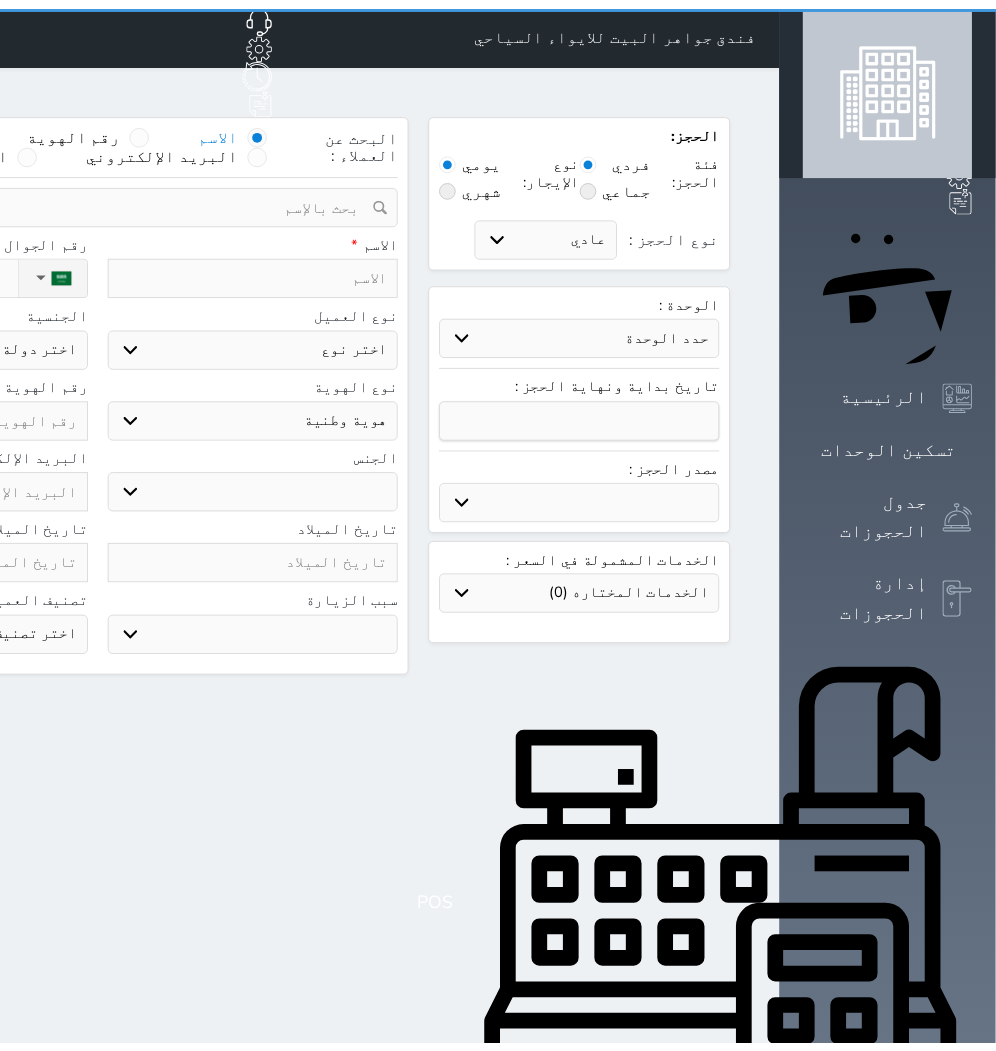 scroll, scrollTop: 0, scrollLeft: 0, axis: both 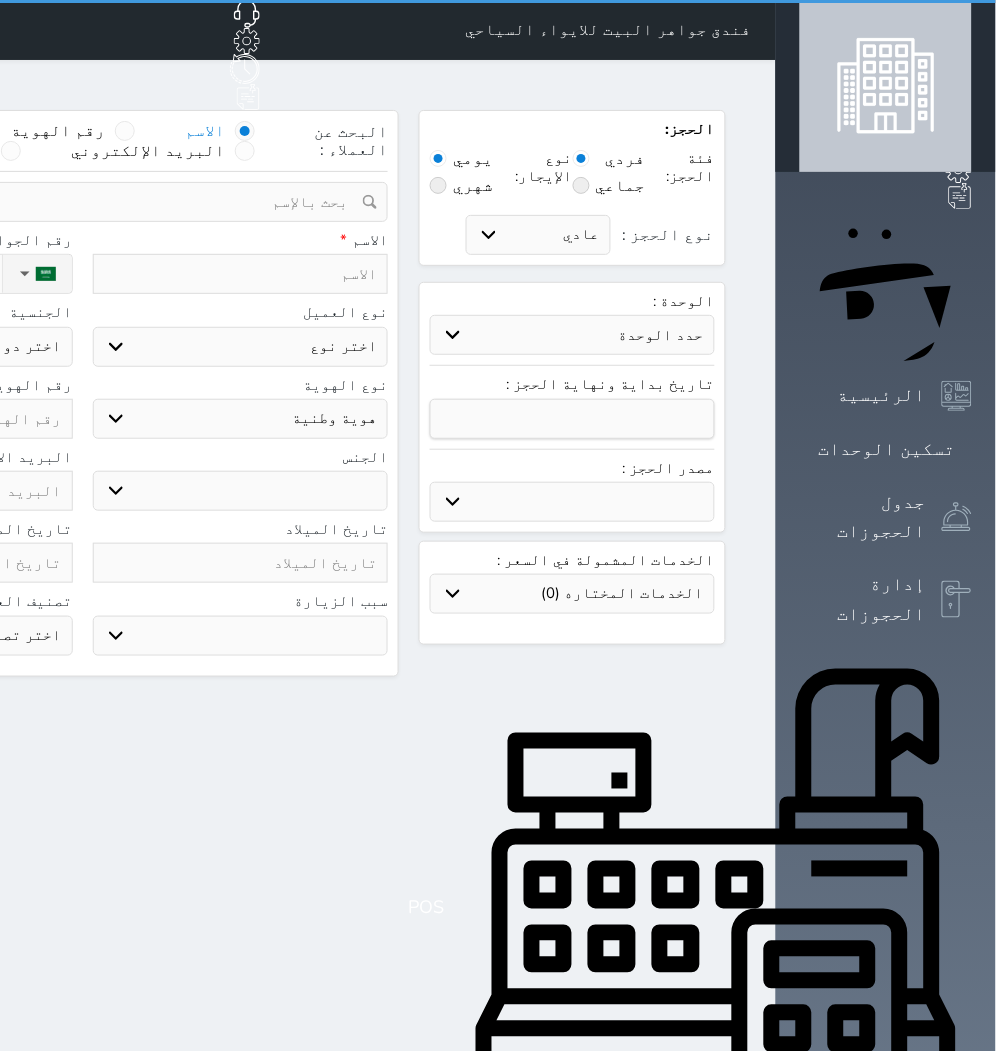 select 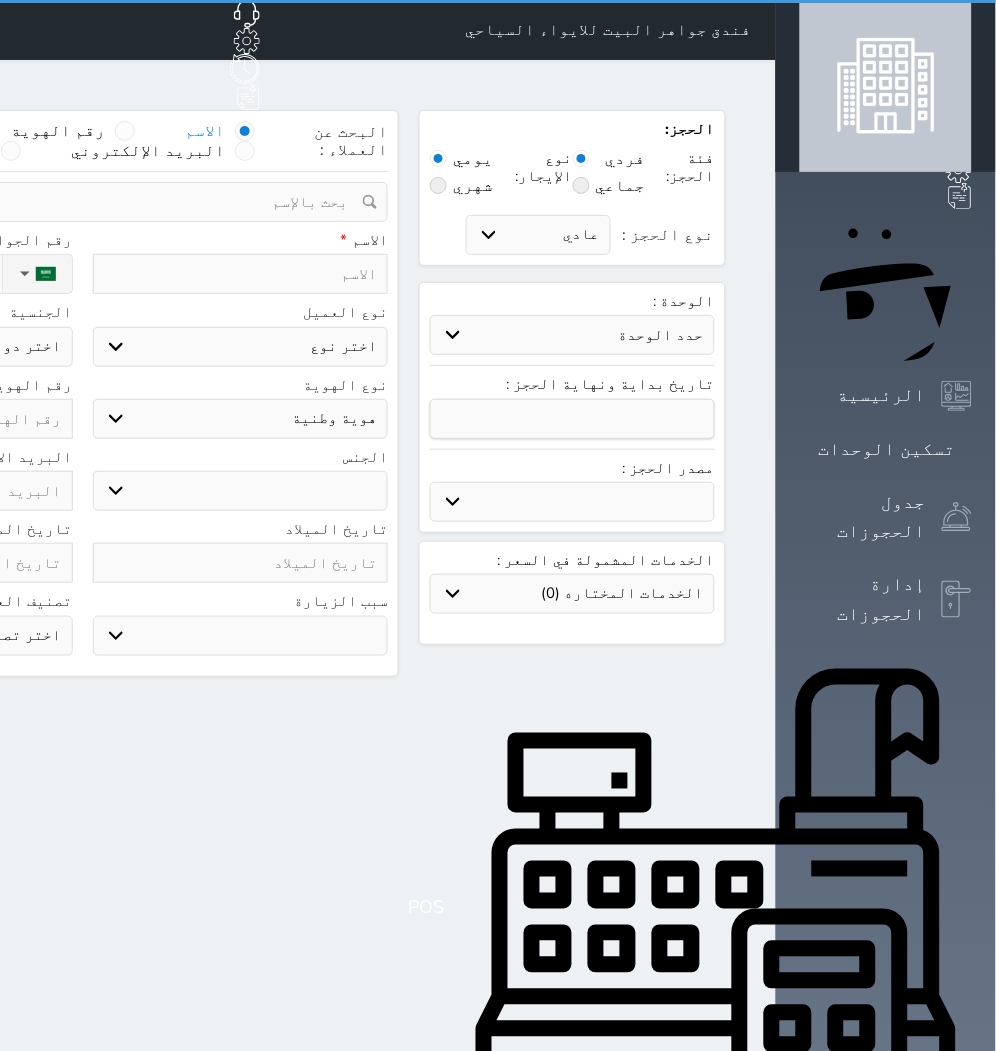 select 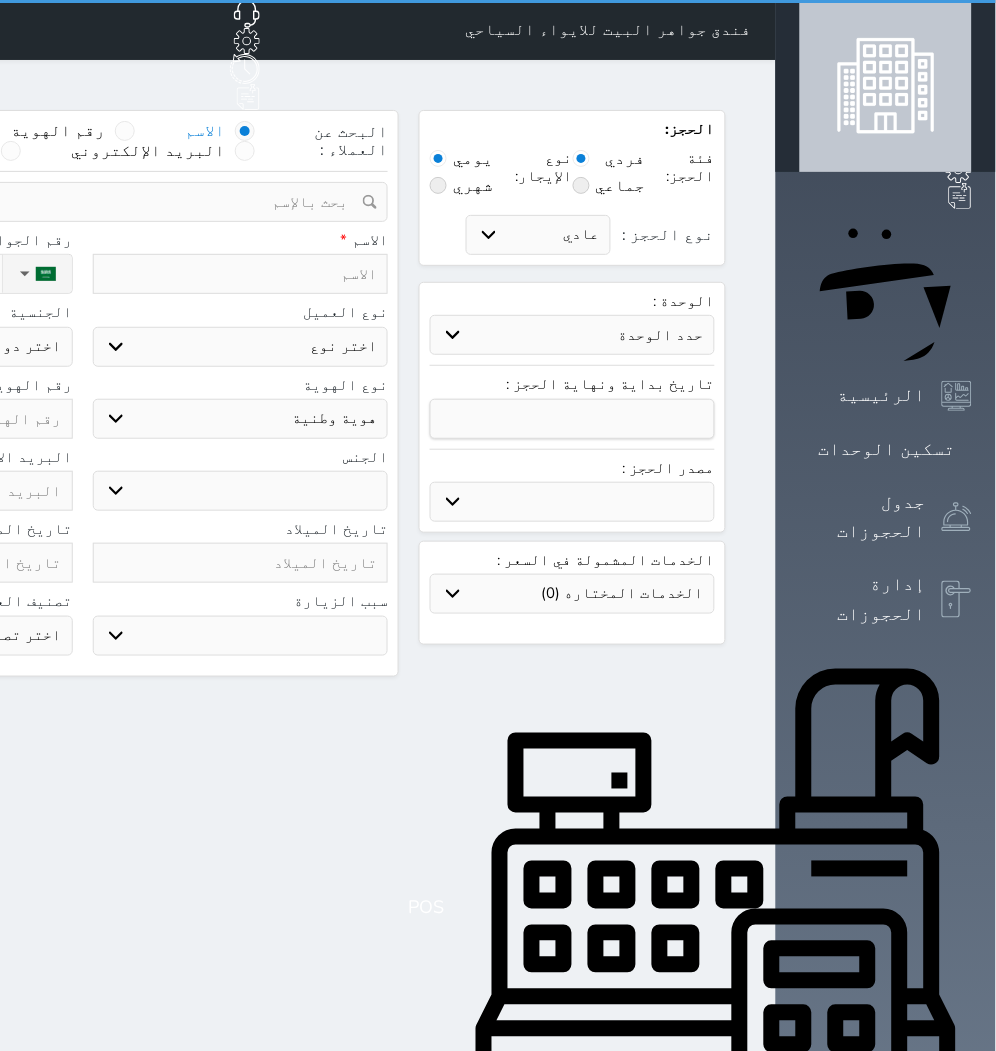 select 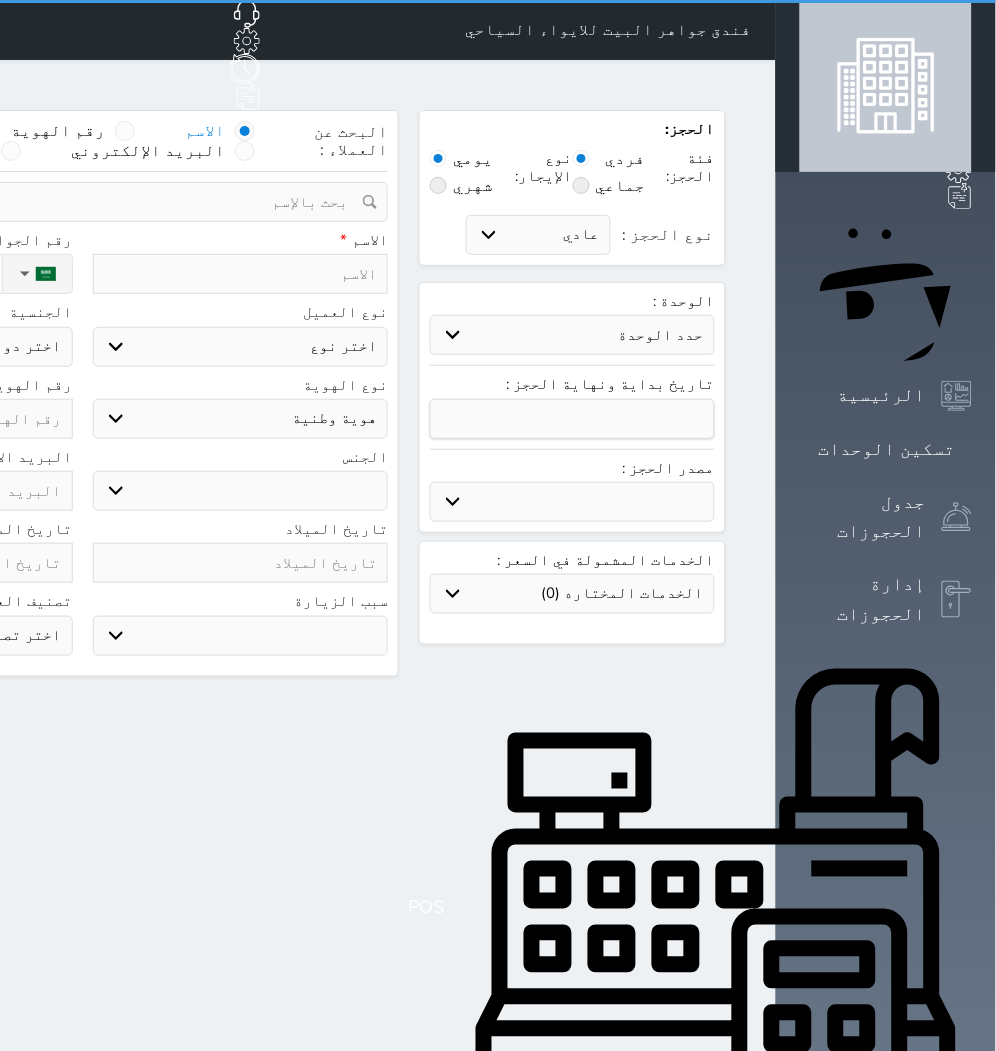 select 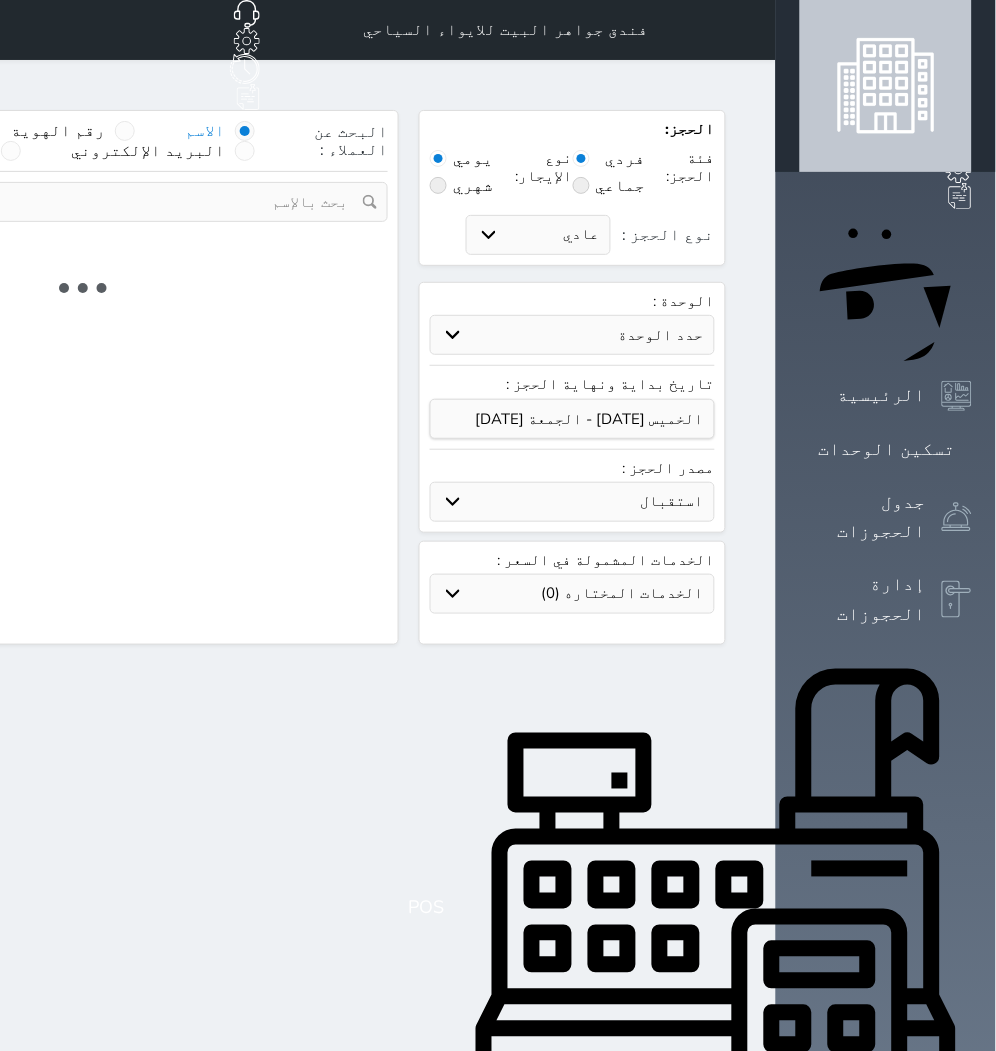 click at bounding box center (82, 288) 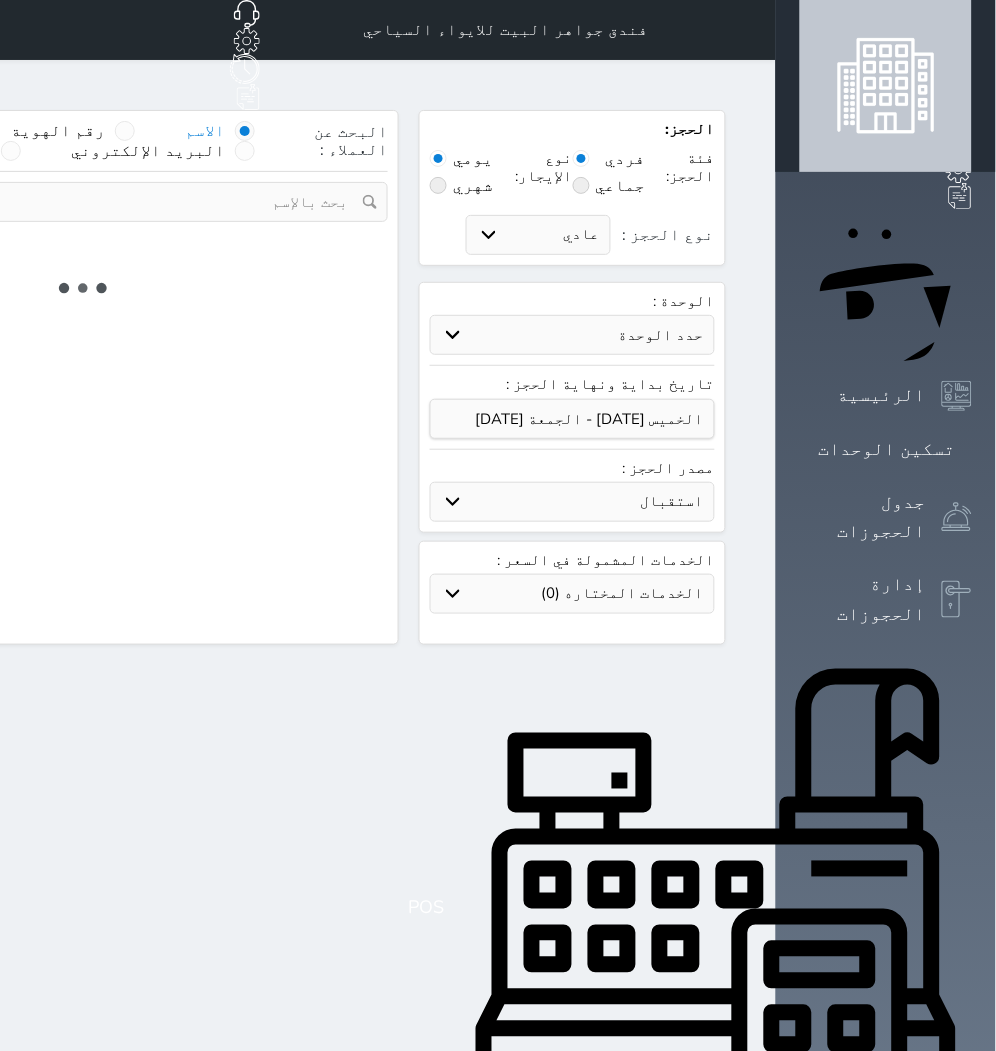 select 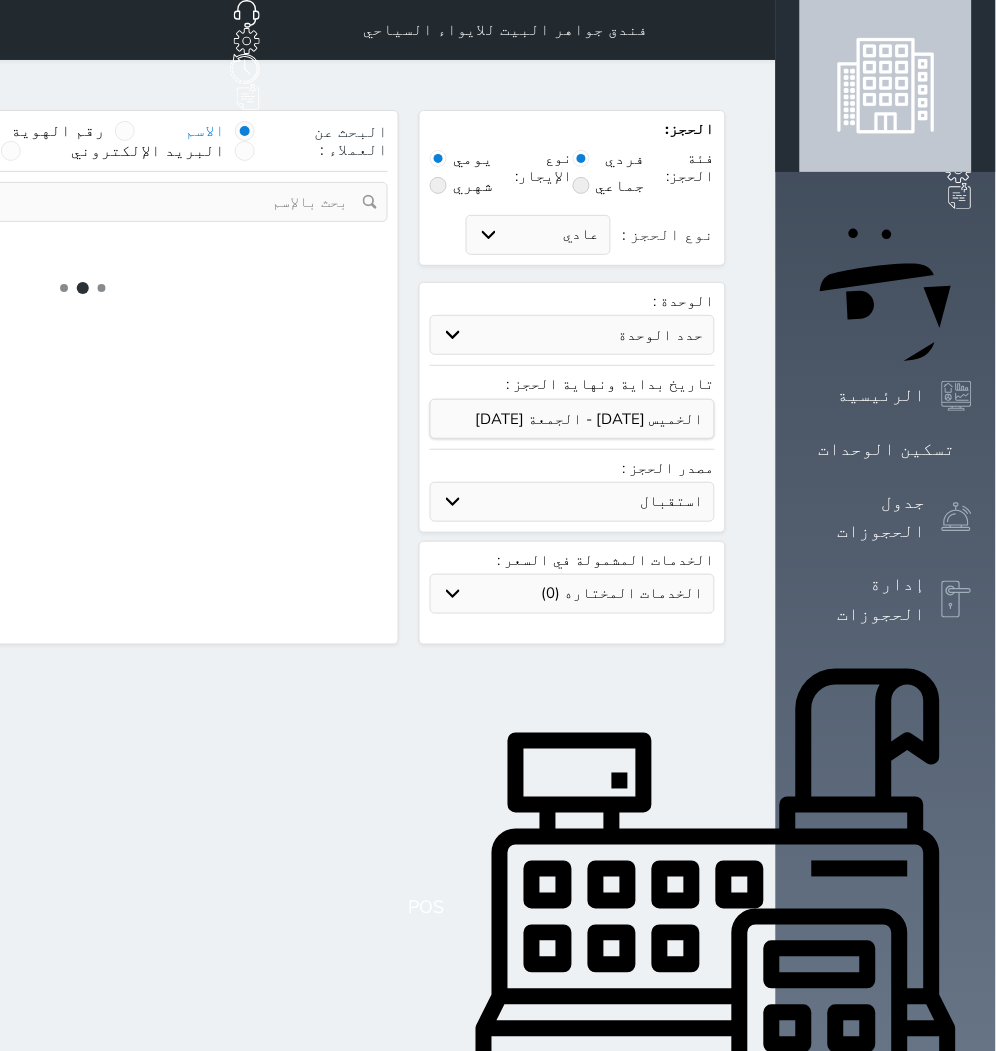 select on "1" 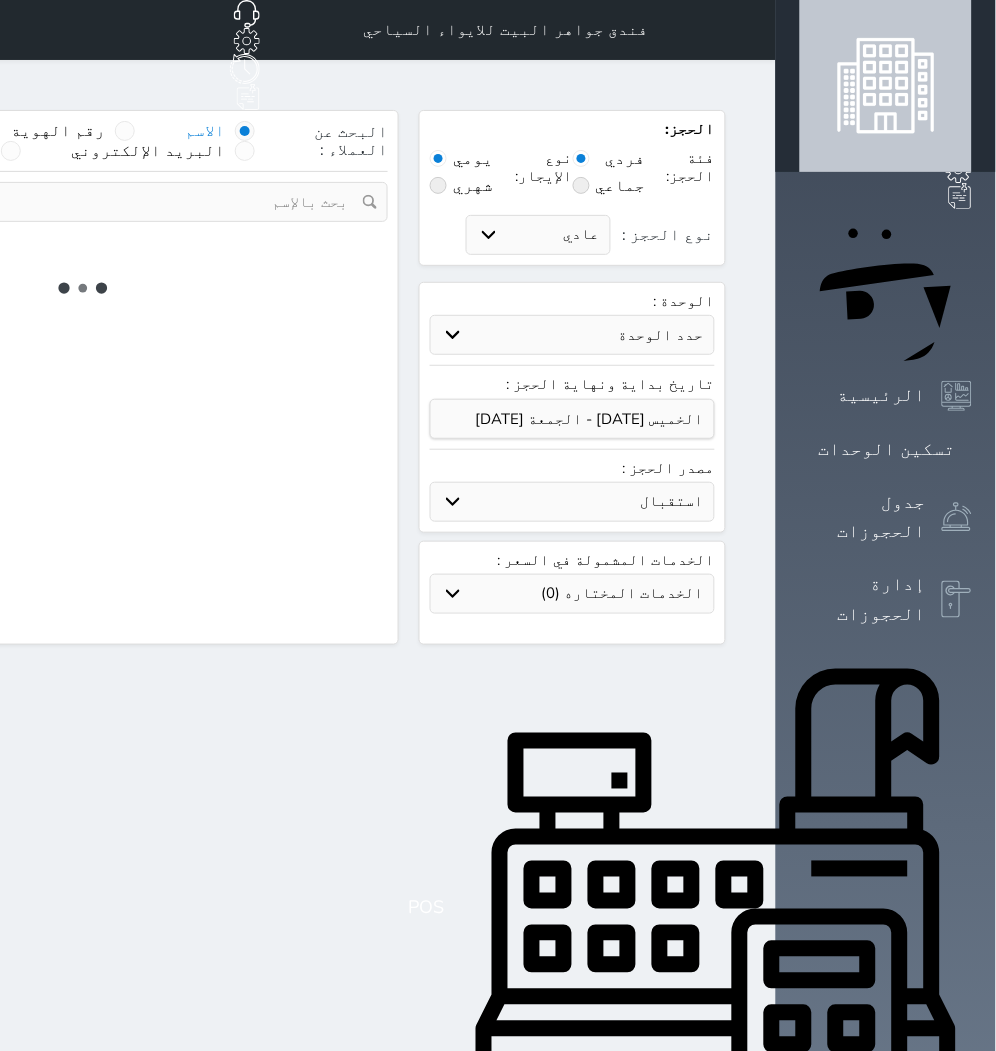 select on "113" 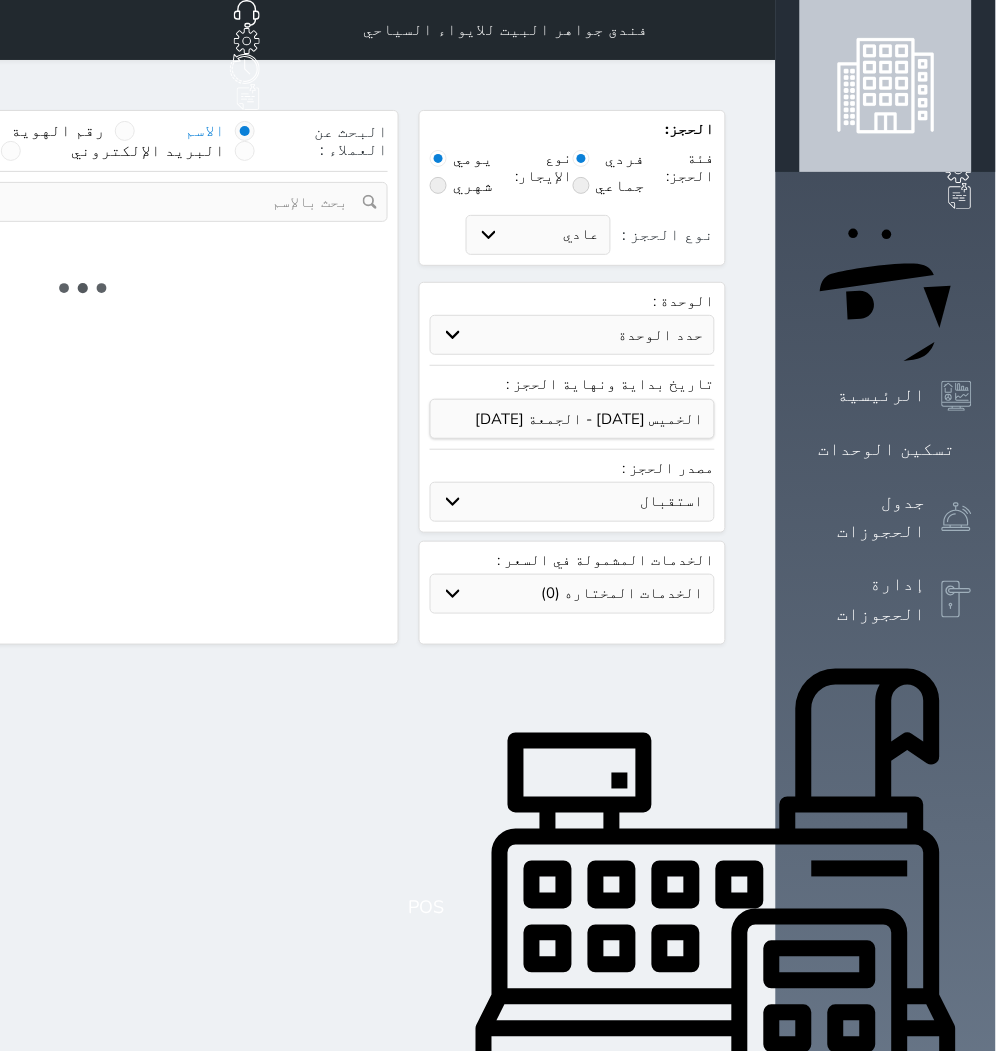 select on "1" 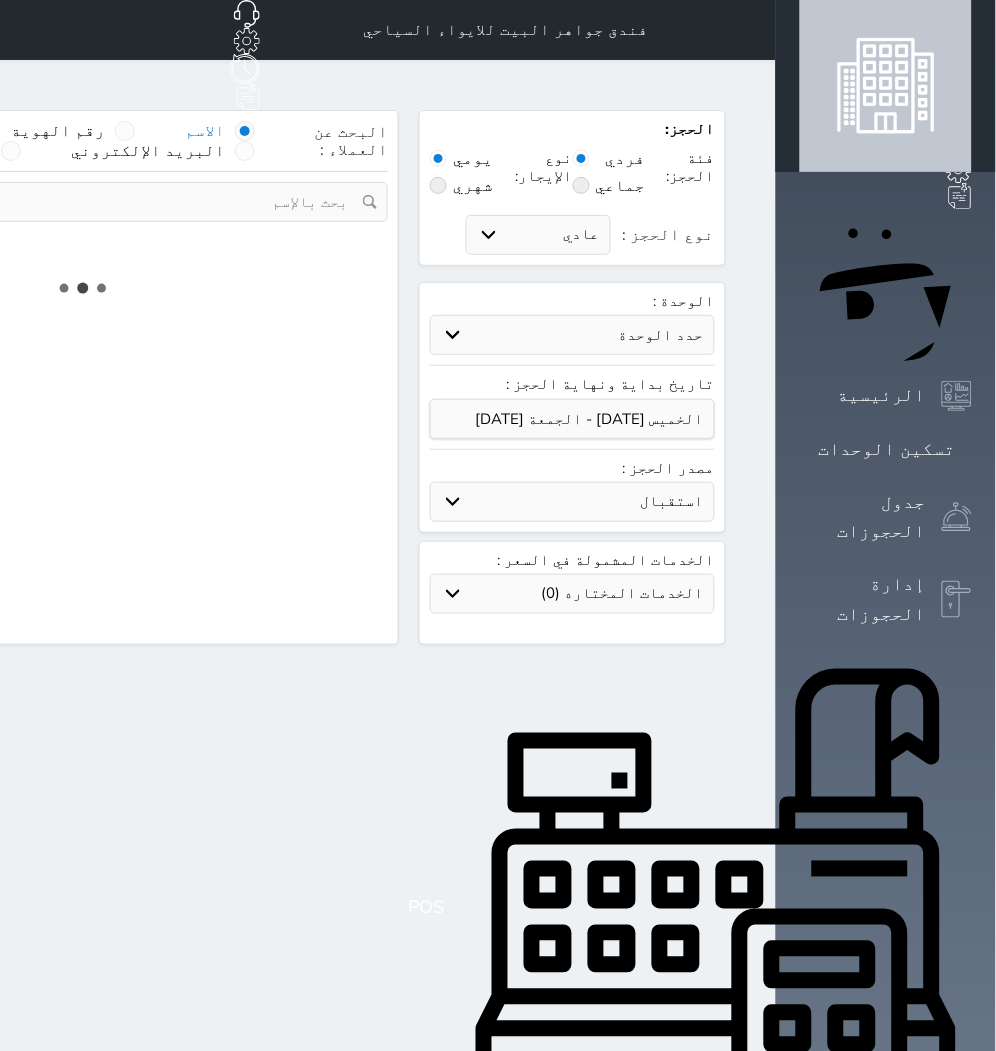 select 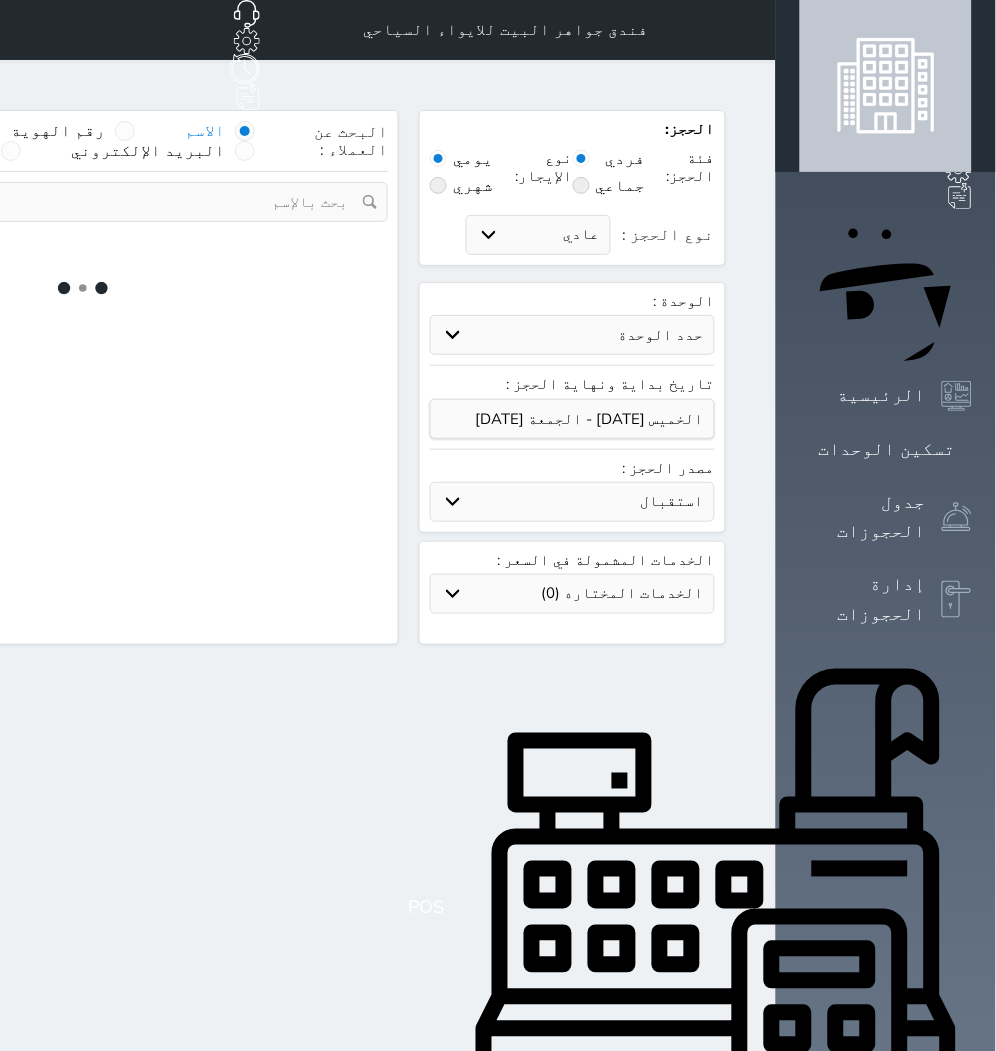 select on "7" 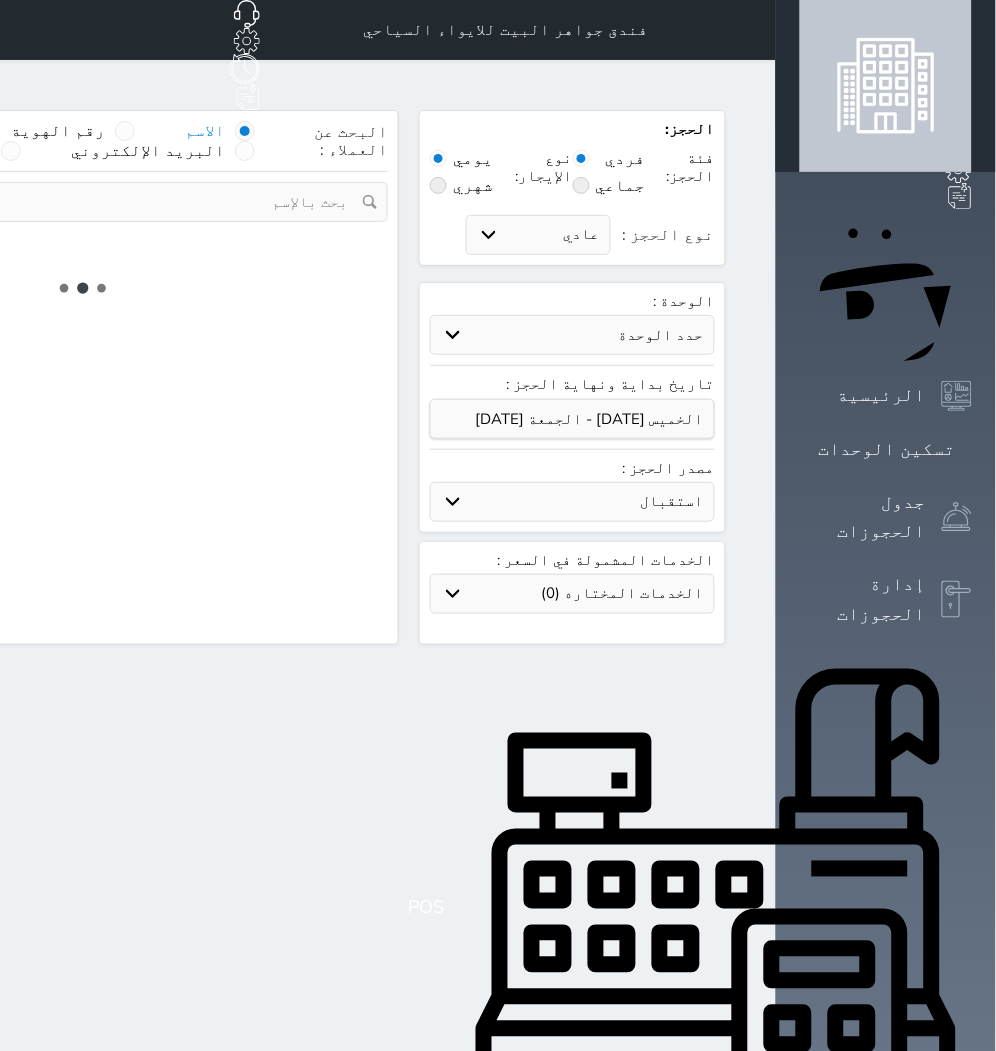 select 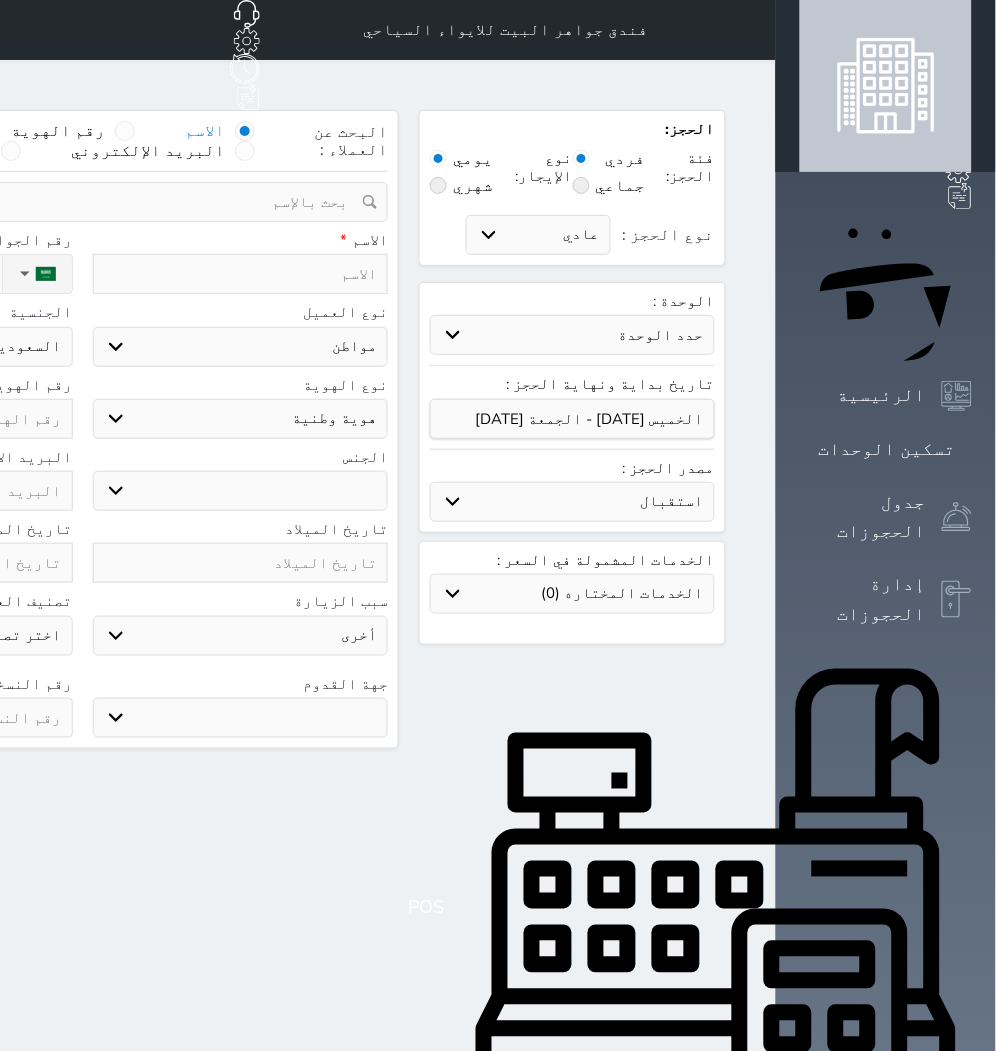 click at bounding box center [241, 274] 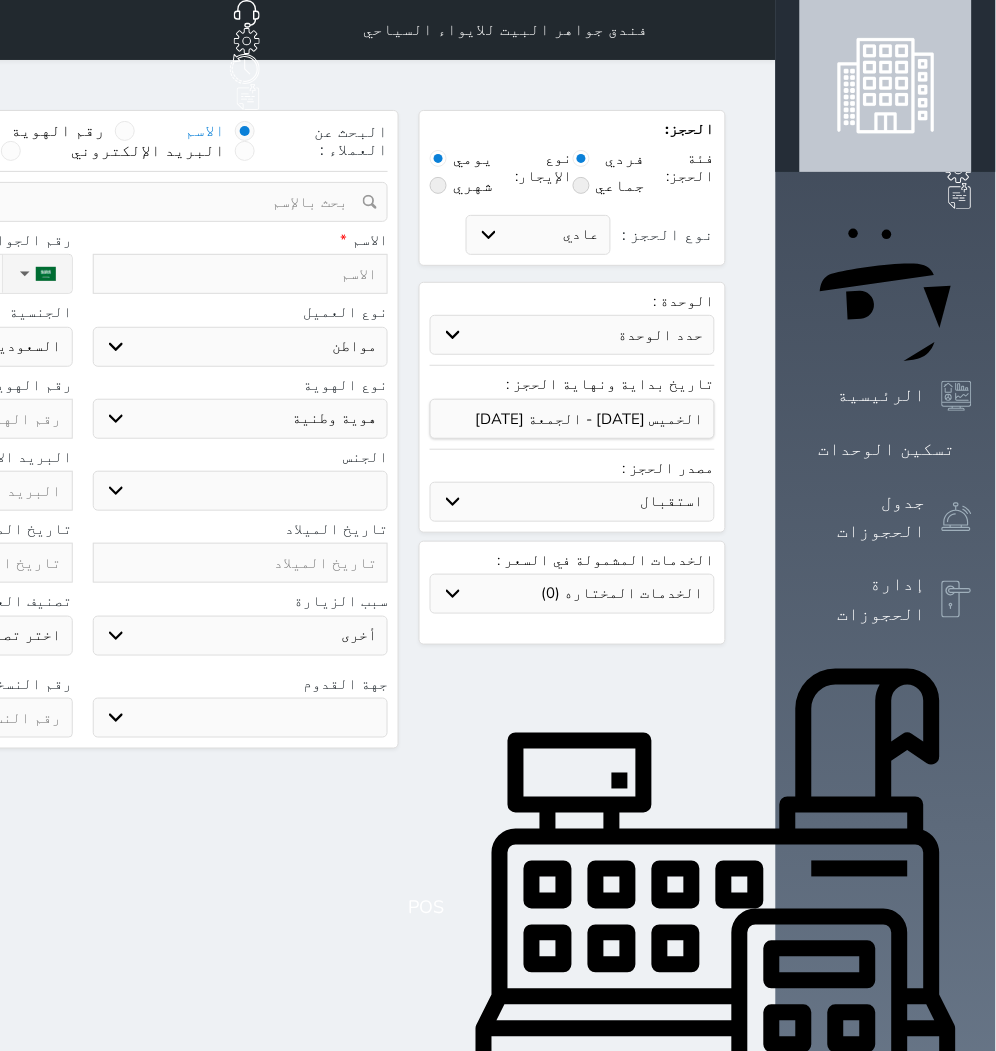 paste on "[PERSON_NAME] [PERSON_NAME]" 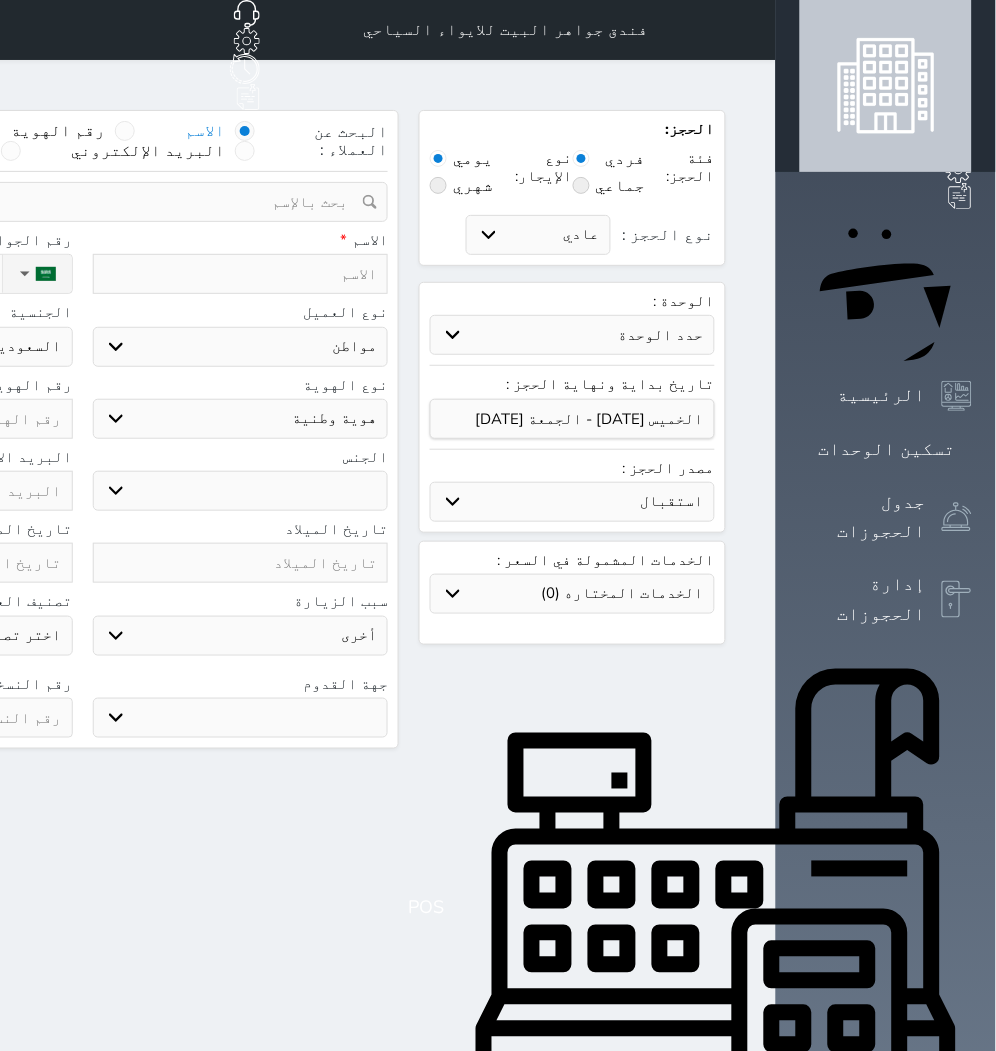 type on "[PERSON_NAME] [PERSON_NAME]" 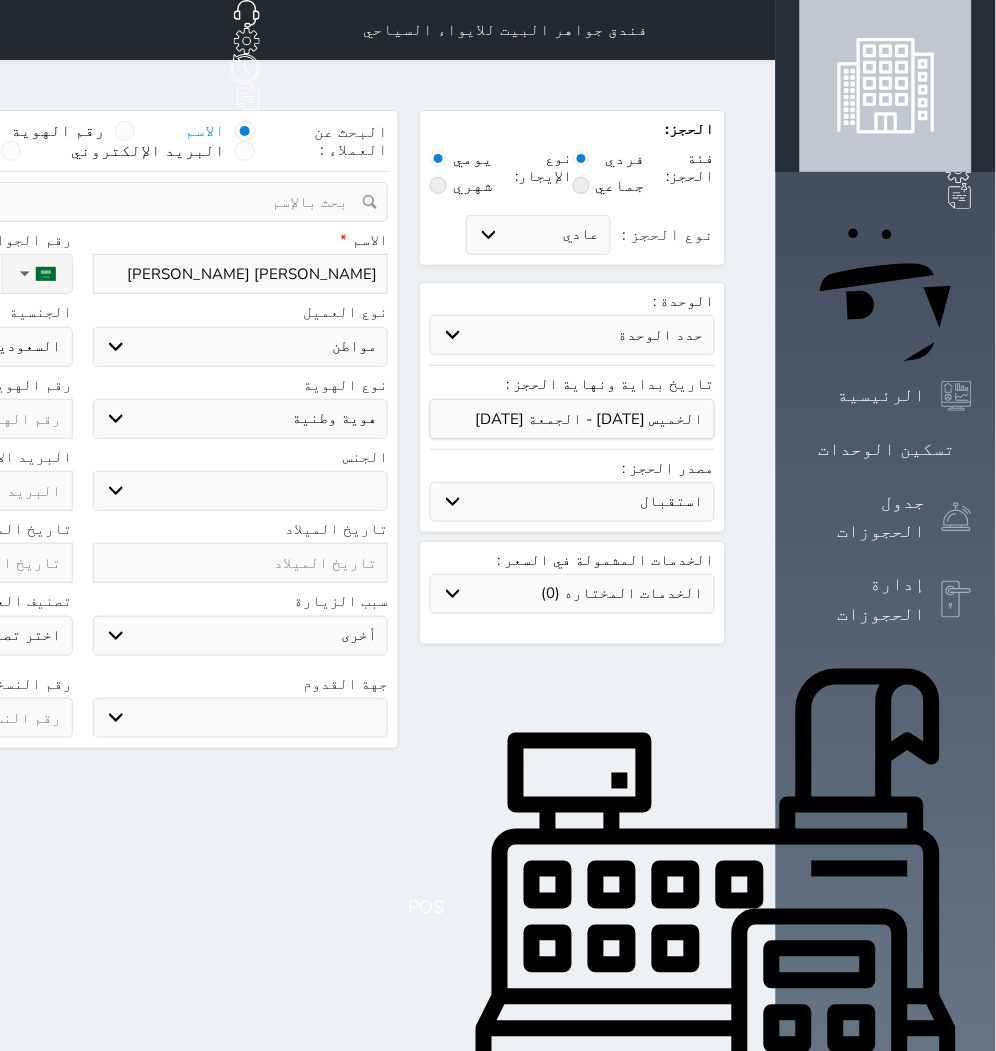 type on "[PERSON_NAME] [PERSON_NAME]" 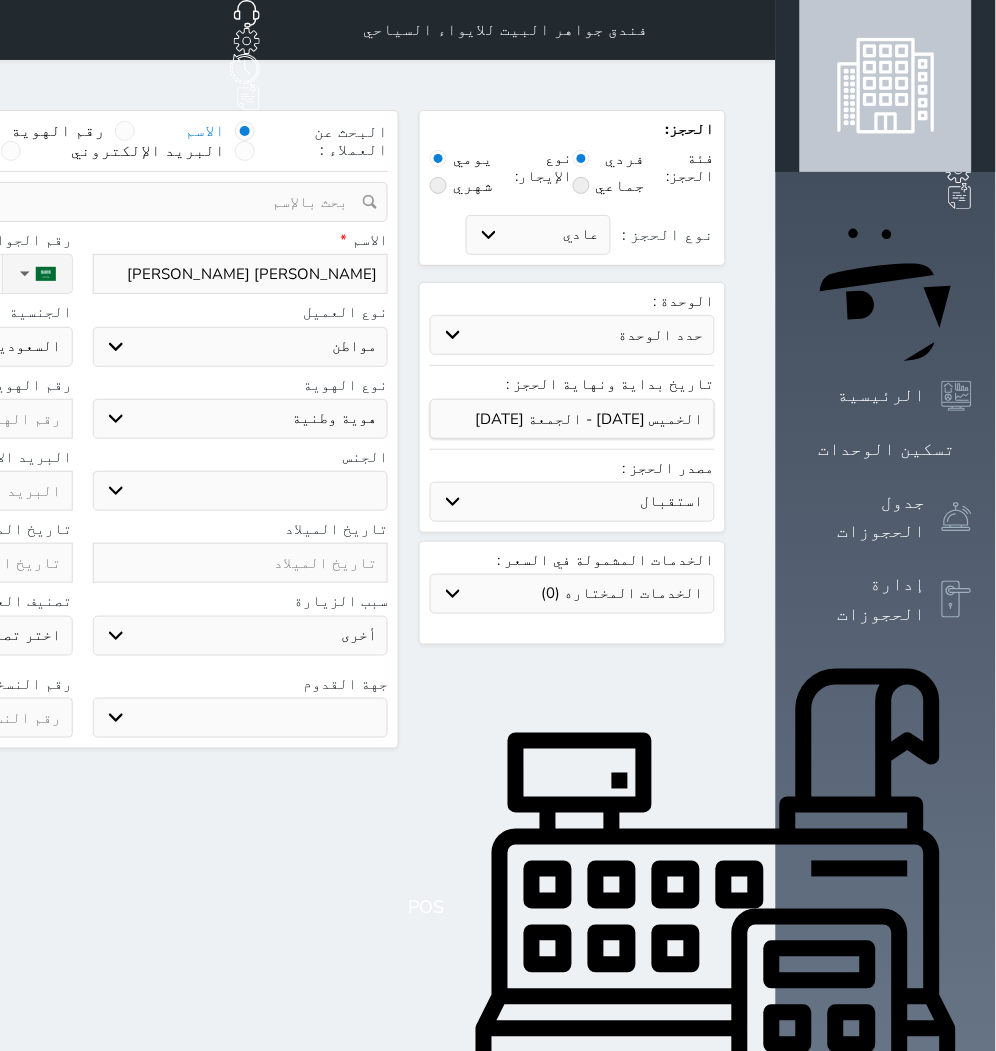 click on "حدد الوحدة
#938 - خماسية
#934 - خماسية
#932 - ثلاثية
#931 - خماسية
#930 - رباعية
#928 - ثلاثية
#927 - رباعية
#926 - خماسية
#925 - رباعية
#924 - ثلاثية
#922 - خماسية
#921 - رباعية
#920 - رباعية
#919 - خماسية
#918 - ثلاثية
#917 - خماسية
#916 - رباعية
#915 - خماسية
#914 - رباعية
#913 - خماسية" at bounding box center (572, 335) 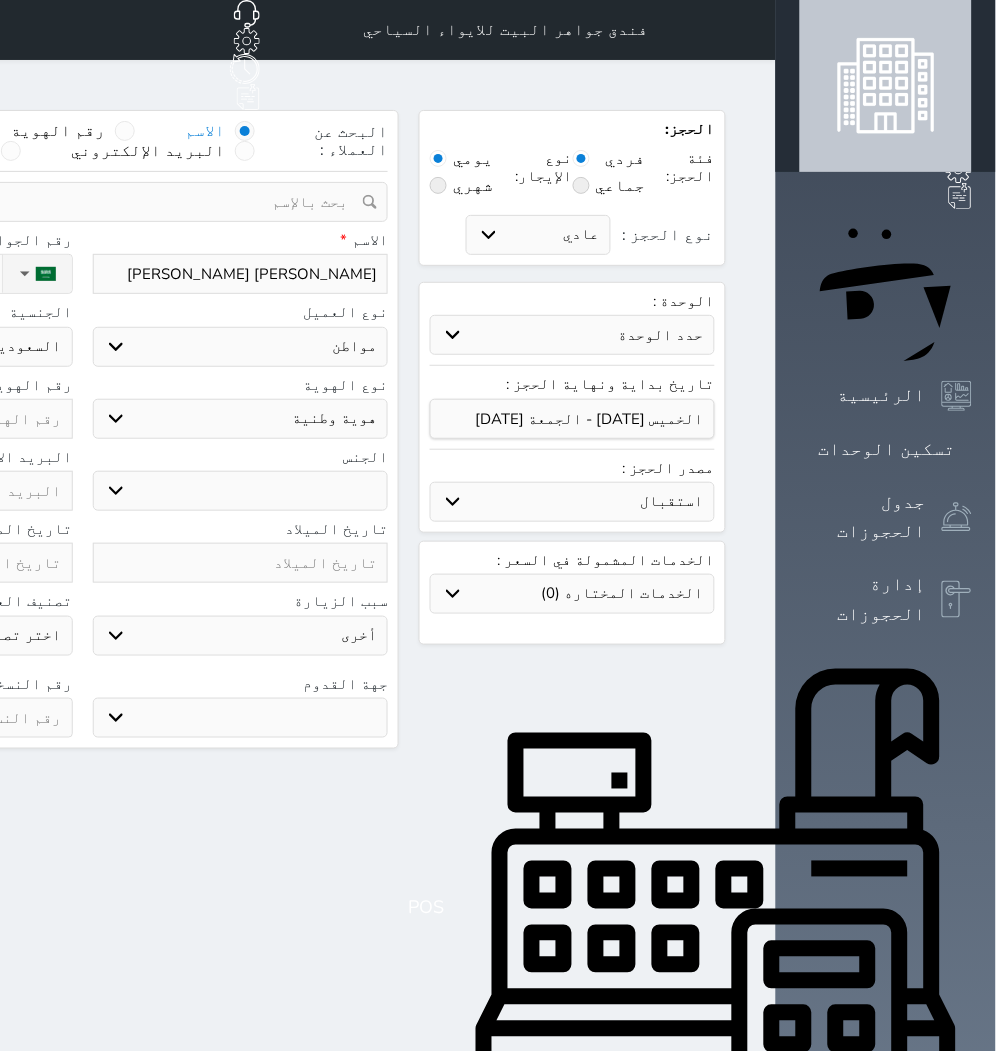 select on "83915" 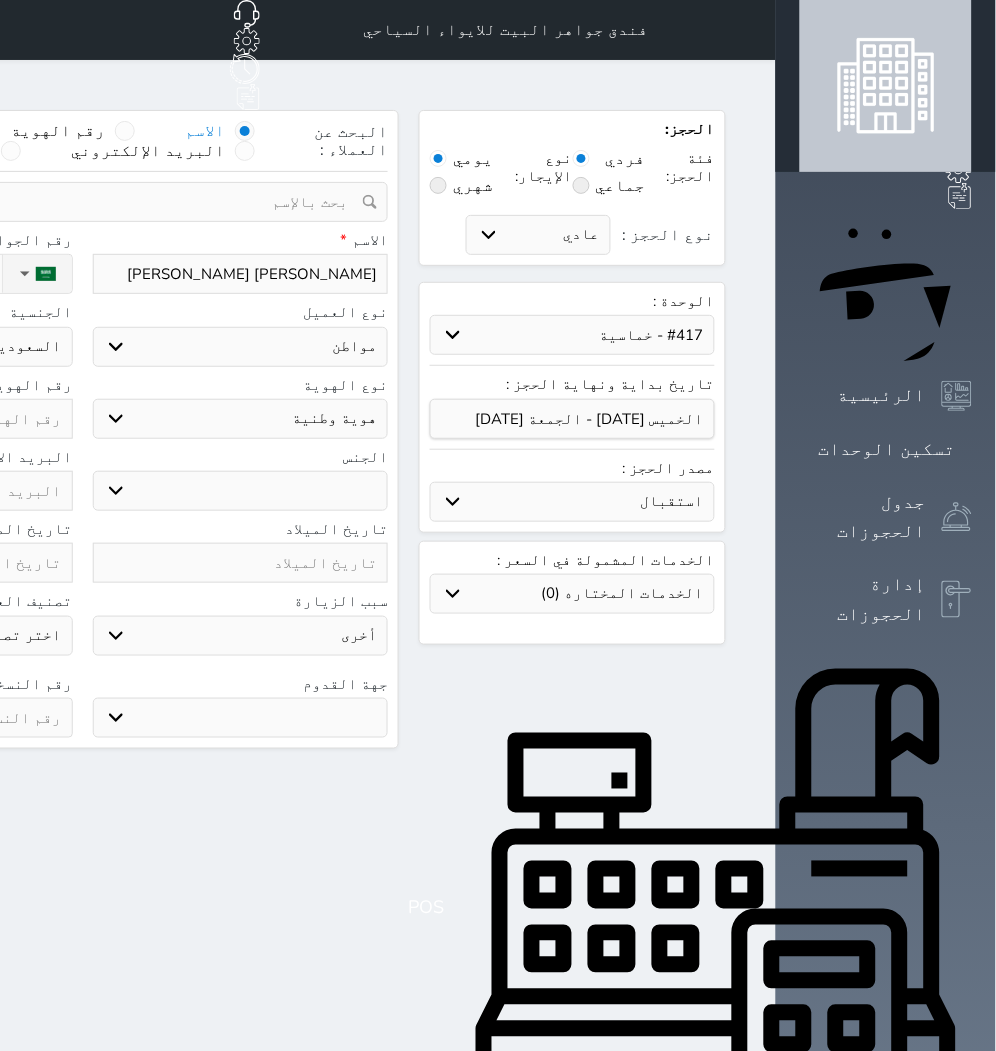 click on "حدد الوحدة
#938 - خماسية
#934 - خماسية
#932 - ثلاثية
#931 - خماسية
#930 - رباعية
#928 - ثلاثية
#927 - رباعية
#926 - خماسية
#925 - رباعية
#924 - ثلاثية
#922 - خماسية
#921 - رباعية
#920 - رباعية
#919 - خماسية
#918 - ثلاثية
#917 - خماسية
#916 - رباعية
#915 - خماسية
#914 - رباعية
#913 - خماسية" at bounding box center (572, 335) 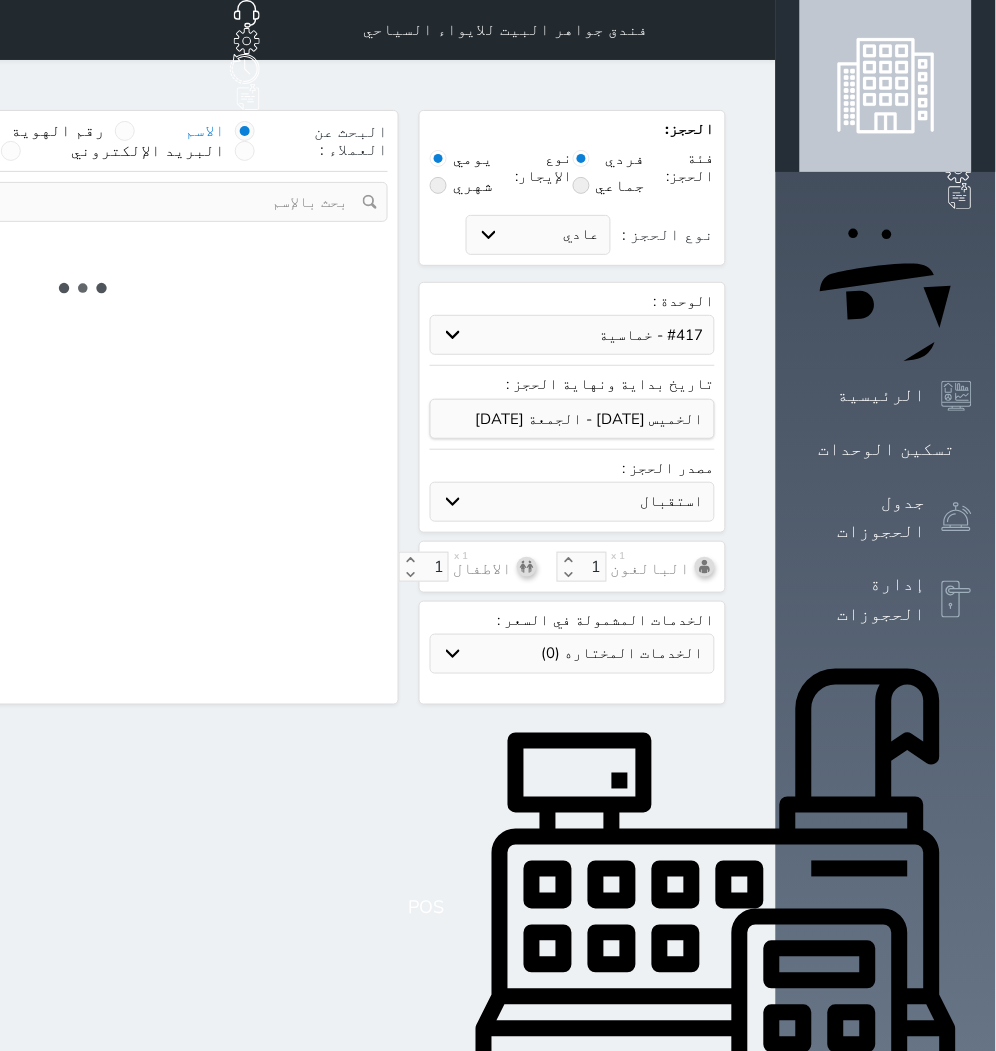 select on "1" 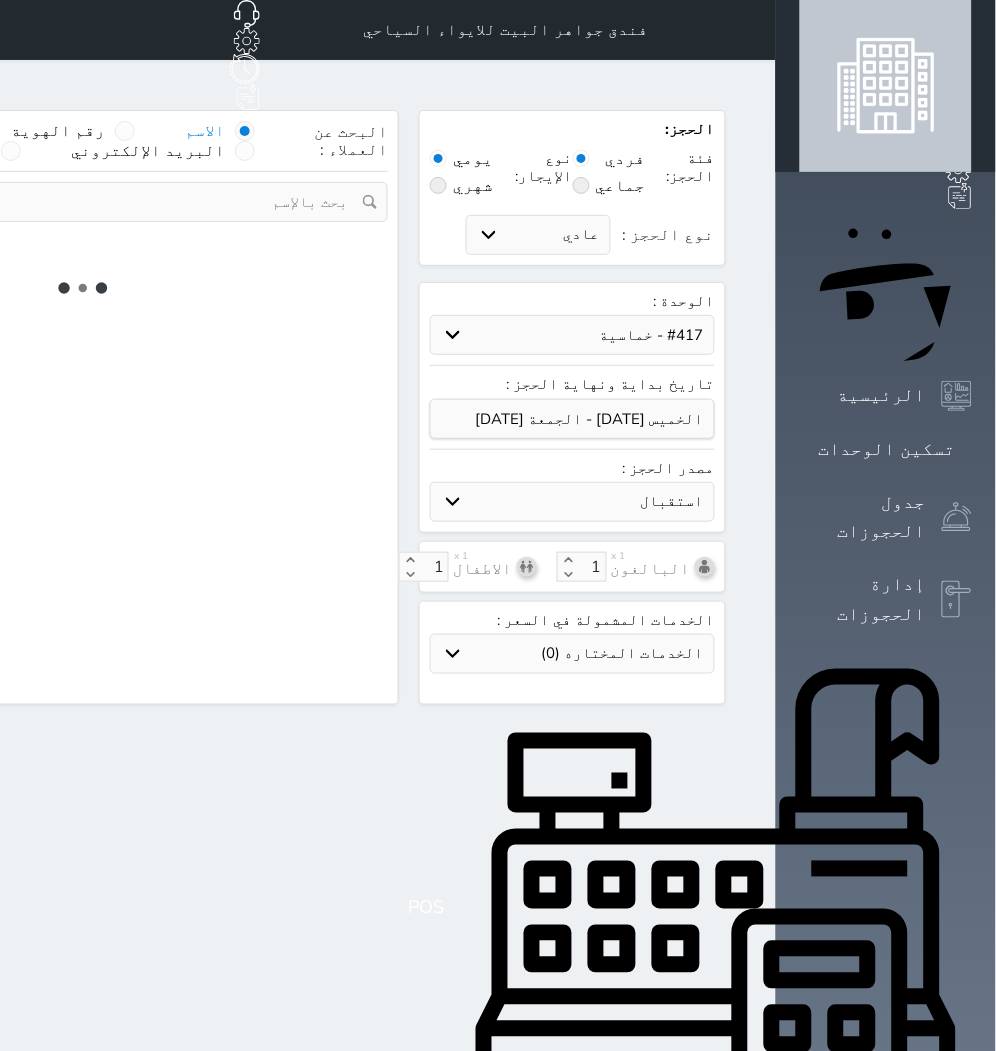 select on "113" 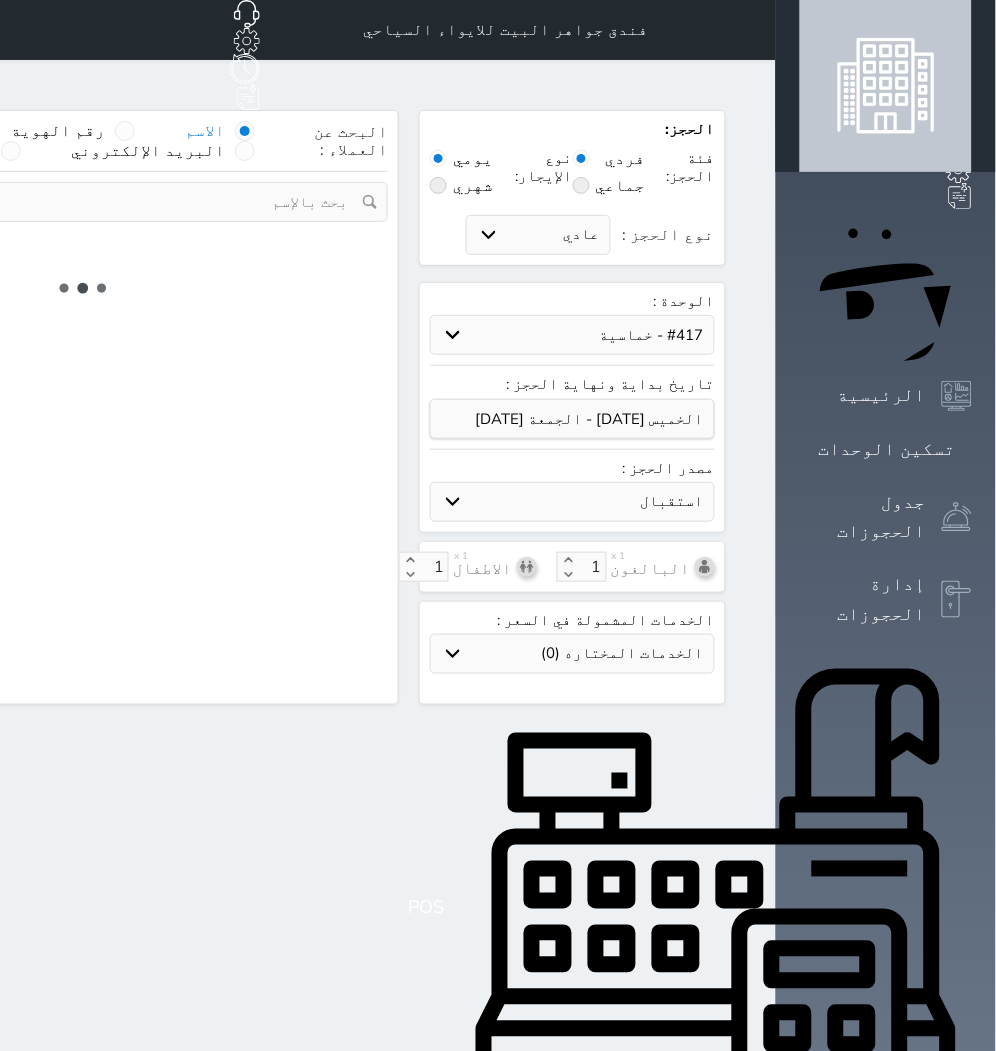 select on "1" 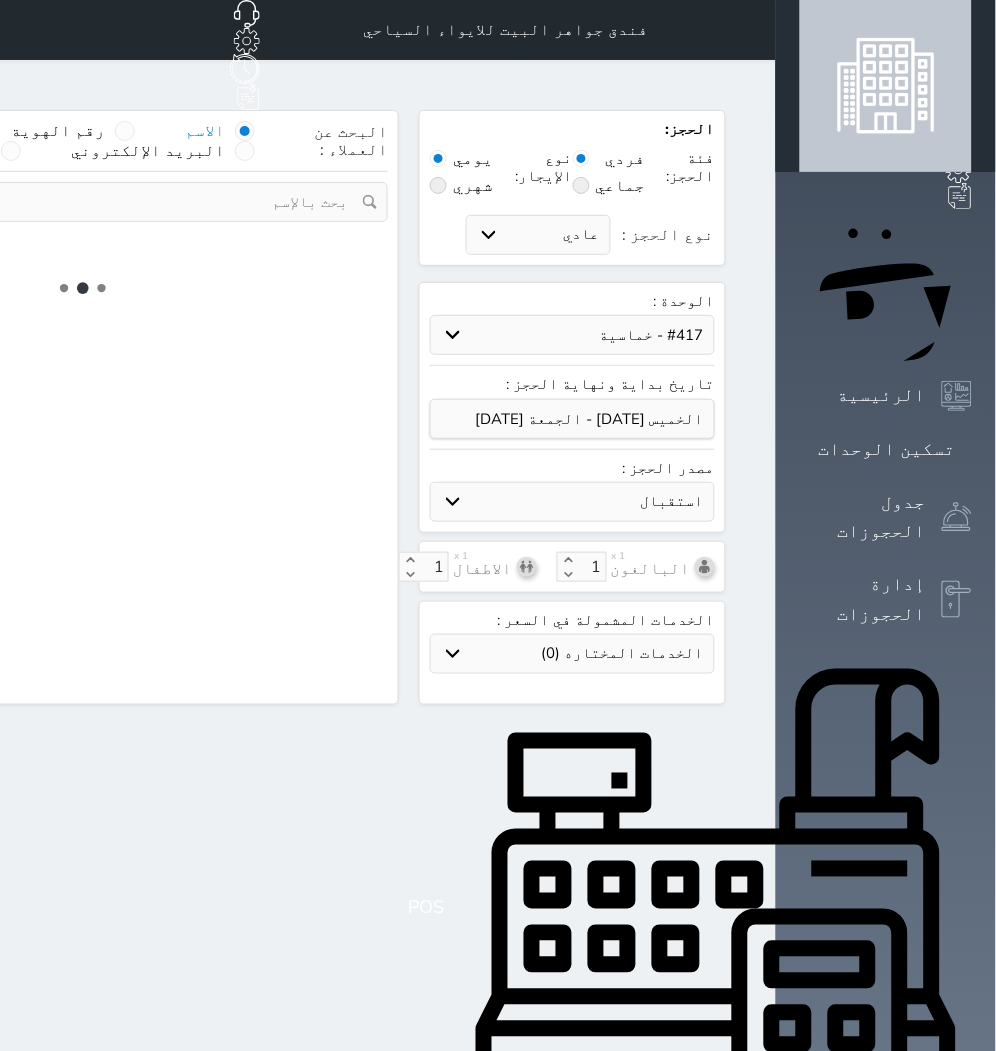 select 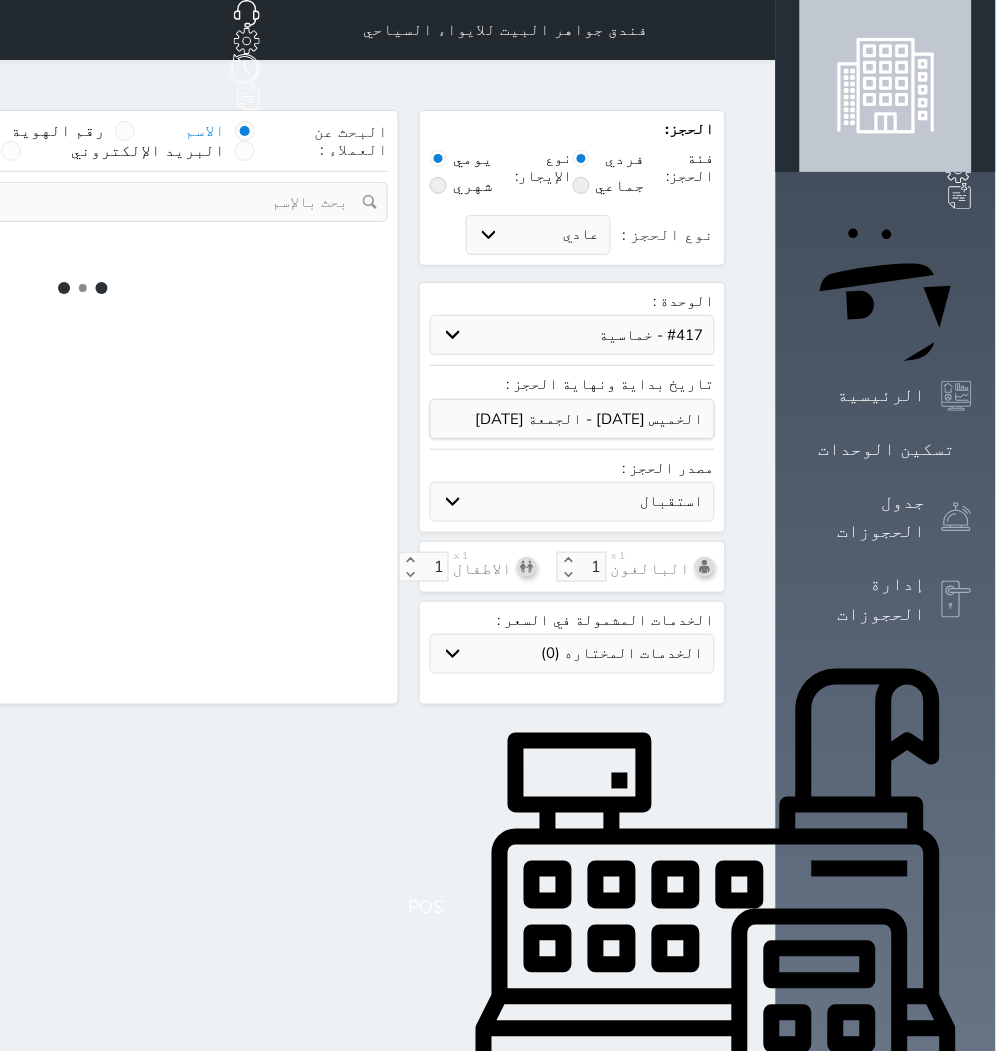 select on "7" 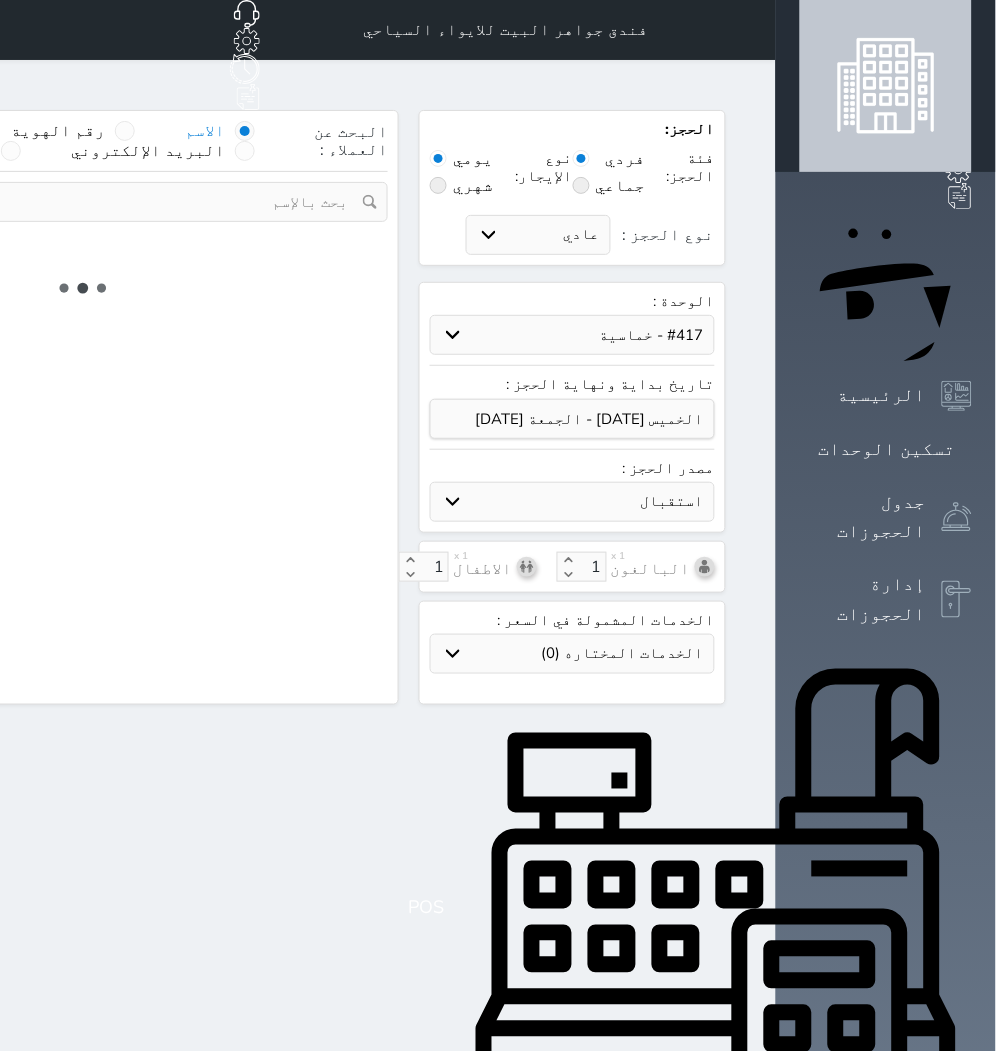 select 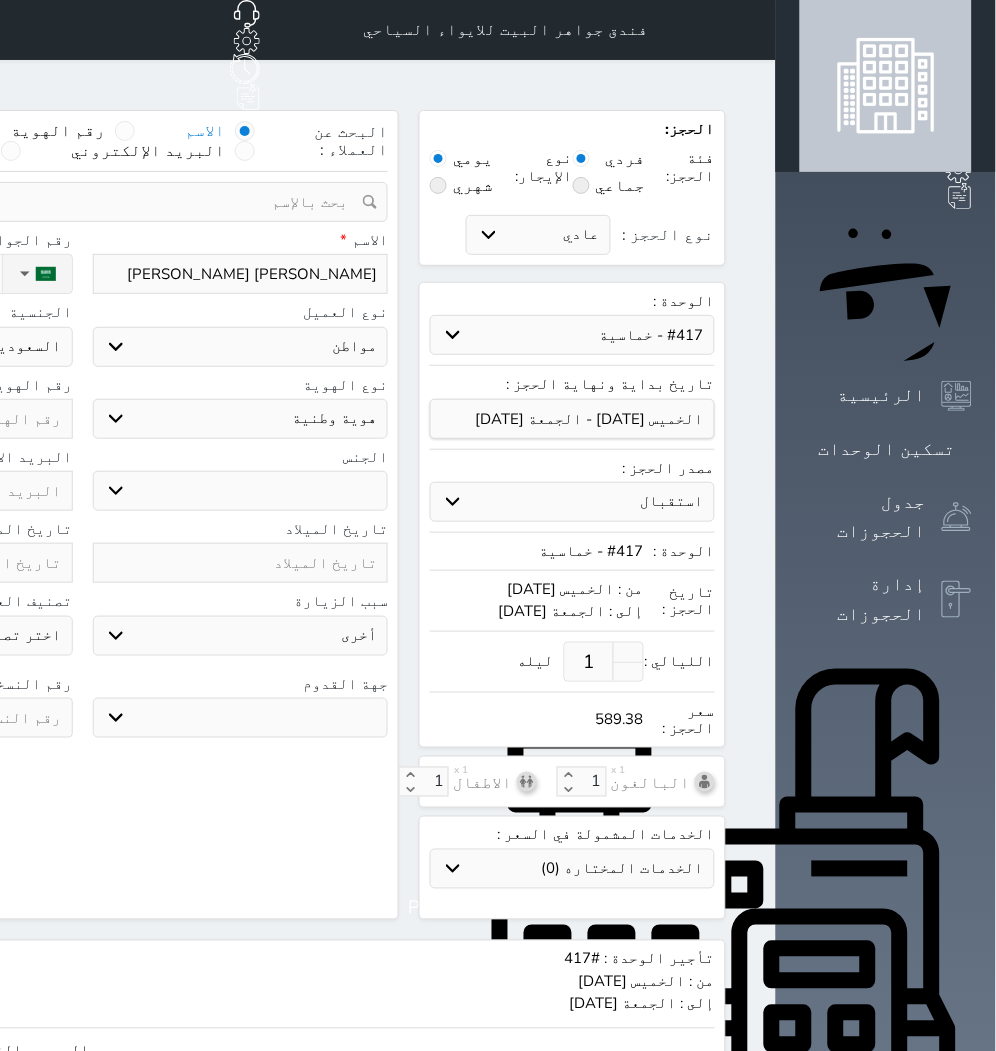 select 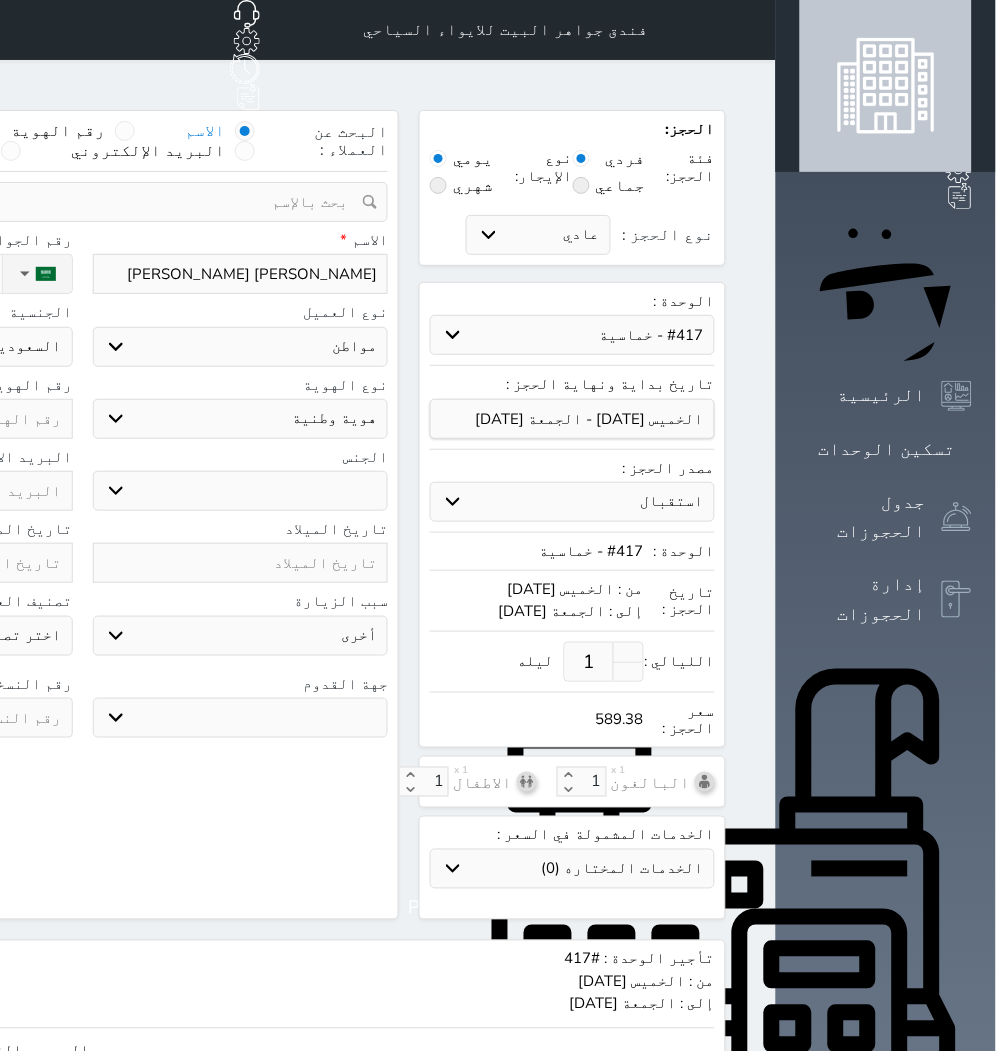 select 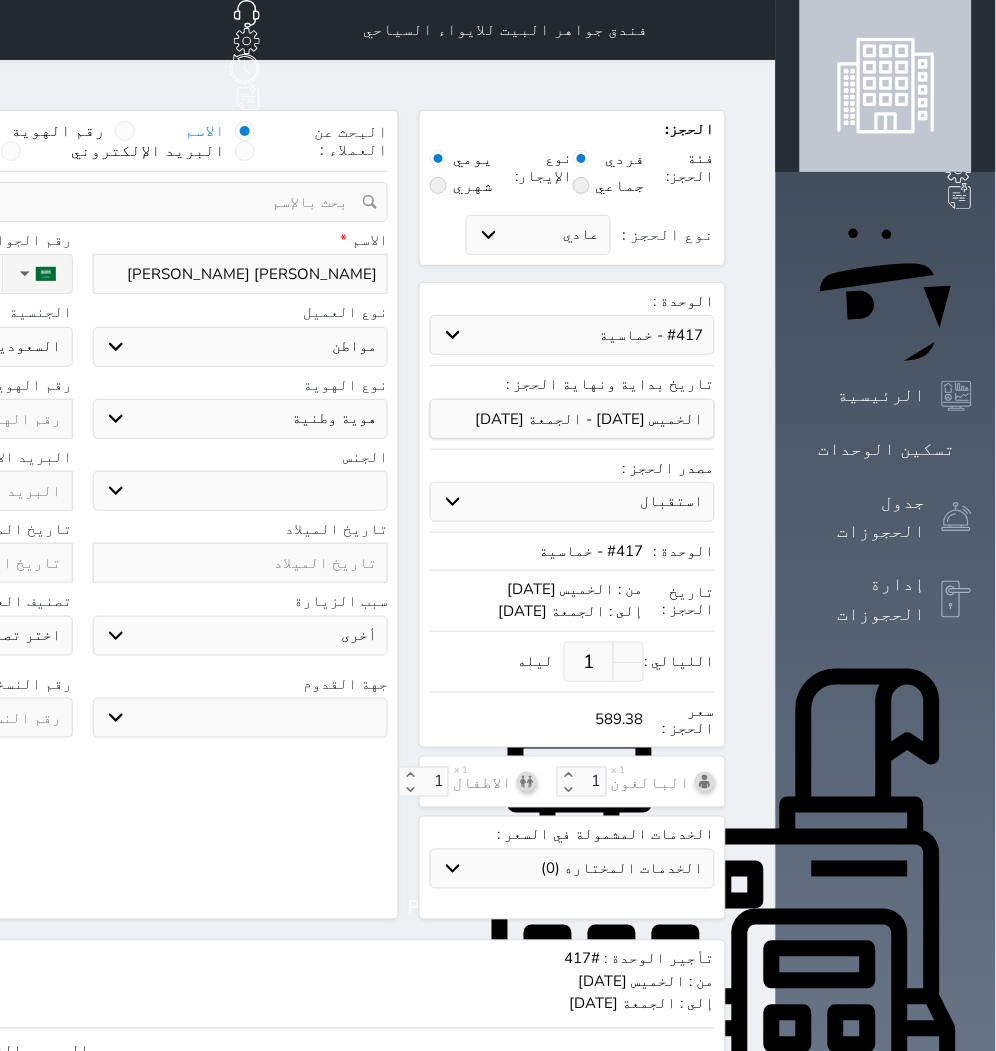 click on "نوع الحجز :" at bounding box center [-111, 274] 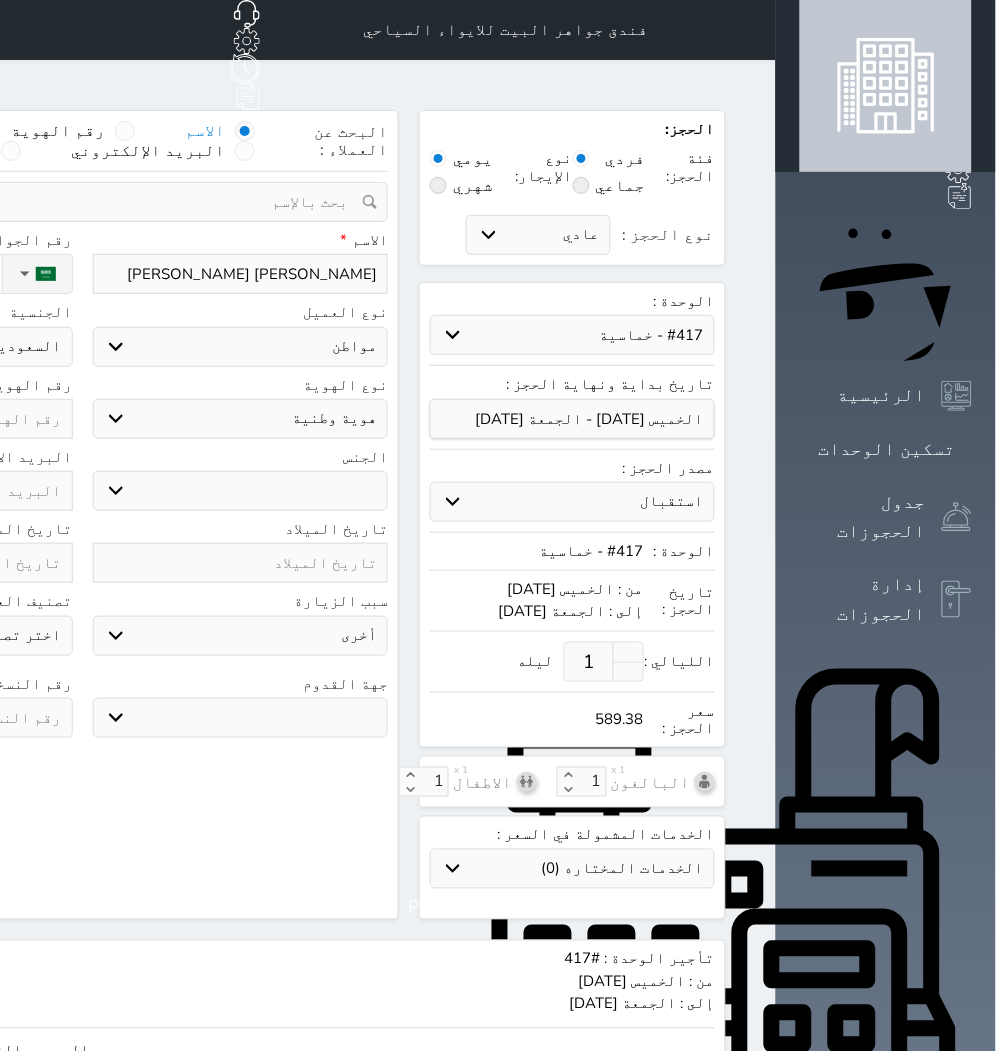click on "اختر نوع   مواطن مواطن خليجي زائر مقيم" at bounding box center [241, 347] 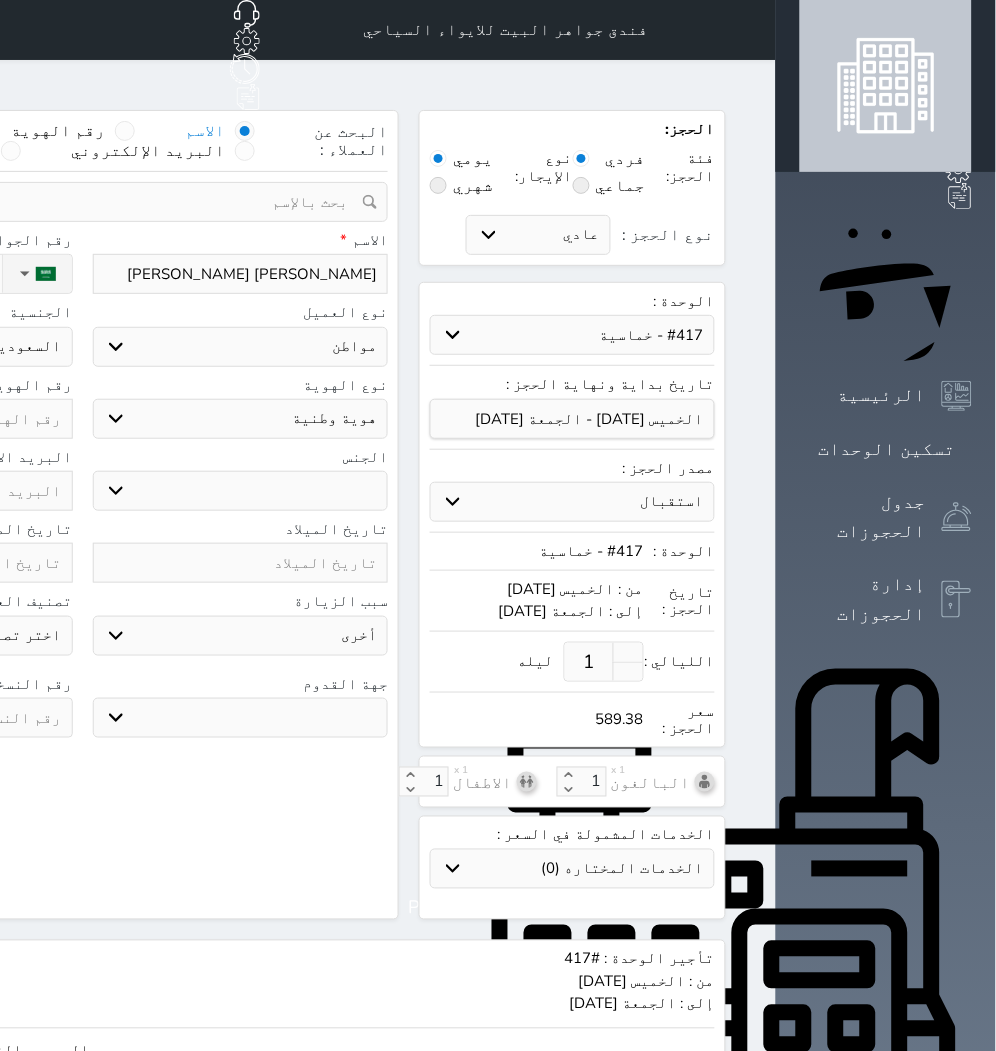 select on "3" 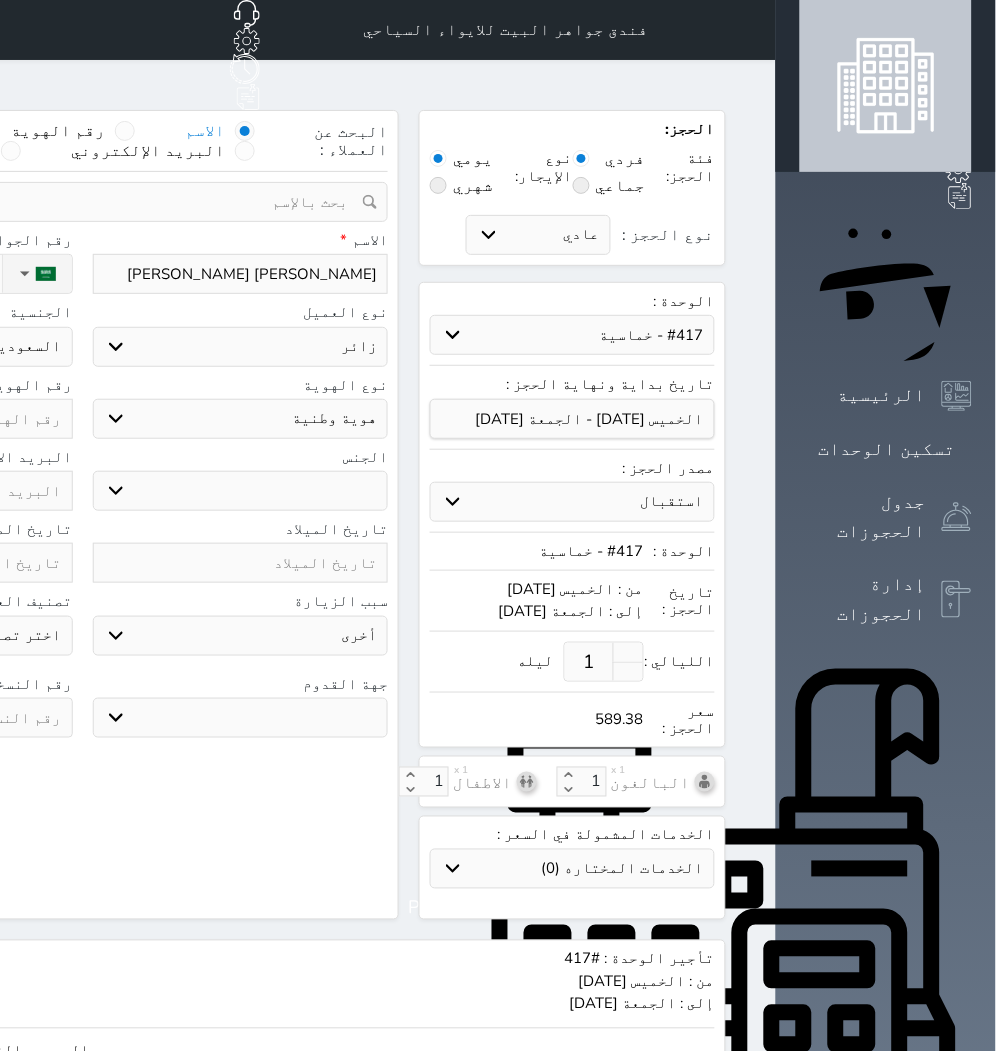 click on "اختر نوع   مواطن مواطن خليجي زائر مقيم" at bounding box center (241, 347) 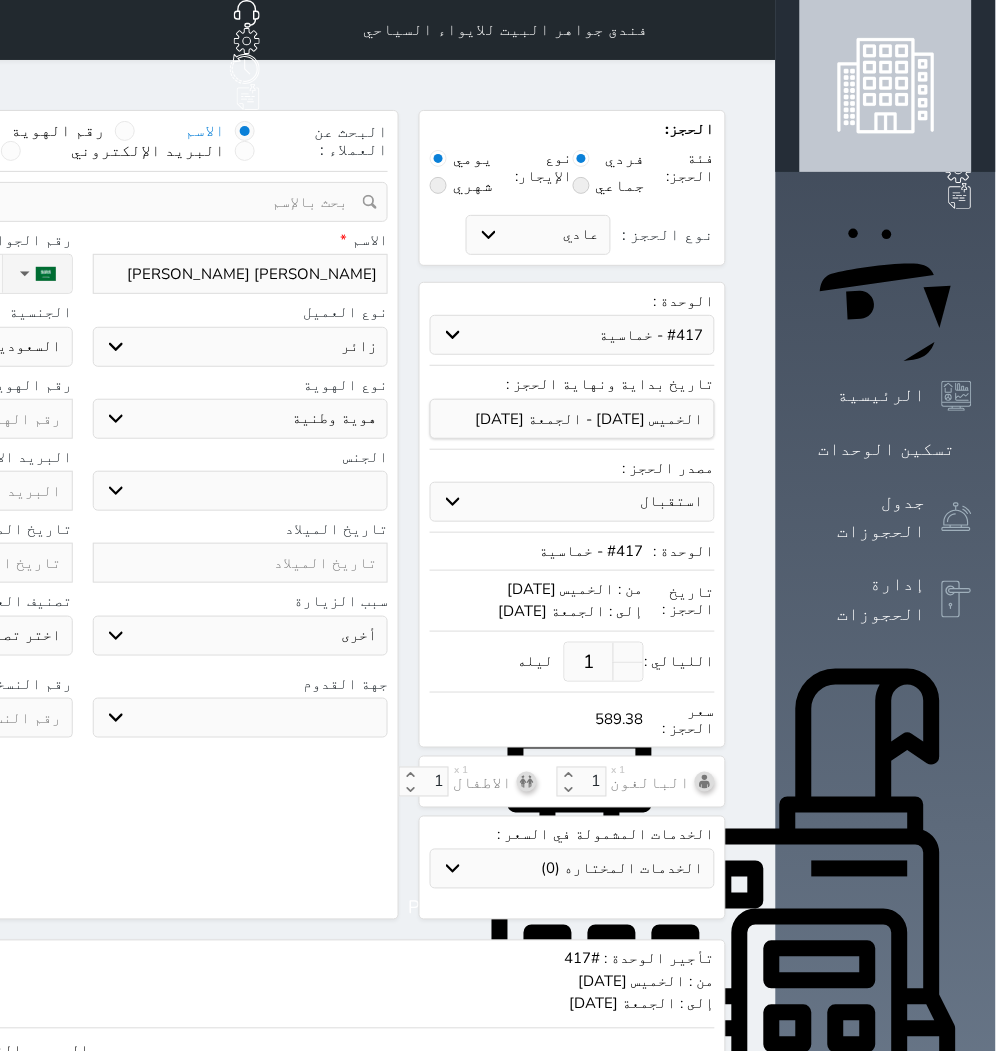 select 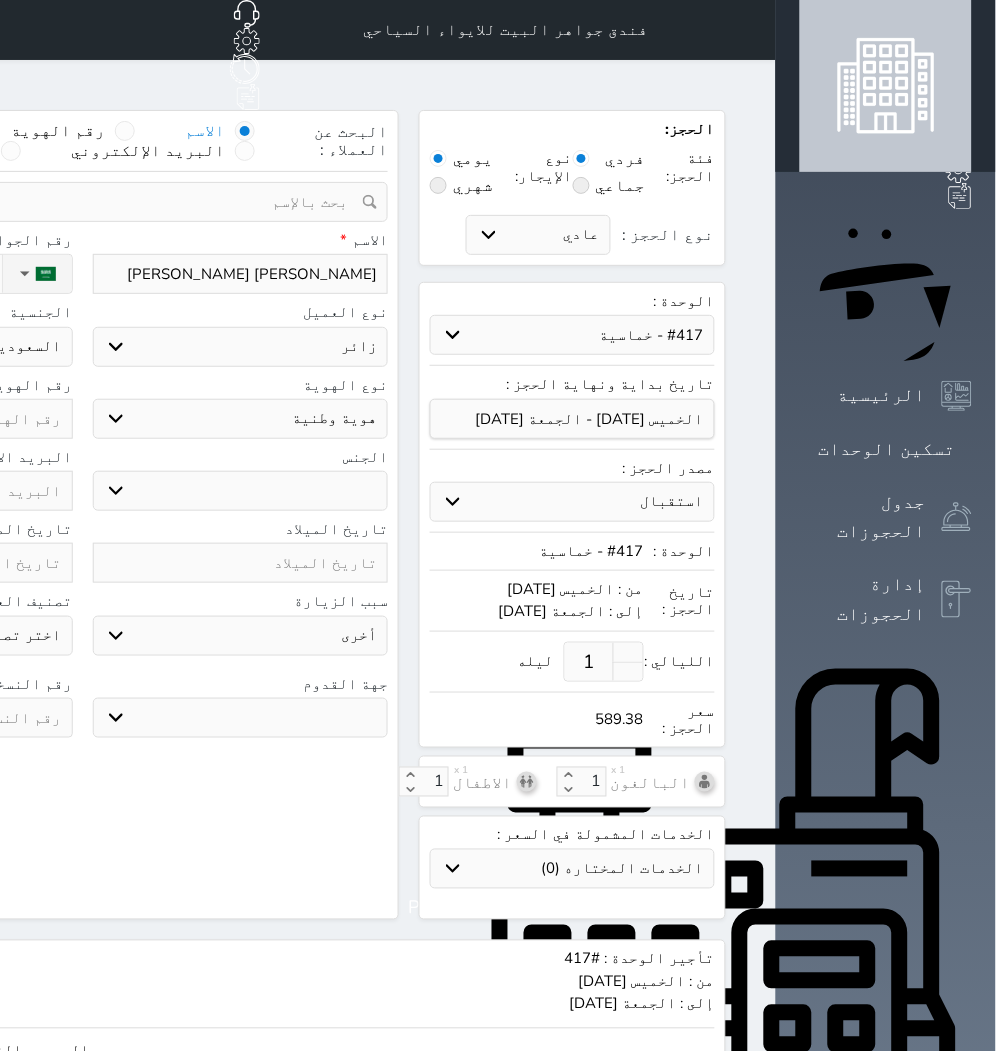 select 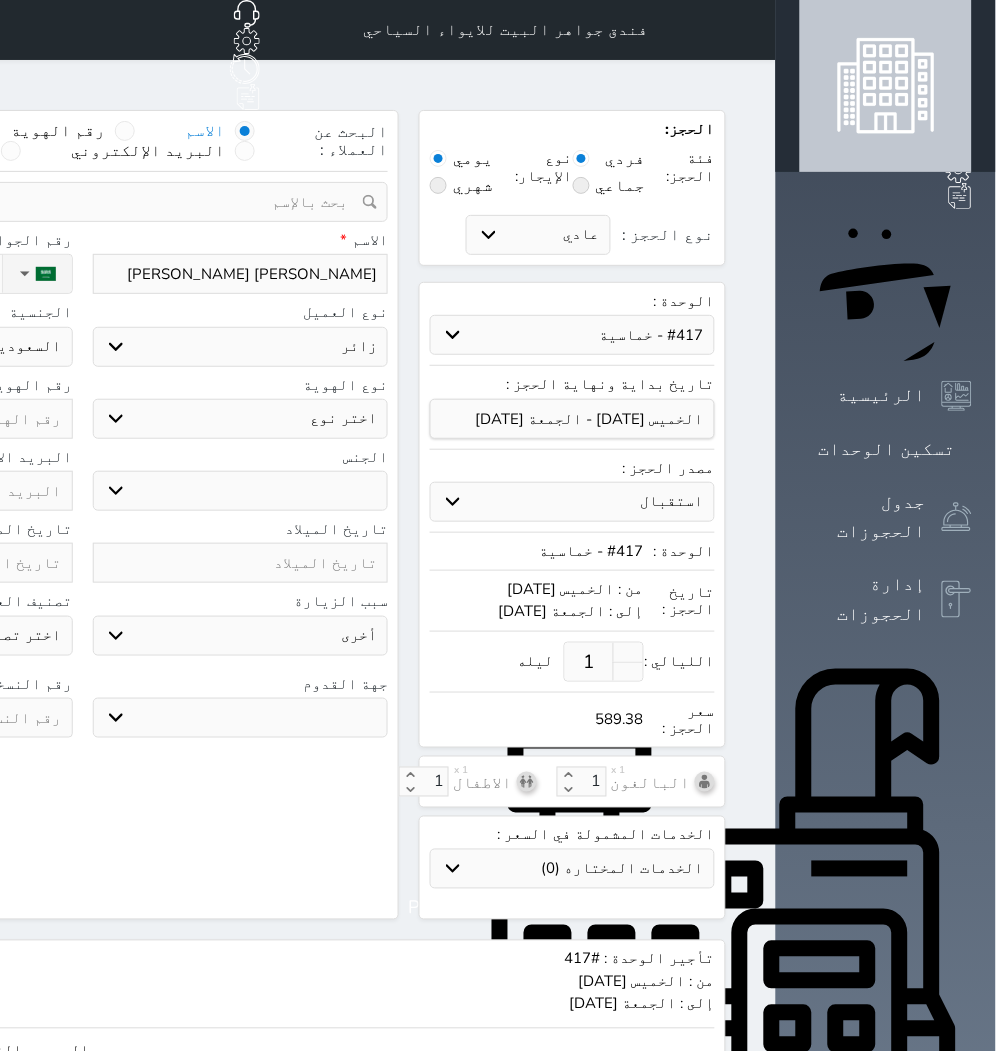 select 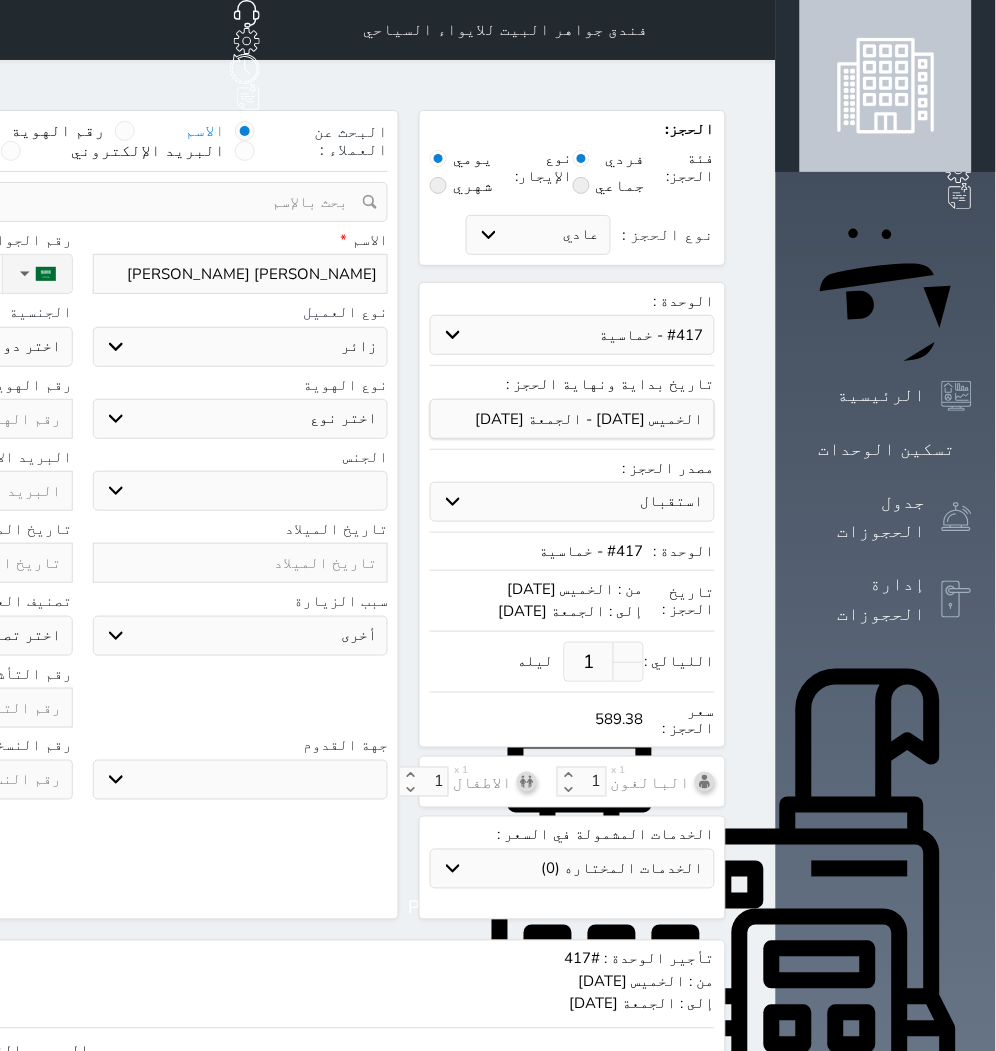 click on "اختر نوع   جواز السفر هوية زائر" at bounding box center [241, 419] 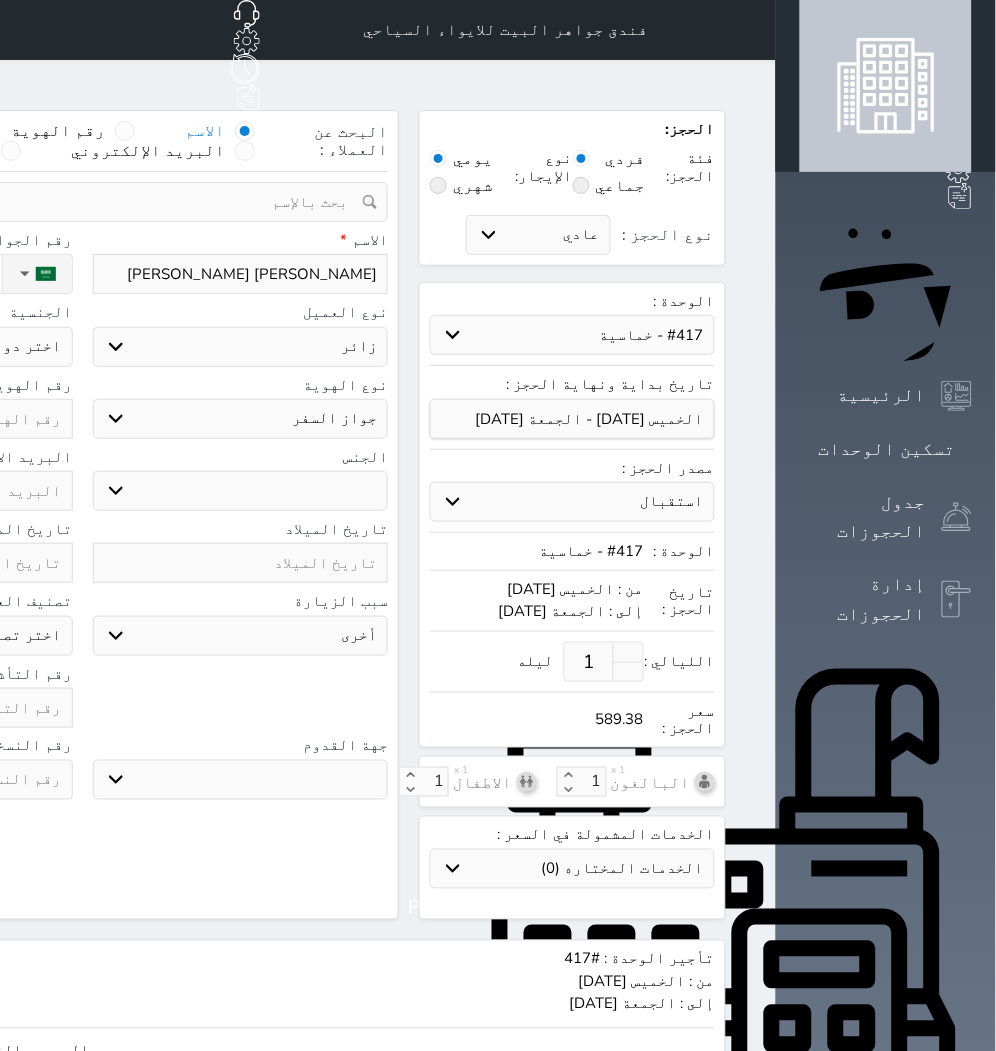 click on "اختر نوع   جواز السفر هوية زائر" at bounding box center [241, 419] 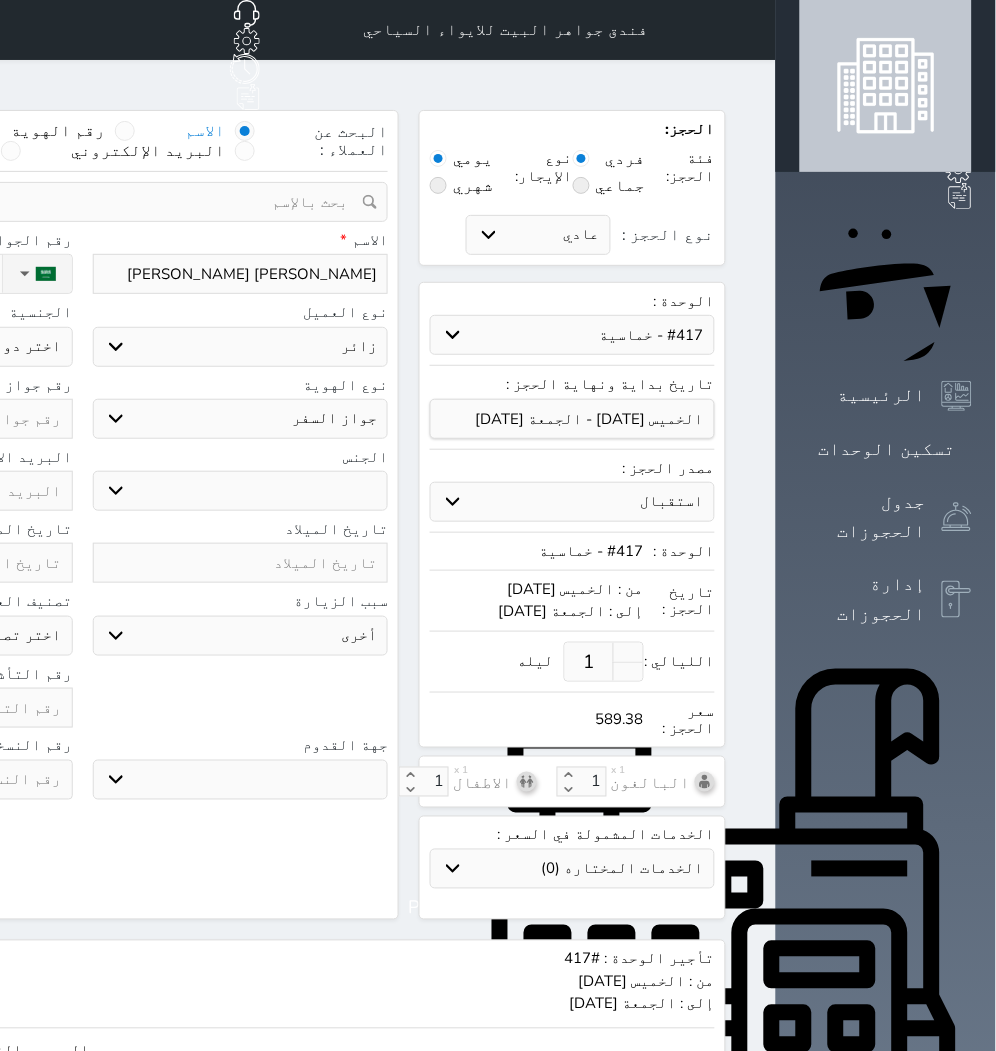 click on "ذكر   انثى" at bounding box center [241, 491] 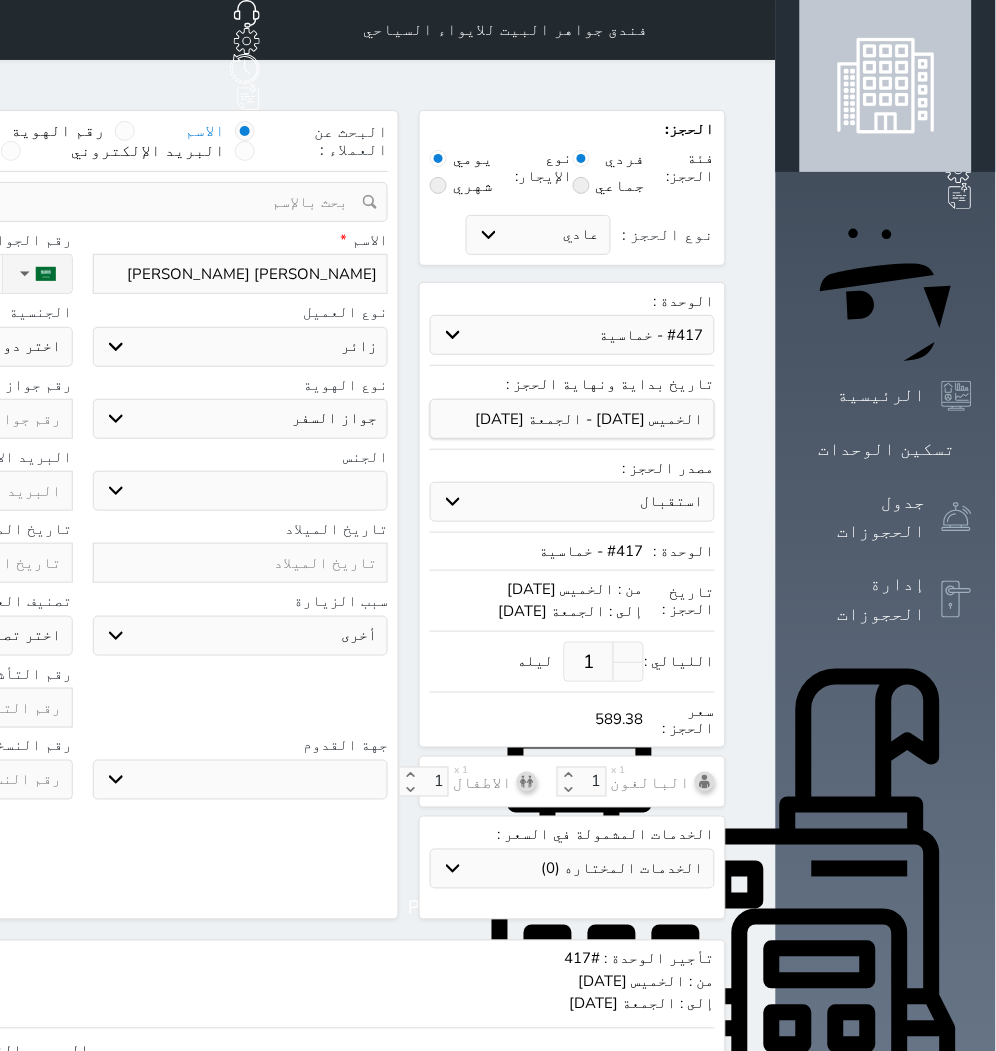 select on "male" 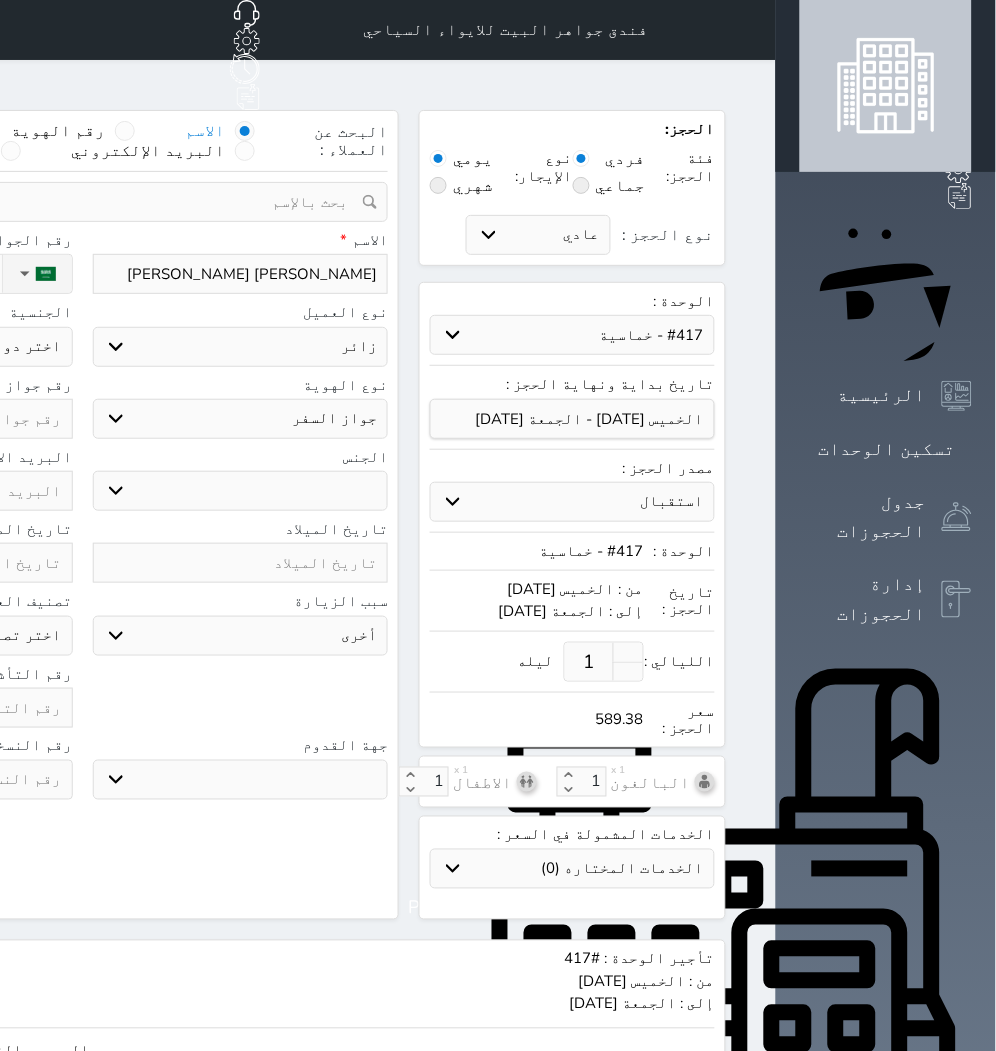 click on "ذكر   انثى" at bounding box center (241, 491) 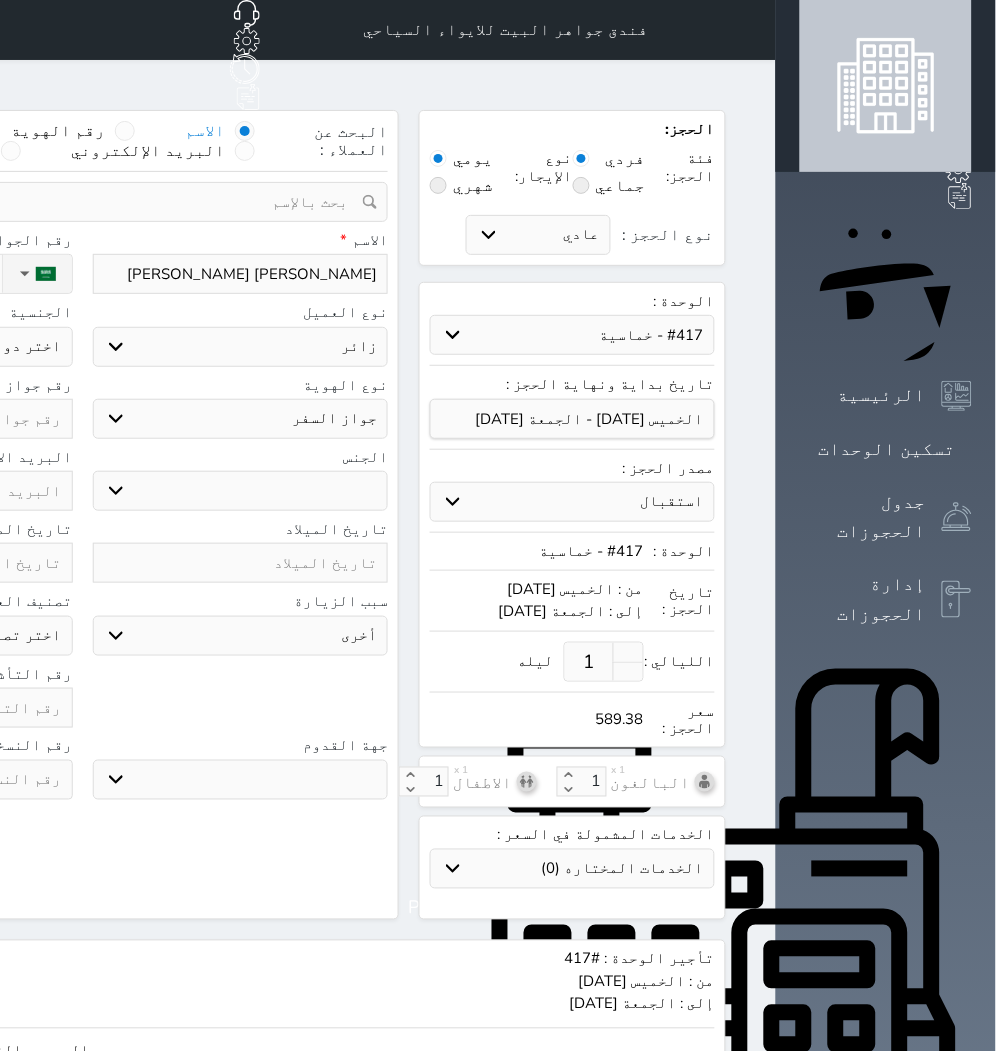 click on "سياحة زيارة الاهل والاصدقاء زيارة دينية زيارة عمل زيارة رياضية زيارة ترفيهية أخرى موظف ديوان عمل نزيل حجر موظف وزارة الصحة" at bounding box center [241, 636] 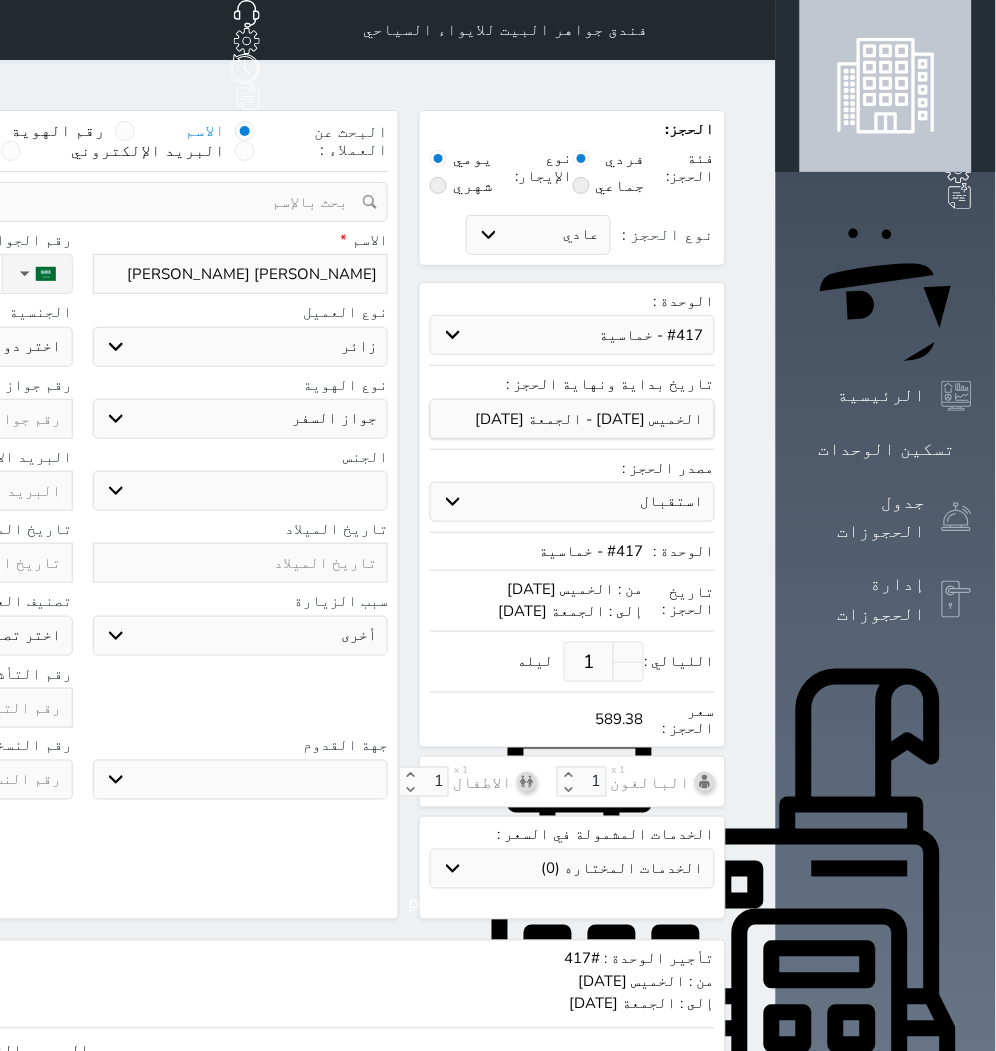 select on "3" 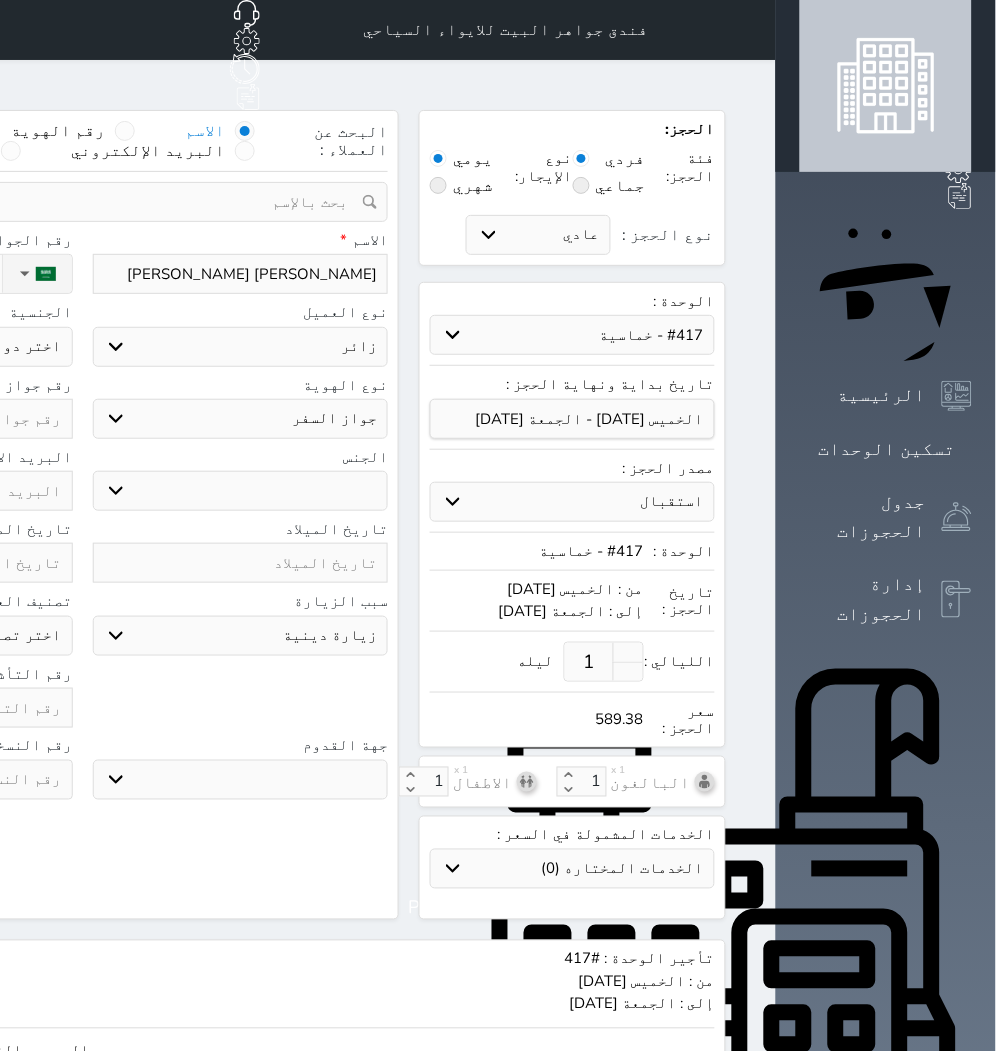 click on "سياحة زيارة الاهل والاصدقاء زيارة دينية زيارة عمل زيارة رياضية زيارة ترفيهية أخرى موظف ديوان عمل نزيل حجر موظف وزارة الصحة" at bounding box center (241, 636) 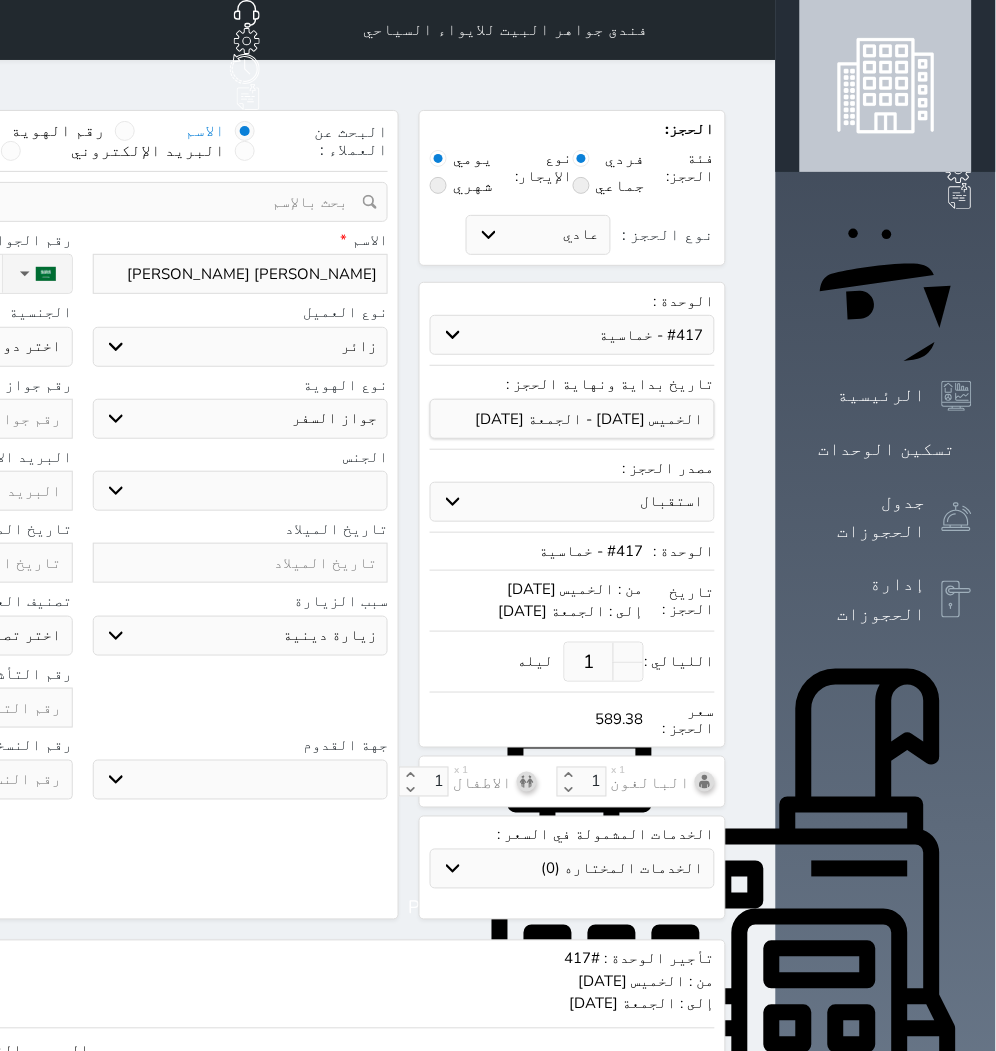 select on "304" 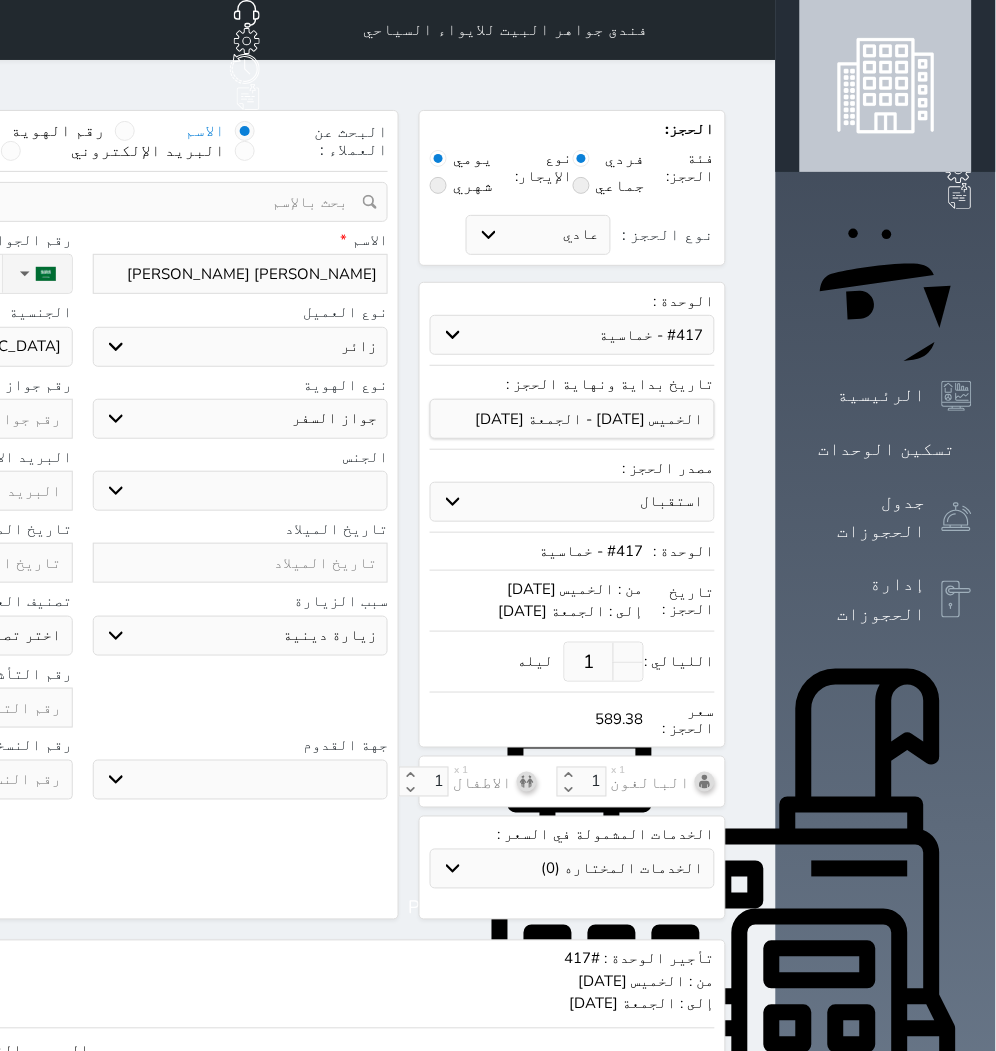 click on "اختر دولة
اثيوبيا
اجنبي بجواز سعودي
اخرى
[GEOGRAPHIC_DATA]
[GEOGRAPHIC_DATA]
[GEOGRAPHIC_DATA]
[GEOGRAPHIC_DATA]
[GEOGRAPHIC_DATA]
[GEOGRAPHIC_DATA]
[GEOGRAPHIC_DATA]" at bounding box center (-75, 347) 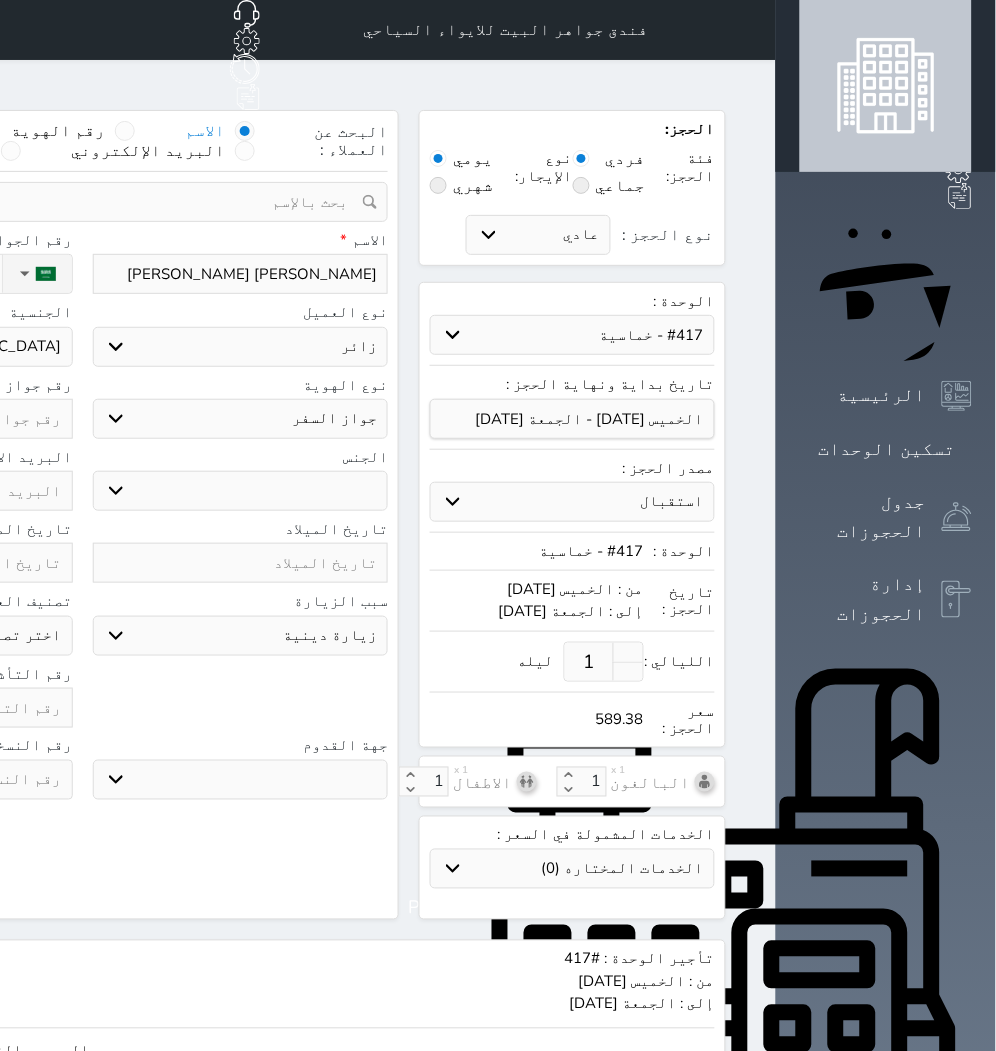 click at bounding box center (-75, 419) 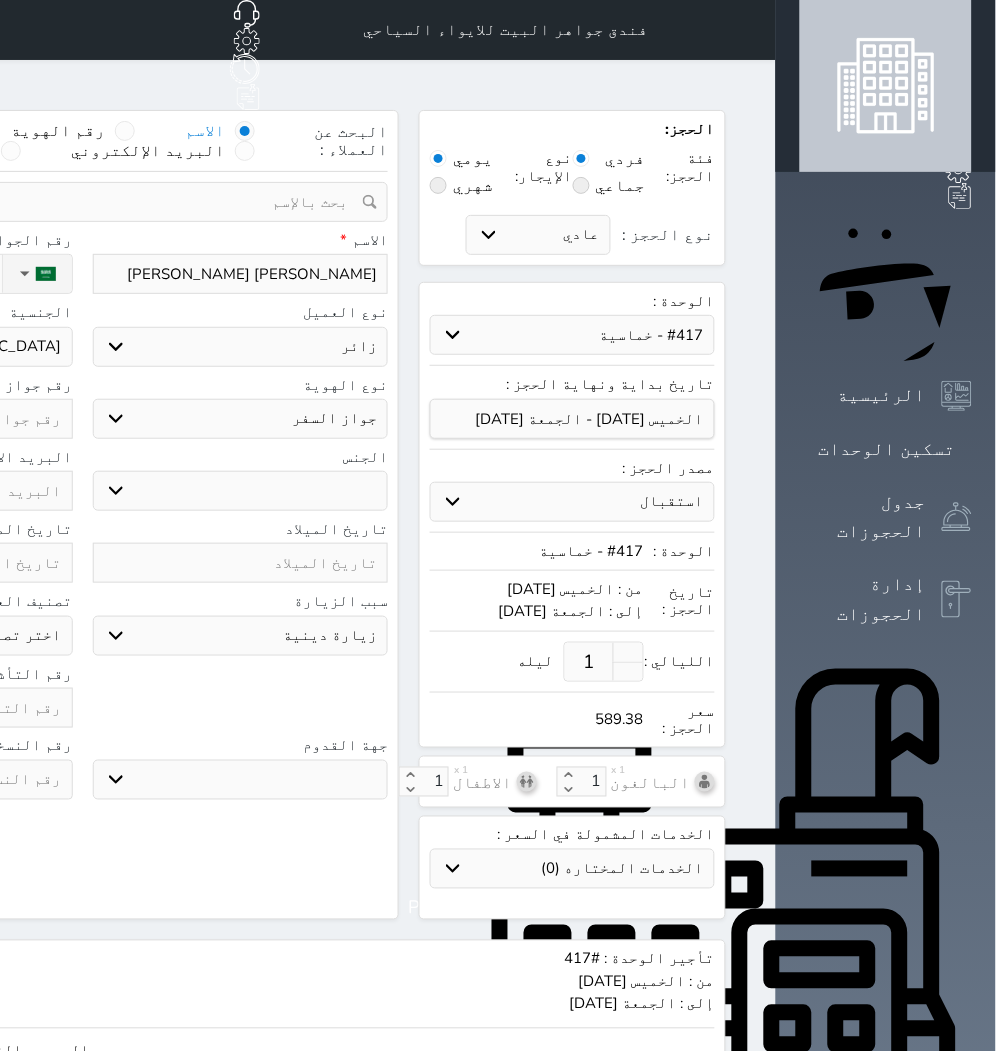 click at bounding box center (-75, 419) 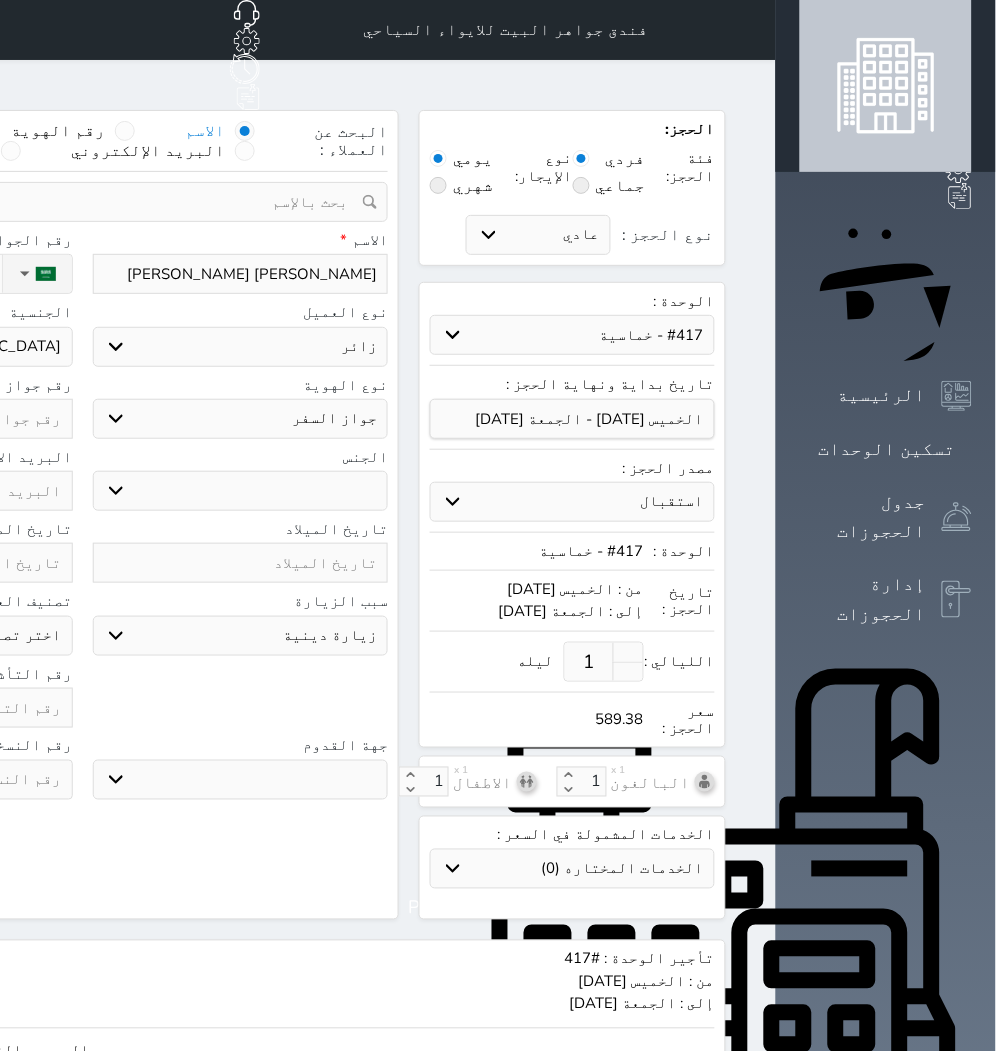 type on "X" 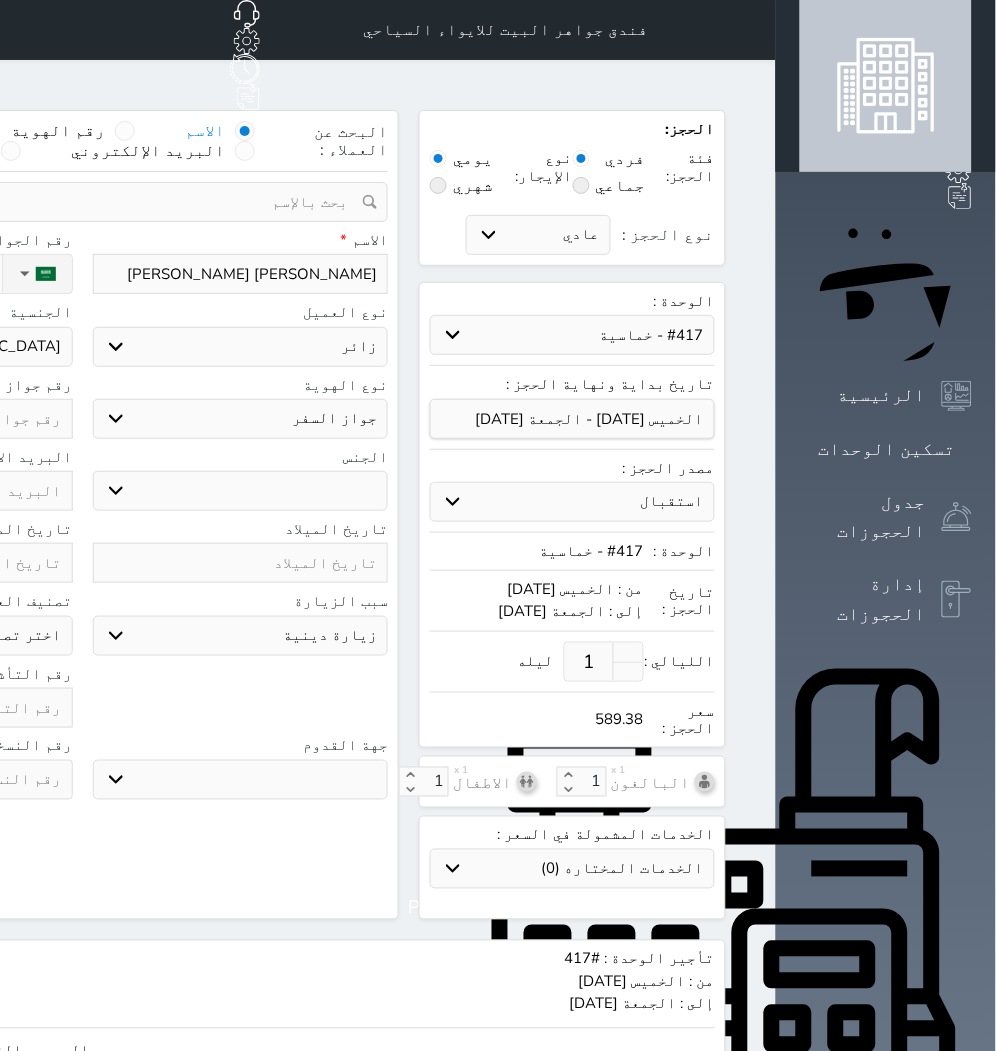 select 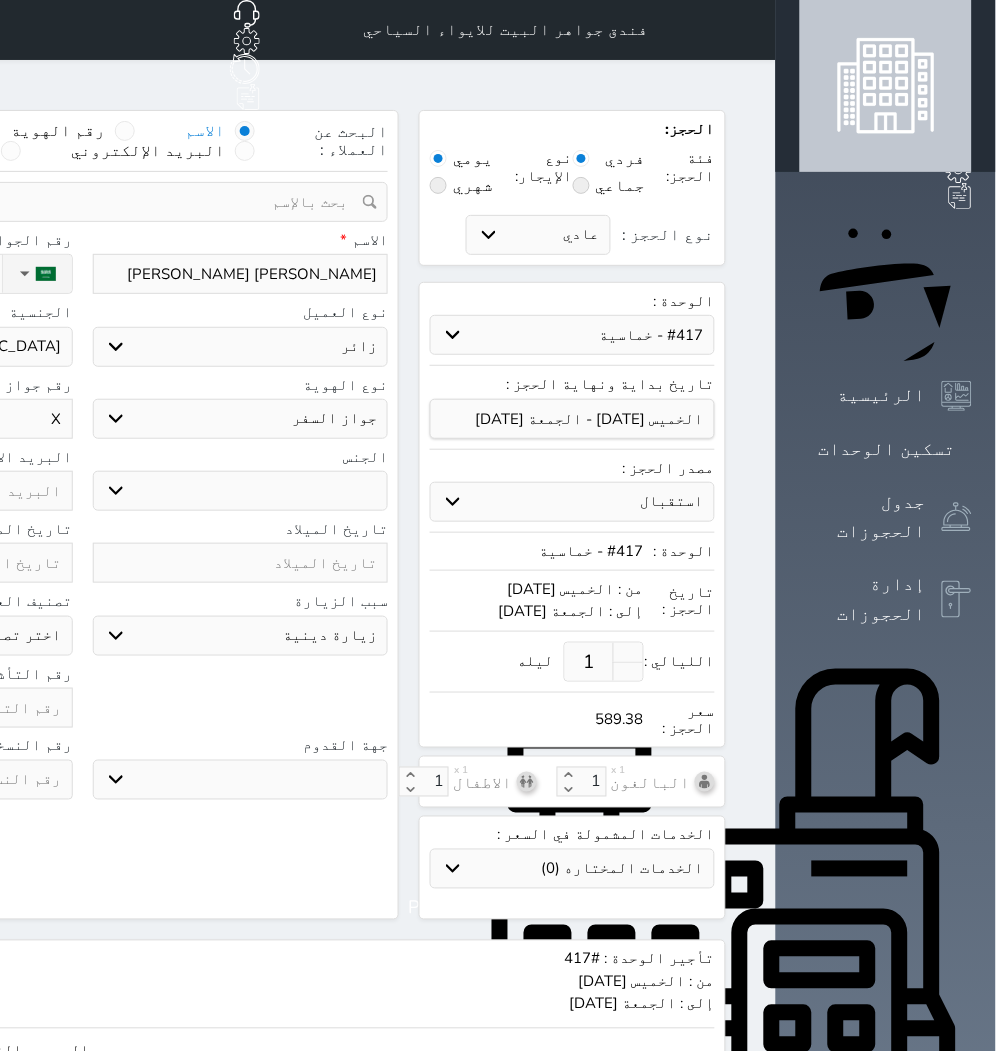 type on "XD" 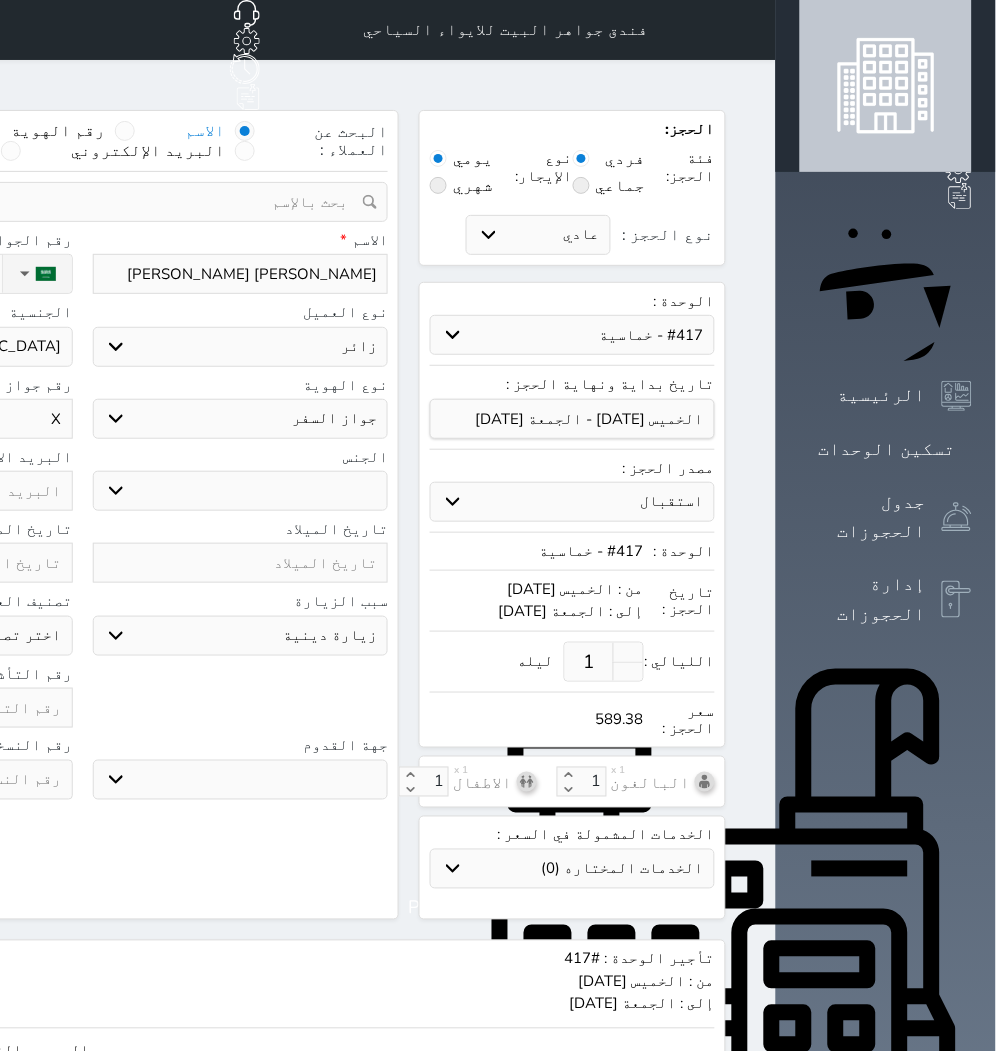 select 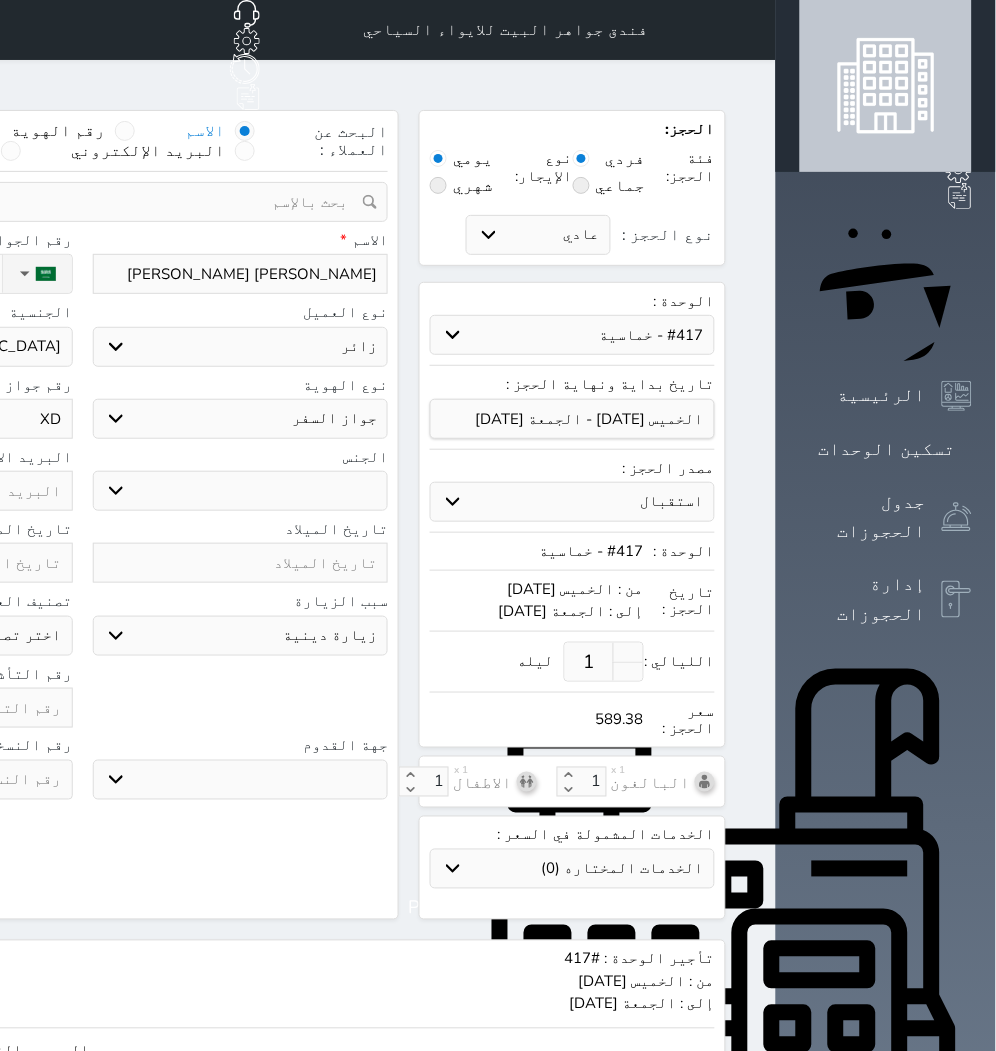 type on "XD1" 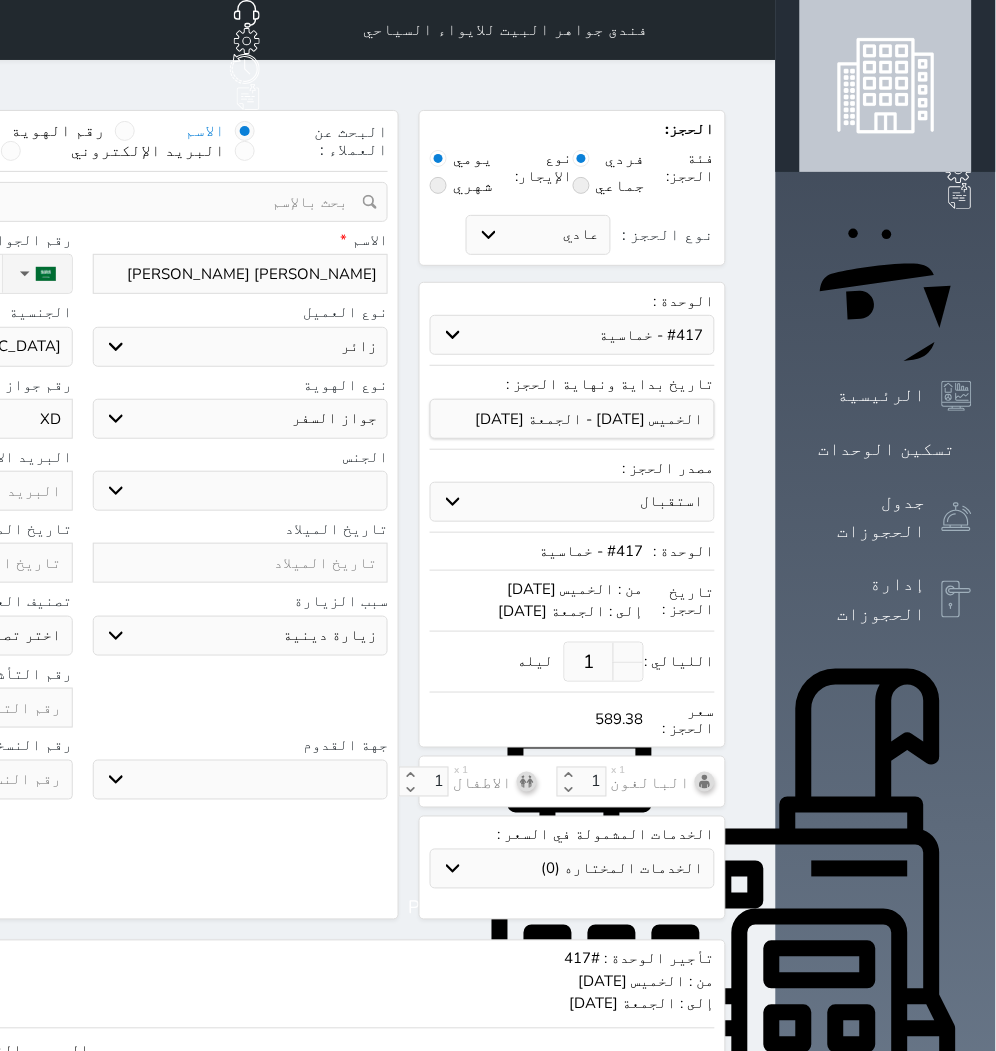 select 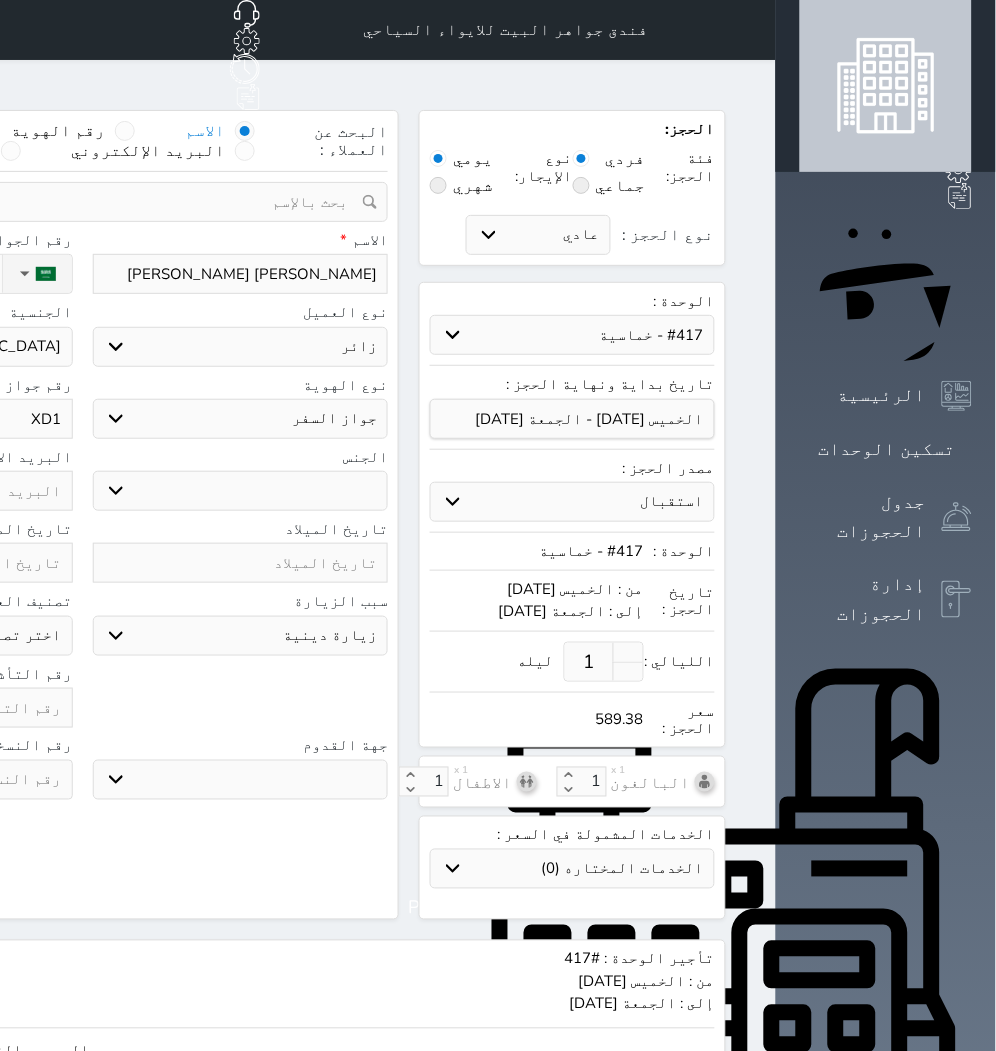 type on "XD11" 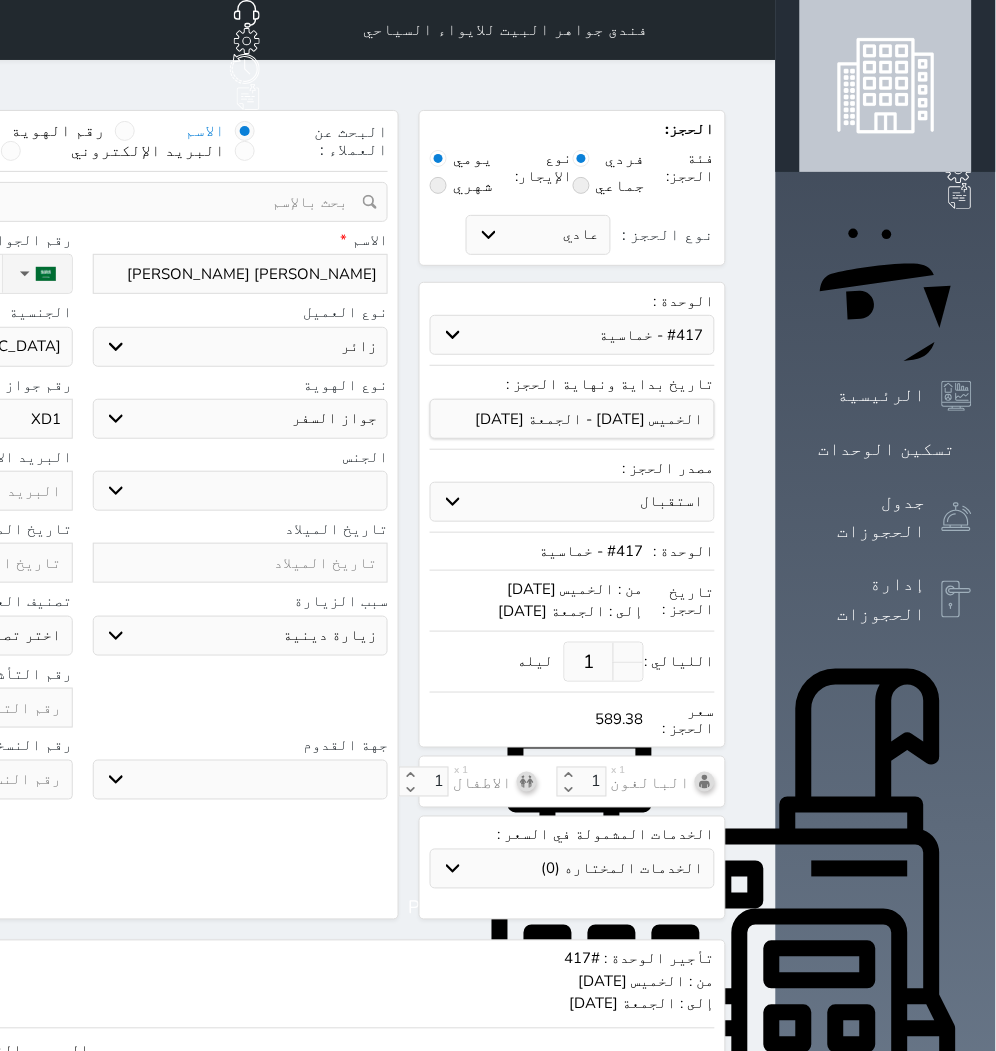 select 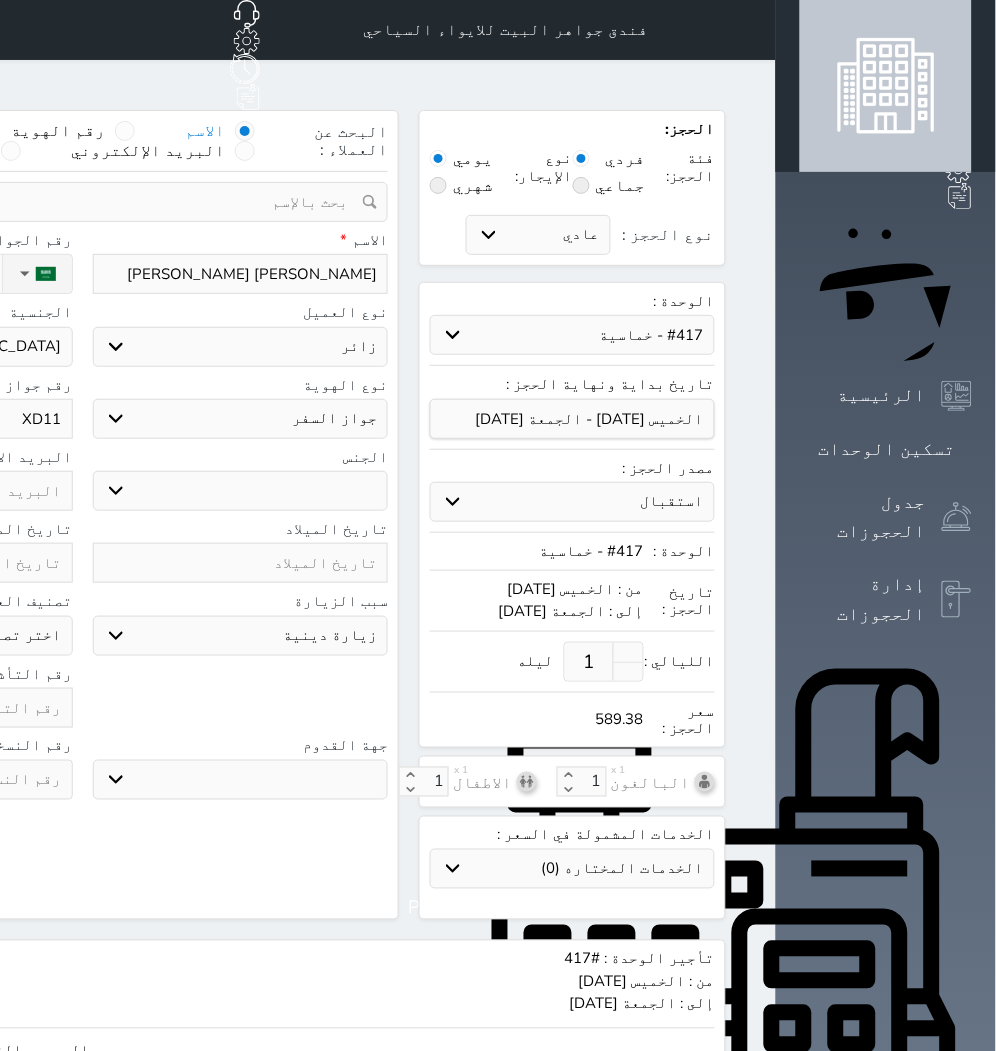 type on "XD116" 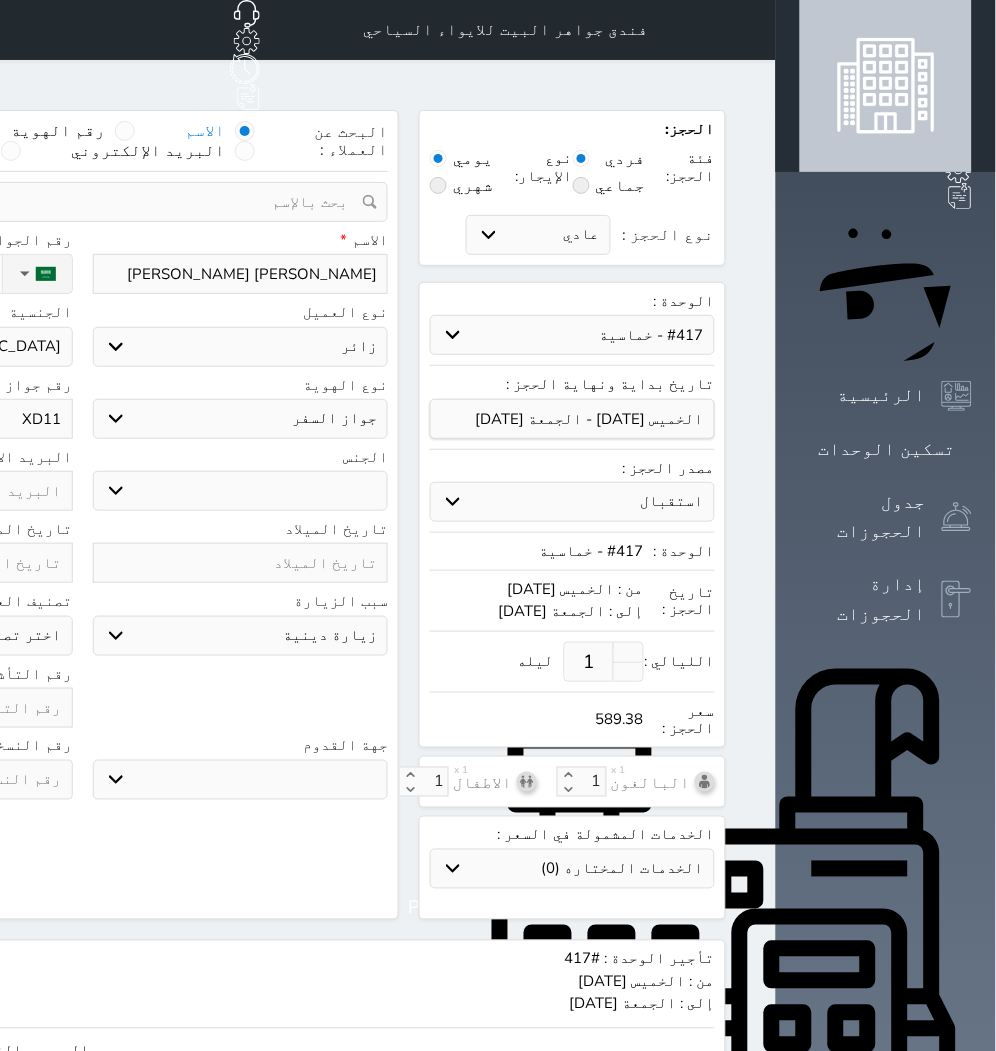 select 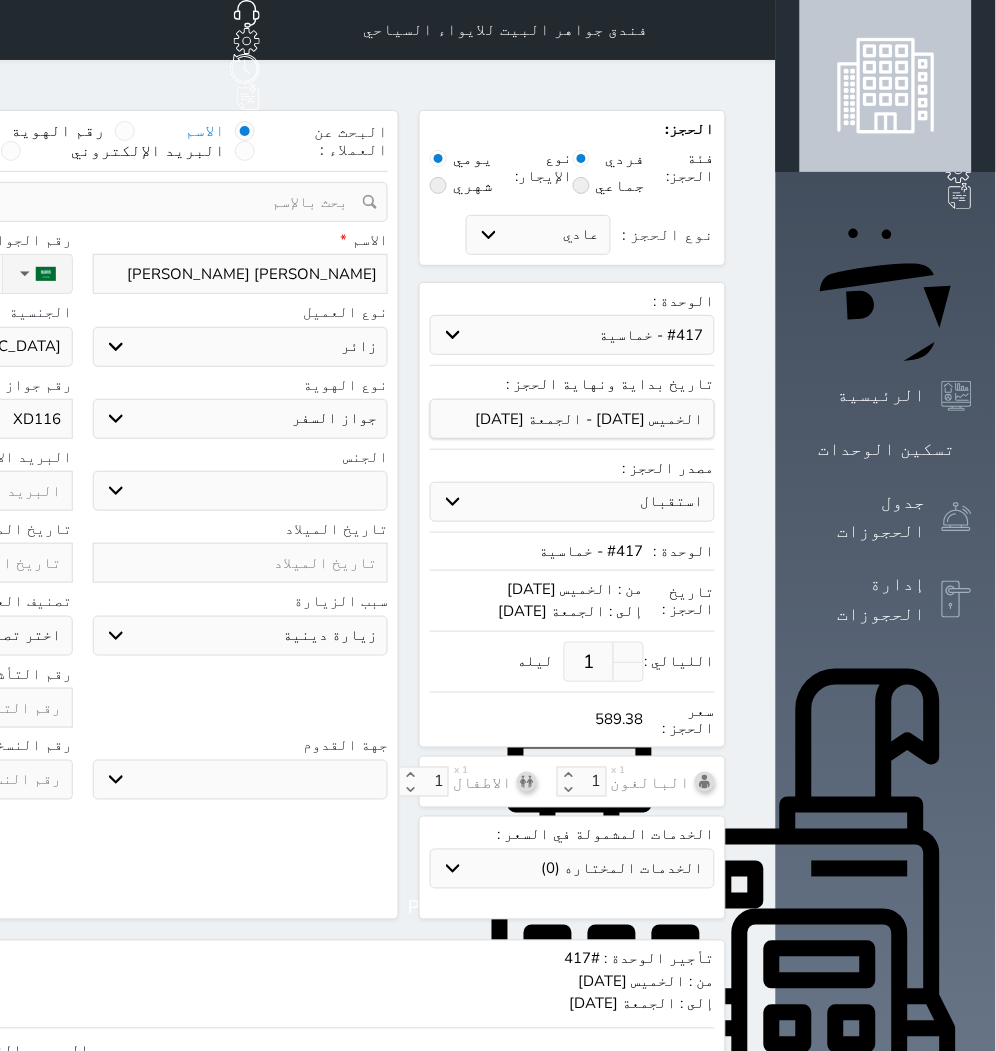 type on "XD1165" 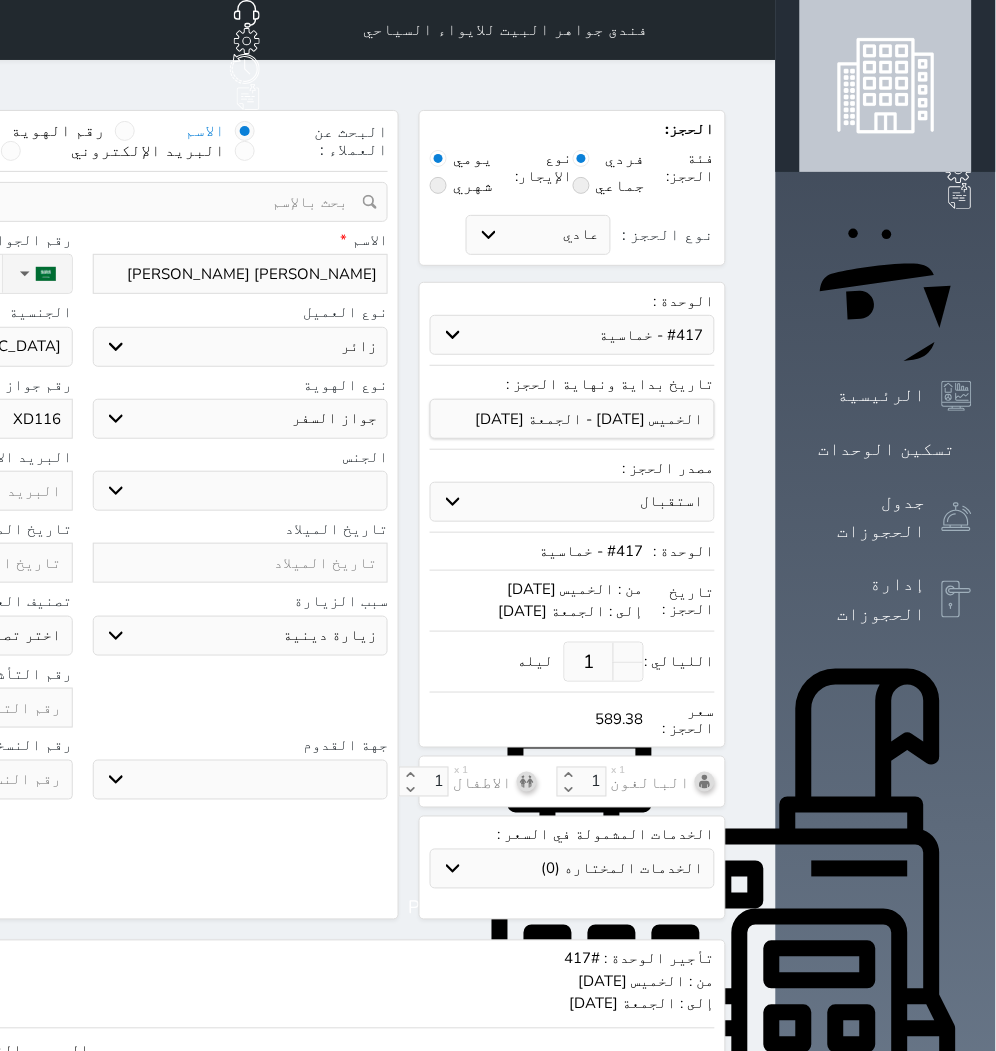 select 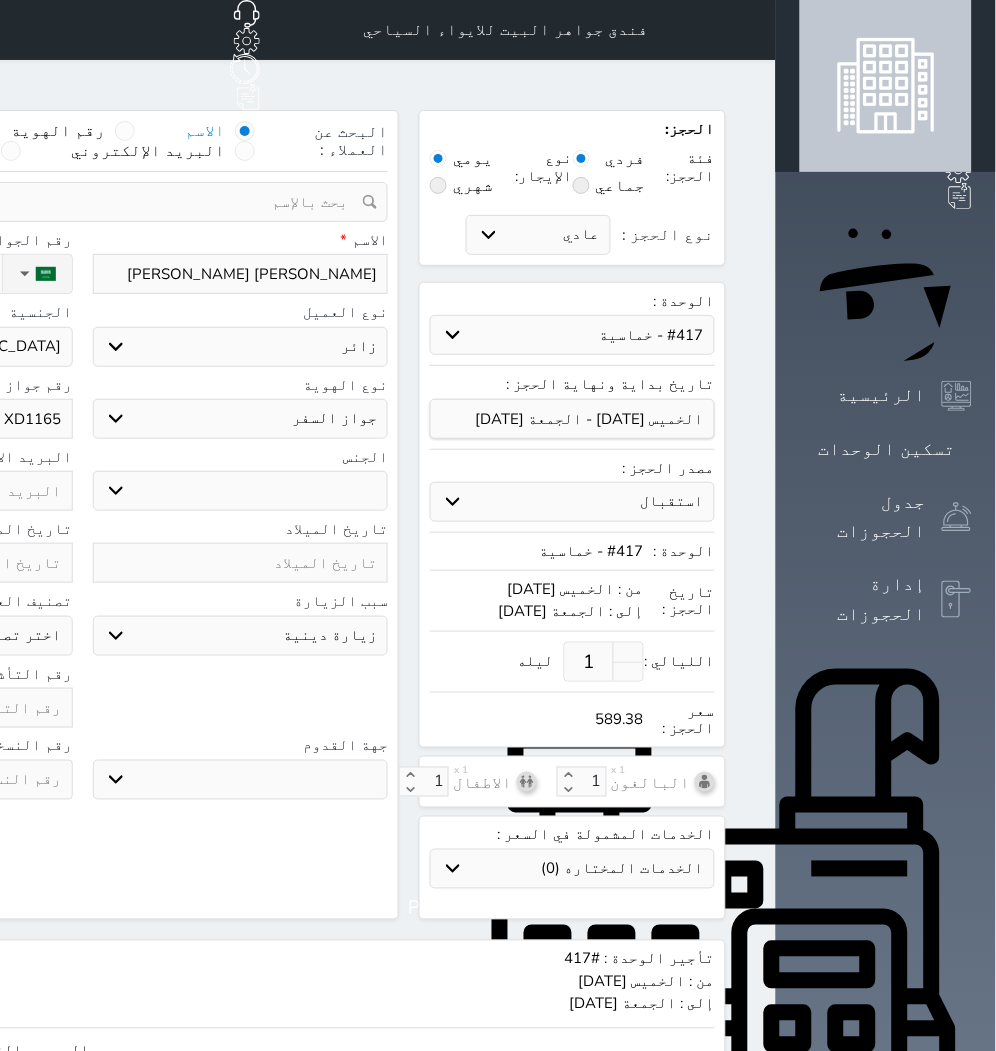 type on "XD11657" 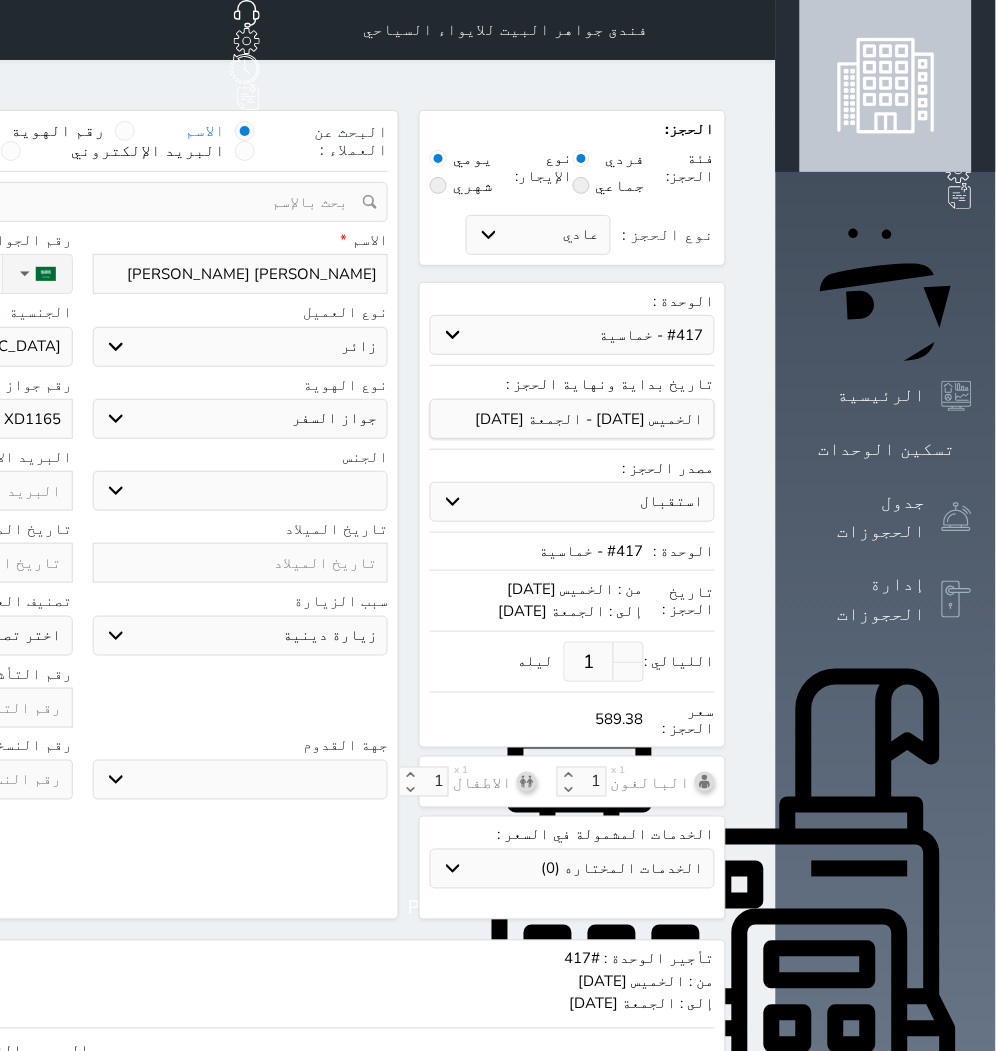 select 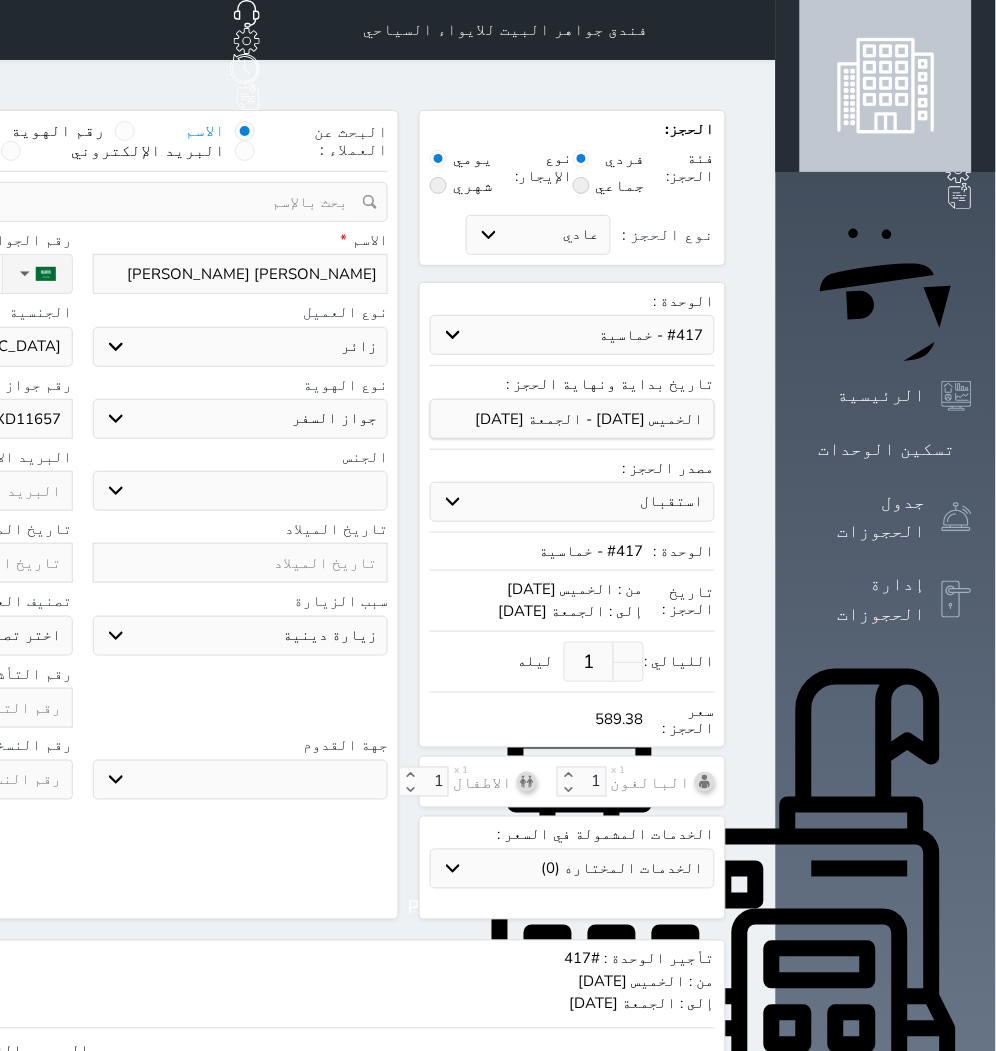 type on "XD116572" 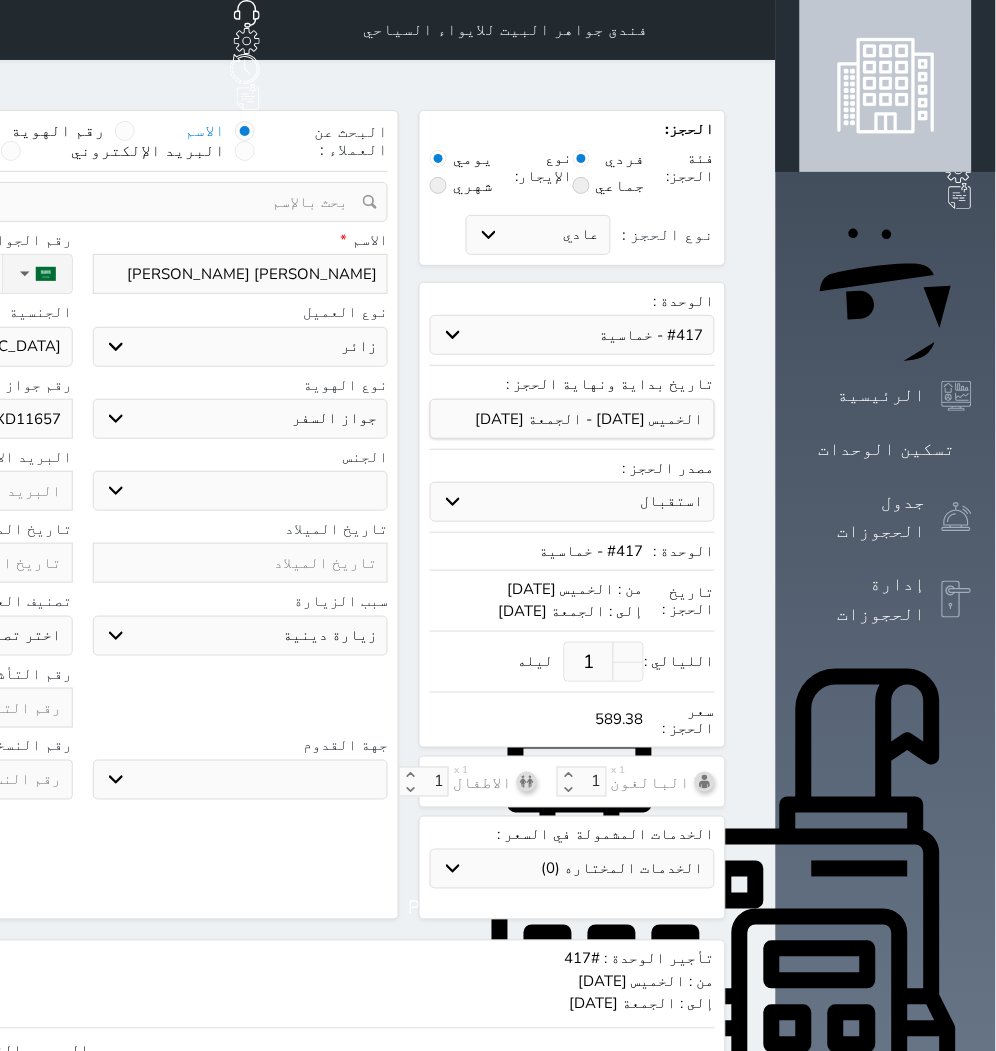 select 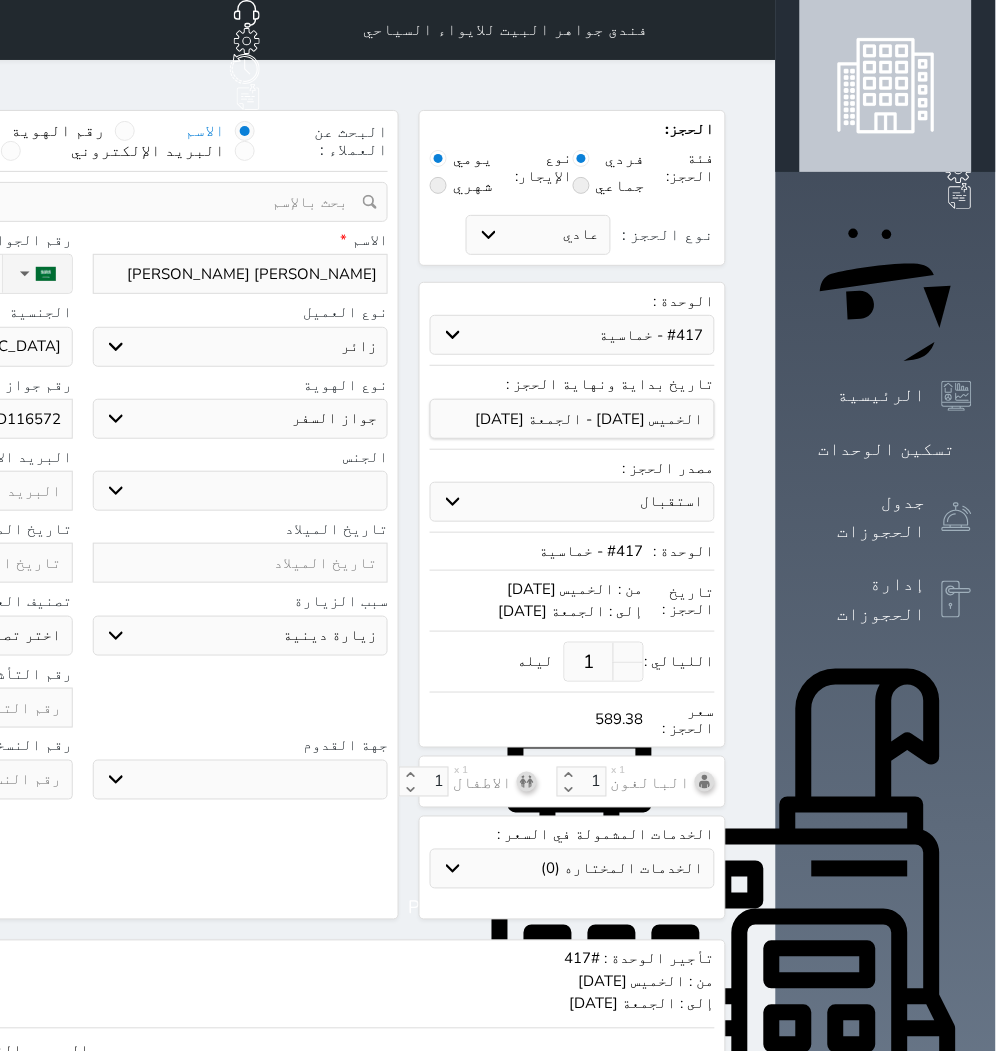 type on "XD1165722" 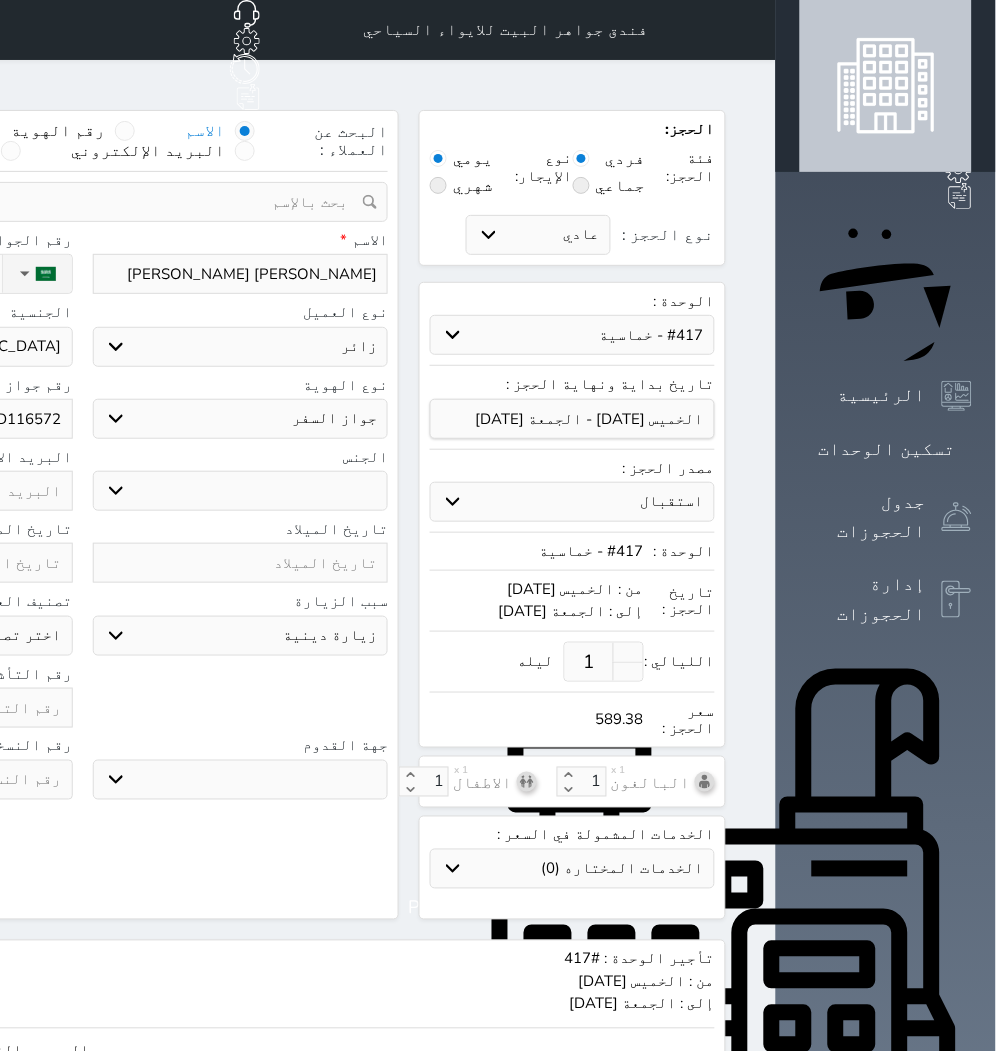 select 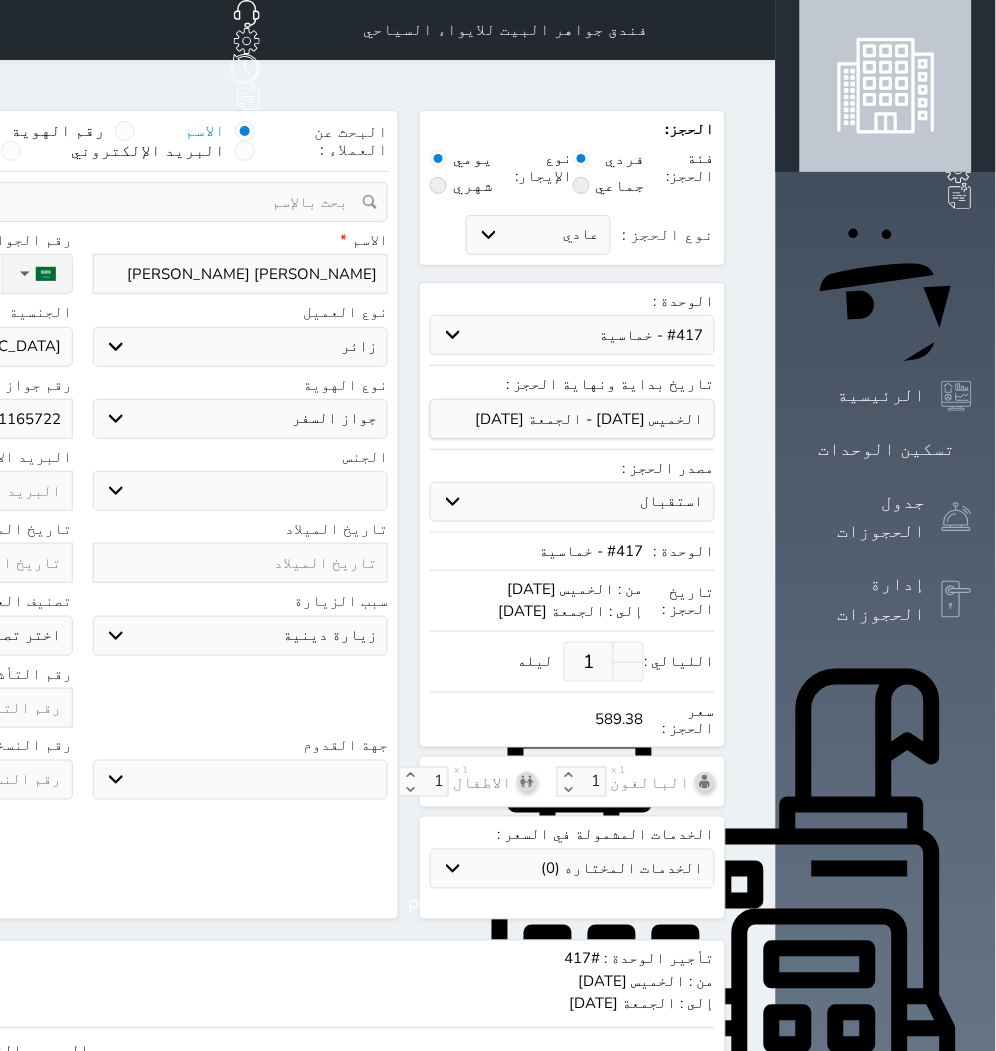 type on "XD1165722" 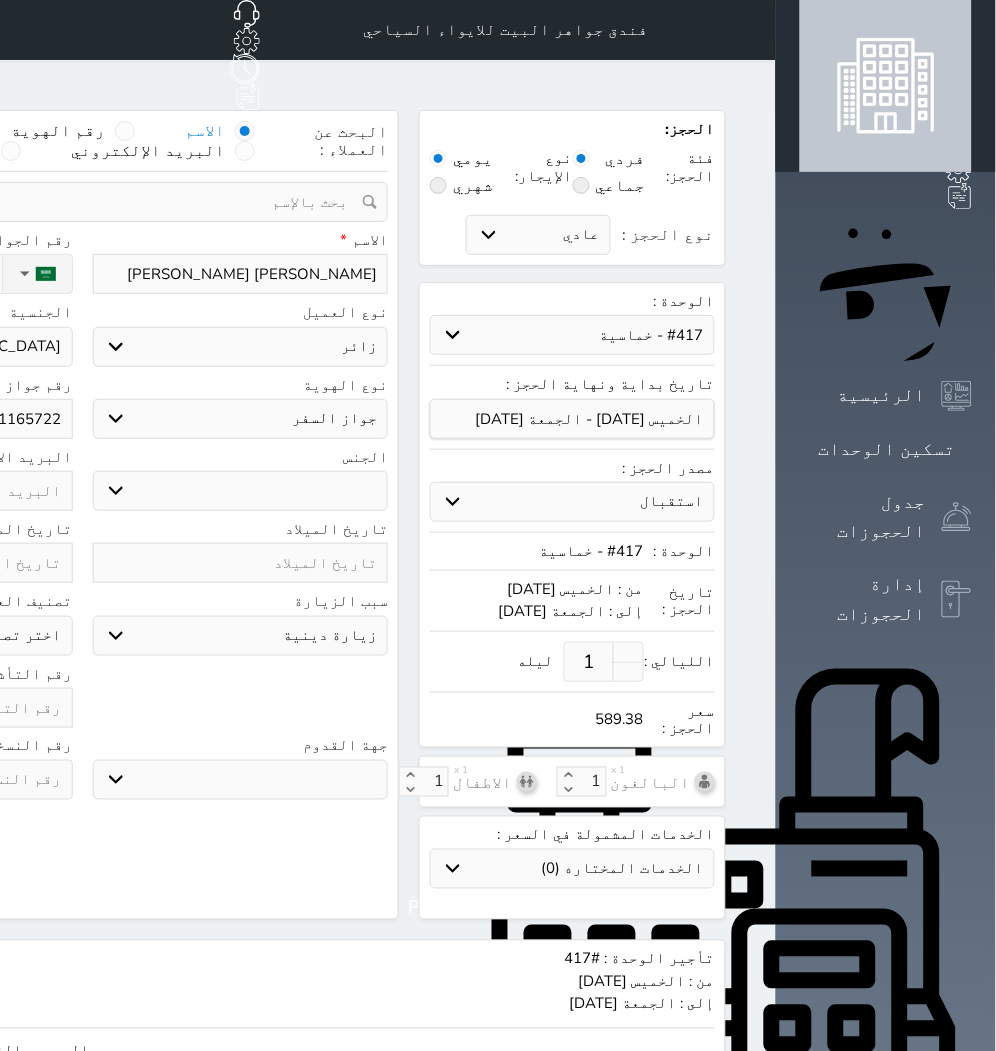 click at bounding box center [-75, 708] 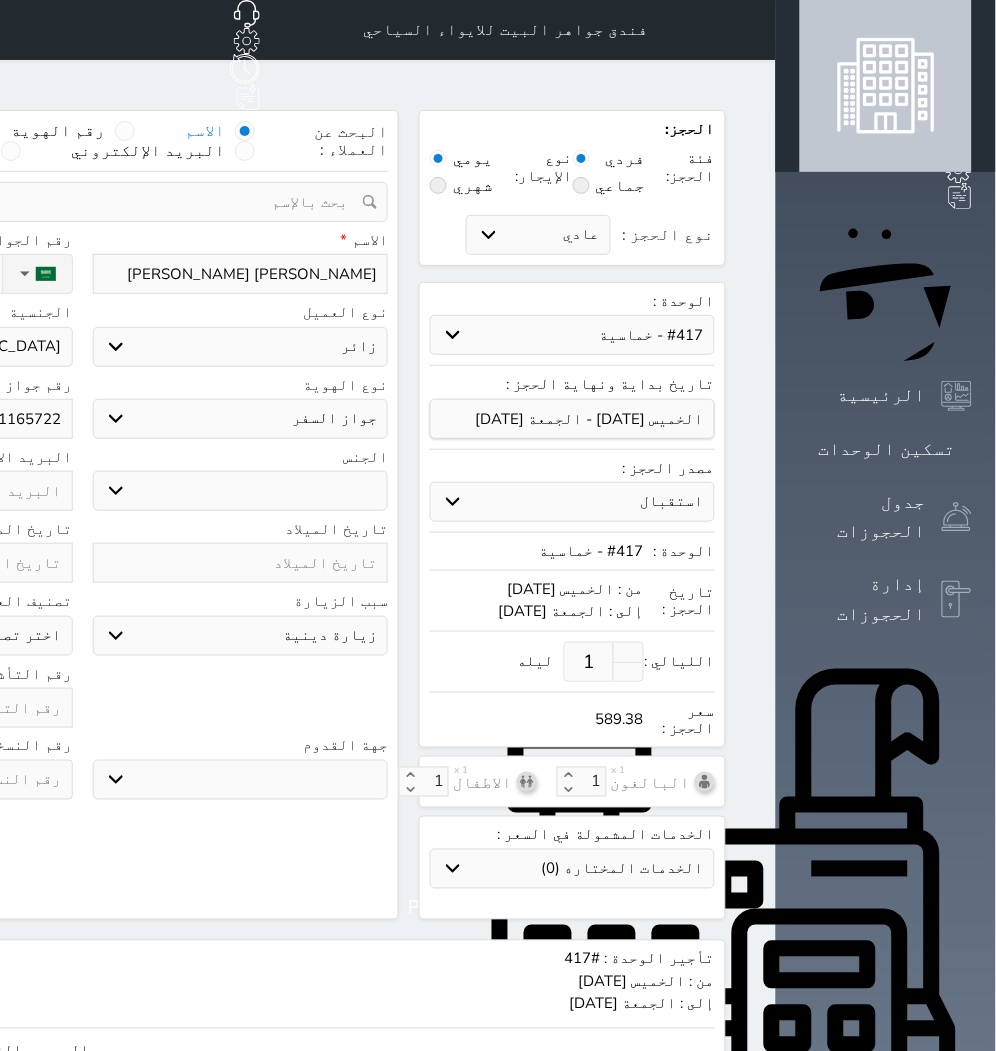 select 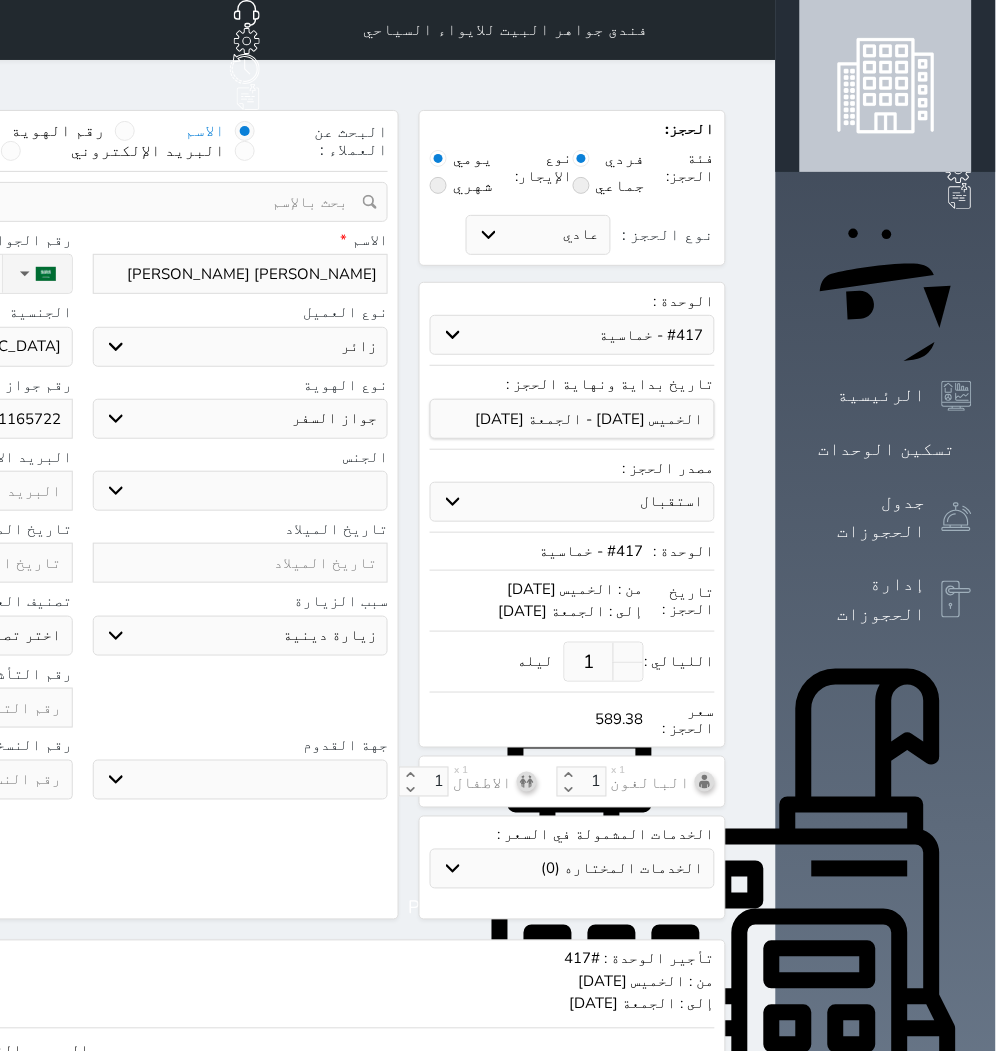 type on "1" 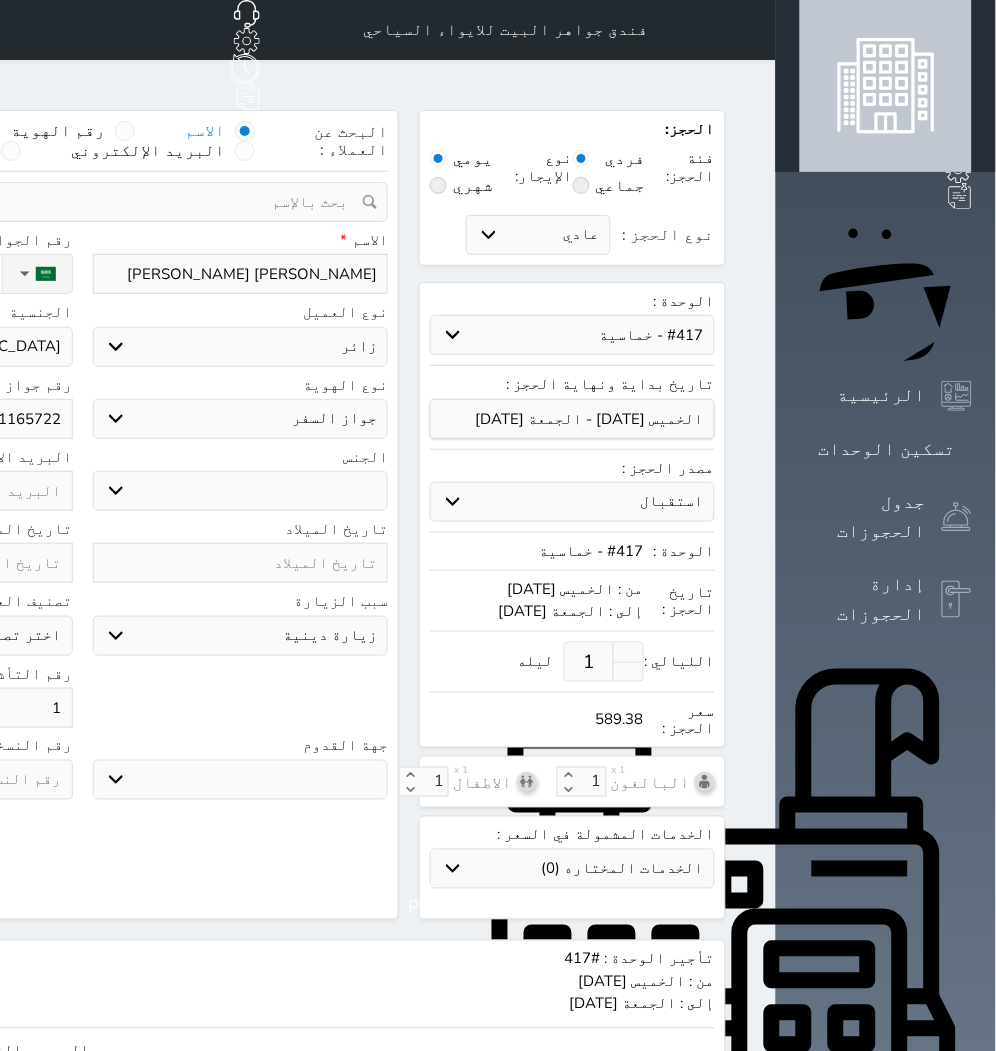 select 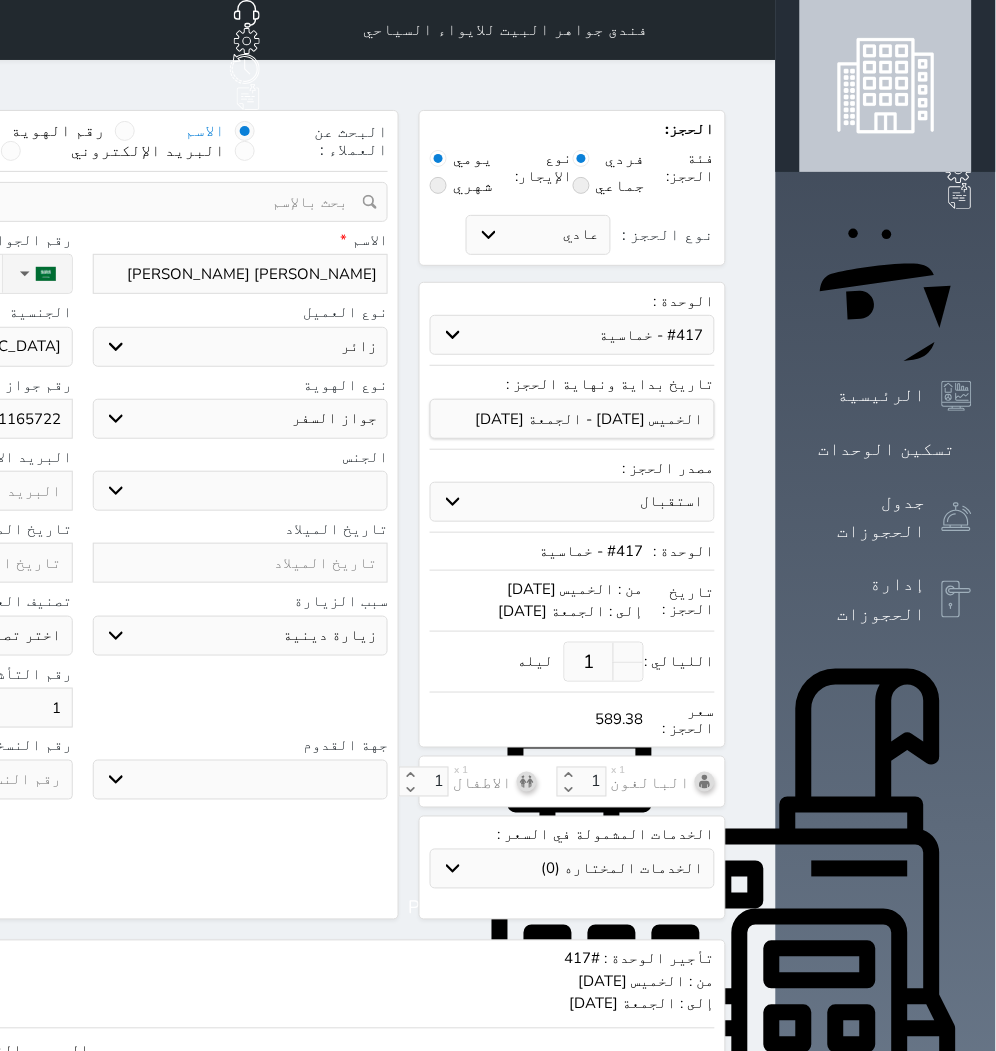 type on "16" 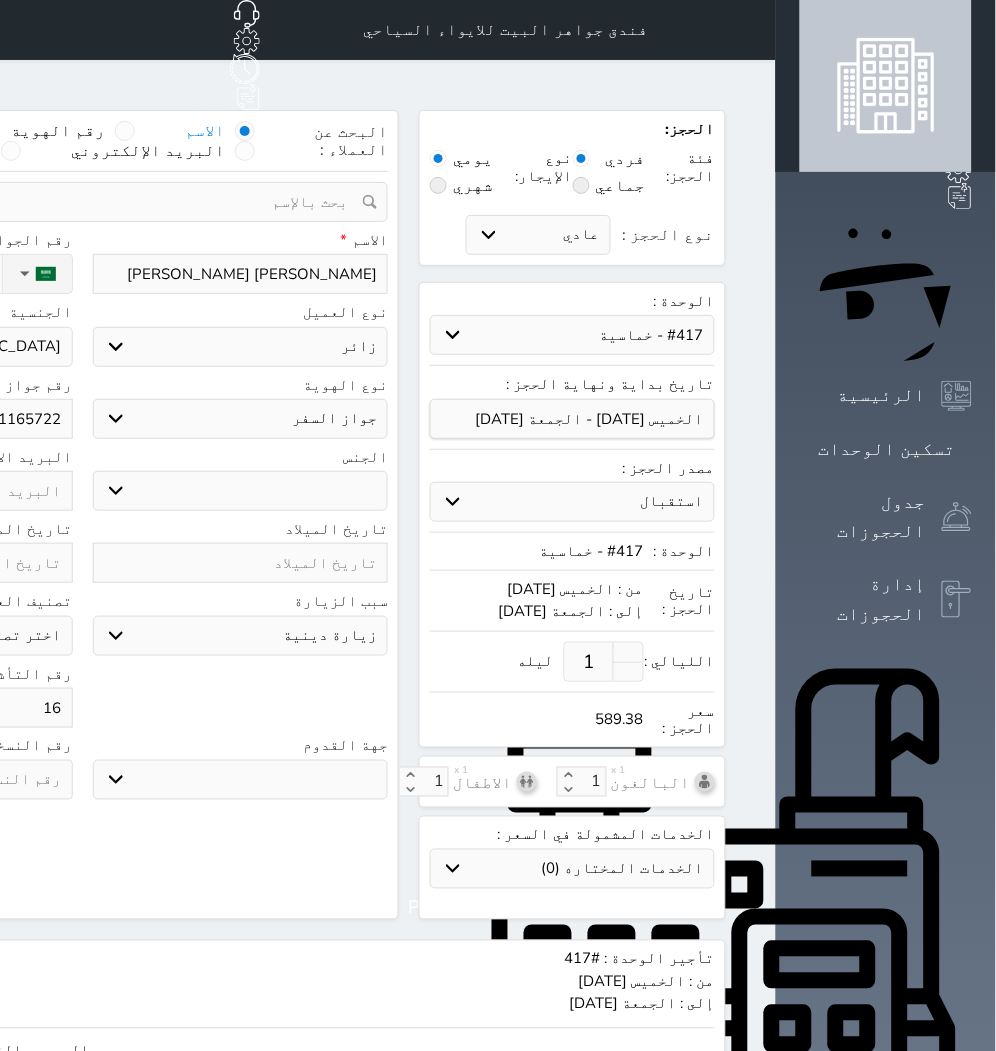 select 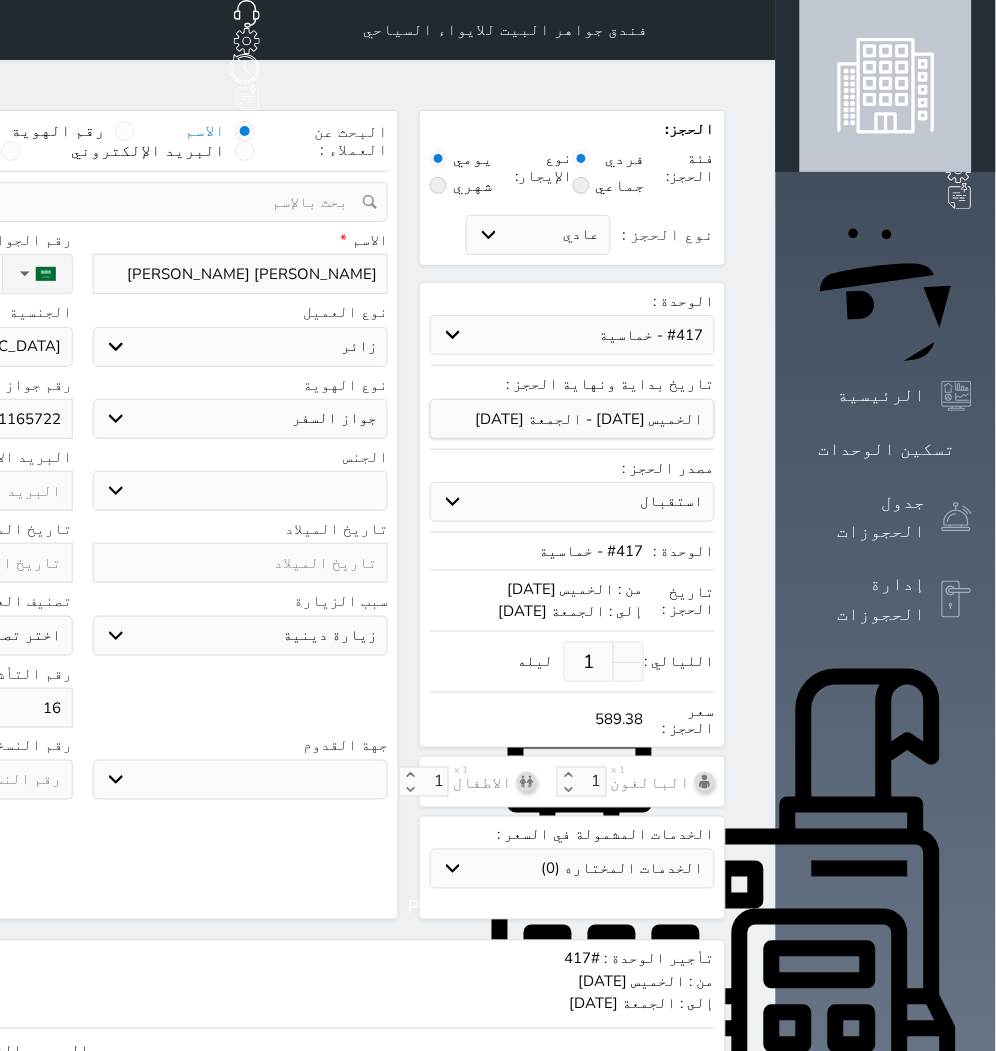 type on "164" 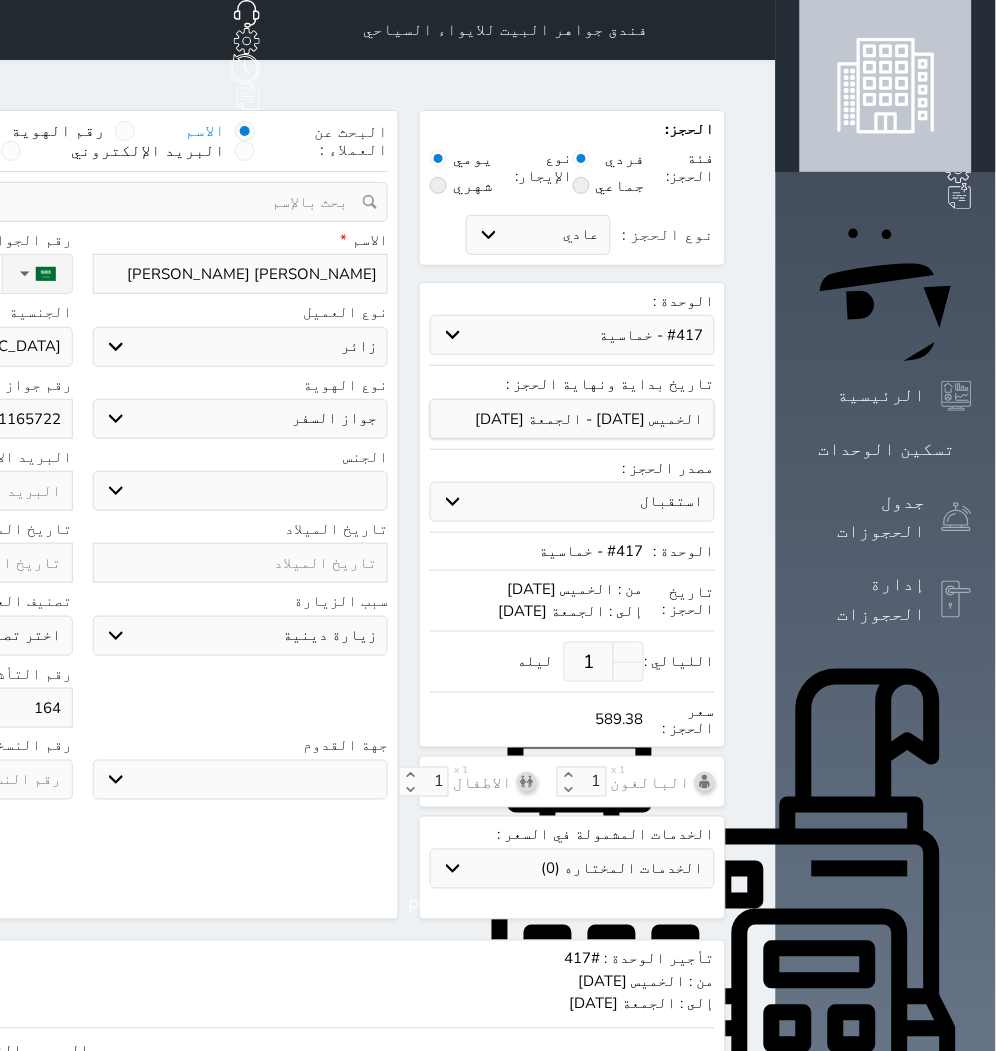 select 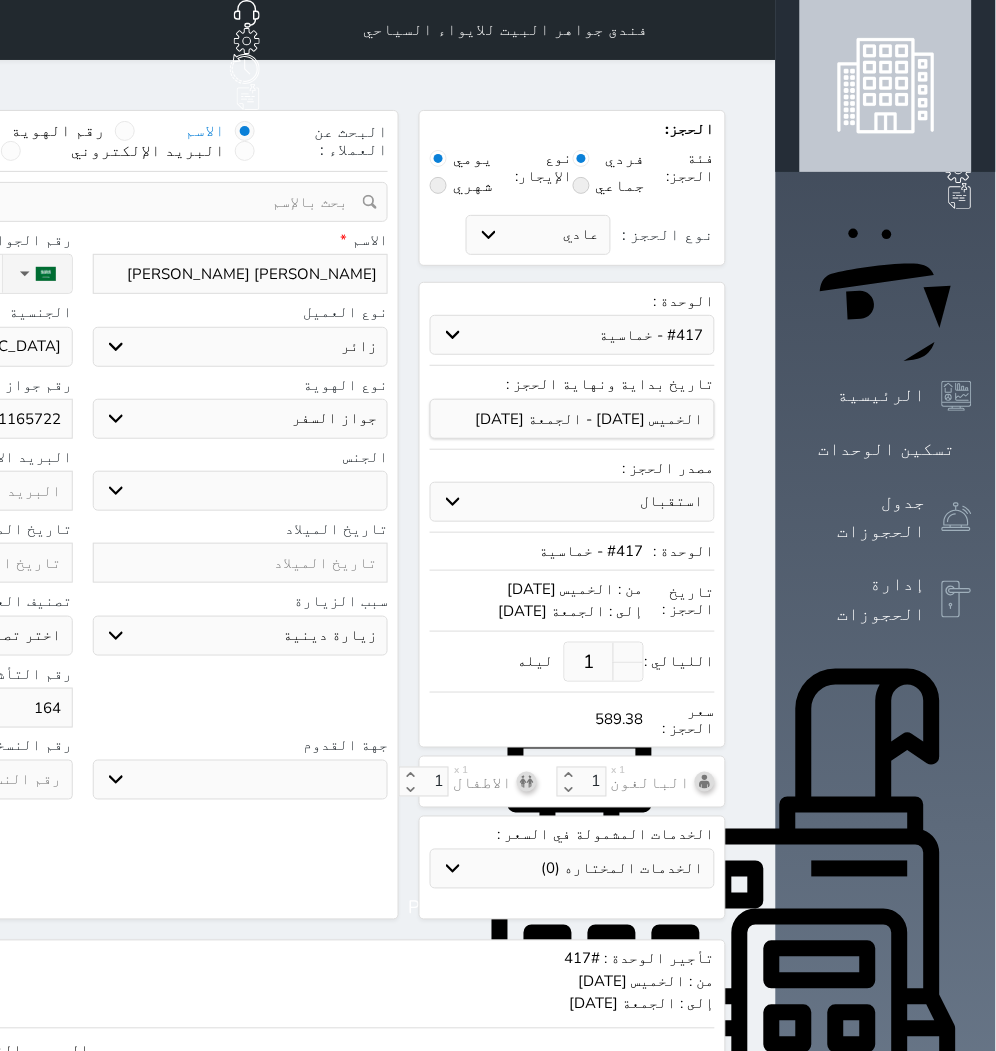 type on "1643" 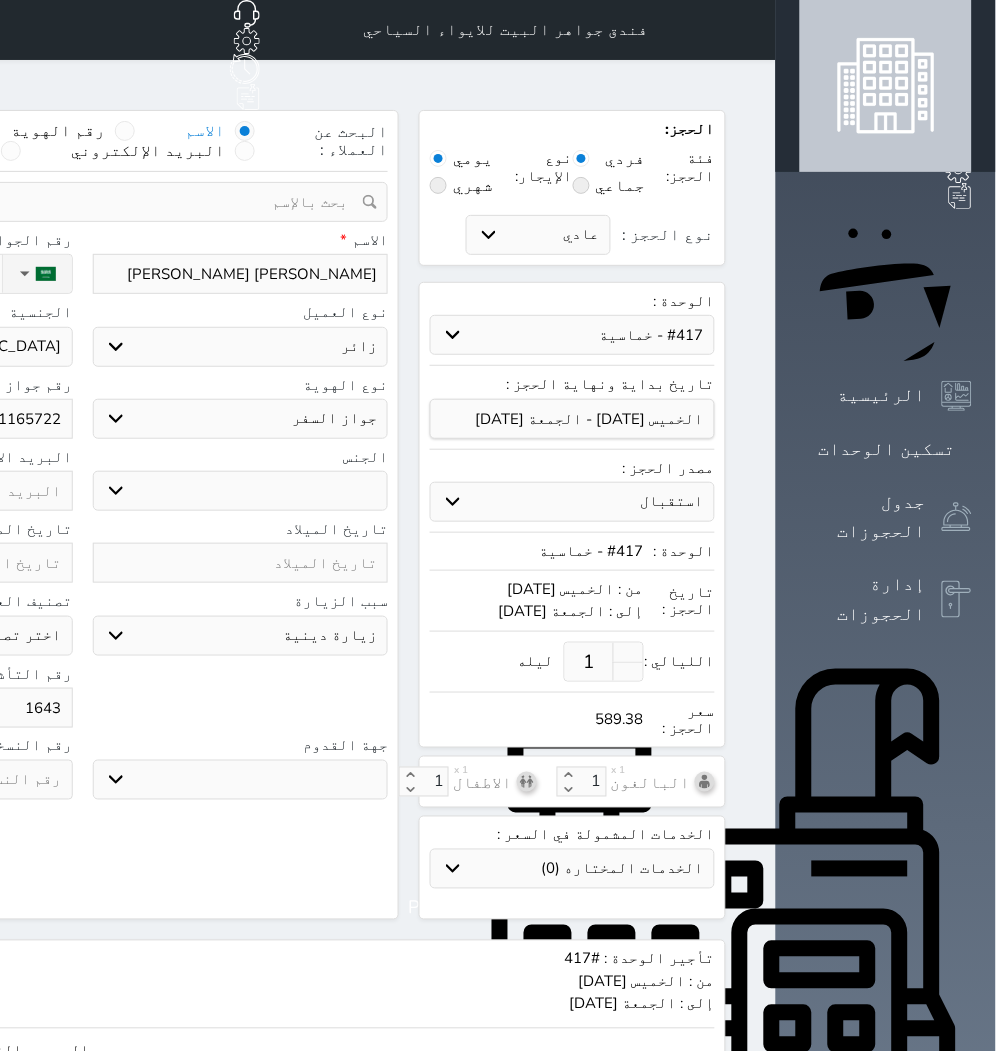 select 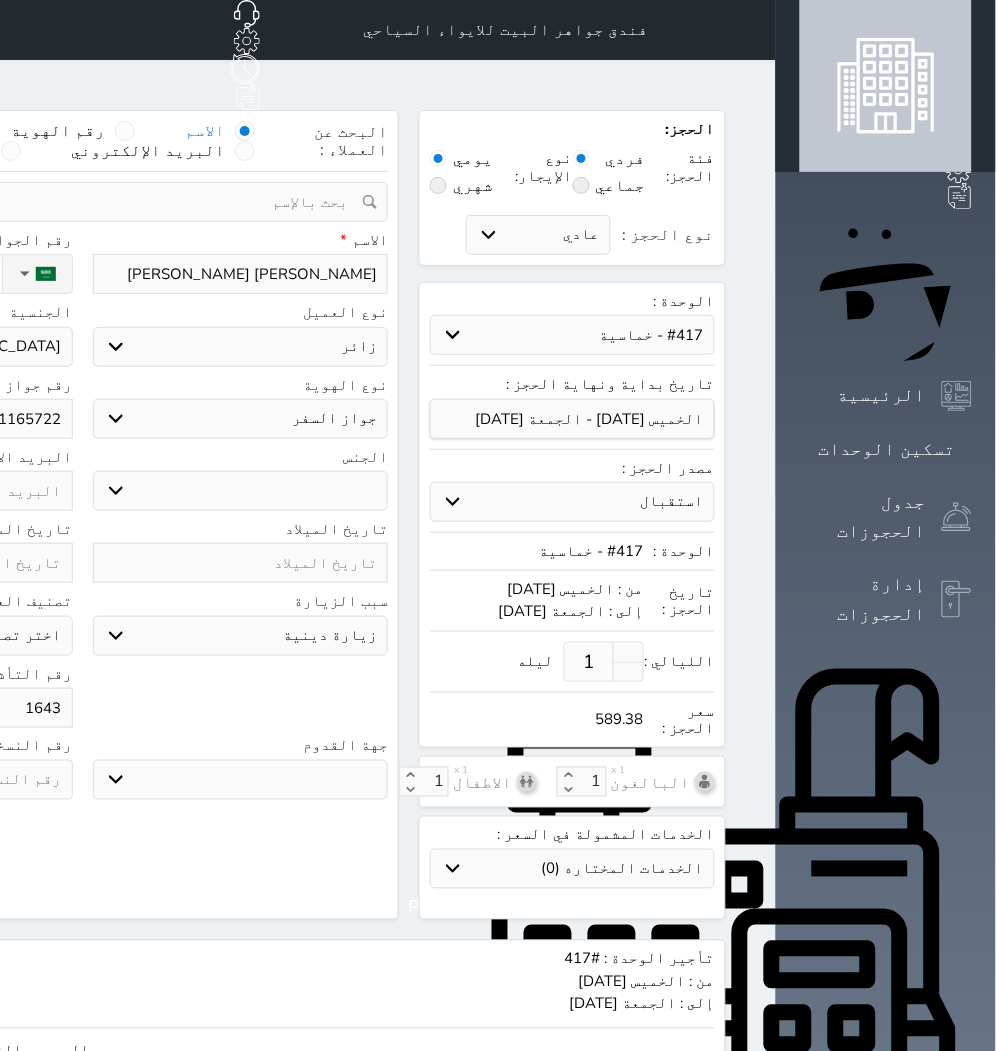 type on "16436" 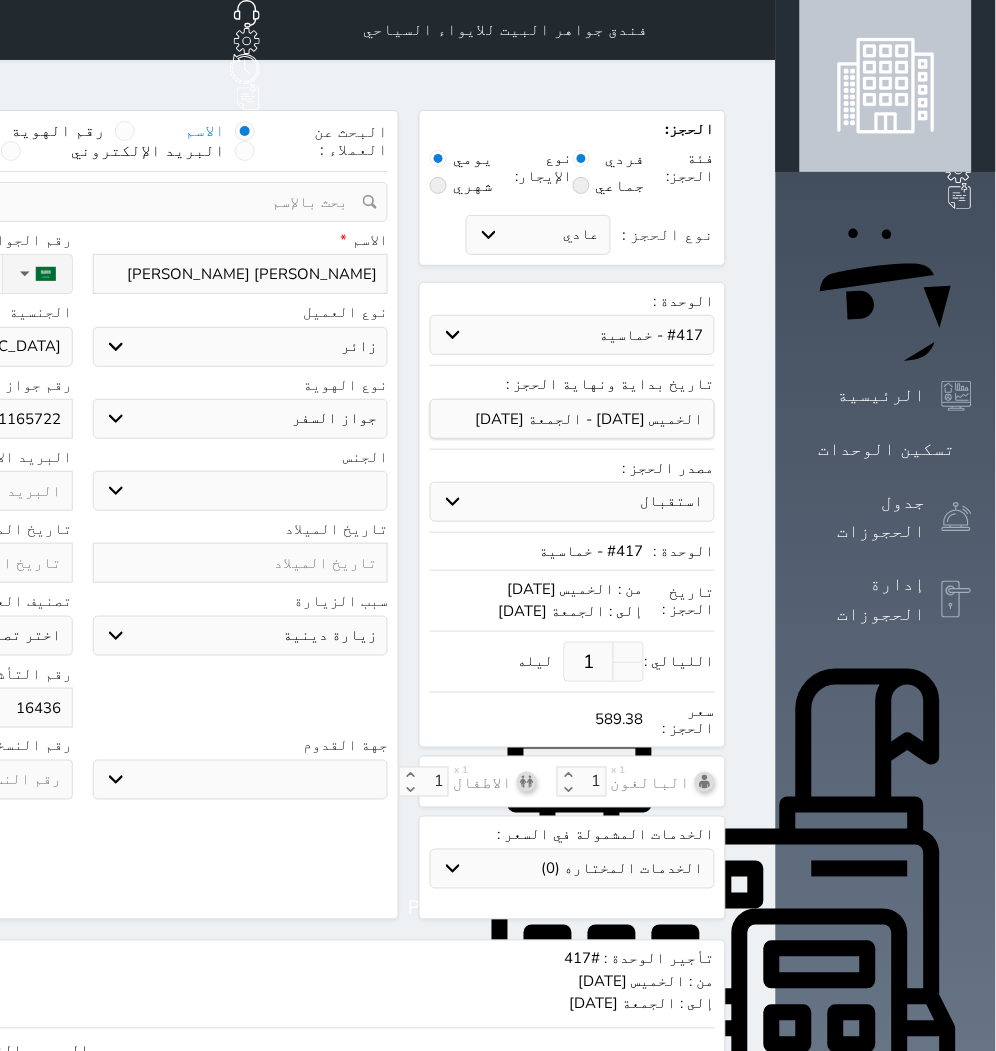 select 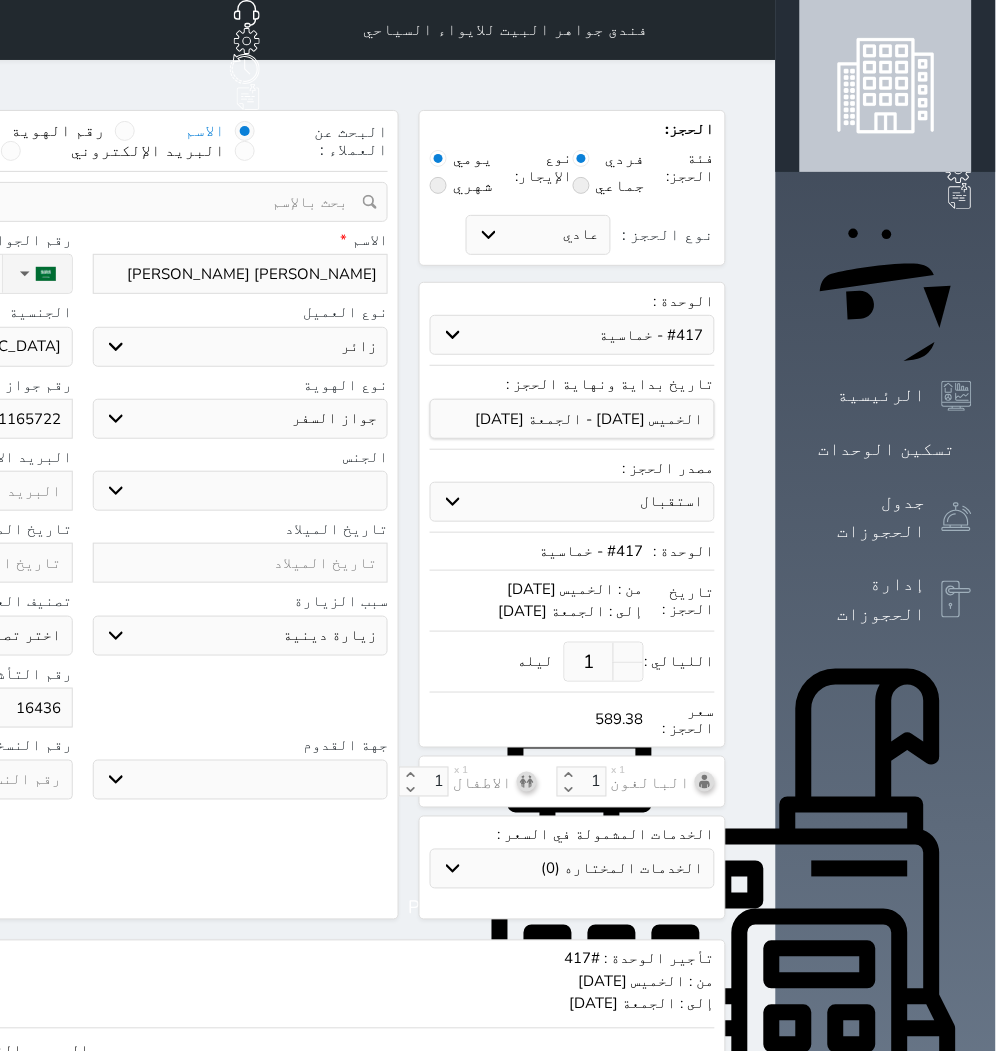 type on "164367" 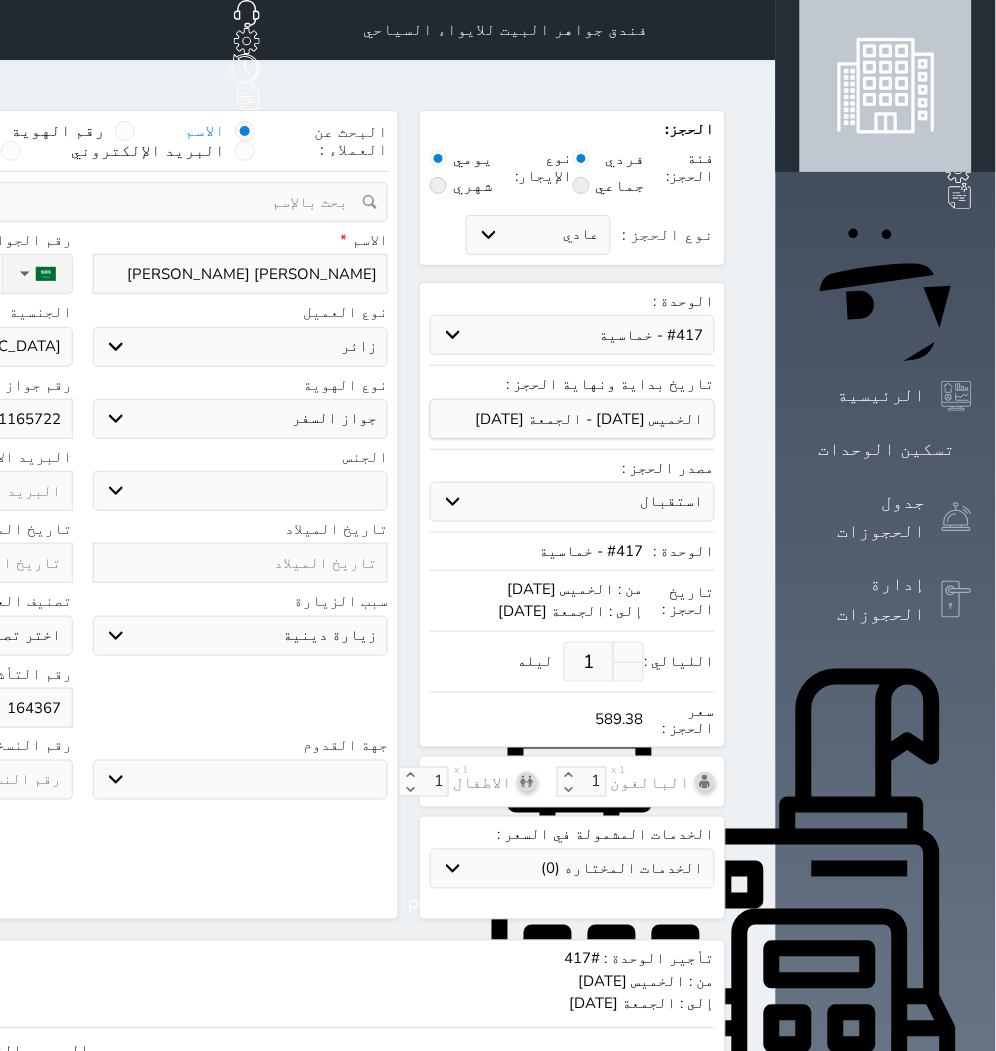 select 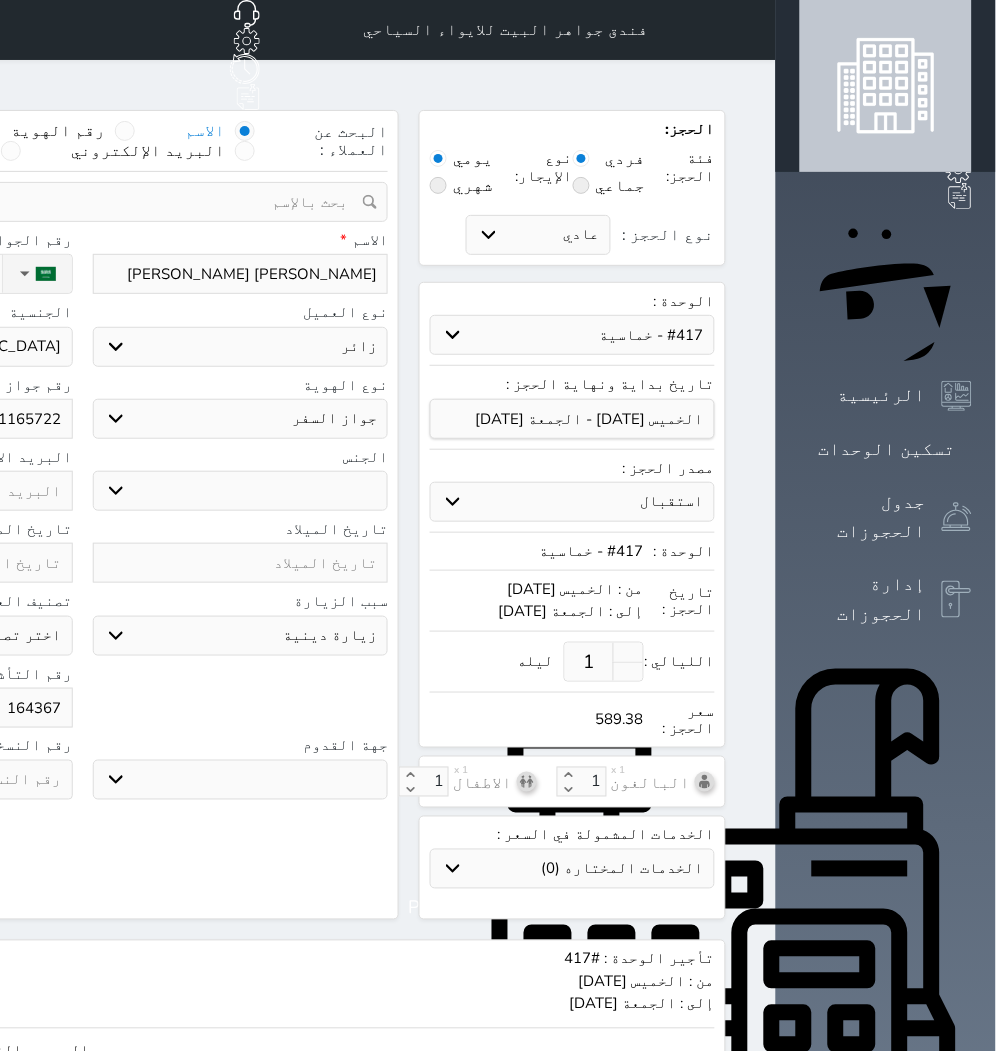 type on "1643676" 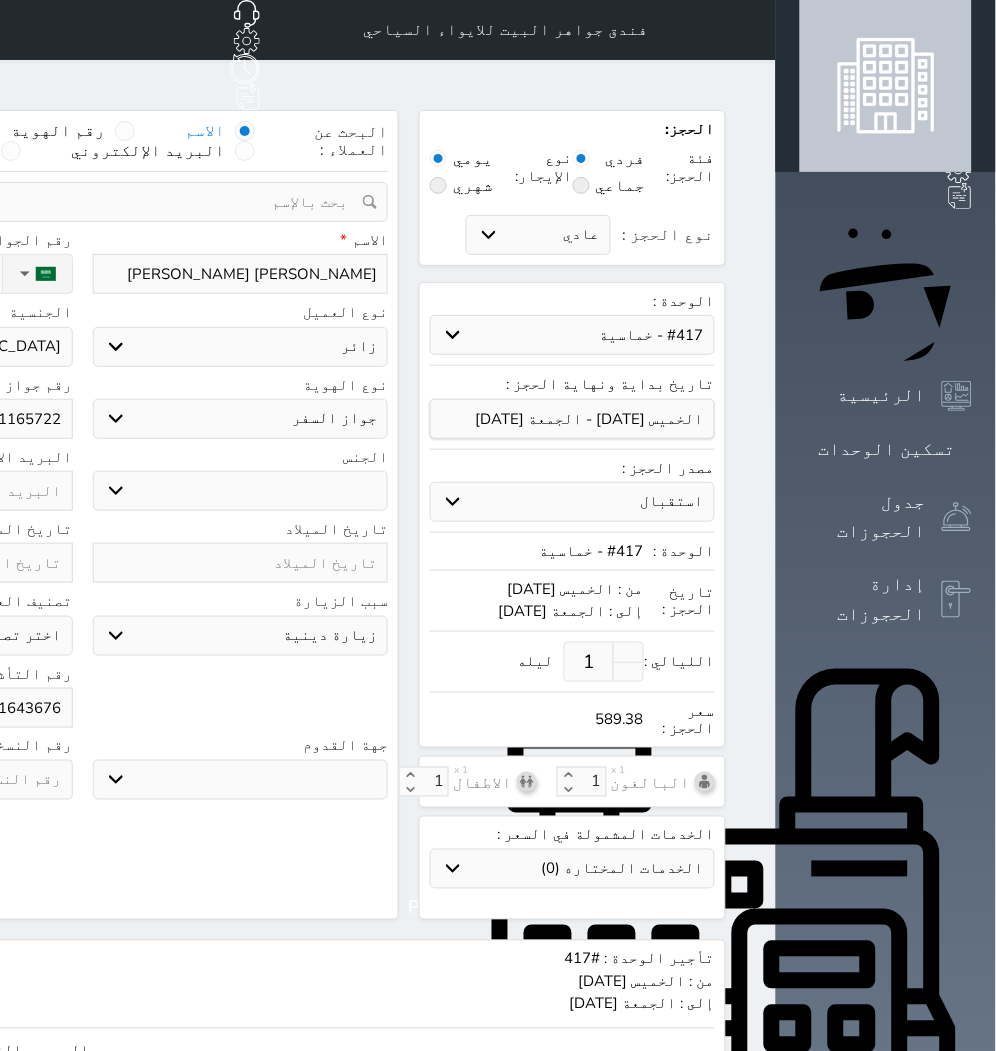 select 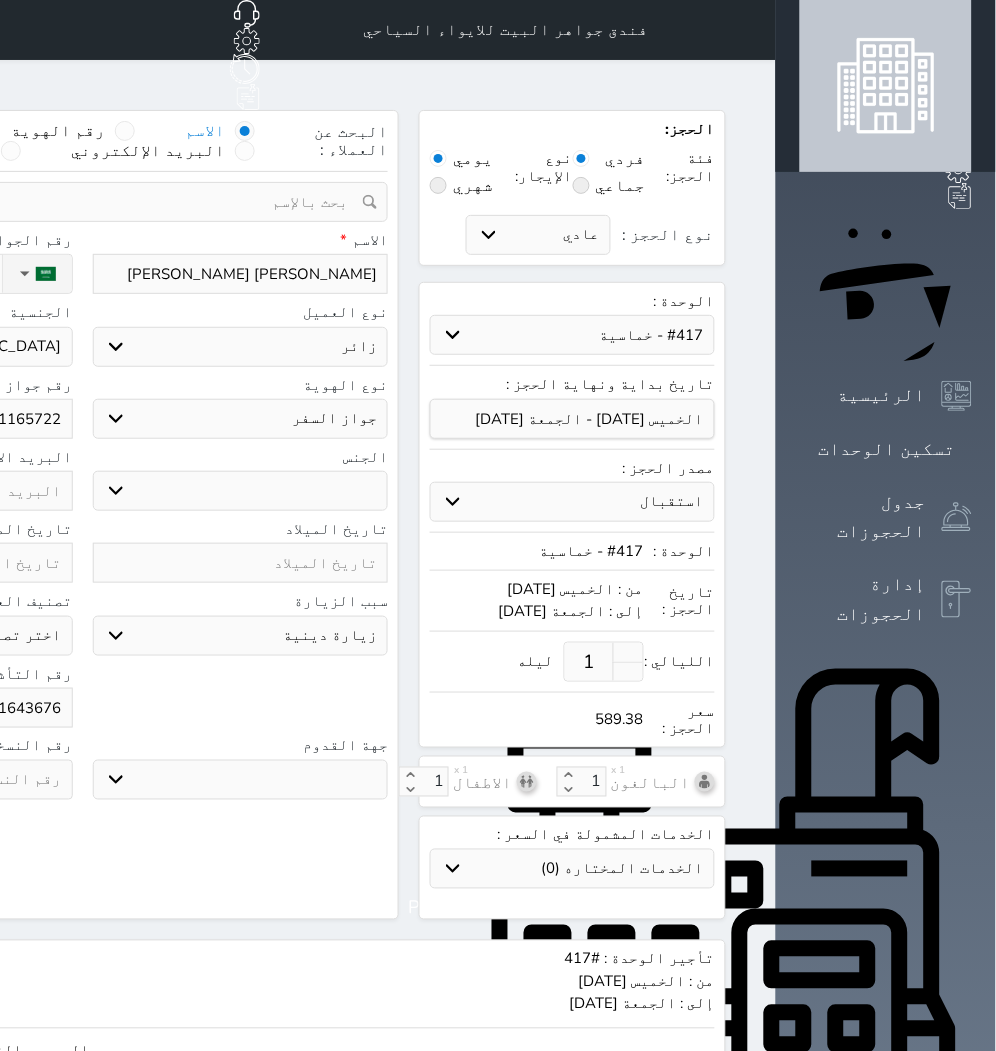 type on "16436761" 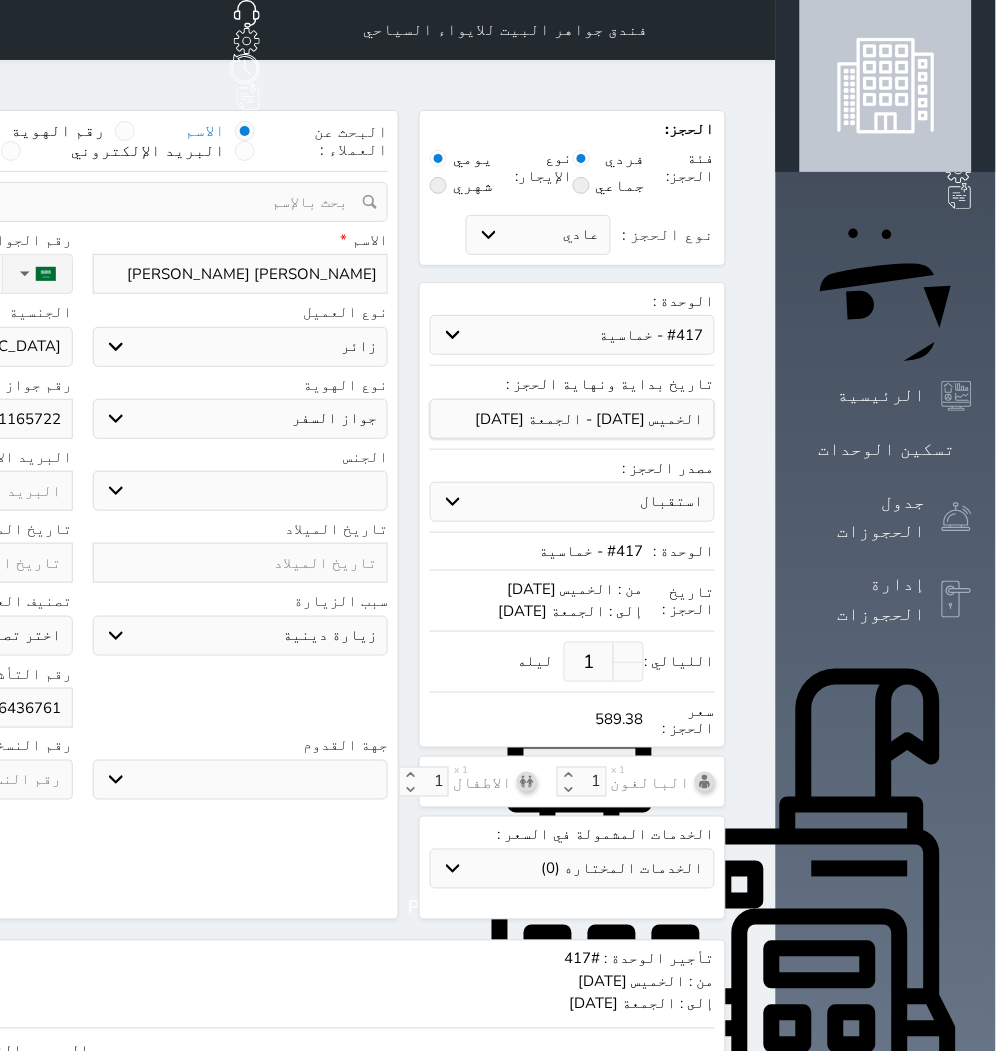 select 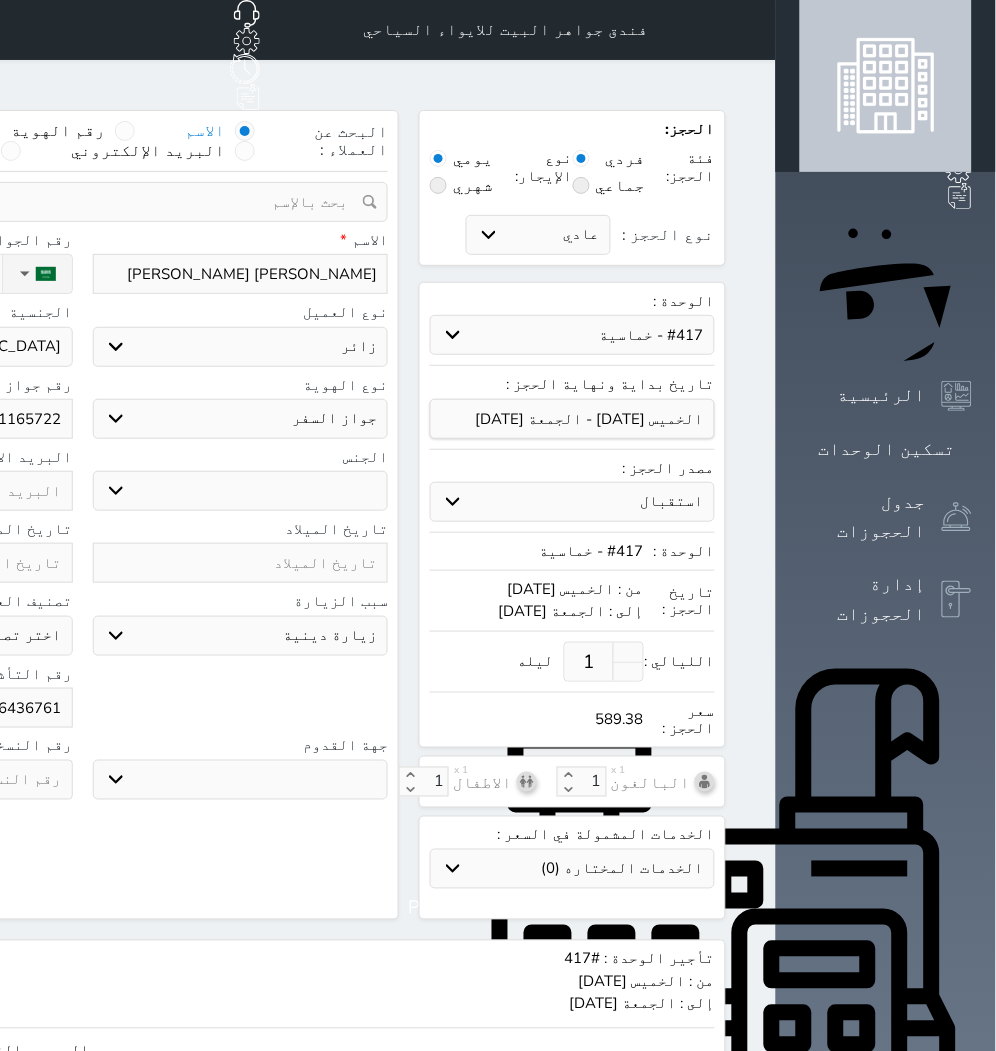 type on "164367615" 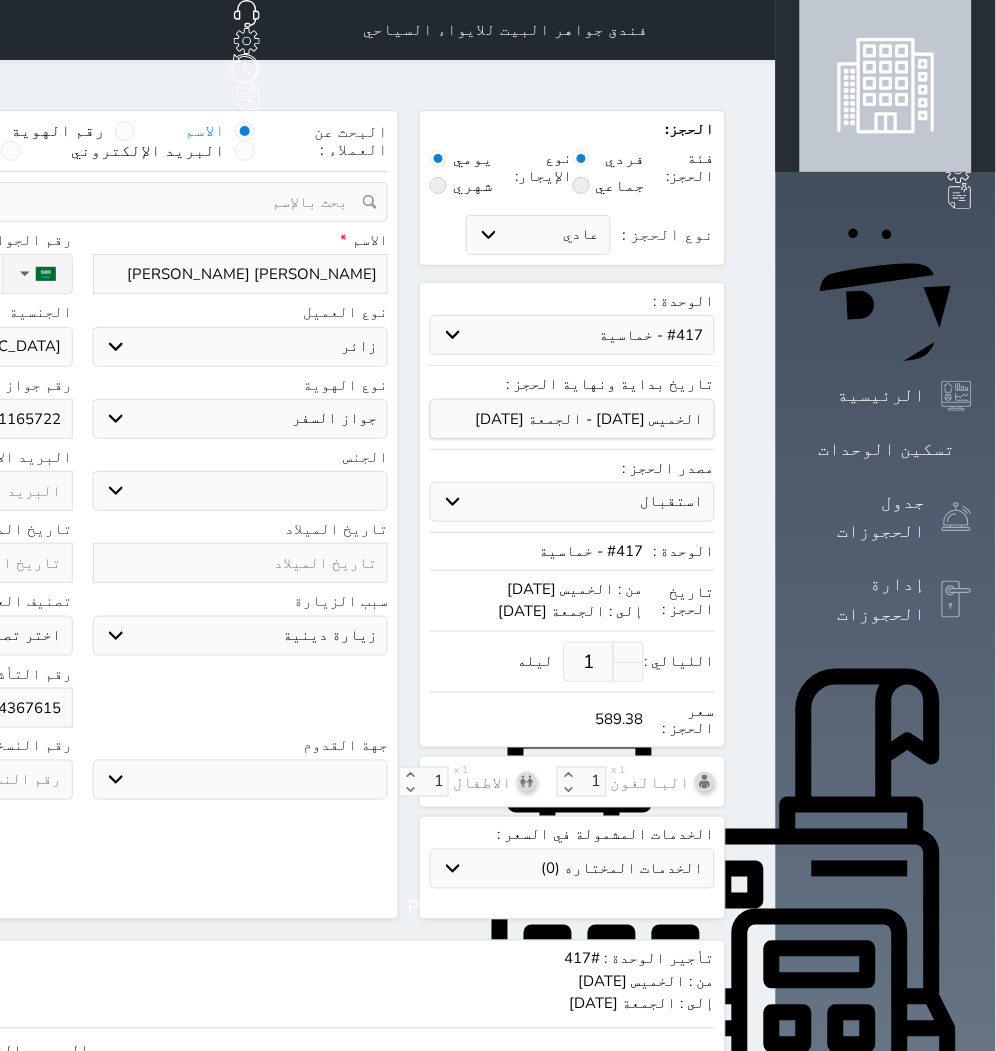 select 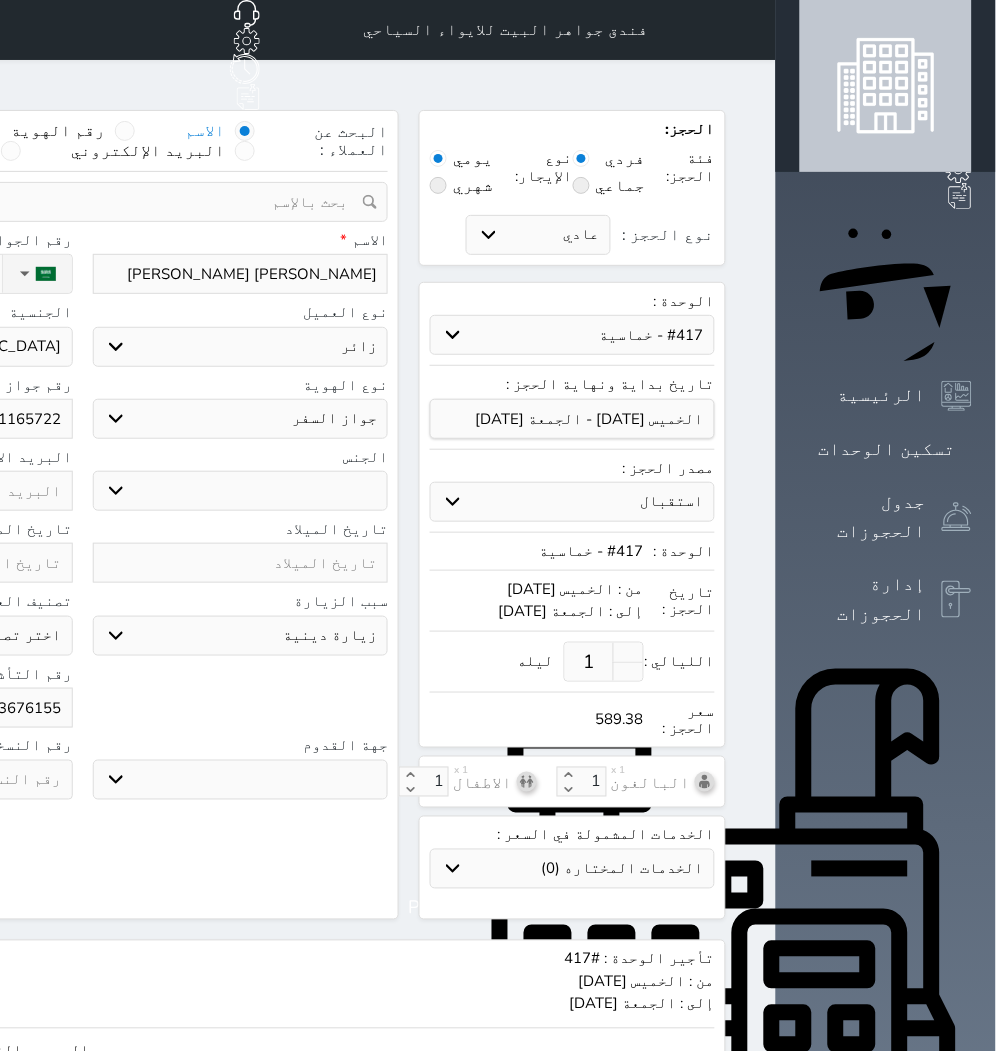 type on "1643676155" 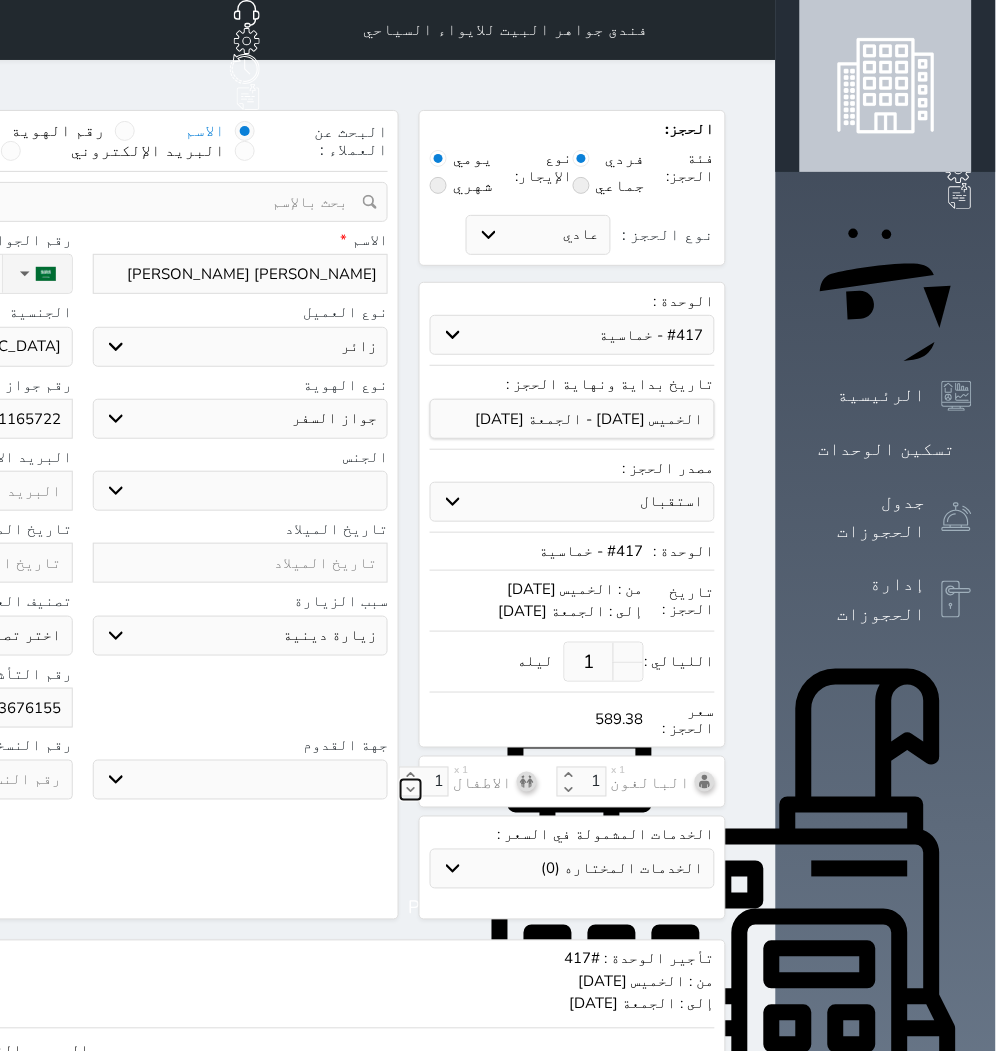 click 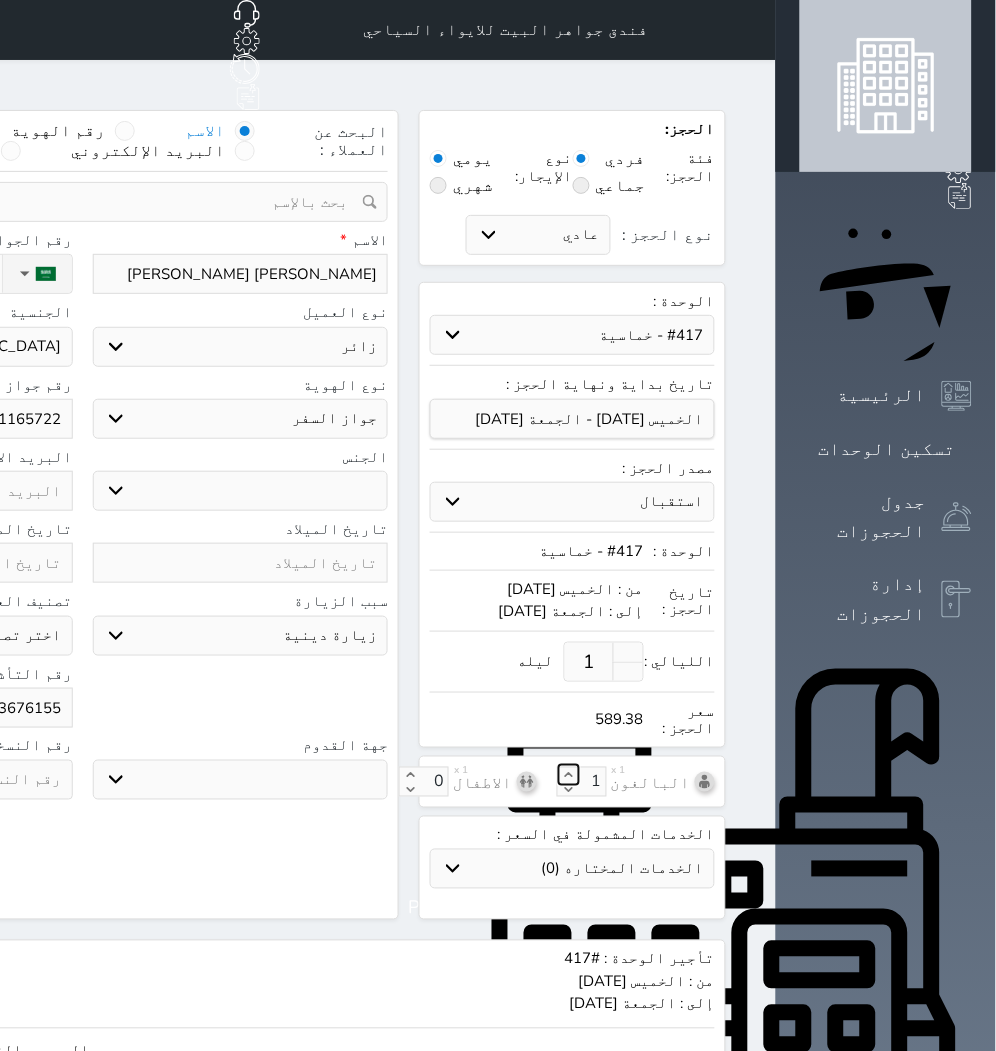 click 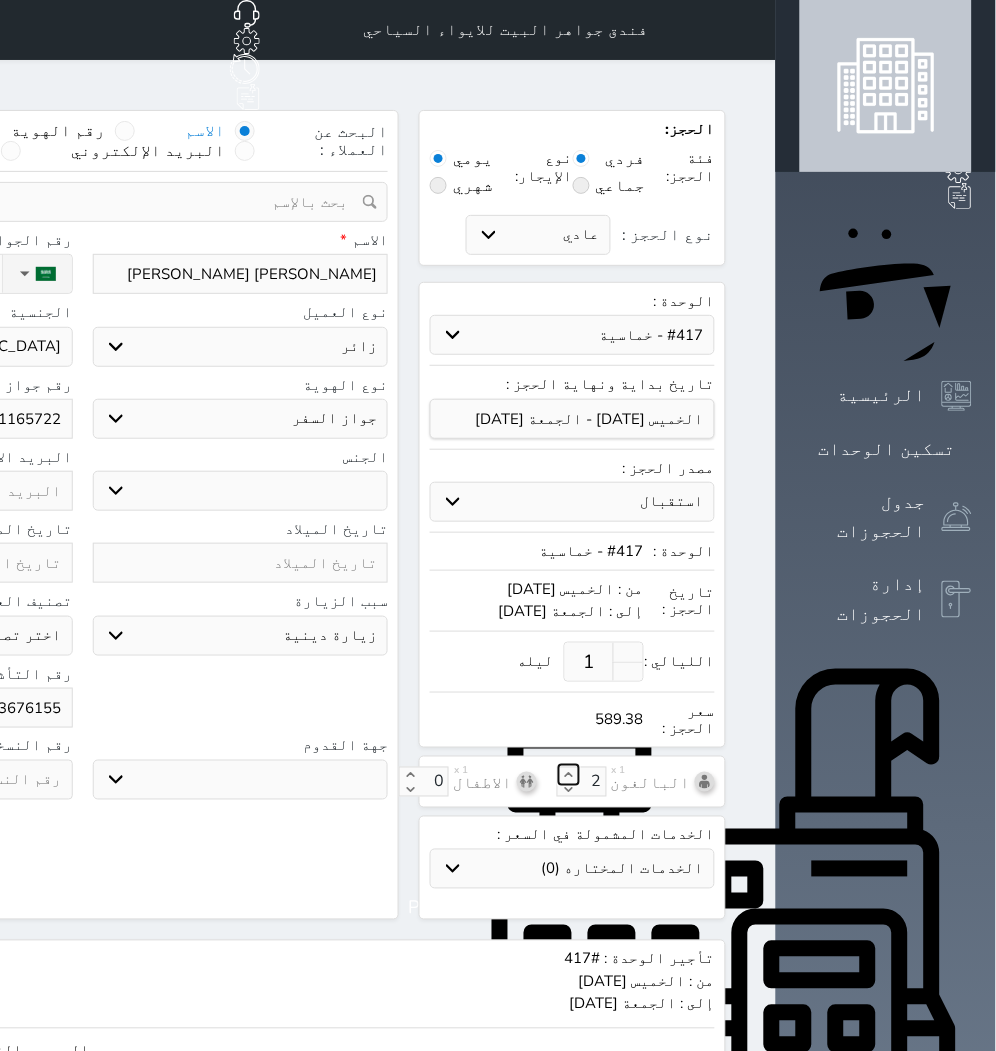click 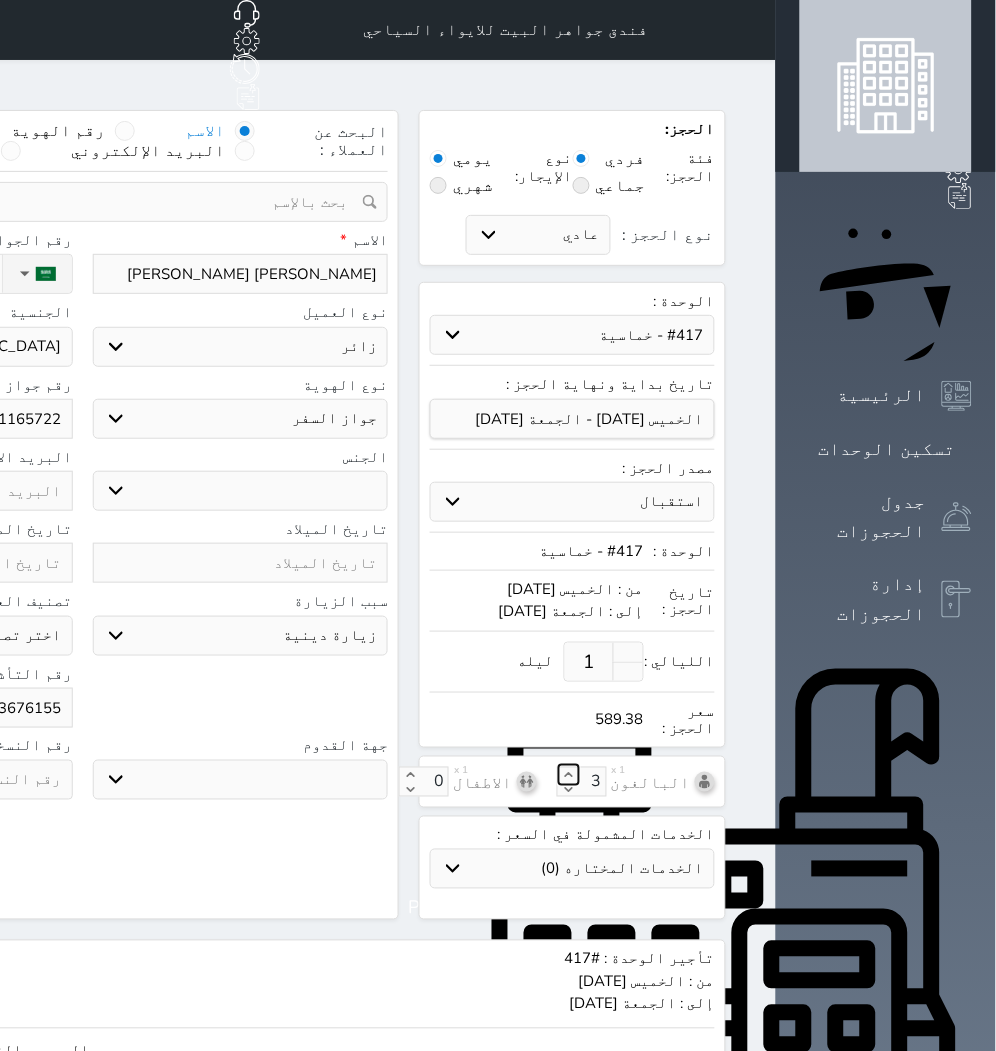 click 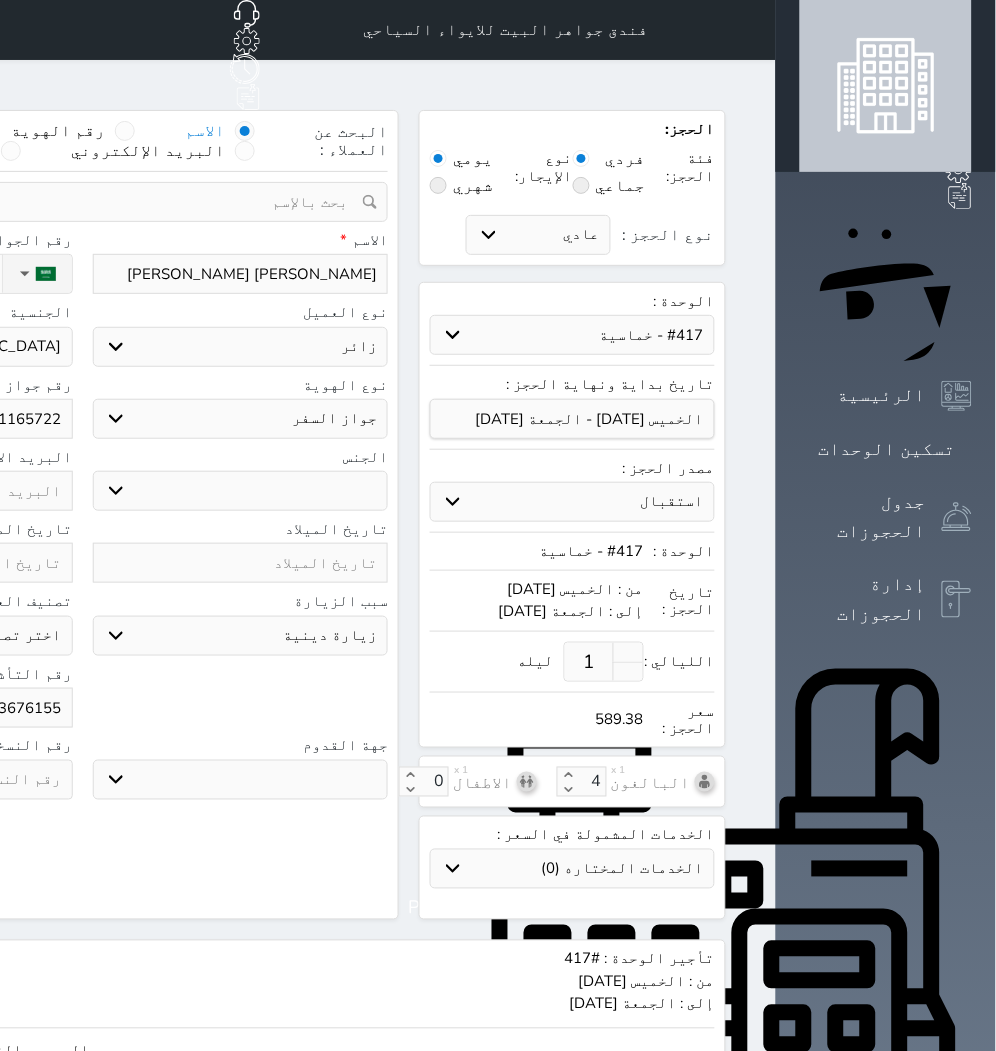 click on "1" at bounding box center (589, 662) 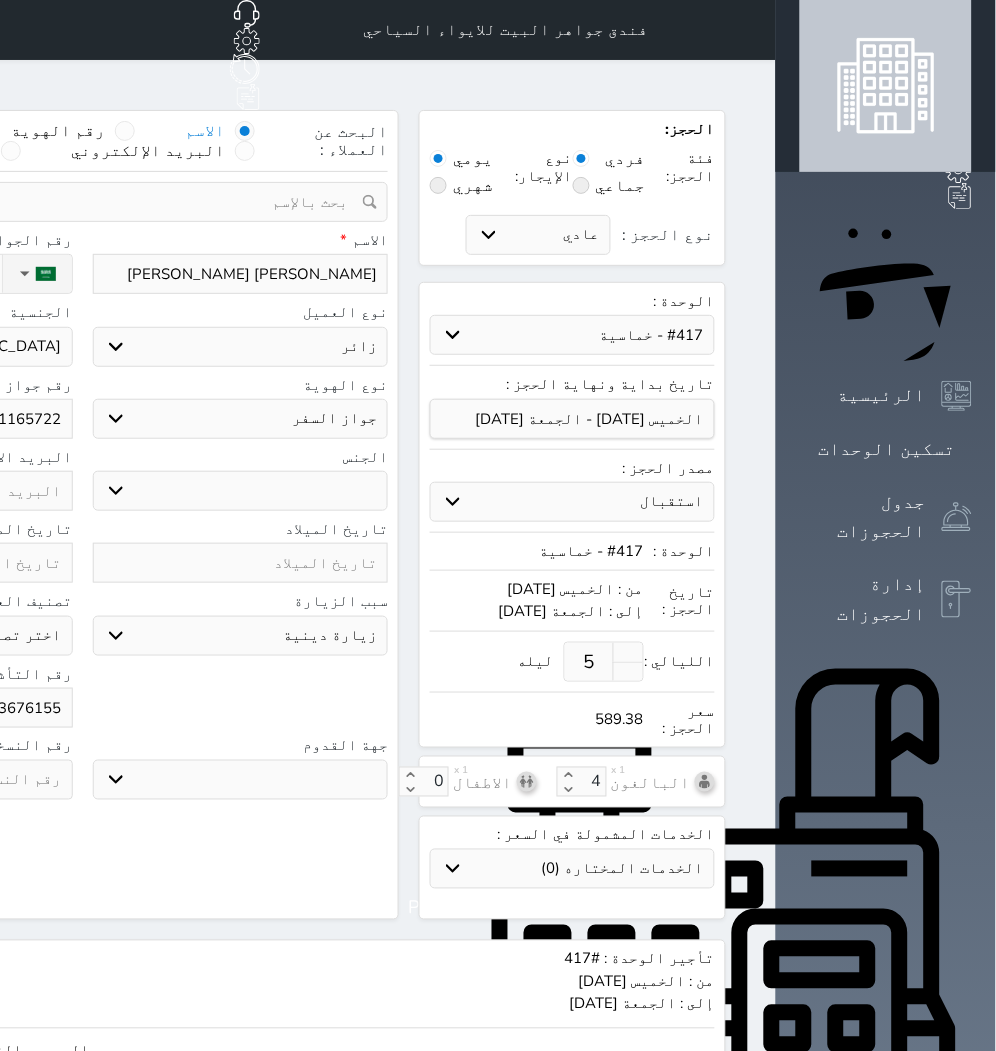 type on "5" 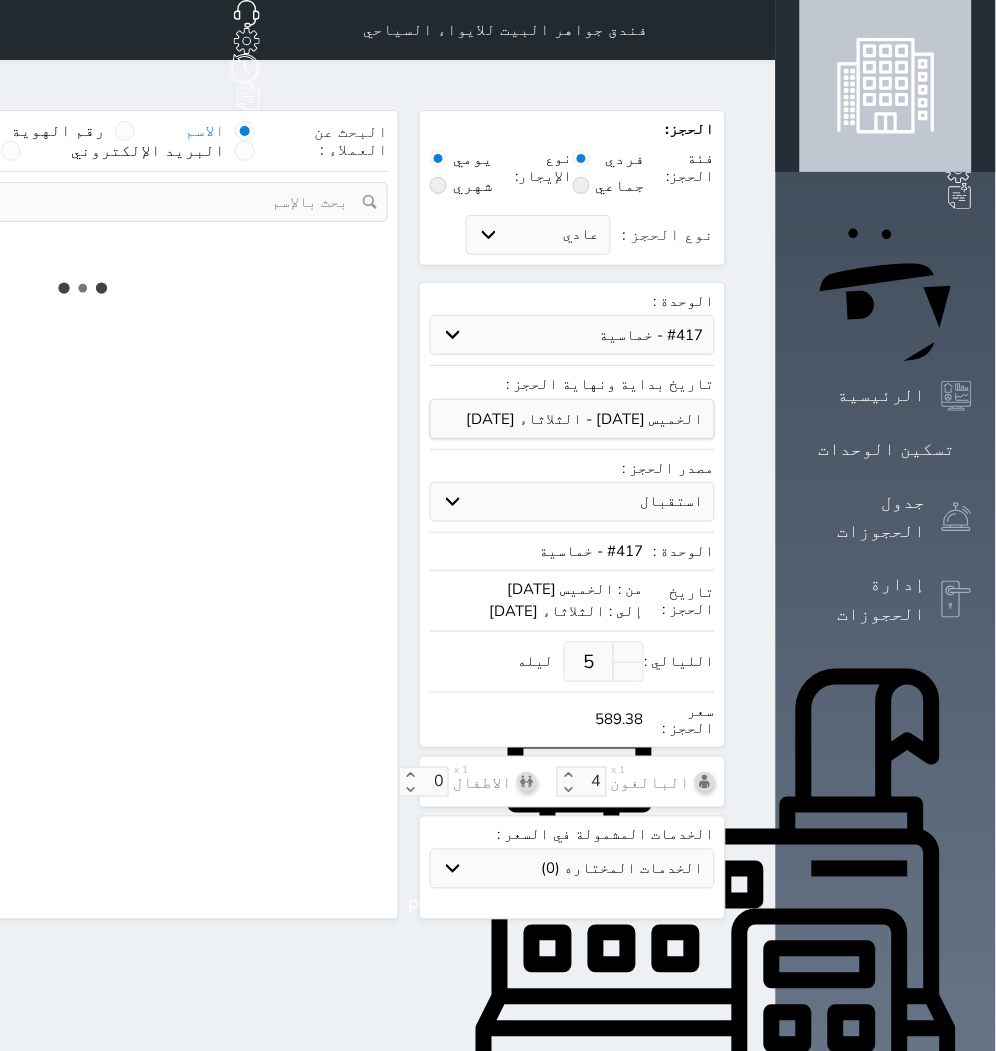select on "3" 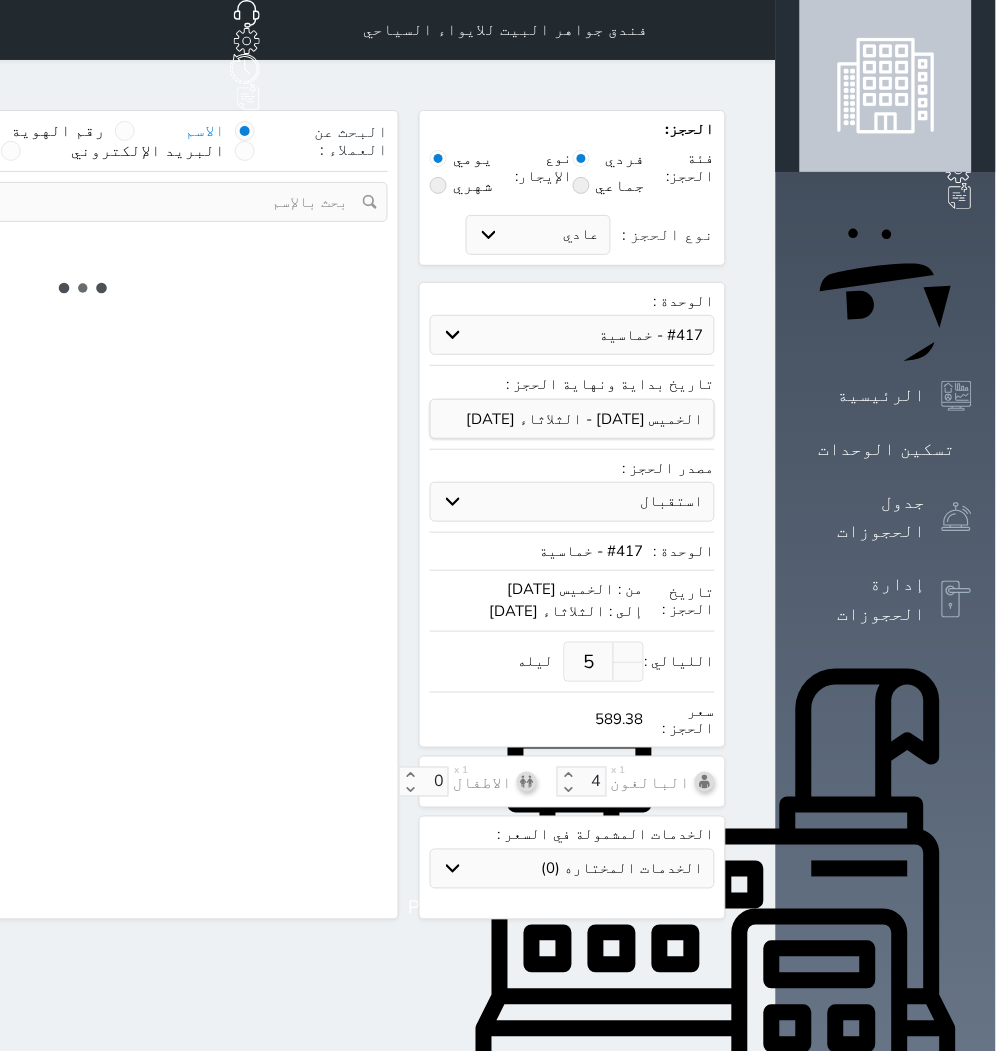 select on "304" 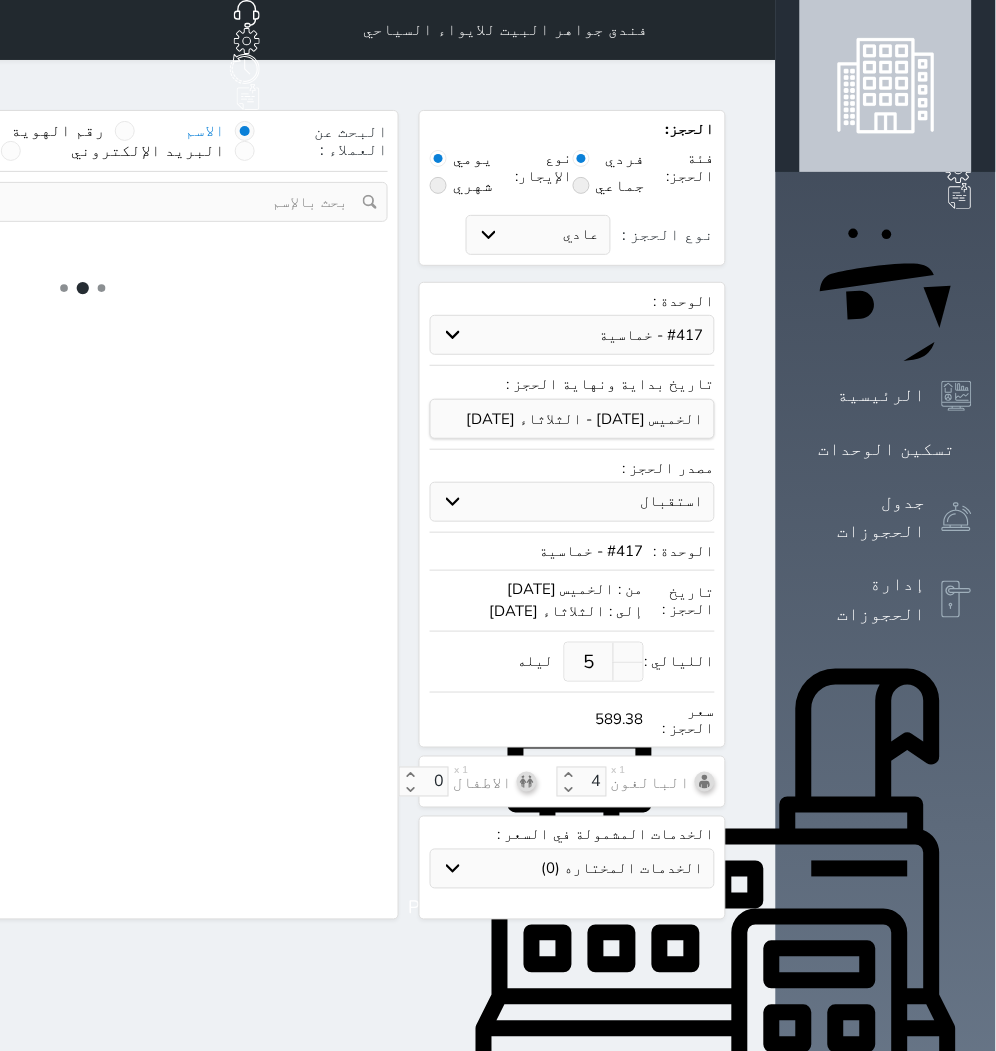select on "5" 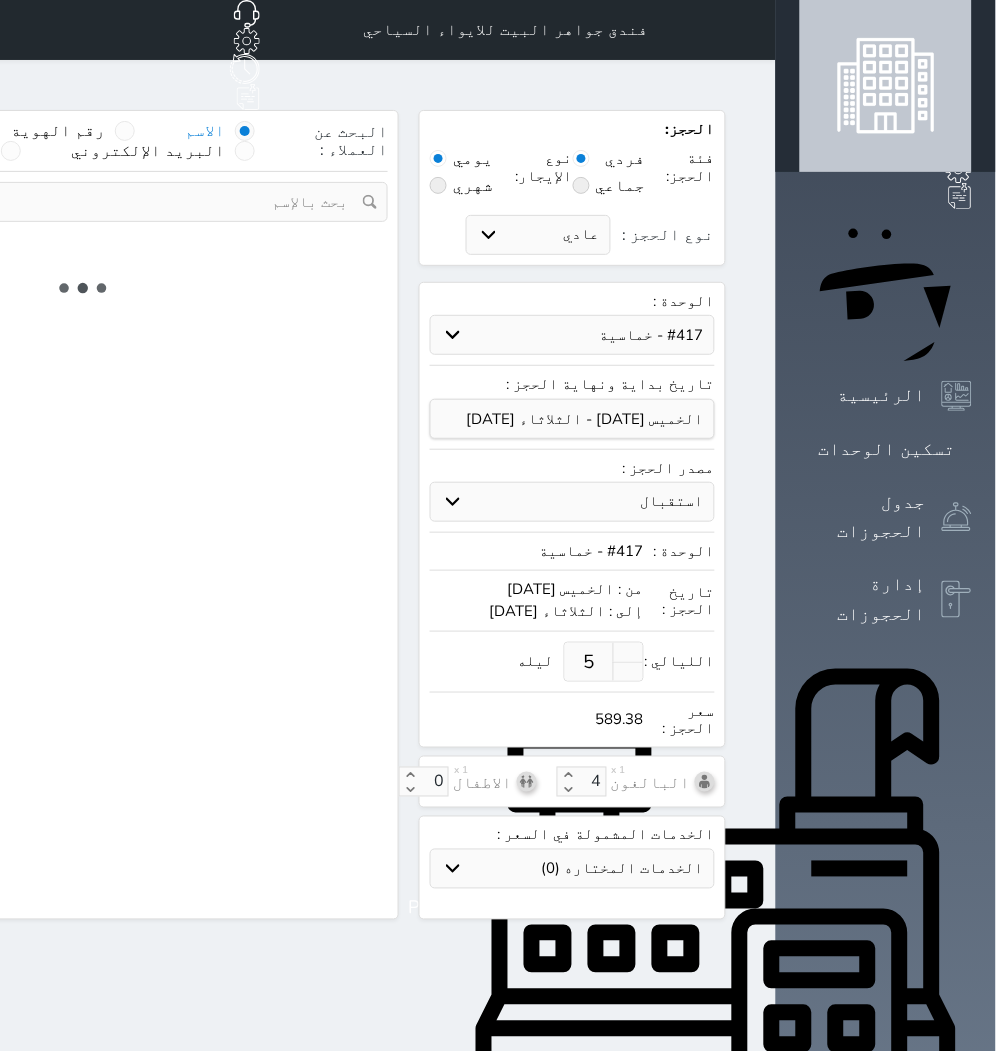 select on "3" 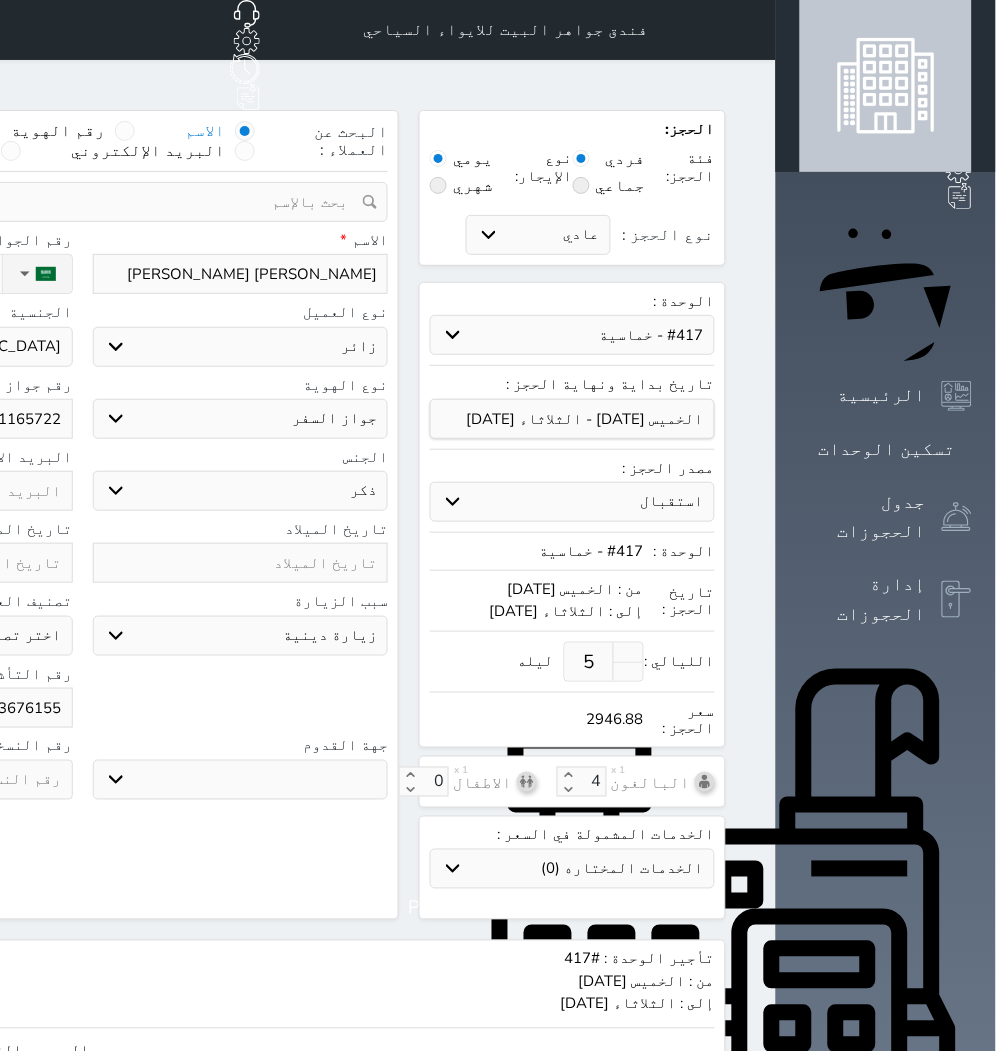select 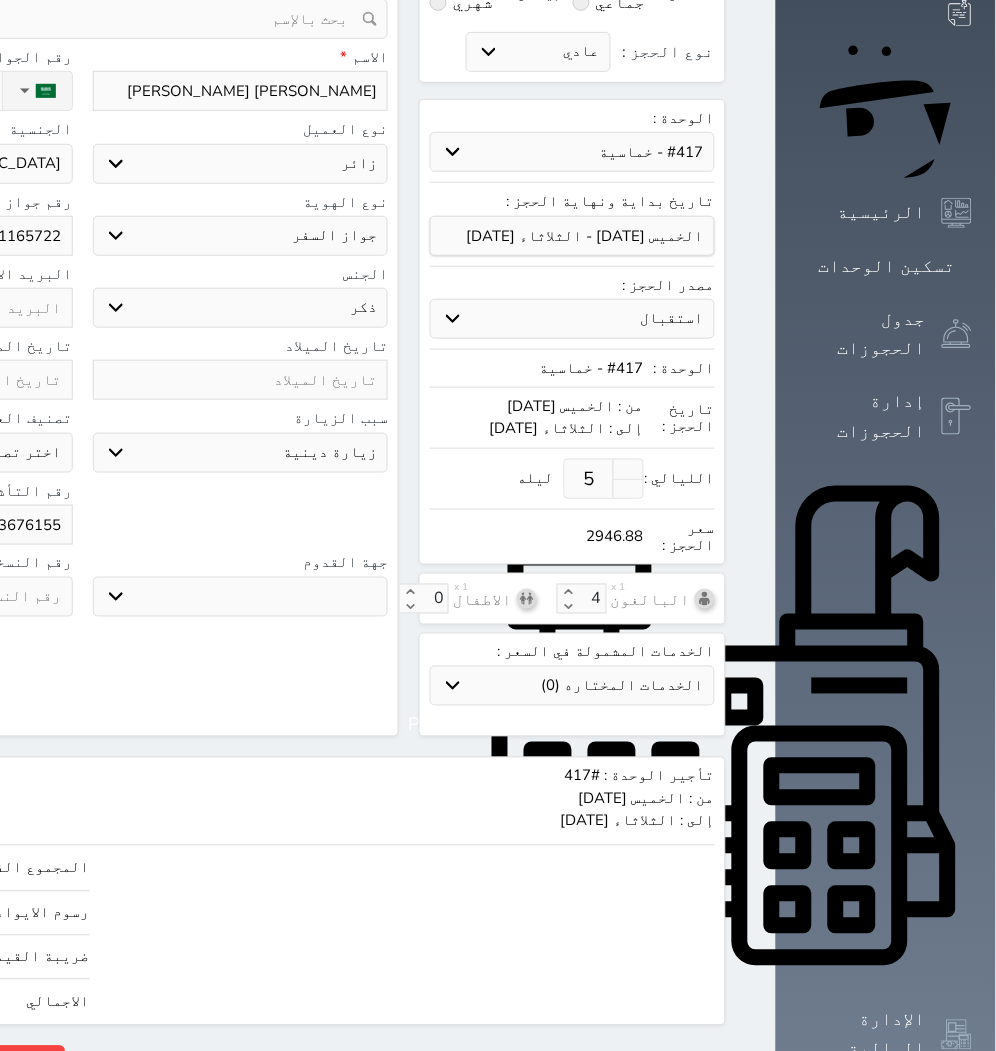 scroll, scrollTop: 207, scrollLeft: 0, axis: vertical 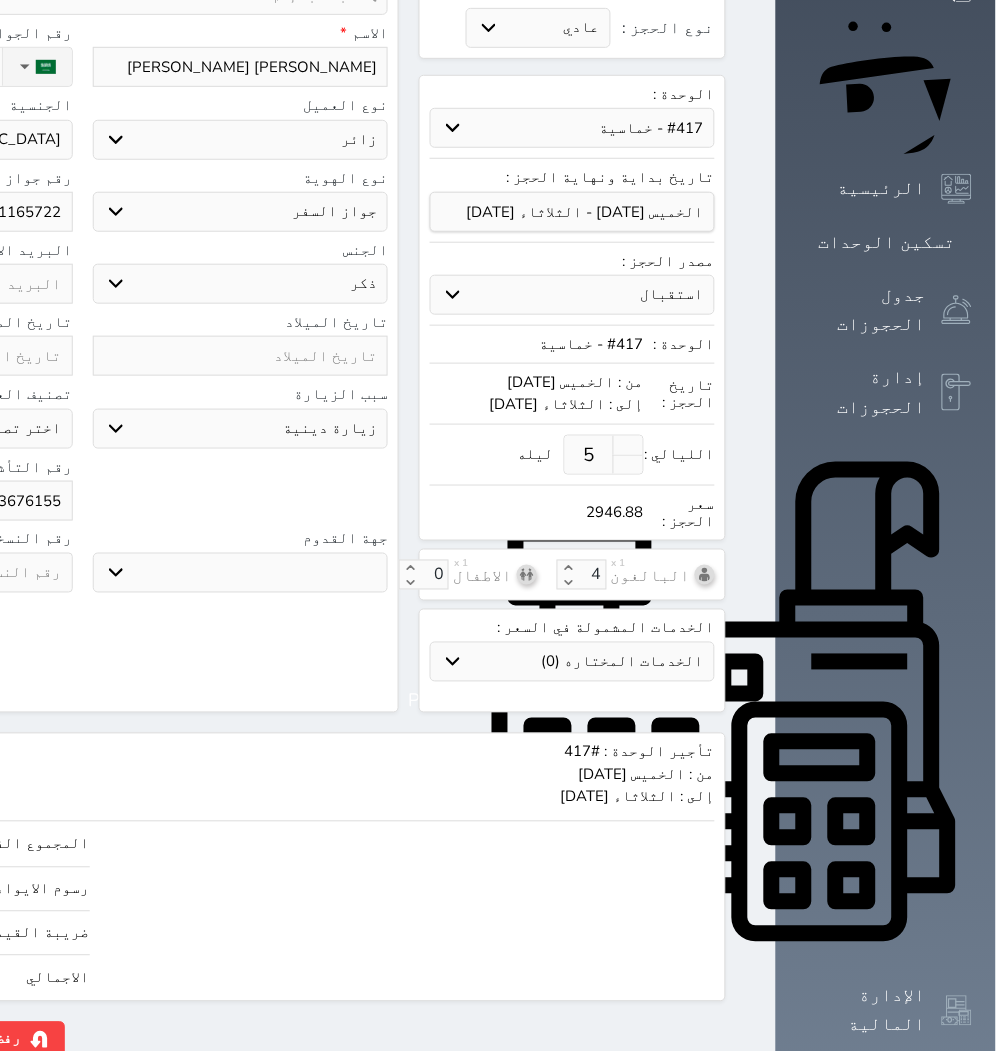 type on "1" 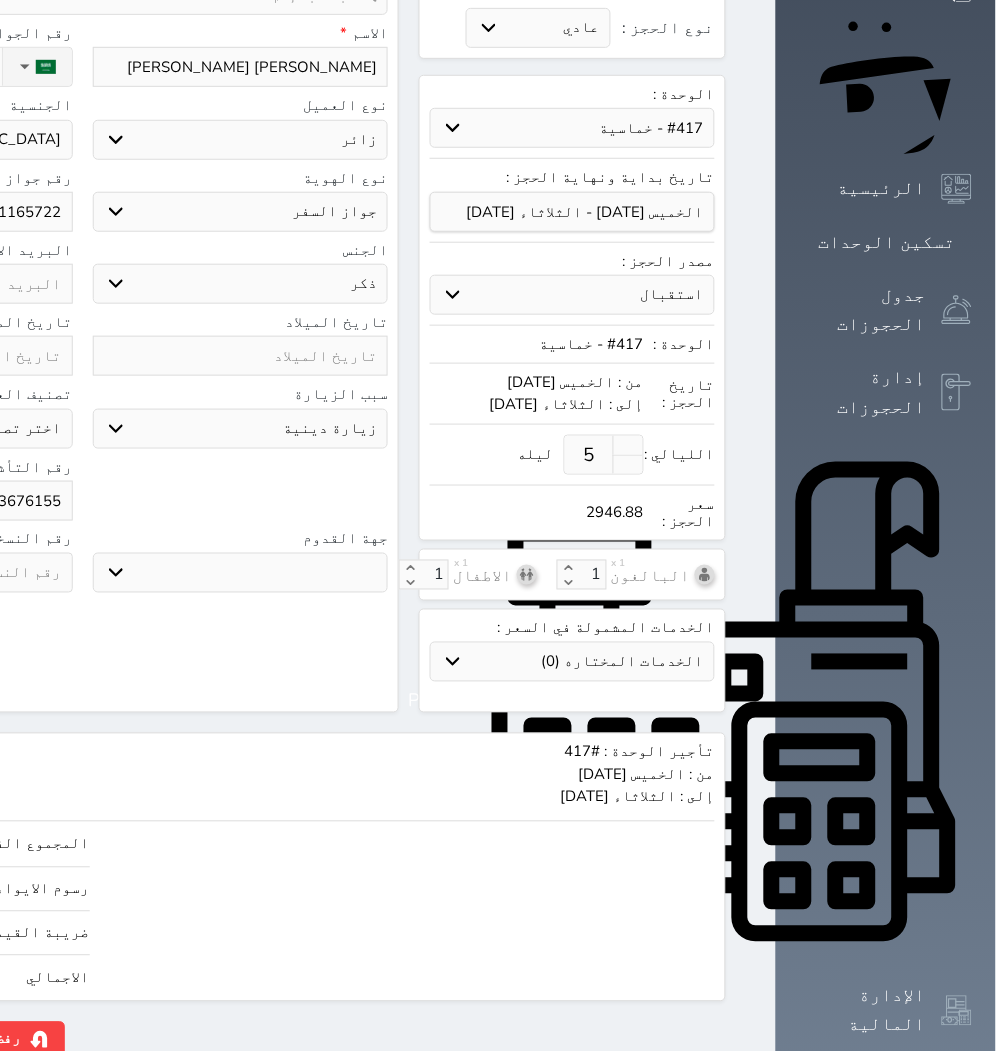 click on "حجز" at bounding box center [-146, 1039] 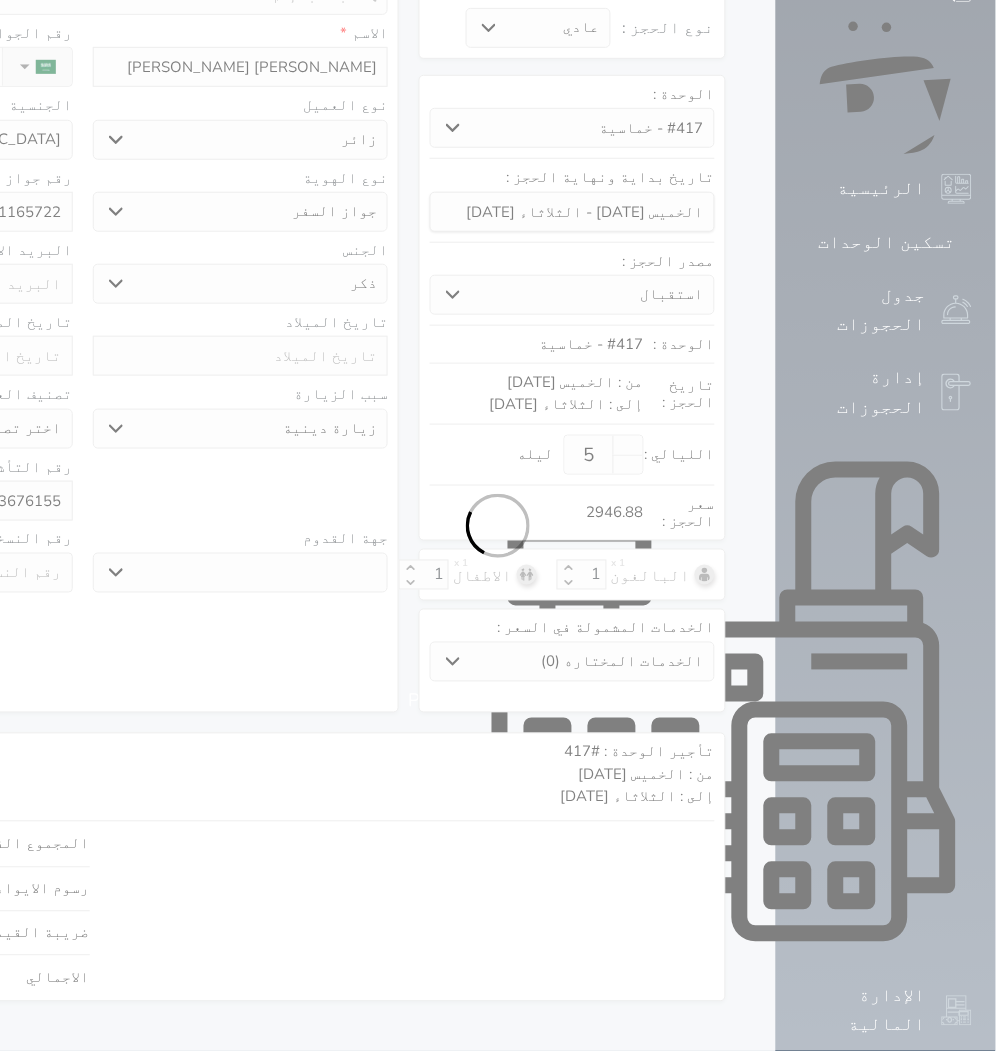 select 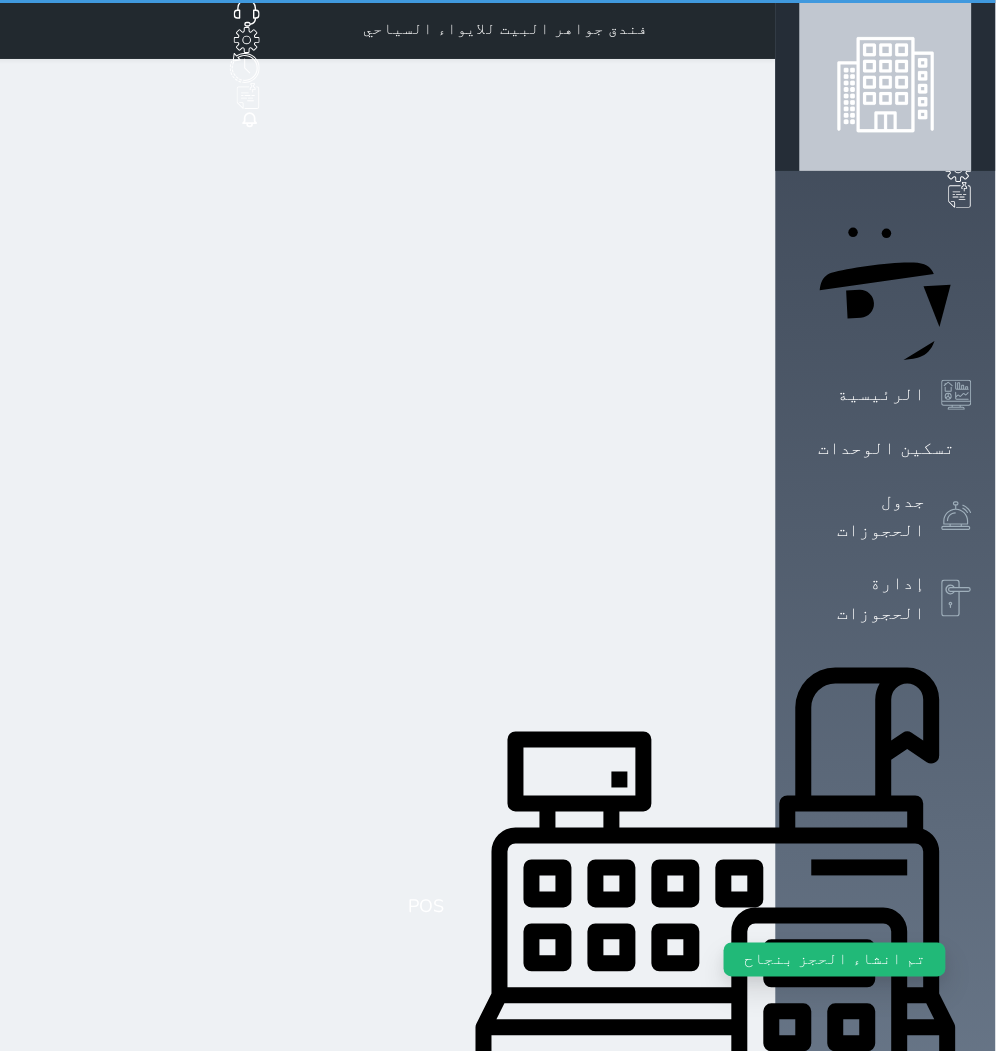 scroll, scrollTop: 0, scrollLeft: 0, axis: both 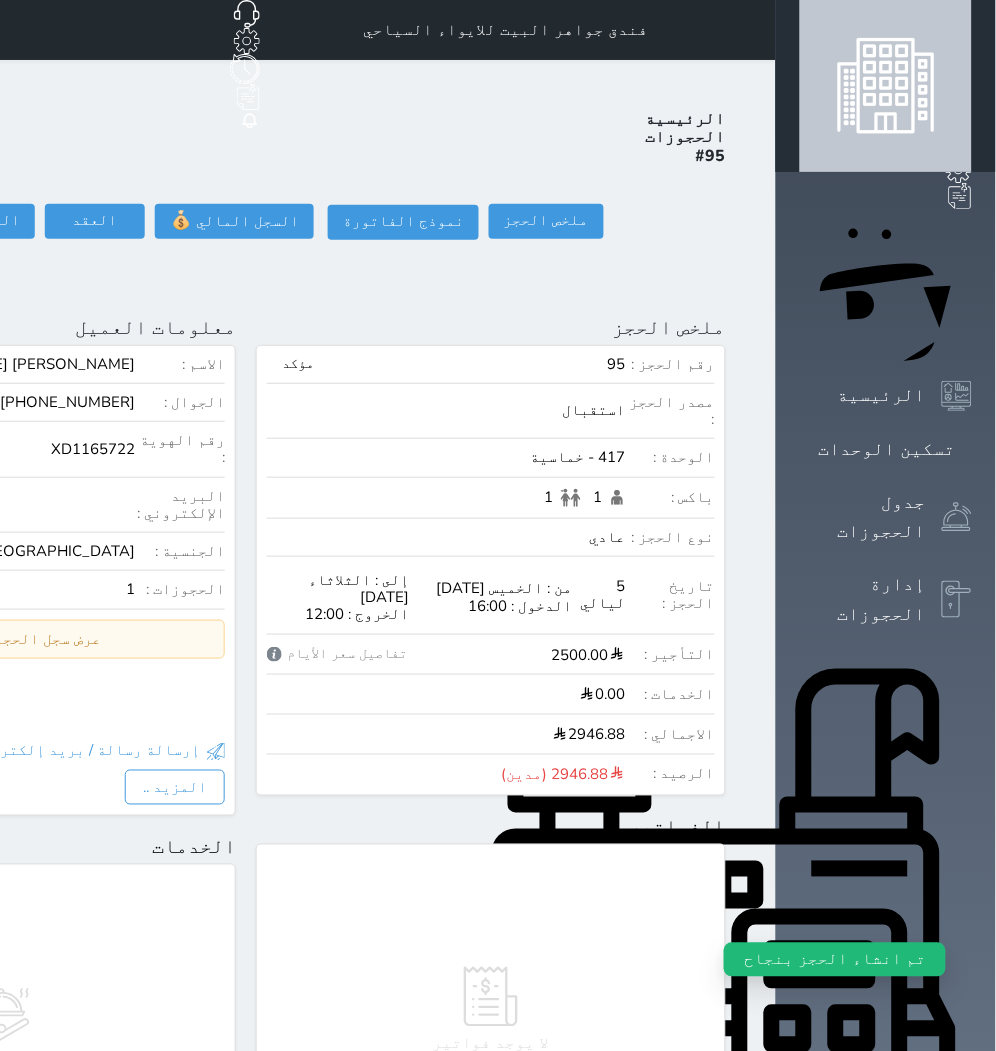 click on "حجز جديد" at bounding box center [91, -65] 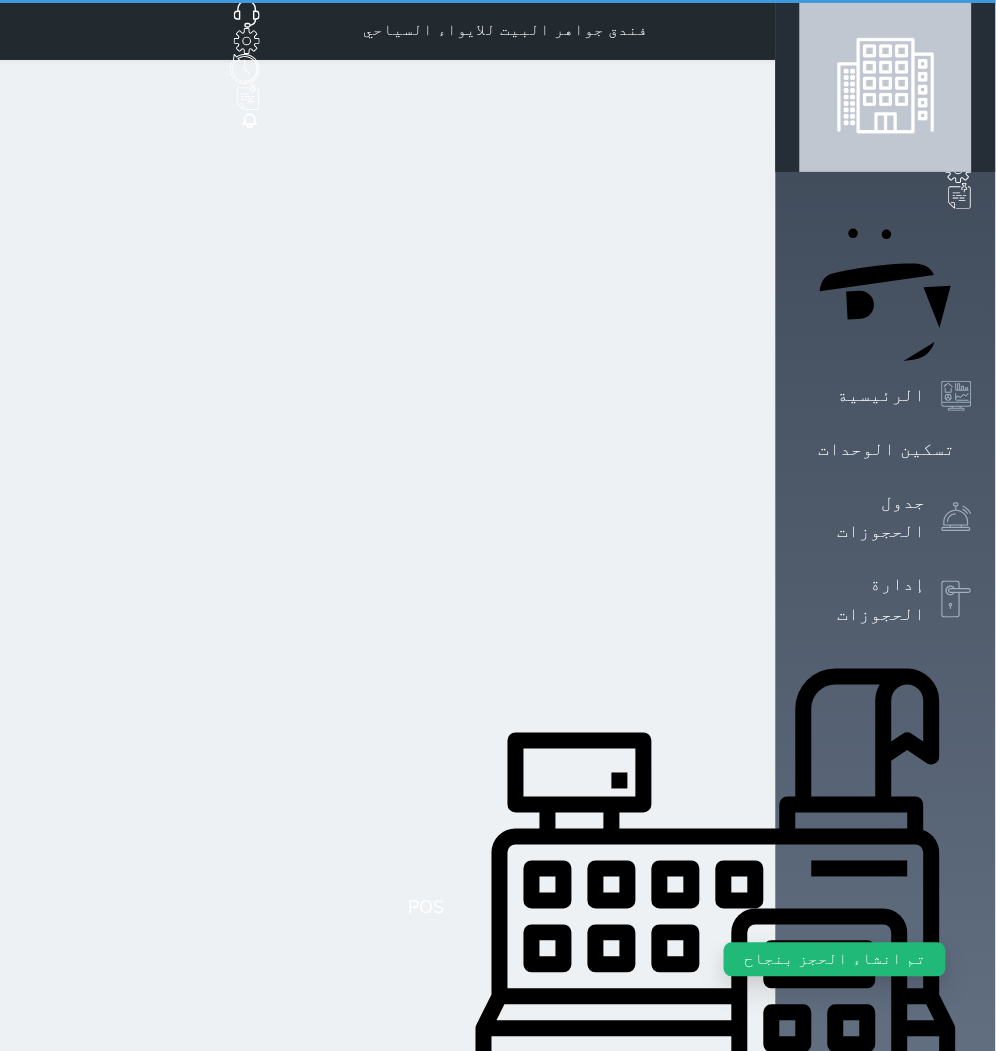 select on "1" 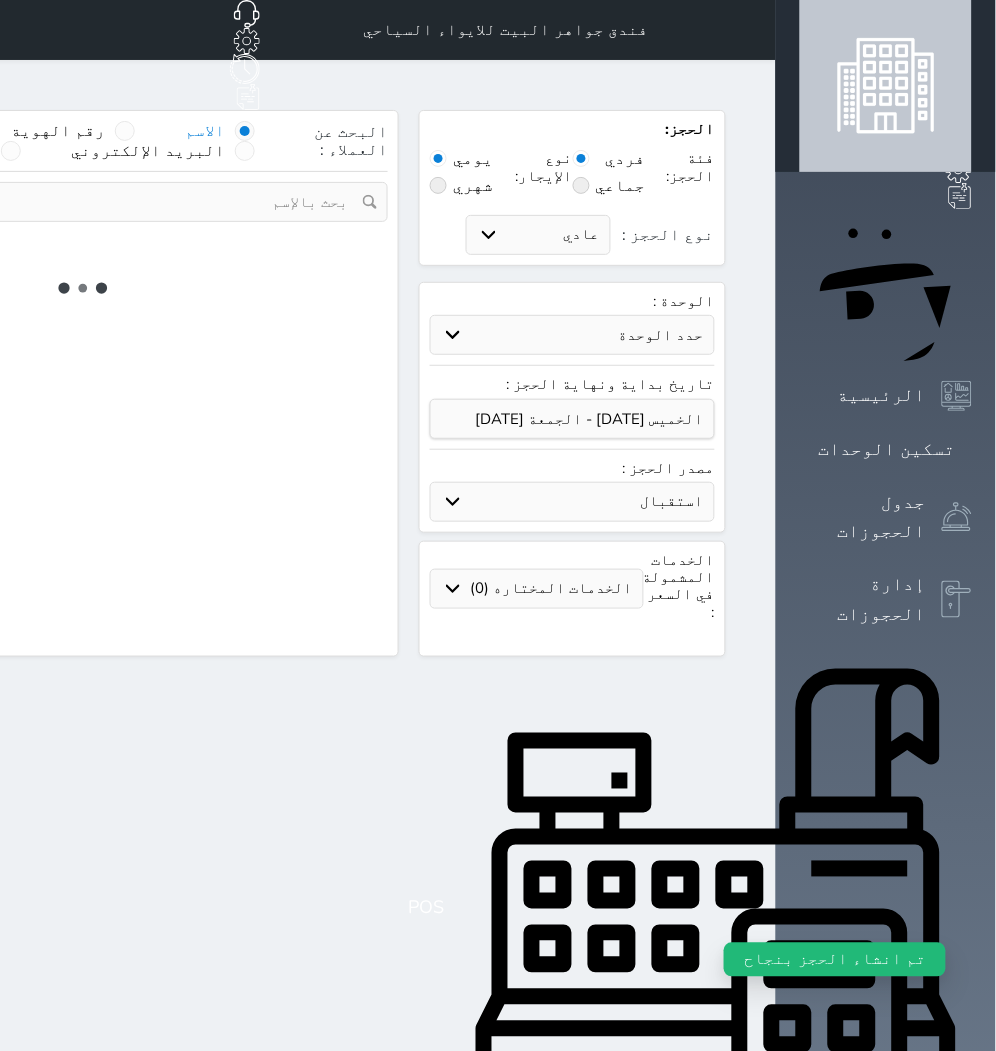 select 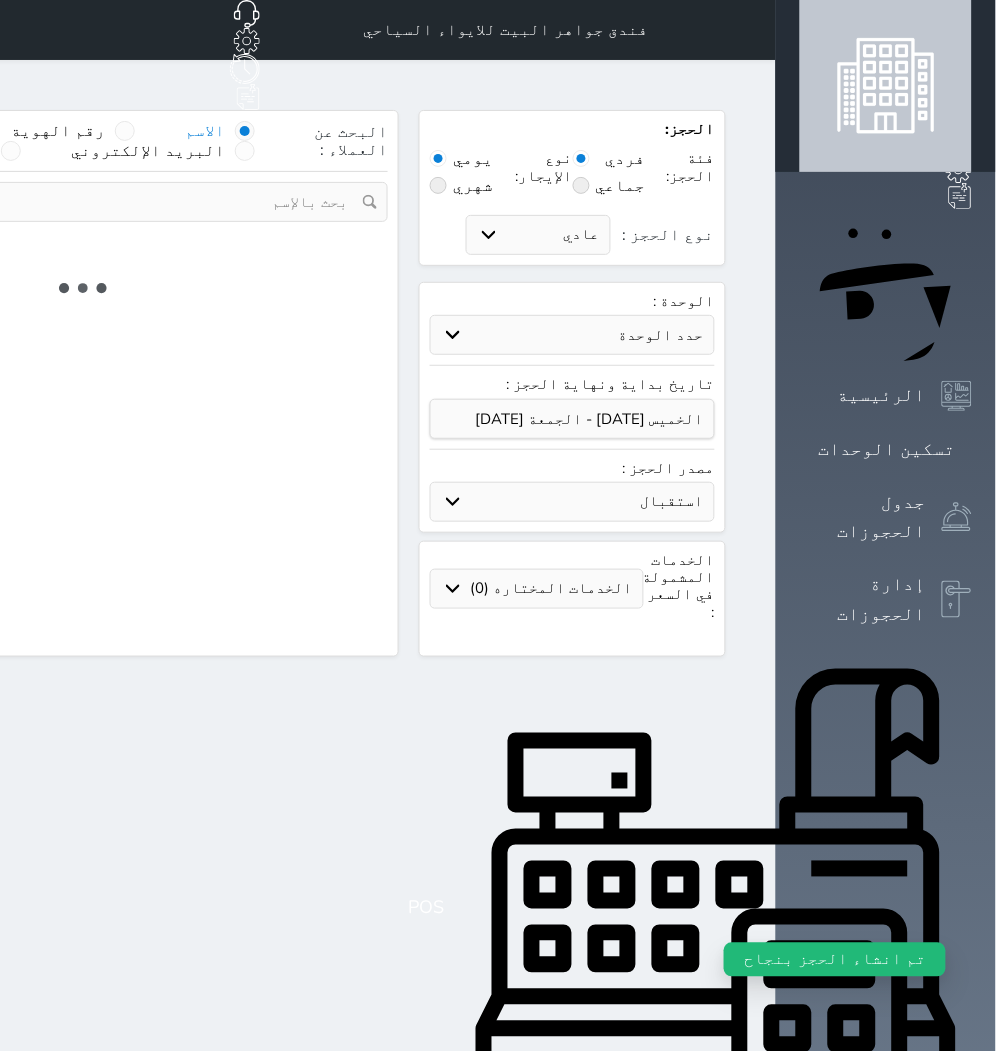select on "1" 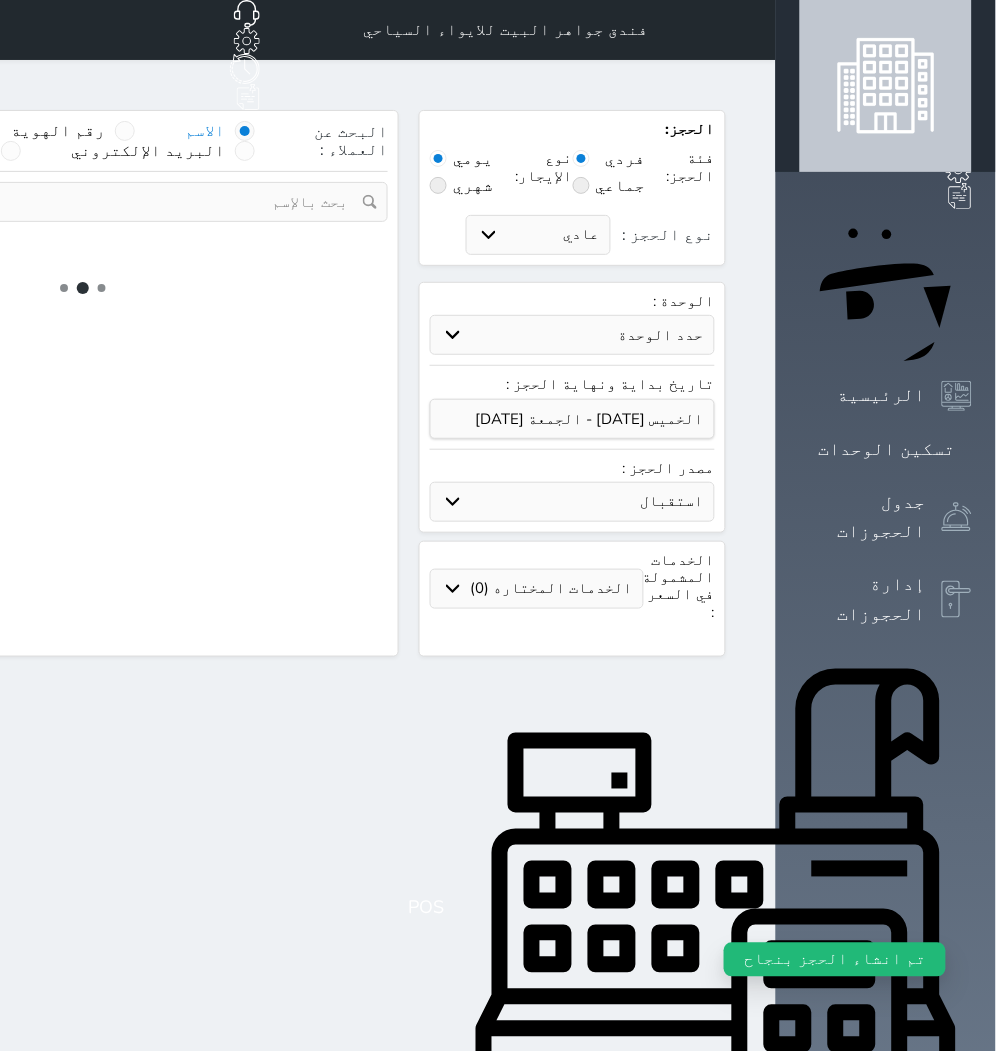 select on "113" 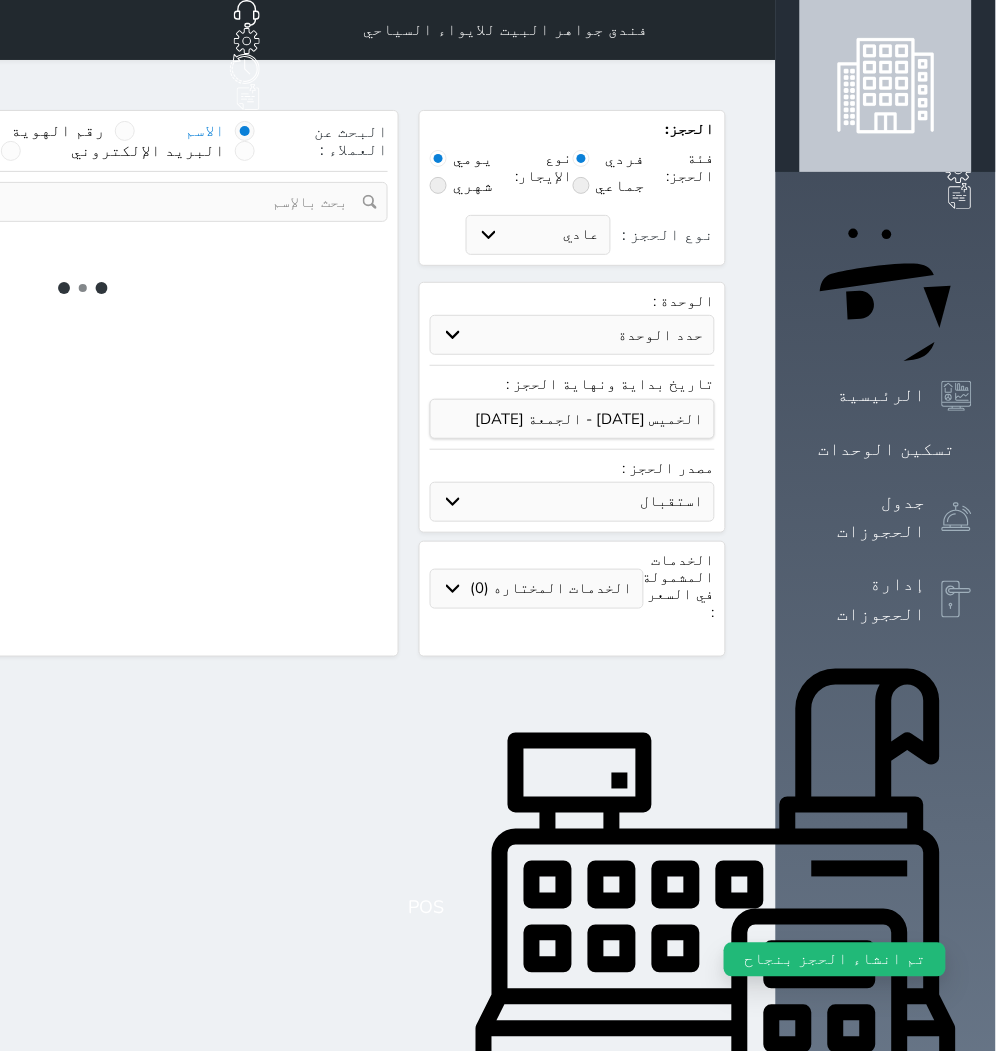select on "1" 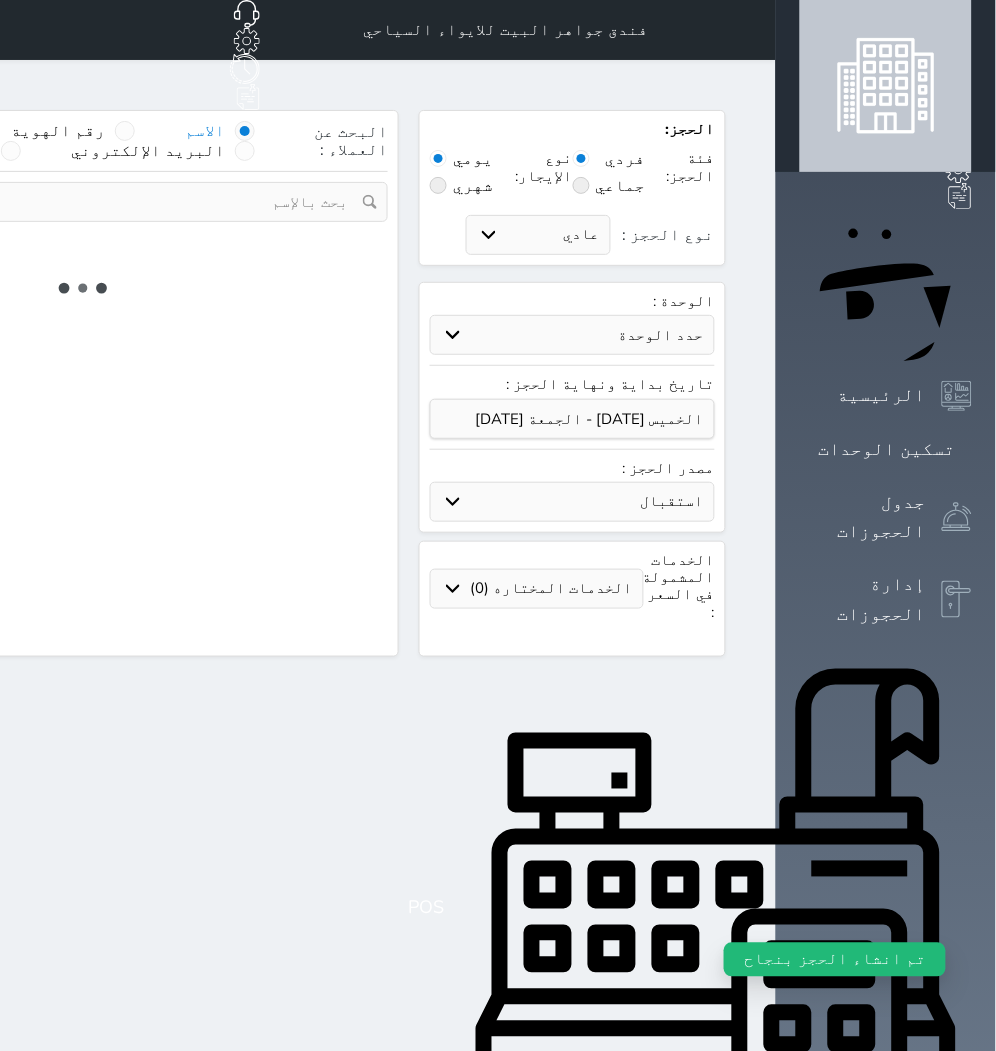 select 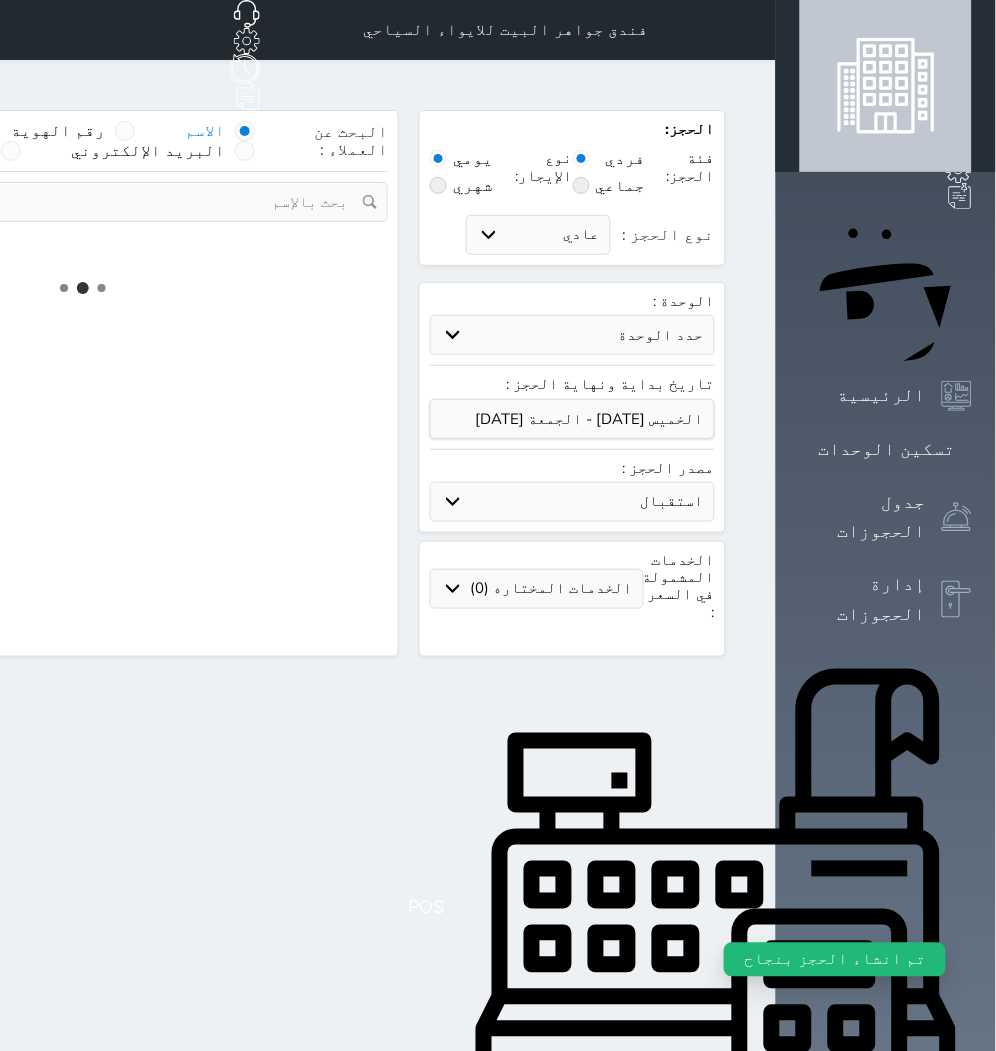 select on "7" 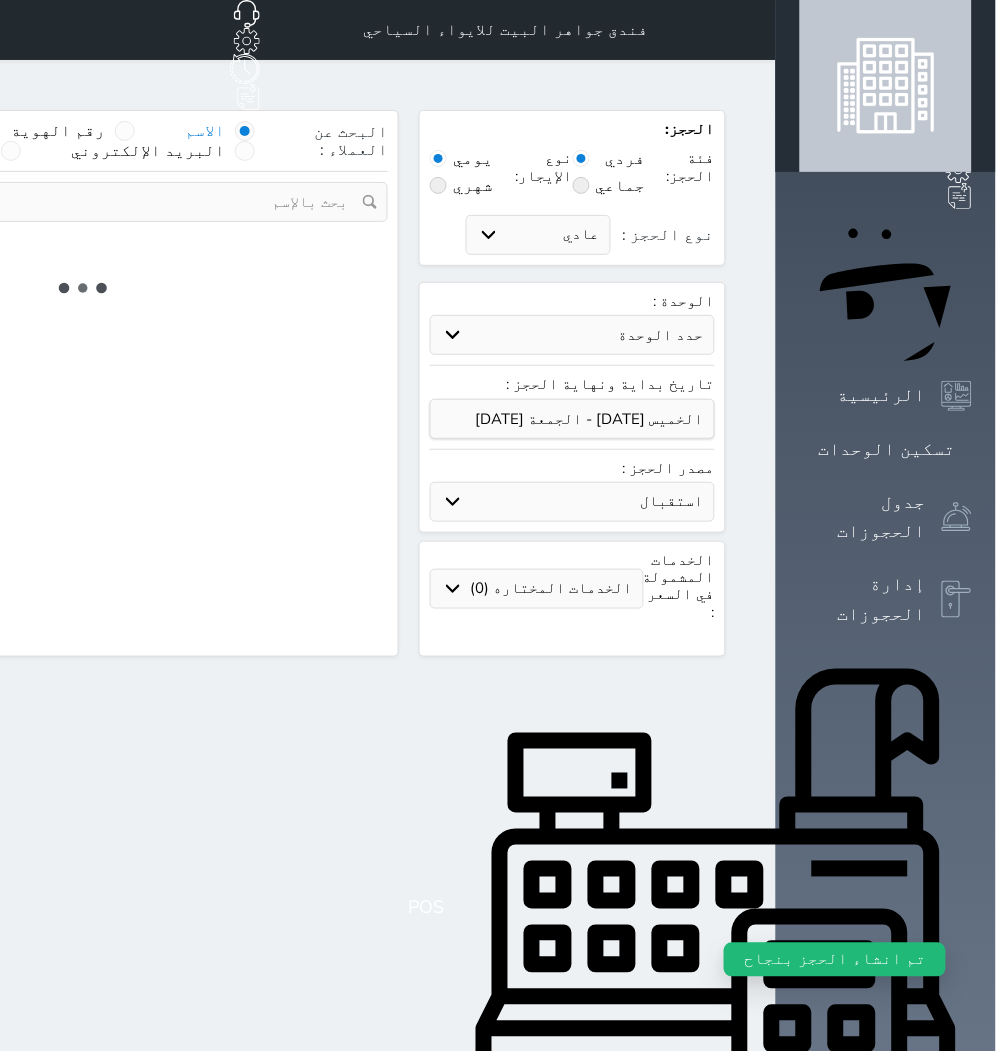 select 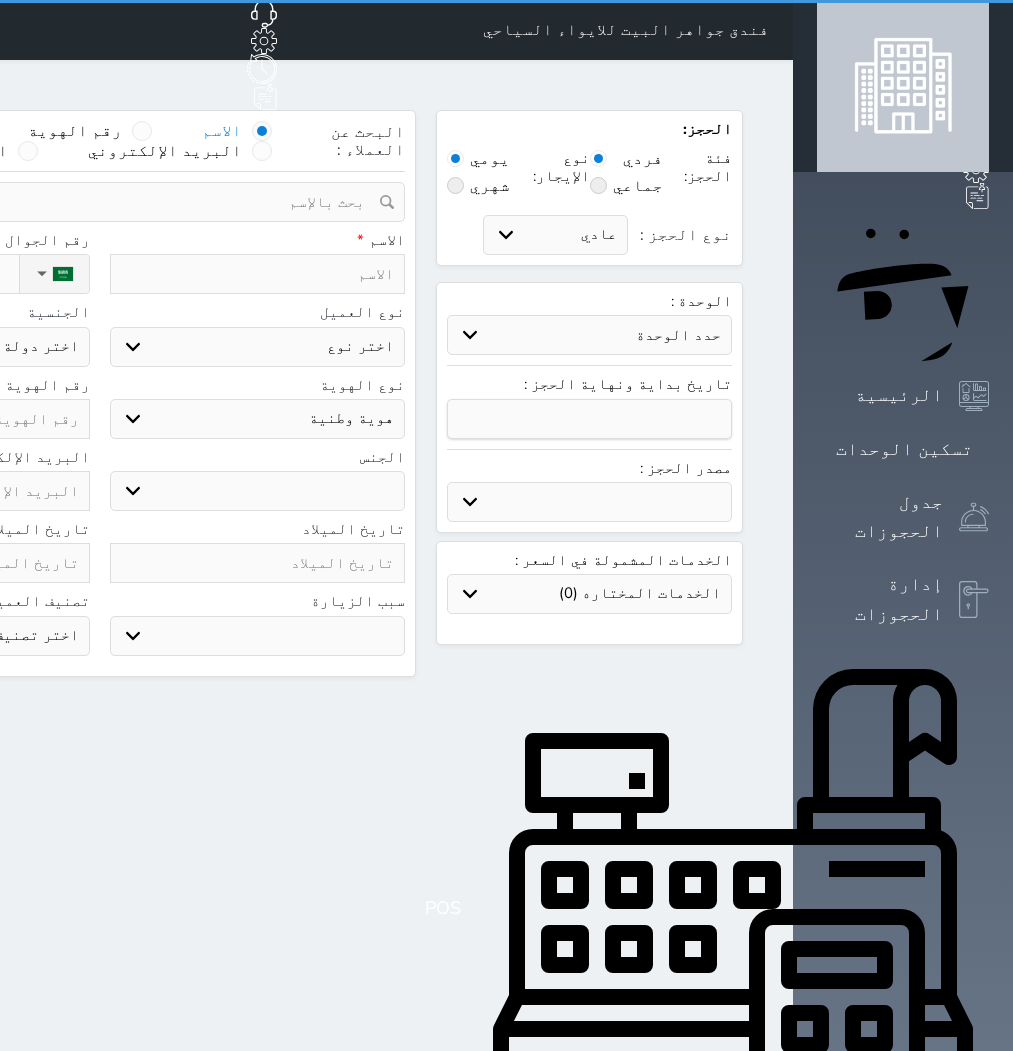 select on "1" 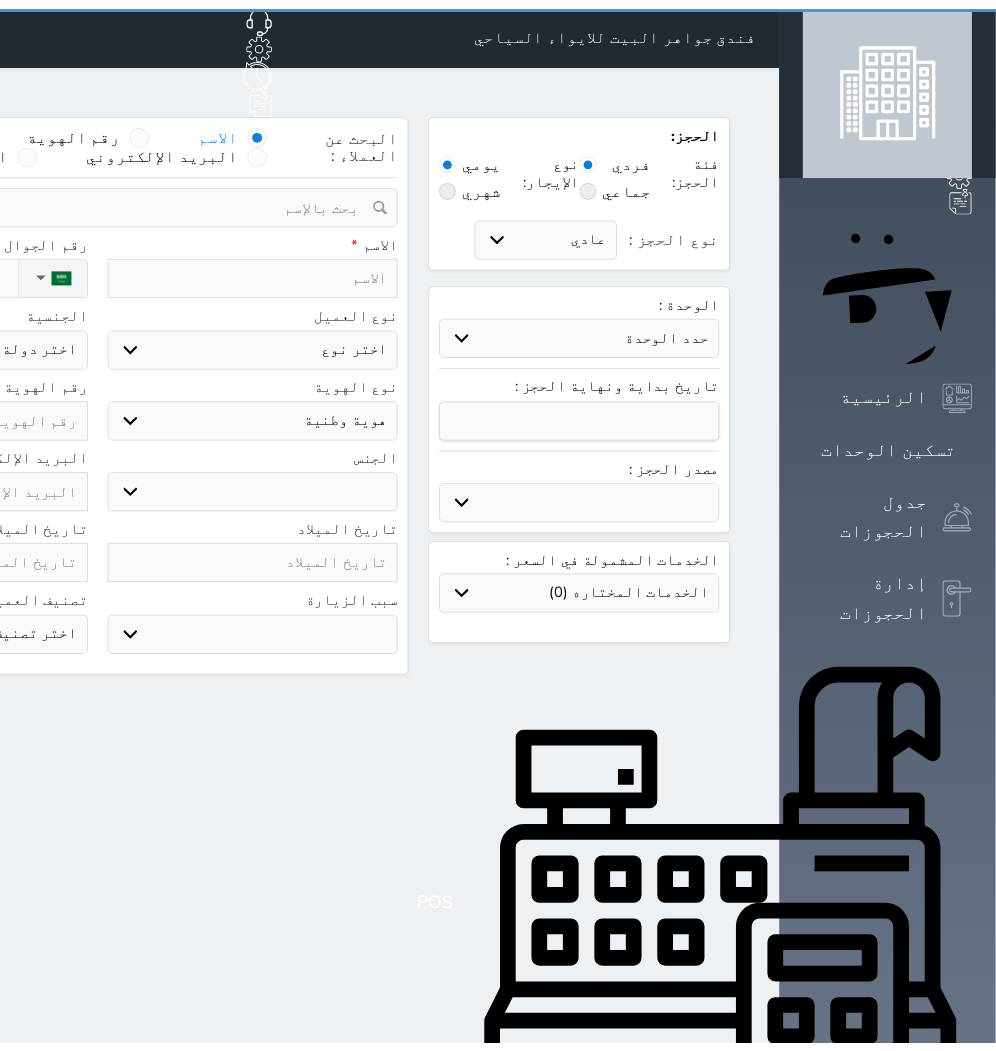 scroll, scrollTop: 0, scrollLeft: 0, axis: both 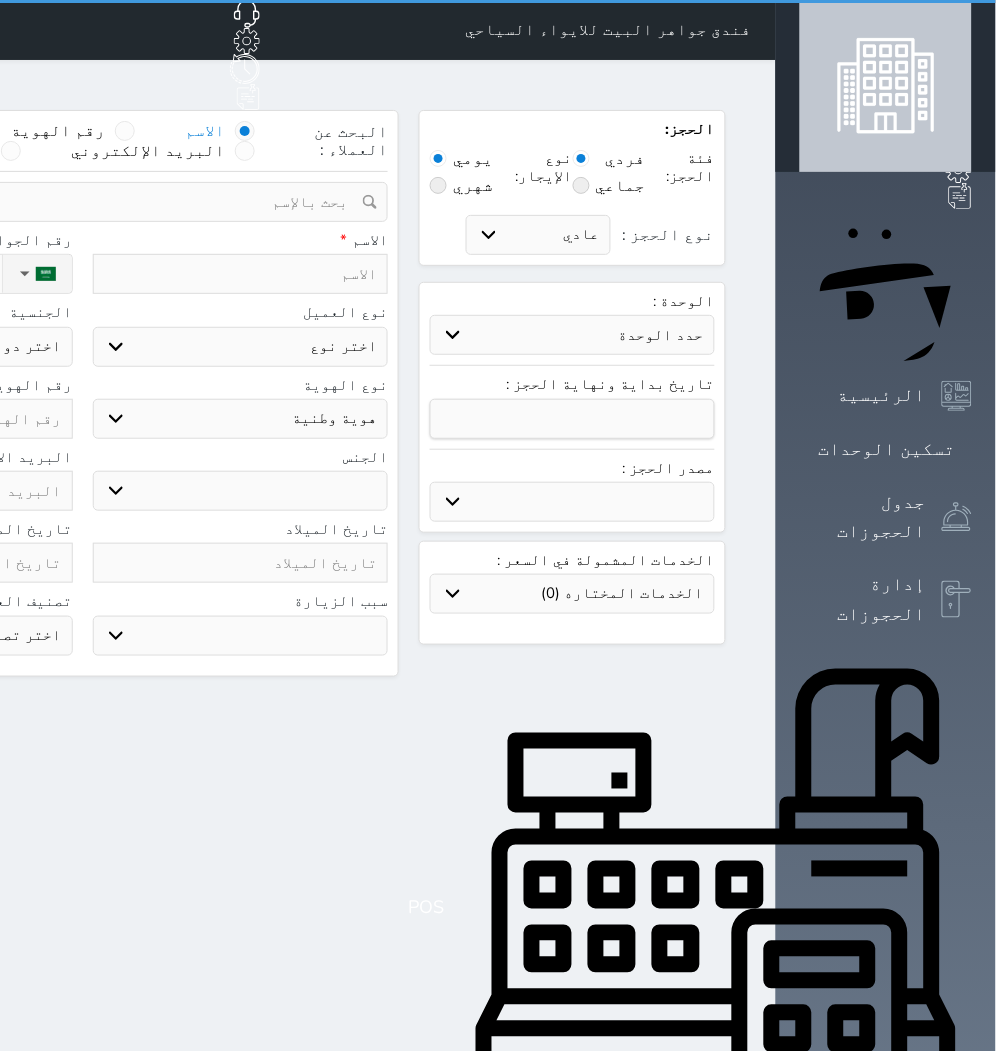 select 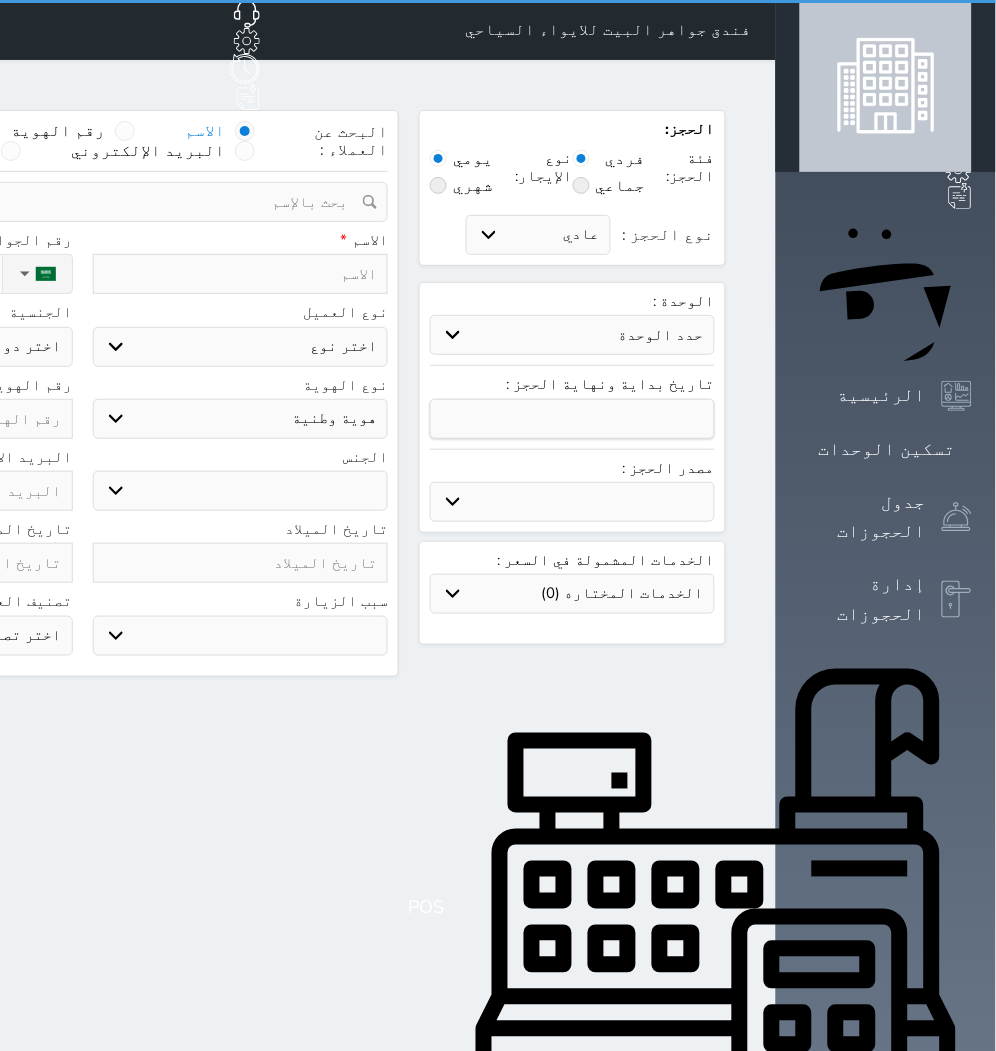 select 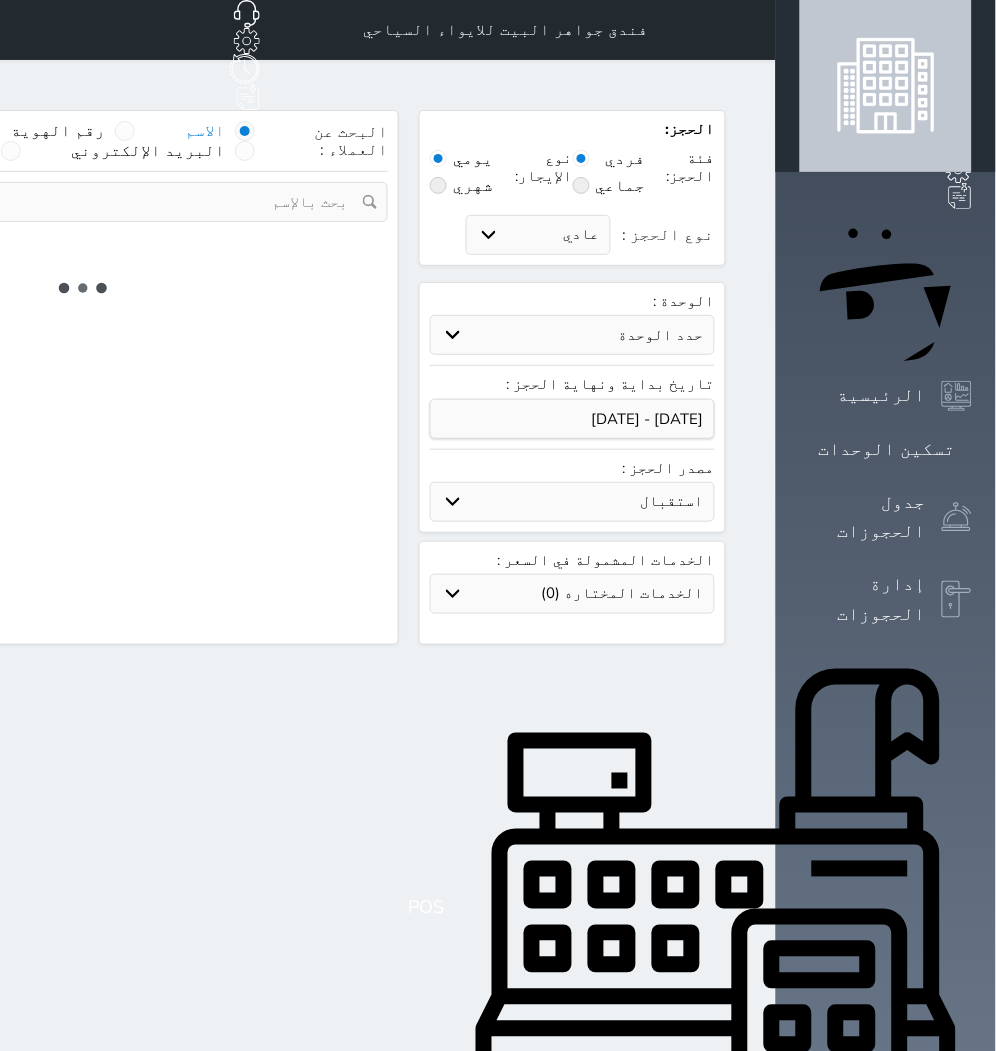 select 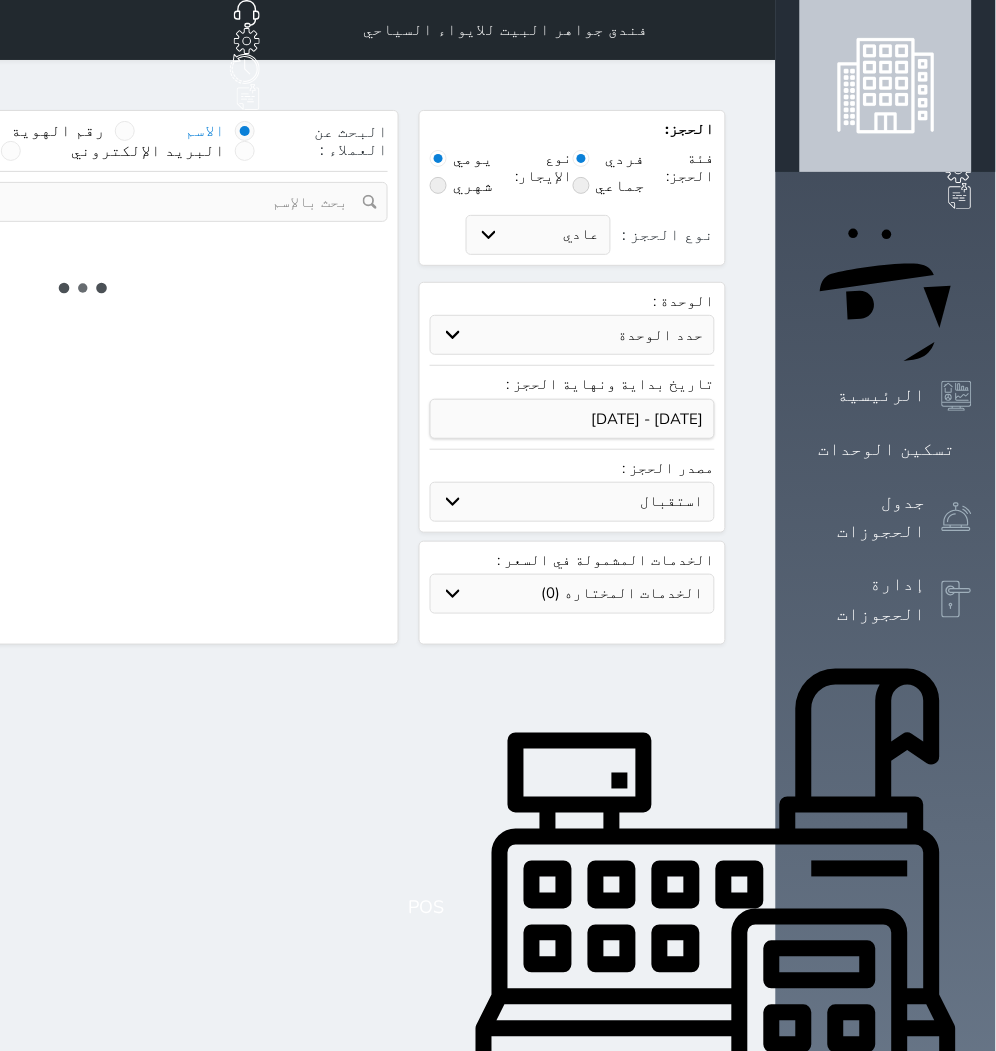 select on "1" 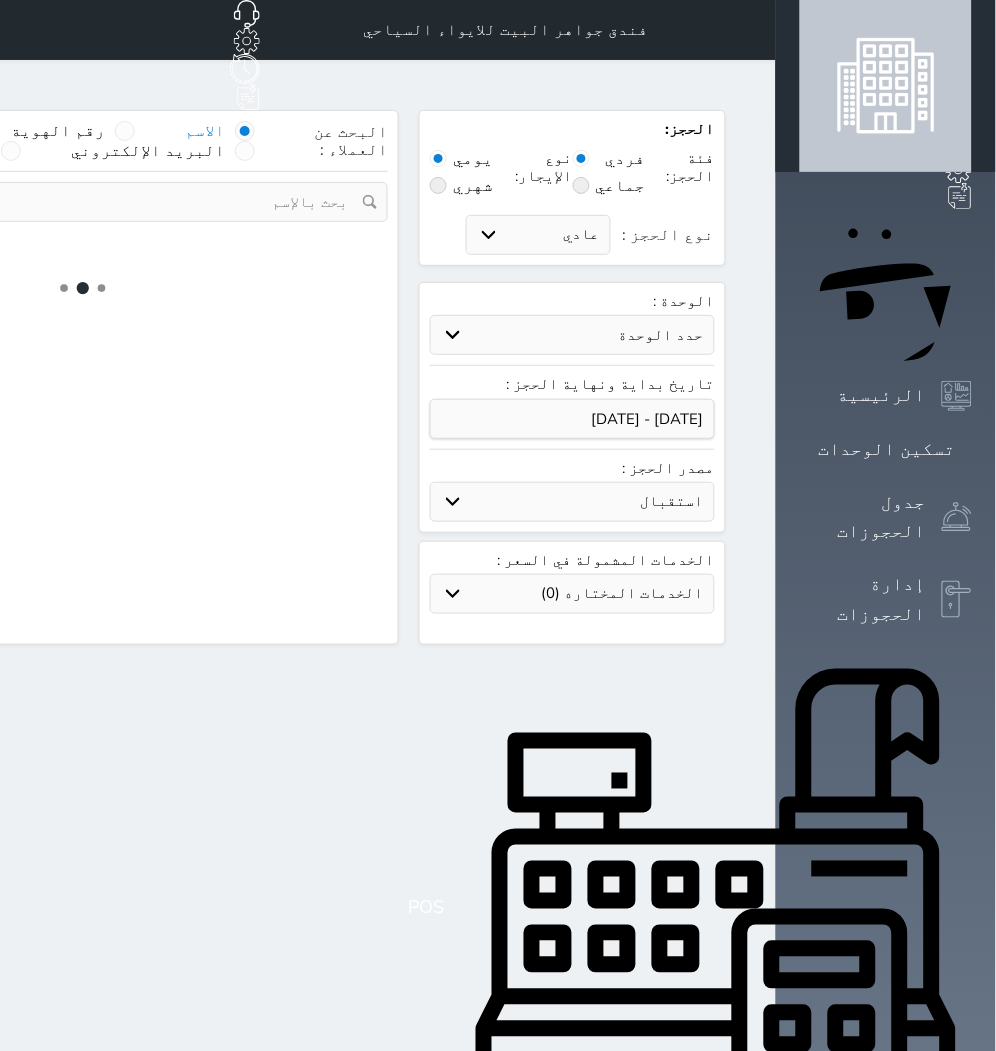 select on "113" 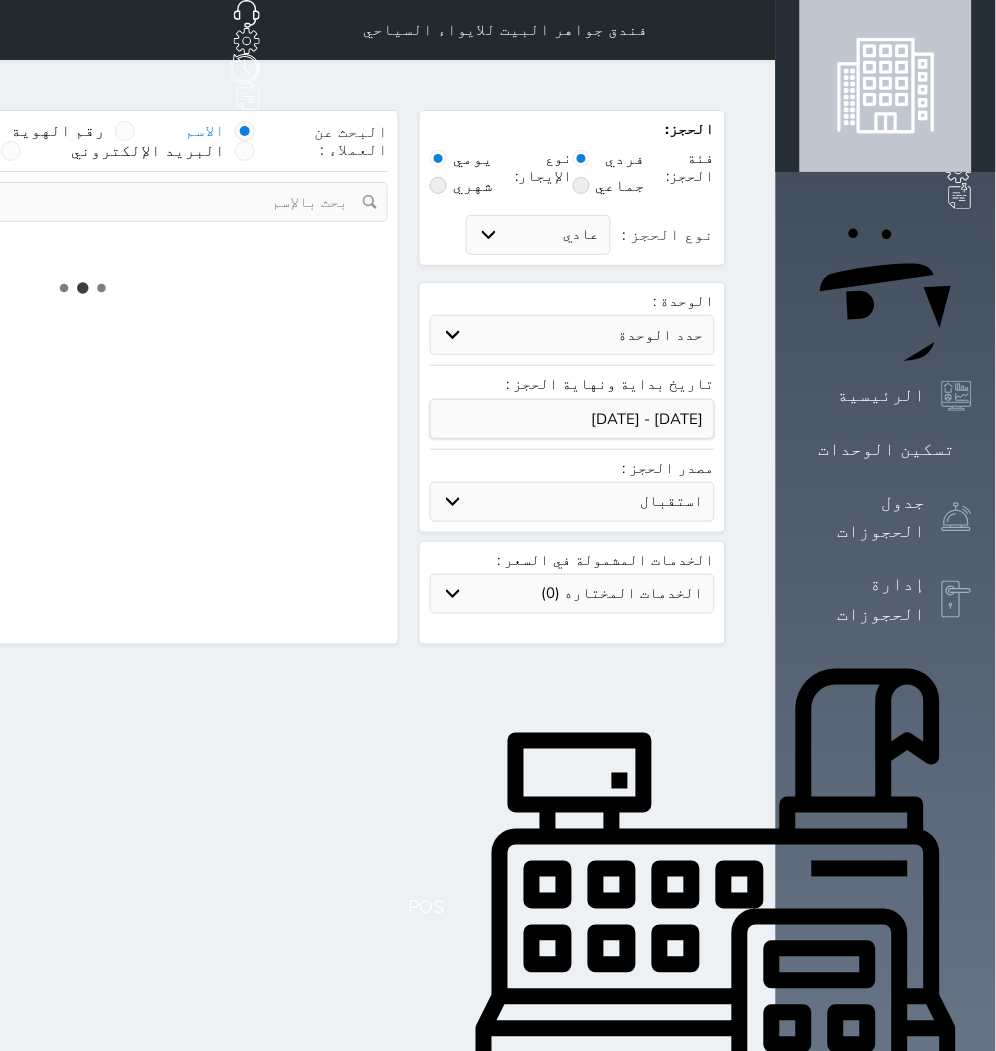 select on "1" 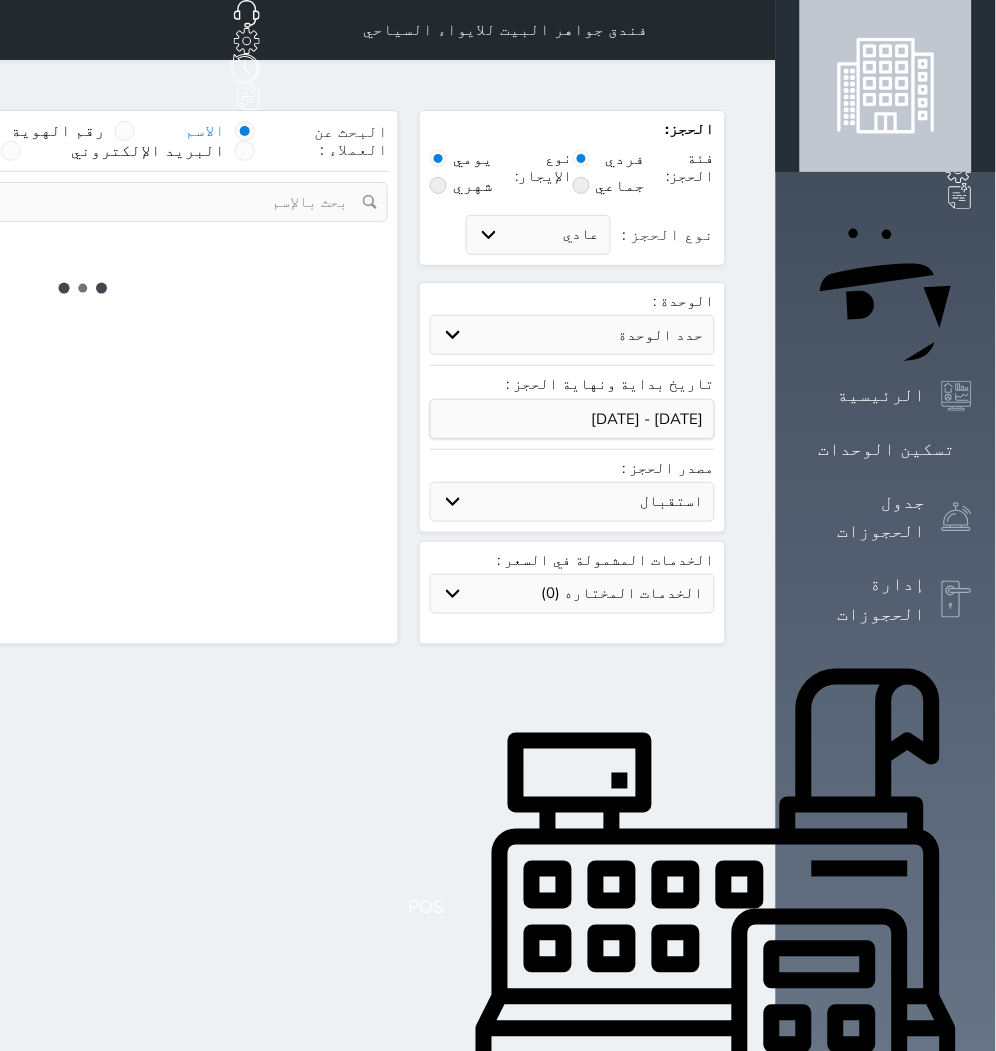 select 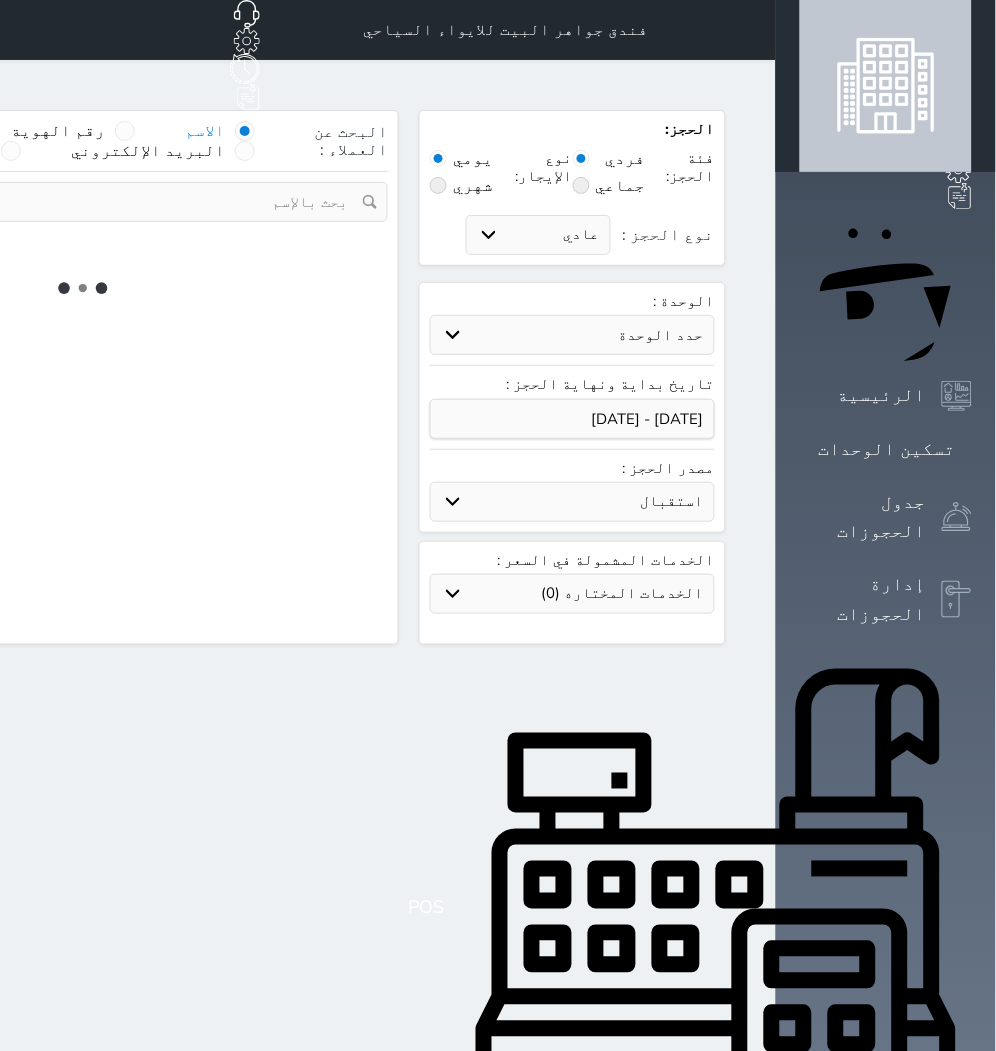 select on "7" 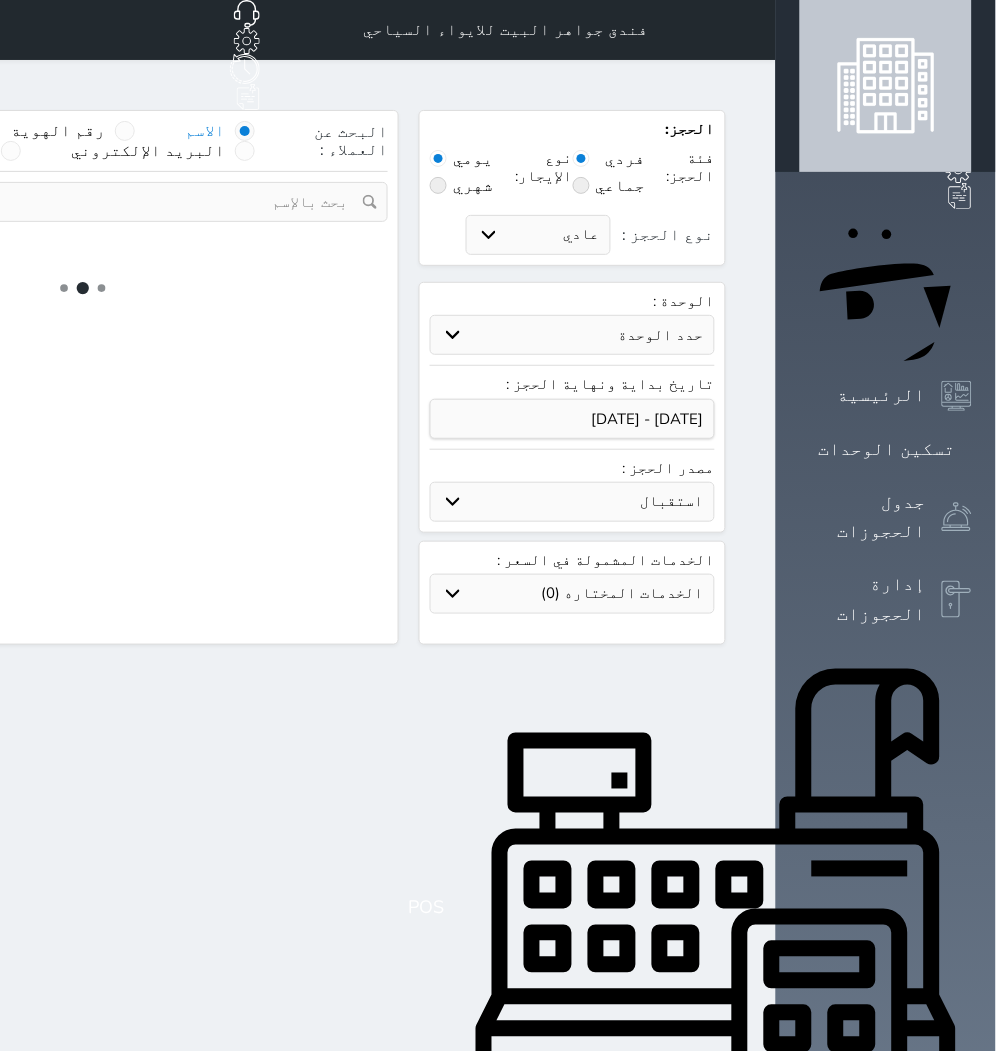 select 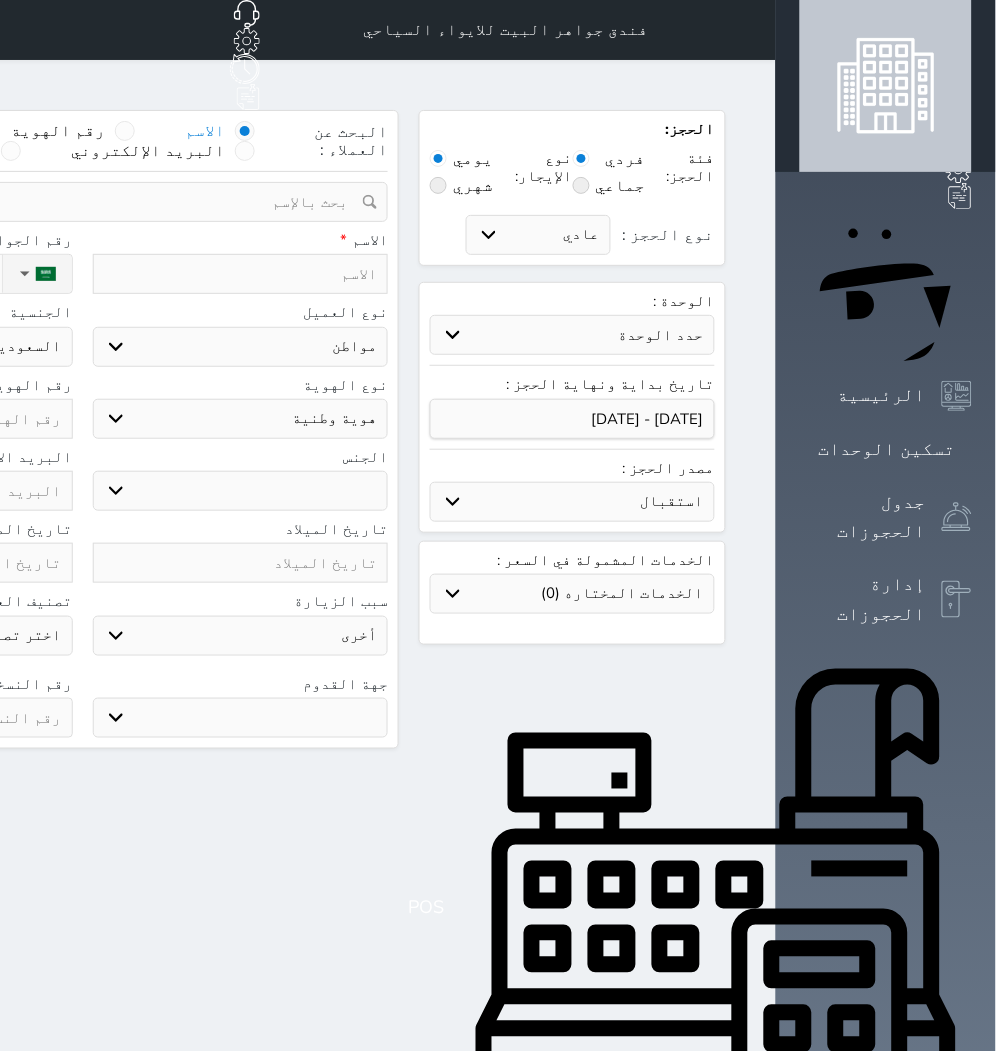 click at bounding box center [241, 274] 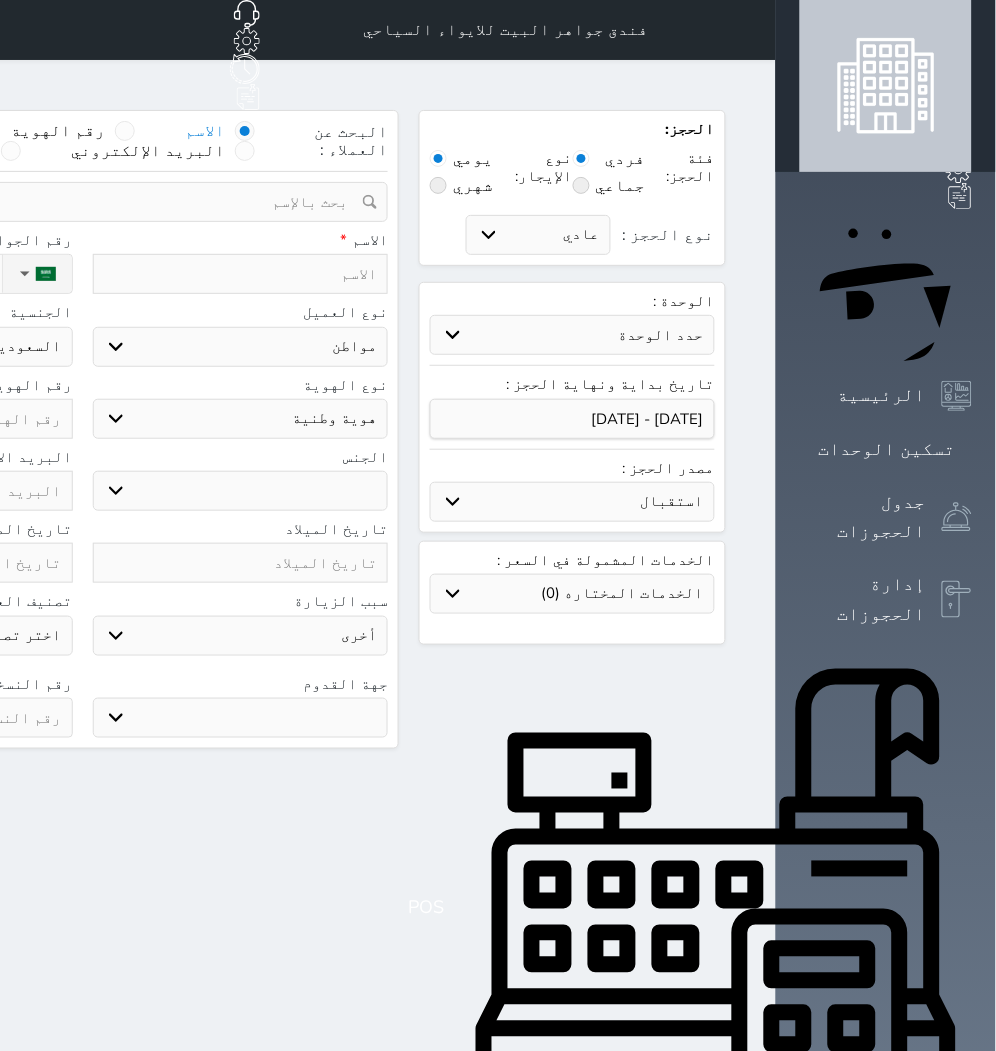 click at bounding box center [241, 274] 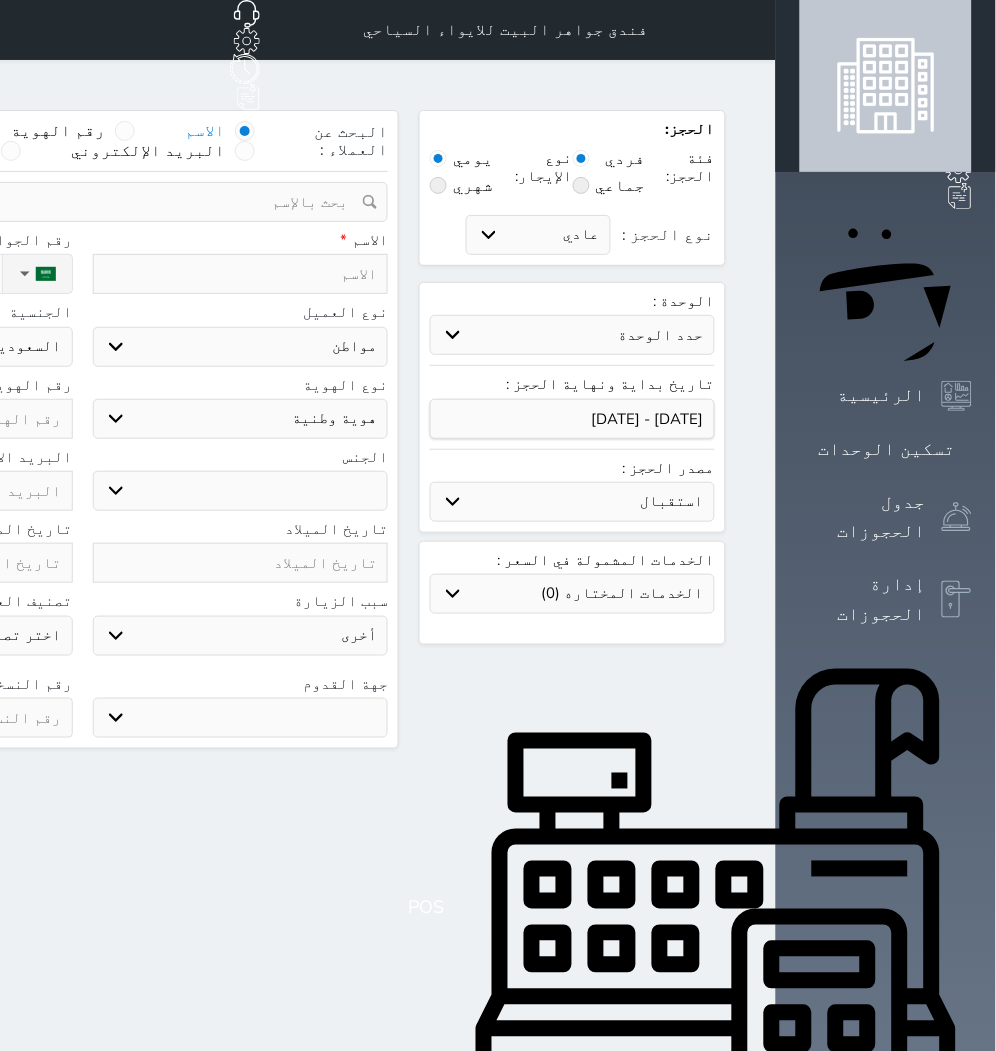 type on "r" 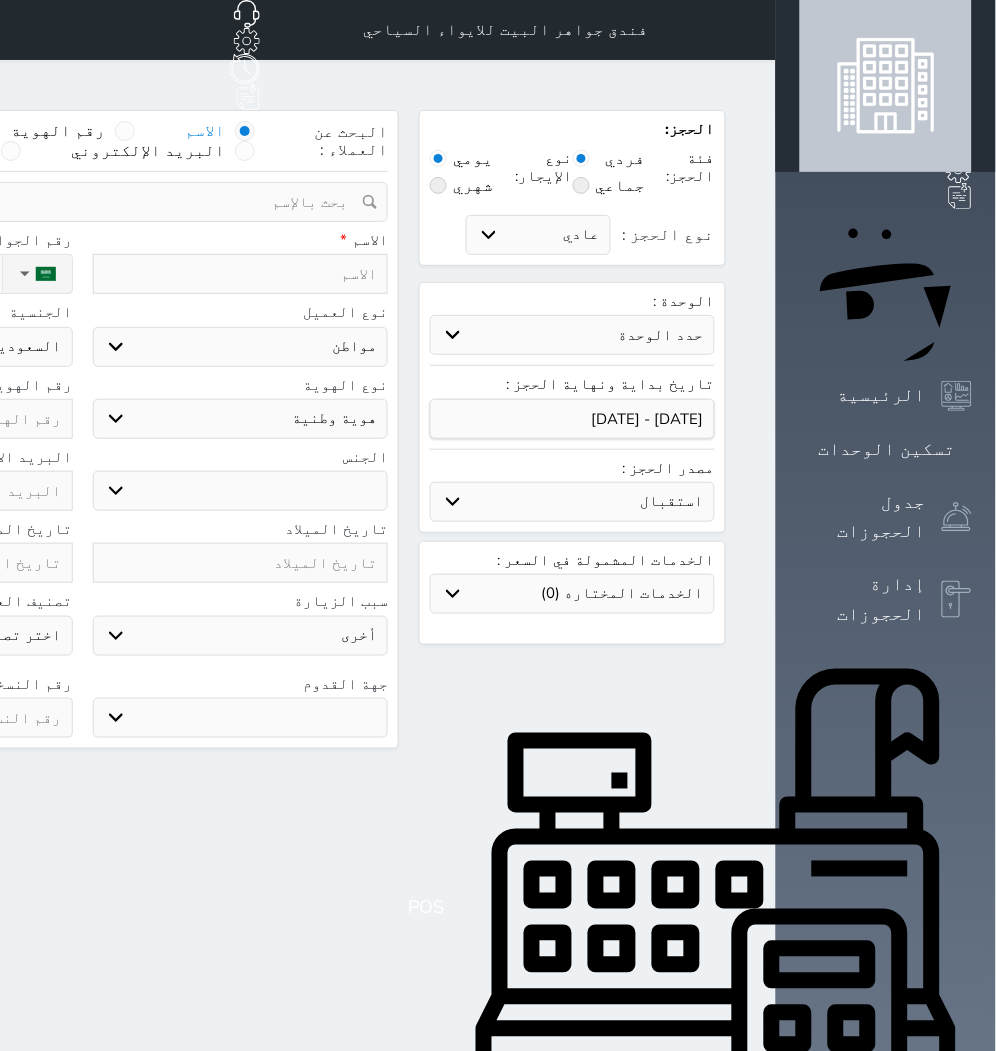 select 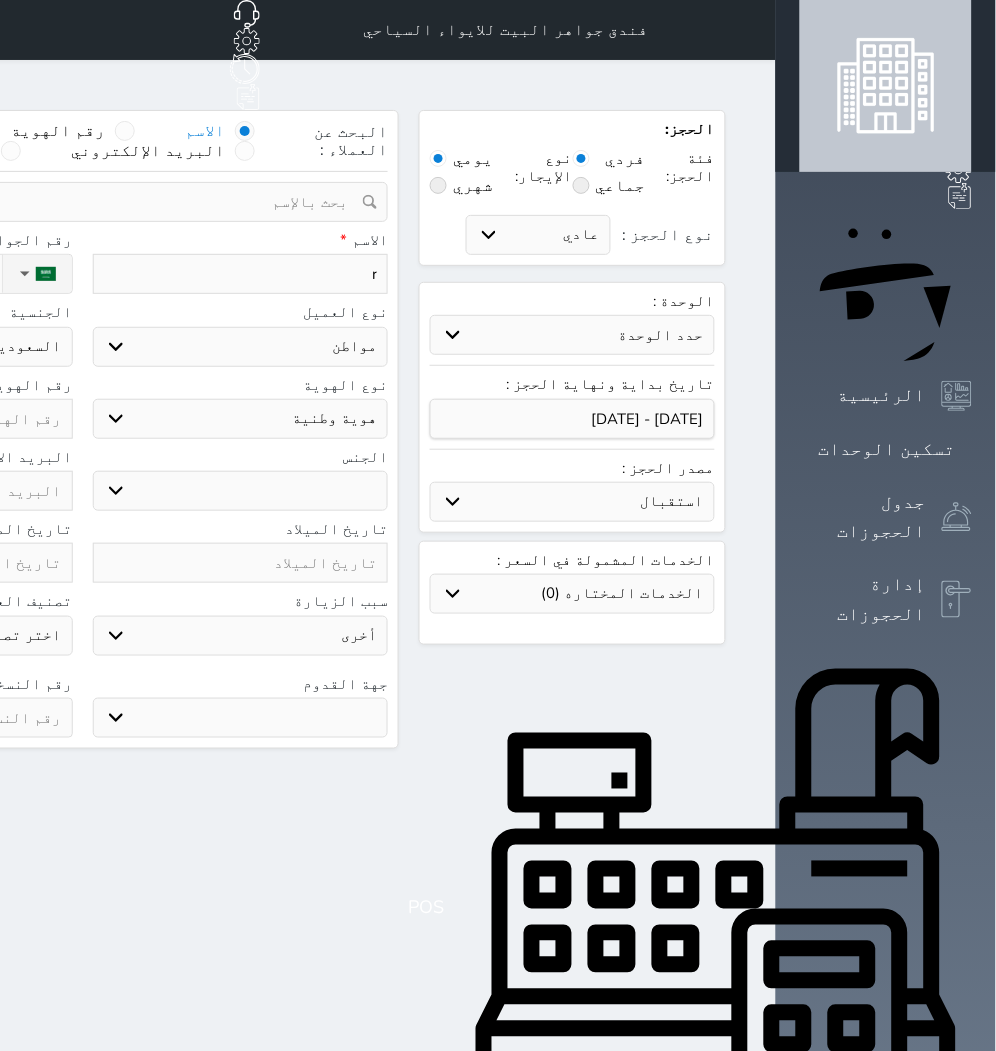 type 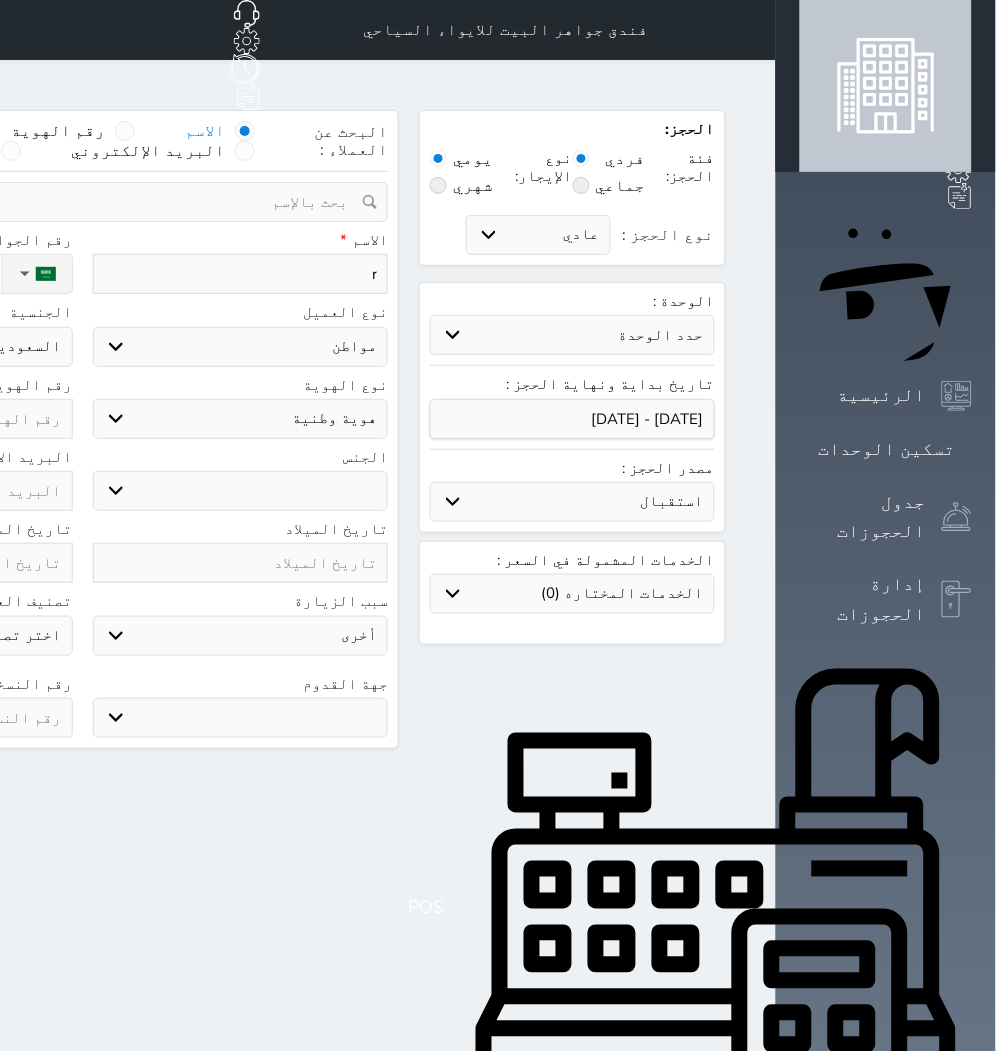 select 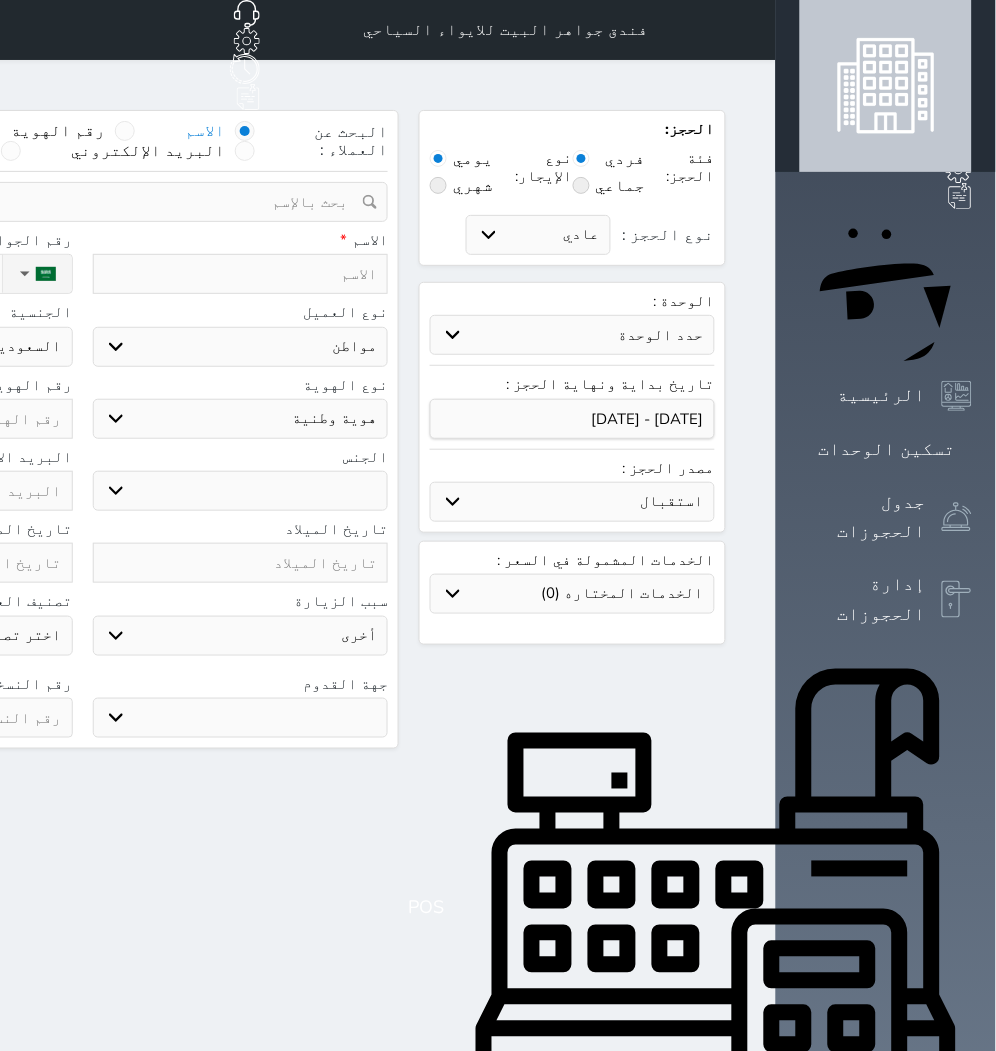 type on "R" 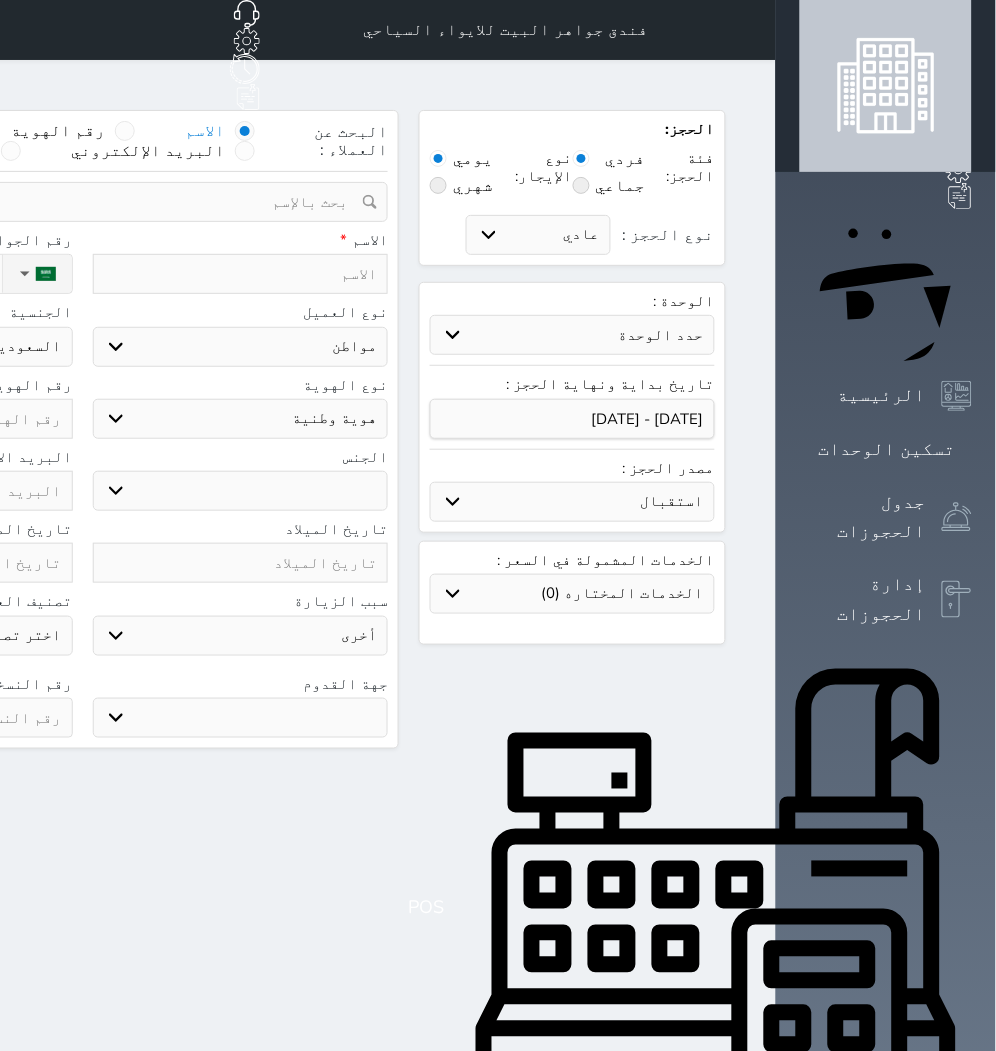 select 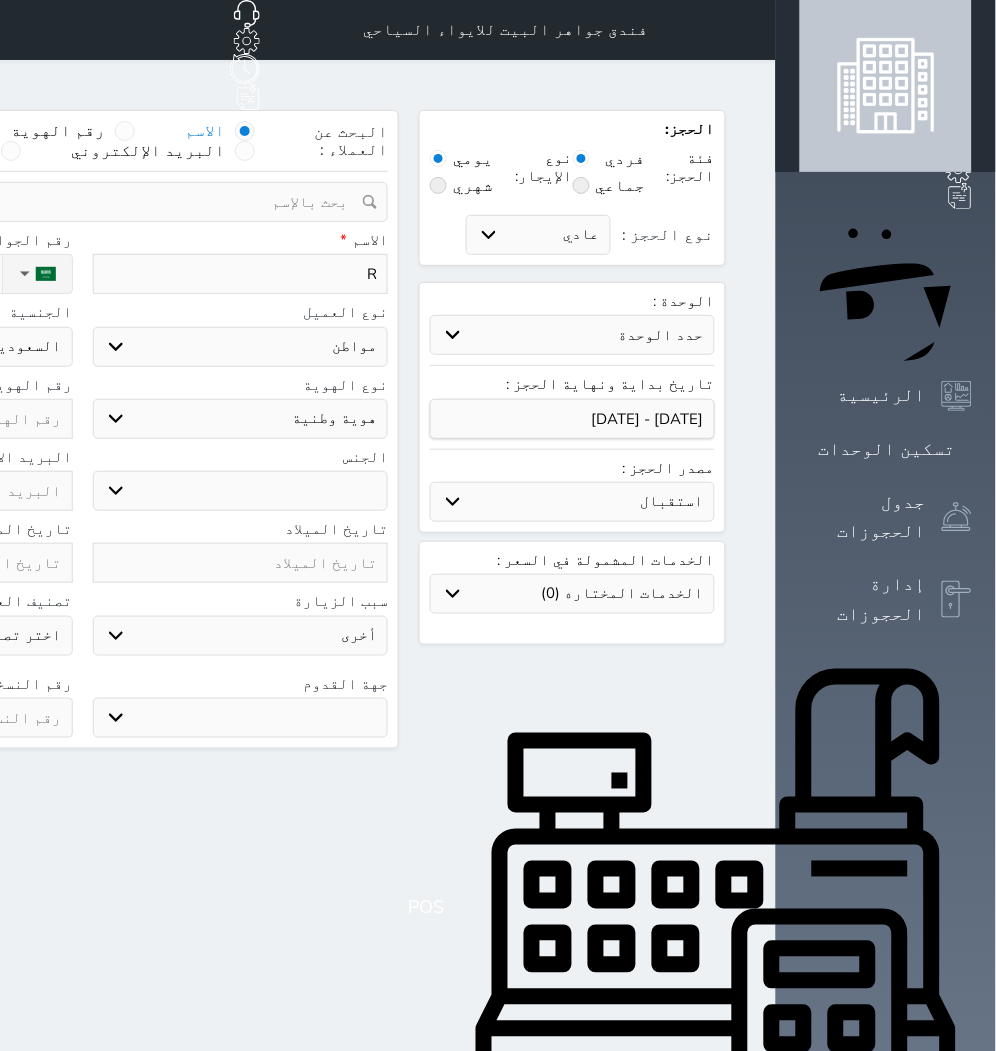 type on "Ru" 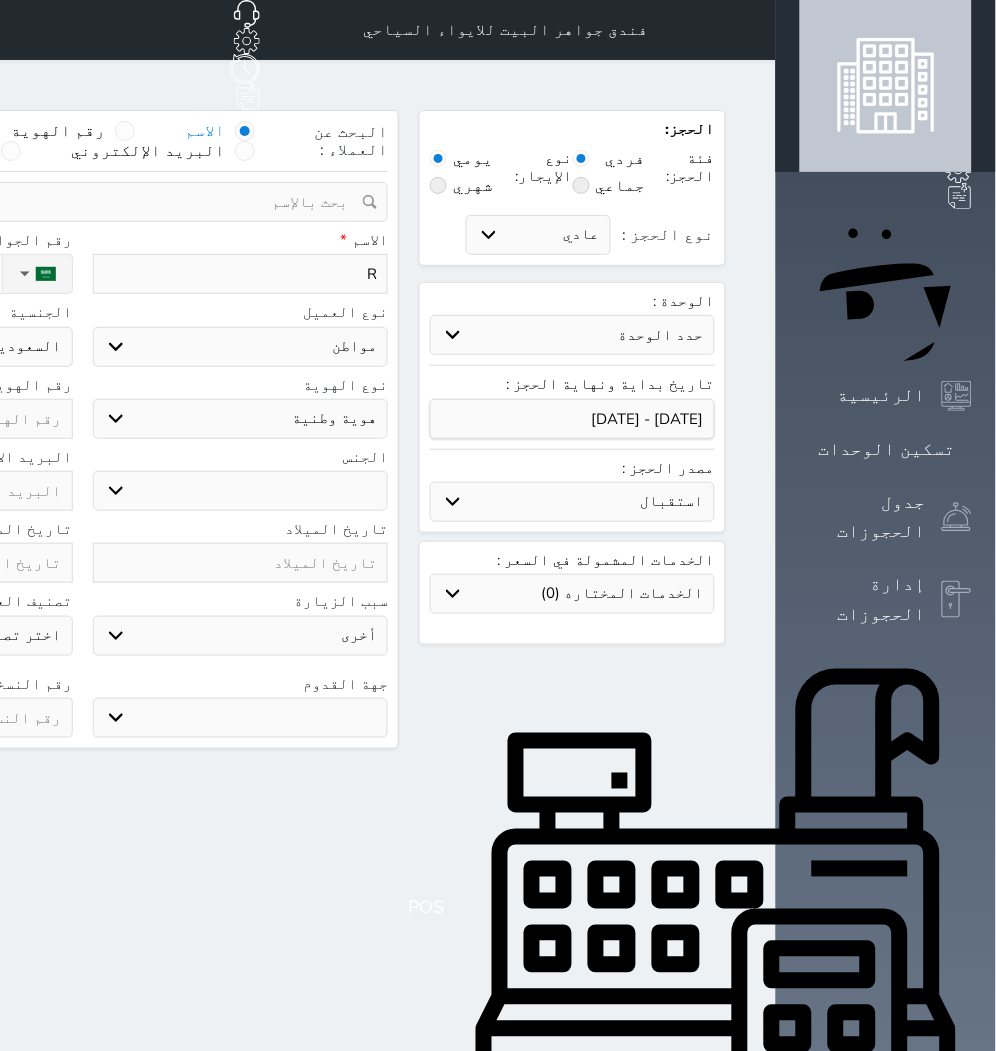 select 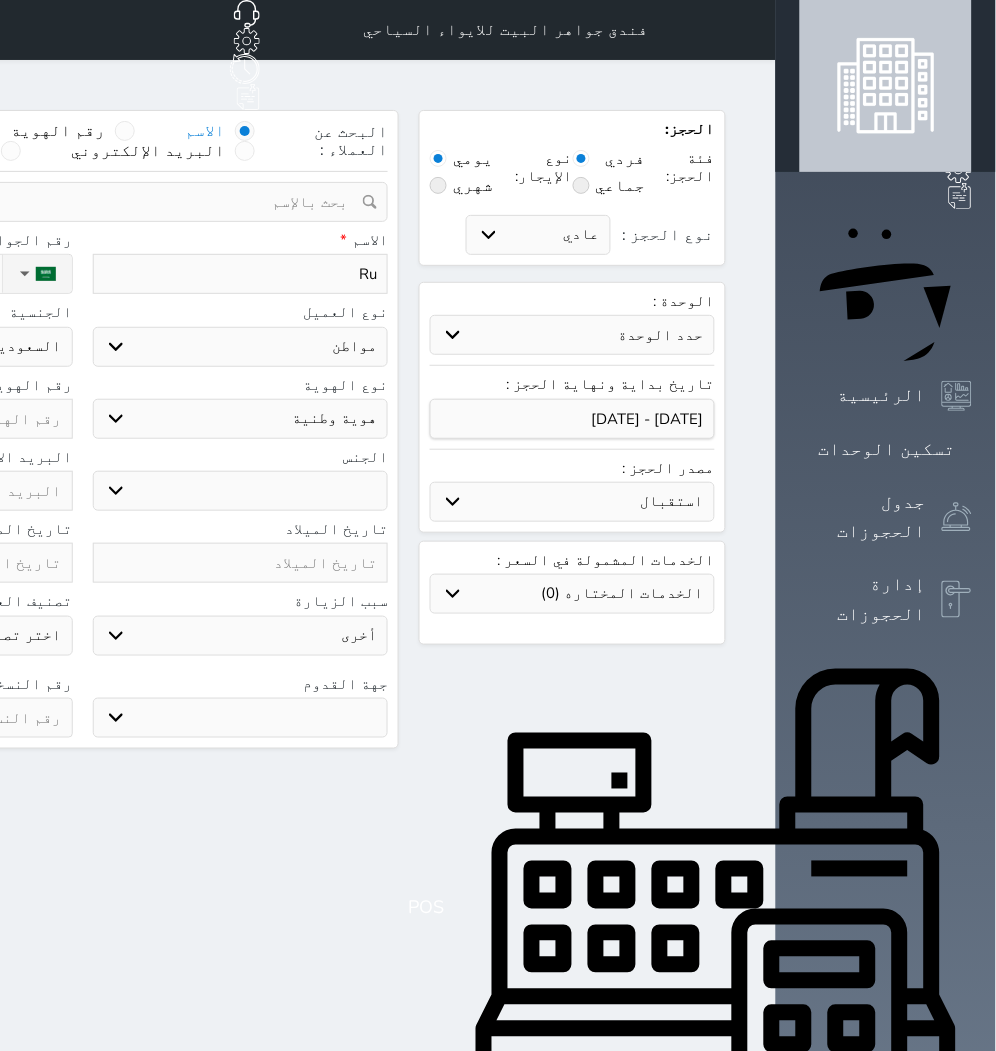 type on "Rus" 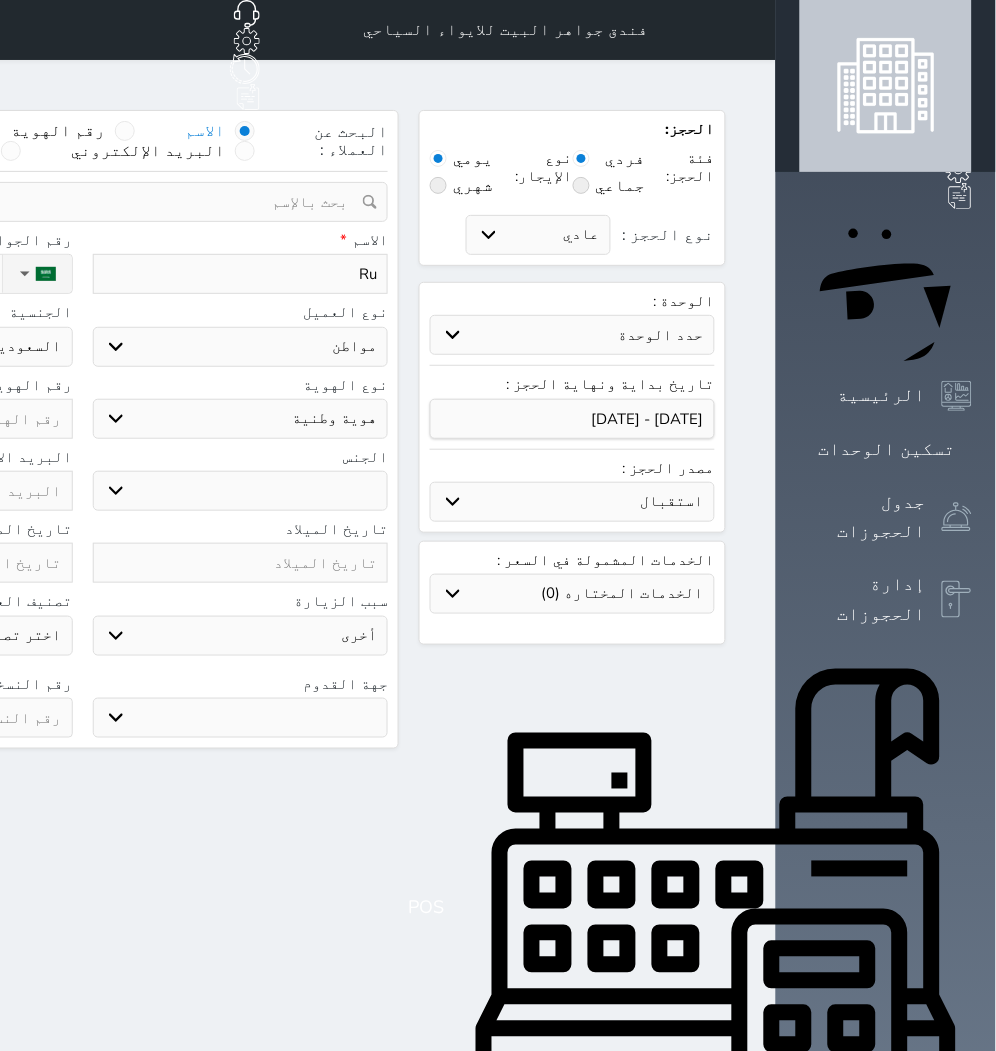 select 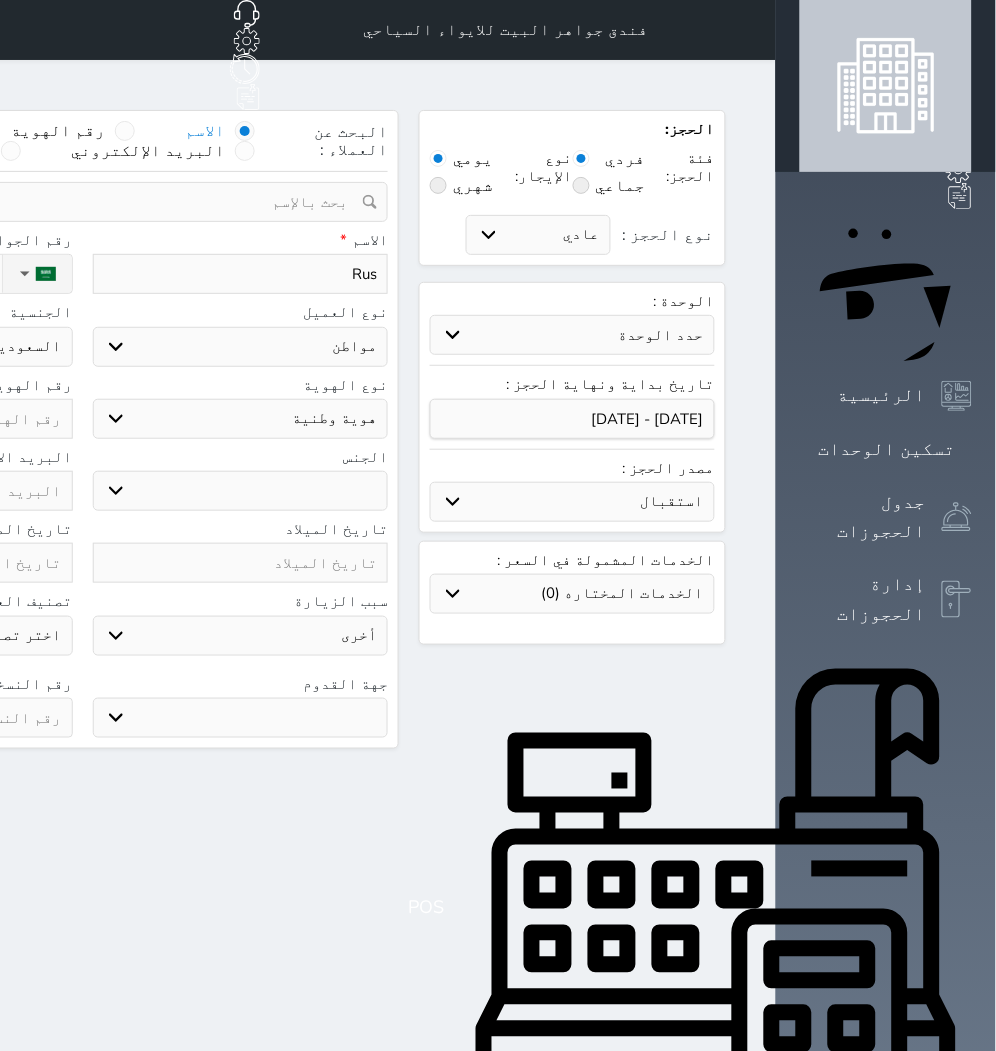 type on "Rush" 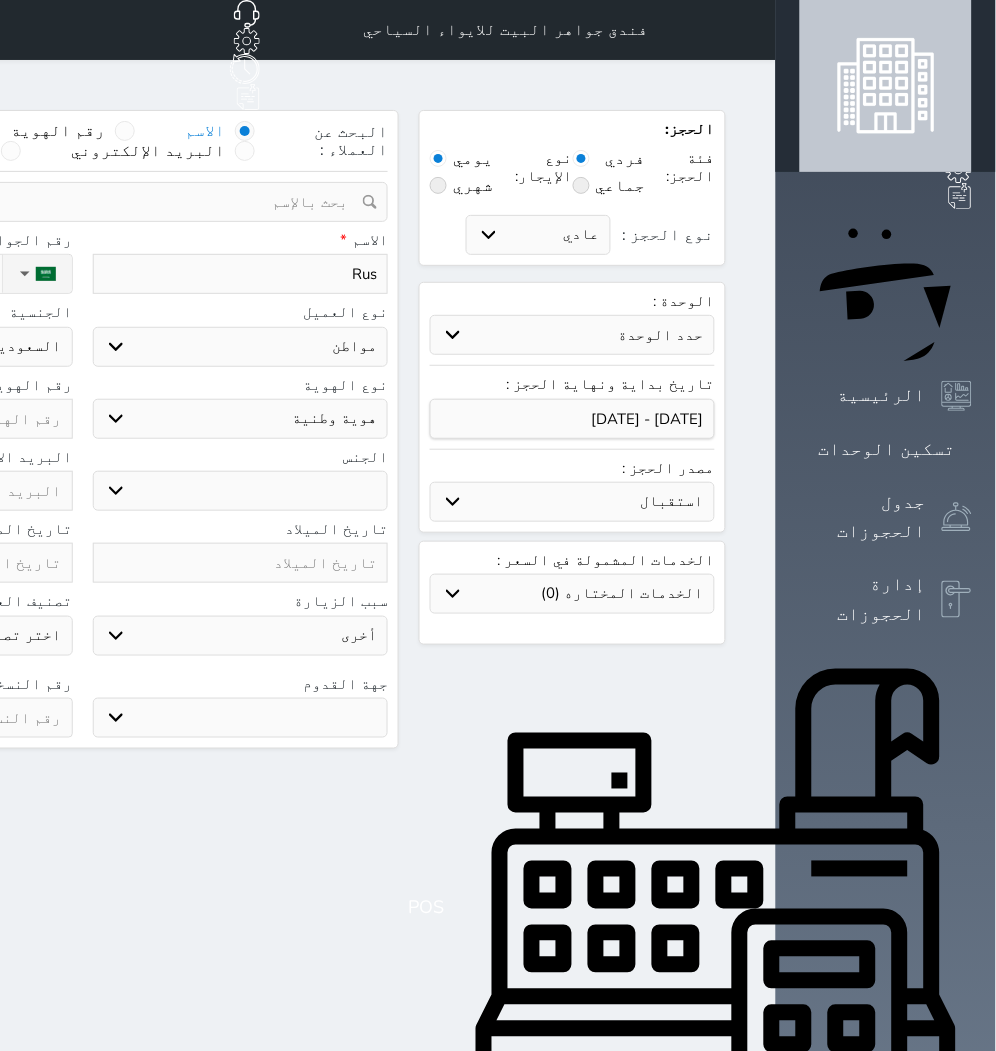 select 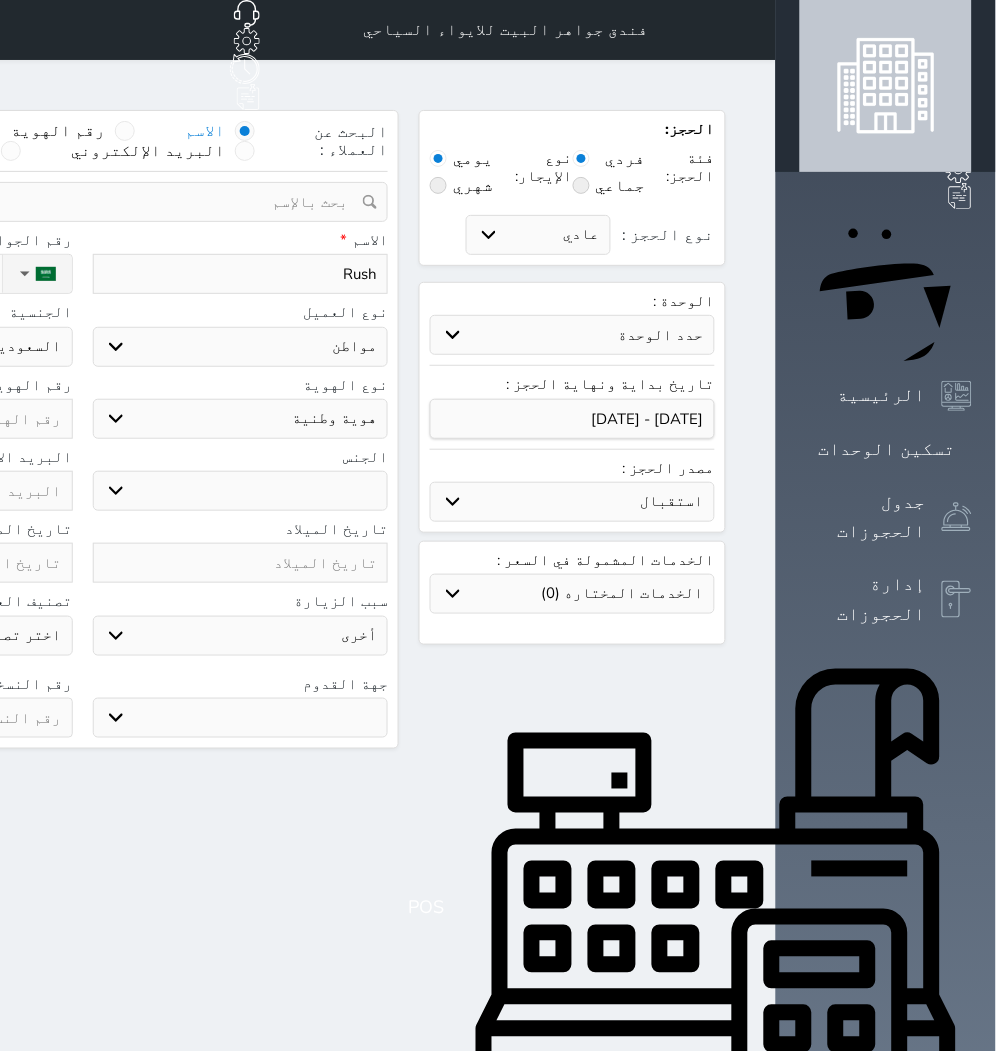 type on "Rushb" 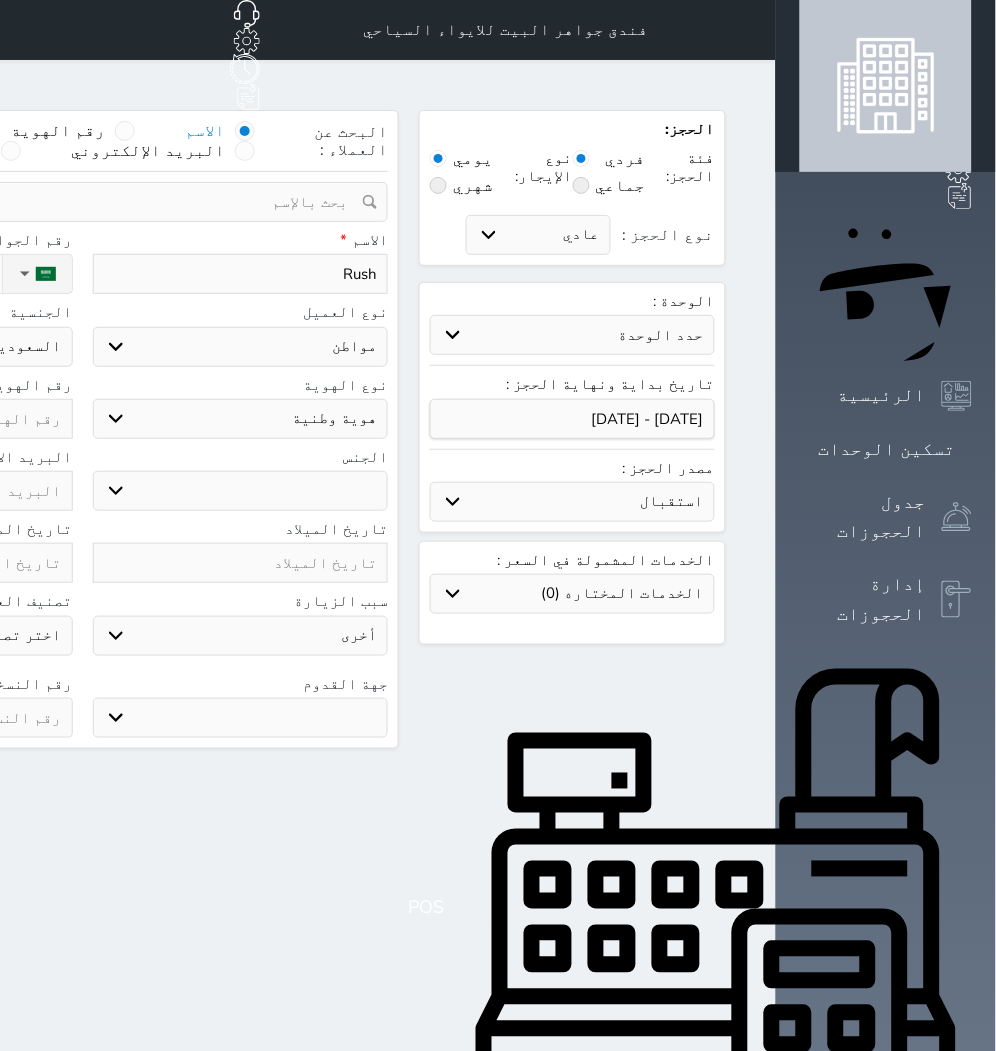 select 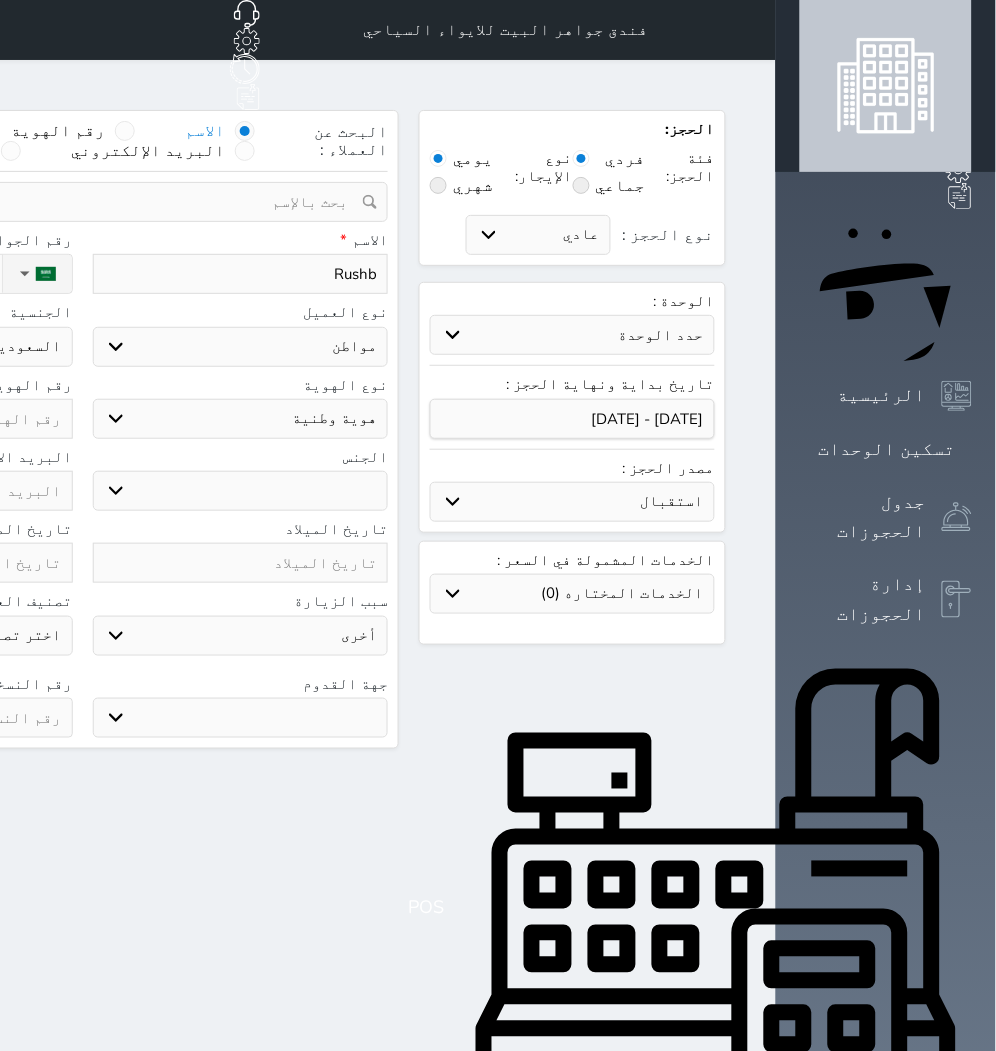type on "Rushba" 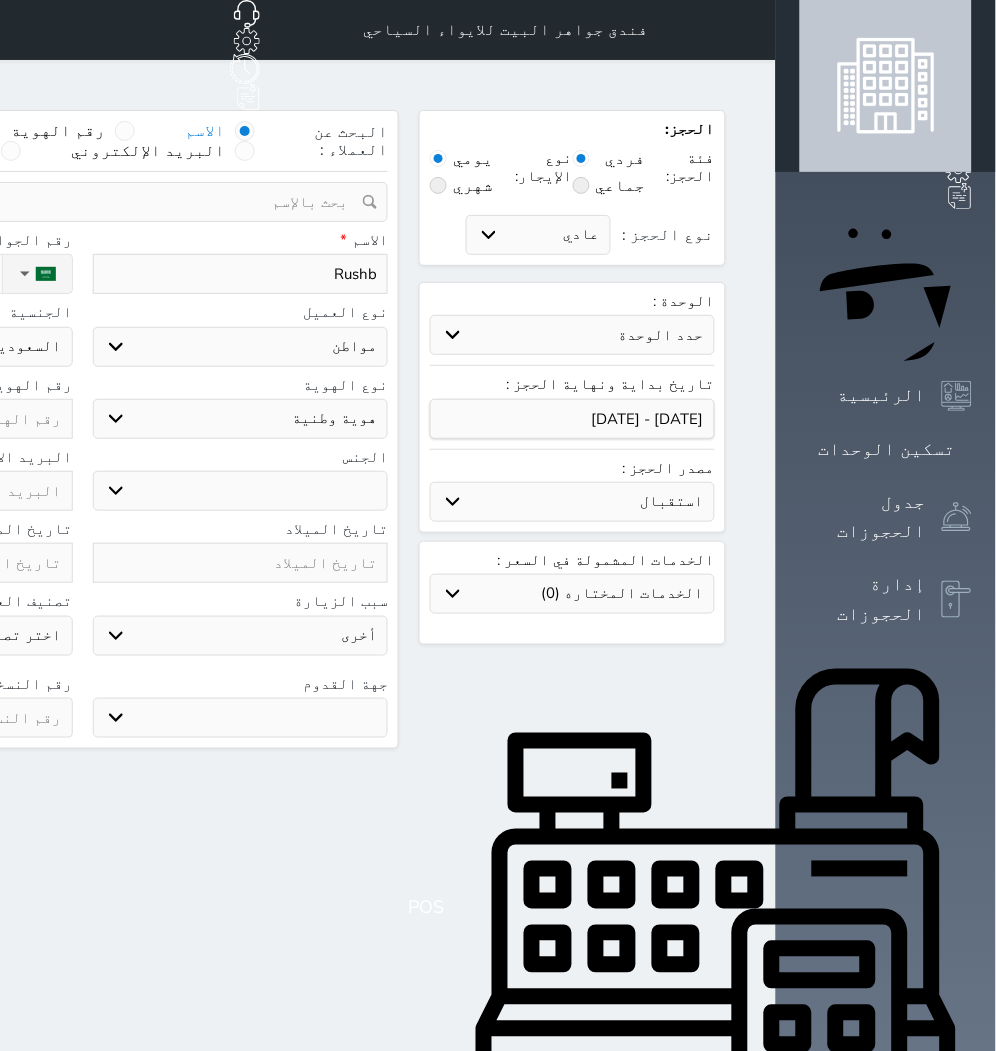 select 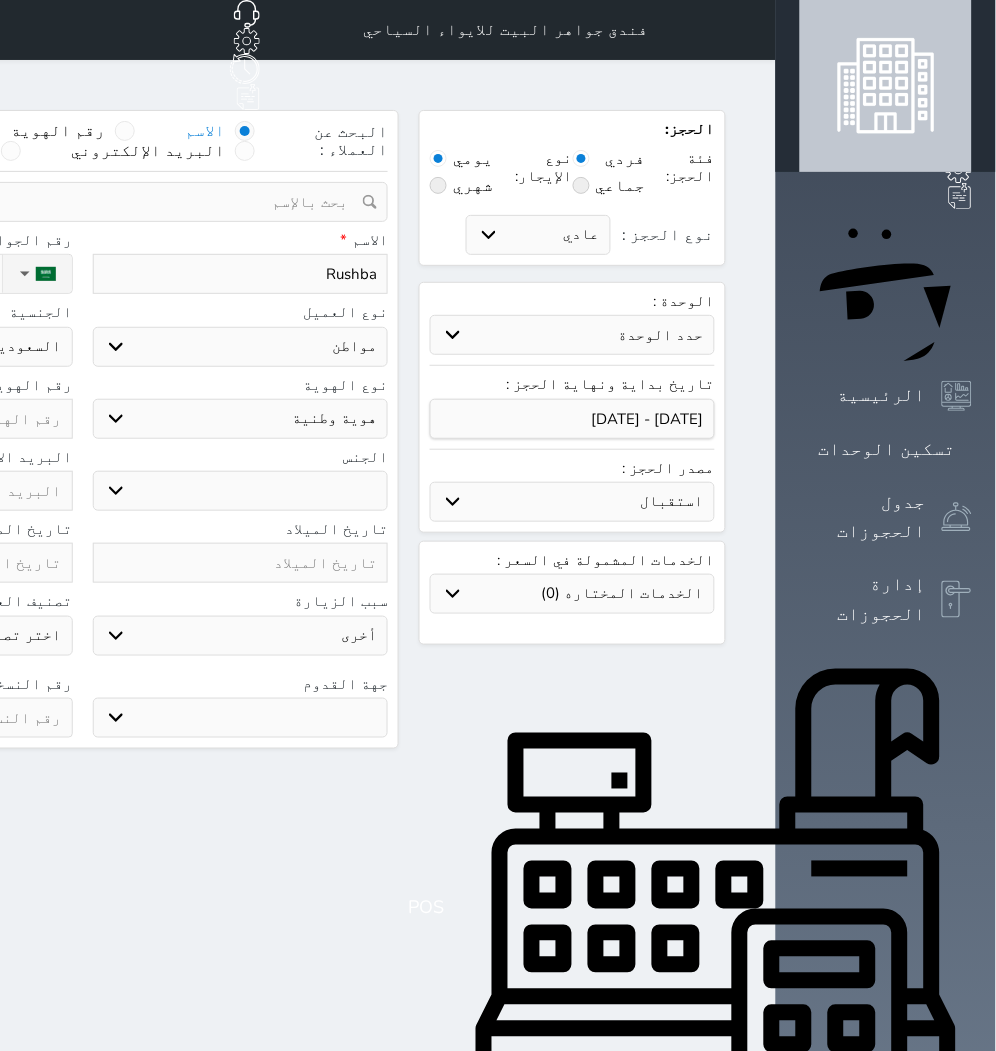 type on "Rushba" 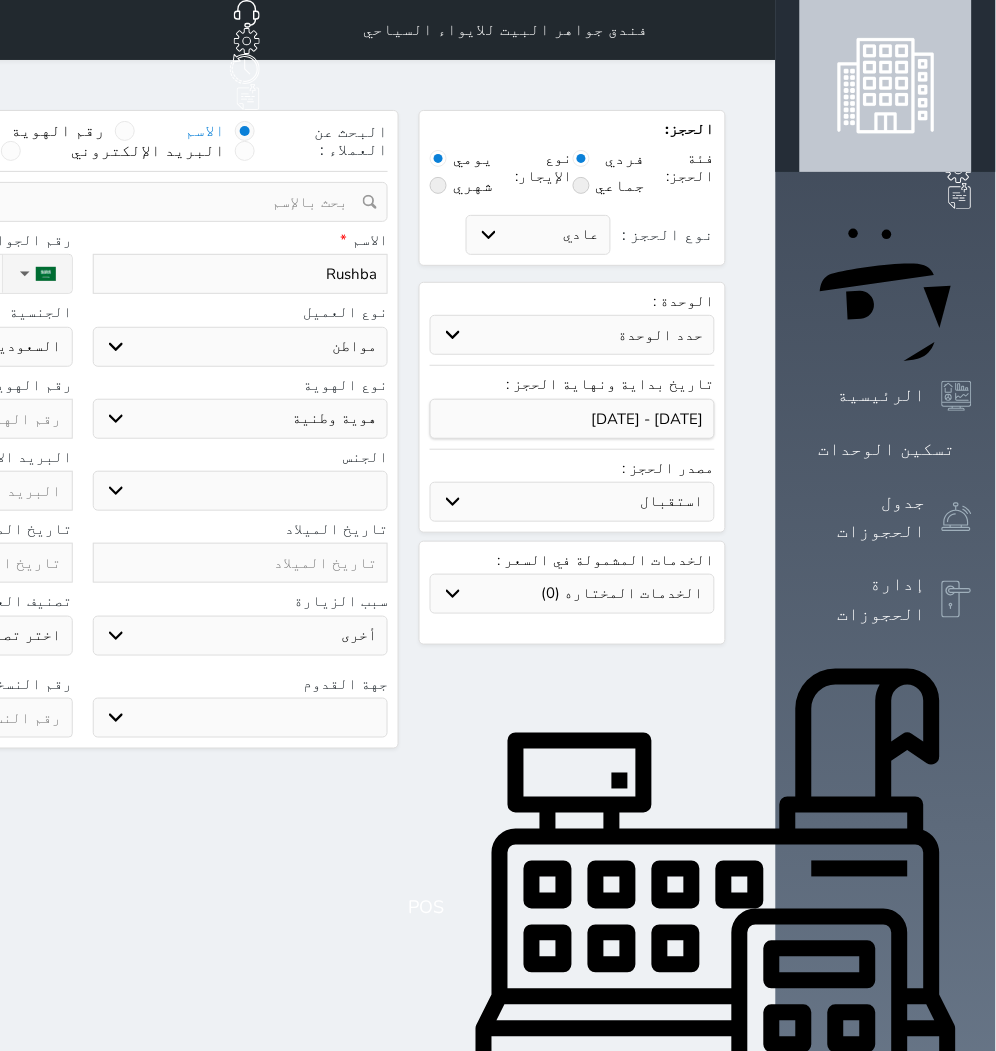 select 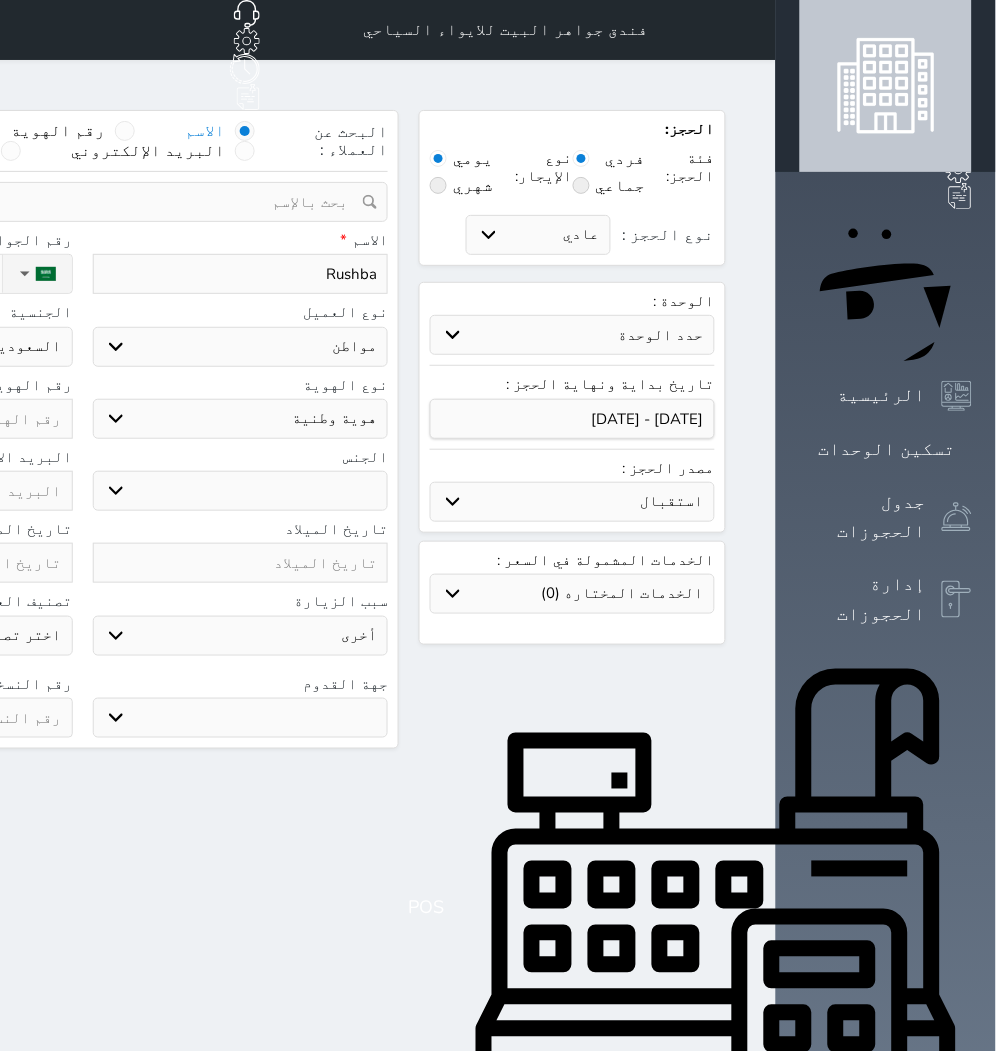 type on "Rushba l" 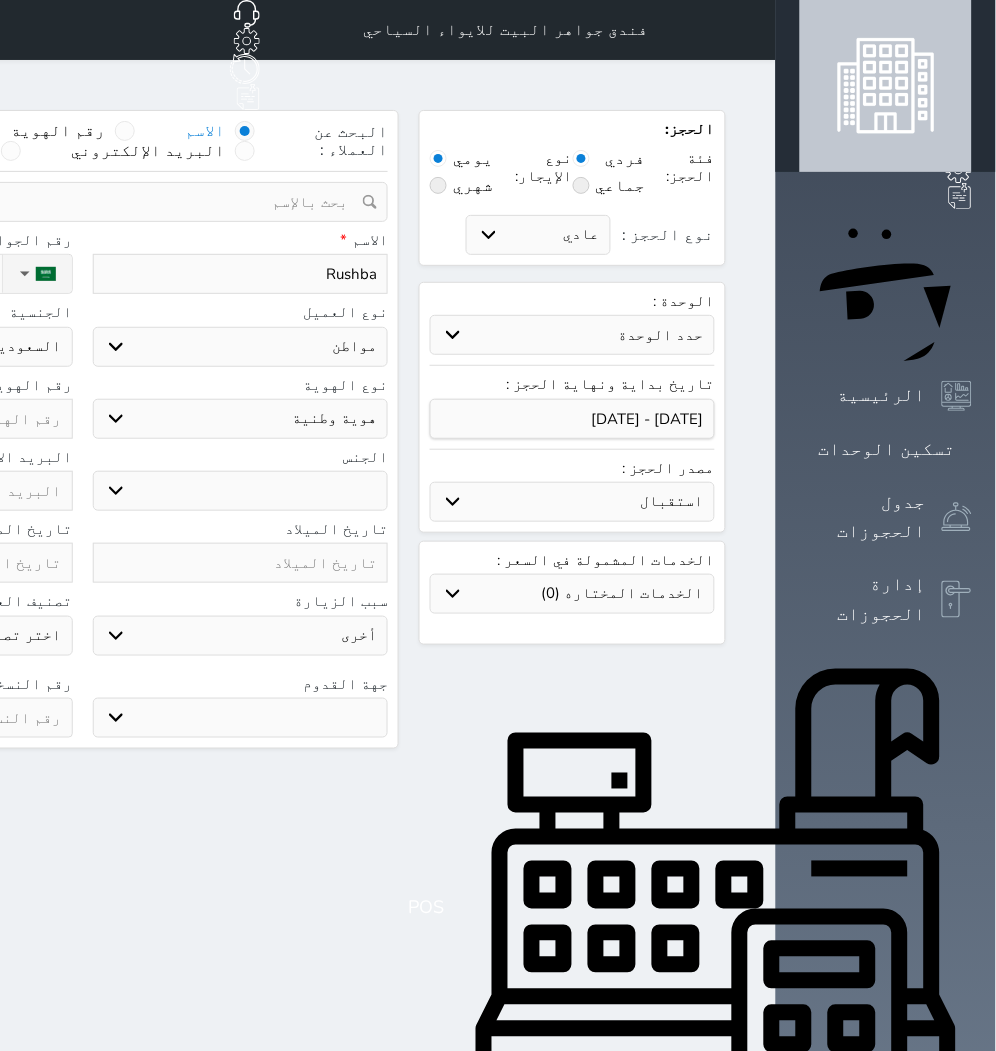 select 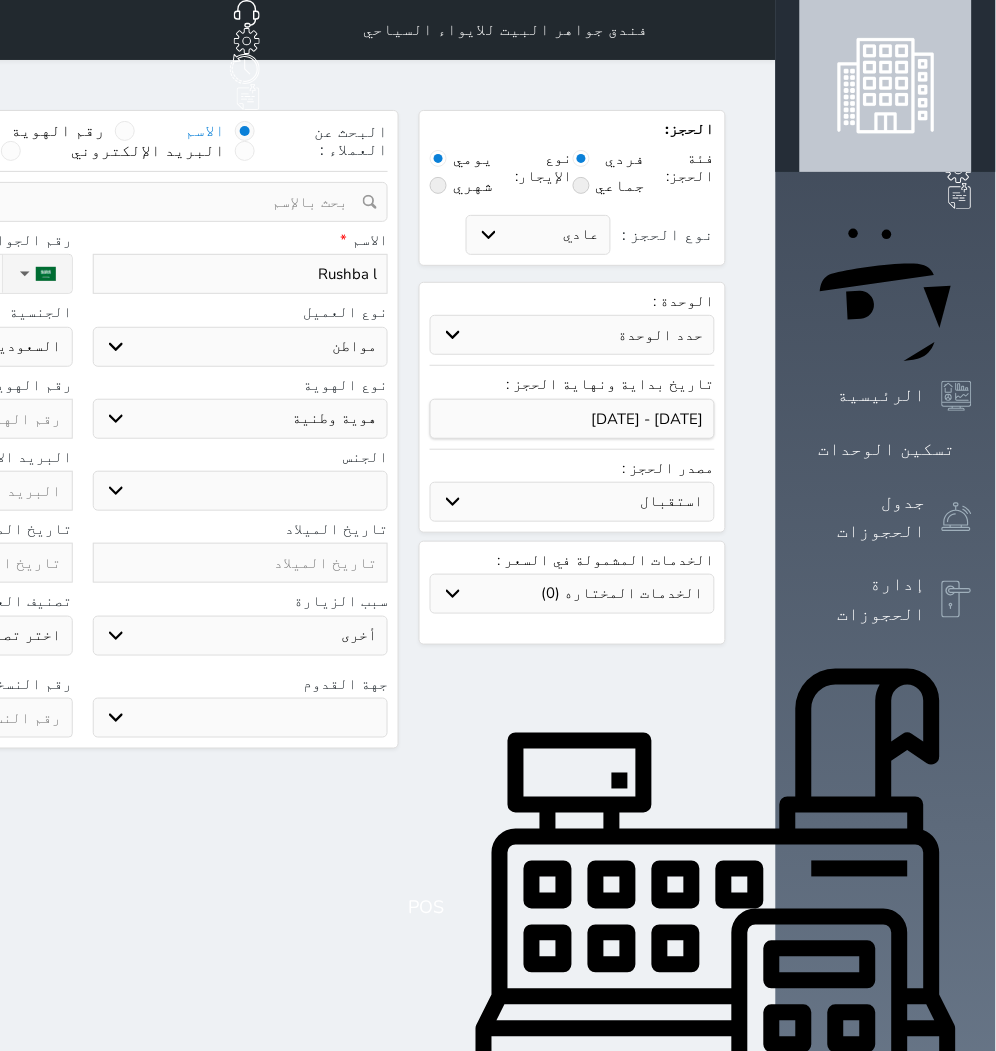 type on "Rushba lr" 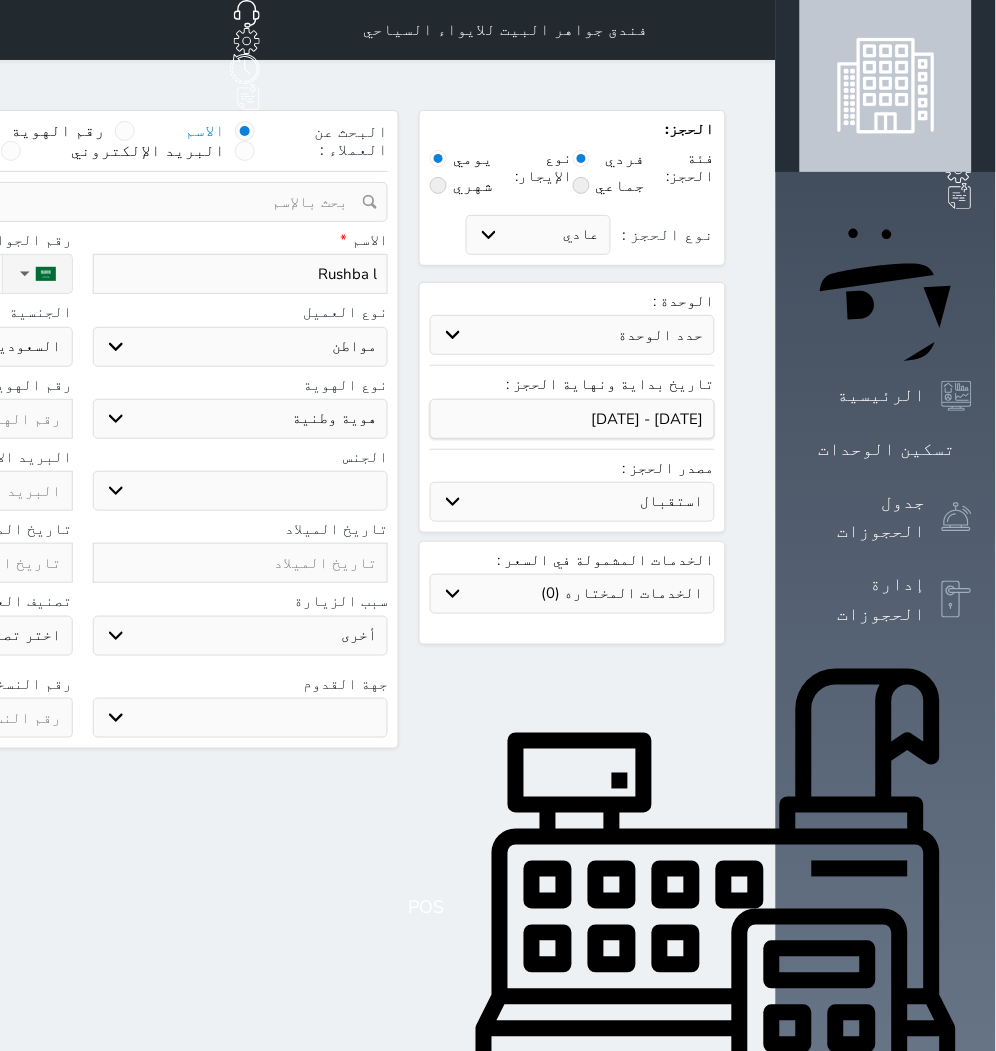 select 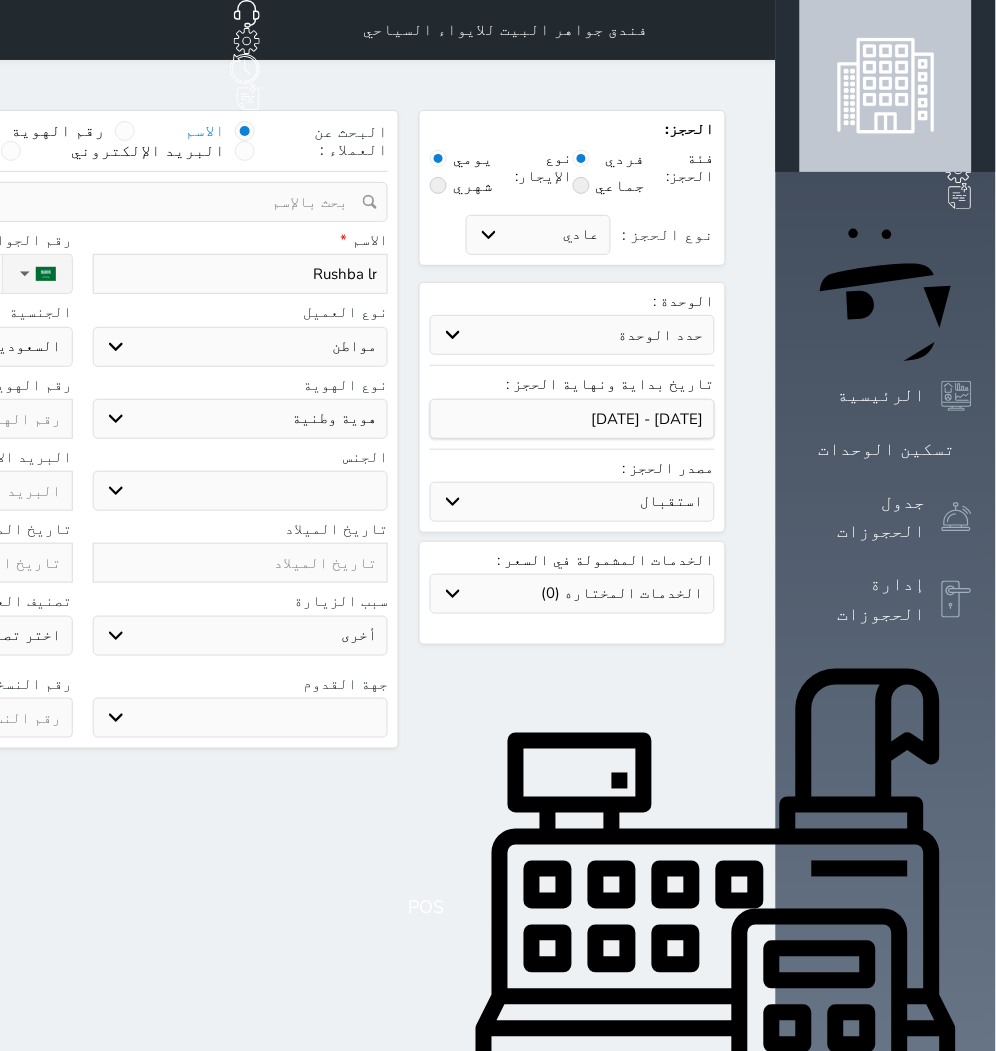 type on "Rushba lrf" 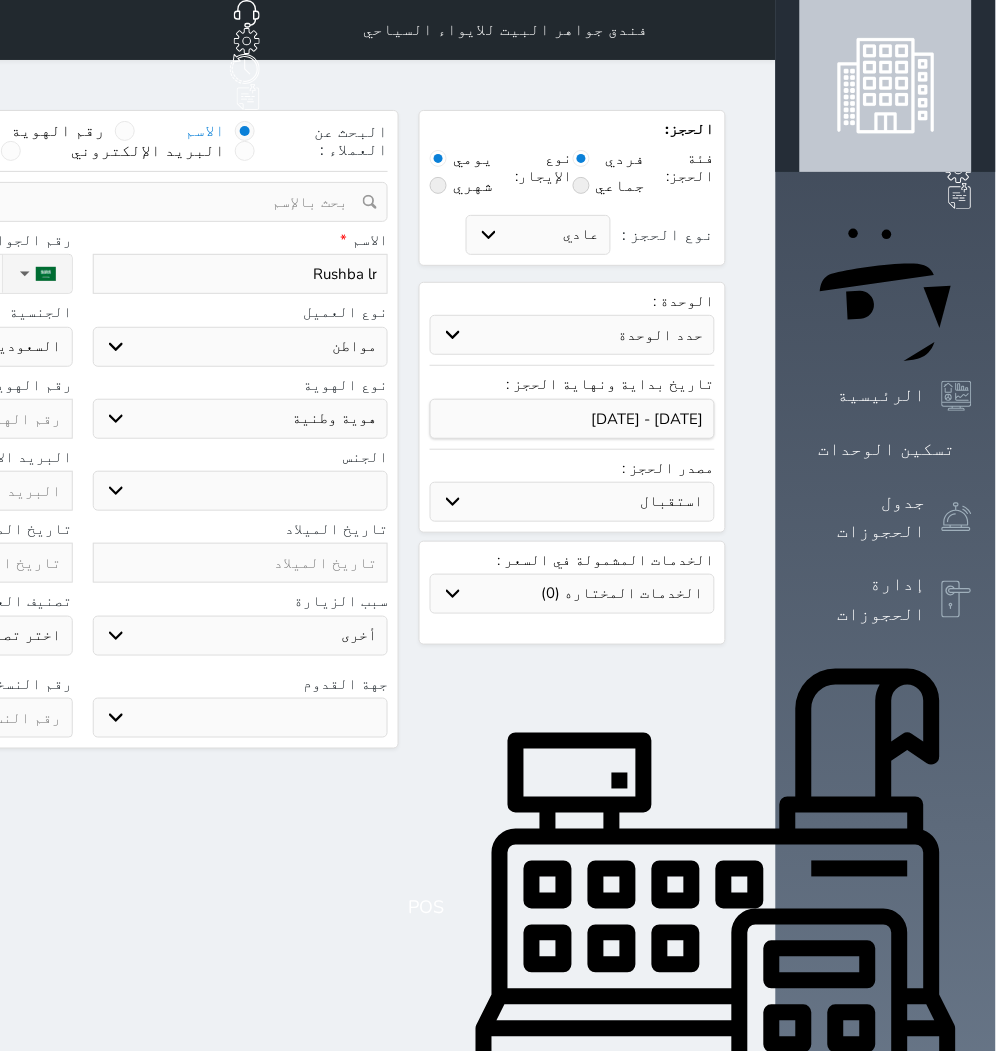 select 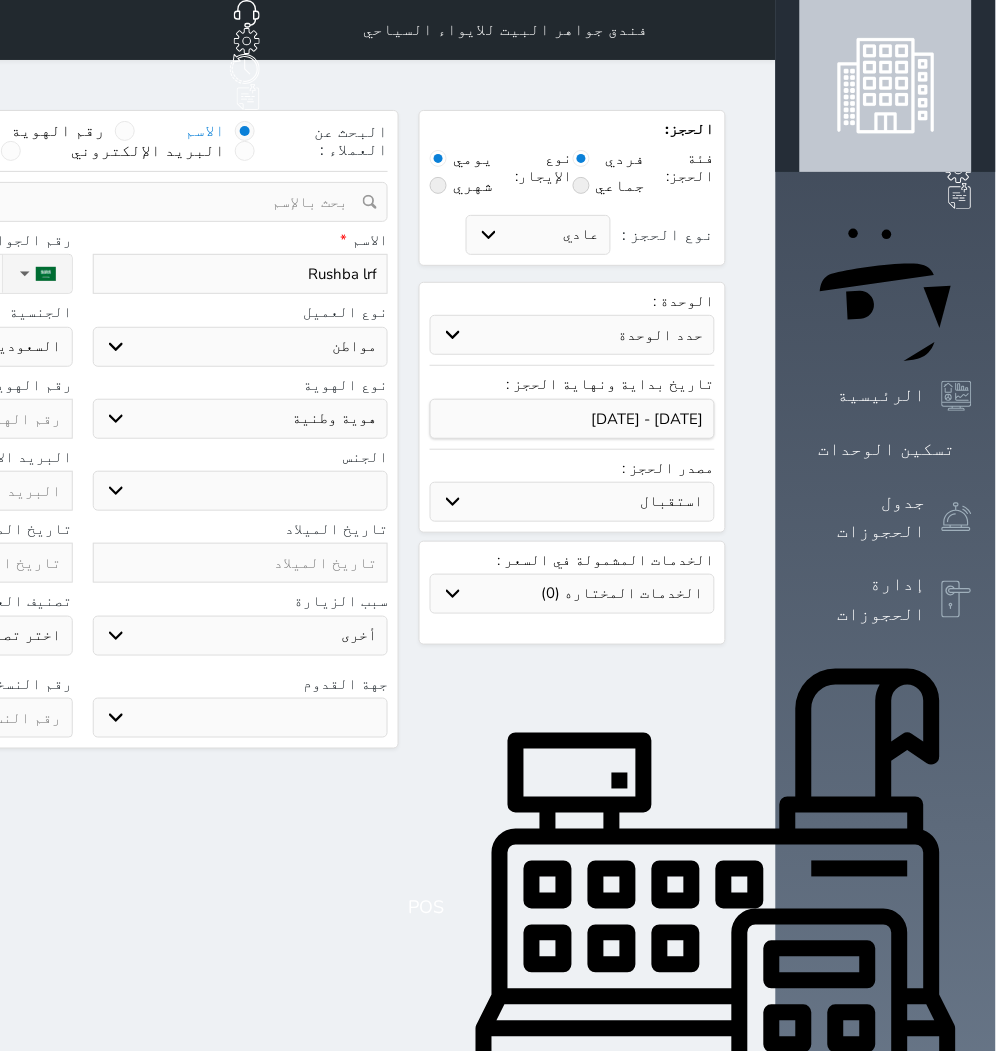 type on "Rushba lrfa" 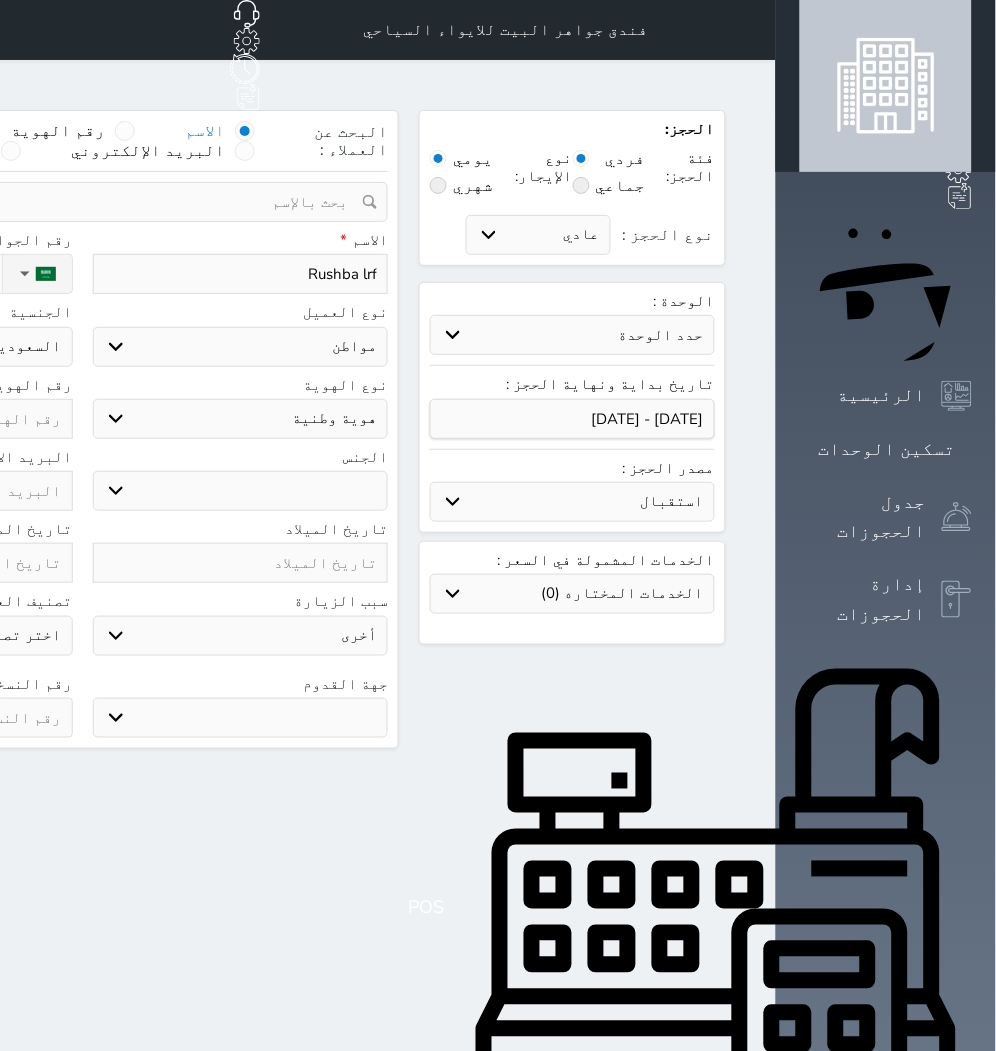 select 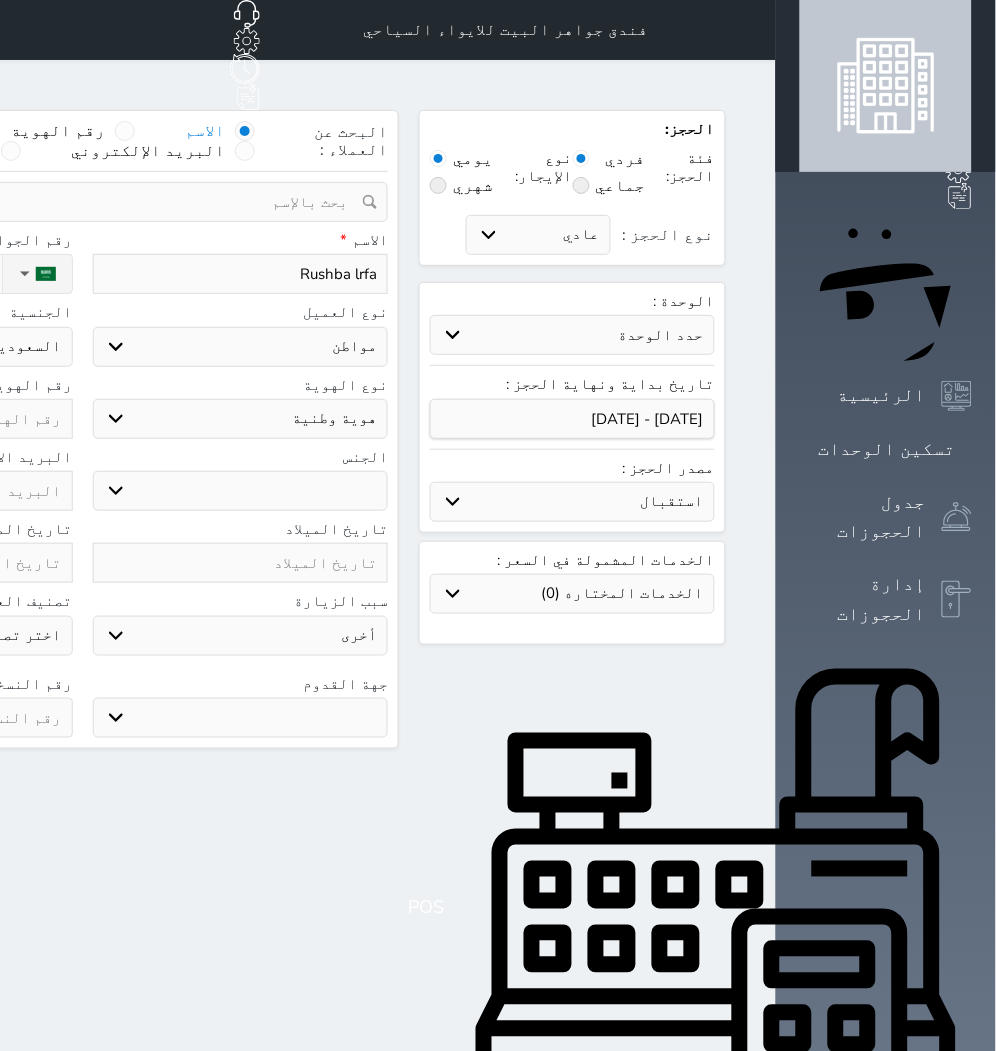 type on "Rushba lrfam" 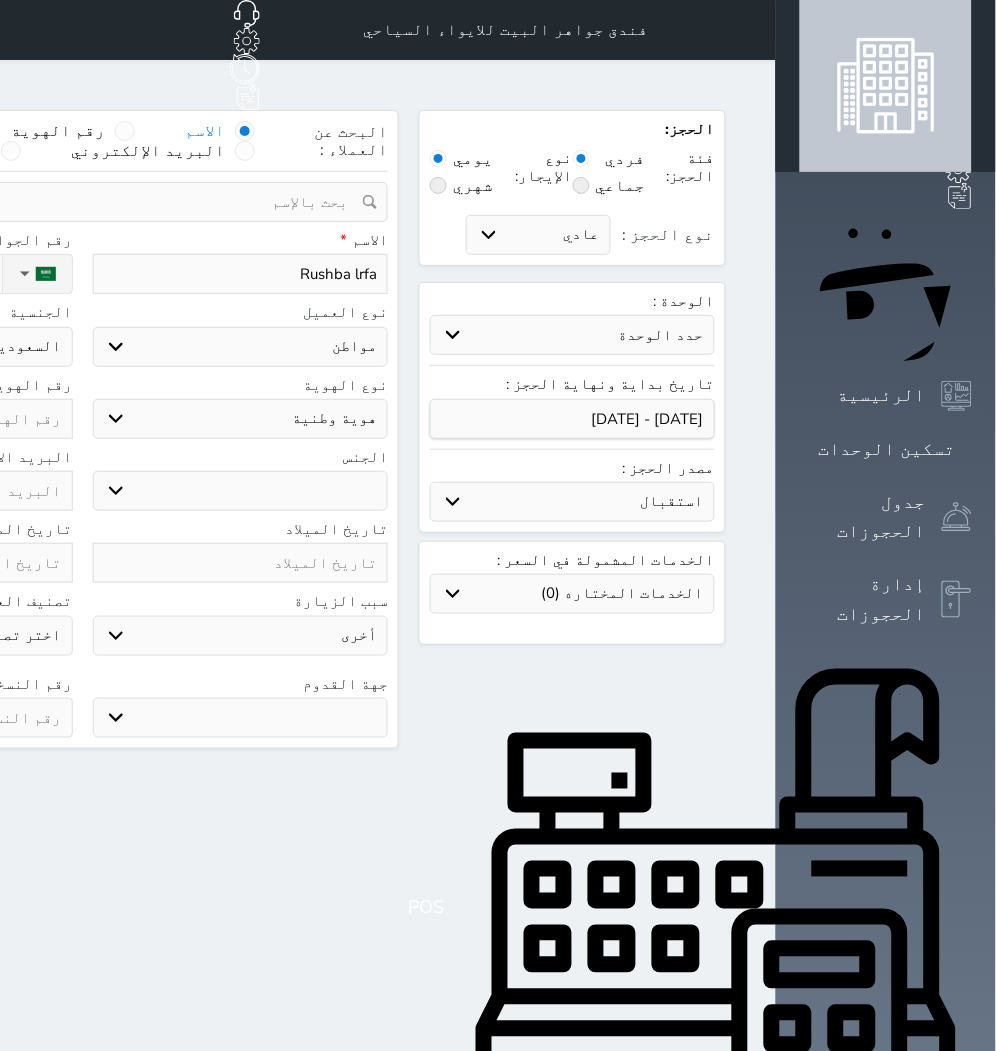 select 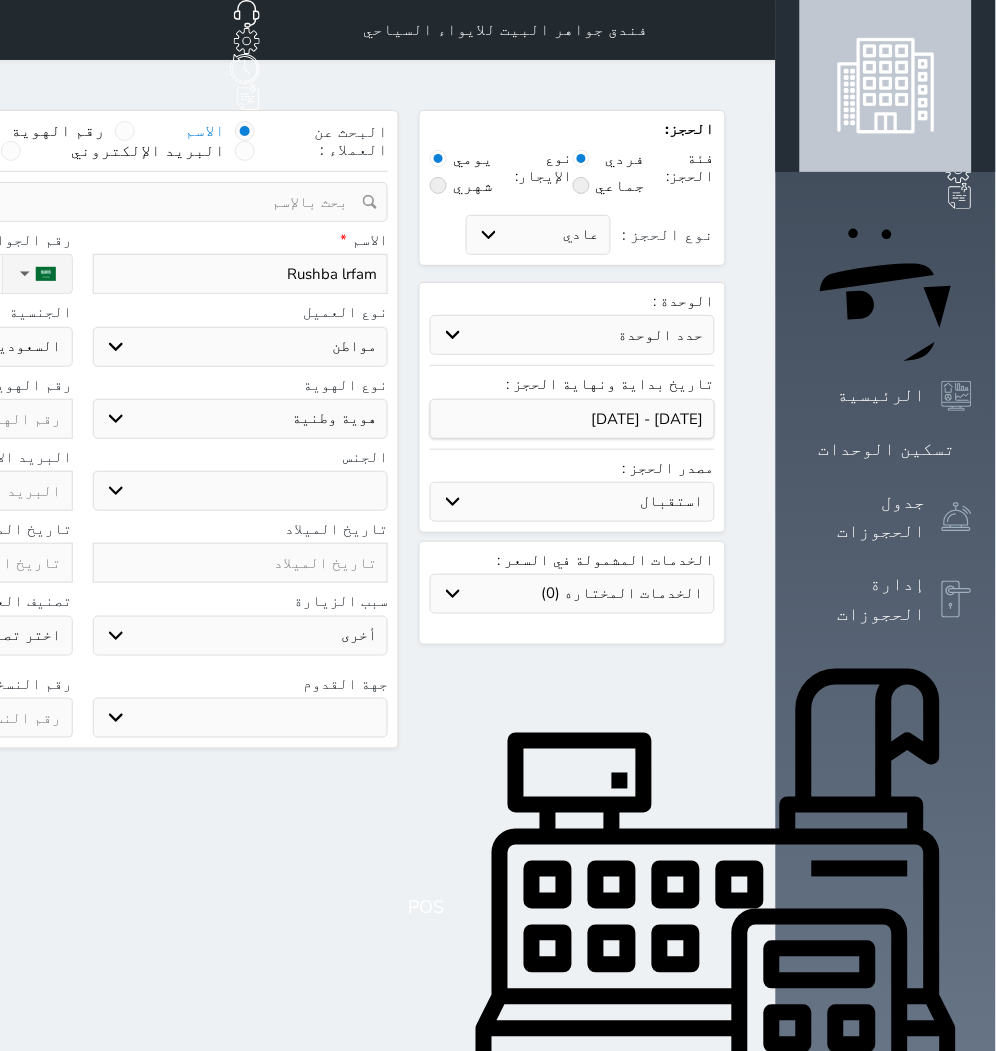 type on "Rushba lrfa" 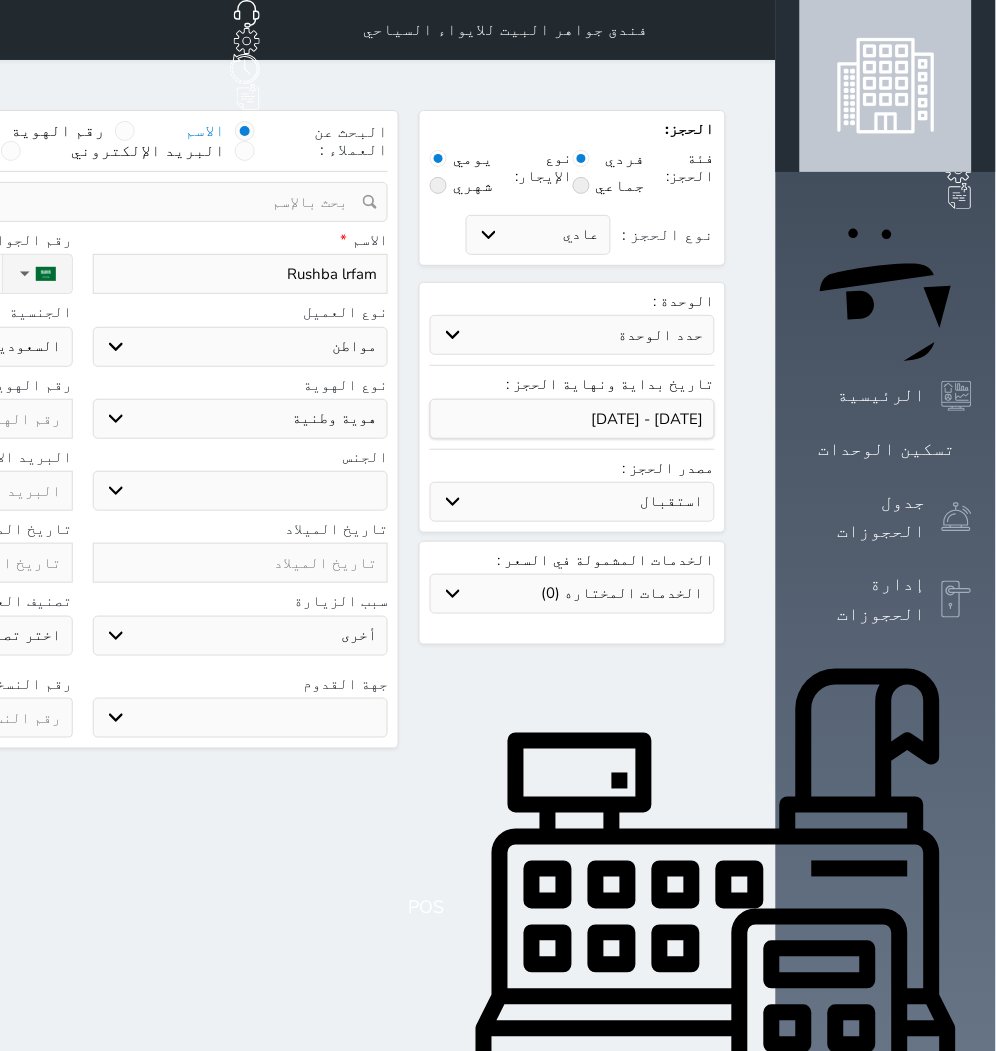 select 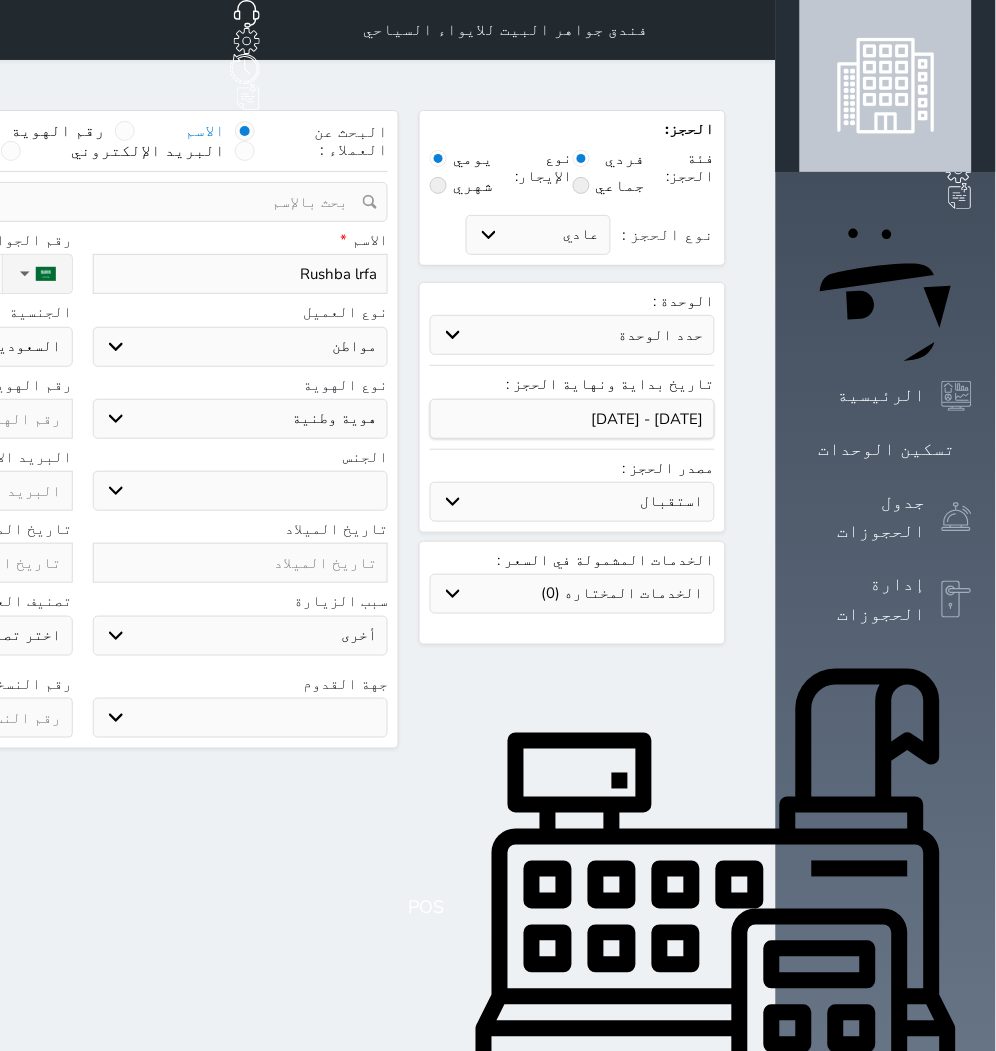 type on "Rushba lrfan" 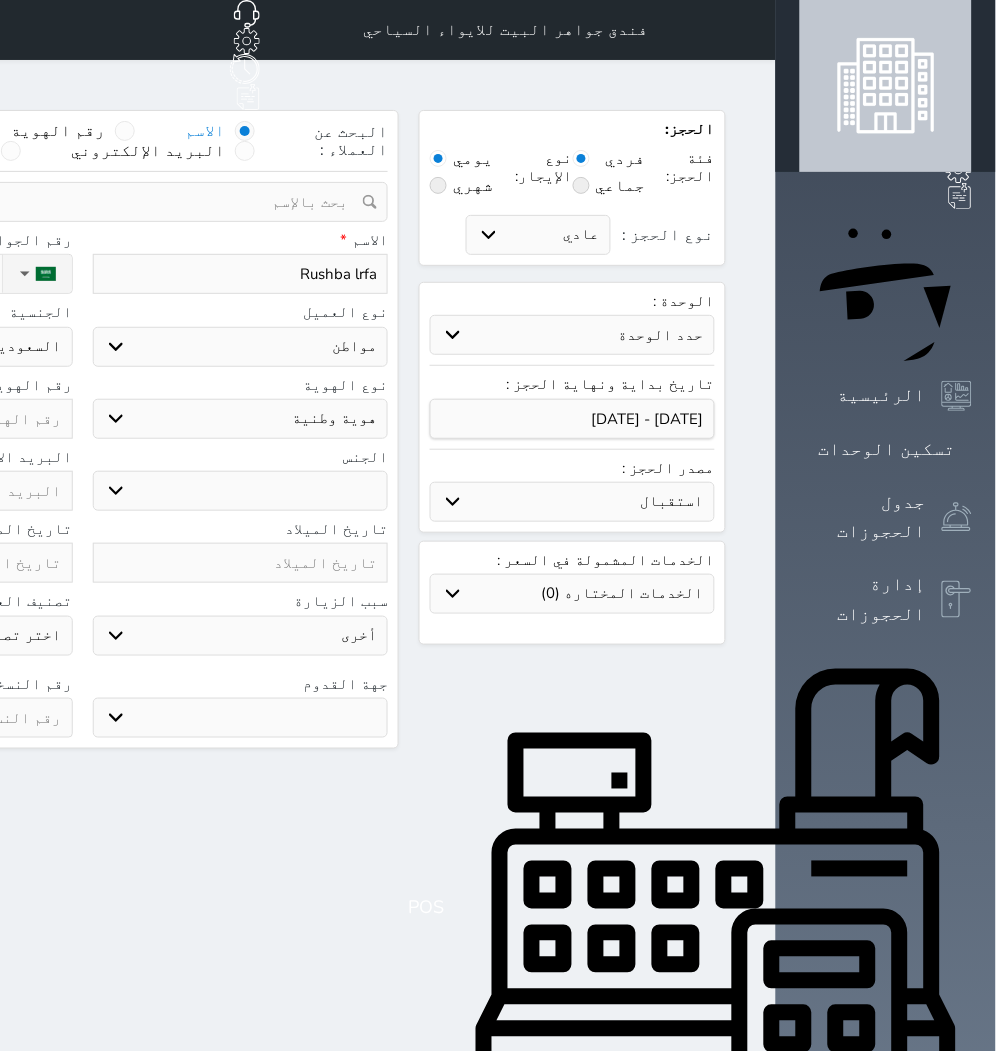 select 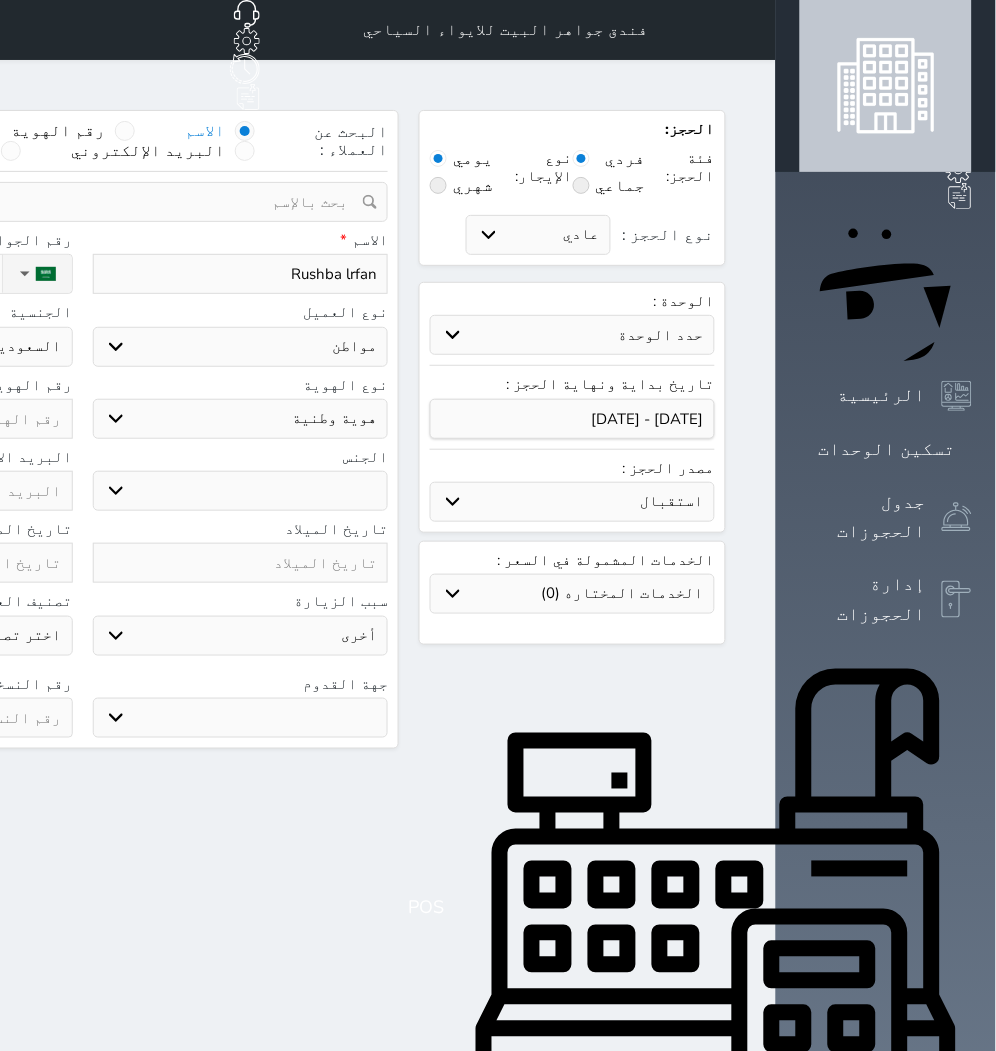 type on "Rushba lrfan" 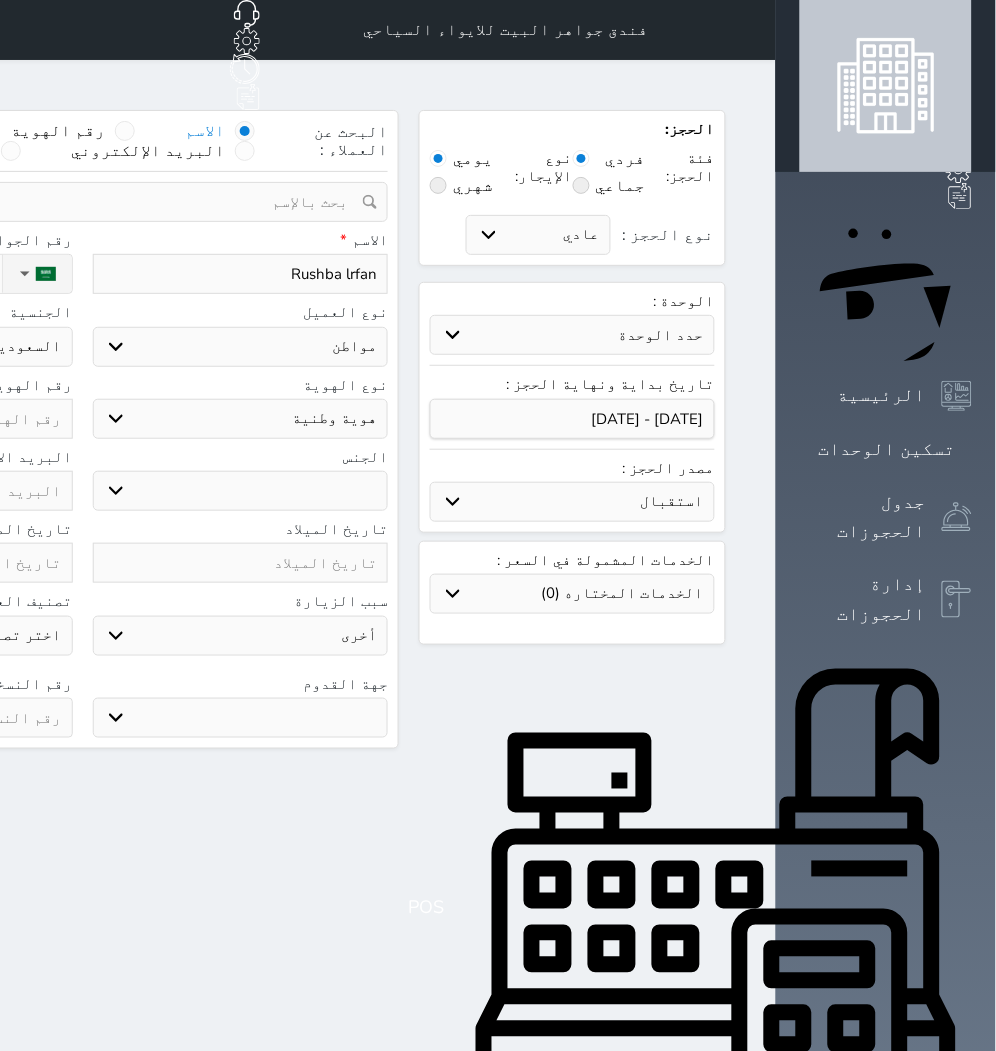 click on "اختر نوع   مواطن مواطن خليجي زائر مقيم" at bounding box center (241, 347) 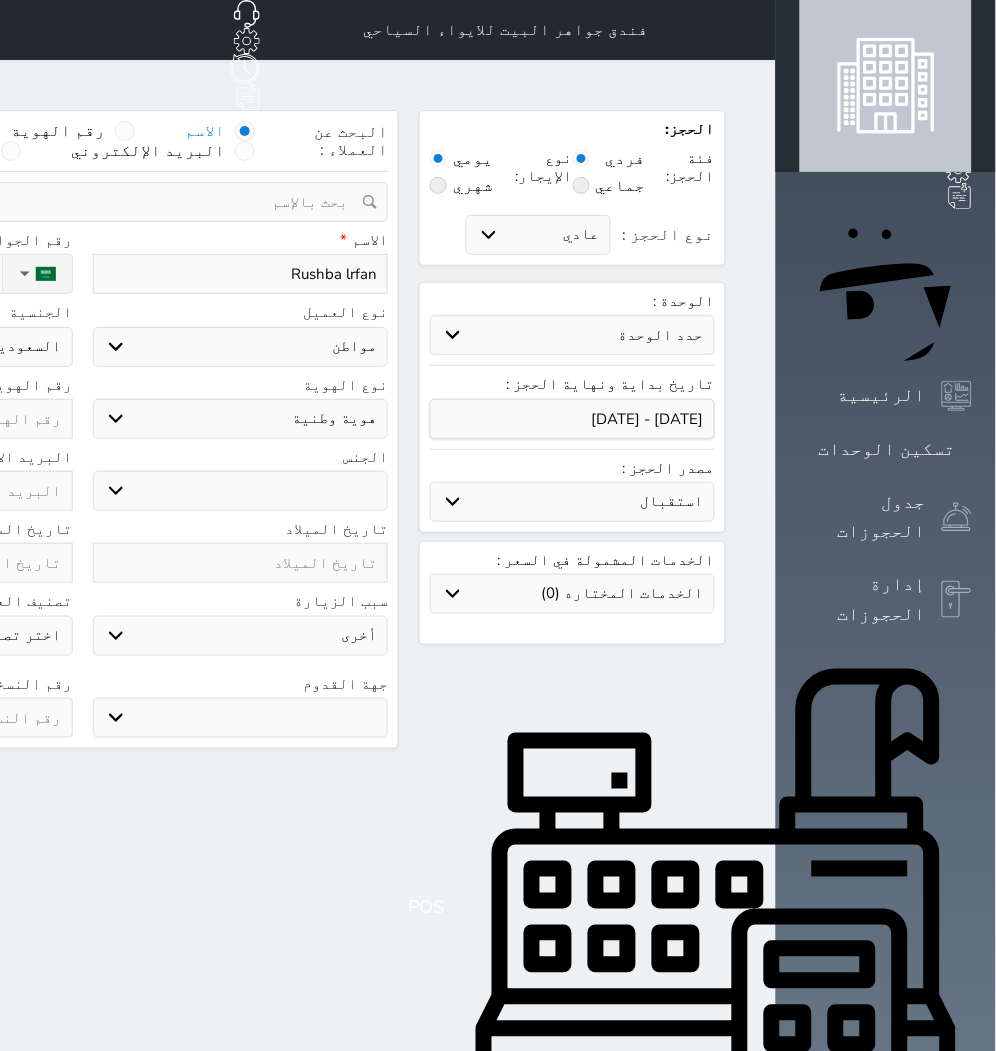 select on "3" 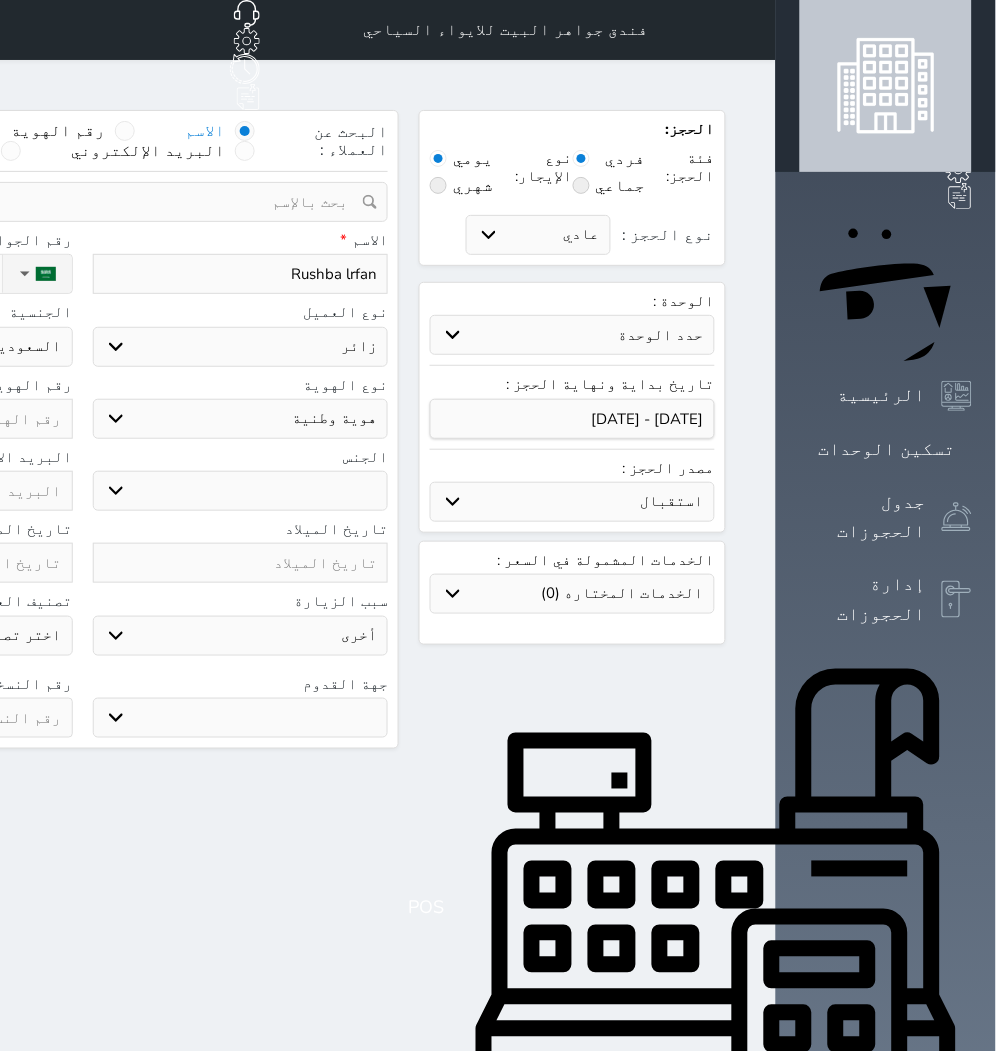 click on "اختر نوع   مواطن مواطن خليجي زائر مقيم" at bounding box center (241, 347) 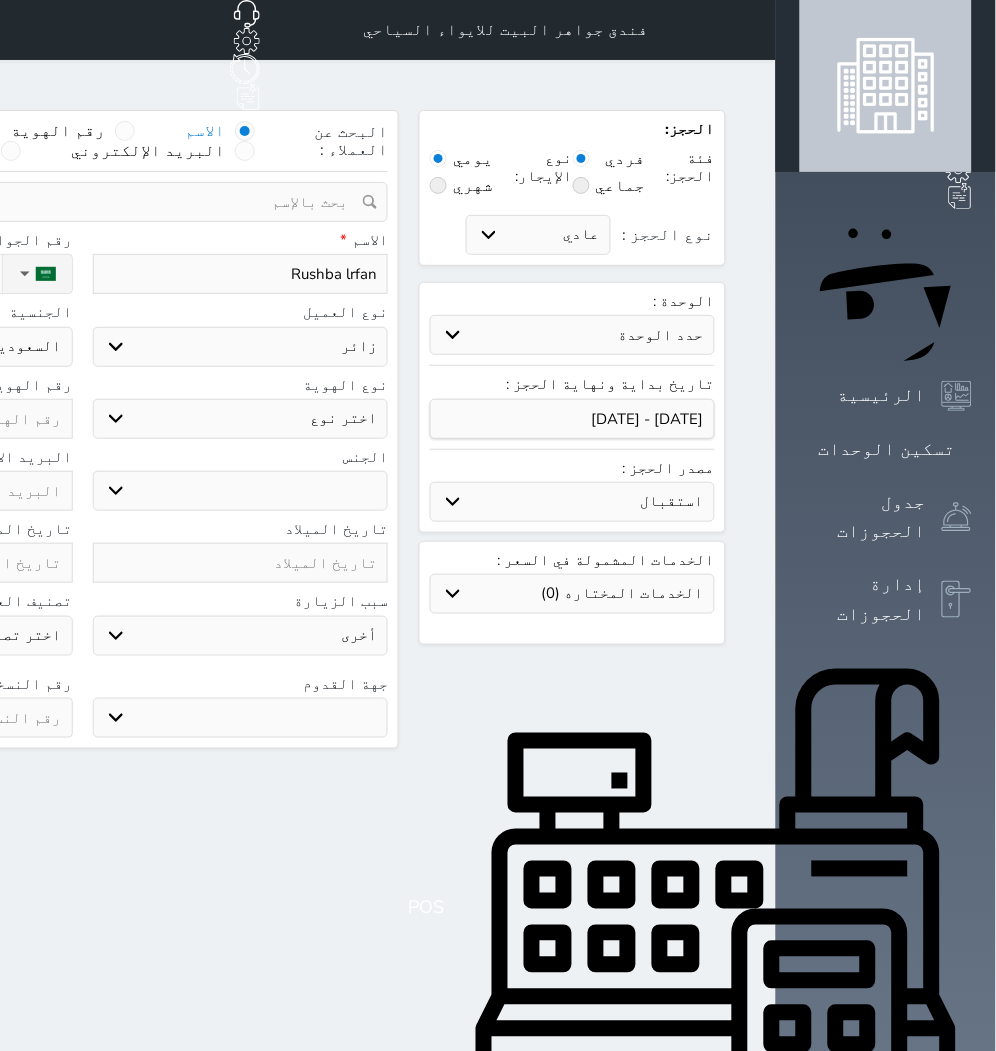 select 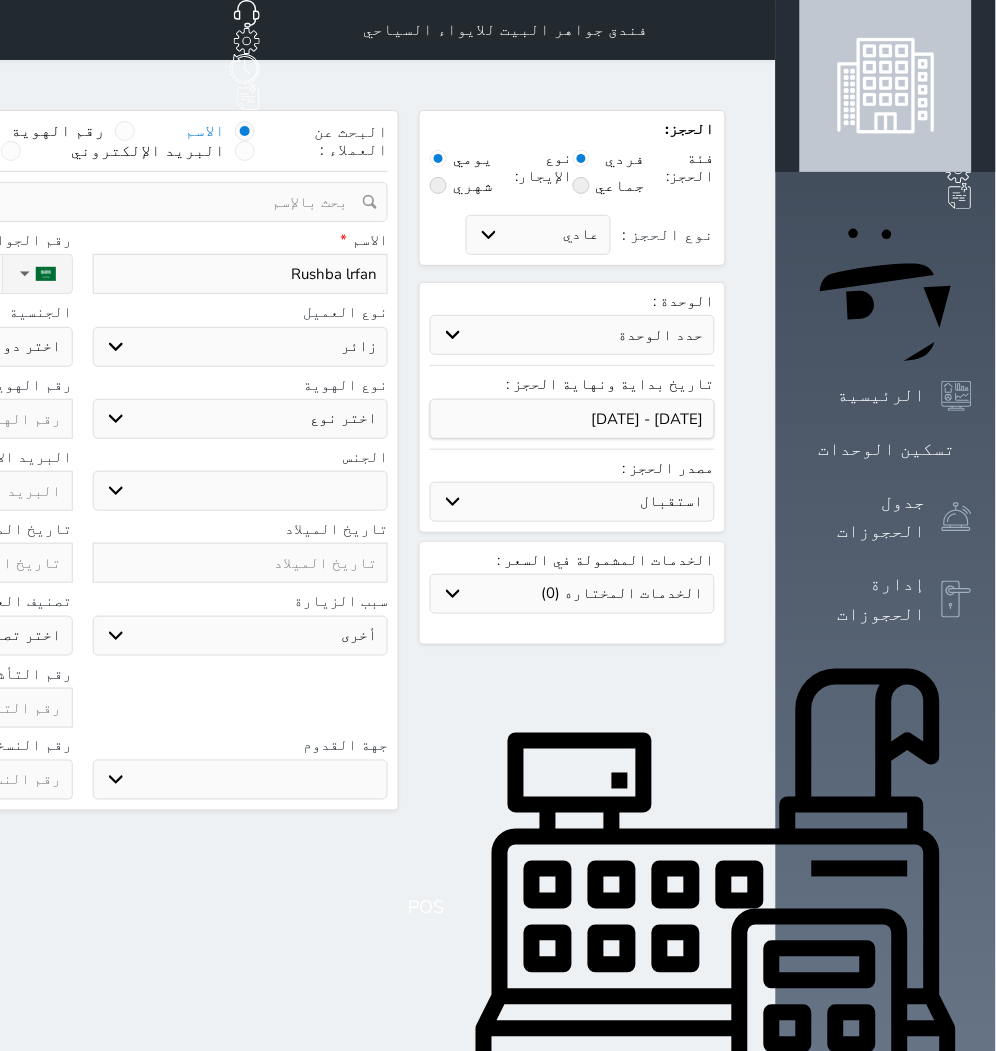 click on "اختر نوع   جواز السفر هوية زائر" at bounding box center (241, 419) 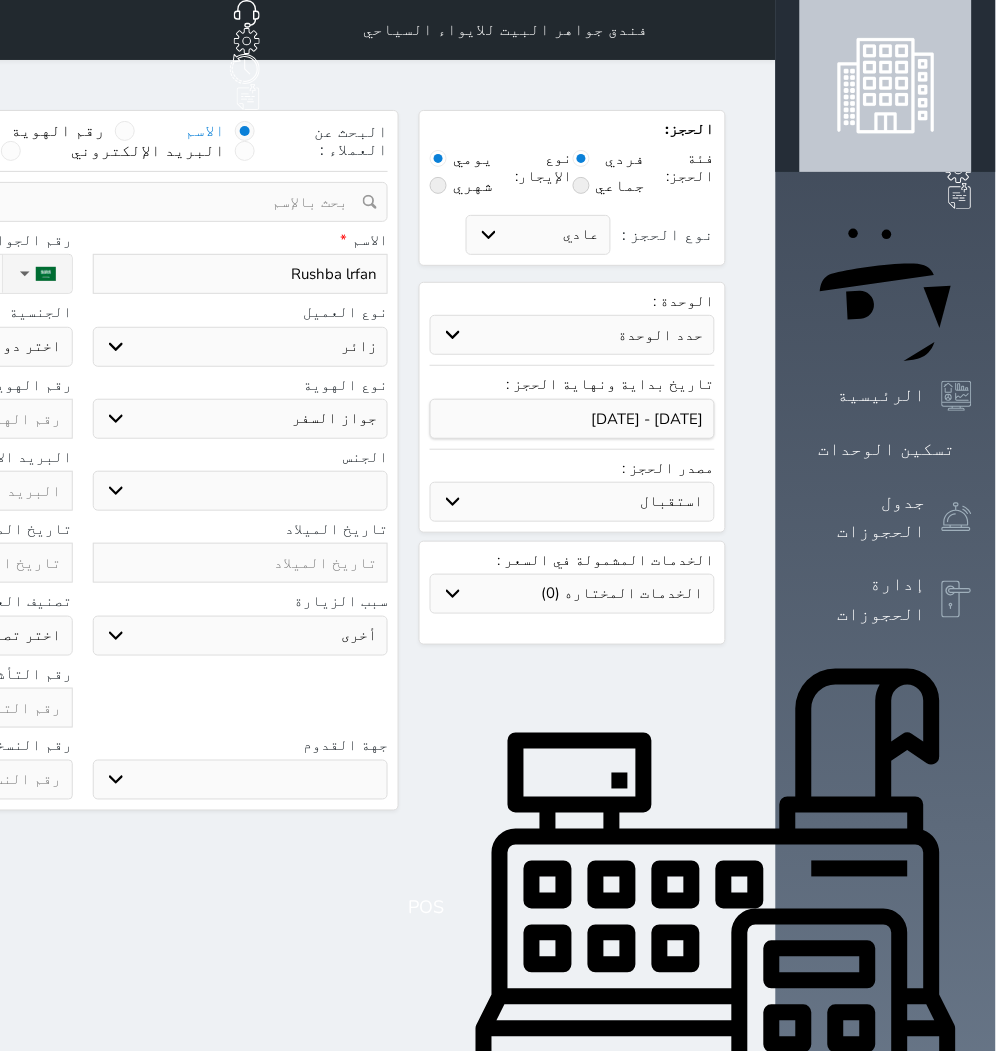 click on "اختر نوع   جواز السفر هوية زائر" at bounding box center [241, 419] 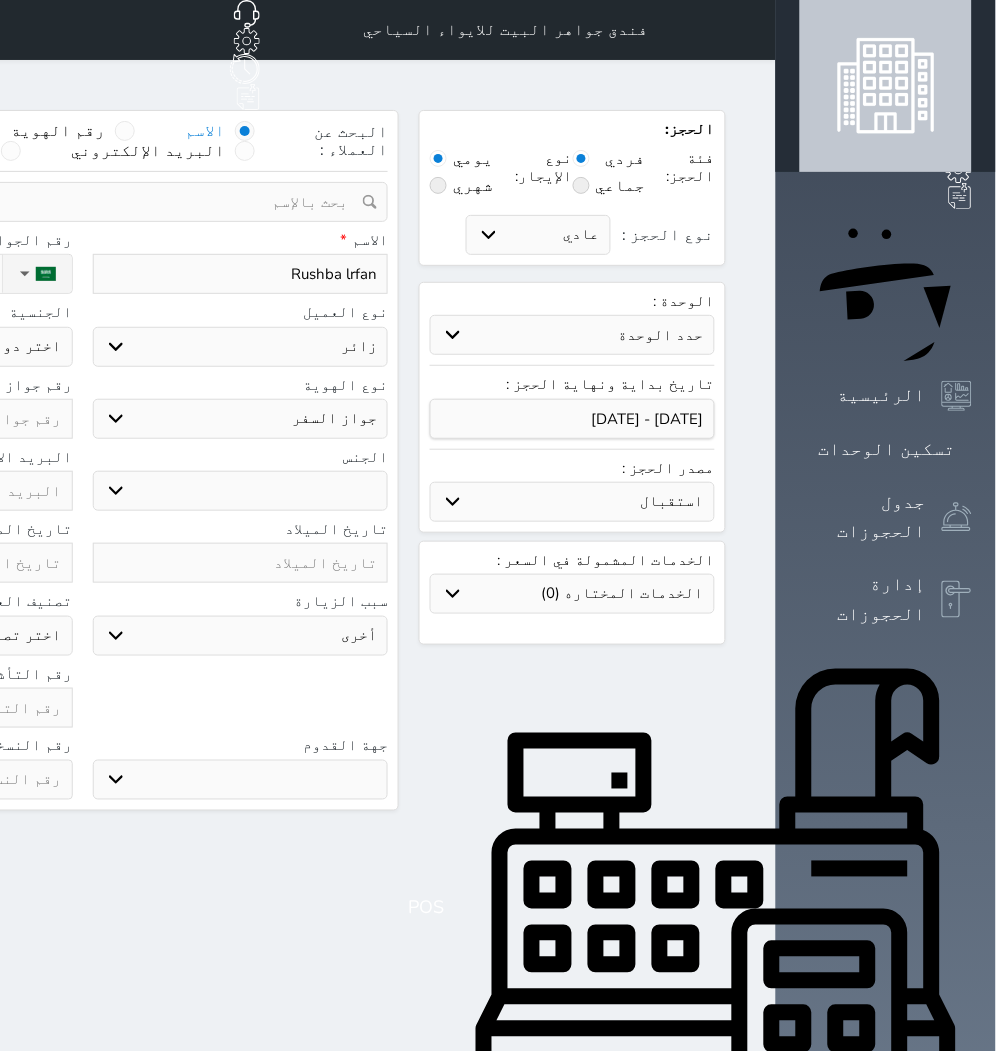 click on "ذكر   انثى" at bounding box center [241, 491] 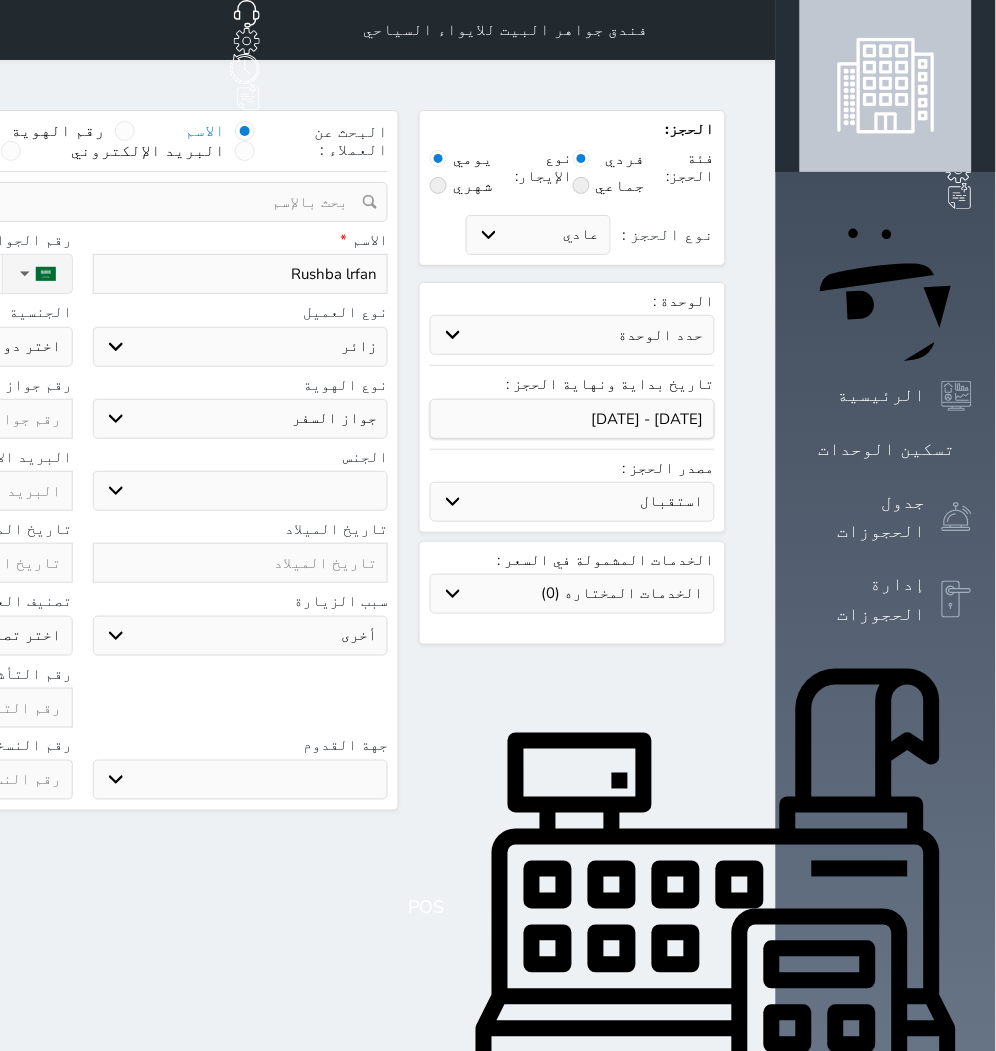 select on "[DEMOGRAPHIC_DATA]" 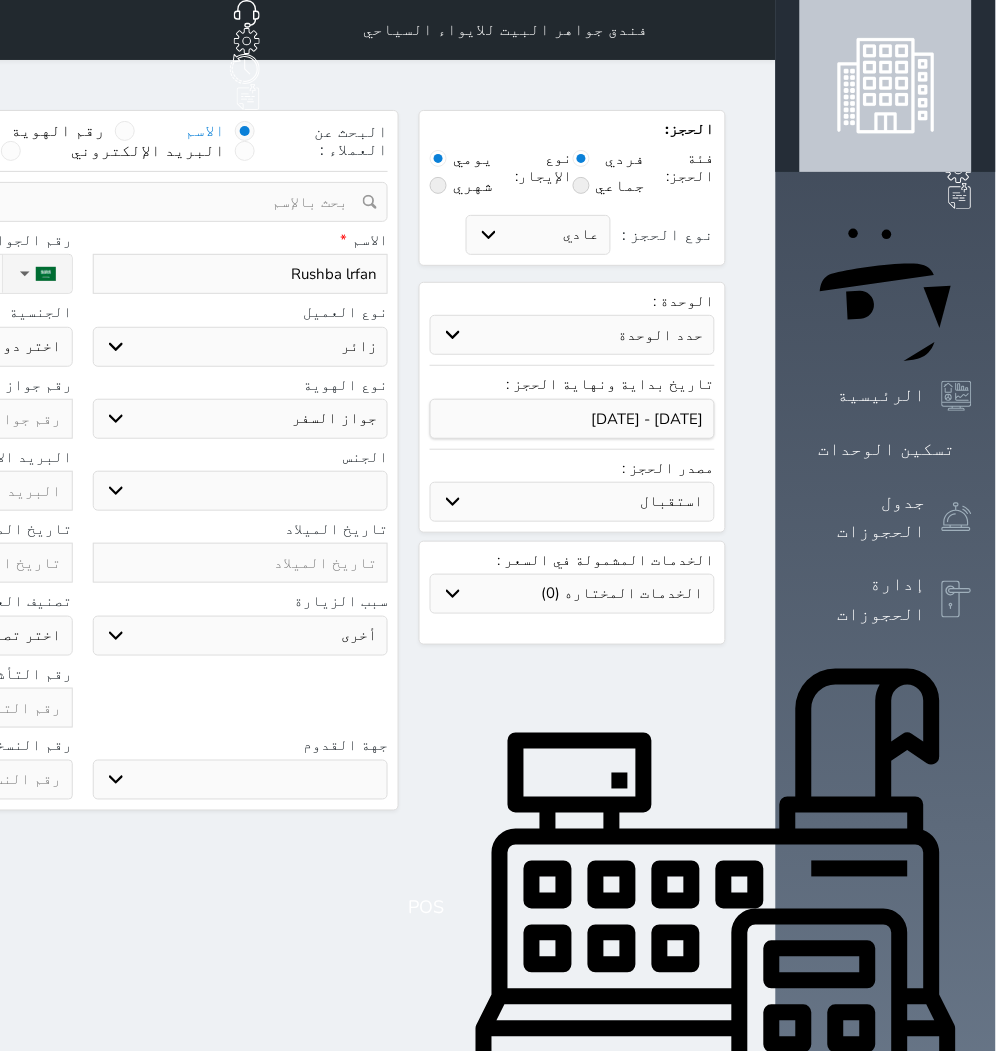 click on "ذكر   انثى" at bounding box center [241, 491] 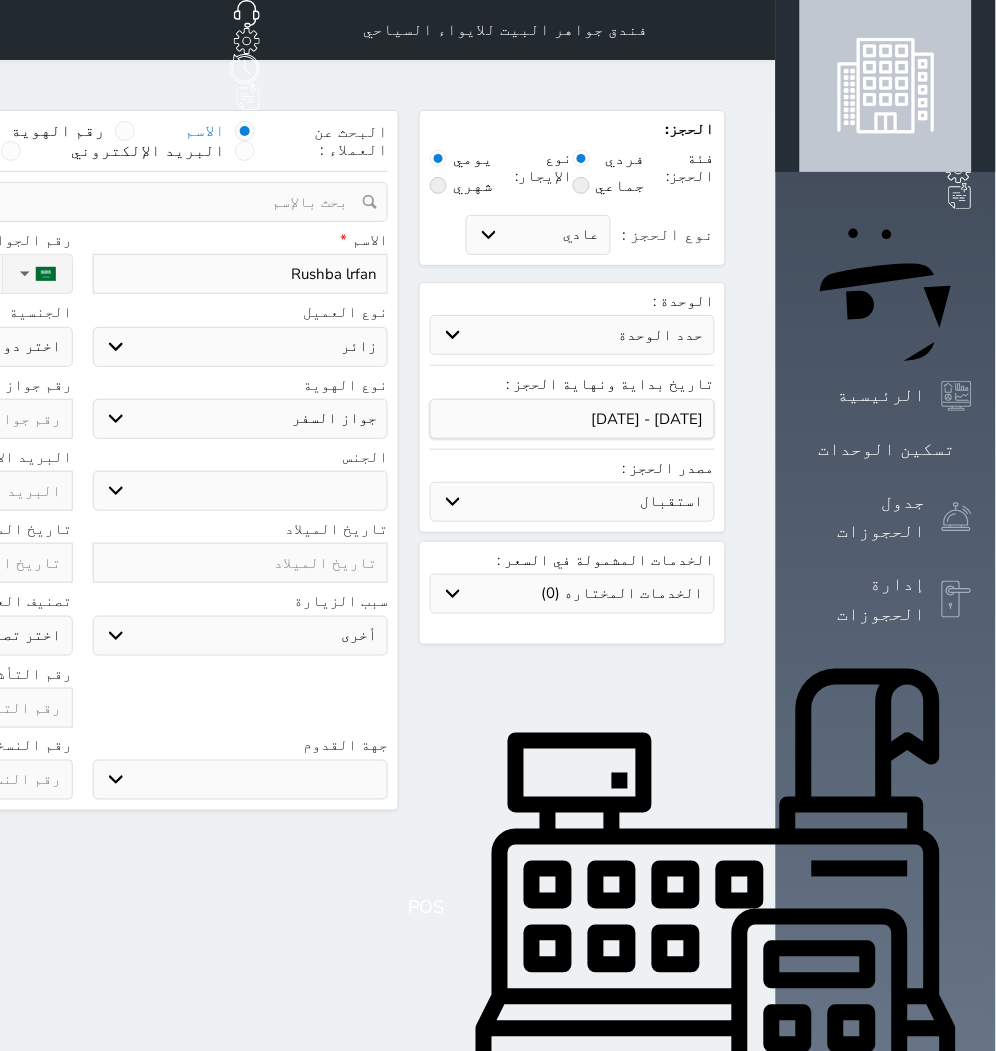 click on "سياحة زيارة الاهل والاصدقاء زيارة دينية زيارة عمل زيارة رياضية زيارة ترفيهية أخرى موظف ديوان عمل نزيل حجر موظف وزارة الصحة" at bounding box center (241, 636) 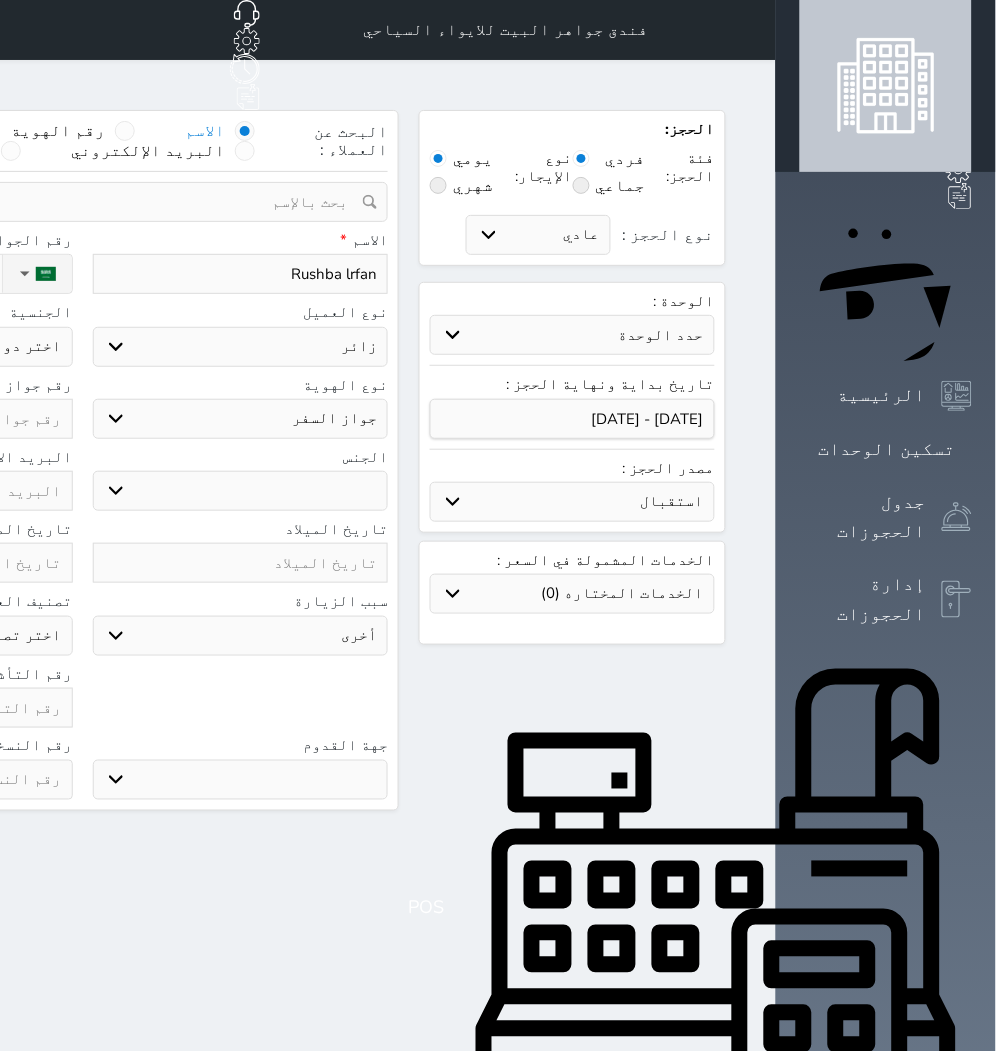 select on "3" 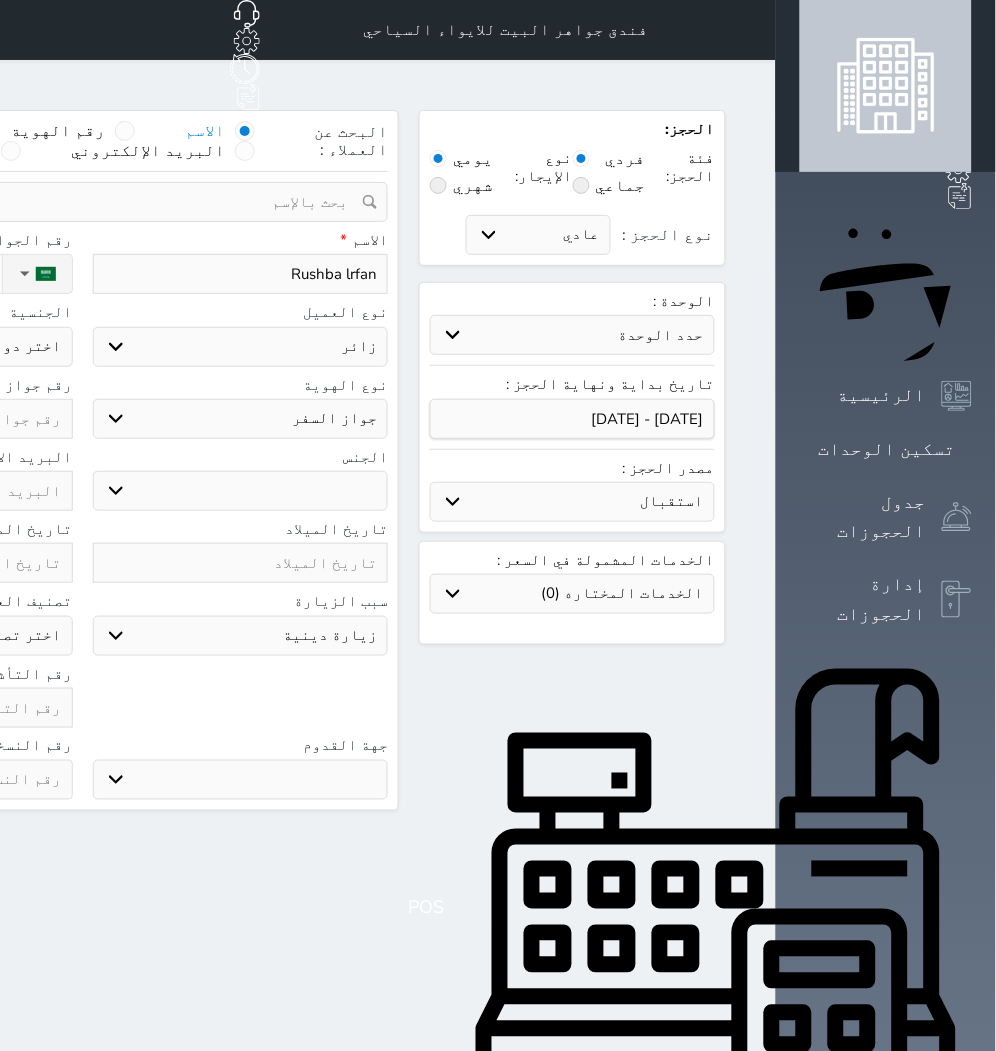 click on "سياحة زيارة الاهل والاصدقاء زيارة دينية زيارة عمل زيارة رياضية زيارة ترفيهية أخرى موظف ديوان عمل نزيل حجر موظف وزارة الصحة" at bounding box center [241, 636] 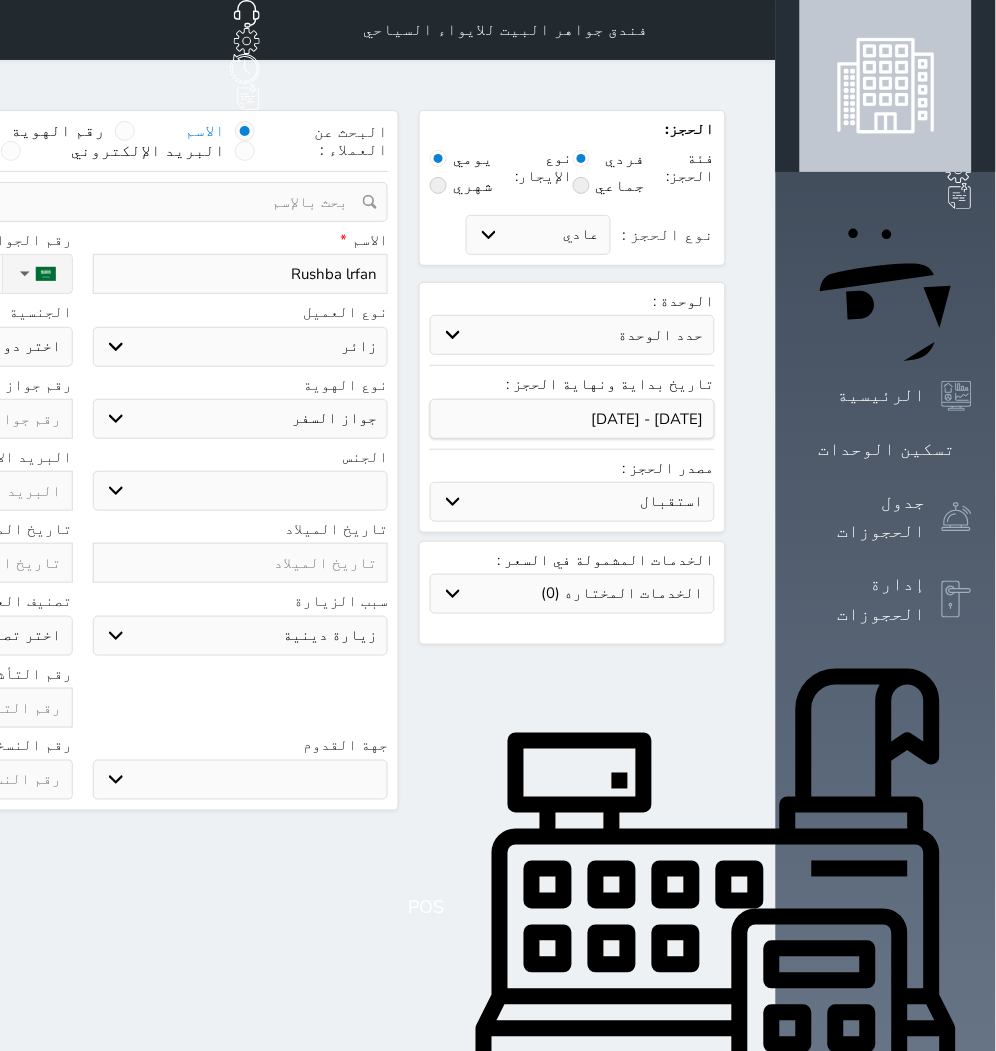 select 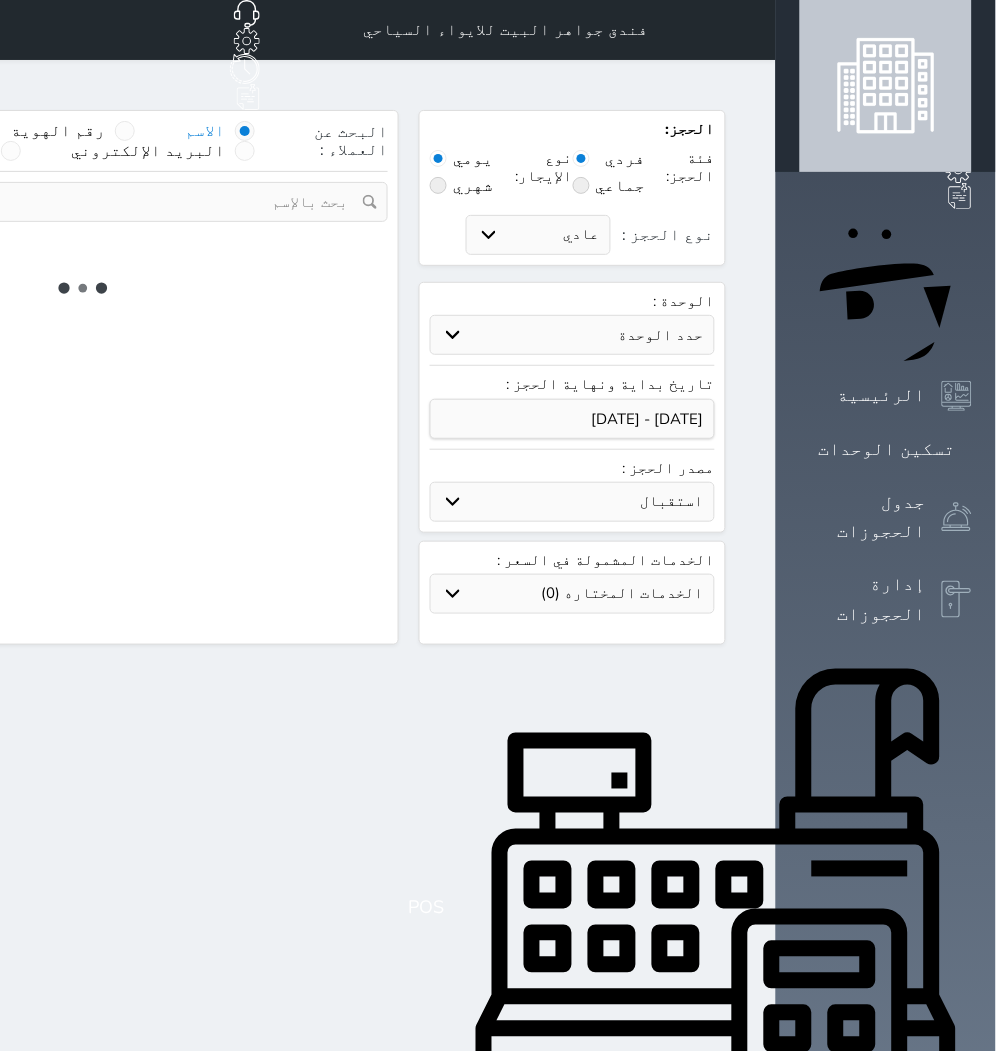 select on "3" 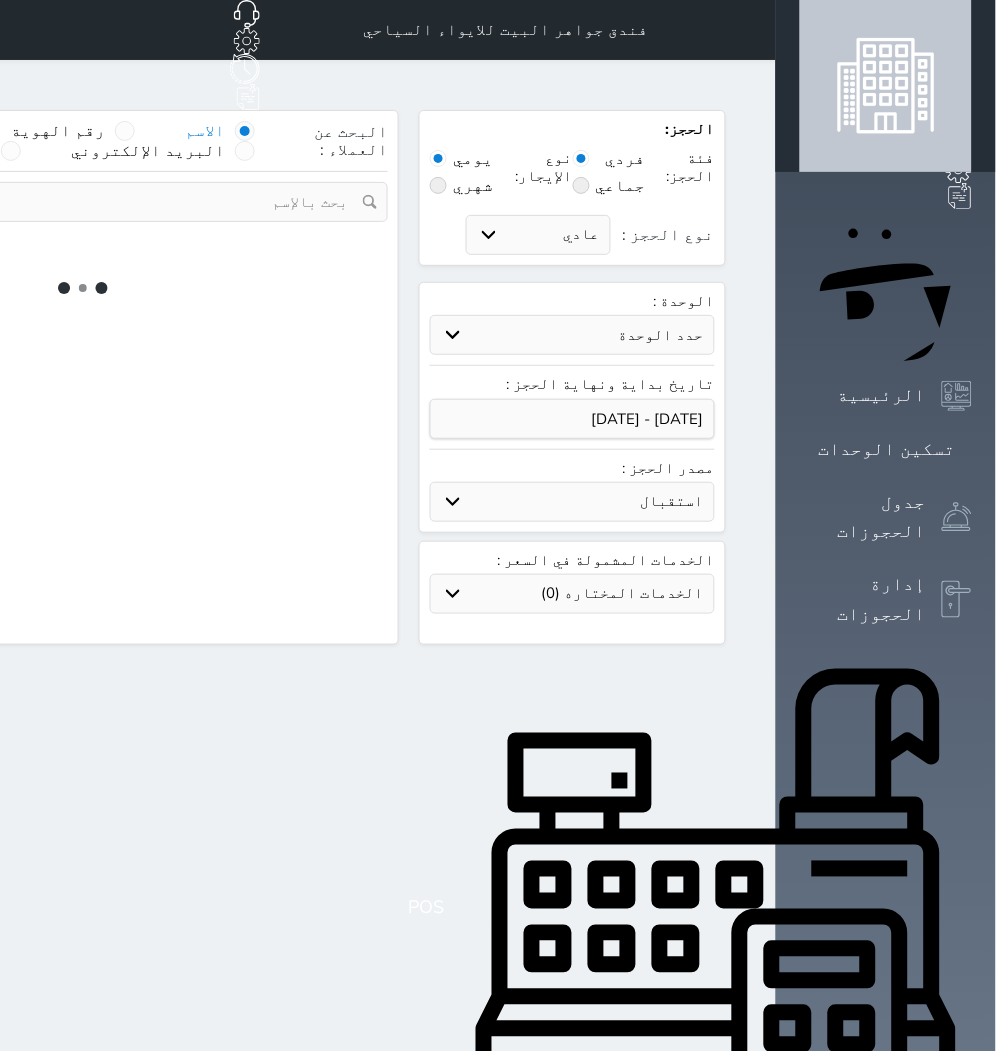 select on "5" 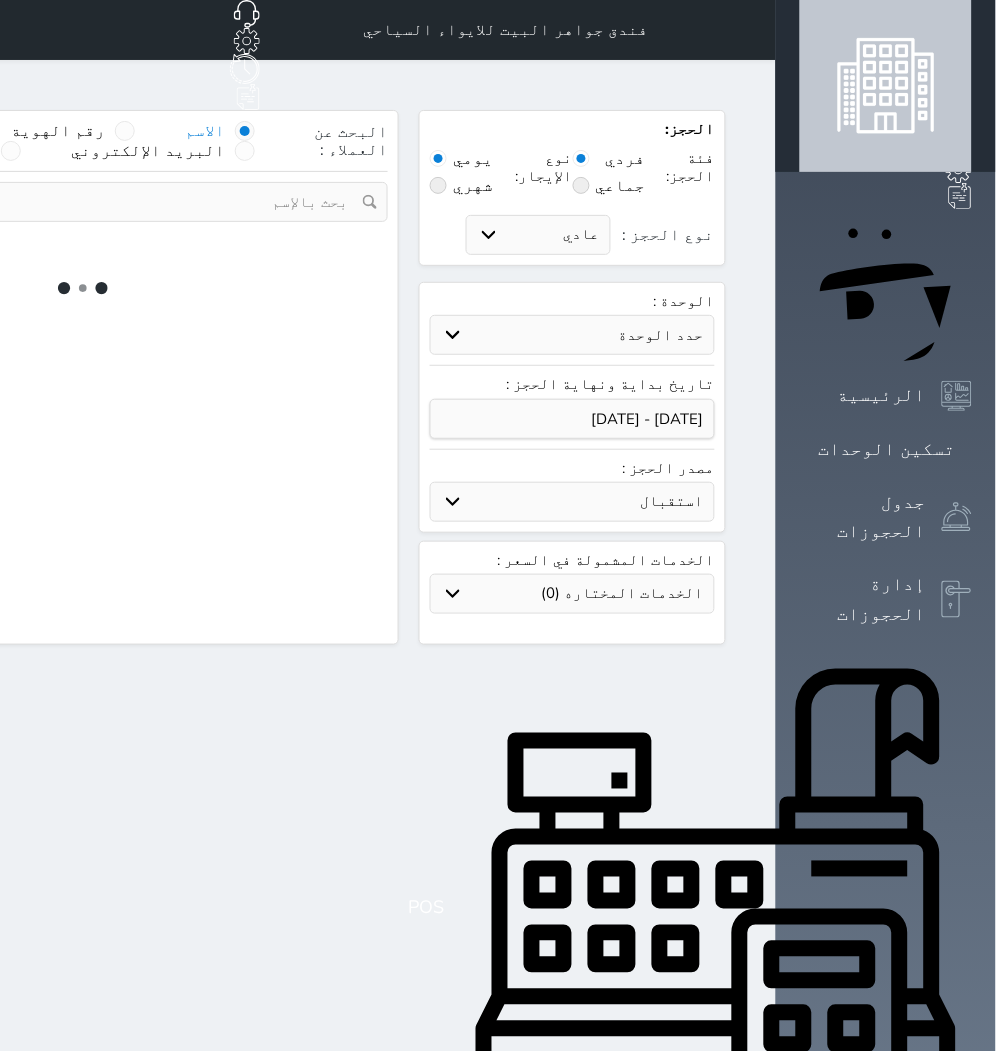 select on "[DEMOGRAPHIC_DATA]" 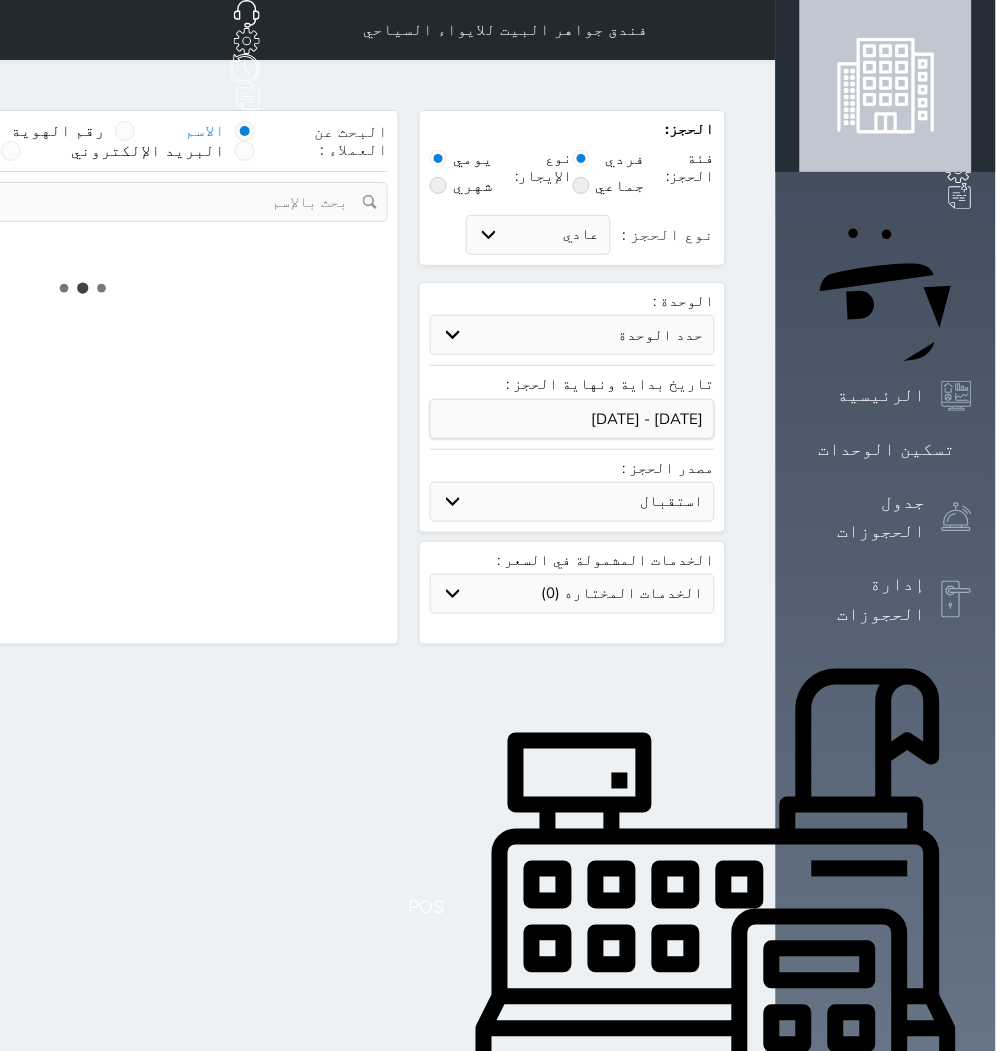 select on "3" 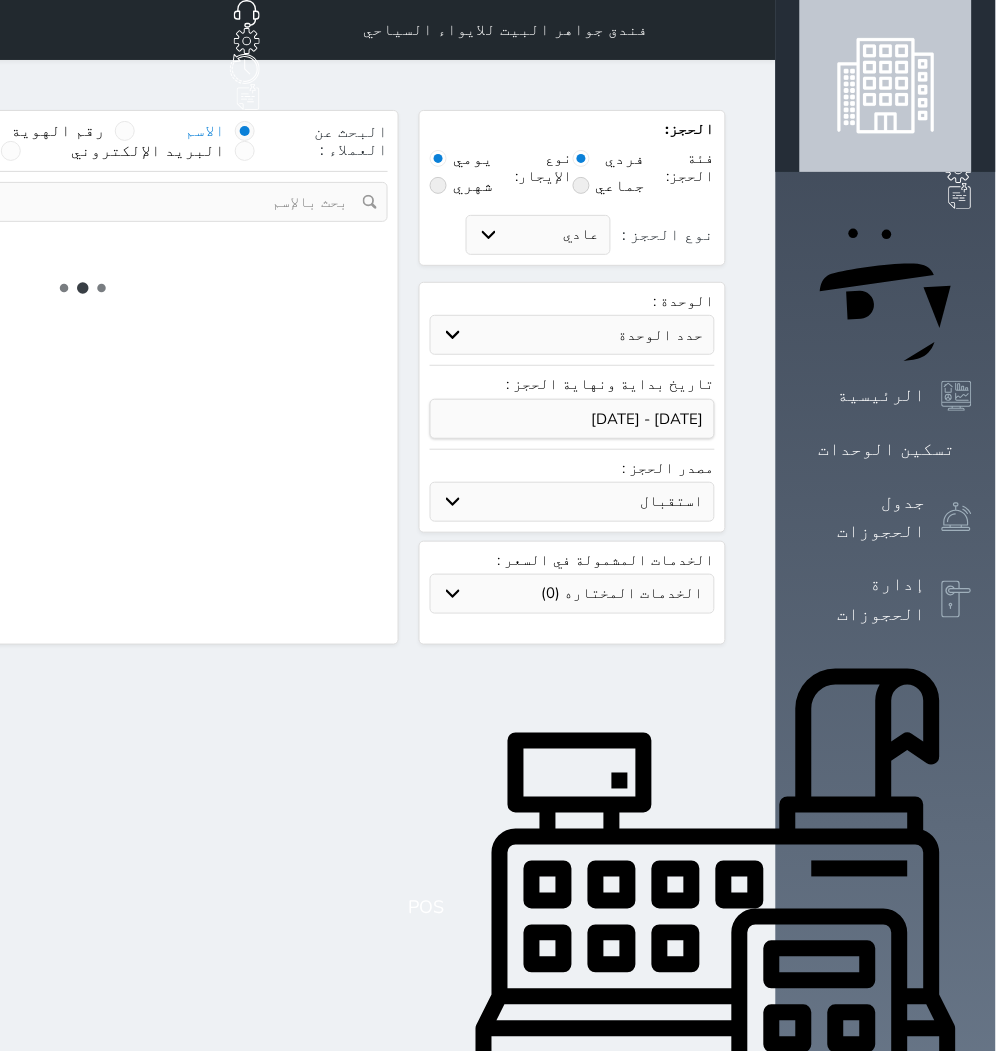 select 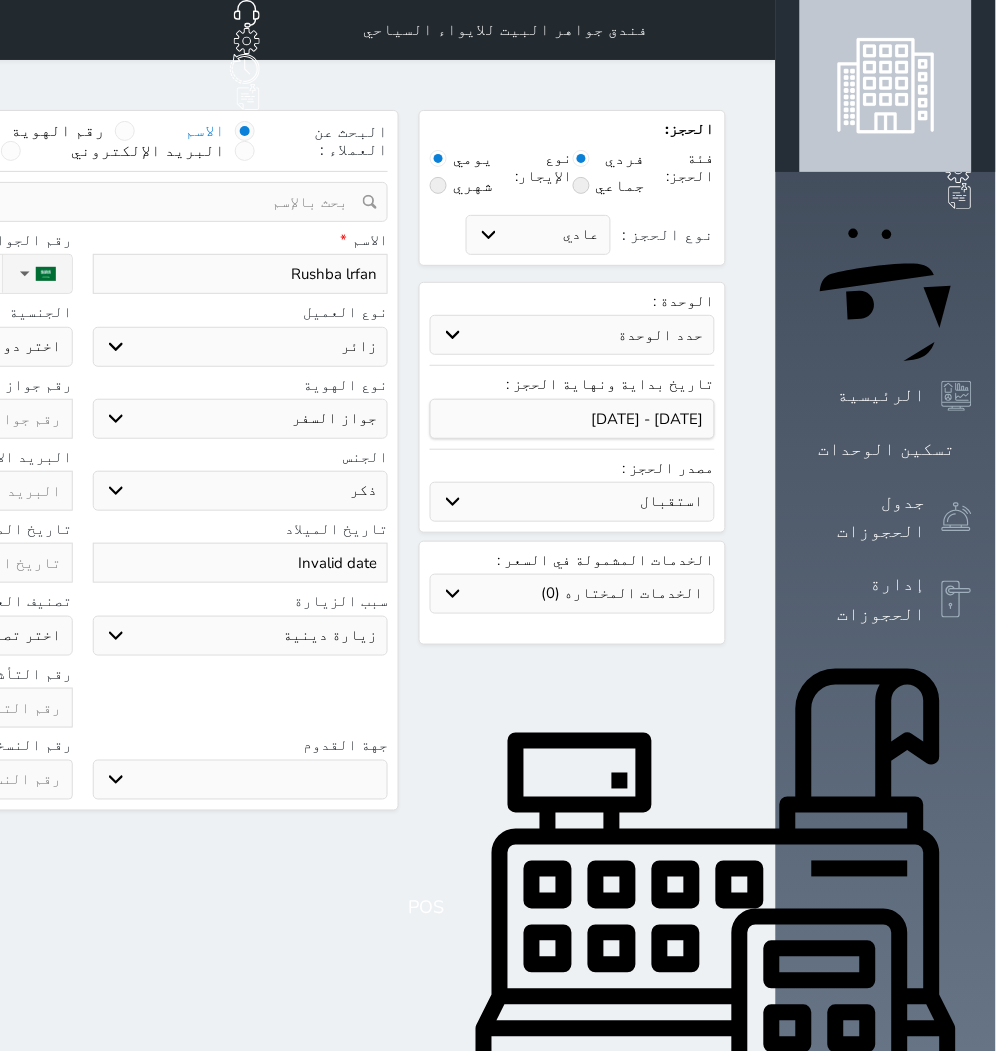 click on "اختر دولة
اثيوبيا
اجنبي بجواز سعودي
اخرى
[GEOGRAPHIC_DATA]
[GEOGRAPHIC_DATA]
[GEOGRAPHIC_DATA]
[GEOGRAPHIC_DATA]
[GEOGRAPHIC_DATA]
[GEOGRAPHIC_DATA]
[GEOGRAPHIC_DATA]" at bounding box center [-75, 347] 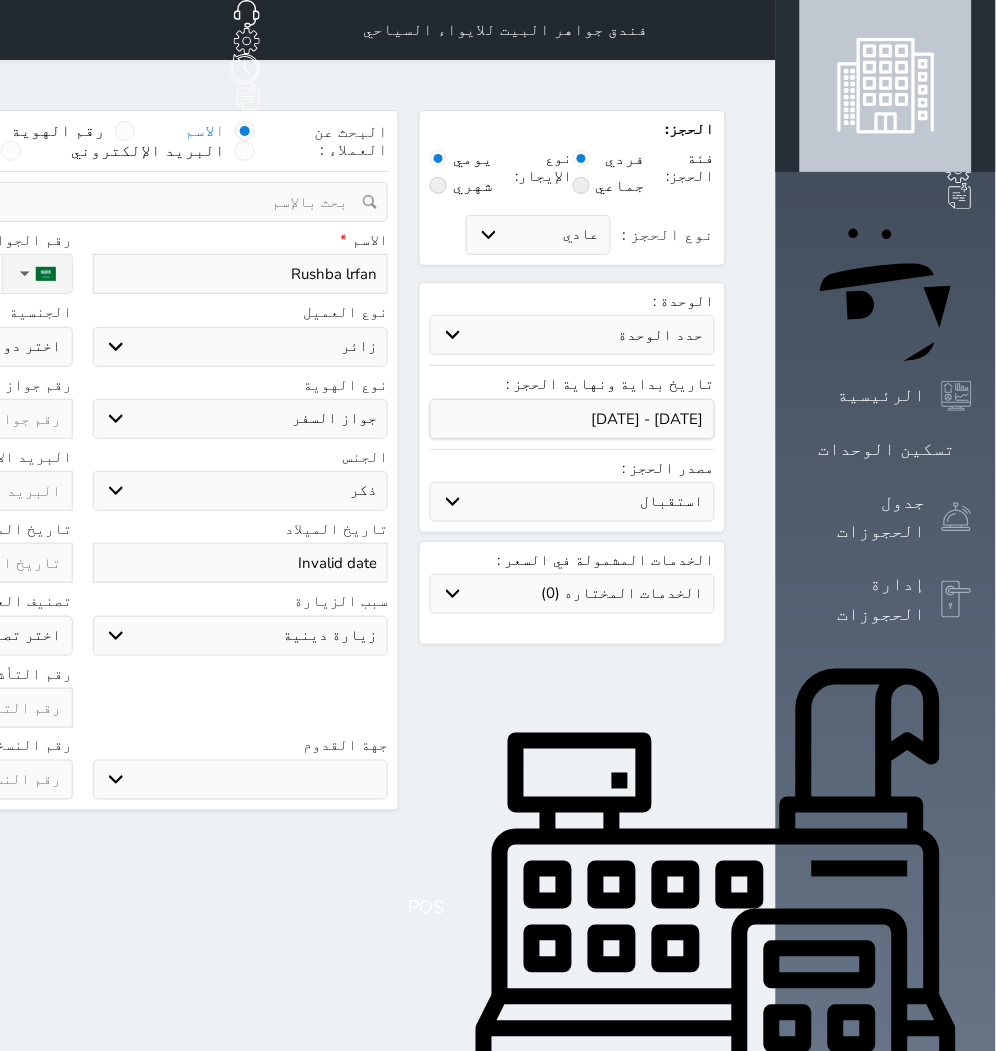 select on "304" 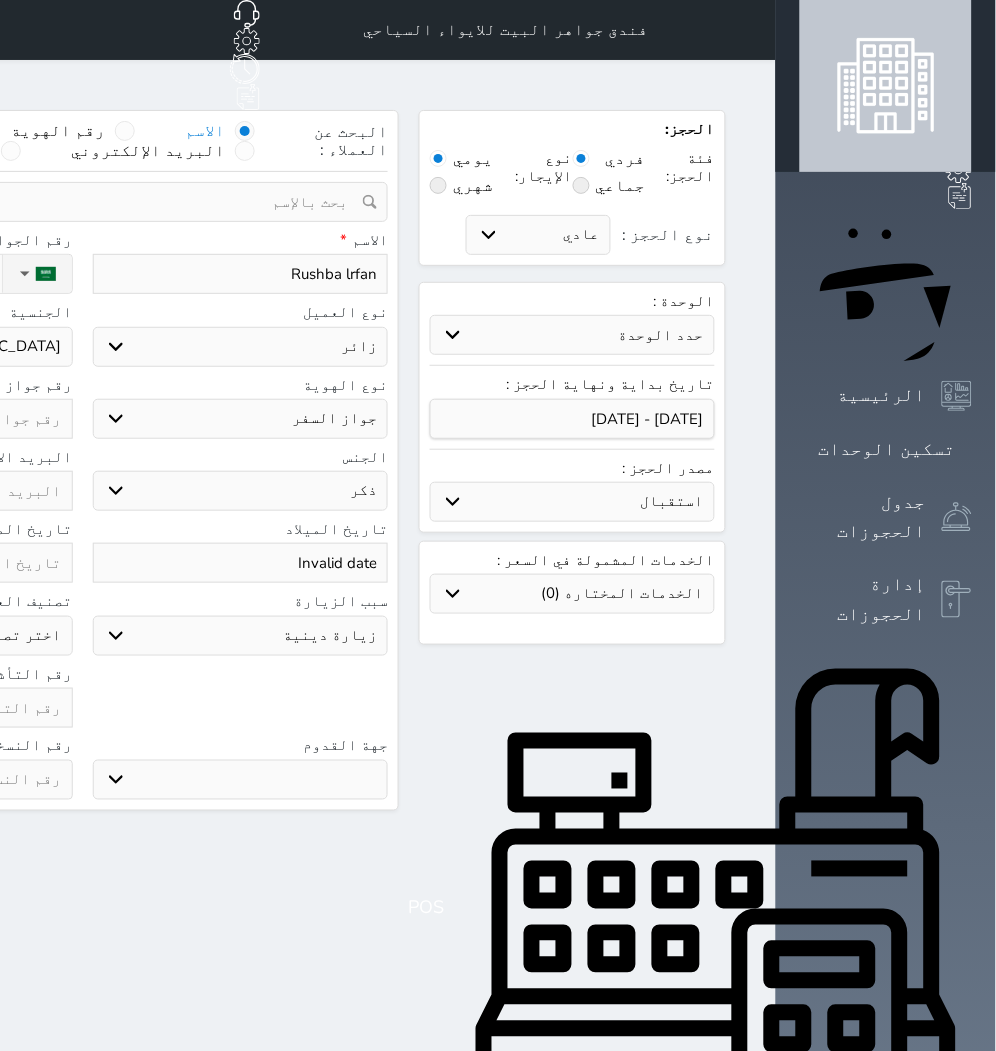 click on "اختر دولة
اثيوبيا
اجنبي بجواز سعودي
اخرى
[GEOGRAPHIC_DATA]
[GEOGRAPHIC_DATA]
[GEOGRAPHIC_DATA]
[GEOGRAPHIC_DATA]
[GEOGRAPHIC_DATA]
[GEOGRAPHIC_DATA]
[GEOGRAPHIC_DATA]" at bounding box center [-75, 347] 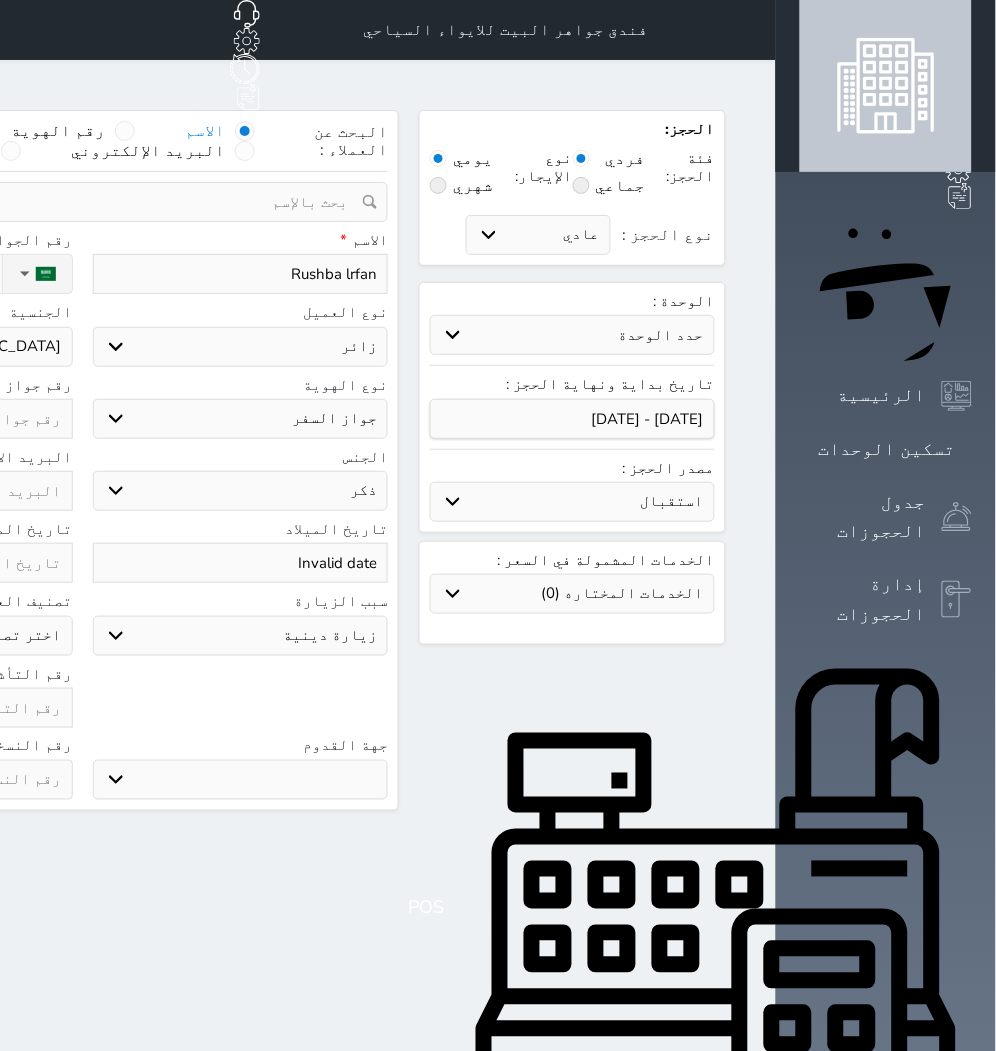 click at bounding box center (-75, 419) 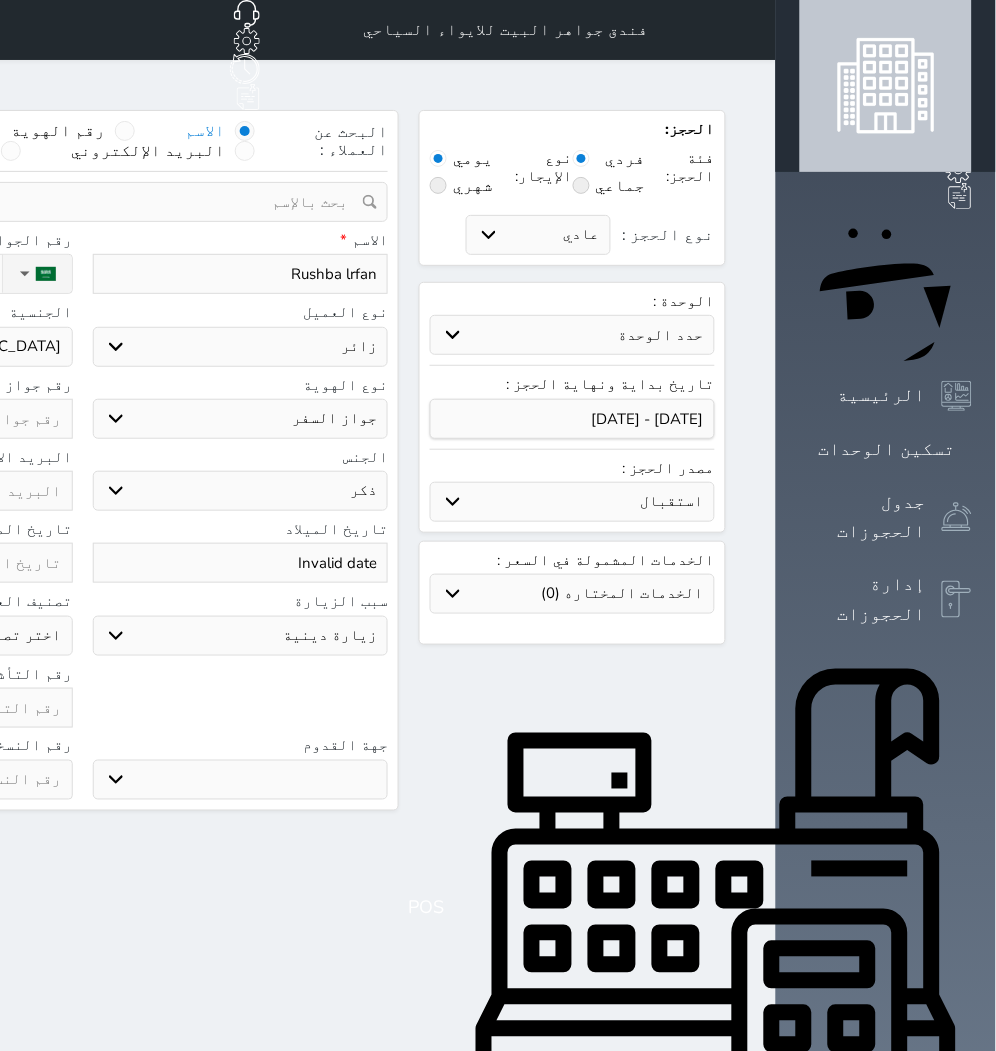 type on "d" 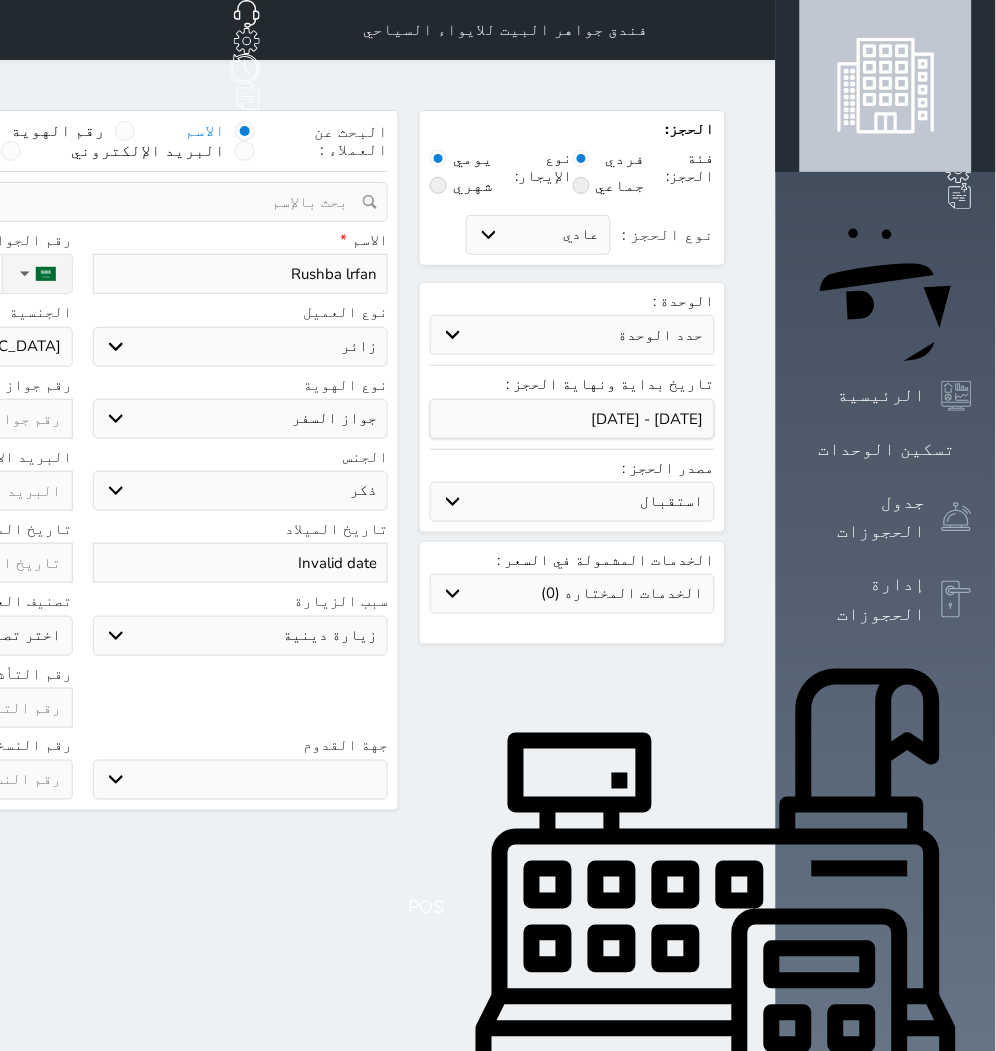 select 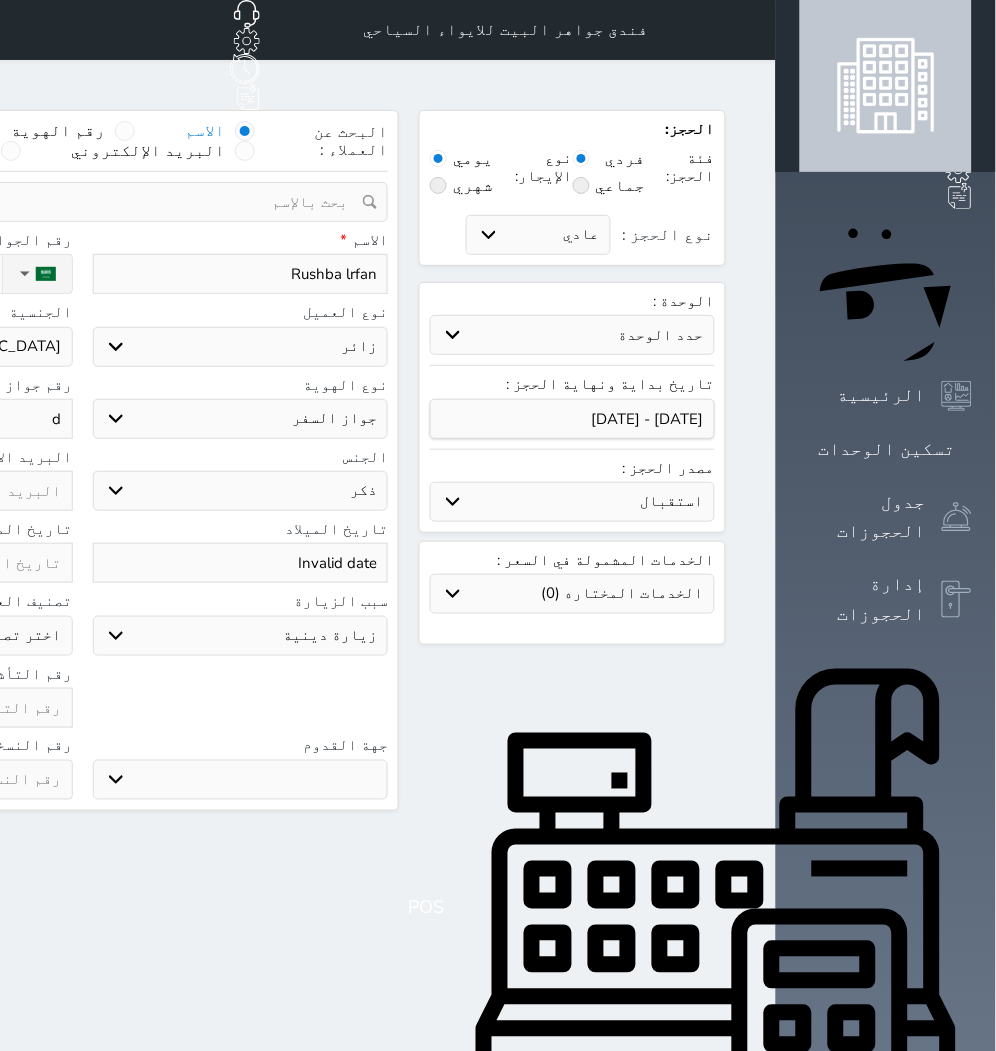type on "dd" 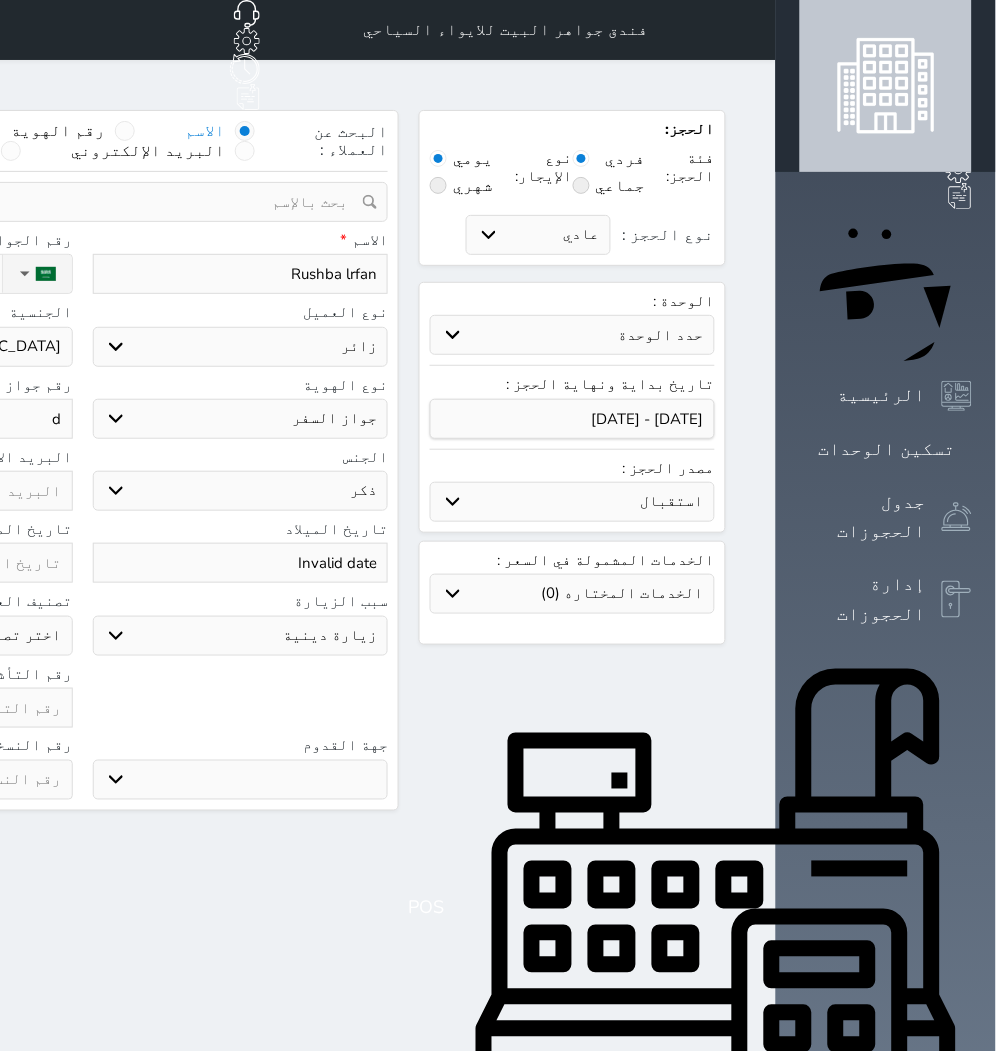 select 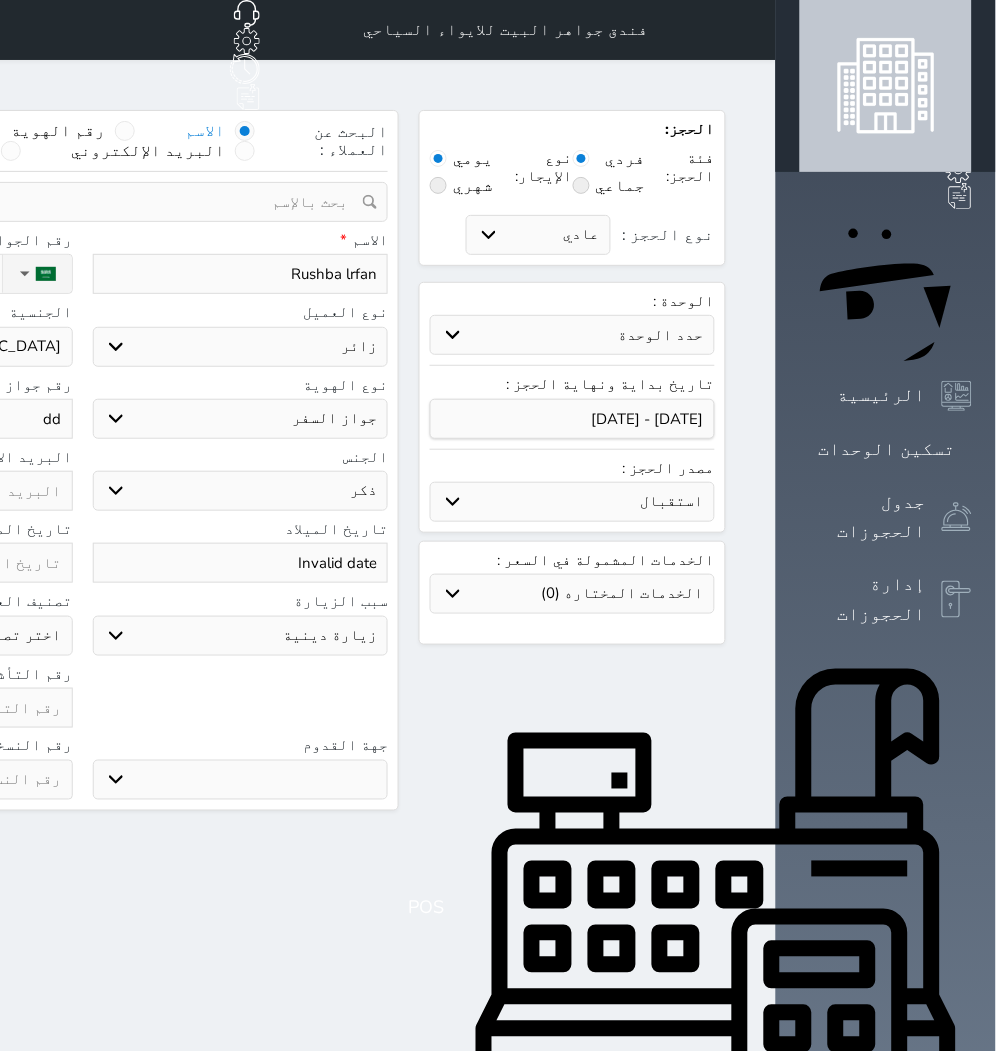 type on "d" 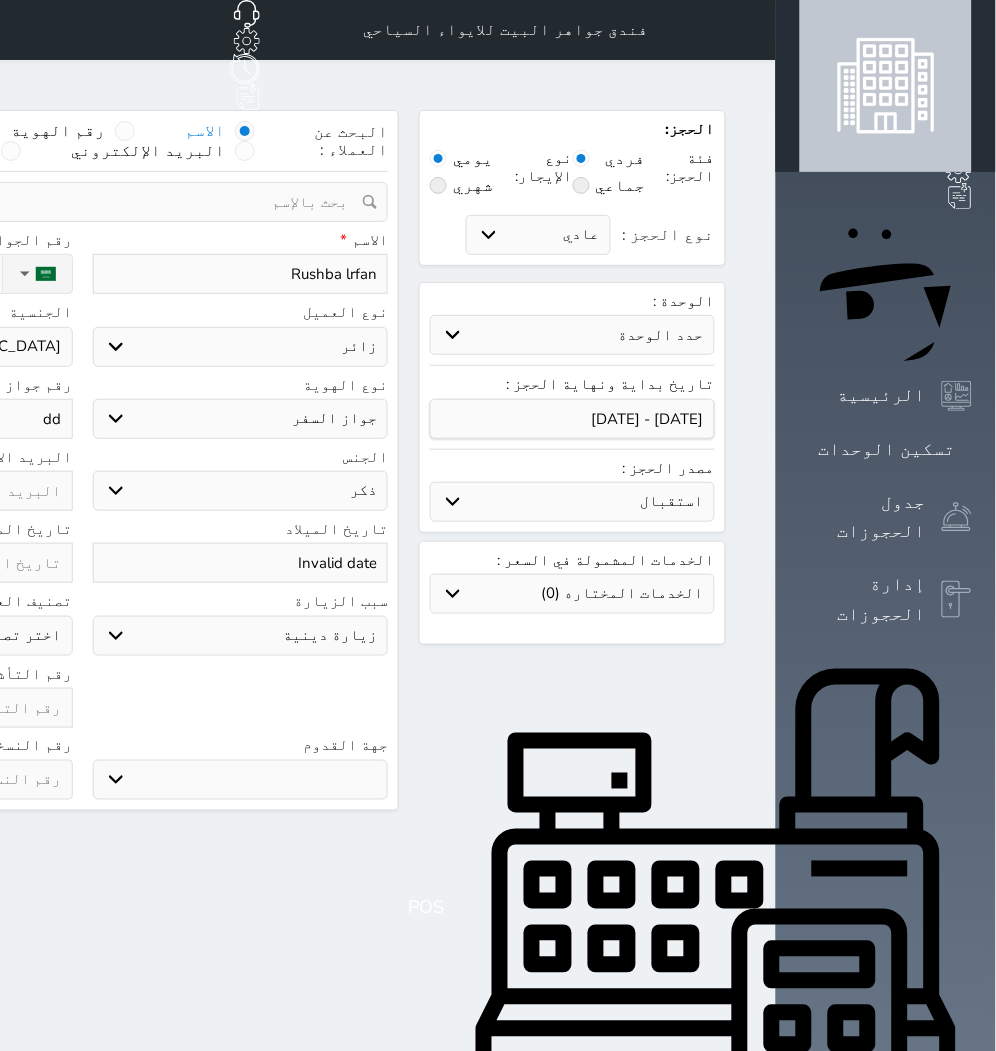 select 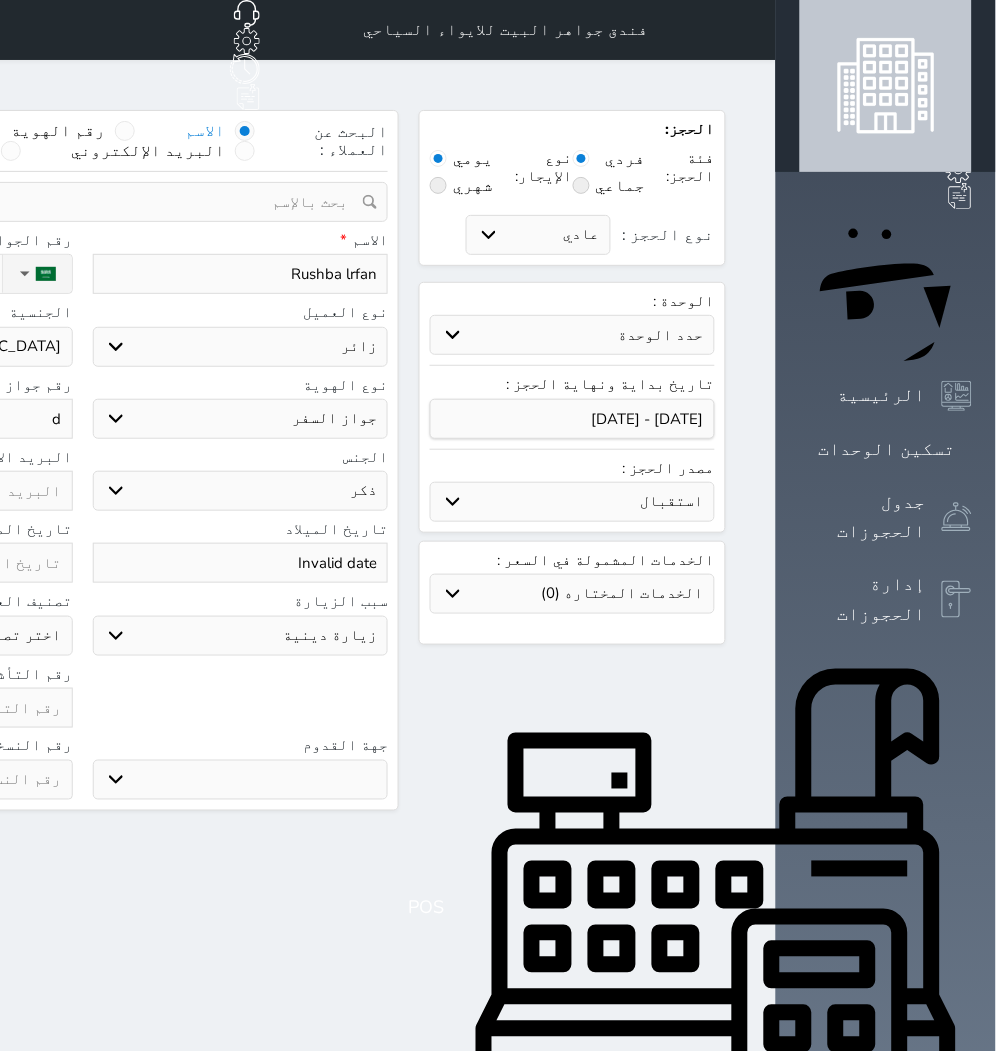 type 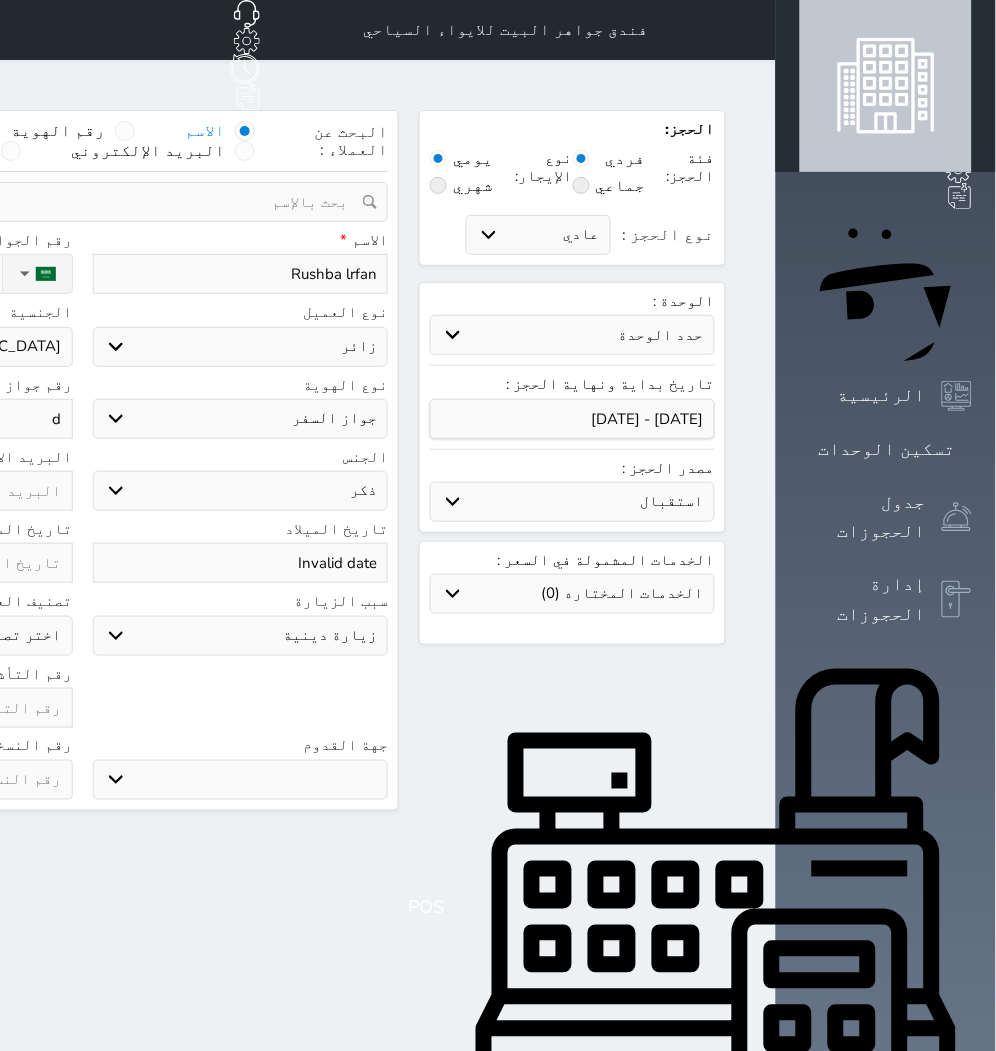 select 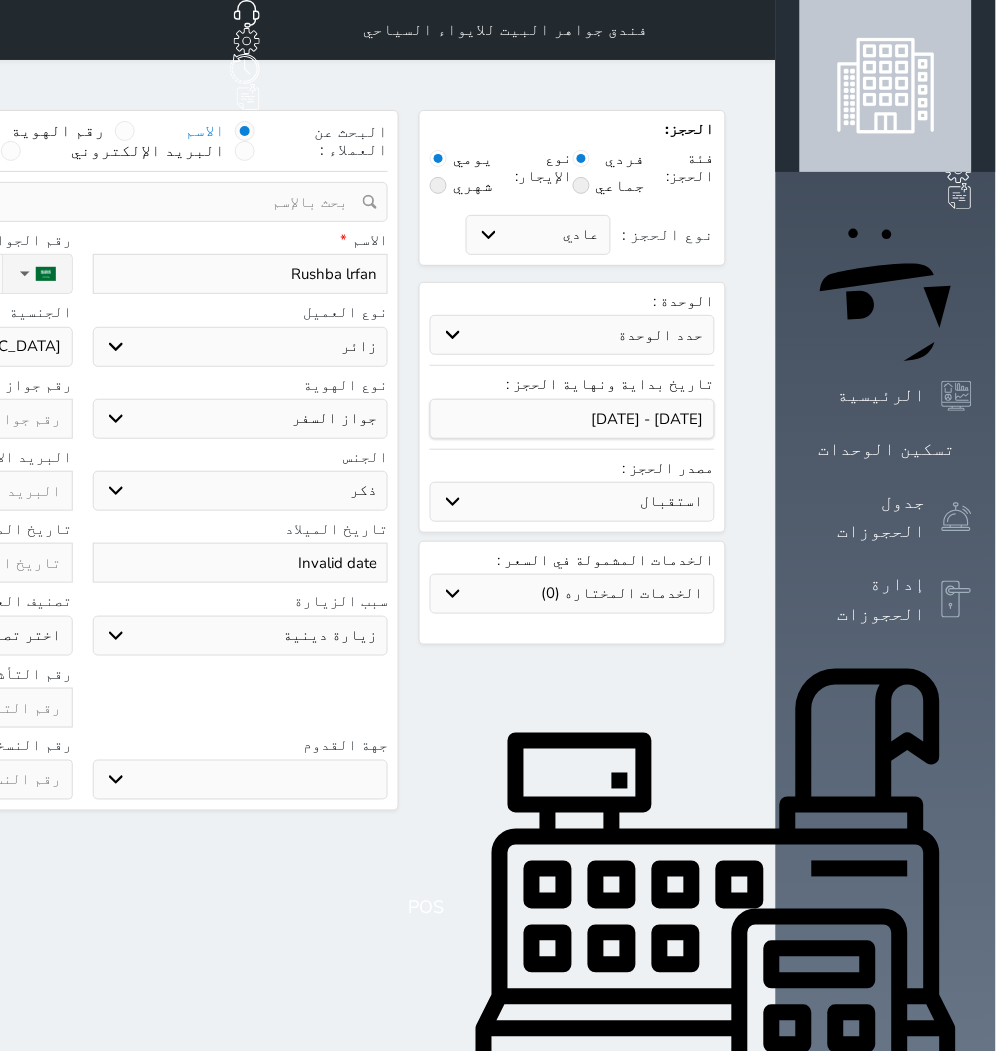 type on "D" 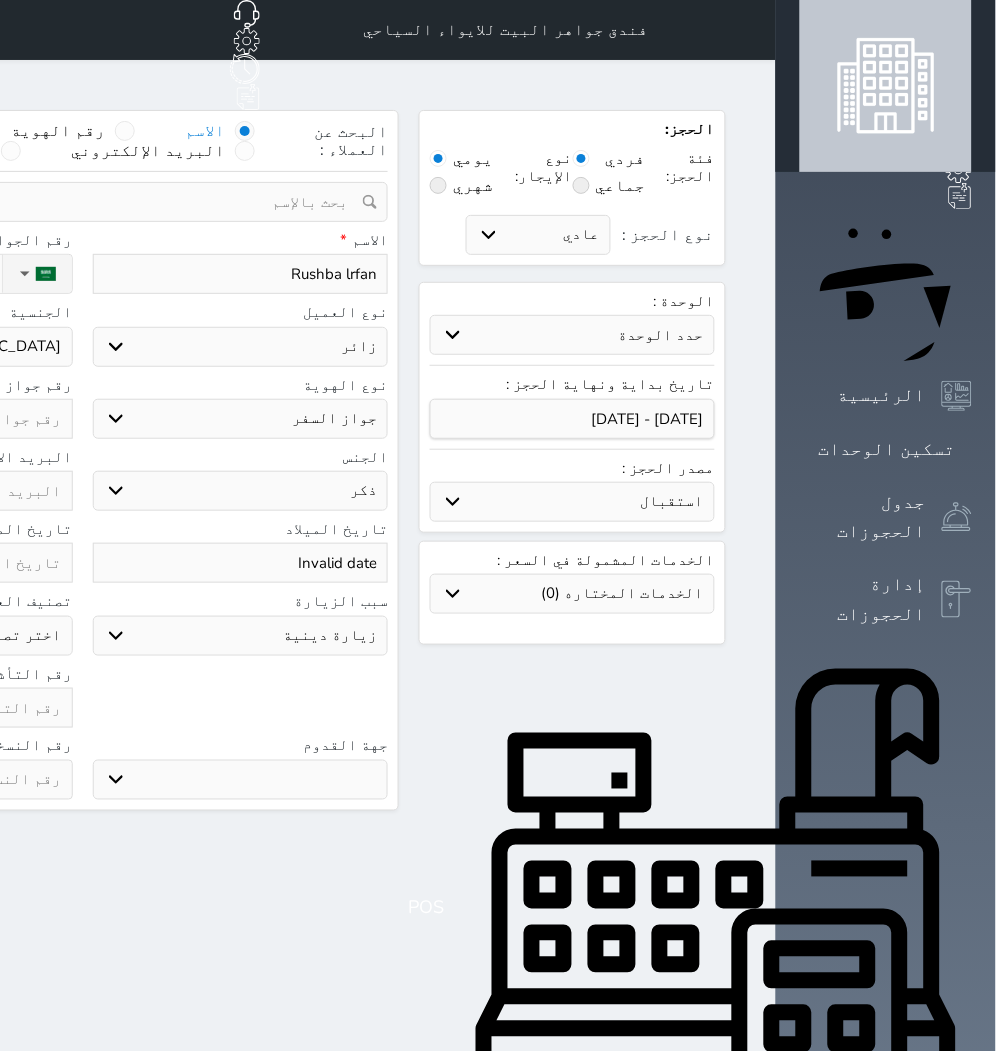 select 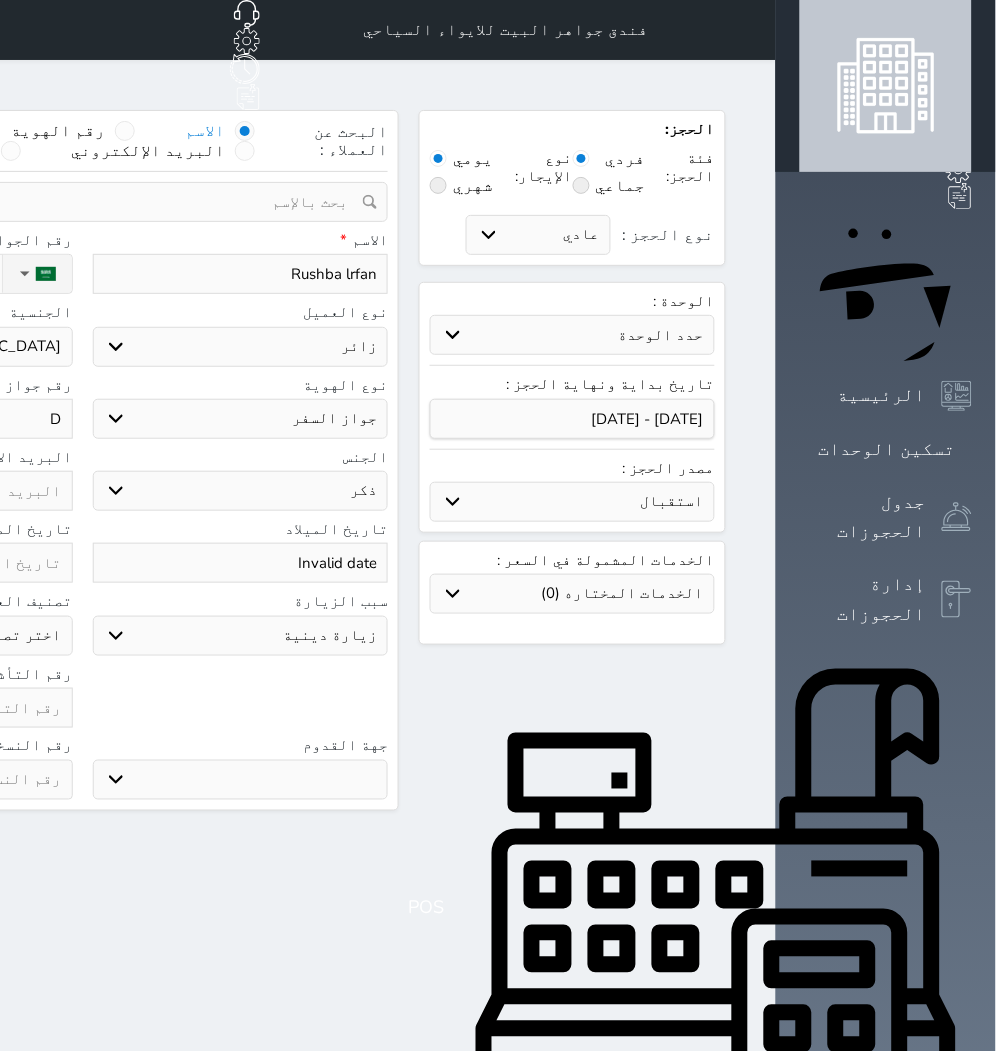 type on "DD" 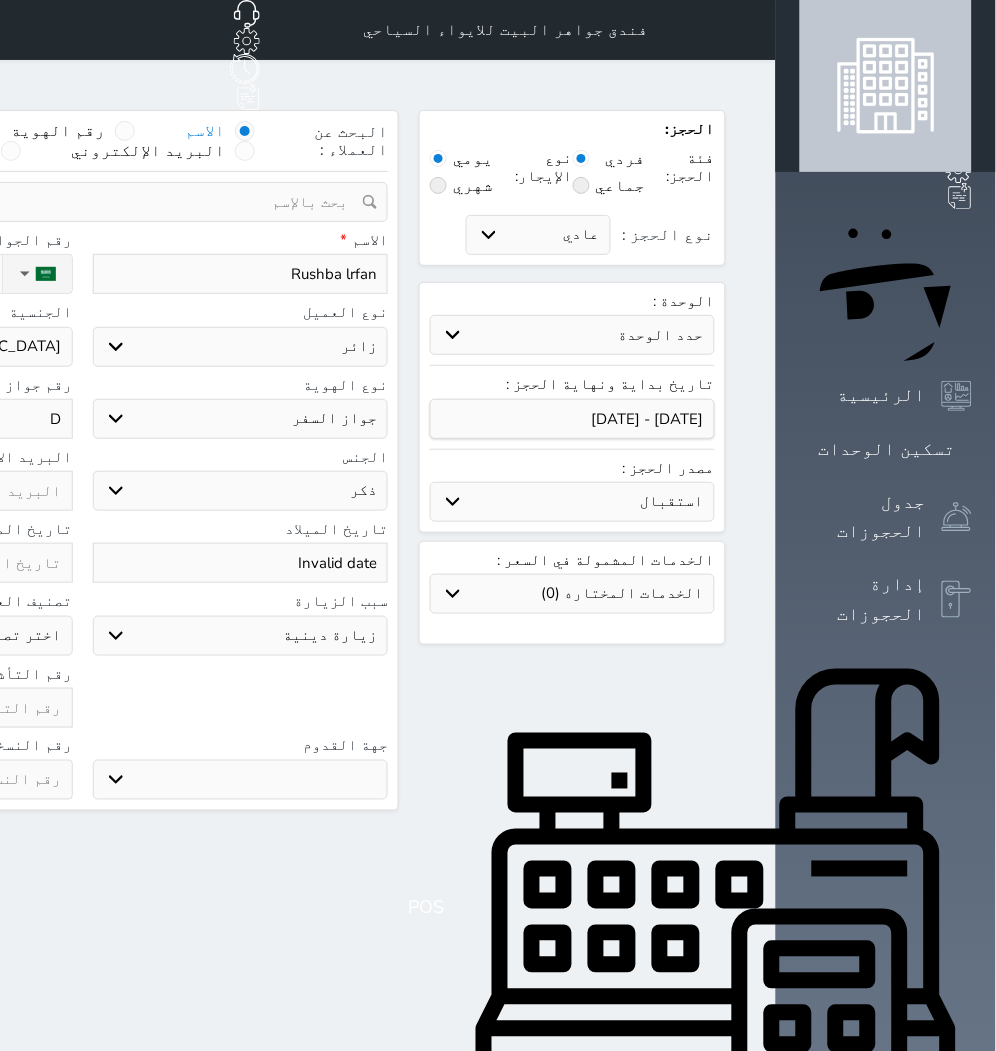 select 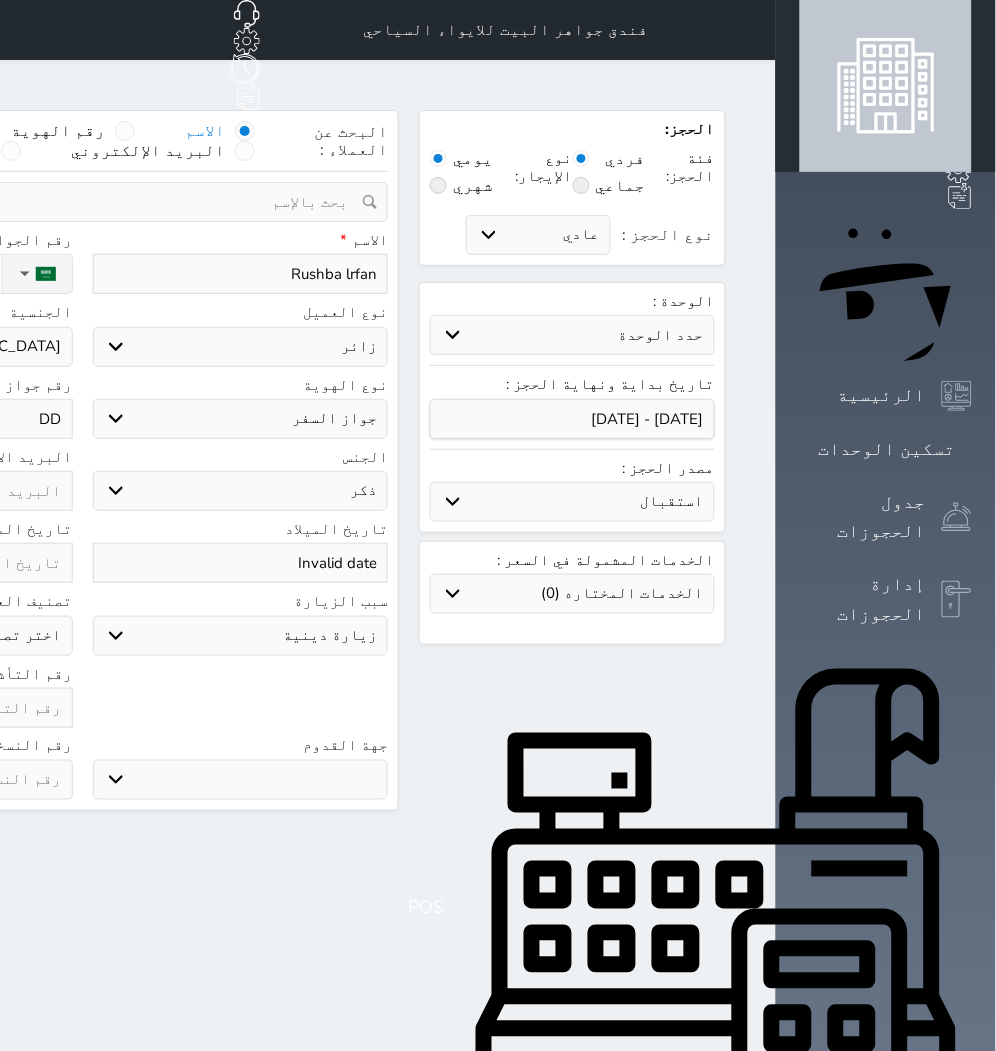 type on "DD1" 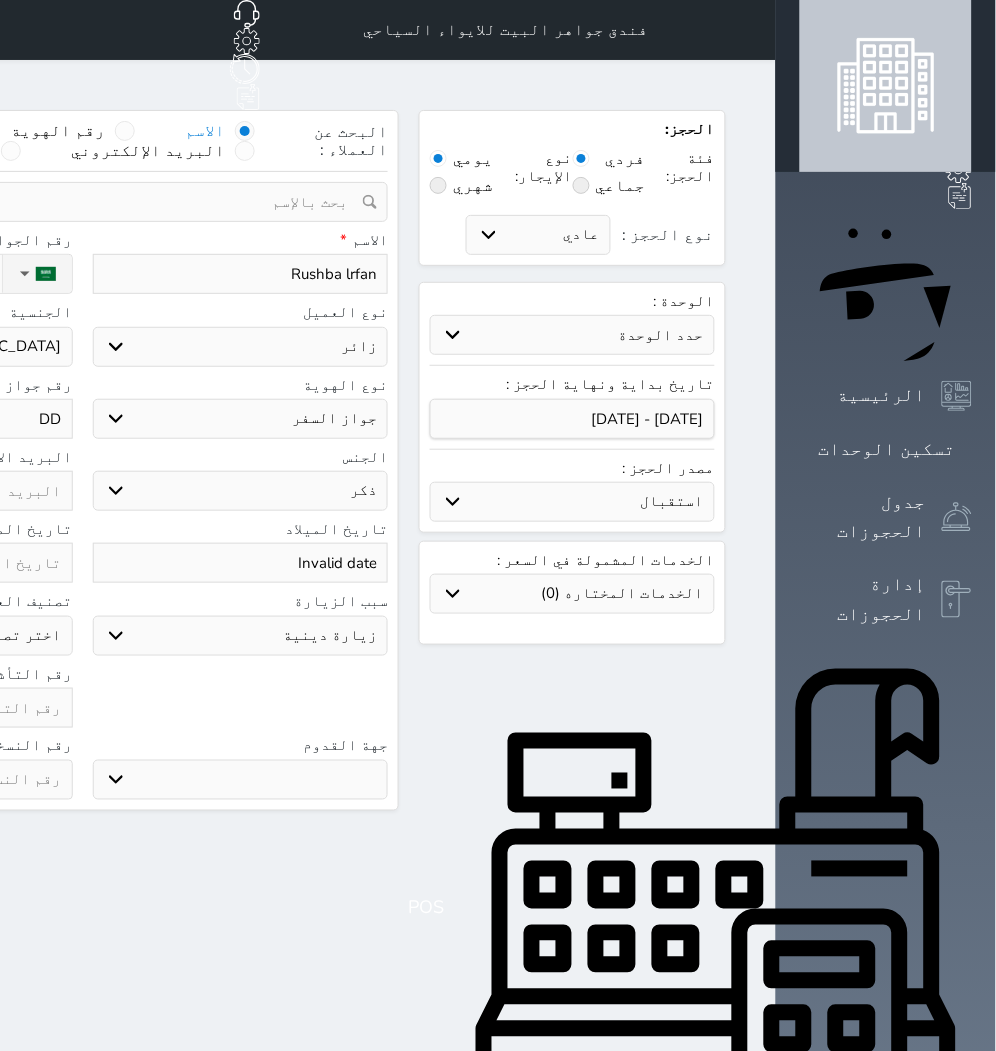 select 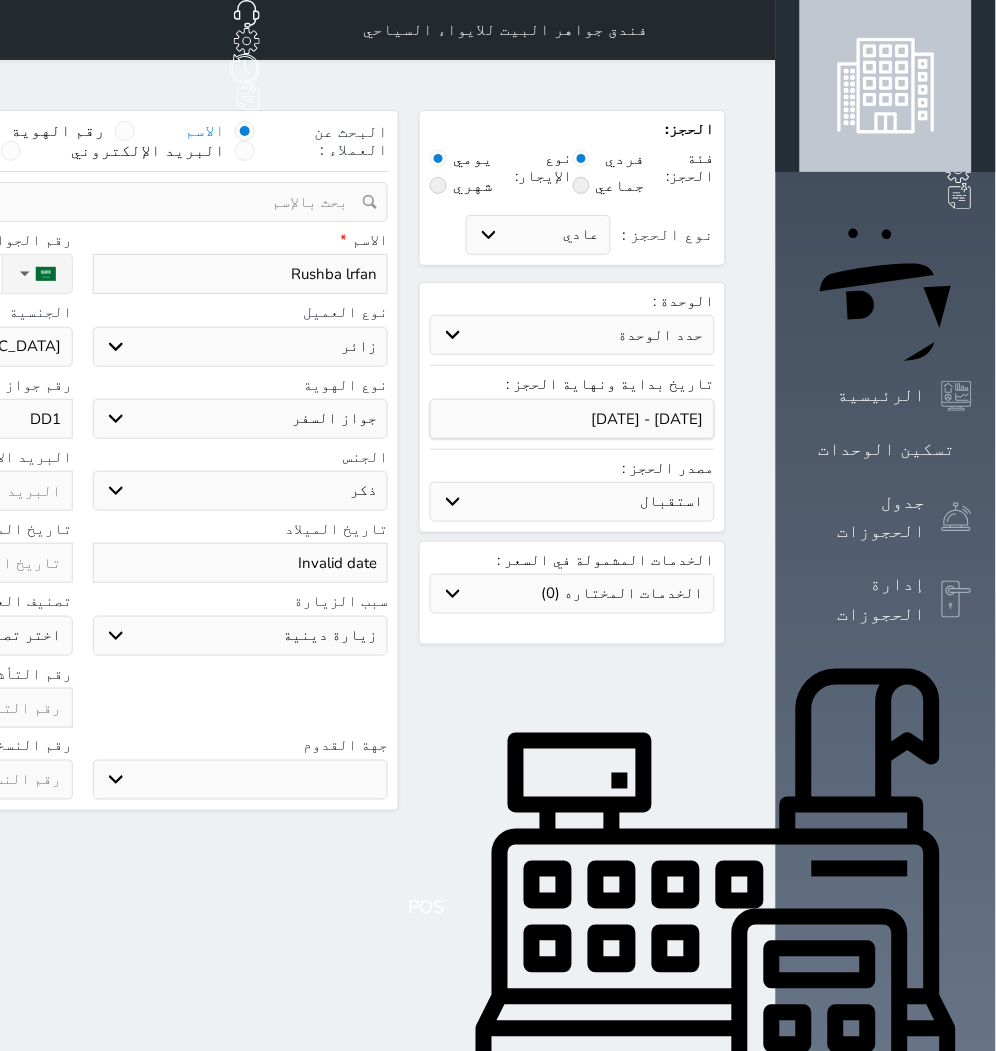 type on "DD19" 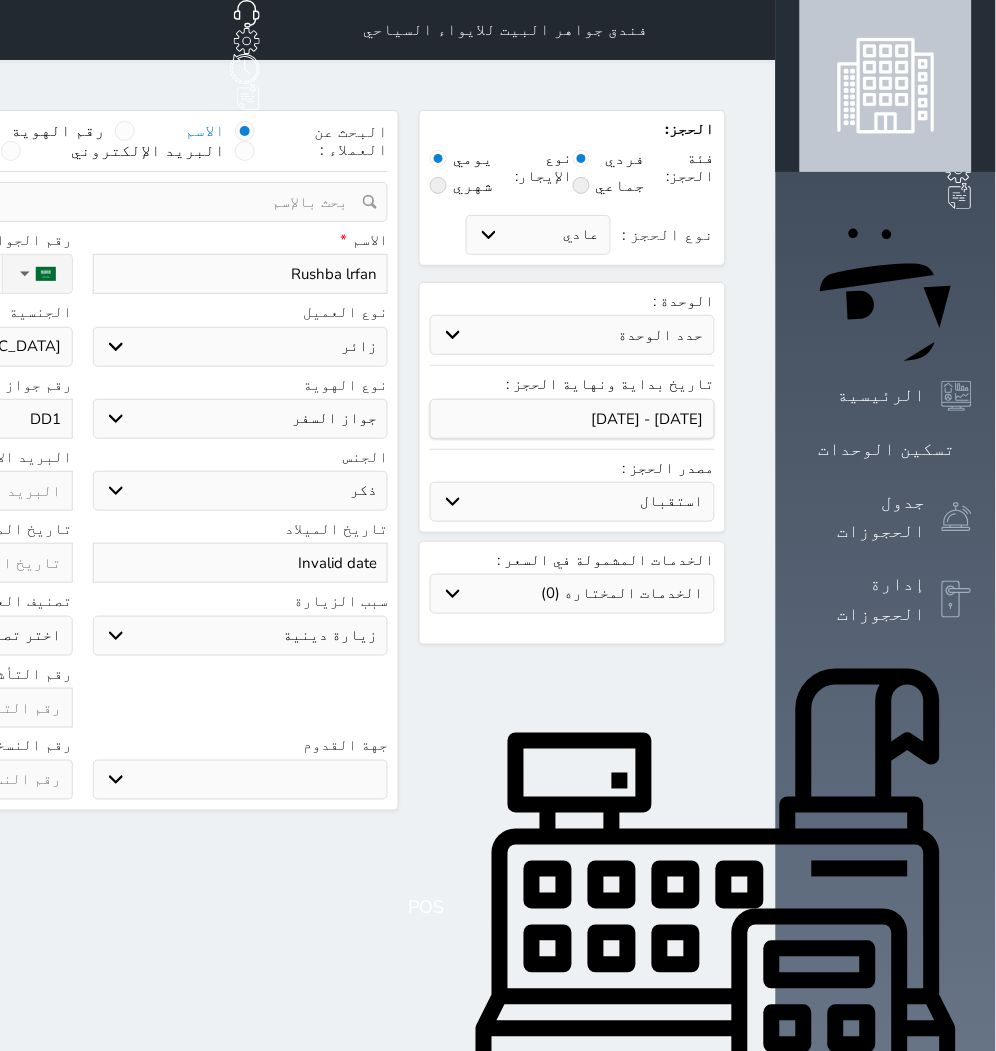 select 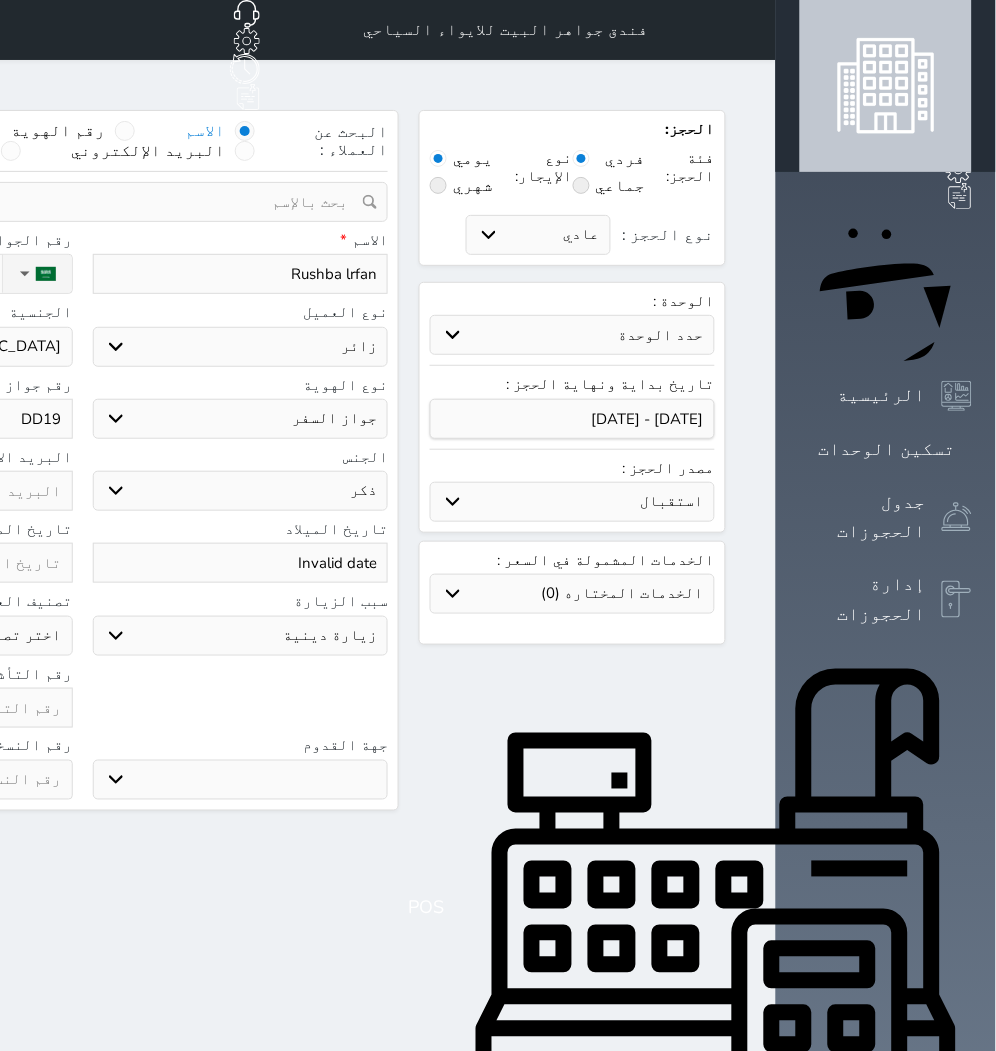type on "DD198" 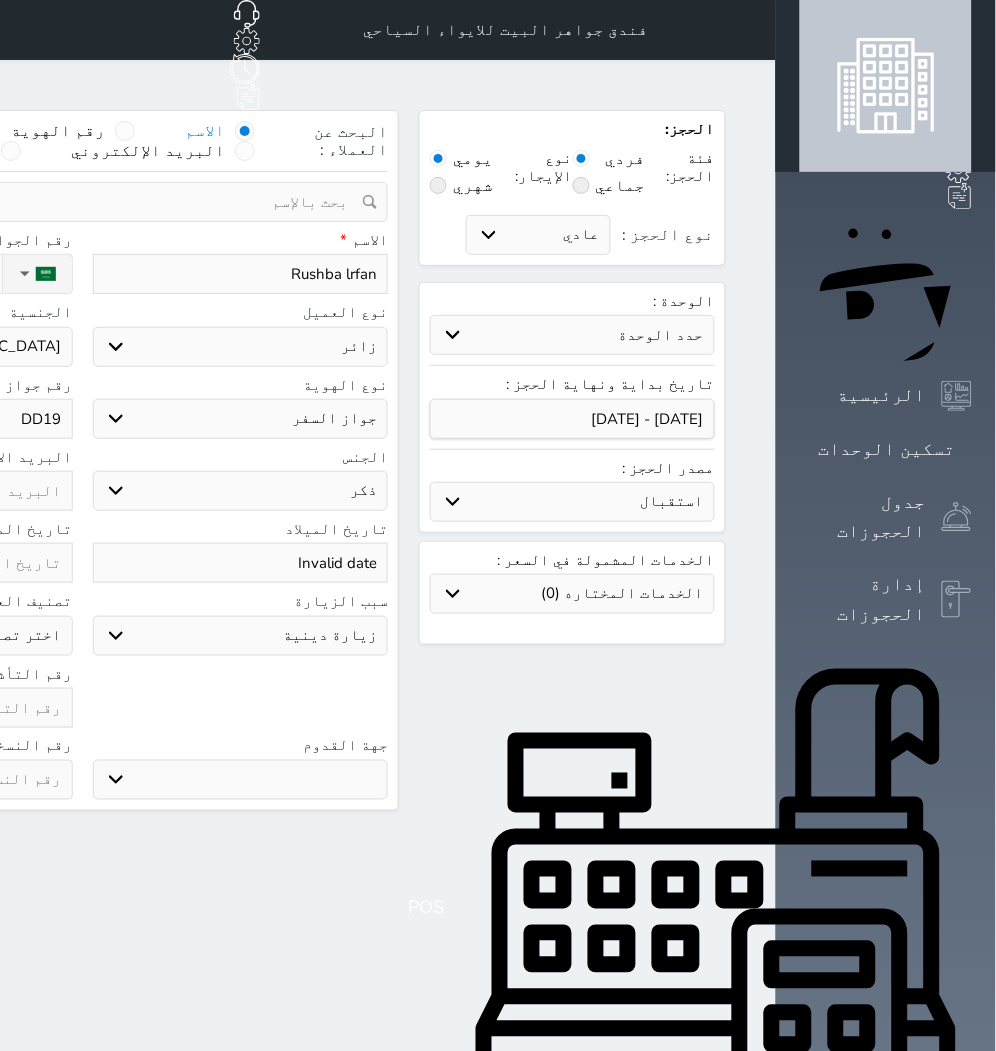 select 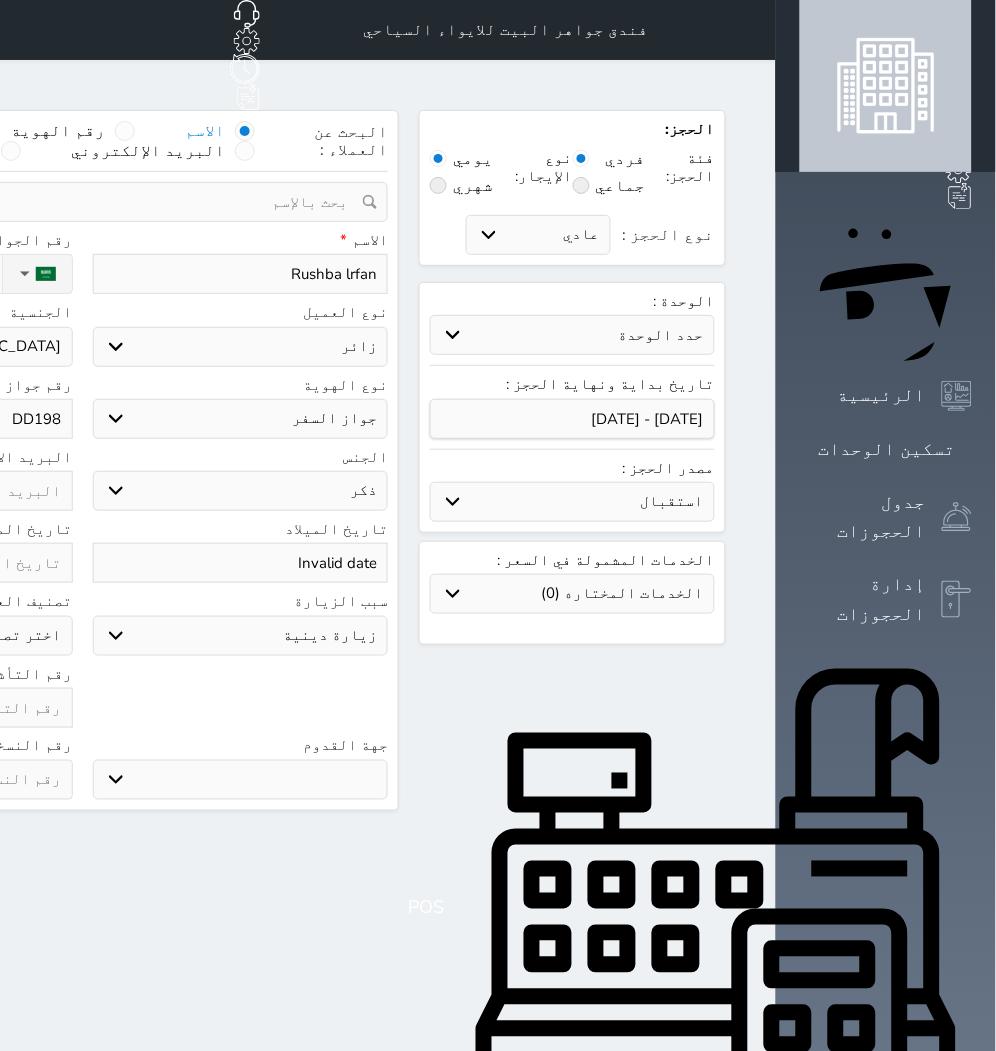 type on "DD1985" 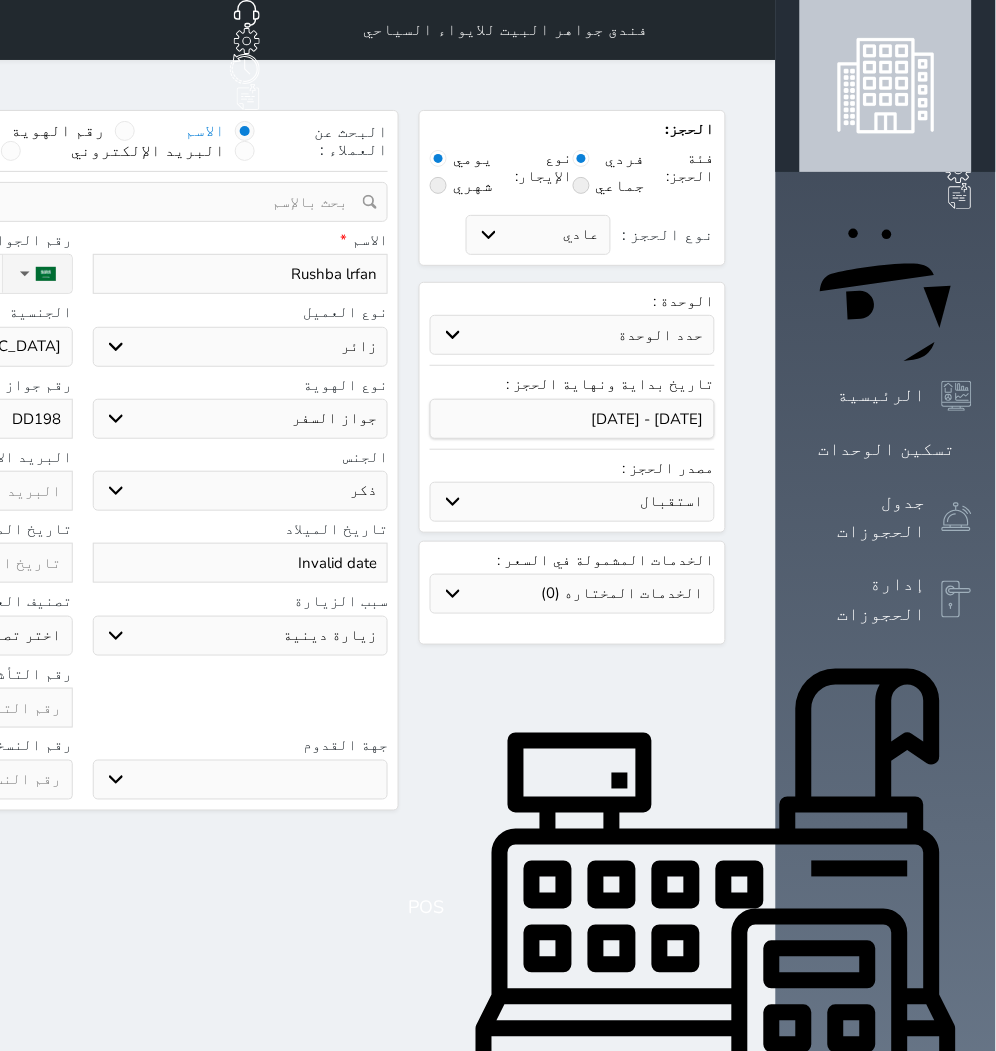 select 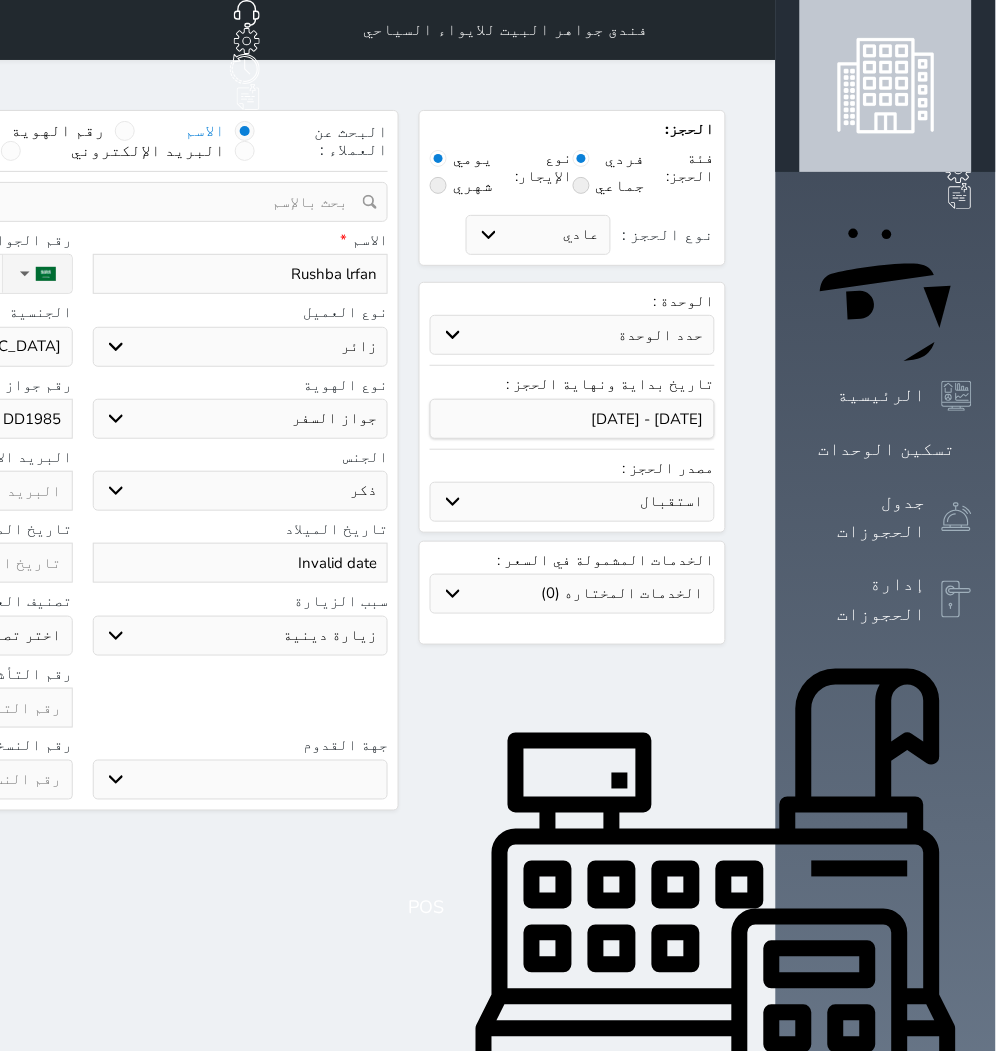 type on "DD19851" 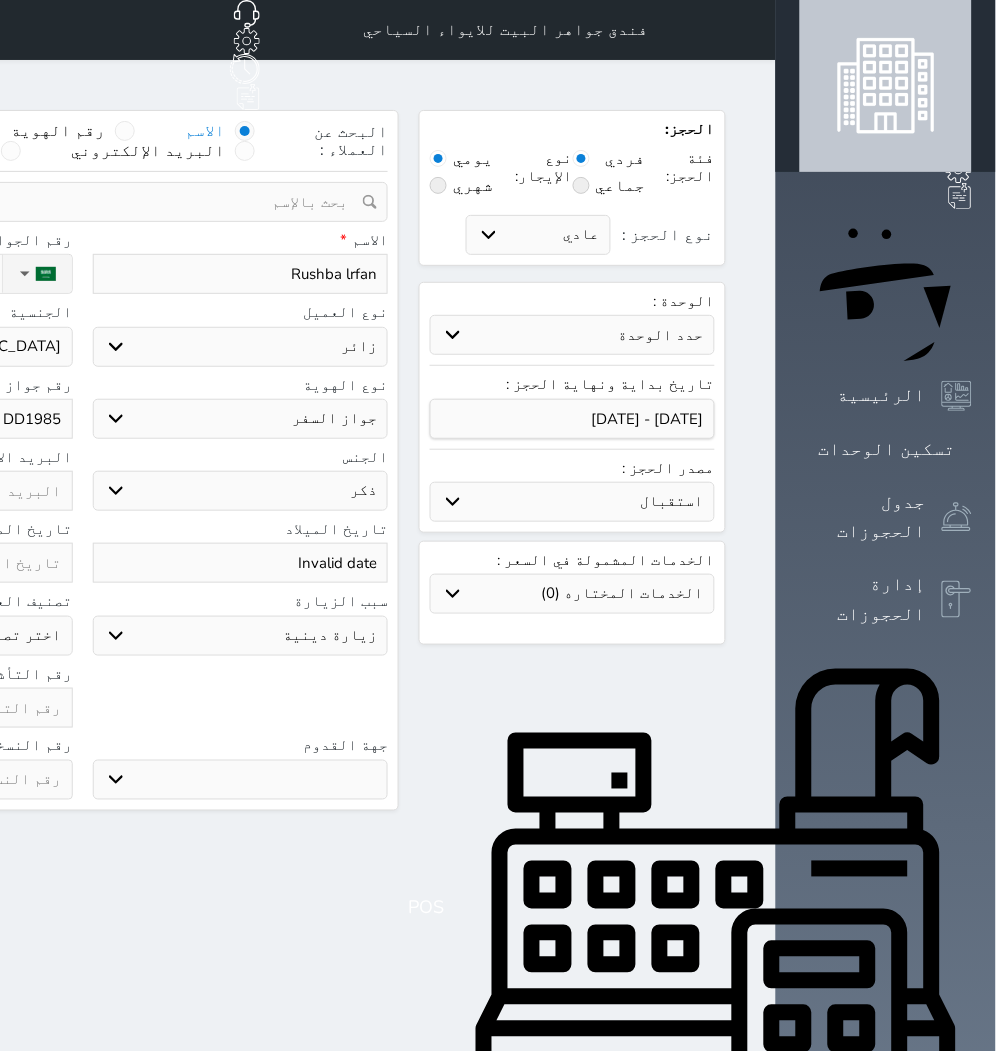 select 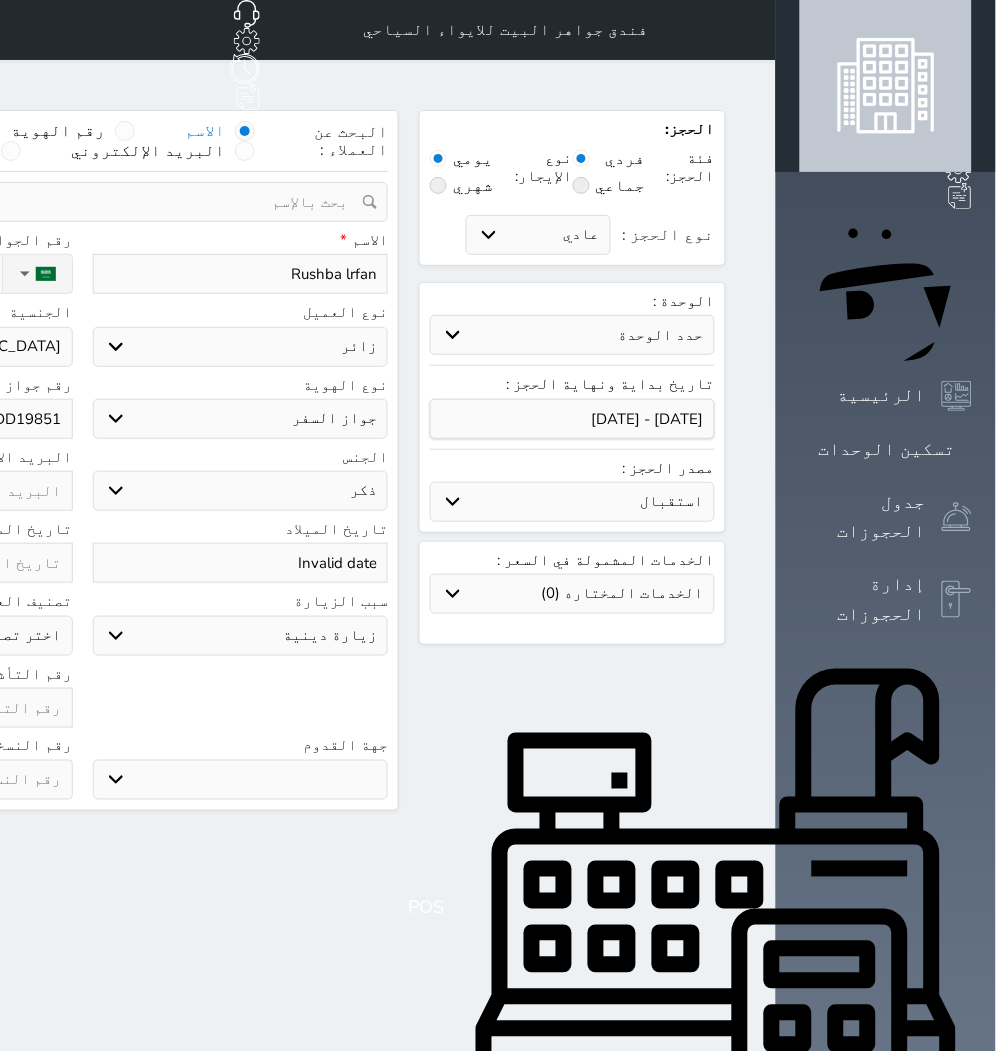 type on "DD198516" 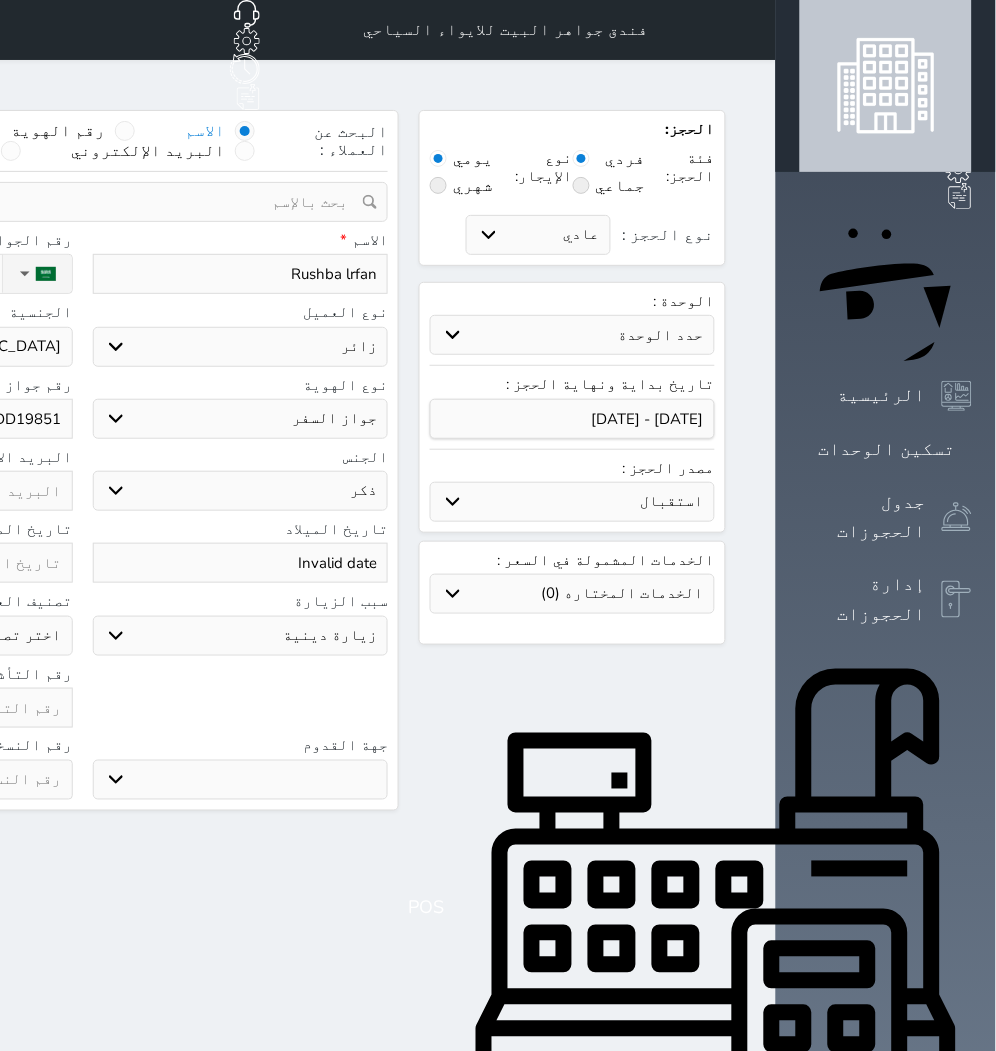select 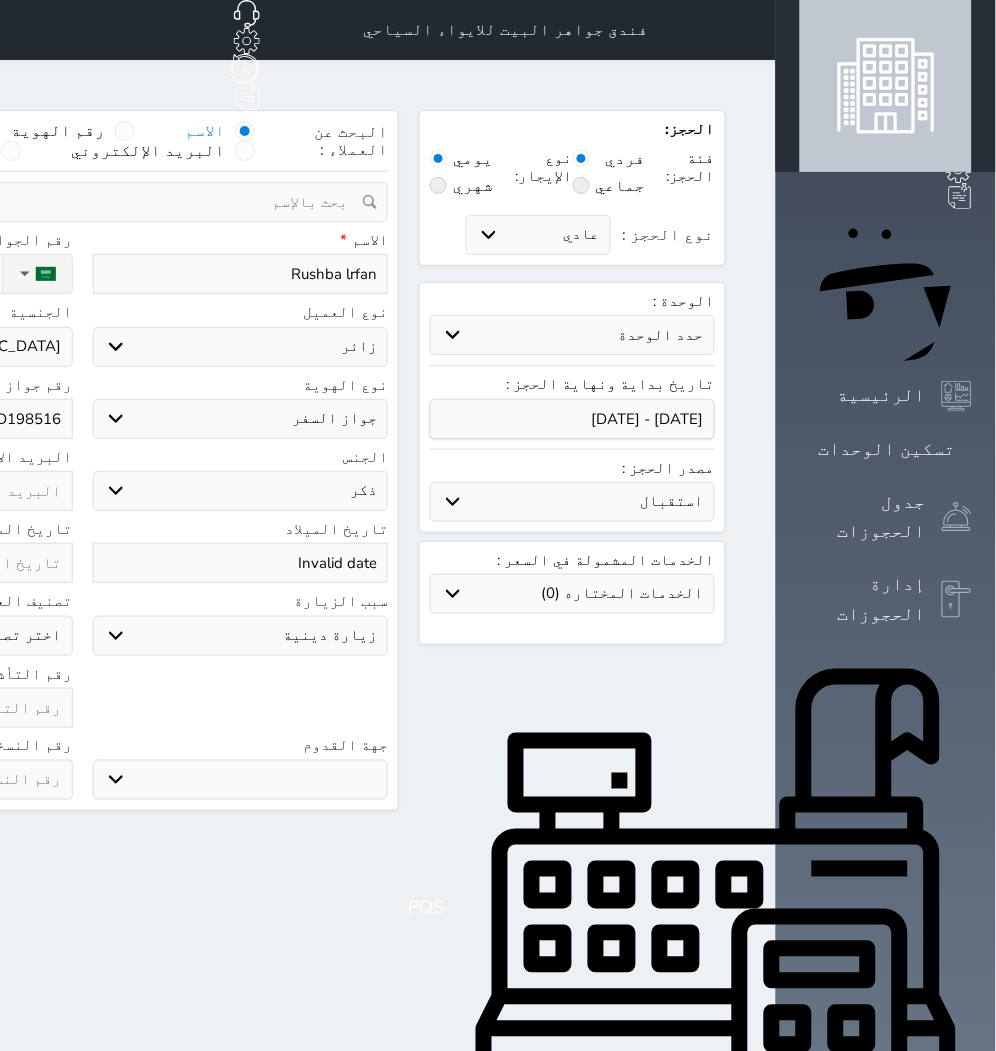 type on "DD1985163" 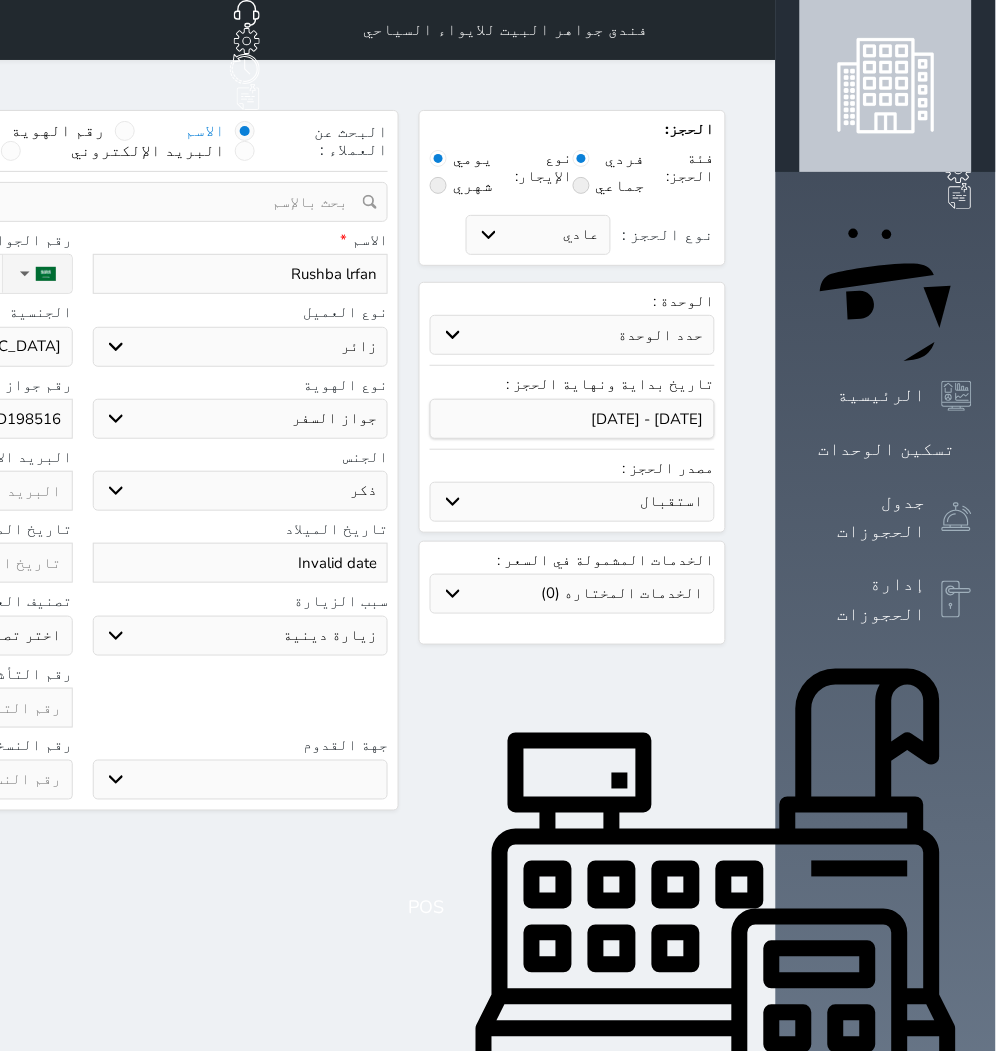 select 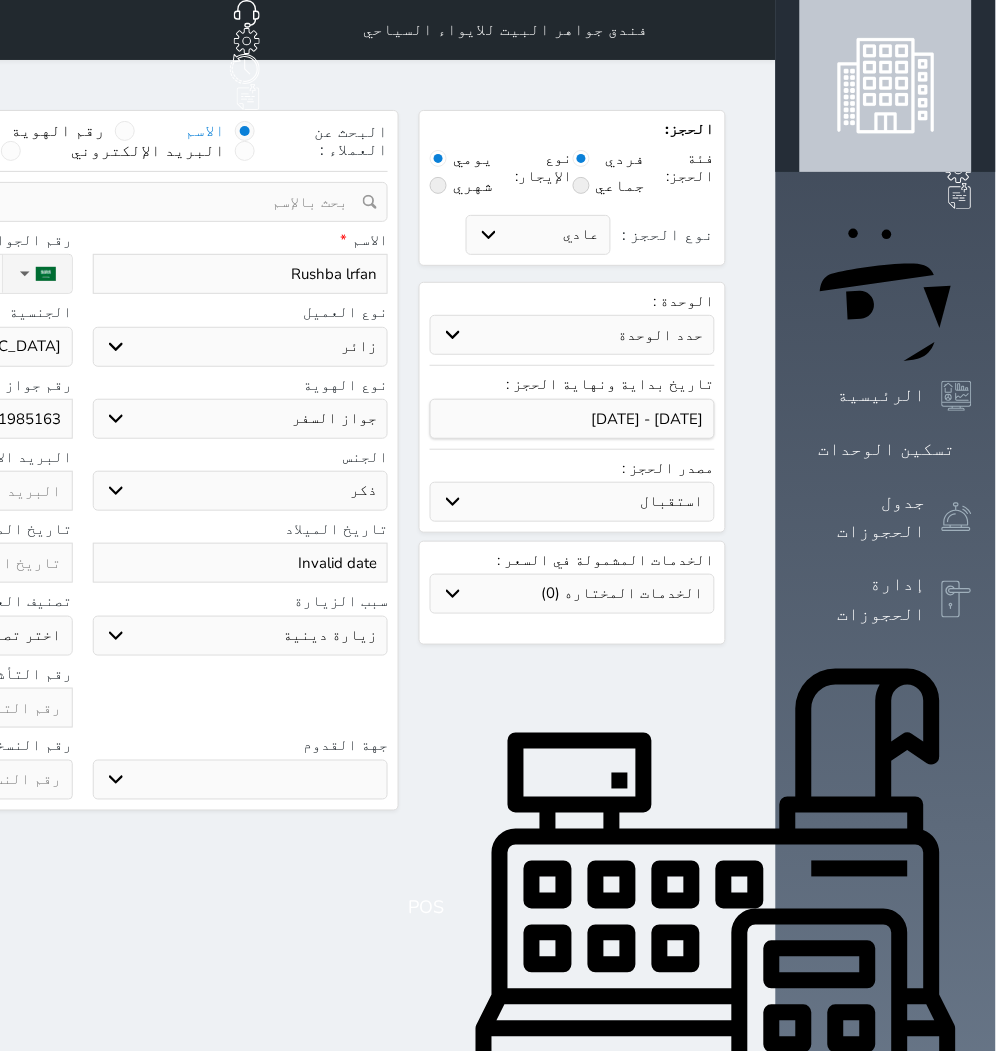 type on "DD1985163" 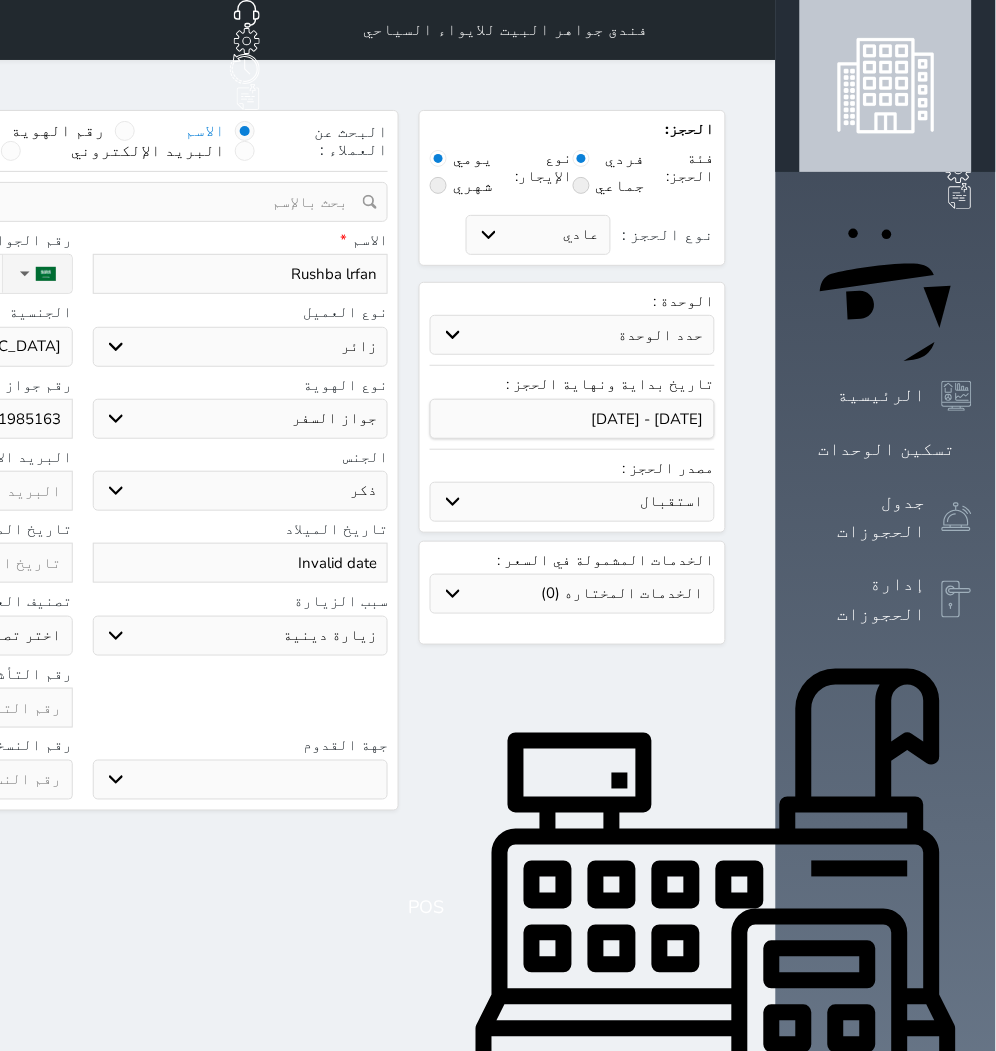 type on "1" 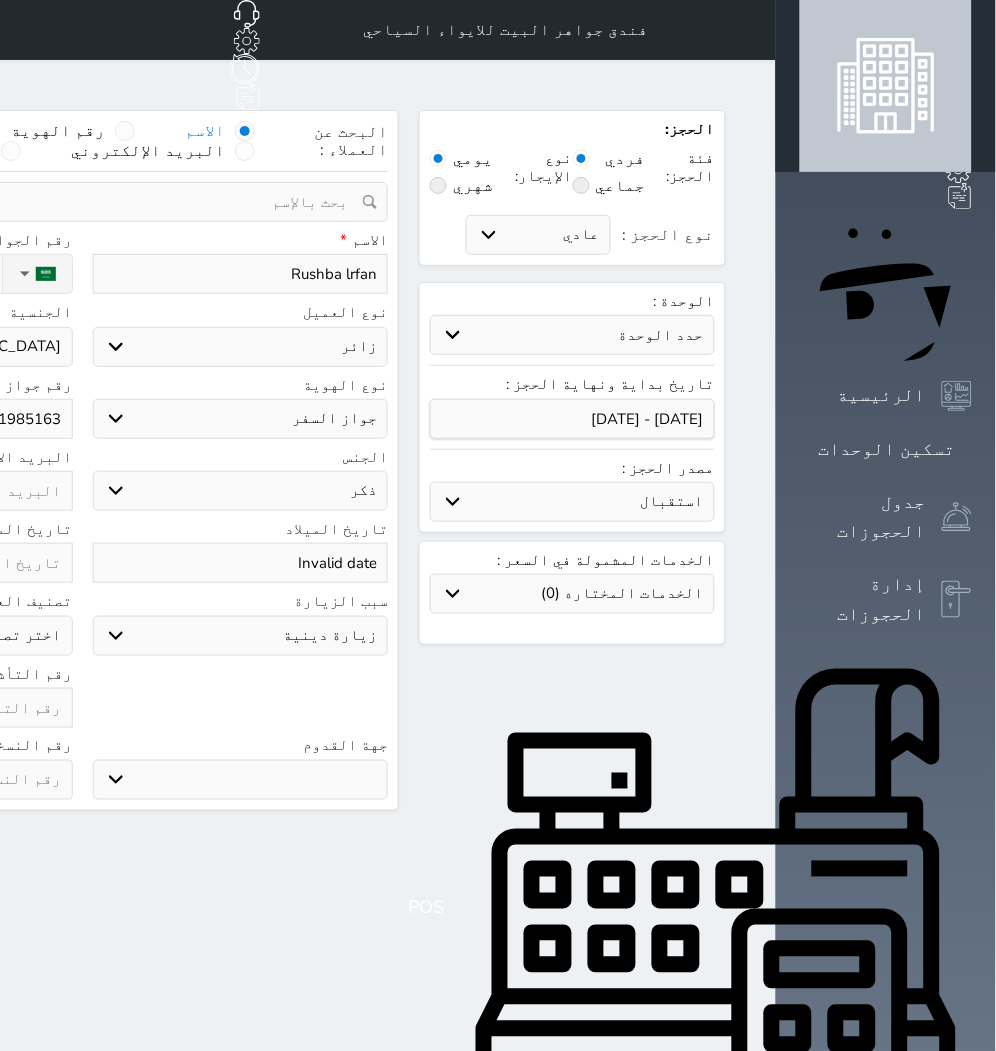 select 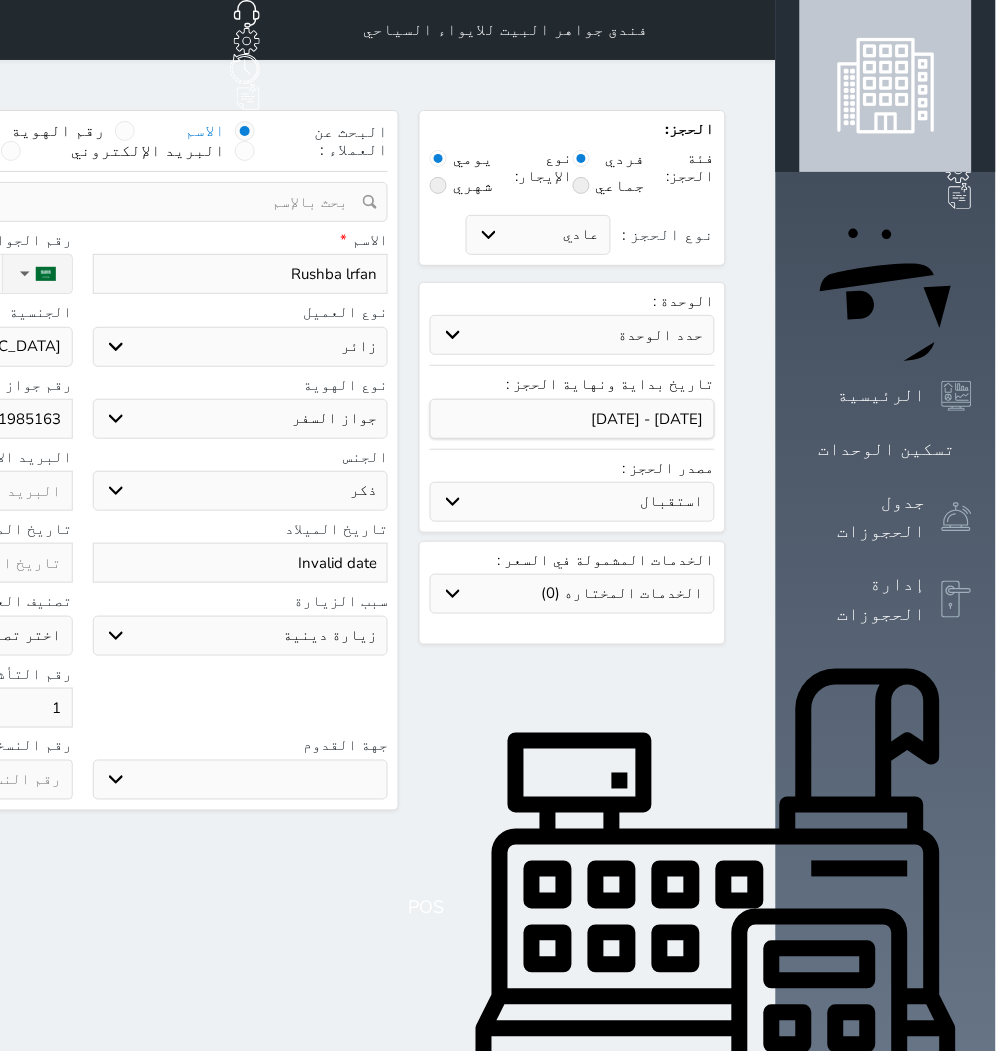 type 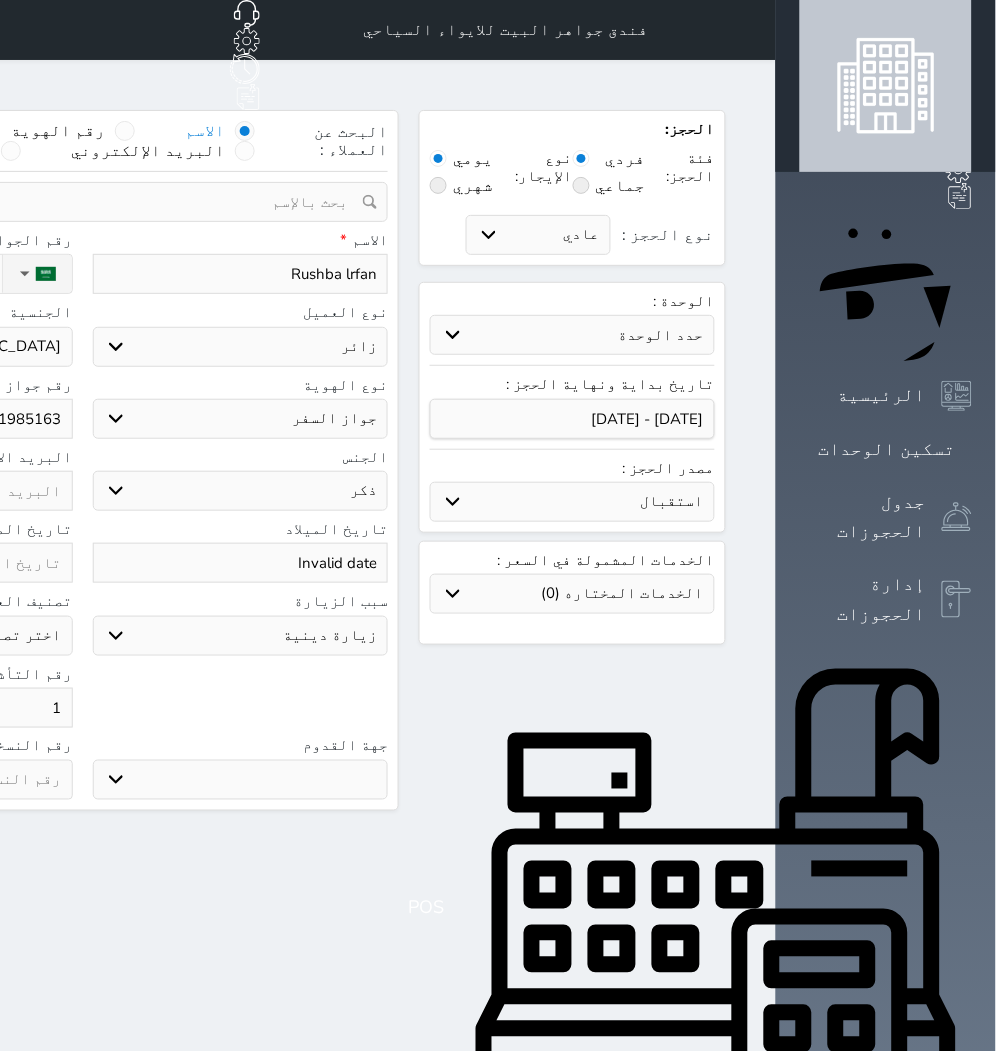 select 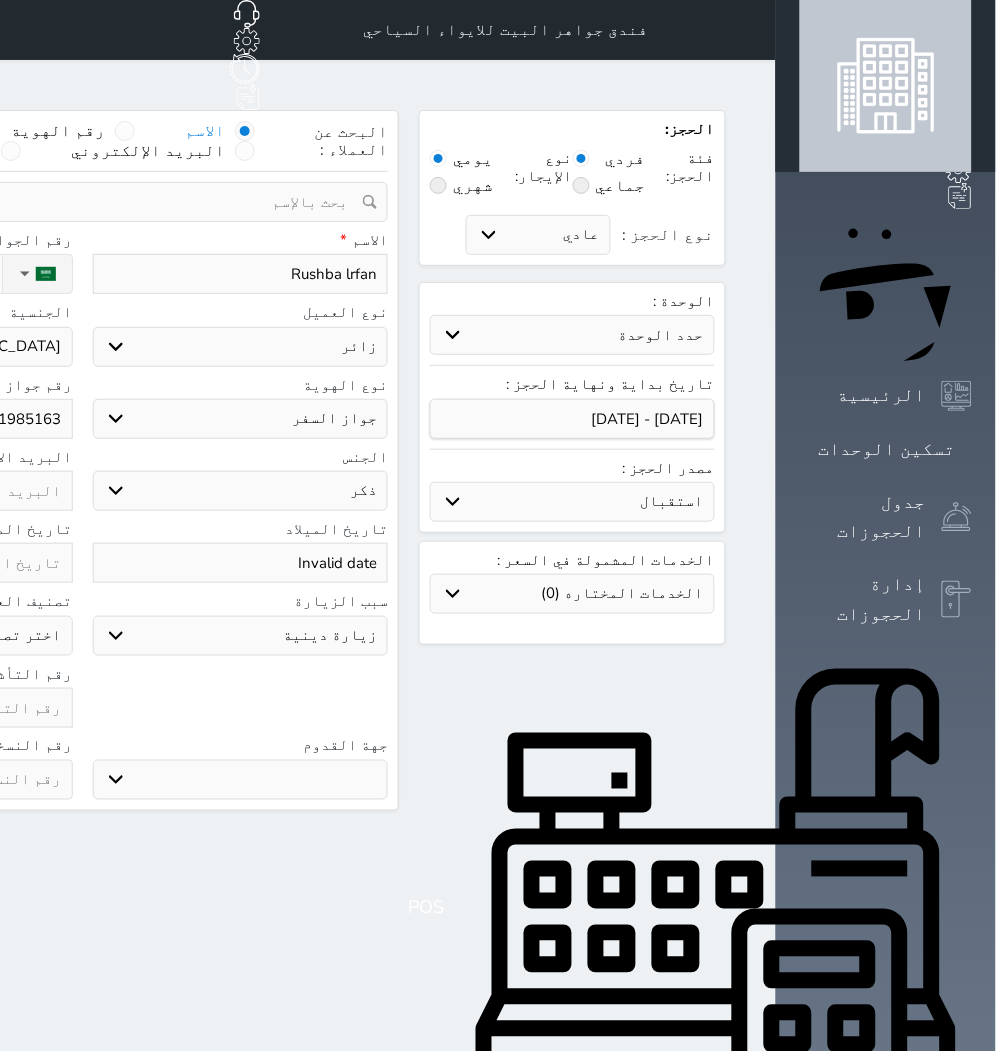 type on "6" 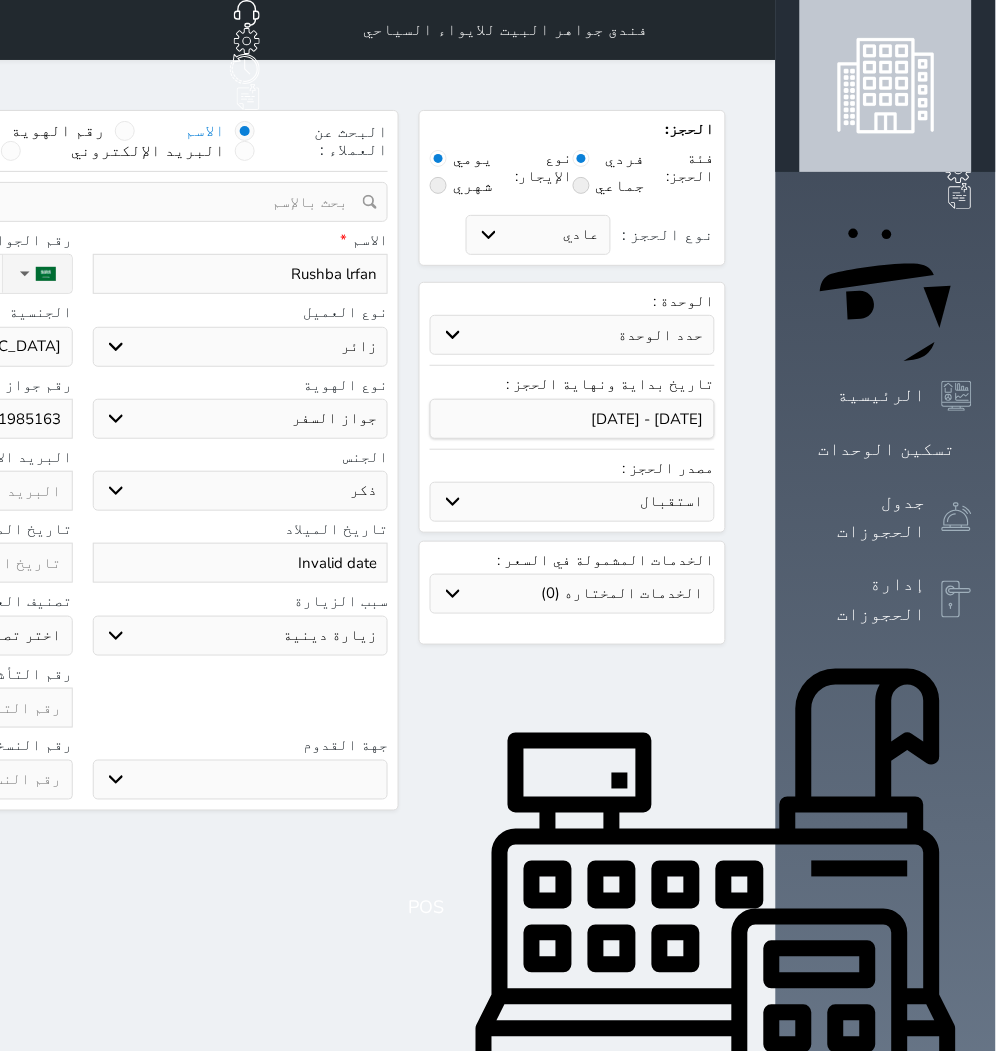 select 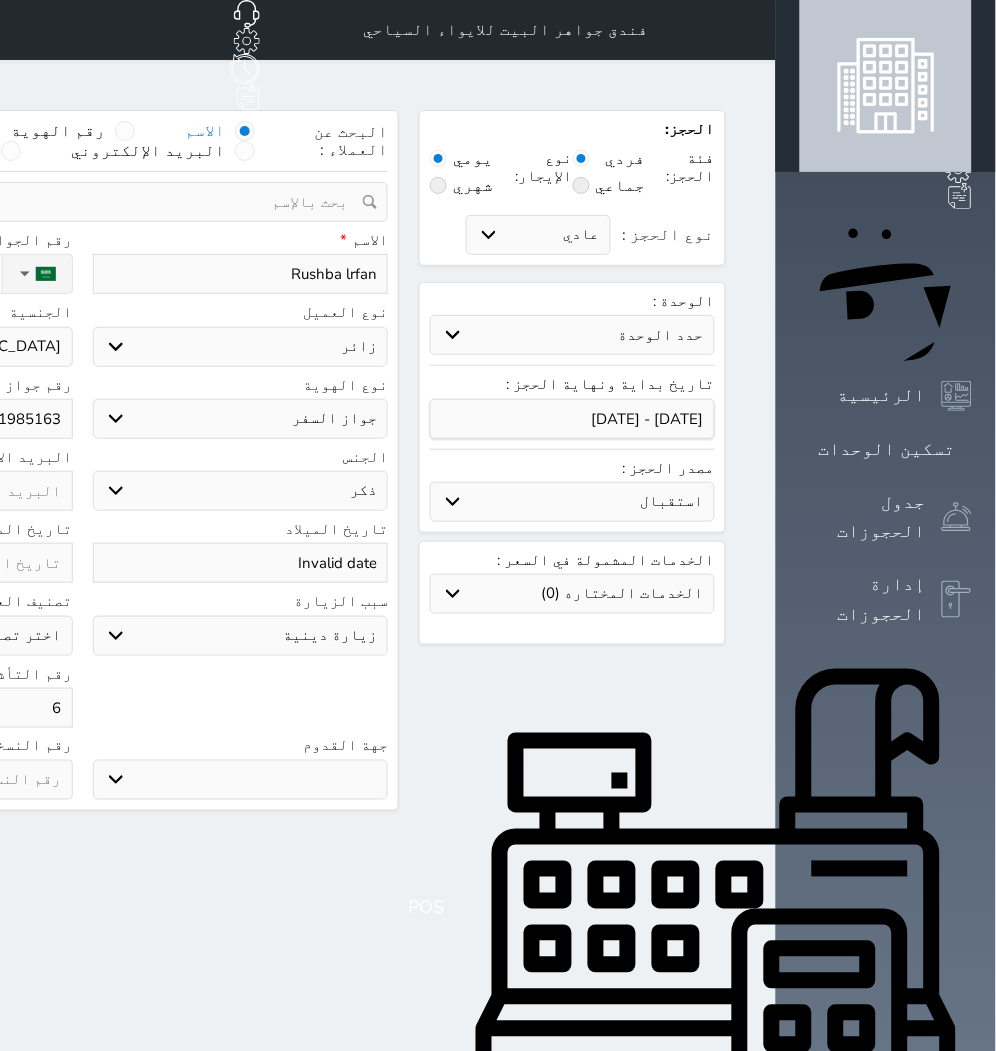 type on "61" 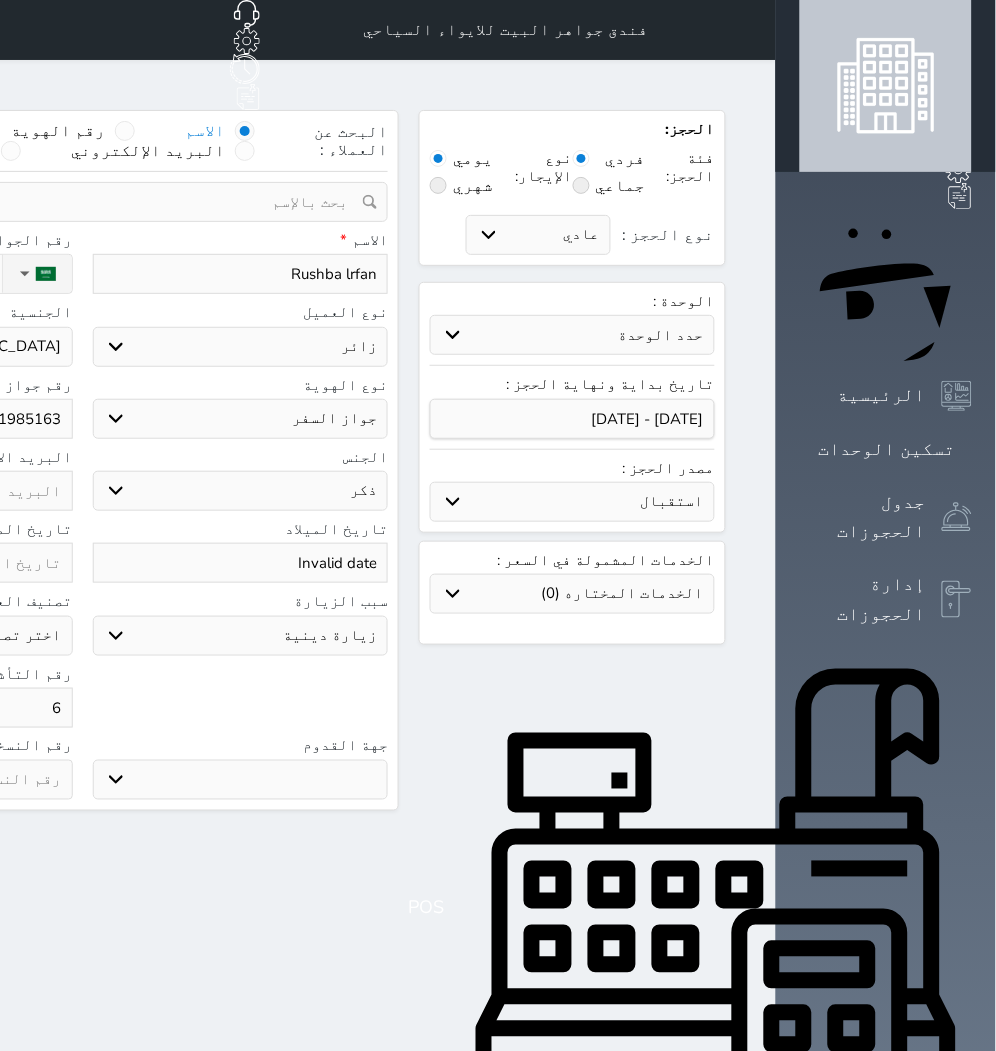 select 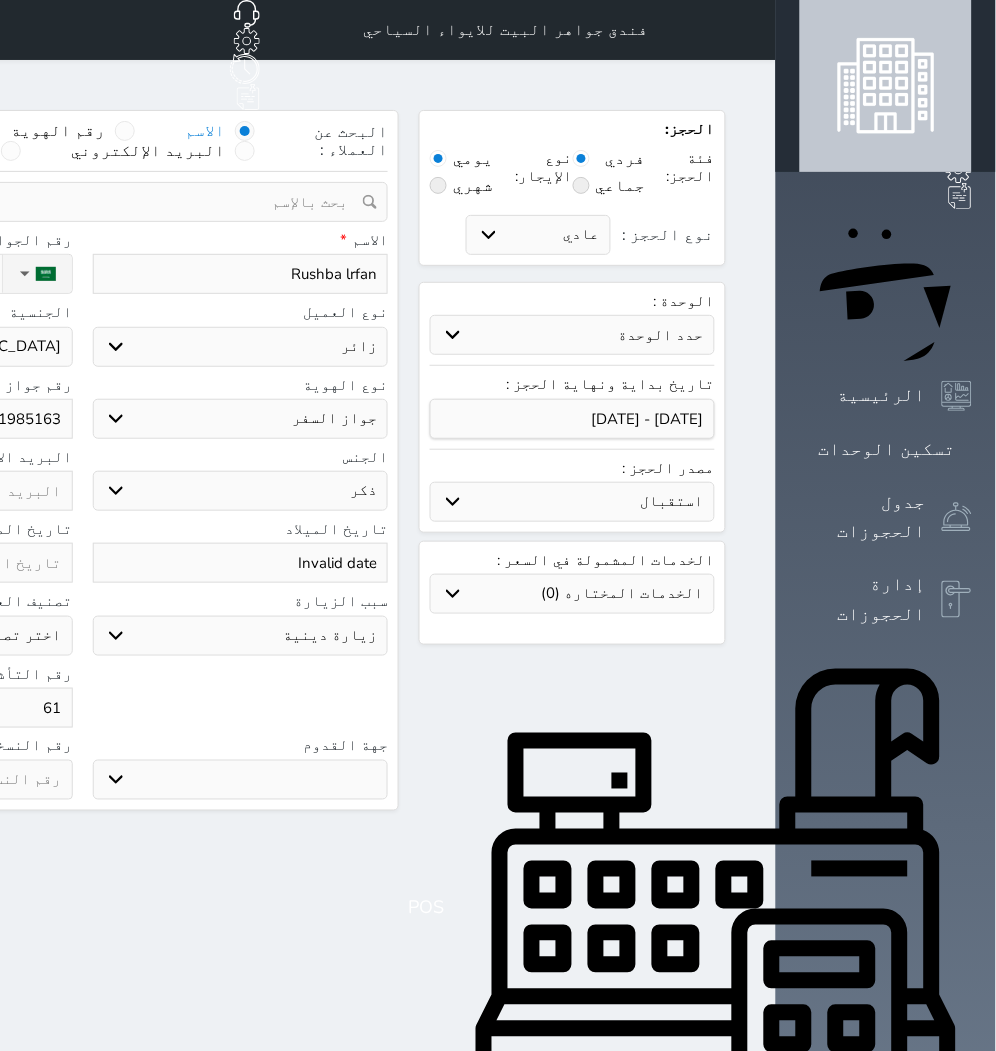 type on "614" 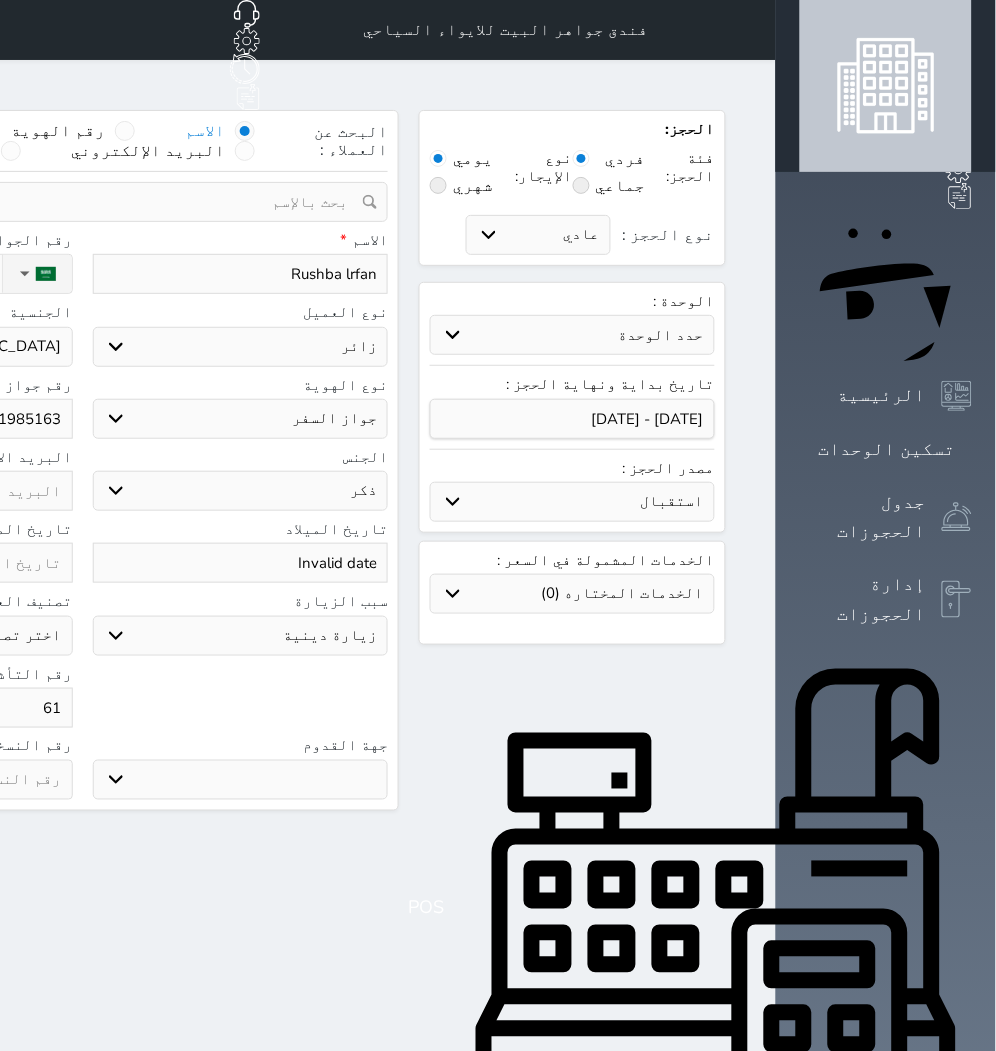 select 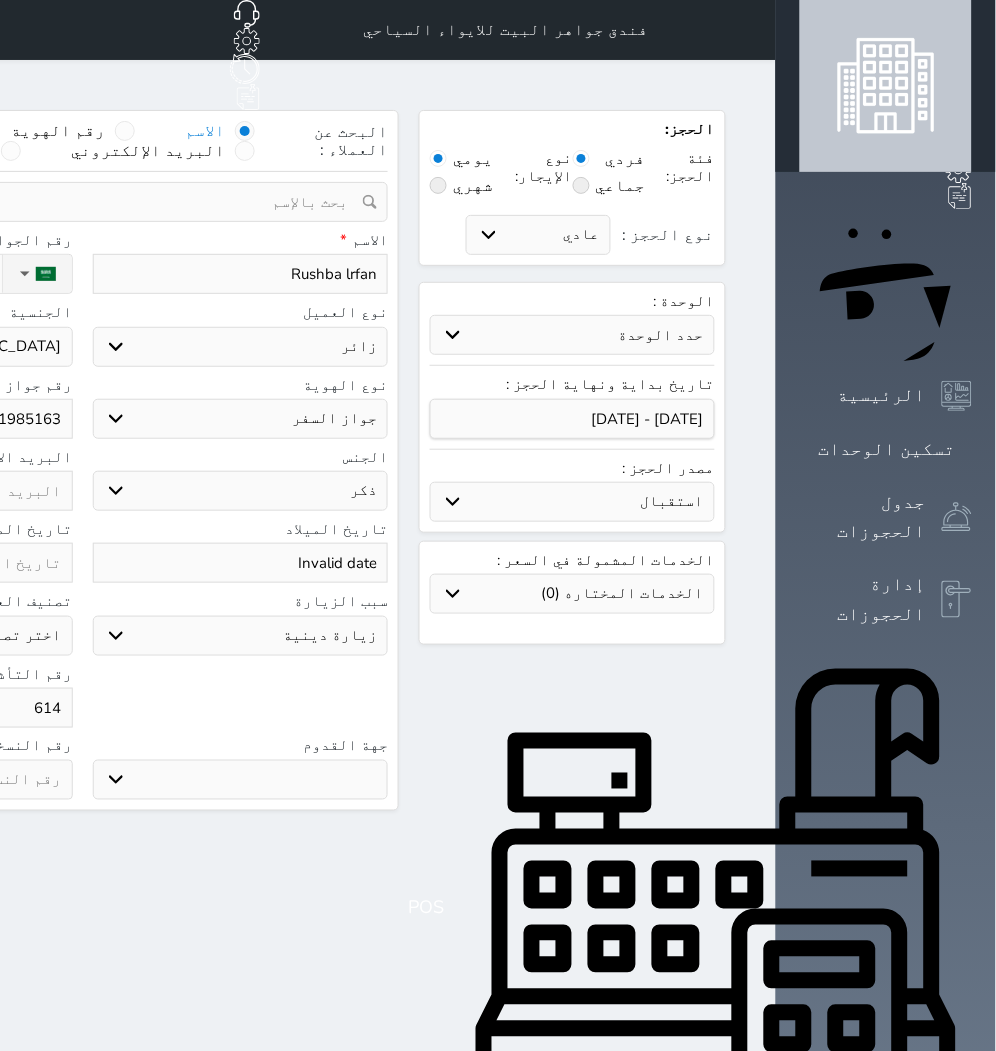 type on "6144" 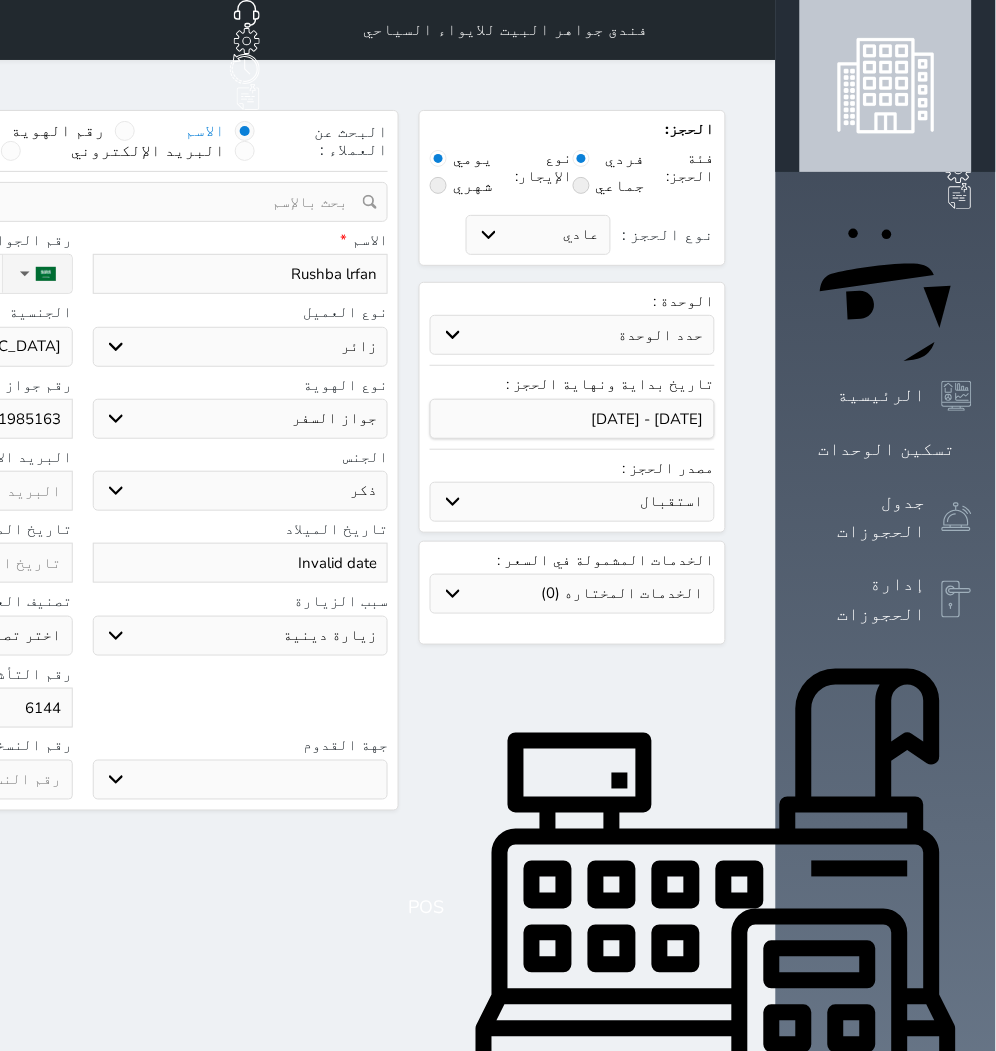 select 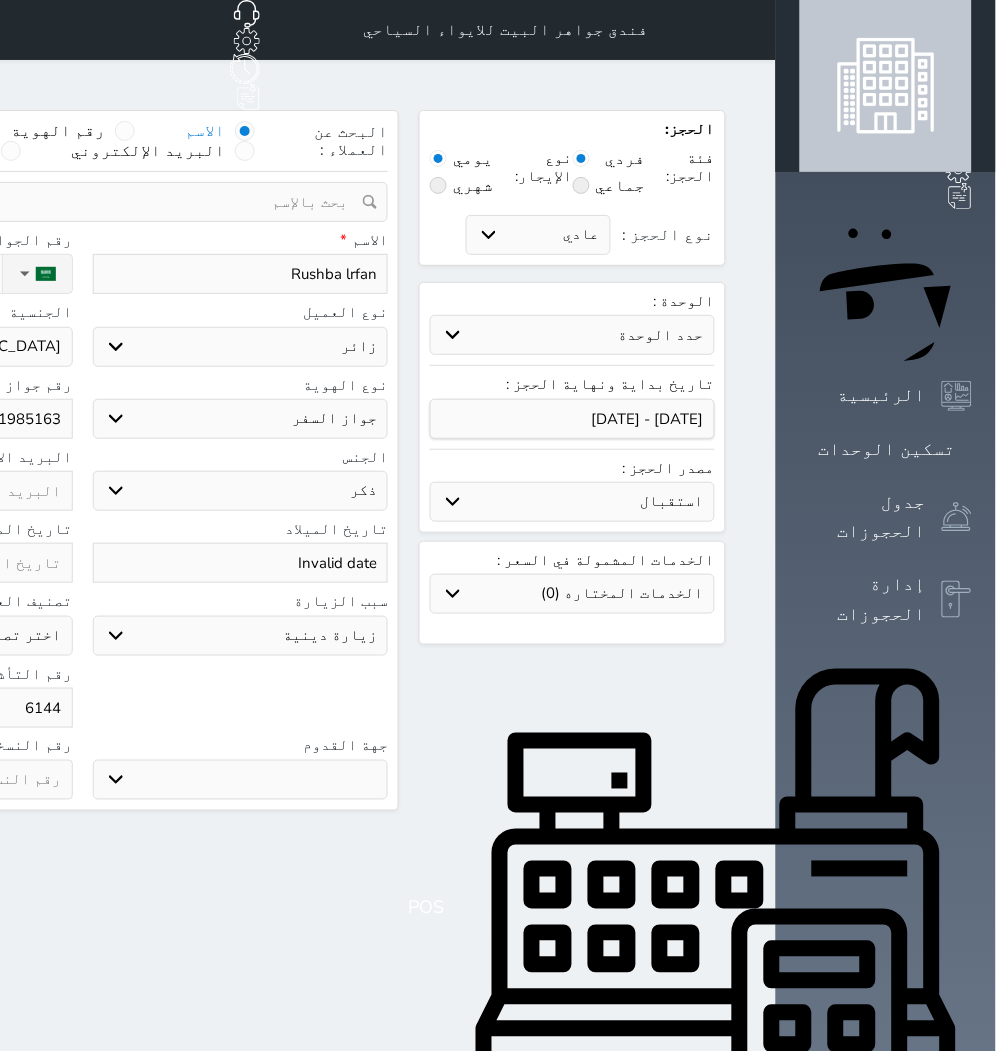 type on "61442" 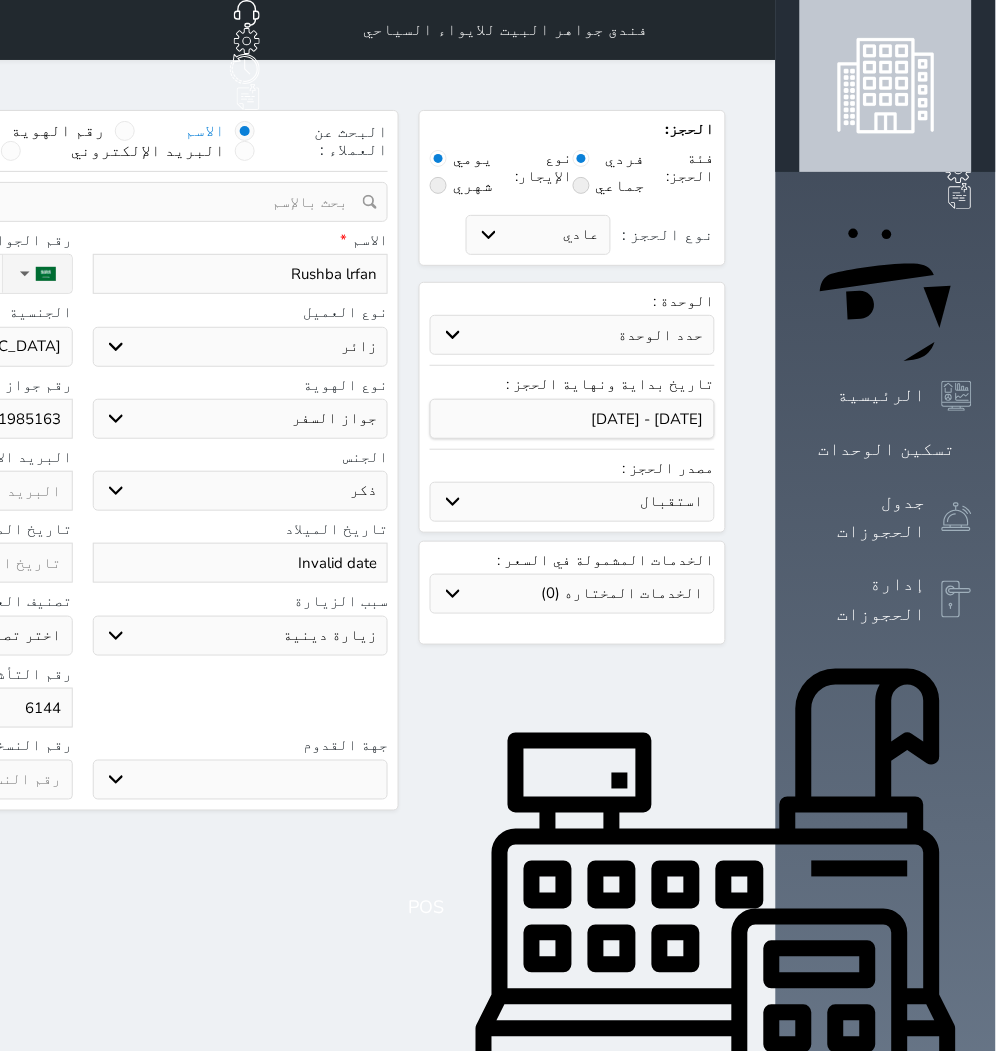 select 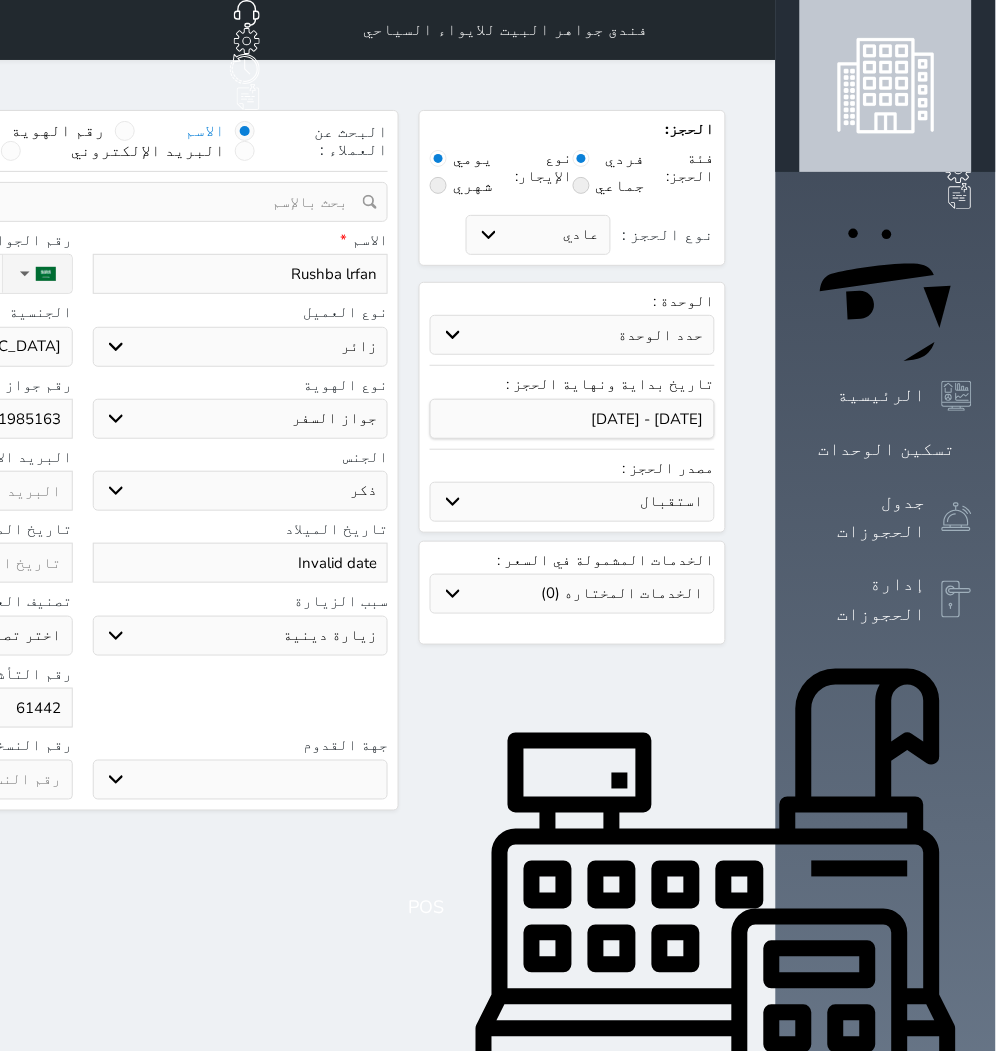 type on "614427" 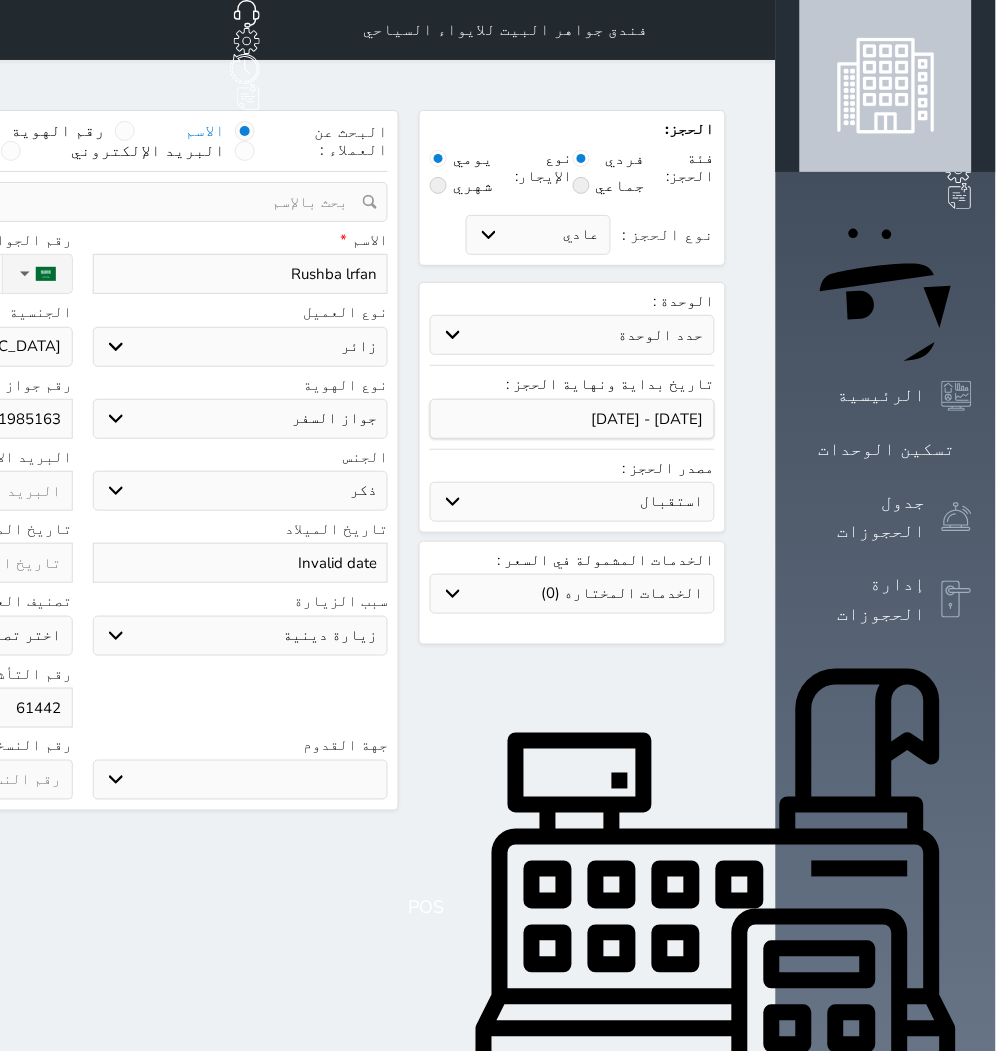 select 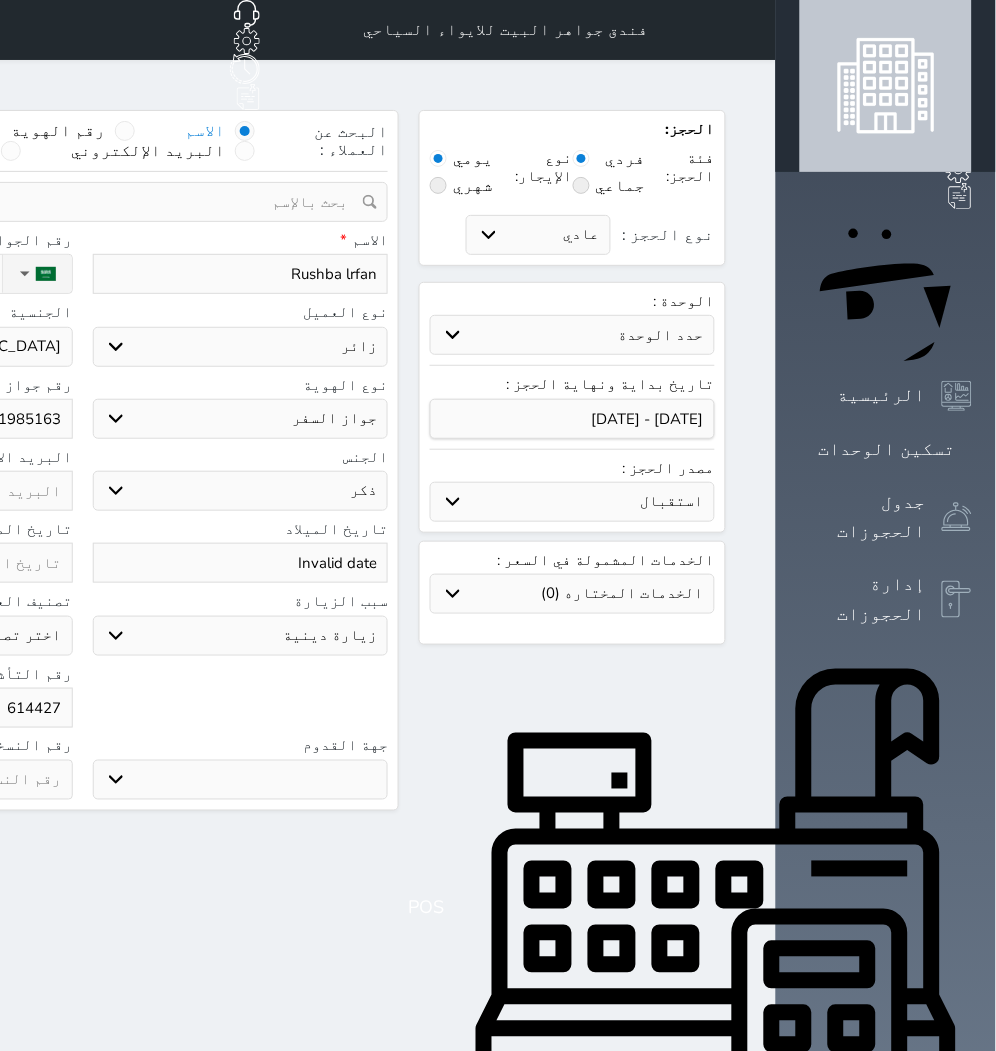 type on "6144270" 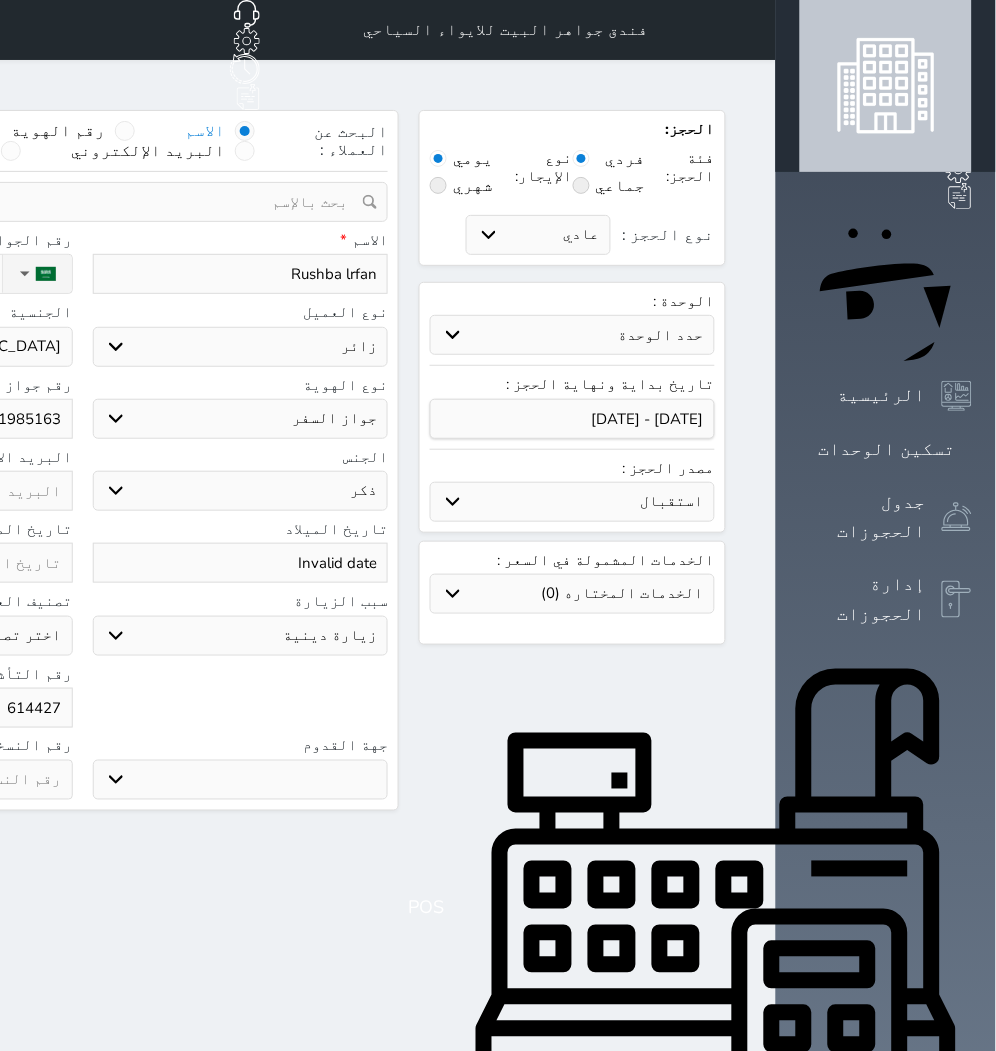 select 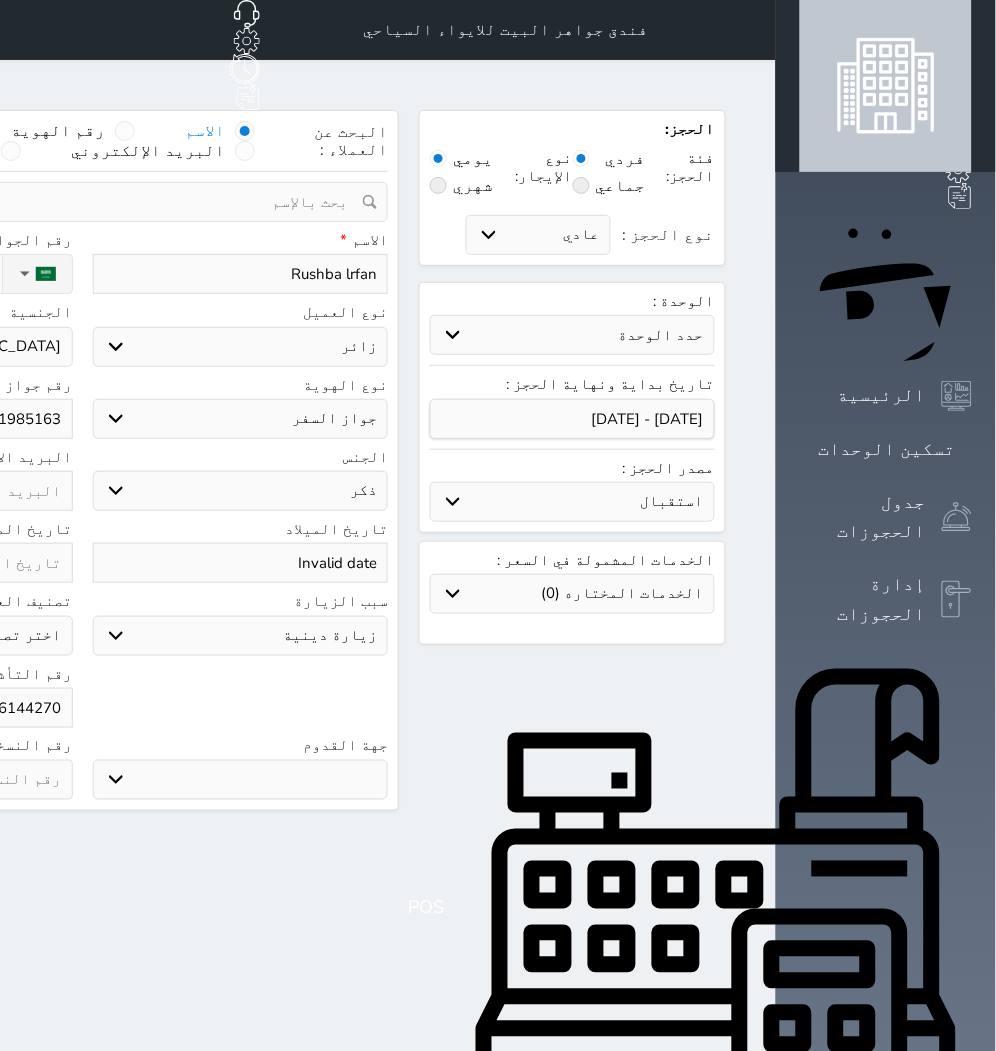 type on "61442703" 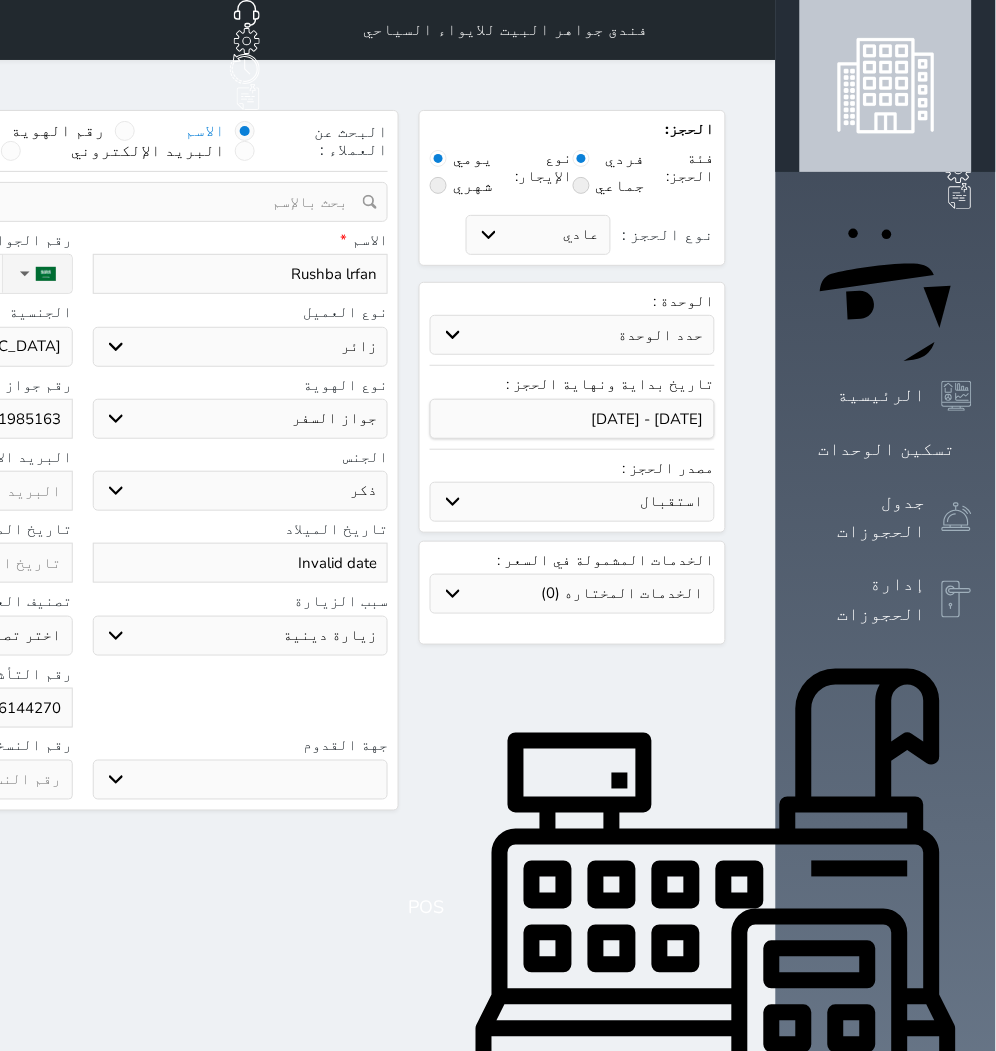 select 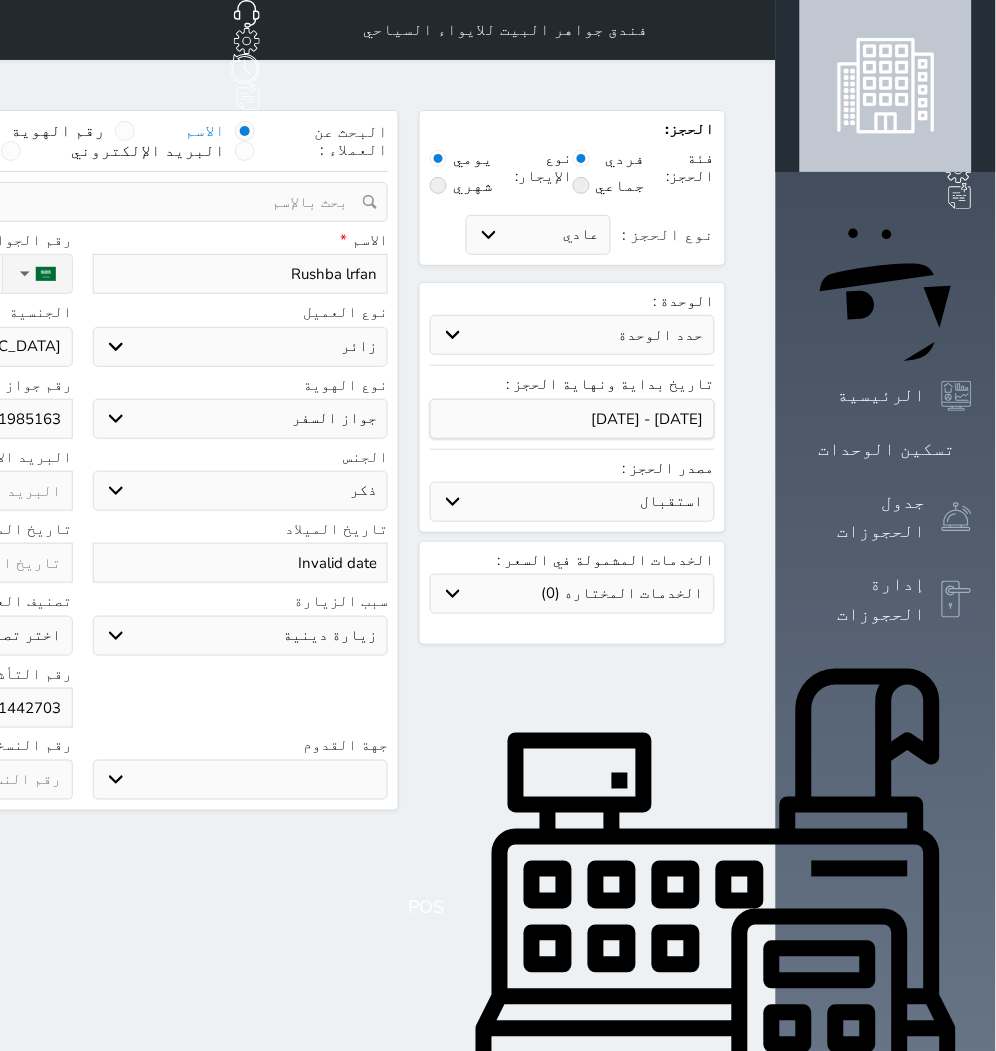type on "614427031" 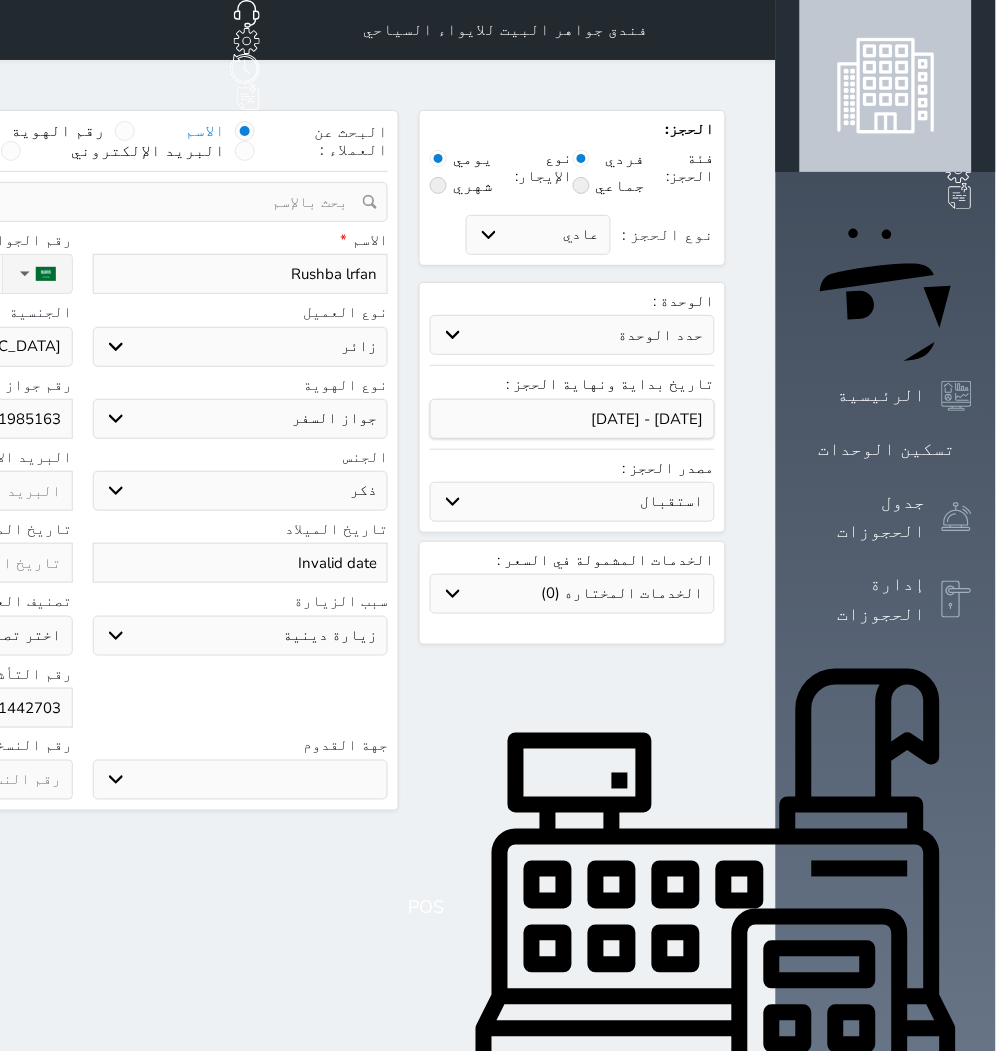 select 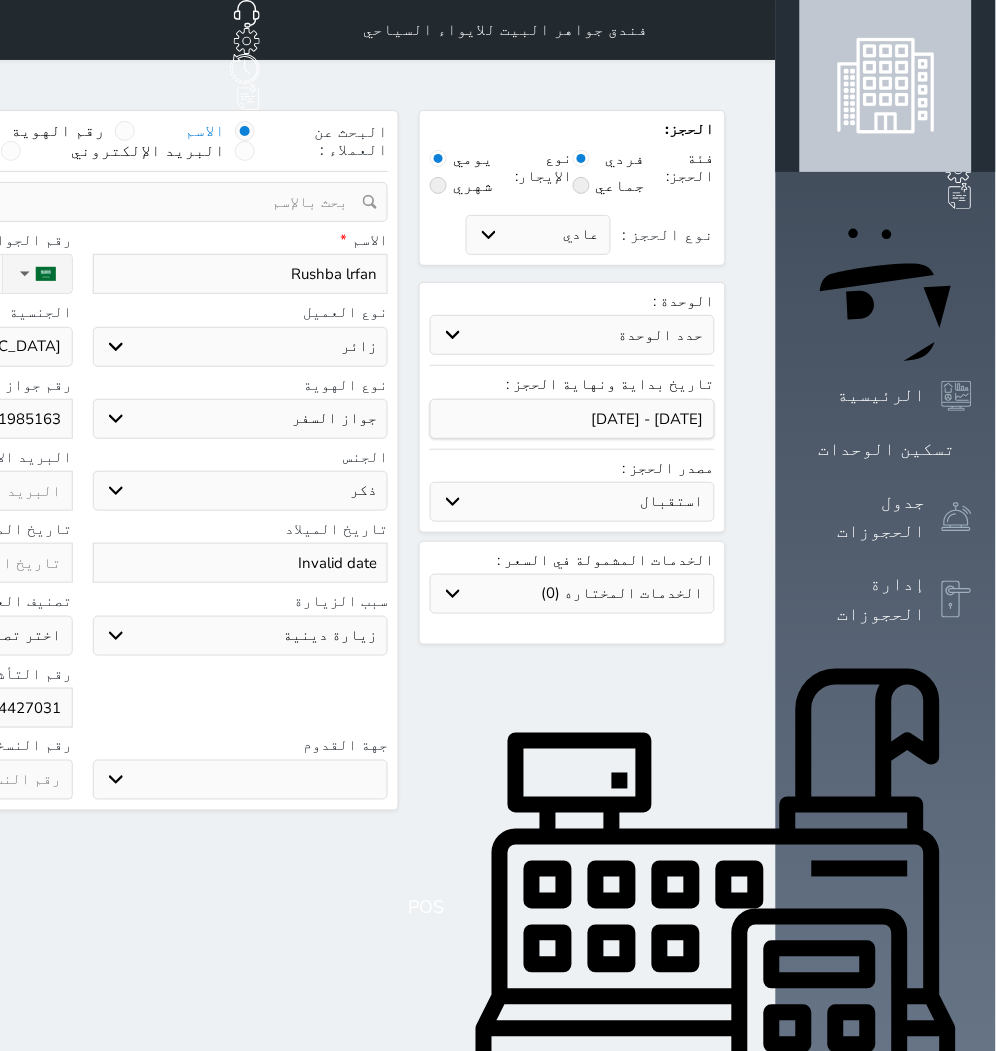type on "6144270317" 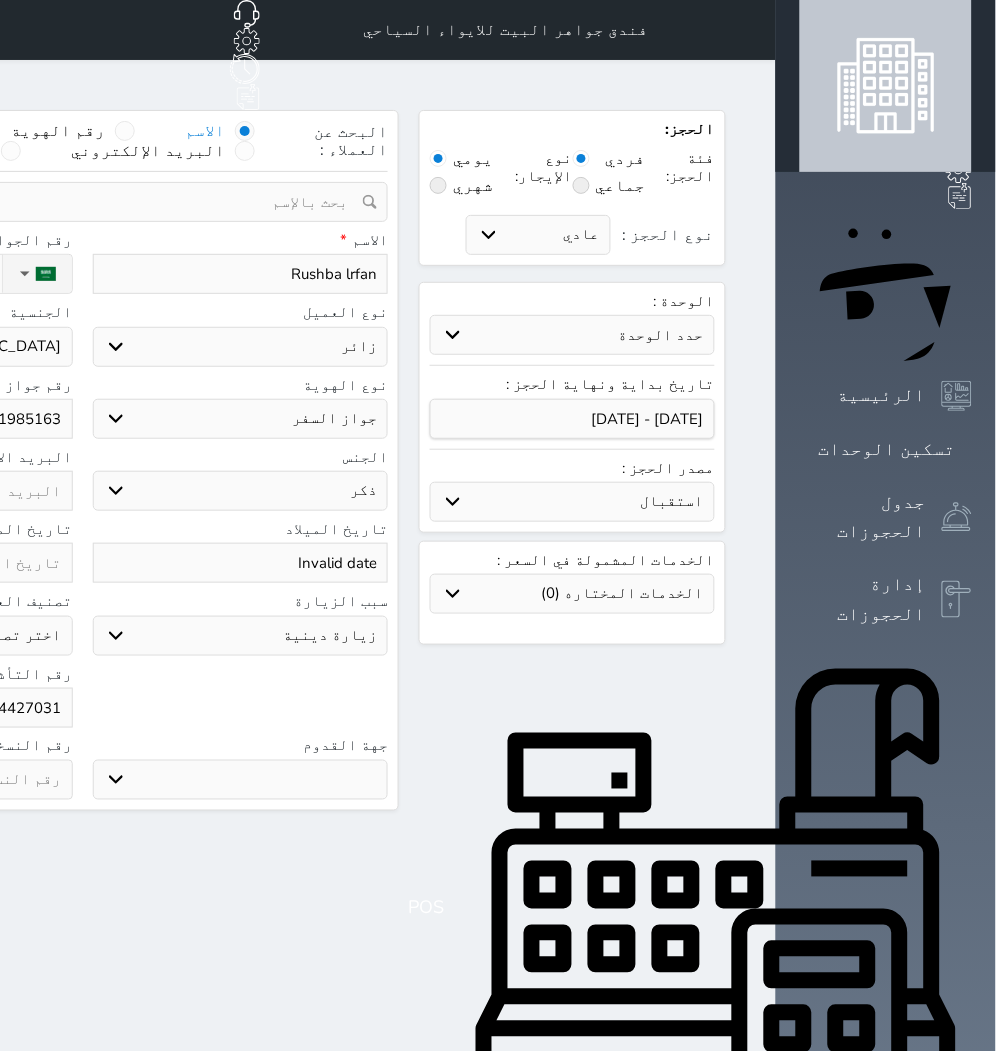 select 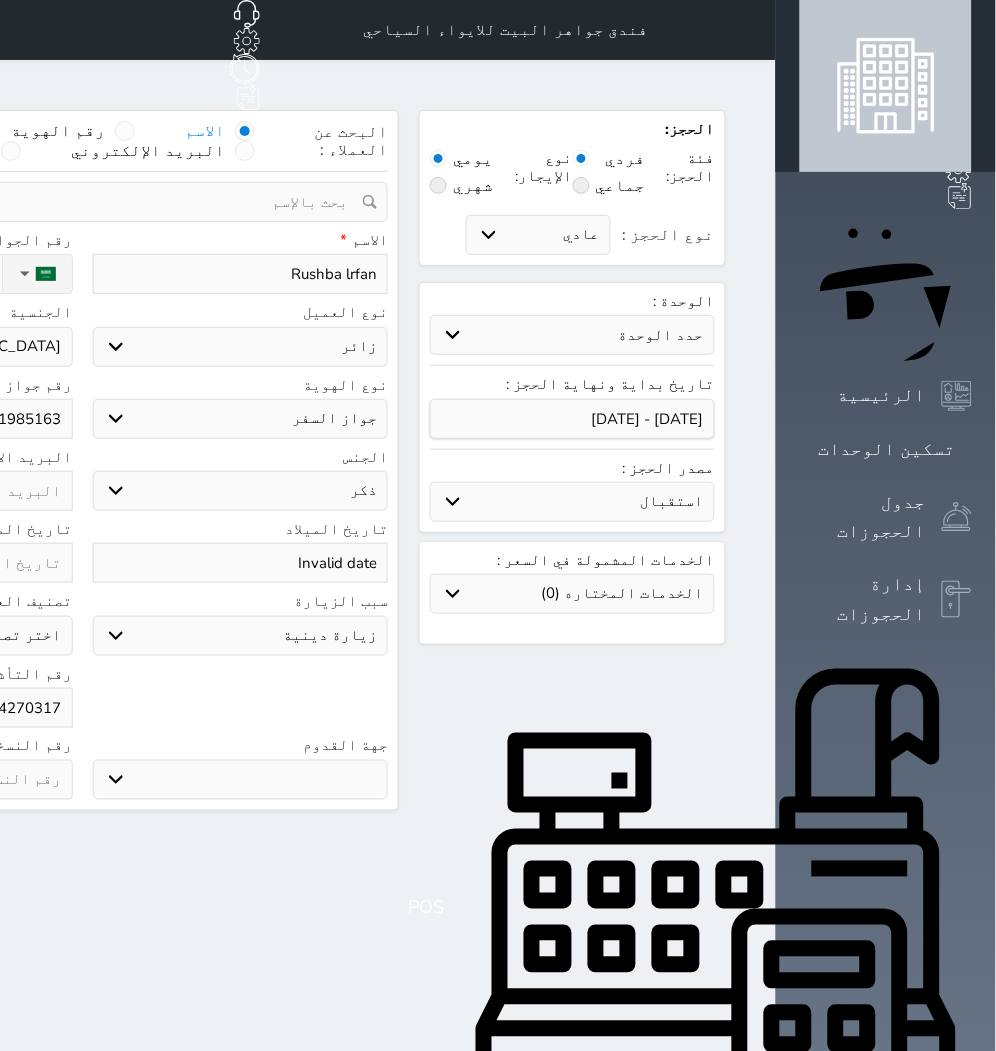 type on "6144270317" 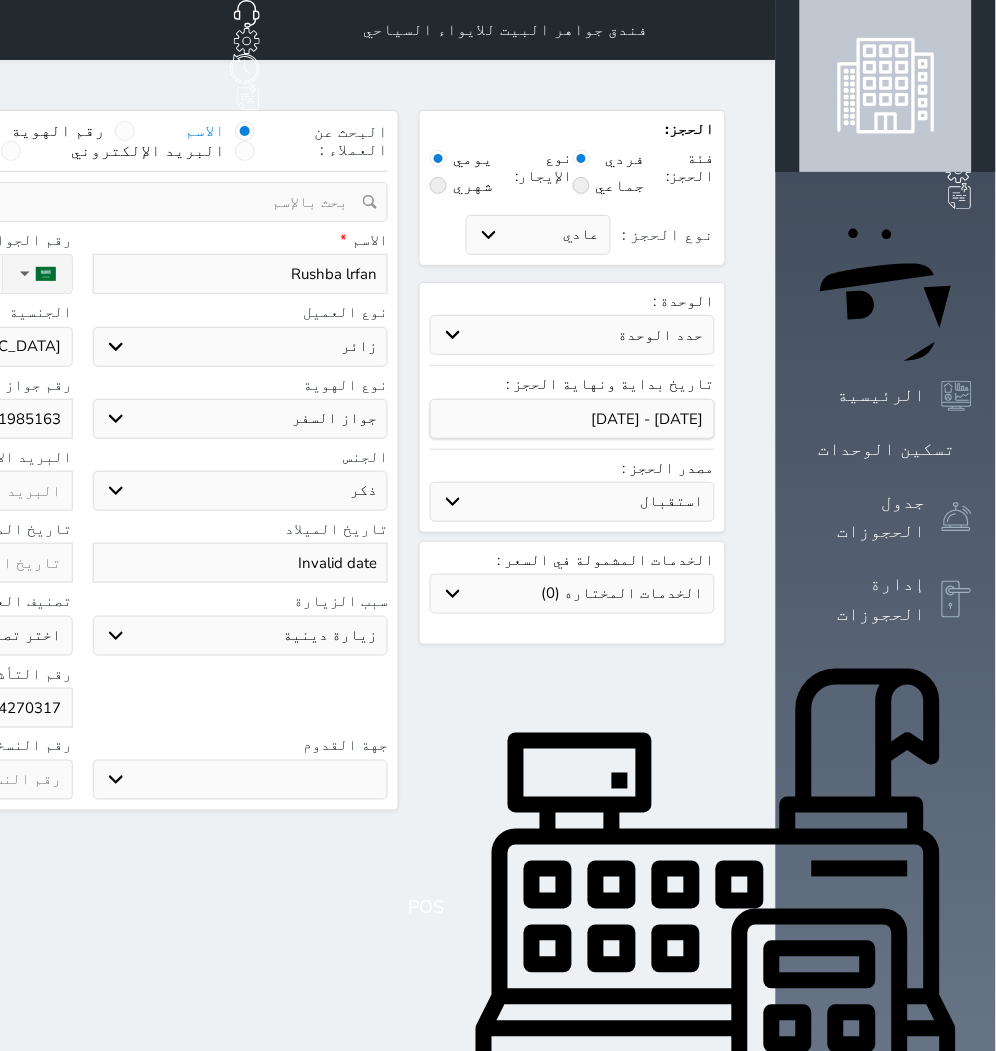 click on "حدد الوحدة
#938 - خماسية
#934 - خماسية
#932 - ثلاثية
#931 - خماسية
#930 - رباعية
#928 - ثلاثية
#927 - رباعية
#926 - خماسية
#925 - رباعية
#924 - ثلاثية
#922 - خماسية
#921 - رباعية
#920 - رباعية
#919 - خماسية
#918 - ثلاثية
#917 - خماسية
#916 - رباعية
#915 - خماسية
#914 - رباعية
#913 - خماسية" at bounding box center (572, 335) 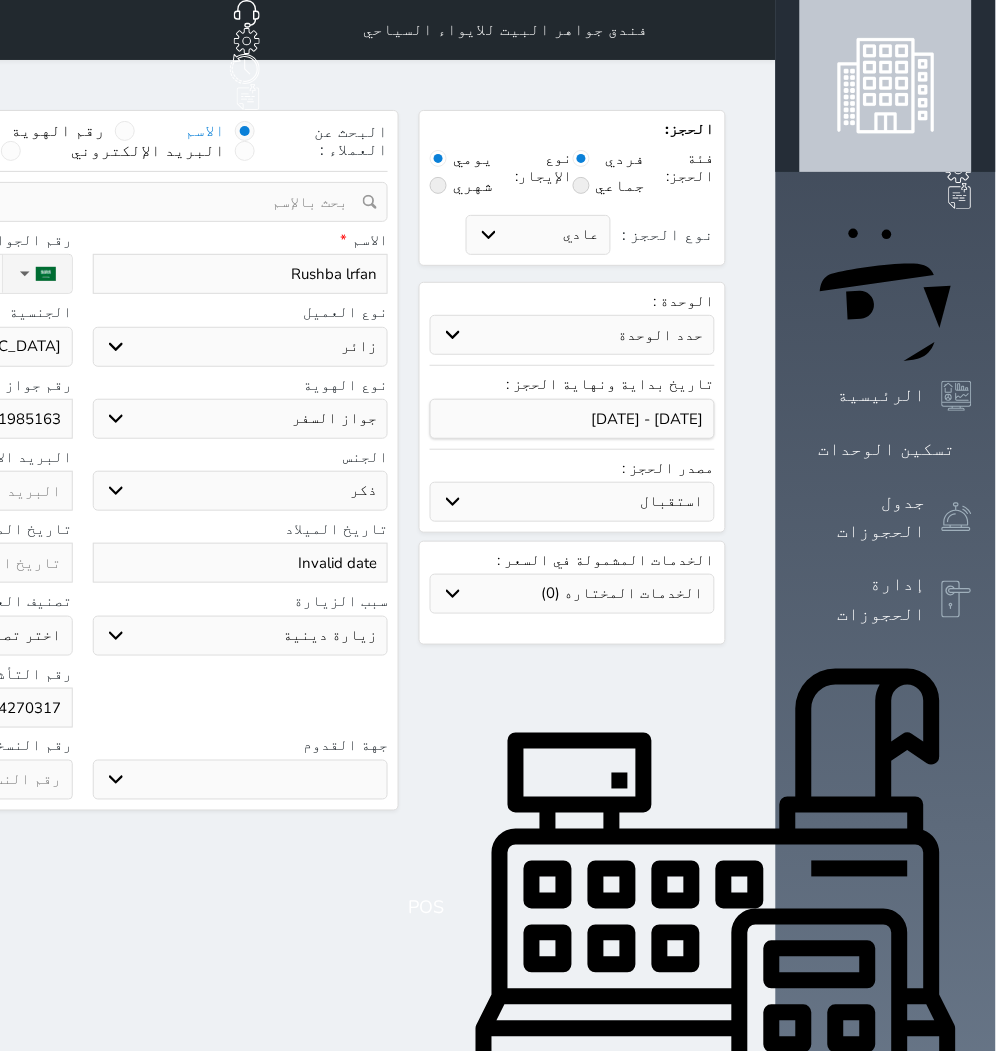 select on "83928" 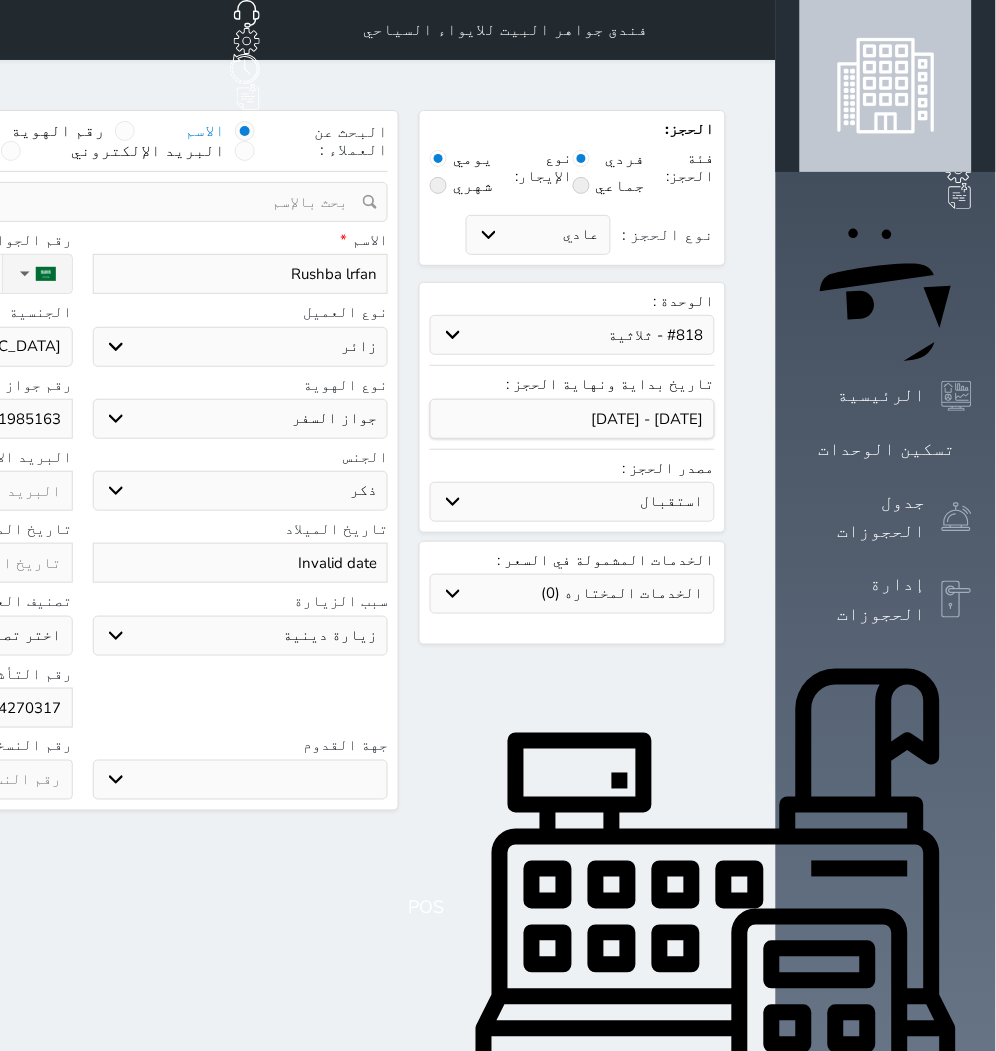 click on "حدد الوحدة
#938 - خماسية
#934 - خماسية
#932 - ثلاثية
#931 - خماسية
#930 - رباعية
#928 - ثلاثية
#927 - رباعية
#926 - خماسية
#925 - رباعية
#924 - ثلاثية
#922 - خماسية
#921 - رباعية
#920 - رباعية
#919 - خماسية
#918 - ثلاثية
#917 - خماسية
#916 - رباعية
#915 - خماسية
#914 - رباعية
#913 - خماسية" at bounding box center [572, 335] 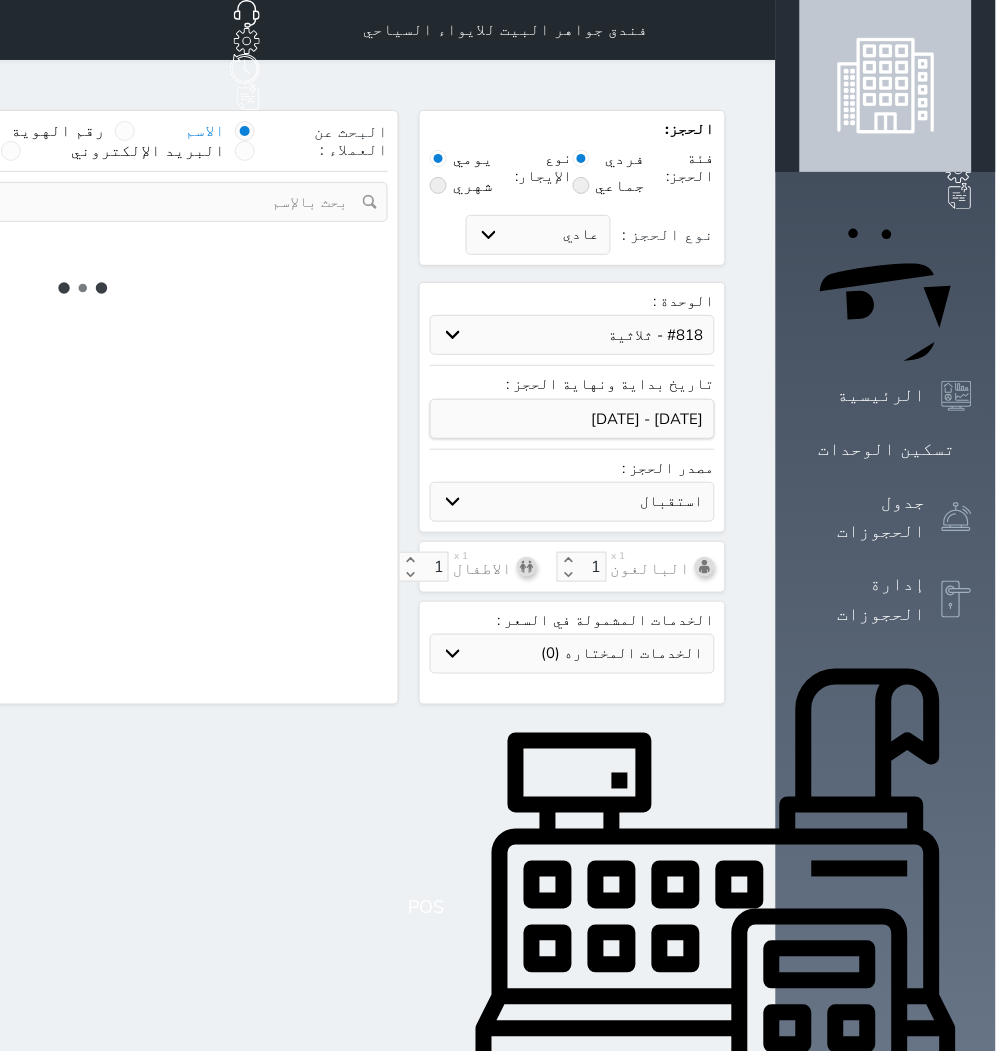 select on "3" 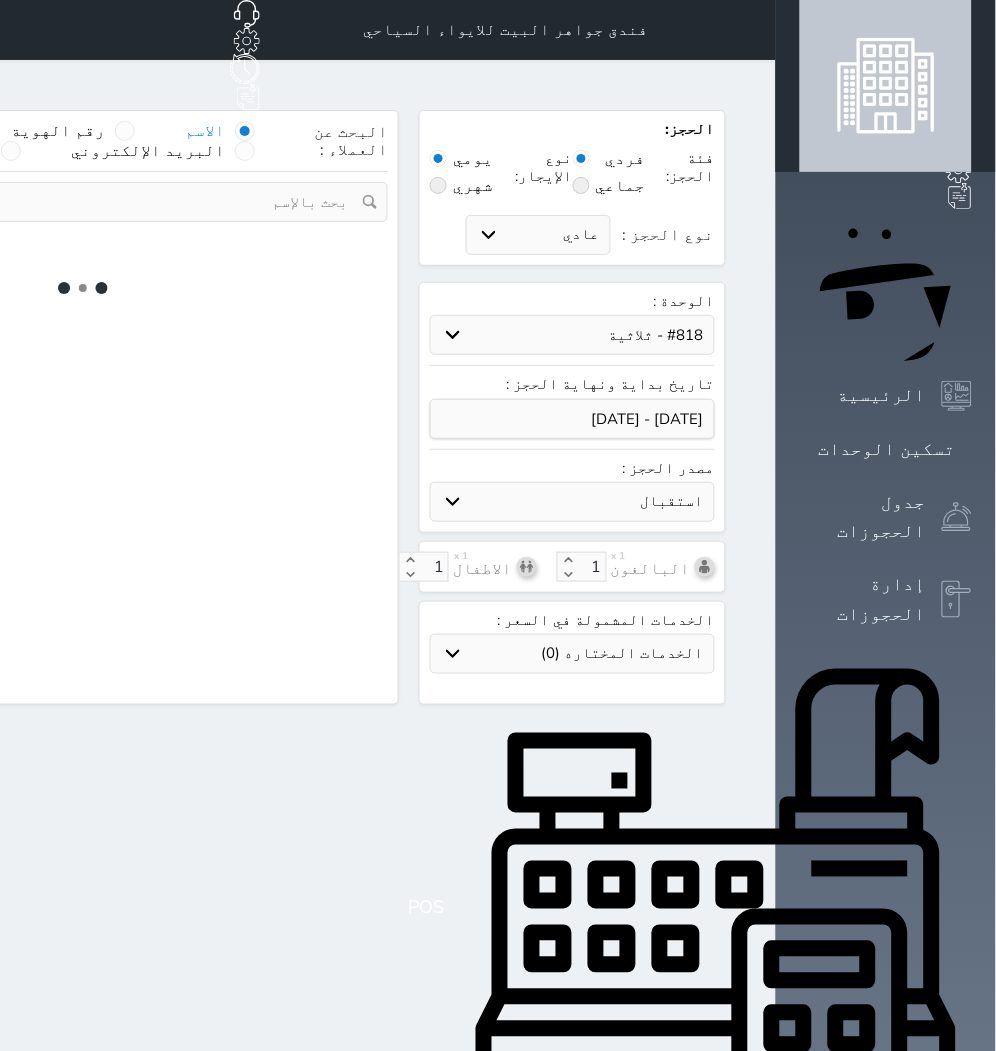 select on "304" 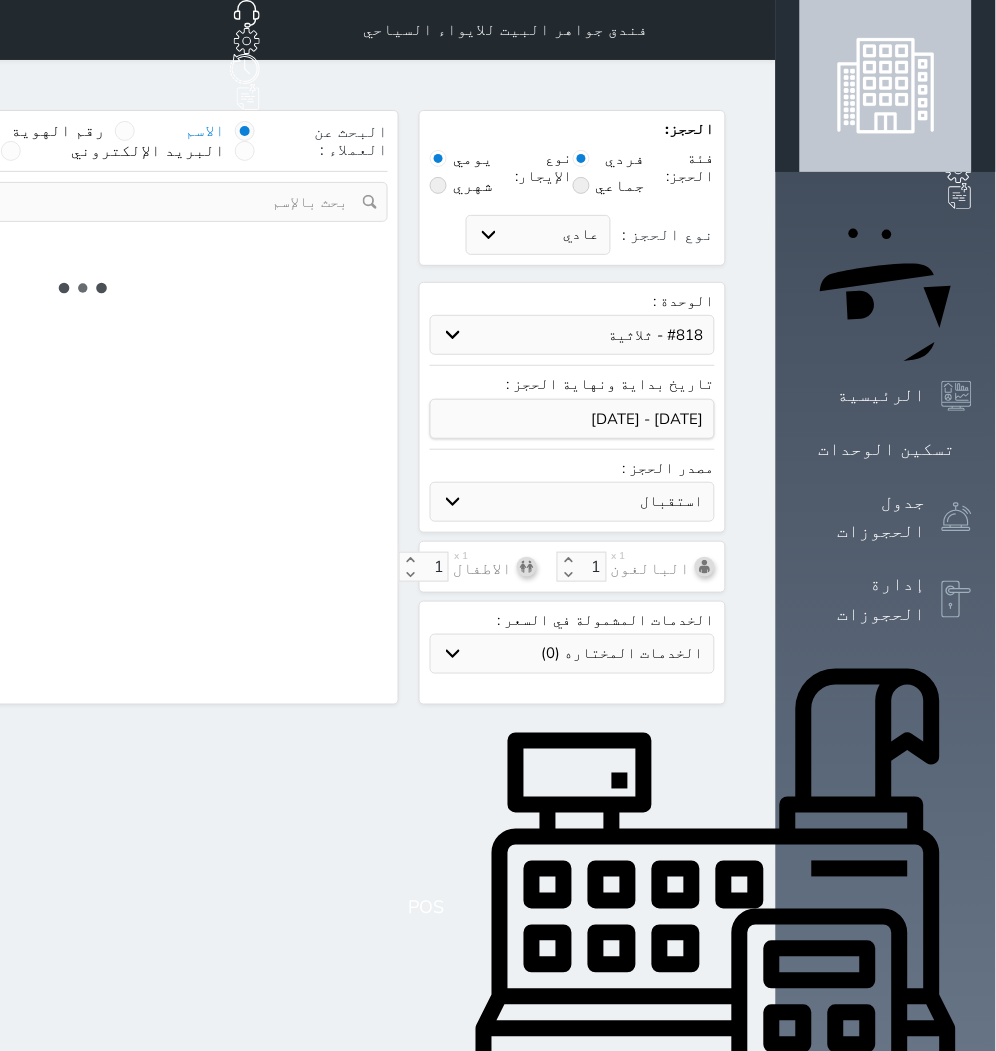 select on "5" 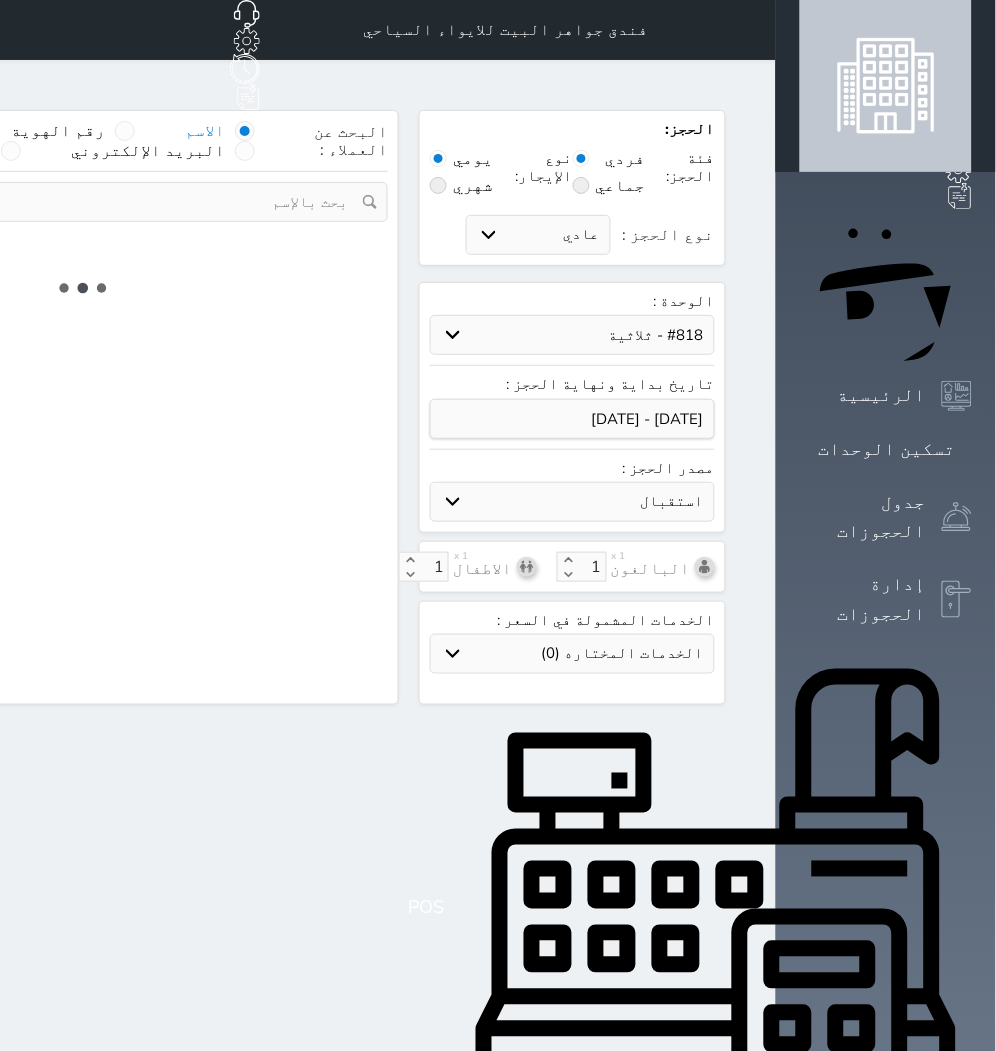 select on "[DEMOGRAPHIC_DATA]" 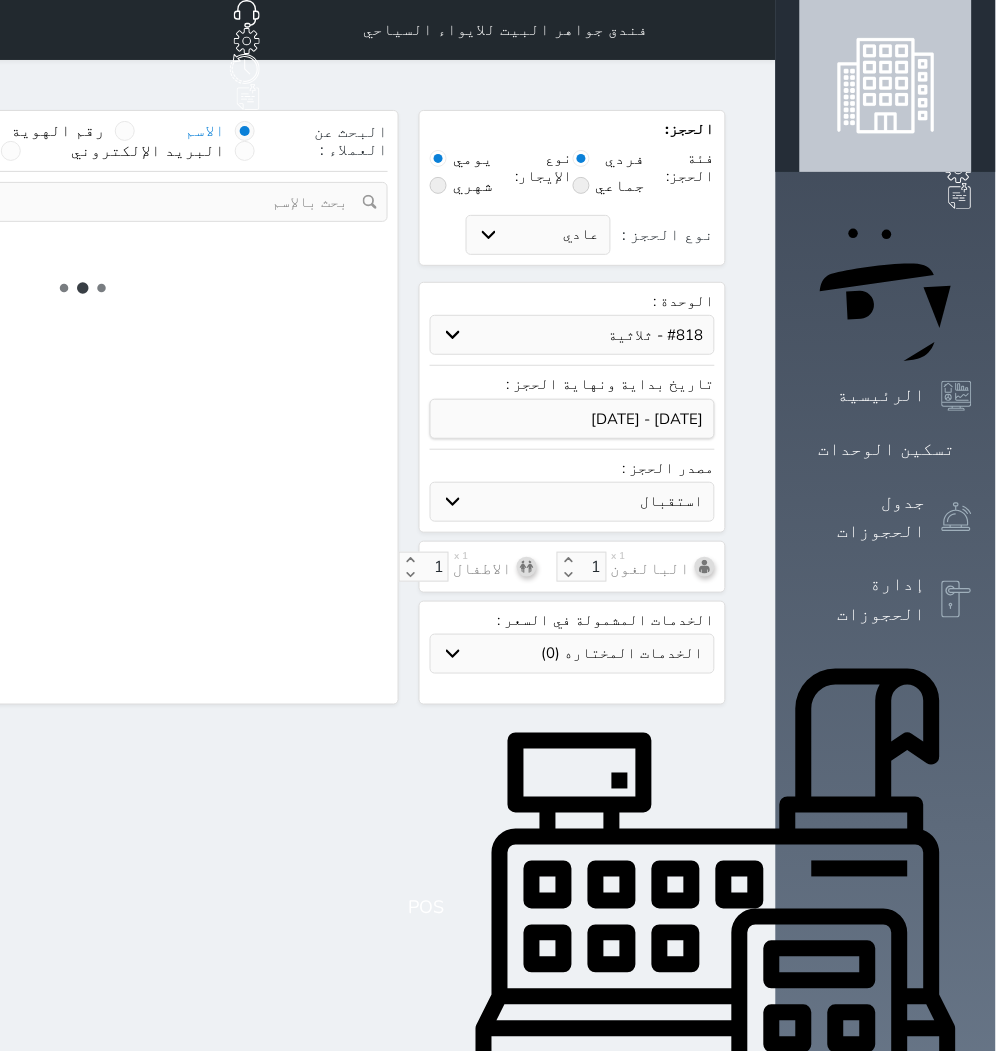select on "3" 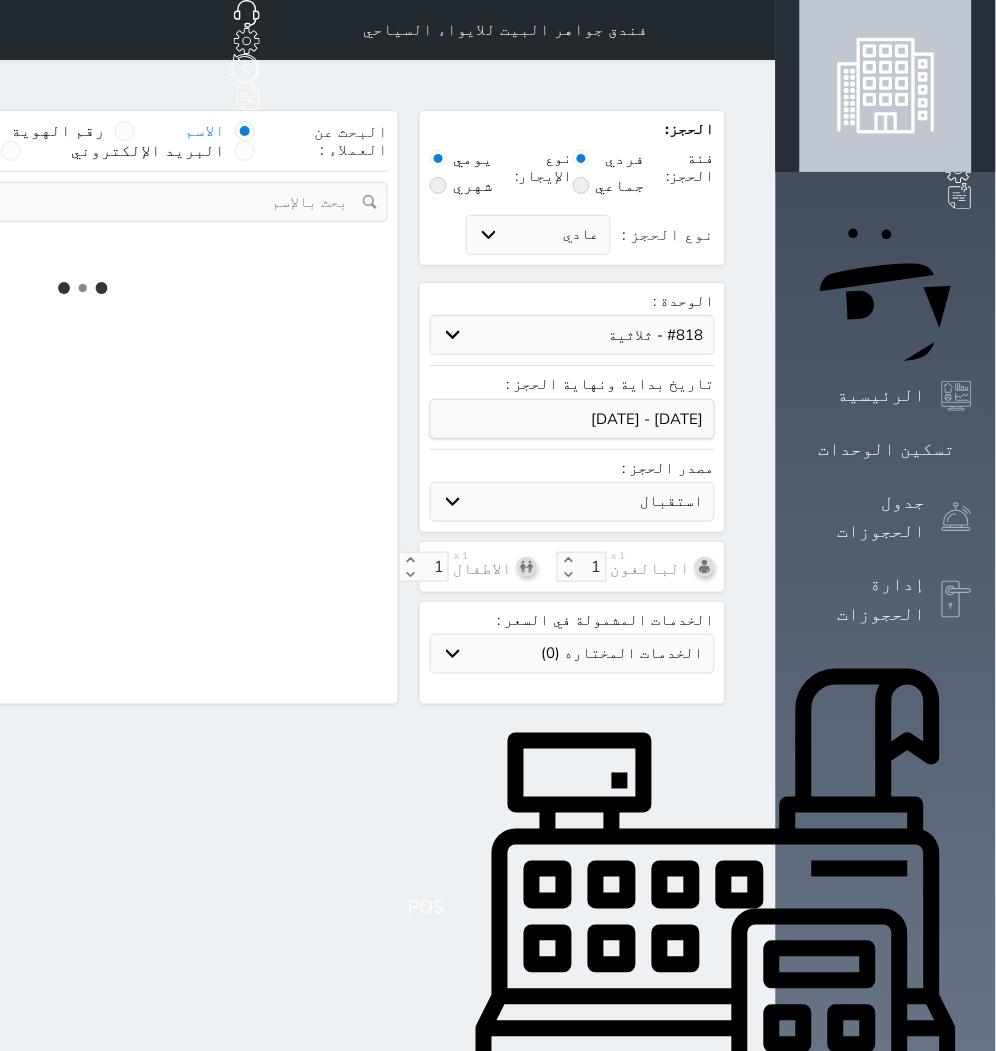 select 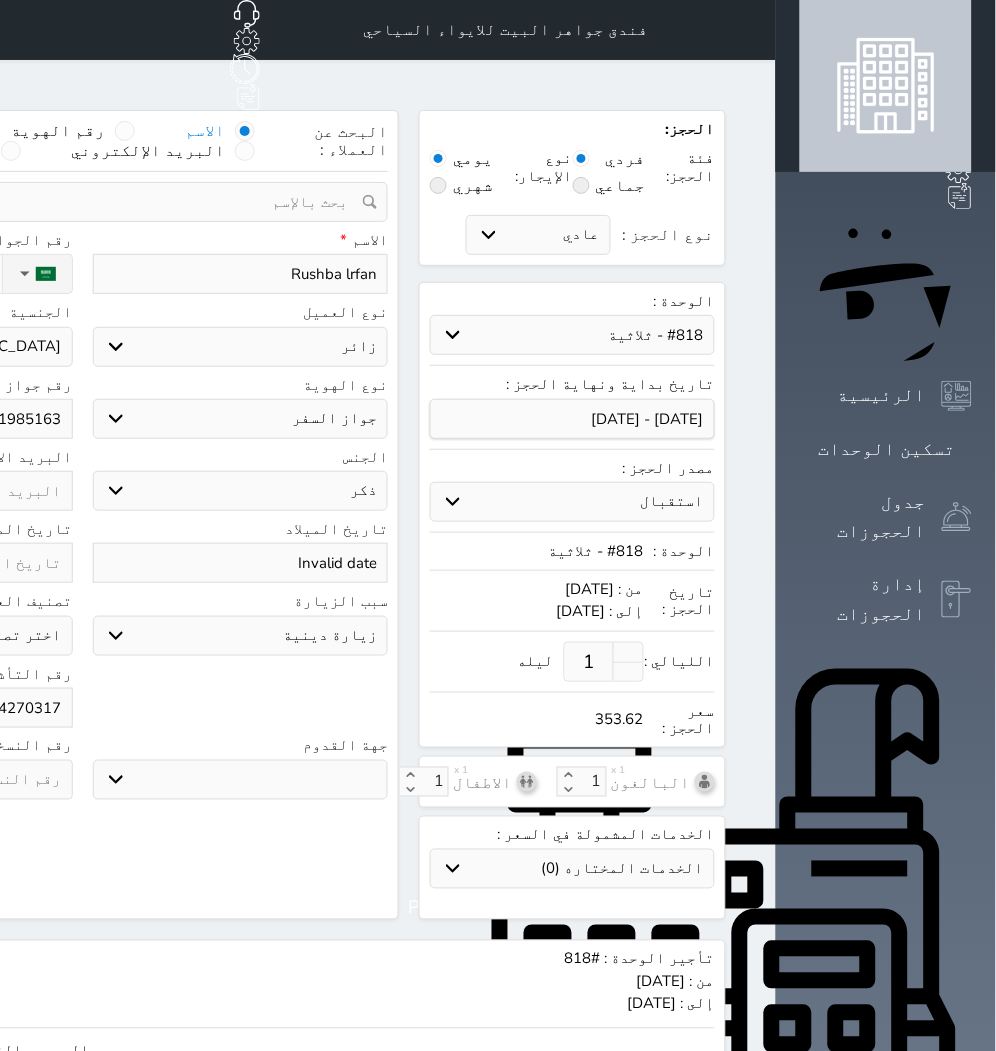 click on "1" at bounding box center [589, 662] 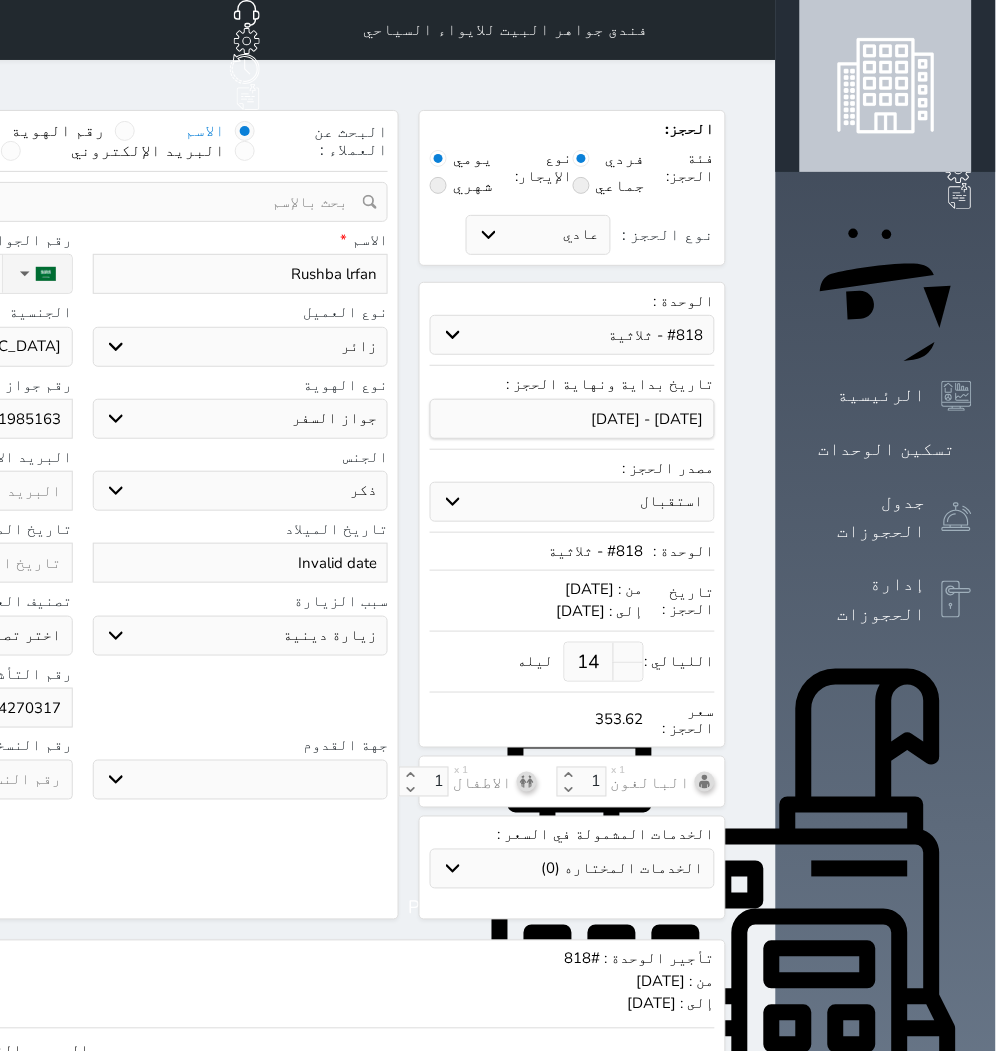 type on "14" 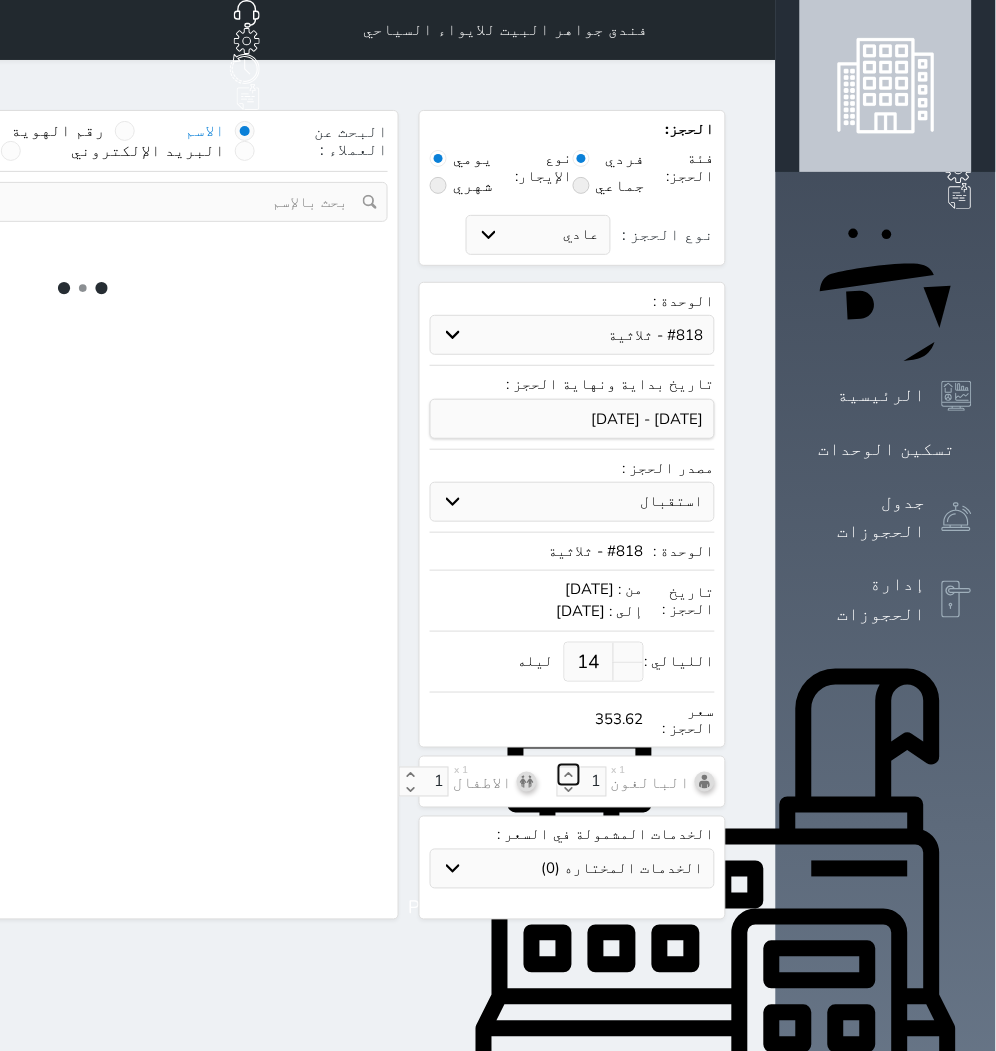 click 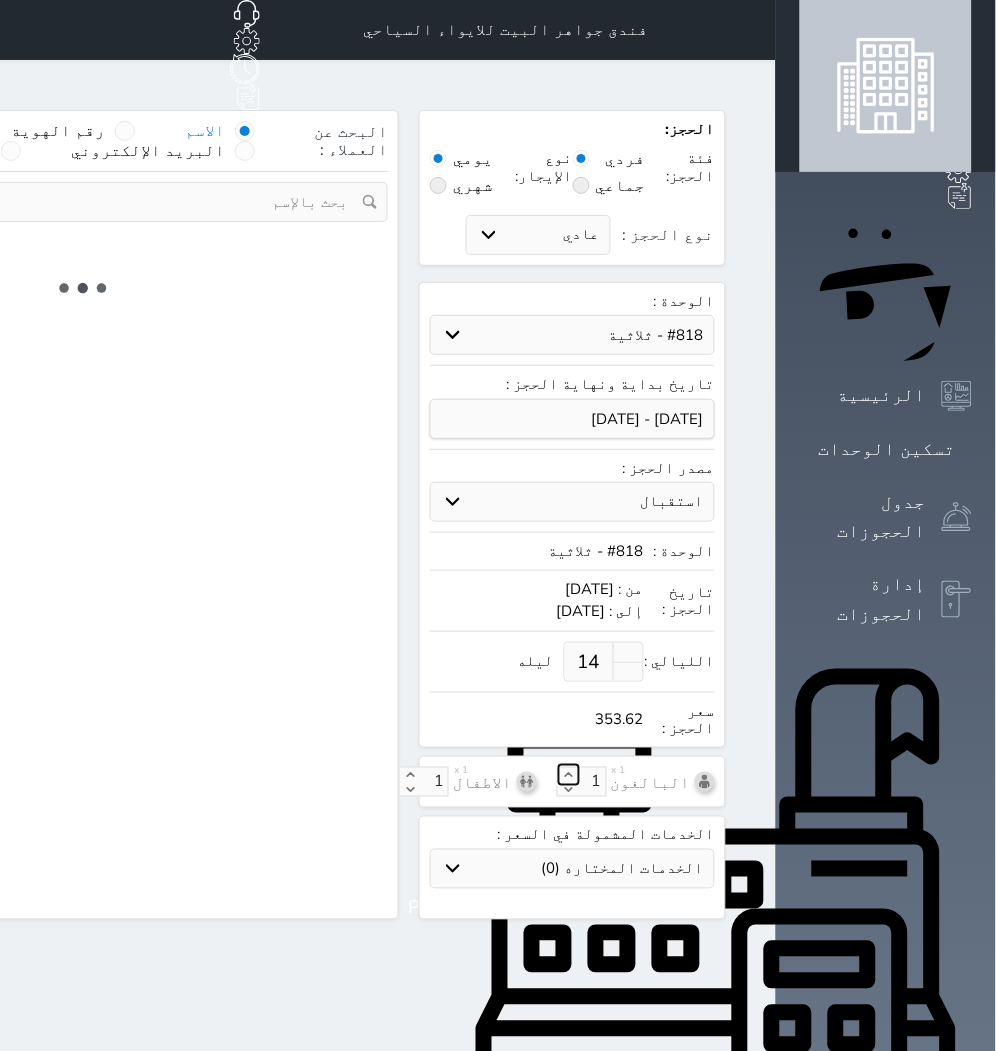 type on "2" 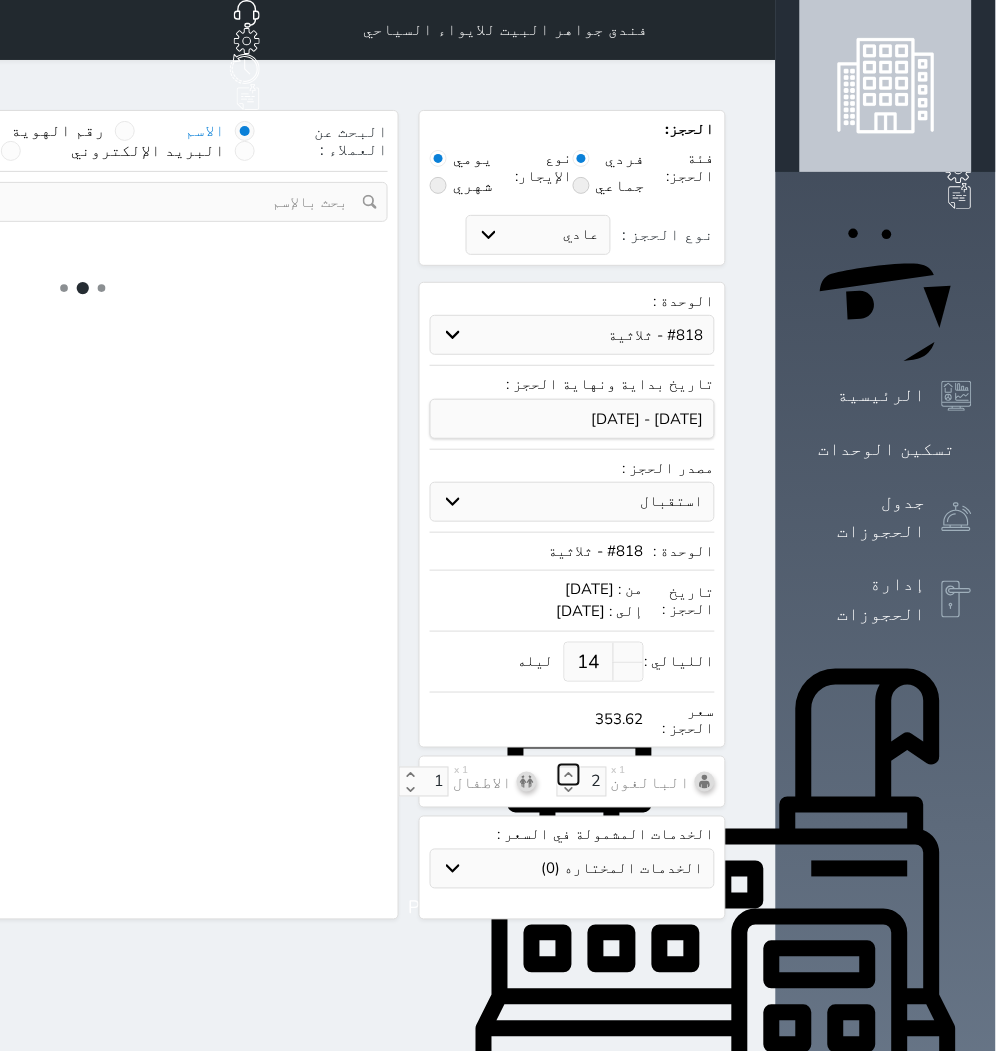 select on "3" 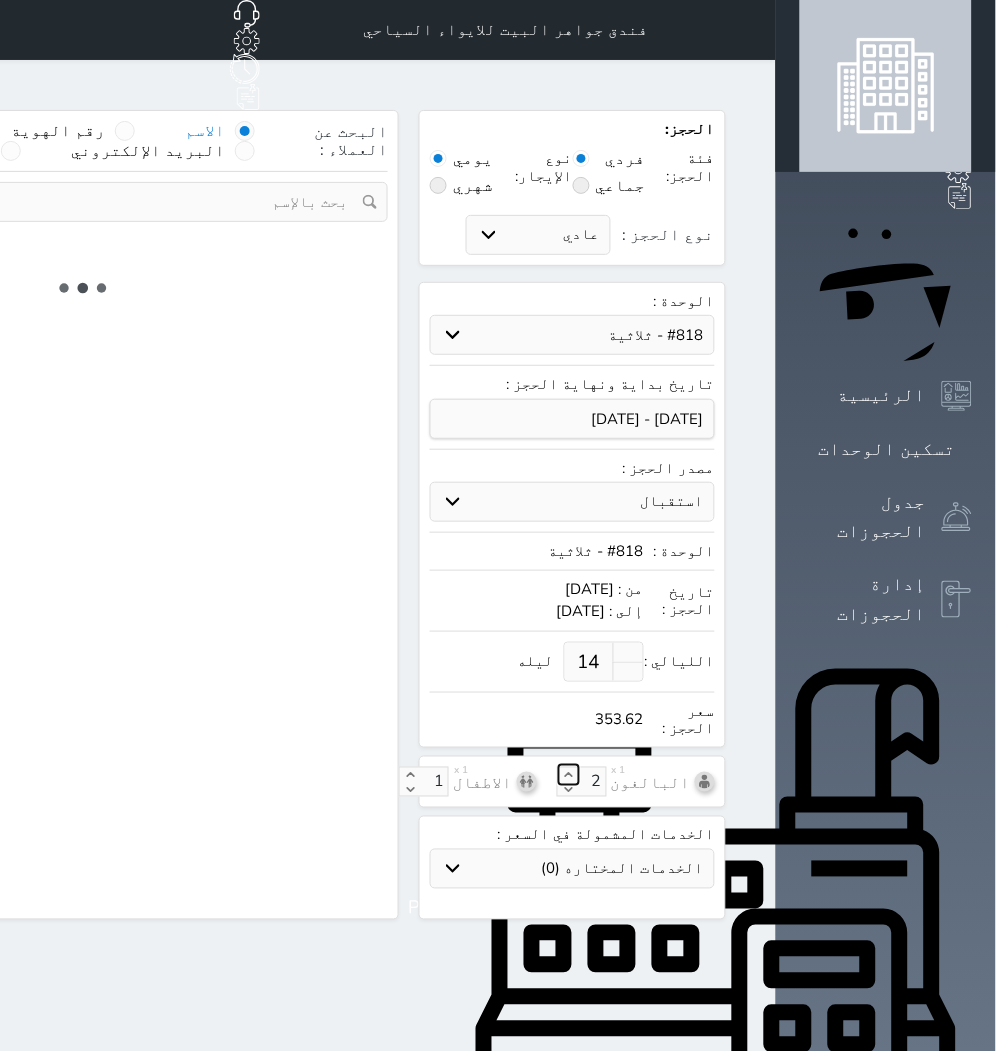 select on "304" 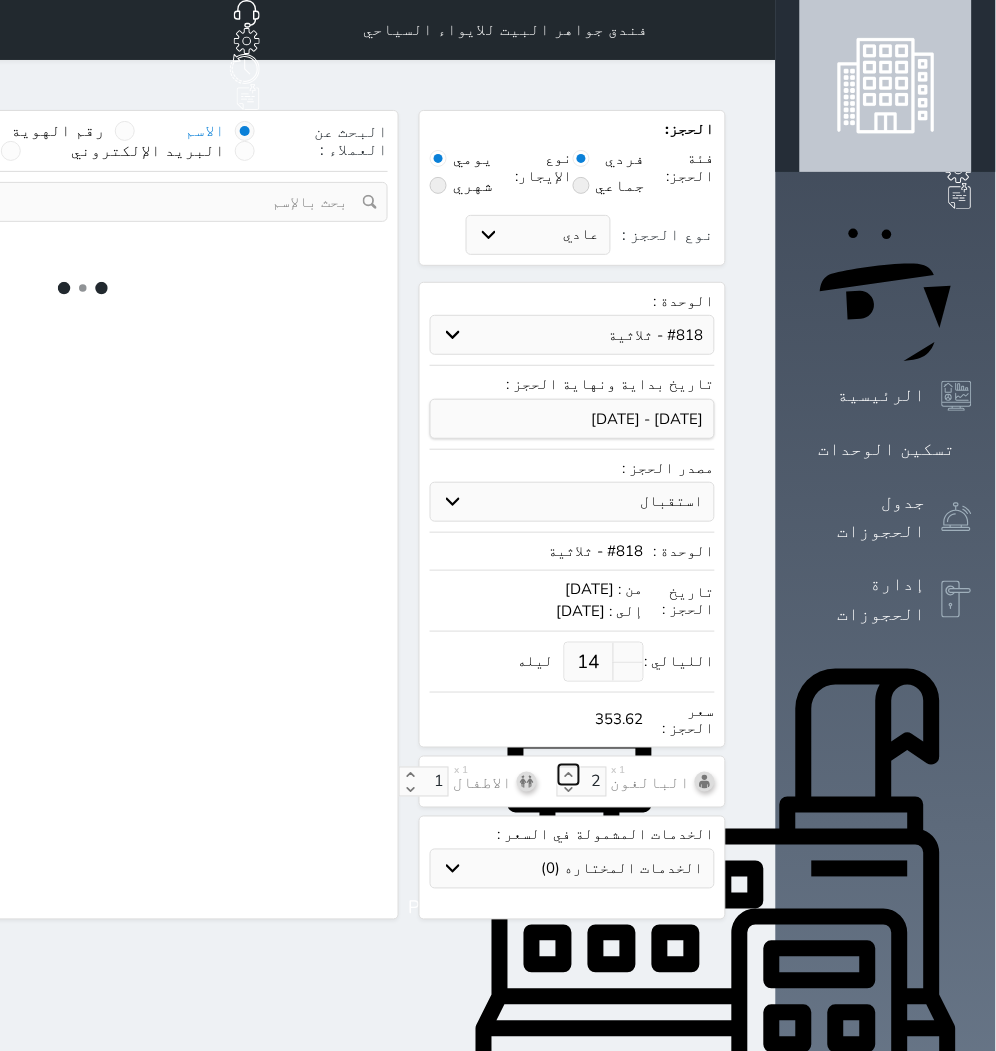 select on "5" 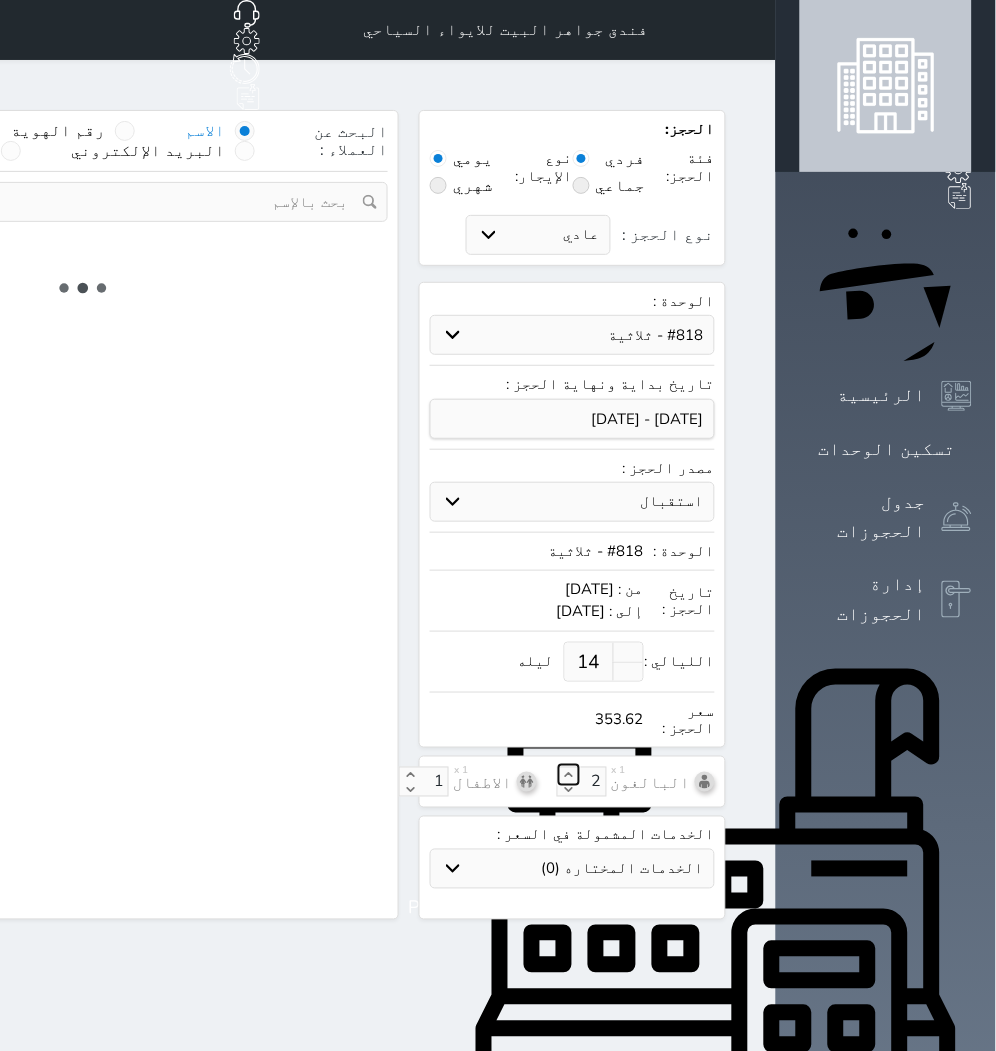 select on "[DEMOGRAPHIC_DATA]" 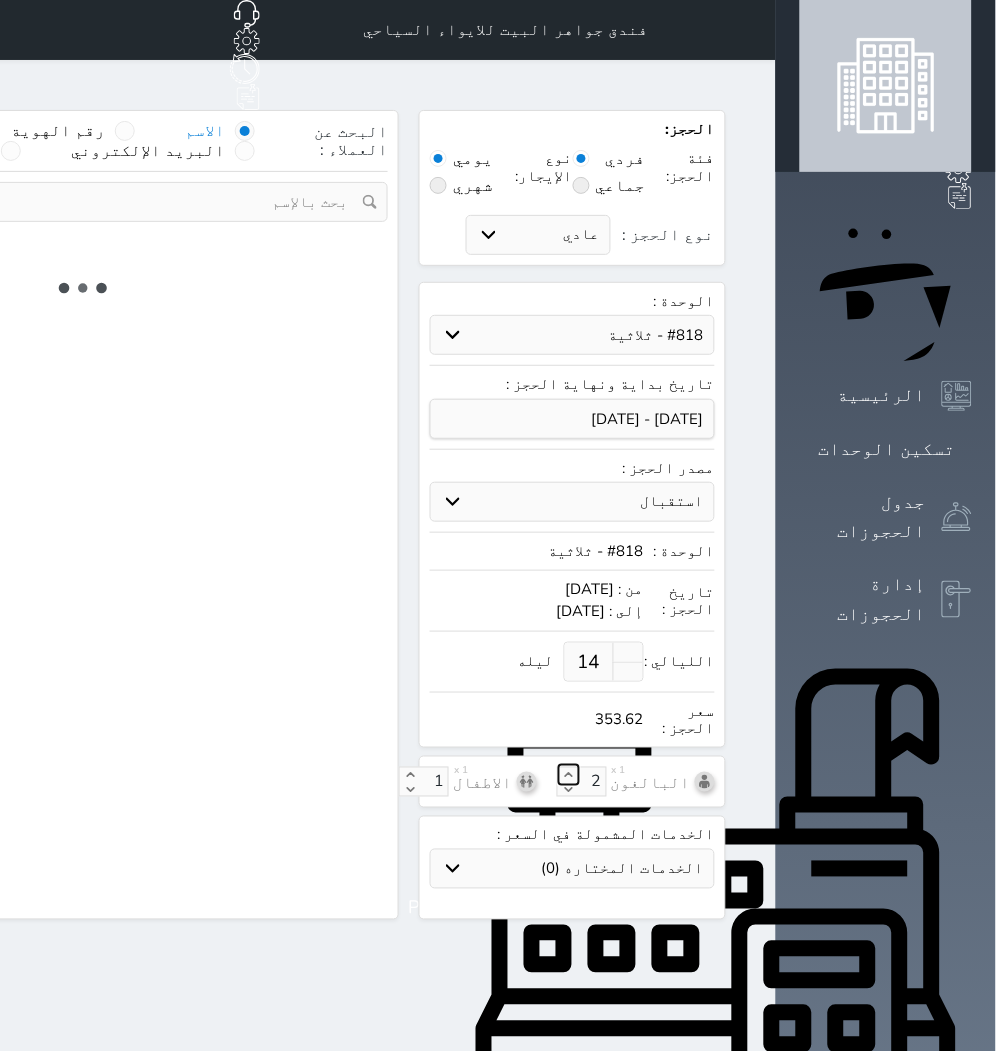 select on "3" 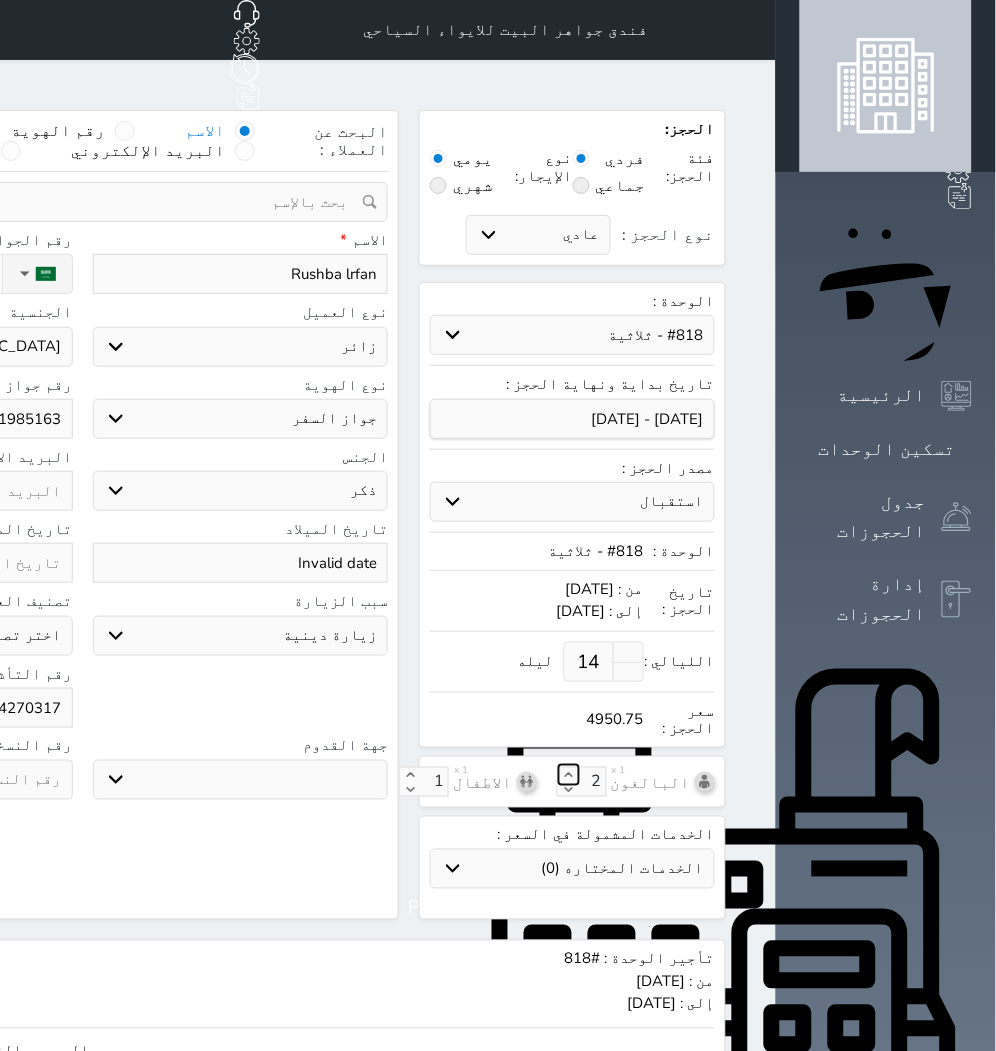 select 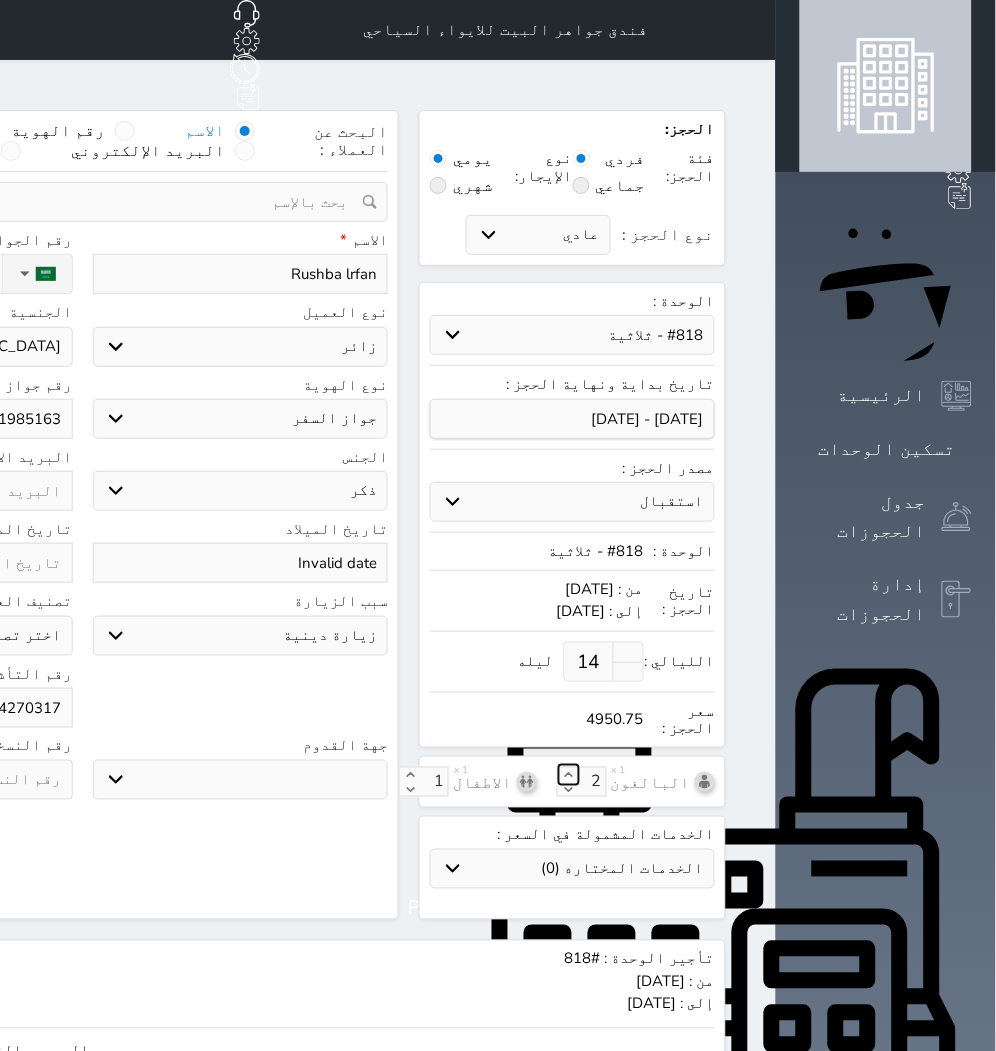type on "1" 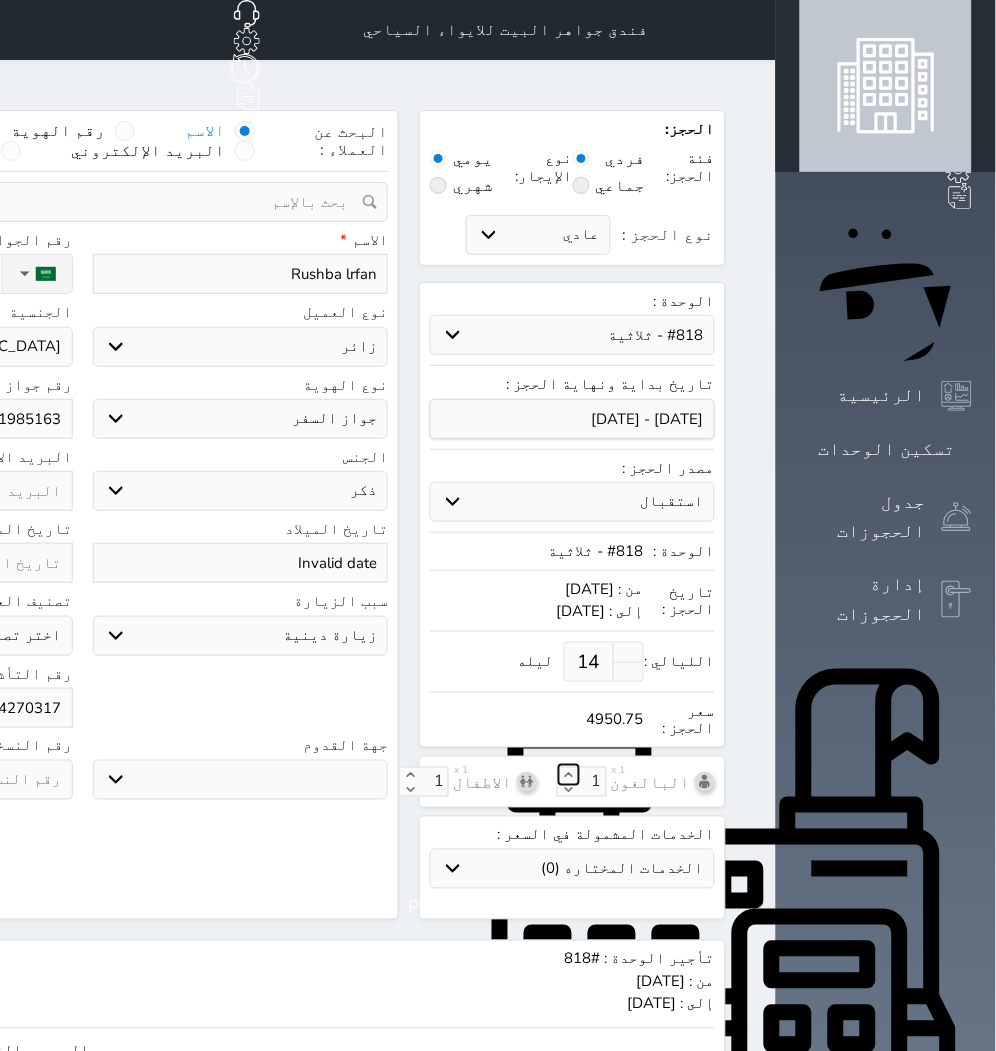 select 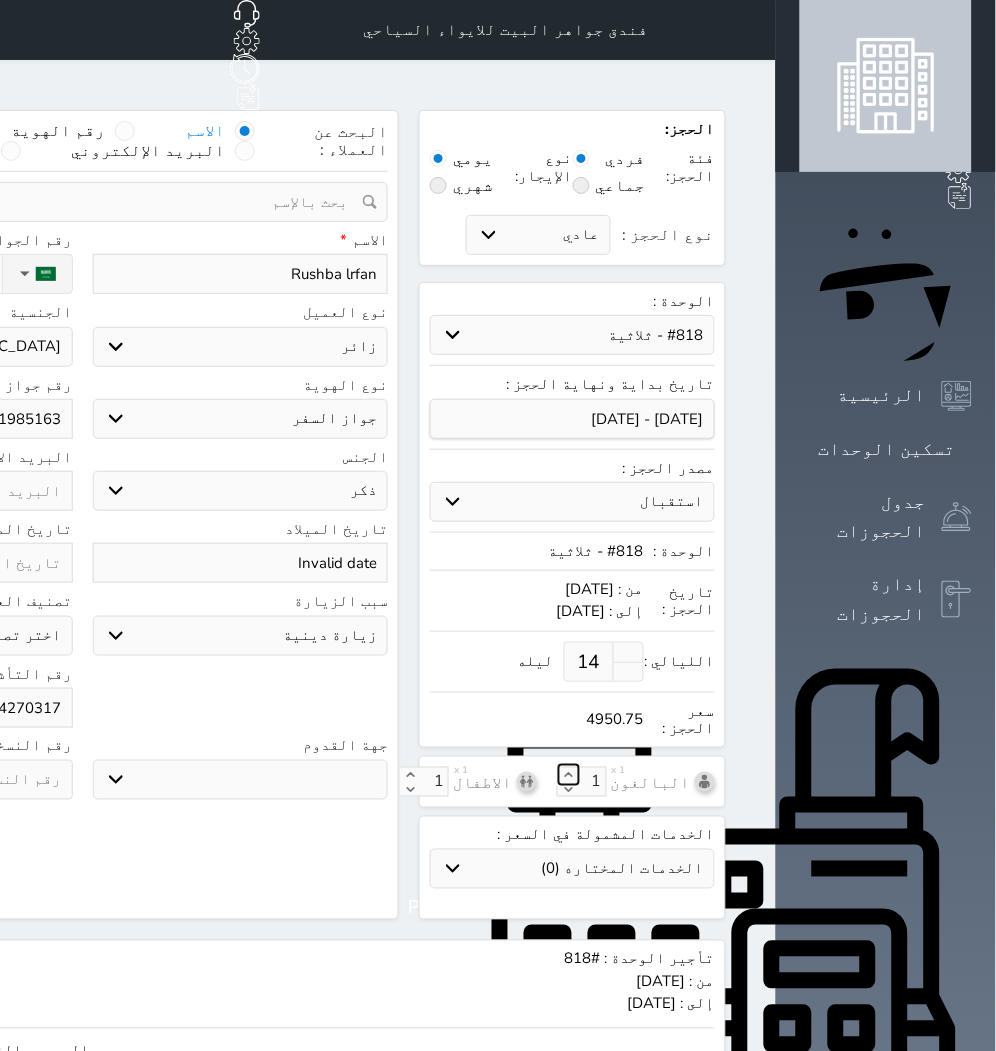 click 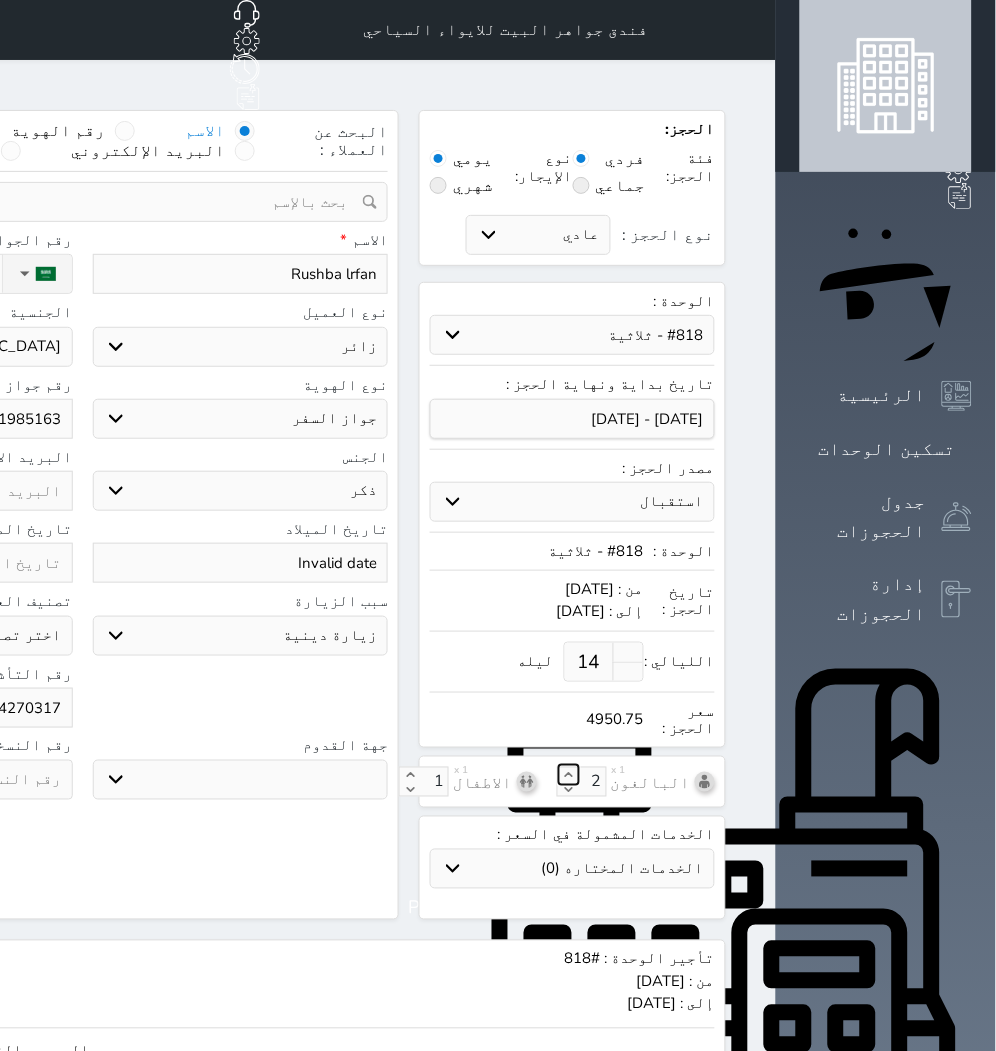 click 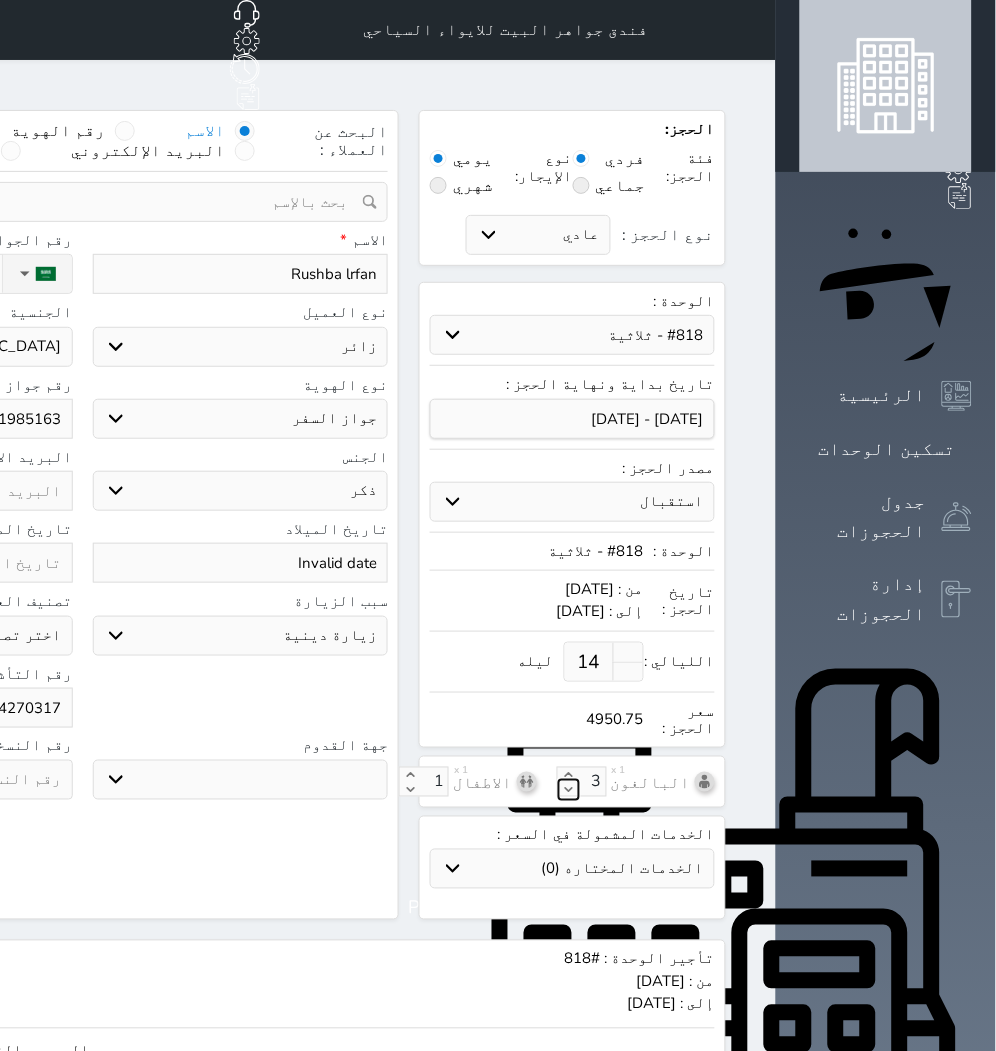 click 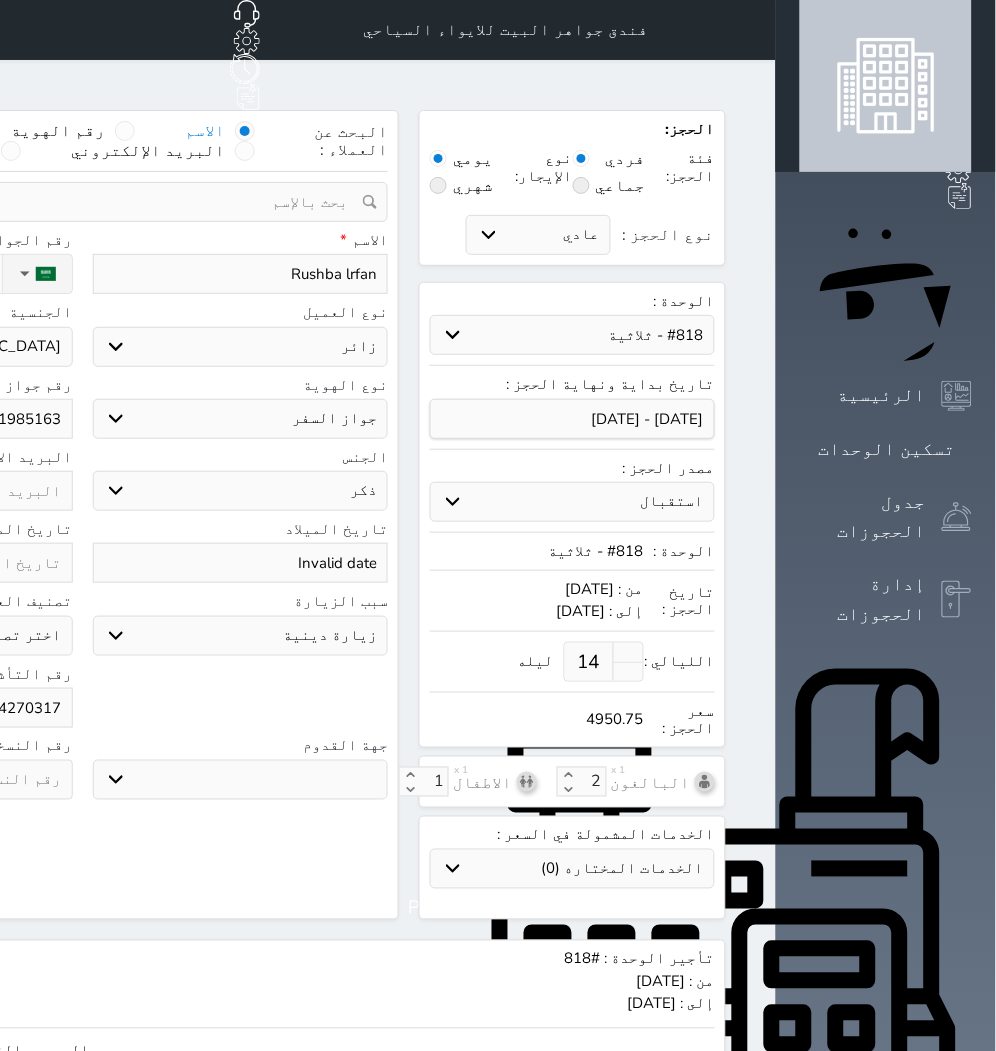 click on "البحث عن العملاء :        الاسم       رقم الهوية       البريد الإلكتروني       الجوال           تغيير العميل                      ملاحظات                           سجل حجوزات العميل Rushba lrfan                   إجمالى رصيد العميل : 0 ريال     رقم الحجز   الوحدة   من   إلى   نوع الحجز   الرصيد   الاجرائات         النتائج  : من (  ) - إلى  (  )   العدد  :              سجل الكمبيالات الغير محصلة على العميل Rushba lrfan                 رقم الحجز   المبلغ الكلى    المبلغ المحصل    المبلغ المتبقى    تاريخ الإستحقاق         النتائج  : من (  ) - إلى  (  )   العدد  :      الاسم *   Rushba lrfan   رقم الجوال *       ▼     [GEOGRAPHIC_DATA] (‫[GEOGRAPHIC_DATA]‬‎)   +93   [GEOGRAPHIC_DATA] ([GEOGRAPHIC_DATA])   +355   [GEOGRAPHIC_DATA] (‫[GEOGRAPHIC_DATA]‬‎)" at bounding box center [82, 515] 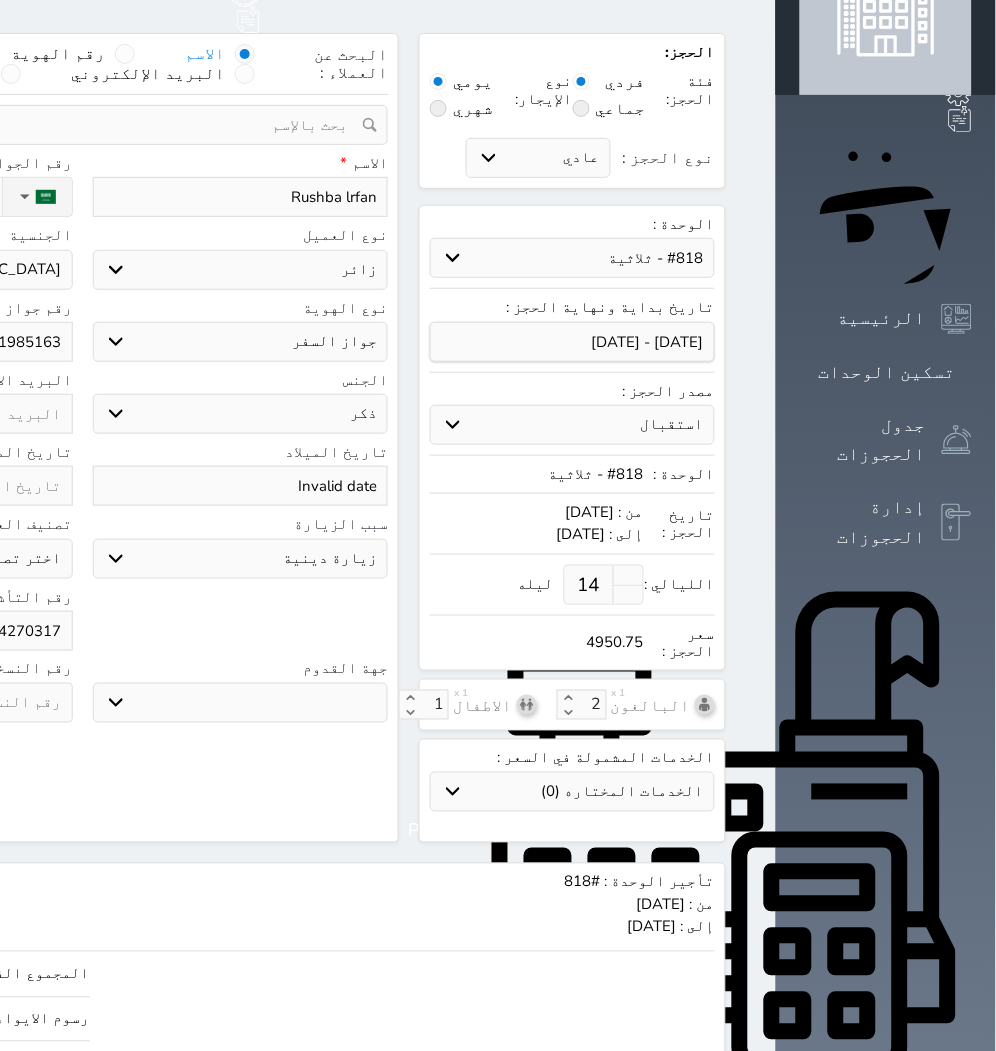 scroll, scrollTop: 207, scrollLeft: 0, axis: vertical 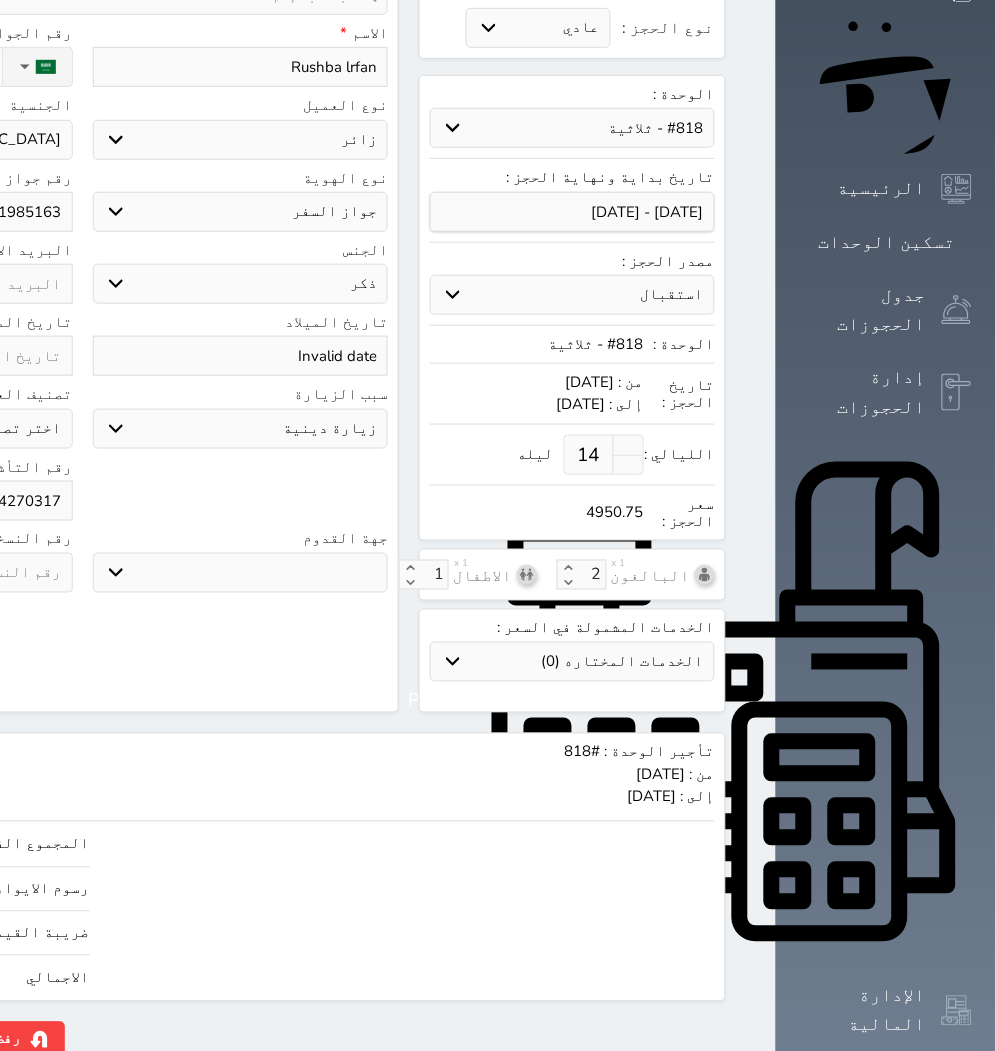 click on "حجز" at bounding box center (-146, 1039) 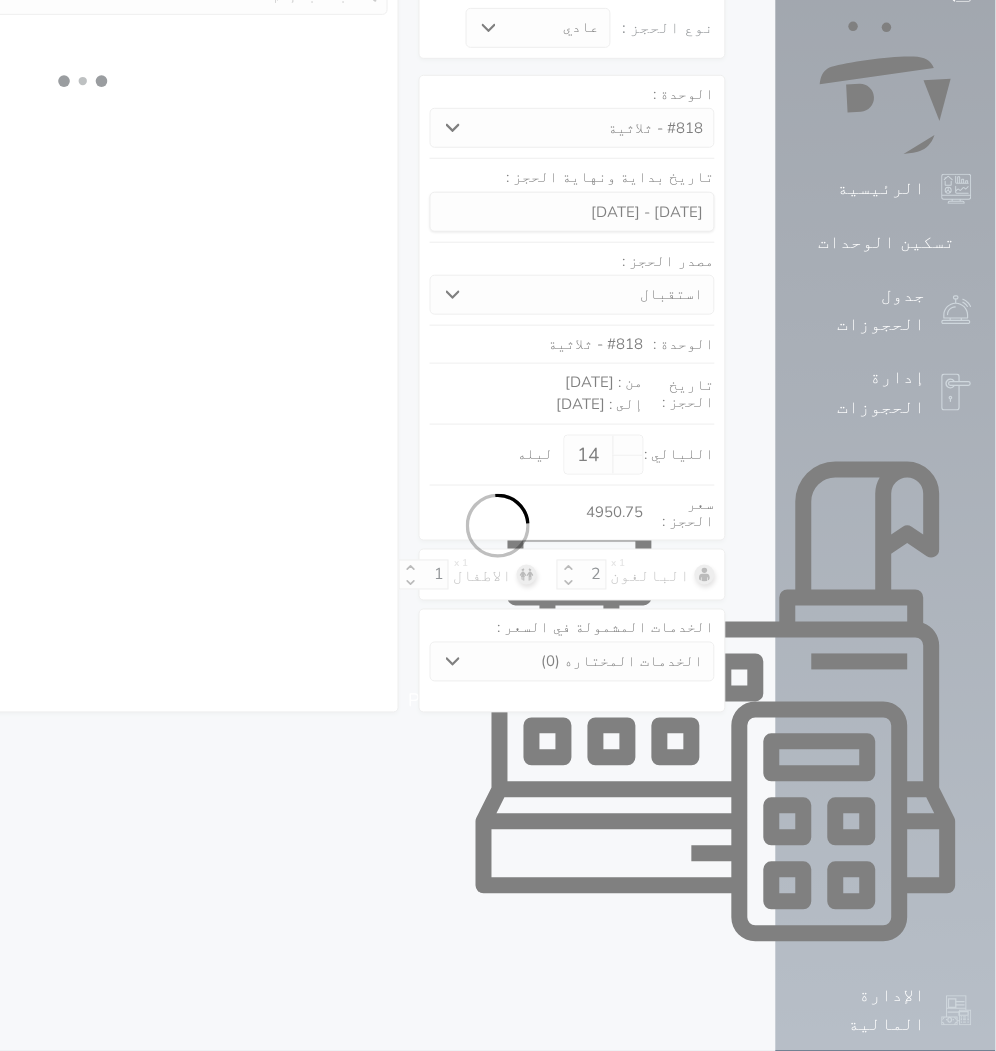 select on "3" 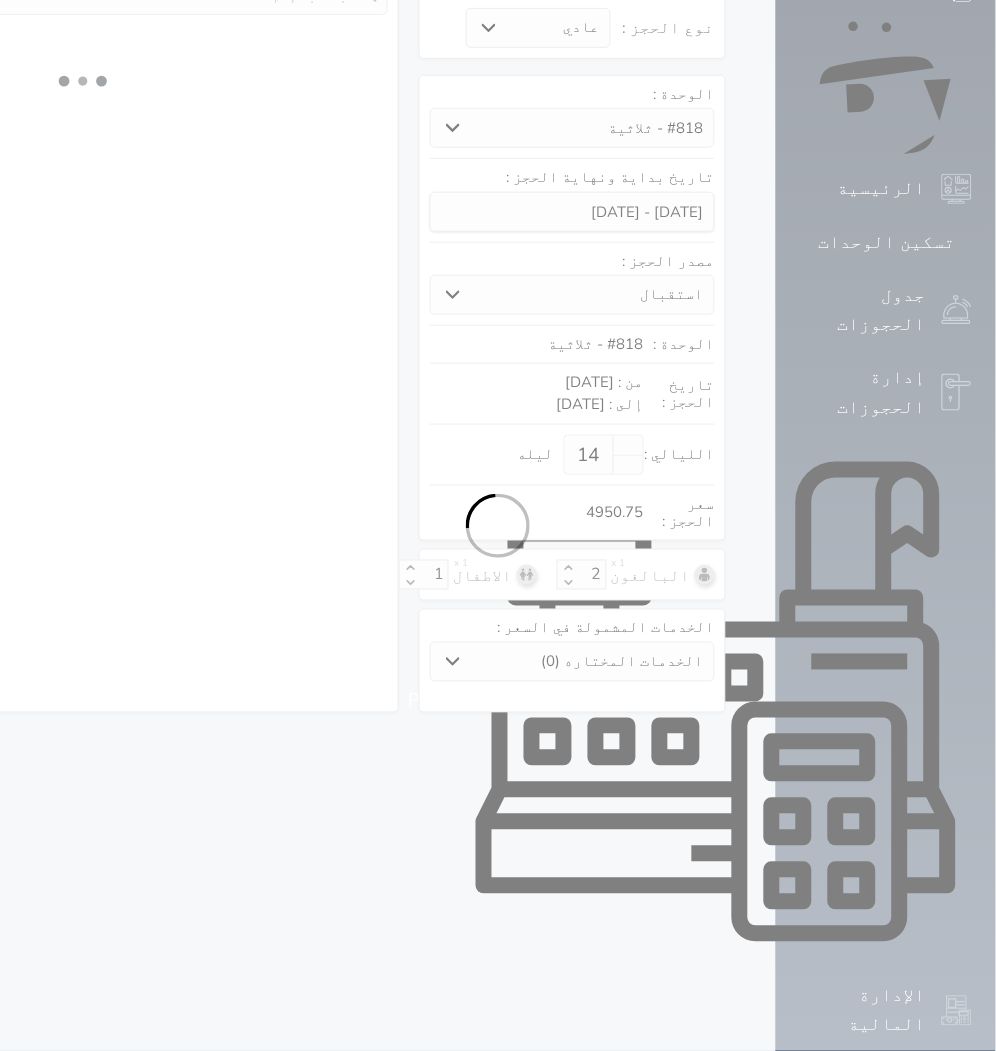 select on "304" 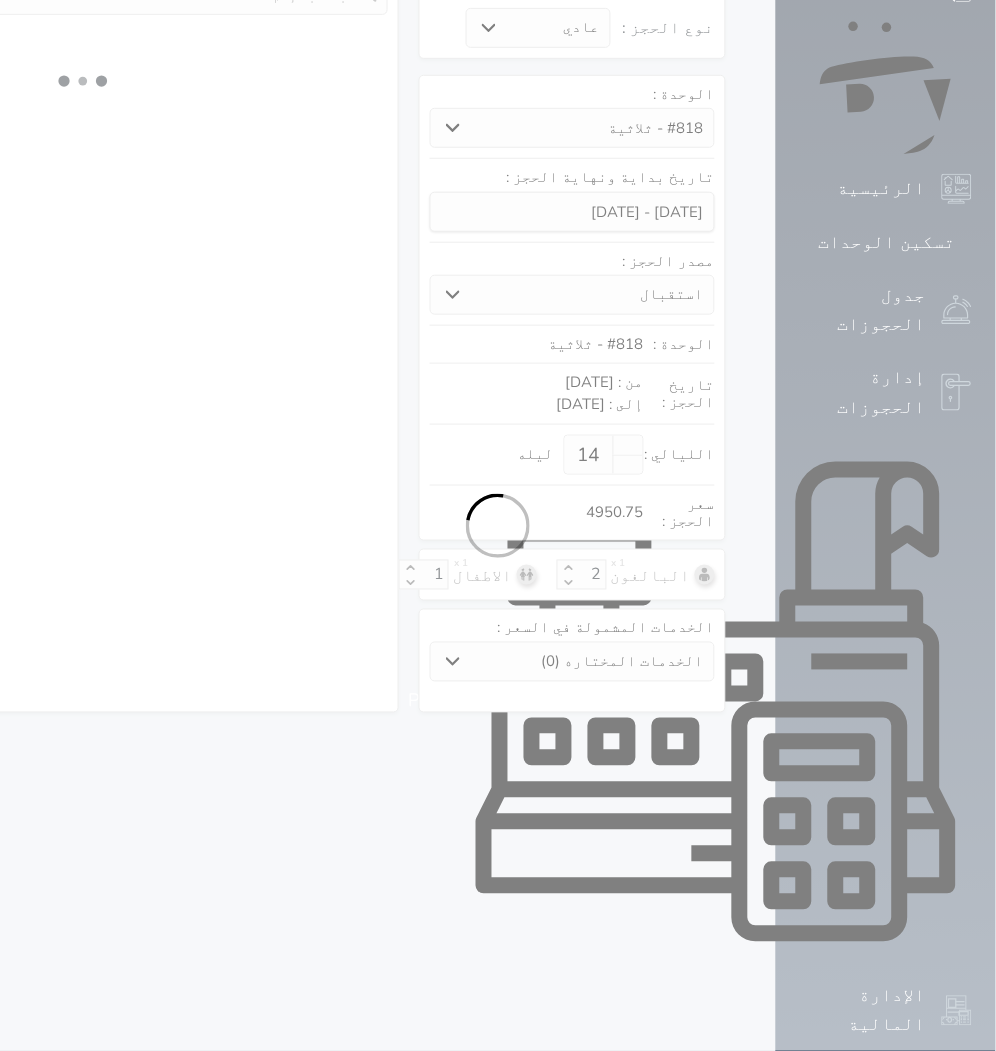select on "5" 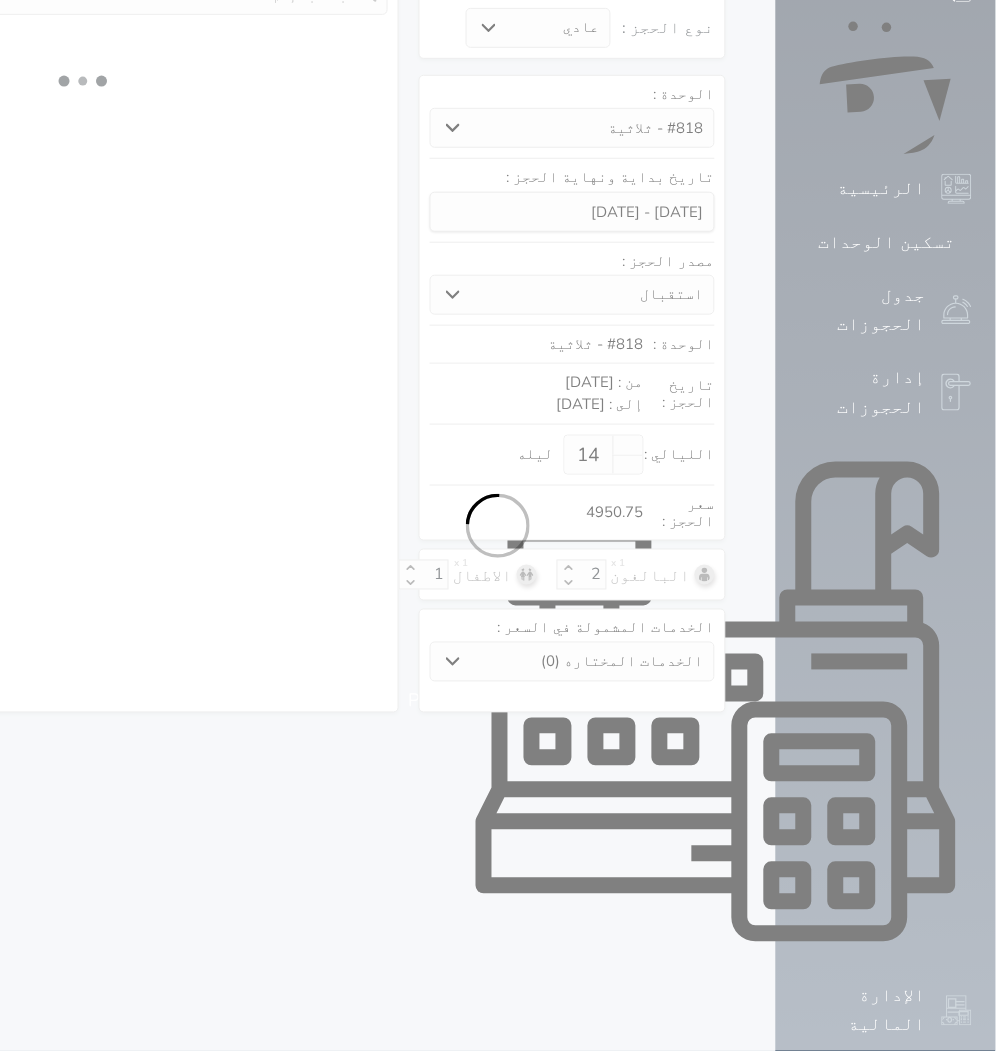 select on "[DEMOGRAPHIC_DATA]" 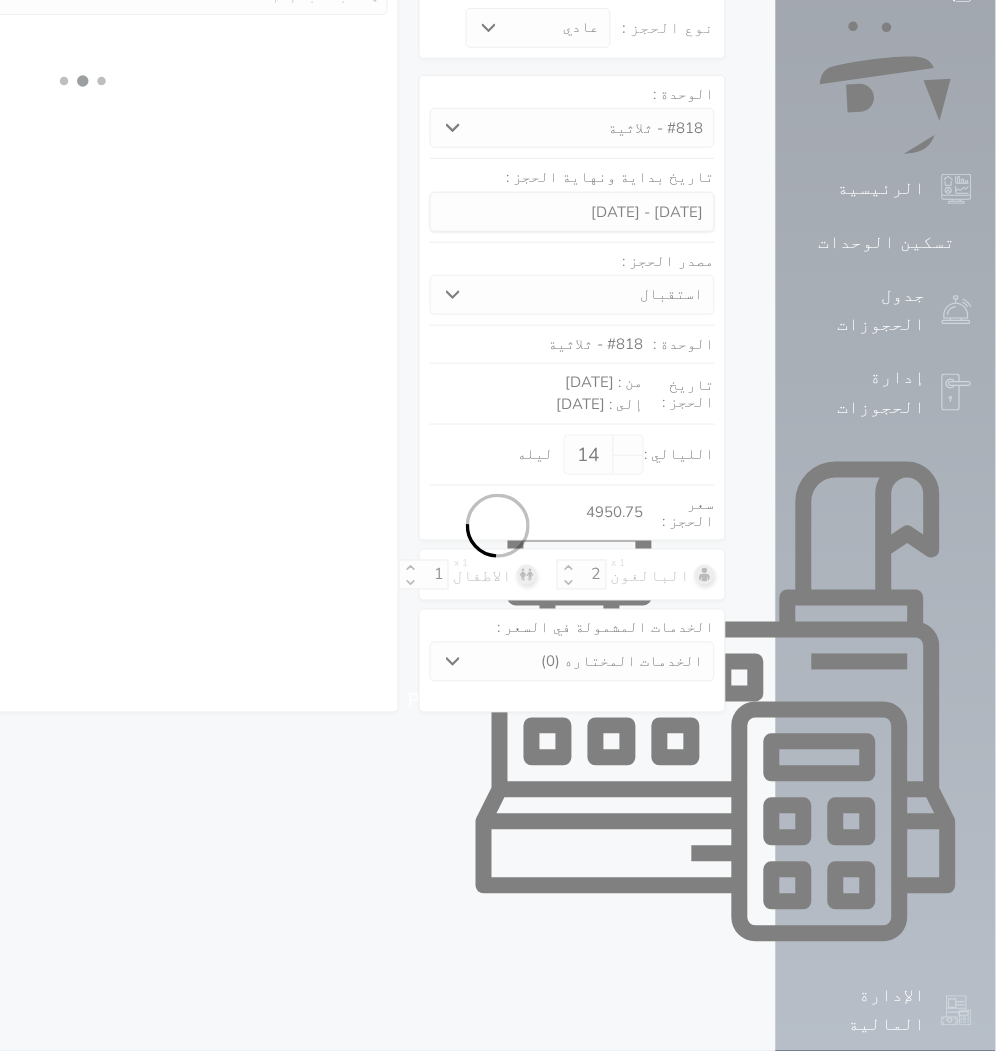 select on "3" 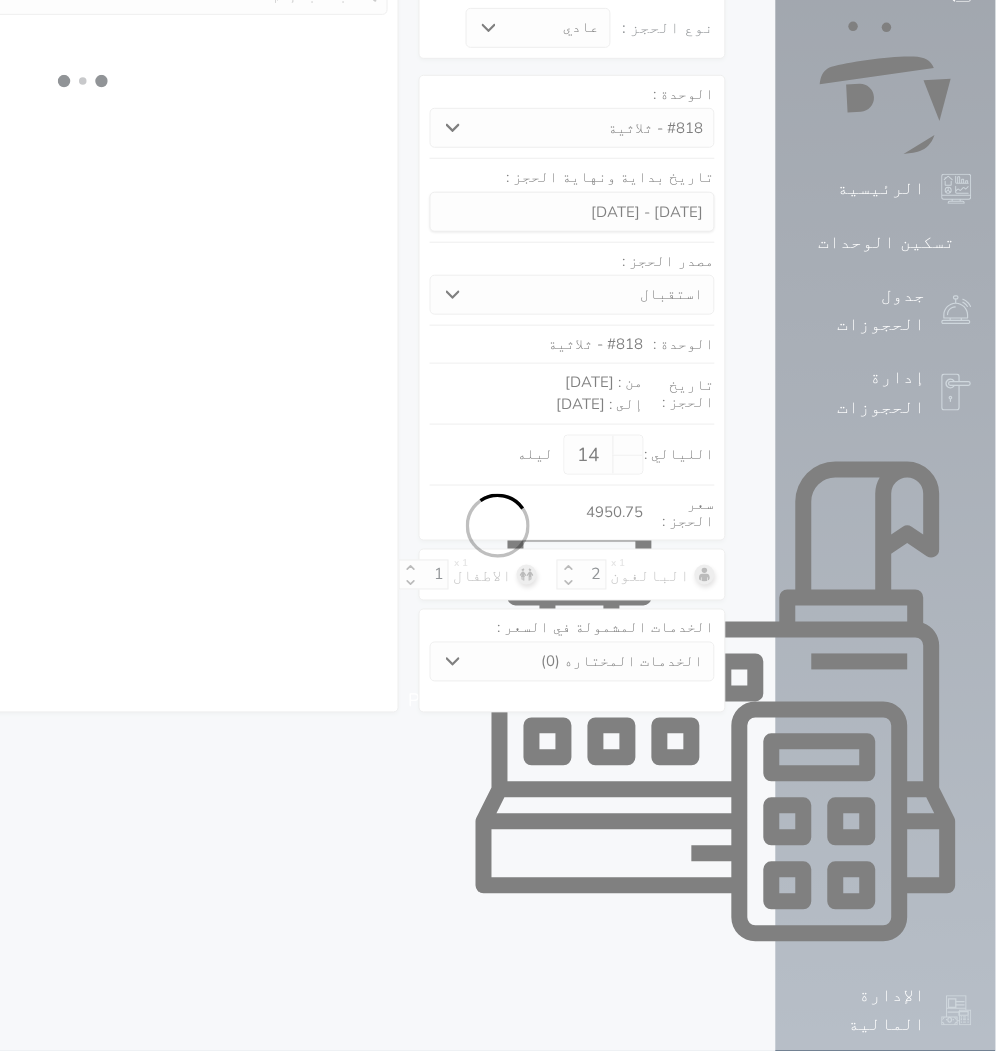 select 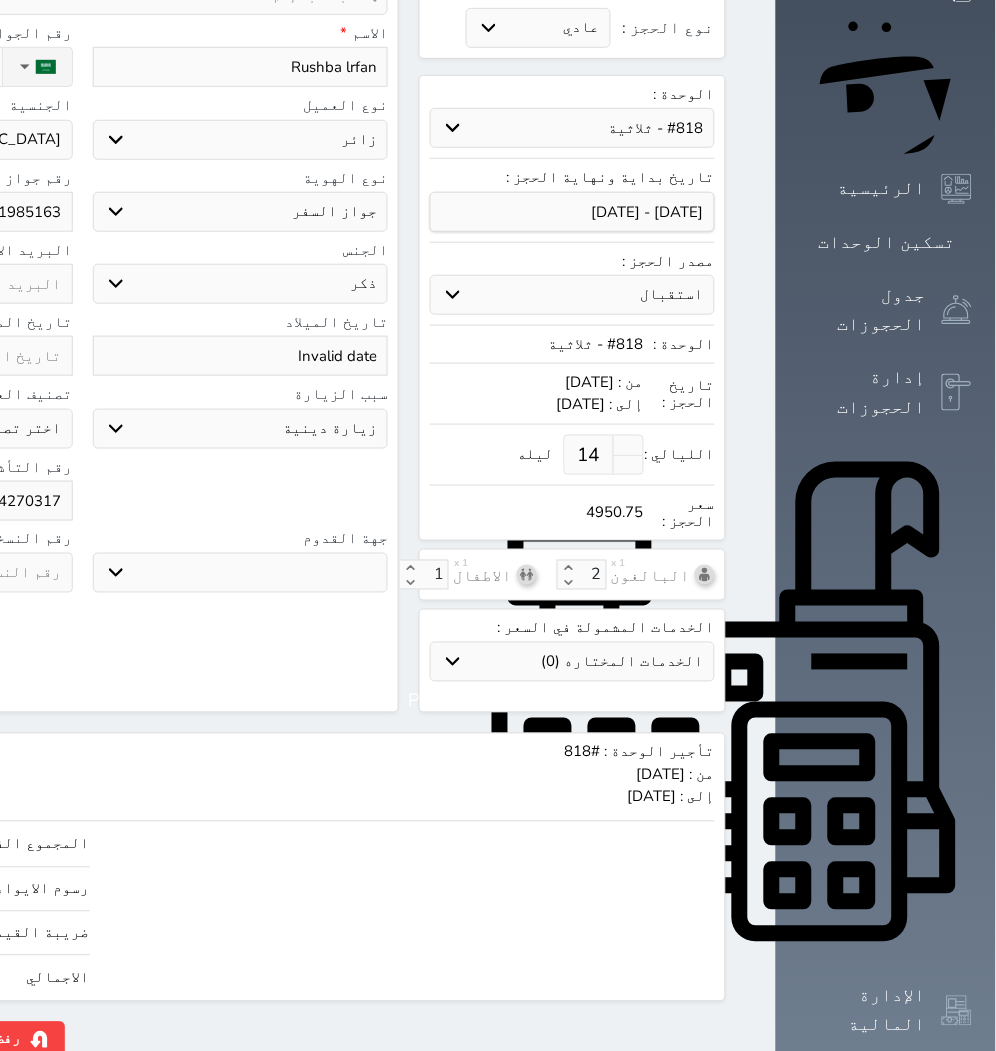 click on "حجز" at bounding box center [-146, 1039] 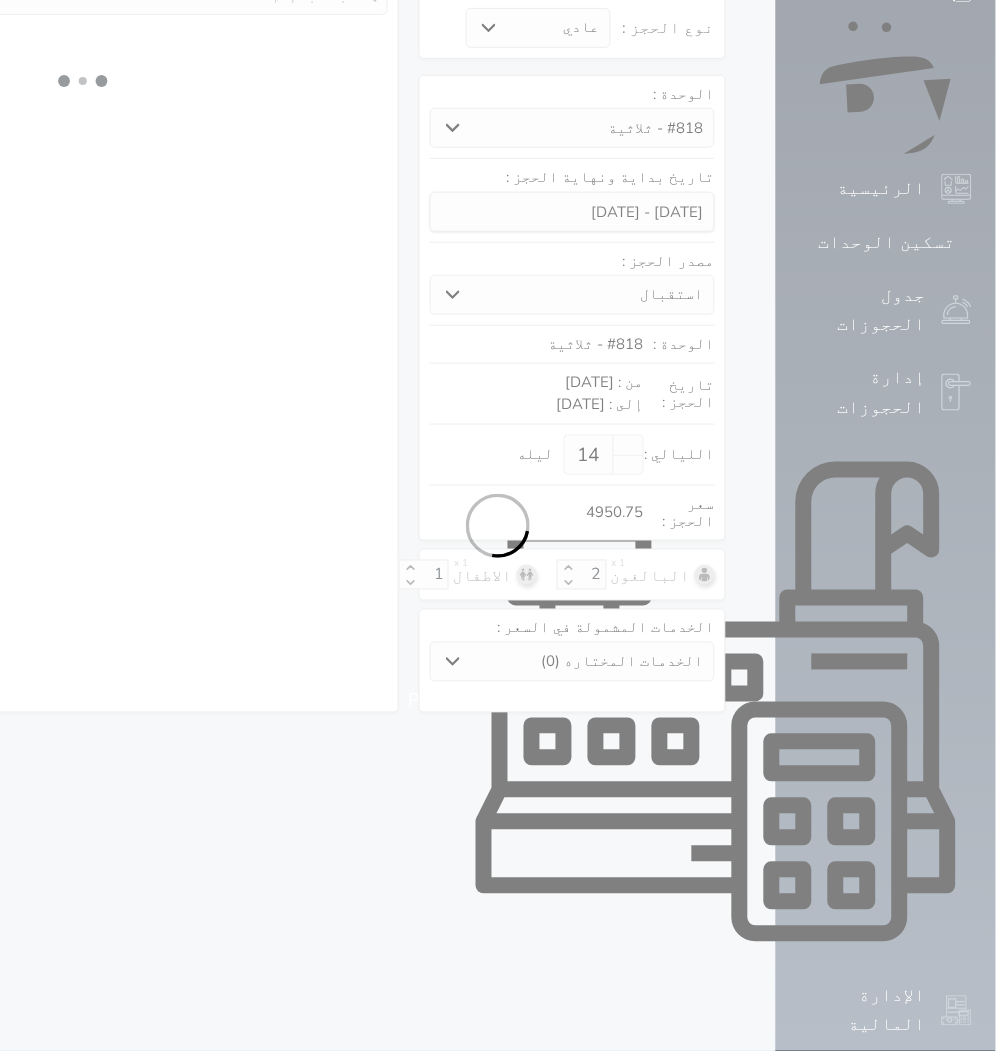 select on "3" 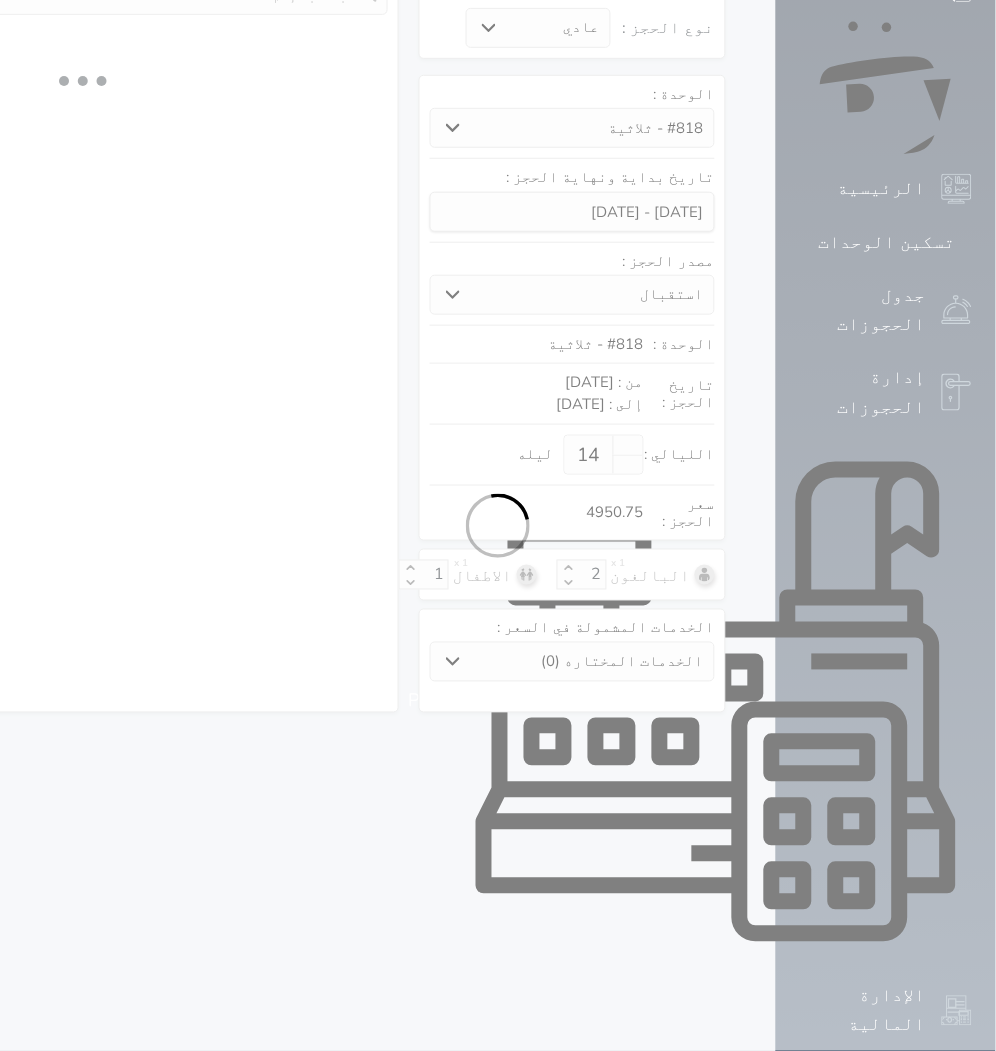 select on "304" 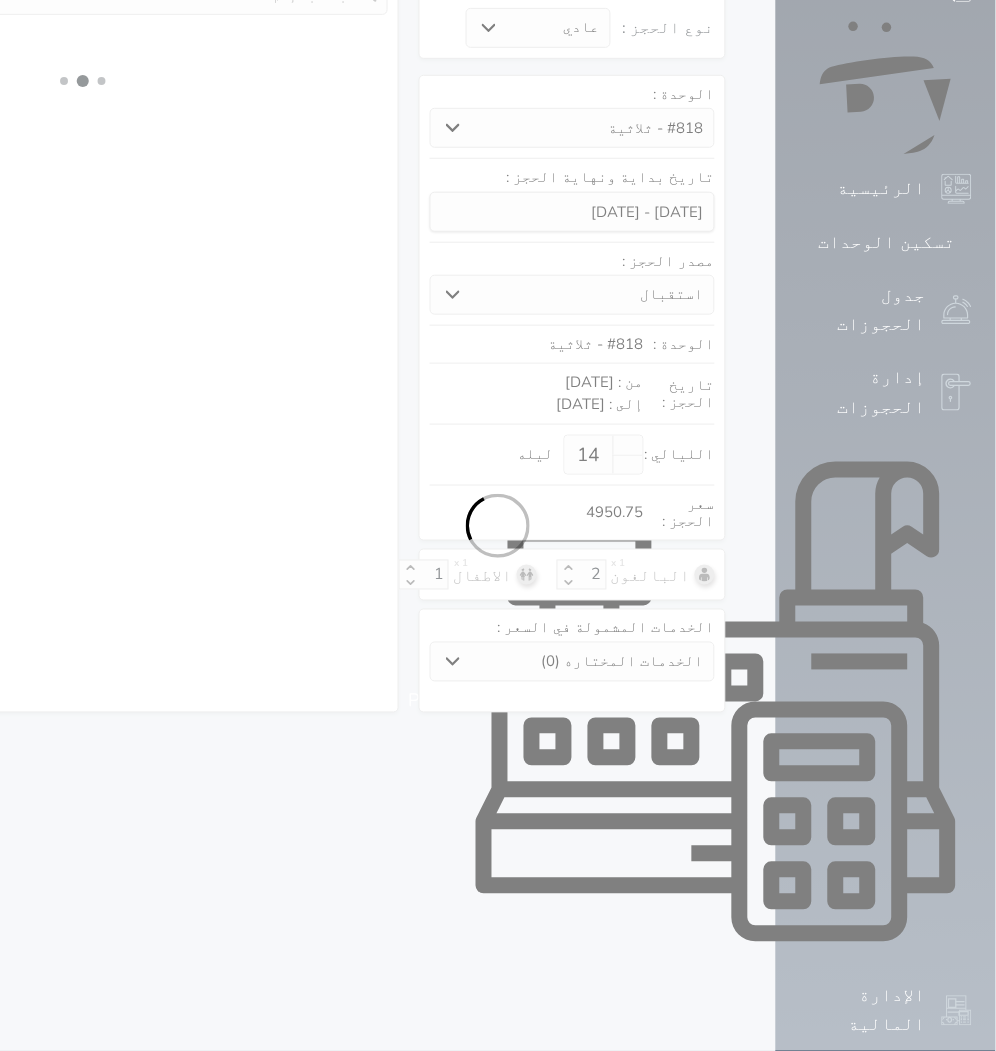 select on "5" 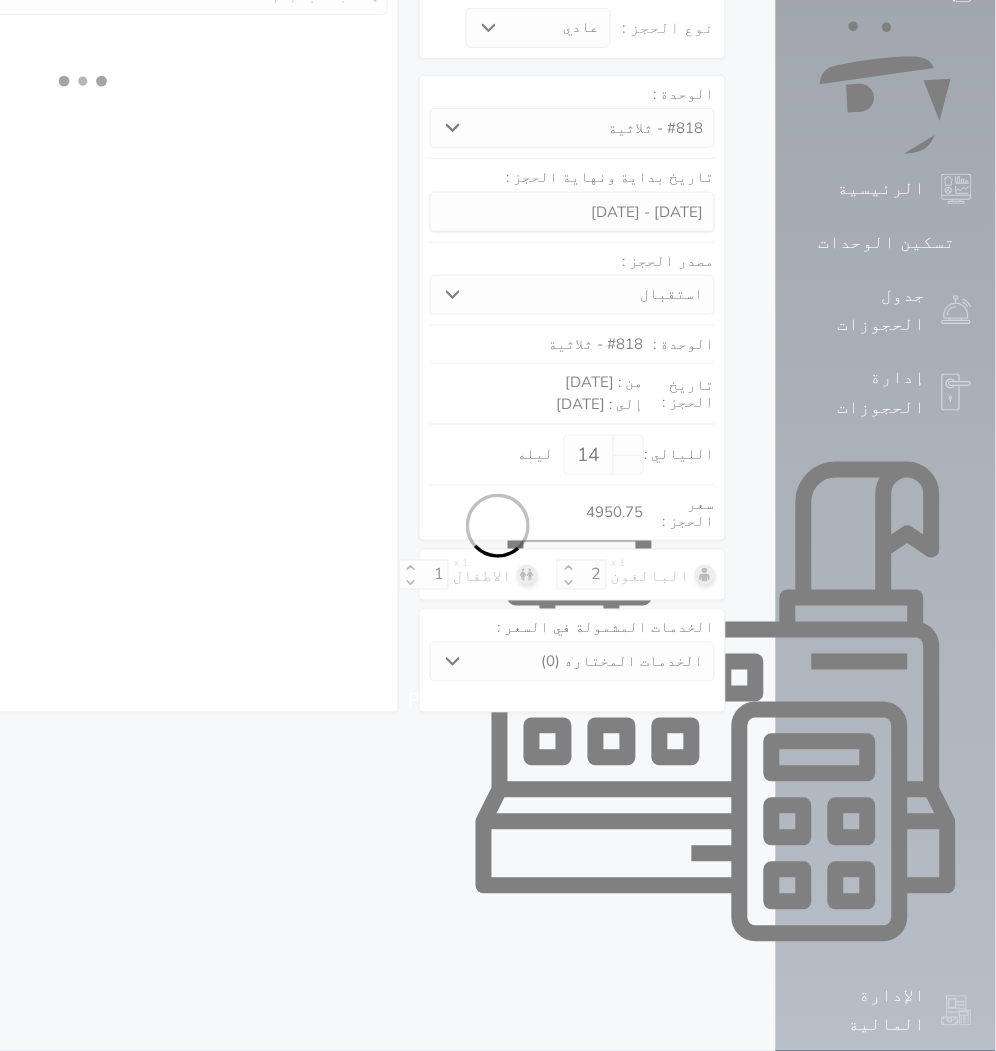 select on "[DEMOGRAPHIC_DATA]" 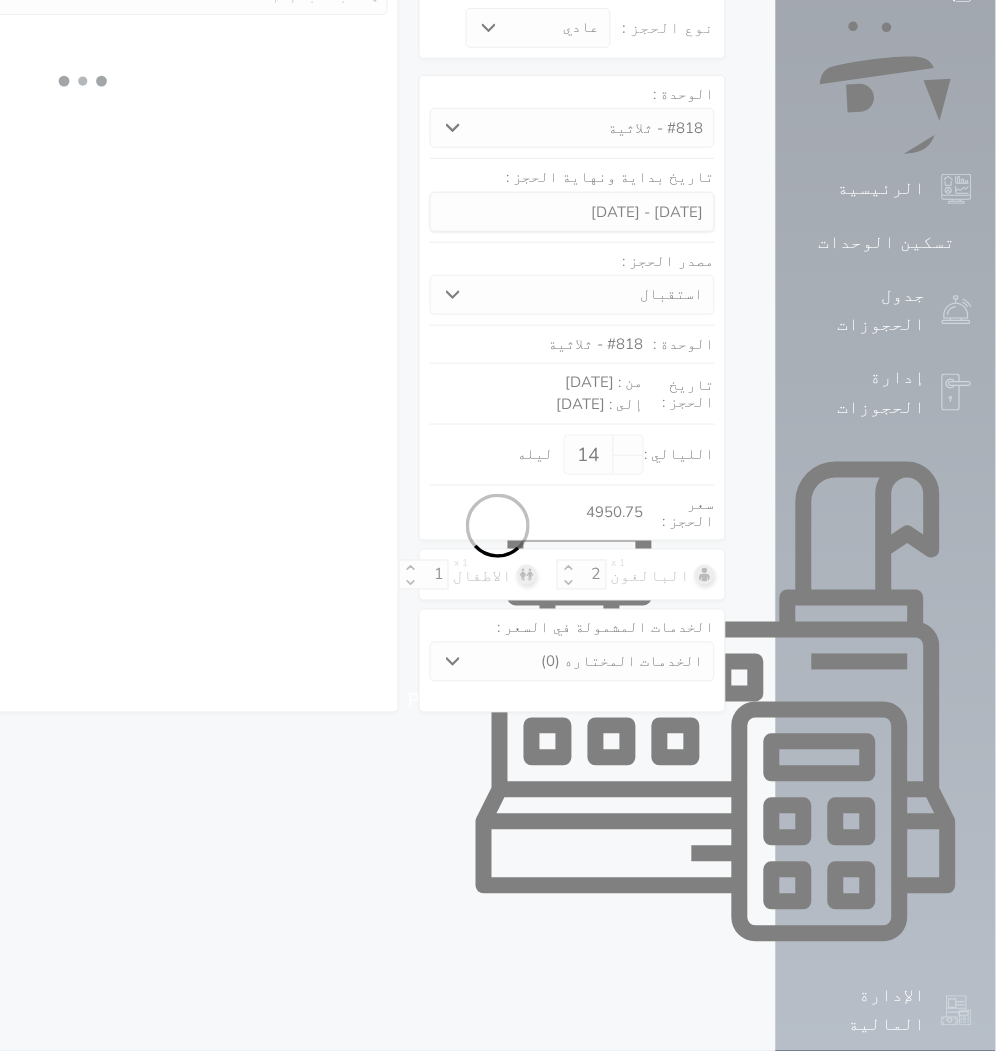 select on "3" 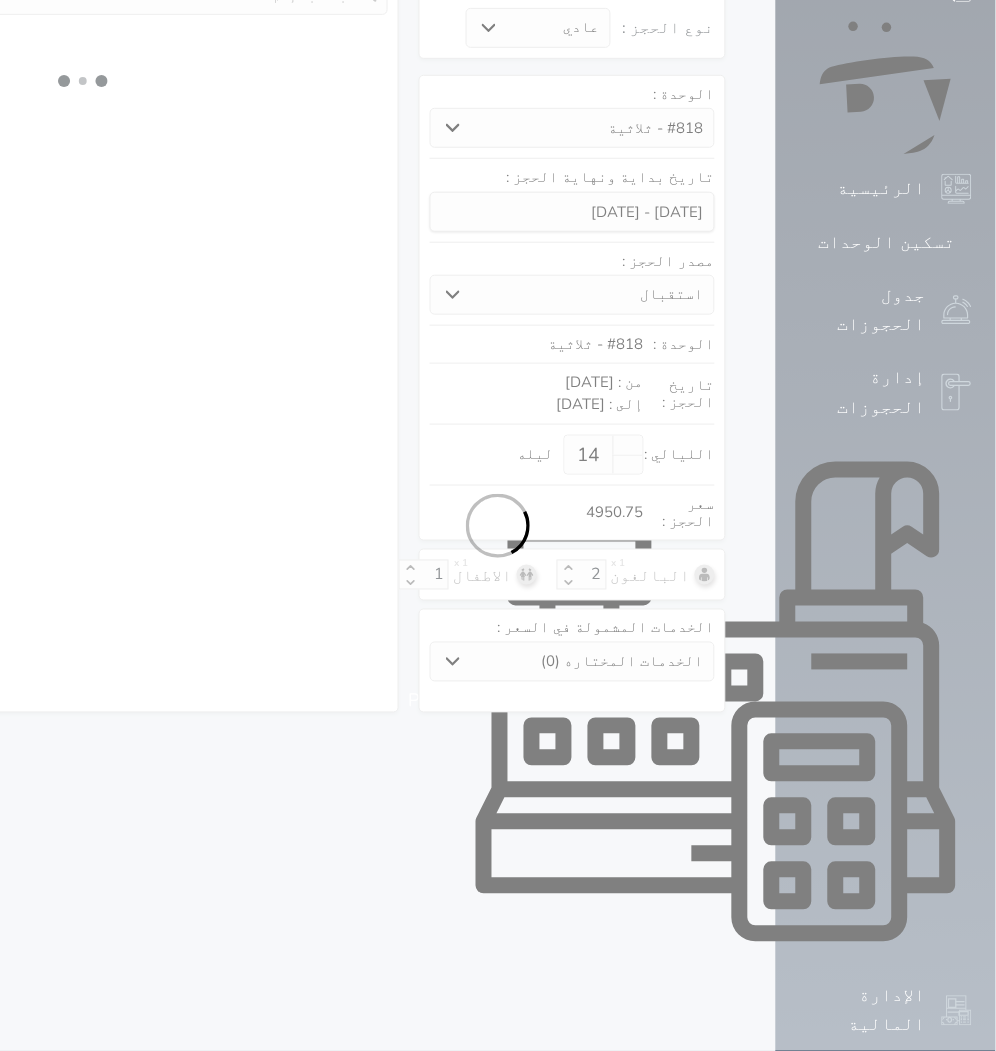 select 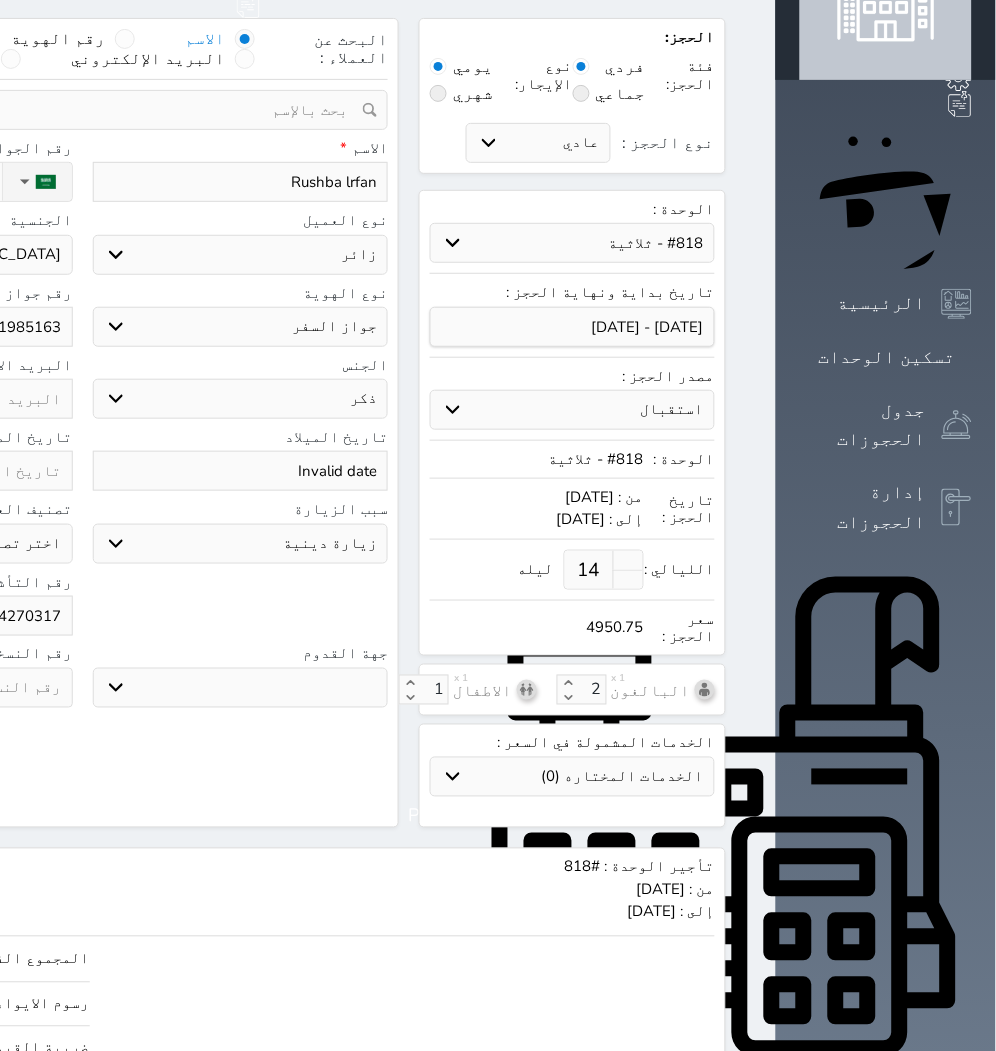 scroll, scrollTop: 0, scrollLeft: 0, axis: both 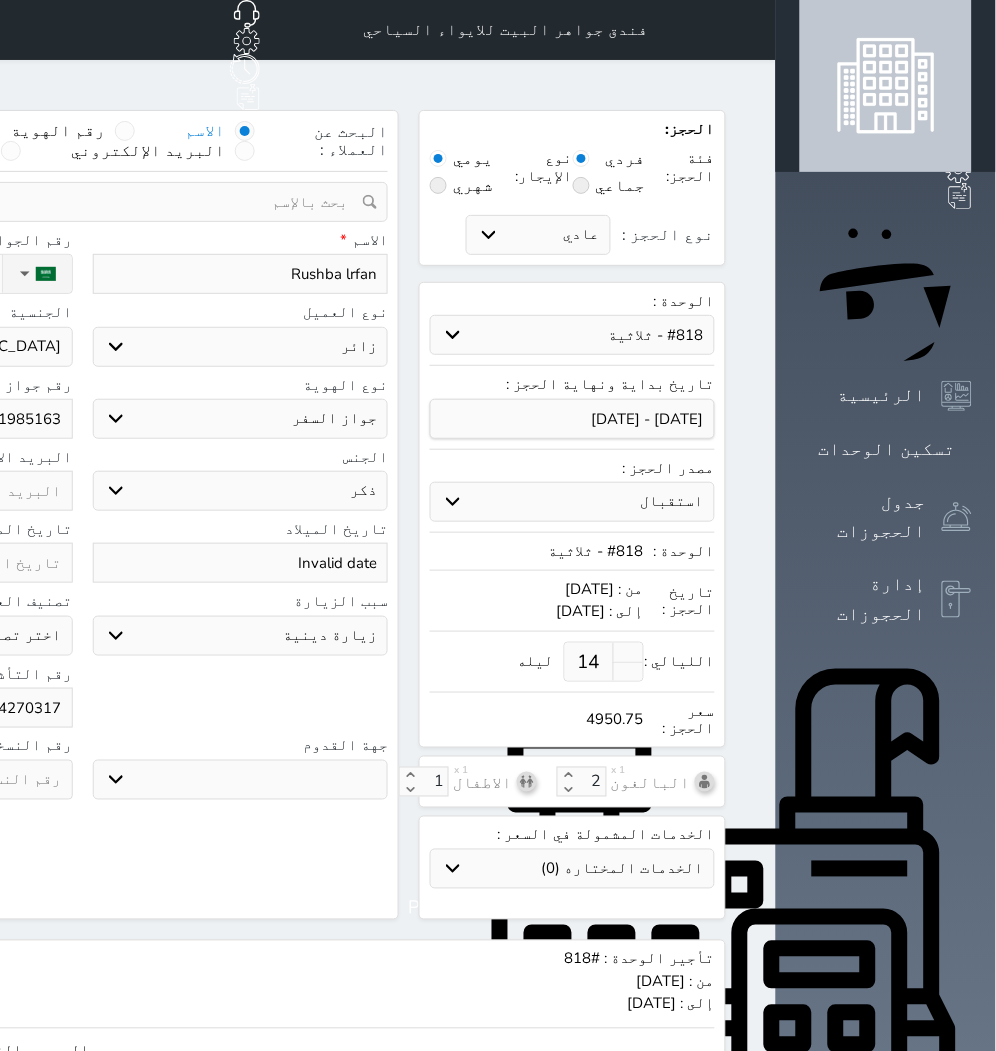 click on "Rushba lrfan" at bounding box center [241, 274] 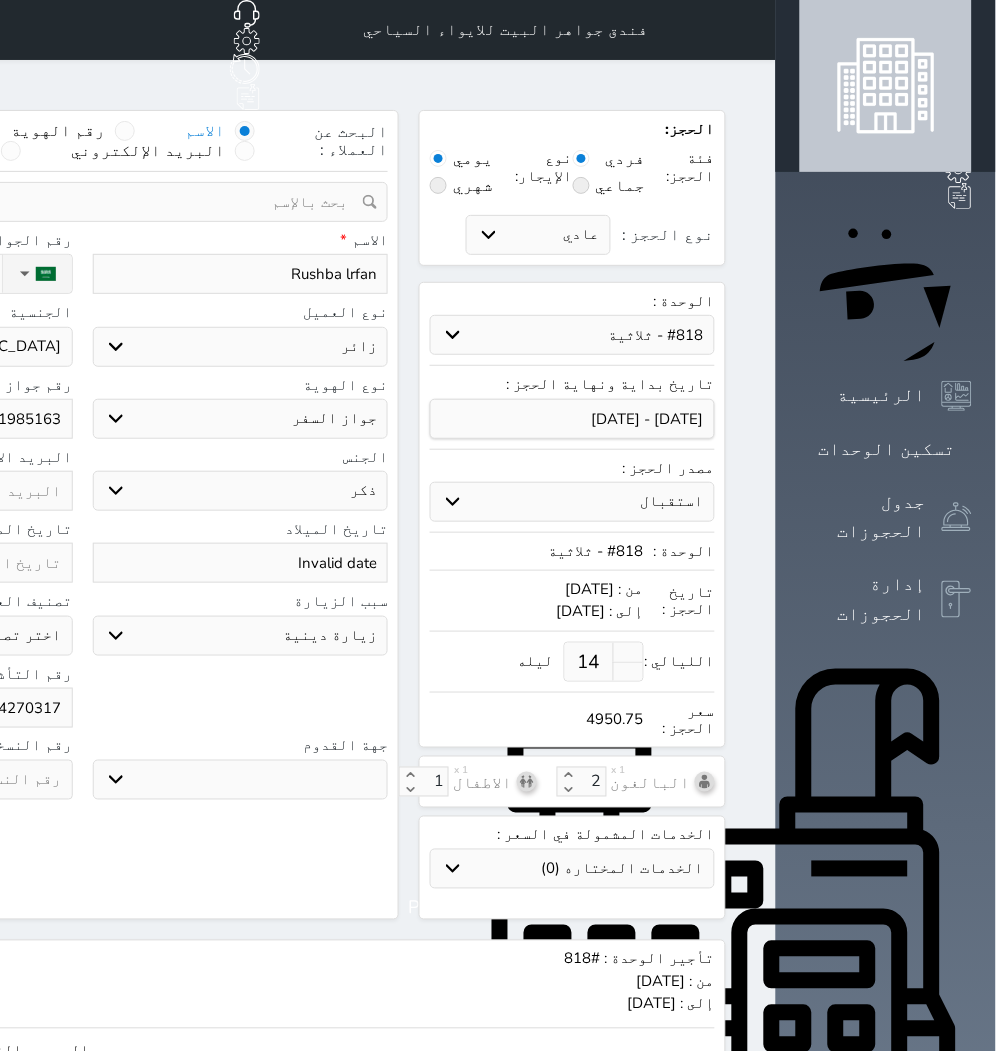 drag, startPoint x: 416, startPoint y: 994, endPoint x: 415, endPoint y: 984, distance: 10.049875 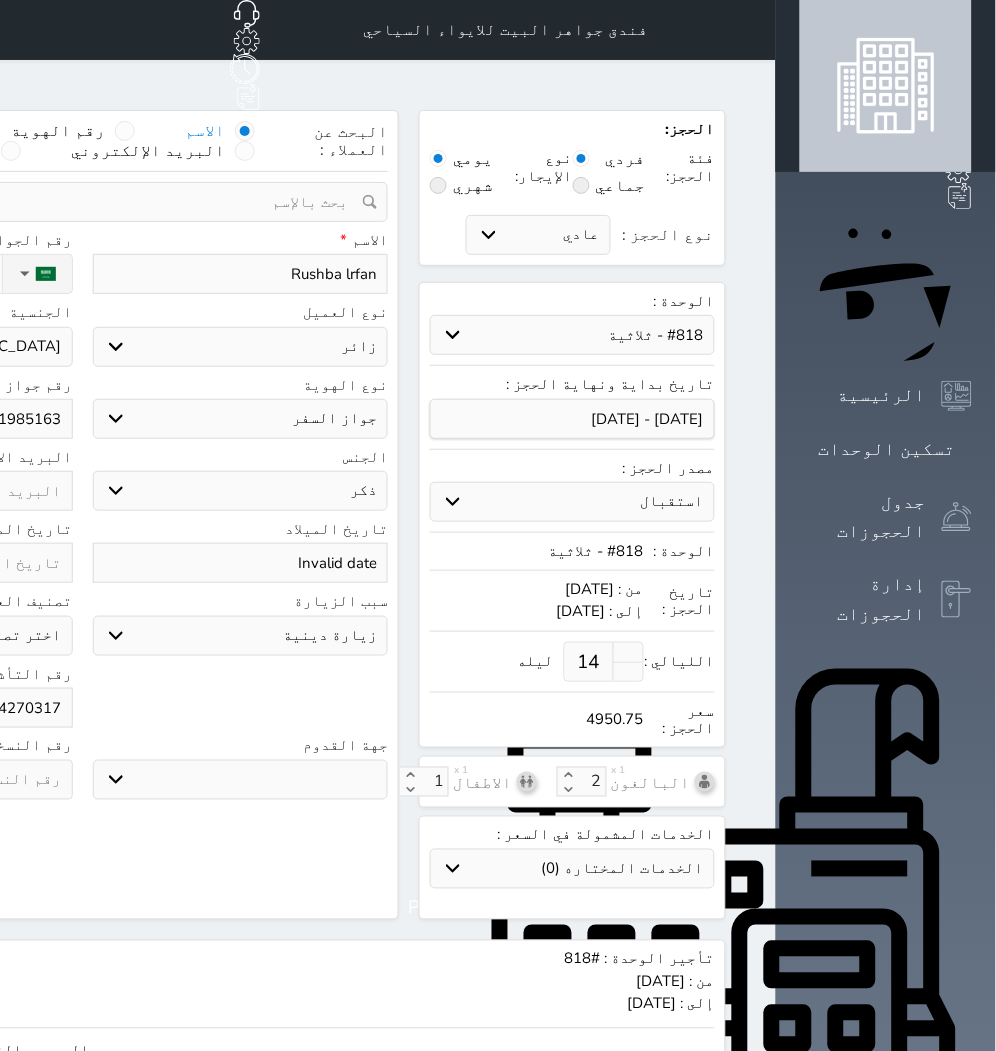 click on "تأجير الوحدة : #818   من : الخميس 2025/07/10   إلى : الخميس 2025/07/24    4200.00       المجموع الفرعي   4200.00   رسوم الايواء (2.5%)    105.00    ضريبة القيمة المضافة (15%)    645.75      الاجمالي   4950.75" at bounding box center (246, 1074) 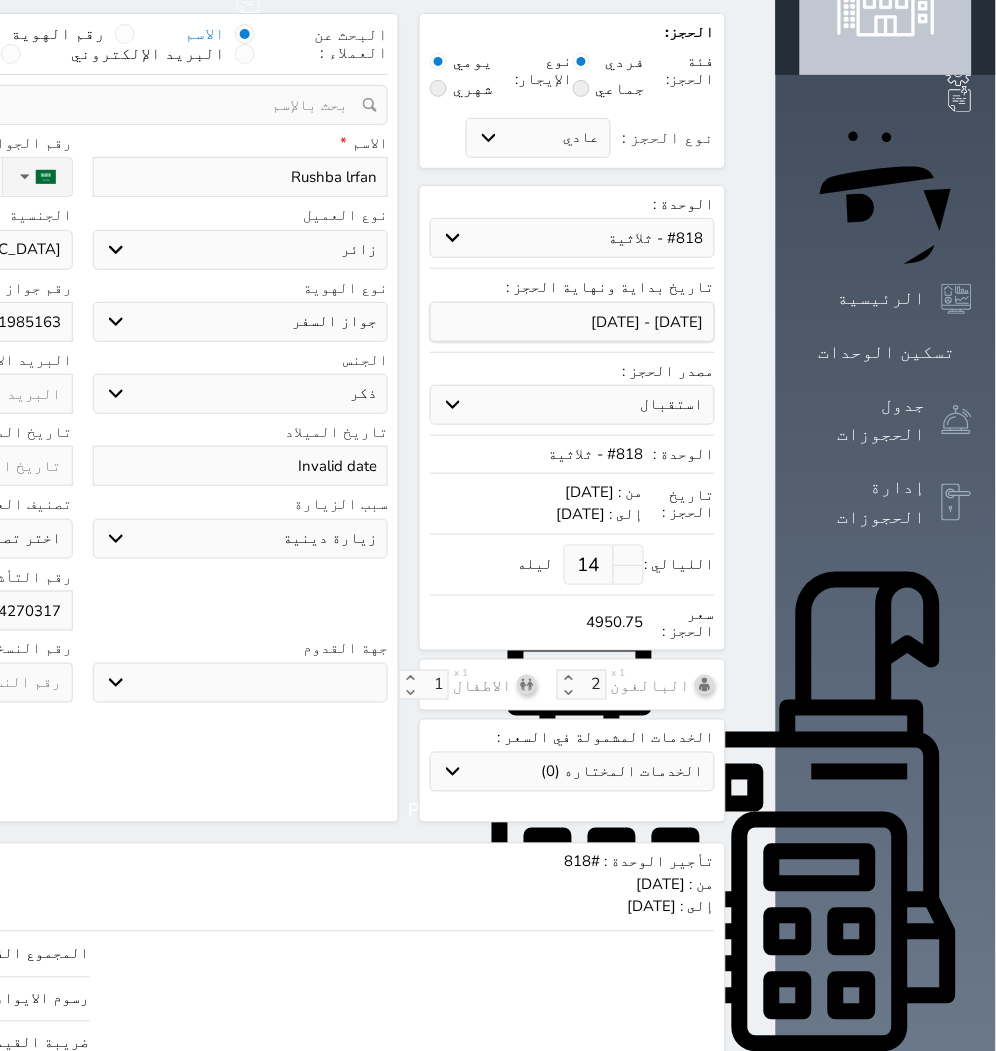 scroll, scrollTop: 207, scrollLeft: 0, axis: vertical 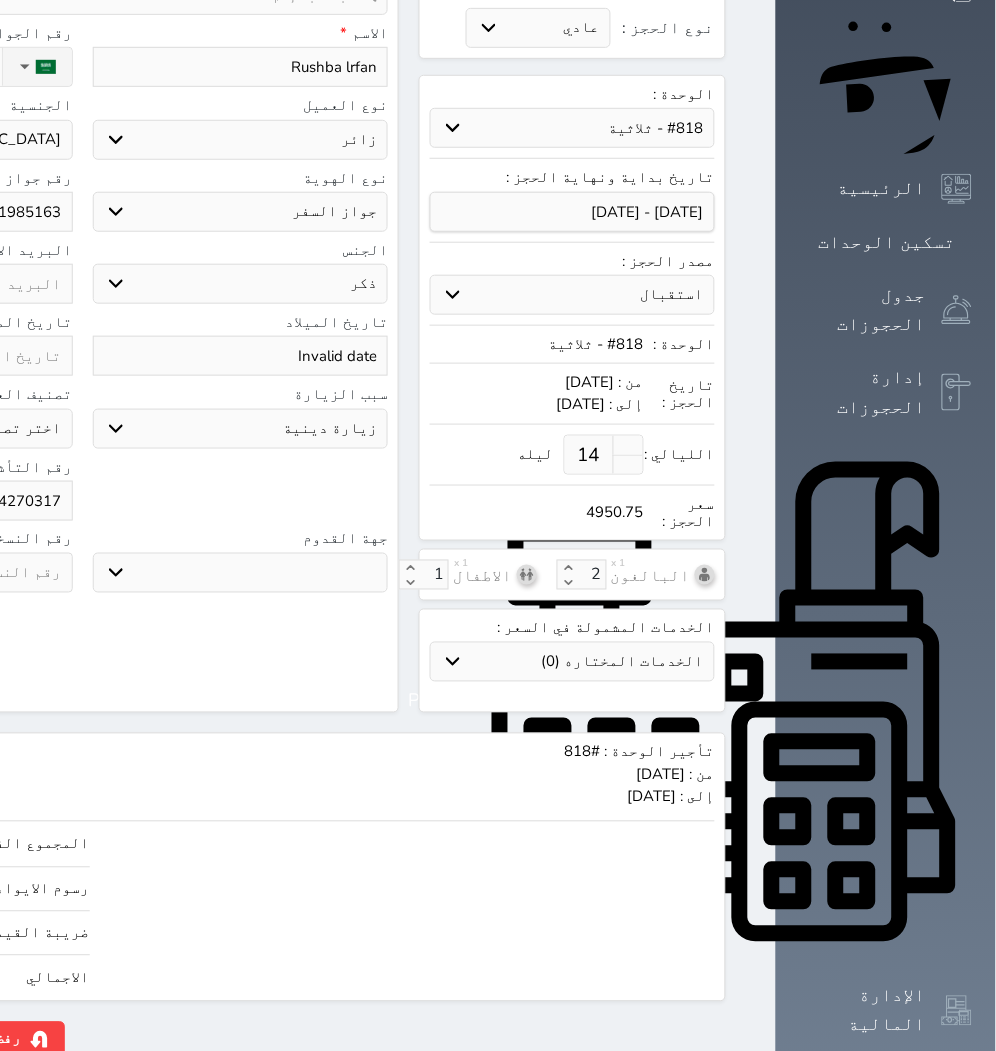 click on "حجز" at bounding box center (-146, 1039) 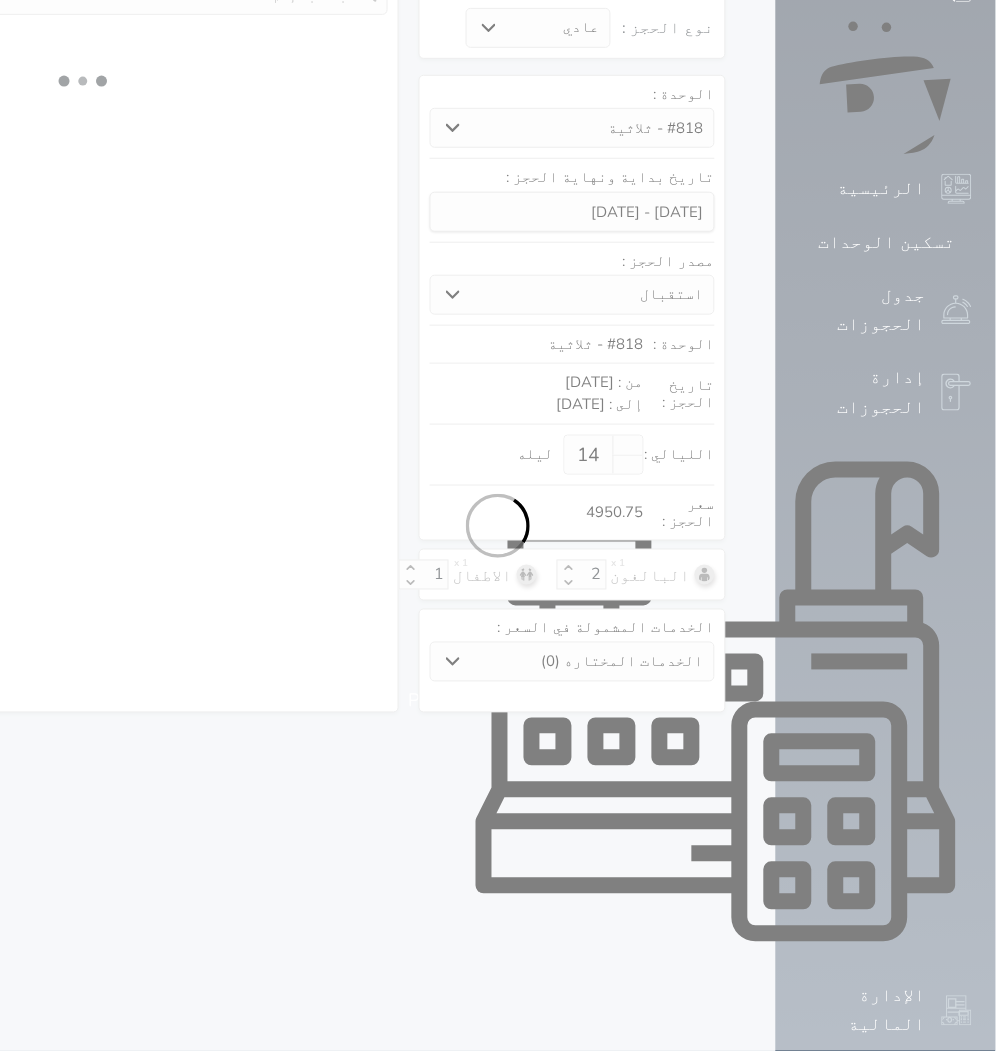 select on "3" 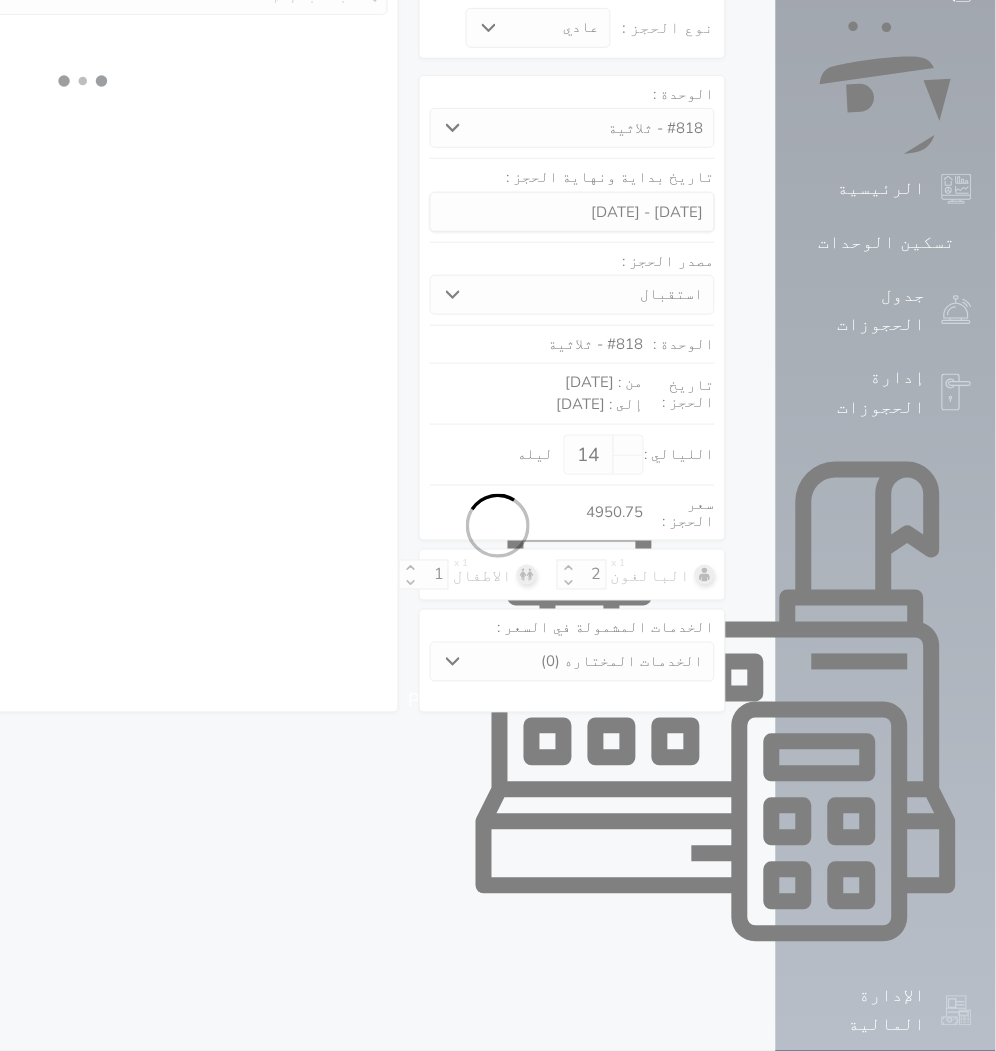 select on "304" 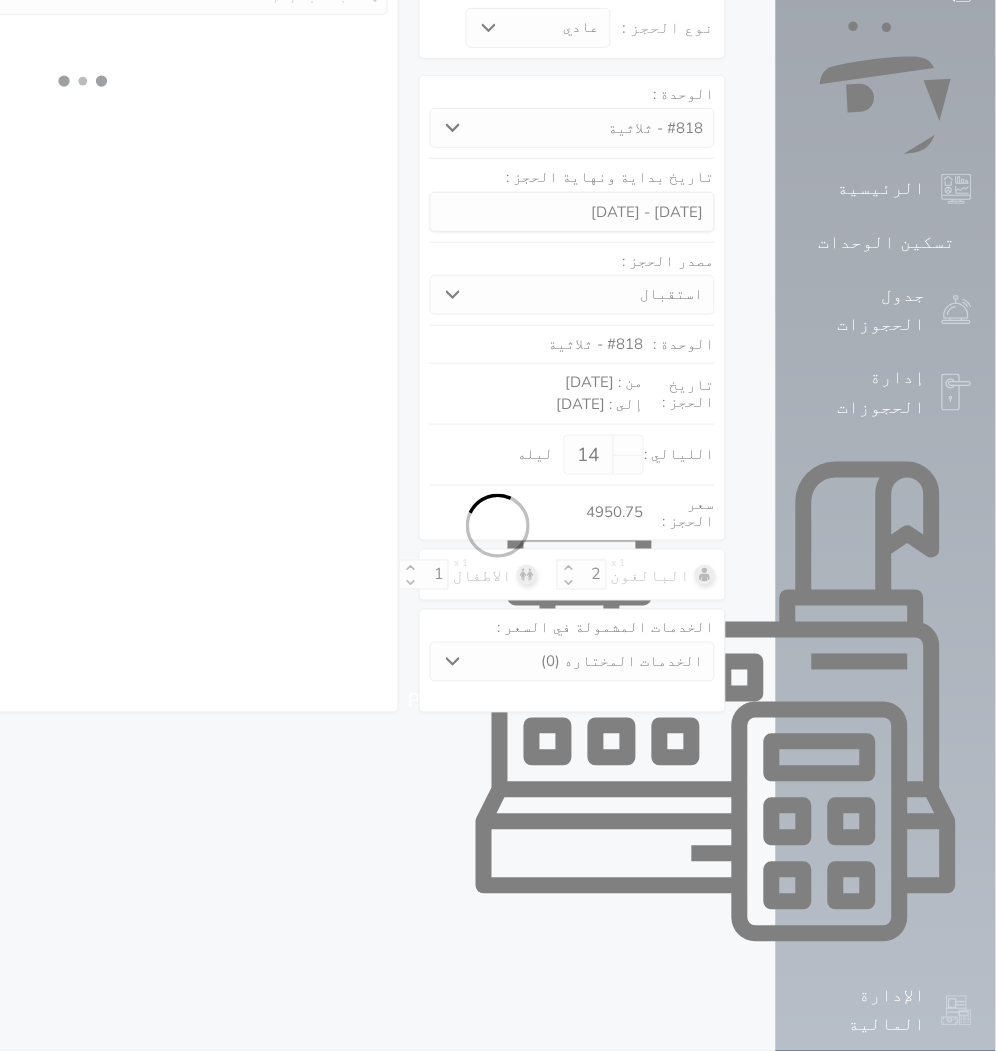 select on "5" 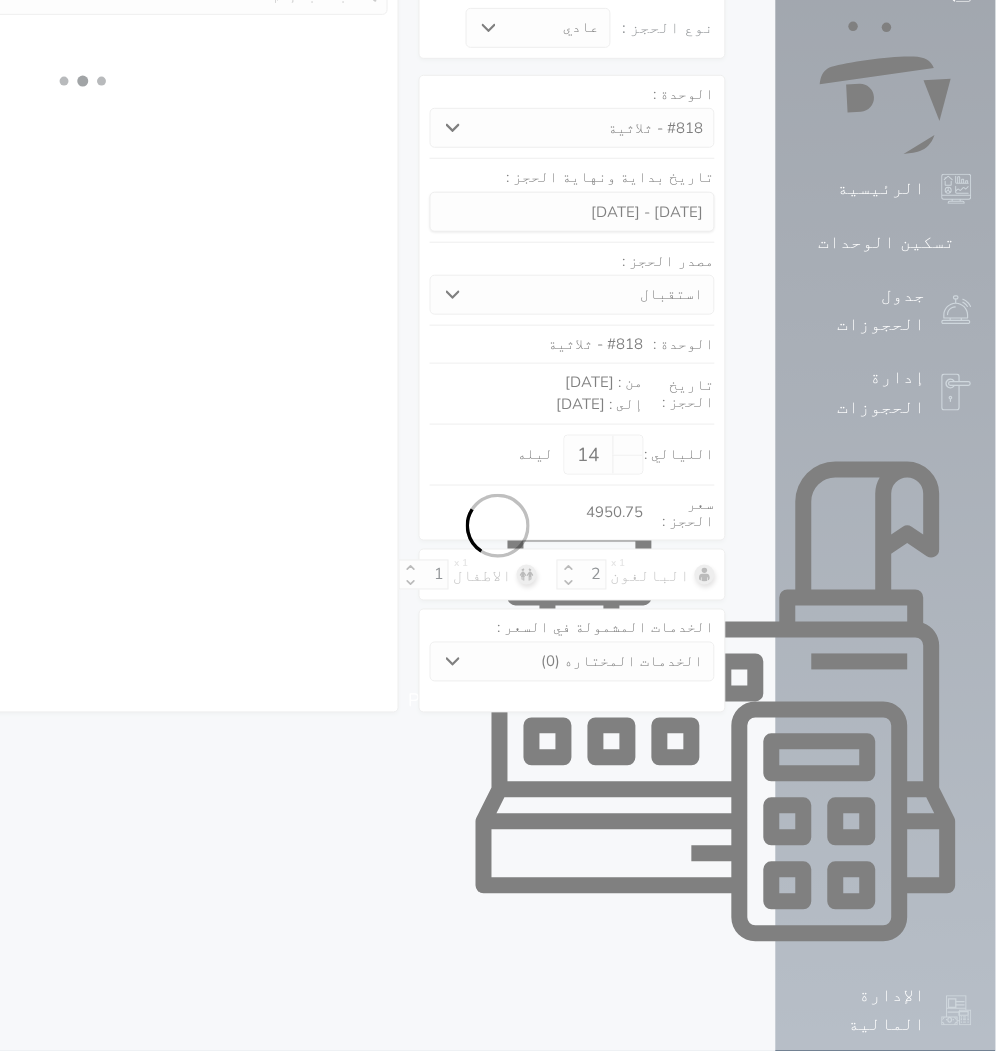 select on "[DEMOGRAPHIC_DATA]" 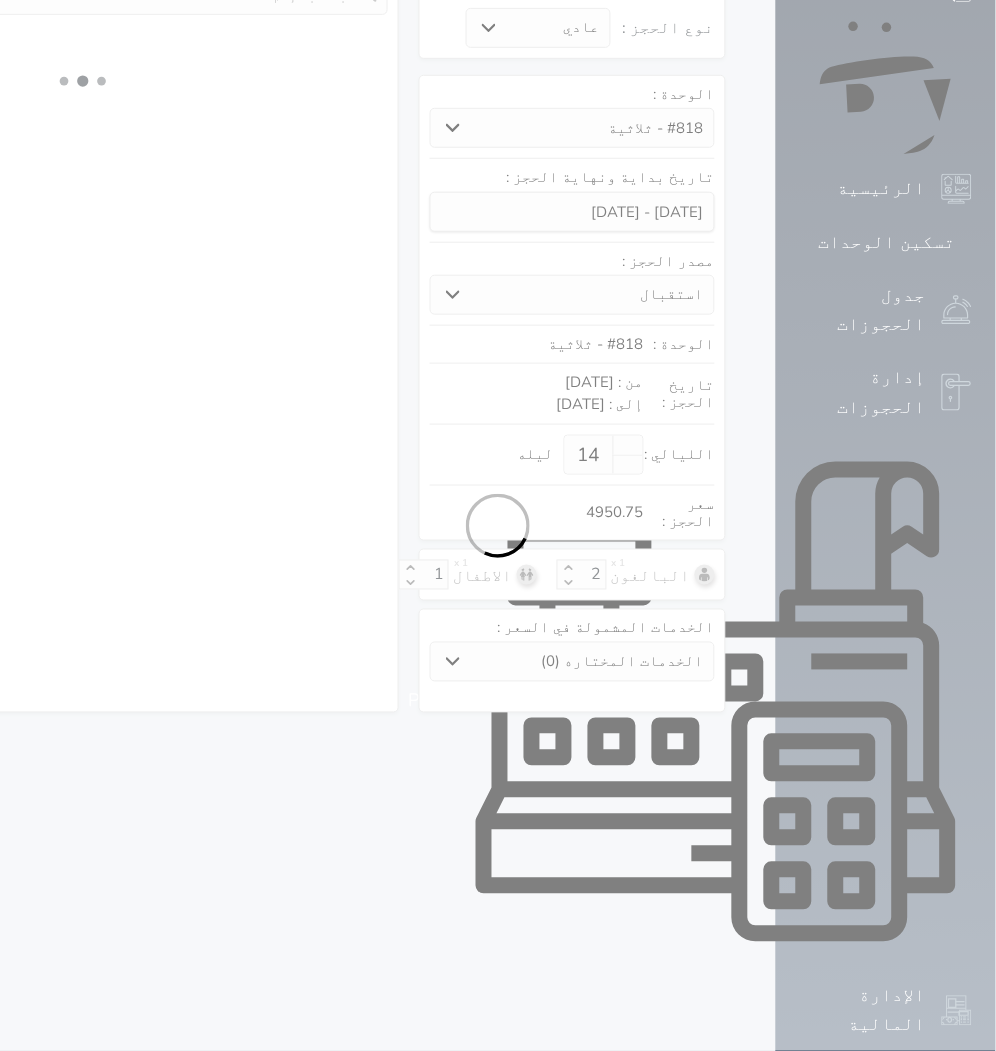 select on "3" 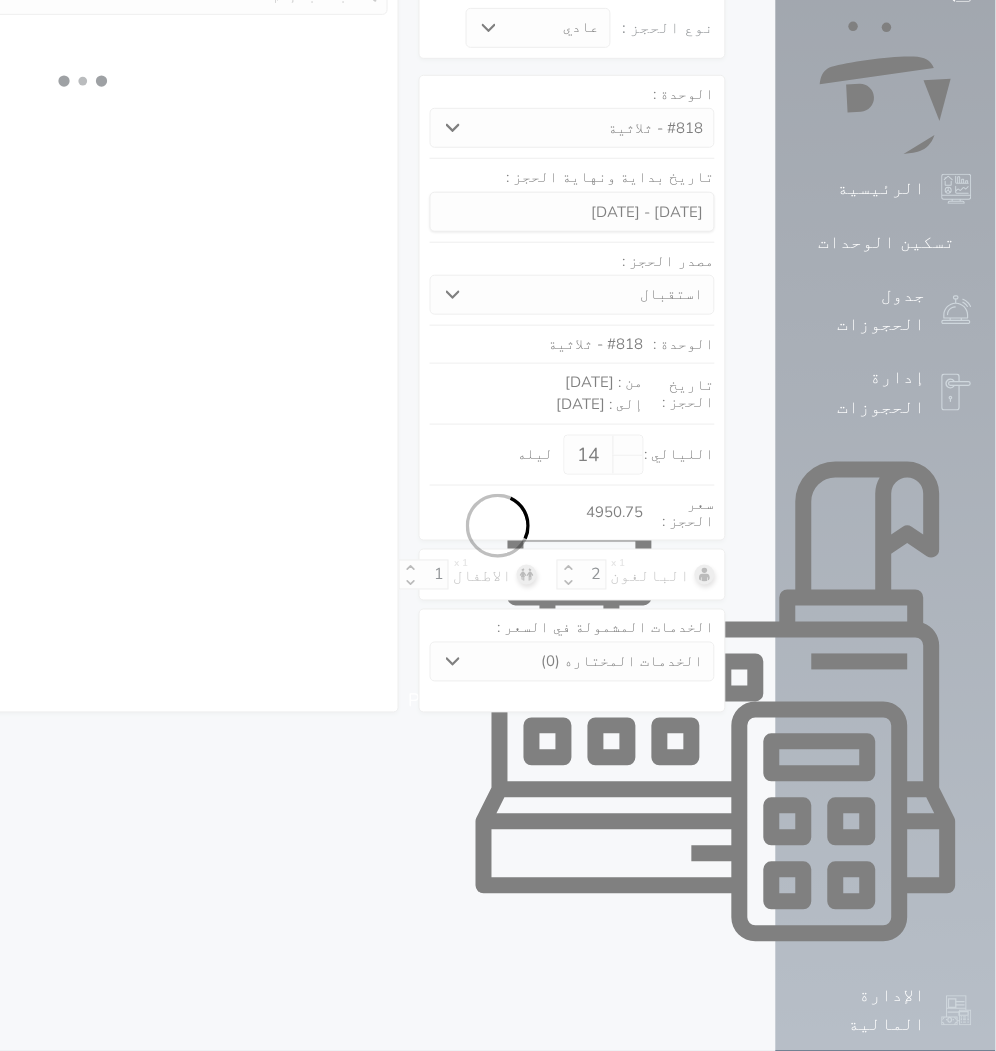 select 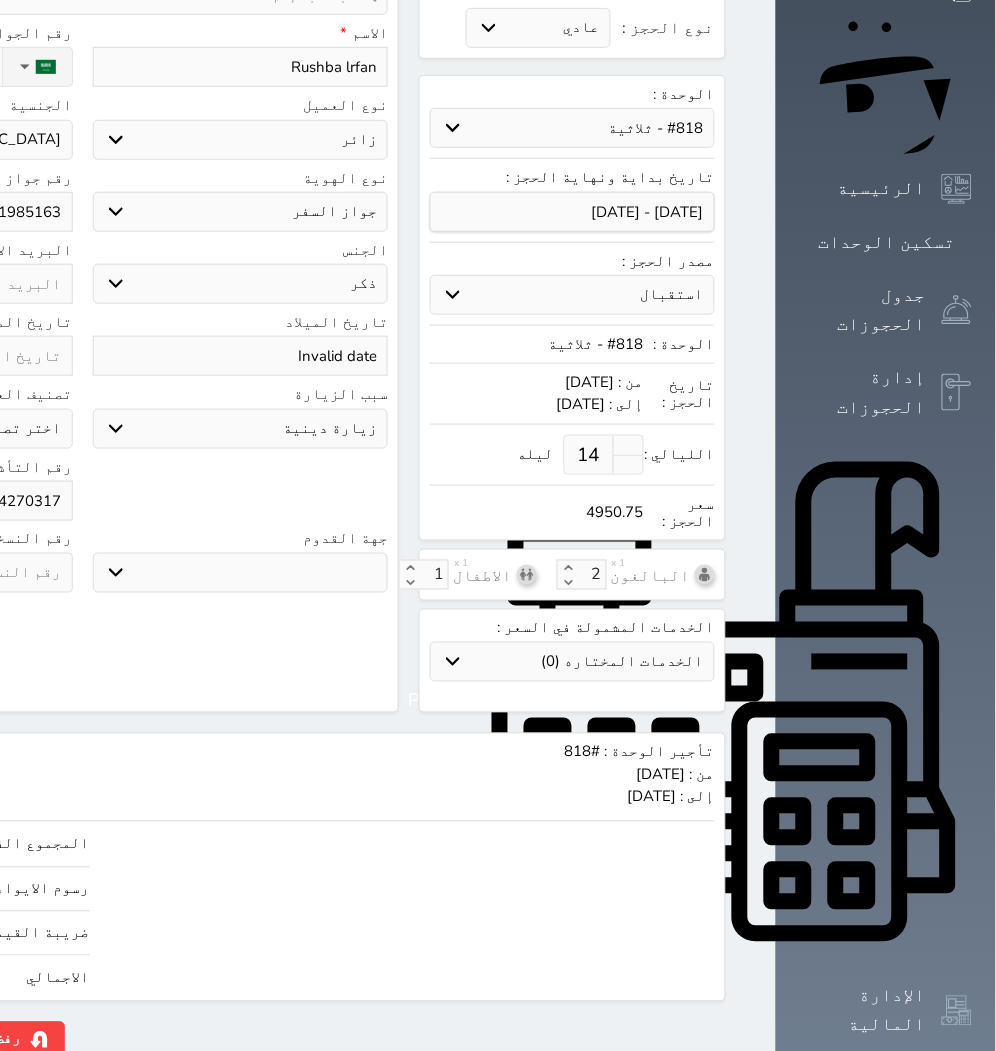 click on "حجز" at bounding box center [-146, 1039] 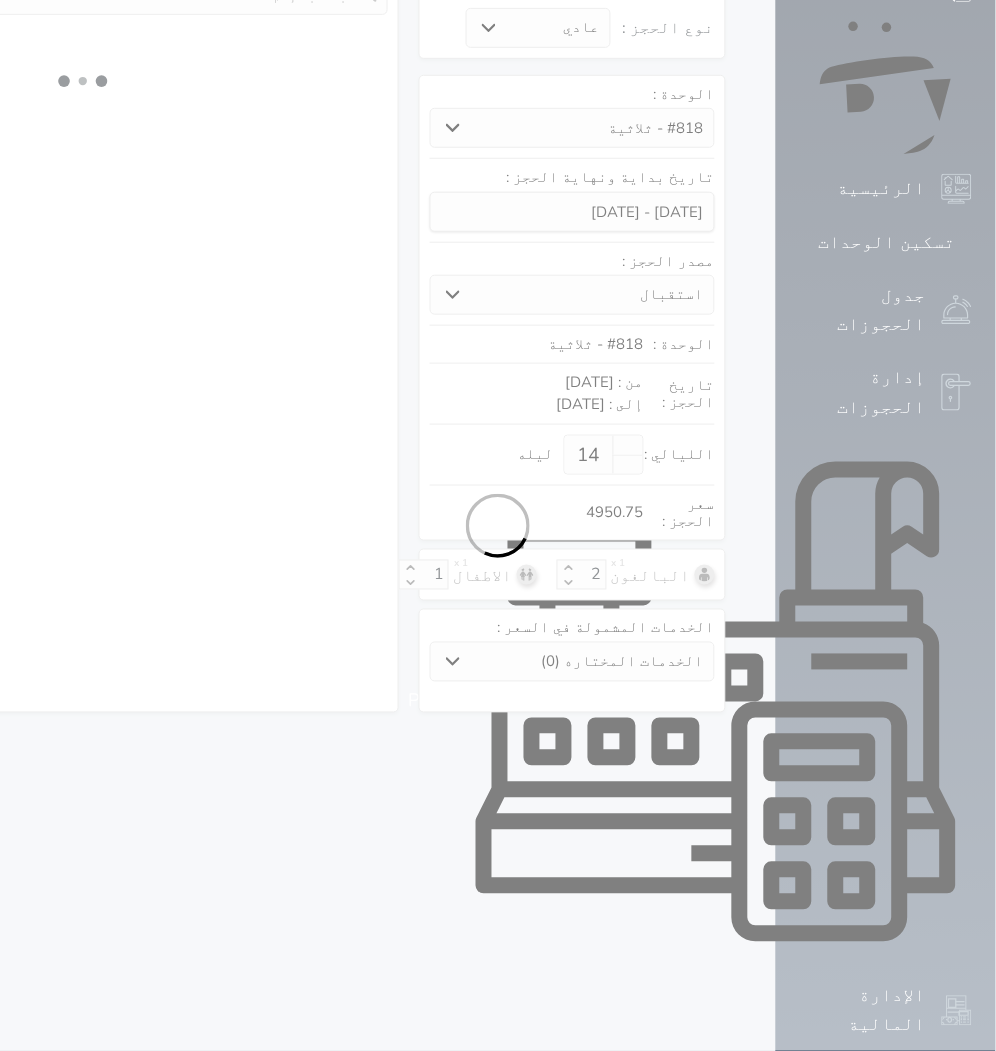 select on "3" 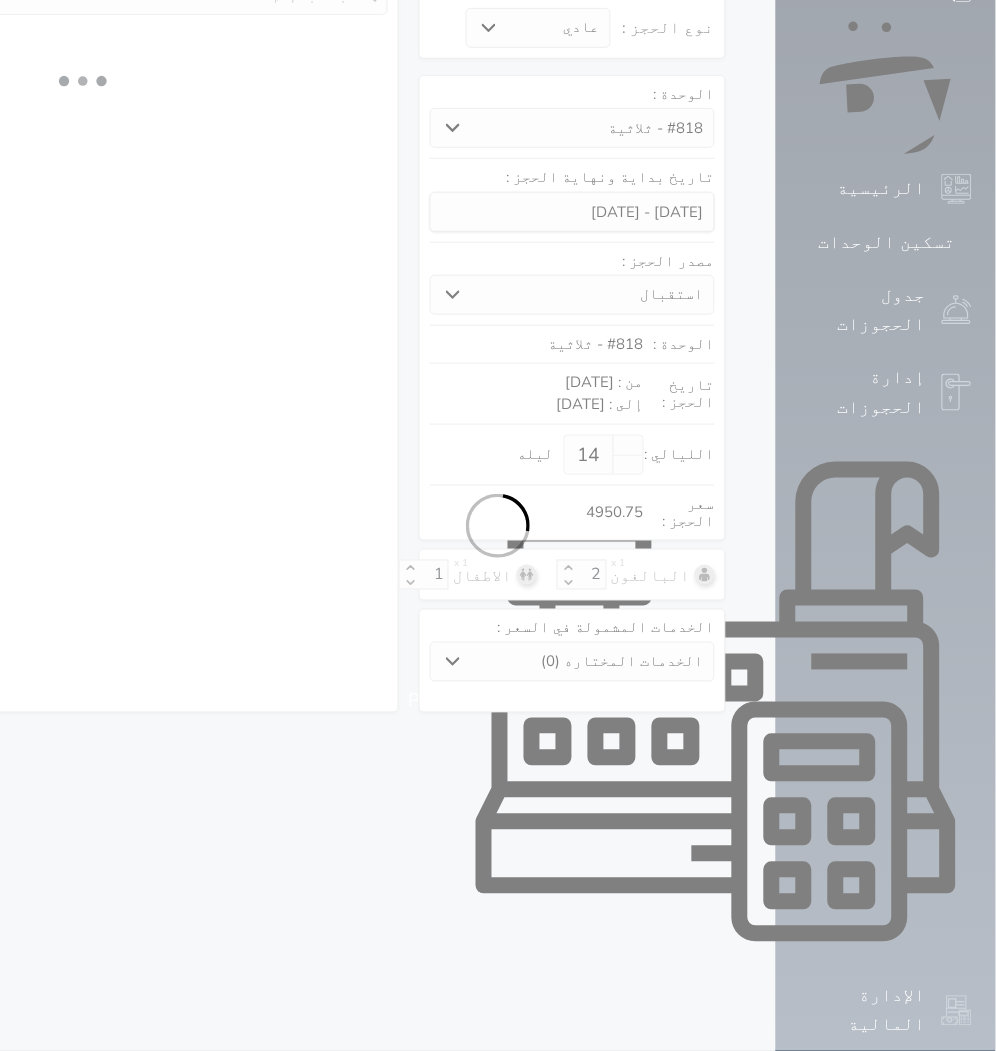 select on "304" 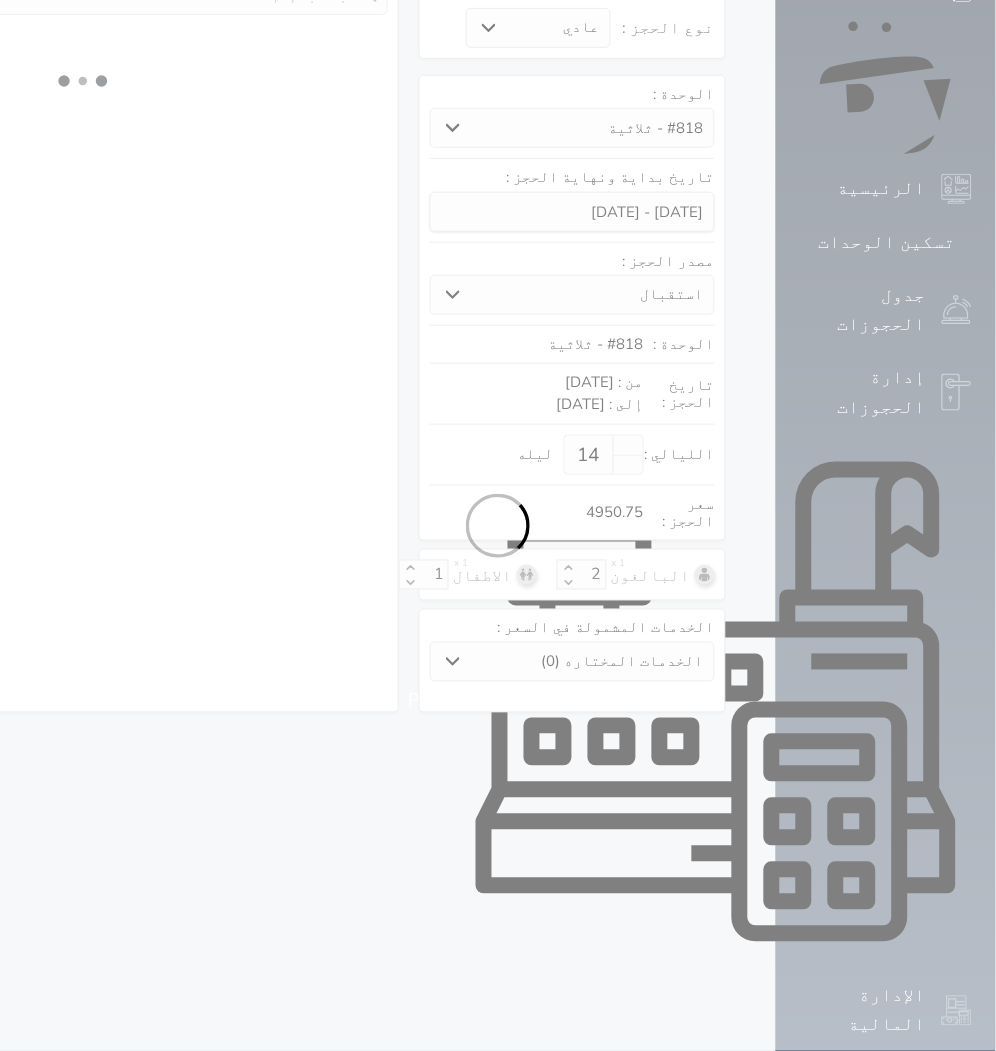 select on "5" 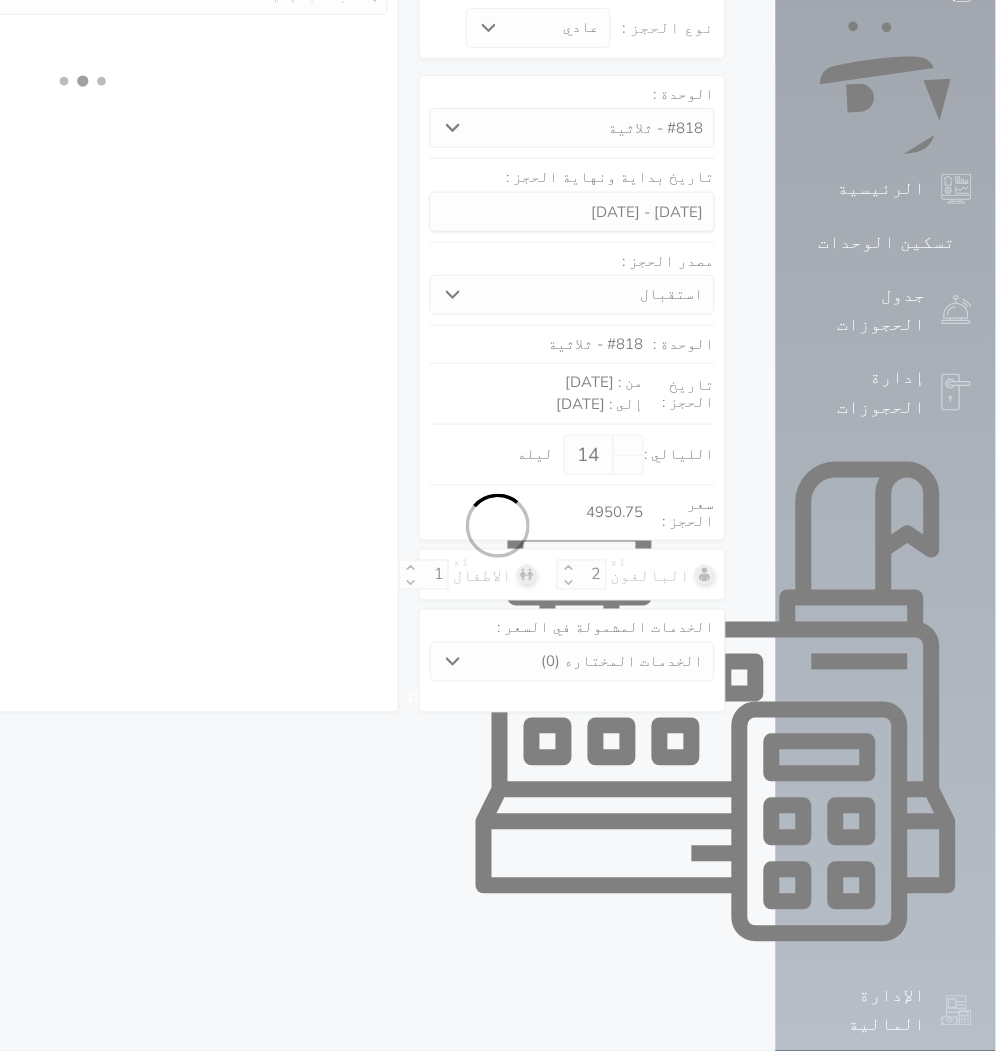 select on "[DEMOGRAPHIC_DATA]" 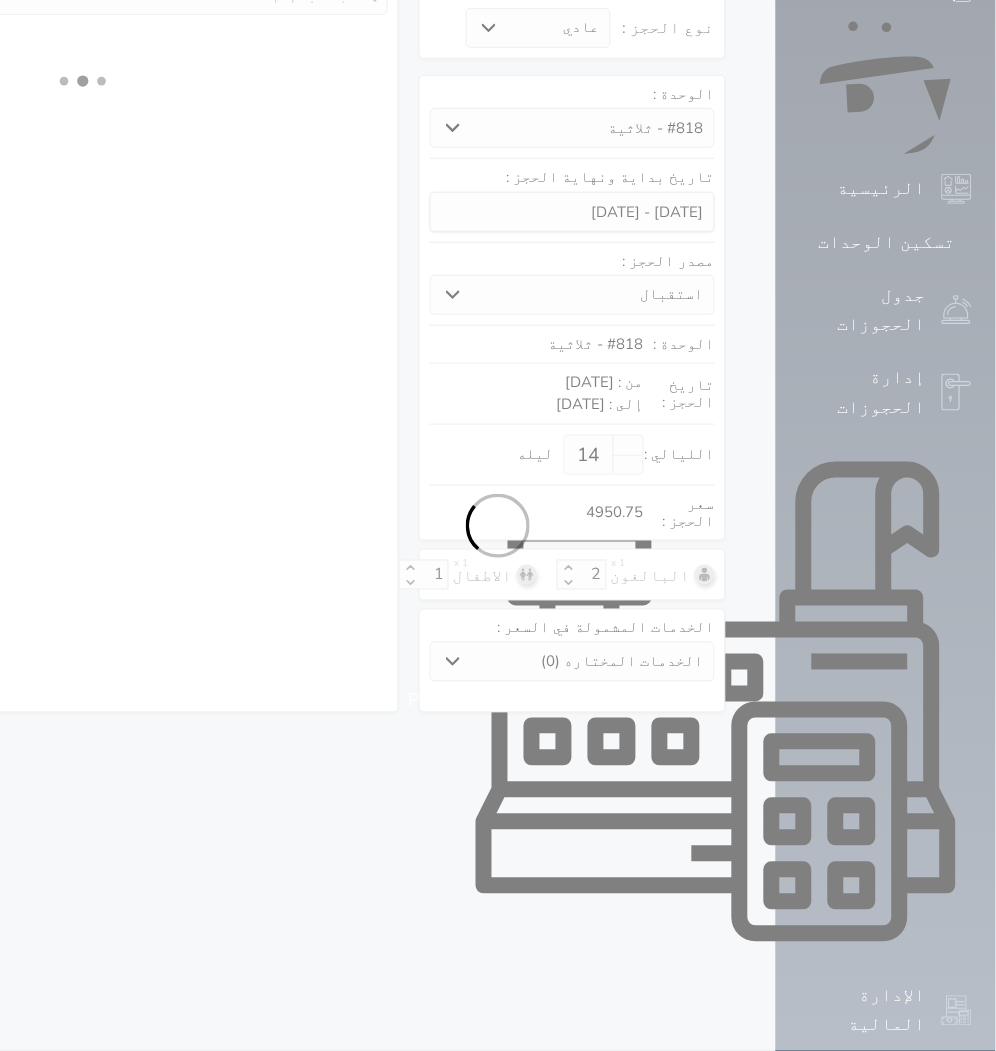 select on "3" 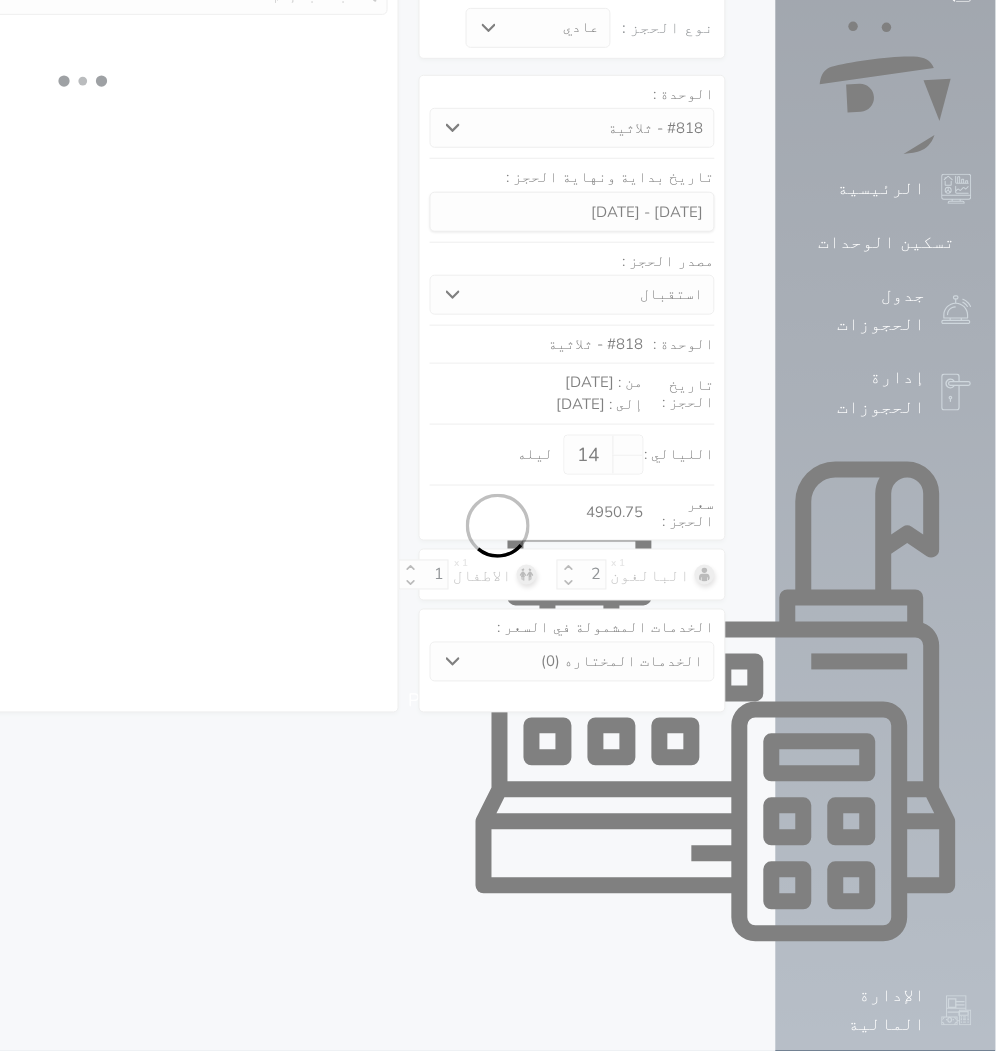 select 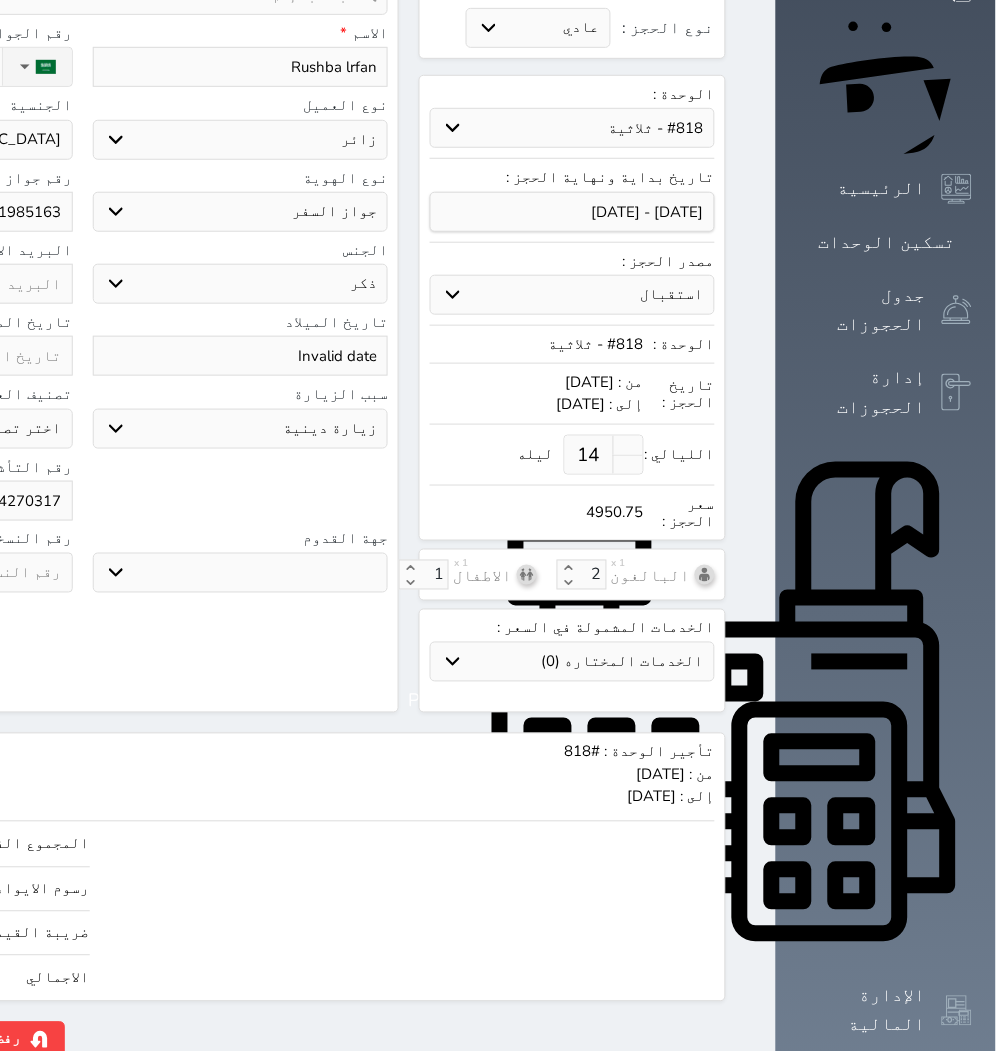 click on "الحجز:   فئة الحجز:       فردي       جماعي   نوع الإيجار:       يومي       شهري     نوع الحجز :
عادي
إقامة مجانية
إستخدام داخلي
إستخدام يومي
الوحدة :   حدد الوحدة
#938 - خماسية
#934 - خماسية
#932 - ثلاثية
#931 - خماسية
#930 - رباعية
#928 - ثلاثية
#927 - رباعية
#926 - خماسية
#925 - رباعية
#924 - ثلاثية
#922 - خماسية" at bounding box center (246, 480) 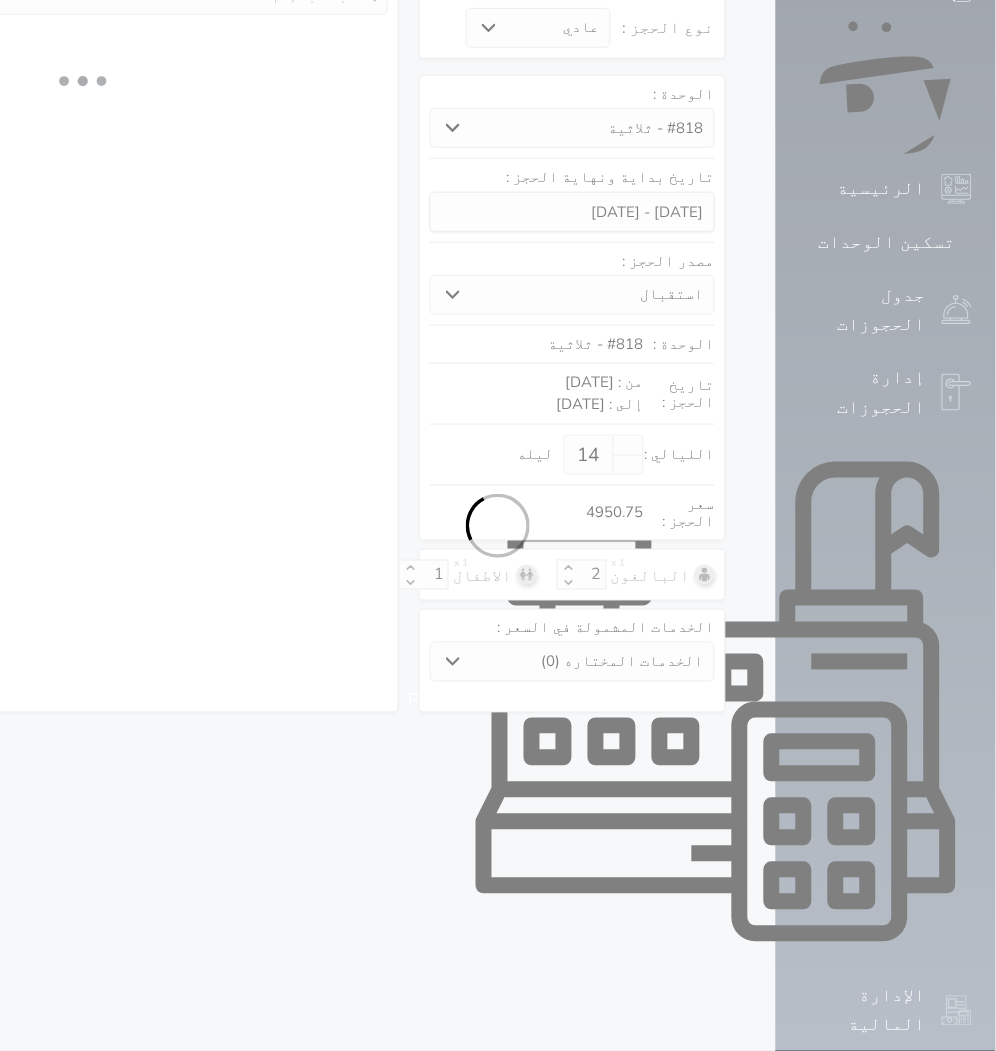 click at bounding box center (498, 525) 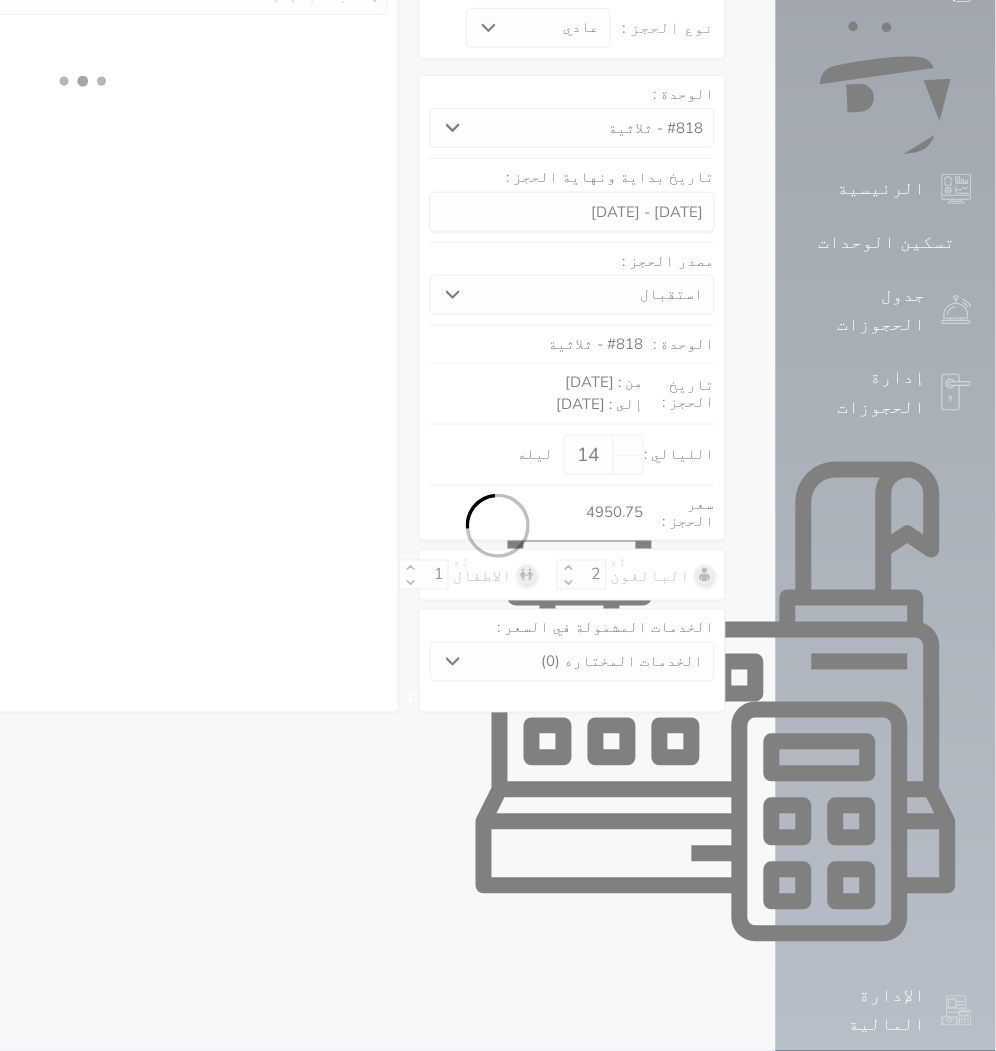 click at bounding box center (498, 525) 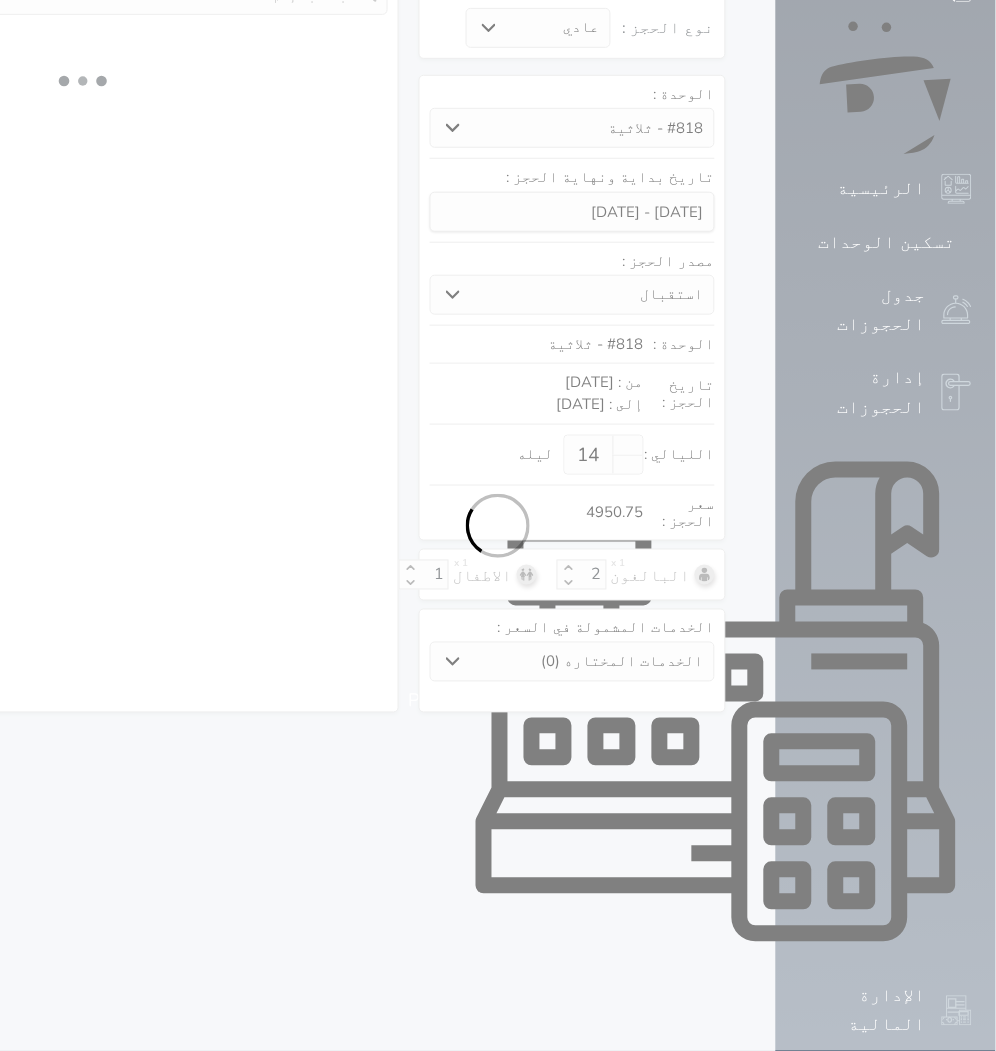 select on "3" 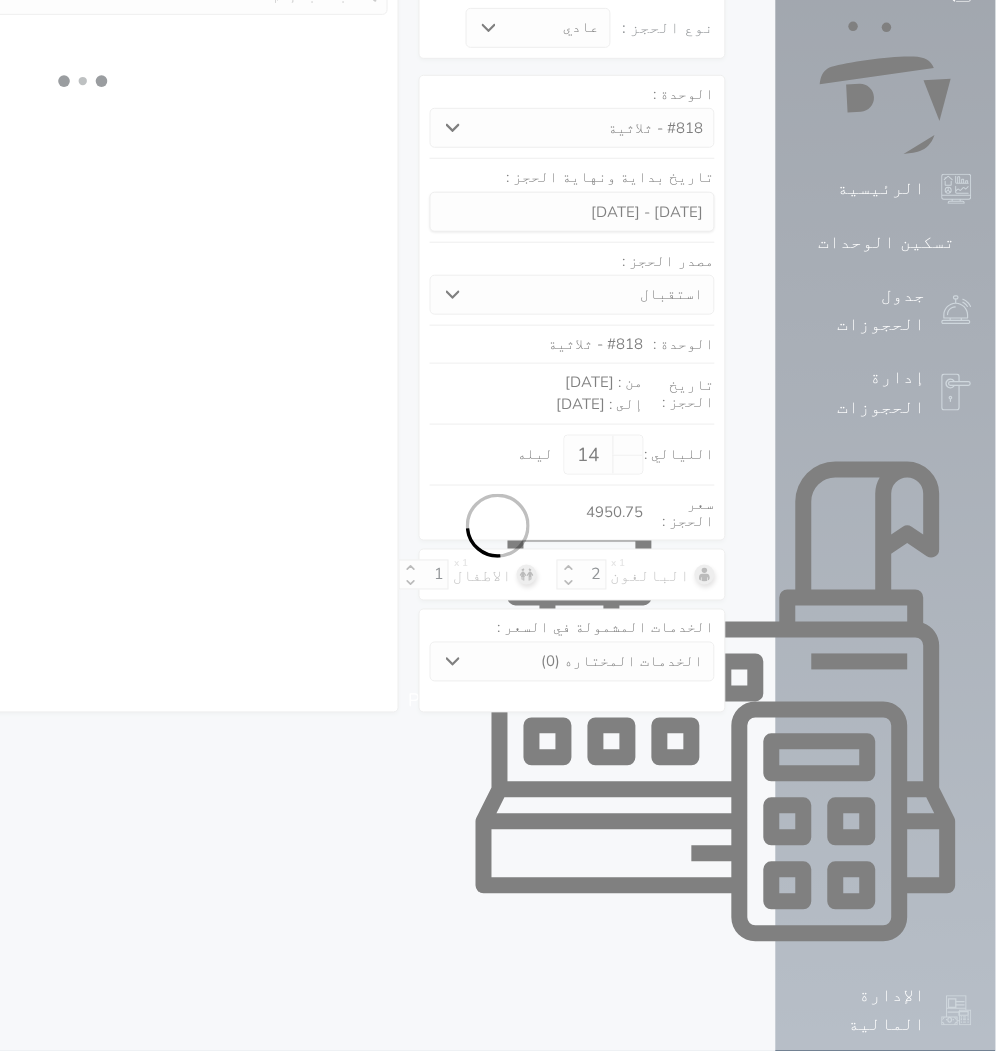 select on "304" 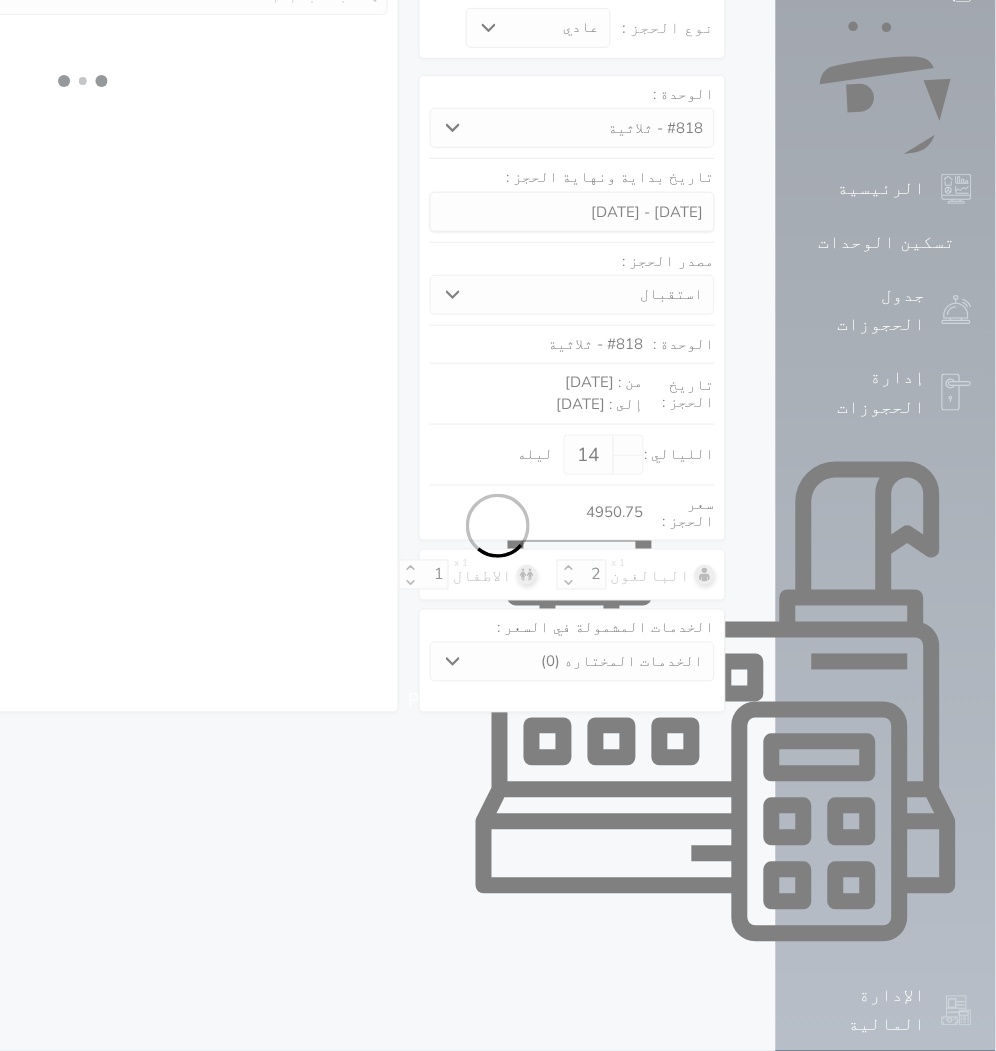 select on "5" 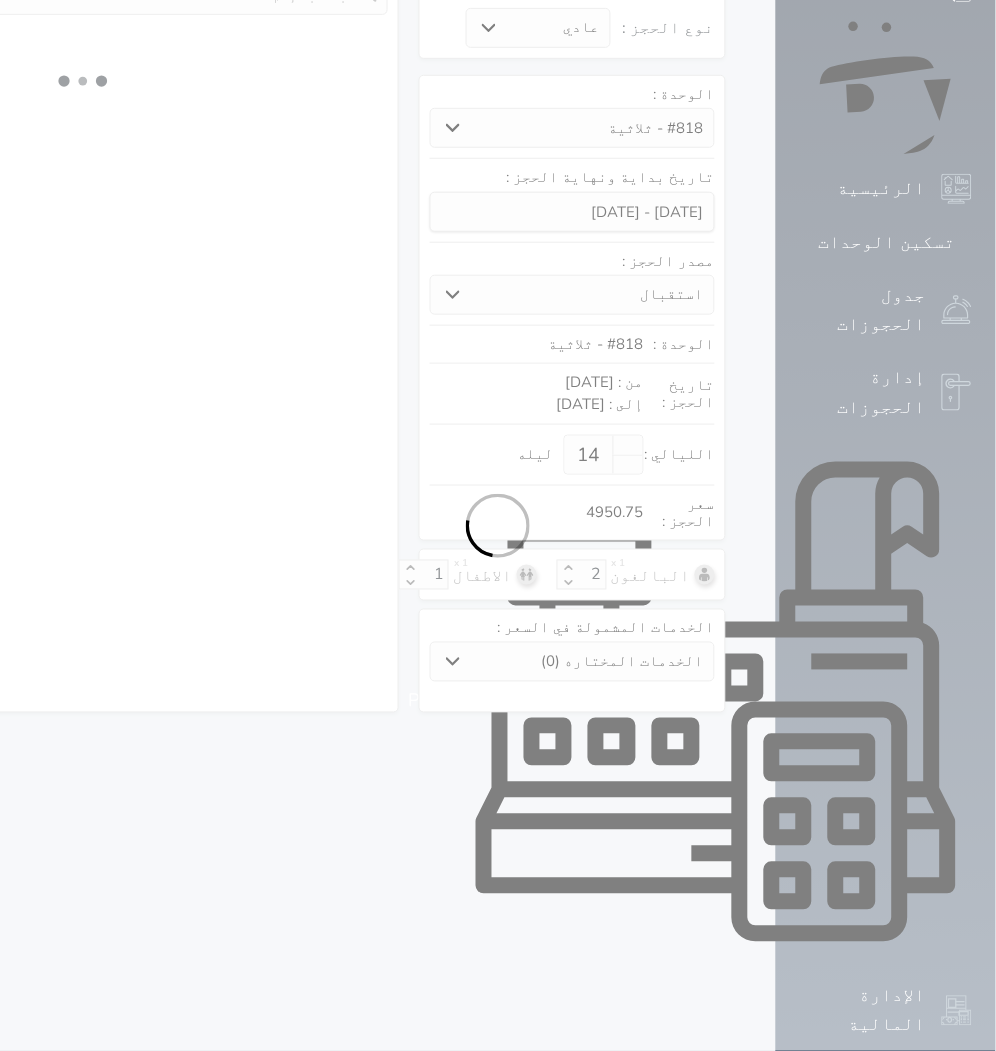 select on "[DEMOGRAPHIC_DATA]" 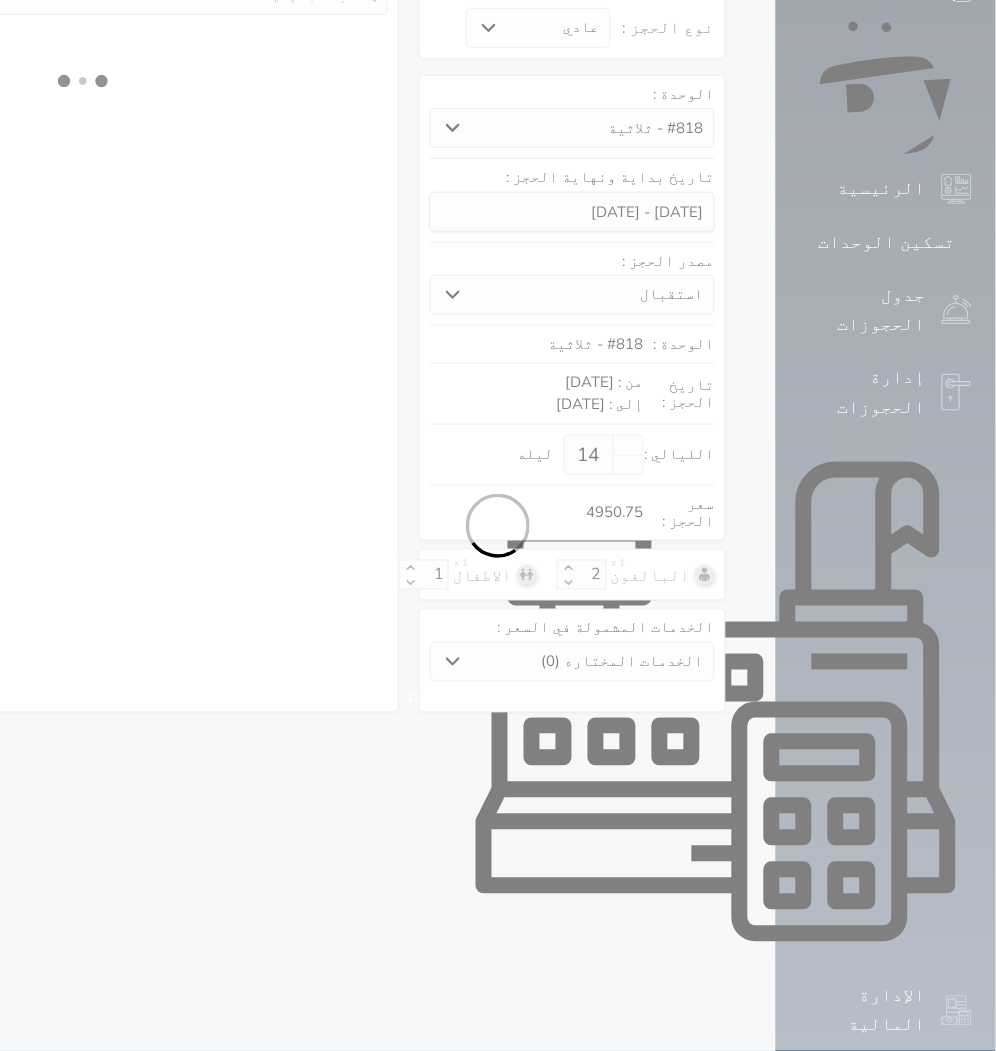 select on "3" 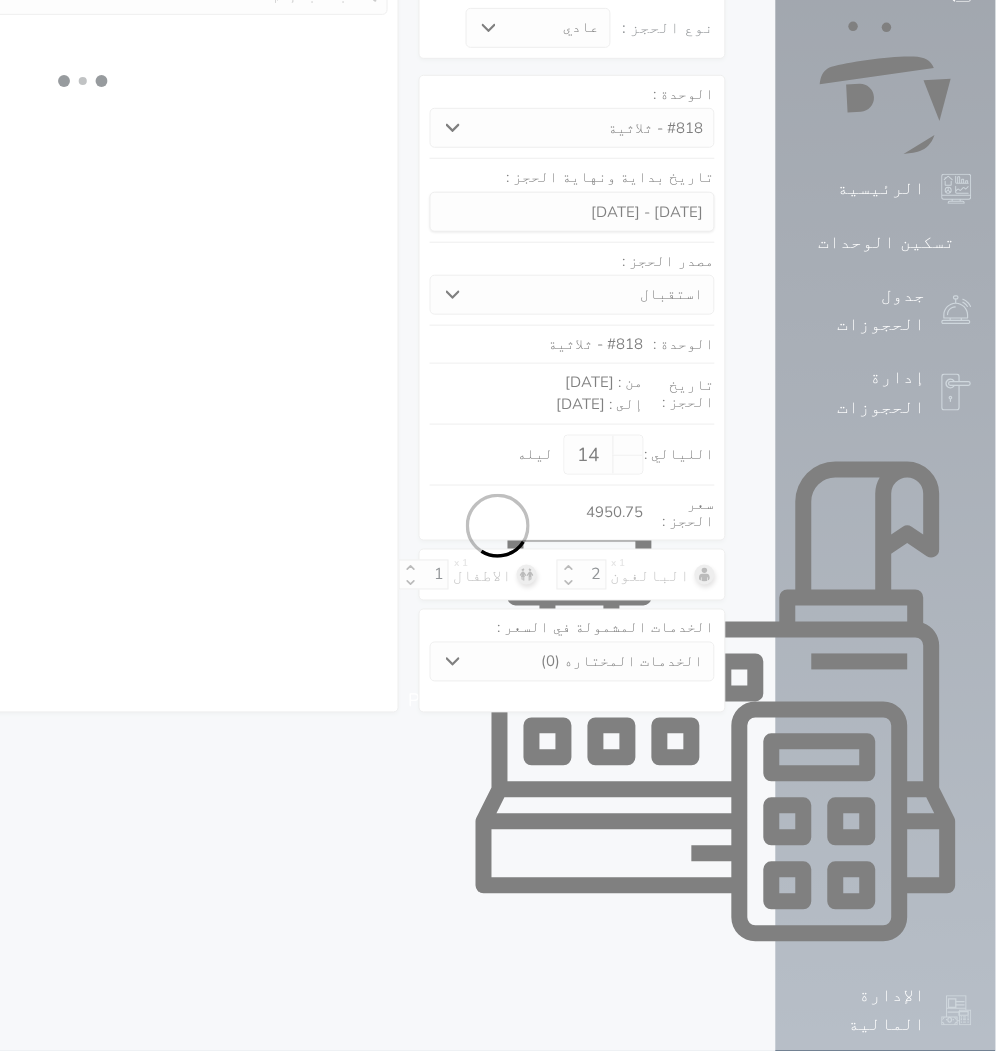 select 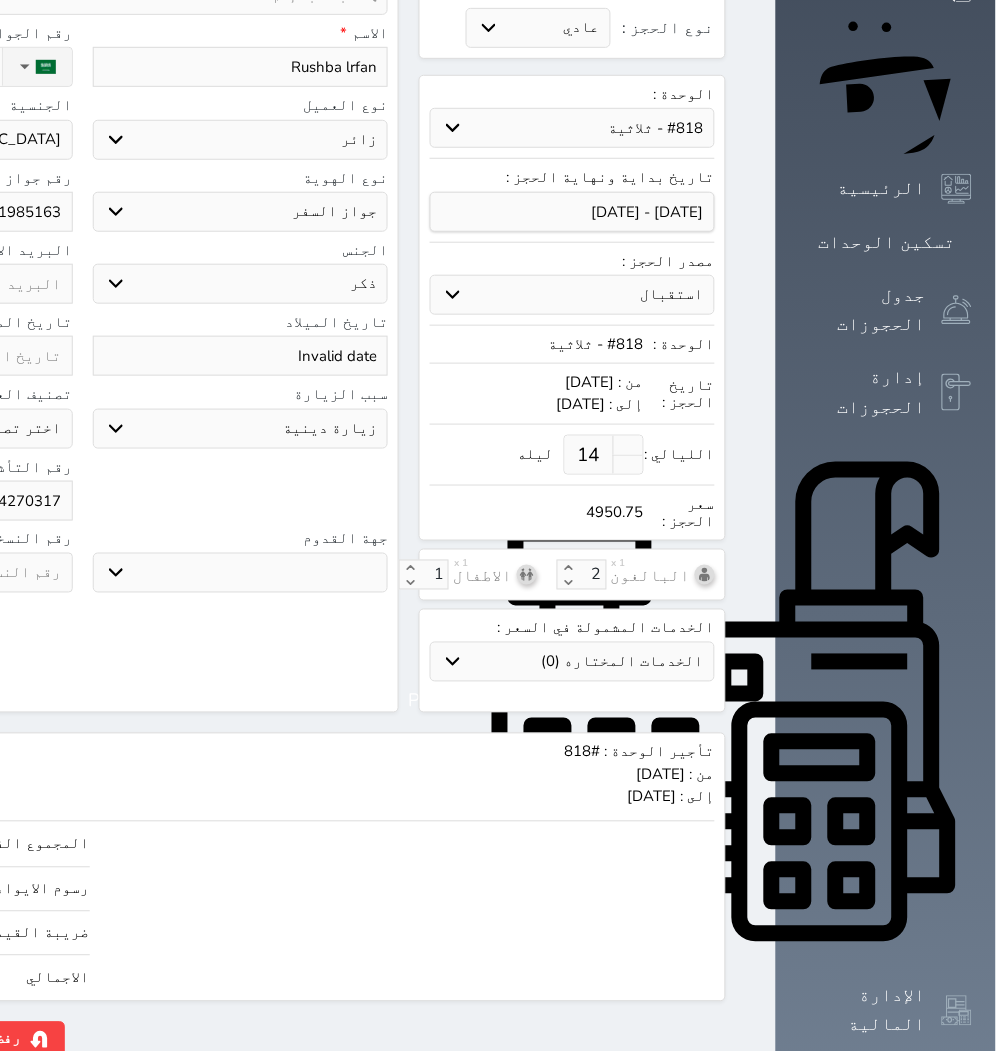 click at bounding box center (498, 525) 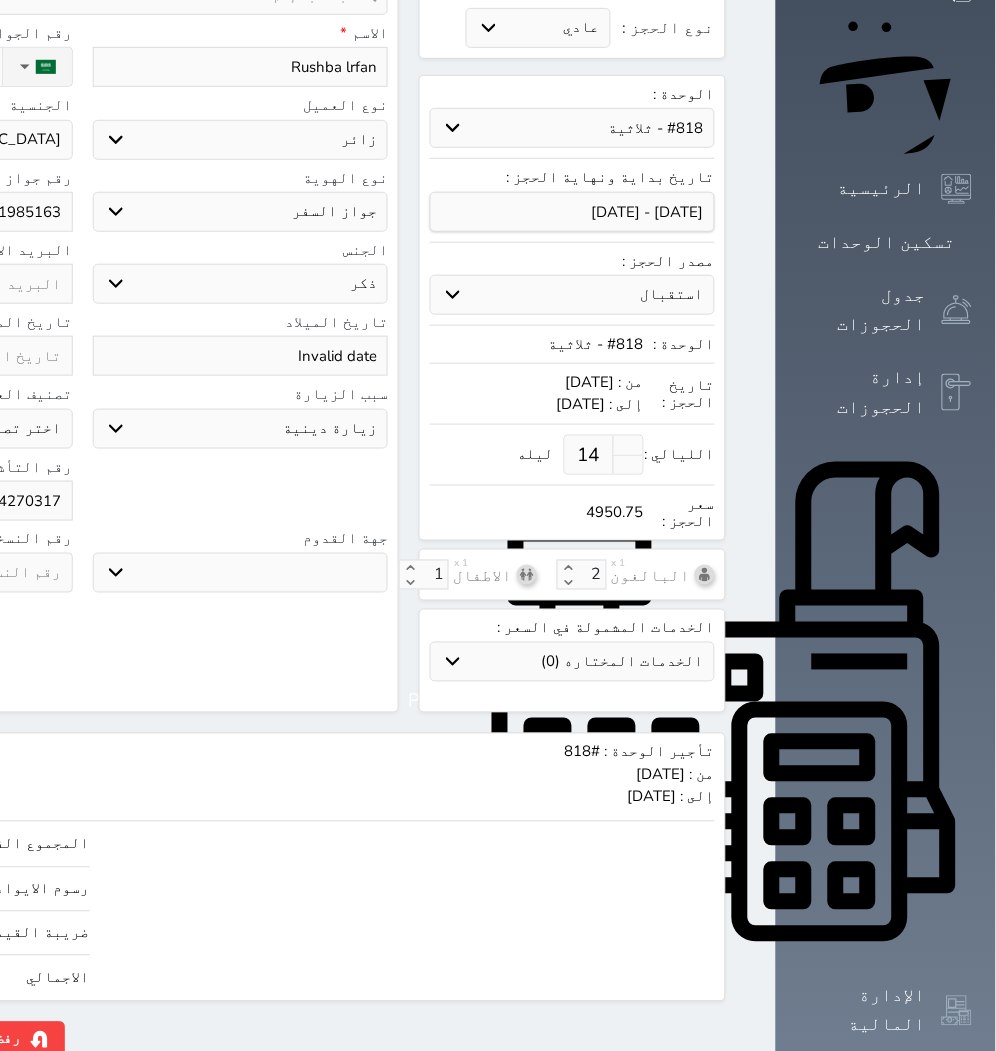 click at bounding box center (498, 525) 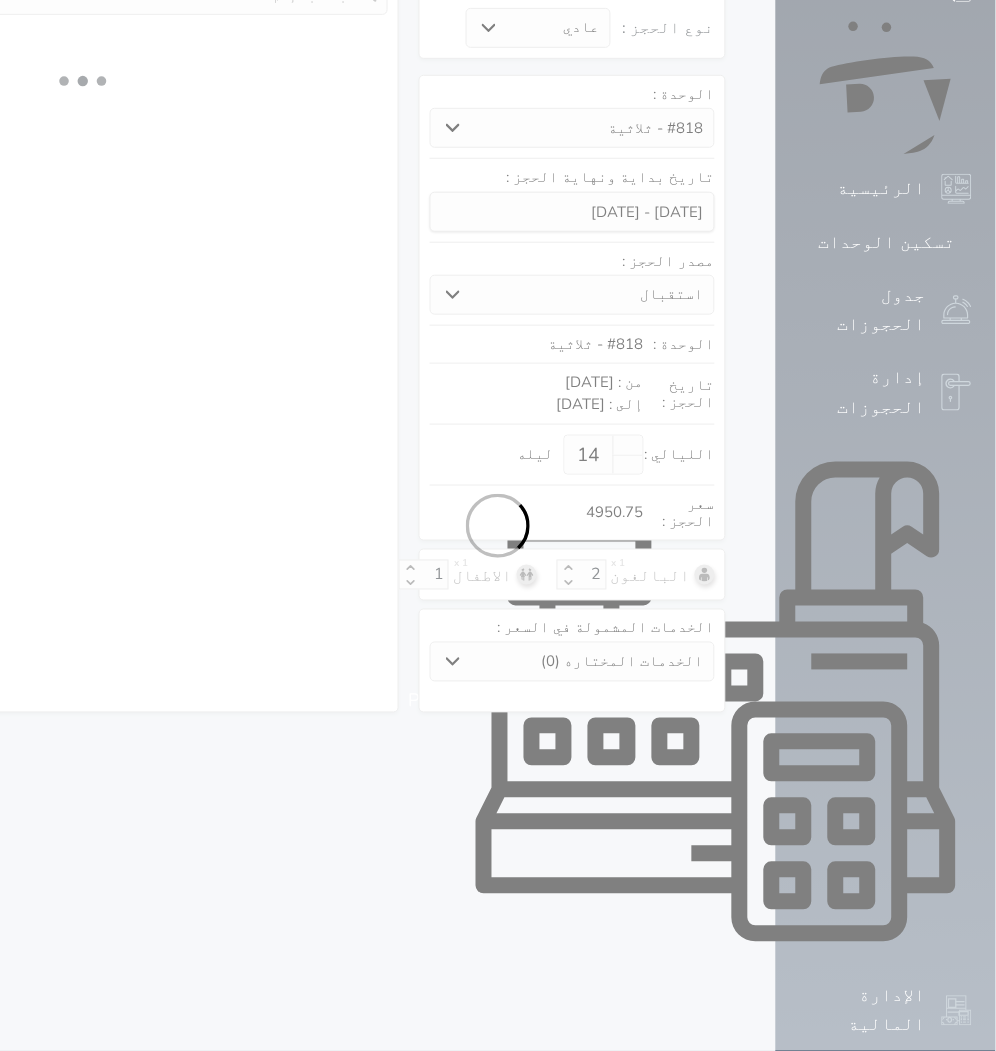 click at bounding box center [498, 525] 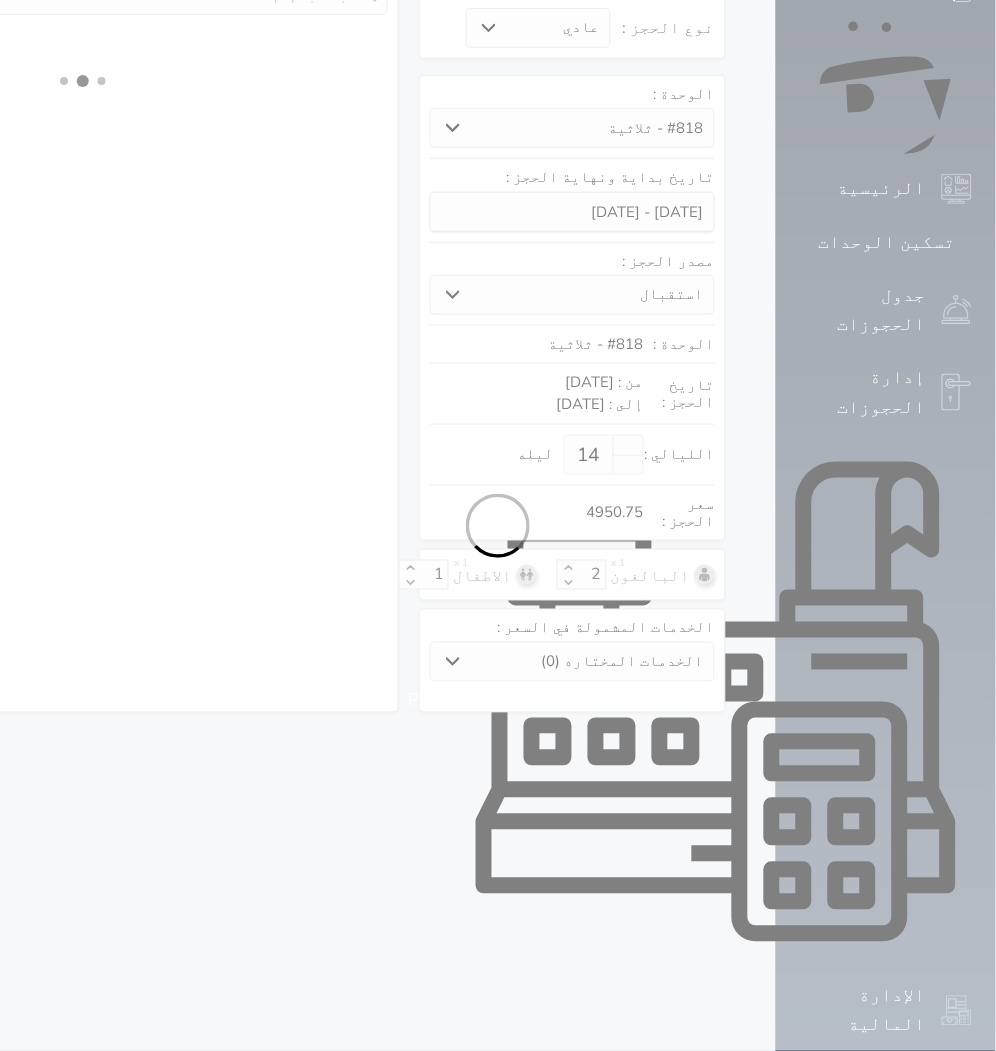 select on "3" 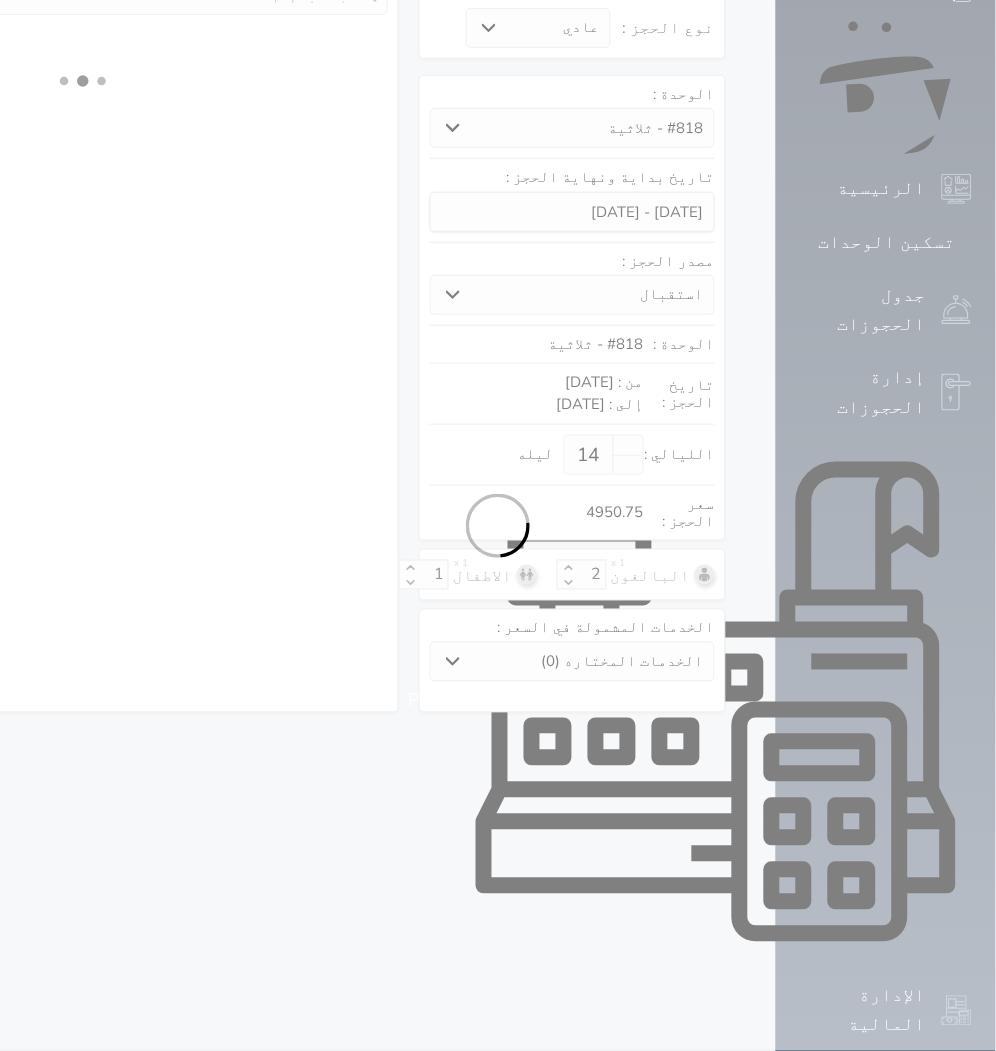 select on "304" 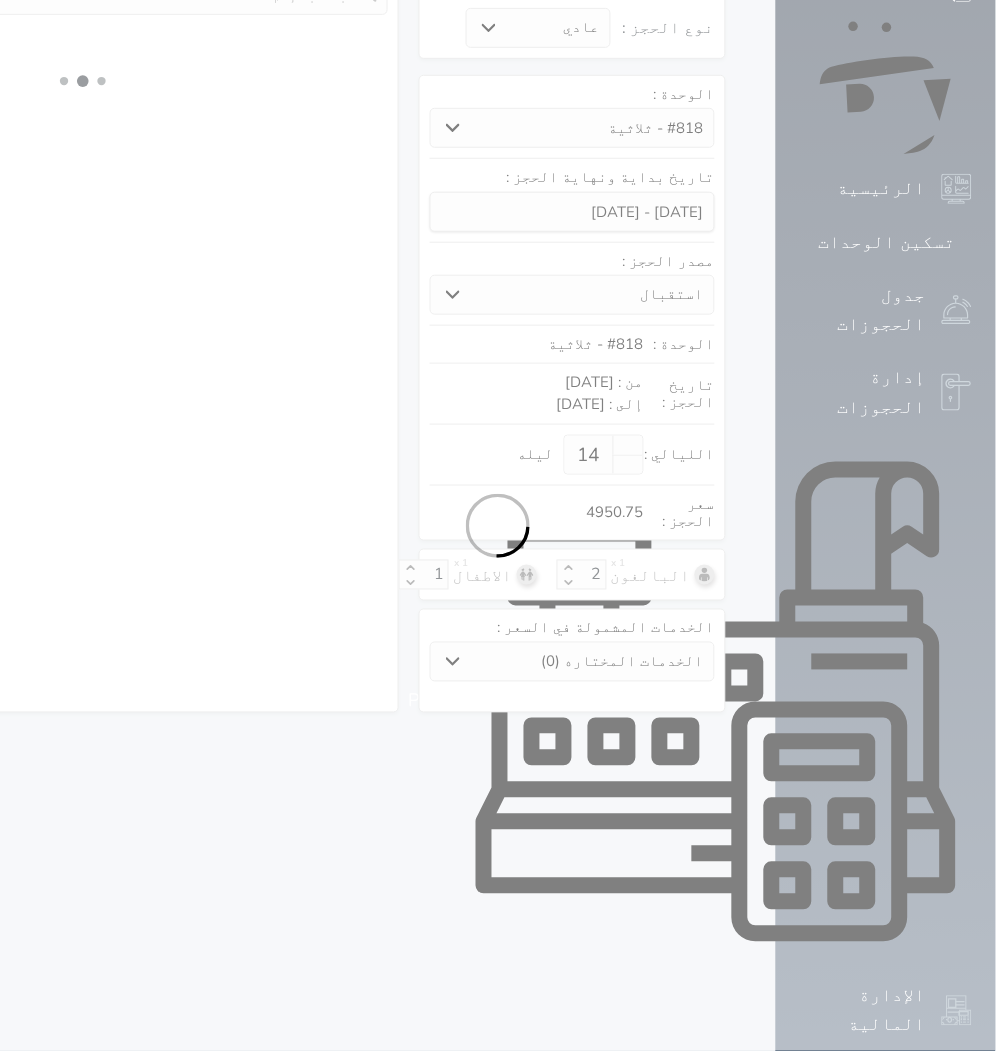 select on "5" 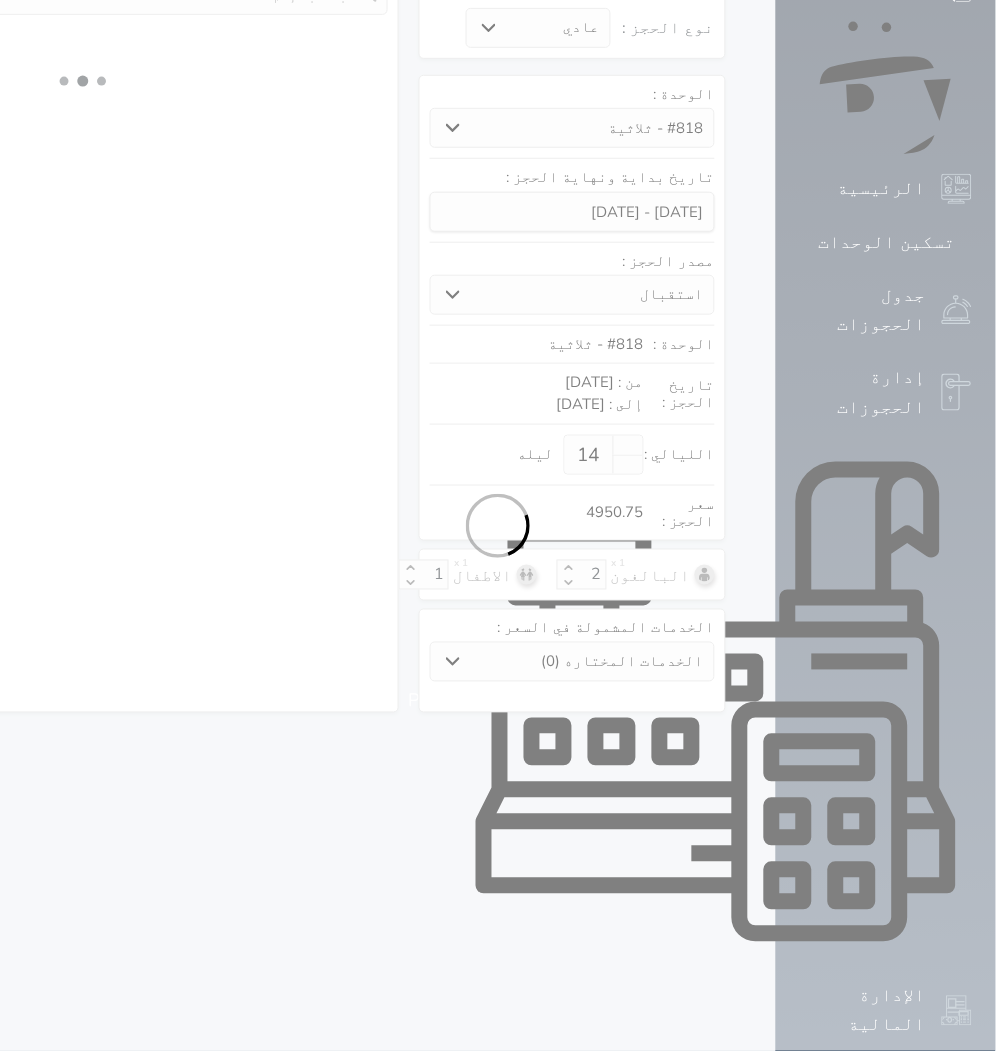 select on "[DEMOGRAPHIC_DATA]" 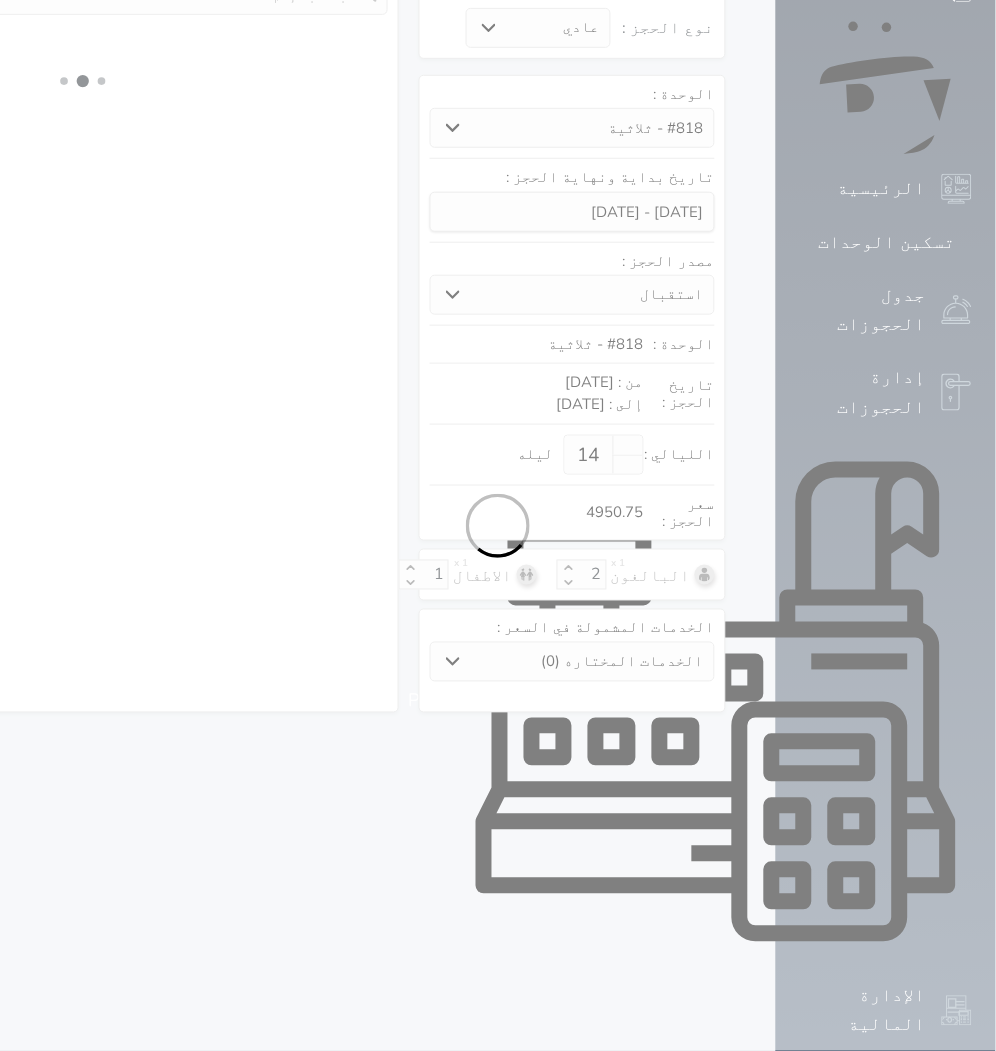select on "3" 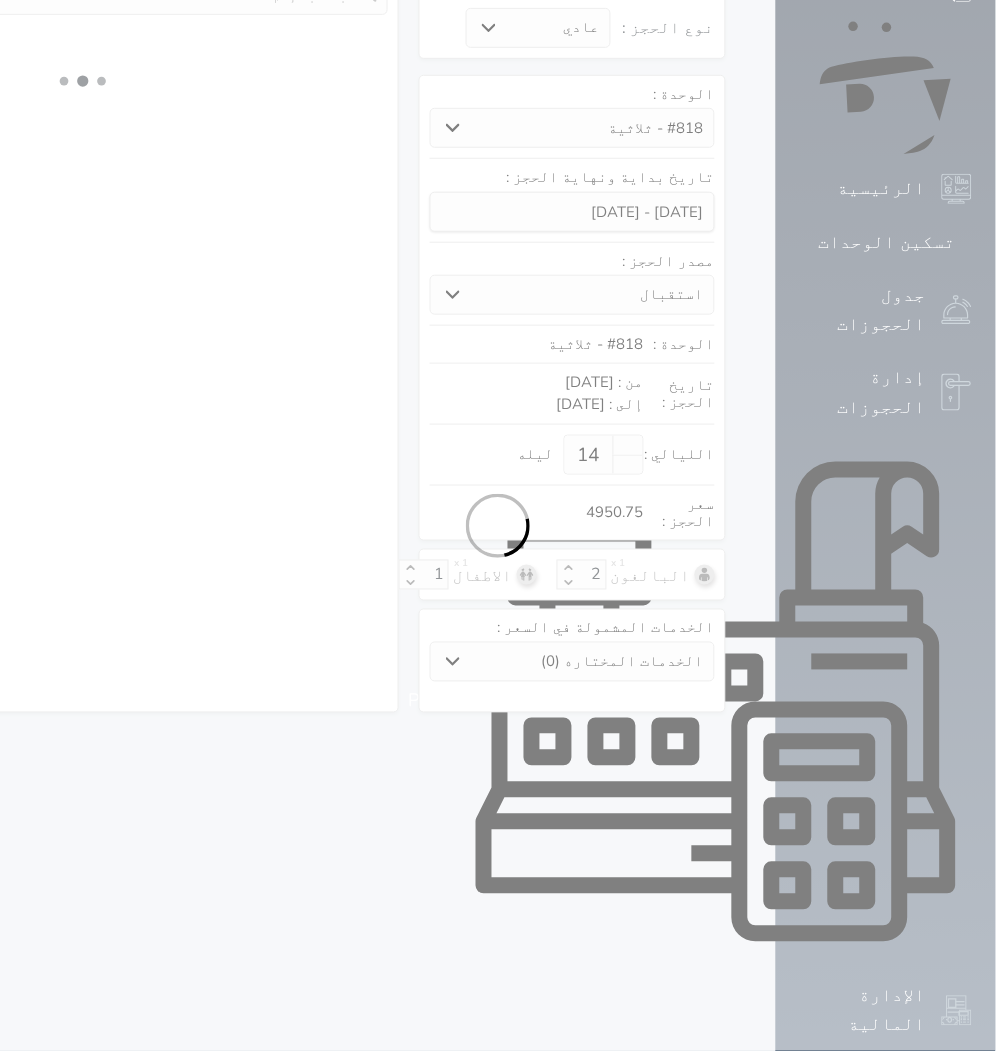 select 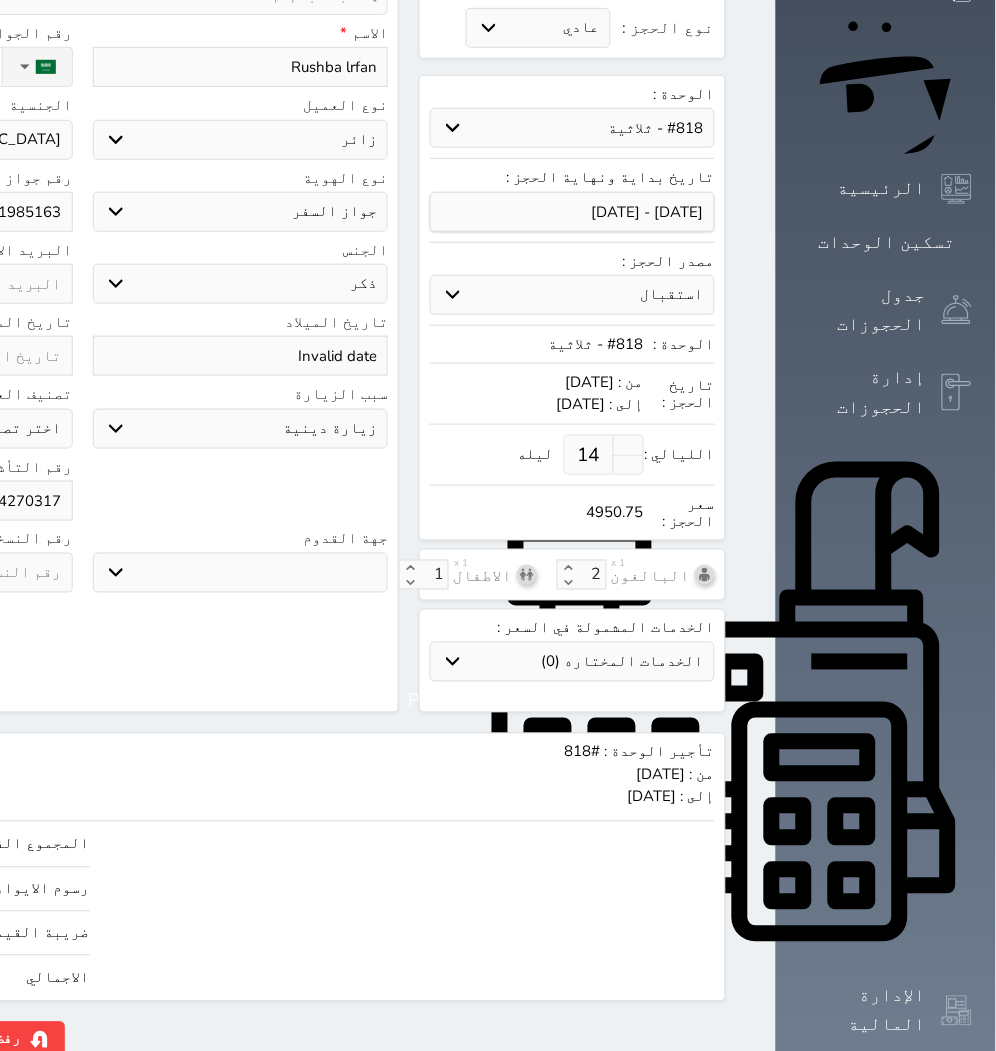 click at bounding box center (498, 525) 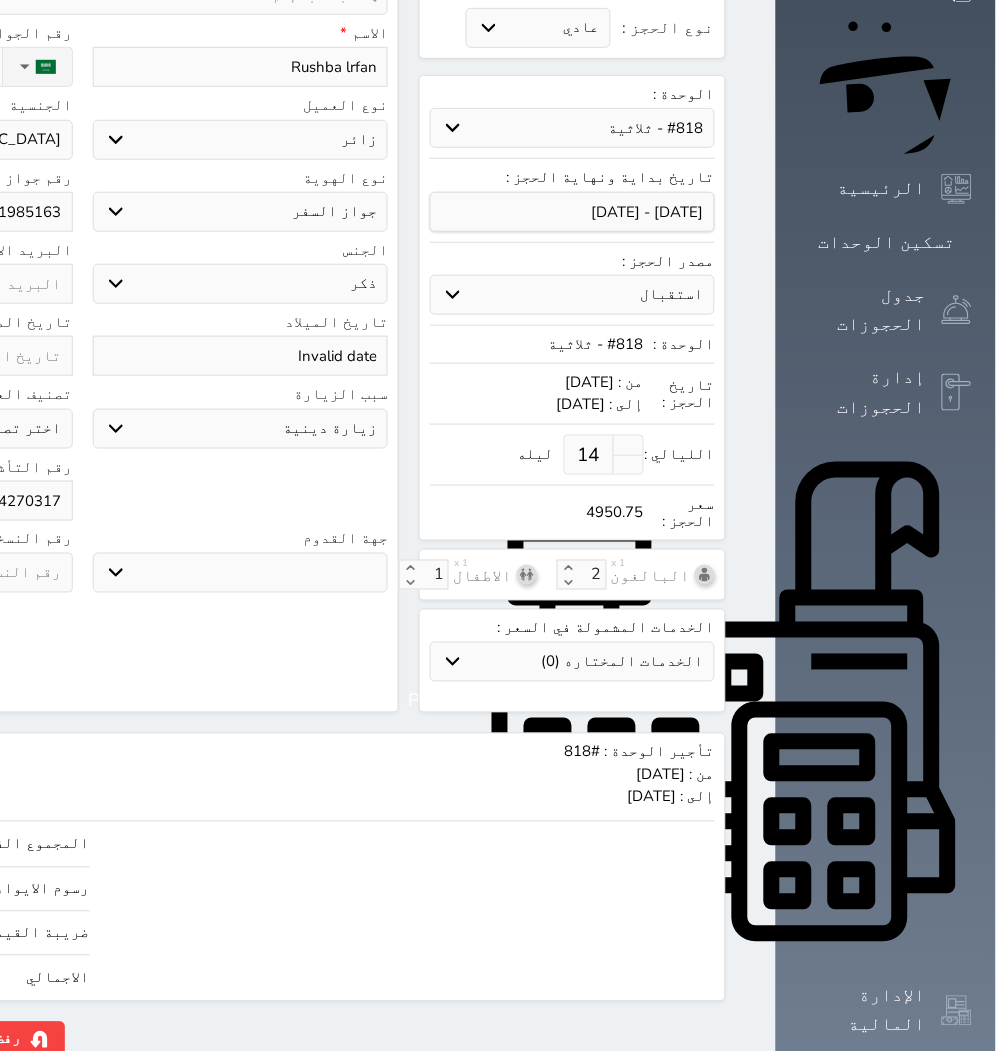 click at bounding box center [498, 525] 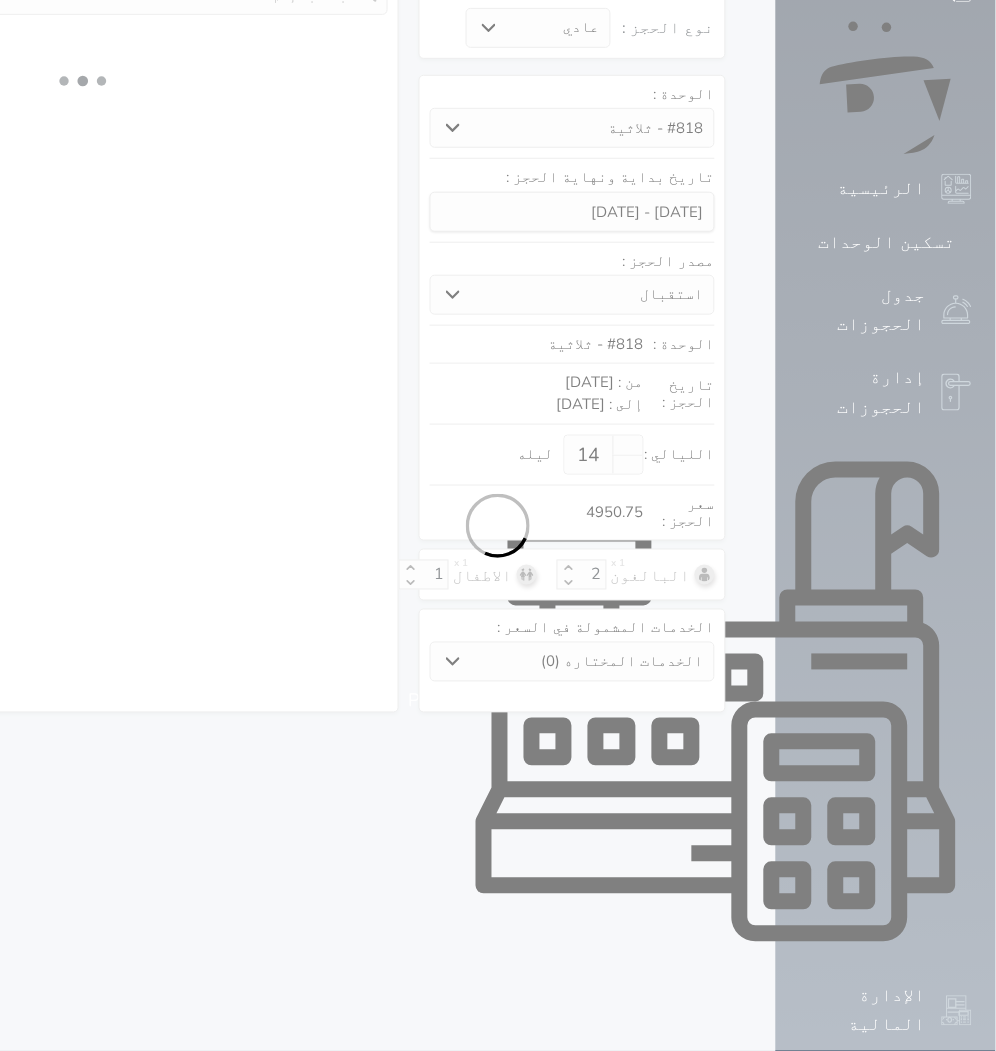 click at bounding box center (498, 525) 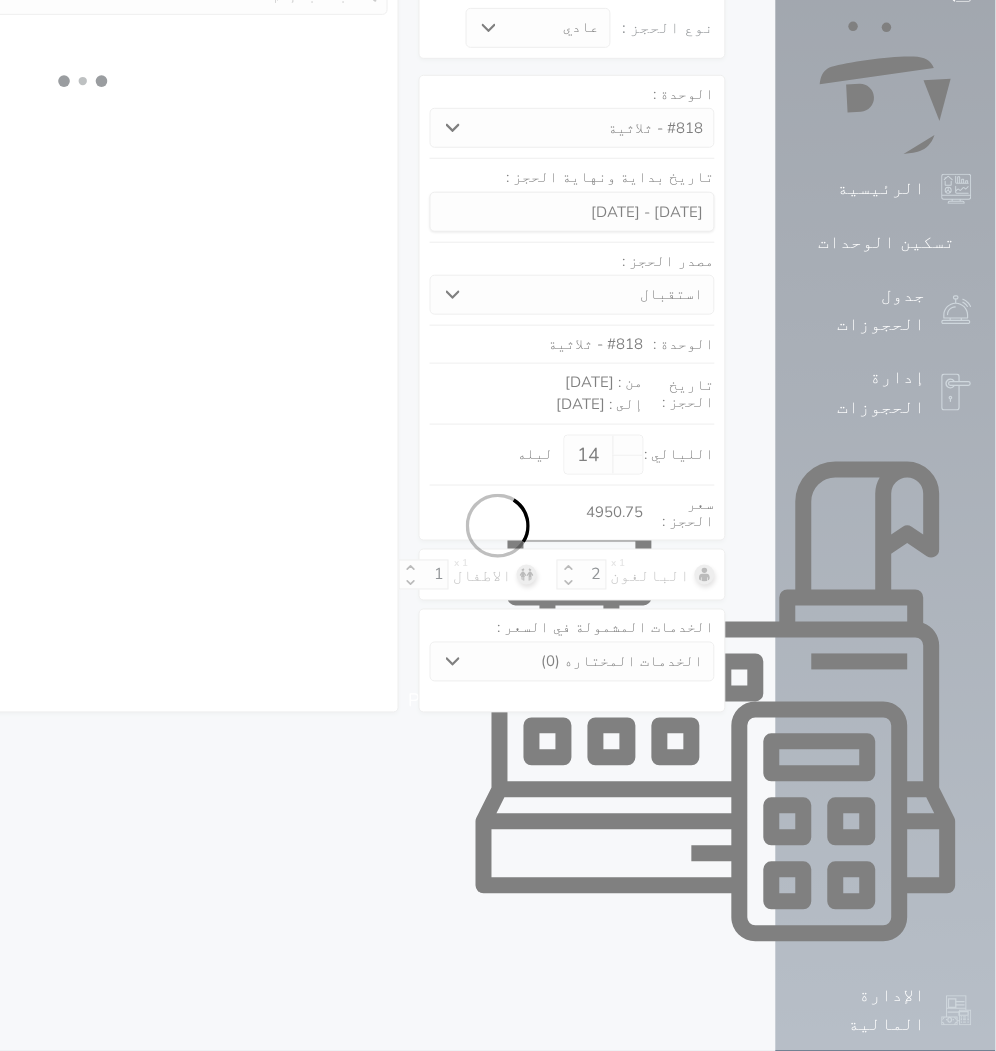 select on "3" 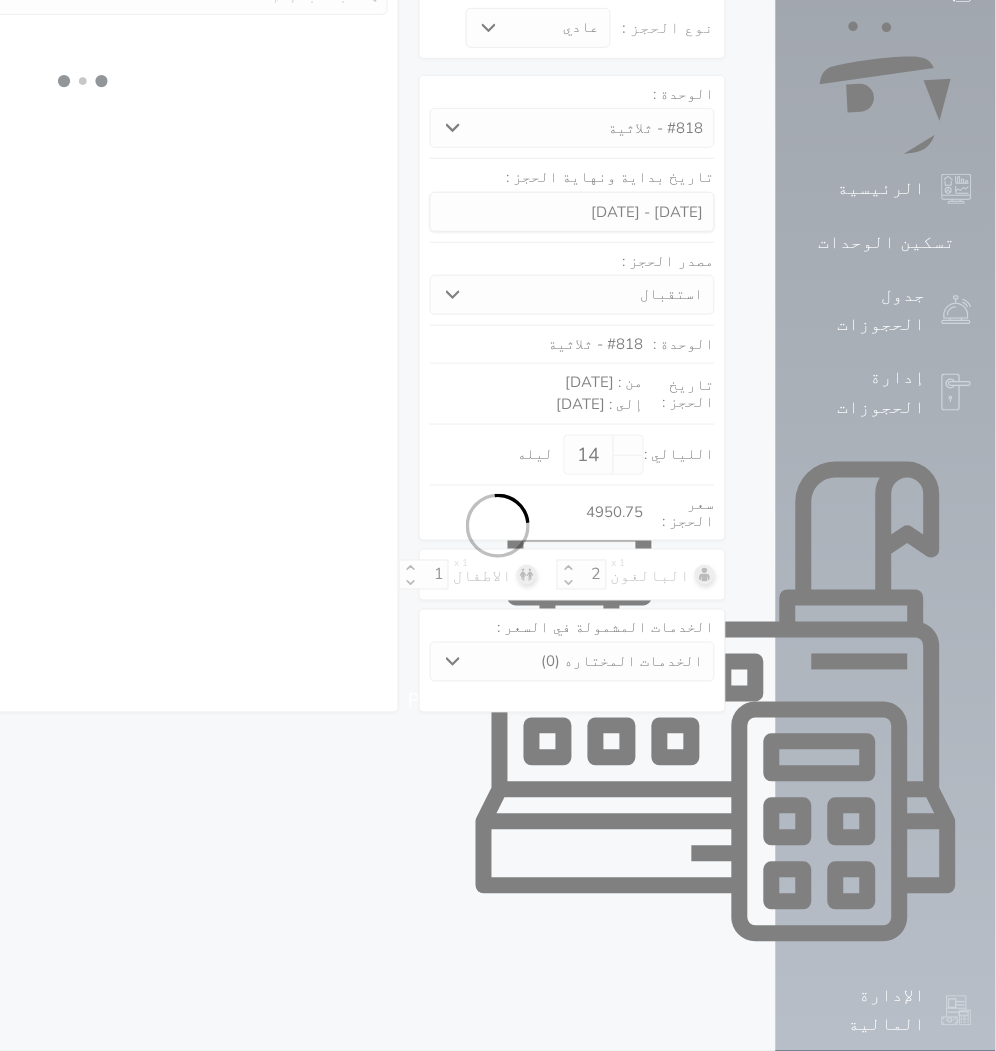 select on "304" 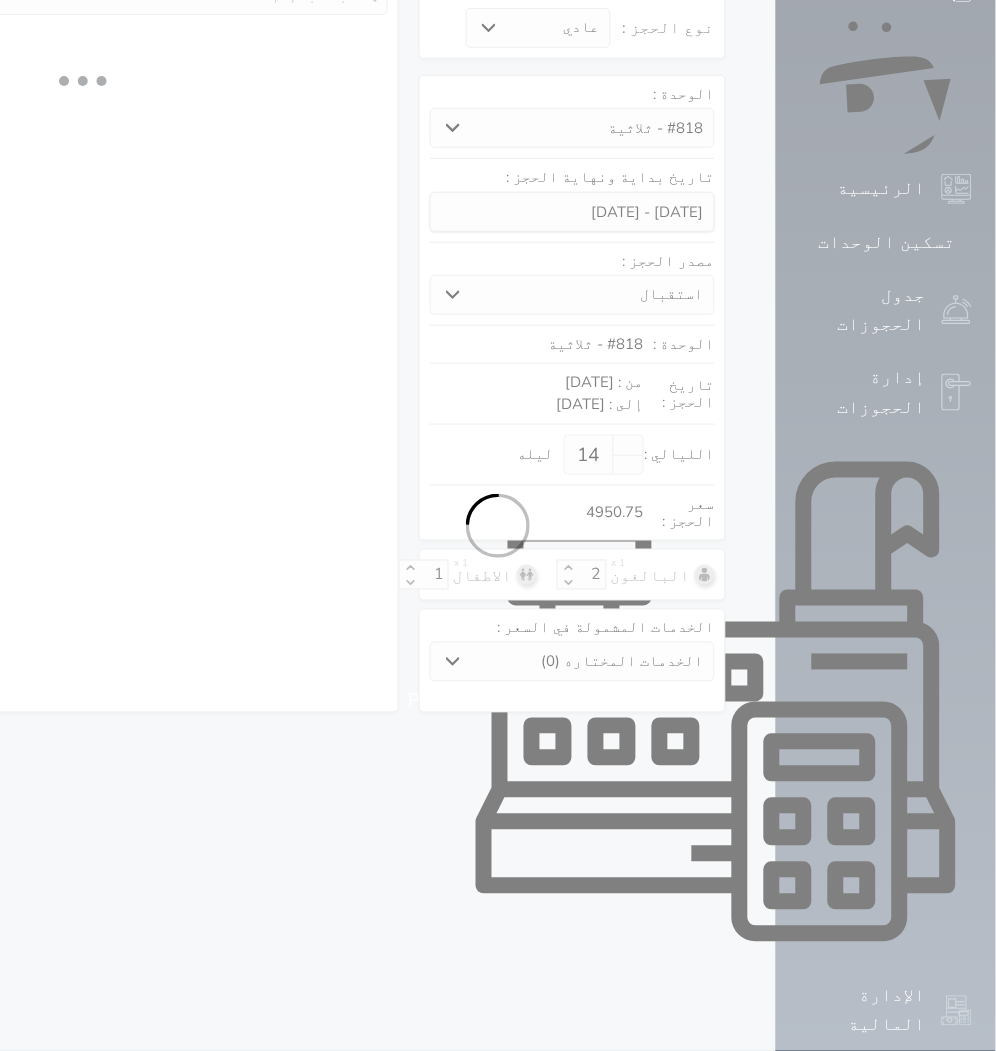 select on "5" 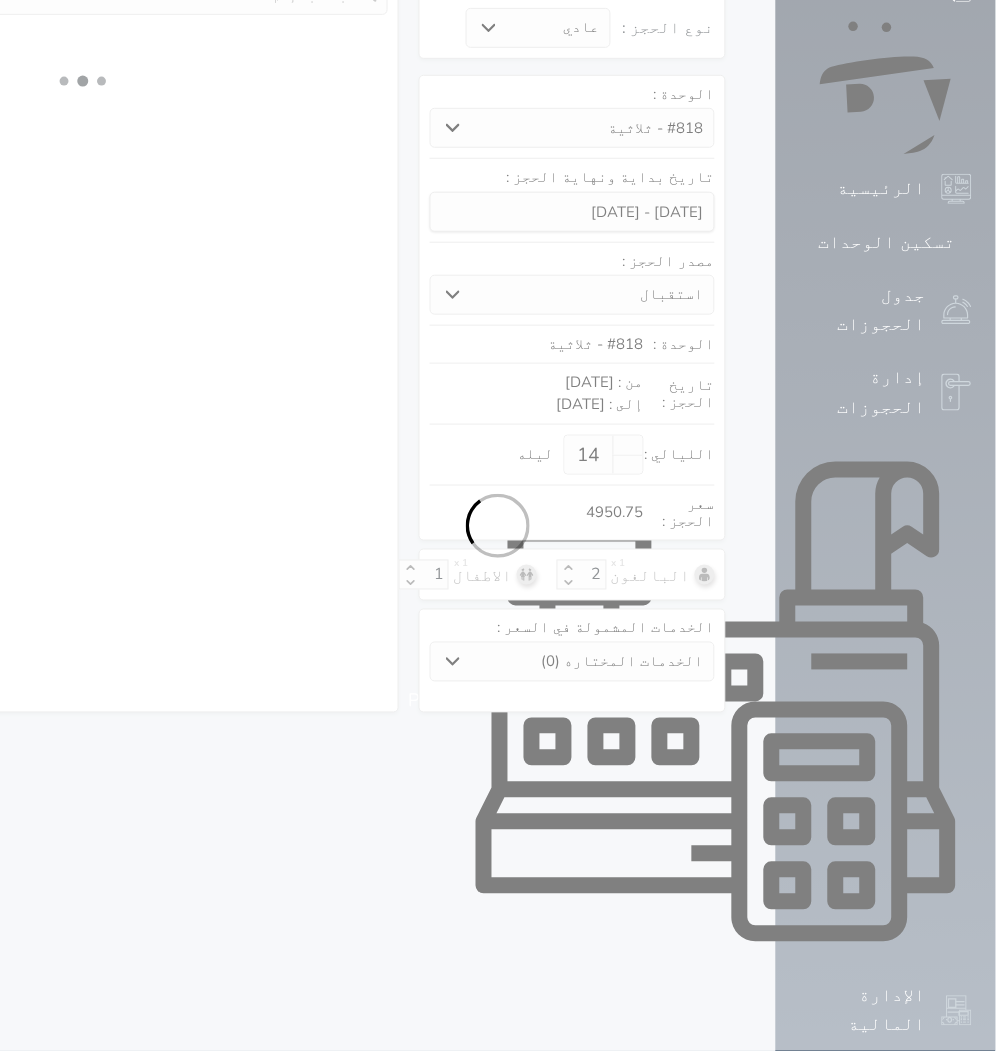 select on "[DEMOGRAPHIC_DATA]" 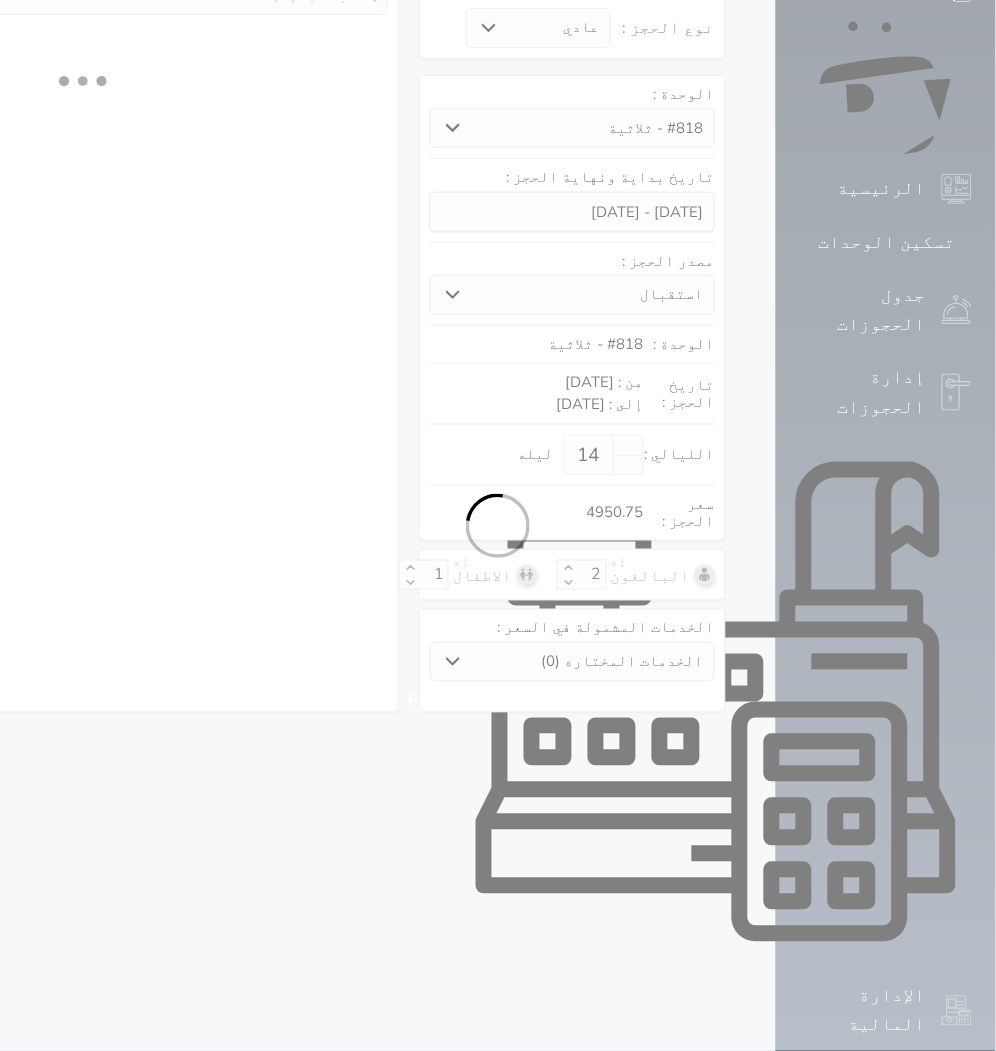 type 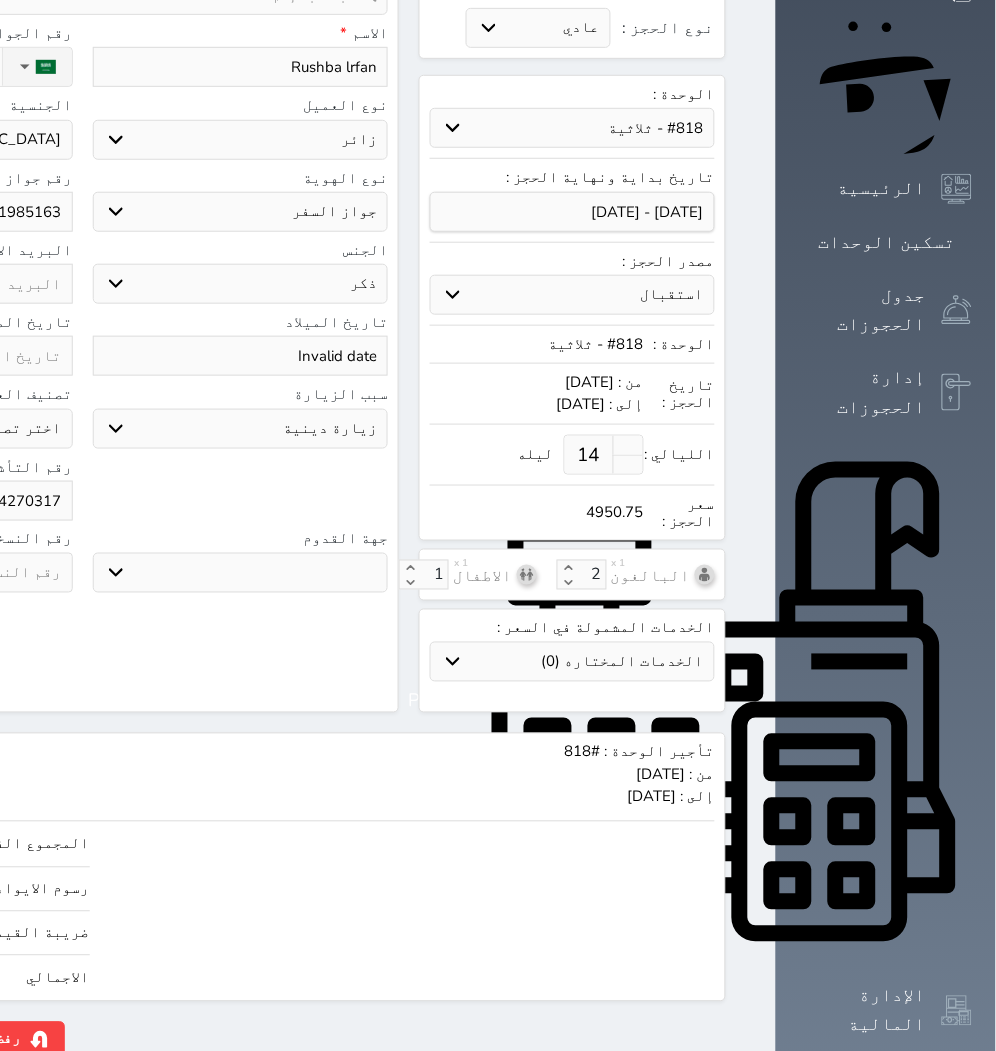 click at bounding box center (498, 525) 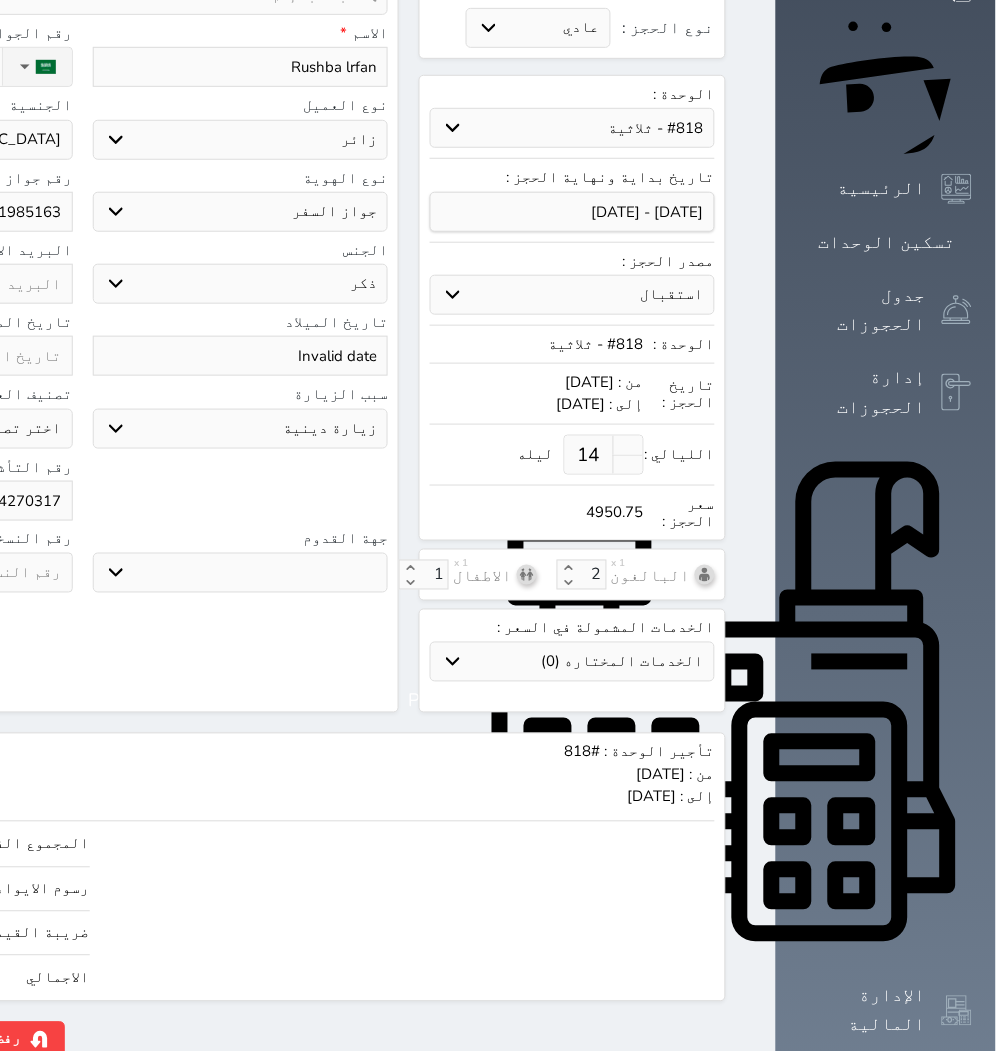 click at bounding box center (498, 525) 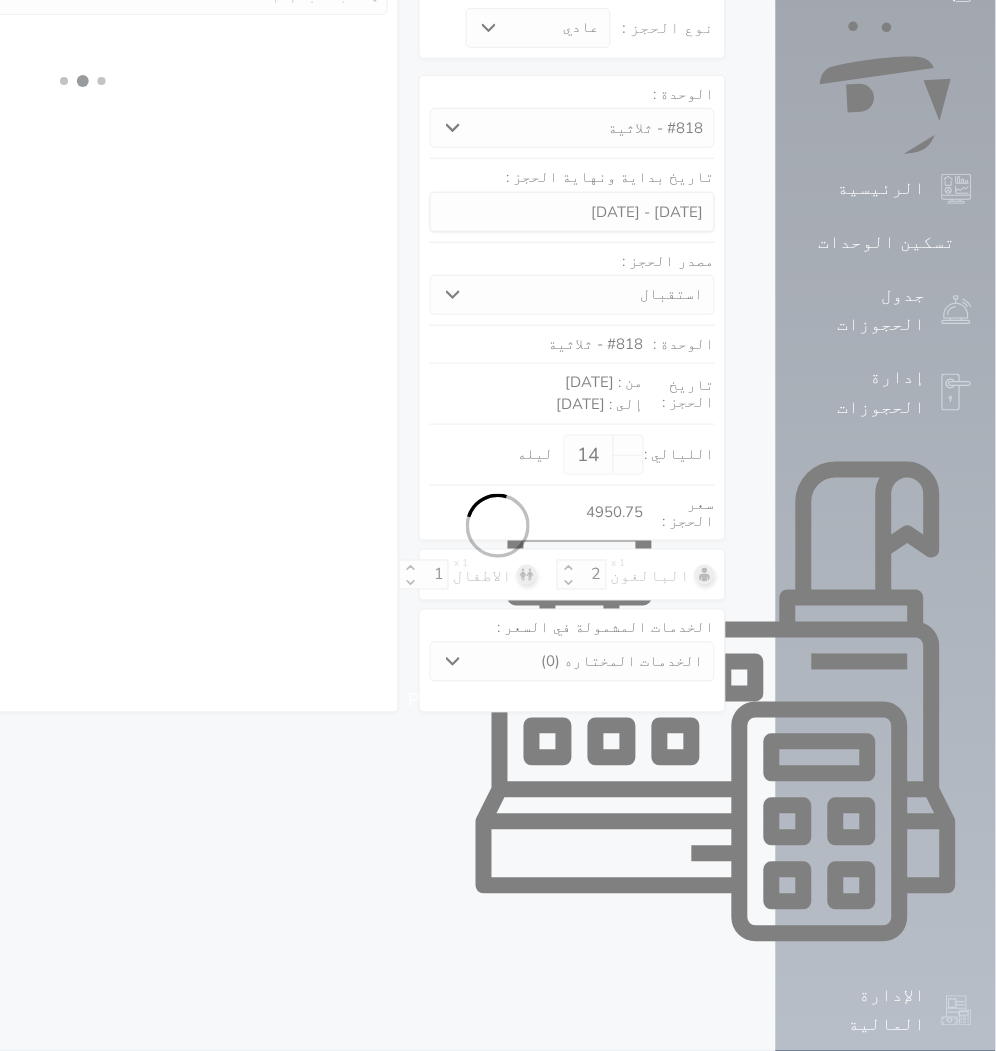 click at bounding box center [498, 525] 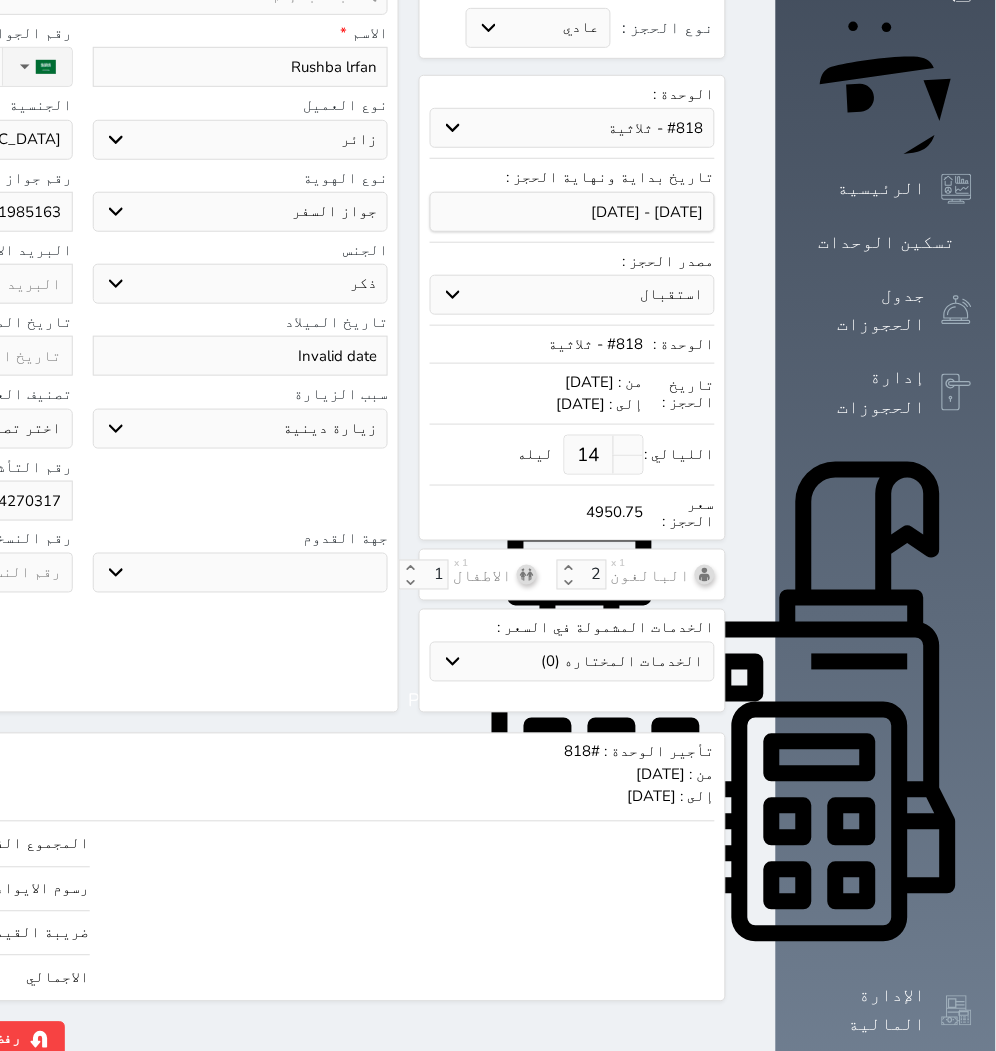 click at bounding box center (498, 525) 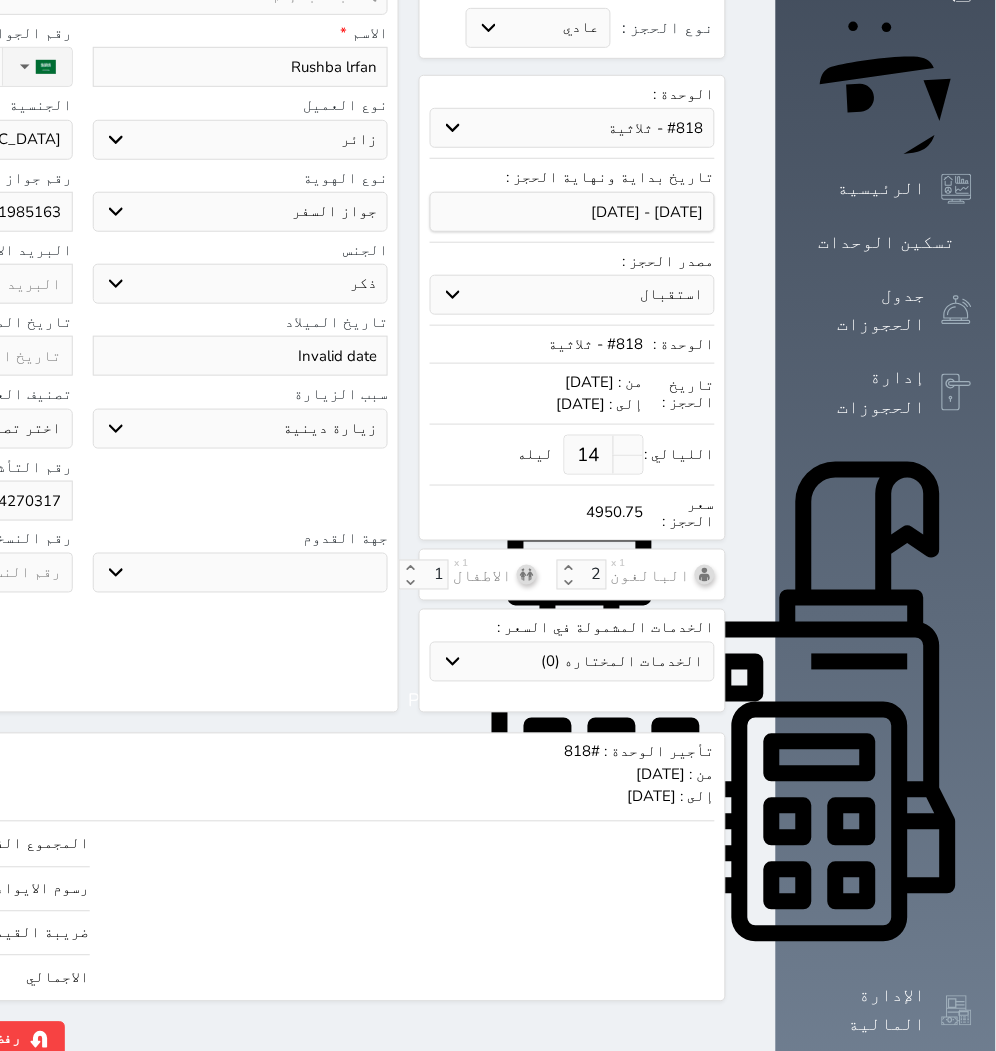 click at bounding box center [498, 525] 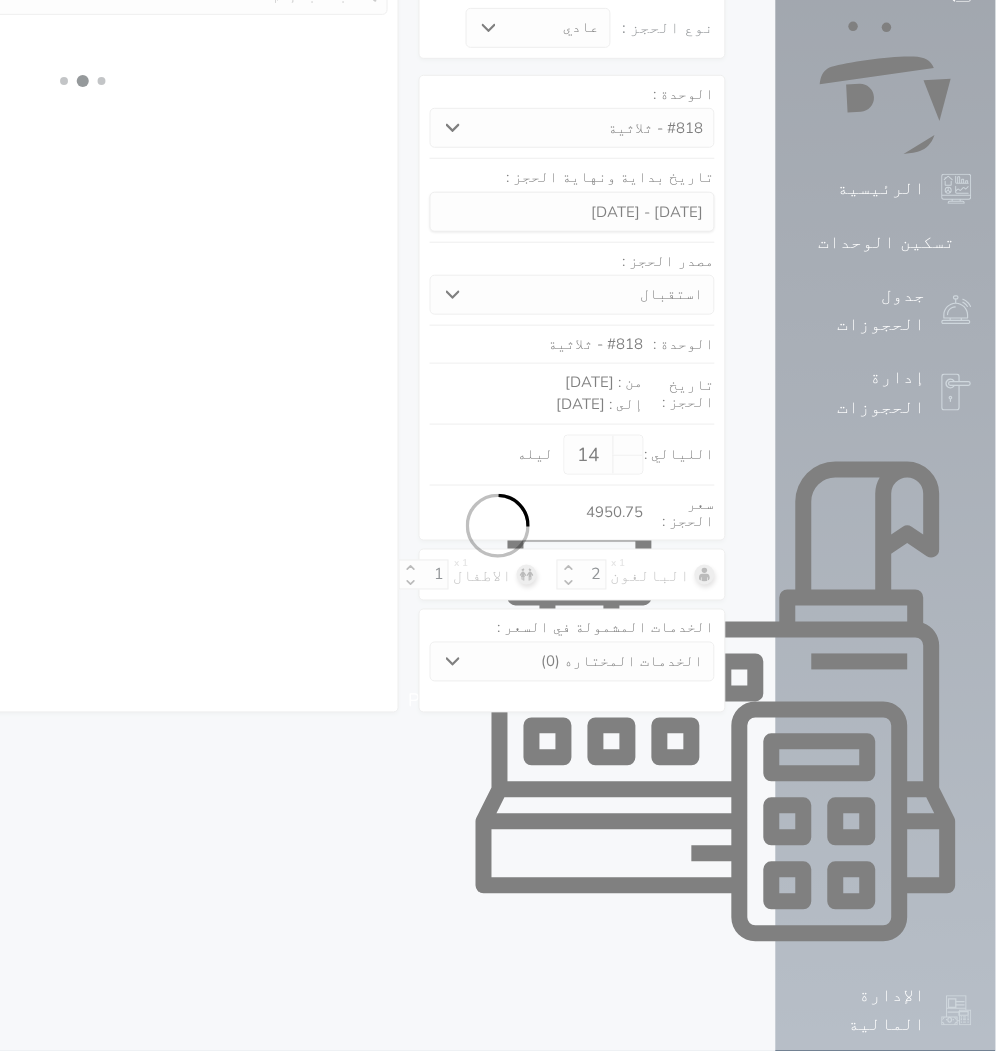 click at bounding box center [498, 525] 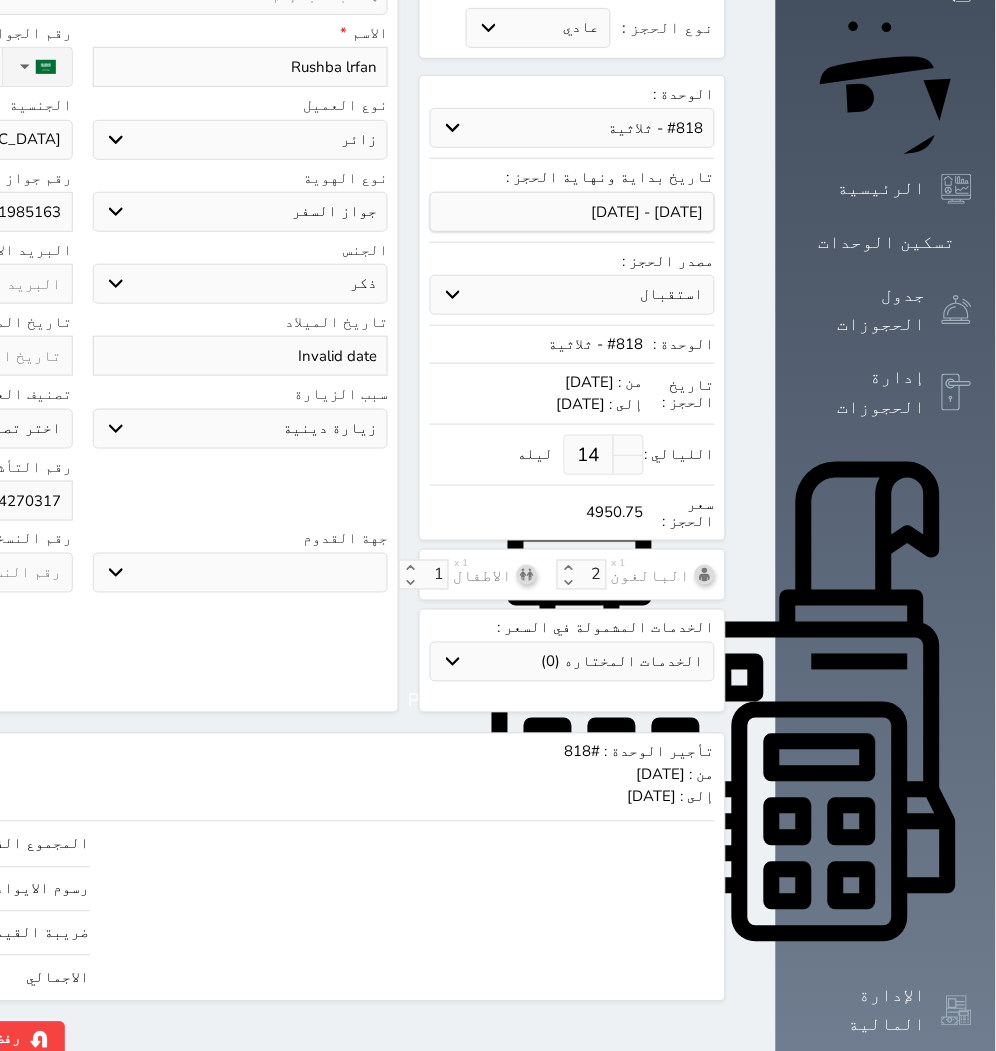 click on "الحجز:   فئة الحجز:       فردي       جماعي   نوع الإيجار:       يومي       شهري     نوع الحجز :
عادي
إقامة مجانية
إستخدام داخلي
إستخدام يومي
الوحدة :   حدد الوحدة
#938 - خماسية
#934 - خماسية
#932 - ثلاثية
#931 - خماسية
#930 - رباعية
#928 - ثلاثية
#927 - رباعية
#926 - خماسية
#925 - رباعية
#924 - ثلاثية
#922 - خماسية" at bounding box center [246, 480] 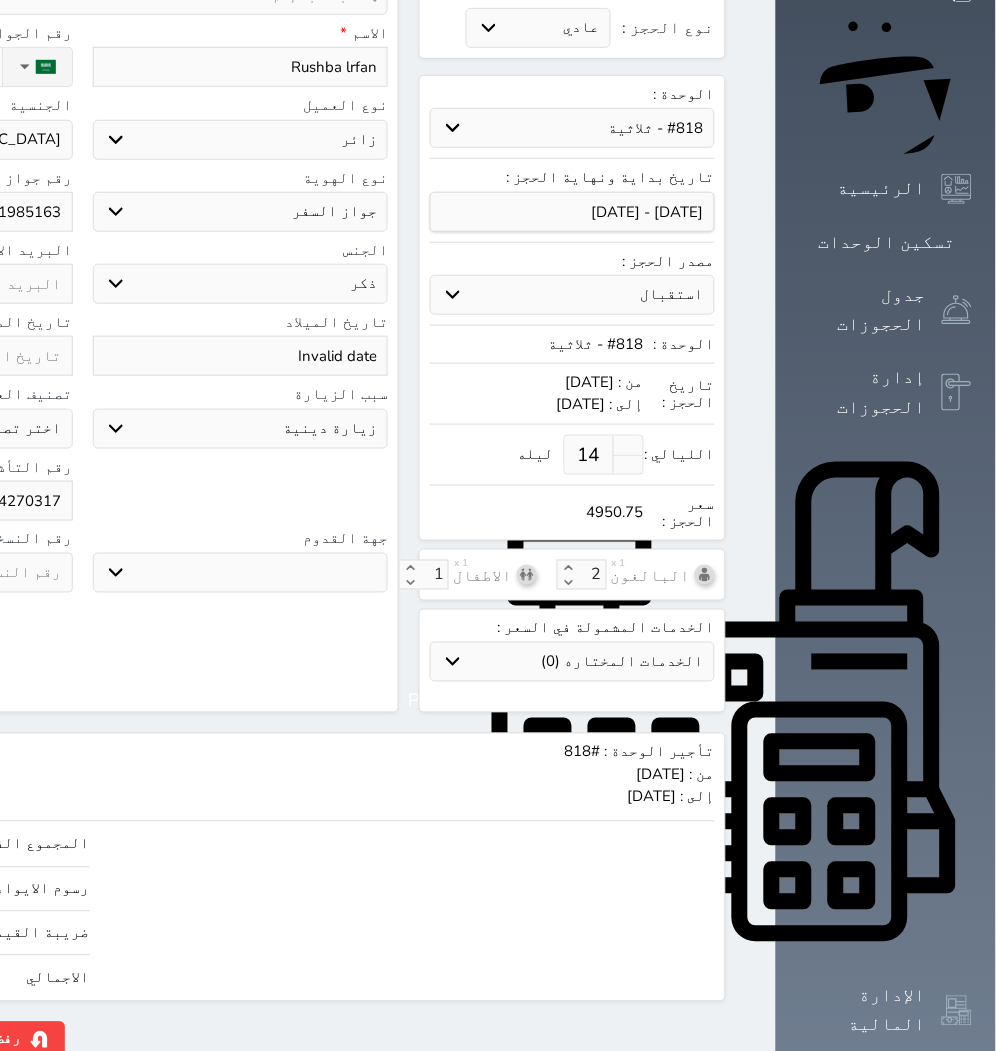 click on "حجز" at bounding box center (-146, 1039) 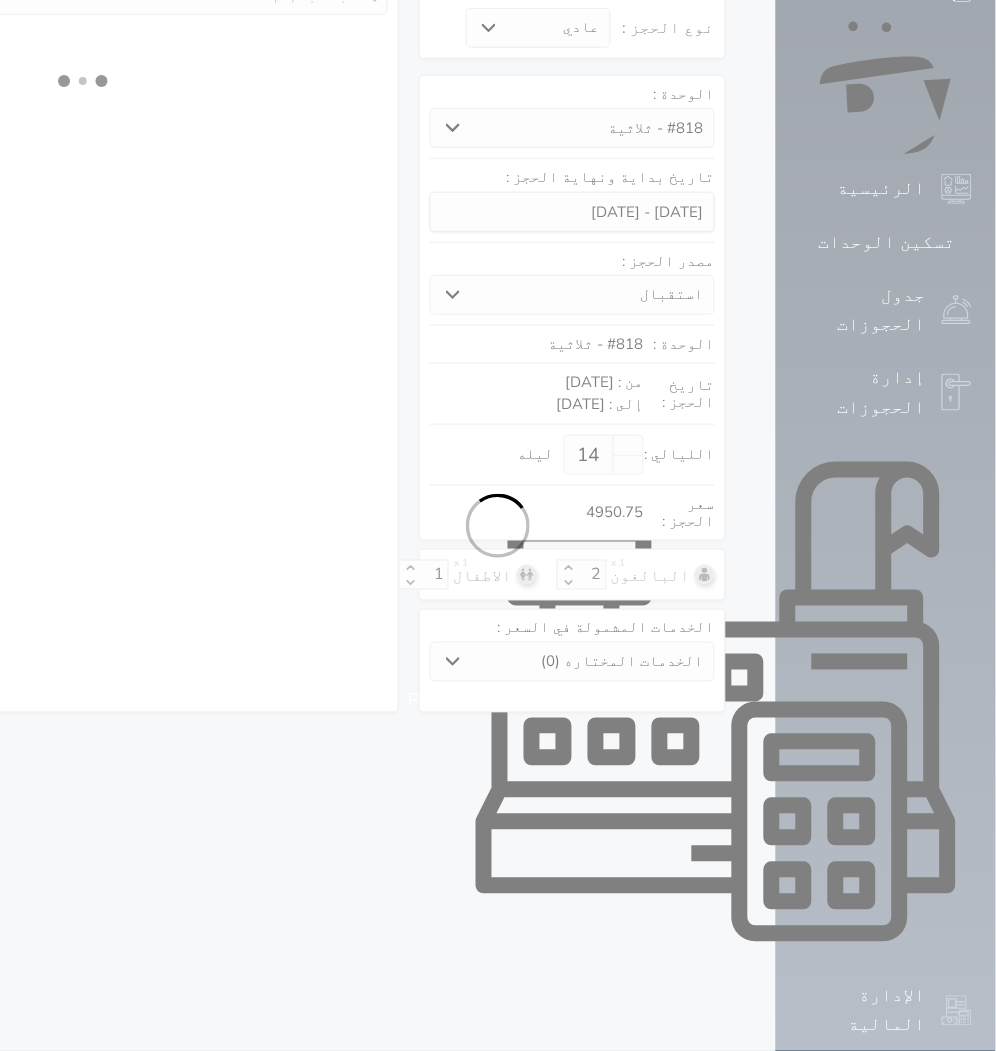 click at bounding box center (498, 525) 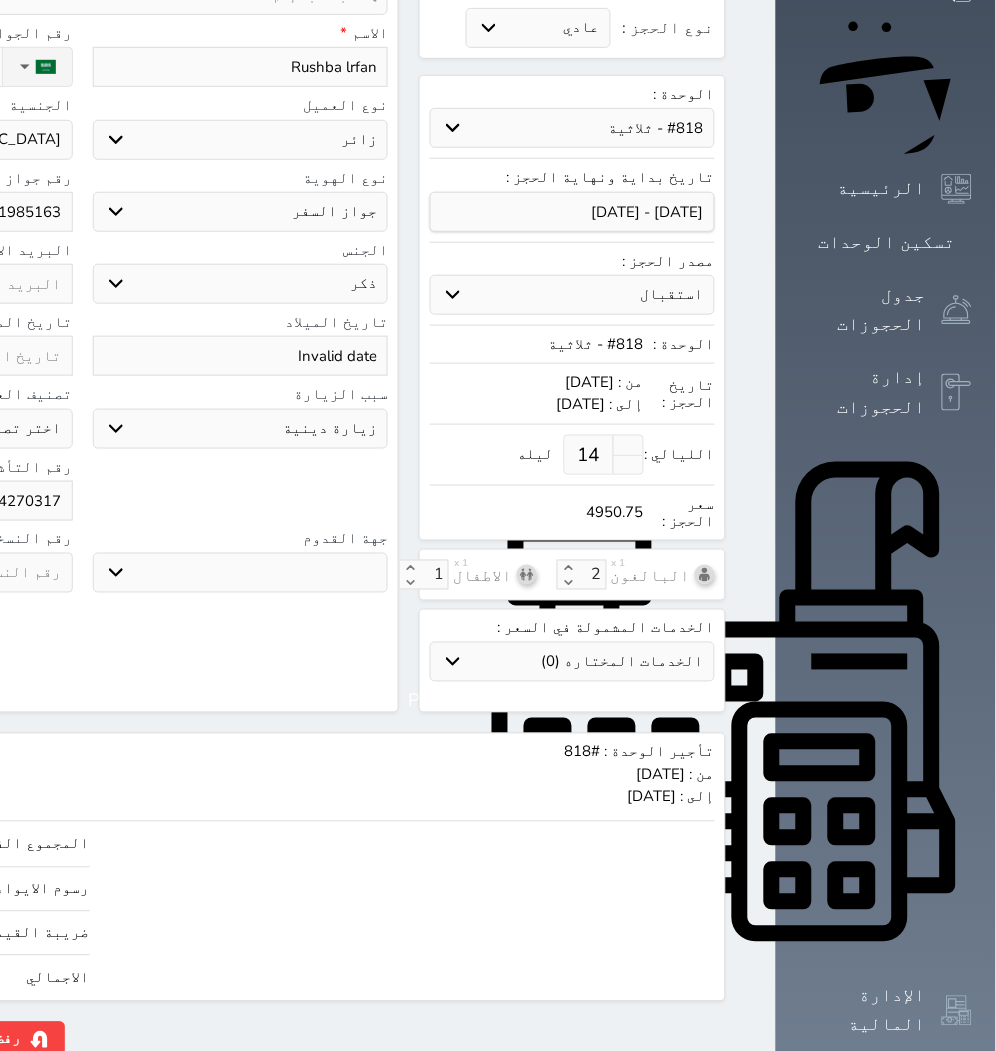 click on "الحجز:   فئة الحجز:       فردي       جماعي   نوع الإيجار:       يومي       شهري     نوع الحجز :
عادي
إقامة مجانية
إستخدام داخلي
إستخدام يومي
الوحدة :   حدد الوحدة
#938 - خماسية
#934 - خماسية
#932 - ثلاثية
#931 - خماسية
#930 - رباعية
#928 - ثلاثية
#927 - رباعية
#926 - خماسية
#925 - رباعية
#924 - ثلاثية
#922 - خماسية" at bounding box center [246, 480] 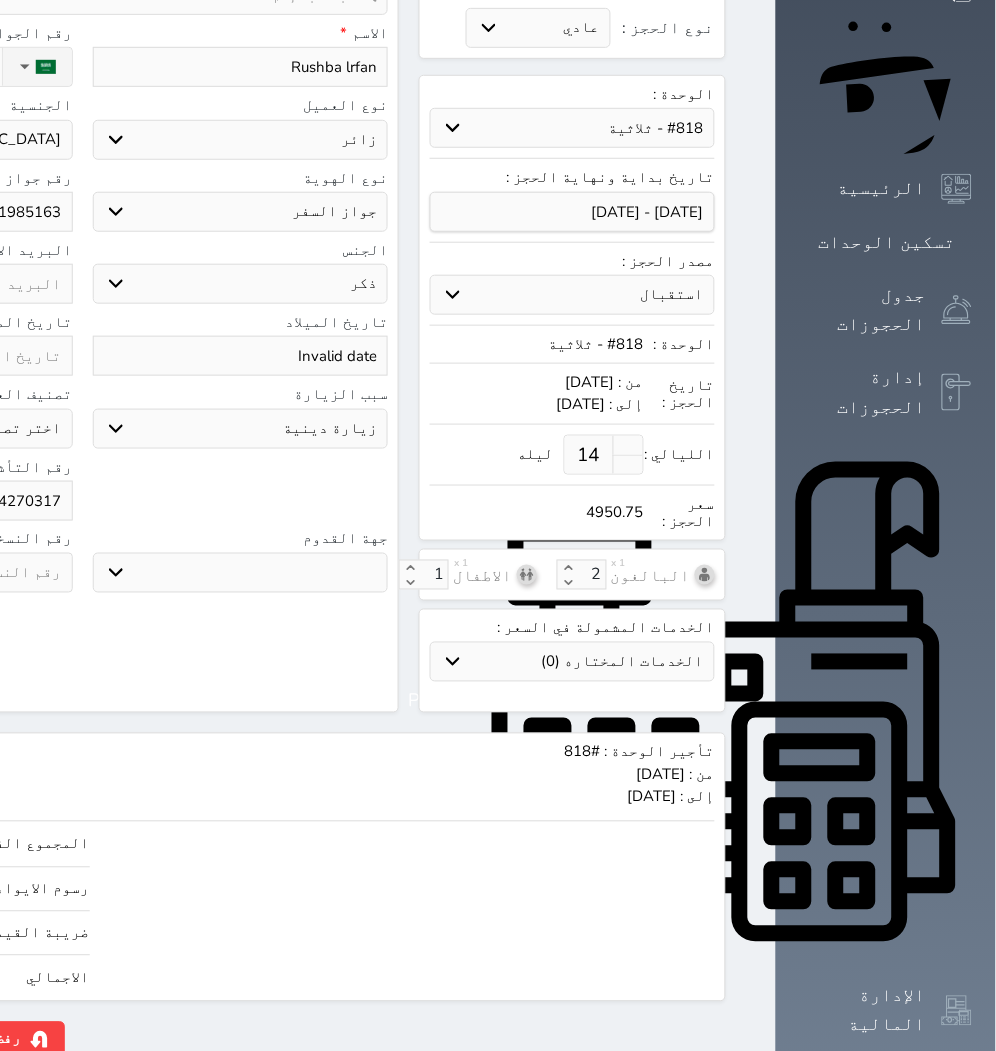 click on "حجز" at bounding box center [-146, 1039] 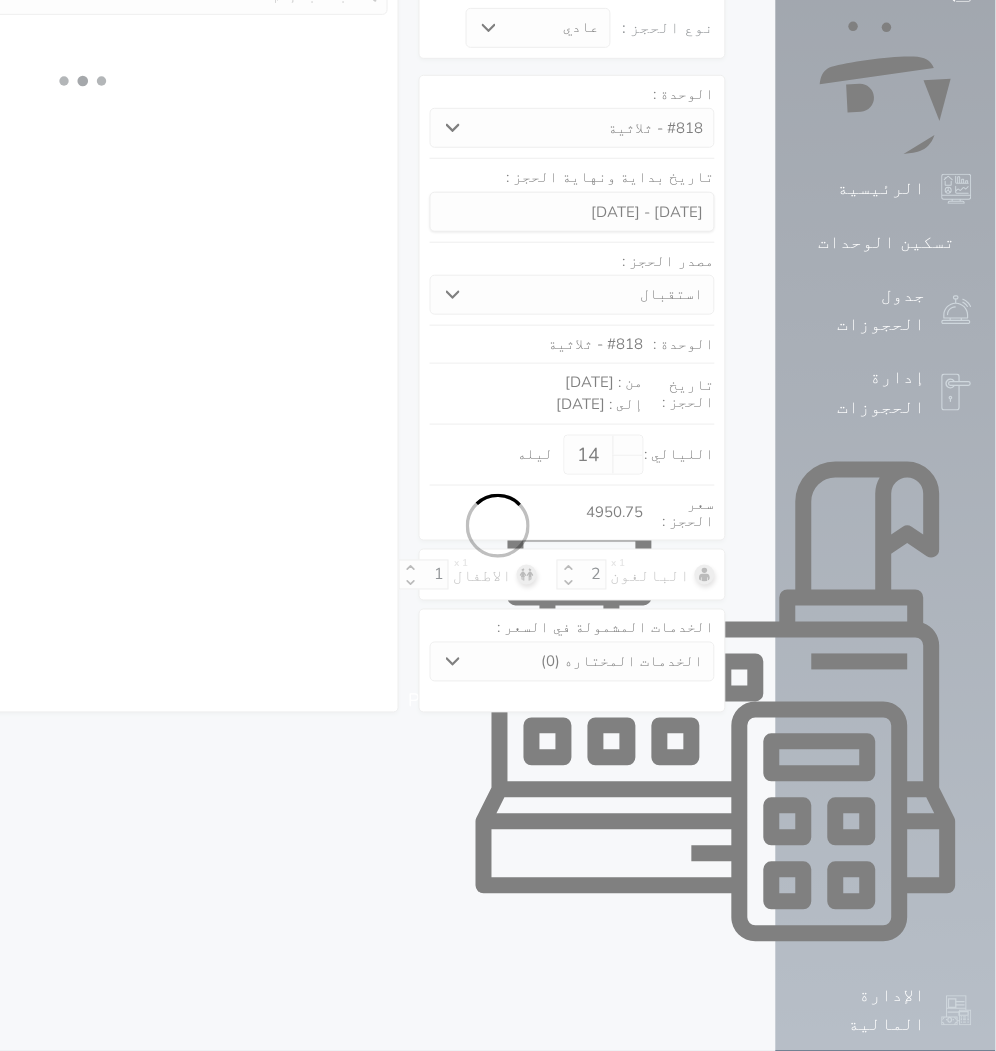 click at bounding box center (498, 525) 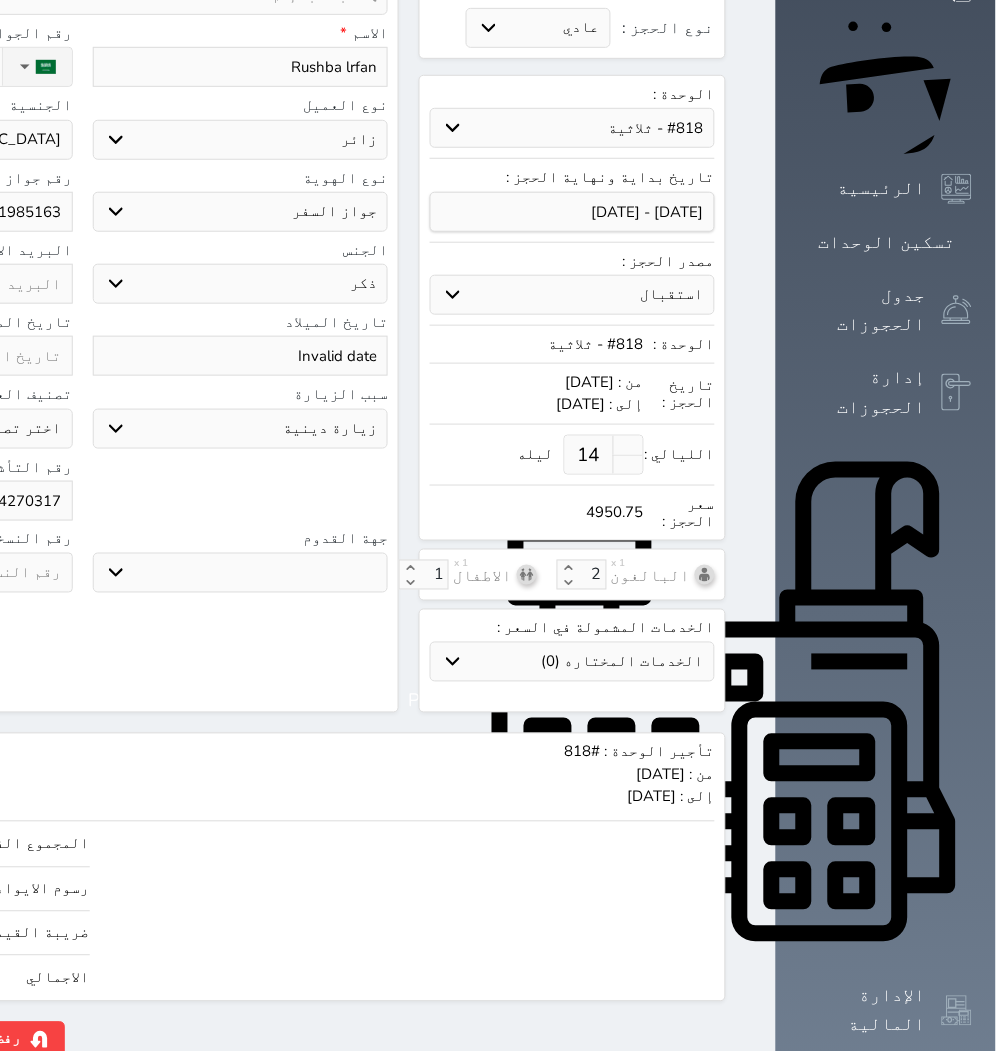 click at bounding box center [498, 525] 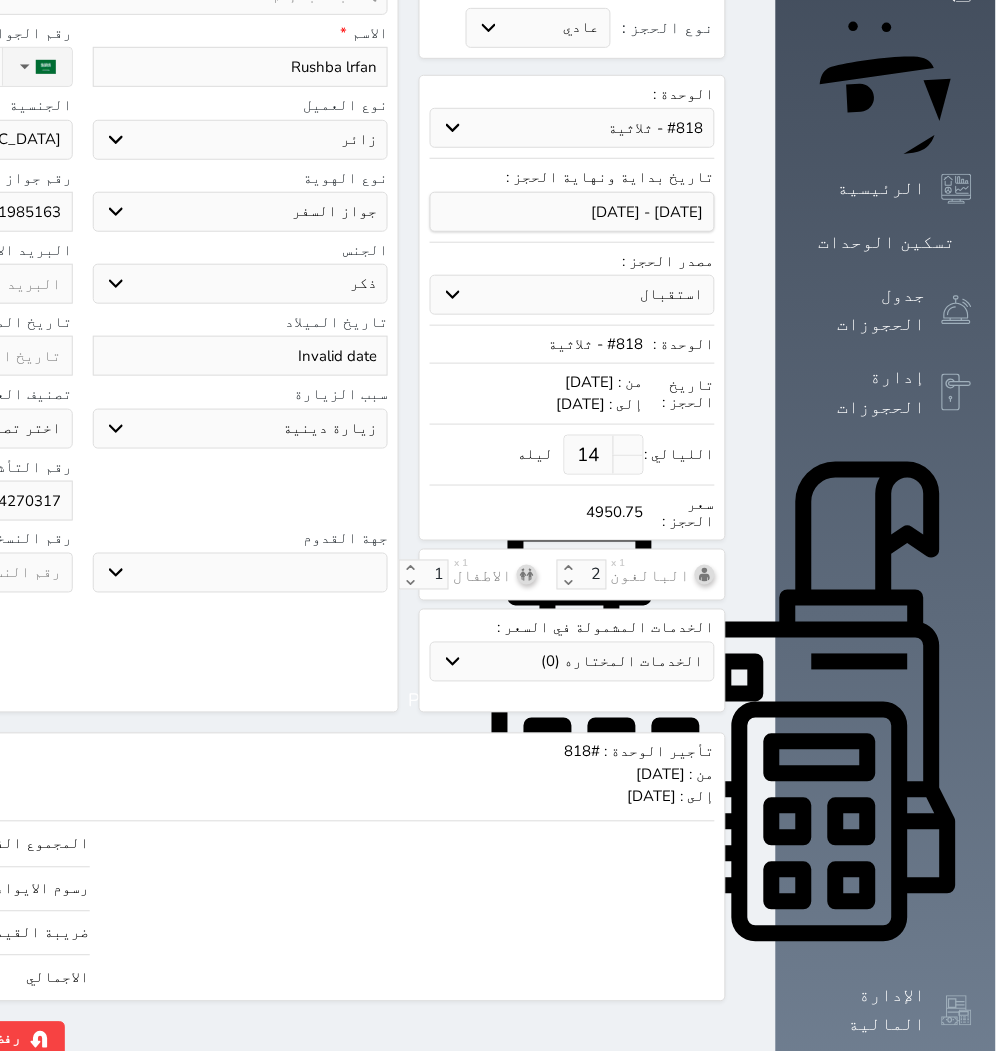 click on "الحجز:   فئة الحجز:       فردي       جماعي   نوع الإيجار:       يومي       شهري     نوع الحجز :
عادي
إقامة مجانية
إستخدام داخلي
إستخدام يومي
الوحدة :   حدد الوحدة
#938 - خماسية
#934 - خماسية
#932 - ثلاثية
#931 - خماسية
#930 - رباعية
#928 - ثلاثية
#927 - رباعية
#926 - خماسية
#925 - رباعية
#924 - ثلاثية
#922 - خماسية" at bounding box center [246, 480] 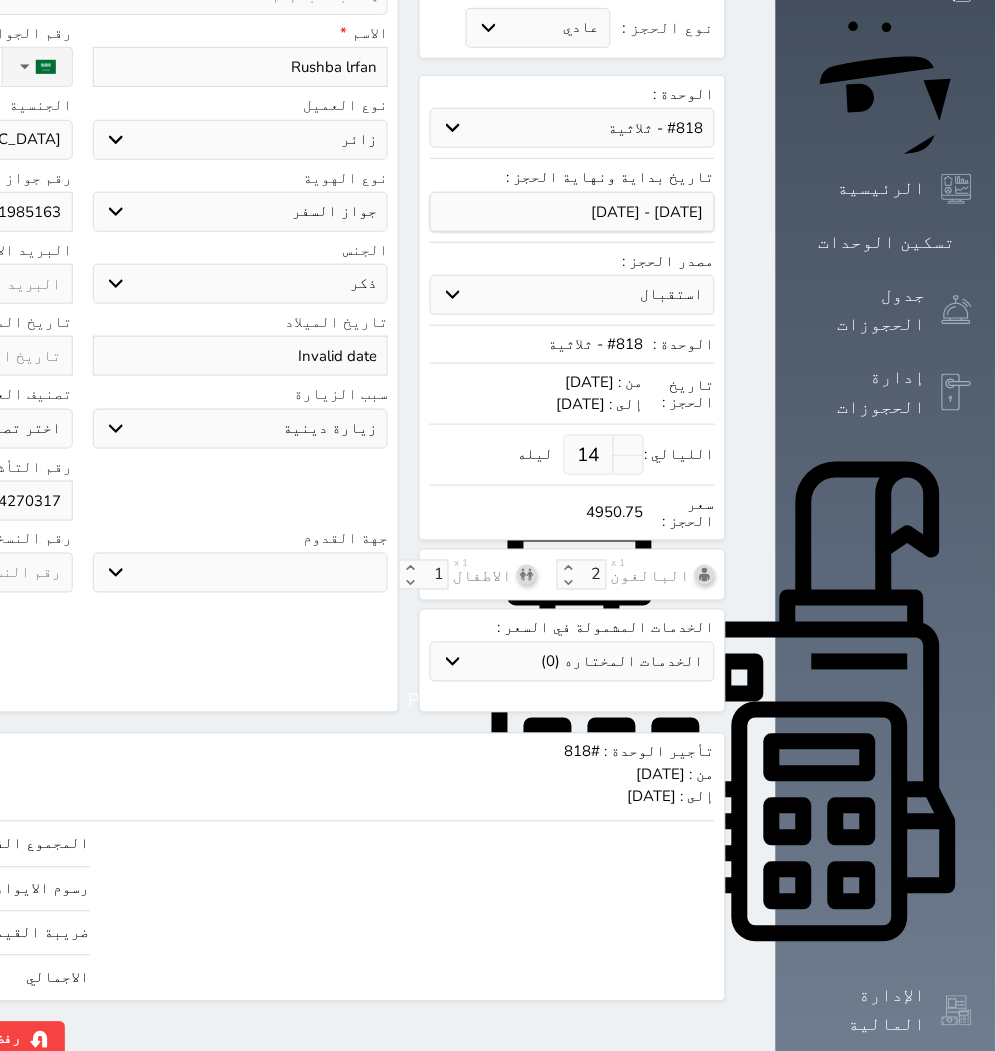 click at bounding box center [498, 525] 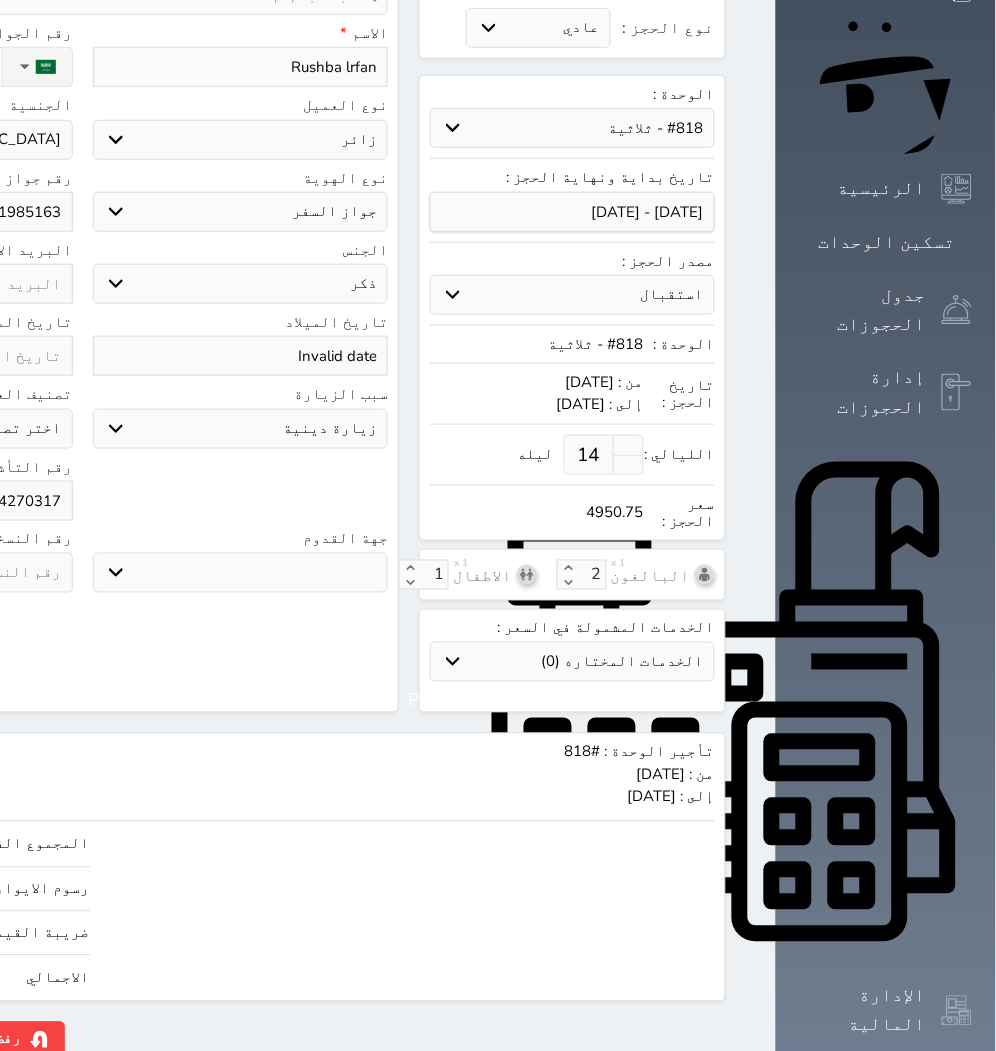 click at bounding box center (498, 525) 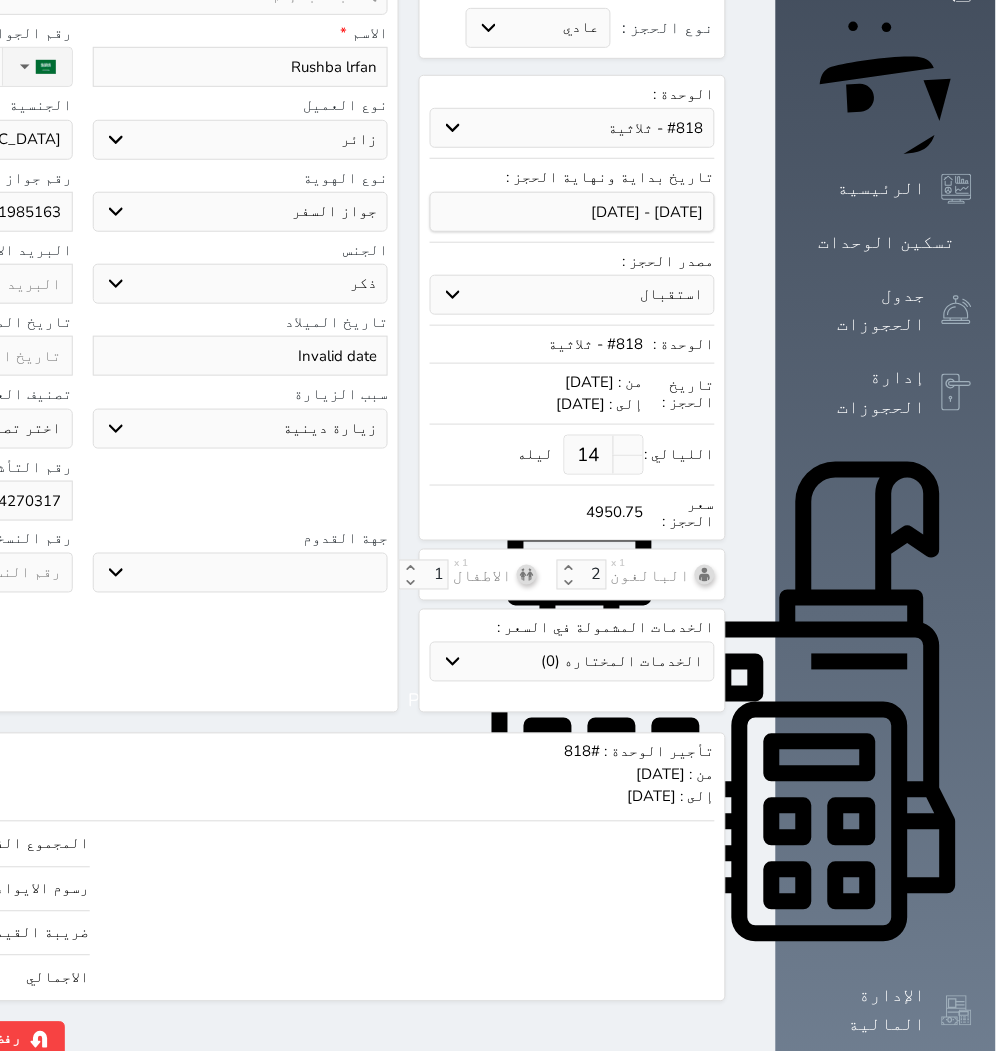 click on "تأجير الوحدة : #818   من : الخميس 2025/07/10   إلى : الخميس 2025/07/24    4200.00       المجموع الفرعي   4200.00   رسوم الايواء (2.5%)    105.00    ضريبة القيمة المضافة (15%)    645.75      الاجمالي   4950.75" at bounding box center (246, 867) 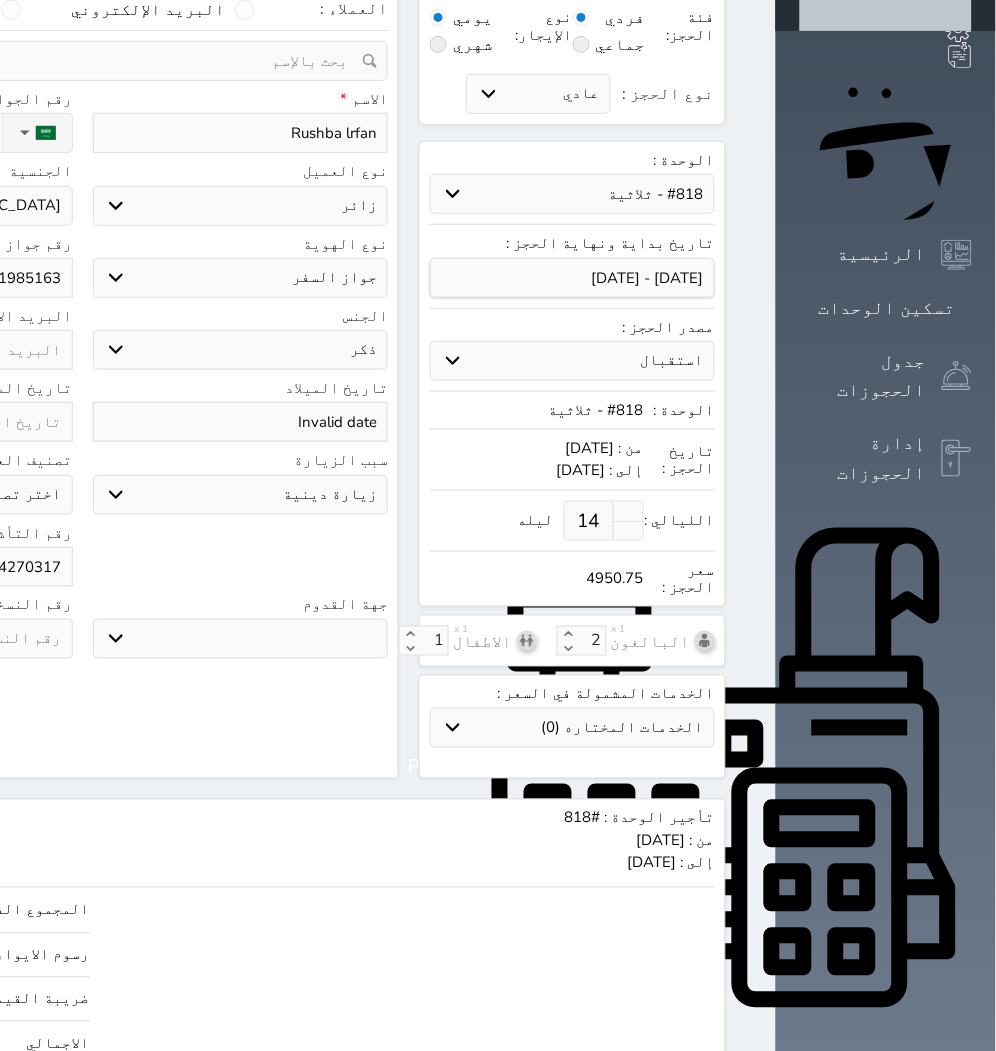 scroll, scrollTop: 0, scrollLeft: 0, axis: both 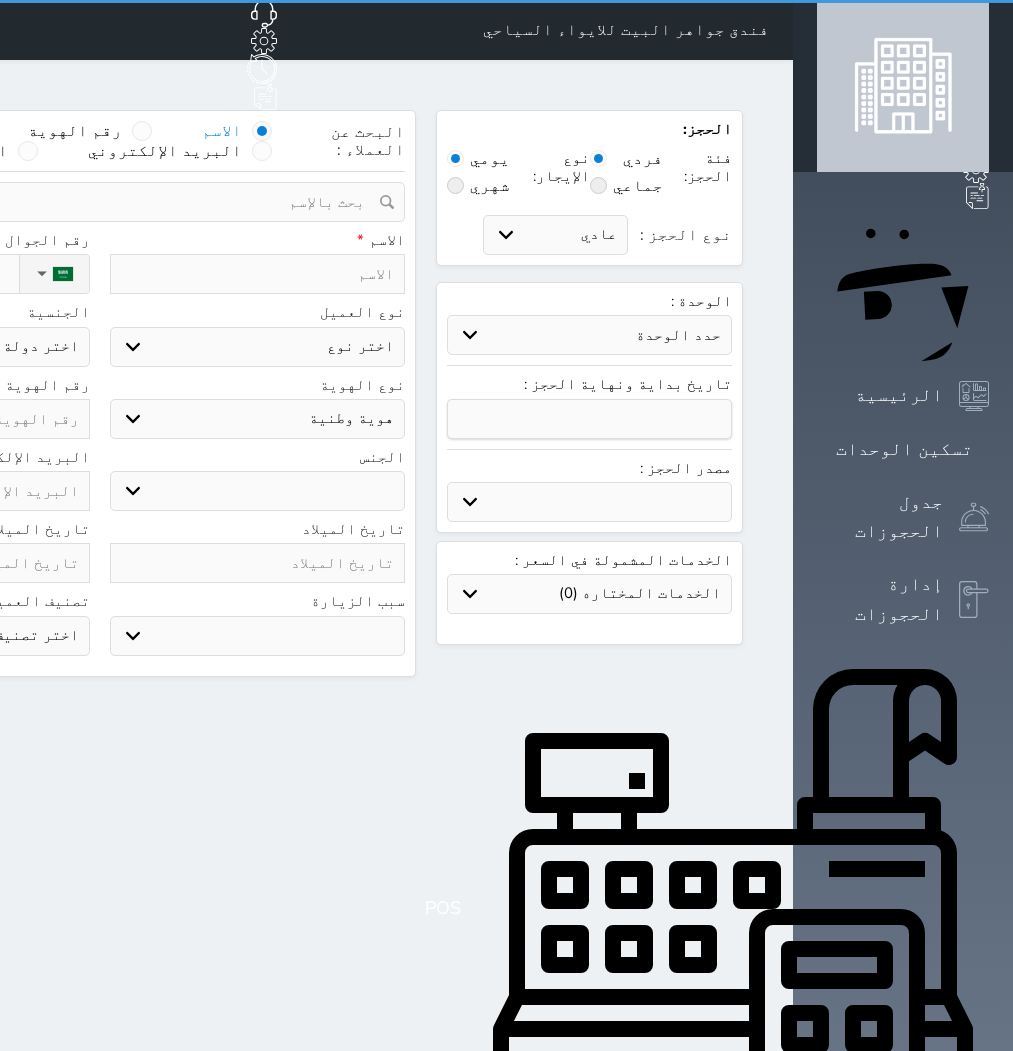select on "1" 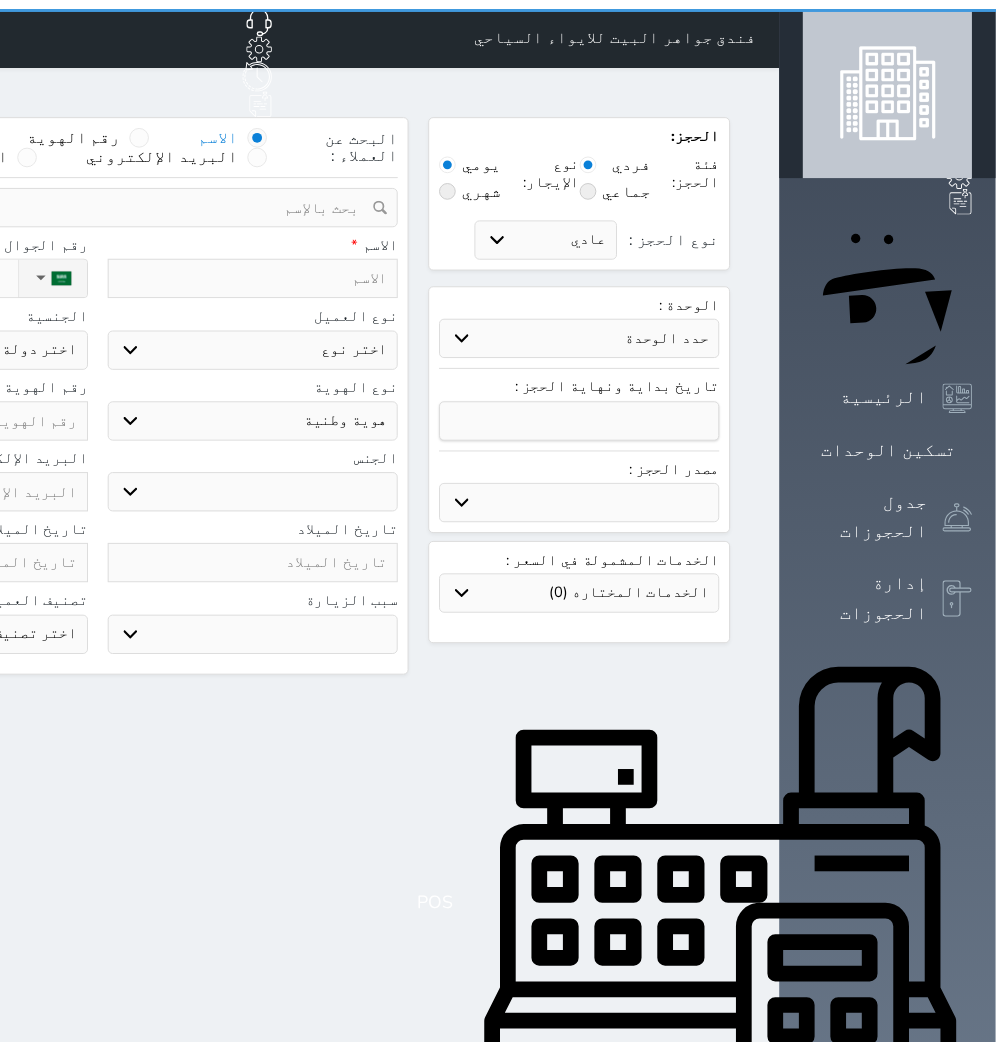 scroll, scrollTop: 0, scrollLeft: 0, axis: both 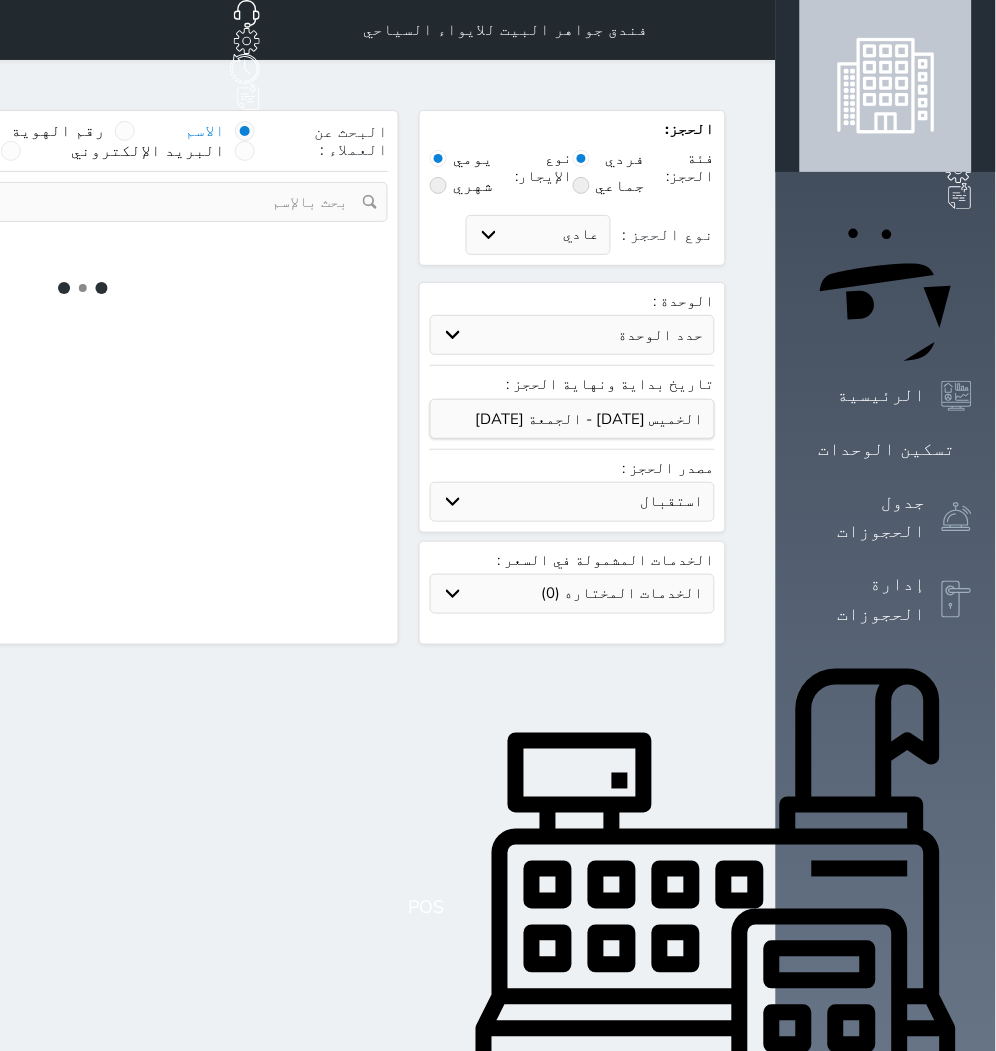 click on "حدد الوحدة" at bounding box center (572, 335) 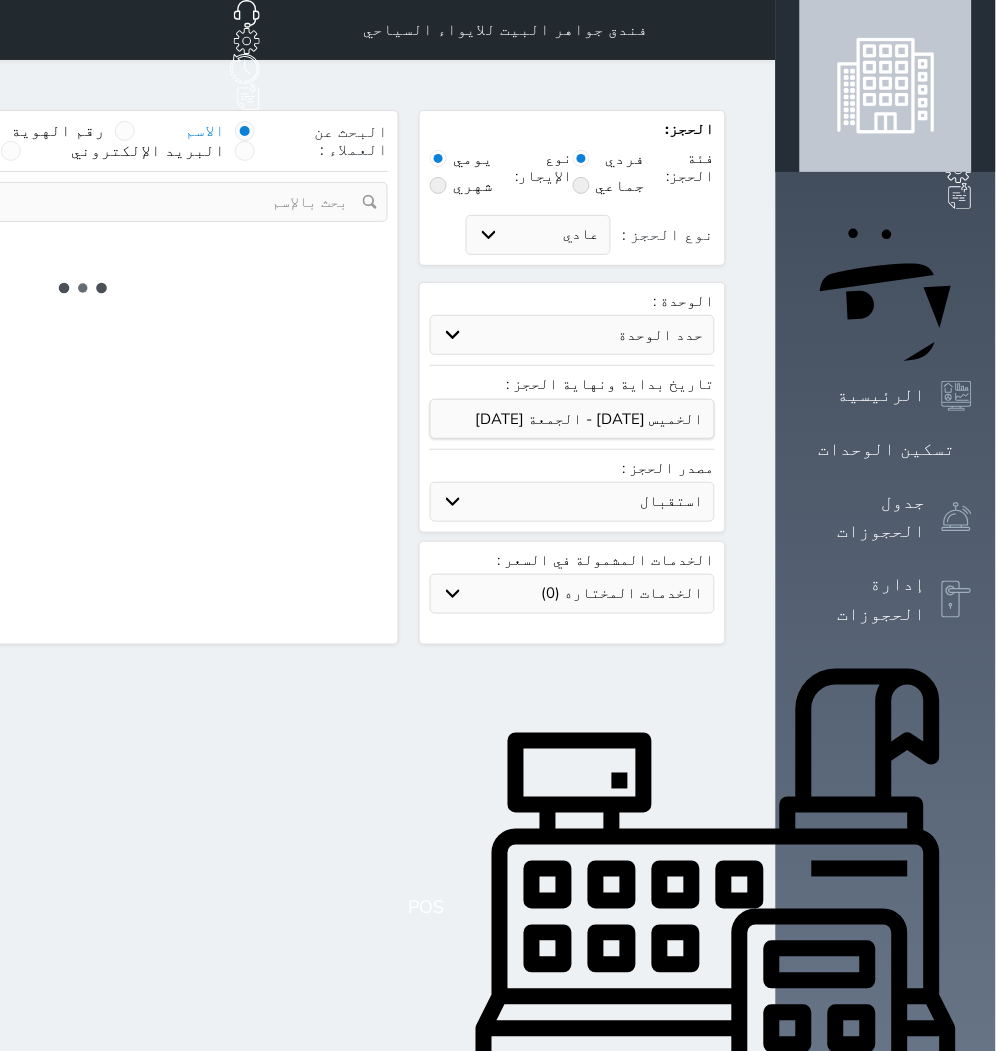 click on "الوحدة :   حدد الوحدة" at bounding box center [572, 329] 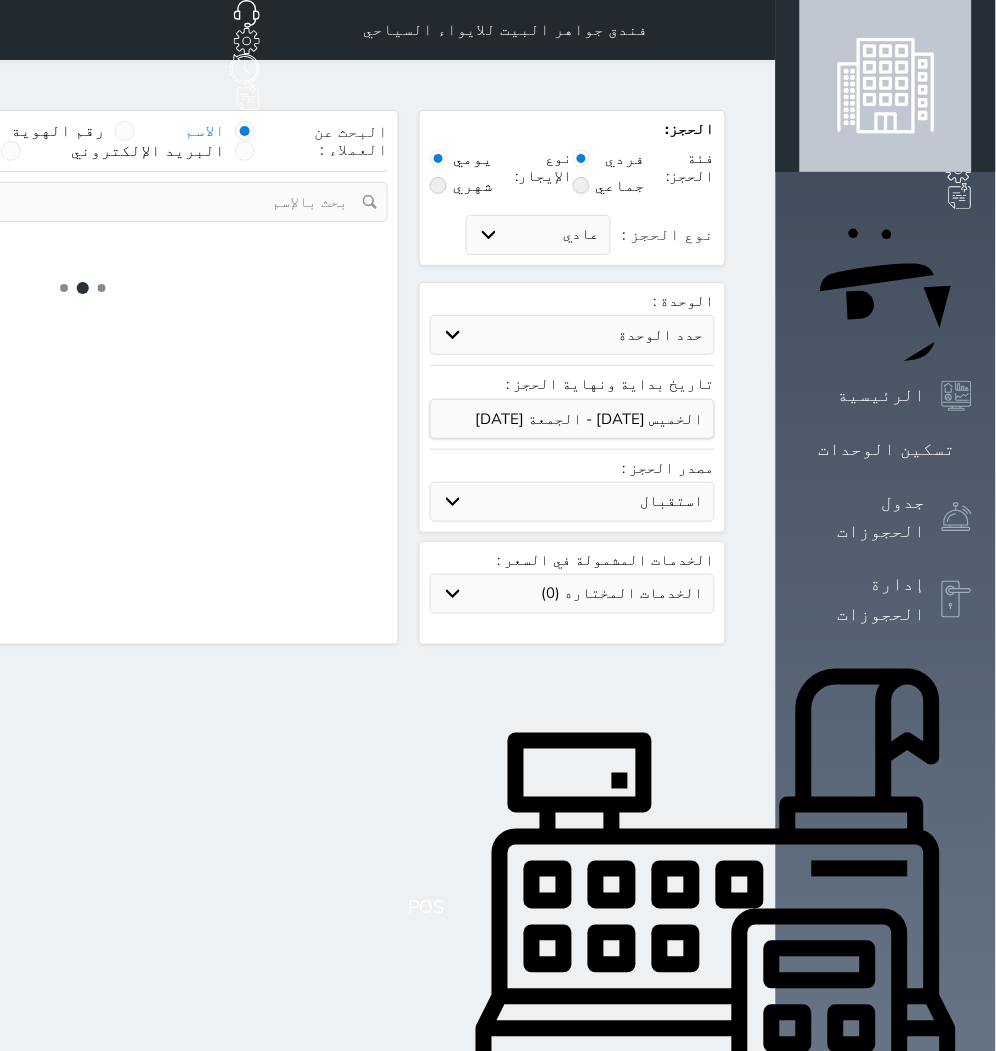 select 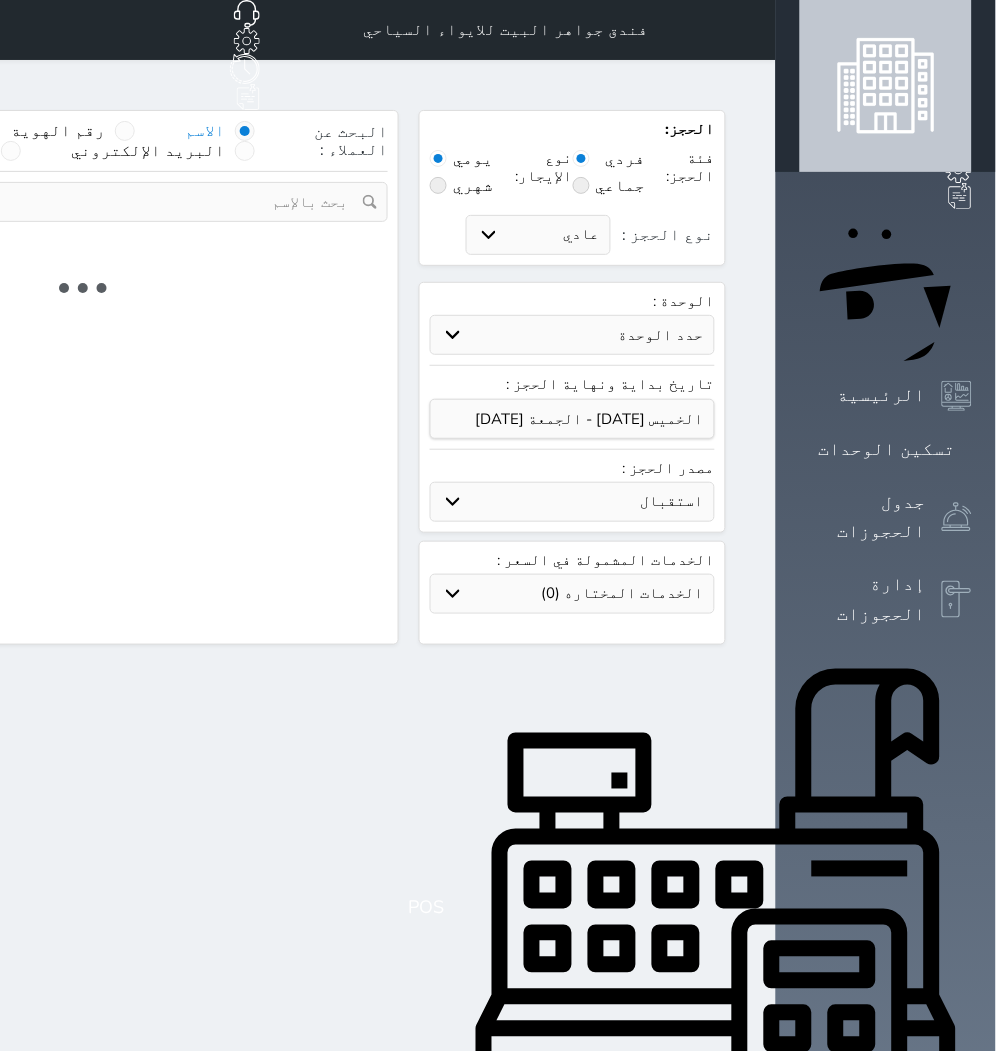 select on "1" 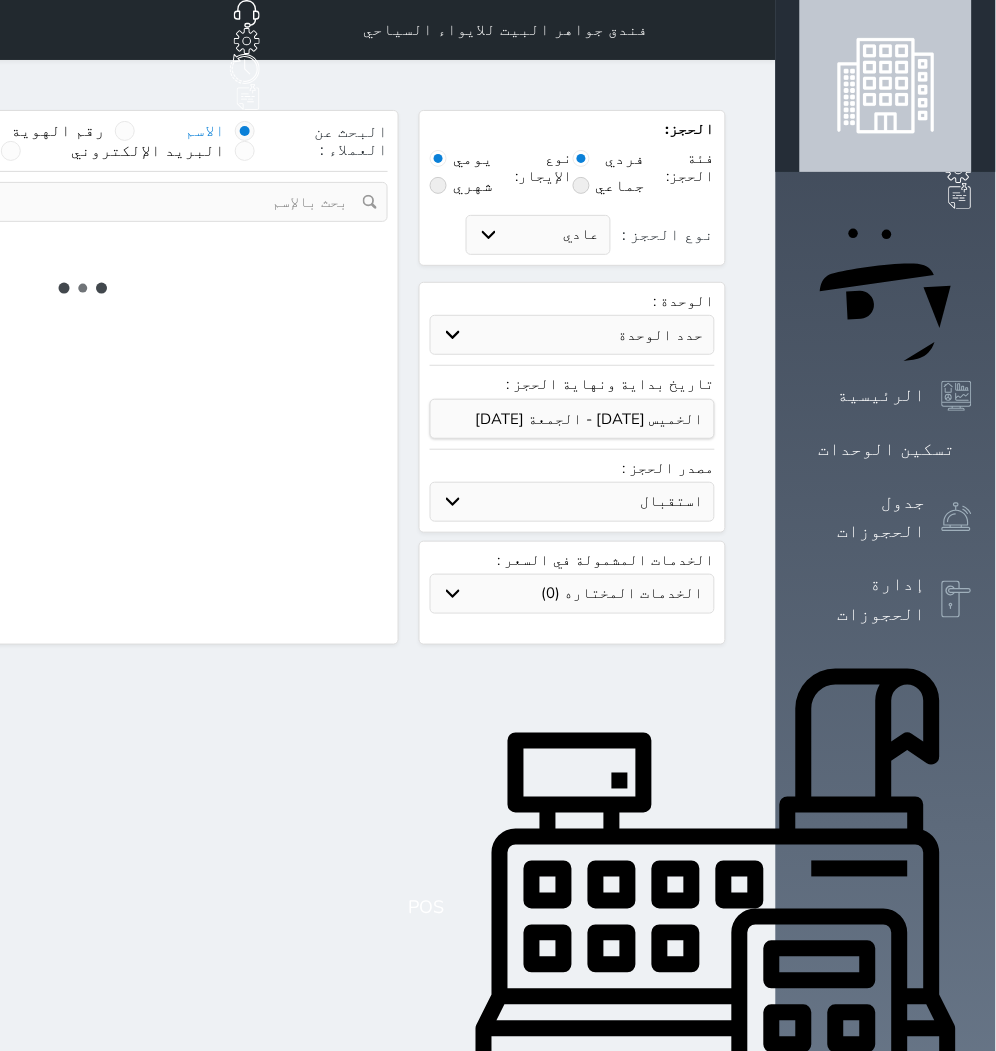 select on "113" 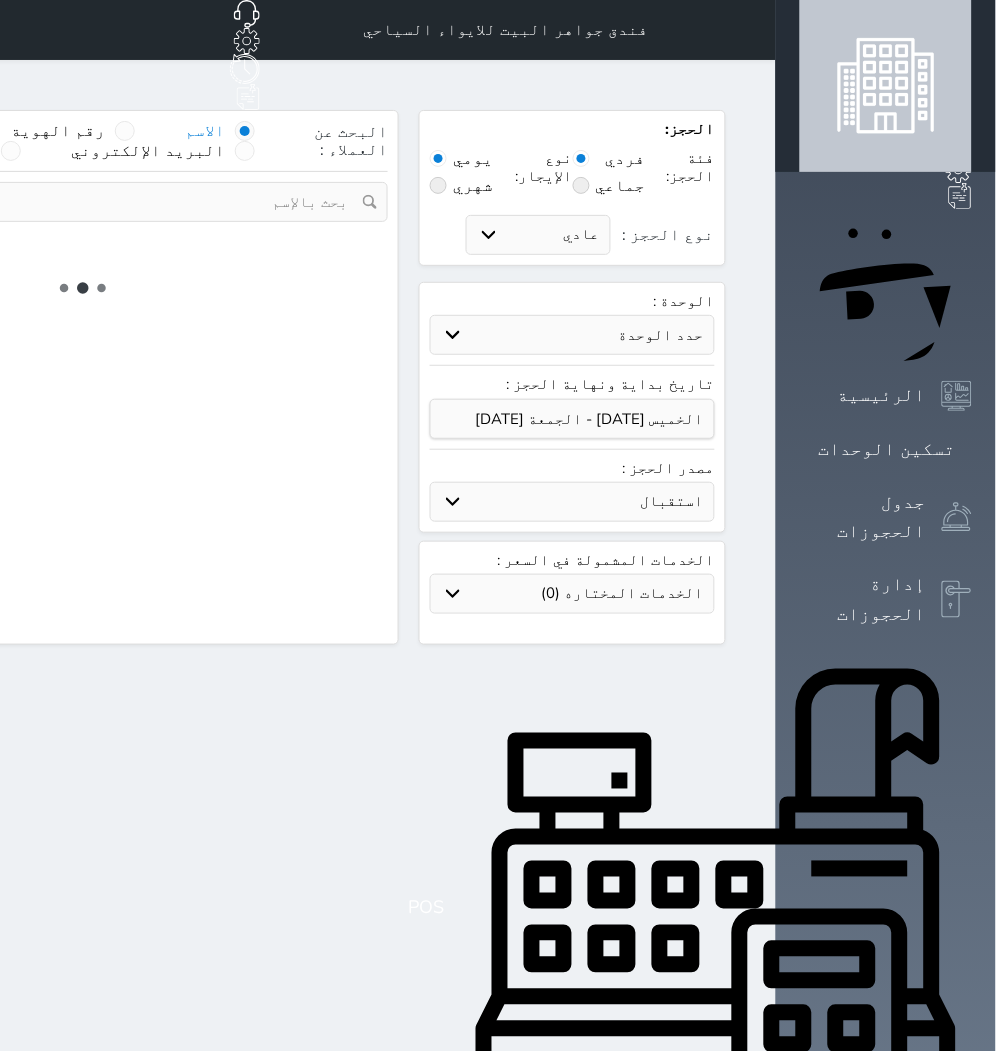 select on "1" 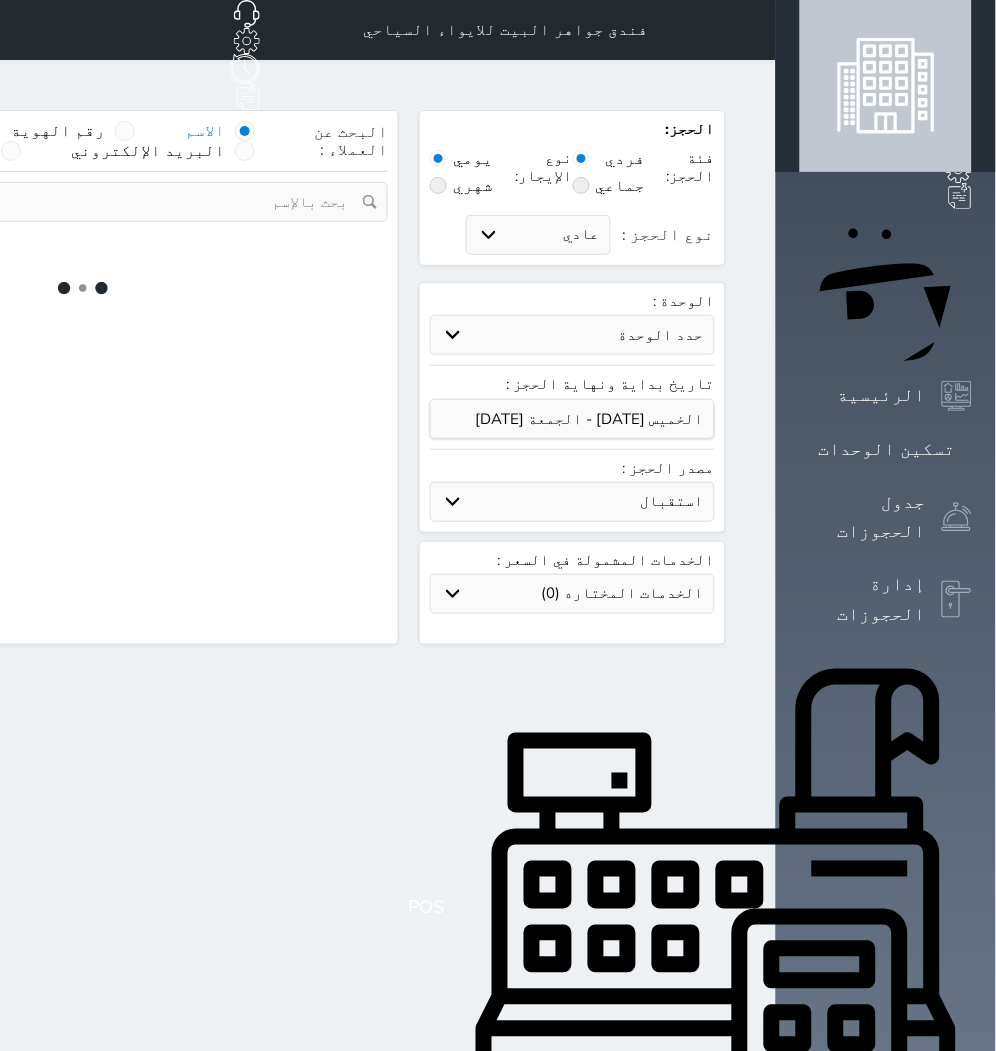 select 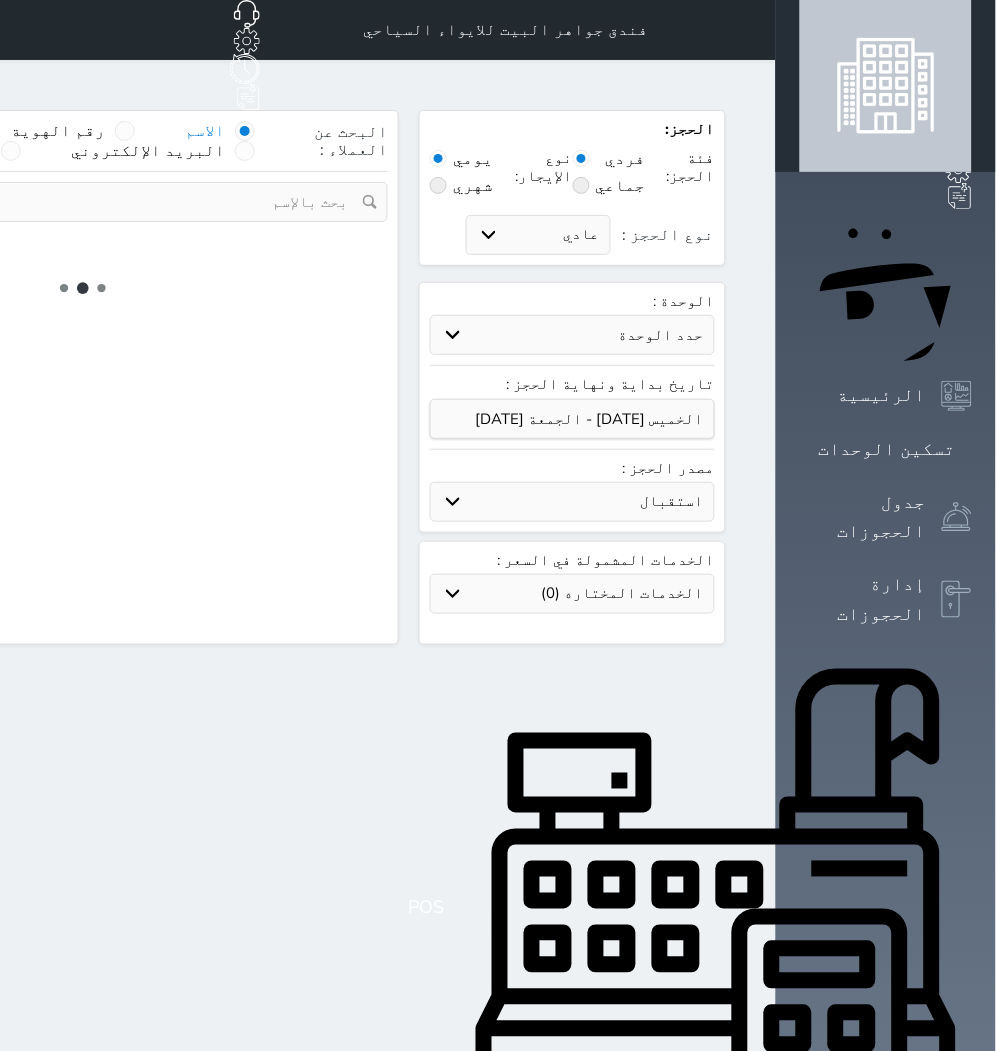 select on "7" 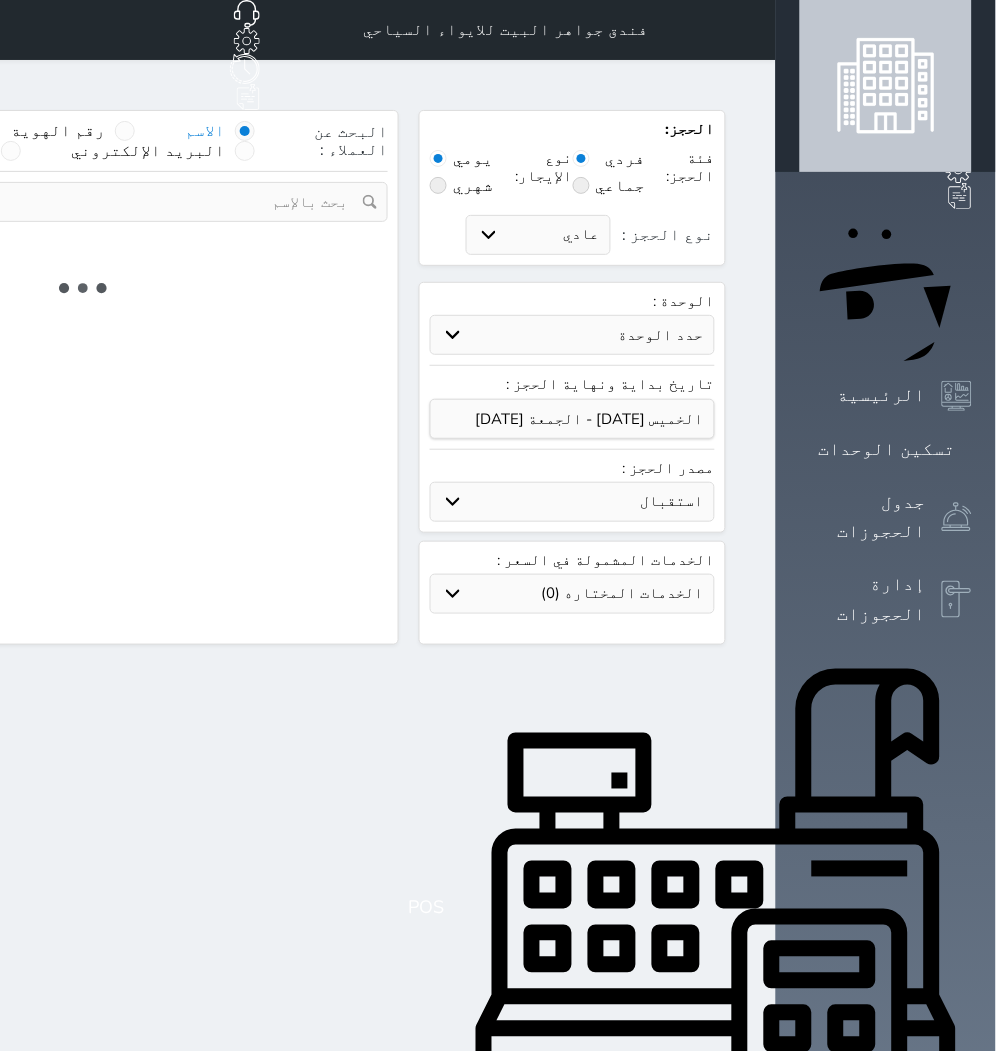 select 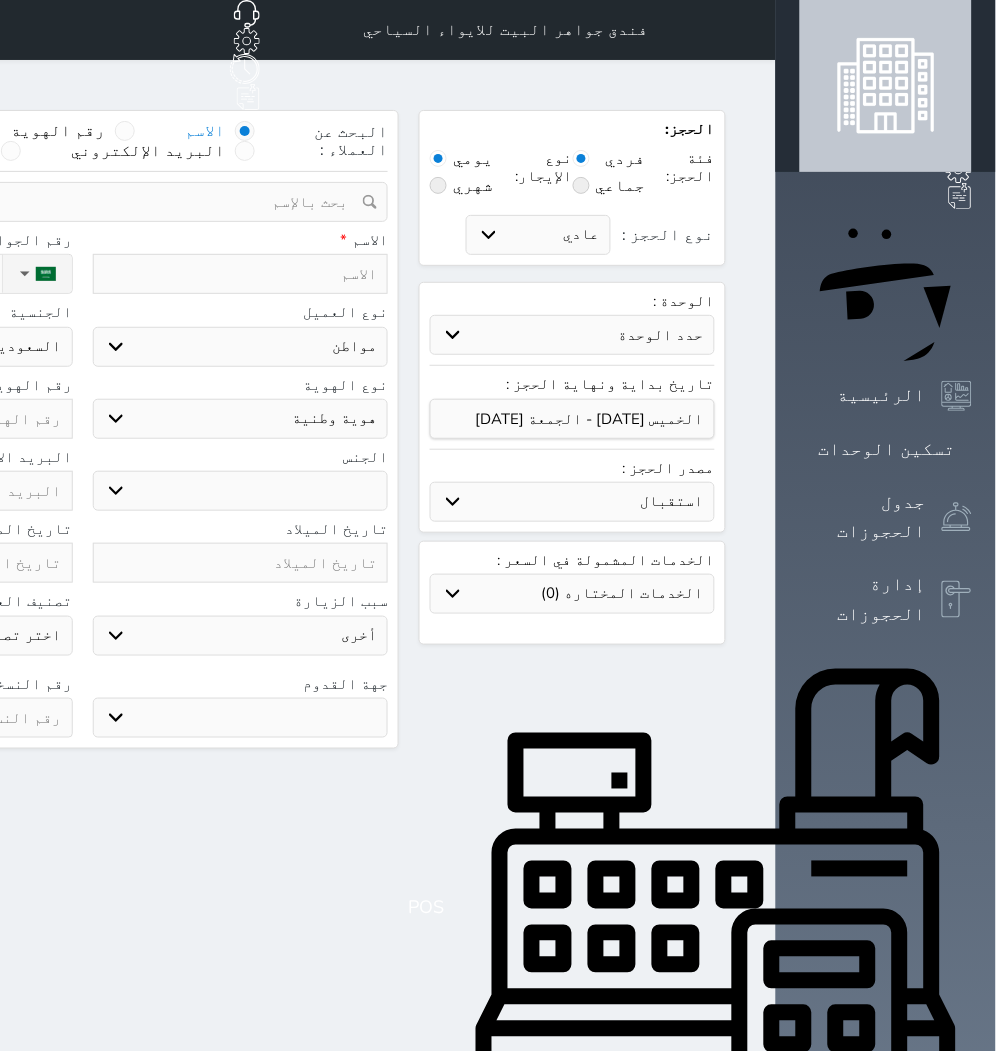 click on "حدد الوحدة
#938 - خماسية
#934 - خماسية
#932 - ثلاثية
#931 - خماسية
#930 - رباعية
#928 - ثلاثية
#927 - رباعية
#926 - خماسية
#925 - رباعية
#924 - ثلاثية
#922 - خماسية
#921 - رباعية
#920 - رباعية
#919 - خماسية
#918 - ثلاثية
#917 - خماسية
#916 - رباعية
#915 - خماسية
#914 - رباعية
#913 - خماسية" at bounding box center [572, 335] 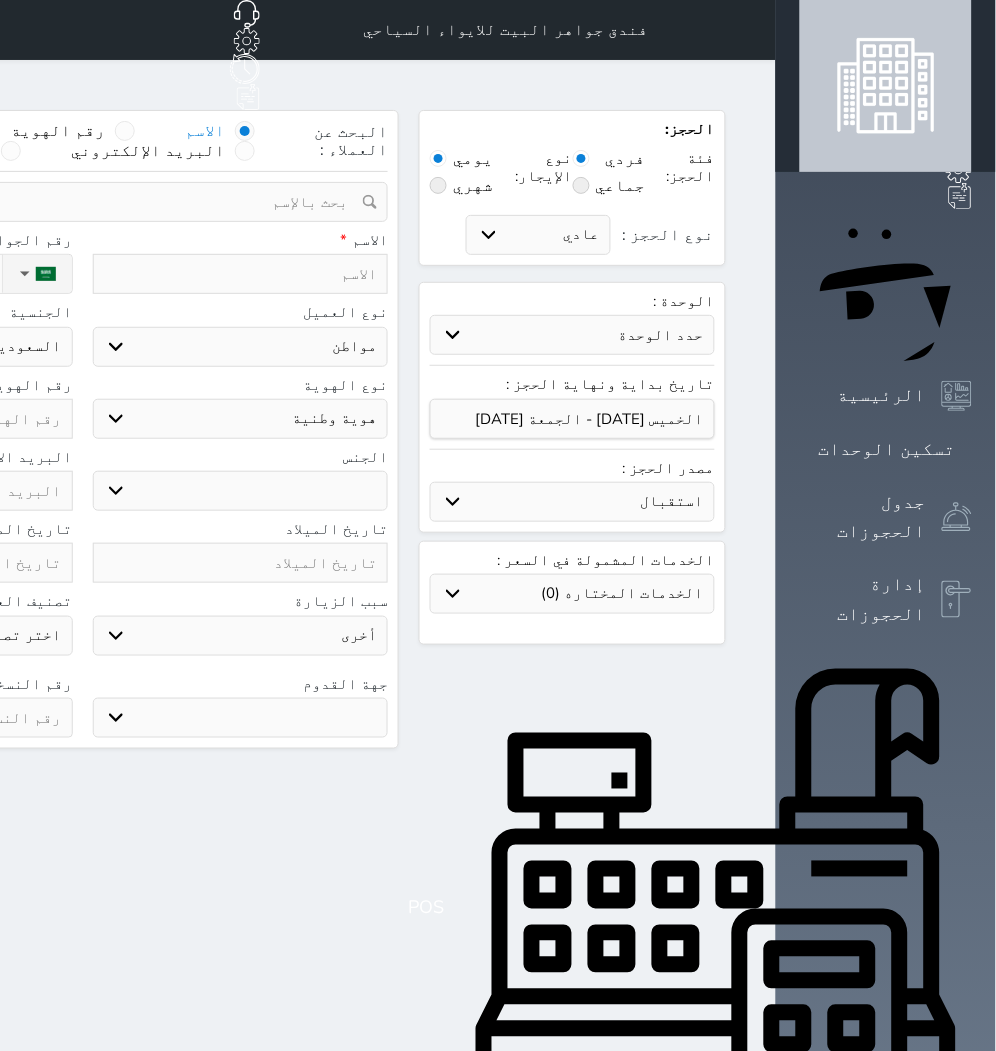 select on "83928" 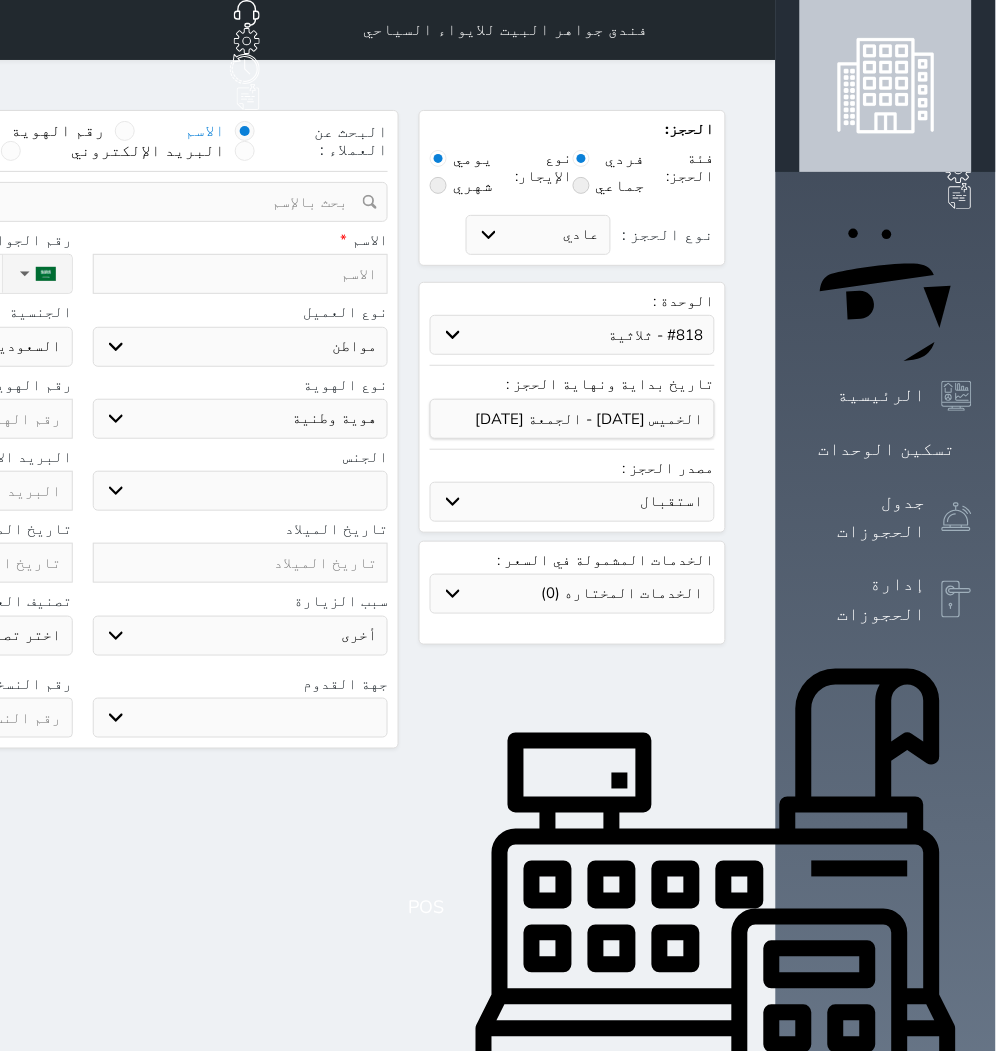 click on "حدد الوحدة
#938 - خماسية
#934 - خماسية
#932 - ثلاثية
#931 - خماسية
#930 - رباعية
#928 - ثلاثية
#927 - رباعية
#926 - خماسية
#925 - رباعية
#924 - ثلاثية
#922 - خماسية
#921 - رباعية
#920 - رباعية
#919 - خماسية
#918 - ثلاثية
#917 - خماسية
#916 - رباعية
#915 - خماسية
#914 - رباعية
#913 - خماسية" at bounding box center (572, 335) 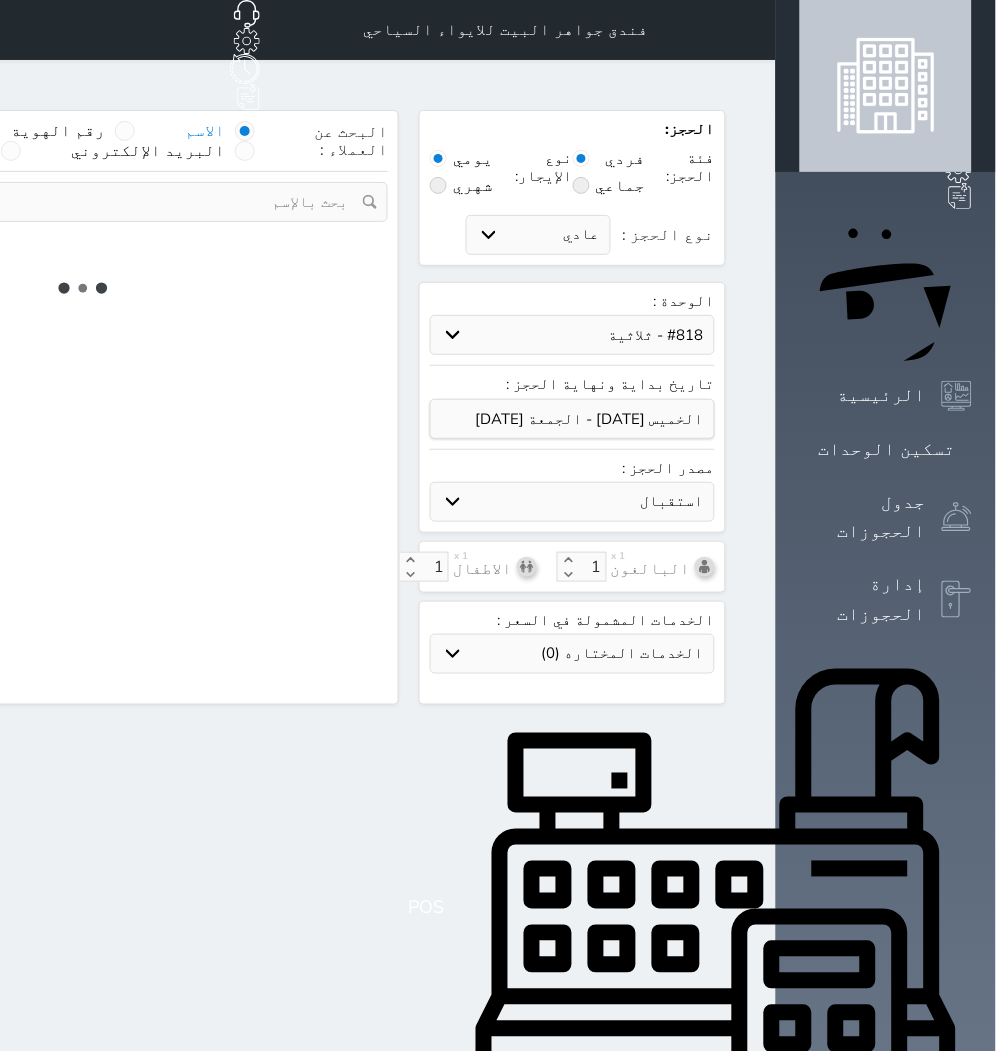 select on "1" 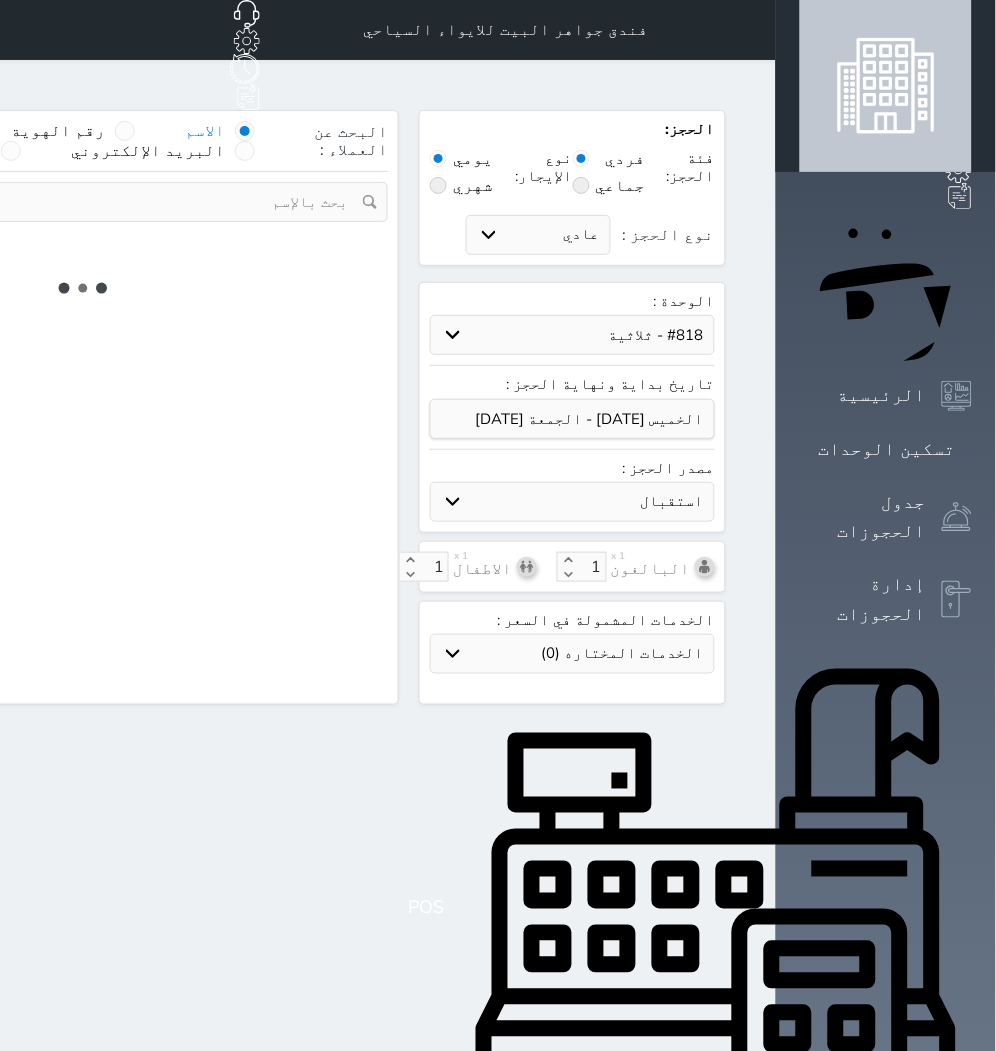 select on "113" 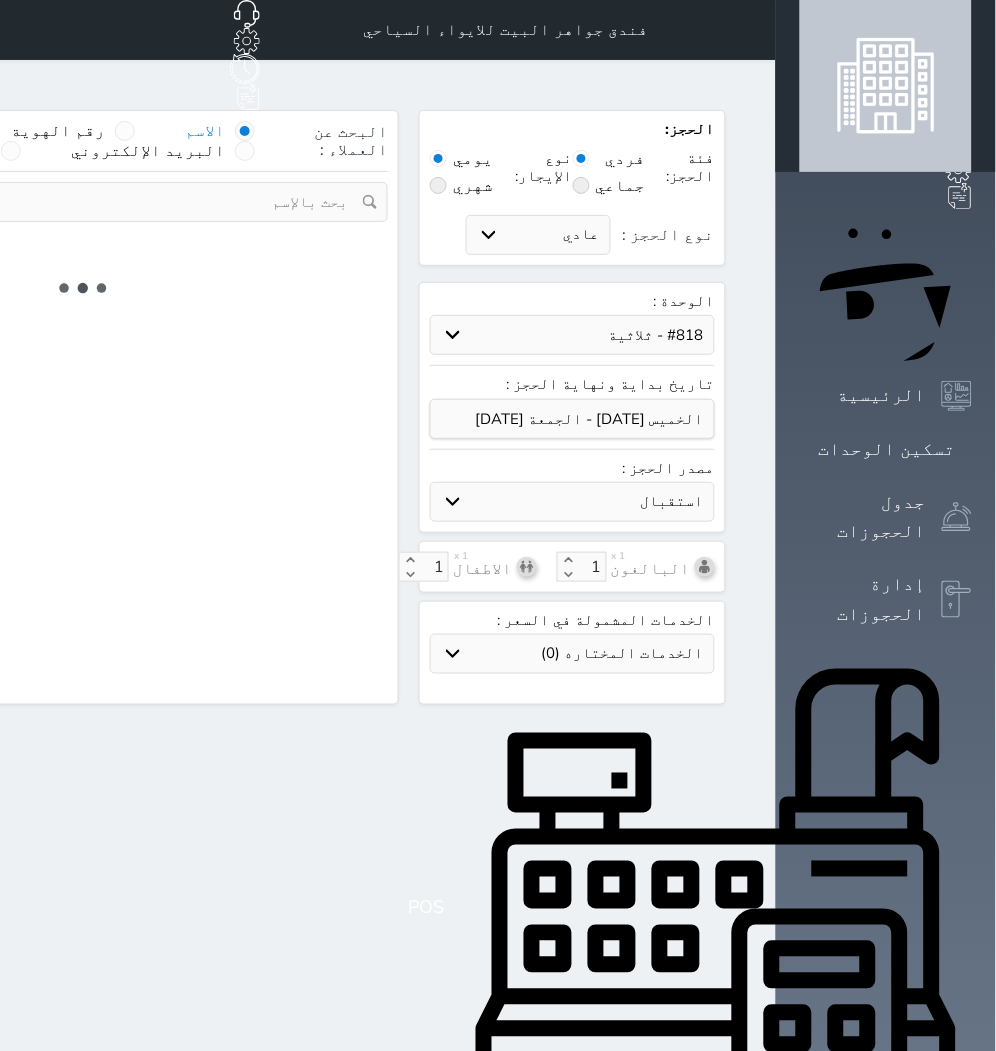 select on "1" 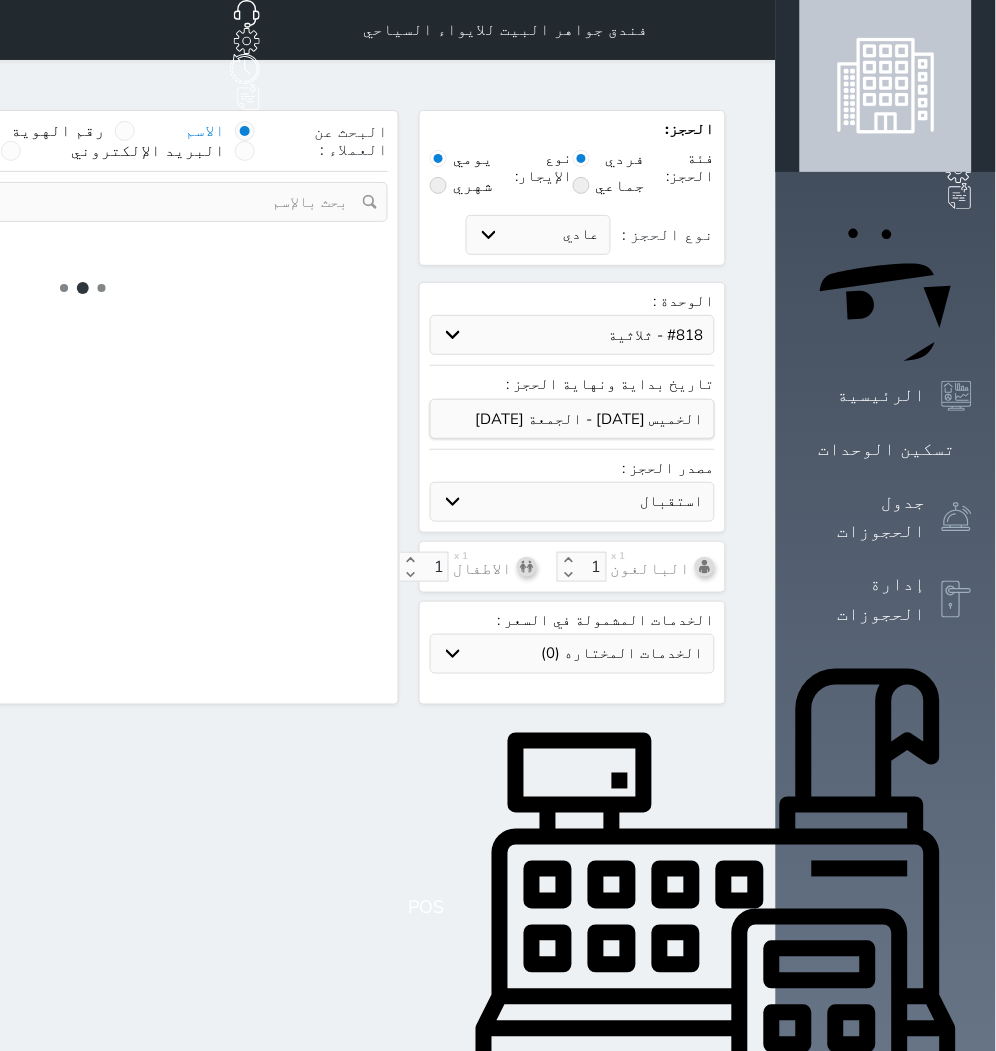 select 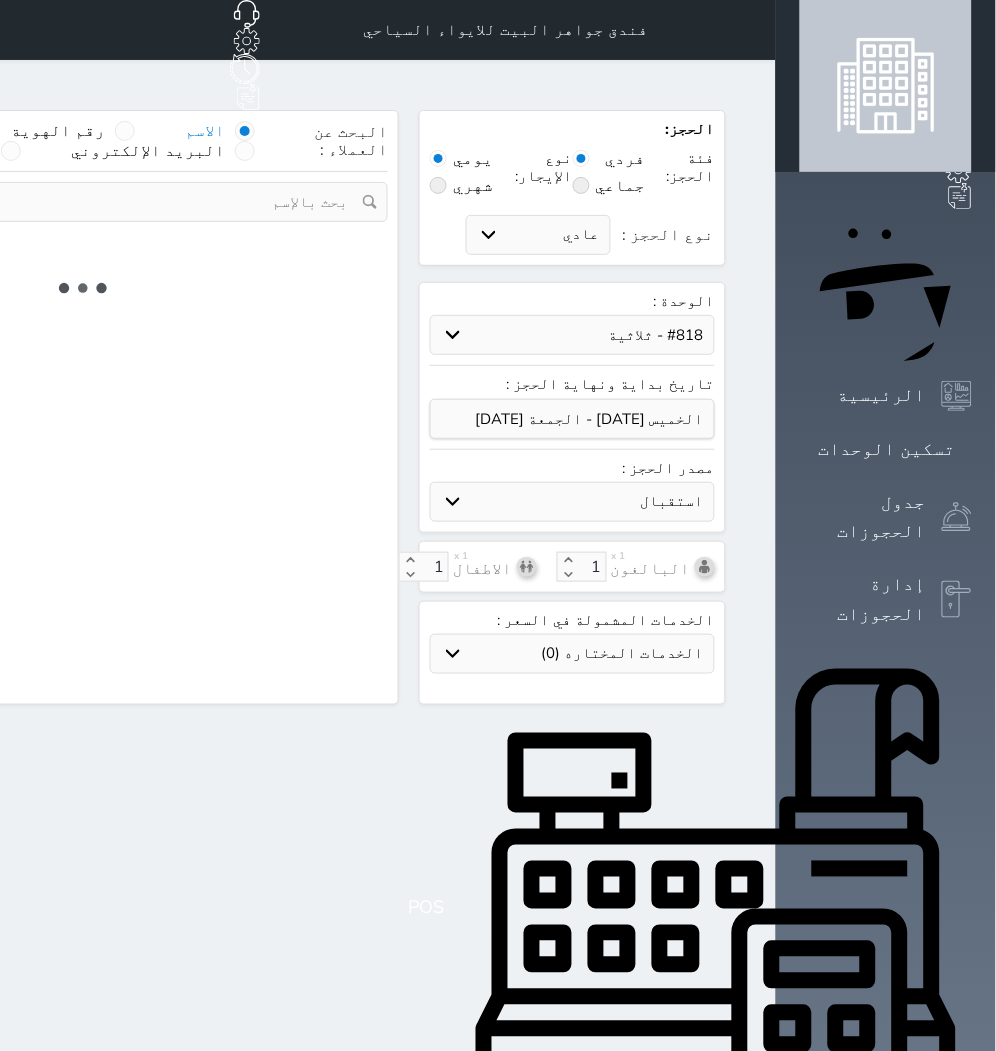 select on "7" 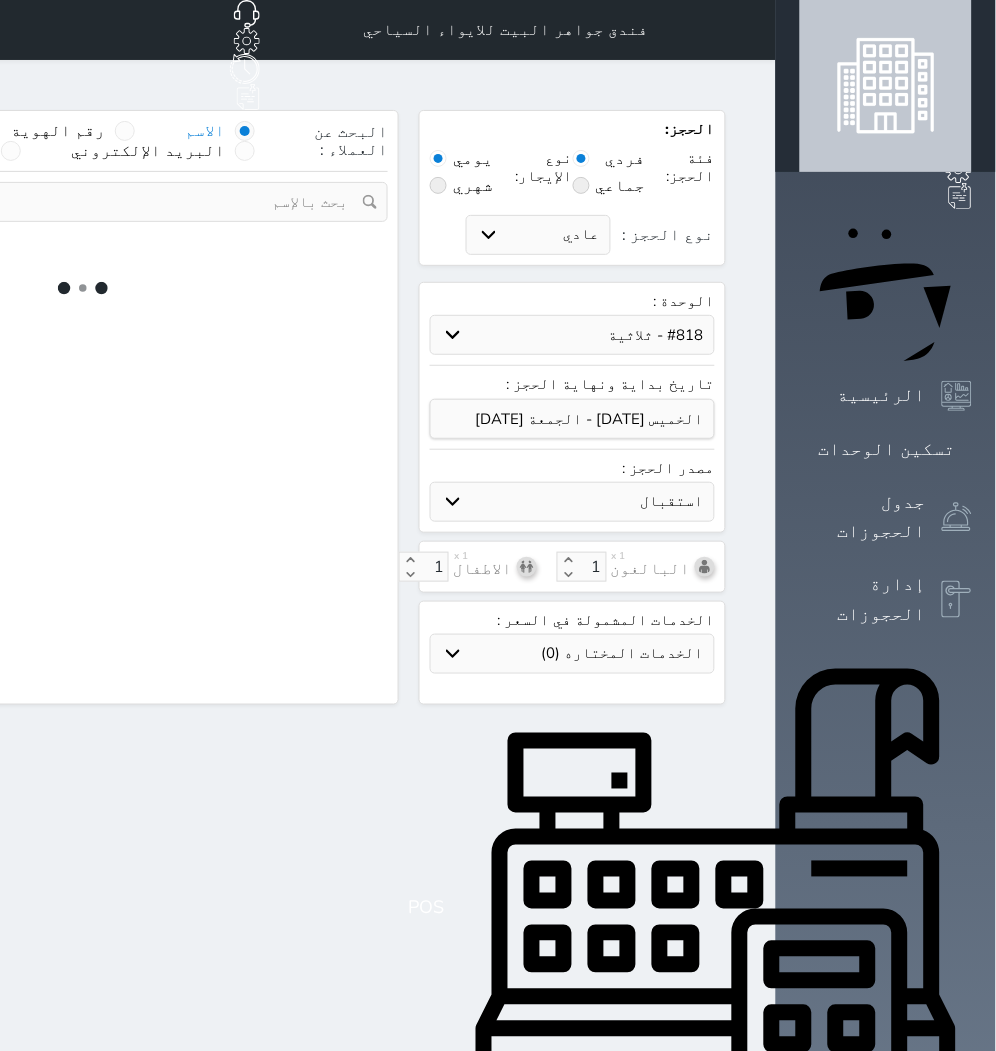 select 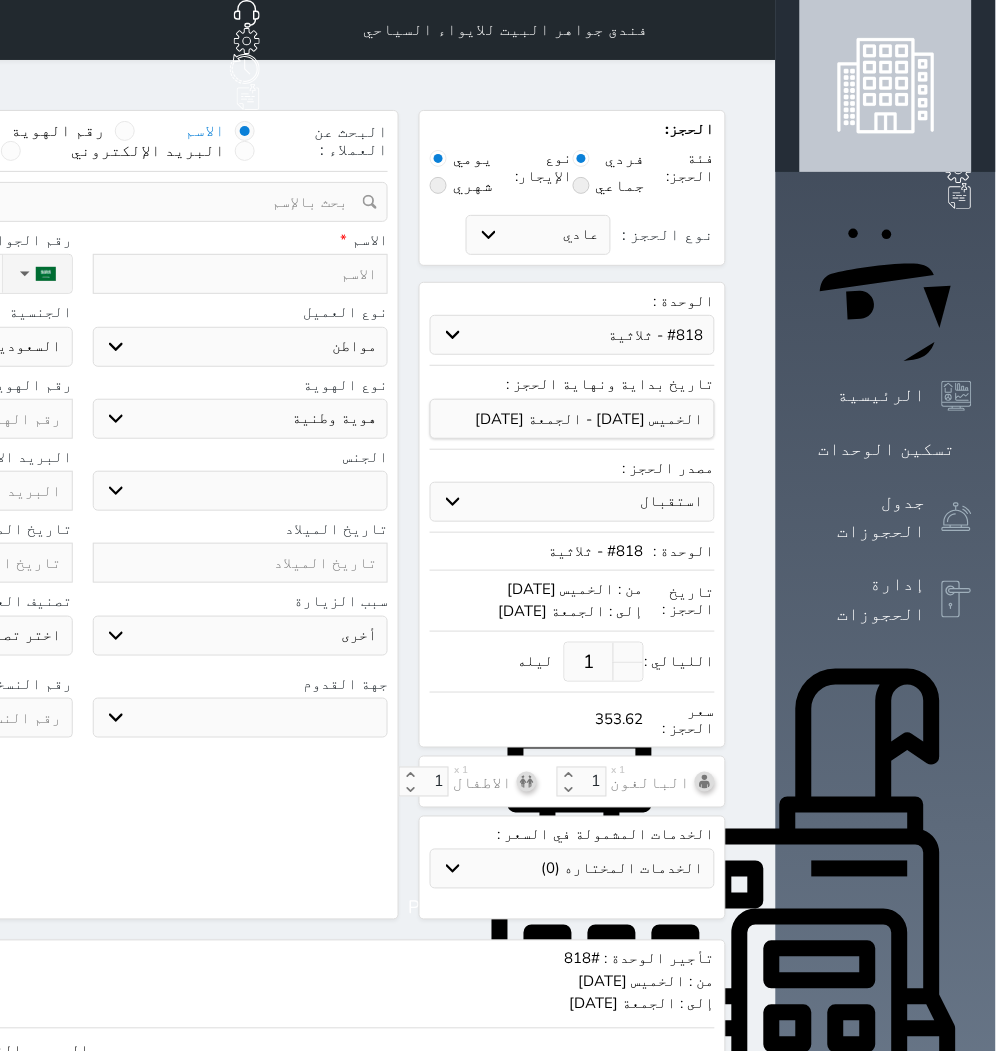 select 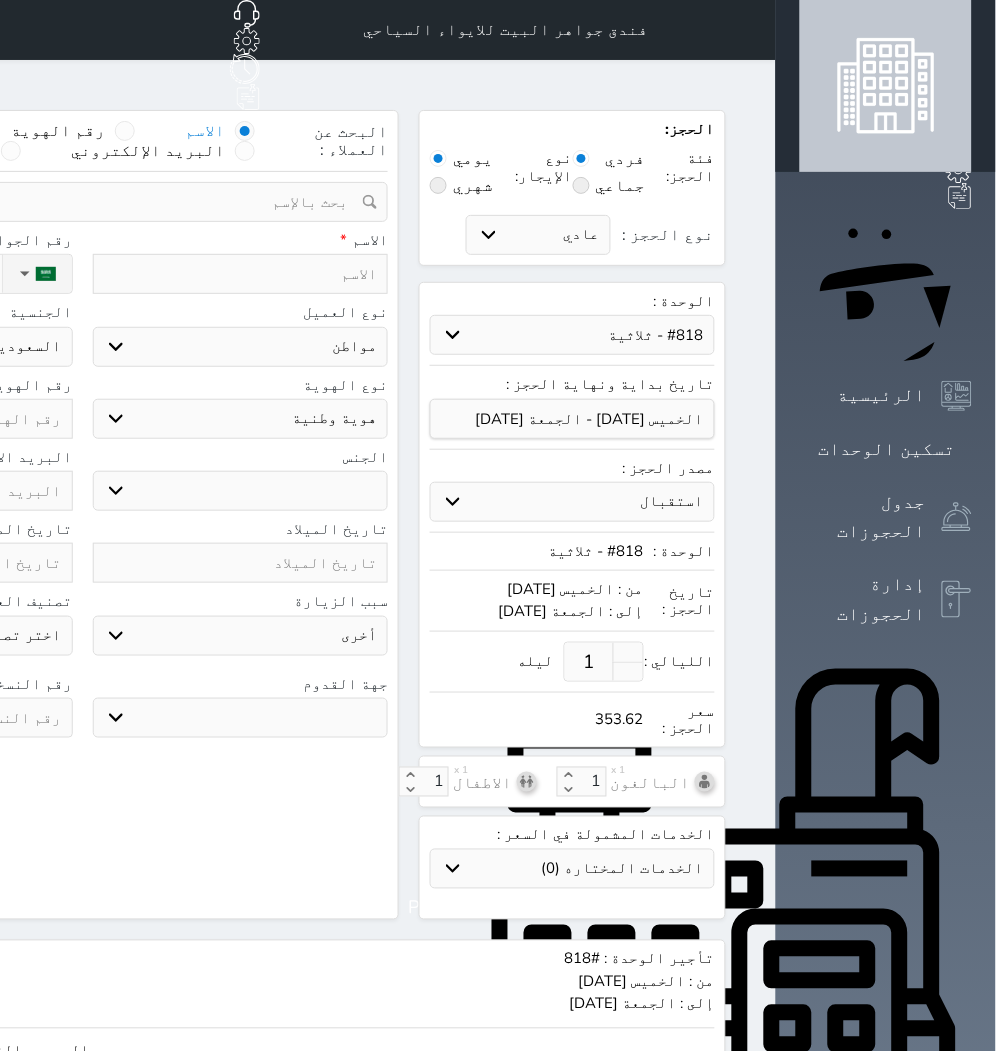 select 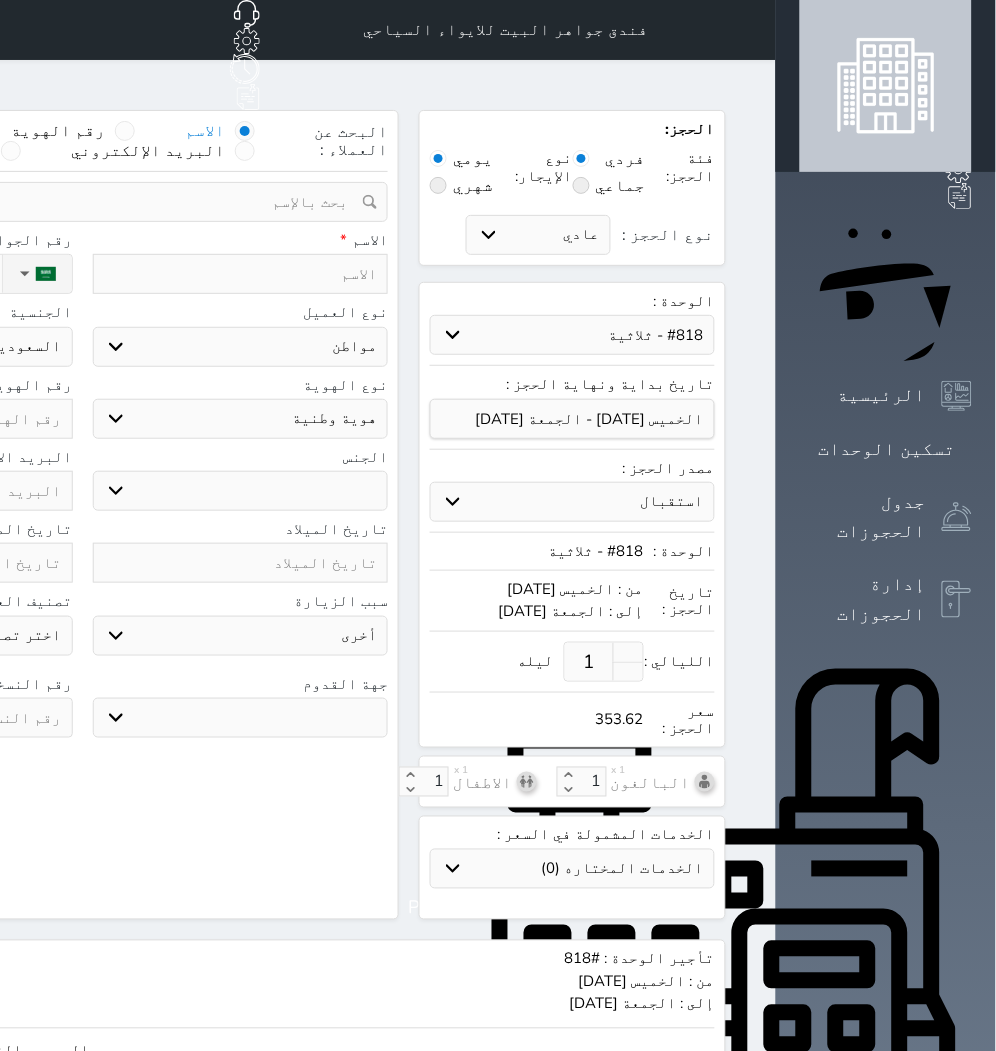 click at bounding box center (241, 274) 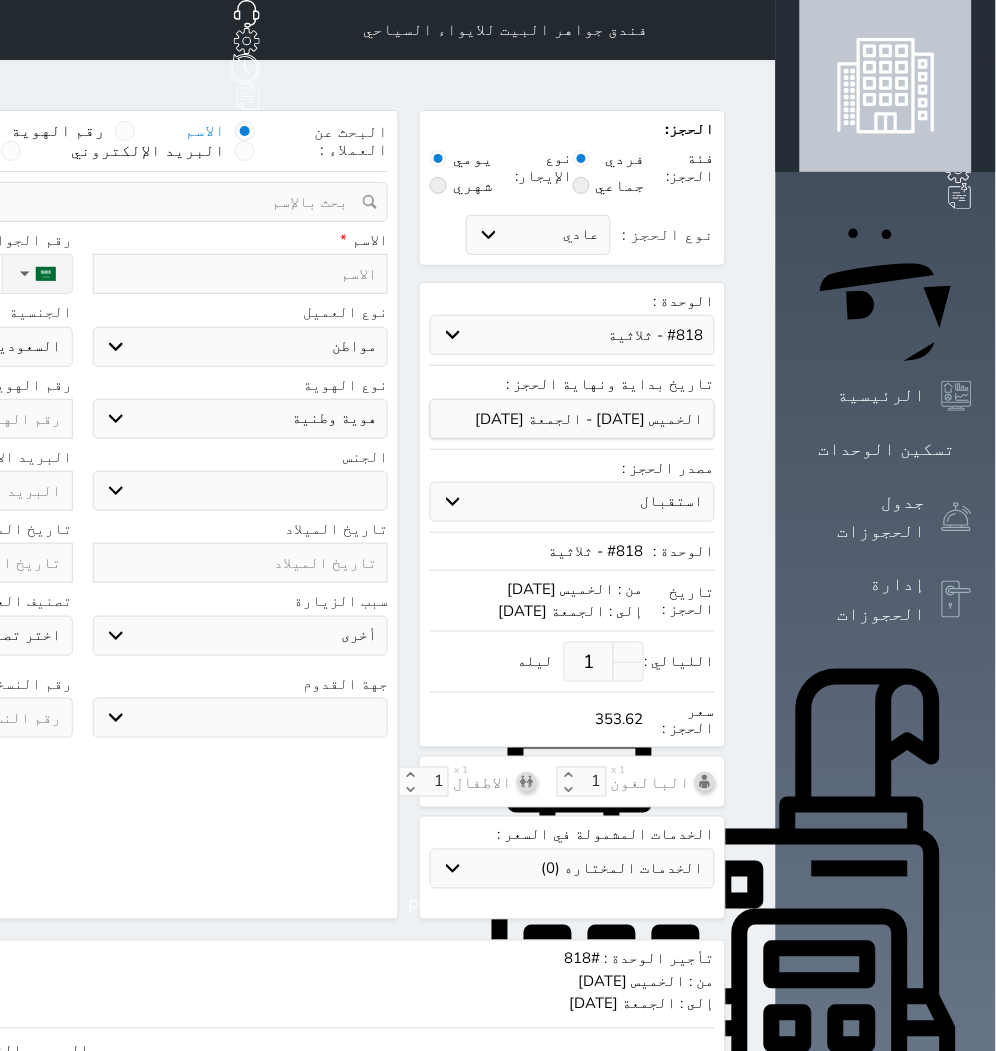 paste on "Rushba lrfan" 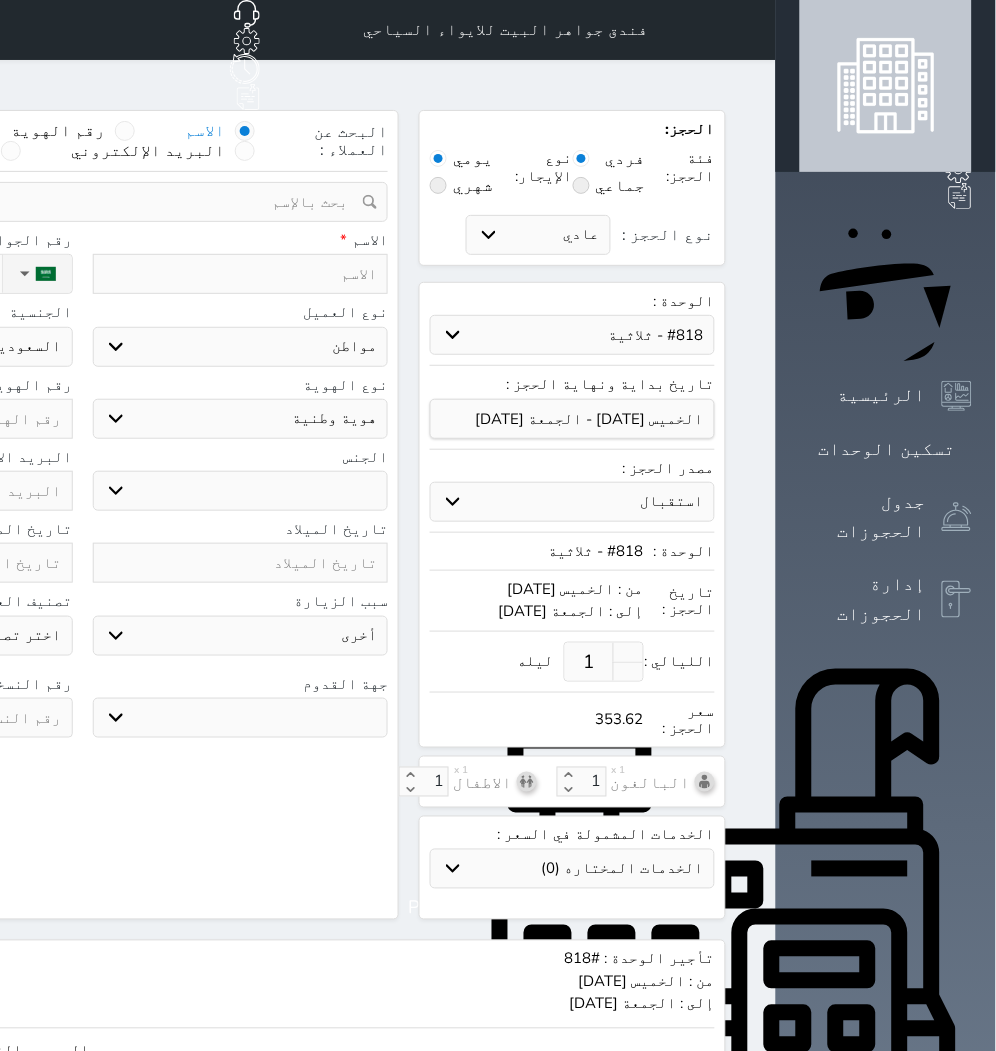type on "Rushba lrfan" 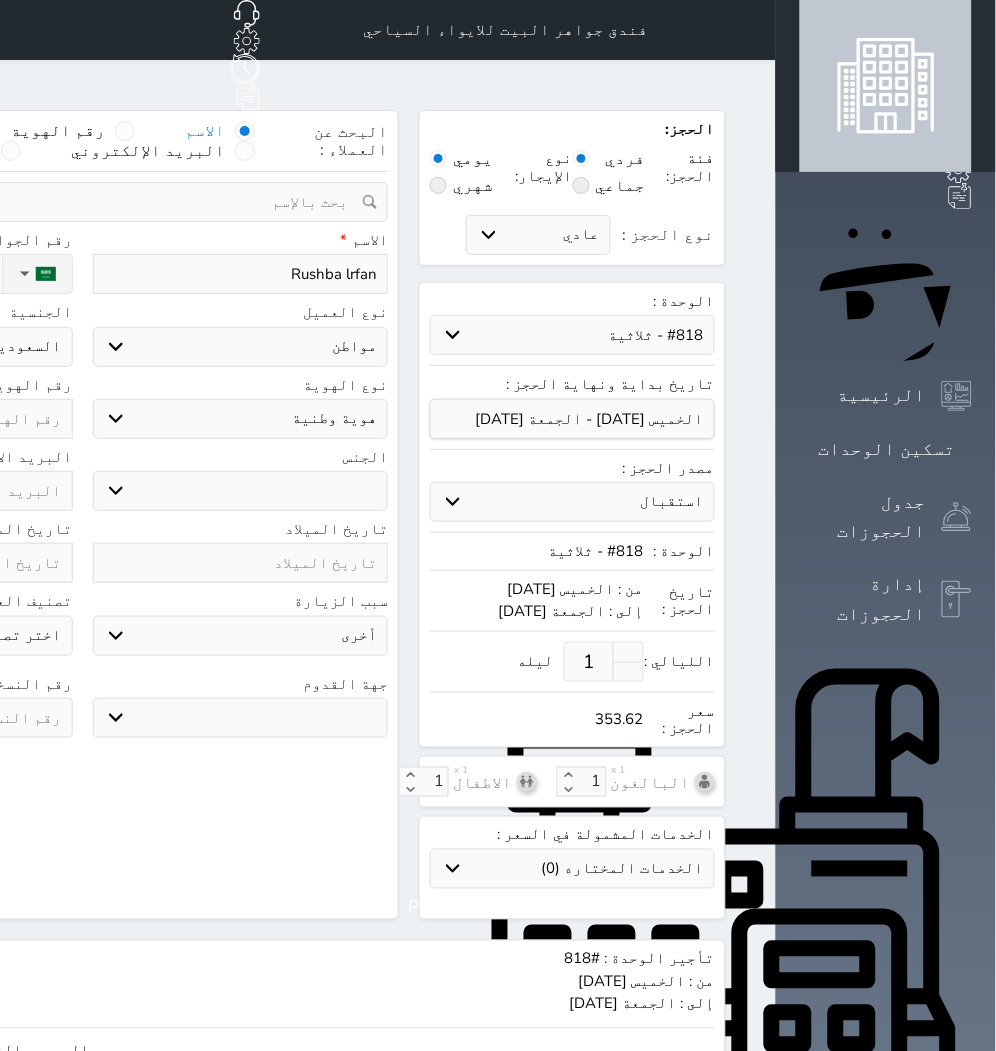 type on "Rushba lrfan" 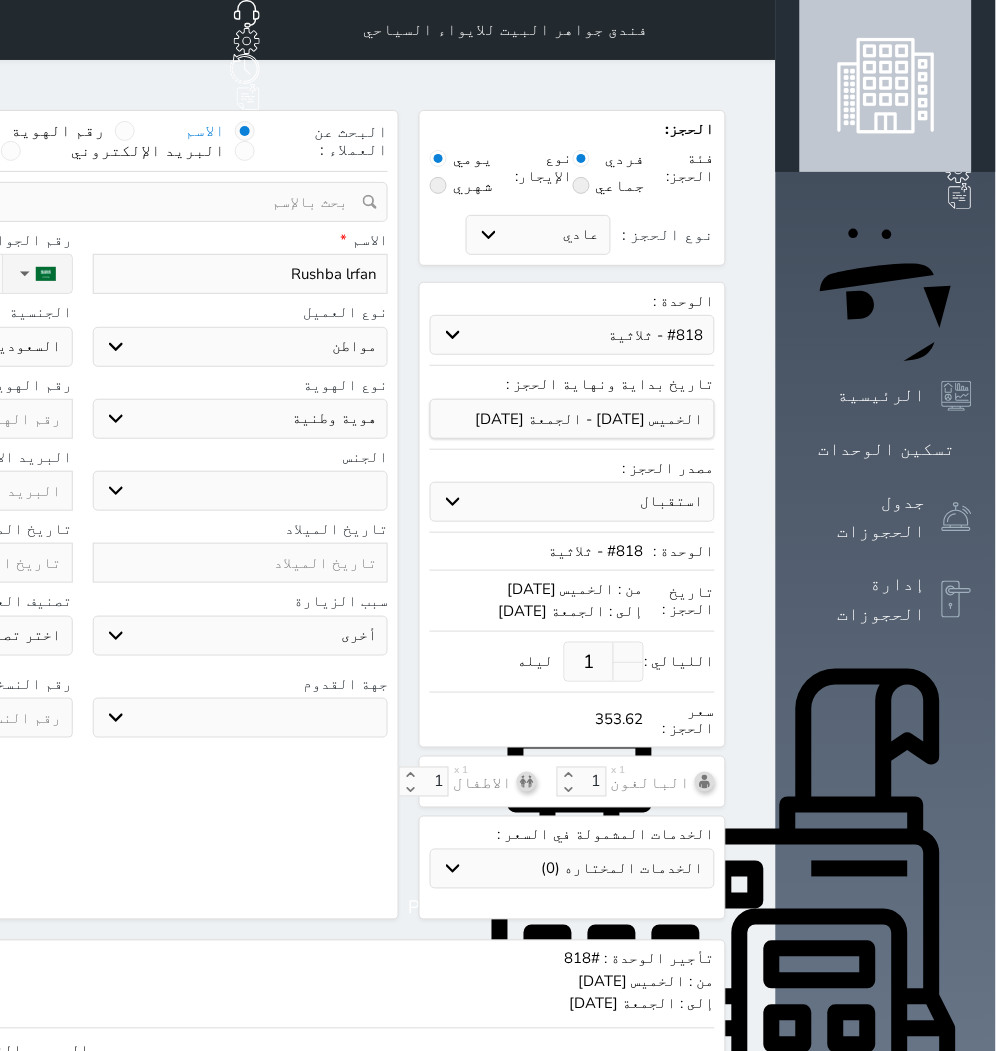 click on "نوع العميل
اختر نوع   مواطن مواطن خليجي زائر مقيم" at bounding box center [241, 335] 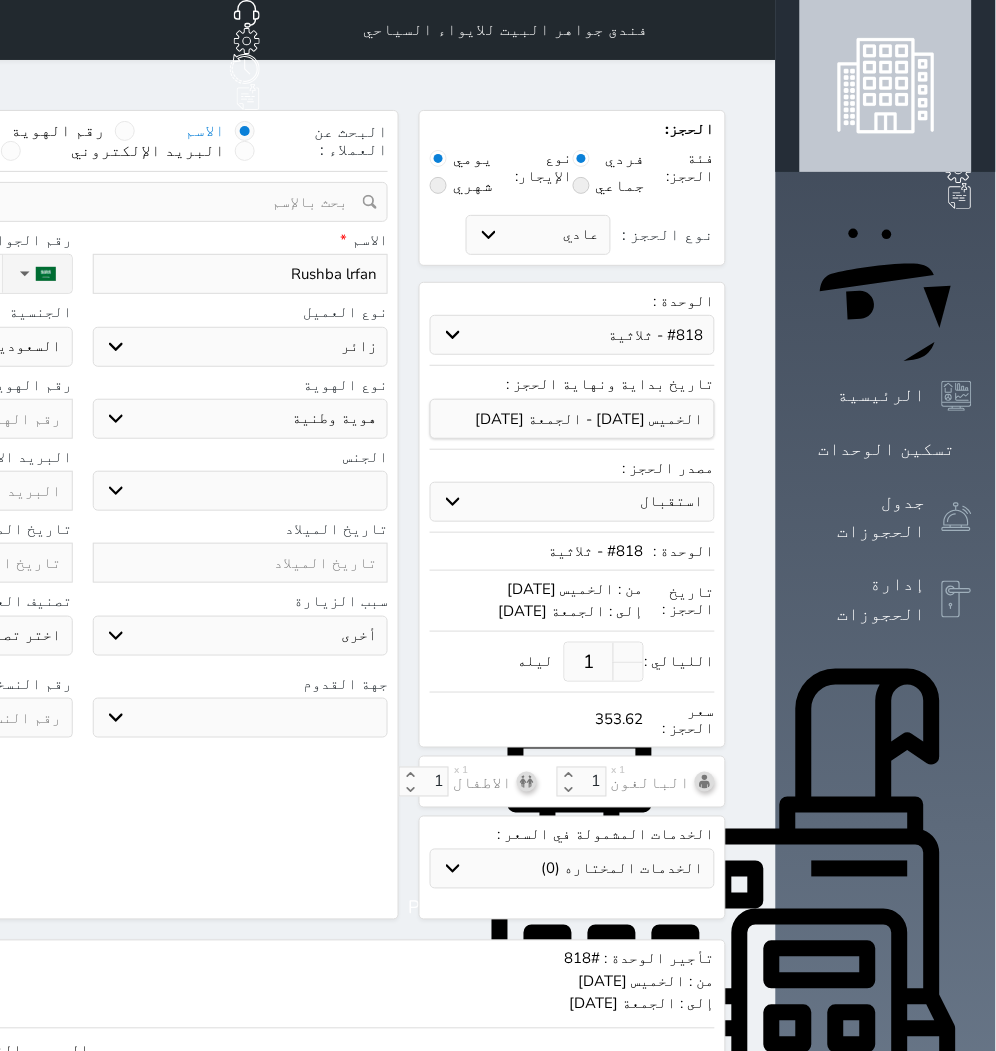 click on "اختر نوع   مواطن مواطن خليجي زائر مقيم" at bounding box center [241, 347] 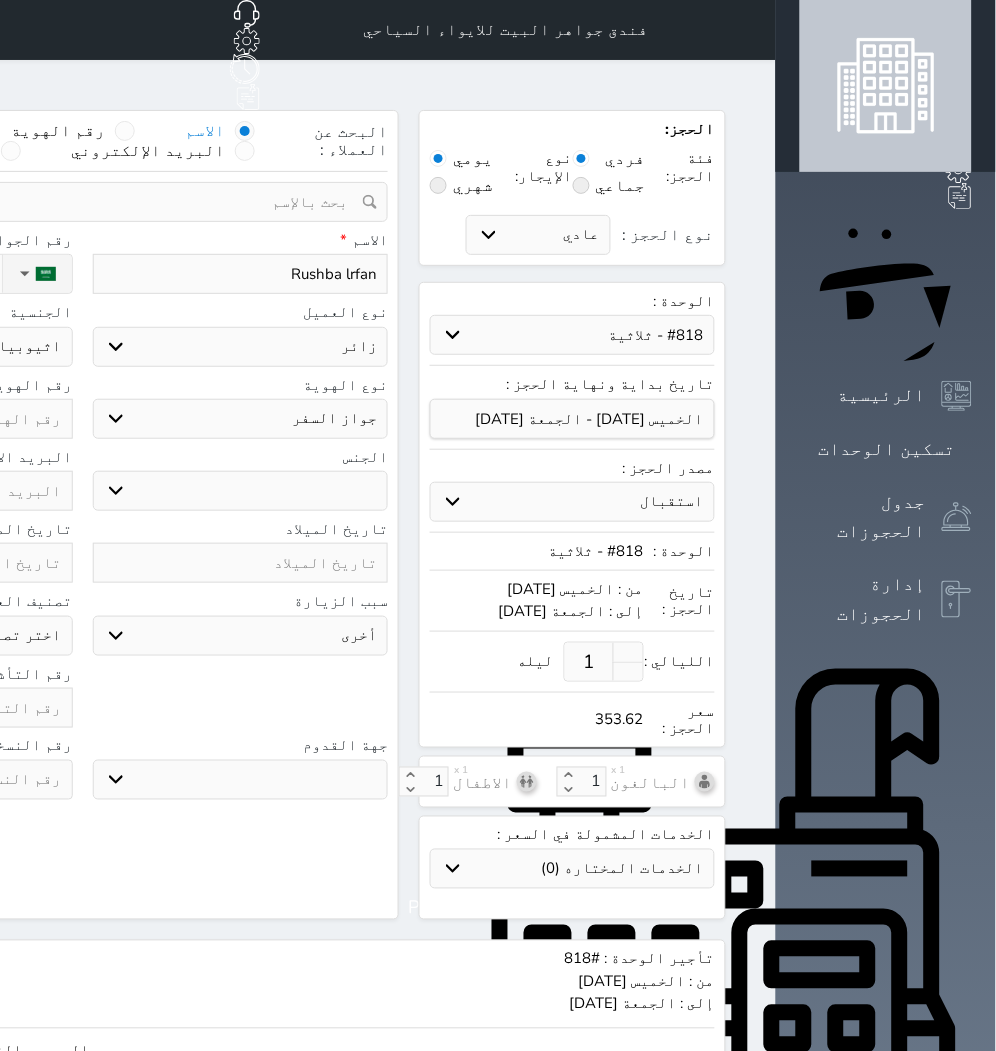 select 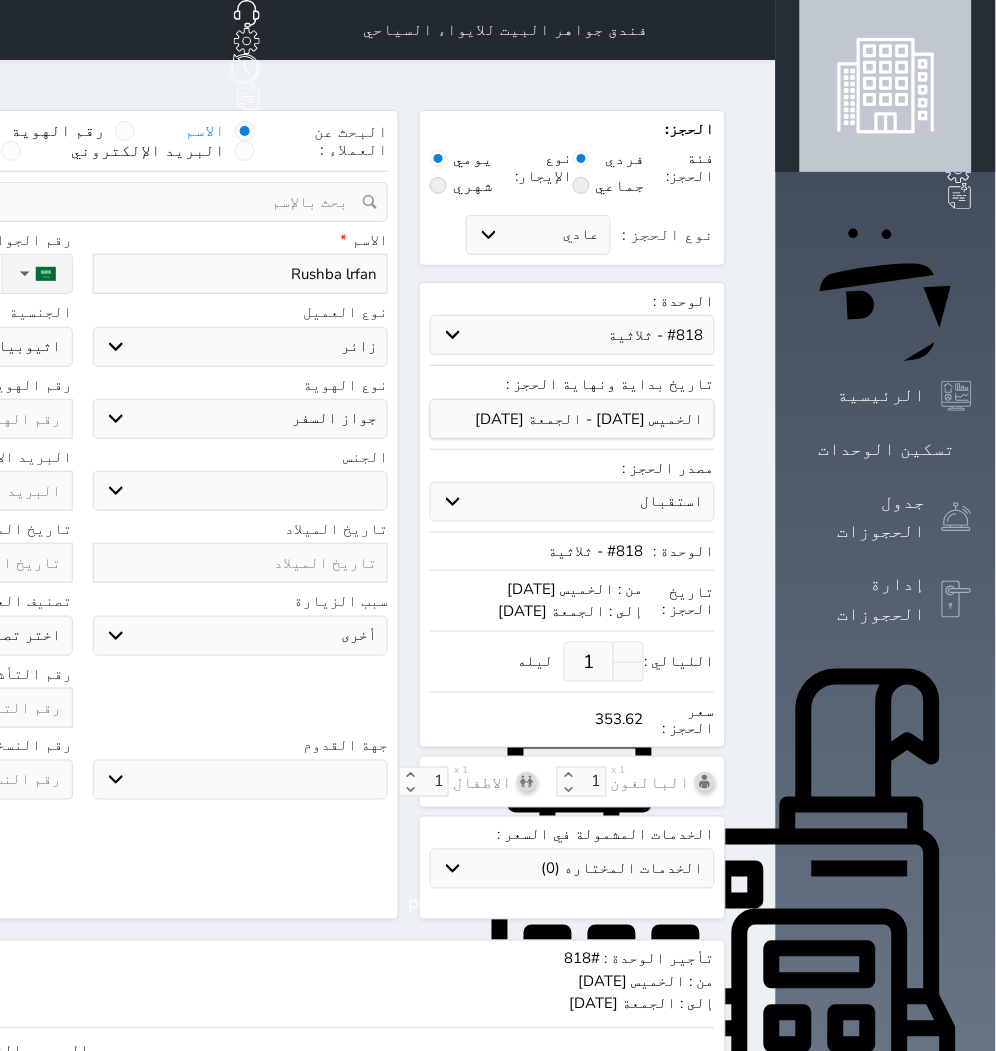 select 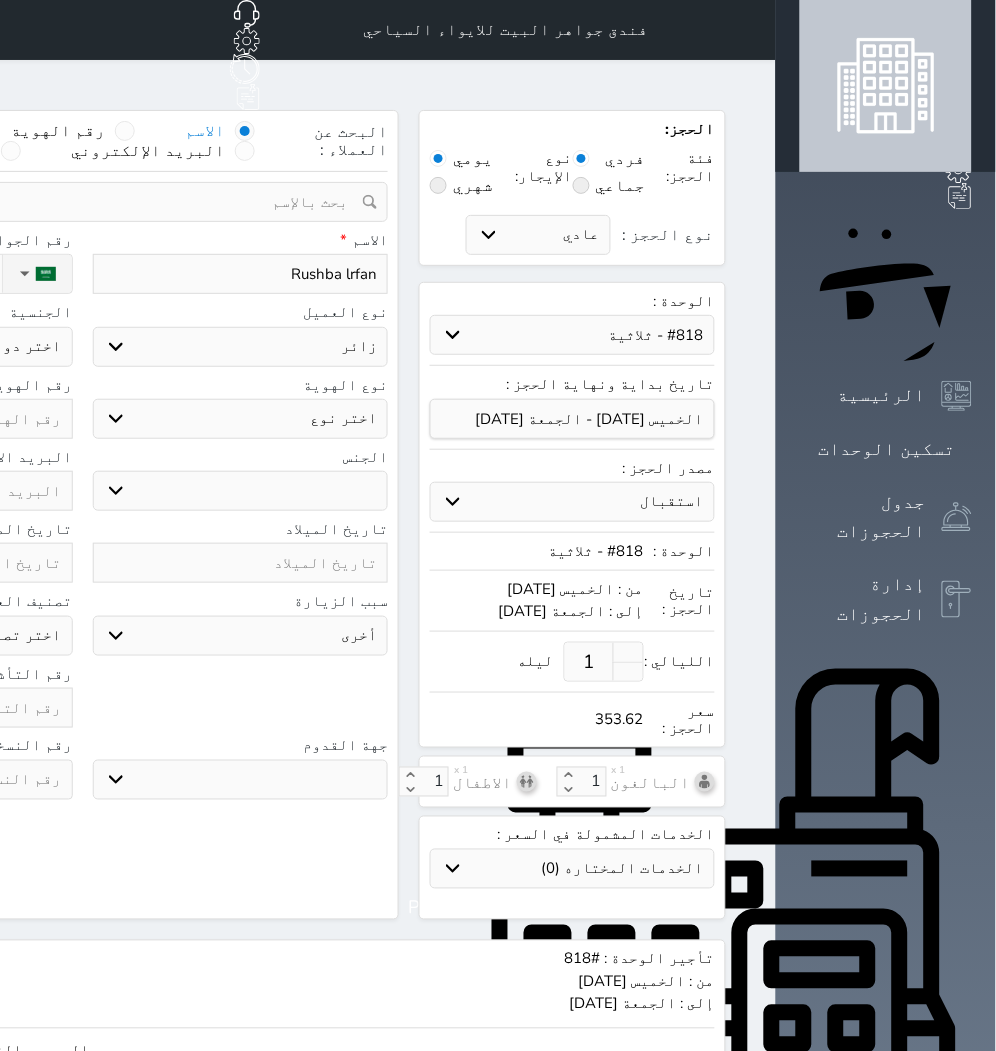 click on "اختر نوع   جواز السفر هوية زائر" at bounding box center (241, 419) 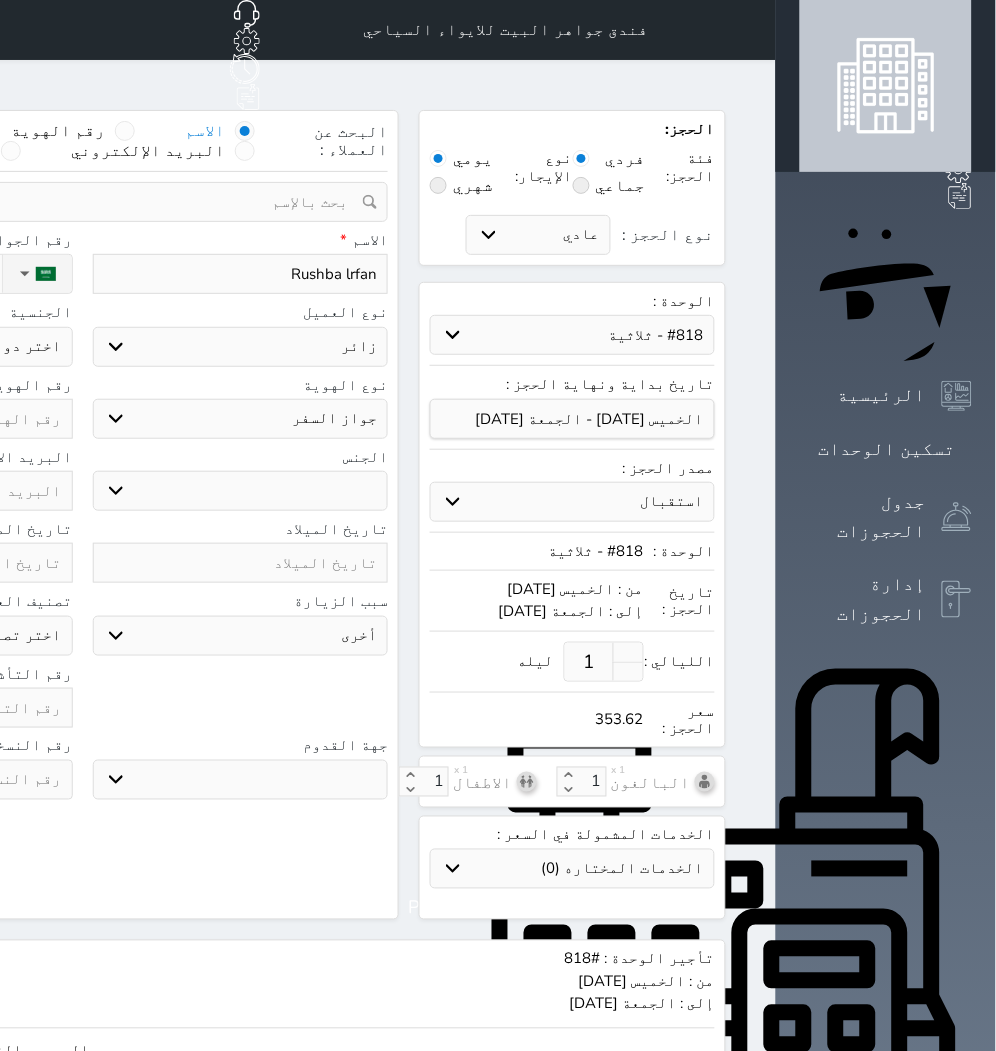click on "اختر نوع   جواز السفر هوية زائر" at bounding box center (241, 419) 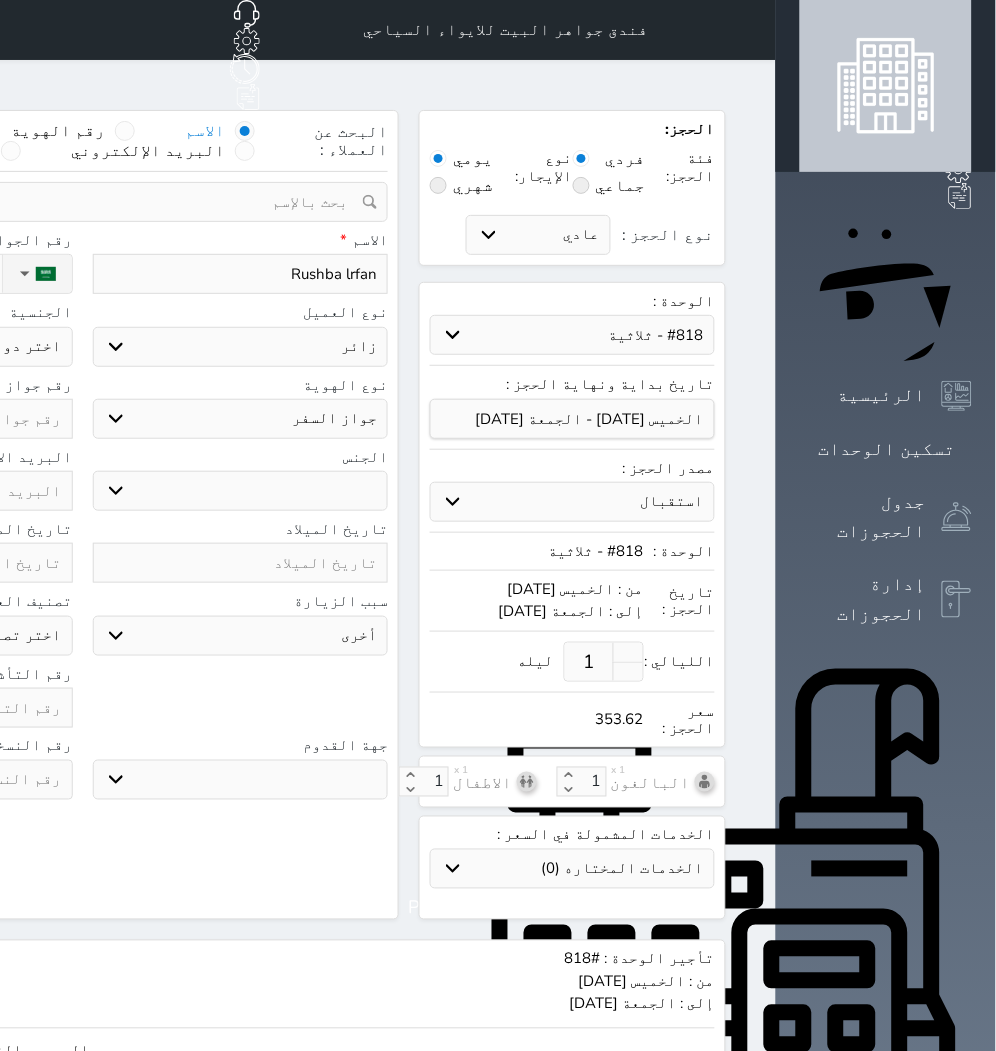 click on "ذكر   انثى" at bounding box center [241, 491] 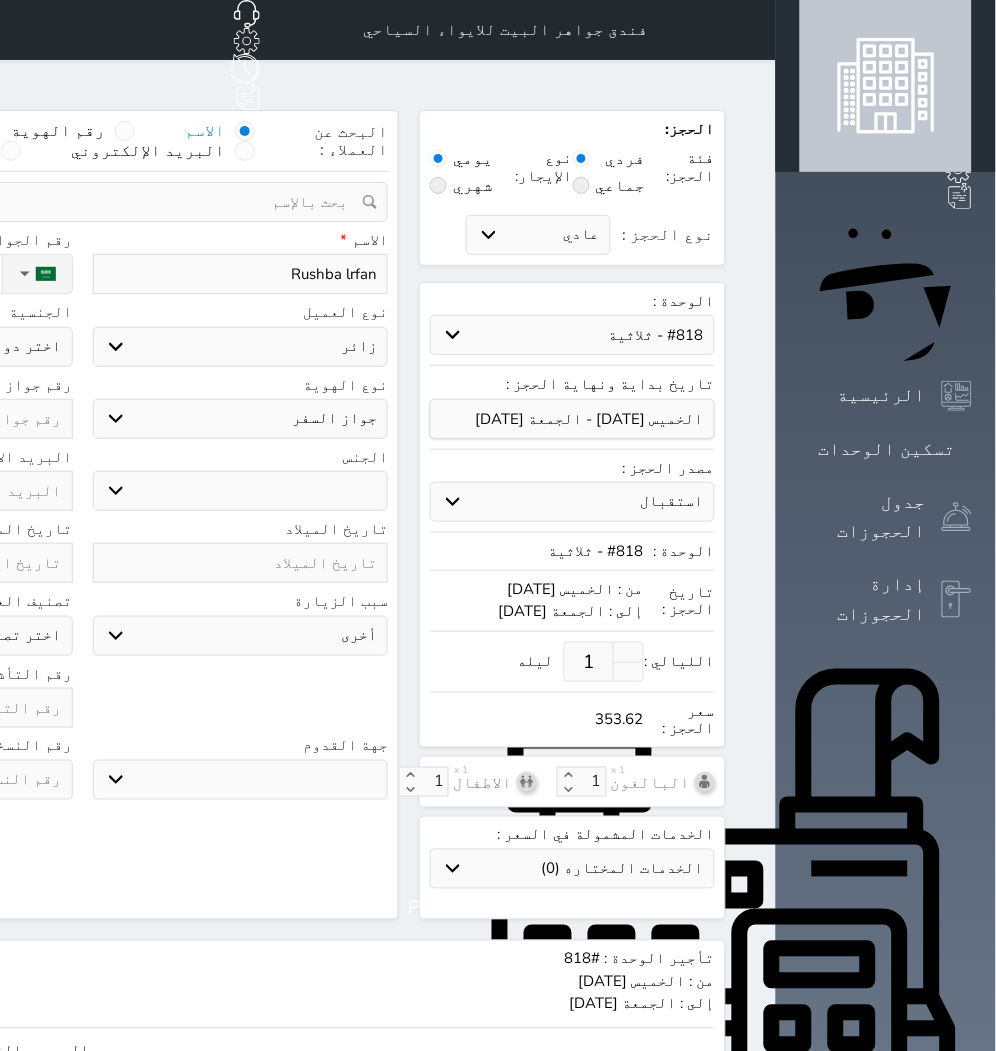 select on "[DEMOGRAPHIC_DATA]" 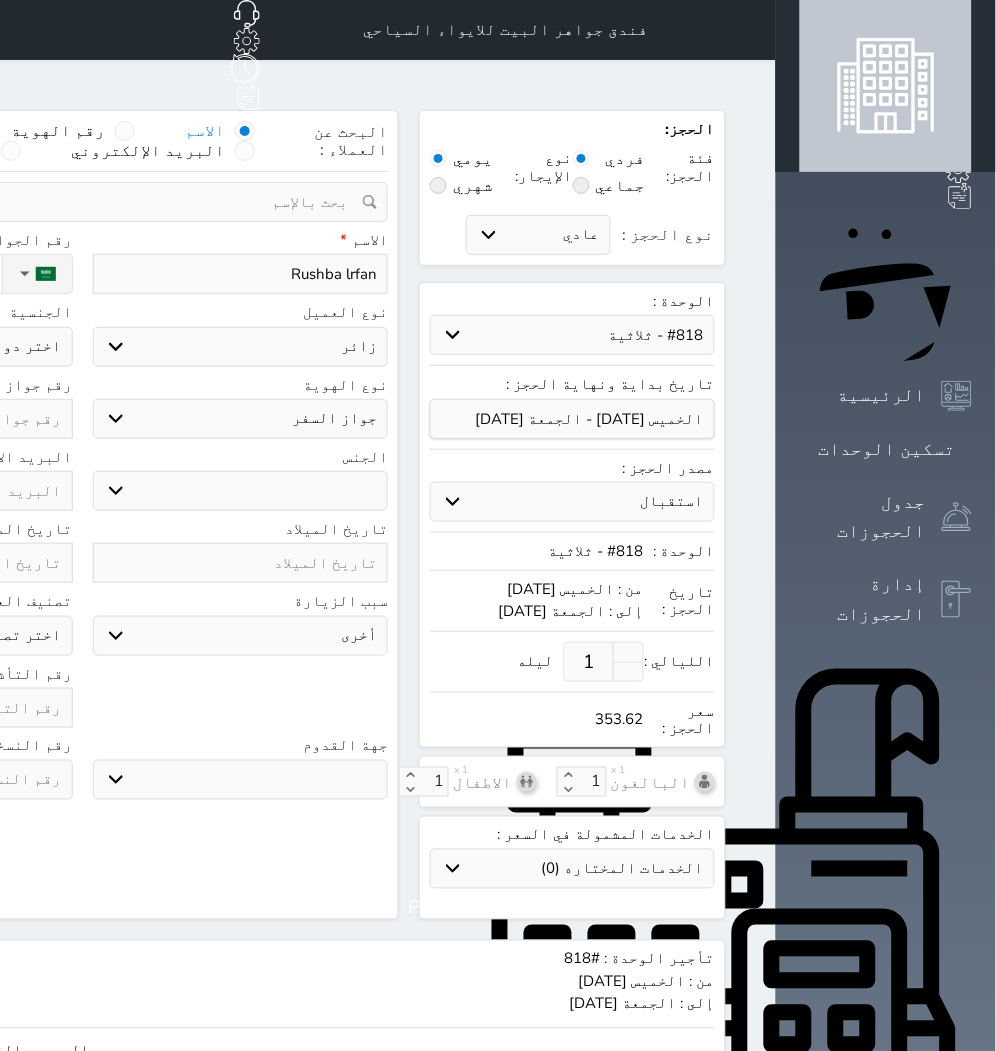 click on "ذكر   انثى" at bounding box center [241, 491] 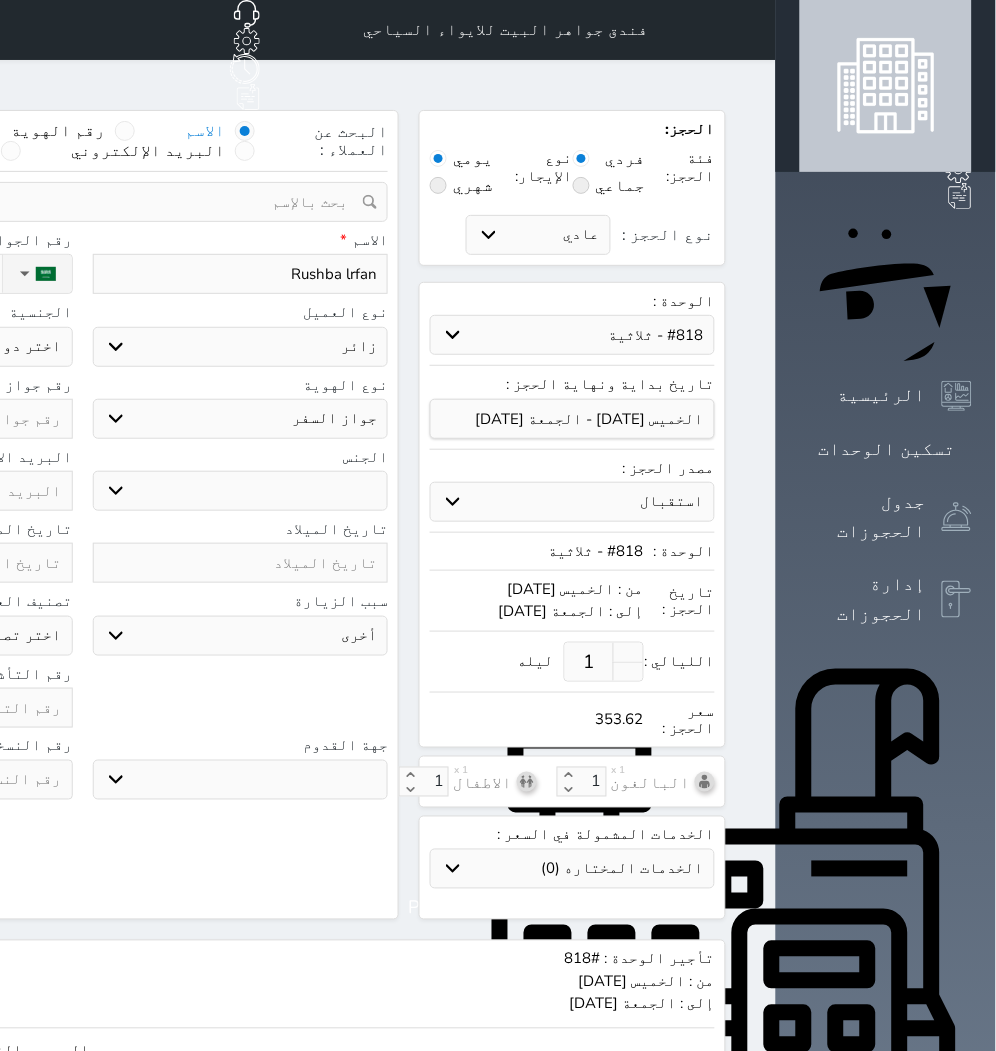 click on "اختر دولة
اثيوبيا
اجنبي بجواز [DEMOGRAPHIC_DATA]
اخرى
[GEOGRAPHIC_DATA]
[GEOGRAPHIC_DATA]
[GEOGRAPHIC_DATA]
[GEOGRAPHIC_DATA]
[GEOGRAPHIC_DATA]
[GEOGRAPHIC_DATA]
[GEOGRAPHIC_DATA]" at bounding box center [-75, 347] 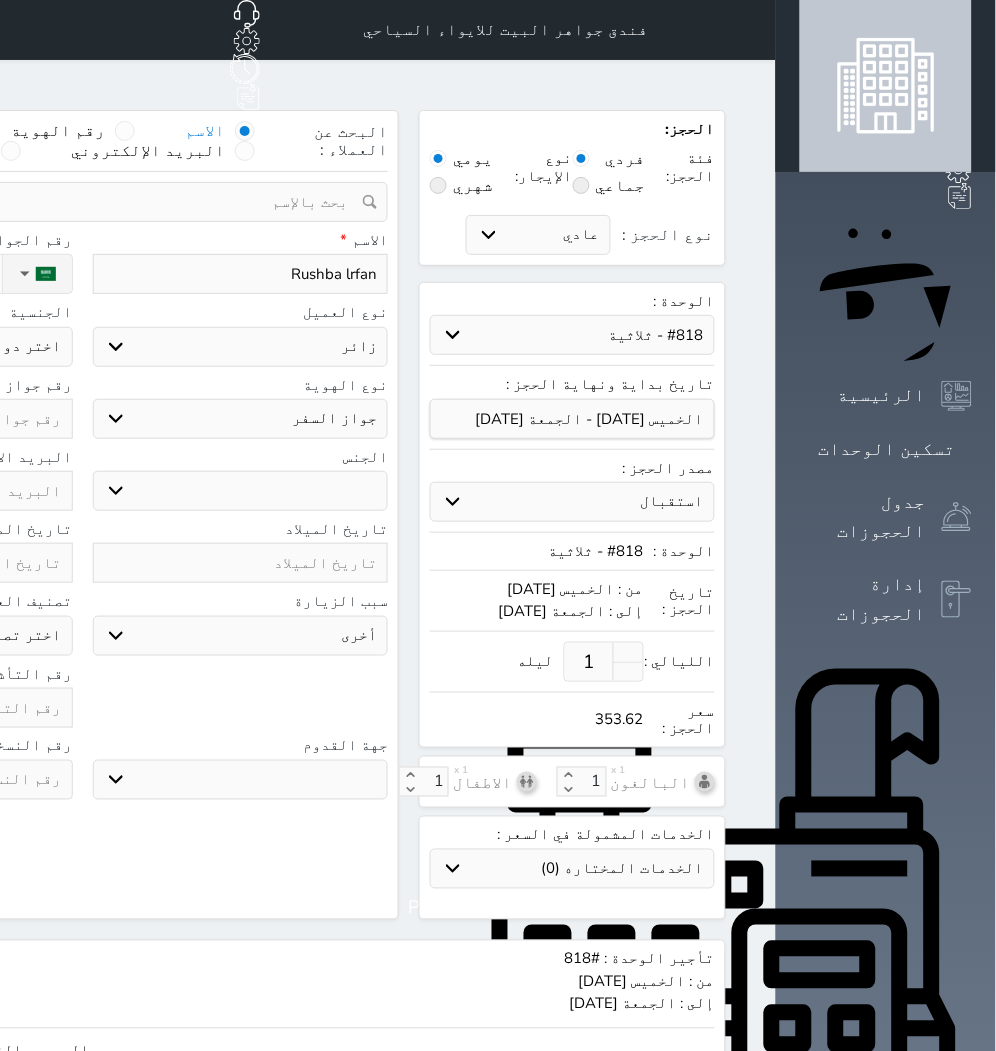 select on "304" 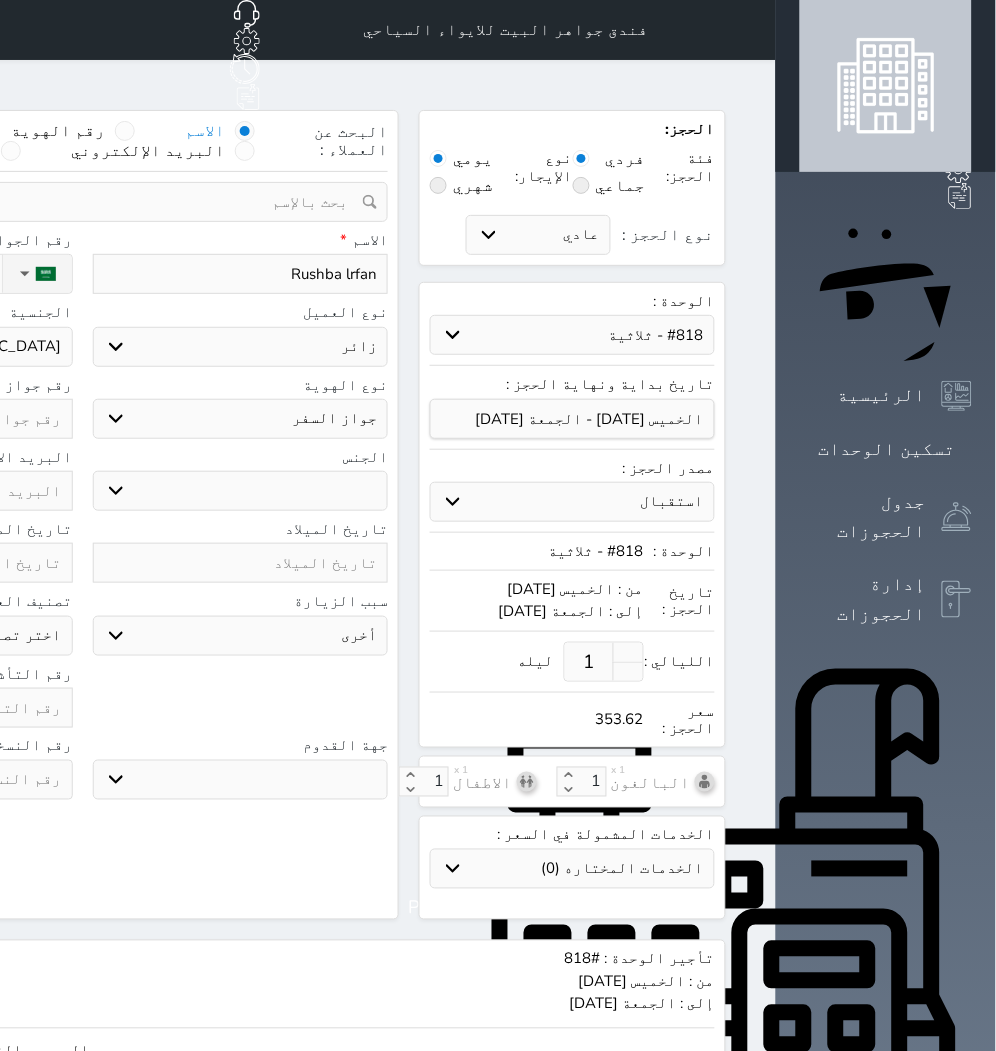 click on "اختر دولة
اثيوبيا
اجنبي بجواز [DEMOGRAPHIC_DATA]
اخرى
[GEOGRAPHIC_DATA]
[GEOGRAPHIC_DATA]
[GEOGRAPHIC_DATA]
[GEOGRAPHIC_DATA]
[GEOGRAPHIC_DATA]
[GEOGRAPHIC_DATA]
[GEOGRAPHIC_DATA]" at bounding box center (-75, 347) 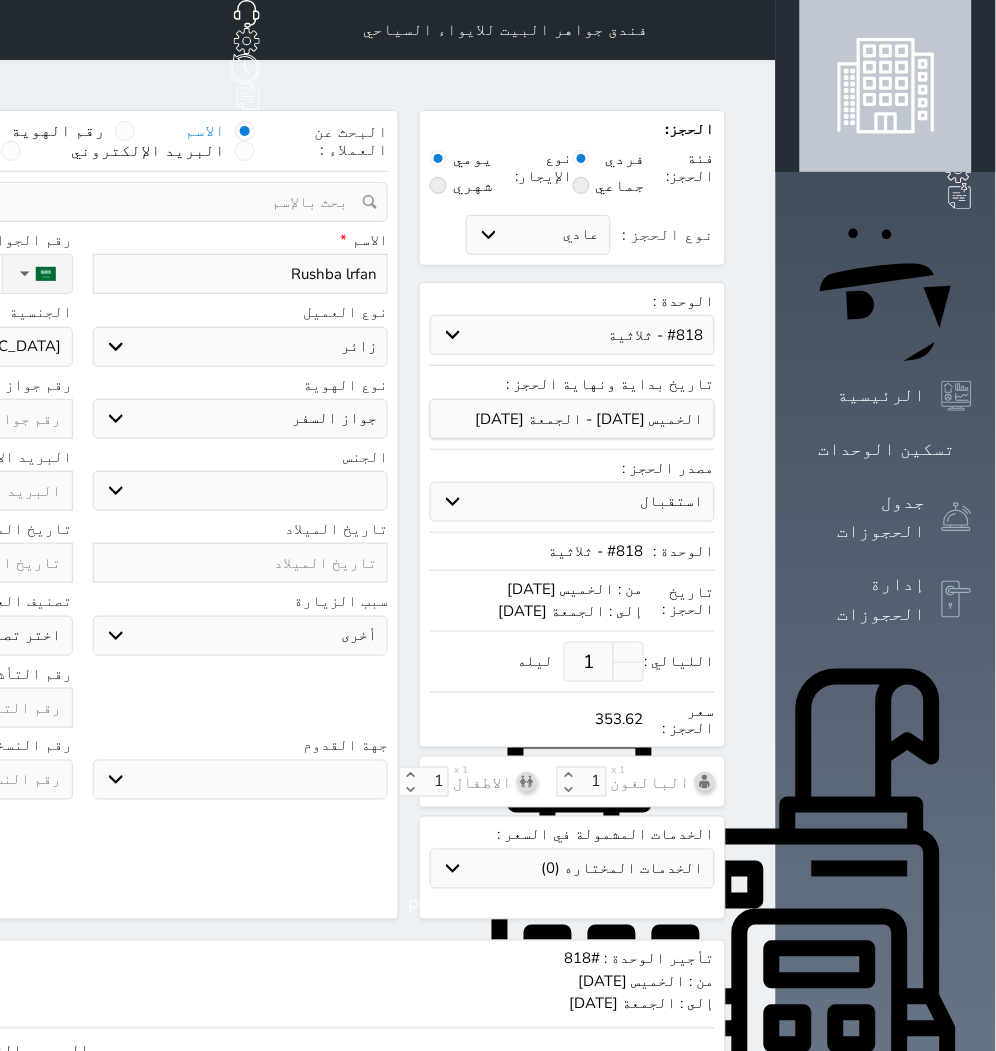 click at bounding box center (-75, 419) 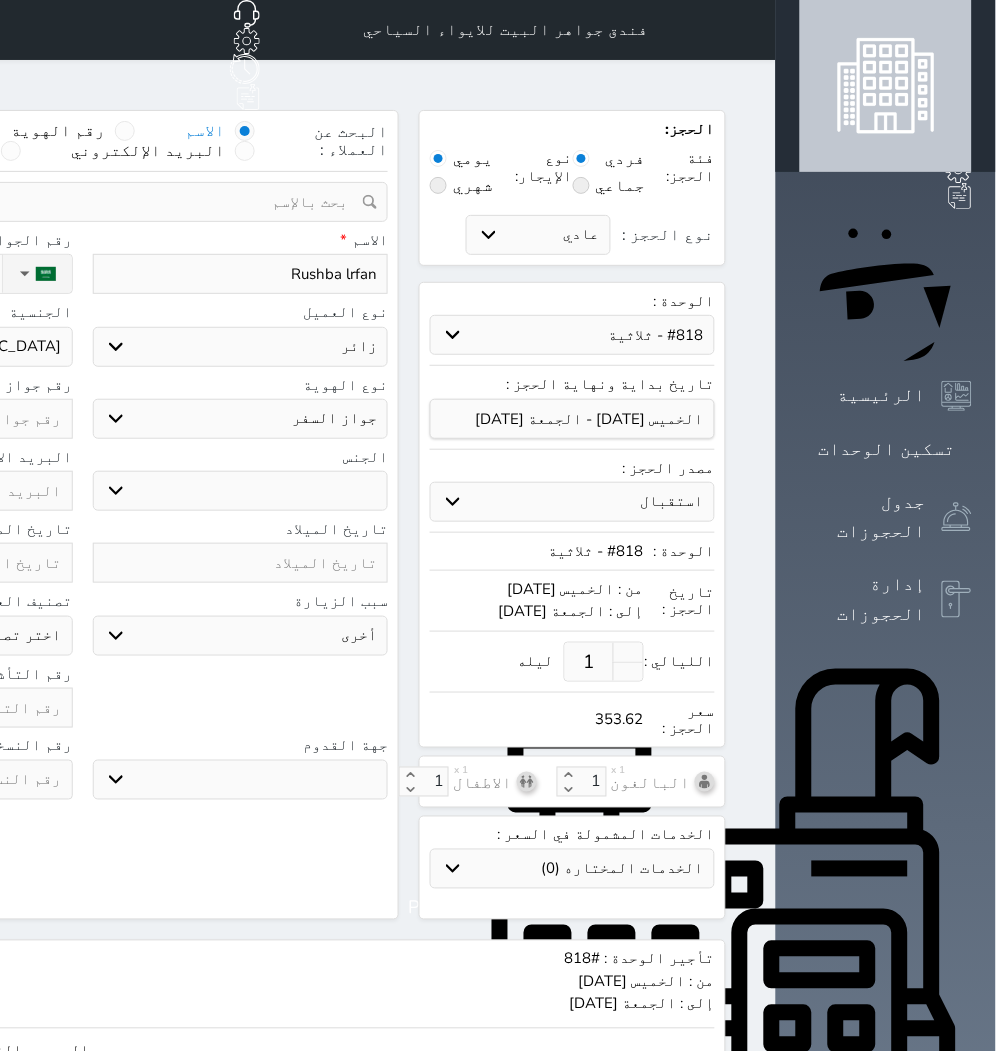 type on "D" 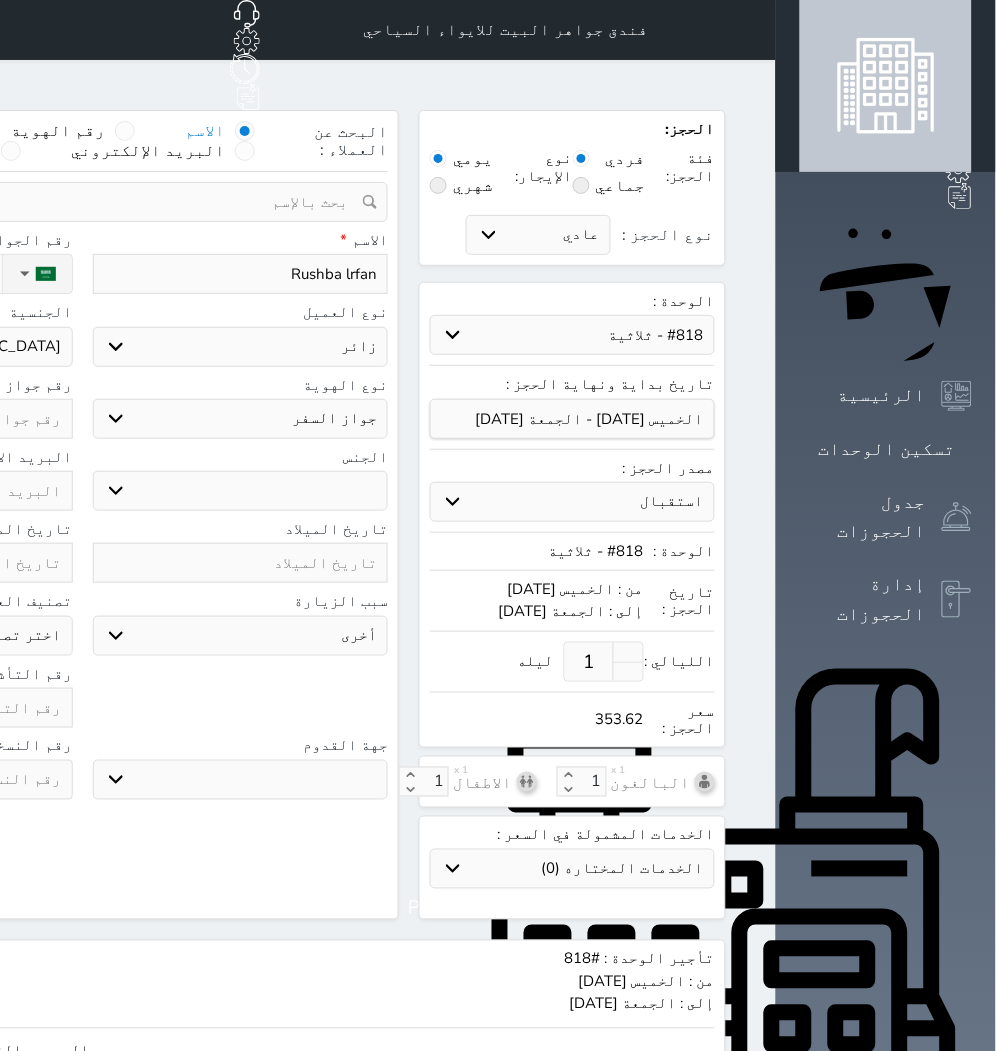 select 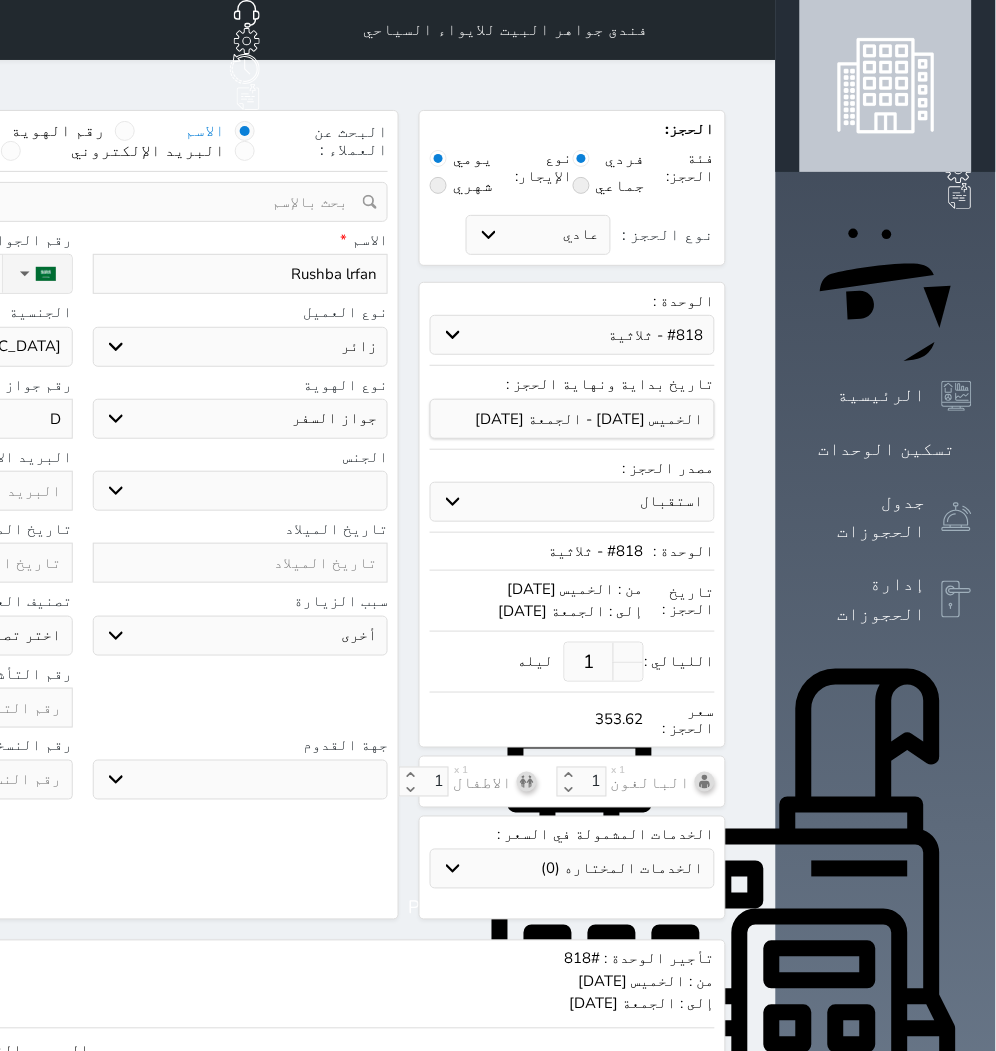 type on "DD" 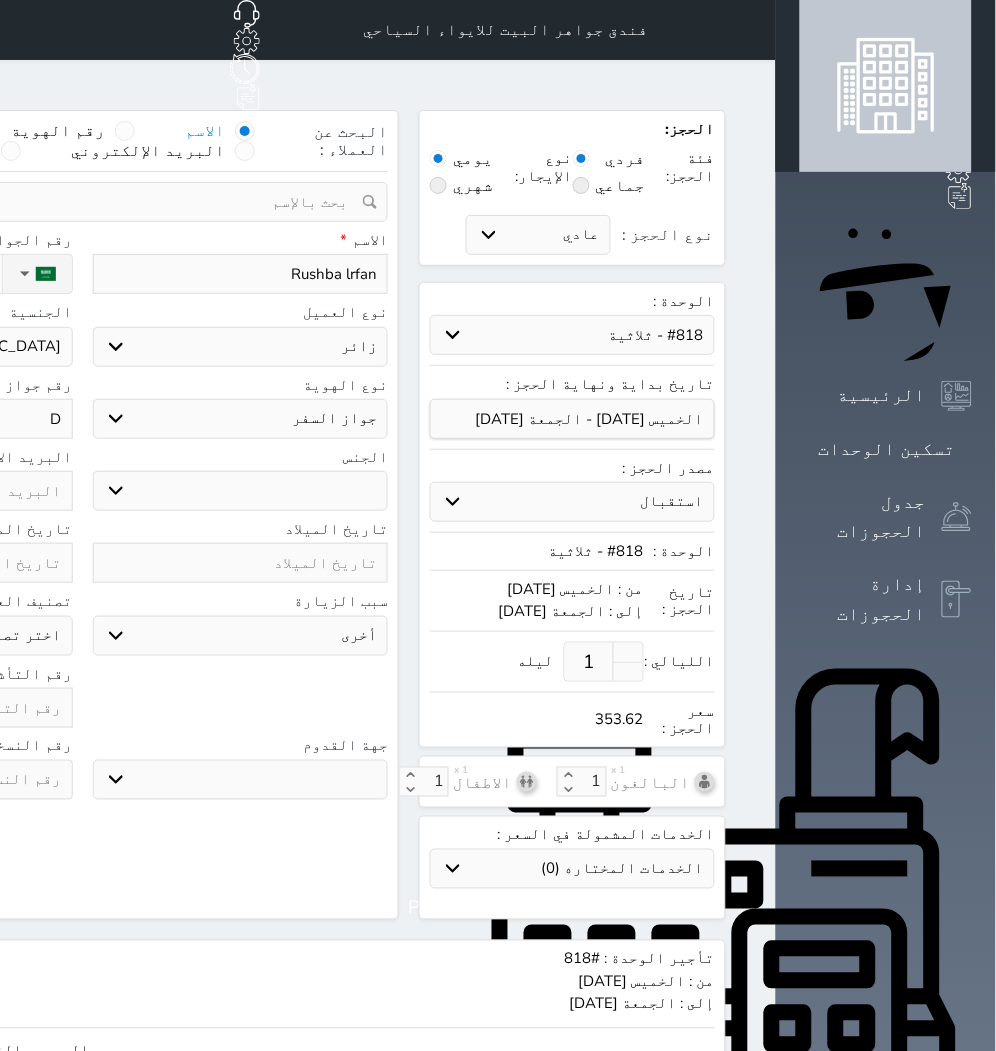 select 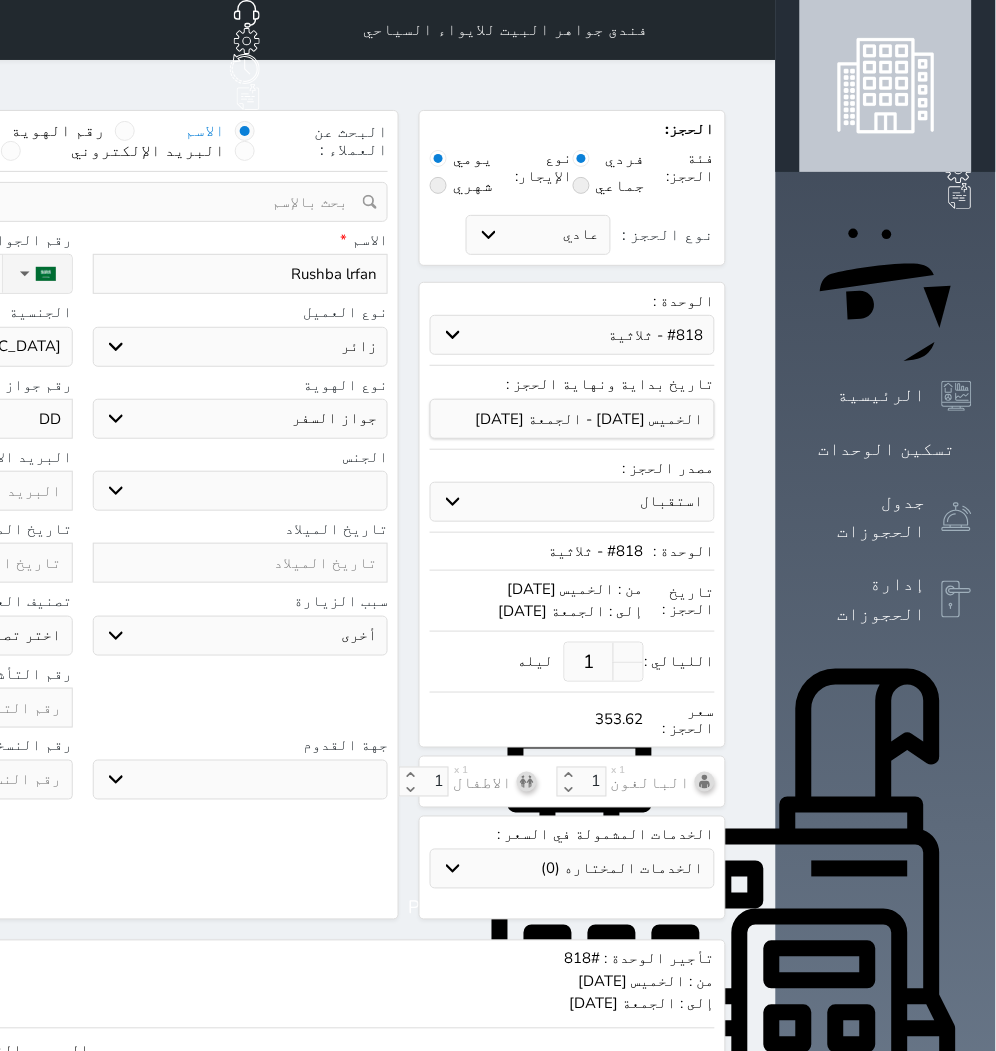 type on "DD1" 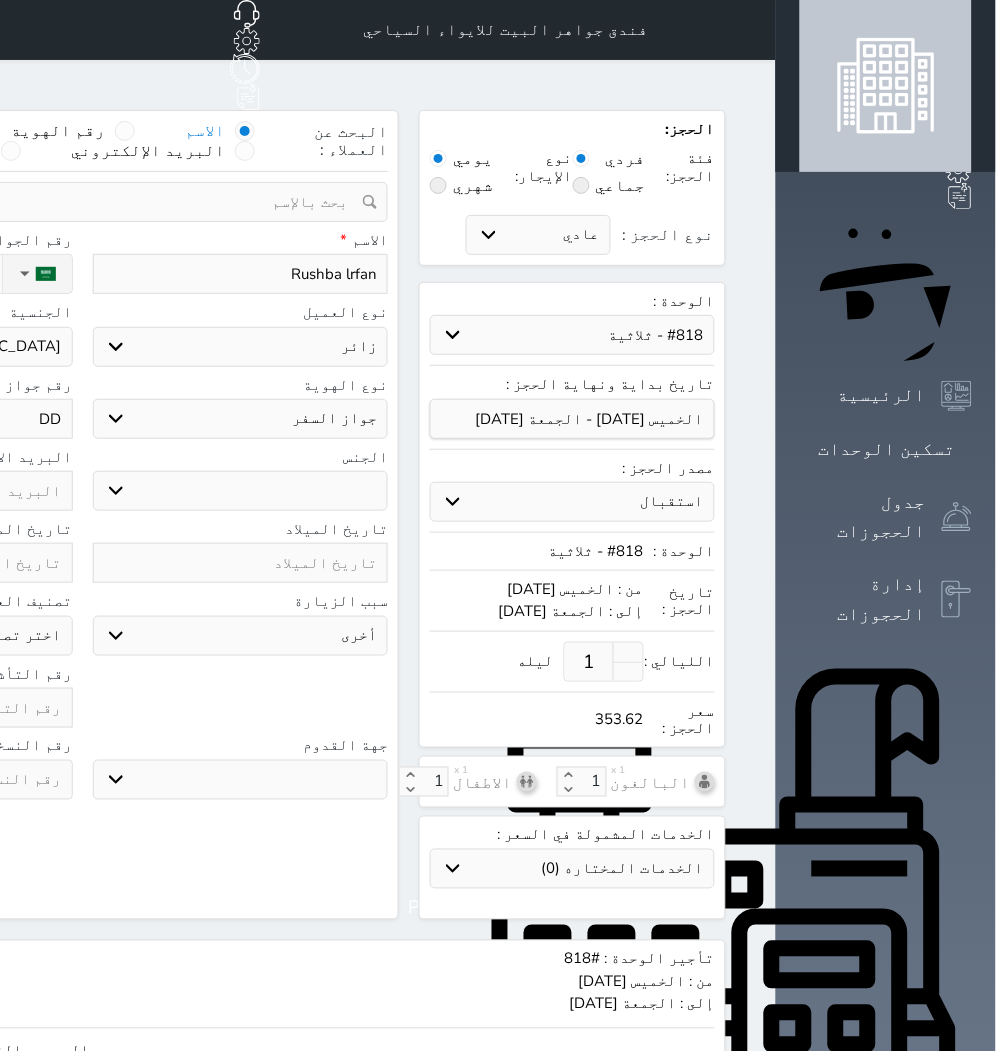 select 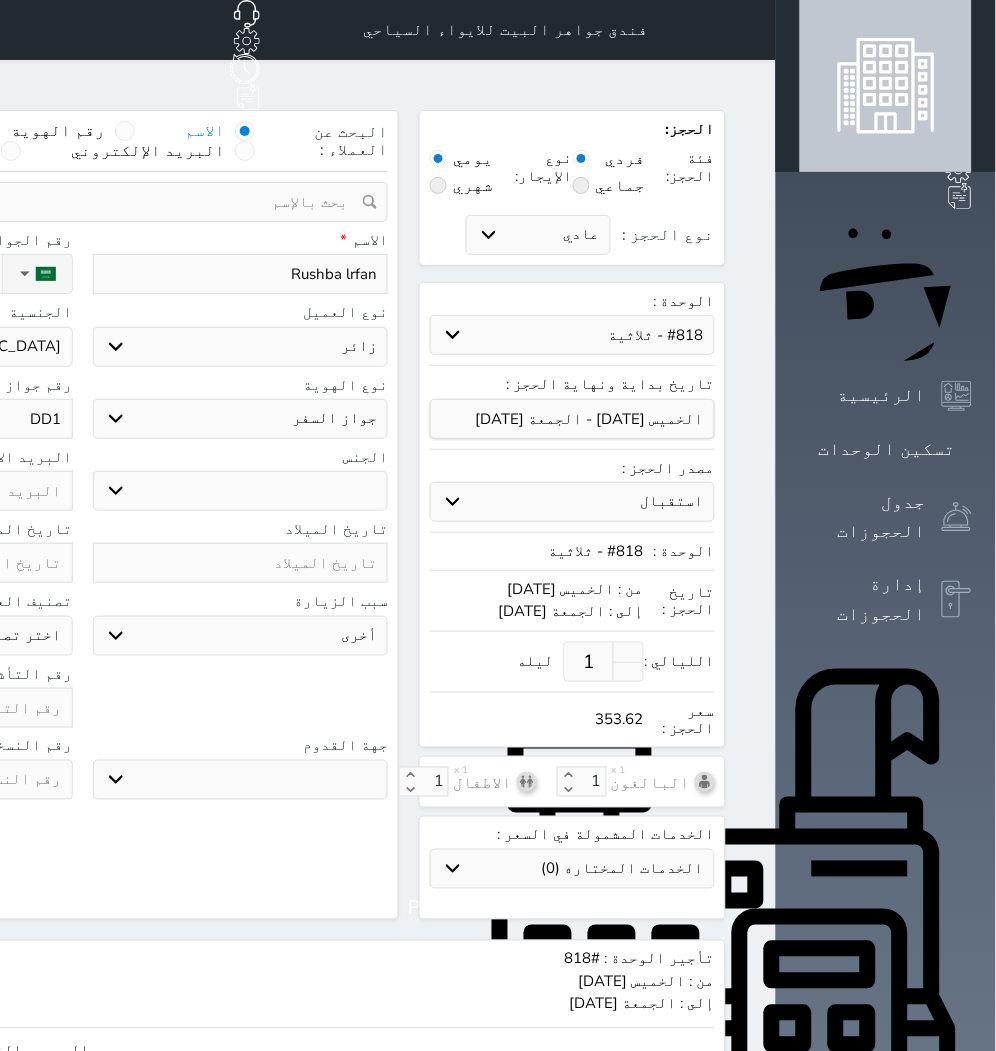 type on "DD13" 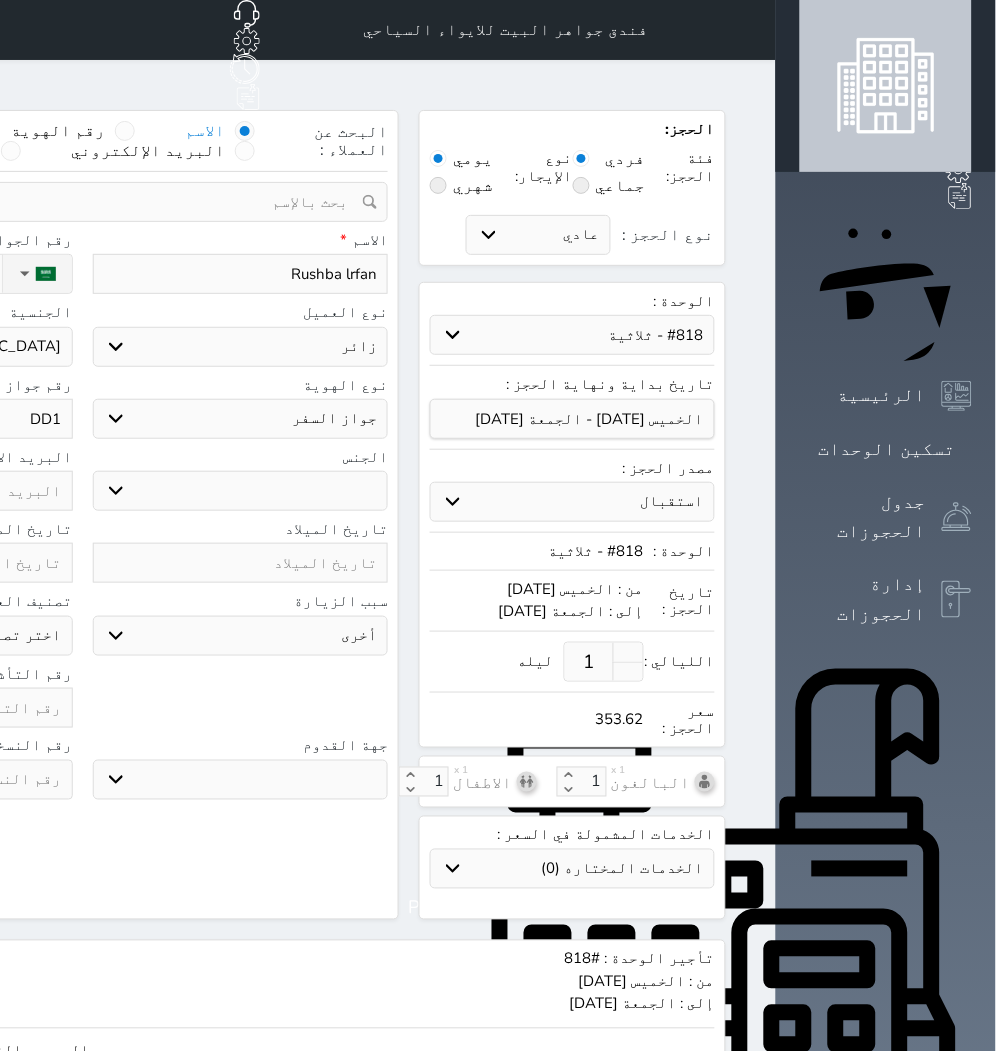 select 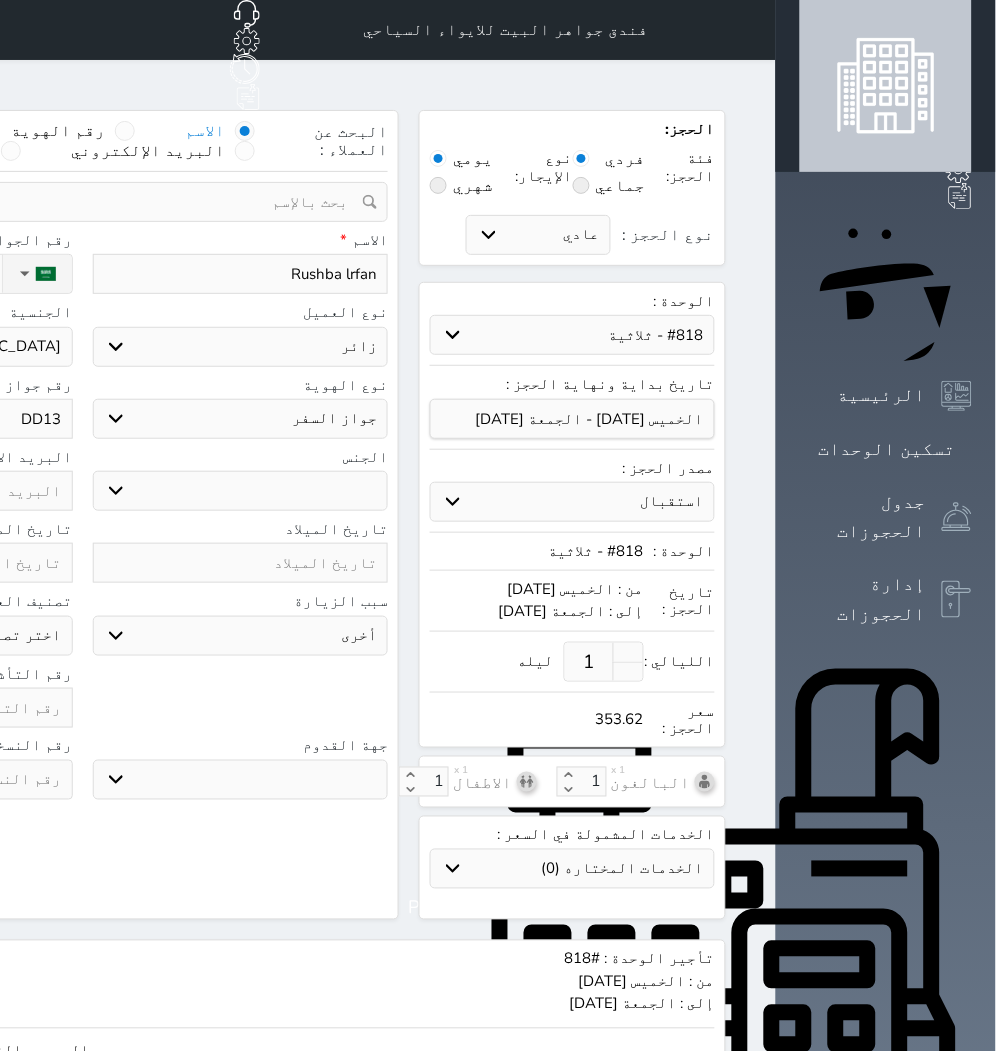 type on "DD1" 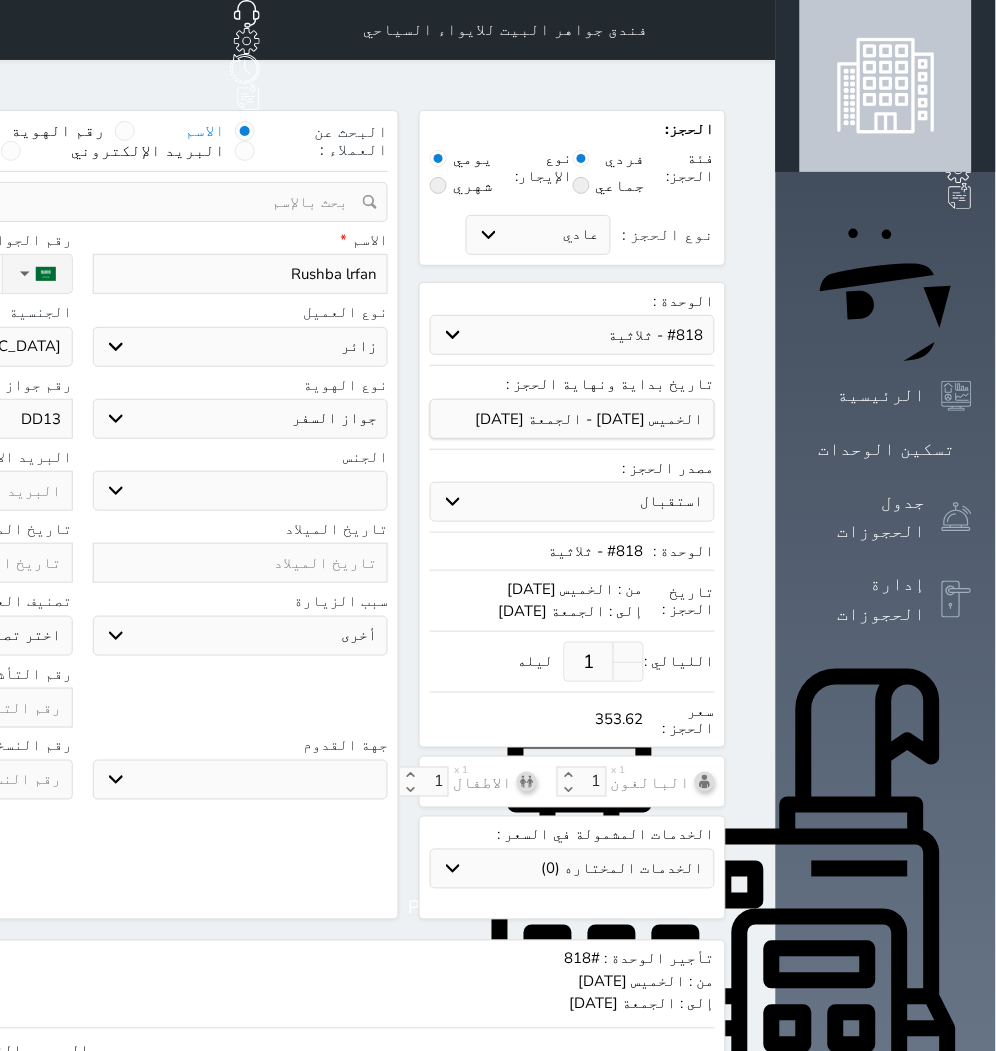 select 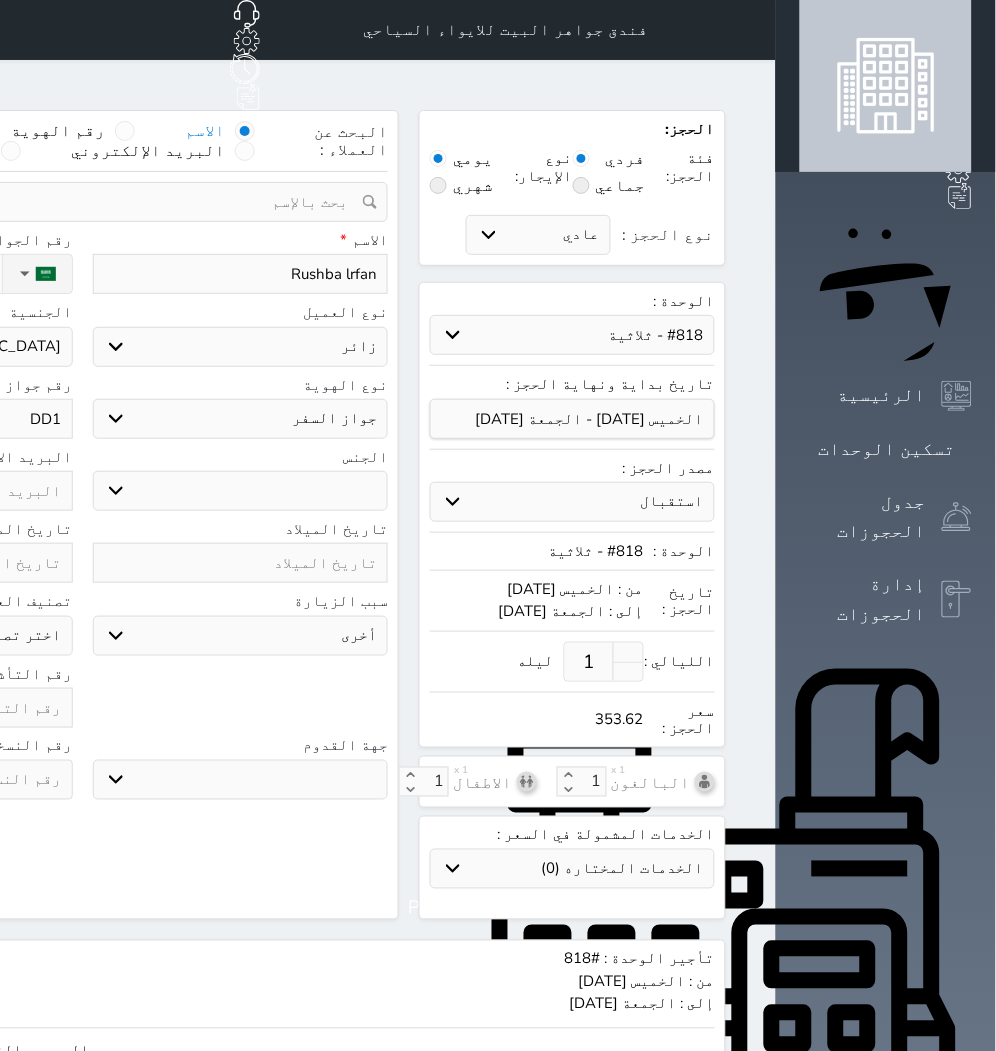 type on "DD19" 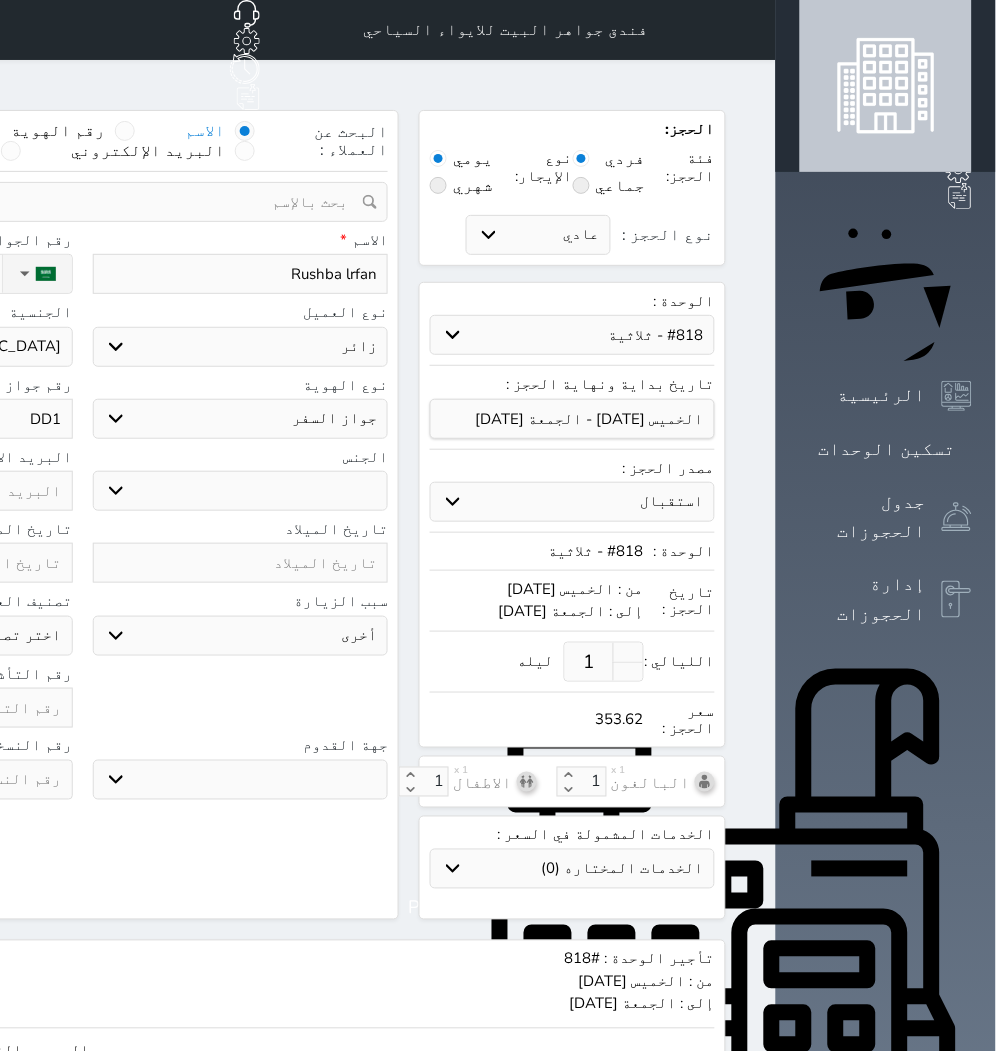 select 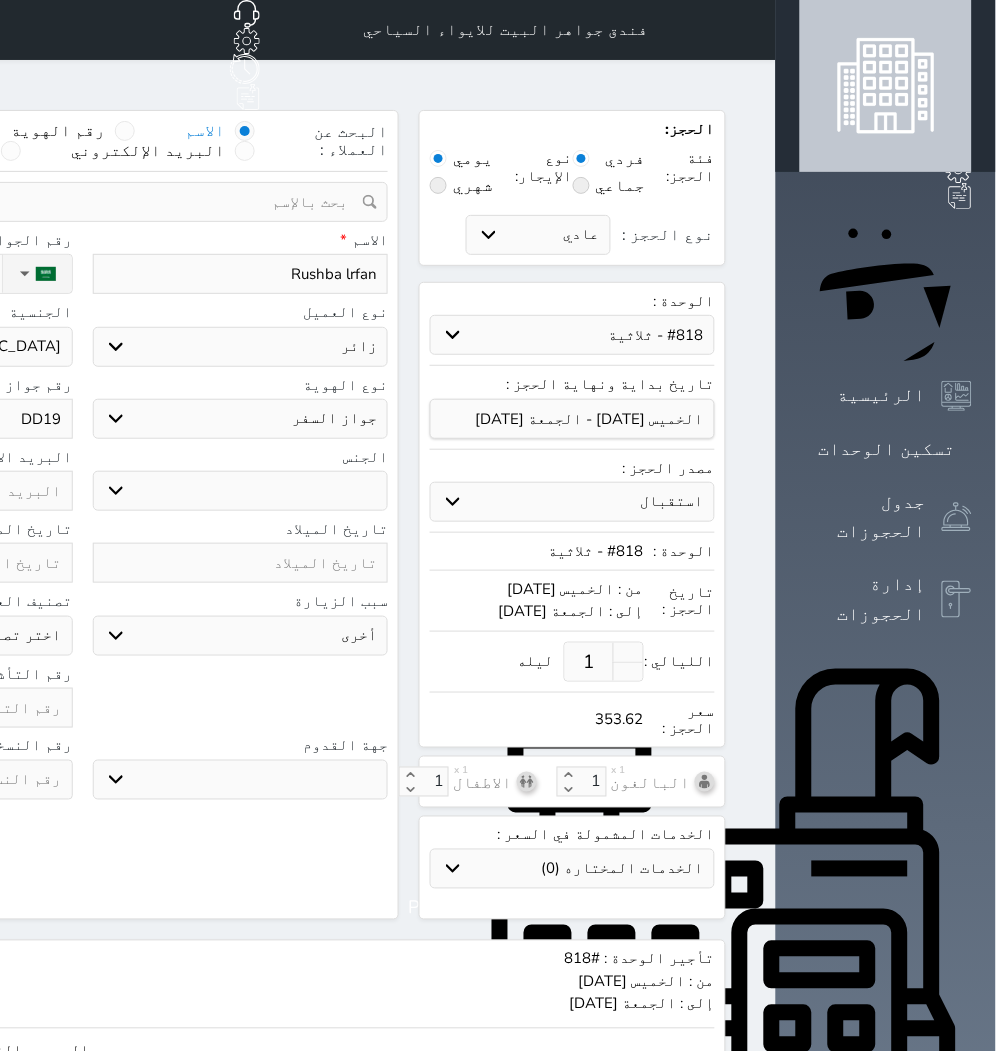 type on "DD198" 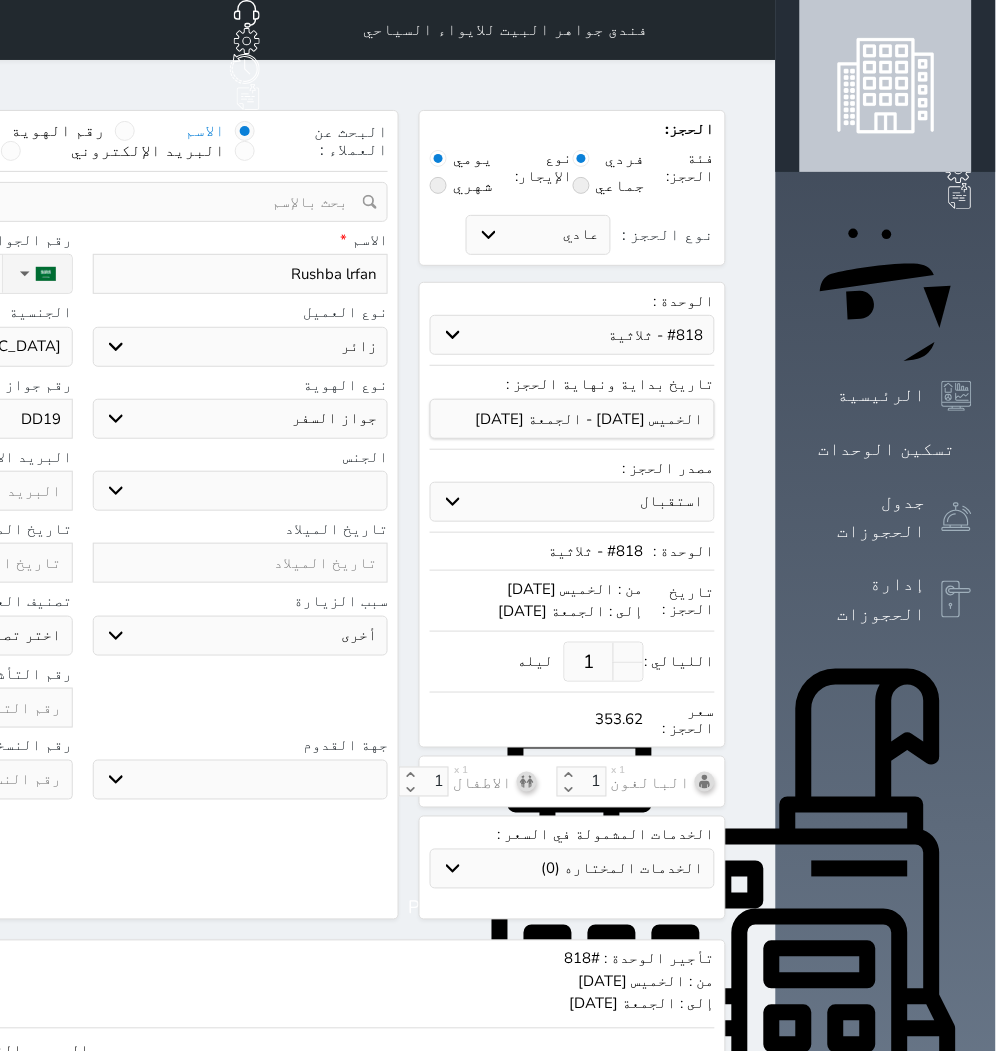 select 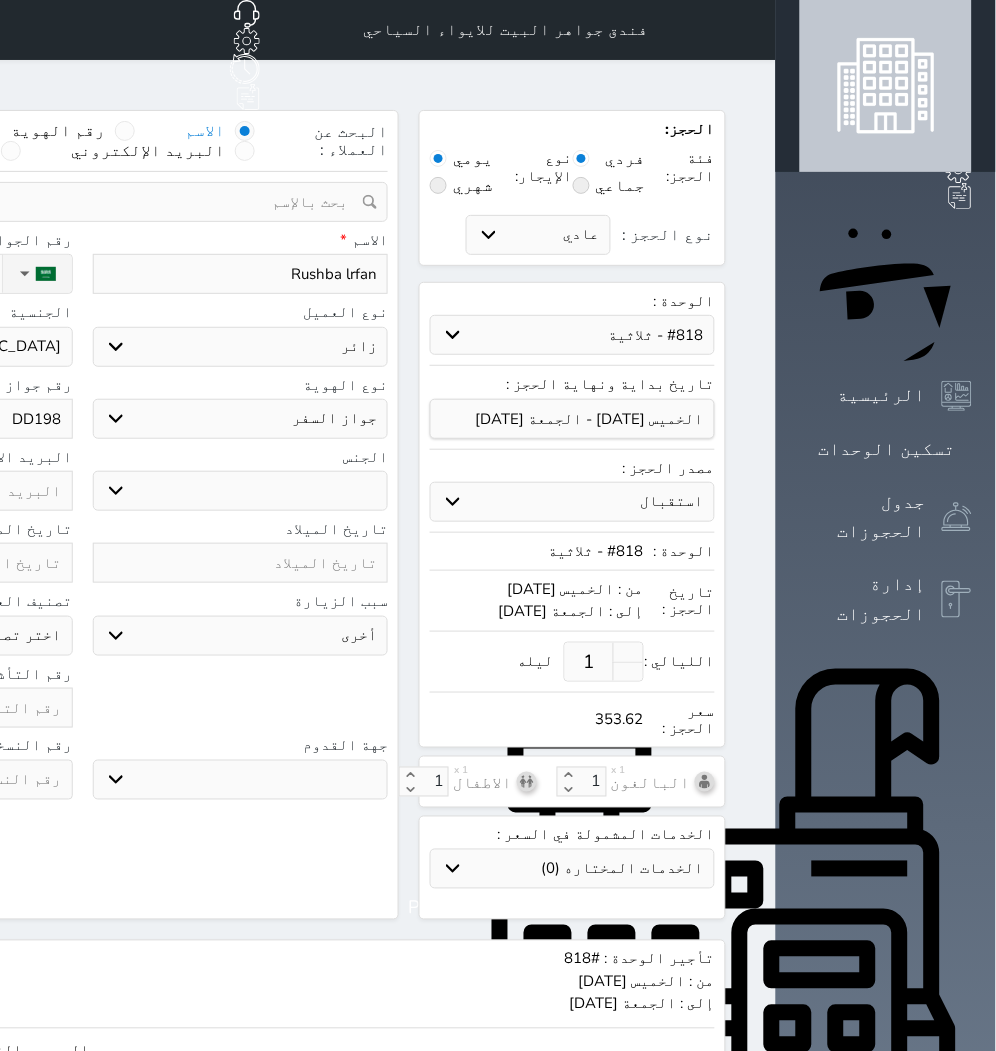type on "DD1985" 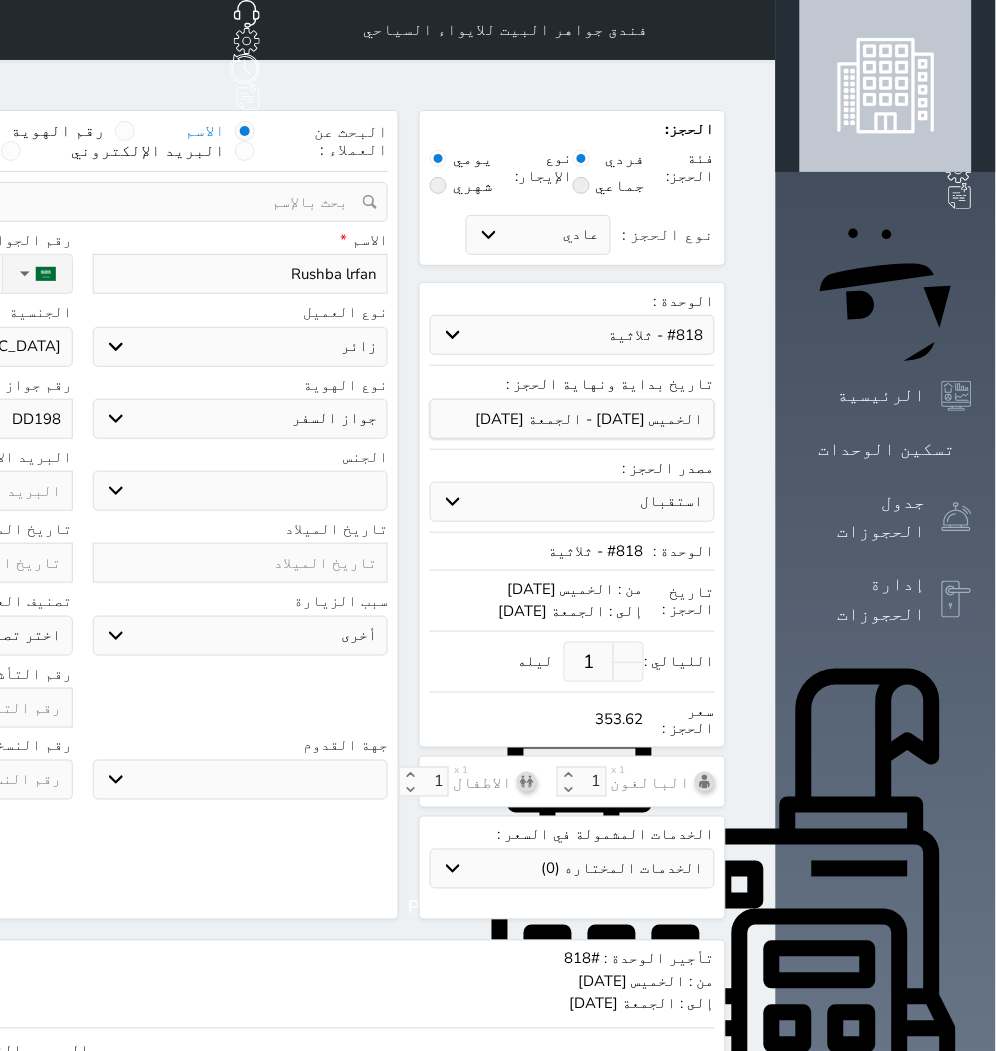 select 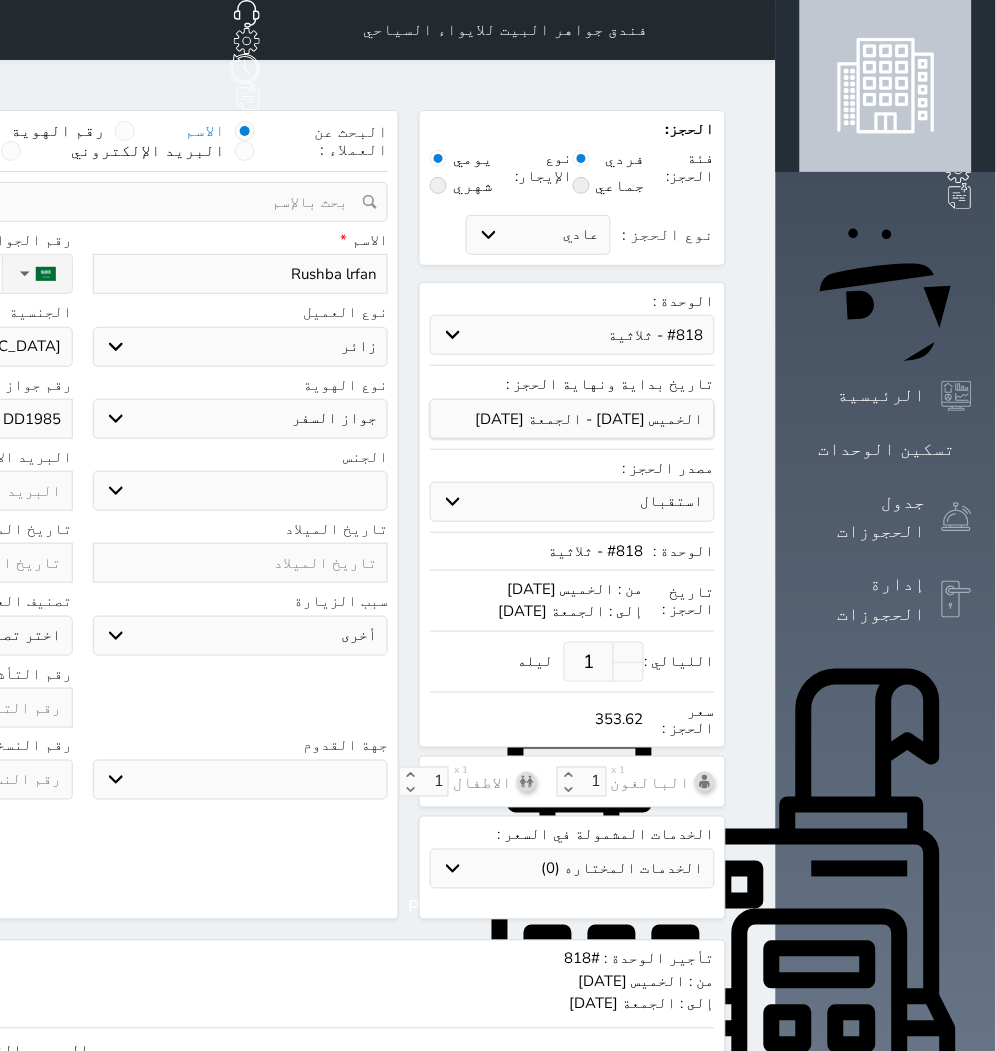 type on "DD19851" 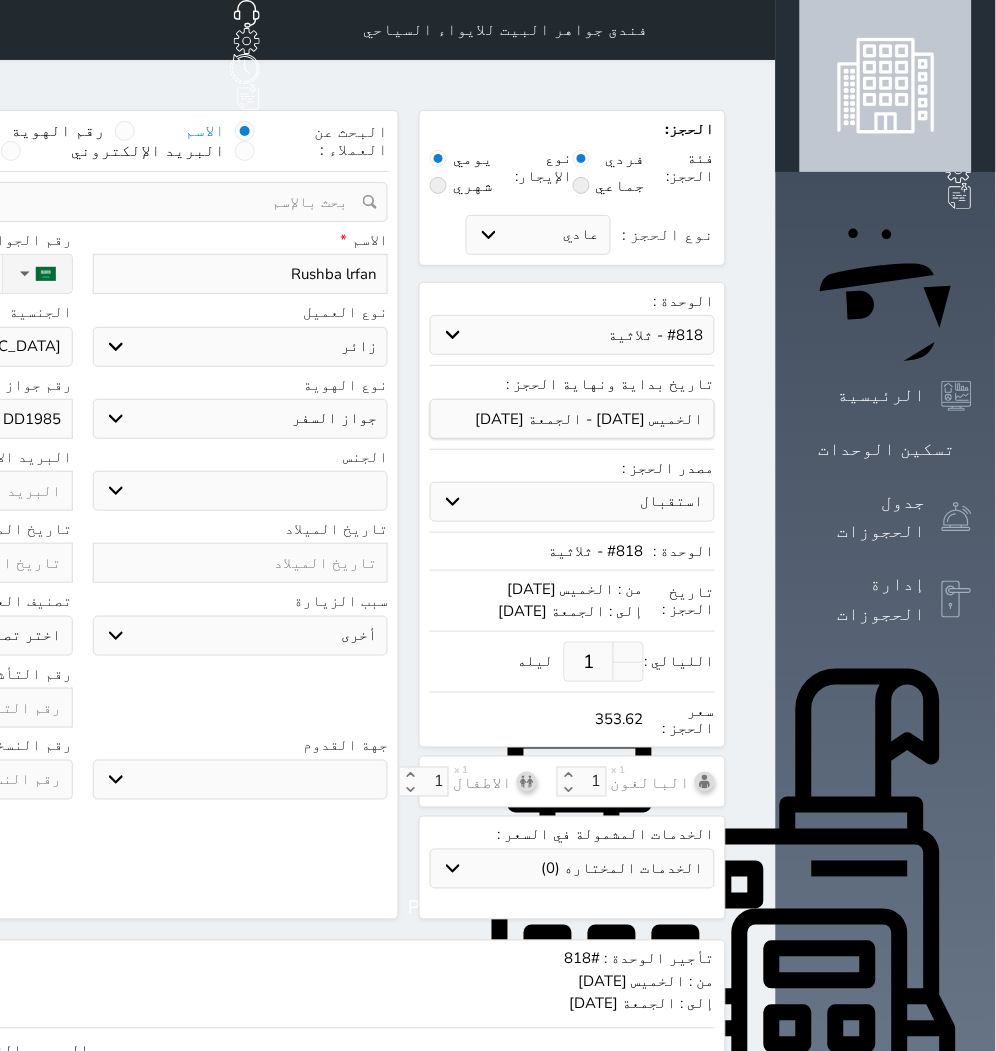 select 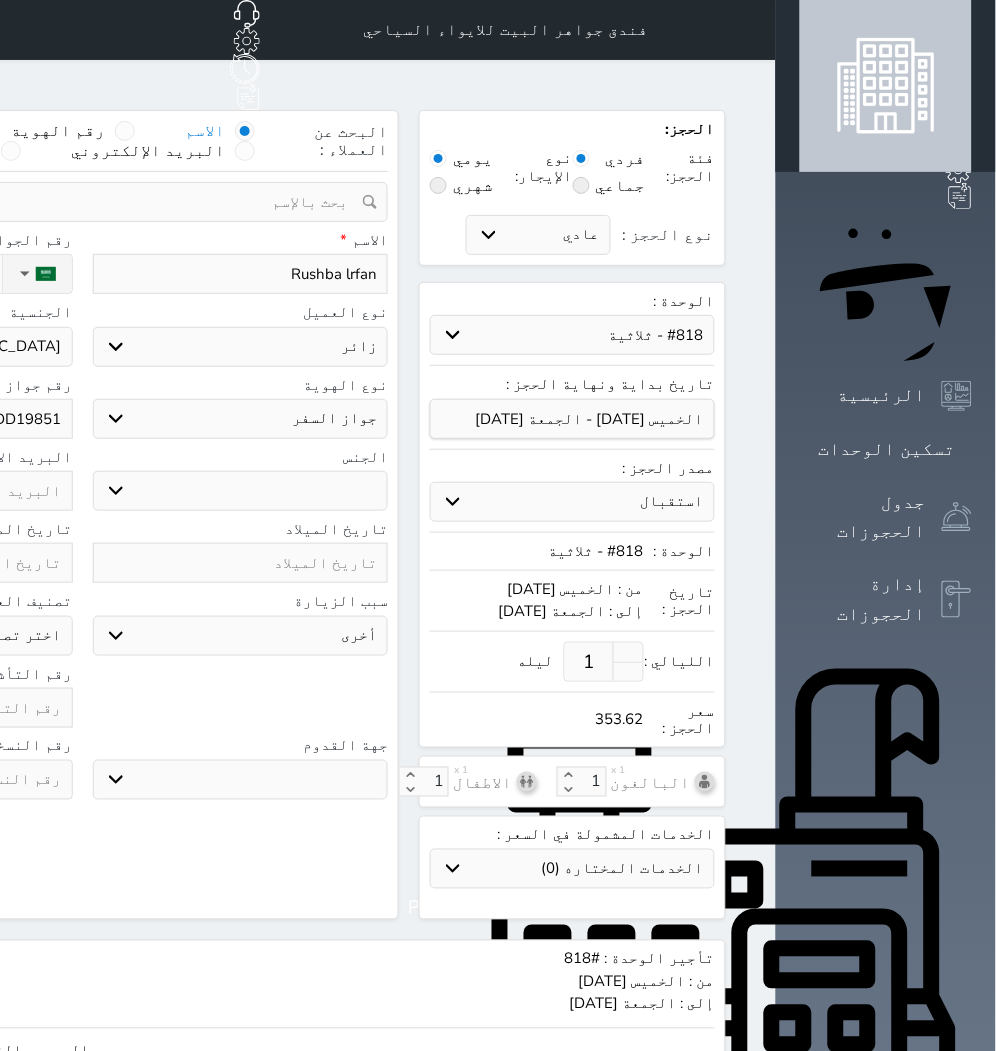 type on "DD198516" 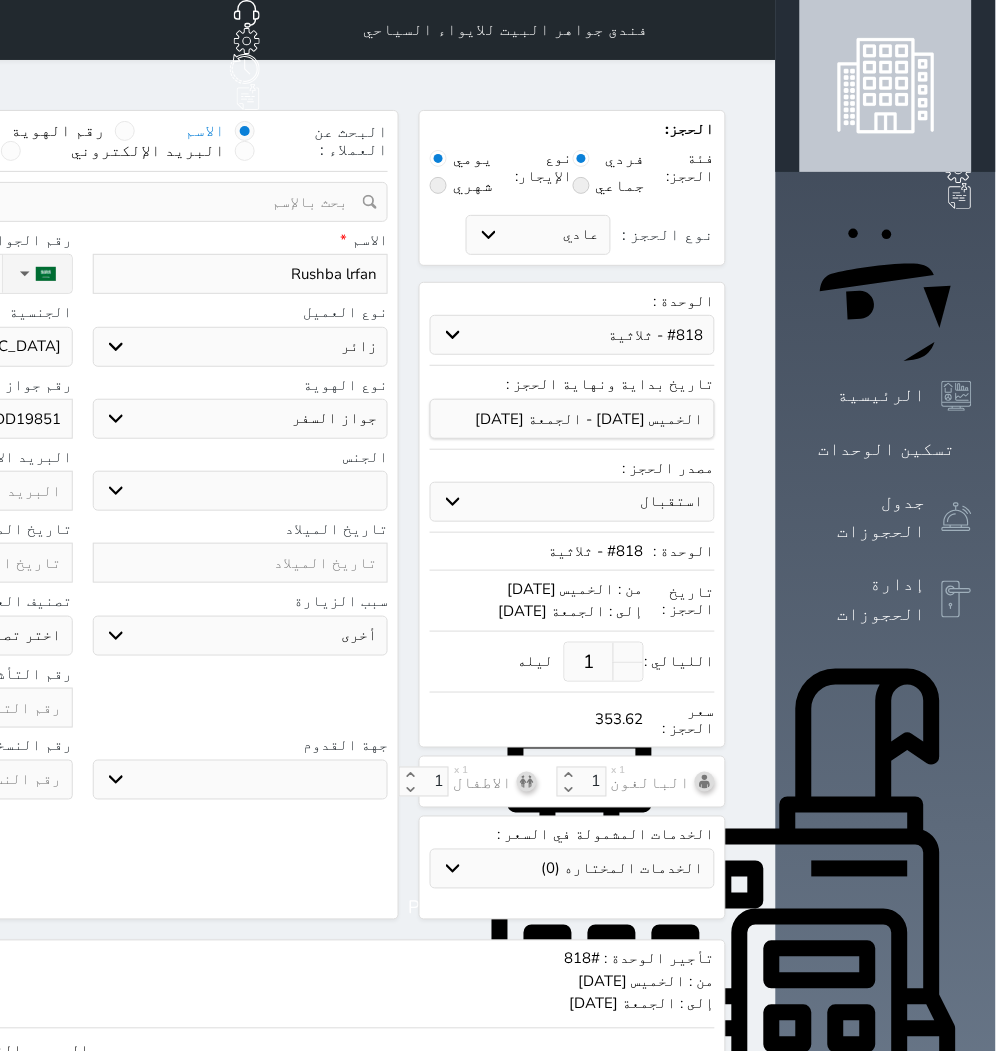 select 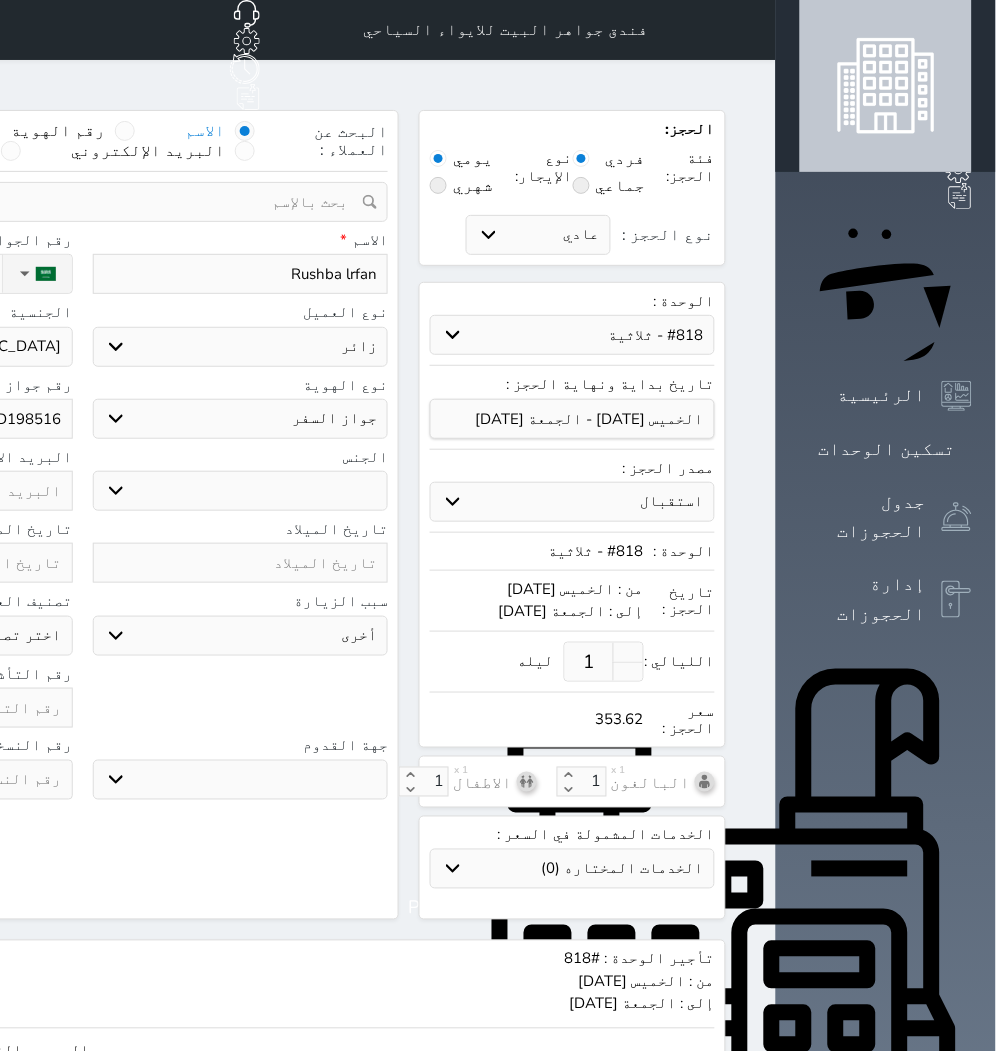 type on "DD1985163" 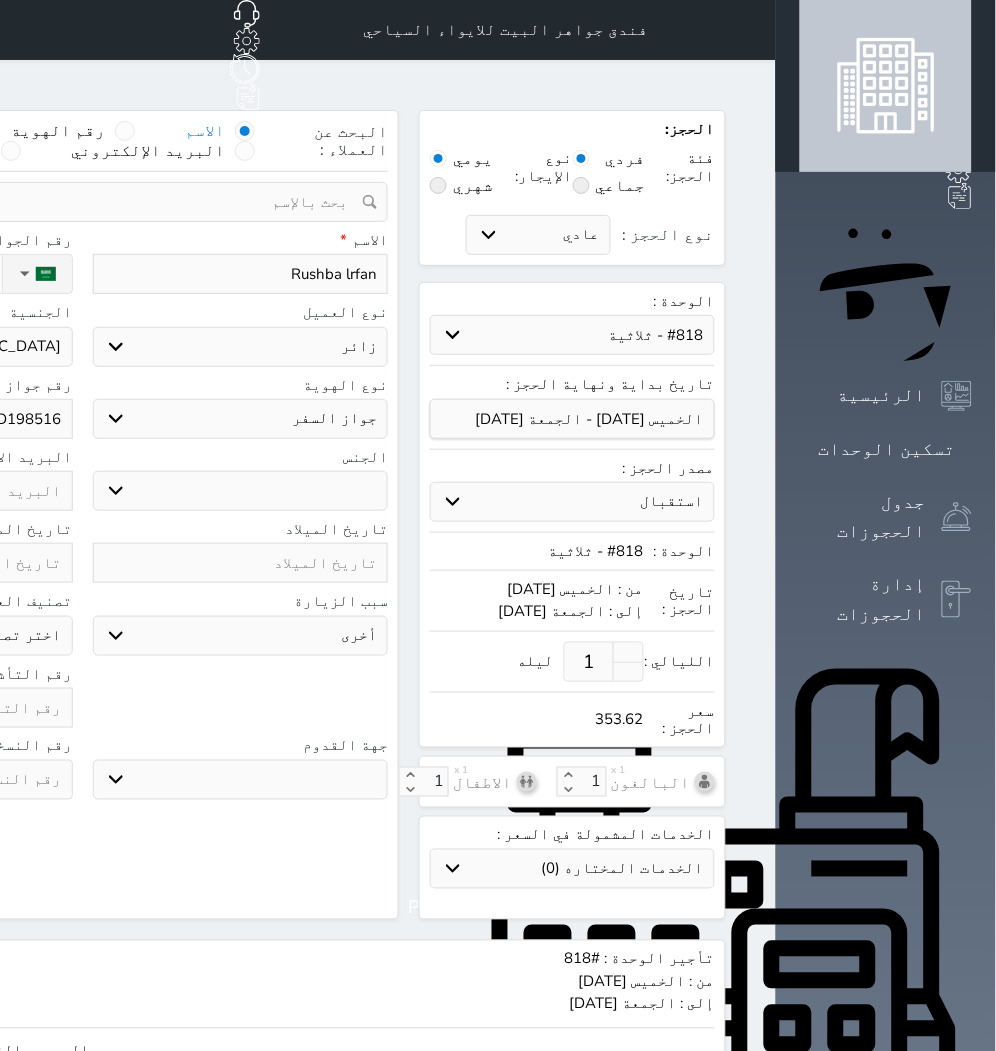 select 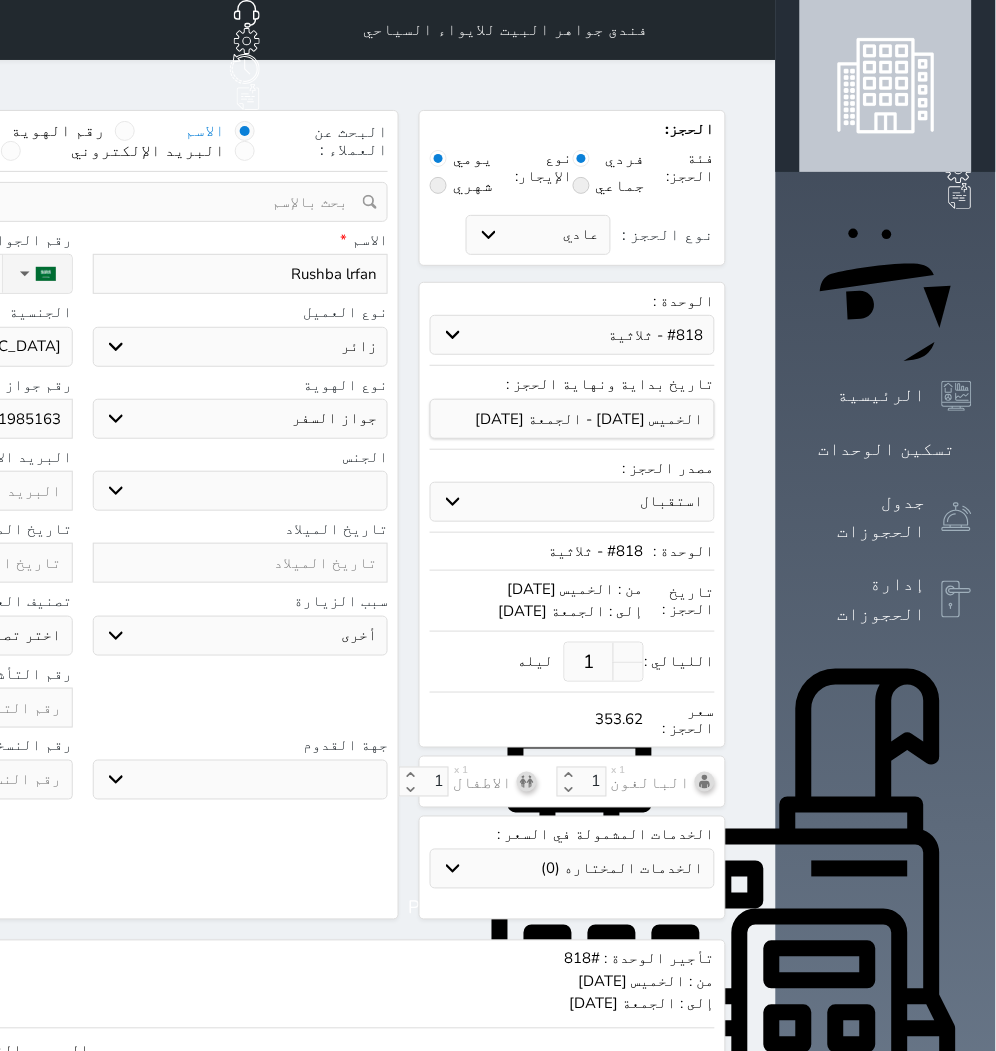 type on "DD1985163" 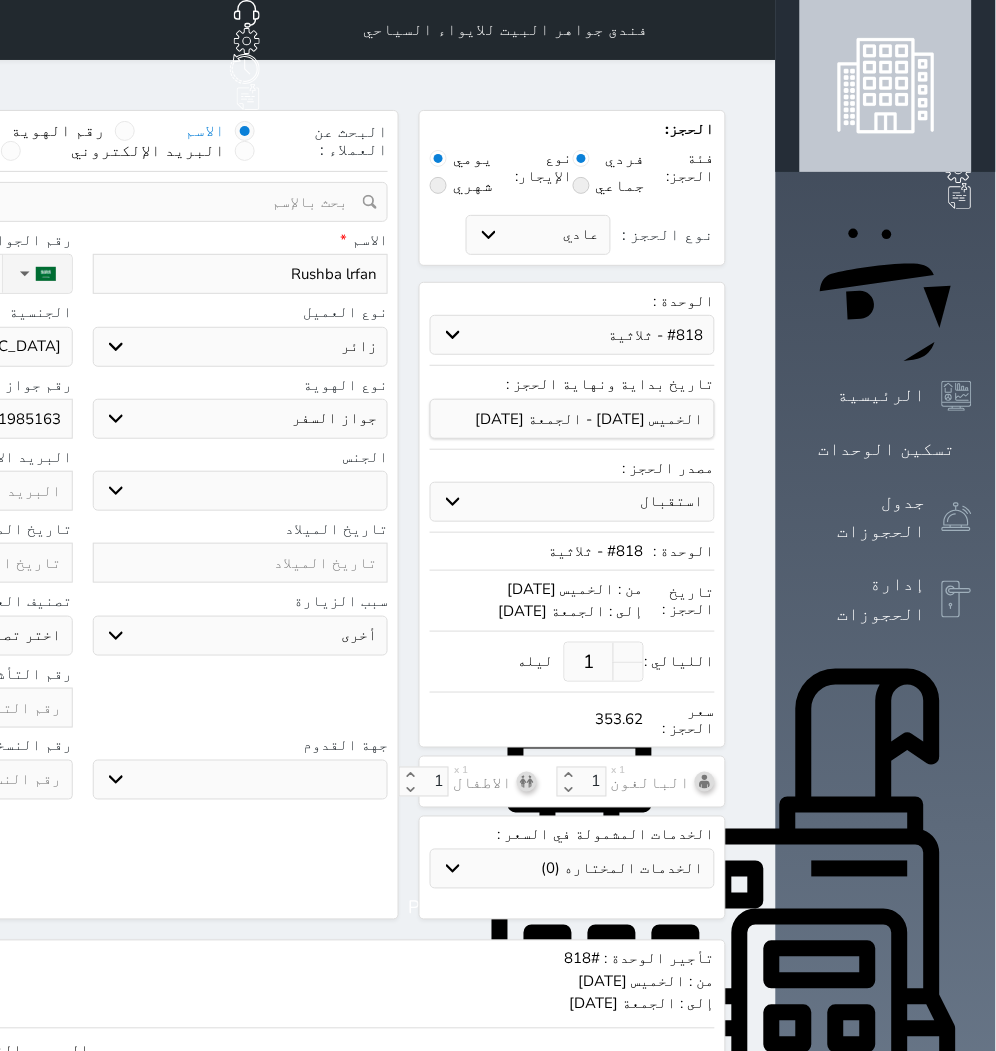click at bounding box center [-75, 708] 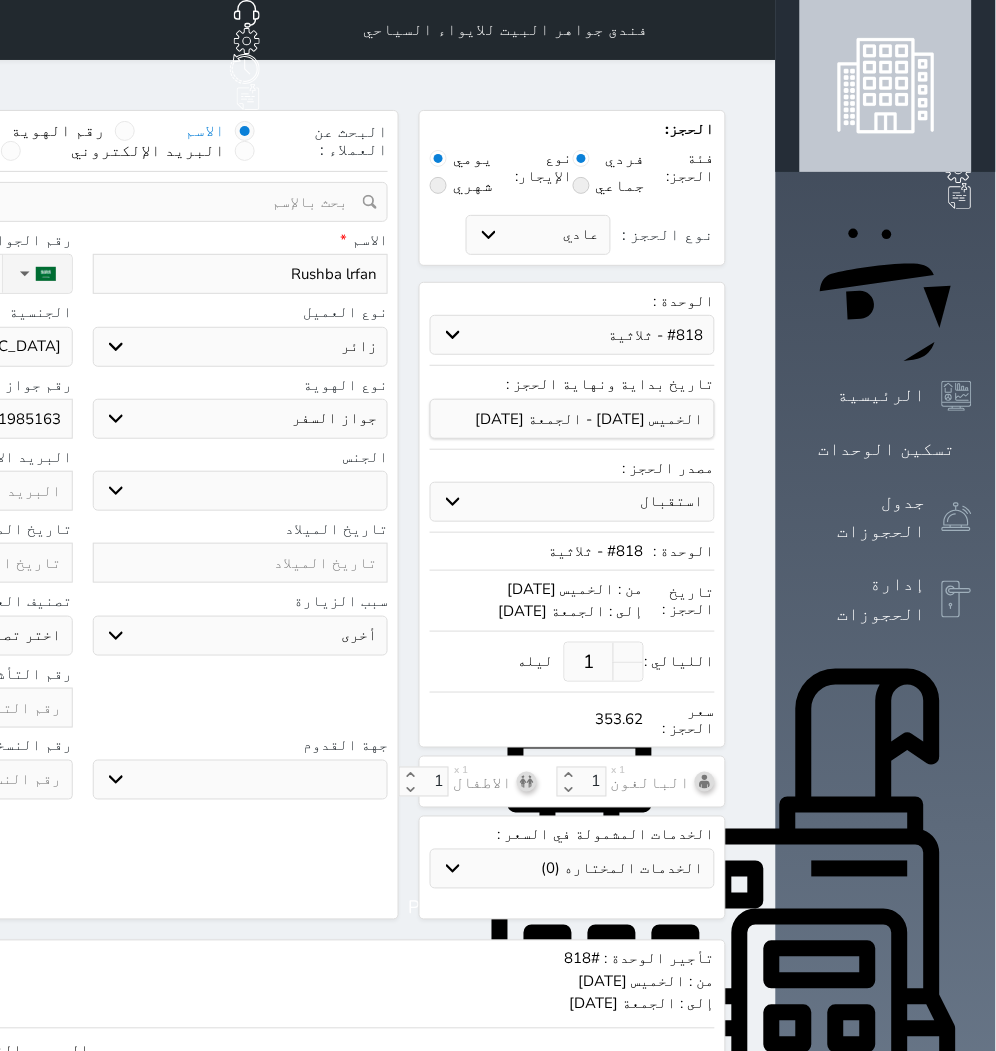 click on "رقم التأشيره" at bounding box center (-75, 674) 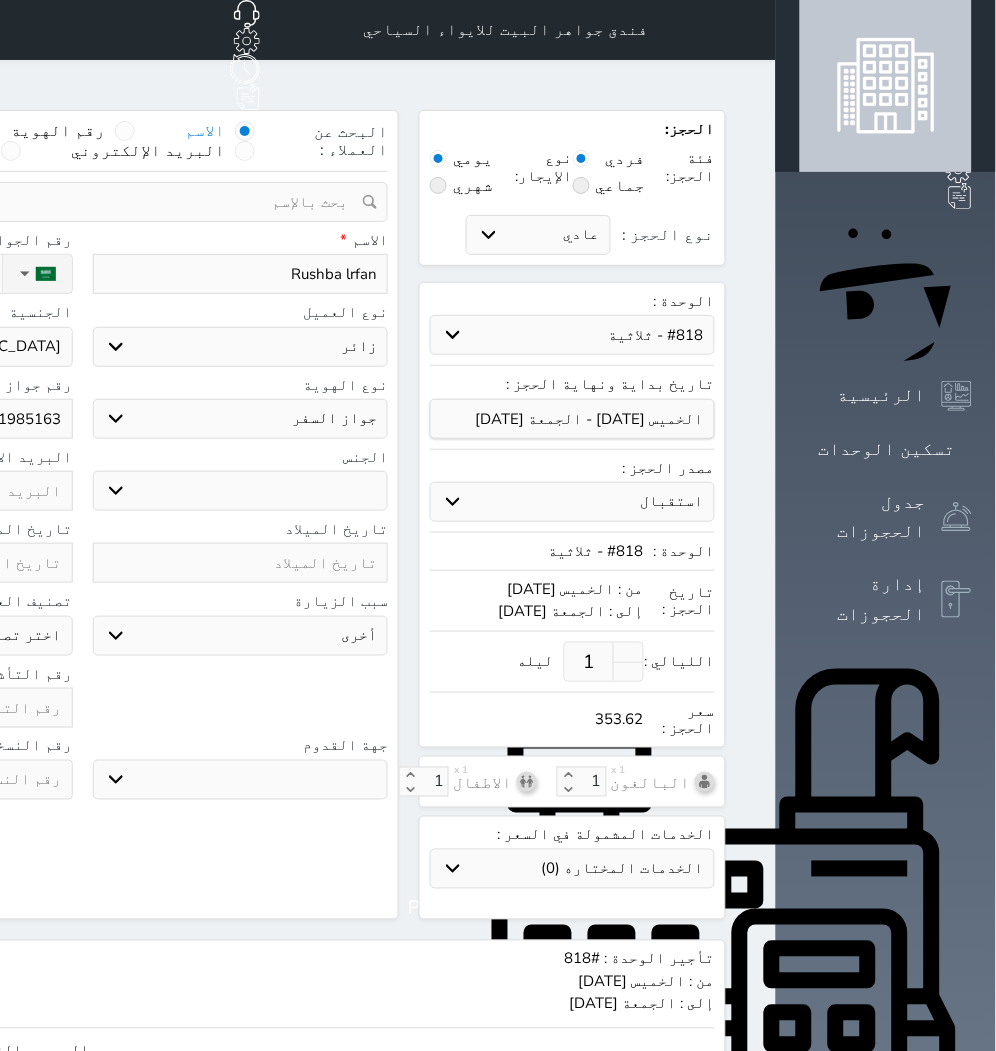 select 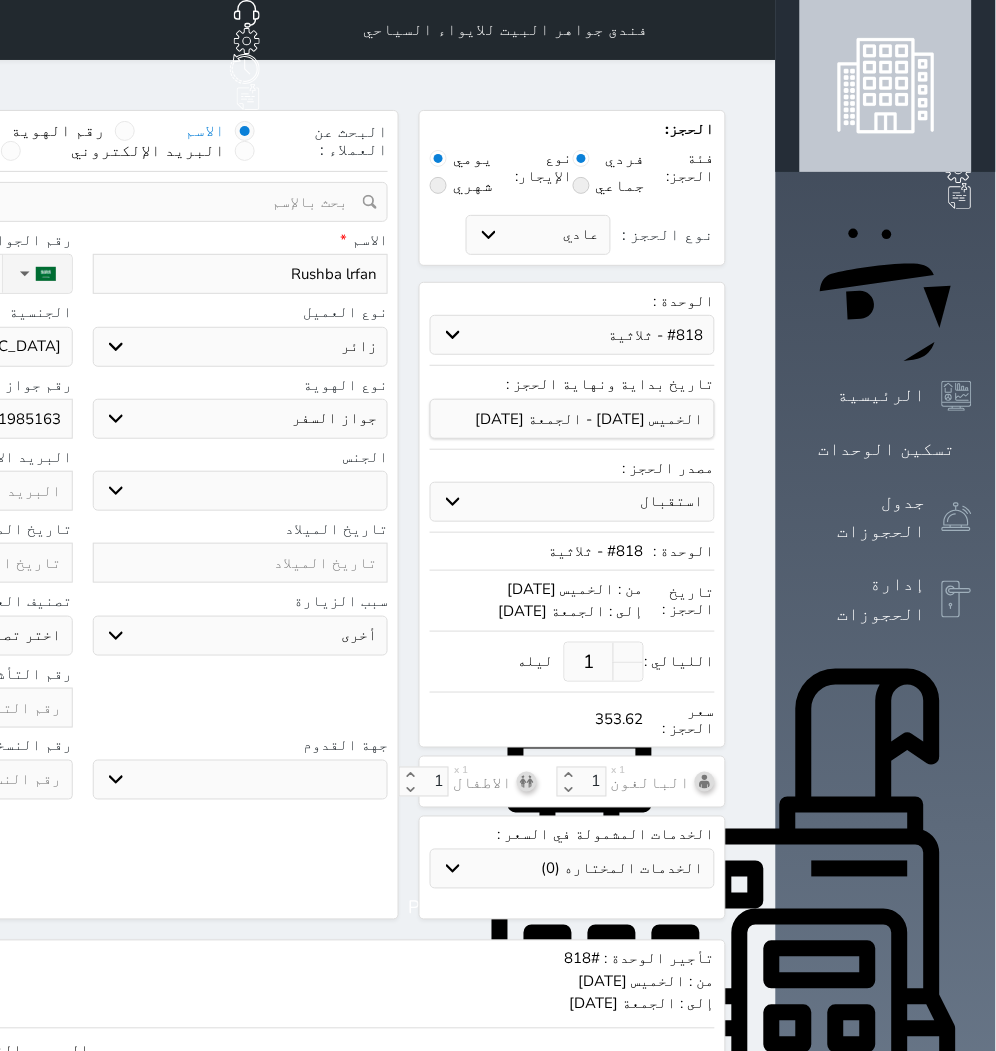 type on "6" 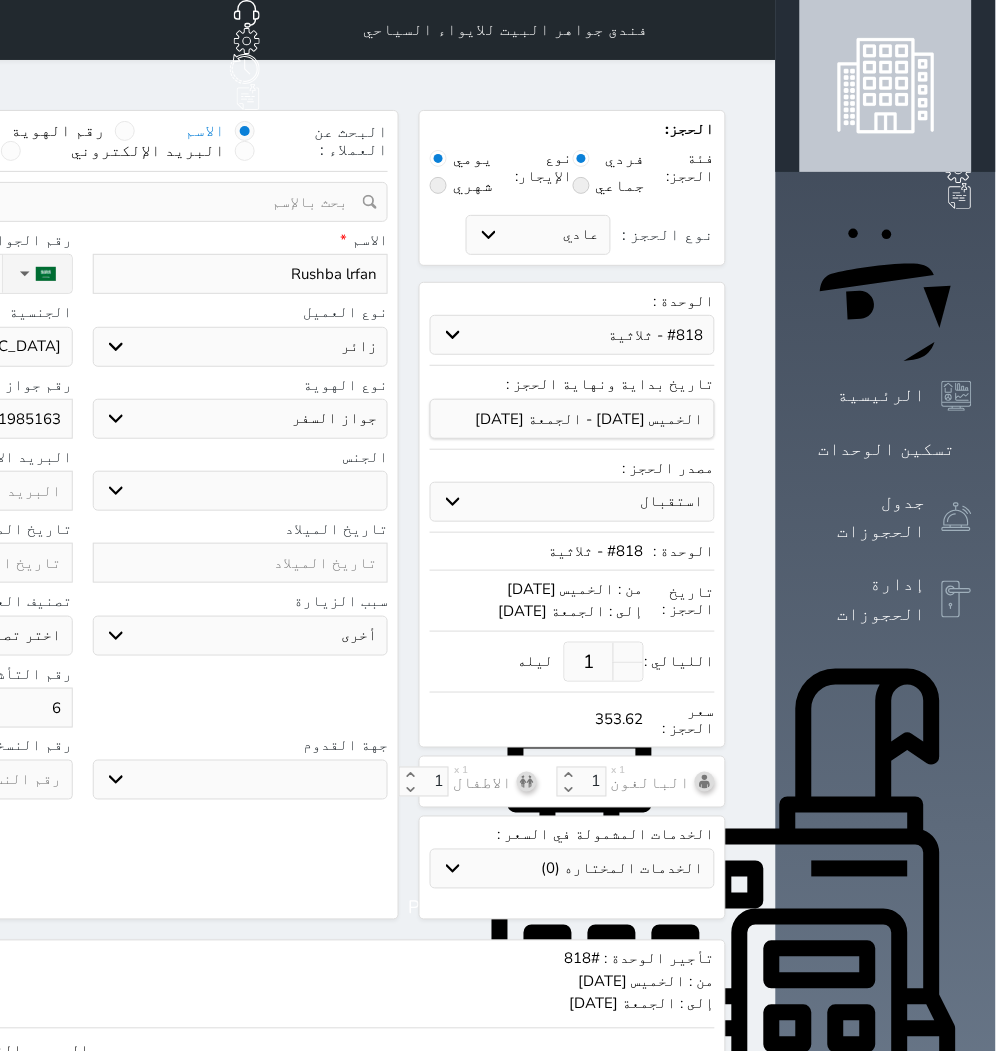 select 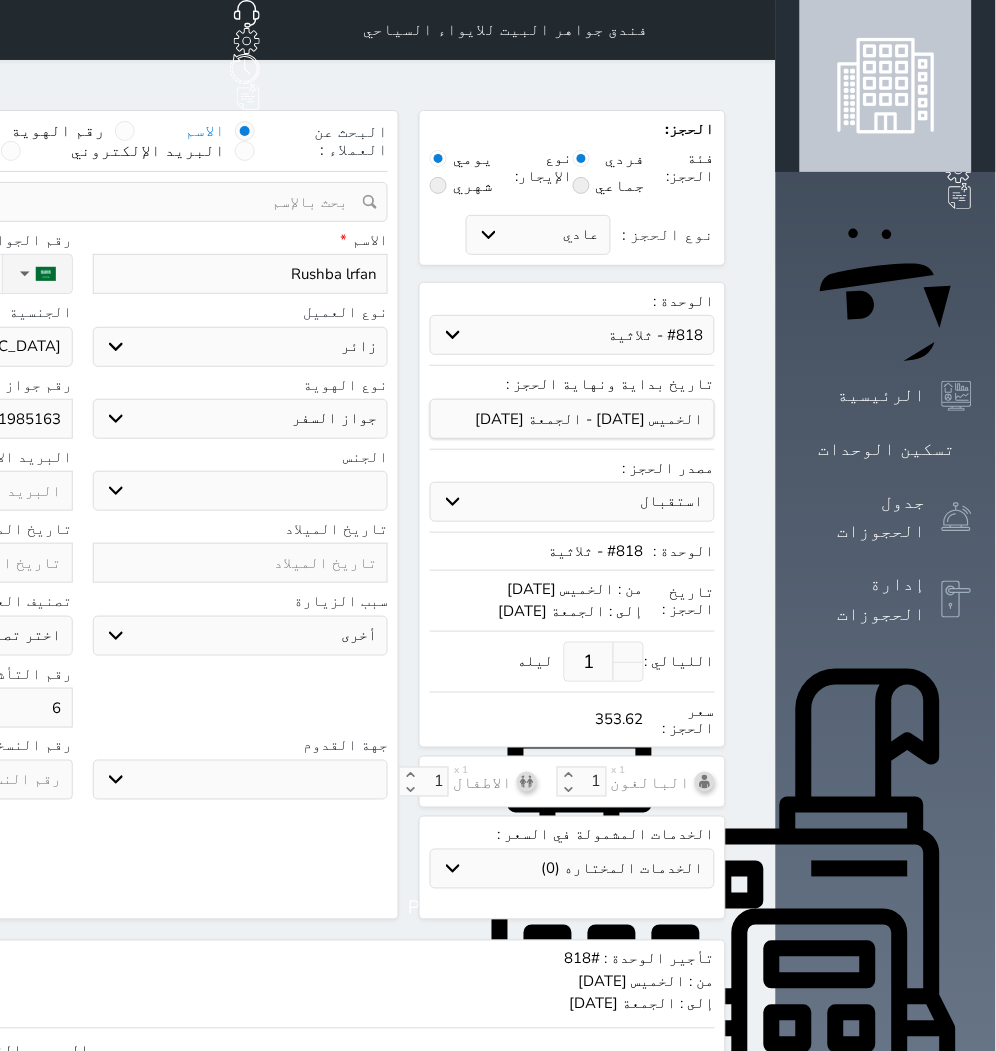 type on "61" 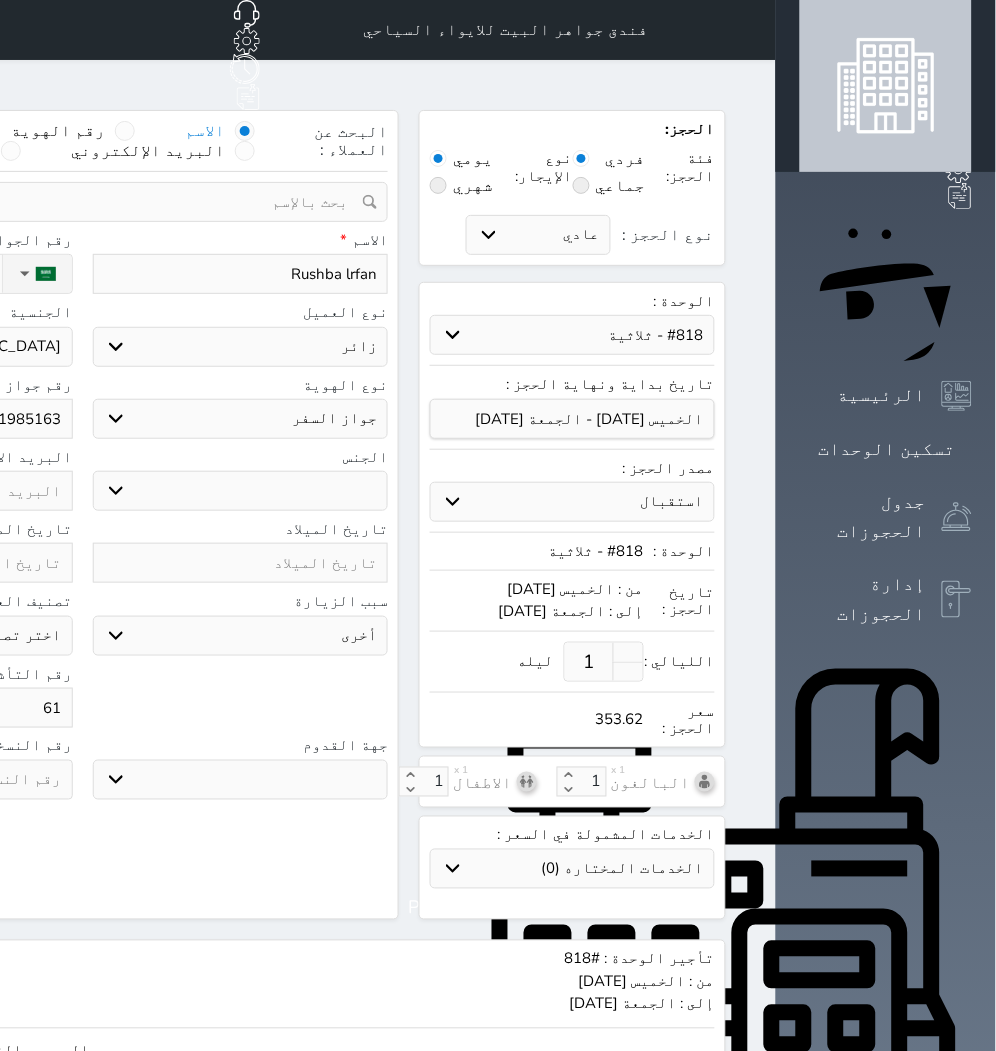 select 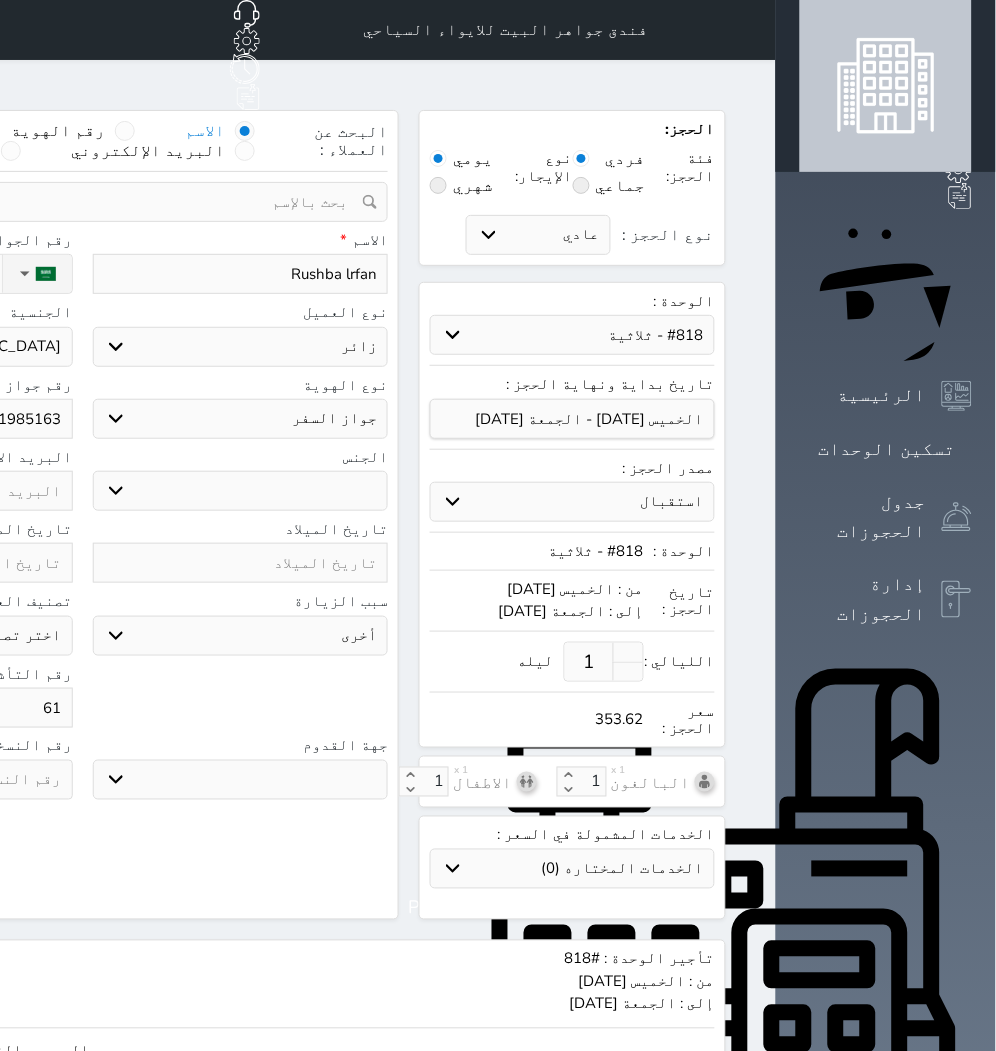 type on "614" 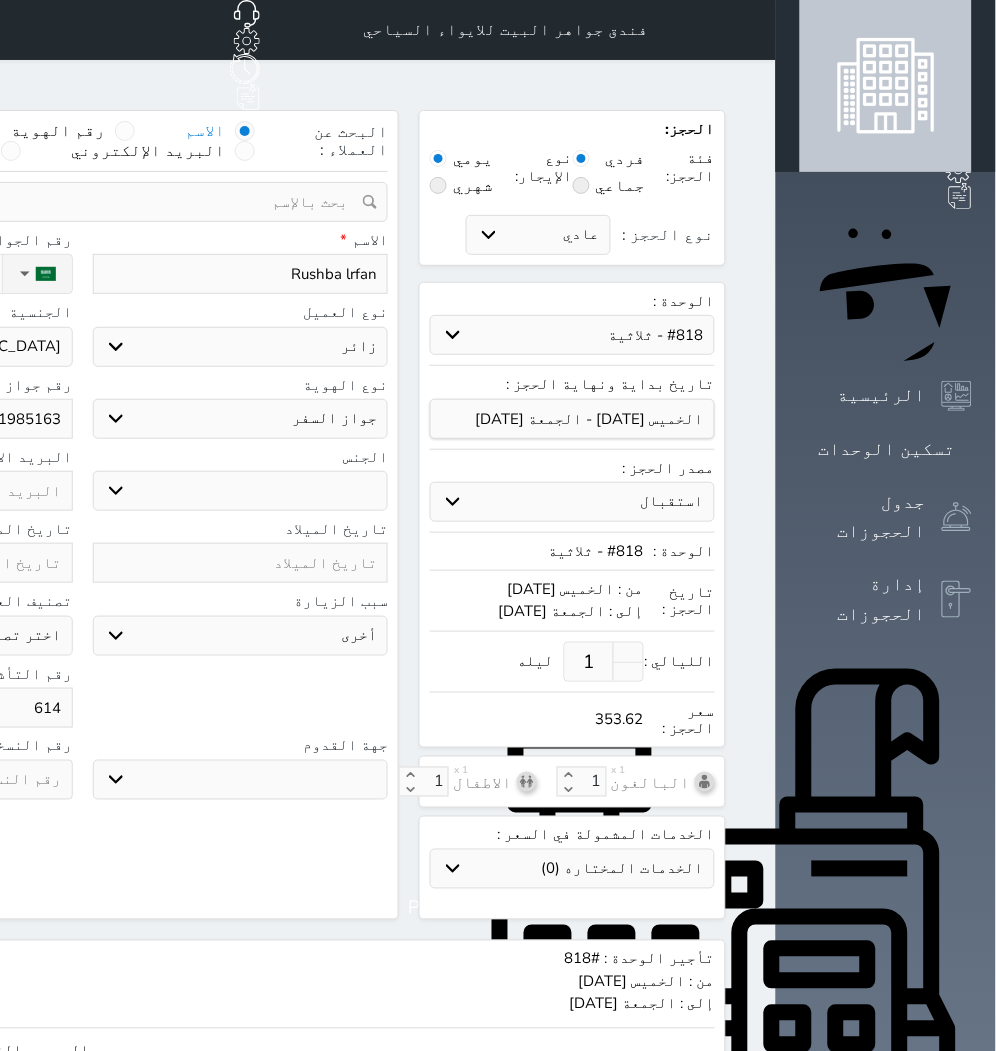 select 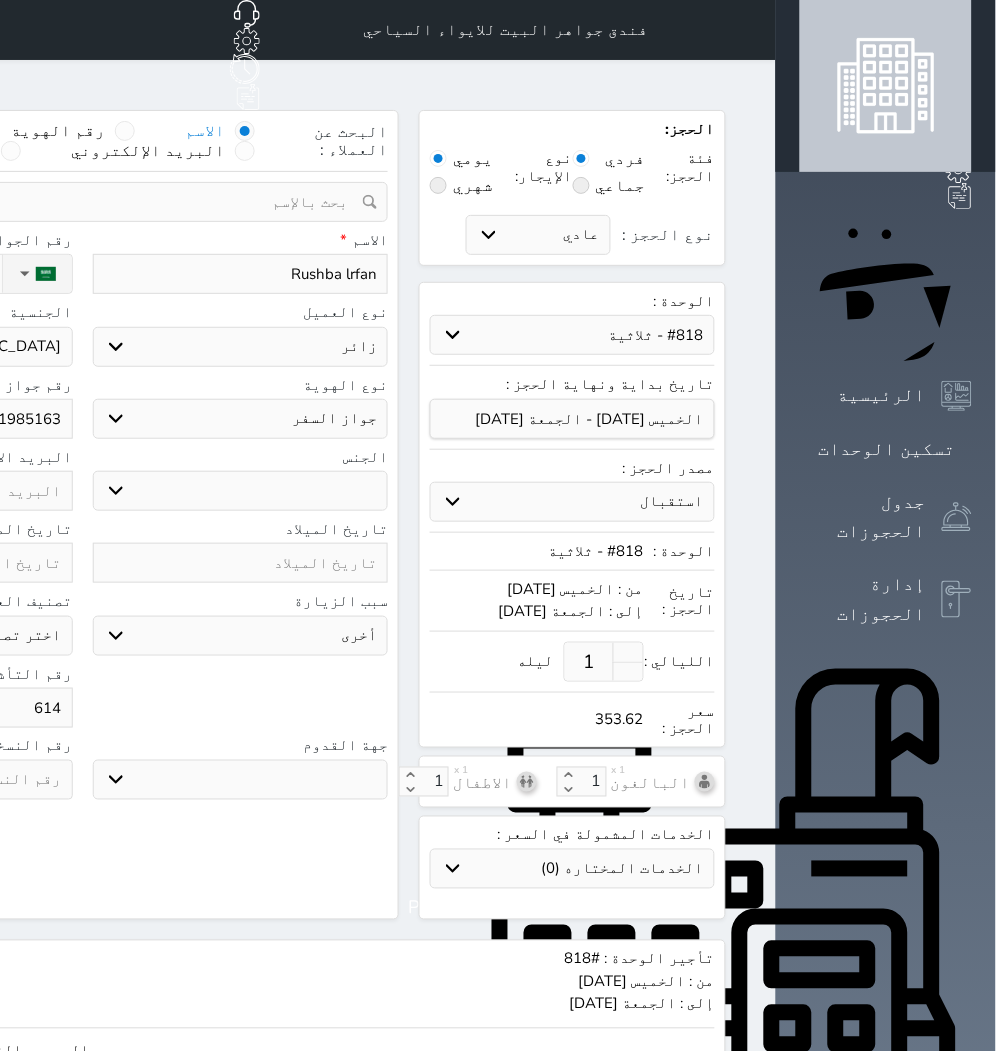 type on "6144" 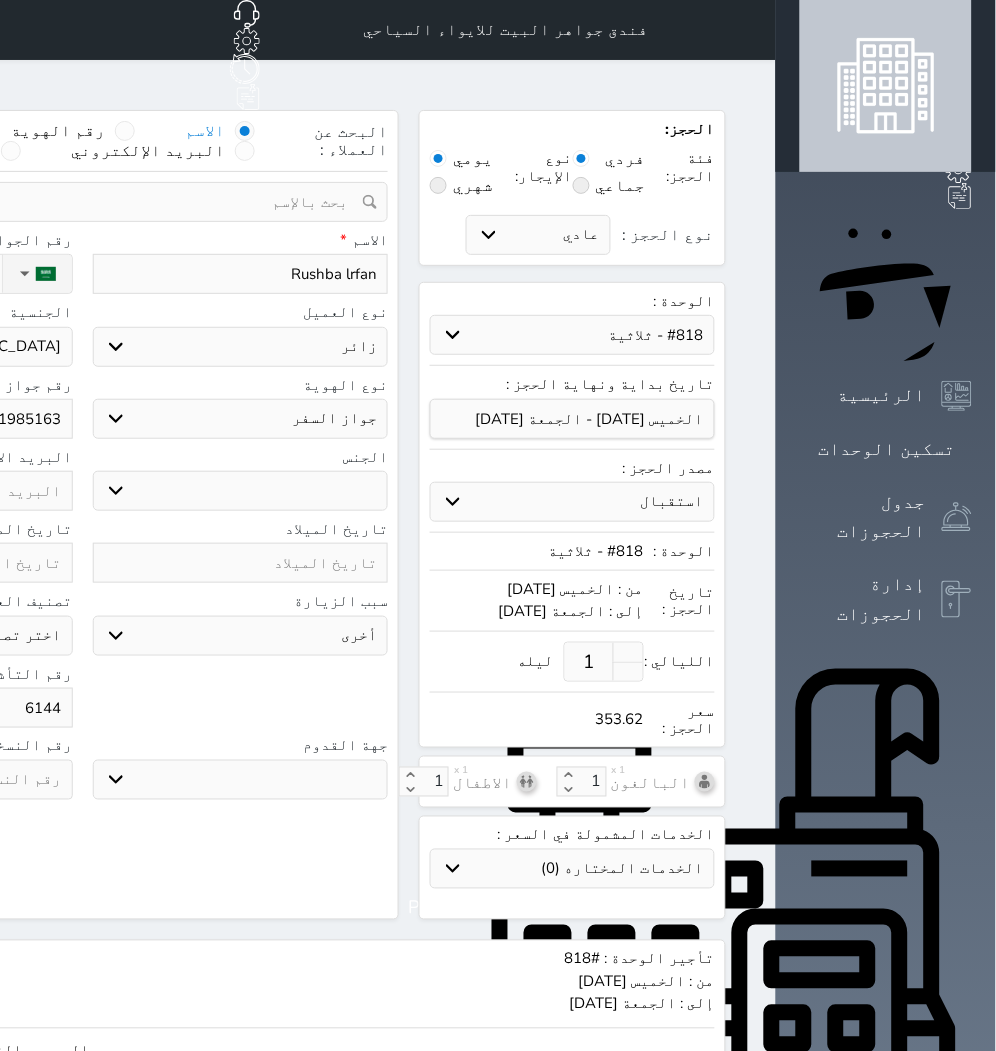 select 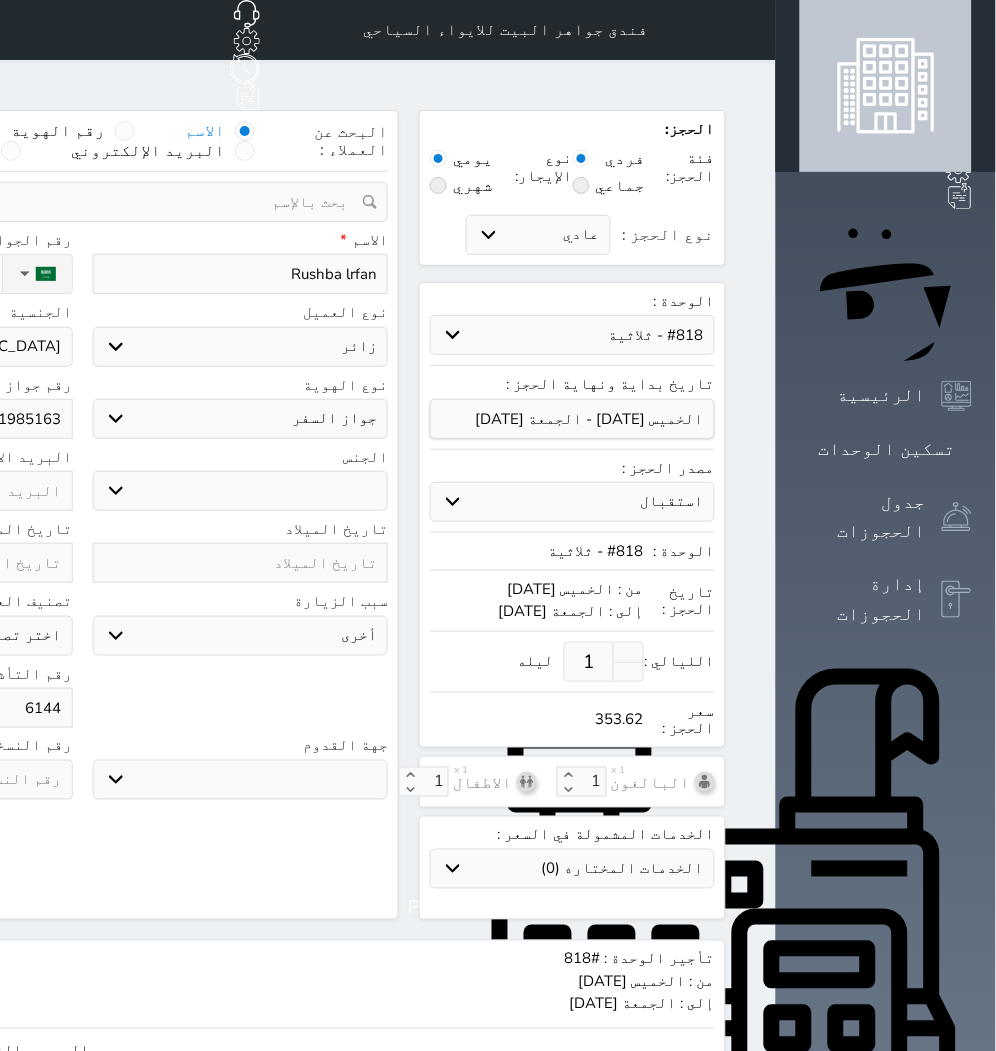 type on "61442" 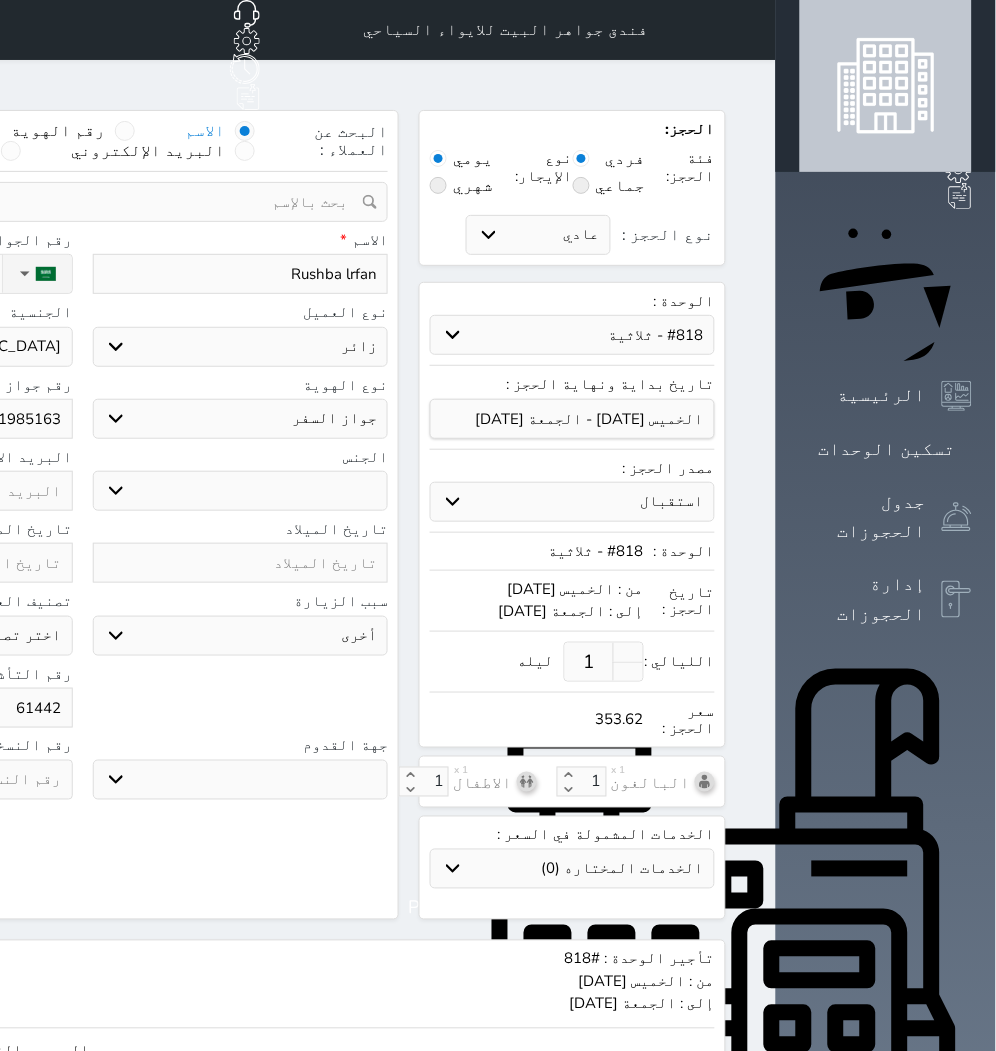 select 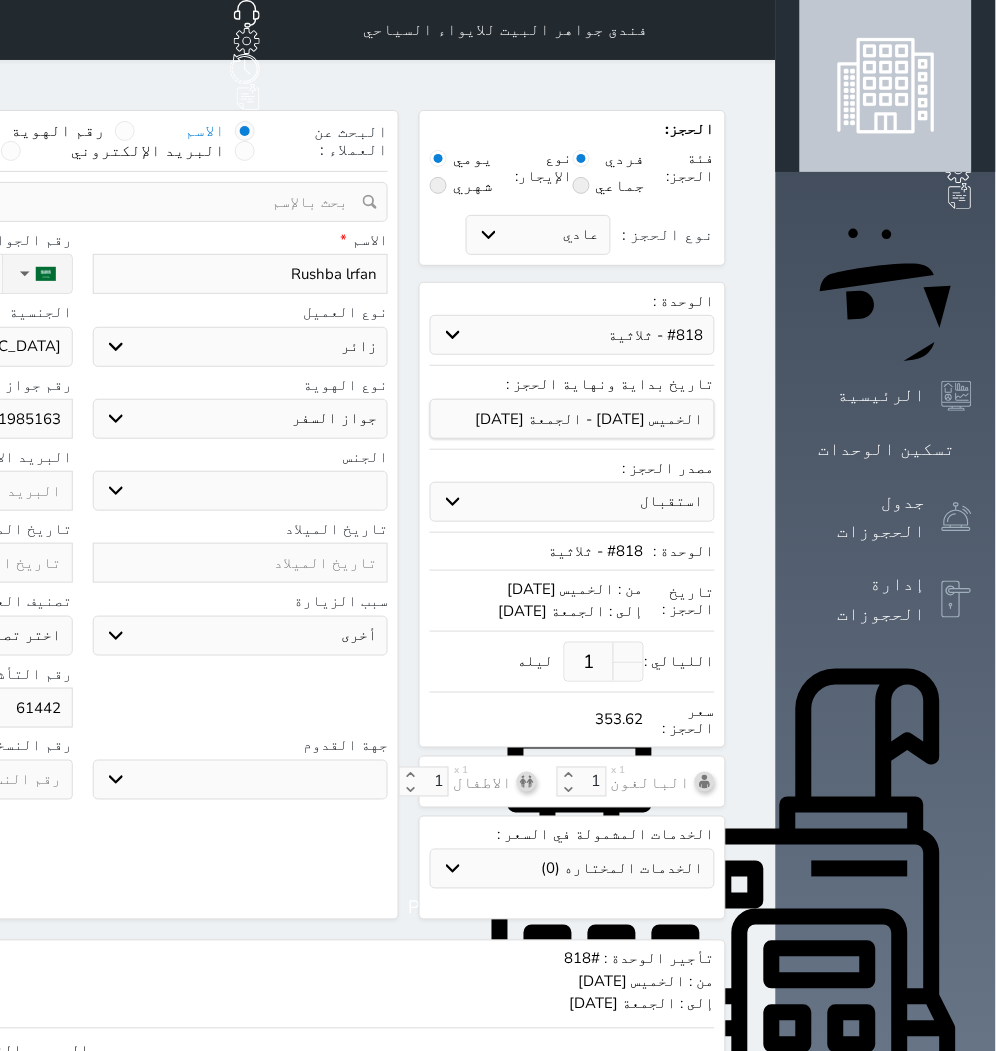 type on "614427" 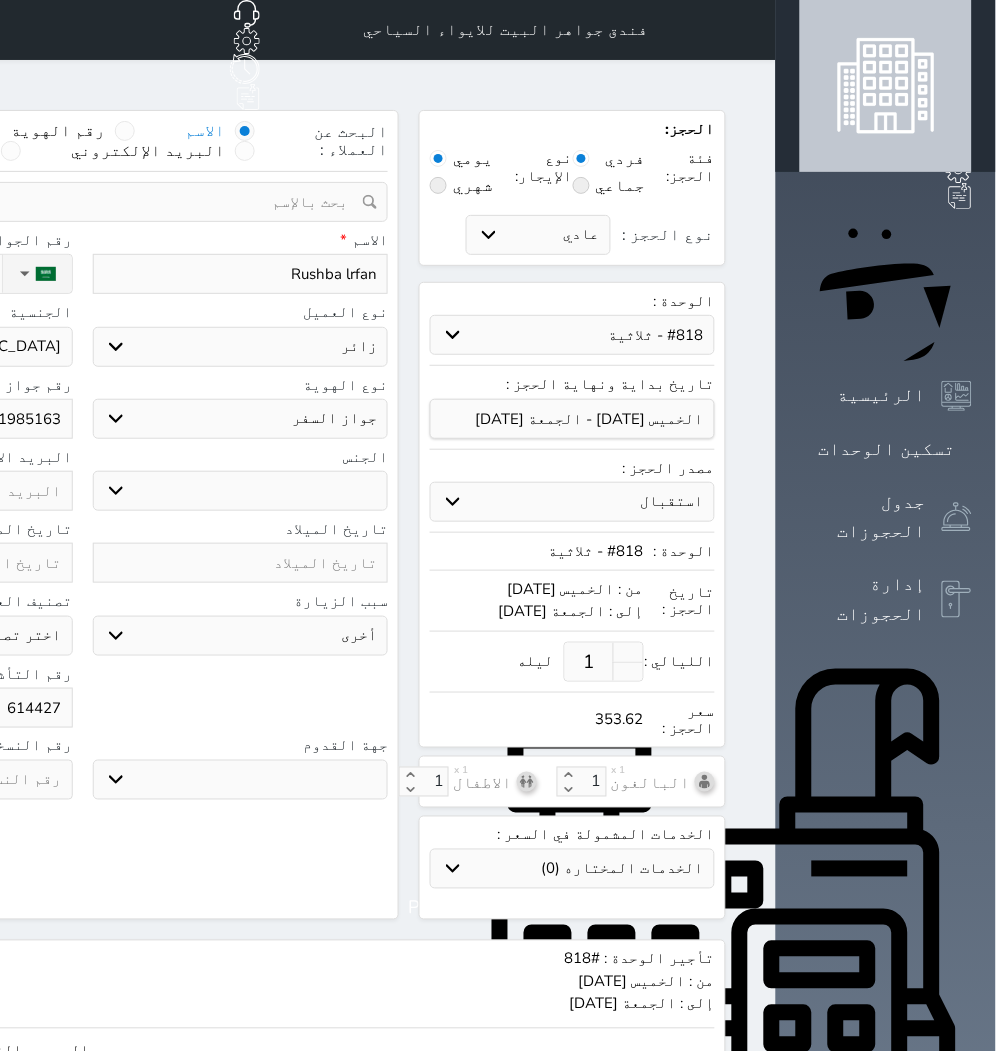 select 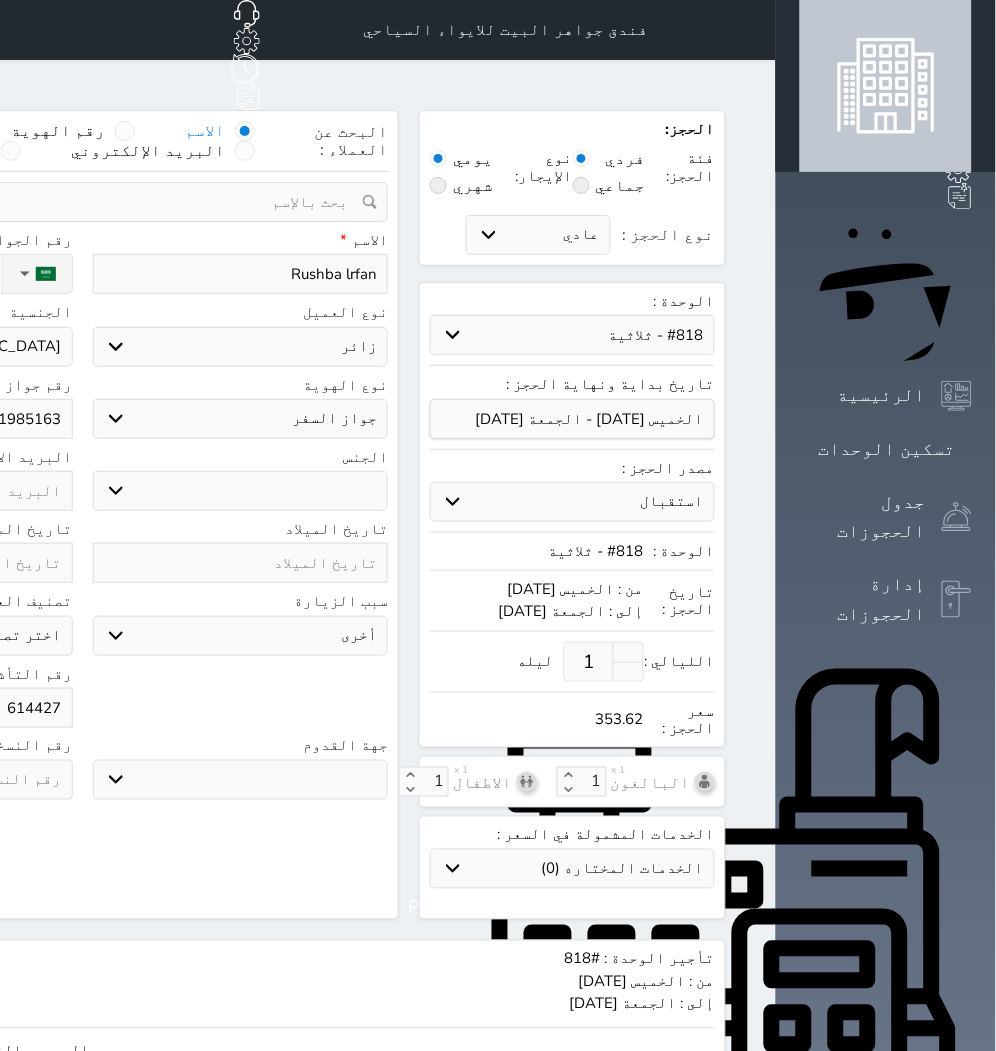type on "6144270" 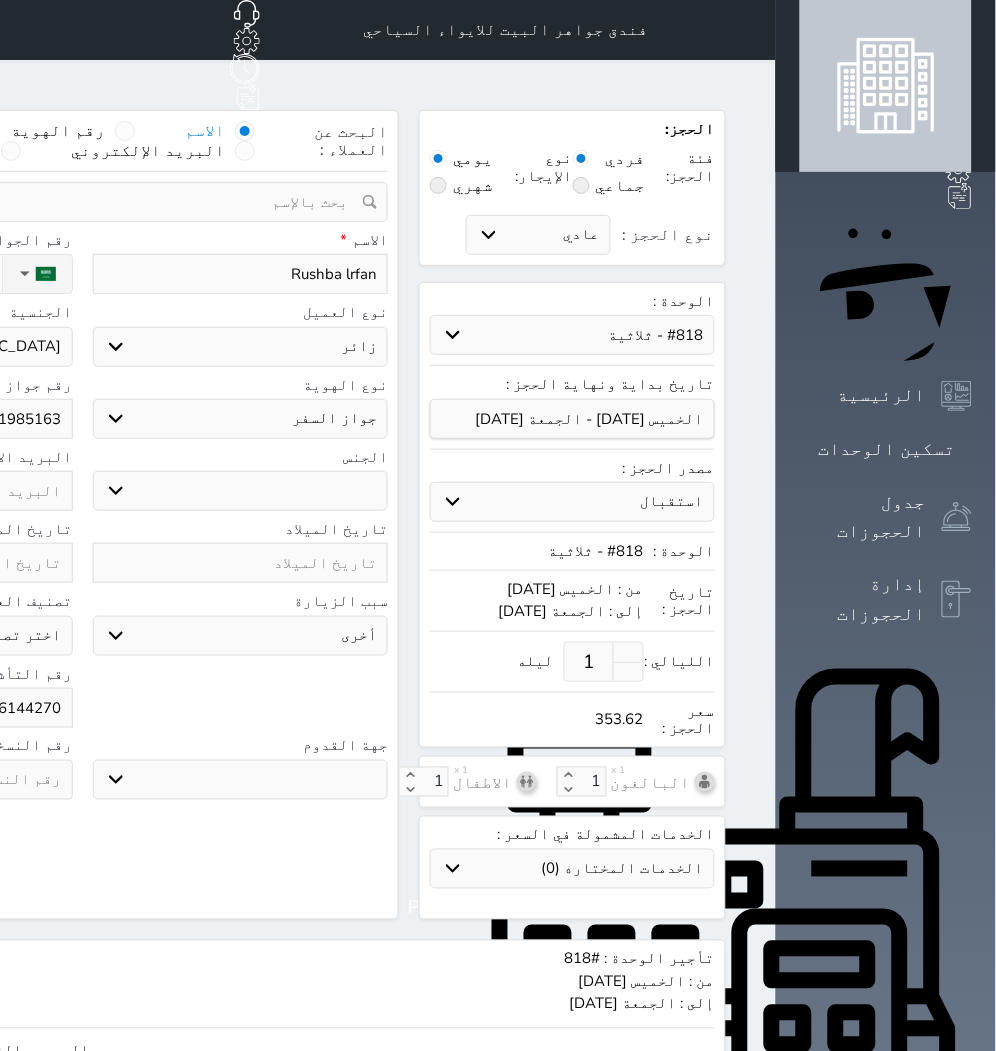 select 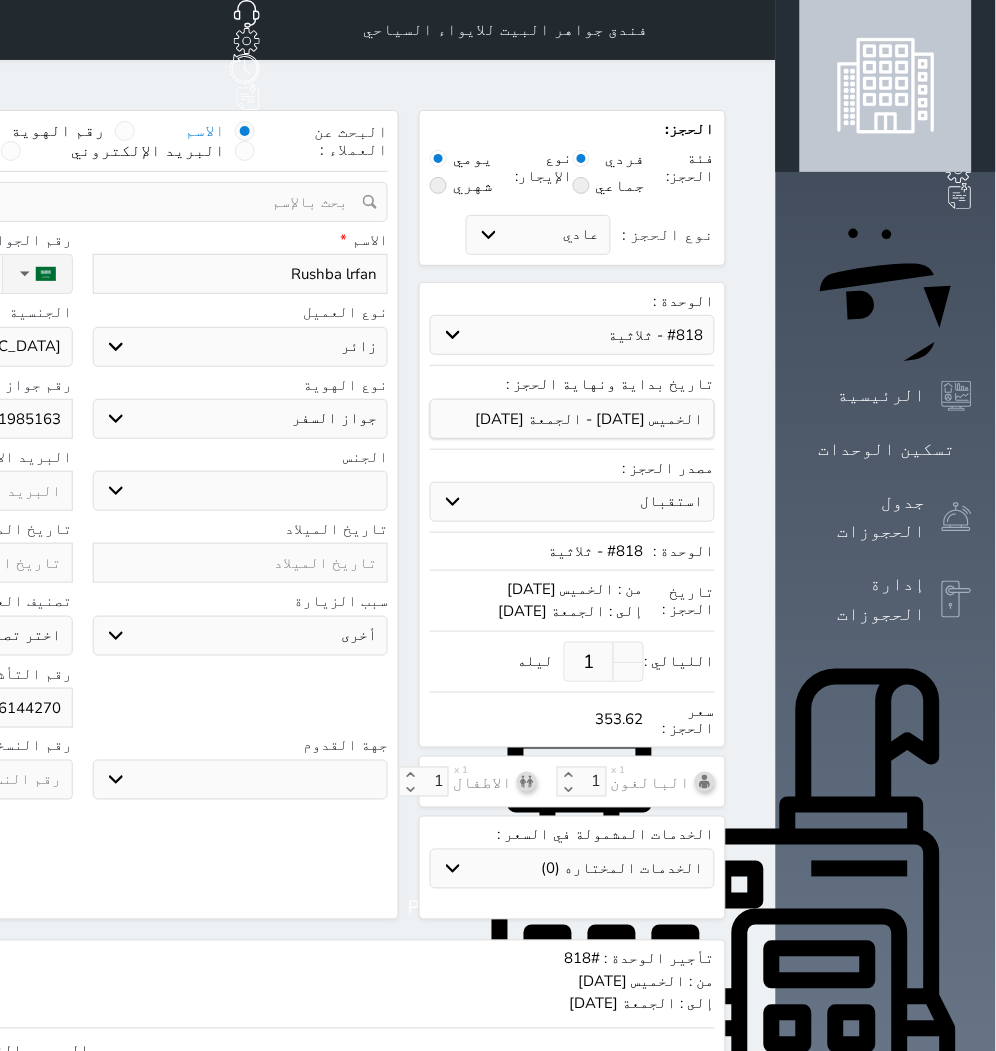 type on "61442703" 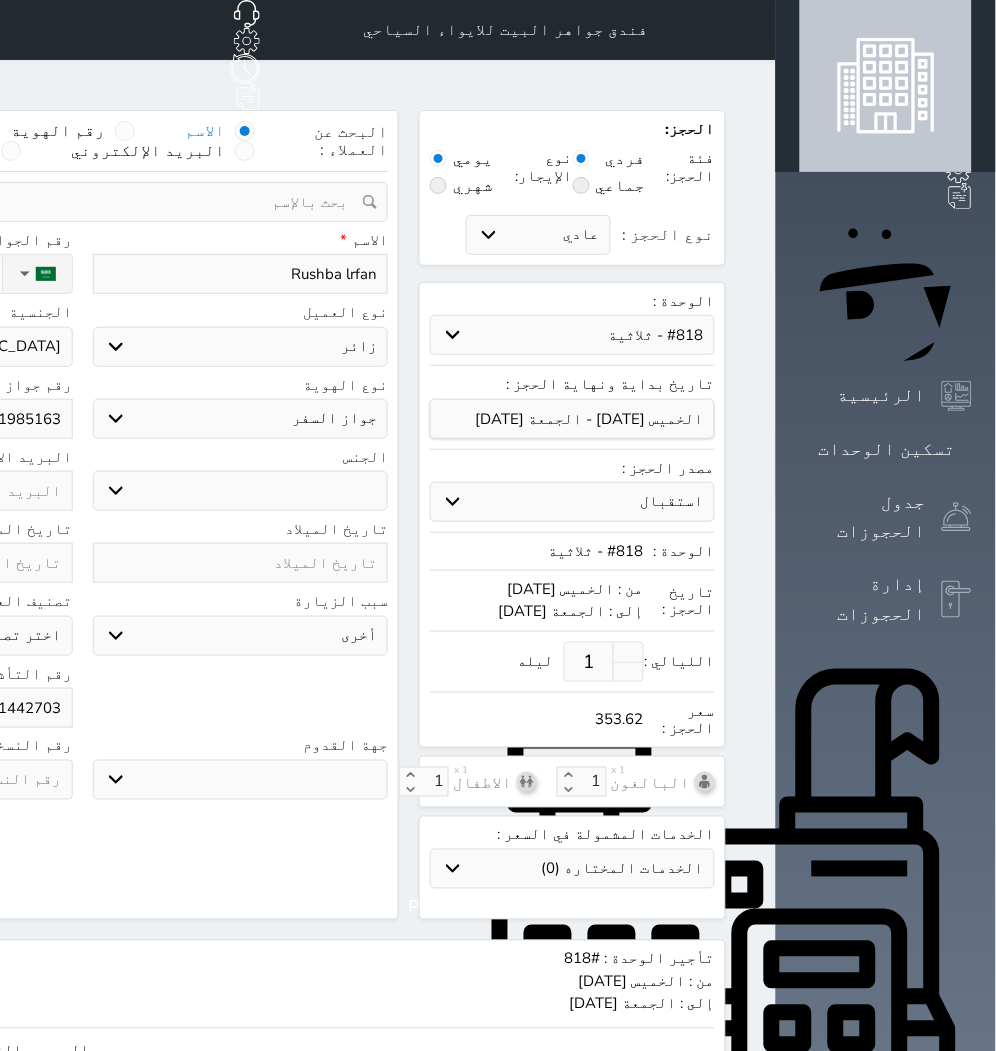 select 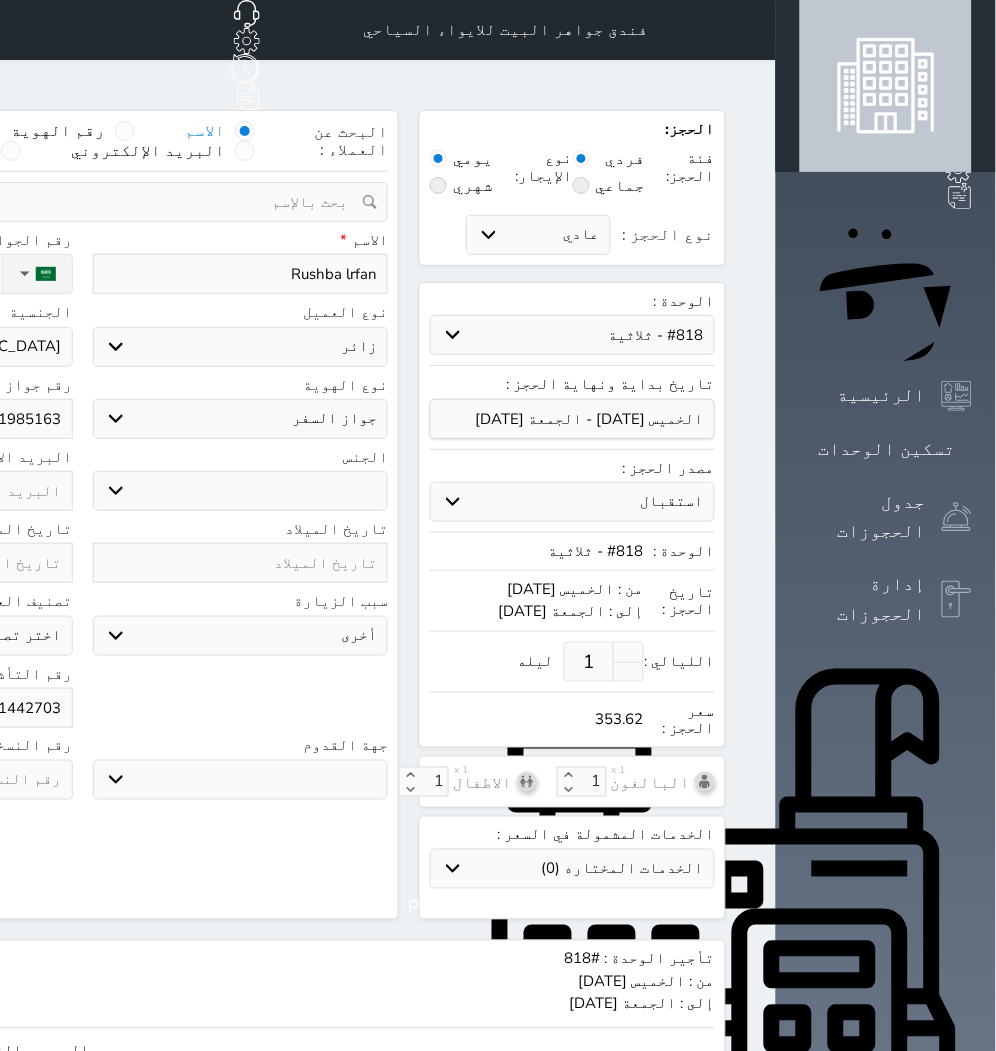 type on "614427031" 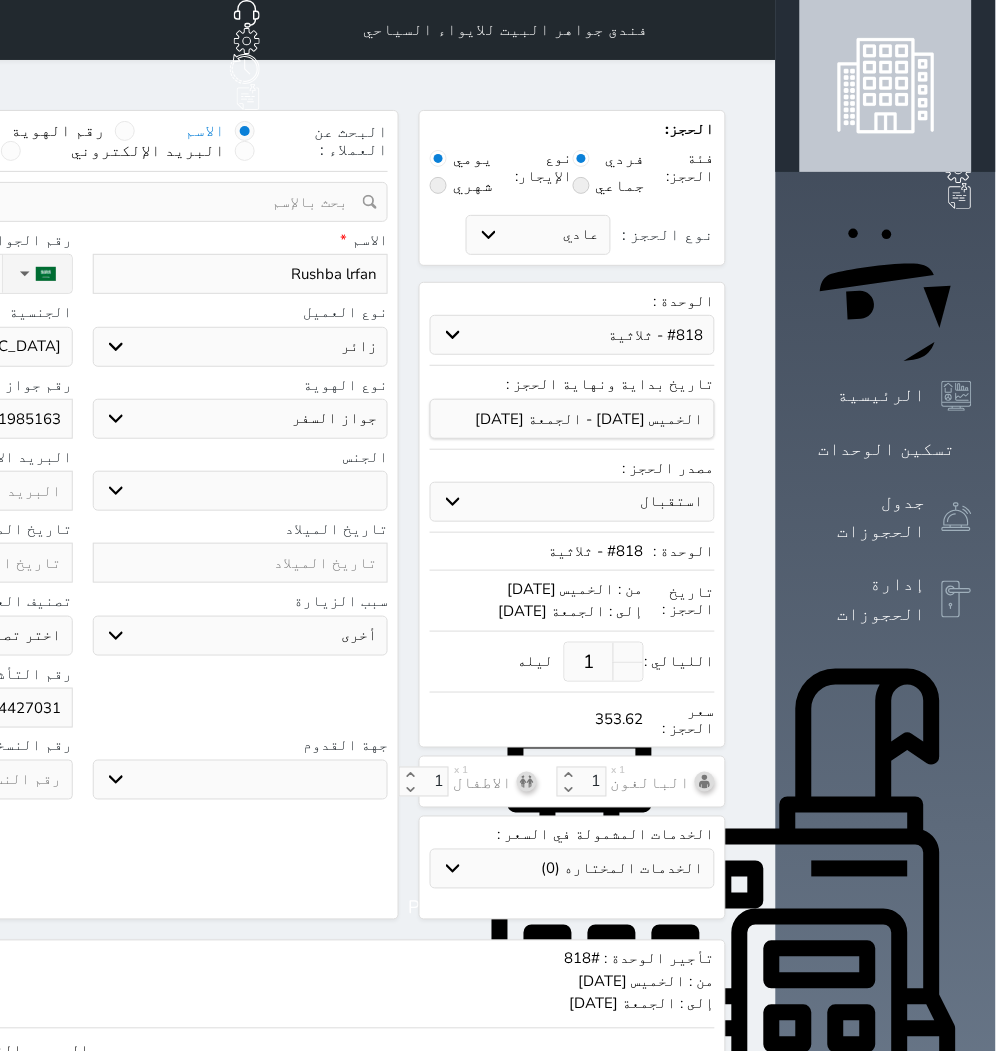 select 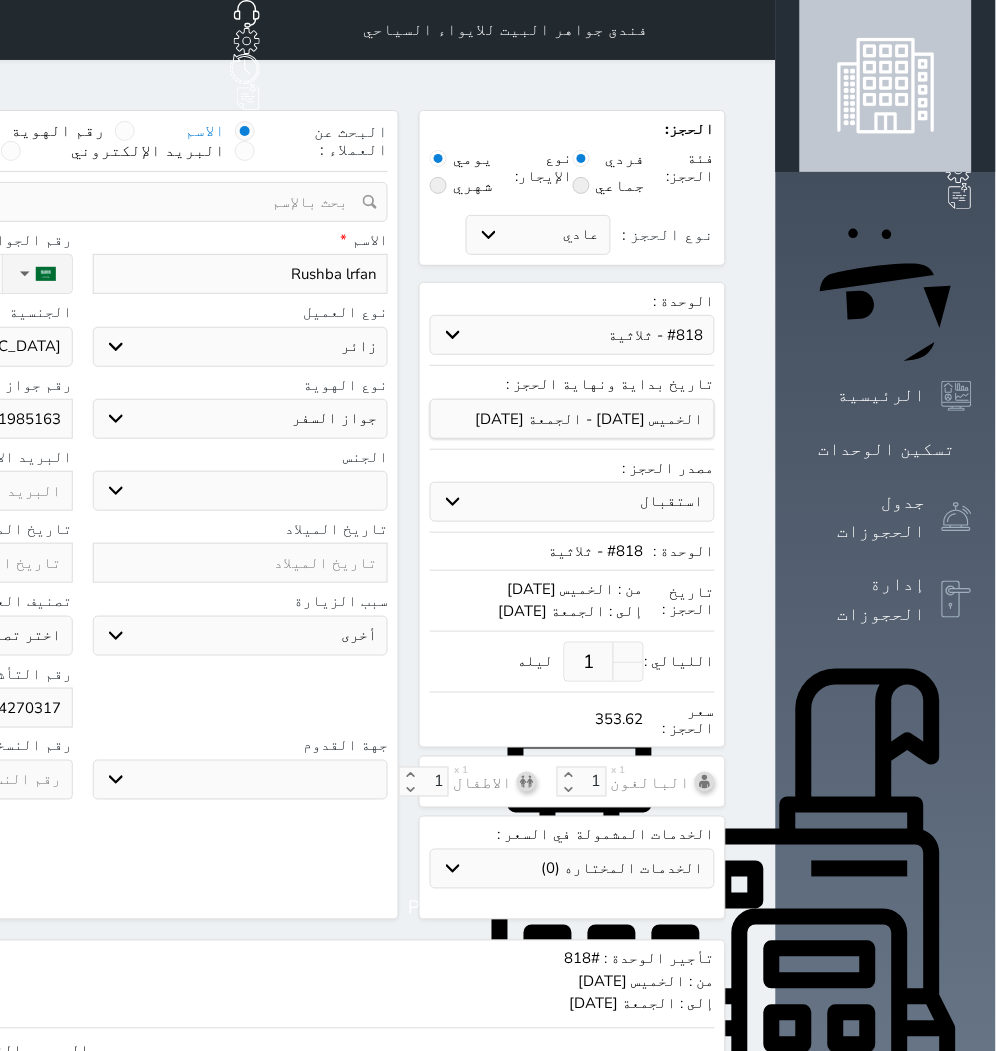 type on "6144270317" 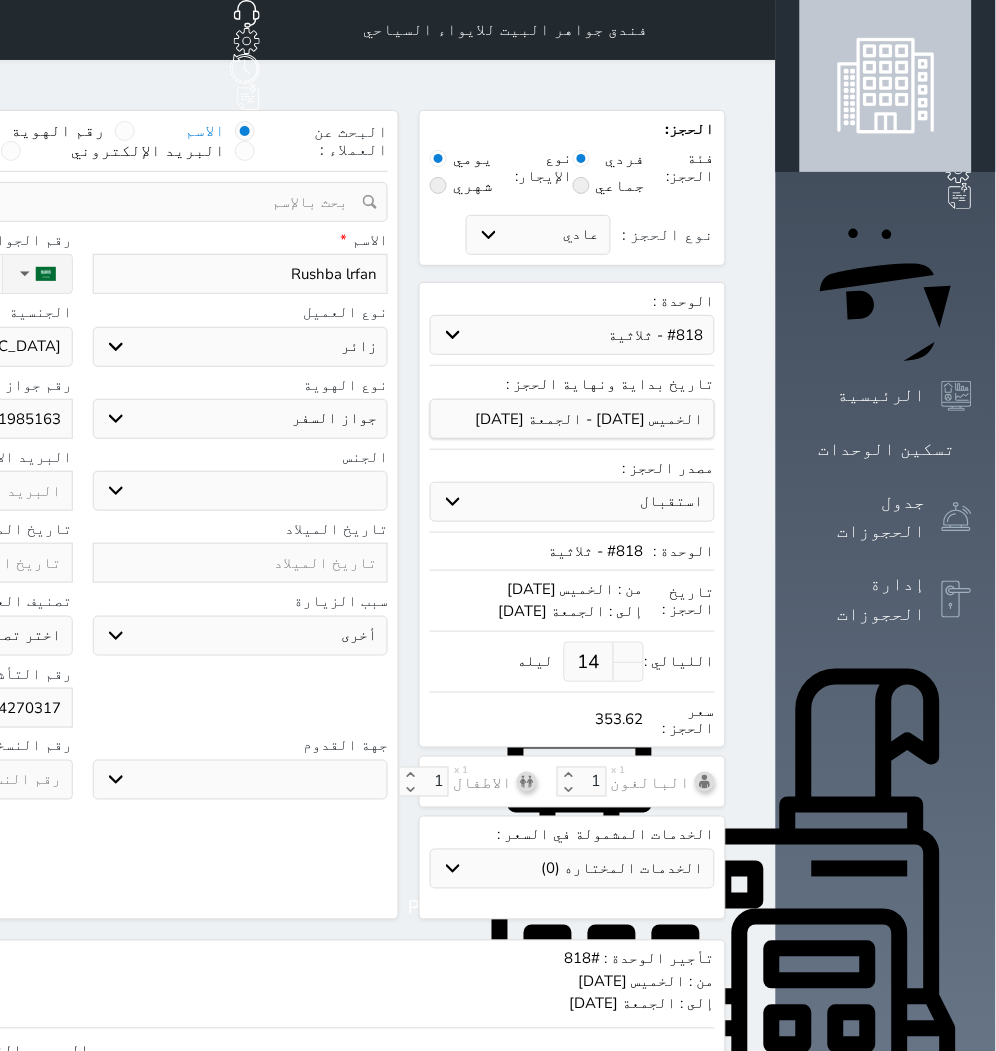 type on "14" 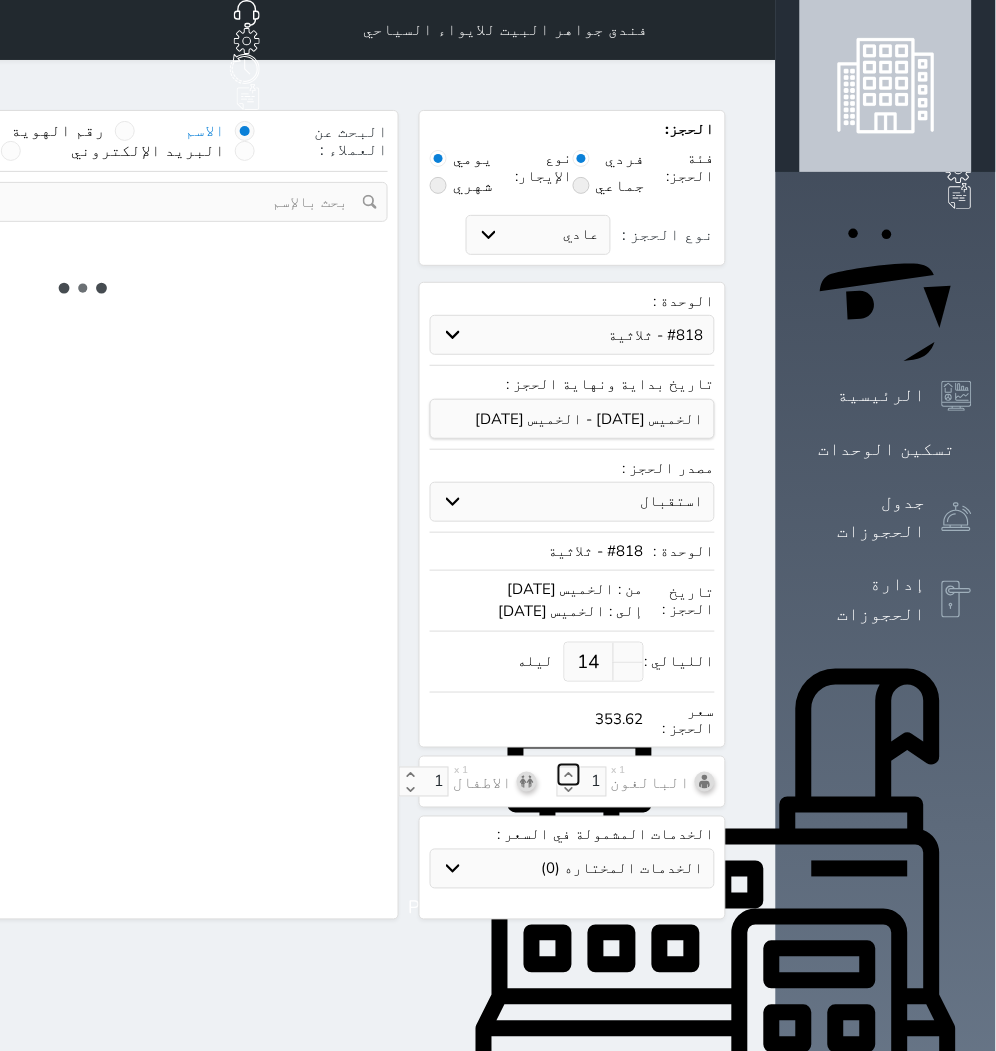 click 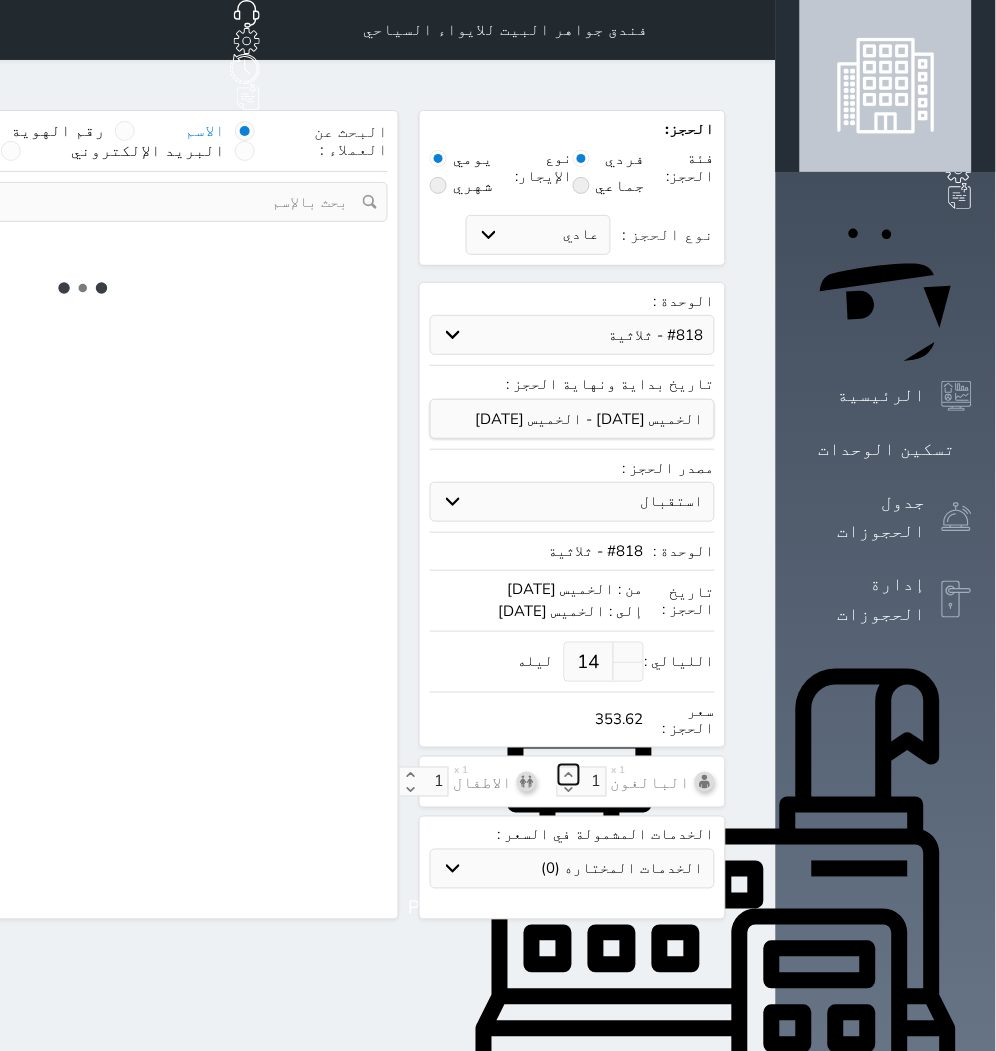 type on "2" 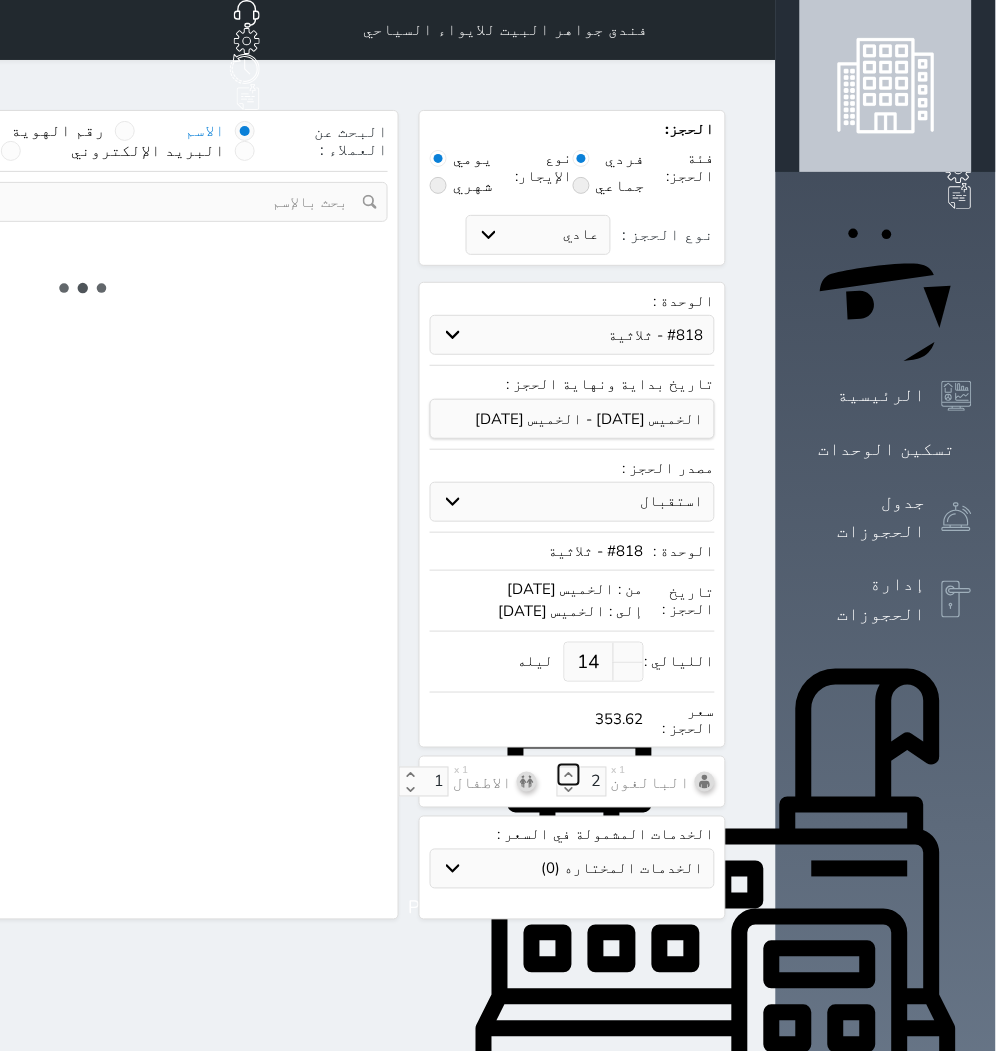 select on "3" 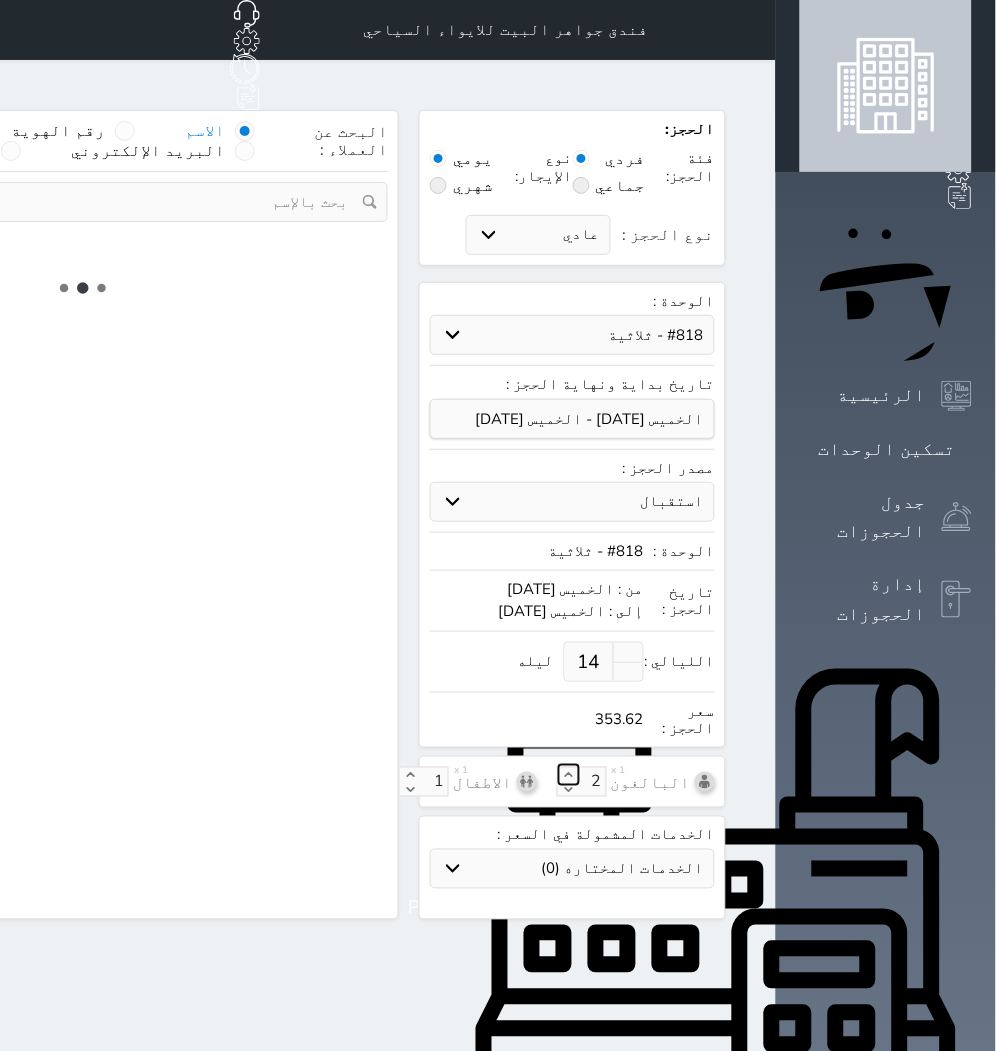 select on "304" 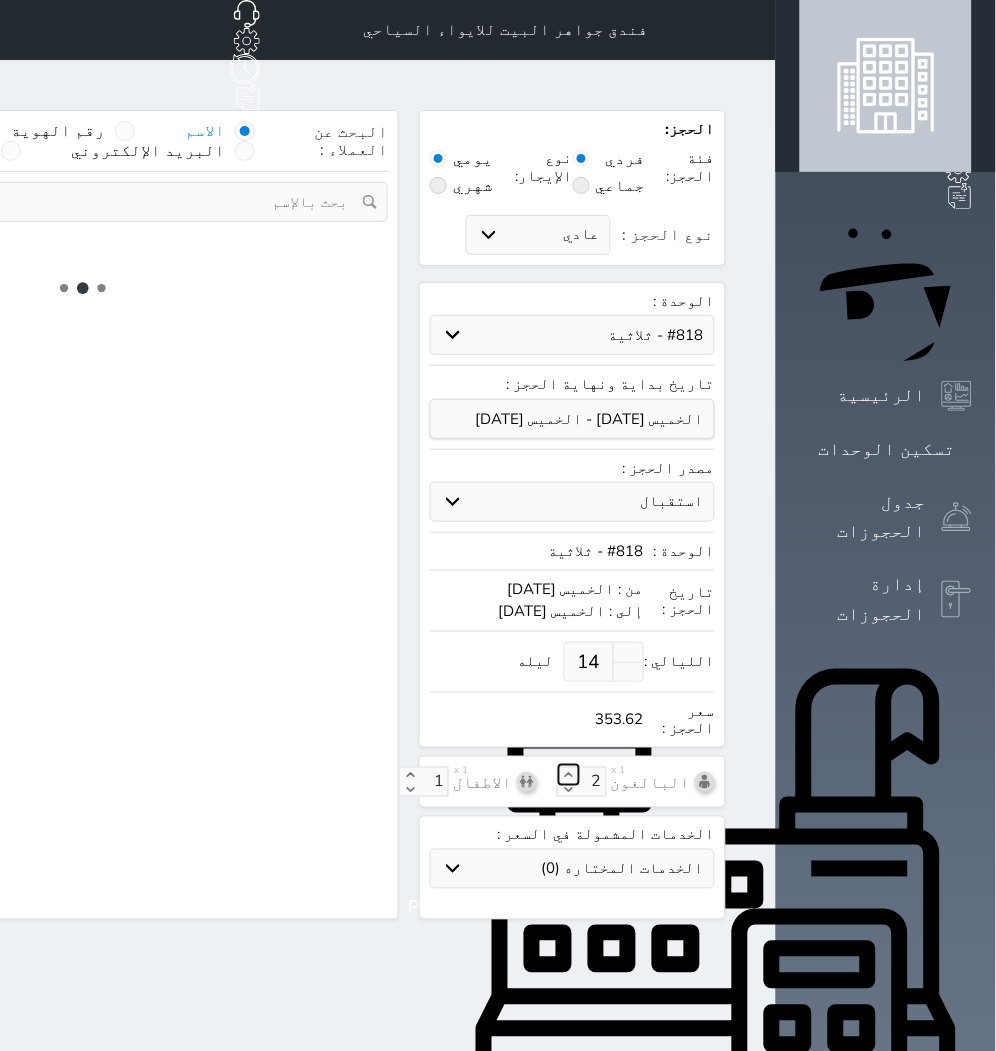 select on "5" 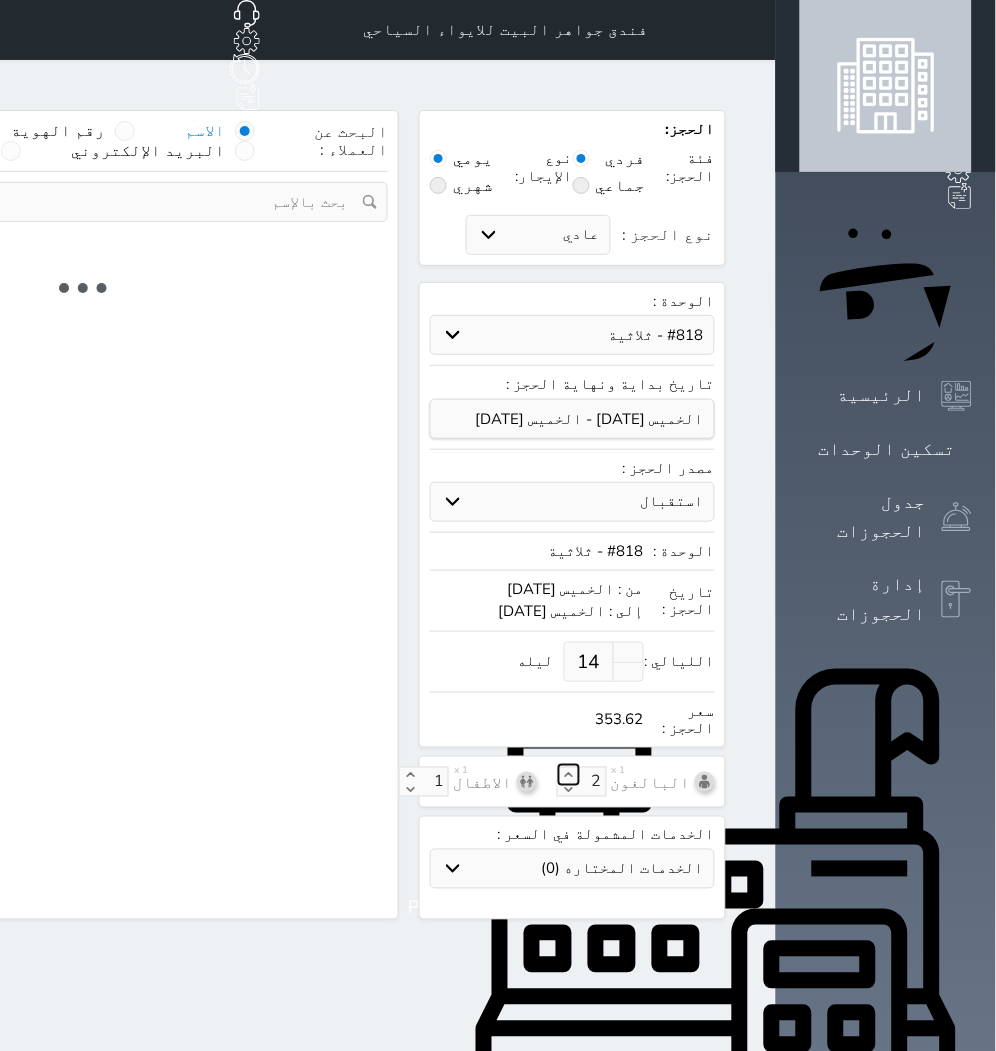 select on "[DEMOGRAPHIC_DATA]" 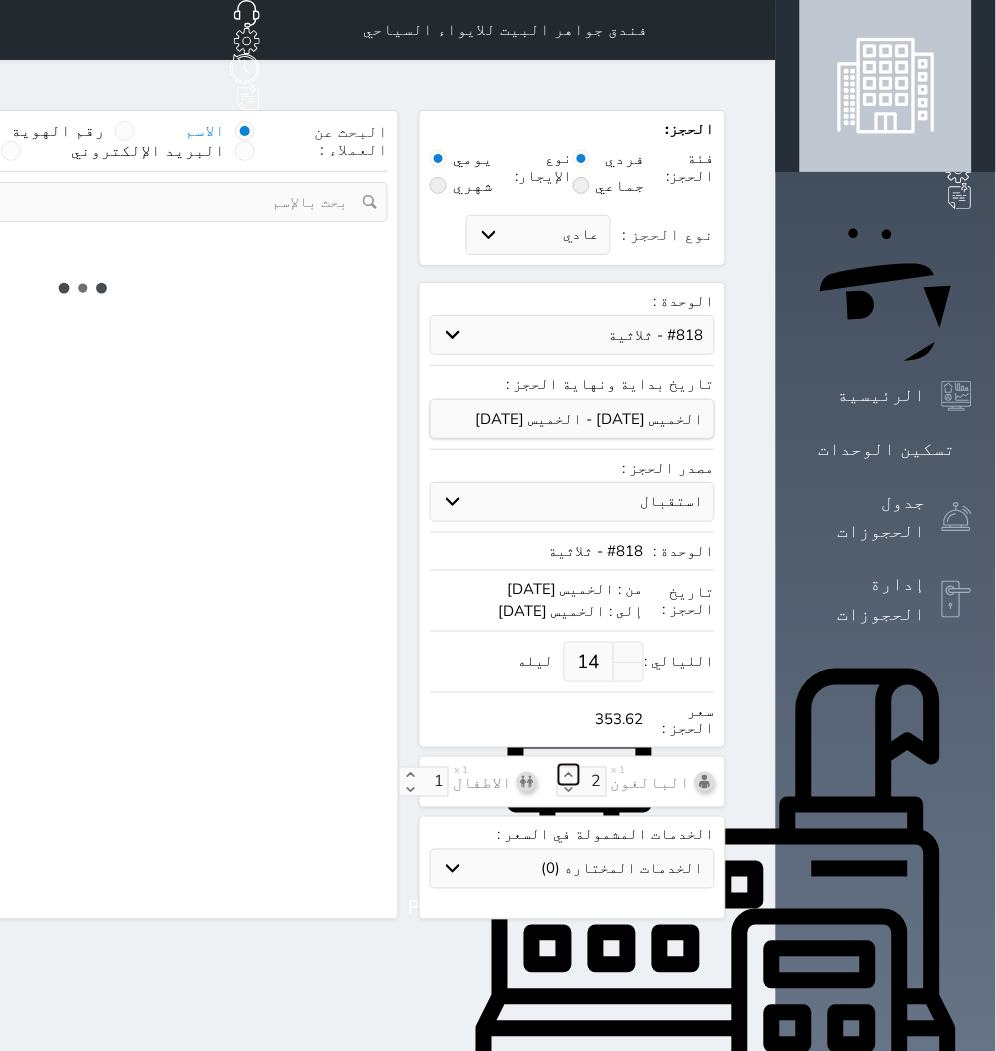 select on "7" 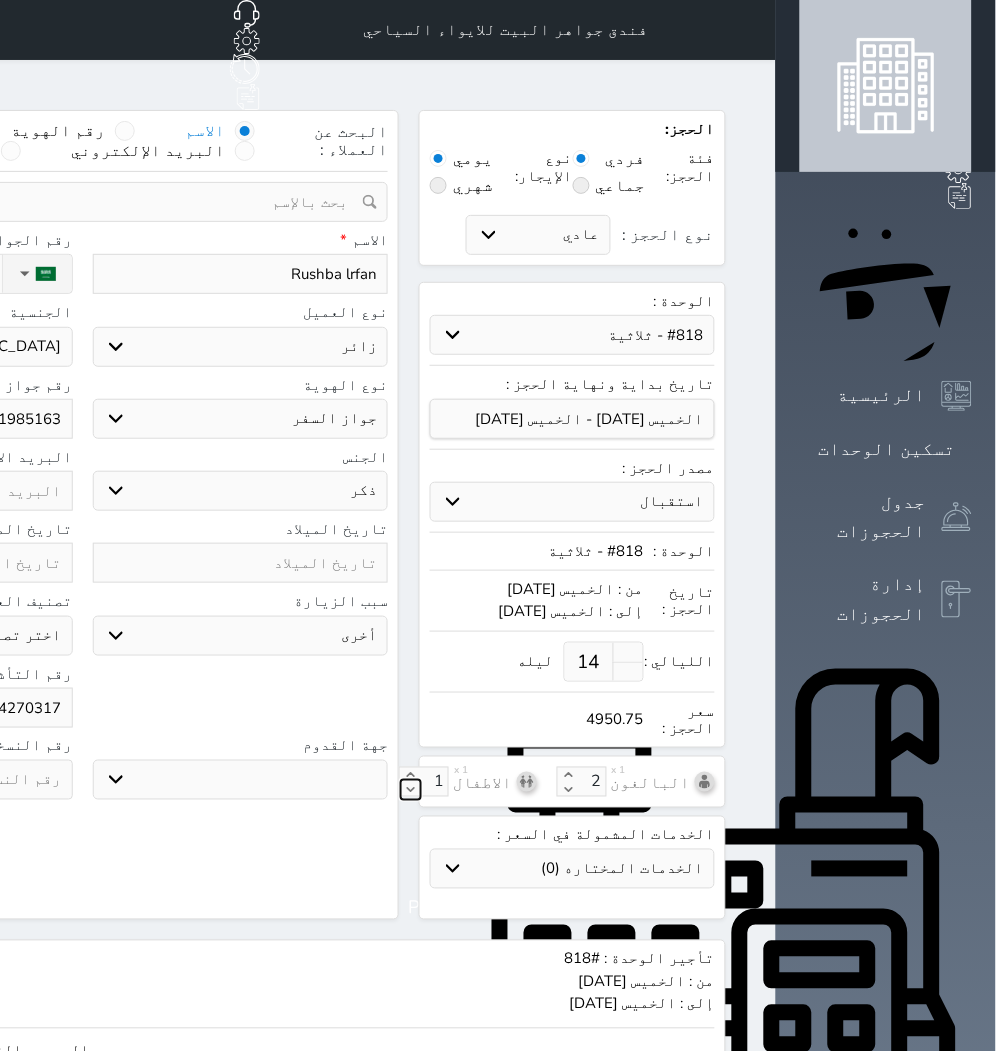 select 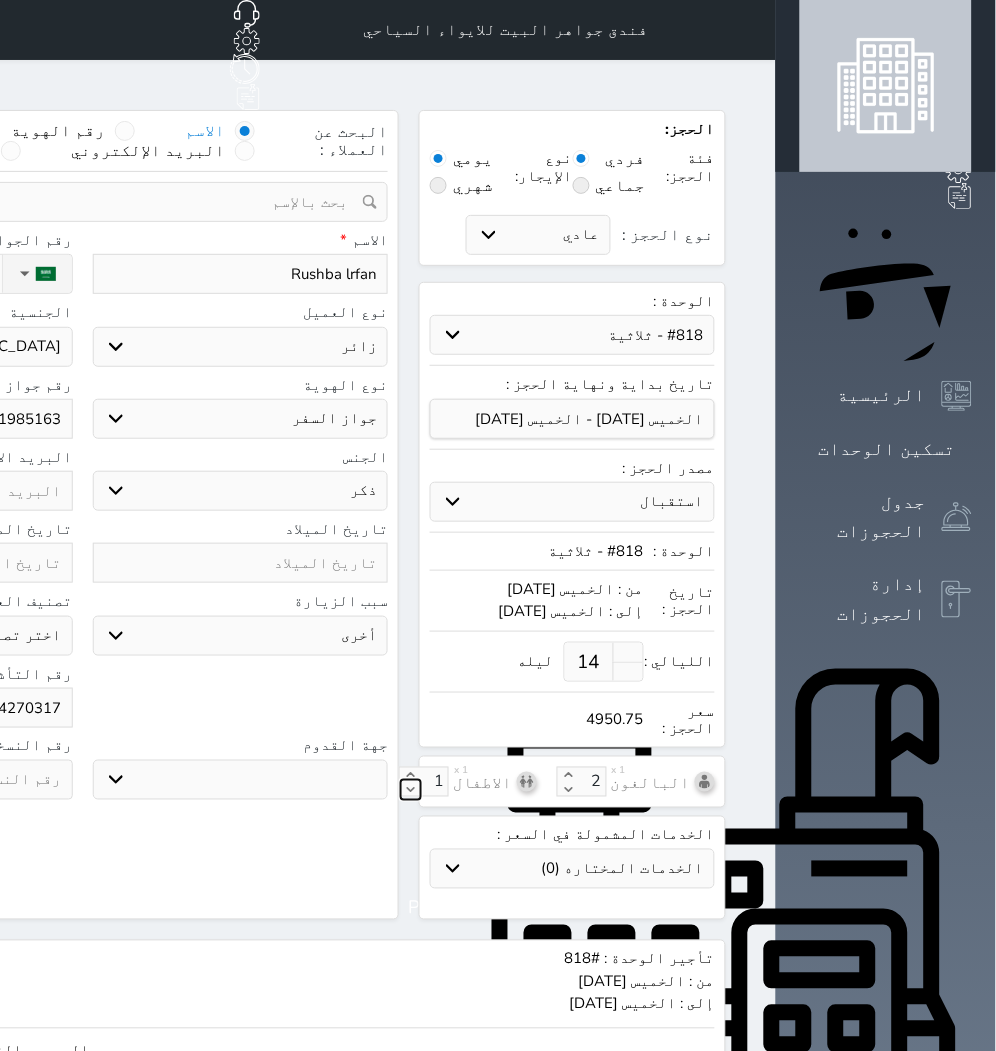 click 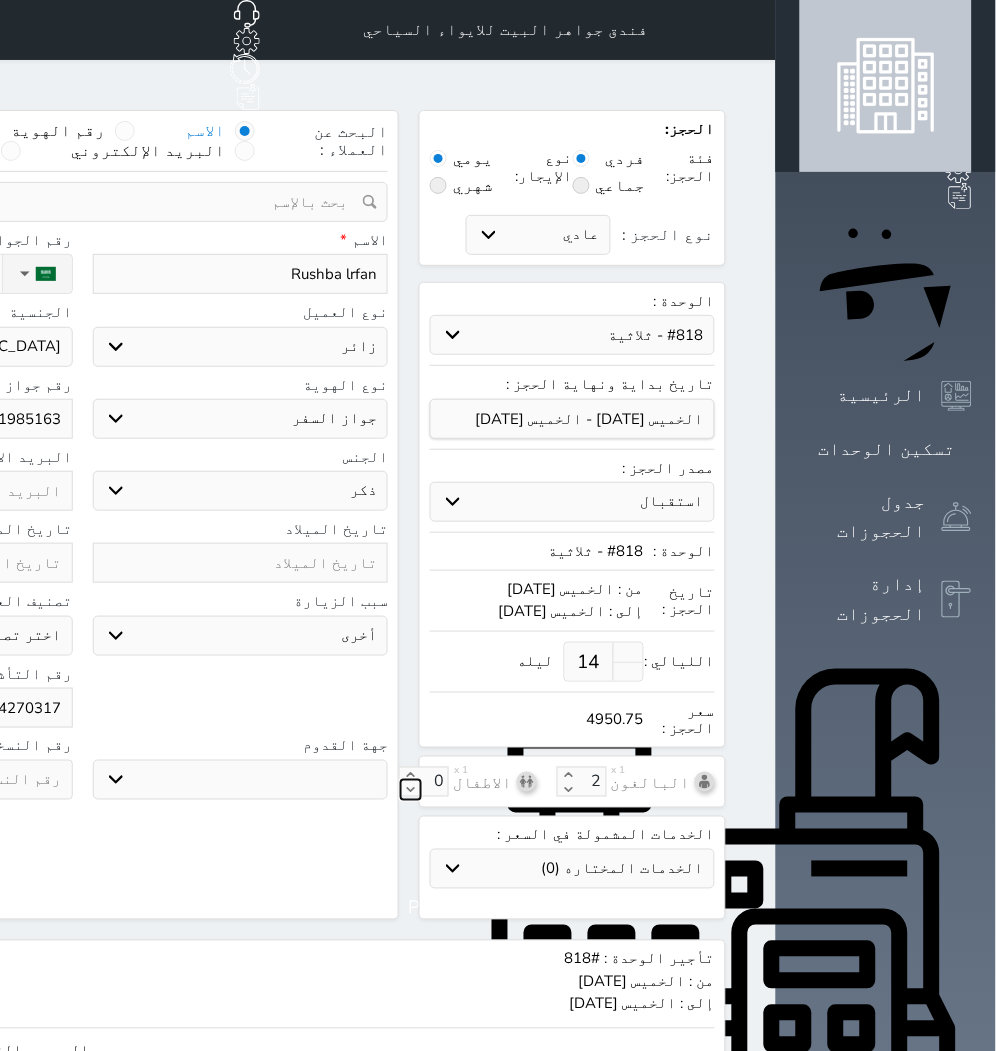 select 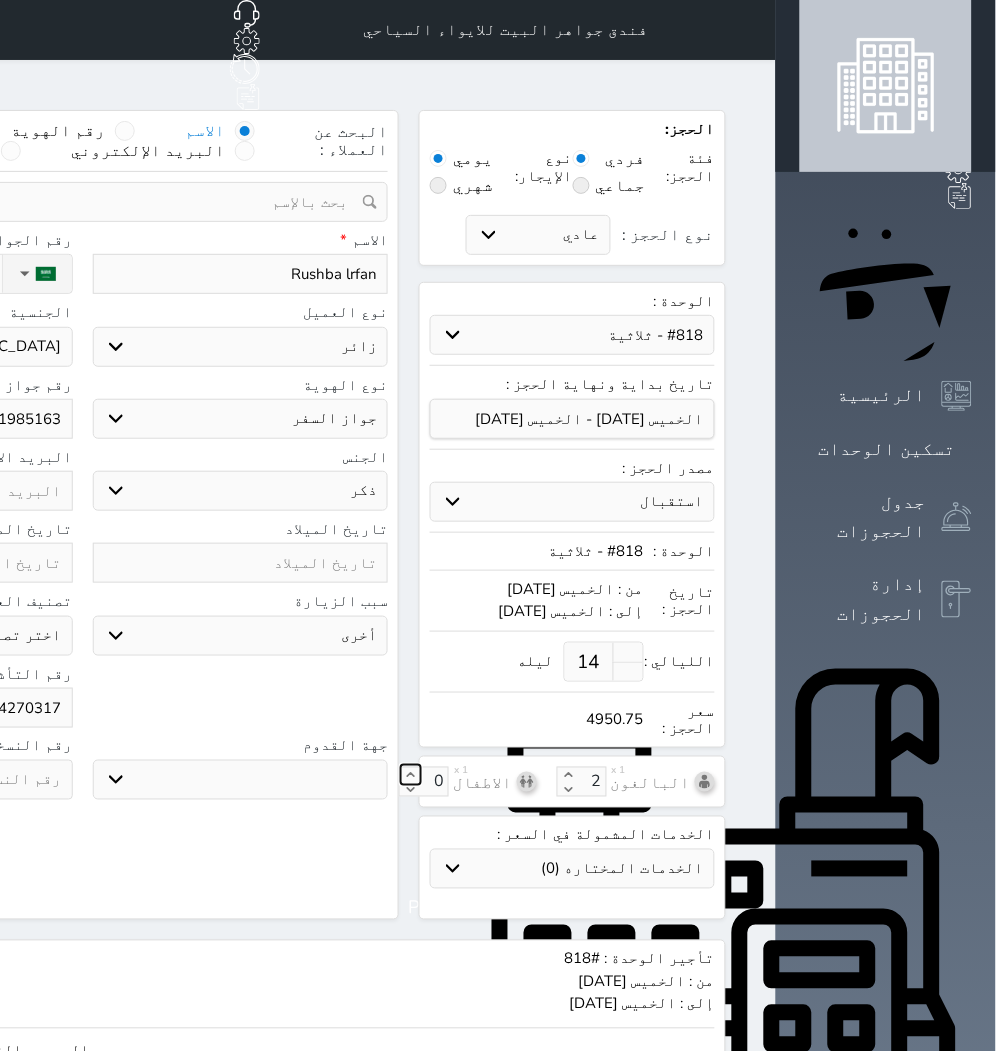 click 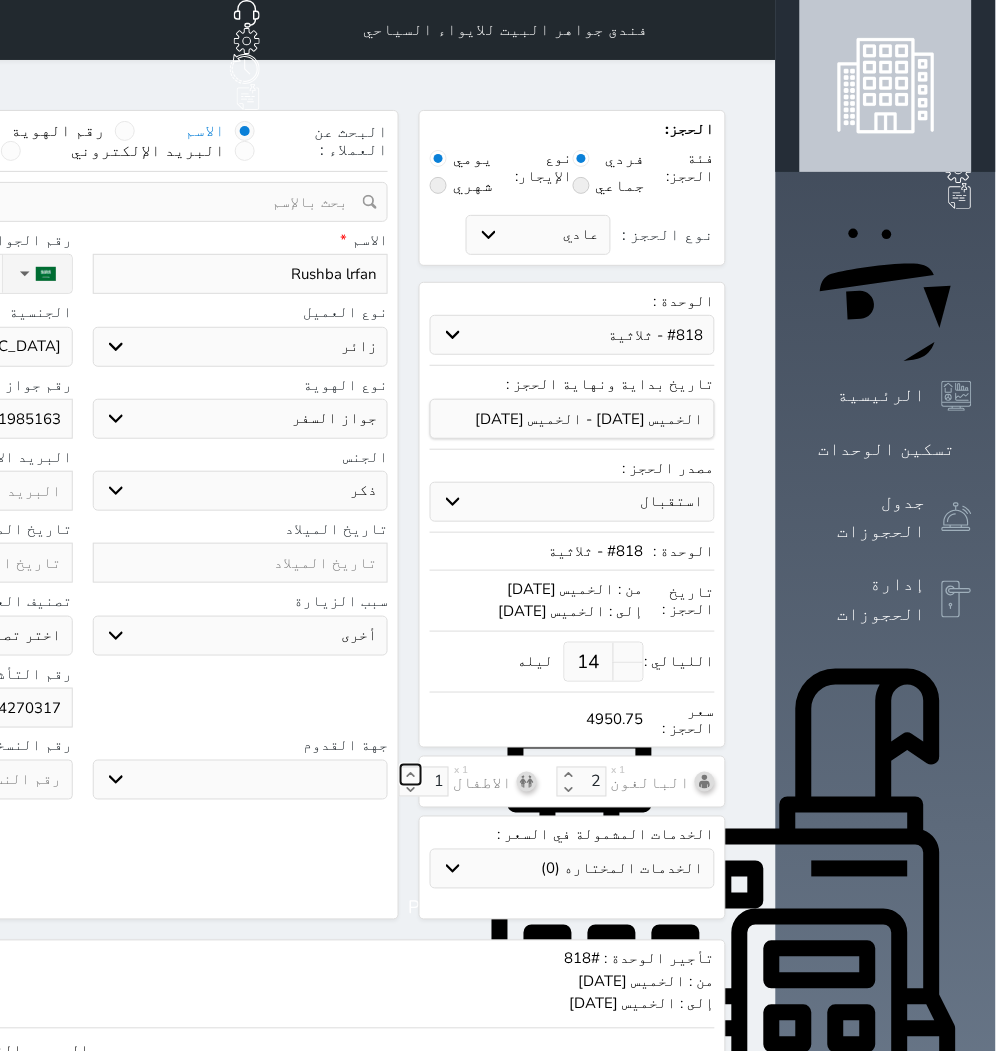 type on "1" 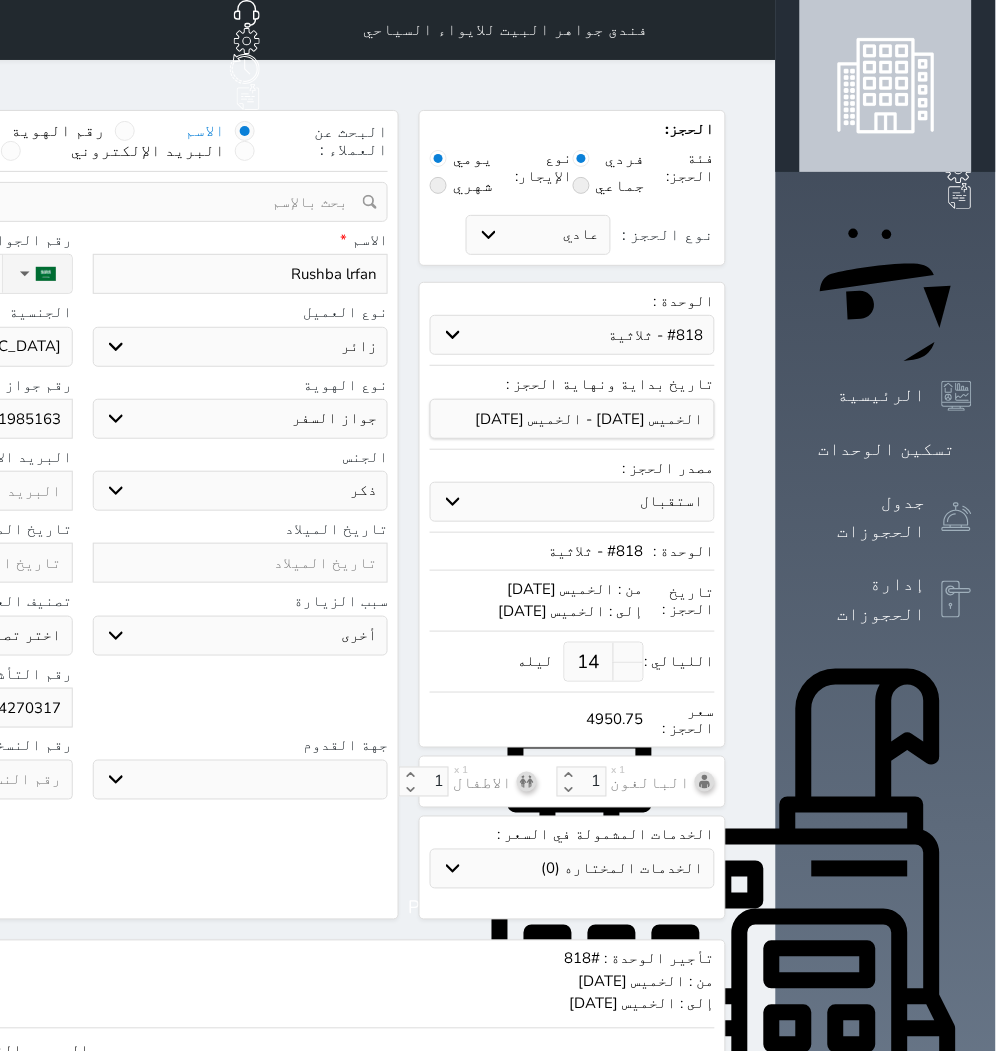 select 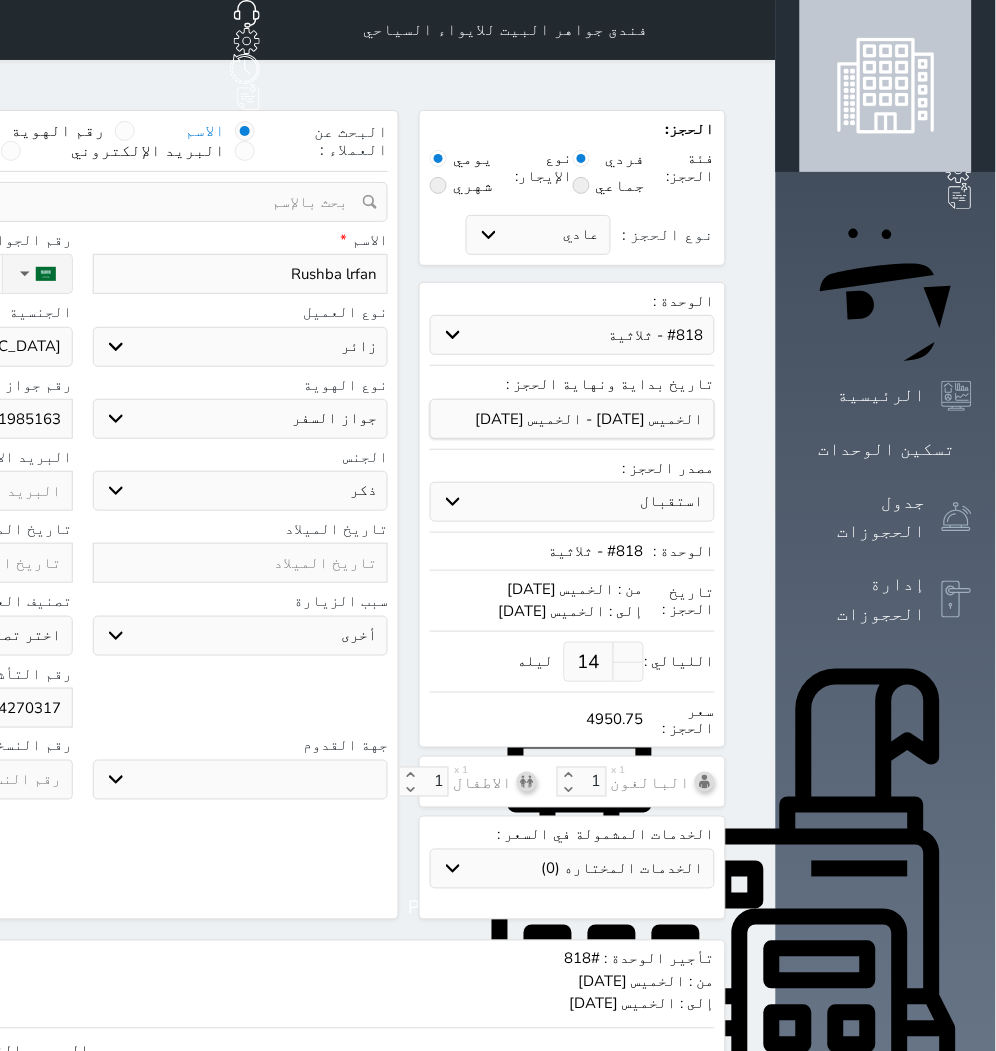 click on "البحث عن العملاء :        الاسم       رقم الهوية       البريد الإلكتروني       الجوال           تغيير العميل                      ملاحظات                           سجل حجوزات العميل Rushba lrfan                   إجمالى رصيد العميل : 0 ريال     رقم الحجز   الوحدة   من   إلى   نوع الحجز   الرصيد   الاجرائات         النتائج  : من (  ) - إلى  (  )   العدد  :              سجل الكمبيالات الغير محصلة على العميل Rushba lrfan                 رقم الحجز   المبلغ الكلى    المبلغ المحصل    المبلغ المتبقى    تاريخ الإستحقاق         النتائج  : من (  ) - إلى  (  )   العدد  :      الاسم *   Rushba lrfan   رقم الجوال *       ▼     Afghanistan (‫افغانستان‬‎)   +93   Albania (Shqipëri)   +355   Algeria (‫الجزائر‬‎)" at bounding box center (82, 515) 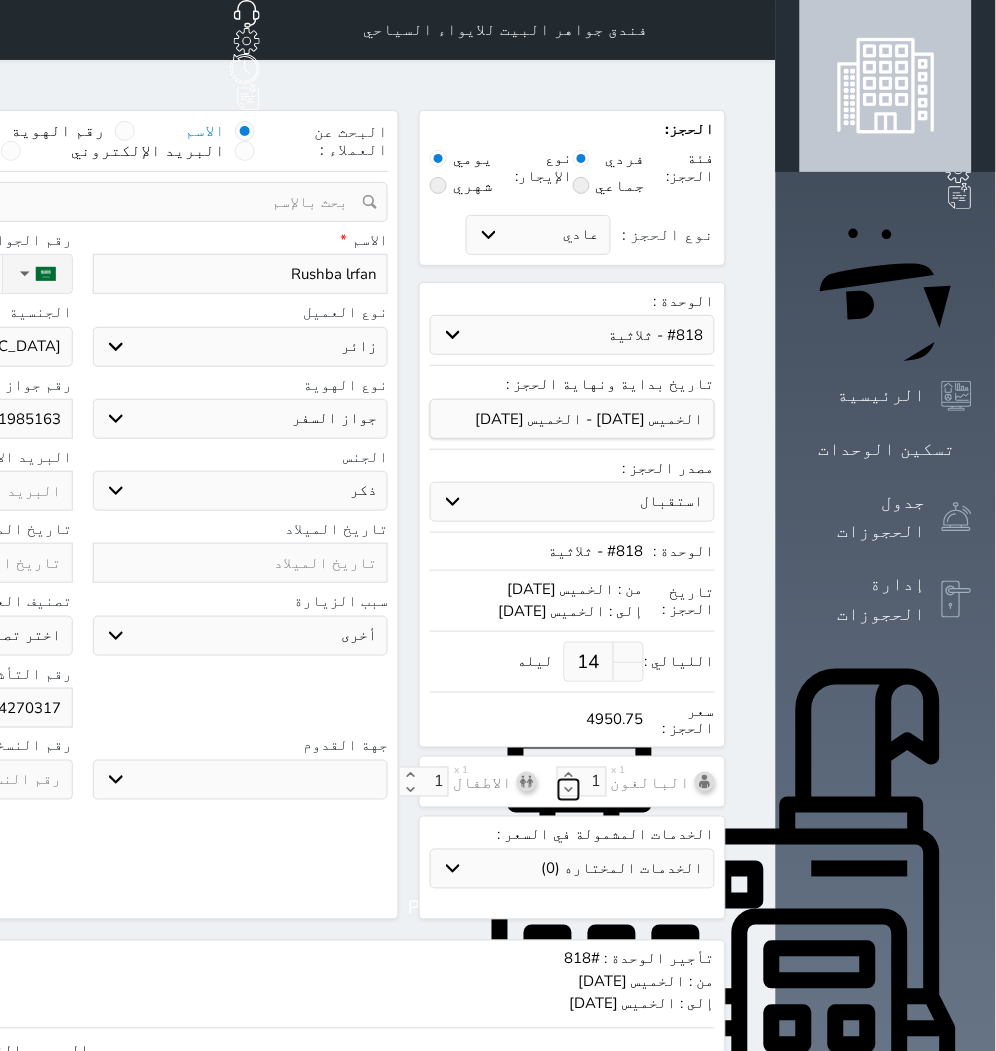 click 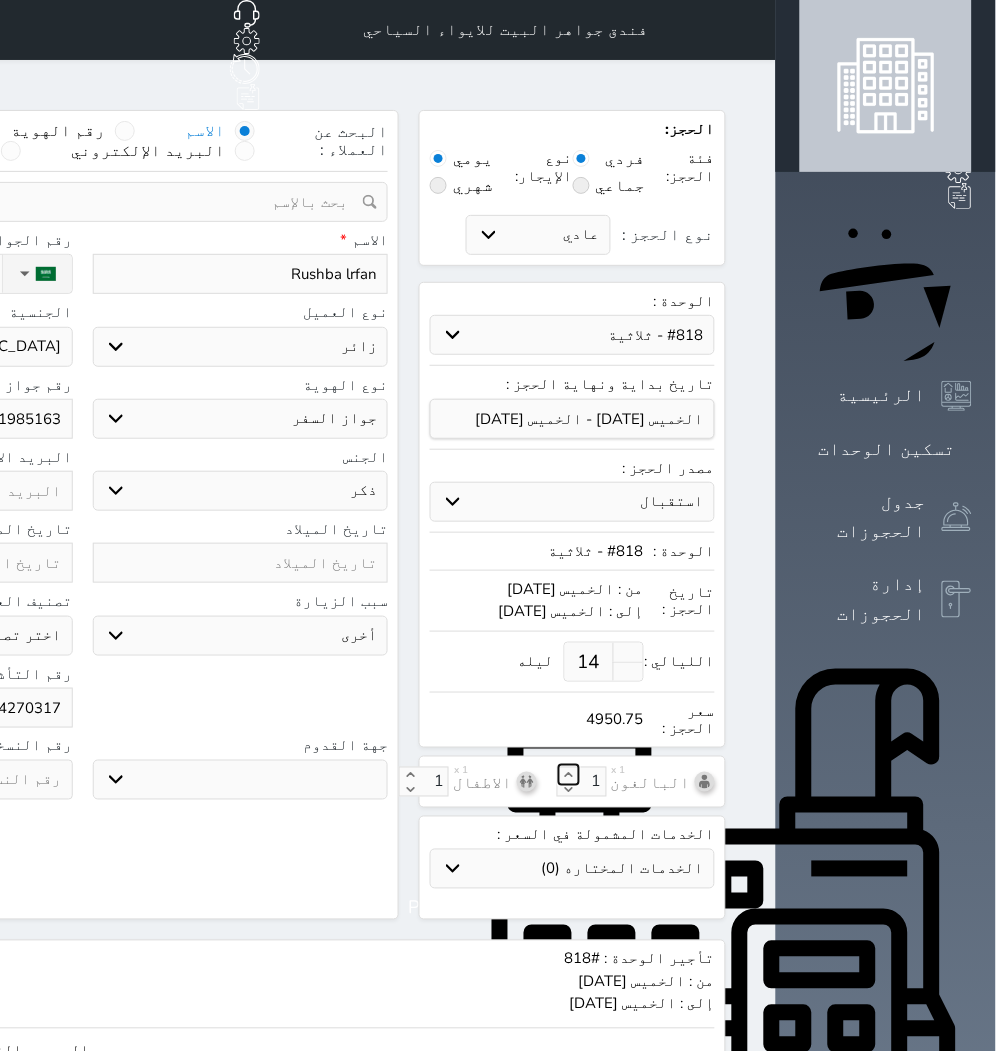 click 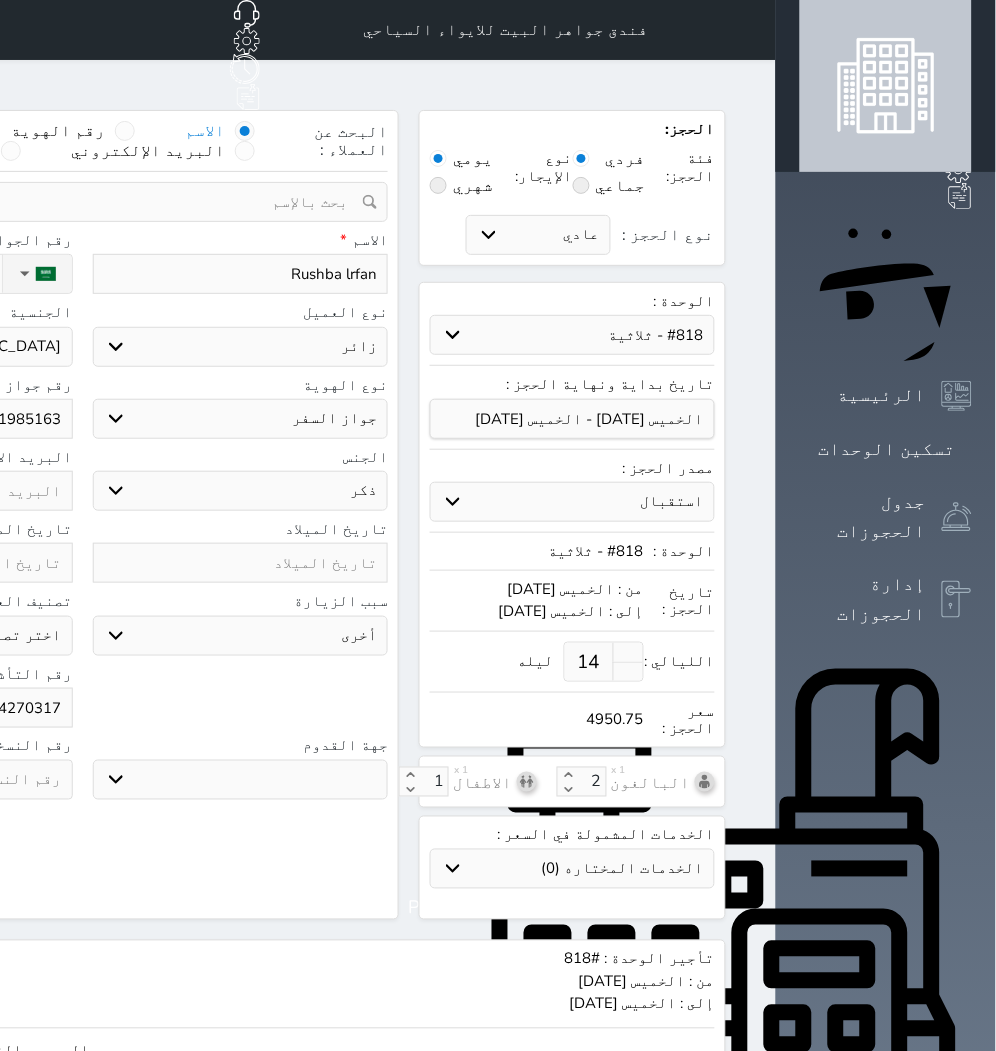 click on "سعر الحجز :   4950.75" at bounding box center (572, 715) 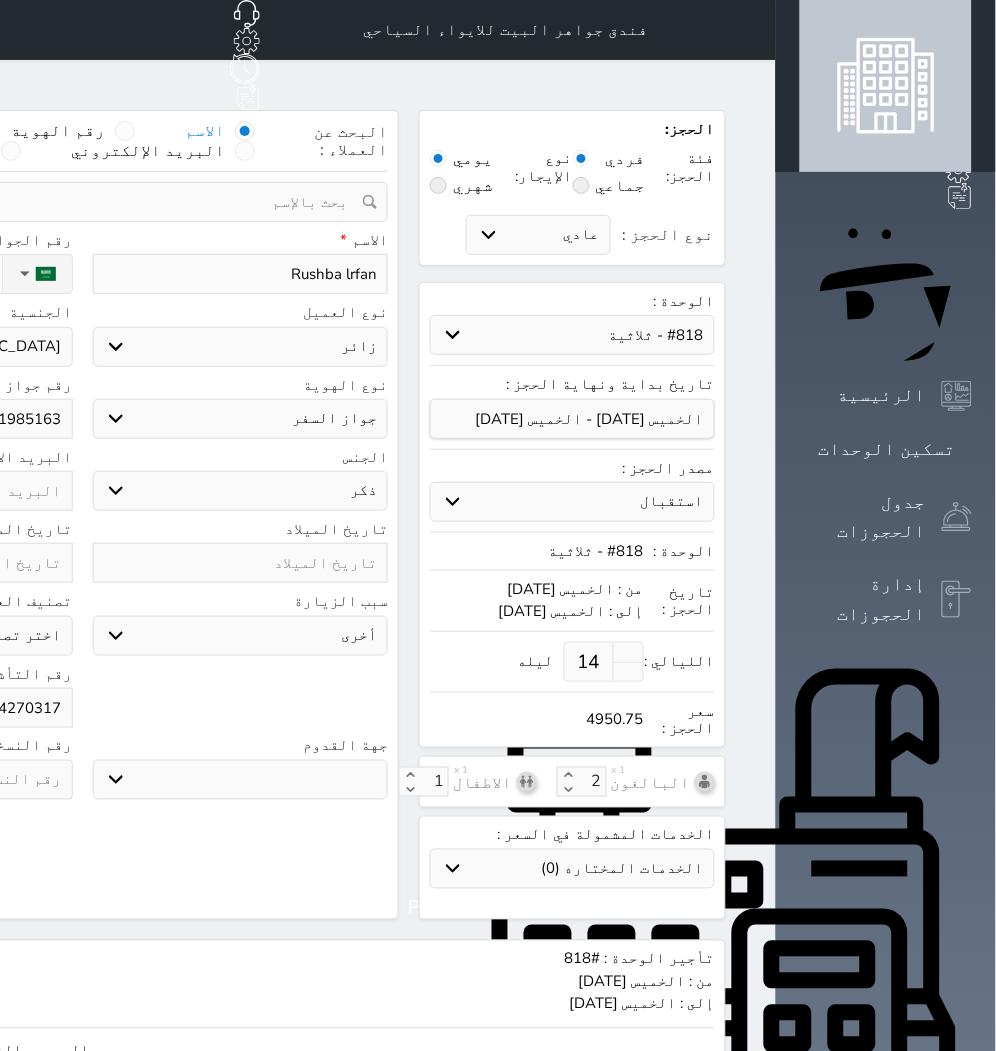 click on "البحث عن العملاء :        الاسم       رقم الهوية       البريد الإلكتروني       الجوال           تغيير العميل                      ملاحظات                           سجل حجوزات العميل Rushba lrfan                   إجمالى رصيد العميل : 0 ريال     رقم الحجز   الوحدة   من   إلى   نوع الحجز   الرصيد   الاجرائات         النتائج  : من (  ) - إلى  (  )   العدد  :              سجل الكمبيالات الغير محصلة على العميل Rushba lrfan                 رقم الحجز   المبلغ الكلى    المبلغ المحصل    المبلغ المتبقى    تاريخ الإستحقاق         النتائج  : من (  ) - إلى  (  )   العدد  :      الاسم *   Rushba lrfan   رقم الجوال *       ▼     Afghanistan (‫افغانستان‬‎)   +93   Albania (Shqipëri)   +355   Algeria (‫الجزائر‬‎)" at bounding box center (82, 515) 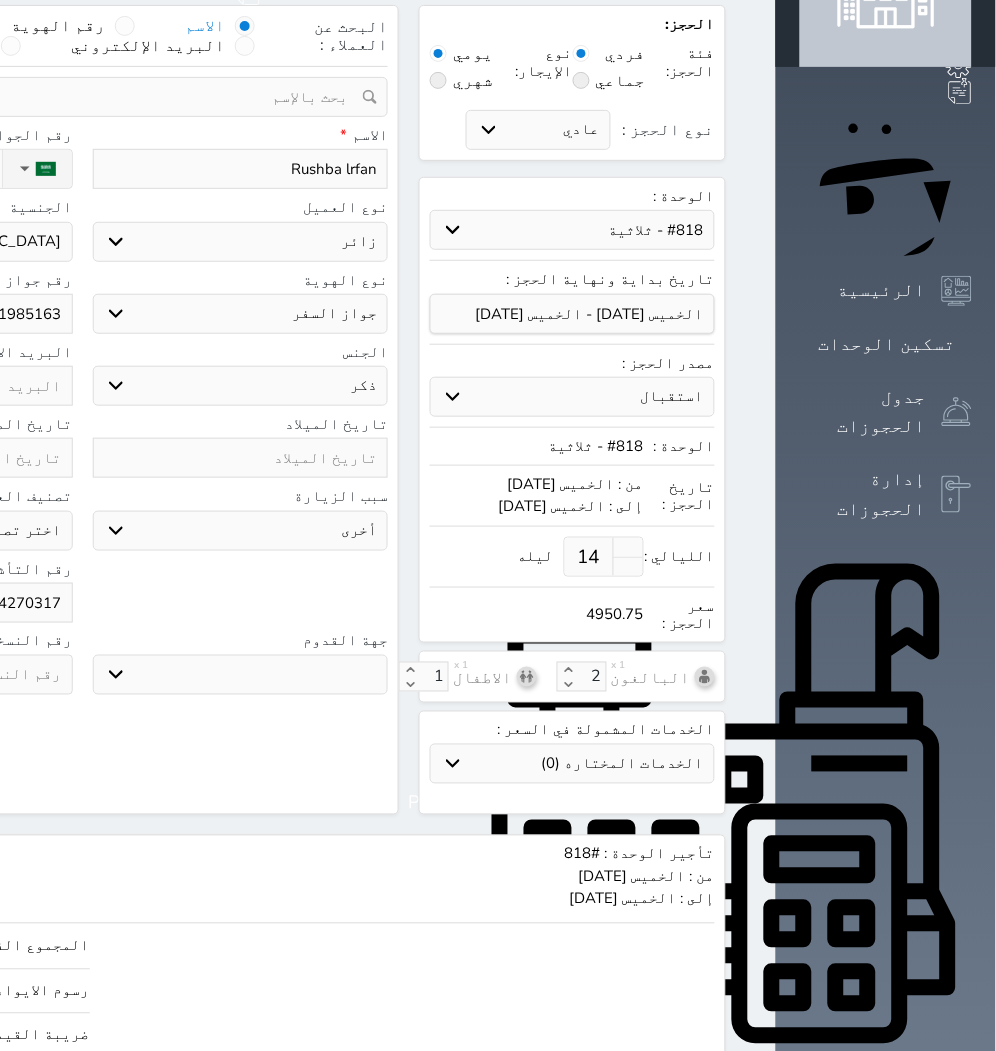 scroll, scrollTop: 207, scrollLeft: 0, axis: vertical 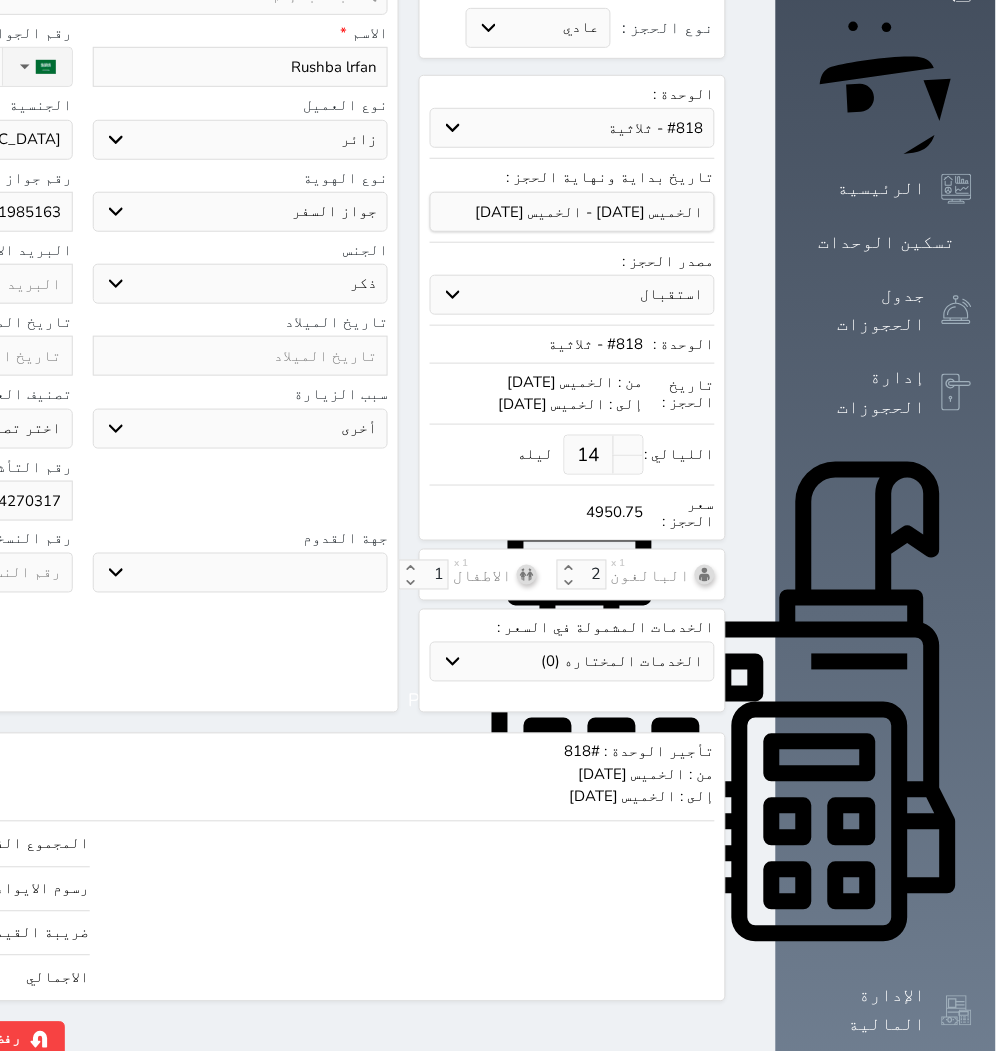 click on "حجز" at bounding box center [-146, 1039] 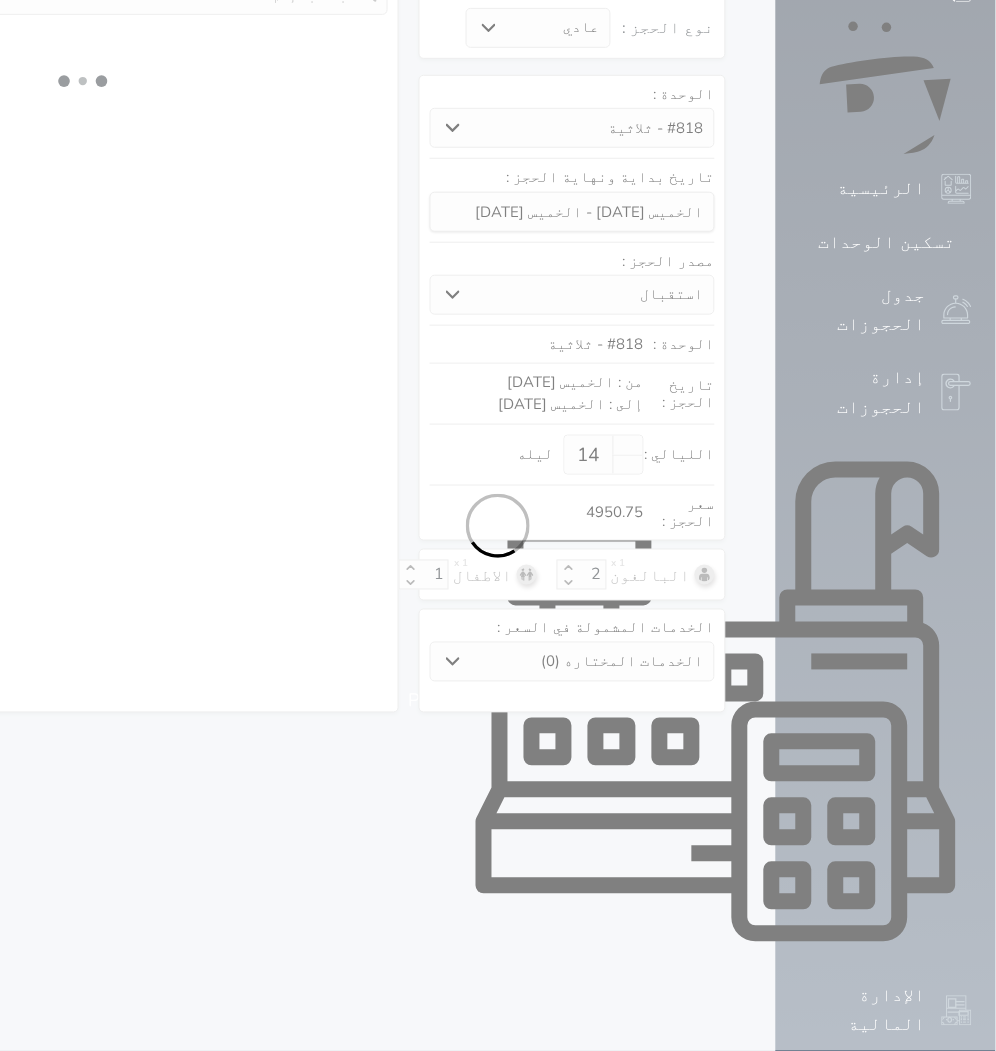 select on "3" 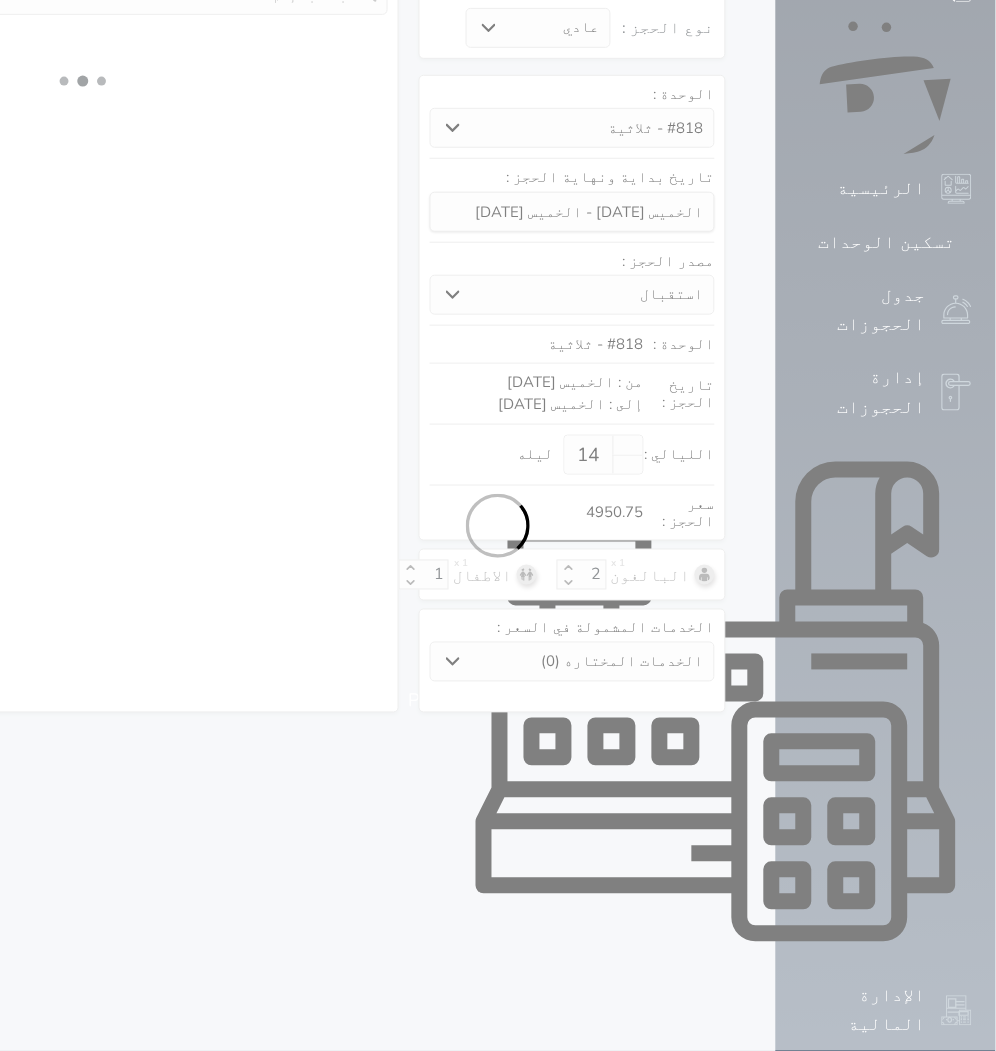 select on "304" 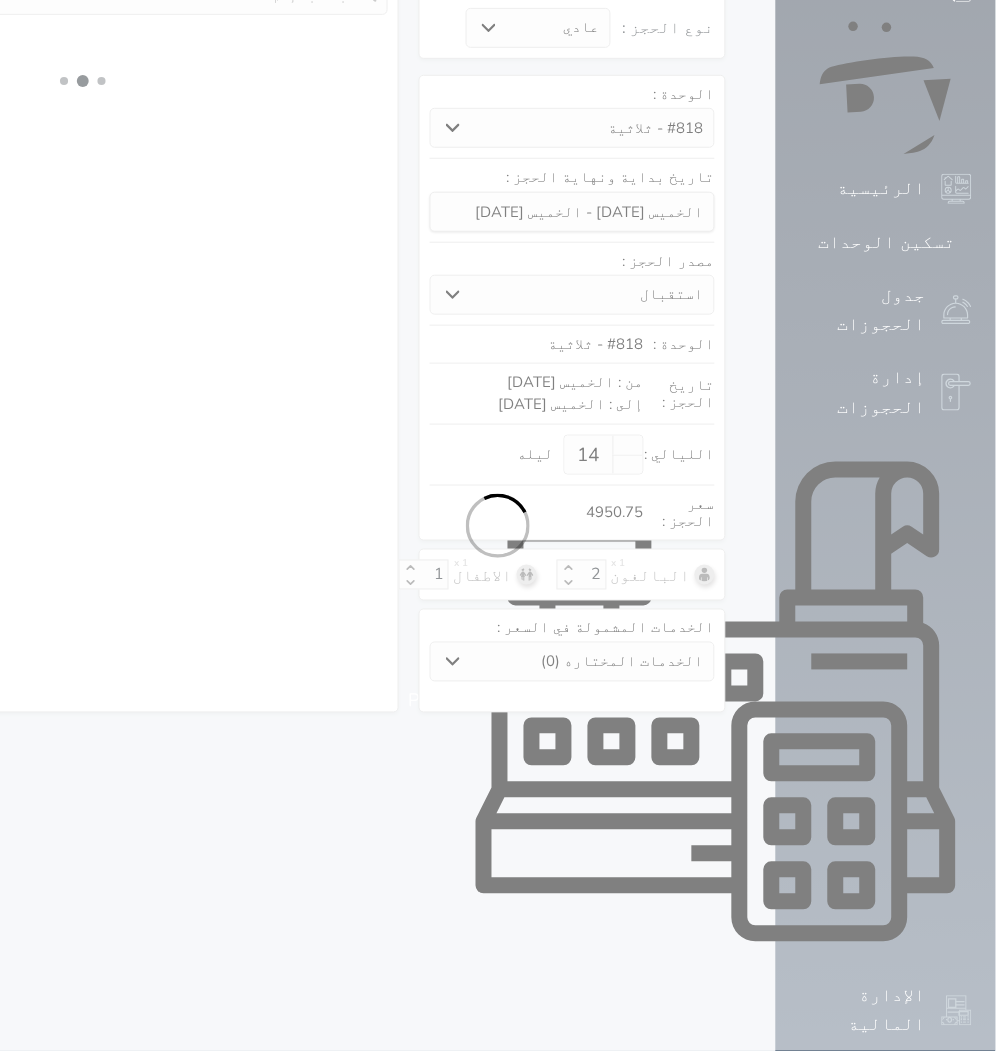 select on "5" 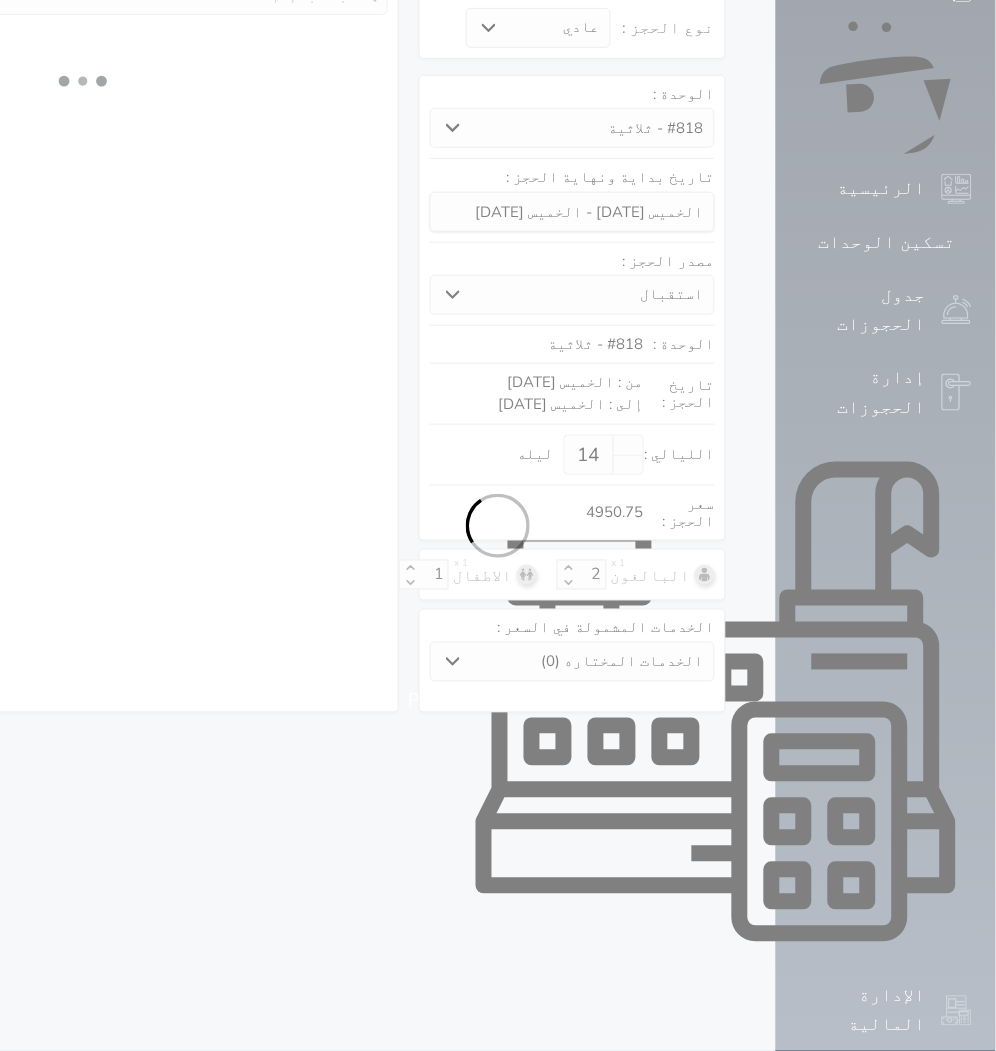 select on "[DEMOGRAPHIC_DATA]" 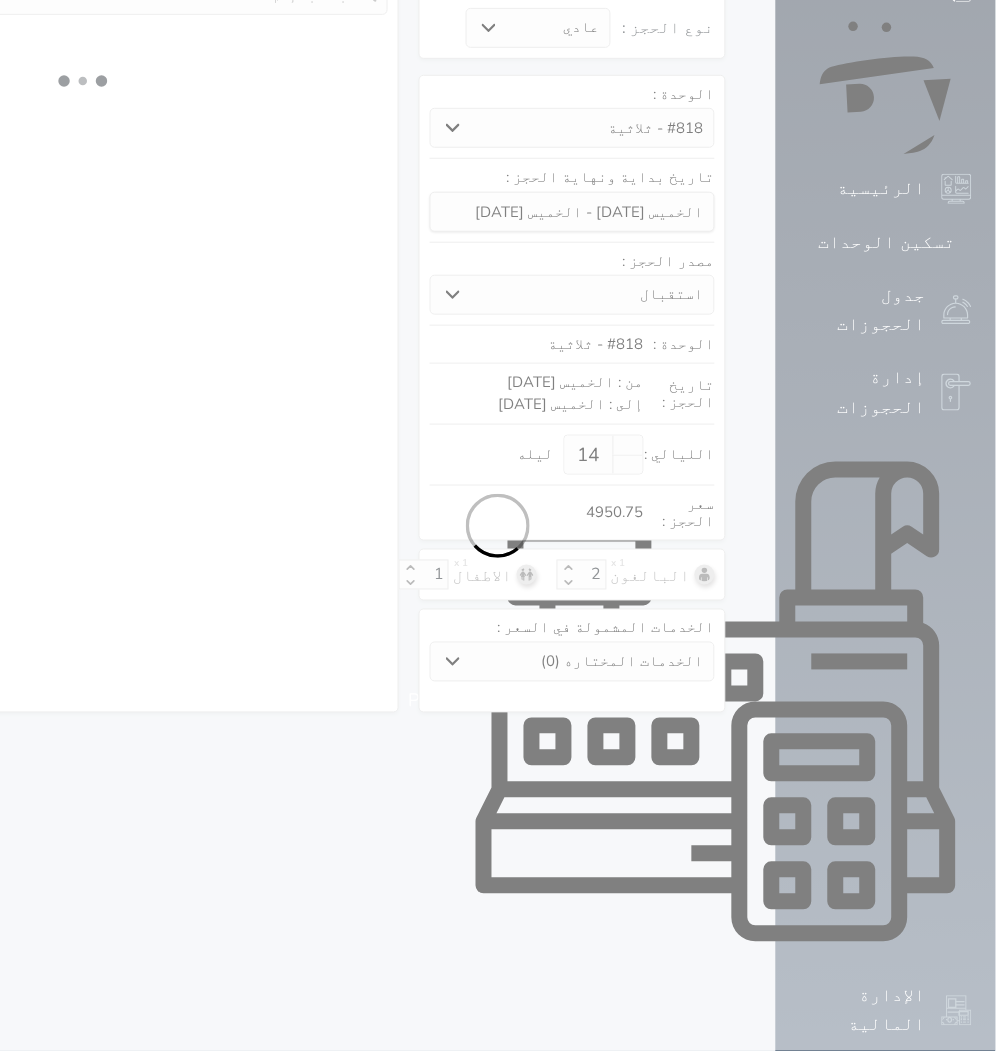 select on "7" 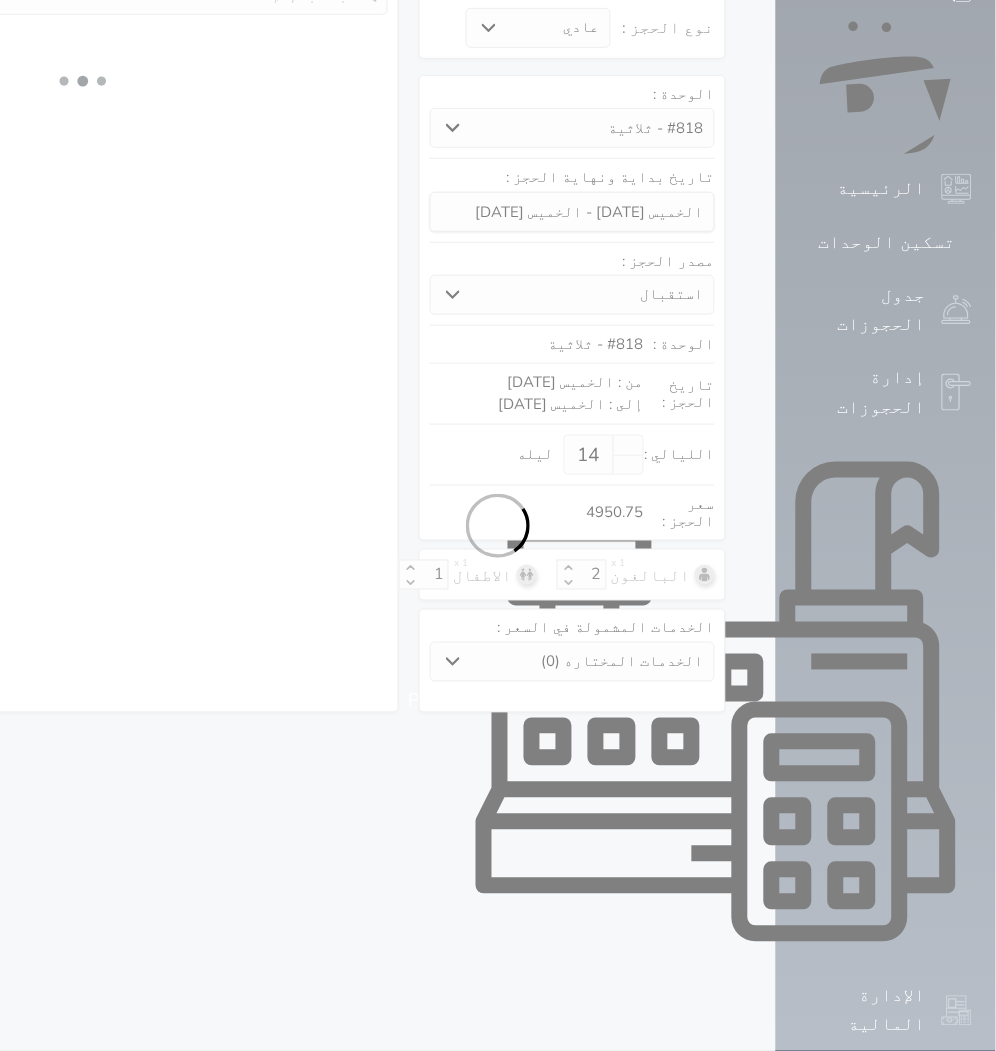 select 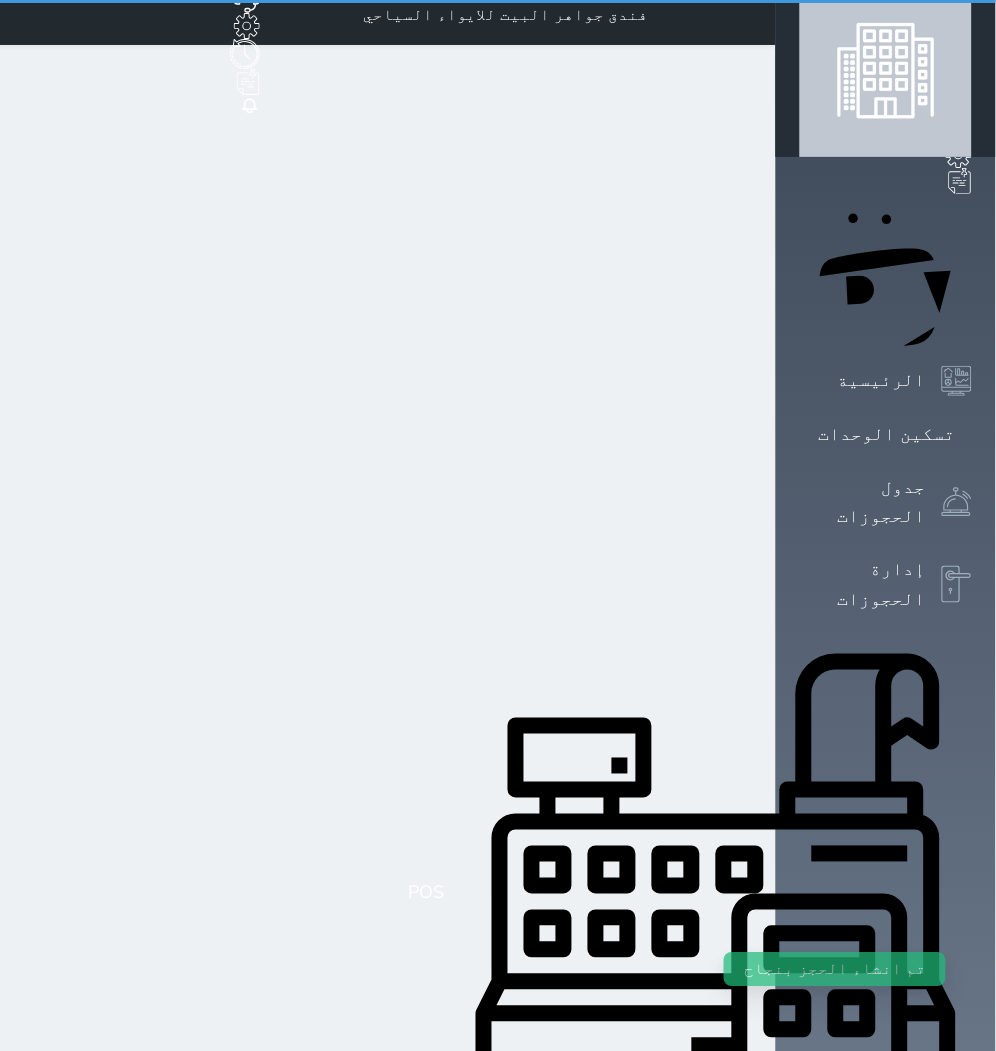 scroll, scrollTop: 0, scrollLeft: 0, axis: both 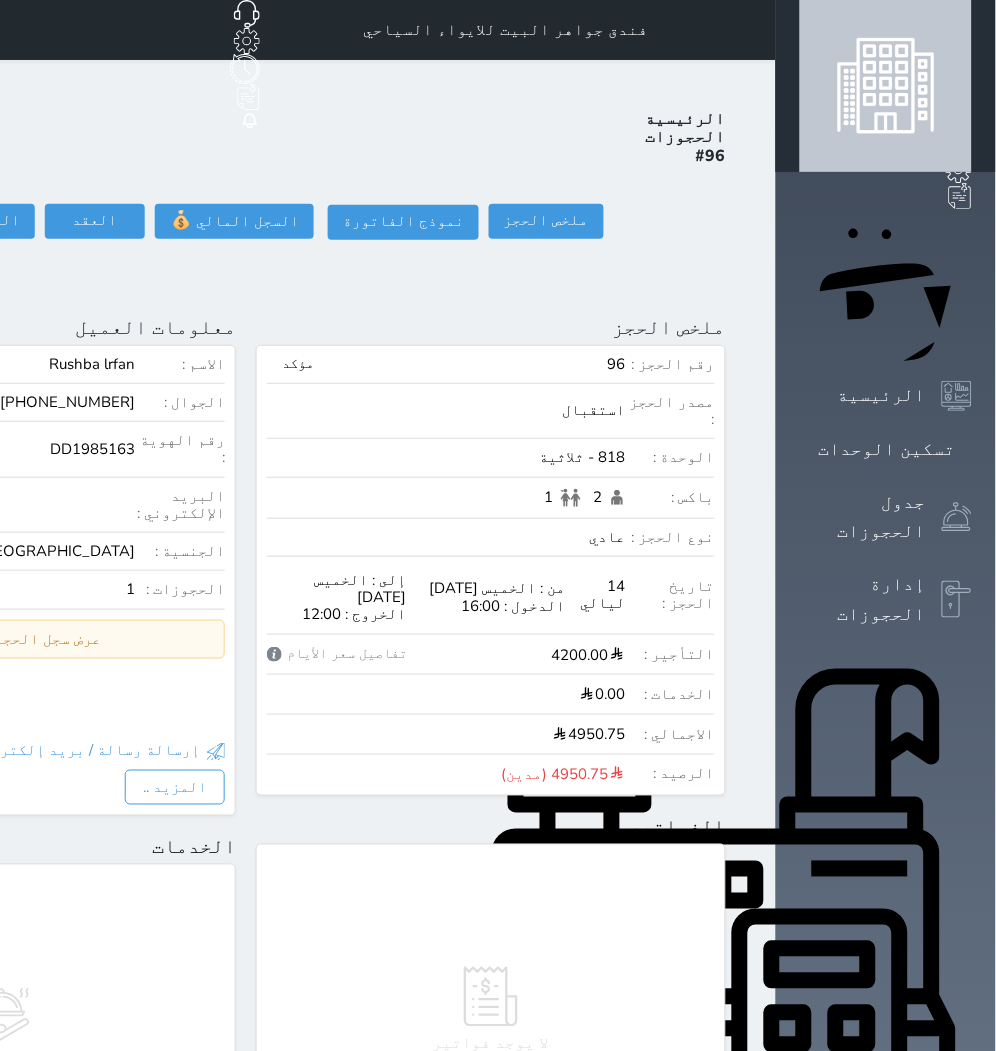 click on "حجز جديد" at bounding box center (91, -65) 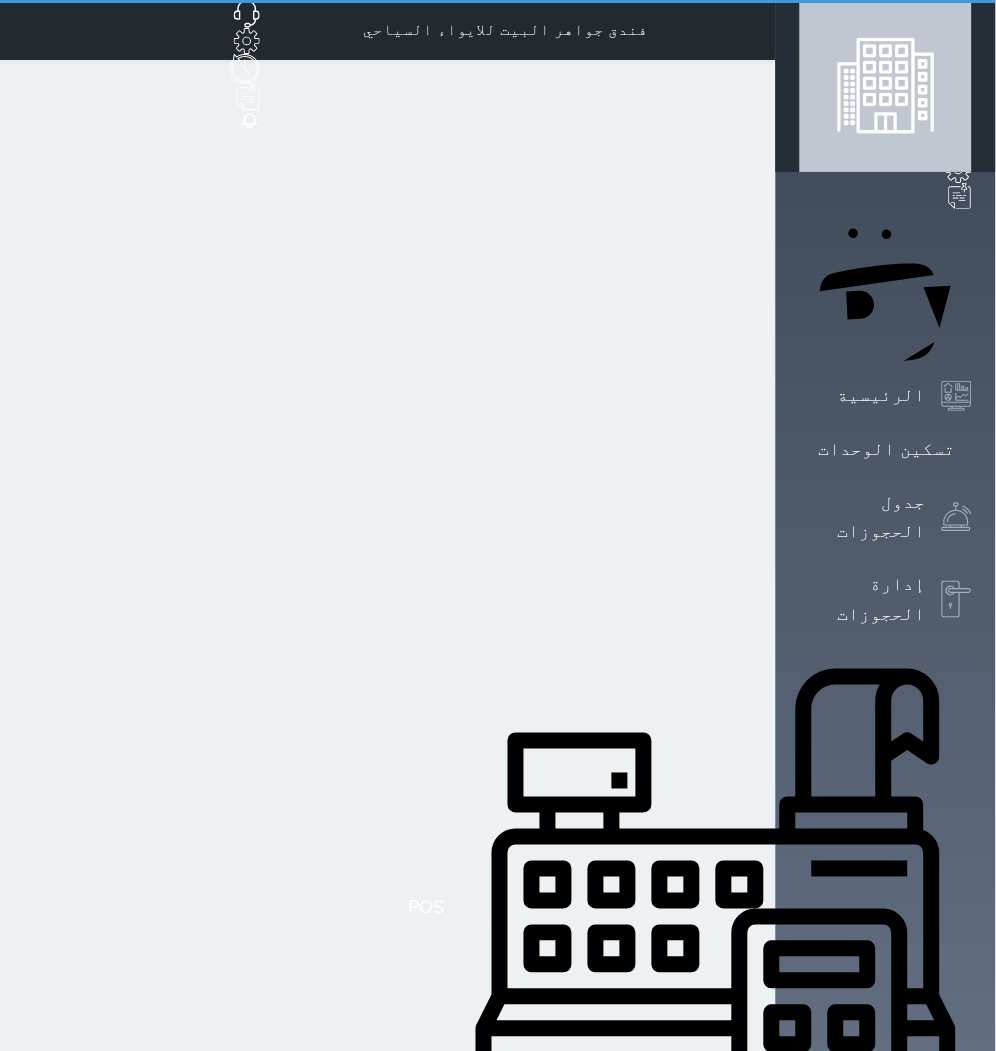select on "1" 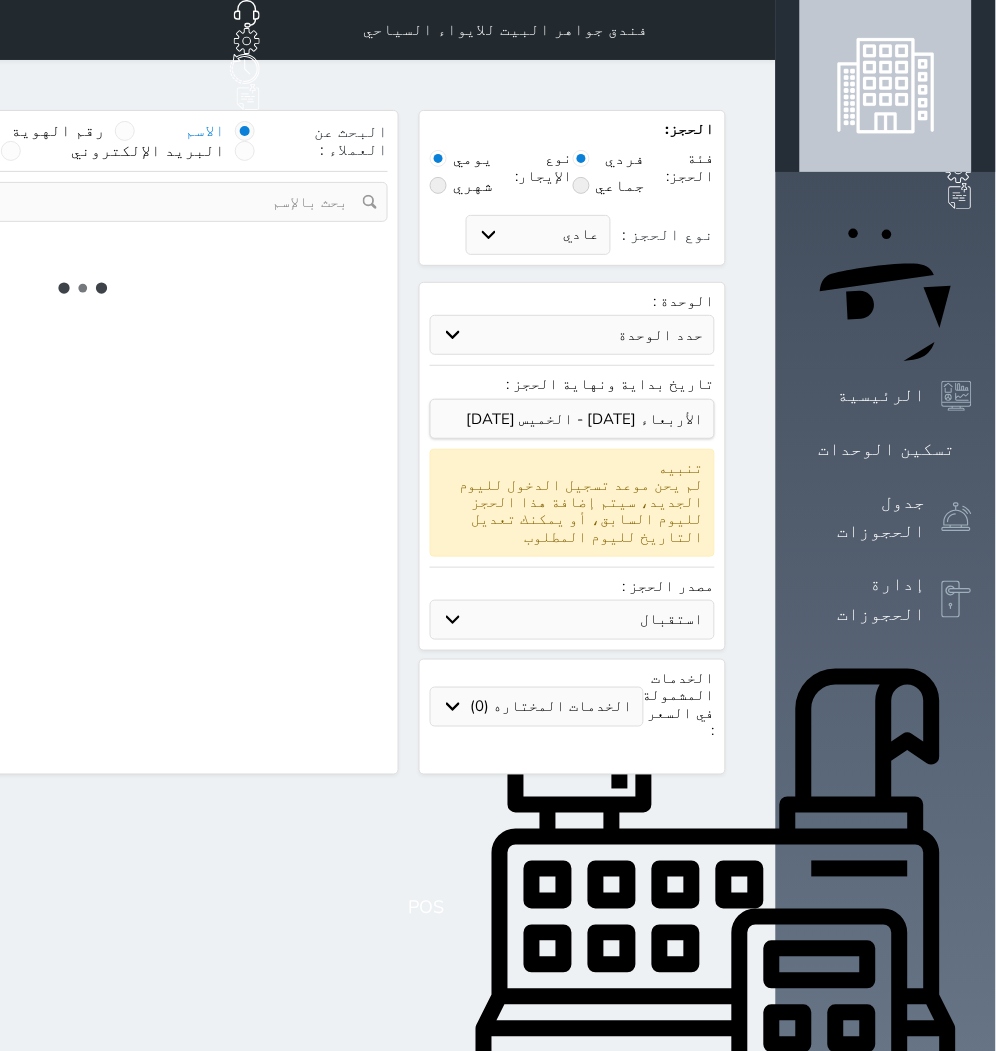 select 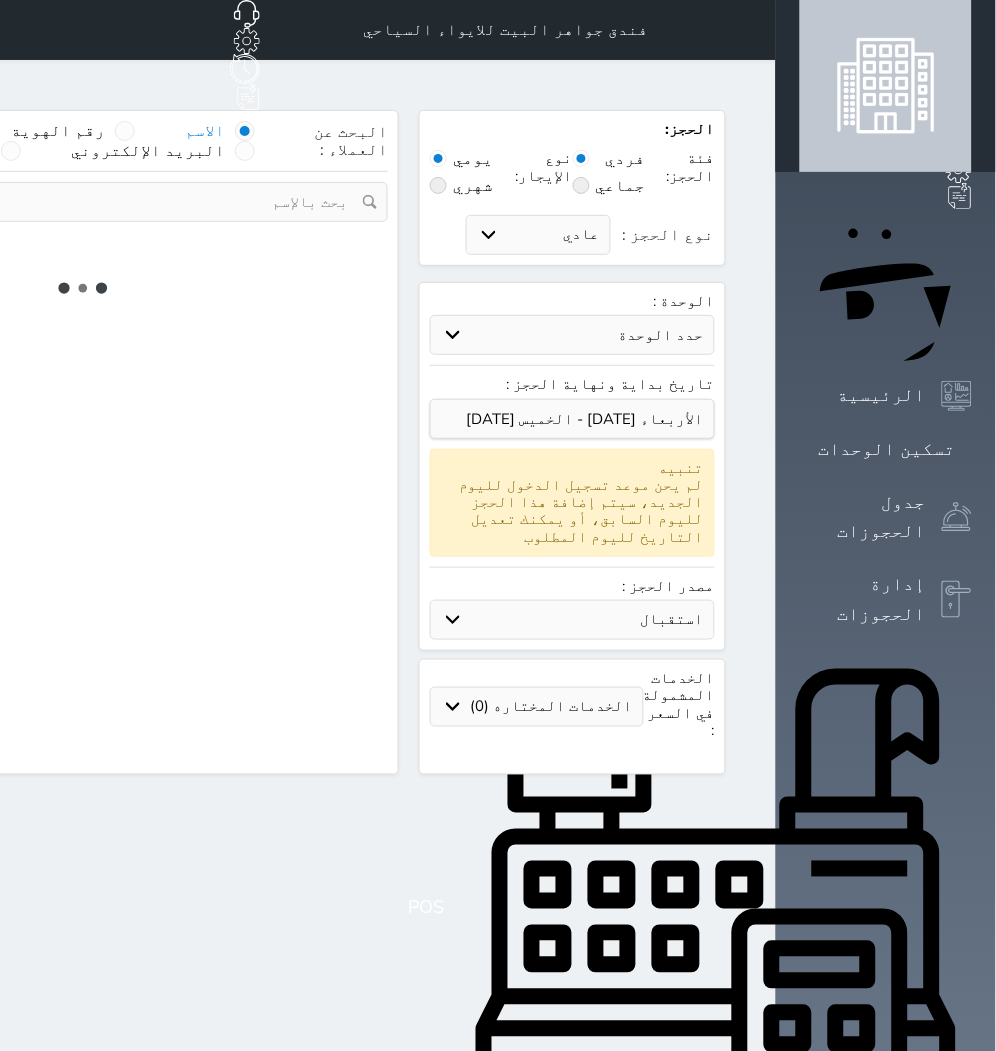 select on "1" 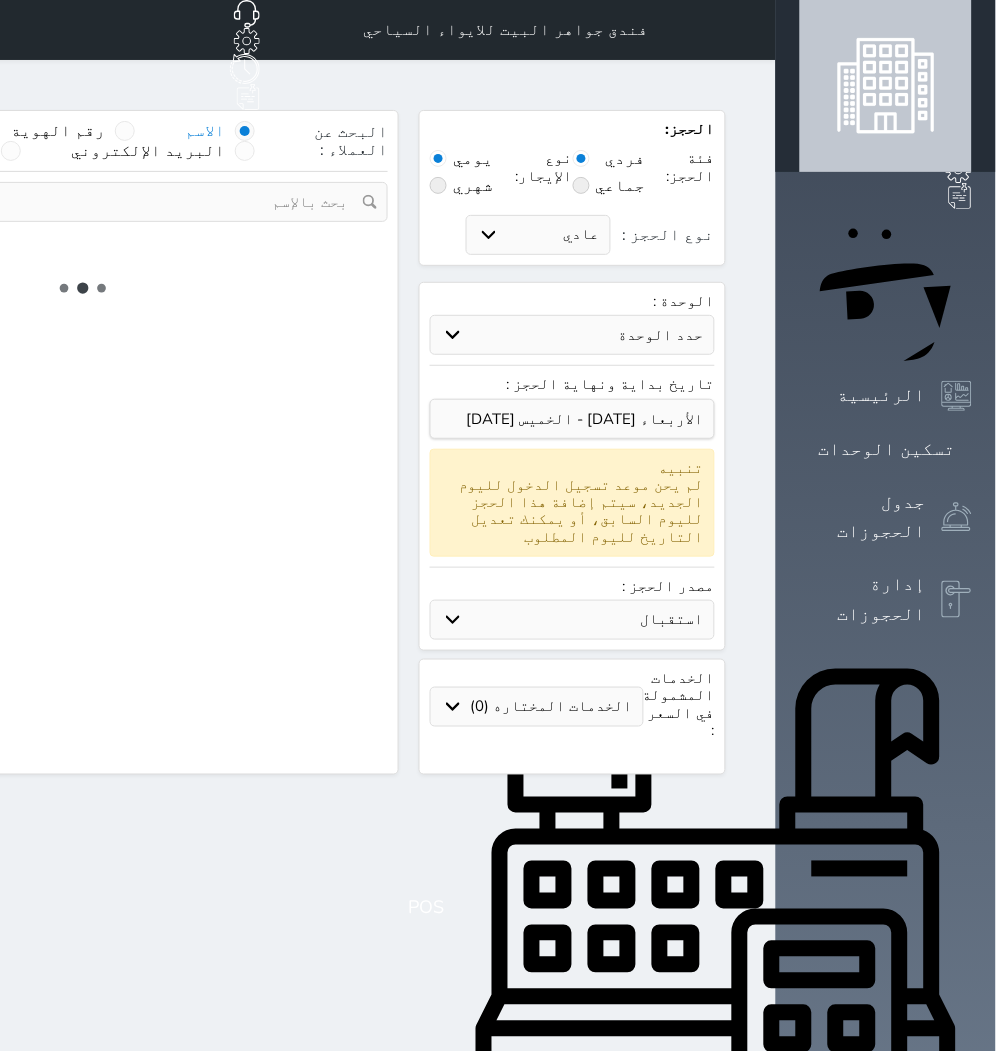 select on "113" 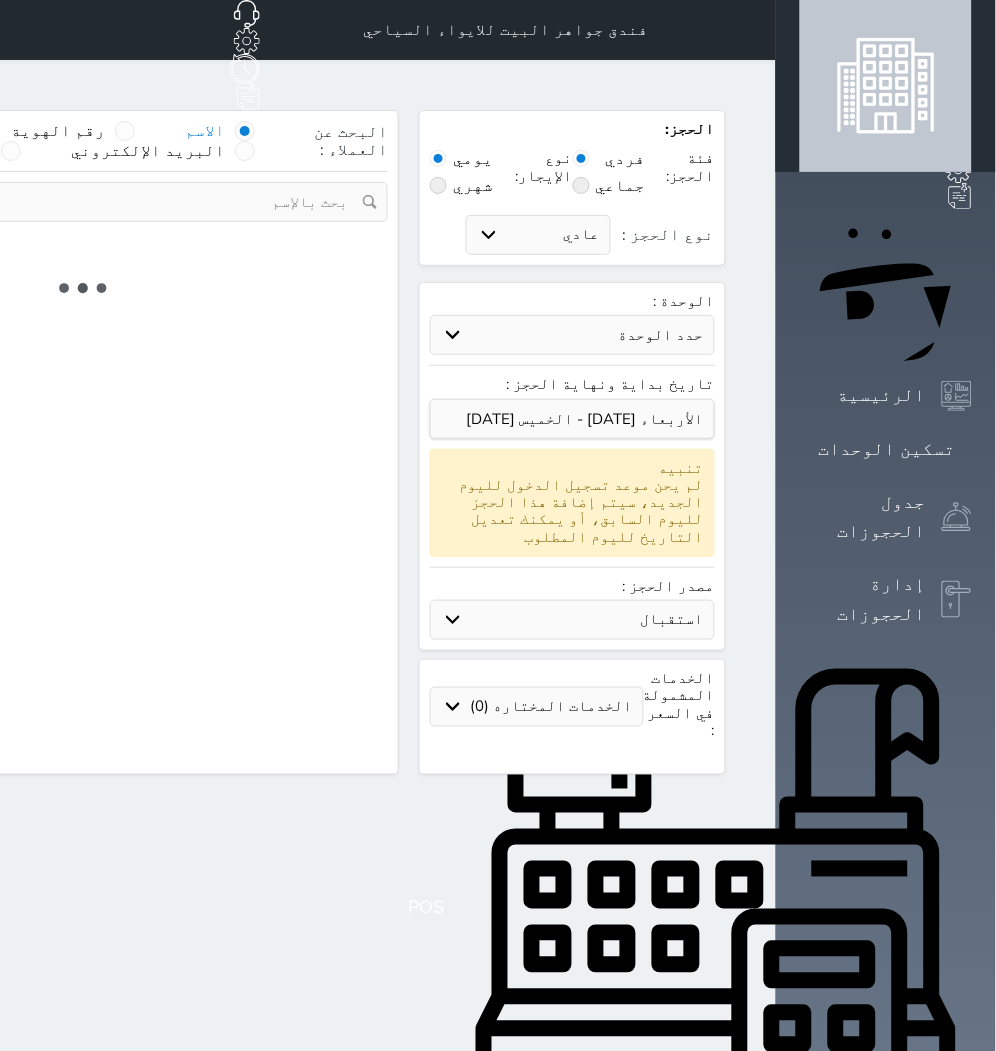 select on "1" 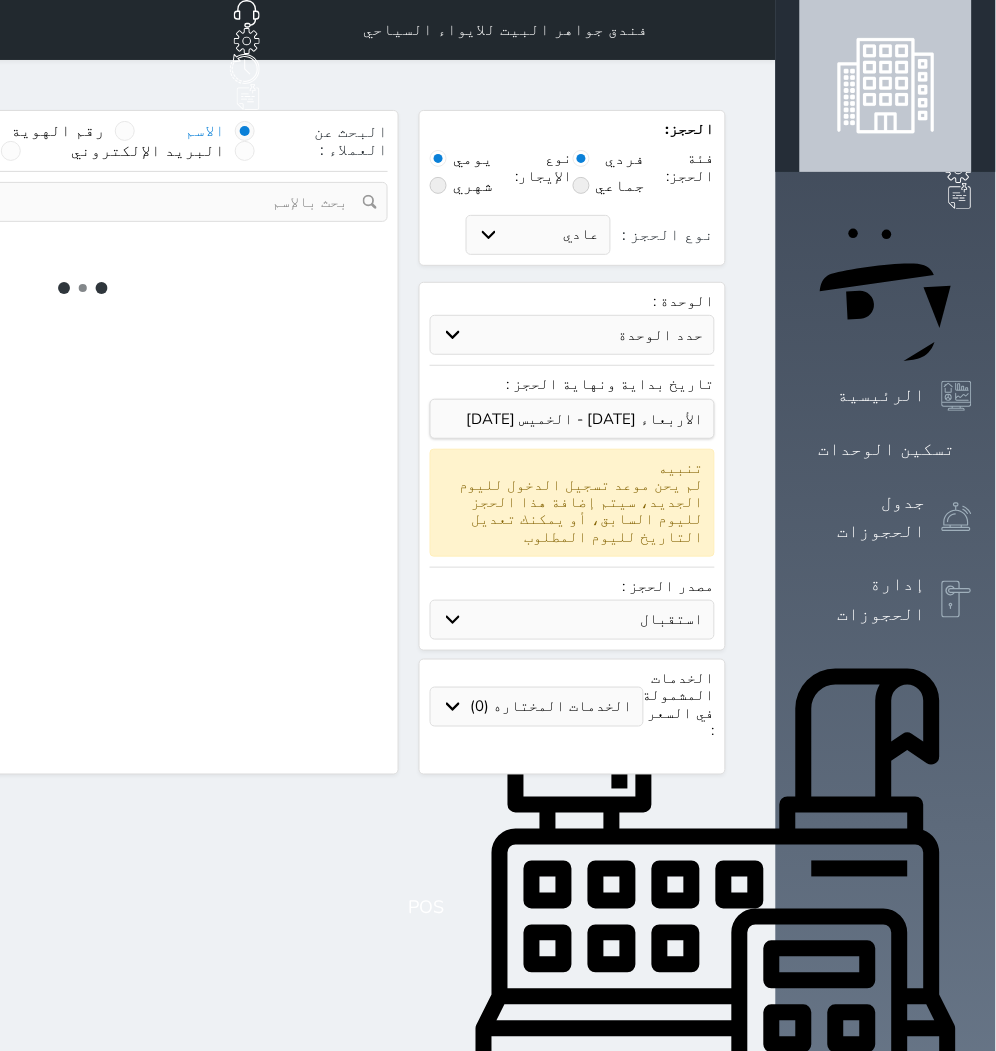 select 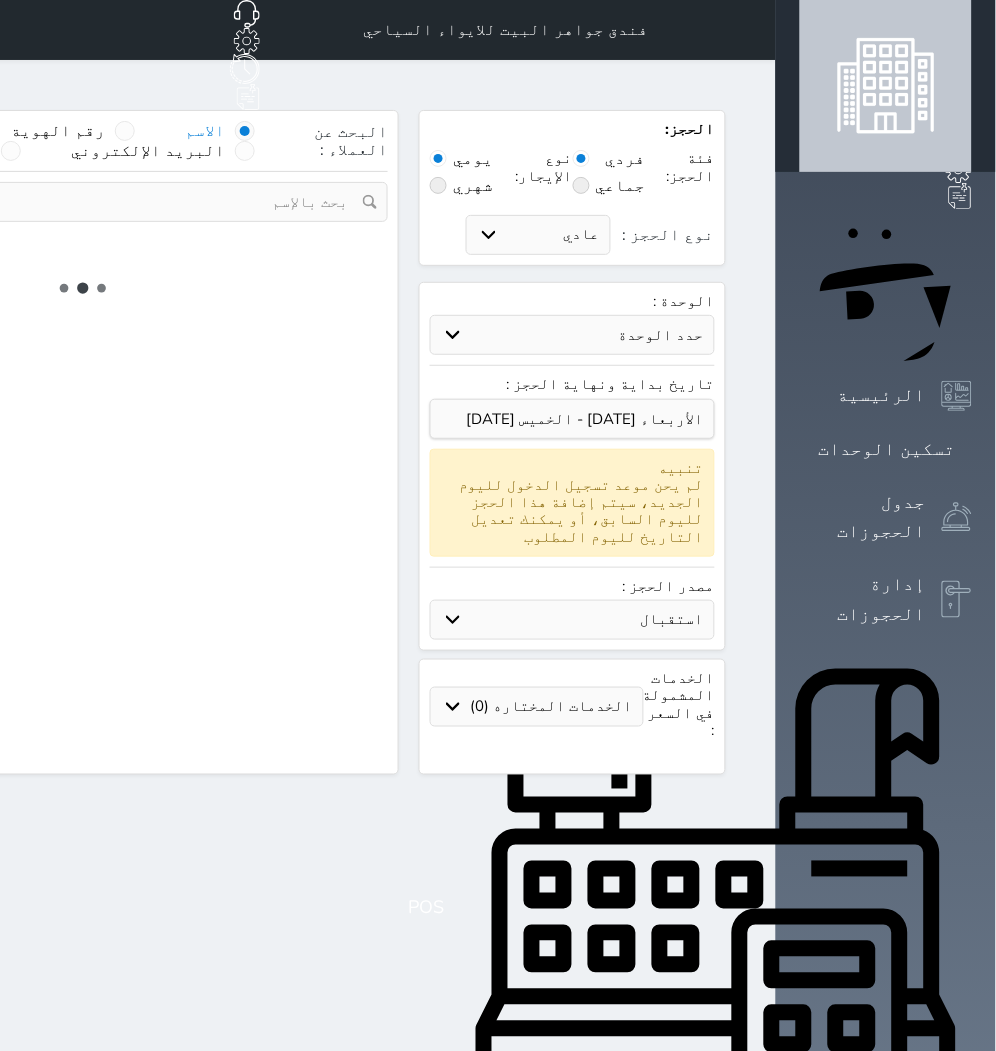 select on "7" 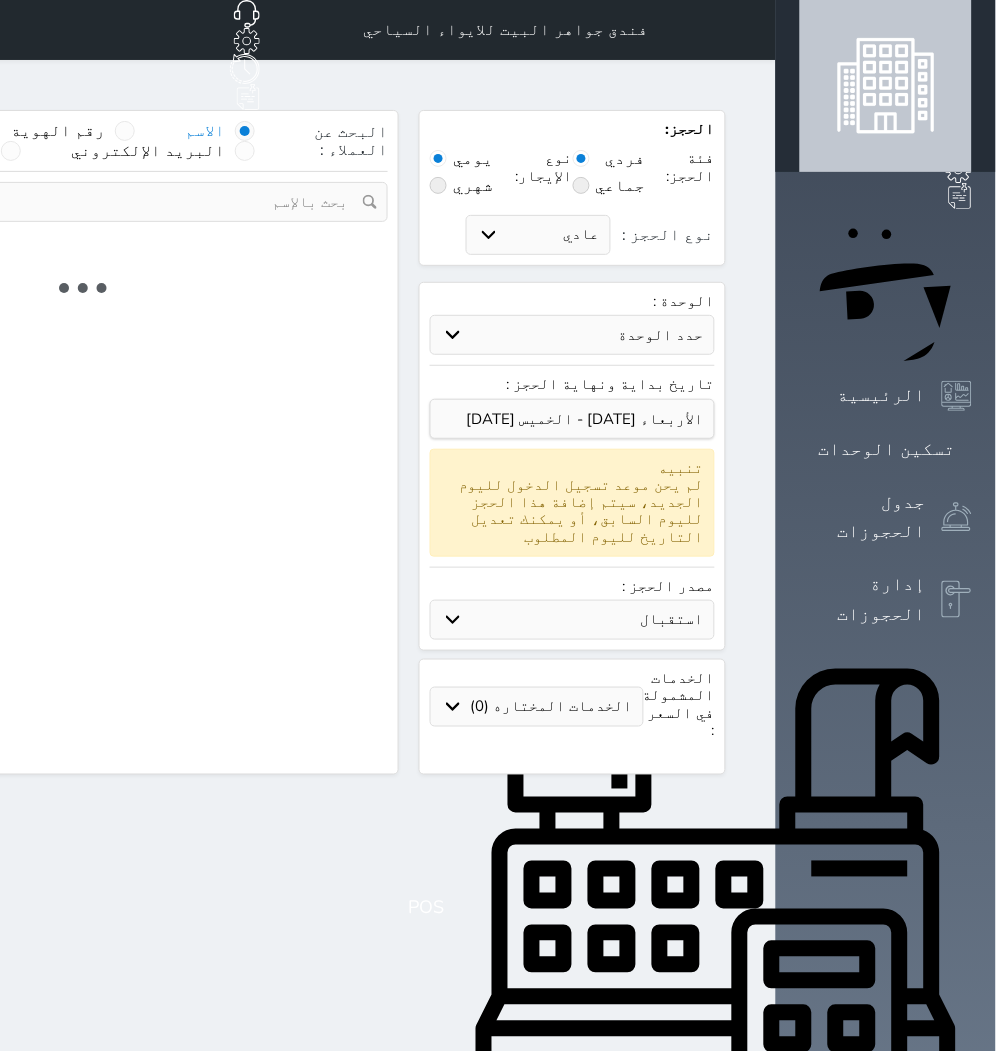 select 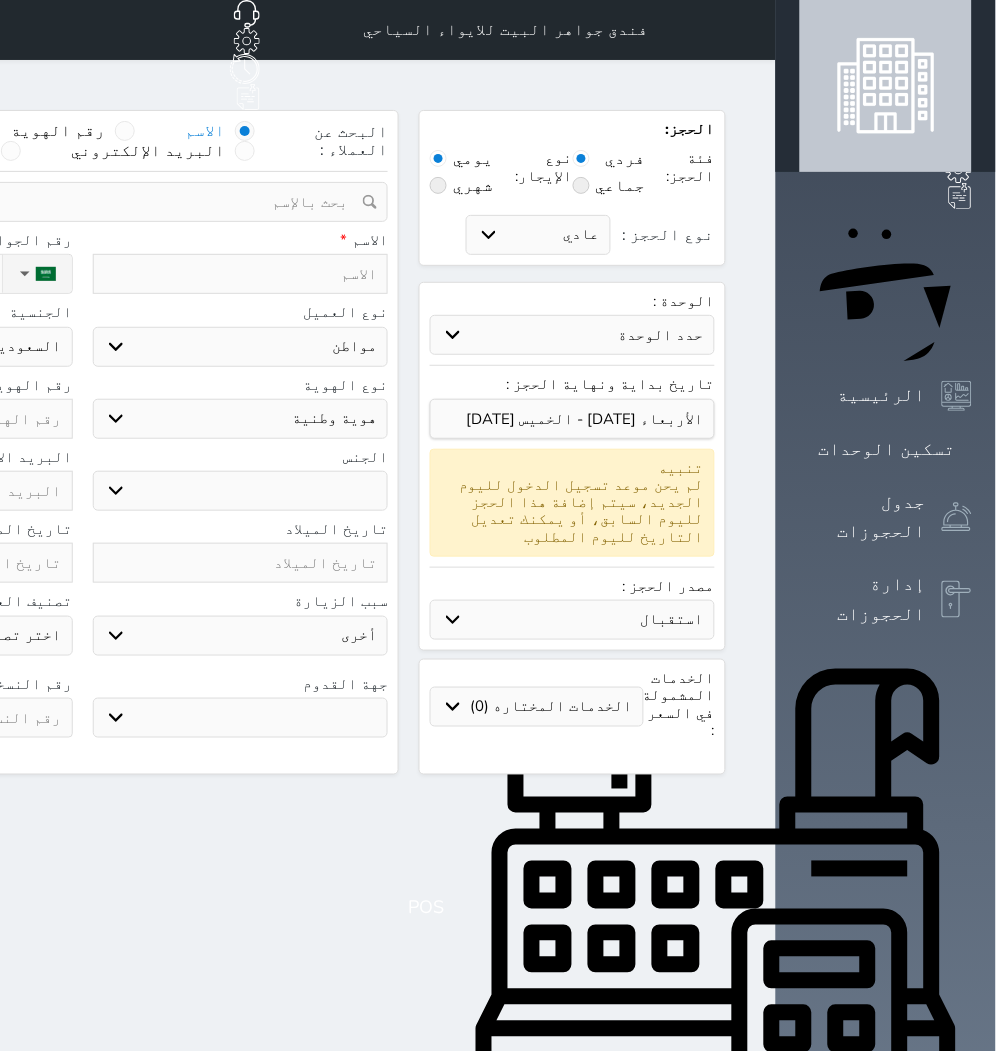 click on "حدد الوحدة
#939 - ثلاثية
#938 - خماسية
#934 - خماسية
#932 - ثلاثية
#931 - خماسية
#930 - رباعية
#929 - خماسية
#928 - ثلاثية
#927 - رباعية
#926 - خماسية
#925 - رباعية
#924 - ثلاثية
#923 - ثلاثية
#922 - خماسية
#921 - رباعية
#920 - رباعية
#919 - خماسية
#918 - ثلاثية
#917 - خماسية
#916 - رباعية" at bounding box center (572, 335) 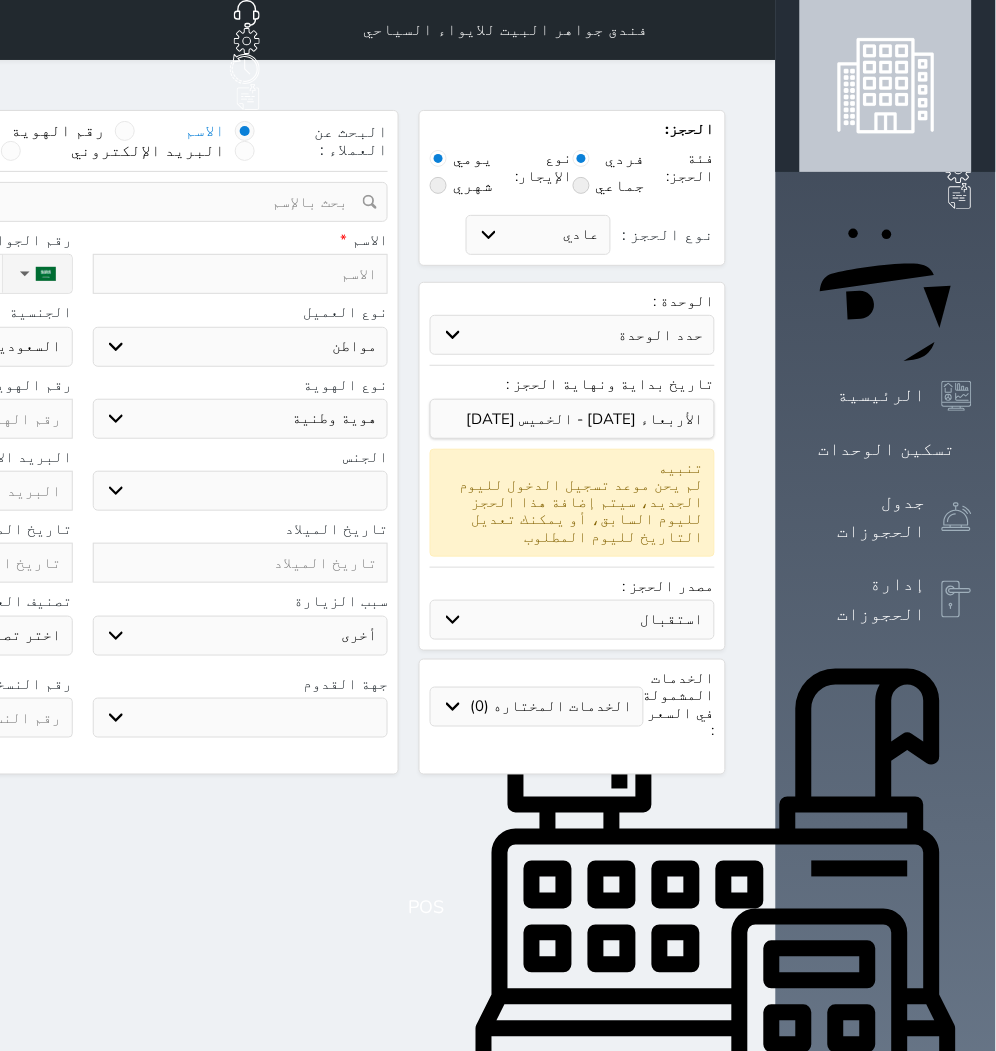 select on "83774" 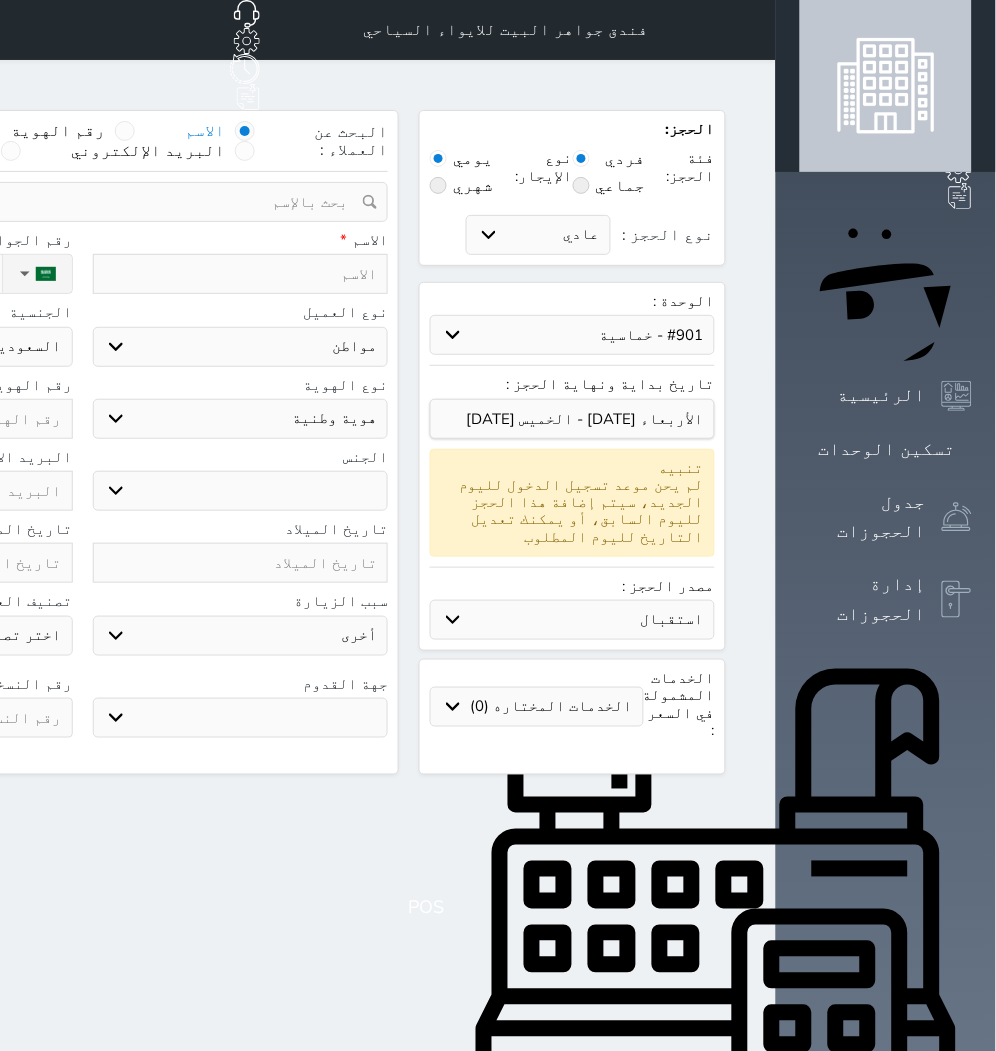 click on "حدد الوحدة
#939 - ثلاثية
#938 - خماسية
#934 - خماسية
#932 - ثلاثية
#931 - خماسية
#930 - رباعية
#929 - خماسية
#928 - ثلاثية
#927 - رباعية
#926 - خماسية
#925 - رباعية
#924 - ثلاثية
#923 - ثلاثية
#922 - خماسية
#921 - رباعية
#920 - رباعية
#919 - خماسية
#918 - ثلاثية
#917 - خماسية
#916 - رباعية" at bounding box center [572, 335] 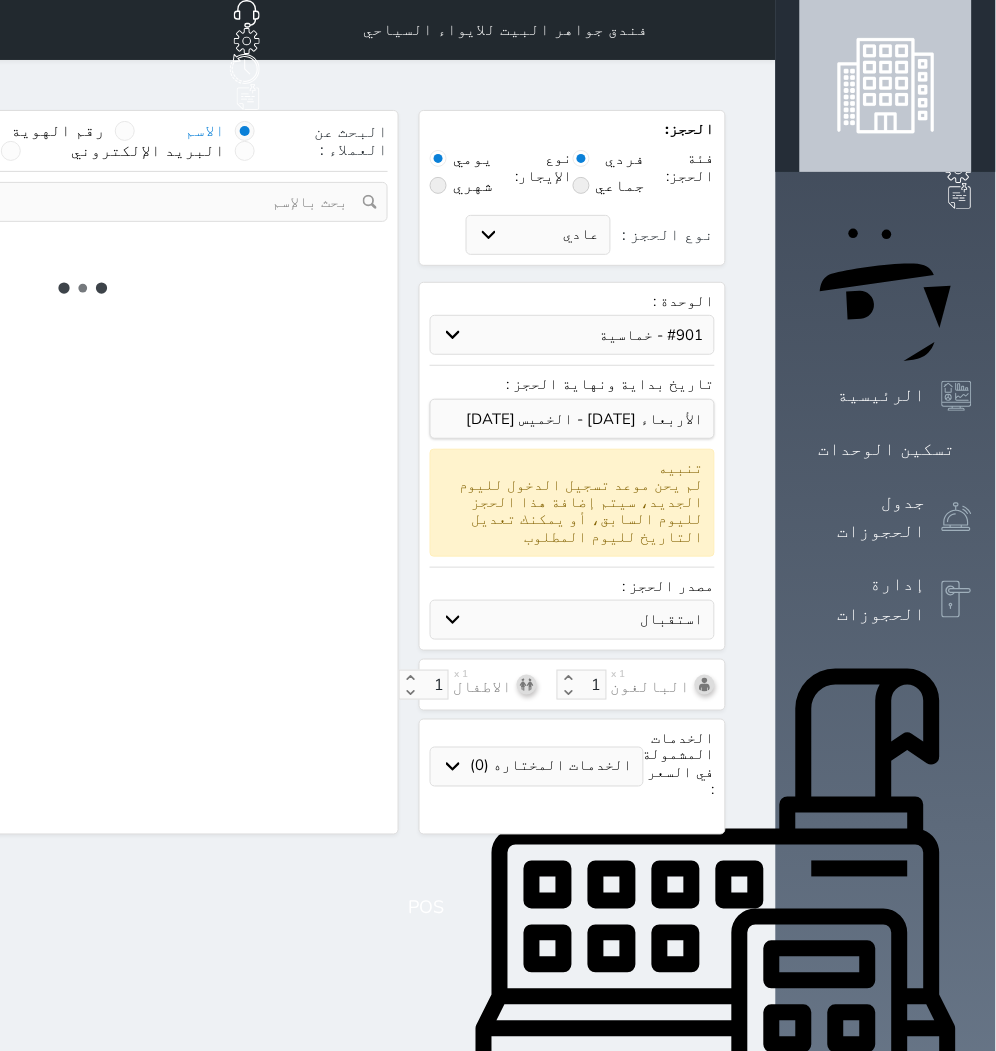 select on "1" 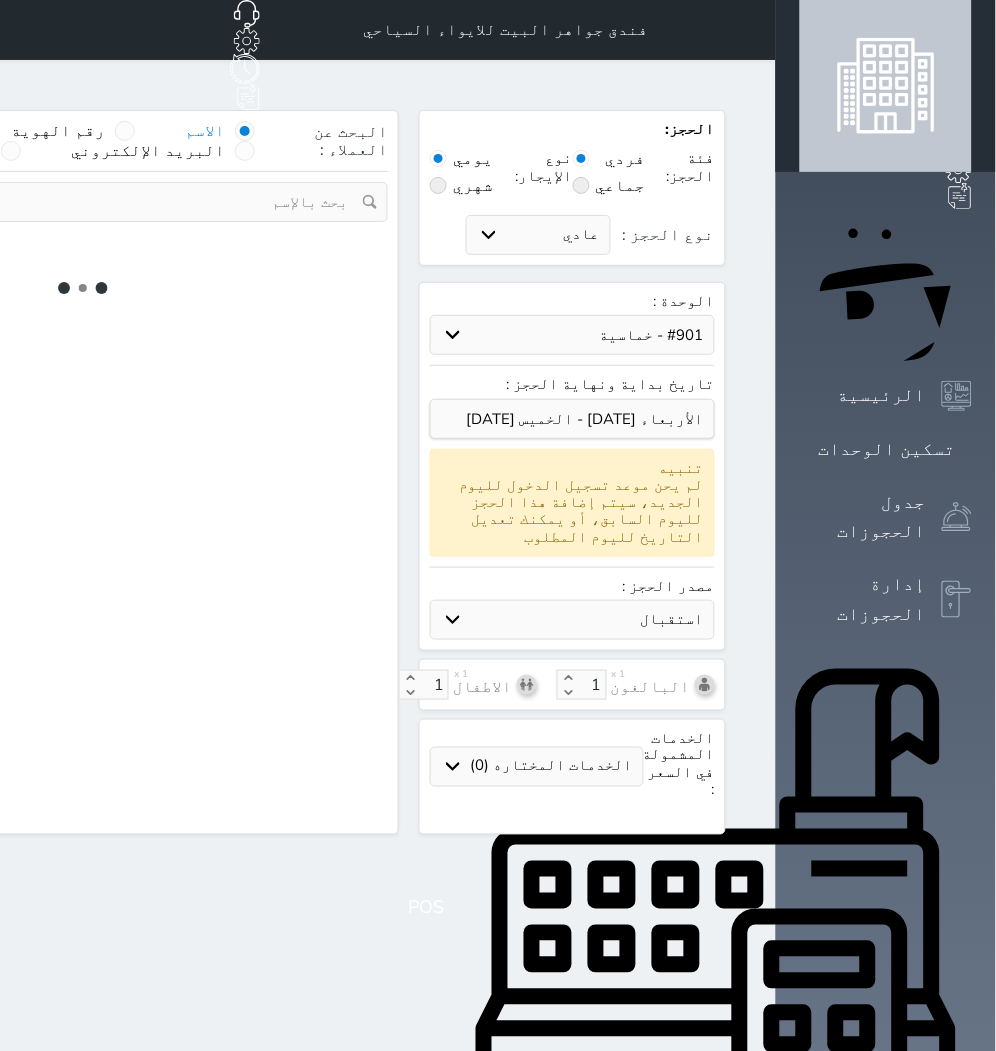 select on "113" 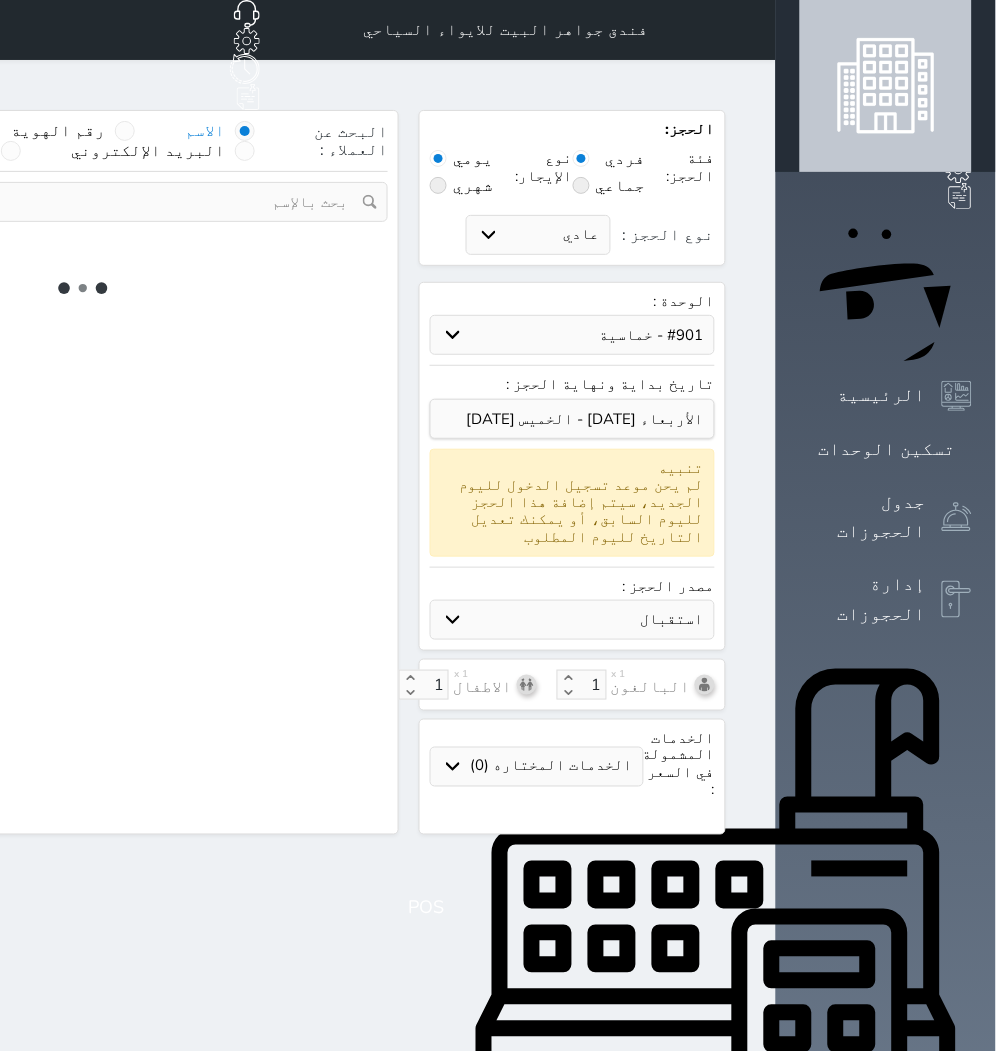 select on "1" 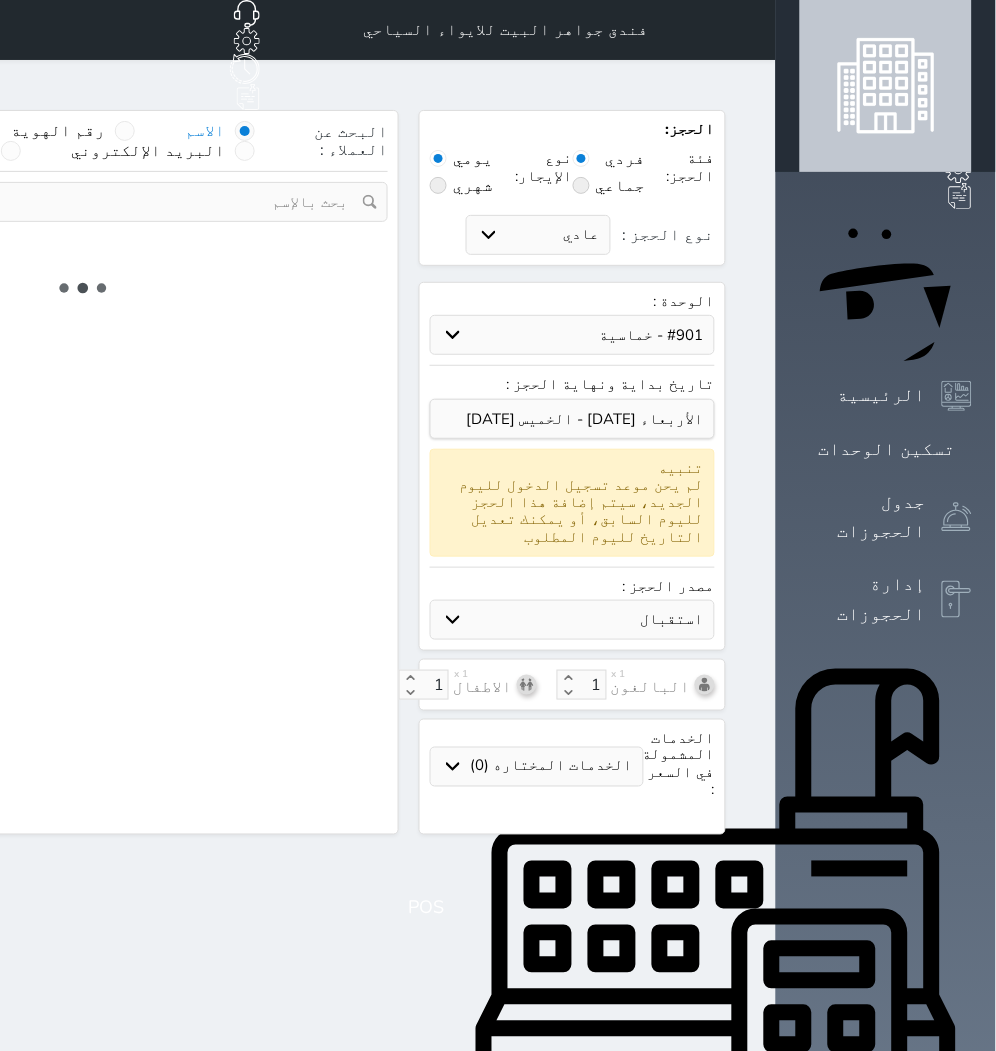 select 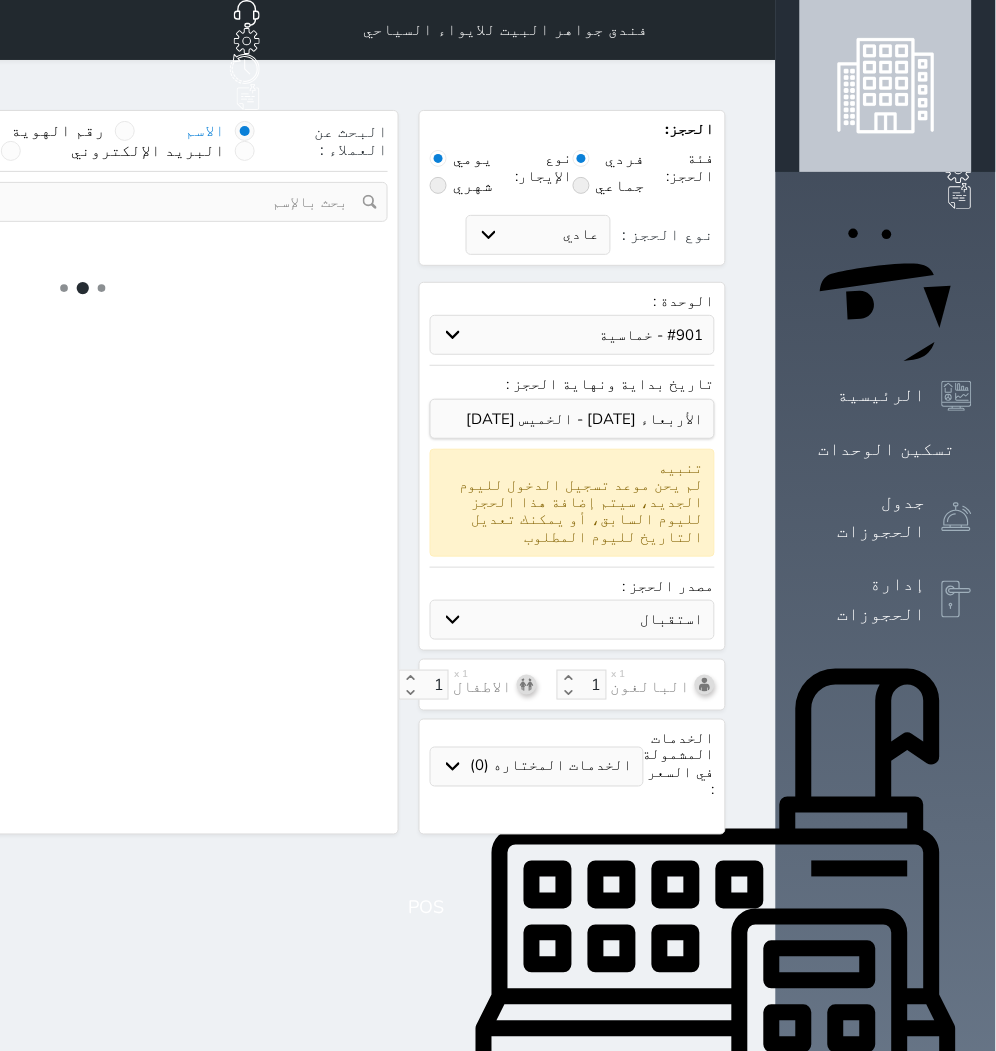 select 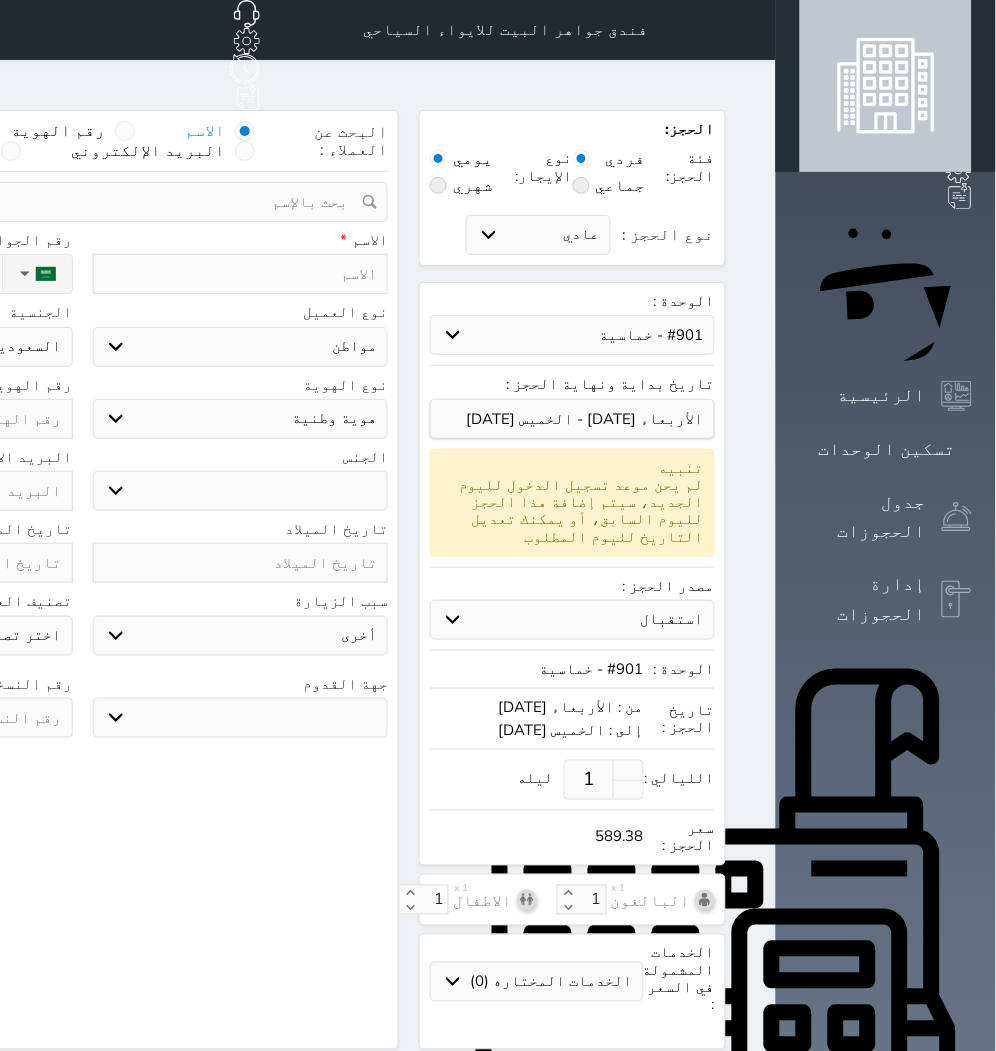 select 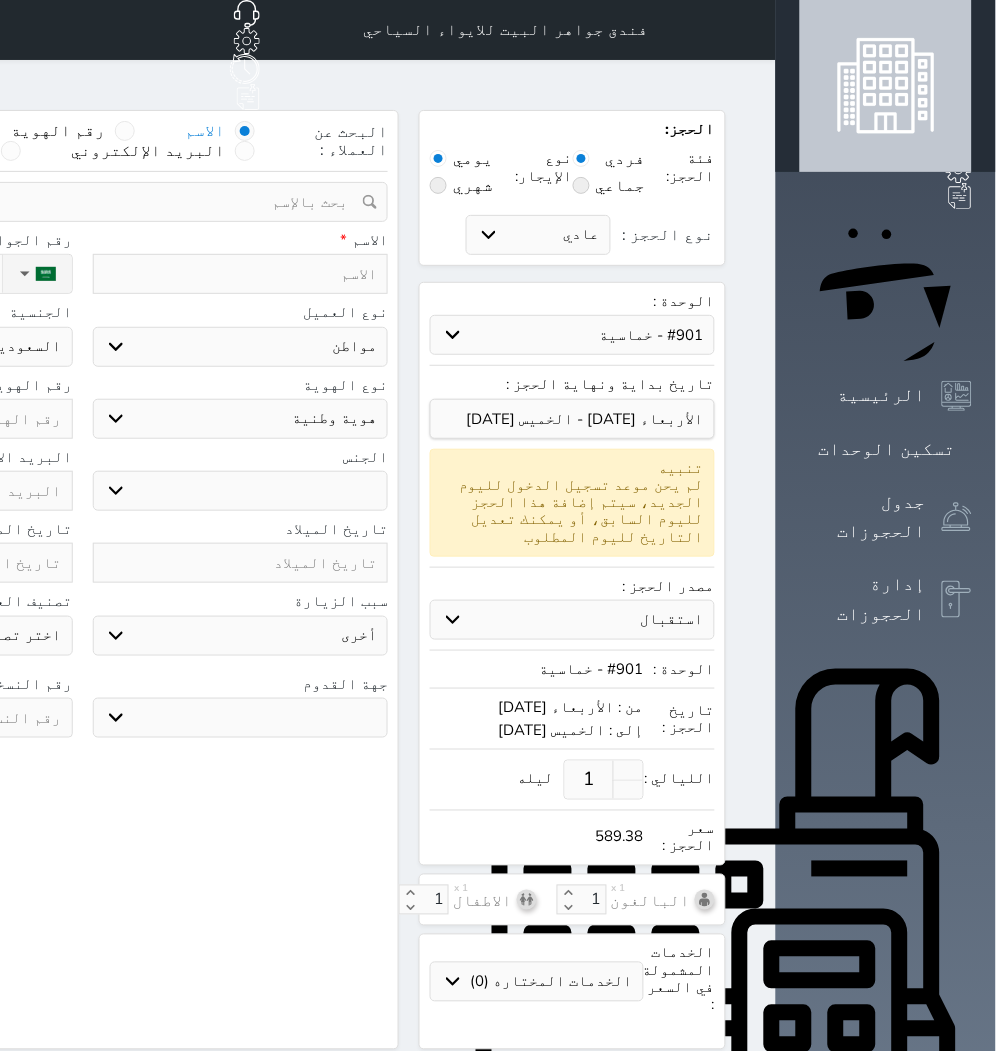 select 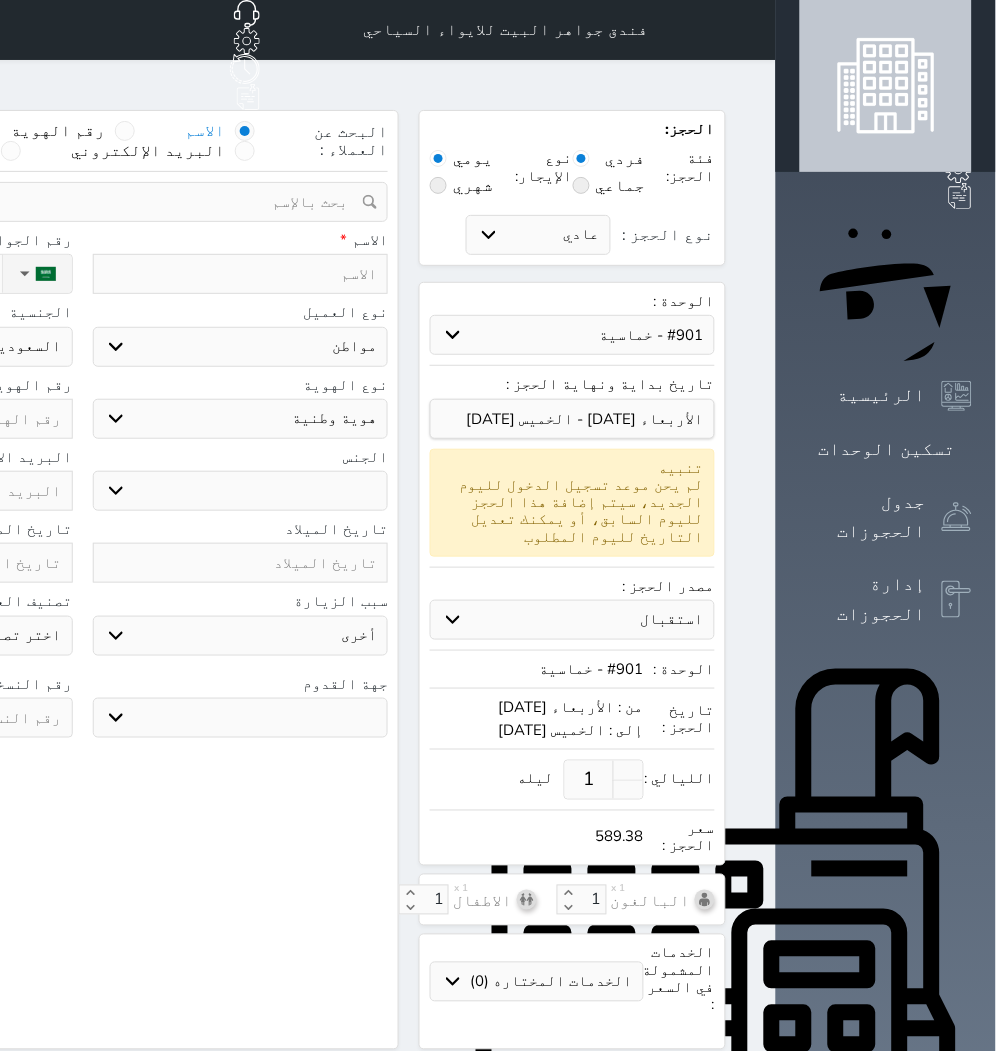 click at bounding box center [241, 274] 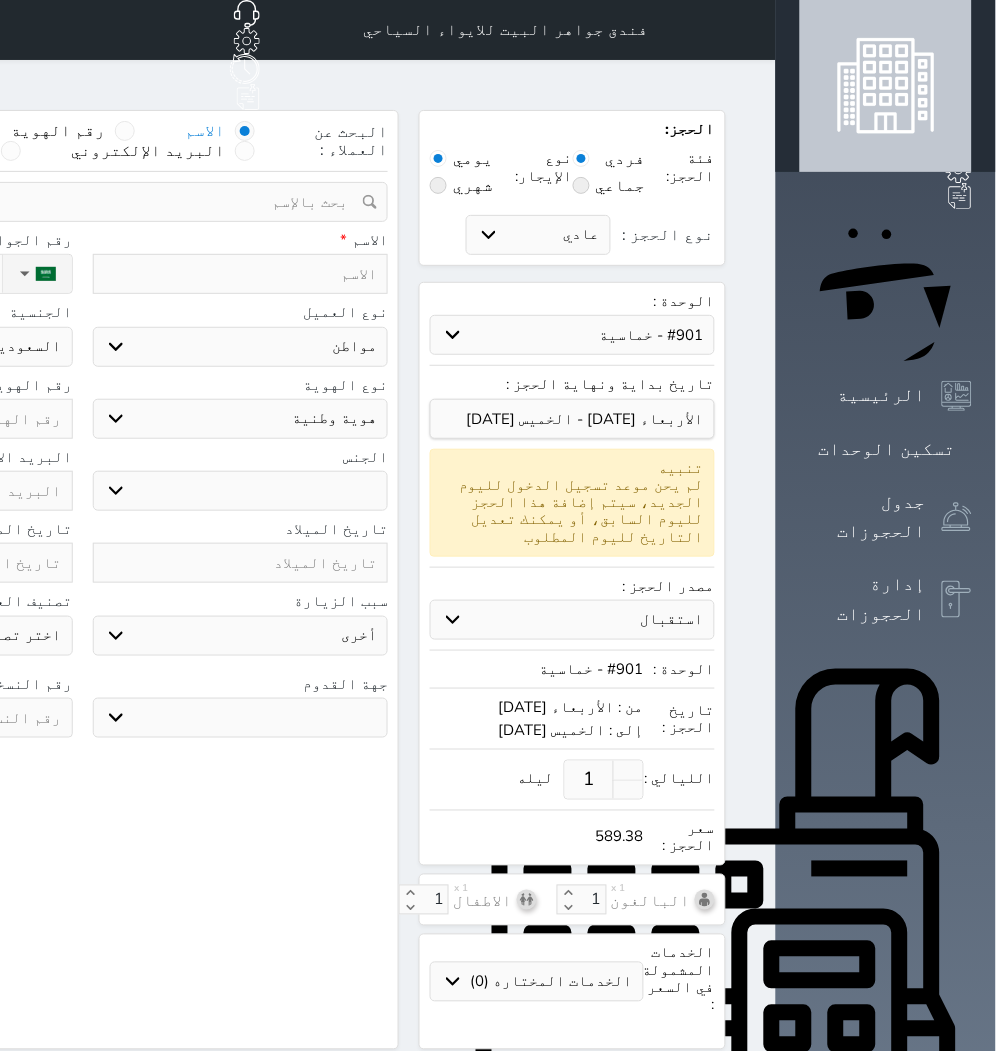 click at bounding box center [241, 274] 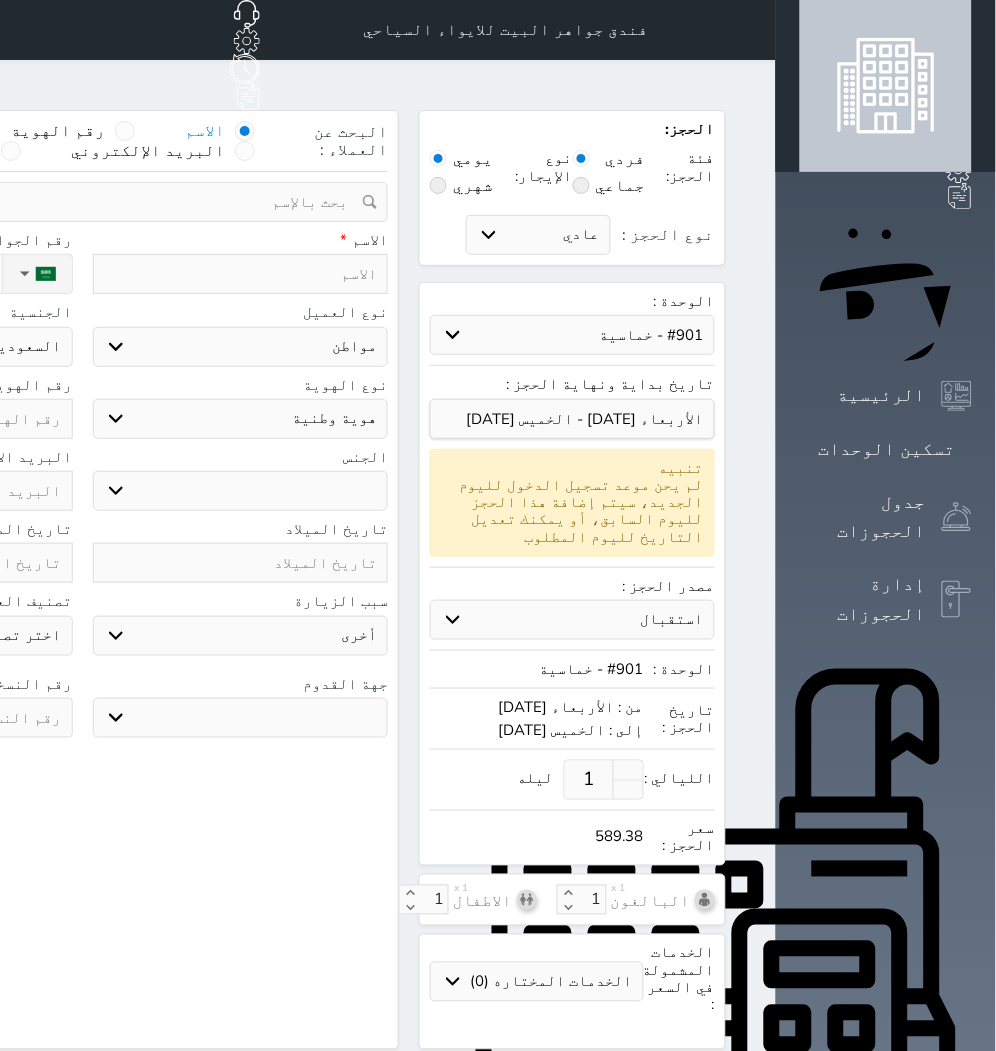 type on "T" 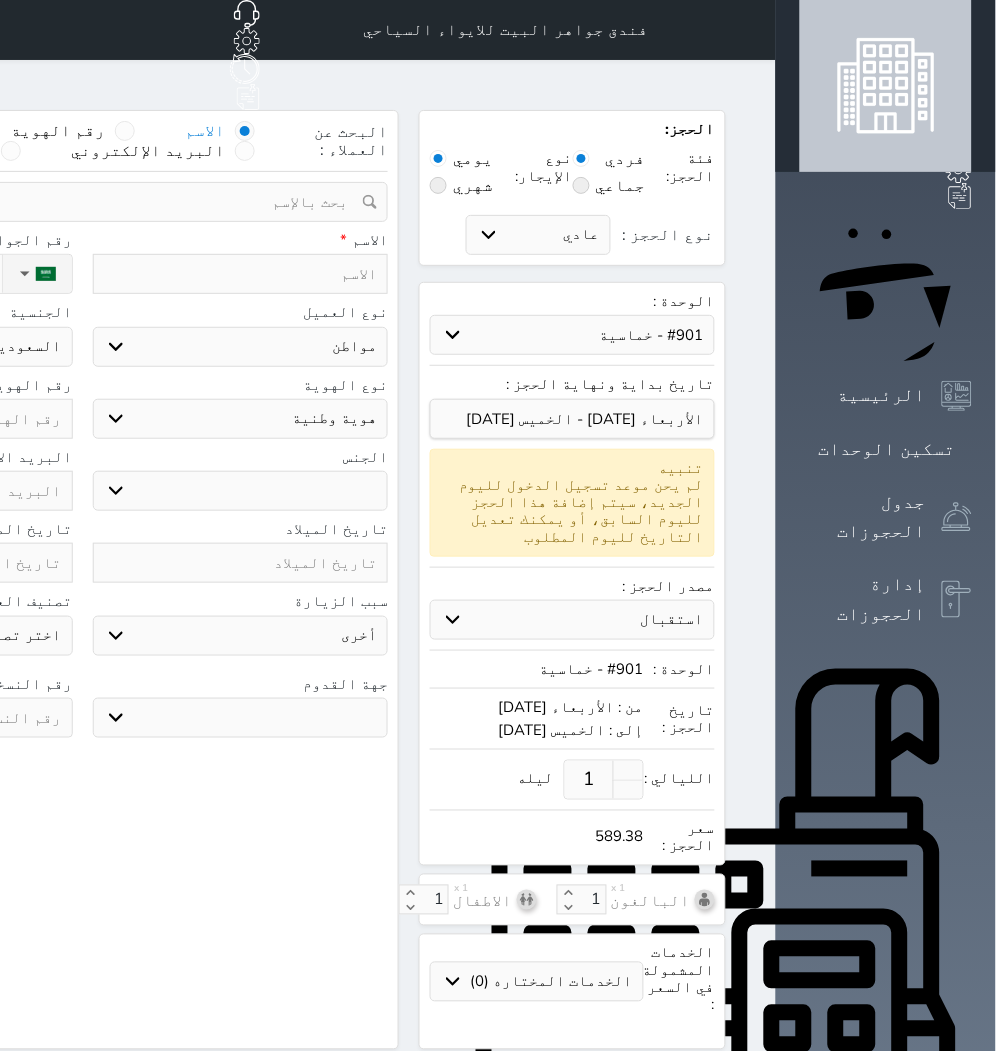 select 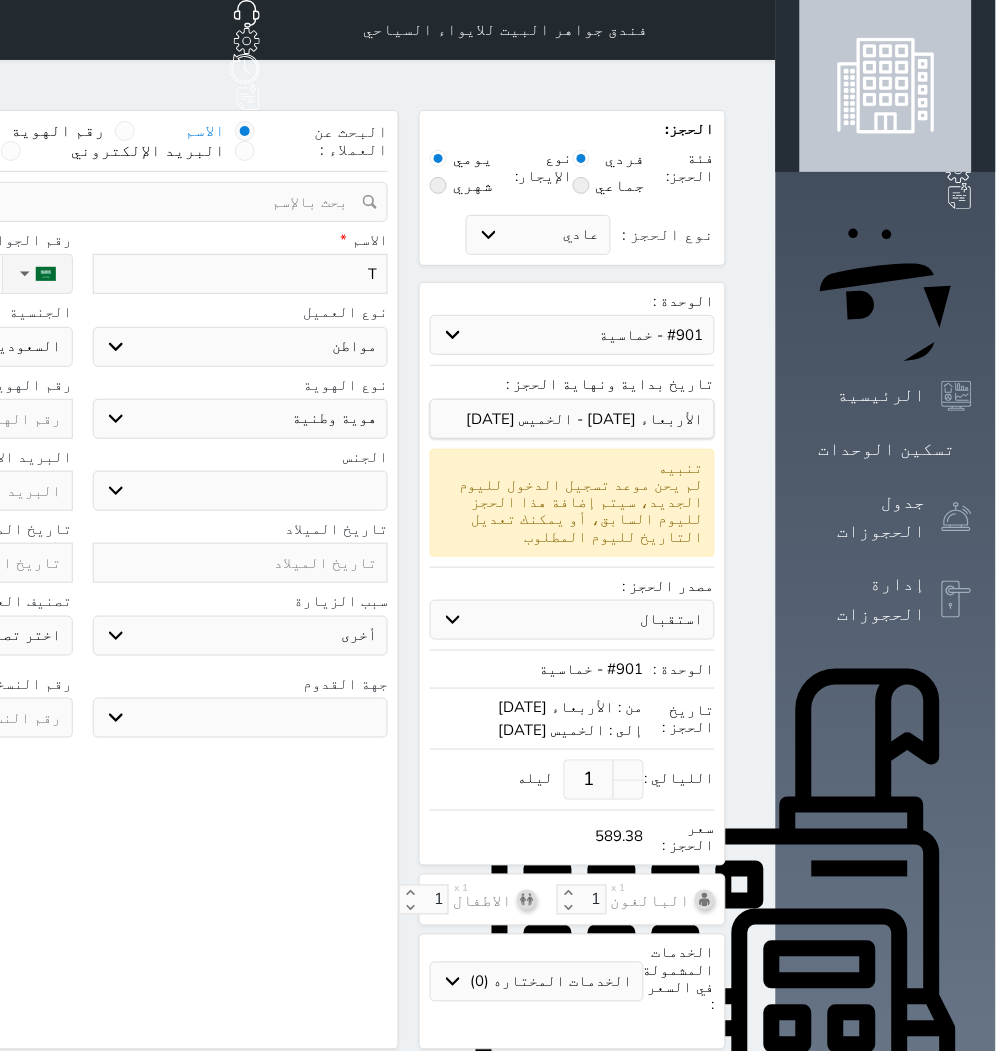 type on "Ta" 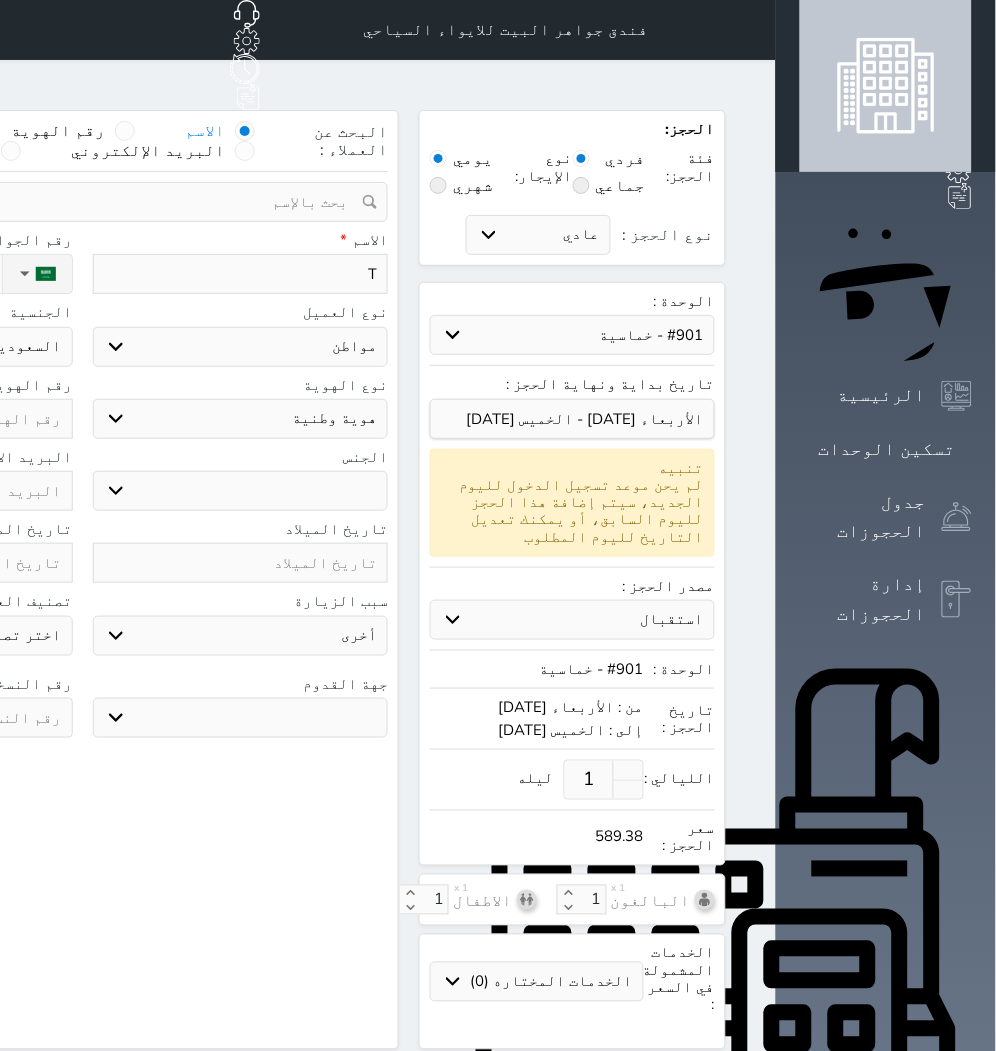 select 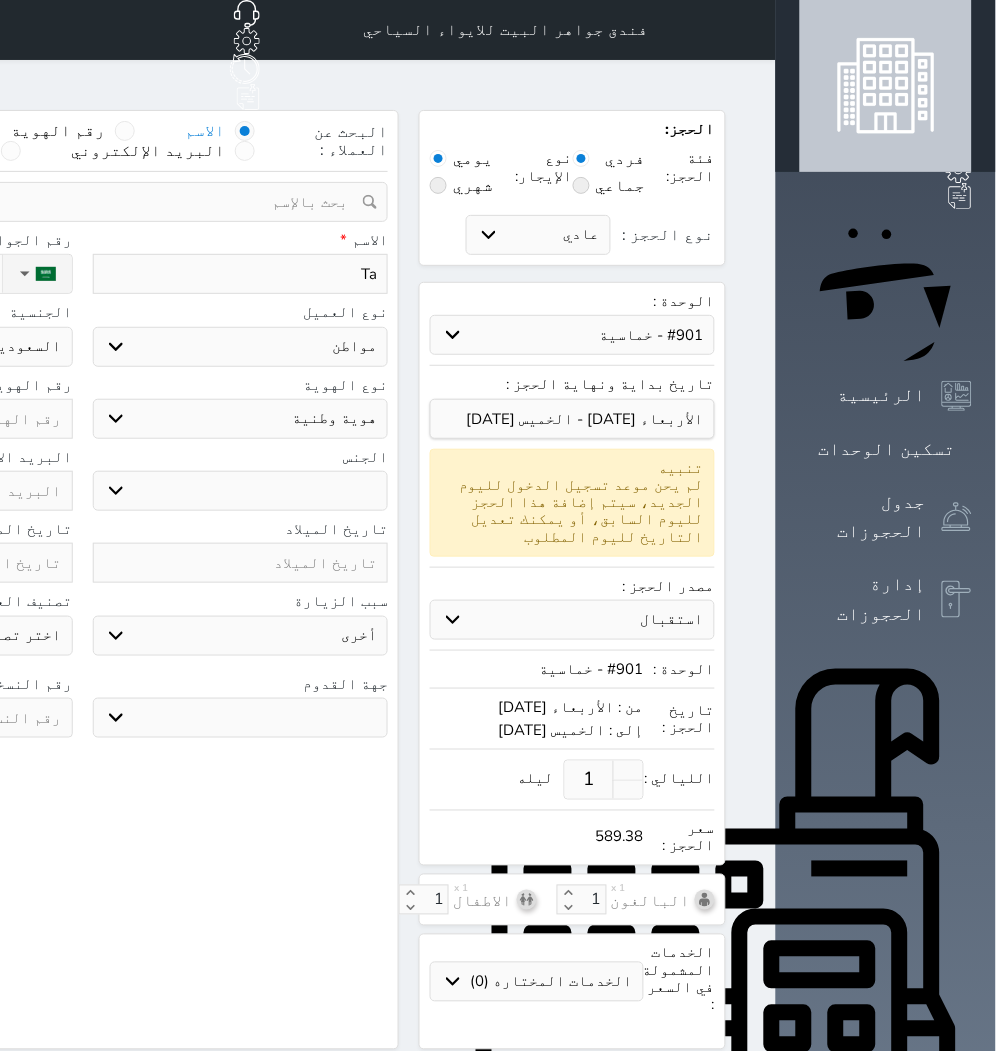 type on "Taz" 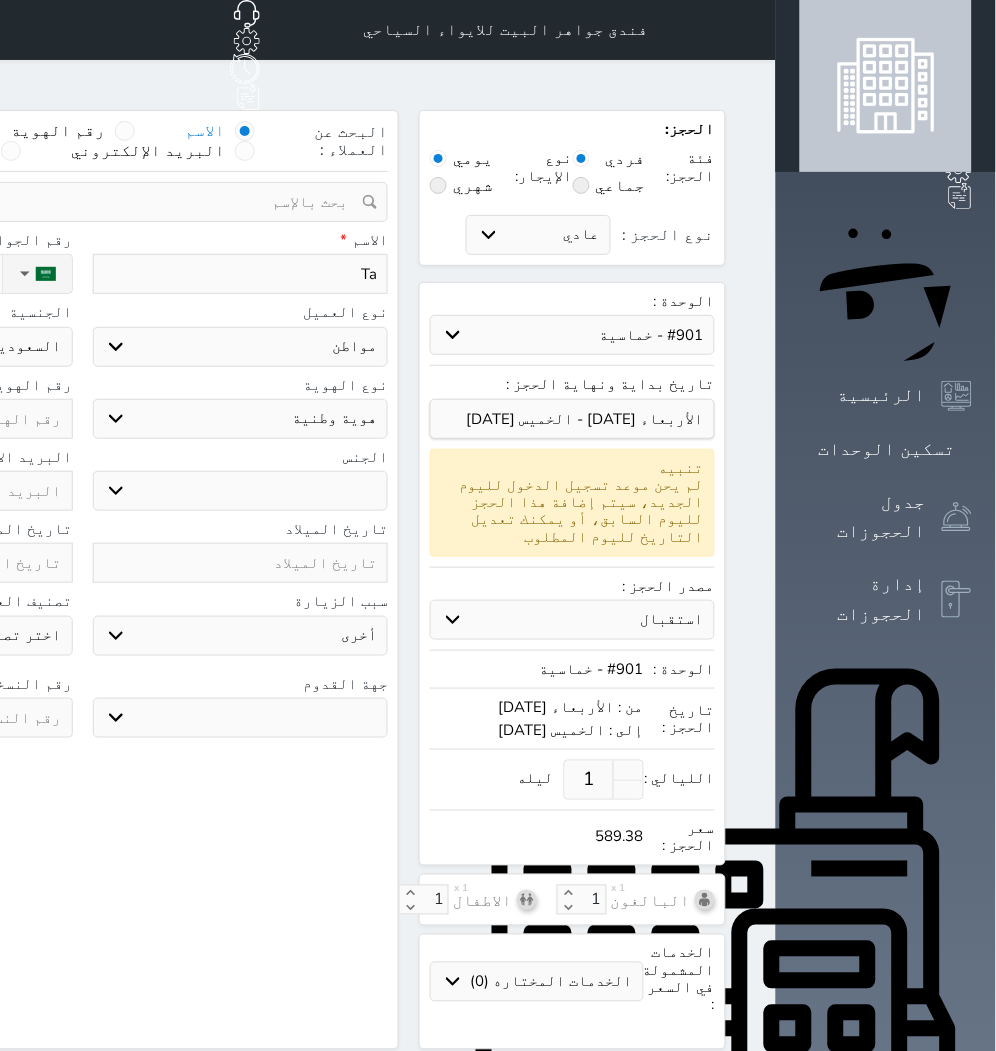 select 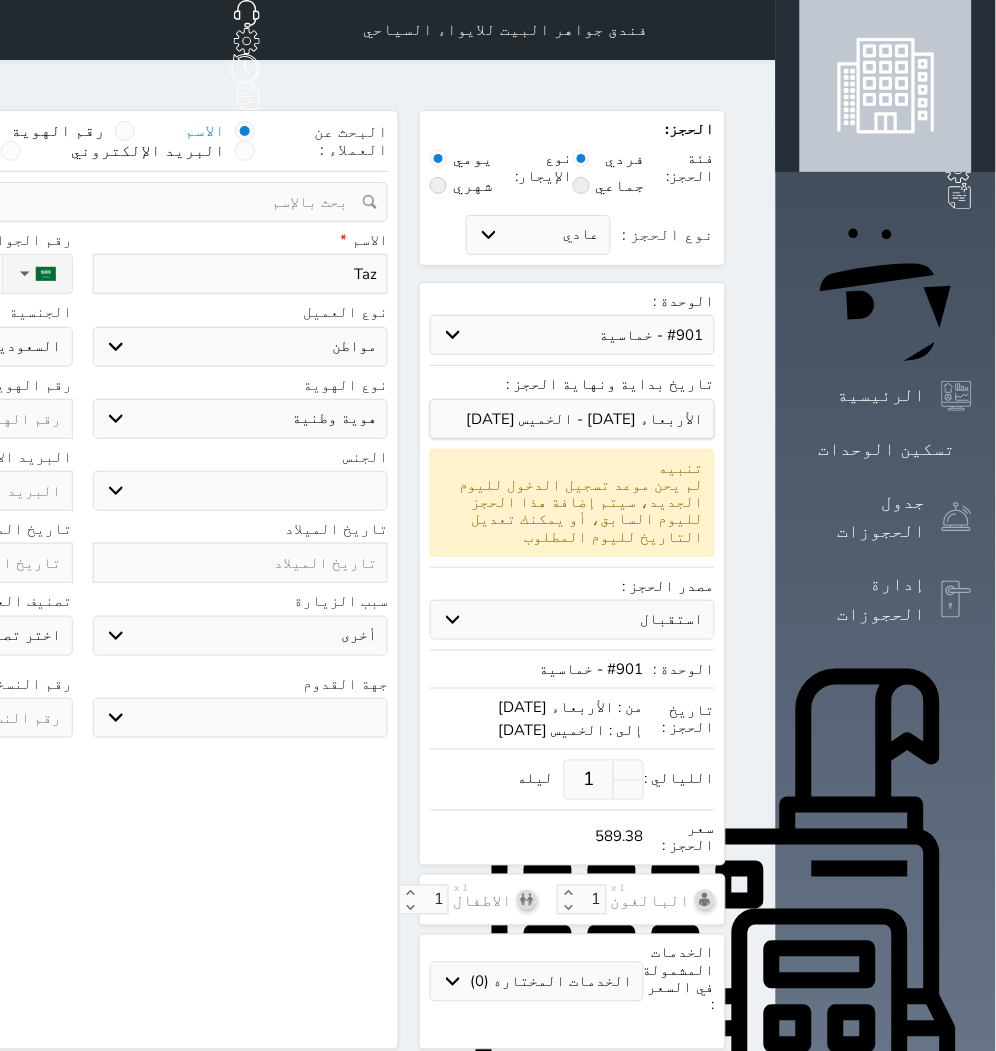 type on "Taze" 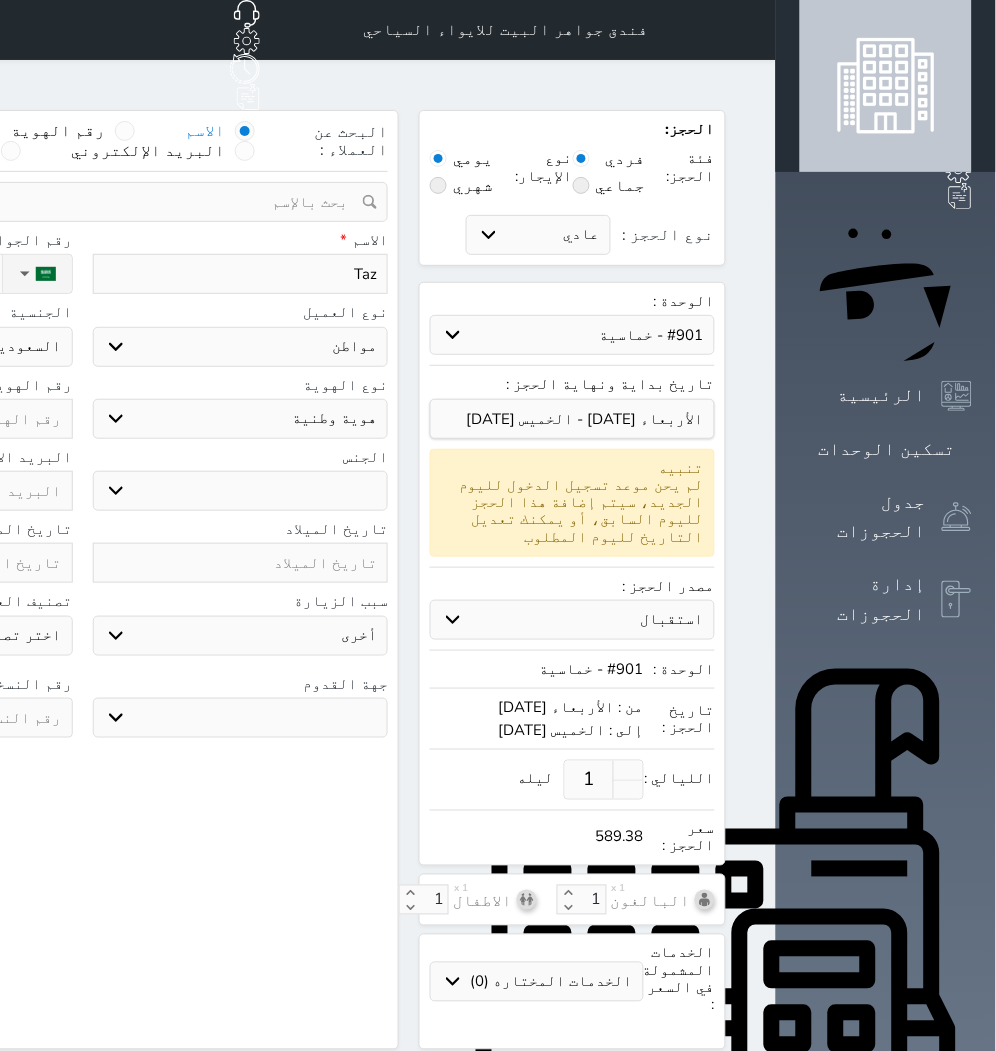 select 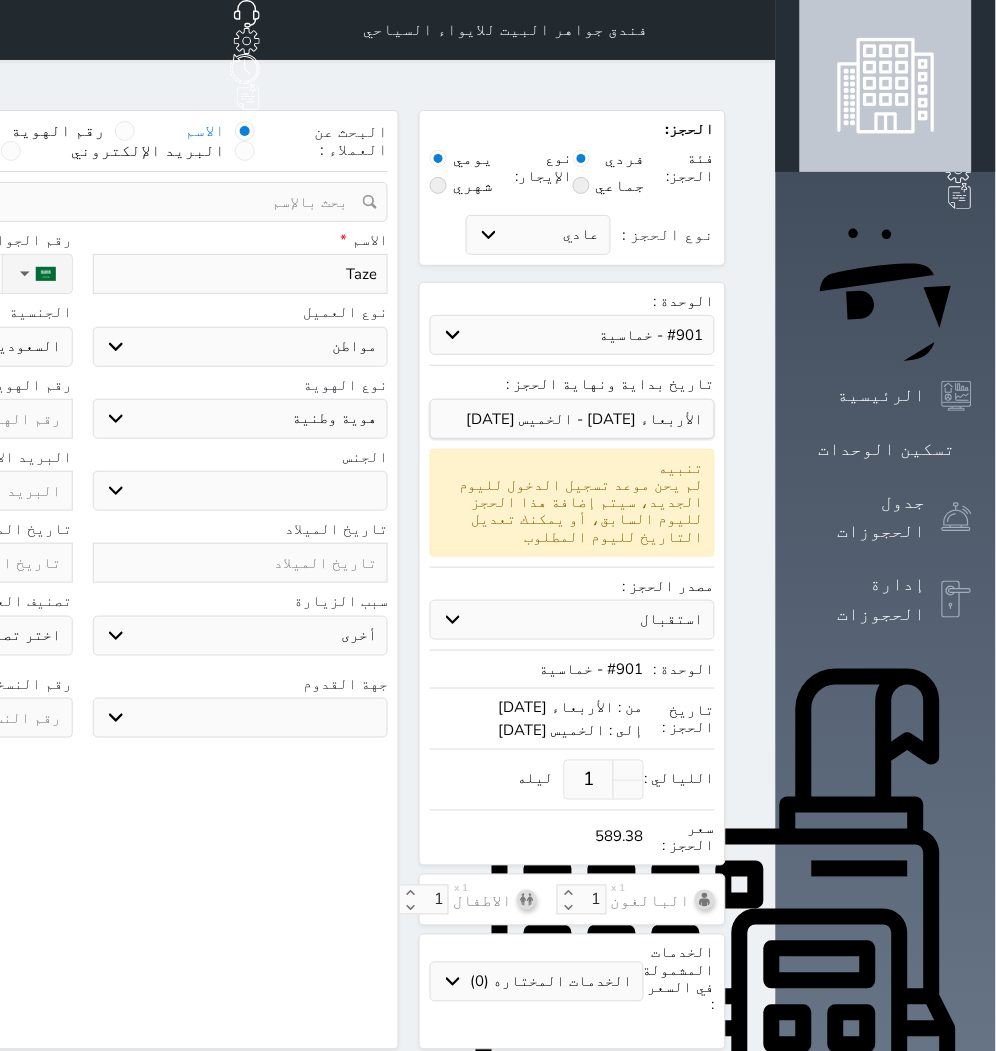 type on "Tazee" 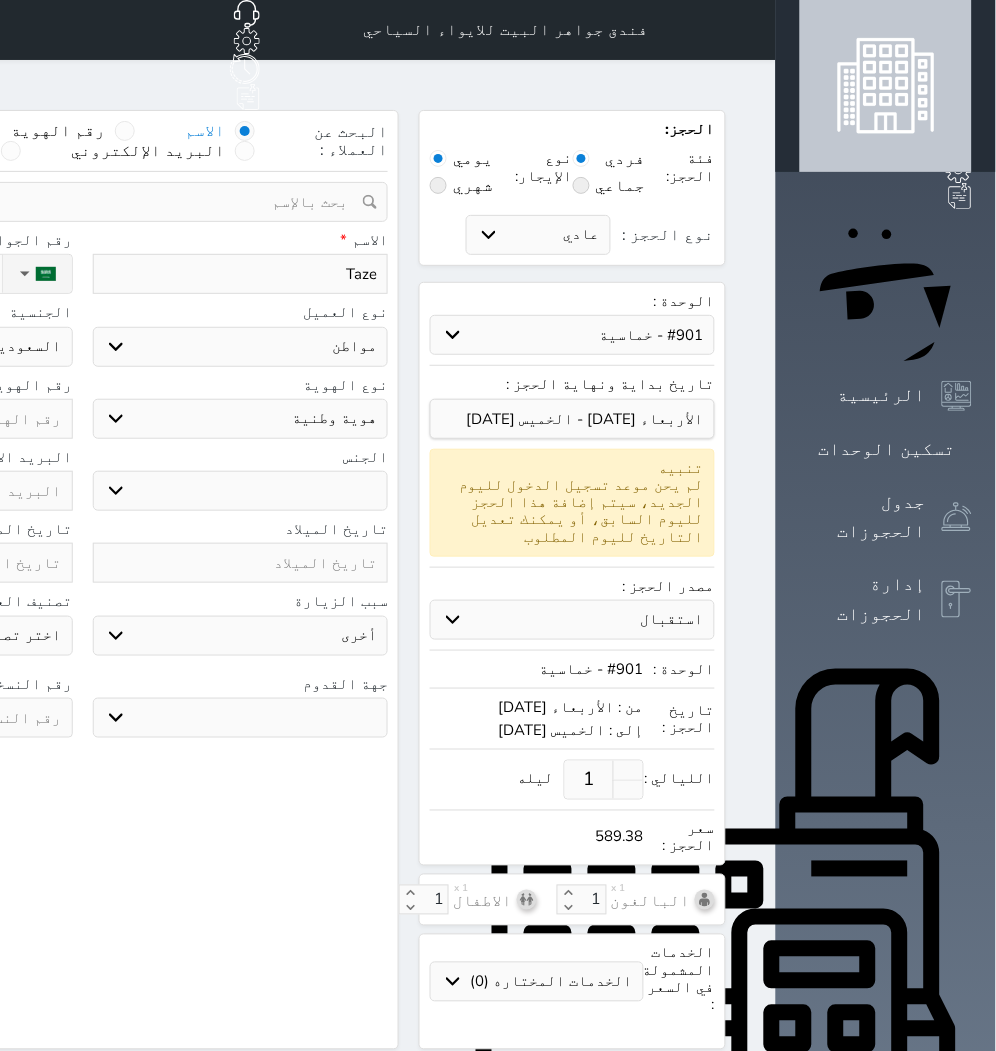 select 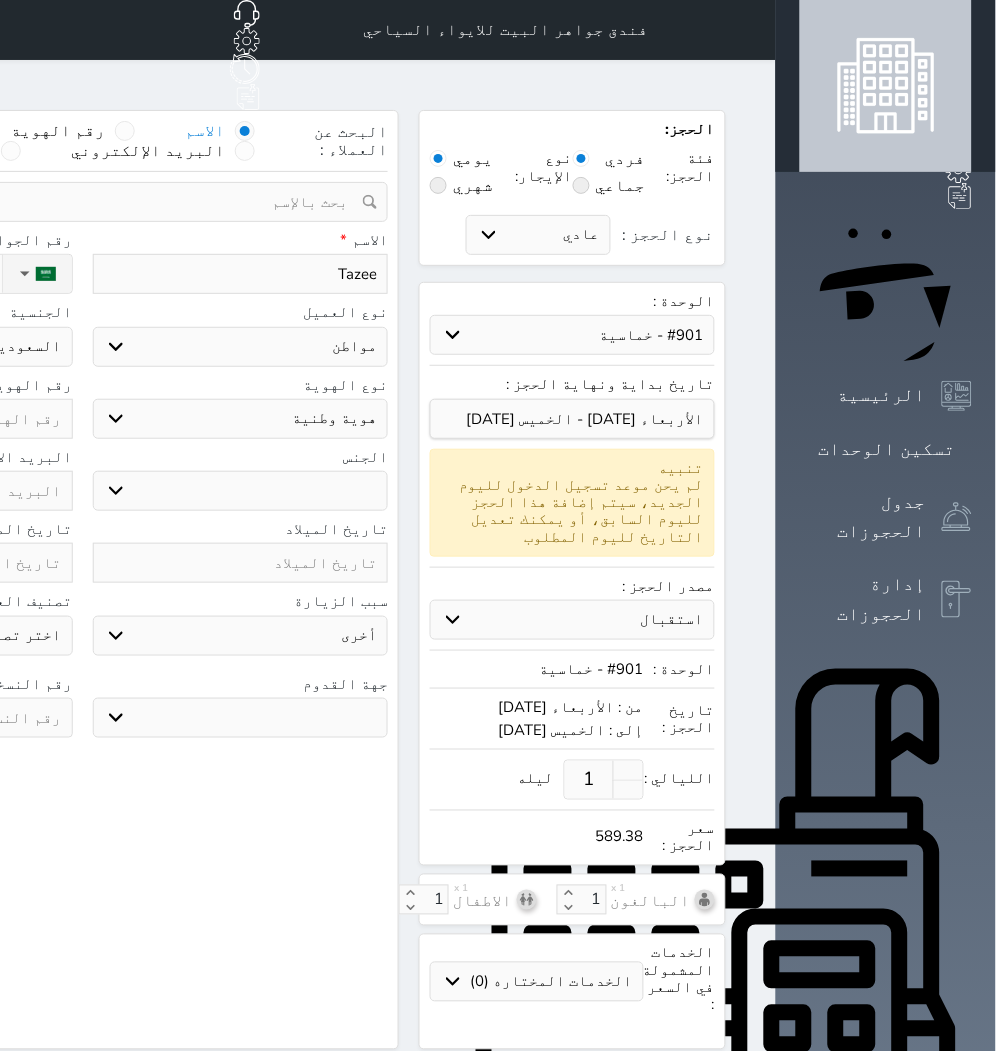type on "Tazeem" 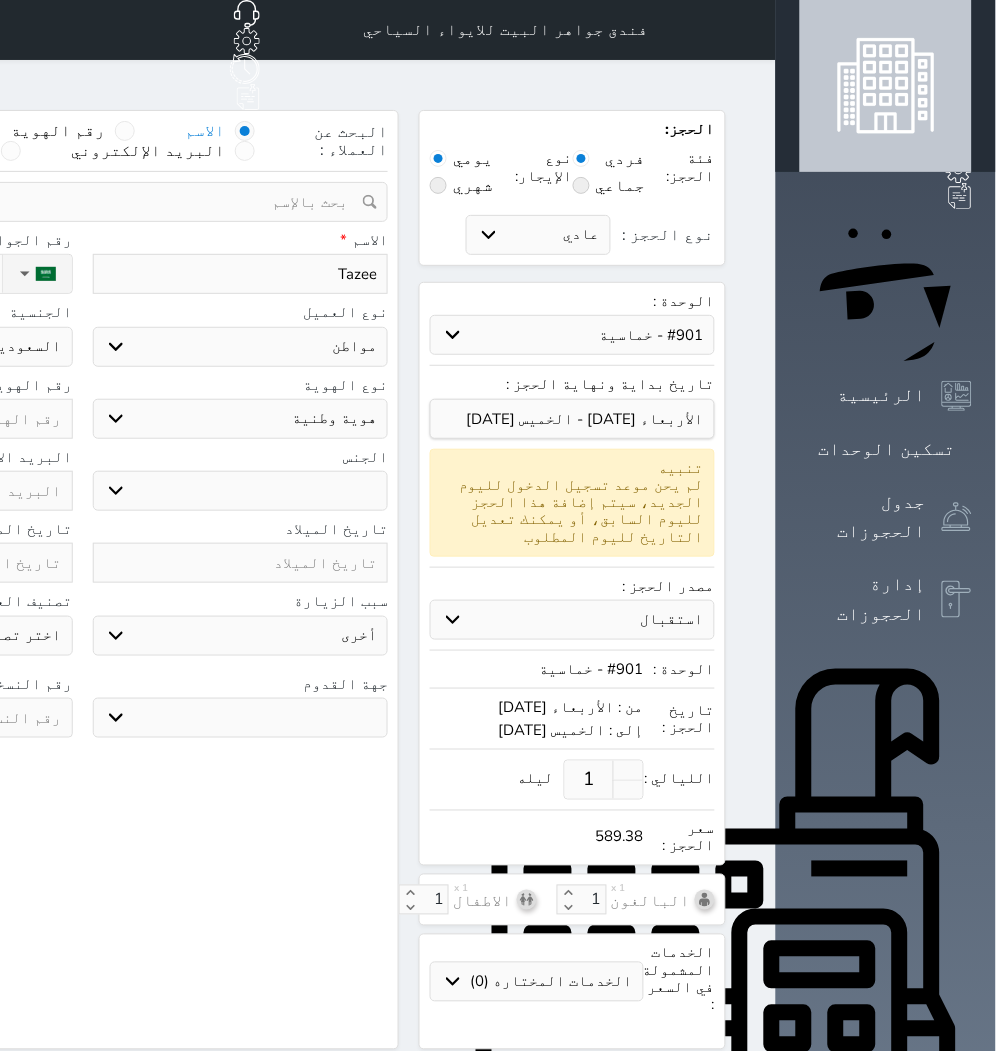 select 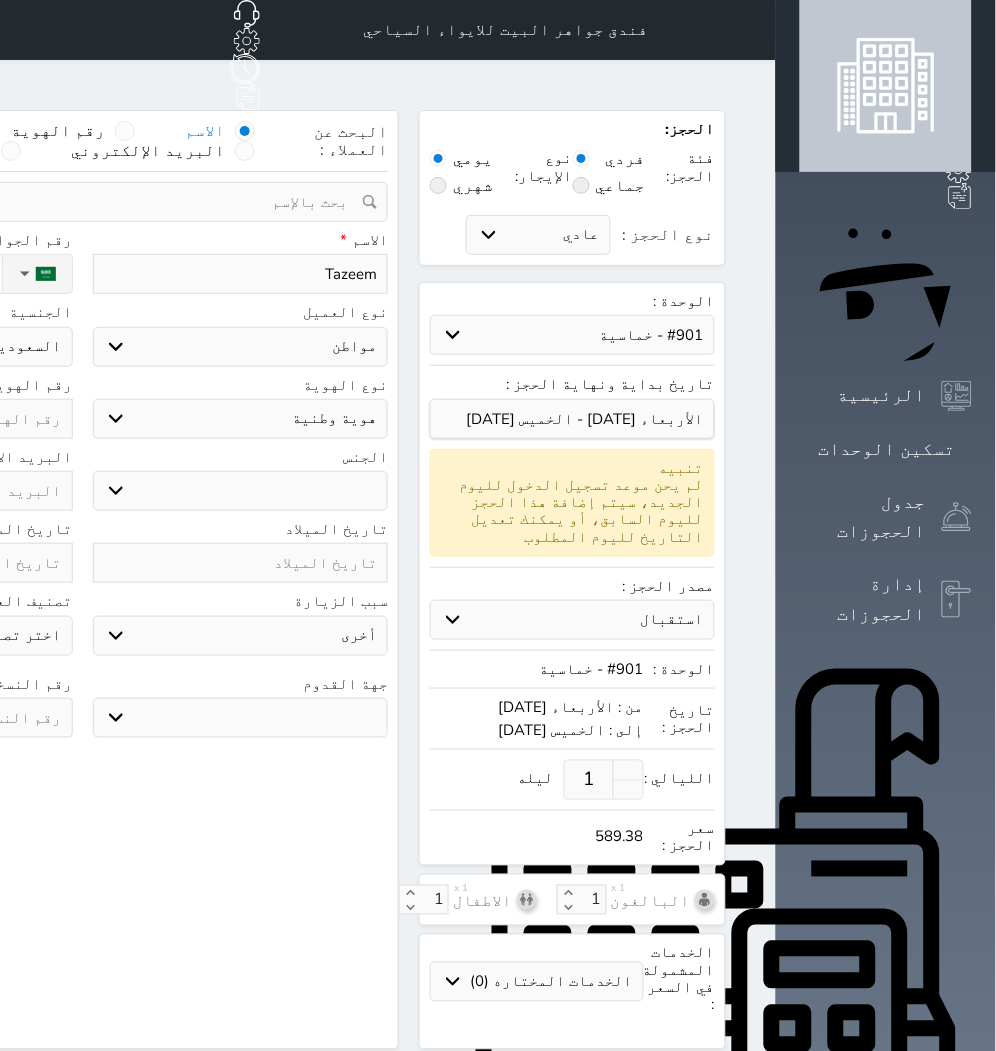 type on "Tazeem" 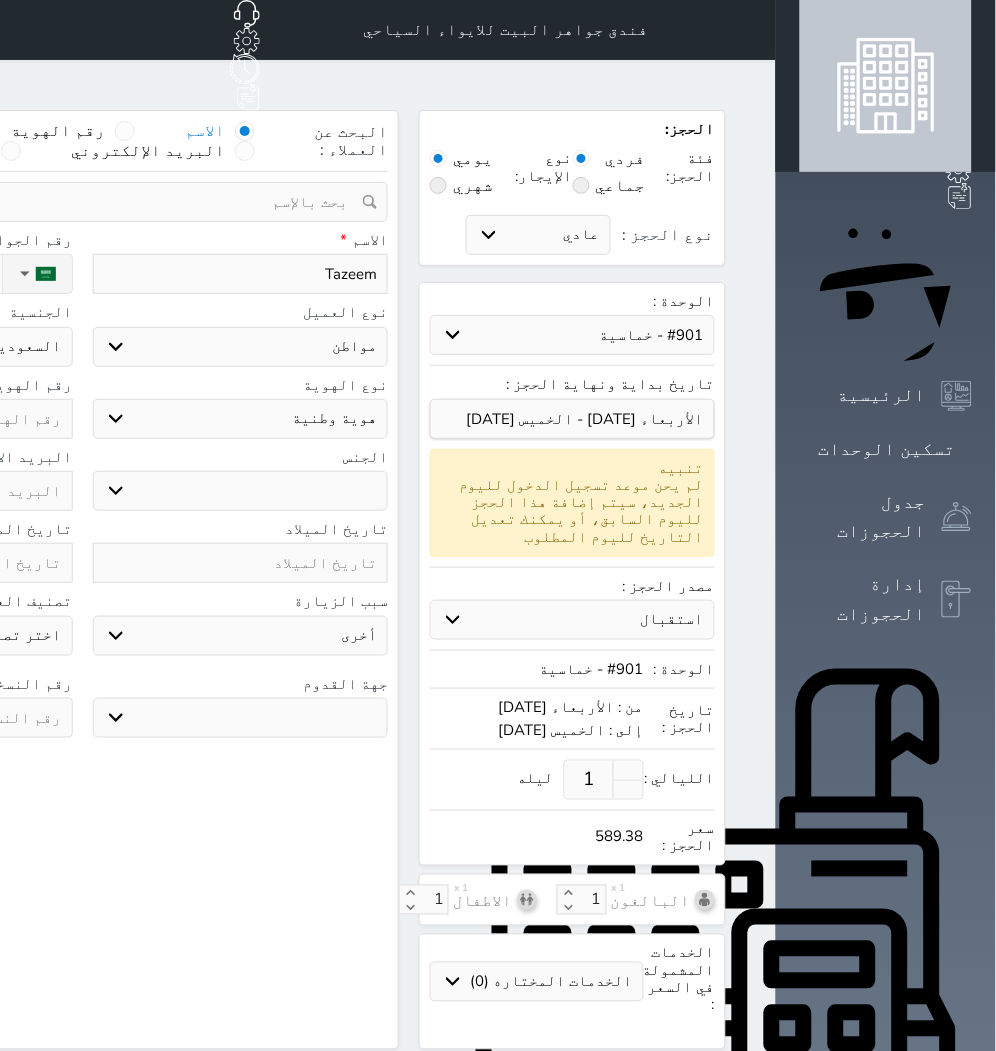 select 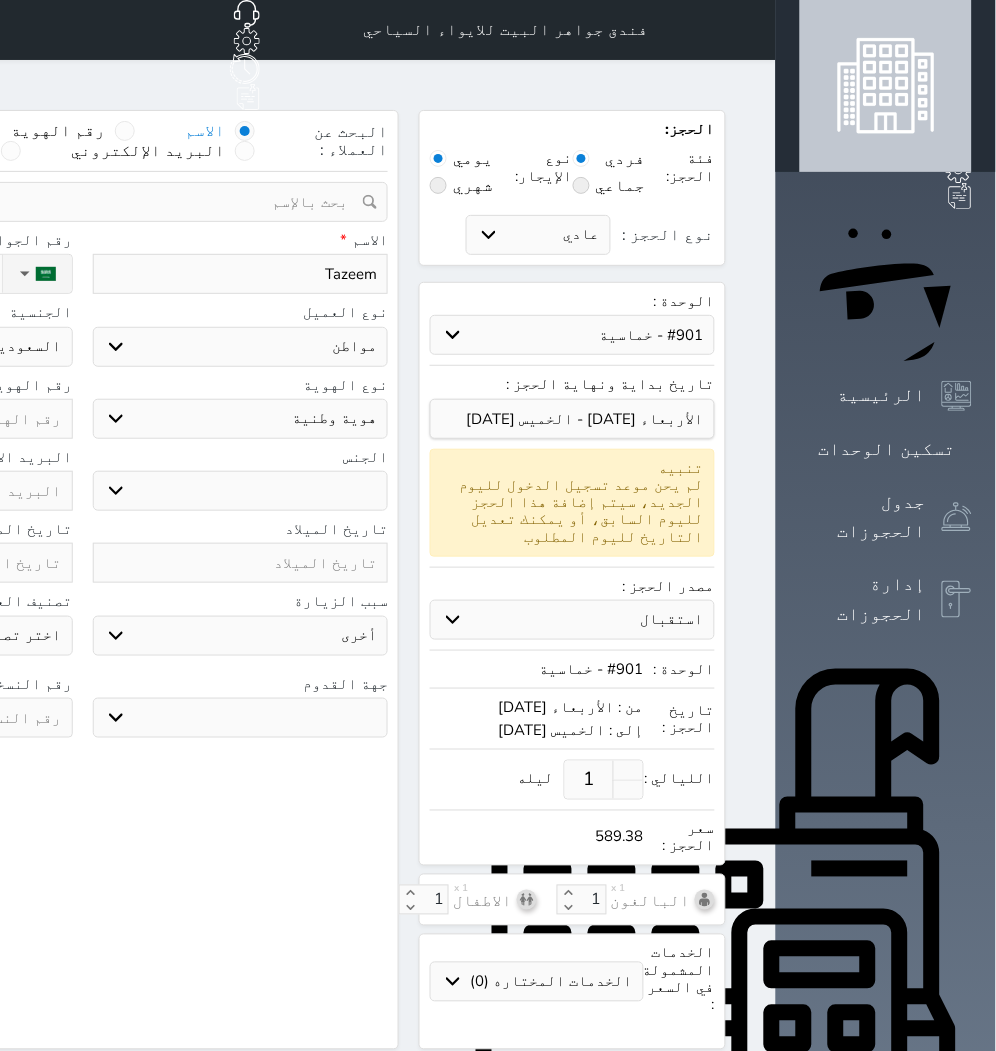 type on "Tazeem A" 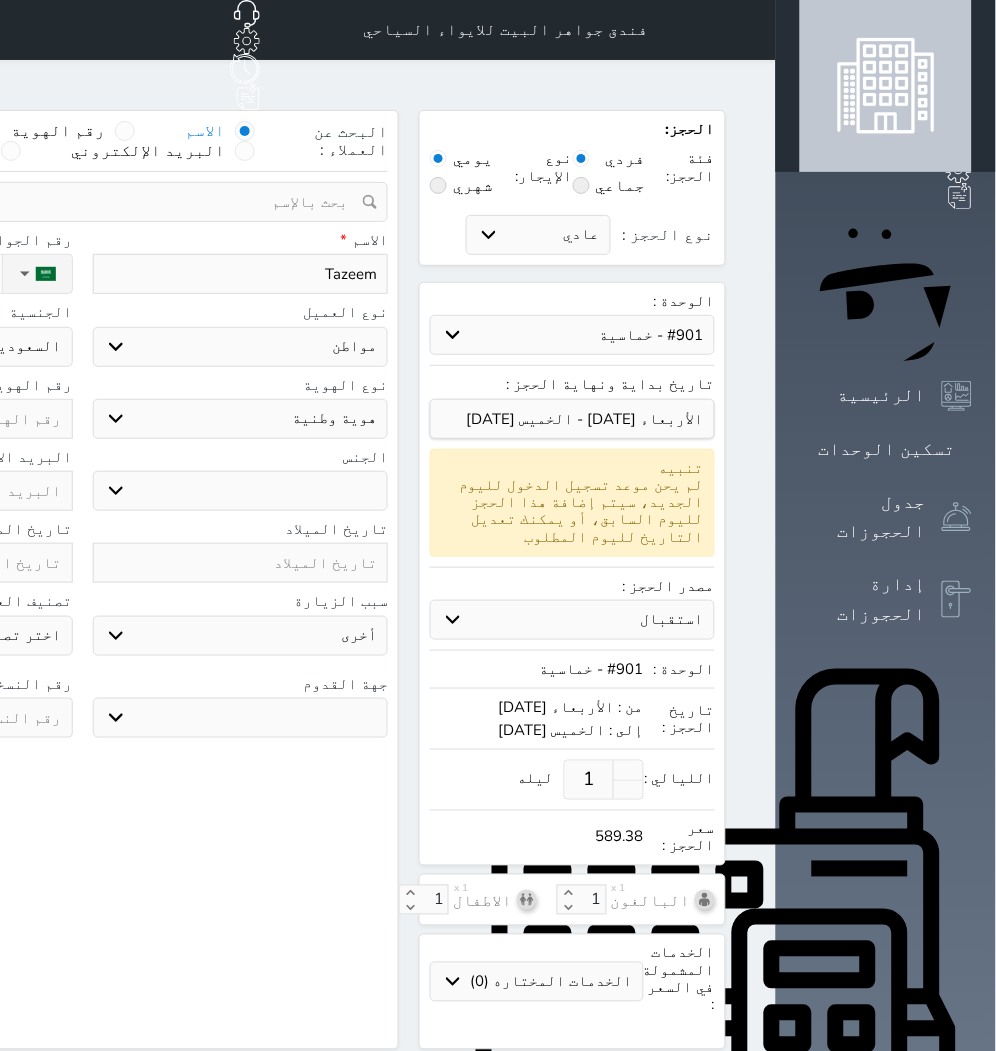 select 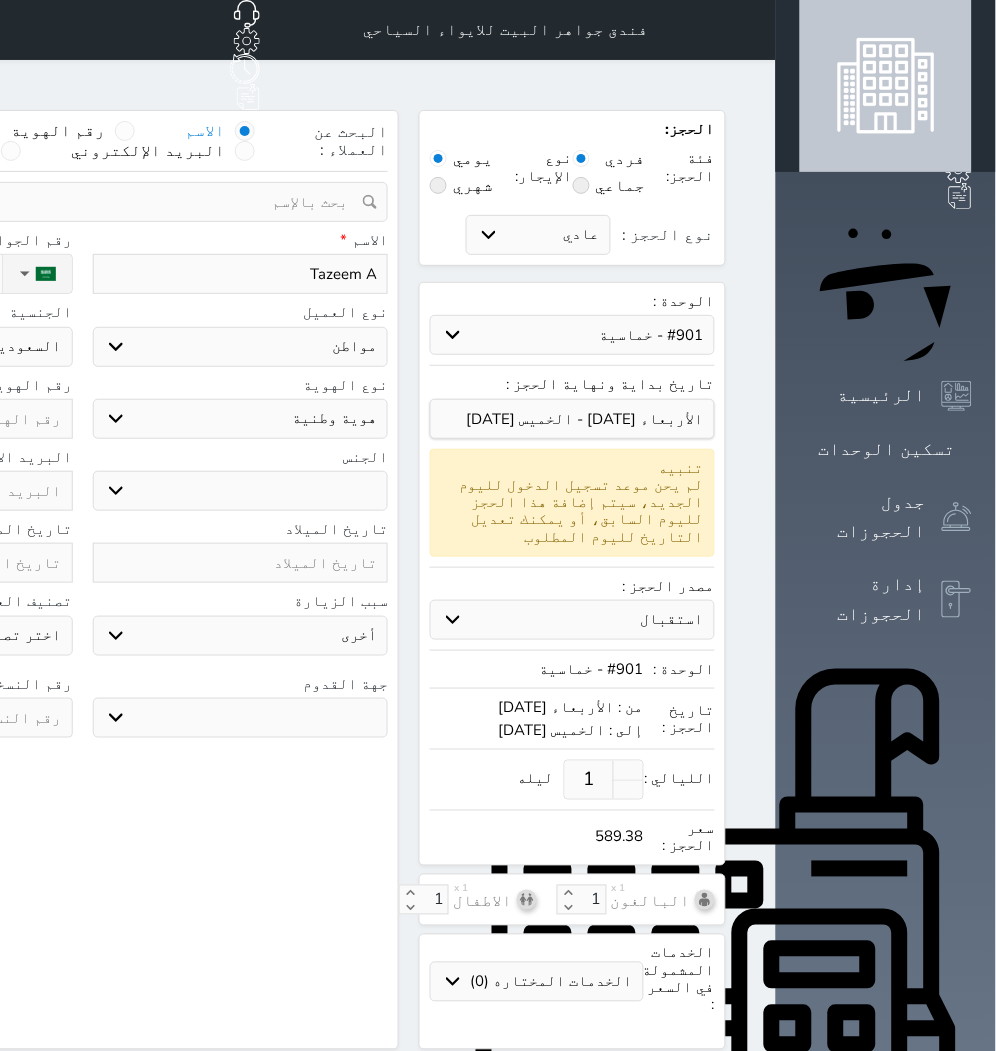 type on "Tazeem Ak" 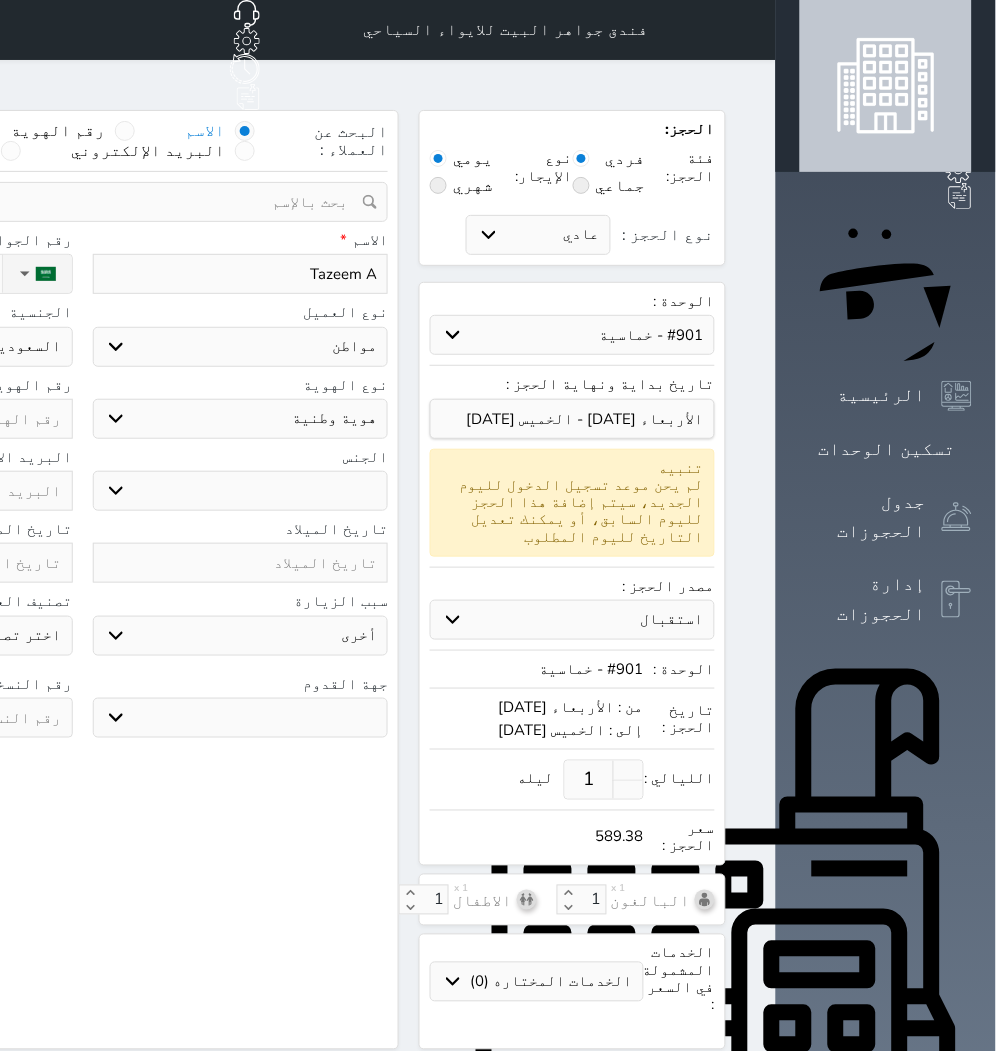 select 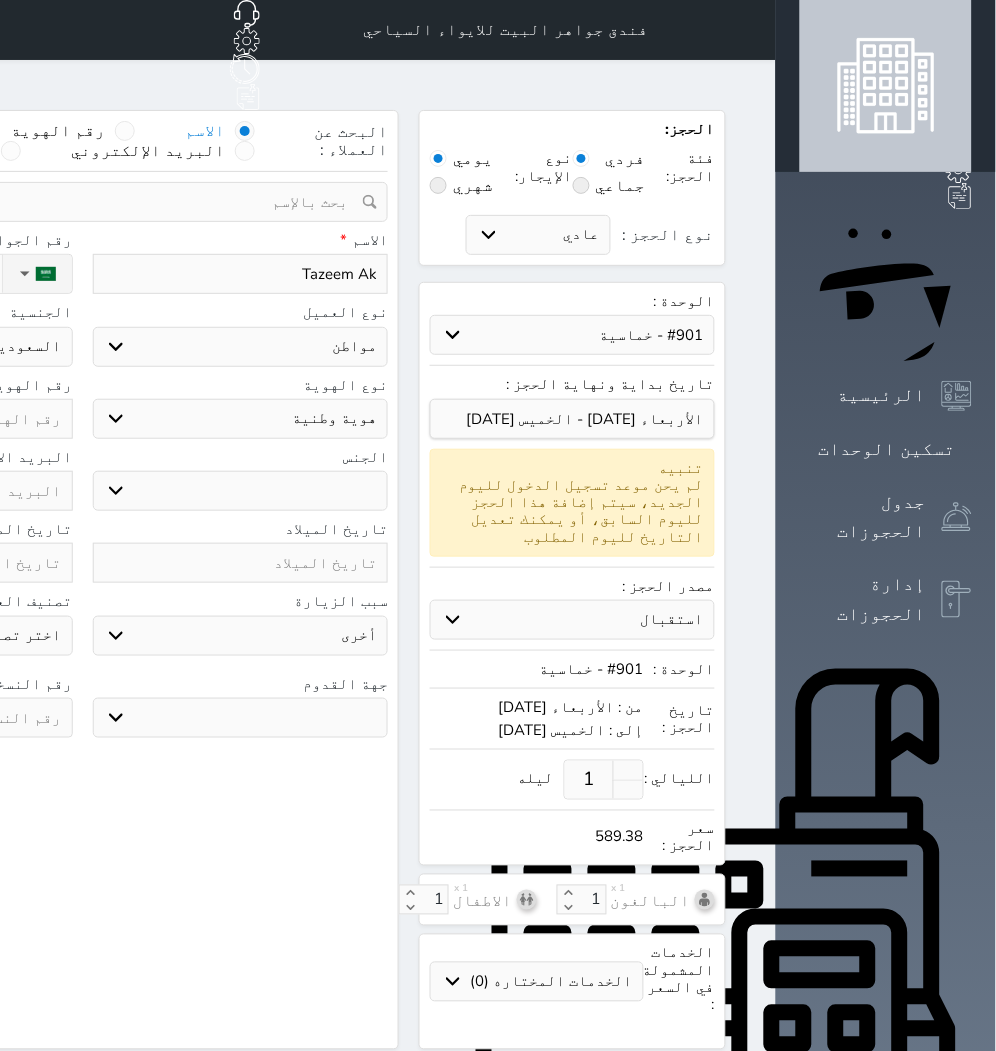 type on "Tazeem Akh" 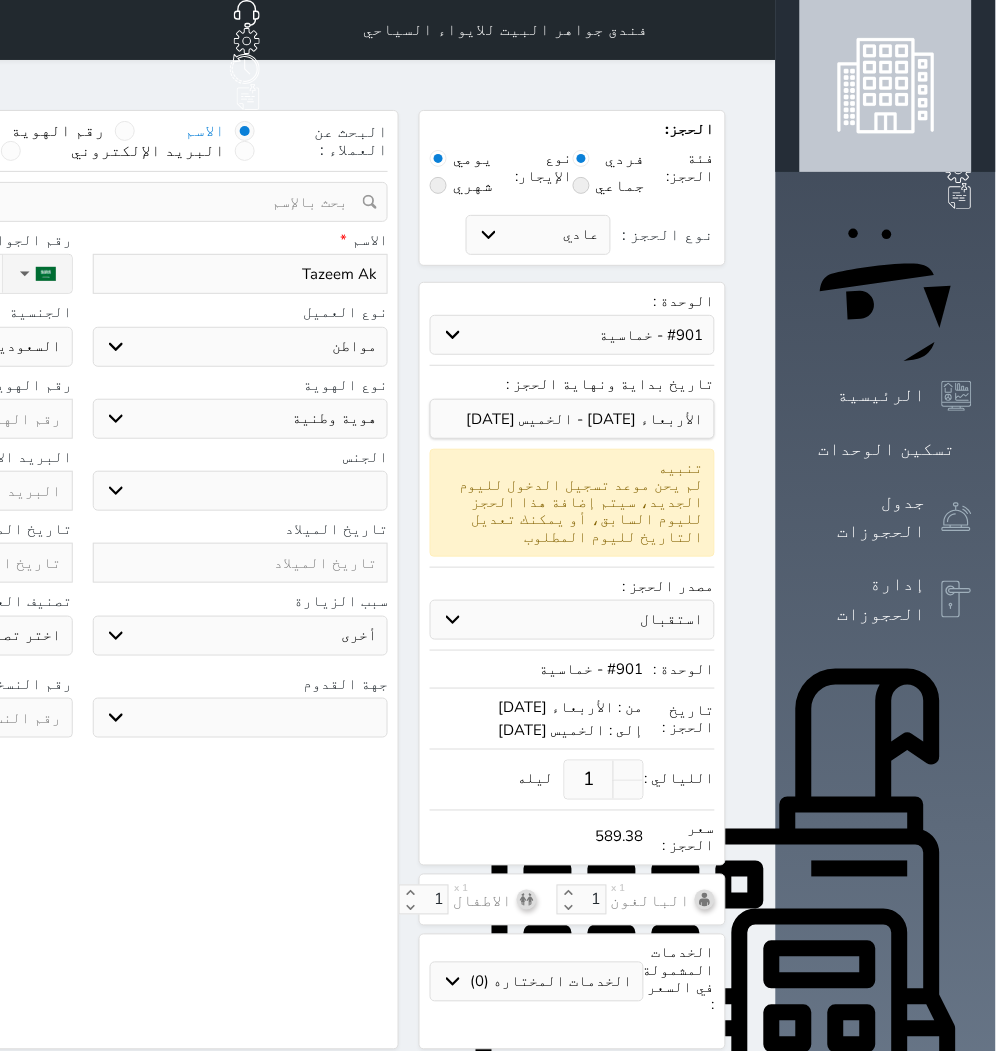 select 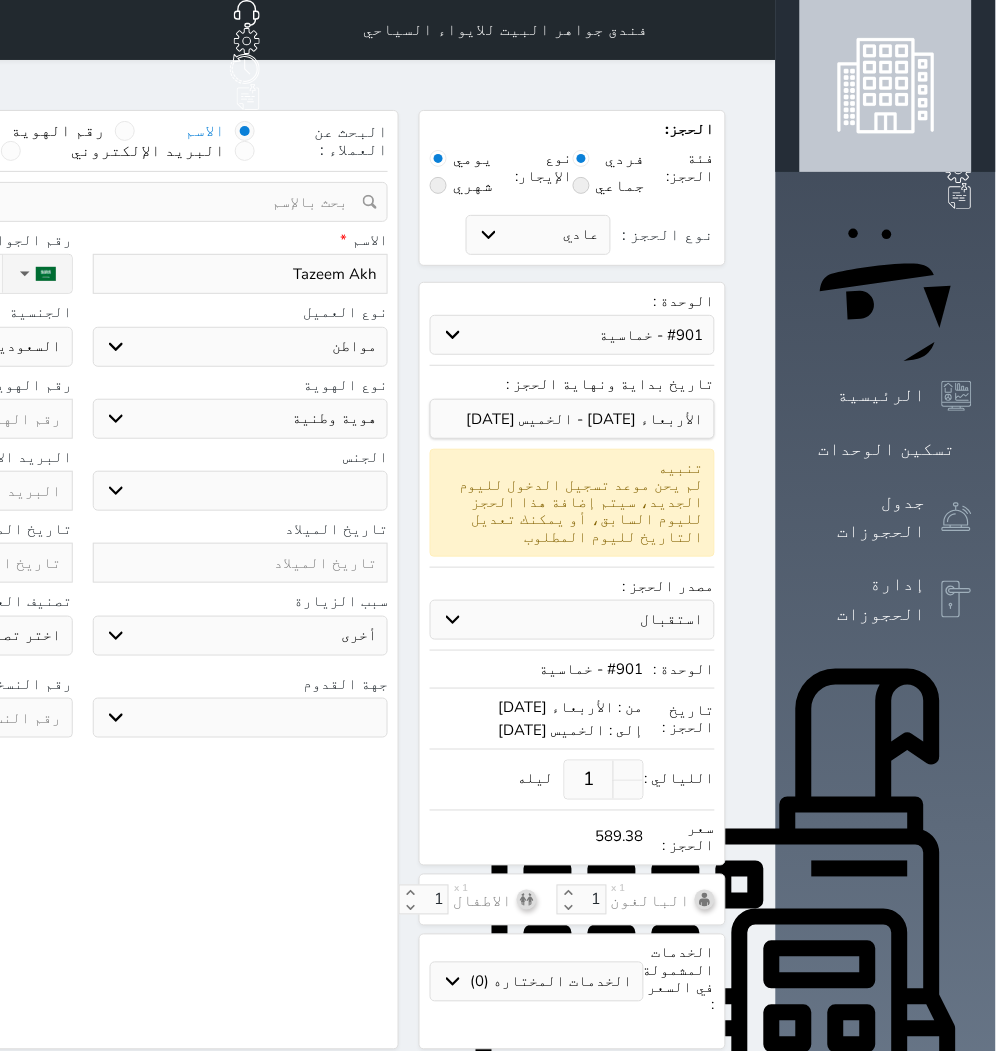 type on "Tazeem Akht" 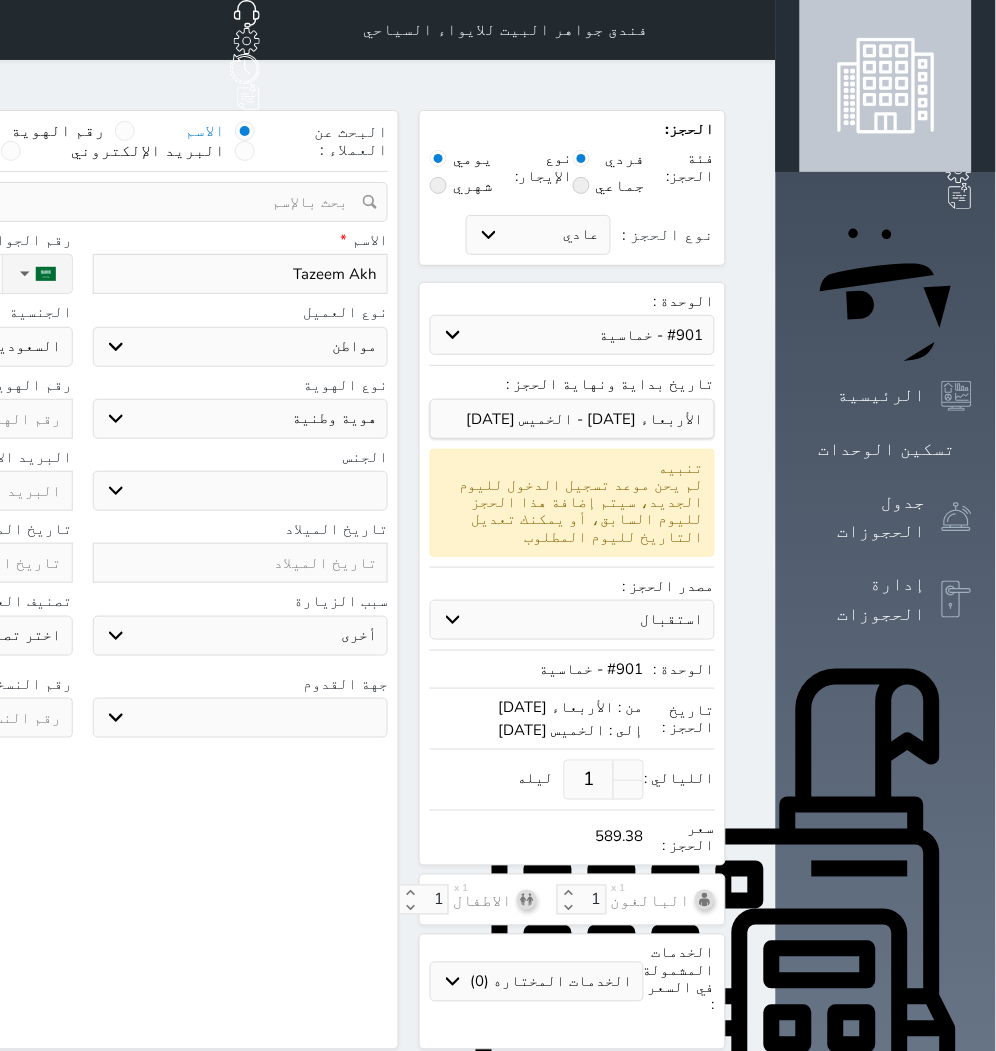select 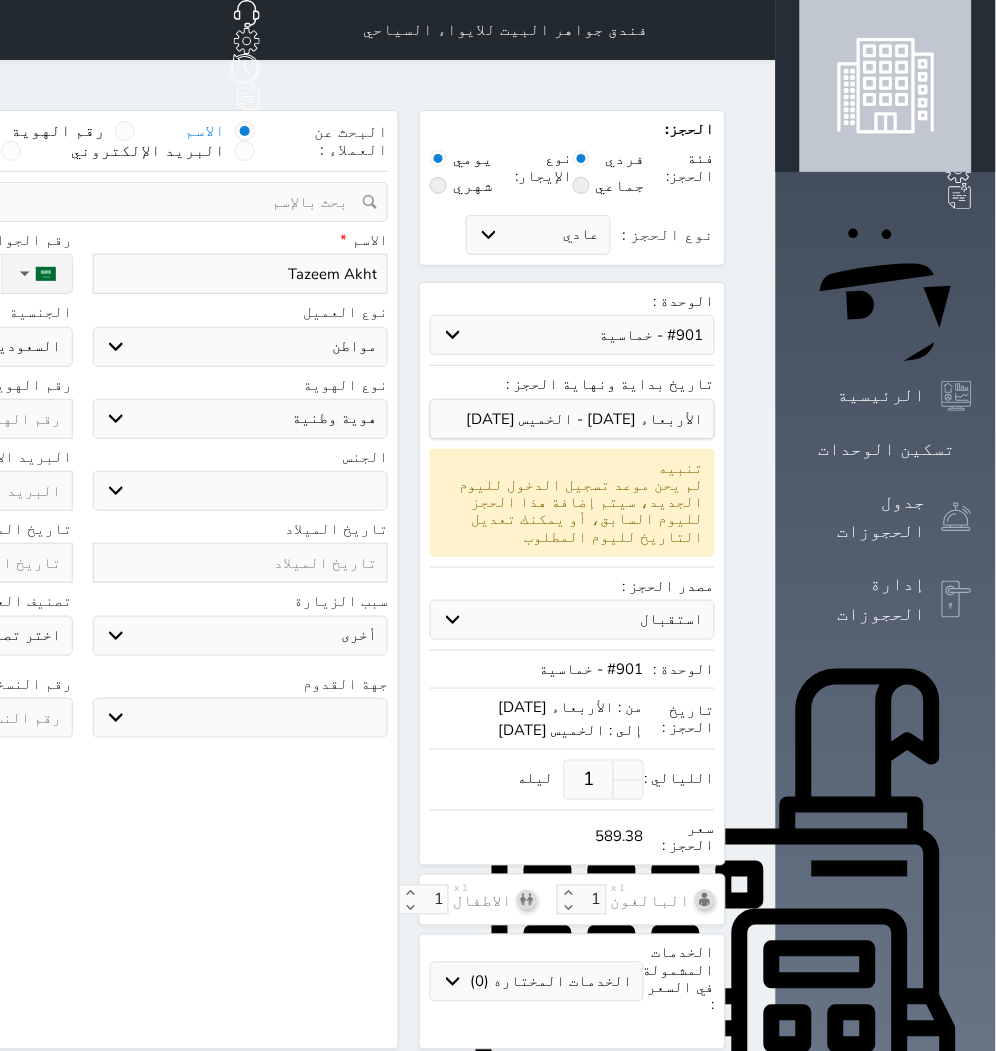 type on "Tazeem Akhta" 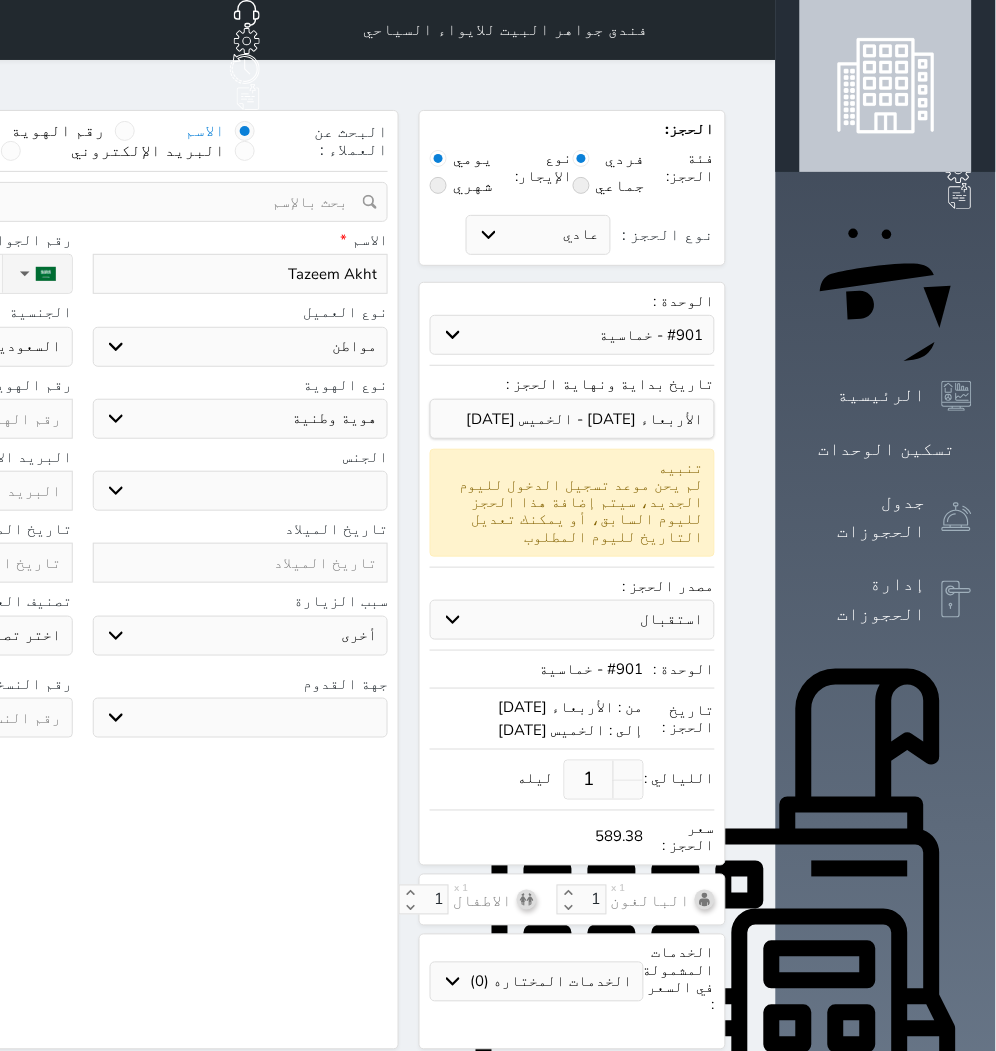 select 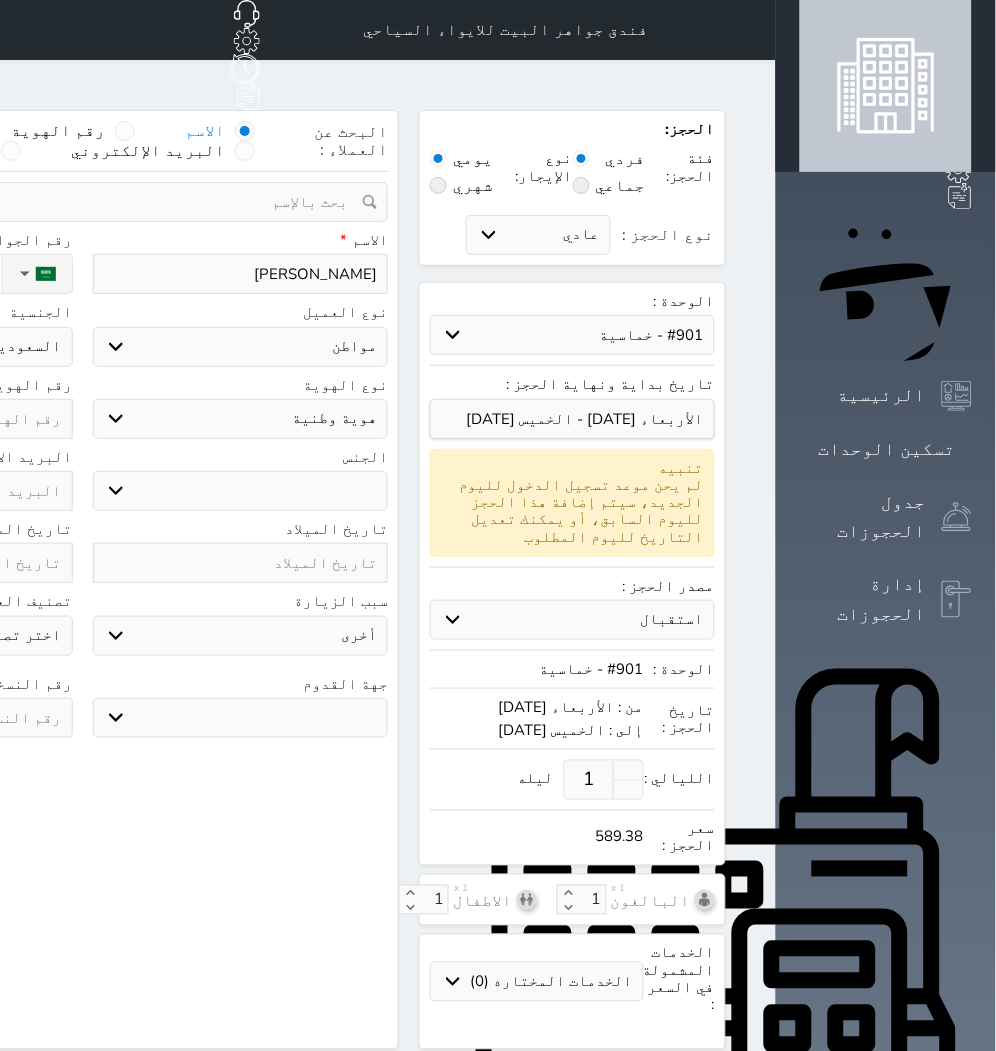 type on "Tazeem Akhtae" 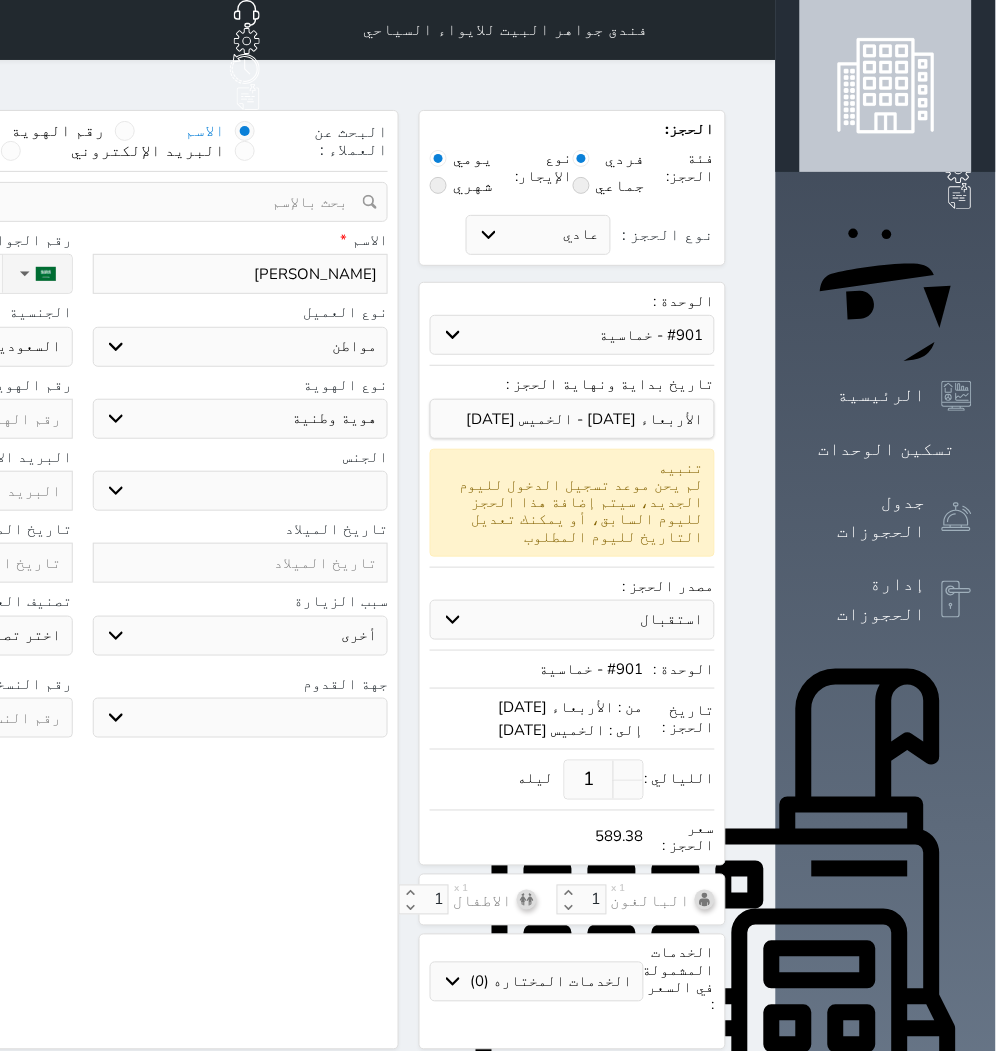select 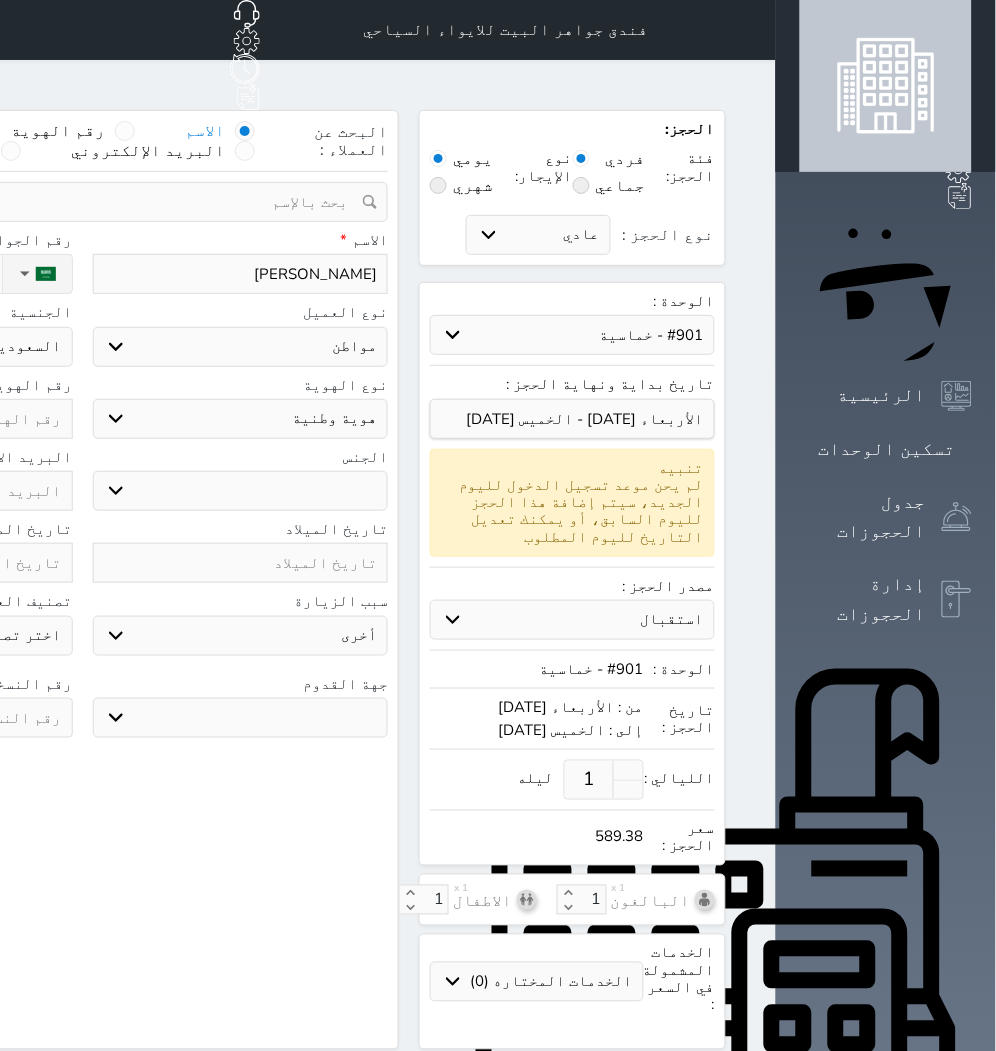 type on "Tazeem Akhta" 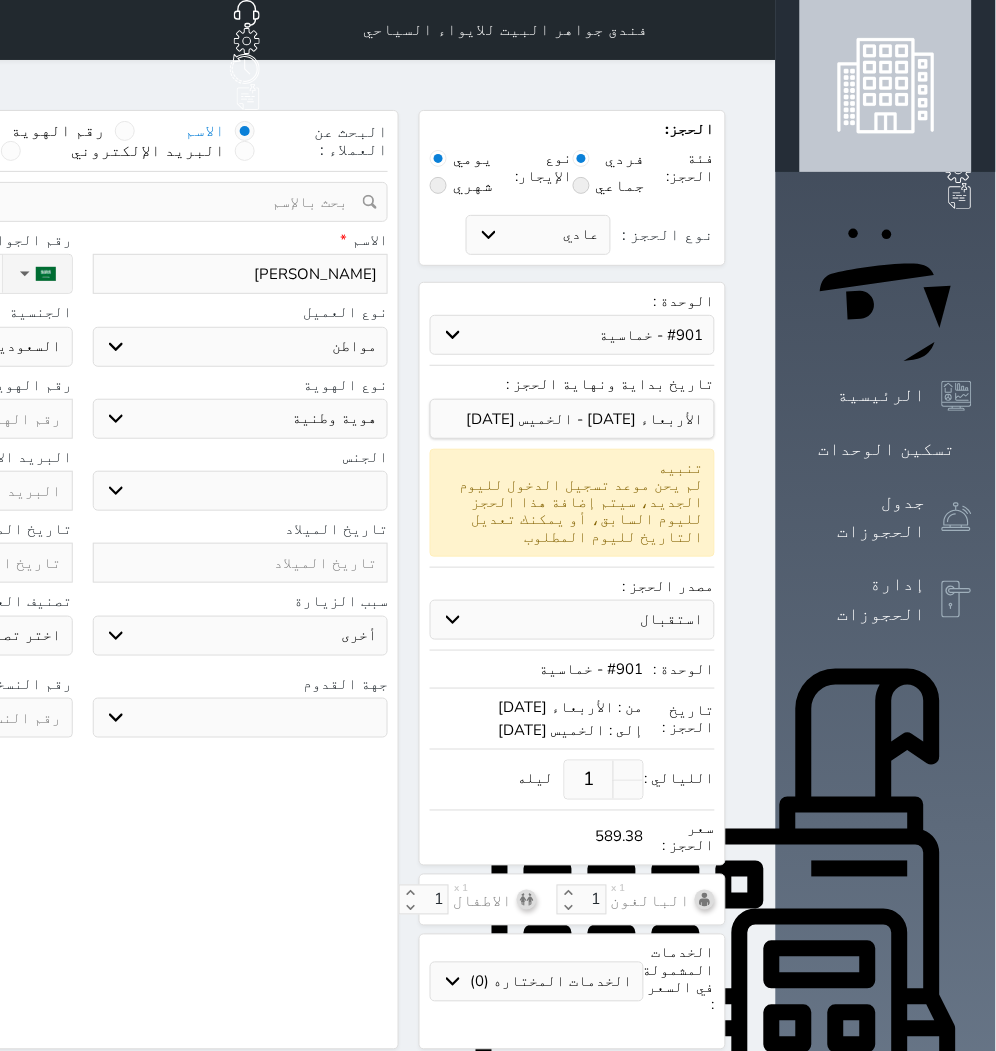 select 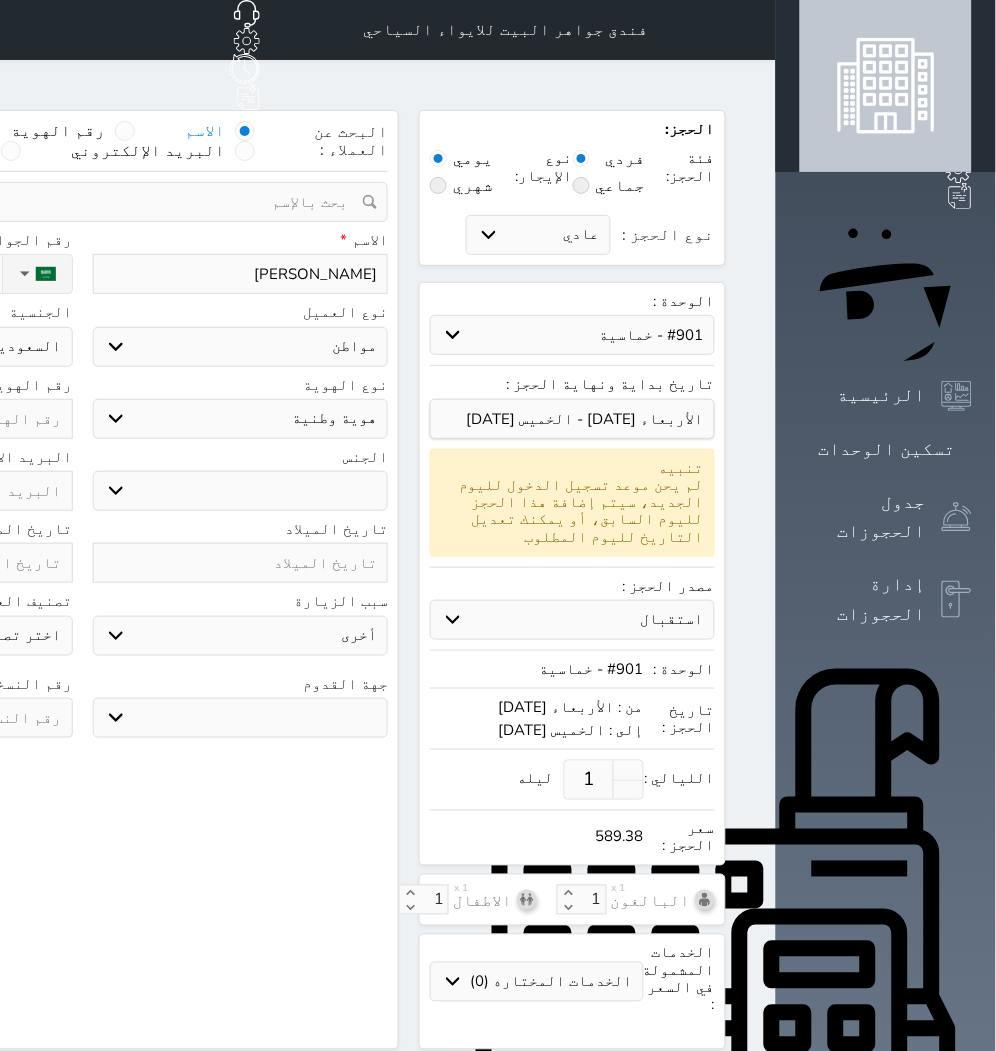 type on "[PERSON_NAME]" 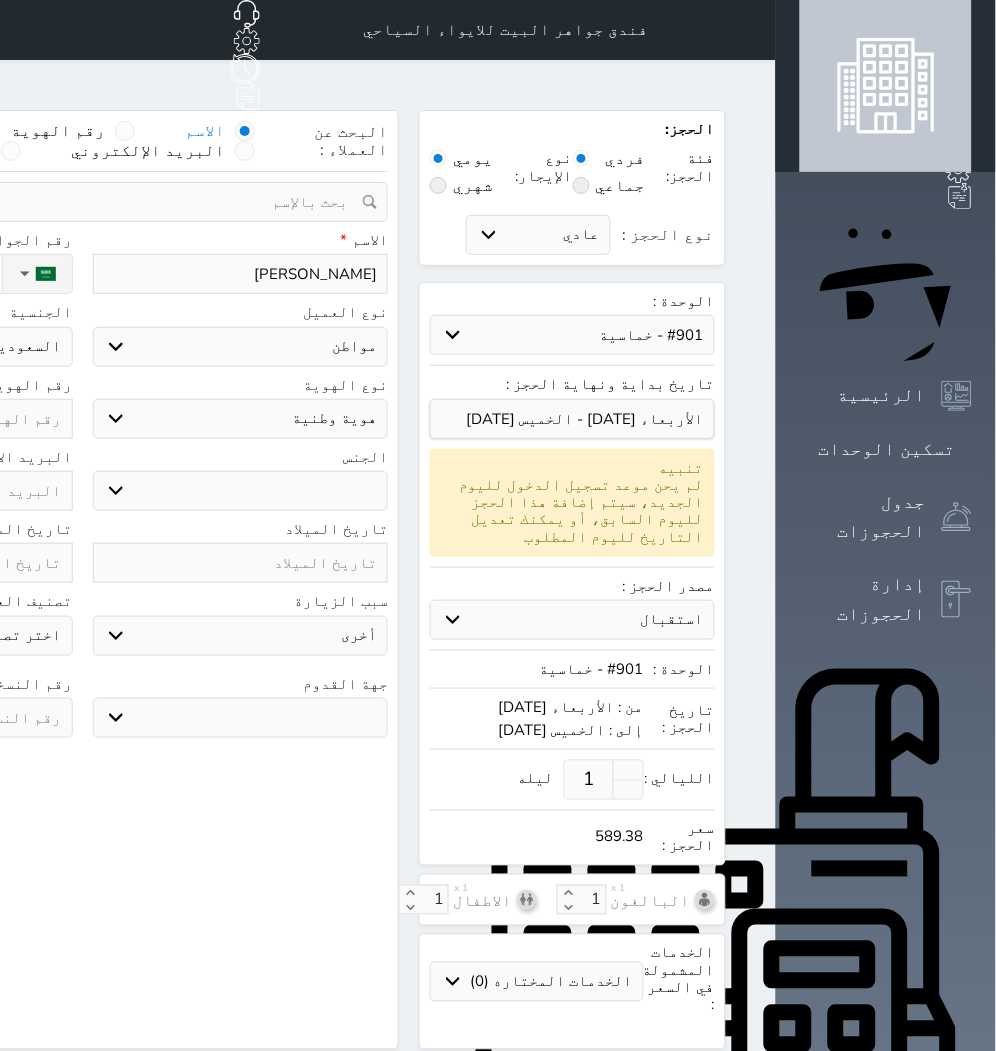 select 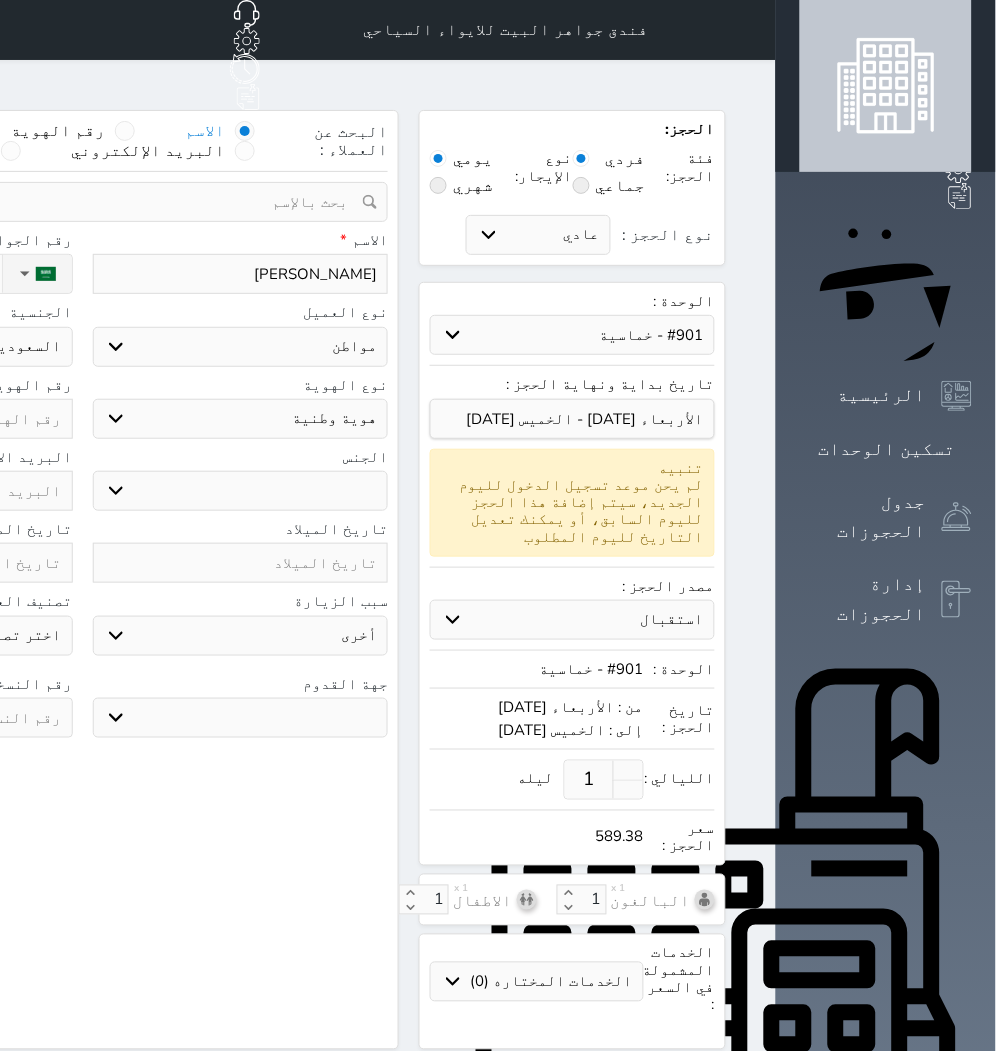 type on "[PERSON_NAME]" 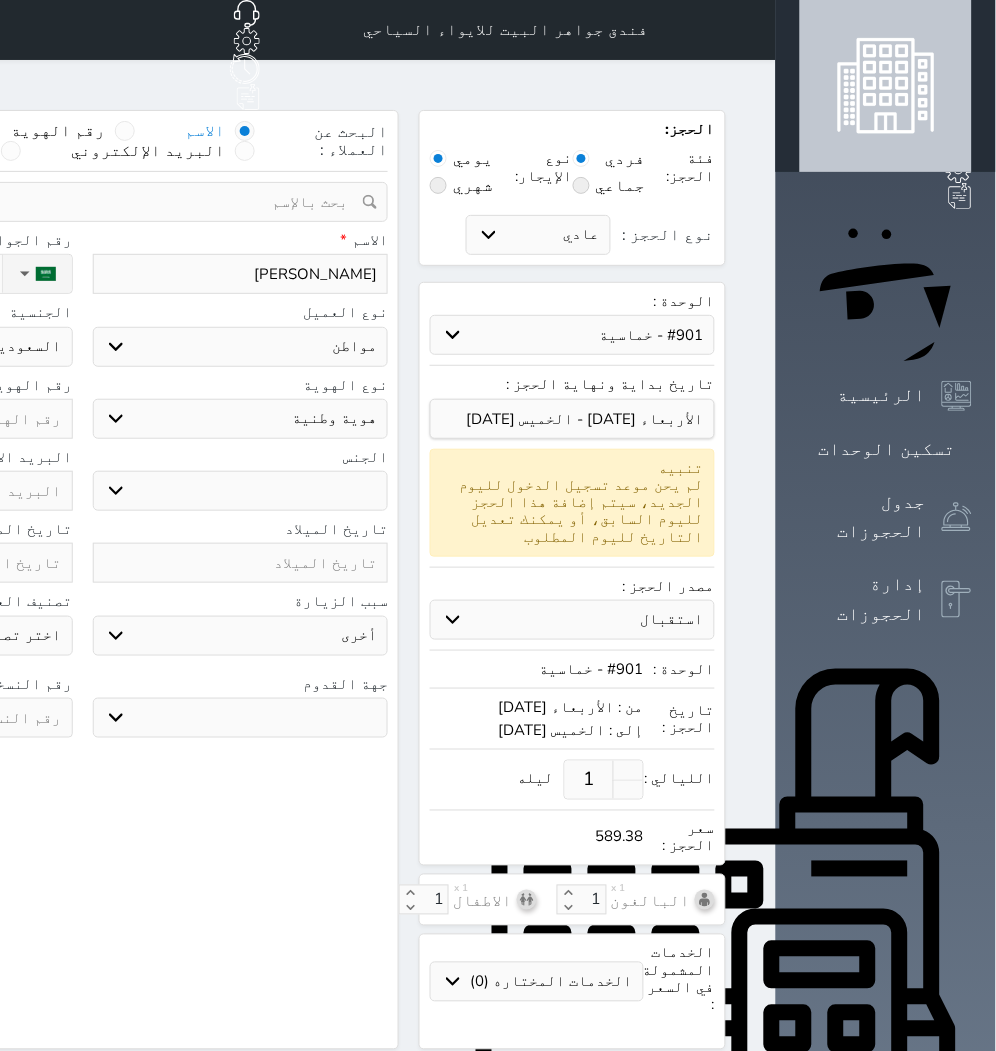 select on "3" 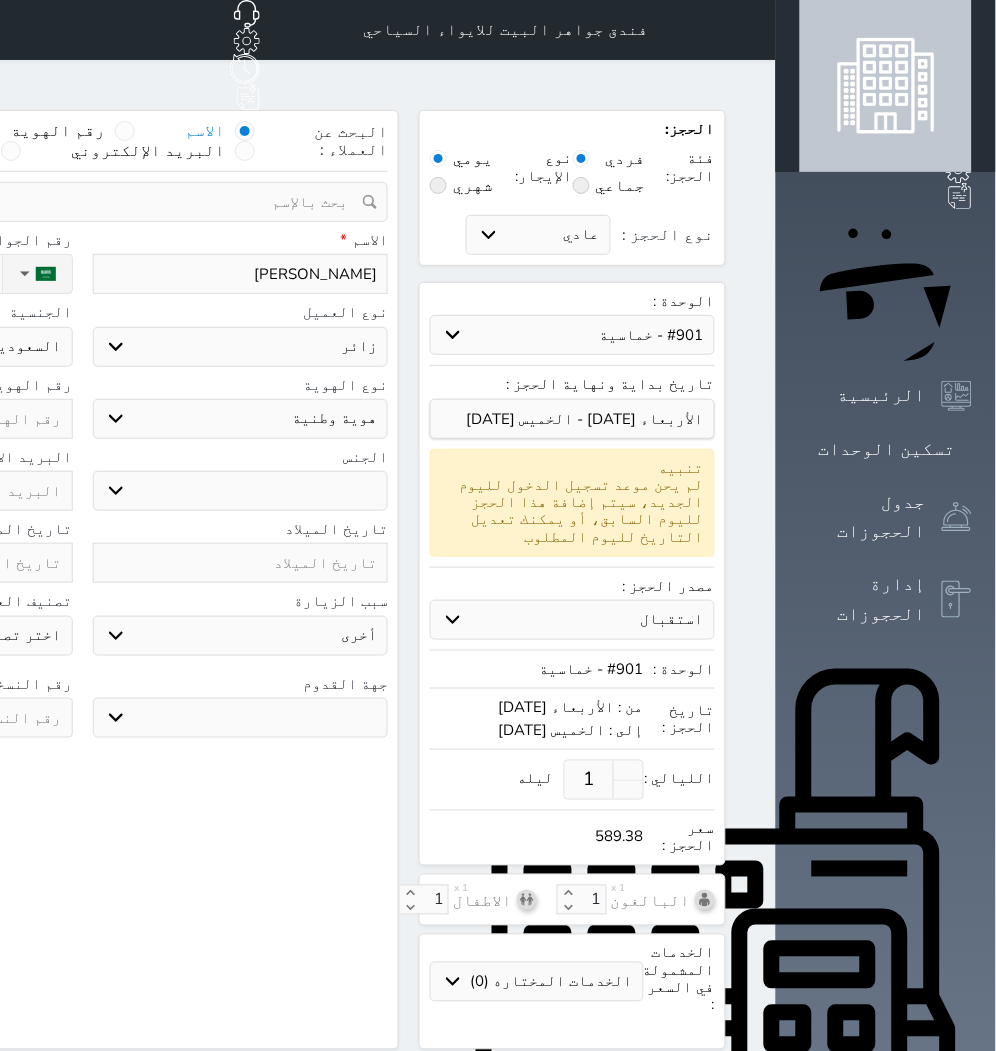 click on "اختر نوع   مواطن مواطن خليجي زائر مقيم" at bounding box center (241, 347) 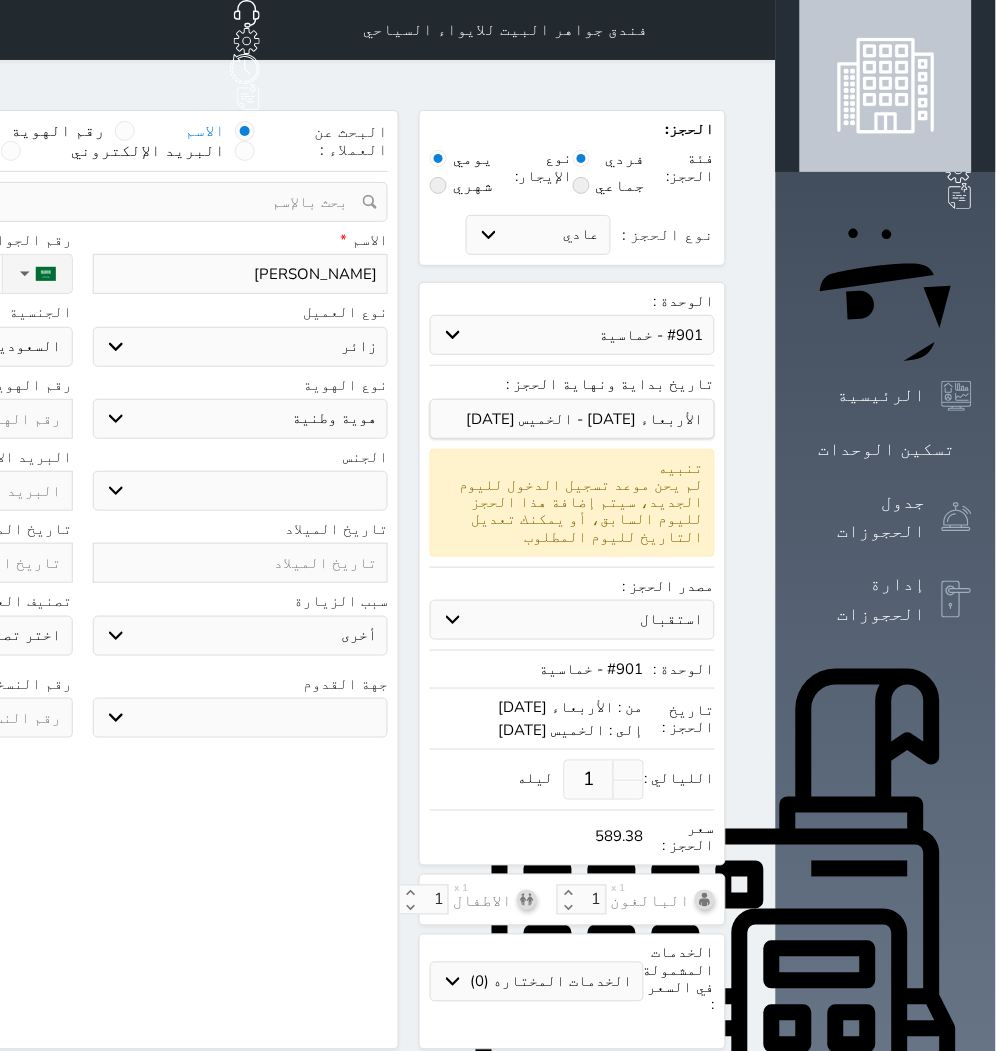 select 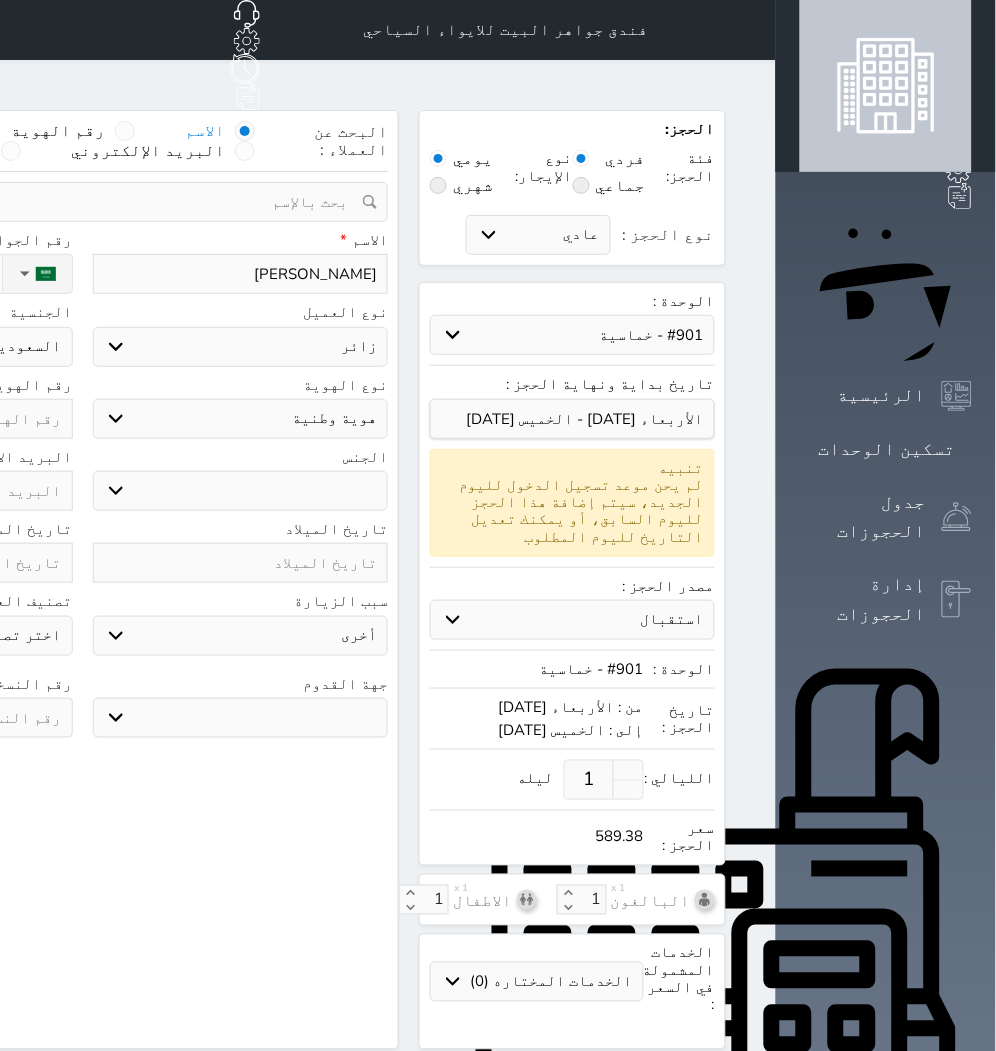 select 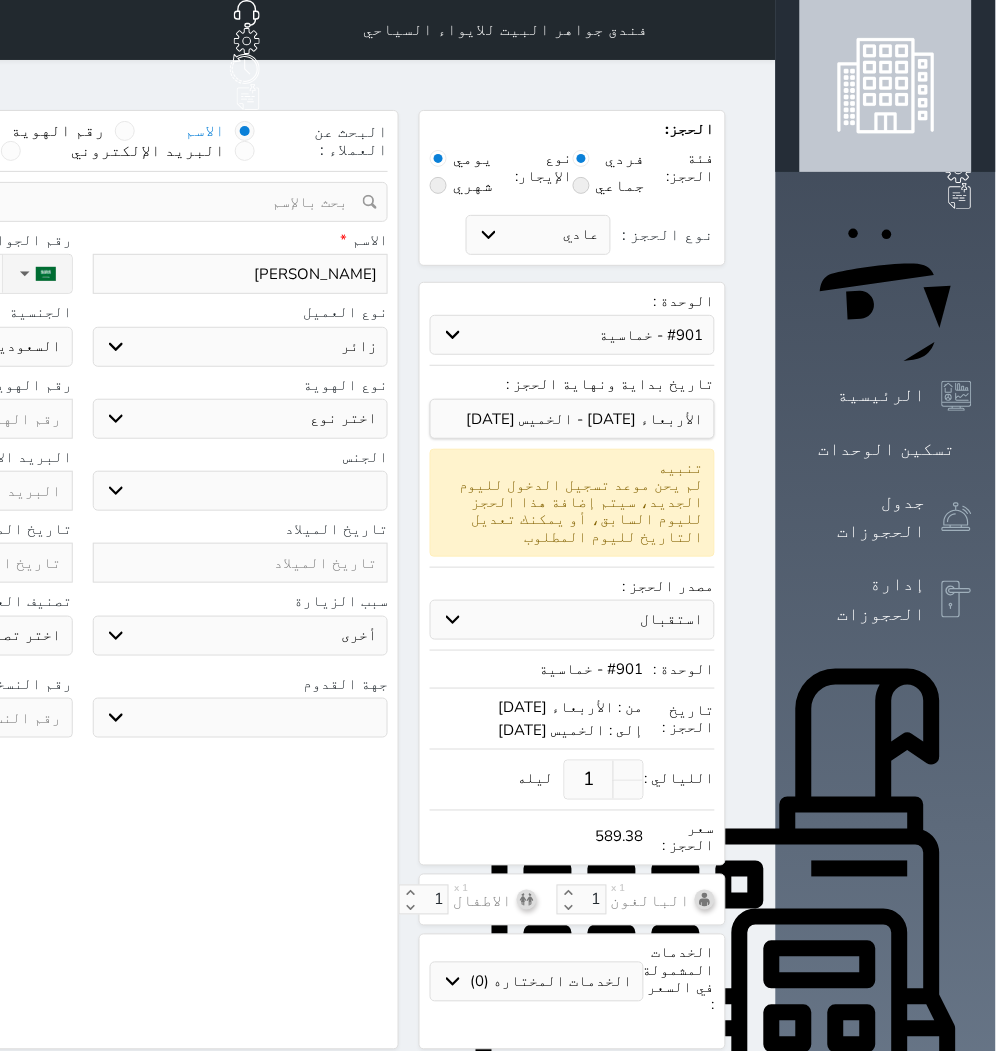 select 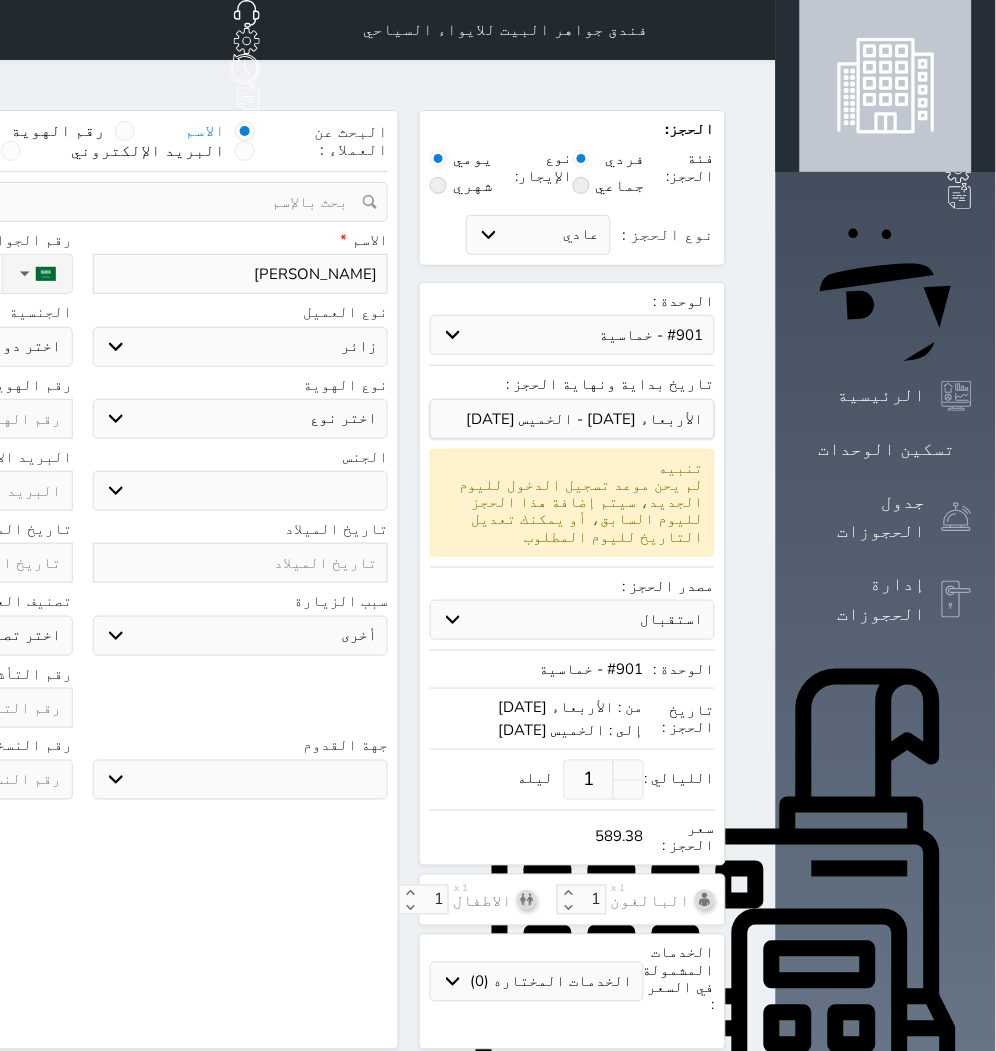 click on "اختر نوع   جواز السفر هوية زائر" at bounding box center (241, 419) 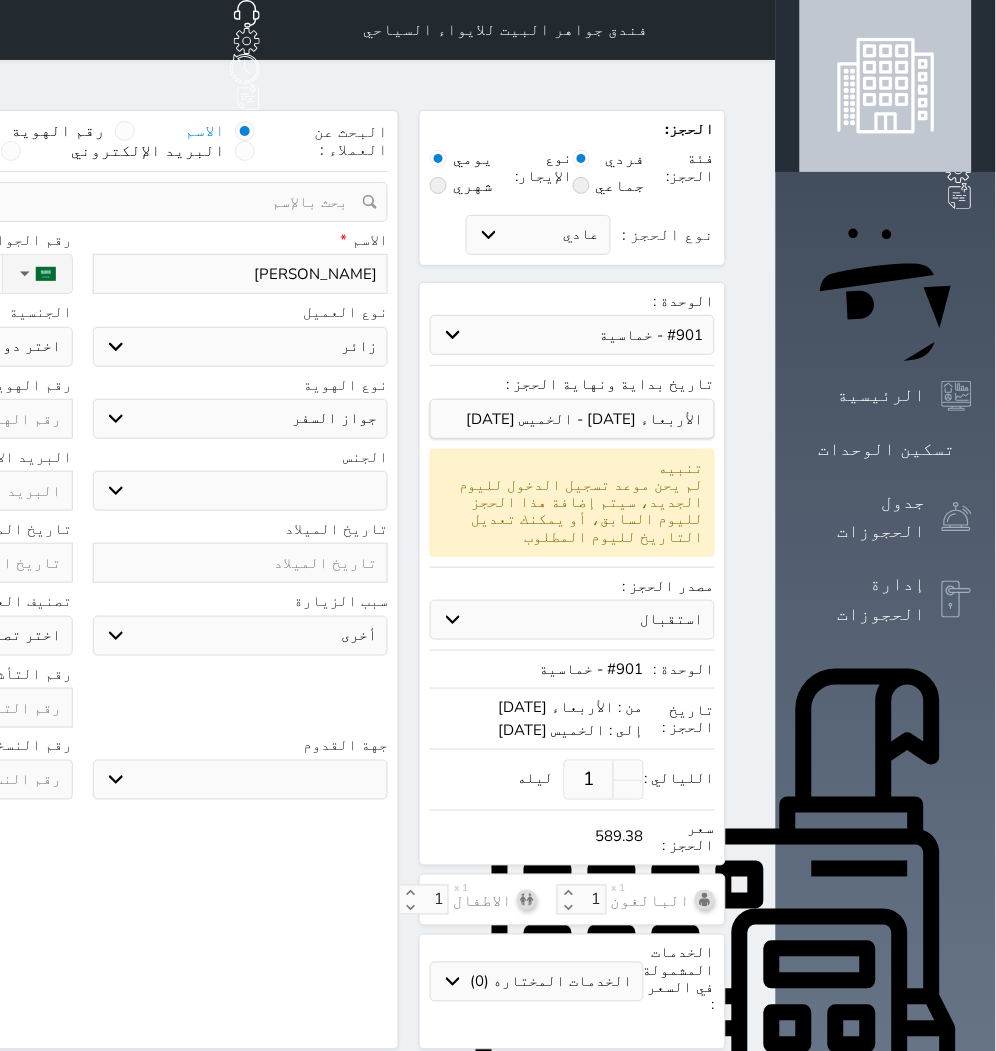 click on "اختر نوع   جواز السفر هوية زائر" at bounding box center (241, 419) 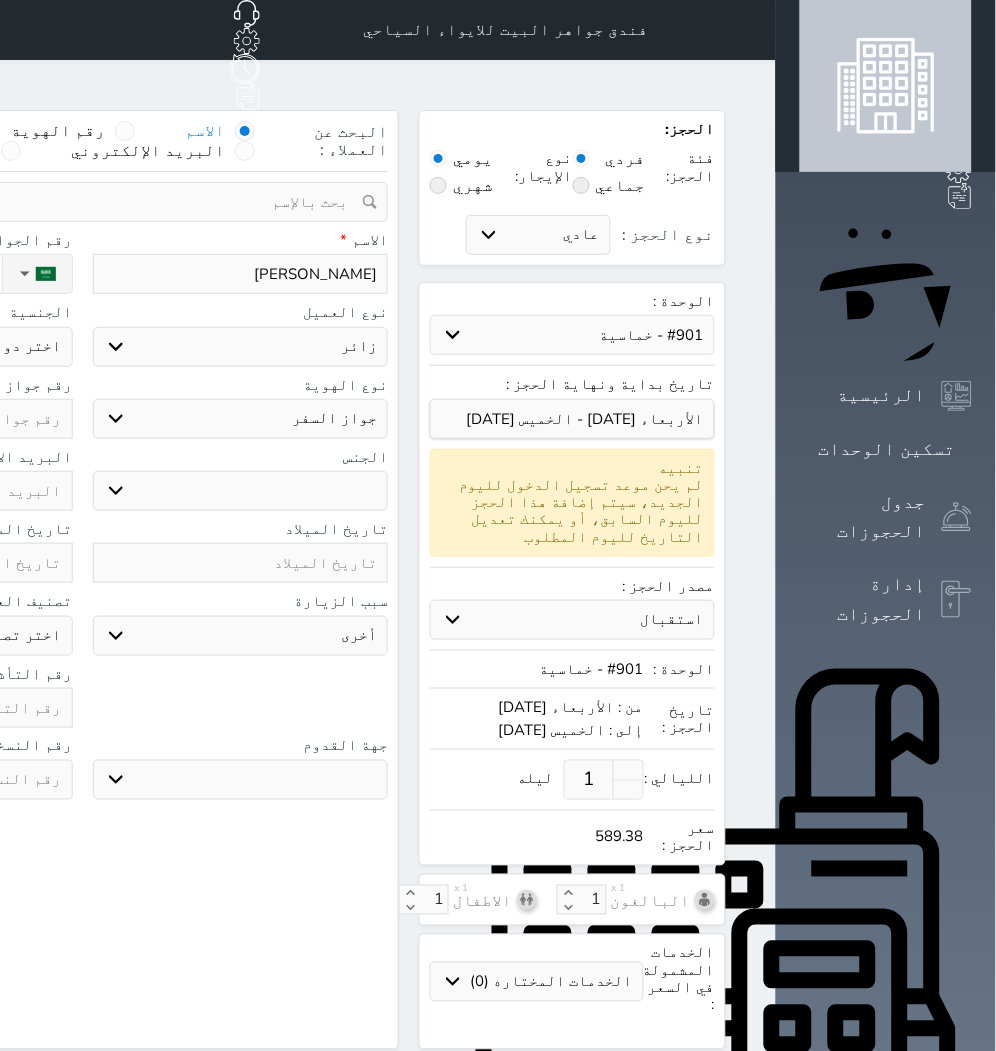 click on "ذكر   انثى" at bounding box center [241, 491] 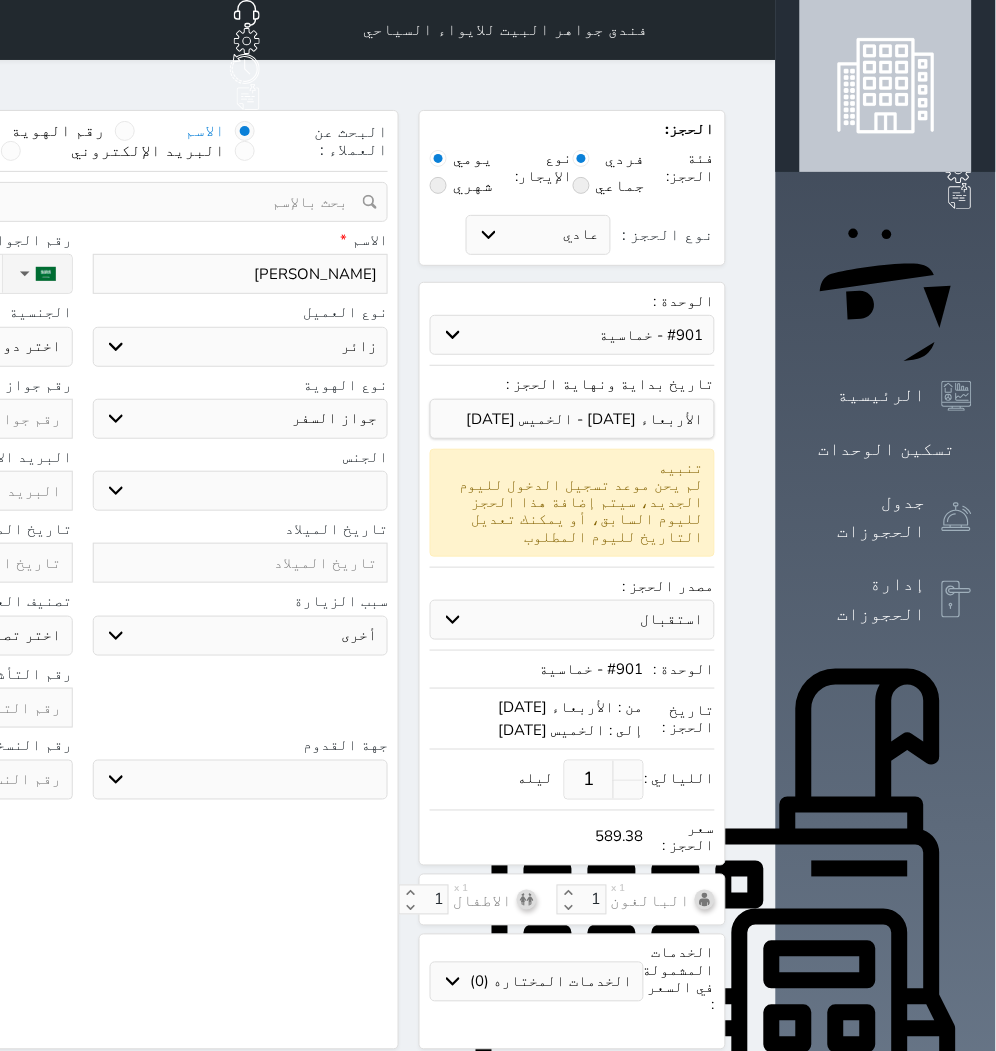 select on "[DEMOGRAPHIC_DATA]" 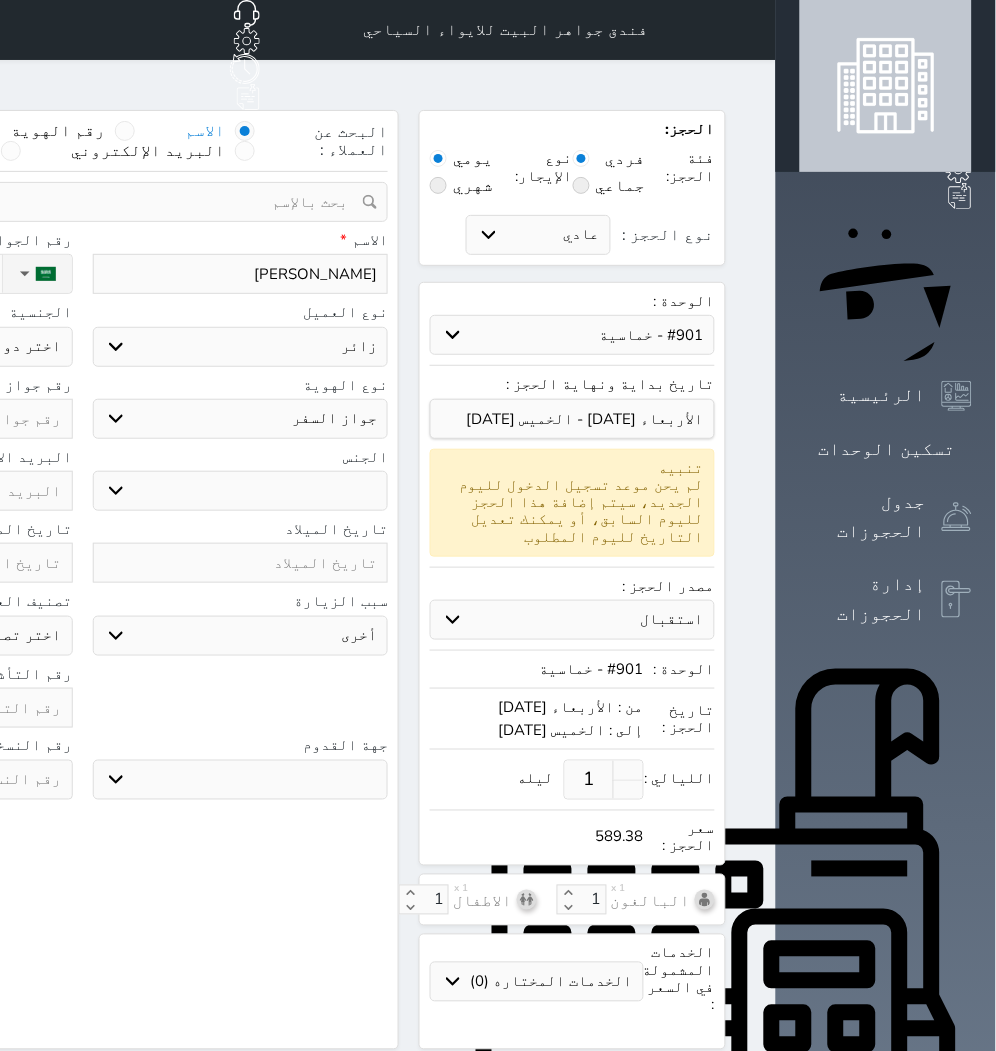 click on "ذكر   انثى" at bounding box center (241, 491) 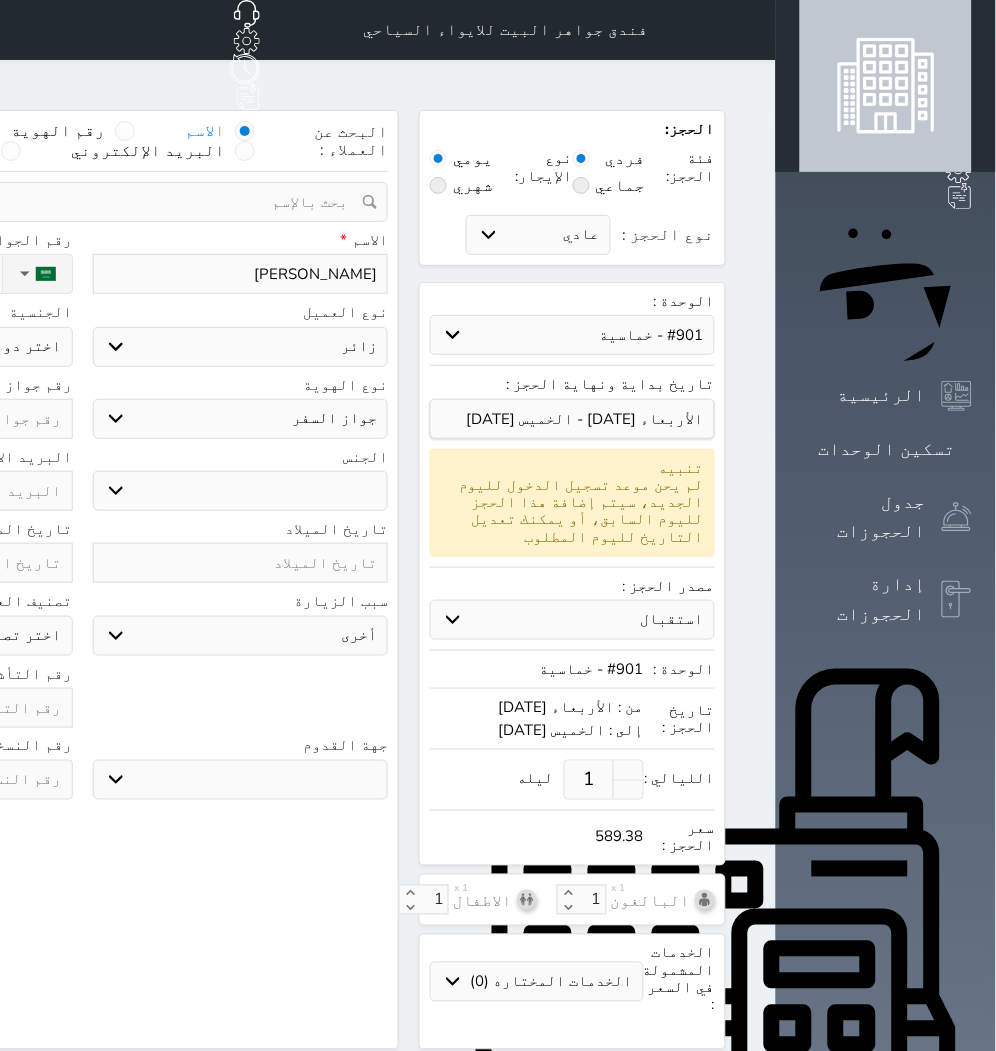 click on "سياحة زيارة الاهل والاصدقاء زيارة دينية زيارة عمل زيارة رياضية زيارة ترفيهية أخرى موظف ديوان عمل نزيل حجر موظف وزارة الصحة" at bounding box center [241, 636] 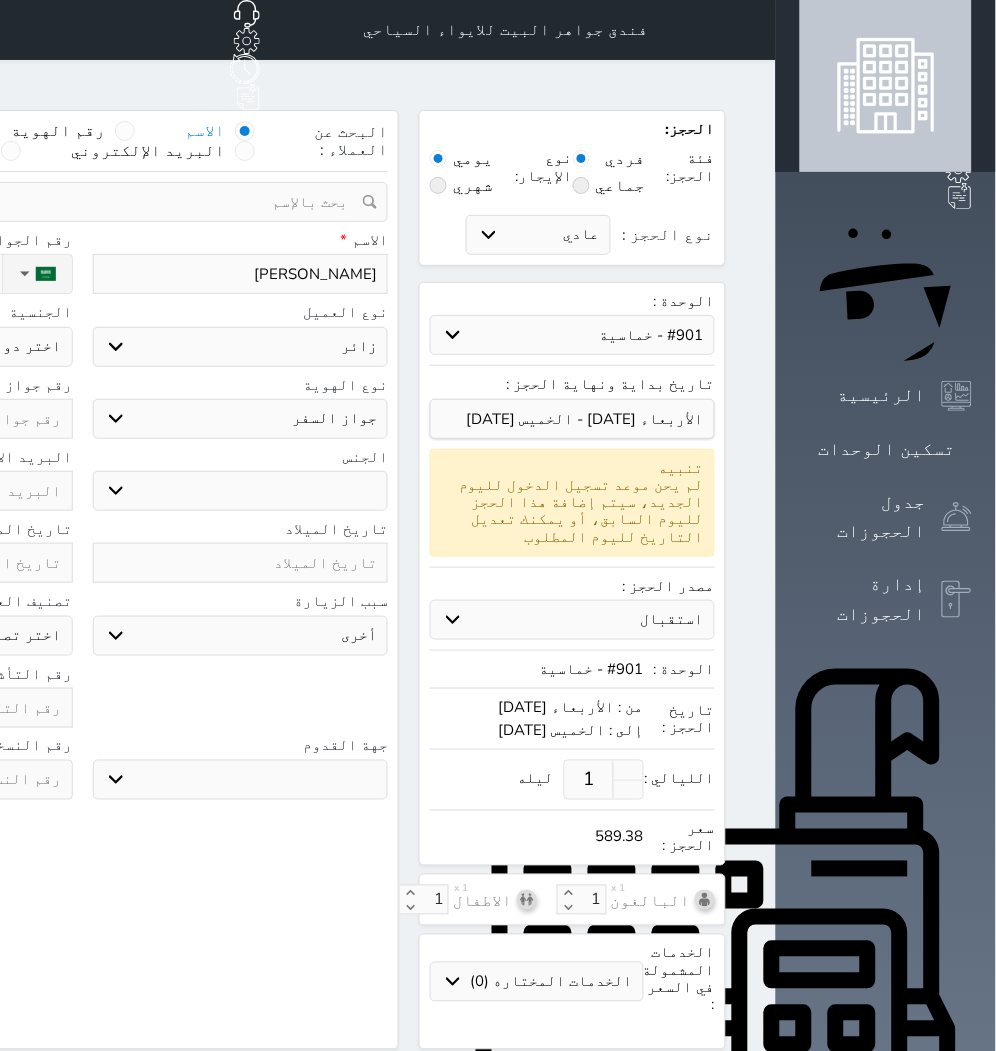 select on "3" 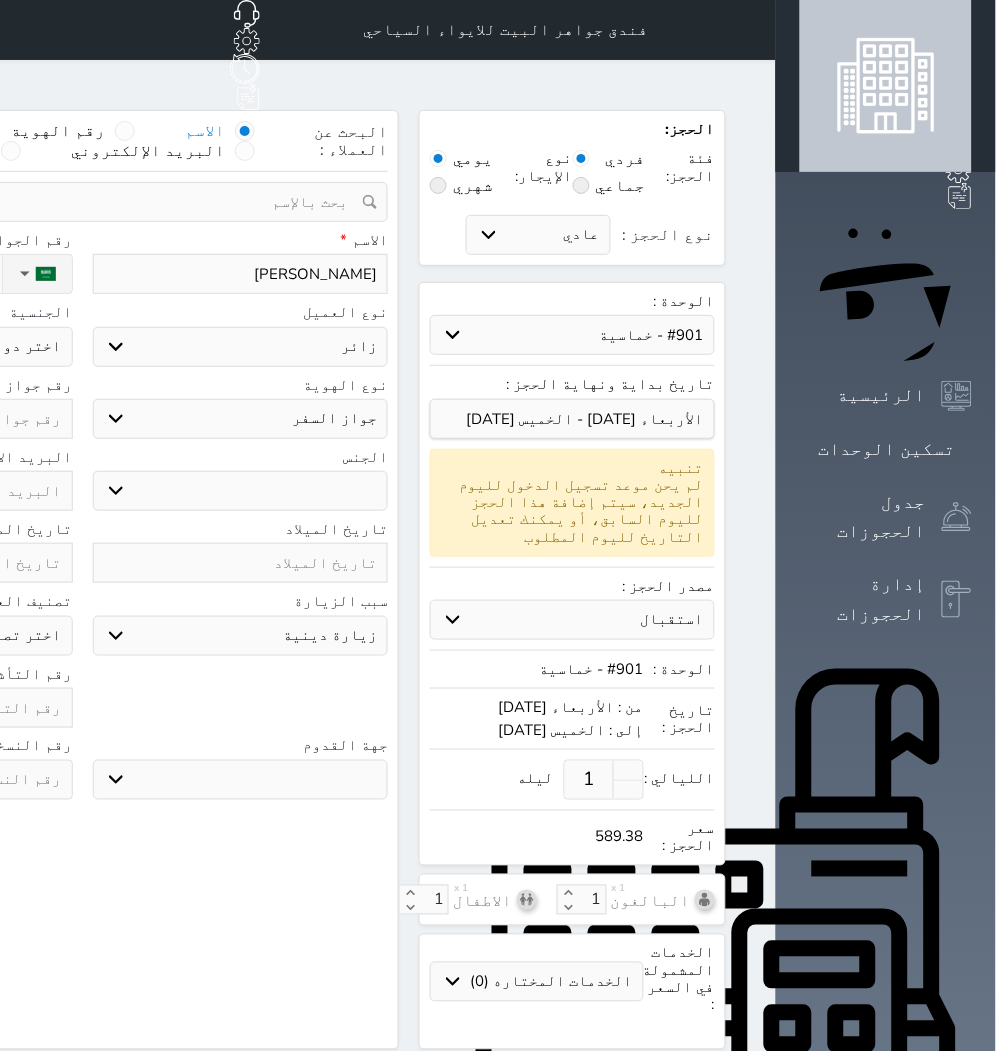 click on "سياحة زيارة الاهل والاصدقاء زيارة دينية زيارة عمل زيارة رياضية زيارة ترفيهية أخرى موظف ديوان عمل نزيل حجر موظف وزارة الصحة" at bounding box center [241, 636] 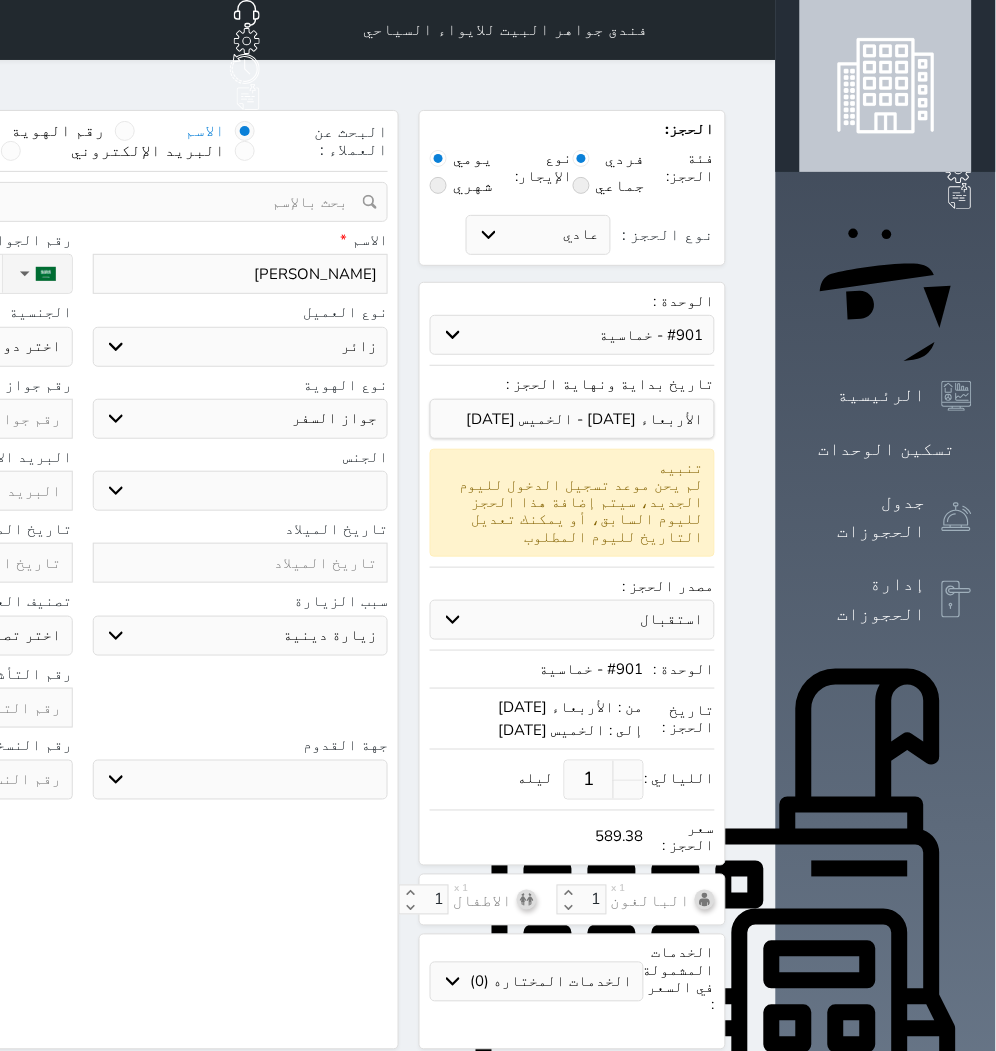 select 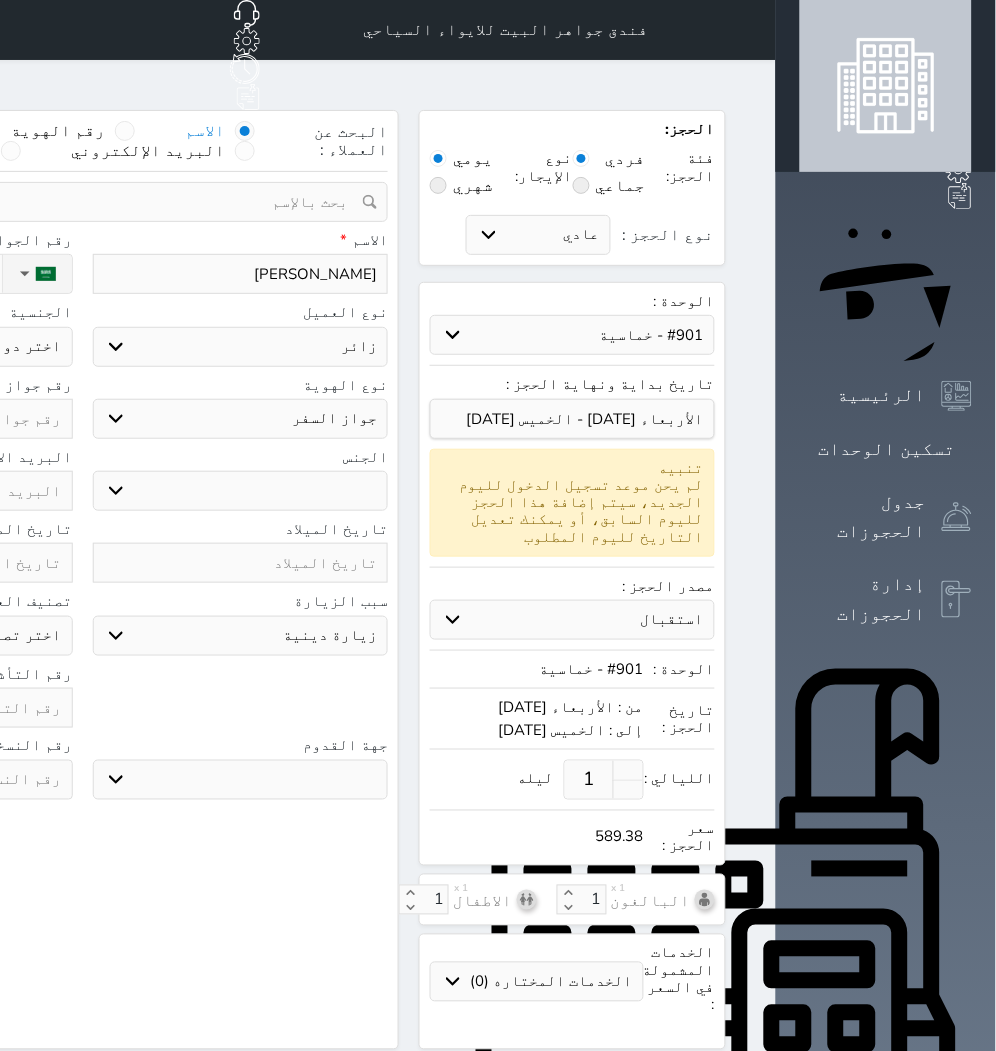 type on "Invalid date" 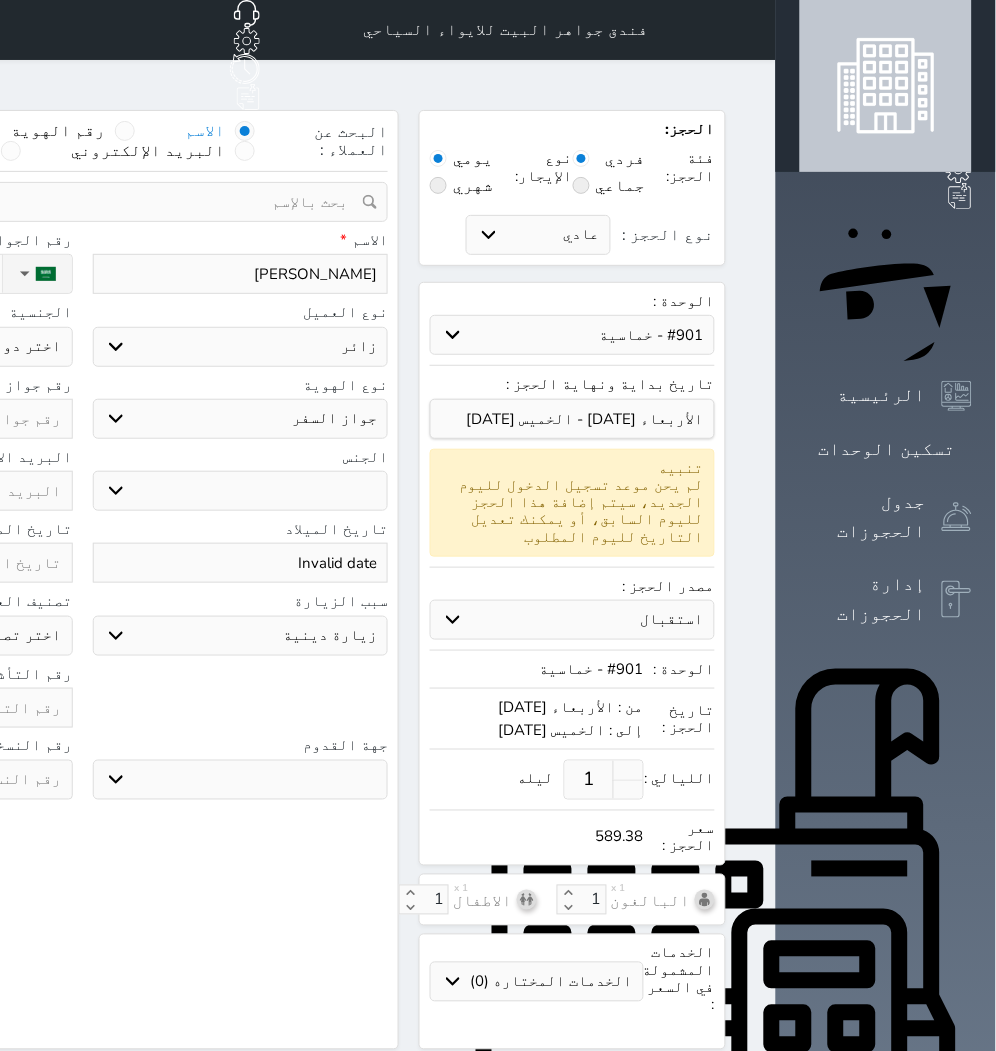 click on "اختر دولة
اثيوبيا
اجنبي بجواز [DEMOGRAPHIC_DATA]
اخرى
[GEOGRAPHIC_DATA]
[GEOGRAPHIC_DATA]
[GEOGRAPHIC_DATA]
[GEOGRAPHIC_DATA]
[GEOGRAPHIC_DATA]
[GEOGRAPHIC_DATA]
[GEOGRAPHIC_DATA]" at bounding box center (-75, 347) 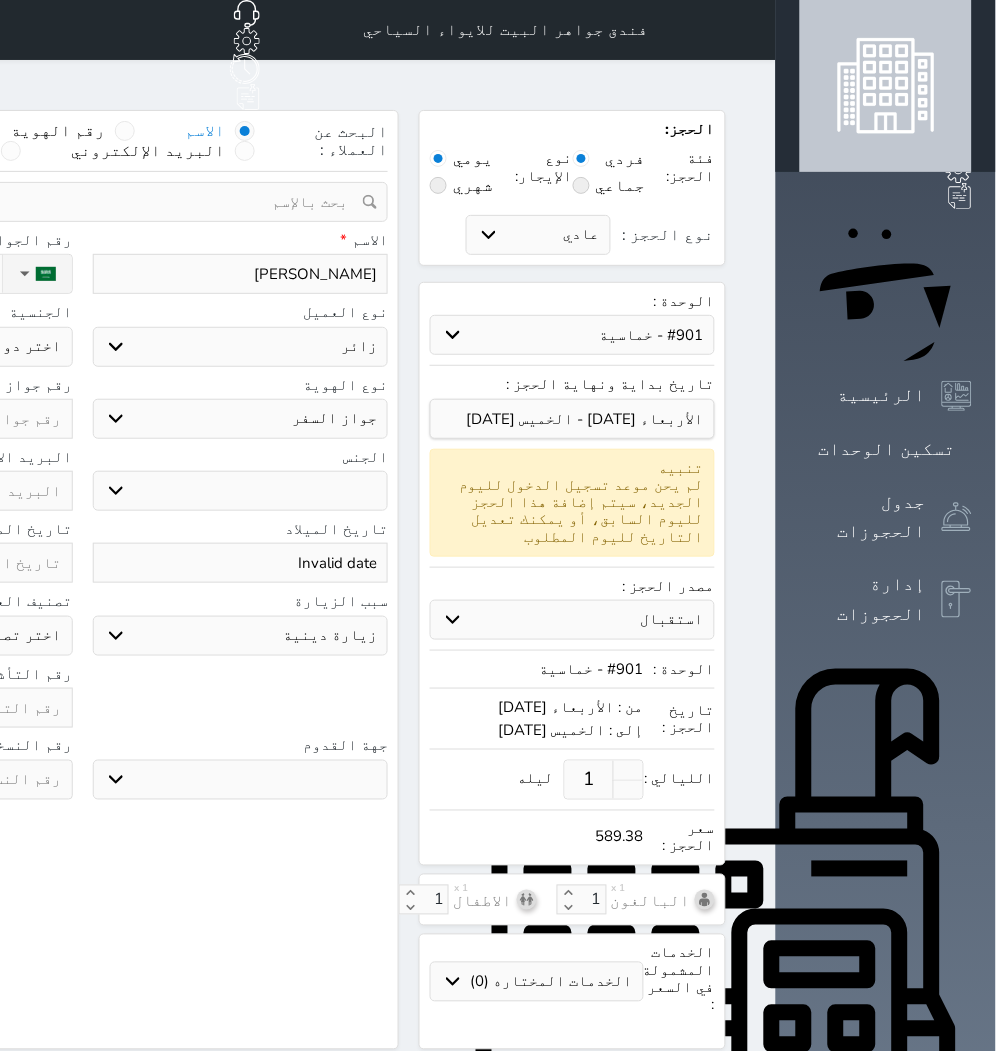 select on "304" 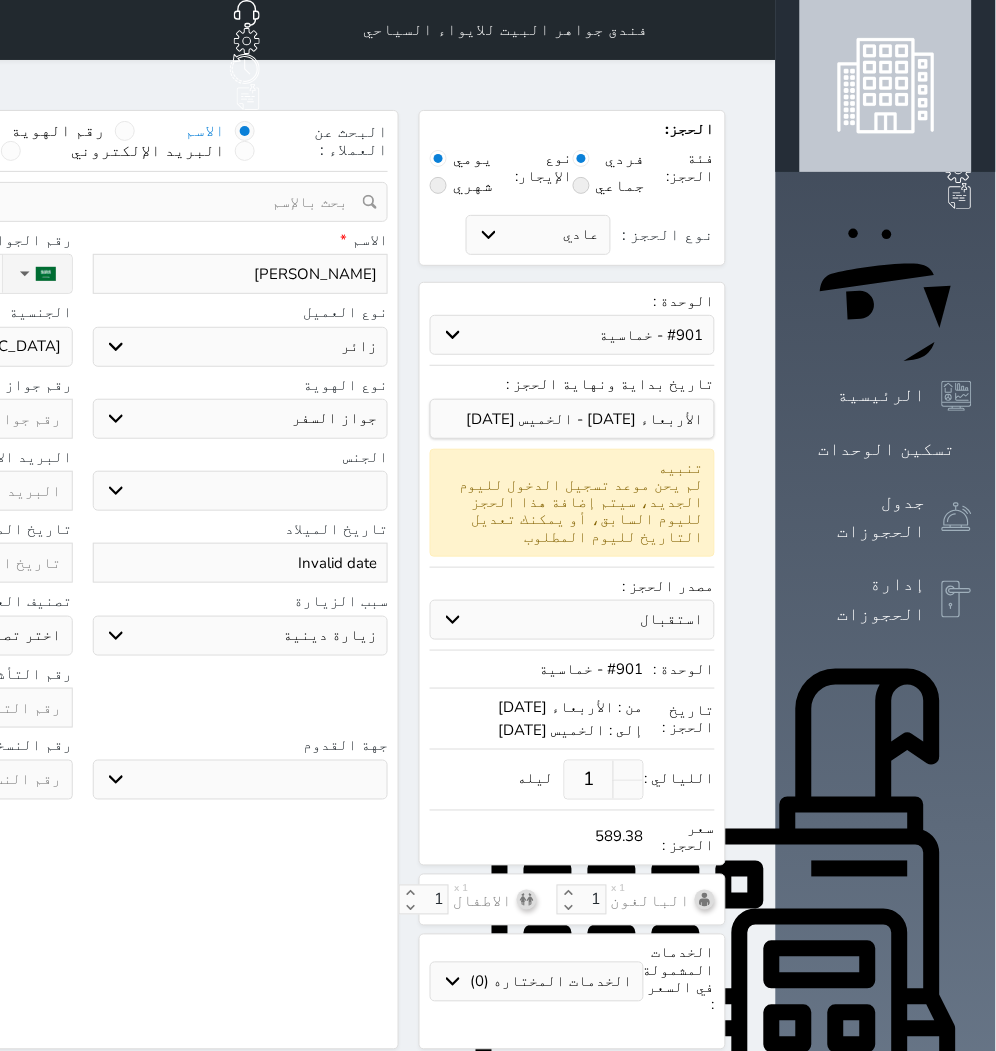click on "اختر دولة
اثيوبيا
اجنبي بجواز [DEMOGRAPHIC_DATA]
اخرى
[GEOGRAPHIC_DATA]
[GEOGRAPHIC_DATA]
[GEOGRAPHIC_DATA]
[GEOGRAPHIC_DATA]
[GEOGRAPHIC_DATA]
[GEOGRAPHIC_DATA]
[GEOGRAPHIC_DATA]" at bounding box center (-75, 347) 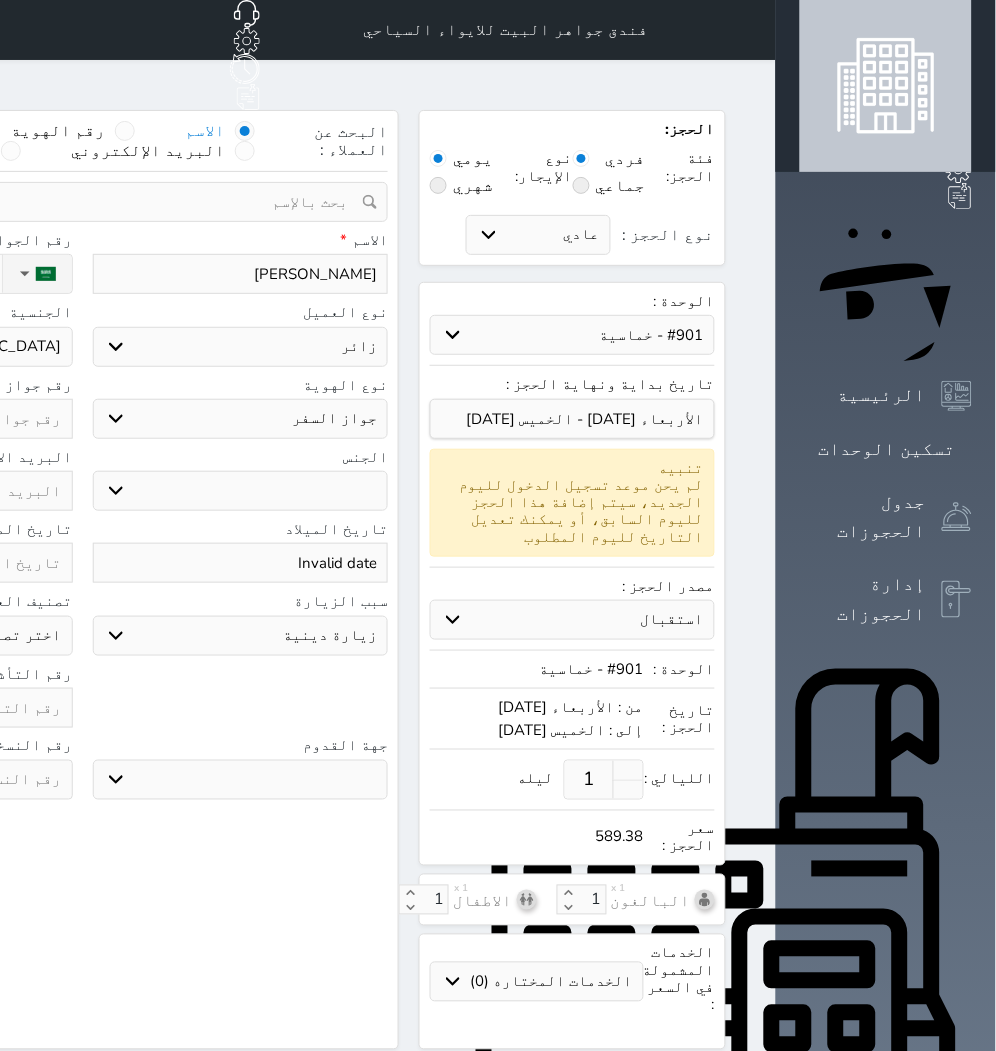 click at bounding box center (-75, 419) 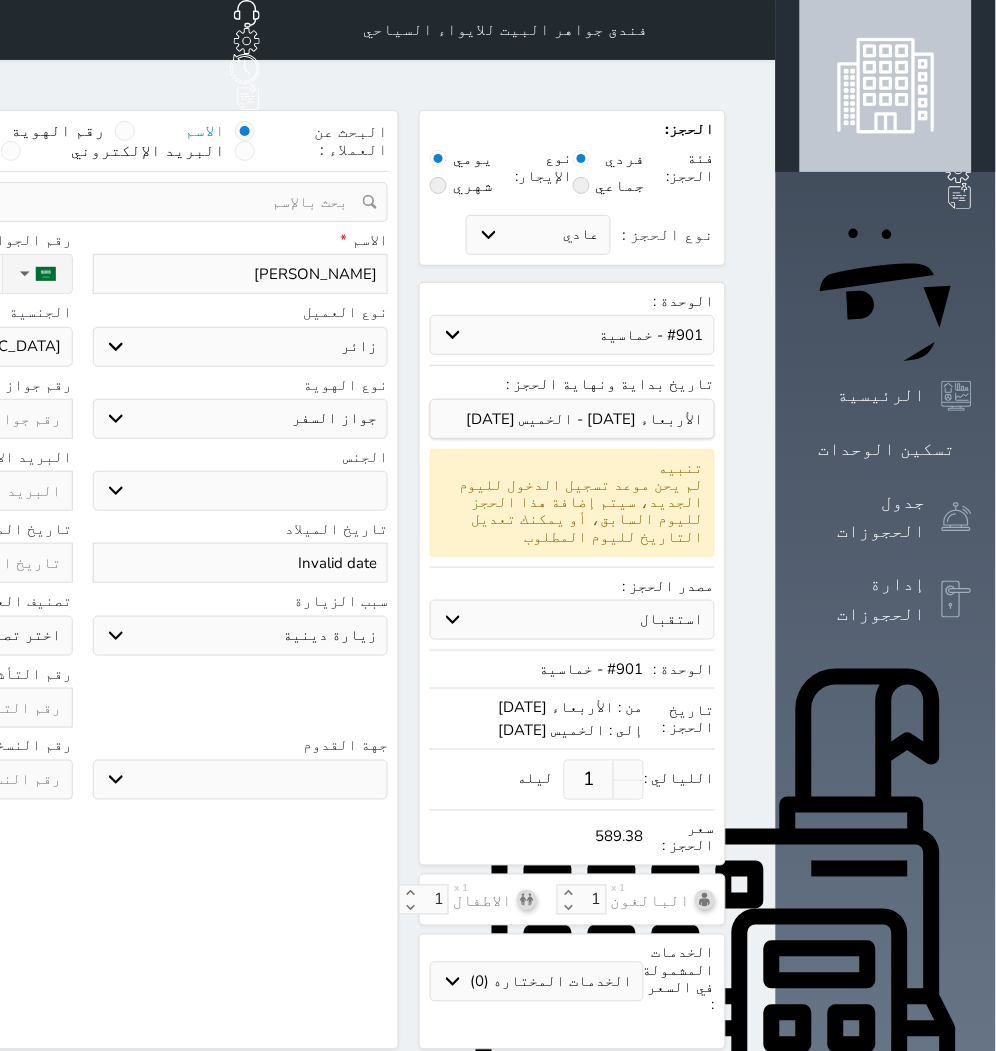 type on "H" 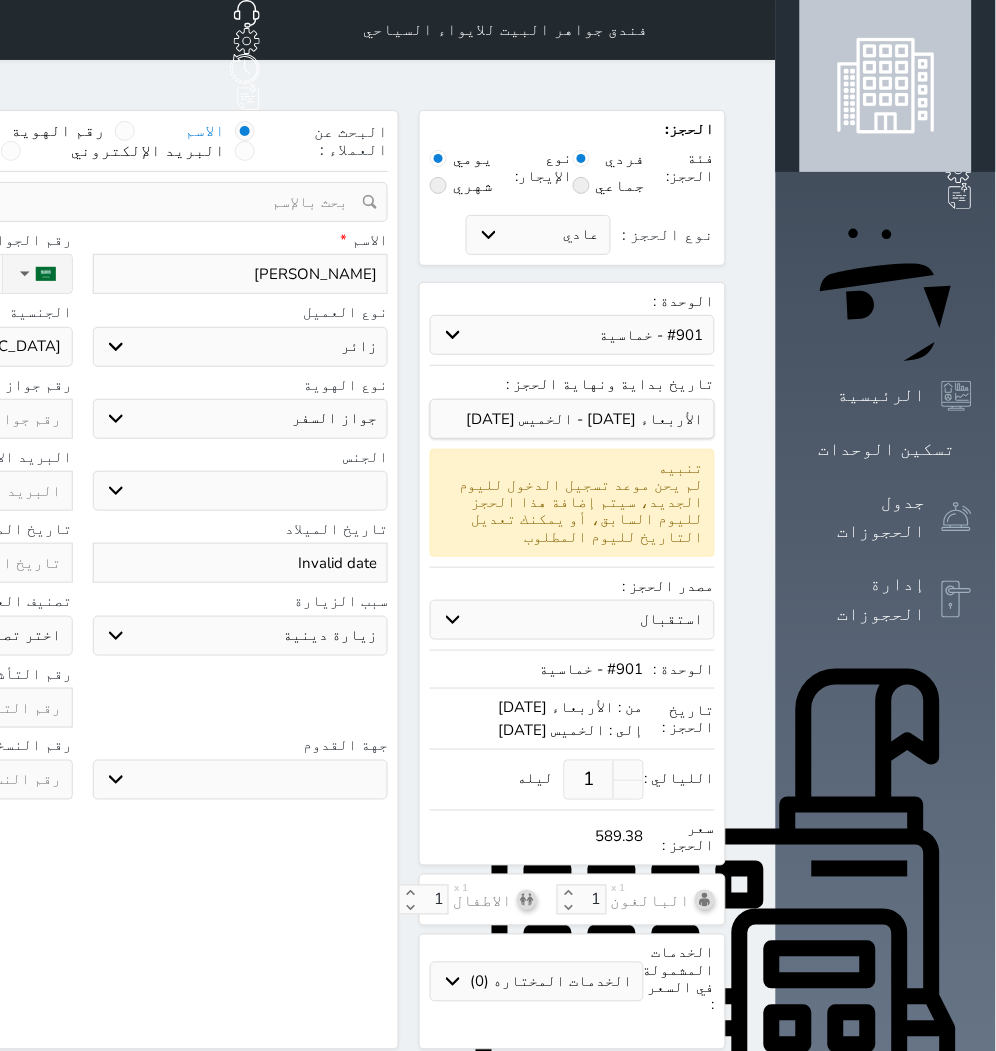 select 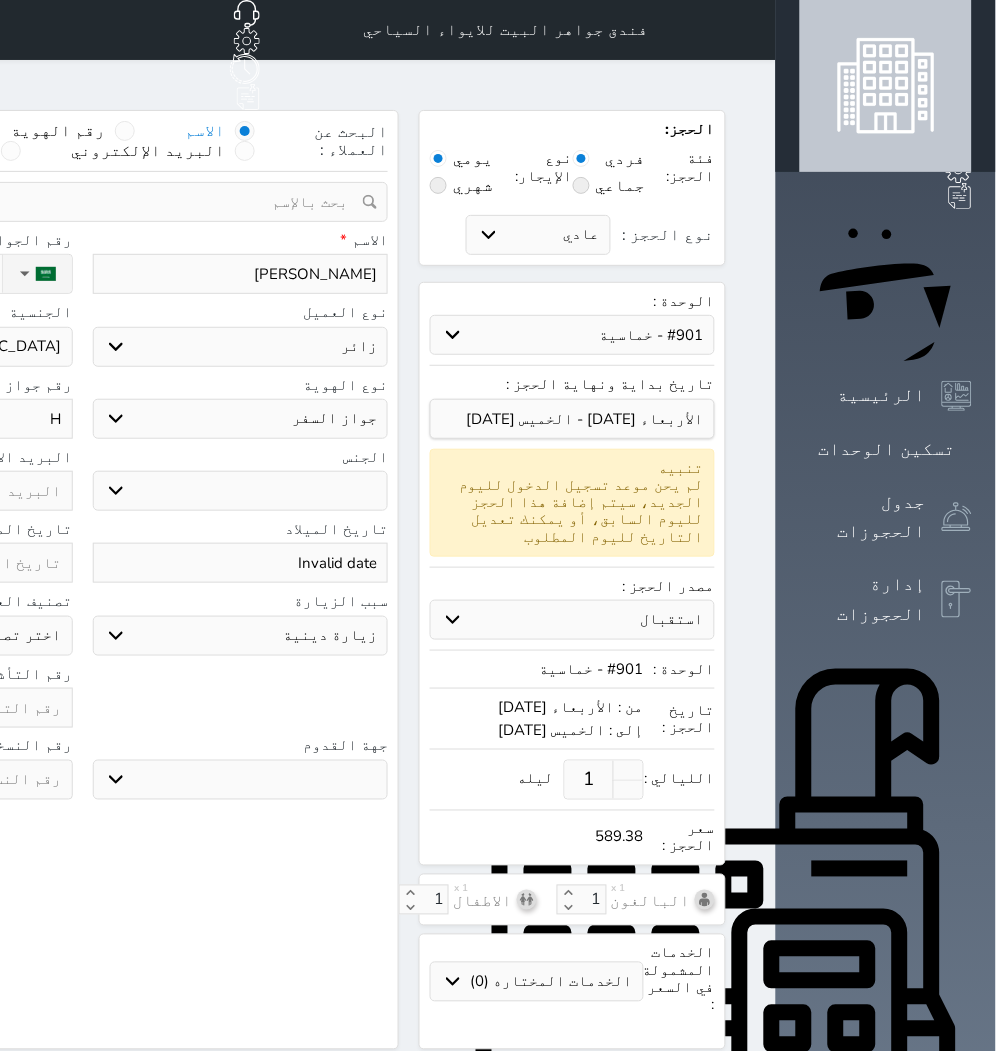 type on "HR" 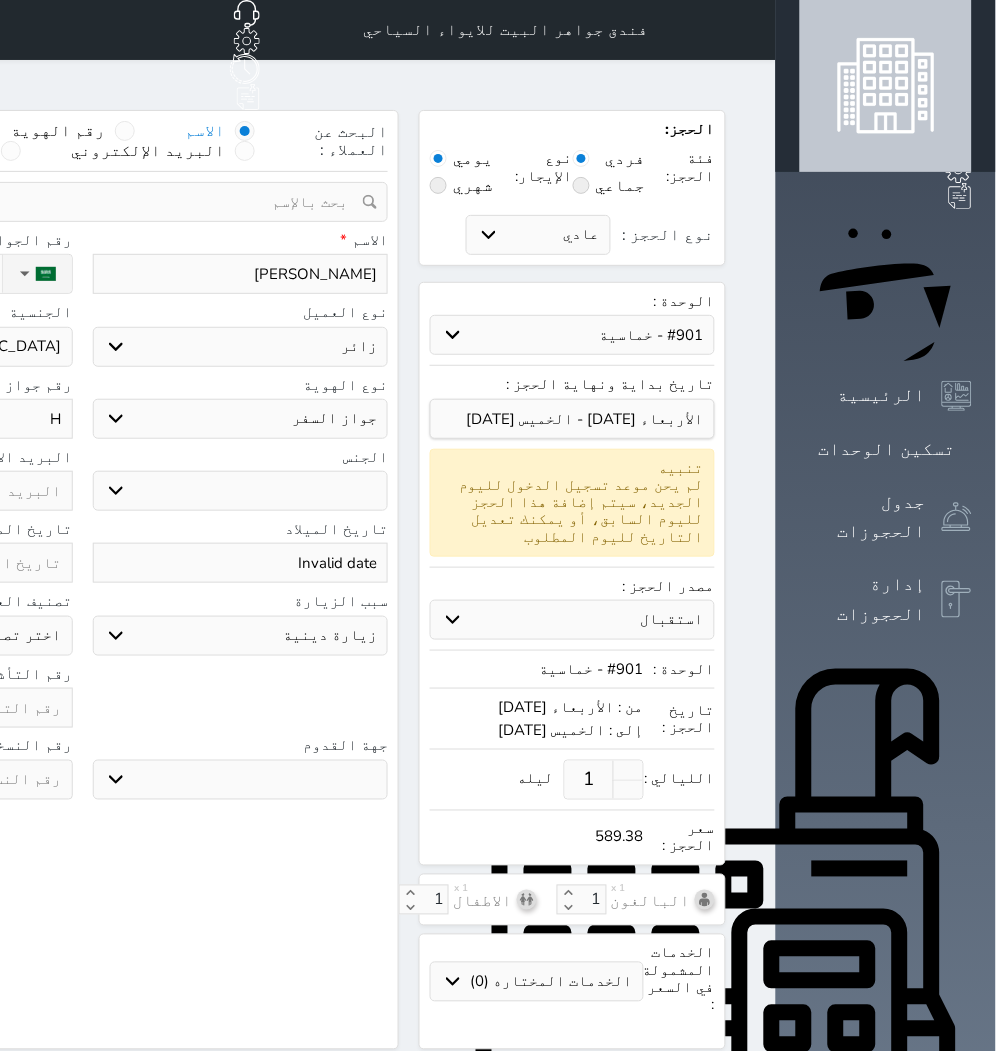 select 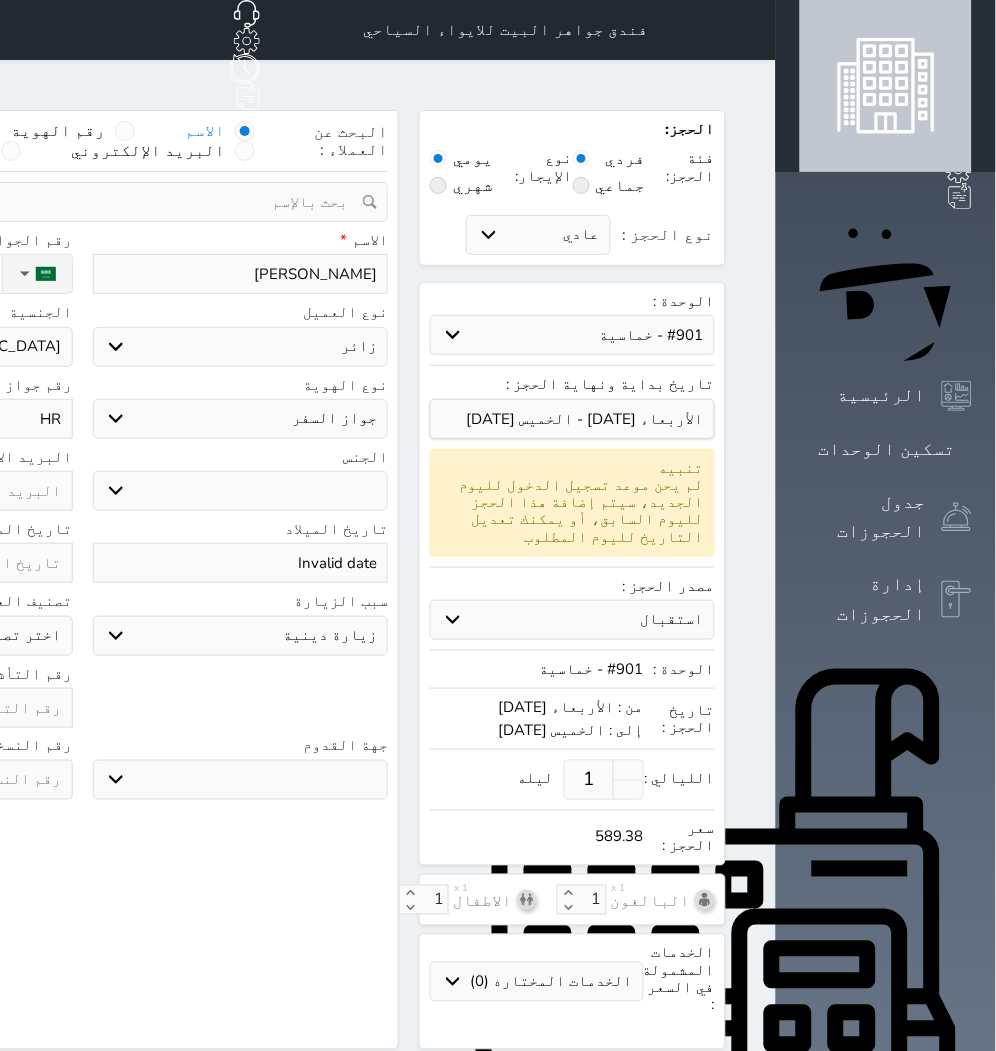 type on "HR1" 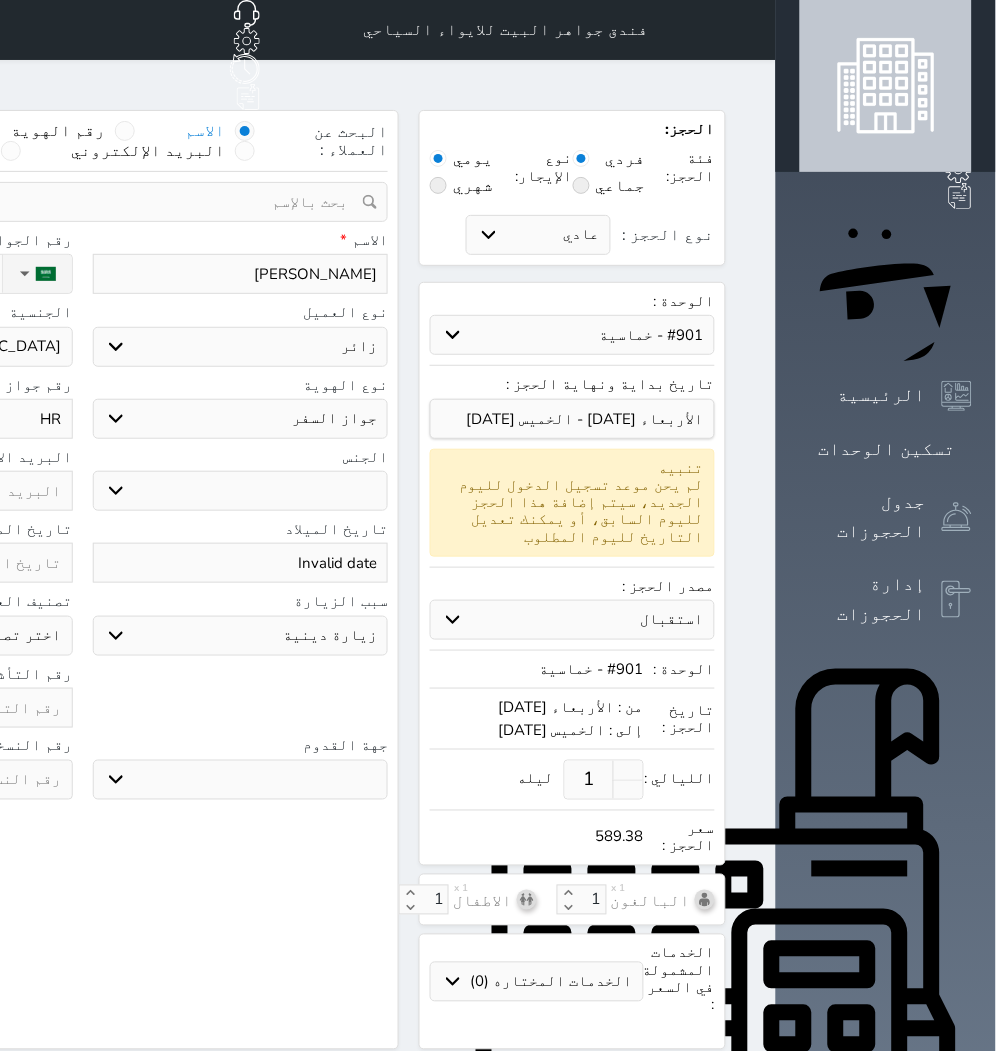 select 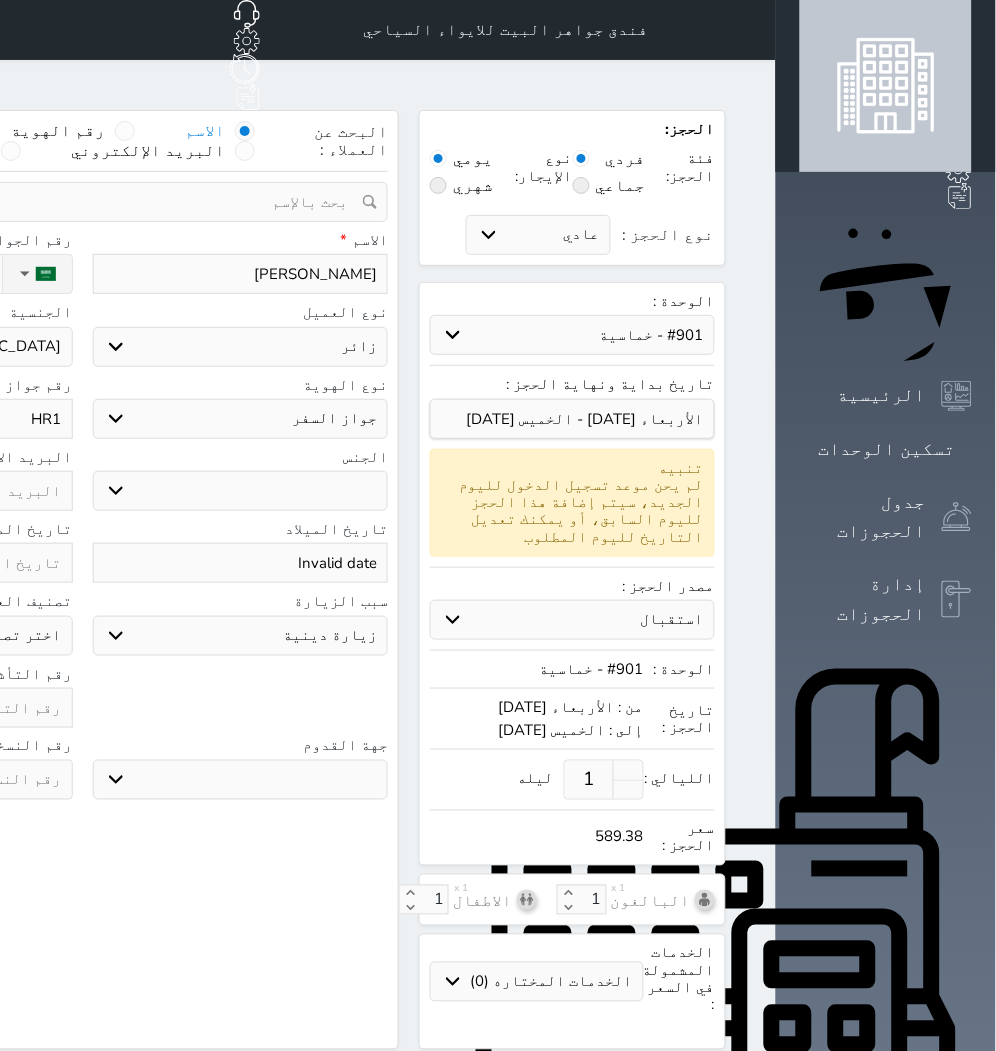 type on "HR13" 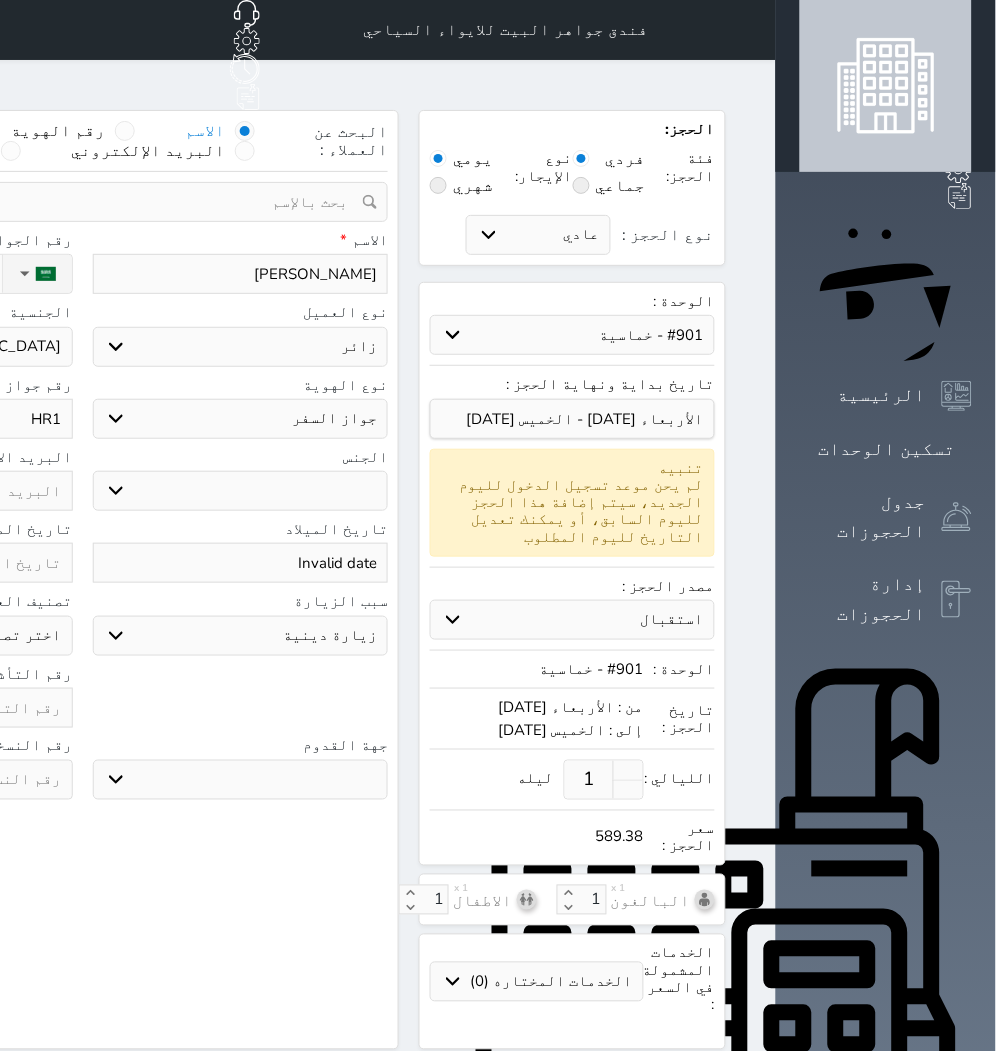 select 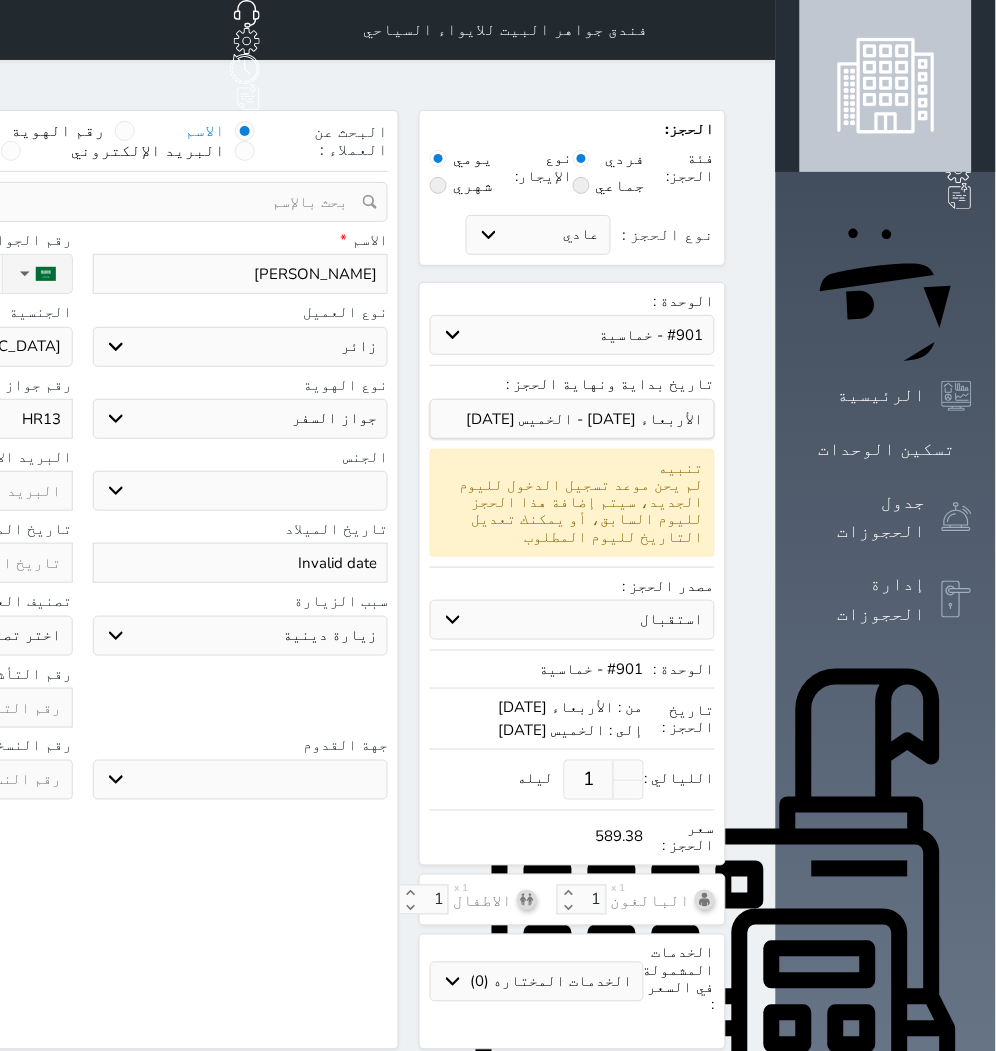 type on "HR134" 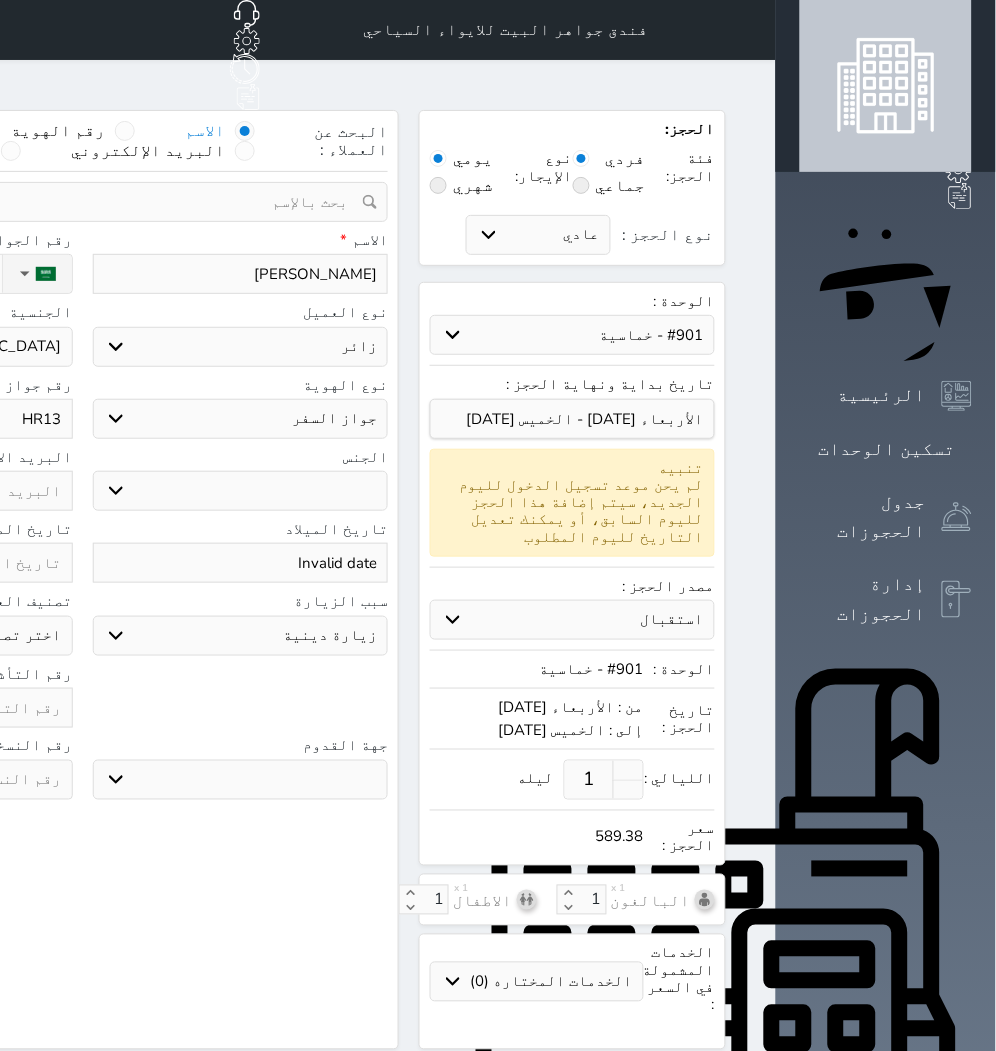 select 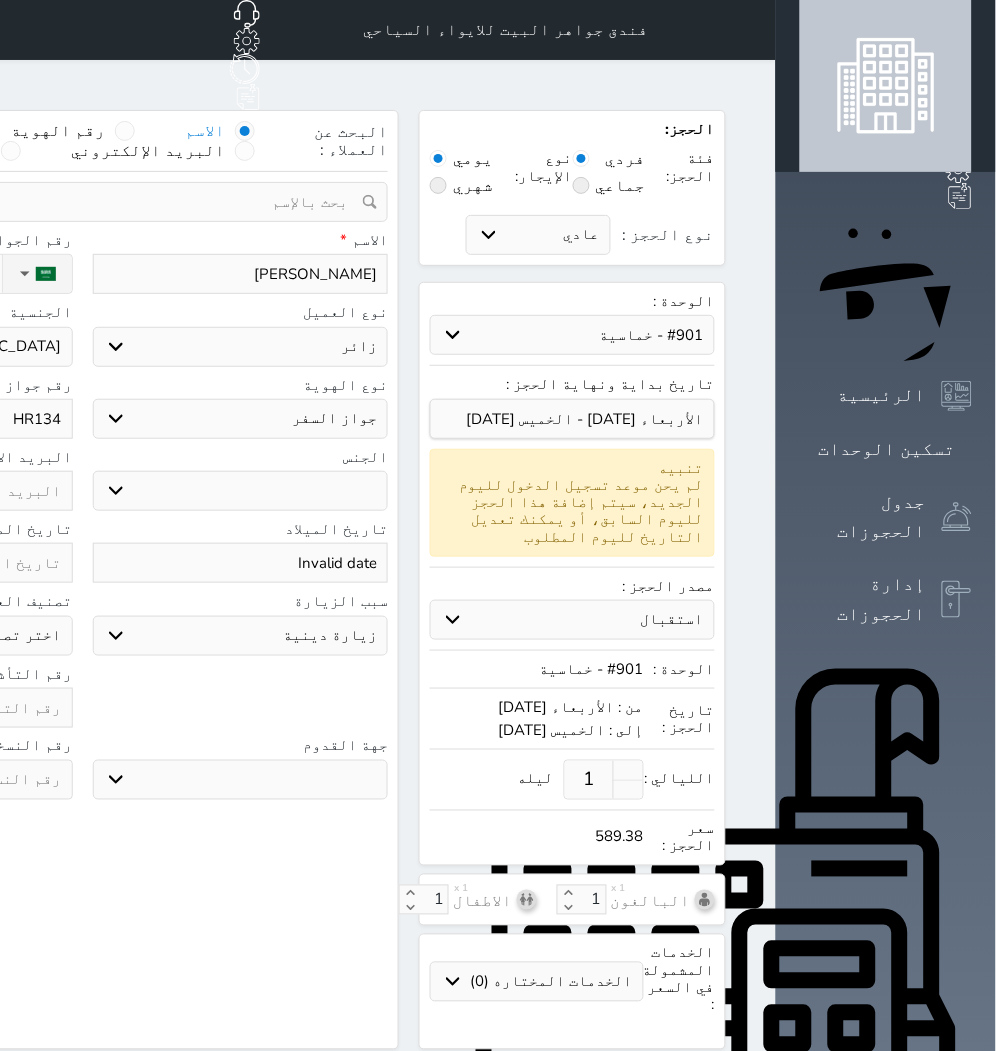 type on "HR1349" 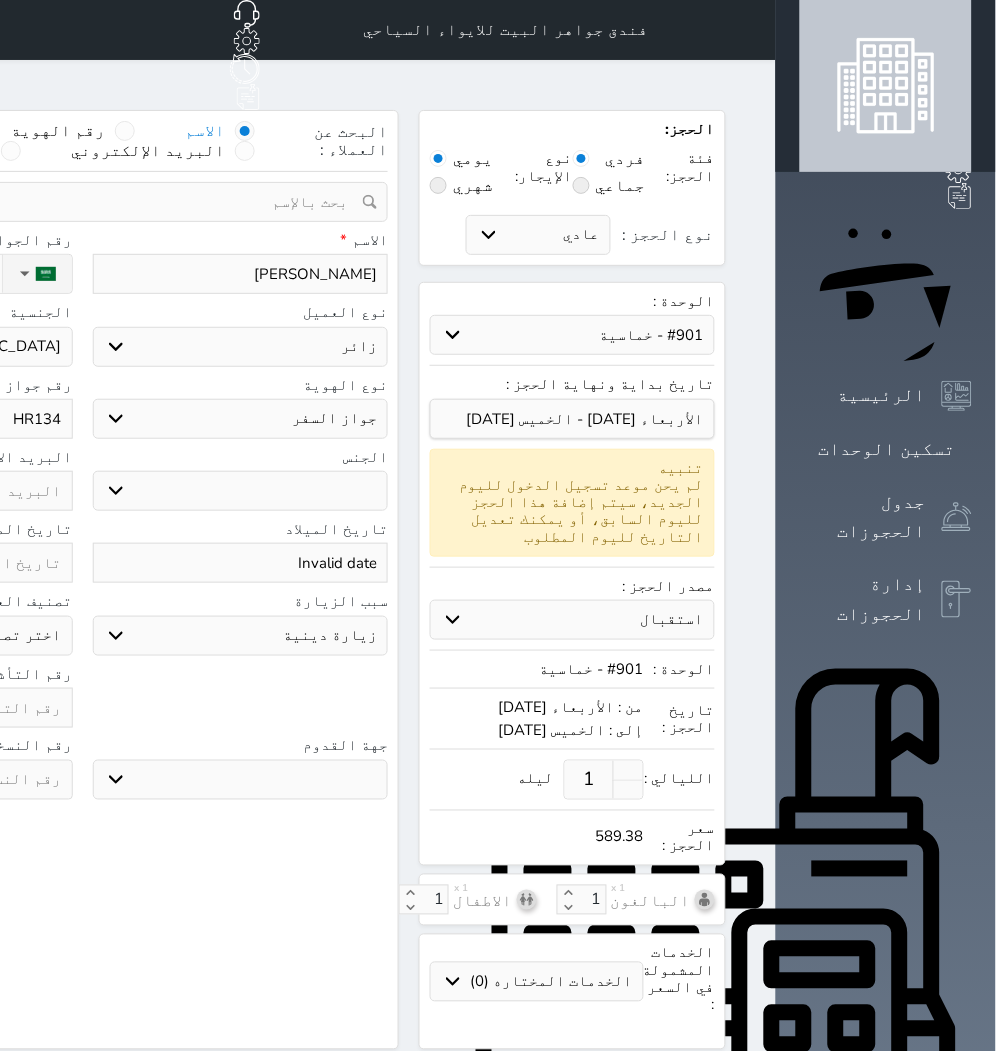 type 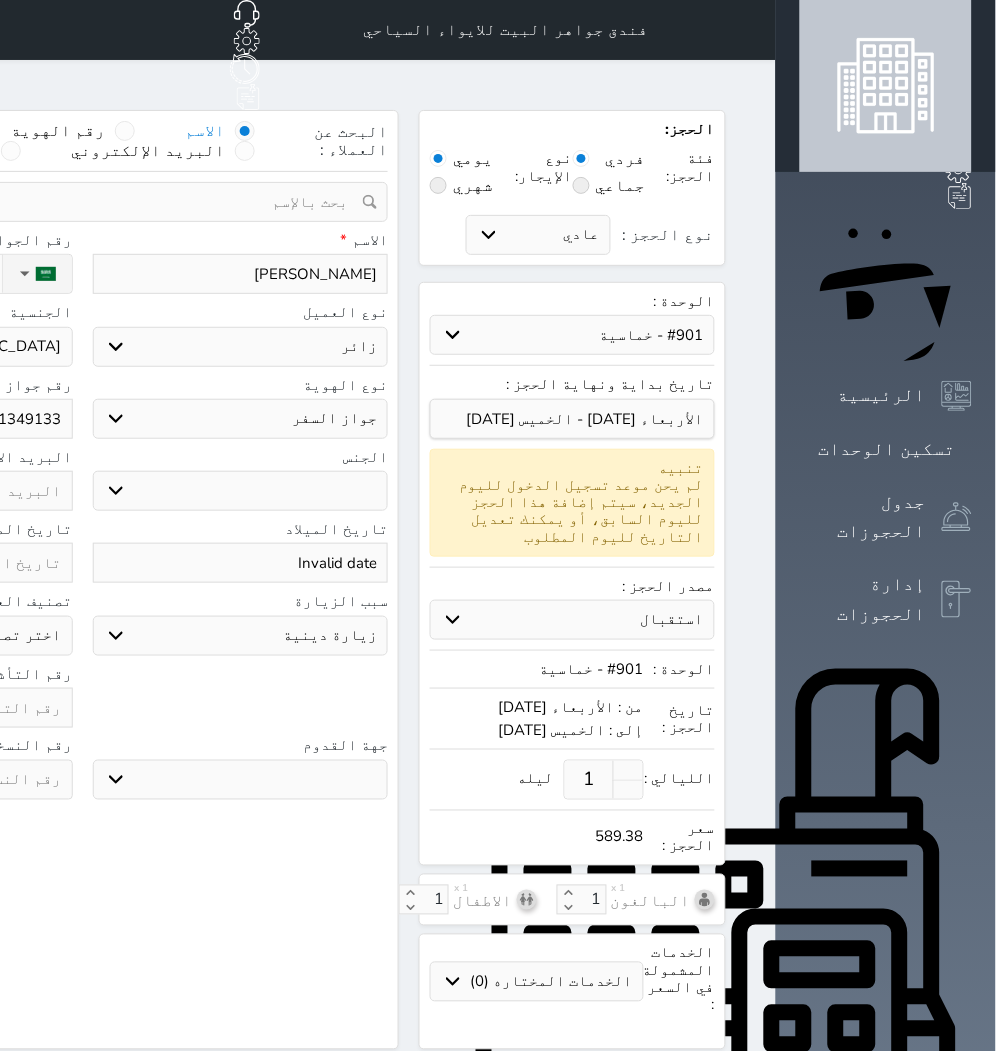 click at bounding box center [-75, 708] 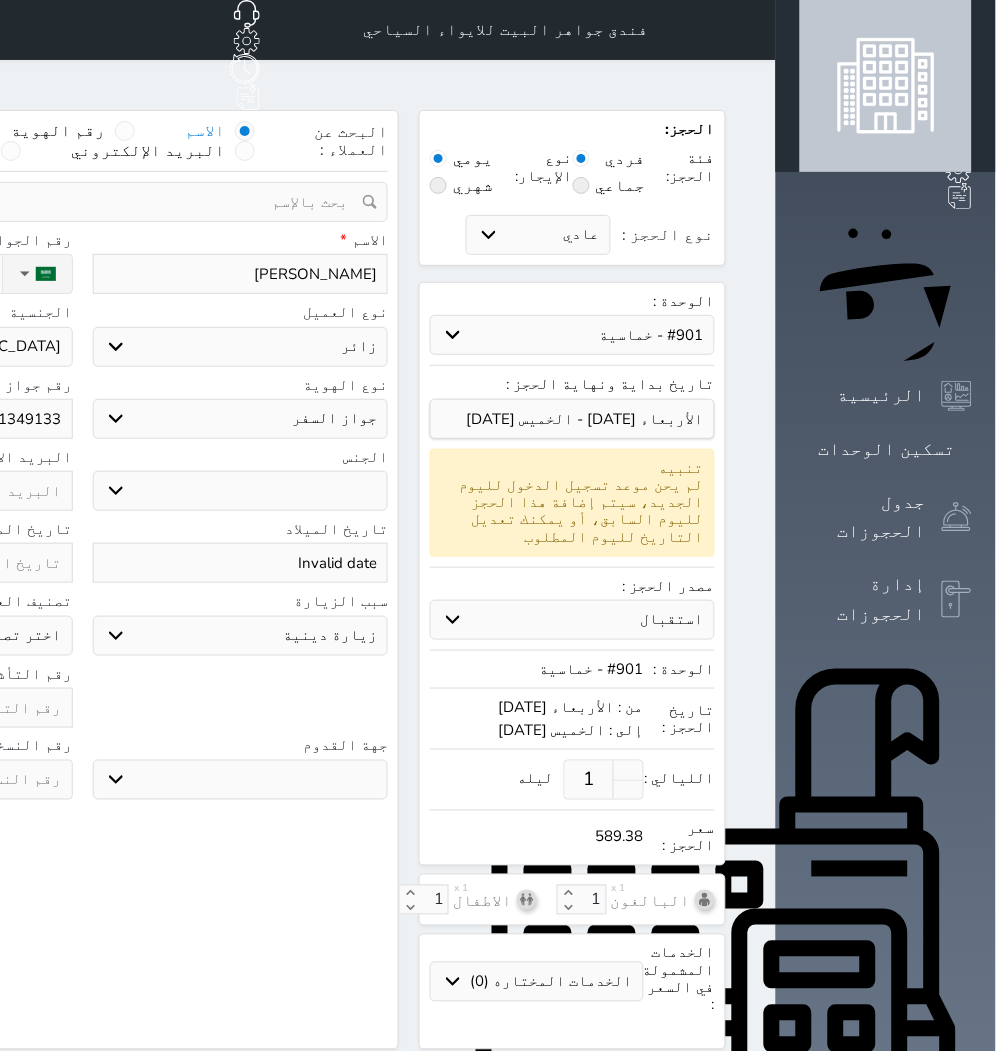 click at bounding box center [-75, 708] 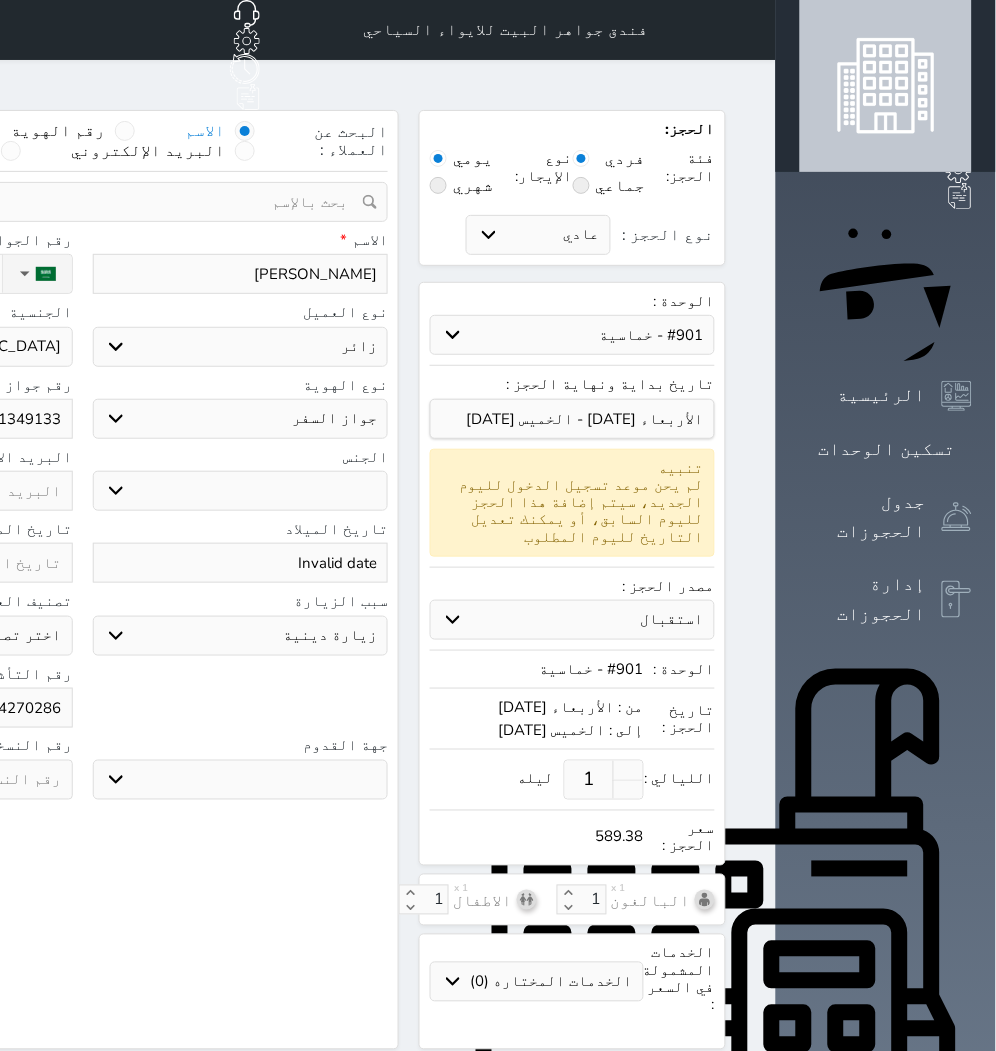 click on "البحث عن العملاء :        الاسم       رقم الهوية       البريد الإلكتروني       الجوال           تغيير العميل                      ملاحظات                           سجل حجوزات العميل [PERSON_NAME]                   إجمالى رصيد العميل : 0 ريال     رقم الحجز   الوحدة   من   إلى   نوع الحجز   الرصيد   الاجرائات         النتائج  : من (  ) - إلى  (  )   العدد  :              سجل الكمبيالات الغير محصلة على العميل [PERSON_NAME]                 رقم الحجز   المبلغ الكلى    المبلغ المحصل    المبلغ المتبقى    تاريخ الإستحقاق         النتائج  : من (  ) - إلى  (  )   العدد  :      الاسم *   [PERSON_NAME]   رقم الجوال *       ▼     [GEOGRAPHIC_DATA] (‫[GEOGRAPHIC_DATA]‬‎)   +93   [GEOGRAPHIC_DATA] ([GEOGRAPHIC_DATA])   +355   [GEOGRAPHIC_DATA] (‫[GEOGRAPHIC_DATA]‬‎)" at bounding box center (82, 580) 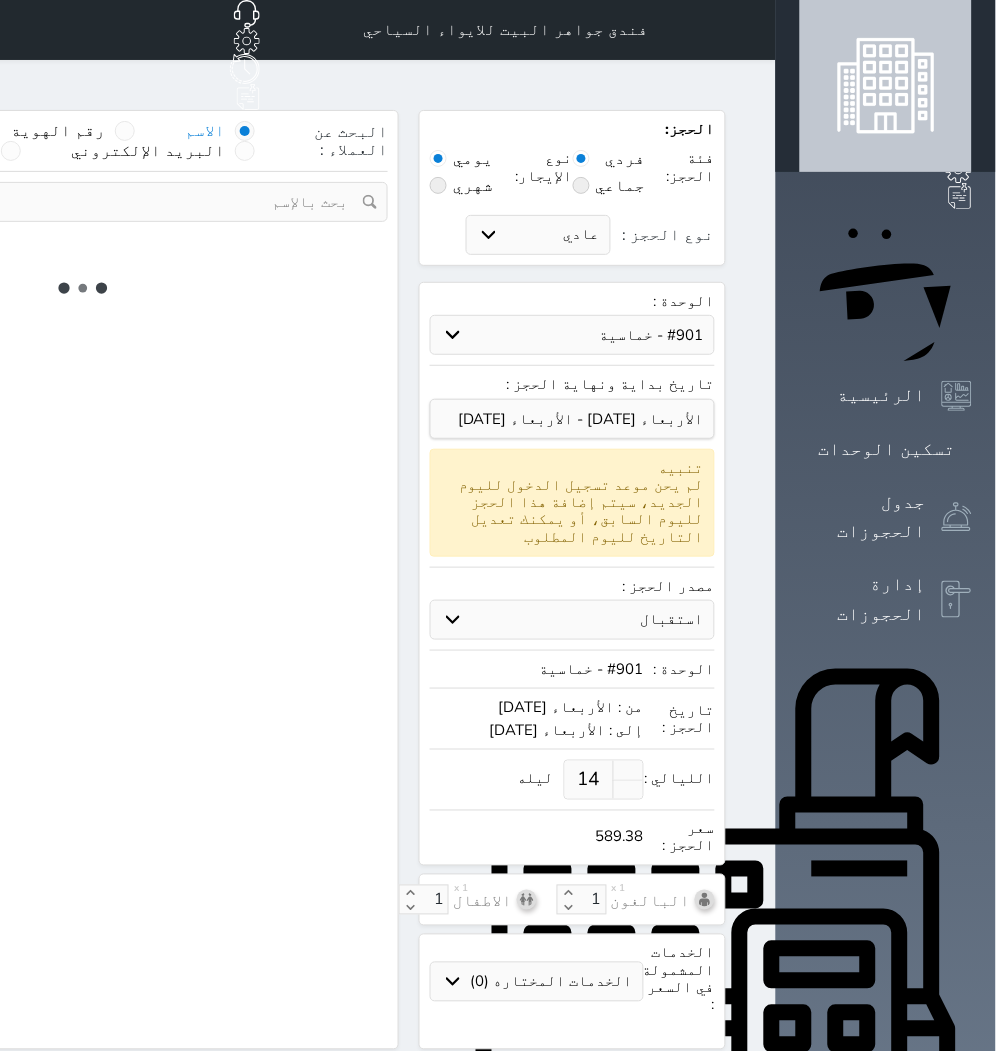 click on "البحث عن العملاء :        الاسم       رقم الهوية       البريد الإلكتروني       الجوال           تغيير العميل" at bounding box center (82, 580) 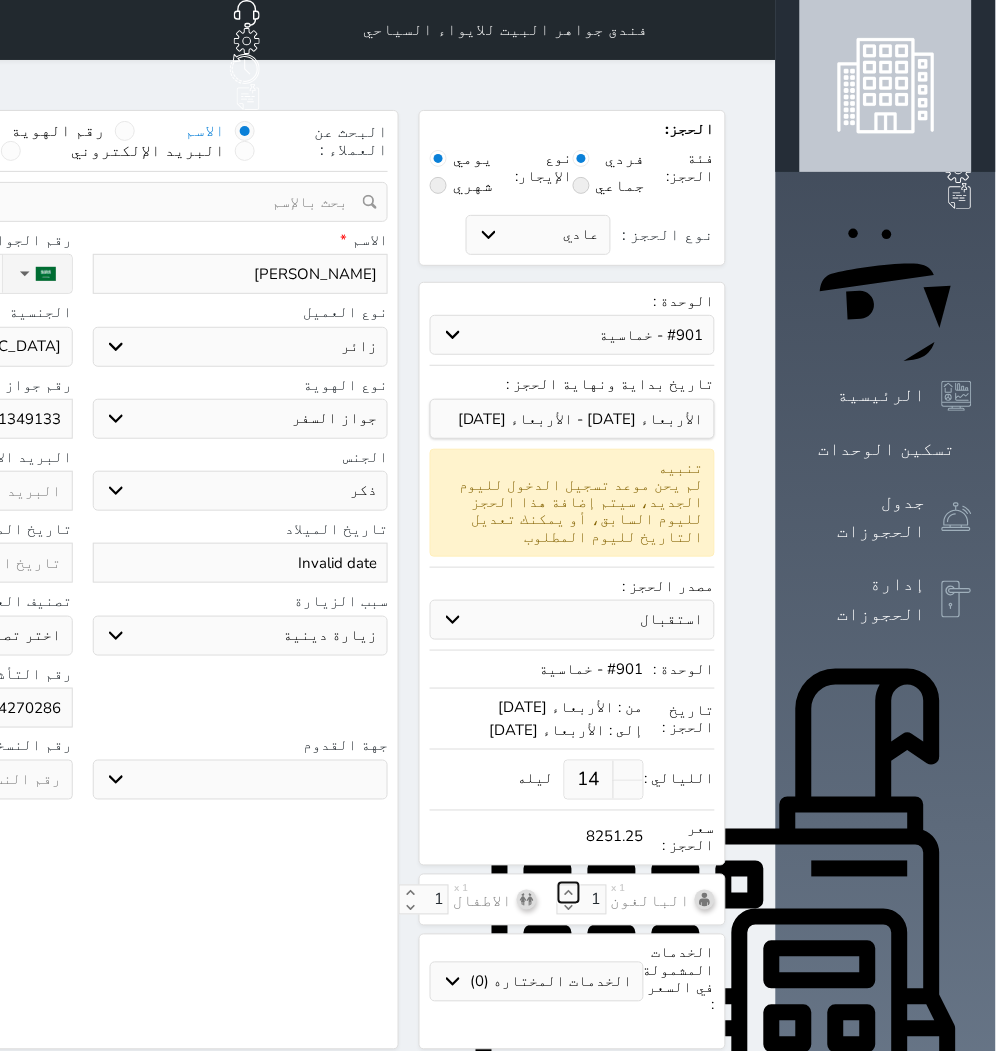 click 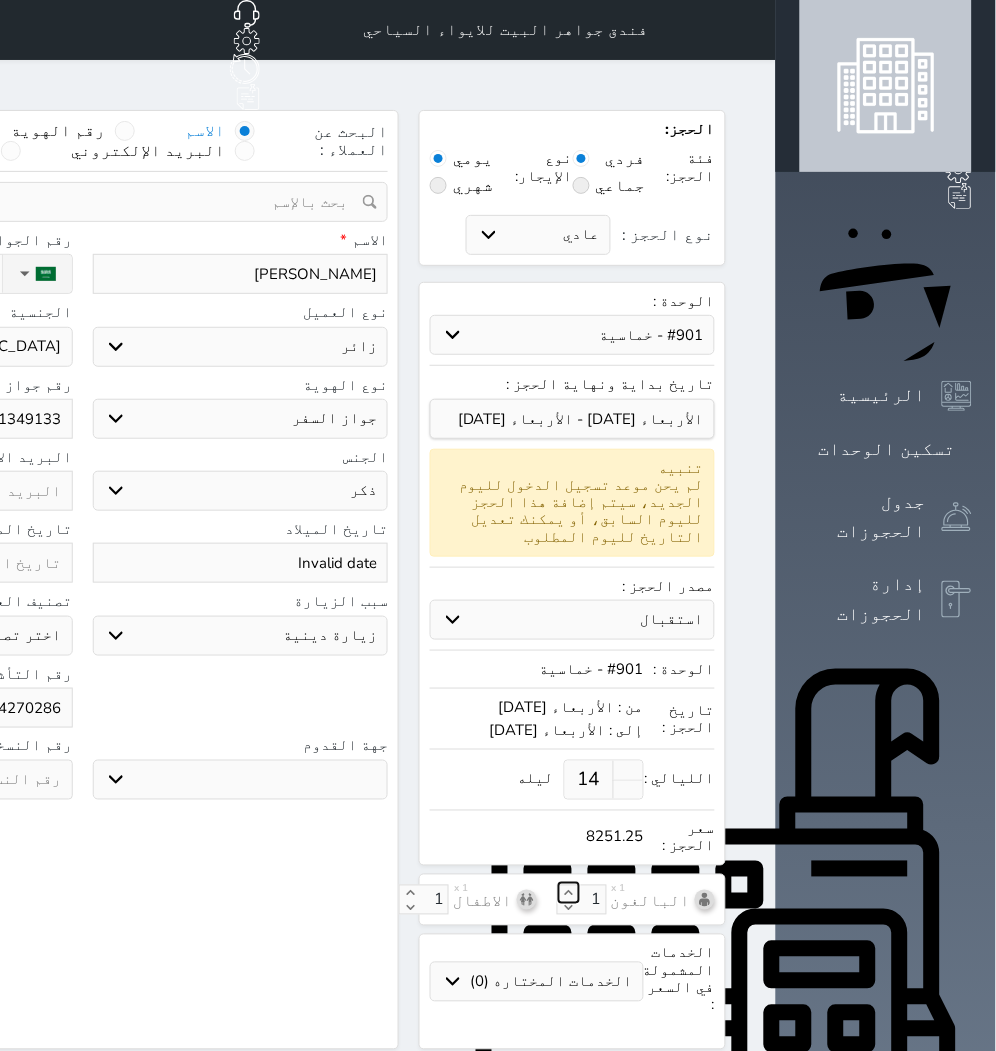 click 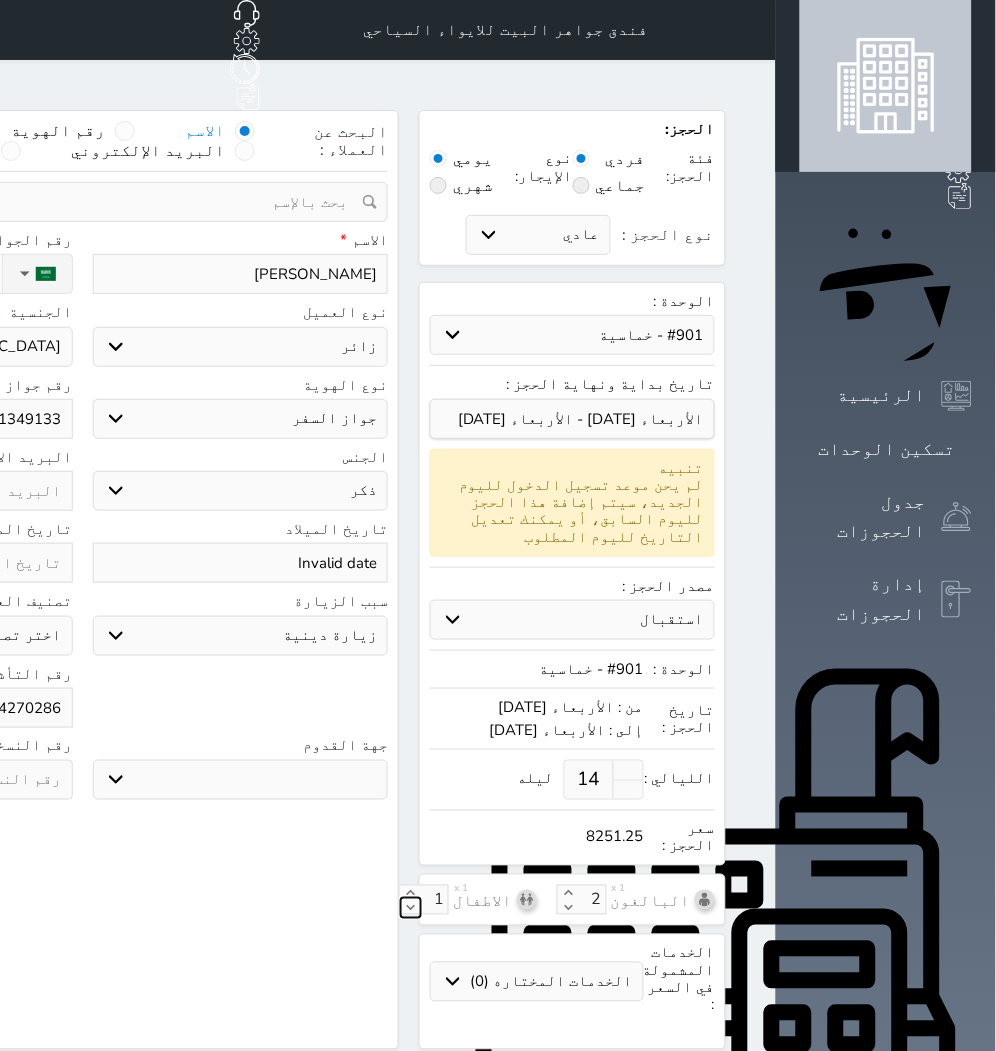 click 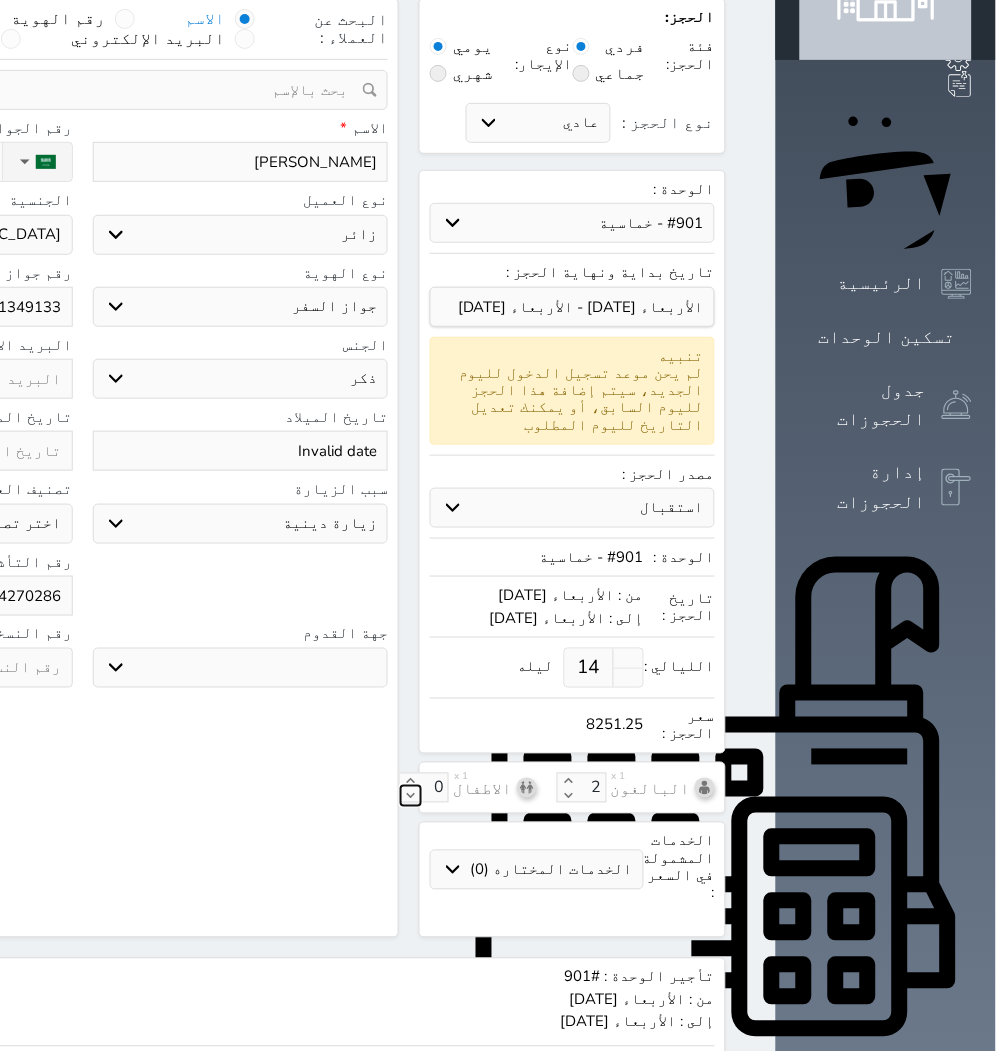scroll, scrollTop: 222, scrollLeft: 0, axis: vertical 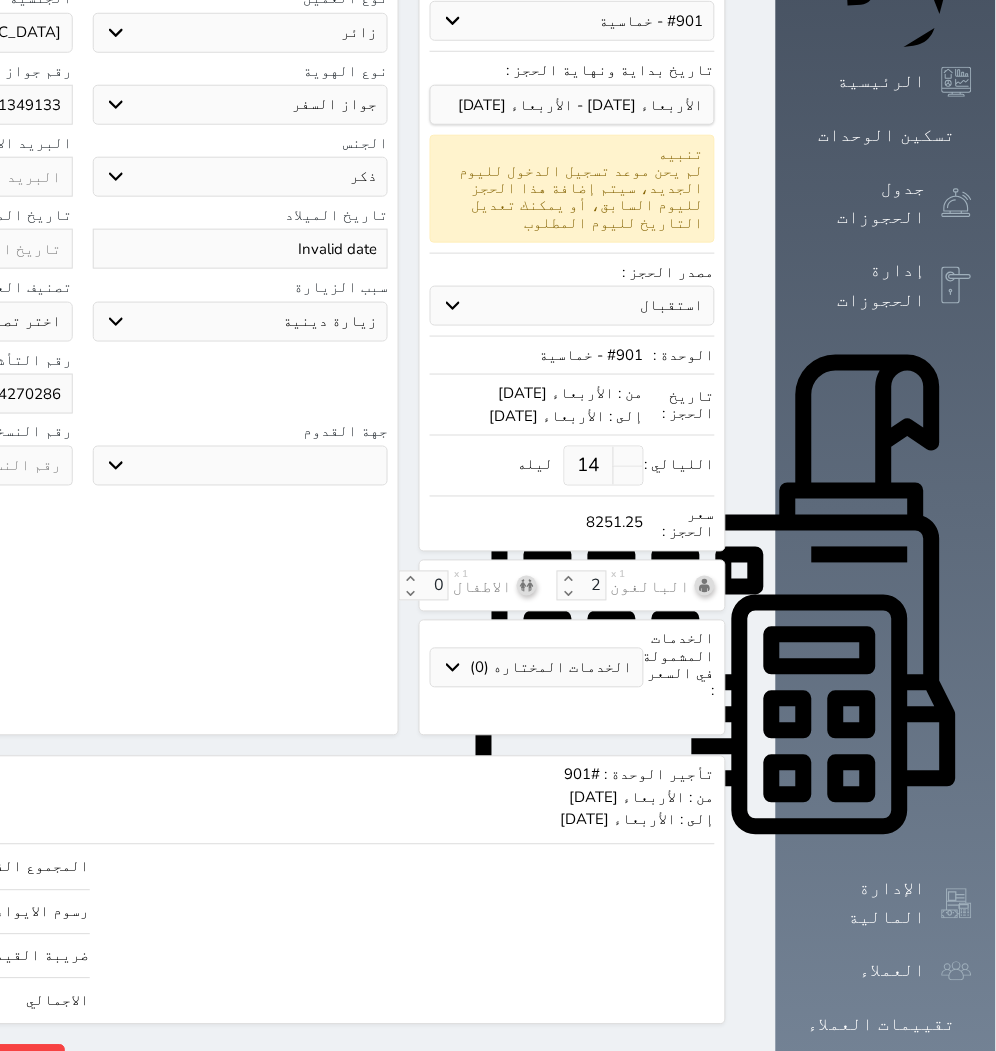click on "حجز" at bounding box center (-146, 1062) 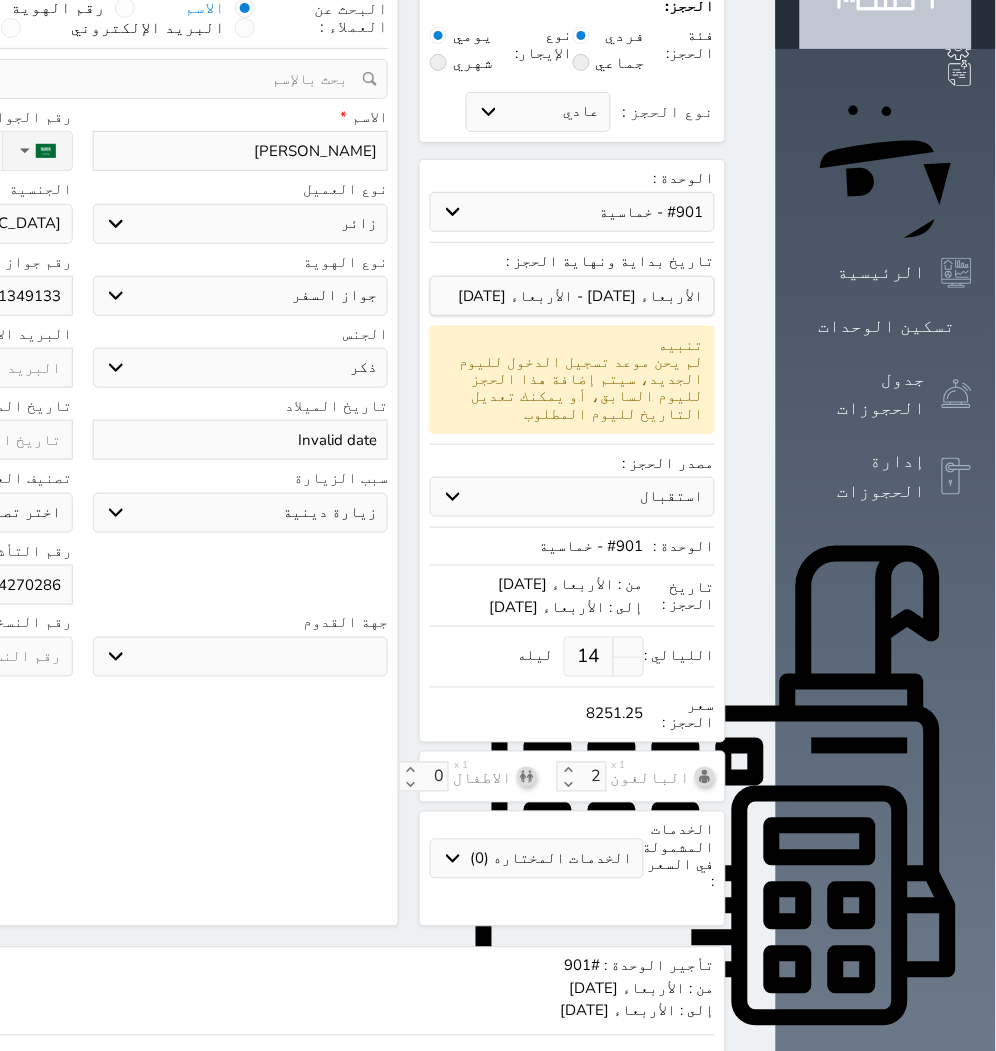 scroll, scrollTop: 0, scrollLeft: 0, axis: both 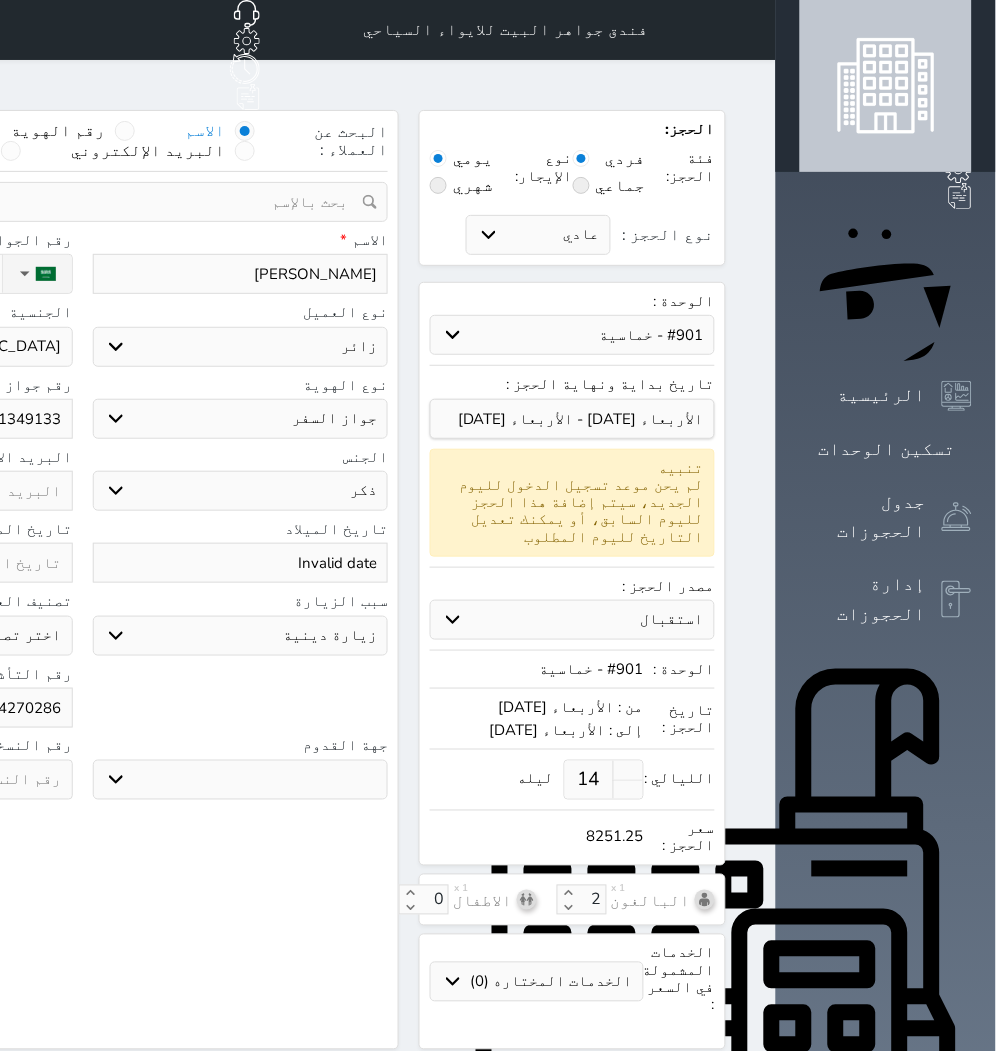 click on "[PHONE_NUMBER]" at bounding box center [-111, 274] 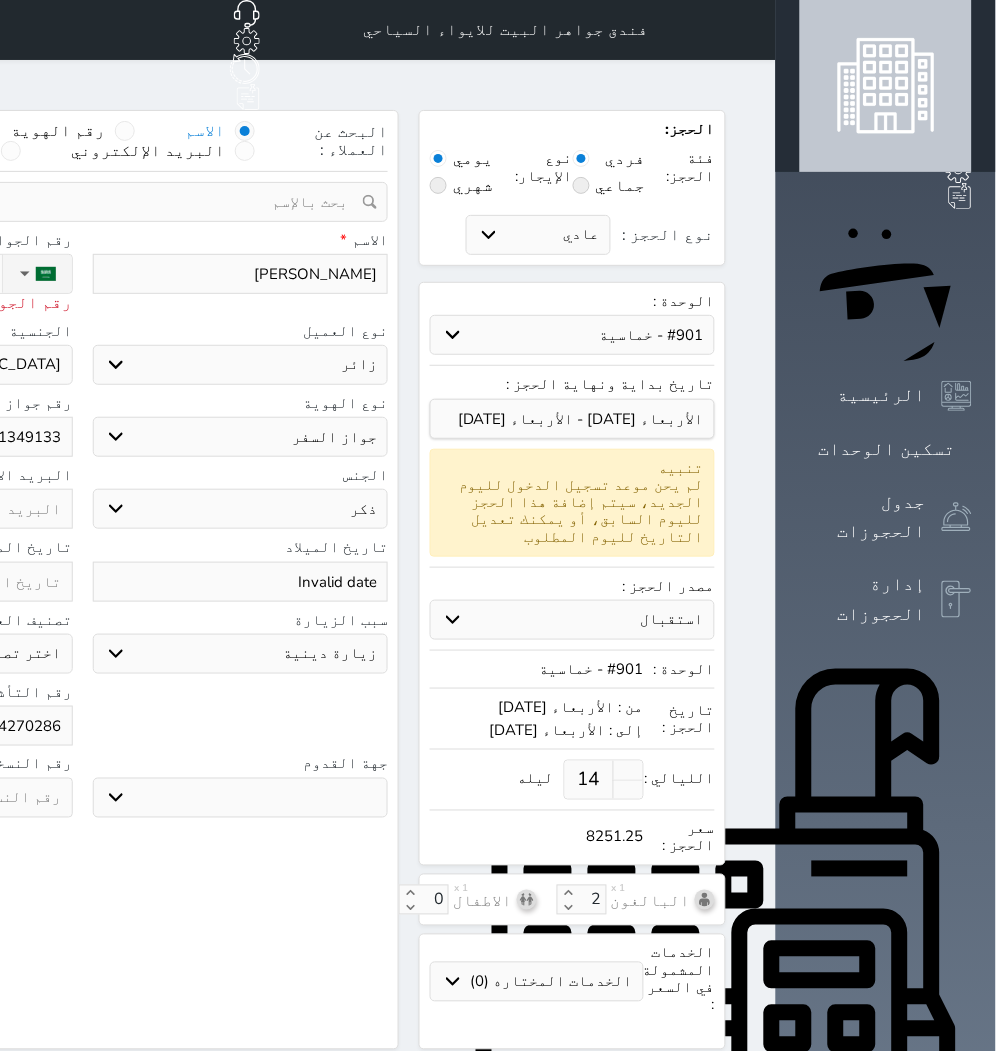 click on "رقم الجوال غير صحيح" at bounding box center (-75, 303) 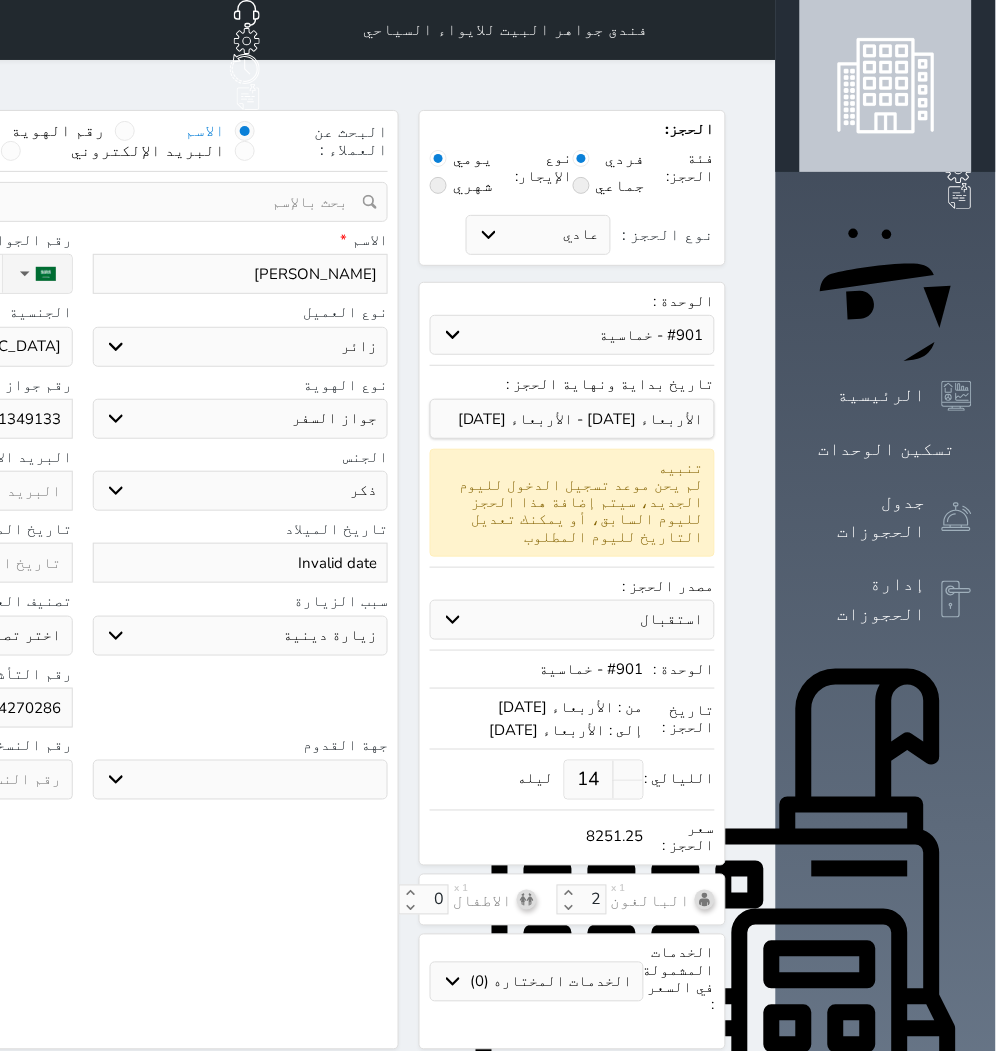 click on "البحث عن العملاء :        الاسم       رقم الهوية       البريد الإلكتروني       الجوال           تغيير العميل                      ملاحظات                           سجل حجوزات العميل [PERSON_NAME]                   إجمالى رصيد العميل : 0 ريال     رقم الحجز   الوحدة   من   إلى   نوع الحجز   الرصيد   الاجرائات         النتائج  : من (  ) - إلى  (  )   العدد  :              سجل الكمبيالات الغير محصلة على العميل [PERSON_NAME]                 رقم الحجز   المبلغ الكلى    المبلغ المحصل    المبلغ المتبقى    تاريخ الإستحقاق         النتائج  : من (  ) - إلى  (  )   العدد  :      الاسم *   [PERSON_NAME]   رقم الجوال *       ▼     [GEOGRAPHIC_DATA] (‫[GEOGRAPHIC_DATA]‬‎)   +93   [GEOGRAPHIC_DATA] ([GEOGRAPHIC_DATA])   +355   [GEOGRAPHIC_DATA] (‫[GEOGRAPHIC_DATA]‬‎)" at bounding box center [82, 580] 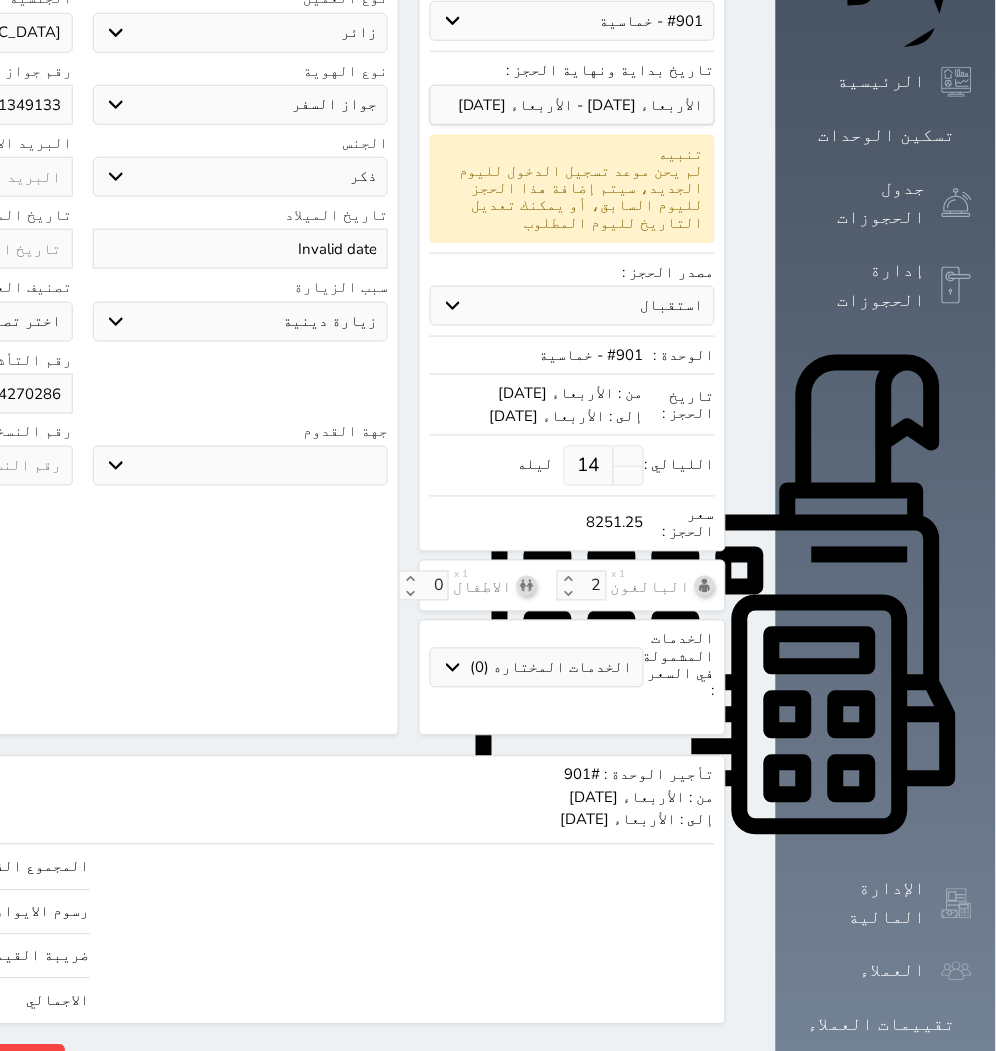 click on "حجز" at bounding box center [-146, 1062] 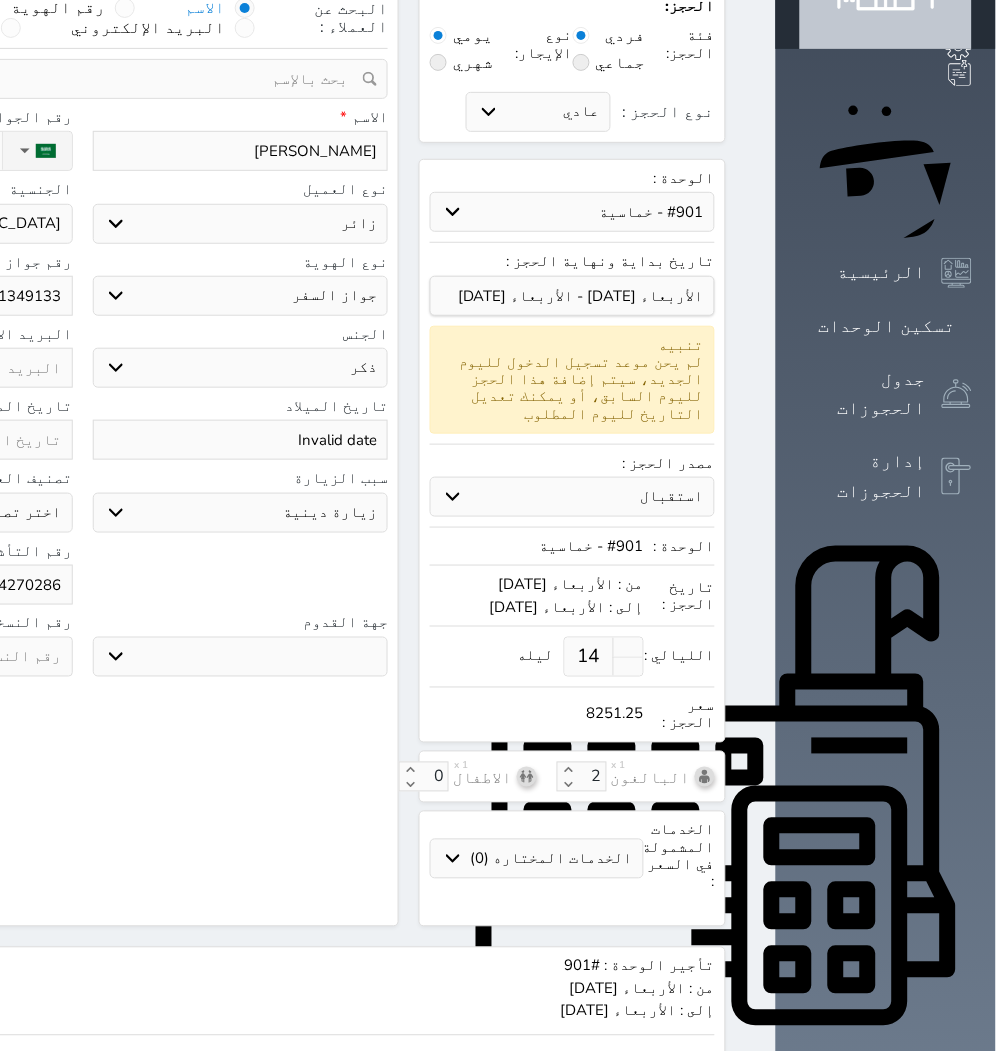 scroll, scrollTop: 92, scrollLeft: 0, axis: vertical 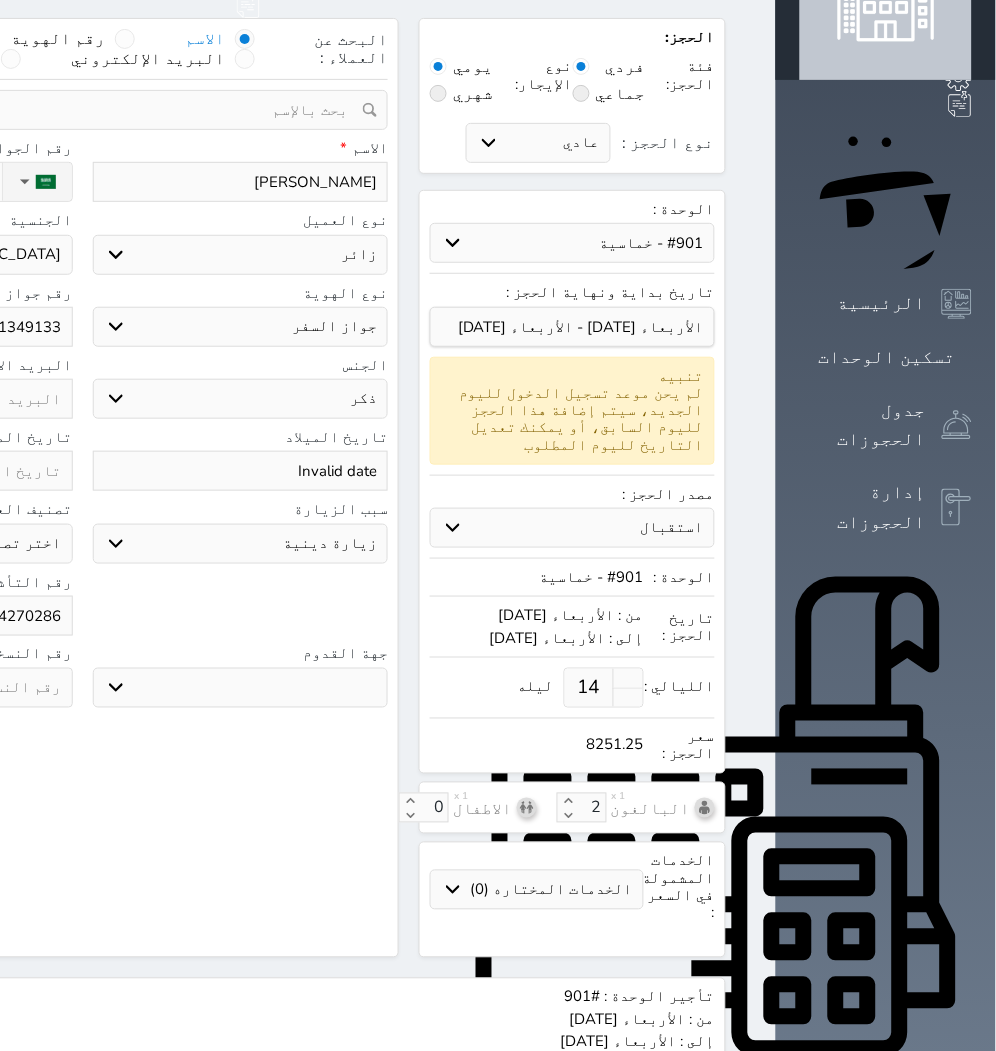 click on "[PERSON_NAME]" at bounding box center (241, 182) 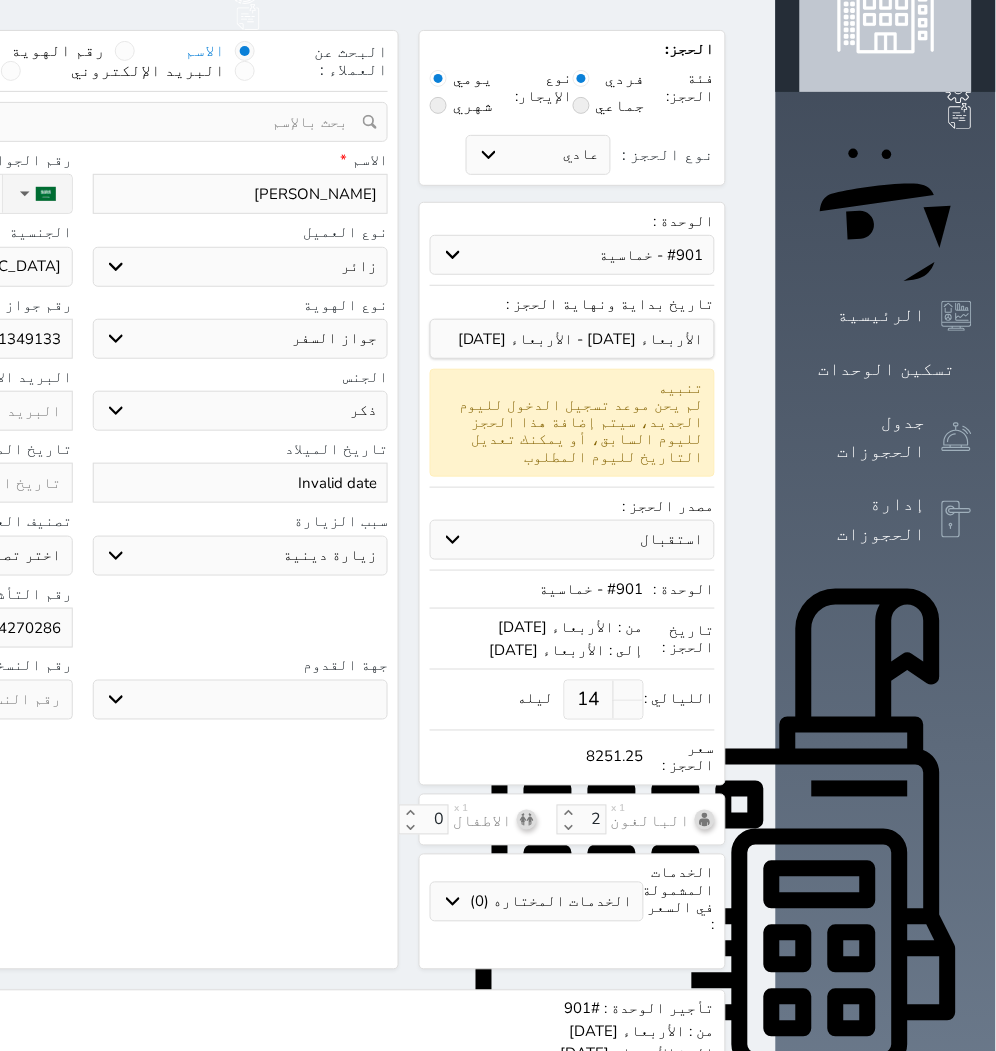 scroll, scrollTop: 0, scrollLeft: 0, axis: both 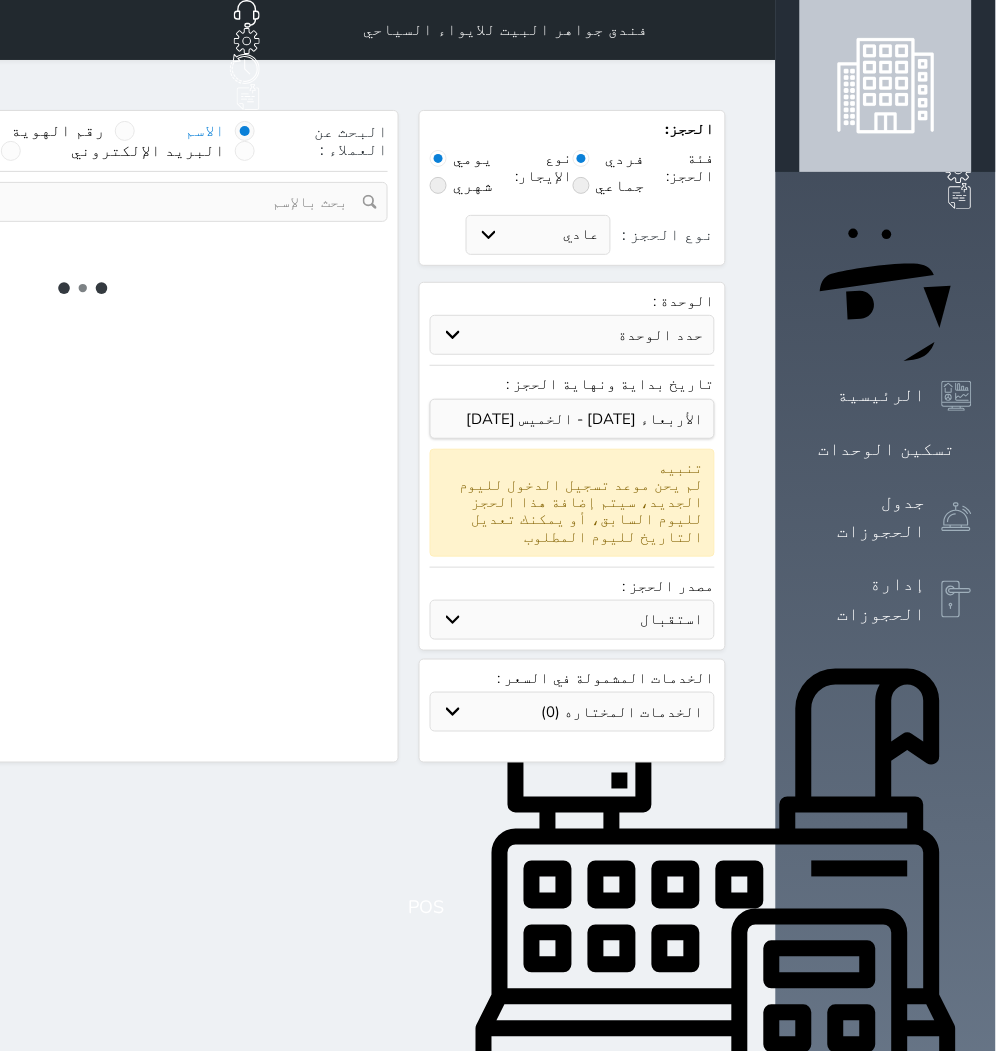 click on "حدد الوحدة" at bounding box center (572, 335) 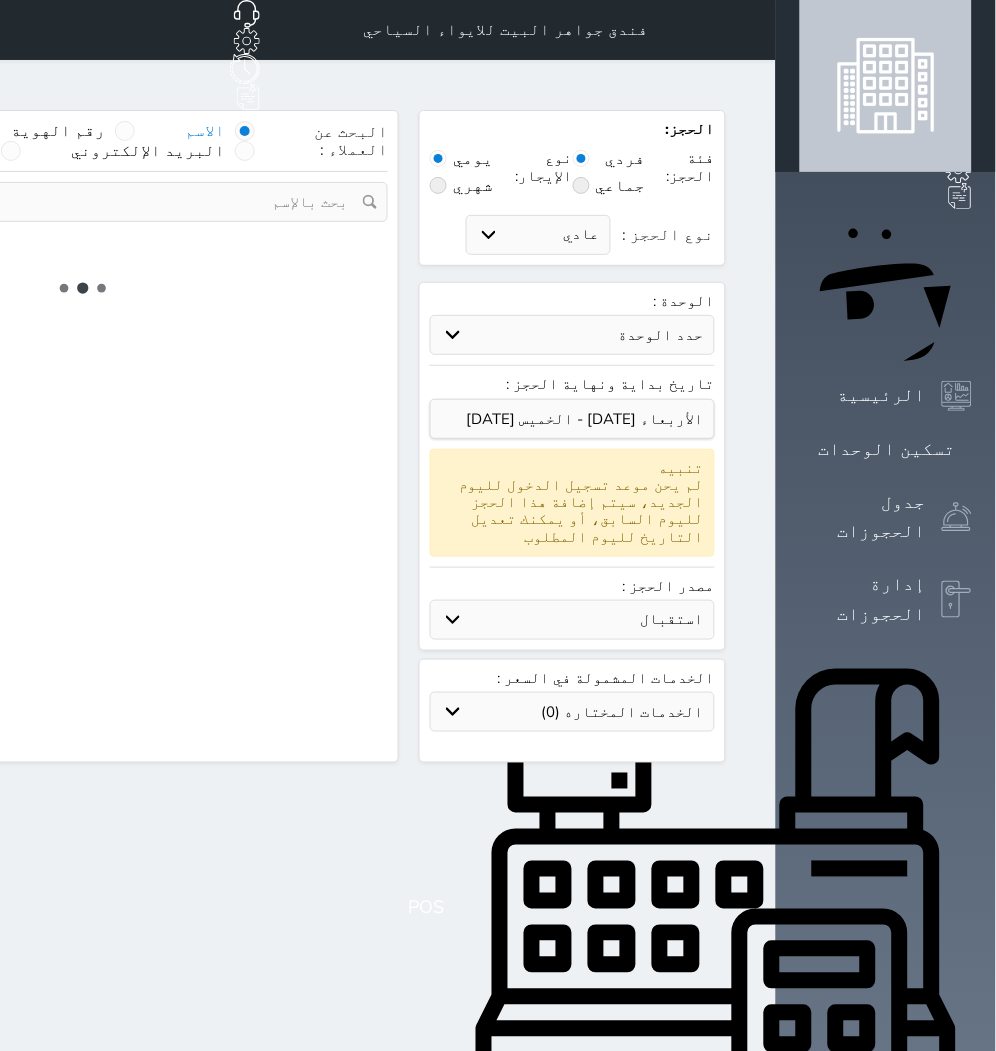 select 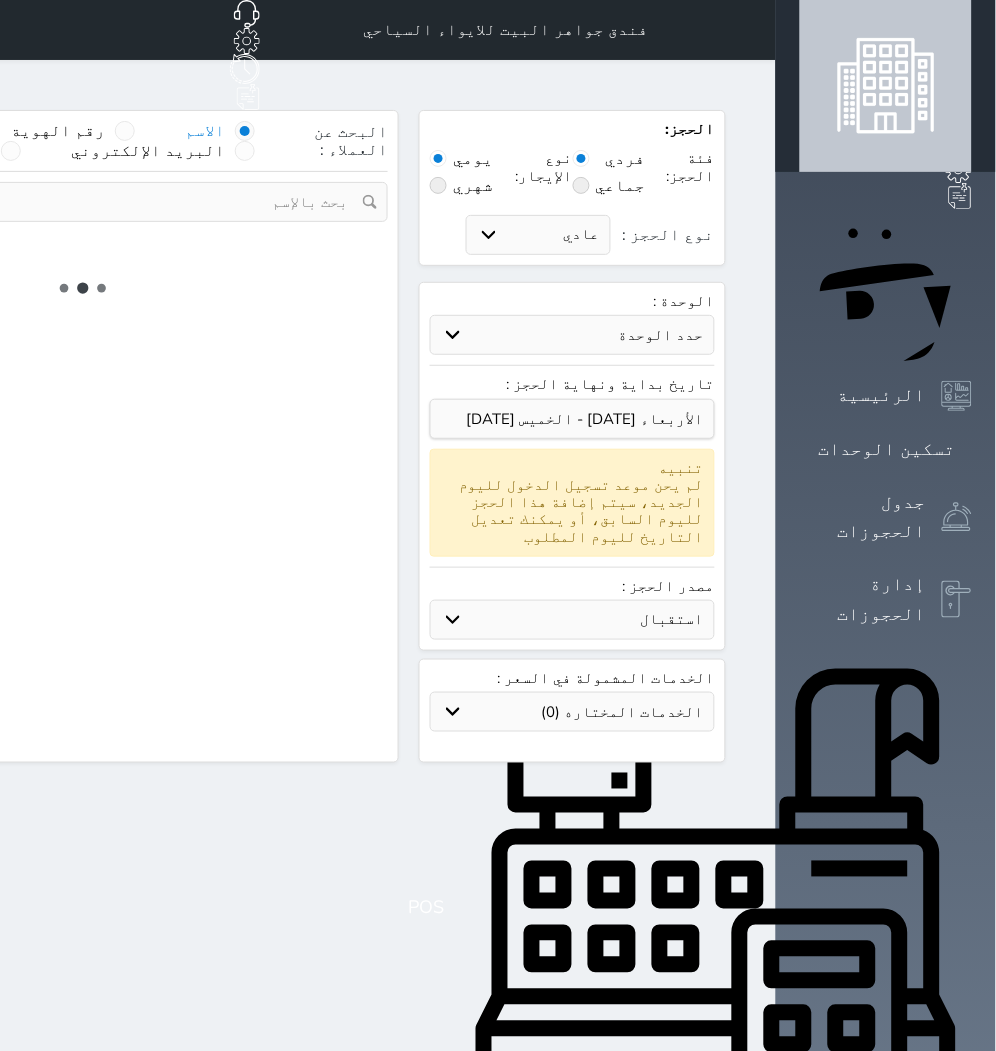 select on "1" 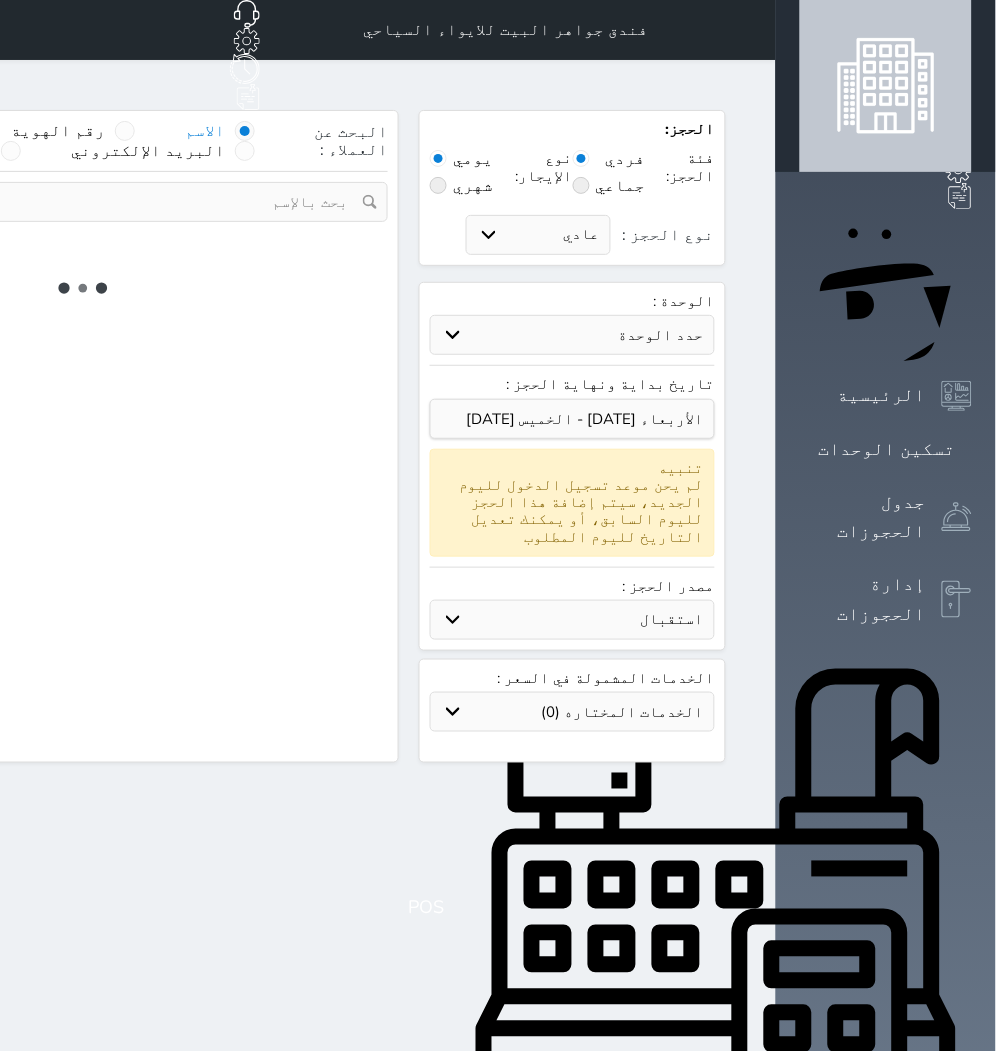 select on "113" 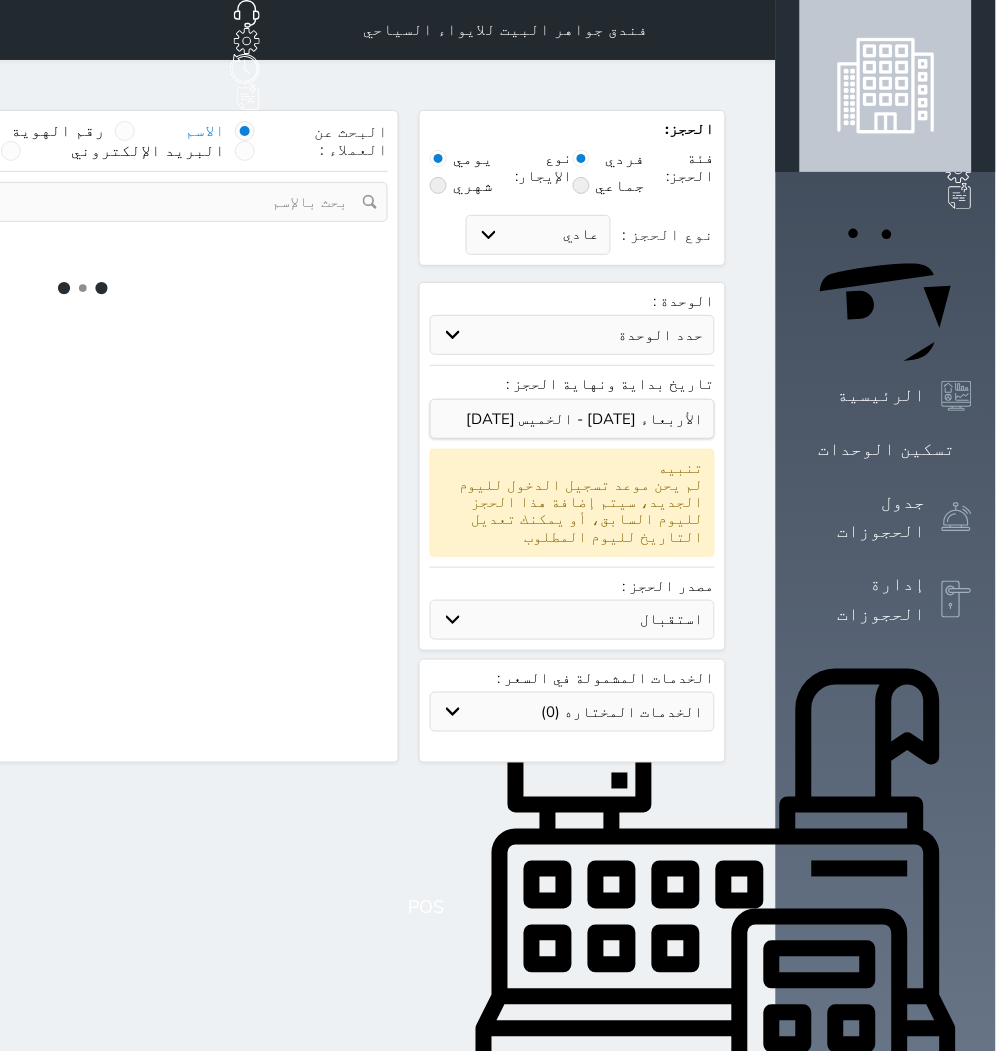 select on "1" 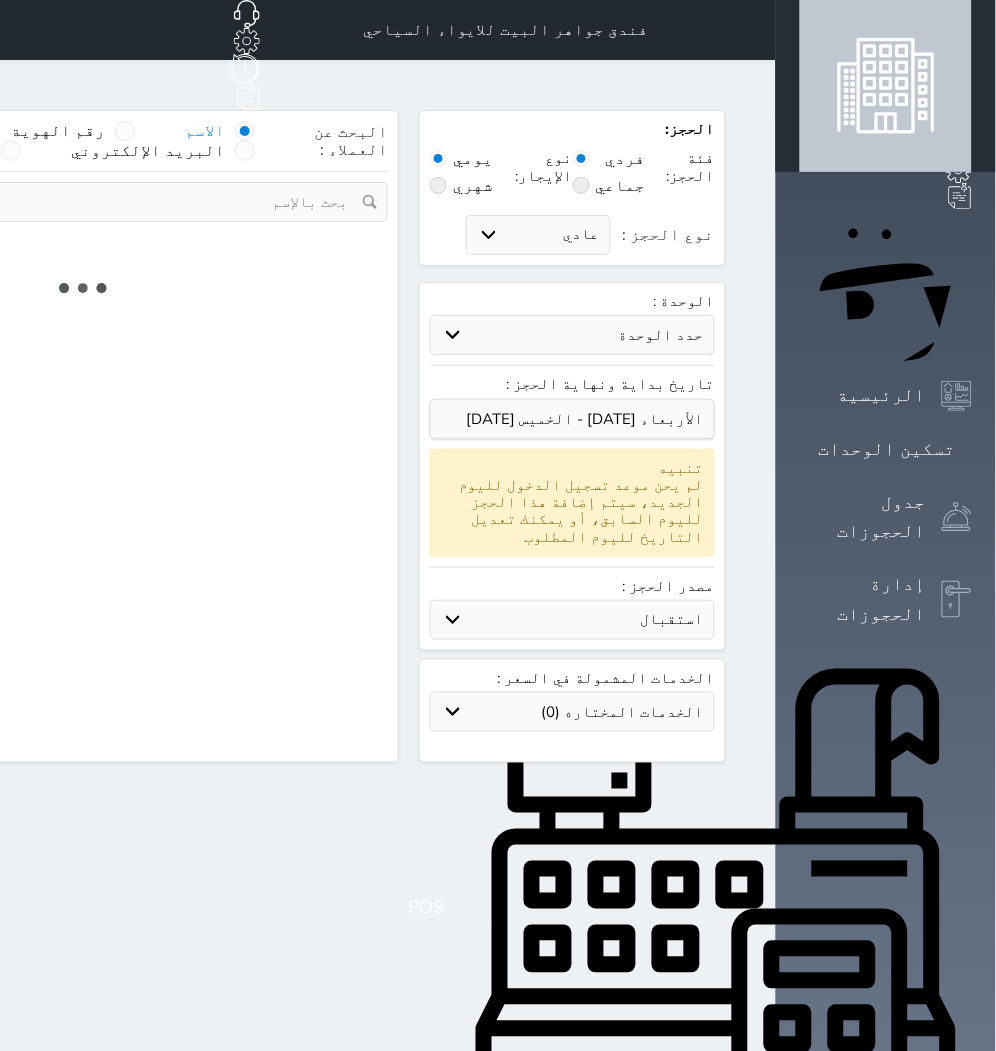 select 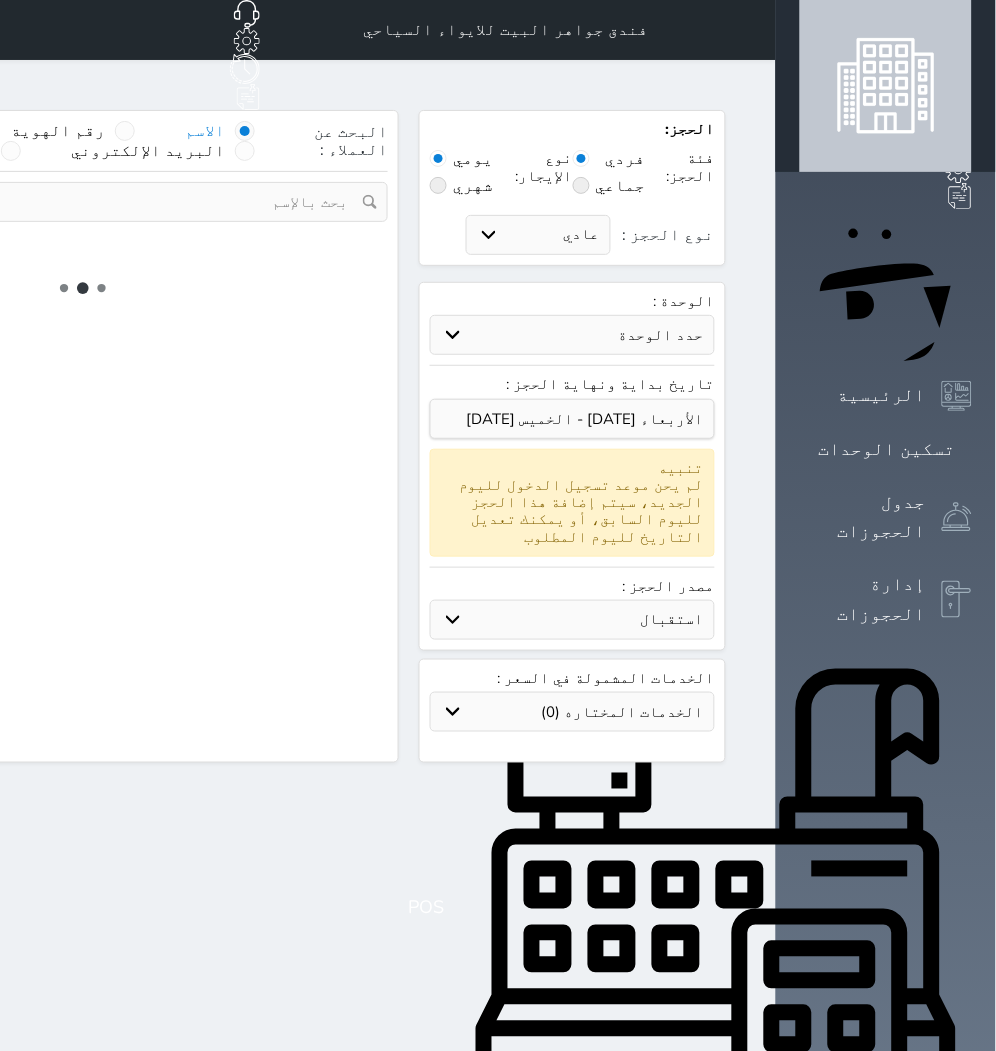 select on "7" 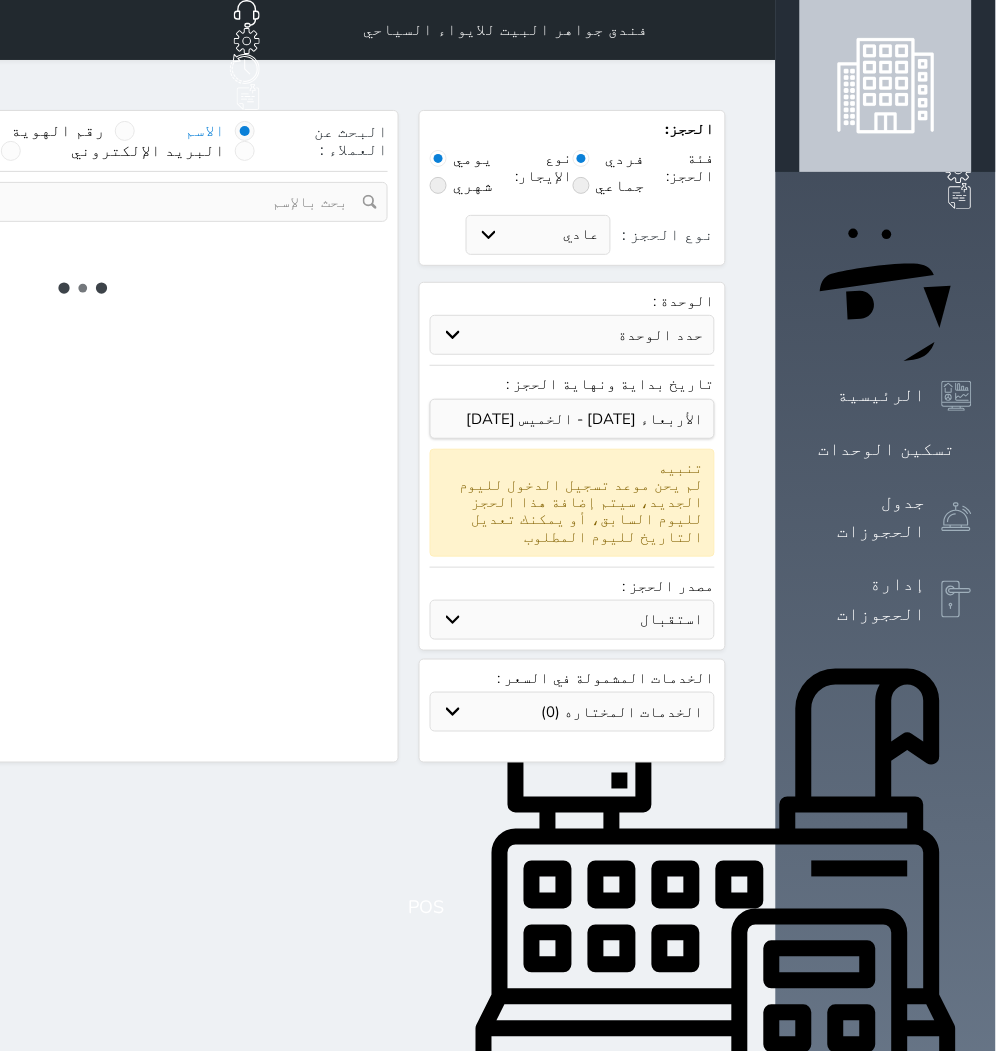 select 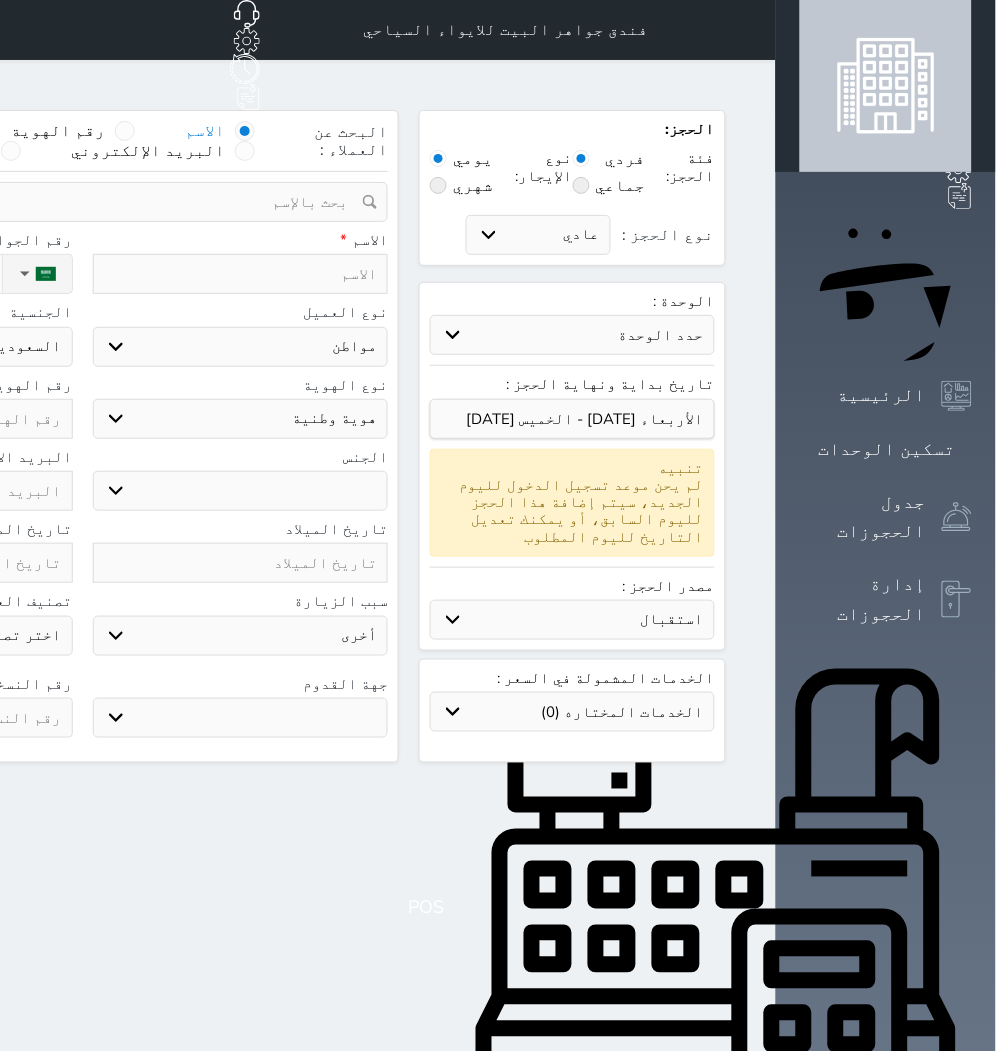 select on "83774" 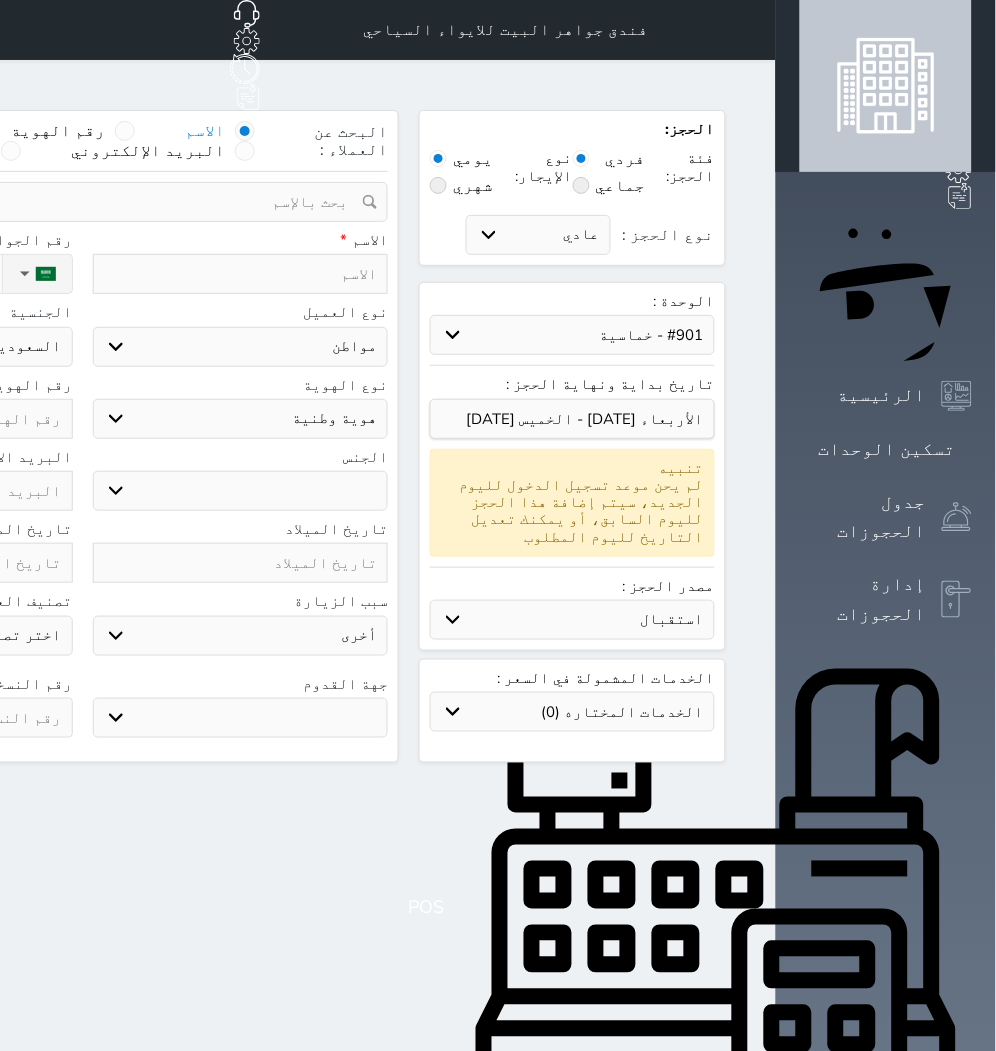click on "حدد الوحدة
#939 - ثلاثية
#938 - خماسية
#934 - خماسية
#932 - ثلاثية
#931 - خماسية
#930 - رباعية
#929 - خماسية
#928 - ثلاثية
#927 - رباعية
#926 - خماسية
#925 - رباعية
#924 - ثلاثية
#923 - ثلاثية
#922 - خماسية
#921 - رباعية
#920 - رباعية
#919 - خماسية
#918 - ثلاثية
#917 - خماسية
#916 - رباعية" at bounding box center (572, 335) 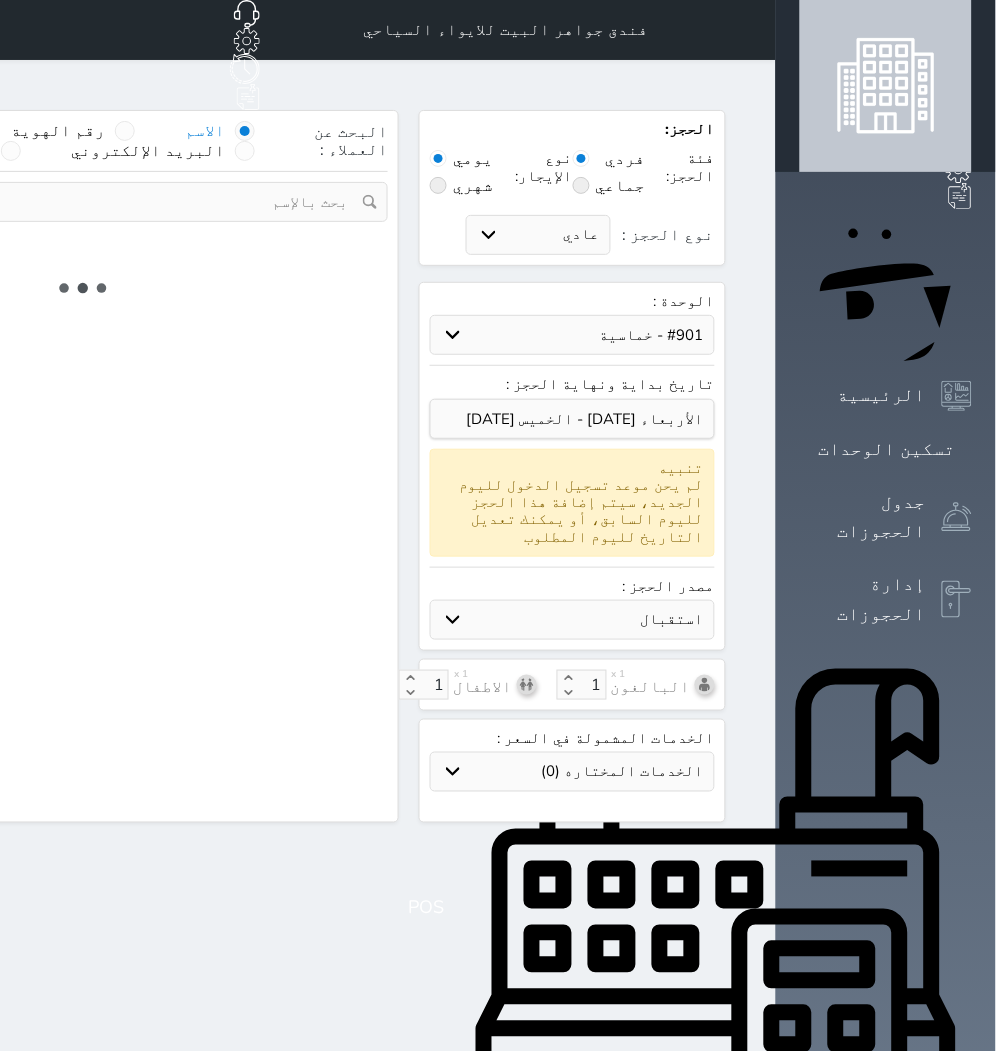 select on "1" 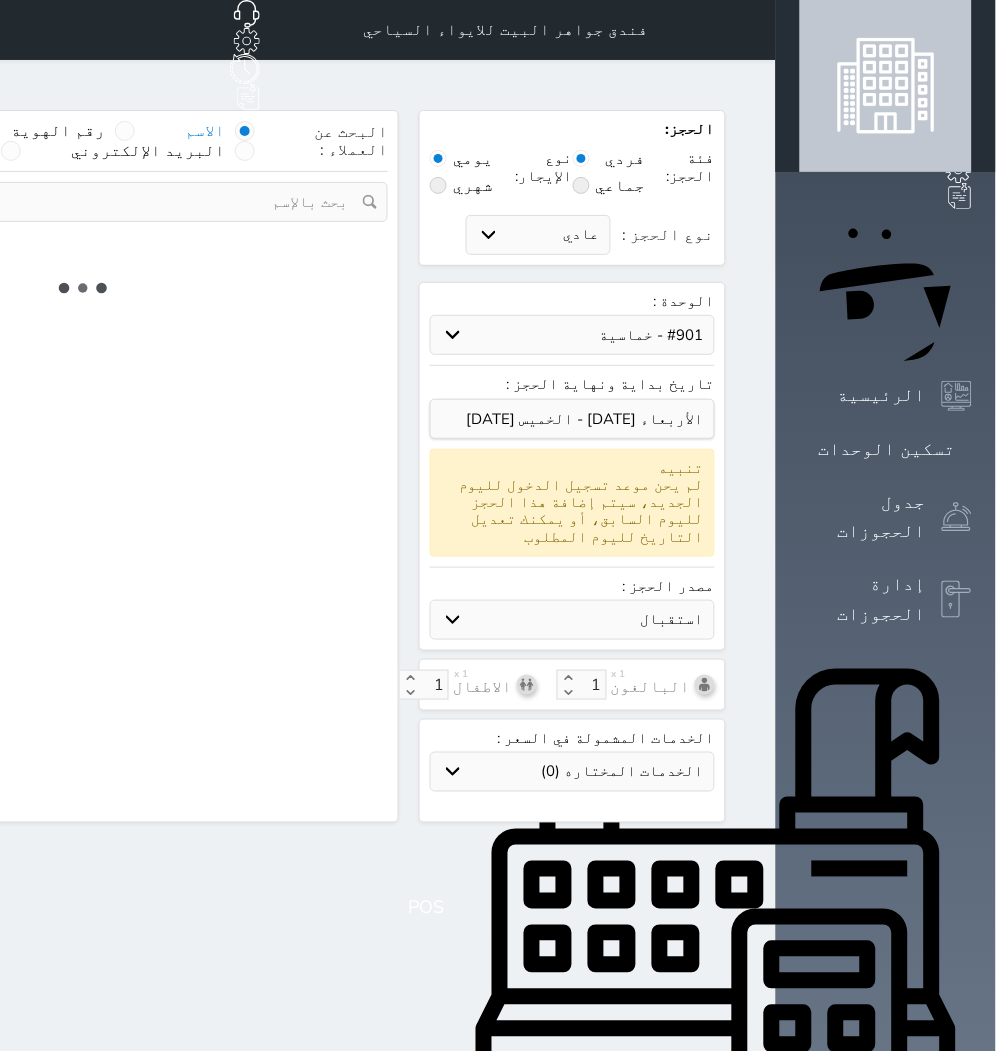 select on "113" 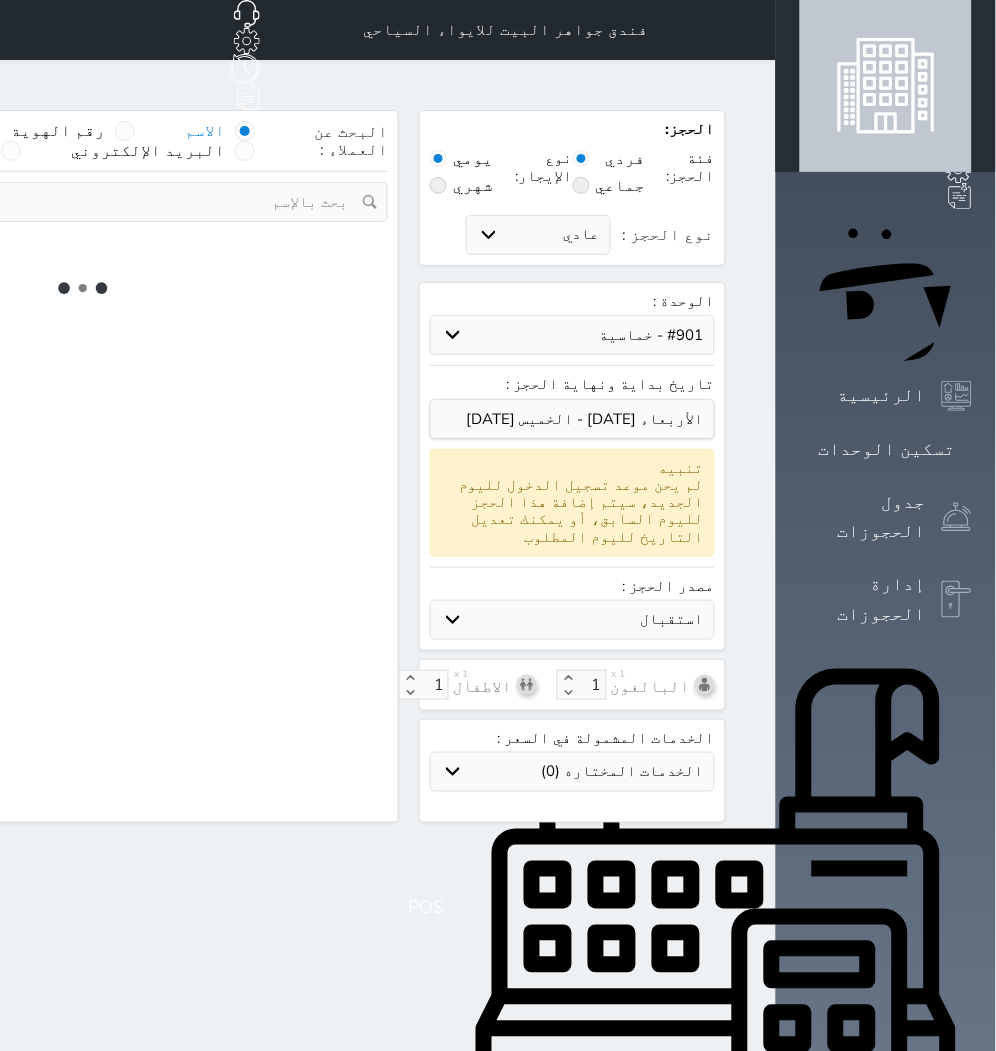 select on "1" 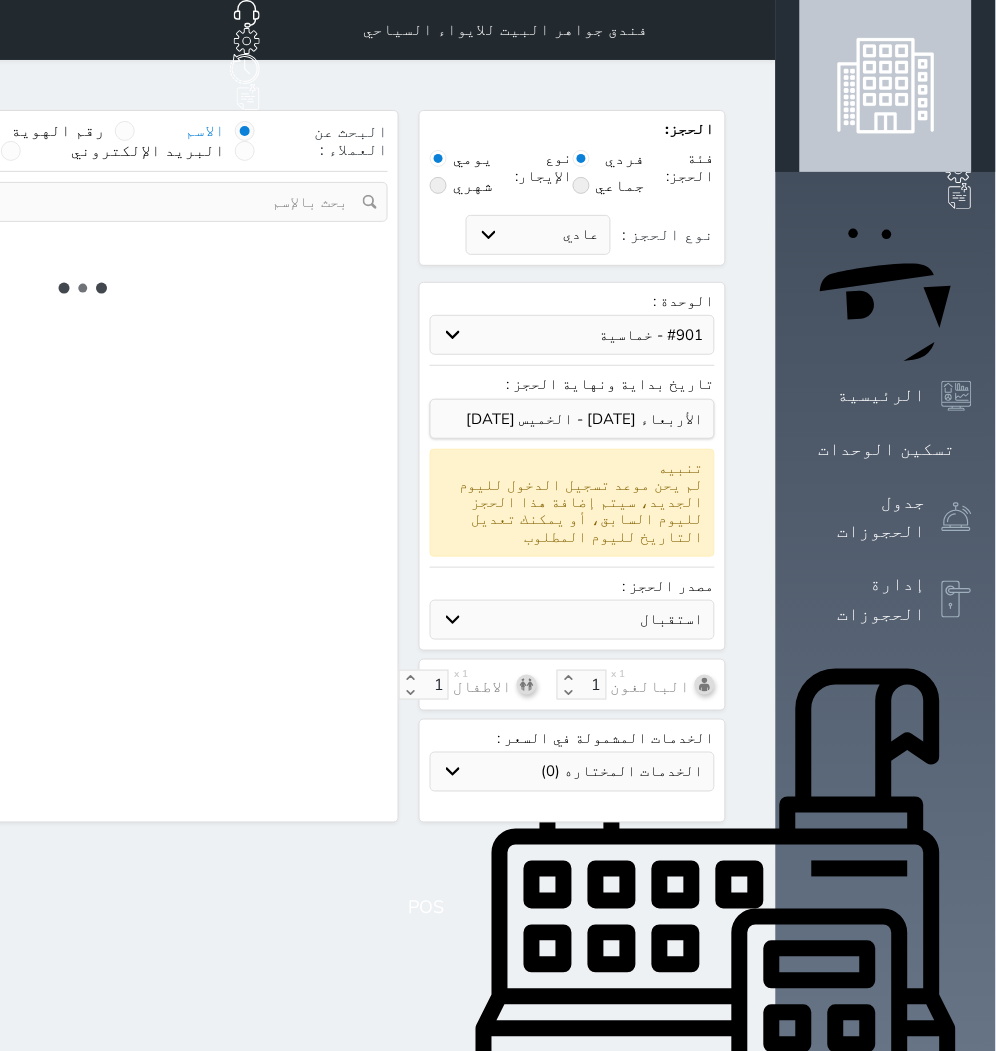select 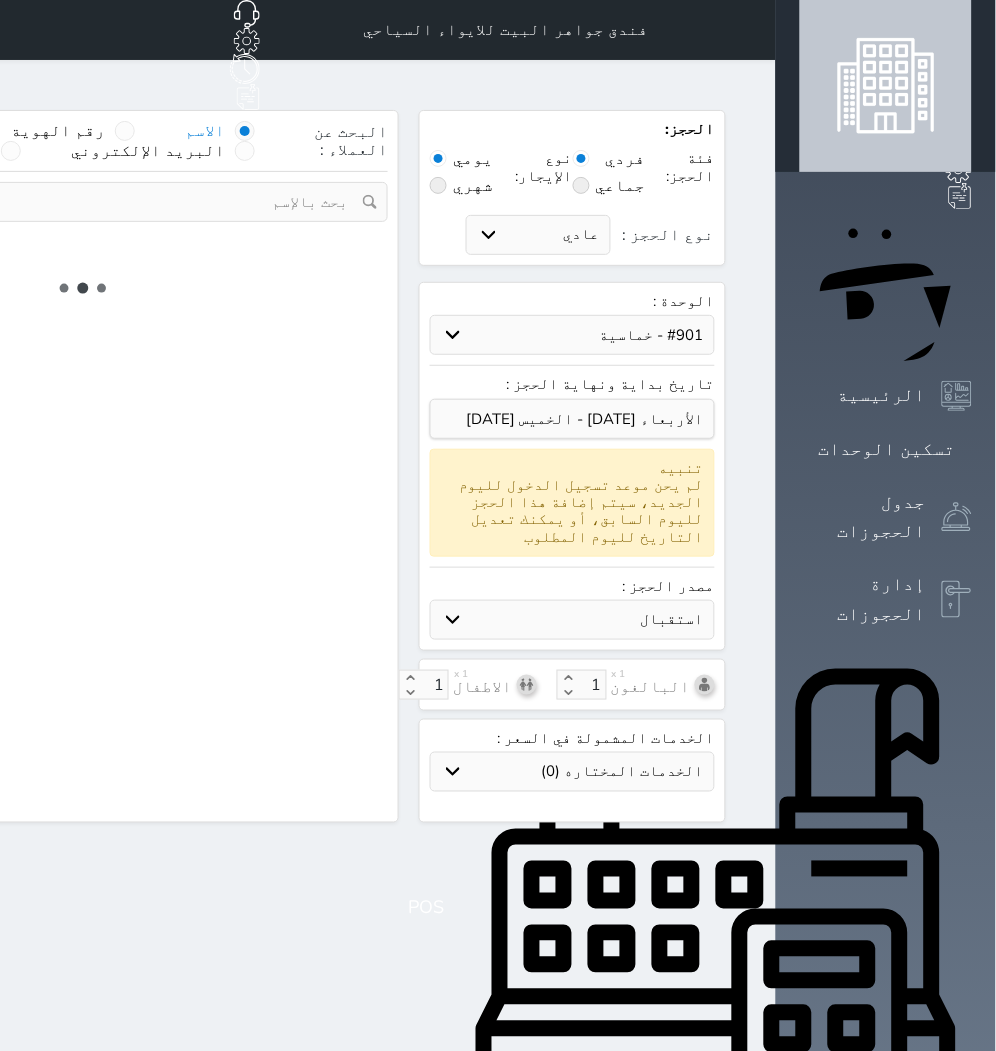 select on "7" 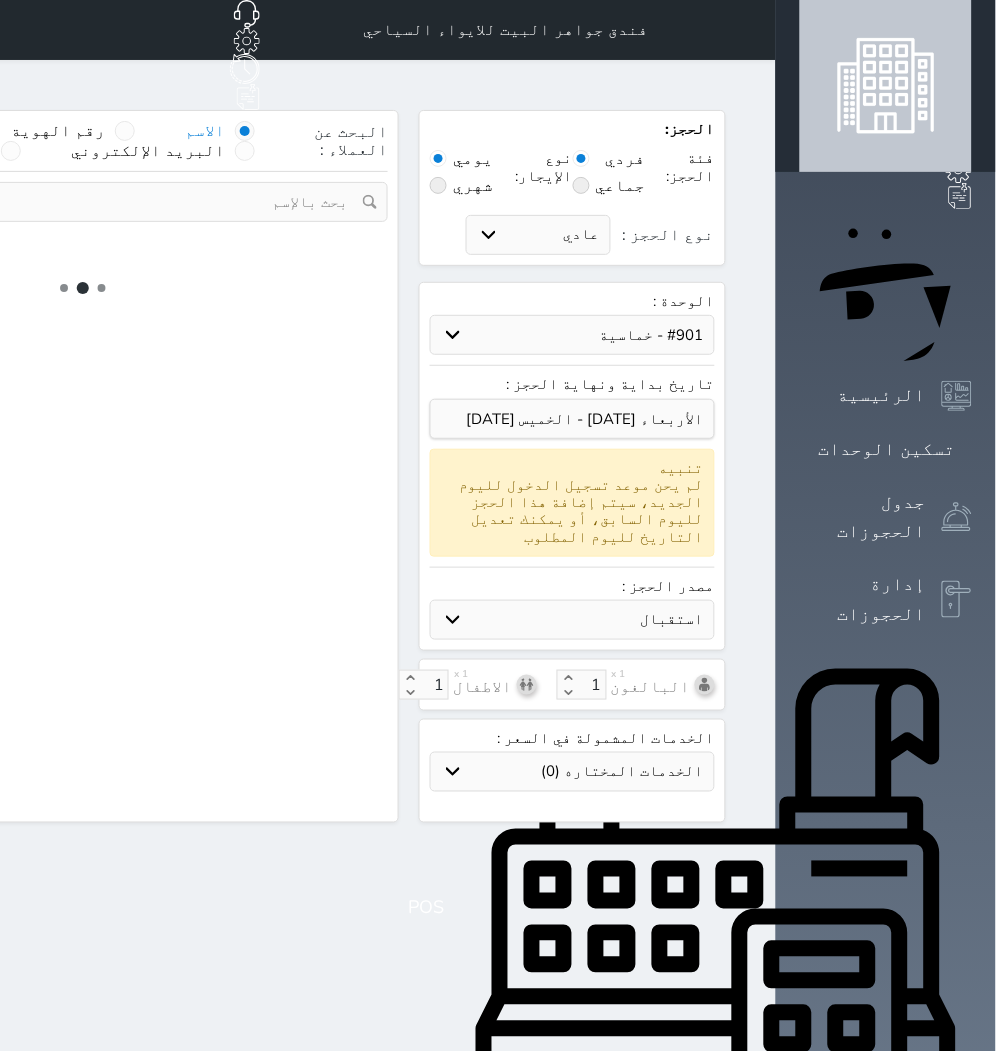 select 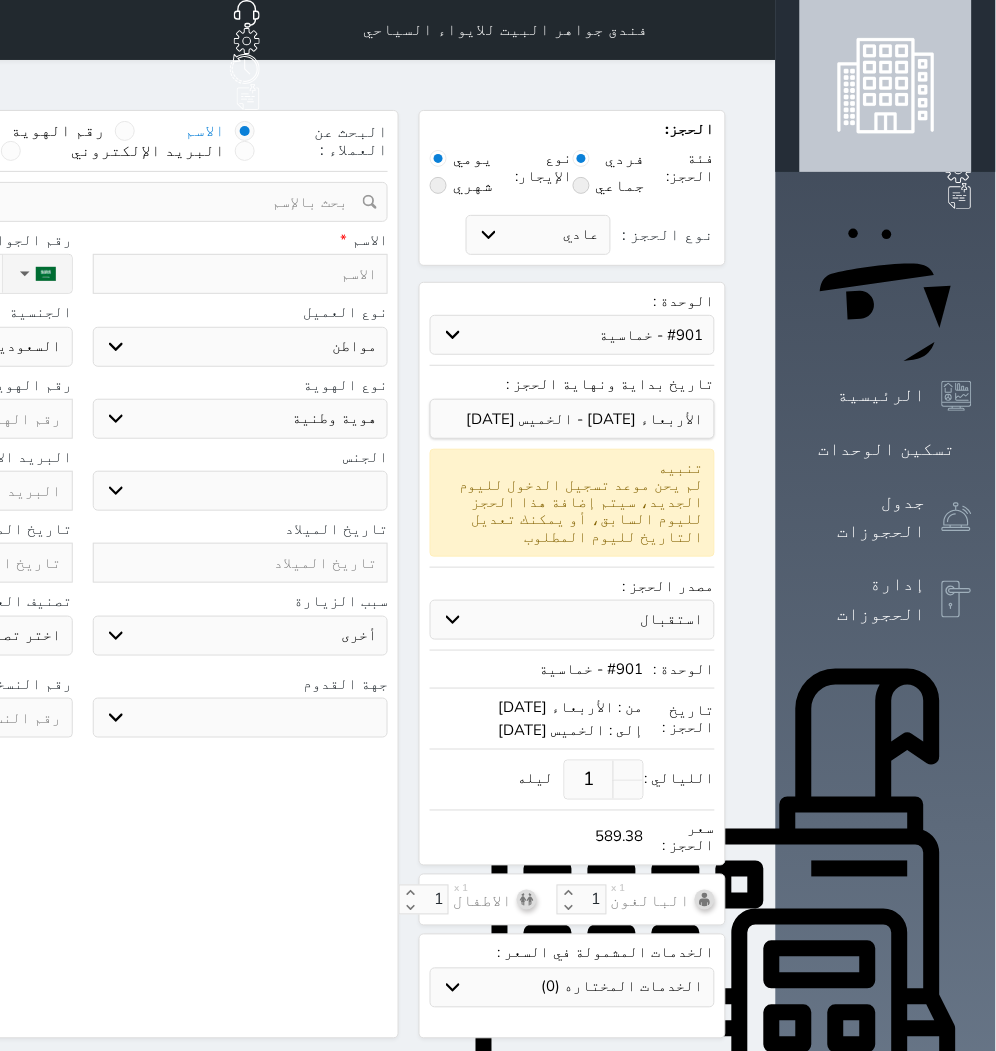 select 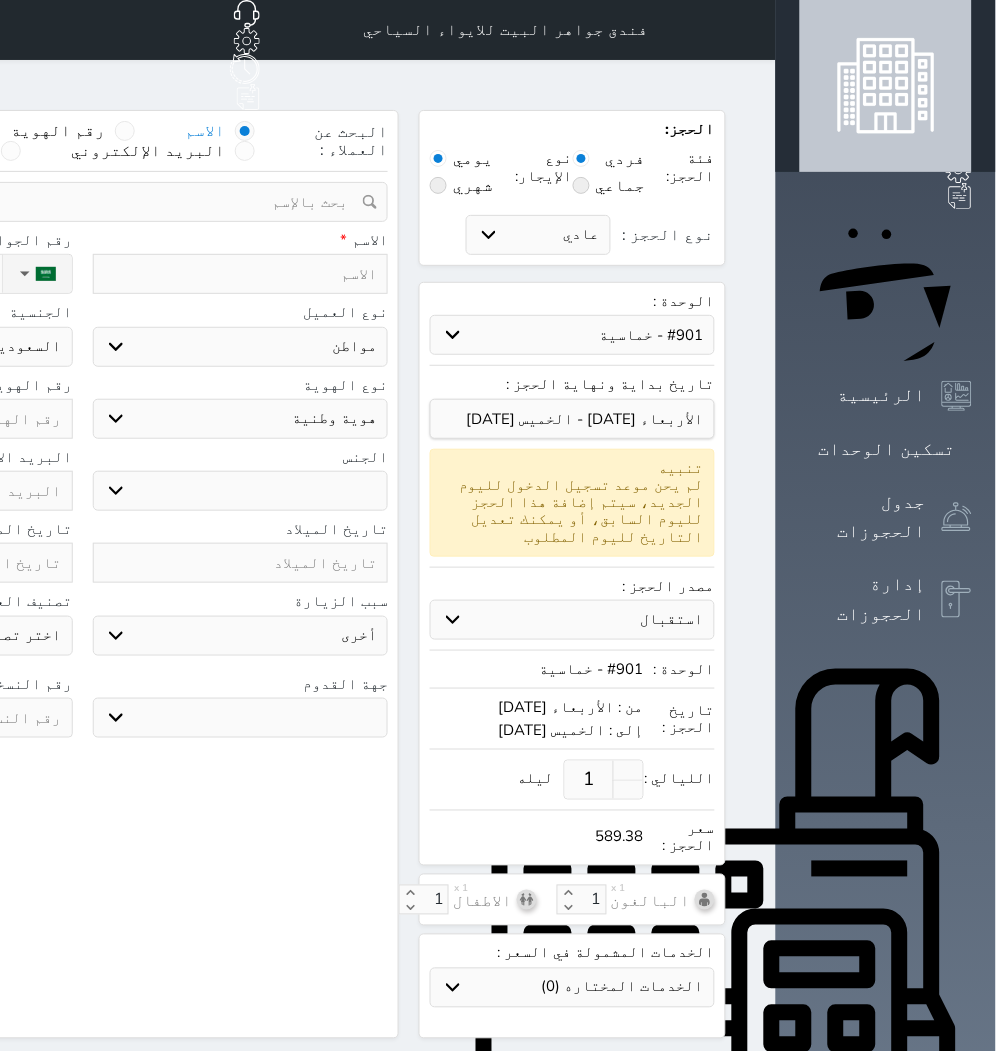 click at bounding box center [241, 274] 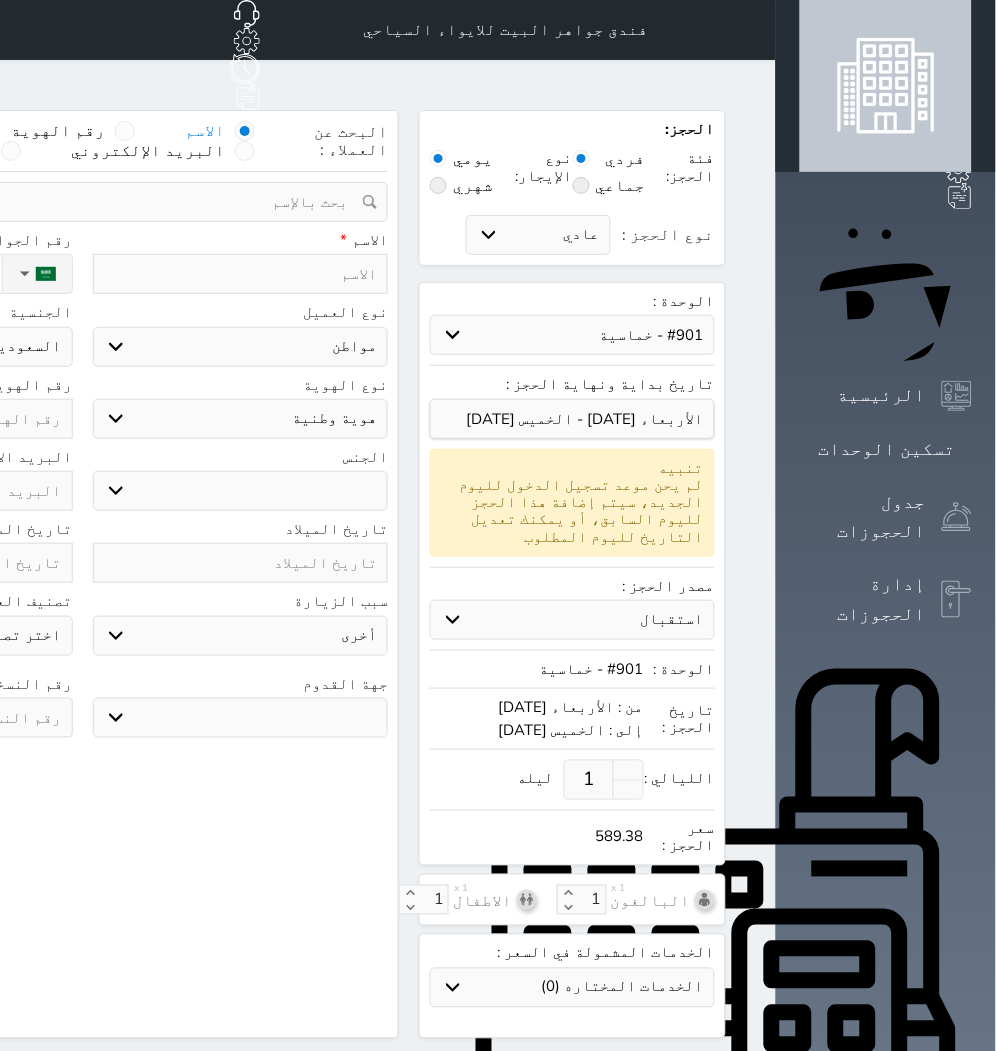 paste on "[PERSON_NAME]" 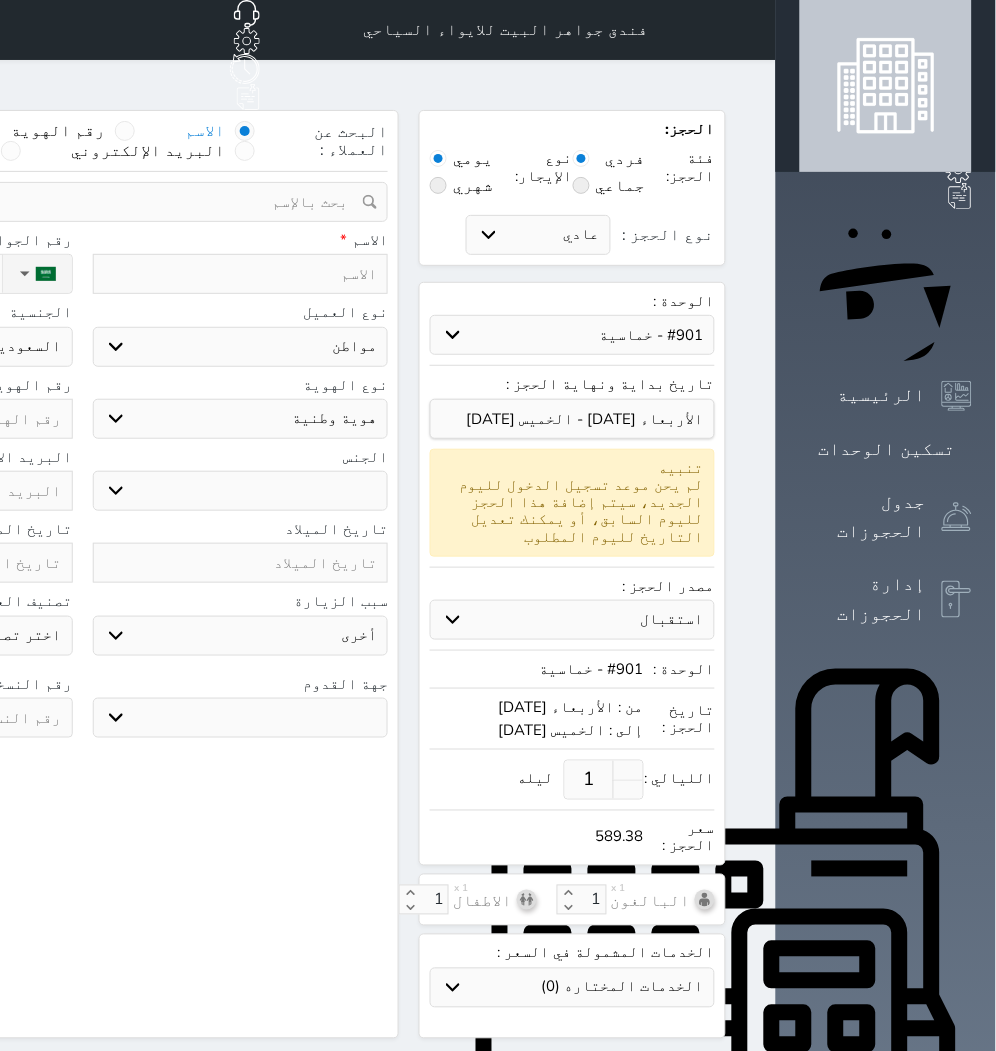 type on "[PERSON_NAME]" 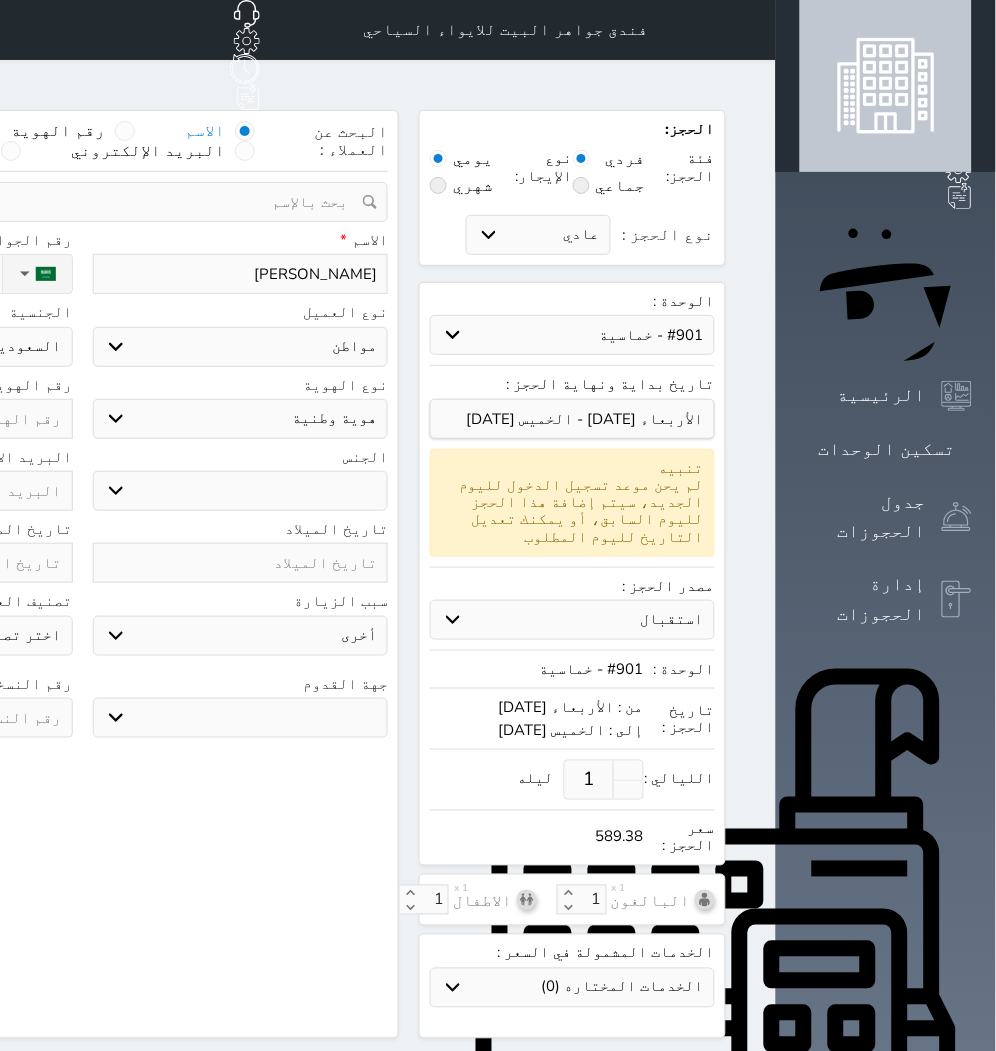 select 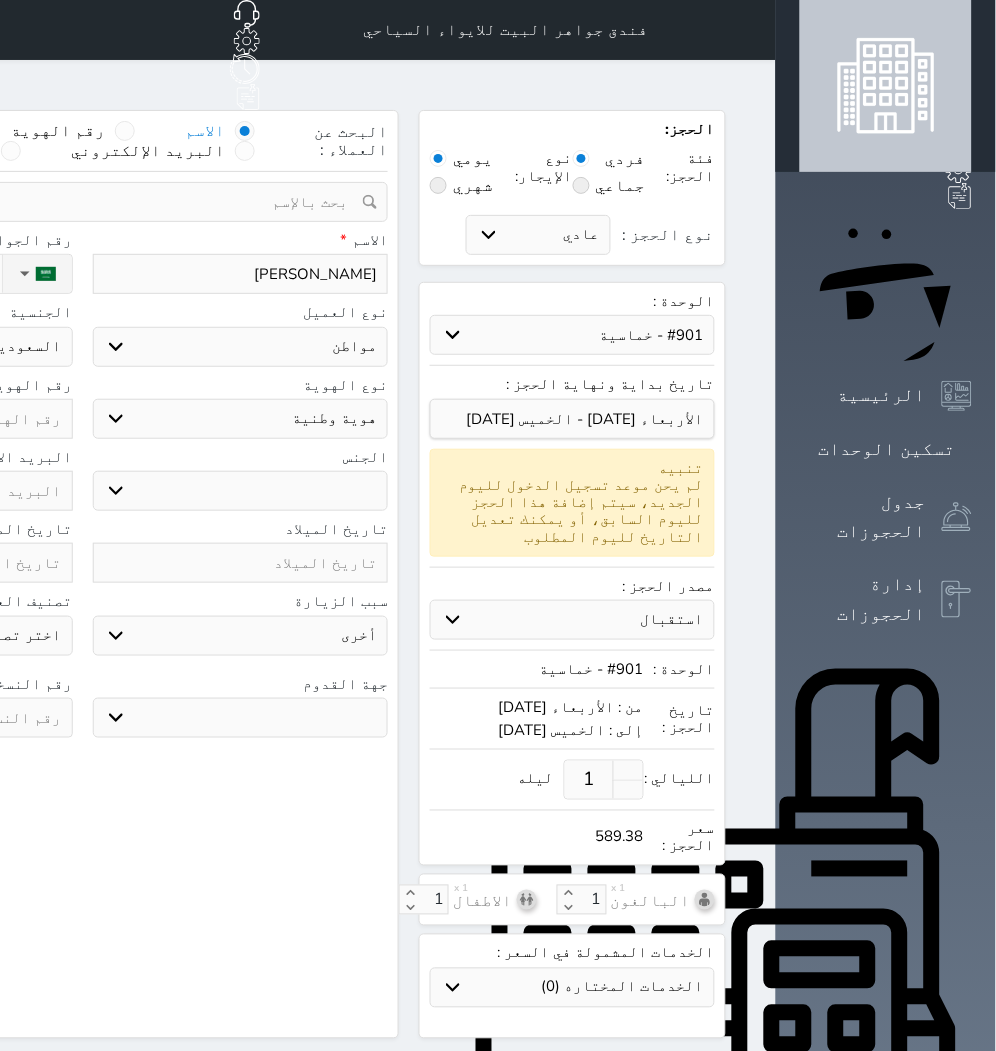 type on "[PERSON_NAME]" 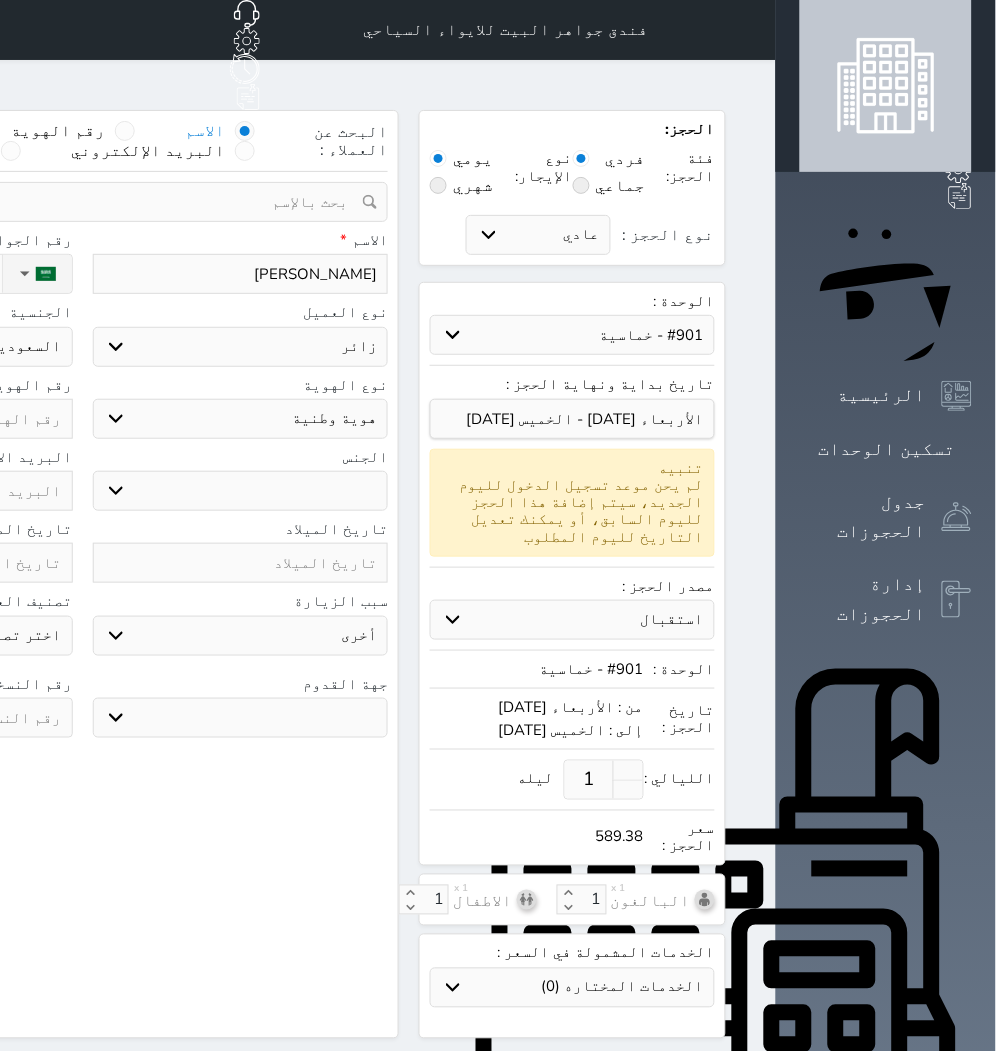 click on "اختر نوع   مواطن مواطن خليجي زائر مقيم" at bounding box center (241, 347) 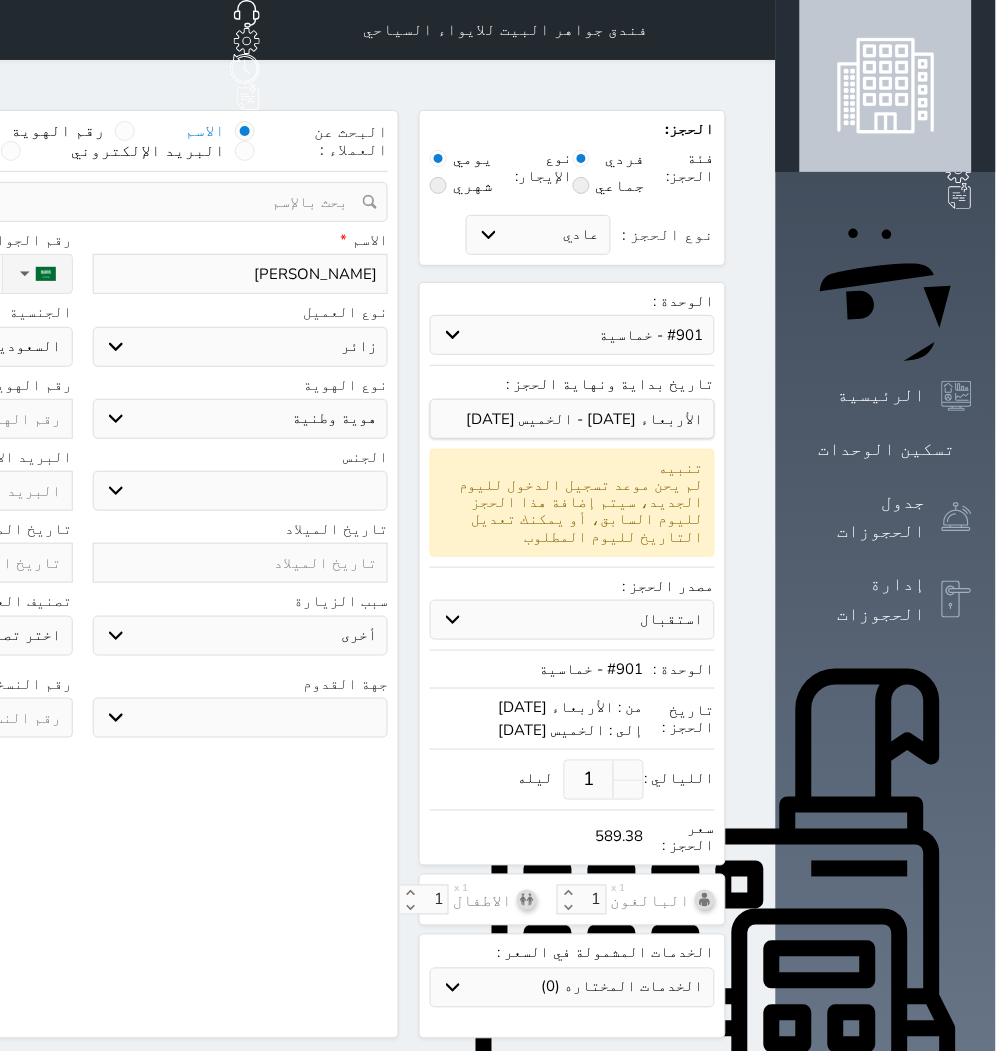 select 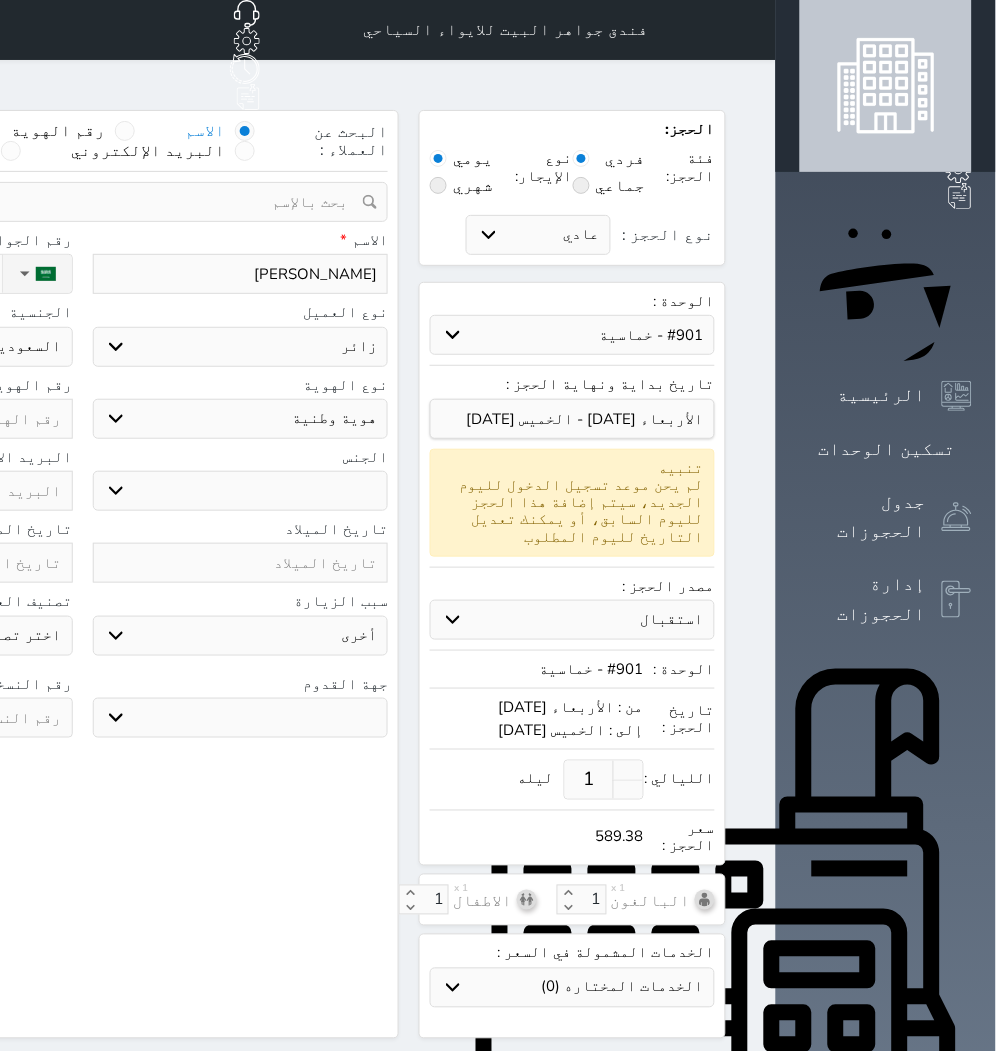 select 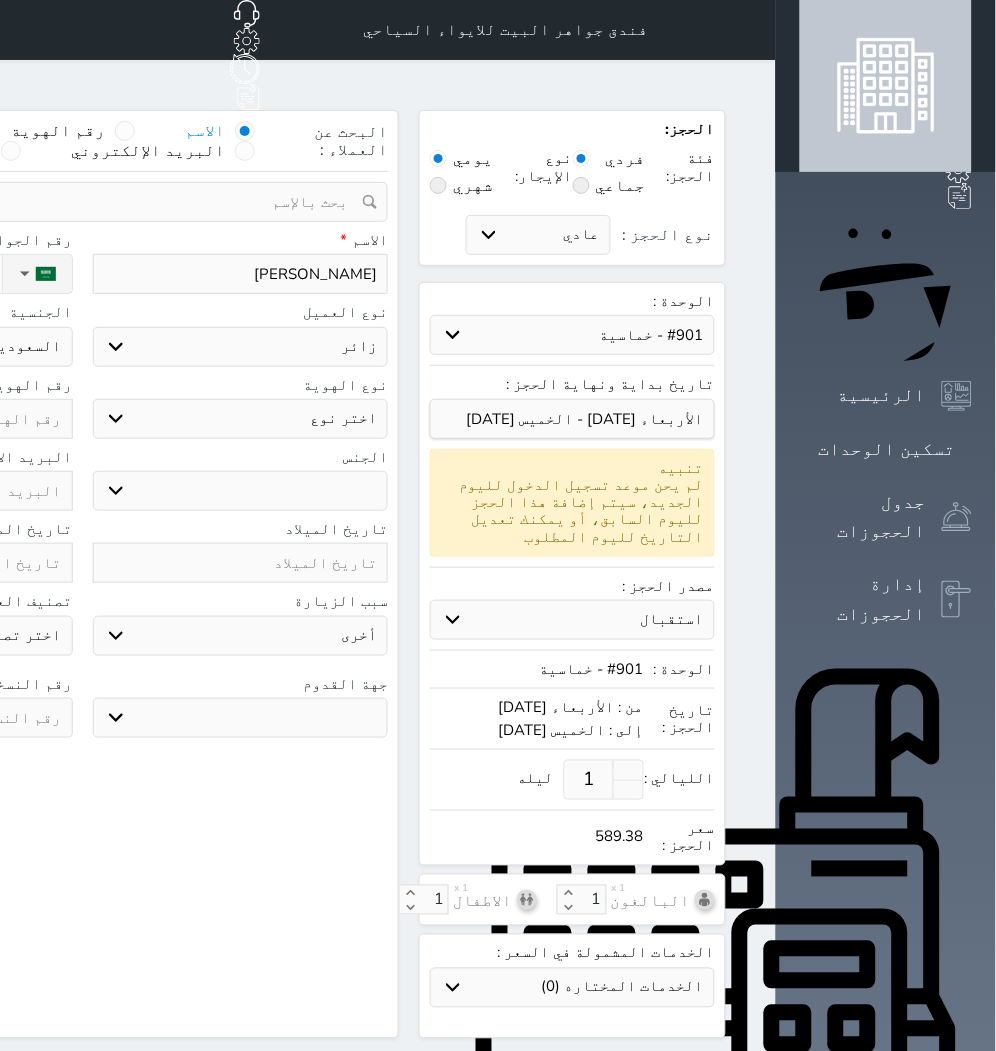 select 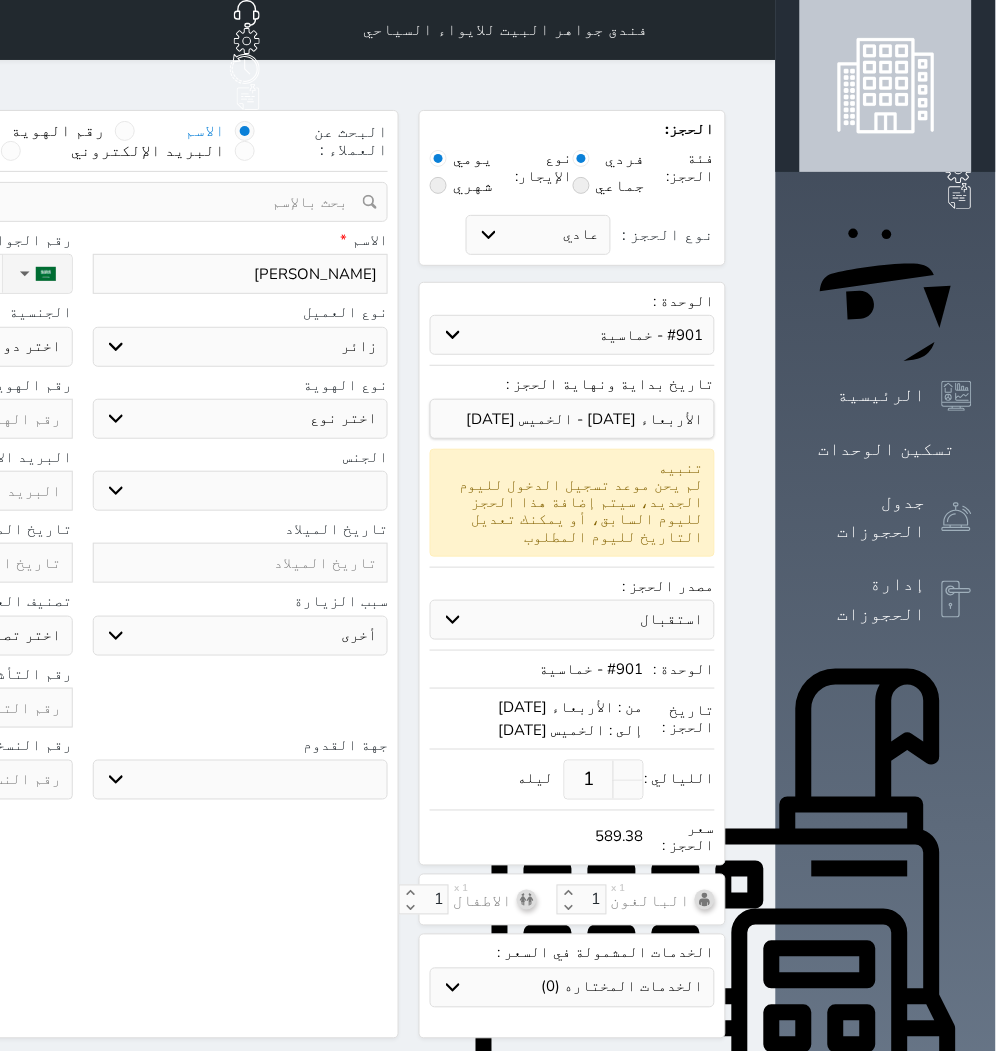 click on "اختر نوع   جواز السفر هوية زائر" at bounding box center [241, 419] 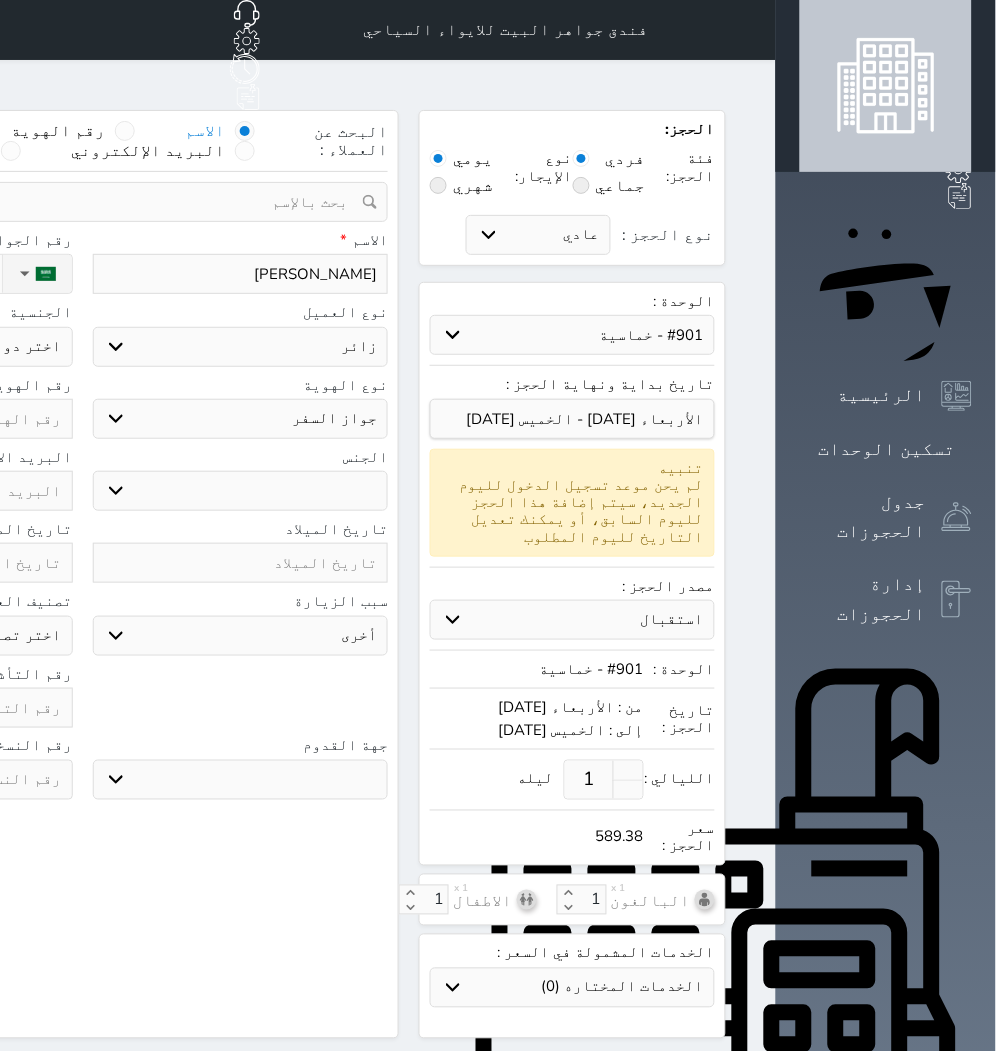 click on "اختر نوع   جواز السفر هوية زائر" at bounding box center (241, 419) 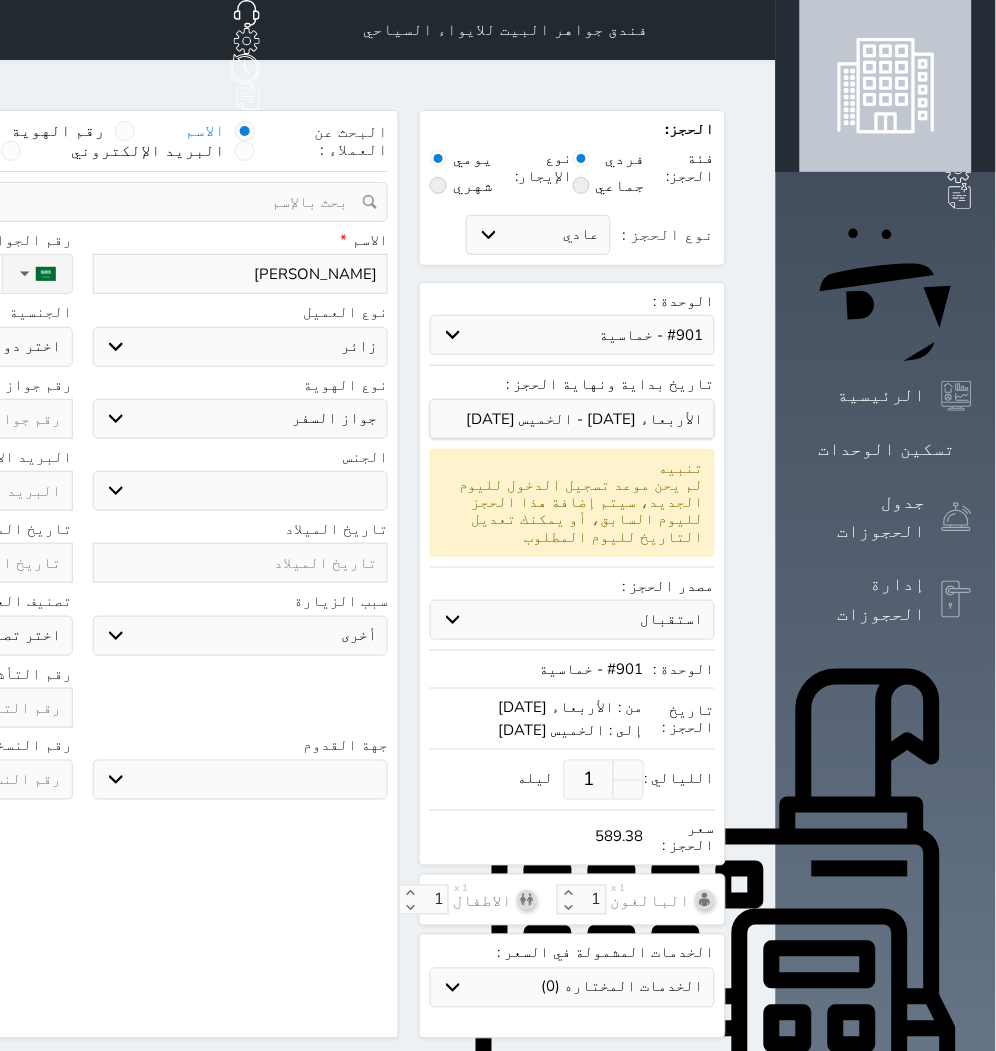 click on "ذكر   انثى" at bounding box center (241, 491) 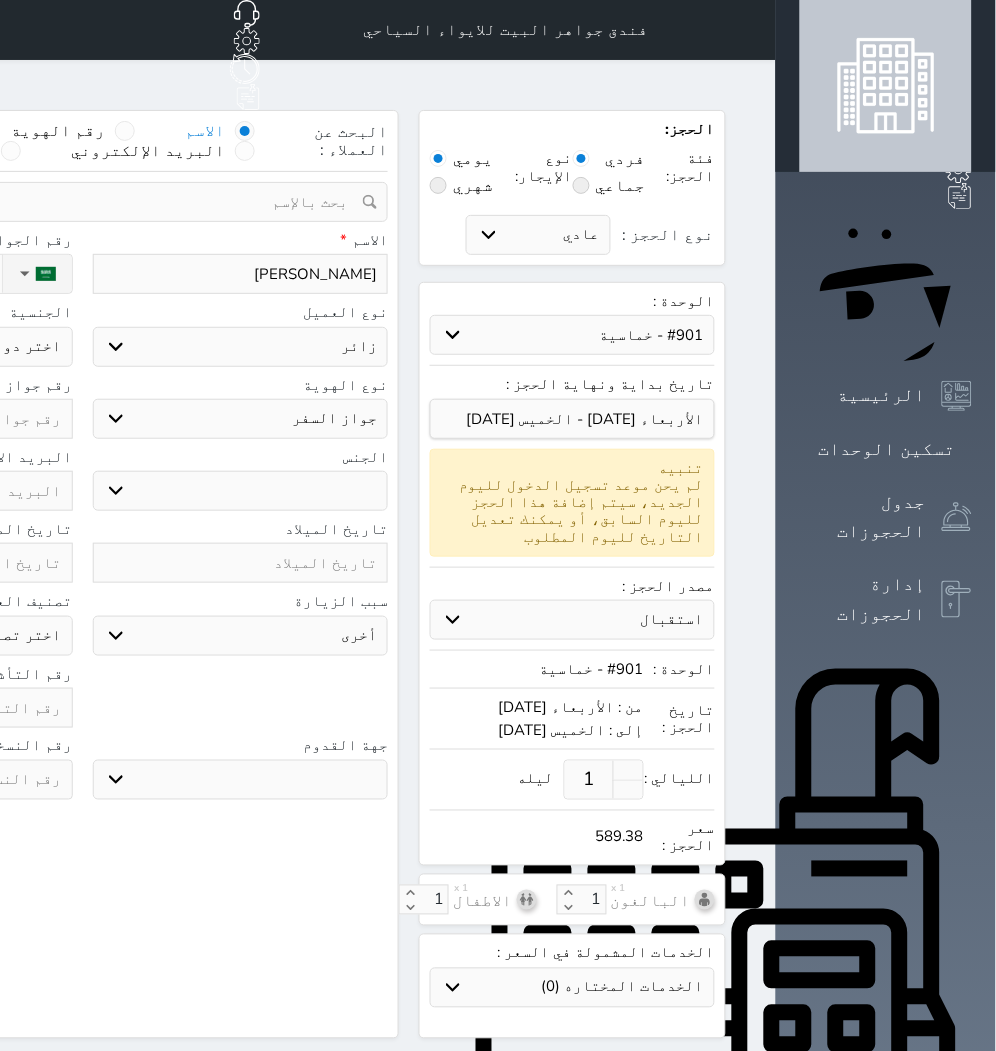 select on "[DEMOGRAPHIC_DATA]" 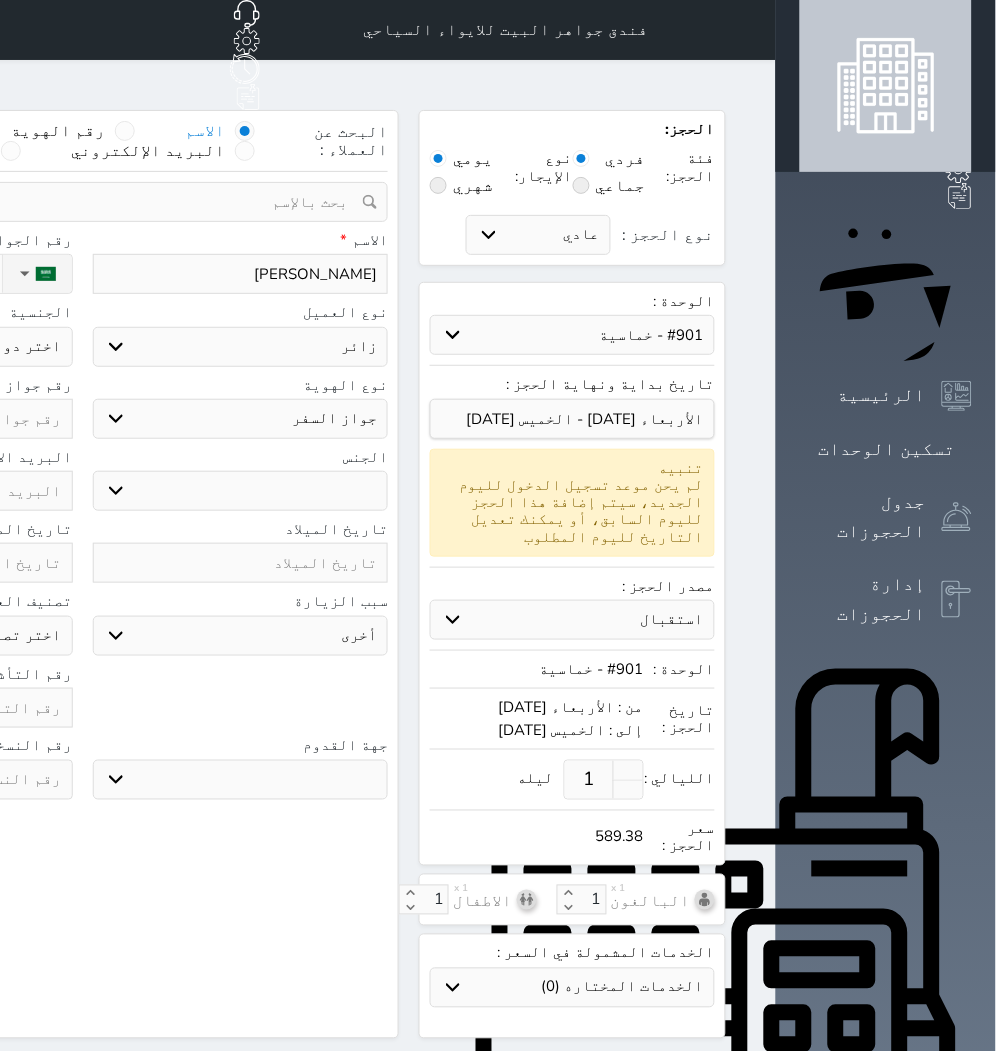click on "ذكر   انثى" at bounding box center (241, 491) 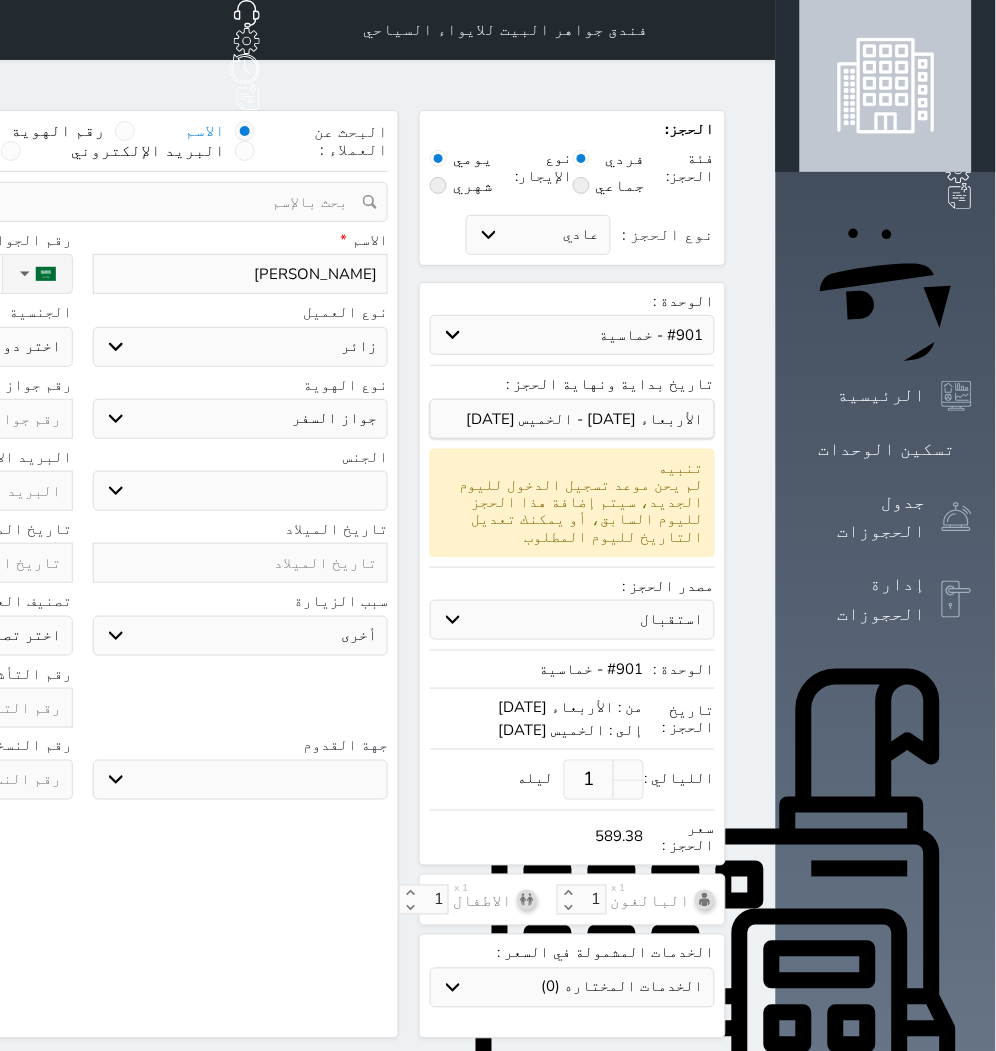 click at bounding box center (241, 563) 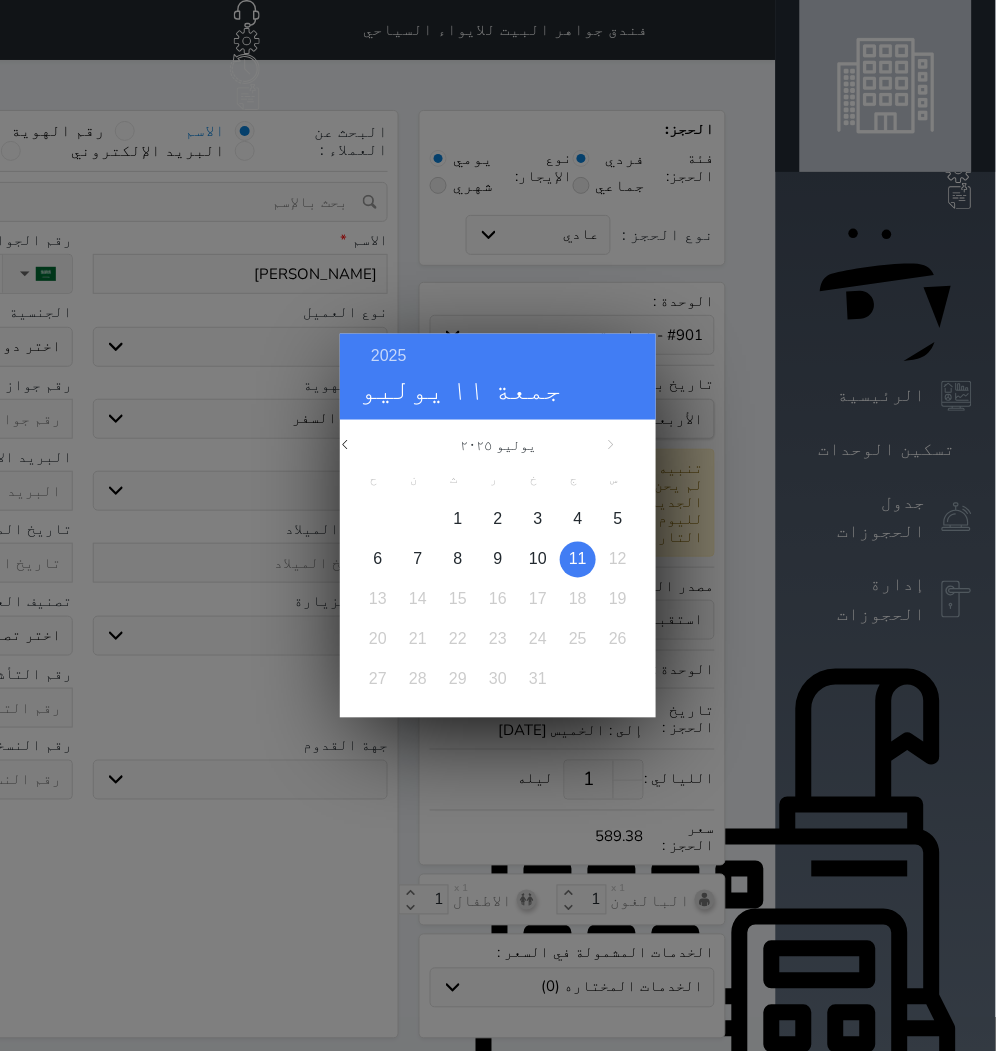 click on "2025   جمعة ١١ يوليو         يوليو ٢٠٢٥
ح
ن
ث
ر
خ
ج
س
1   2   3   4   5   6   7   8   9   10   11   12   13   14   15   16   17   18   19   20   21   22   23   24   25   26   27   28   29   30   31
[DATE]
فبراير
مارس
أبريل
مايو
يونيو
يوليو
أغسطس
سبتمبر" at bounding box center (498, 525) 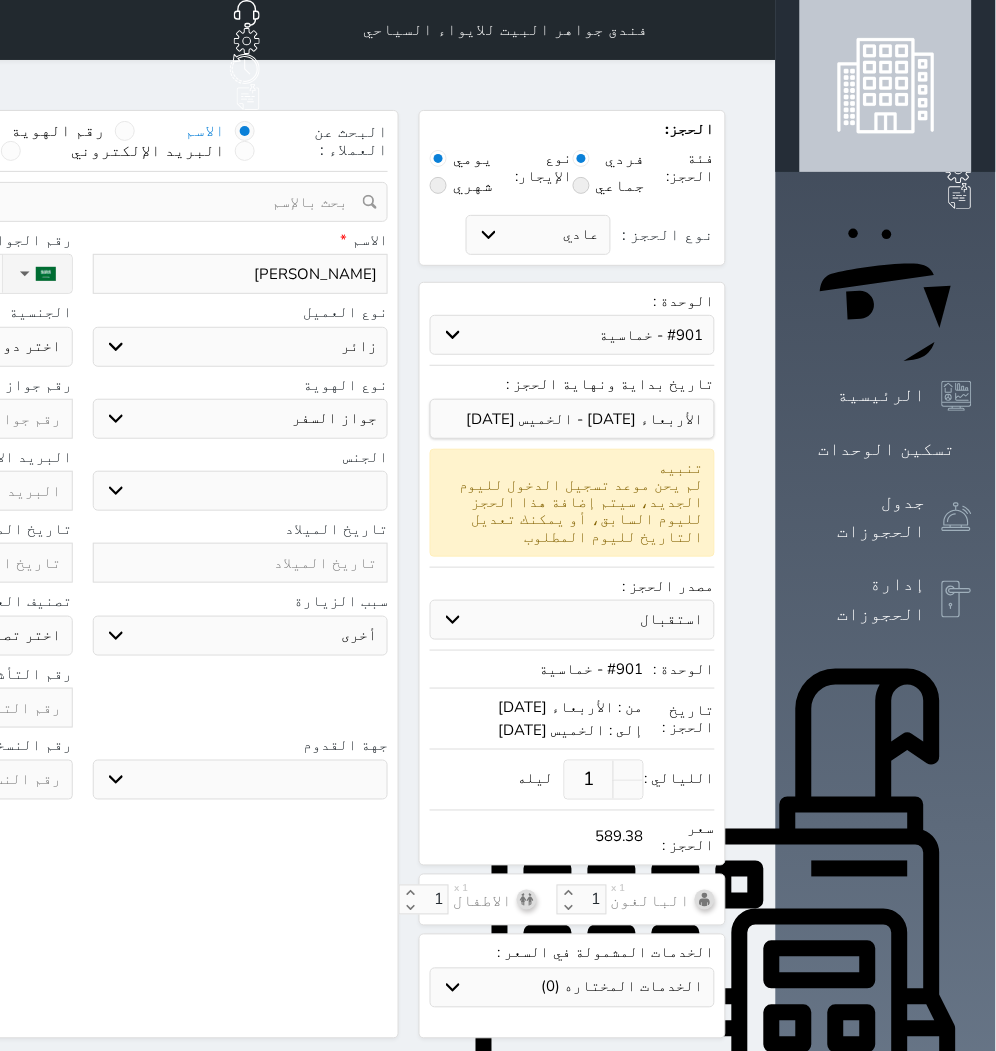 click on "سياحة زيارة الاهل والاصدقاء زيارة دينية زيارة عمل زيارة رياضية زيارة ترفيهية أخرى موظف ديوان عمل نزيل حجر موظف وزارة الصحة" at bounding box center [241, 636] 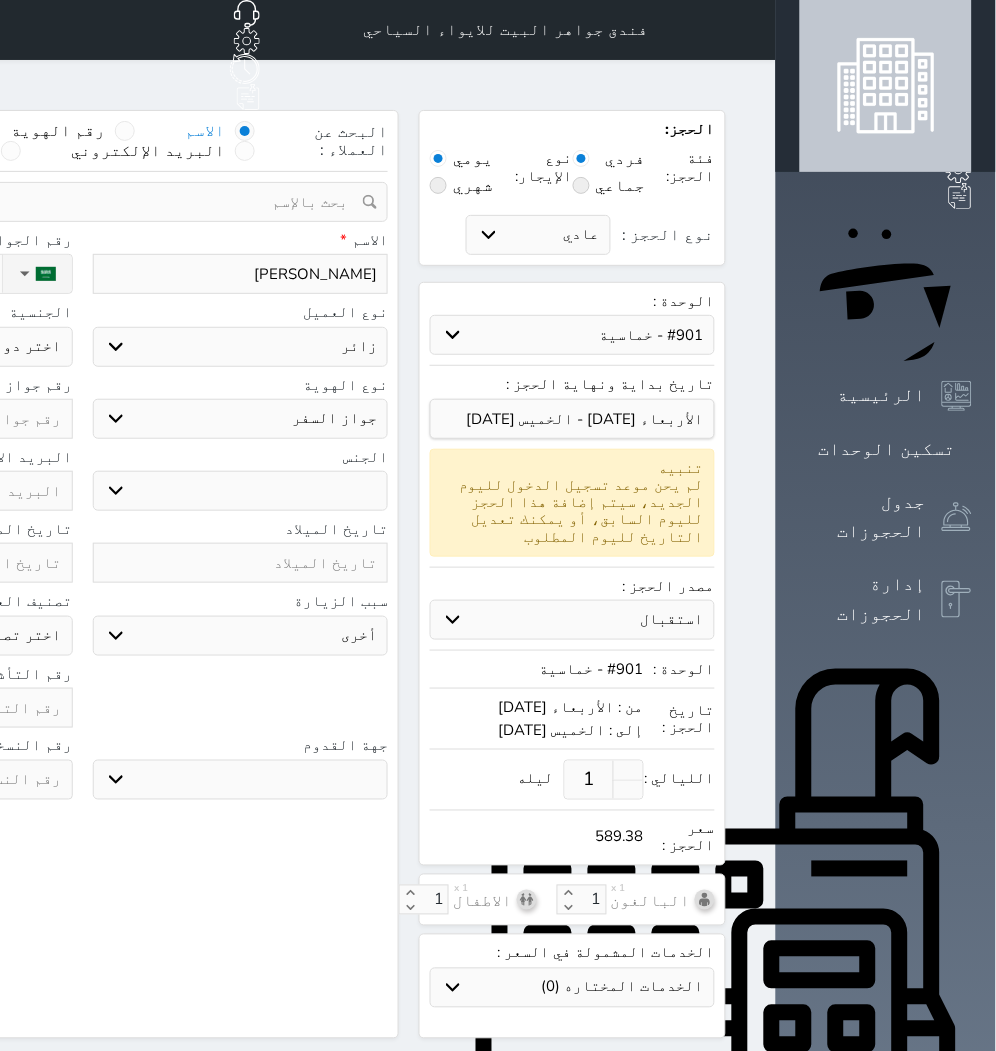 select on "3" 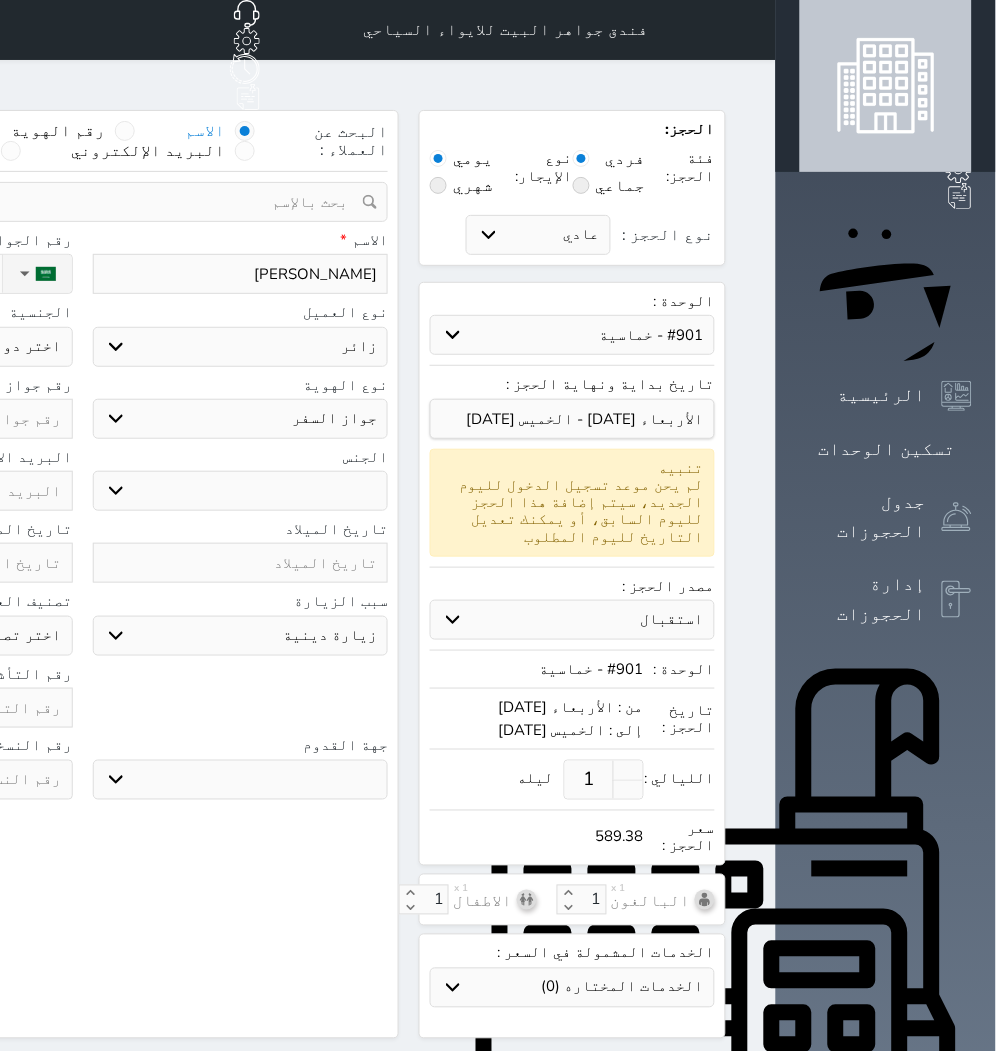 click on "سياحة زيارة الاهل والاصدقاء زيارة دينية زيارة عمل زيارة رياضية زيارة ترفيهية أخرى موظف ديوان عمل نزيل حجر موظف وزارة الصحة" at bounding box center (241, 636) 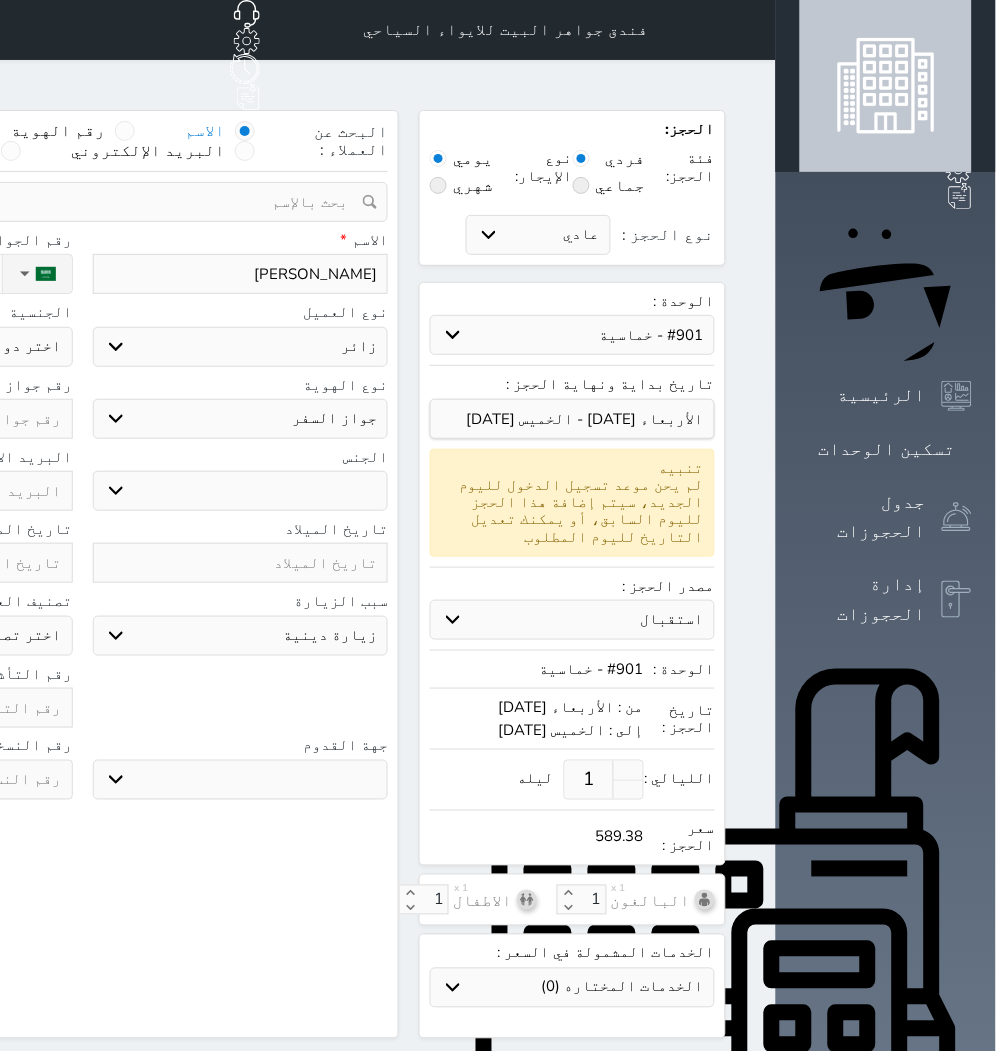 click on "نوع الحجز :" at bounding box center (-111, 274) 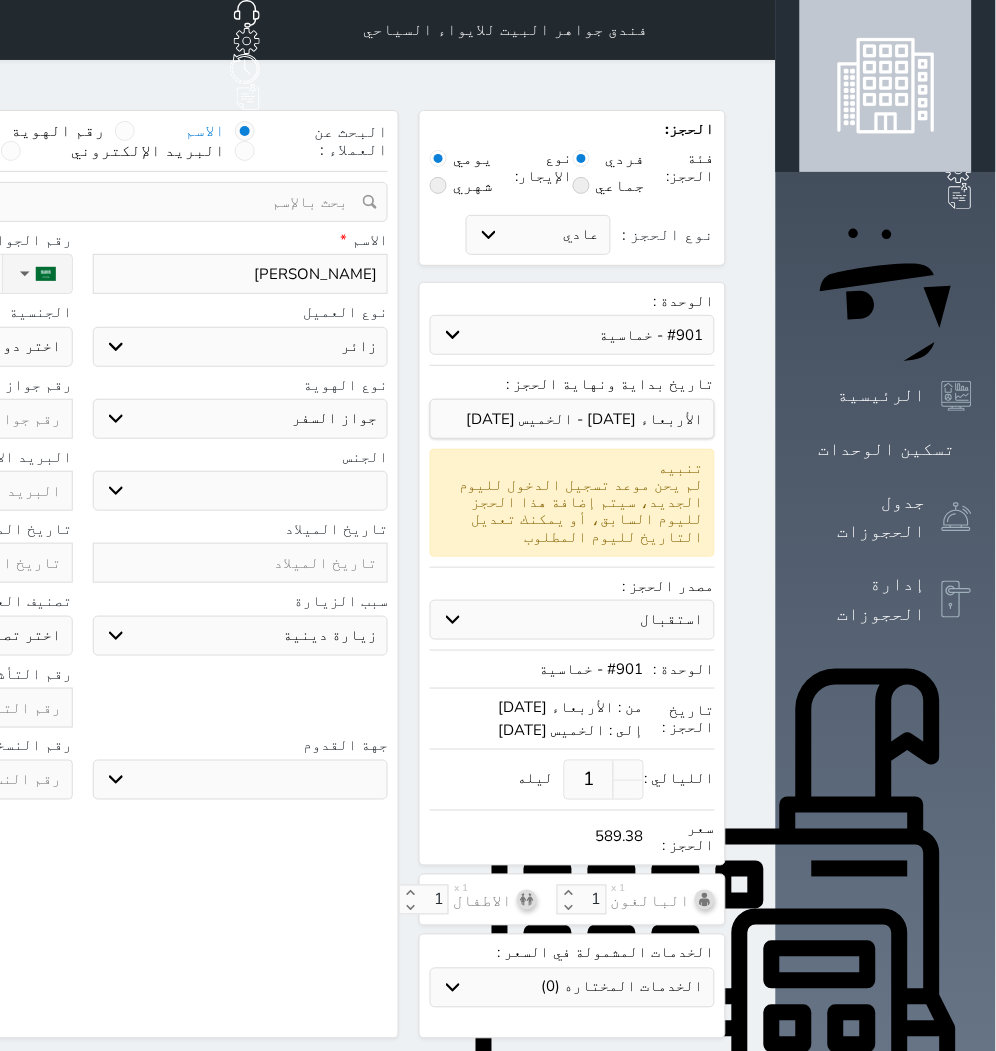 type on "[PHONE_NUMBER]" 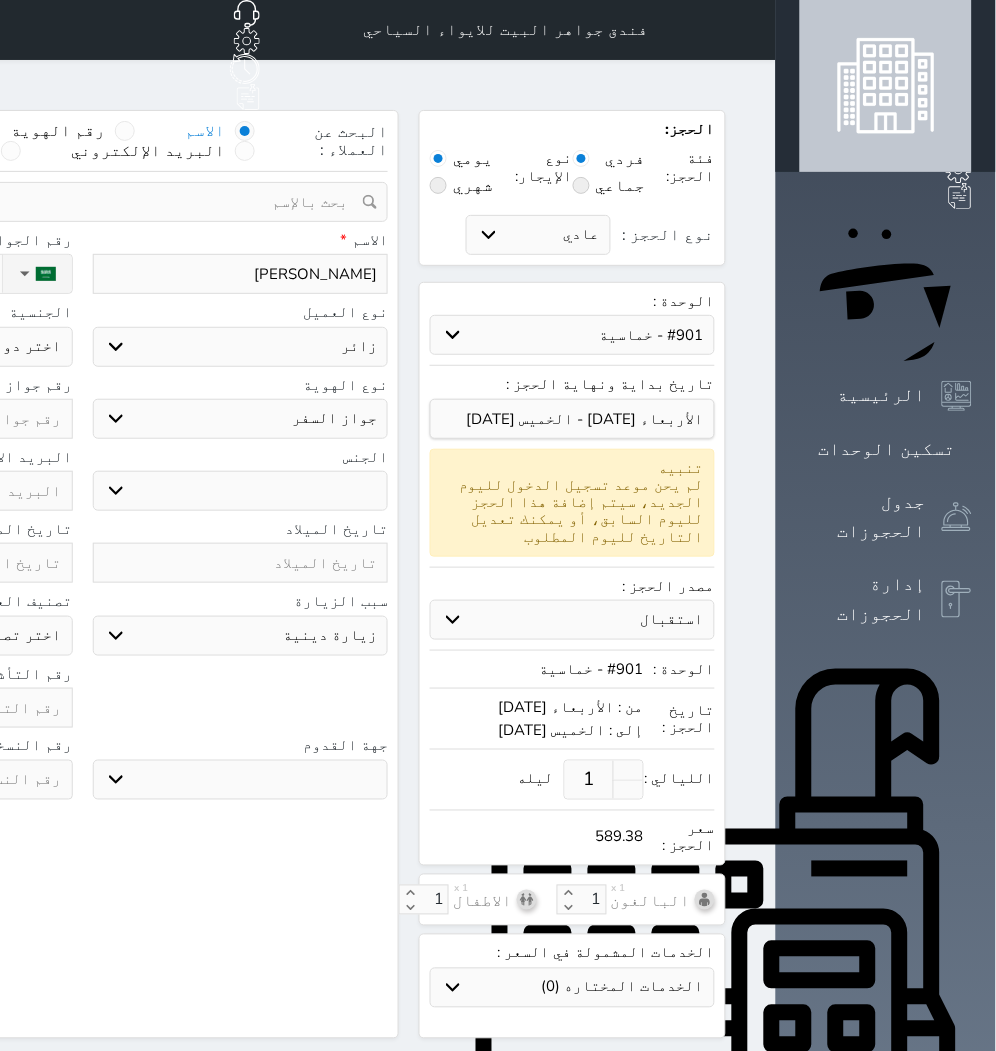 select 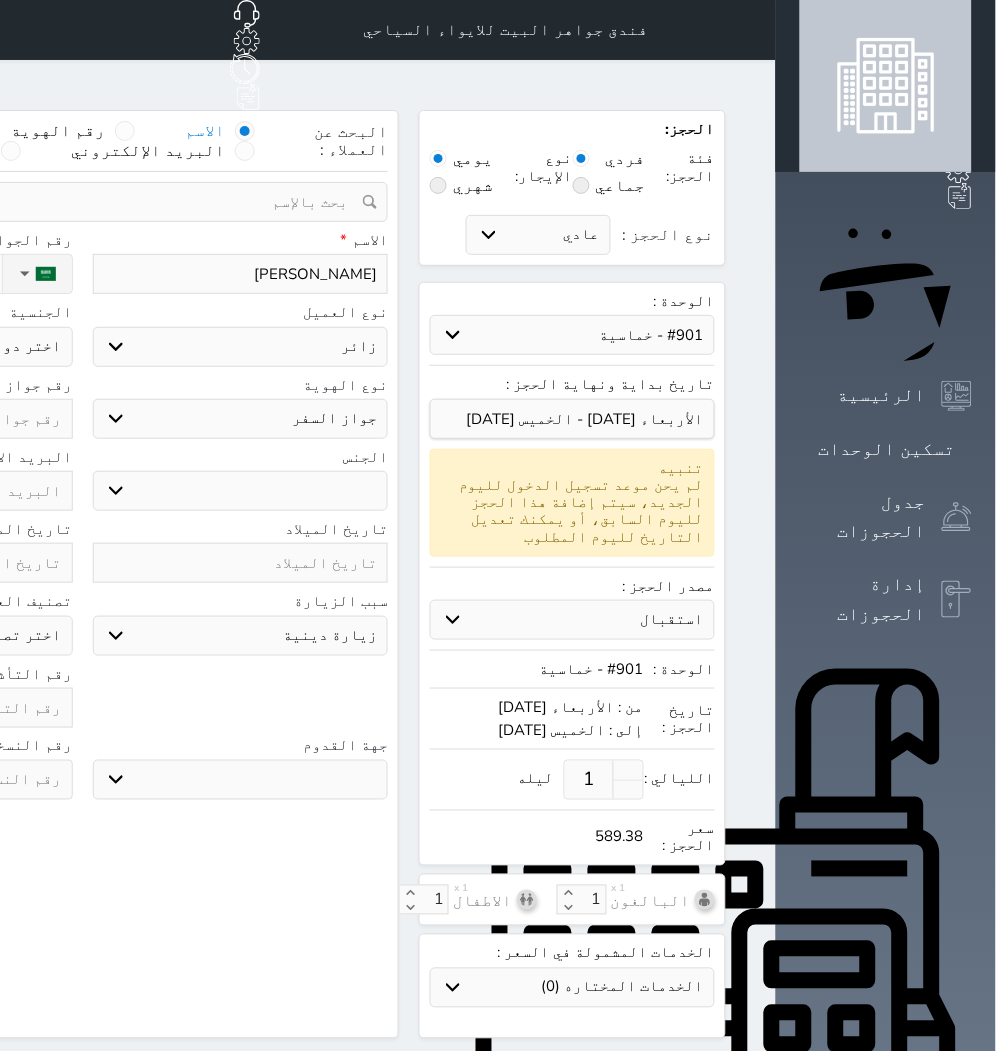 click on "اختر دولة
اثيوبيا
اجنبي بجواز [DEMOGRAPHIC_DATA]
اخرى
[GEOGRAPHIC_DATA]
[GEOGRAPHIC_DATA]
[GEOGRAPHIC_DATA]
[GEOGRAPHIC_DATA]
[GEOGRAPHIC_DATA]
[GEOGRAPHIC_DATA]
[GEOGRAPHIC_DATA]" at bounding box center (-75, 347) 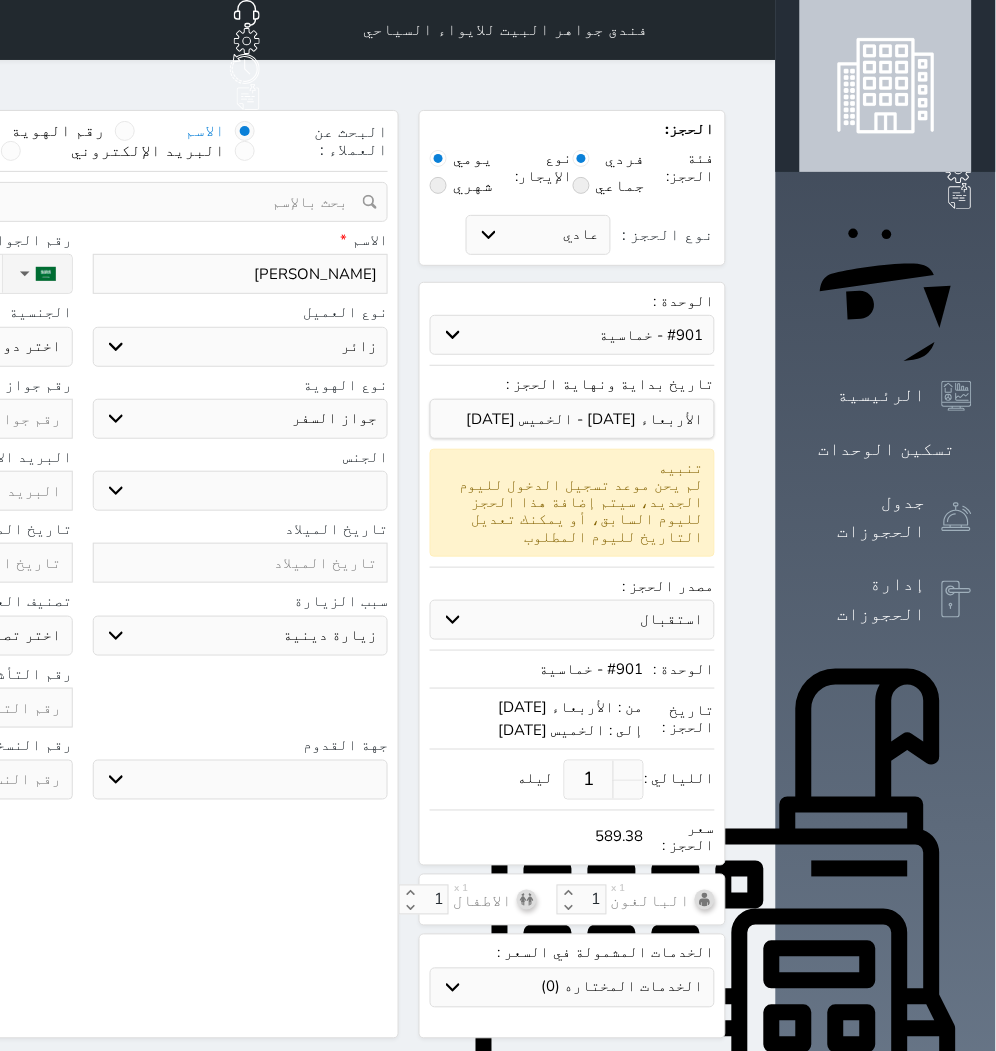select on "304" 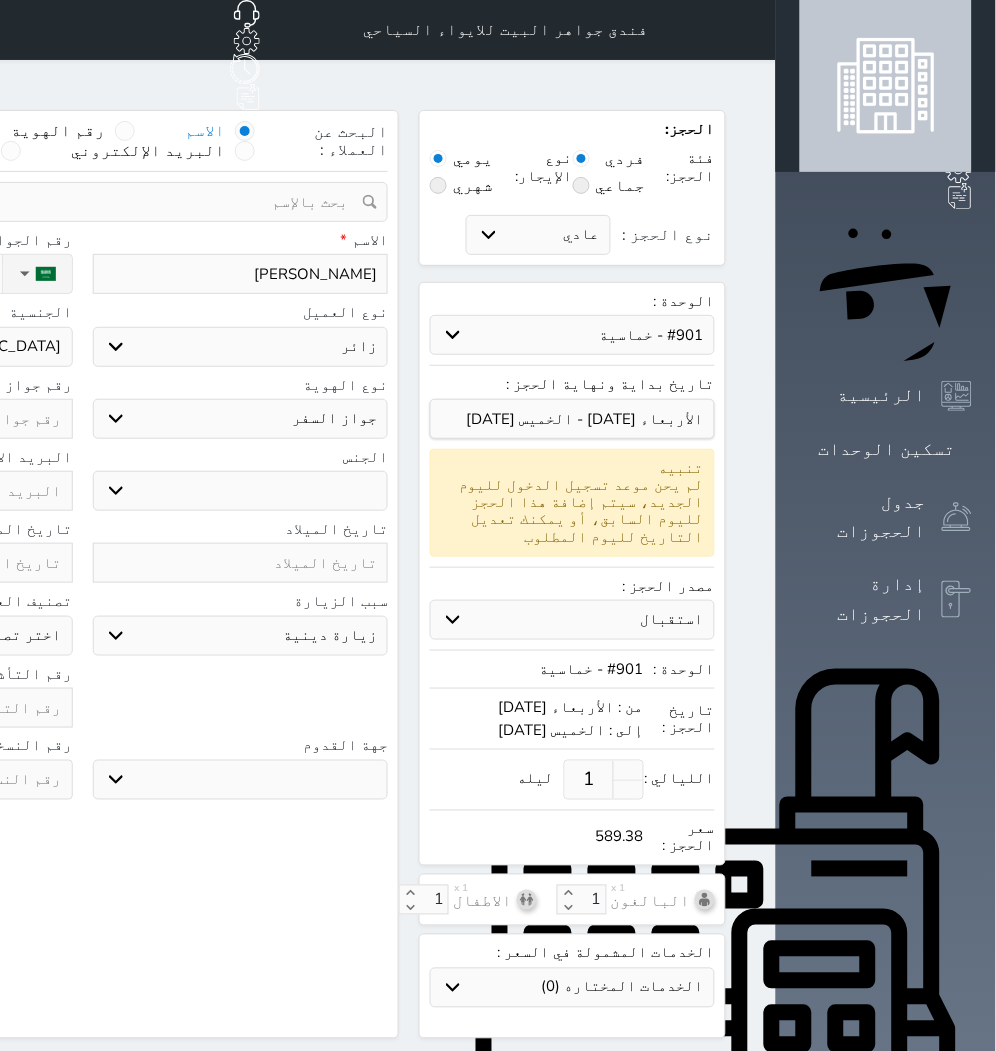 click on "اختر دولة
اثيوبيا
اجنبي بجواز [DEMOGRAPHIC_DATA]
اخرى
[GEOGRAPHIC_DATA]
[GEOGRAPHIC_DATA]
[GEOGRAPHIC_DATA]
[GEOGRAPHIC_DATA]
[GEOGRAPHIC_DATA]
[GEOGRAPHIC_DATA]
[GEOGRAPHIC_DATA]" at bounding box center (-75, 347) 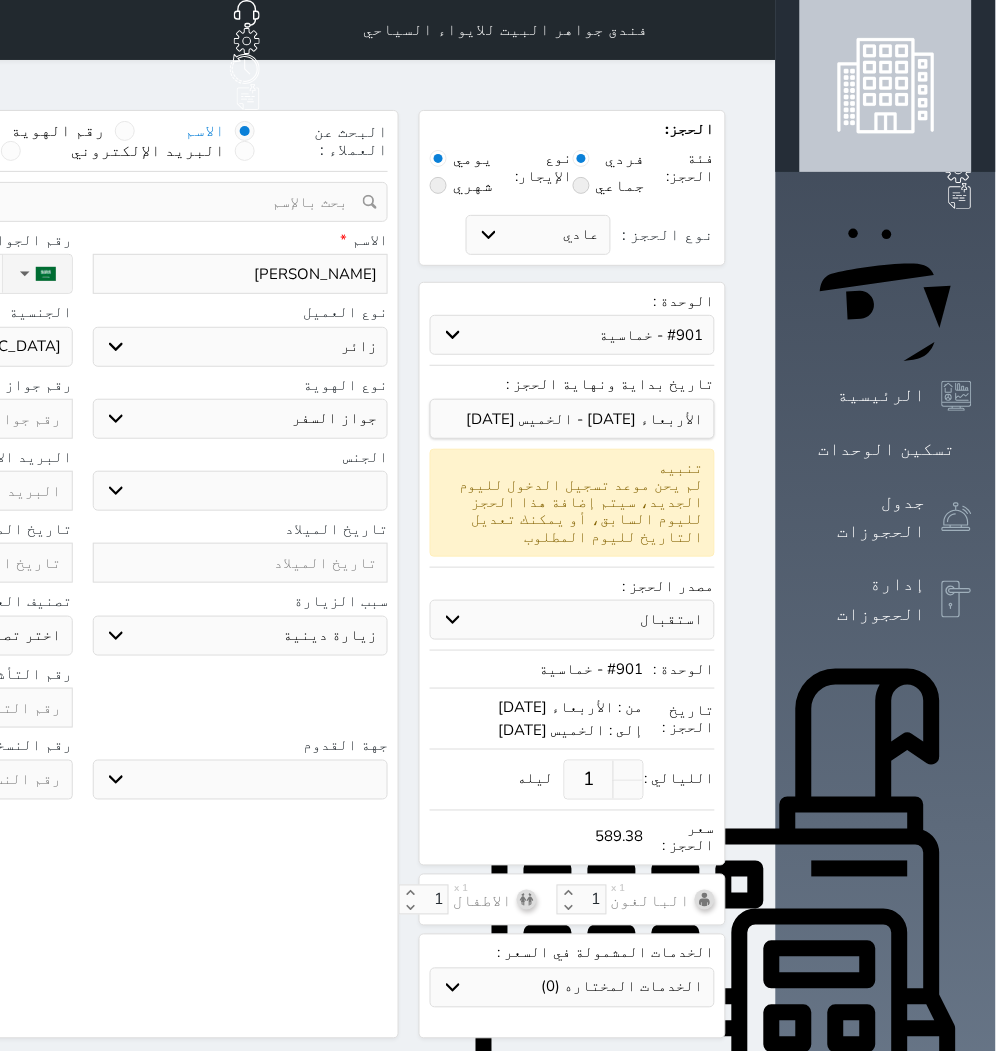 click at bounding box center (-75, 491) 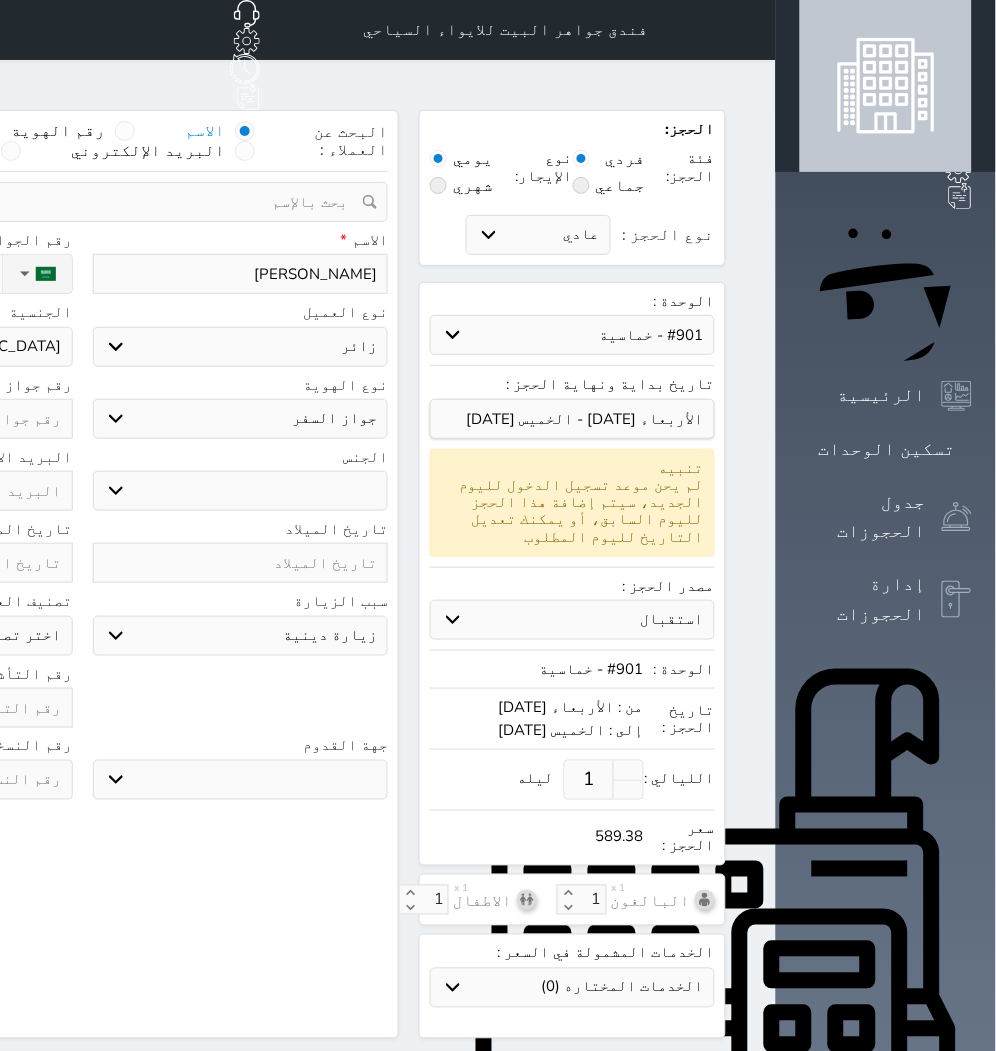 click at bounding box center (-75, 419) 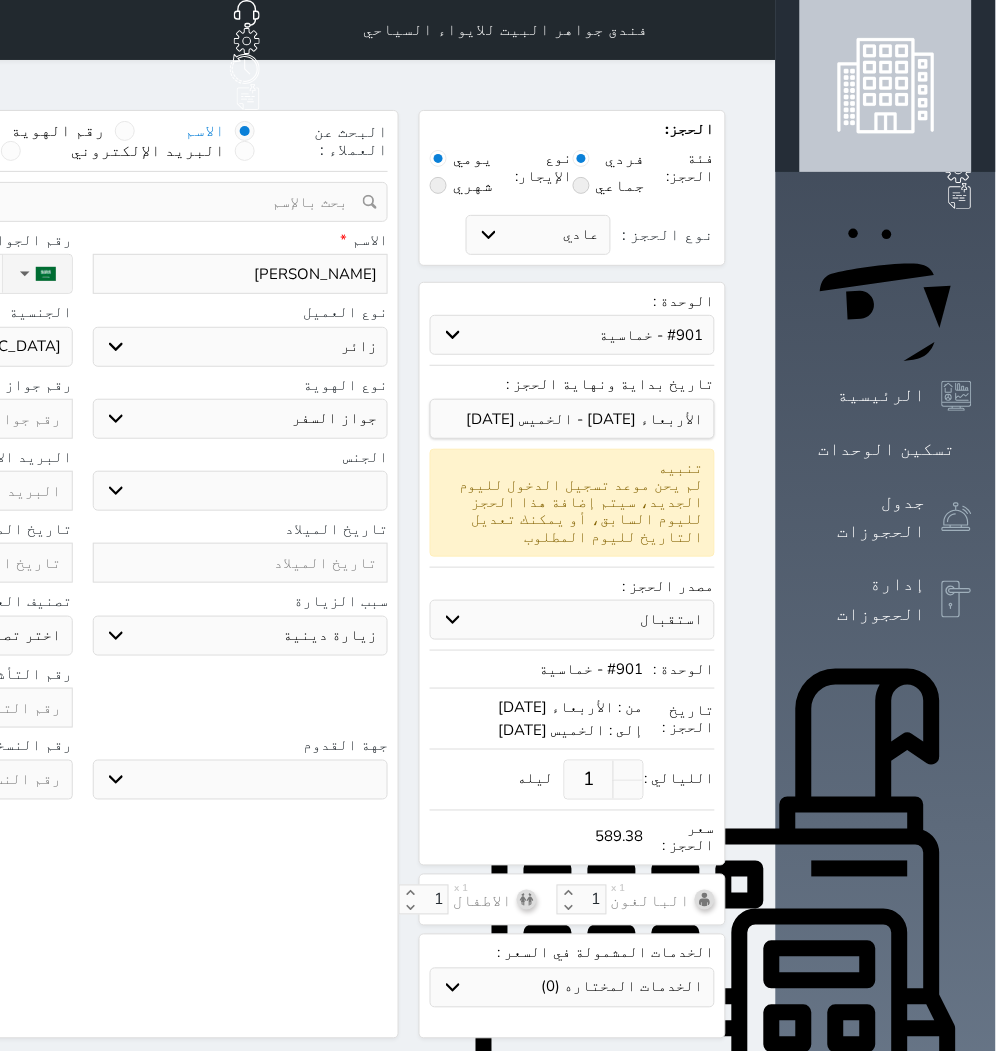 type on "H" 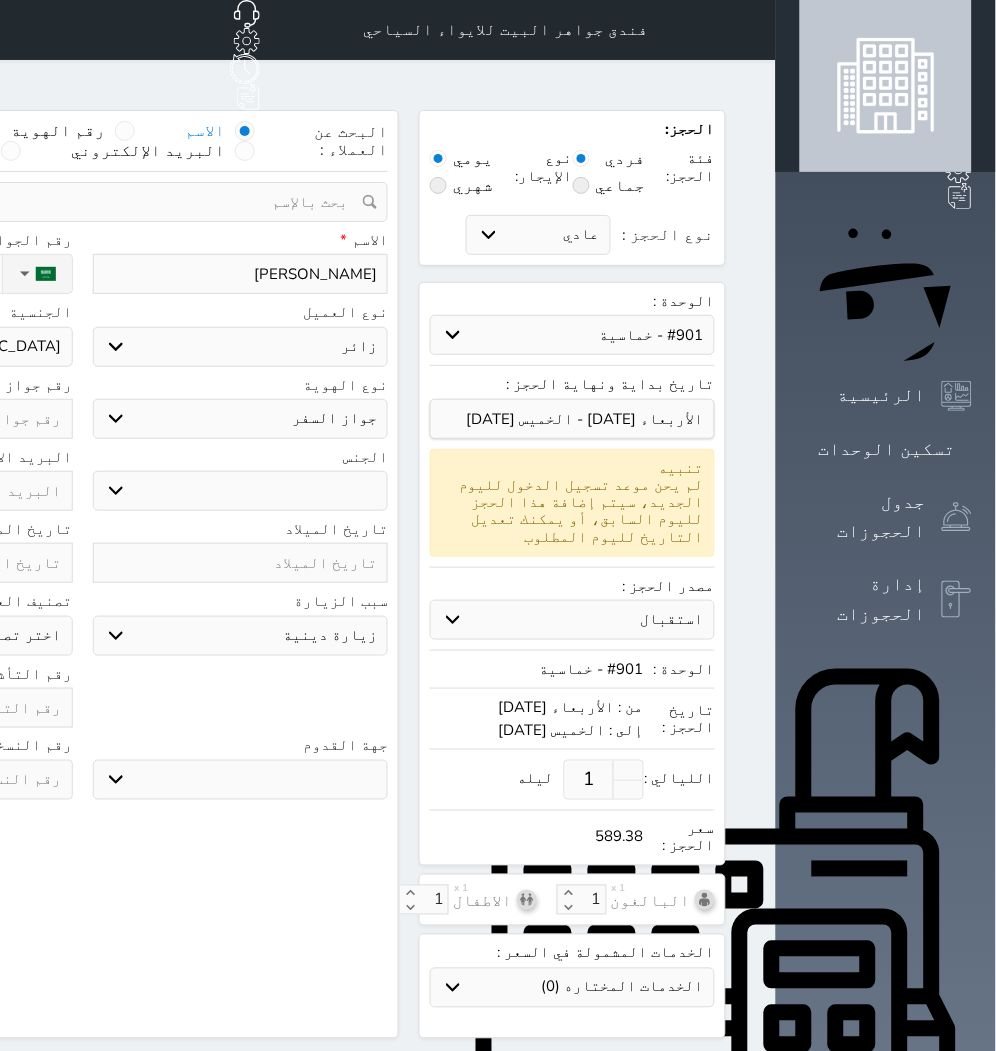 select 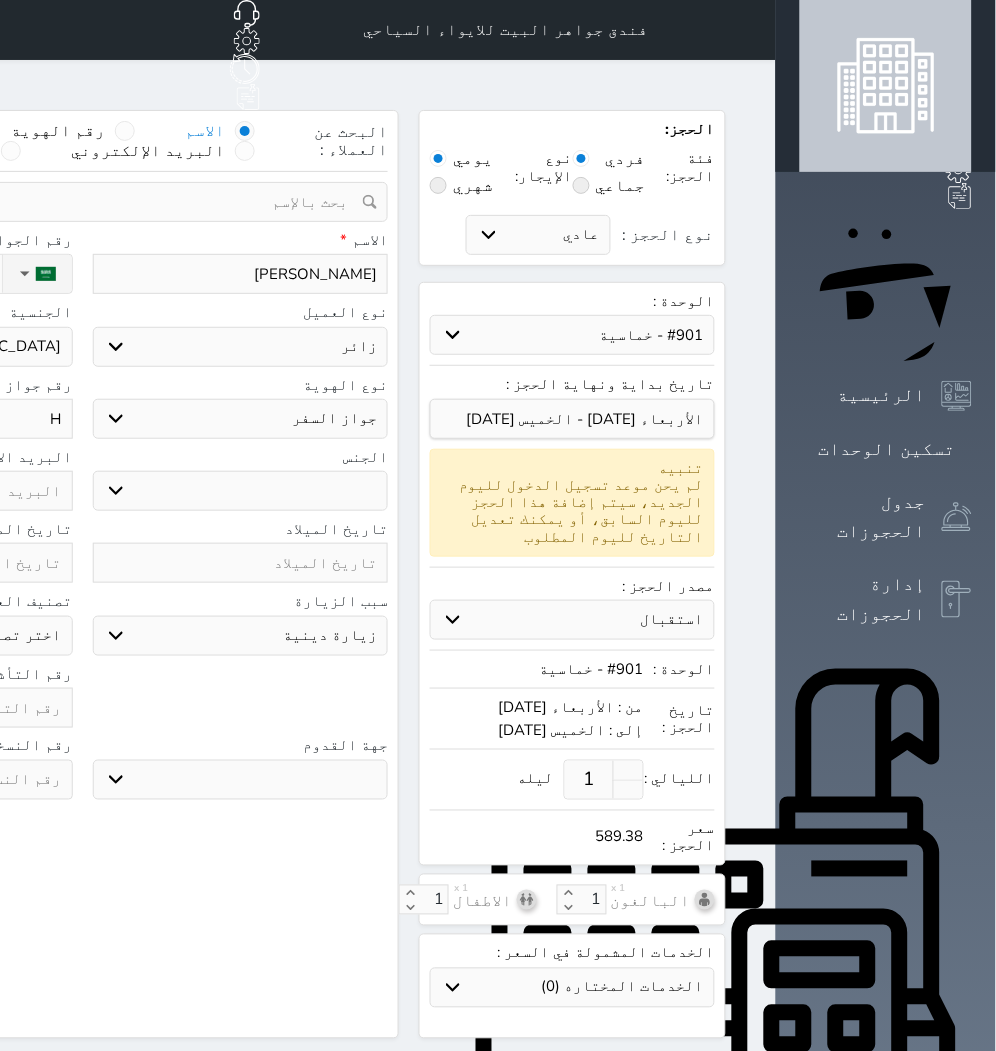 type on "HR" 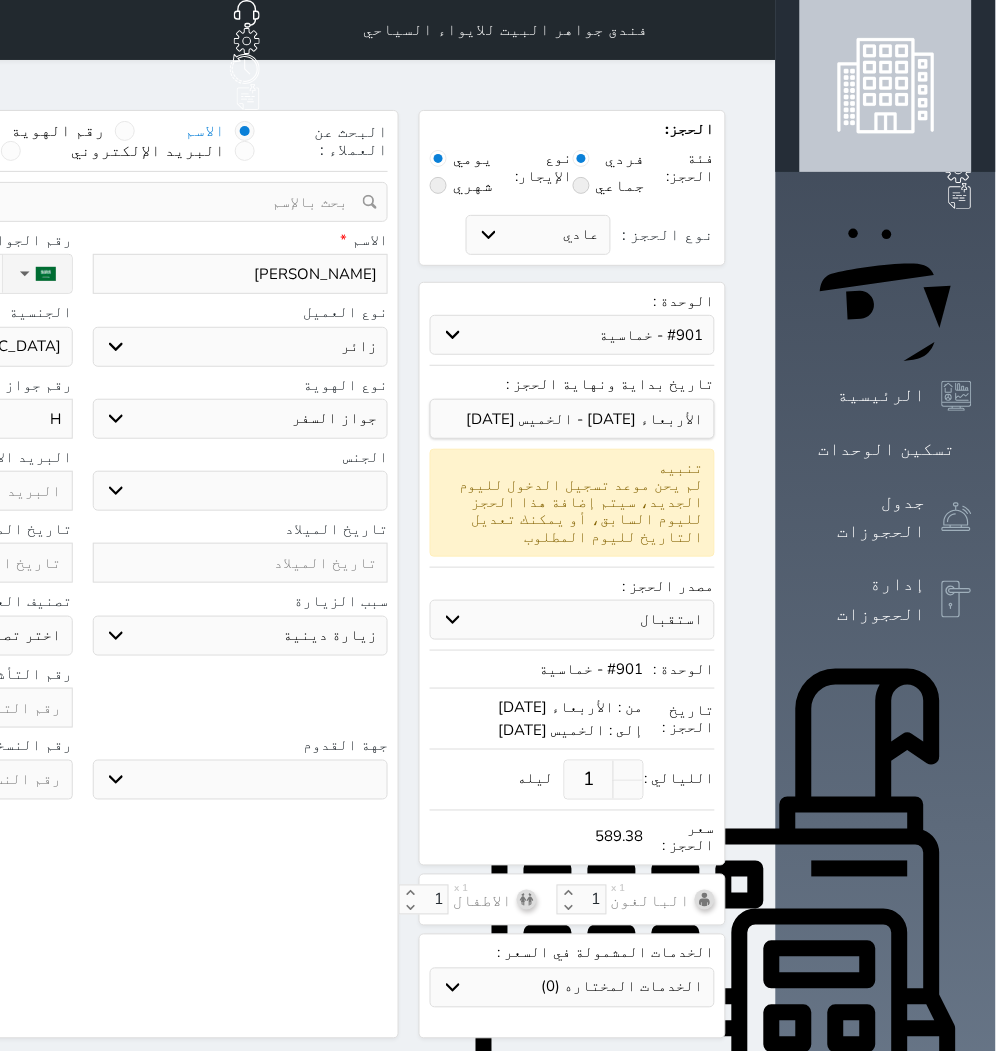 select 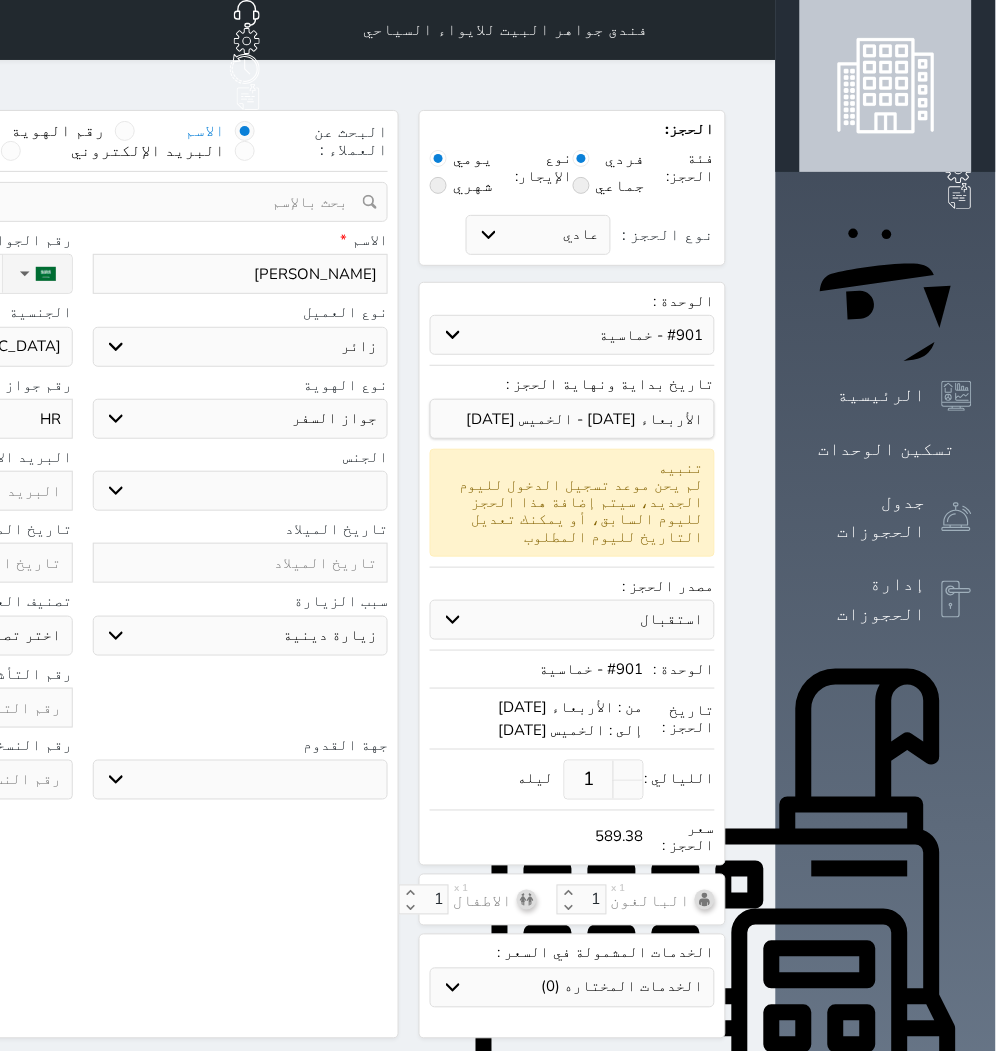 type on "HR1" 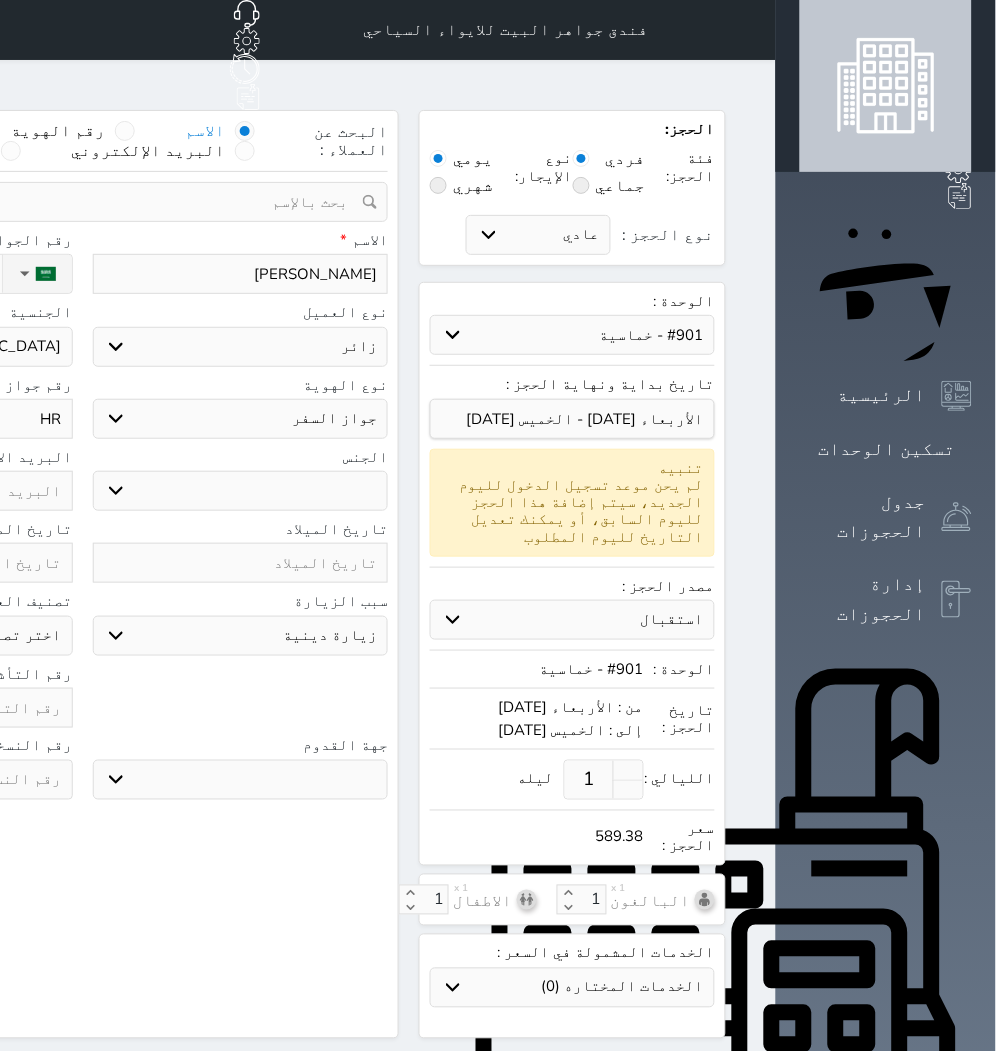 select 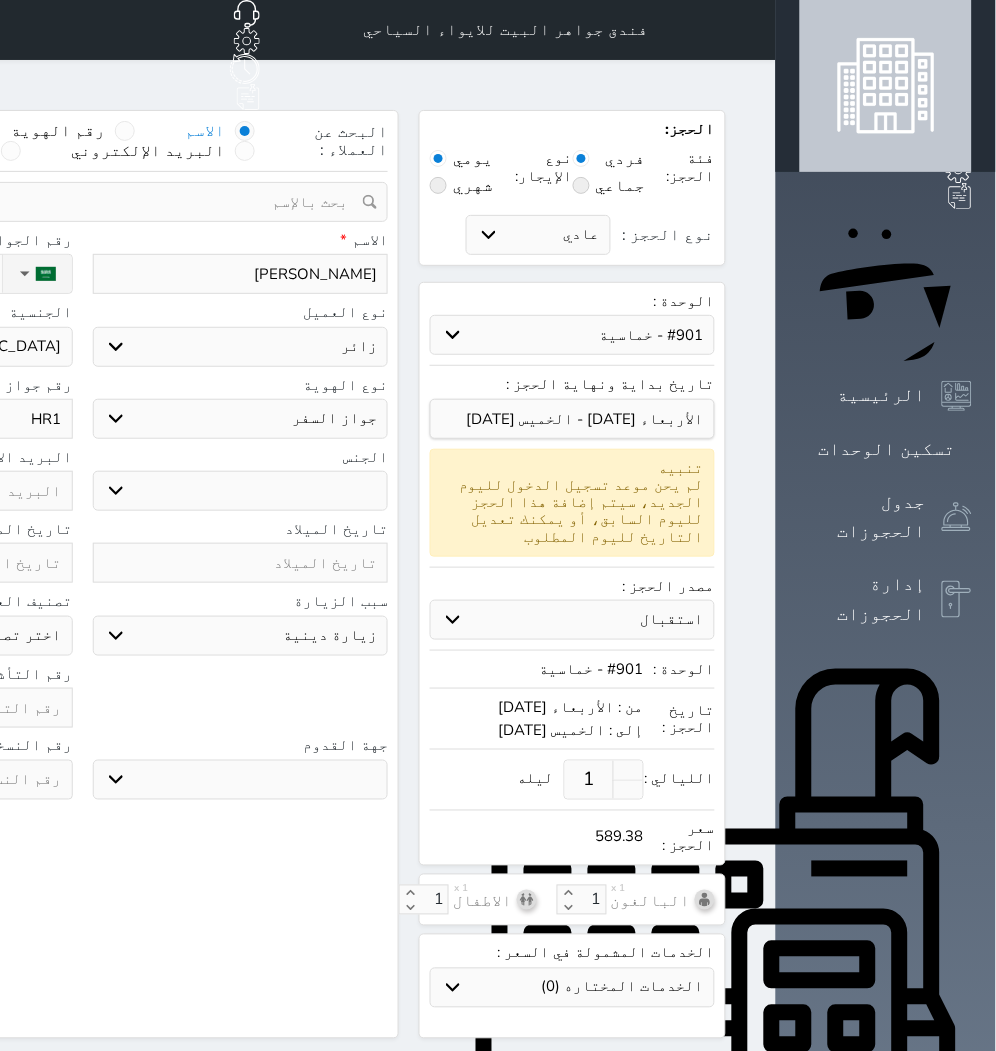 type on "HR13" 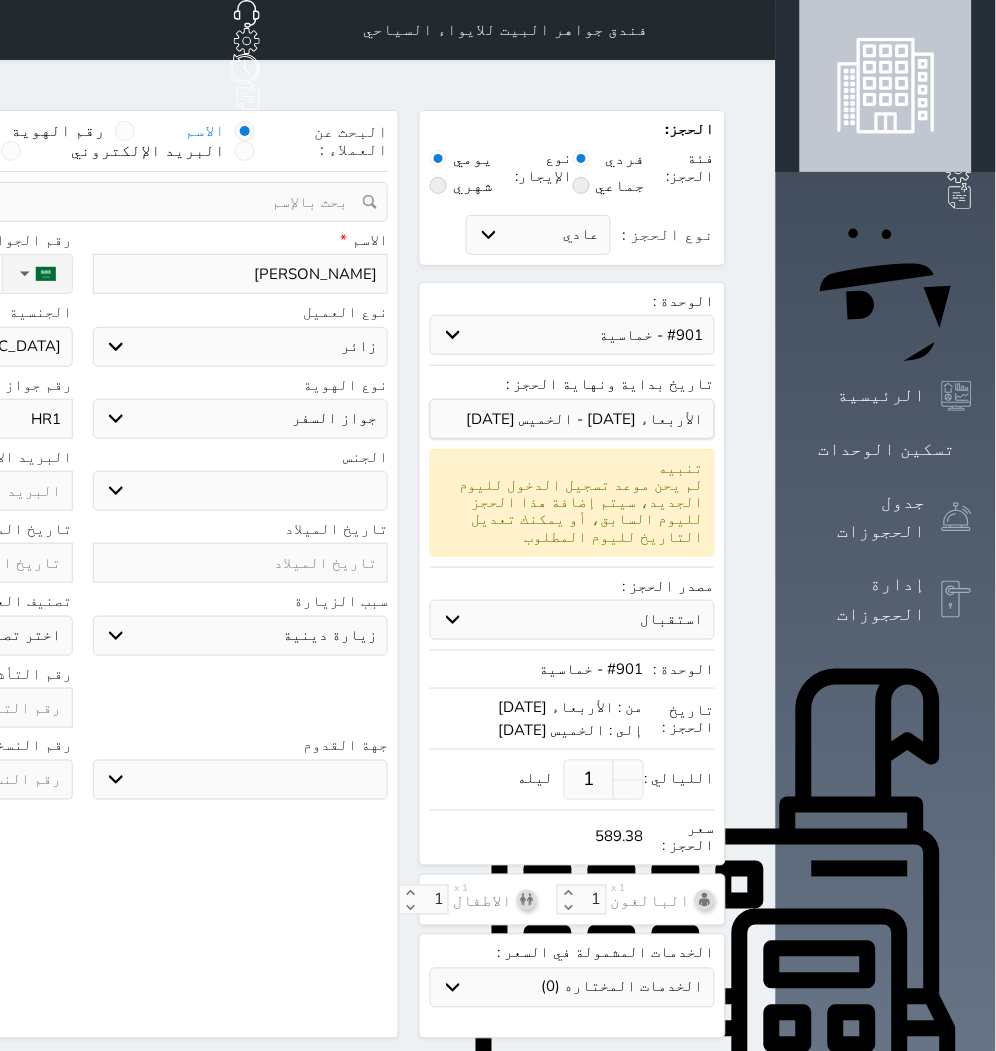 select 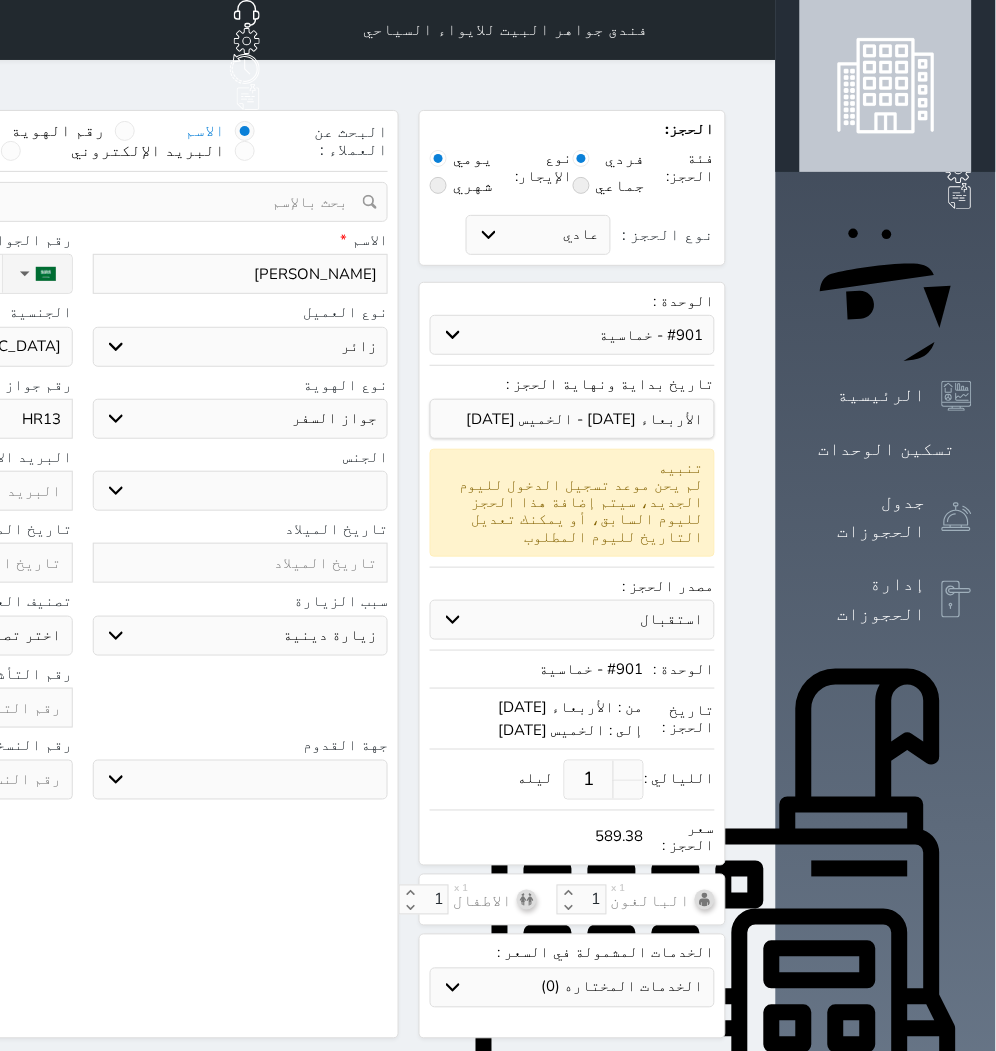 type on "HR134" 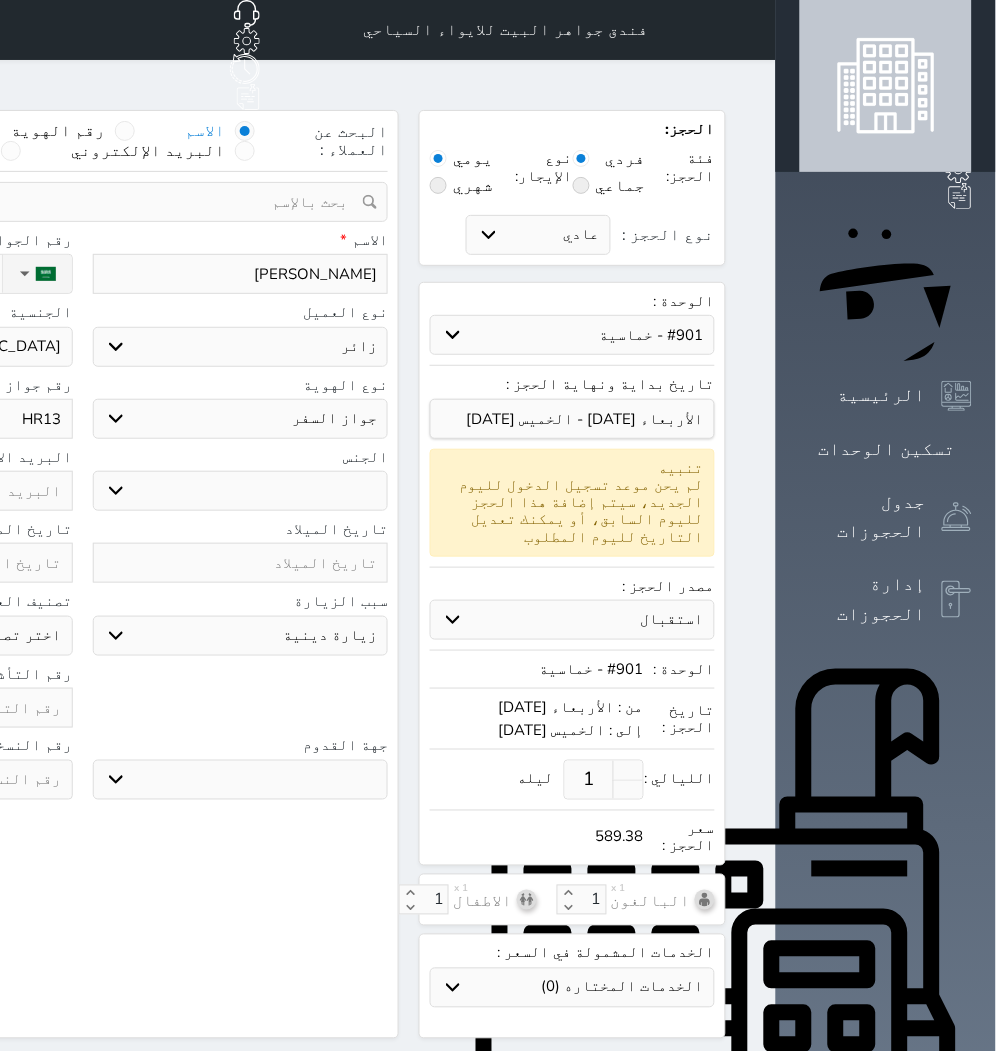 select 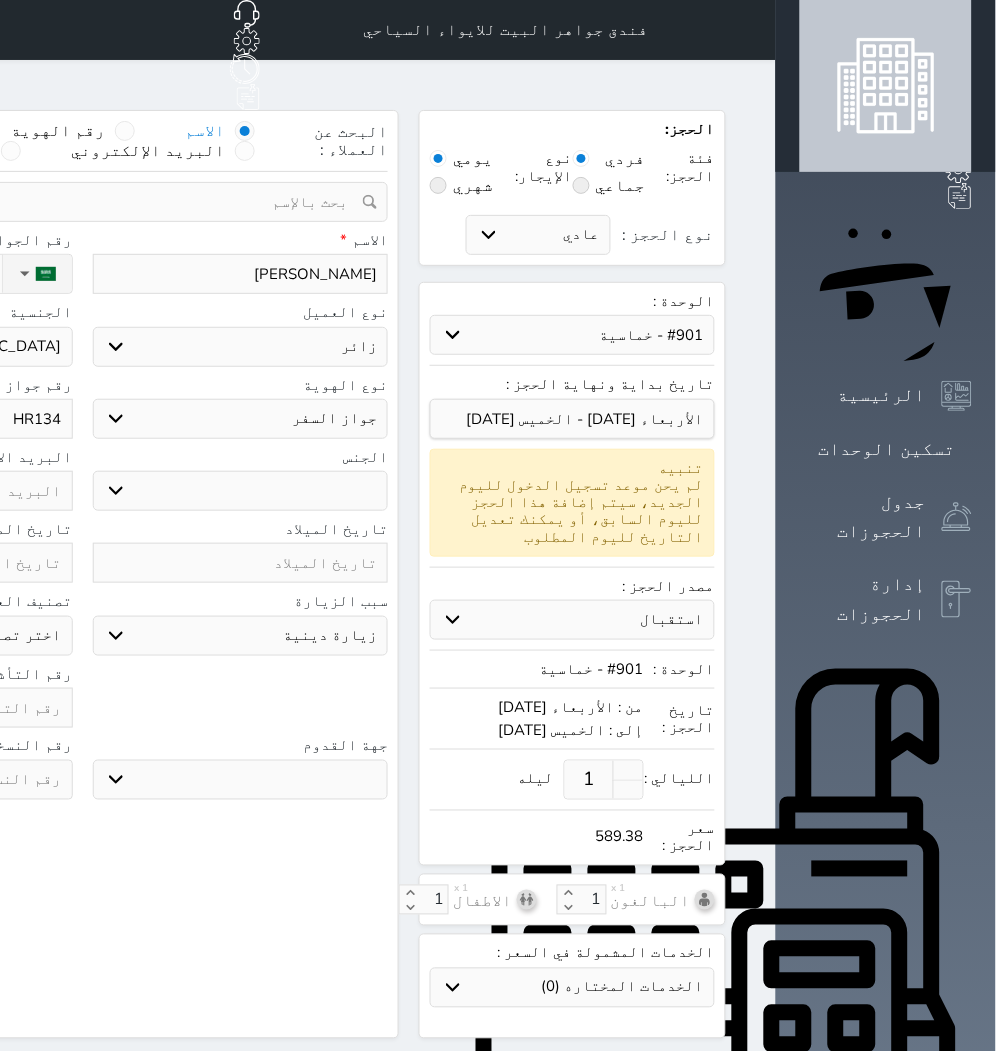 type on "HR1349" 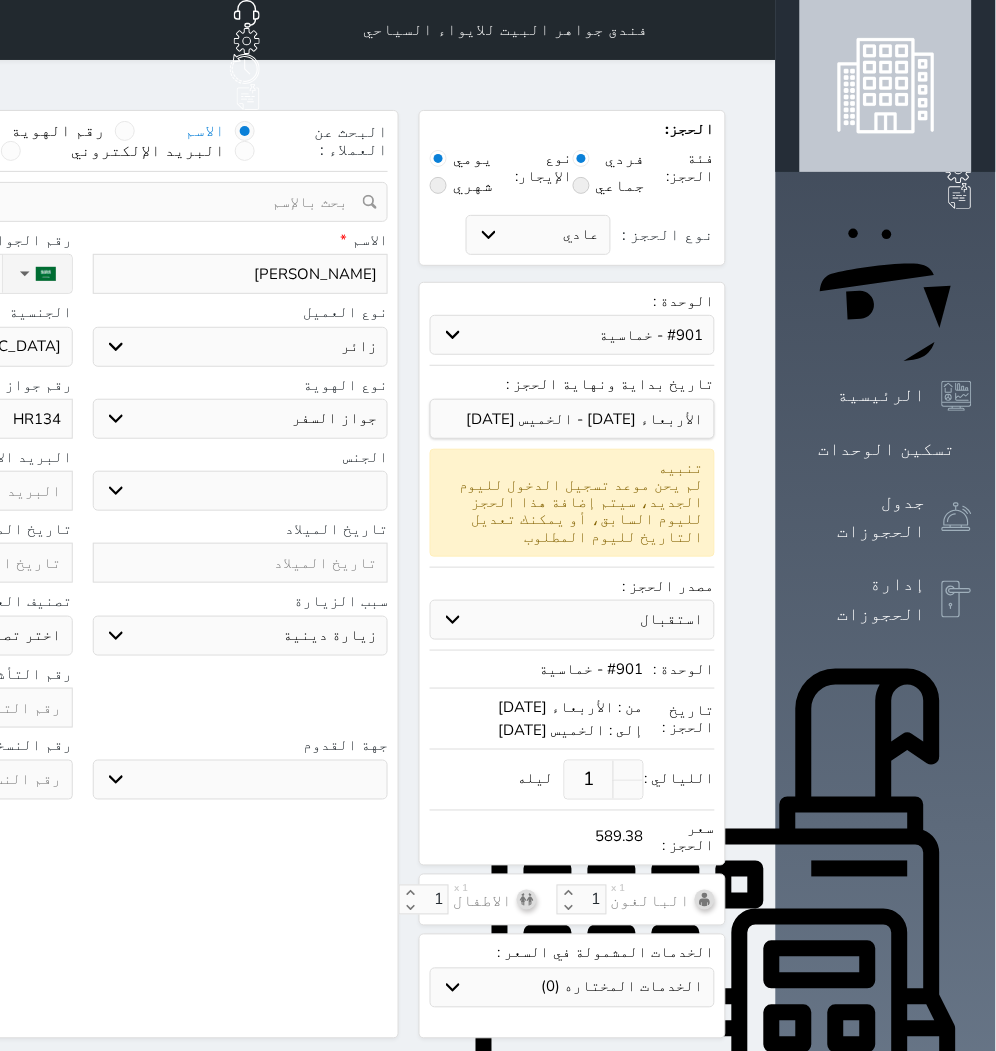 select 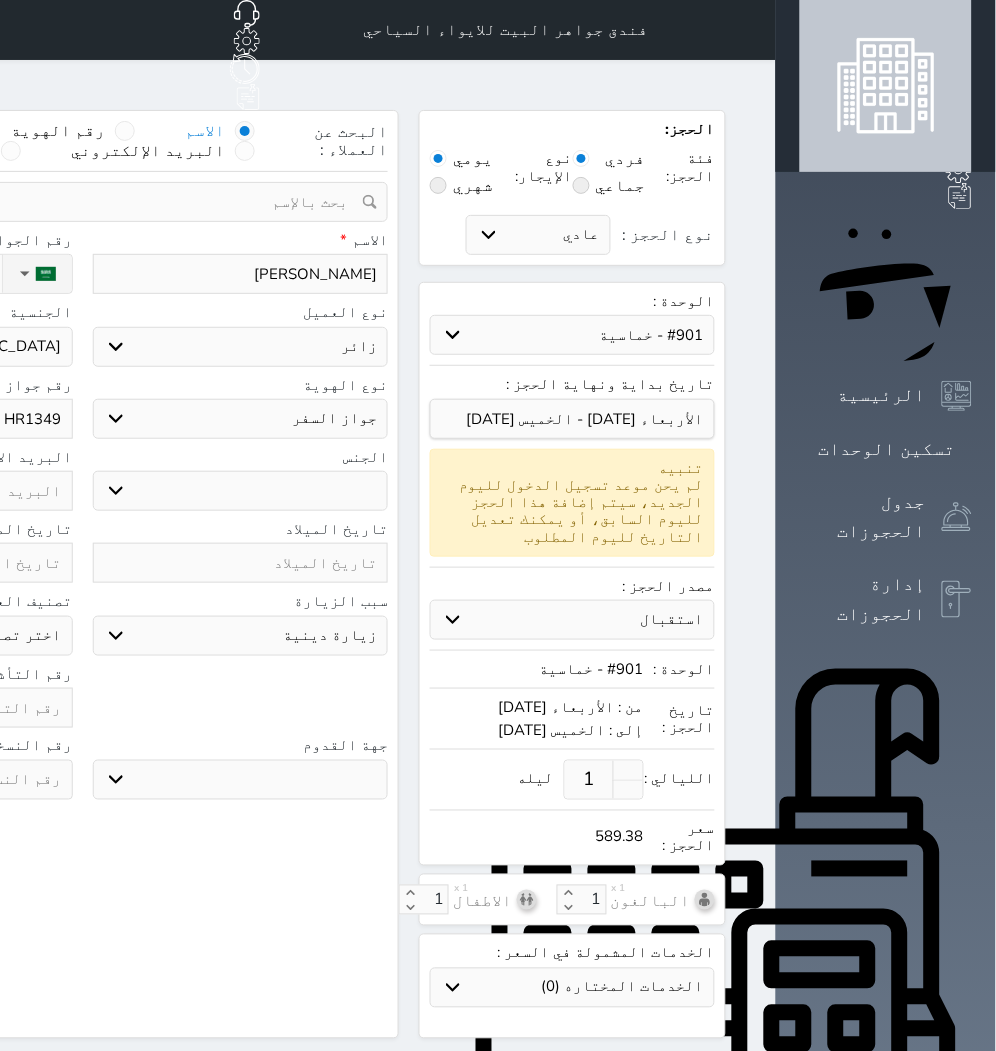 type on "HR13491" 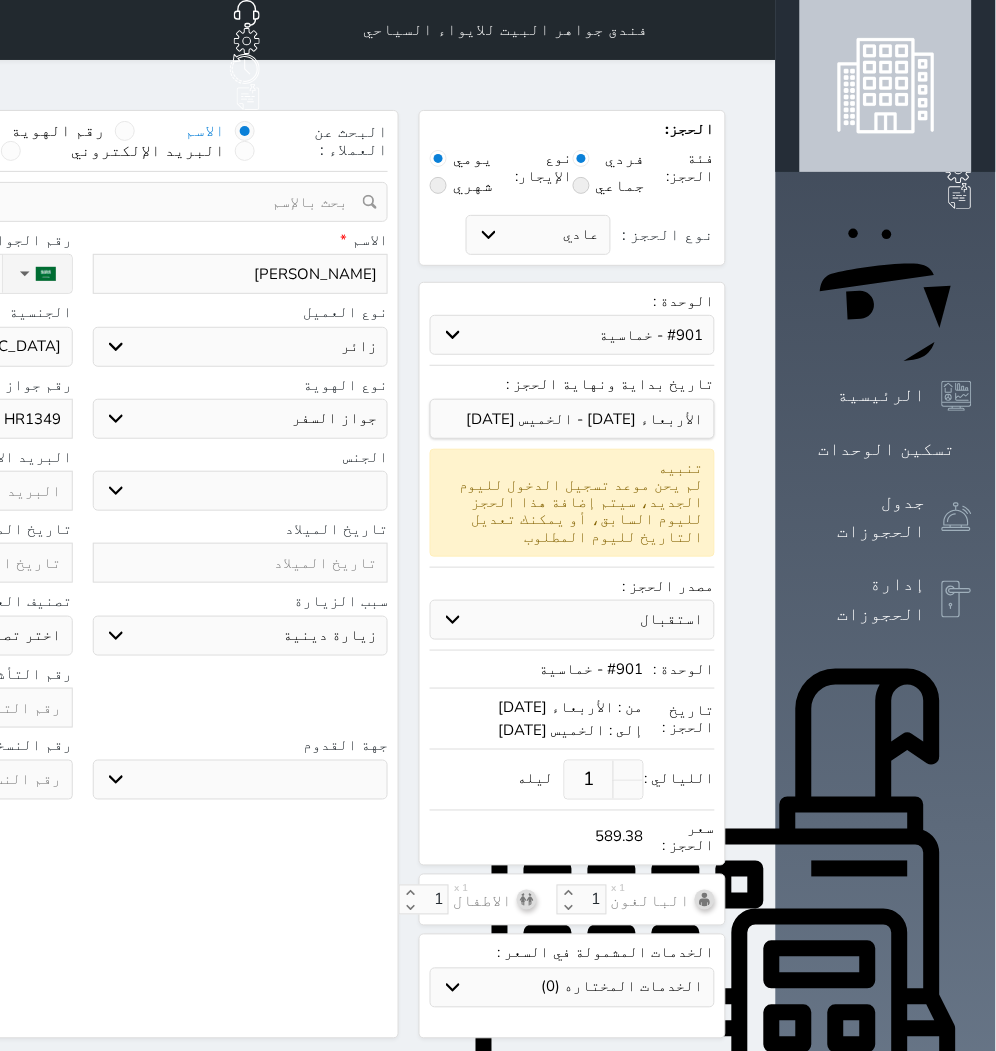 select 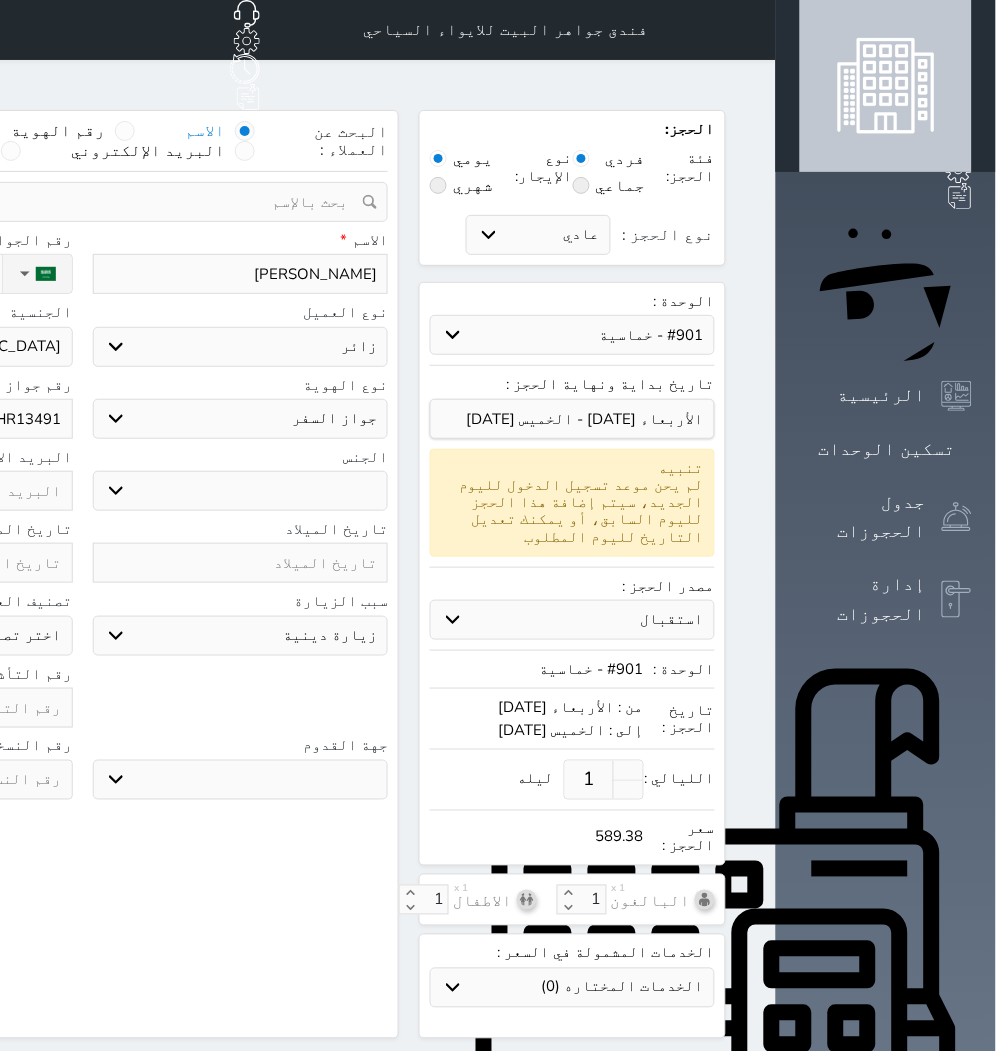 type on "HR134913" 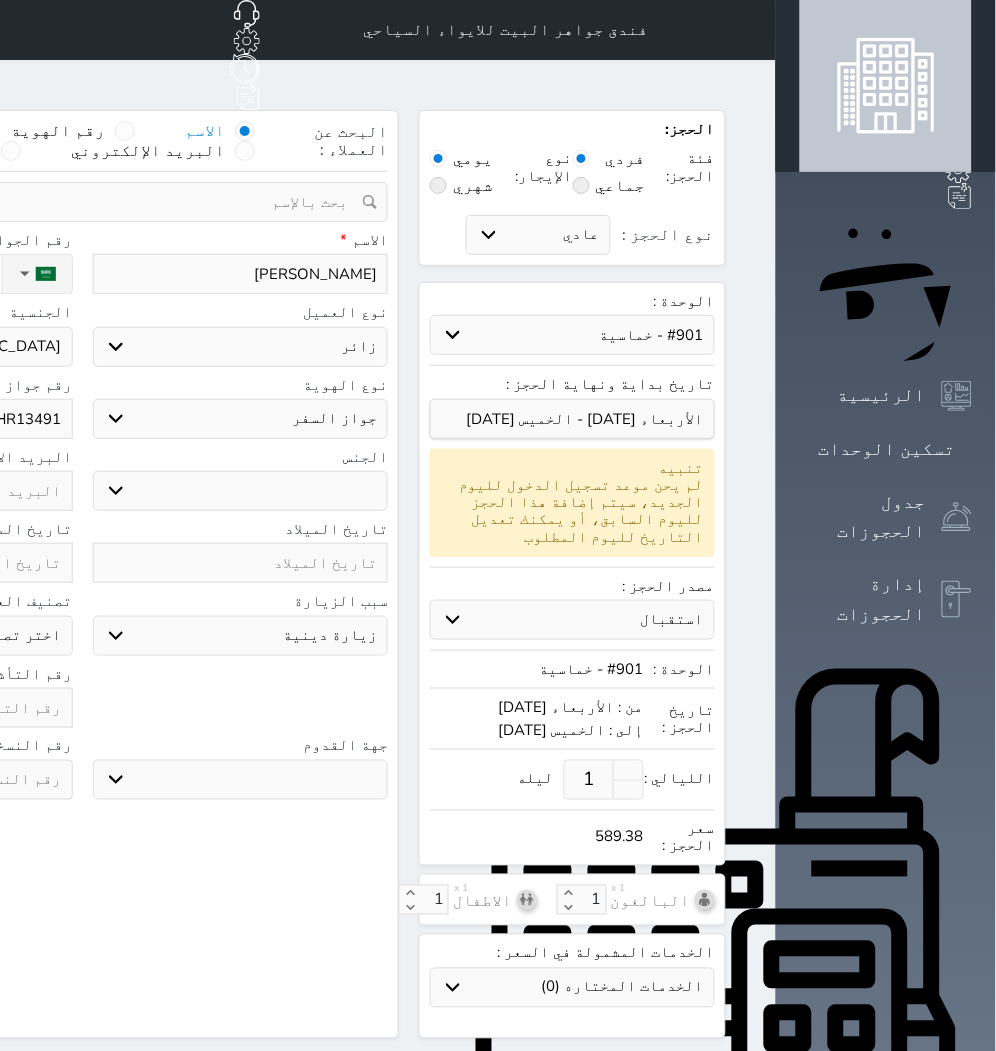 select 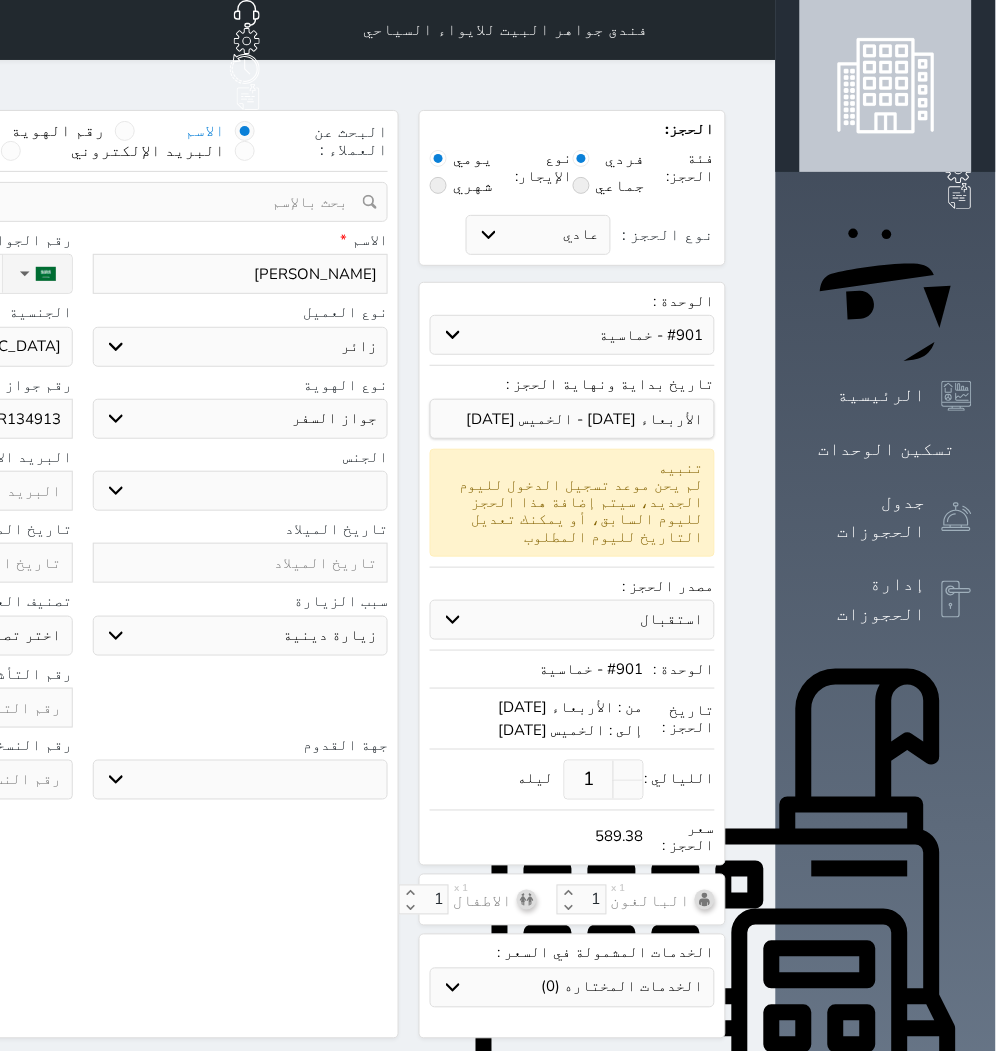 type on "HR1349133" 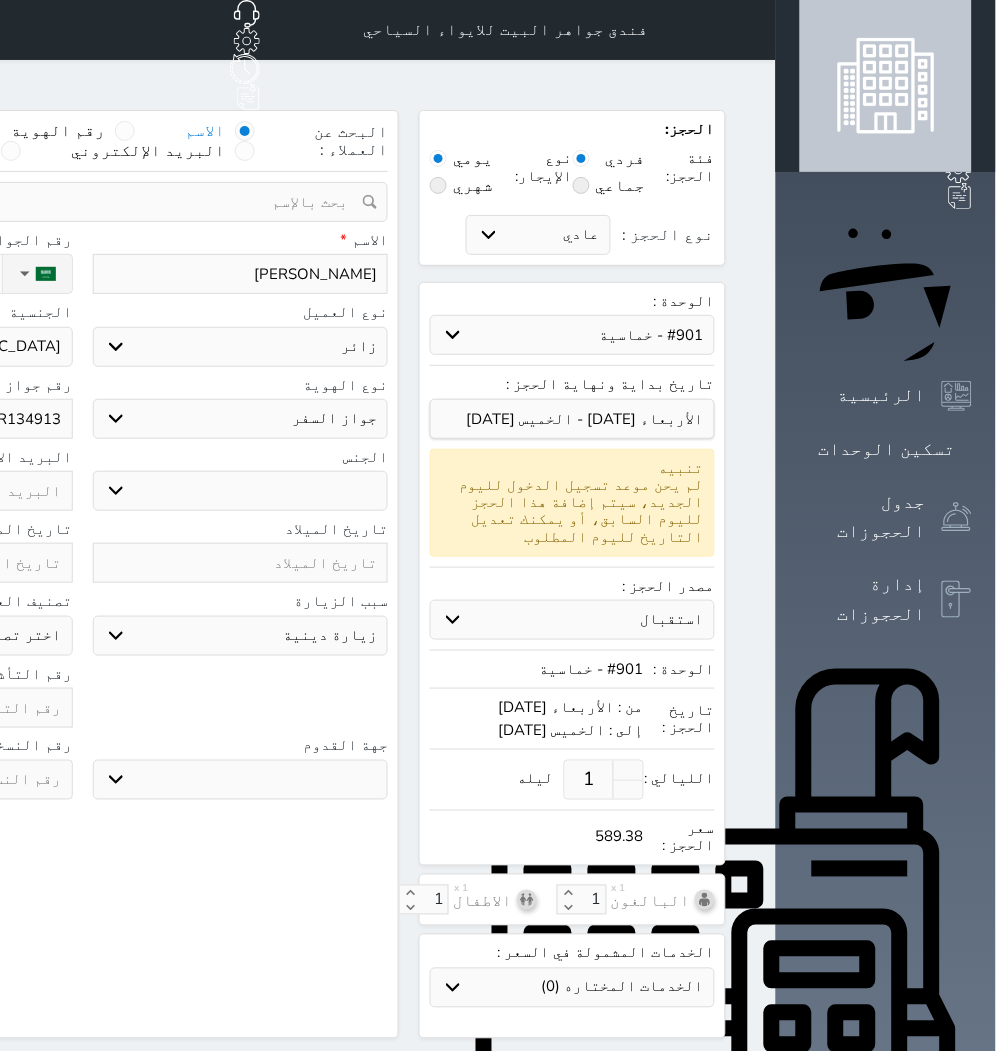 select 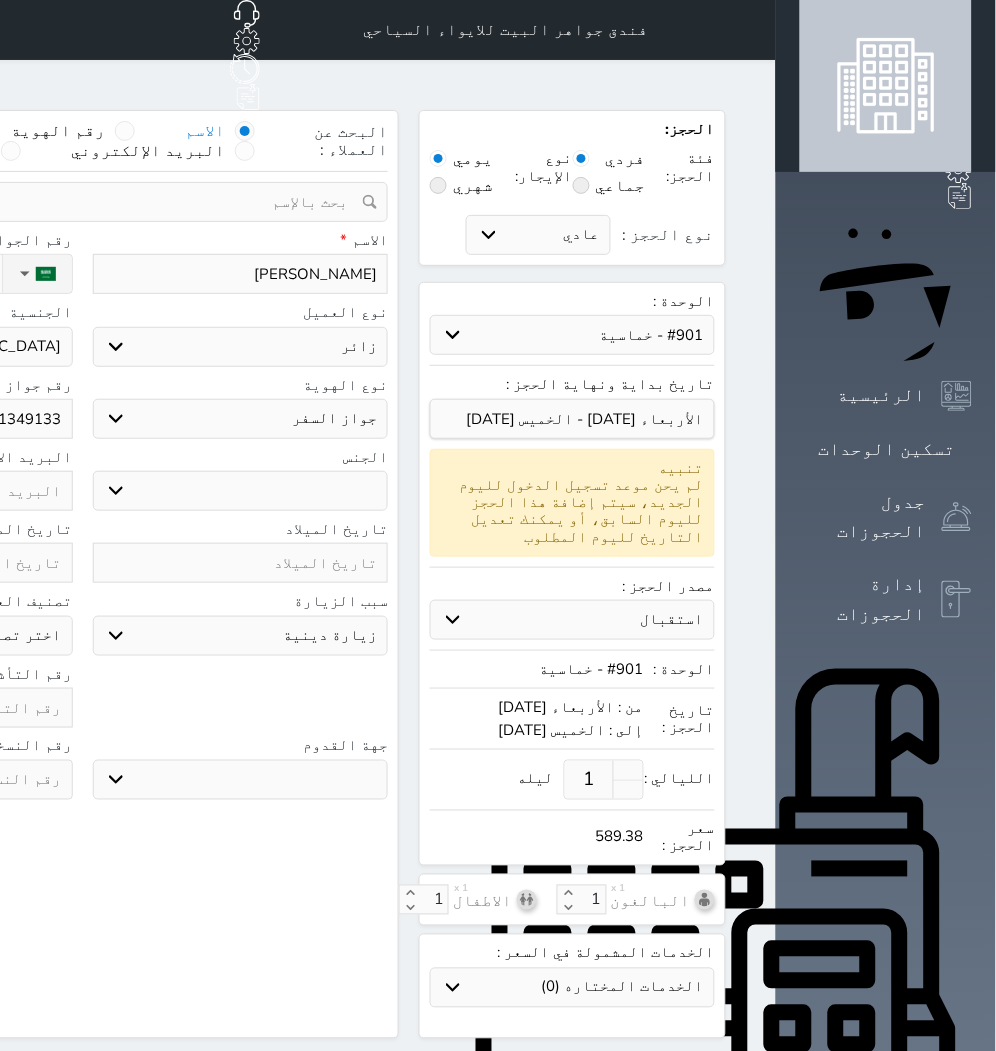 type on "HR1349133" 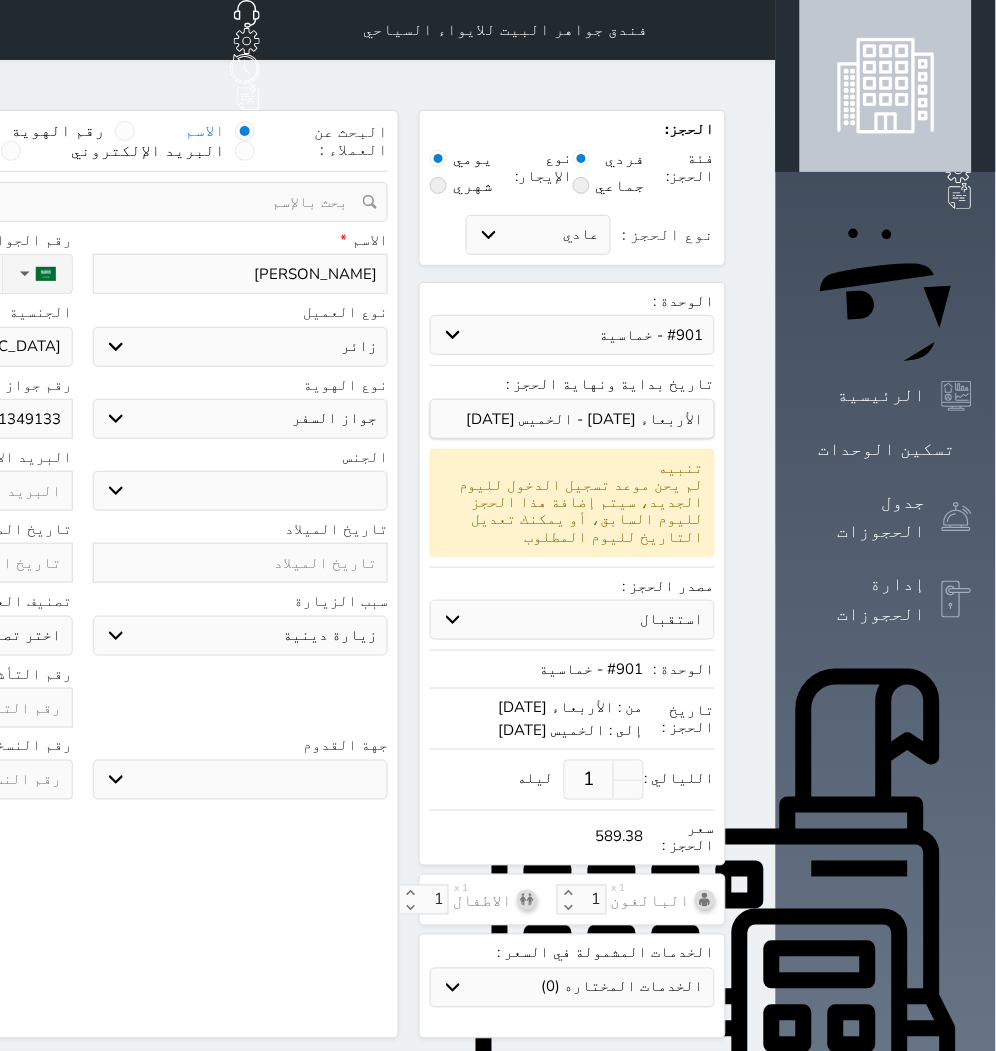 click at bounding box center (-75, 708) 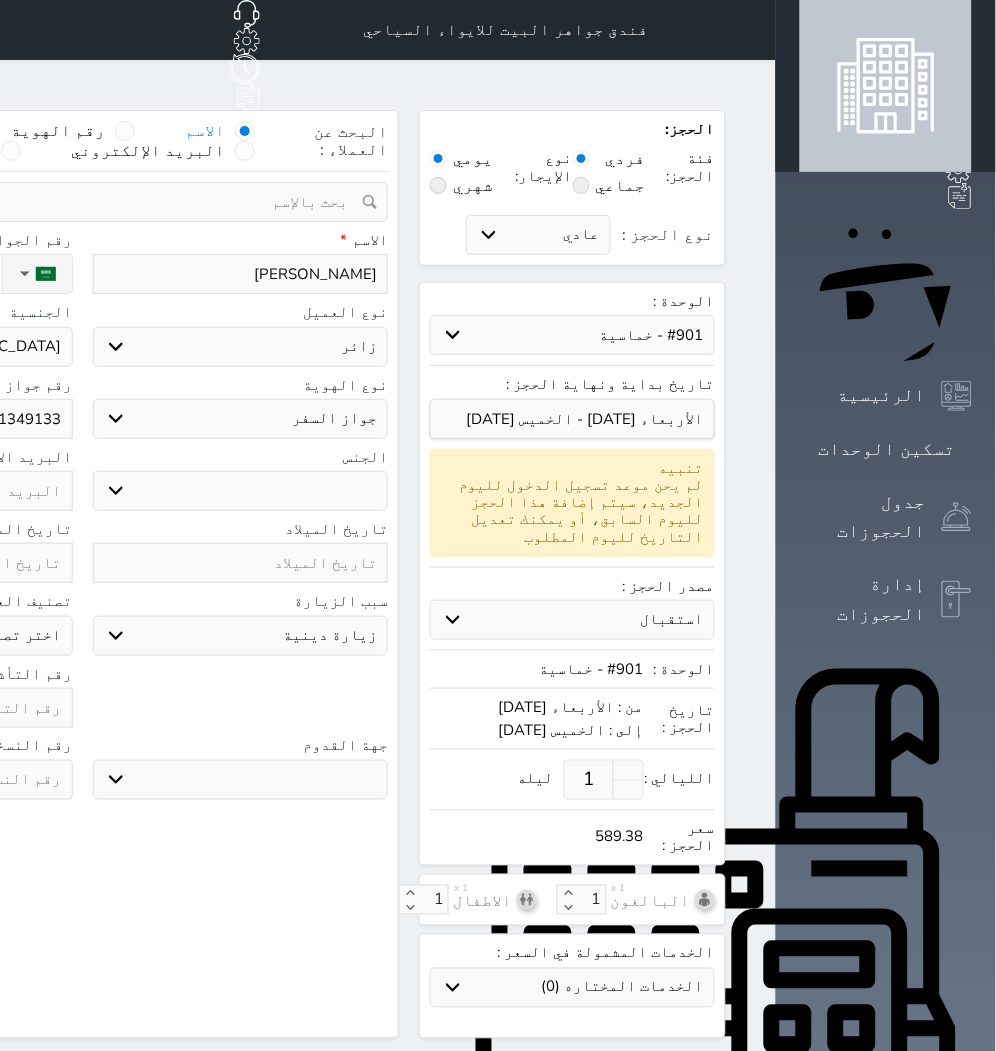 select 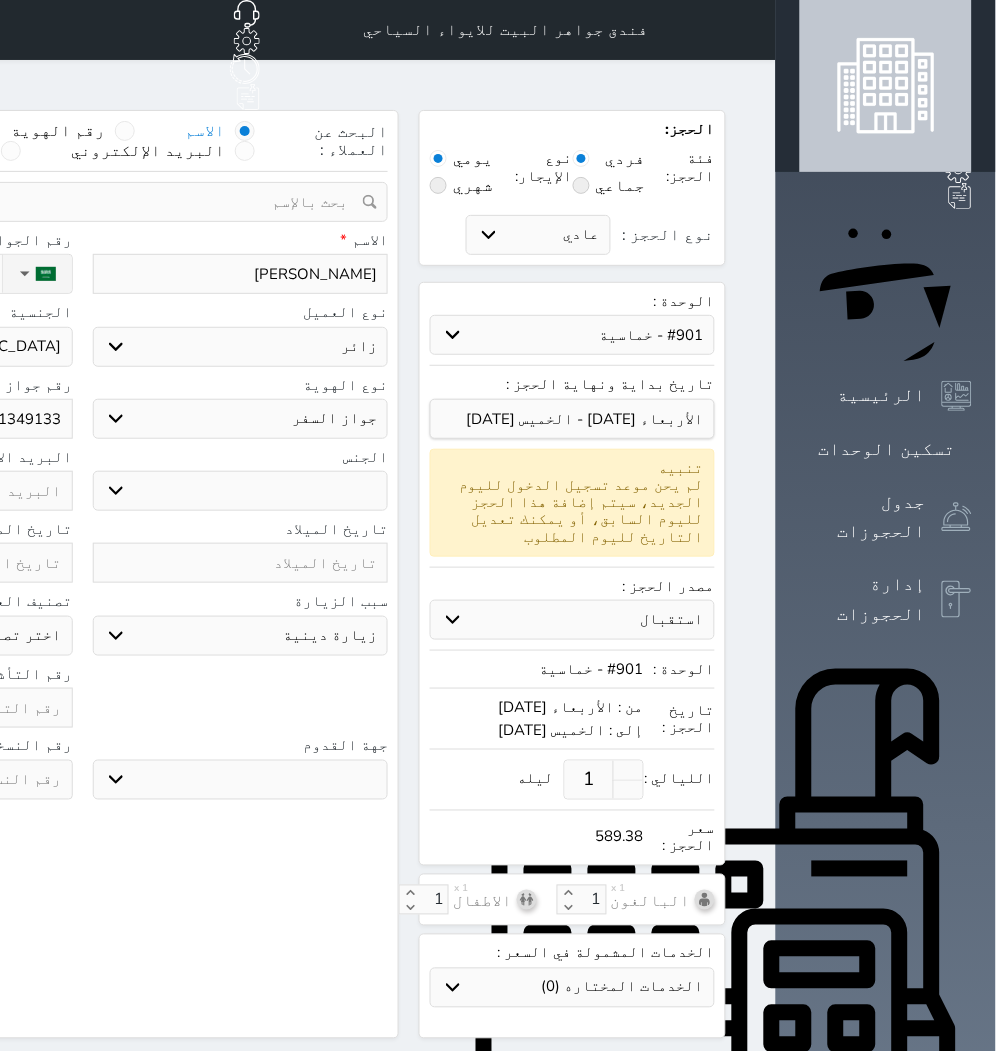 type on "6" 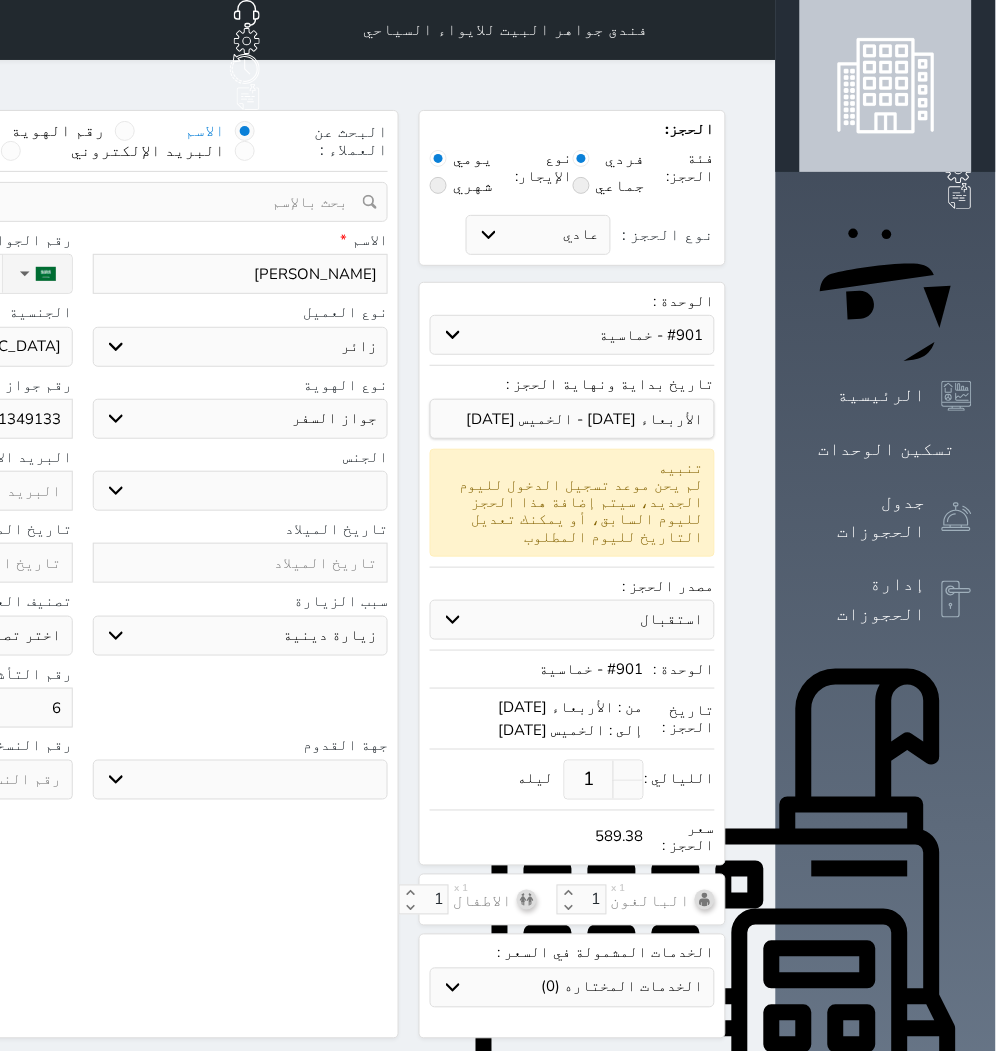 select 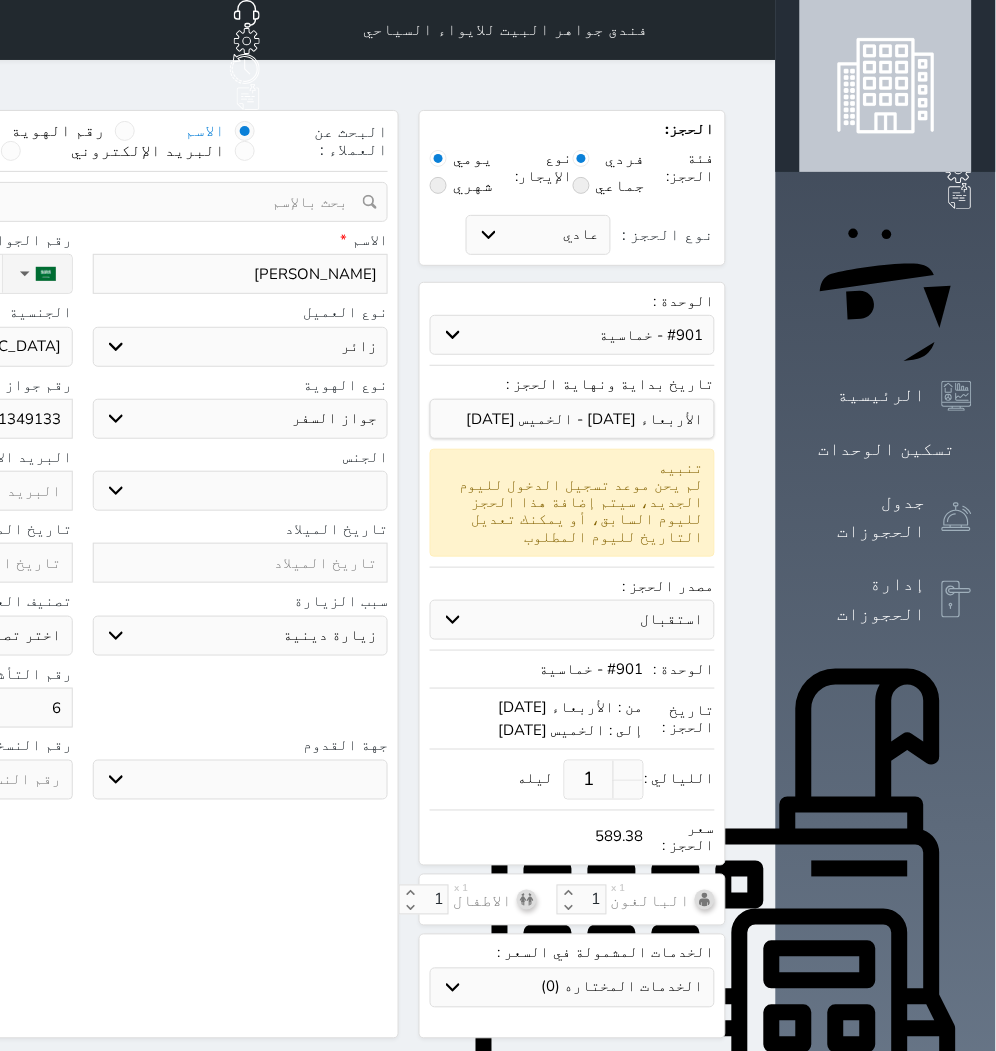 type on "61" 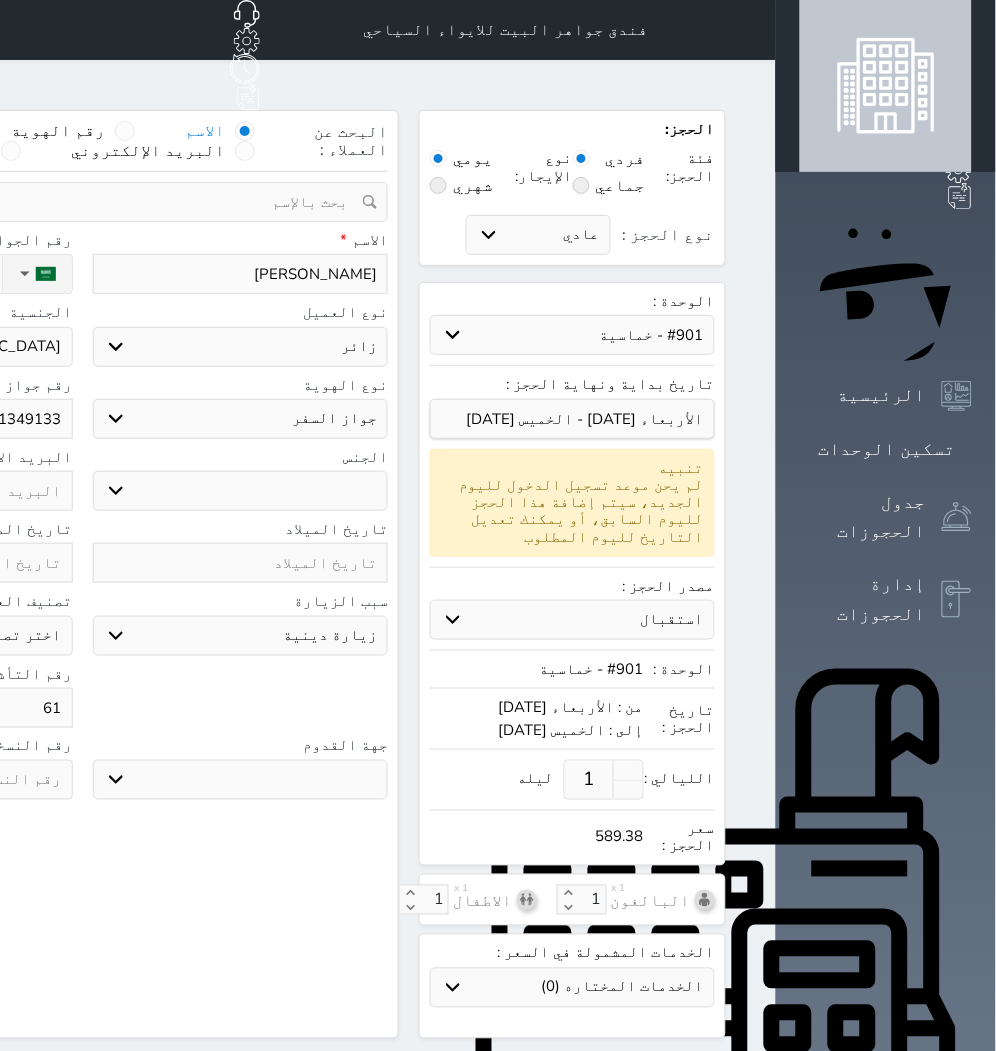 select 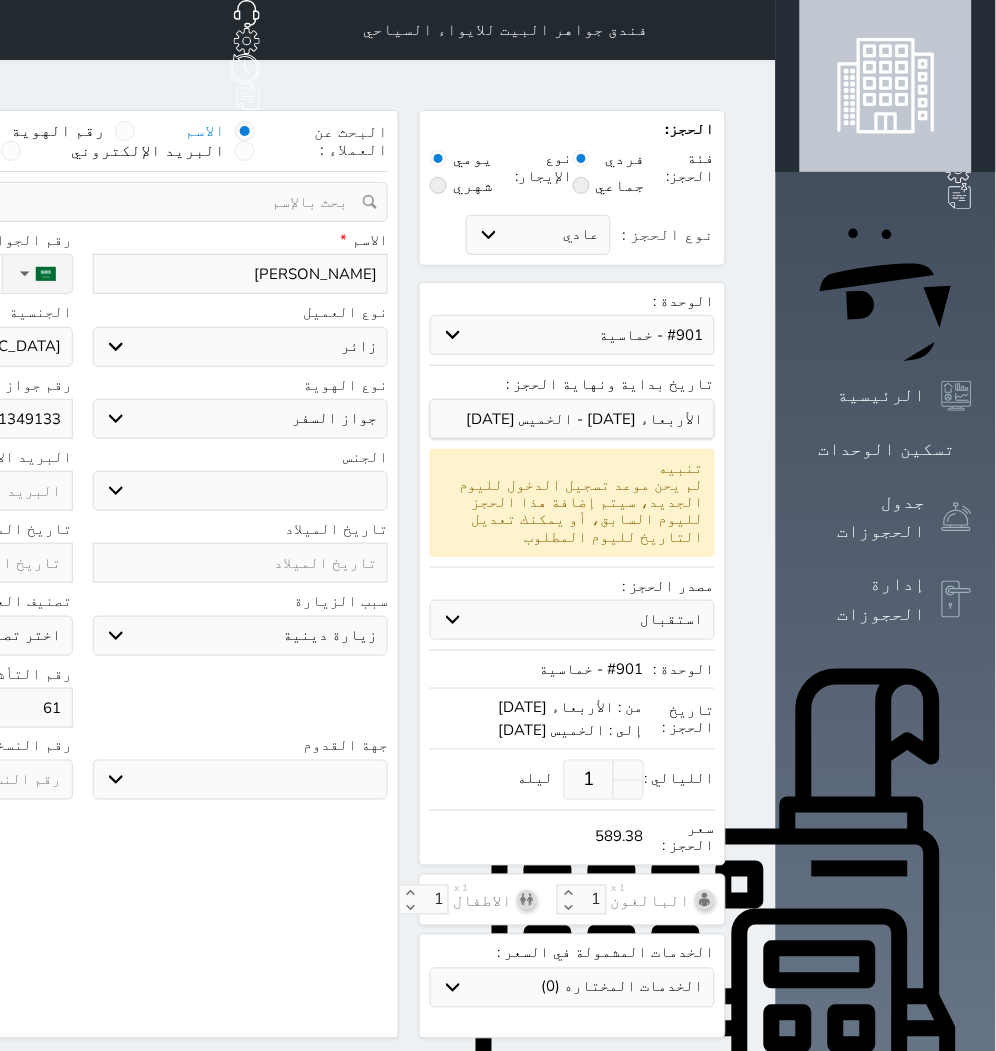type on "614" 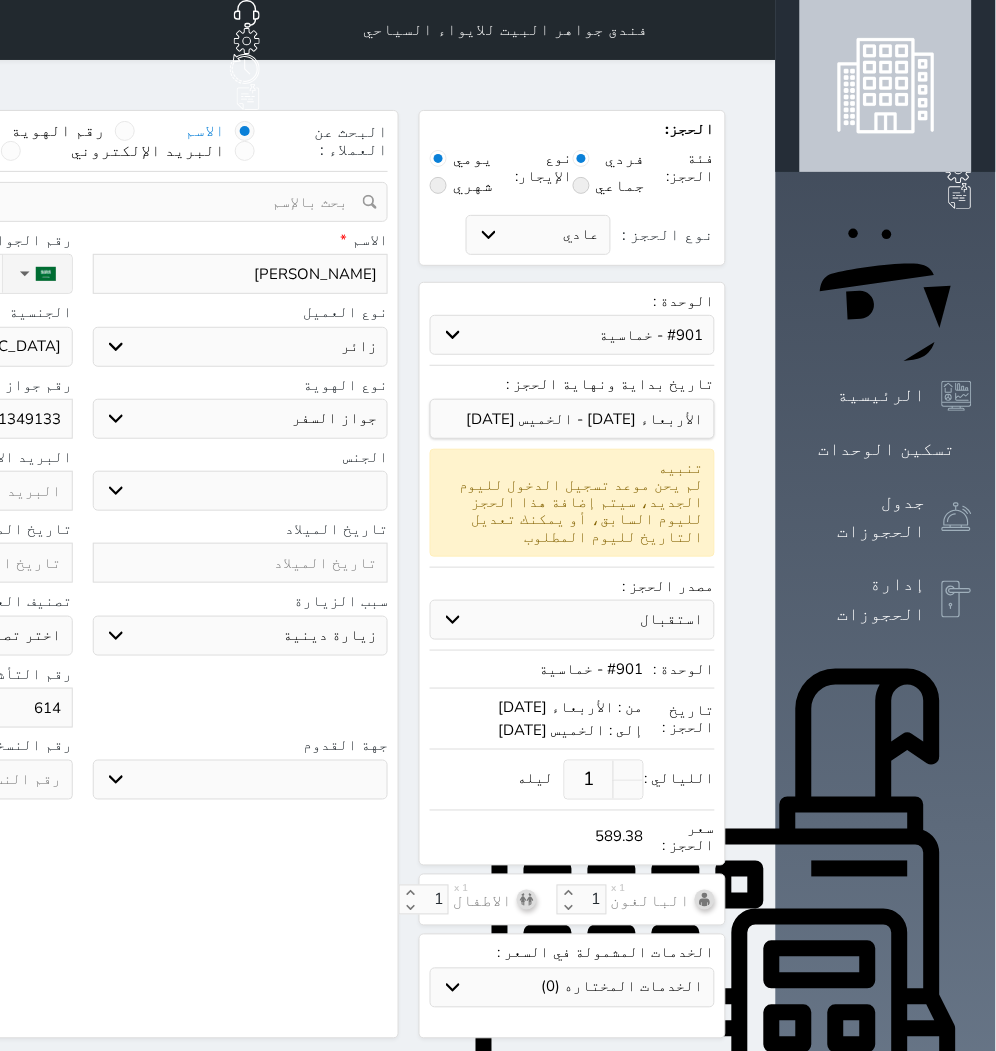 select 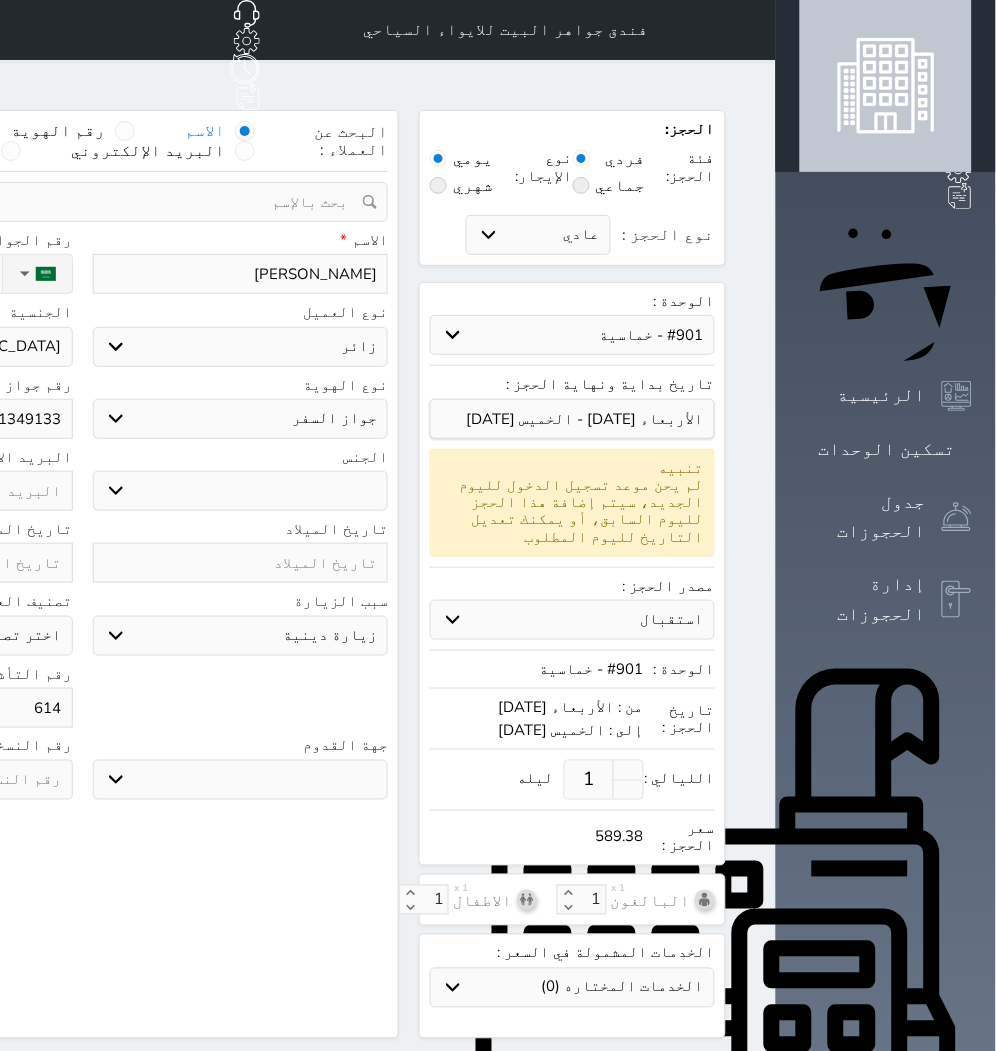 type on "6144" 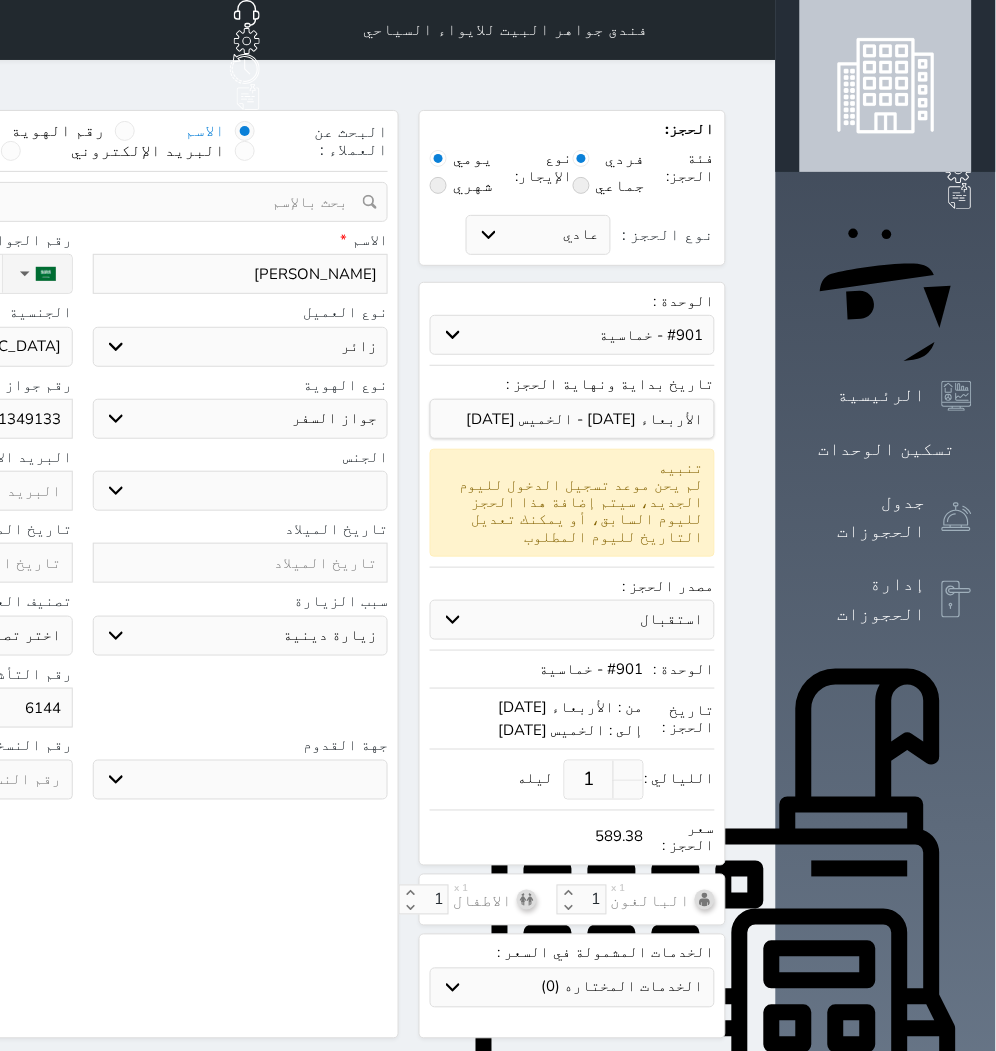 select 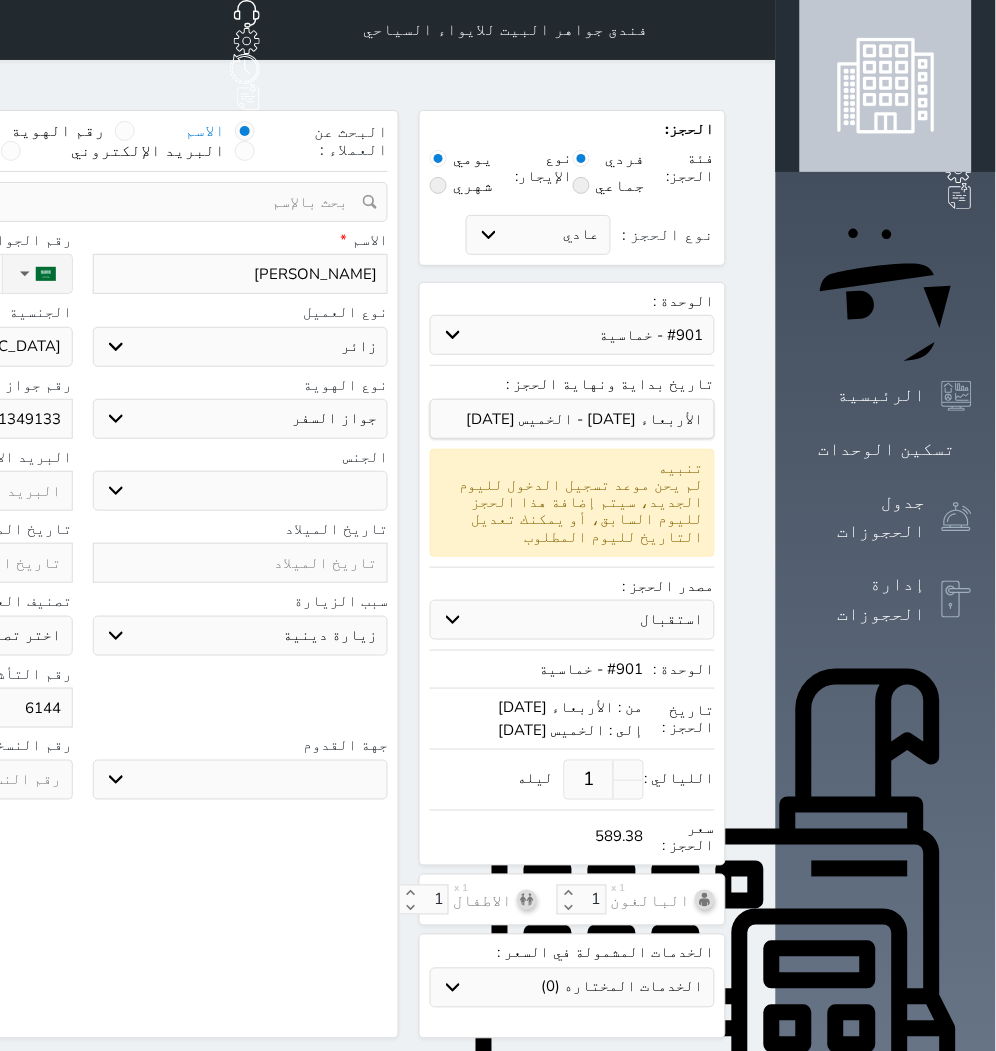 type on "61442" 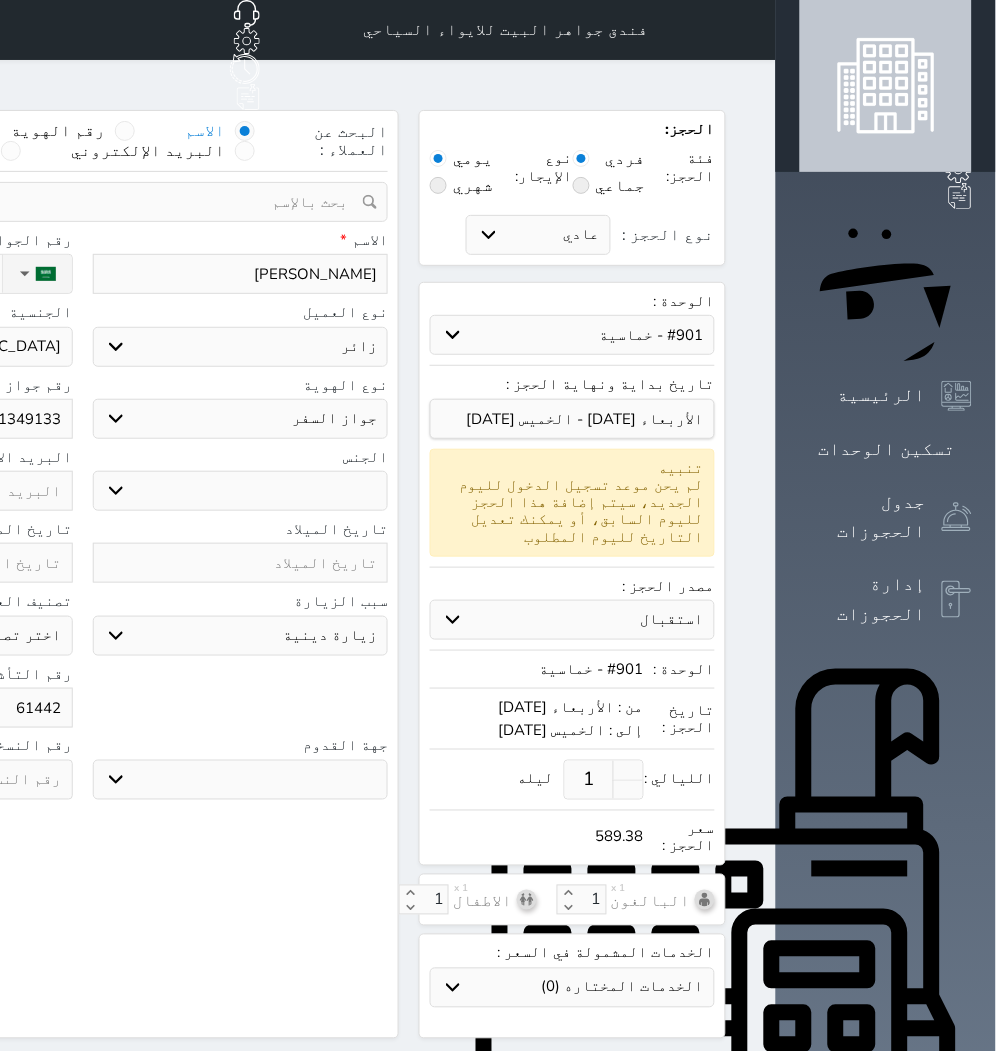 select 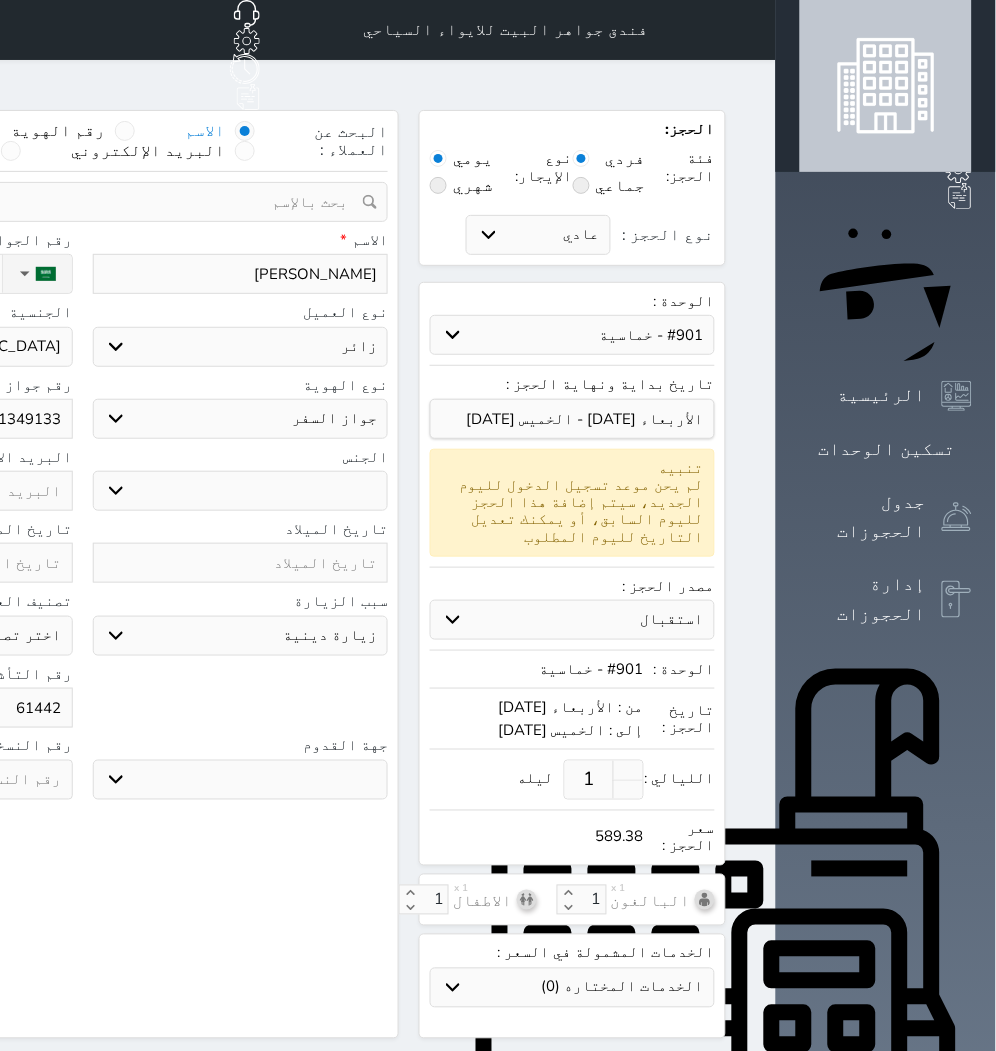 type on "614427" 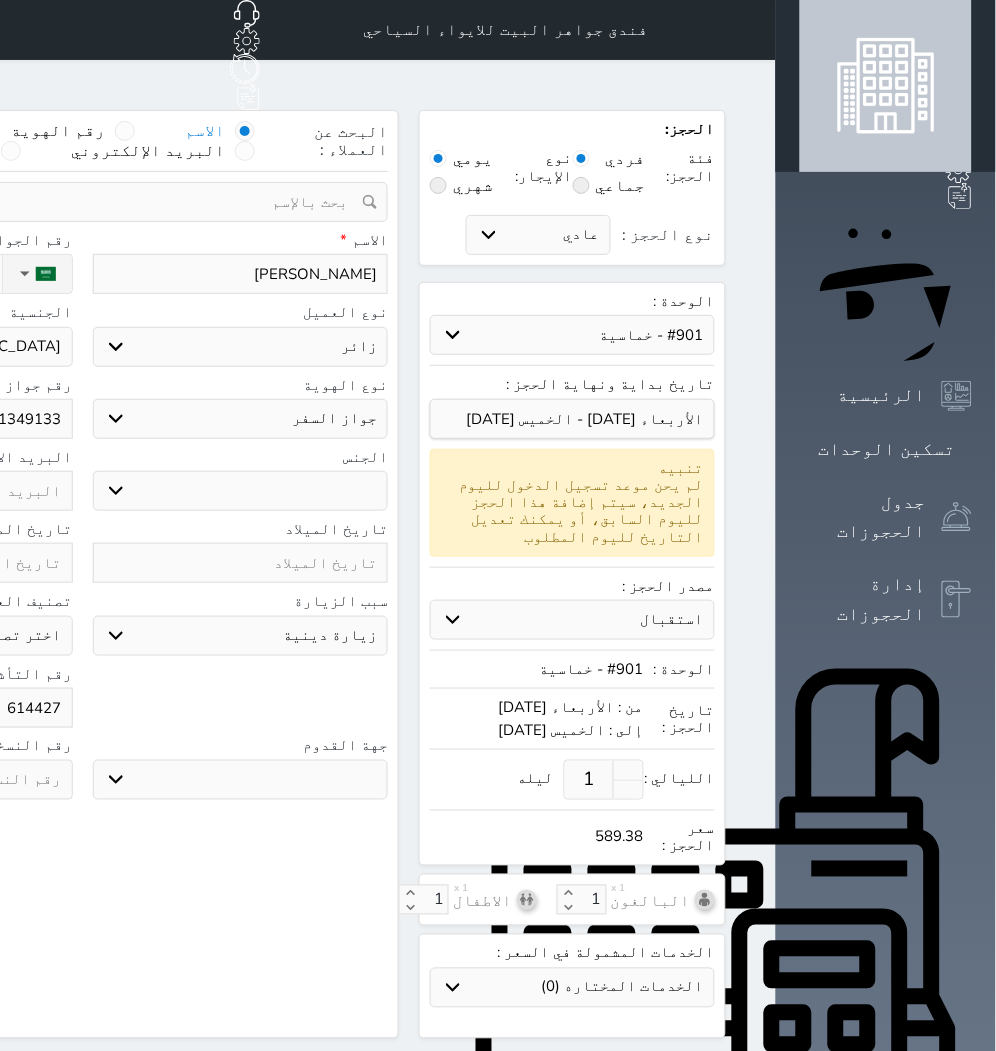 select 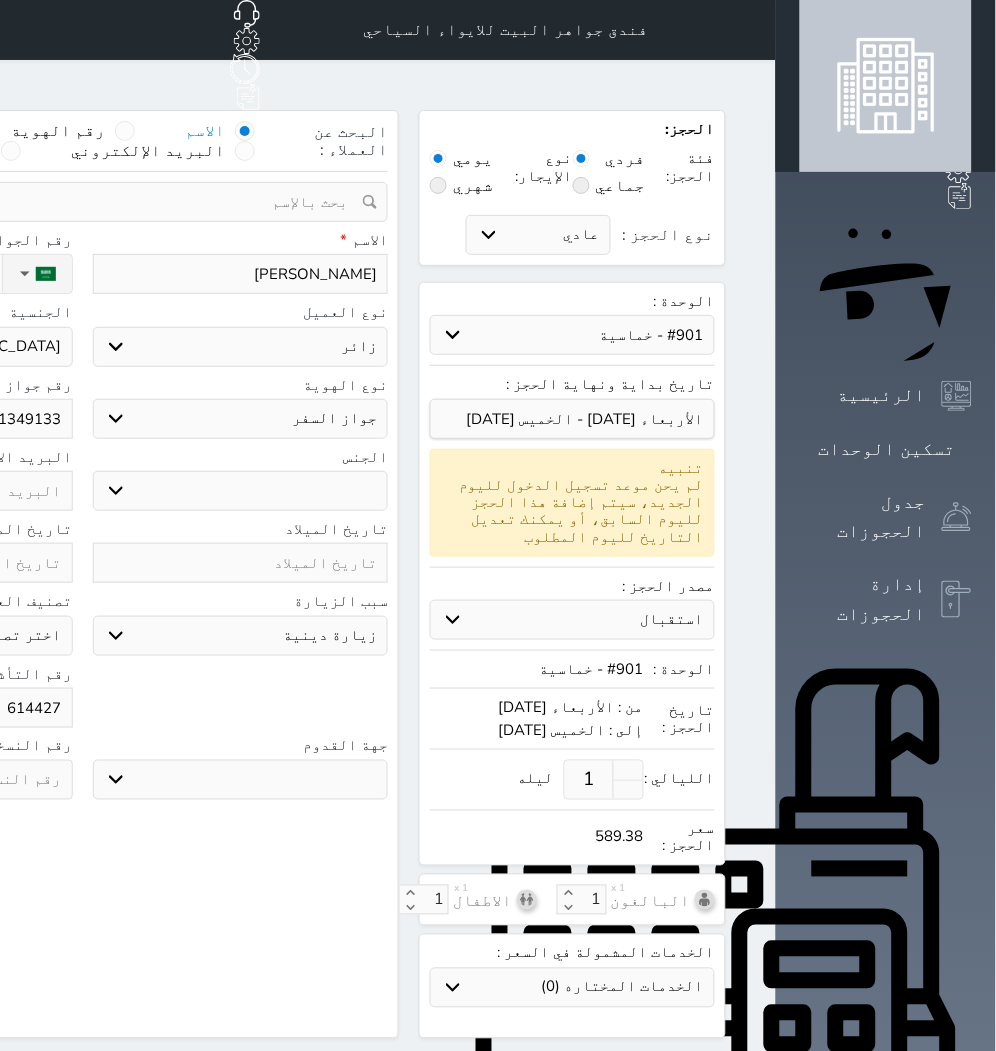 type on "6144270" 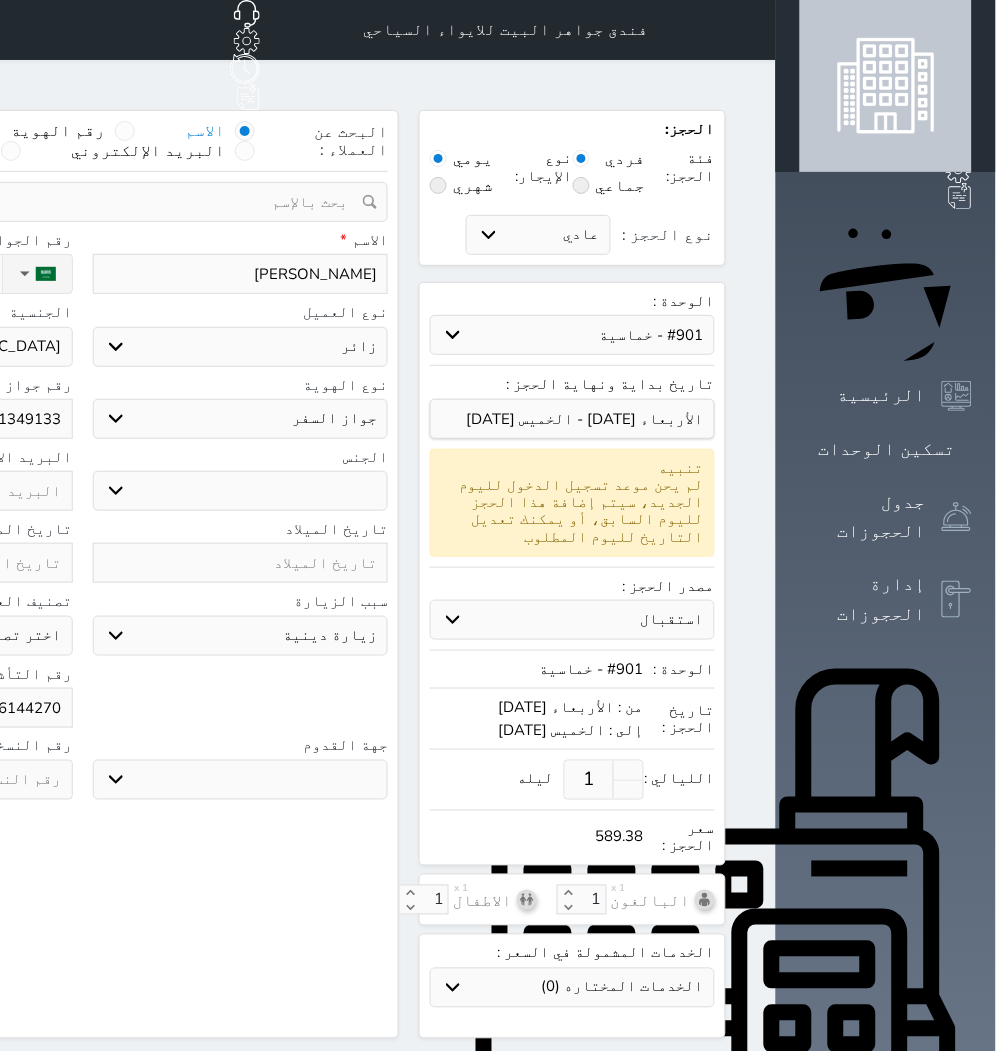 select 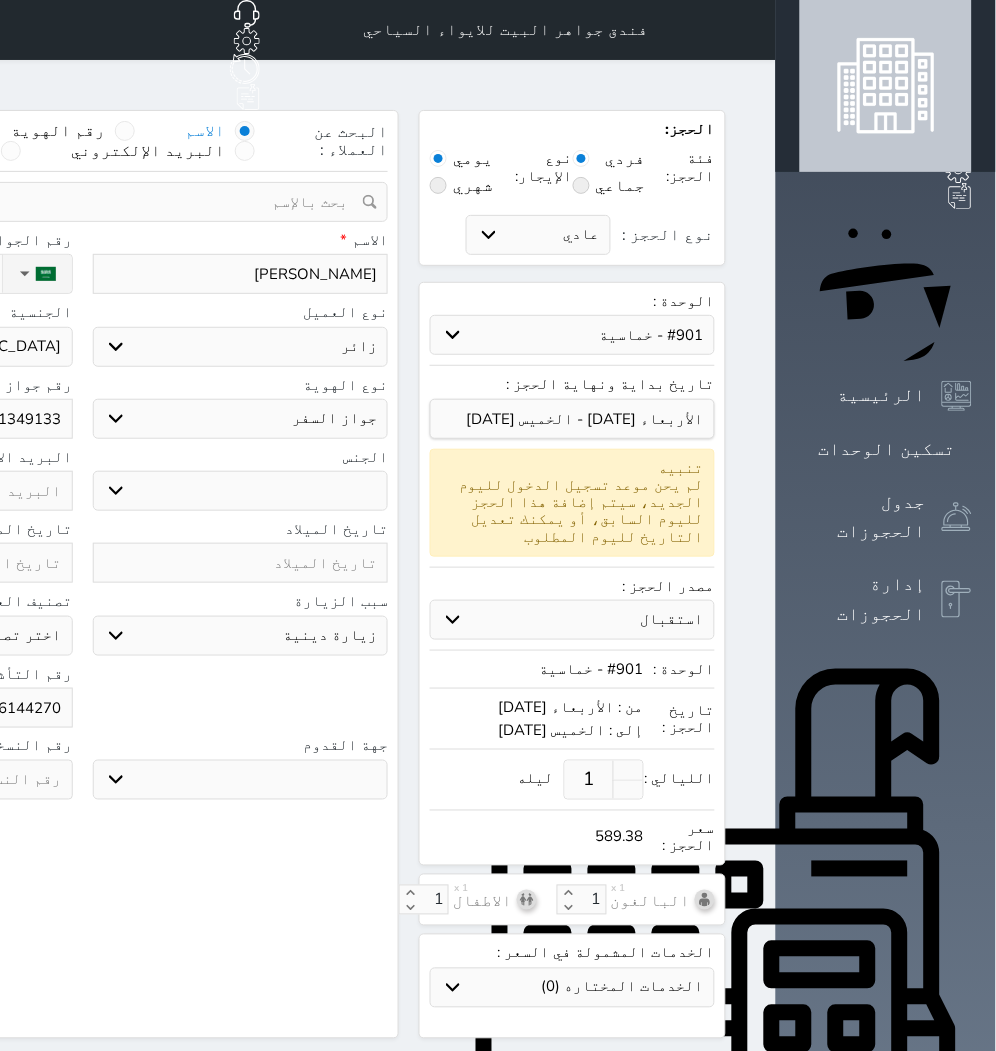 type on "61442702" 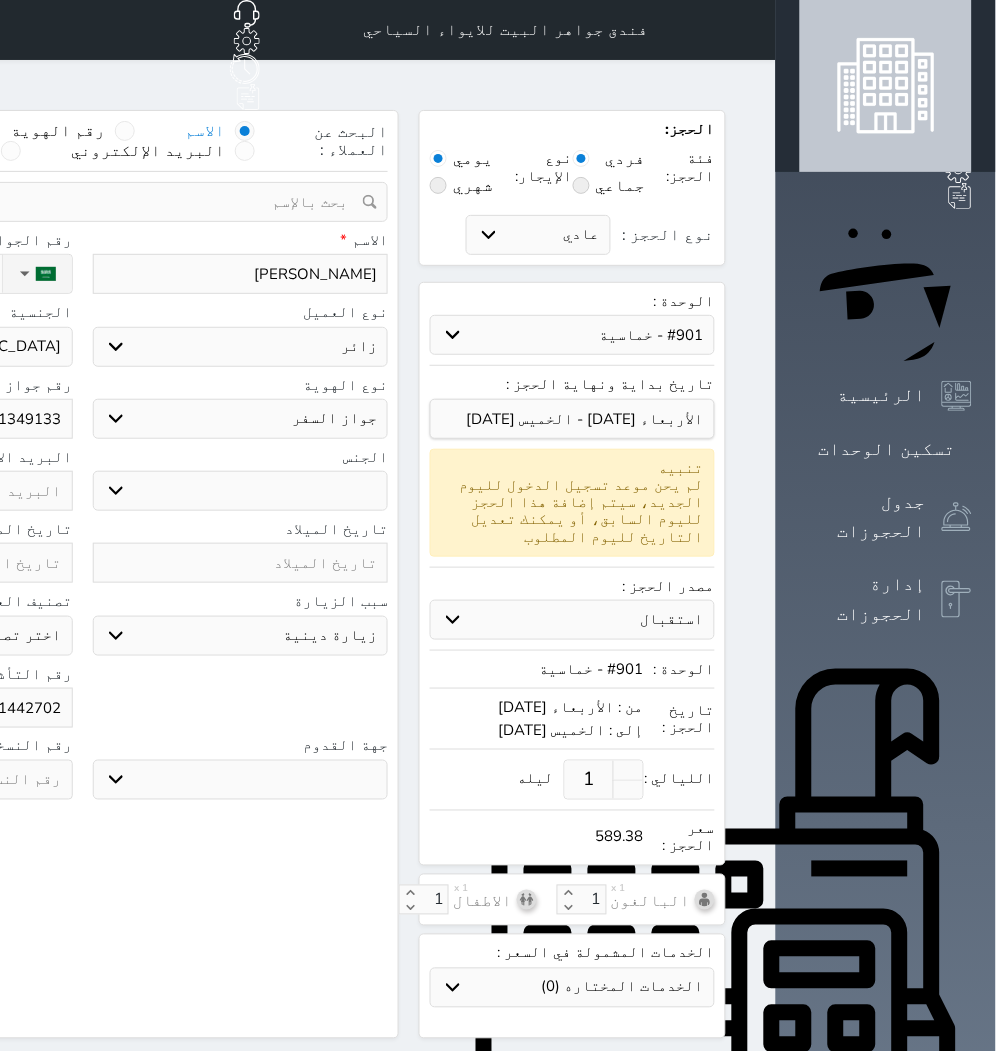 select 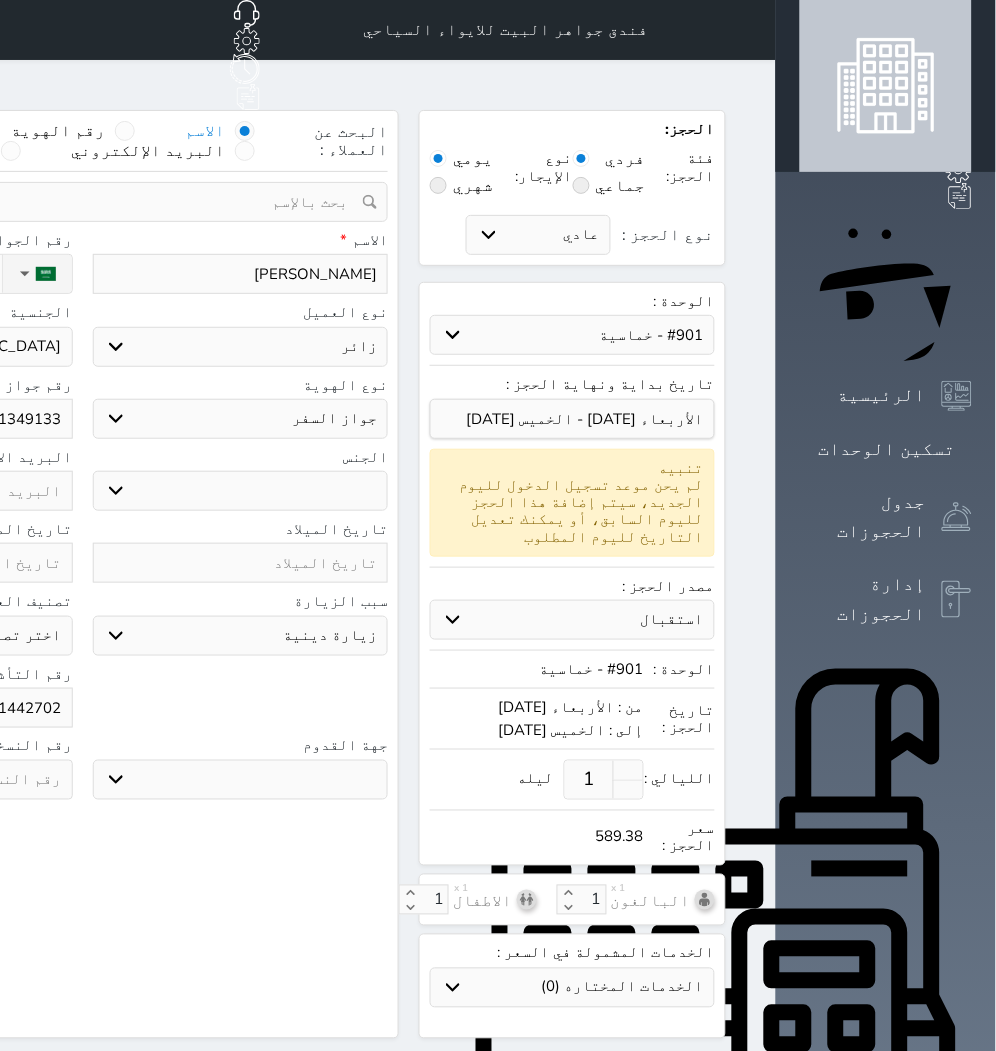 type on "614427028" 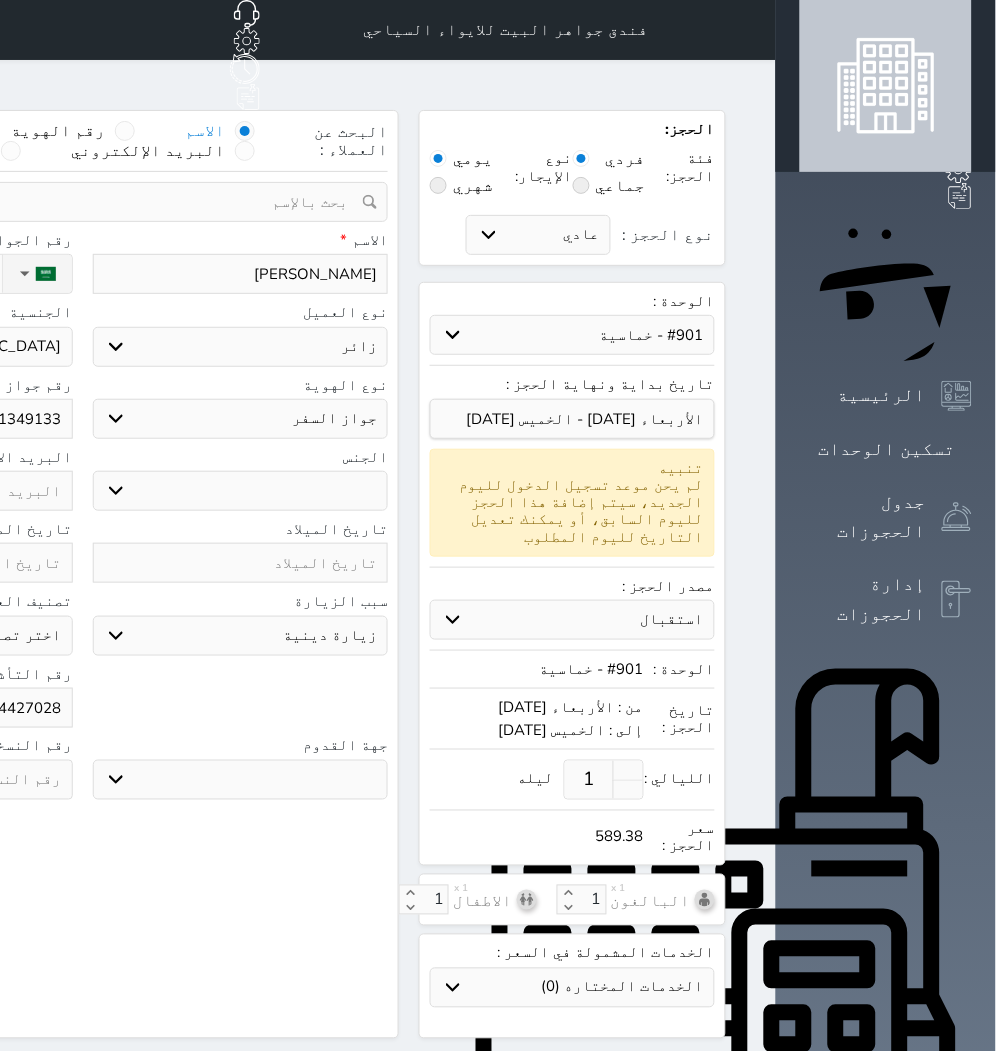 select 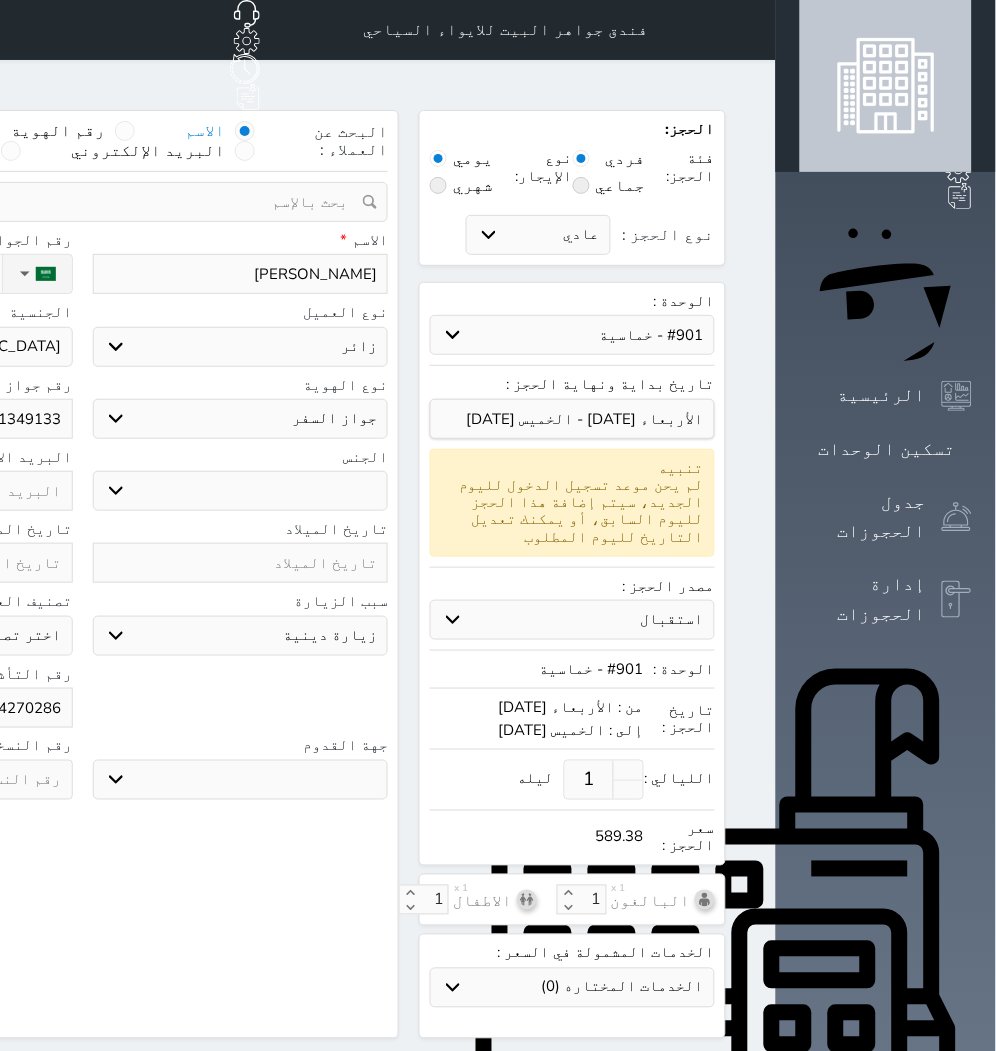 type on "6144270286" 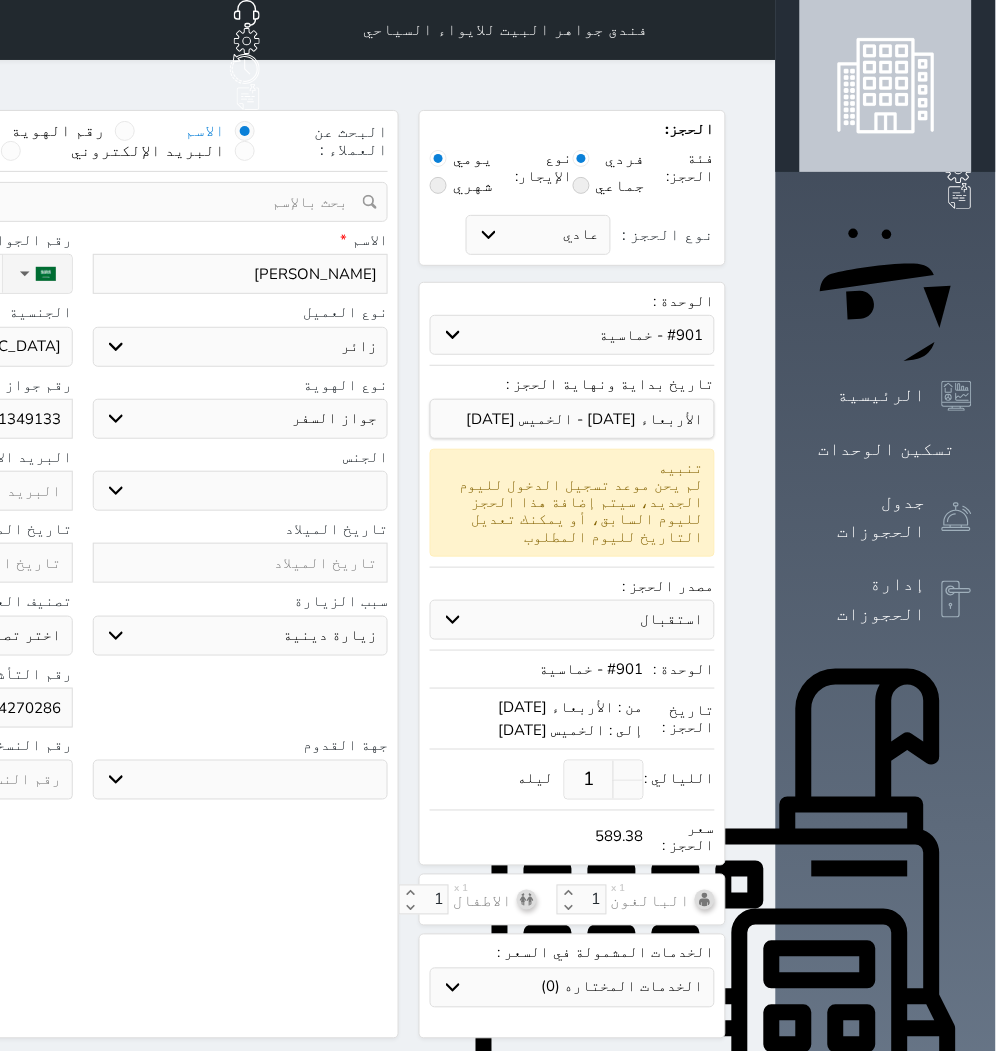 click on "1" at bounding box center (589, 780) 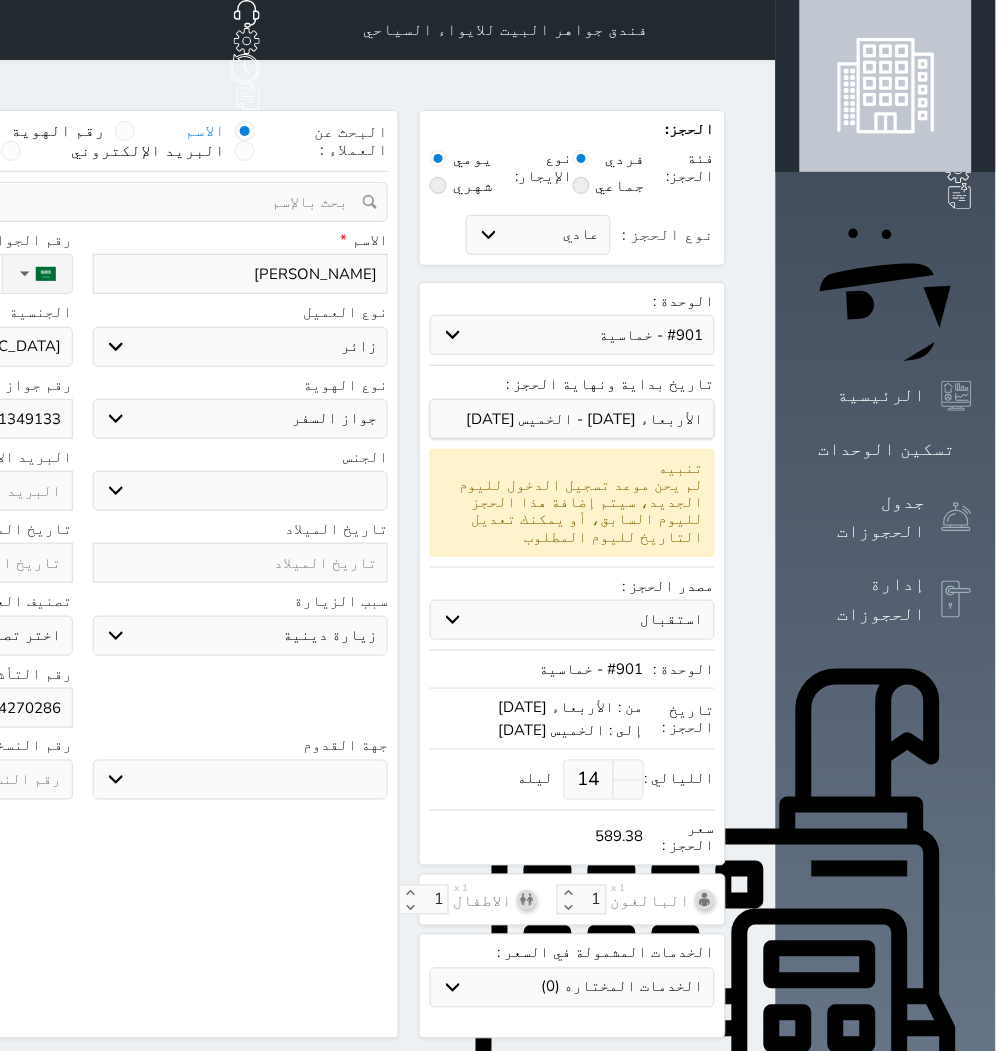 type on "14" 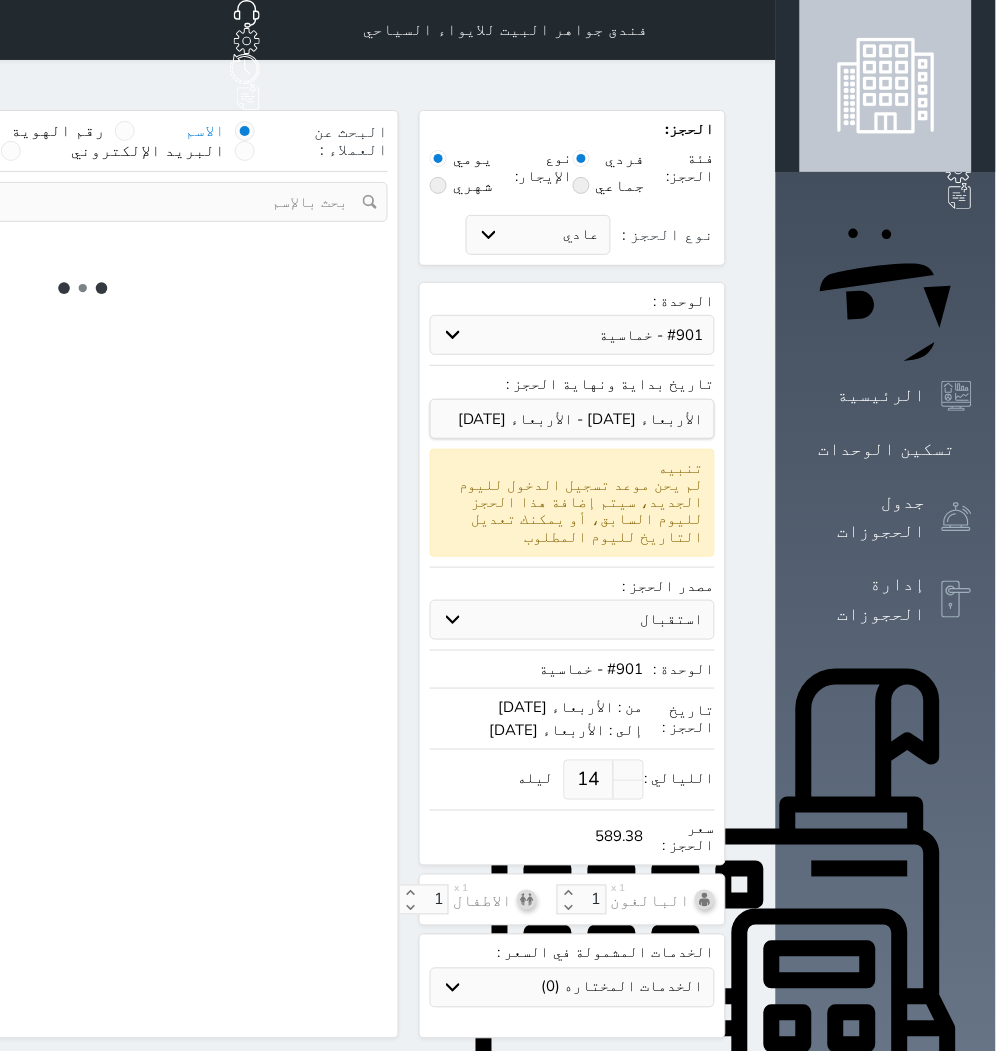 select on "3" 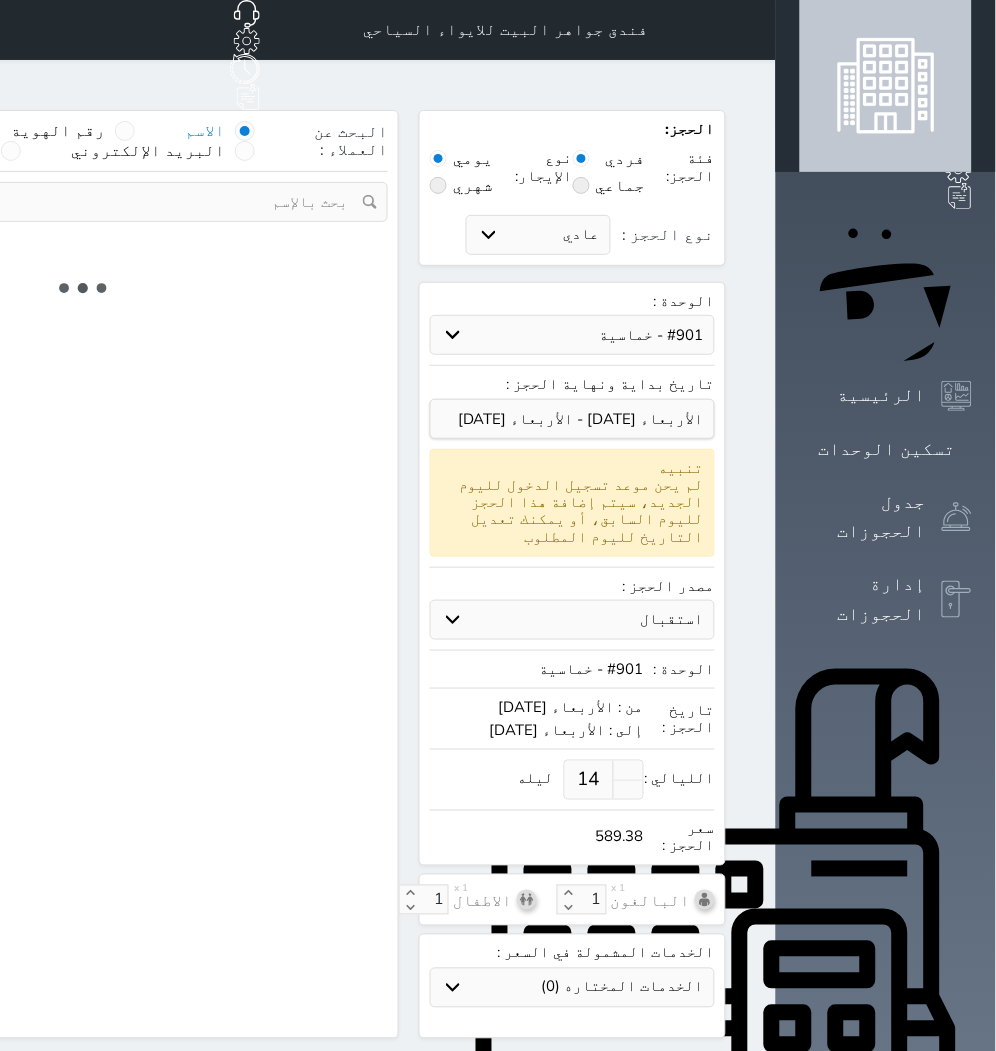 select on "304" 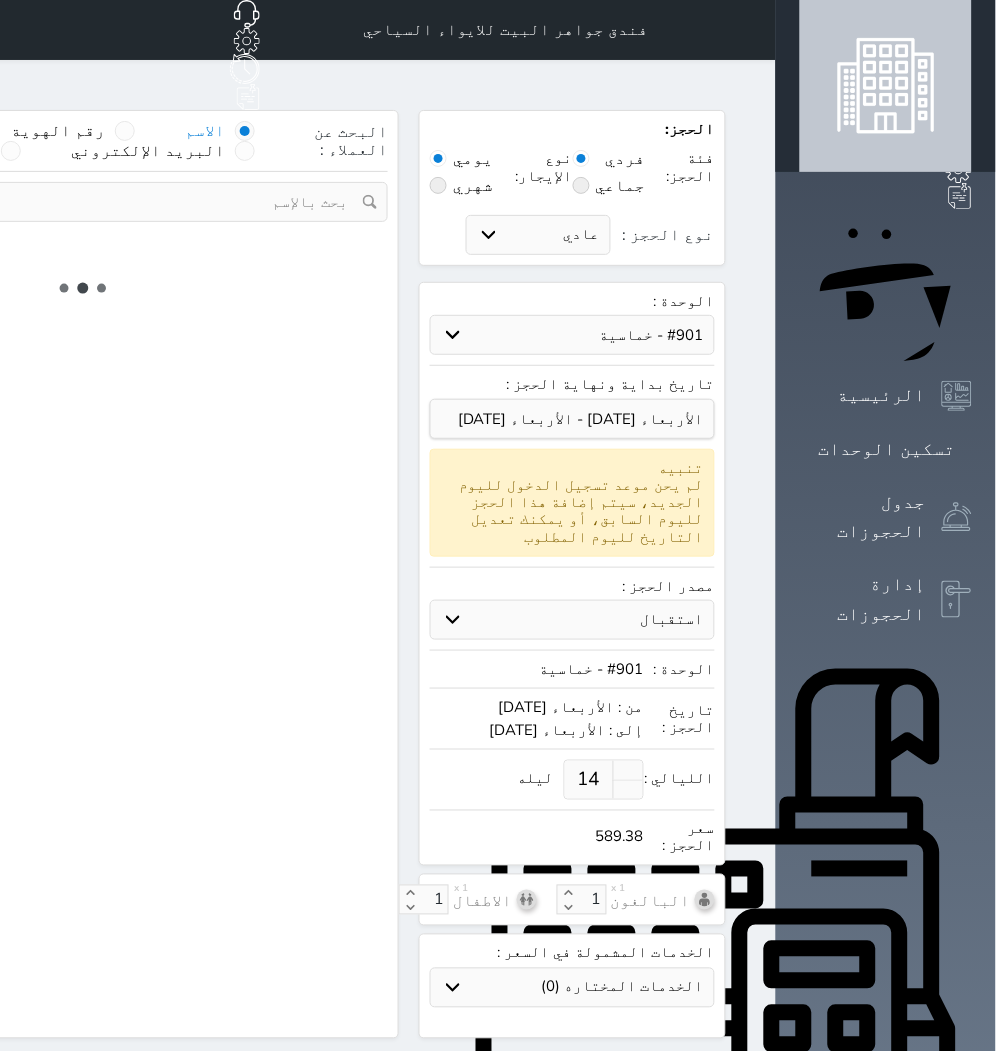 select on "5" 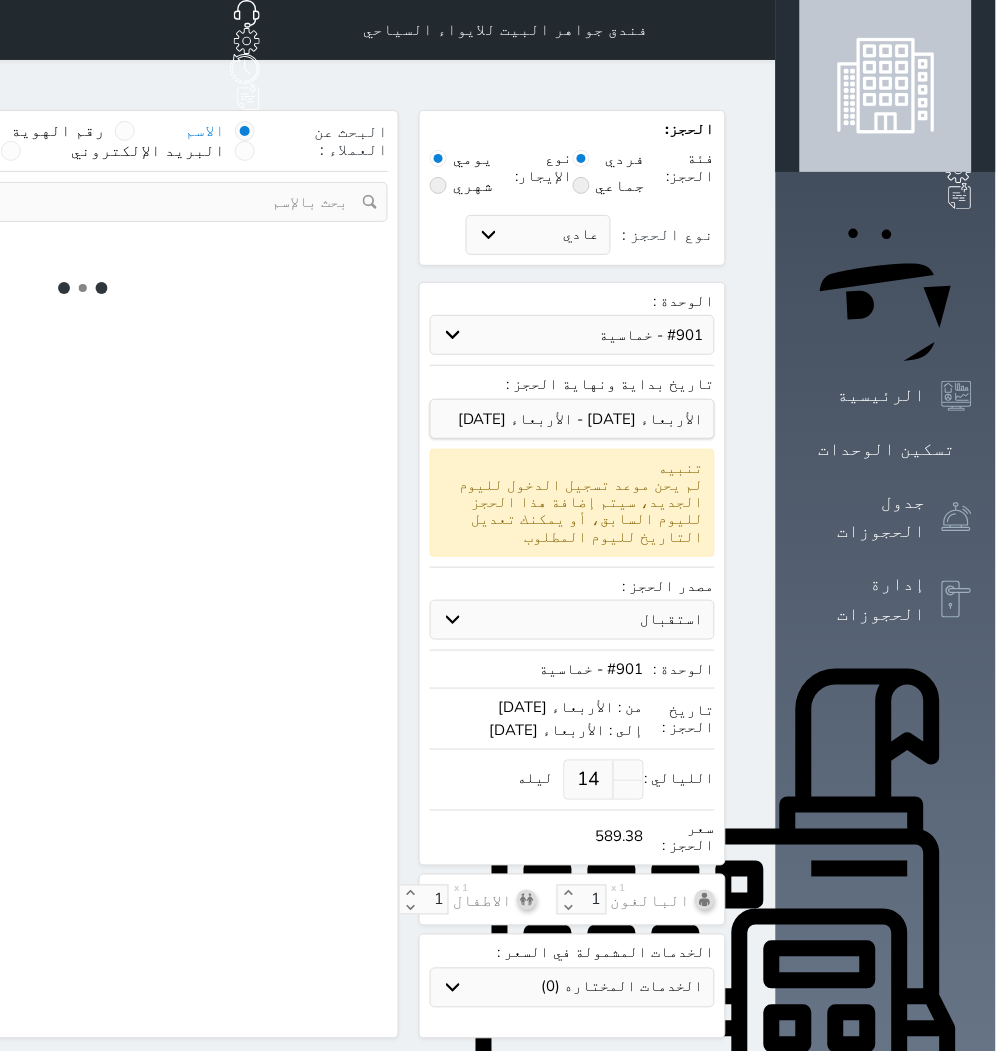 select on "3" 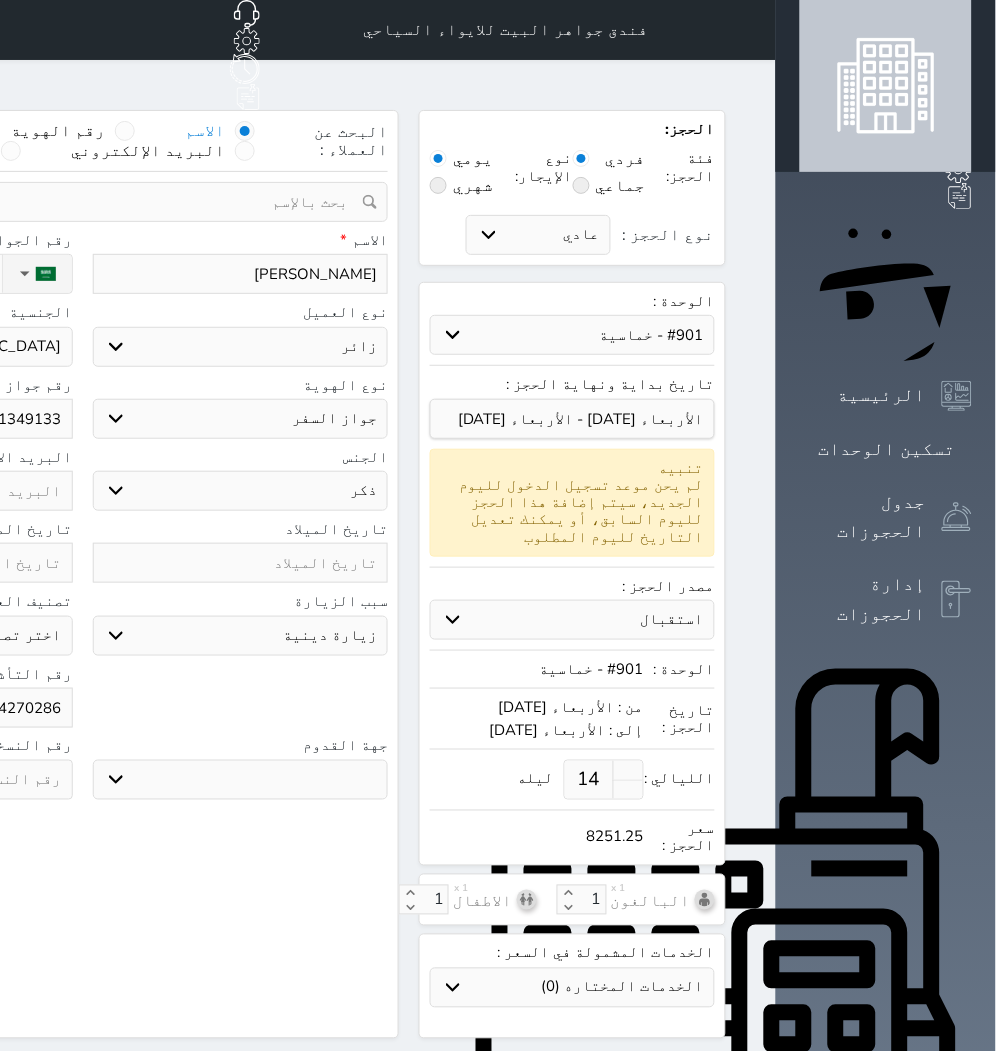 select 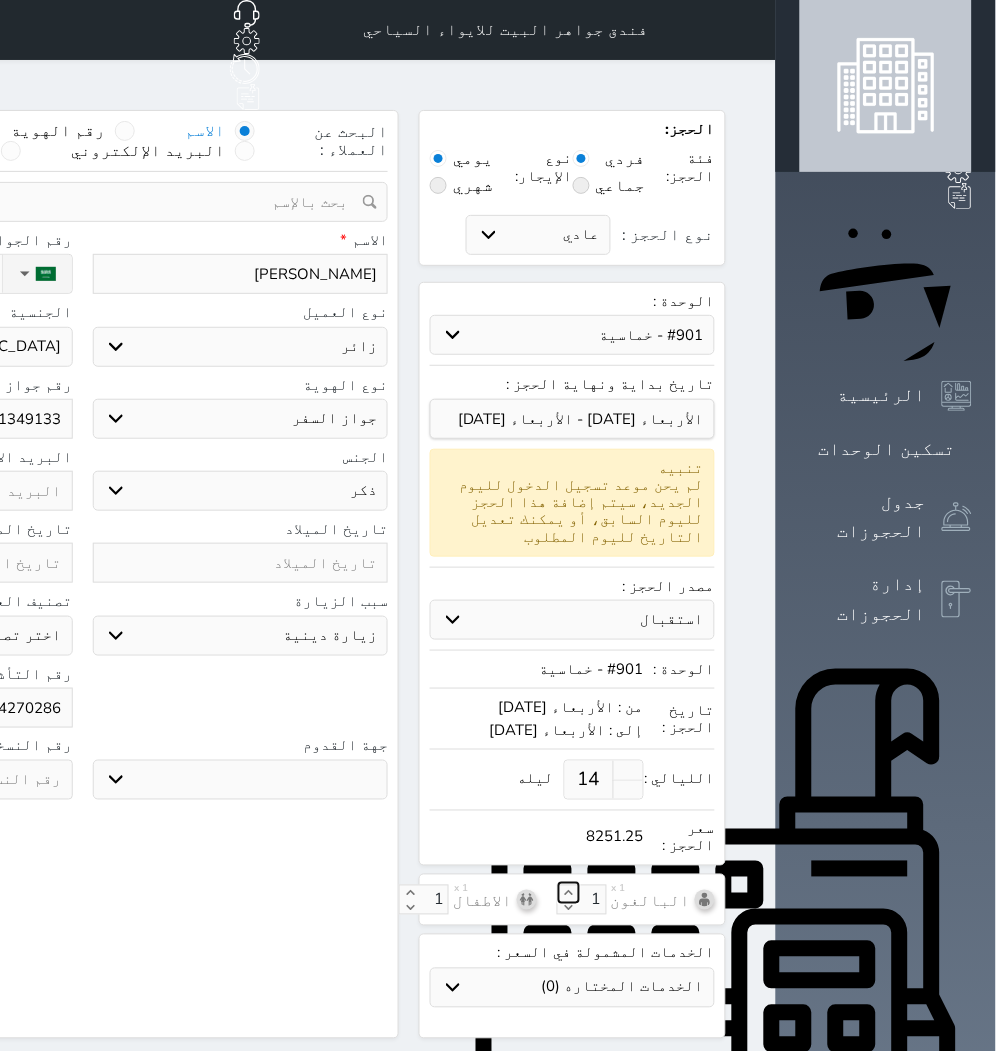 click 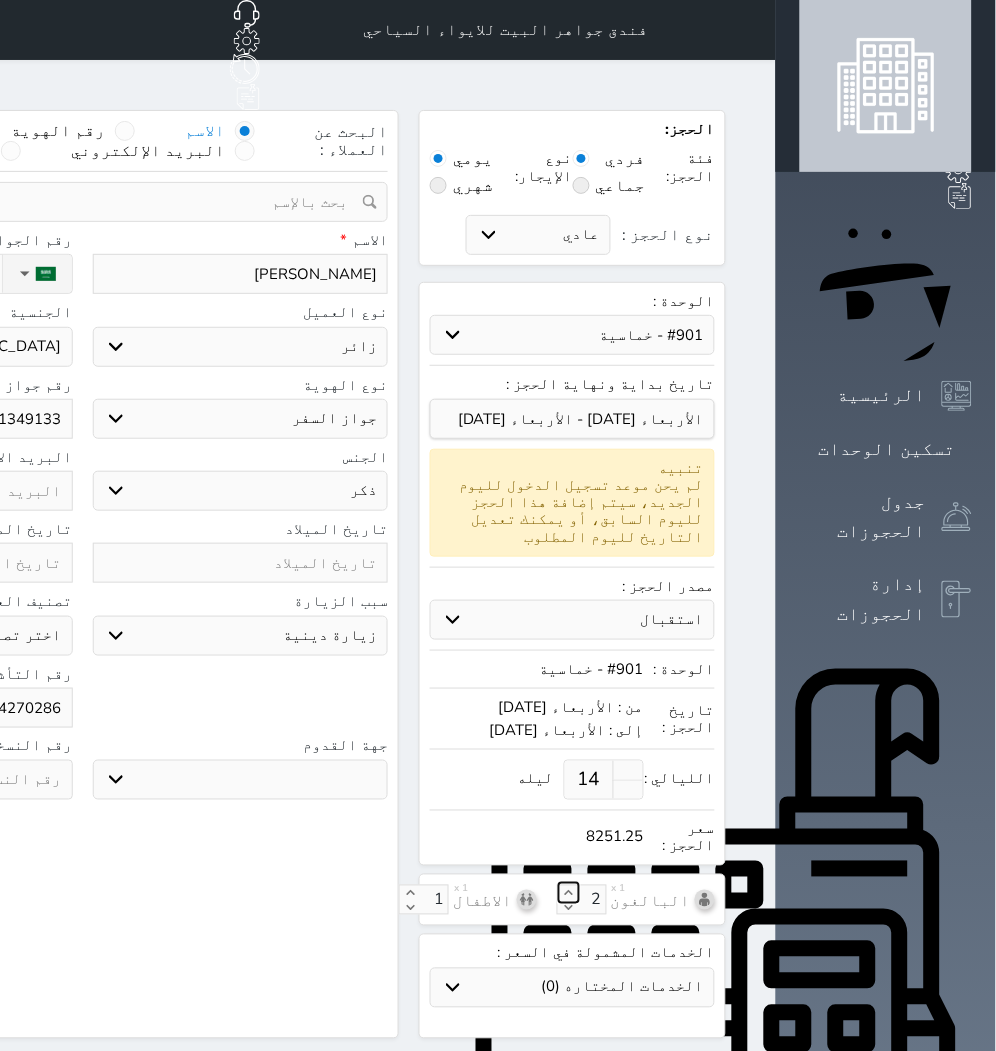 select 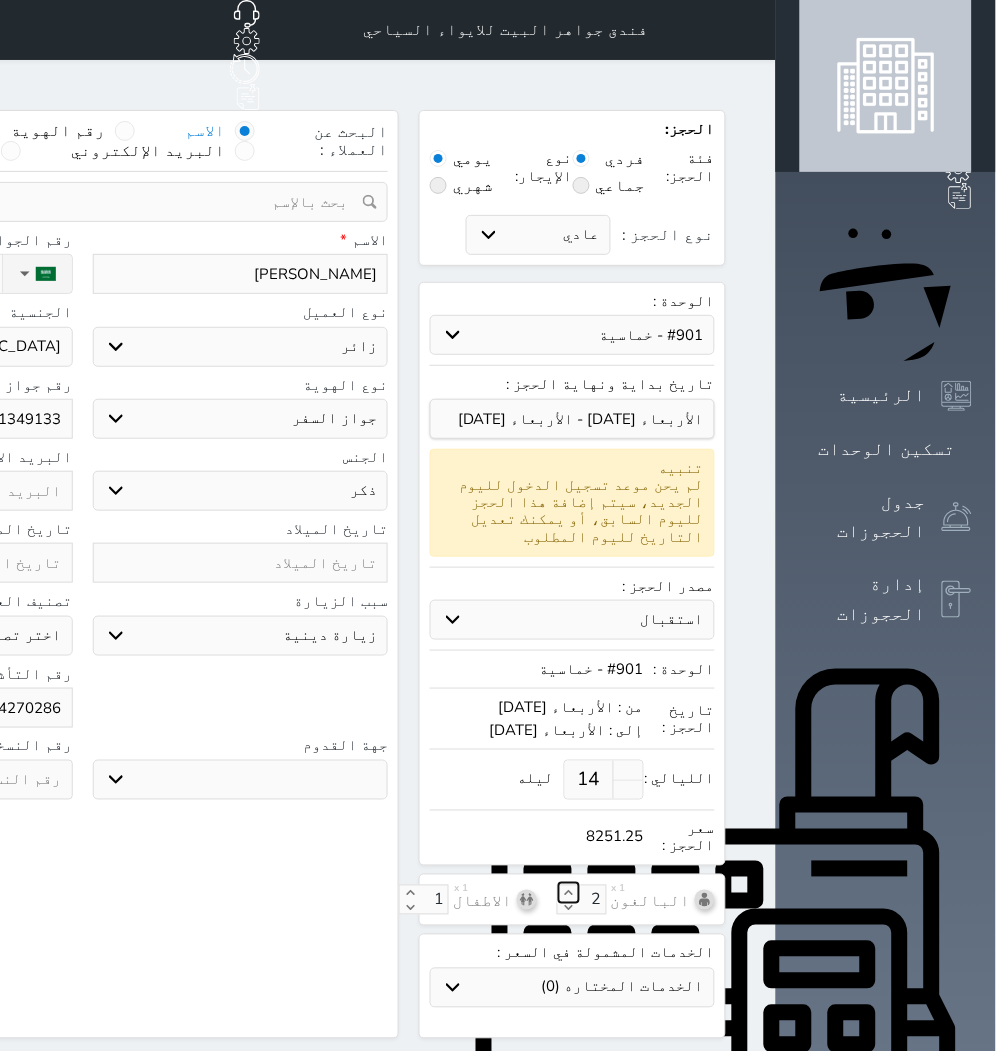 select on "83774" 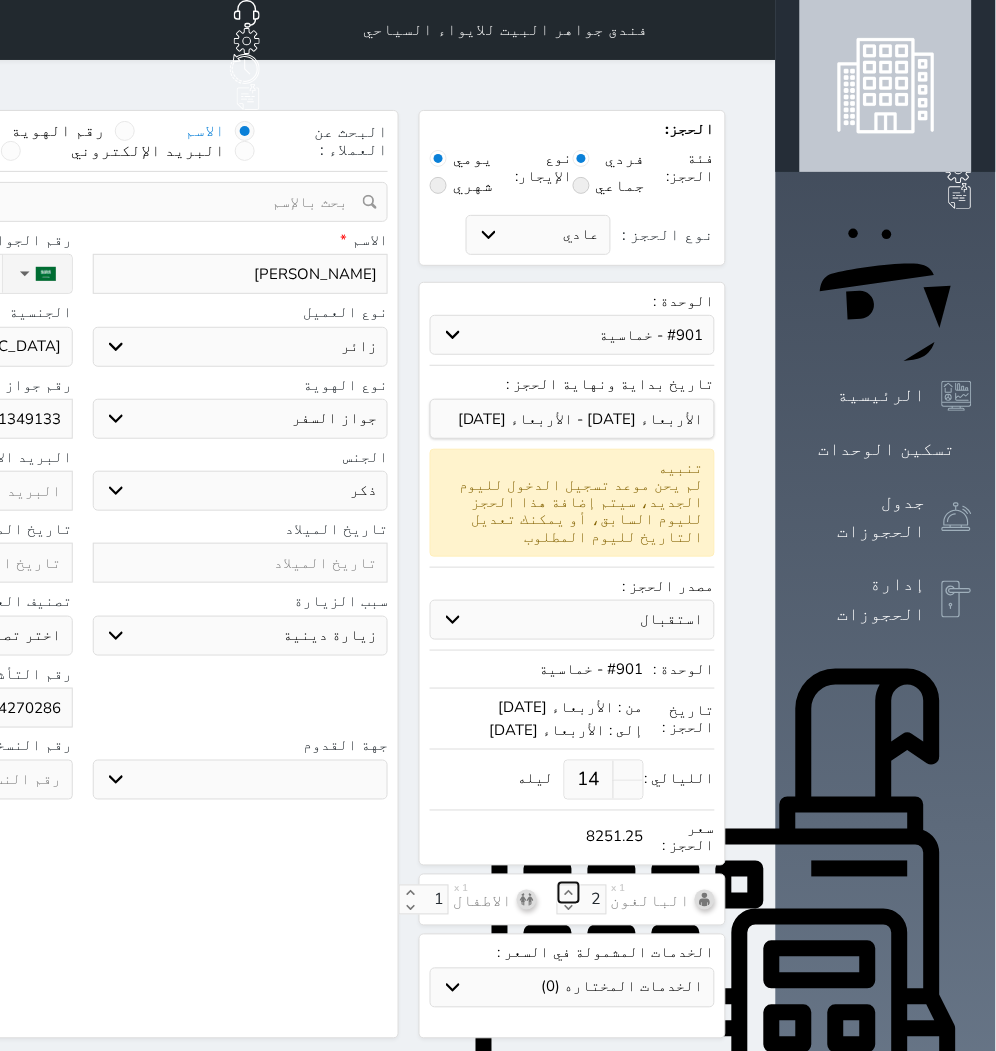 type on "1" 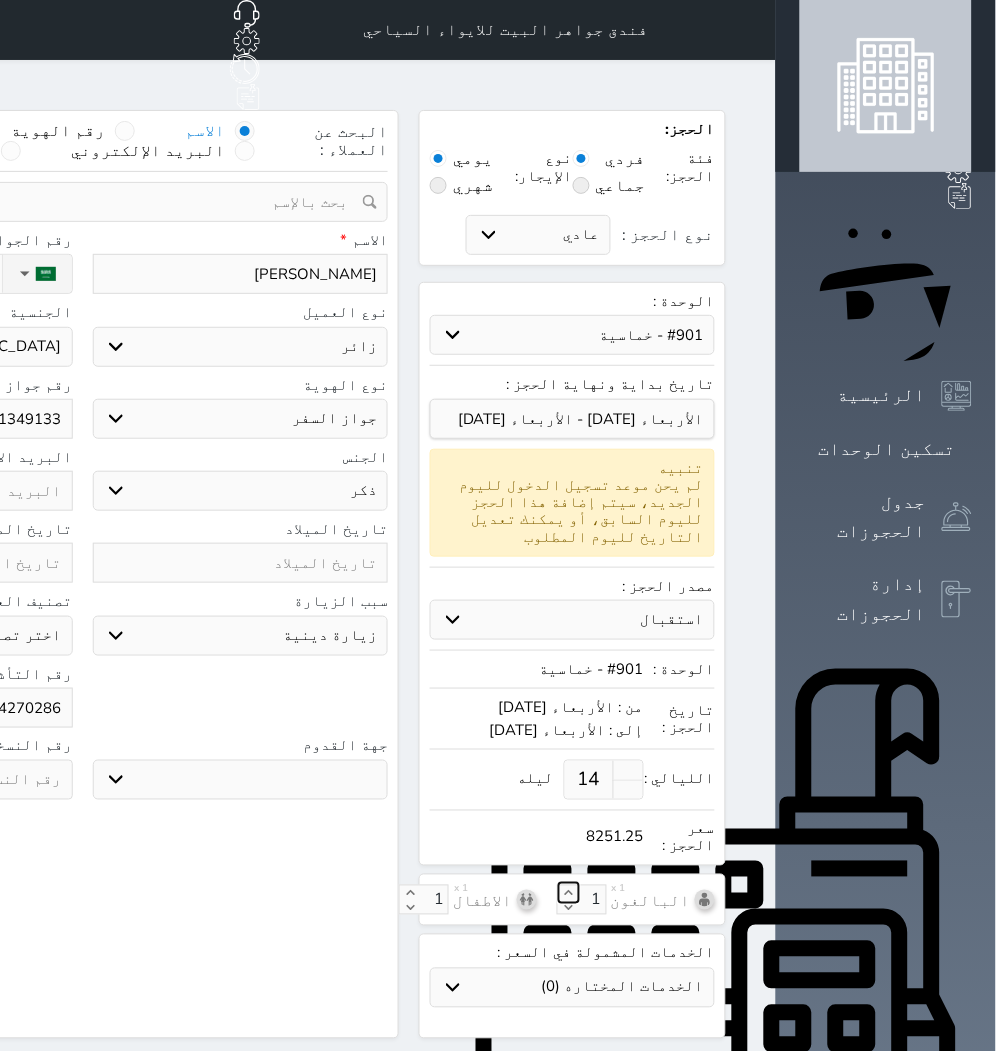 select 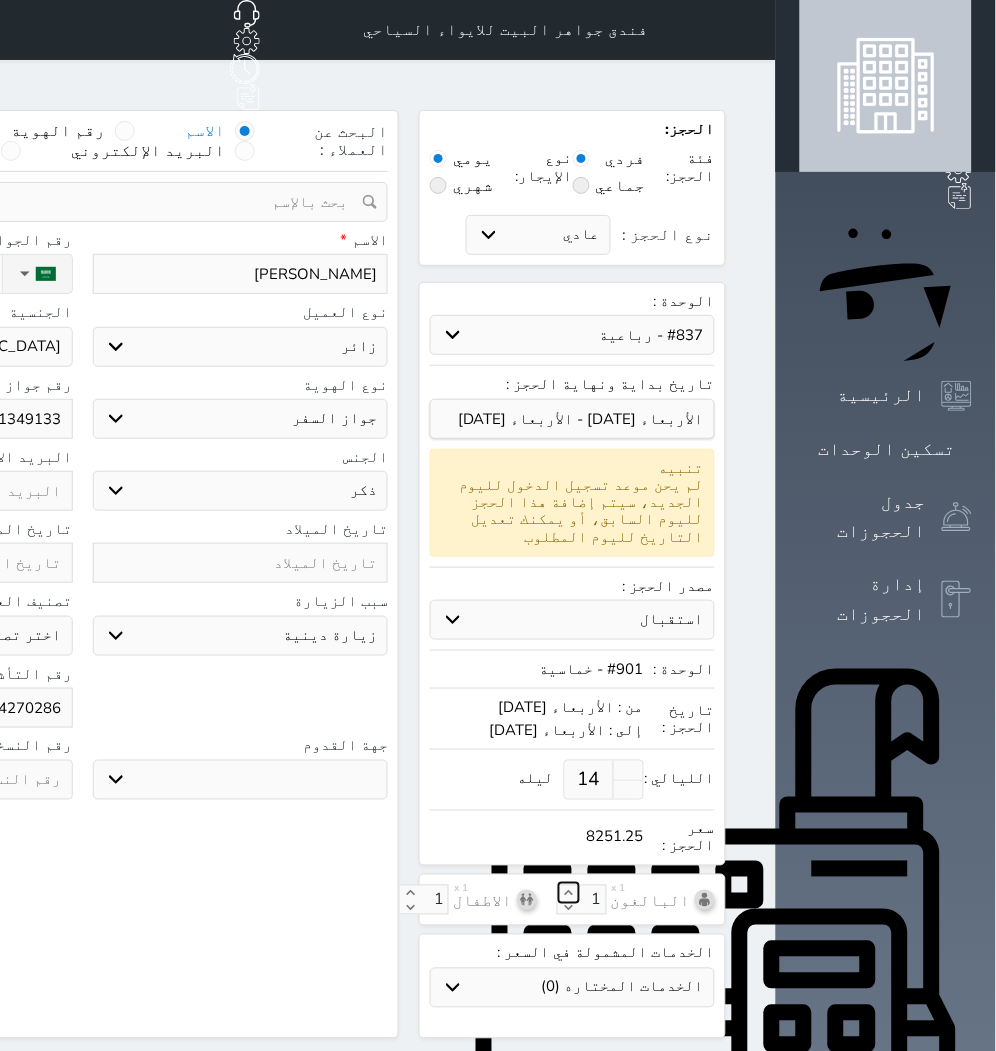 click 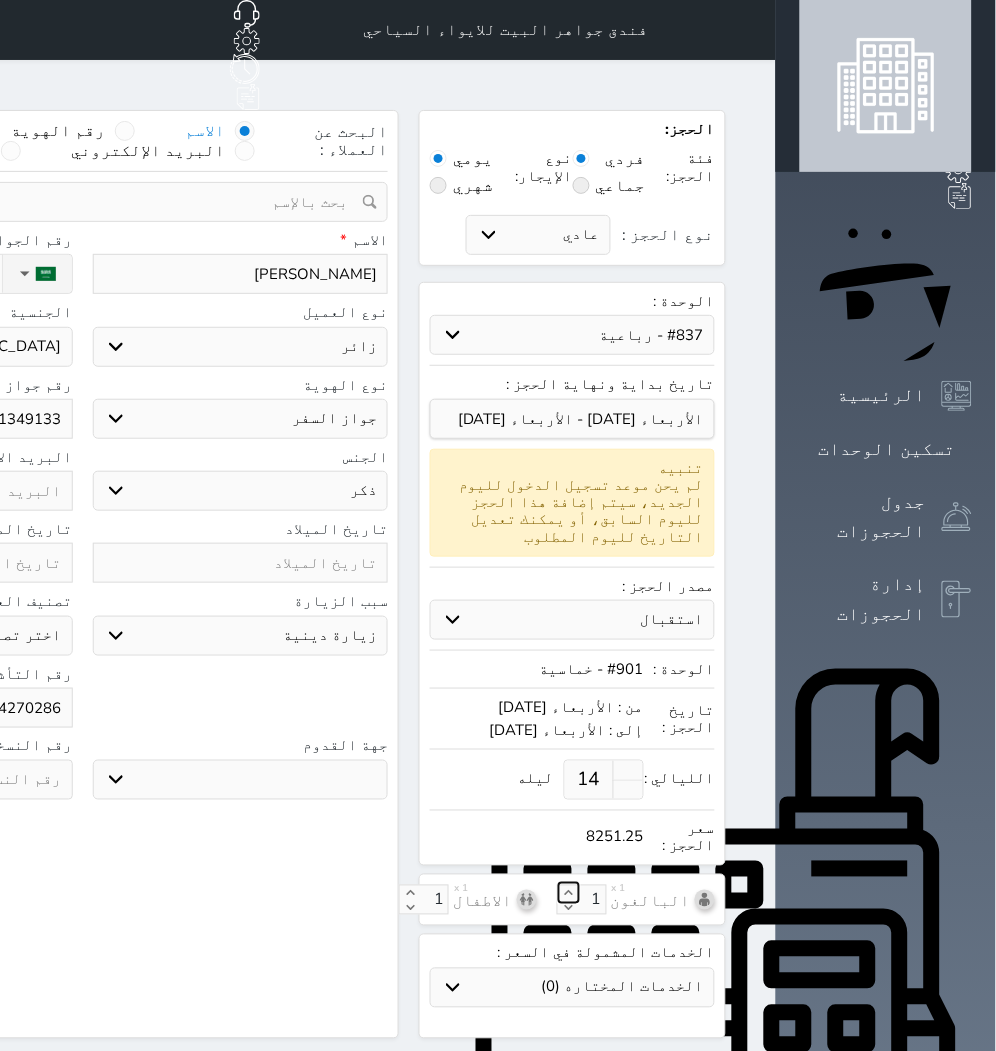 type on "2" 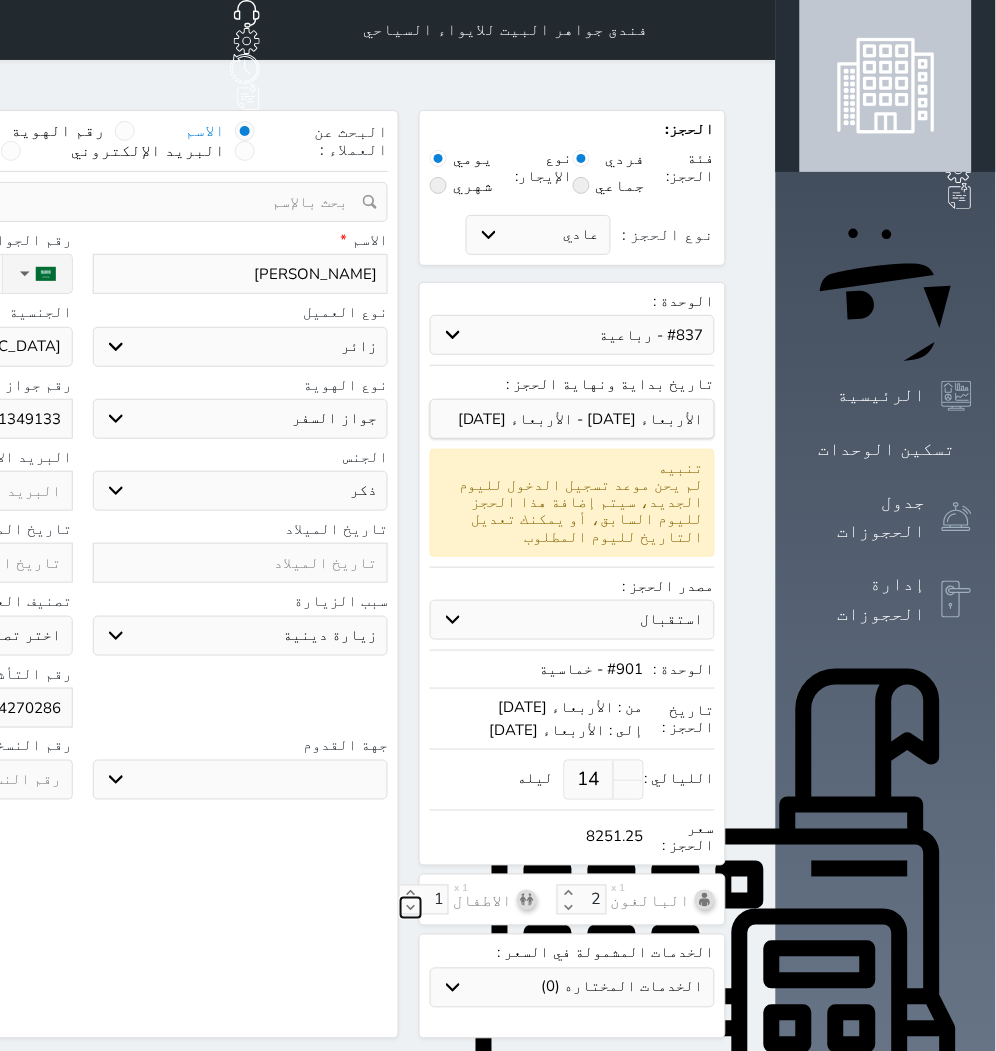 click 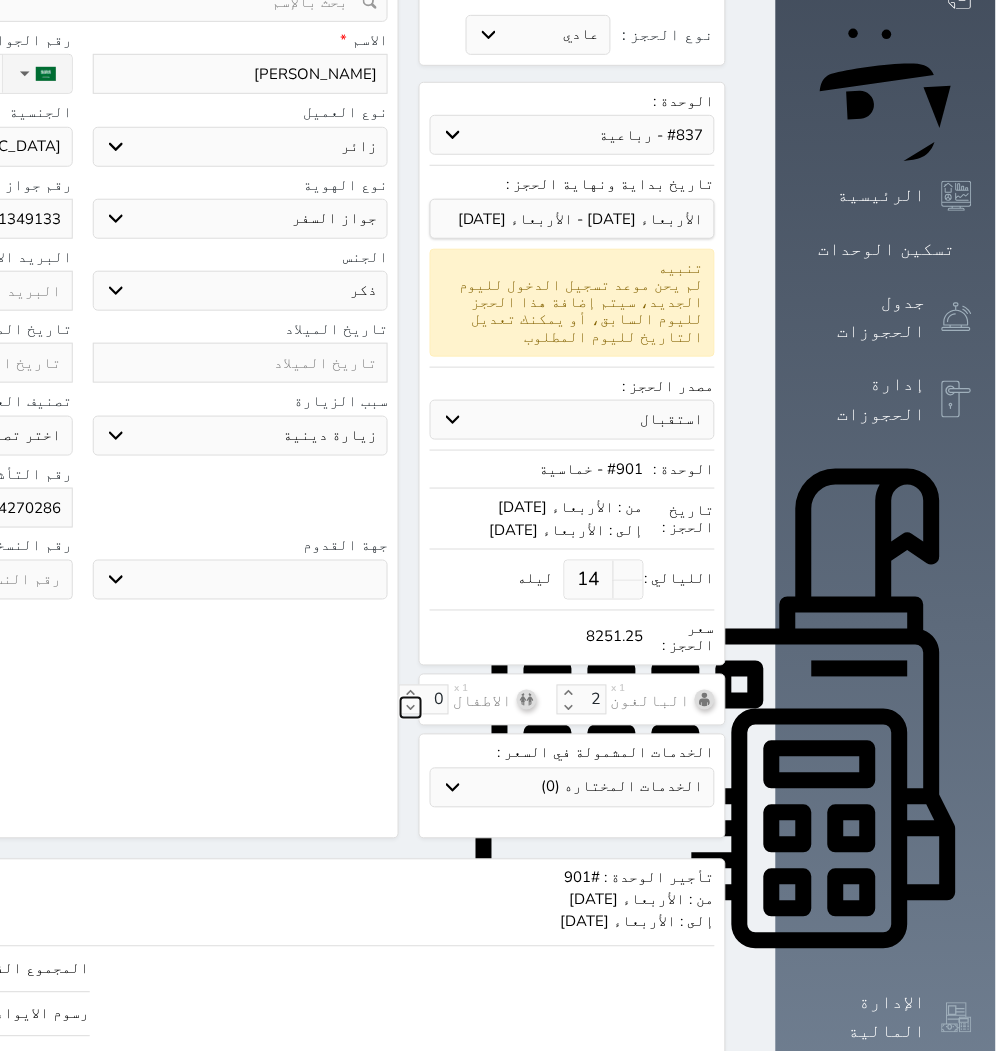 scroll, scrollTop: 320, scrollLeft: 0, axis: vertical 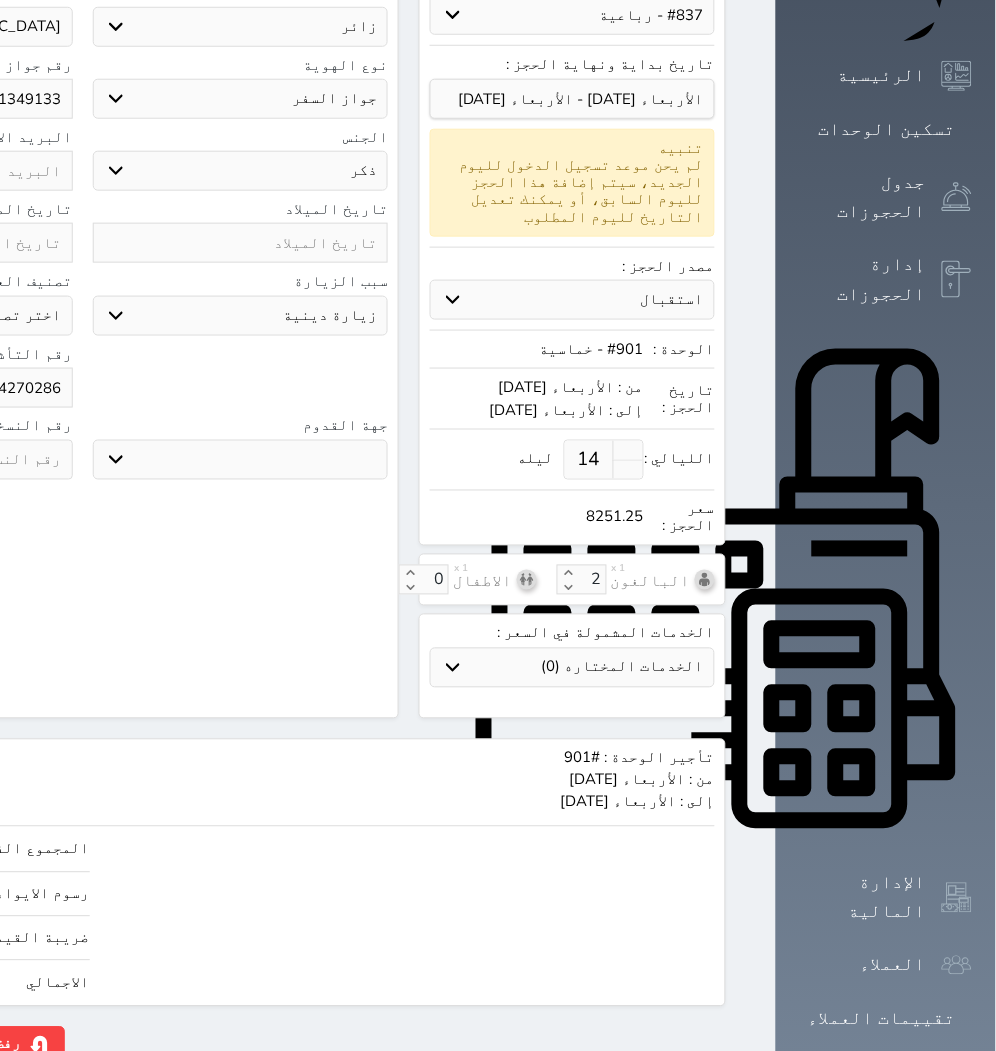 click on "حجز" at bounding box center [-146, 1044] 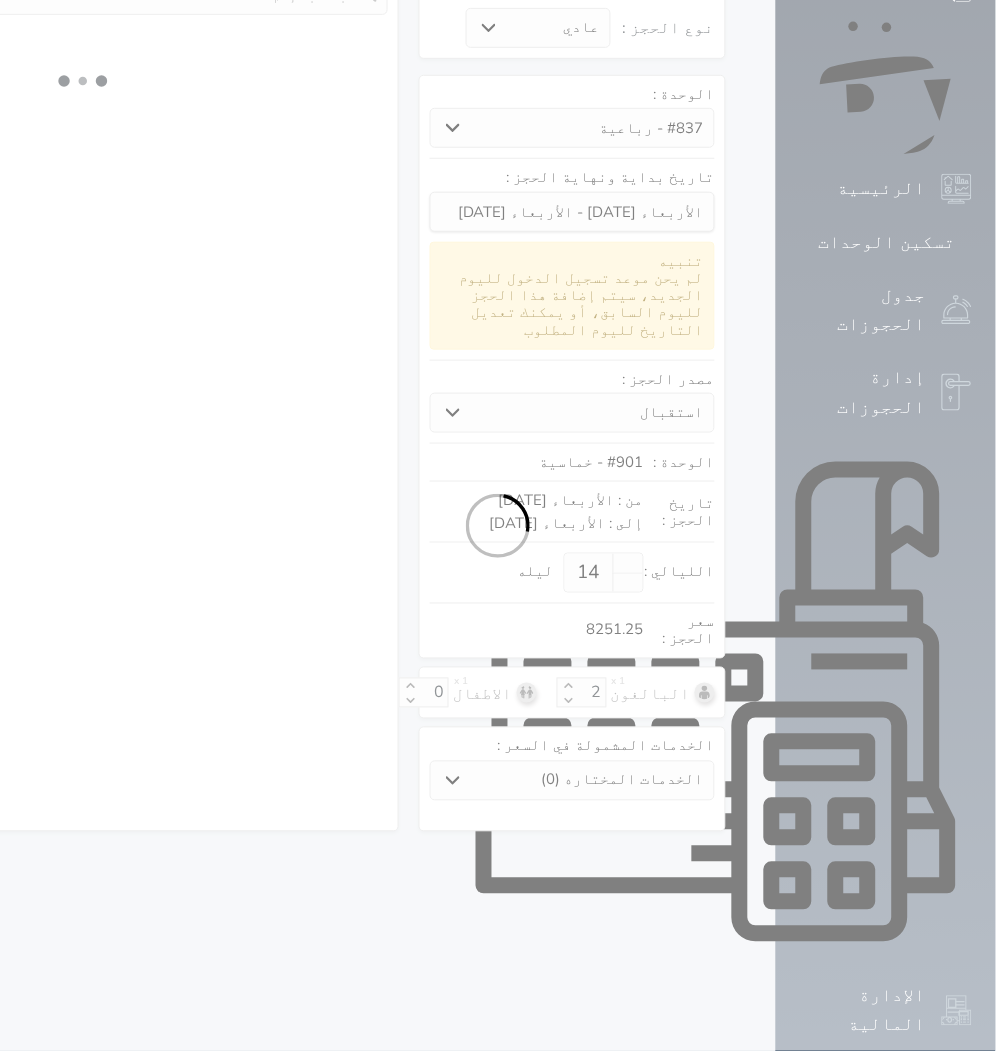 select on "3" 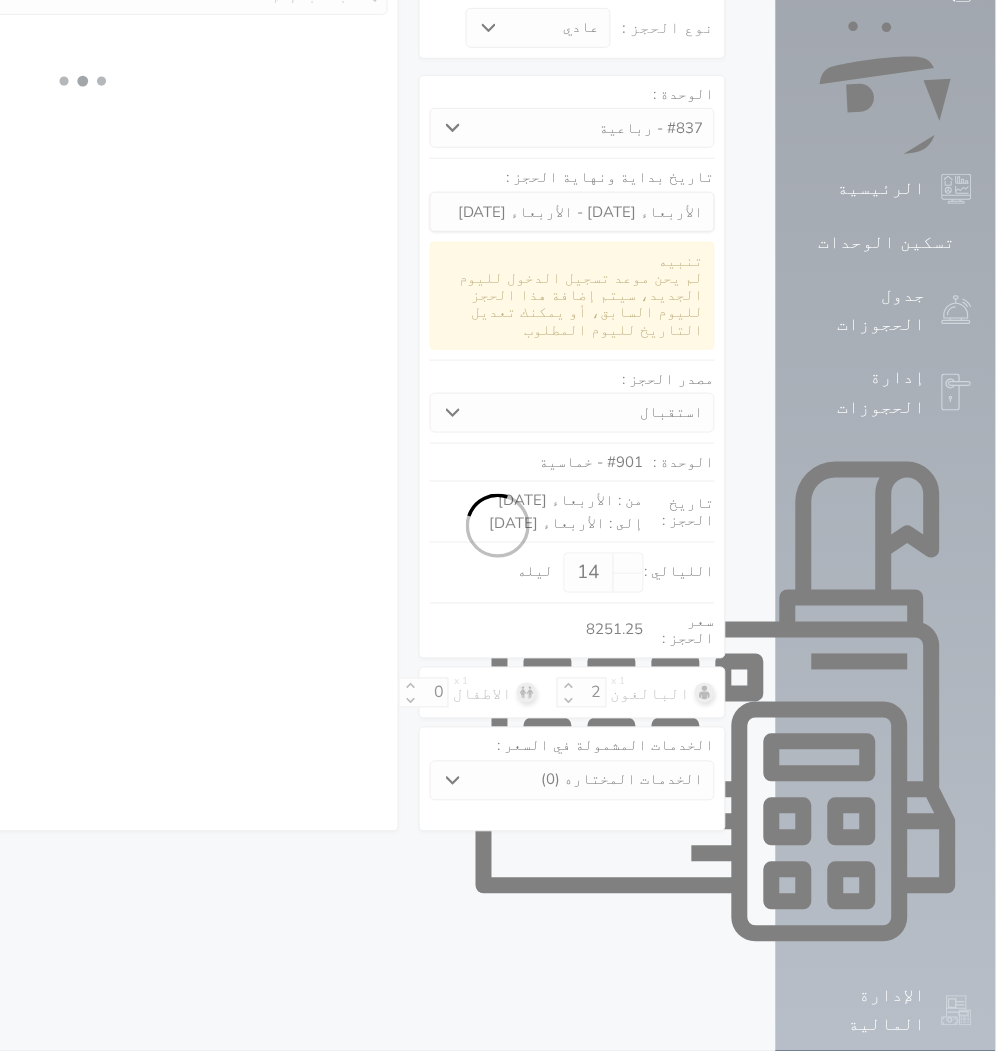 select on "304" 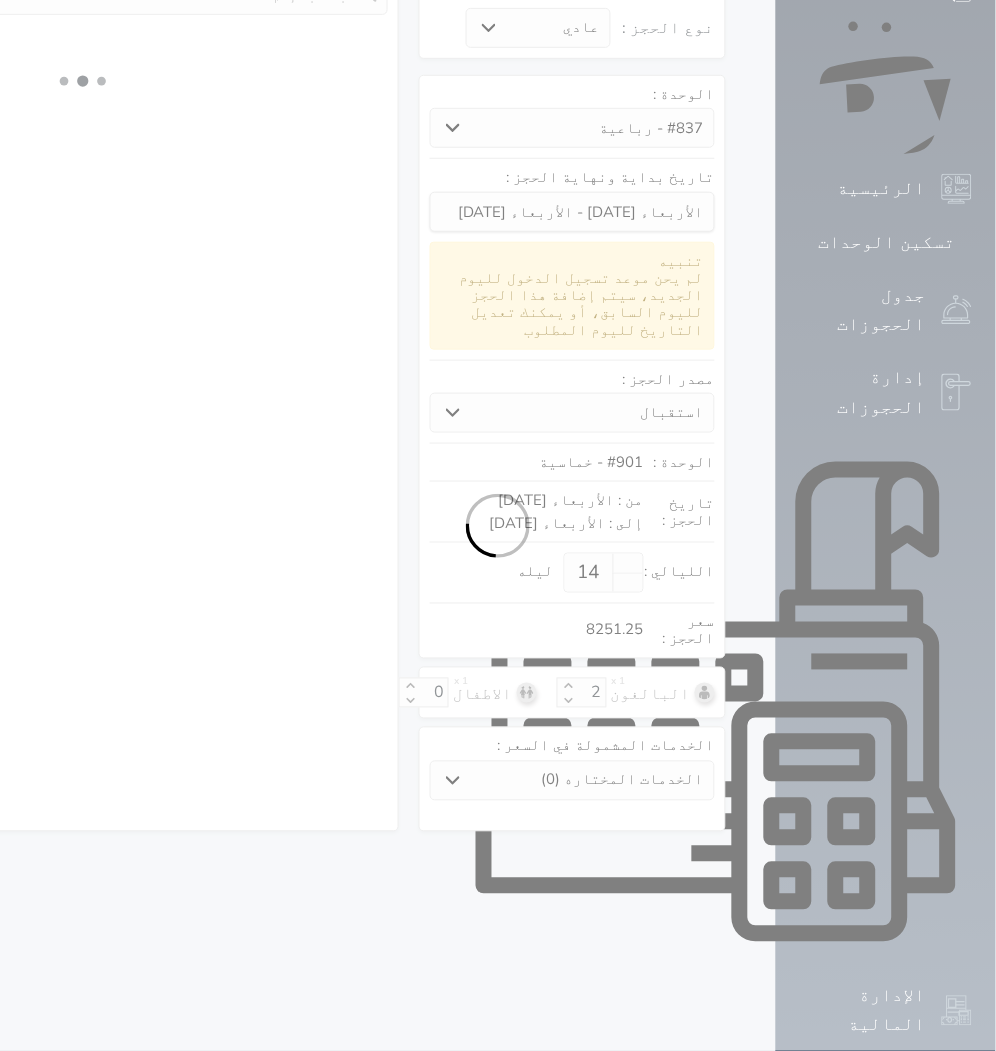 select on "5" 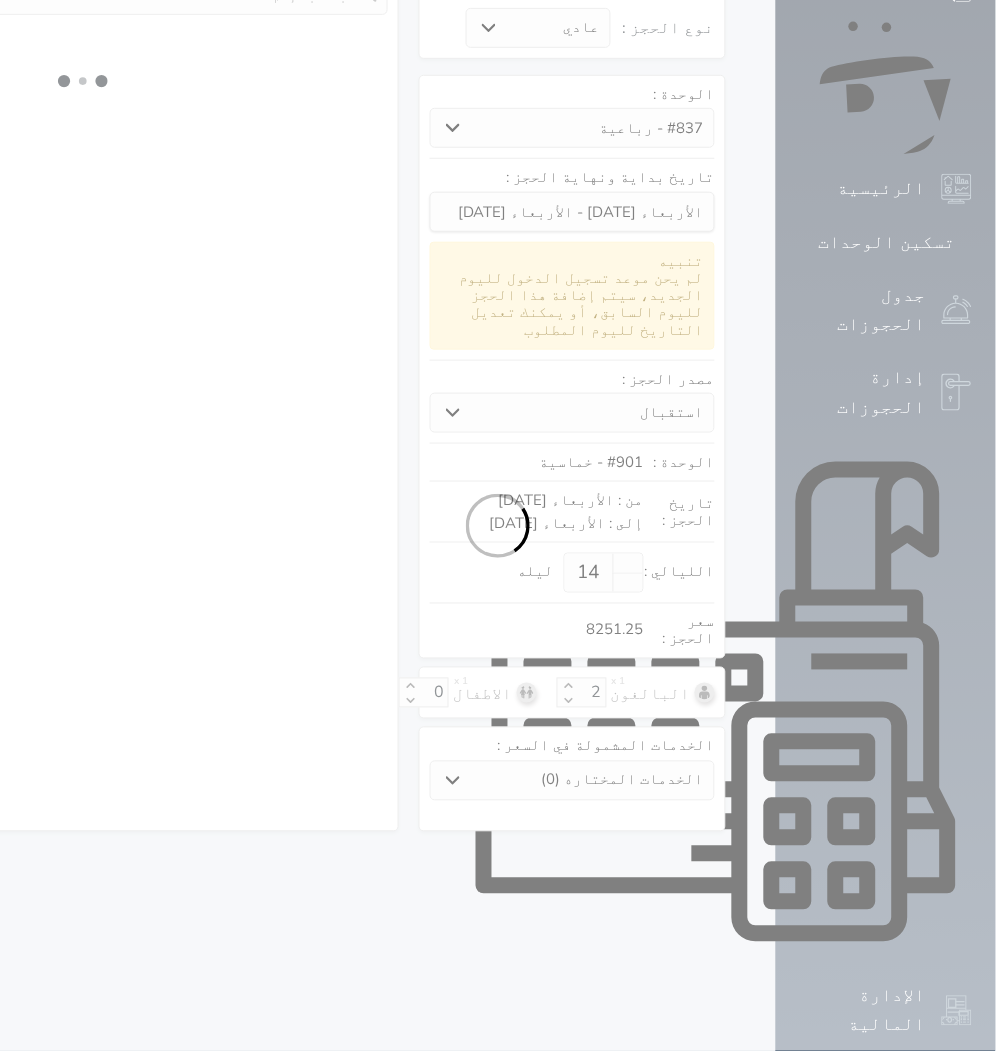 select on "3" 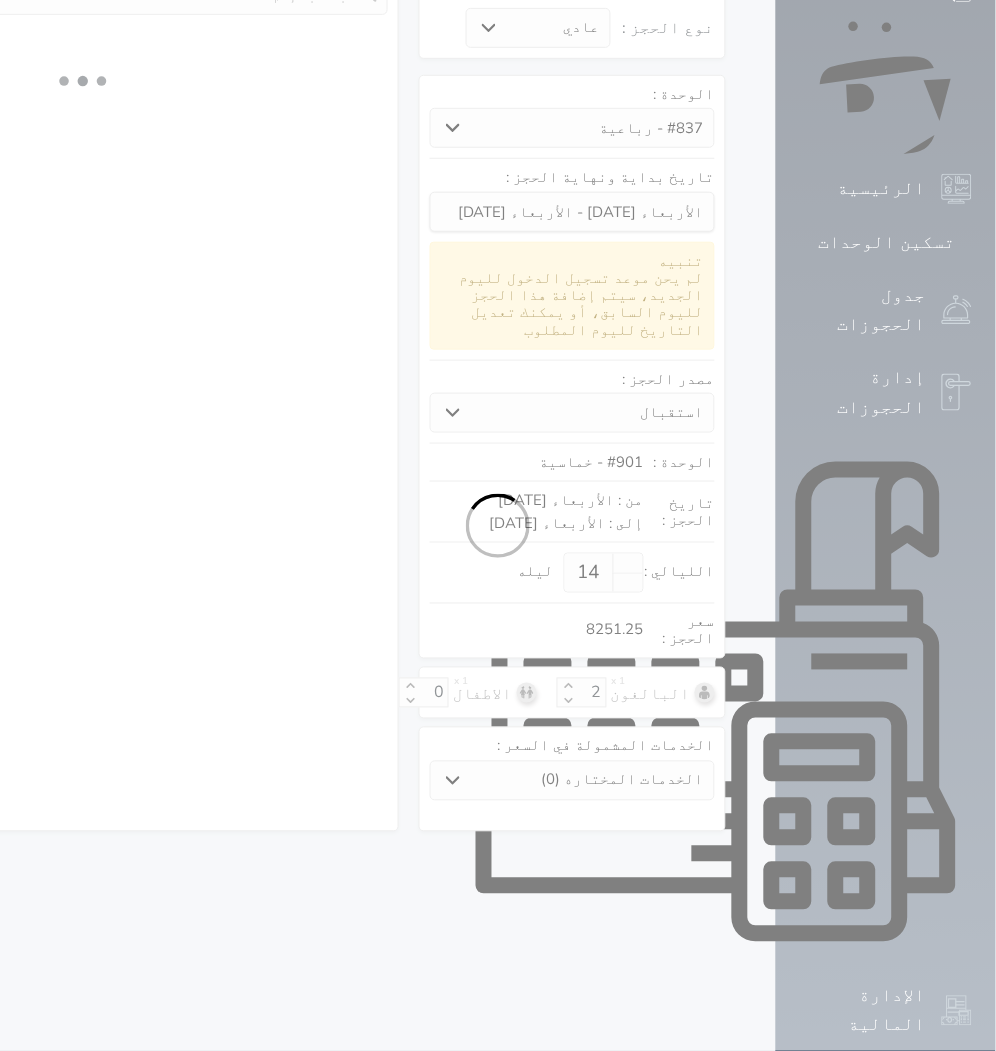 select 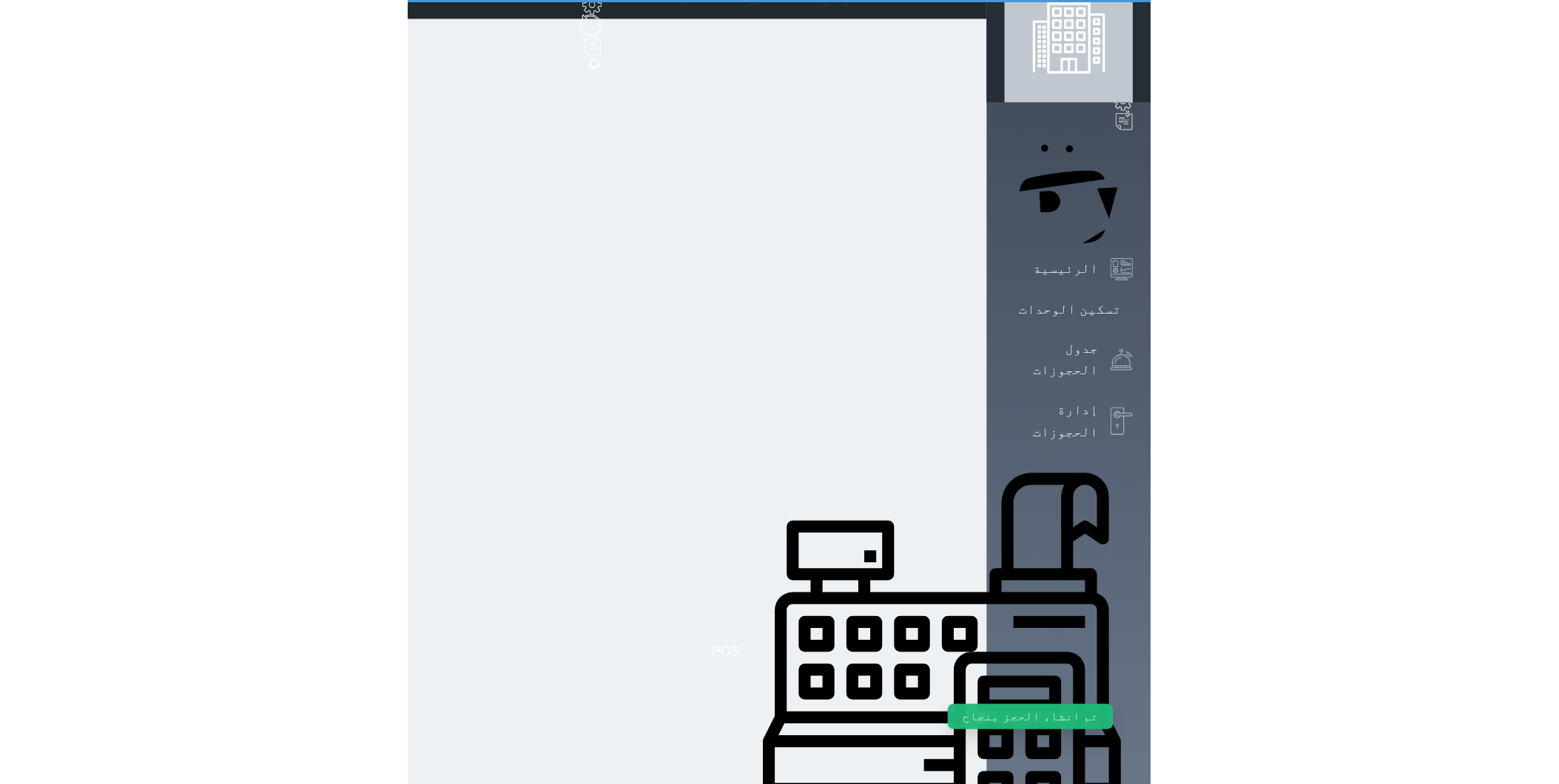 scroll, scrollTop: 0, scrollLeft: 0, axis: both 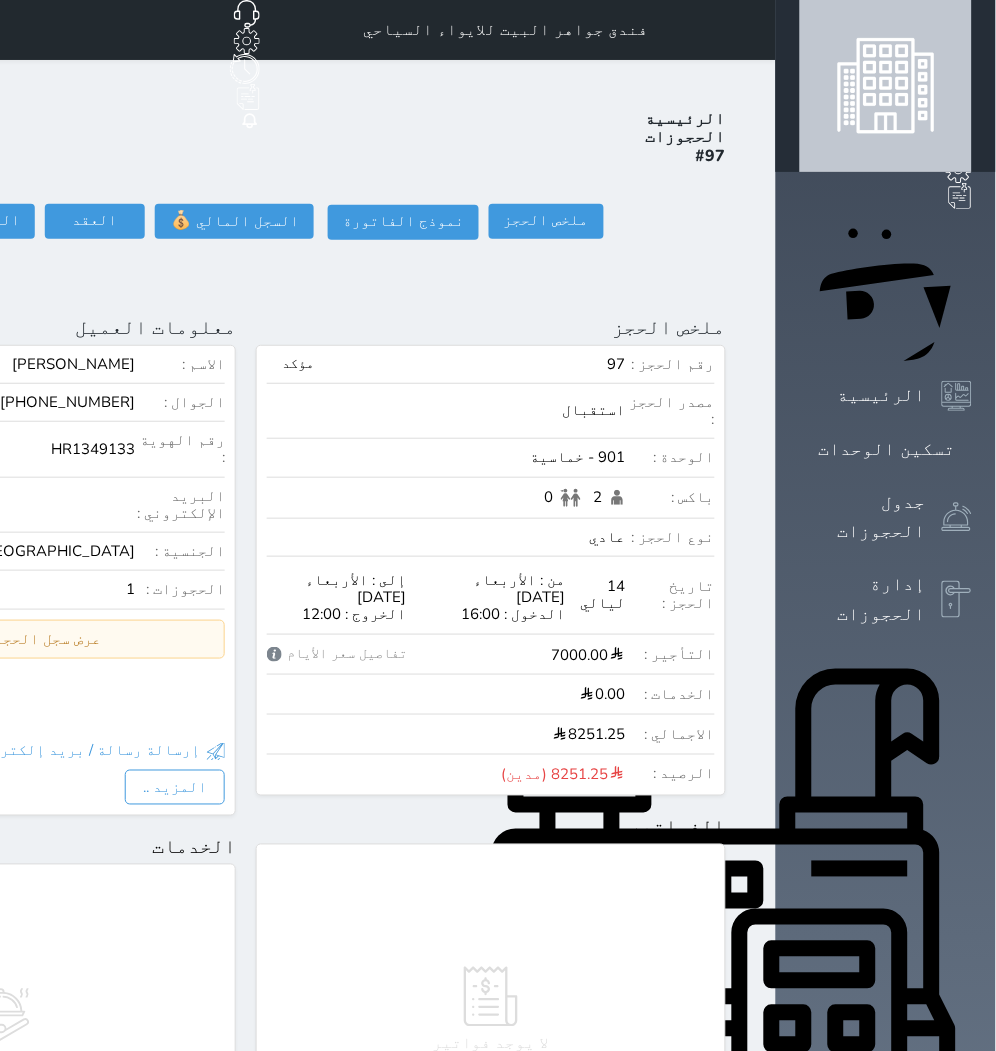 click on "حجز جديد" at bounding box center (91, -65) 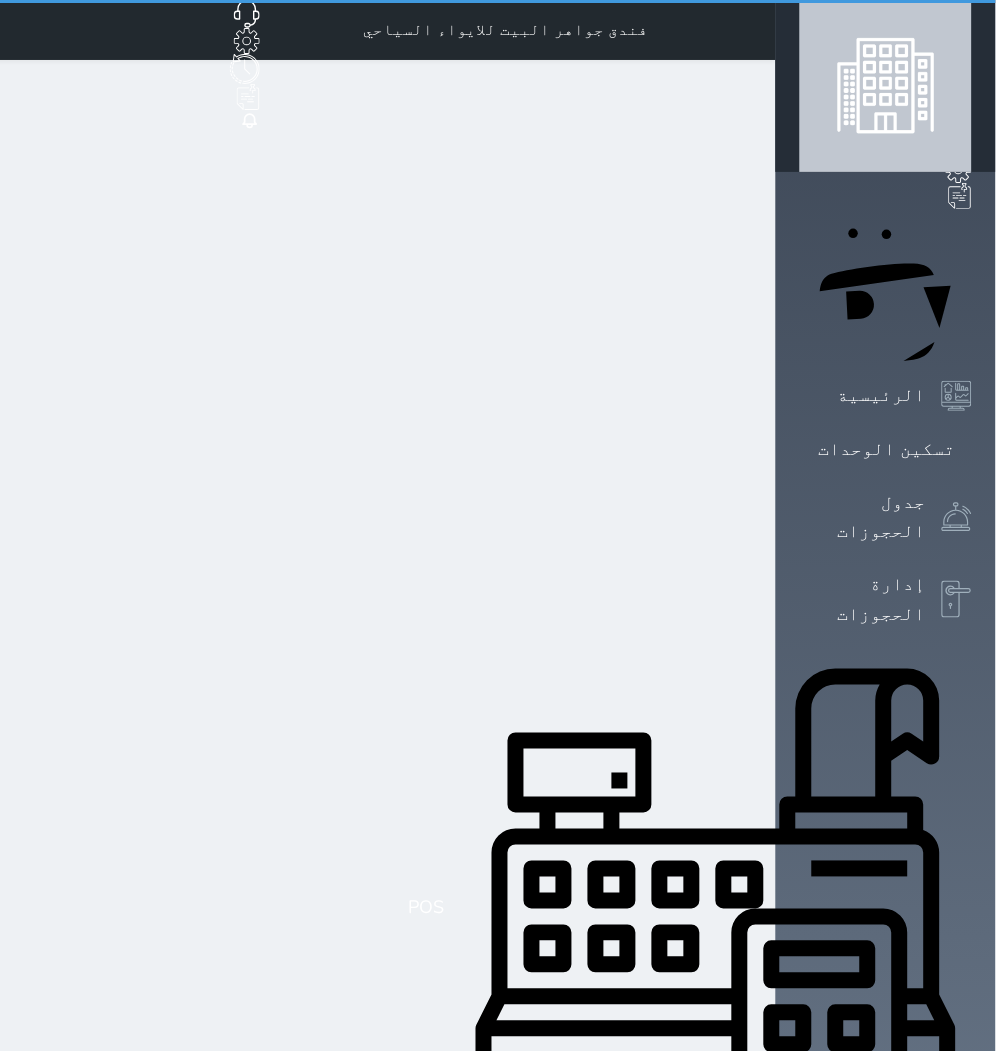 select on "1" 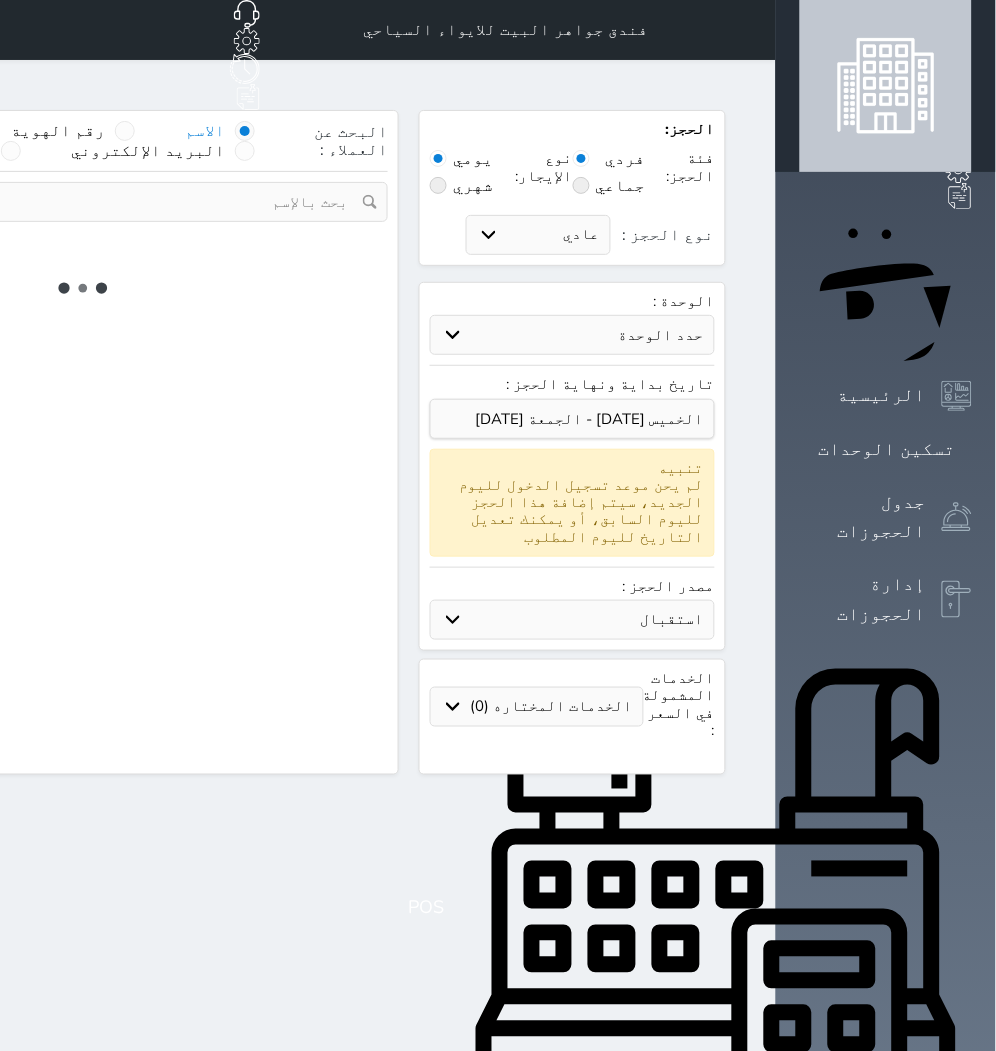 select 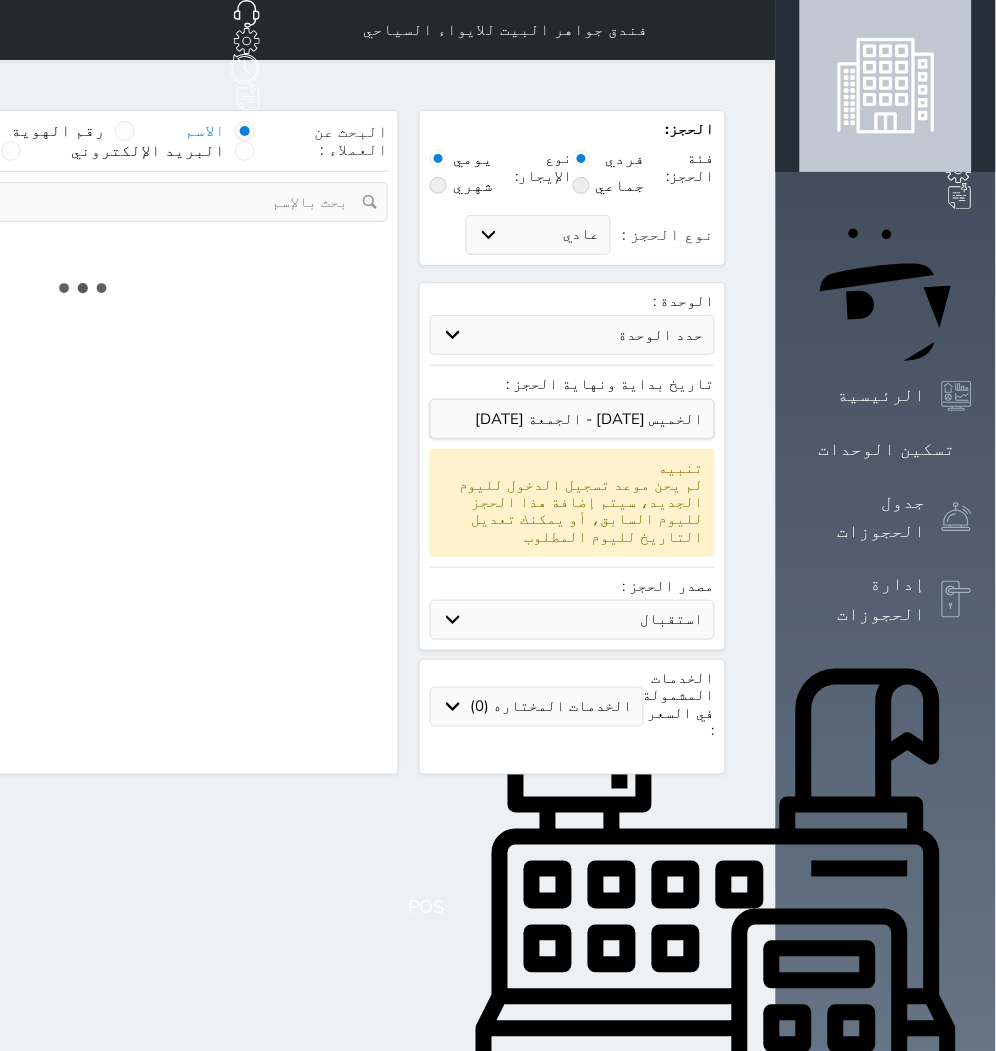 select on "1" 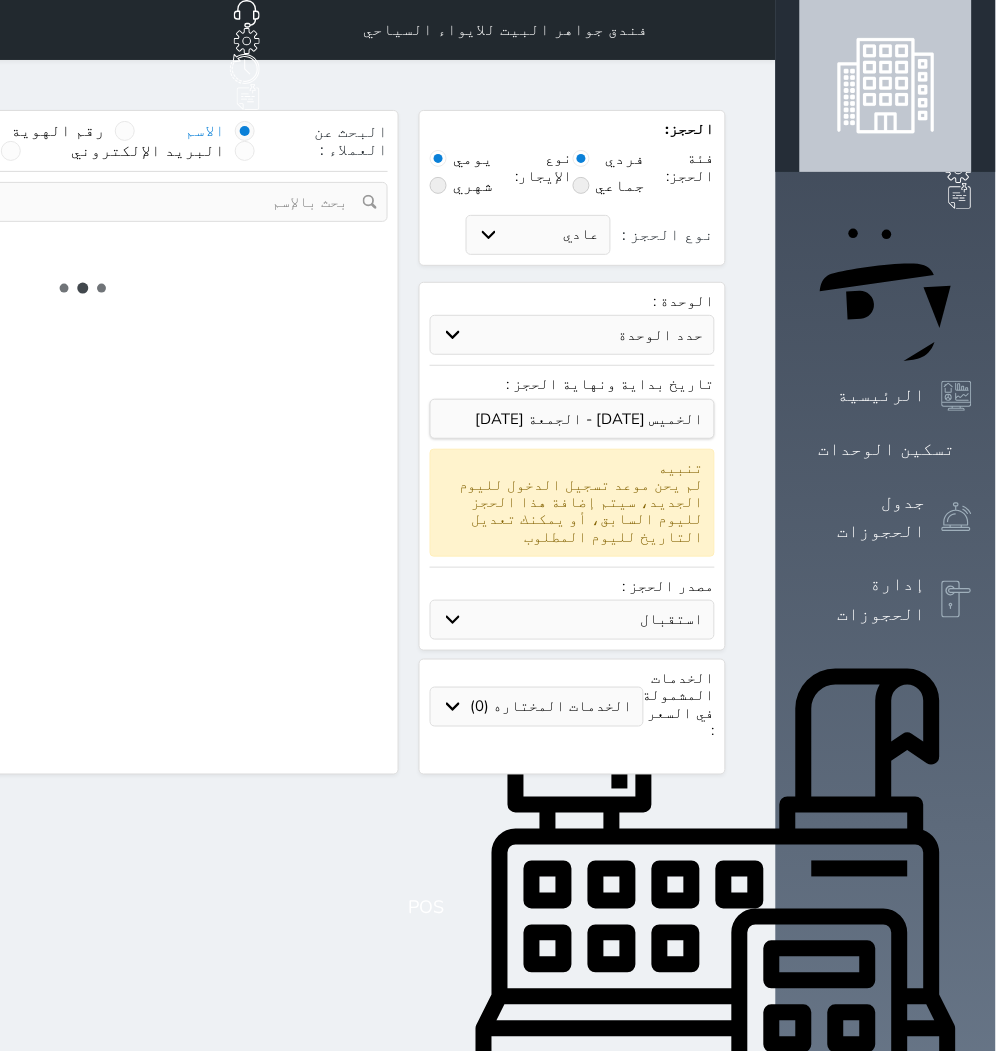 select on "113" 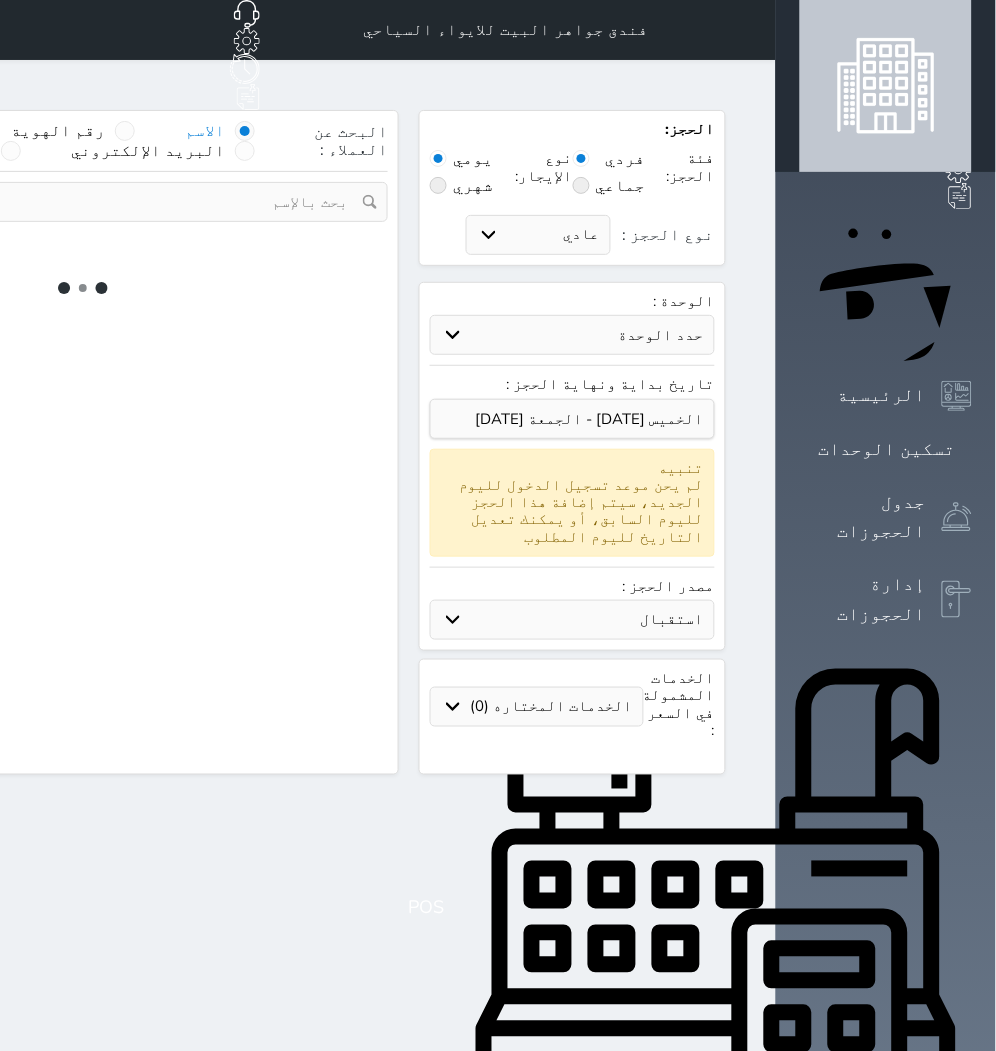 select on "1" 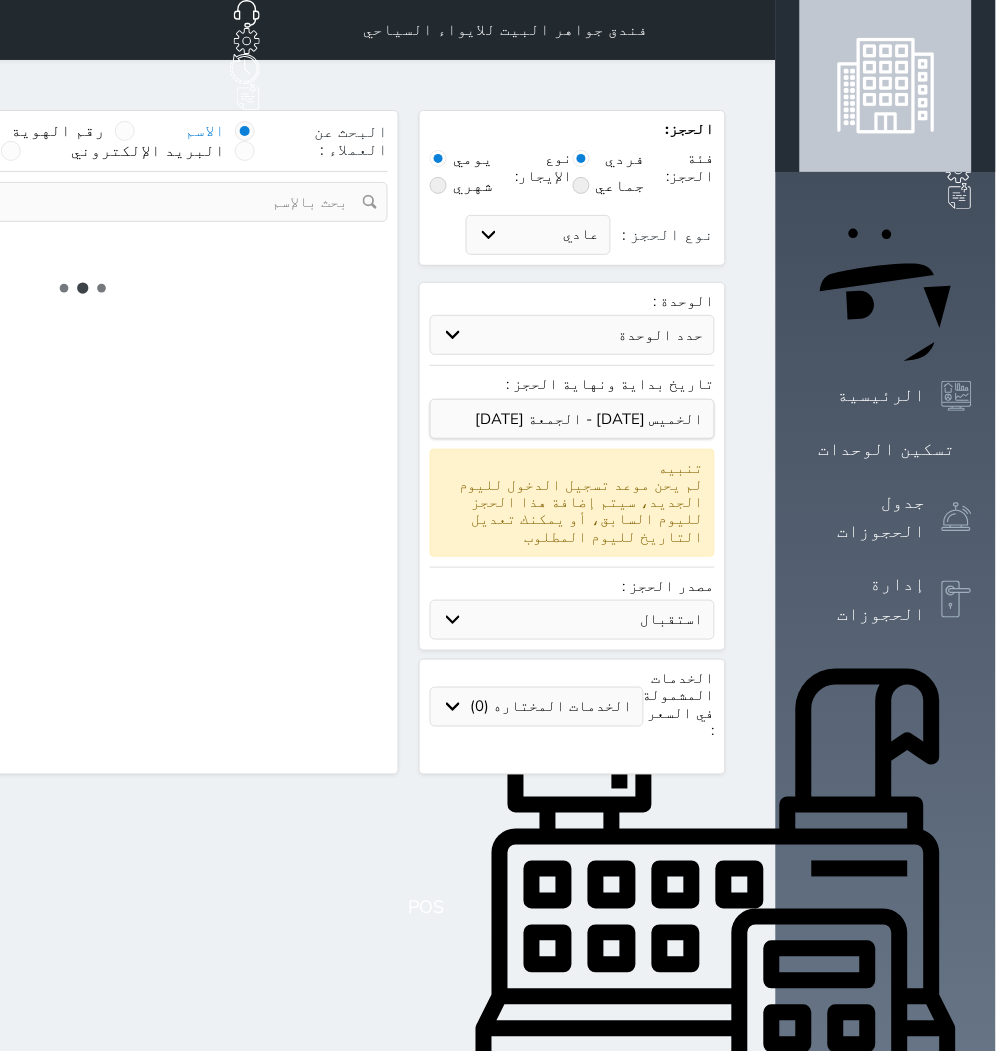 select 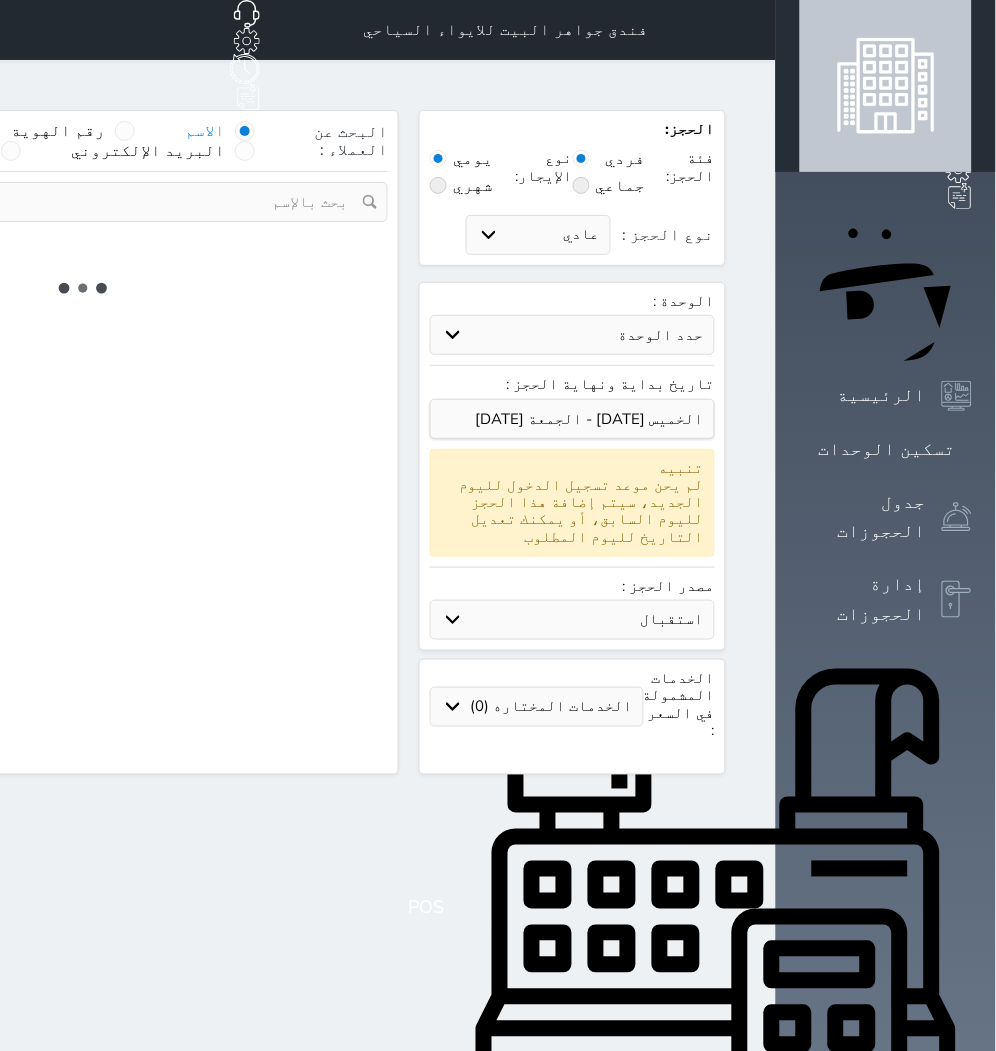 select on "7" 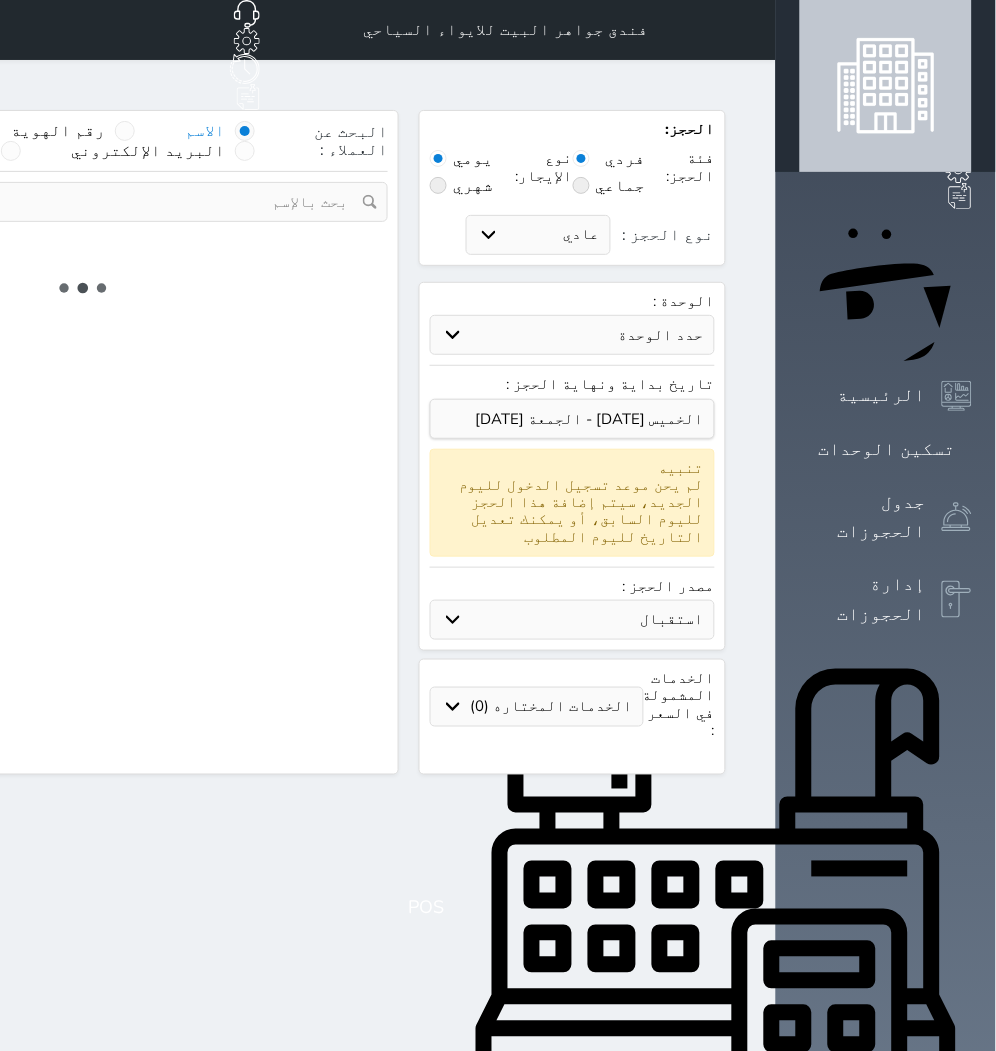 select 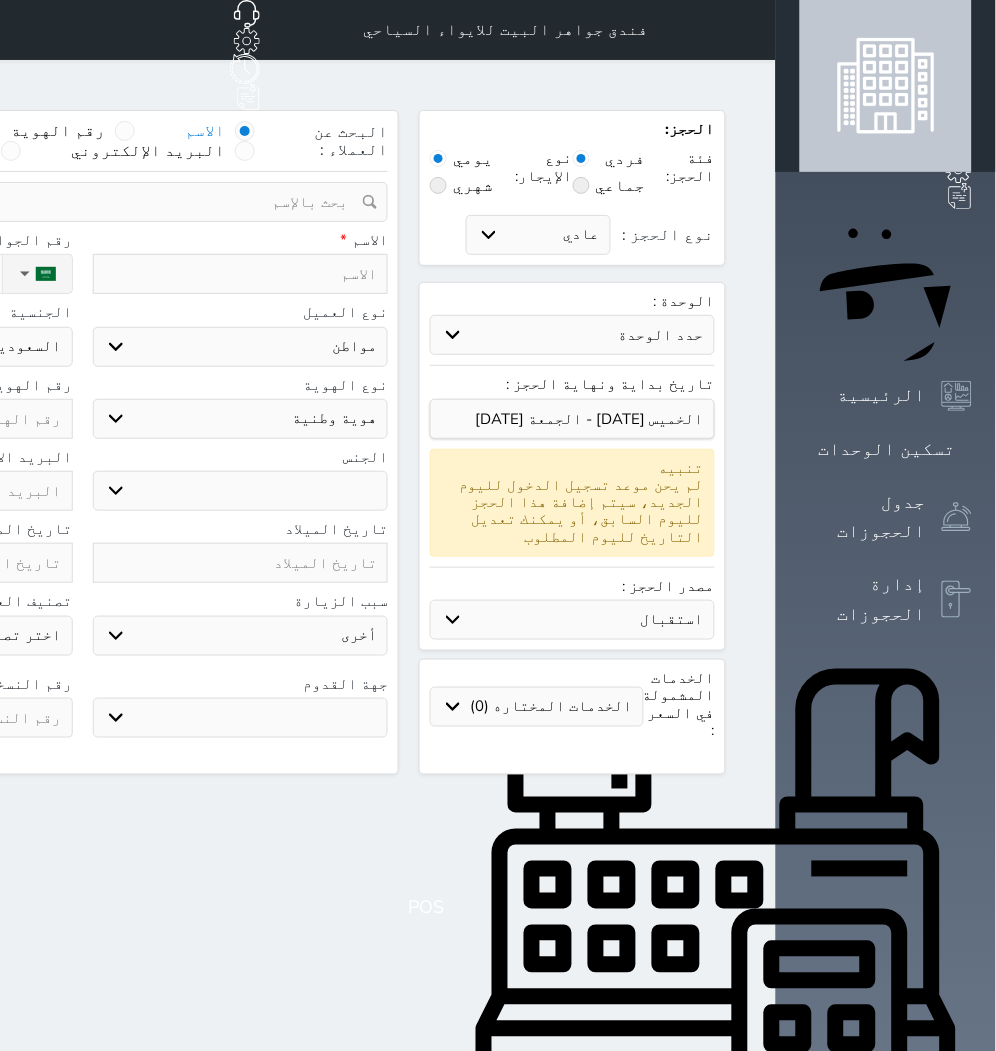 click on "الوحدة :   حدد الوحدة
#938 - خماسية
#934 - خماسية
#932 - ثلاثية
#931 - خماسية
#930 - رباعية
#928 - ثلاثية
#927 - رباعية
#926 - خماسية
#925 - رباعية
#924 - ثلاثية
#922 - خماسية
#921 - رباعية
#920 - رباعية
#919 - خماسية
#918 - ثلاثية
#917 - خماسية
#916 - رباعية
#915 - خماسية
#914 - رباعية" at bounding box center [572, 329] 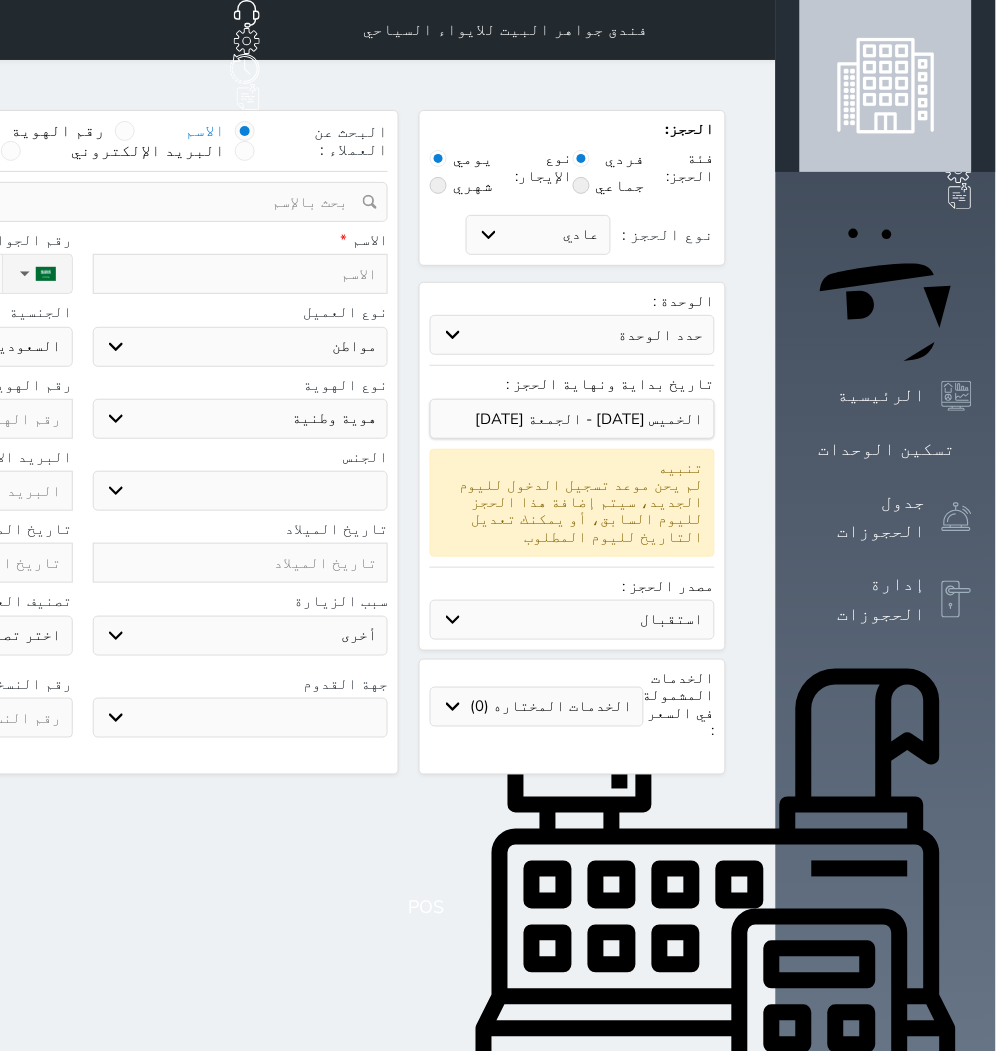 click on "حدد الوحدة
#938 - خماسية
#934 - خماسية
#932 - ثلاثية
#931 - خماسية
#930 - رباعية
#928 - ثلاثية
#927 - رباعية
#926 - خماسية
#925 - رباعية
#924 - ثلاثية
#922 - خماسية
#921 - رباعية
#920 - رباعية
#919 - خماسية
#918 - ثلاثية
#917 - خماسية
#916 - رباعية
#915 - خماسية
#914 - رباعية
#913 - خماسية" at bounding box center (572, 335) 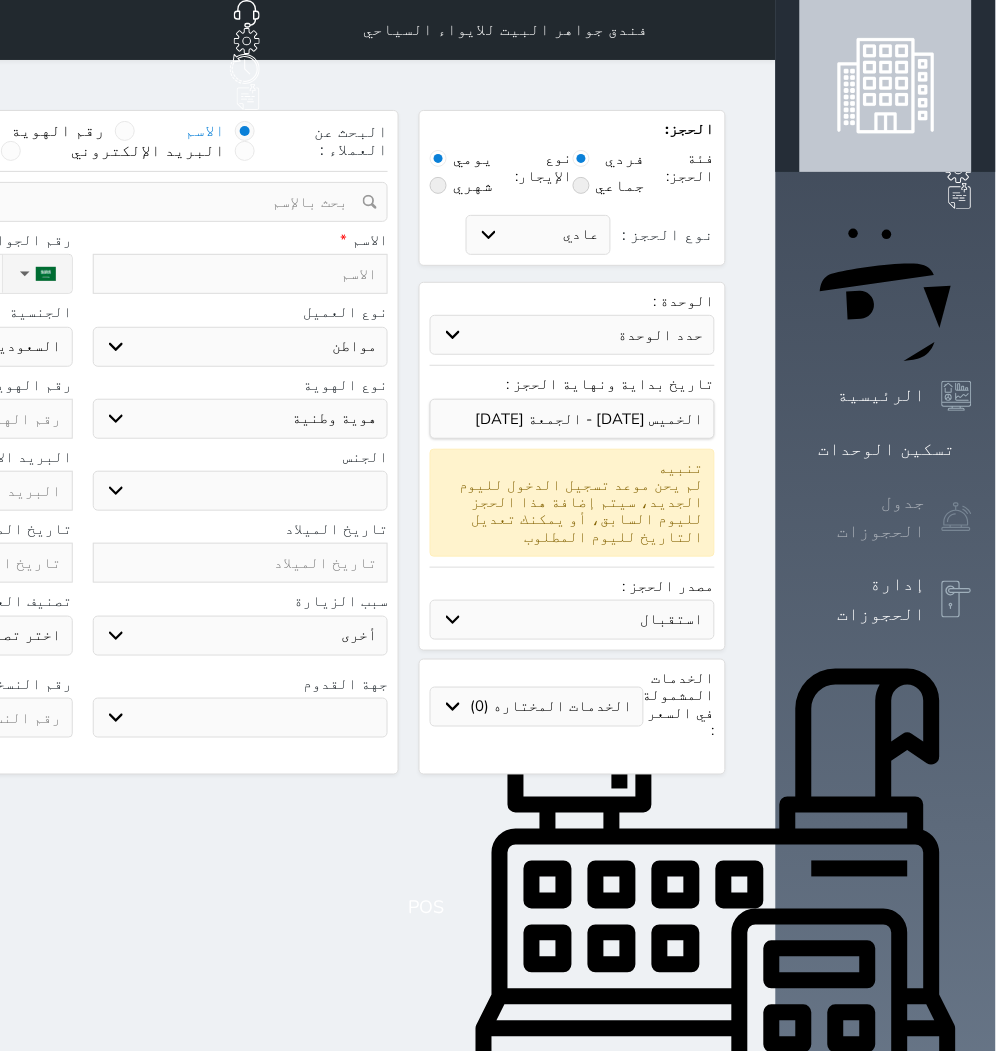 click on "جدول الحجوزات" at bounding box center (863, 517) 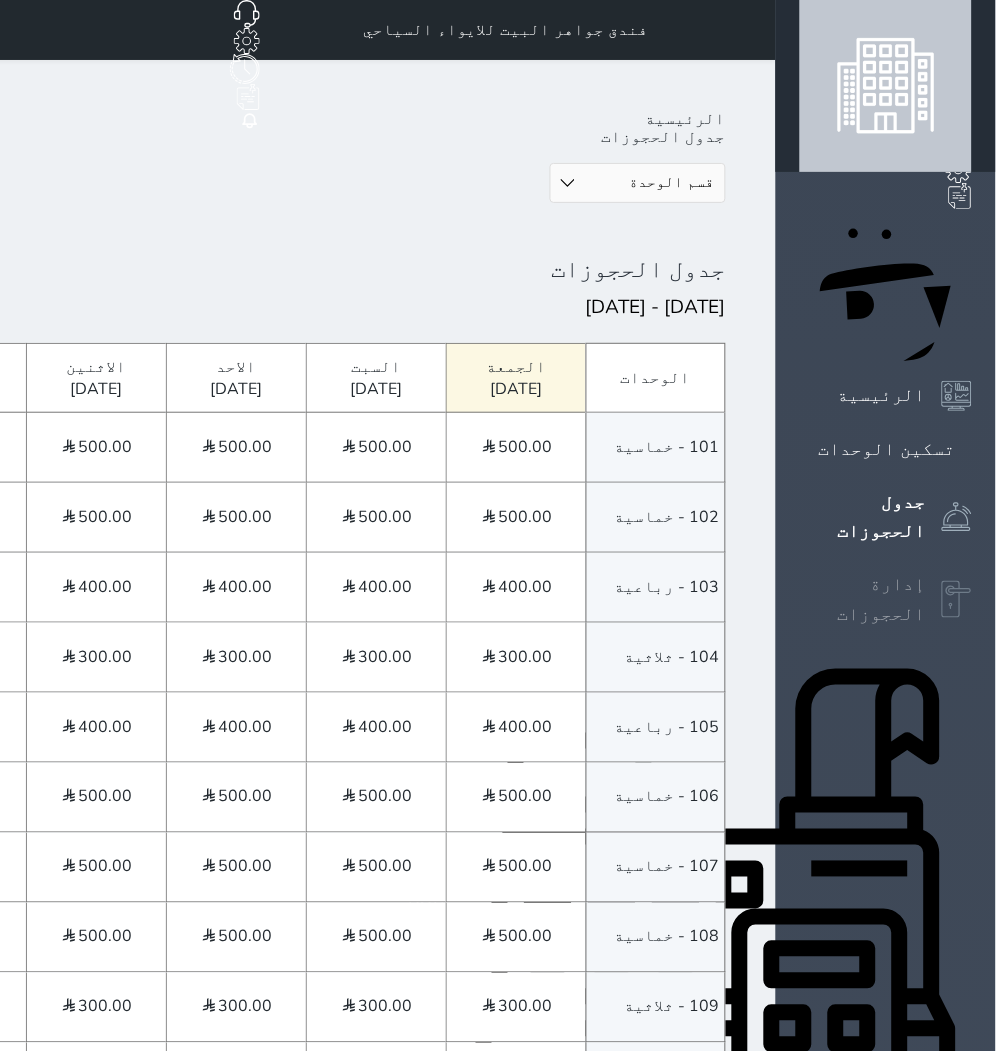 click 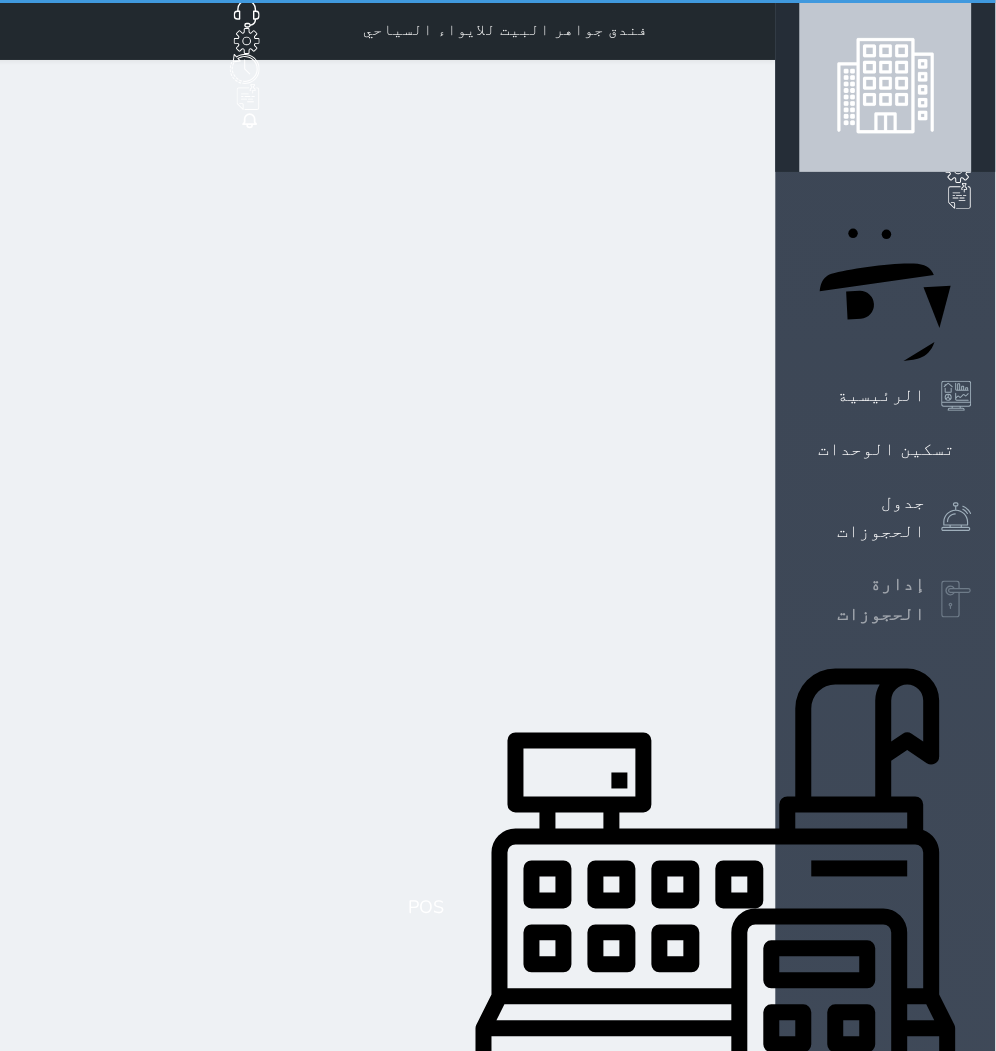 select on "open_all" 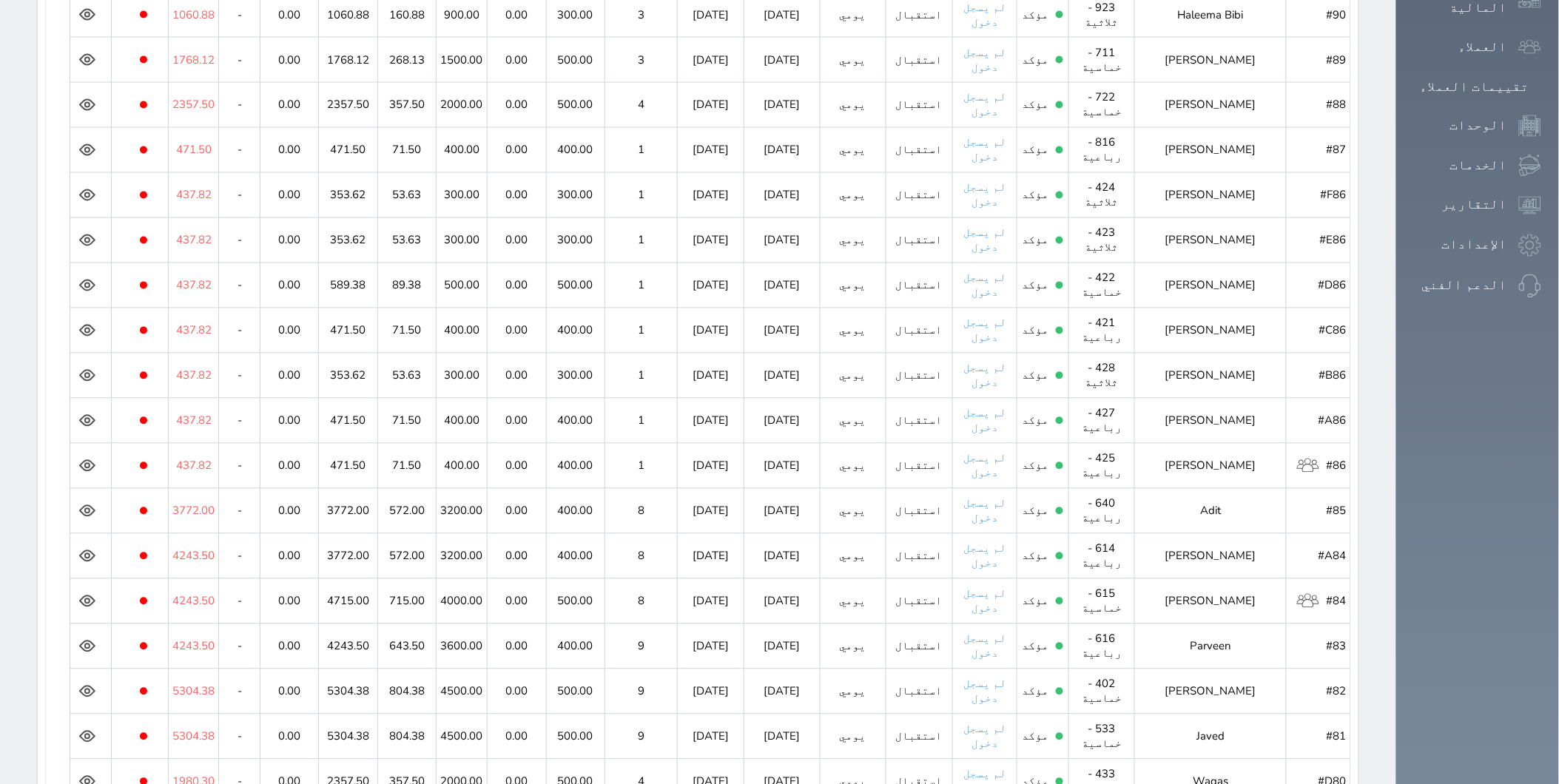 scroll, scrollTop: 970, scrollLeft: 0, axis: vertical 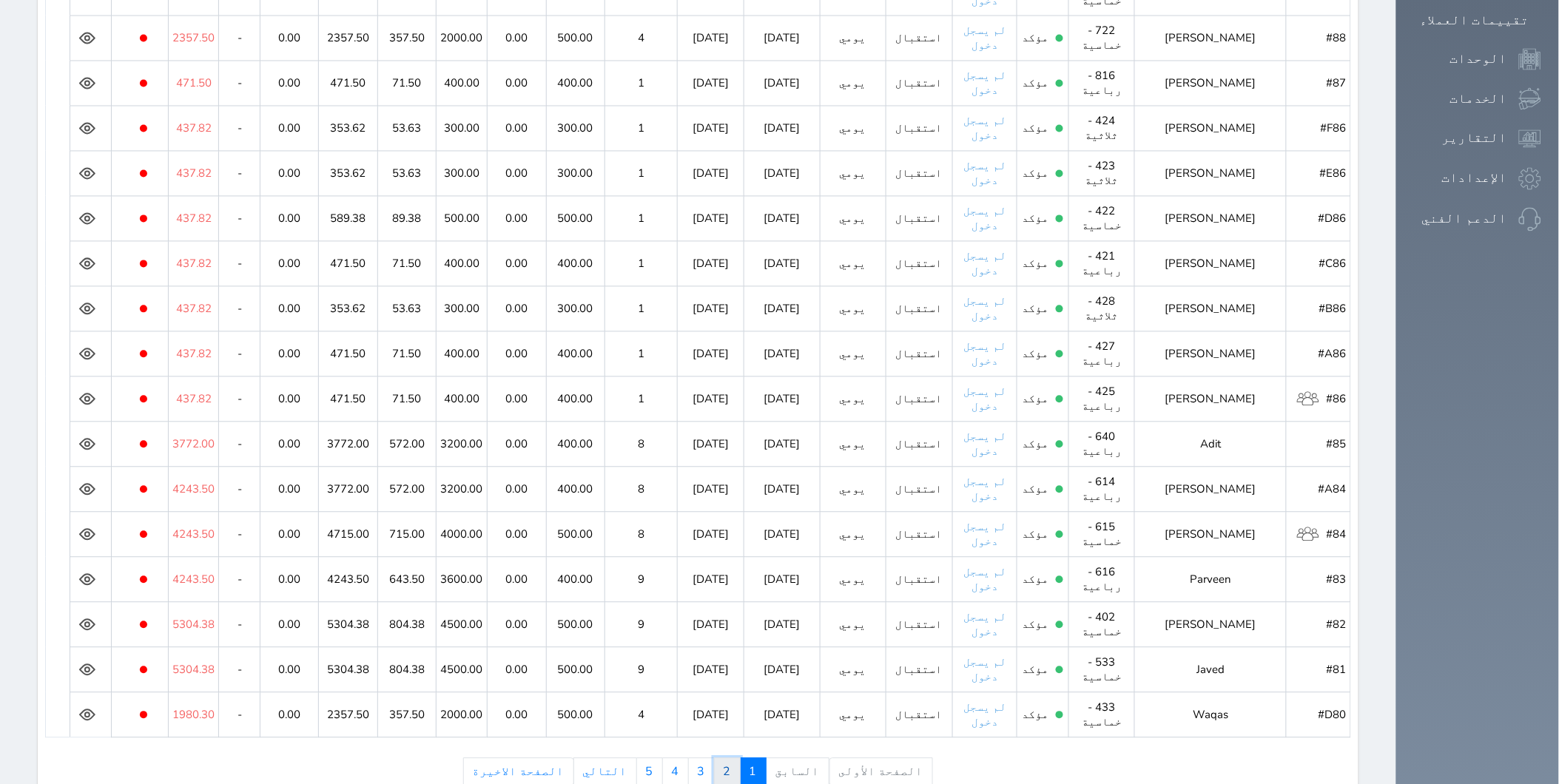 click on "2" at bounding box center [727, 772] 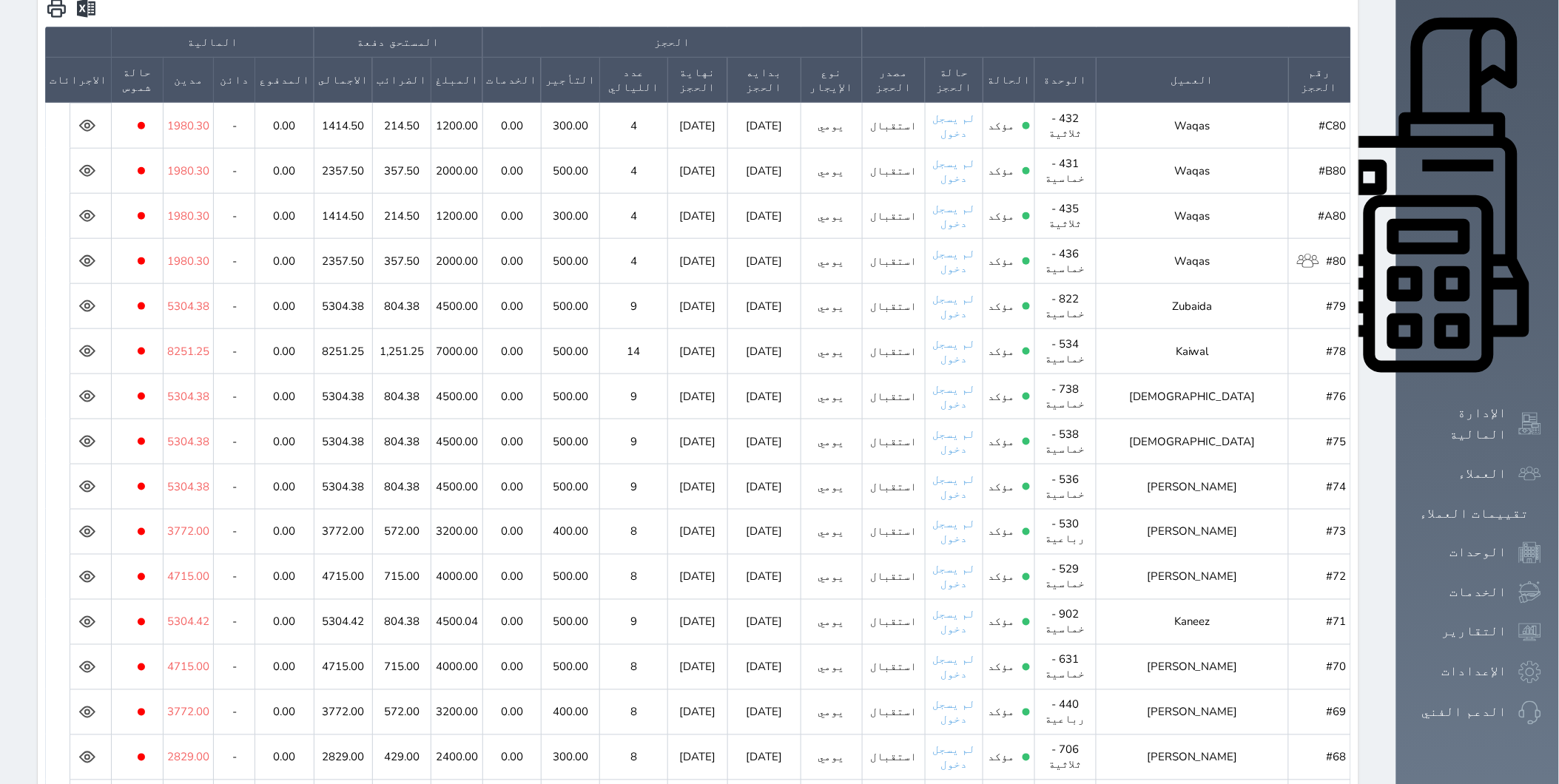 scroll, scrollTop: 395, scrollLeft: 0, axis: vertical 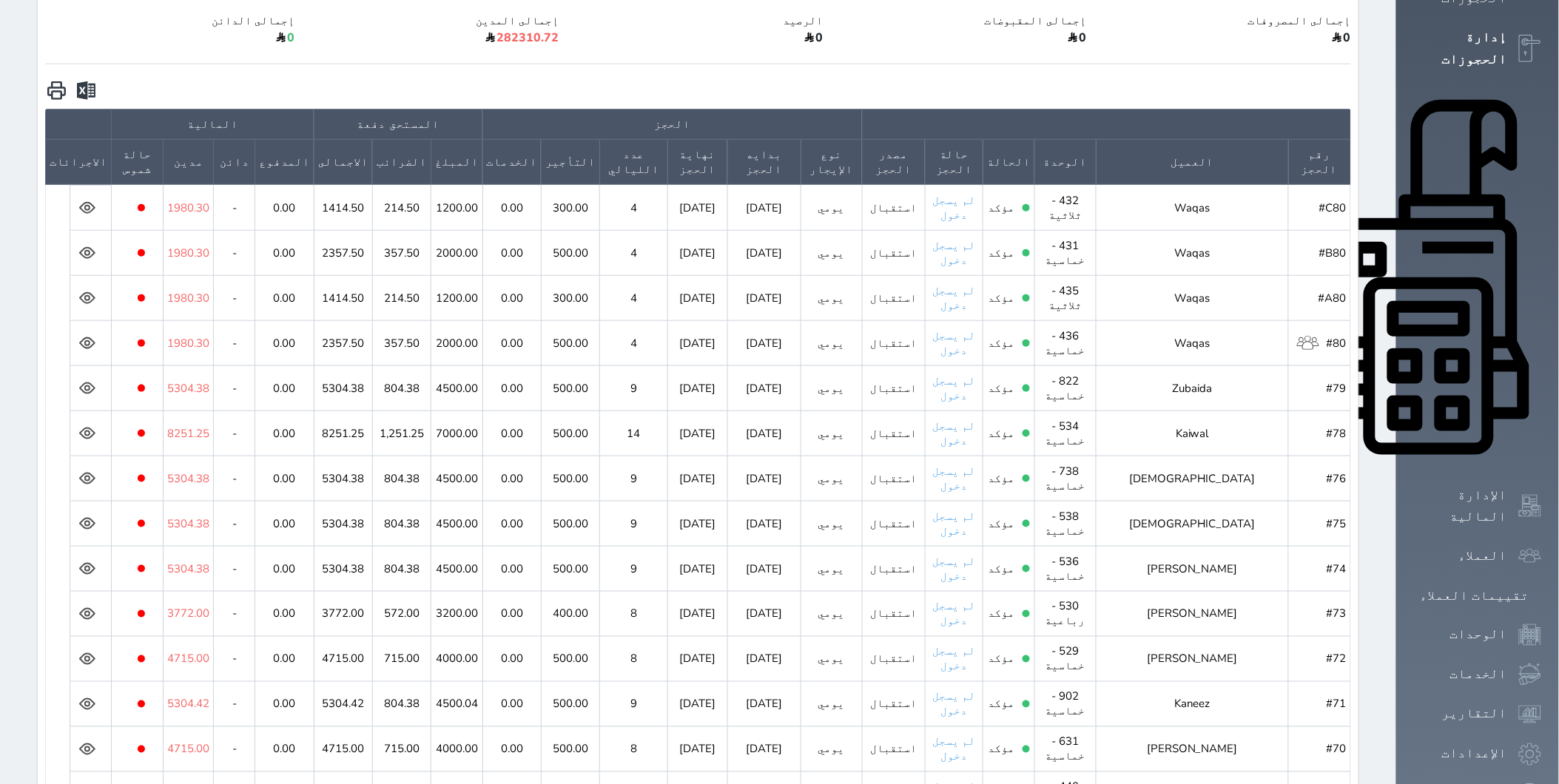 click on "[PERSON_NAME]" at bounding box center [1193, 613] 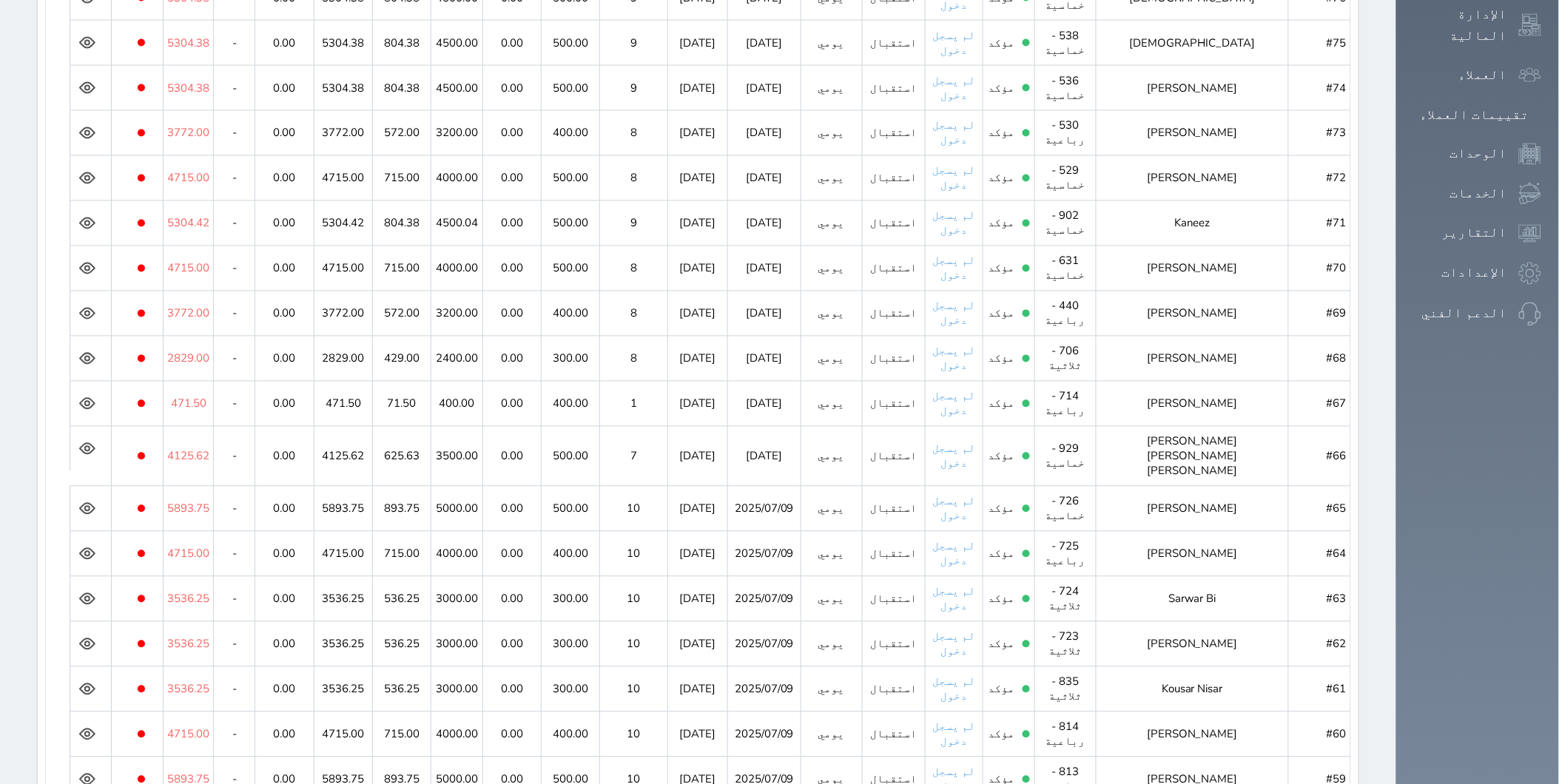scroll, scrollTop: 970, scrollLeft: 0, axis: vertical 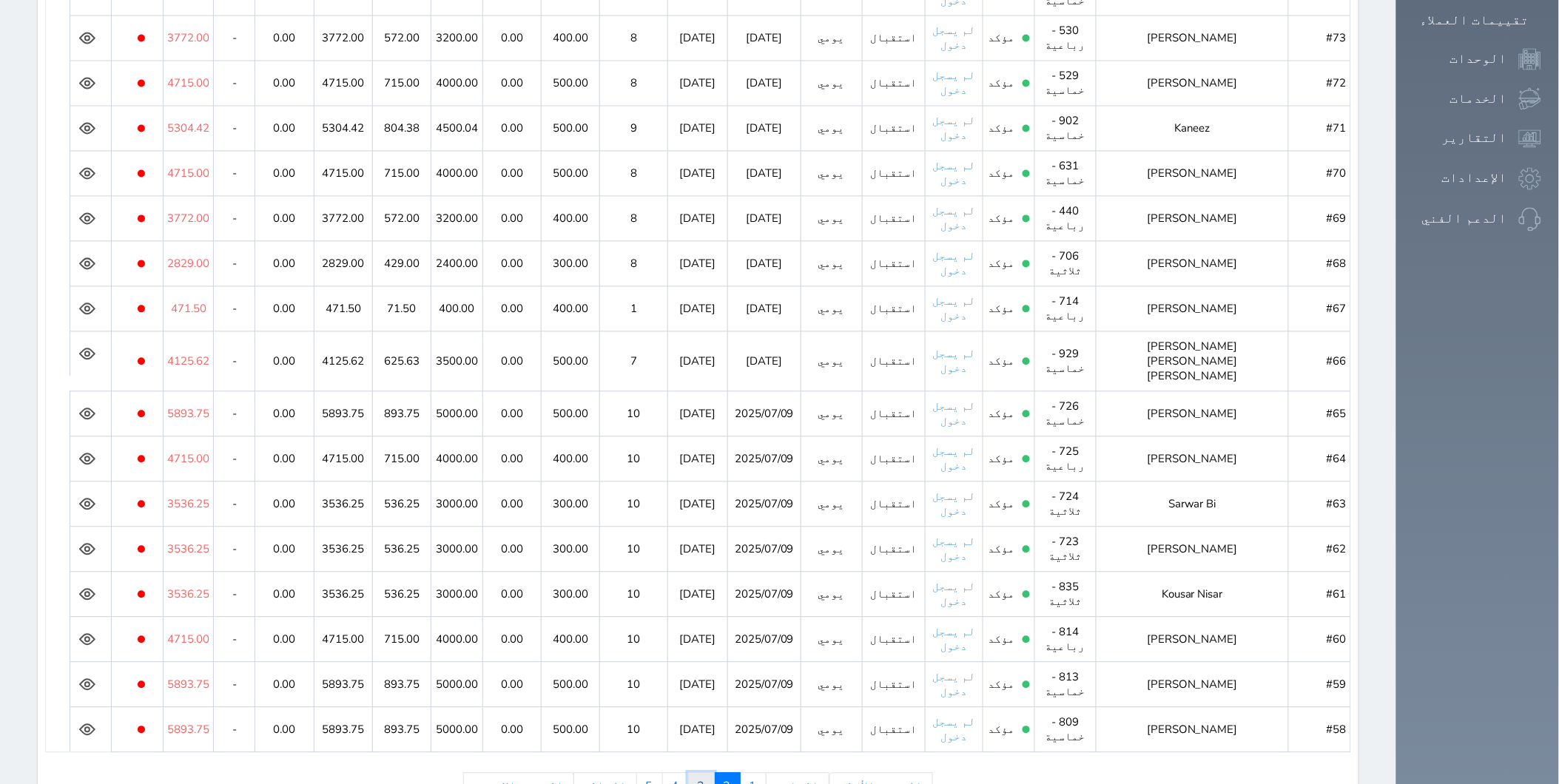 click on "3" at bounding box center [701, 787] 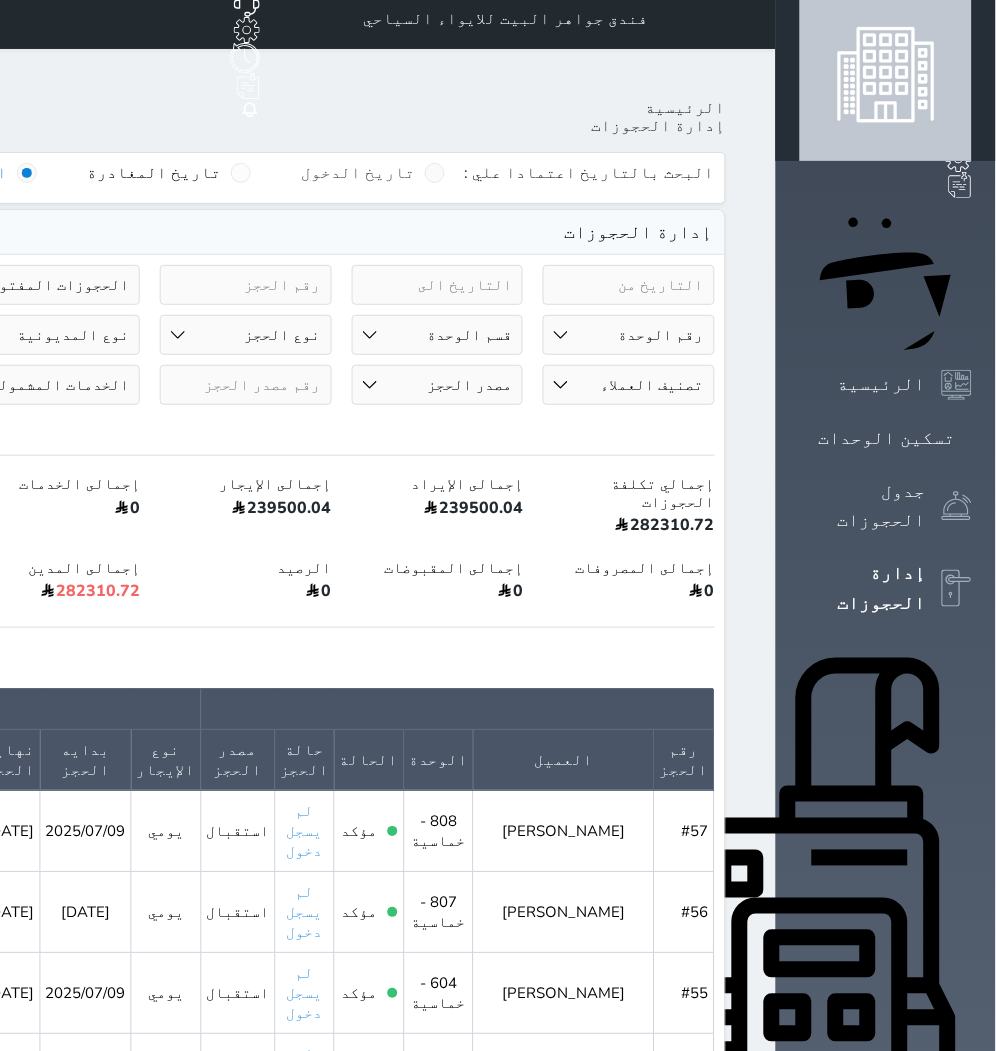 scroll, scrollTop: 0, scrollLeft: 0, axis: both 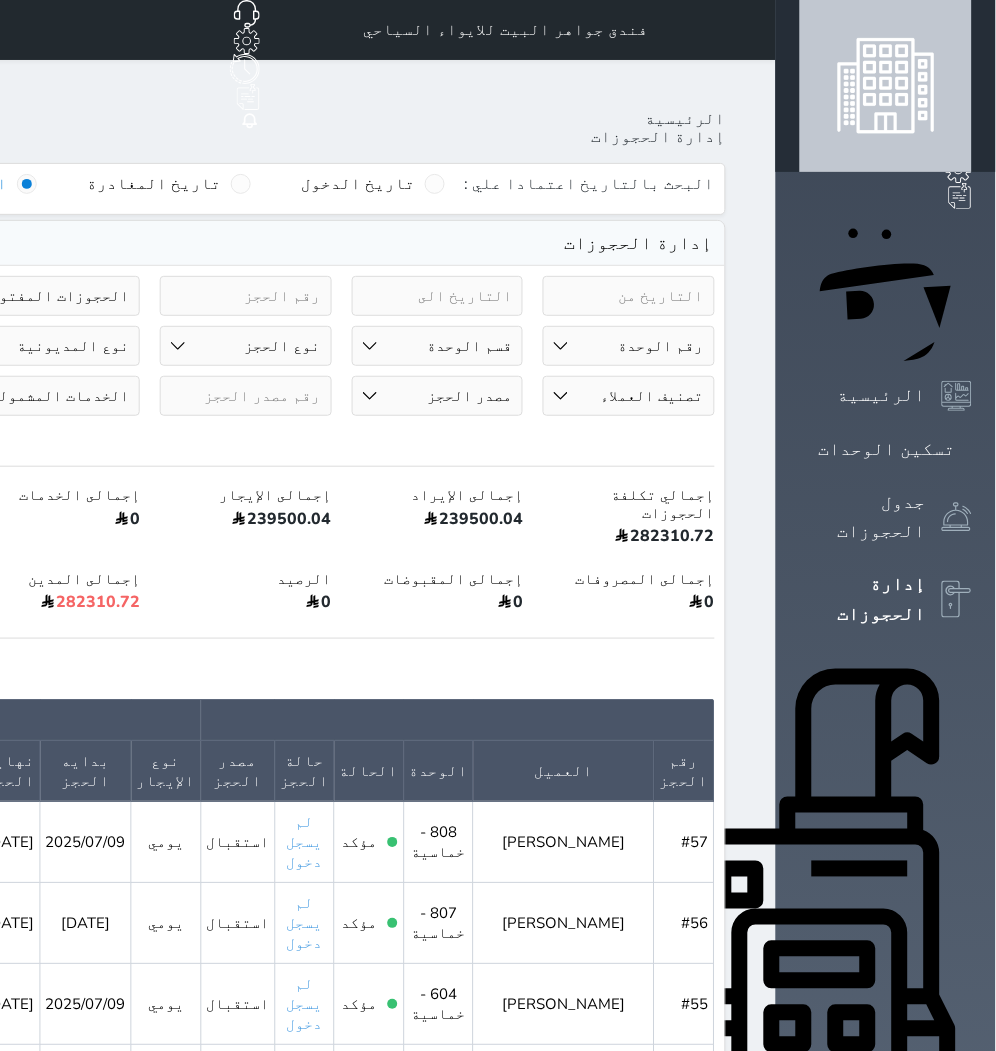 click on "حجز جديد" at bounding box center [91, -65] 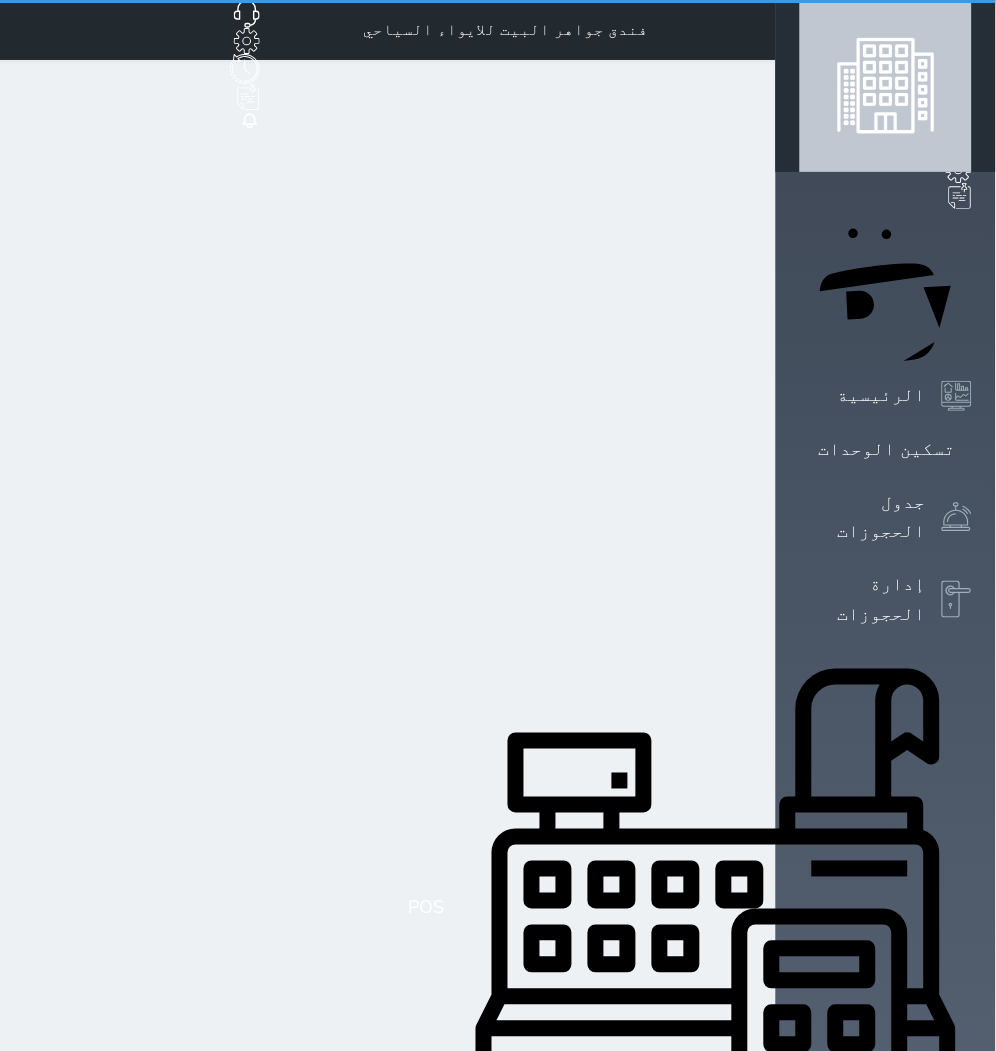 select on "1" 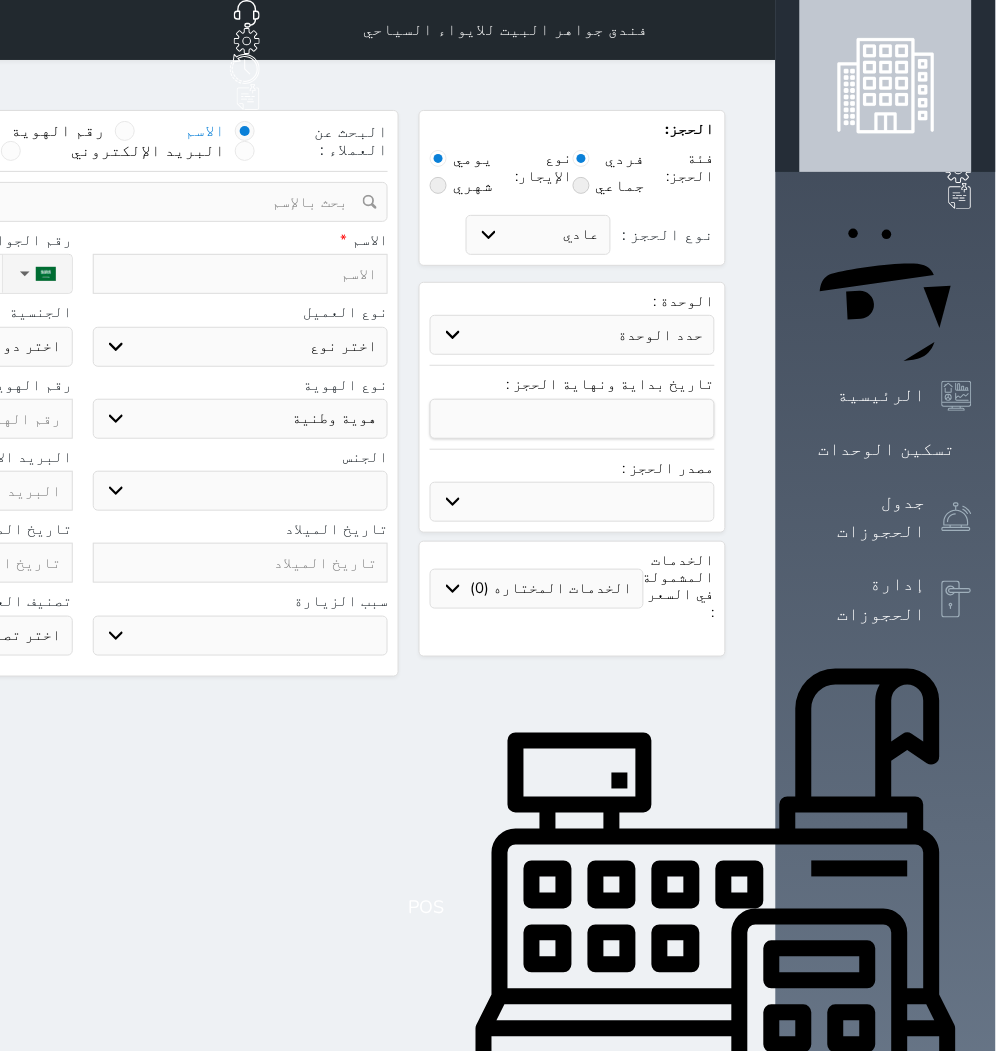 select 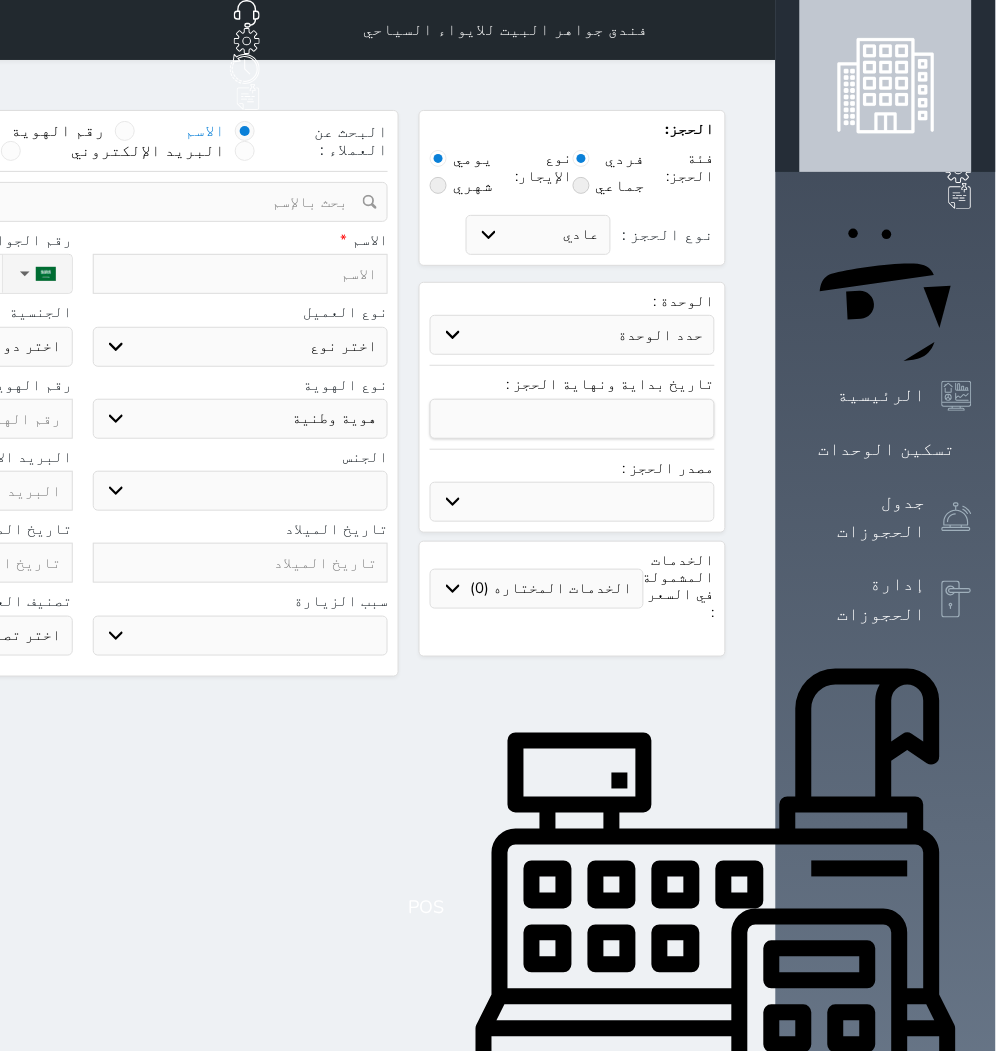 select 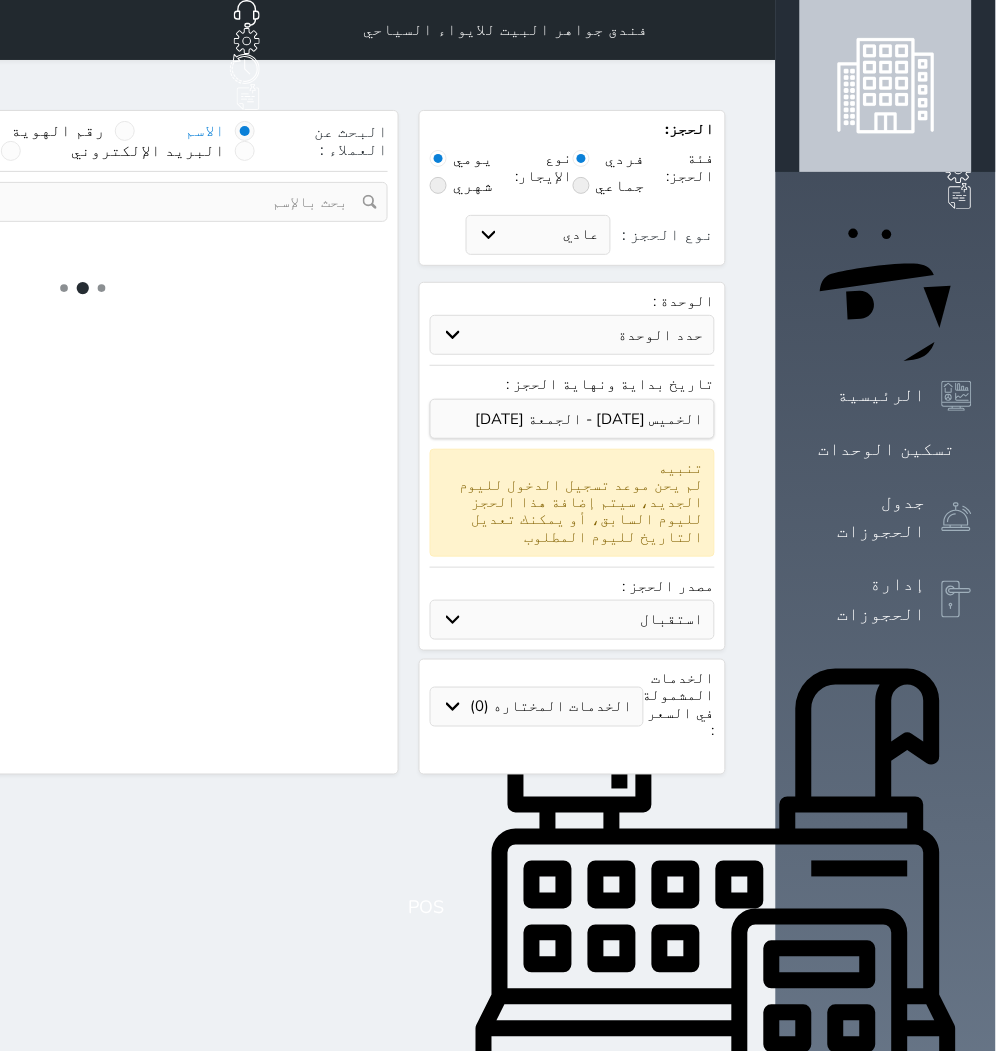 click on "الوحدة :   حدد الوحدة" at bounding box center [572, 329] 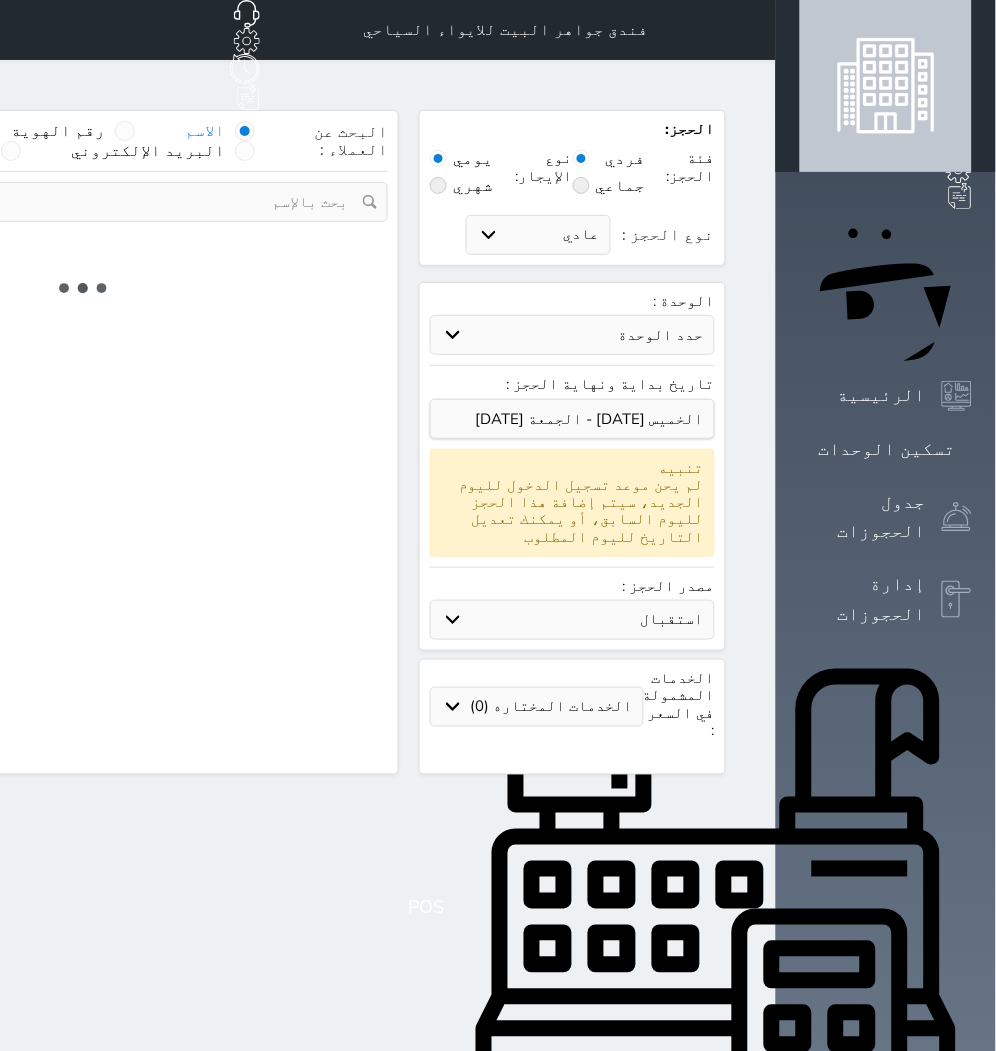 click on "حدد الوحدة" at bounding box center (572, 335) 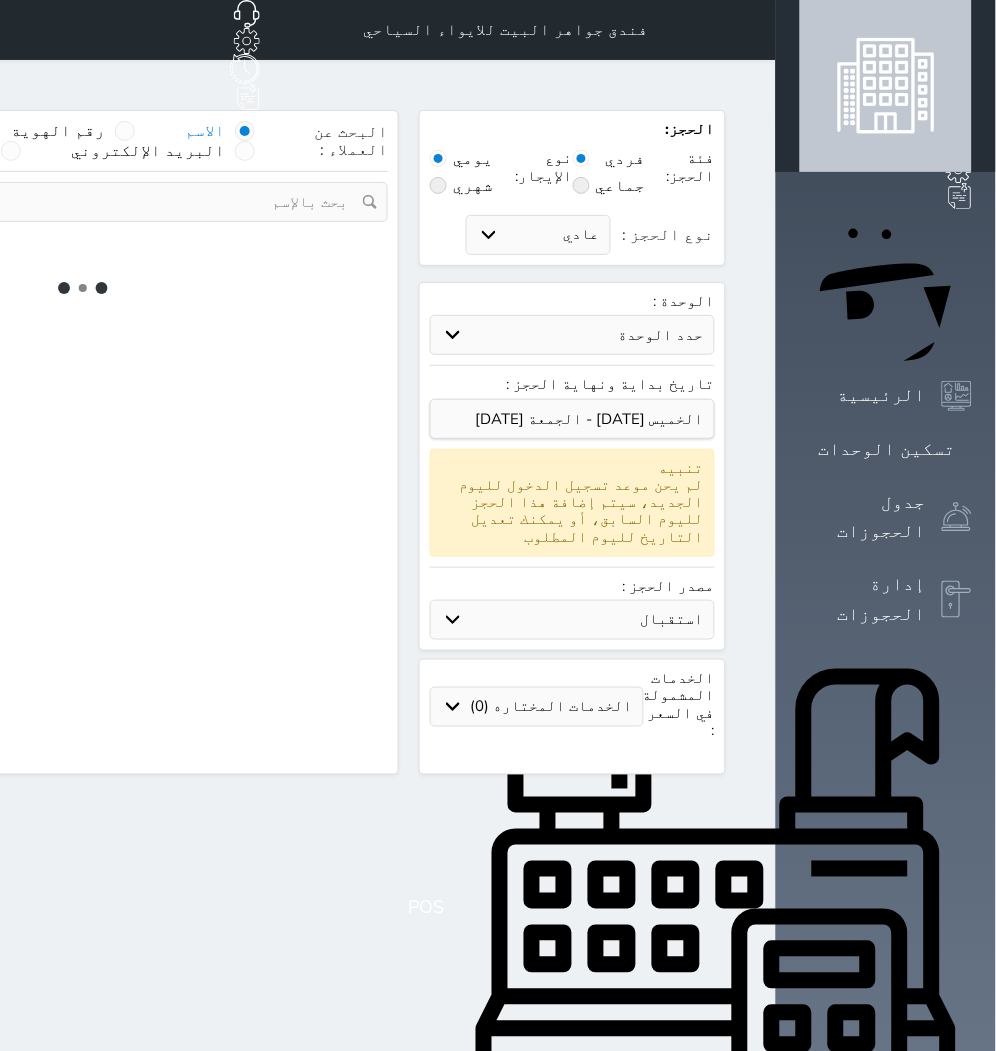 select 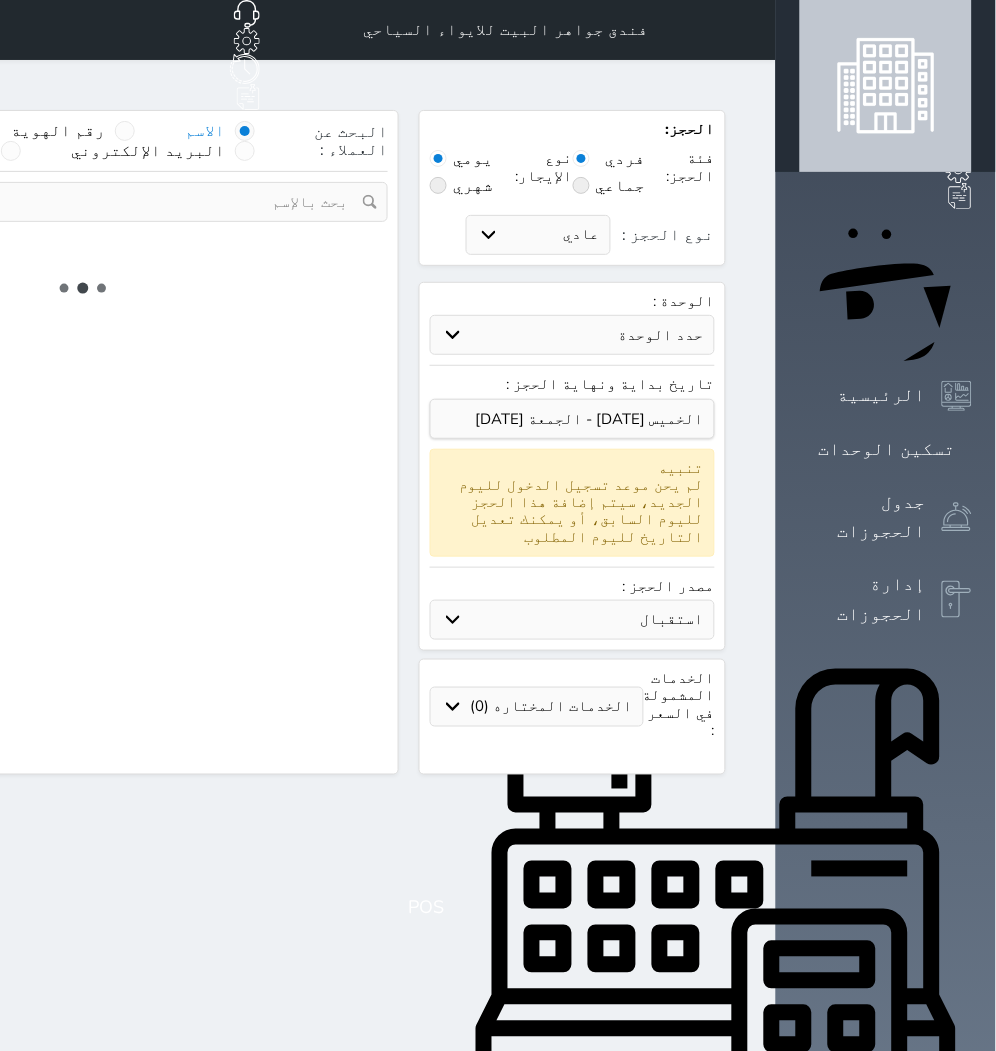 select on "1" 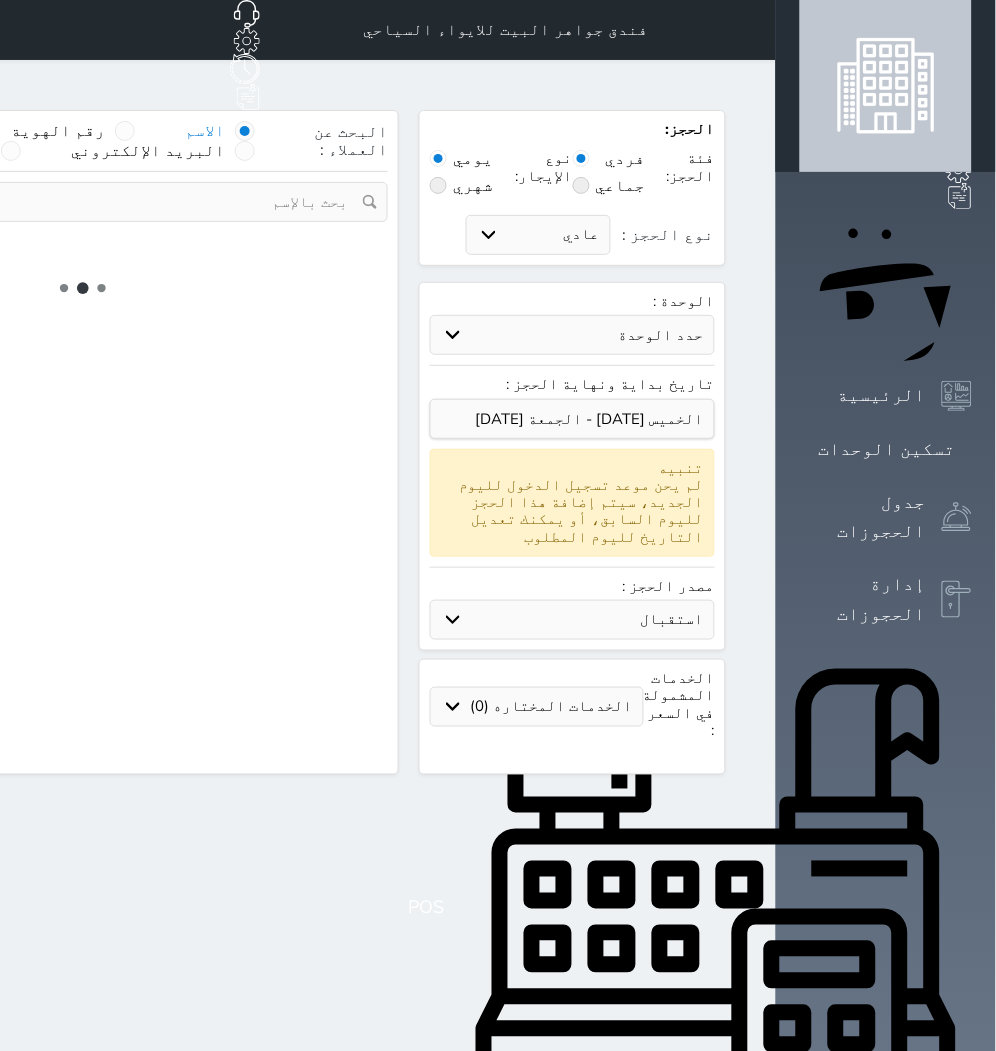 select on "113" 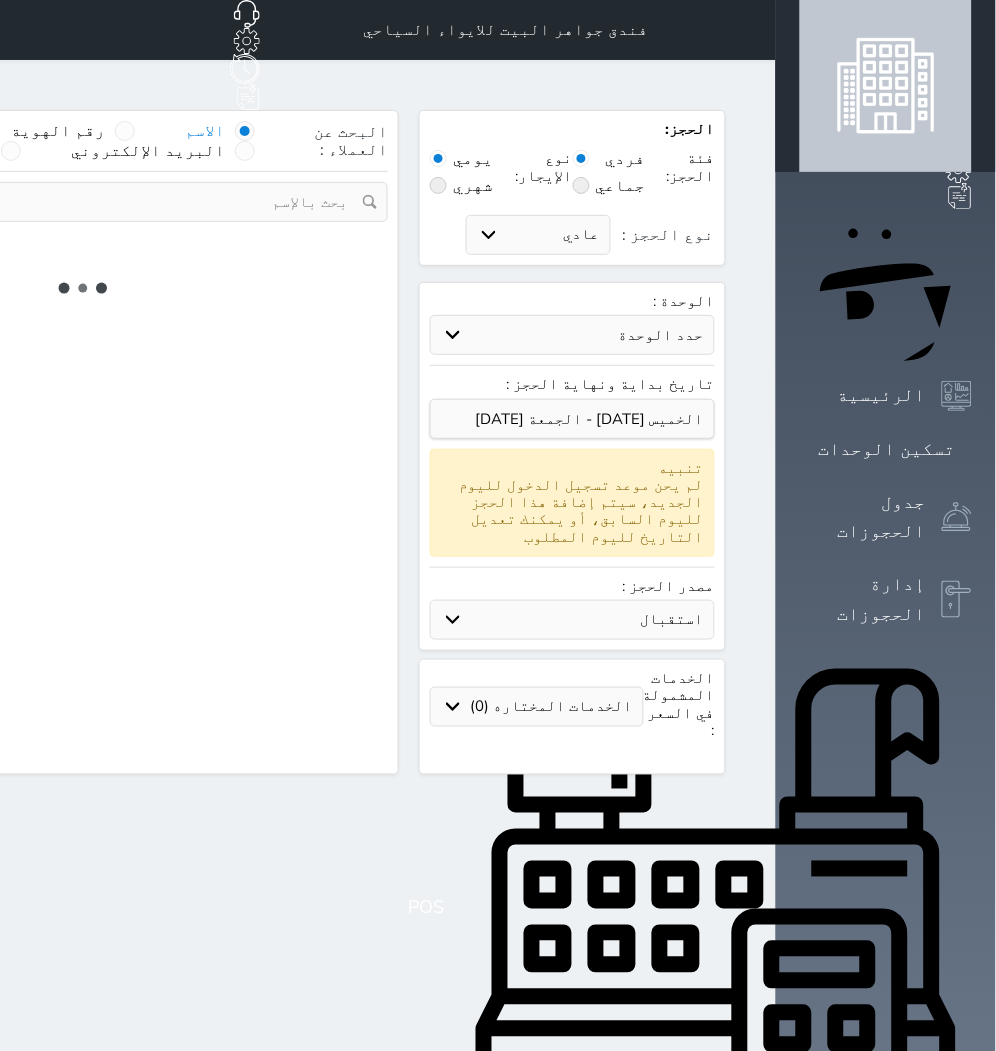 select on "1" 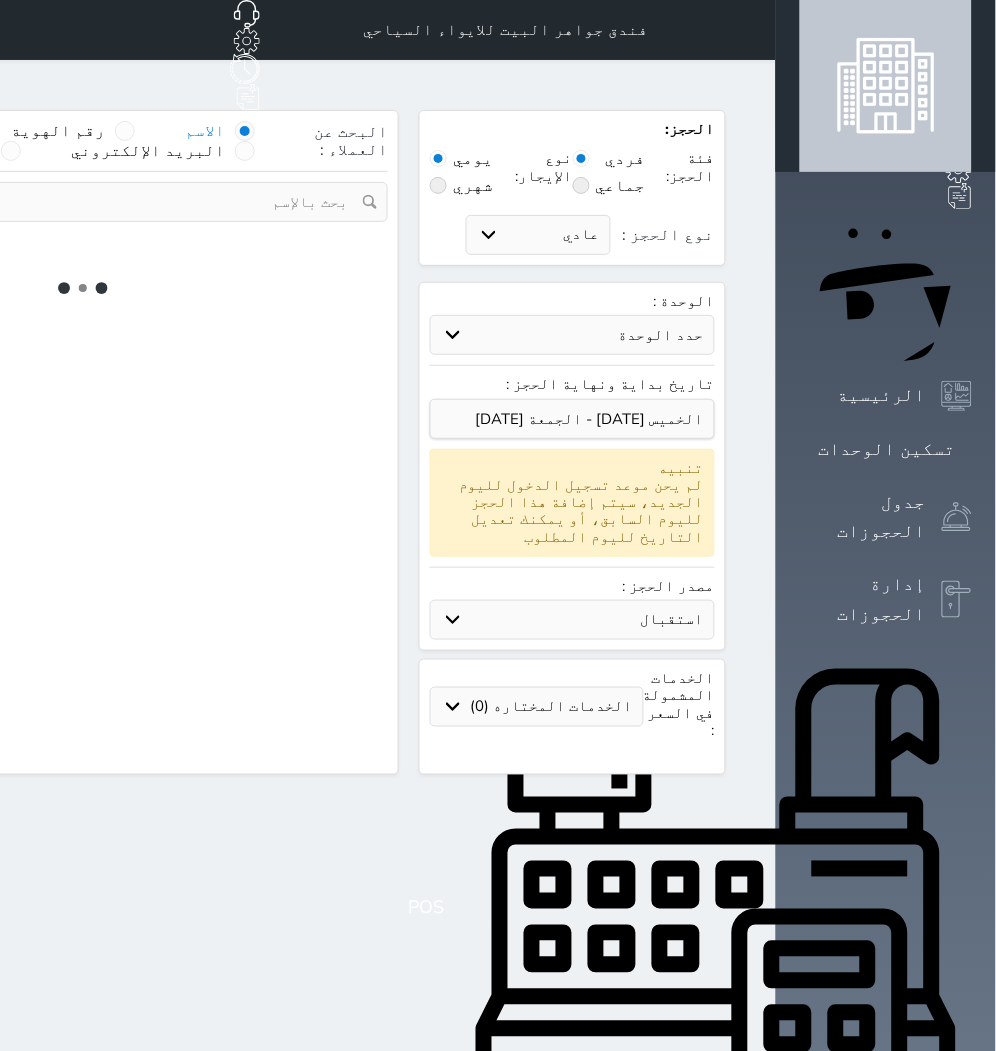 select 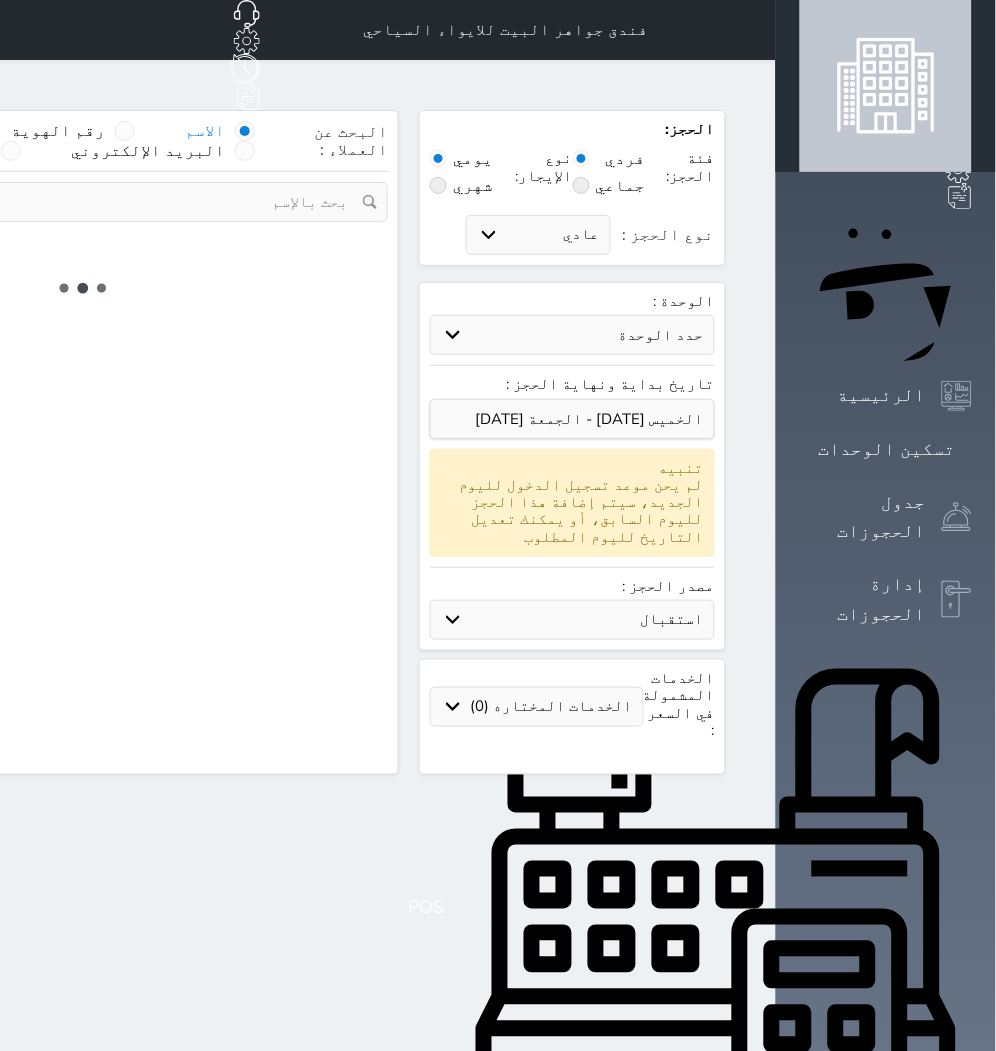 select on "7" 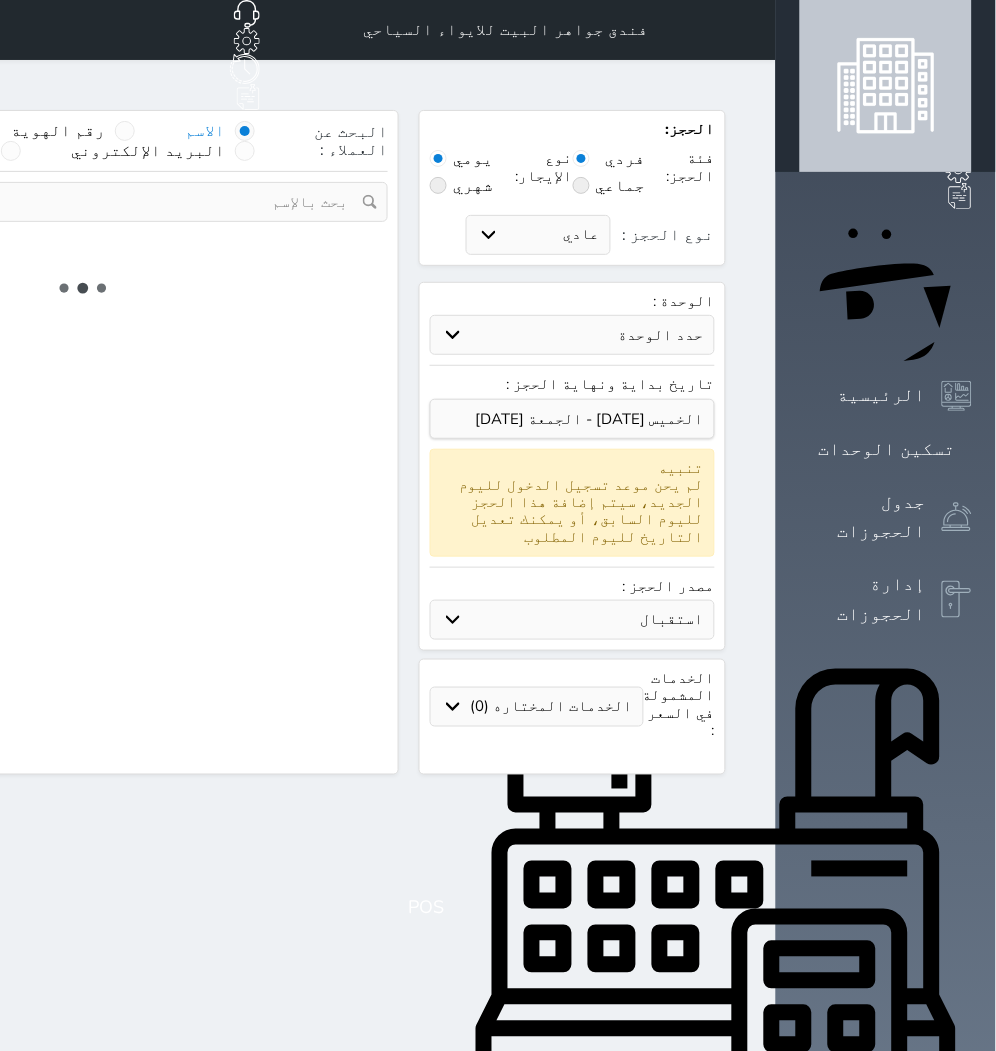 select 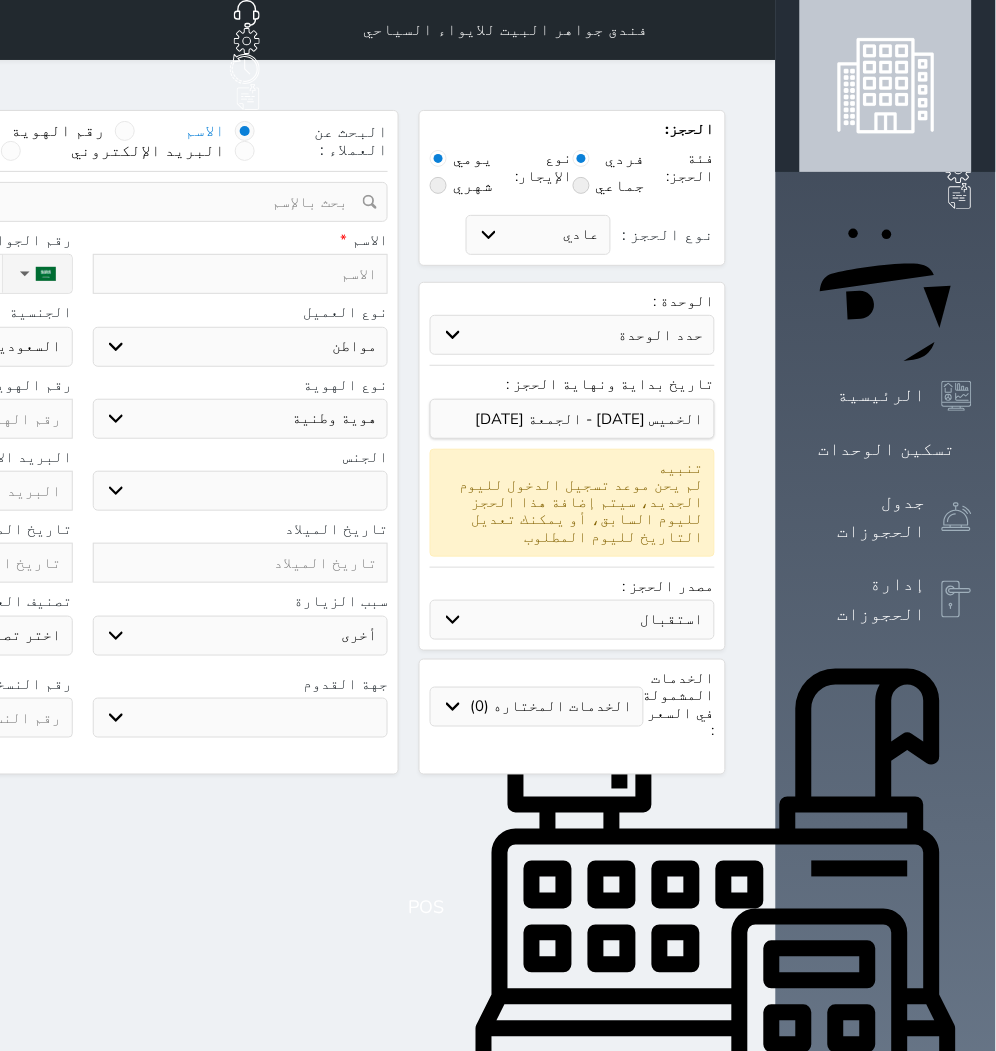 select on "83936" 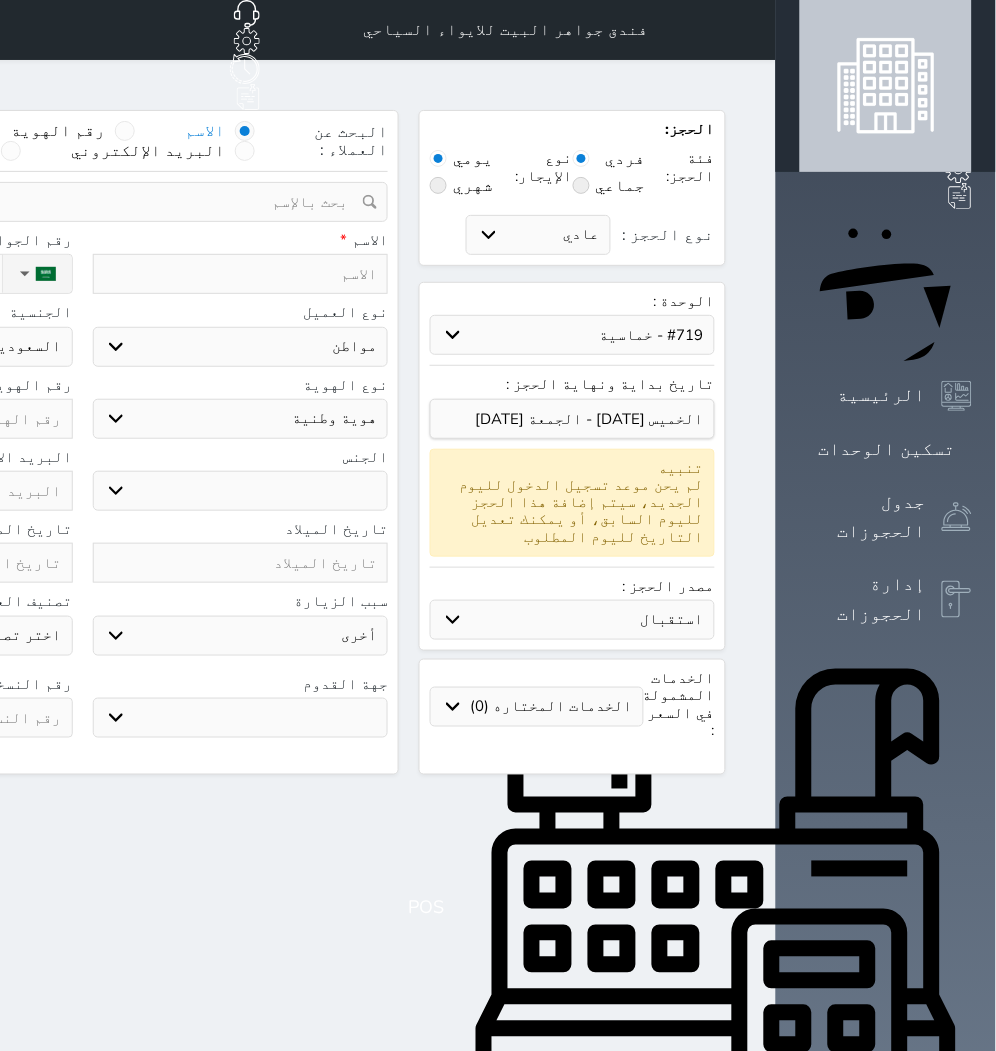 click on "حدد الوحدة
#938 - خماسية
#934 - خماسية
#932 - ثلاثية
#931 - خماسية
#930 - رباعية
#928 - ثلاثية
#927 - رباعية
#926 - خماسية
#925 - رباعية
#924 - ثلاثية
#922 - خماسية
#921 - رباعية
#920 - رباعية
#919 - خماسية
#918 - ثلاثية
#917 - خماسية
#916 - رباعية
#915 - خماسية
#914 - رباعية
#913 - خماسية" at bounding box center (572, 335) 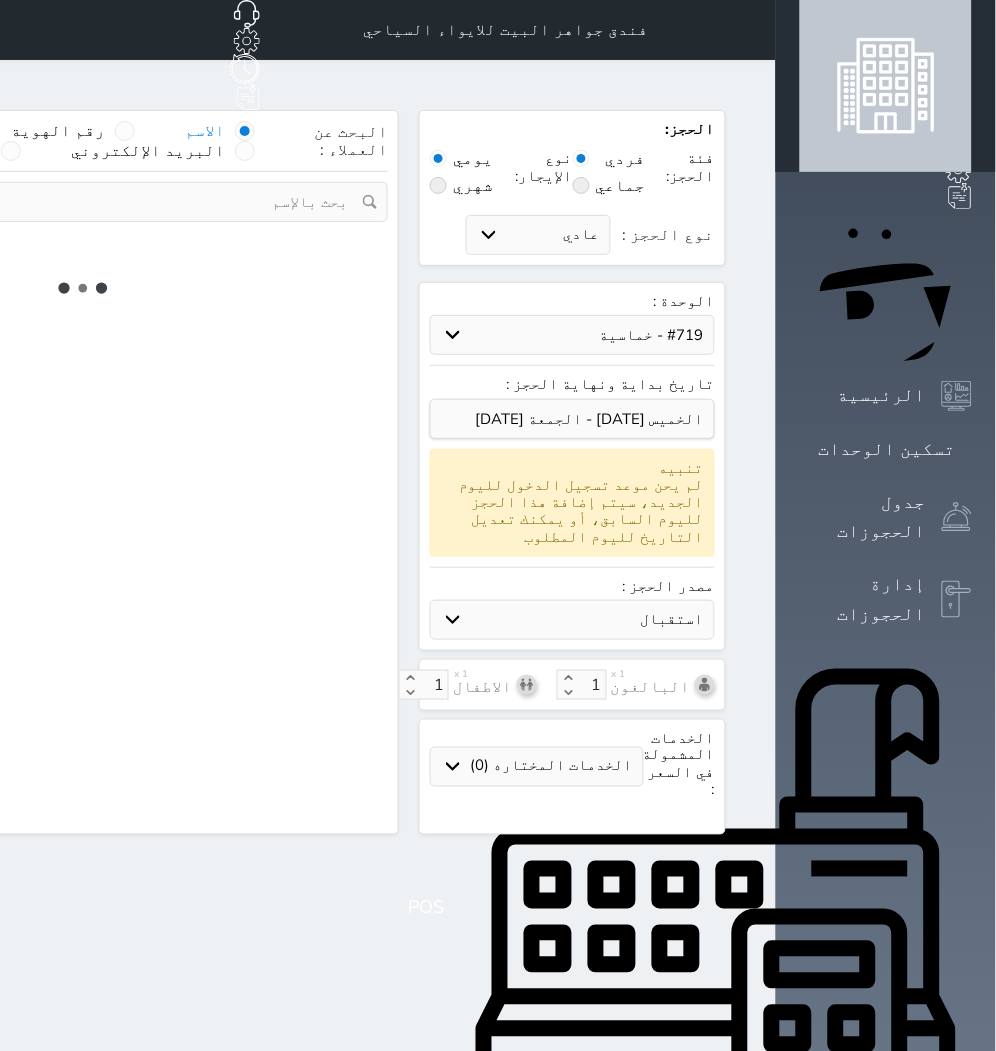 select on "1" 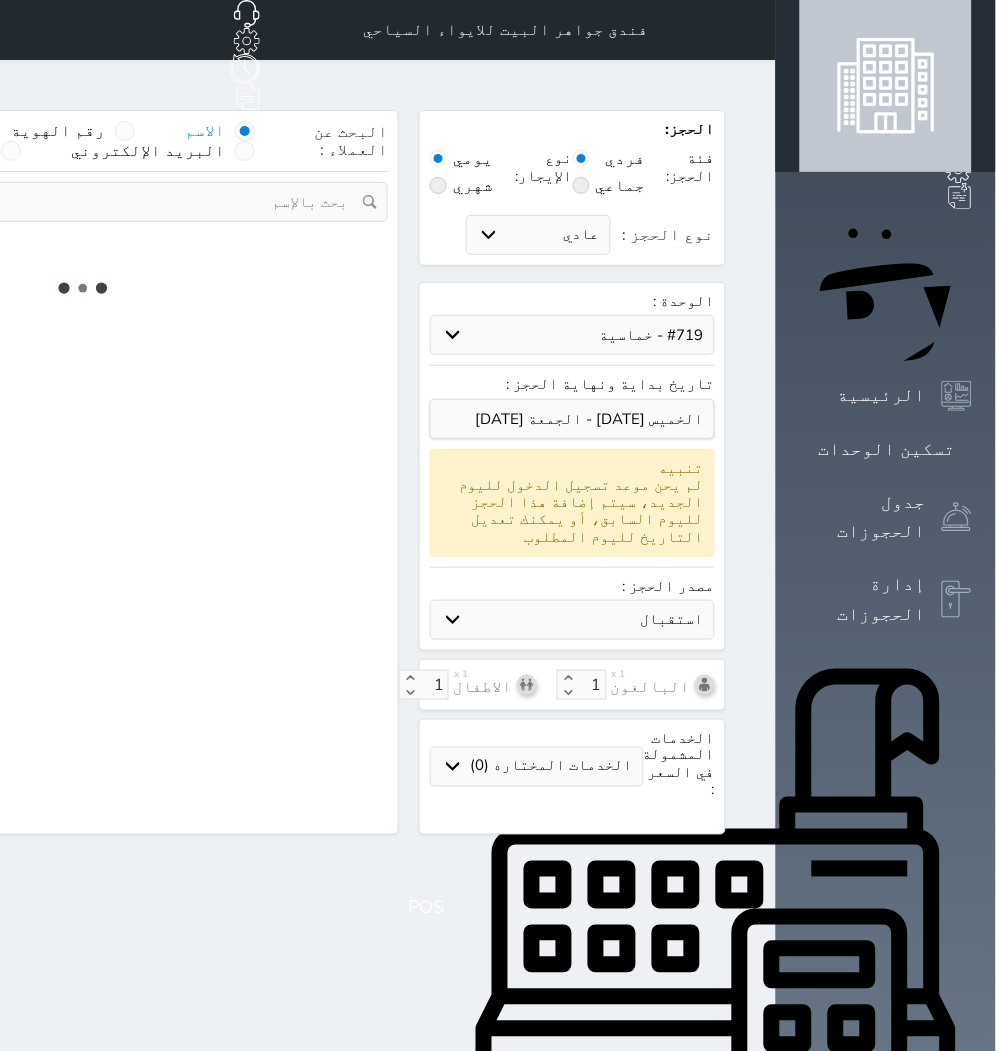 select on "113" 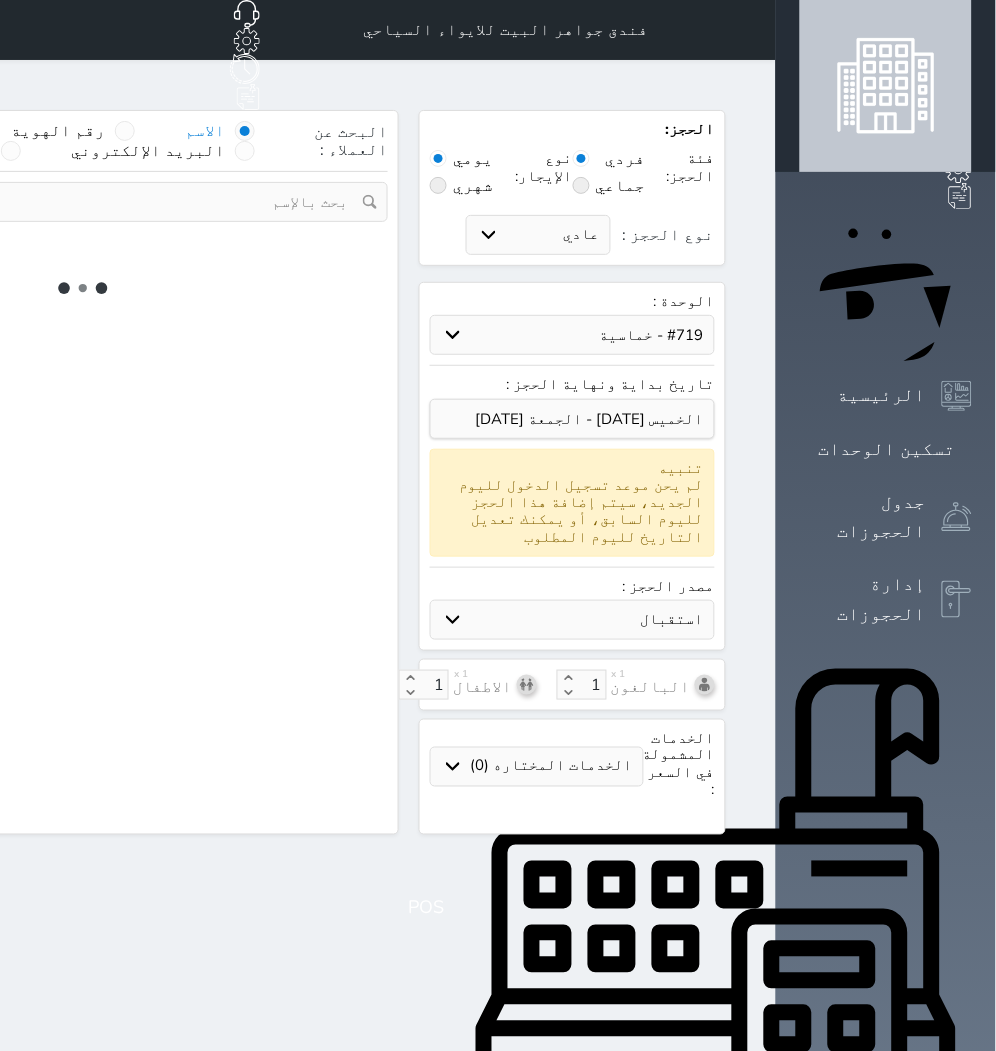 select on "1" 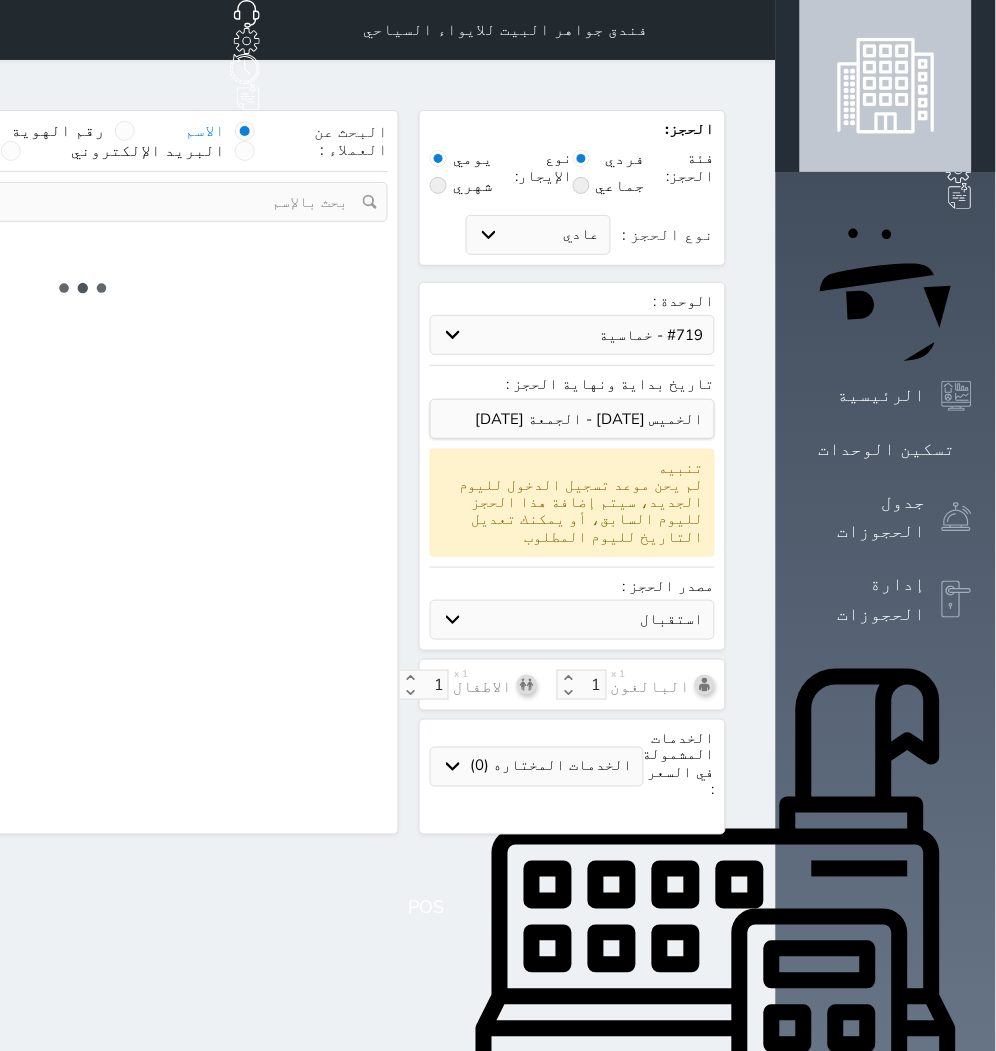 select 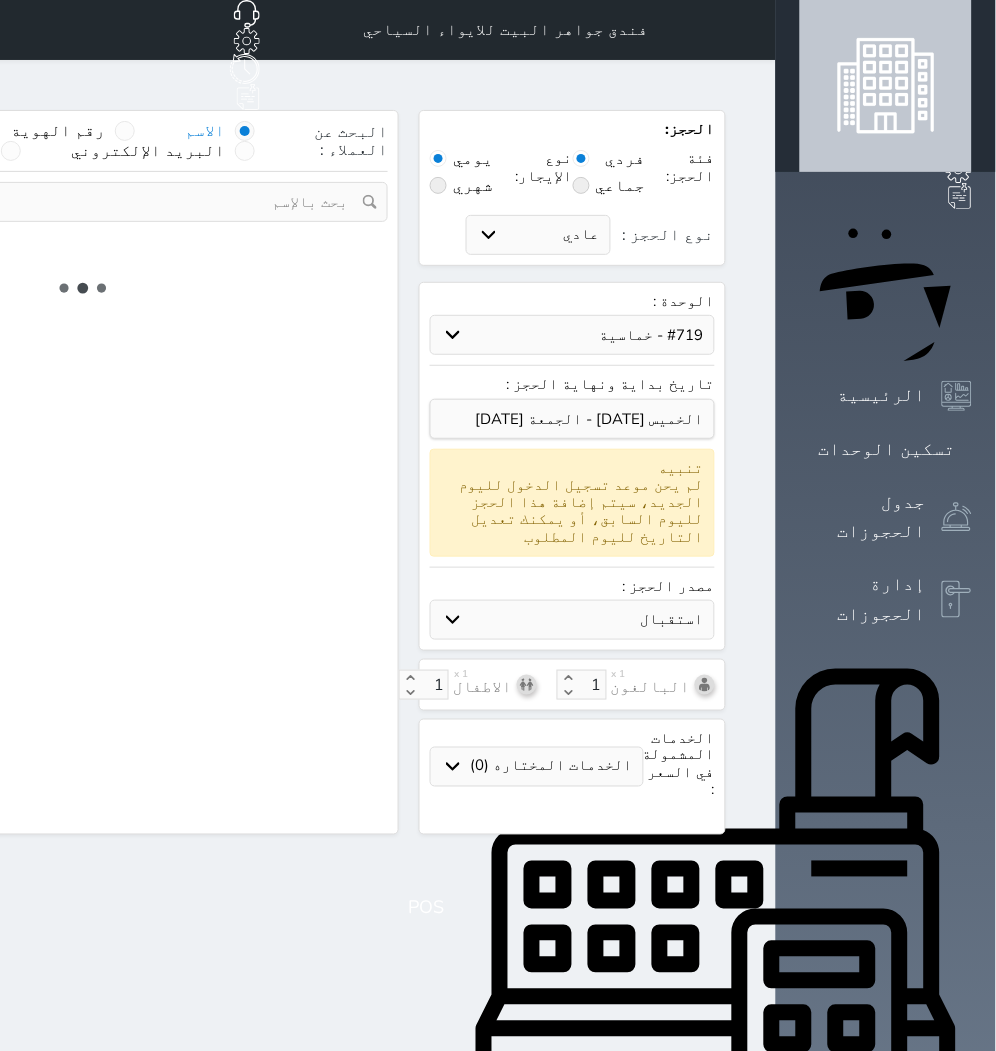select on "7" 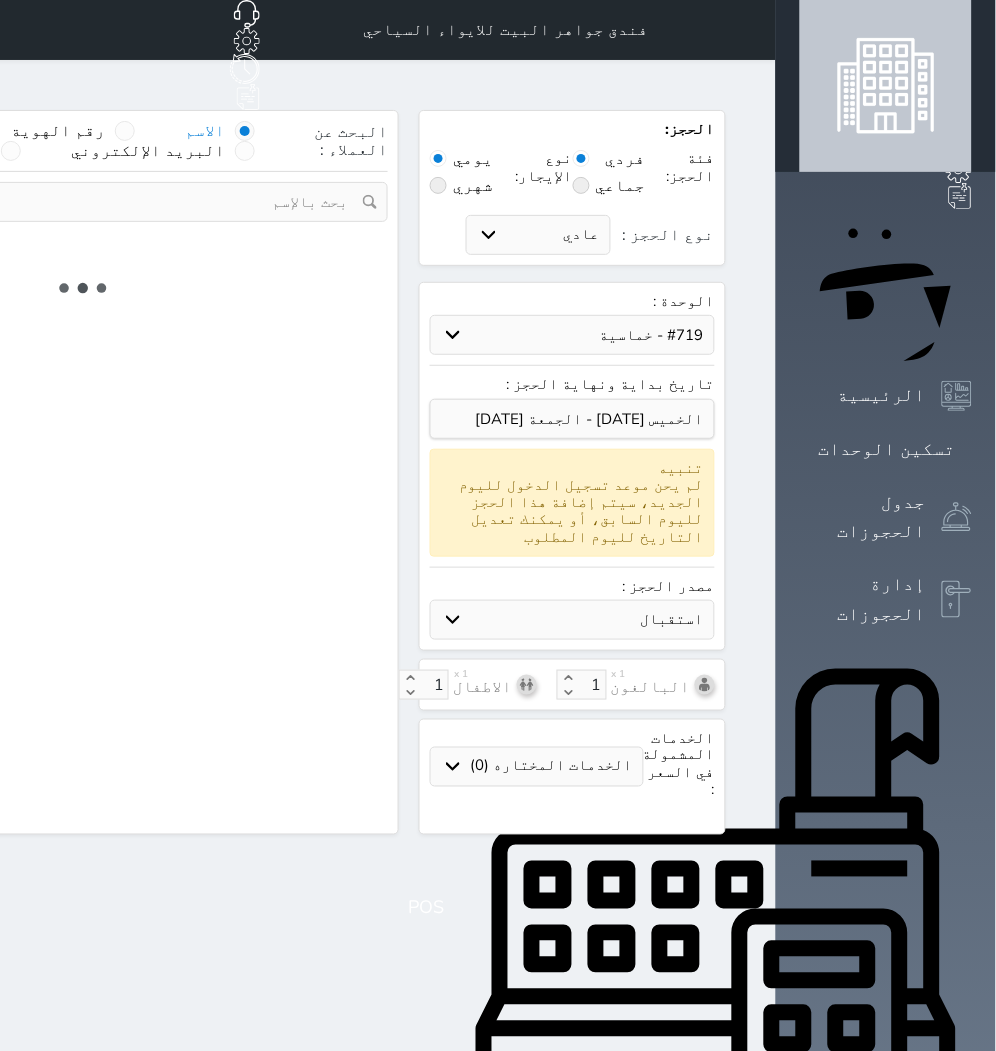 select 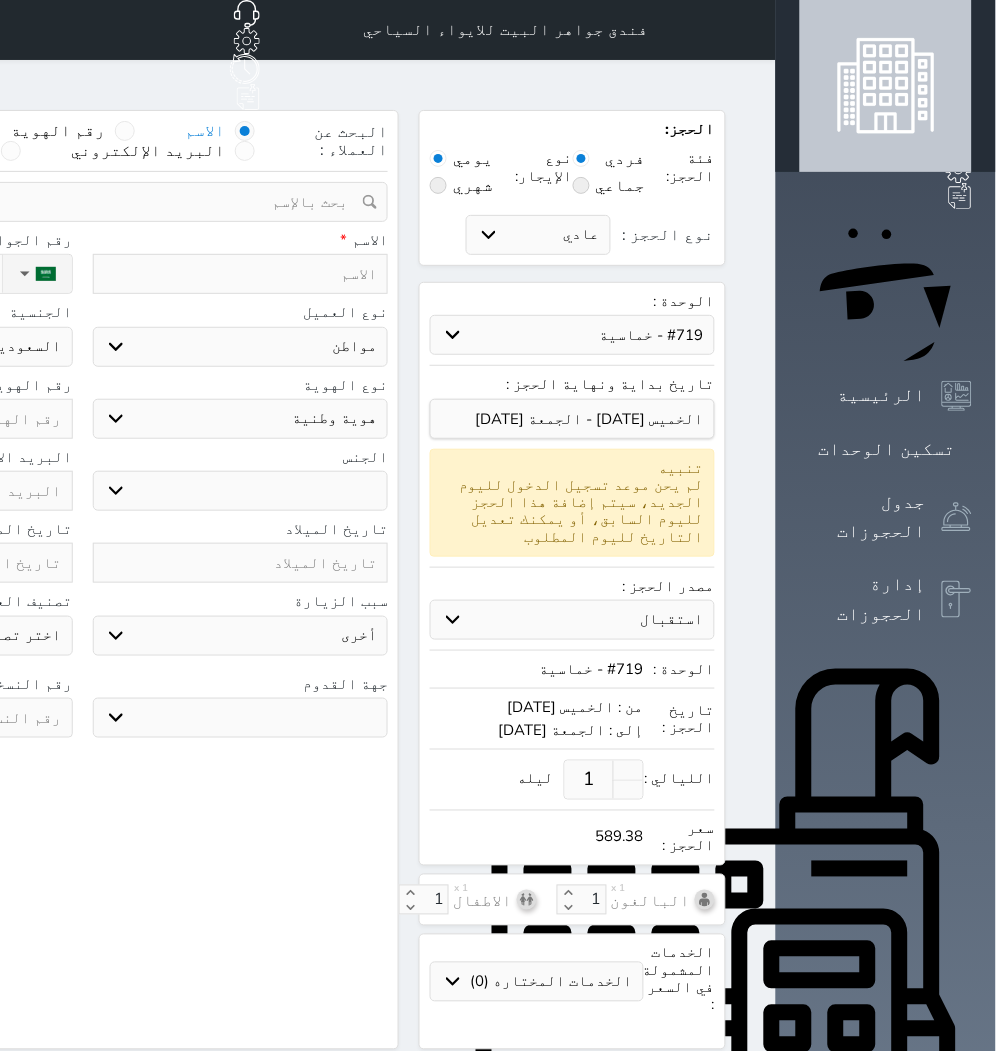 select 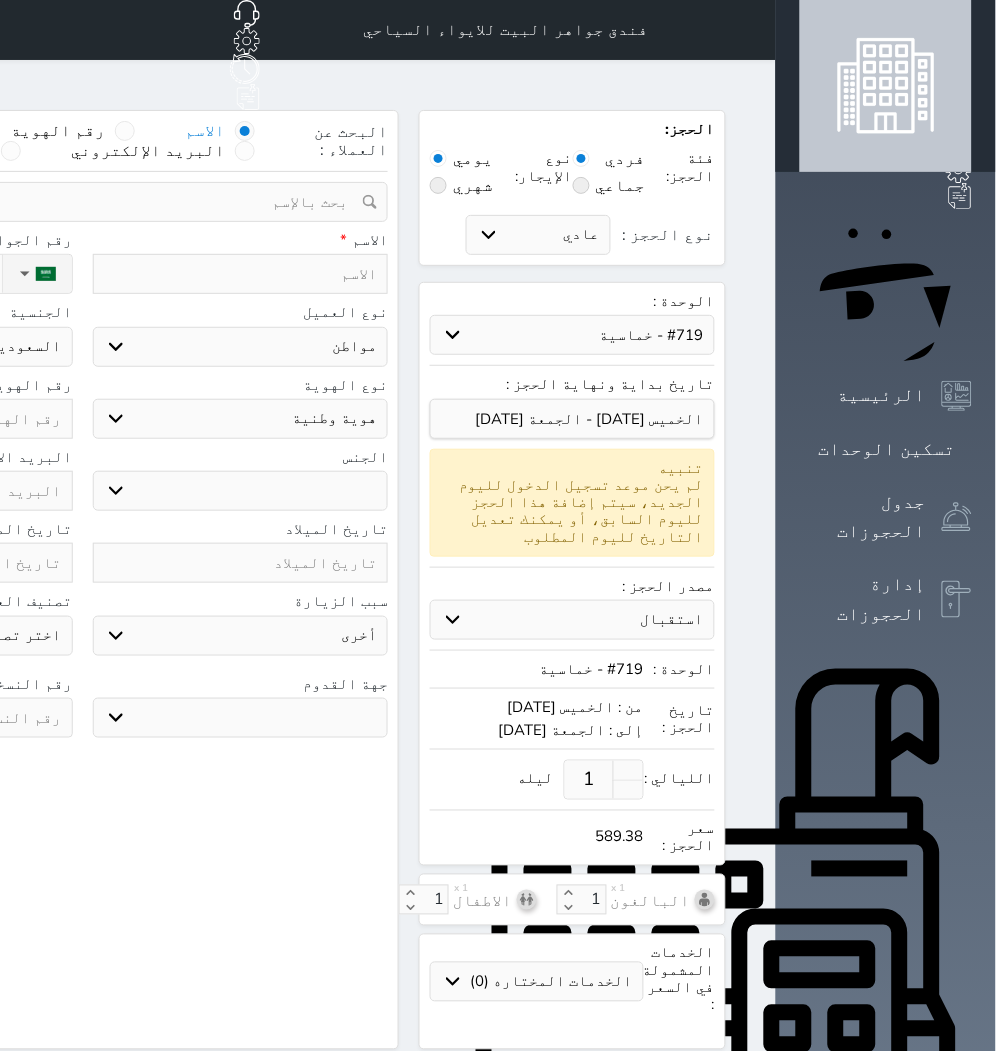 select 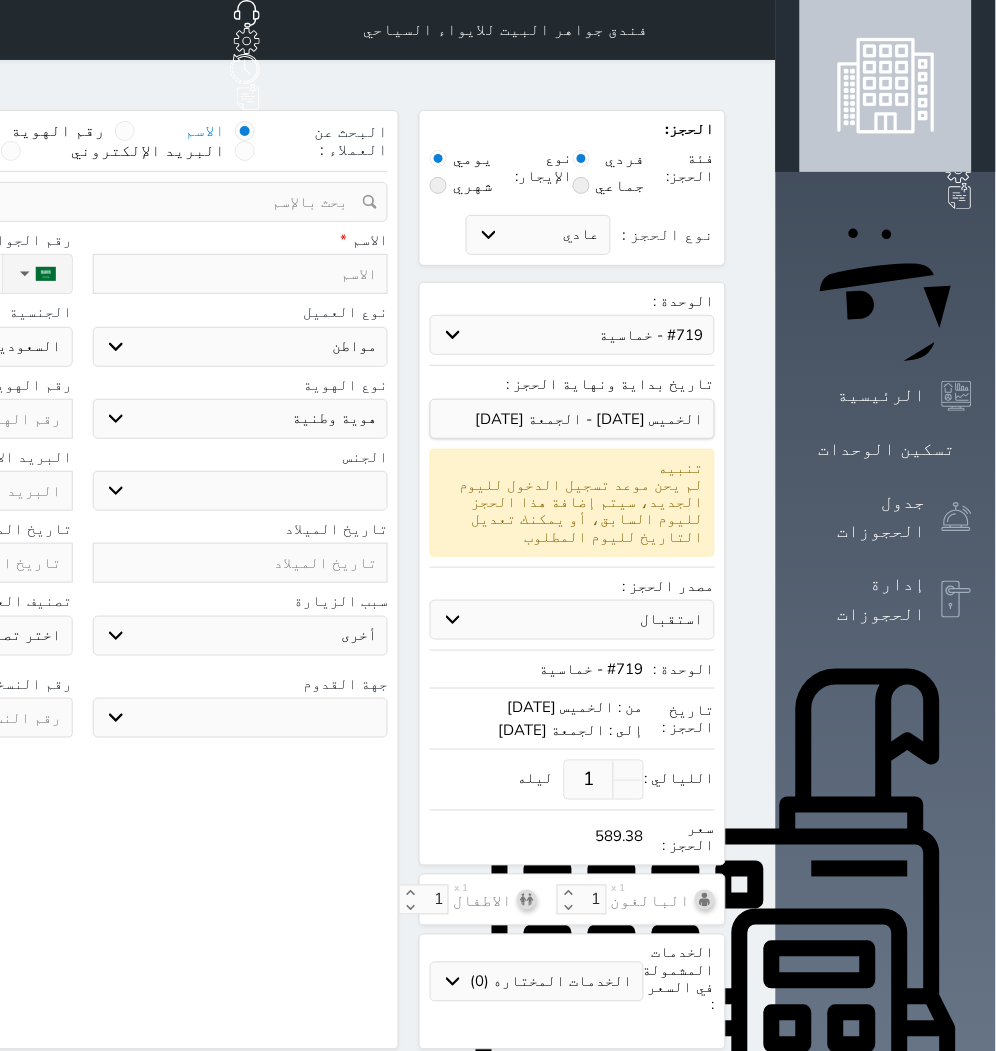 click on "1" at bounding box center [589, 780] 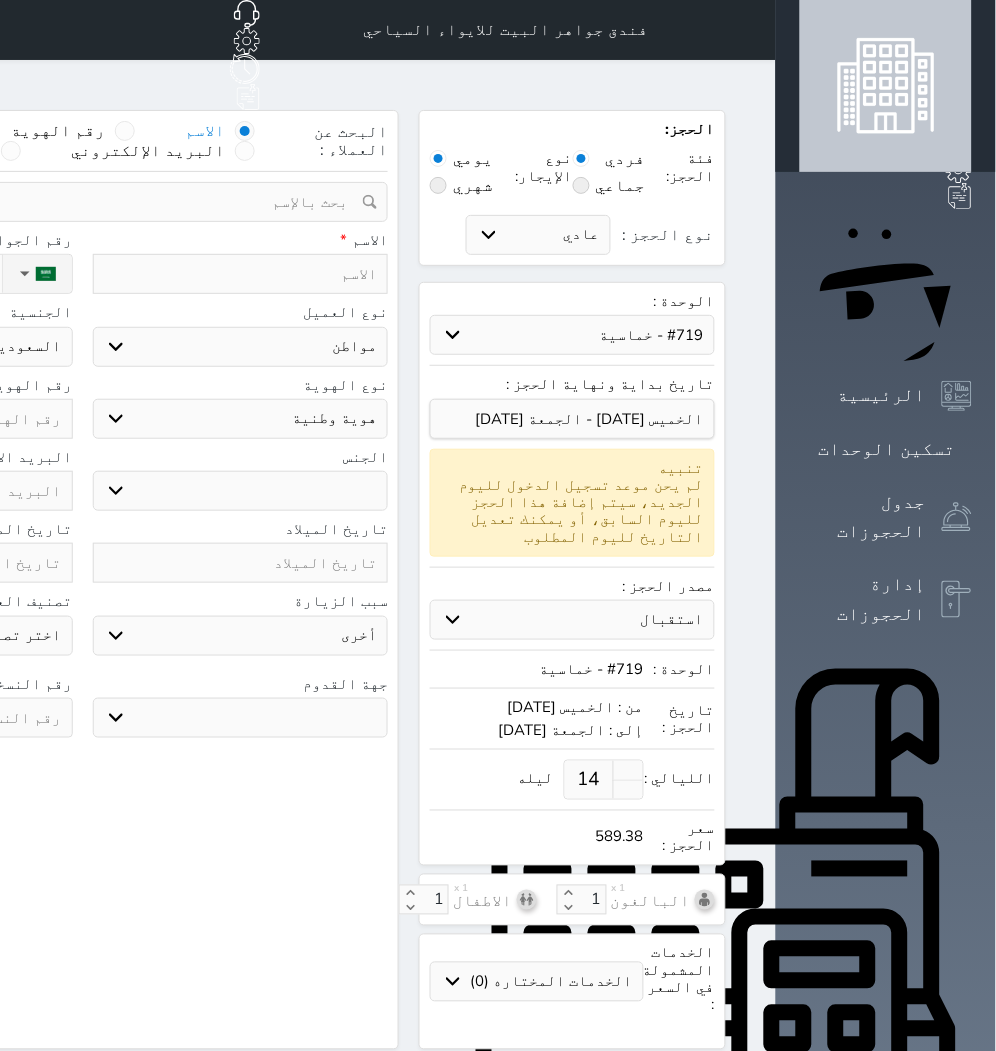 type on "14" 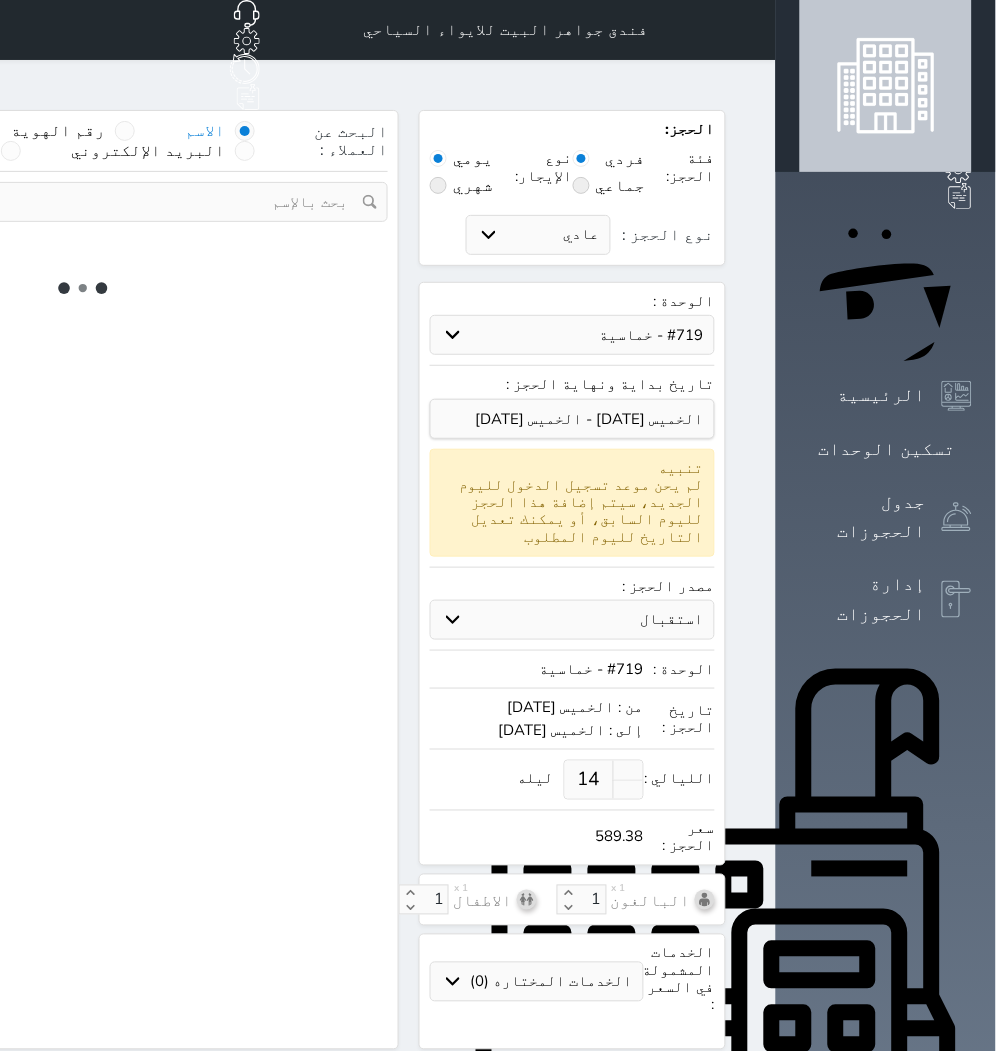 select on "1" 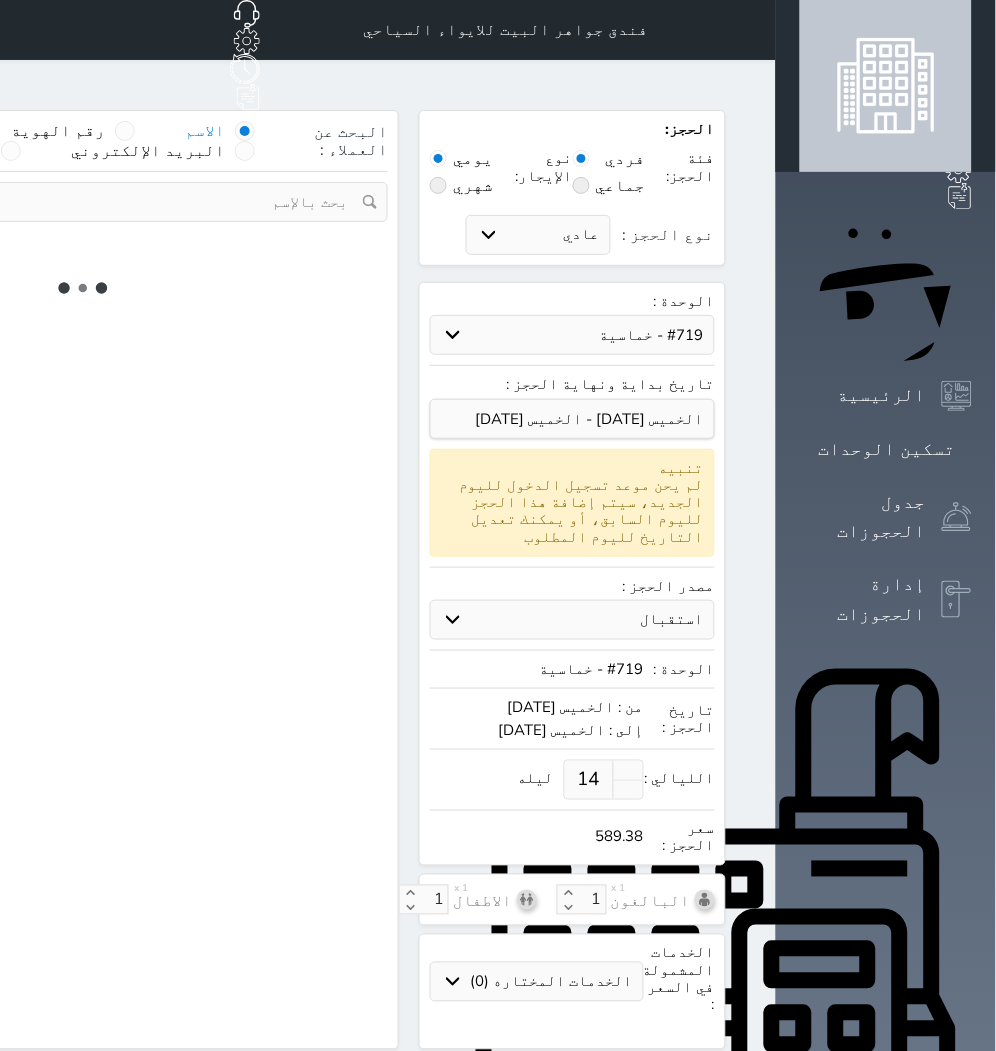 select on "113" 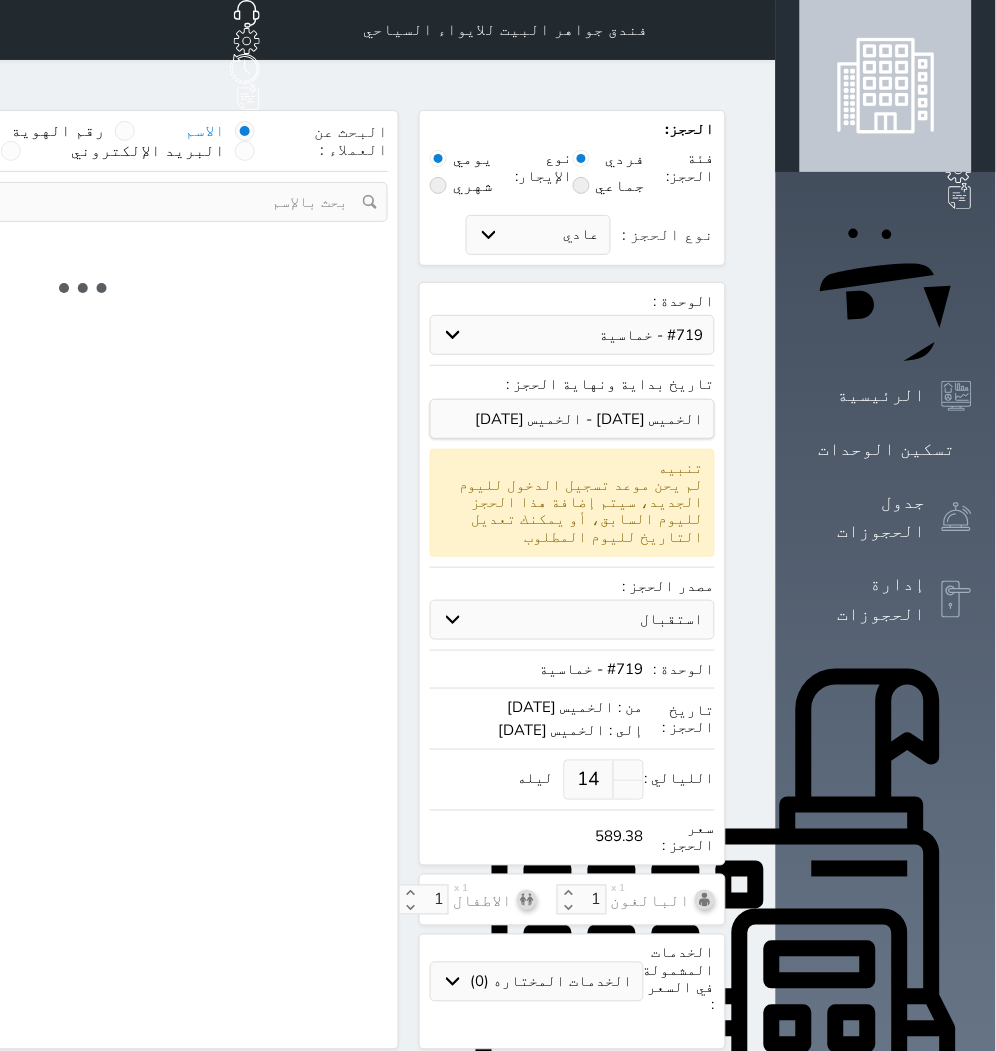 select on "1" 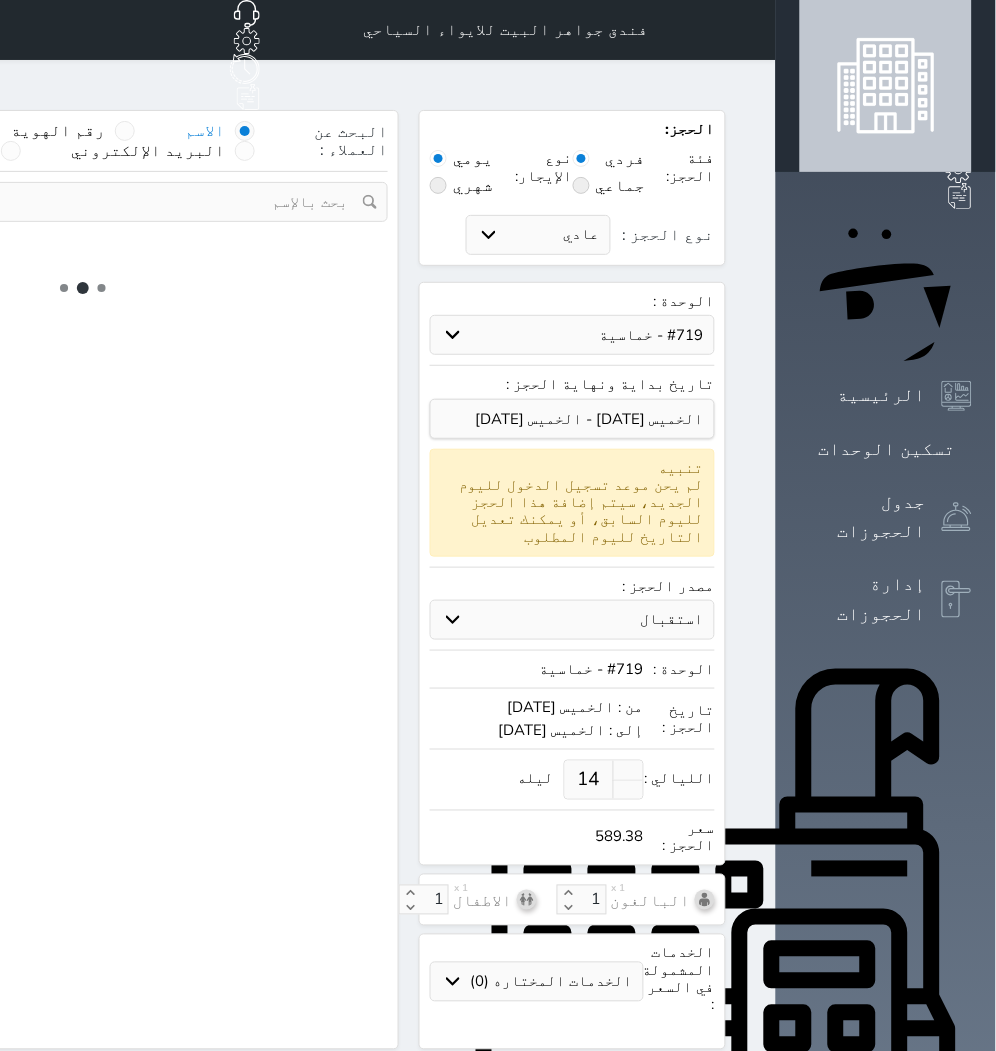 select 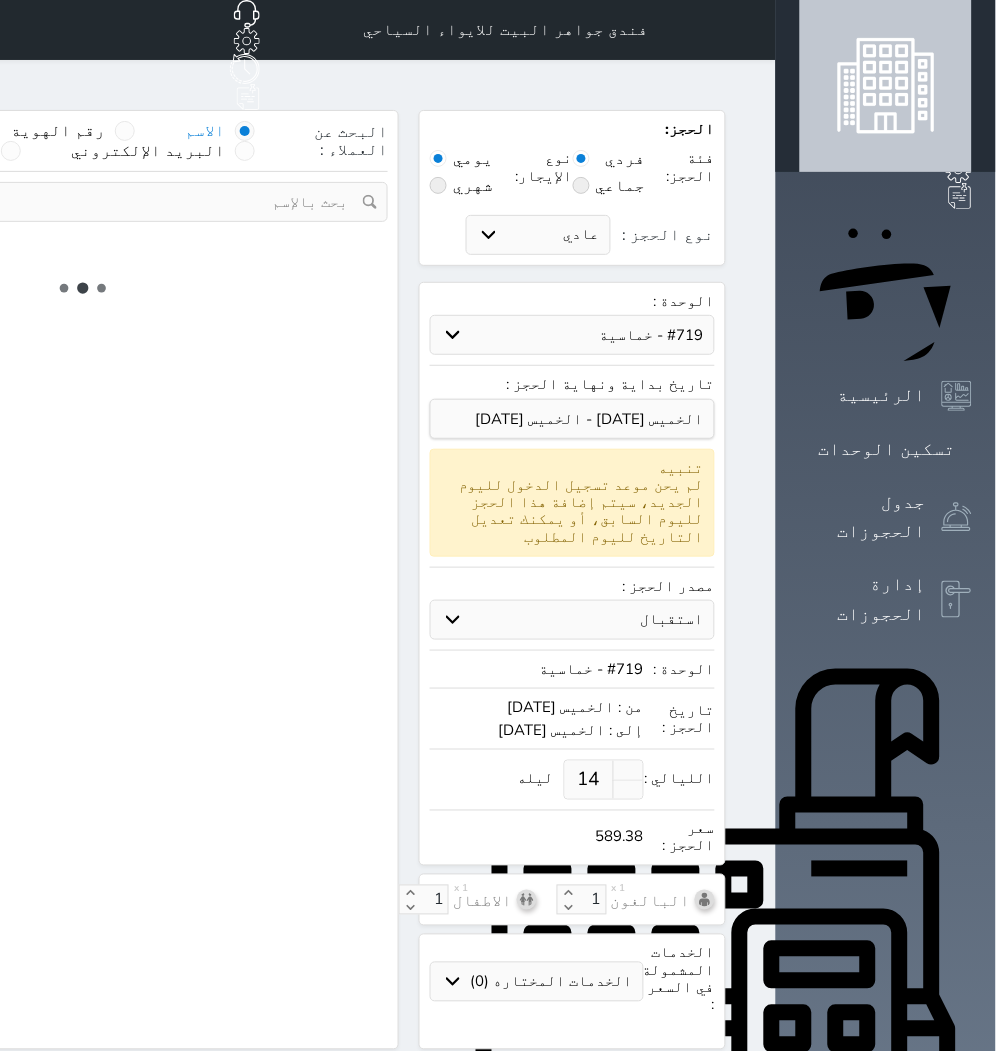 select on "7" 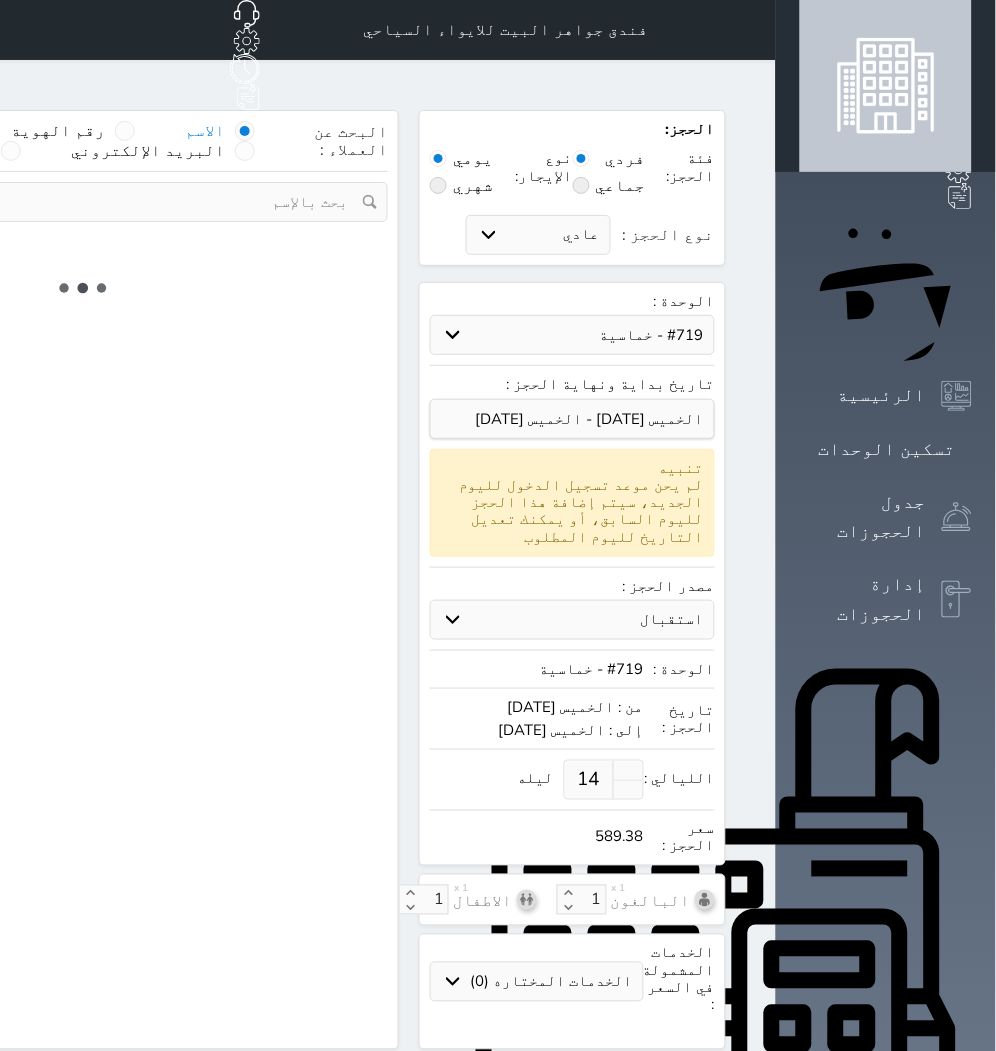 select 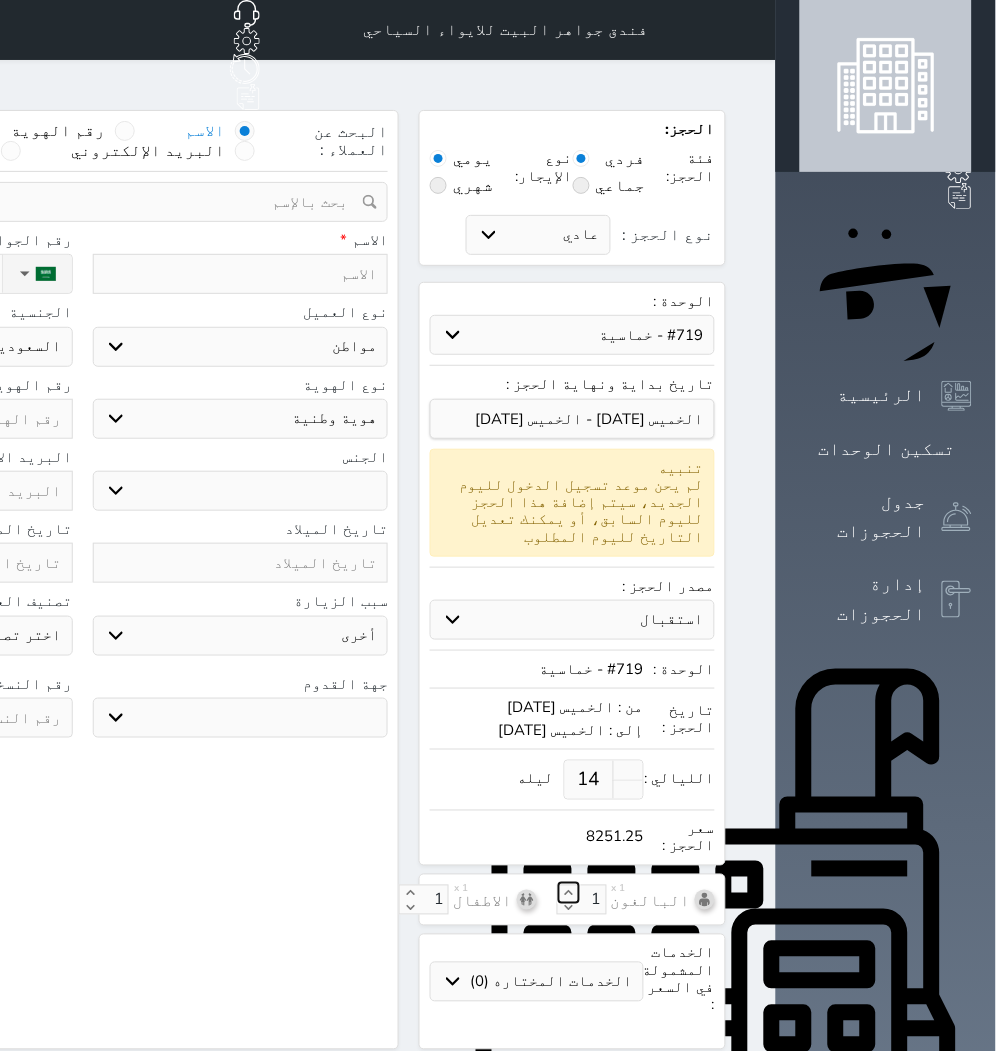 select 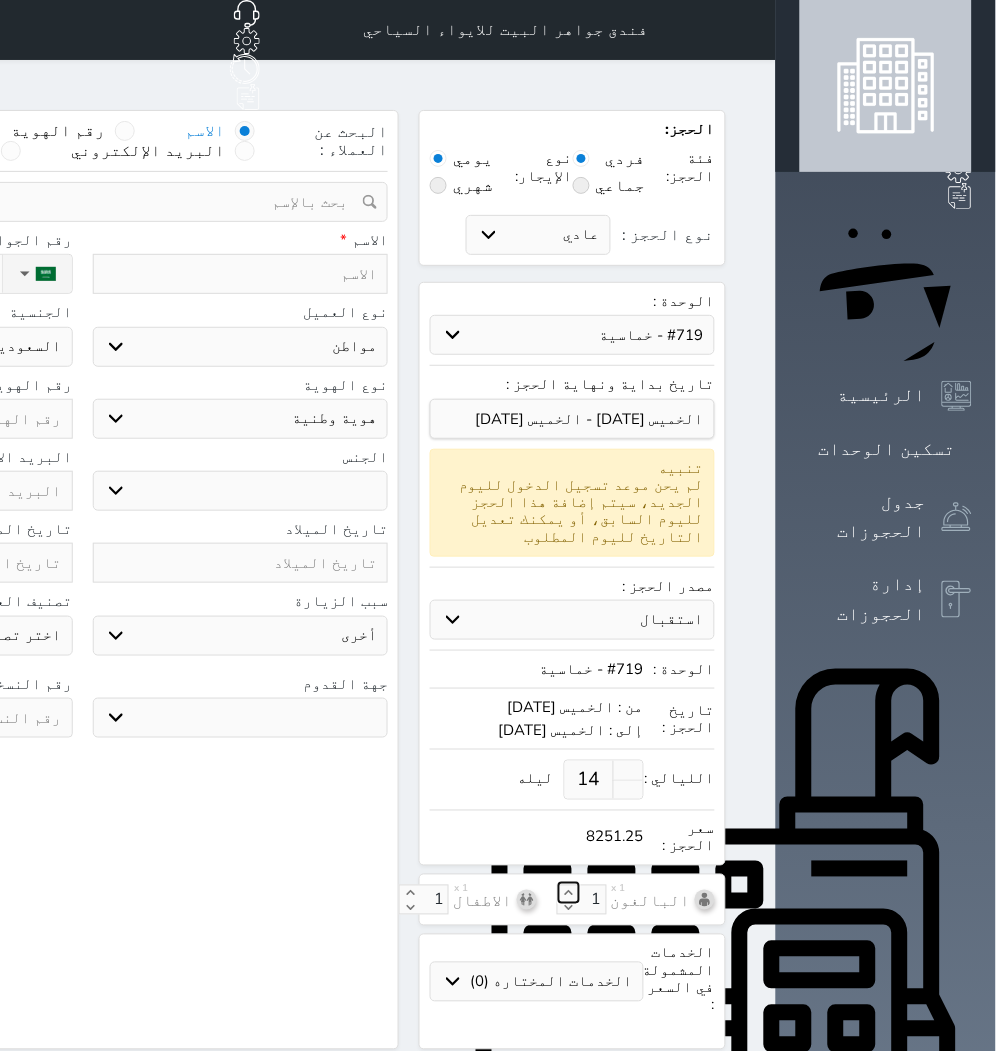 select 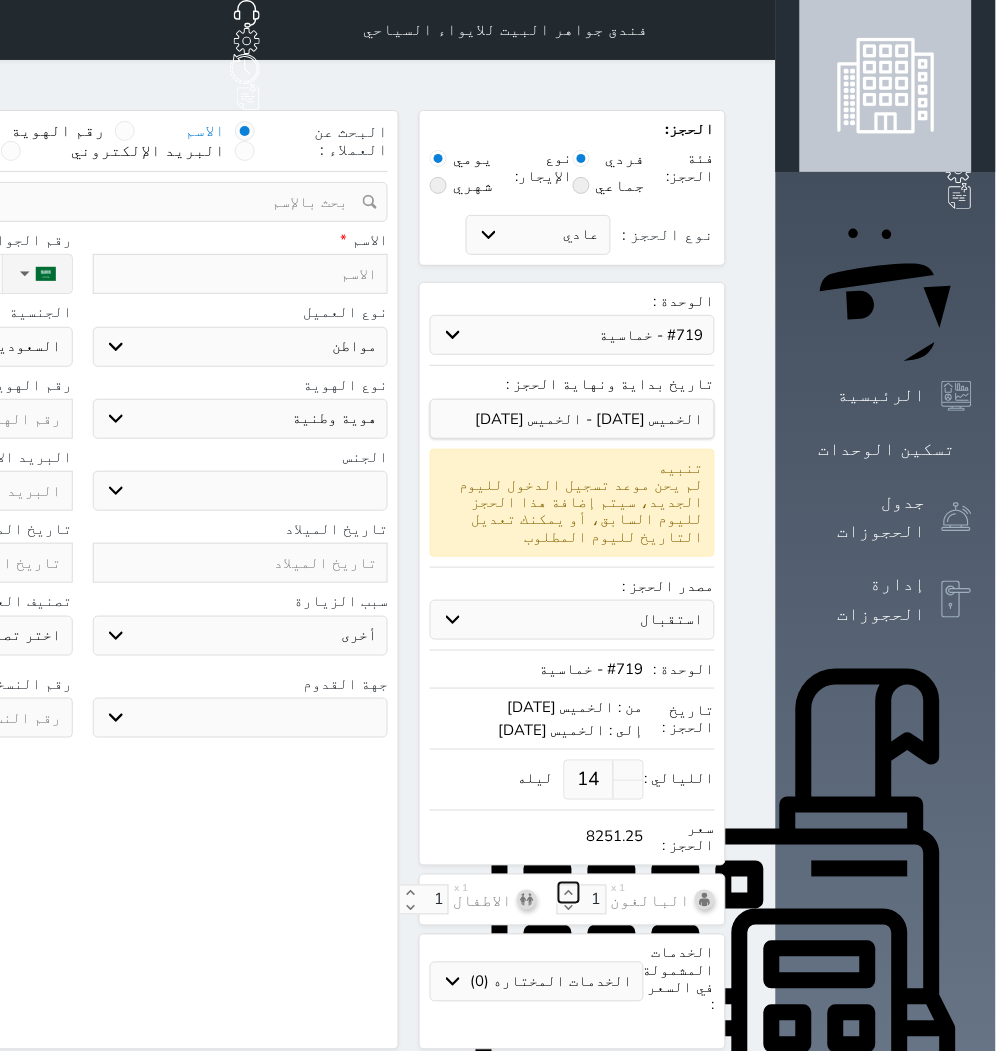 click 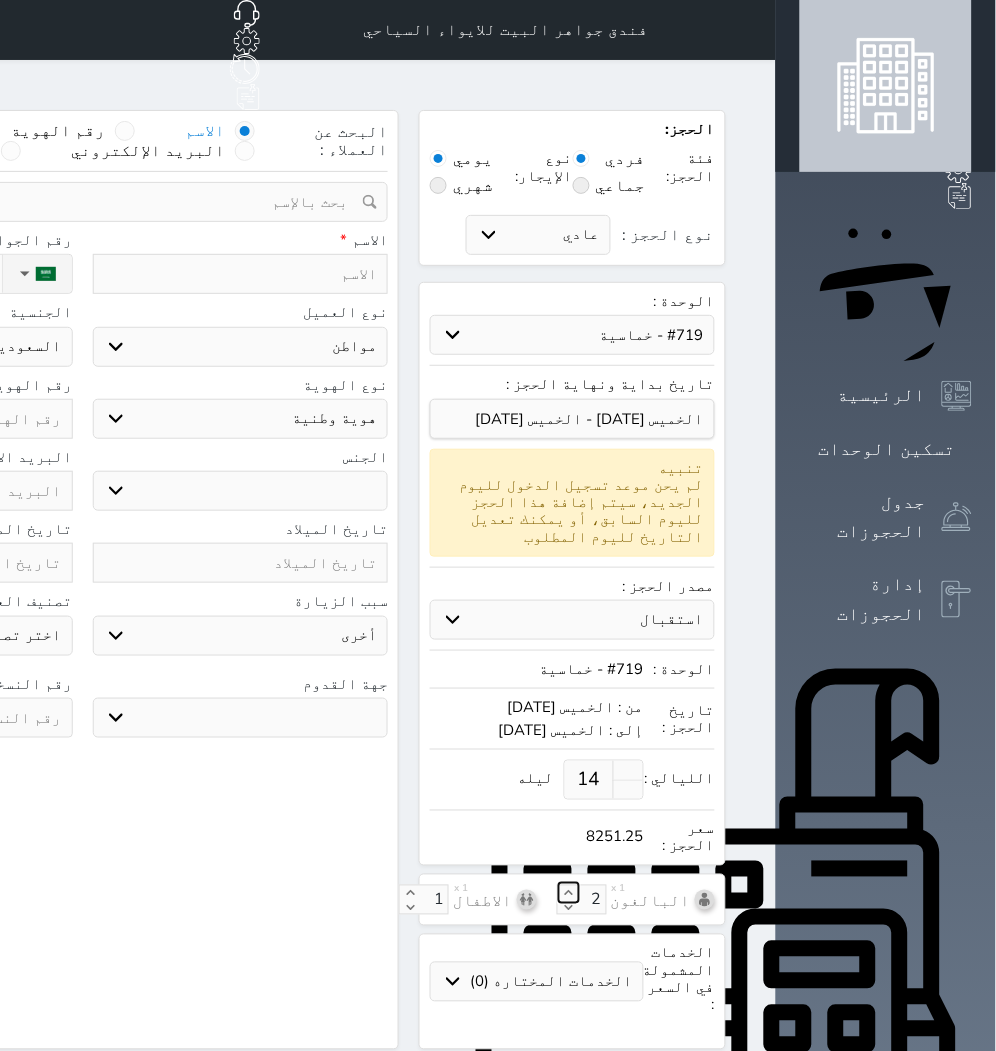 click 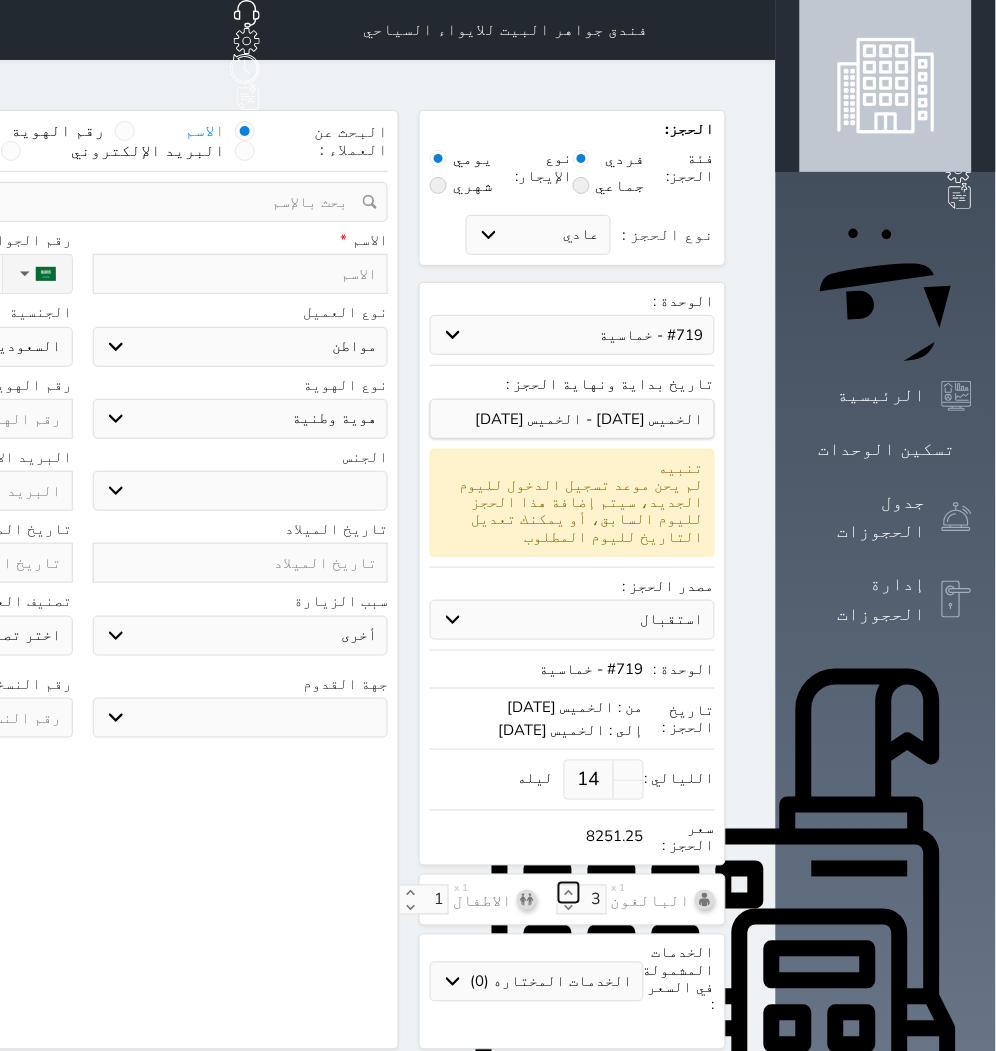 select 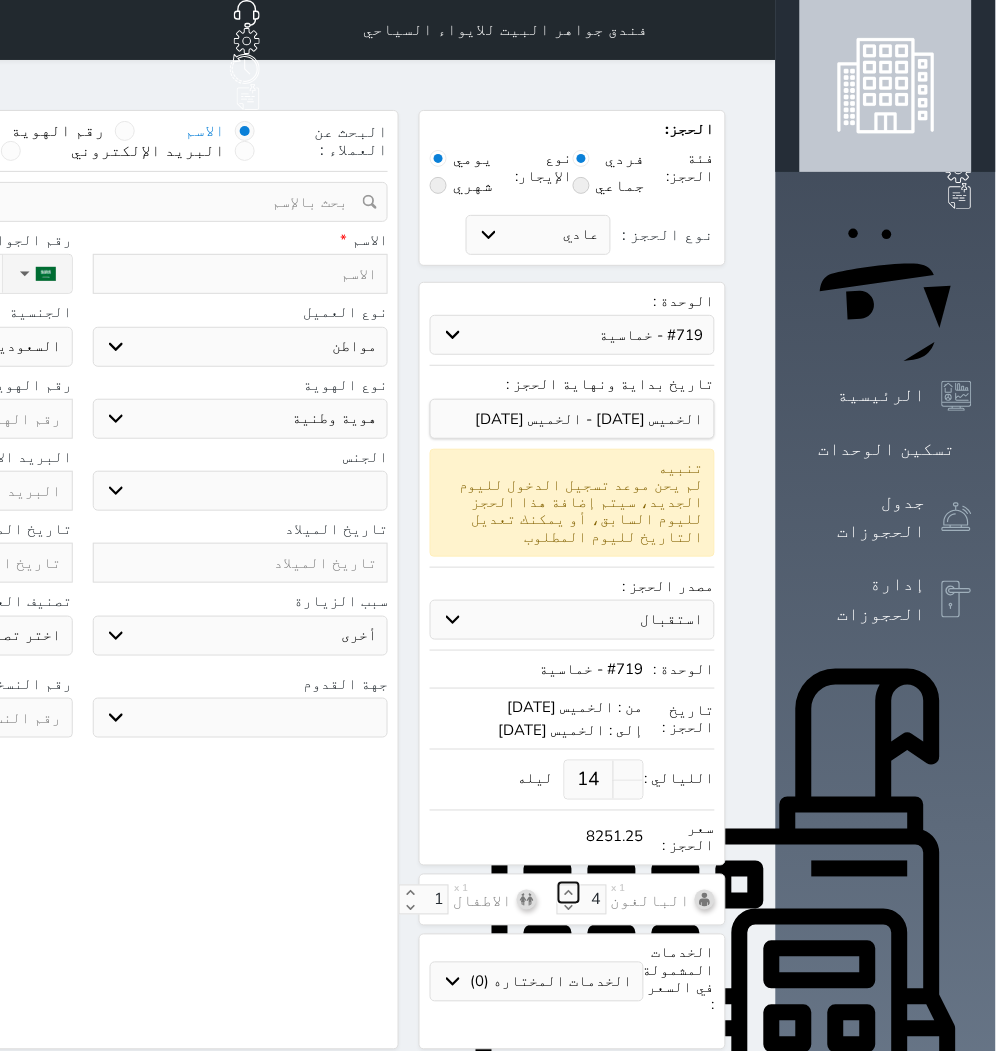 select 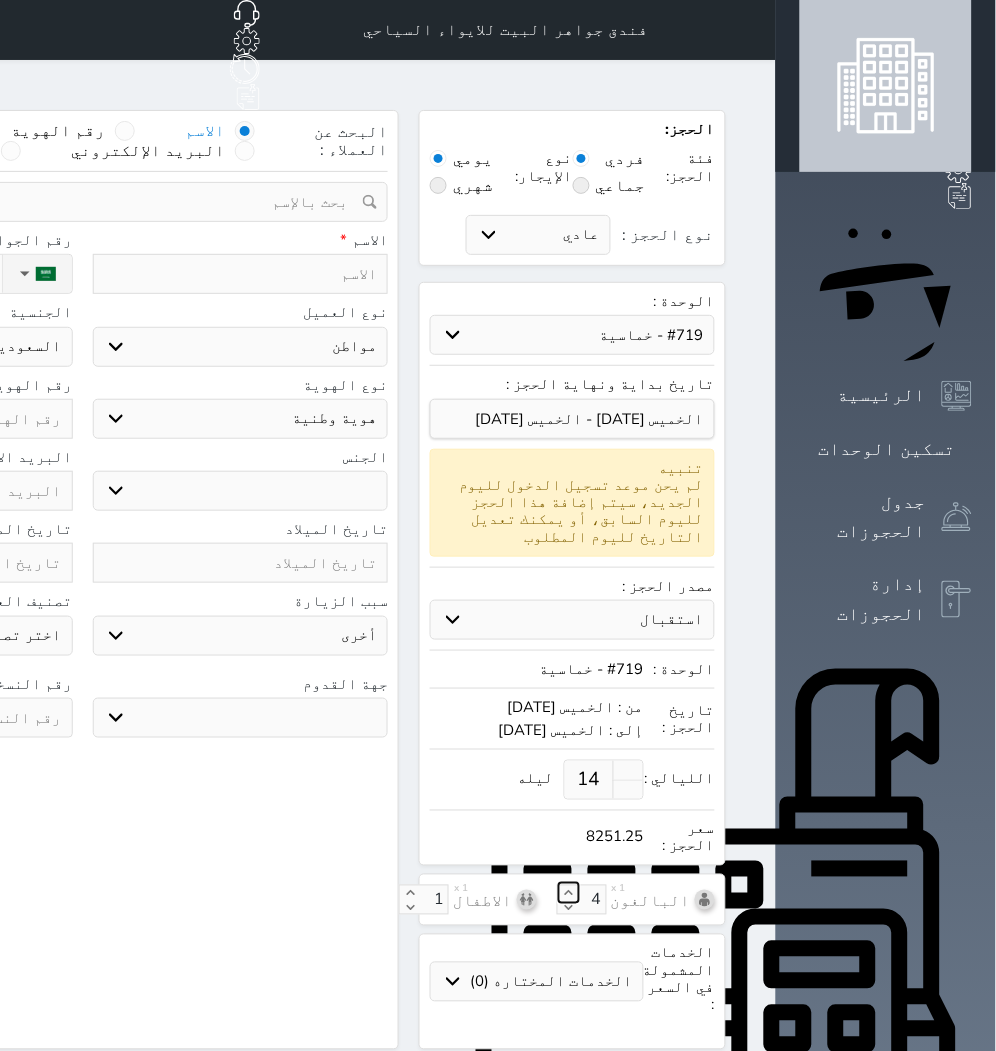 select 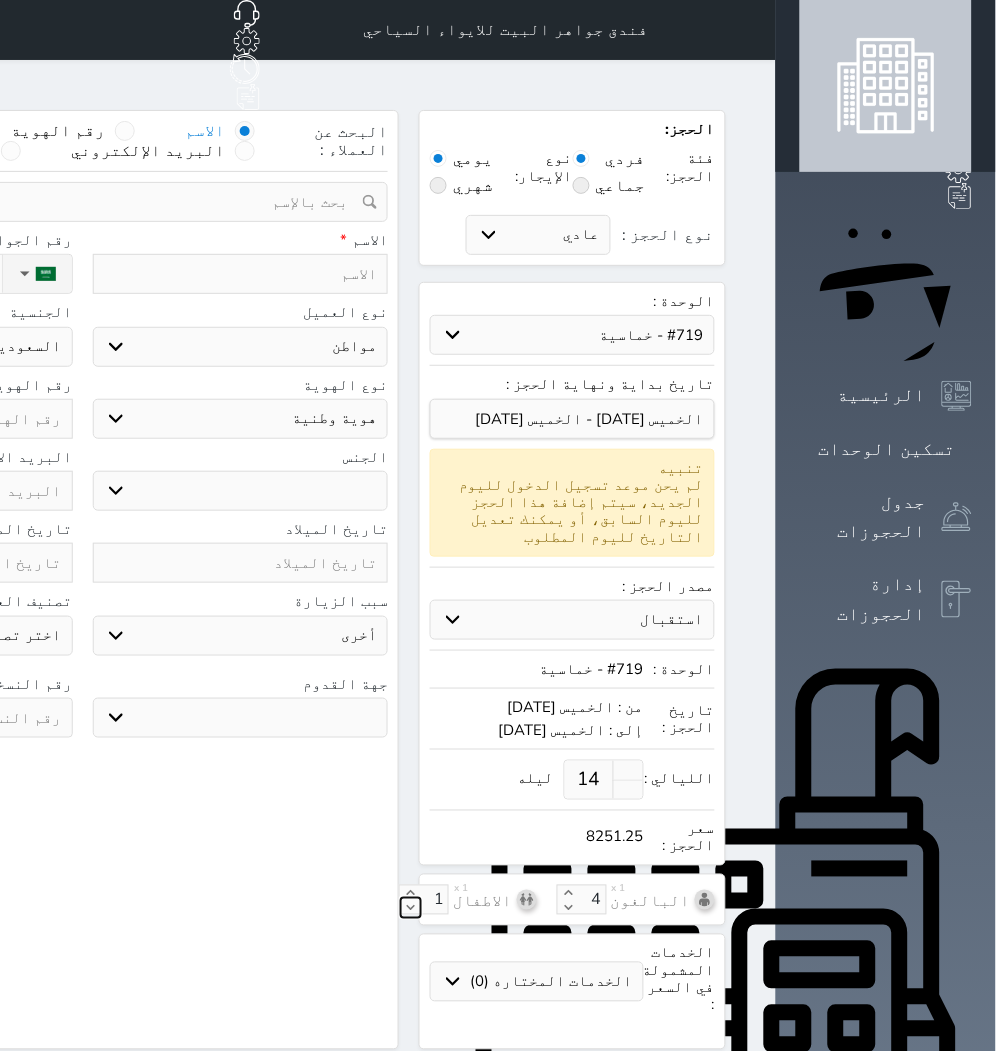 click 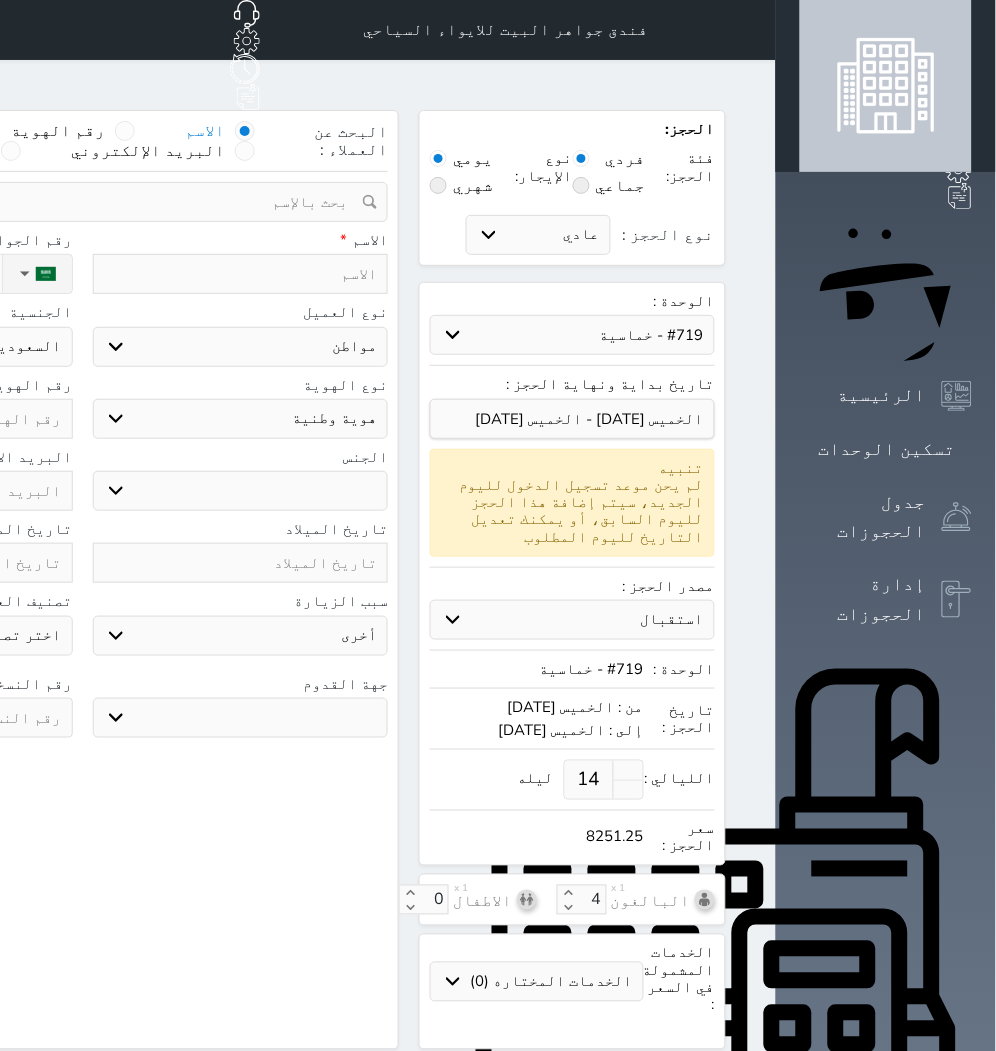 type on "1" 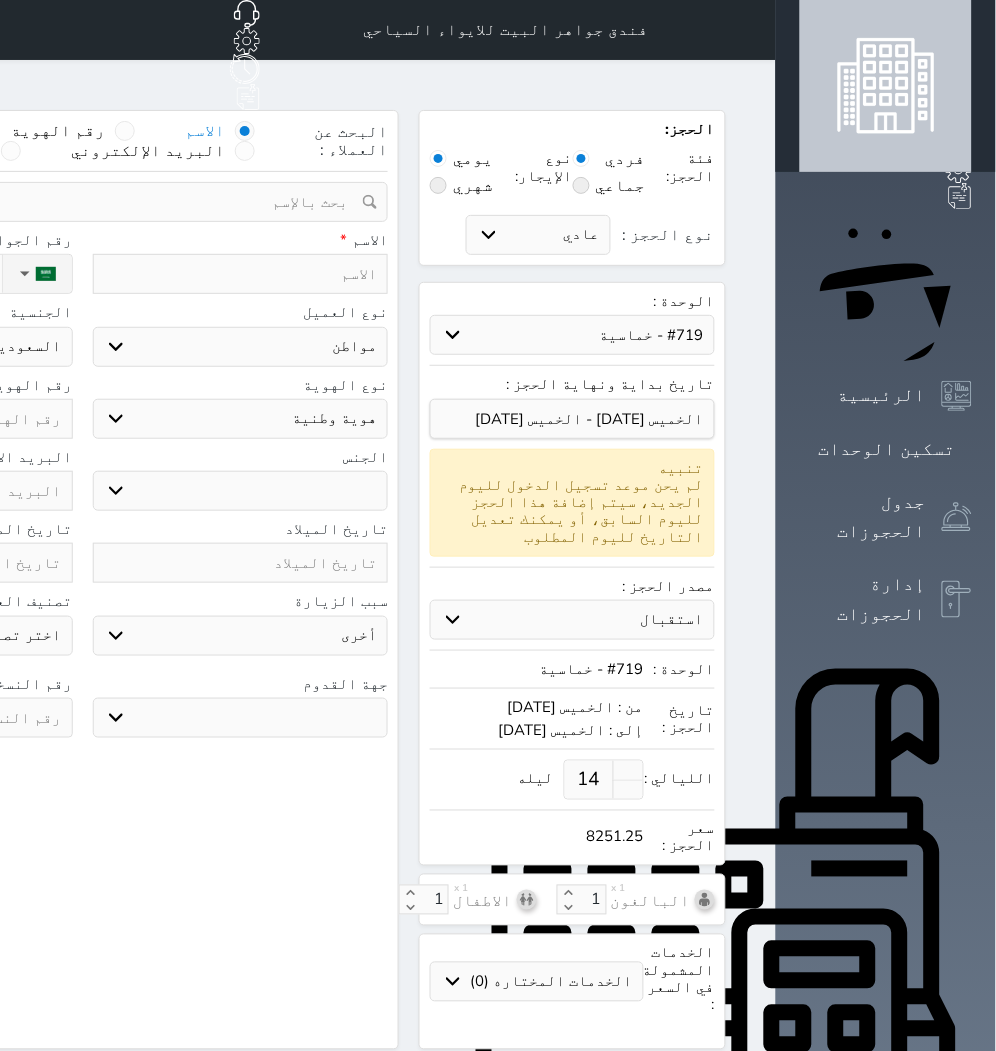 select 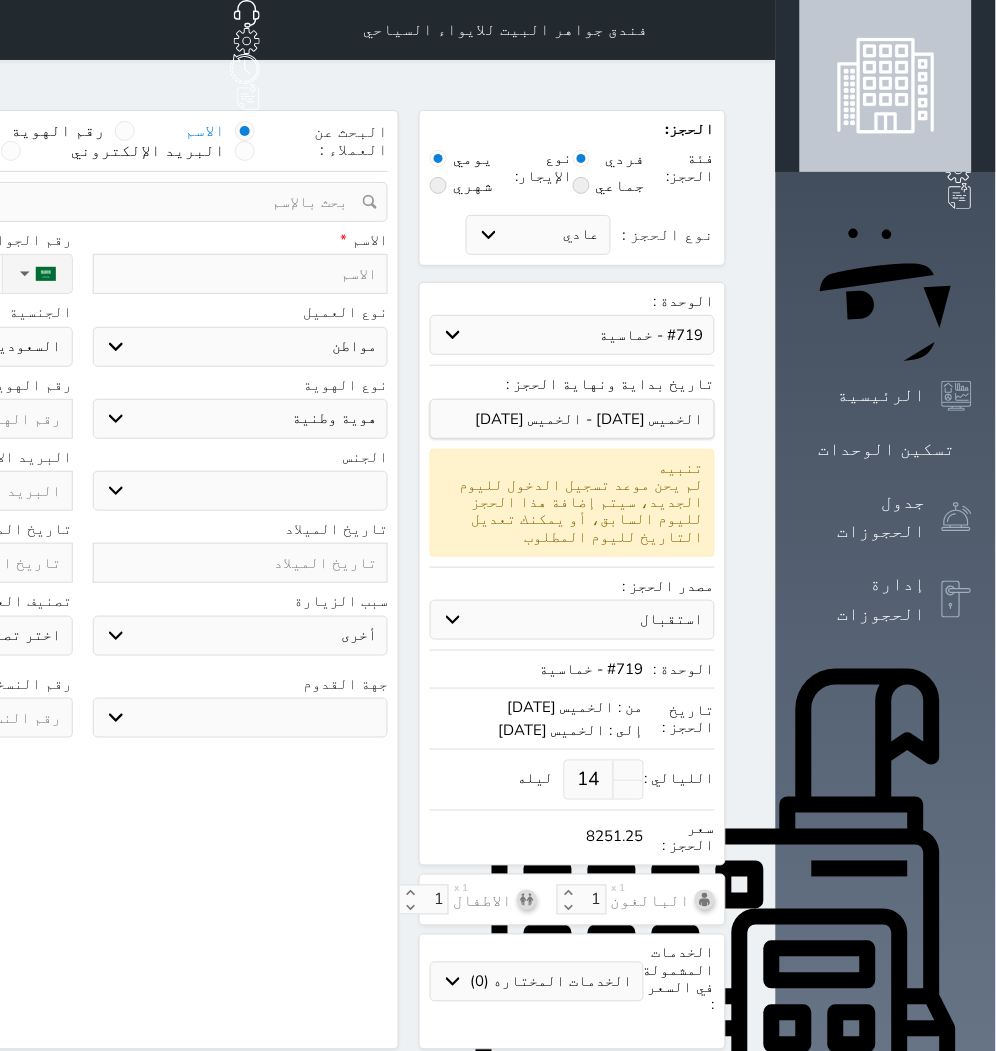 select 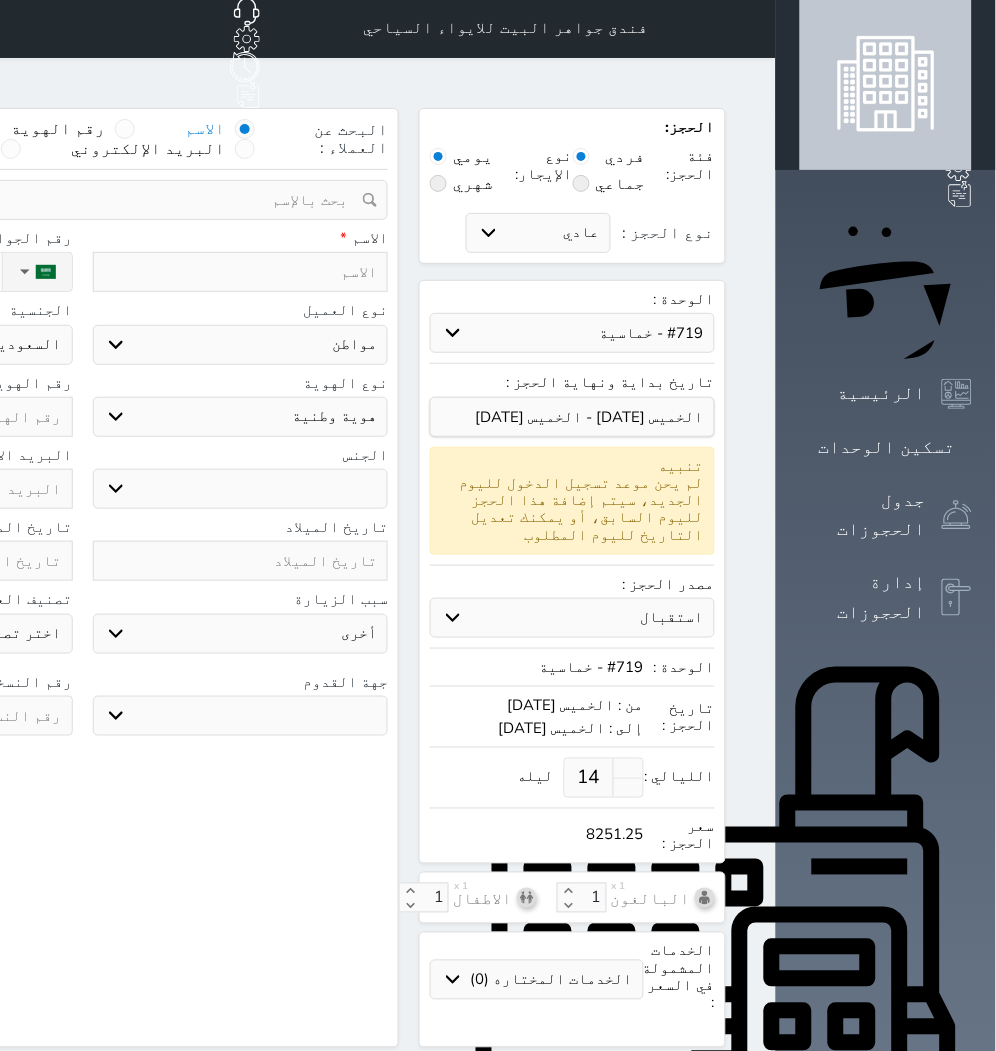 scroll, scrollTop: 0, scrollLeft: 0, axis: both 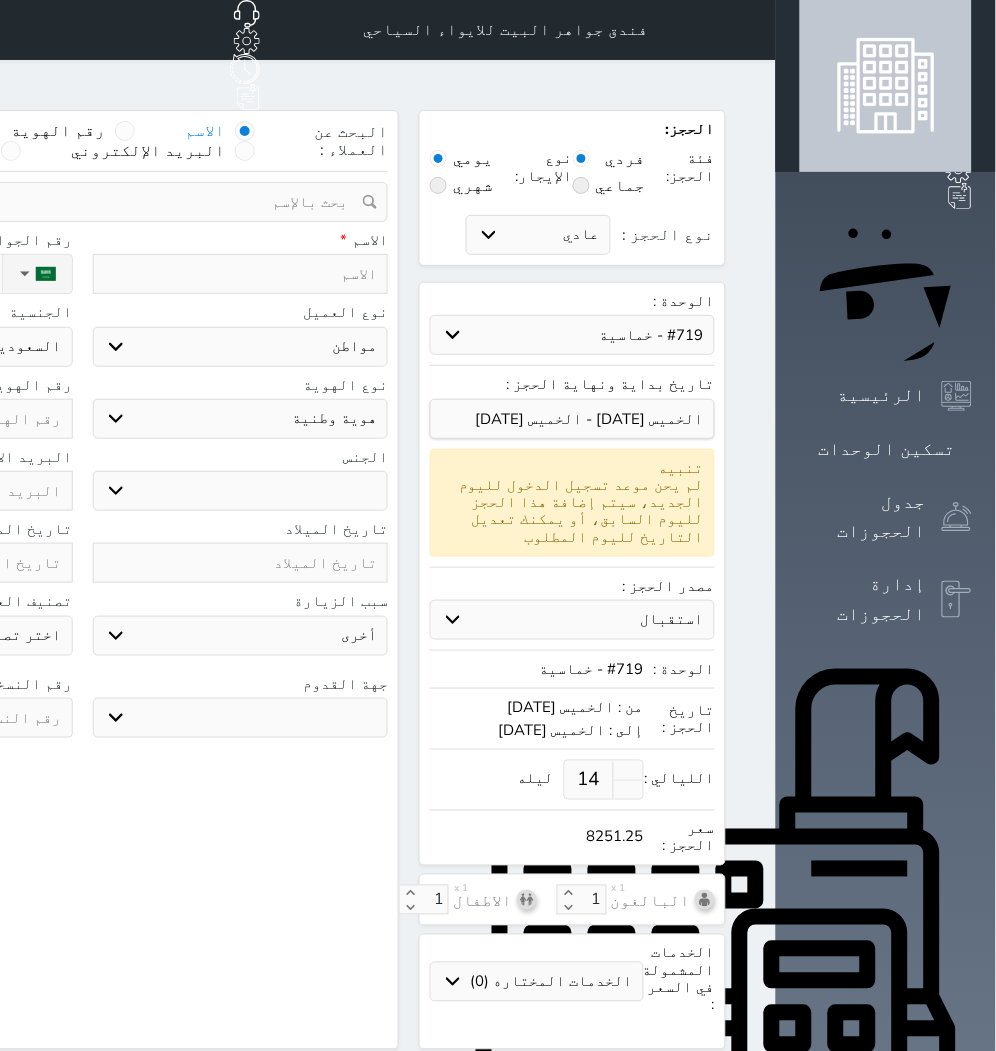 click at bounding box center [241, 274] 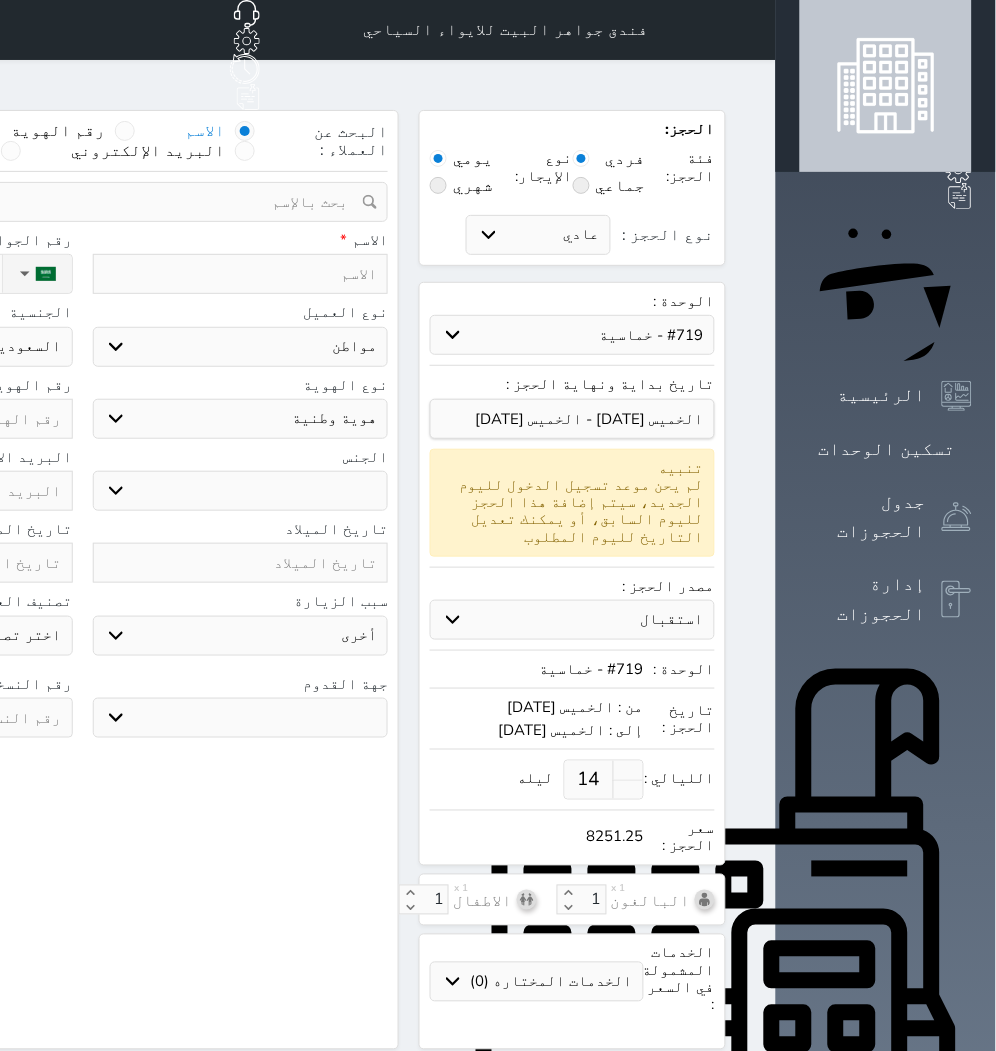 click at bounding box center [241, 274] 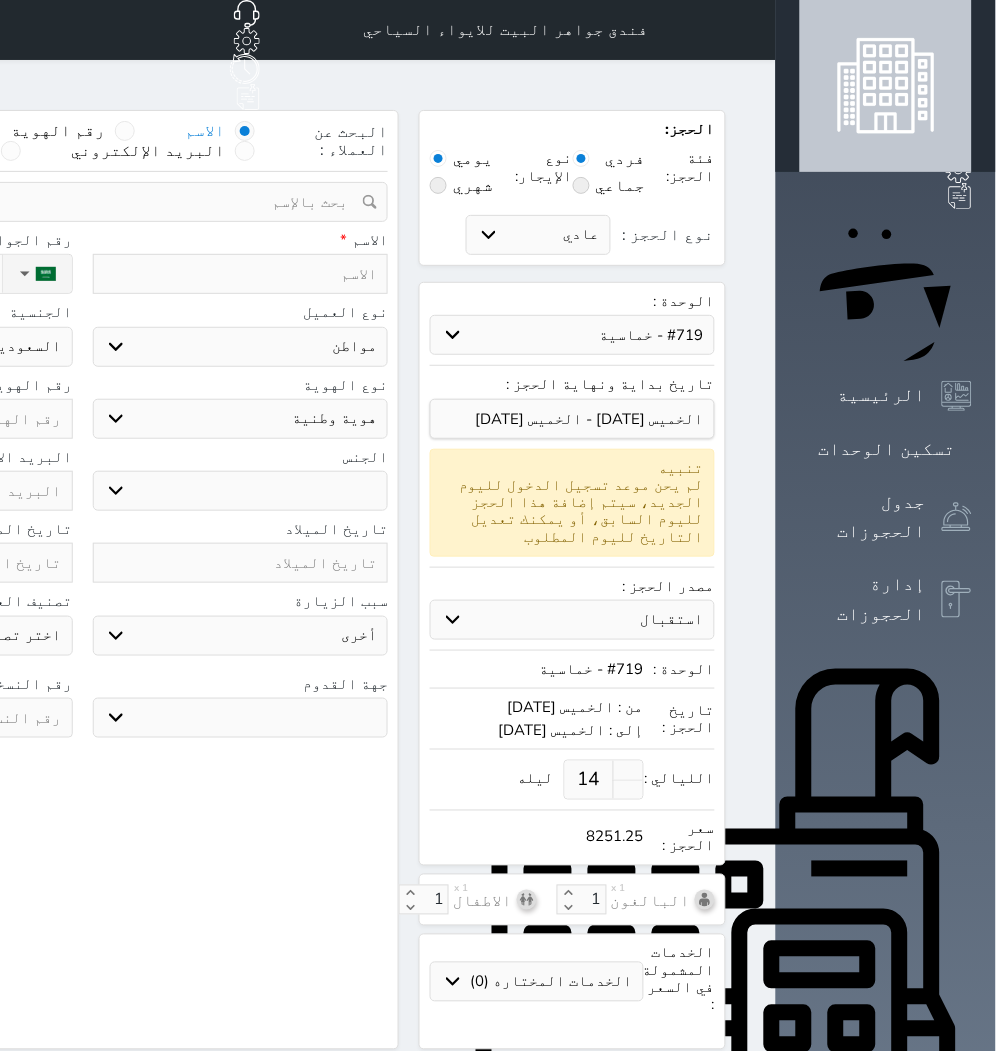 type on "a" 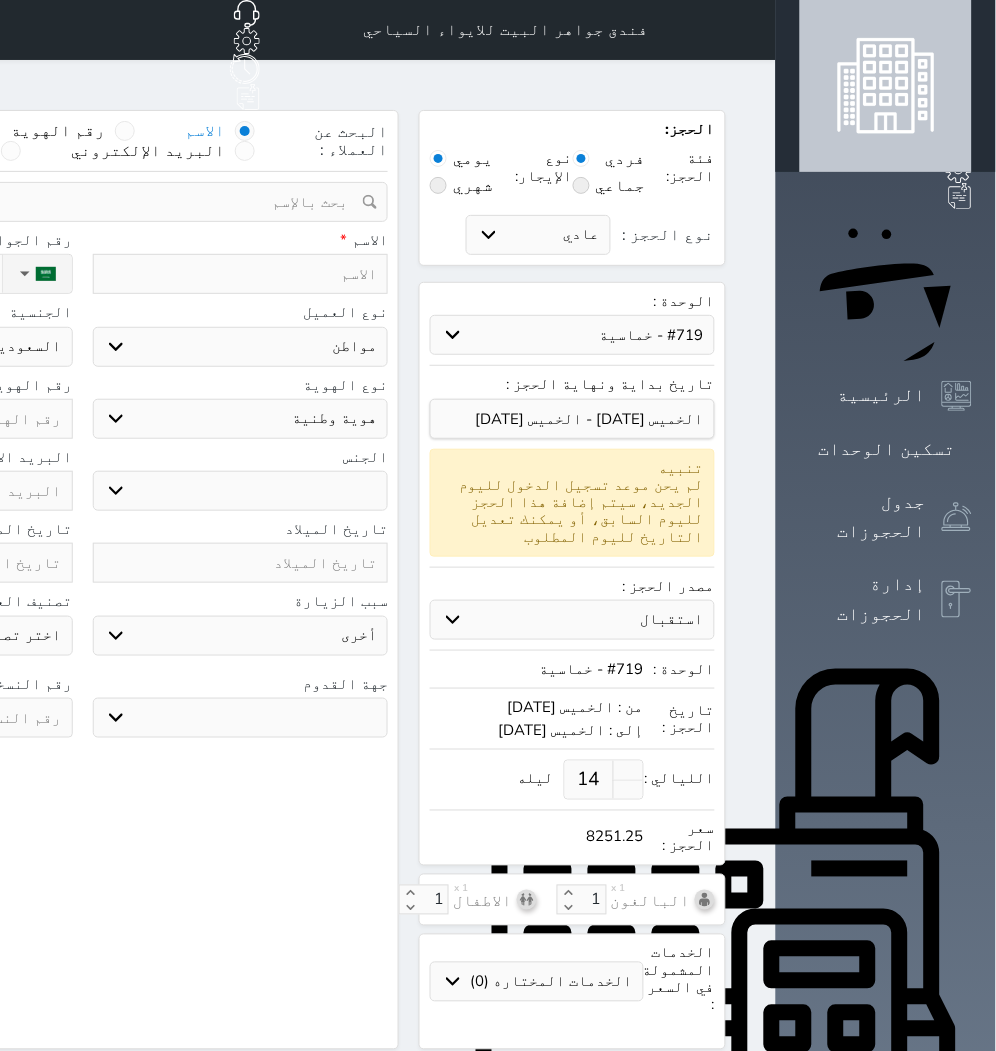 select 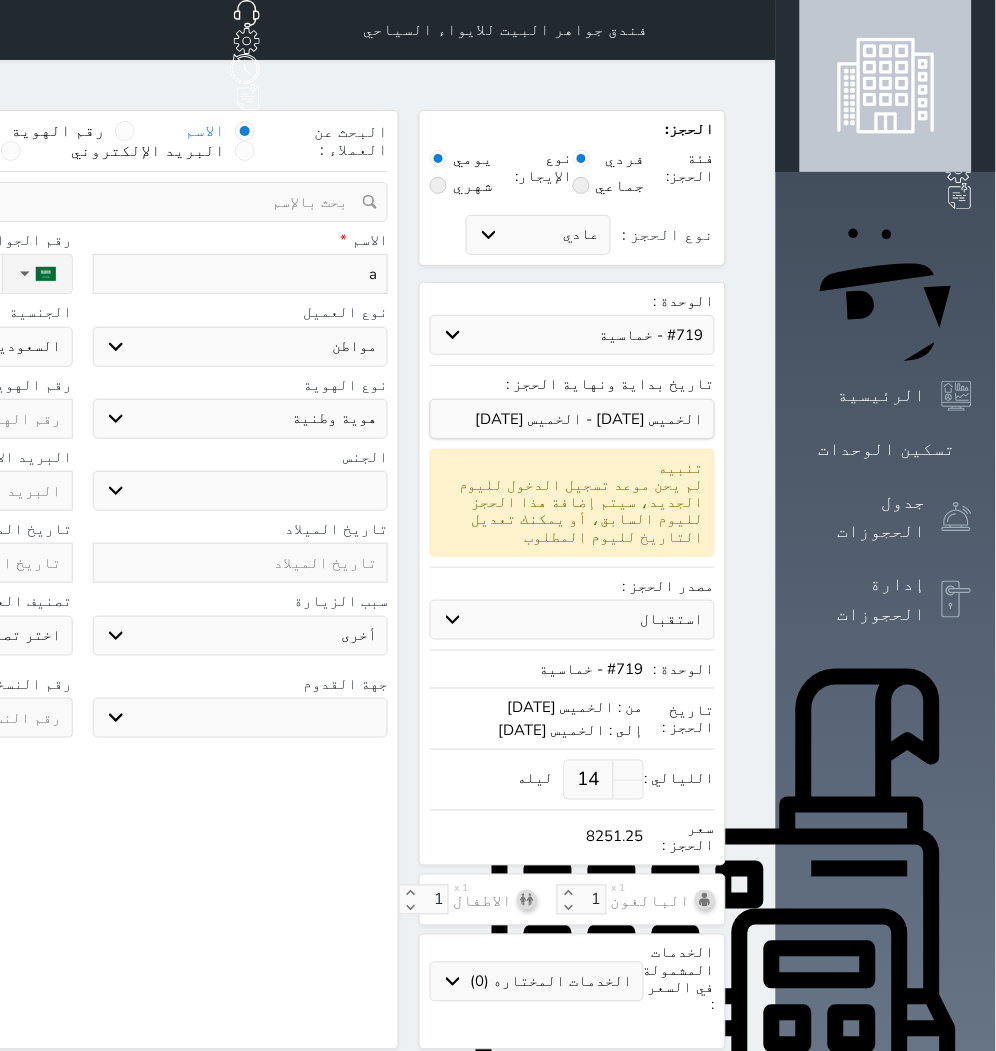 type 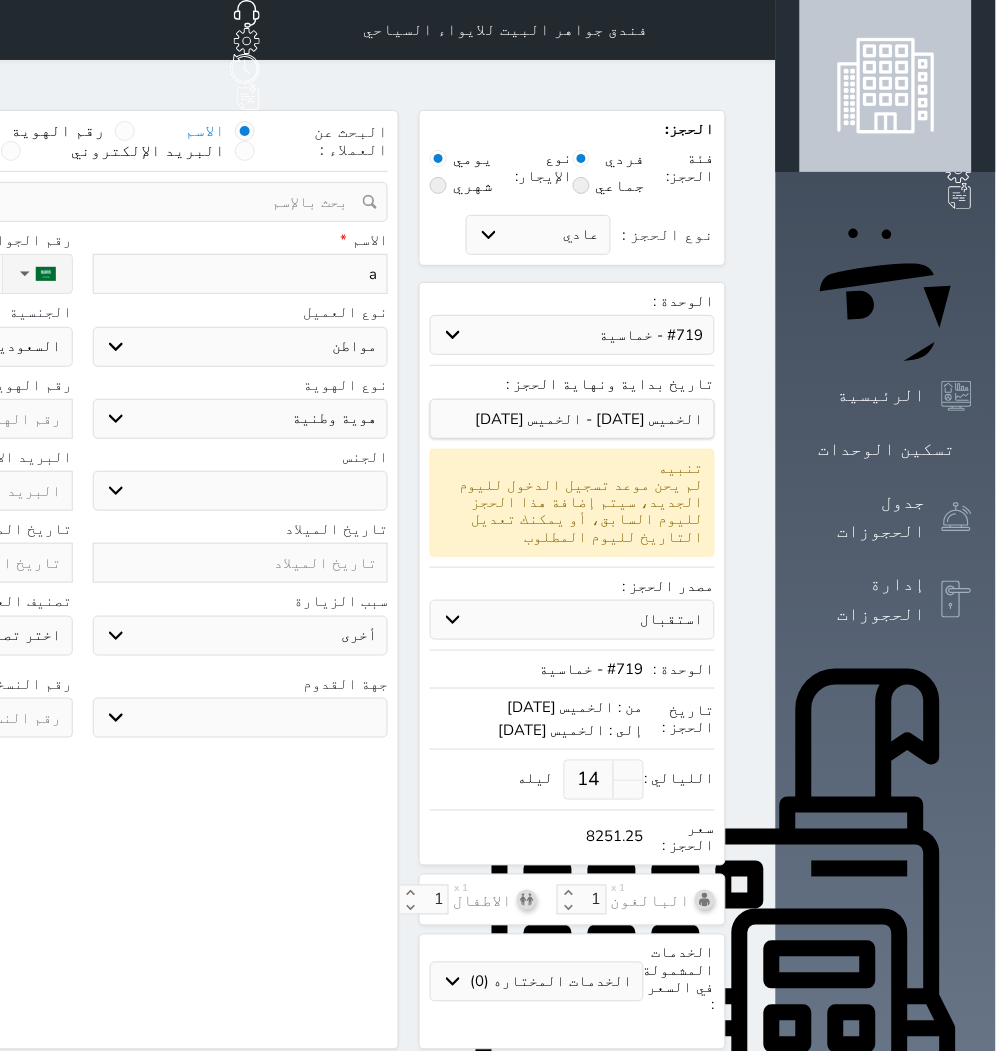 select 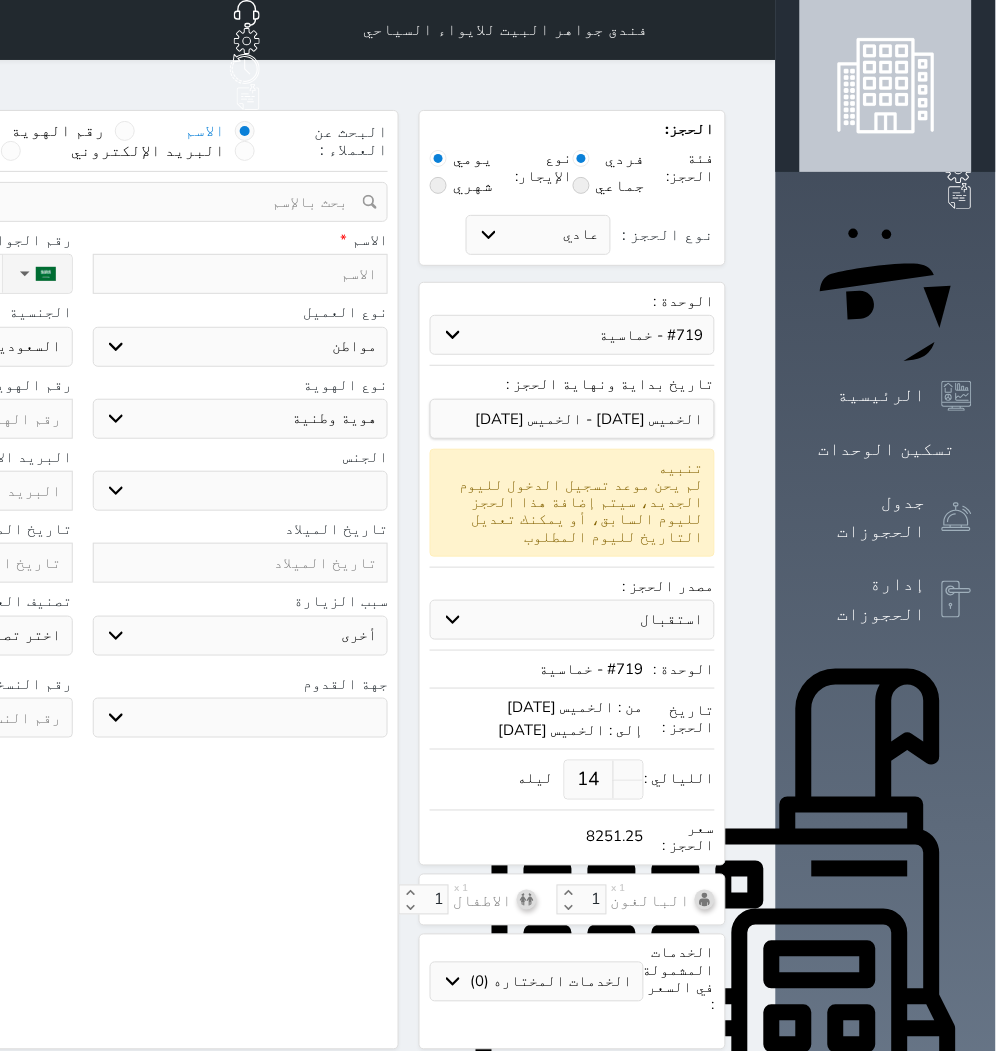 type on "A" 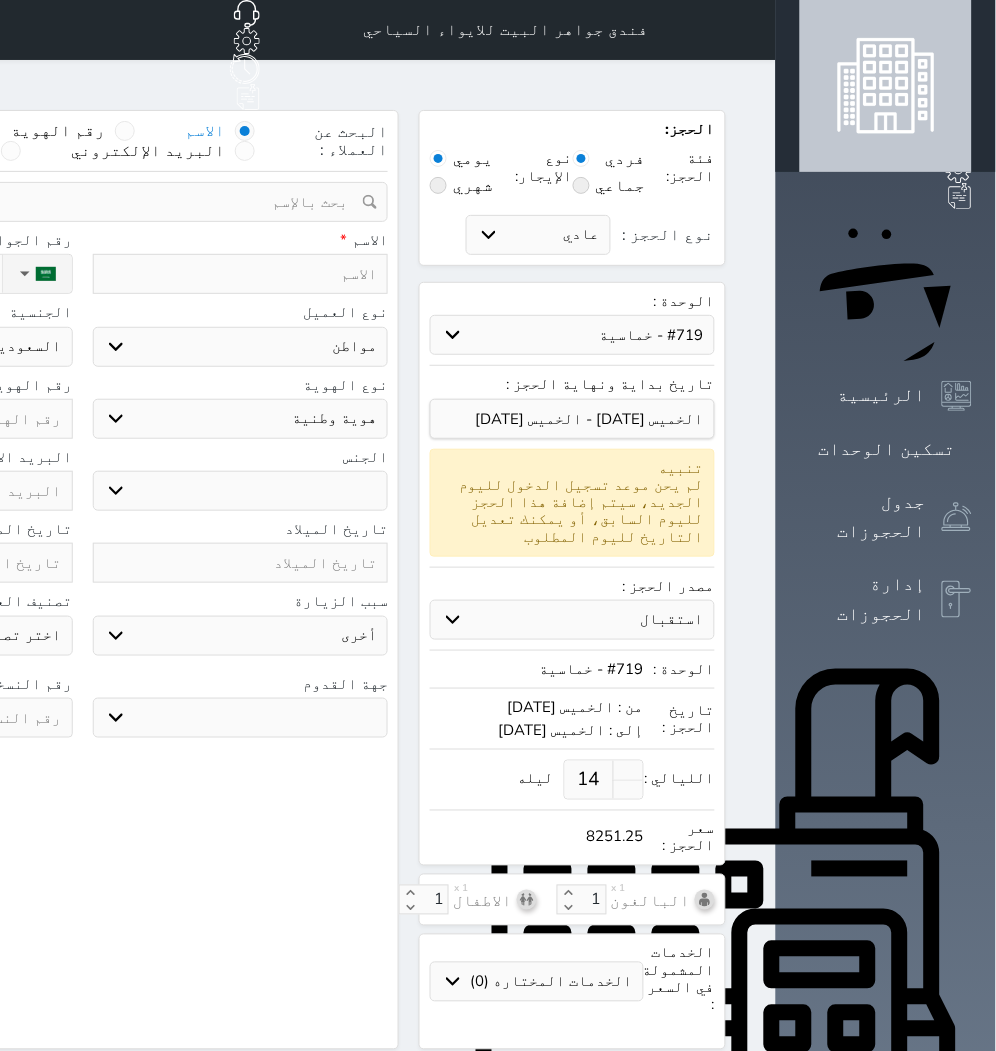 select 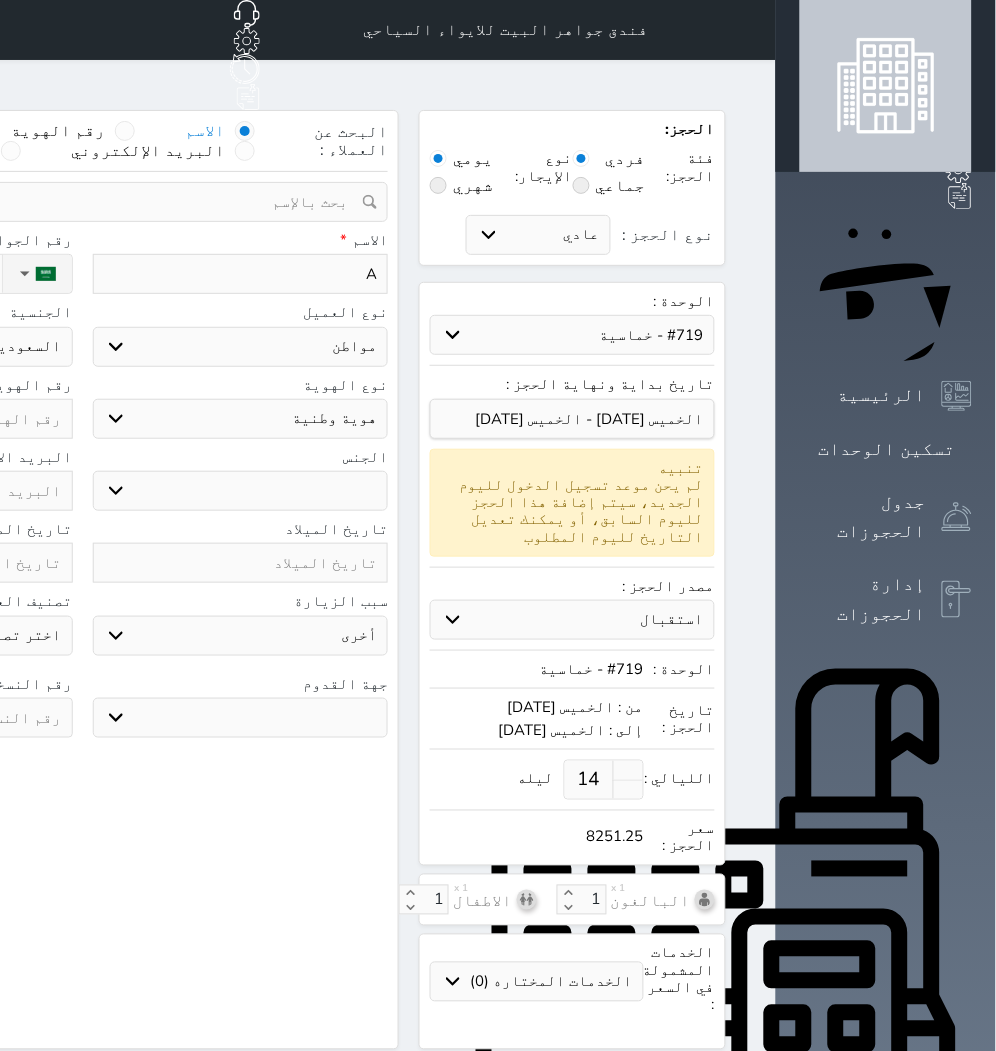 type on "Ai" 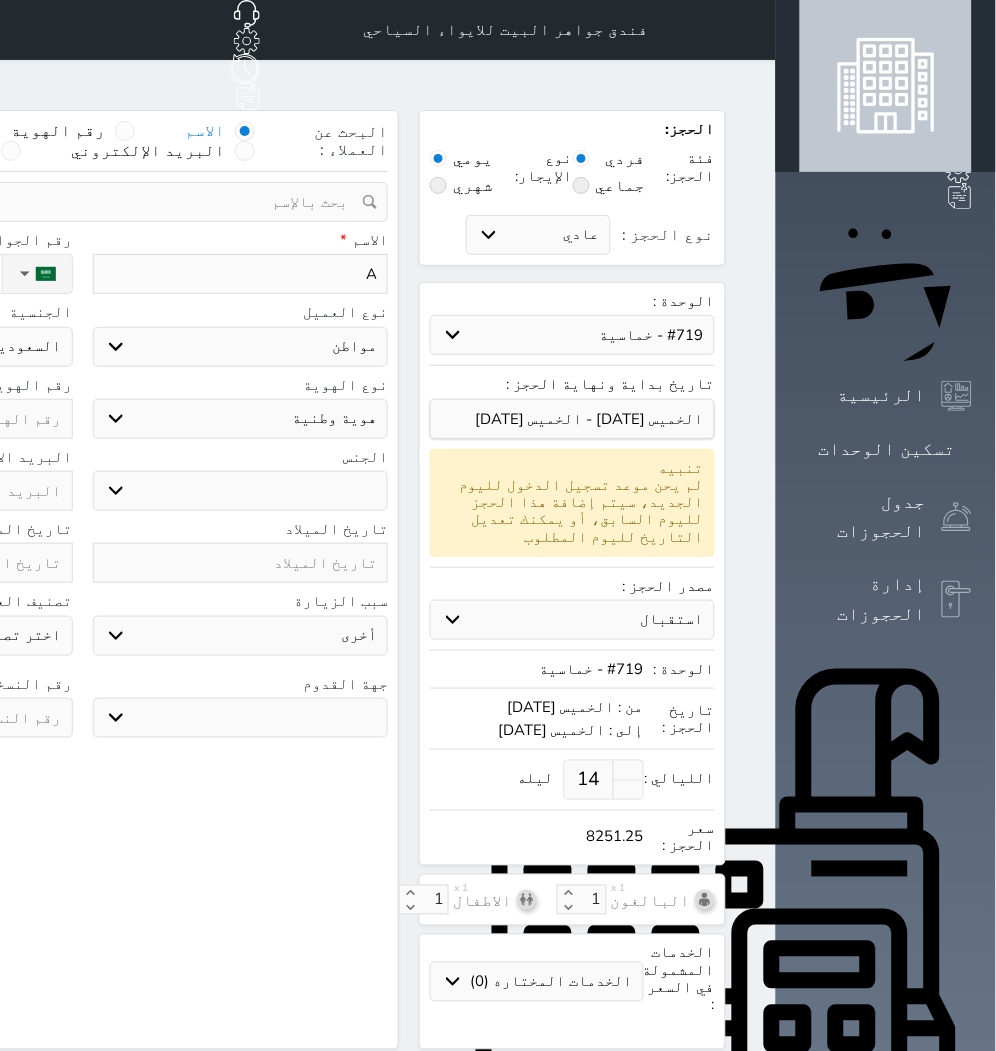 select 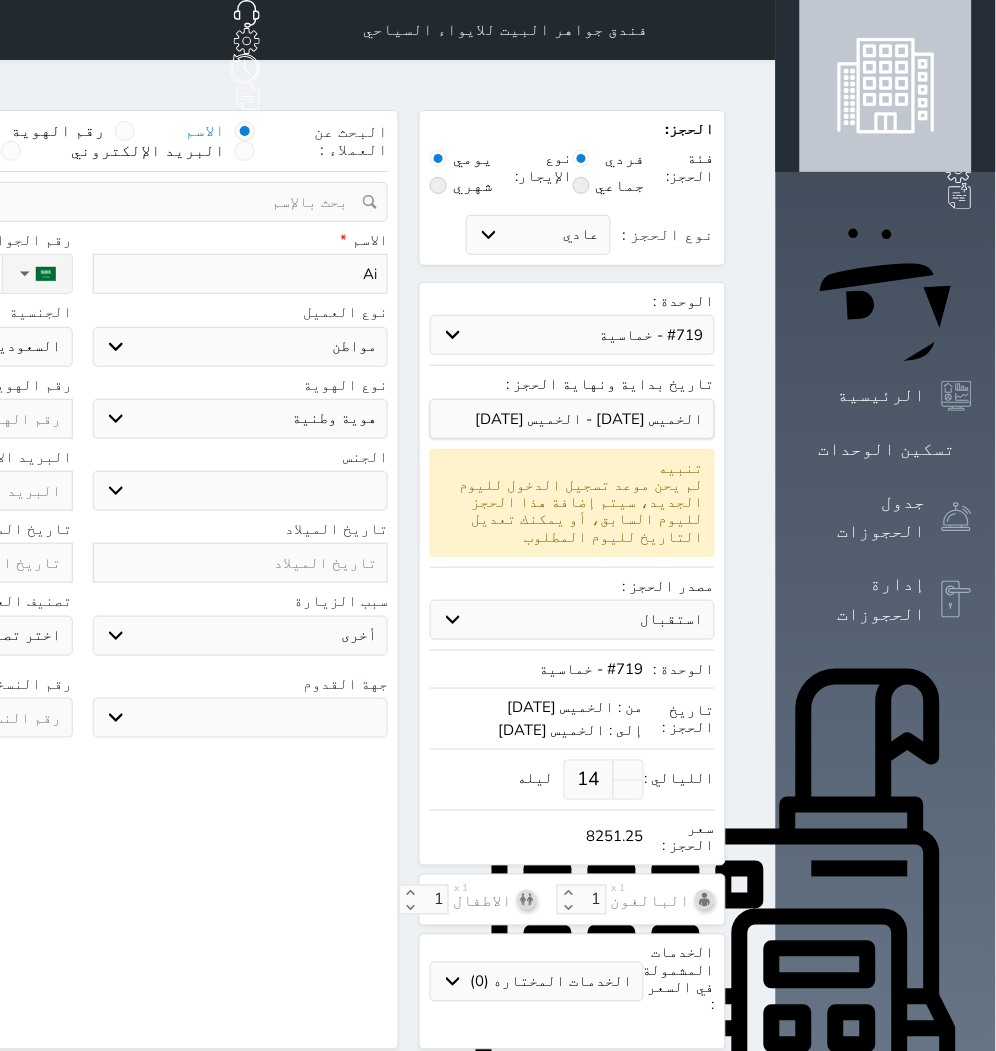 type on "Ais" 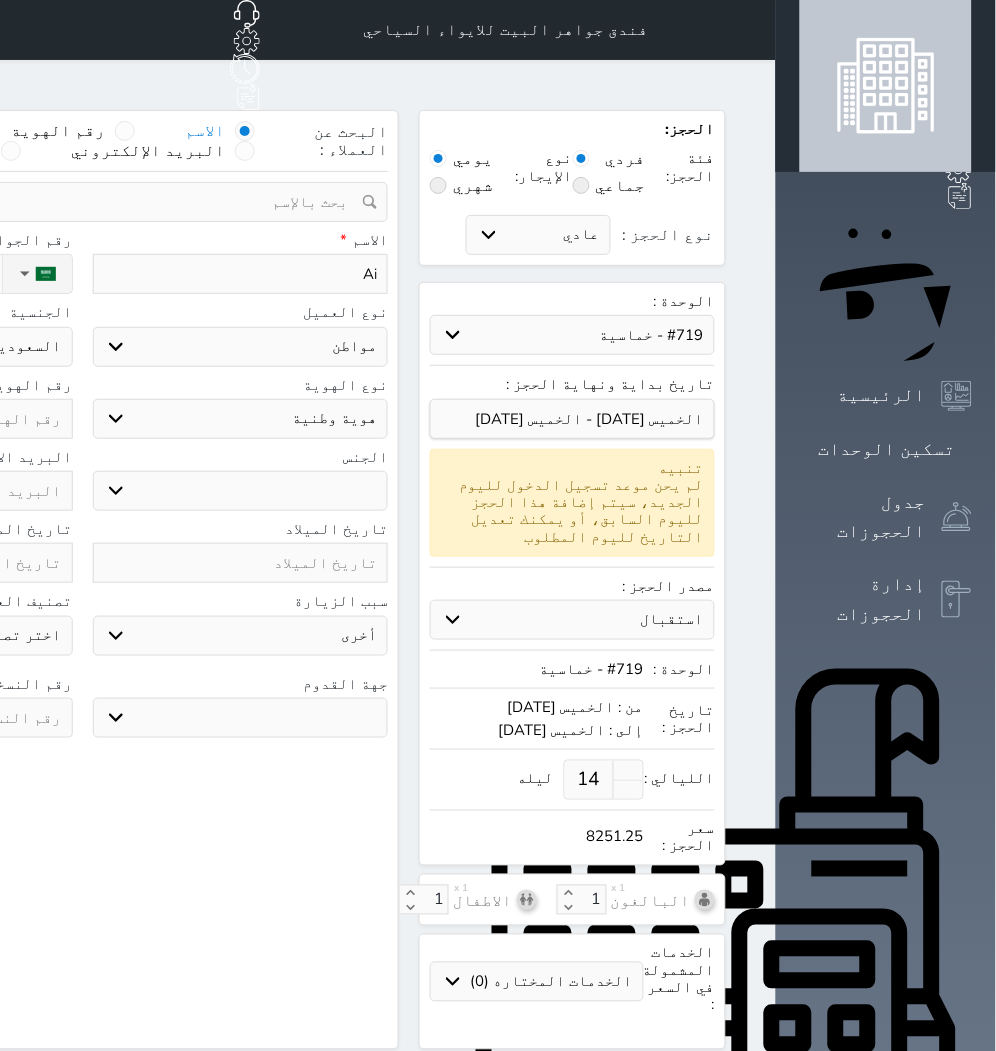 select 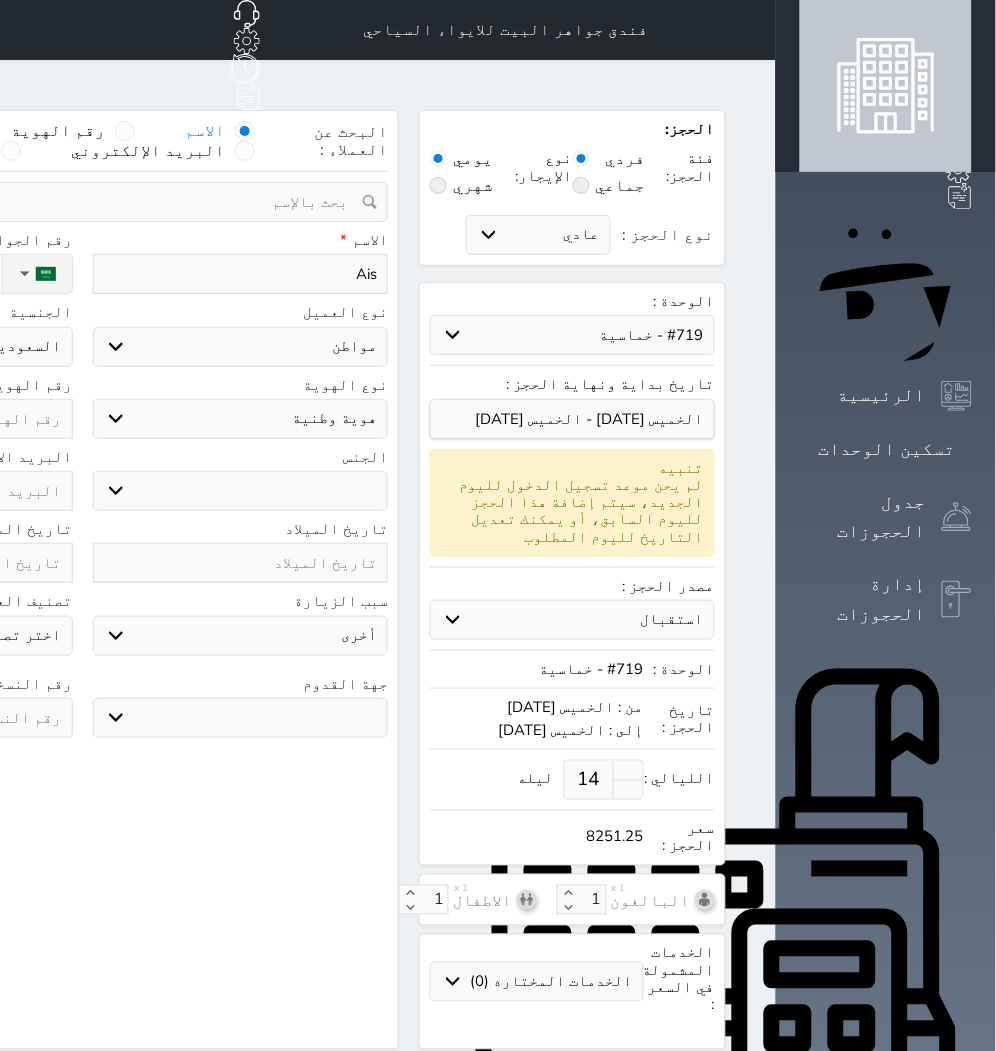 type on "Aish" 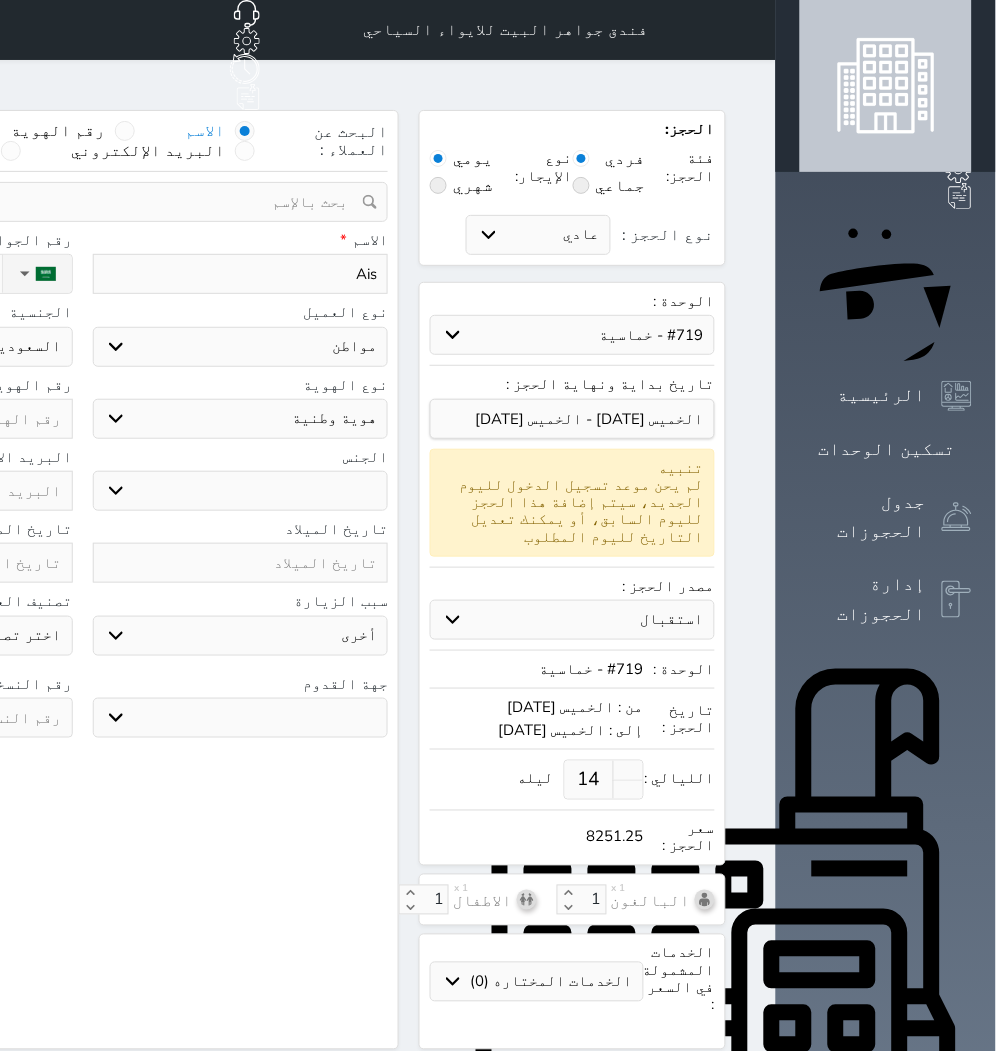 select 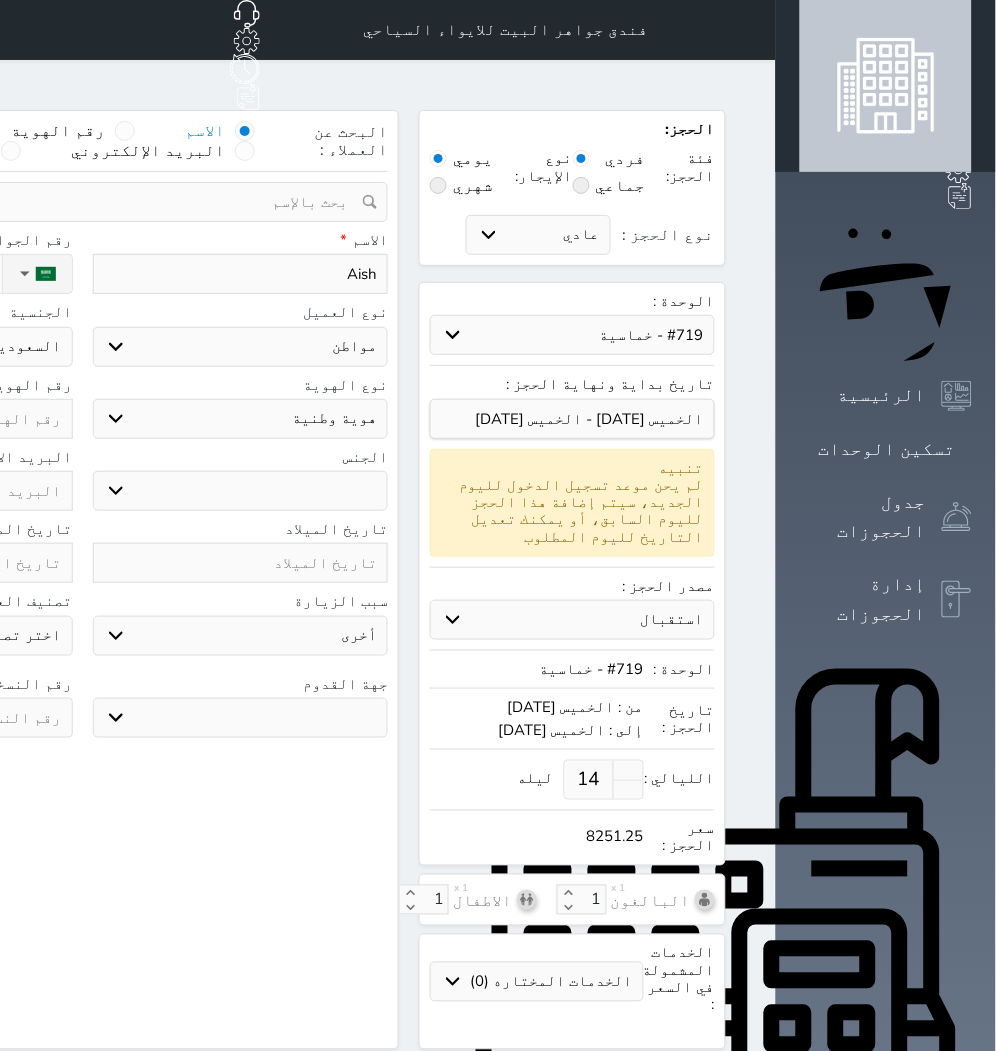 type on "Aisha" 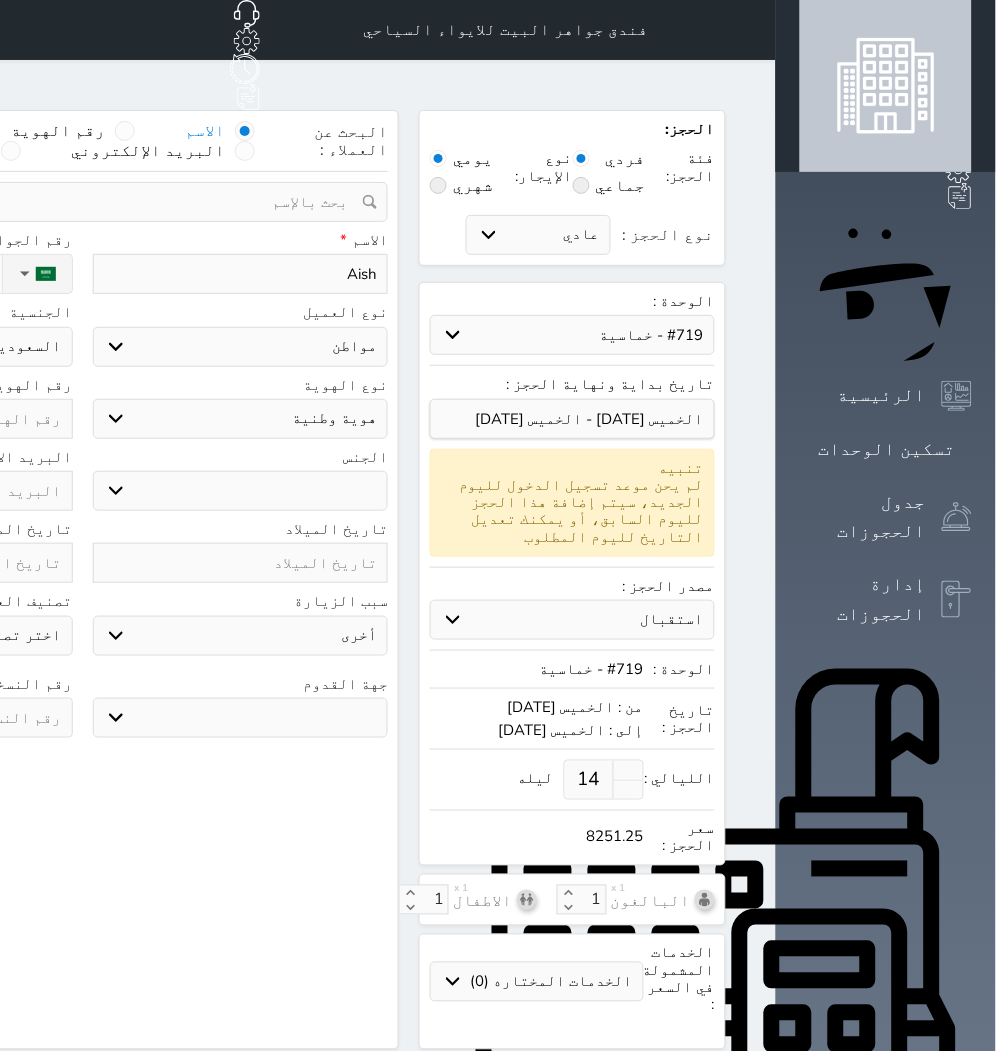 select 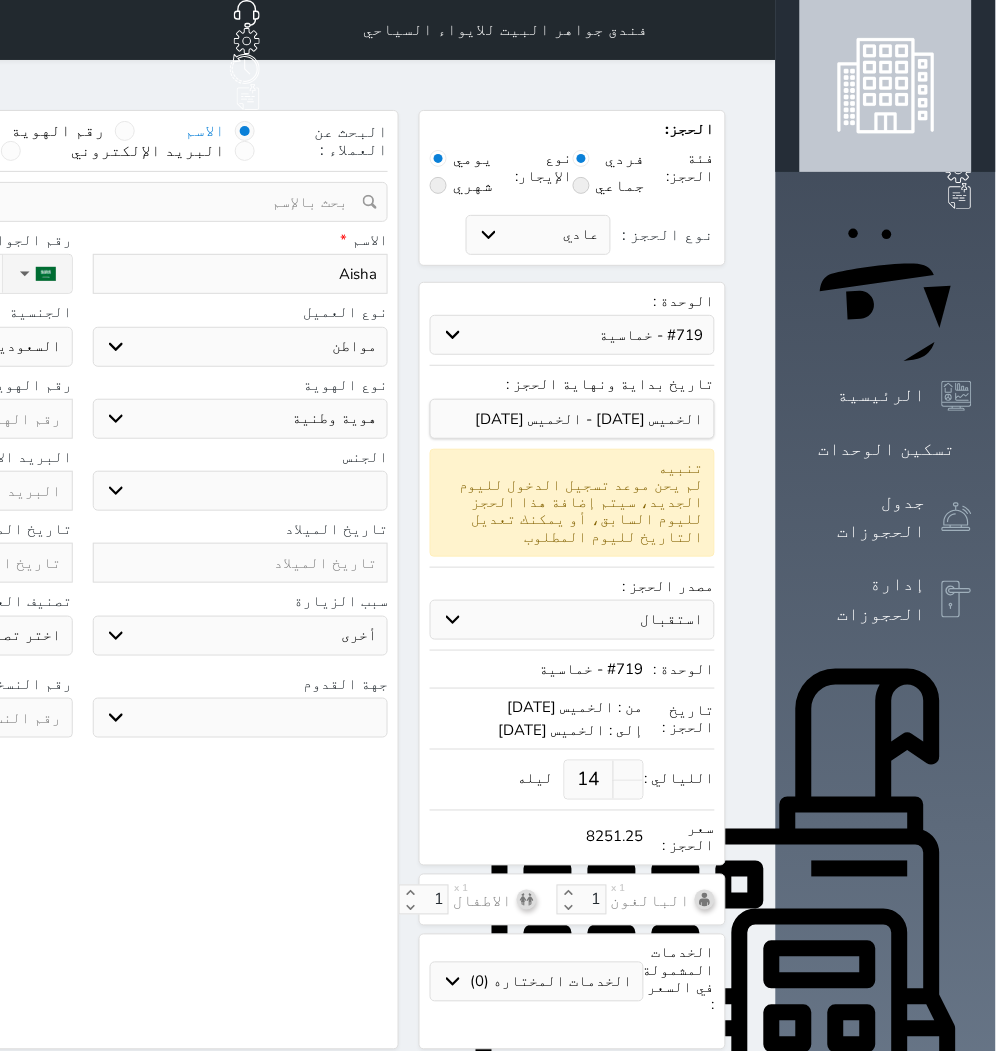 type on "Aisha" 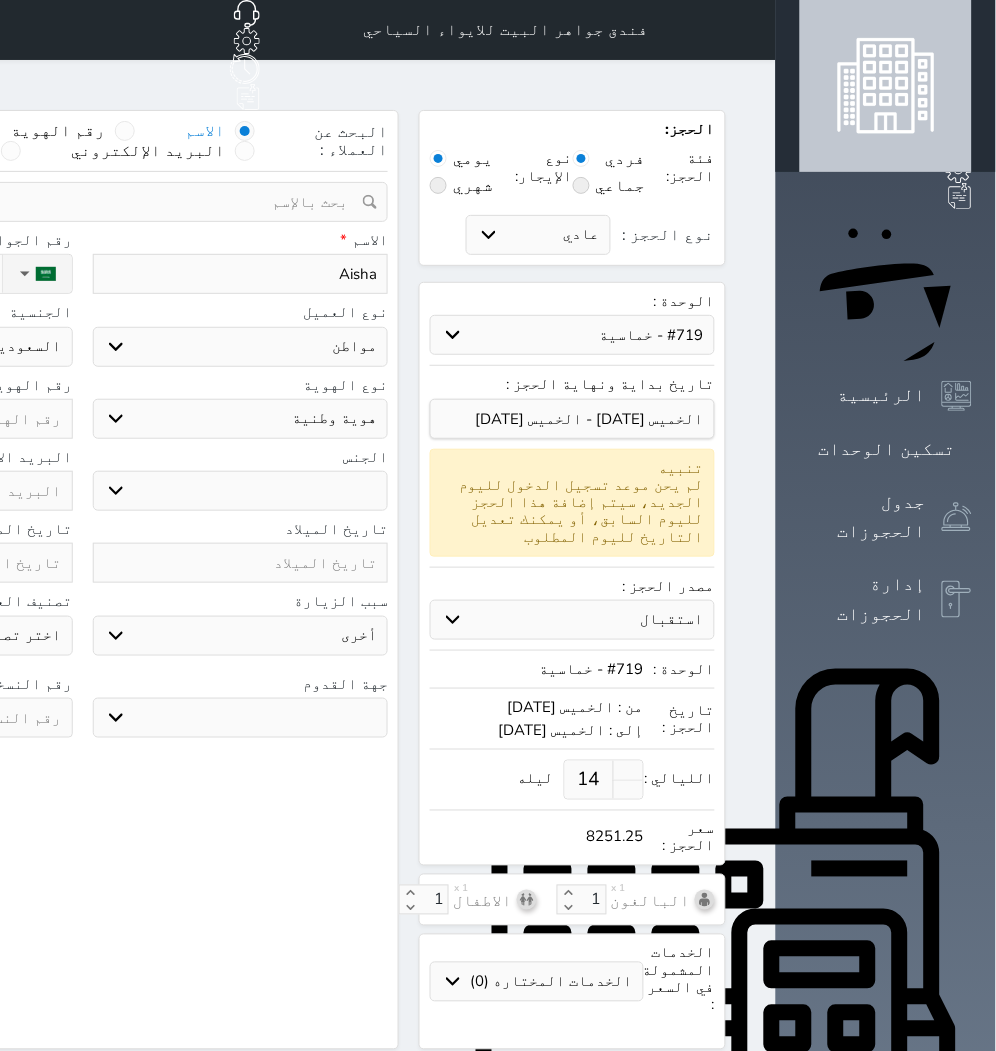 select 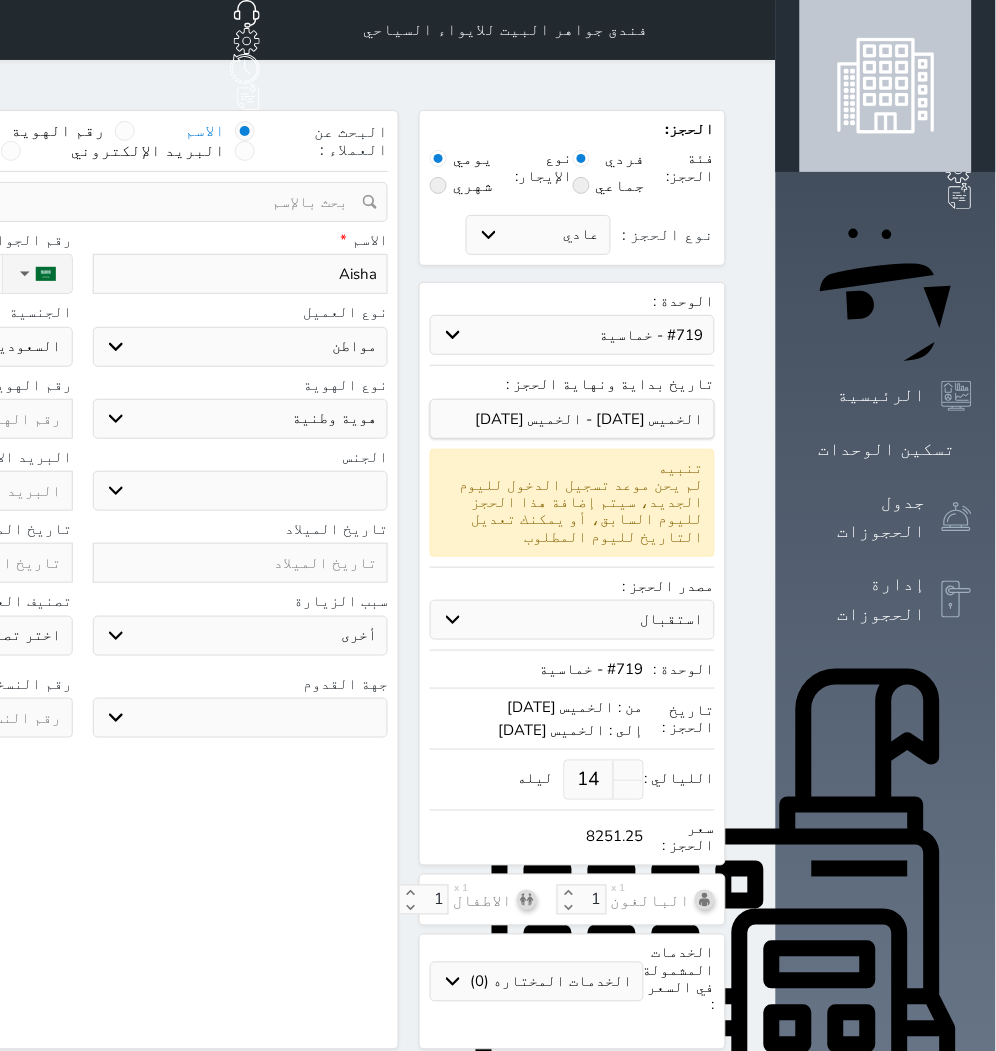 type on "[PERSON_NAME]" 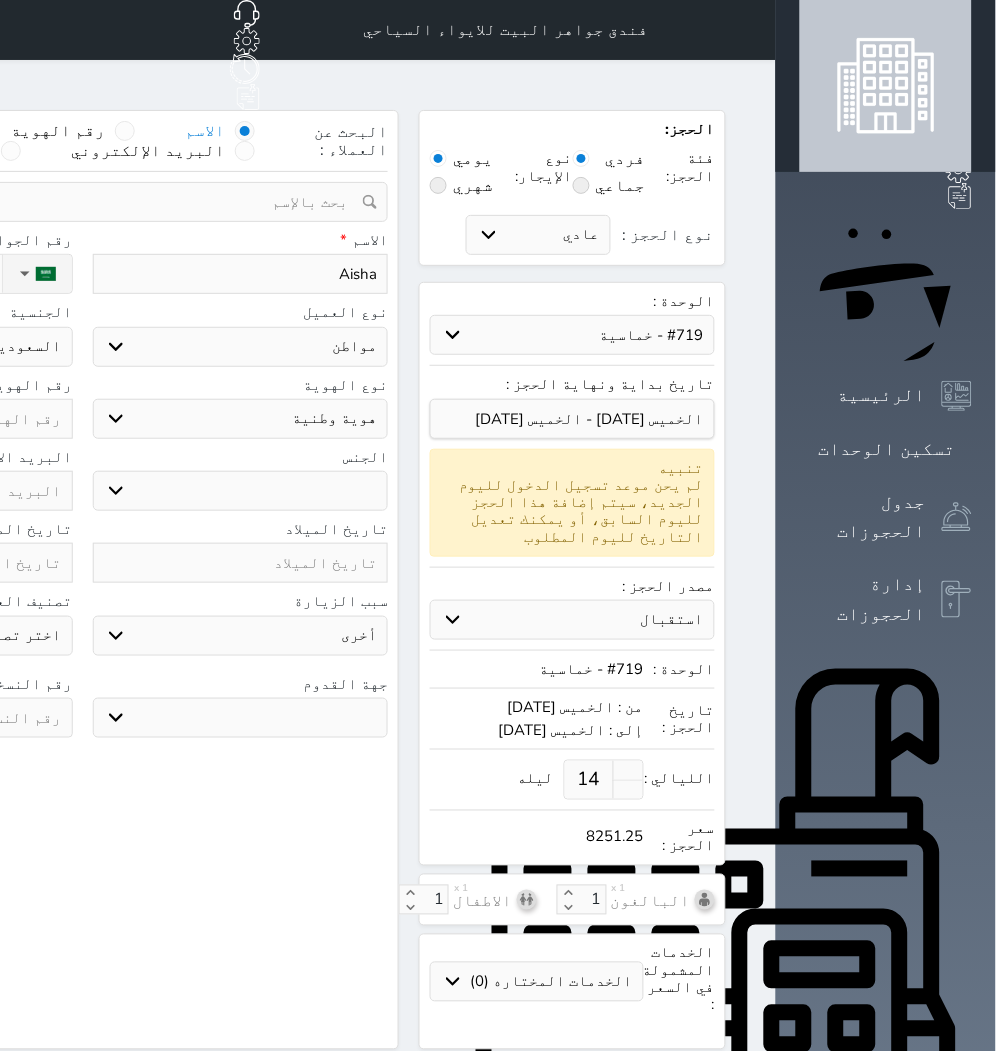 select 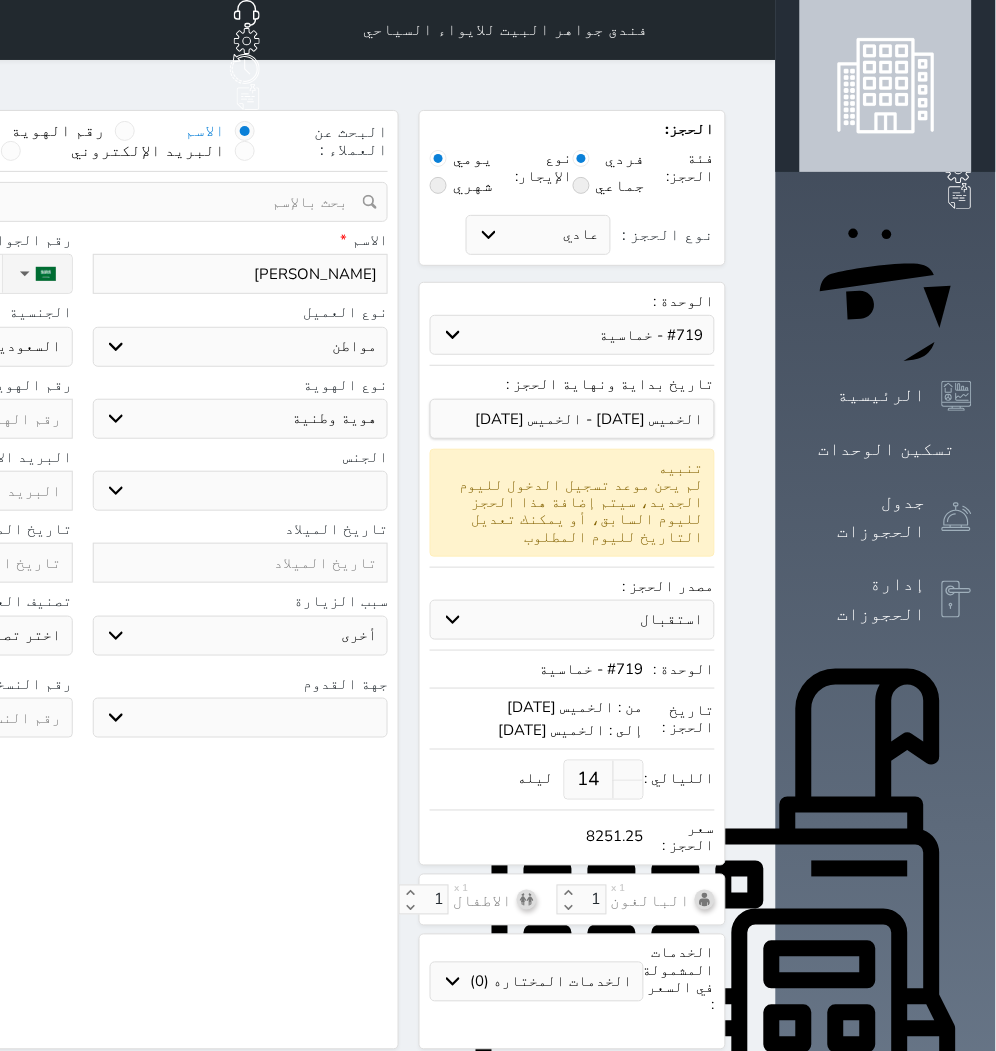 select 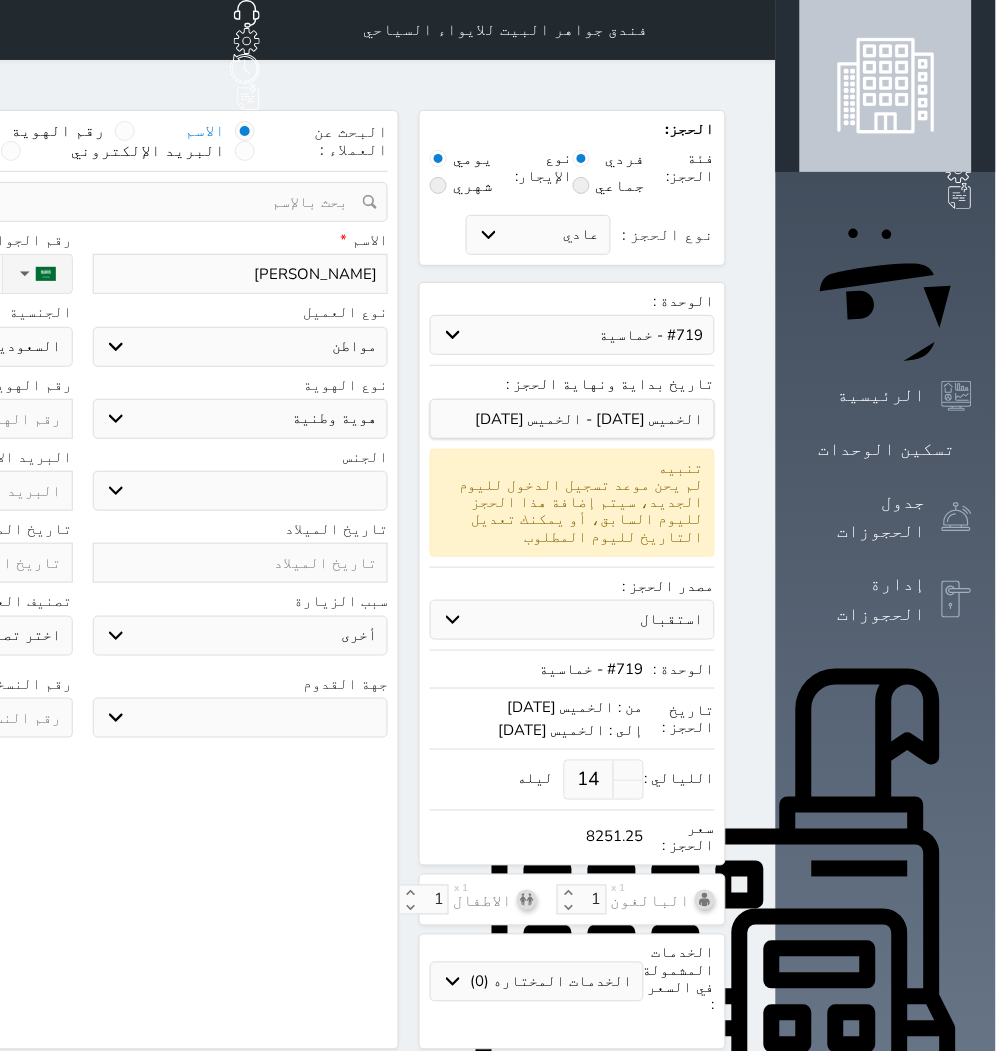 type on "[PERSON_NAME]" 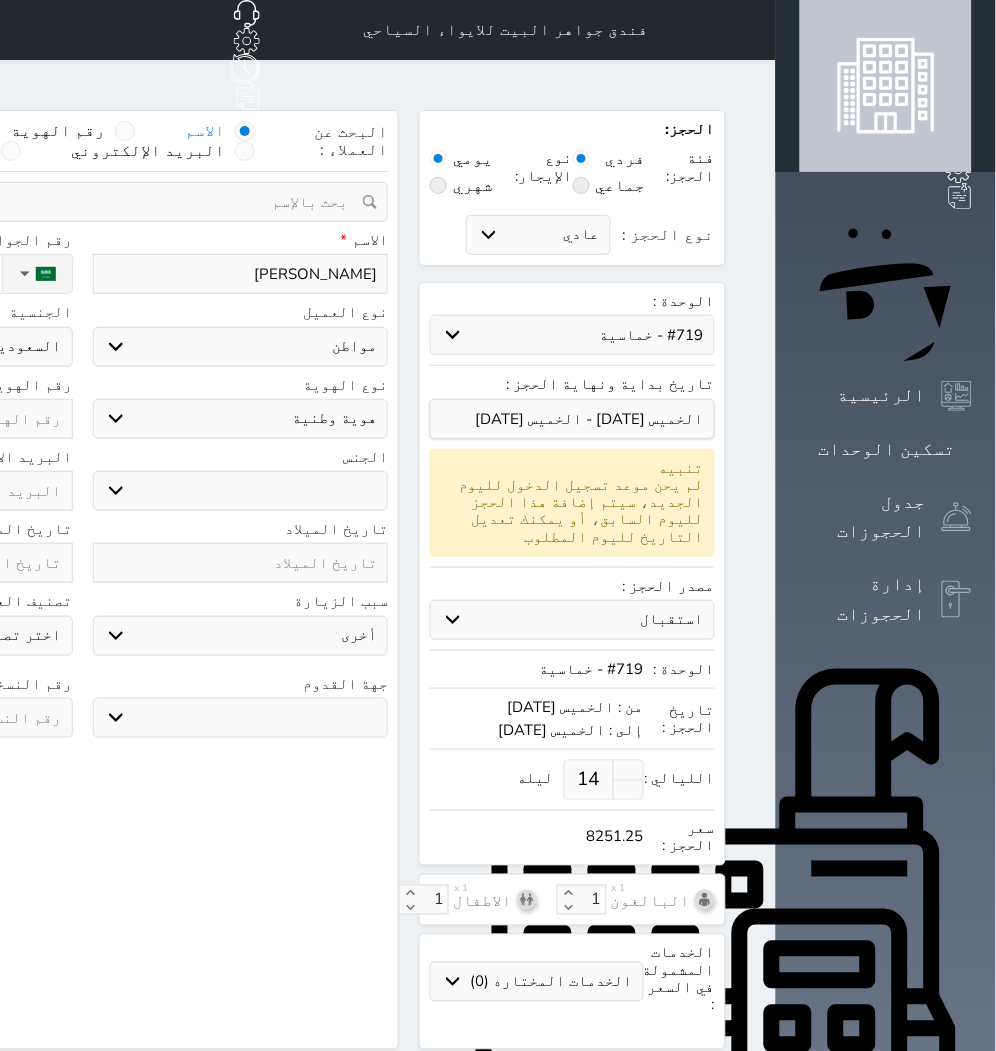 select 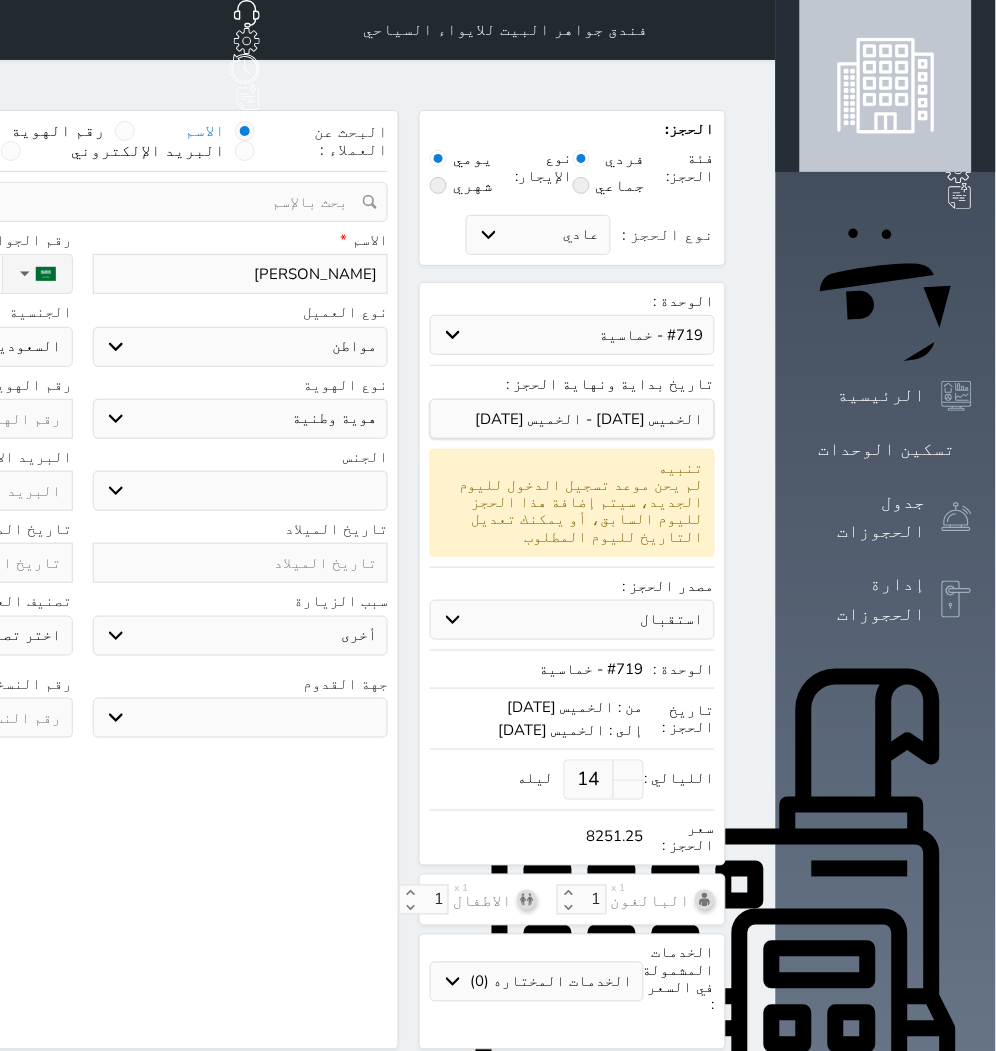 select 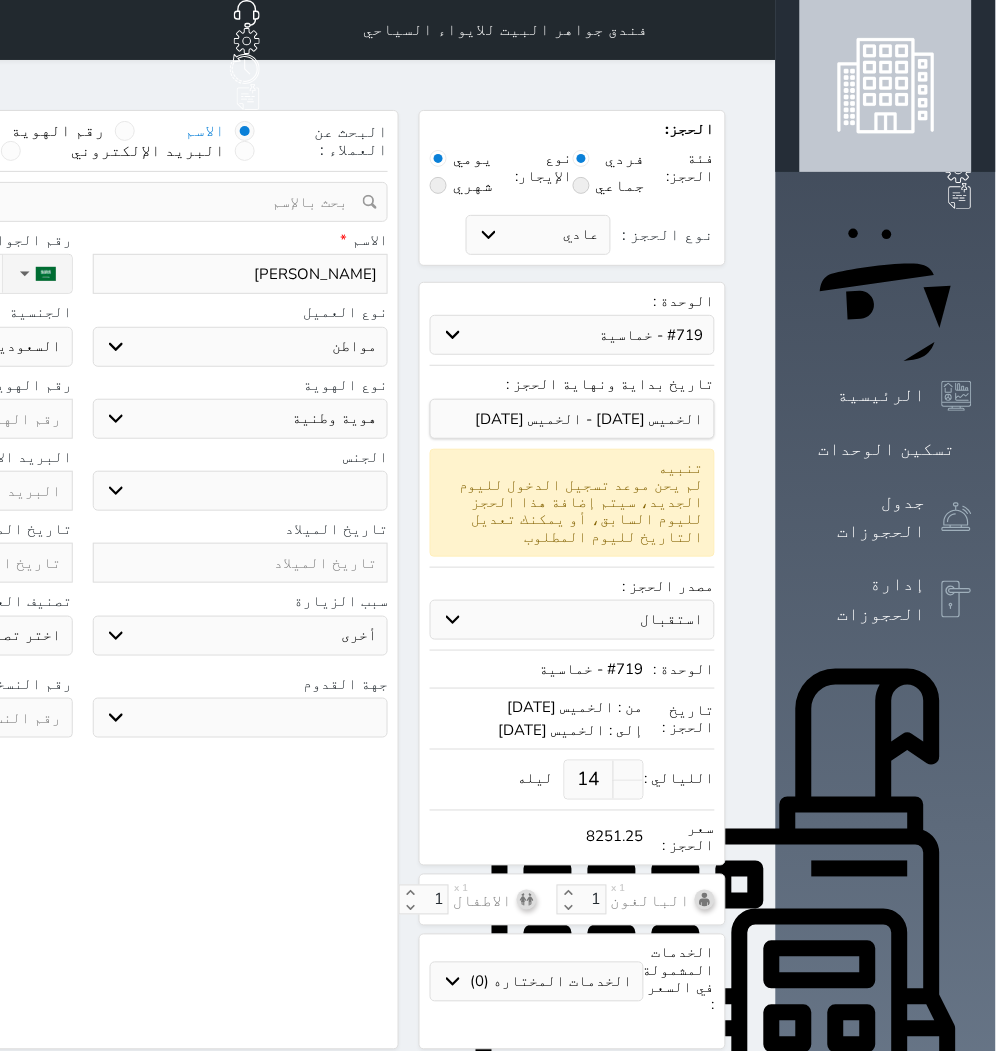 type on "[PERSON_NAME]" 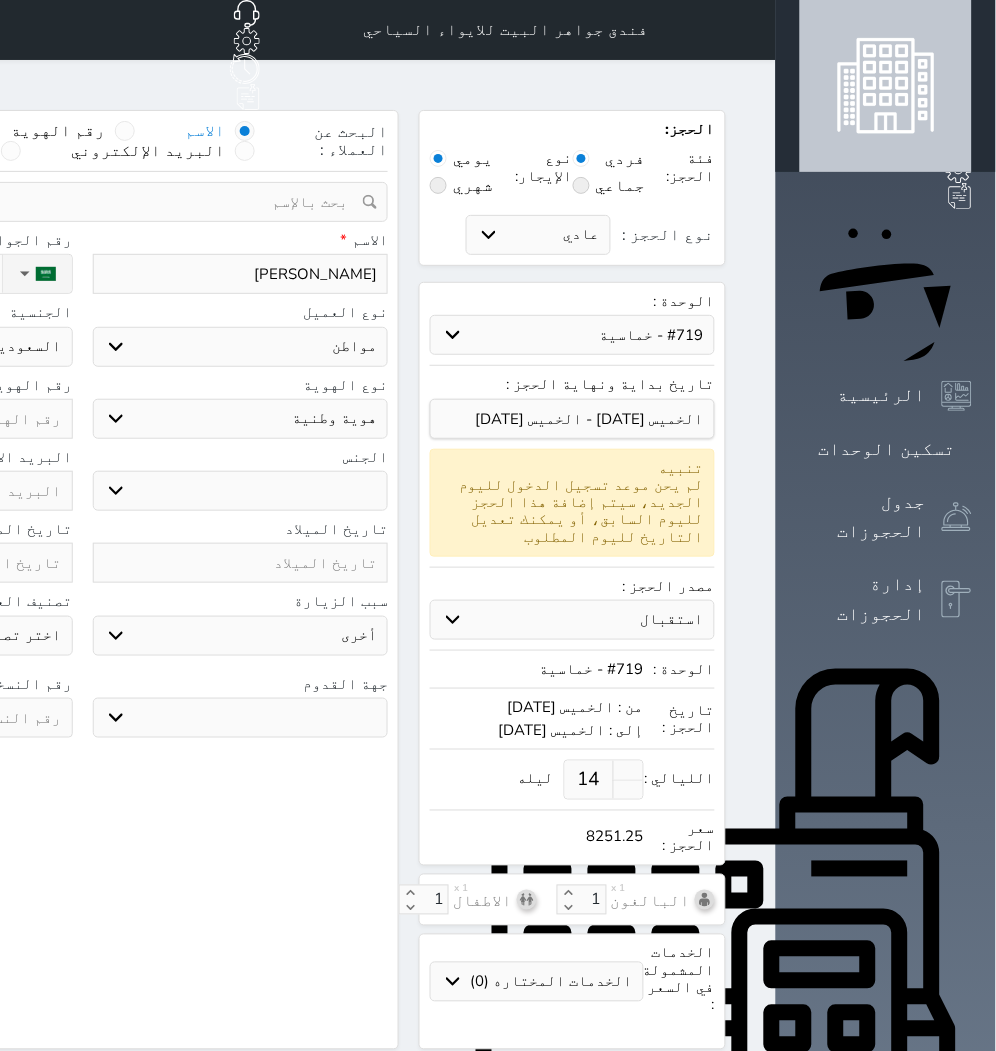select 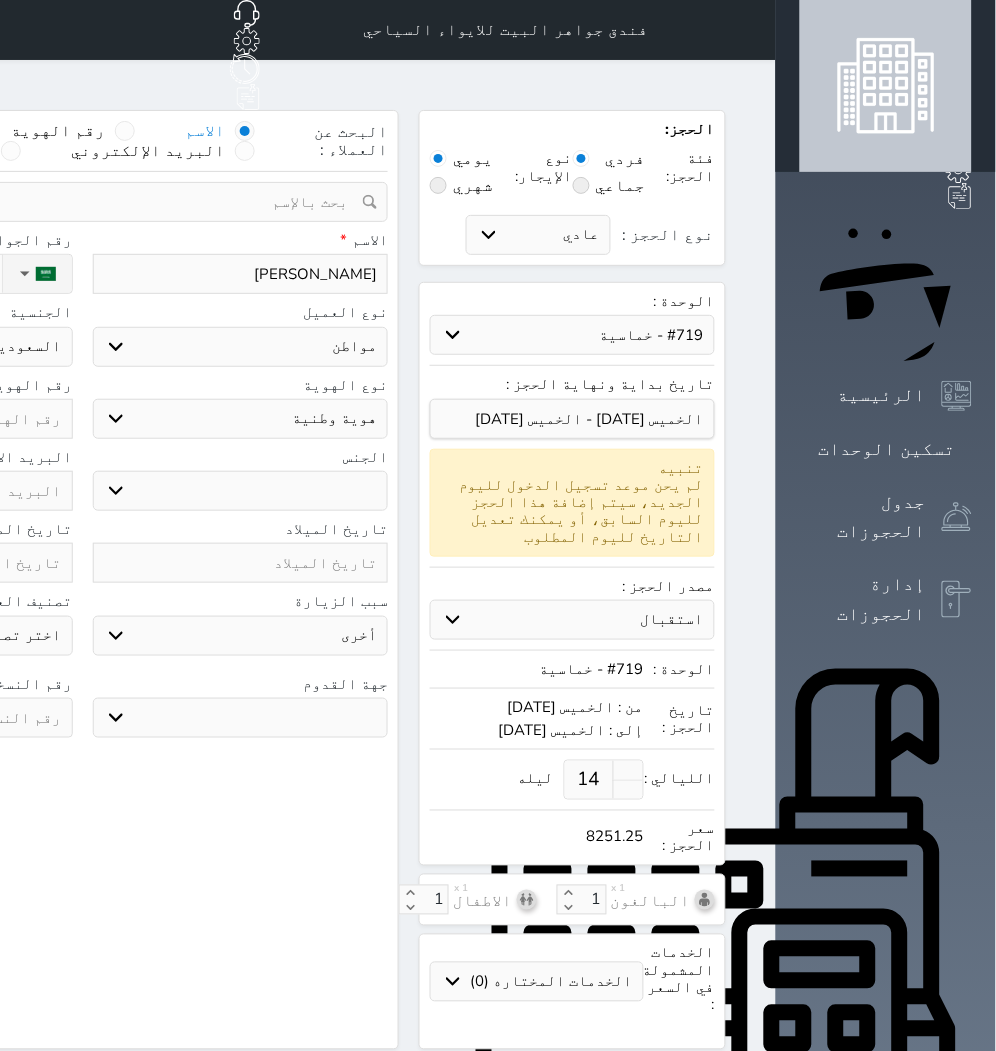 type on "[PERSON_NAME]" 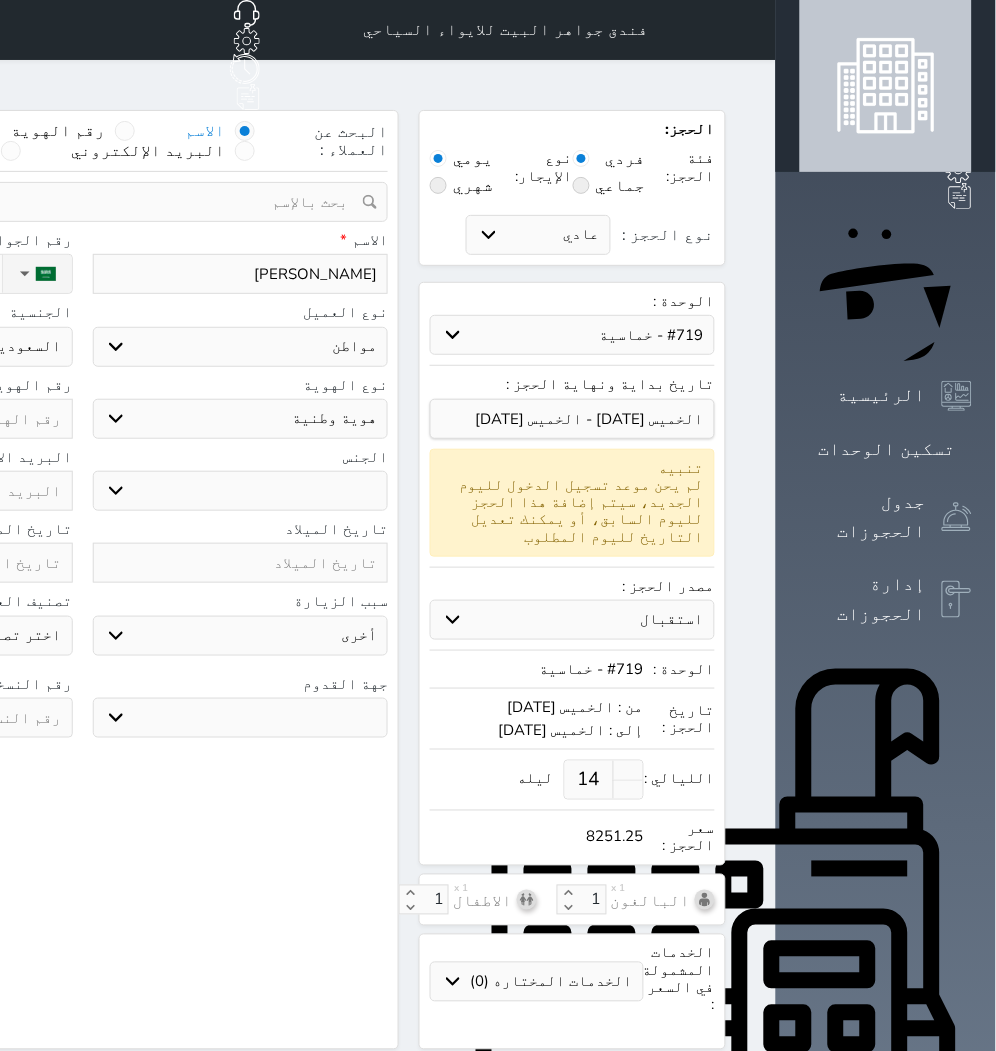 select 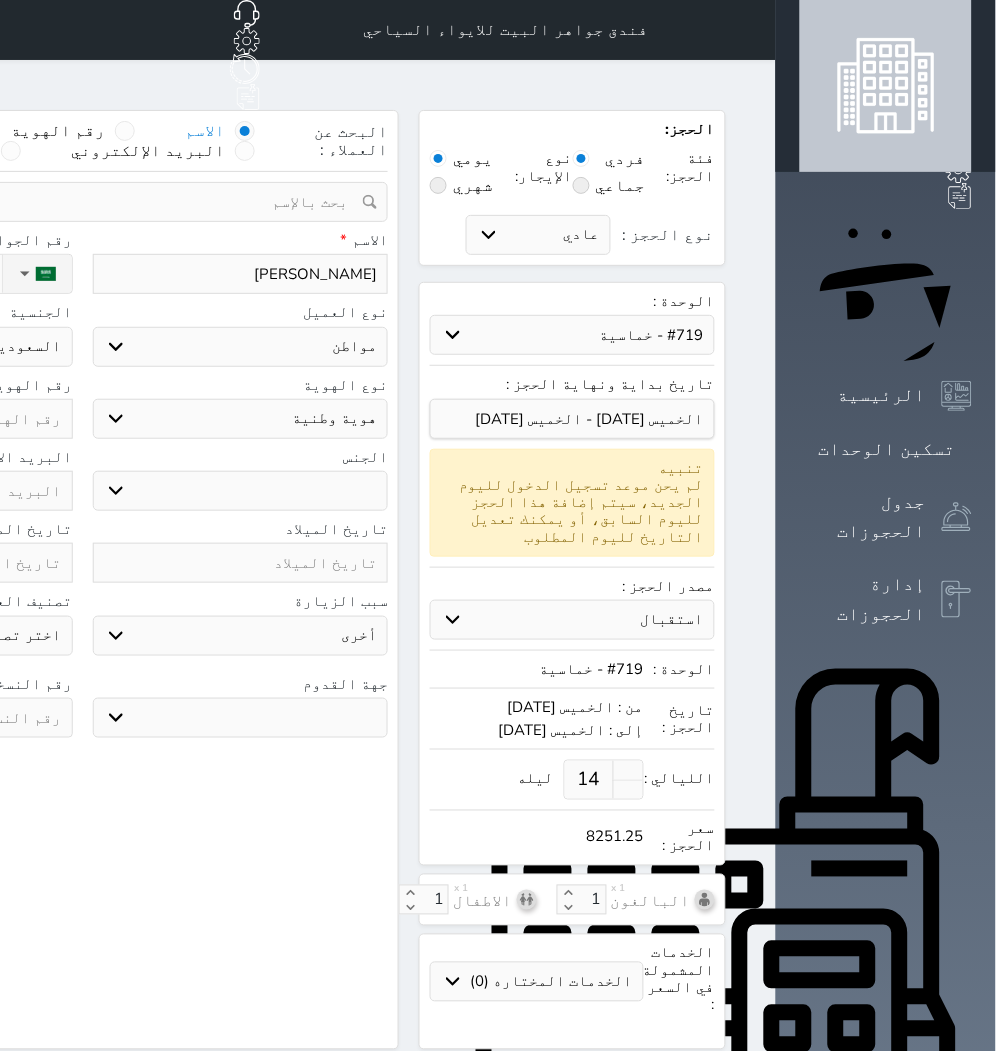 type on "[PERSON_NAME]" 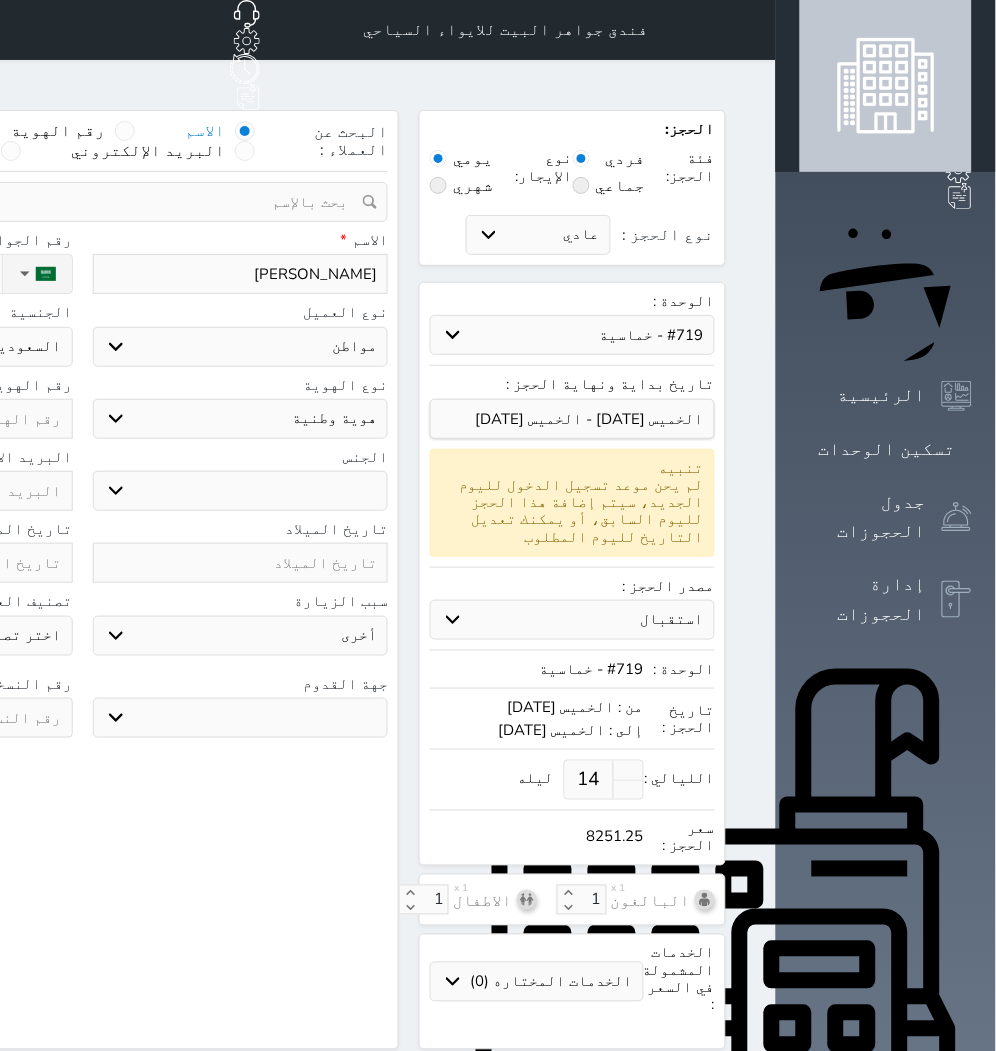 click on "اختر نوع   مواطن مواطن خليجي زائر مقيم" at bounding box center [241, 347] 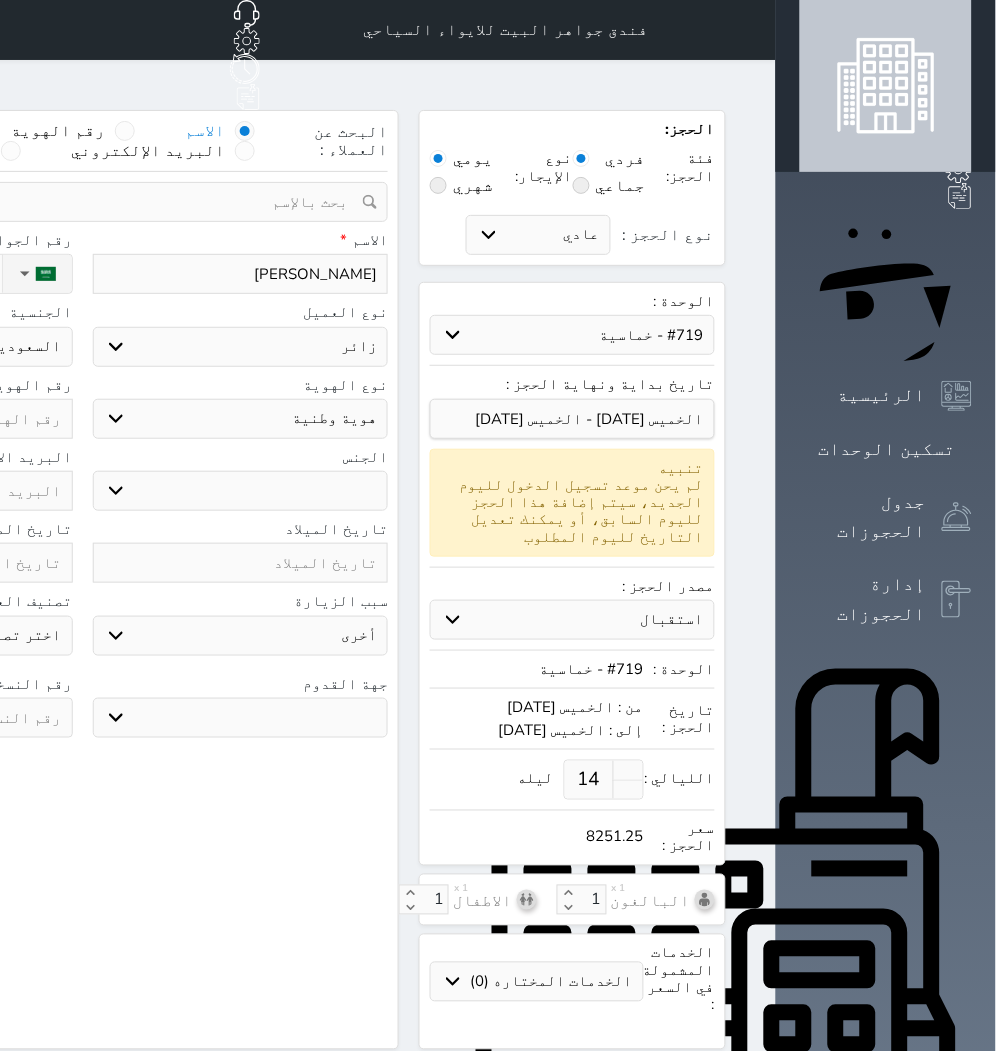 click on "اختر نوع   مواطن مواطن خليجي زائر مقيم" at bounding box center (241, 347) 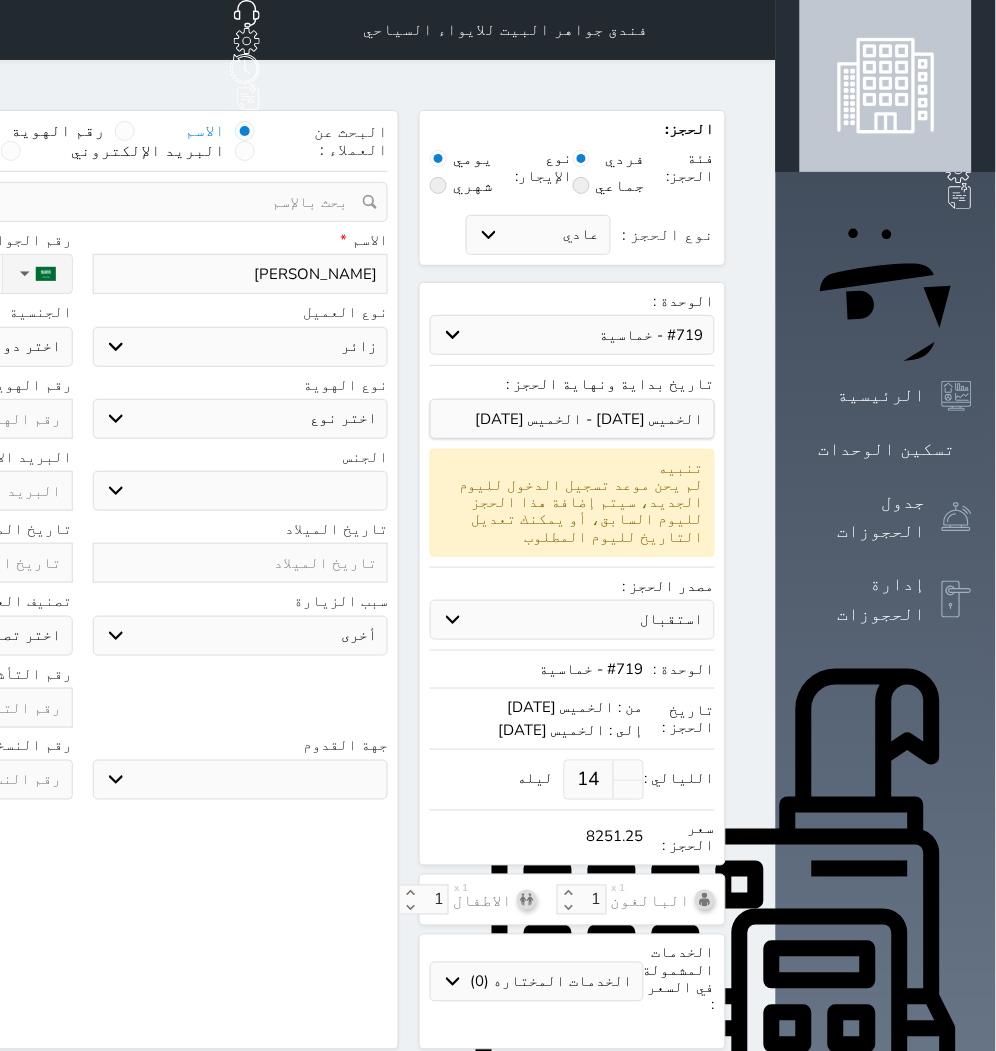 click on "اختر نوع   جواز السفر هوية زائر" at bounding box center [241, 419] 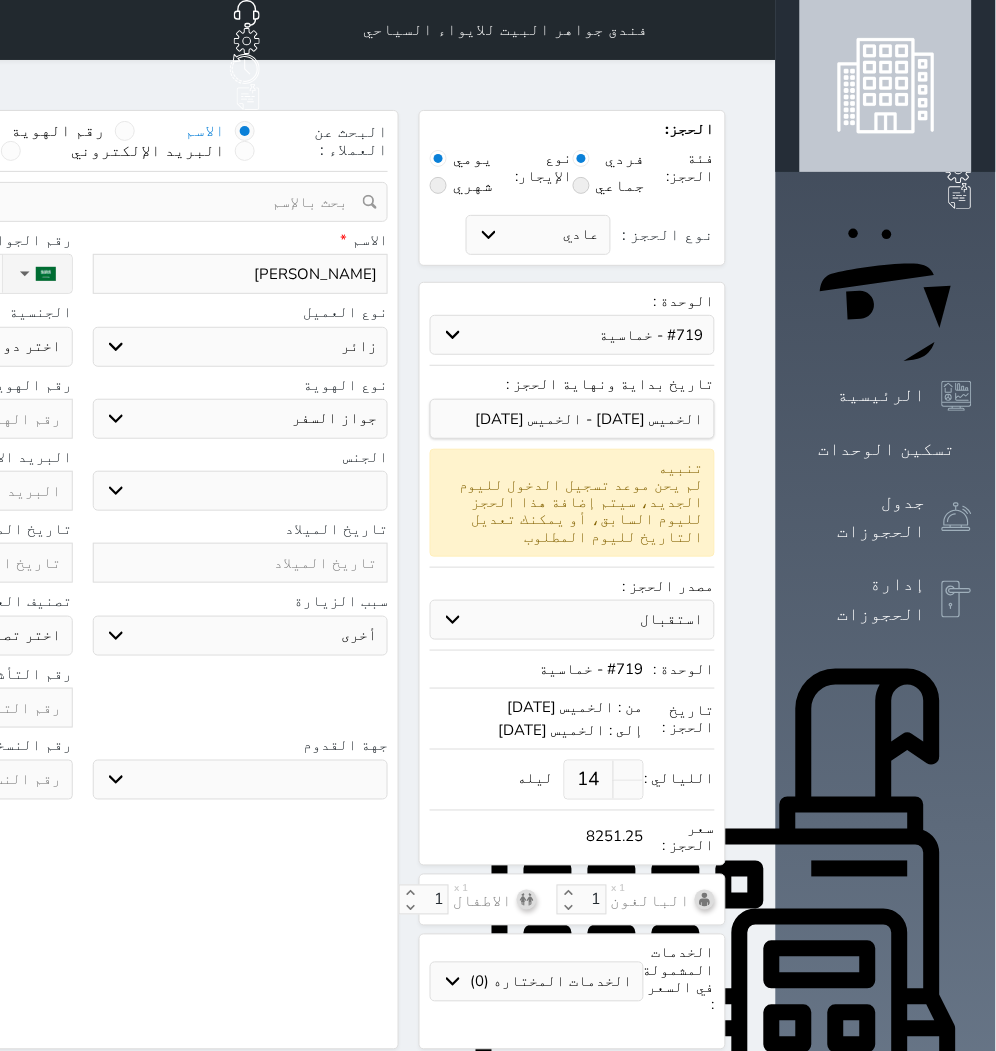 click on "اختر نوع   جواز السفر هوية زائر" at bounding box center [241, 419] 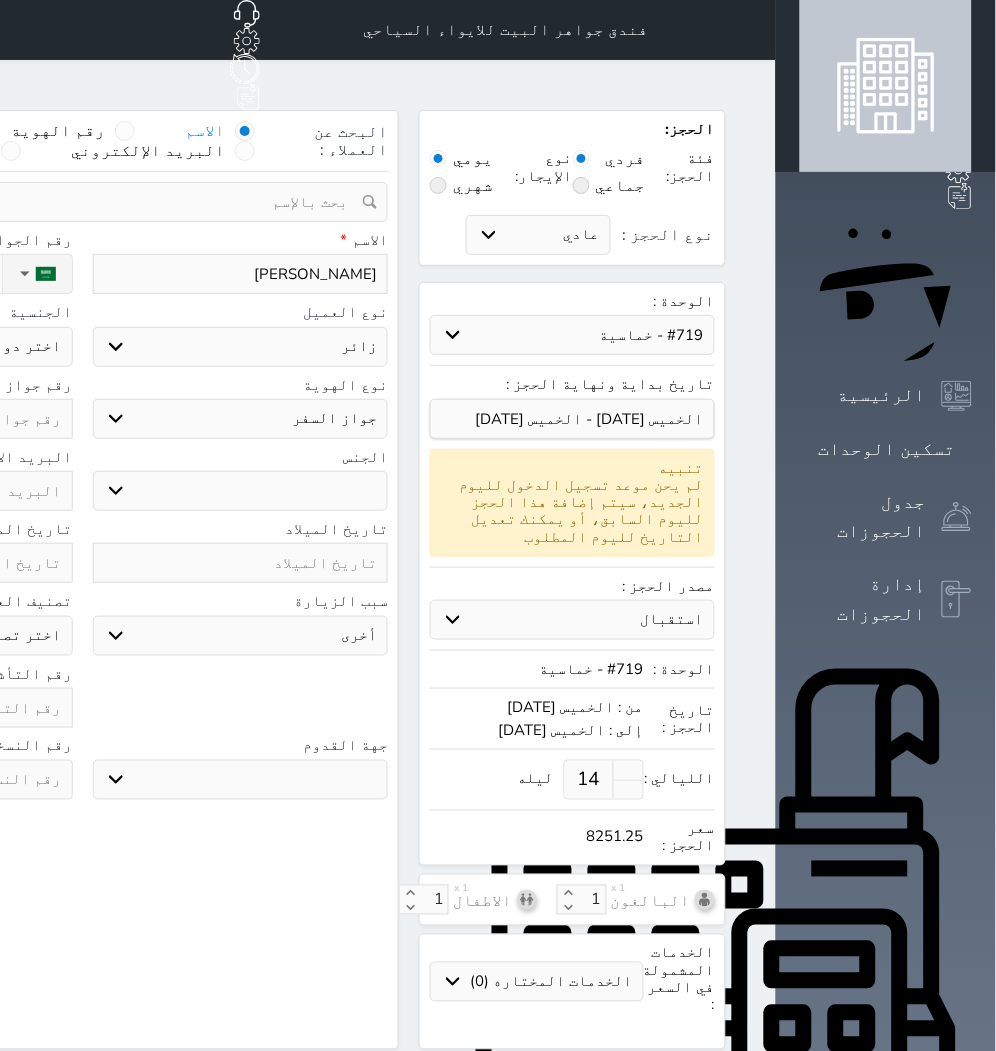 click on "ذكر   انثى" at bounding box center [241, 491] 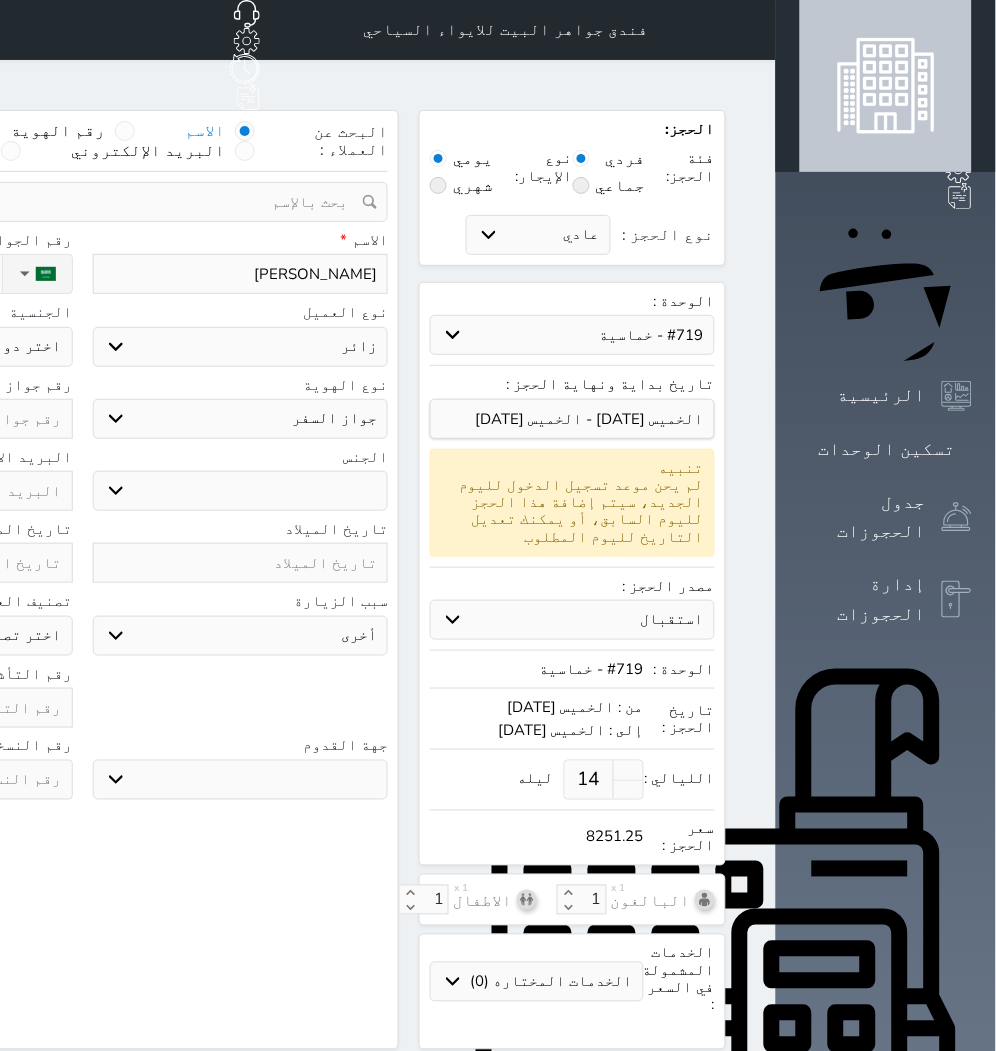 click on "ذكر   انثى" at bounding box center (241, 491) 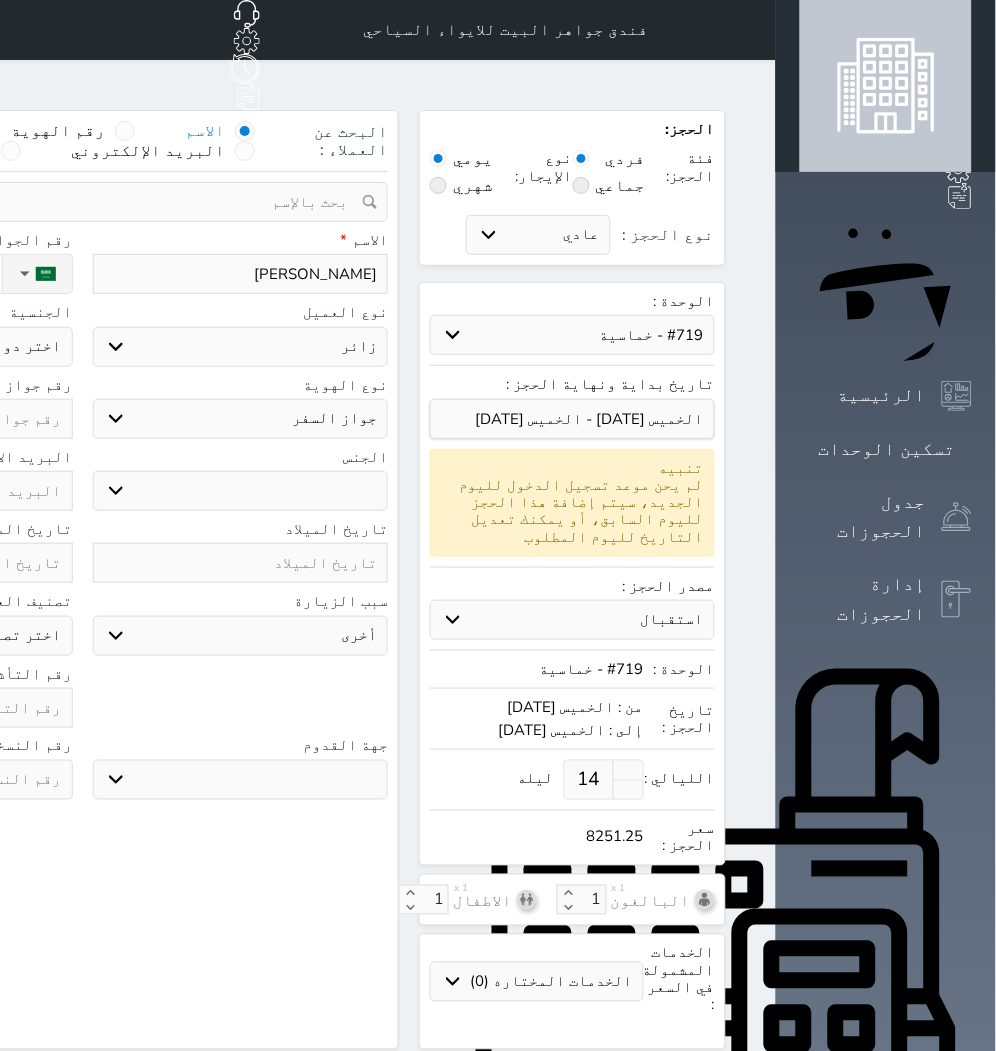 click on "سياحة زيارة الاهل والاصدقاء زيارة دينية زيارة عمل زيارة رياضية زيارة ترفيهية أخرى موظف ديوان عمل نزيل حجر موظف وزارة الصحة" at bounding box center (241, 636) 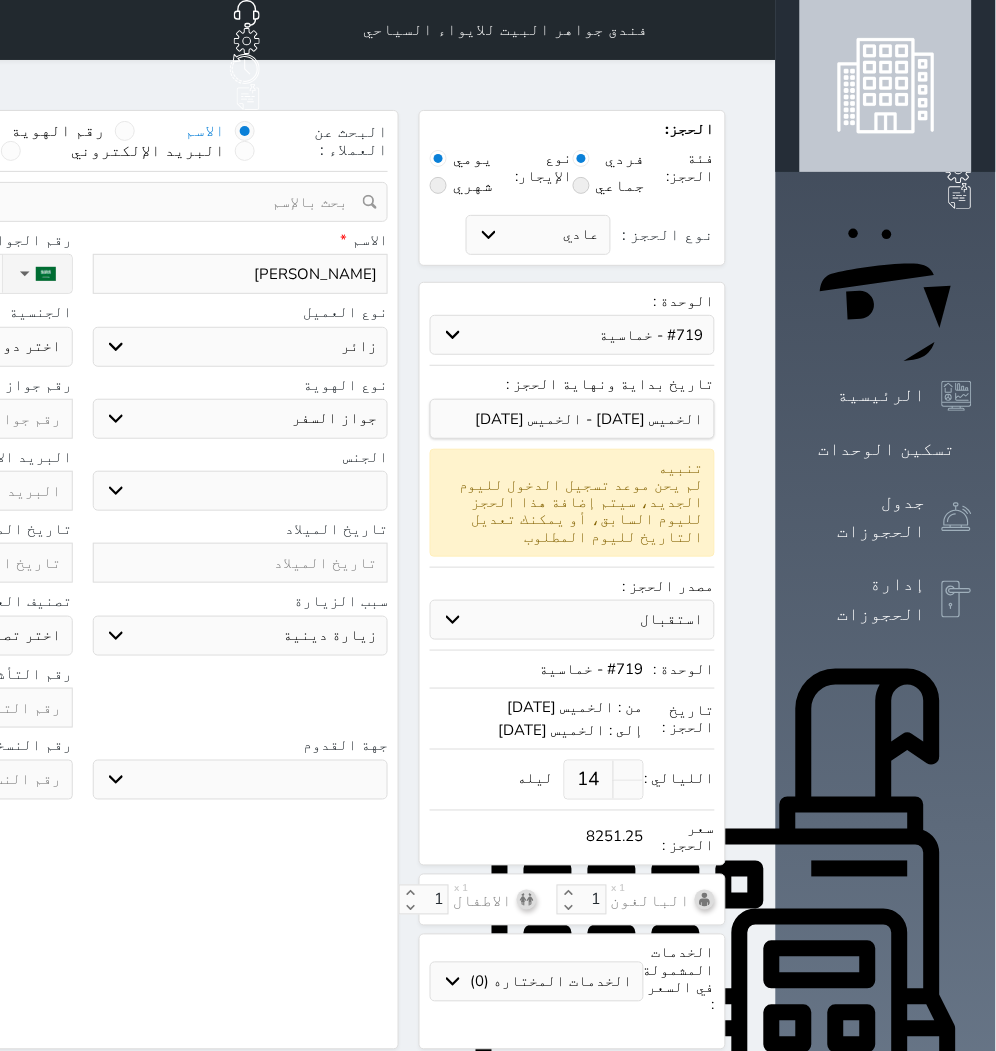 click on "سياحة زيارة الاهل والاصدقاء زيارة دينية زيارة عمل زيارة رياضية زيارة ترفيهية أخرى موظف ديوان عمل نزيل حجر موظف وزارة الصحة" at bounding box center [241, 636] 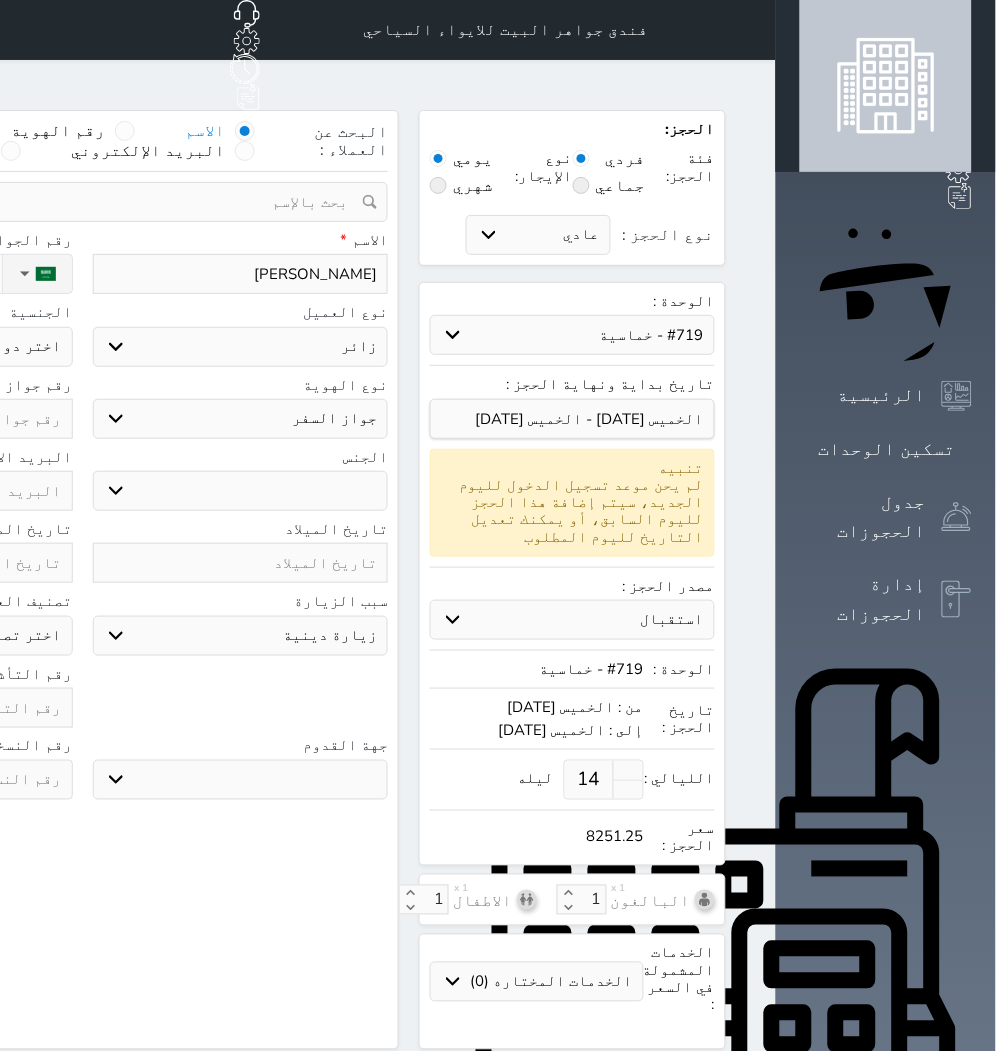 click on "نوع الحجز :" at bounding box center [-111, 274] 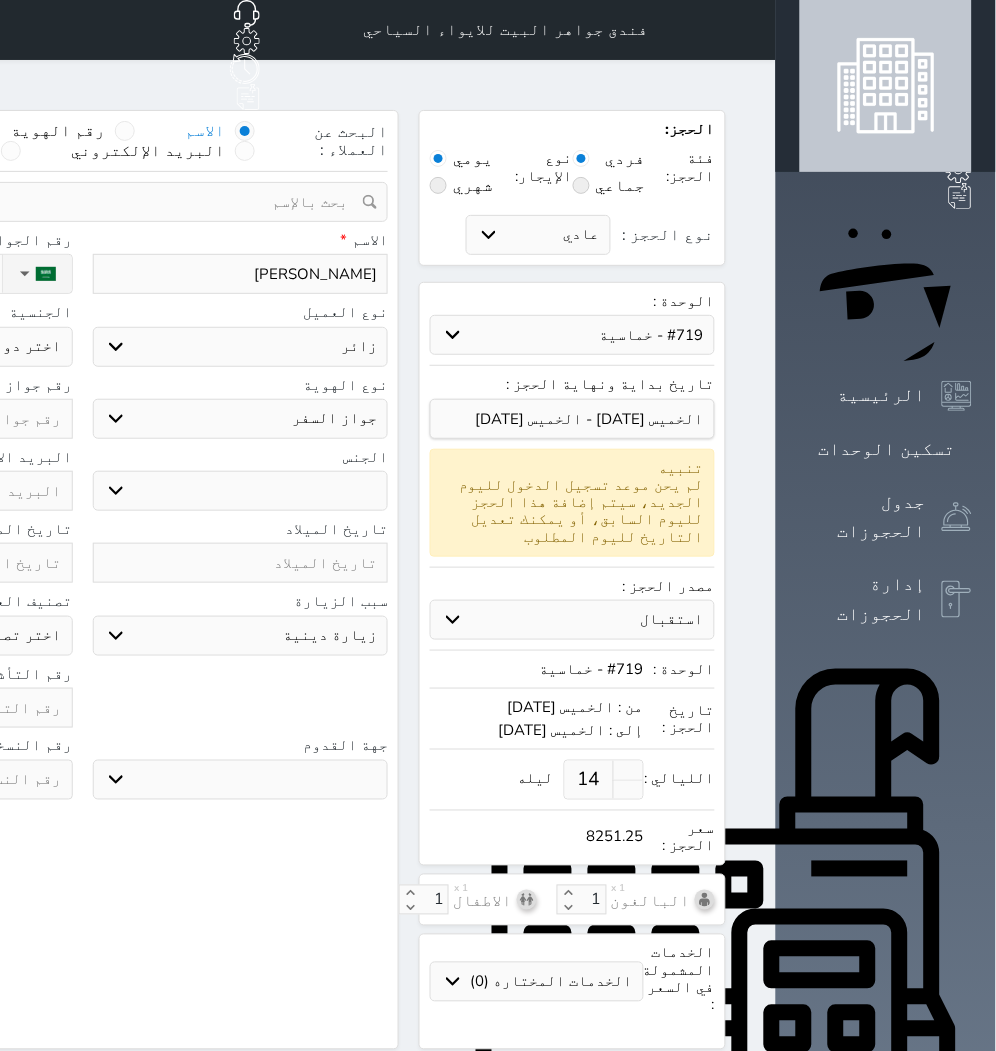 click on "نوع الحجز :" at bounding box center (-111, 274) 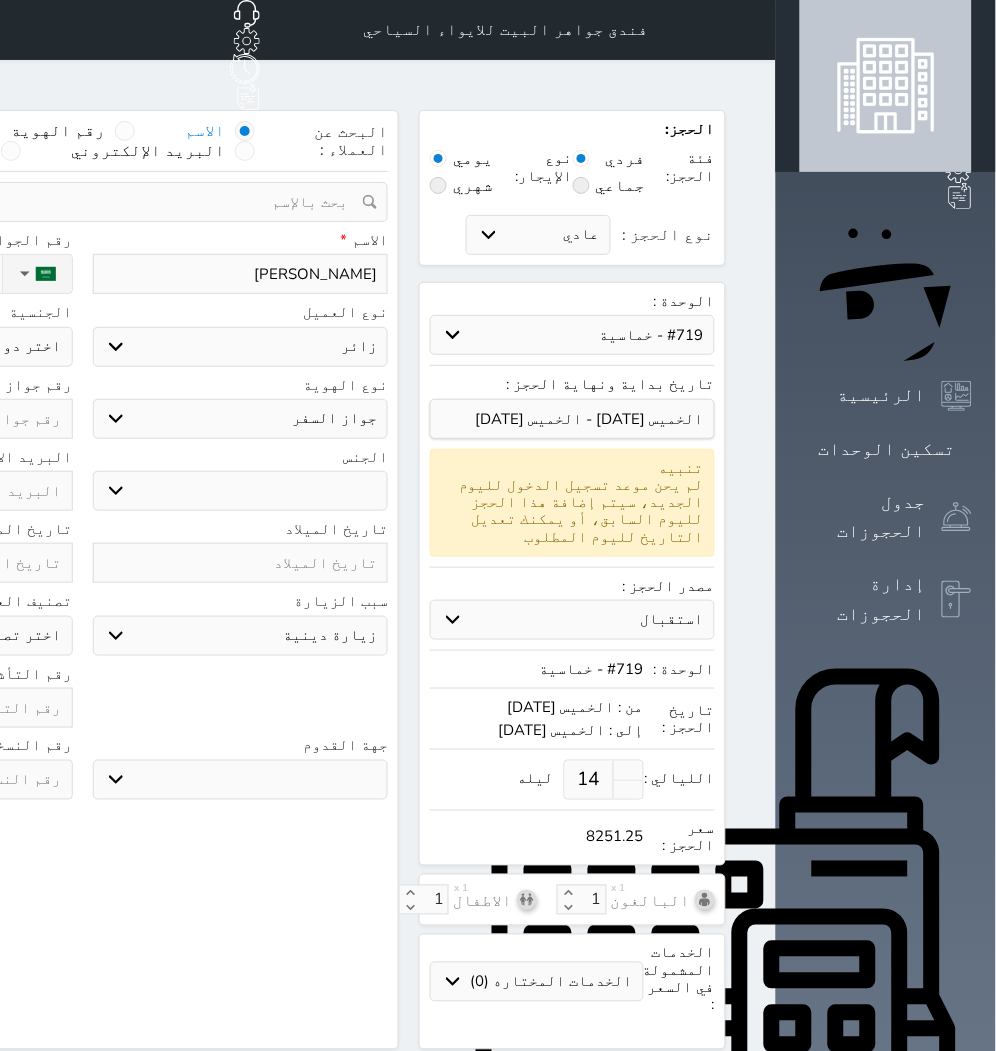 click on "رقم الجوال *" at bounding box center (-75, 240) 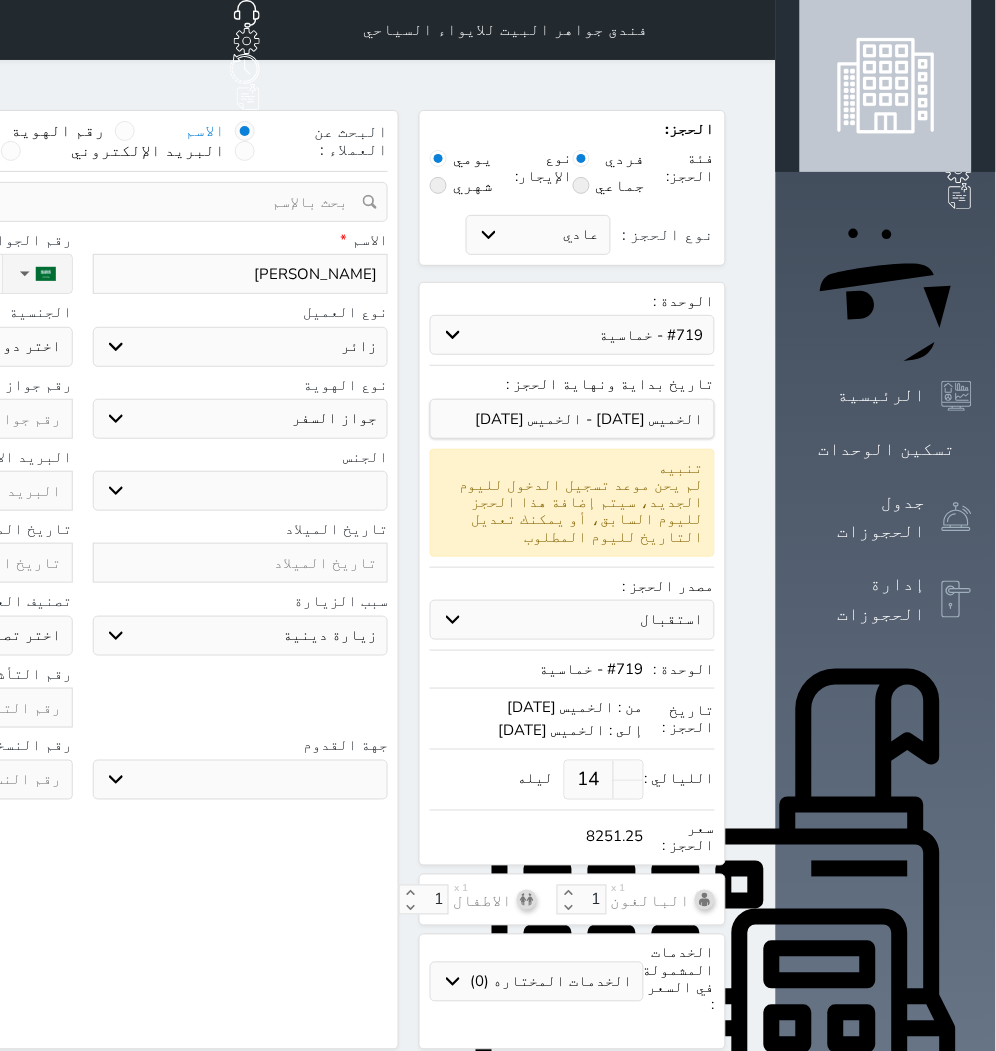 click on "البحث عن العملاء :        الاسم       رقم الهوية       البريد الإلكتروني       الجوال           تغيير العميل                      ملاحظات                           سجل حجوزات العميل [PERSON_NAME]                   إجمالى رصيد العميل : 0 ريال     رقم الحجز   الوحدة   من   إلى   نوع الحجز   الرصيد   الاجرائات         النتائج  : من (  ) - إلى  (  )   العدد  :              سجل الكمبيالات الغير محصلة على العميل [PERSON_NAME]                 رقم الحجز   المبلغ الكلى    المبلغ المحصل    المبلغ المتبقى    تاريخ الإستحقاق         النتائج  : من (  ) - إلى  (  )   العدد  :      الاسم *   [PERSON_NAME]   رقم الجوال *       ▼     [GEOGRAPHIC_DATA] (‫[GEOGRAPHIC_DATA]‬‎)   +93   [GEOGRAPHIC_DATA] ([GEOGRAPHIC_DATA])   +355   [GEOGRAPHIC_DATA] (‫[GEOGRAPHIC_DATA]‬‎)   +213" at bounding box center [82, 580] 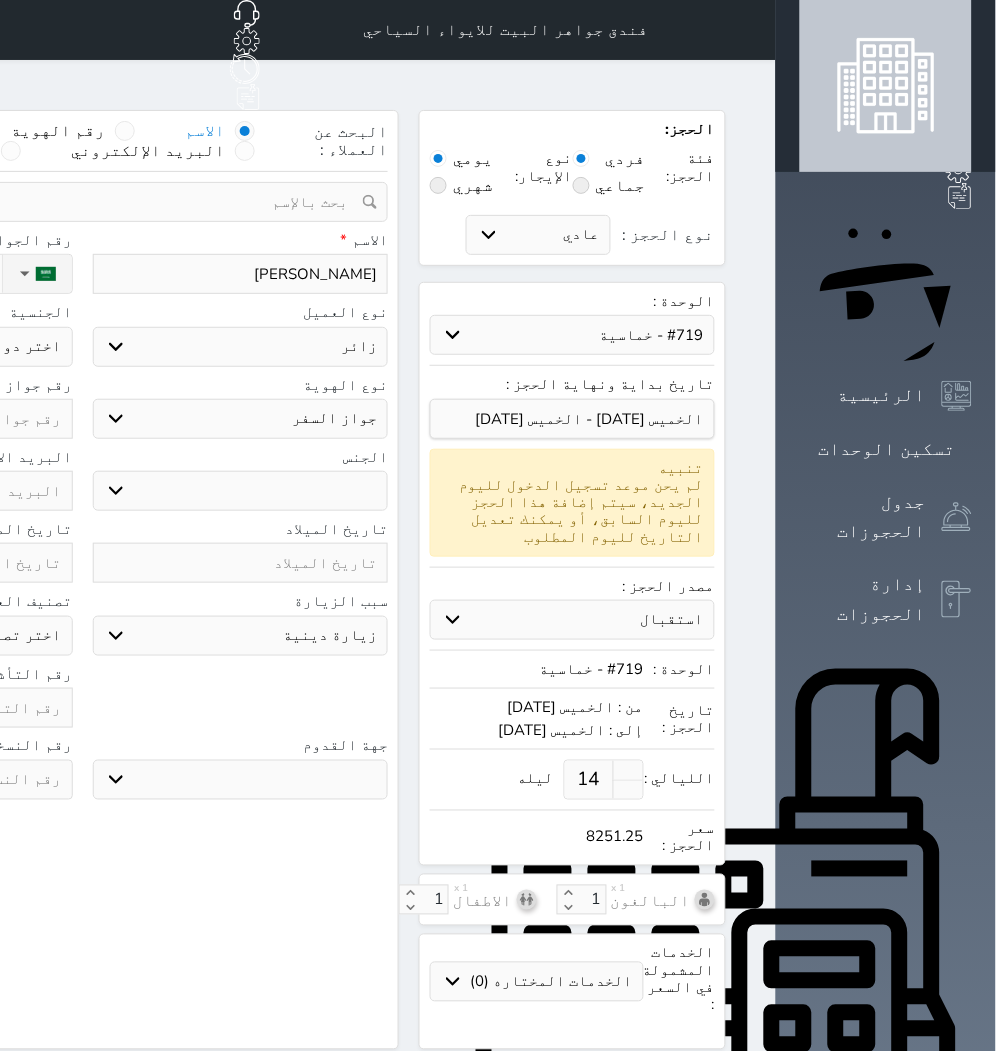 click on "▼     [GEOGRAPHIC_DATA] (‫[GEOGRAPHIC_DATA]‬‎)   +93   [GEOGRAPHIC_DATA] ([GEOGRAPHIC_DATA])   +355   [GEOGRAPHIC_DATA] (‫[GEOGRAPHIC_DATA]‬‎)   +213   [US_STATE]   +1684   [GEOGRAPHIC_DATA]   +376   [GEOGRAPHIC_DATA]   +244   [GEOGRAPHIC_DATA]   +1264   [GEOGRAPHIC_DATA]   +1268   [GEOGRAPHIC_DATA]   +54   [GEOGRAPHIC_DATA] ([GEOGRAPHIC_DATA])   +374   [GEOGRAPHIC_DATA]   +297   [GEOGRAPHIC_DATA]   +61   [GEOGRAPHIC_DATA] ([GEOGRAPHIC_DATA])   +43   [GEOGRAPHIC_DATA] ([GEOGRAPHIC_DATA])   +994   [GEOGRAPHIC_DATA]   +1242   [GEOGRAPHIC_DATA] (‫[GEOGRAPHIC_DATA]‬‎)   +973   [GEOGRAPHIC_DATA] ([GEOGRAPHIC_DATA])   +880   [GEOGRAPHIC_DATA]   +1246   [GEOGRAPHIC_DATA] ([GEOGRAPHIC_DATA])   +375   [GEOGRAPHIC_DATA] ([GEOGRAPHIC_DATA])   +32   [GEOGRAPHIC_DATA]   +501   [GEOGRAPHIC_DATA] ([GEOGRAPHIC_DATA])   +229   [GEOGRAPHIC_DATA]   +1441   [GEOGRAPHIC_DATA] (འབྲུག)   +975   [GEOGRAPHIC_DATA]   +591   [GEOGRAPHIC_DATA] ([GEOGRAPHIC_DATA])   +387   [GEOGRAPHIC_DATA]   +267   [GEOGRAPHIC_DATA] ([GEOGRAPHIC_DATA])   +55   [GEOGRAPHIC_DATA]   +246   [GEOGRAPHIC_DATA]   +1284   [GEOGRAPHIC_DATA]   +673   [GEOGRAPHIC_DATA] ([GEOGRAPHIC_DATA])   +359   [GEOGRAPHIC_DATA]   +226   [GEOGRAPHIC_DATA] ([GEOGRAPHIC_DATA])   +257   [GEOGRAPHIC_DATA] ([GEOGRAPHIC_DATA])   +855" at bounding box center (-75, 274) 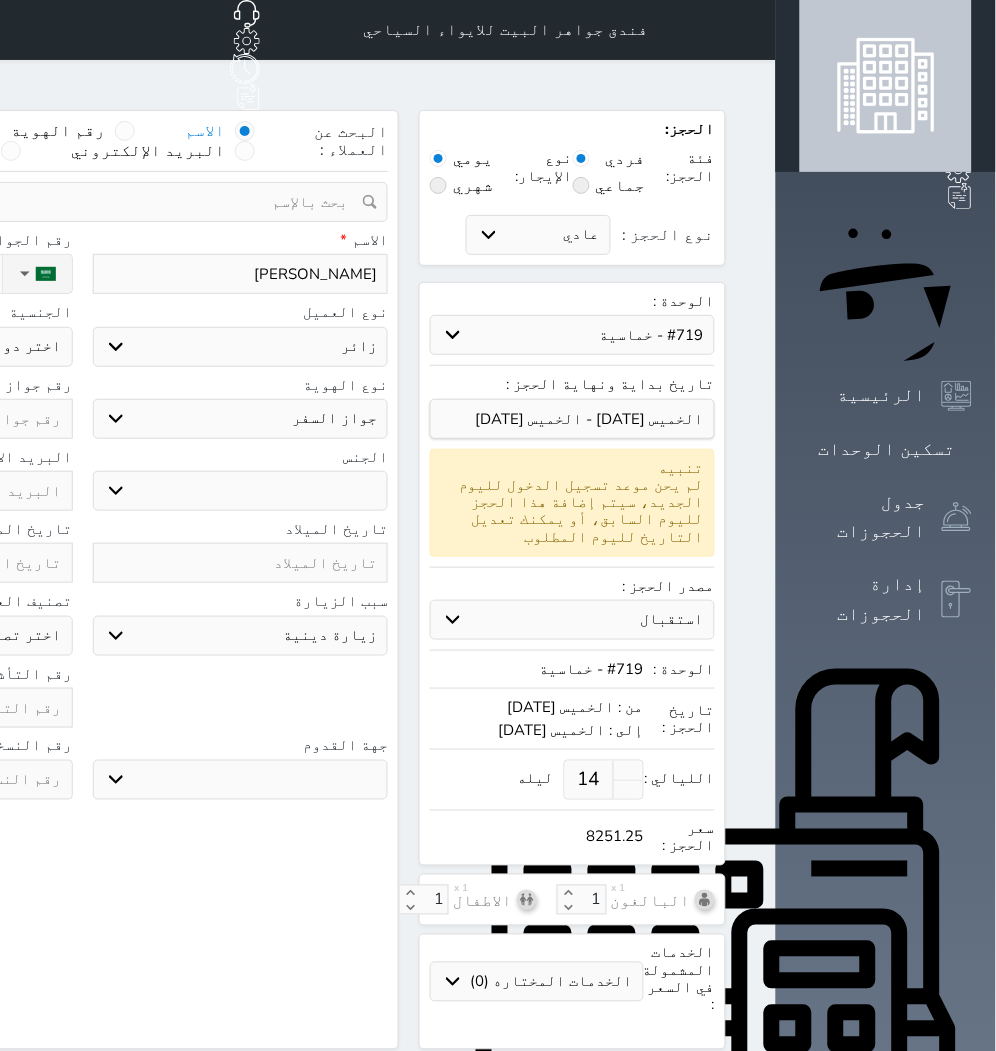 click on "[PHONE_NUMBER]" at bounding box center [-111, 274] 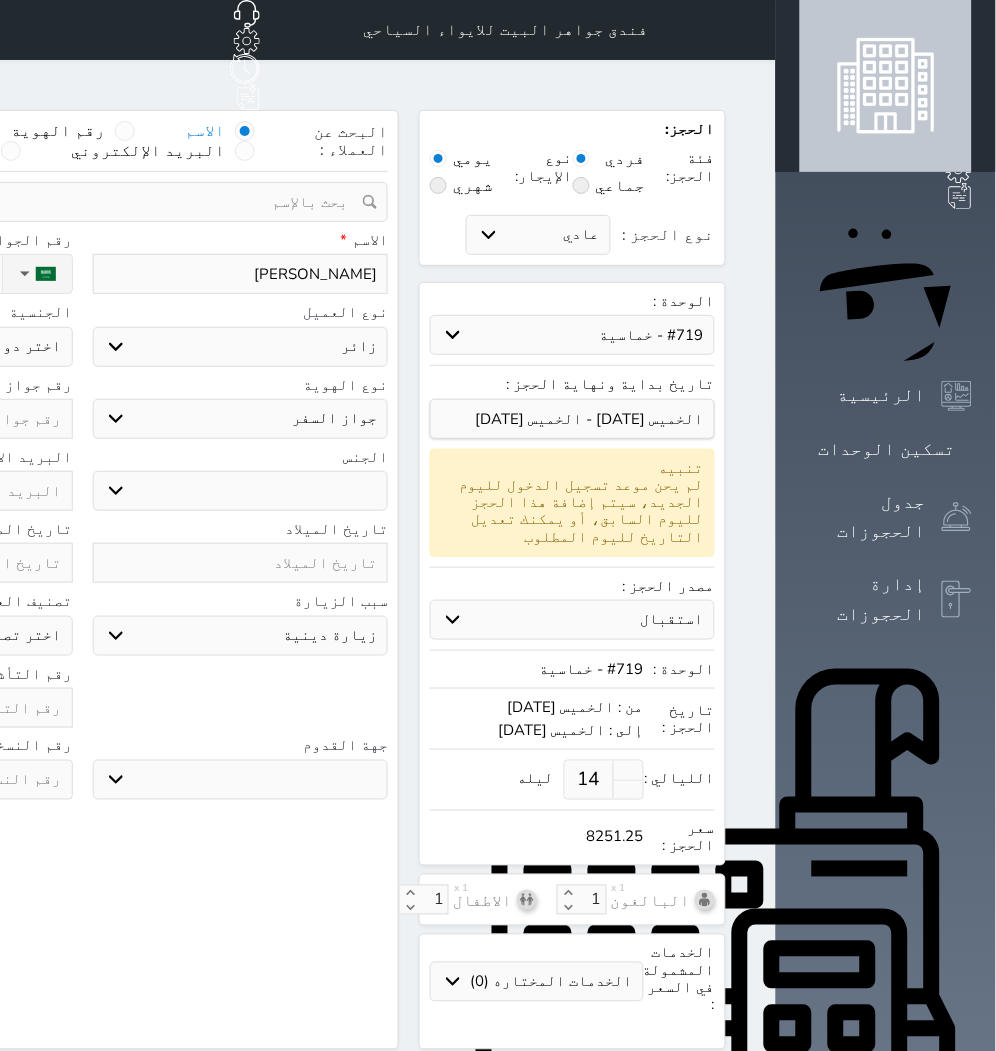 click on "[PHONE_NUMBER]" at bounding box center [-111, 274] 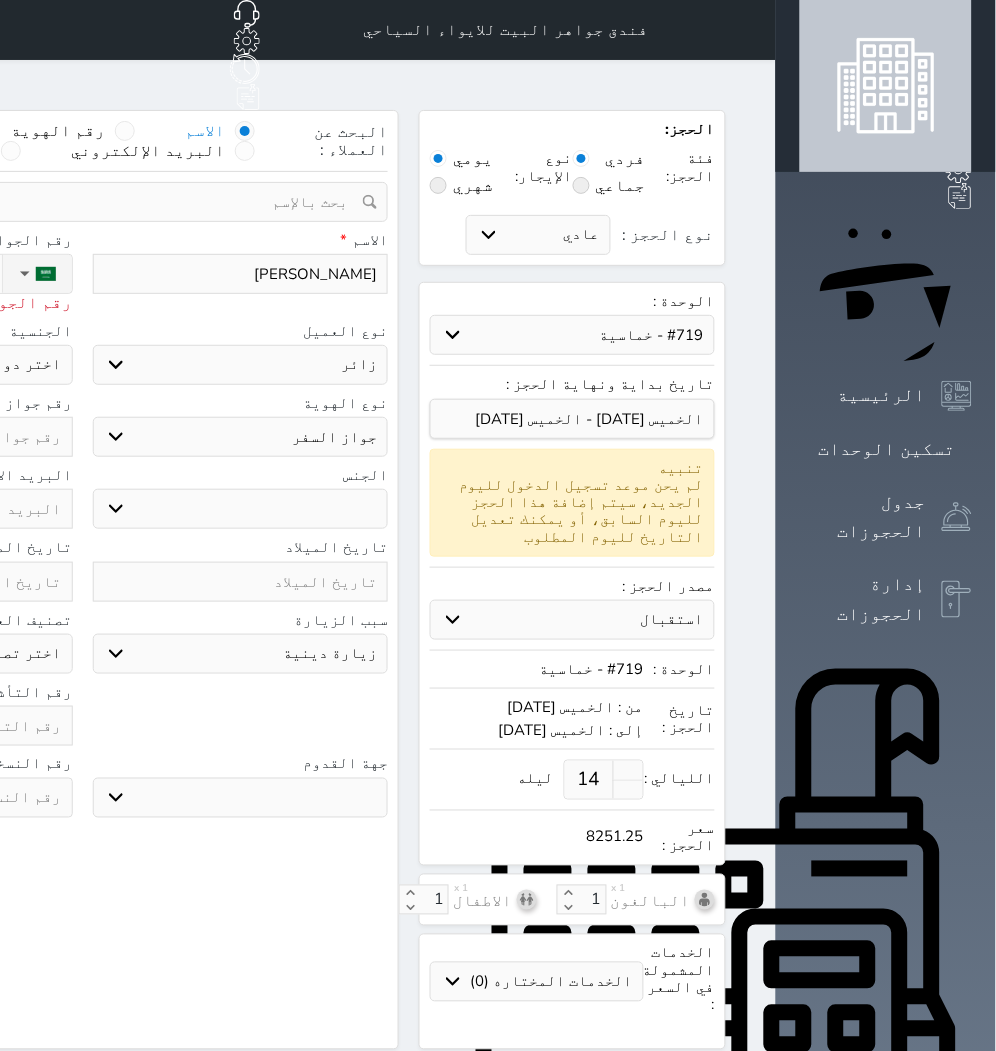drag, startPoint x: 330, startPoint y: 895, endPoint x: 203, endPoint y: 533, distance: 383.63135 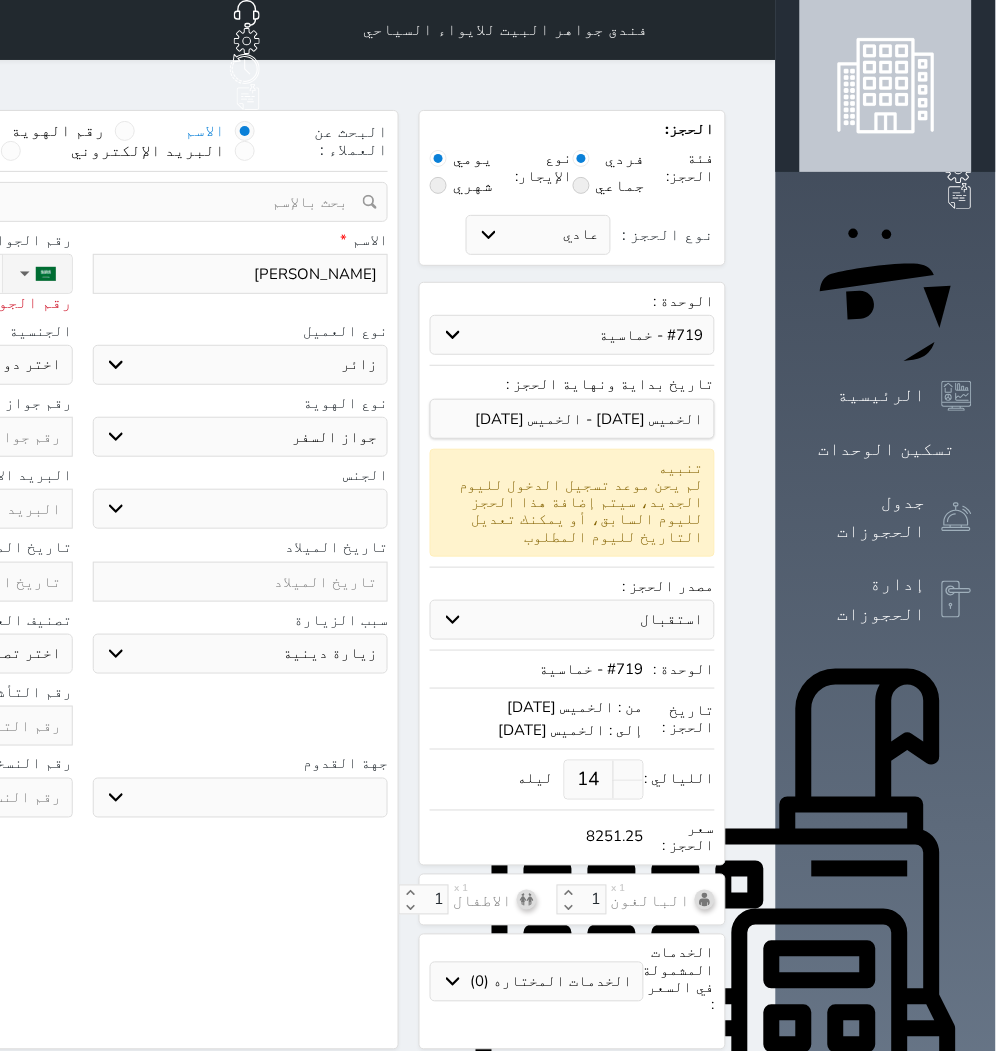 click on "البحث عن العملاء :        الاسم       رقم الهوية       البريد الإلكتروني       الجوال           تغيير العميل                      ملاحظات                           سجل حجوزات العميل [PERSON_NAME]                   إجمالى رصيد العميل : 0 ريال     رقم الحجز   الوحدة   من   إلى   نوع الحجز   الرصيد   الاجرائات         النتائج  : من (  ) - إلى  (  )   العدد  :              سجل الكمبيالات الغير محصلة على العميل [PERSON_NAME]                 رقم الحجز   المبلغ الكلى    المبلغ المحصل    المبلغ المتبقى    تاريخ الإستحقاق         النتائج  : من (  ) - إلى  (  )   العدد  :      الاسم *   [PERSON_NAME]   رقم الجوال *       ▼     [GEOGRAPHIC_DATA] (‫[GEOGRAPHIC_DATA]‬‎)   +93   [GEOGRAPHIC_DATA] ([GEOGRAPHIC_DATA])   +355   [GEOGRAPHIC_DATA] (‫[GEOGRAPHIC_DATA]‬‎)   +213" at bounding box center (82, 580) 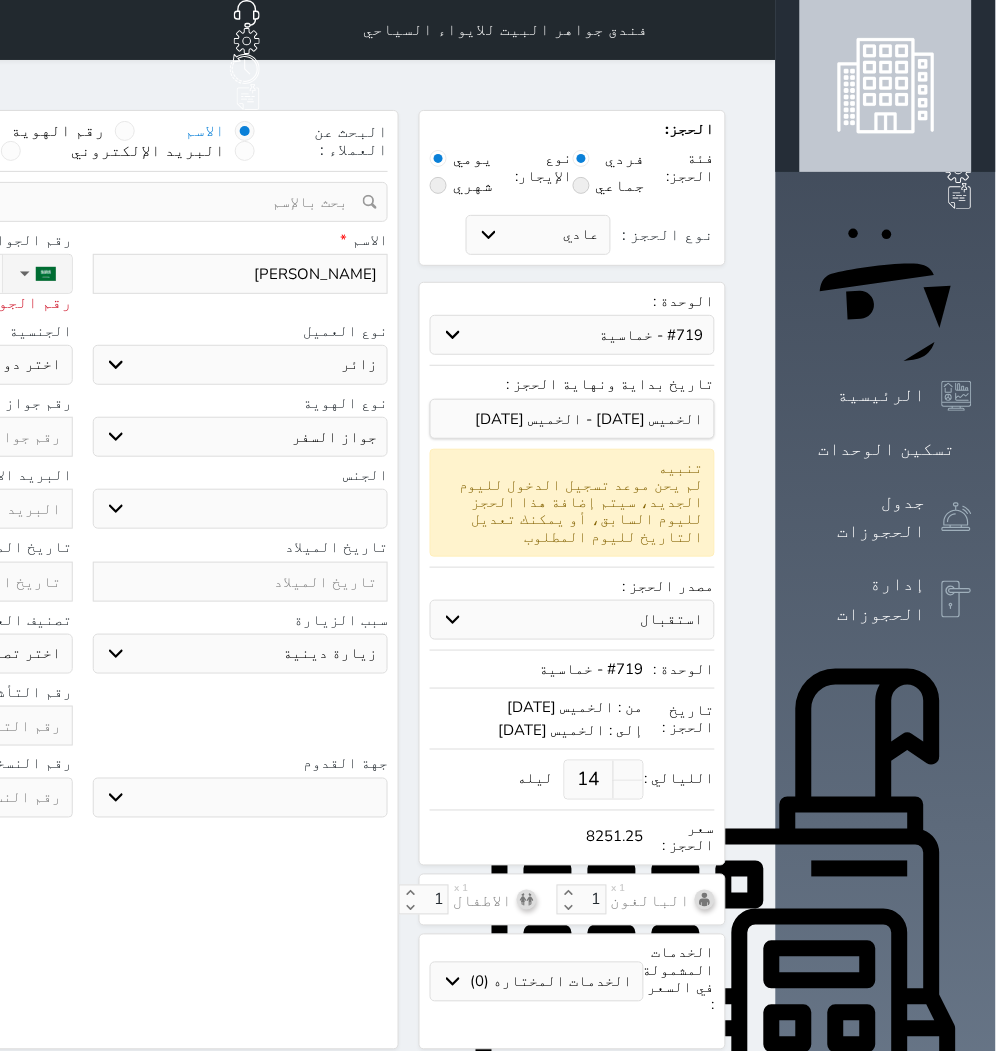 click on "نوع الحجز :" at bounding box center [-111, 274] 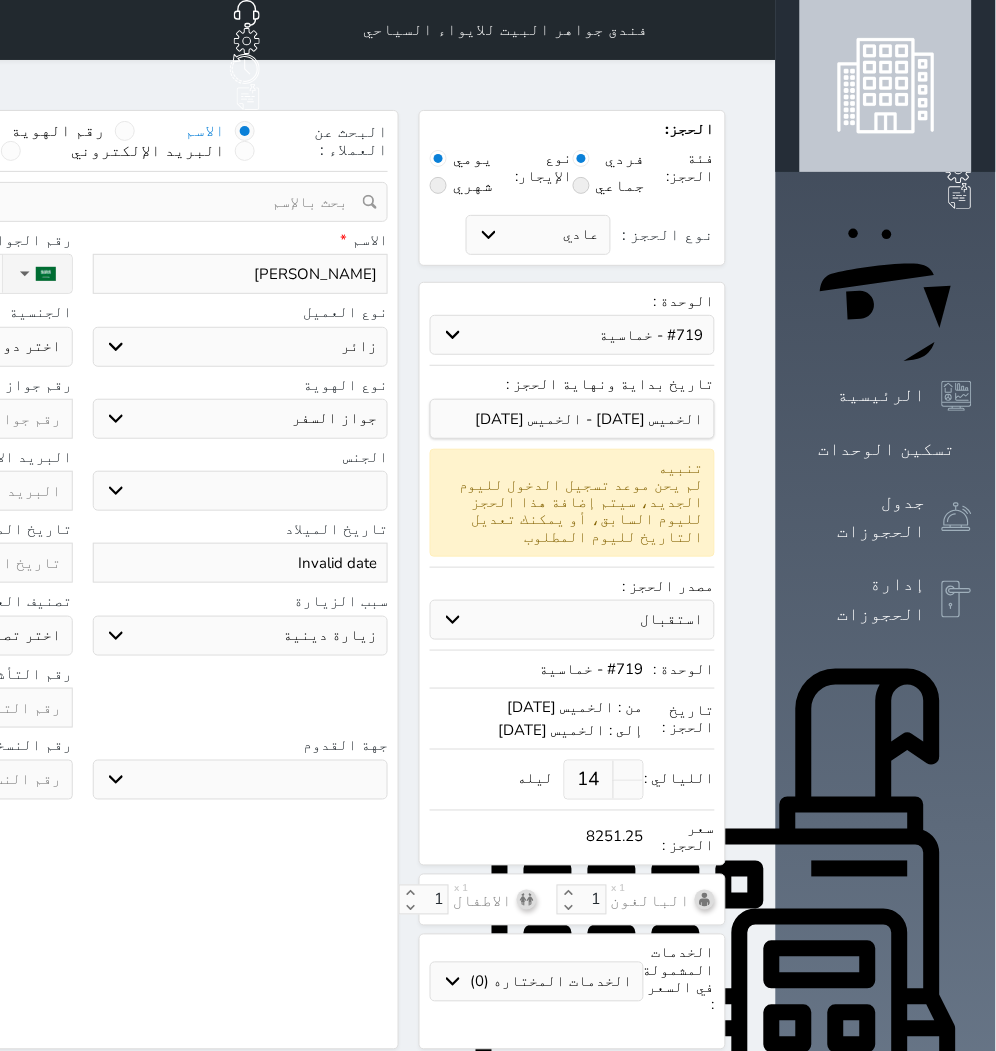 click at bounding box center [-75, 419] 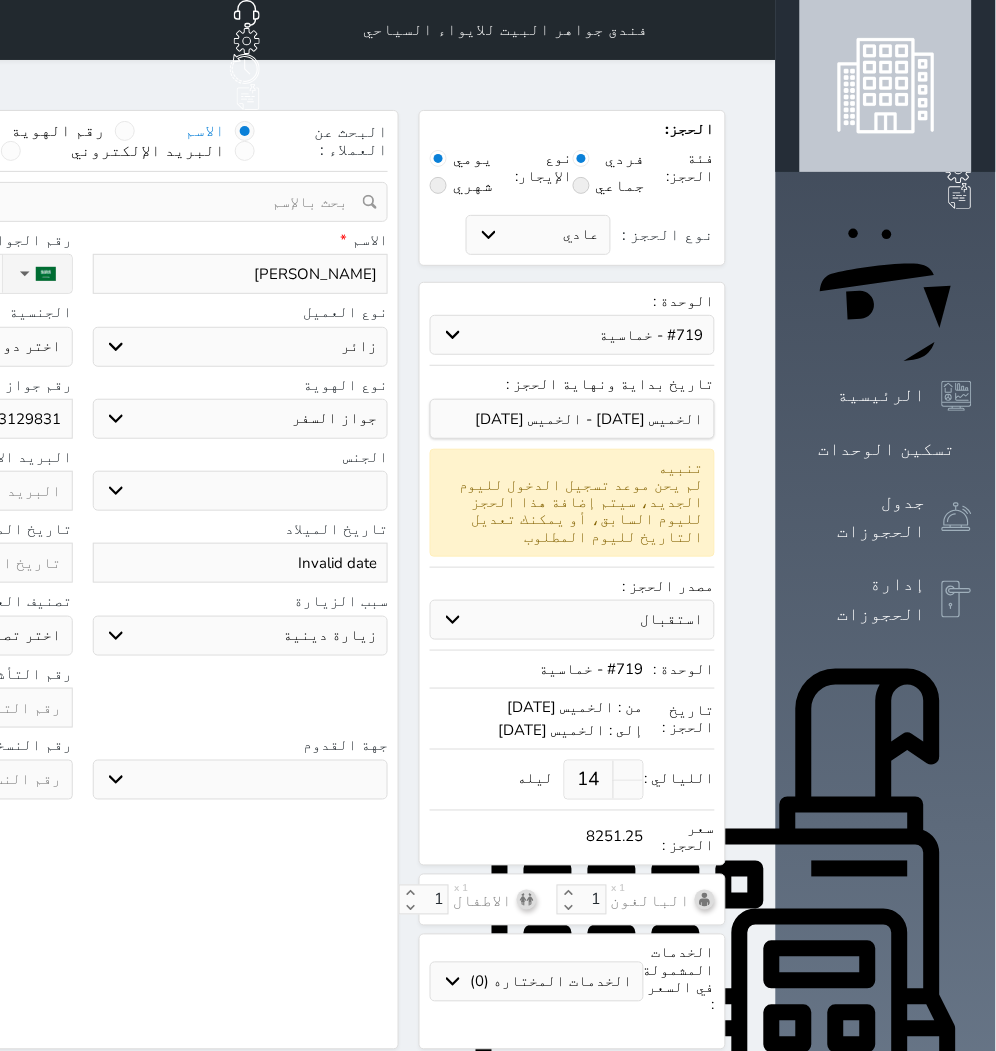 click at bounding box center (-75, 708) 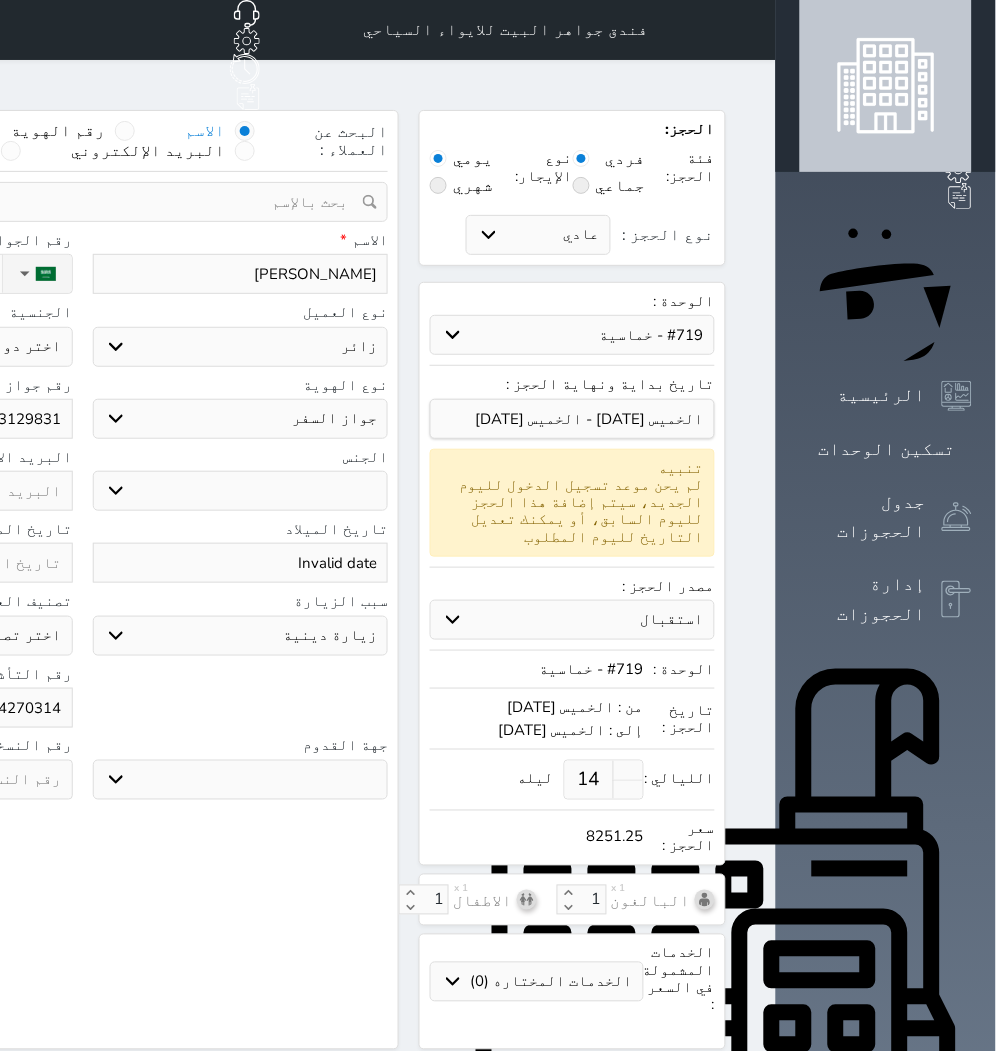 click on "البحث عن العملاء :        الاسم       رقم الهوية       البريد الإلكتروني       الجوال           تغيير العميل                      ملاحظات                           سجل حجوزات العميل [PERSON_NAME]                   إجمالى رصيد العميل : 0 ريال     رقم الحجز   الوحدة   من   إلى   نوع الحجز   الرصيد   الاجرائات         النتائج  : من (  ) - إلى  (  )   العدد  :              سجل الكمبيالات الغير محصلة على العميل [PERSON_NAME]                 رقم الحجز   المبلغ الكلى    المبلغ المحصل    المبلغ المتبقى    تاريخ الإستحقاق         النتائج  : من (  ) - إلى  (  )   العدد  :      الاسم *   [PERSON_NAME]   رقم الجوال *       ▼     [GEOGRAPHIC_DATA] (‫[GEOGRAPHIC_DATA]‬‎)   +93   [GEOGRAPHIC_DATA] ([GEOGRAPHIC_DATA])   +355   [GEOGRAPHIC_DATA] (‫[GEOGRAPHIC_DATA]‬‎)   +213" at bounding box center (82, 580) 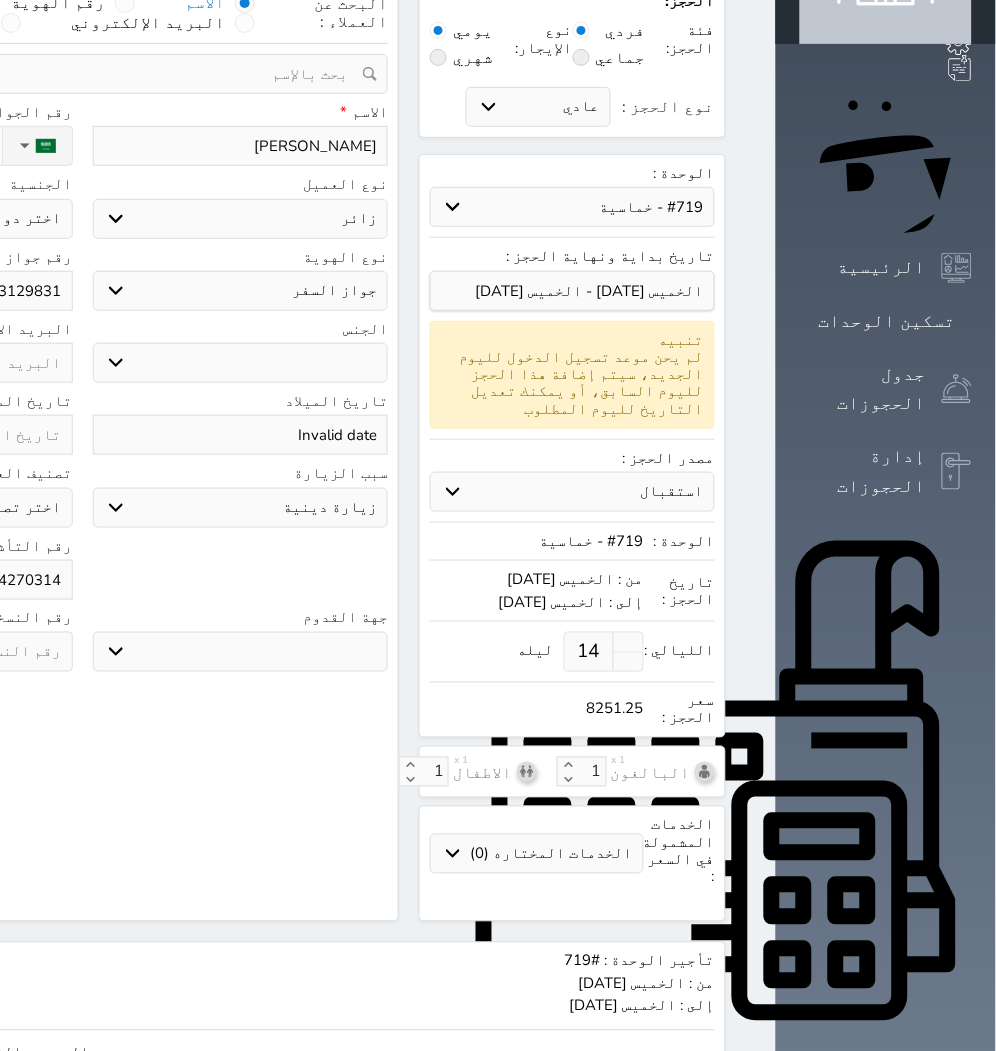 scroll, scrollTop: 314, scrollLeft: 0, axis: vertical 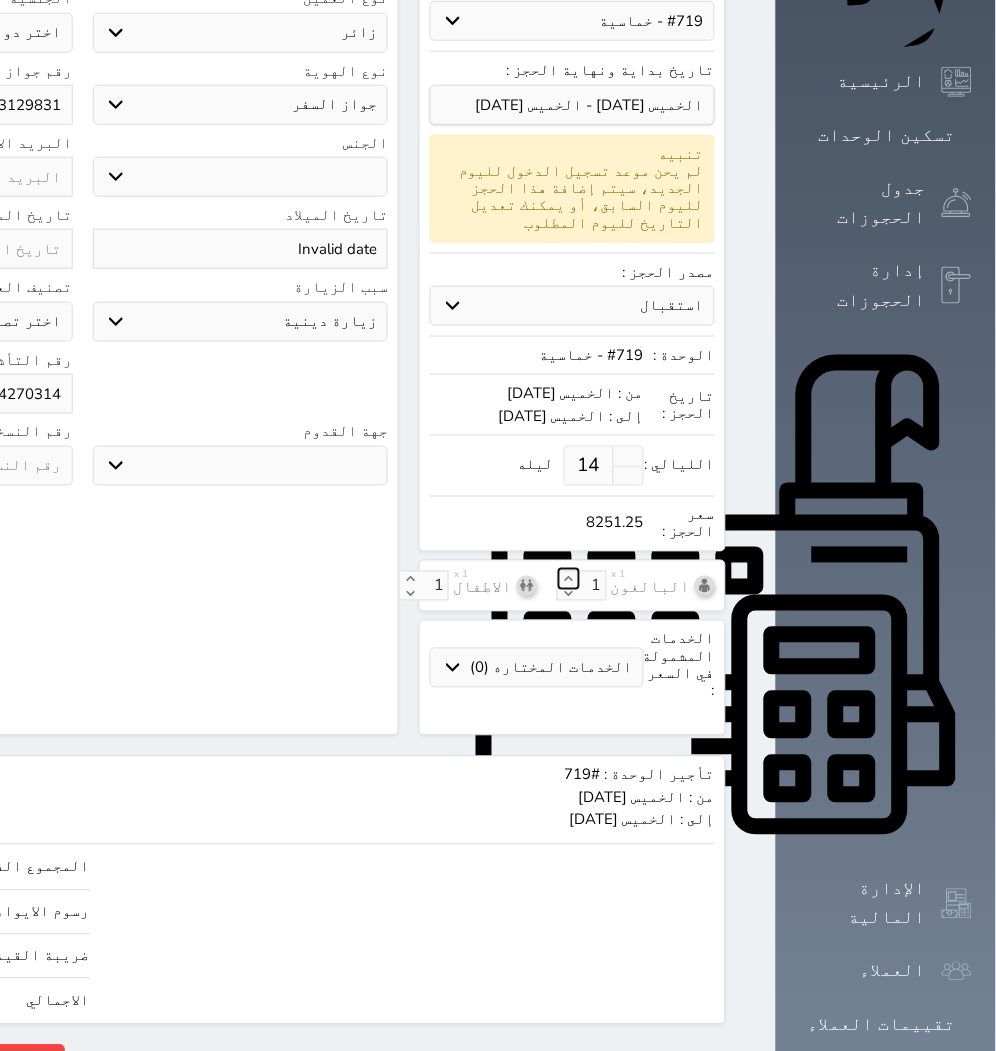 click 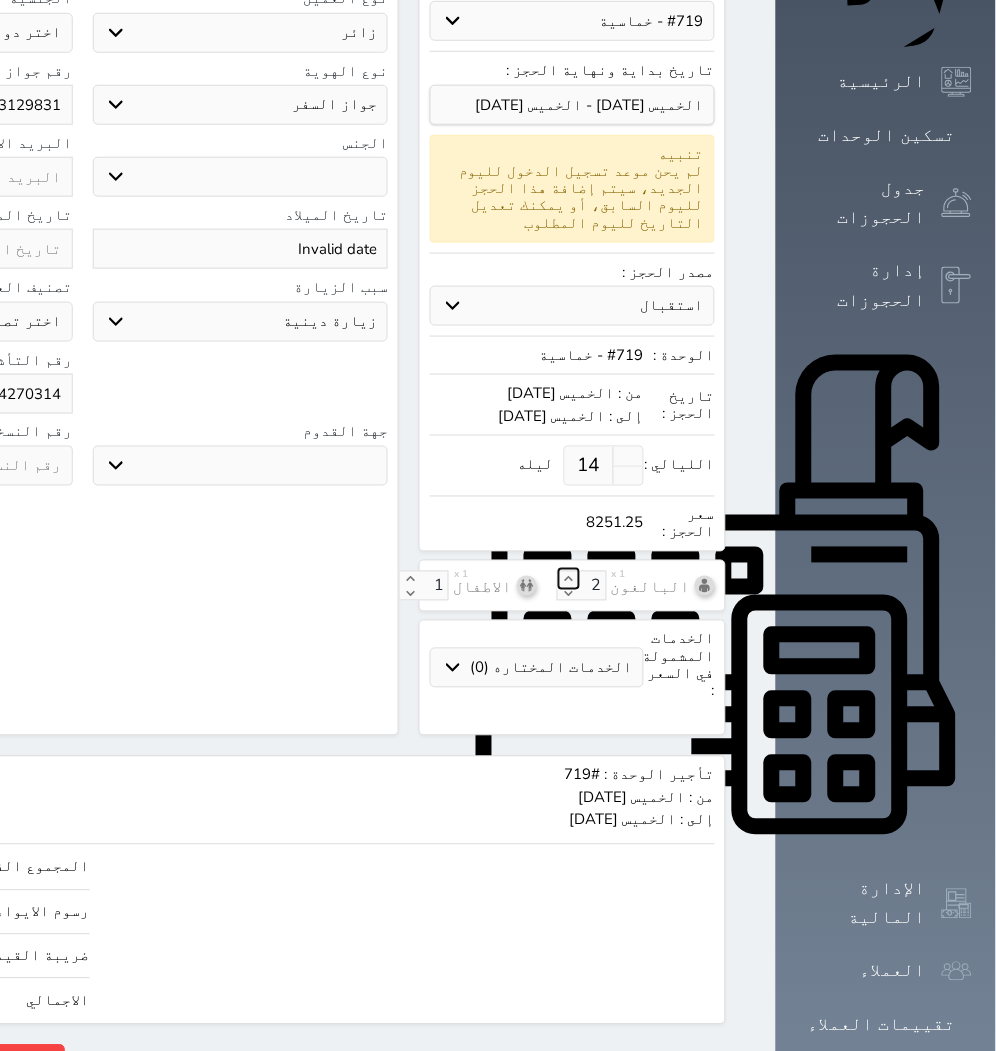 click 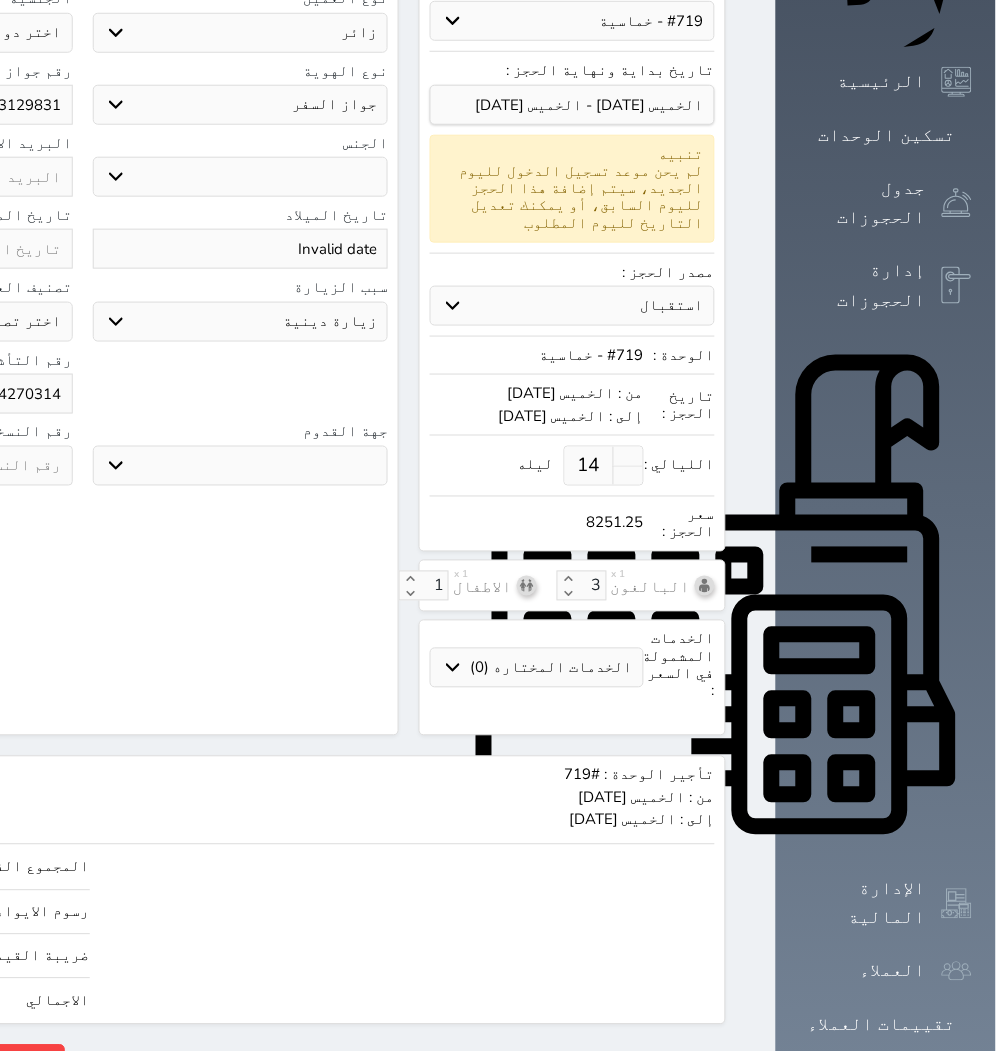 click on "حجز" at bounding box center [-146, 1062] 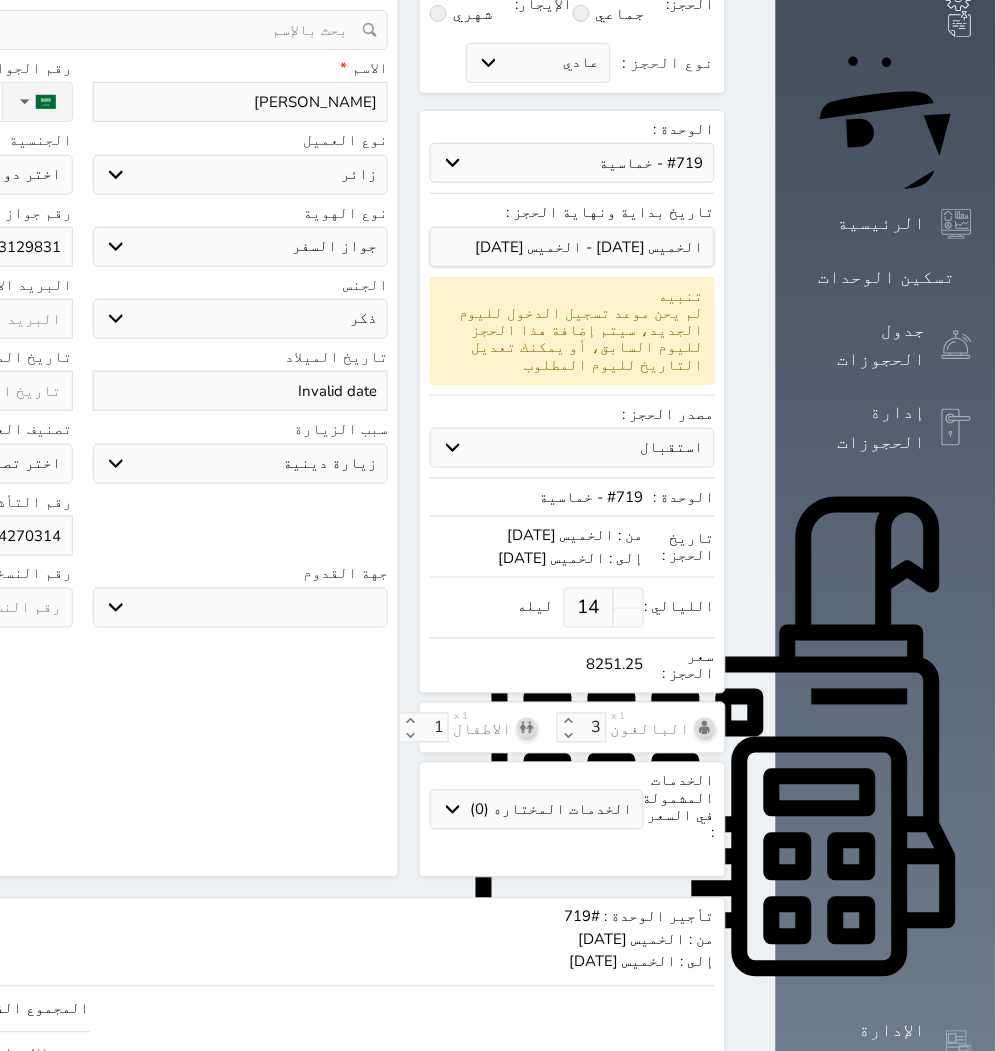 scroll, scrollTop: 0, scrollLeft: 0, axis: both 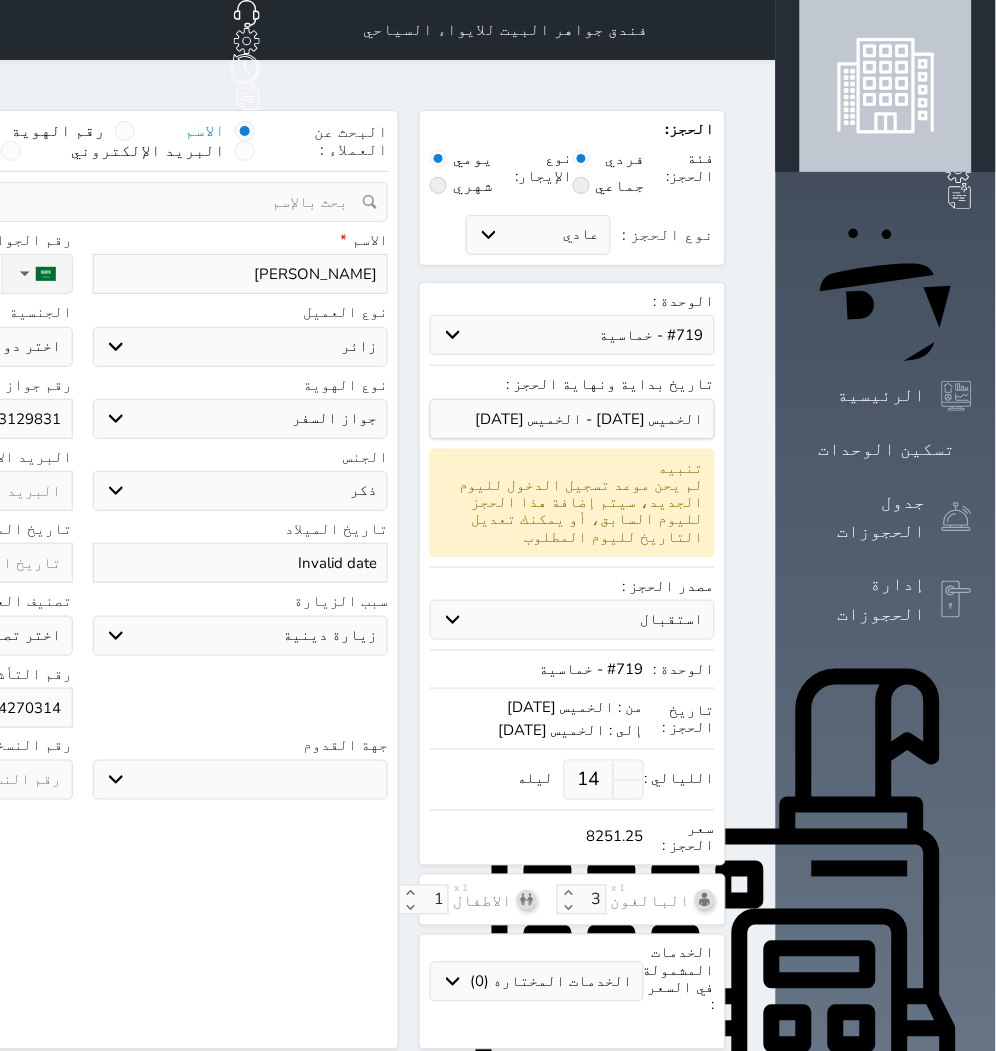 click on "[PHONE_NUMBER]" at bounding box center [-111, 274] 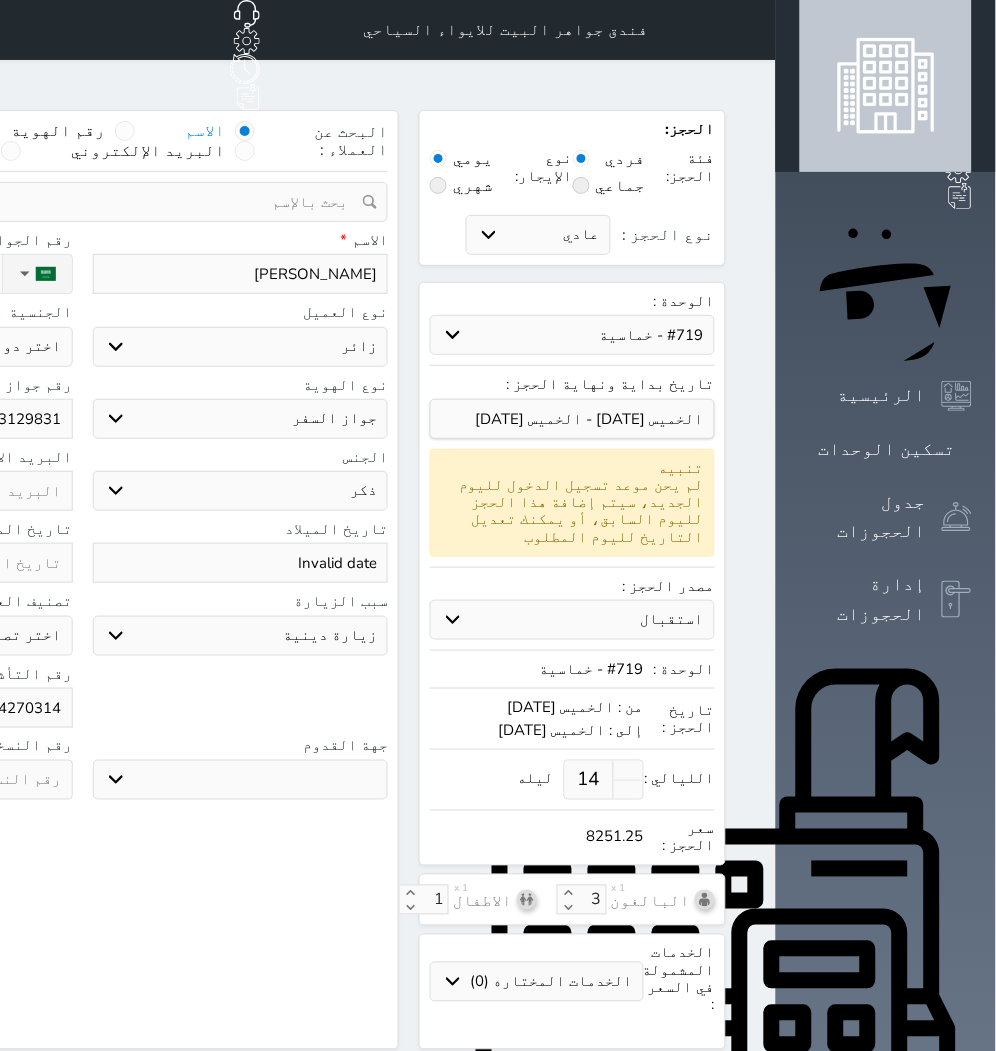 click on "Invalid date" at bounding box center [241, 563] 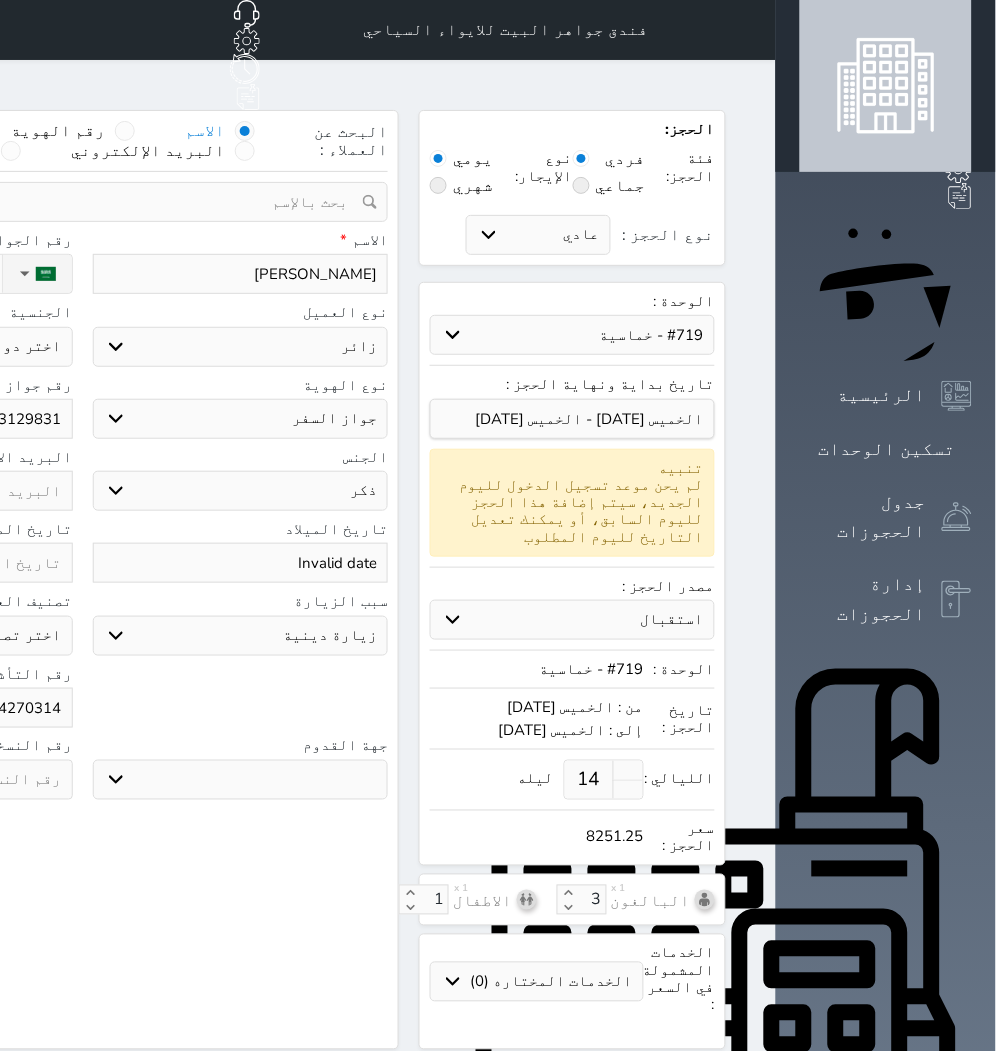 click on "Invalid date" at bounding box center [241, 563] 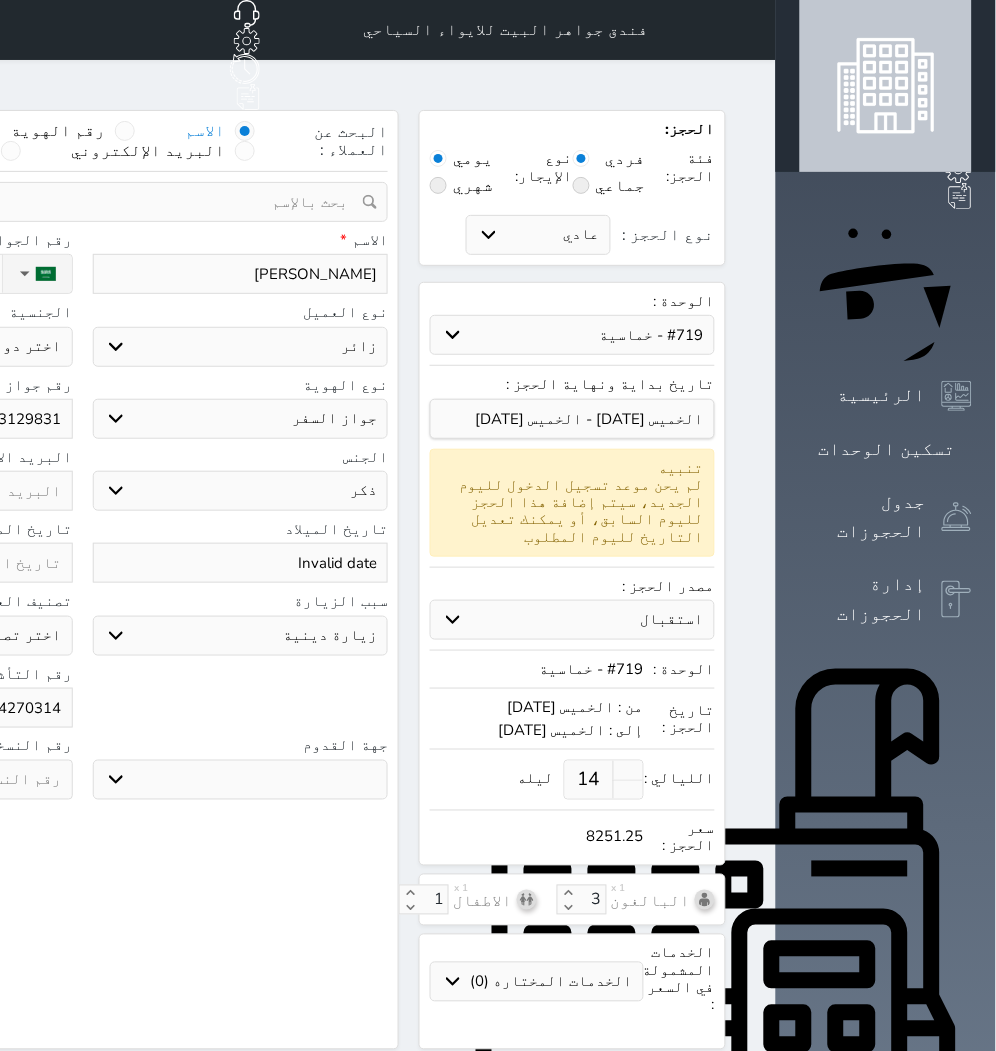 click on "Invalid date" at bounding box center (241, 563) 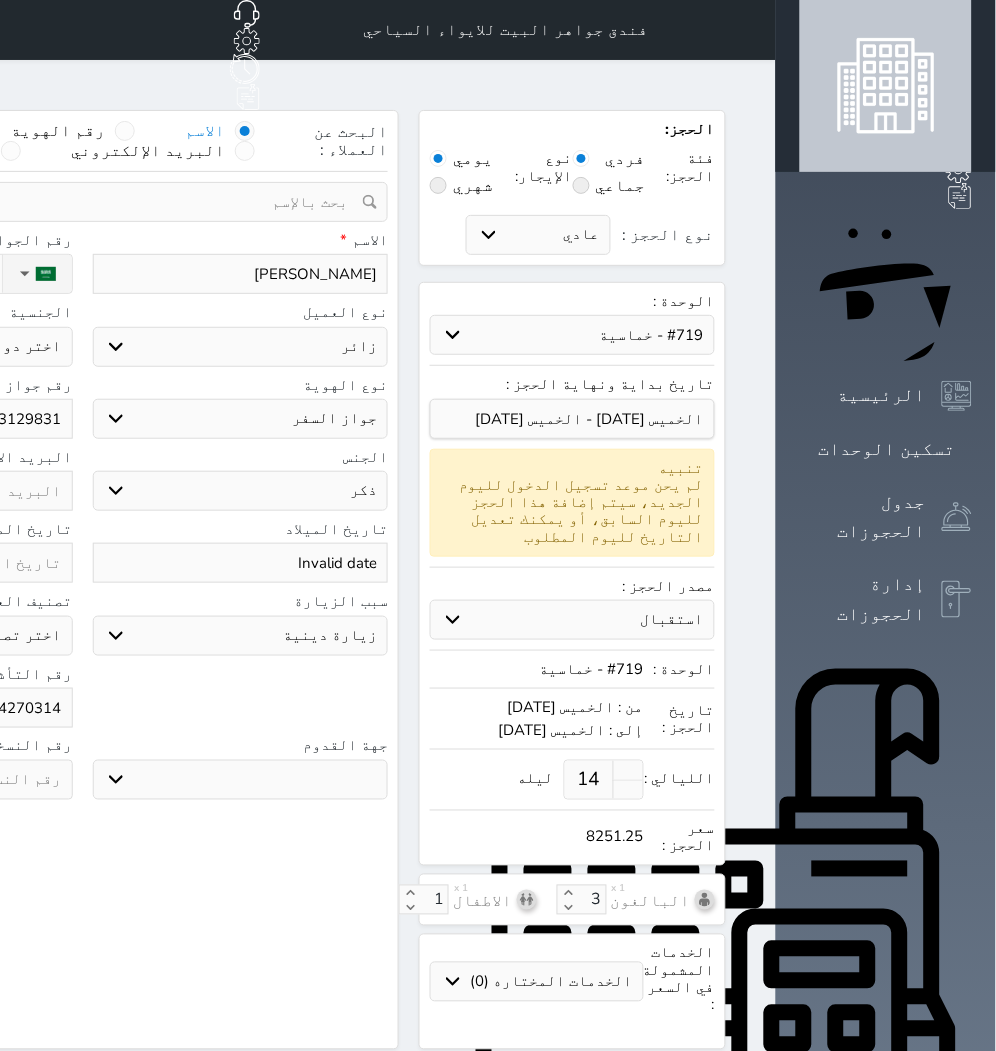 click on "Invalid date" at bounding box center [241, 563] 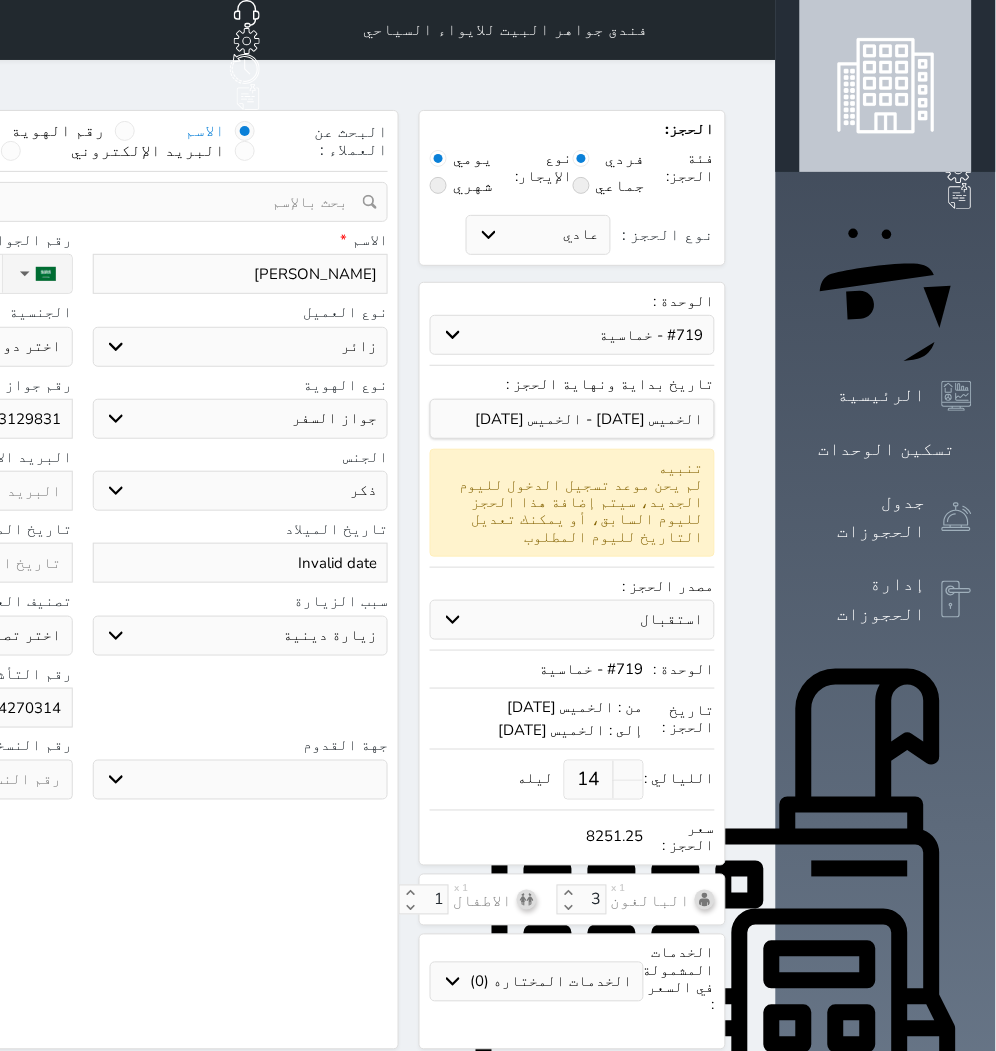 click on "Invalid date" at bounding box center [241, 563] 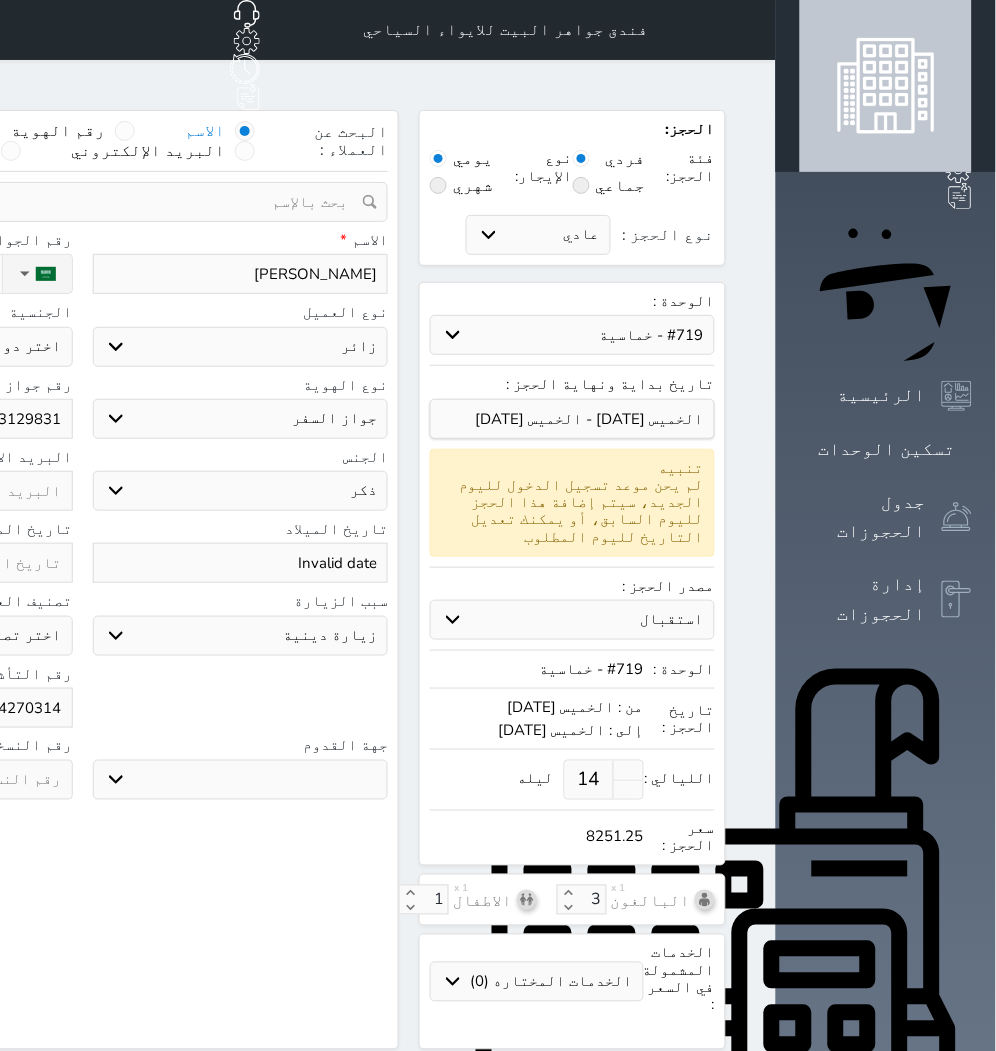 click on "Invalid date" at bounding box center (241, 563) 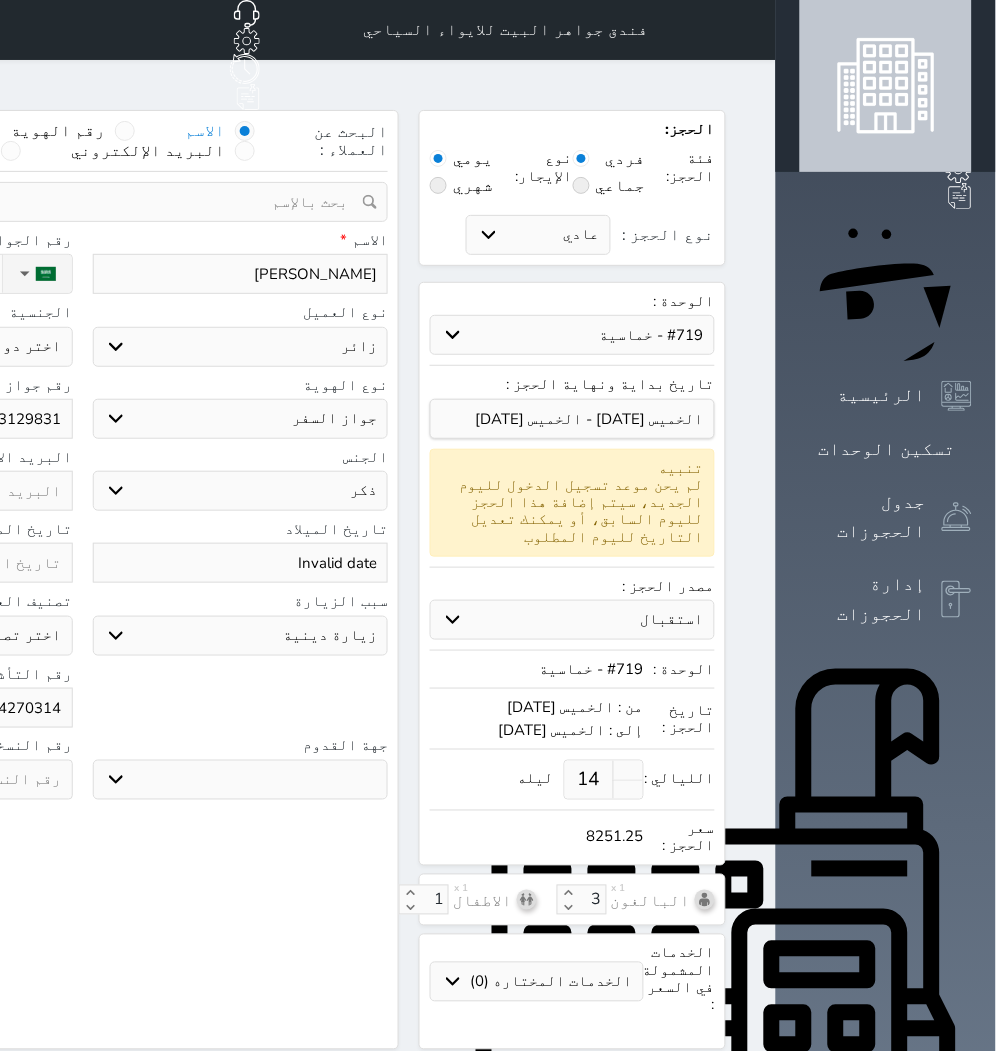 click on "Invalid date" at bounding box center [241, 563] 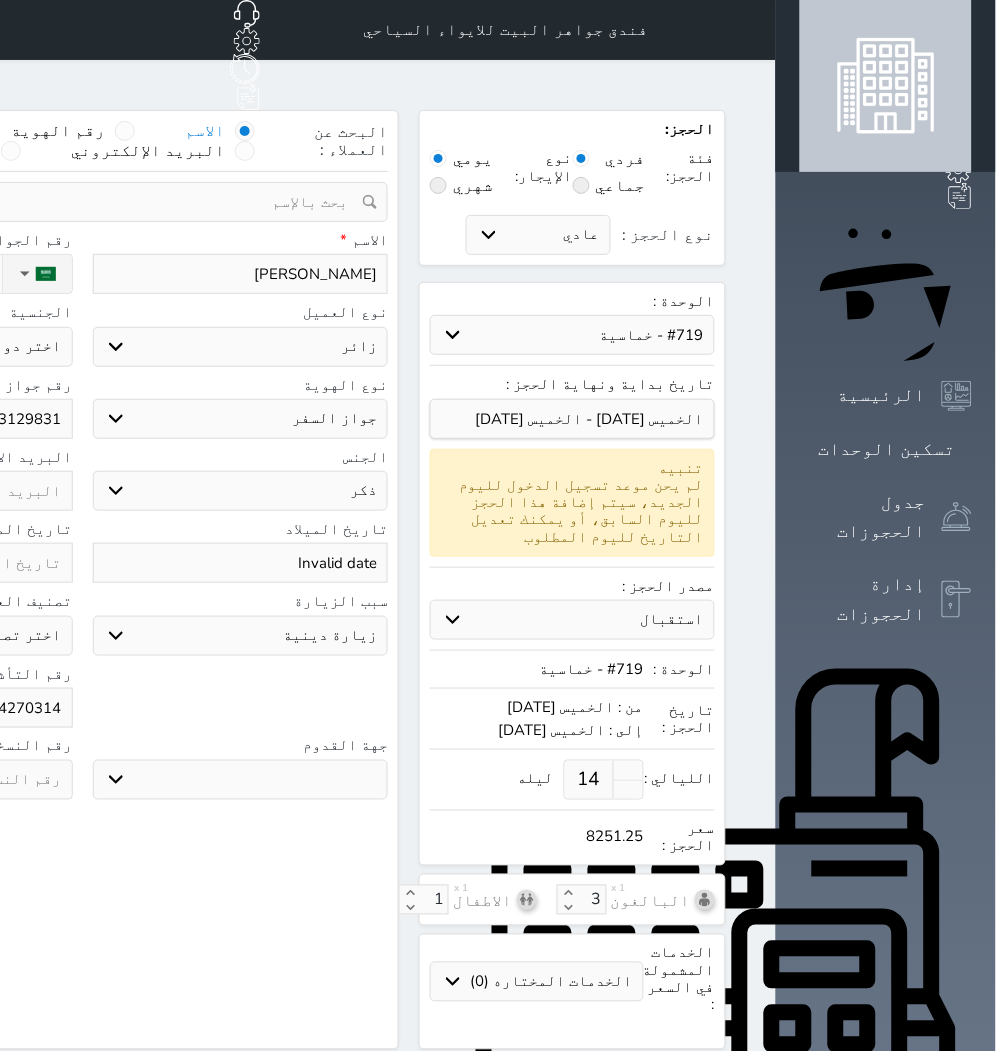 click on "Invalid date" at bounding box center [241, 563] 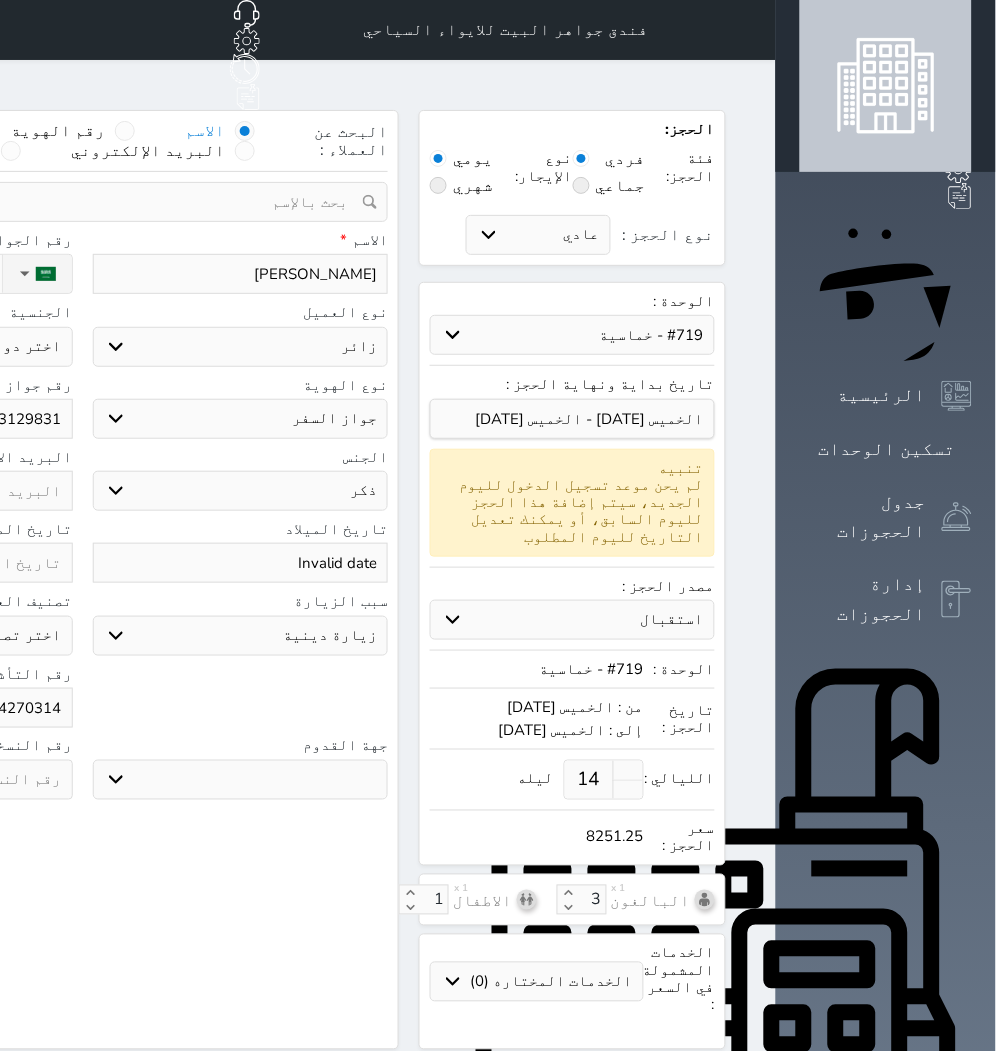 click on "Invalid date" at bounding box center [241, 563] 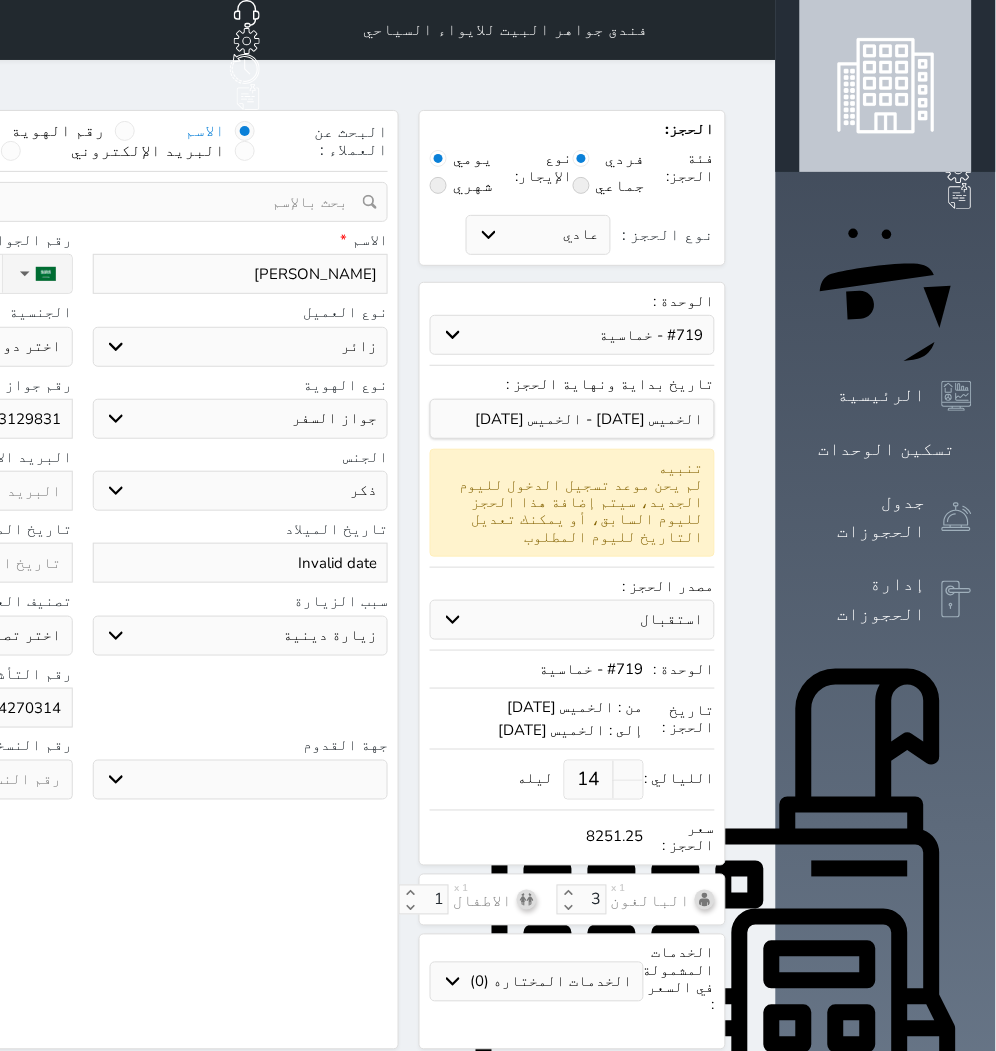 click on "Invalid date" at bounding box center [241, 563] 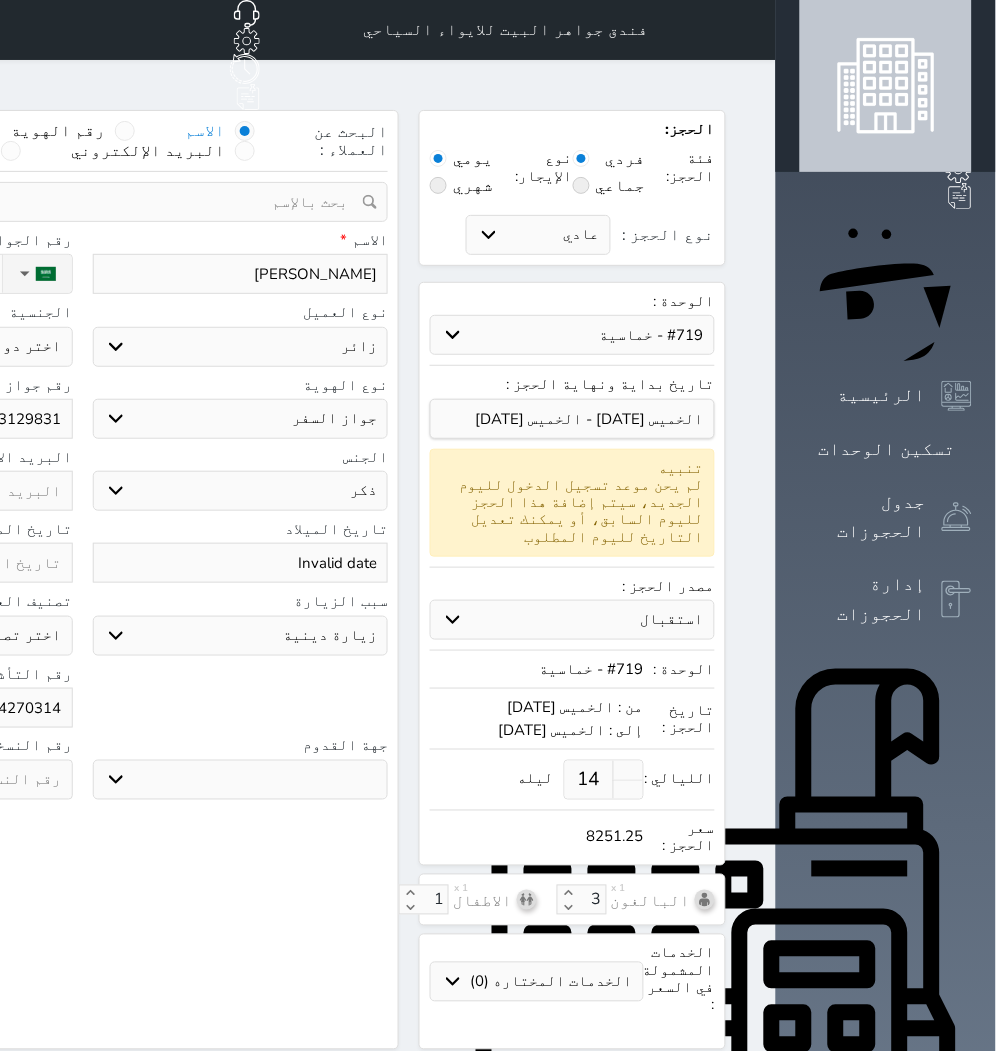 click on "Invalid date" at bounding box center [241, 563] 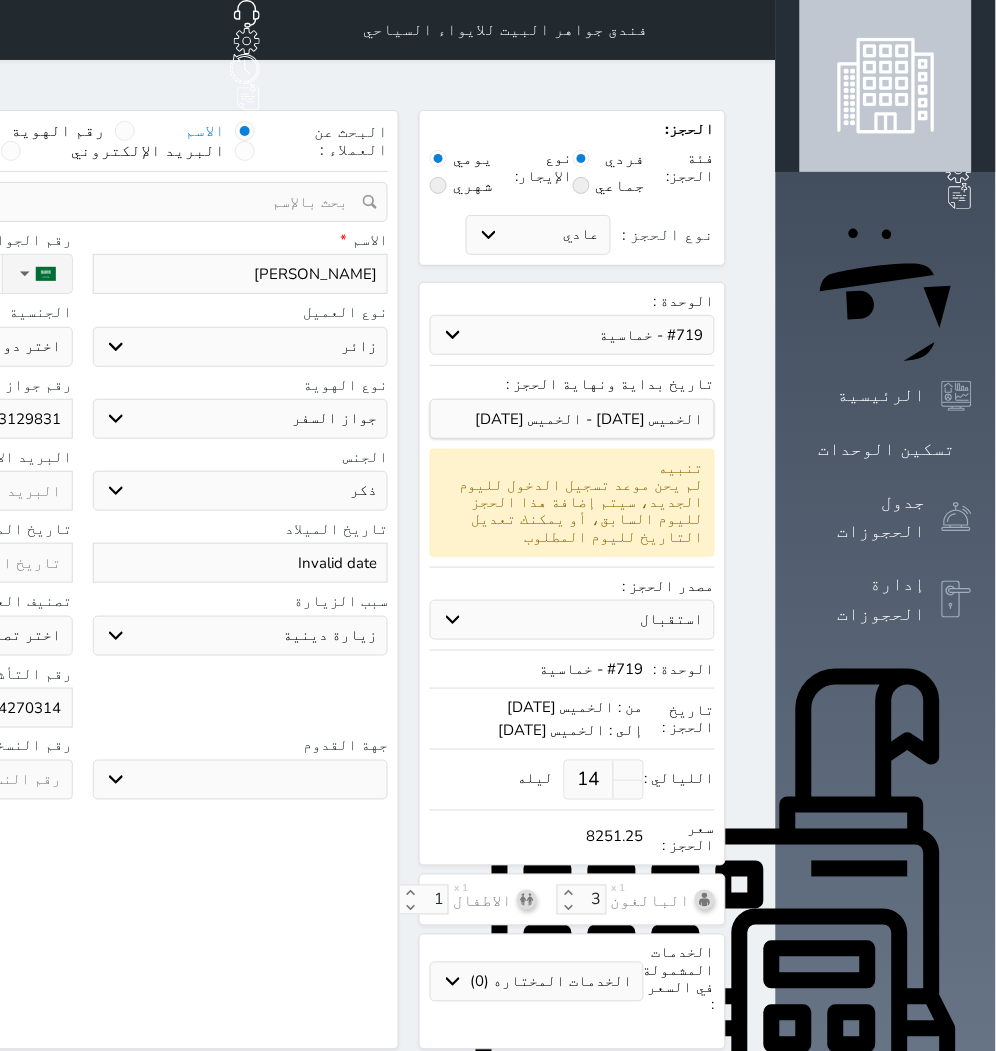 click on "Invalid date" at bounding box center [241, 563] 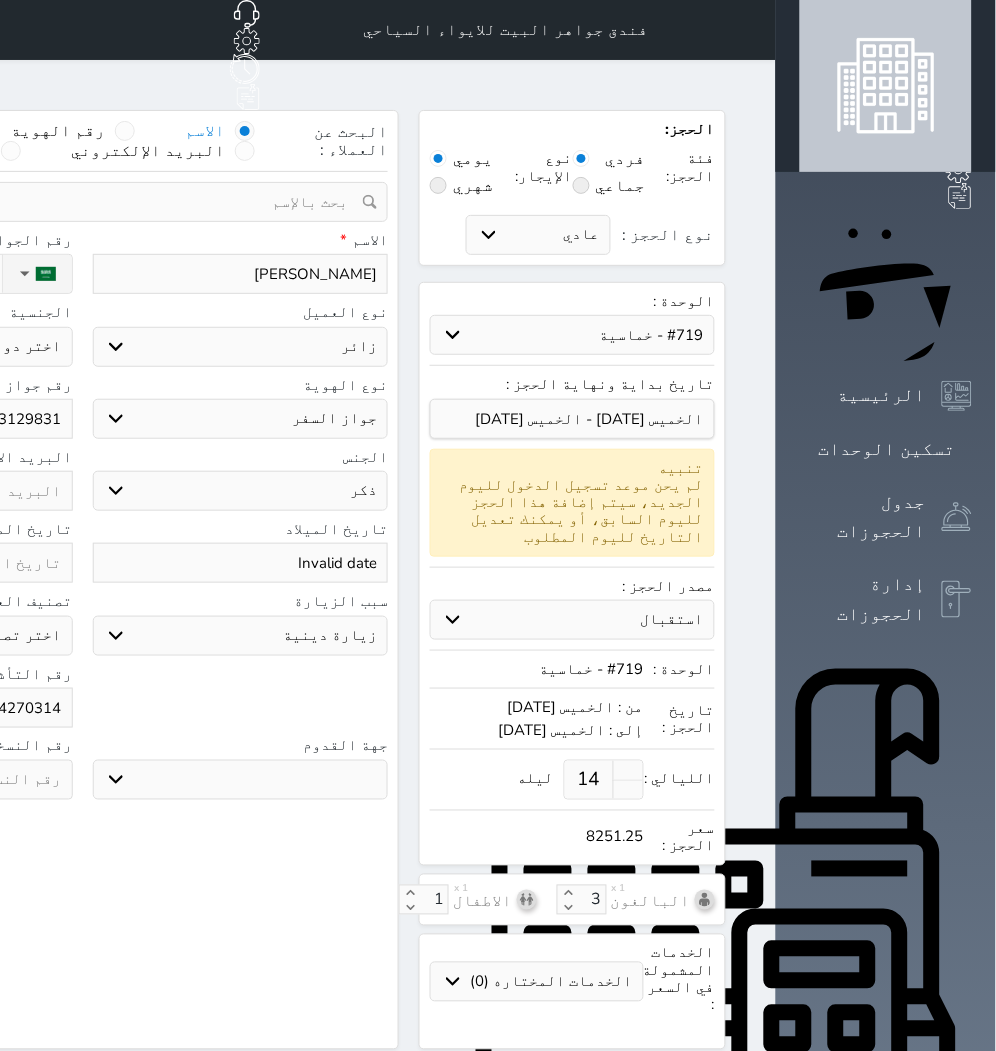 click on "Invalid date" at bounding box center [241, 563] 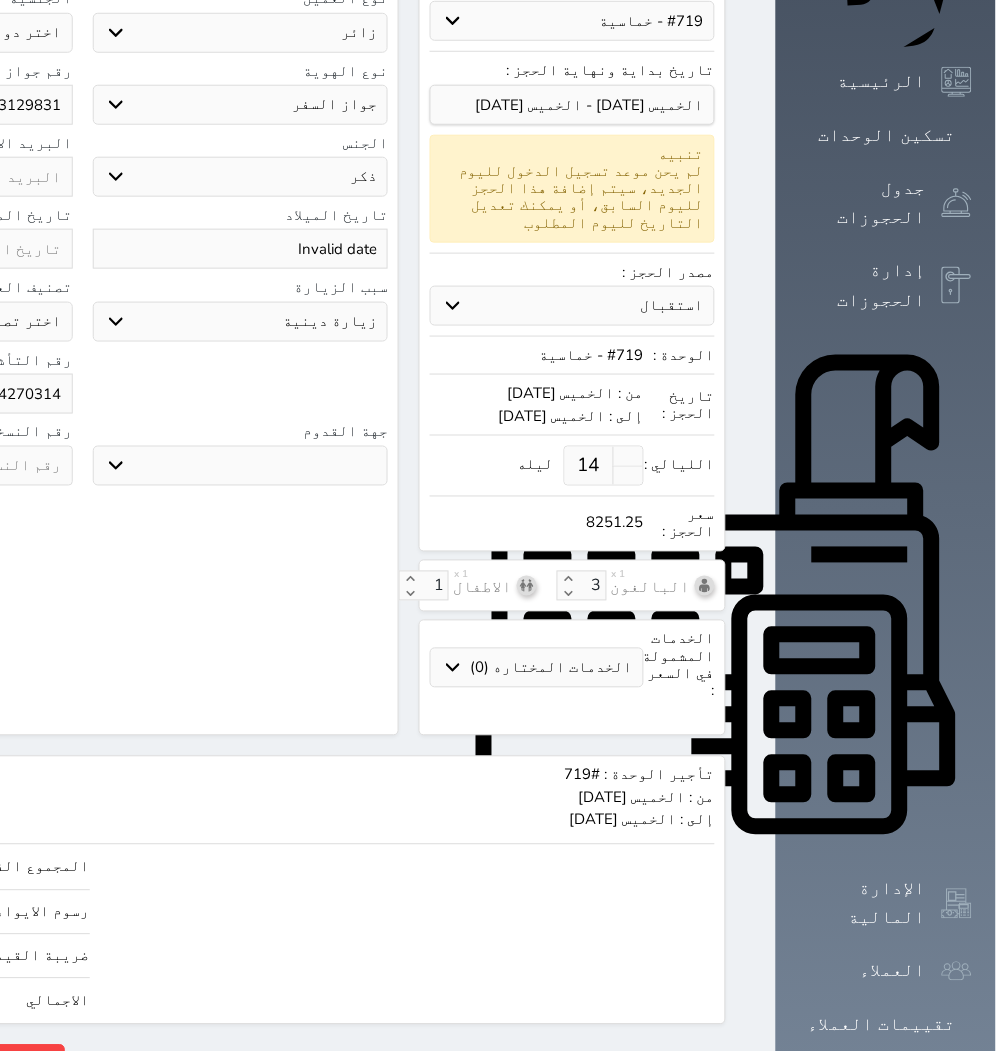 click on "حجز" at bounding box center (-146, 1062) 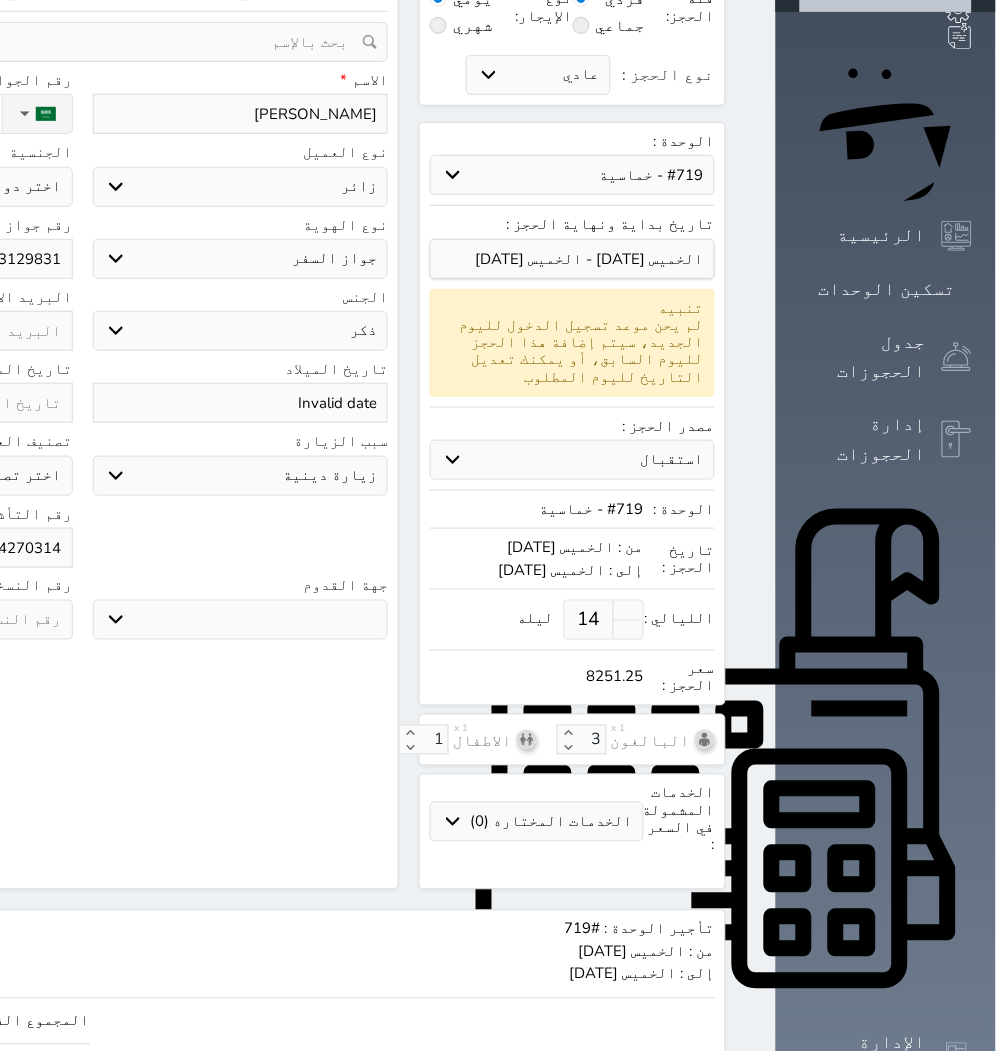 scroll, scrollTop: 0, scrollLeft: 0, axis: both 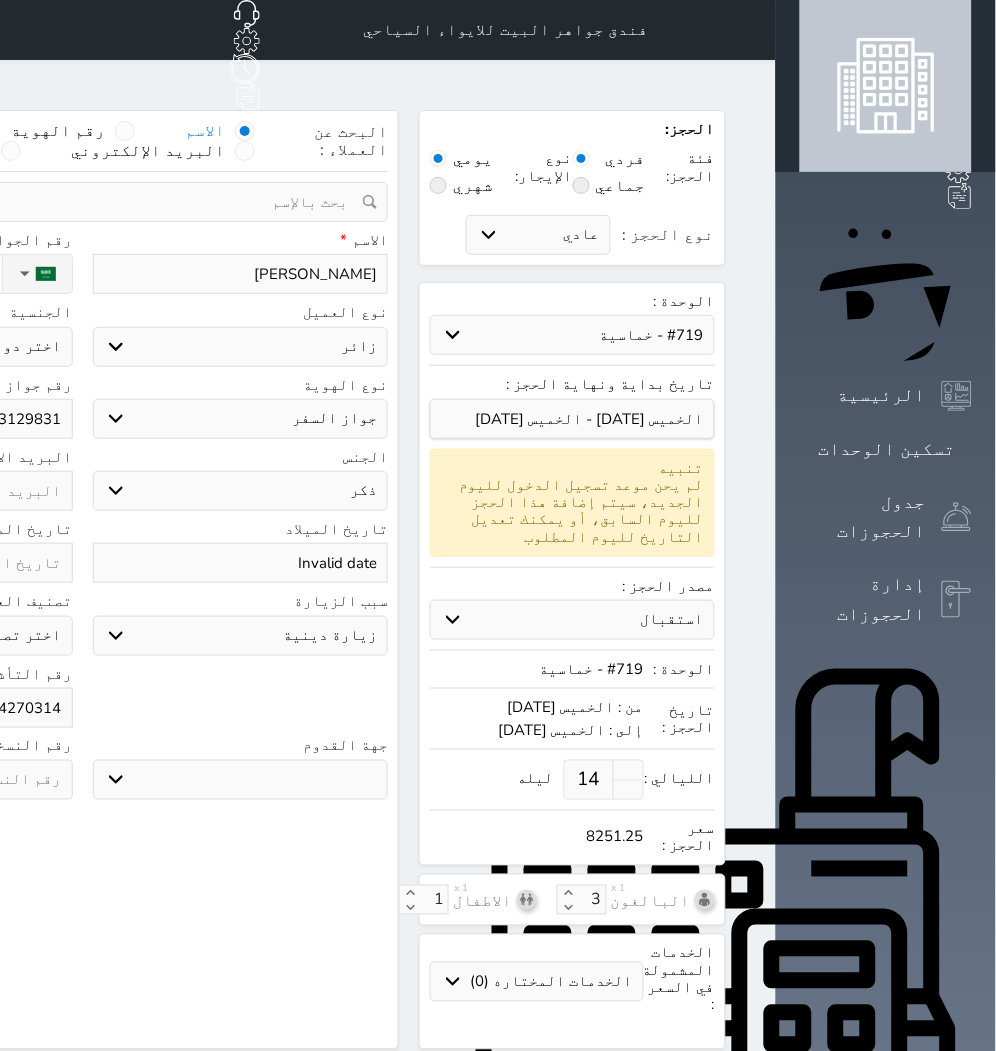 click on "Invalid date" at bounding box center (241, 563) 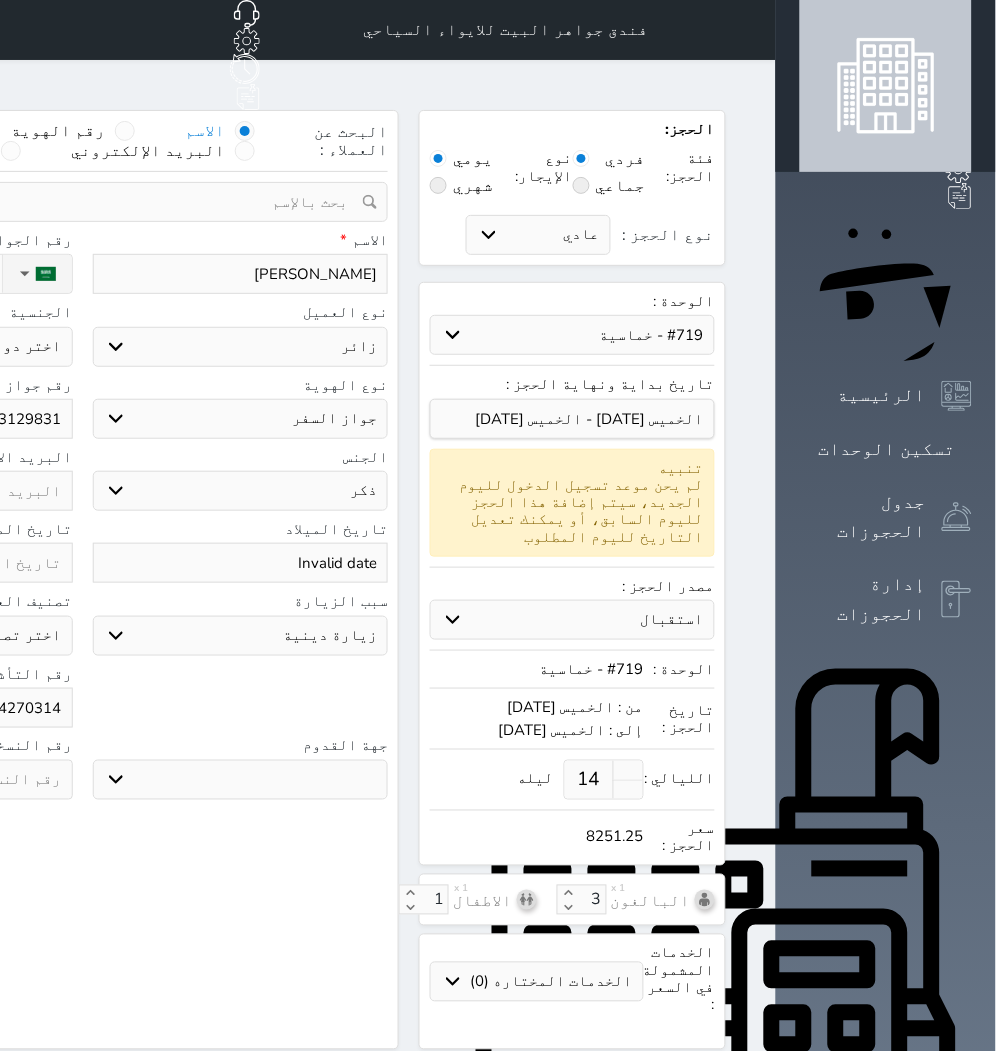 click on "Invalid date" at bounding box center [241, 563] 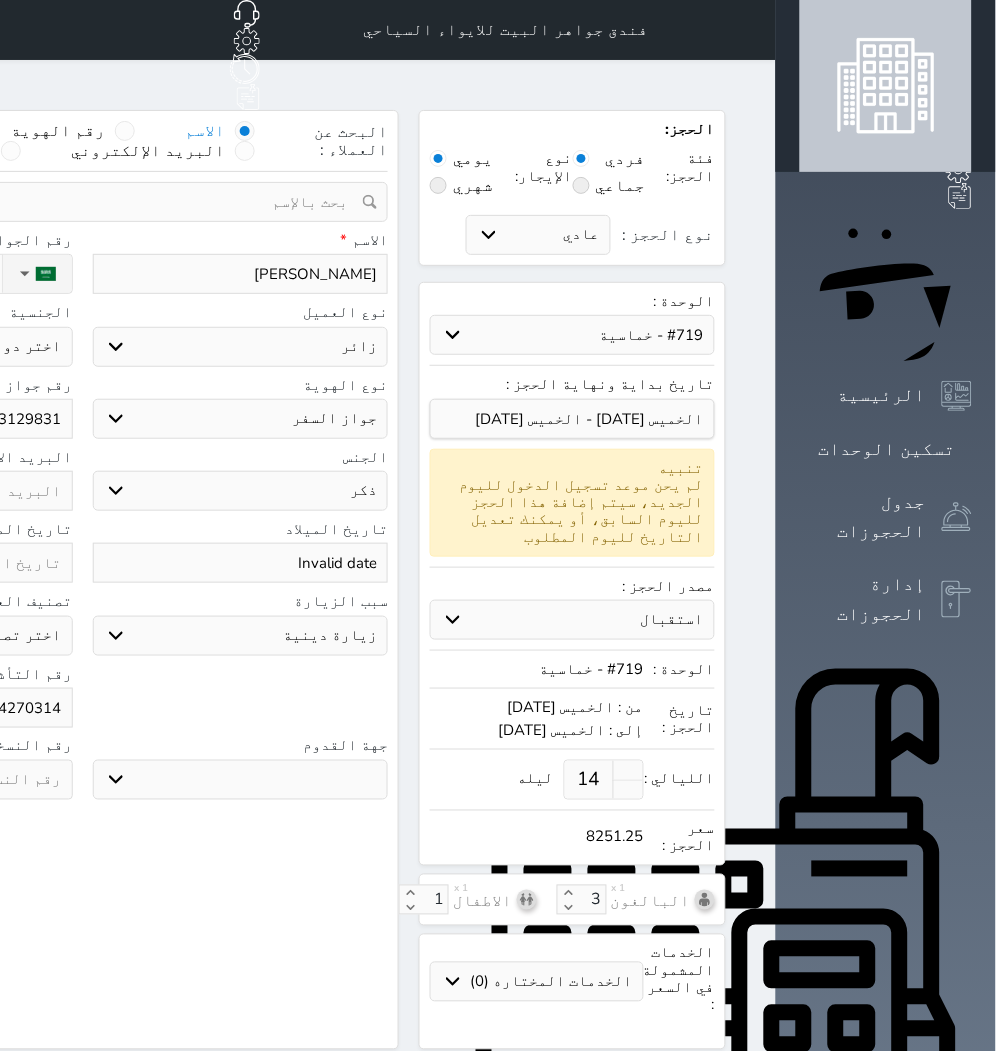 click on "Invalid date" at bounding box center [241, 563] 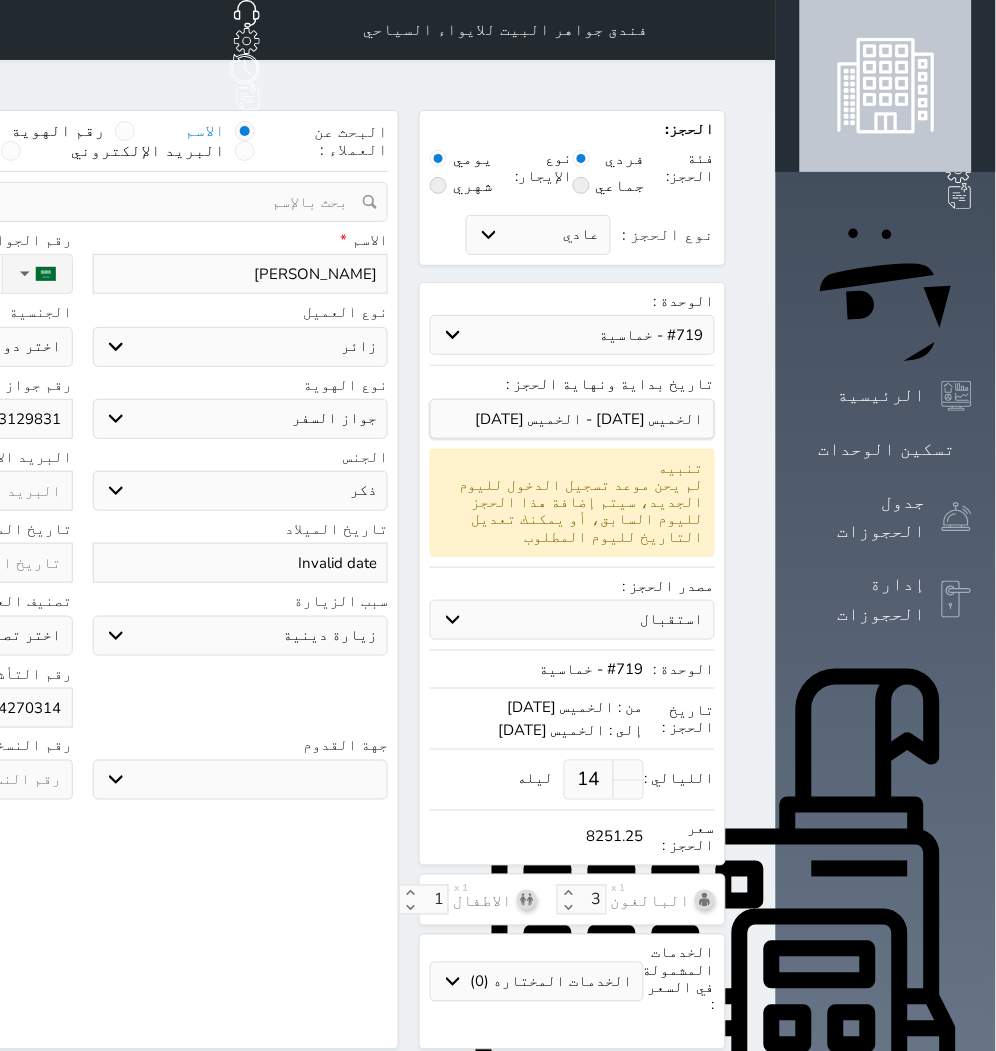 click on "Invalid date" at bounding box center (241, 563) 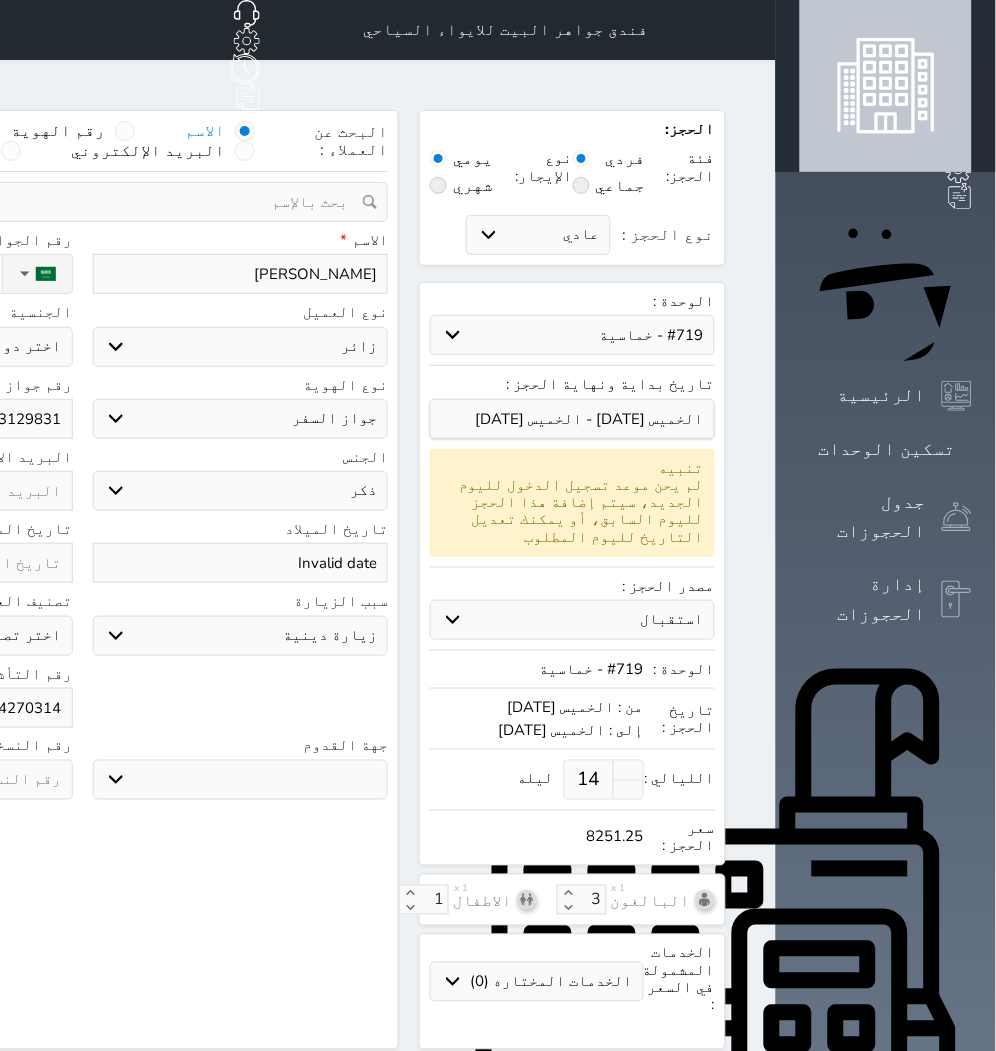 drag, startPoint x: 474, startPoint y: 244, endPoint x: 565, endPoint y: 244, distance: 91 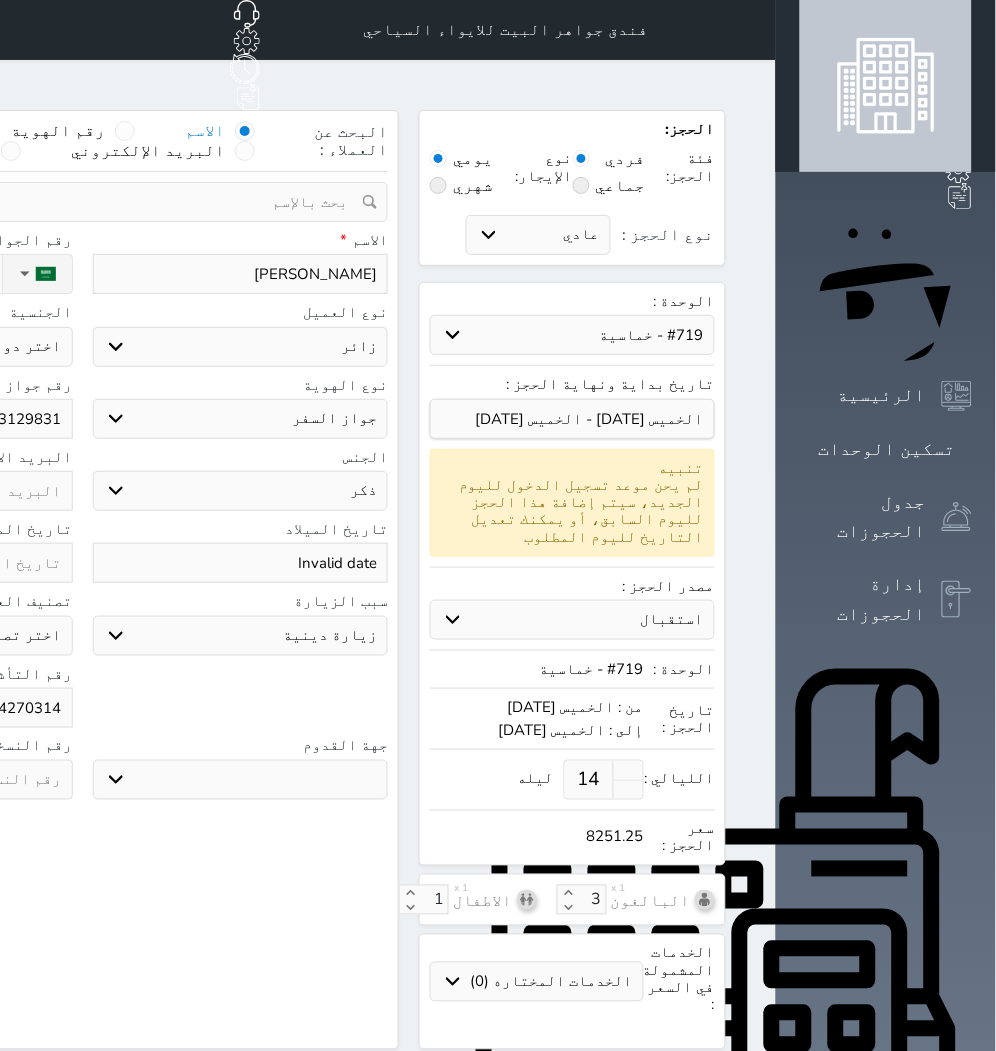 click on "[PERSON_NAME]" at bounding box center [241, 274] 